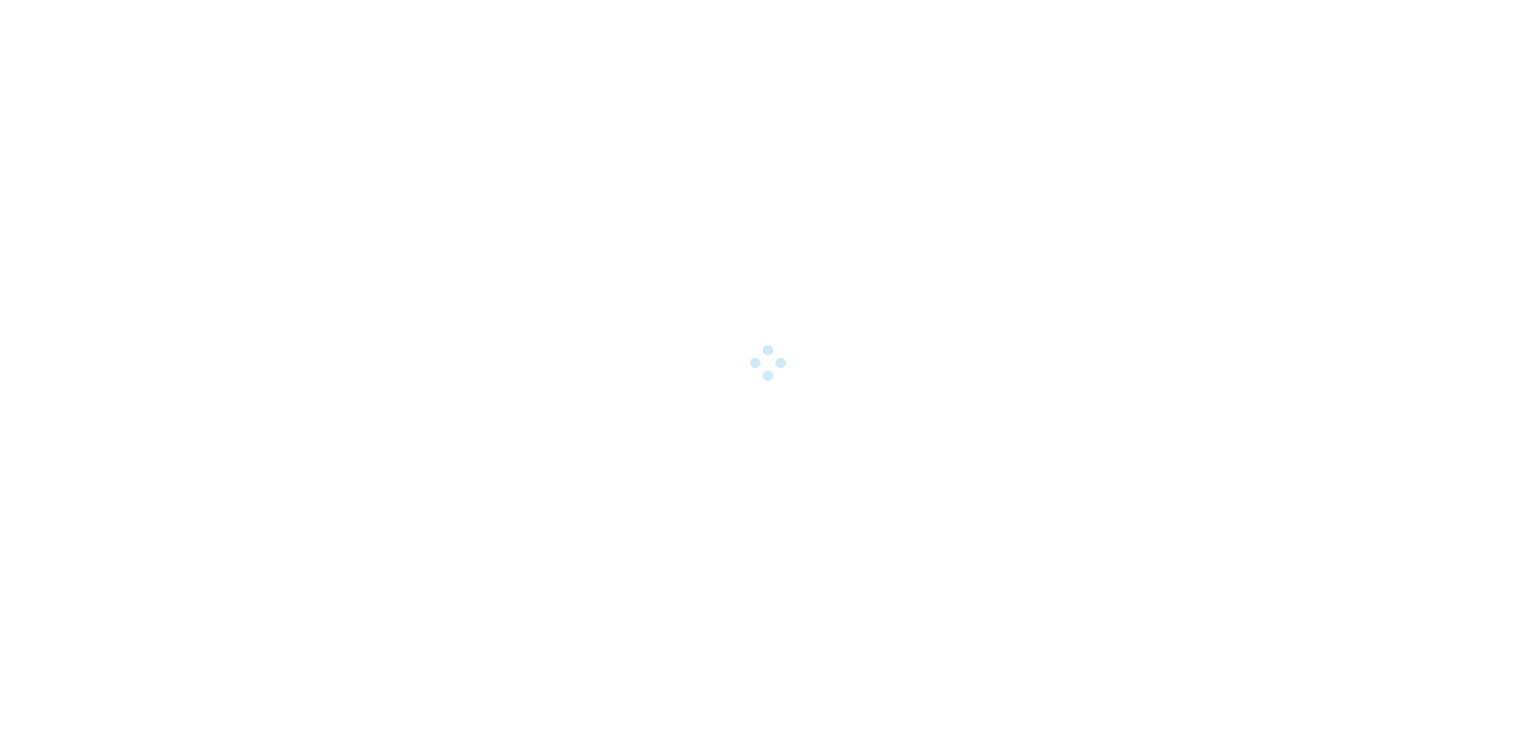 scroll, scrollTop: 0, scrollLeft: 0, axis: both 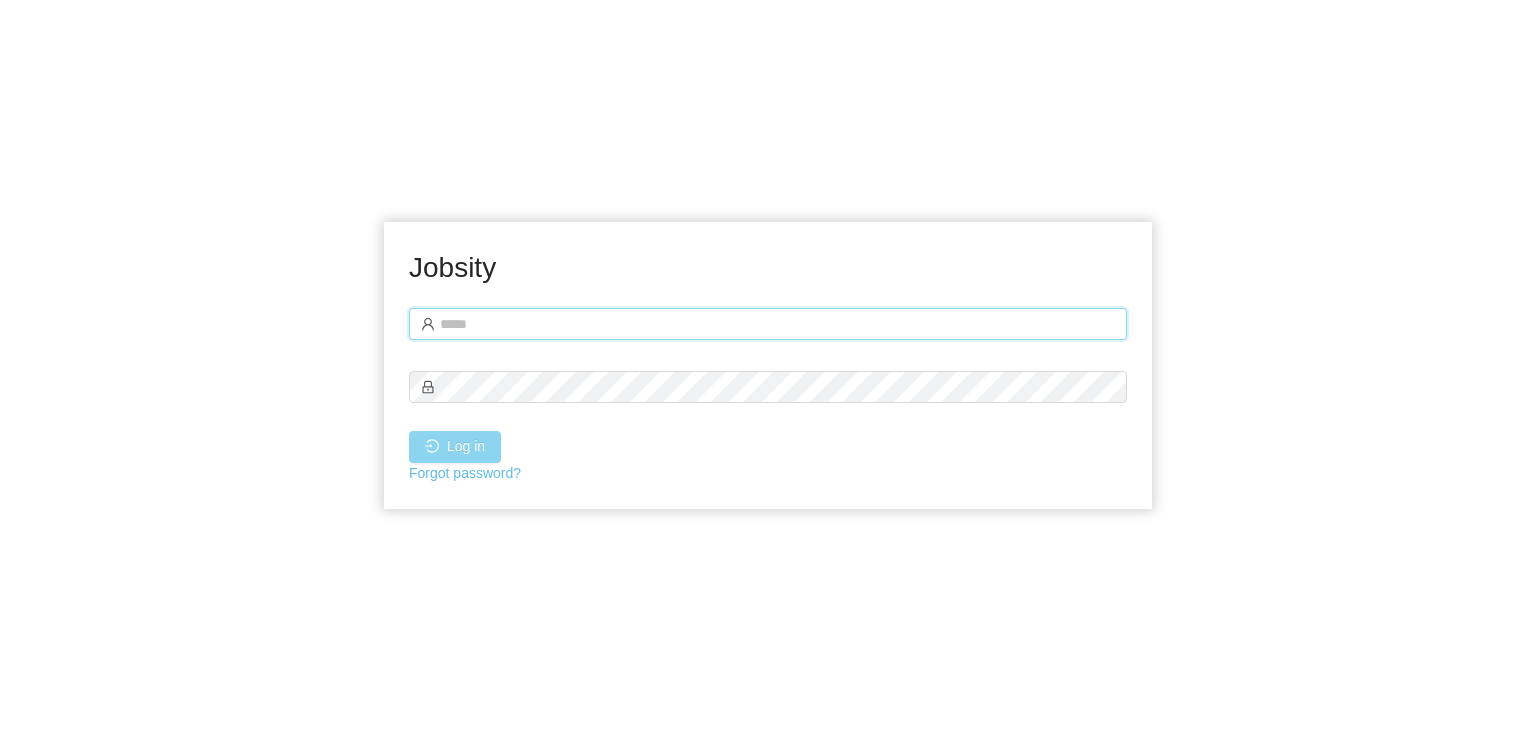 type on "**********" 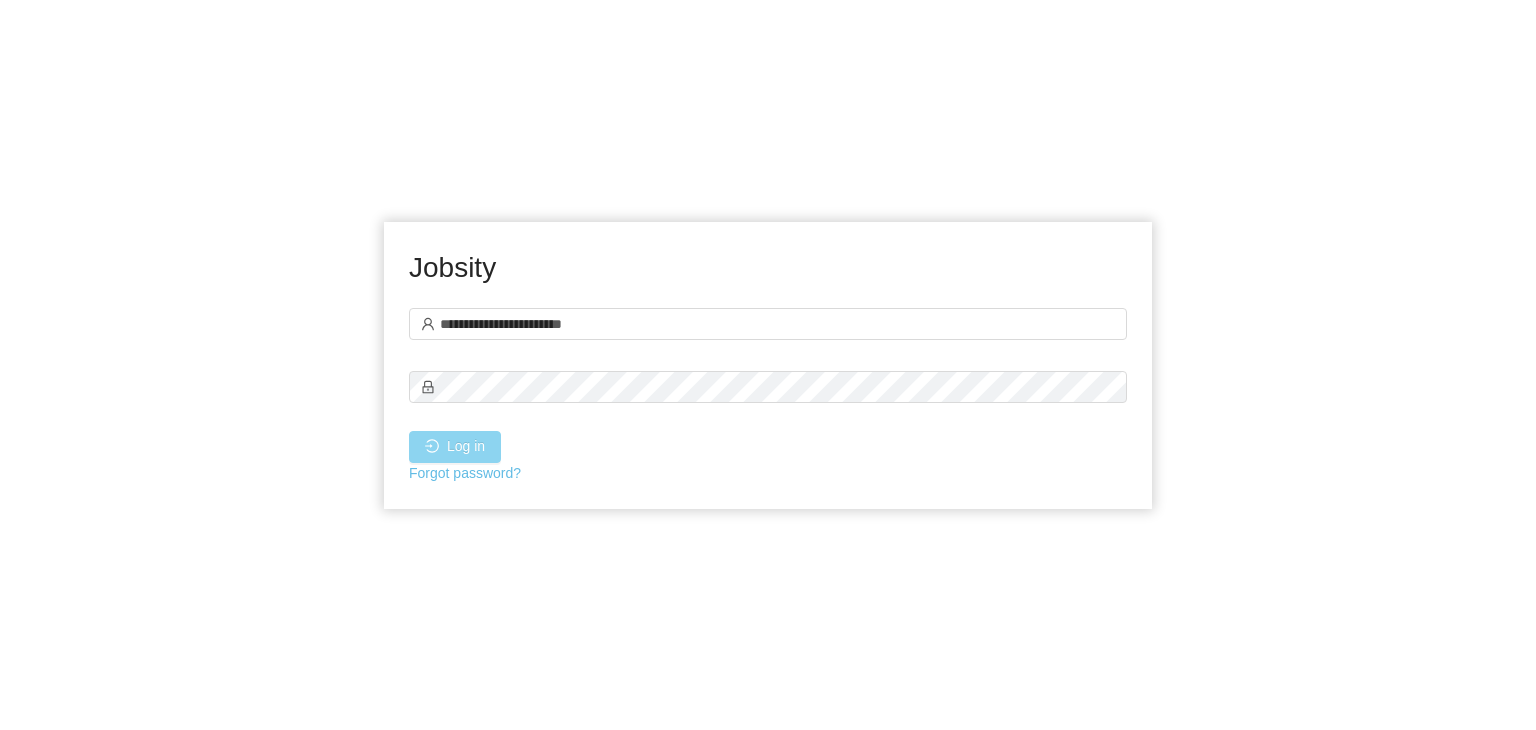 click on "Log in" at bounding box center (455, 447) 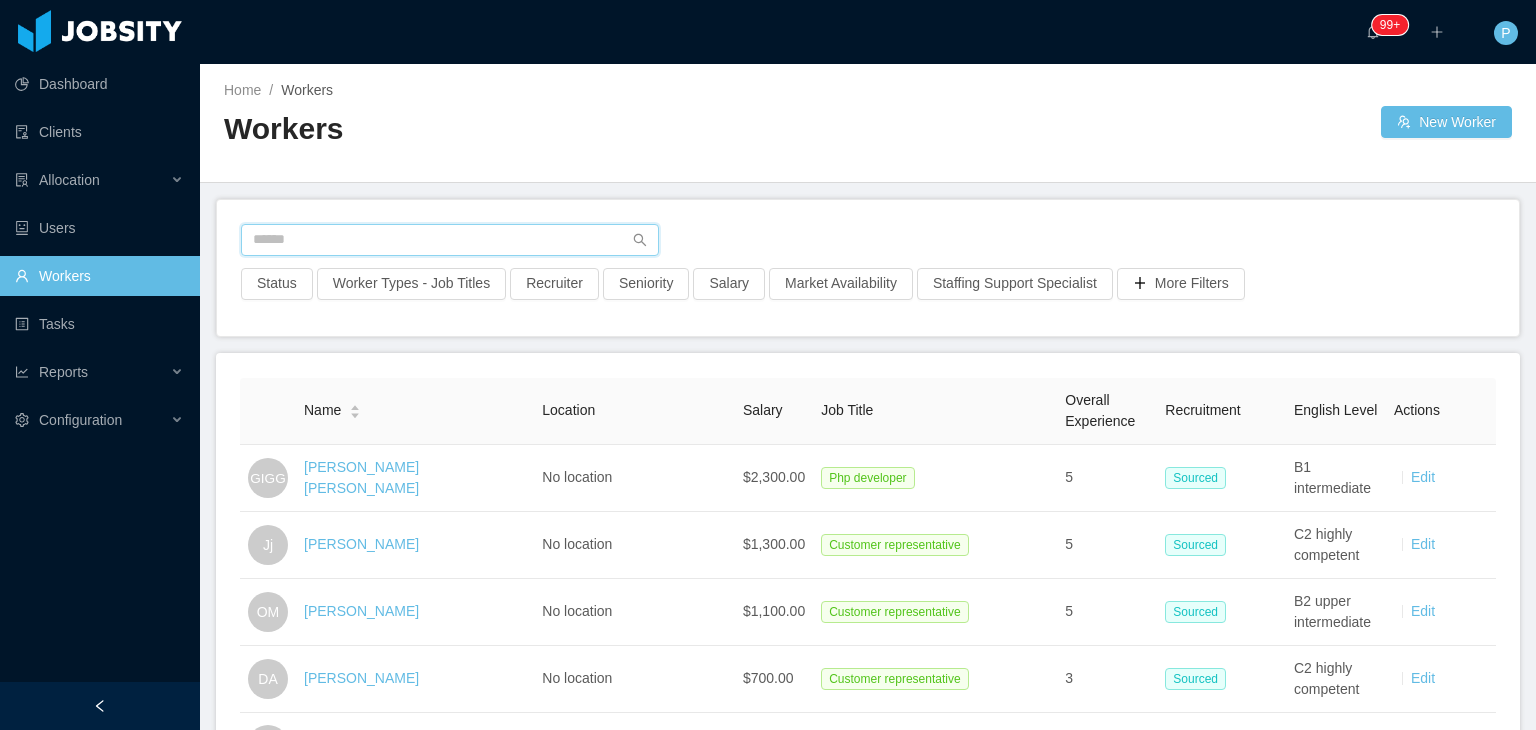 click at bounding box center [450, 240] 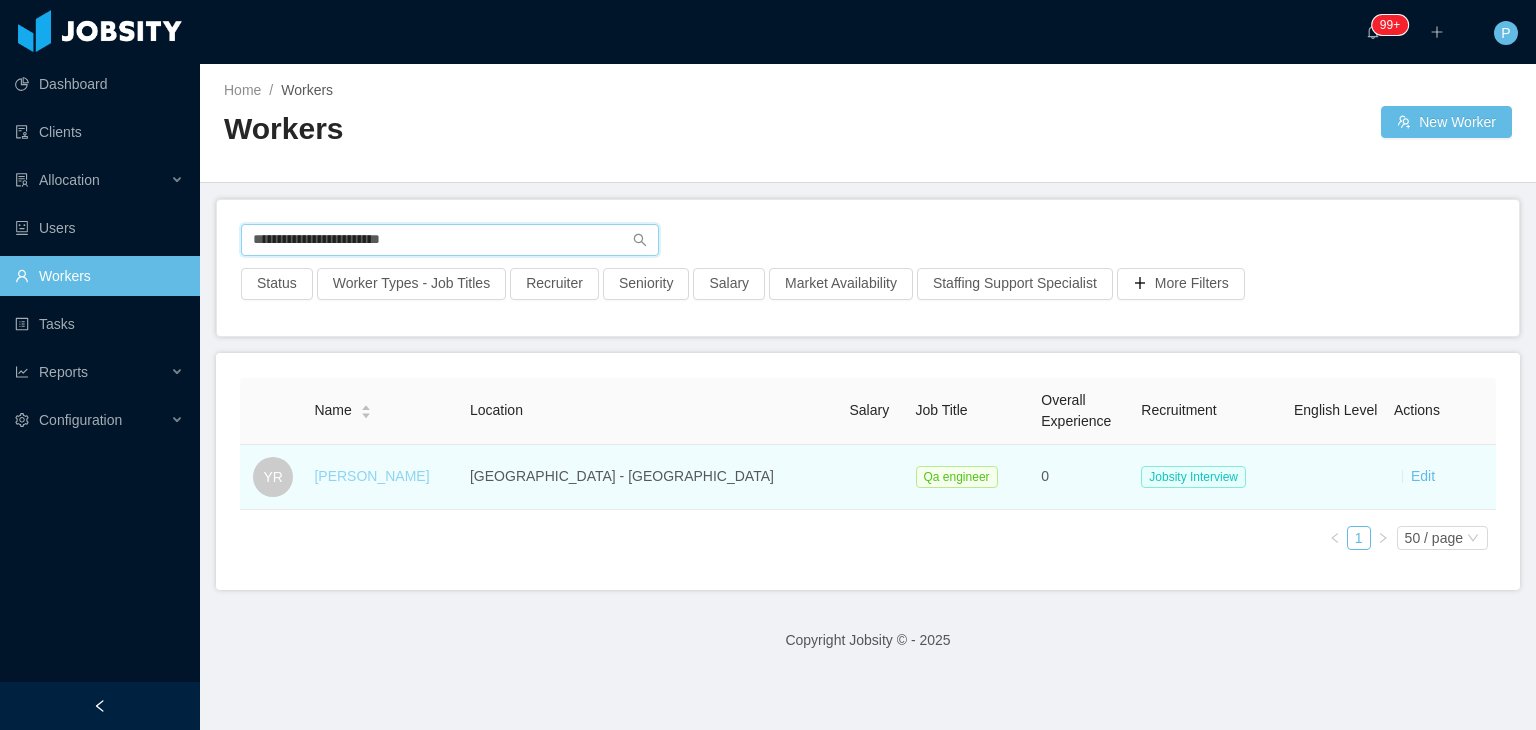 type on "**********" 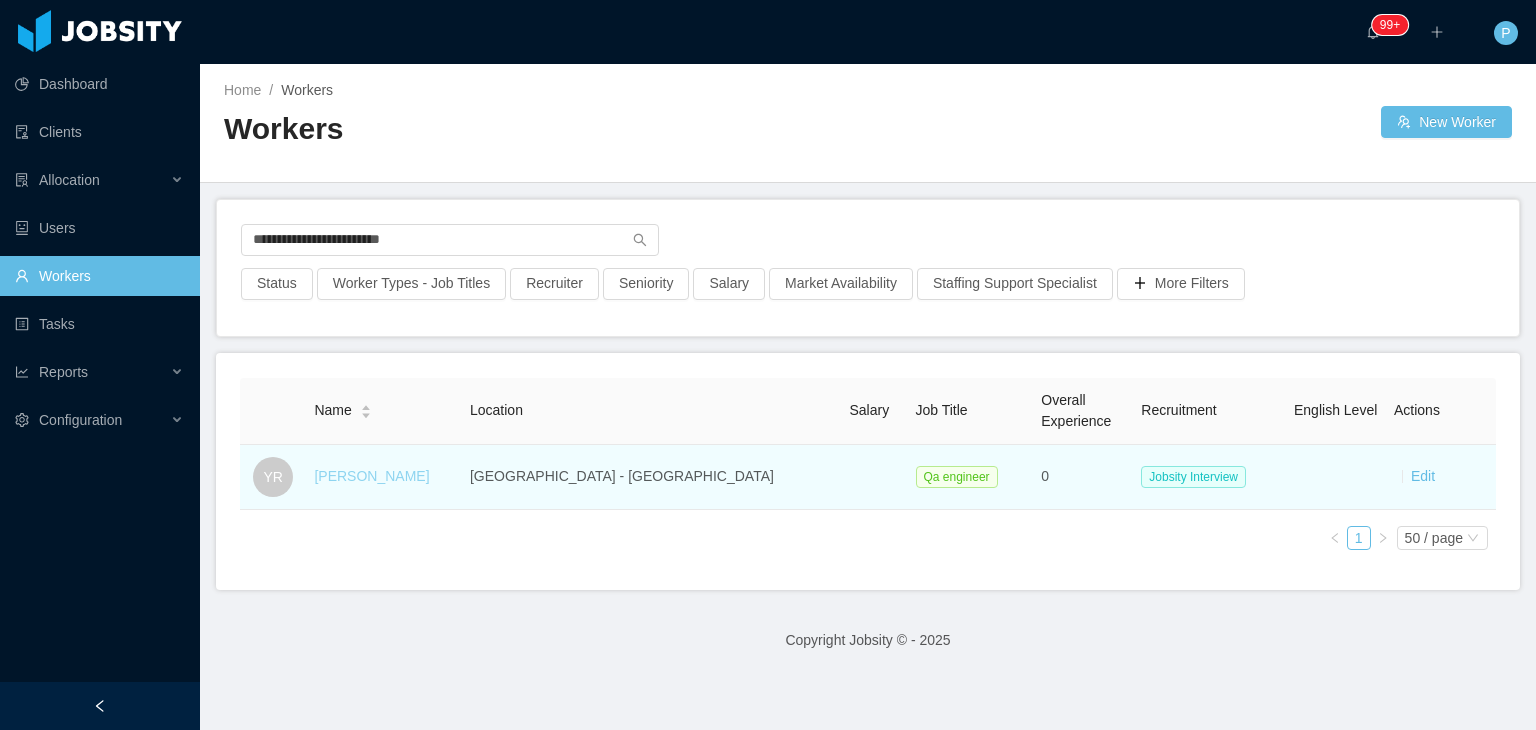 click on "[PERSON_NAME]" at bounding box center [371, 476] 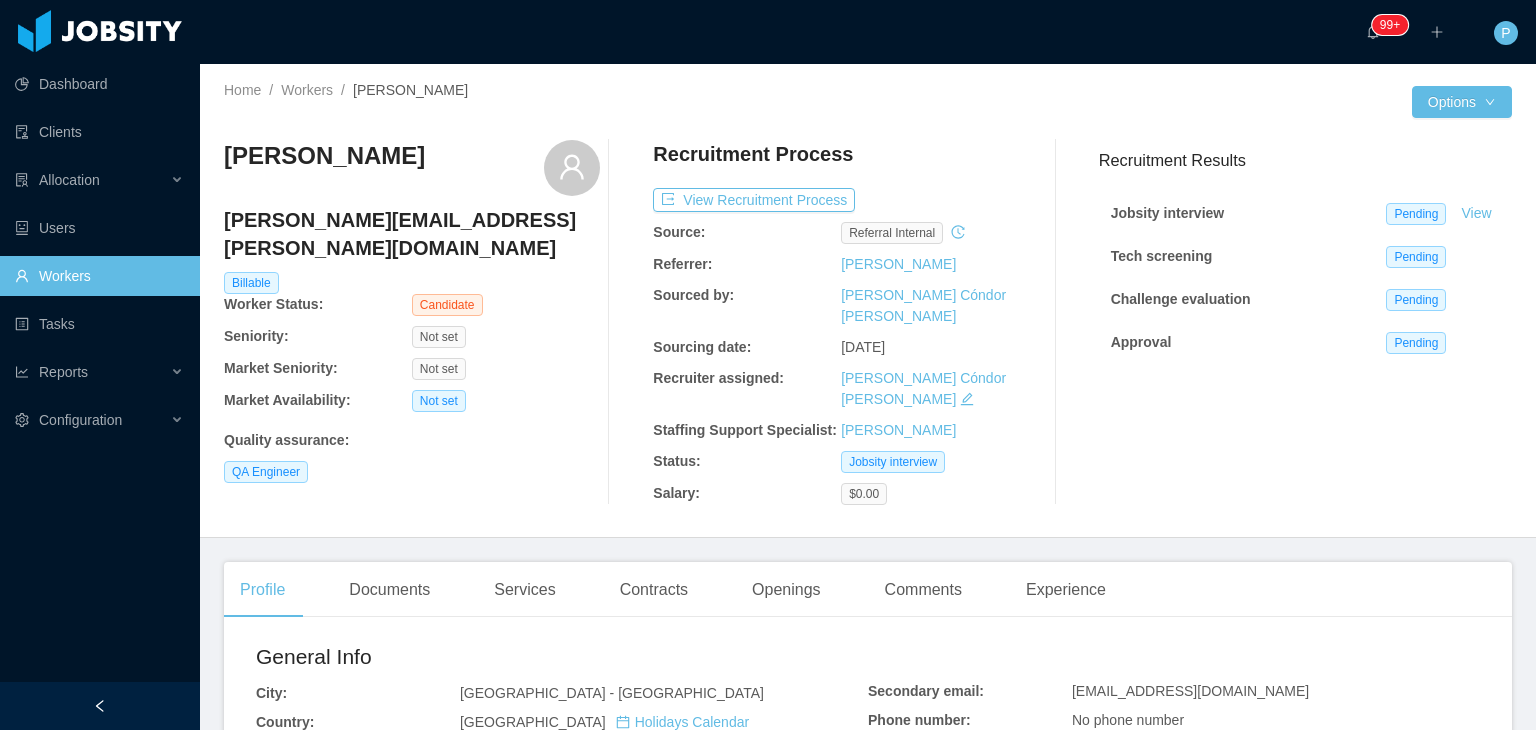 click on "Quality assurance :" at bounding box center [412, 440] 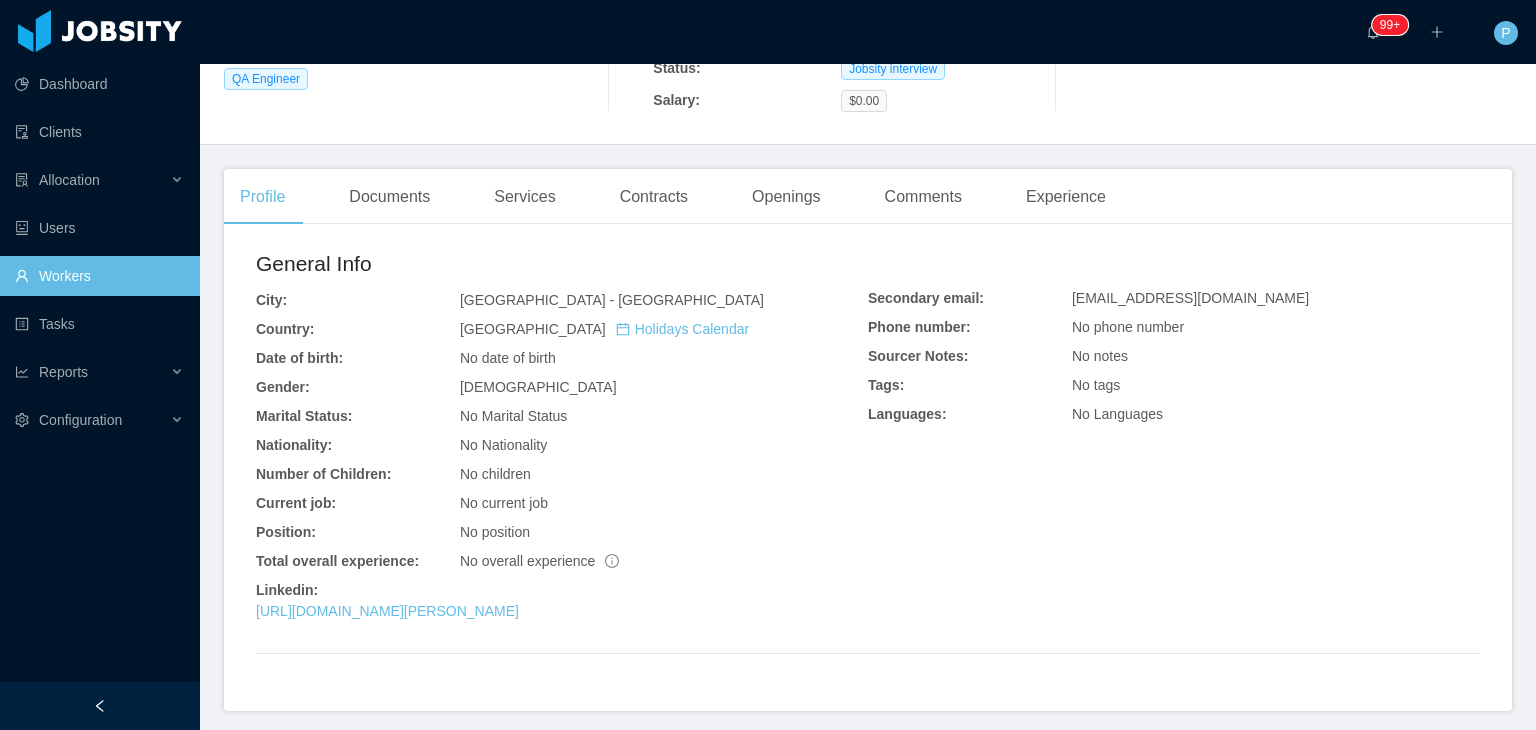 scroll, scrollTop: 426, scrollLeft: 0, axis: vertical 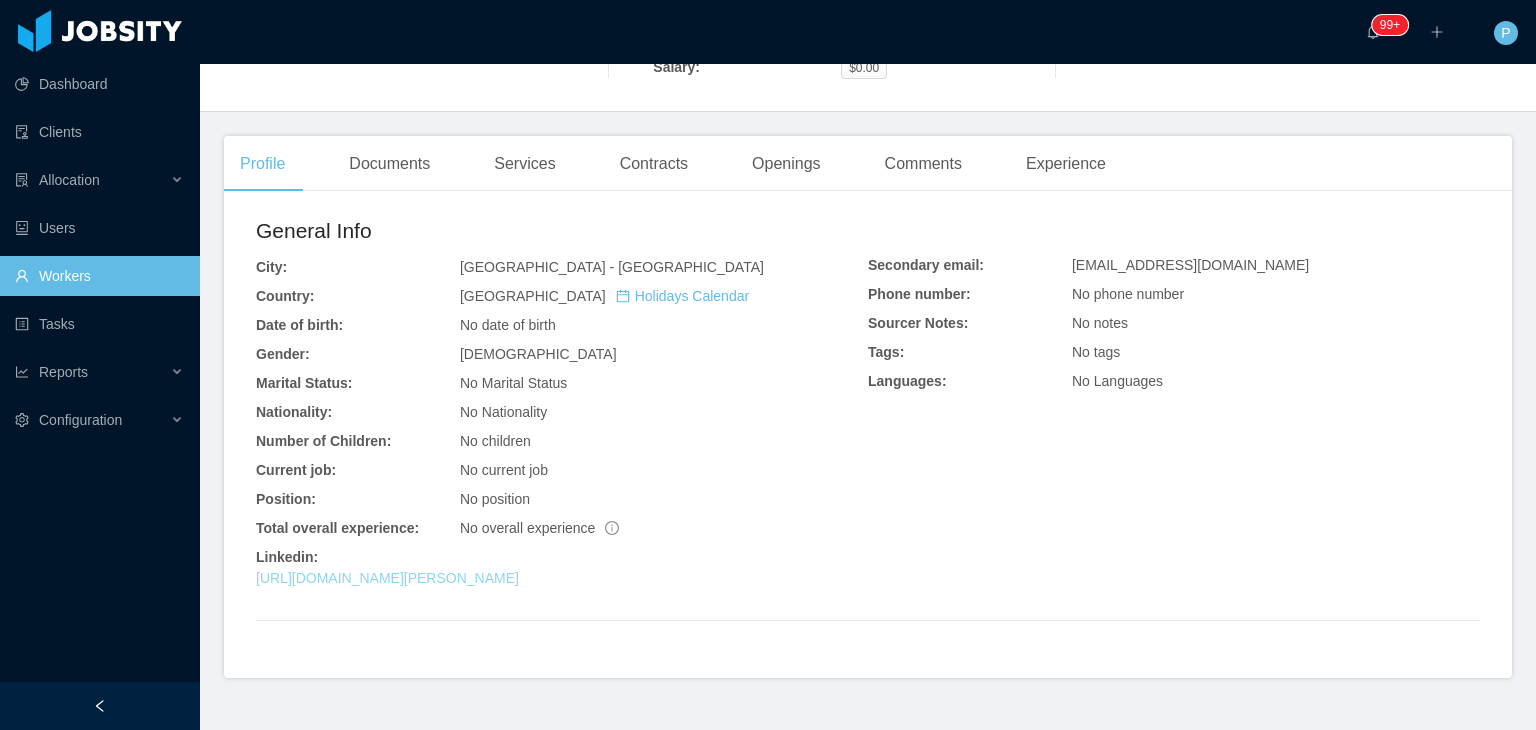 click on "https://www.linkedin.com/in/yoselin-rojas-7a6165234" at bounding box center [387, 578] 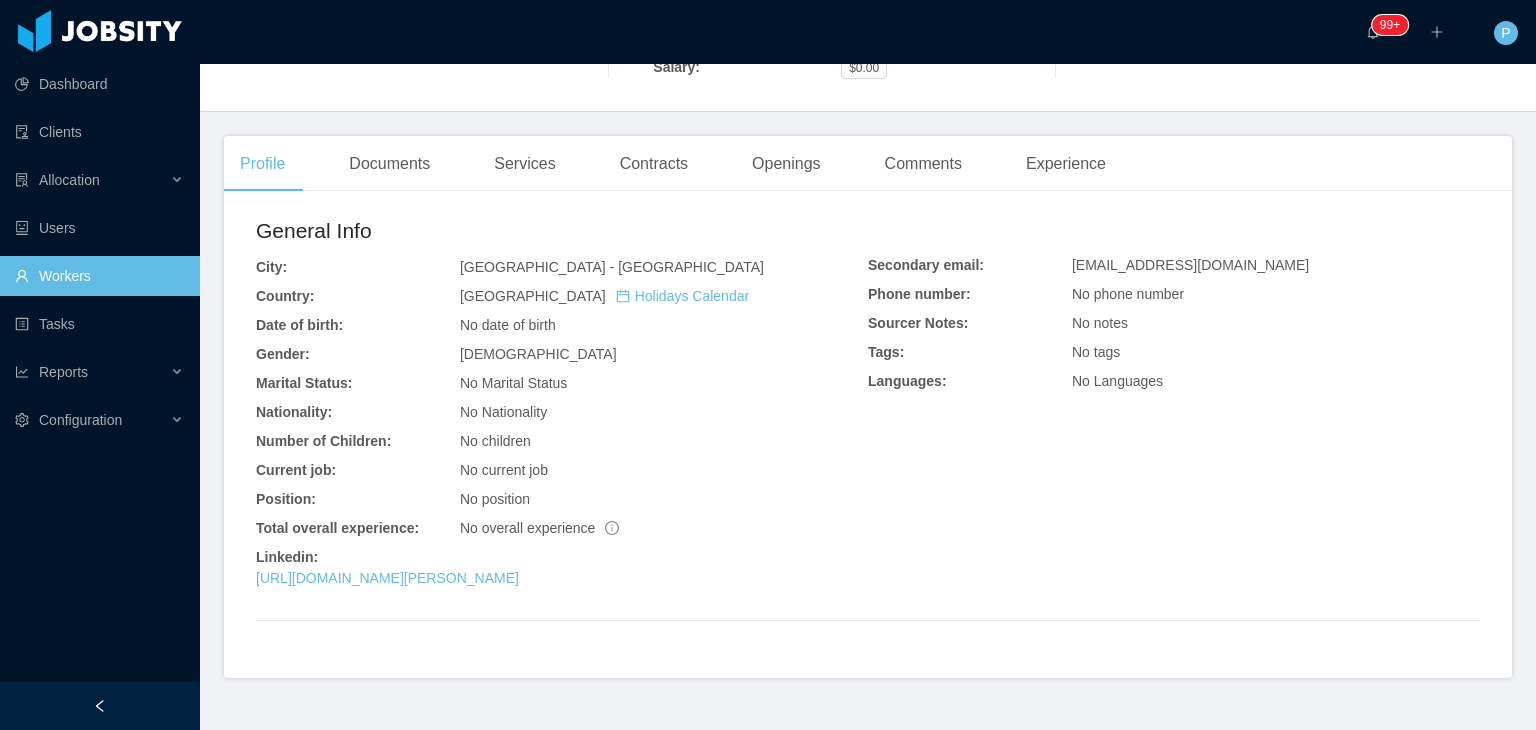 click on "General Info" at bounding box center [562, 231] 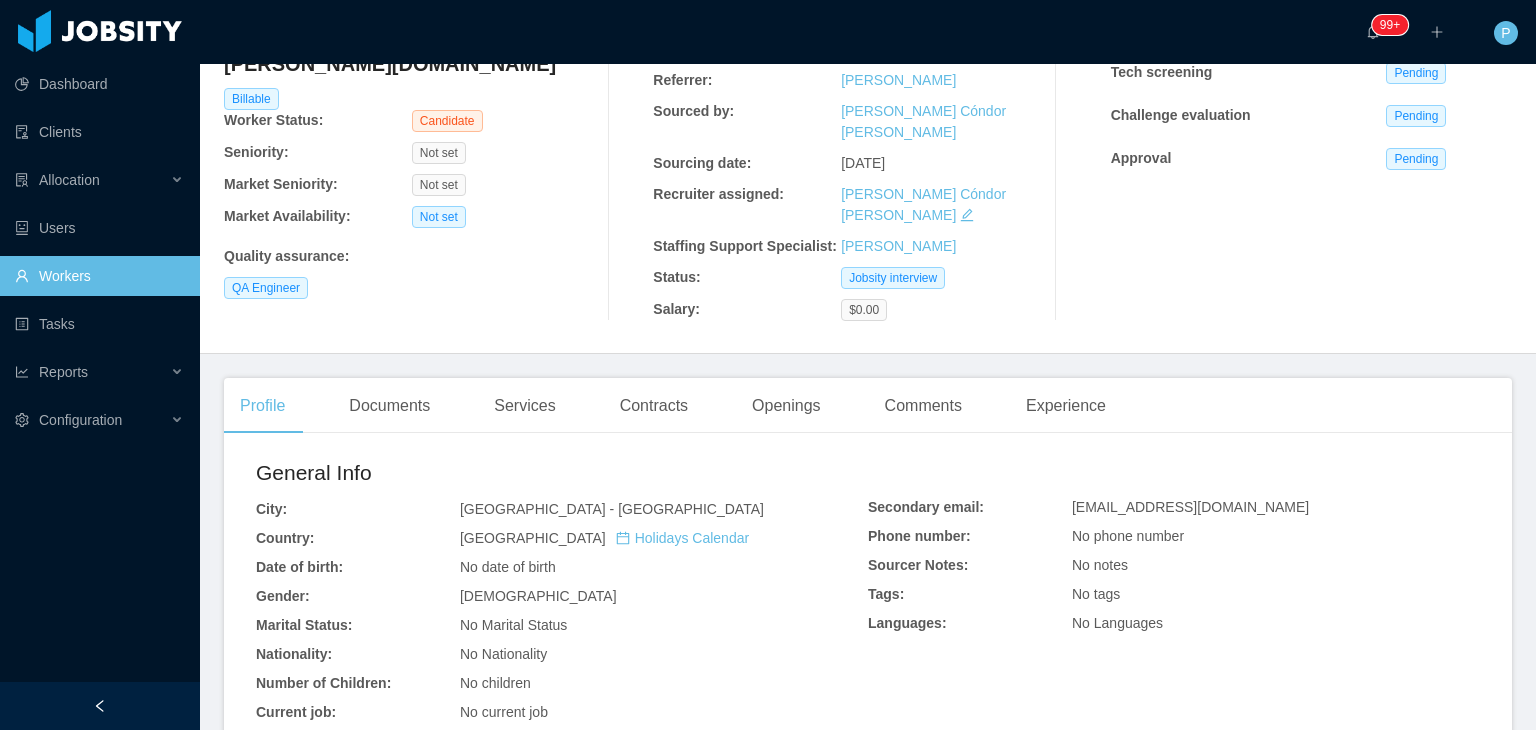 scroll, scrollTop: 0, scrollLeft: 0, axis: both 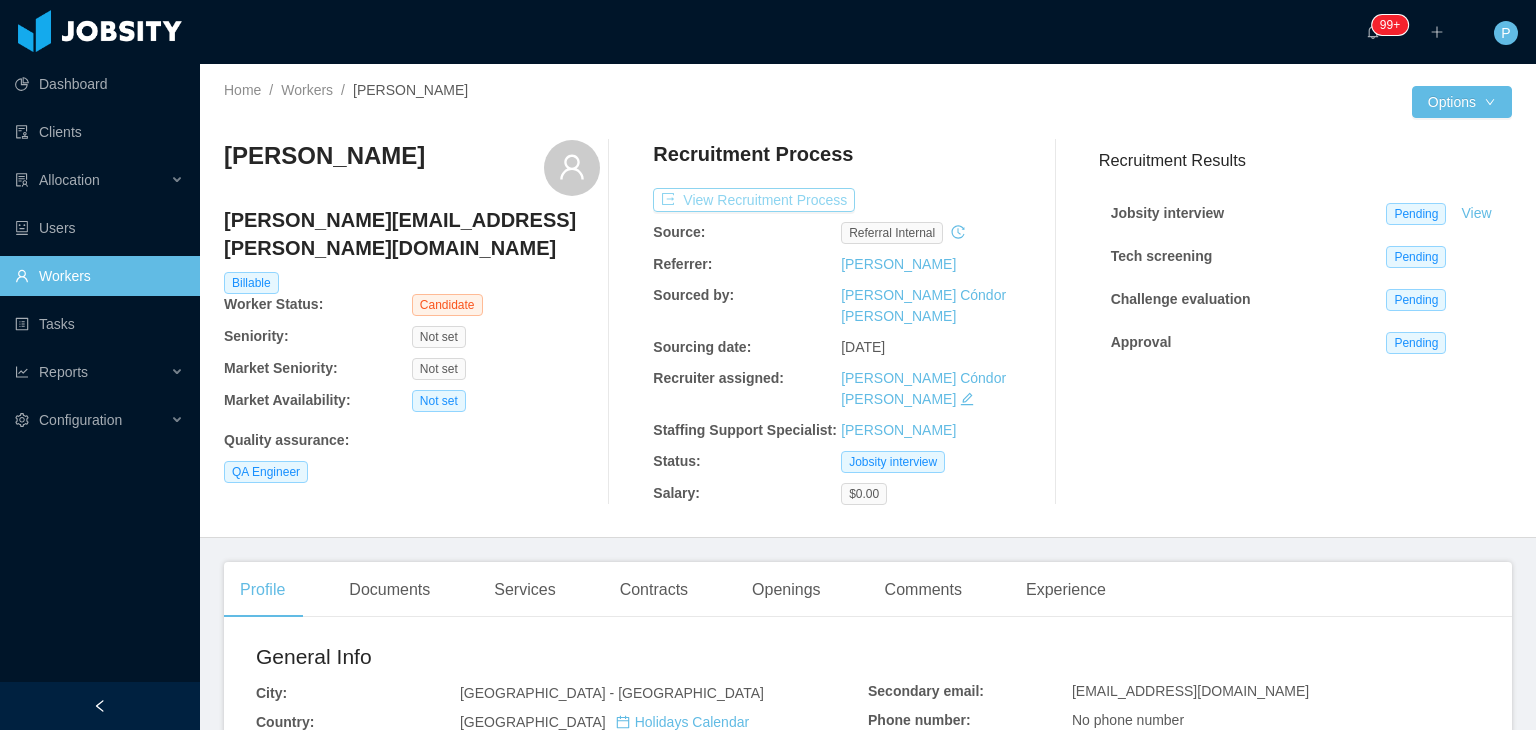 click on "View Recruitment Process" at bounding box center (754, 200) 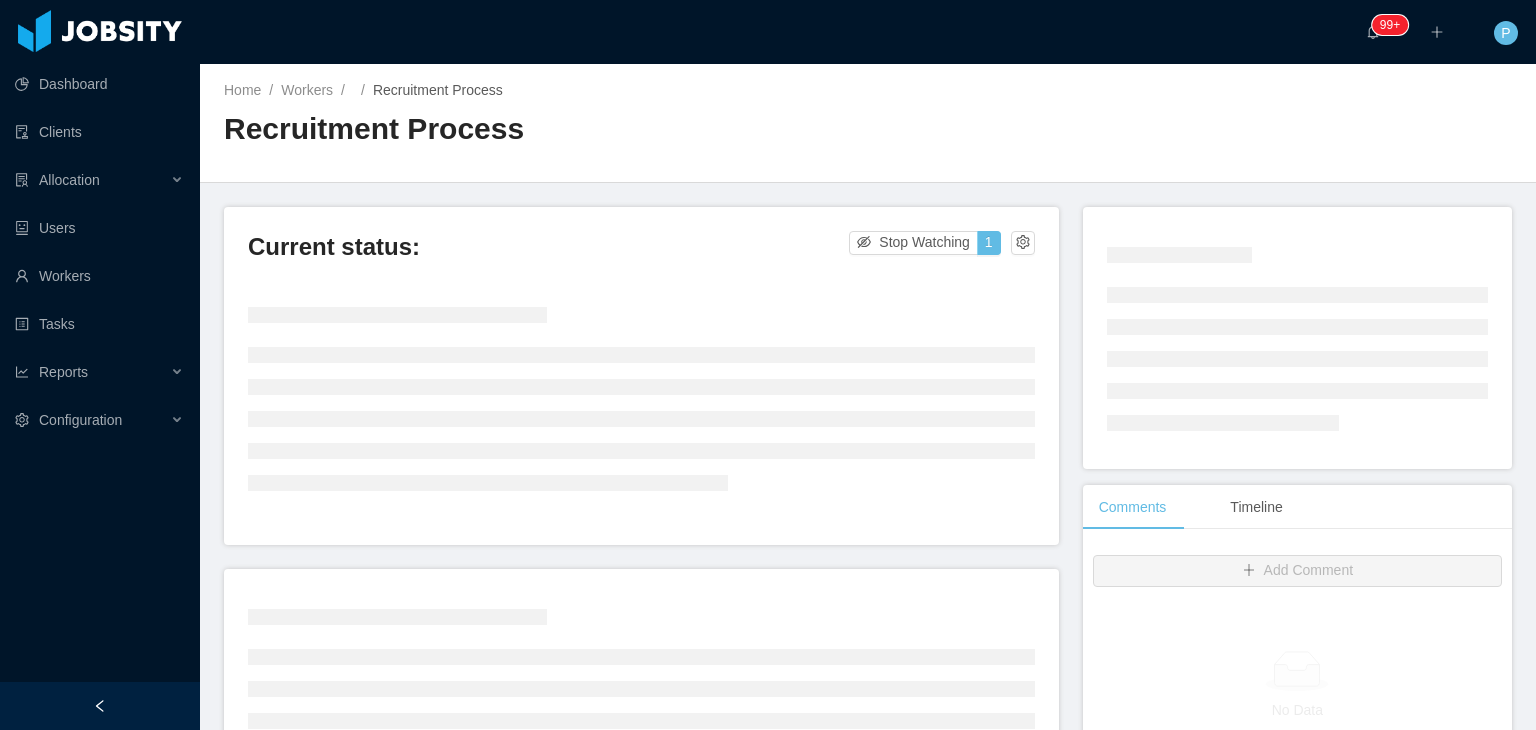 click on "Home / Workers / / Recruitment Process / Recruitment Process" at bounding box center (868, 123) 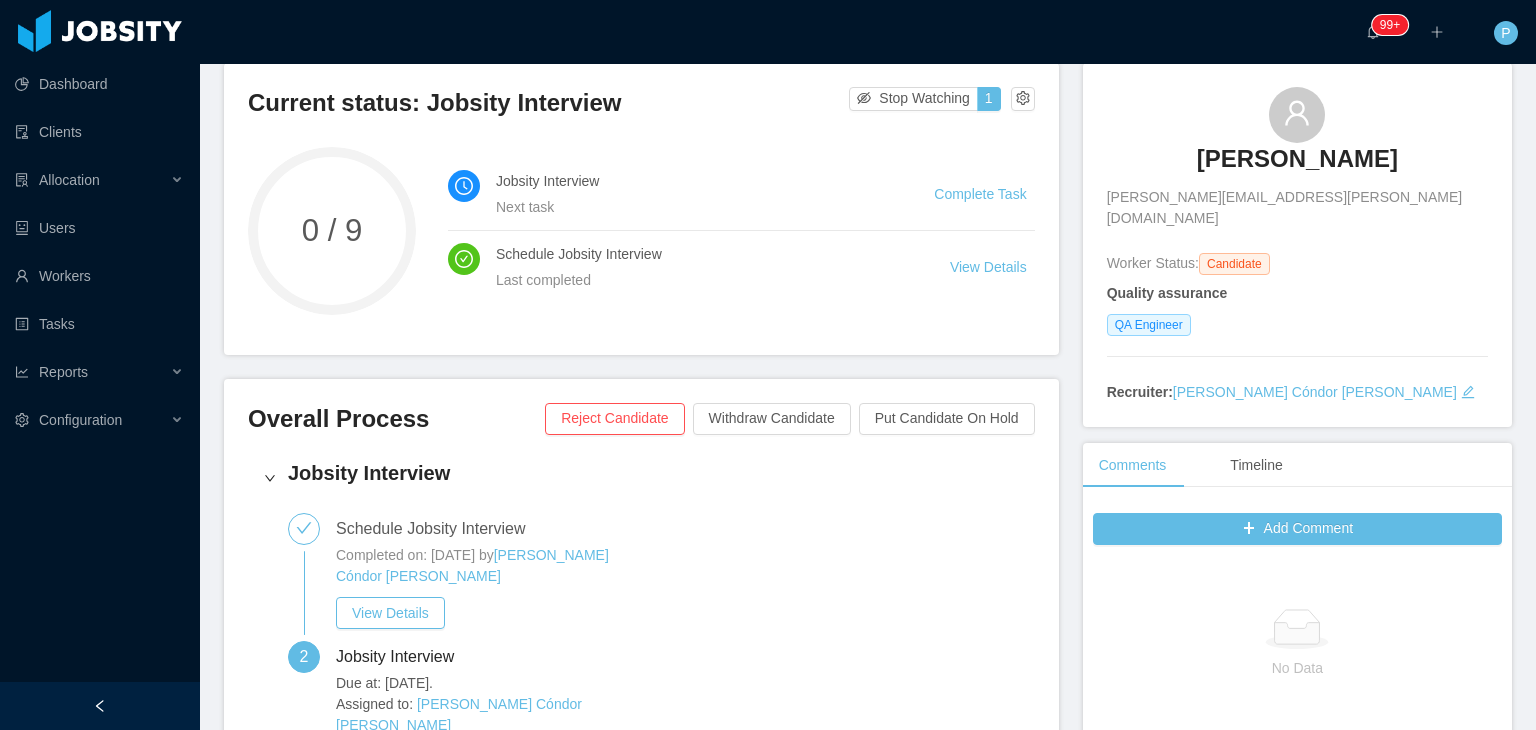 scroll, scrollTop: 120, scrollLeft: 0, axis: vertical 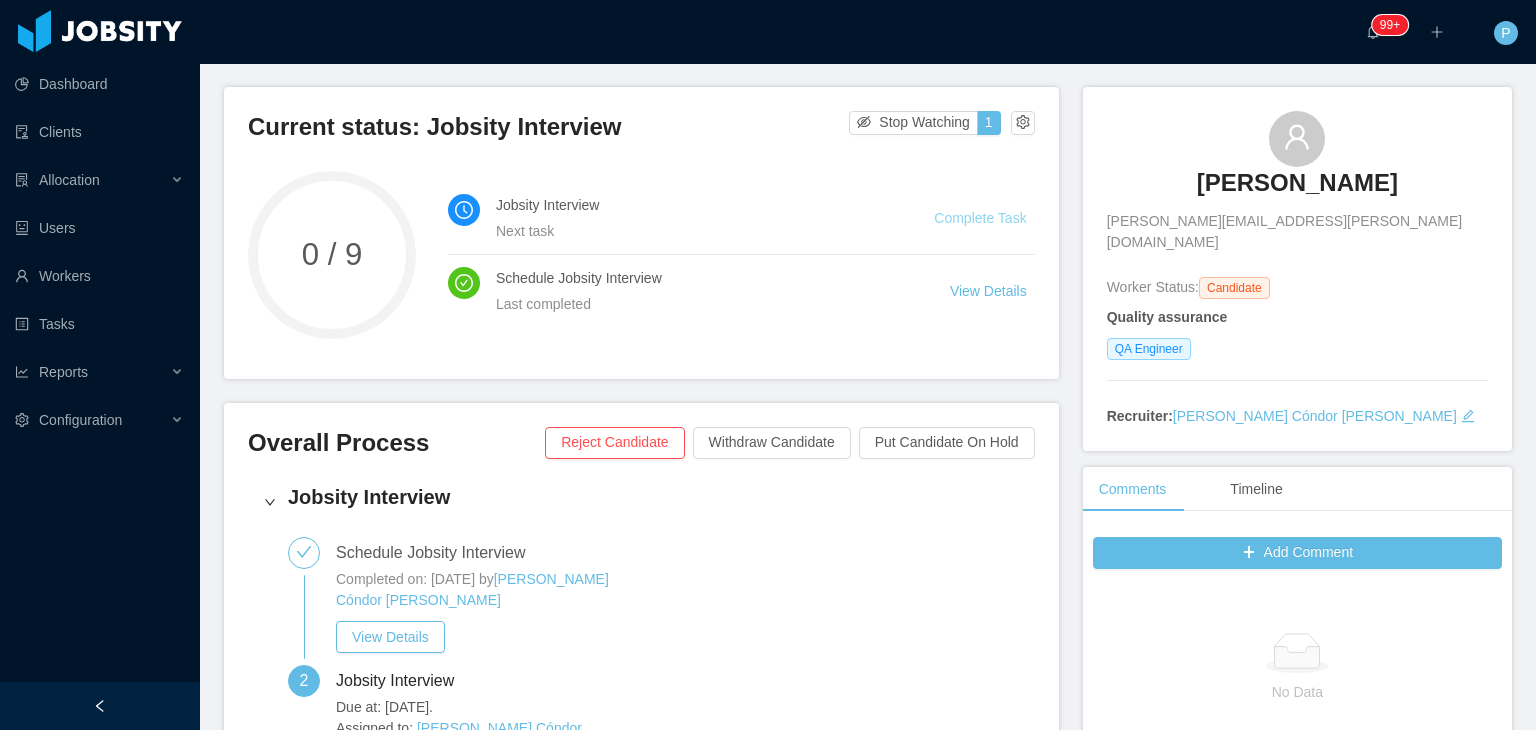 click on "Complete Task" at bounding box center [980, 218] 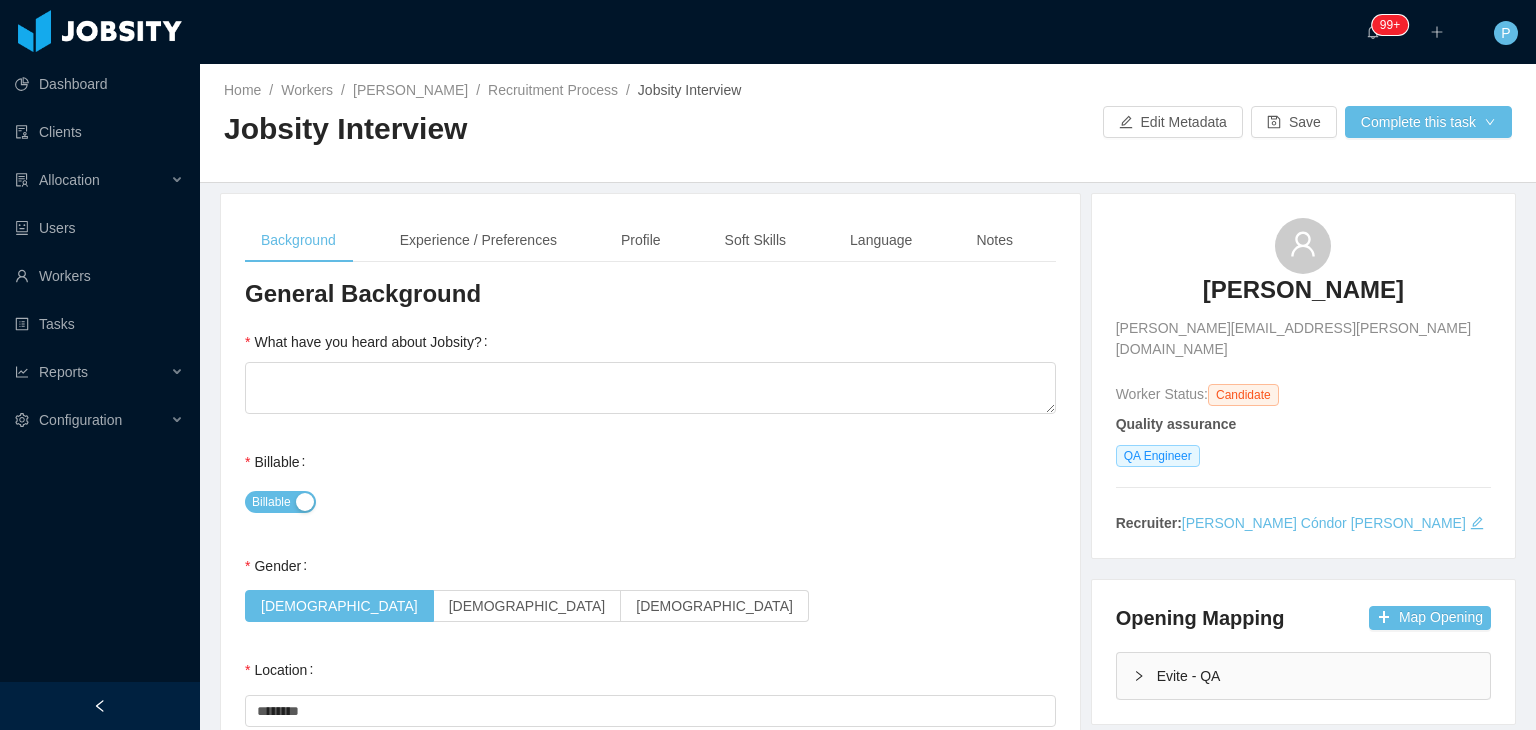 type 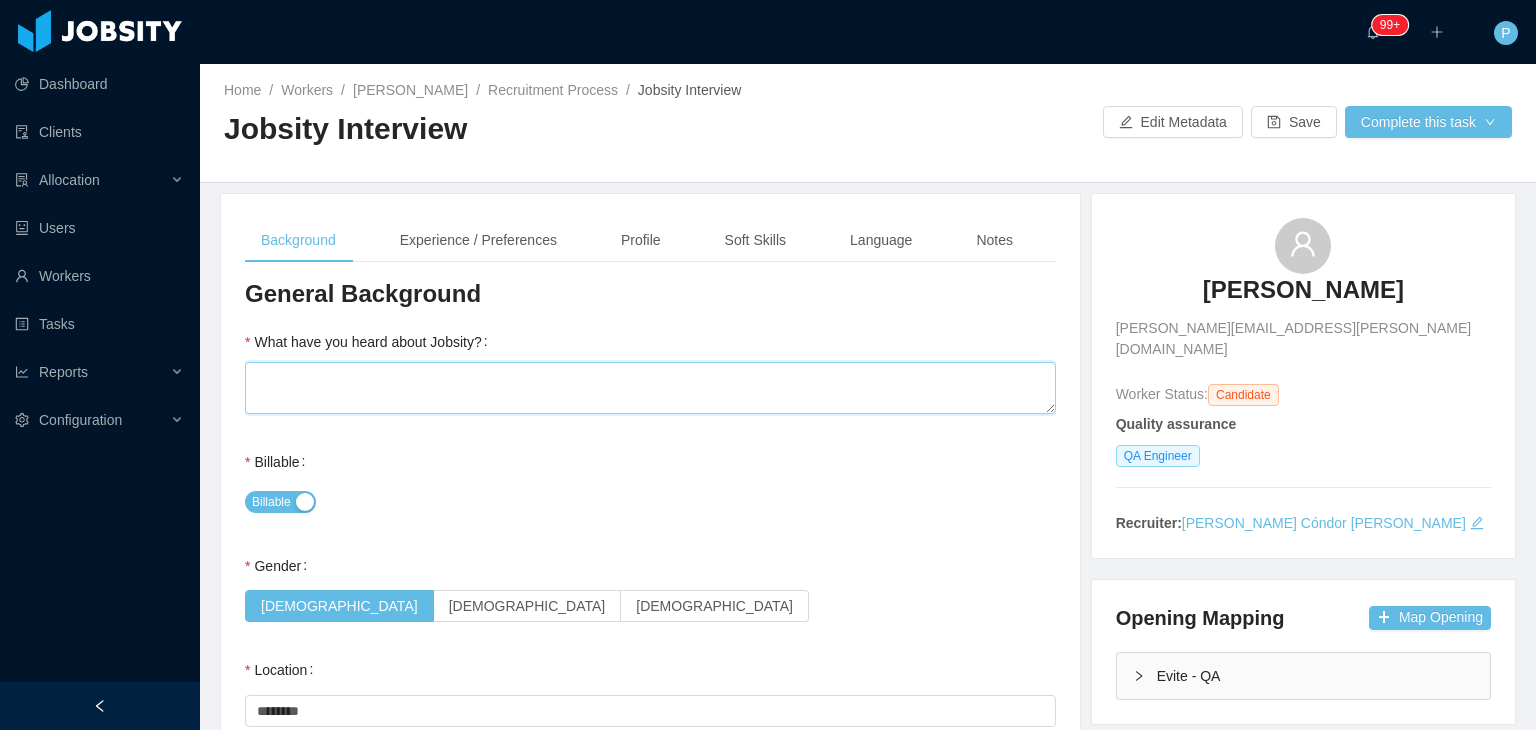 click on "What have you heard about Jobsity?" at bounding box center [650, 388] 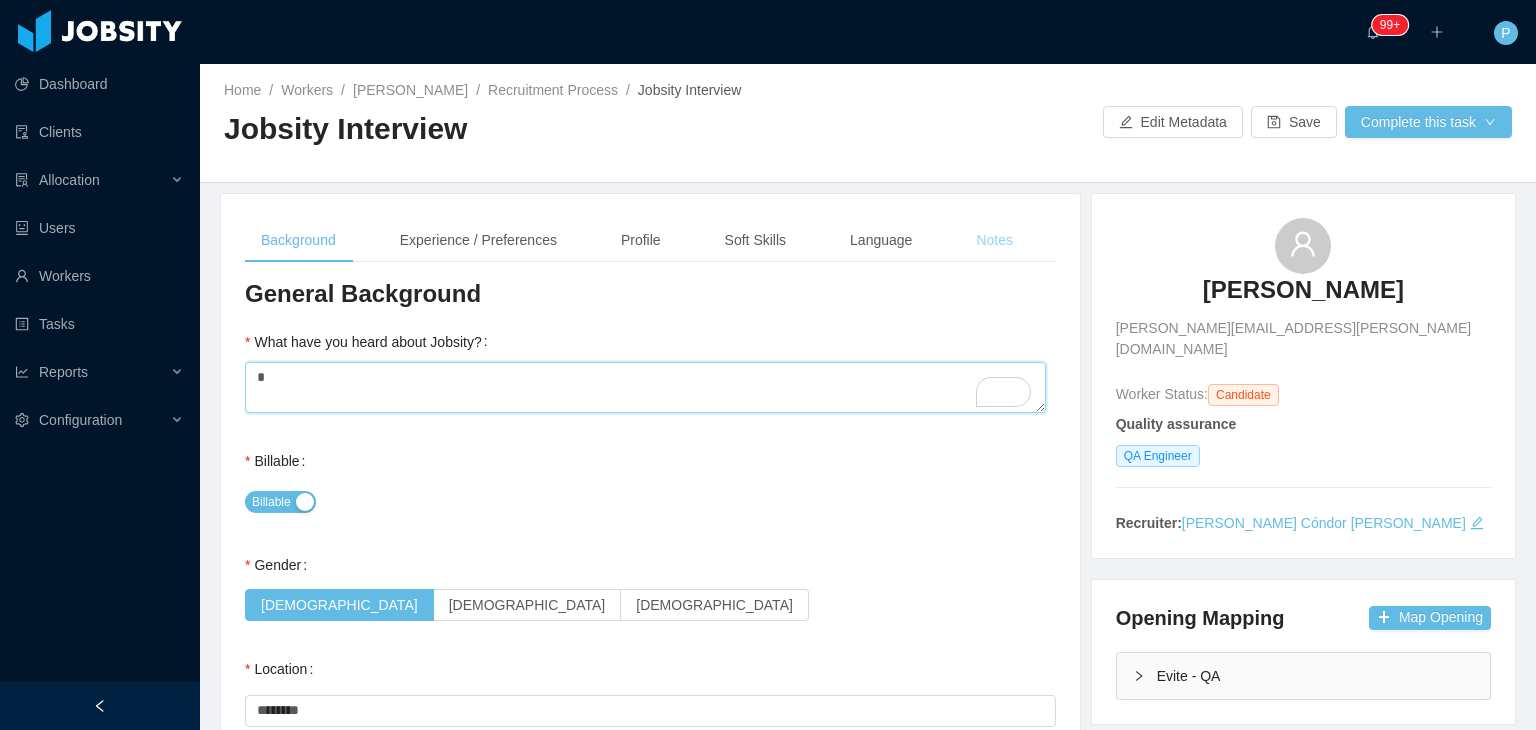 type on "*" 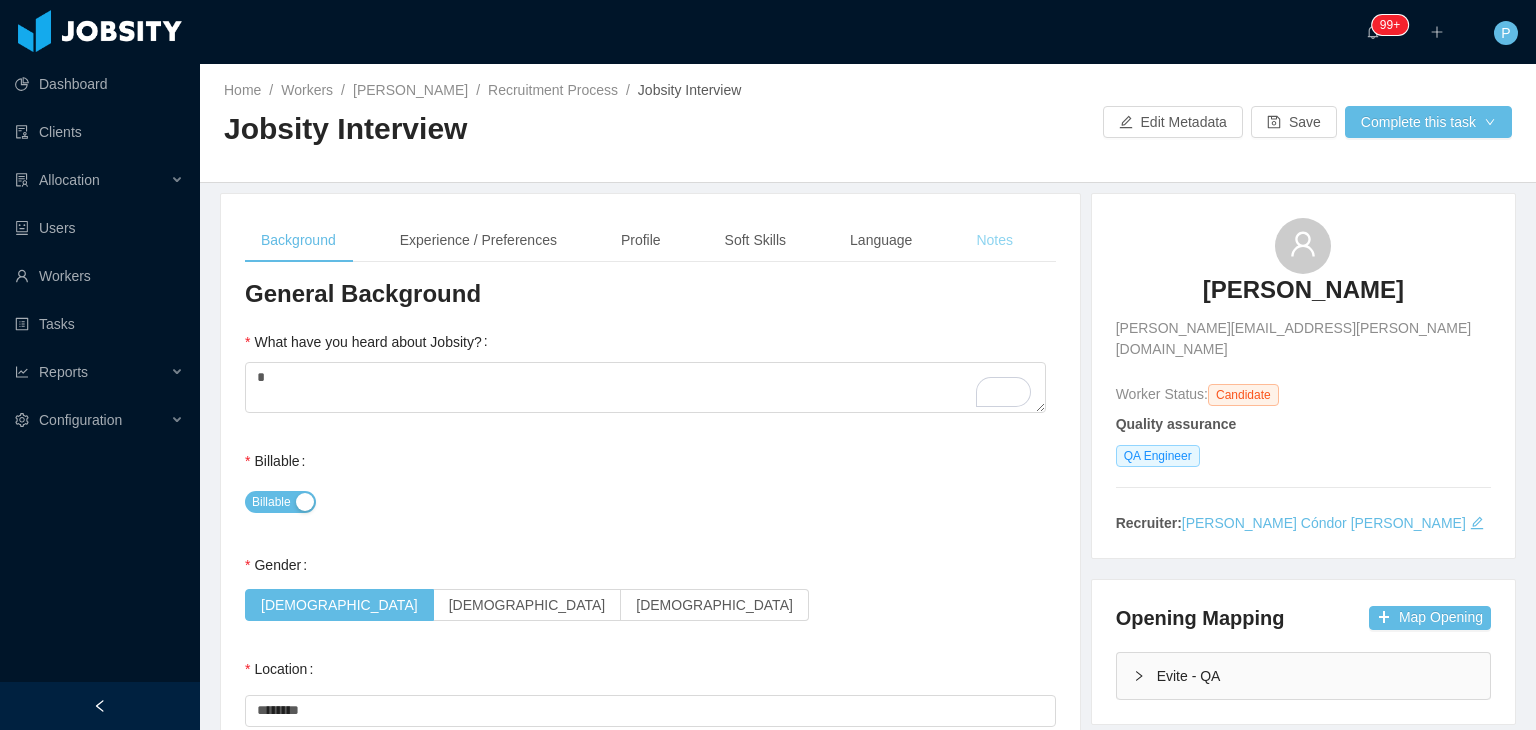click on "Notes" at bounding box center (994, 240) 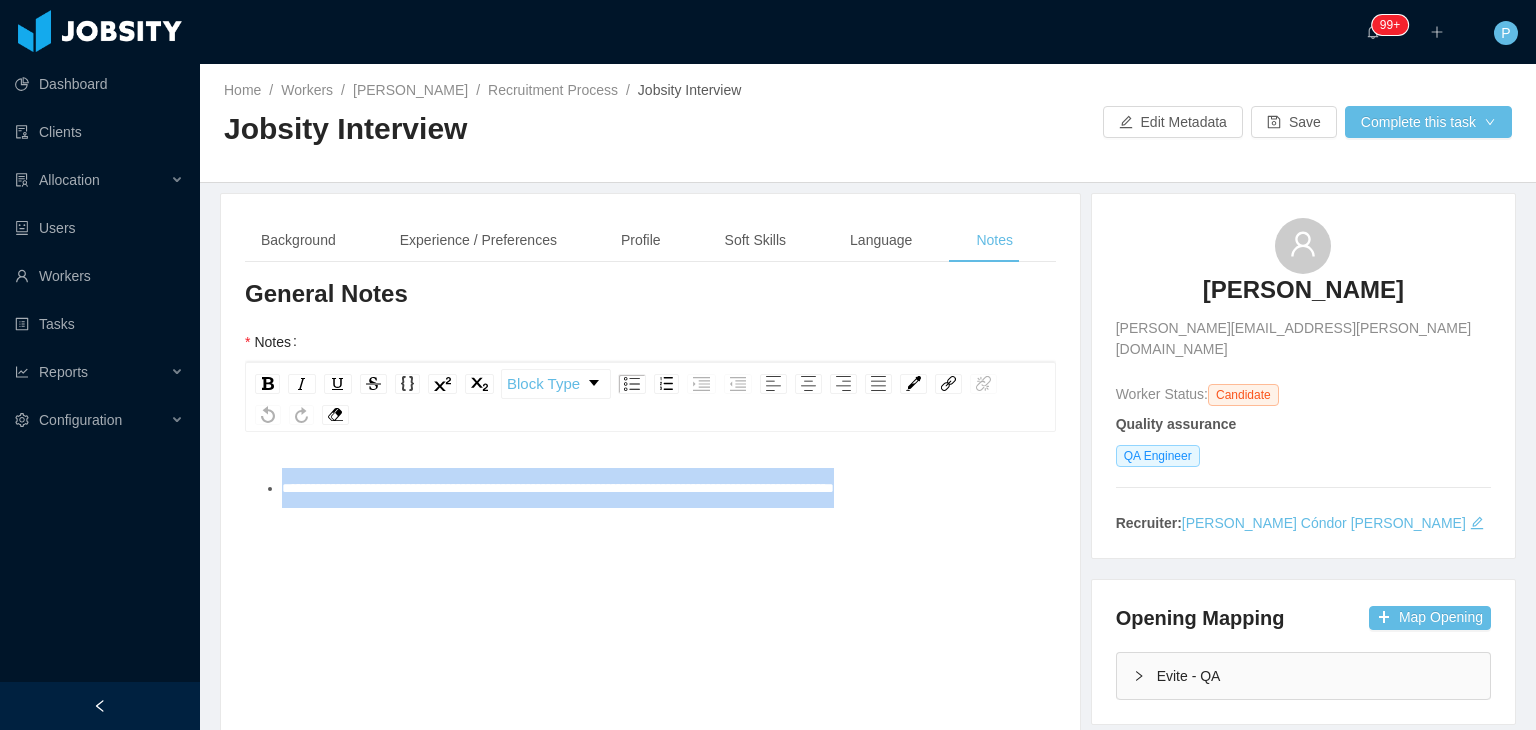 drag, startPoint x: 972, startPoint y: 493, endPoint x: 353, endPoint y: 453, distance: 620.2911 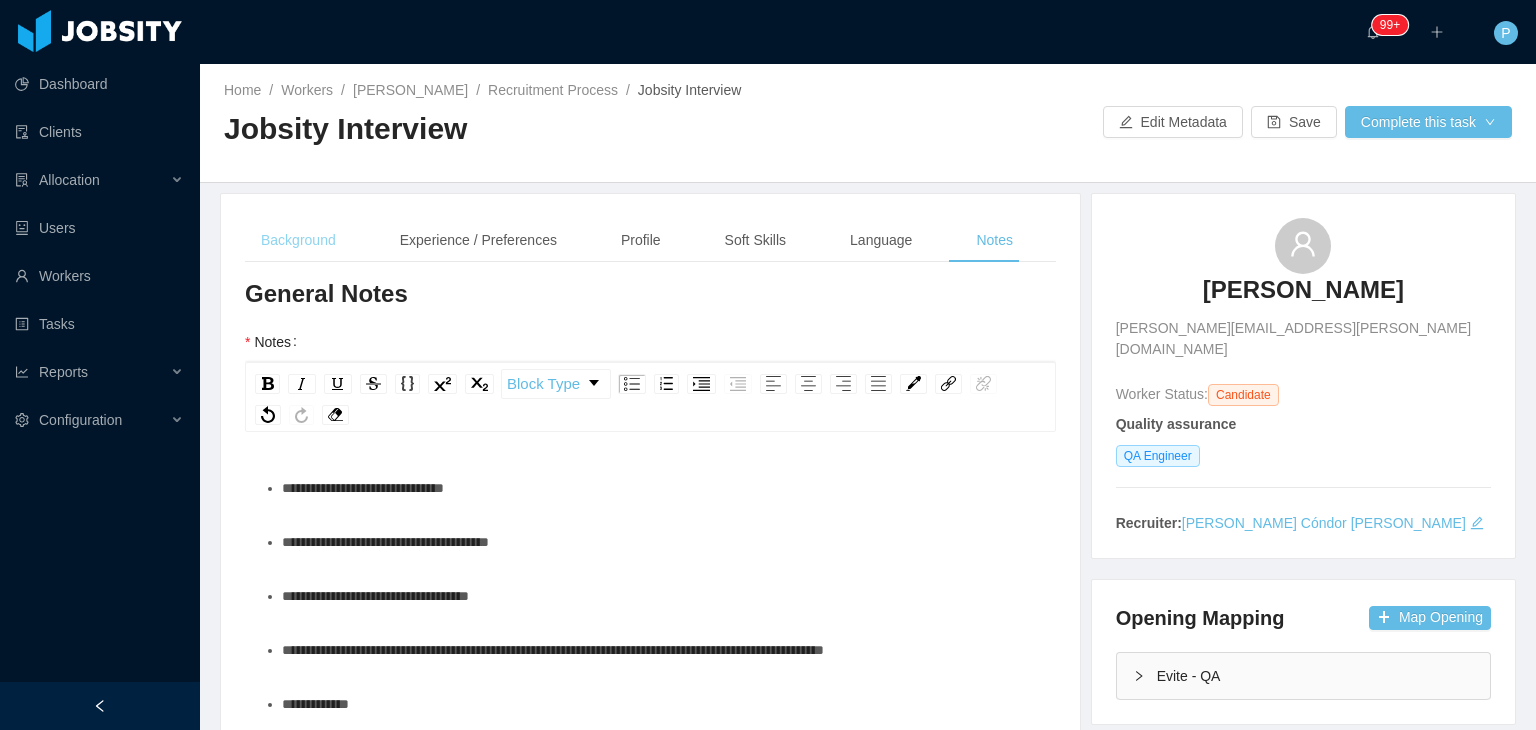click on "Background" at bounding box center (298, 240) 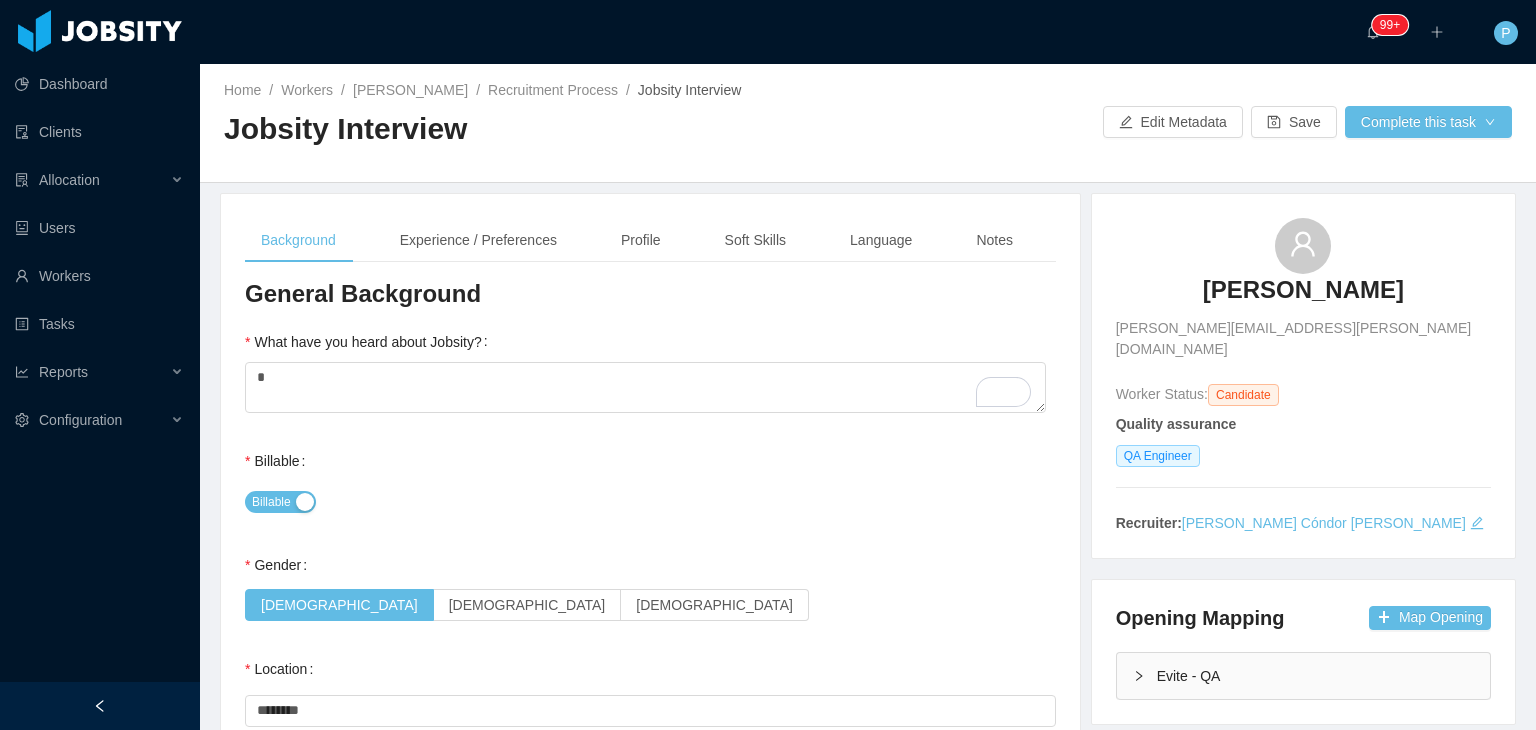 click on "Jobsity Interview" at bounding box center [546, 129] 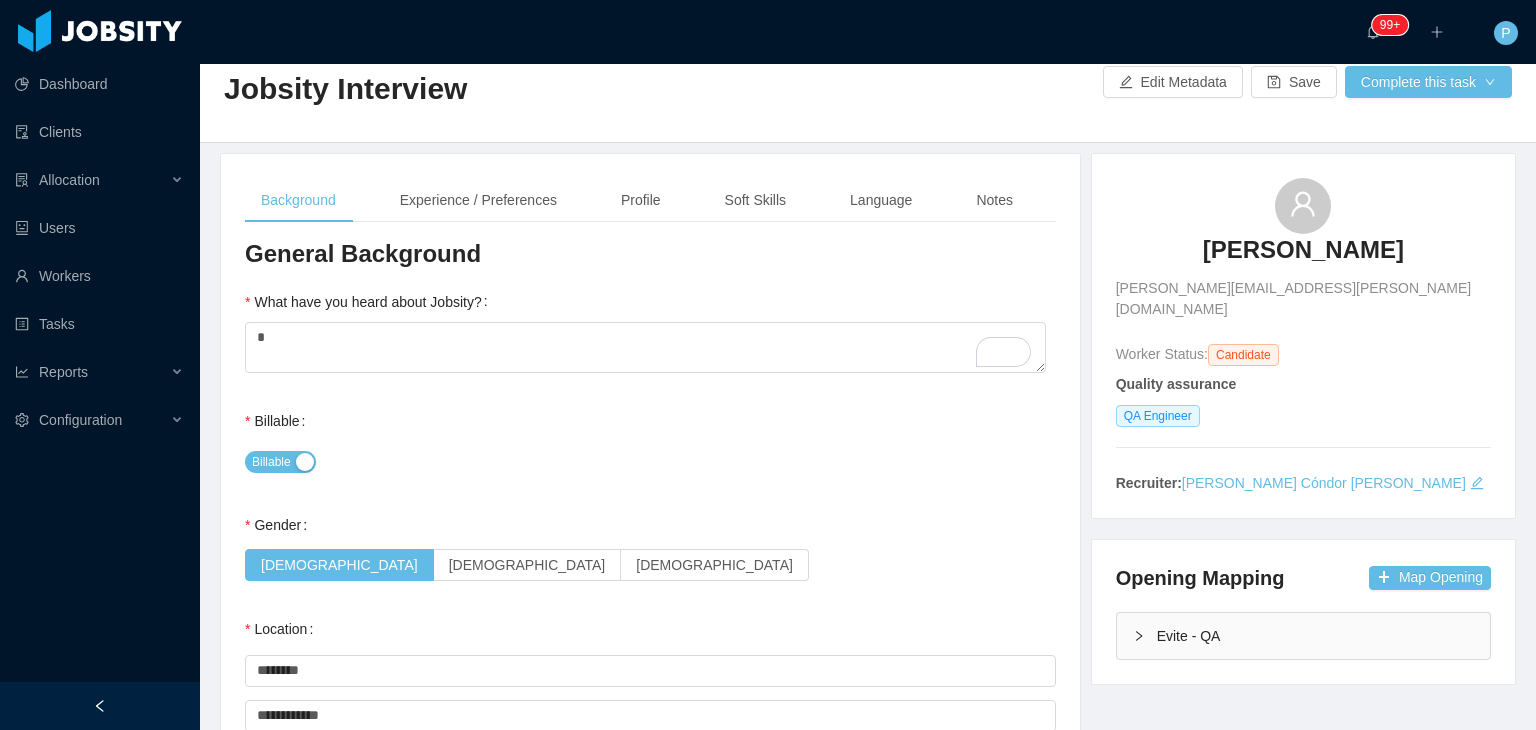 scroll, scrollTop: 200, scrollLeft: 0, axis: vertical 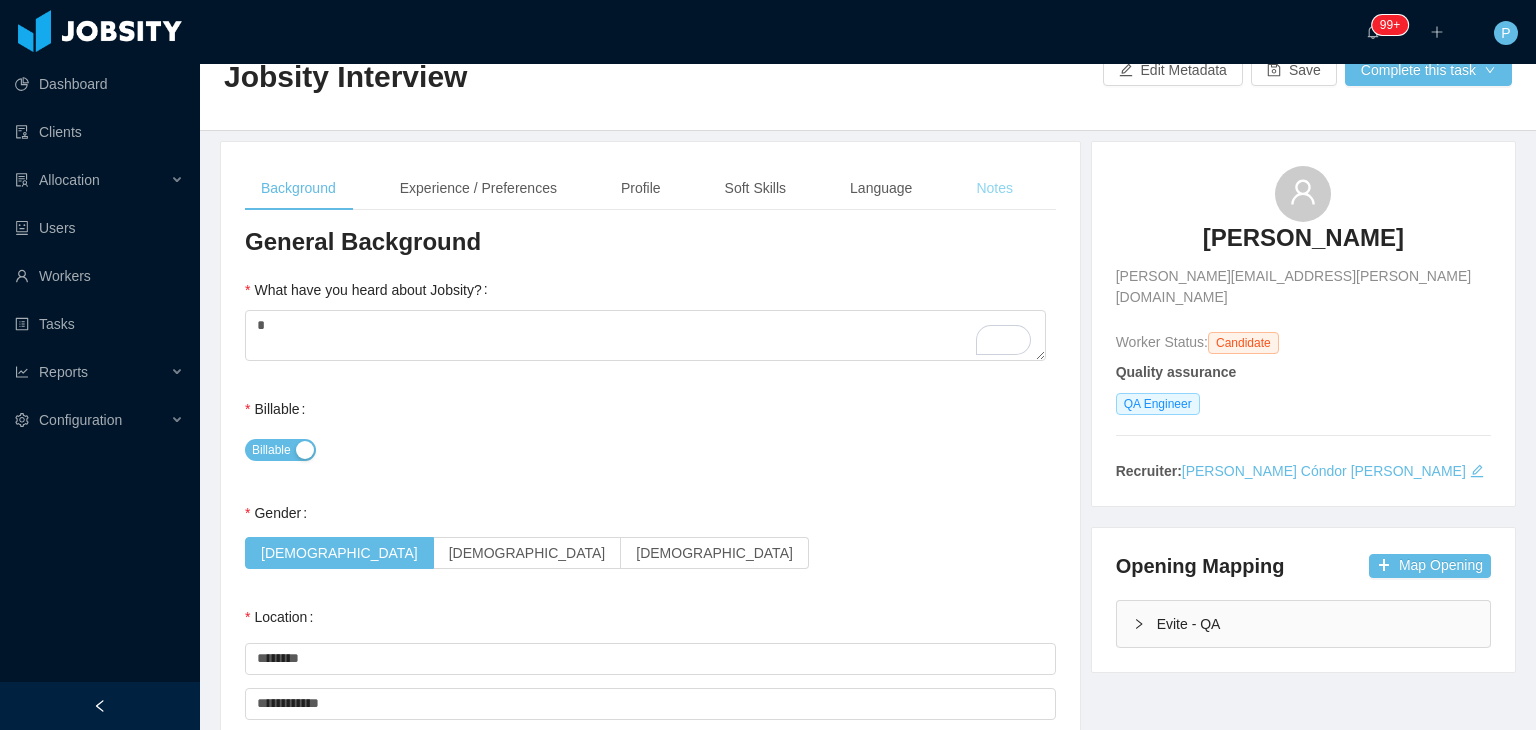 click on "Notes" at bounding box center [994, 188] 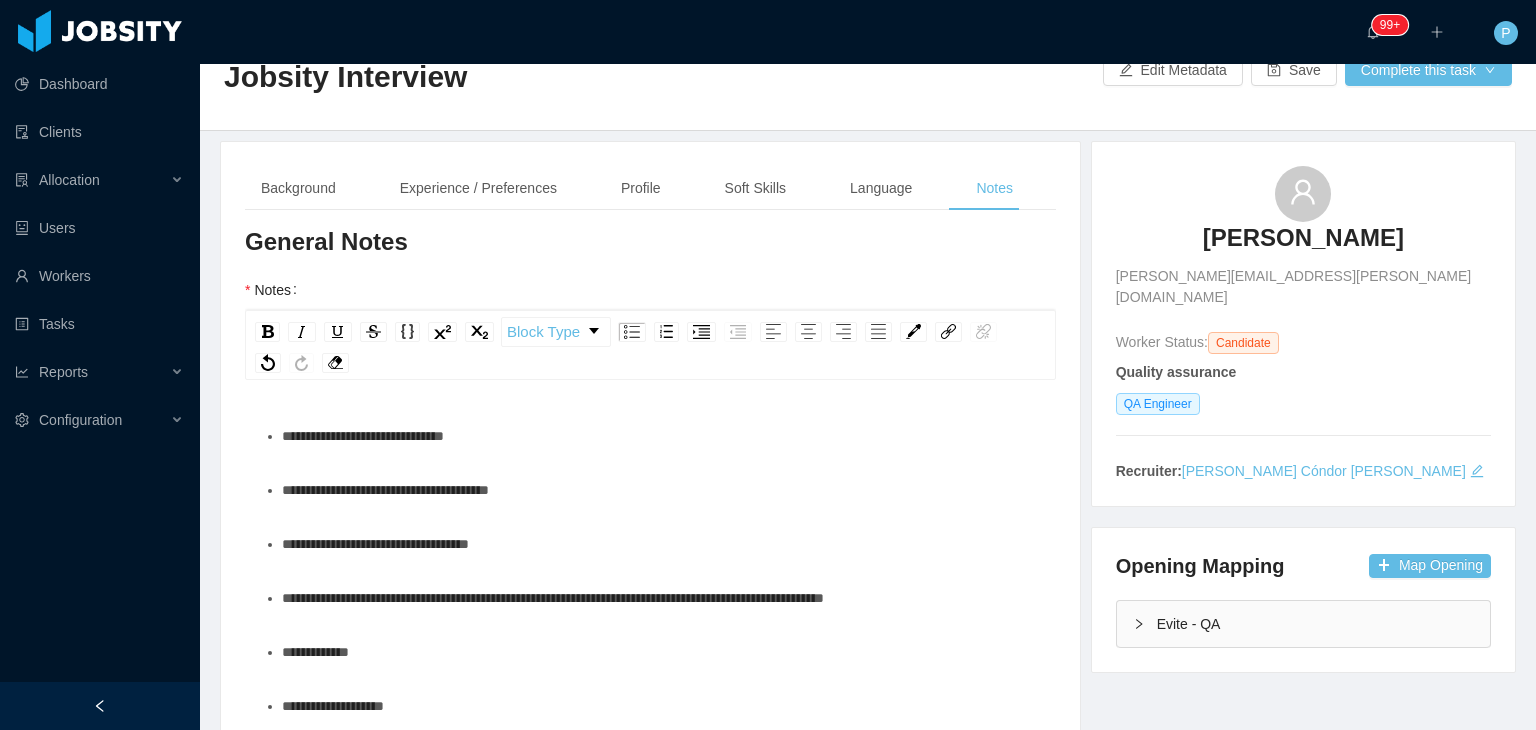 click on "**********" at bounding box center [661, 490] 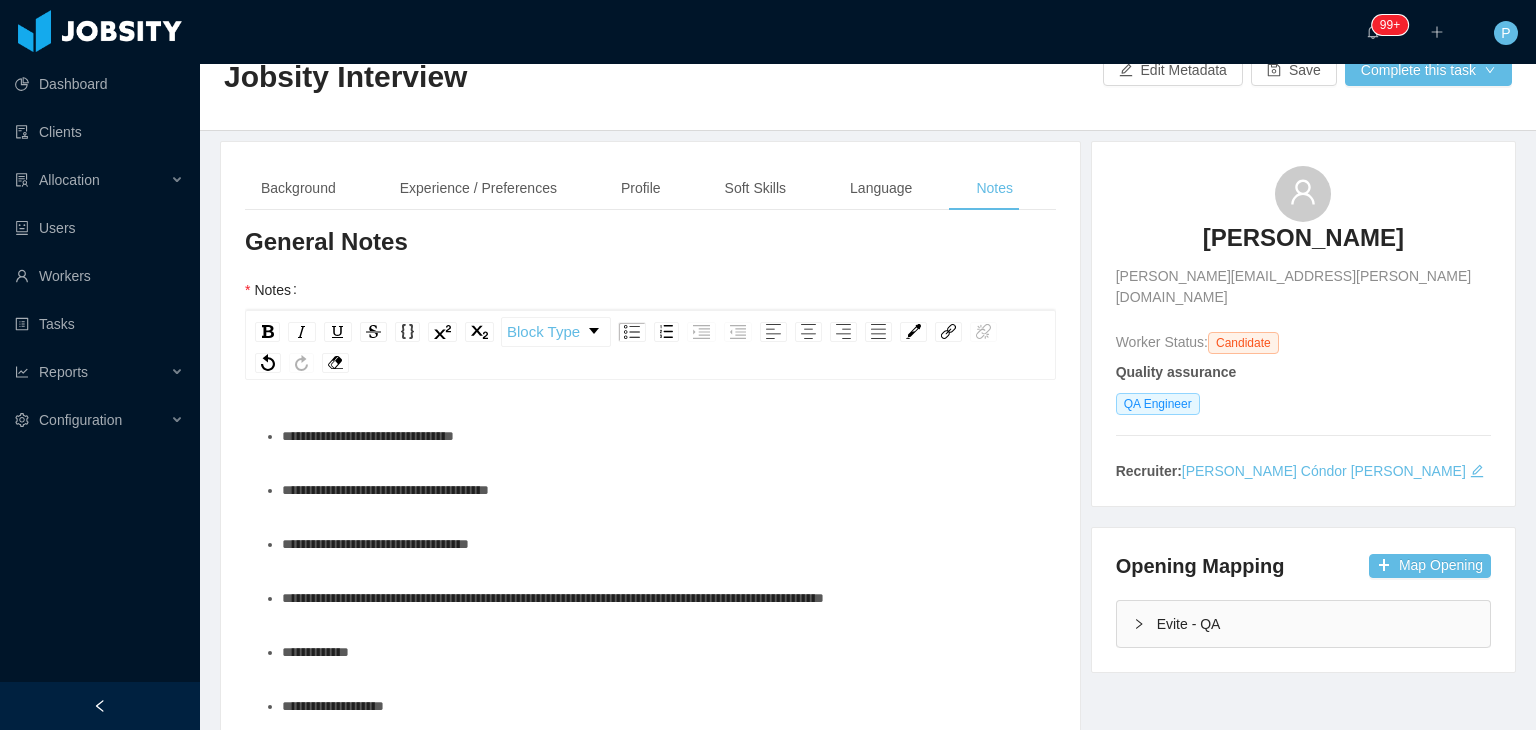 type 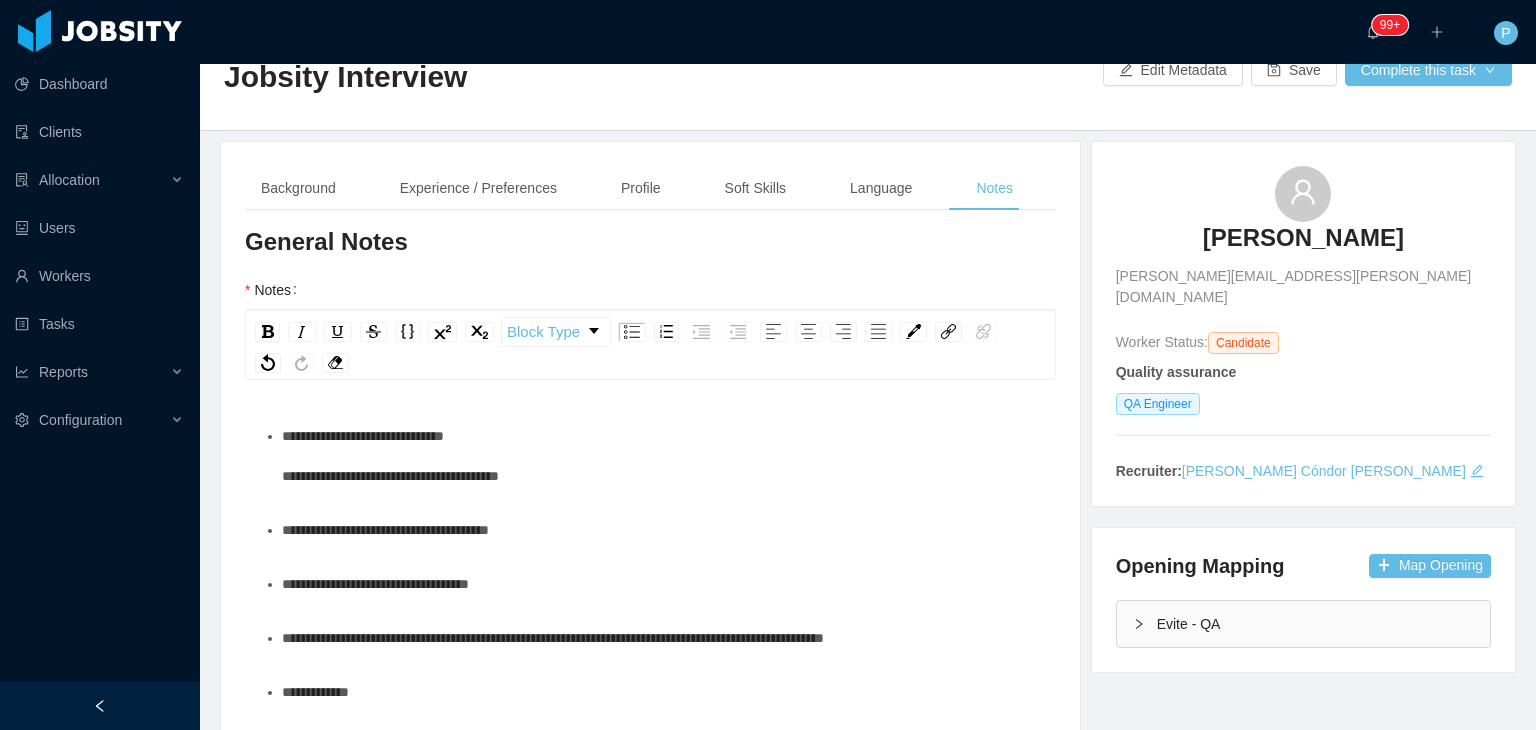 click on "**********" at bounding box center [661, 530] 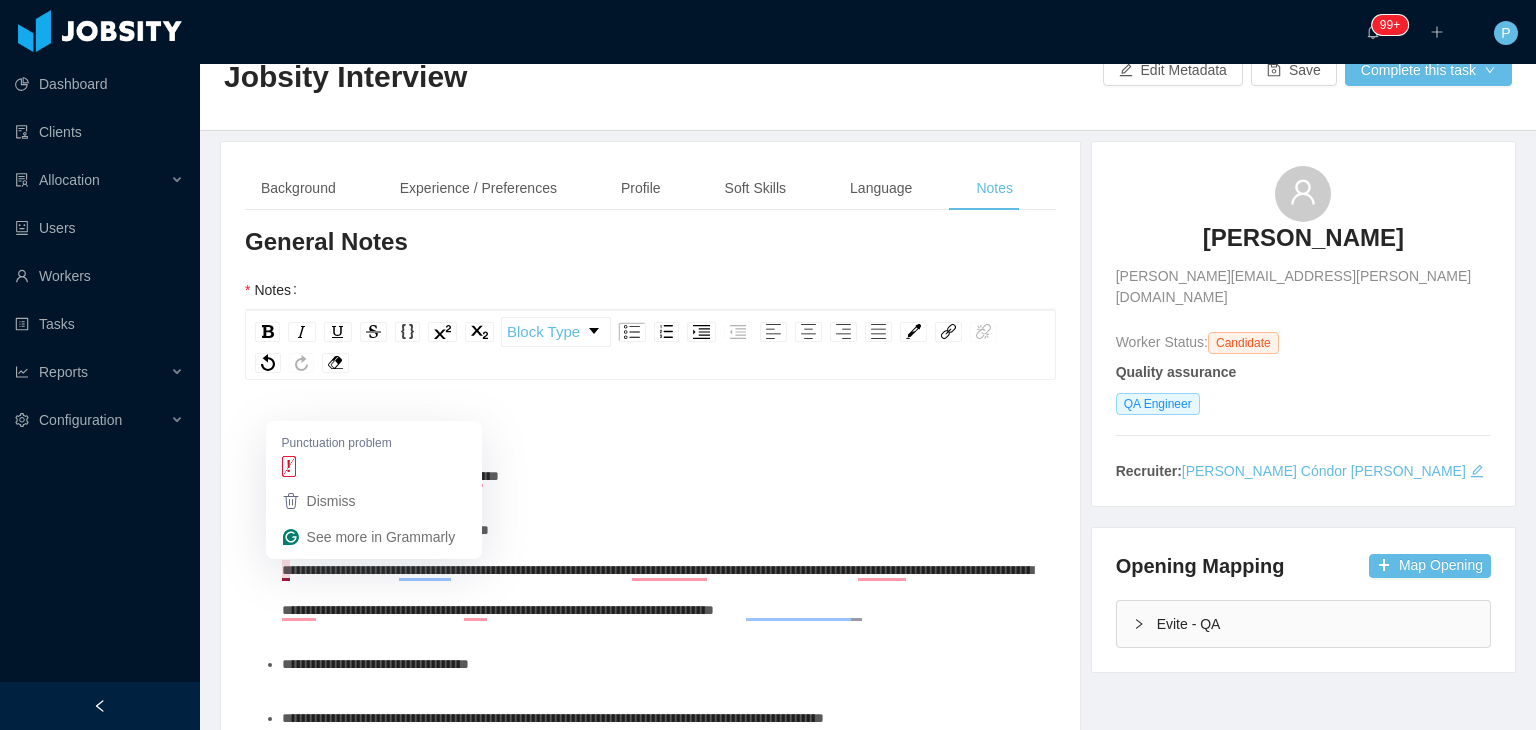 click on "**********" at bounding box center (657, 570) 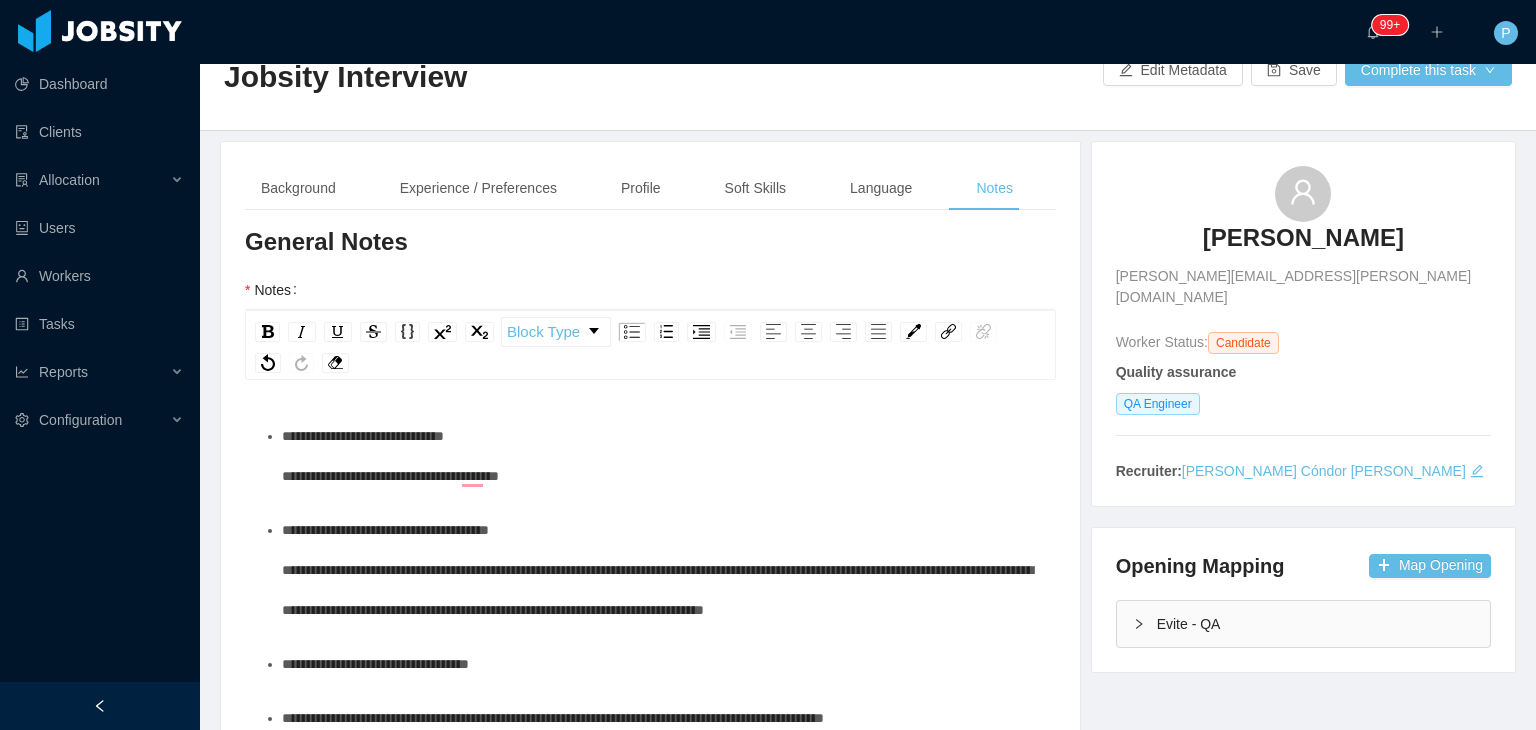 scroll, scrollTop: 87, scrollLeft: 0, axis: vertical 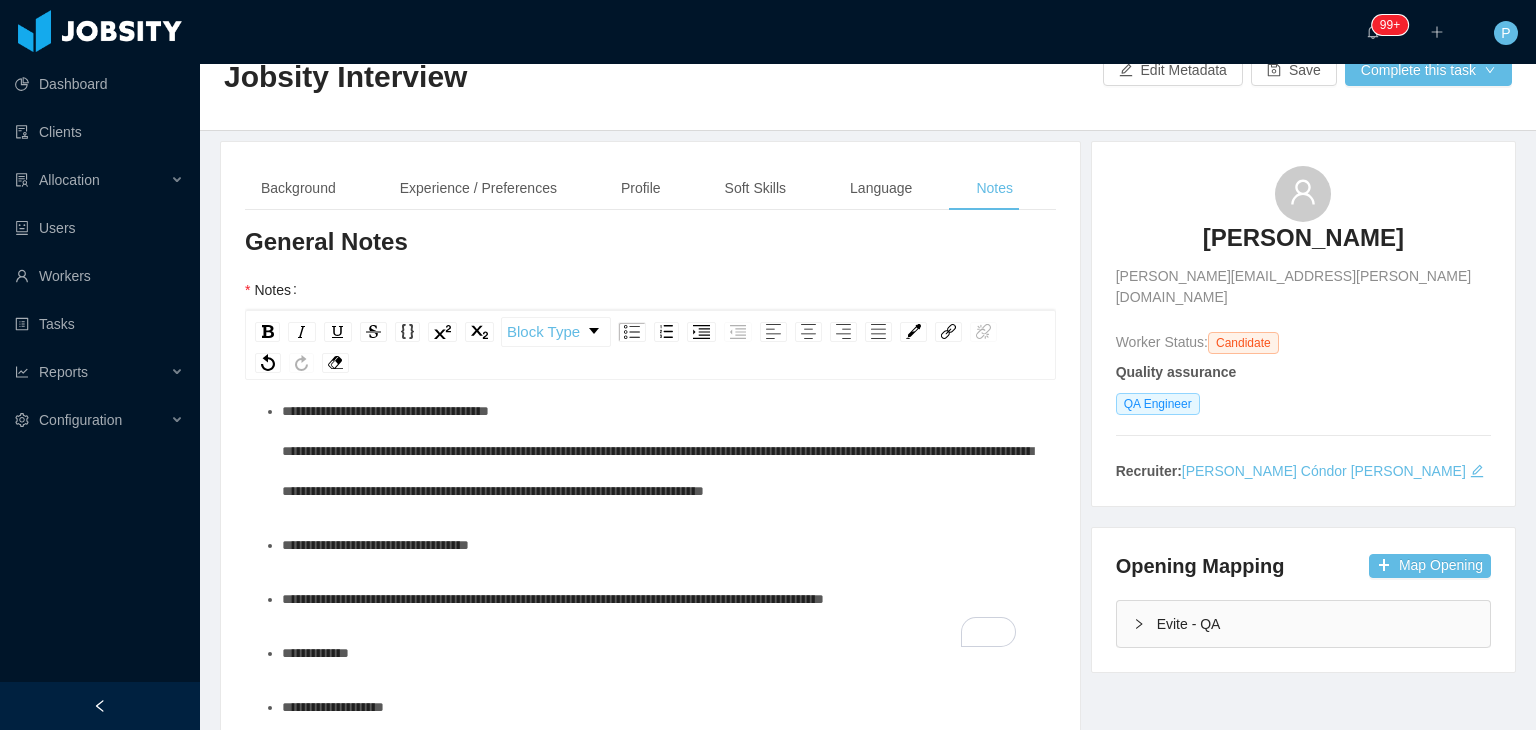 click on "**********" at bounding box center [553, 599] 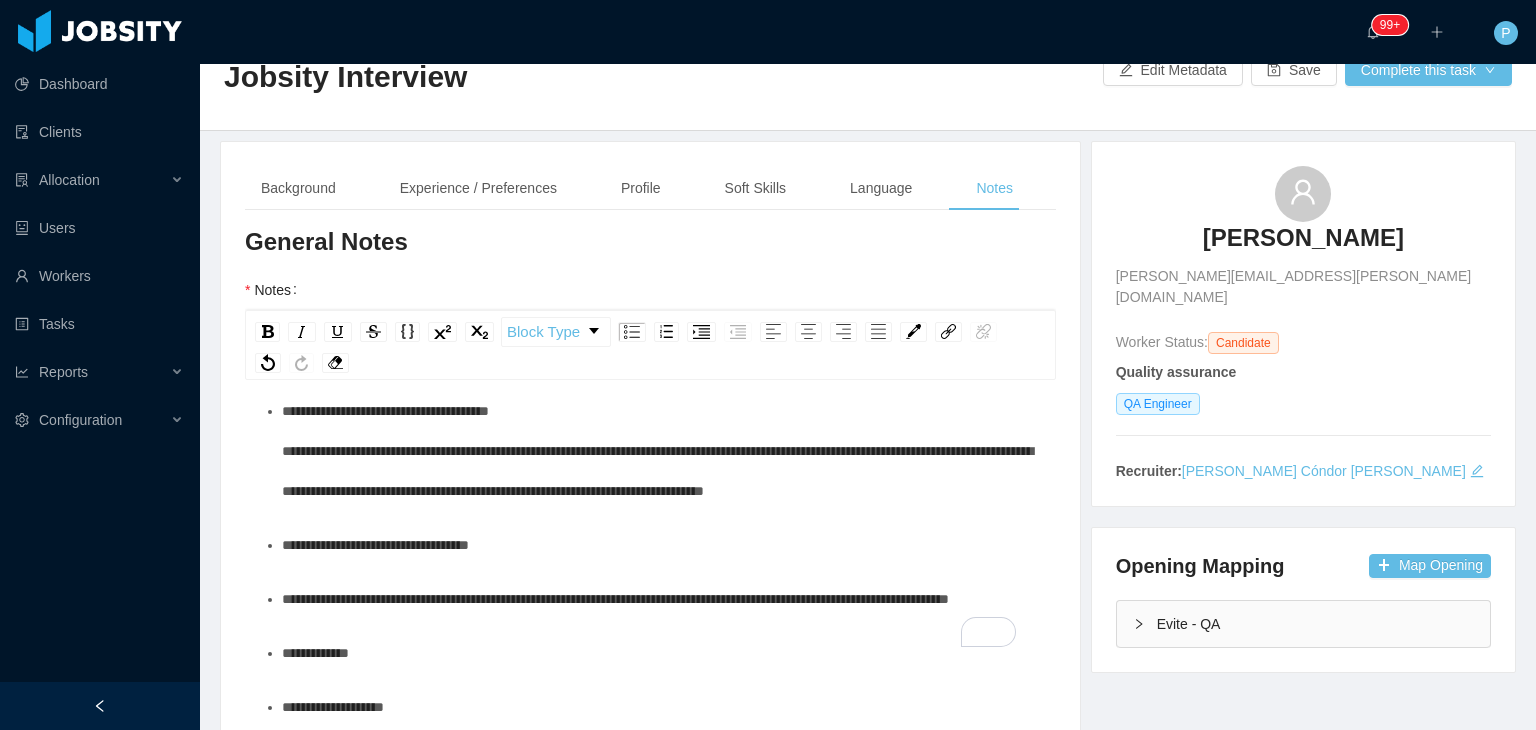 click on "**********" at bounding box center (615, 599) 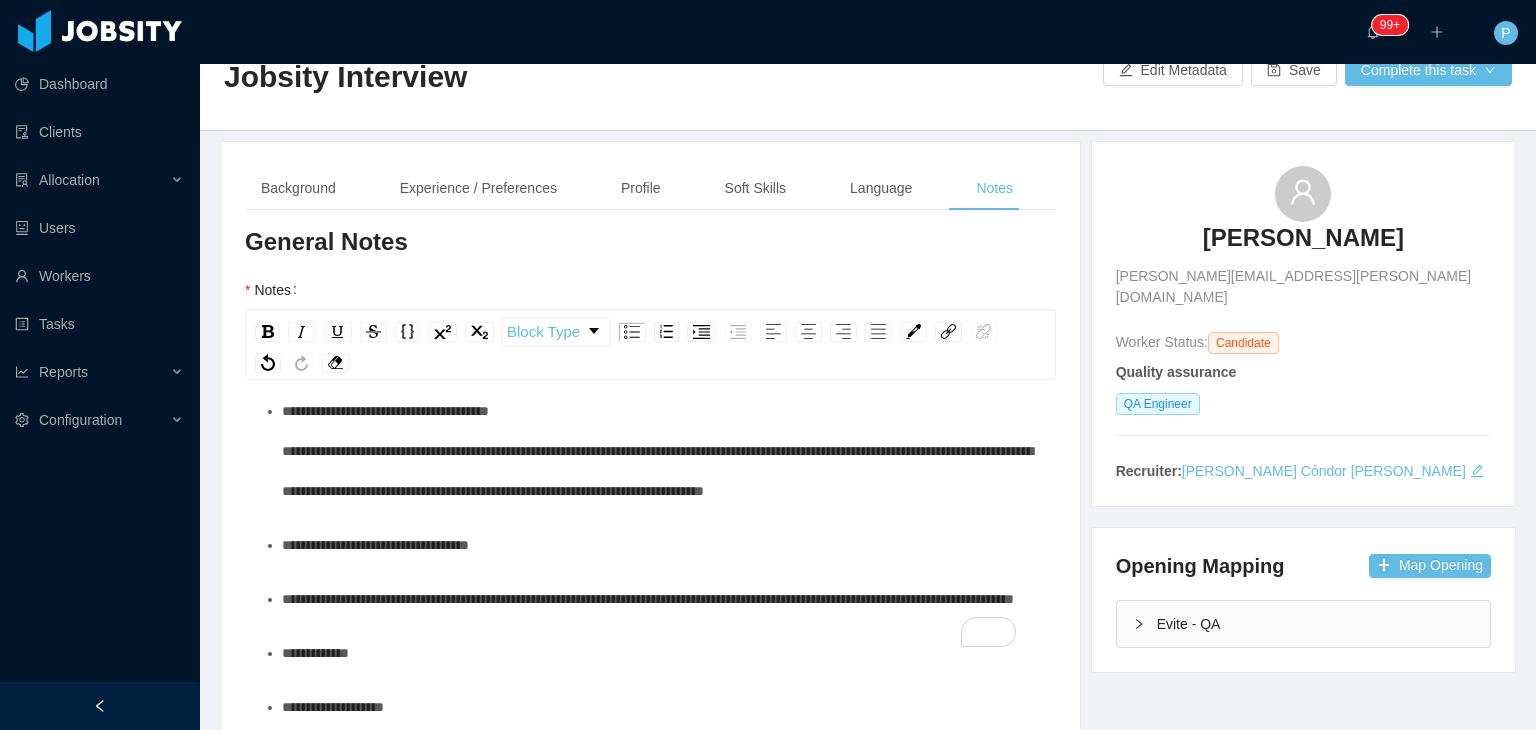 click on "**********" at bounding box center (661, 451) 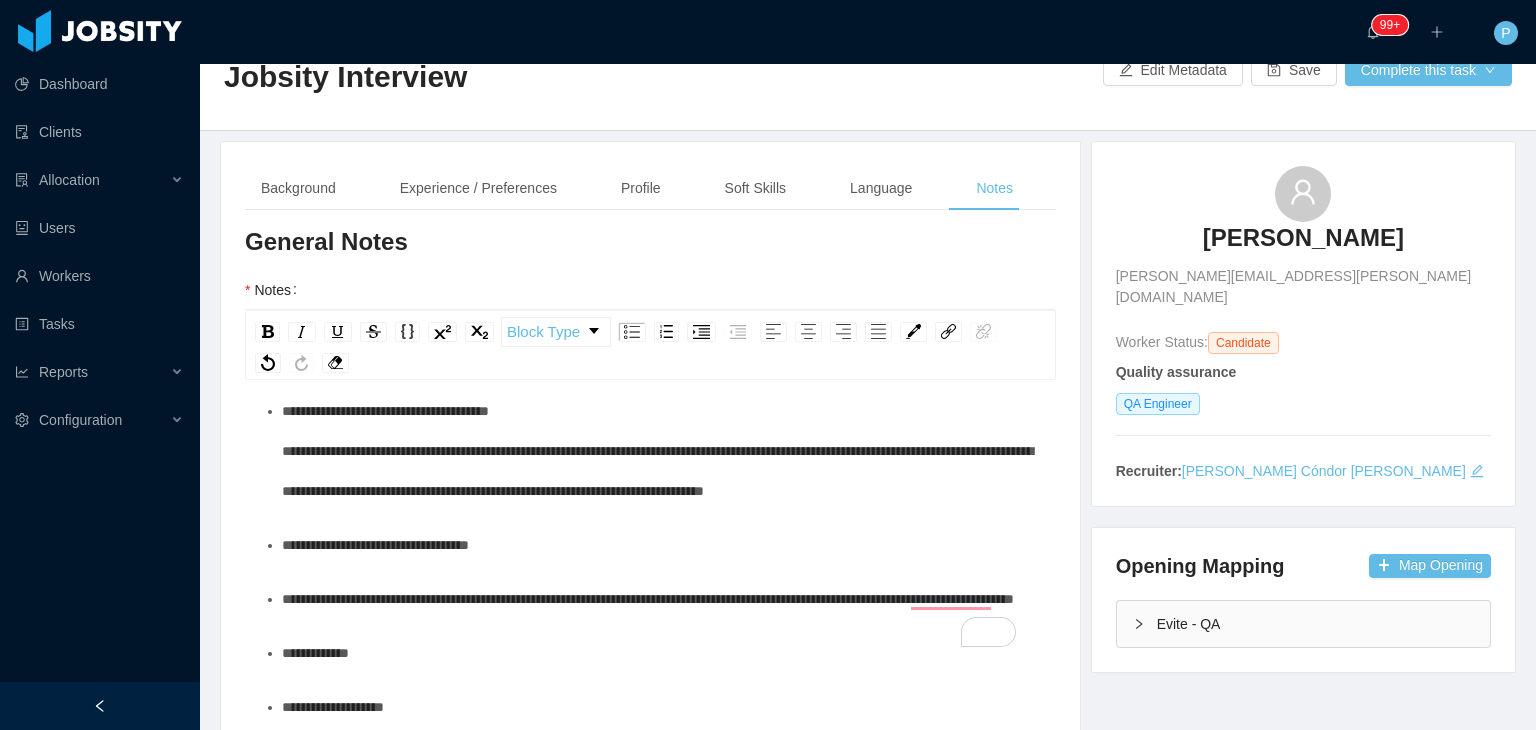 scroll, scrollTop: 49, scrollLeft: 0, axis: vertical 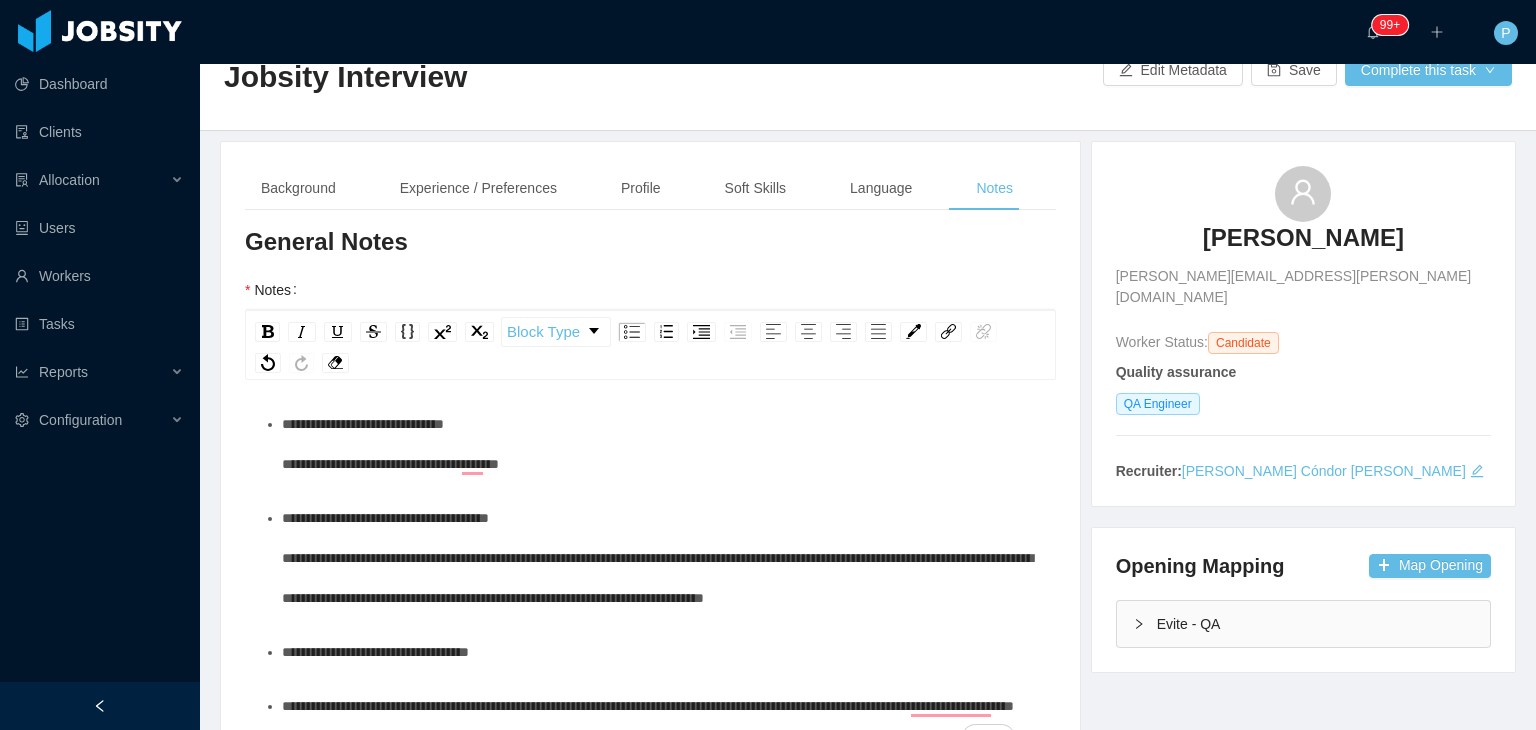 click on "**********" at bounding box center (661, 558) 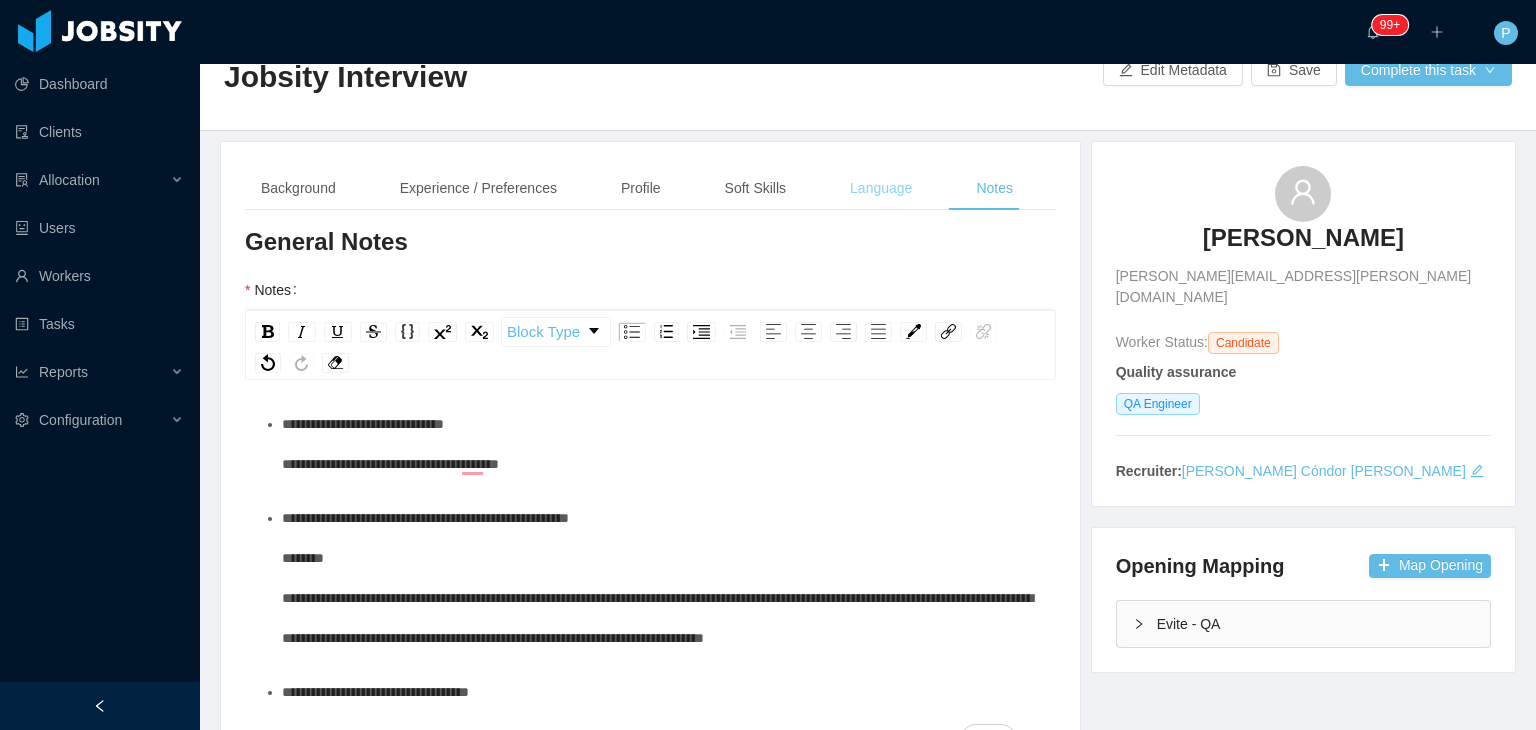 click on "Language" at bounding box center [881, 188] 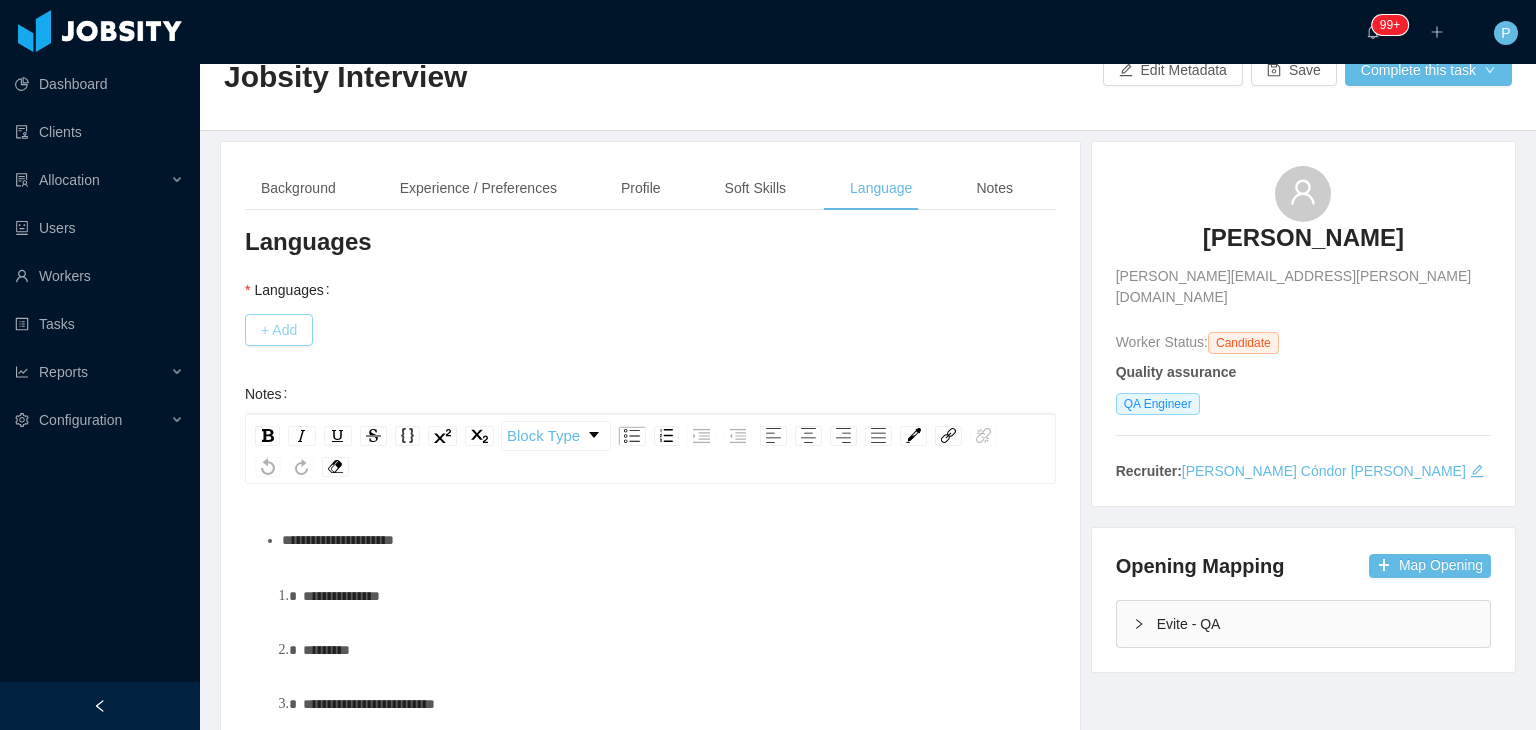 click on "+ Add" at bounding box center (279, 330) 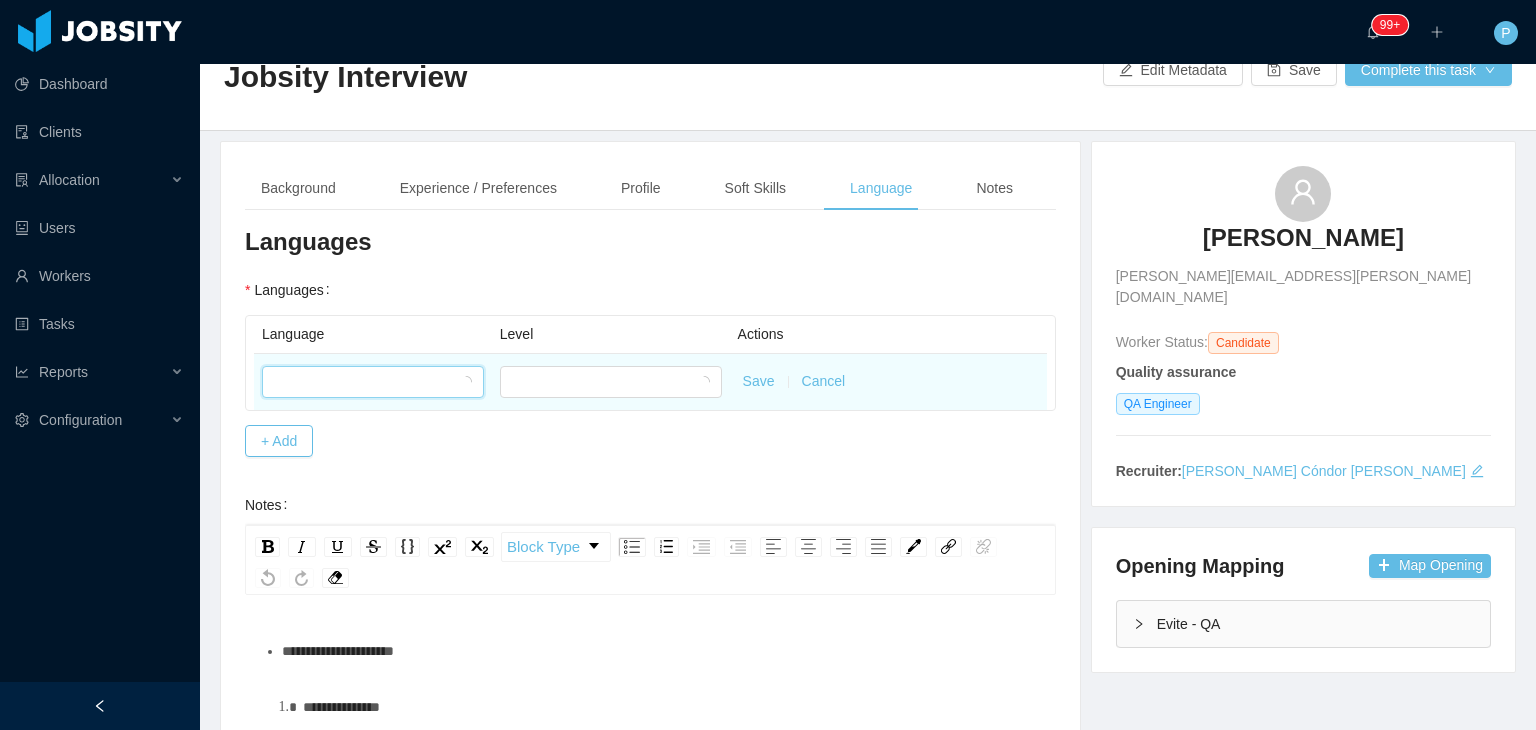 click at bounding box center [366, 382] 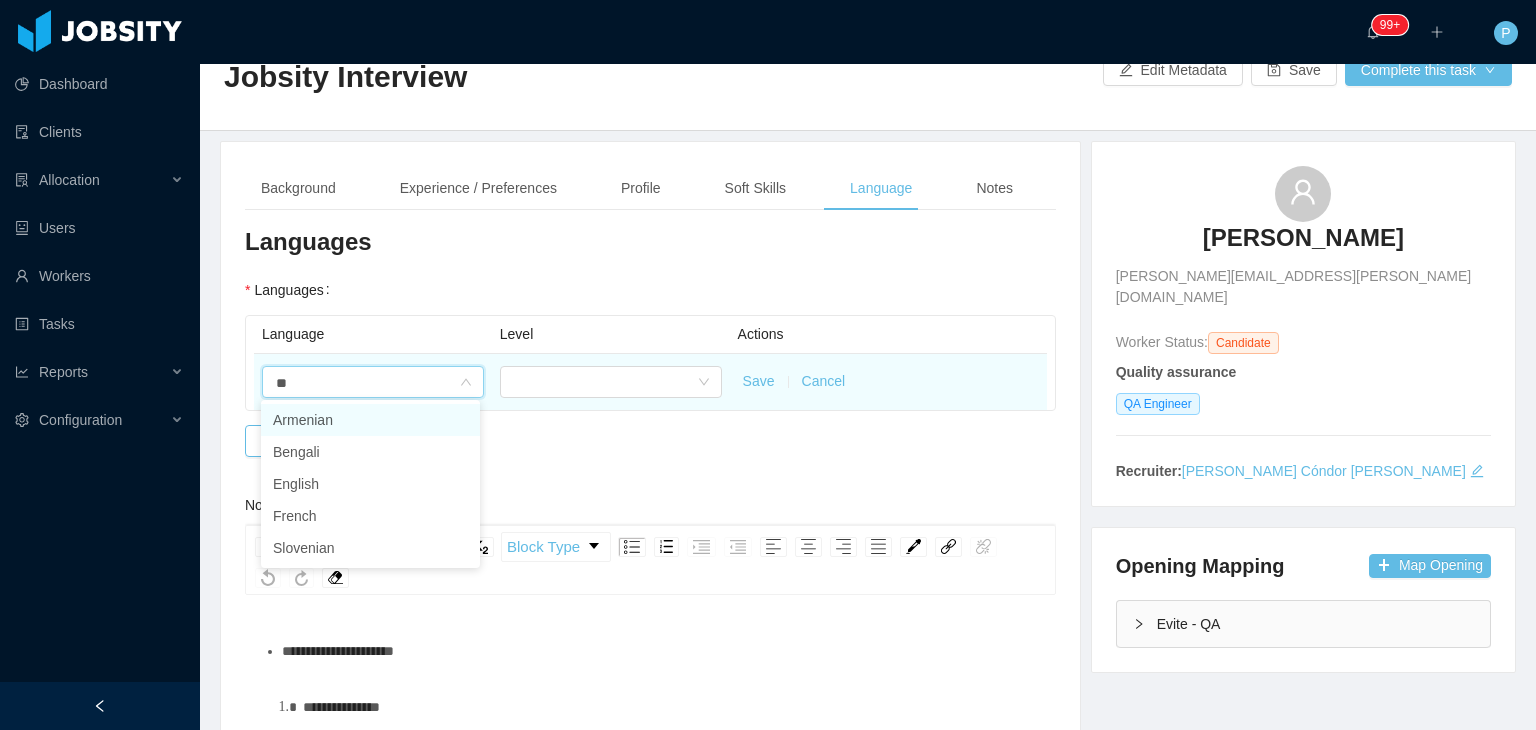 type on "***" 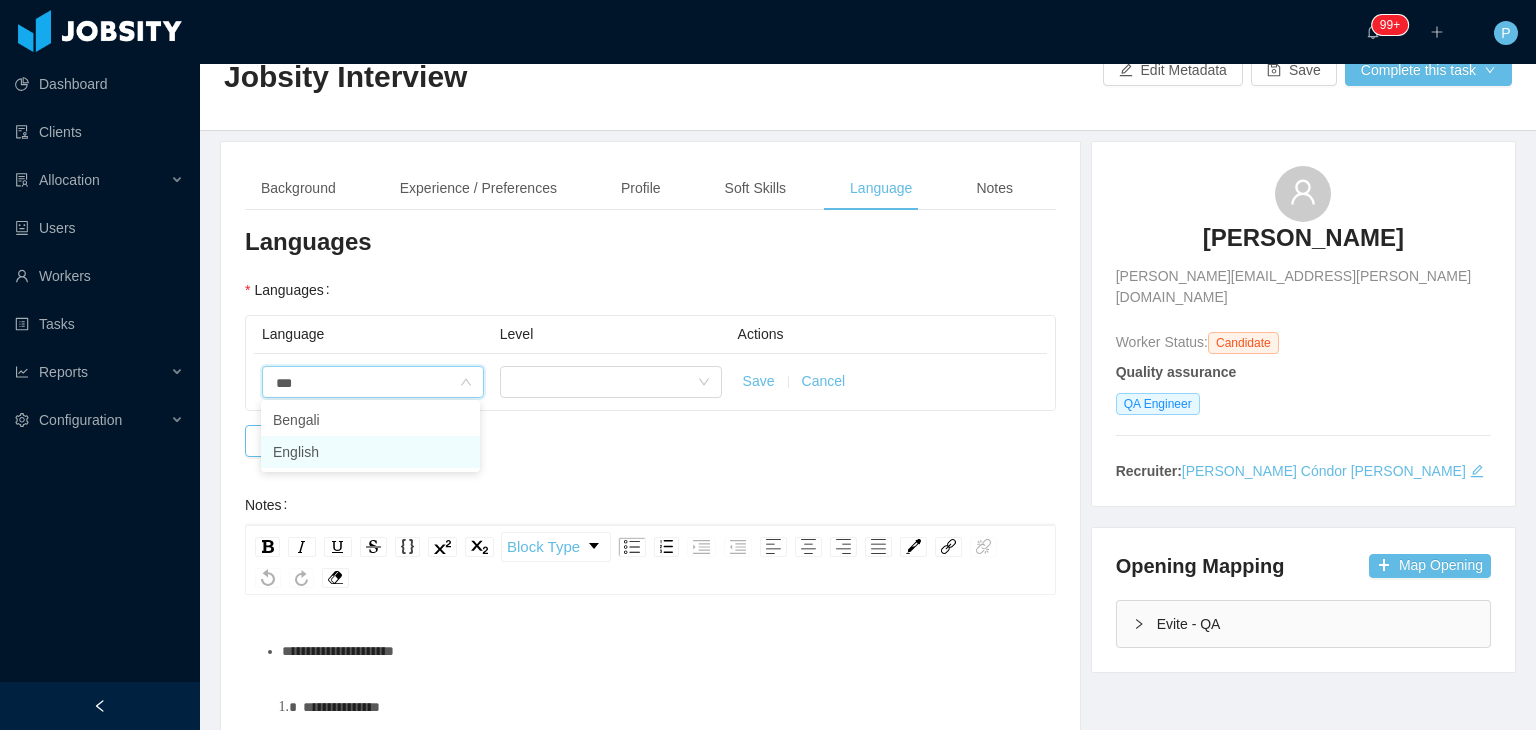 click on "English" at bounding box center [370, 452] 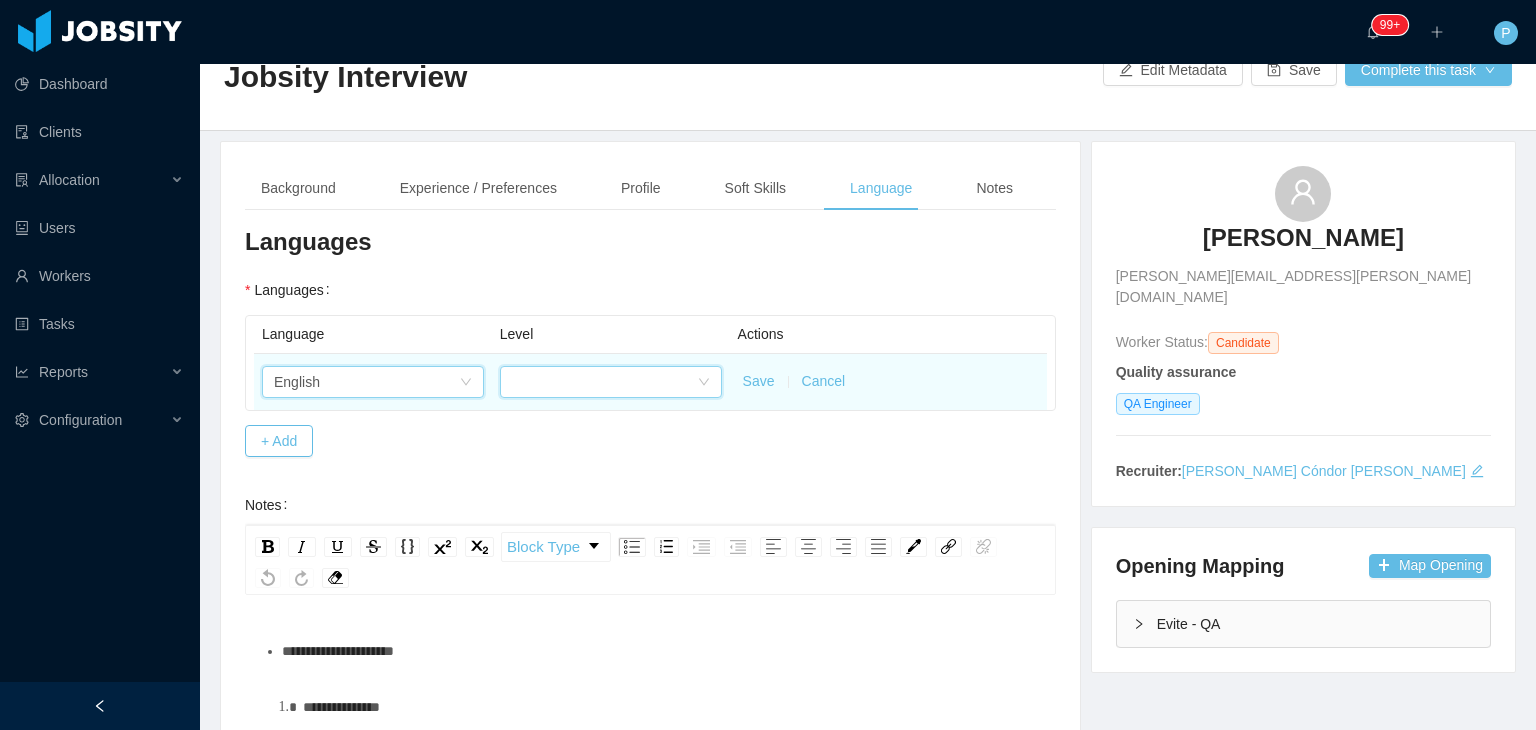 click at bounding box center (604, 382) 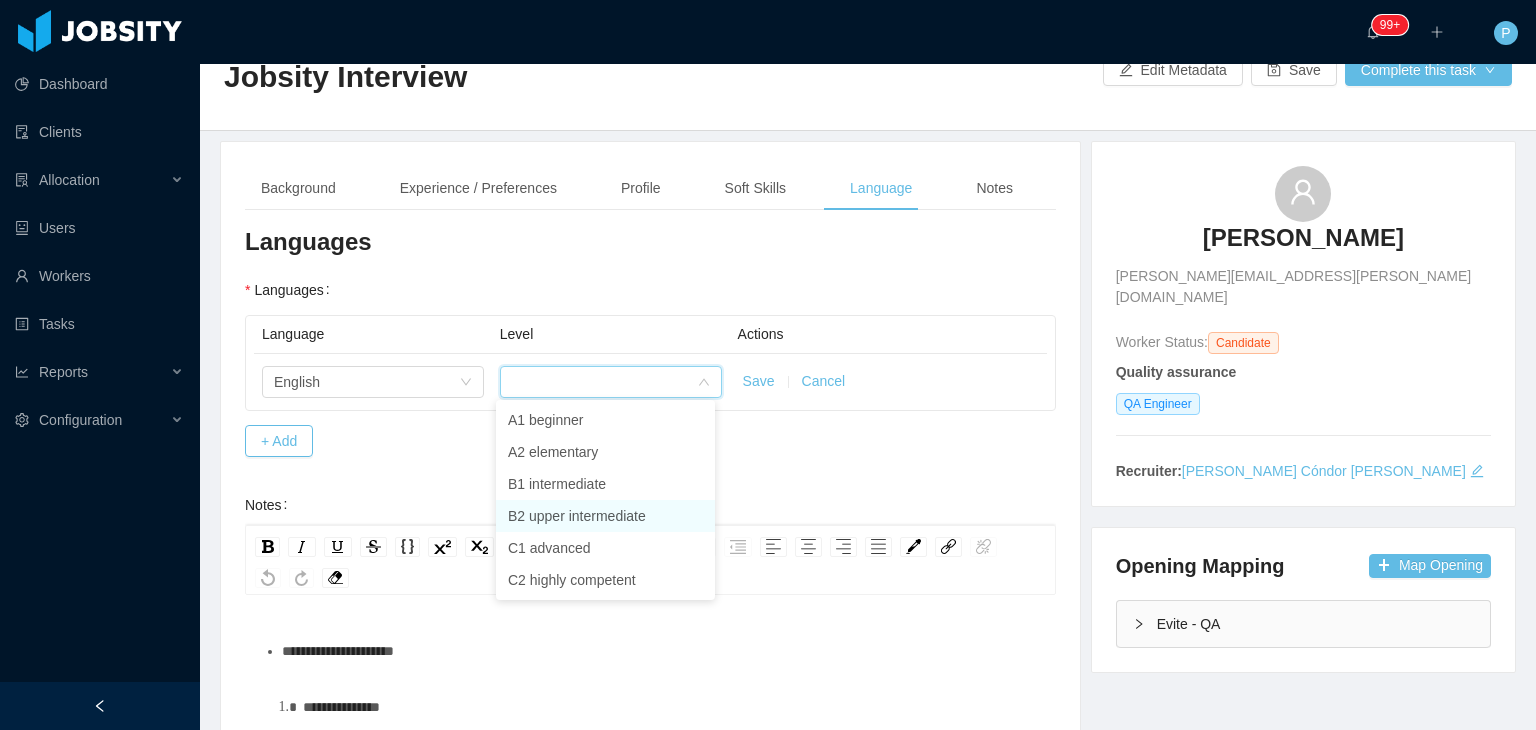 click on "B2 upper intermediate" at bounding box center [605, 516] 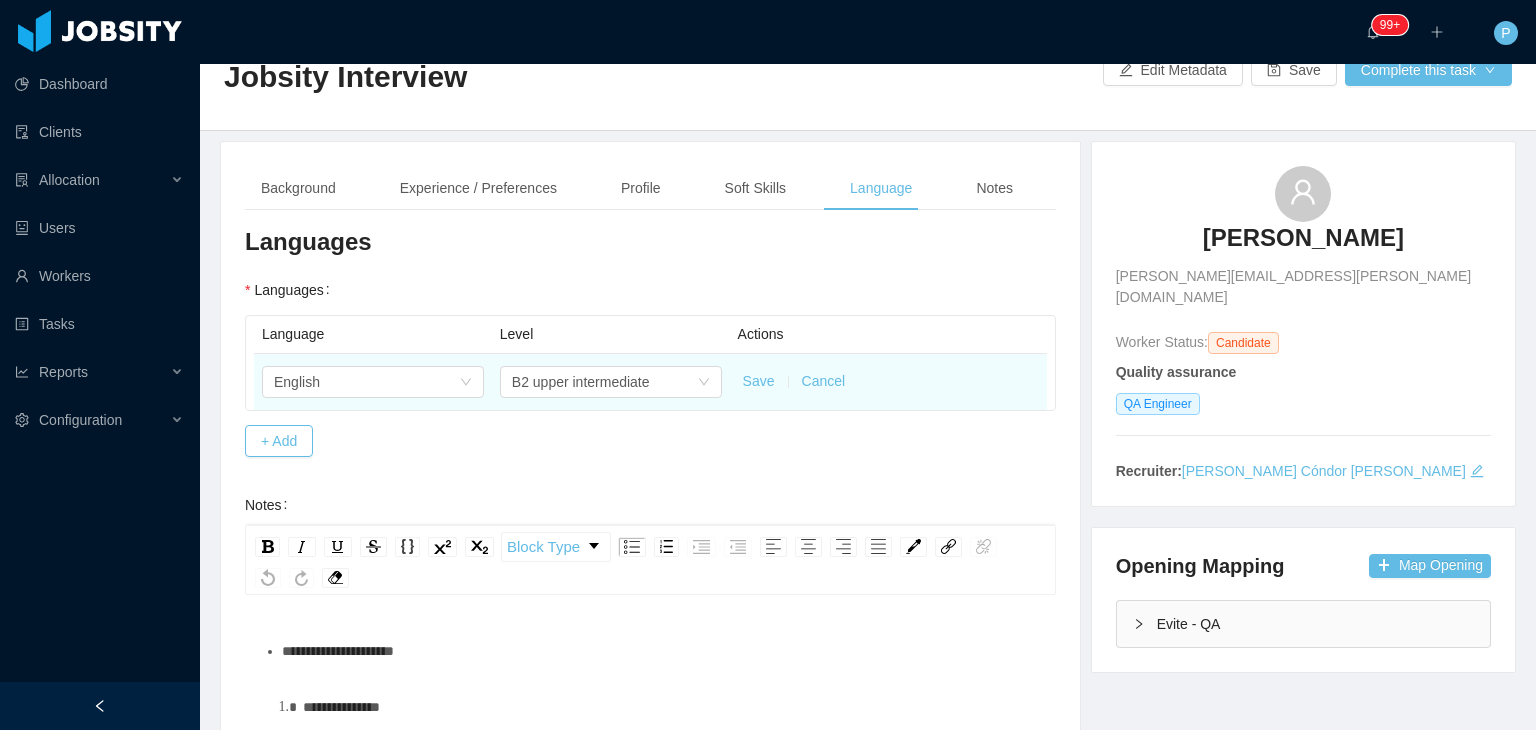 click on "Save" at bounding box center (759, 381) 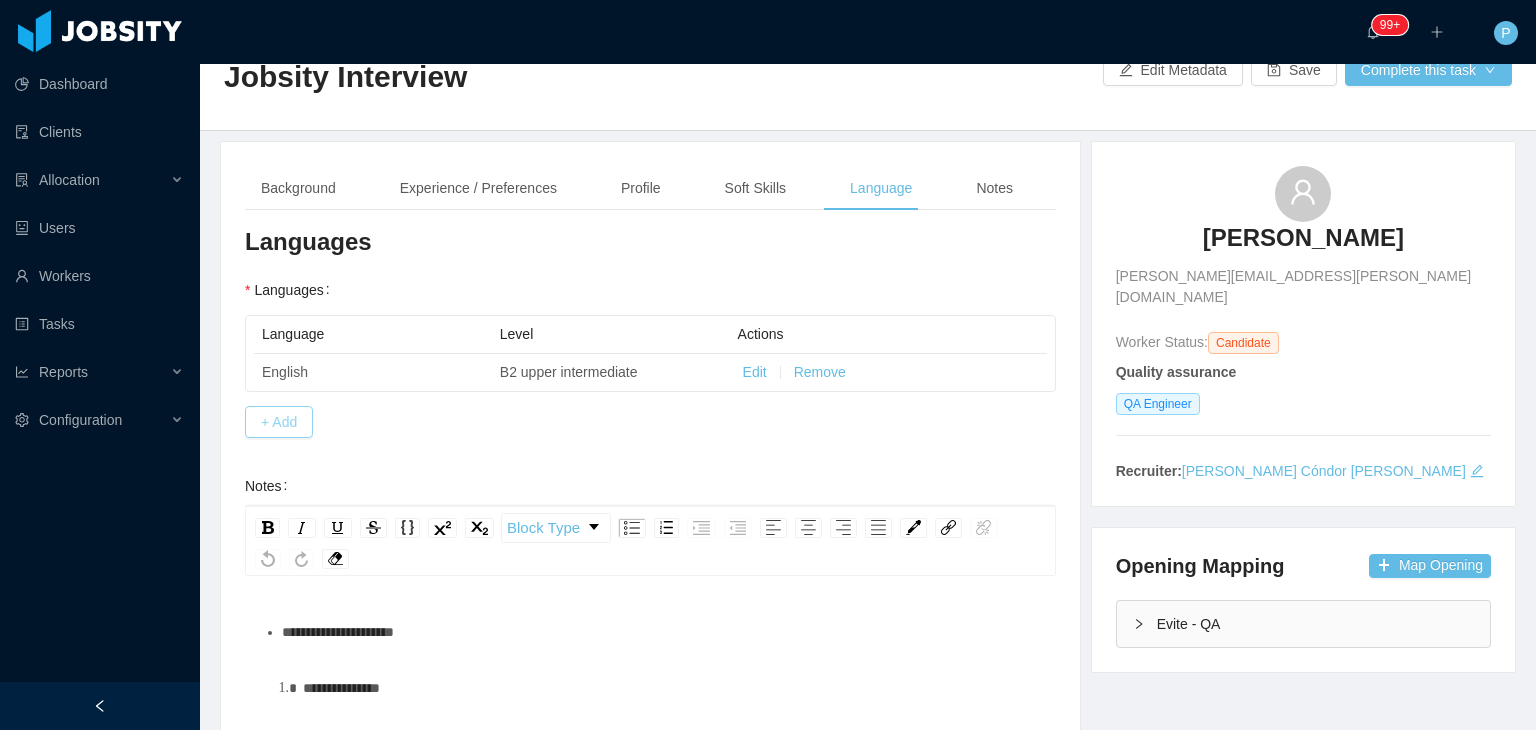 click on "+ Add" at bounding box center [279, 422] 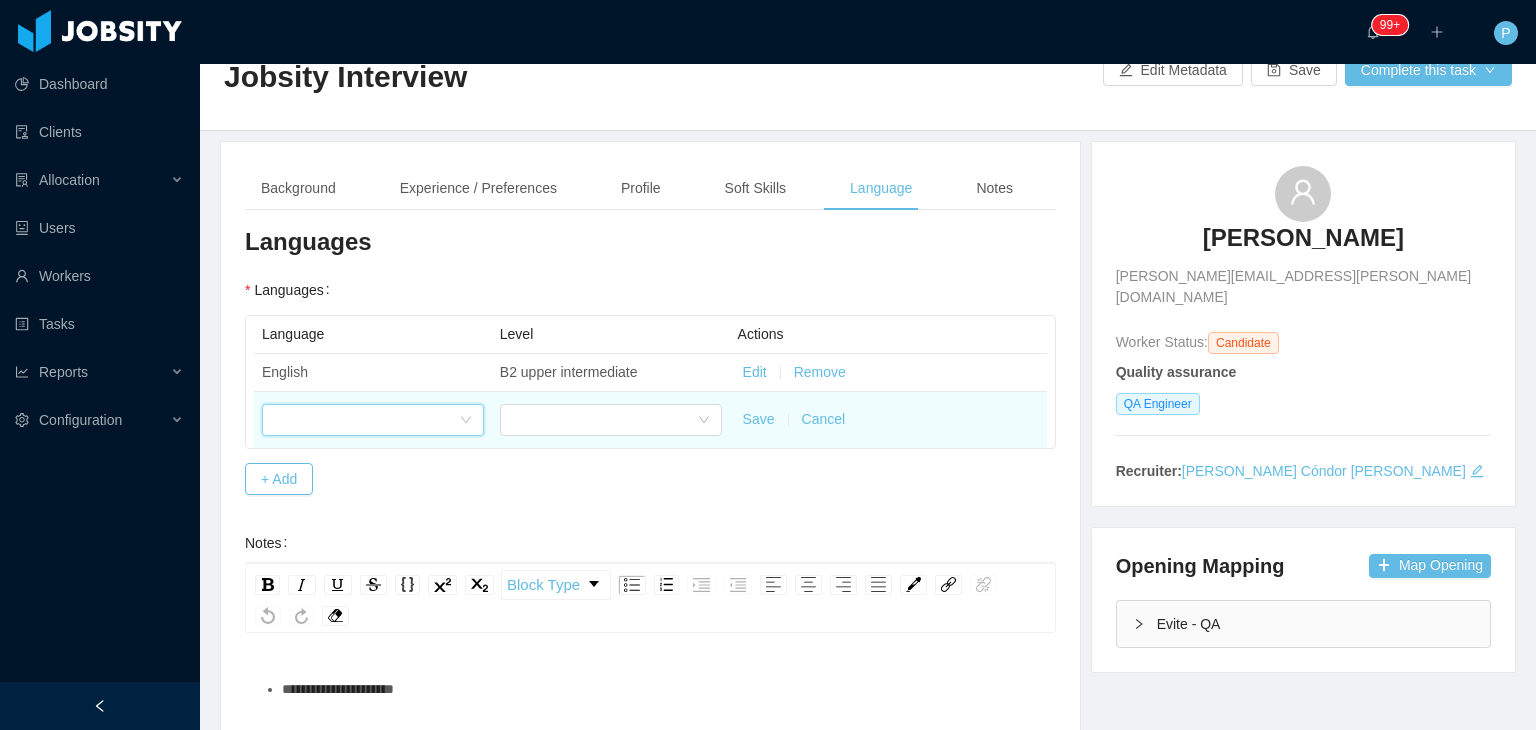 click at bounding box center [366, 420] 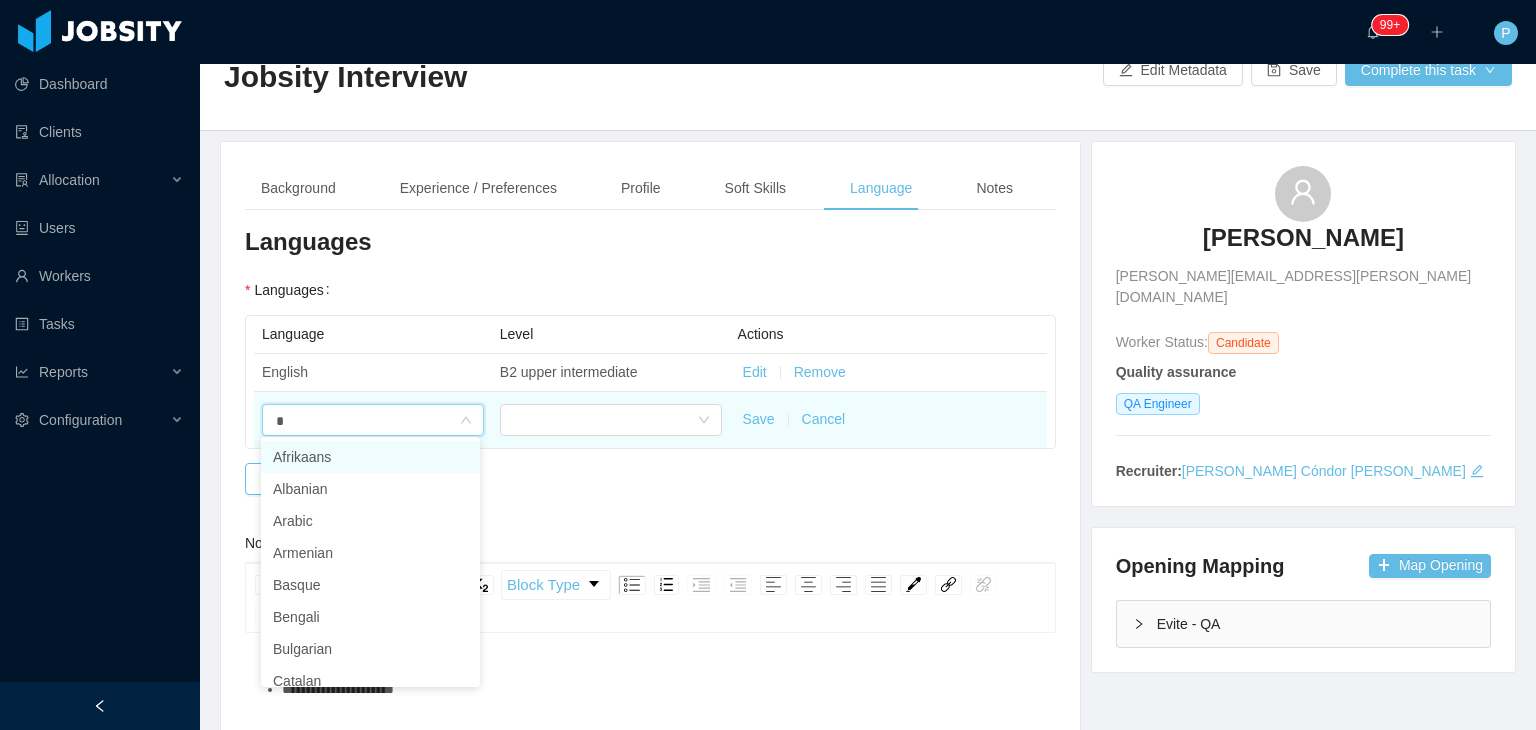 type on "**" 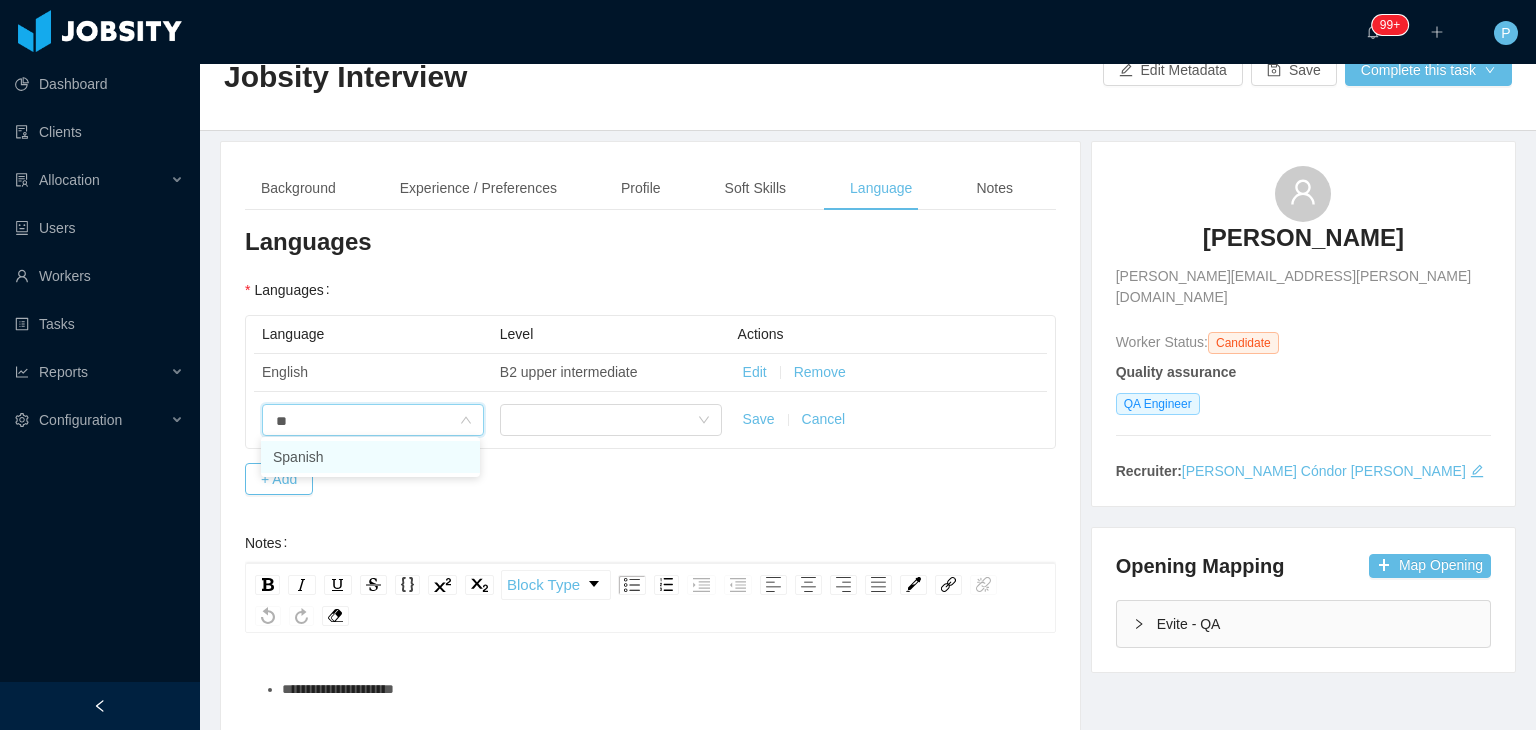 click on "Spanish" at bounding box center [370, 457] 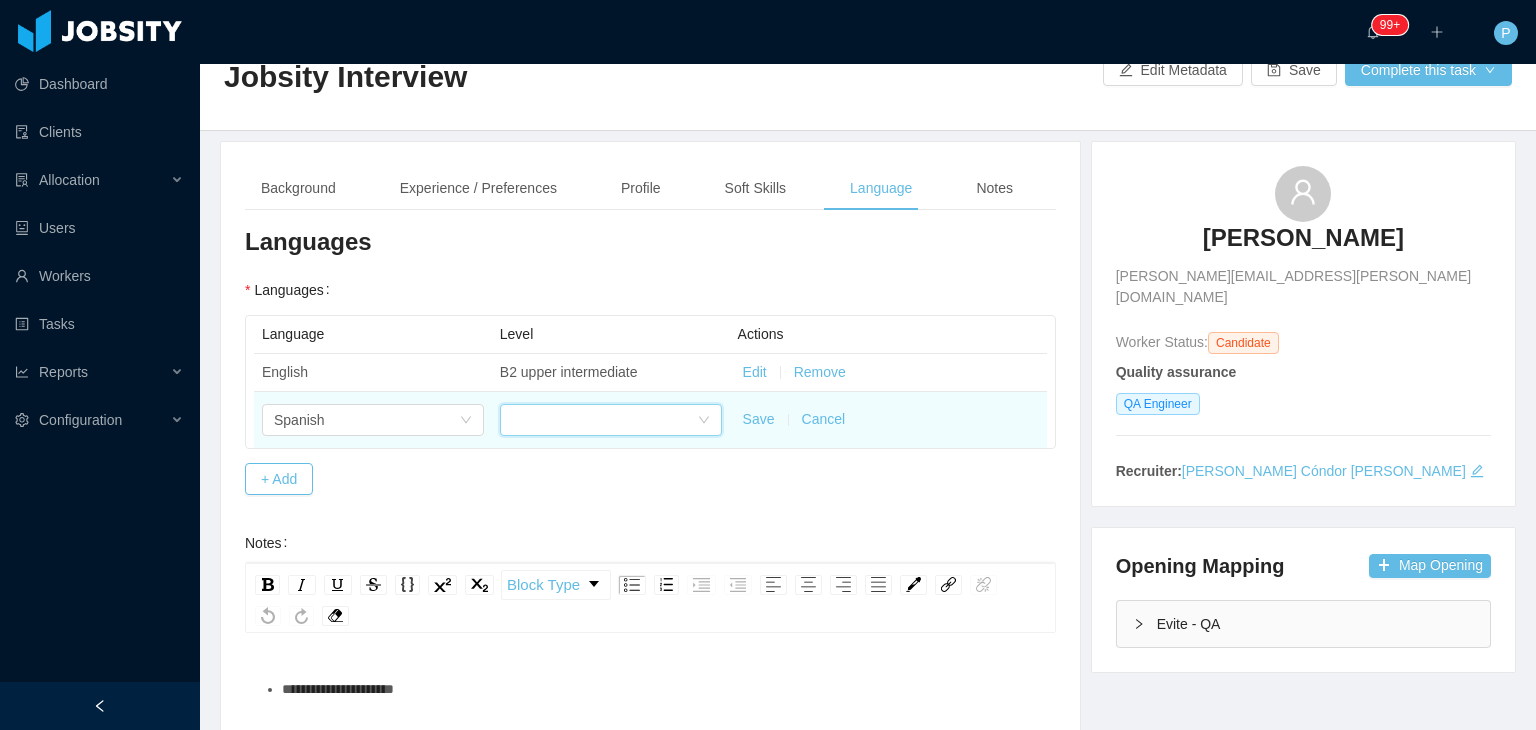 click at bounding box center [604, 420] 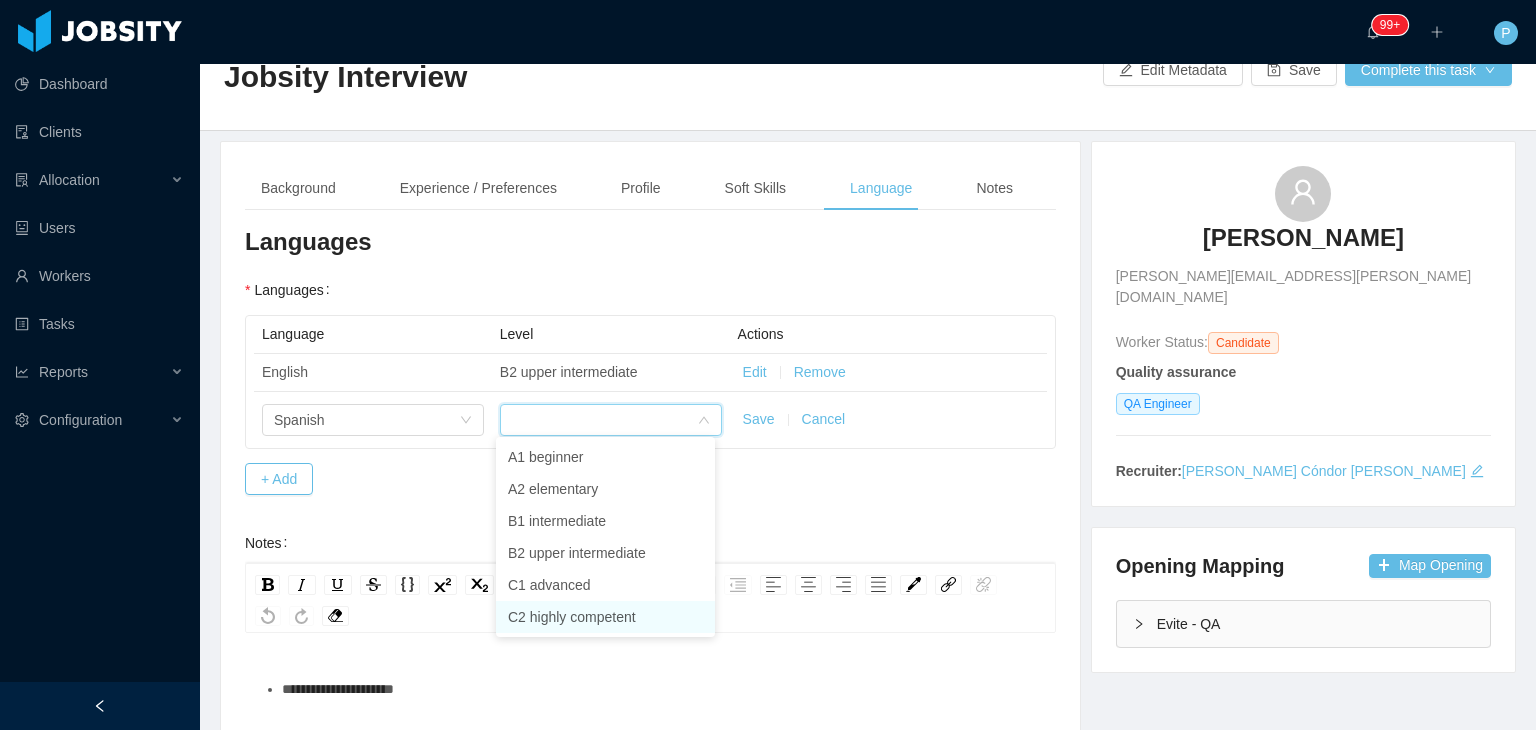 click on "C2 highly competent" at bounding box center (605, 617) 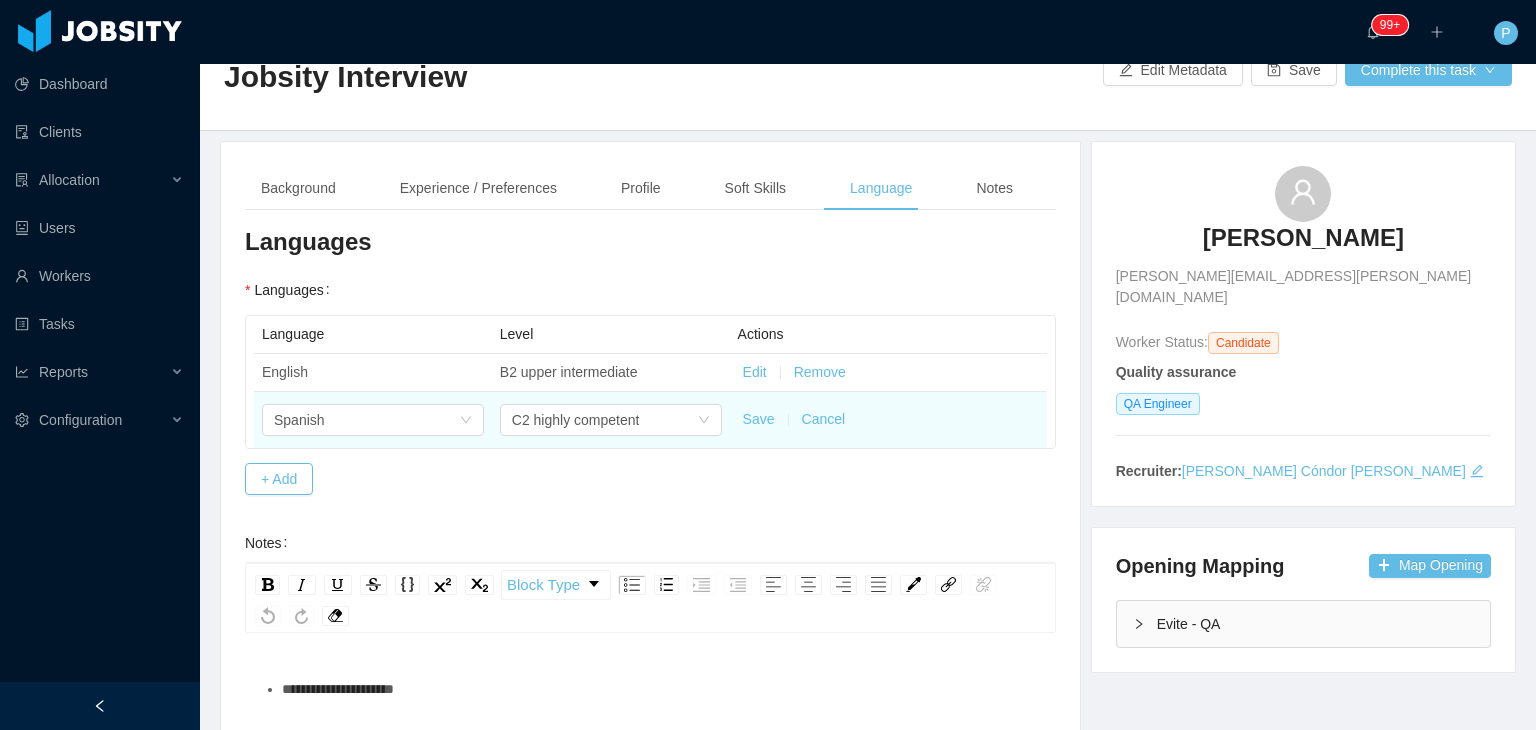 click on "Save" at bounding box center [759, 419] 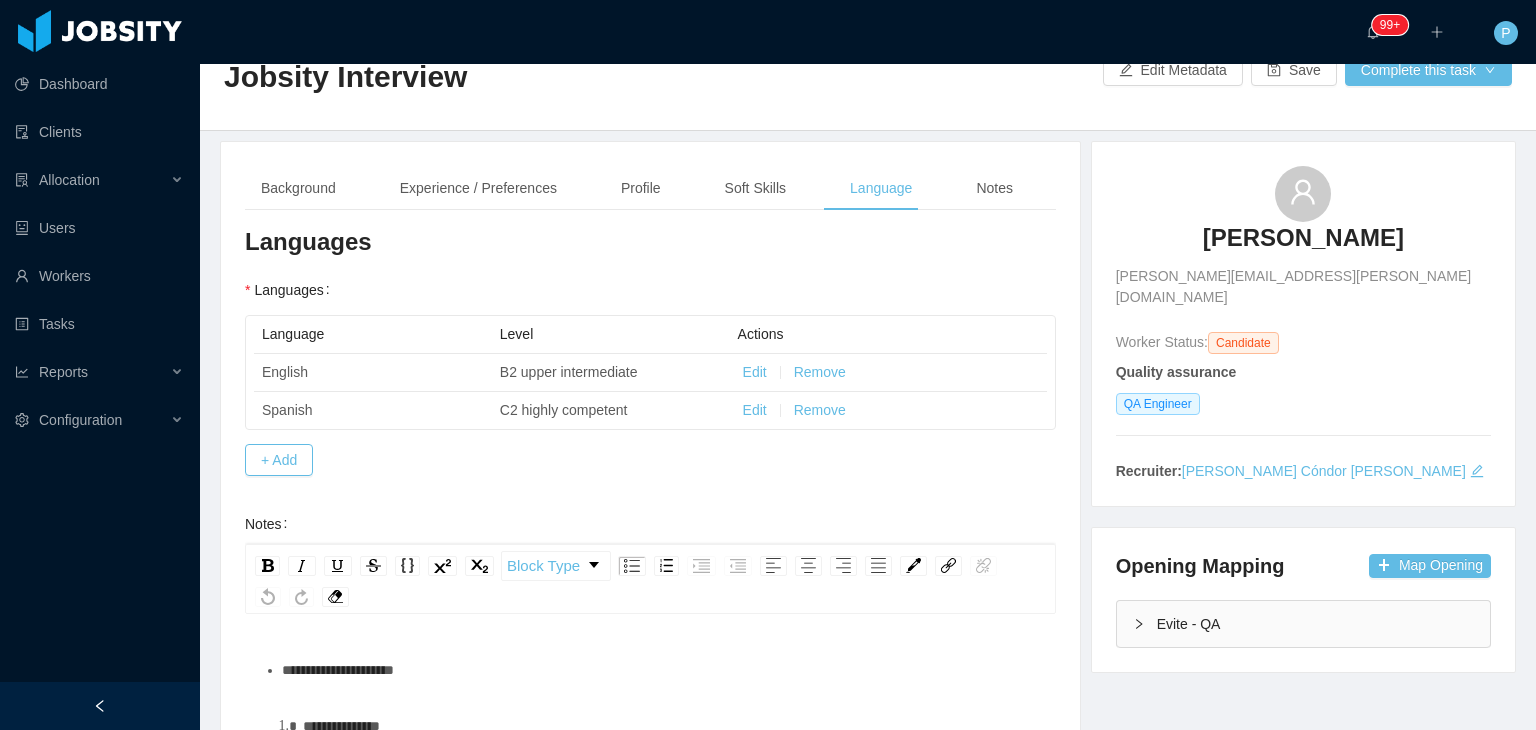 click on "**********" at bounding box center [650, 610] 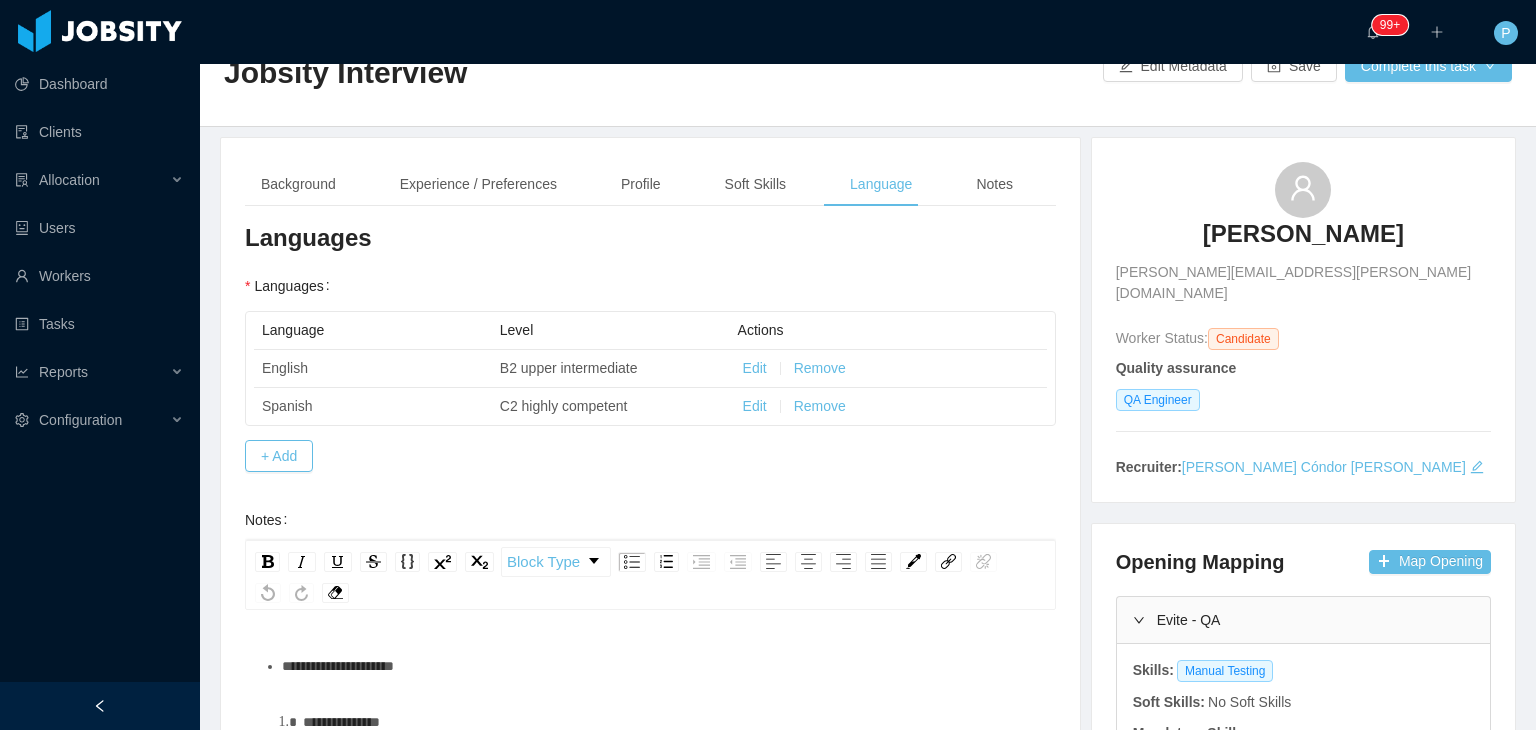 scroll, scrollTop: 67, scrollLeft: 0, axis: vertical 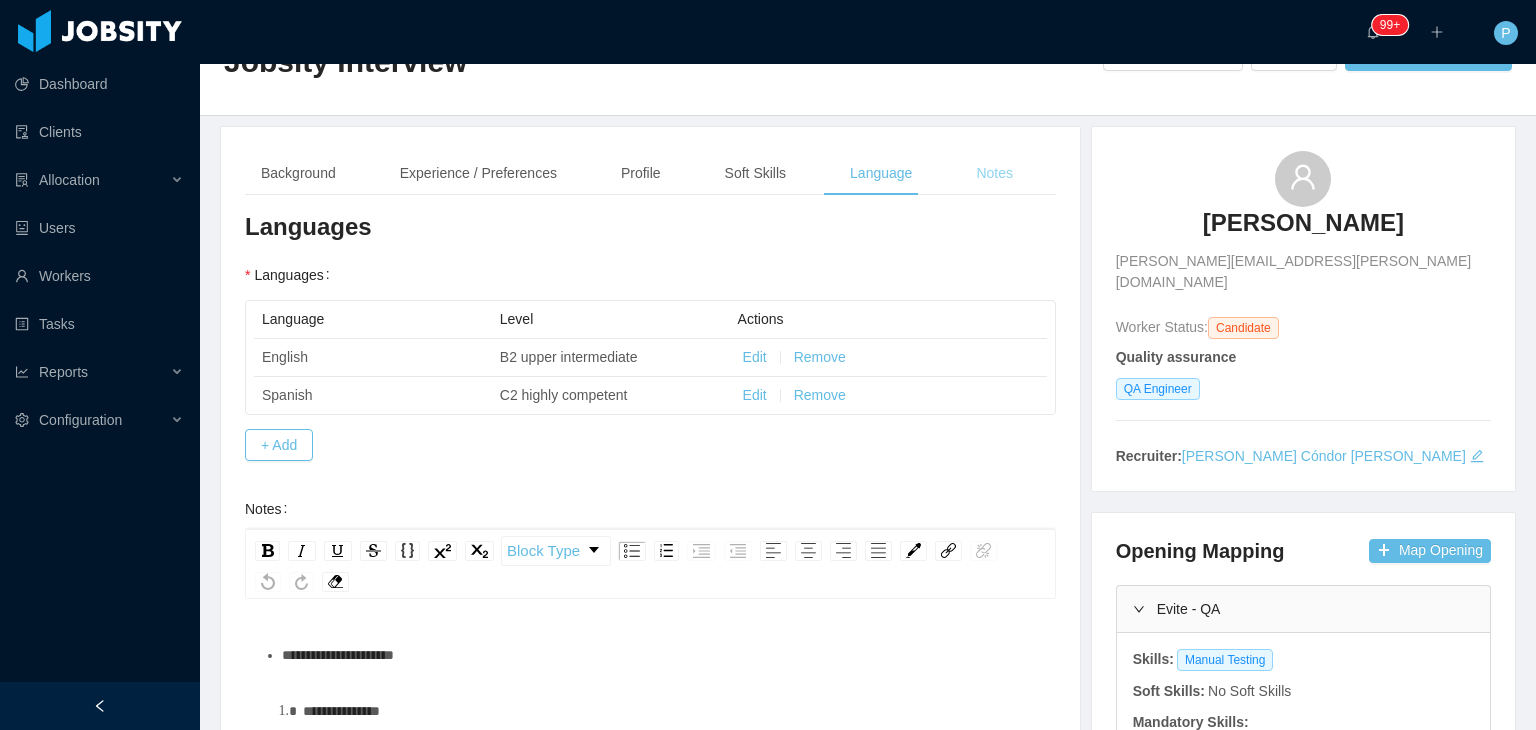 click on "Notes" at bounding box center [994, 173] 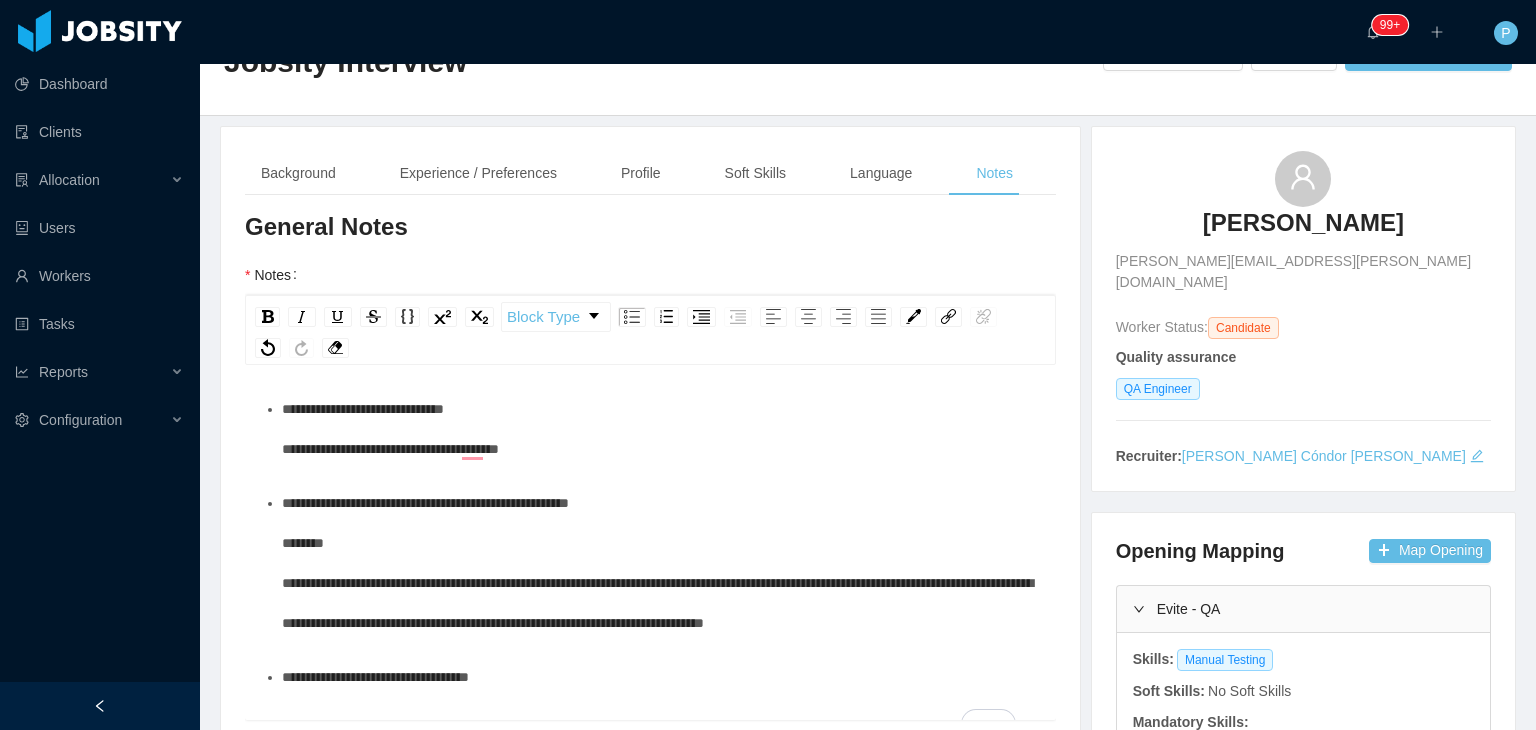 scroll, scrollTop: 94, scrollLeft: 0, axis: vertical 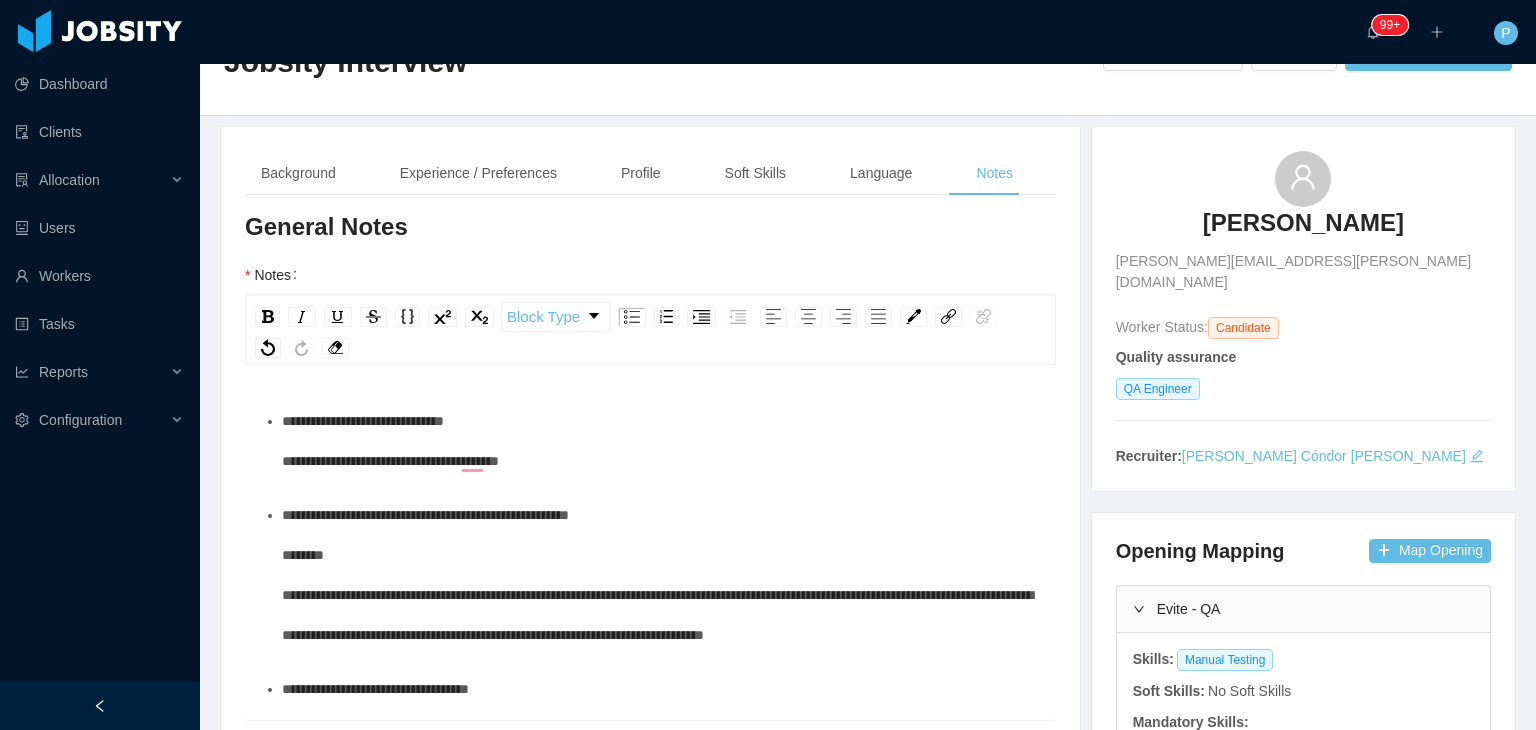click on "**********" at bounding box center [661, 441] 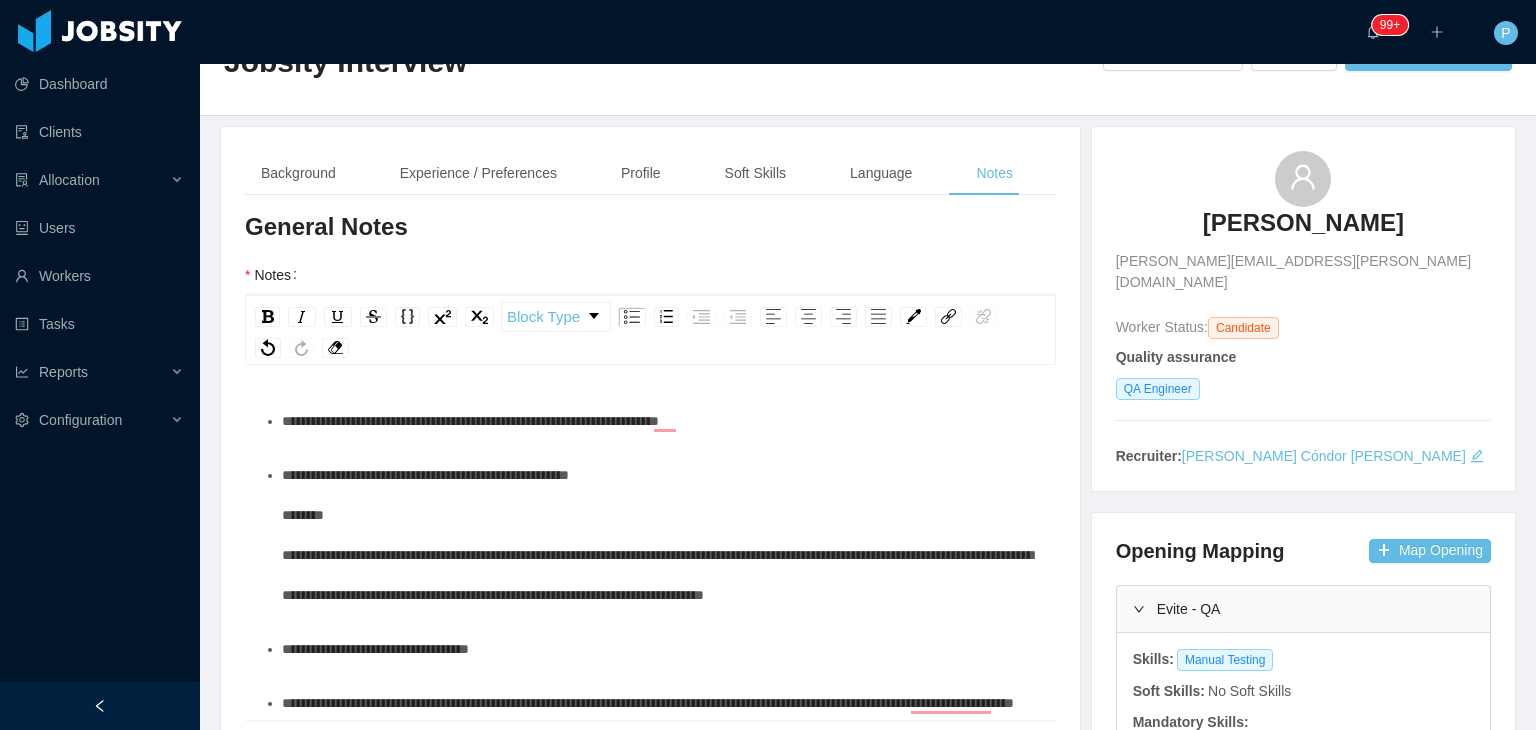 click on "**********" at bounding box center [661, 421] 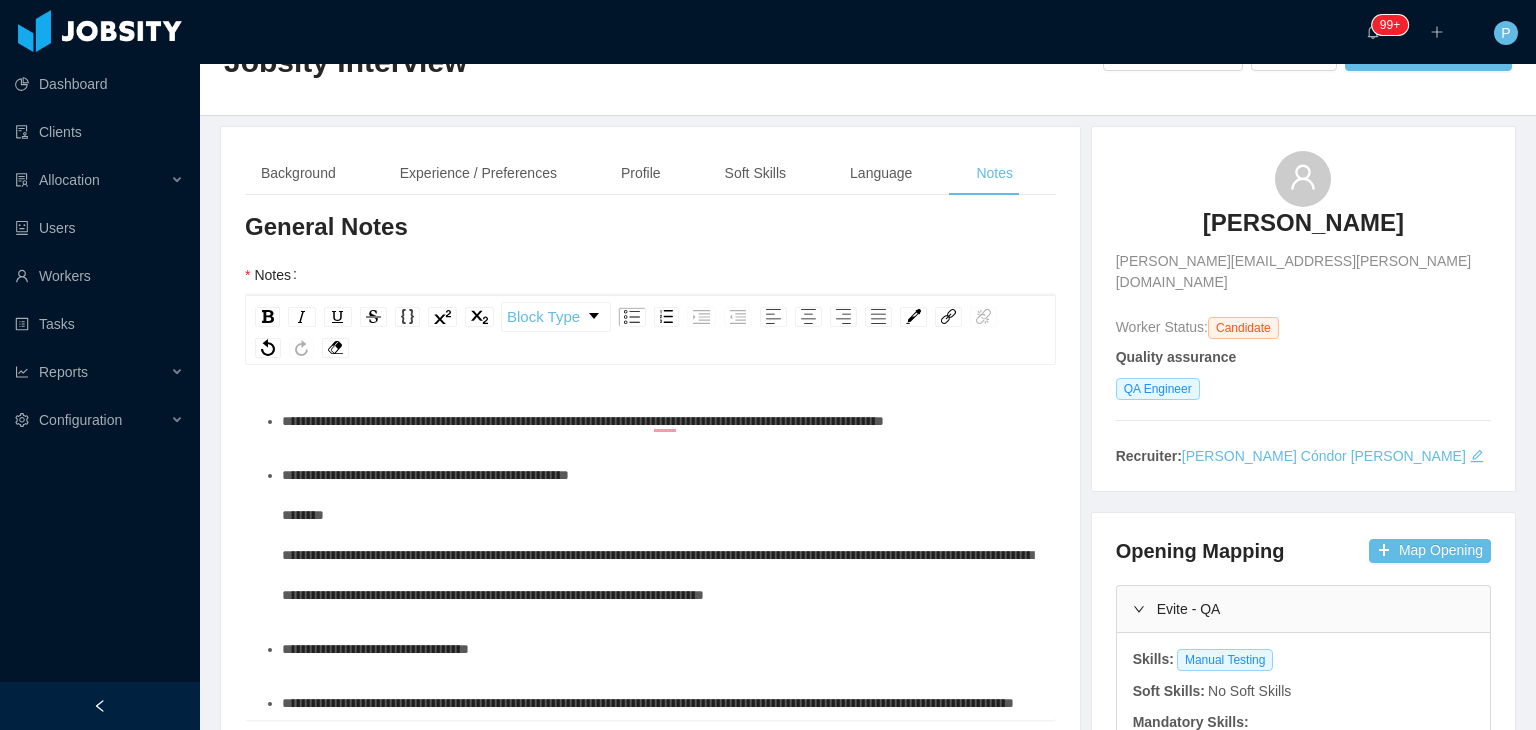 scroll, scrollTop: 91, scrollLeft: 0, axis: vertical 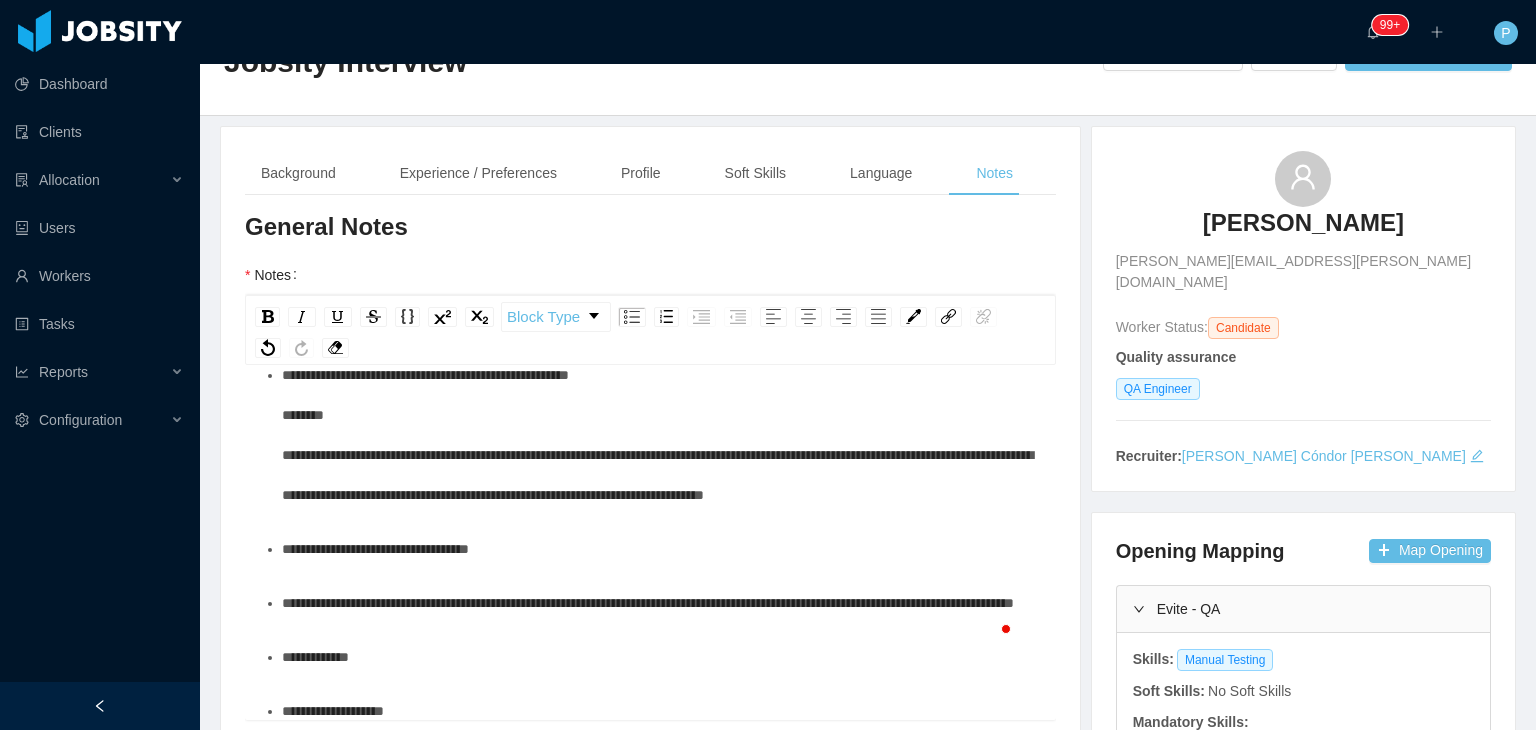 click on "**********" at bounding box center [661, 435] 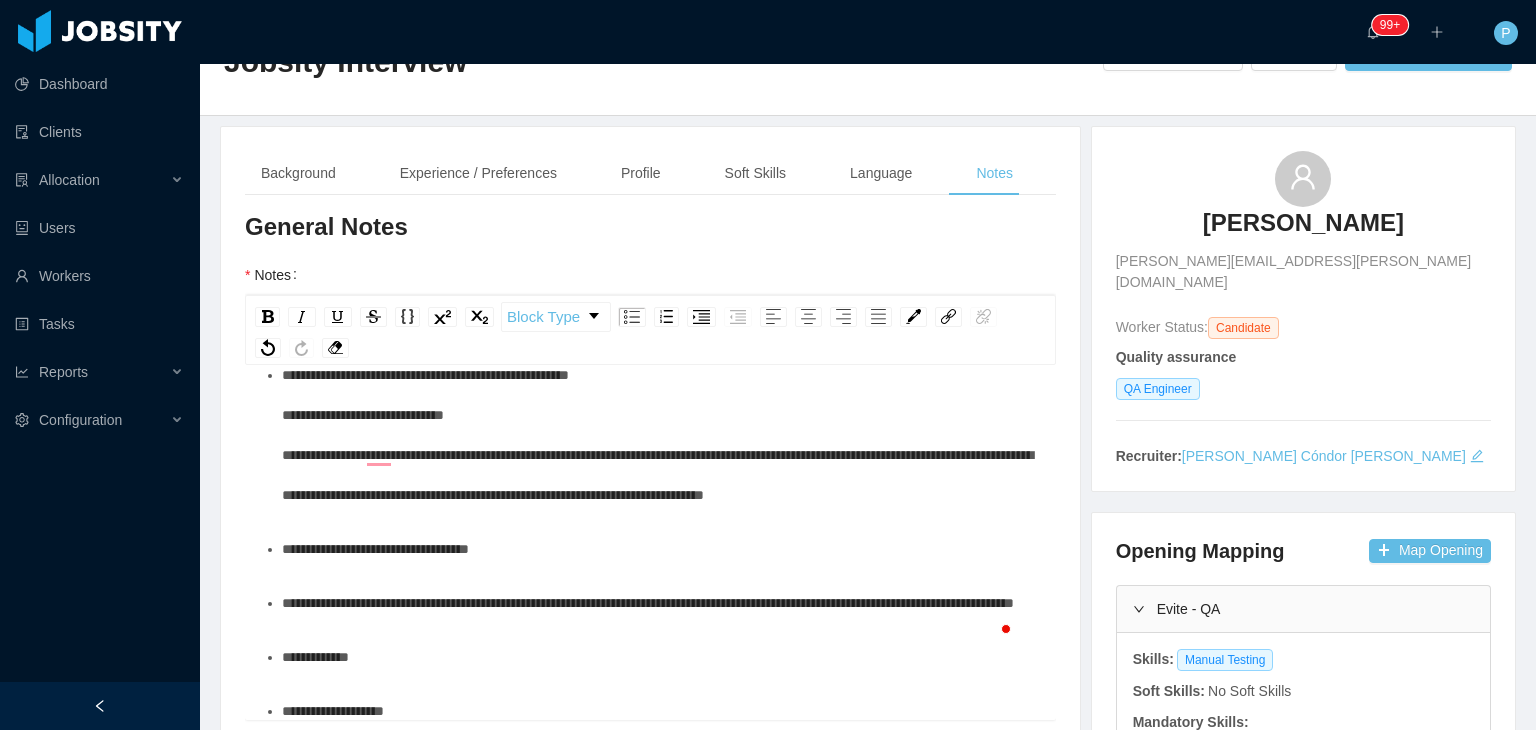 scroll, scrollTop: 150, scrollLeft: 0, axis: vertical 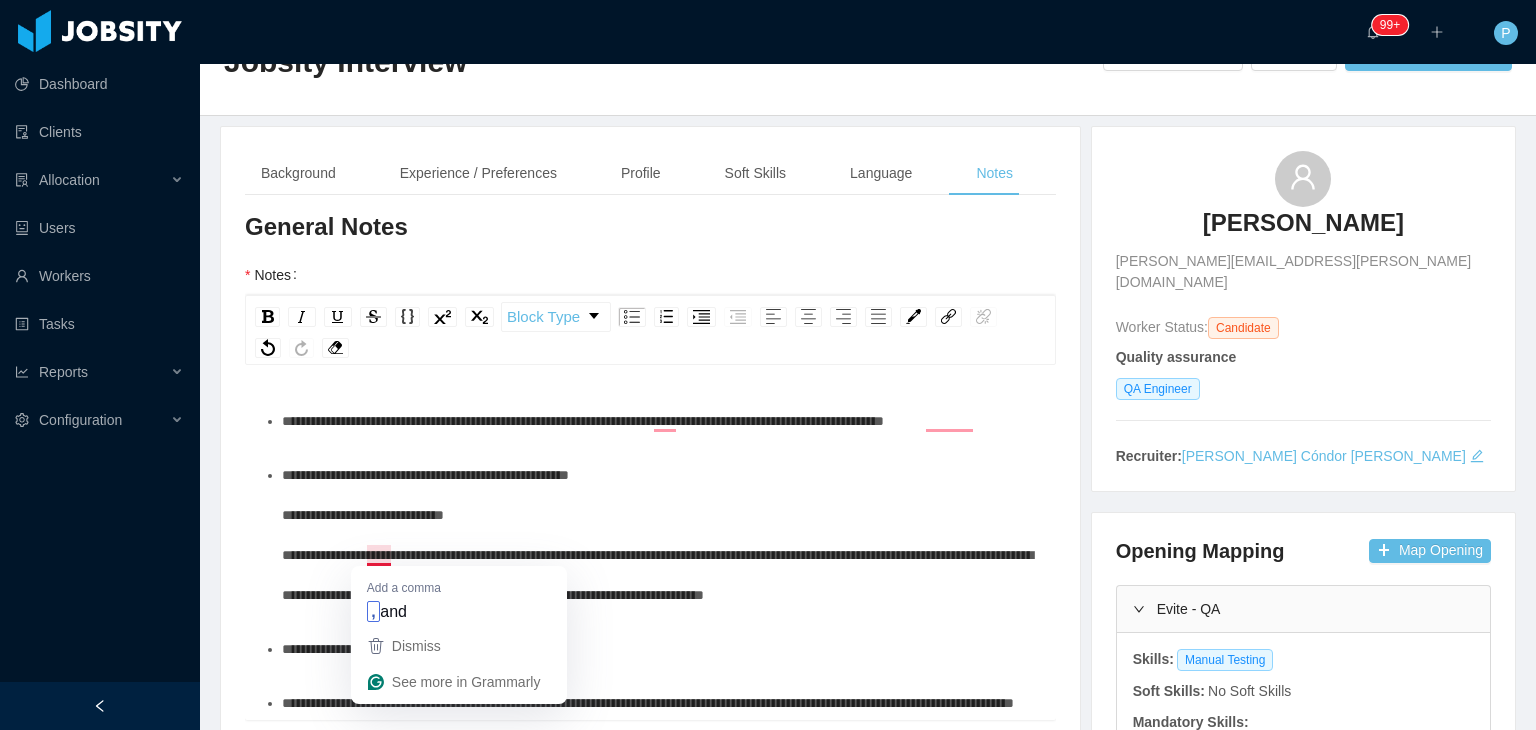 click on "**********" at bounding box center (657, 535) 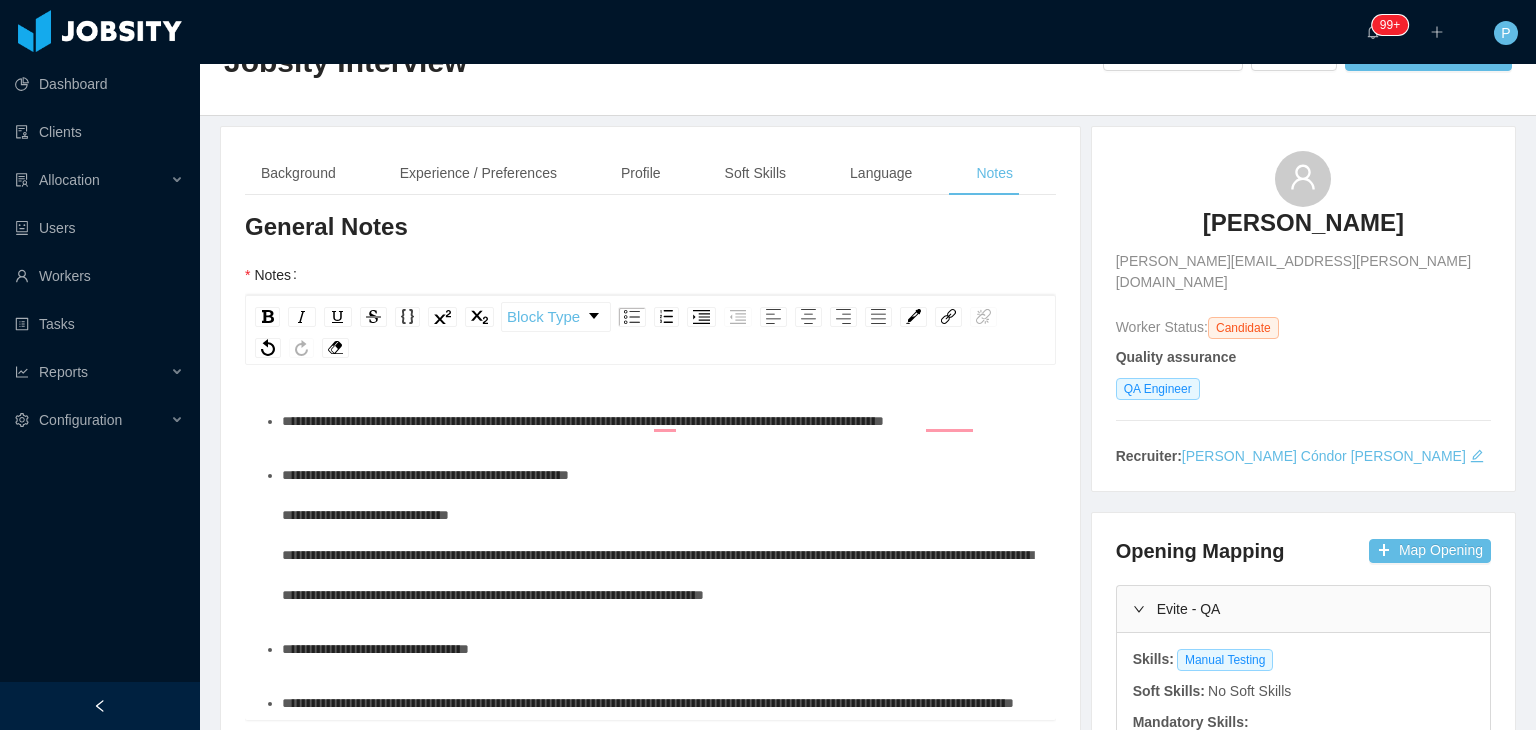 click on "**********" at bounding box center [661, 535] 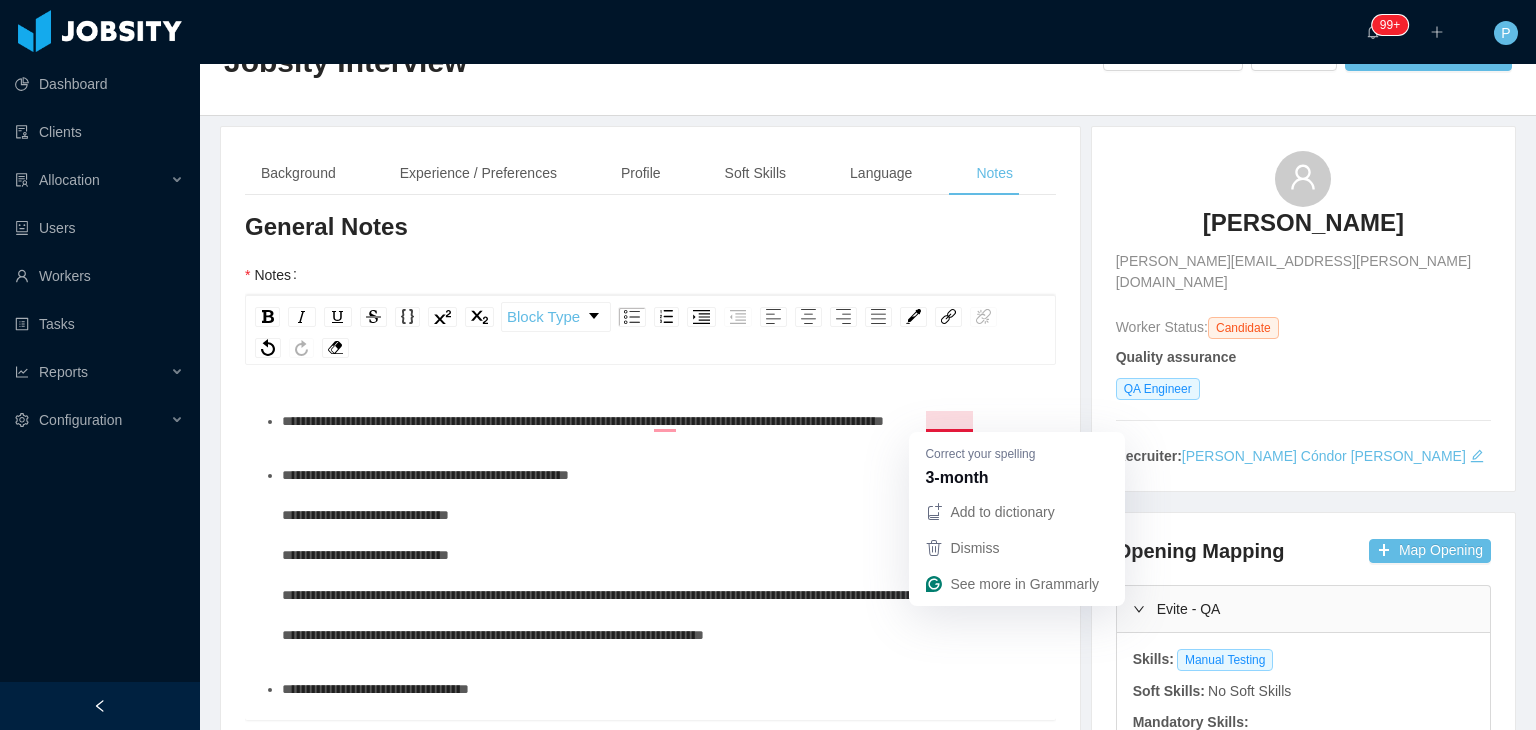 click on "**********" at bounding box center [583, 421] 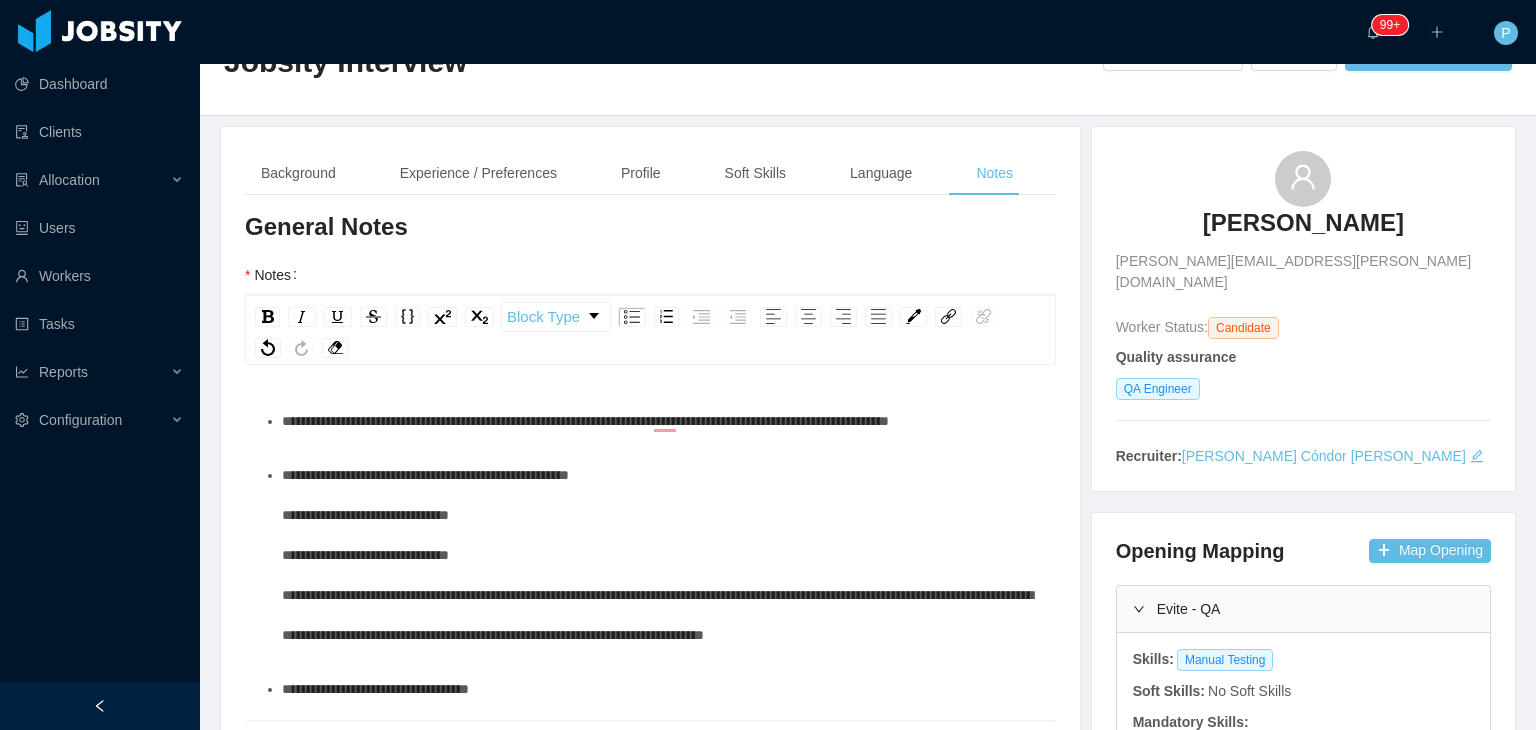 click on "**********" at bounding box center (585, 421) 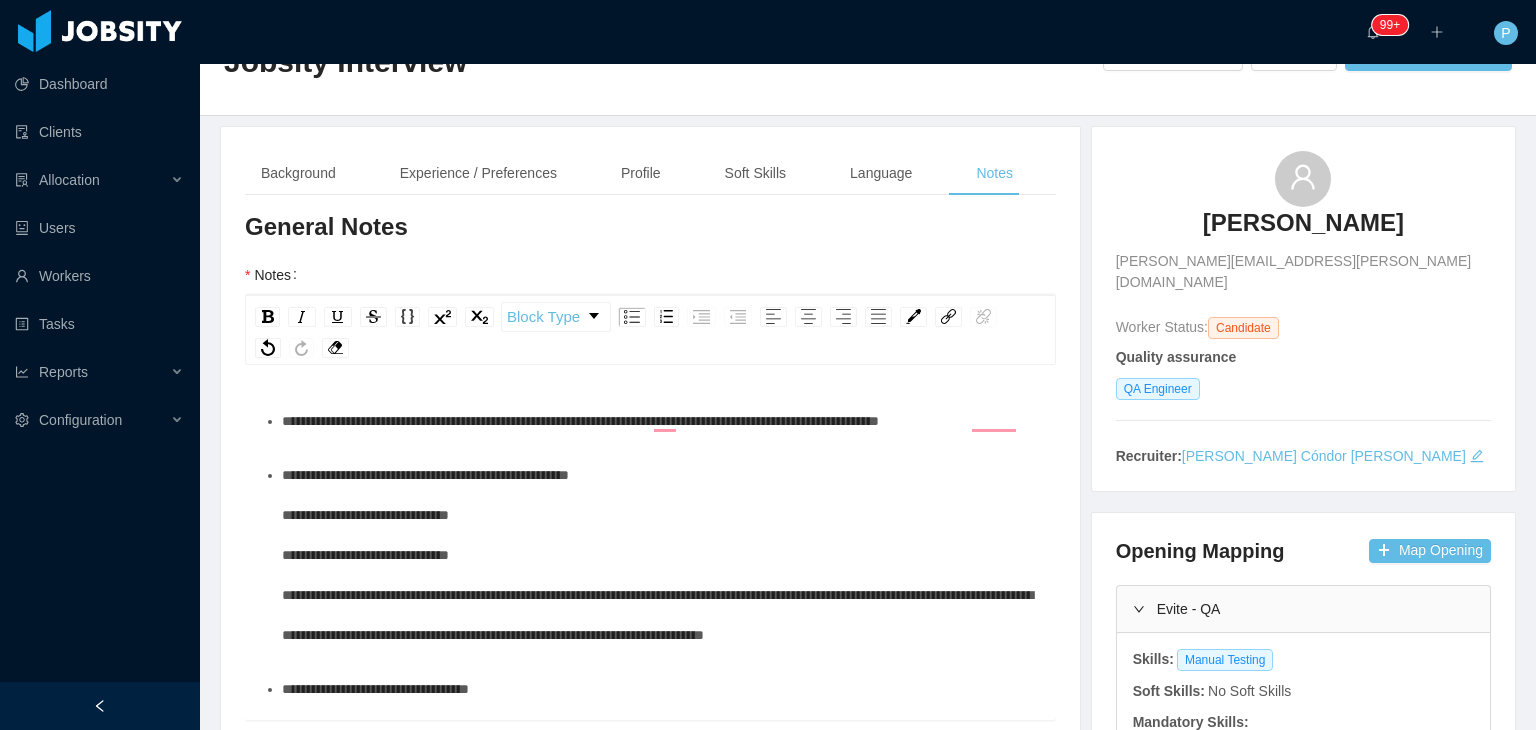 click on "**********" at bounding box center (661, 555) 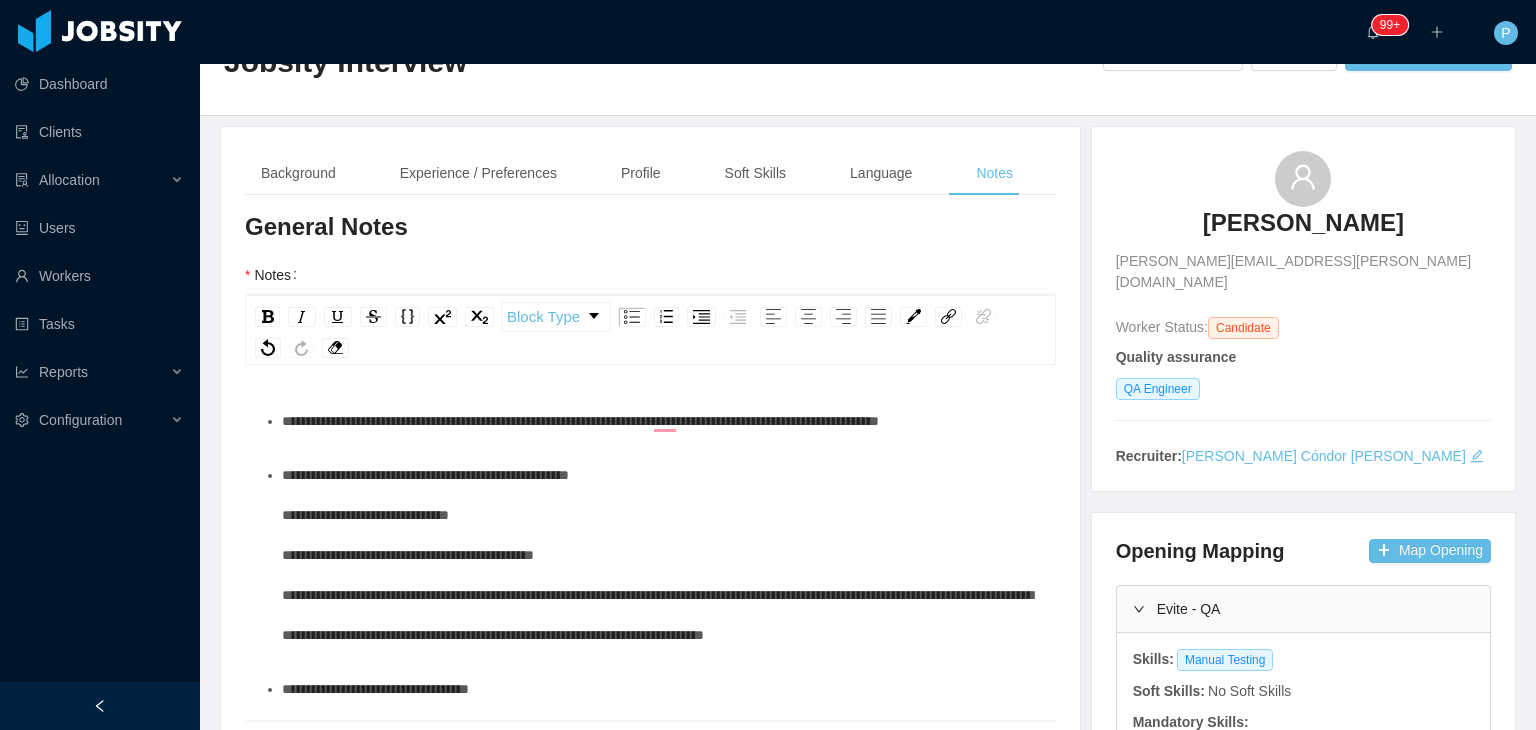 scroll, scrollTop: 109, scrollLeft: 0, axis: vertical 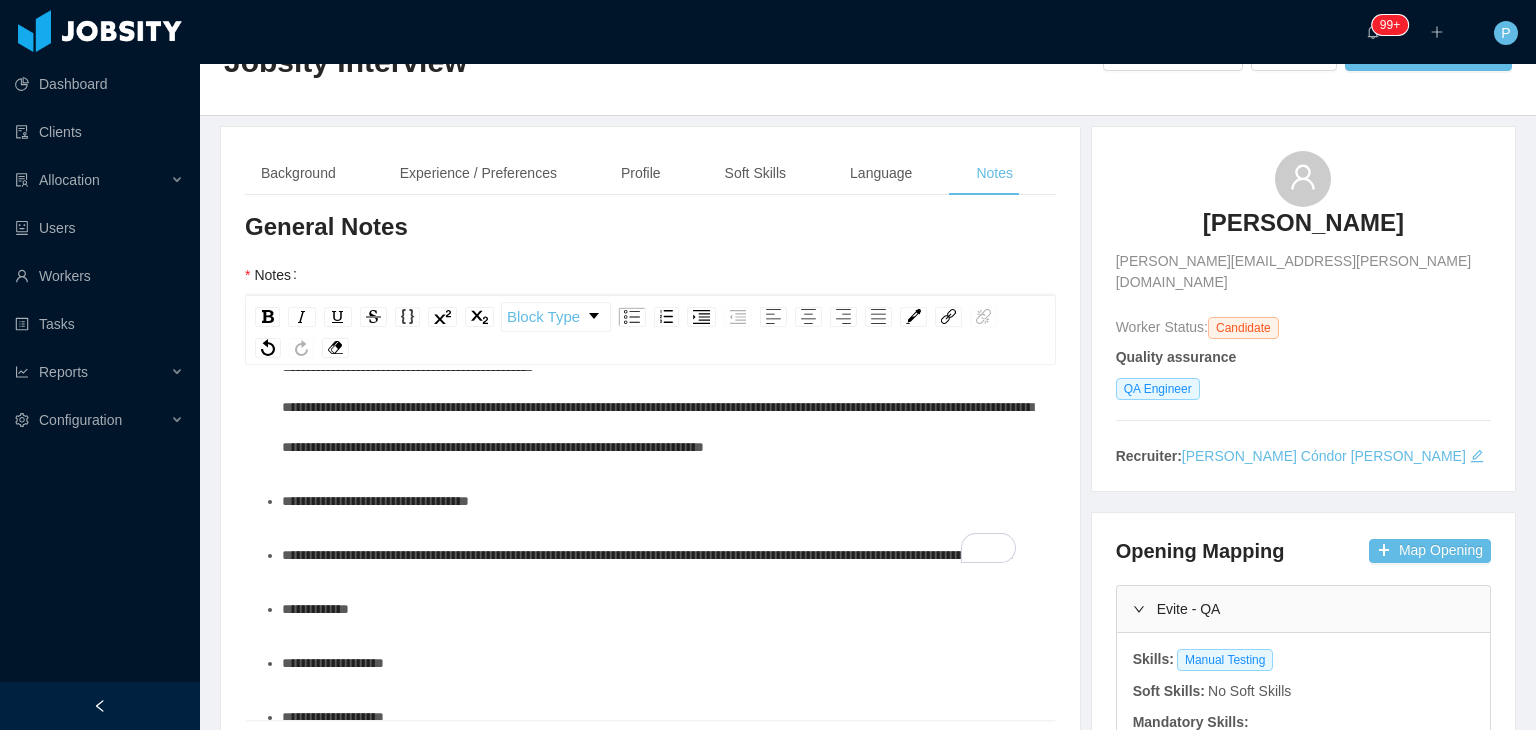 click on "**********" at bounding box center (375, 501) 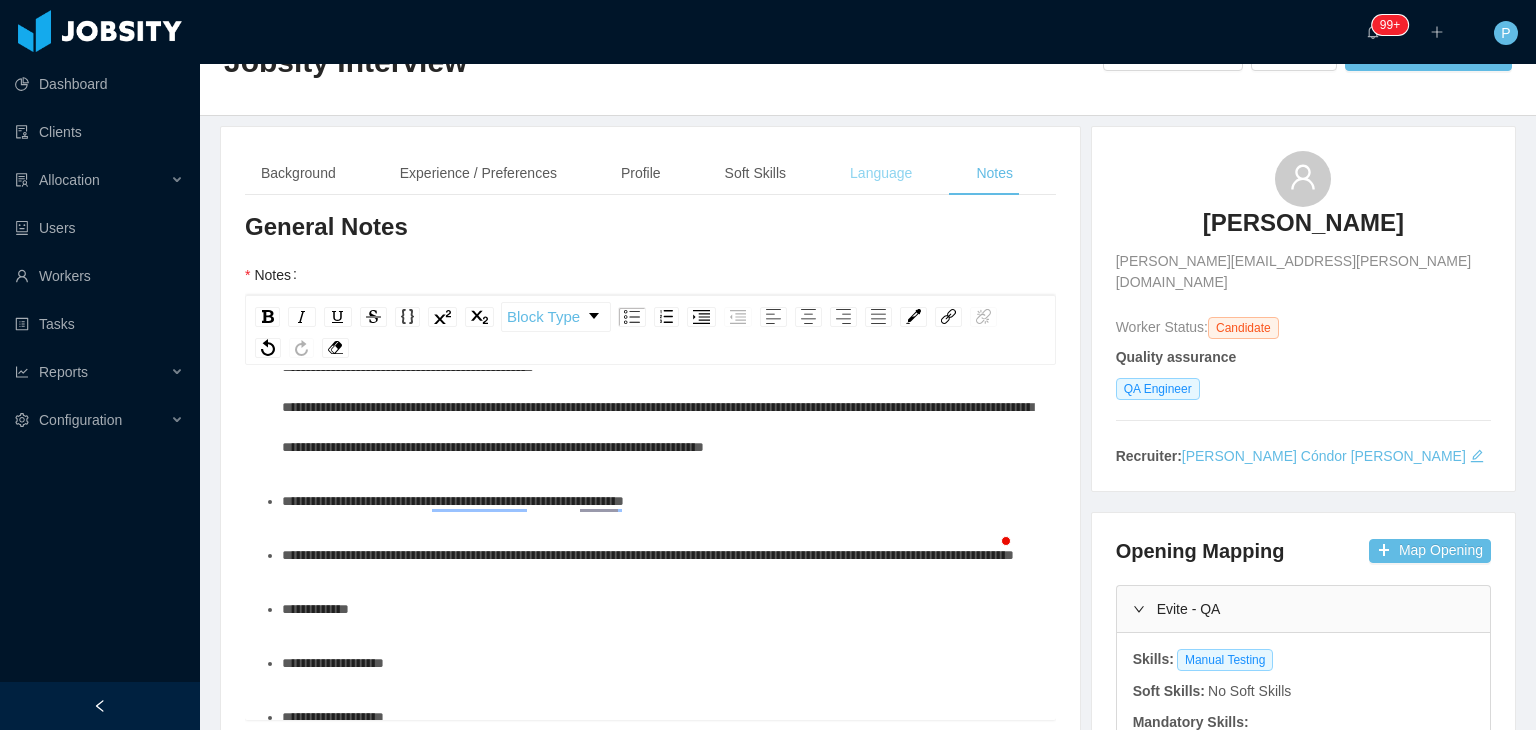 click on "Language" at bounding box center [881, 173] 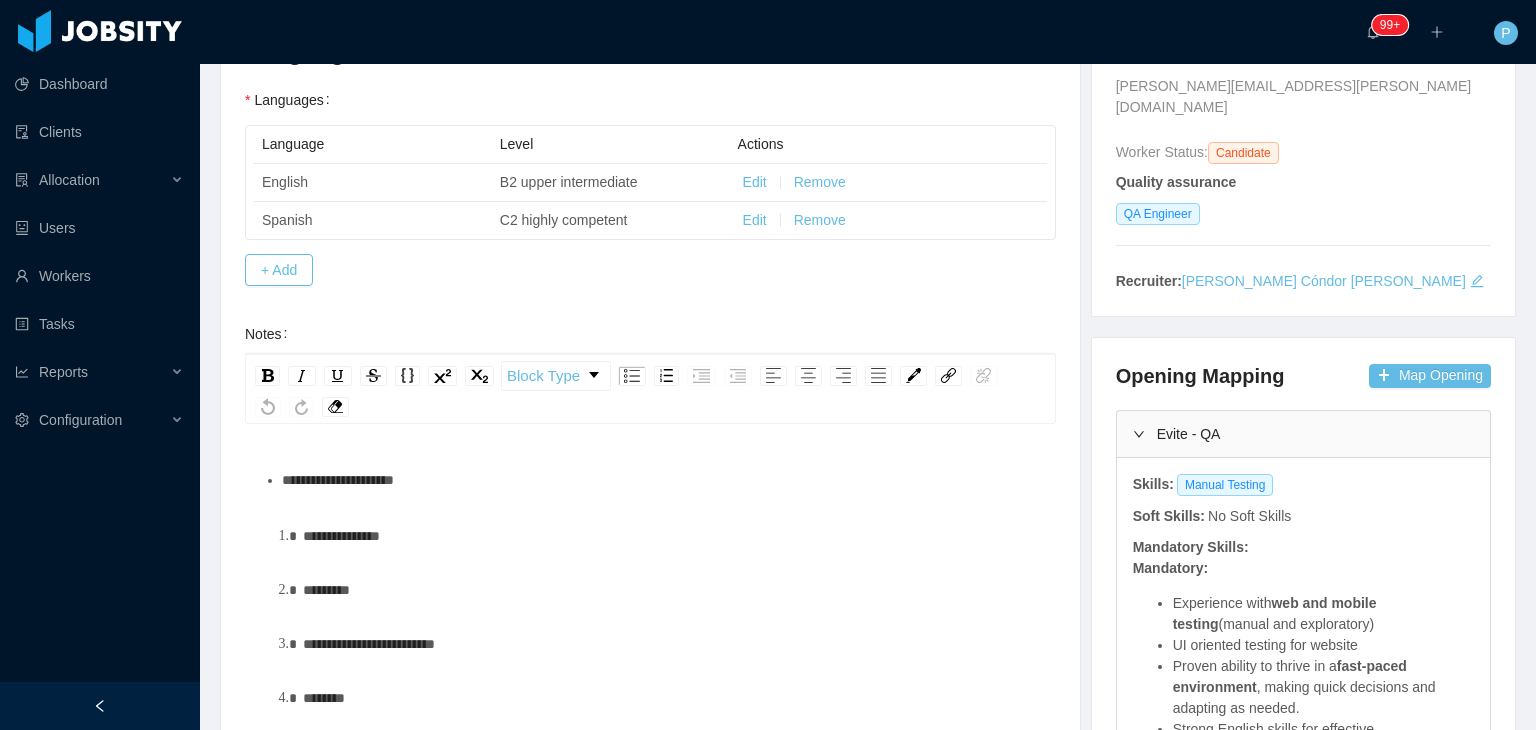scroll, scrollTop: 314, scrollLeft: 0, axis: vertical 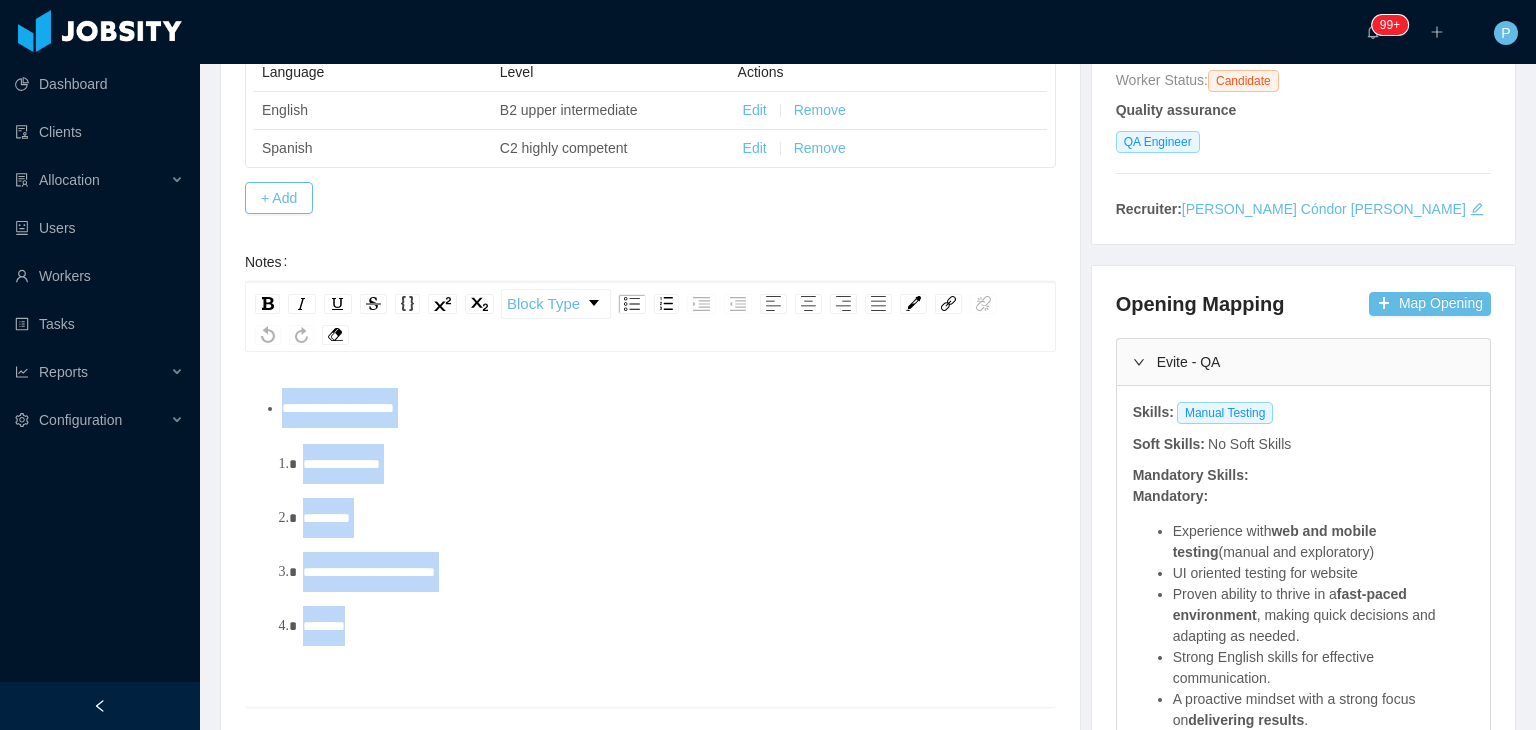 drag, startPoint x: 391, startPoint y: 648, endPoint x: 279, endPoint y: 413, distance: 260.3248 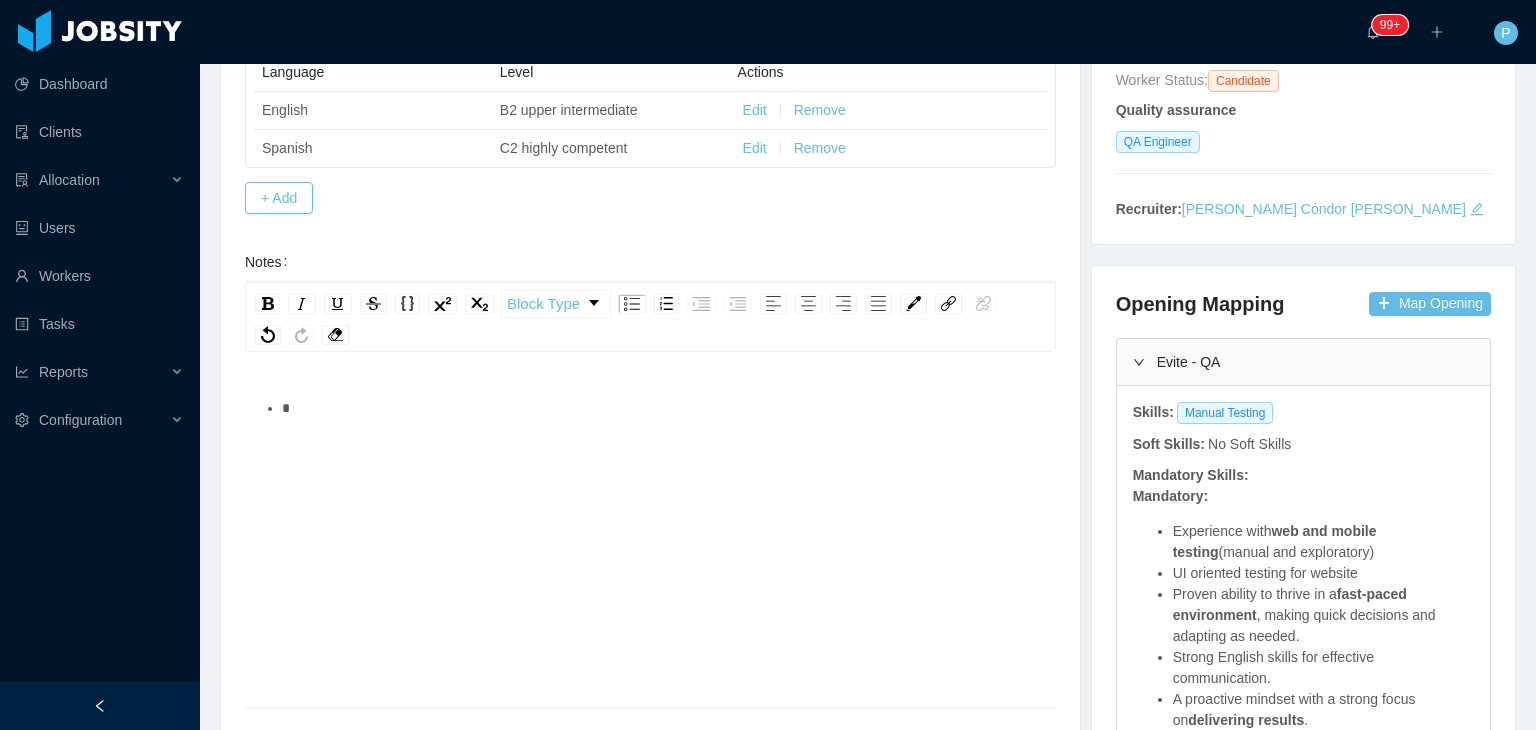 type 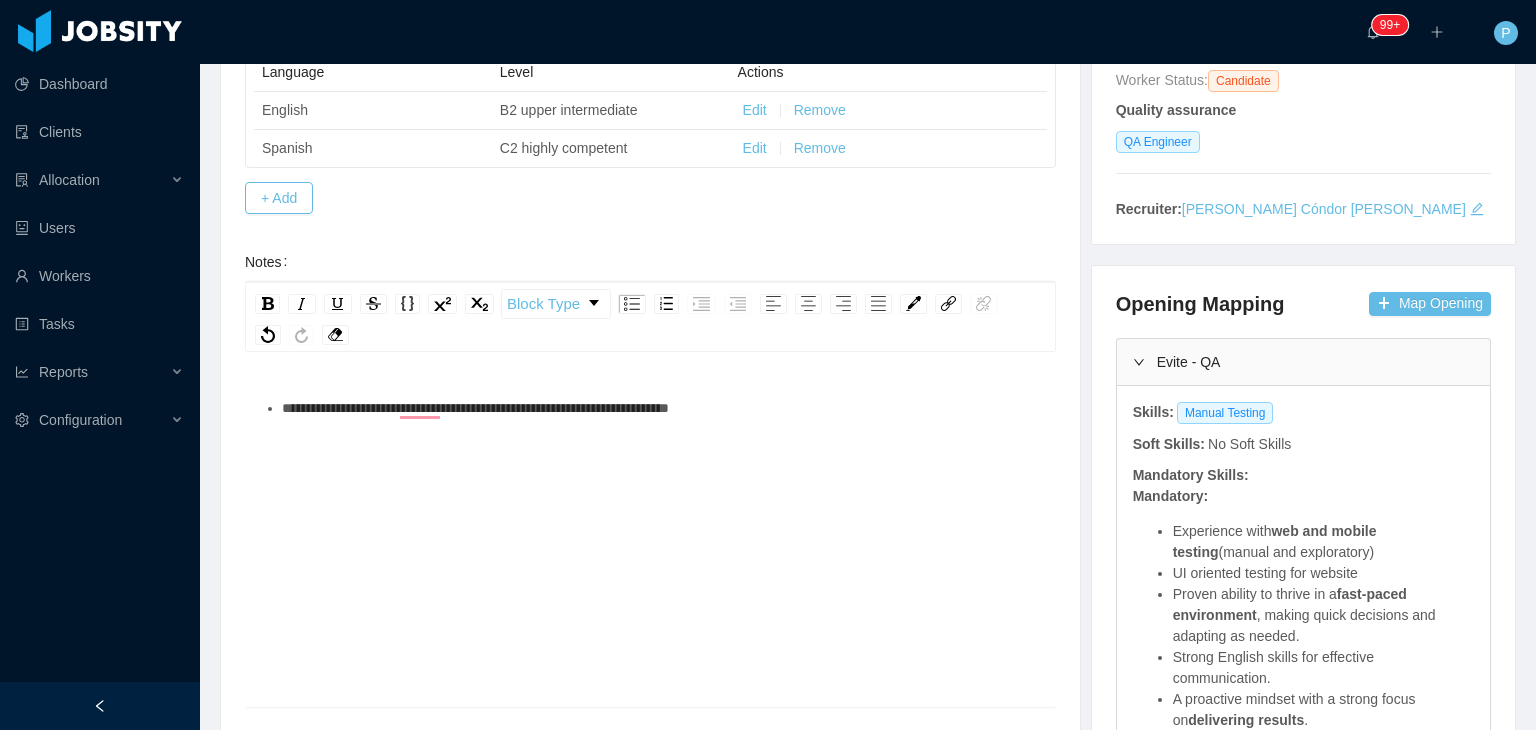 scroll, scrollTop: 35, scrollLeft: 0, axis: vertical 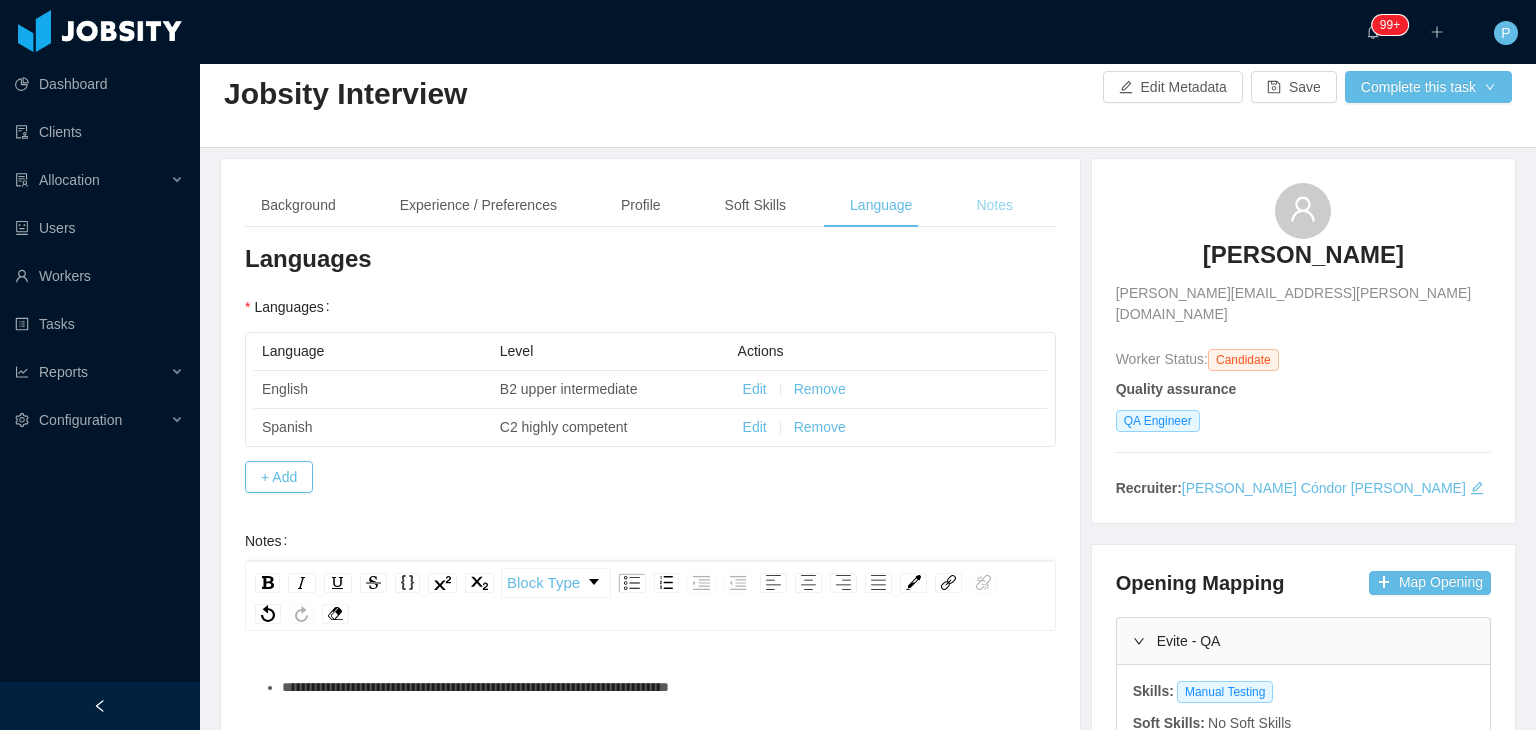 click on "Notes" at bounding box center [994, 205] 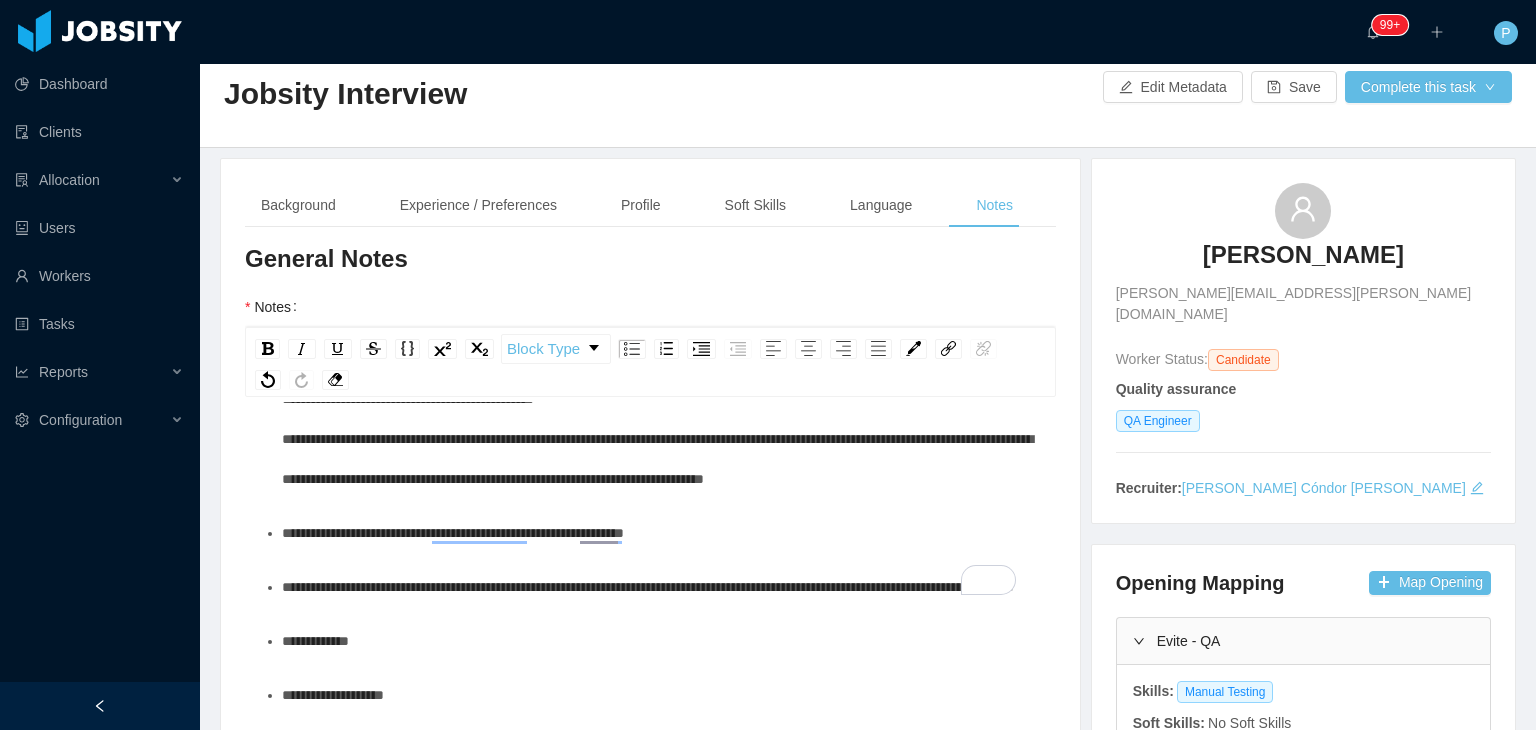 scroll, scrollTop: 141, scrollLeft: 0, axis: vertical 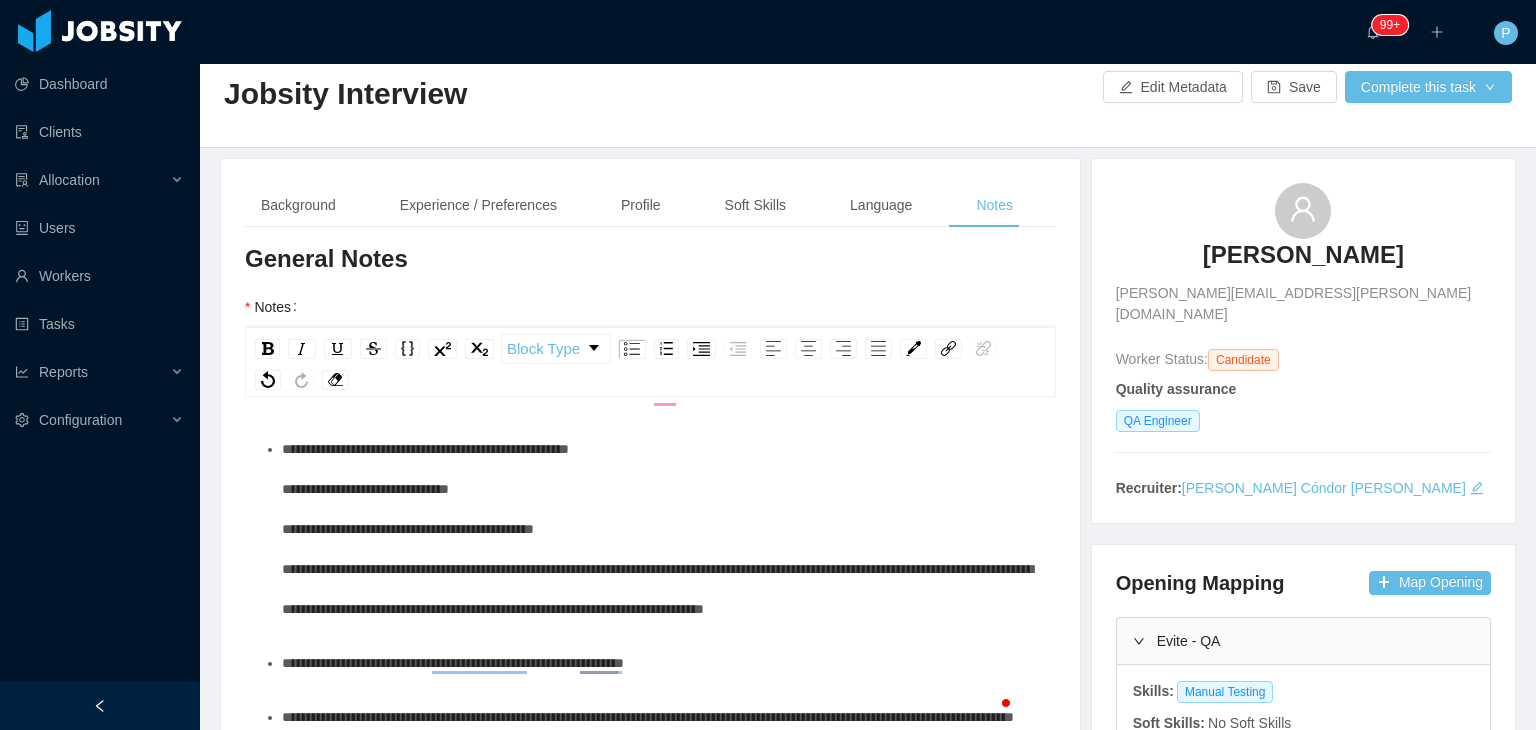 click on "**********" at bounding box center (661, 529) 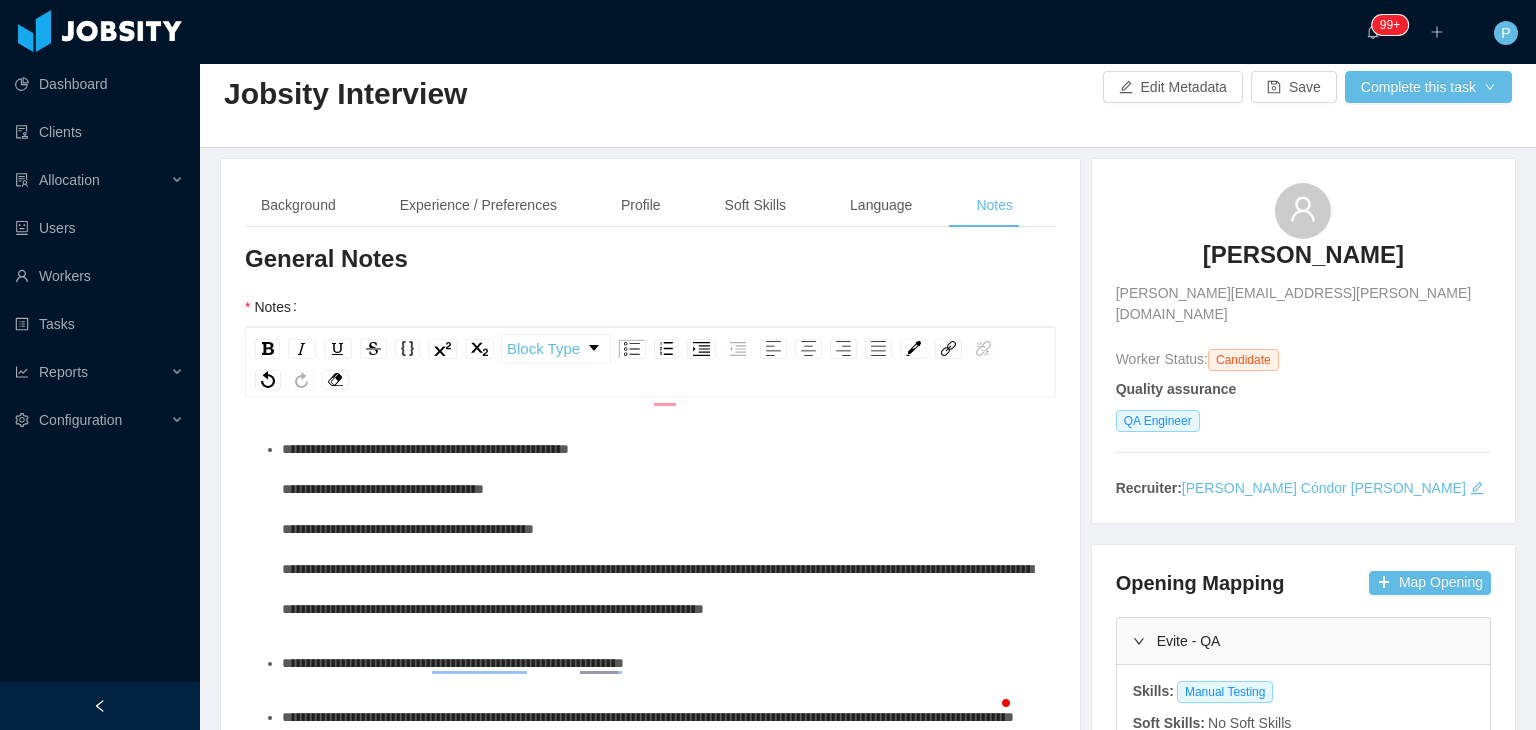 scroll, scrollTop: 63, scrollLeft: 0, axis: vertical 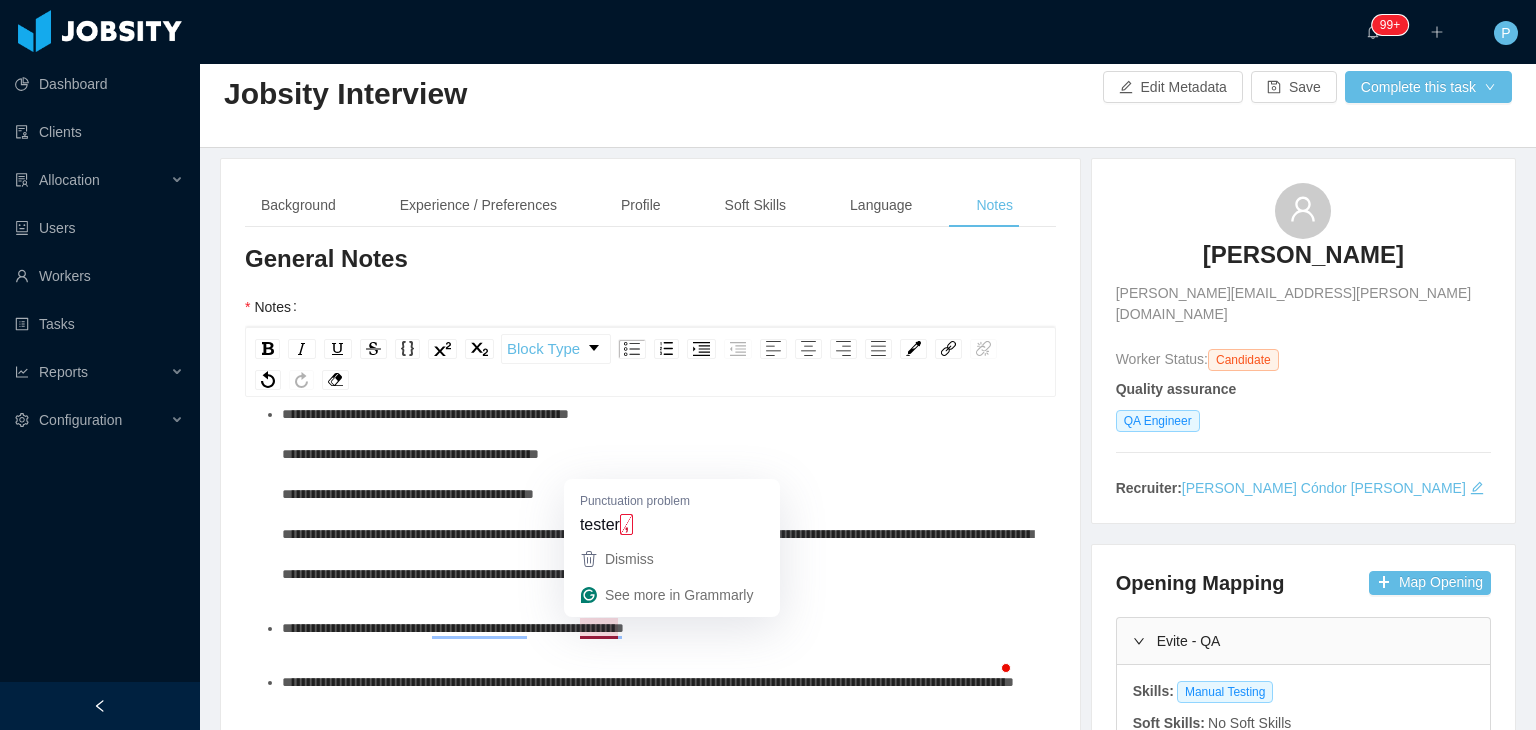 click on "**********" at bounding box center [453, 628] 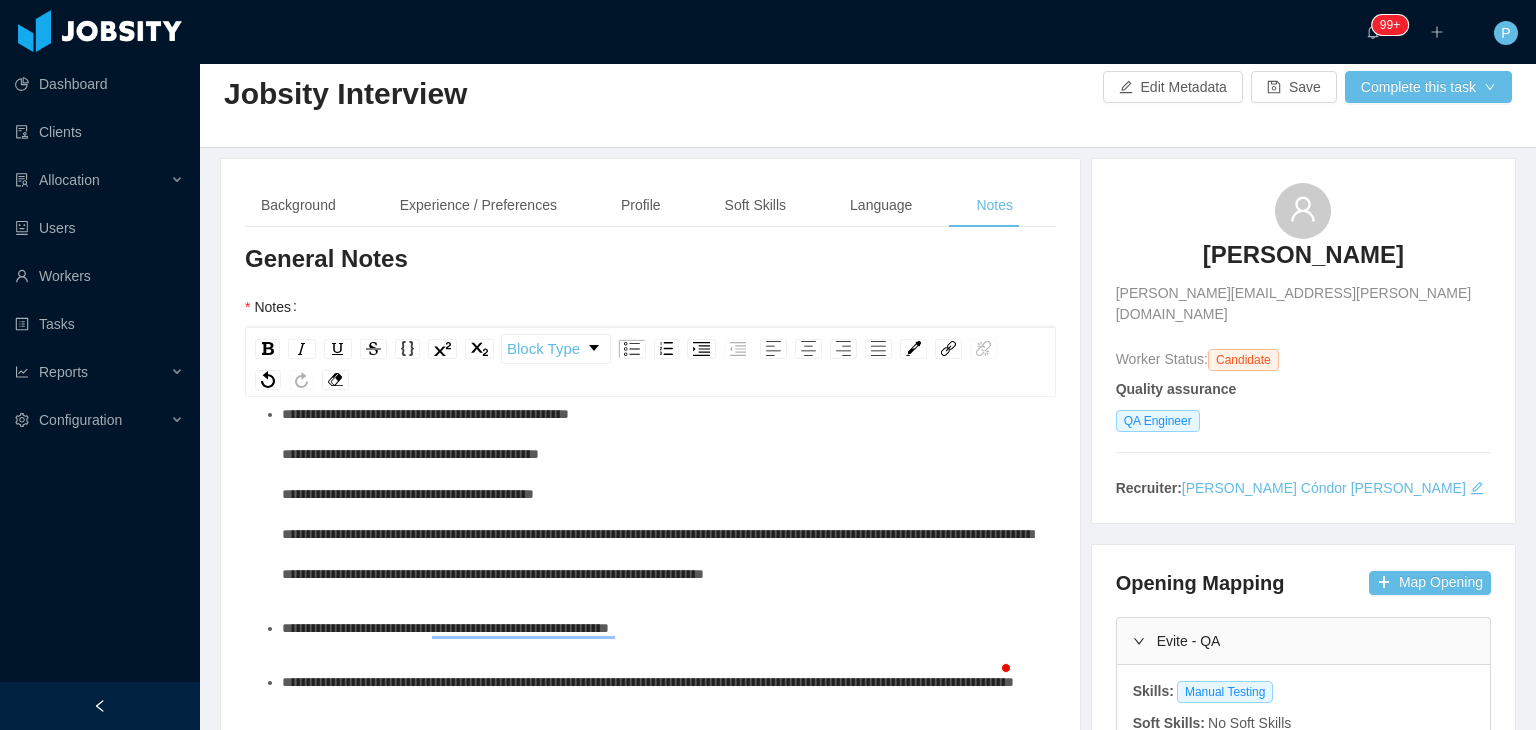 scroll, scrollTop: 0, scrollLeft: 0, axis: both 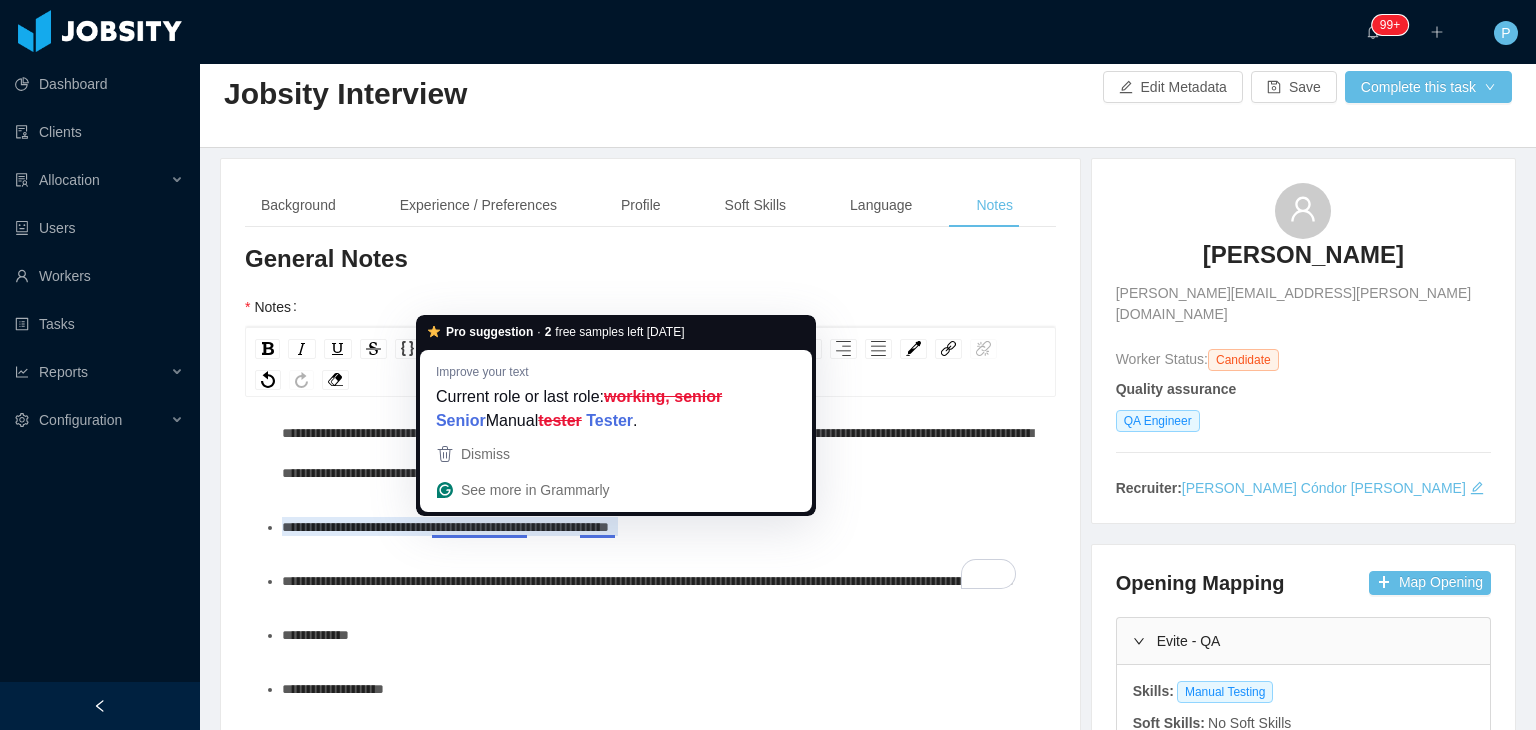 click on "**********" at bounding box center (445, 527) 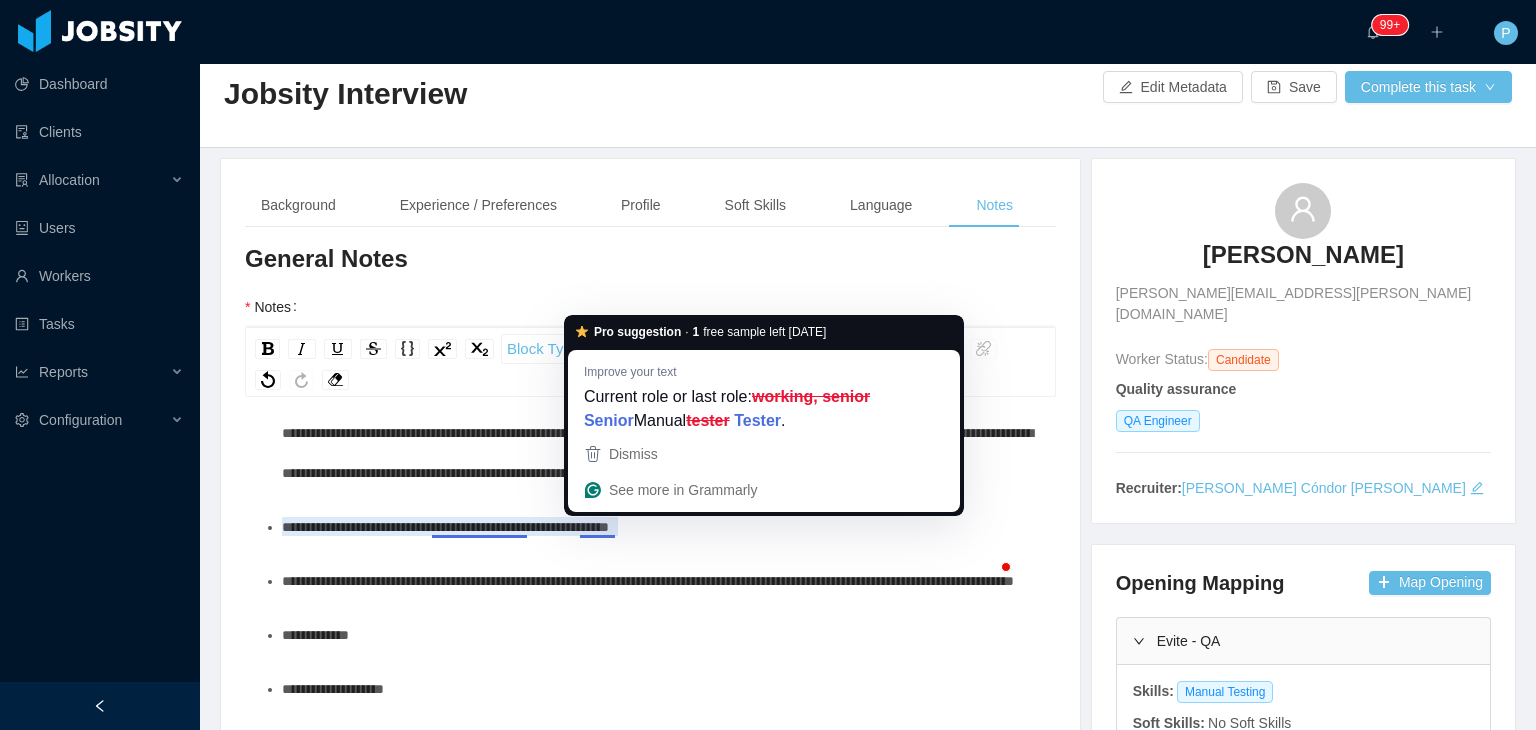 click on "**********" at bounding box center (445, 527) 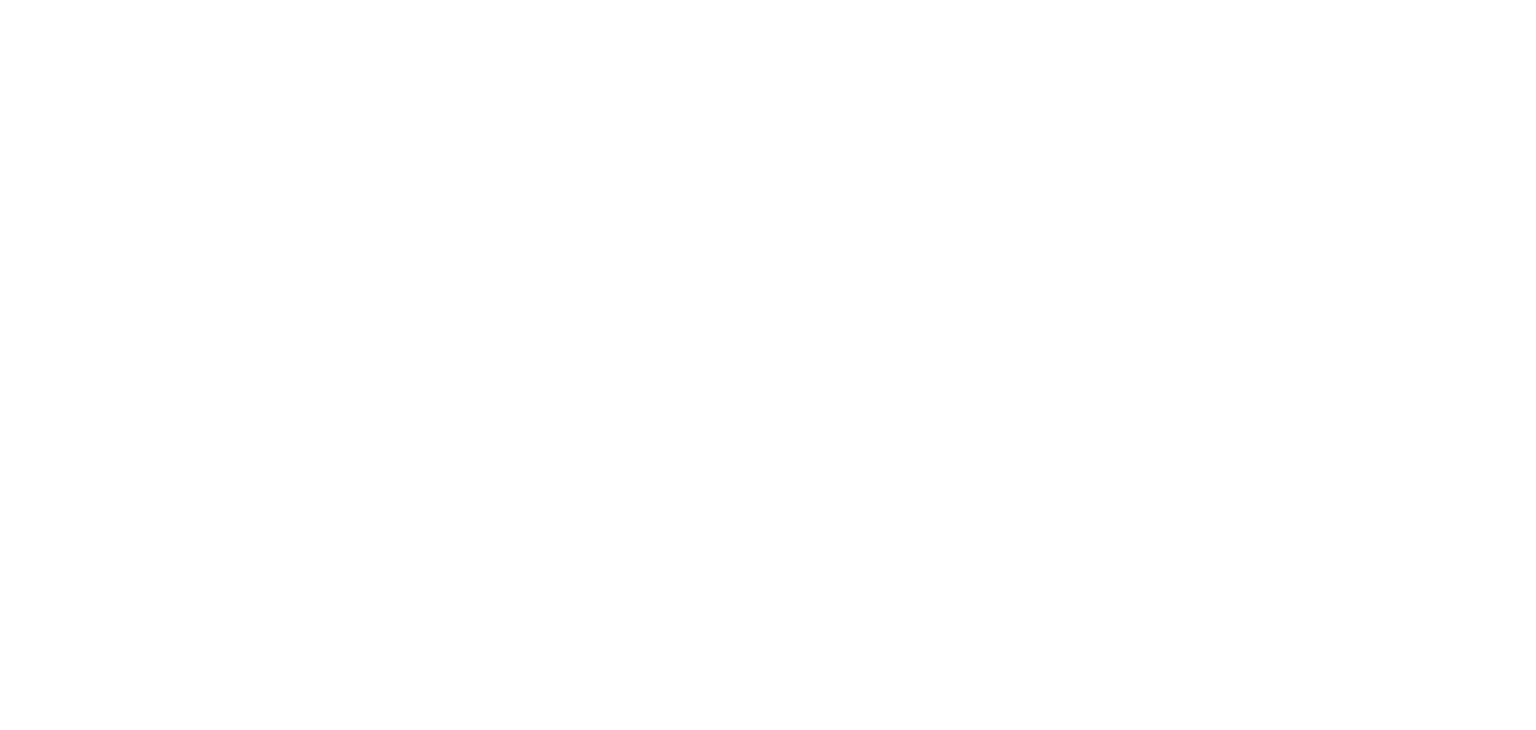 scroll, scrollTop: 0, scrollLeft: 0, axis: both 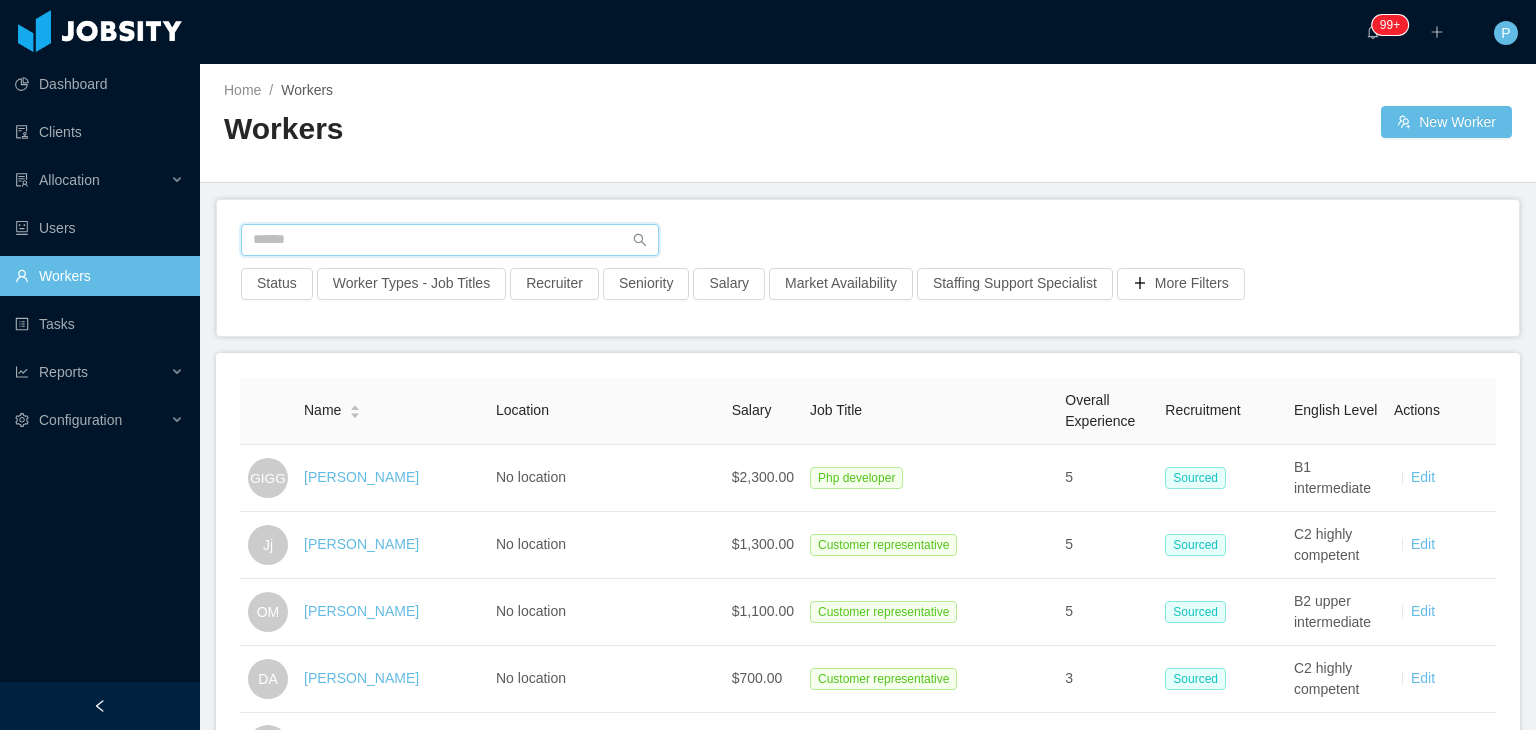 click at bounding box center [450, 240] 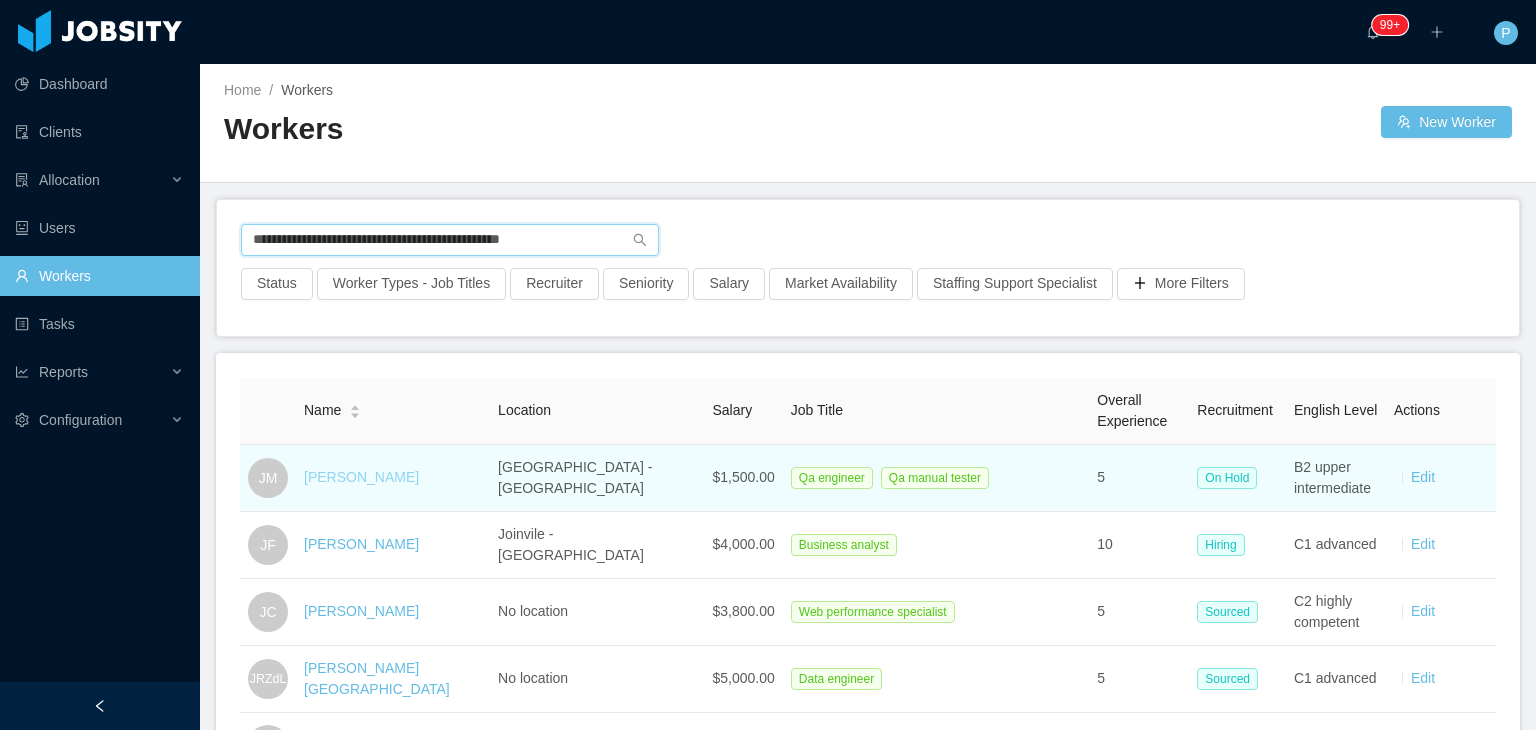 type on "**********" 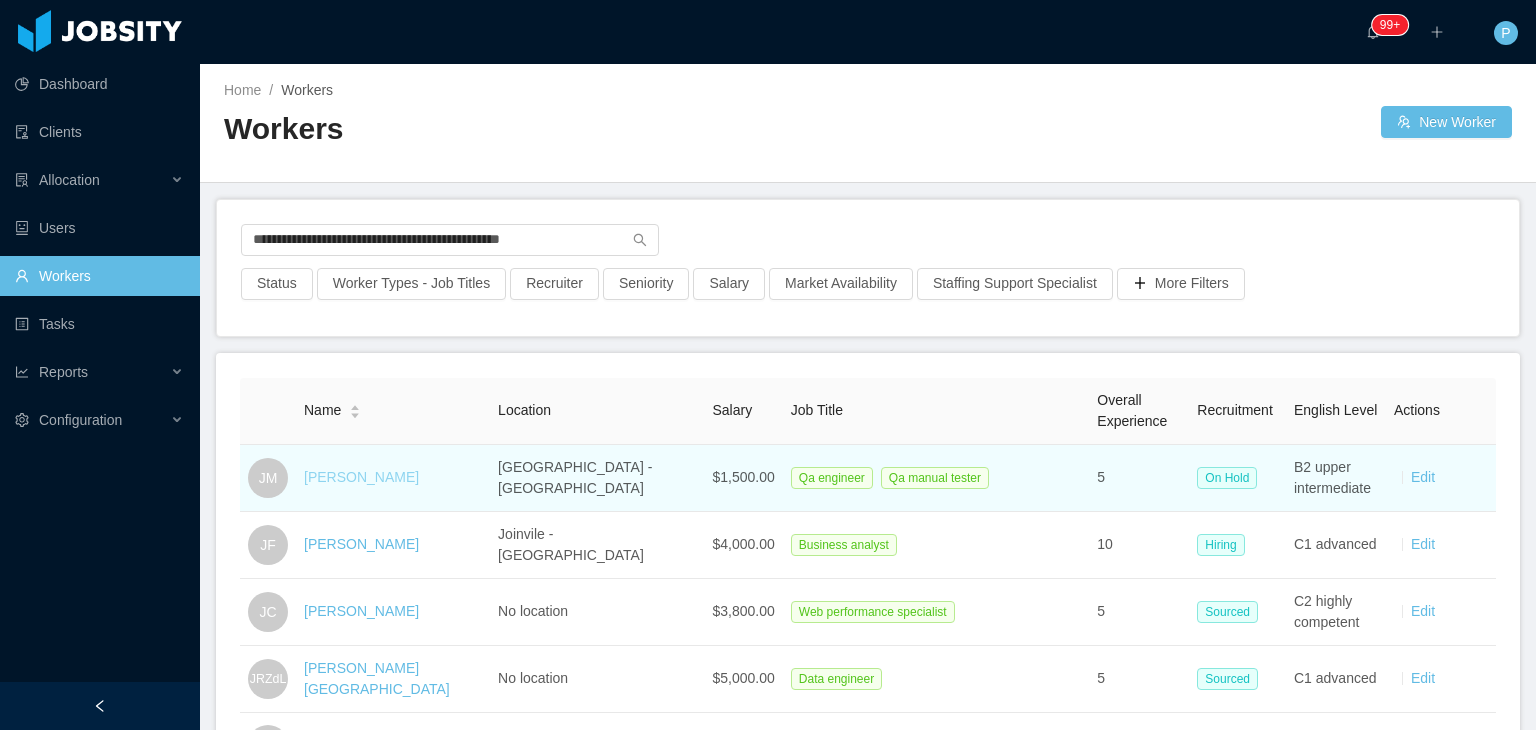 click on "Joao Matheus" at bounding box center [361, 477] 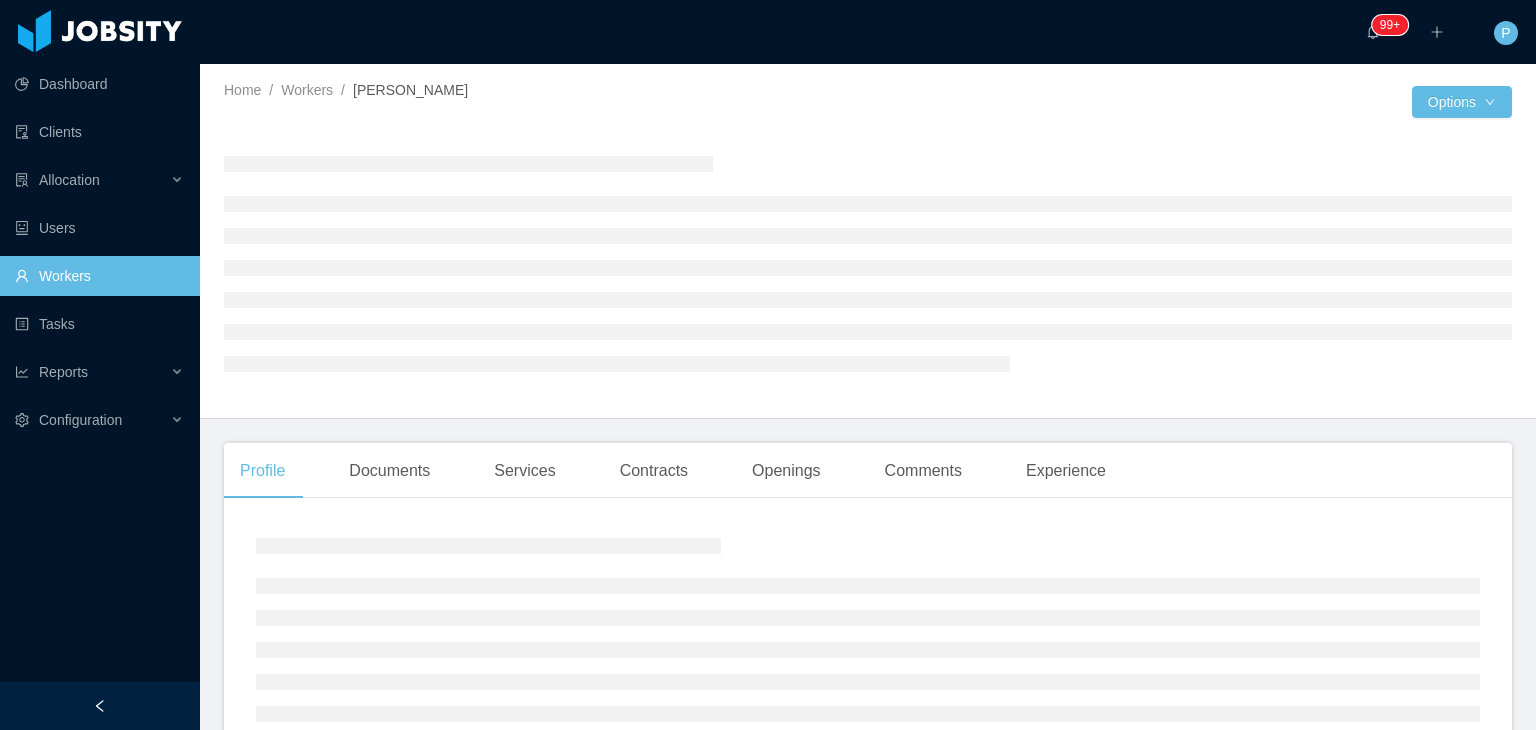 click at bounding box center [1140, 102] 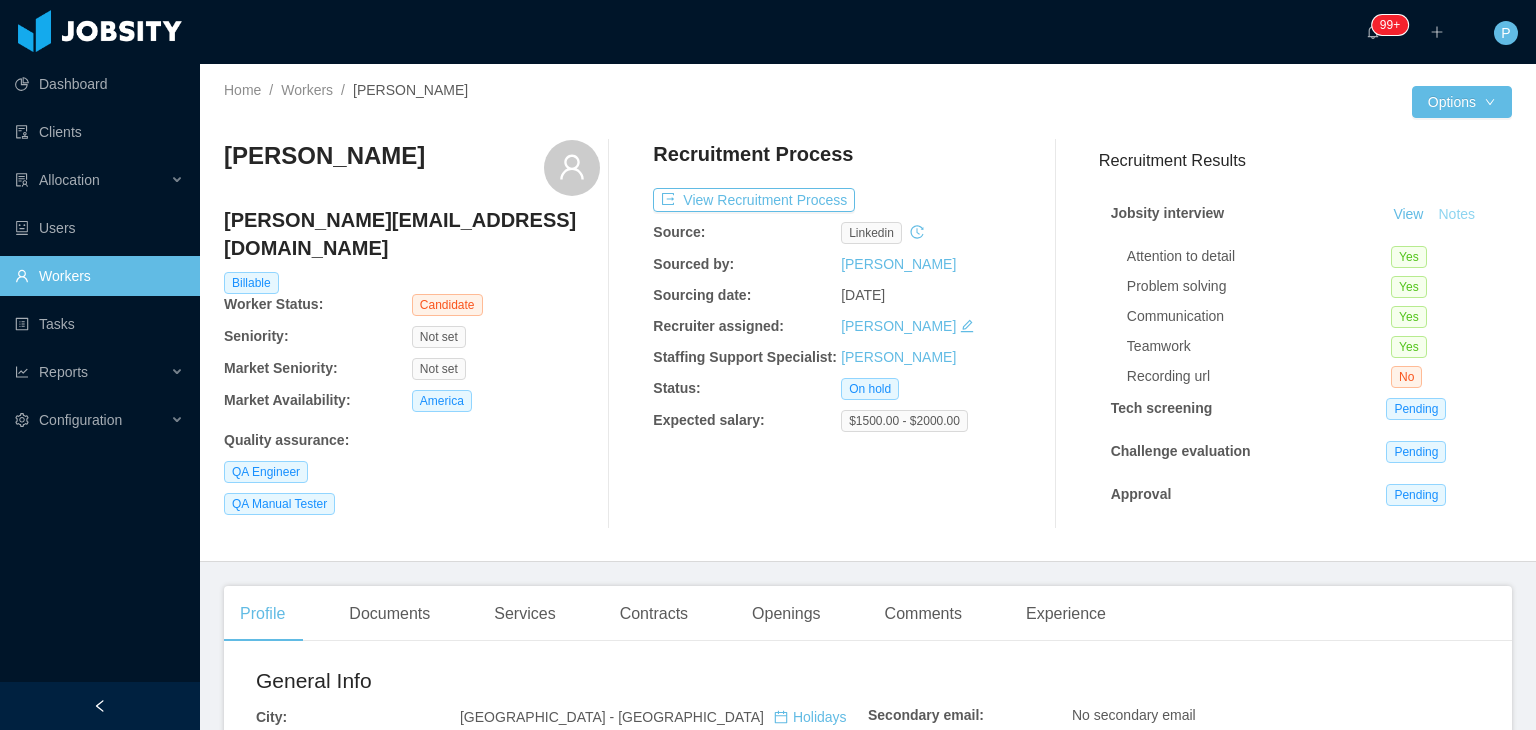 click on "Notes" at bounding box center [1456, 215] 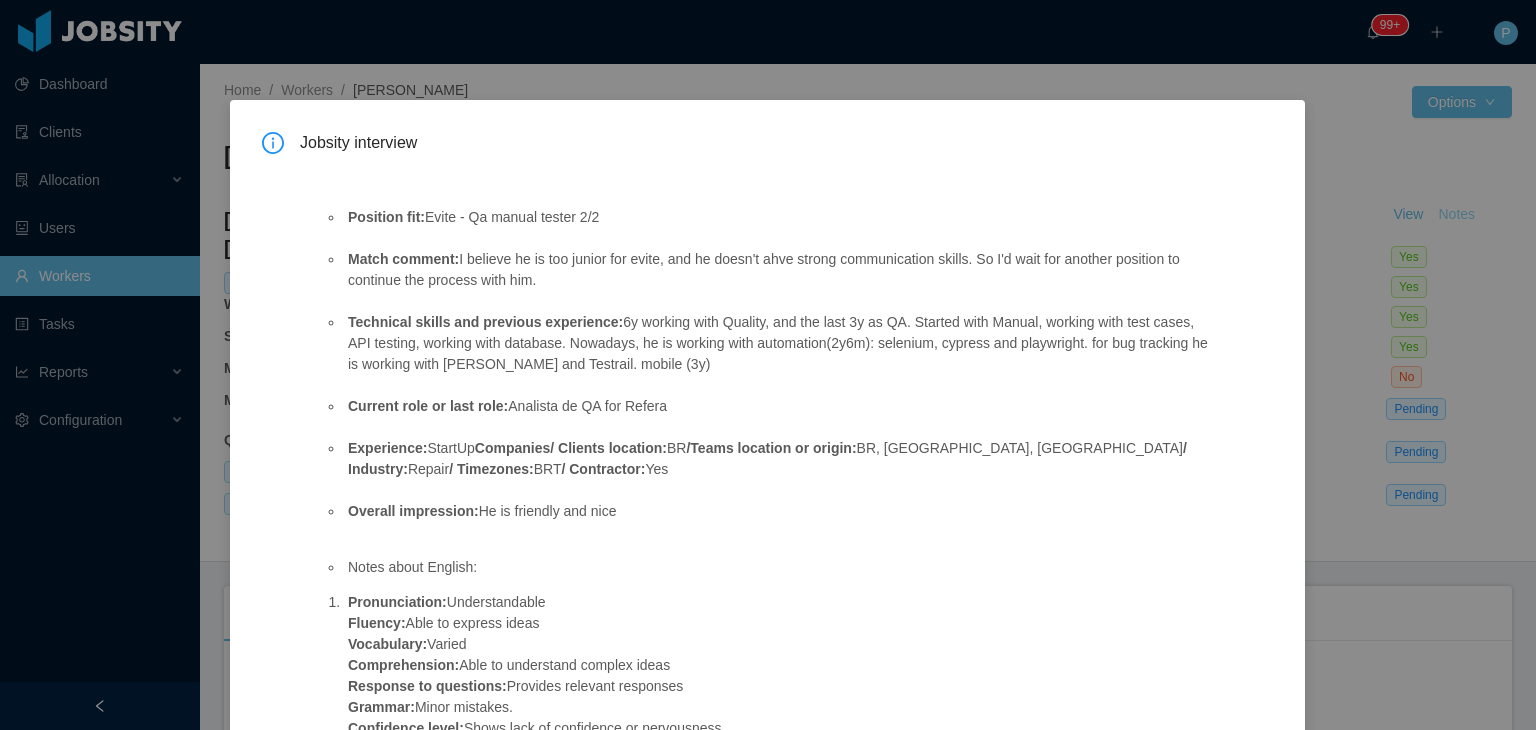 scroll, scrollTop: 52, scrollLeft: 0, axis: vertical 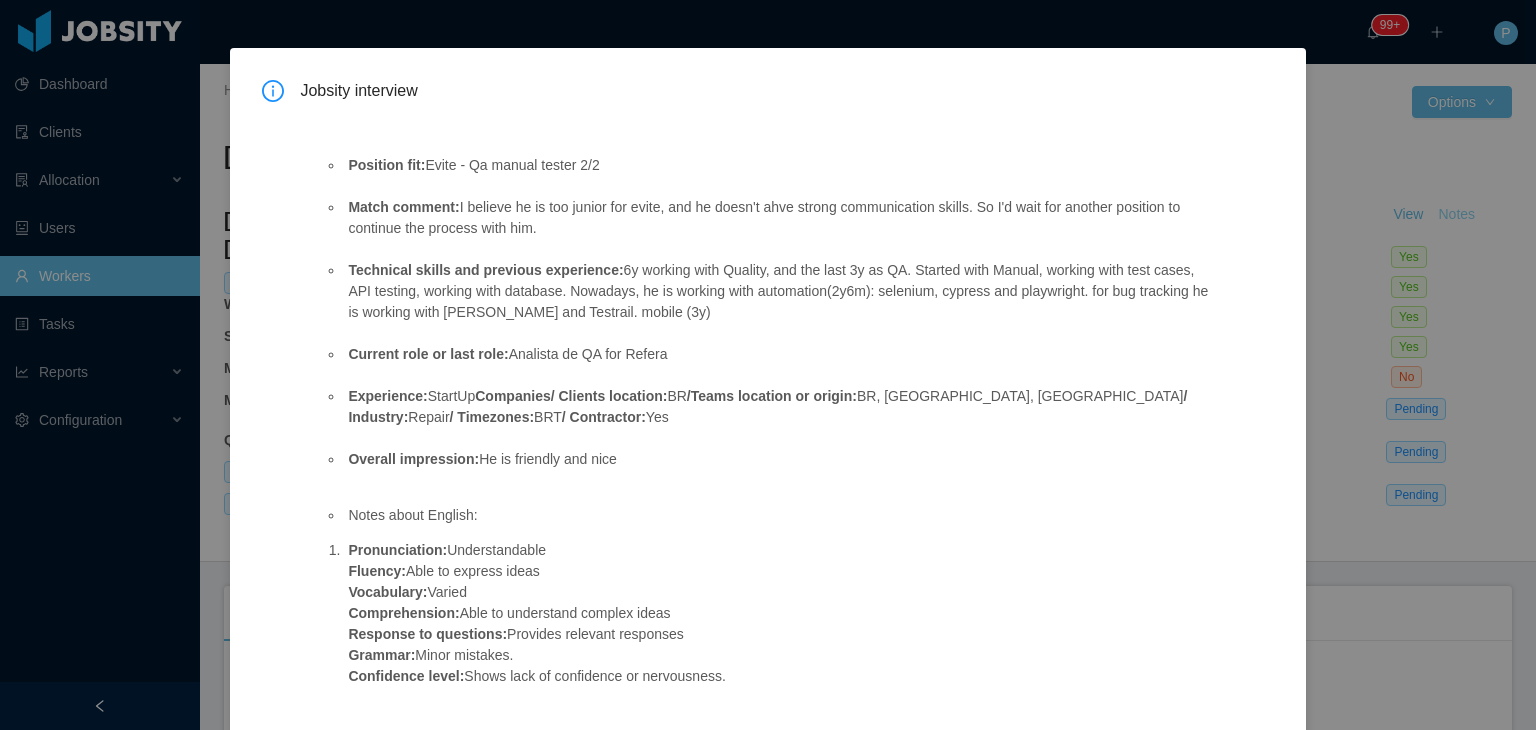 type 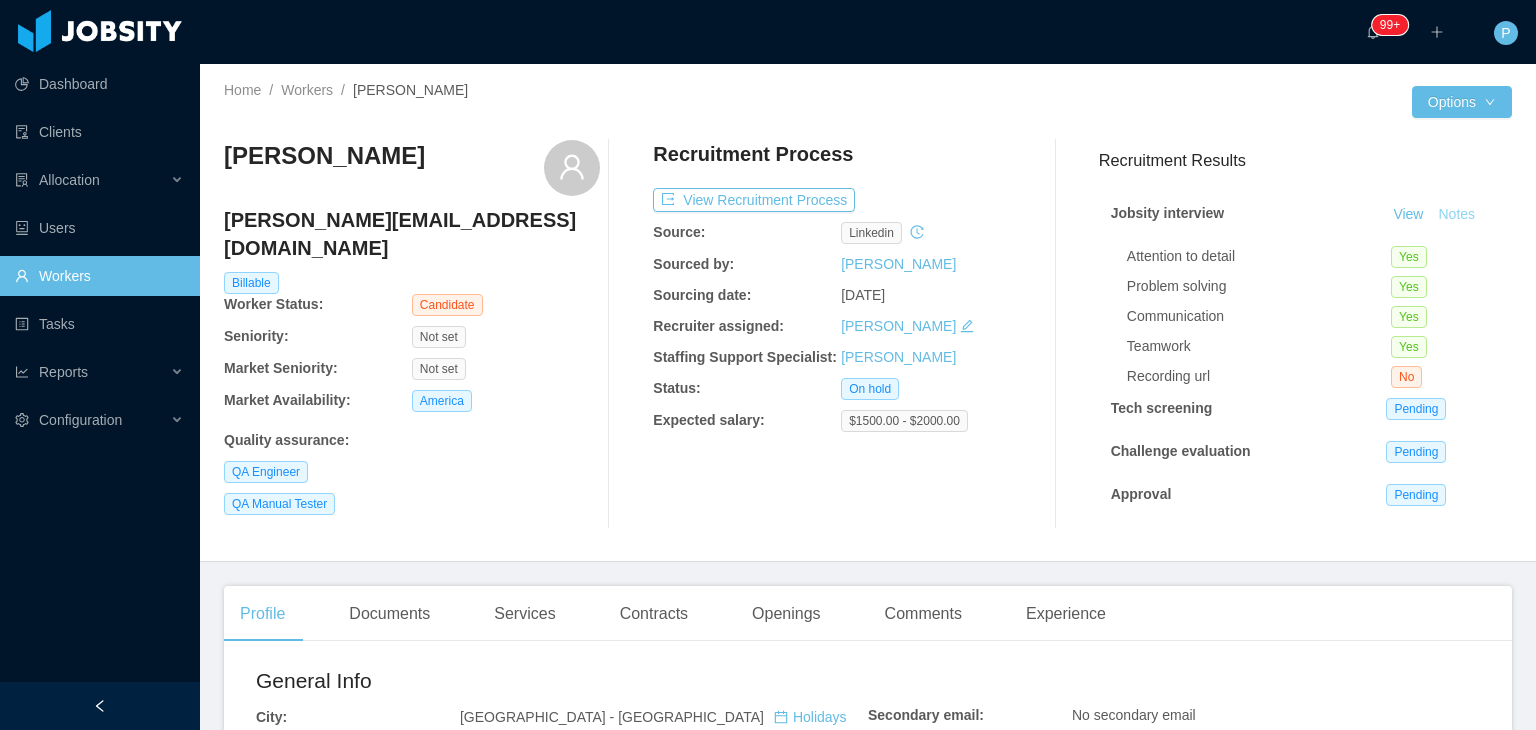 type 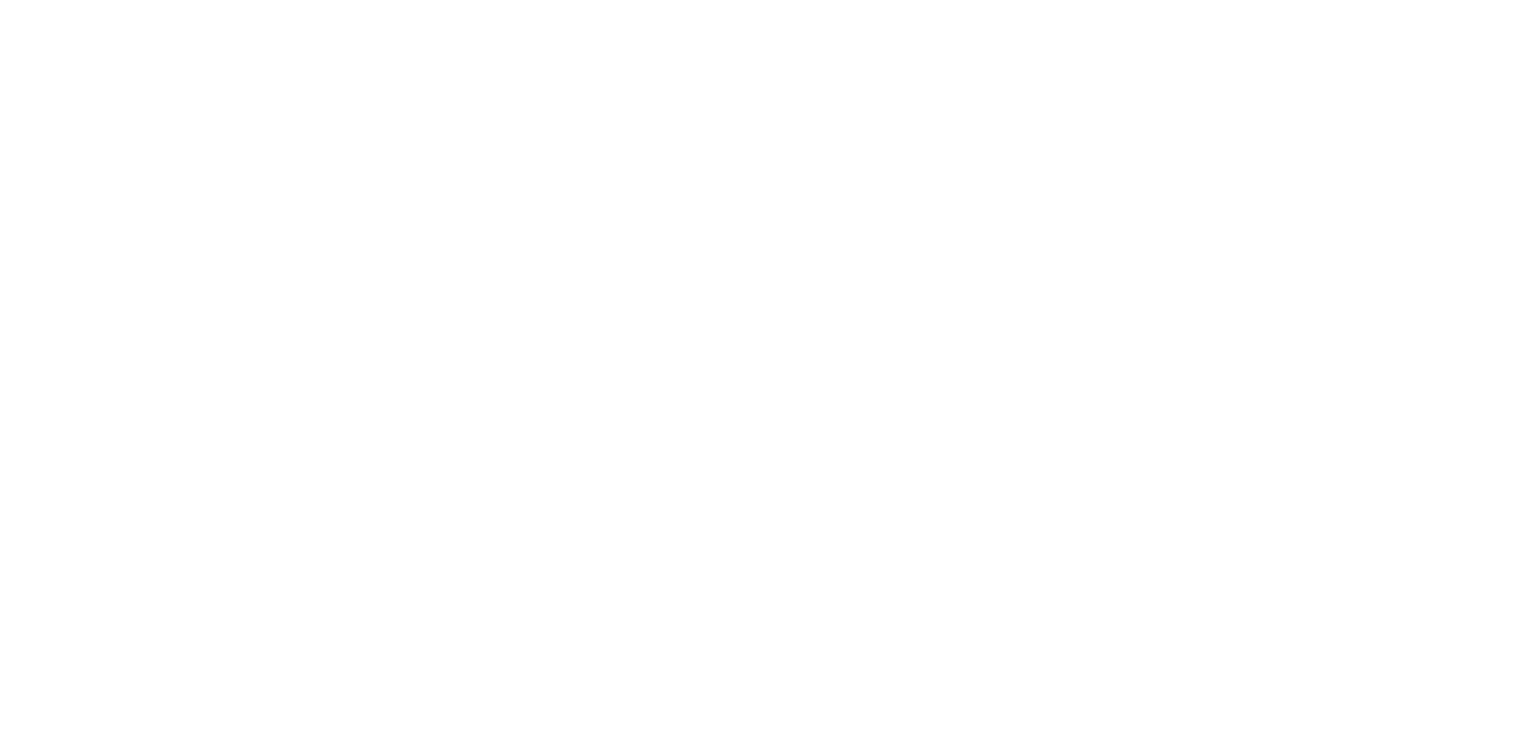 scroll, scrollTop: 0, scrollLeft: 0, axis: both 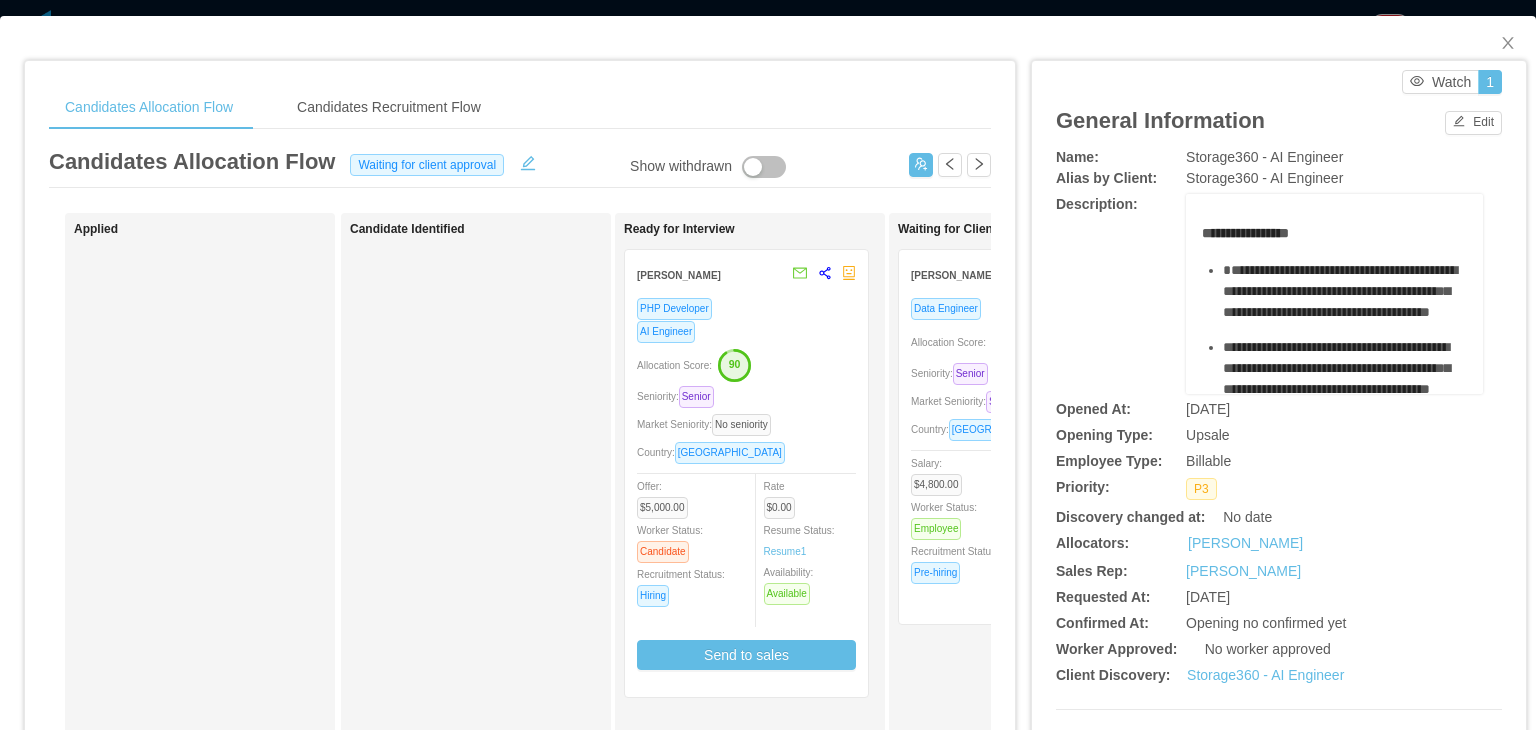 click on "**********" at bounding box center (1279, 294) 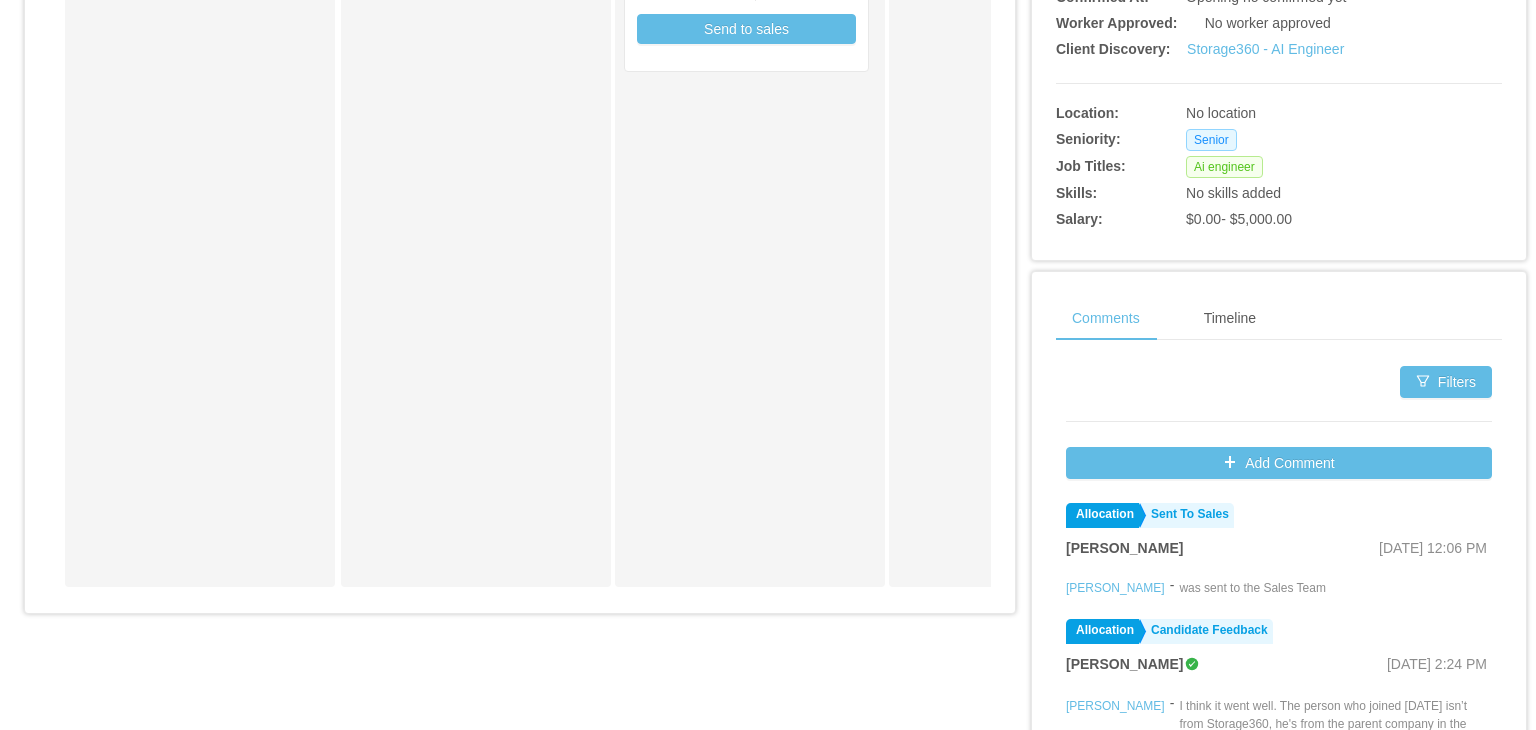 scroll, scrollTop: 767, scrollLeft: 0, axis: vertical 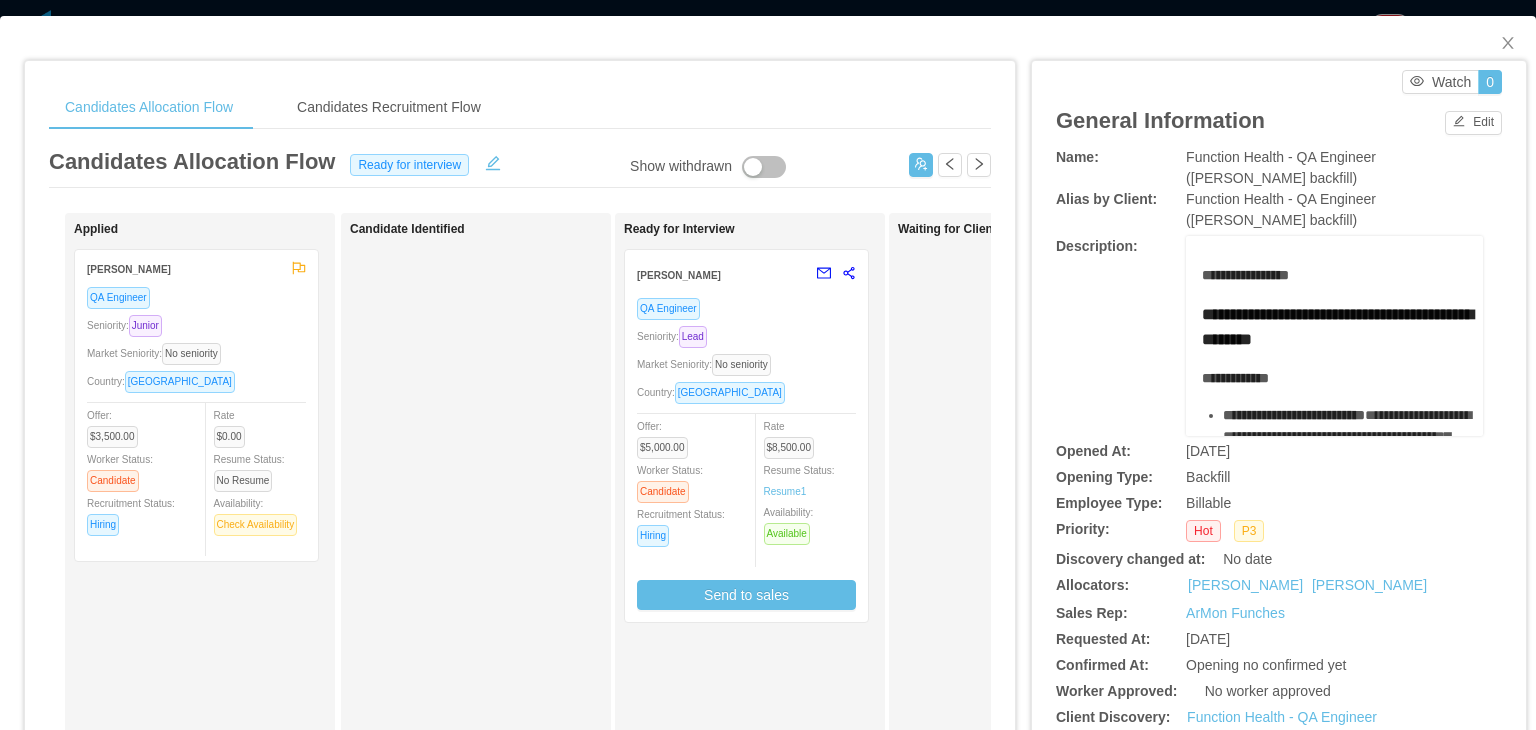 click on "**********" at bounding box center [1279, 336] 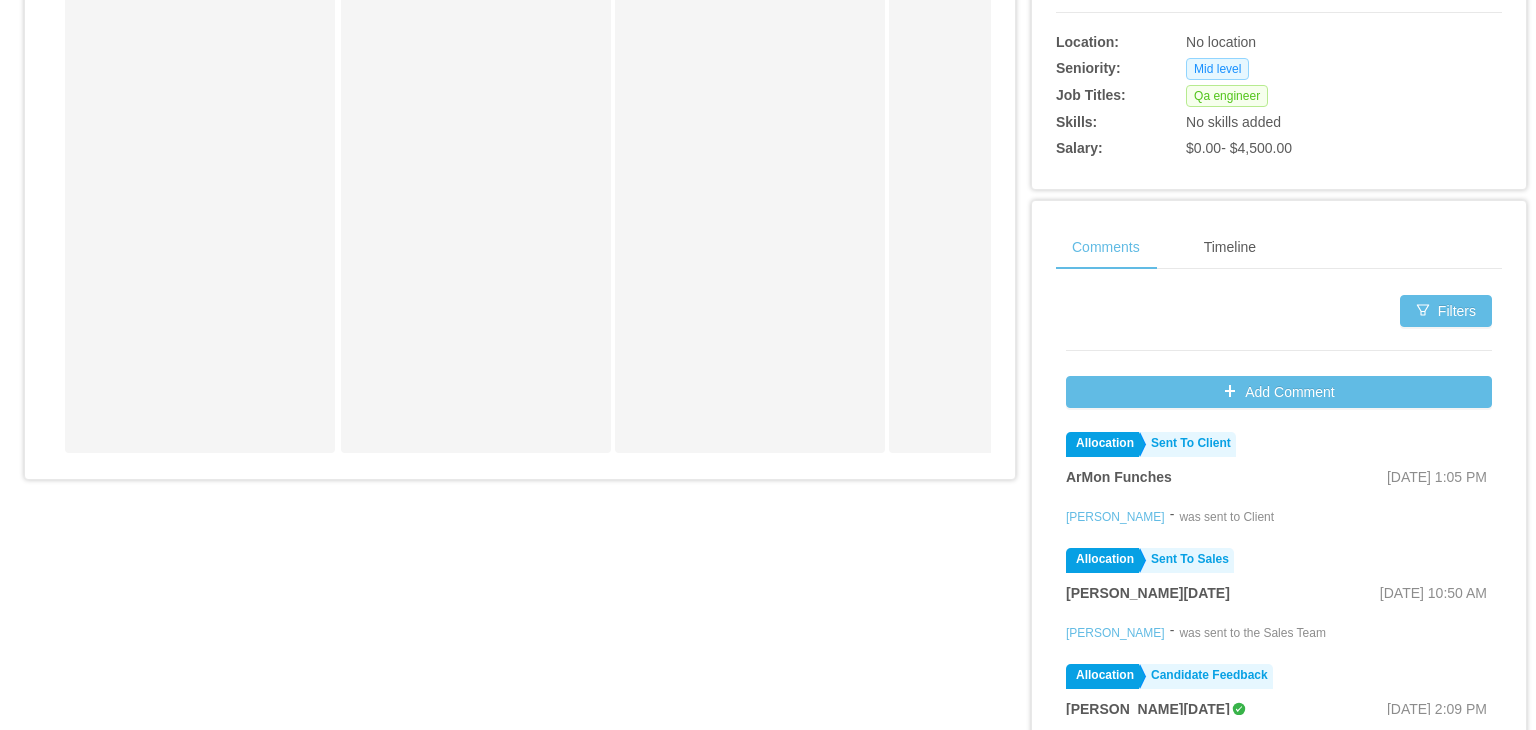 scroll, scrollTop: 800, scrollLeft: 0, axis: vertical 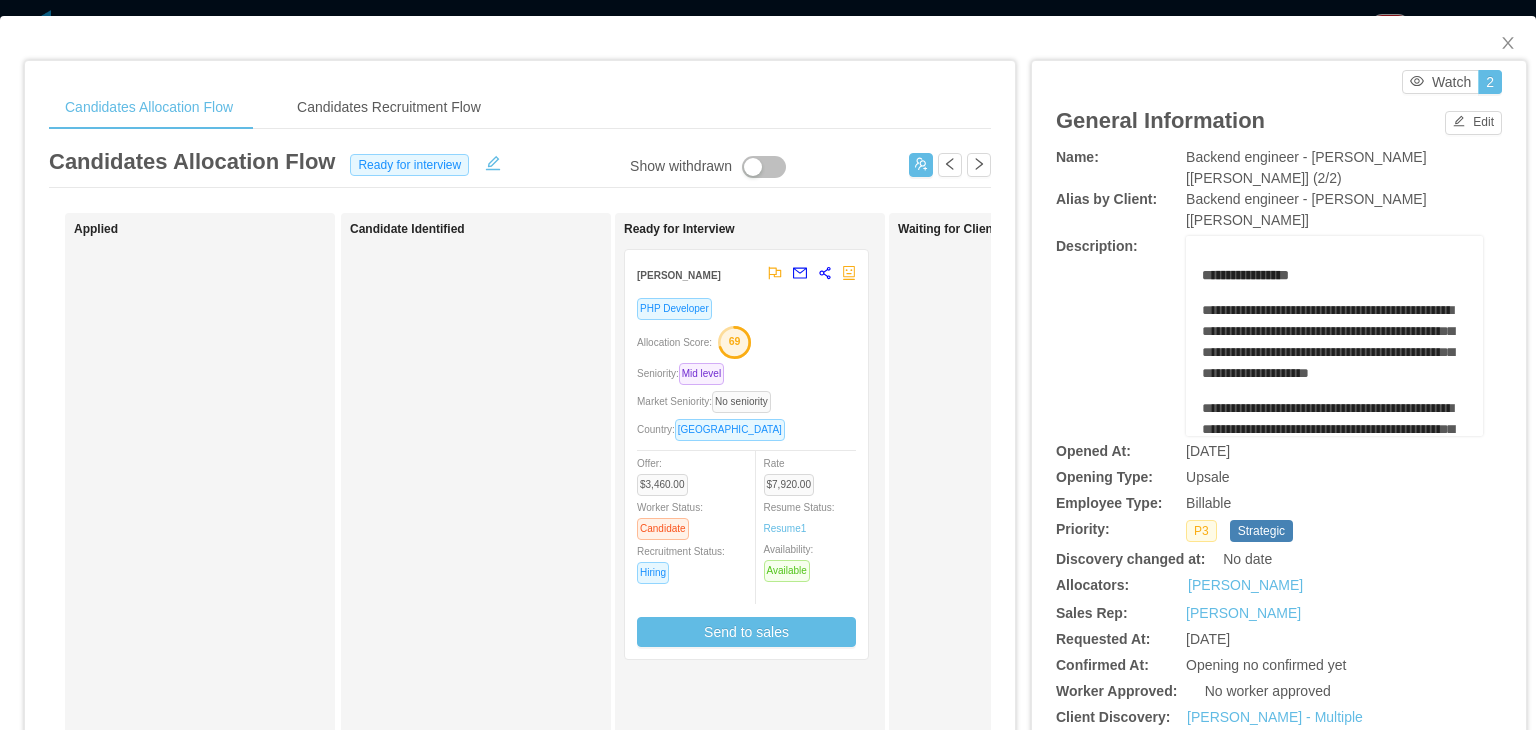click on "**********" at bounding box center (1279, 336) 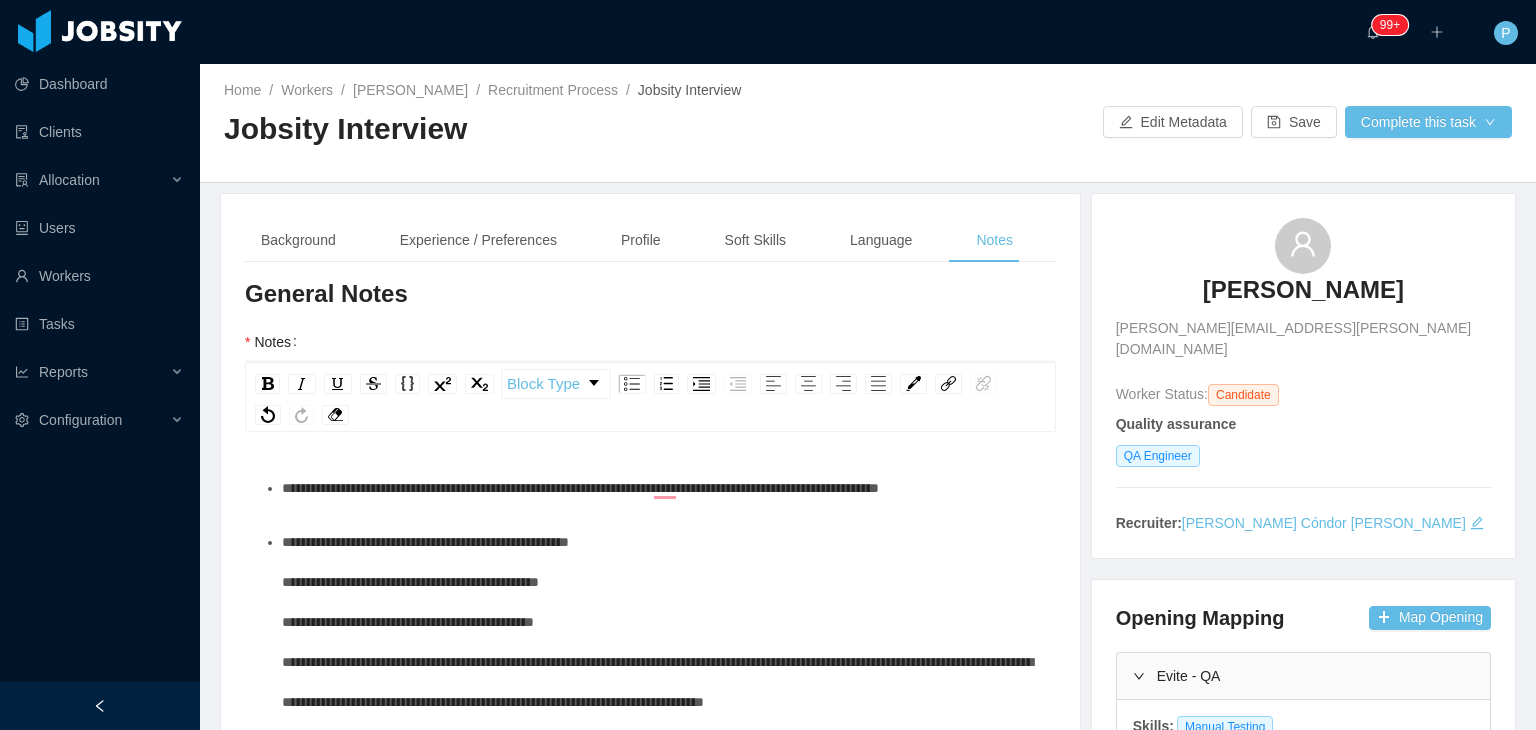 scroll, scrollTop: 0, scrollLeft: 0, axis: both 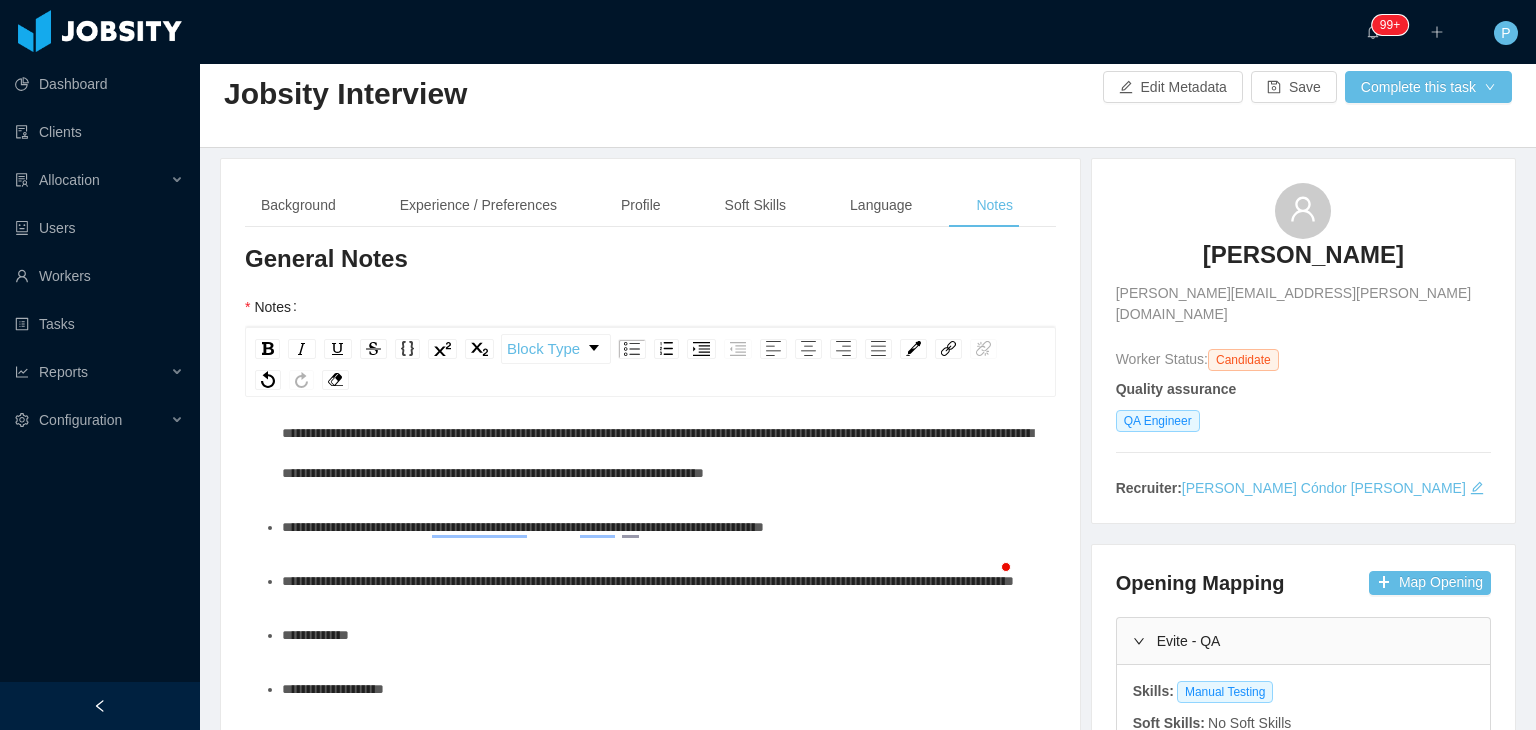 type 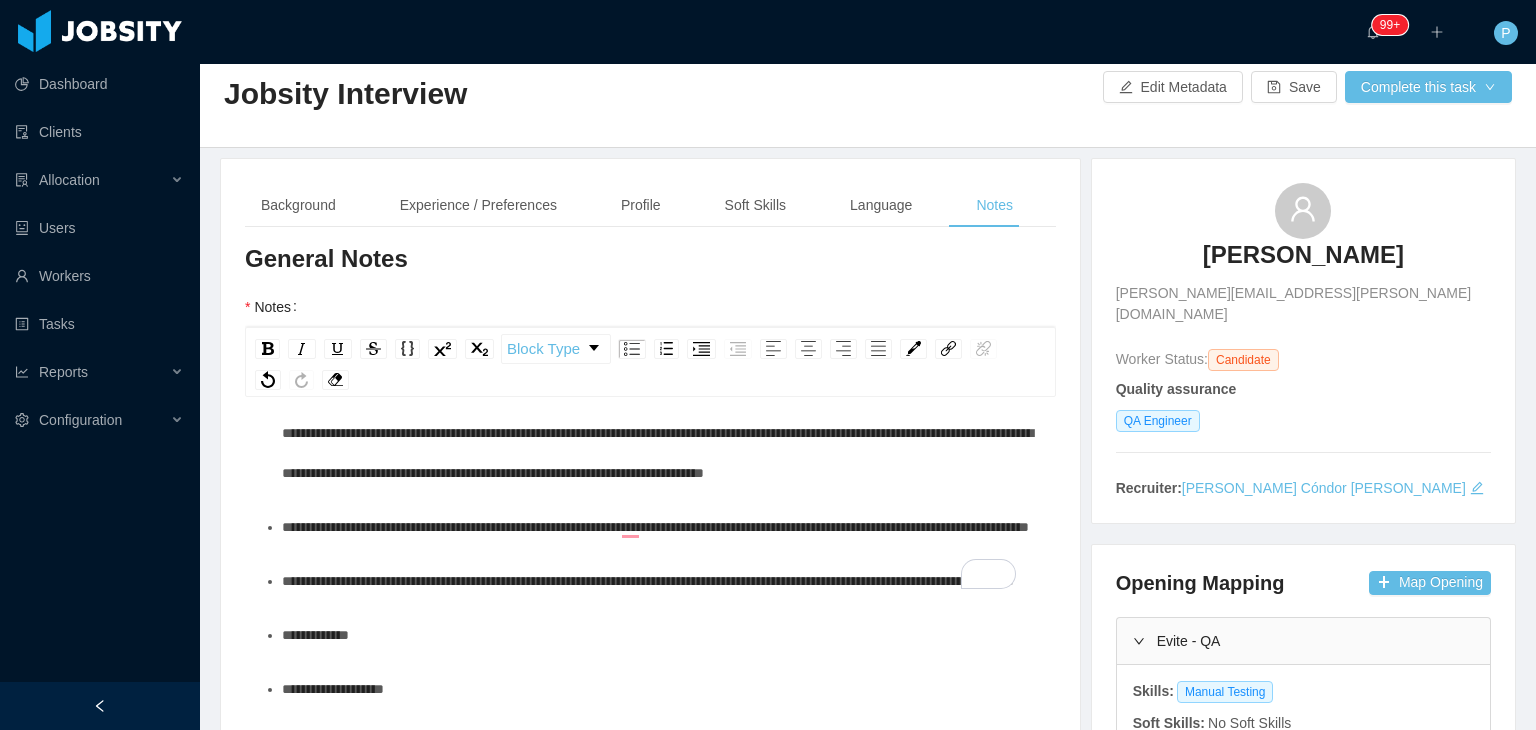 click on "**********" at bounding box center [661, 527] 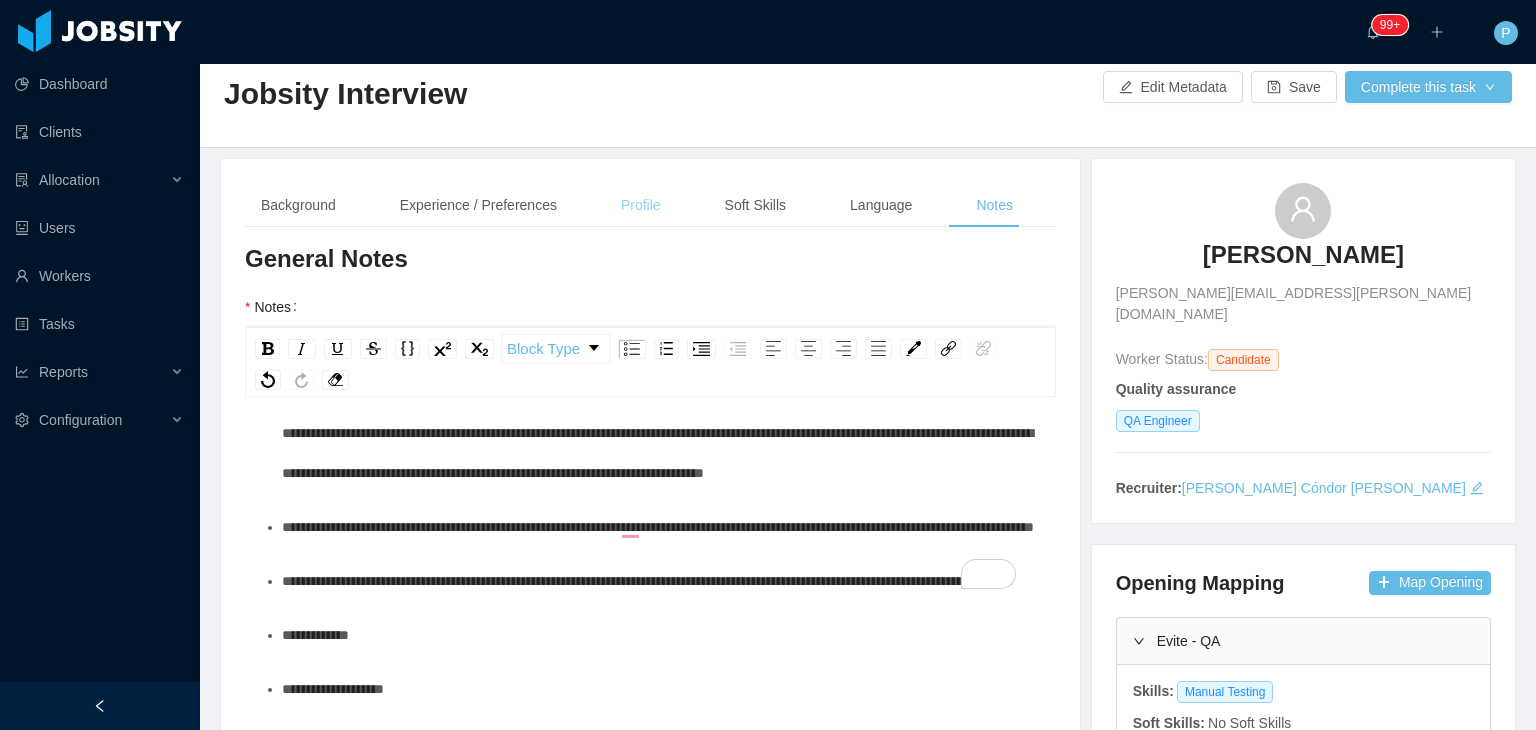 click on "Profile" at bounding box center (641, 205) 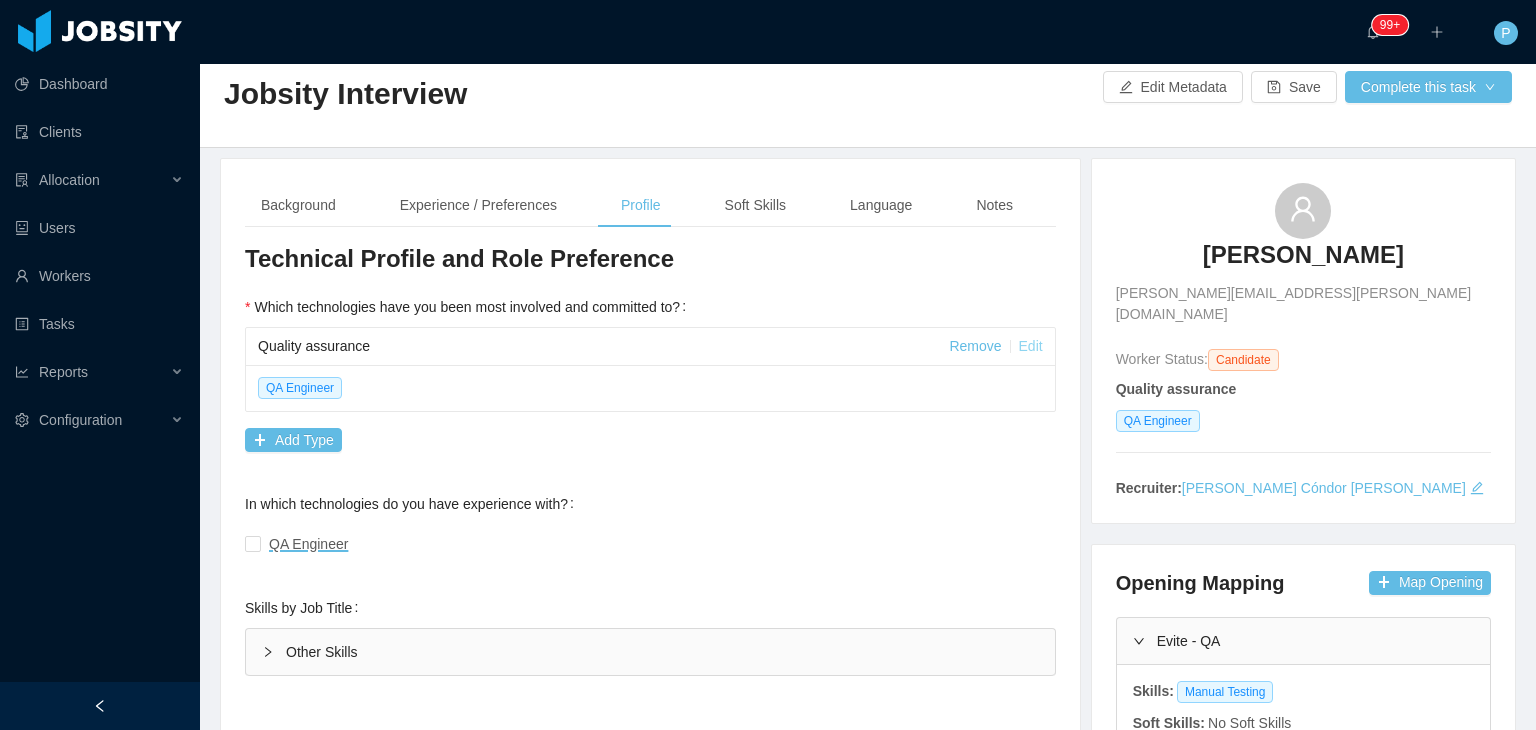 click on "Edit" at bounding box center (1031, 346) 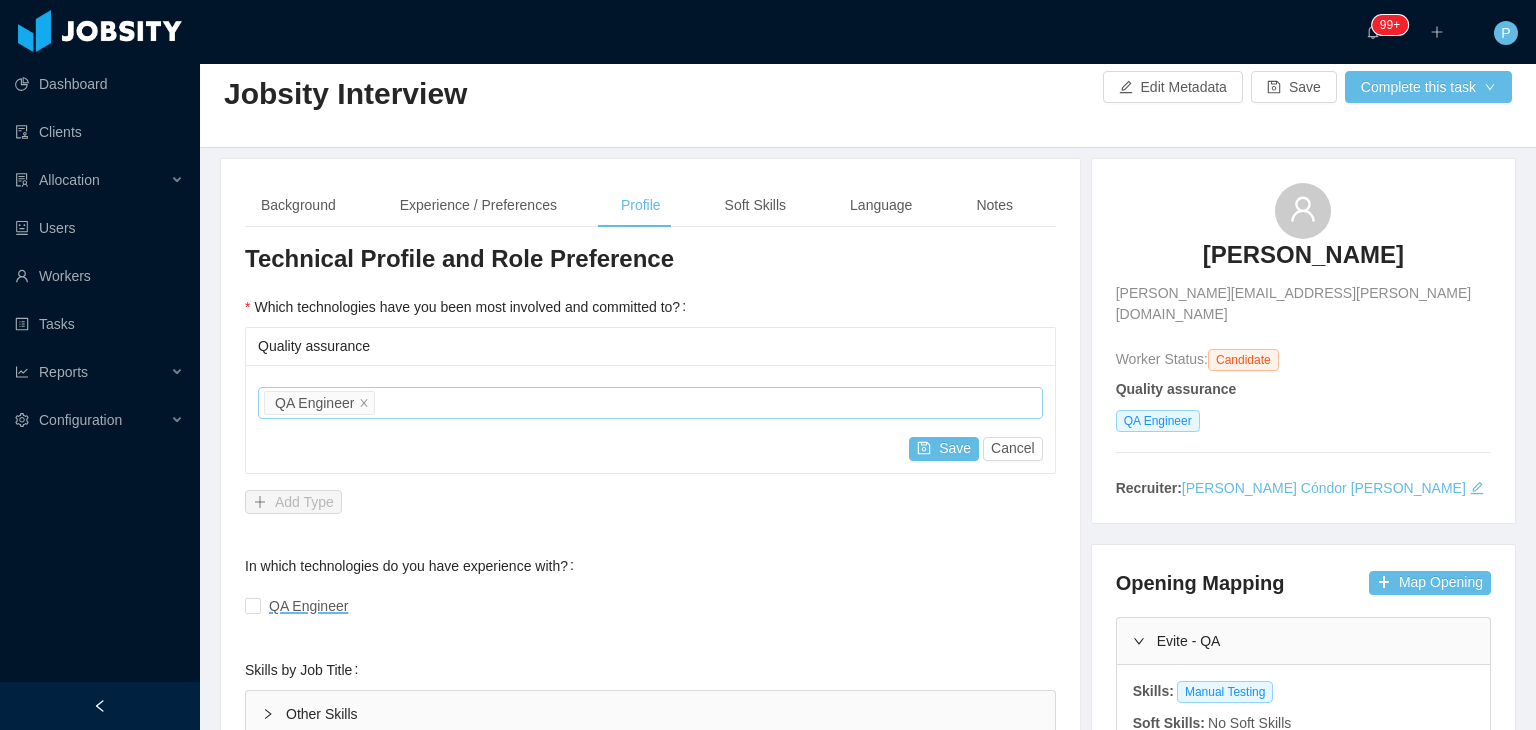 click on "Job titles QA Engineer" at bounding box center [647, 403] 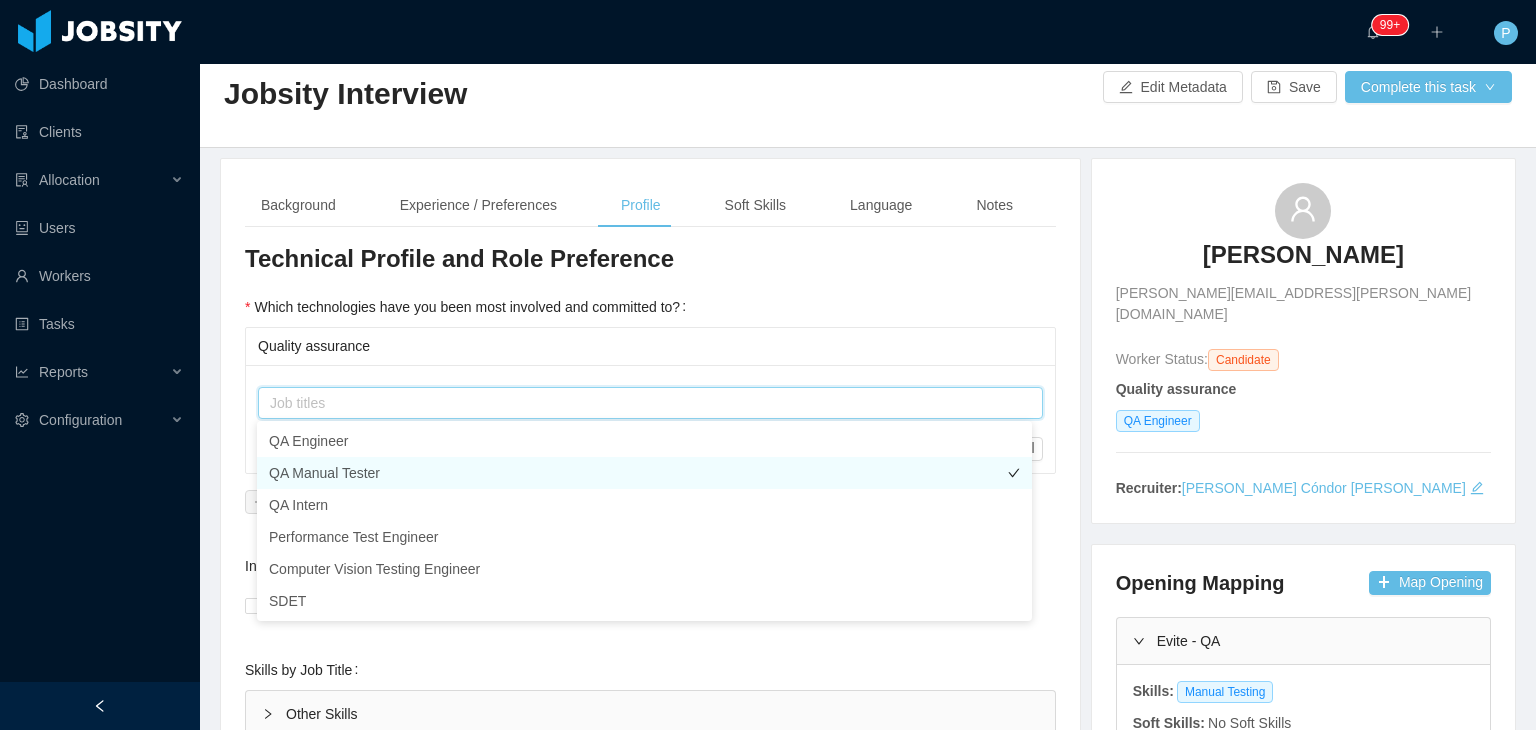 click on "QA Manual Tester" at bounding box center [644, 473] 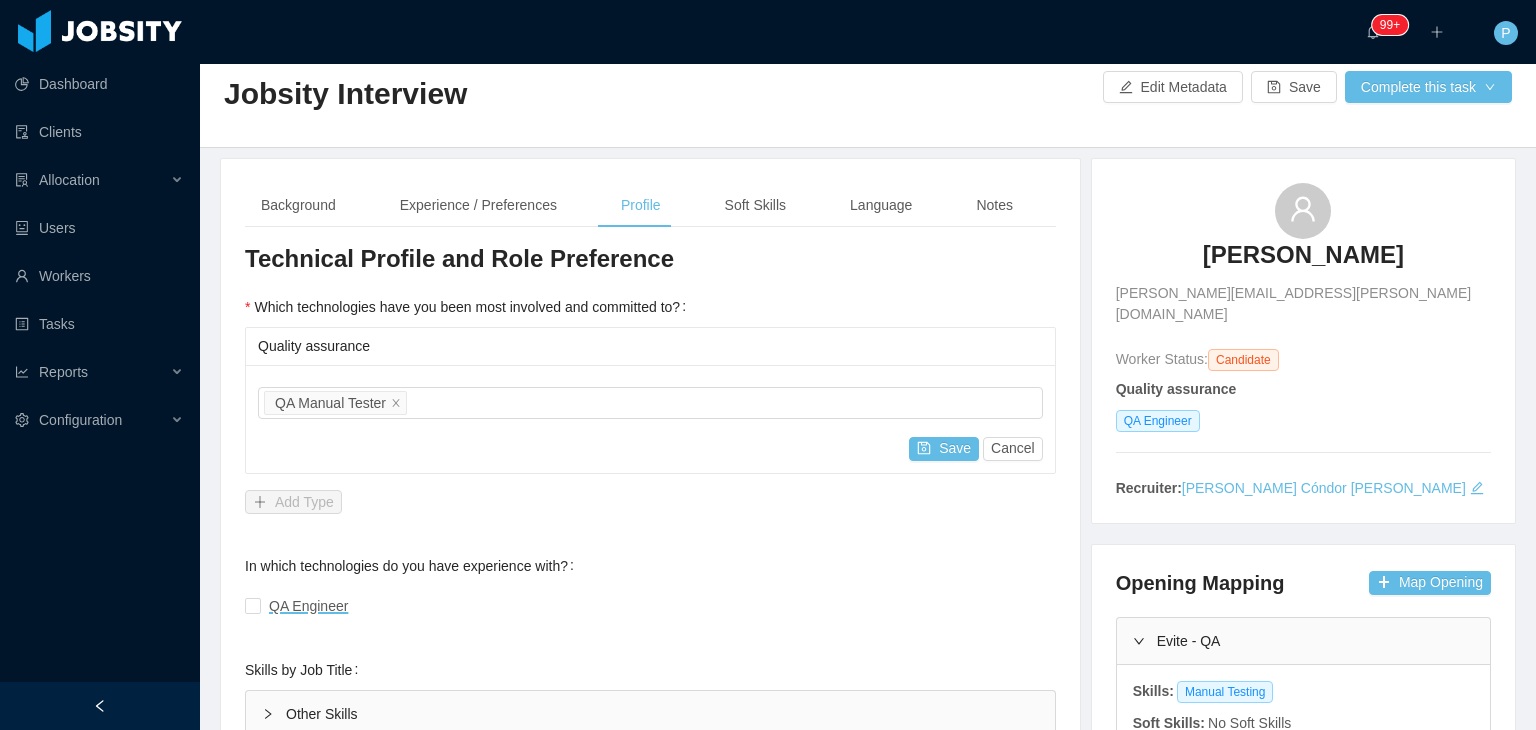 click on "Which technologies have you been most involved and committed to? Quality assurance Job titles QA Manual Tester   Save   Cancel Add Type" at bounding box center [650, 404] 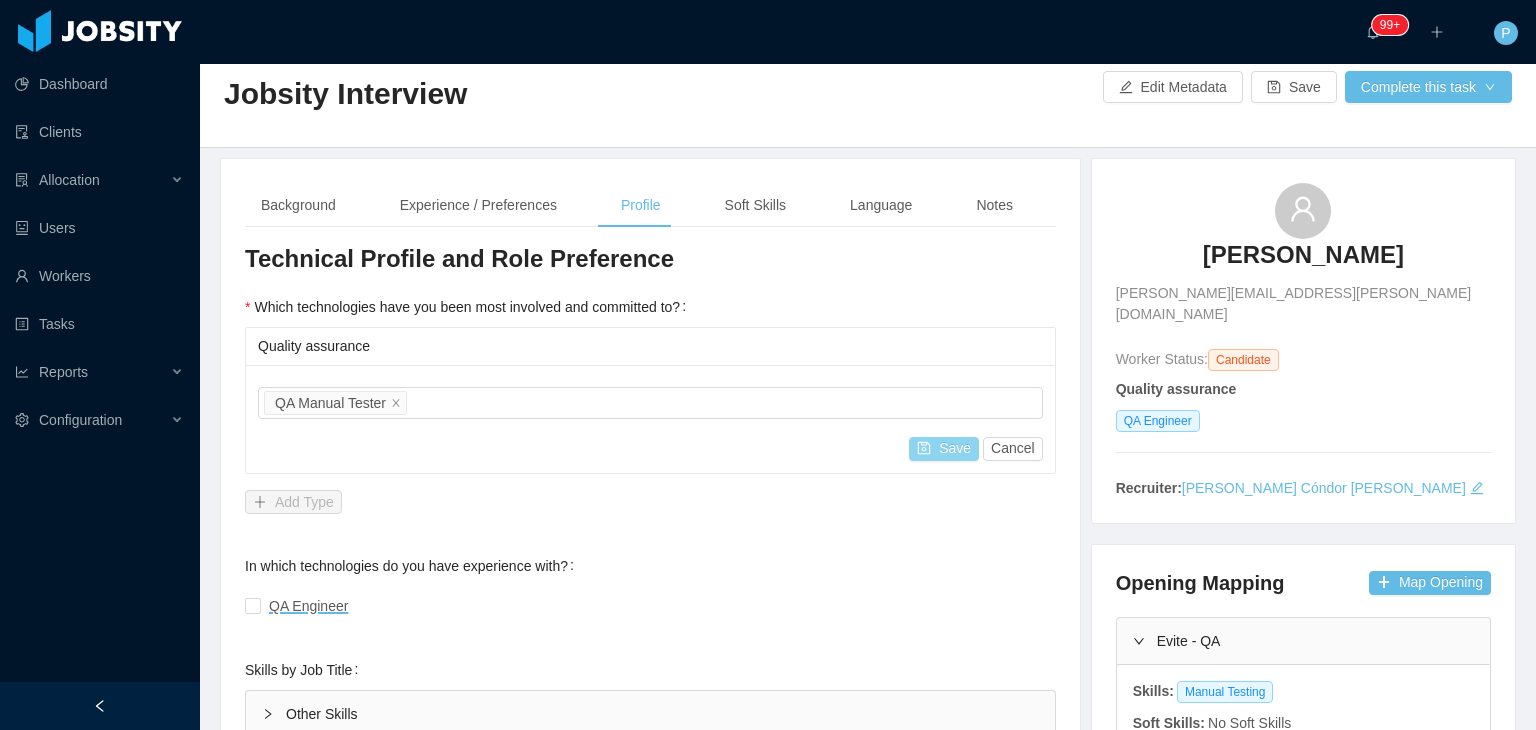 click on "Save" at bounding box center [944, 449] 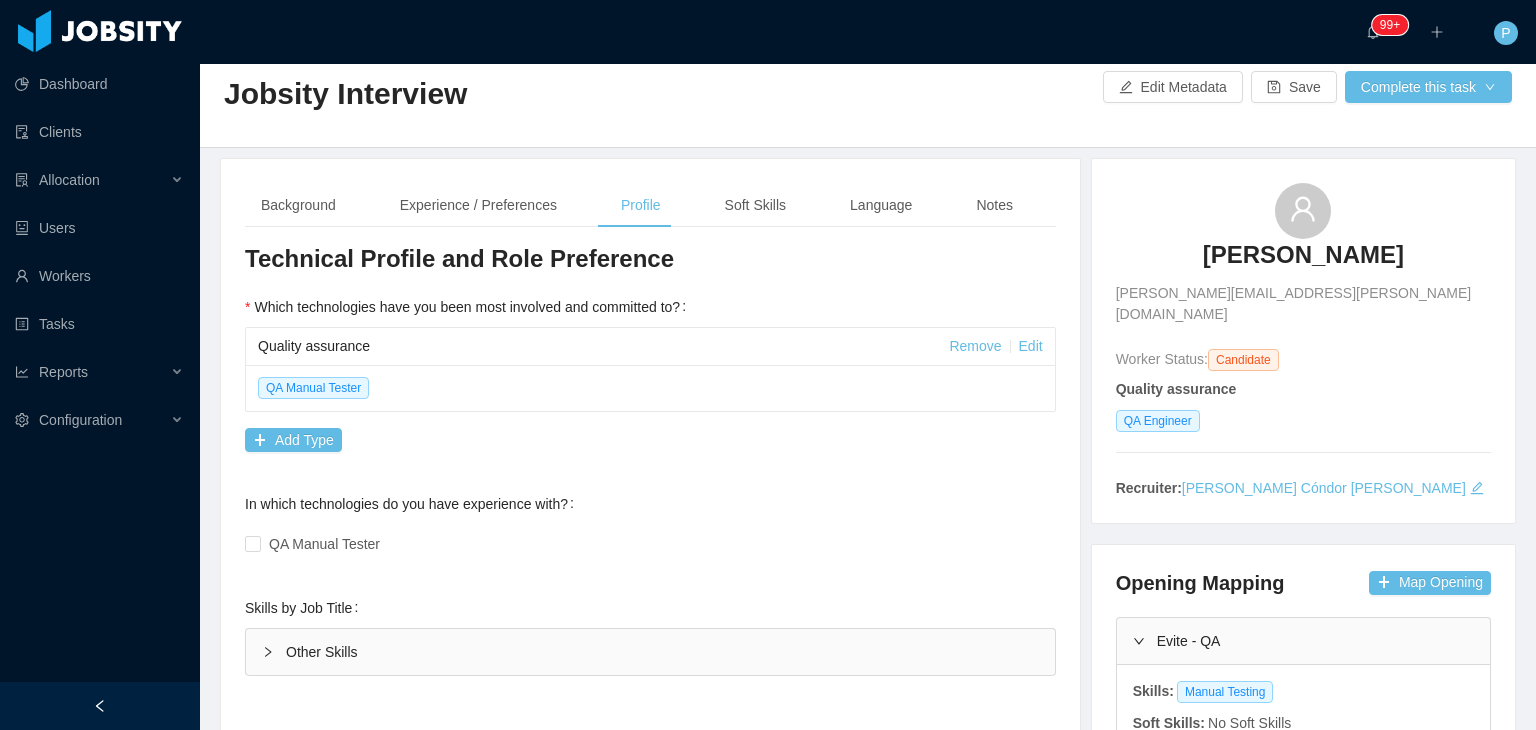 scroll, scrollTop: 205, scrollLeft: 0, axis: vertical 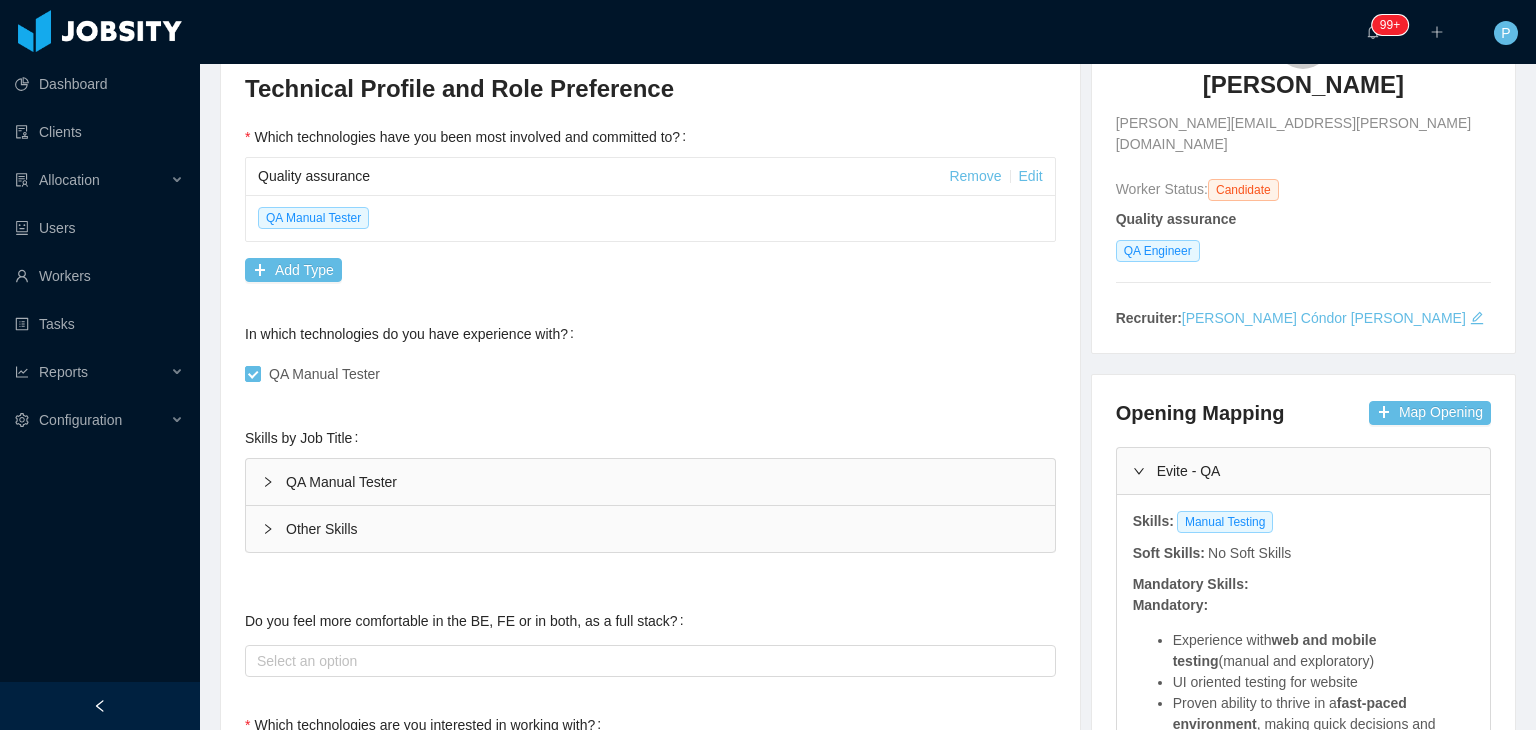 click on "QA Manual Tester" at bounding box center (650, 482) 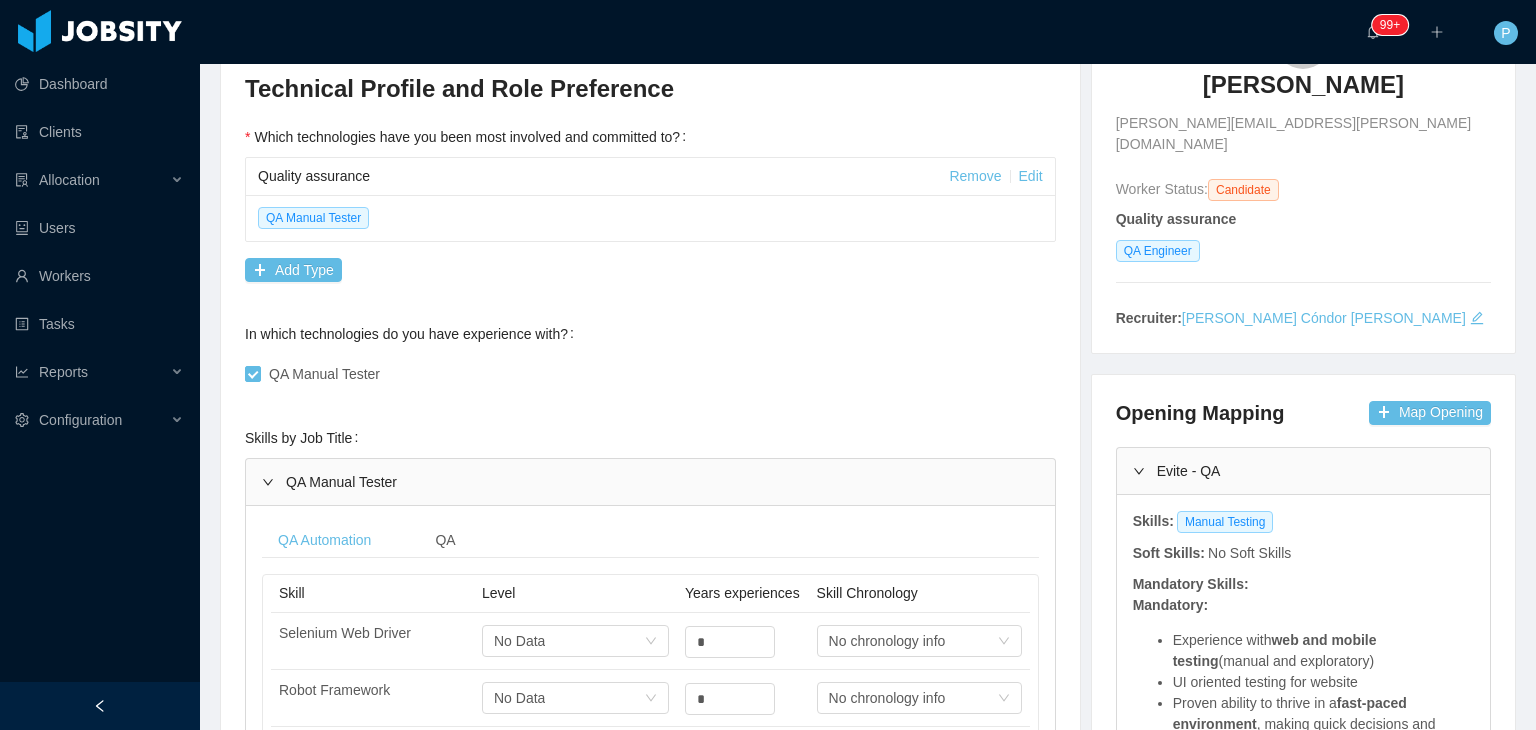 click on "Technical Profile and Role Preference Which technologies have you been most involved and committed to? Quality assurance Remove Edit QA Manual Tester Add Type In which technologies do you have experience with? QA Manual Tester Skills by Job Title QA Manual Tester QA Automation QA Skill Level Years experiences Skill Chronology Selenium Web Driver Select one No Data * Select one No chronology info Robot Framework Select one No Data * Select one No chronology info RedwoodHQ Select one No Data * Select one No chronology info Skill Level Years experiences Skill Chronology Manual Testing Select one No Data * Select one No chronology info Test Case Planning Select one No Data * Select one No chronology info Test Rails Select one No Data * Select one No chronology info Bug Reporting Select one No Data * Select one No chronology info Cross Browser Testing Select one No Data * Select one No chronology info Cross Device Testing Select one No Data * Select one No chronology info API Testing Select one No Data * Postman *" at bounding box center (650, 910) 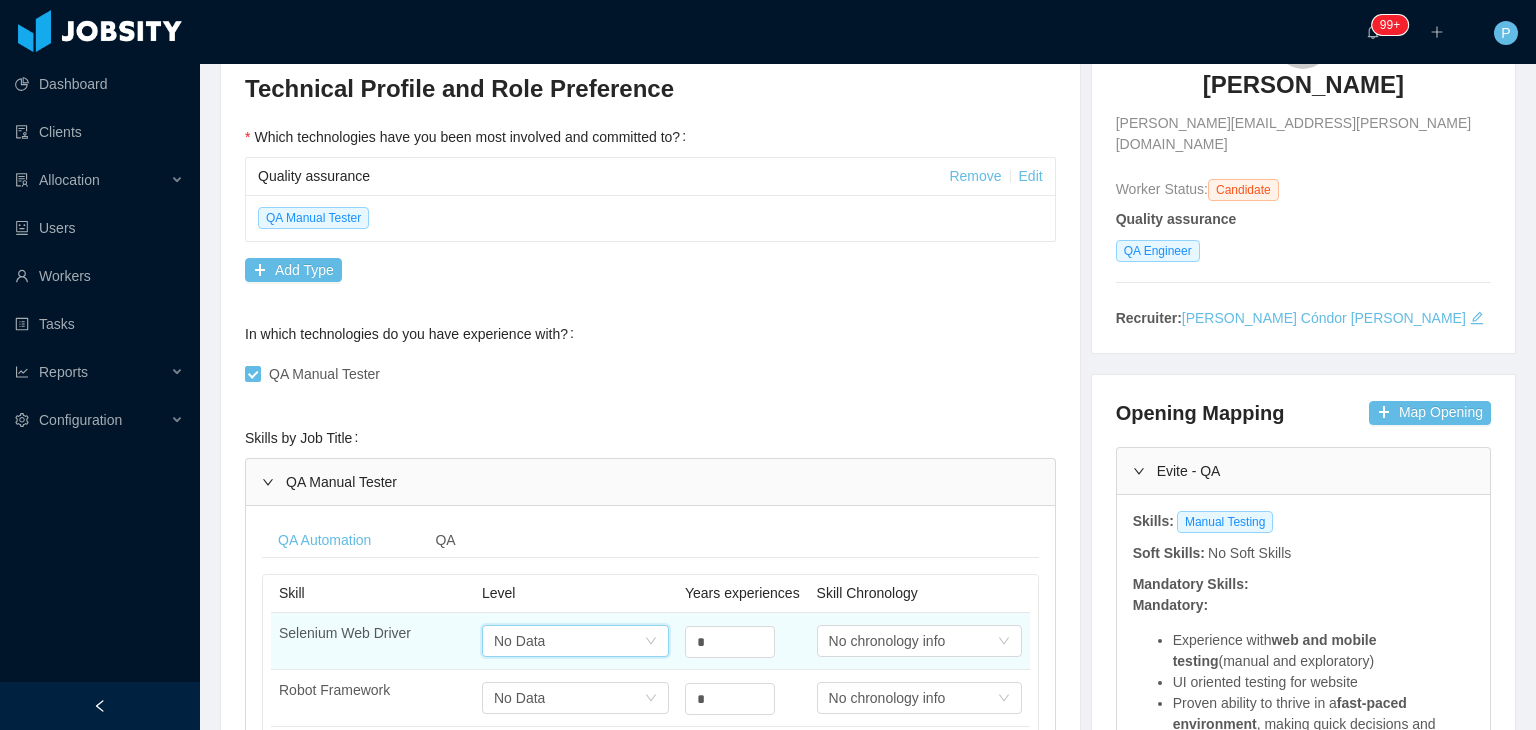 click on "Select one No Data" at bounding box center (569, 641) 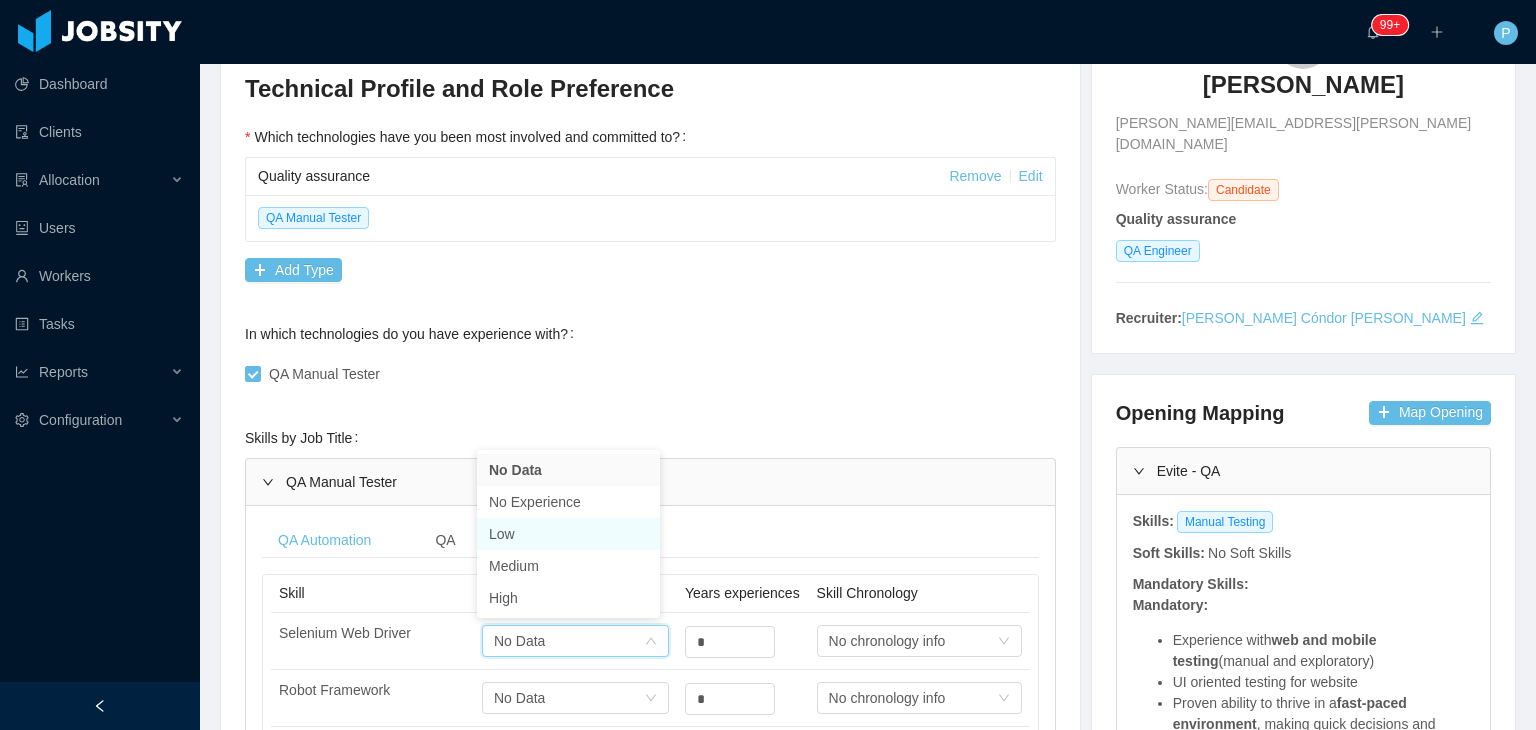 click on "Low" at bounding box center [568, 534] 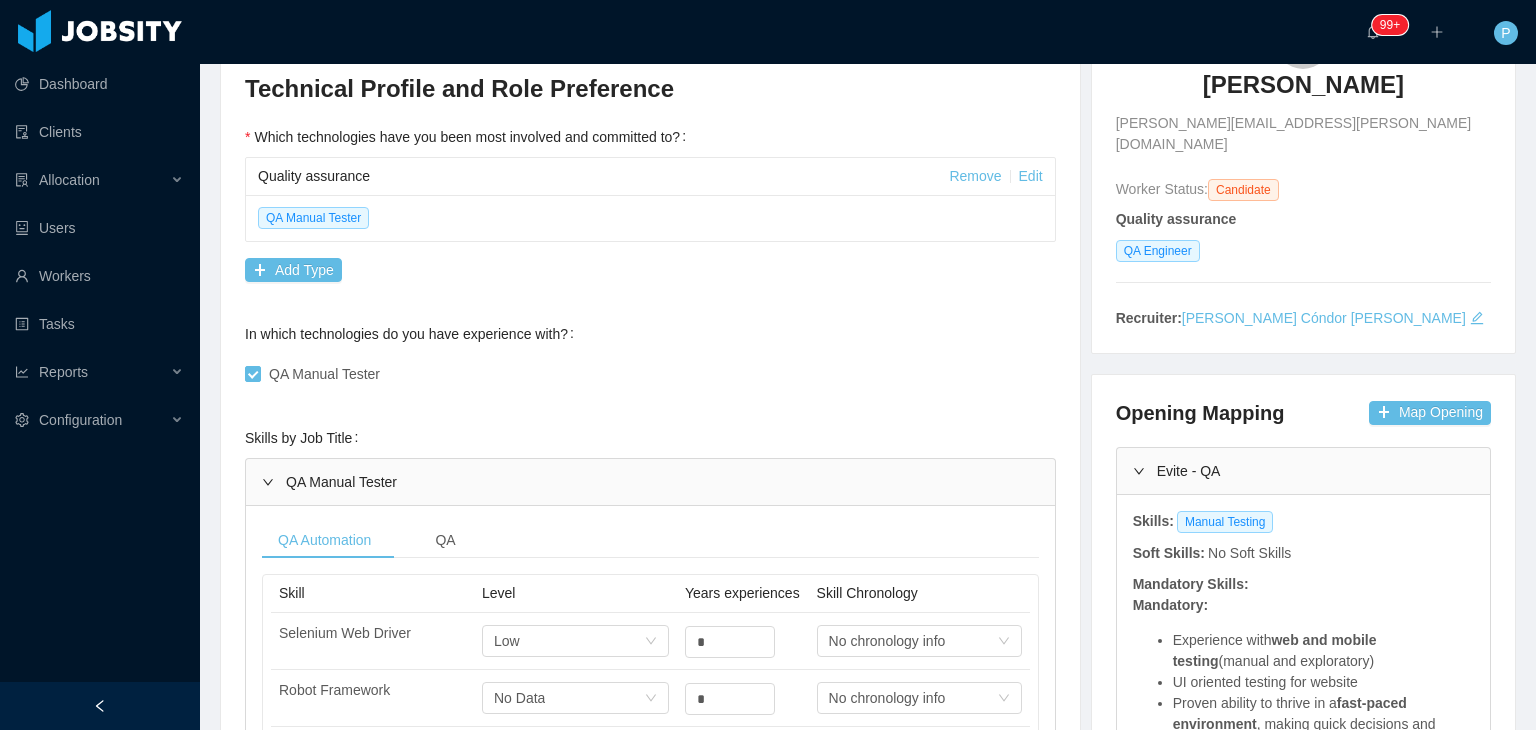click on "Quality assurance Remove Edit QA Manual Tester Add Type" at bounding box center (650, 223) 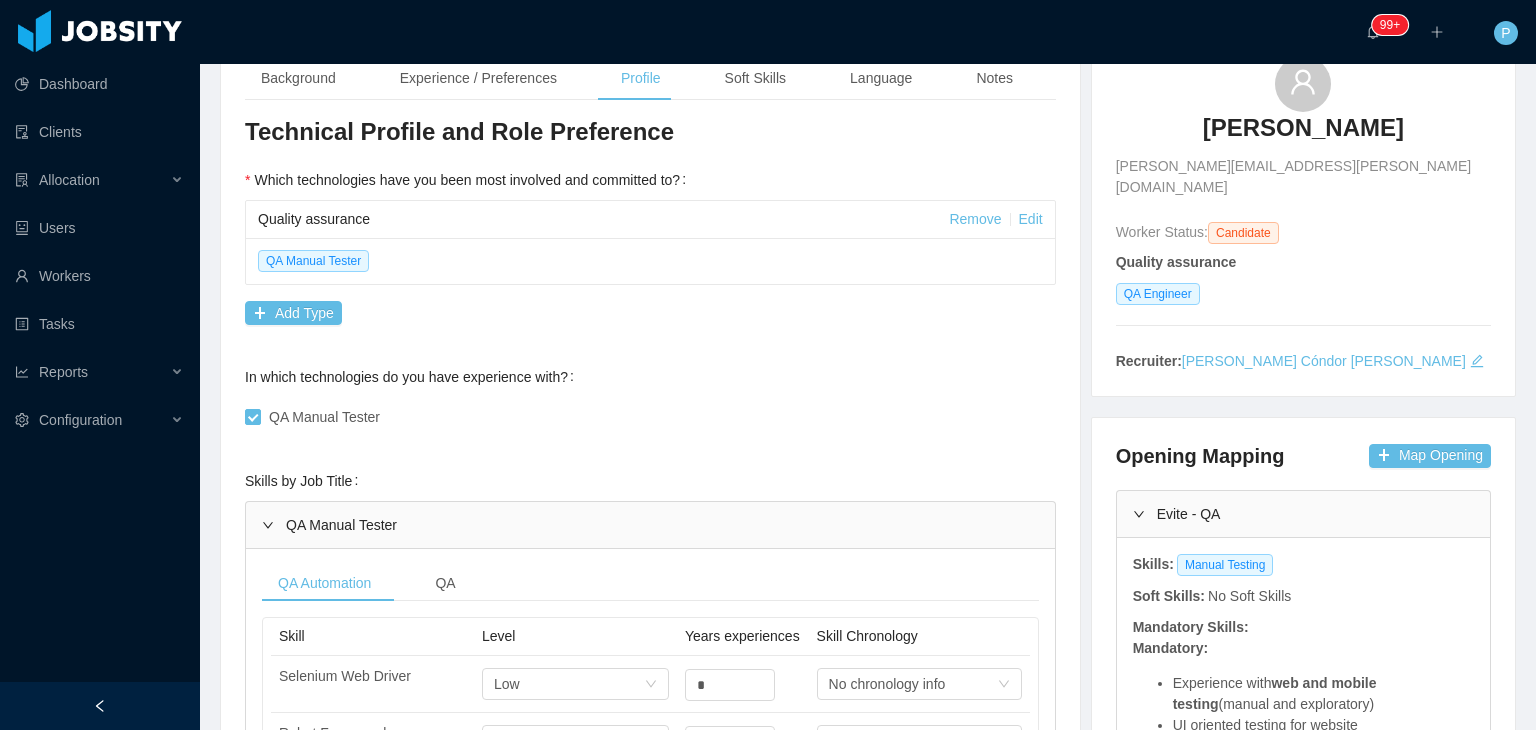 scroll, scrollTop: 136, scrollLeft: 0, axis: vertical 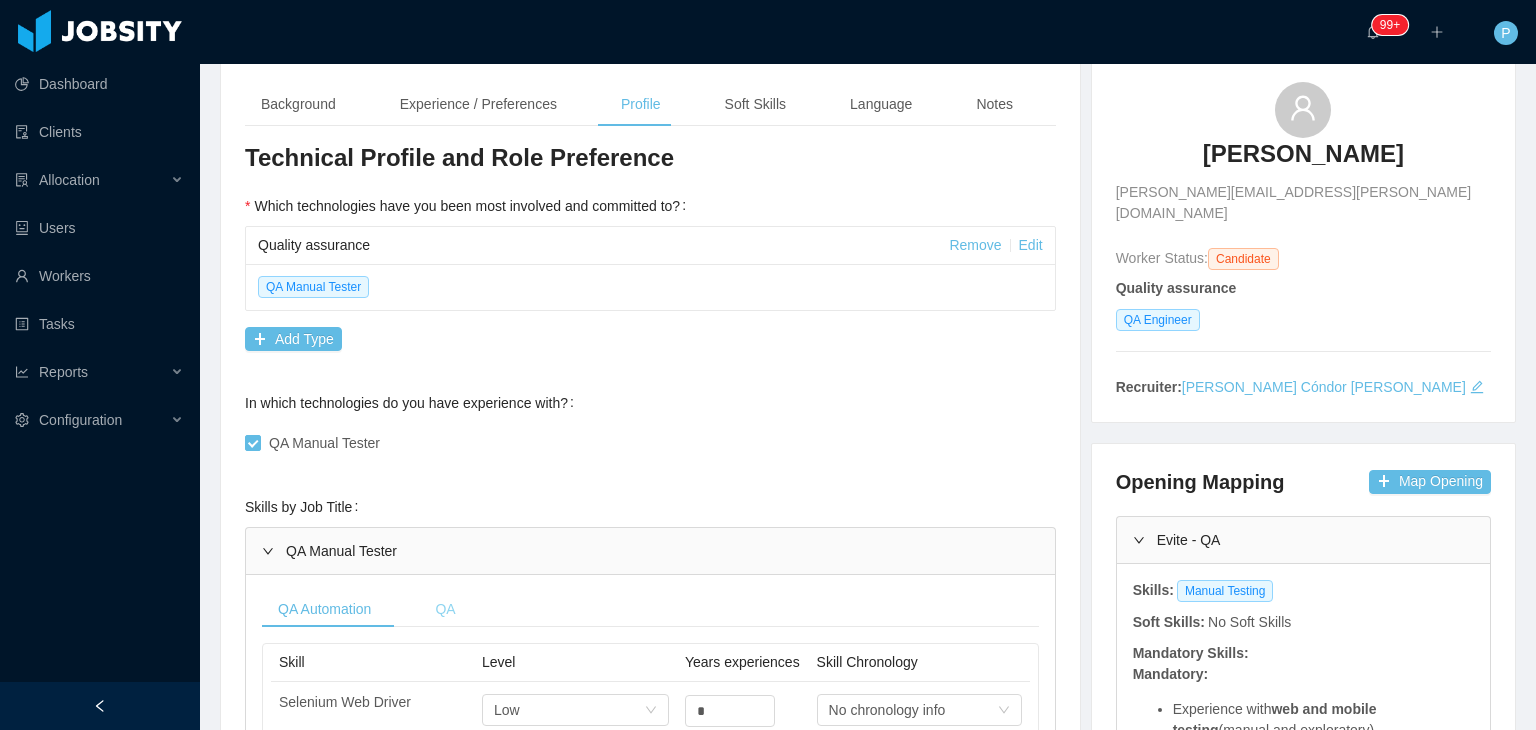 click on "QA" at bounding box center [445, 609] 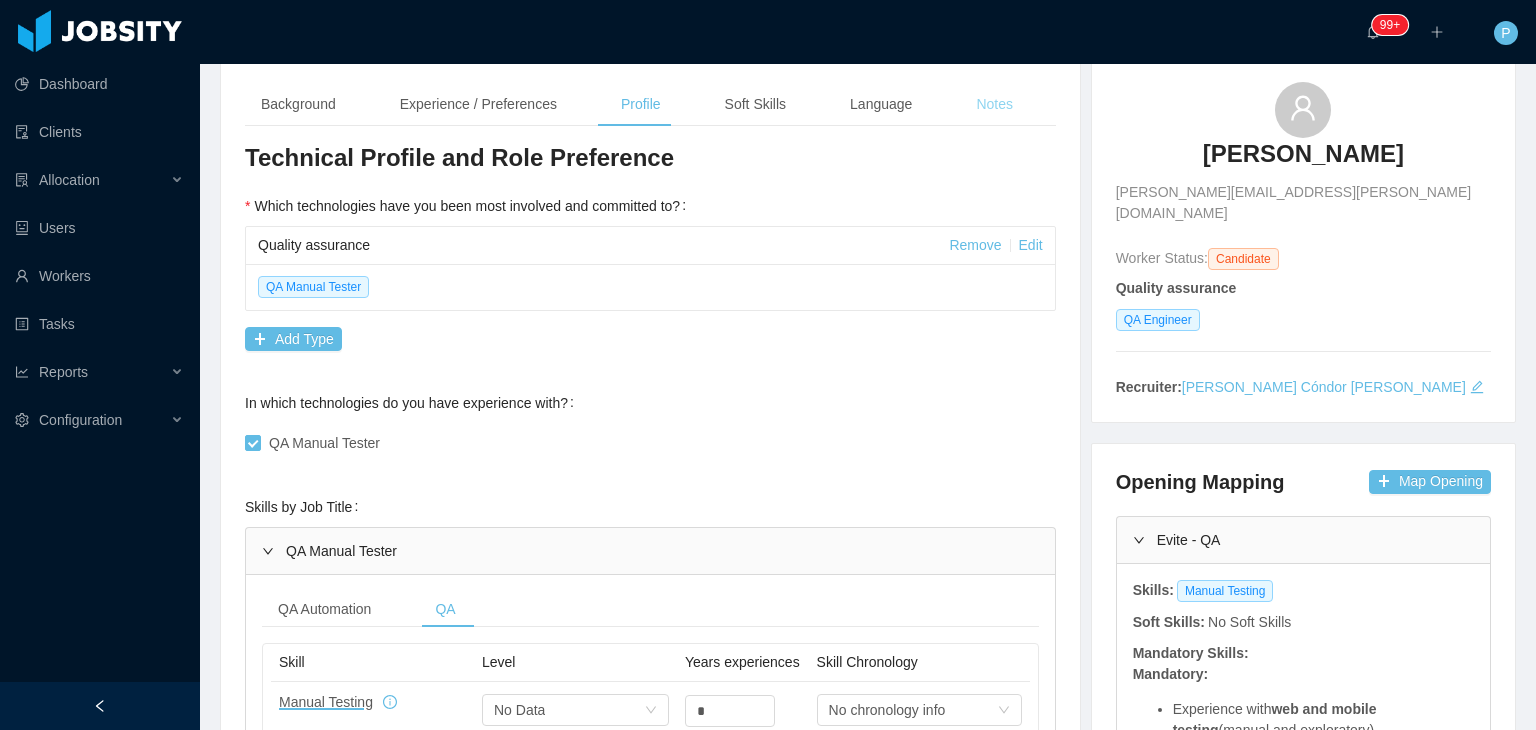 click on "Notes" at bounding box center (994, 104) 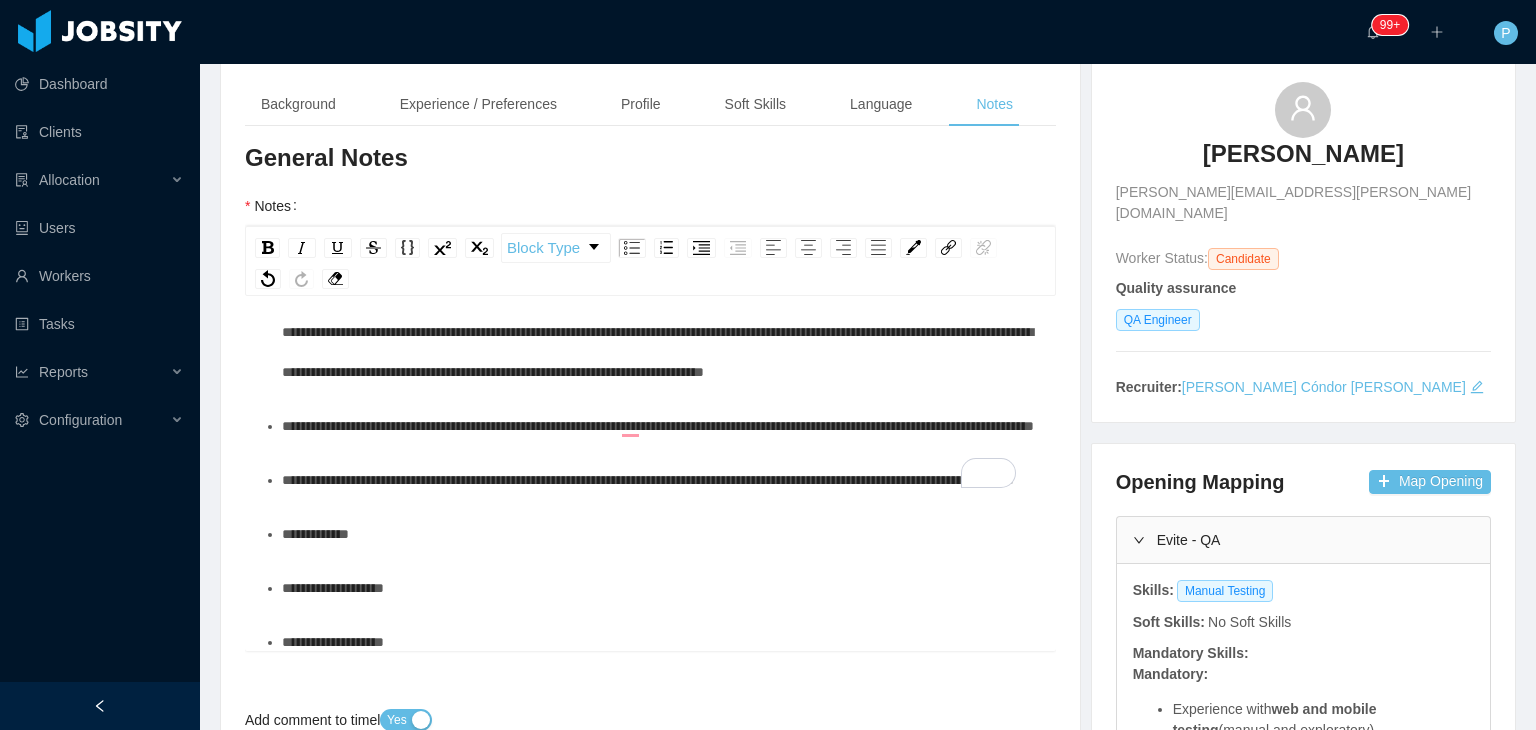 click on "**********" at bounding box center (661, 426) 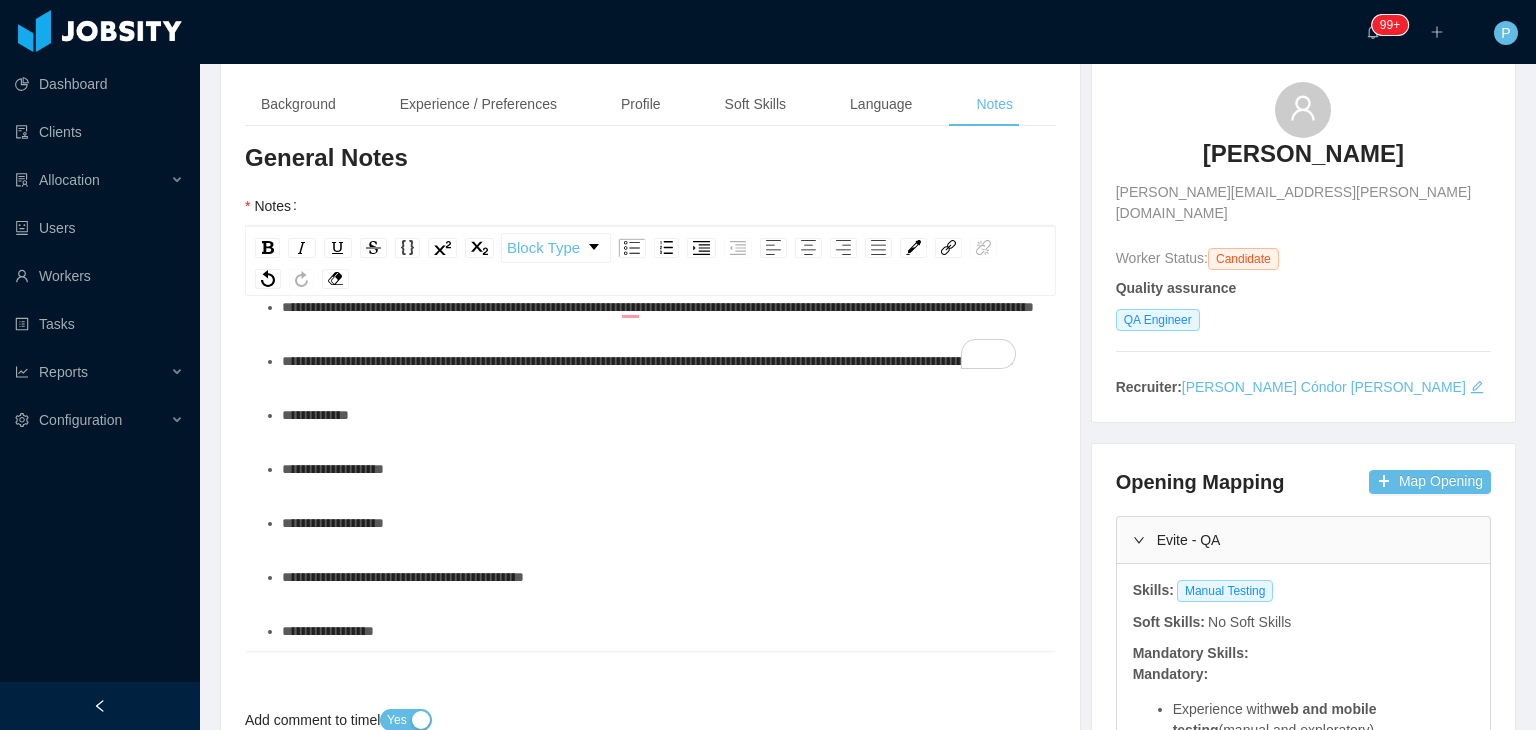 scroll, scrollTop: 392, scrollLeft: 0, axis: vertical 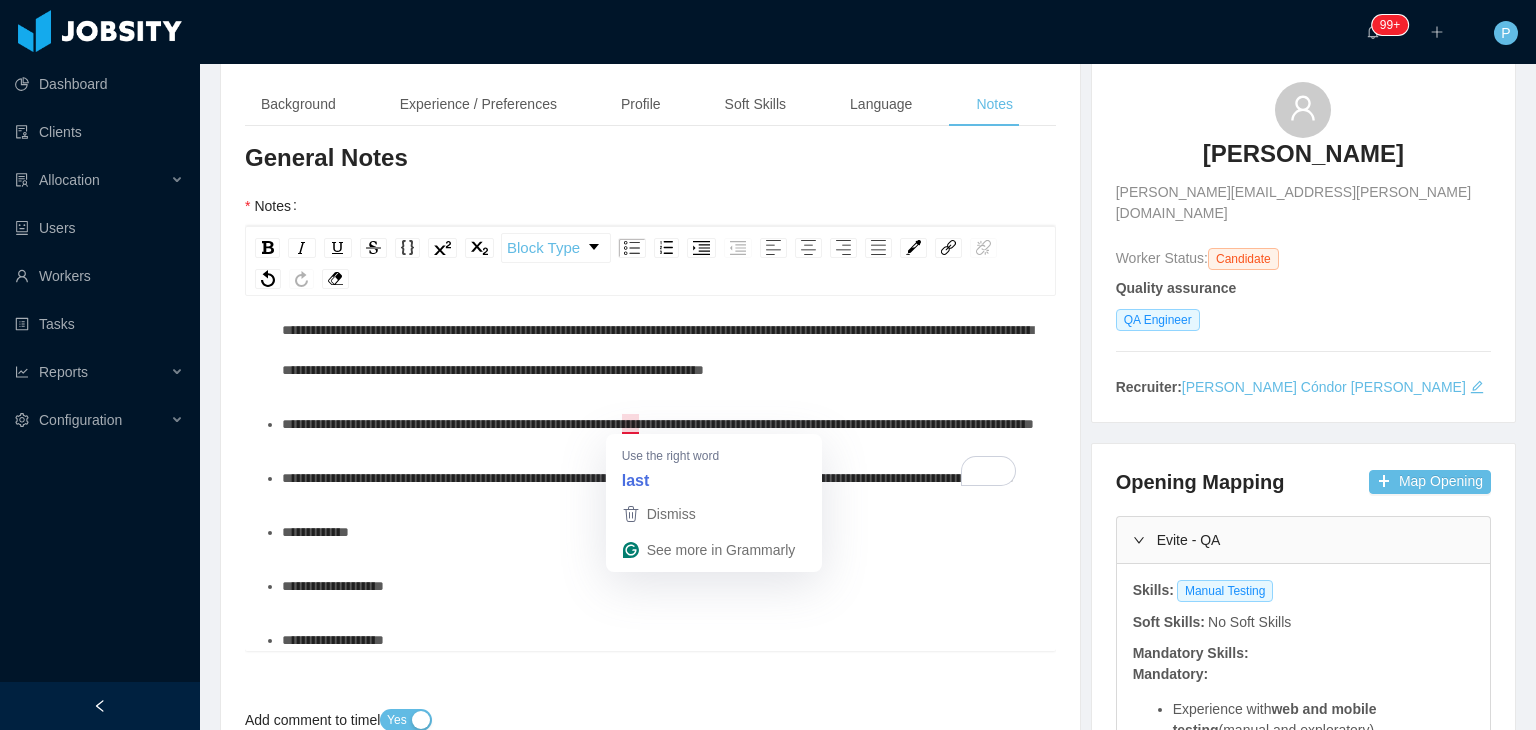 click on "**********" at bounding box center [658, 424] 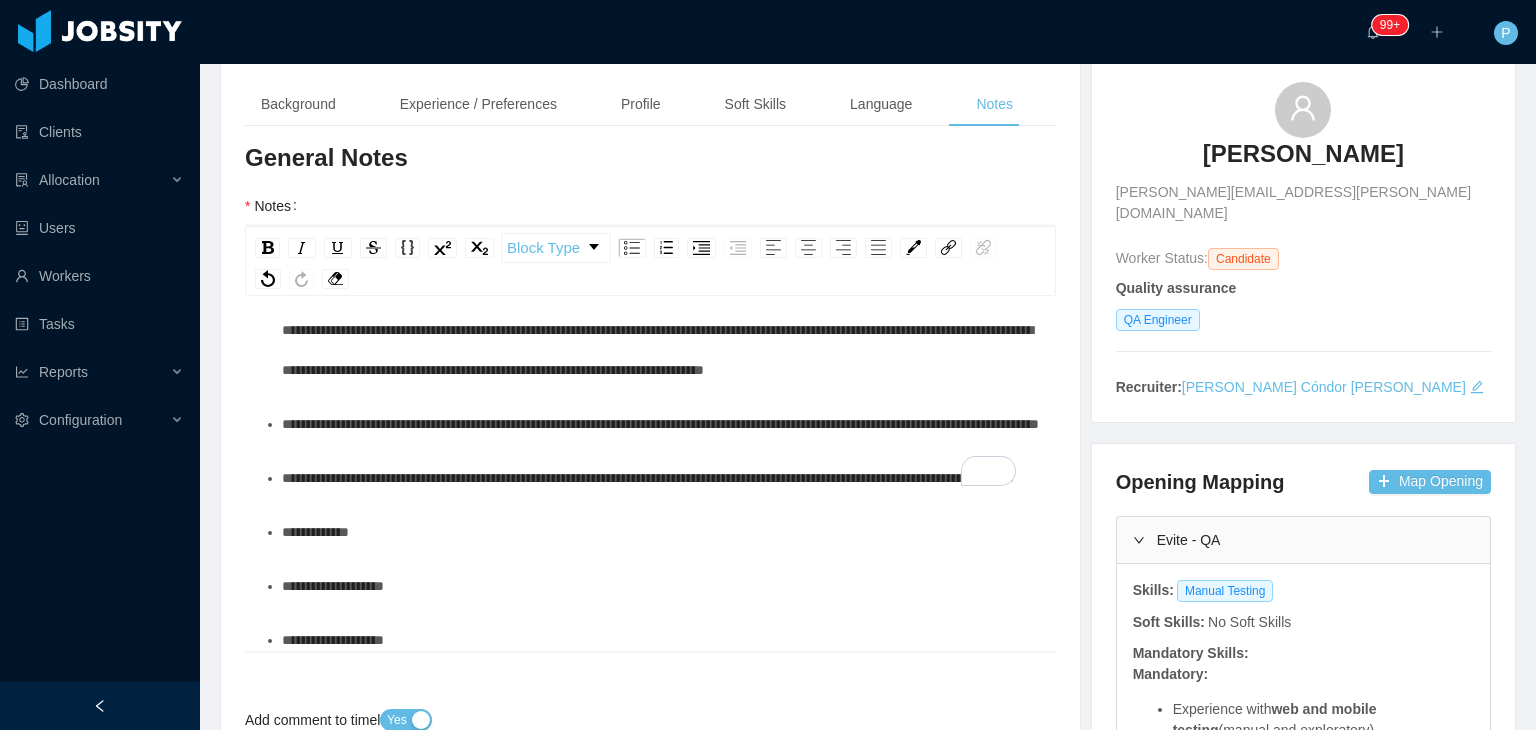 scroll, scrollTop: 0, scrollLeft: 0, axis: both 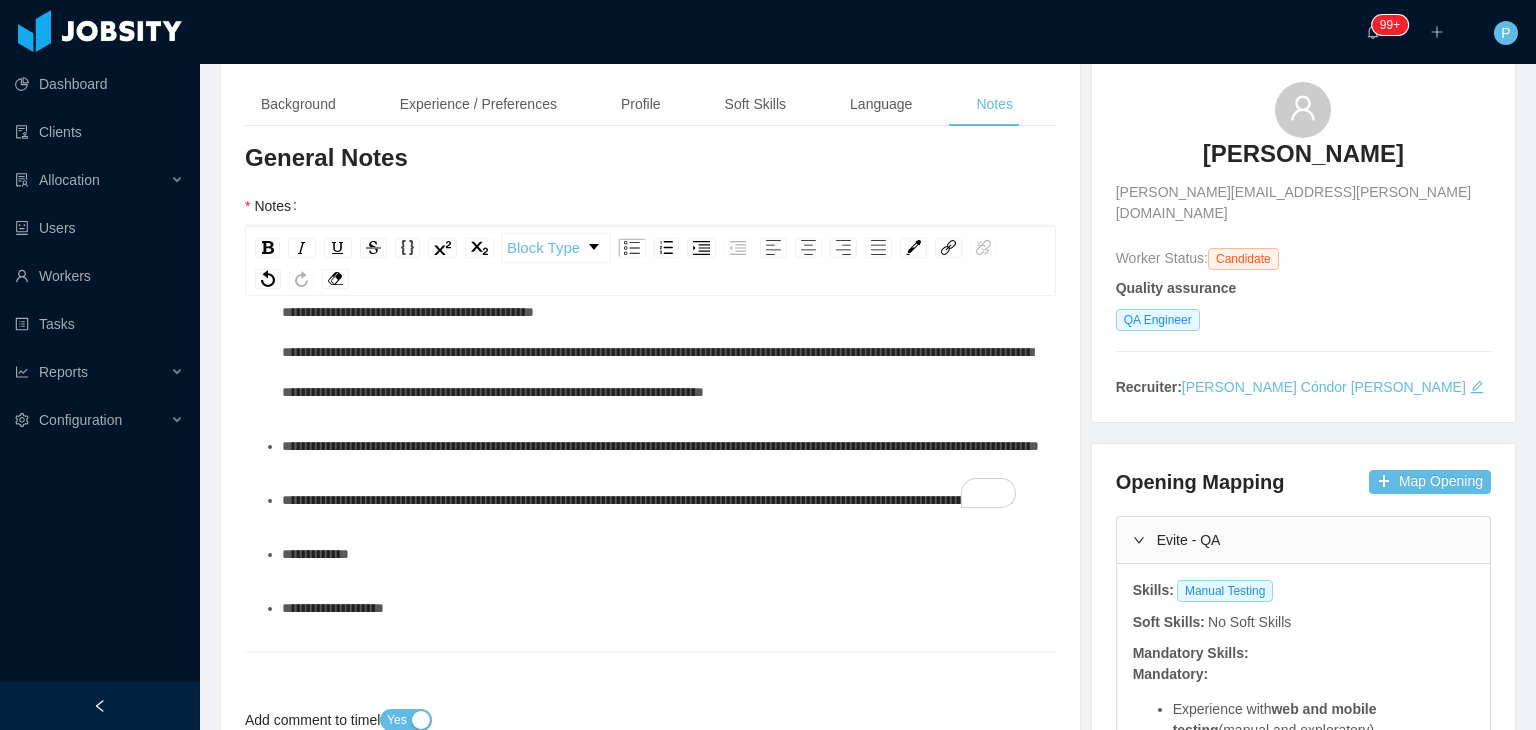 click on "**********" at bounding box center [661, 446] 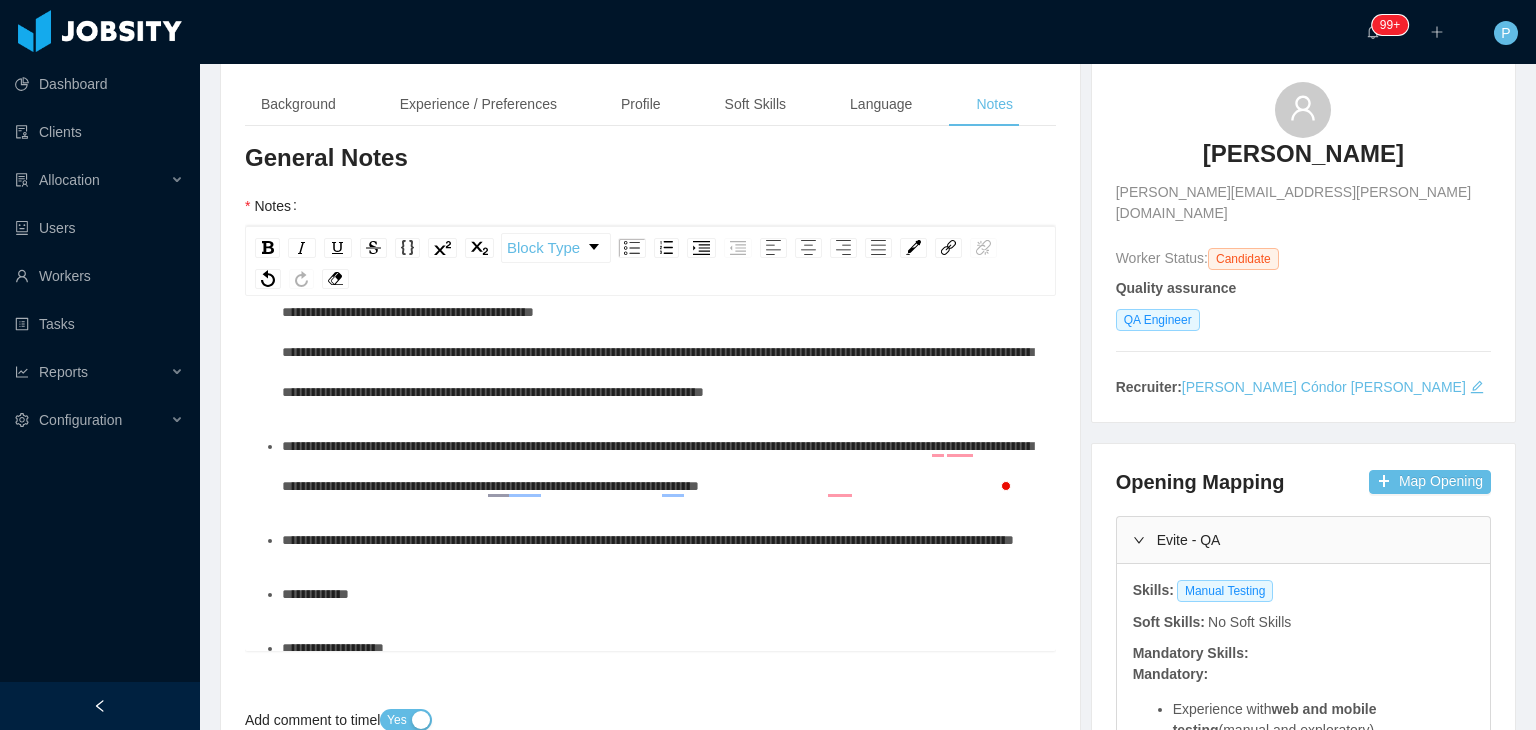 click on "**********" at bounding box center [661, 466] 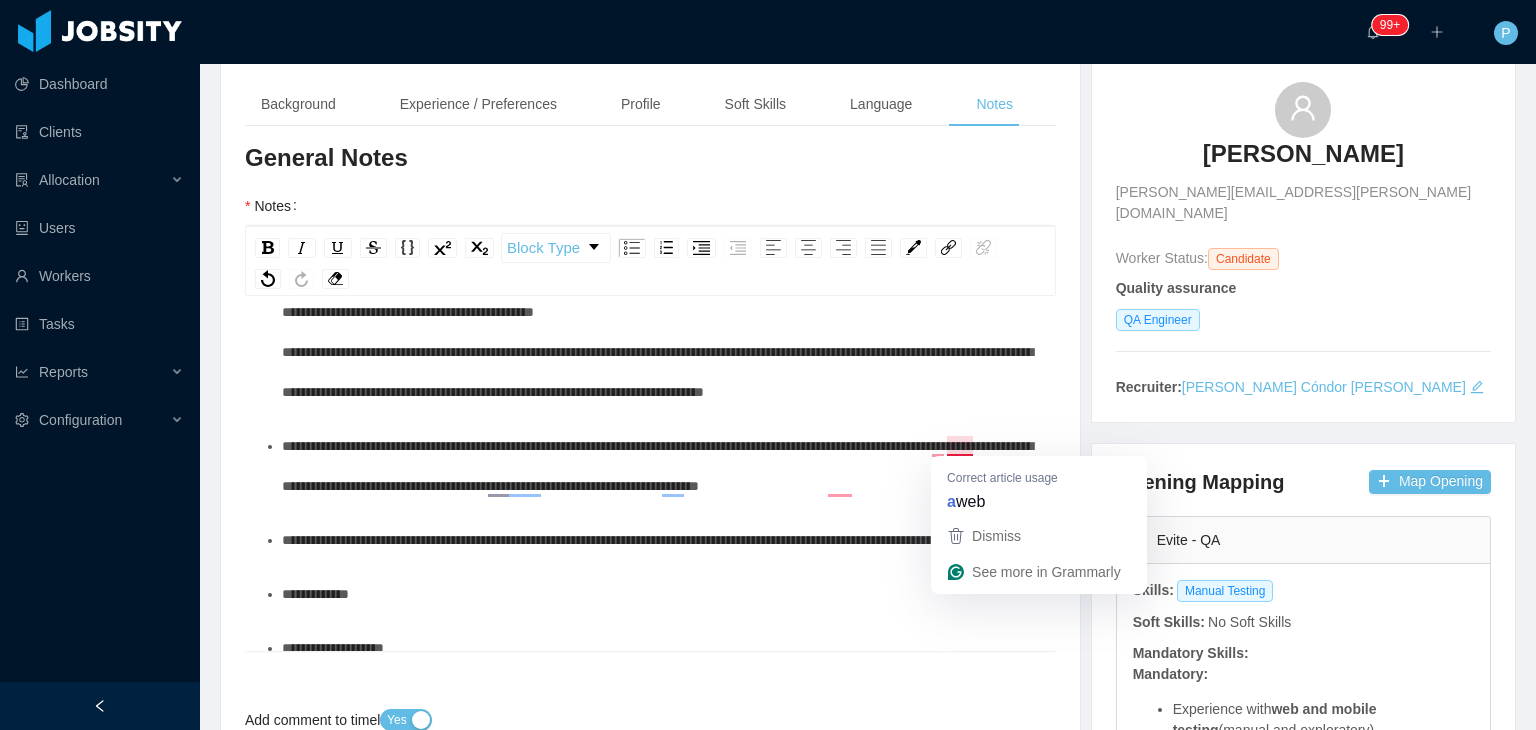 click on "**********" at bounding box center [657, 466] 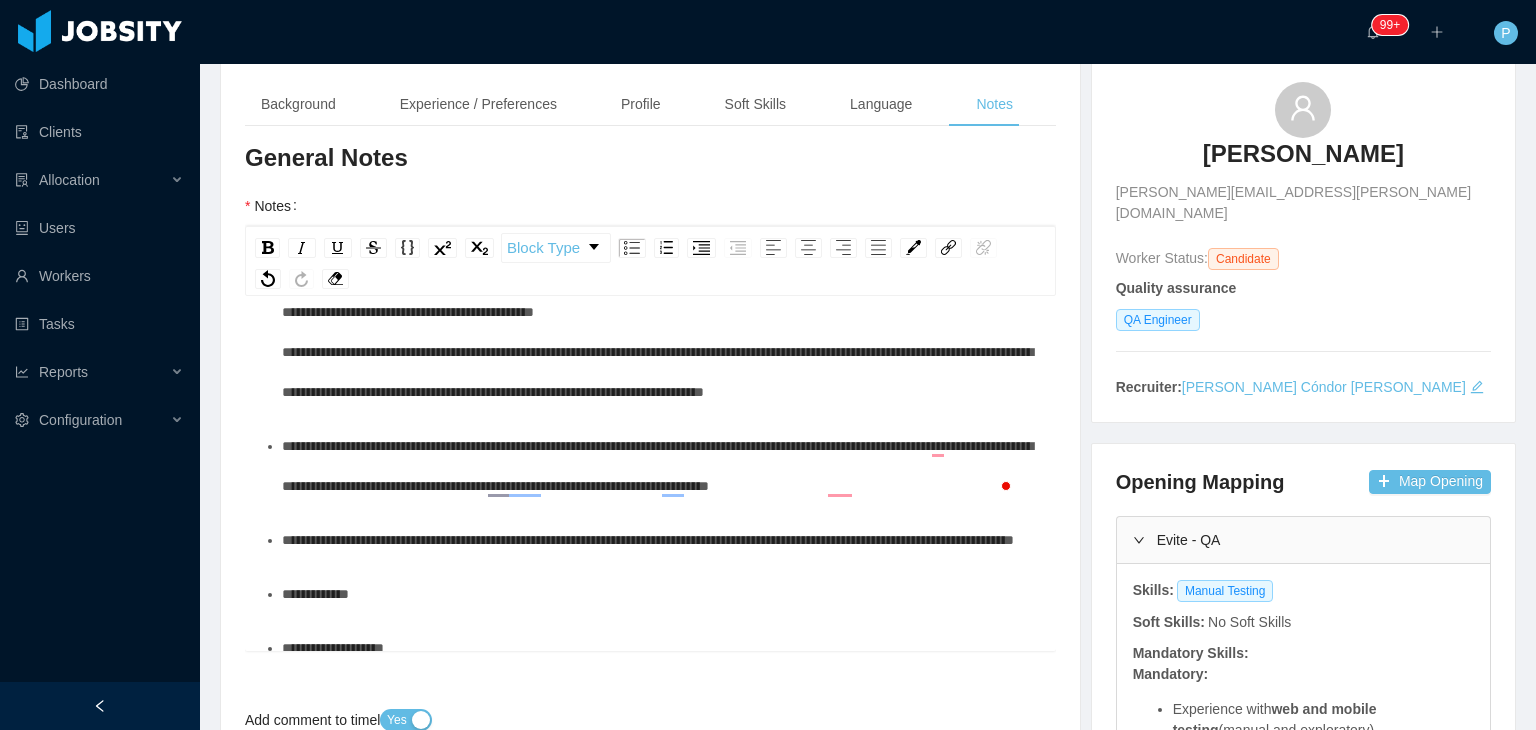 scroll, scrollTop: 0, scrollLeft: 0, axis: both 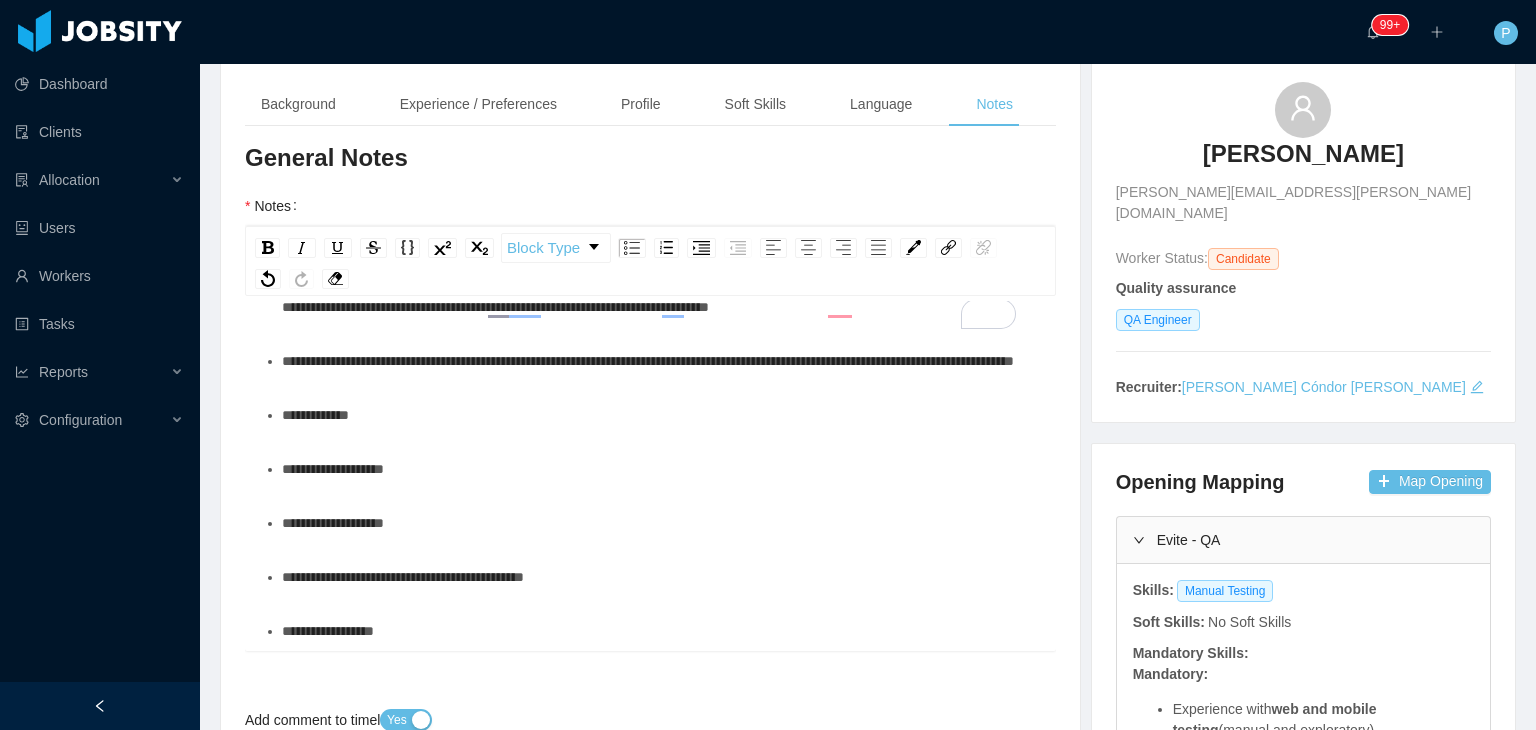 click on "**********" at bounding box center [648, 361] 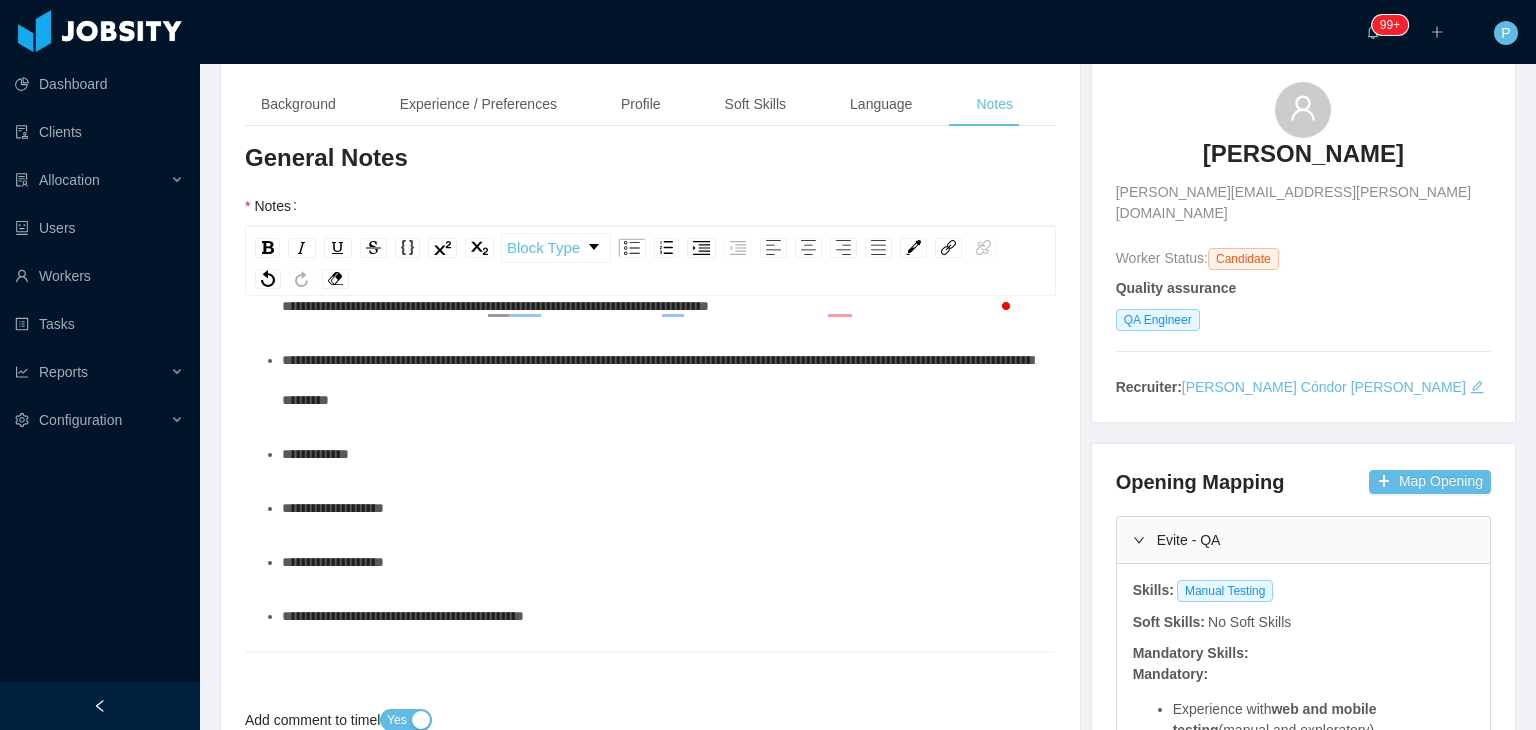 click on "**********" at bounding box center [661, 380] 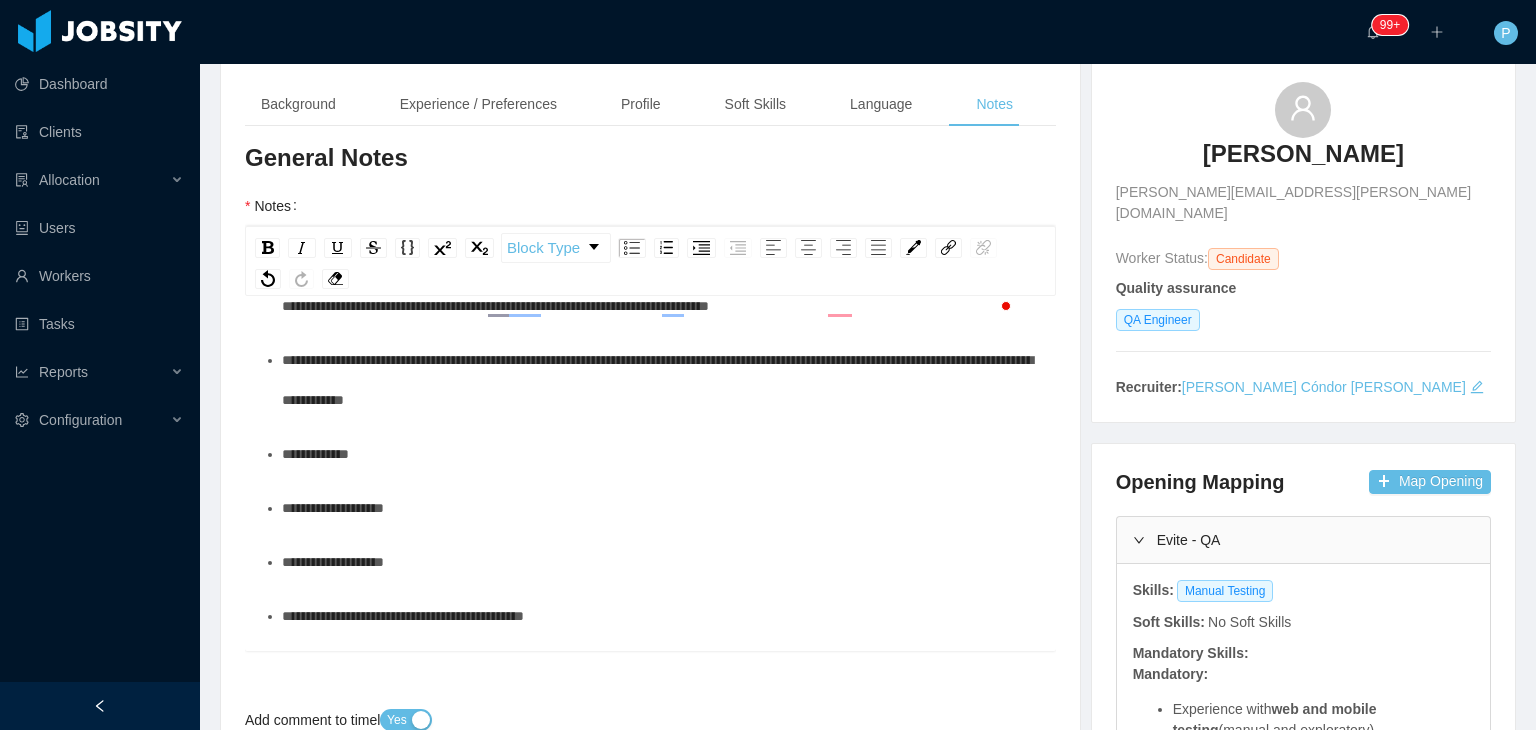 click on "**********" at bounding box center [657, 380] 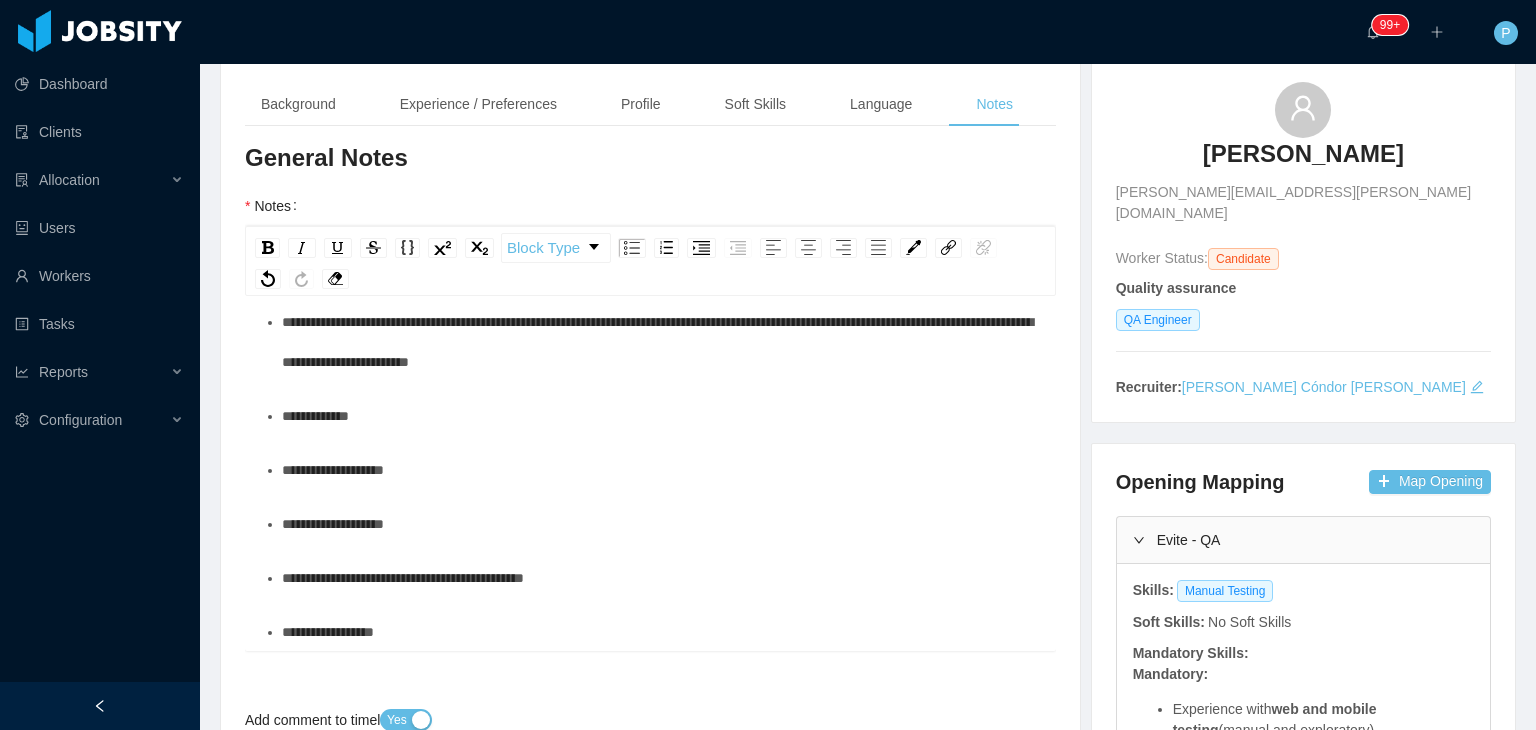 click on "**********" at bounding box center [661, 632] 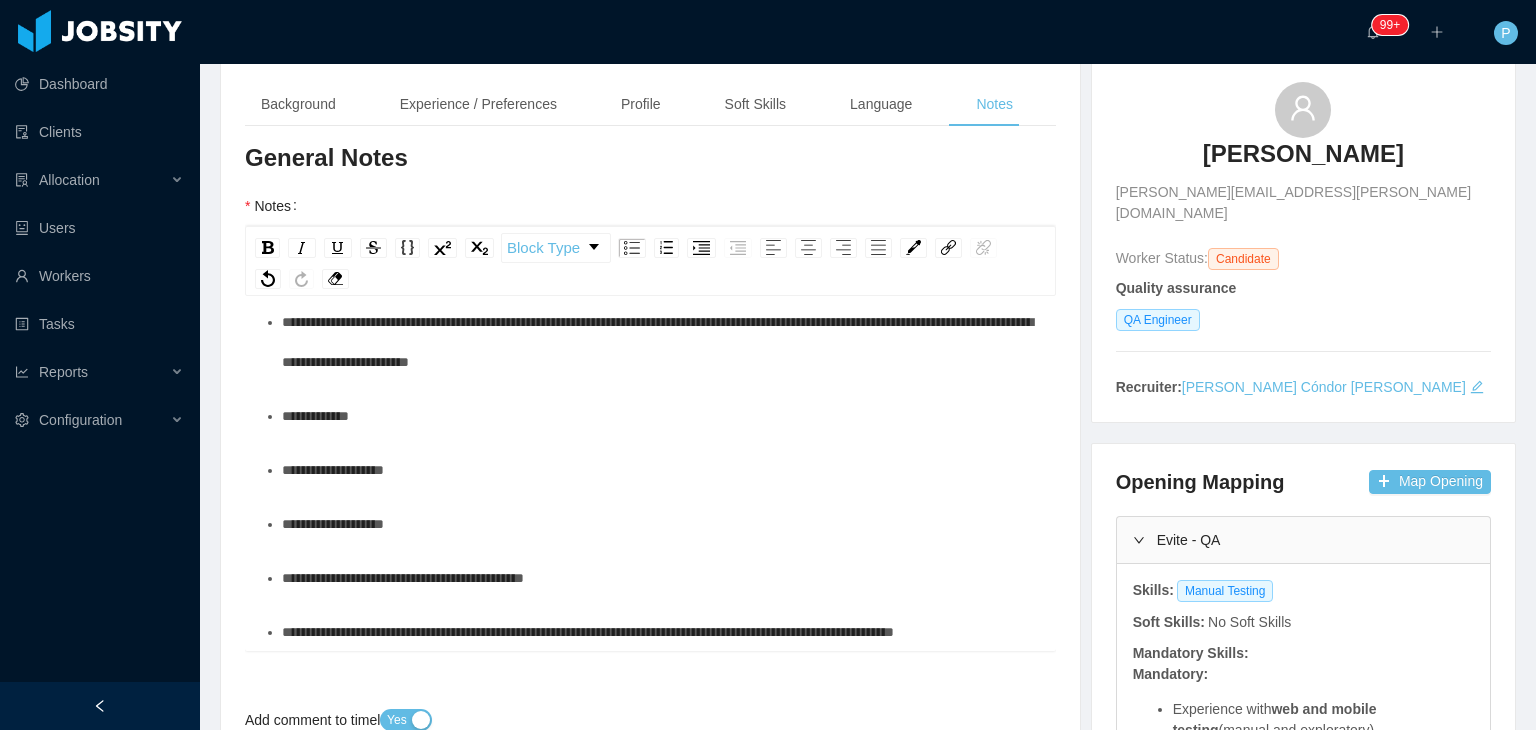 scroll, scrollTop: 422, scrollLeft: 0, axis: vertical 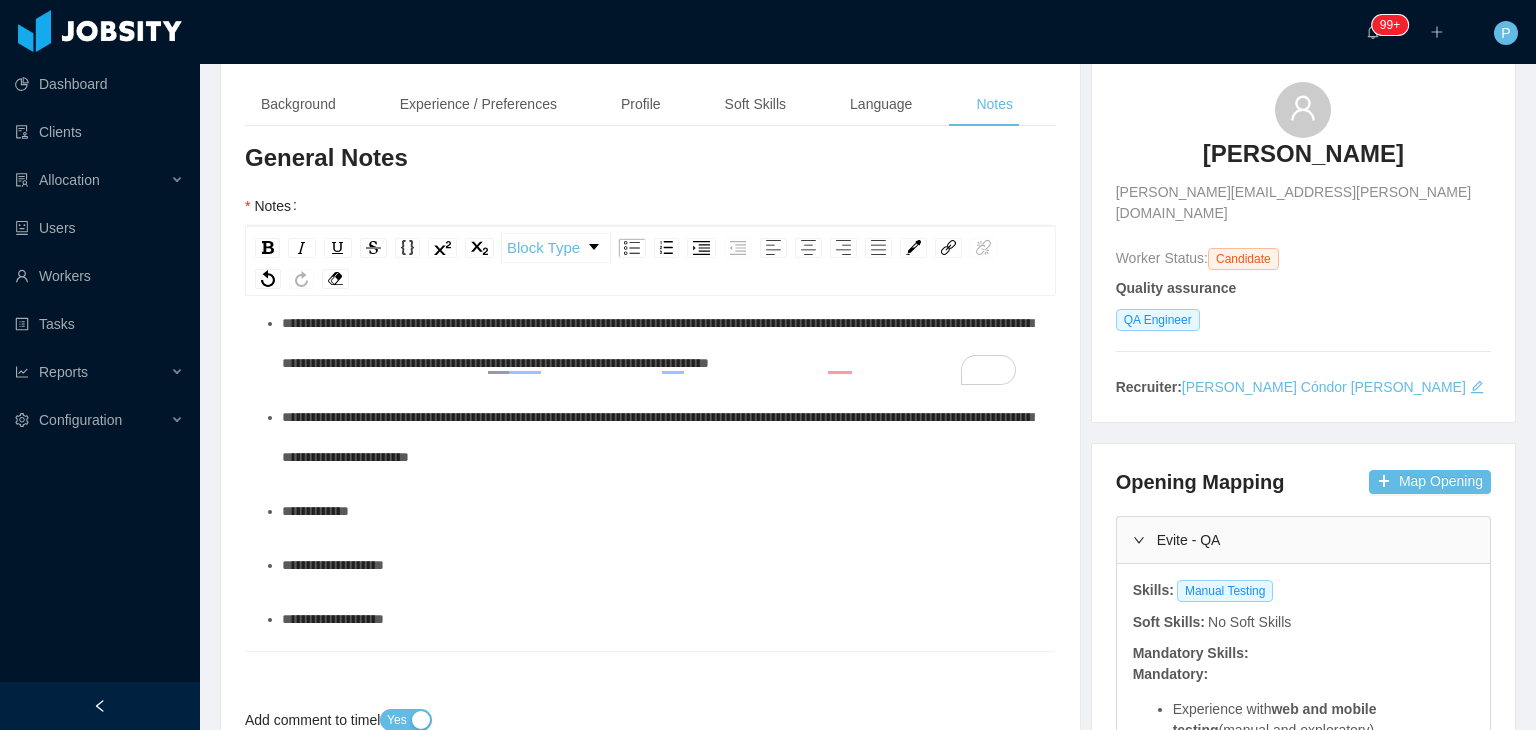 click on "**********" at bounding box center [657, 437] 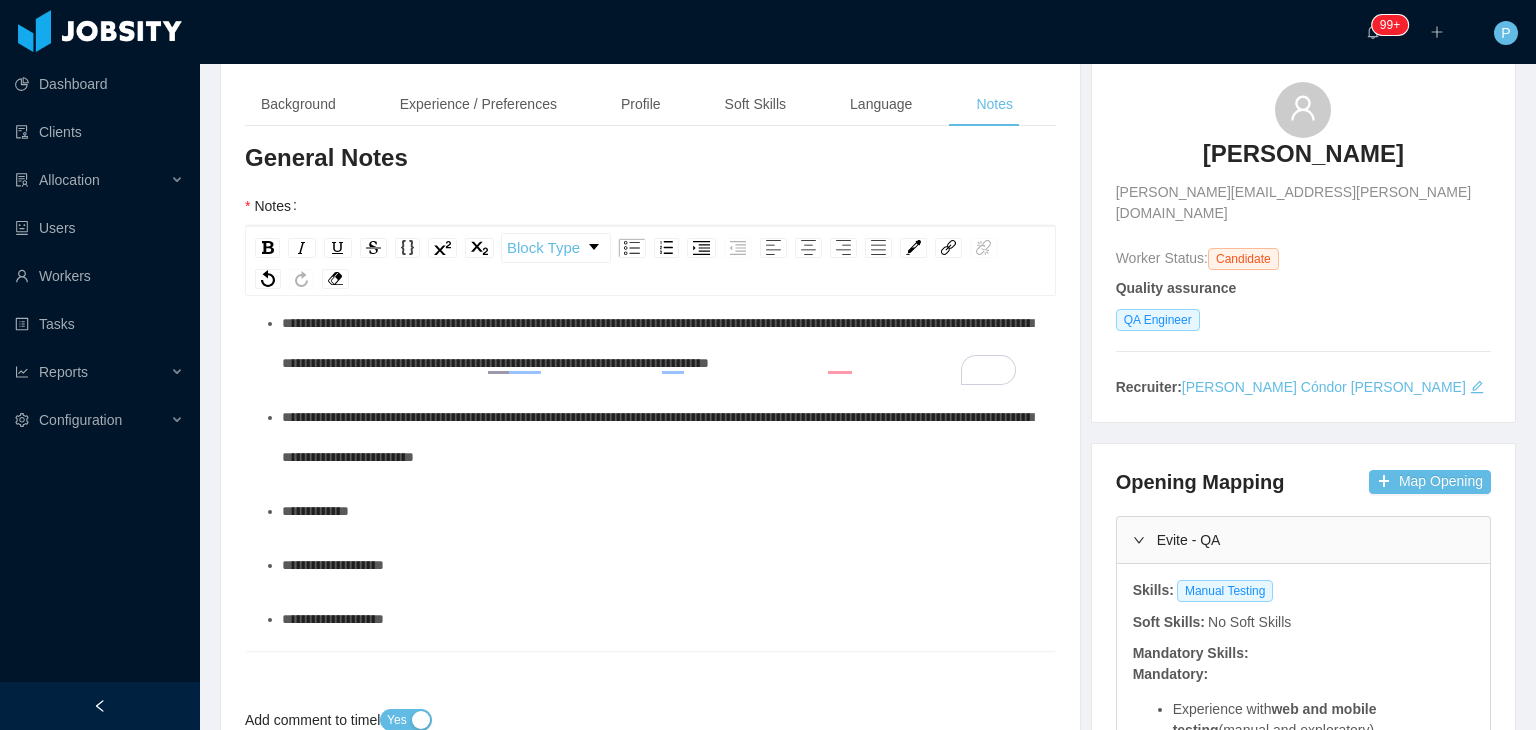 click on "**********" at bounding box center (657, 437) 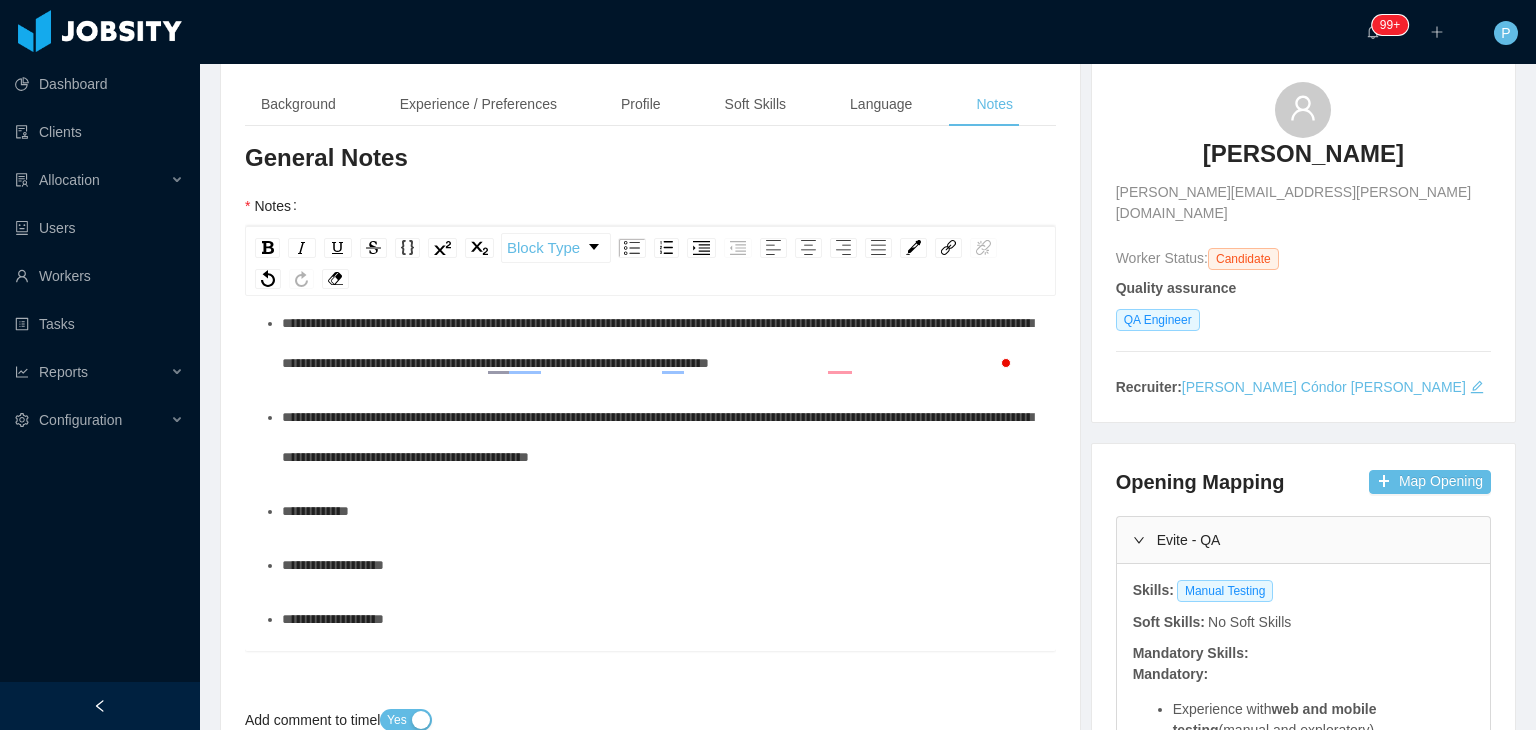 click on "**********" at bounding box center (661, 565) 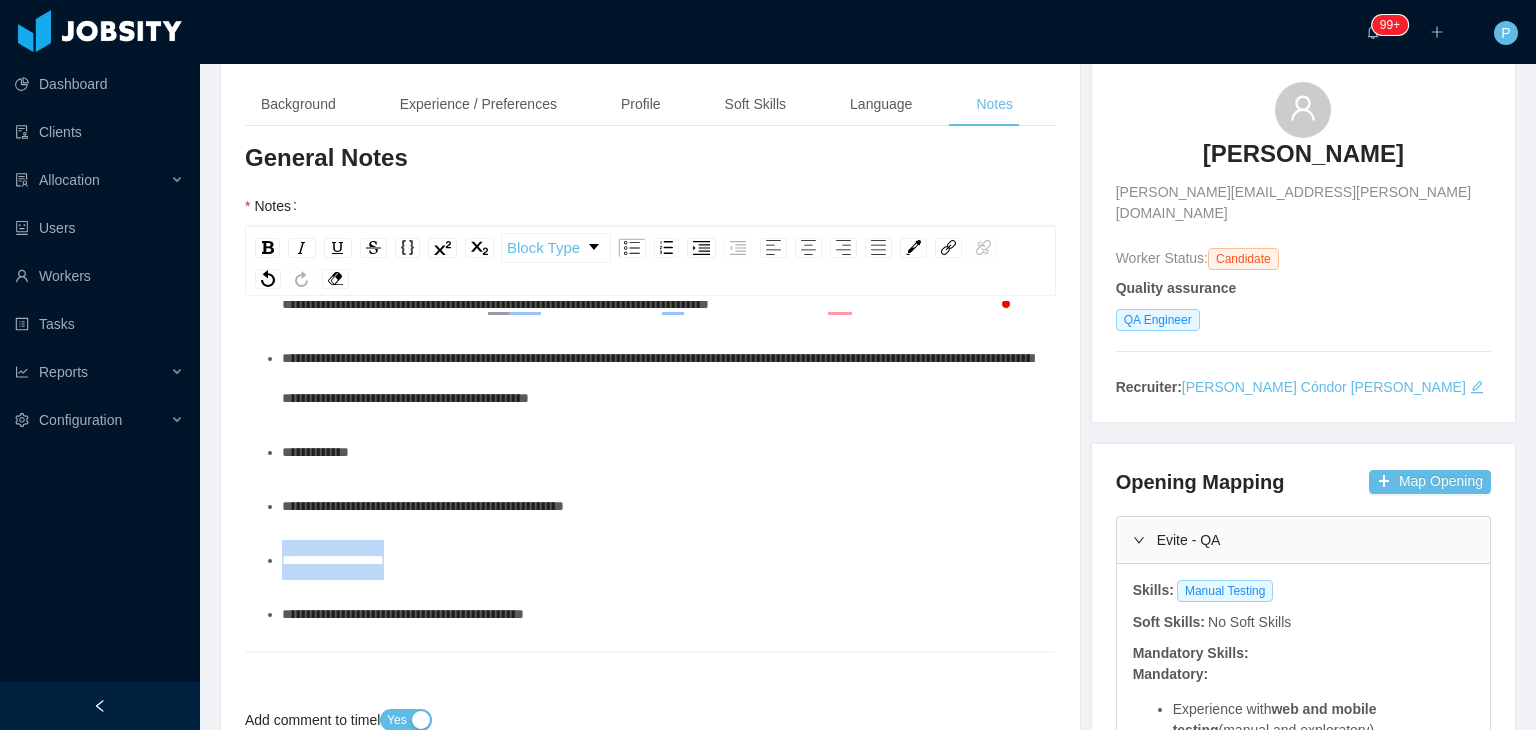 drag, startPoint x: 442, startPoint y: 628, endPoint x: 278, endPoint y: 559, distance: 177.92415 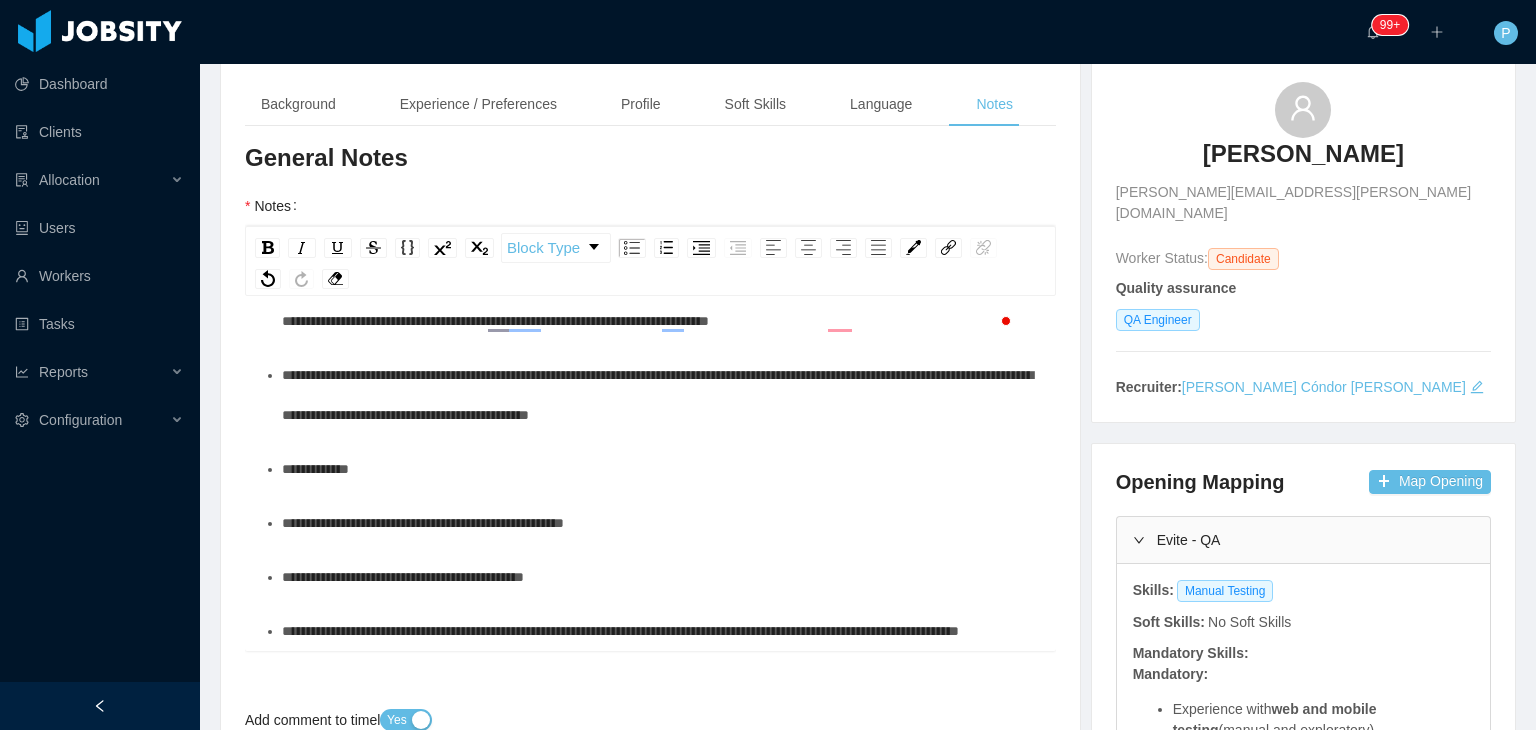 click on "**********" at bounding box center [650, 476] 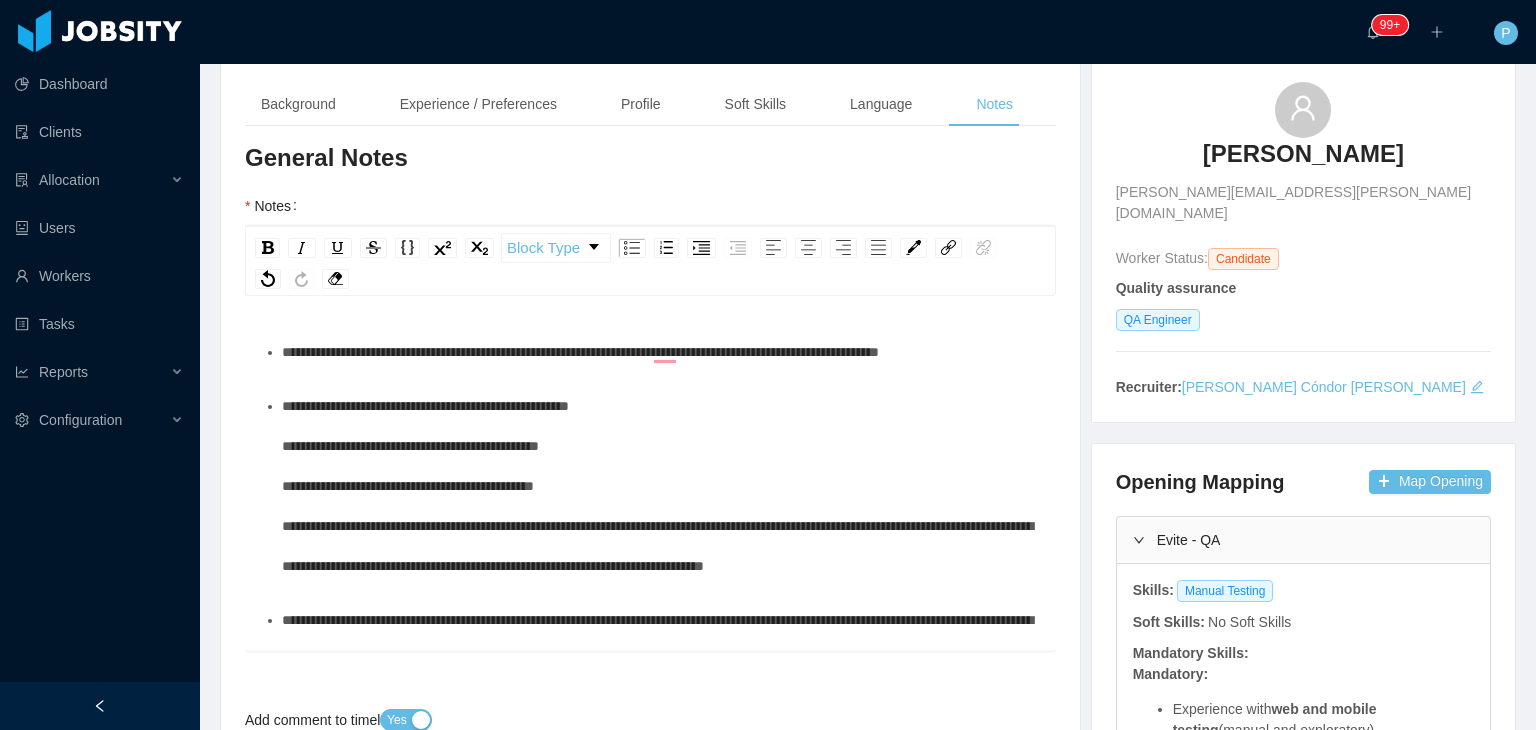 click on "**********" at bounding box center [580, 352] 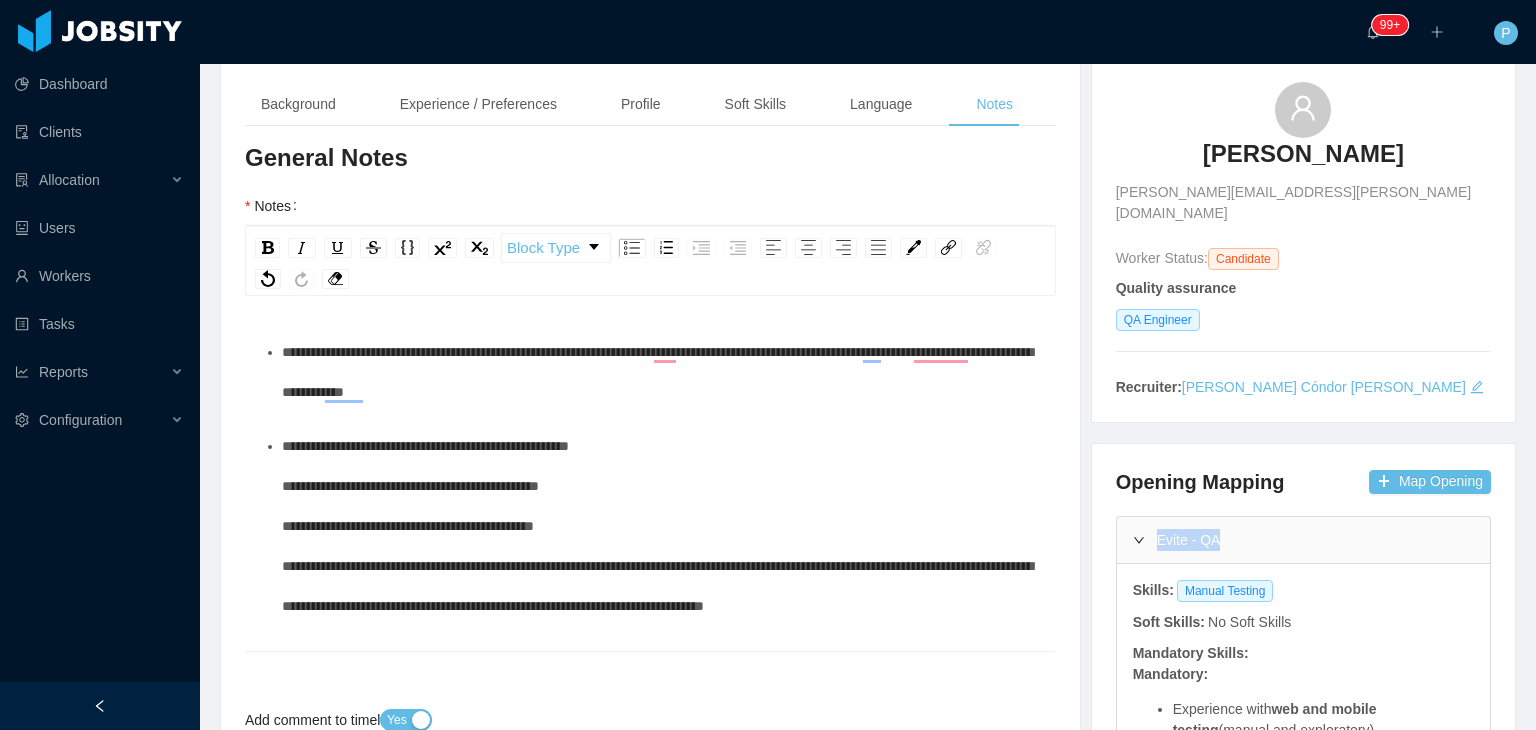 drag, startPoint x: 1222, startPoint y: 519, endPoint x: 1140, endPoint y: 531, distance: 82.8734 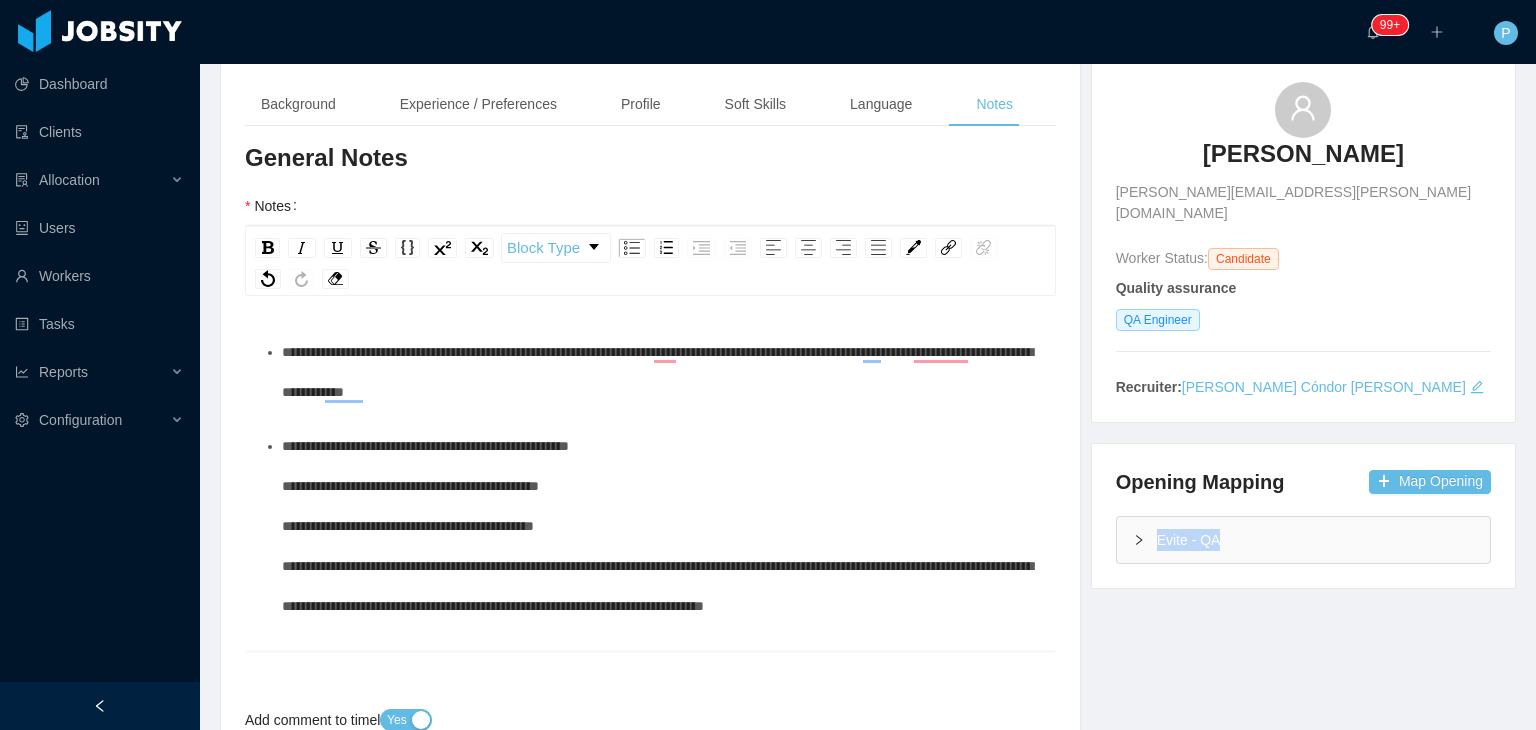 copy on "Evite - QA" 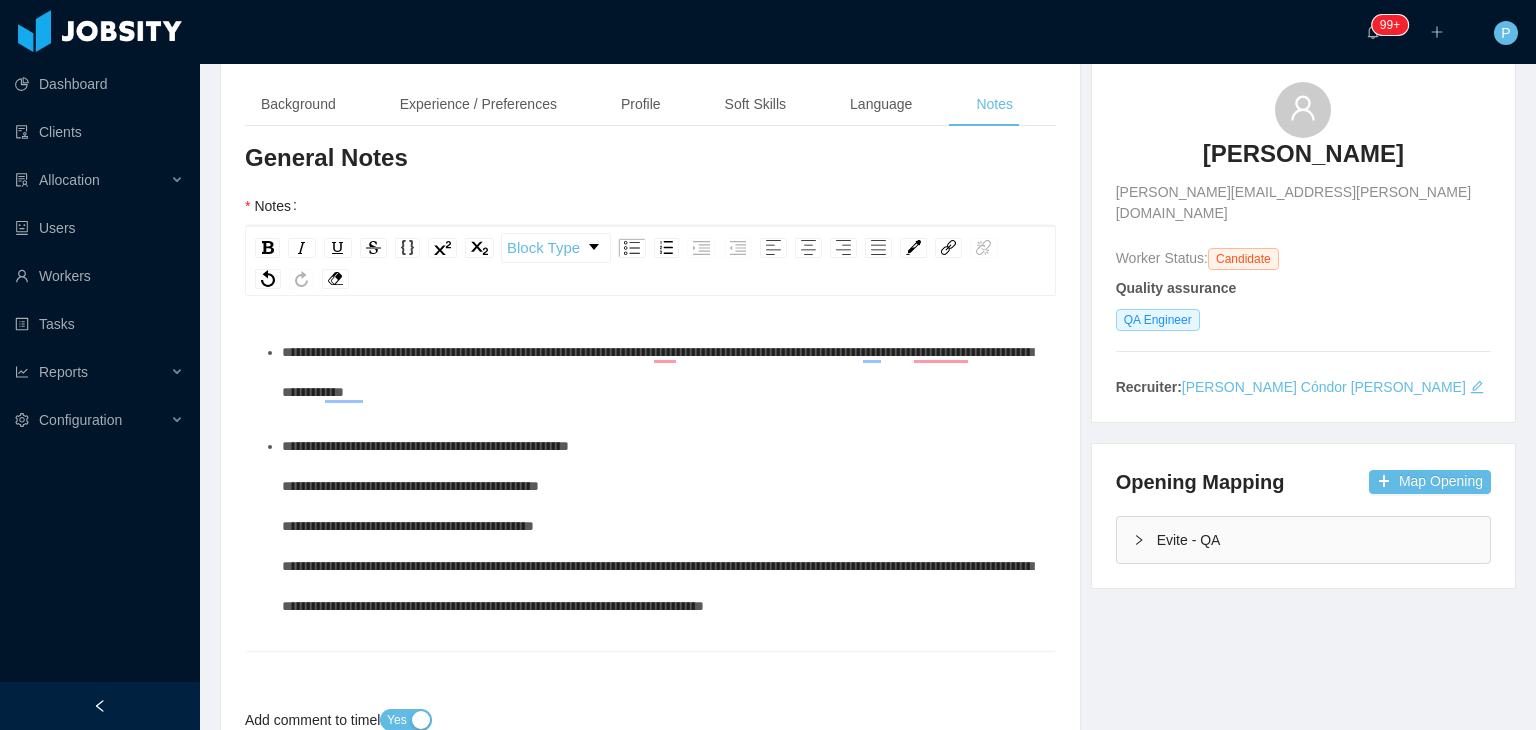 click on "**********" at bounding box center [657, 372] 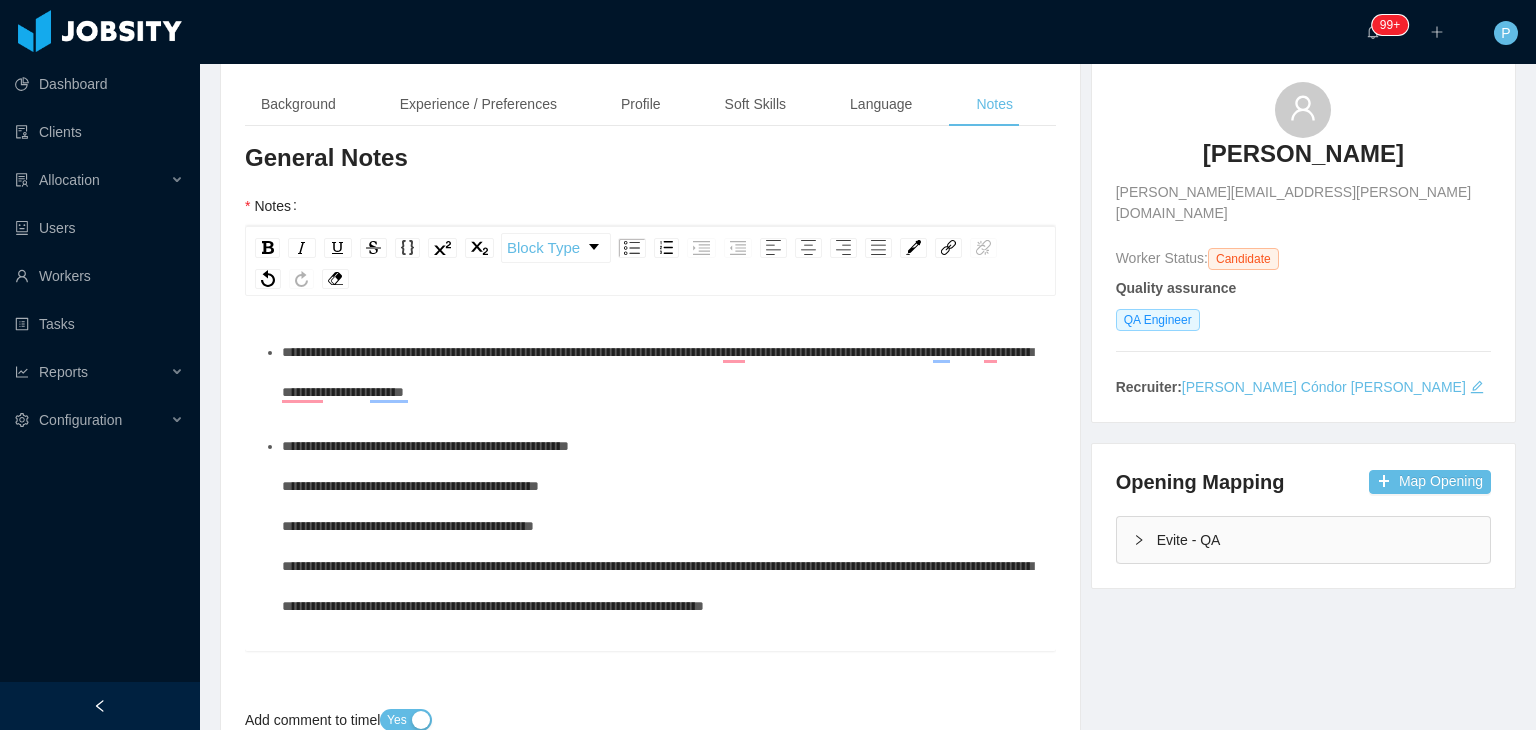 scroll, scrollTop: 101, scrollLeft: 0, axis: vertical 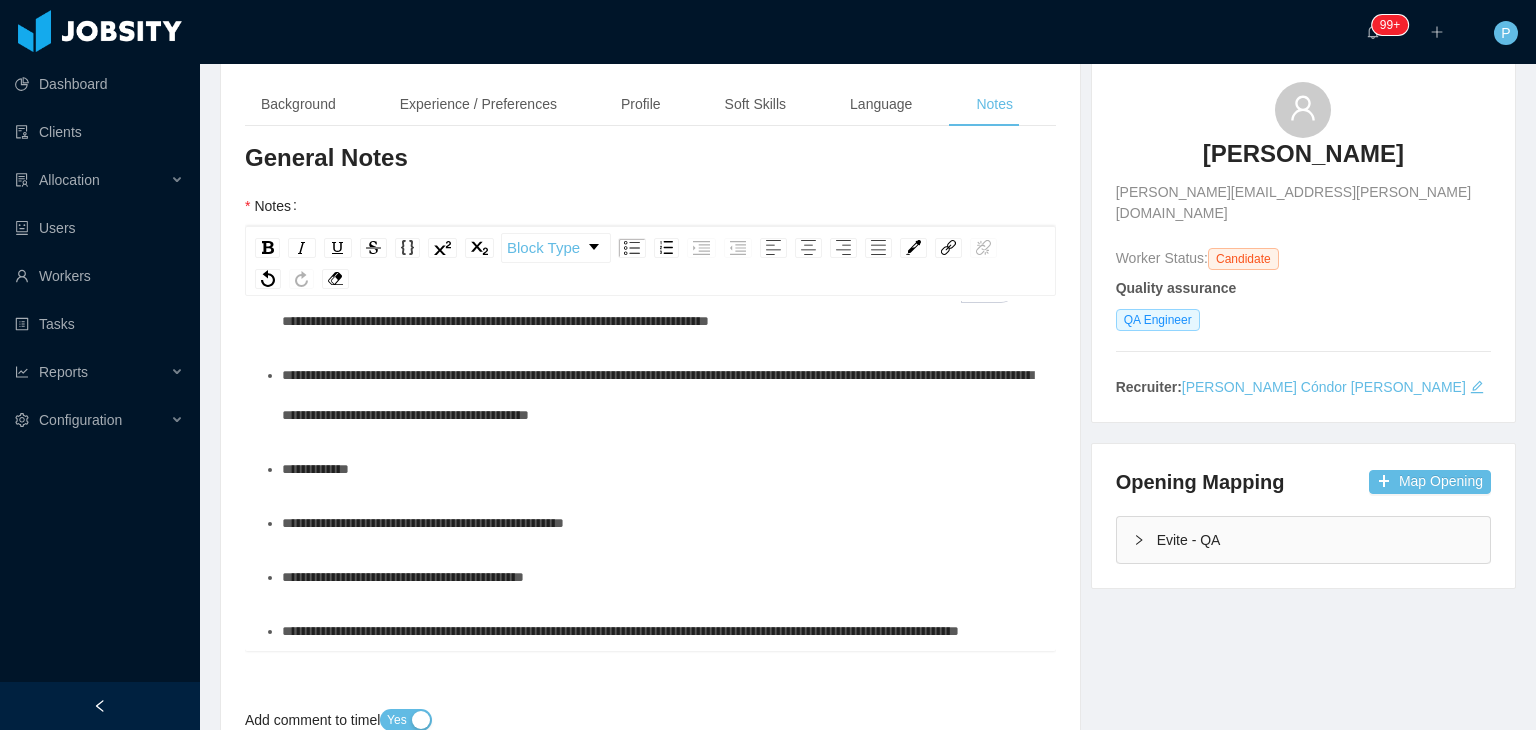 click on "**********" at bounding box center (657, 395) 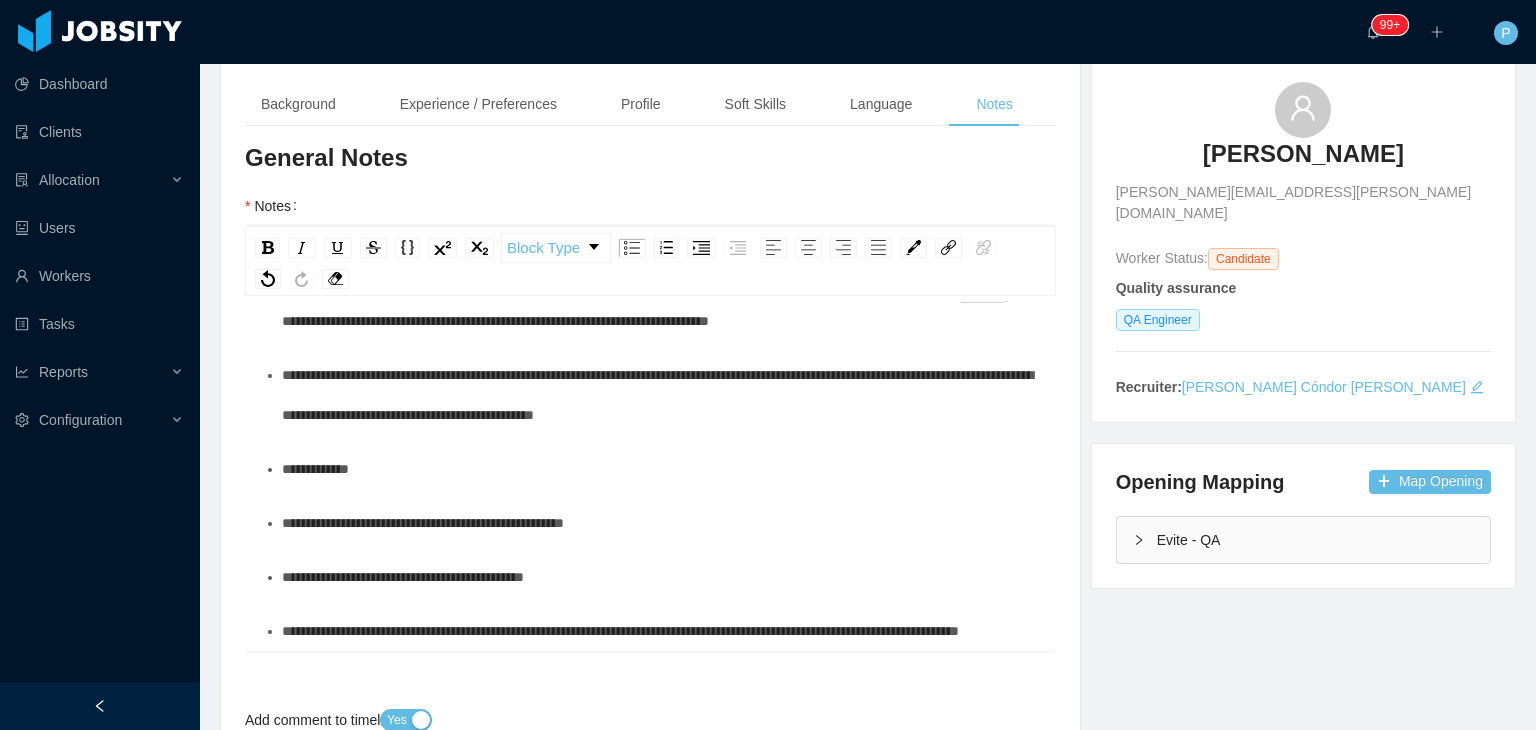 scroll, scrollTop: 305, scrollLeft: 0, axis: vertical 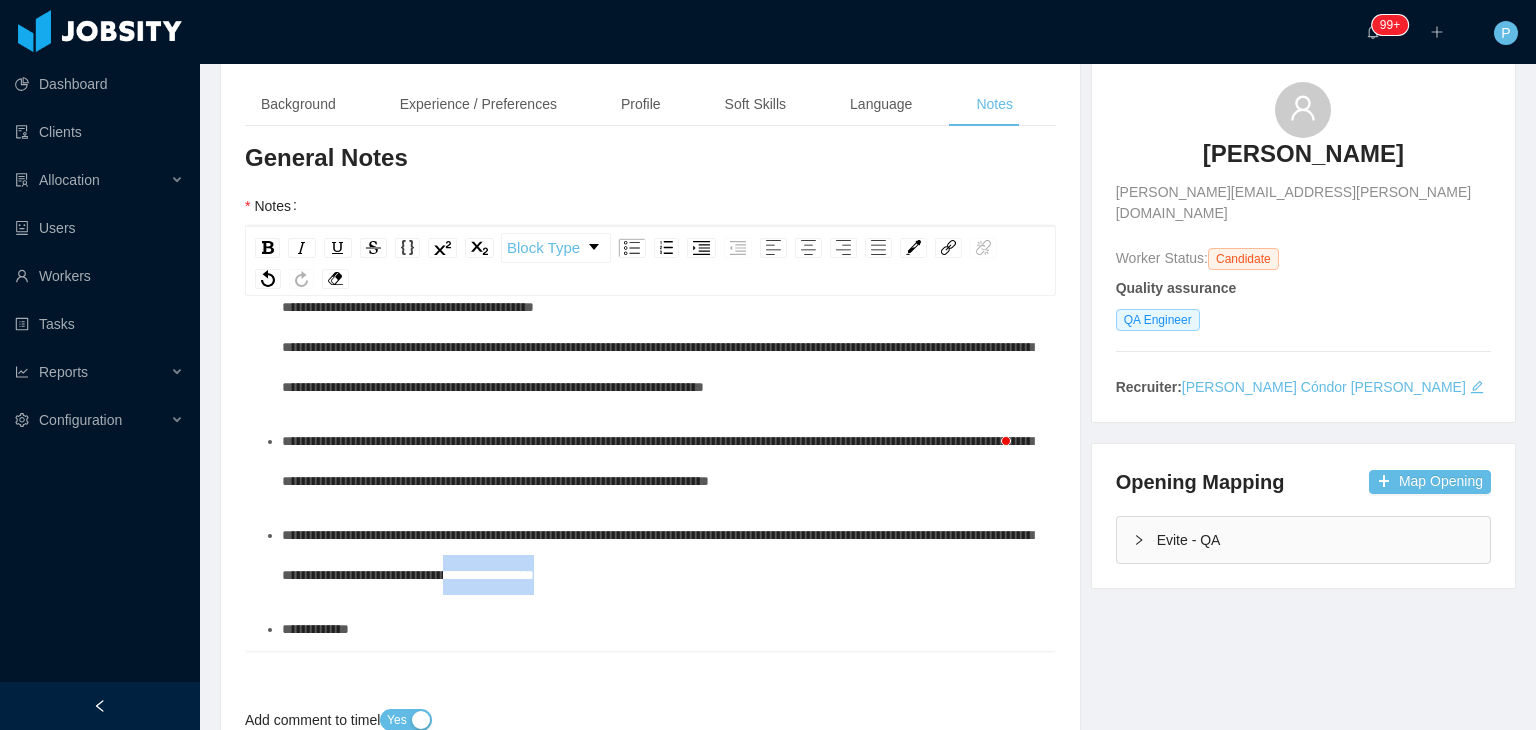 click on "**********" at bounding box center [661, 555] 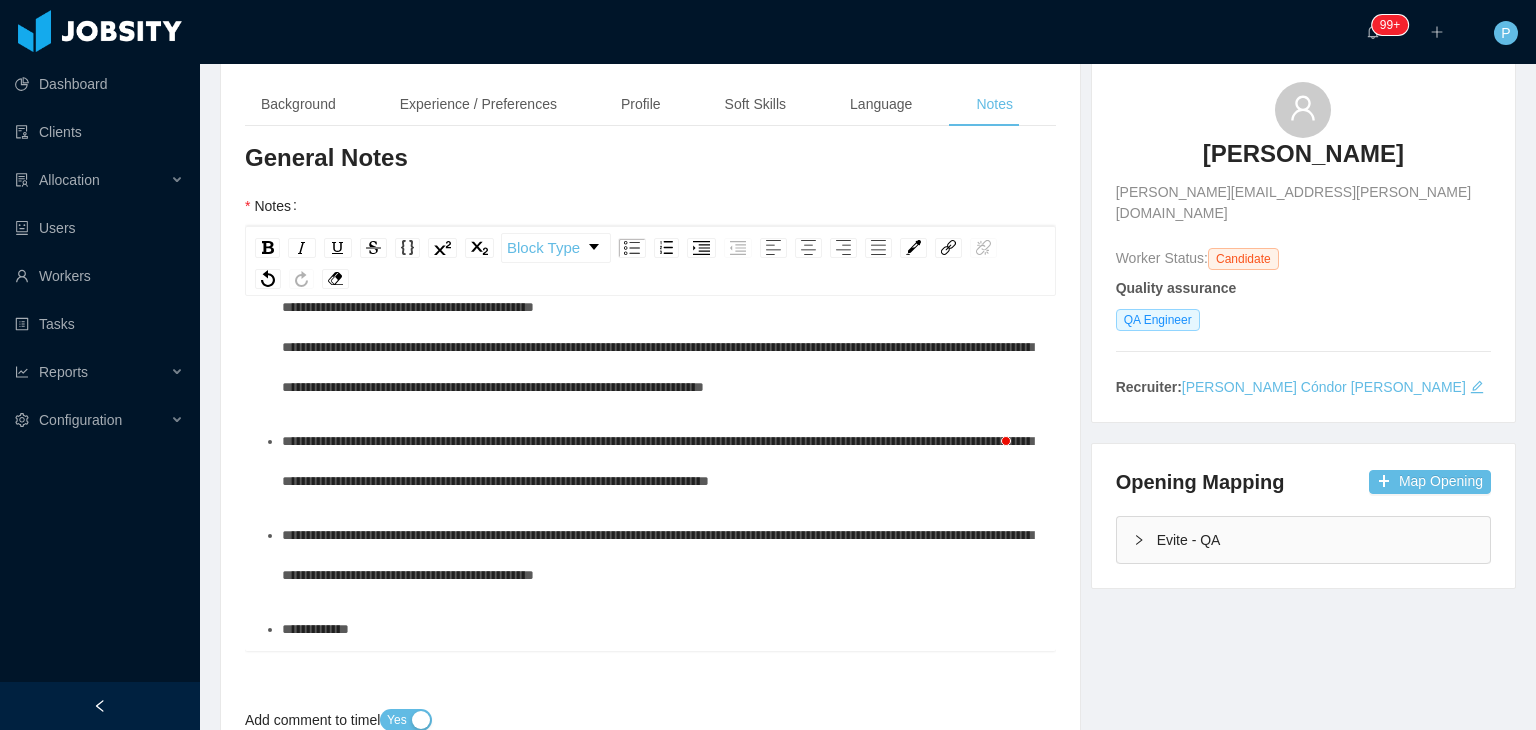 click on "**********" at bounding box center [661, 629] 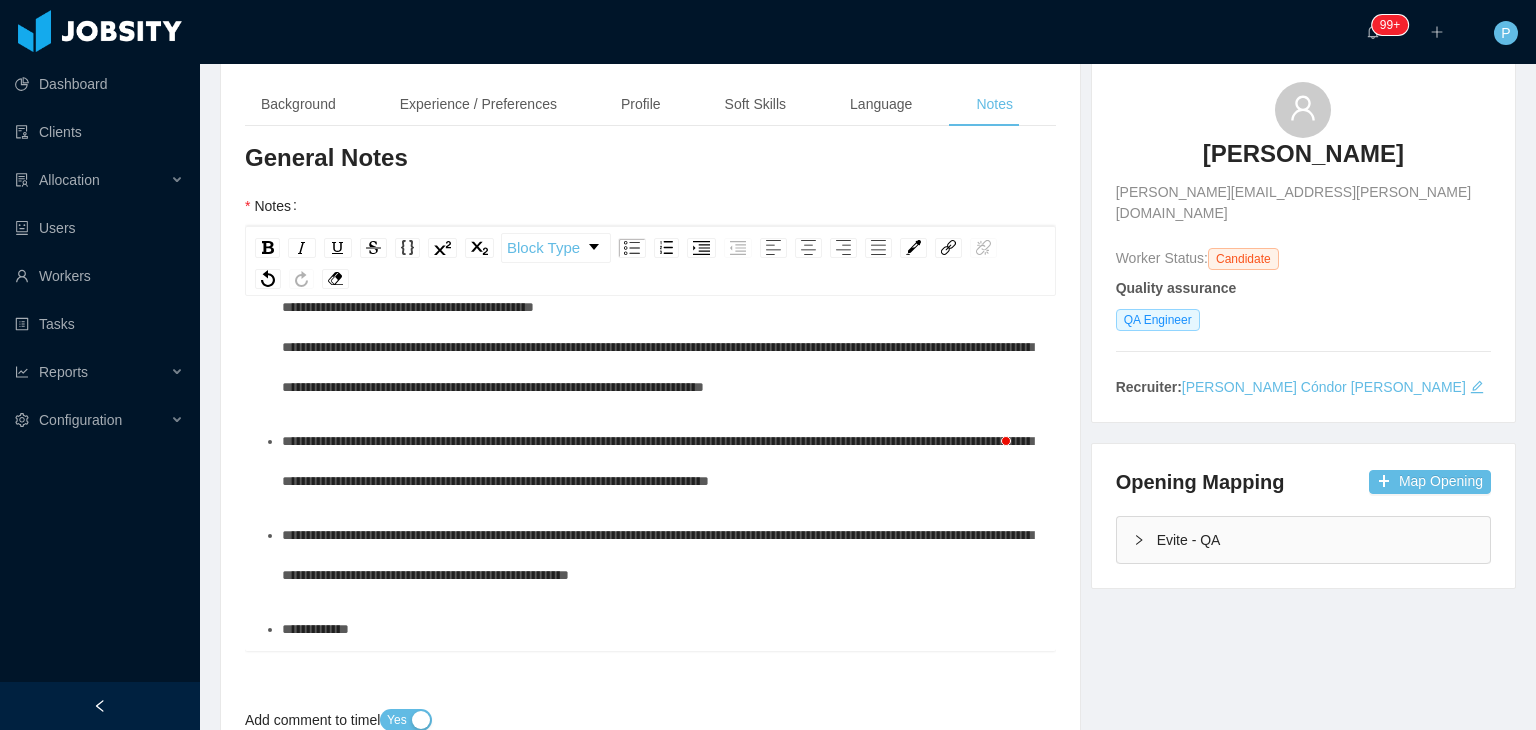 click on "**********" at bounding box center (661, 555) 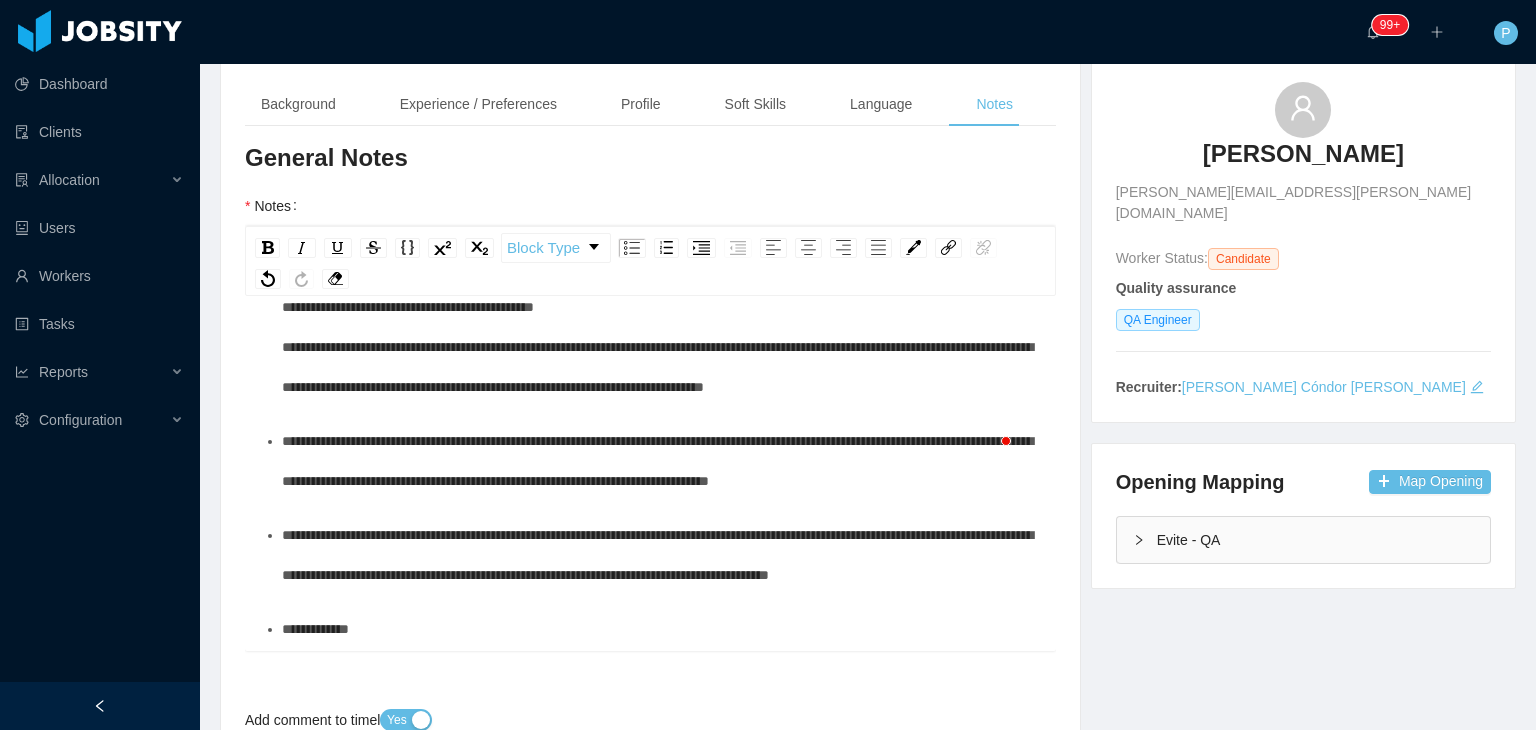scroll, scrollTop: 303, scrollLeft: 0, axis: vertical 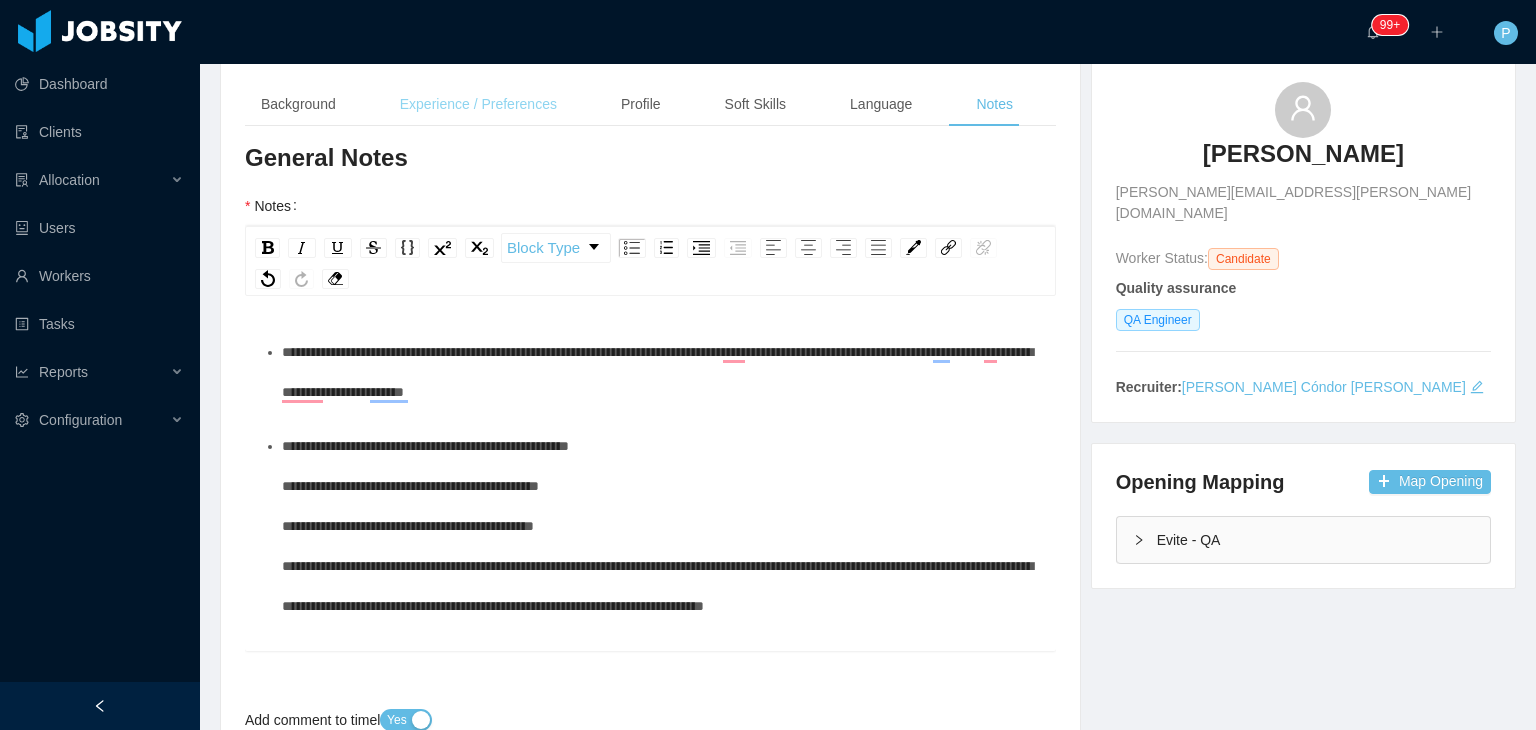 click on "Experience / Preferences" at bounding box center (478, 104) 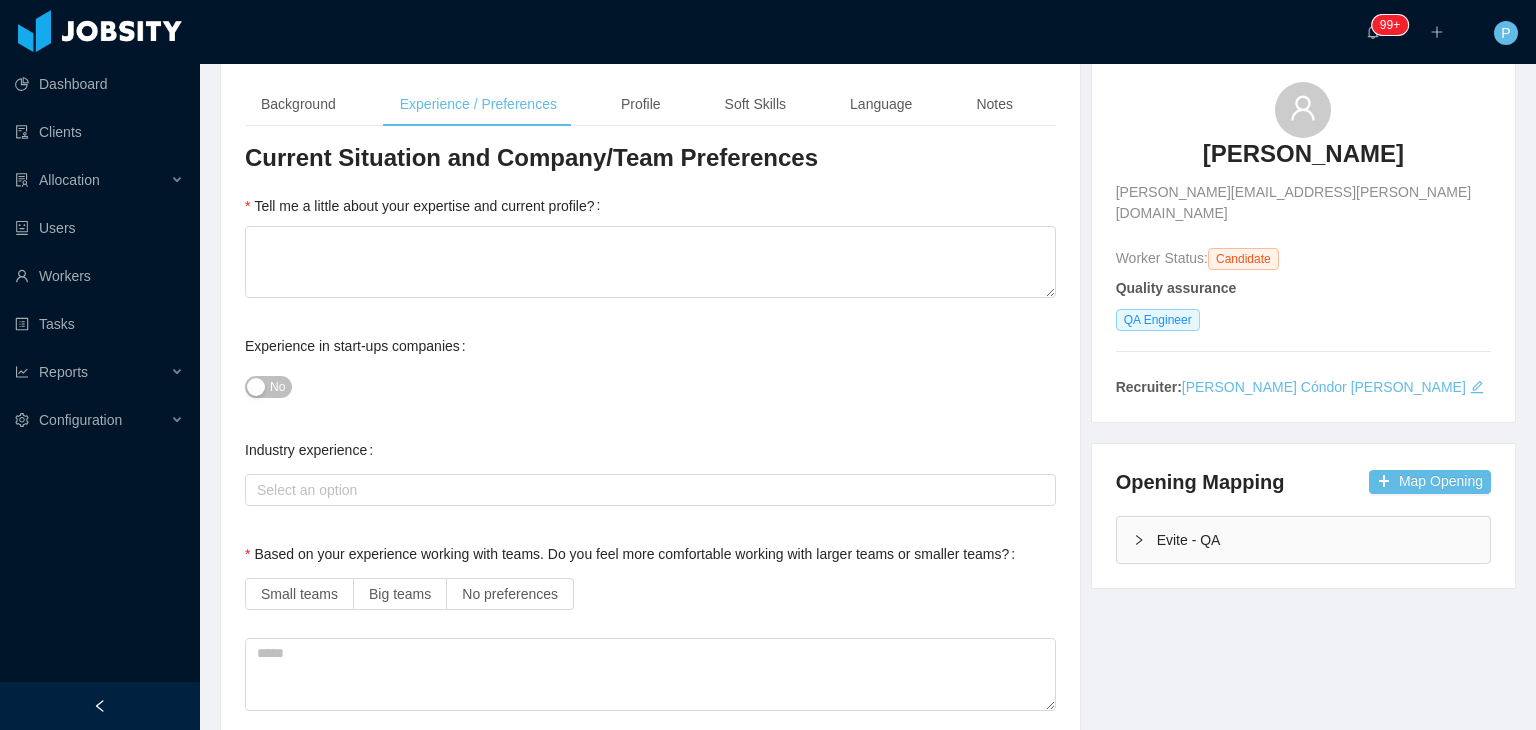 click on "Experience in start-ups companies No" at bounding box center (650, 366) 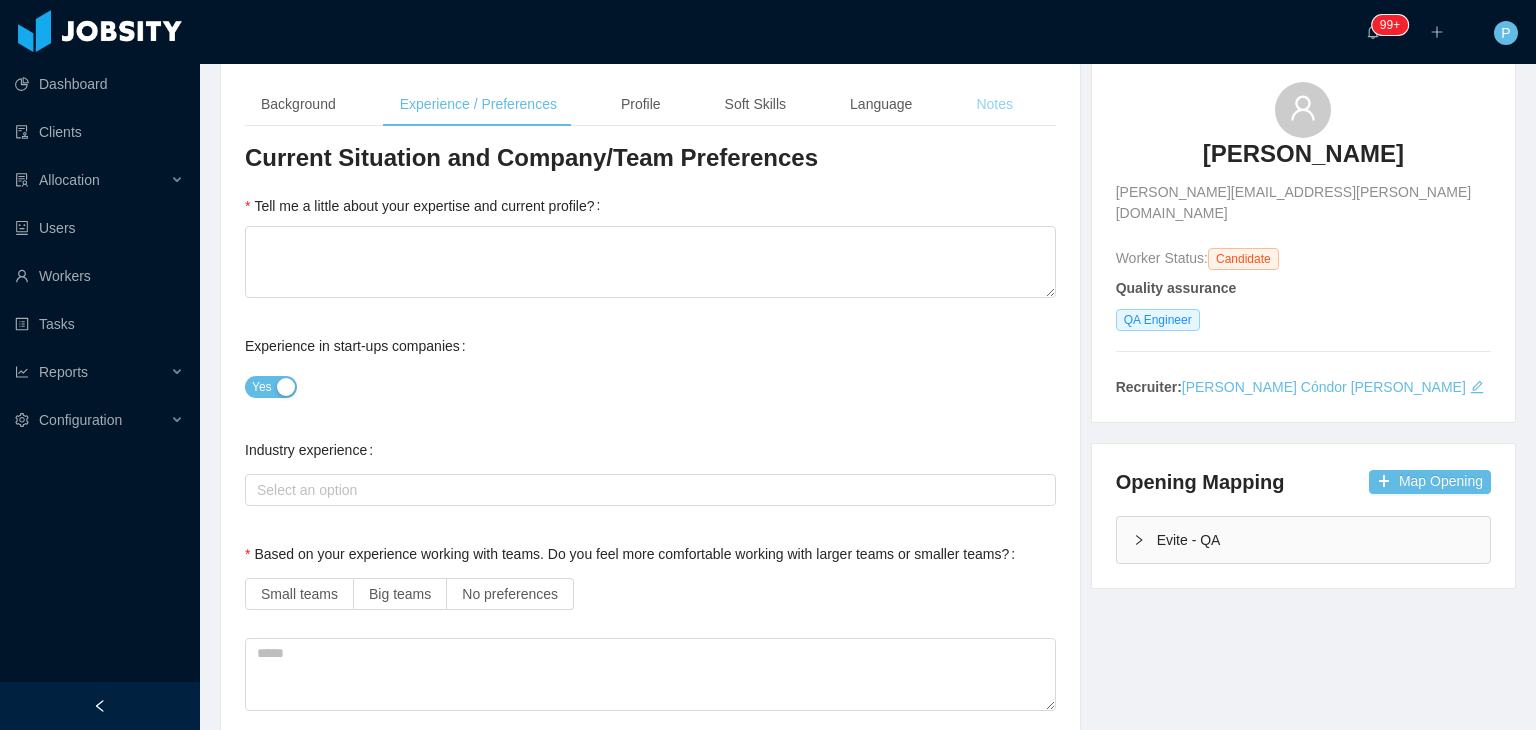 click on "Notes" at bounding box center [994, 104] 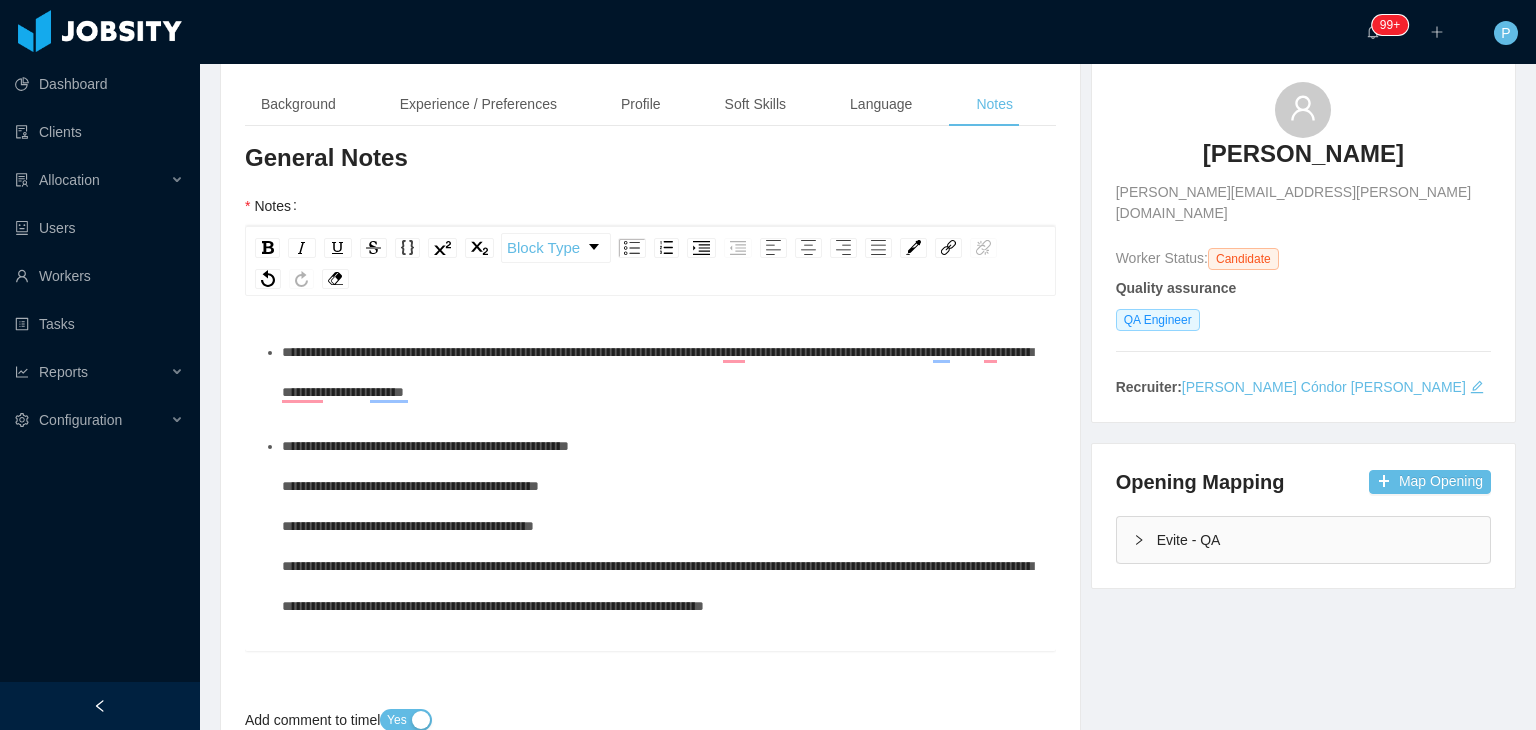 click on "**********" at bounding box center [651, 681] 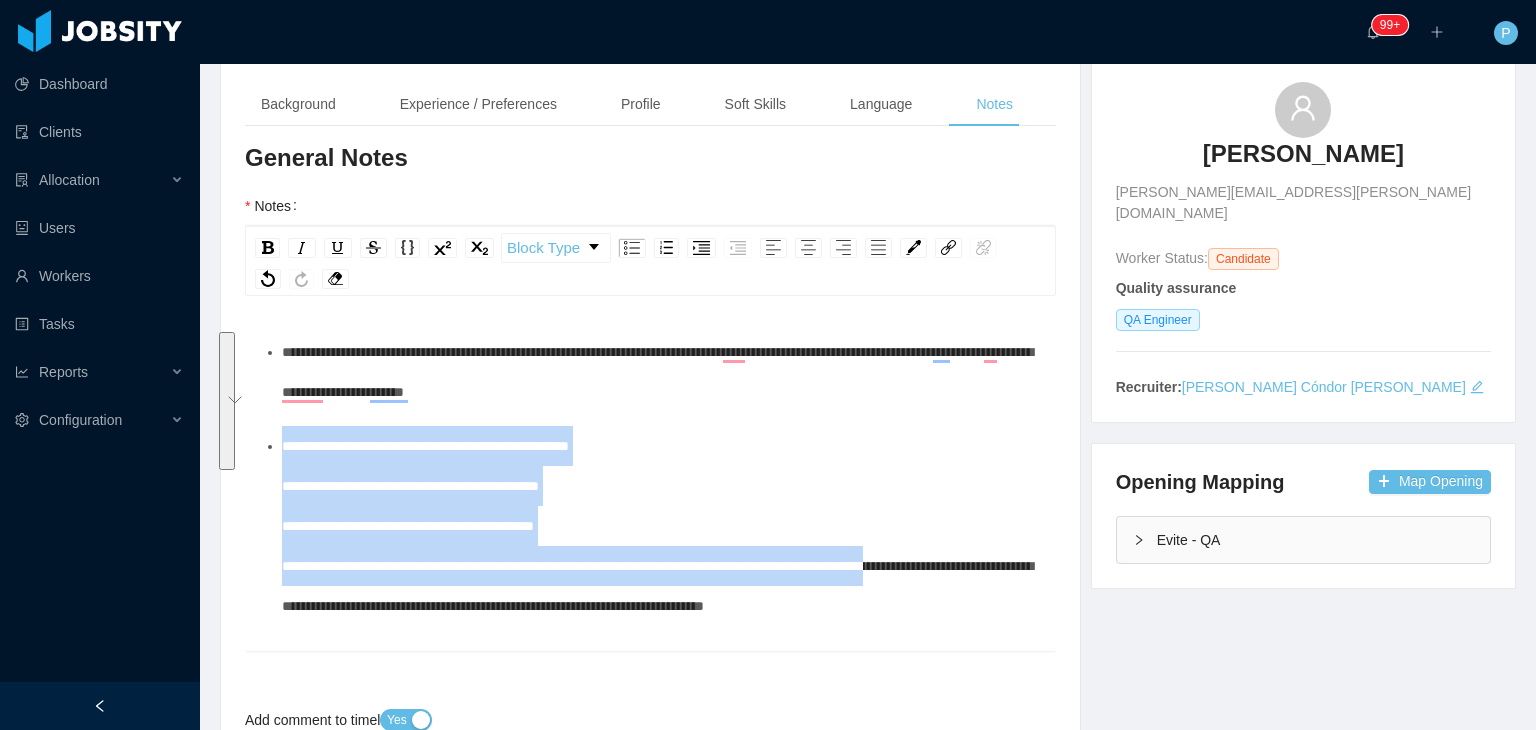 scroll, scrollTop: 18, scrollLeft: 0, axis: vertical 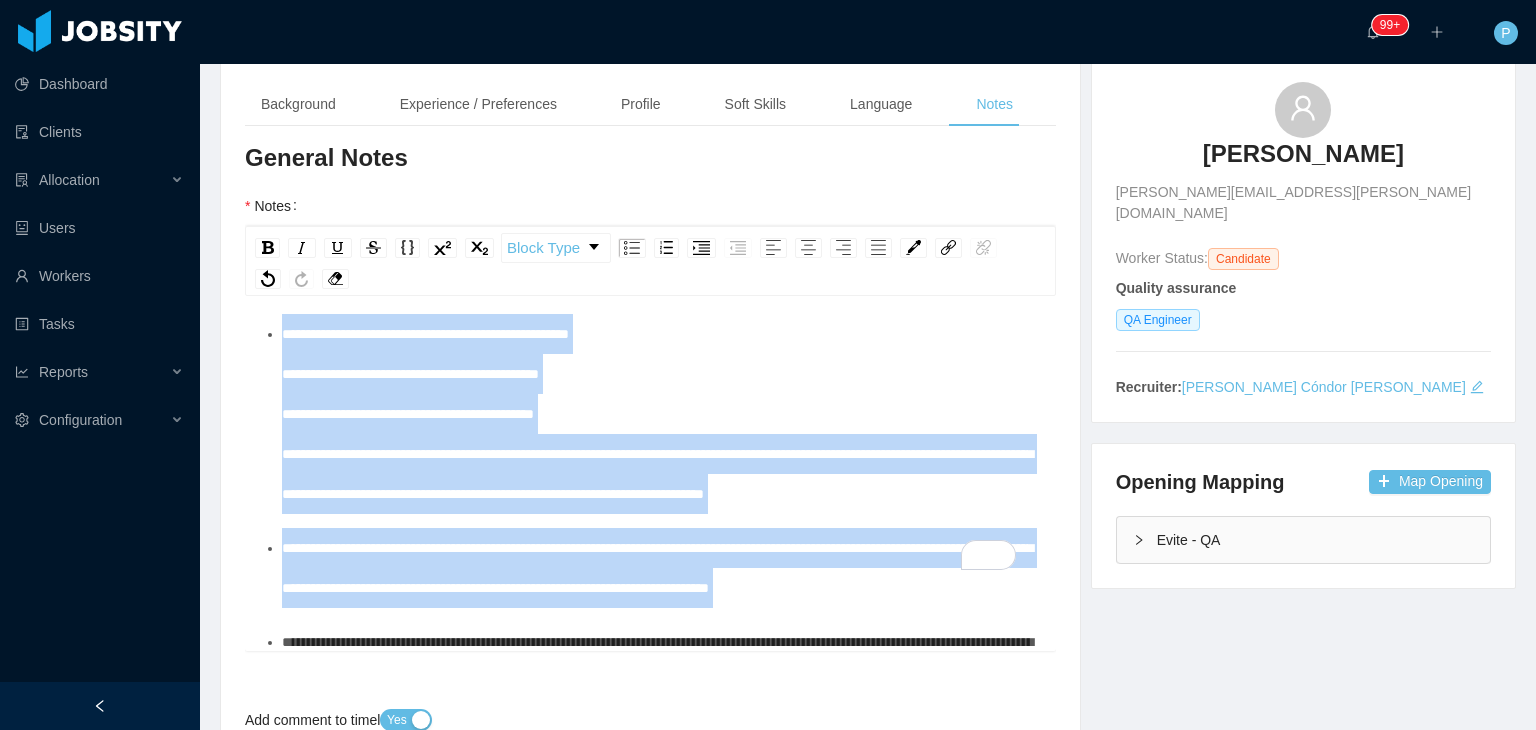 copy on "**********" 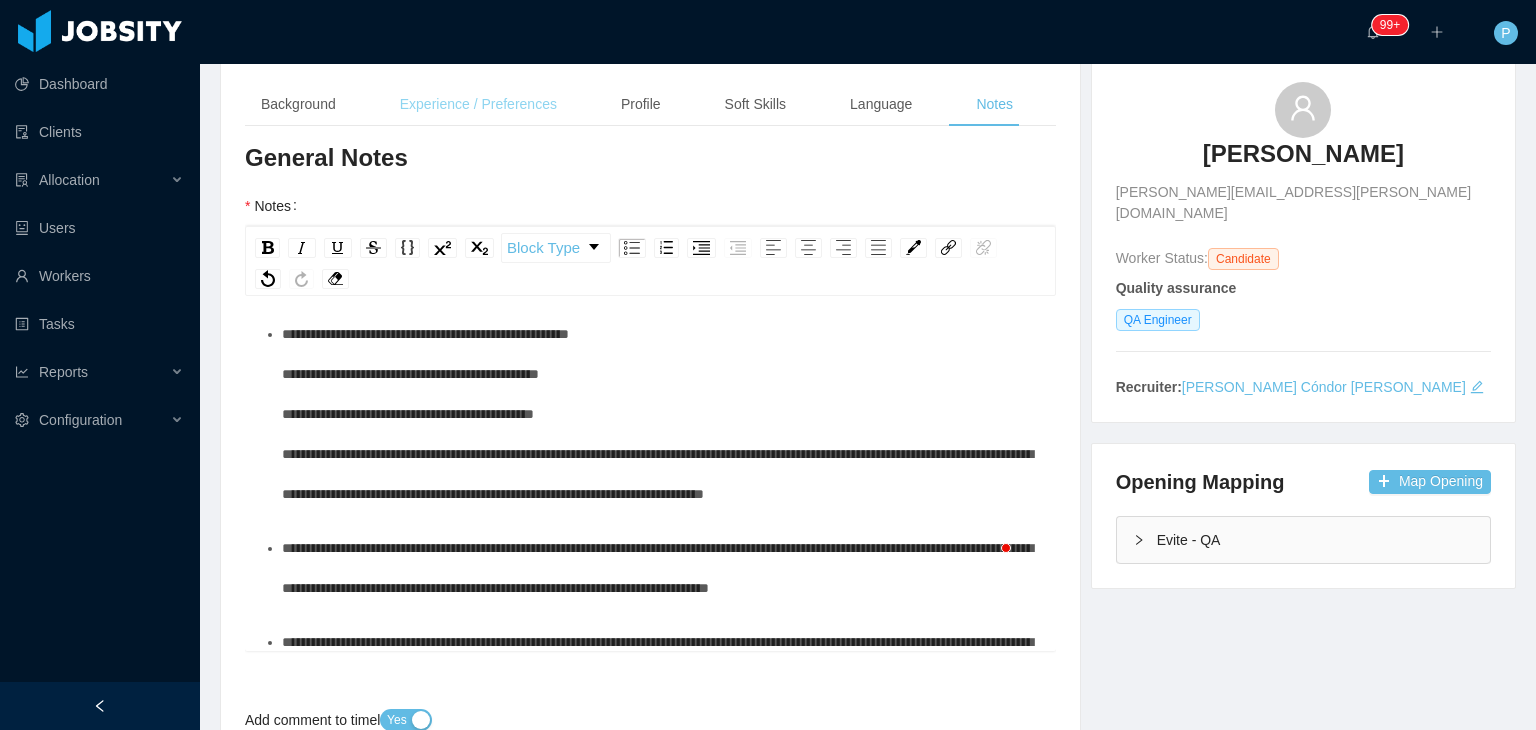 click on "Experience / Preferences" at bounding box center (478, 104) 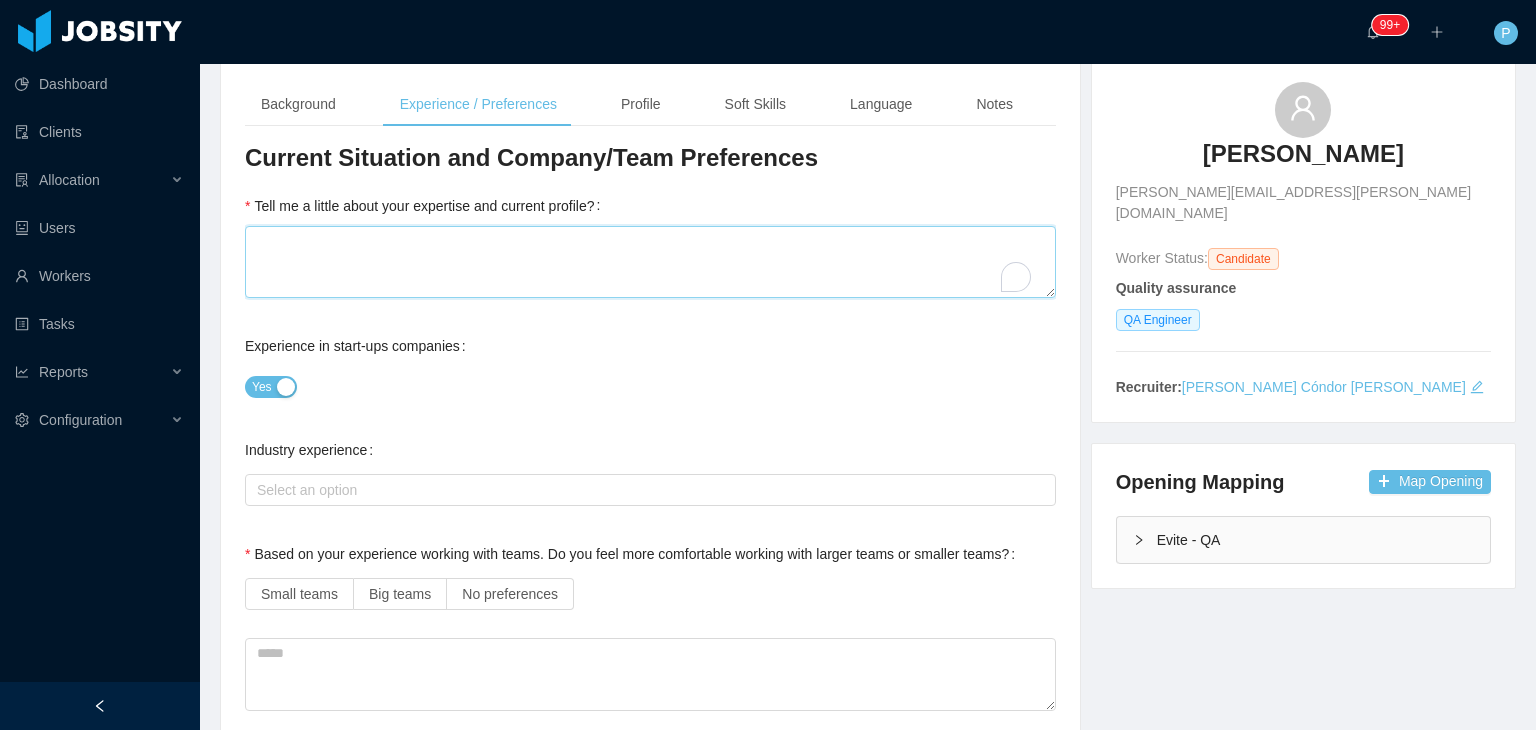 click on "Tell me a little about your expertise and current profile?" at bounding box center [650, 262] 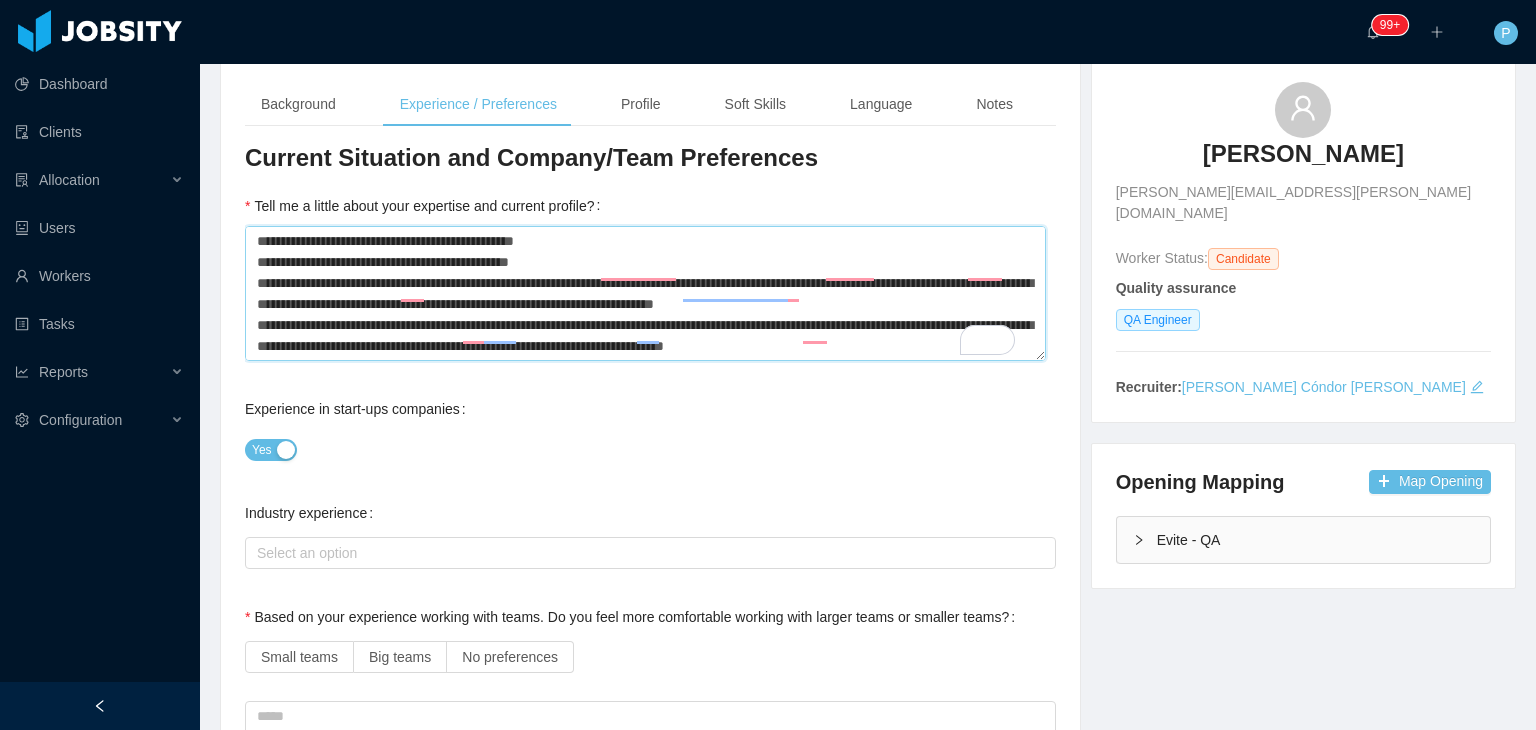 type 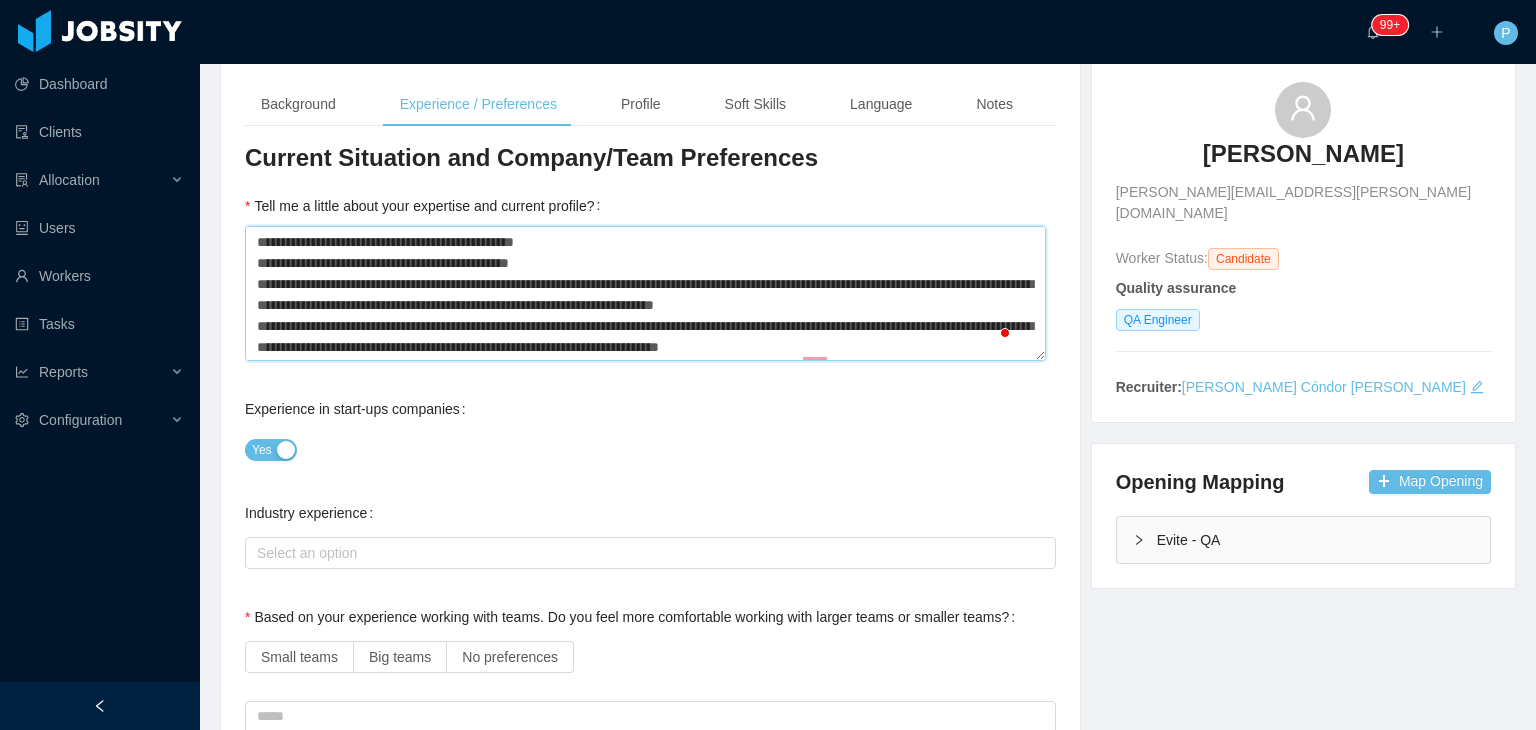 type on "**********" 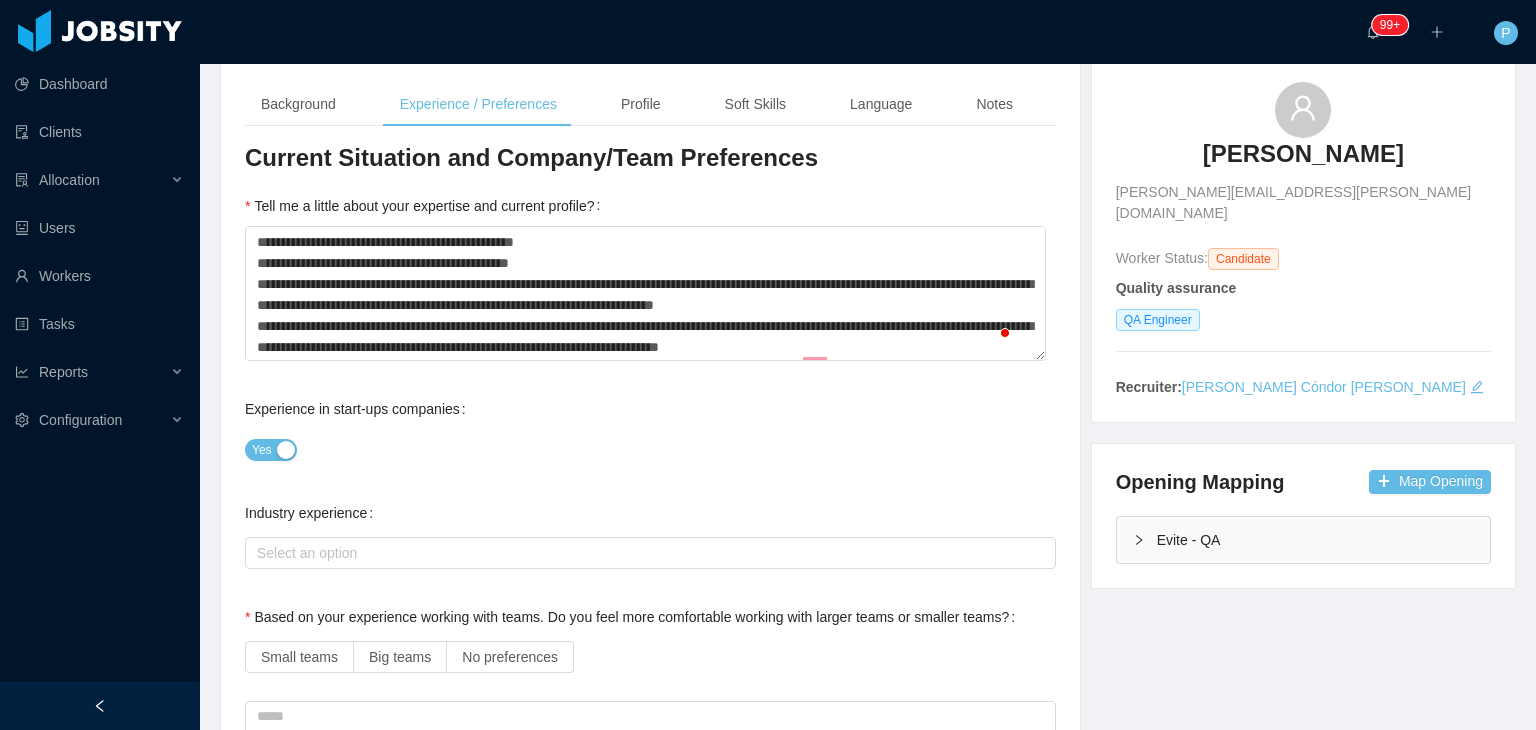 click on "Yes" at bounding box center (650, 449) 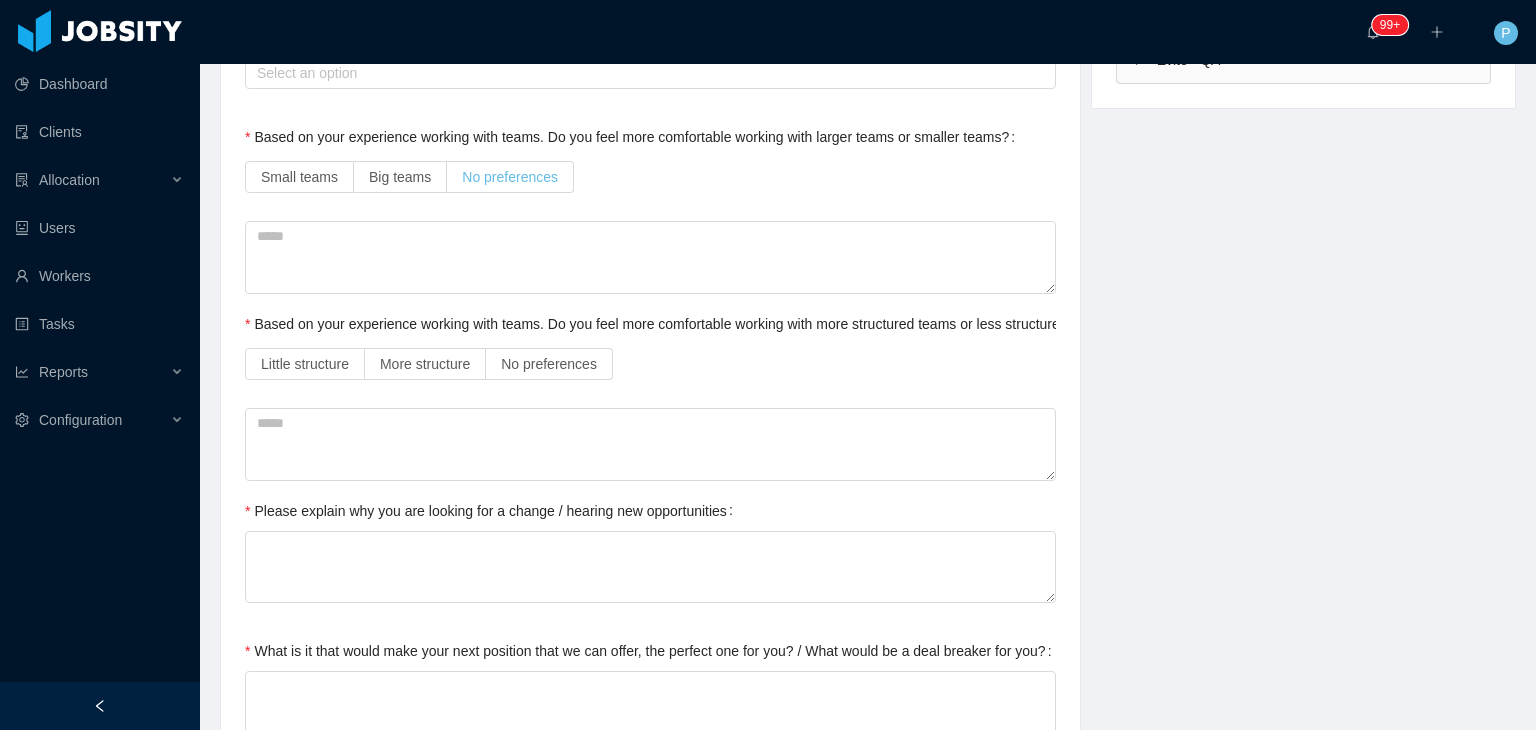 click on "No preferences" at bounding box center [510, 177] 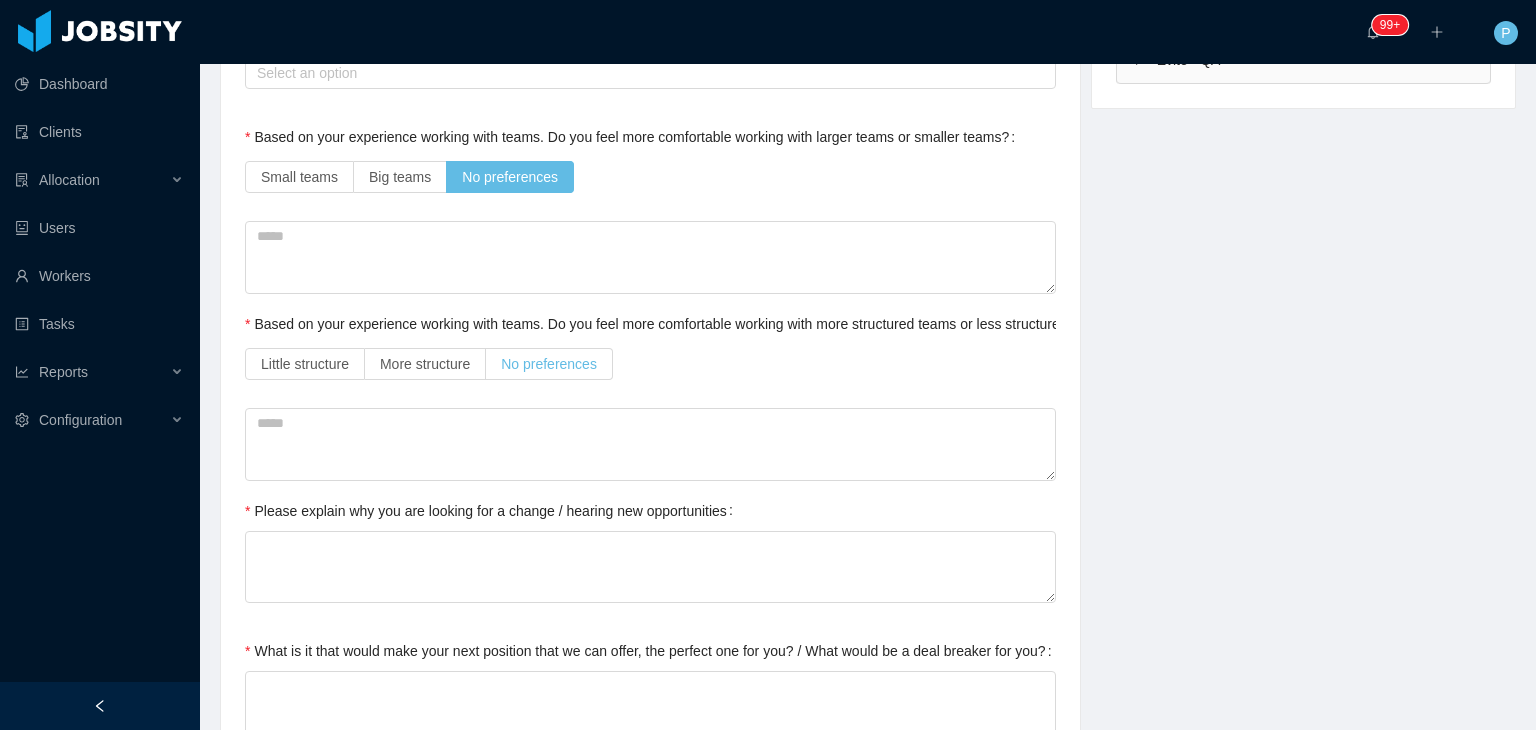 click on "No preferences" at bounding box center (549, 364) 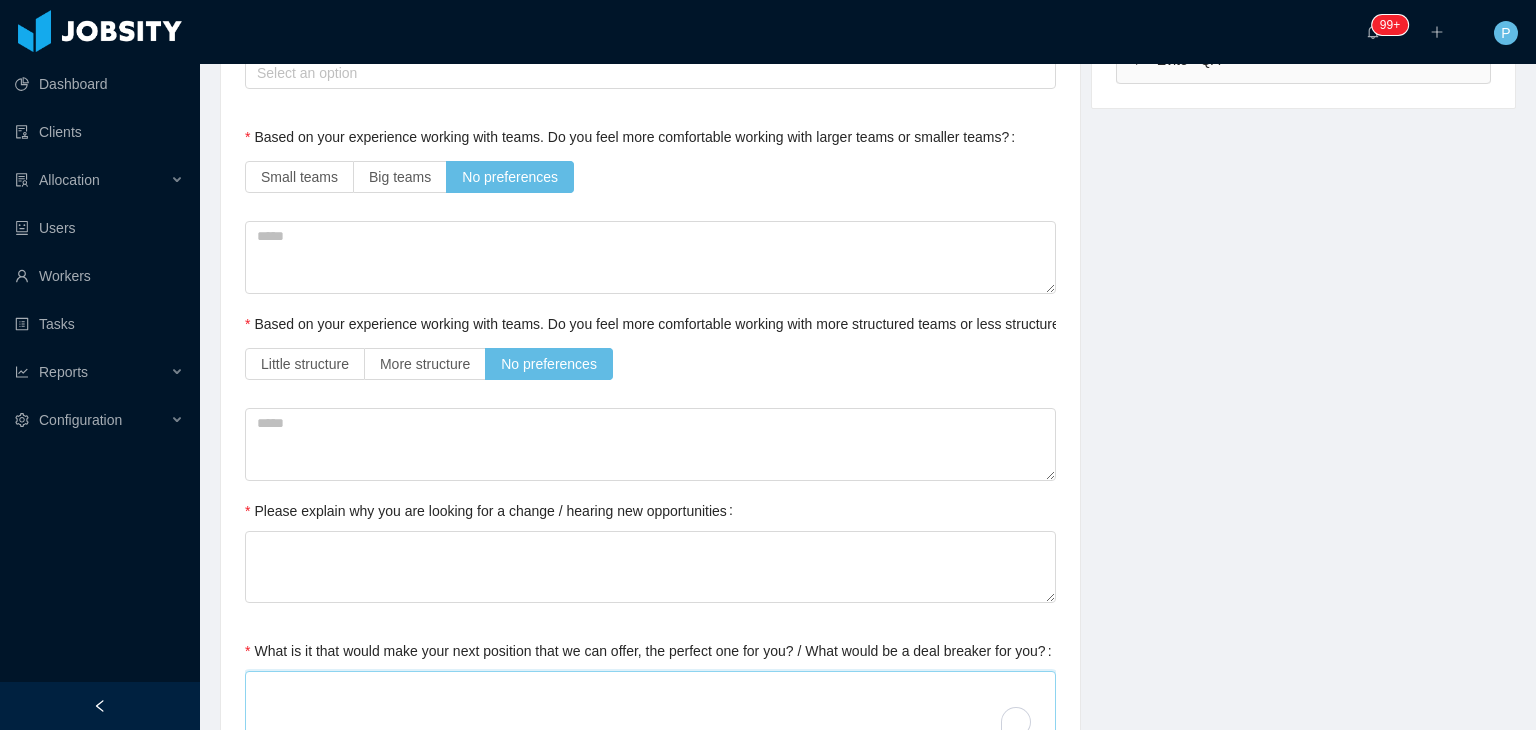 click on "What is it that would make your next position that we can offer, the perfect one for you? / What would be a deal breaker for you?" at bounding box center [650, 707] 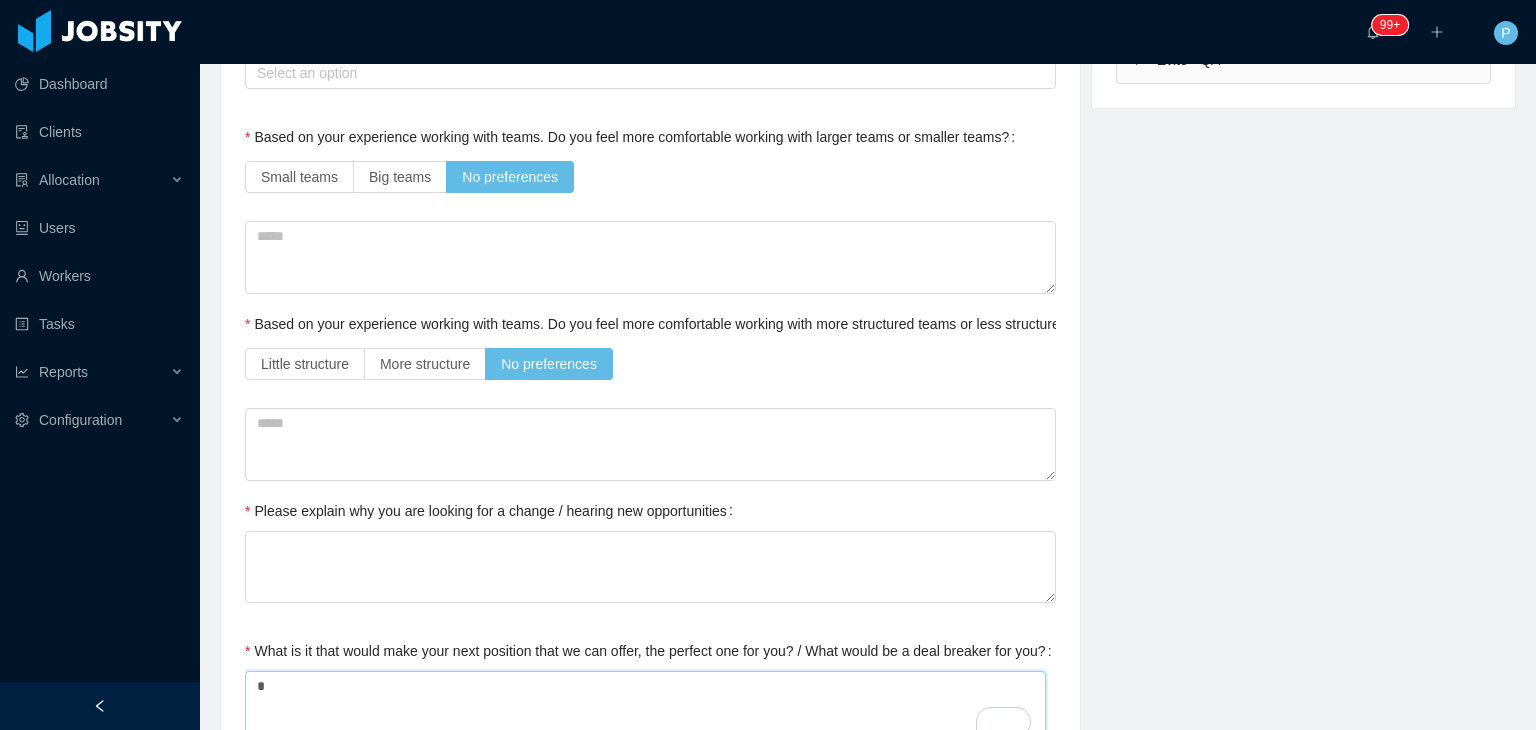 type 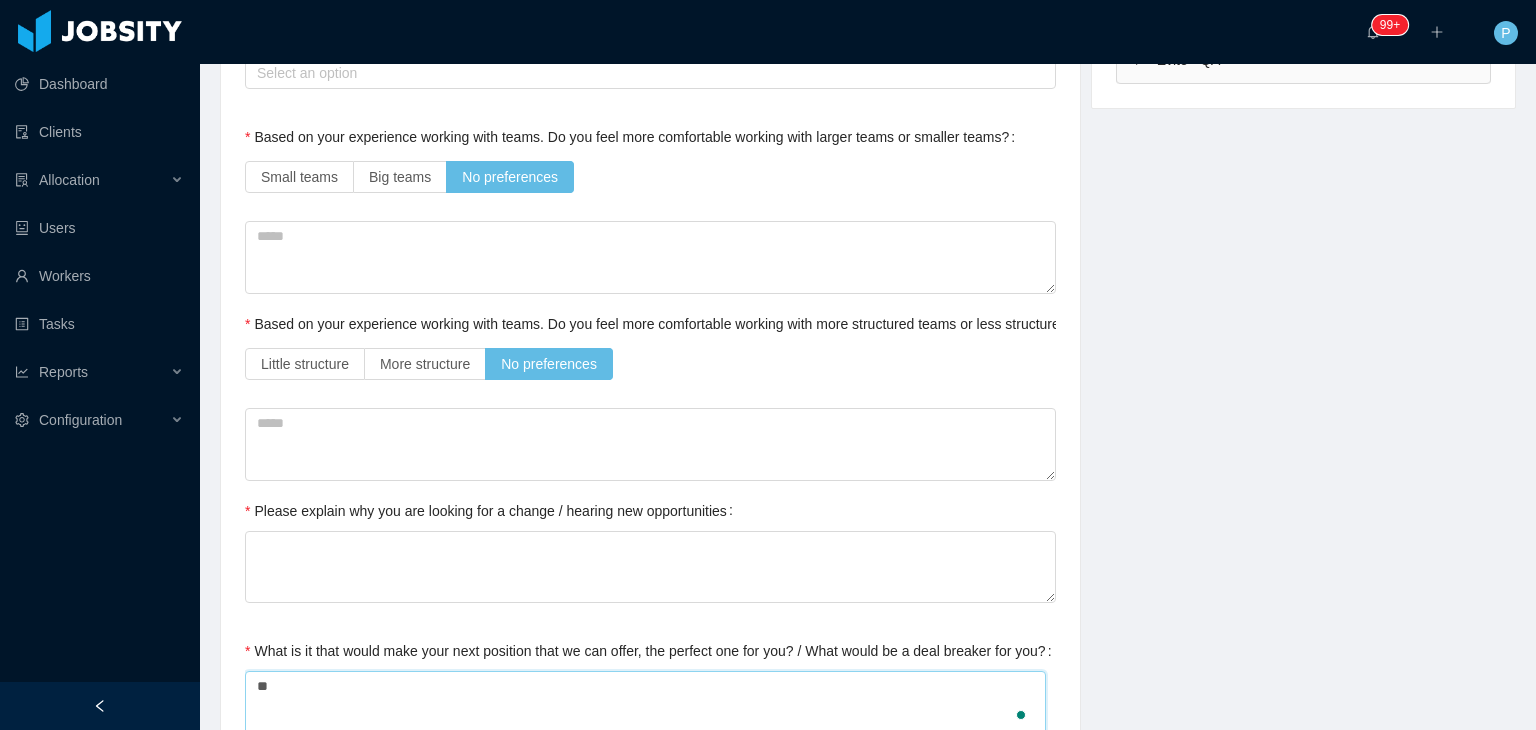 type 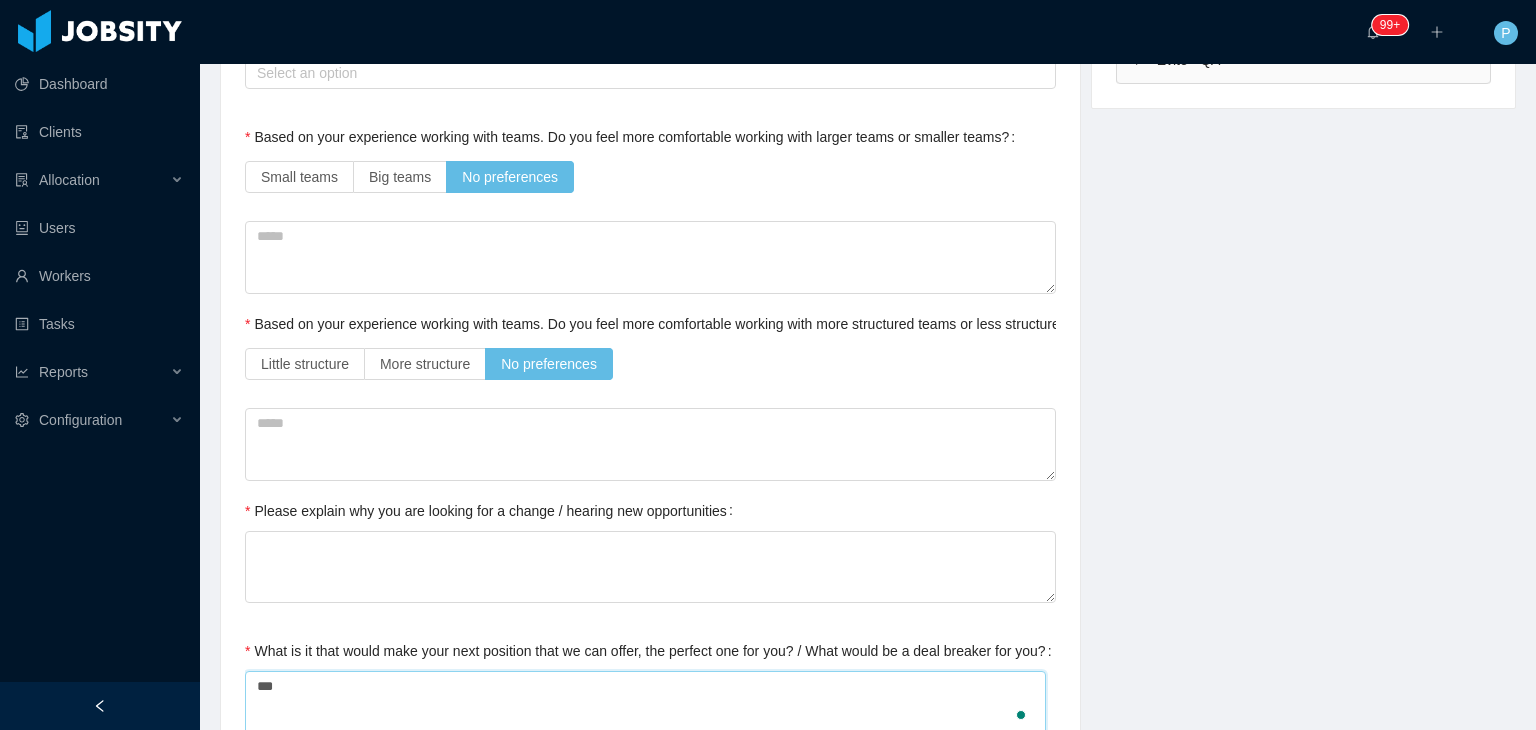 type 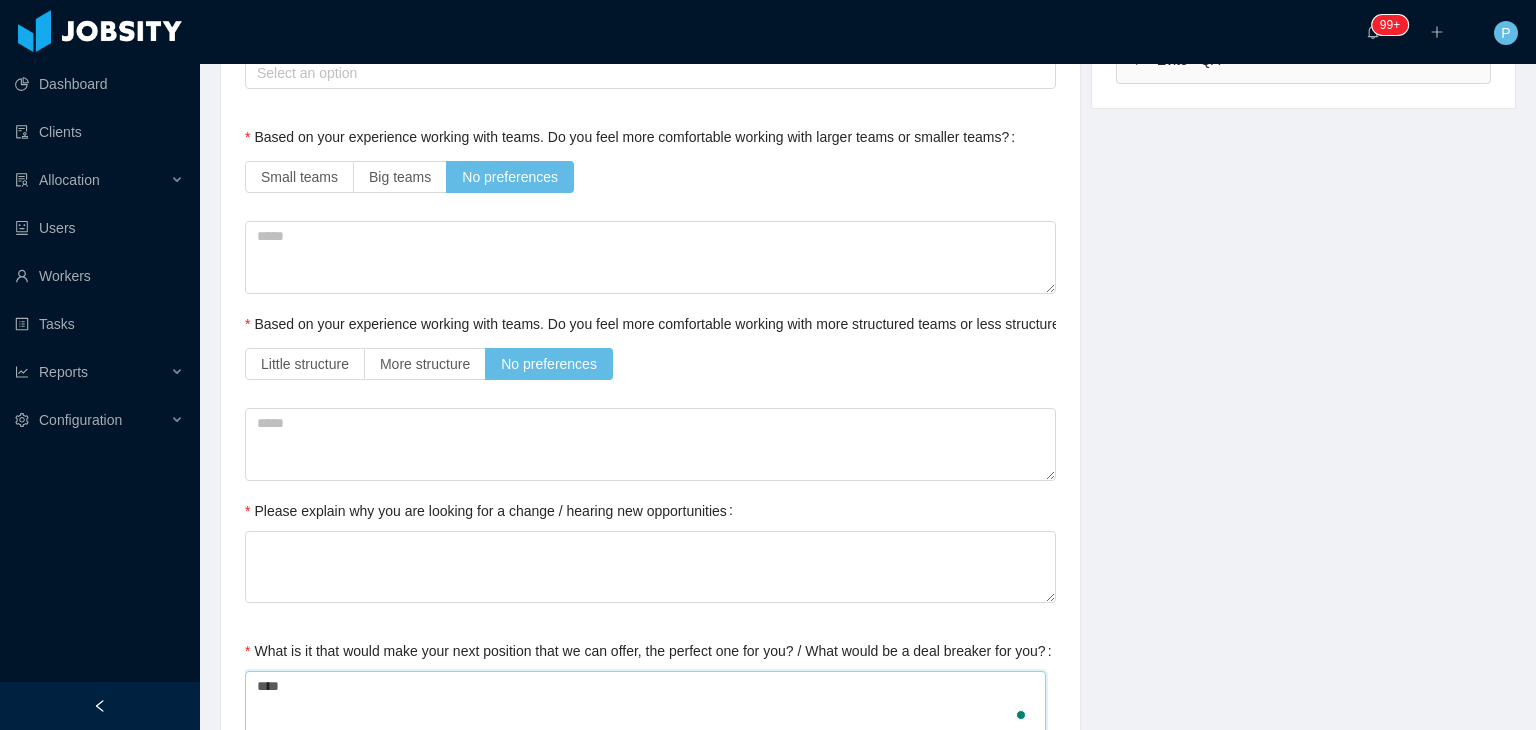 type 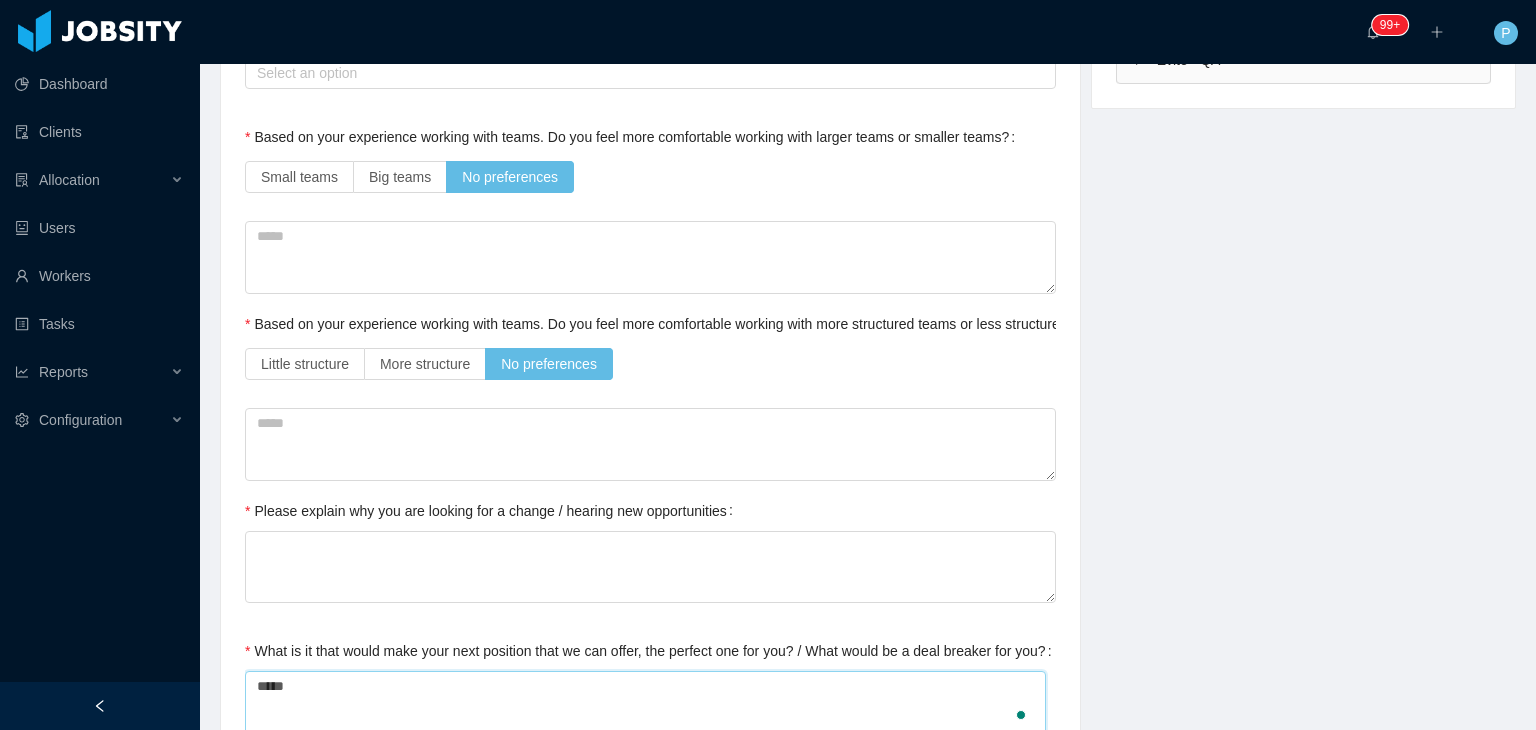 type 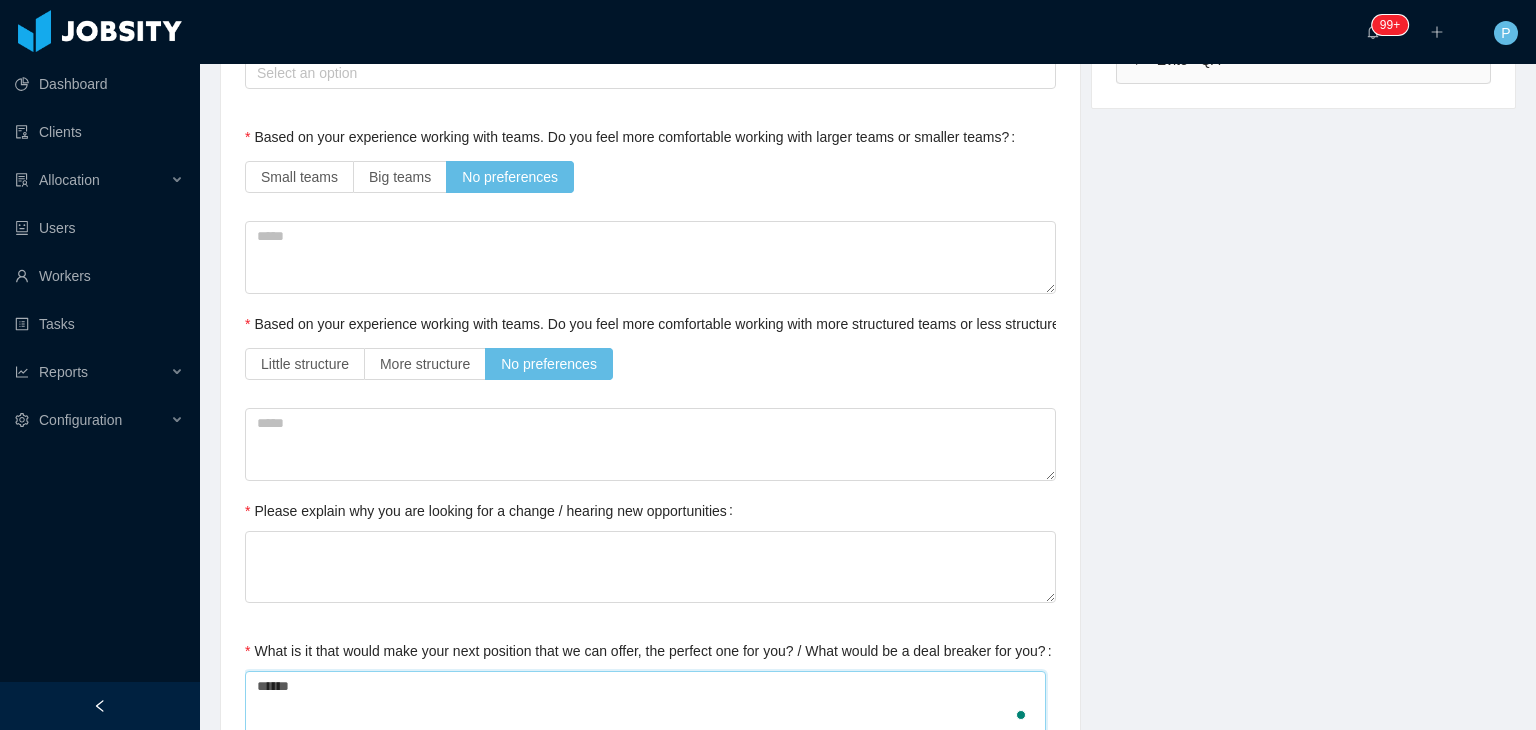 type 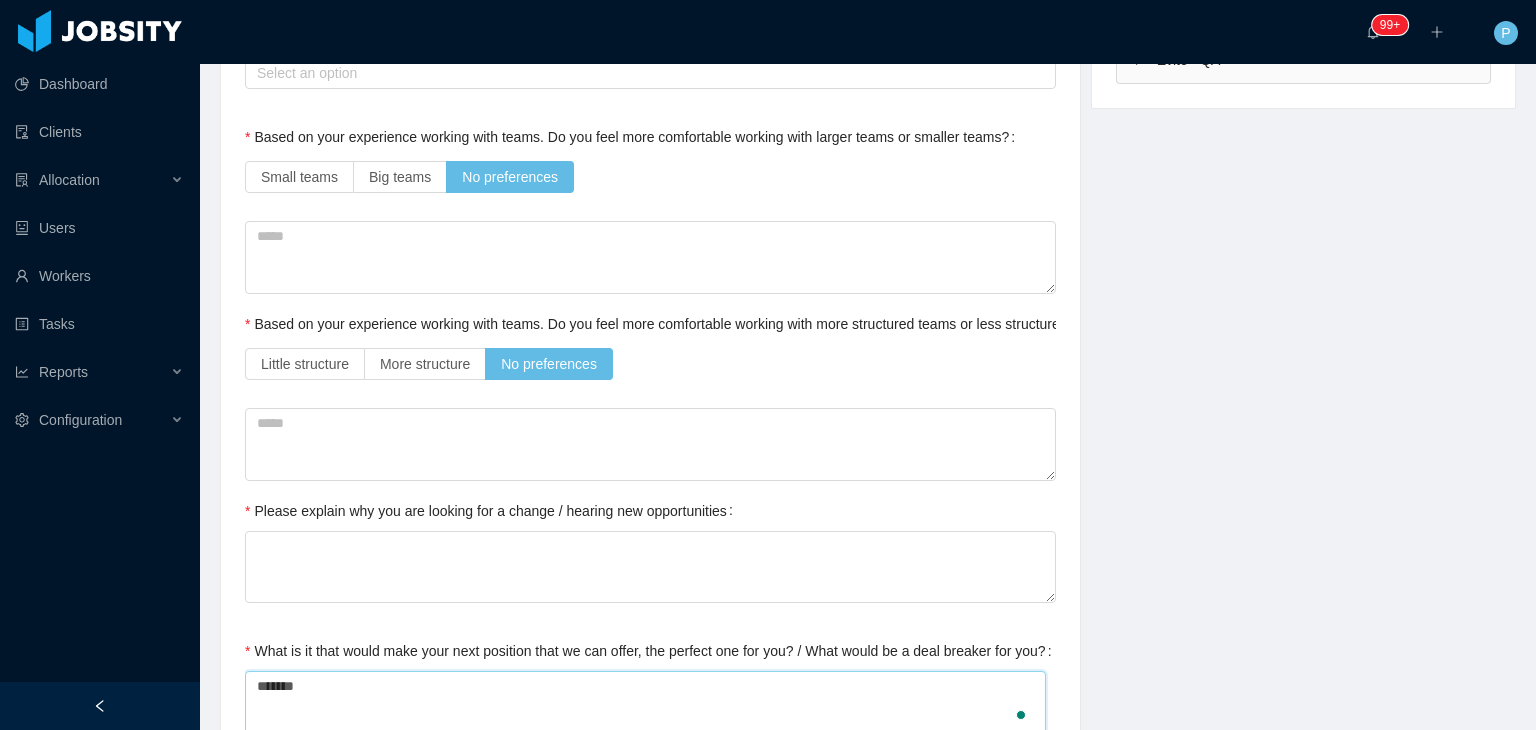 type 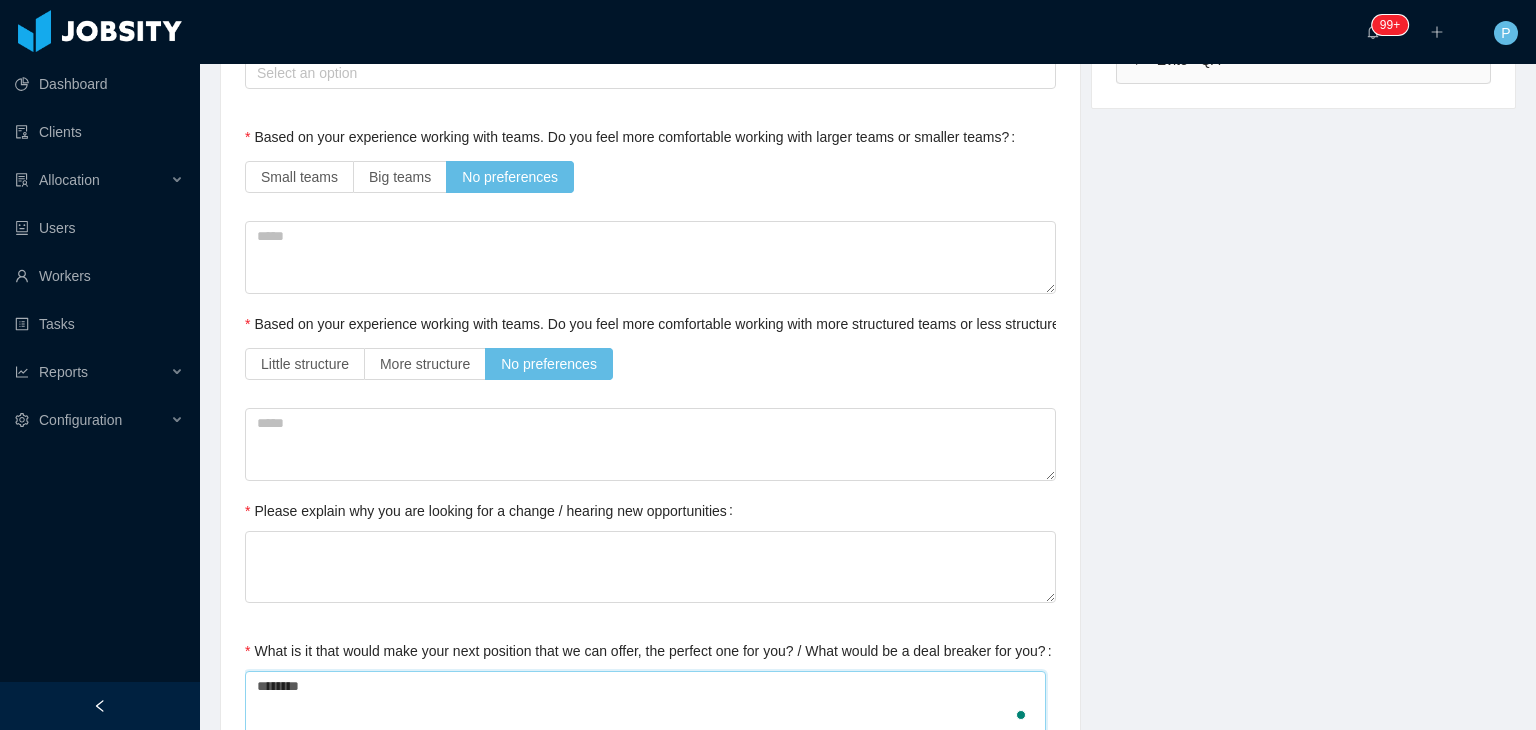type on "*********" 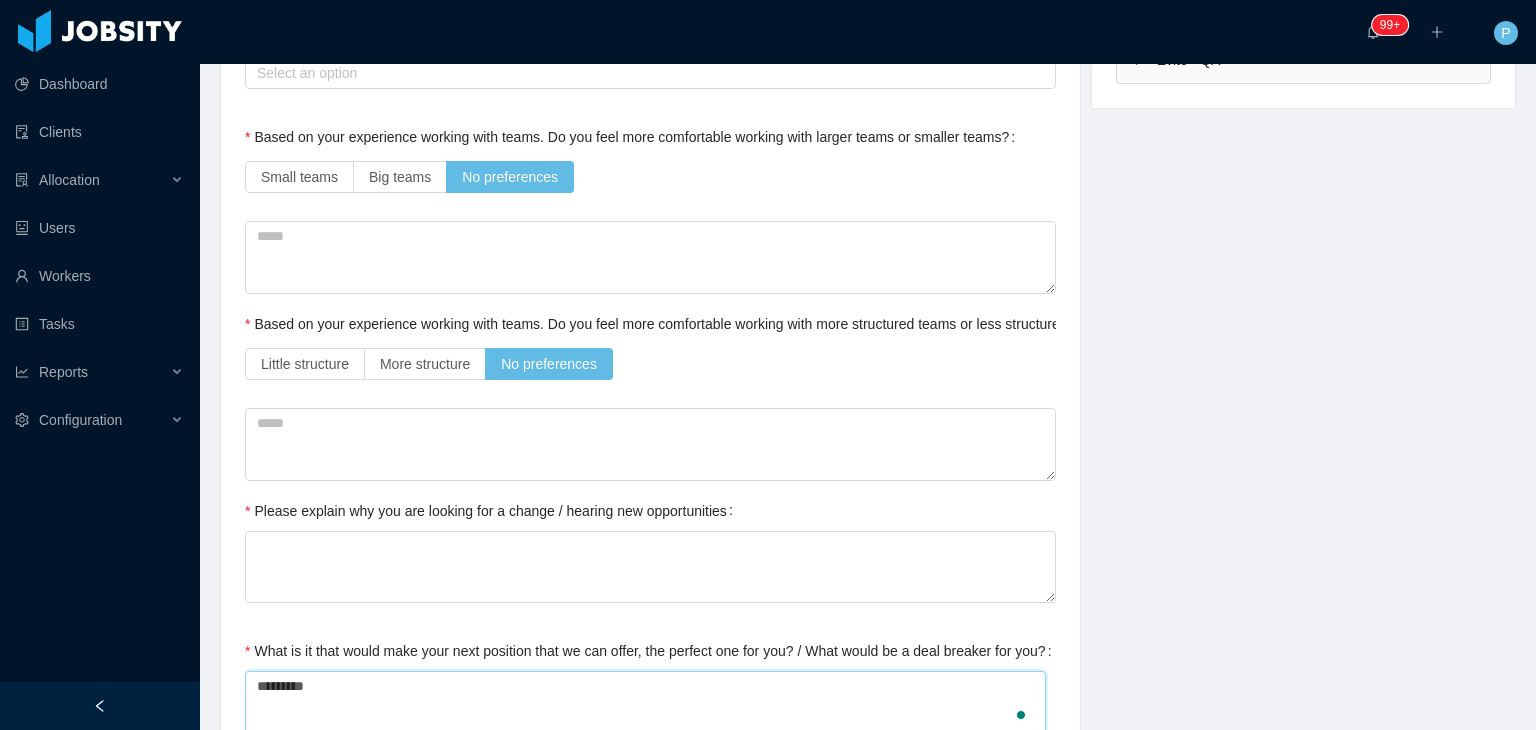 type 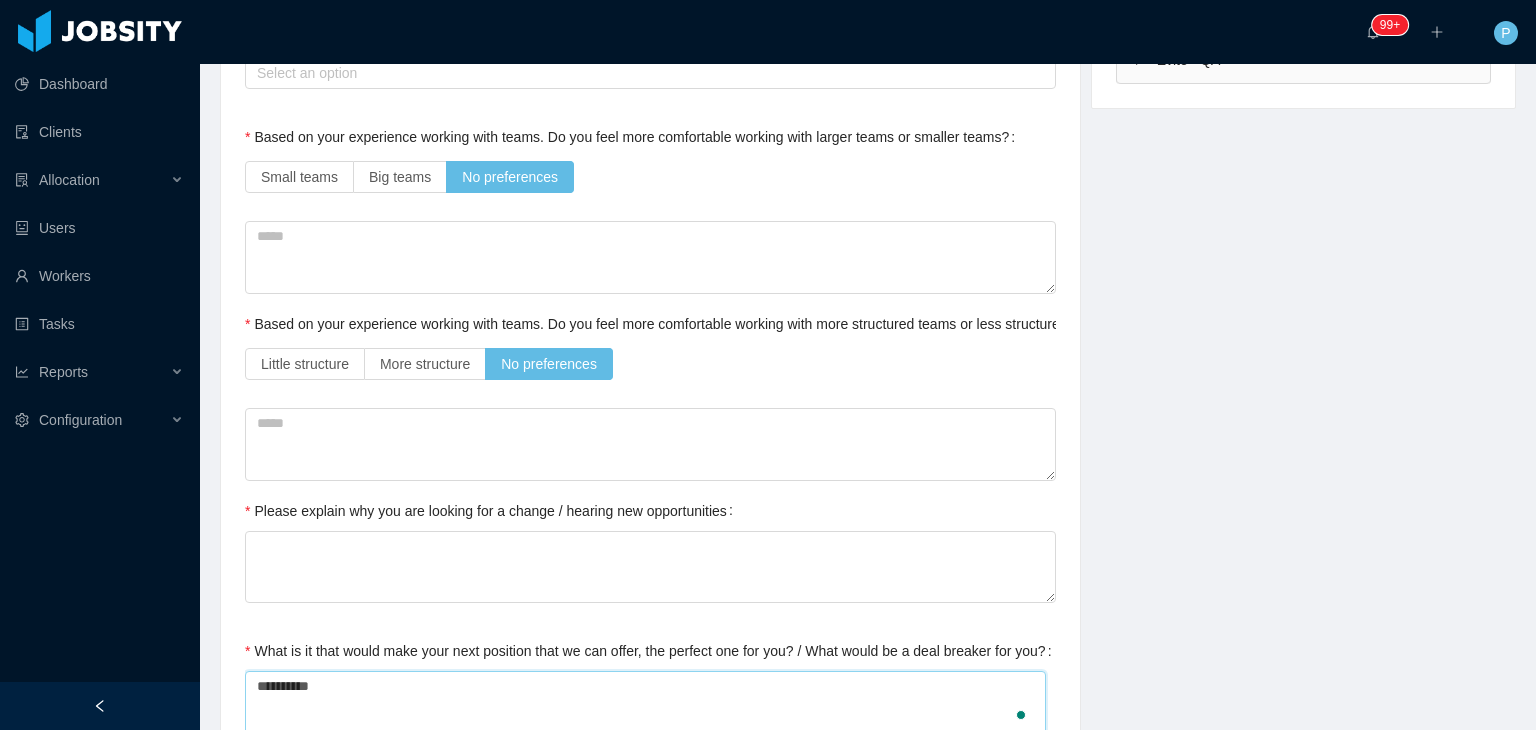 type 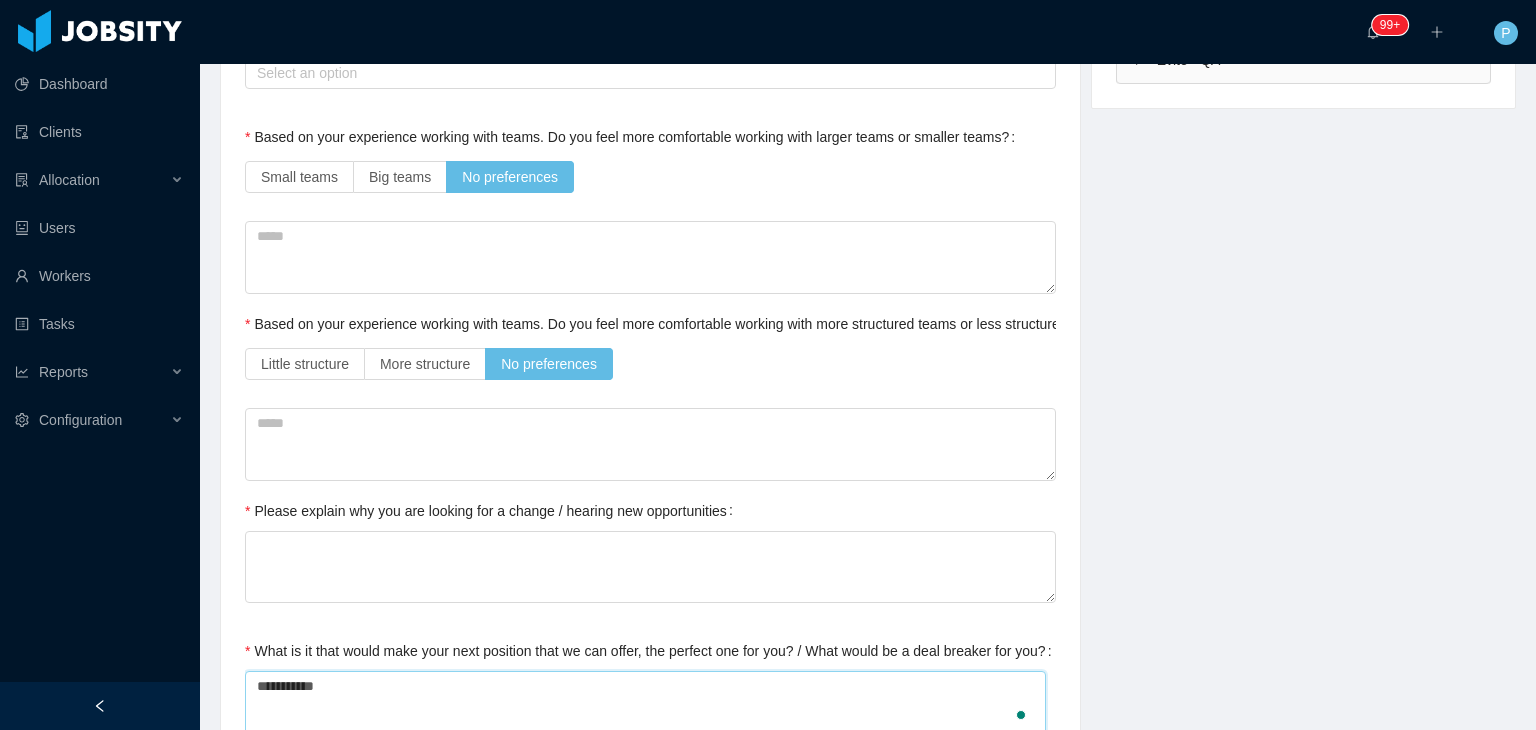 type on "**********" 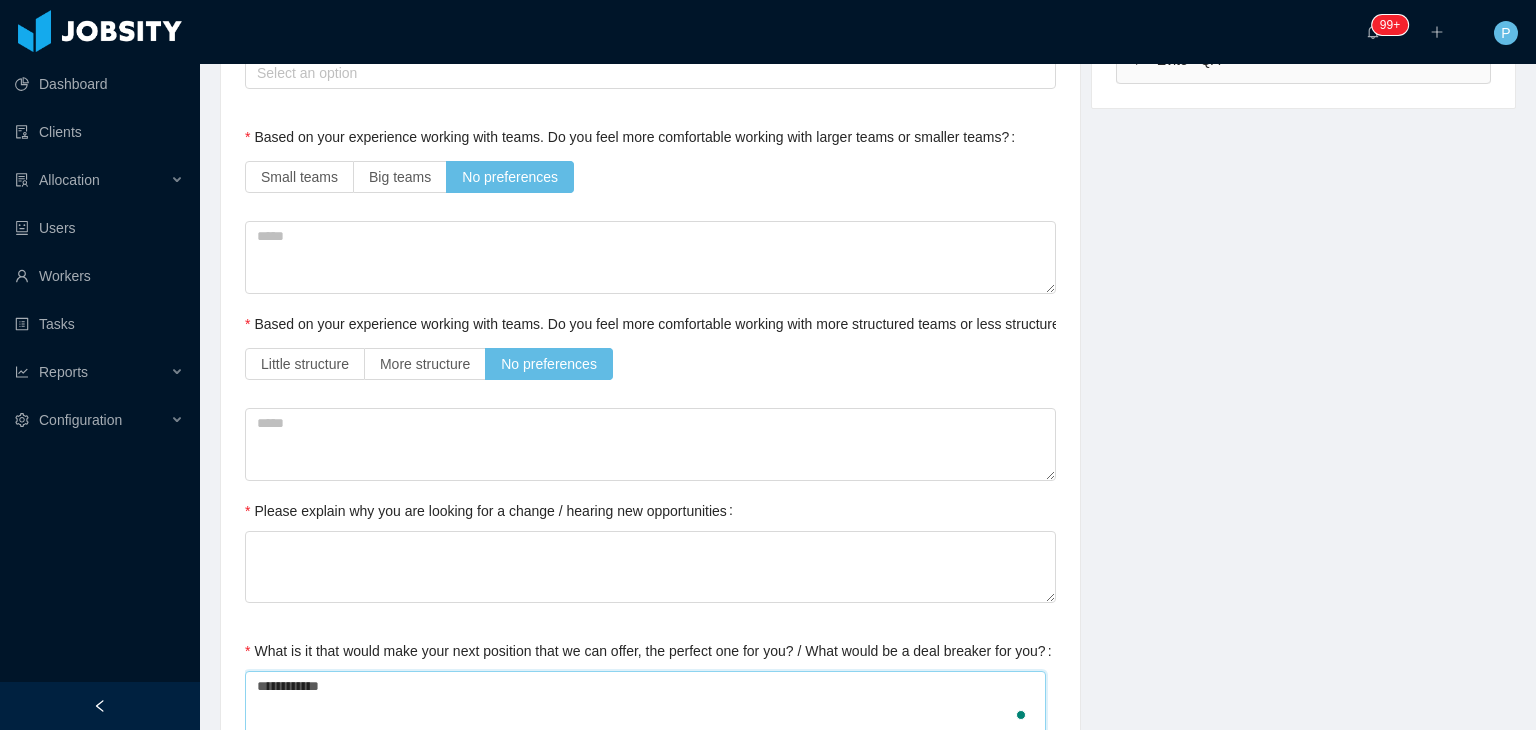 type 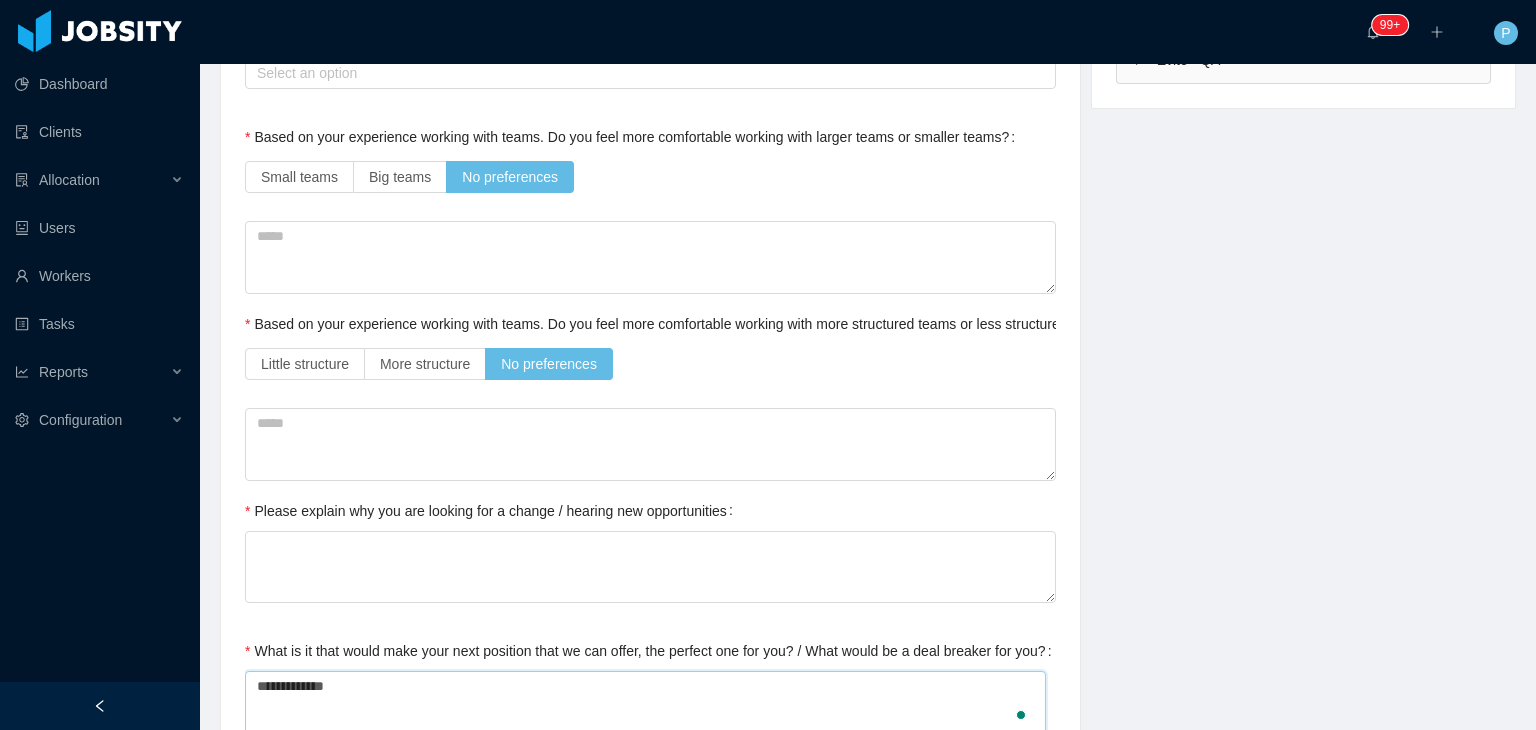 type 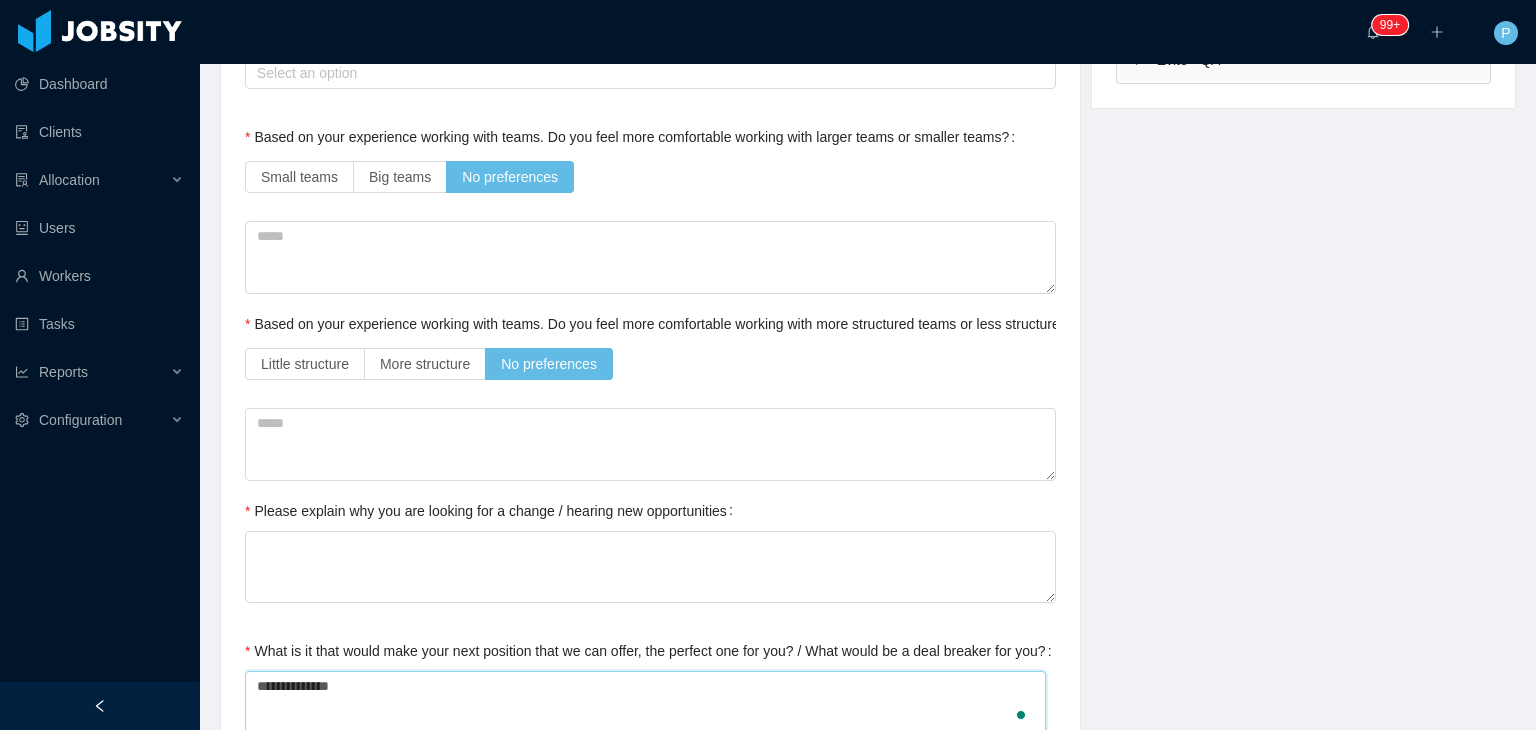 type 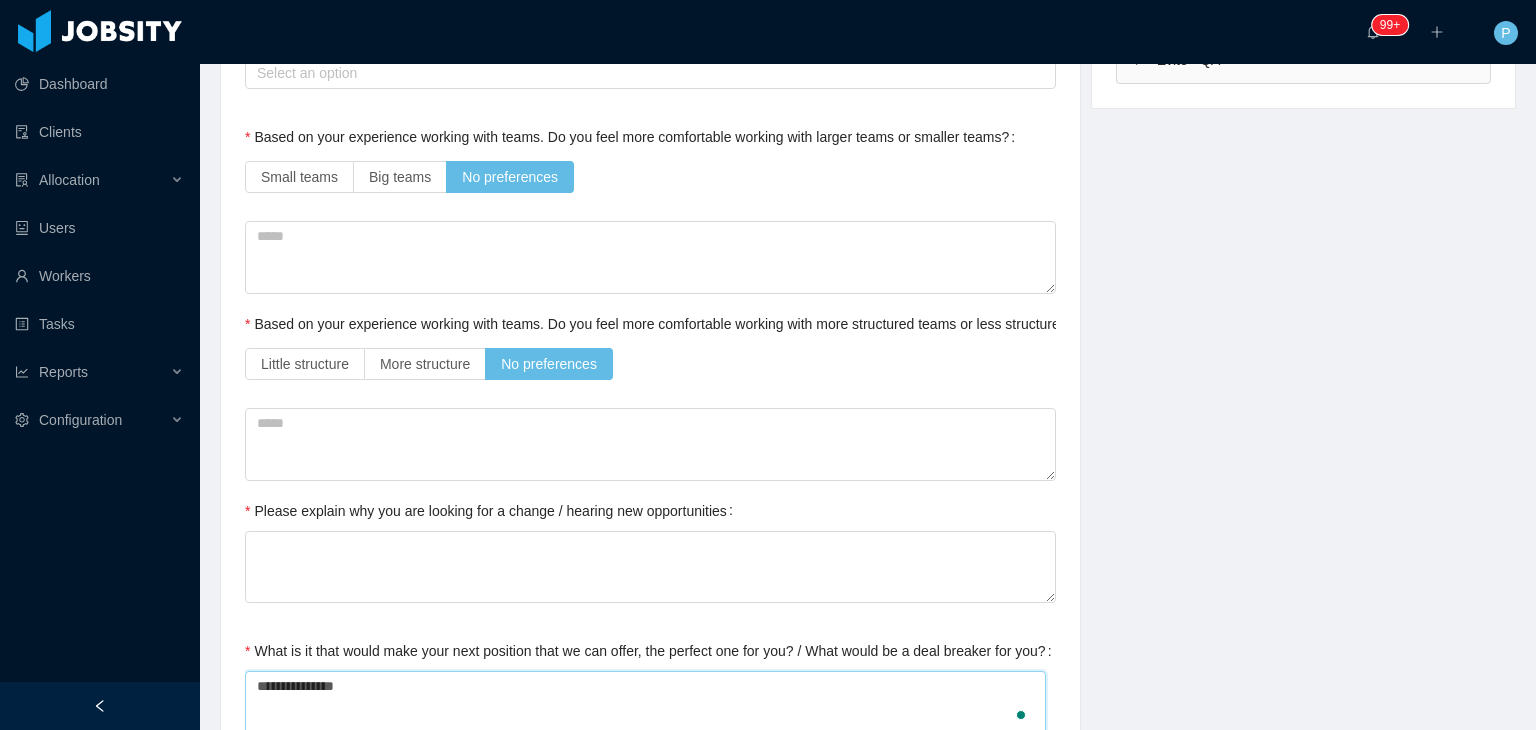 type 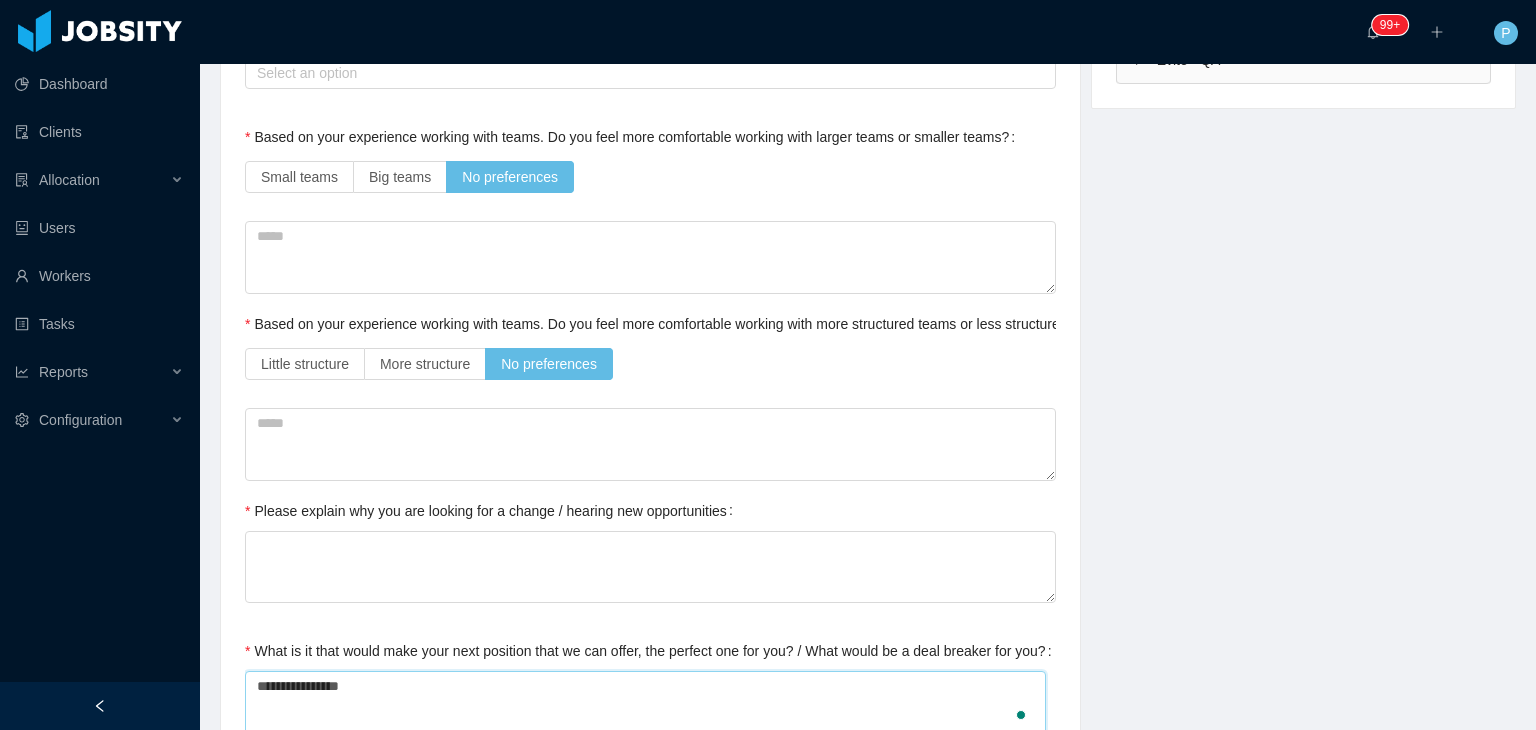 type 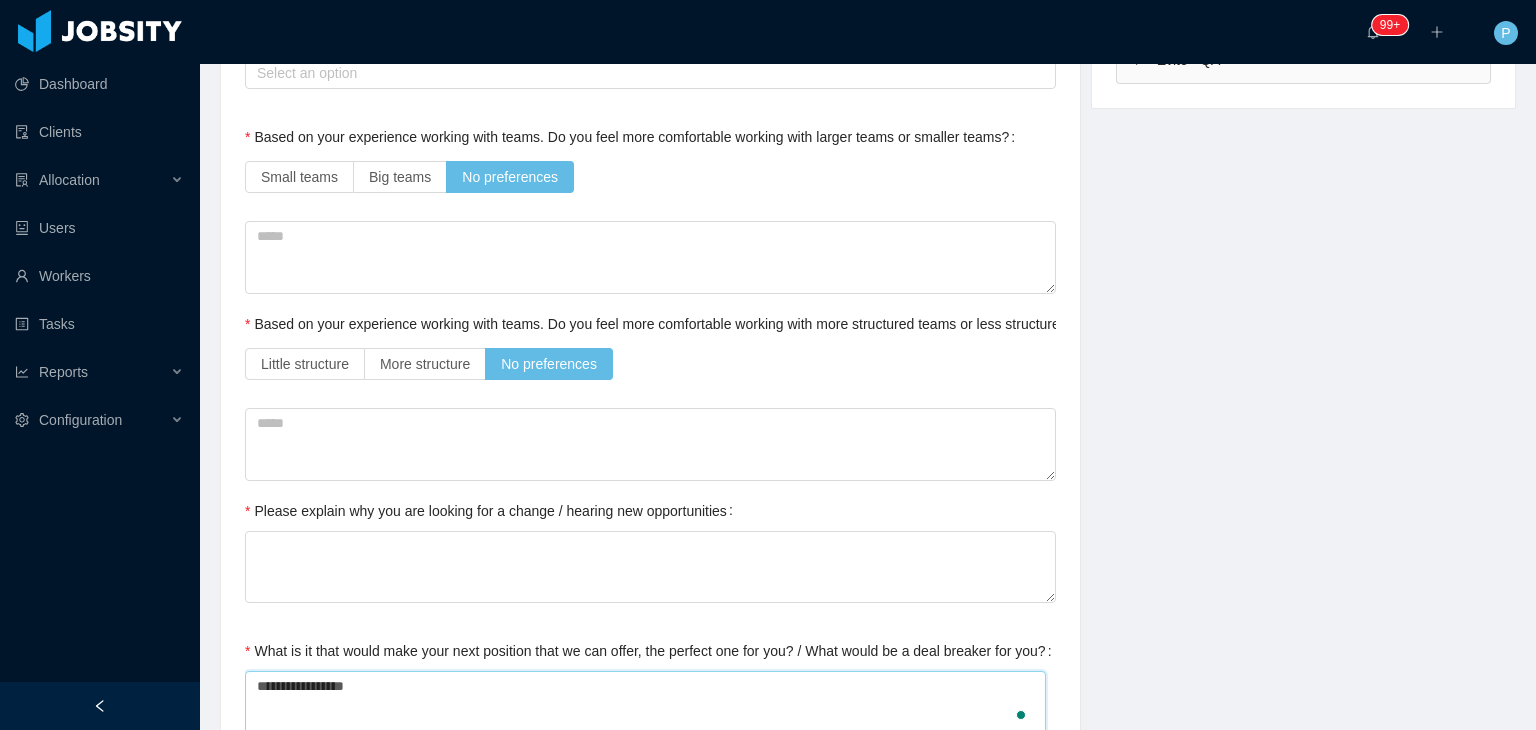 type 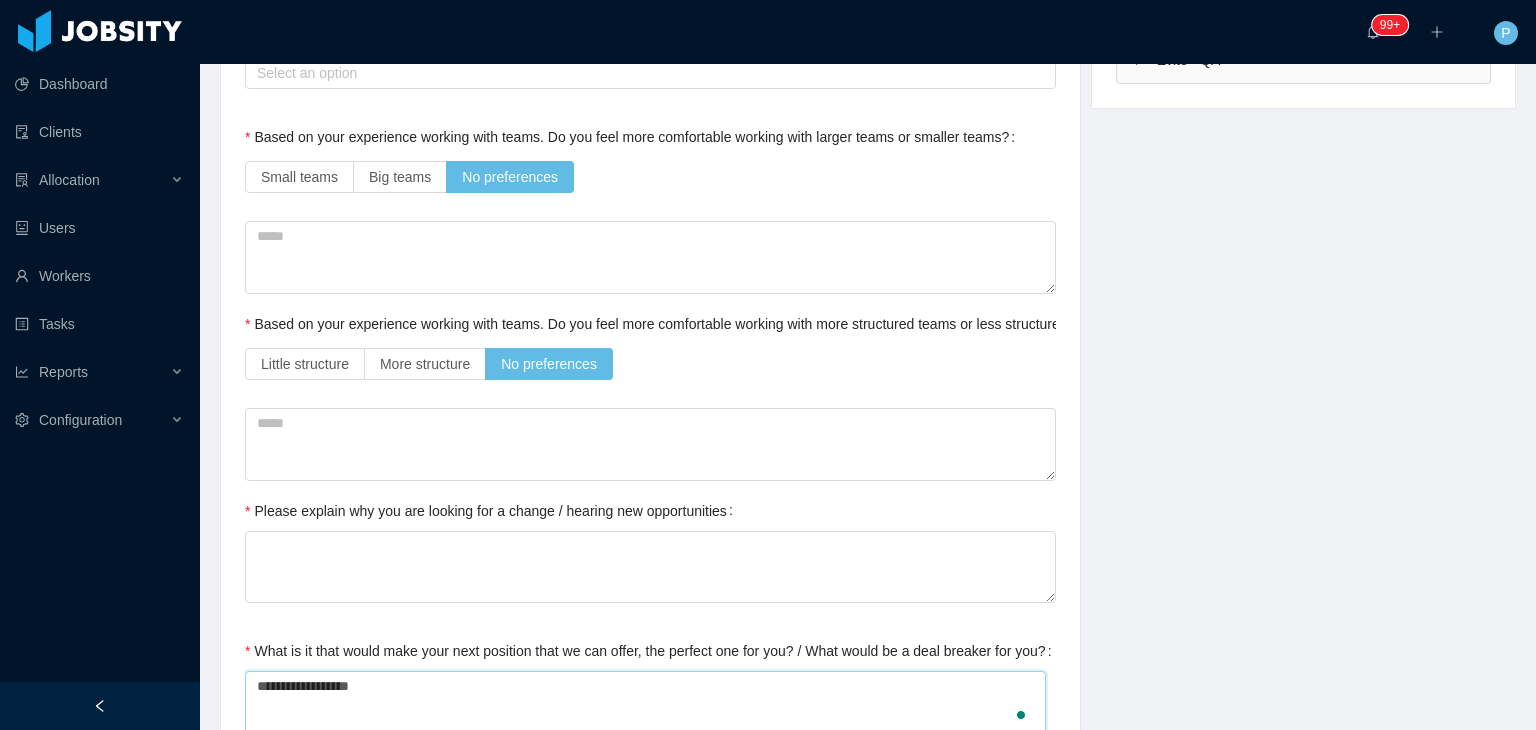 type 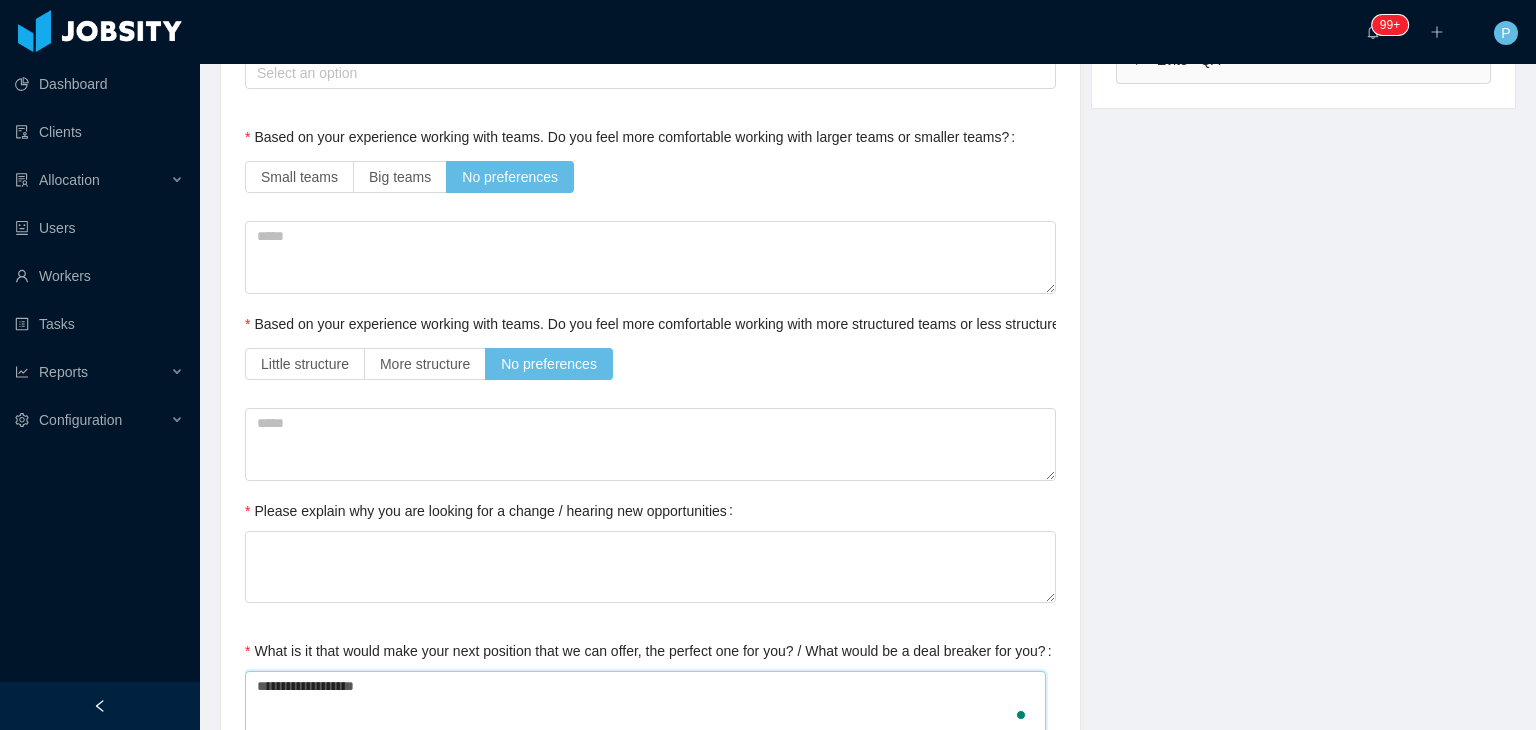 type 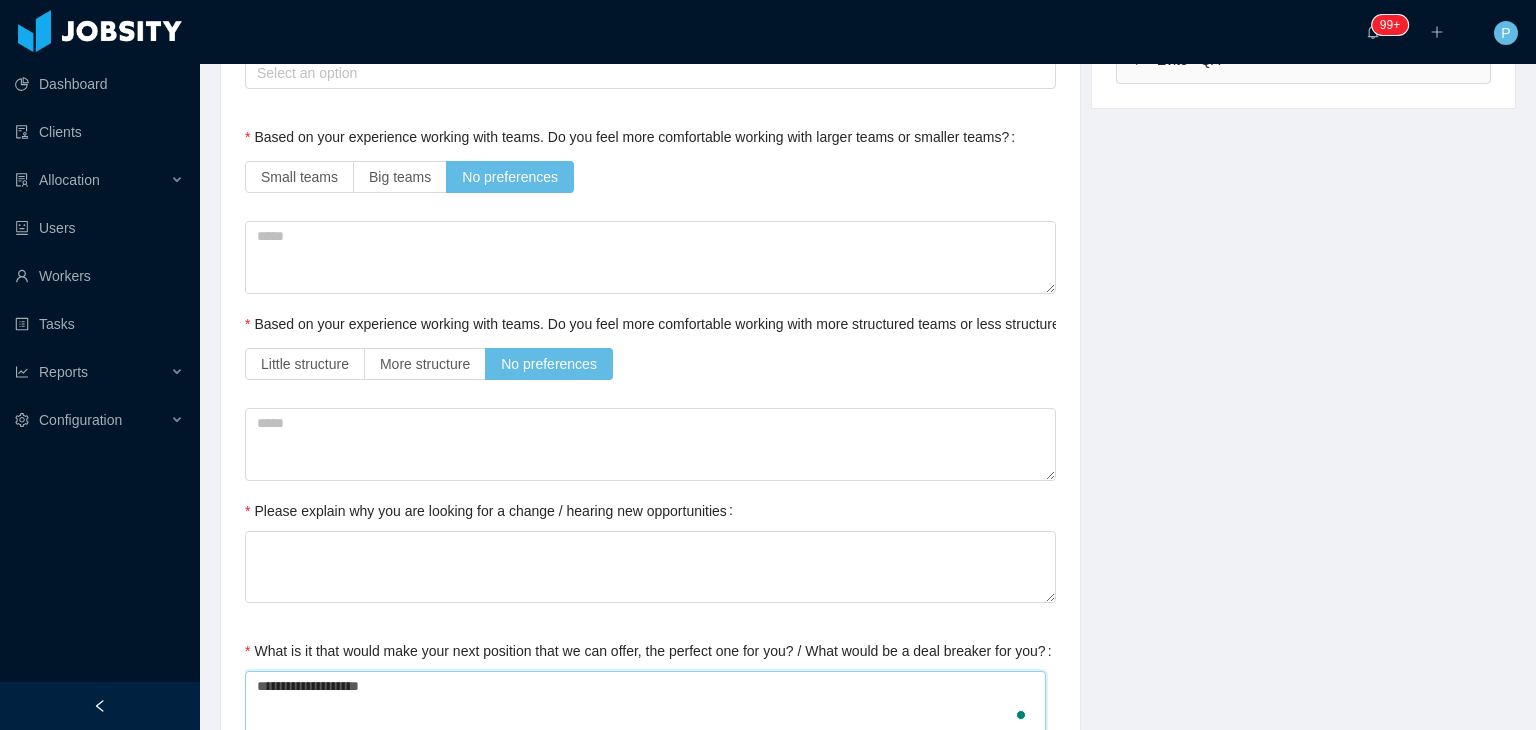 type 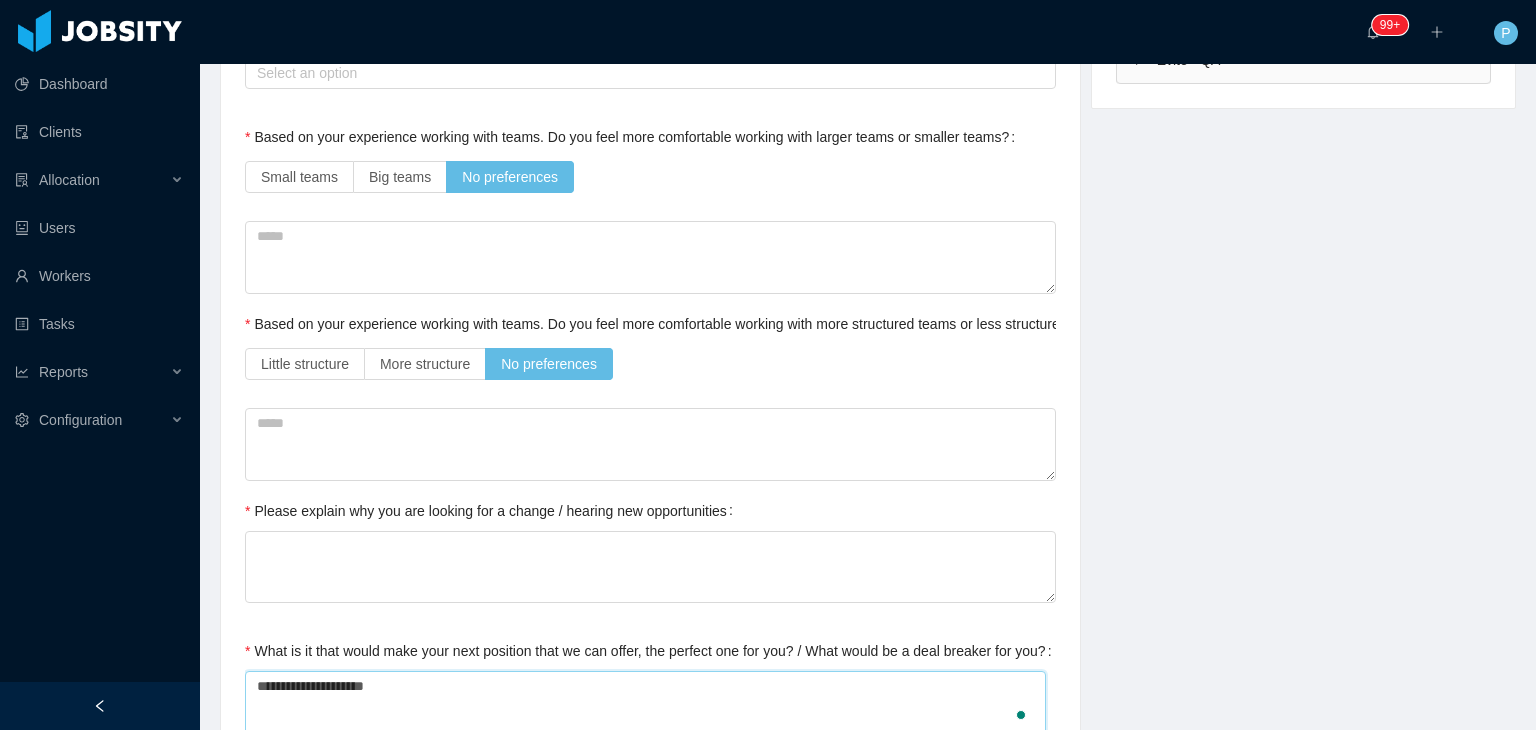type 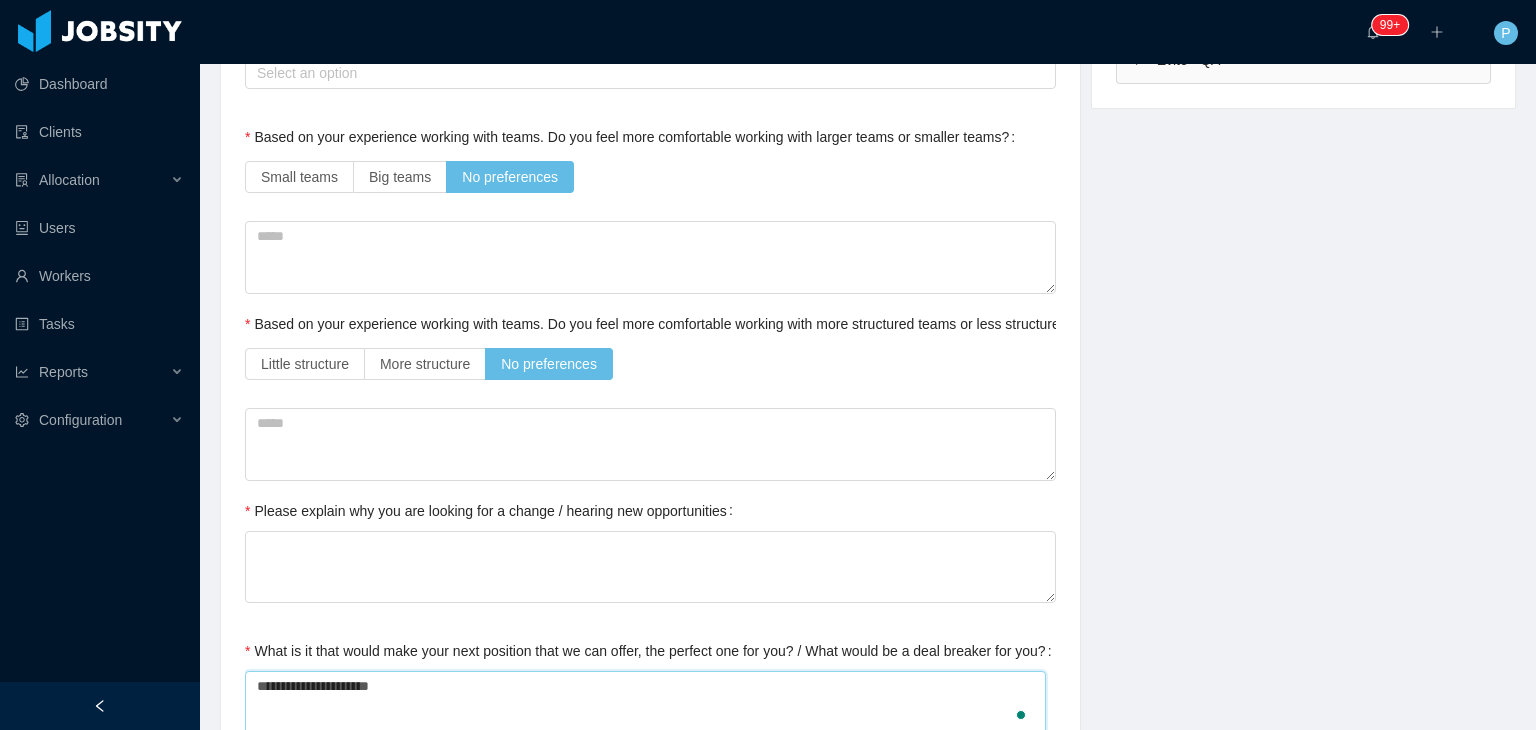 type 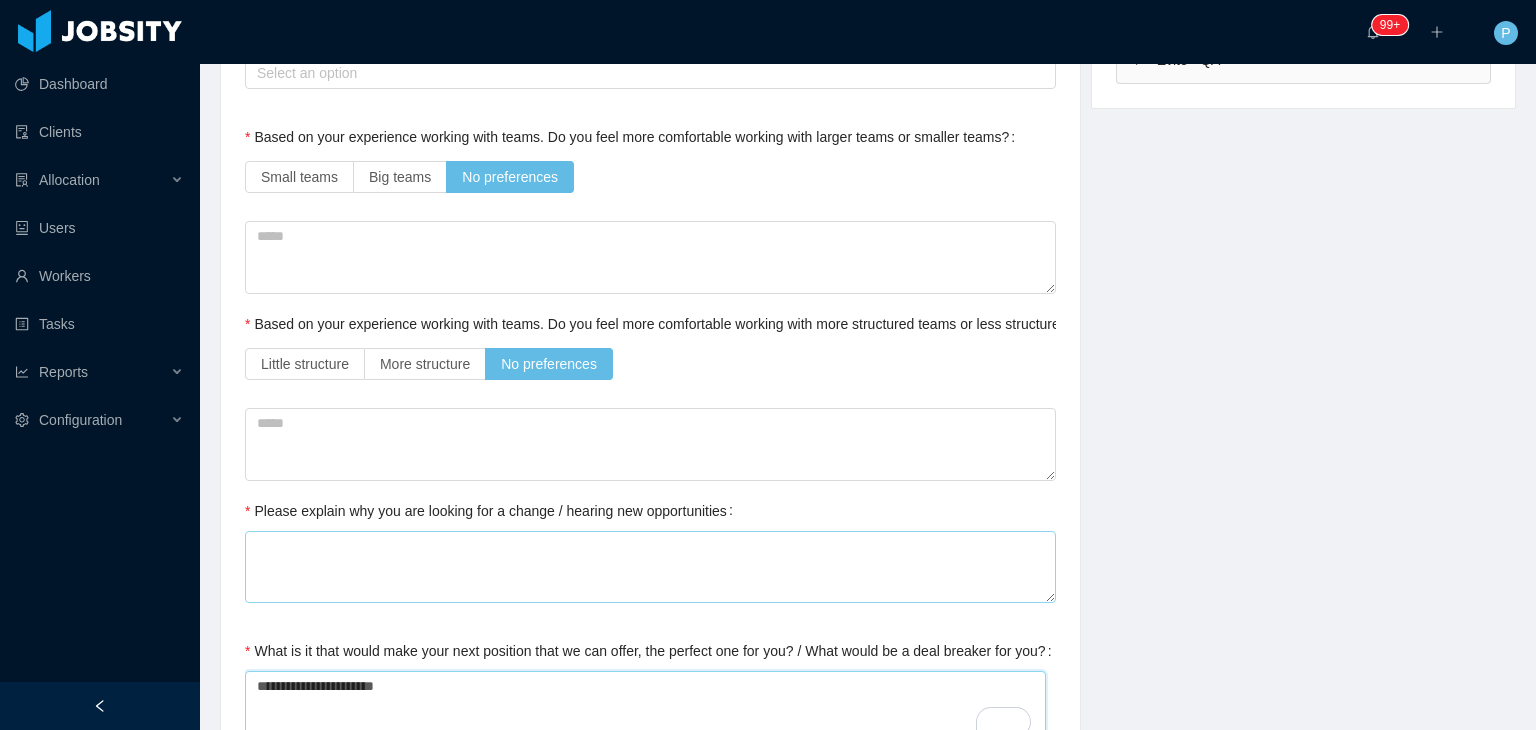 type on "**********" 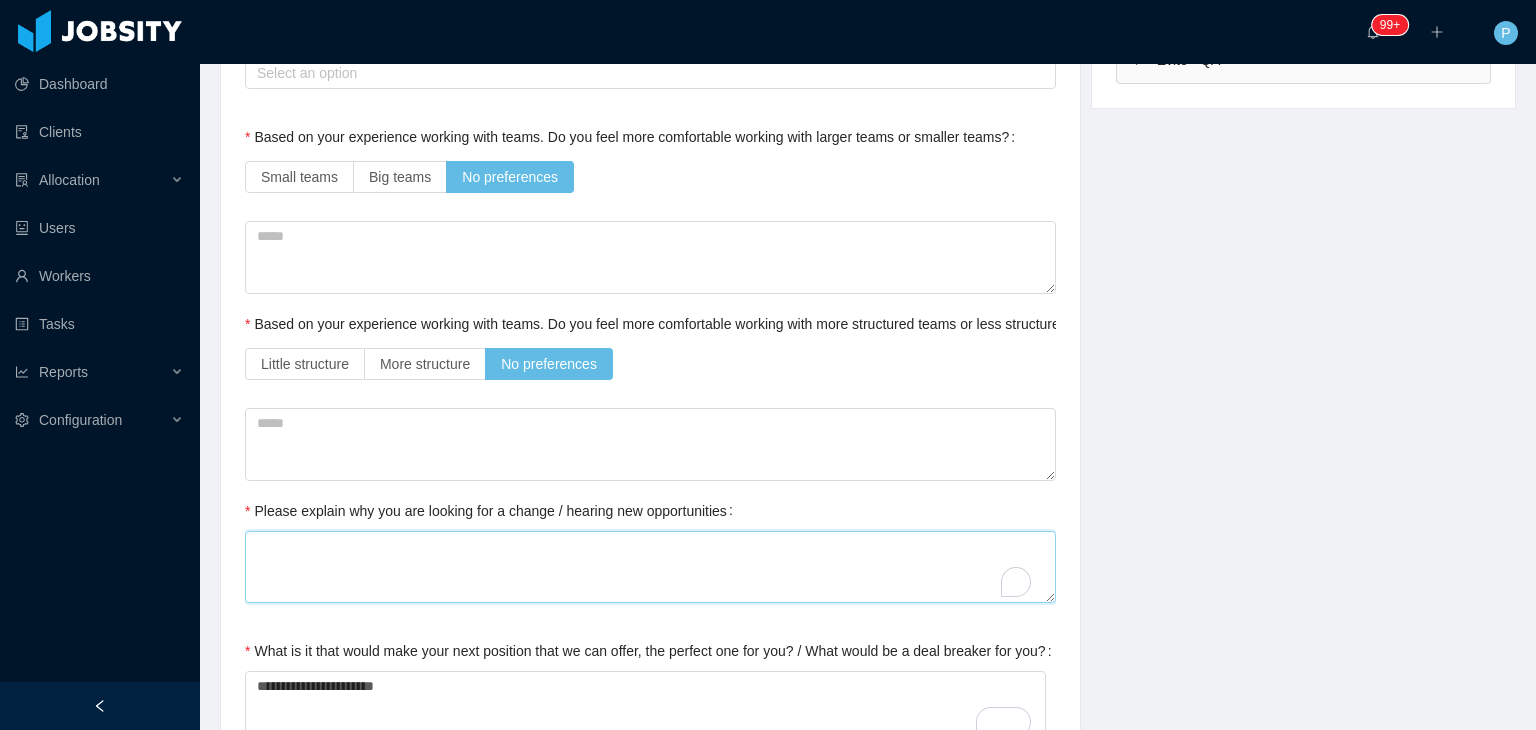 click on "Please explain why you are looking for a change / hearing new opportunities" at bounding box center (650, 567) 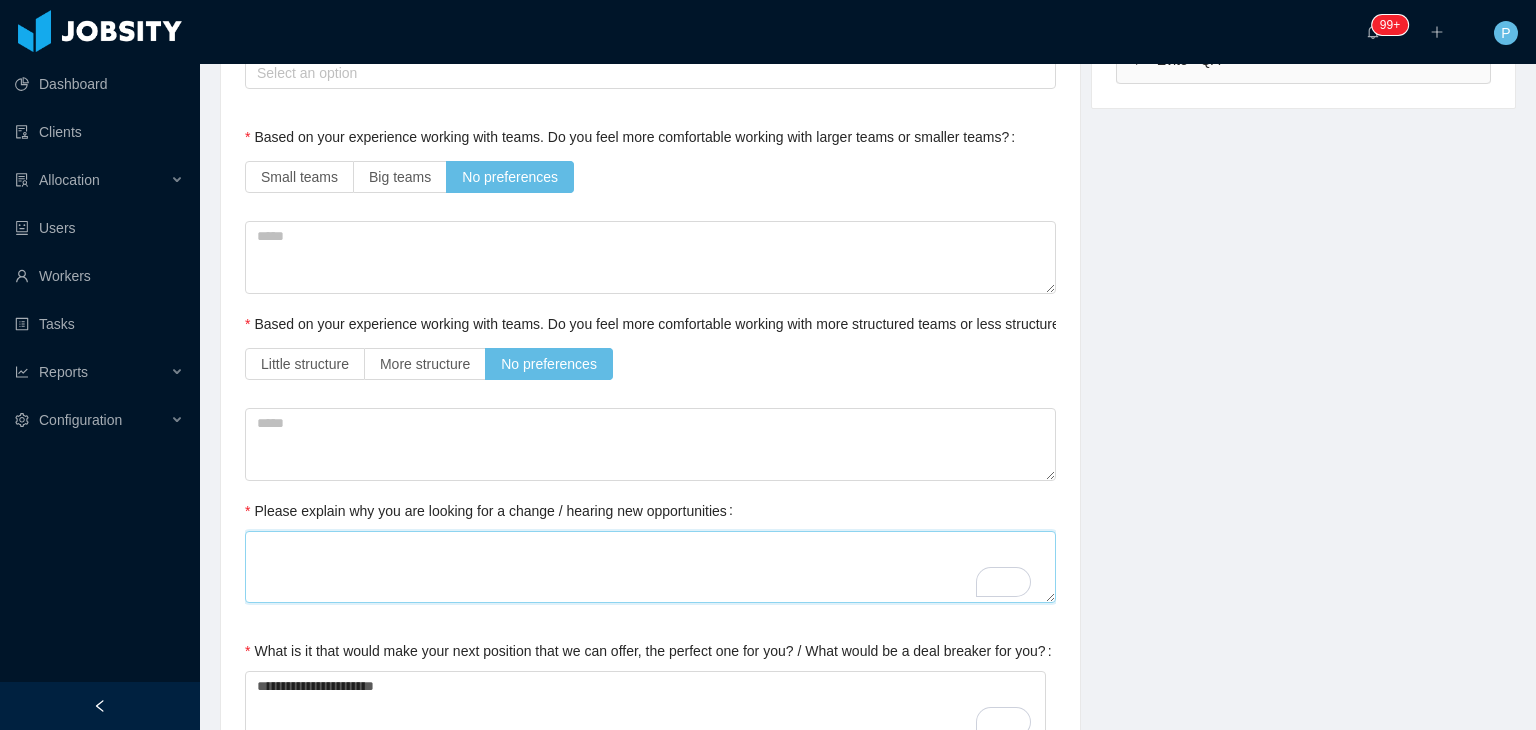 type 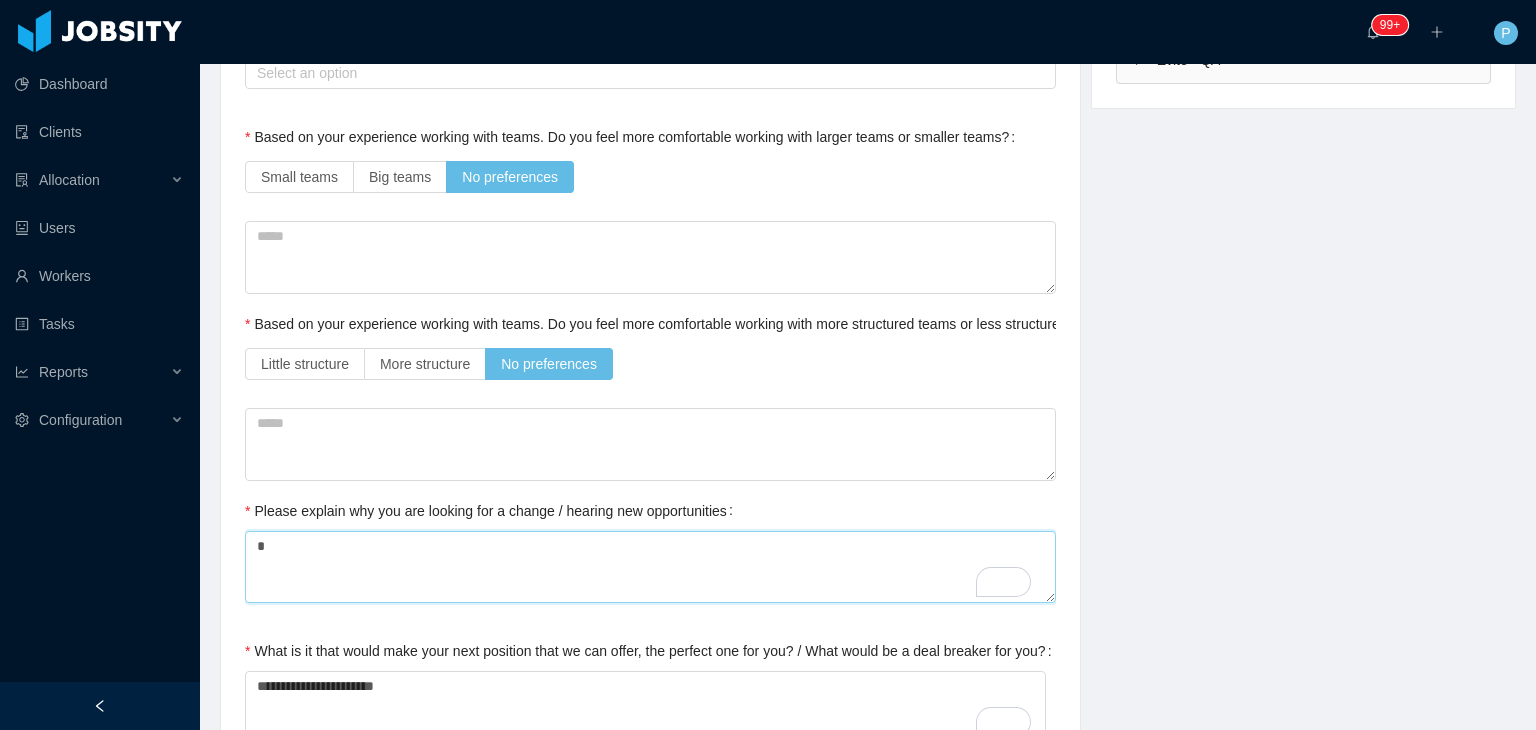 type 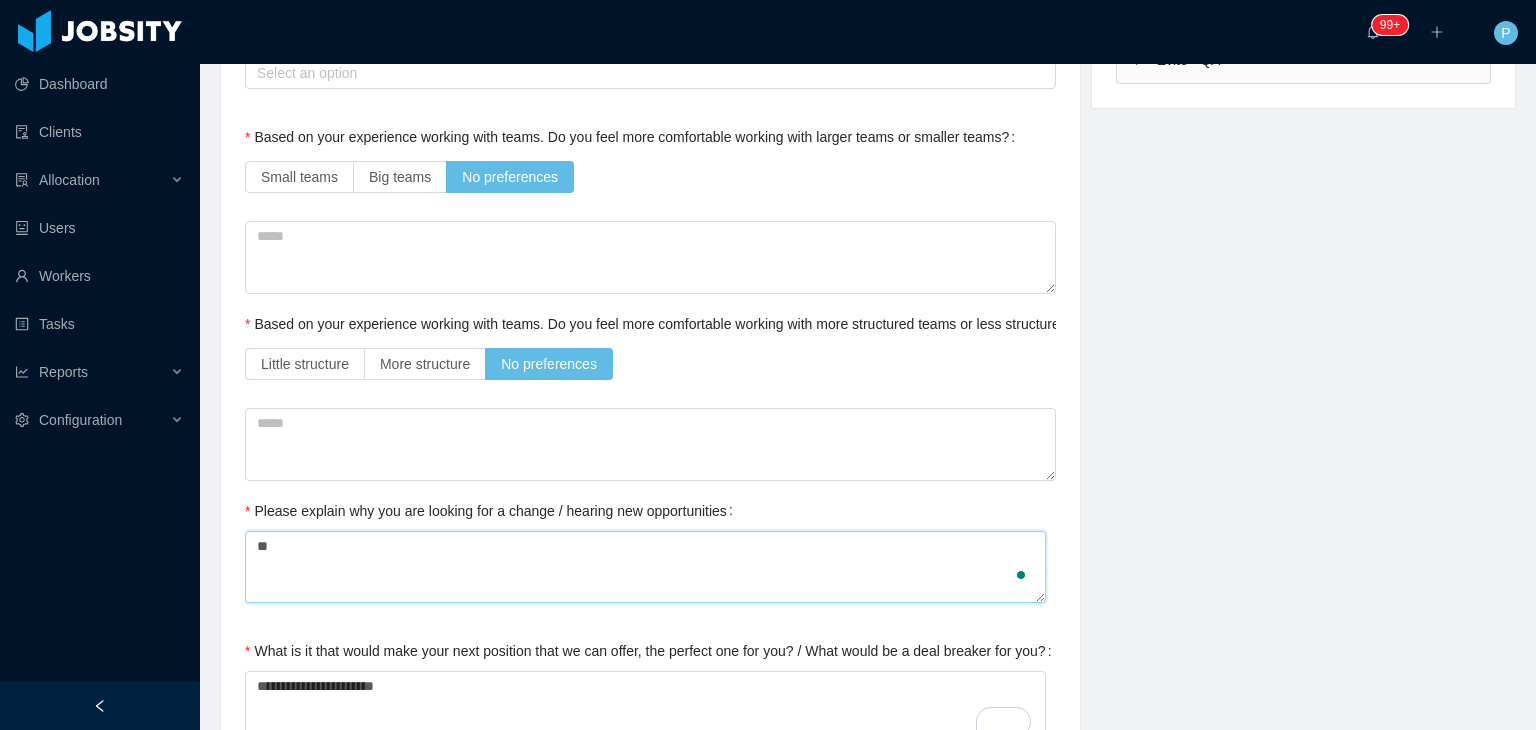 type 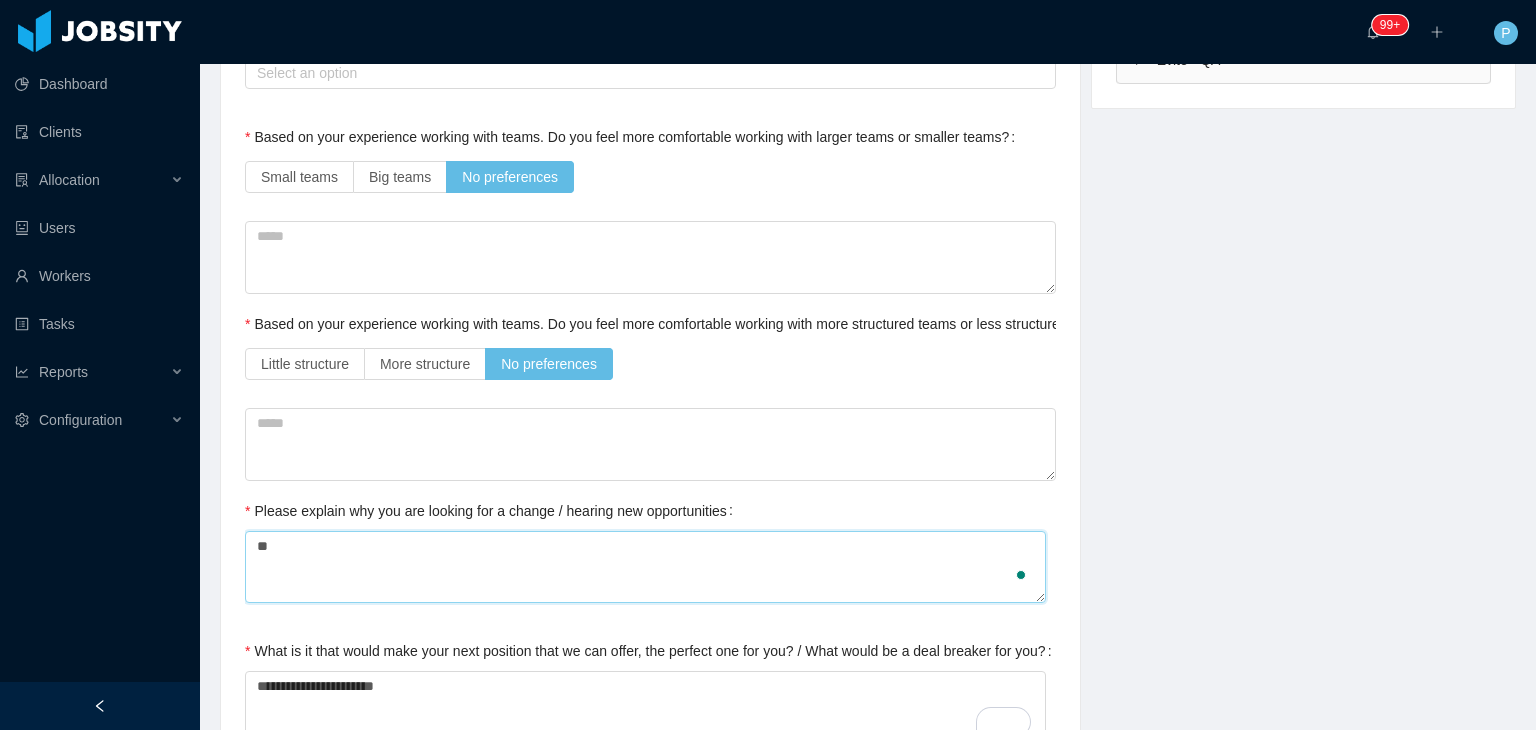 type on "***" 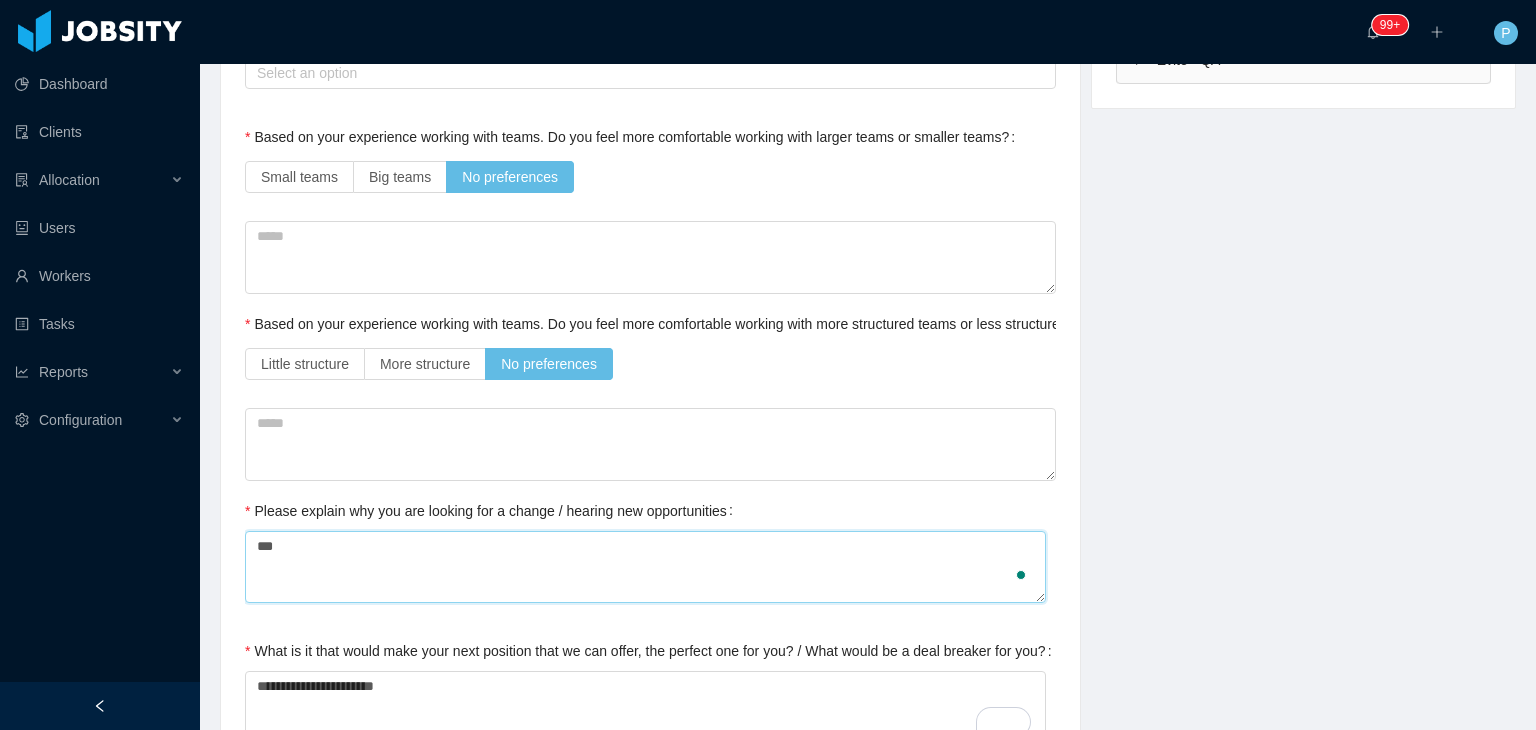type 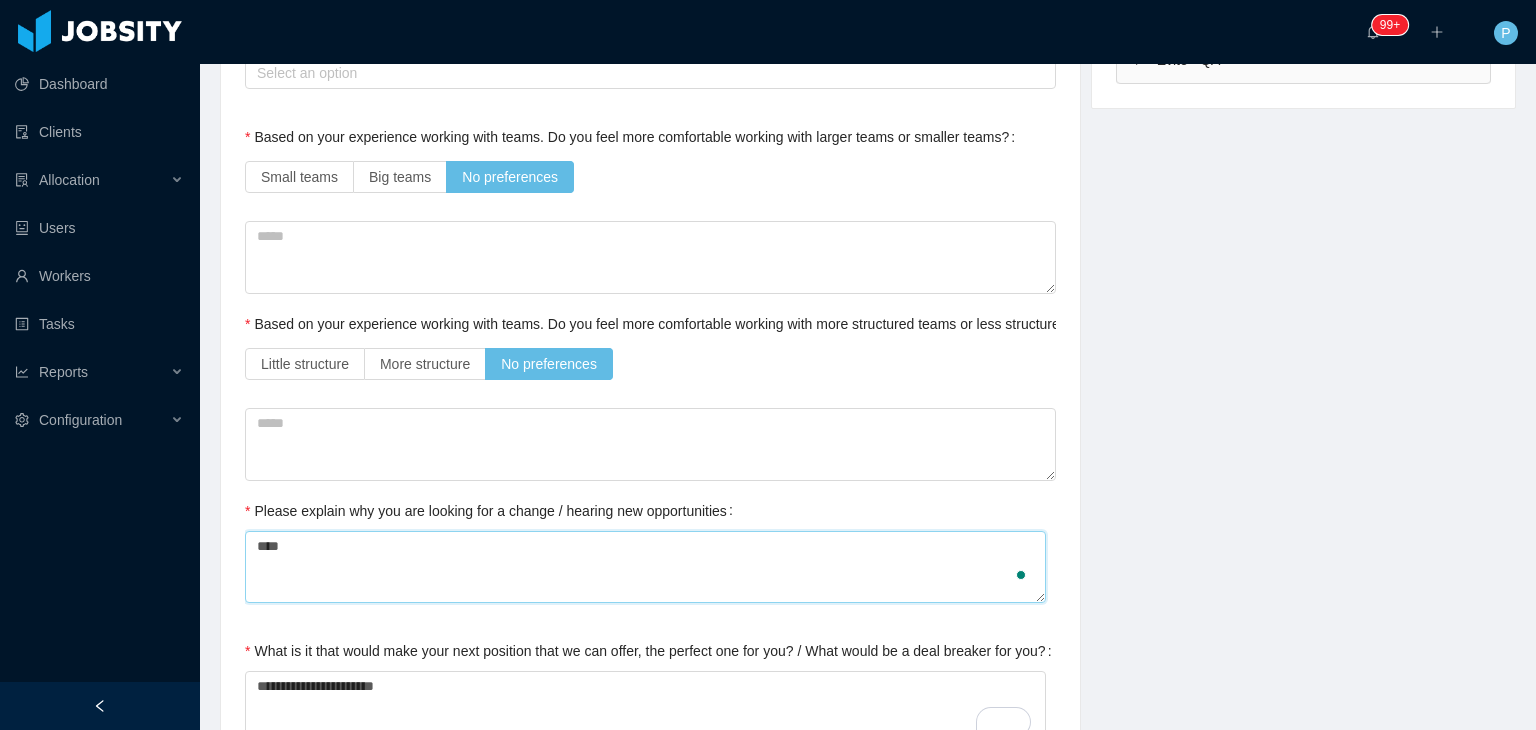 type 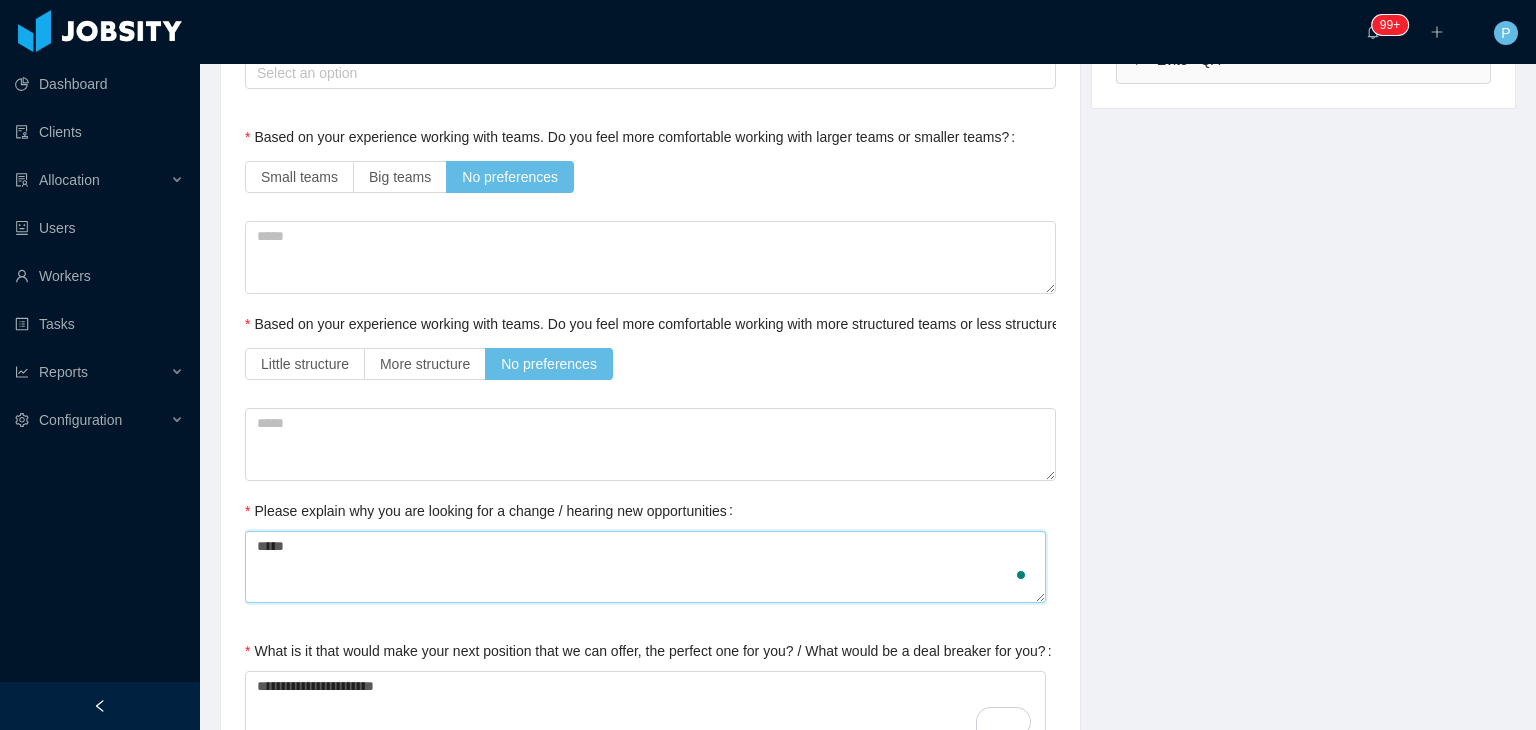 type 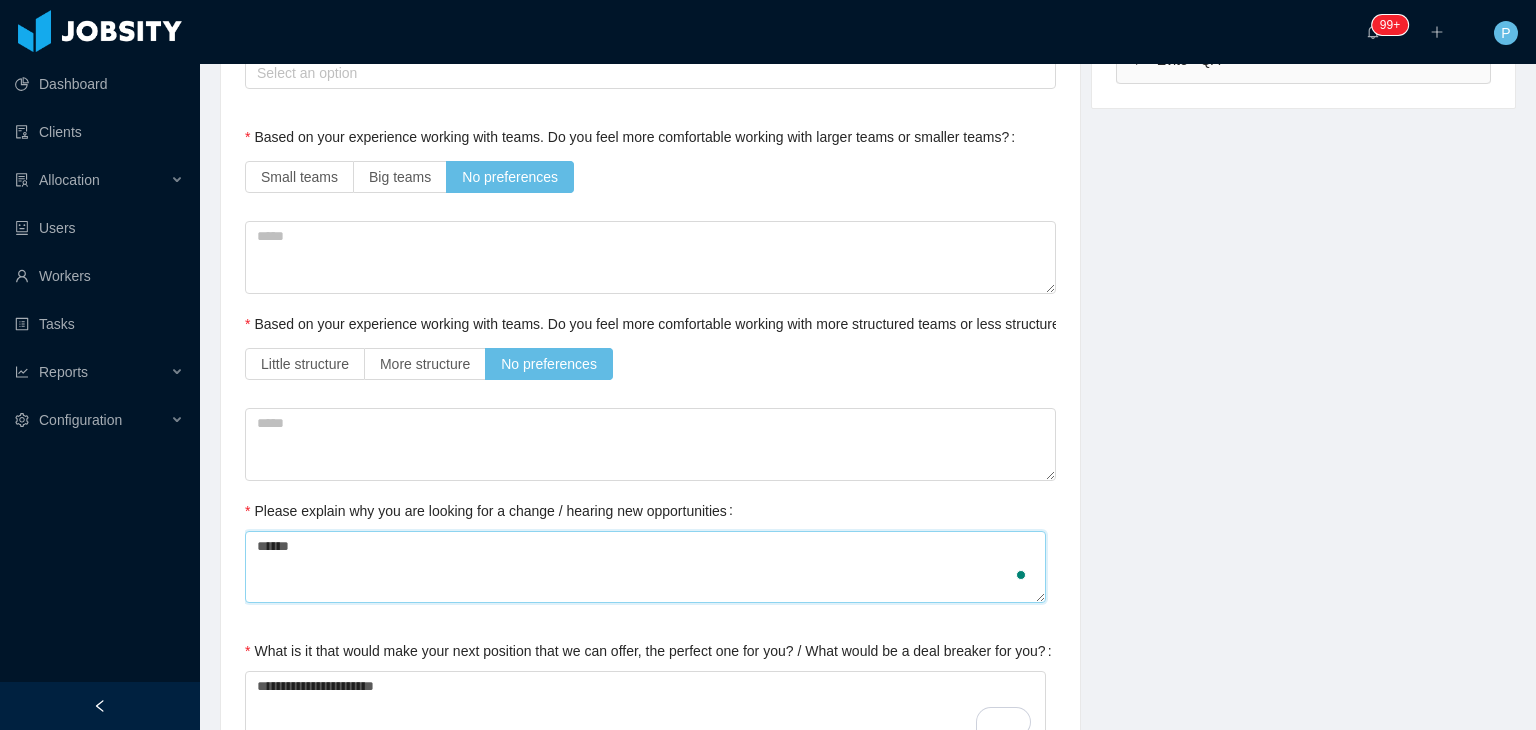 type 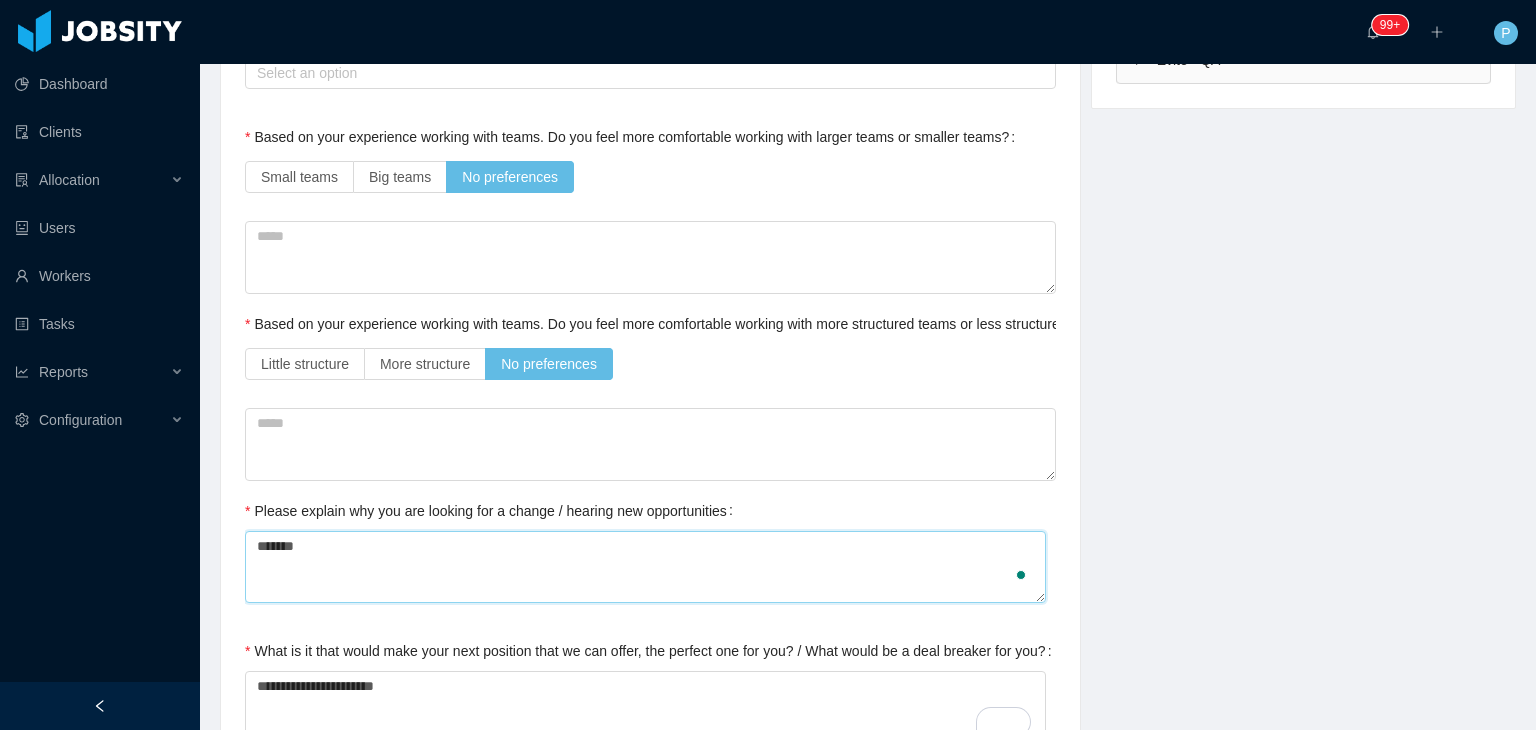 type 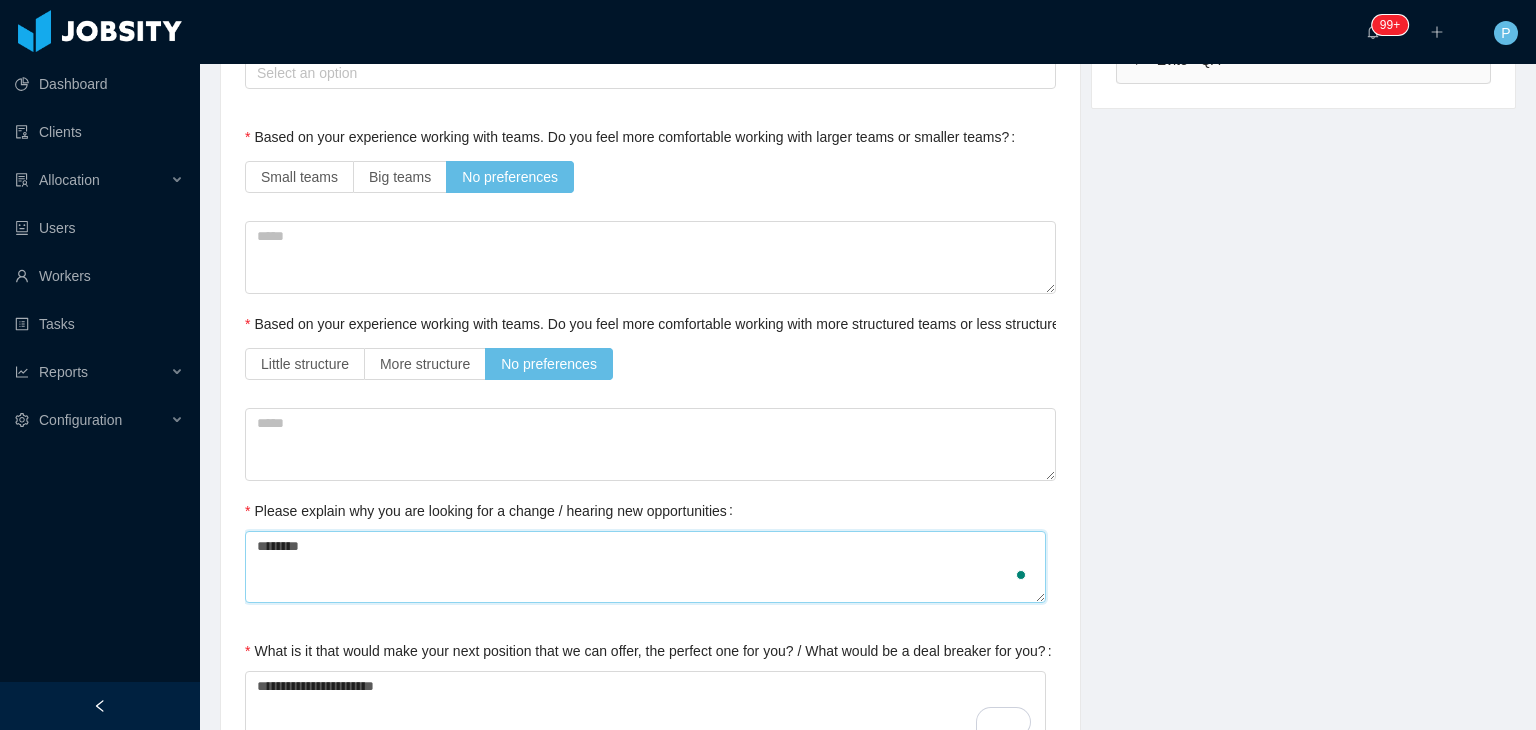 type 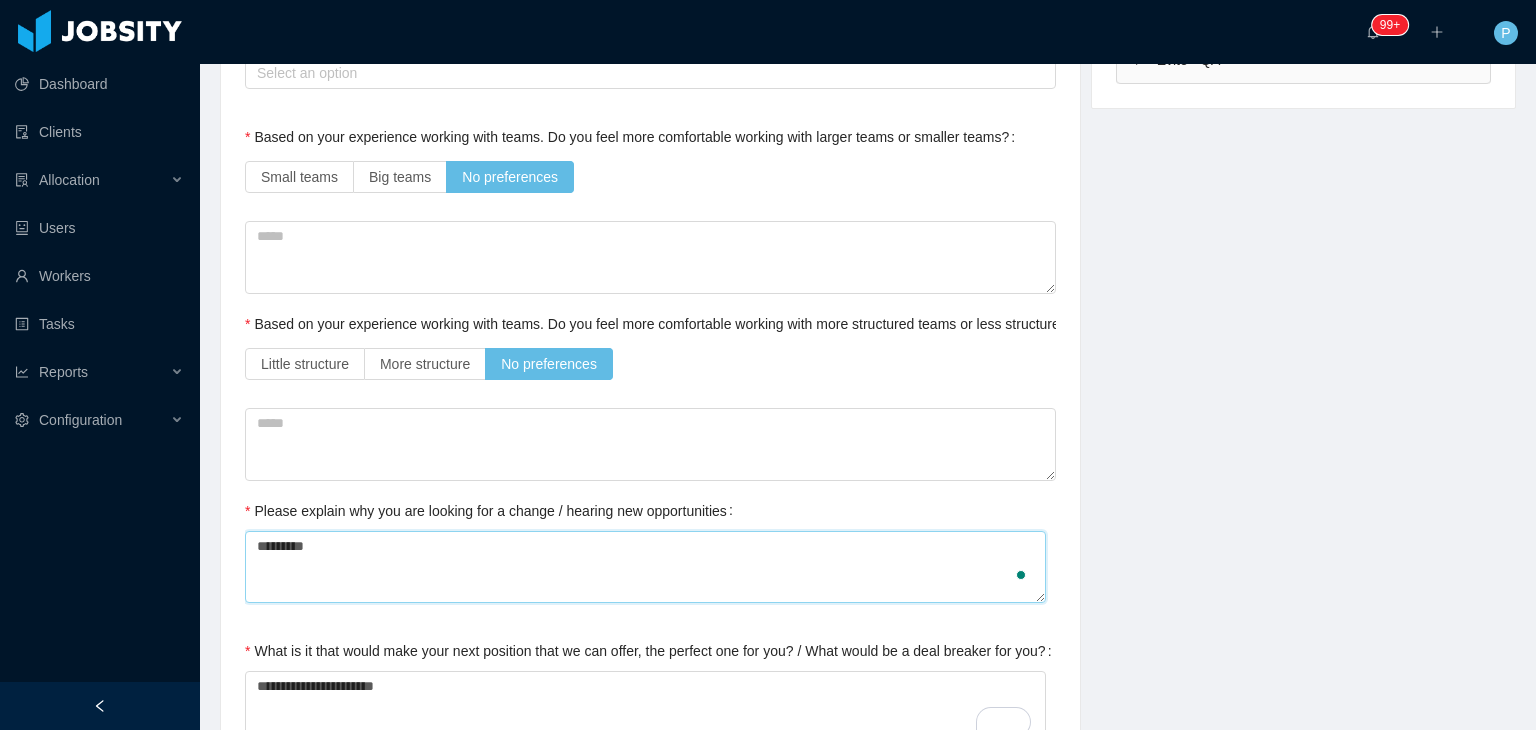 type 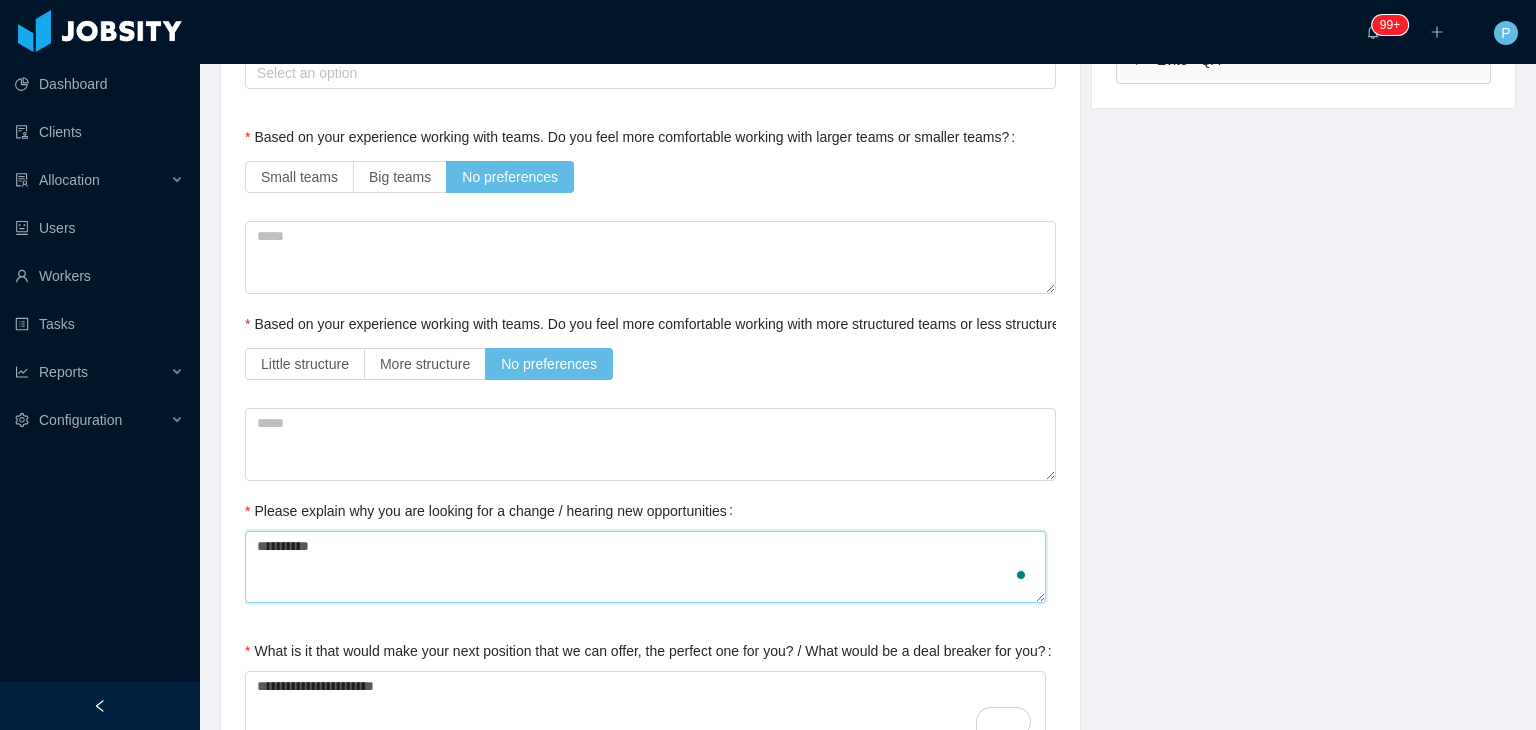 type 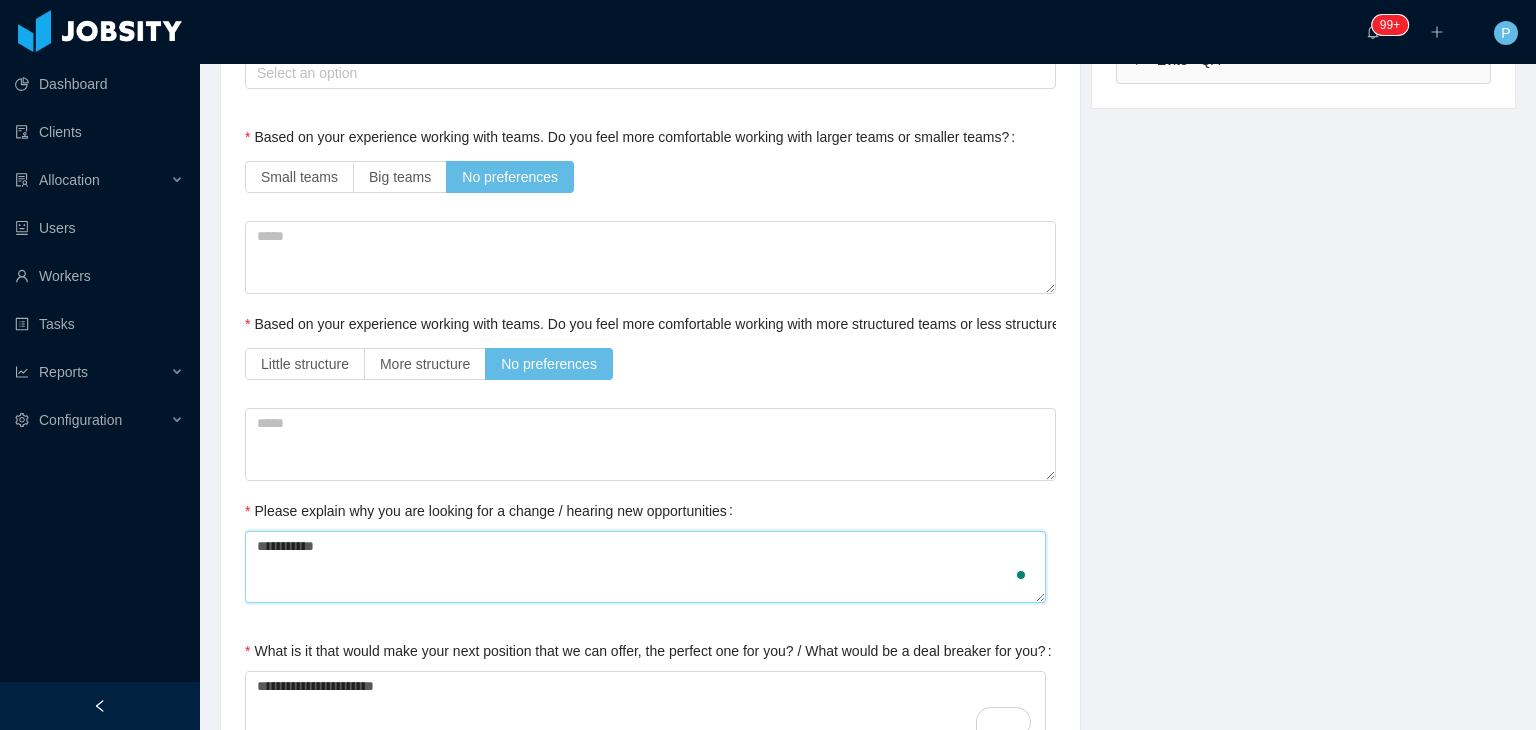 type 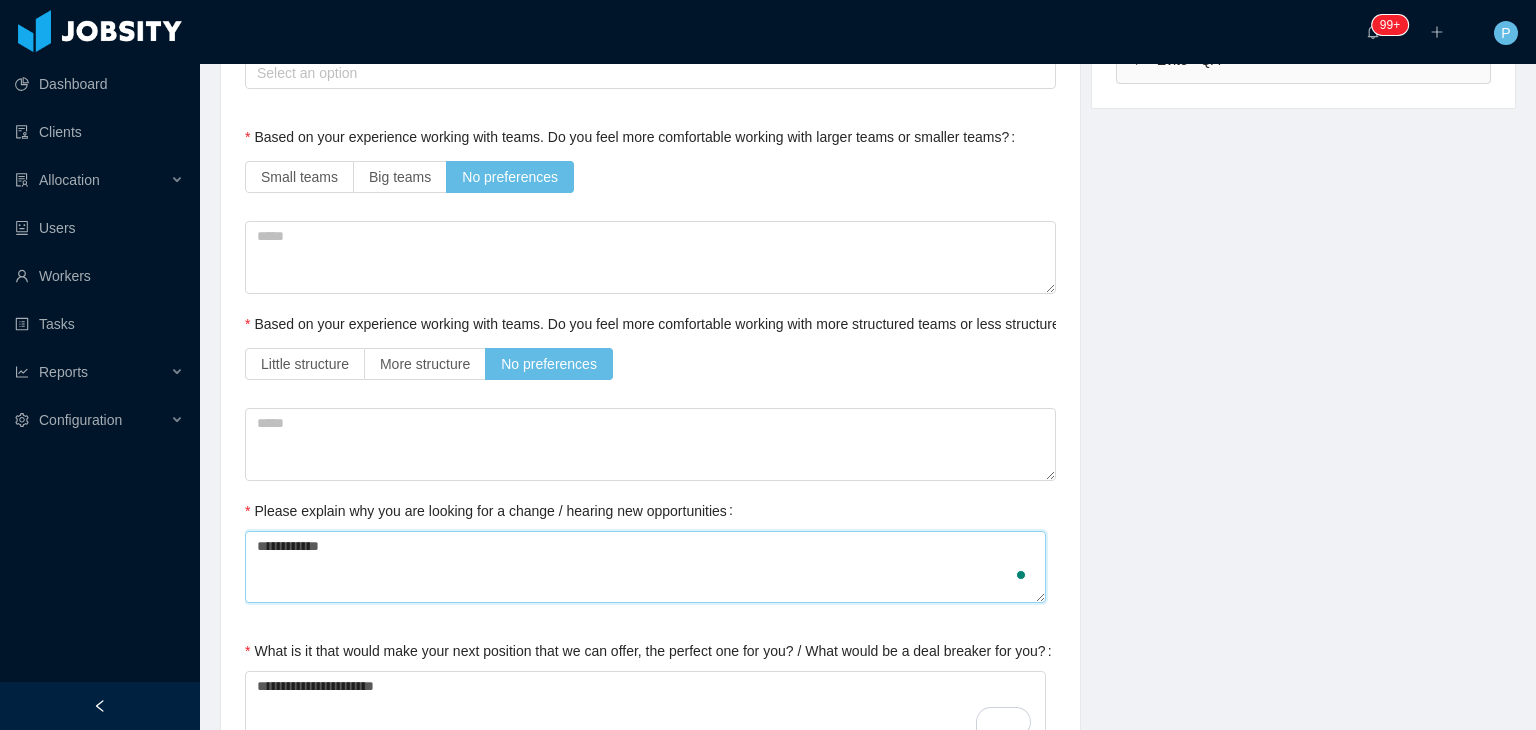 type 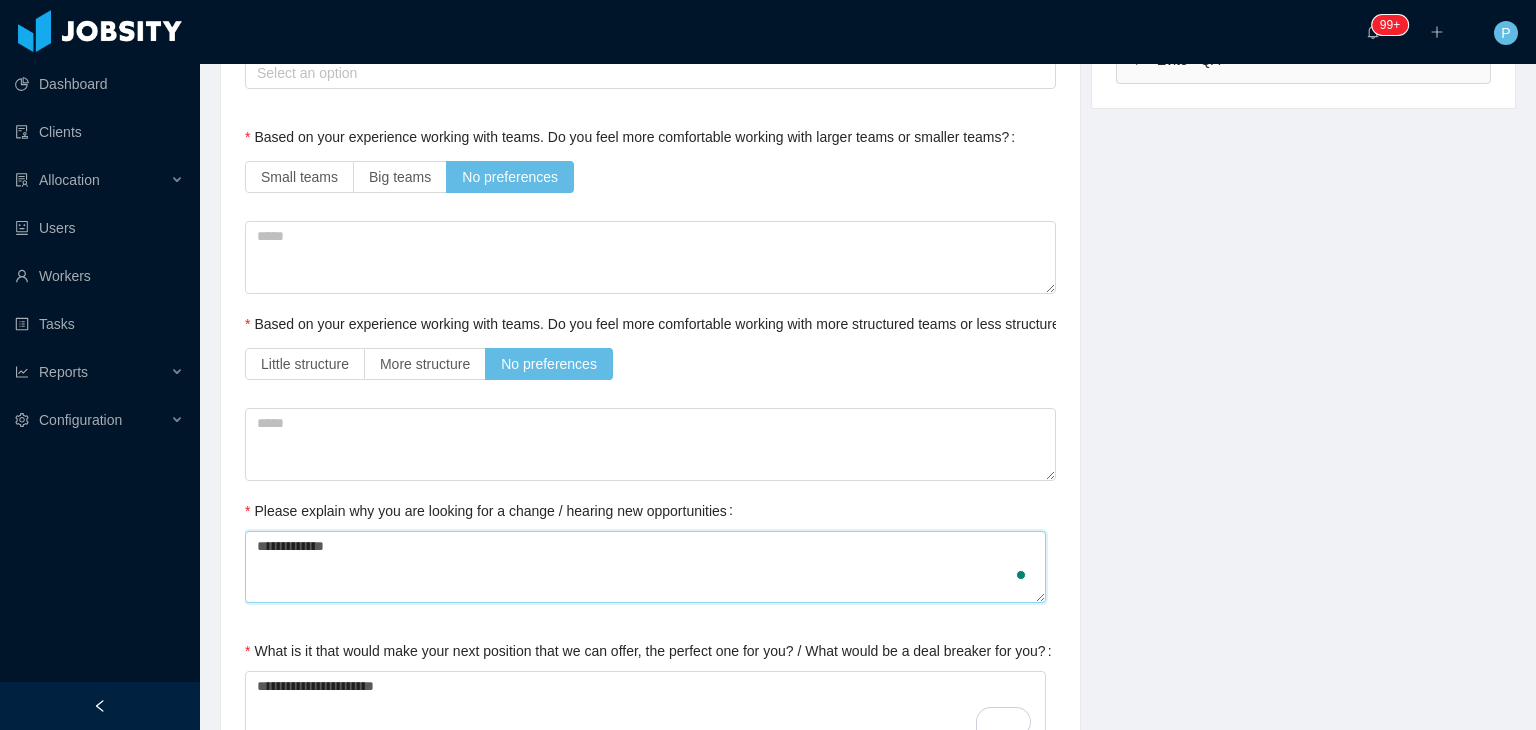 type 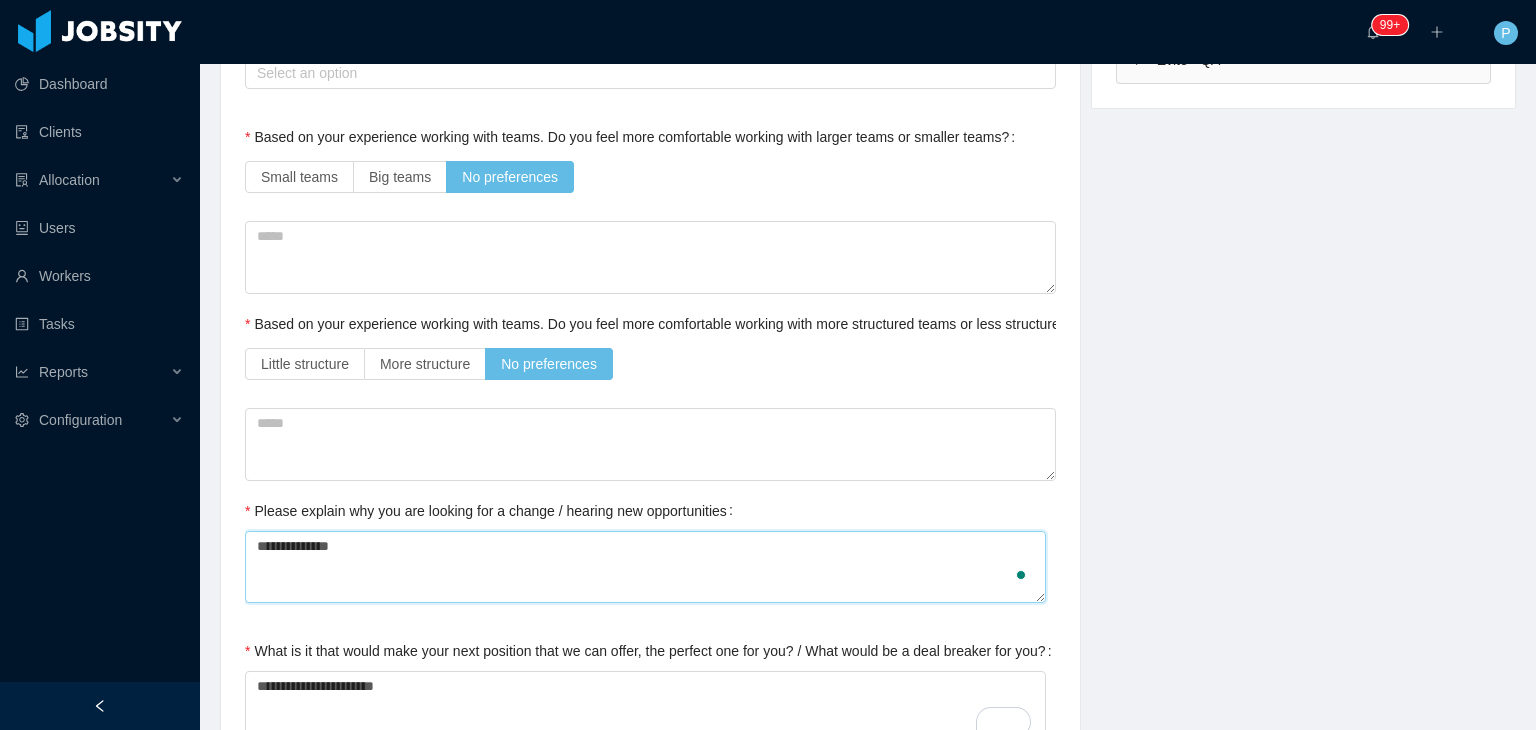type 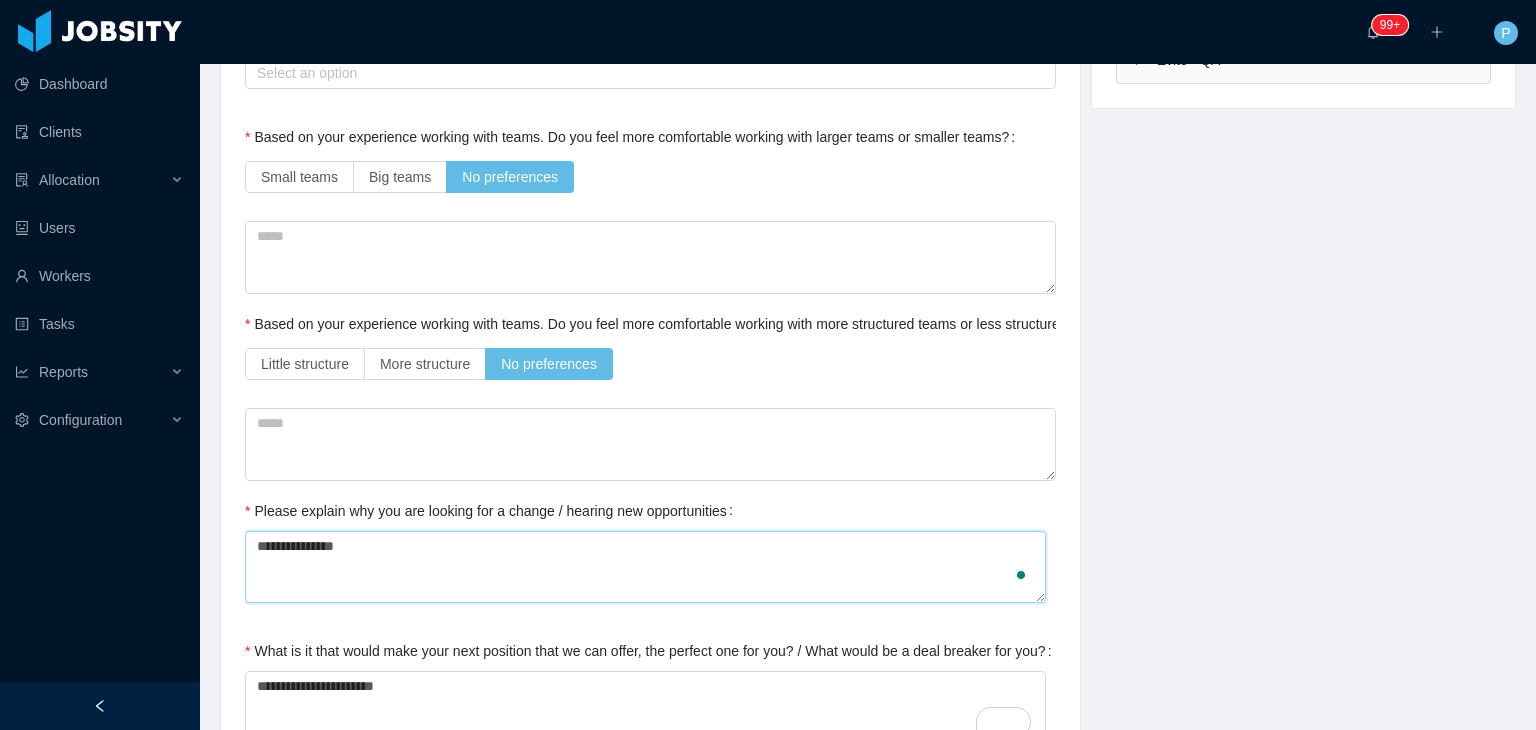 type 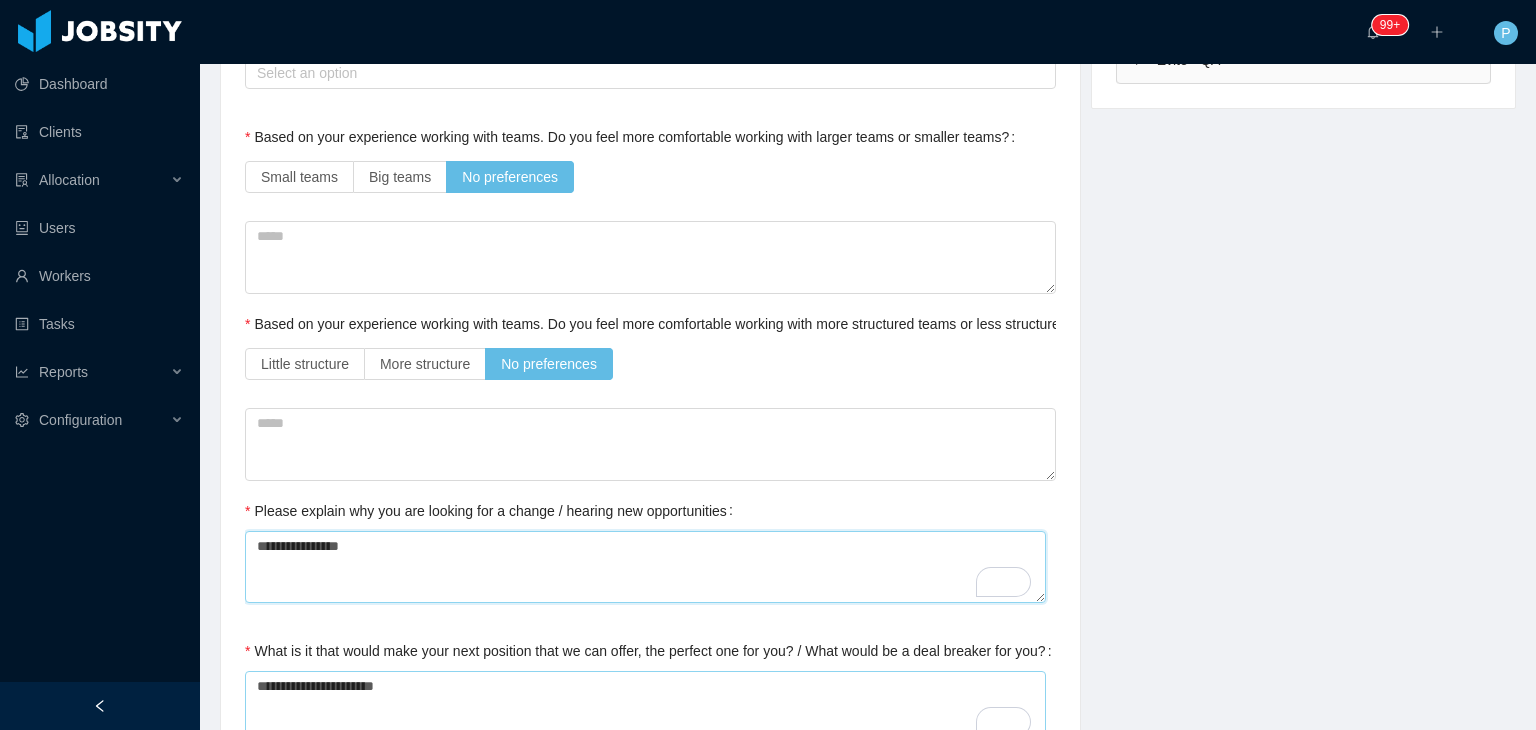 type on "**********" 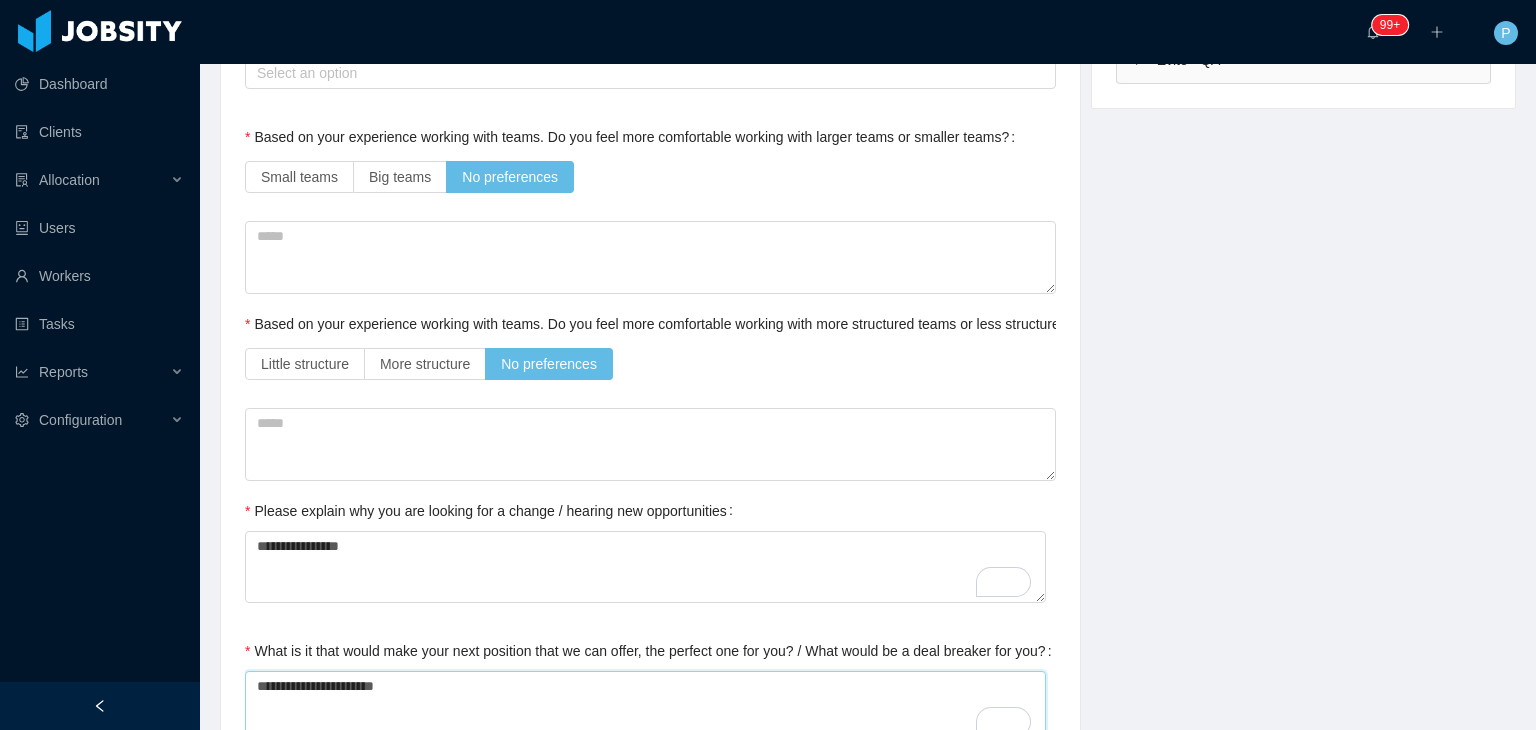 click on "**********" at bounding box center (645, 707) 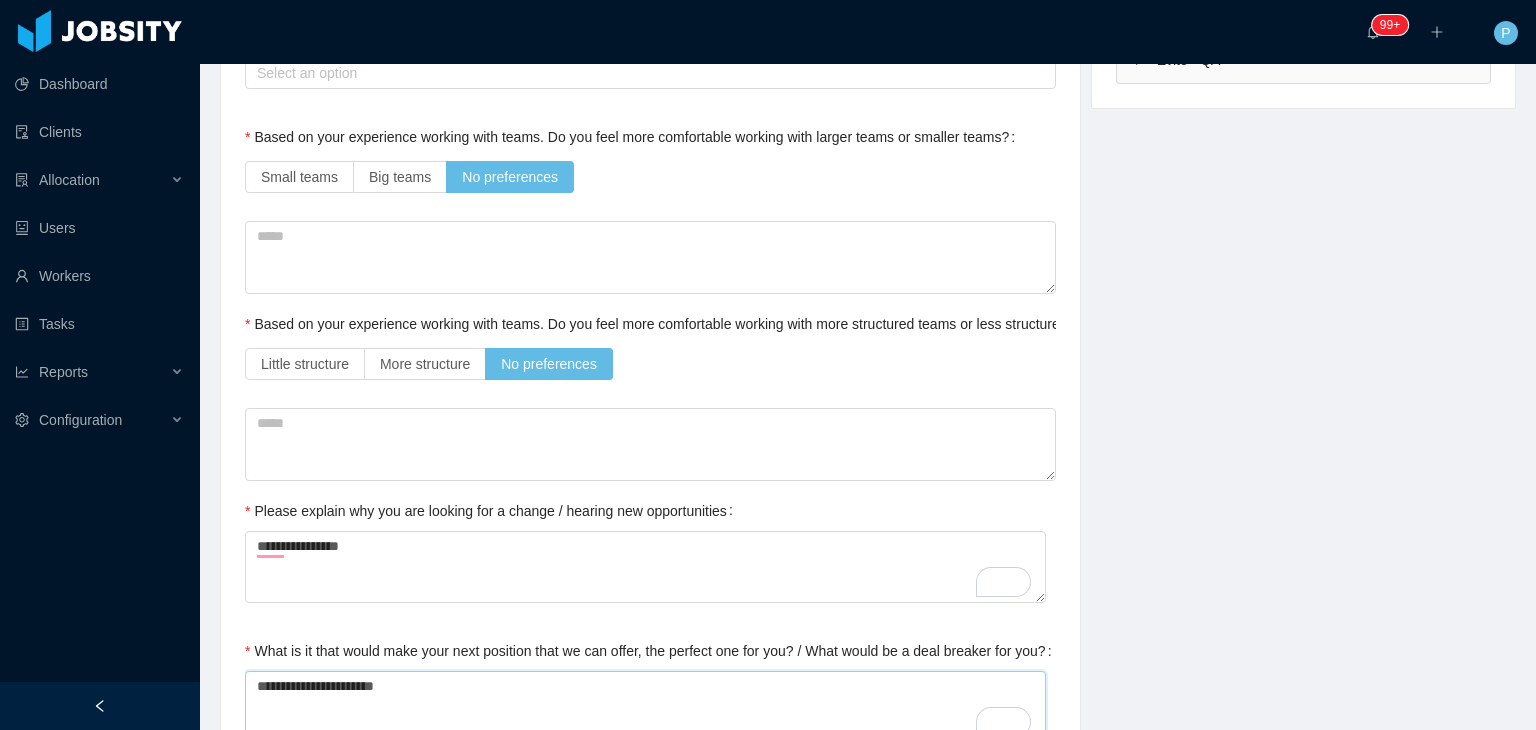 type 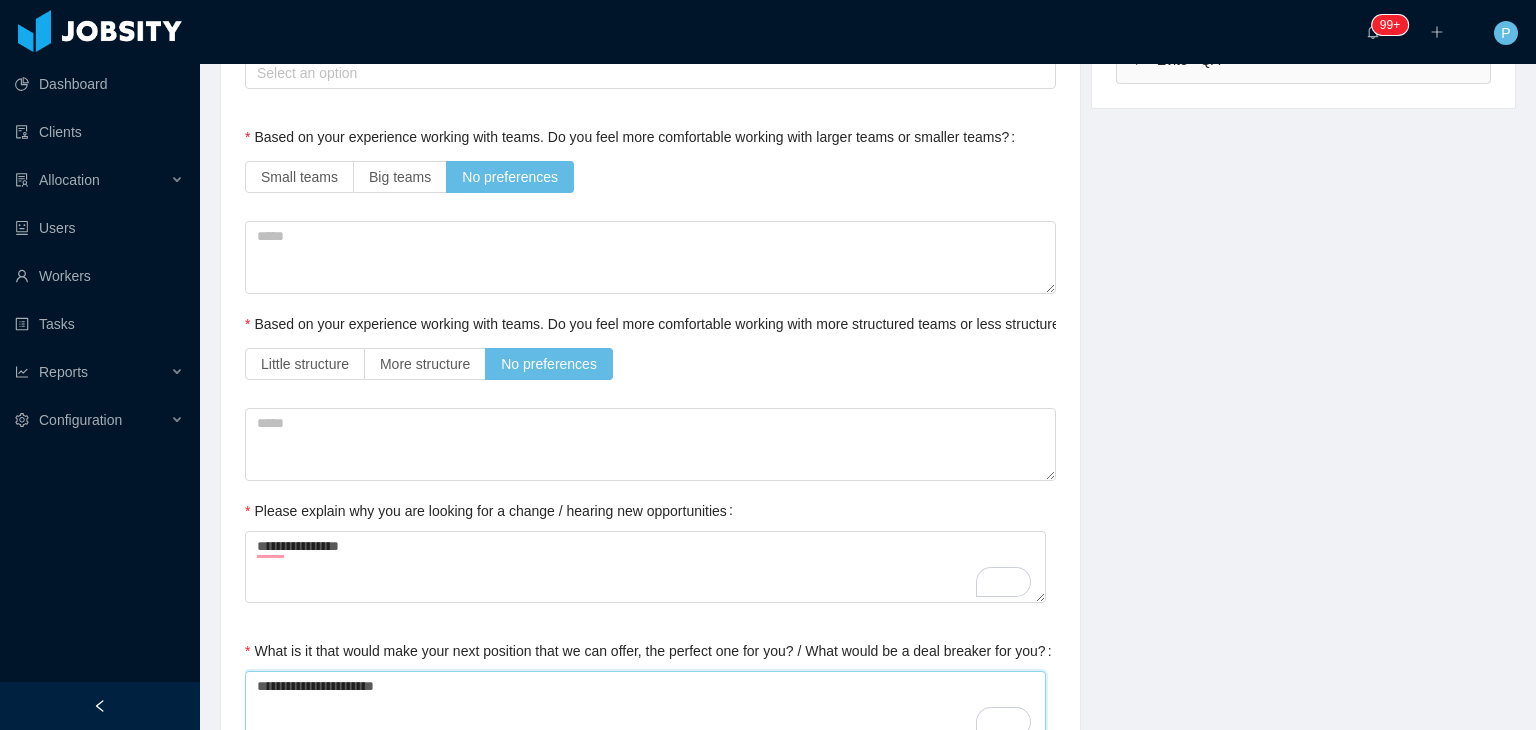 type on "**********" 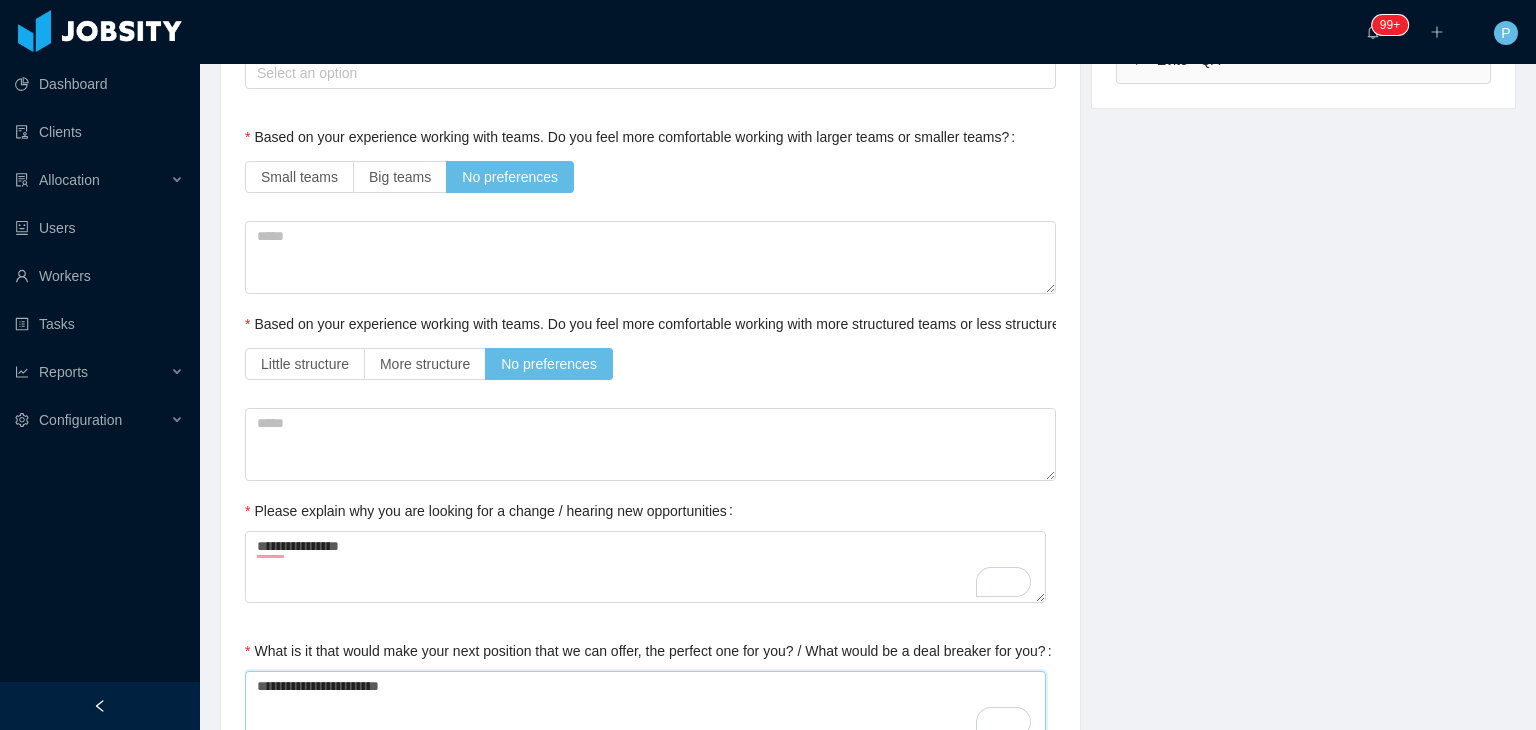 type 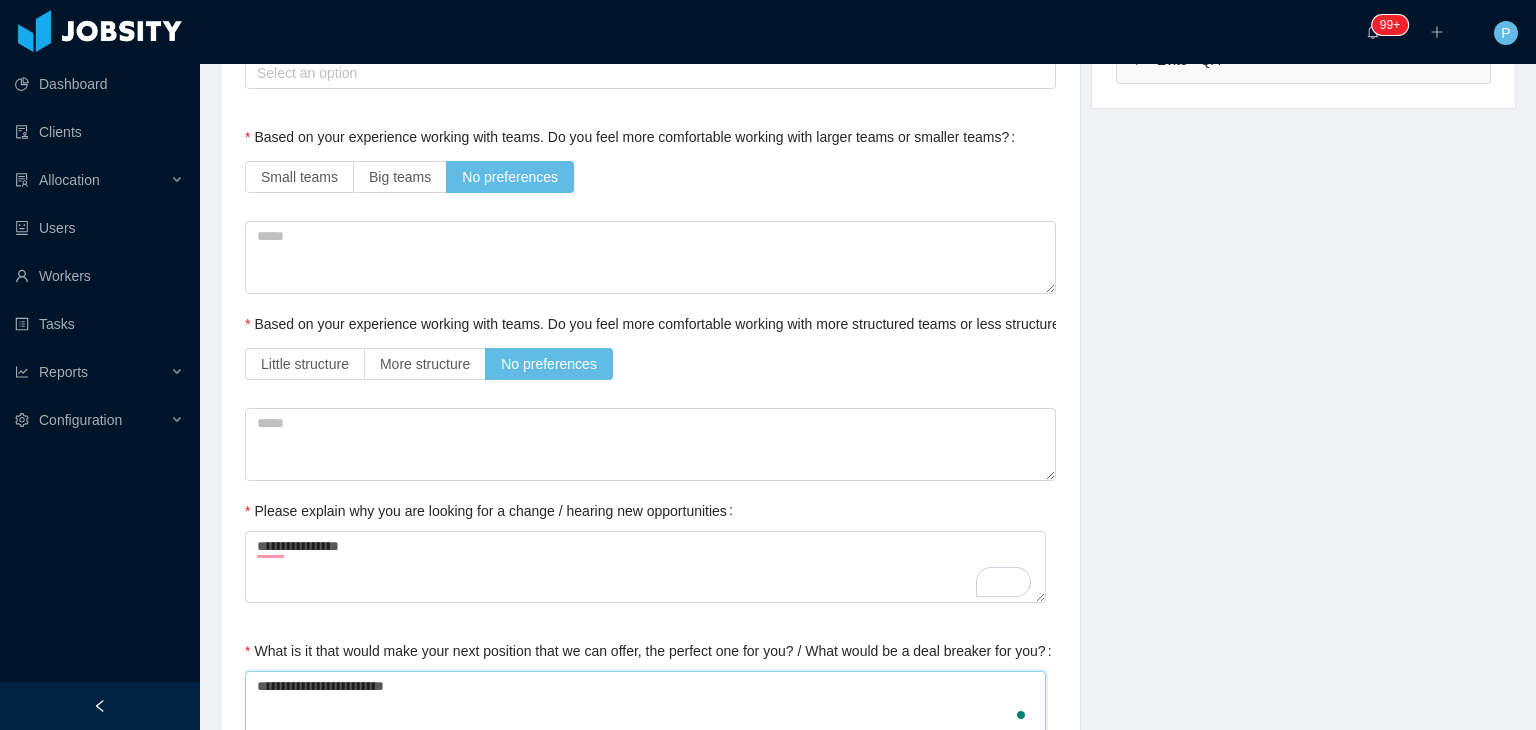 type 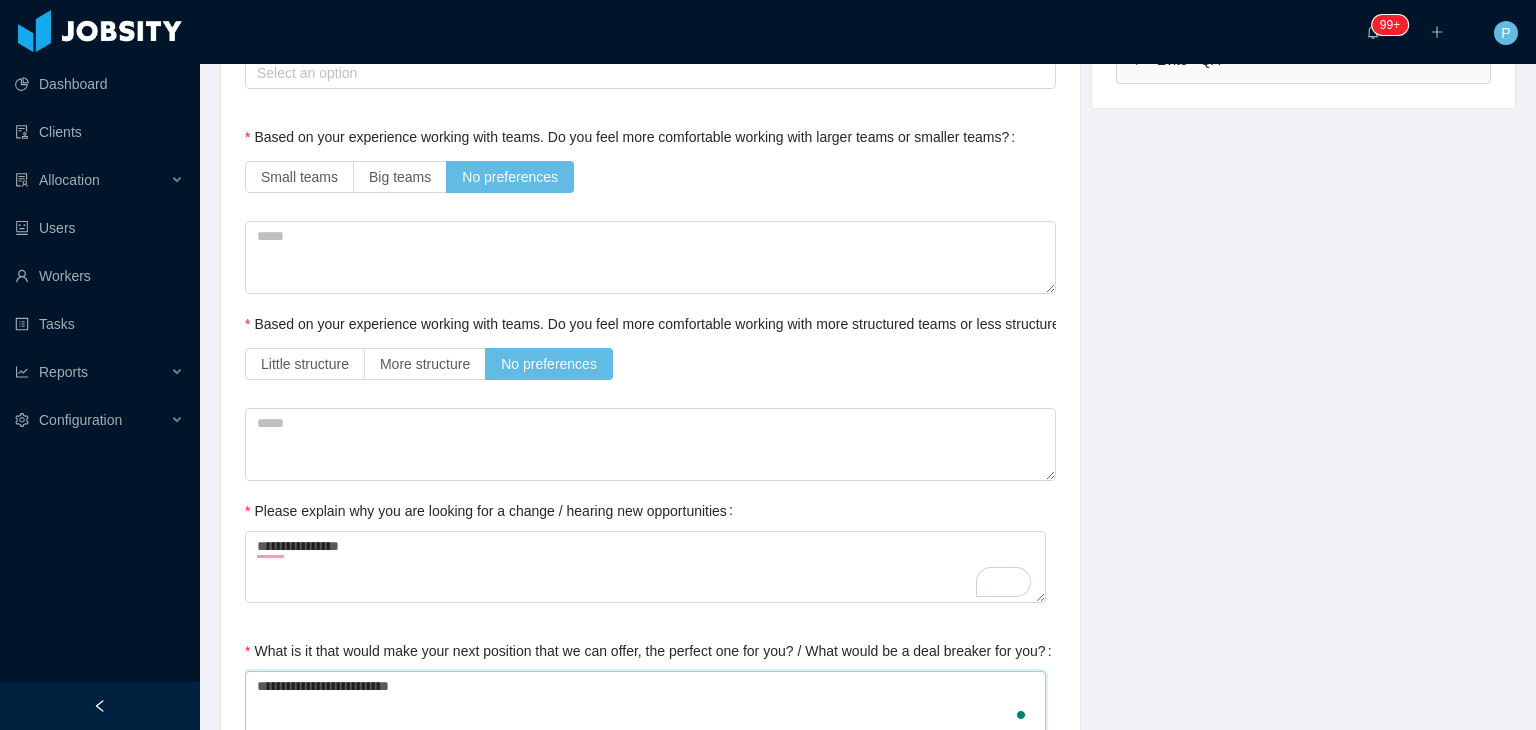 type 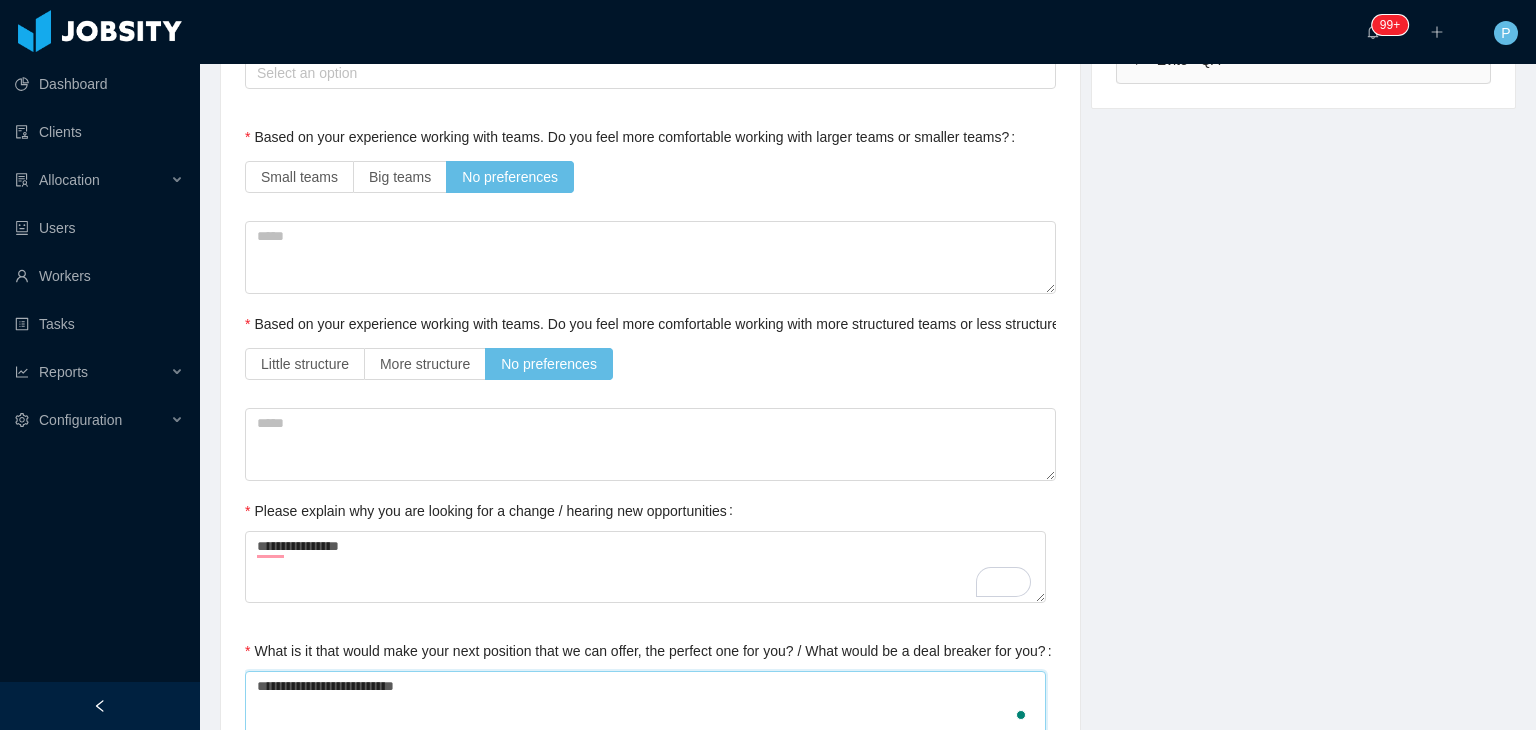 type 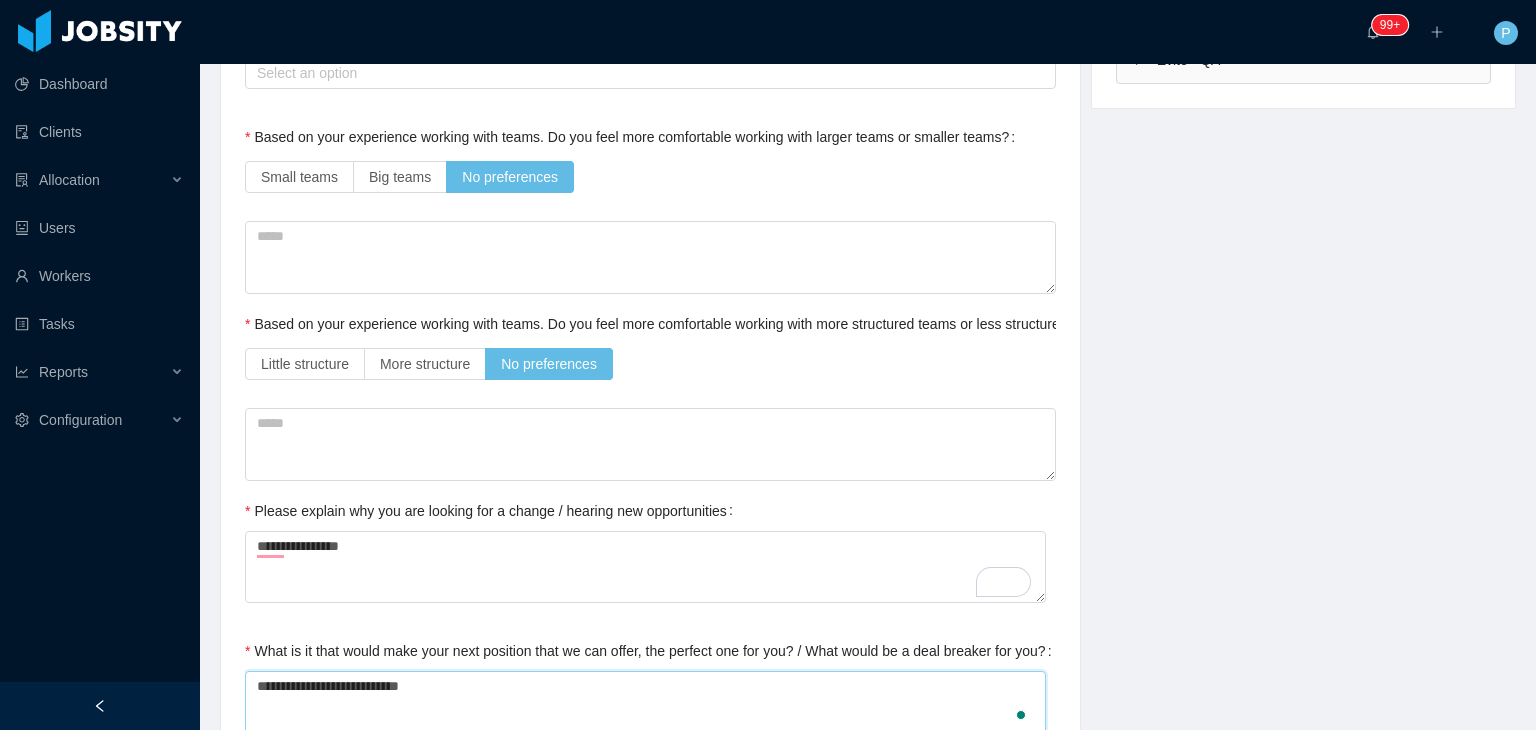 type 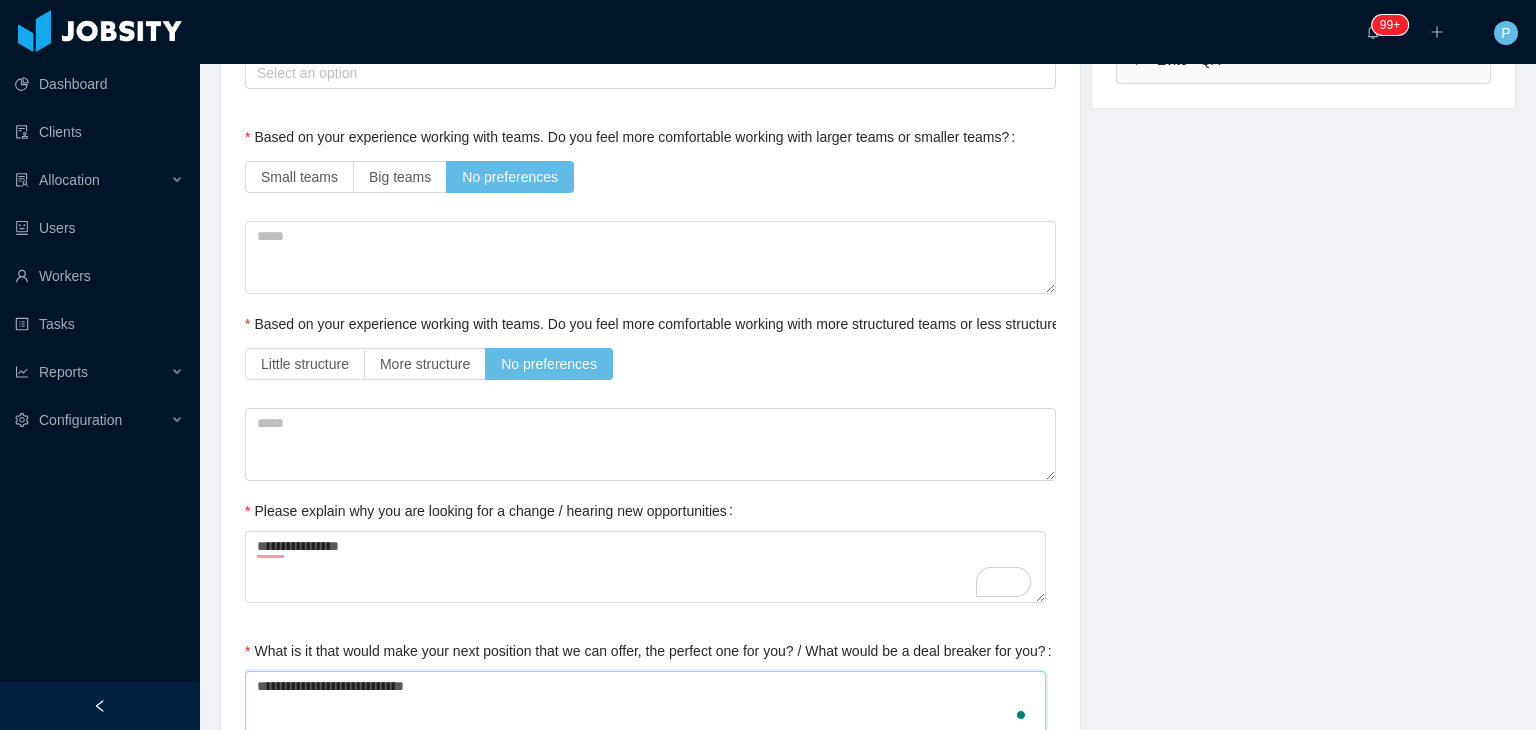 type 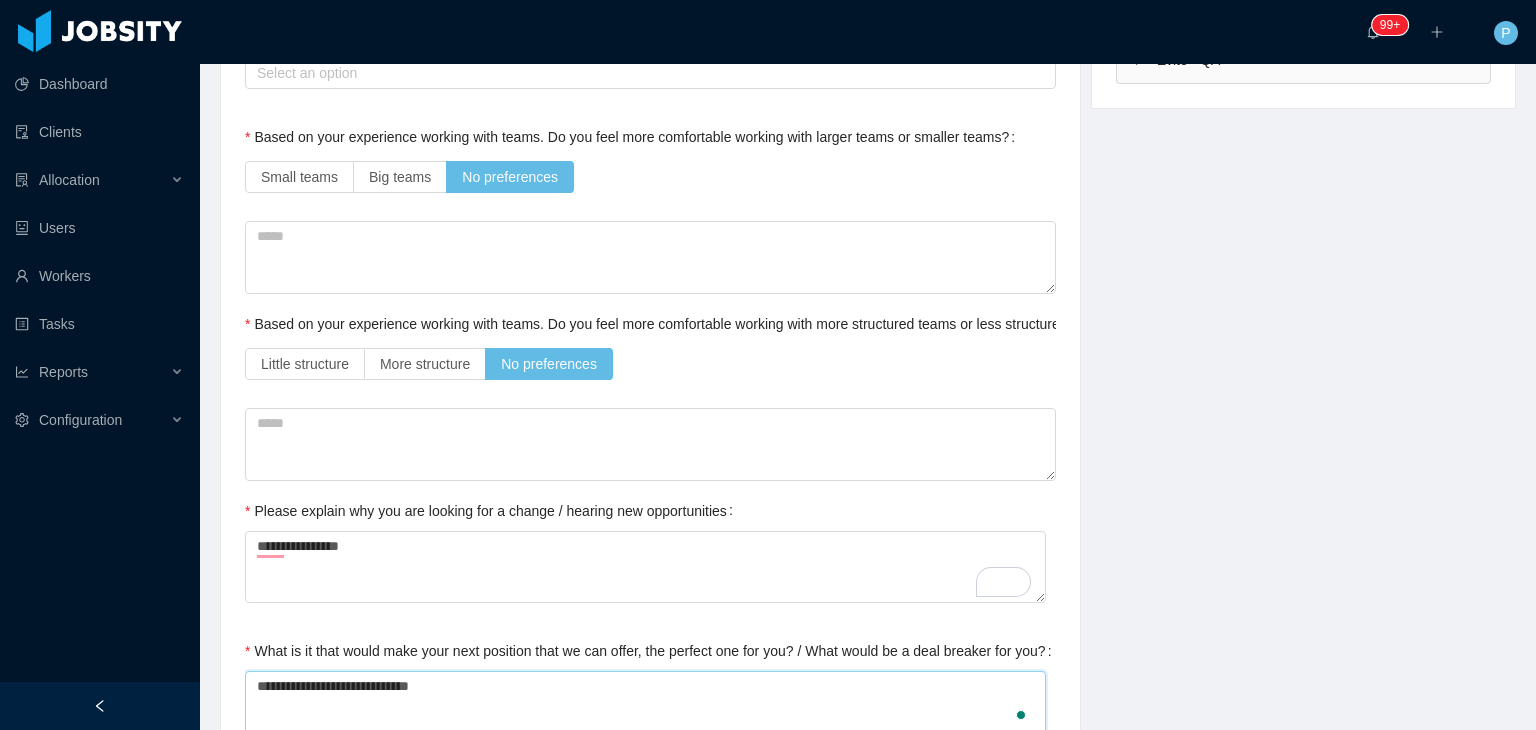 type 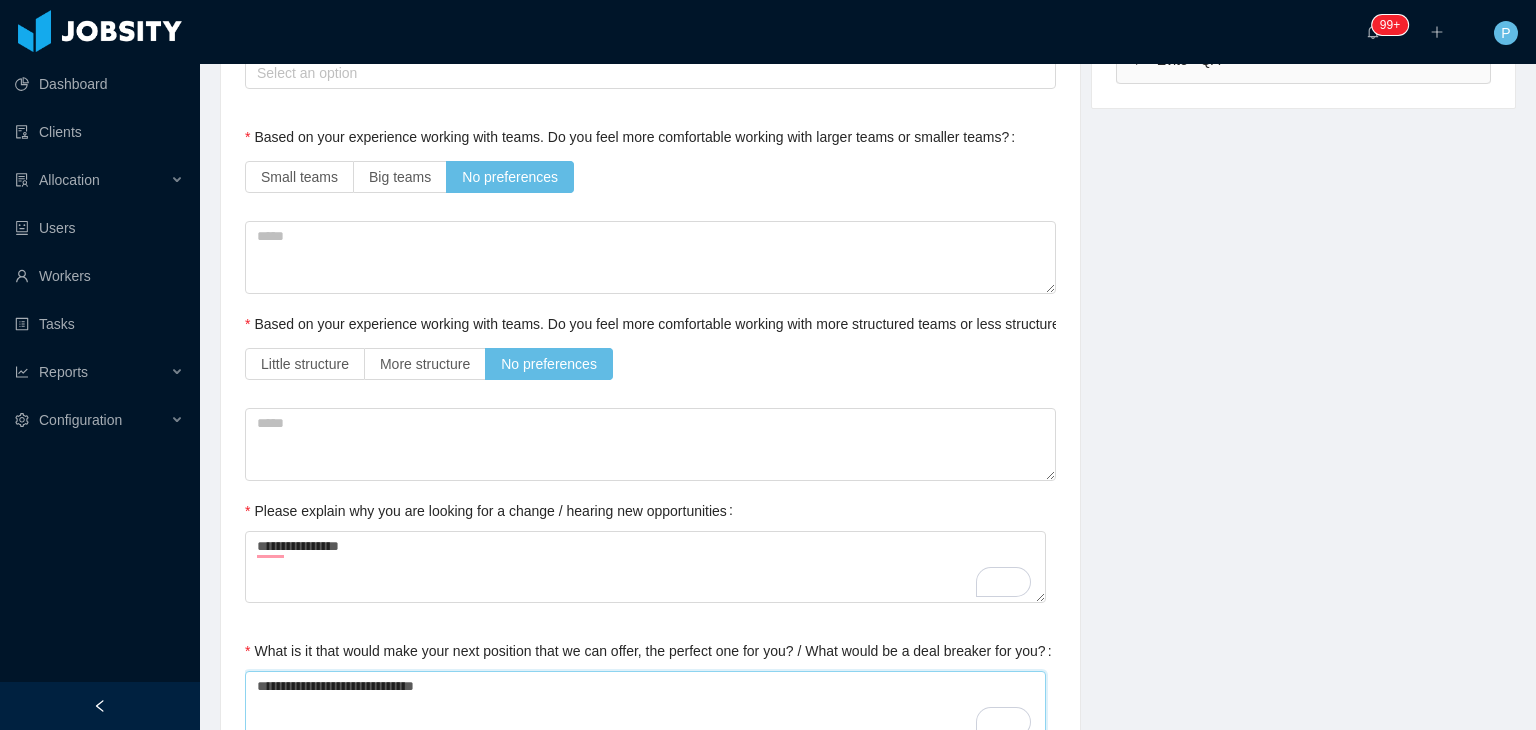 type on "**********" 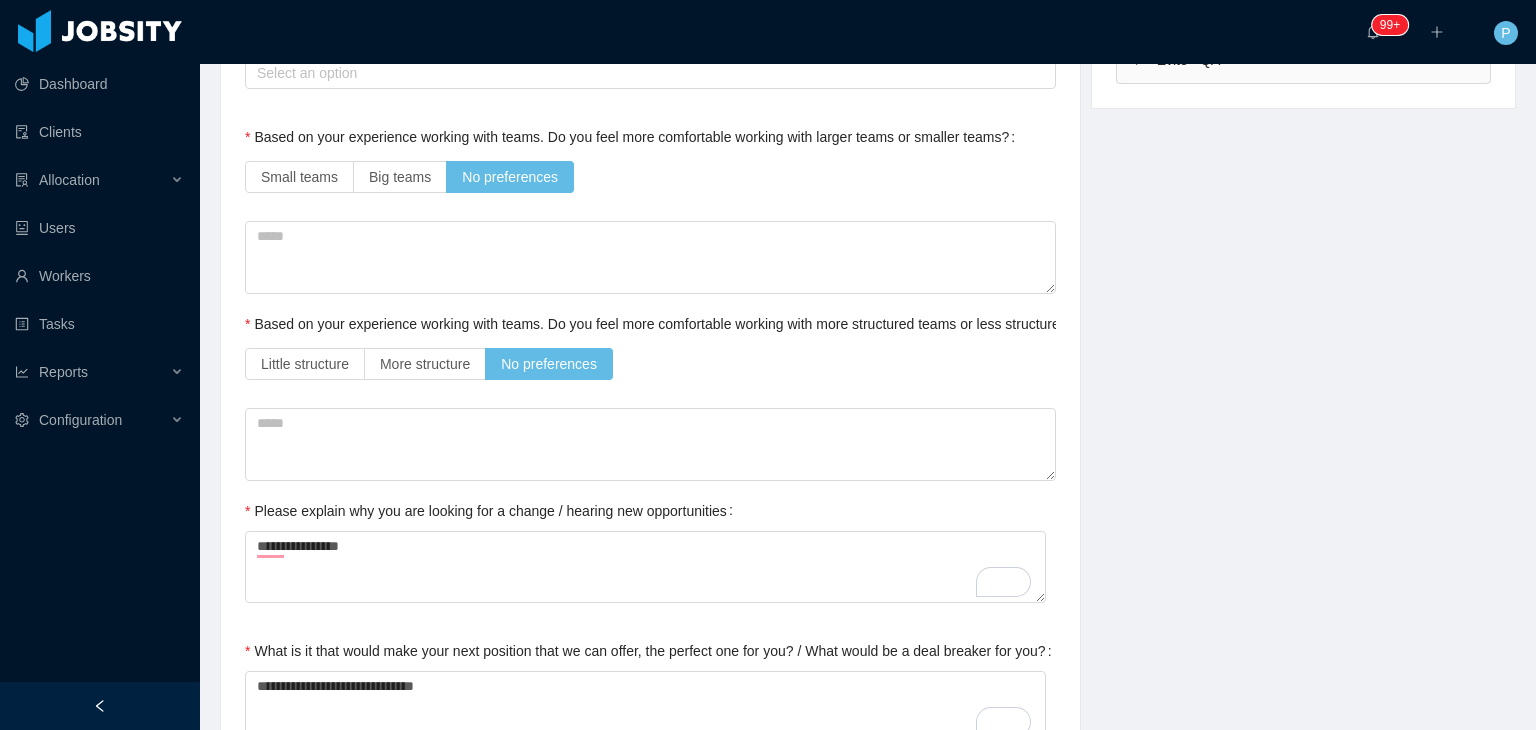 click on "**********" at bounding box center [650, 954] 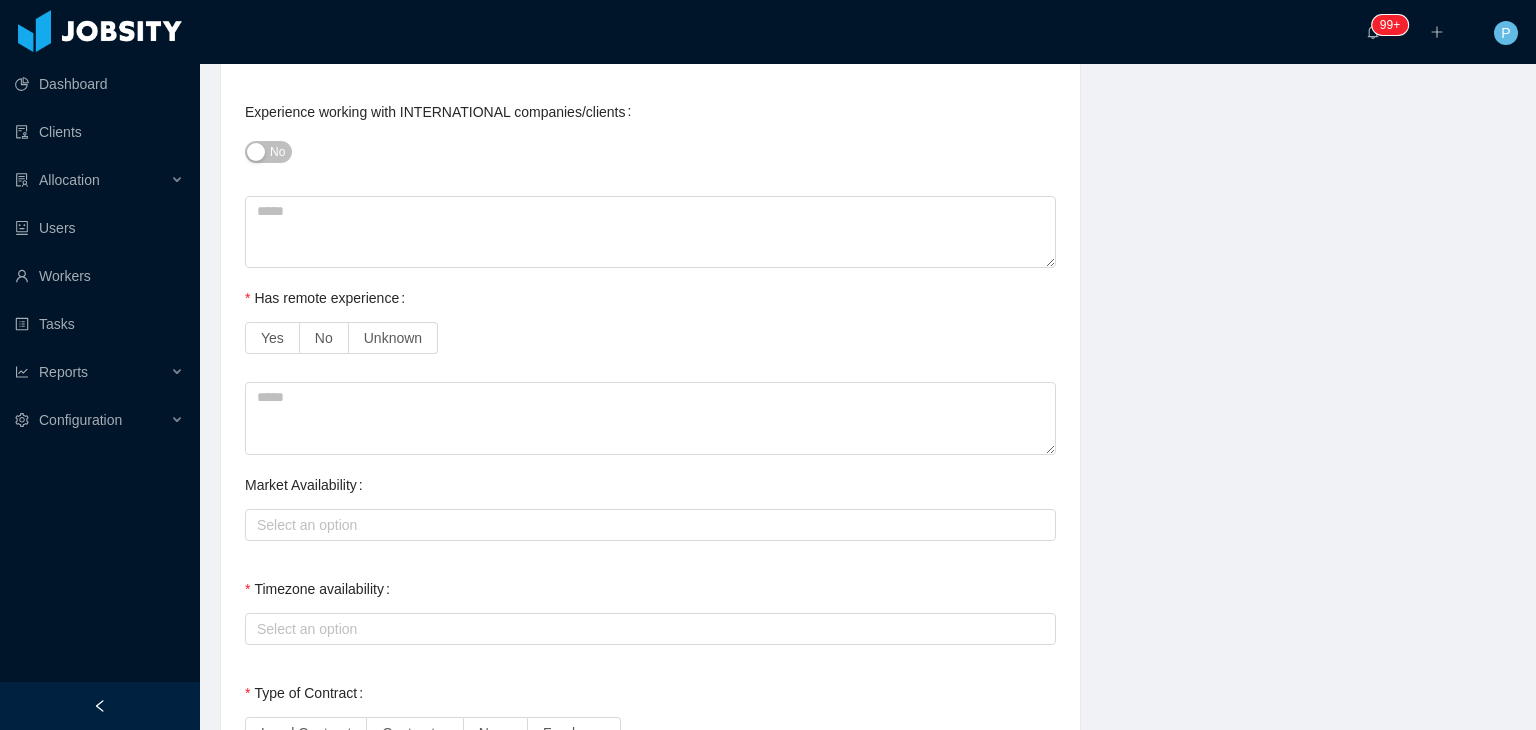 click on "No" at bounding box center [277, 152] 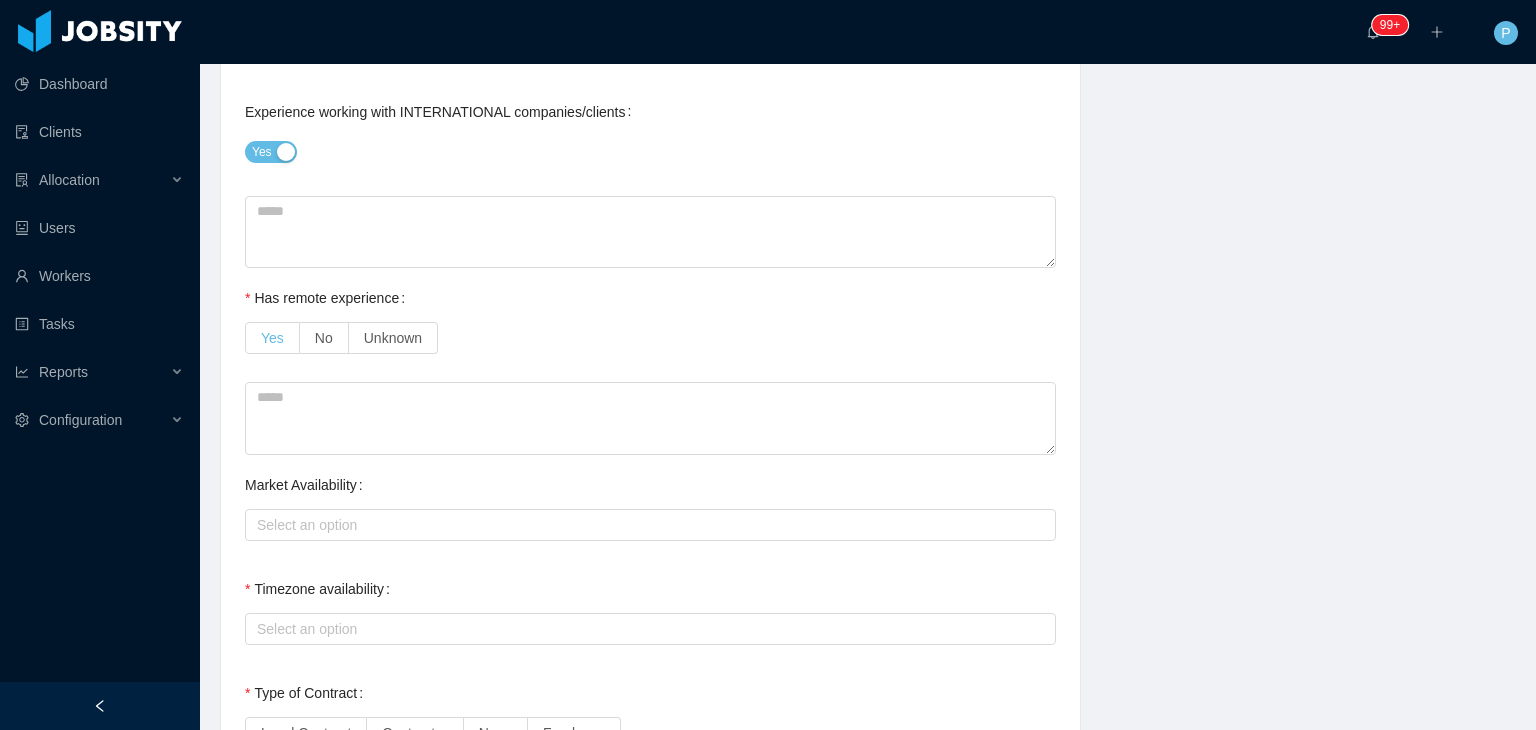 click on "Yes" at bounding box center [272, 338] 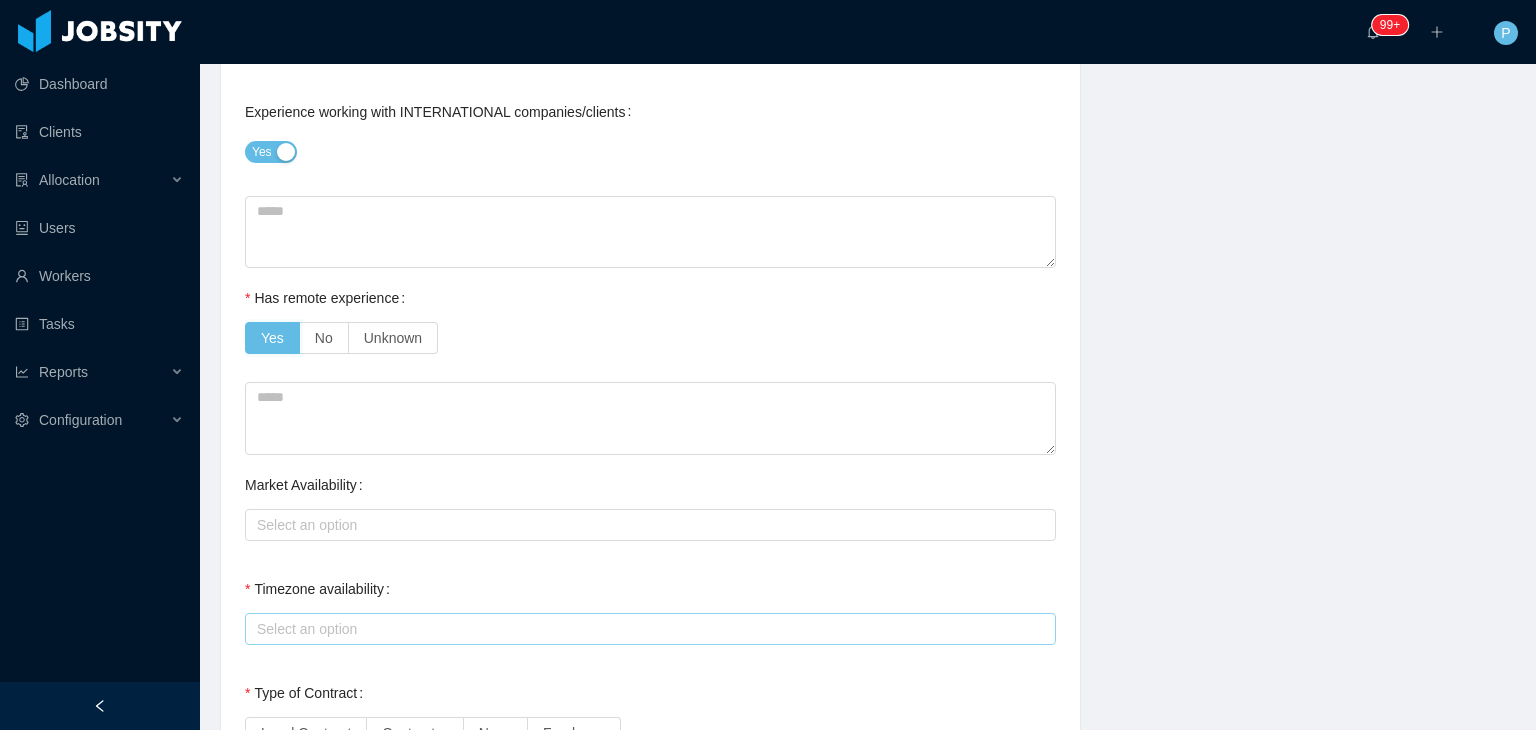 click on "Select an option" at bounding box center [646, 629] 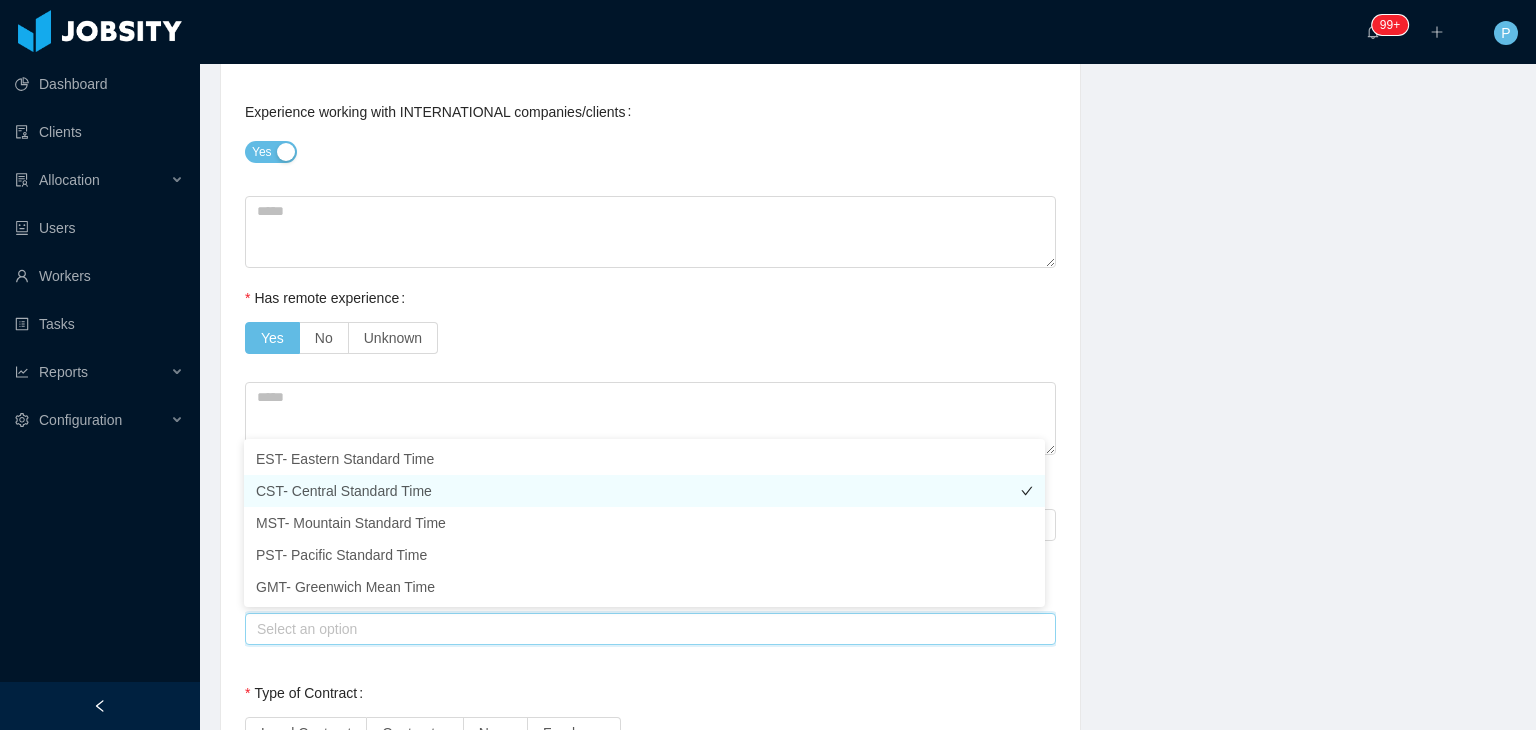 click on "CST- Central Standard Time" at bounding box center [644, 491] 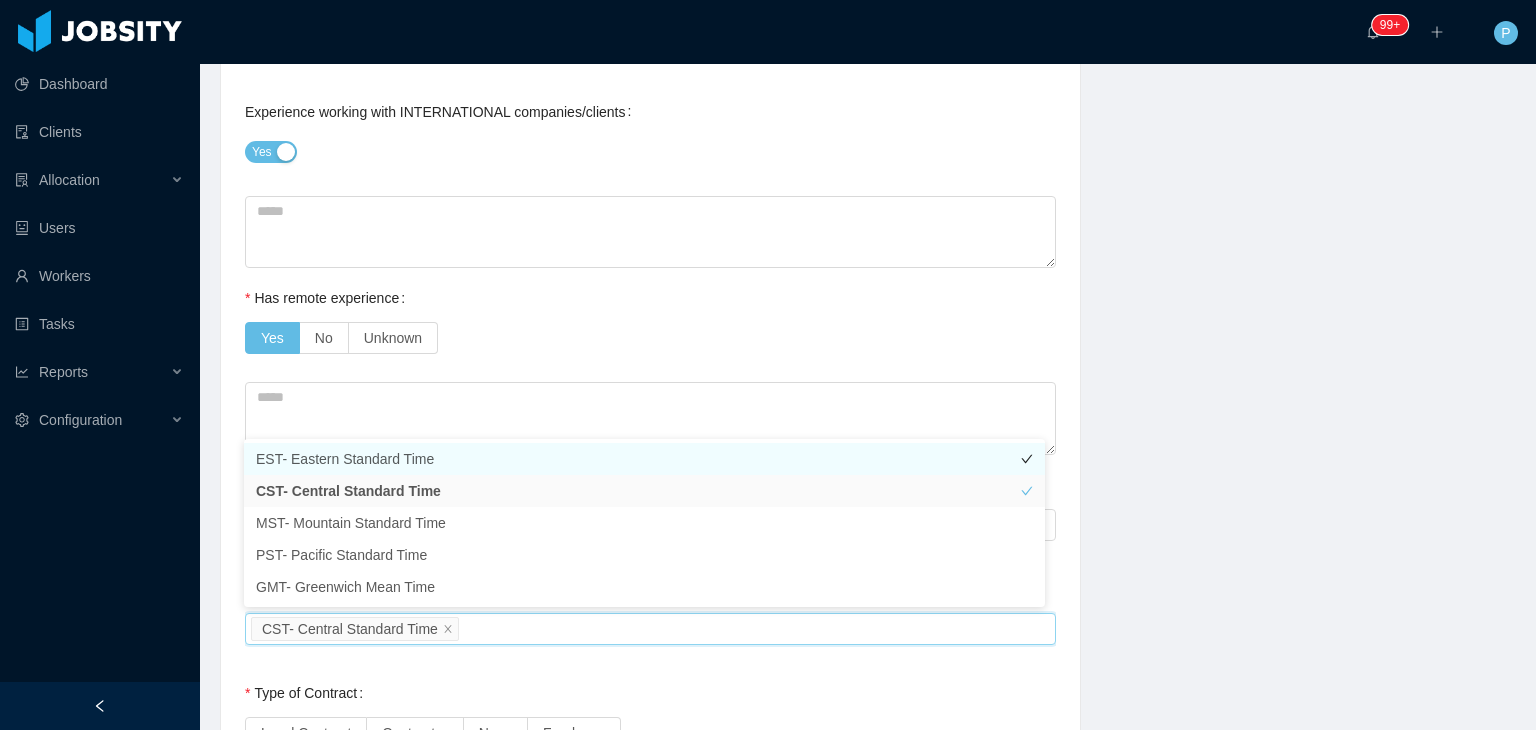 click on "EST- Eastern Standard Time" at bounding box center [644, 459] 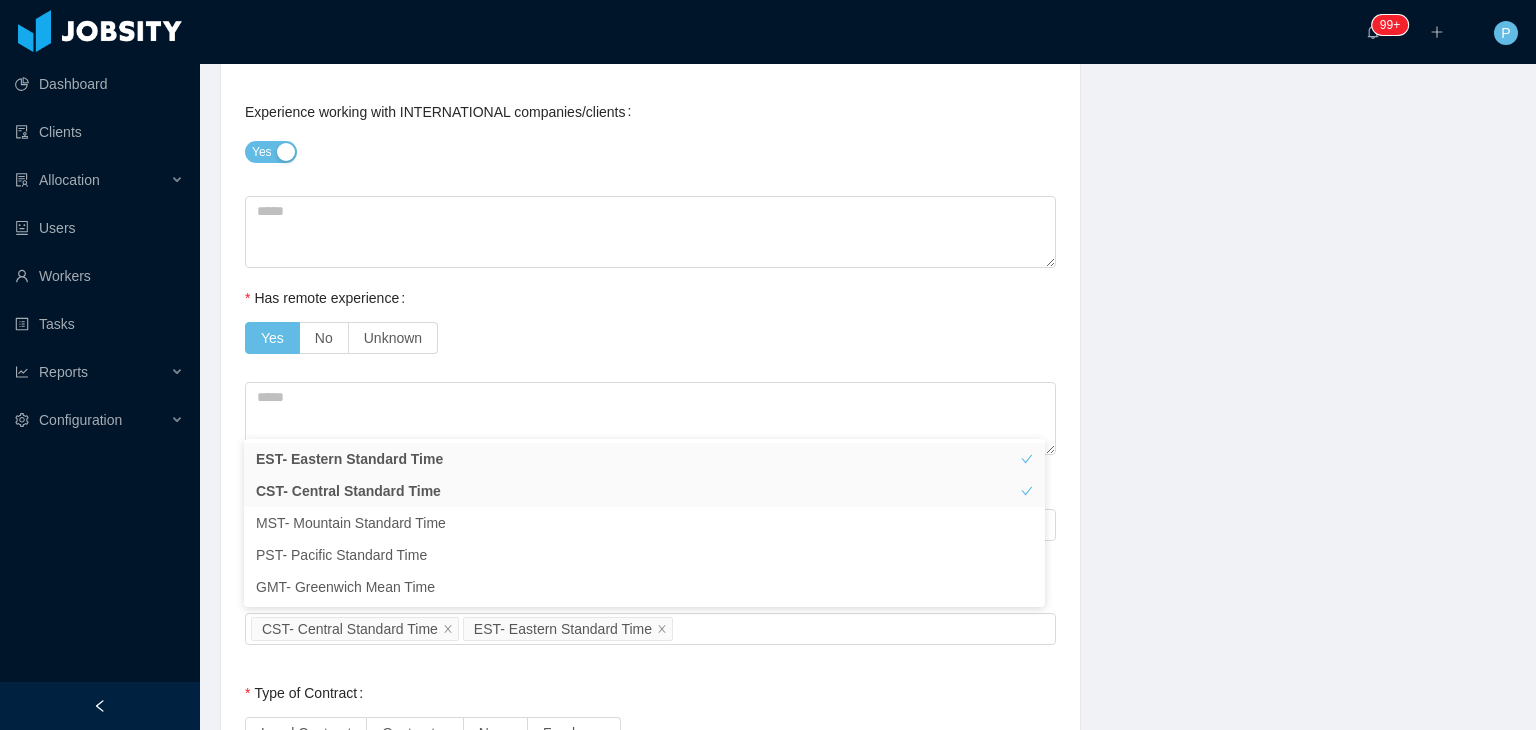 click on "**********" at bounding box center (650, 244) 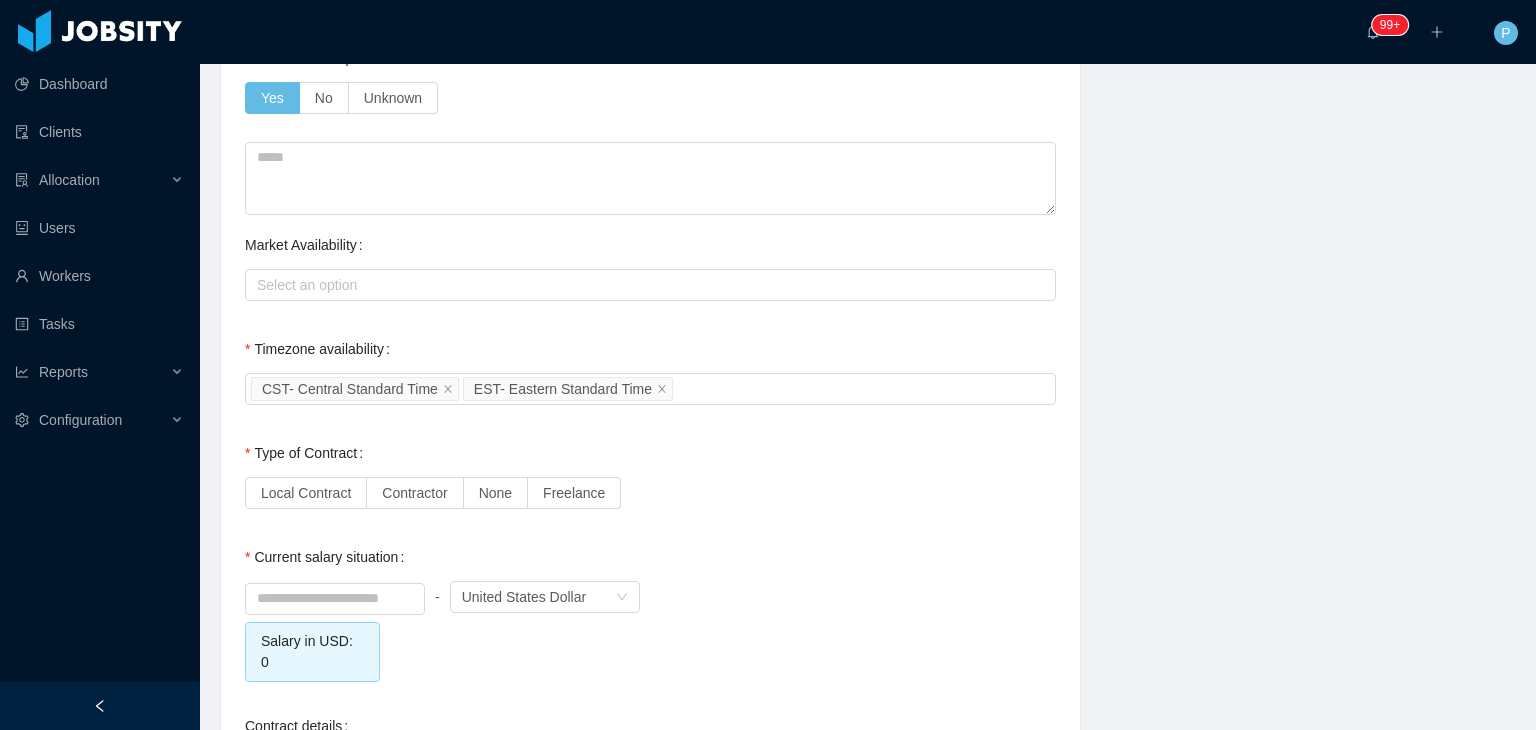 scroll, scrollTop: 1776, scrollLeft: 0, axis: vertical 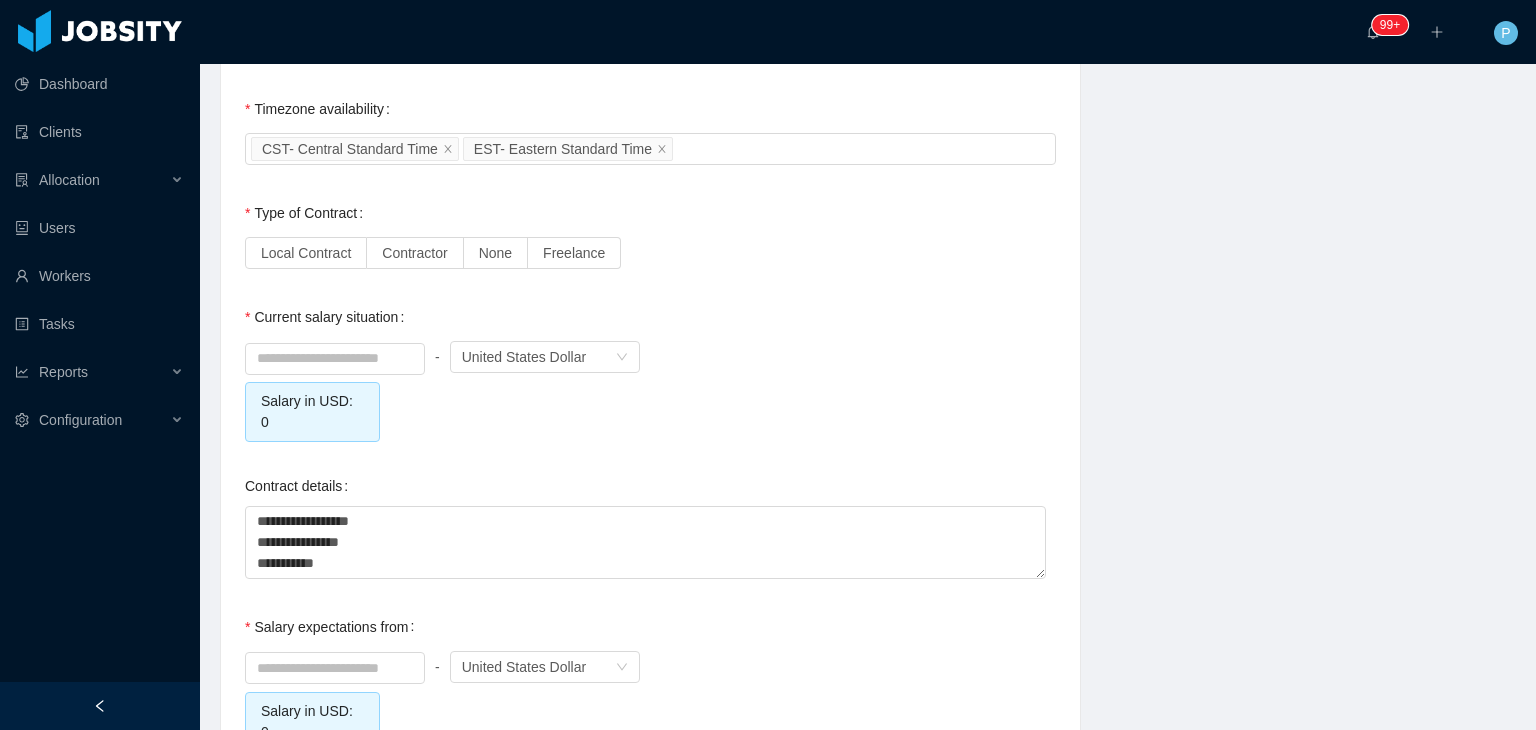 click on "**********" at bounding box center [650, -206] 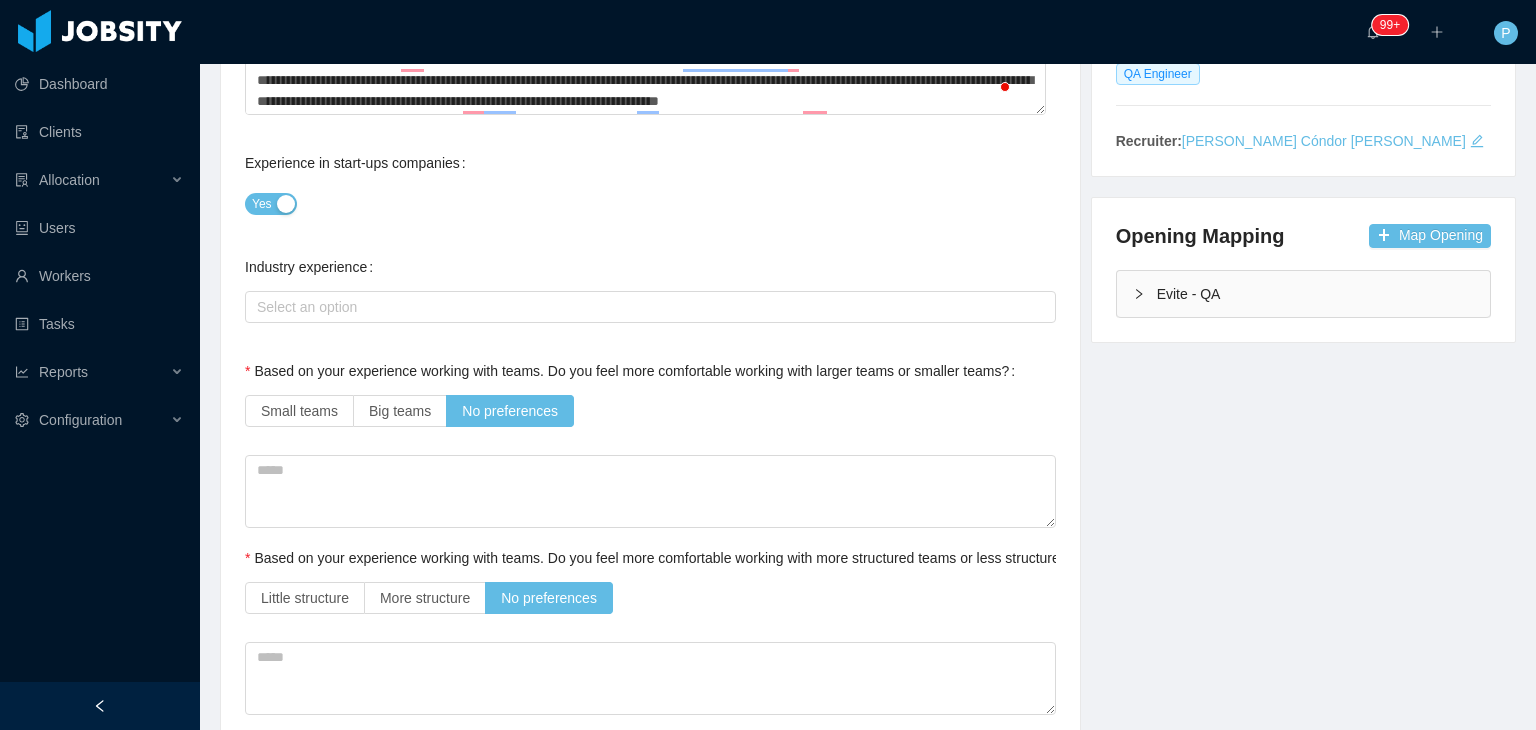 scroll, scrollTop: 0, scrollLeft: 0, axis: both 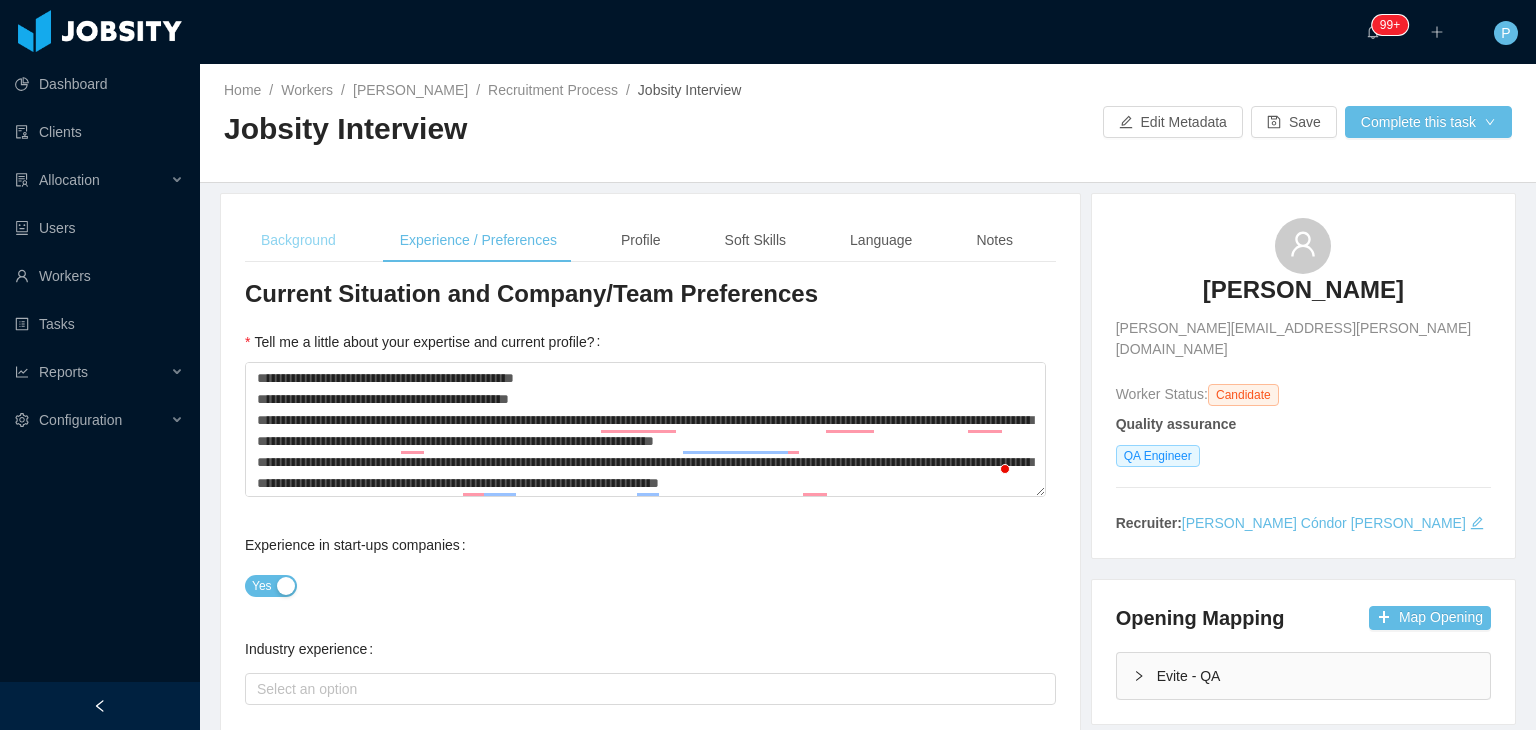 click on "Background" at bounding box center (298, 240) 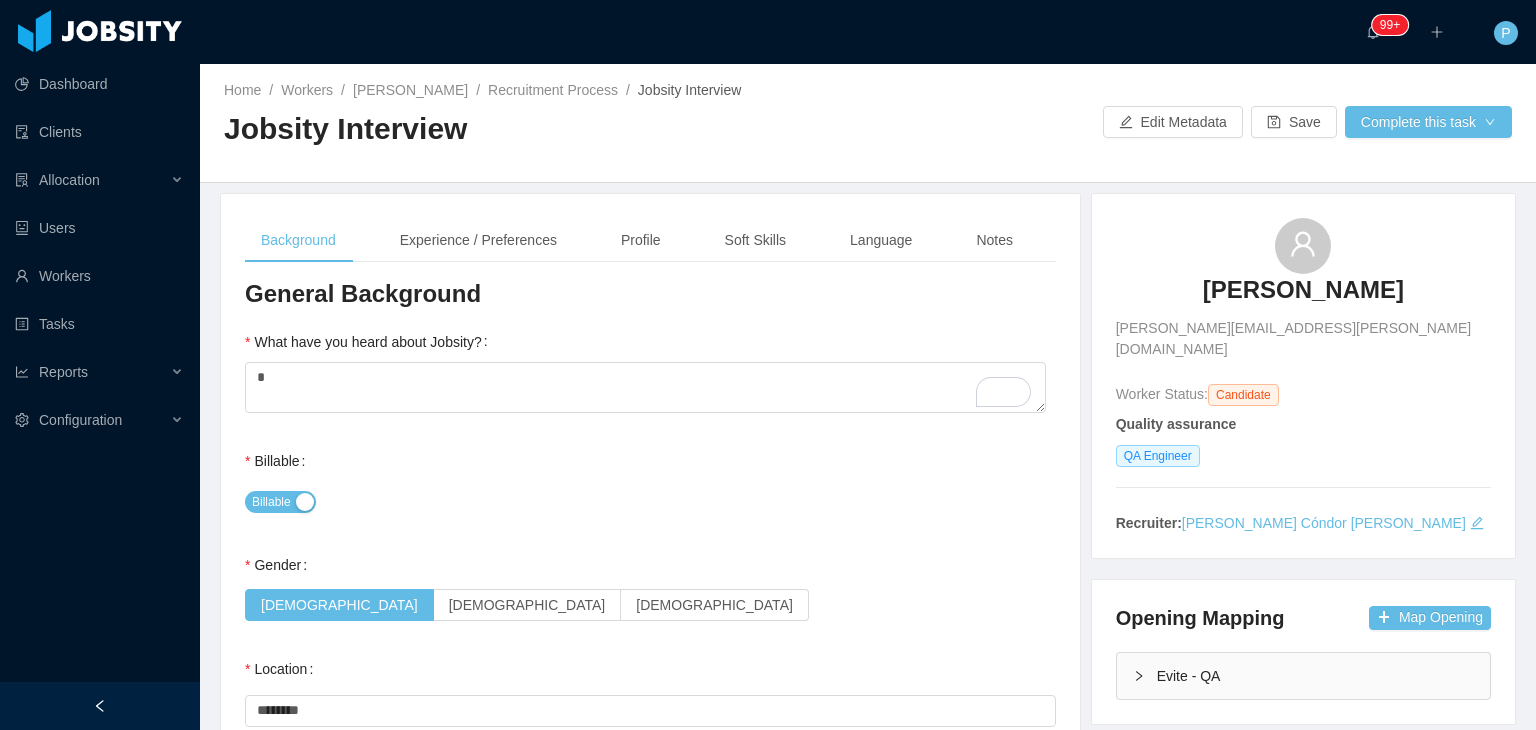 click on "Jobsity Interview" at bounding box center [546, 137] 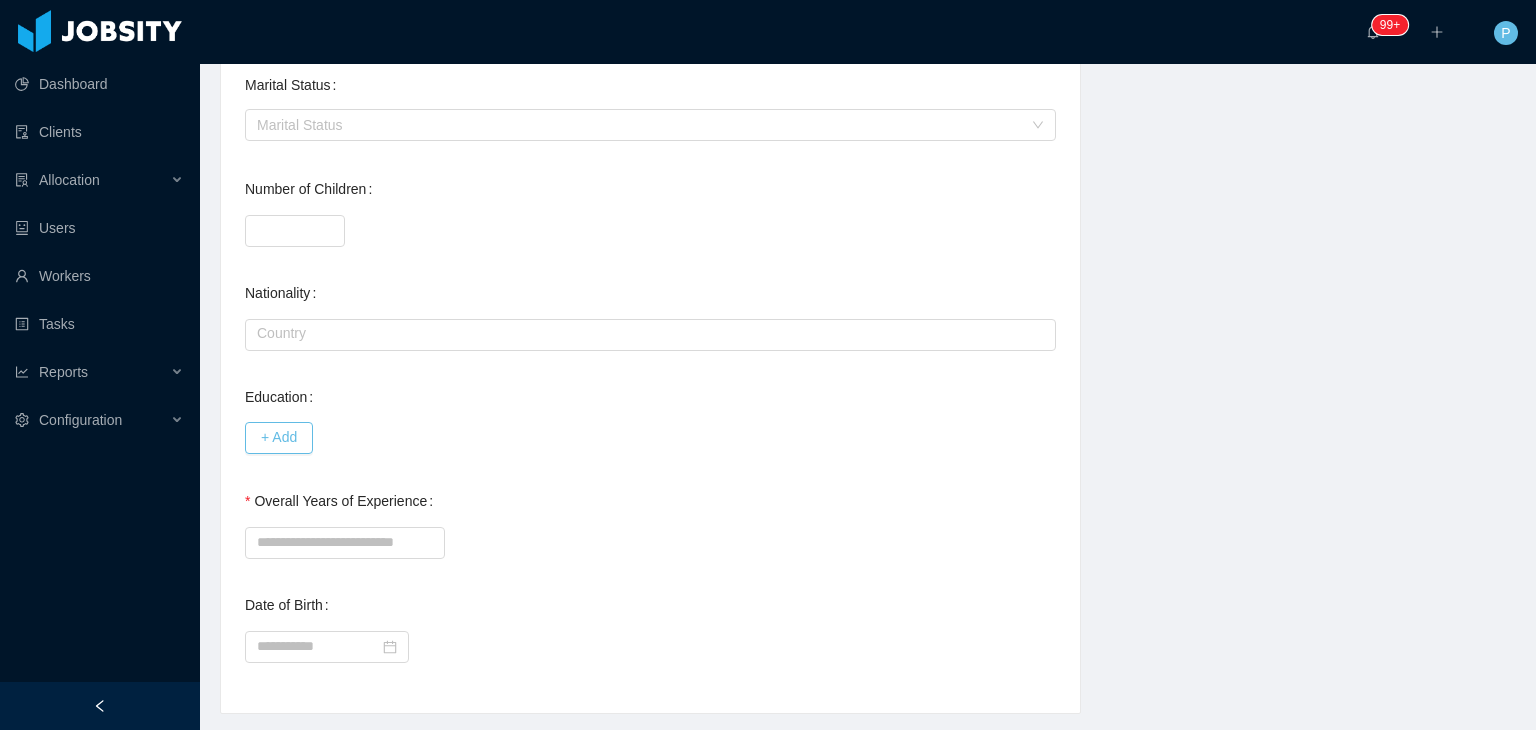 scroll, scrollTop: 736, scrollLeft: 0, axis: vertical 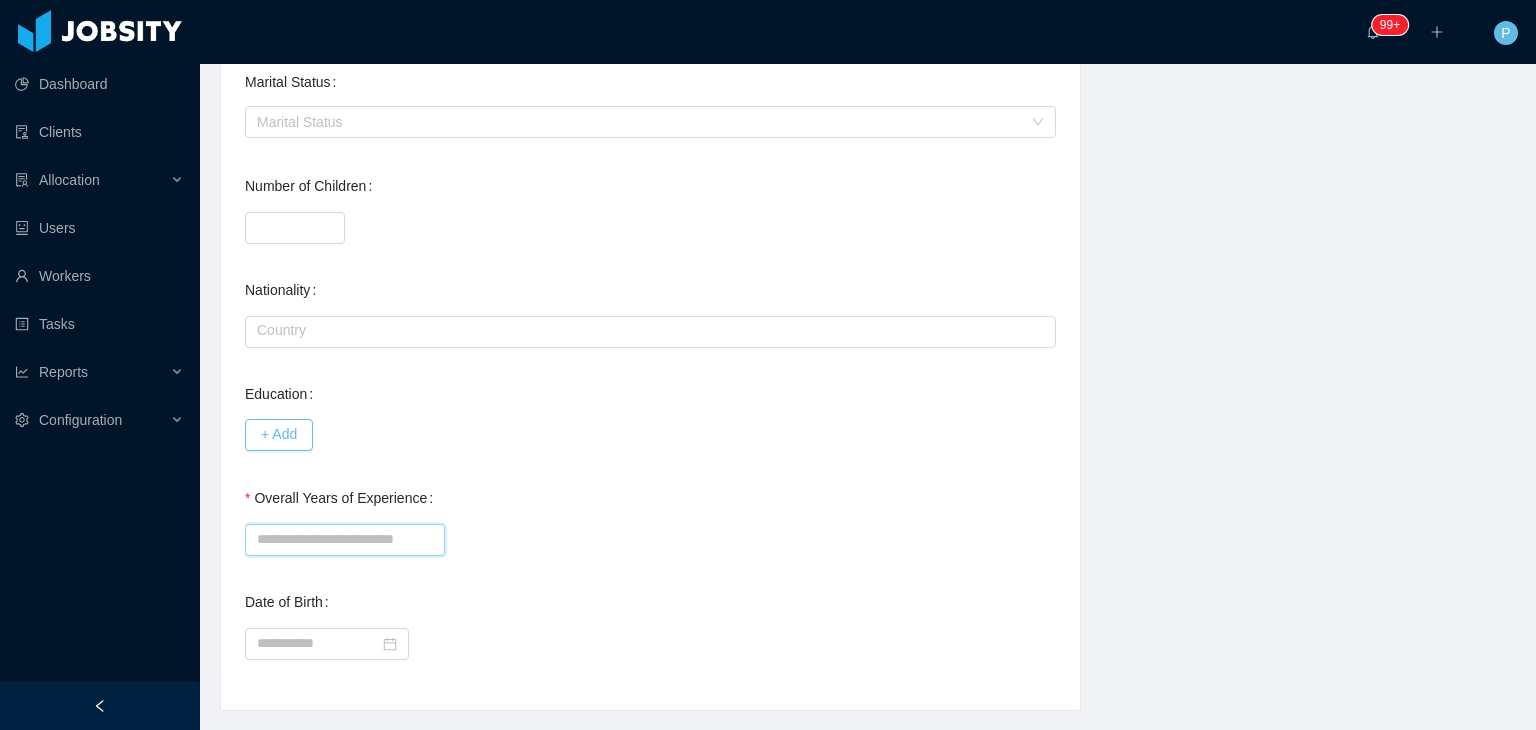 click on "Overall Years of Experience" at bounding box center (345, 540) 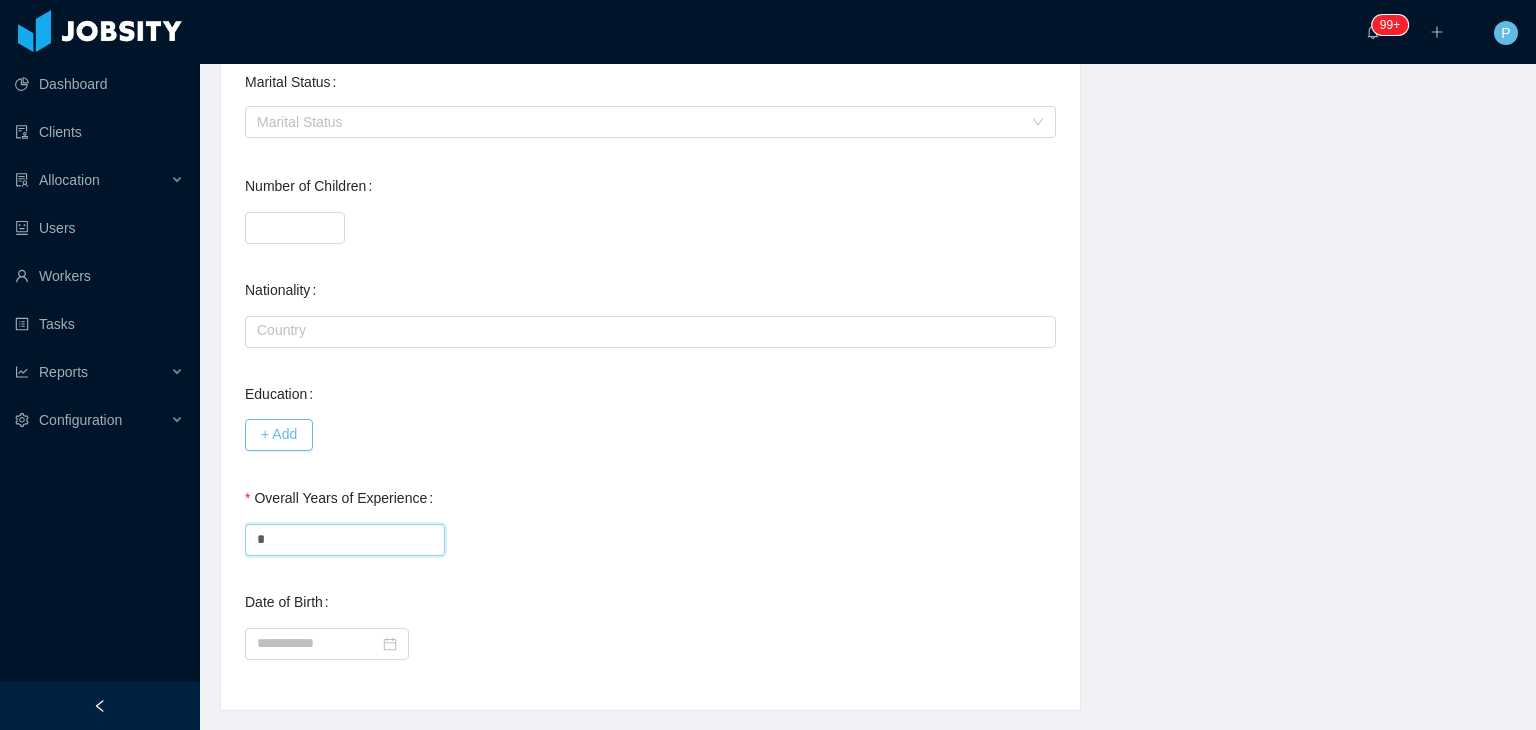type on "*" 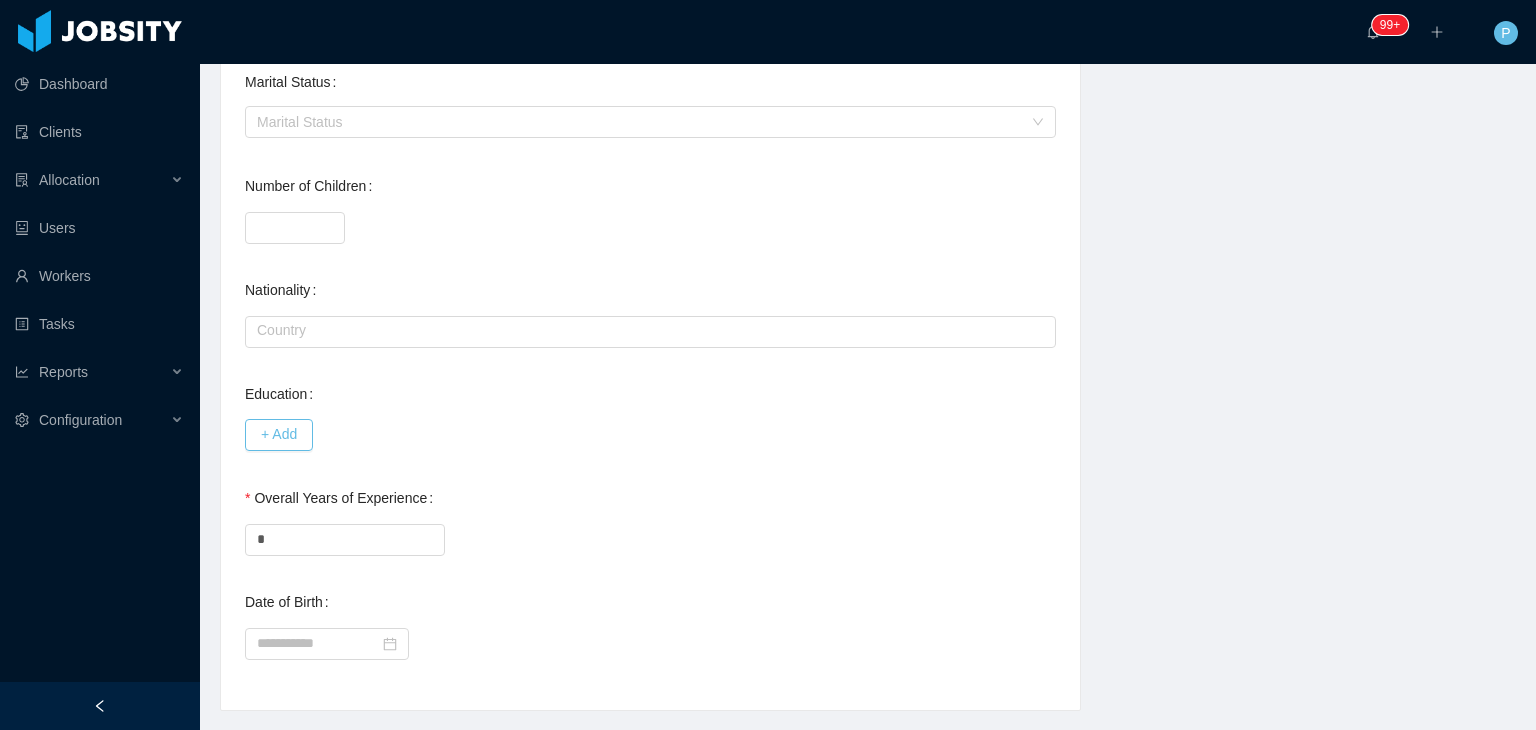 click on "**********" at bounding box center (650, 114) 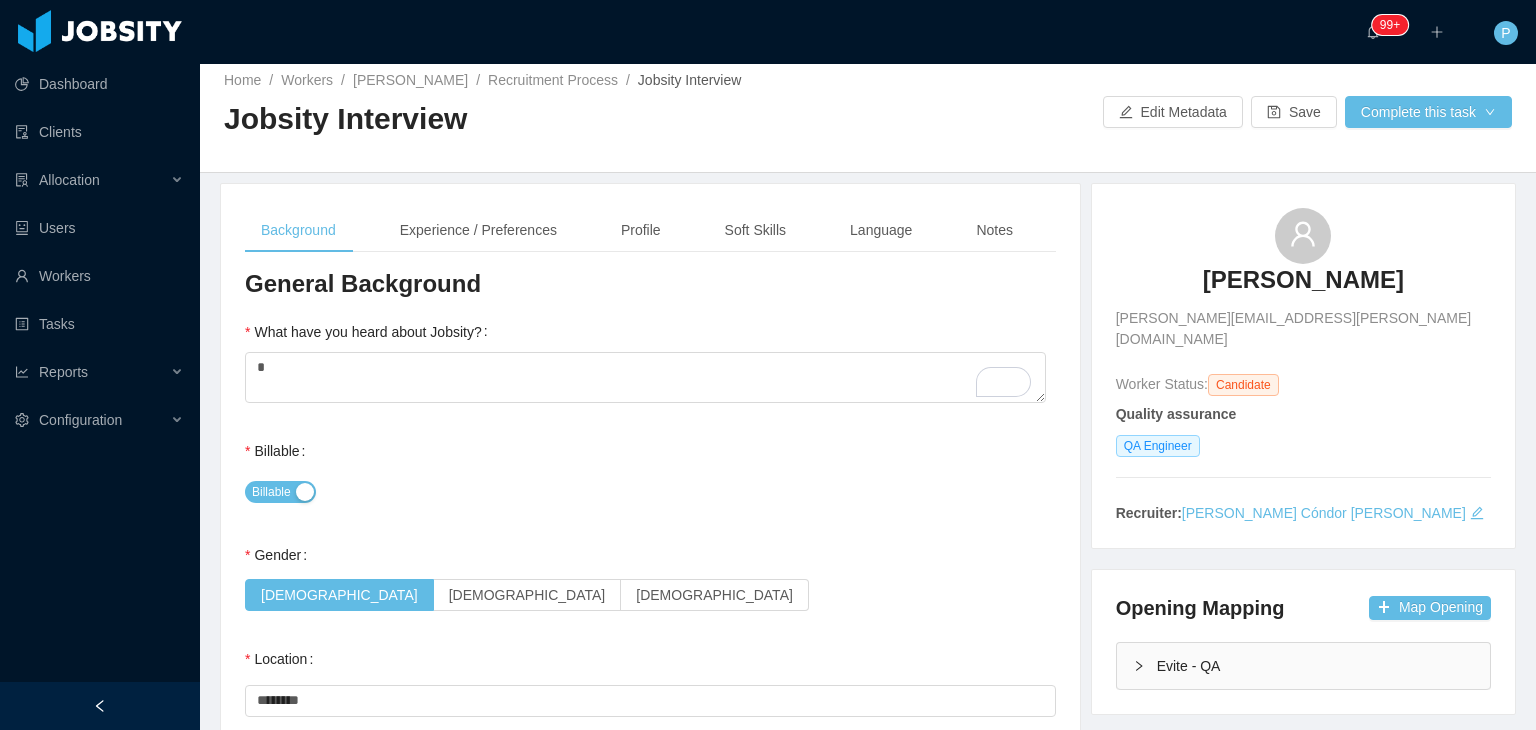 scroll, scrollTop: 0, scrollLeft: 0, axis: both 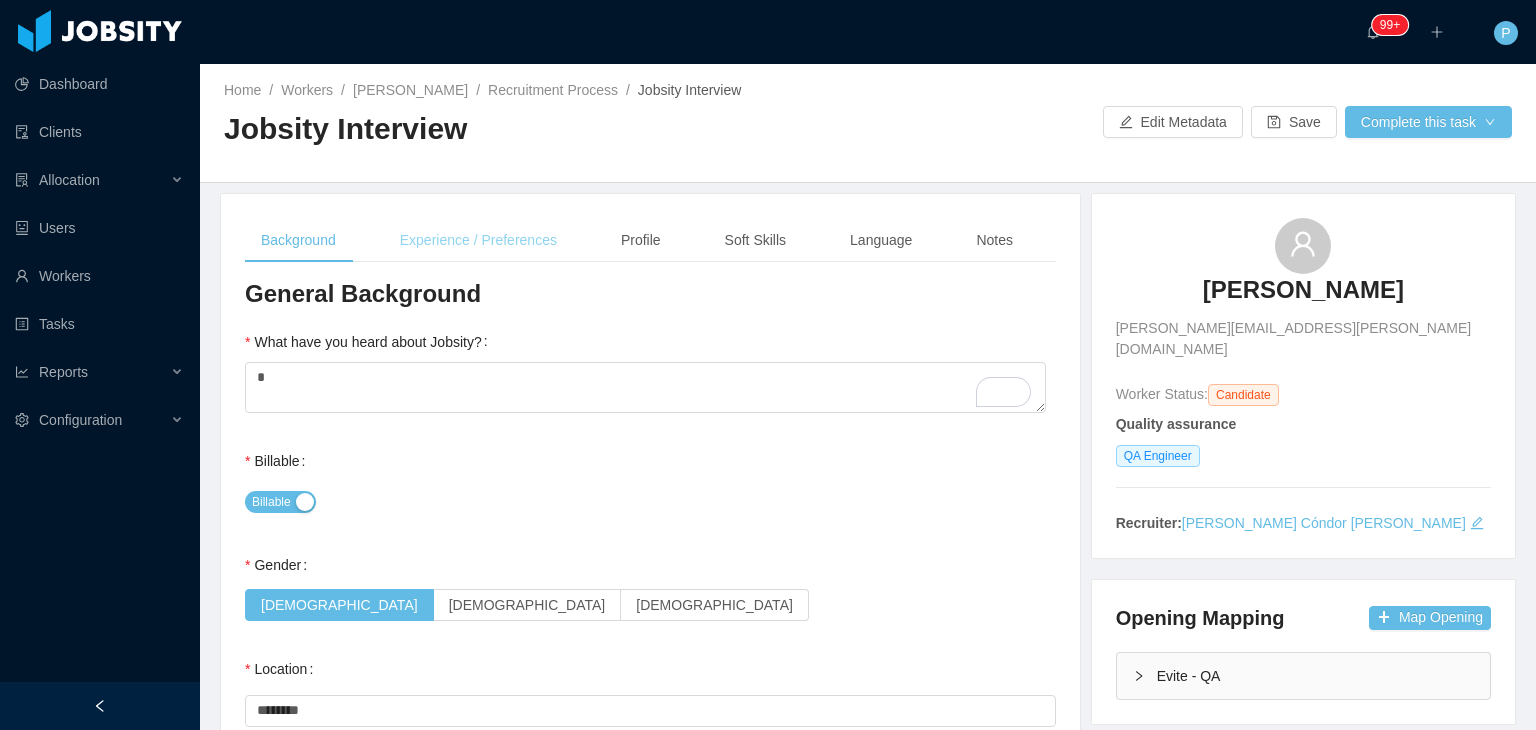 click on "Experience / Preferences" at bounding box center (478, 240) 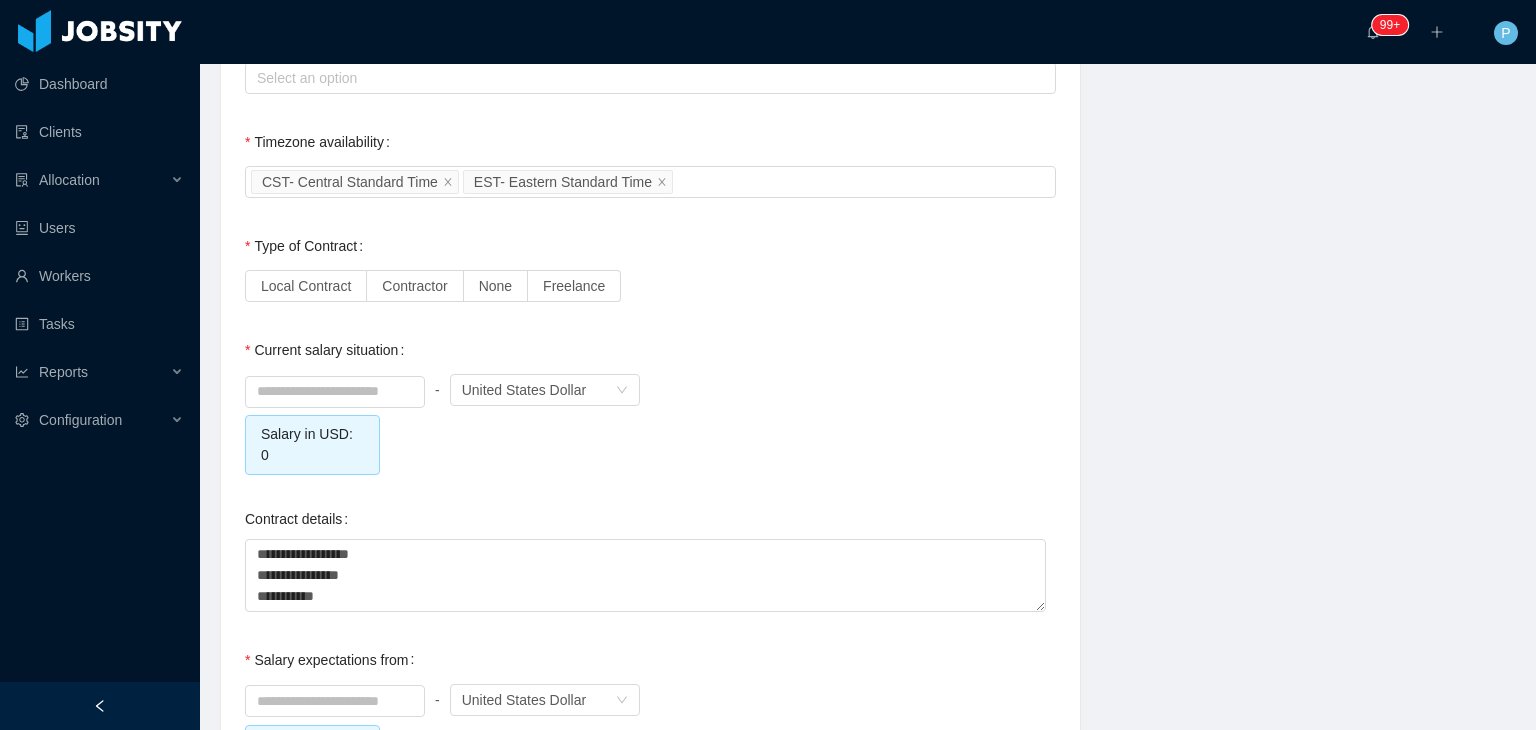 scroll, scrollTop: 1736, scrollLeft: 0, axis: vertical 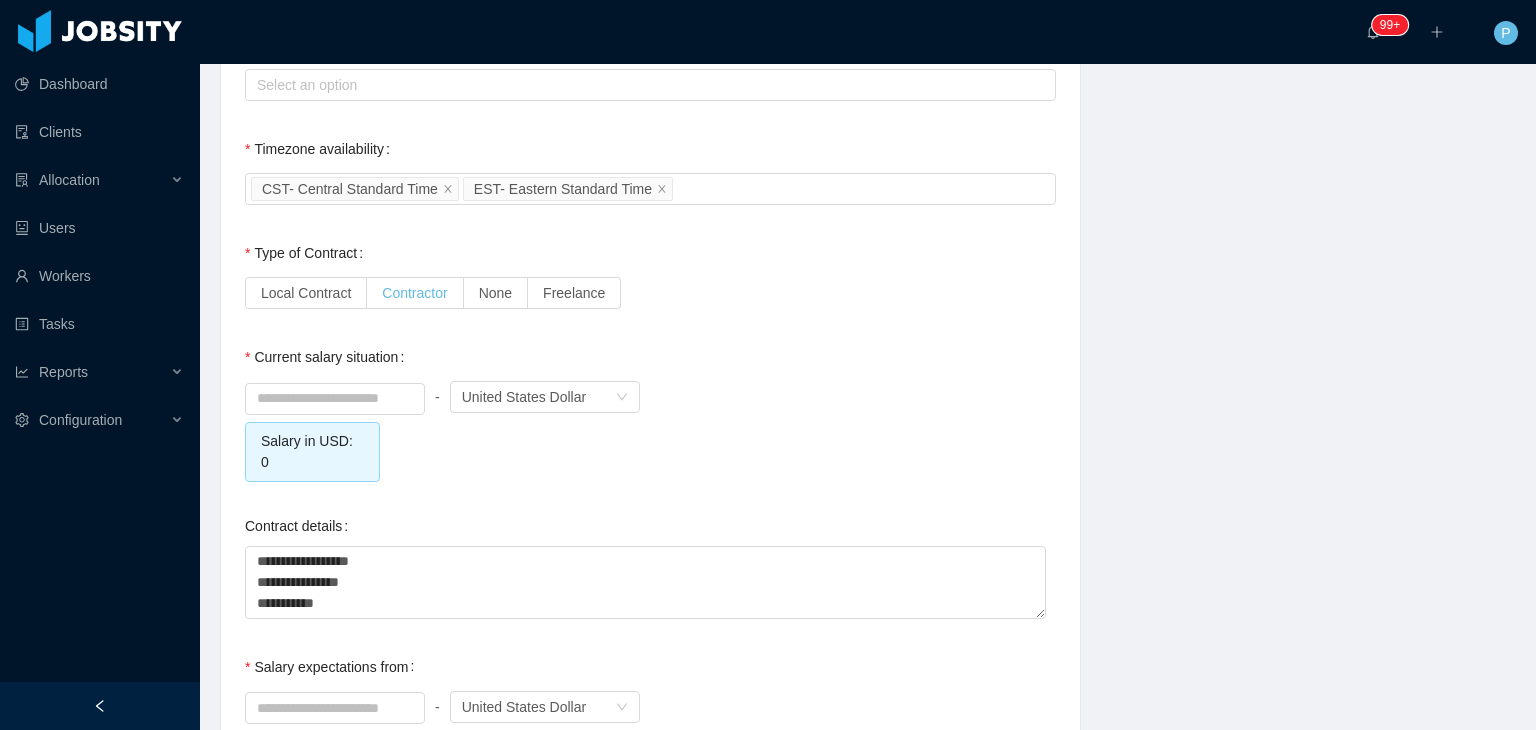 click on "Contractor" at bounding box center (414, 293) 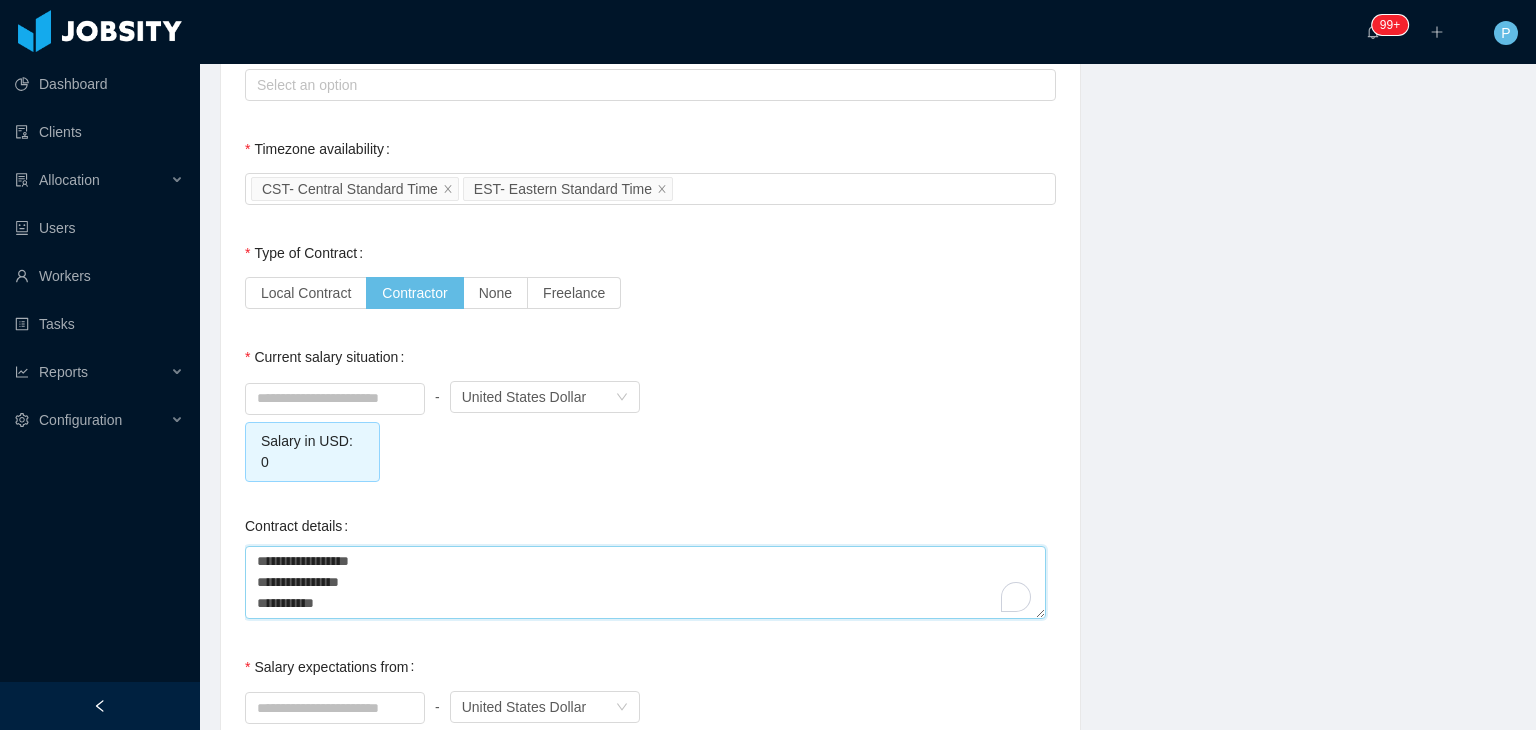 click on "**********" at bounding box center [645, 582] 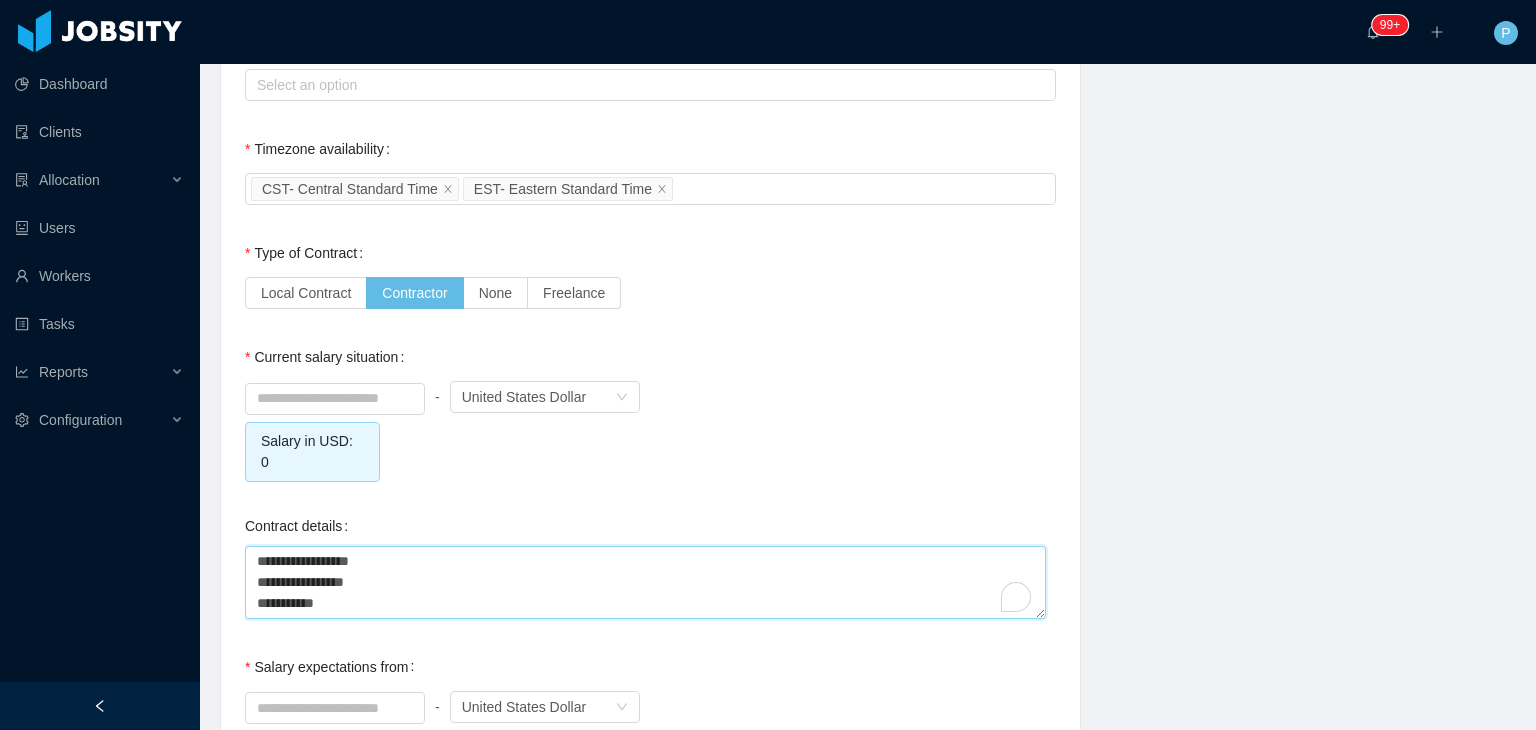 type 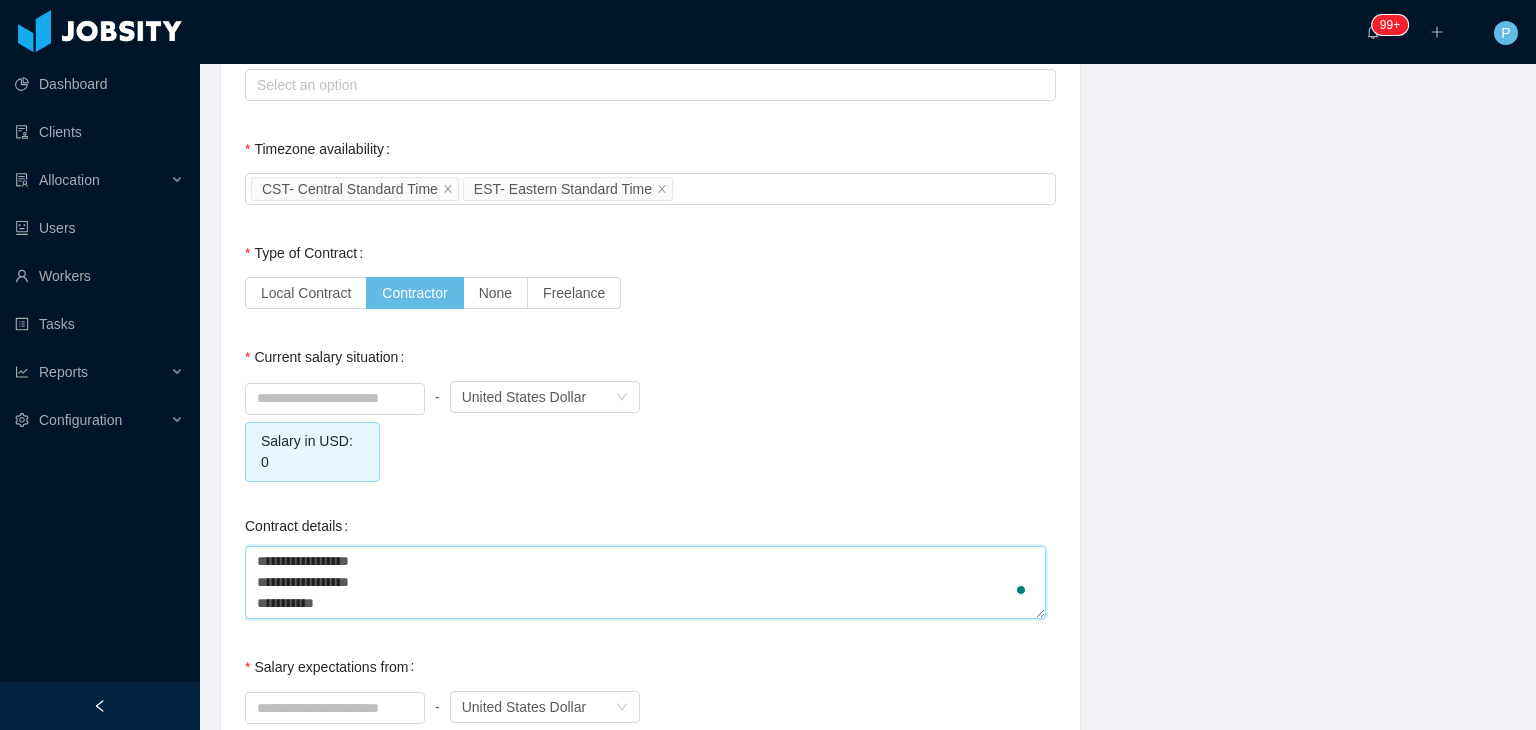 type 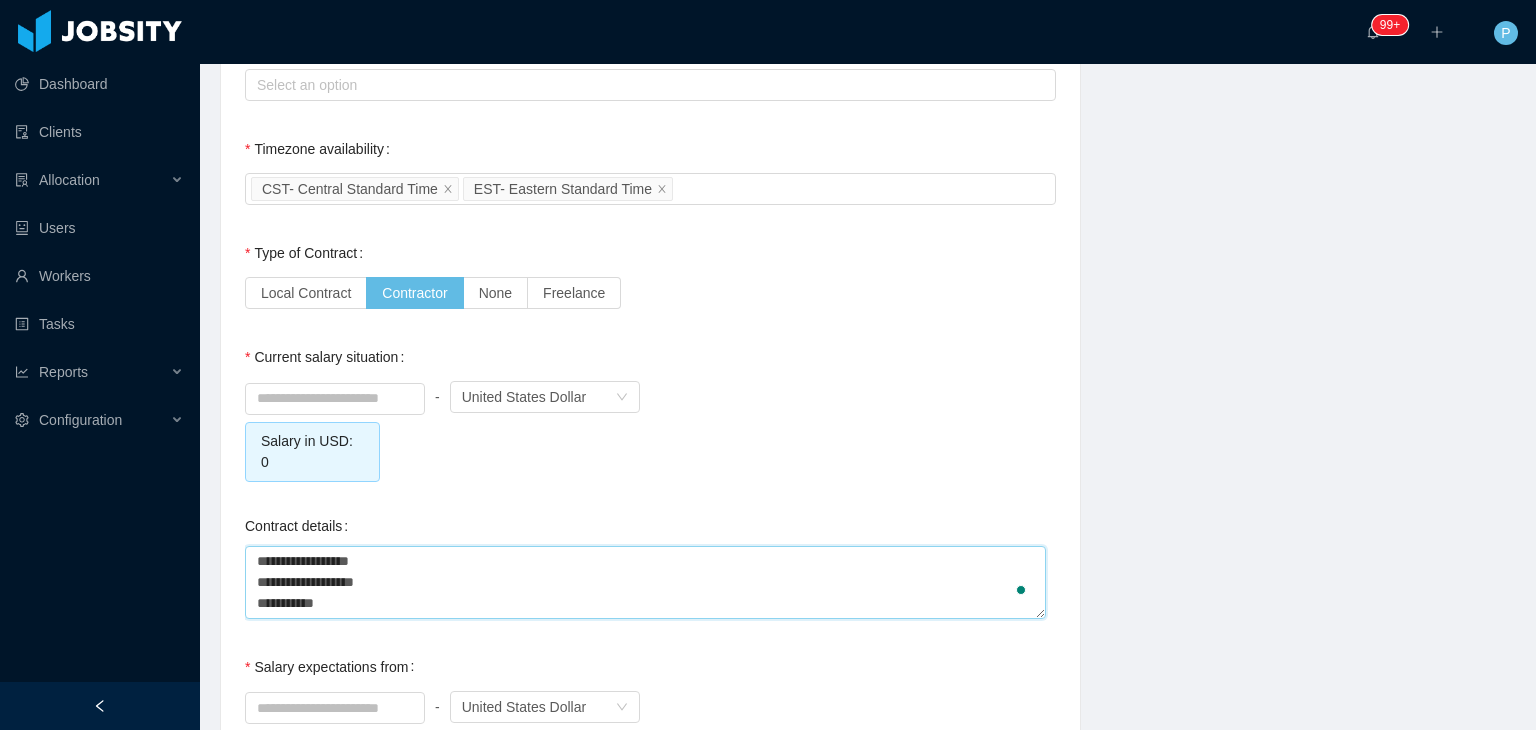 type on "**********" 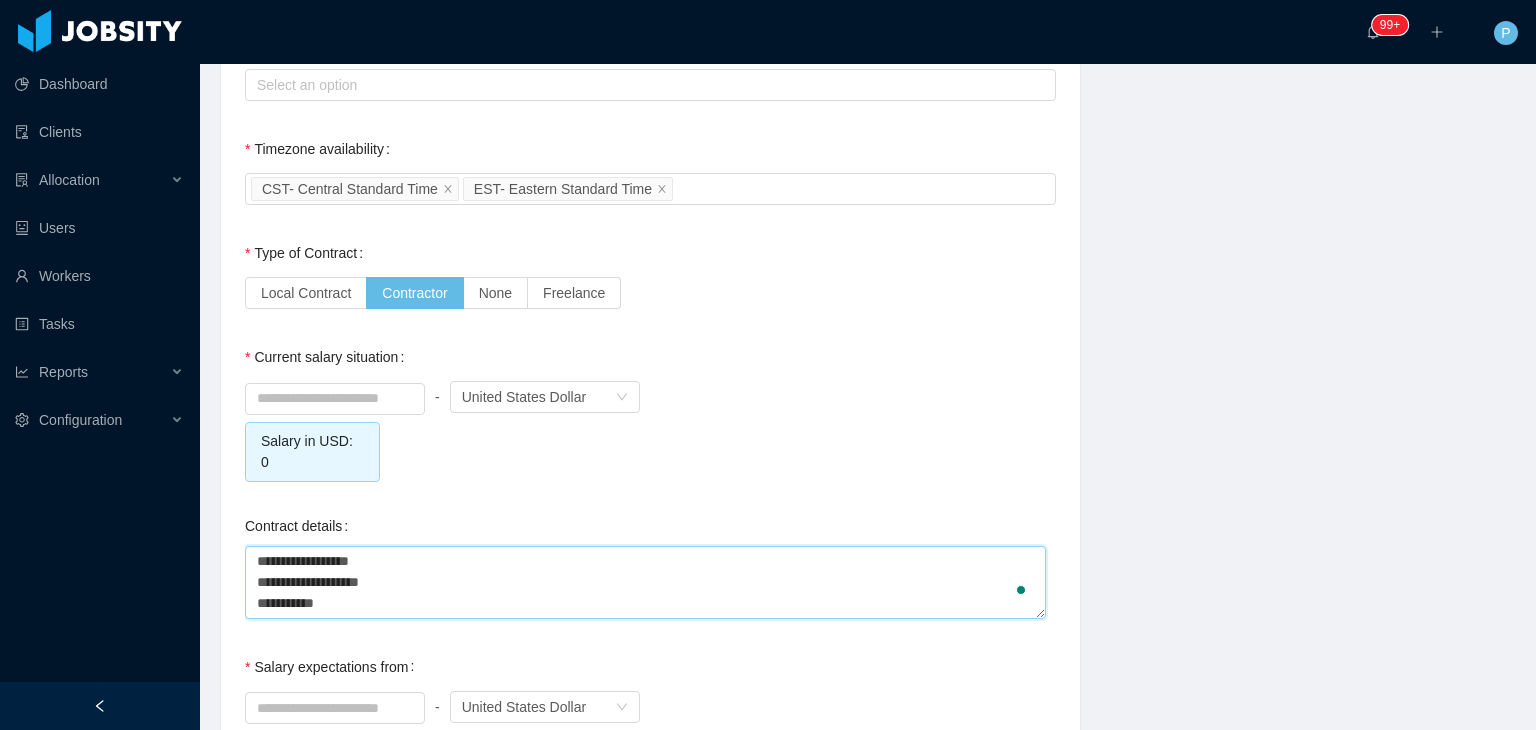 type 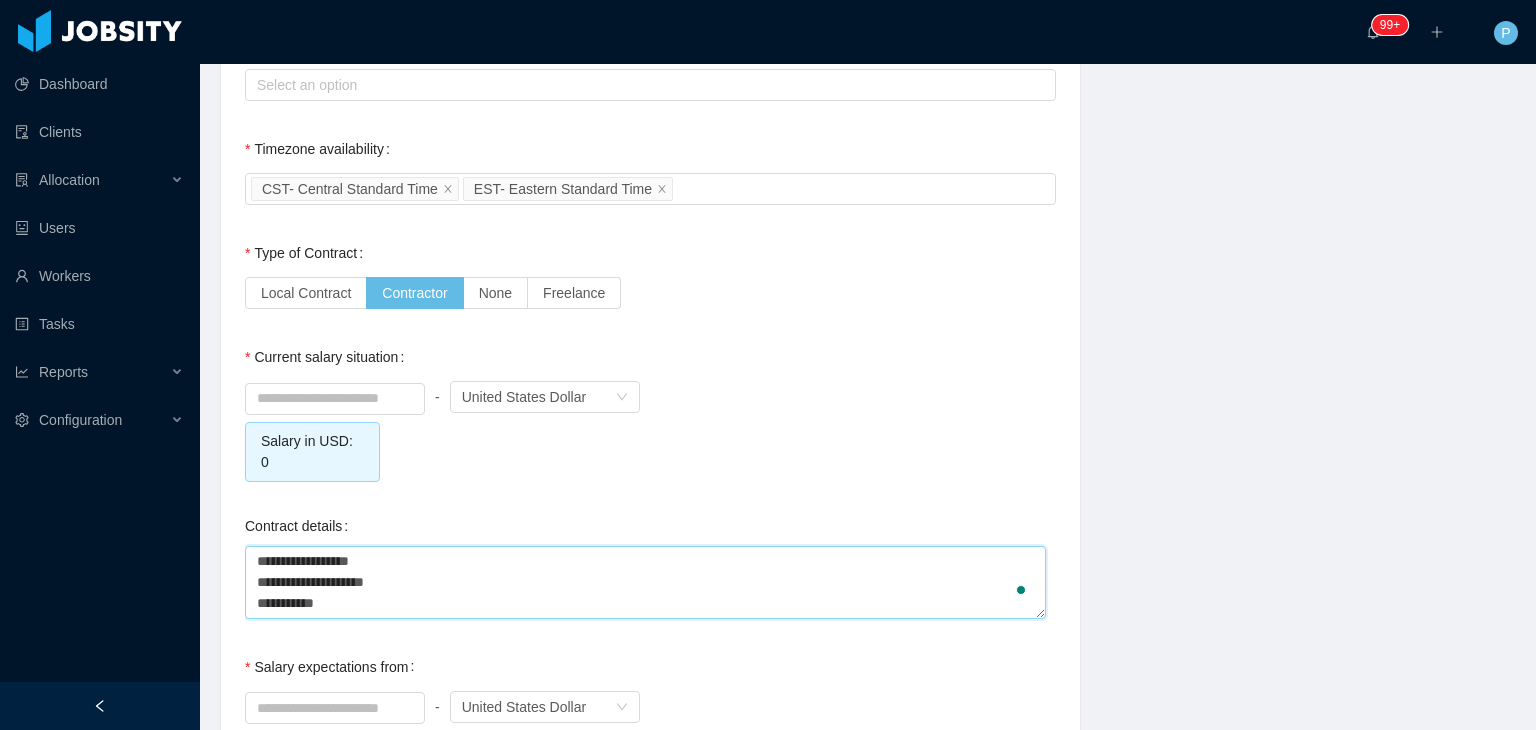 type 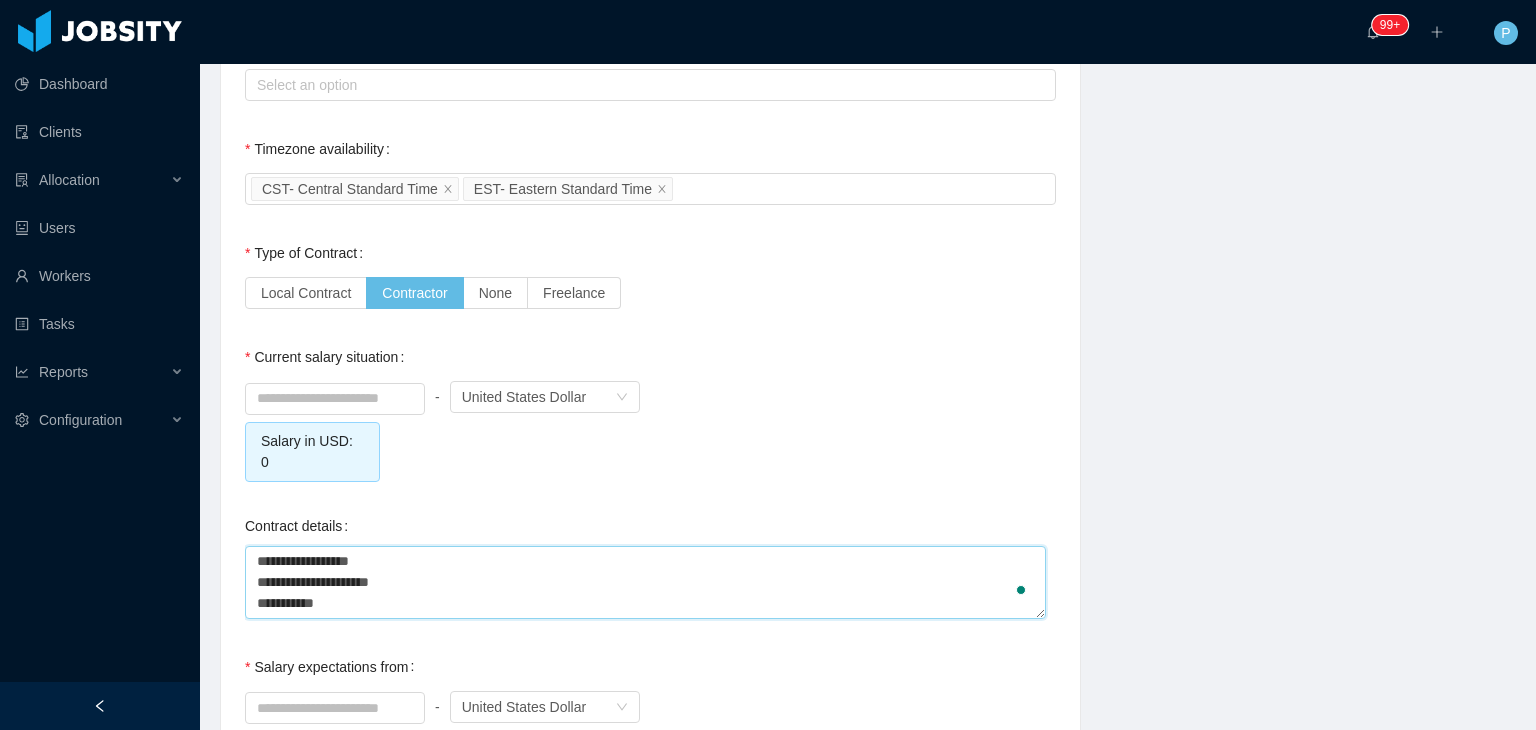 type 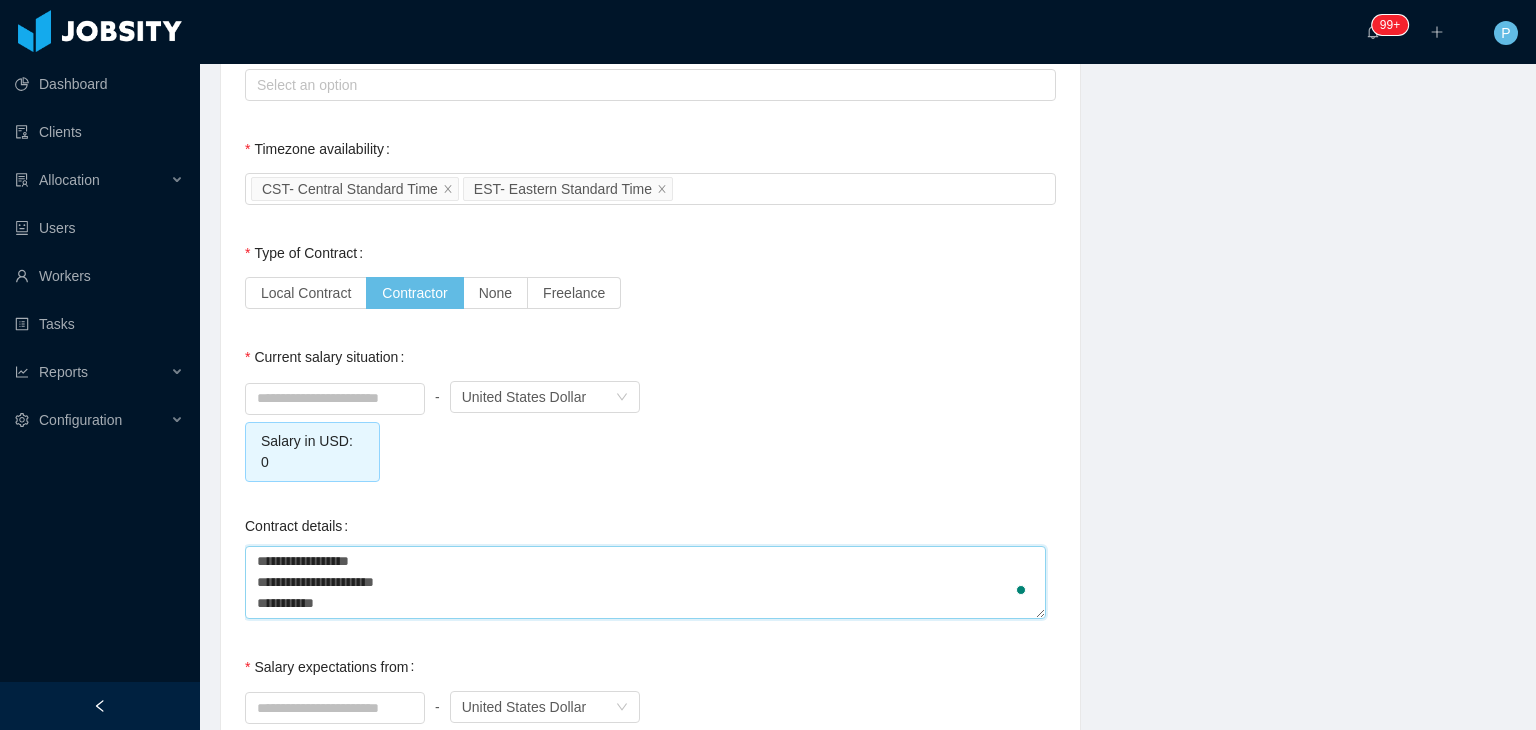 type 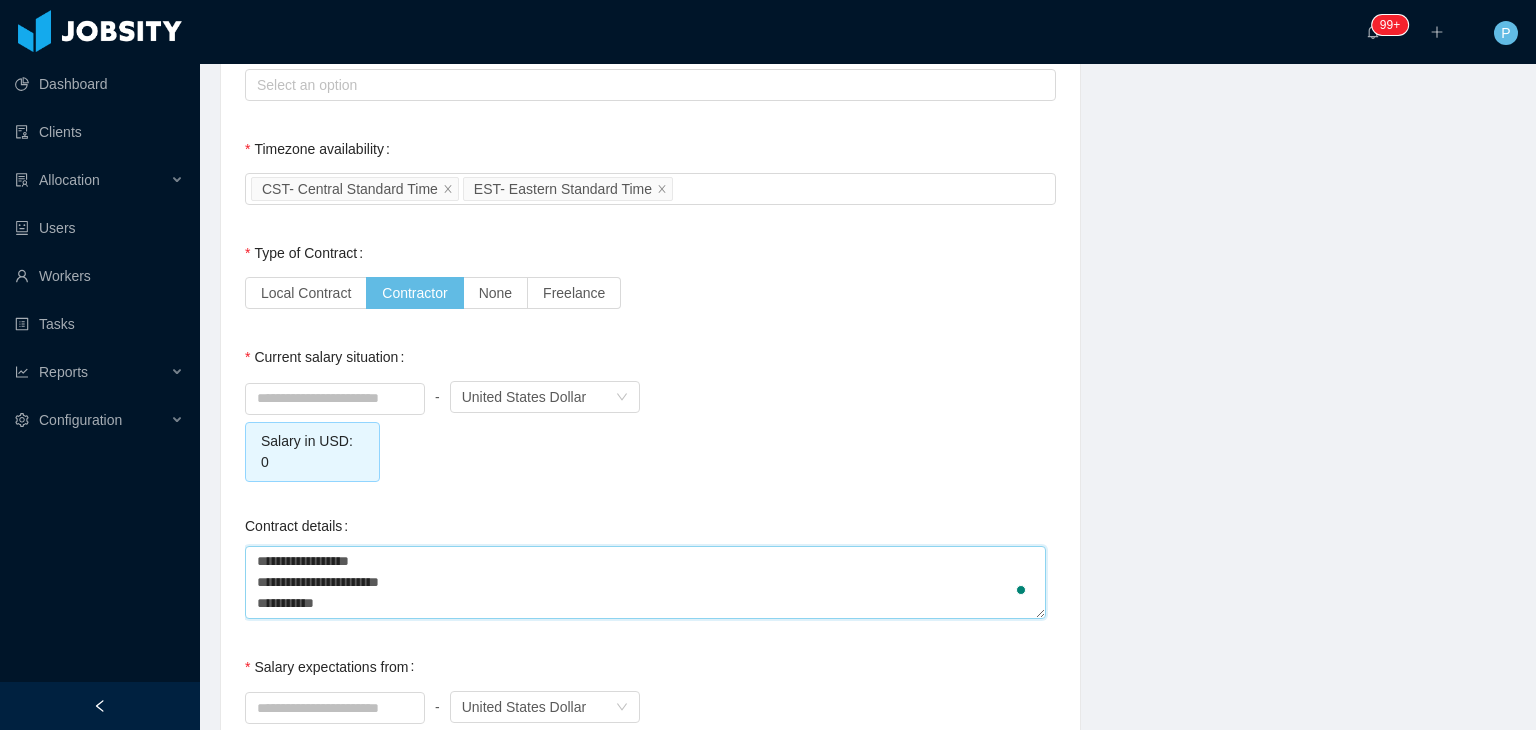 type 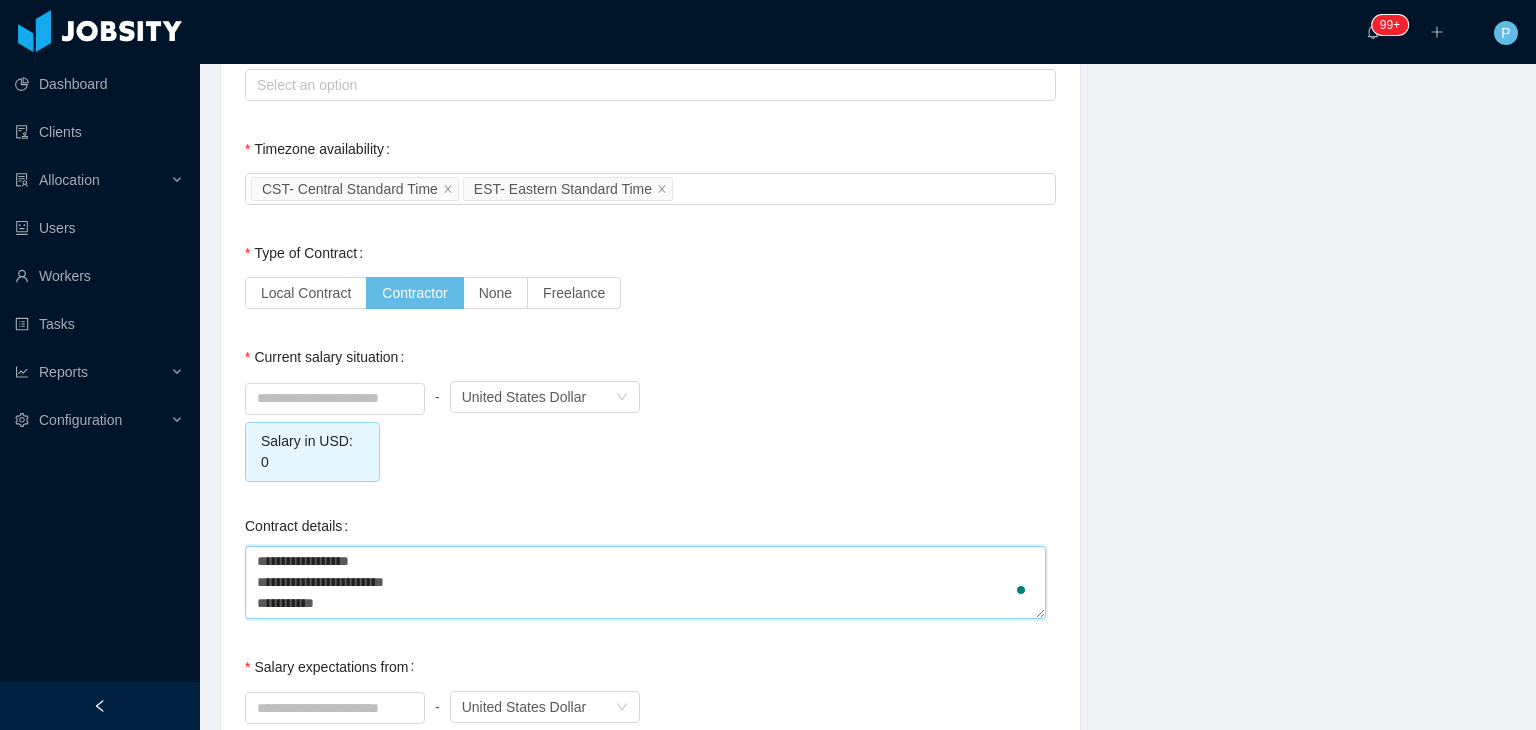 type 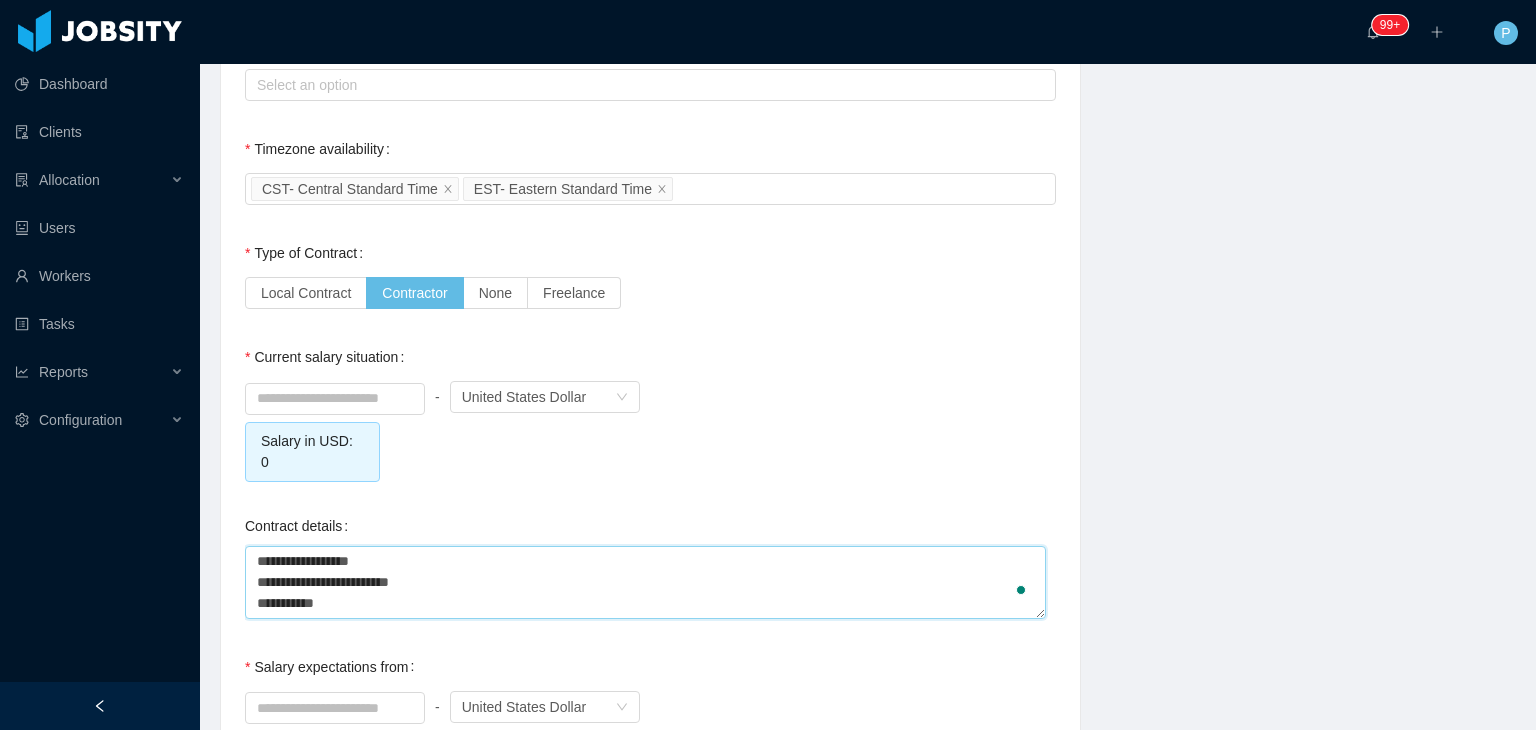 type 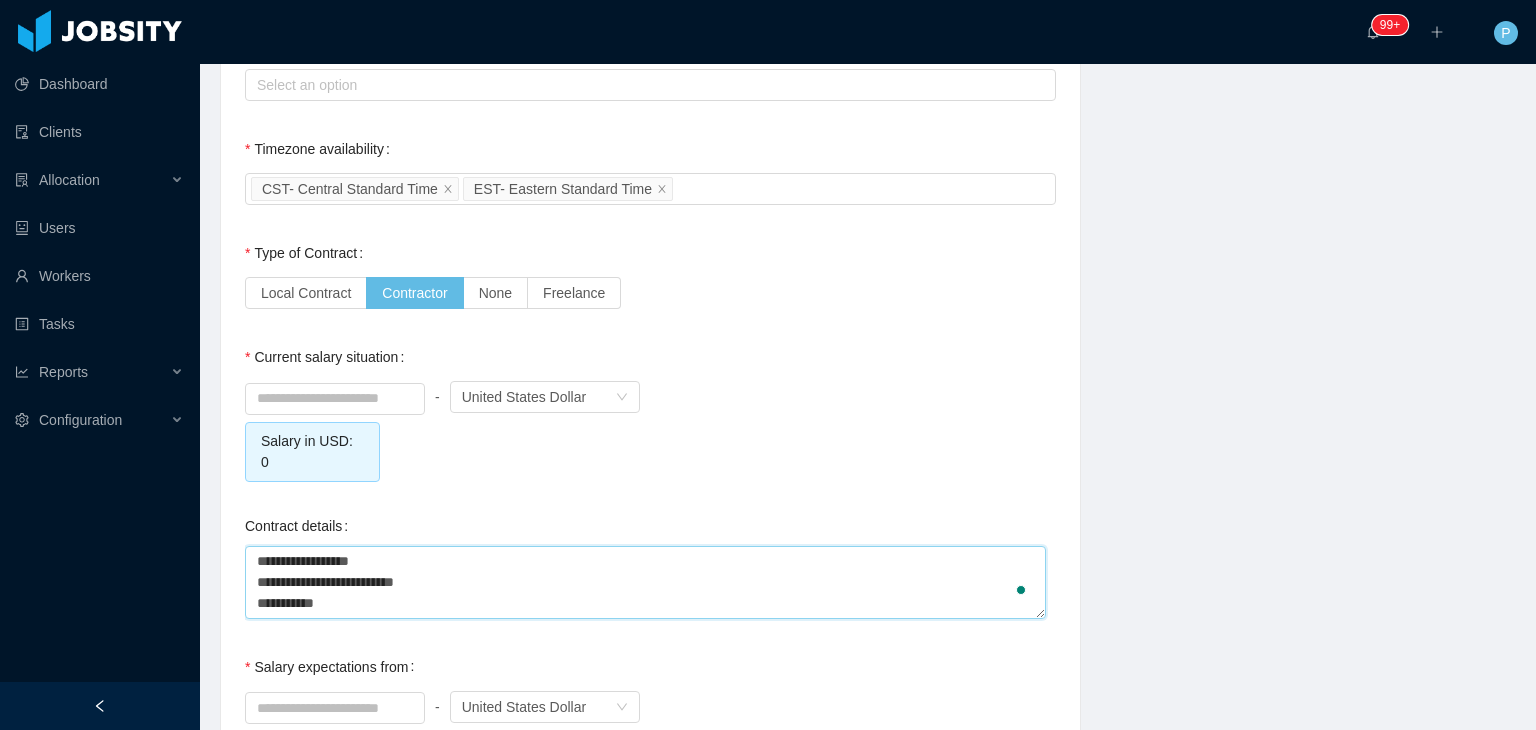 type 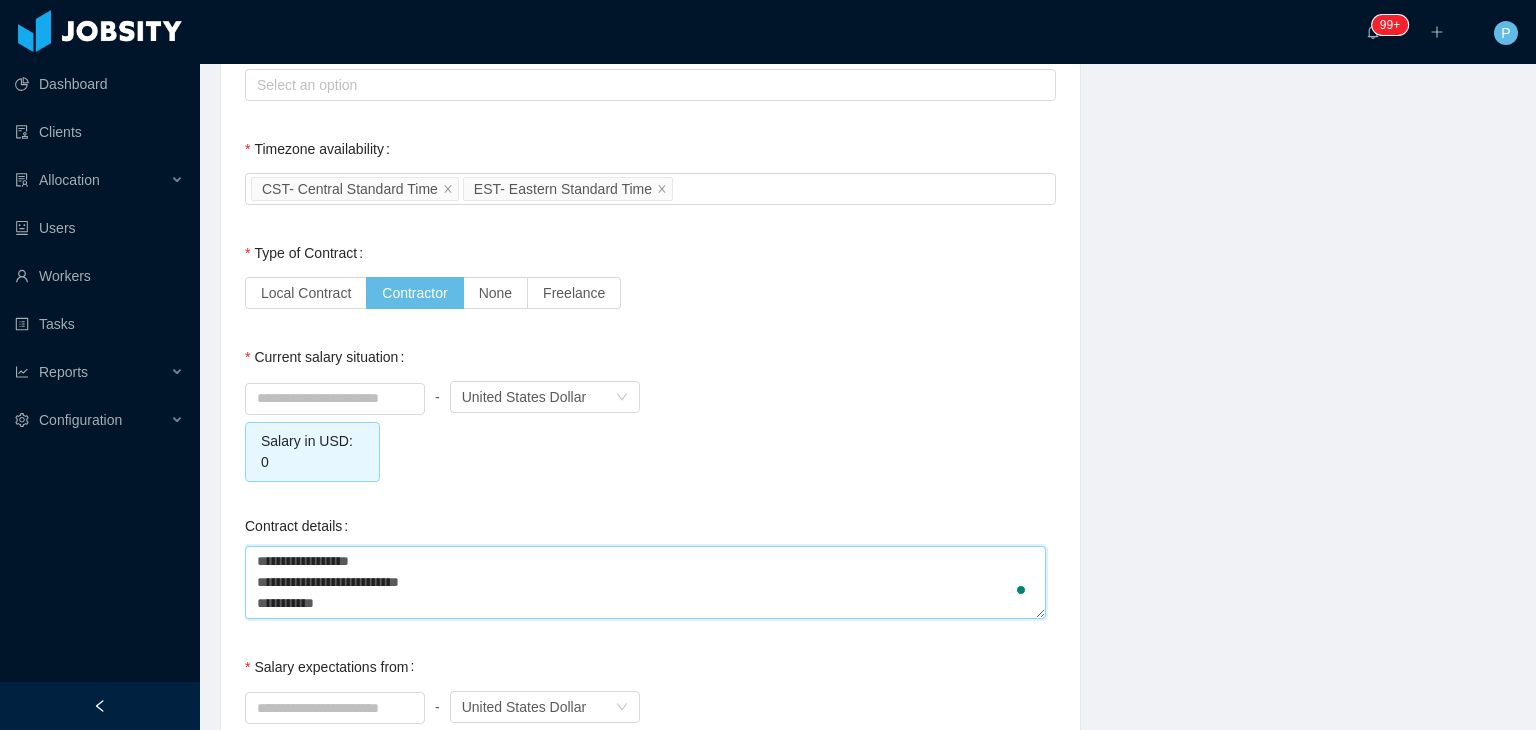 type 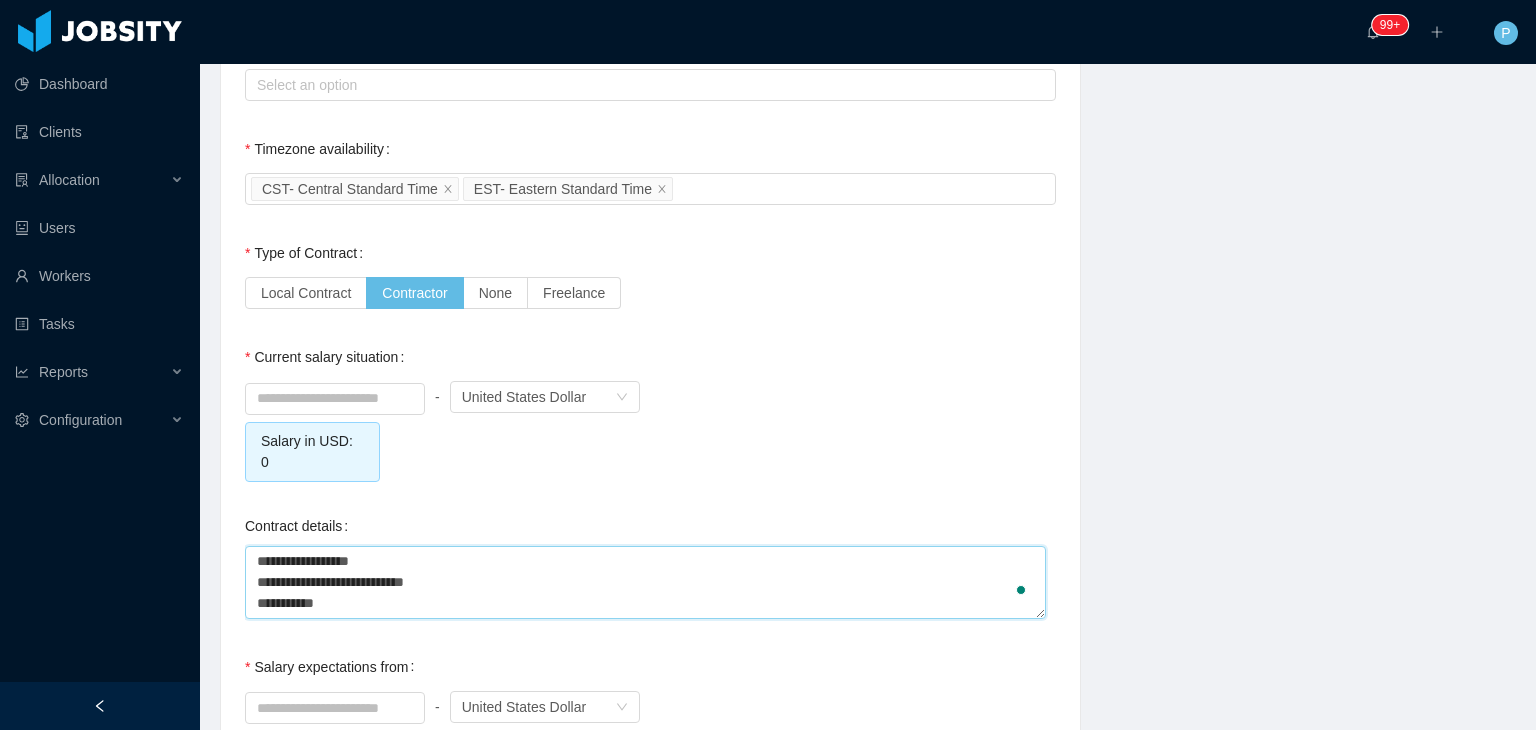 type 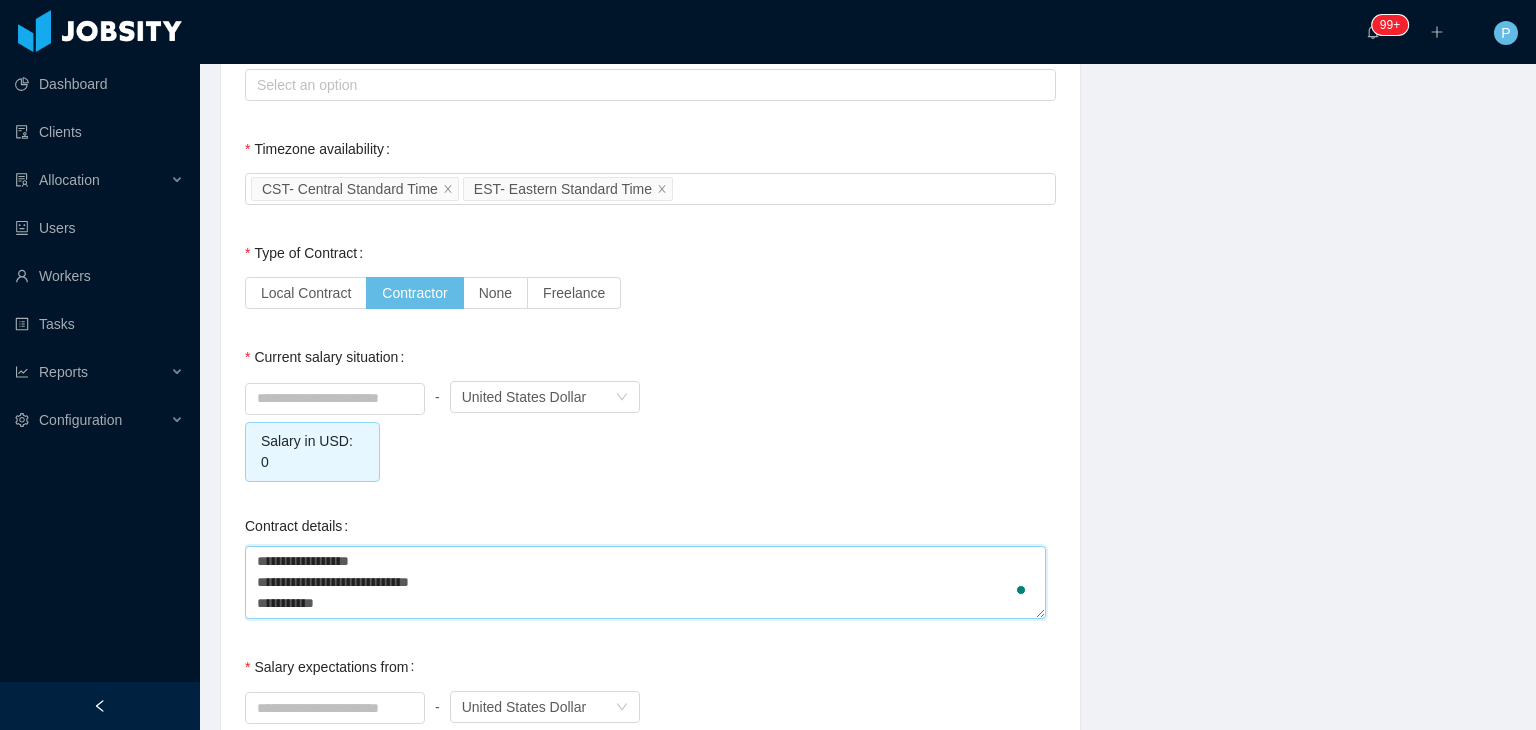 type 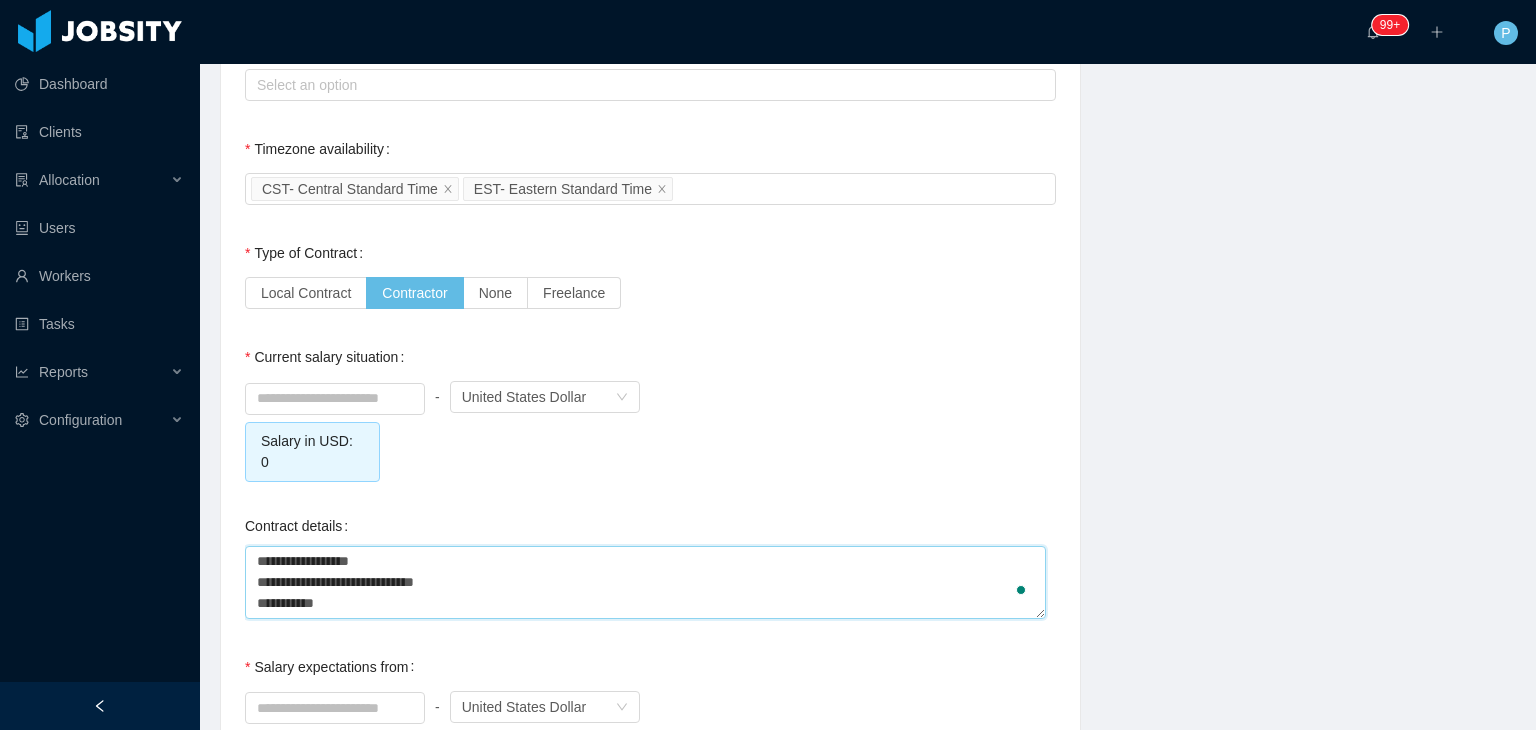 type 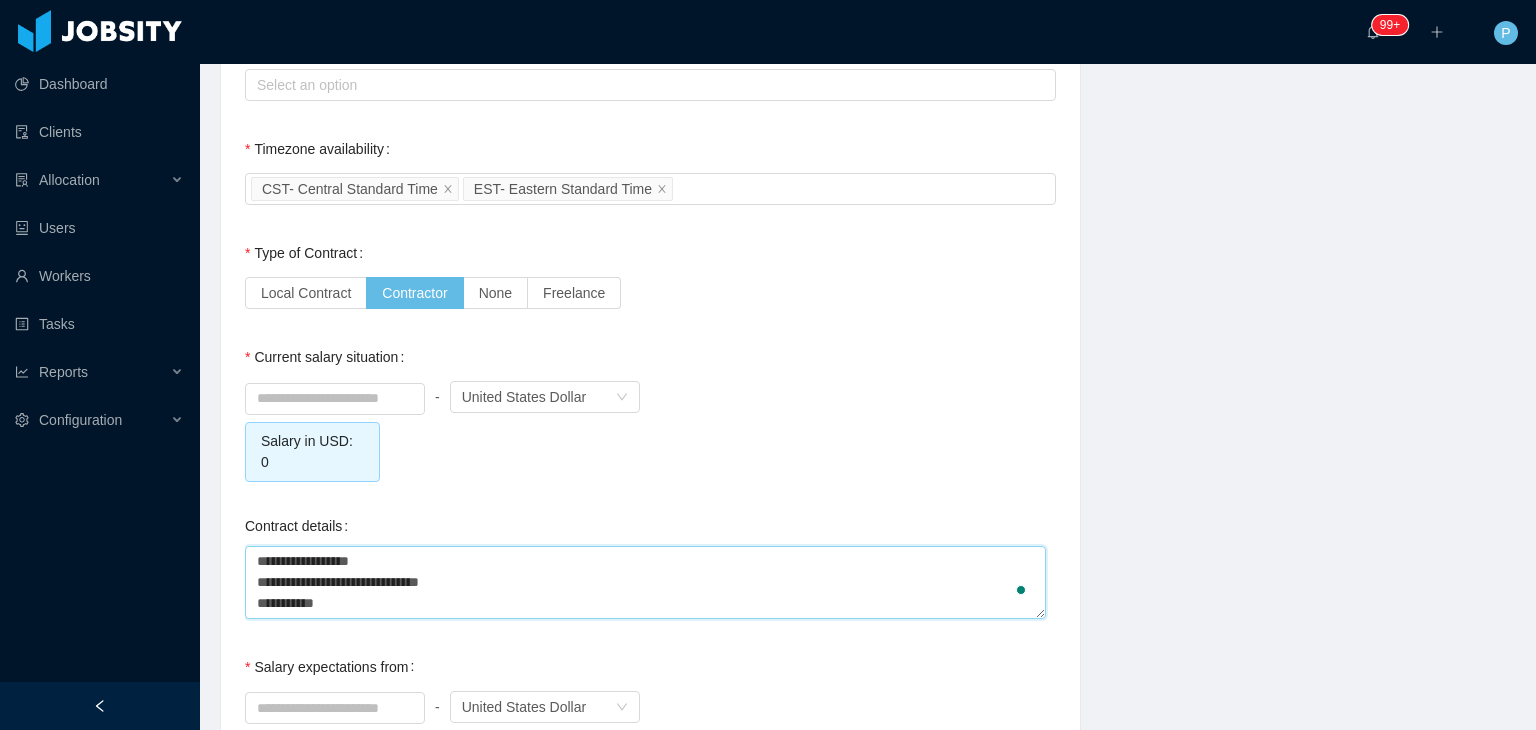 type 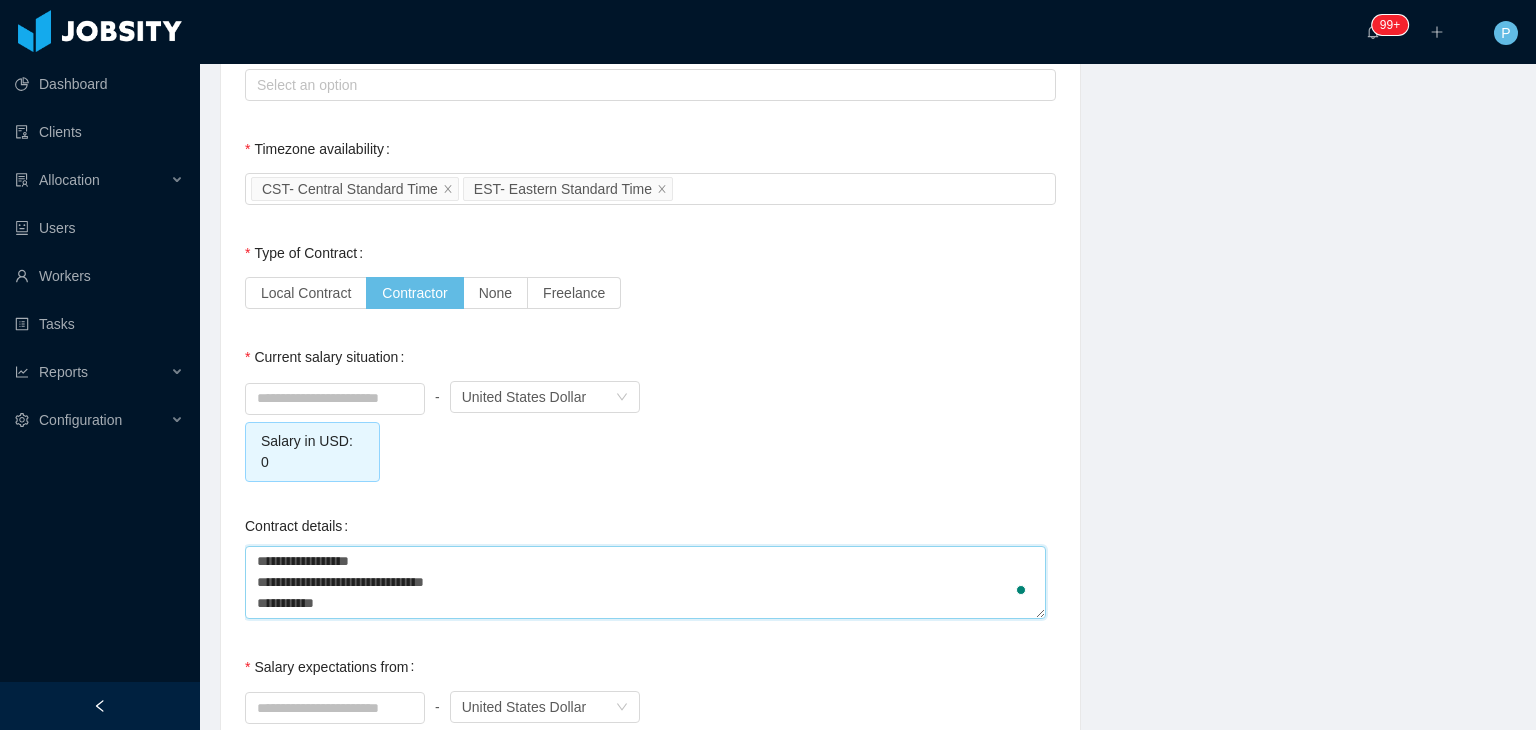 type 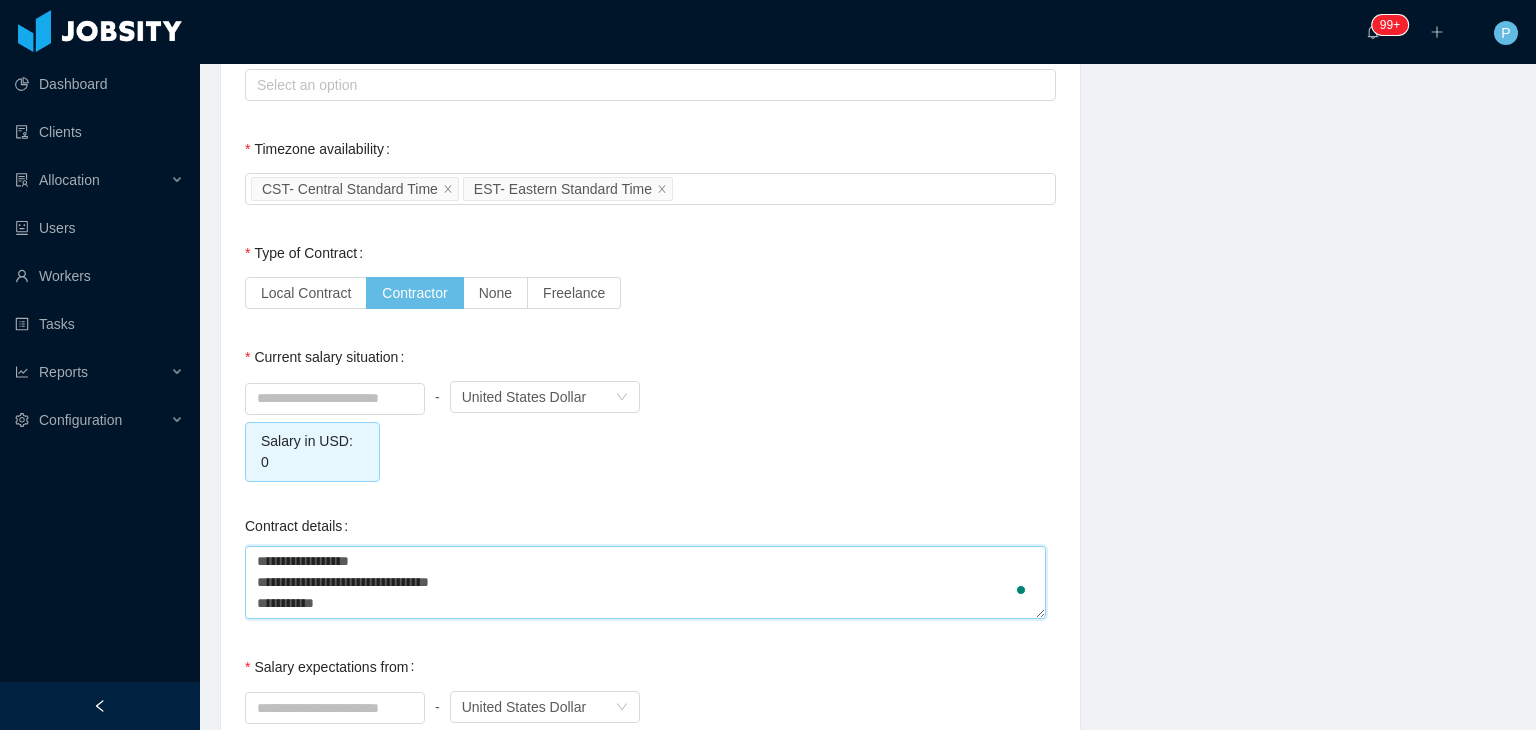 type 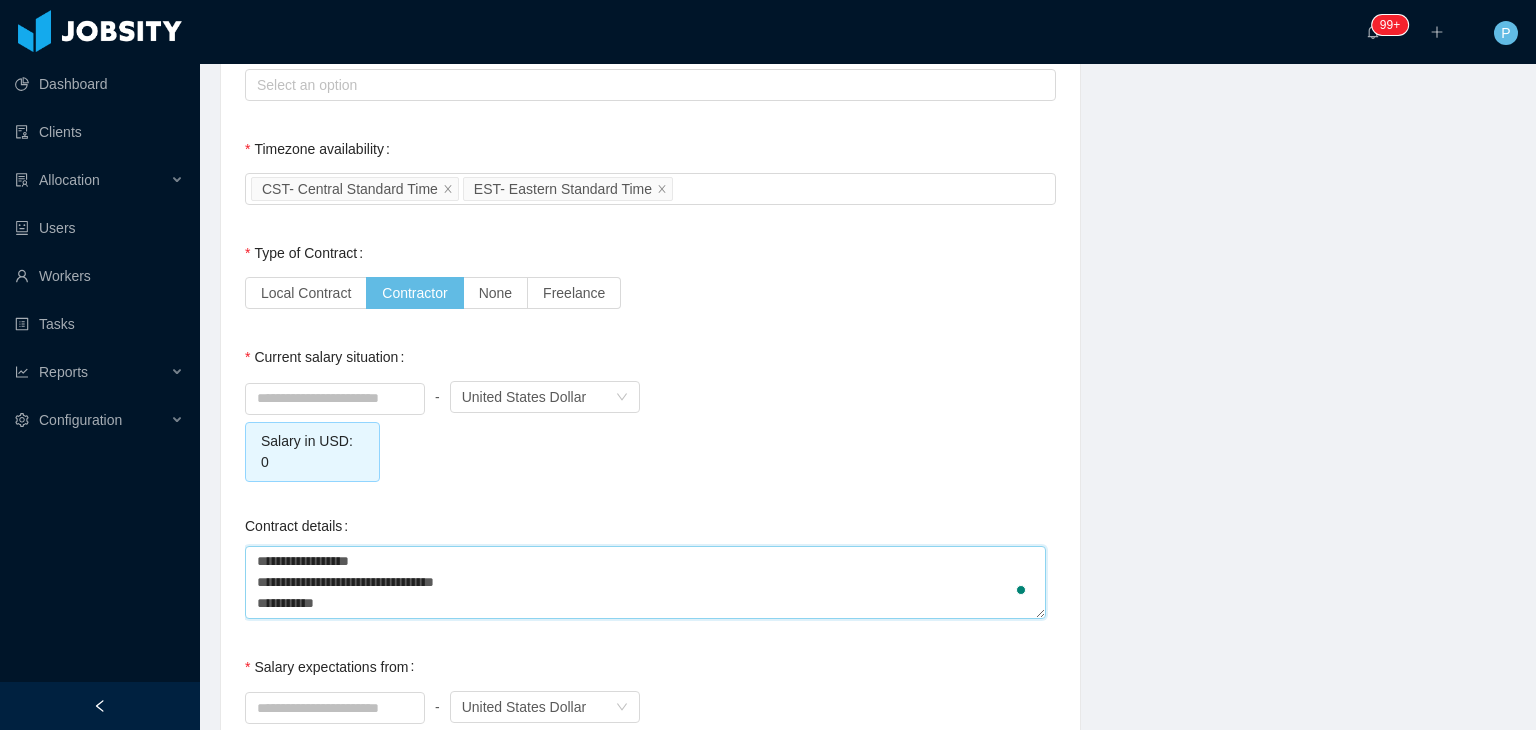 type 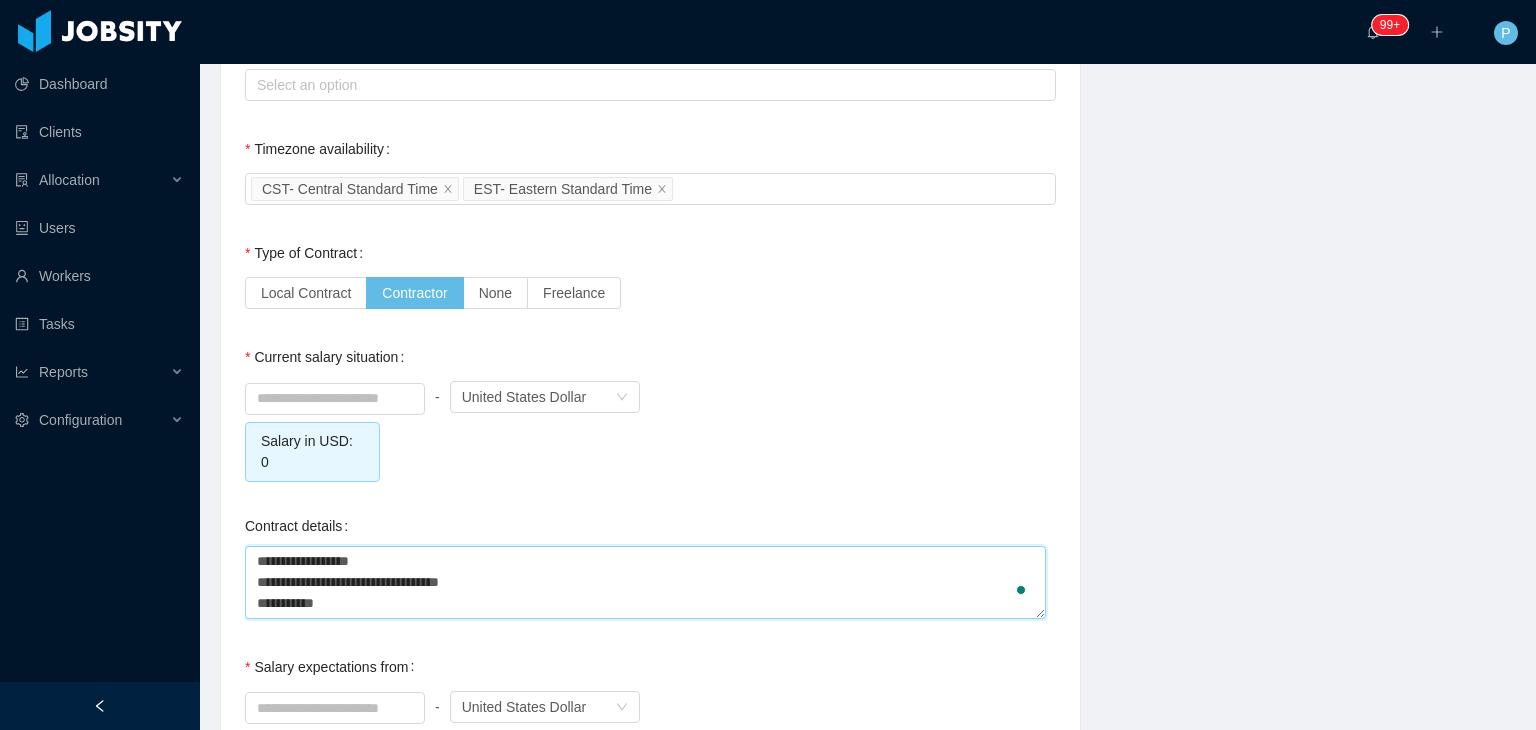 type 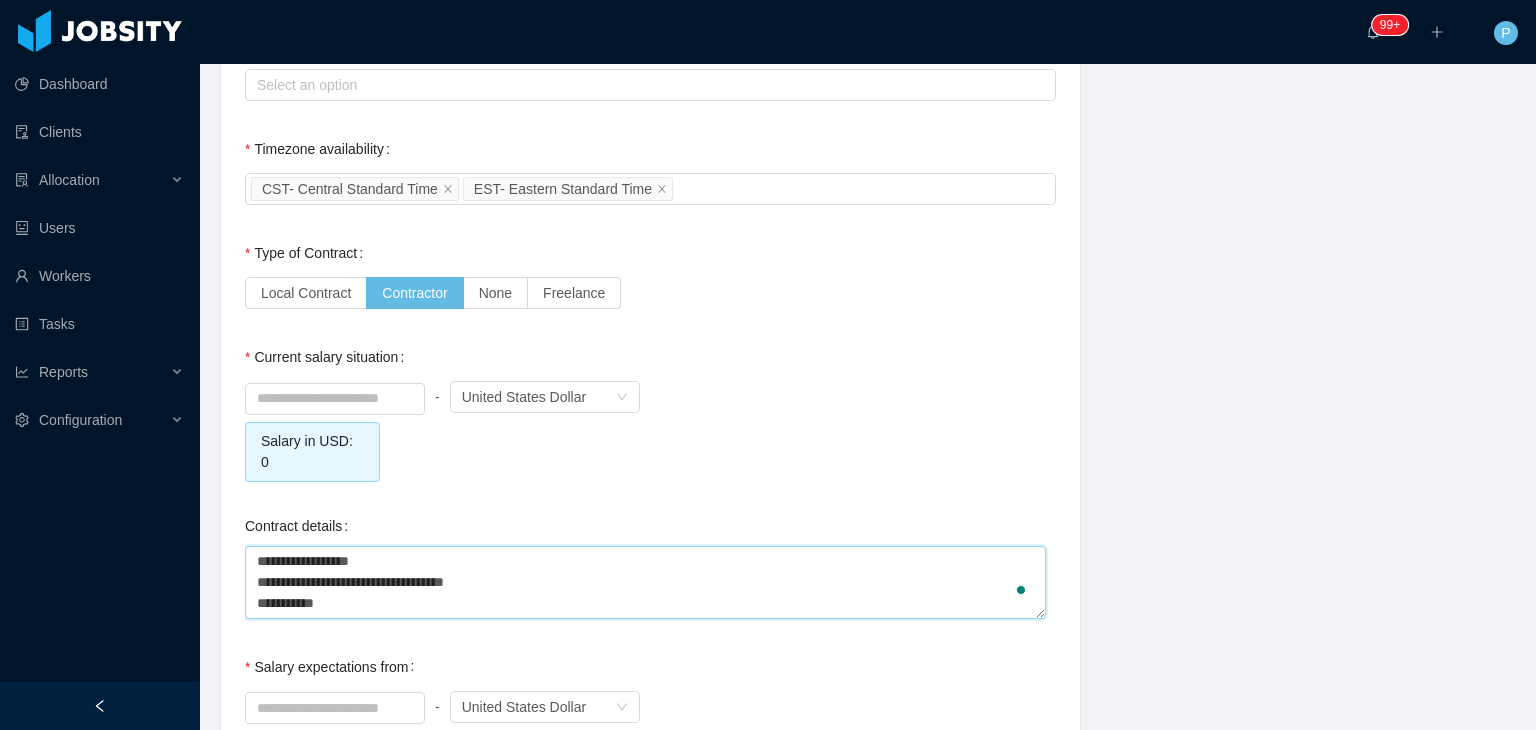 type 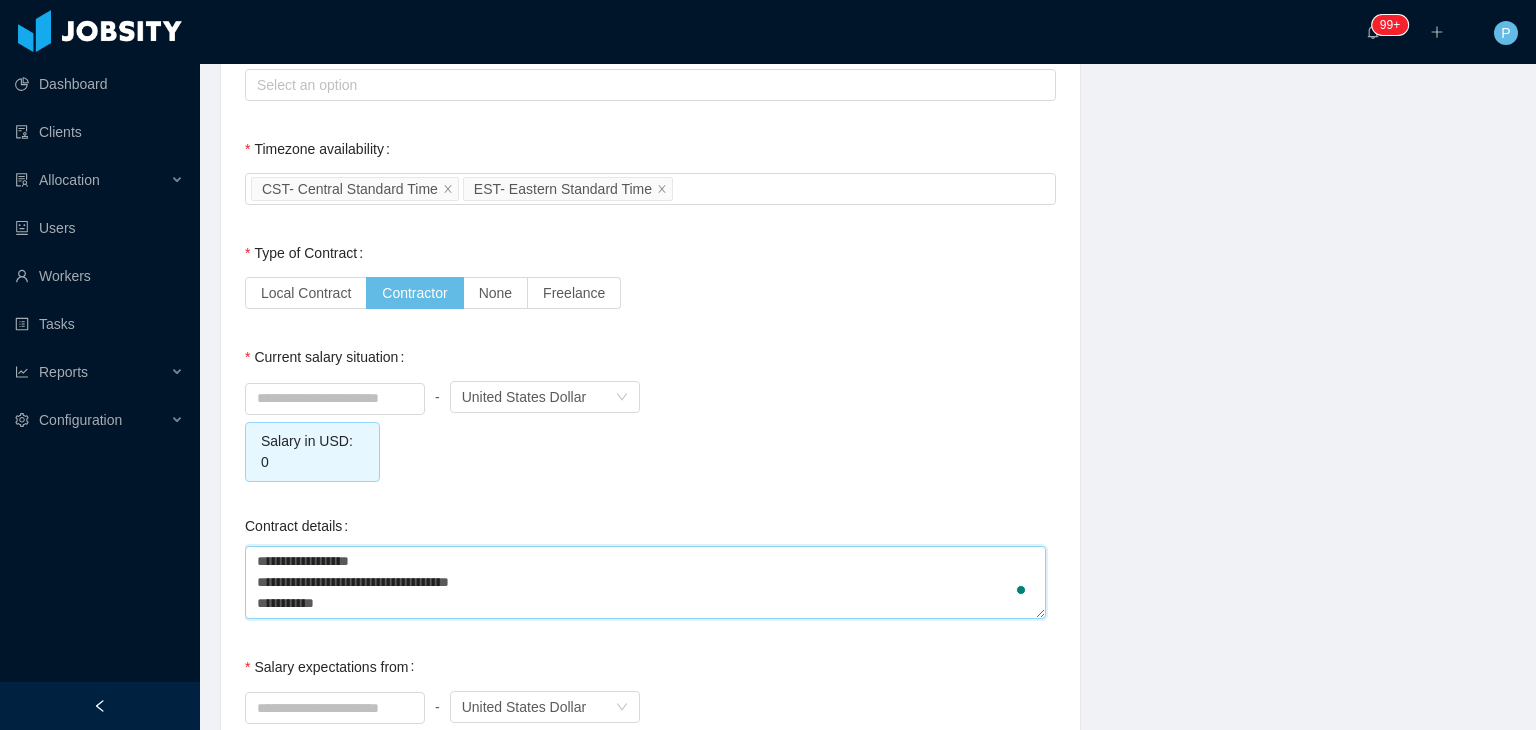 type 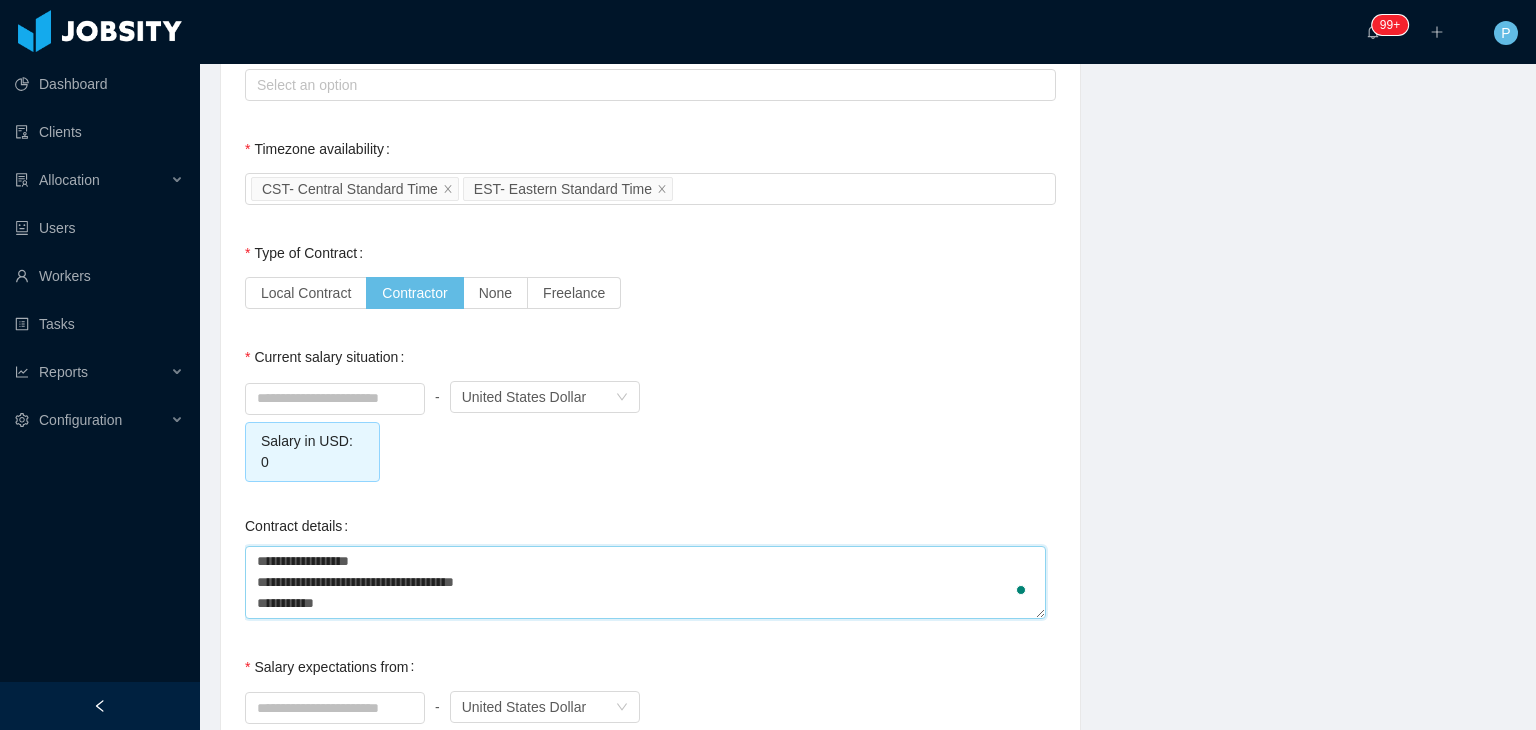 type 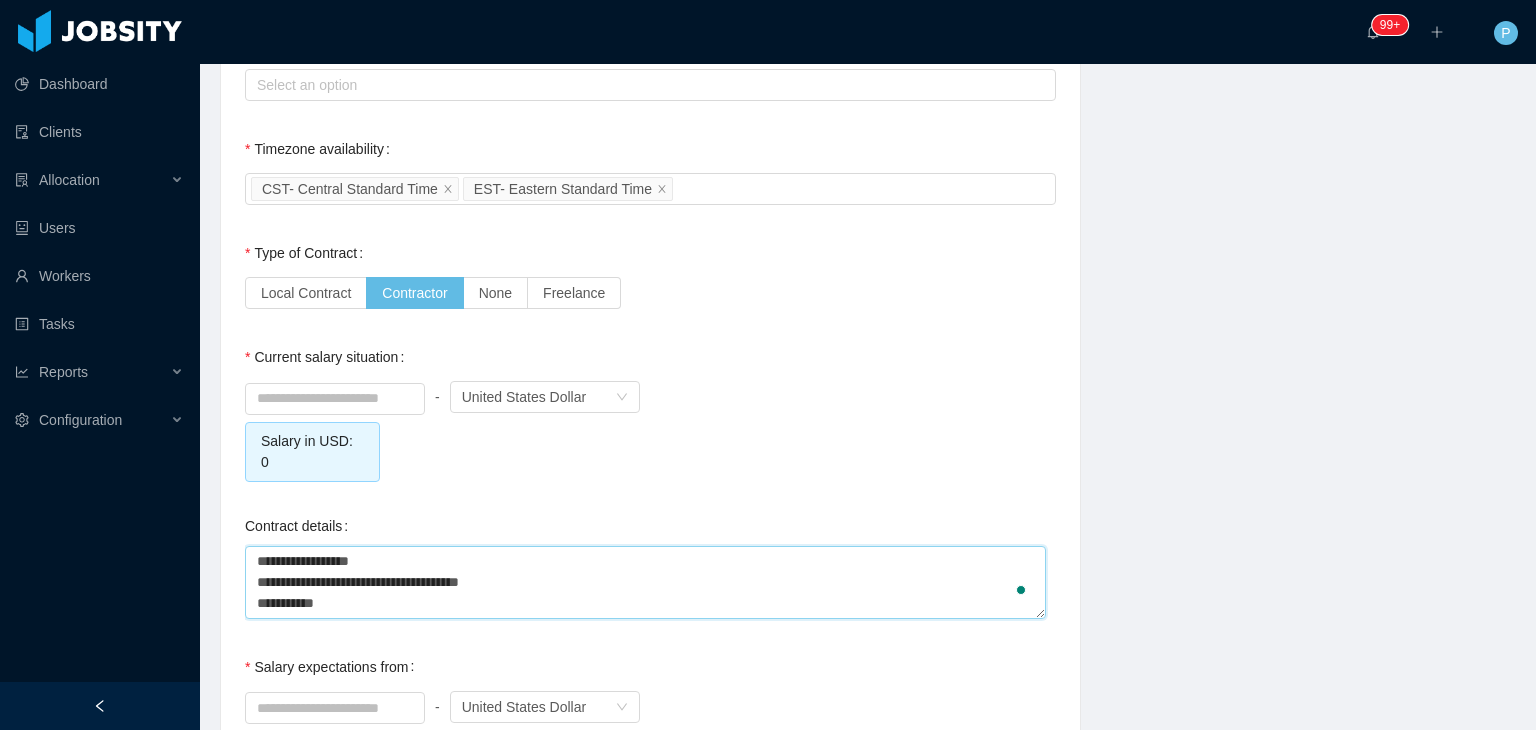 type 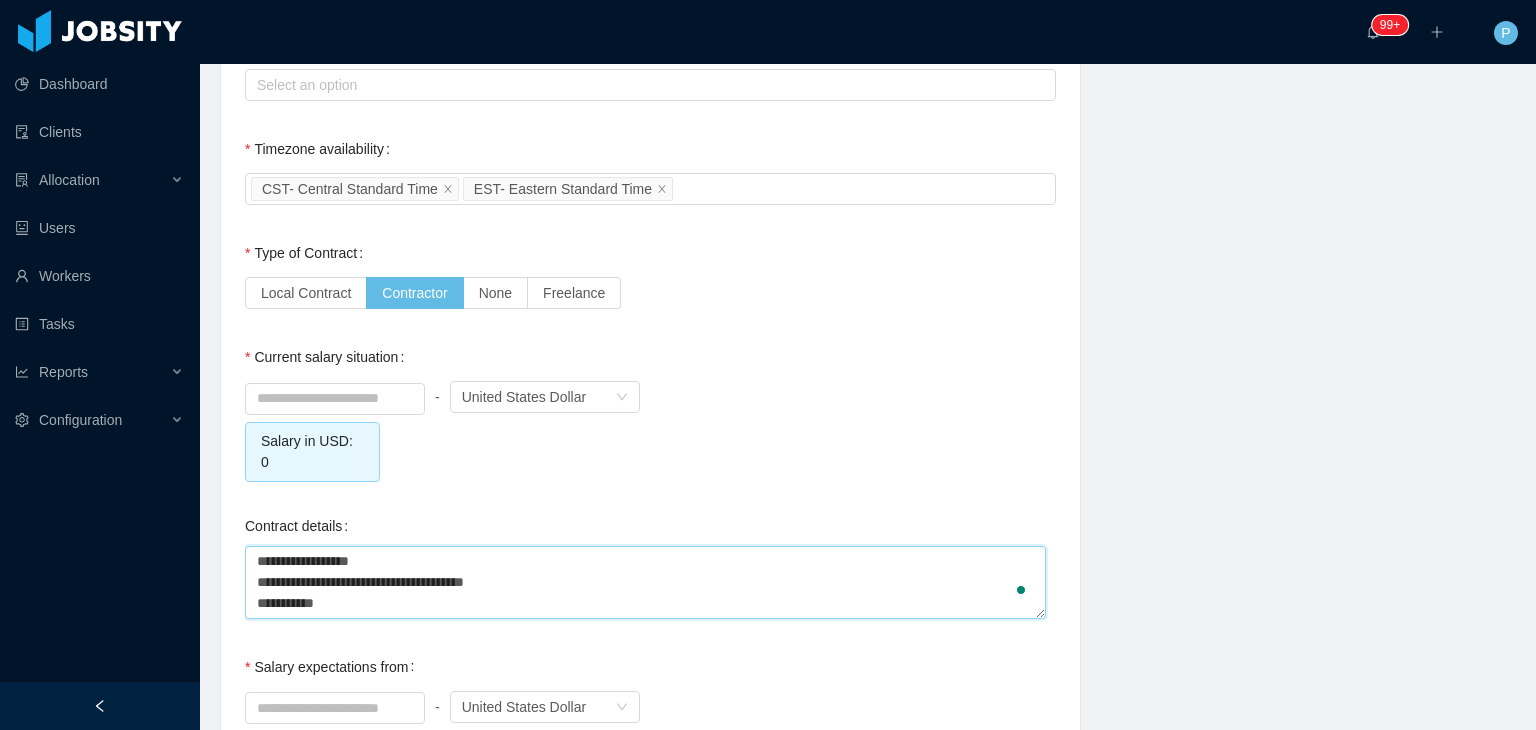 type 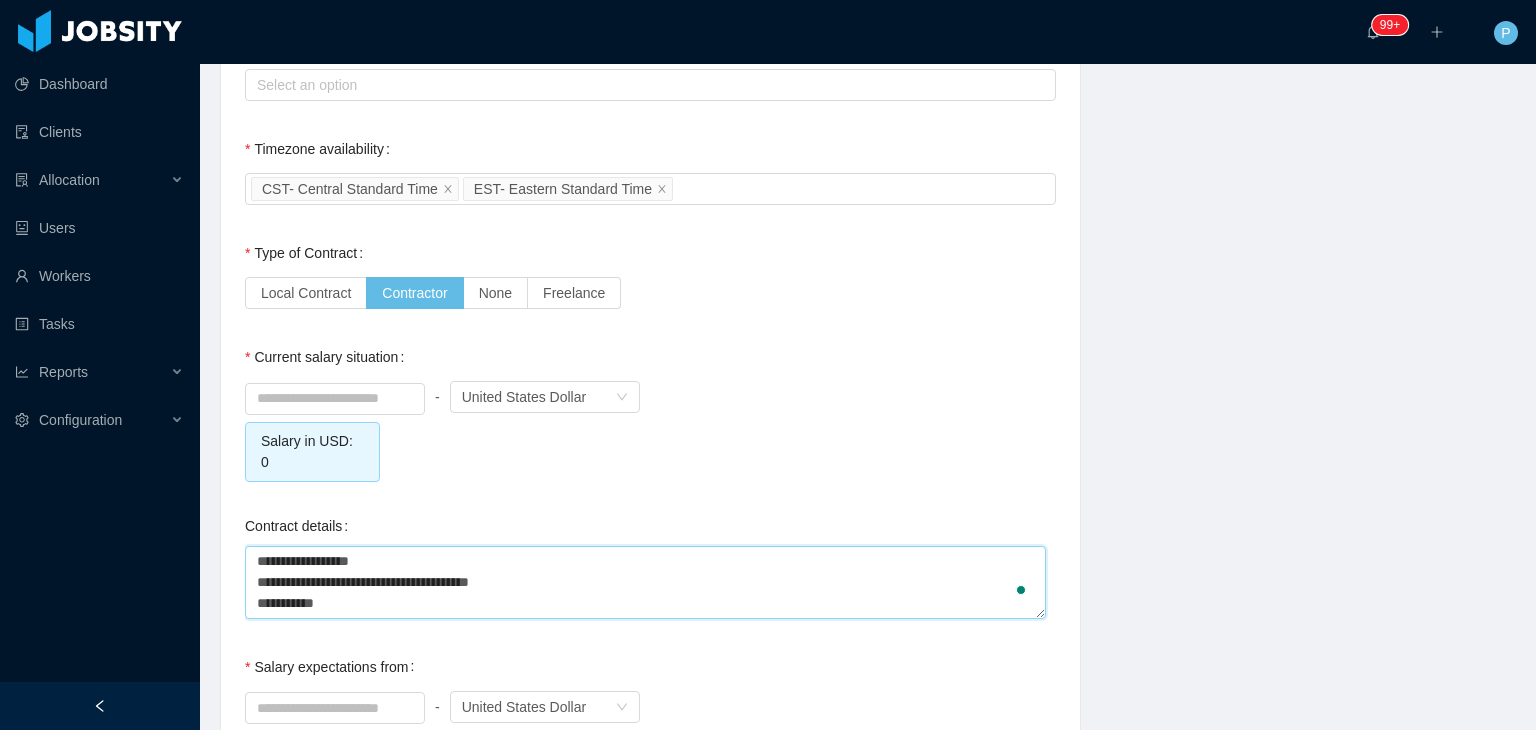 type 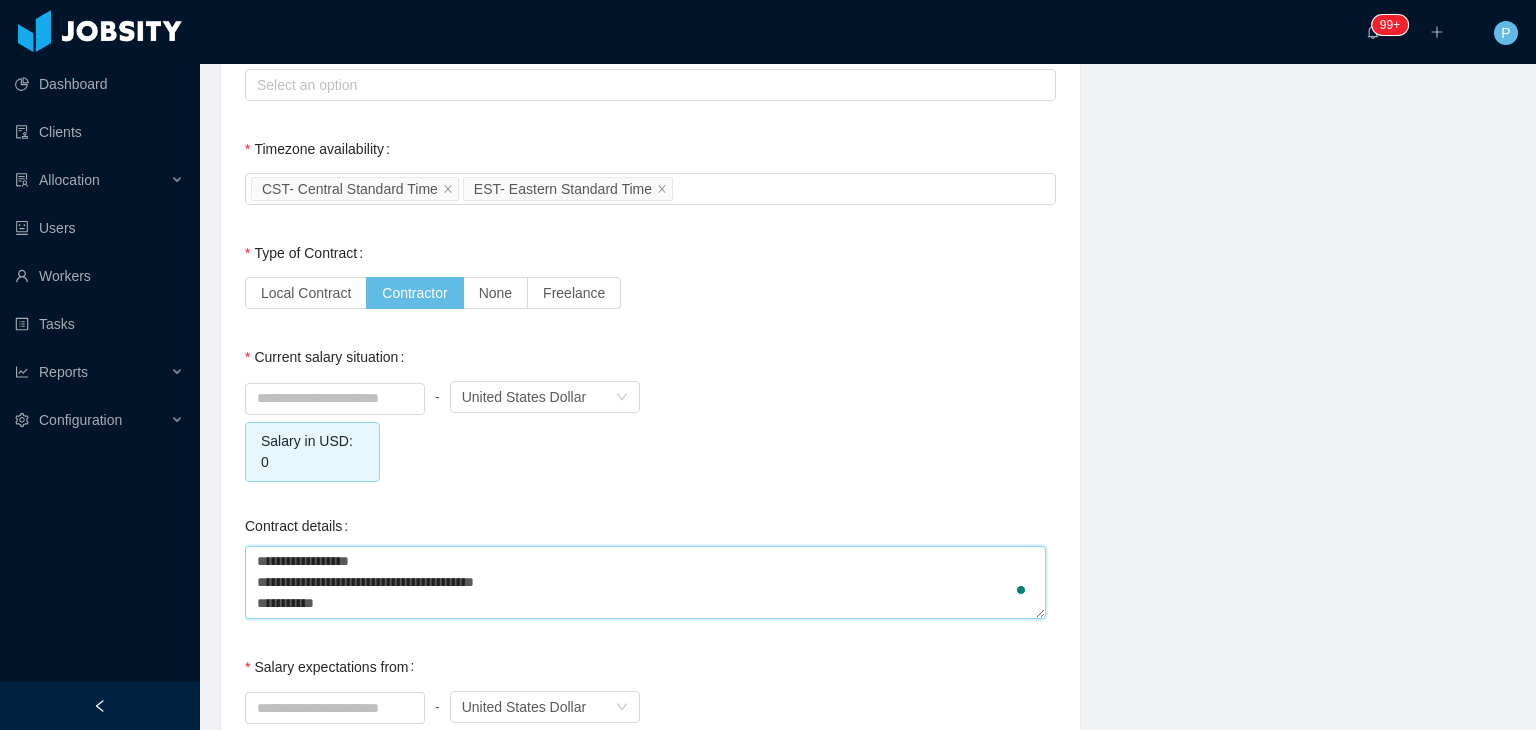 type 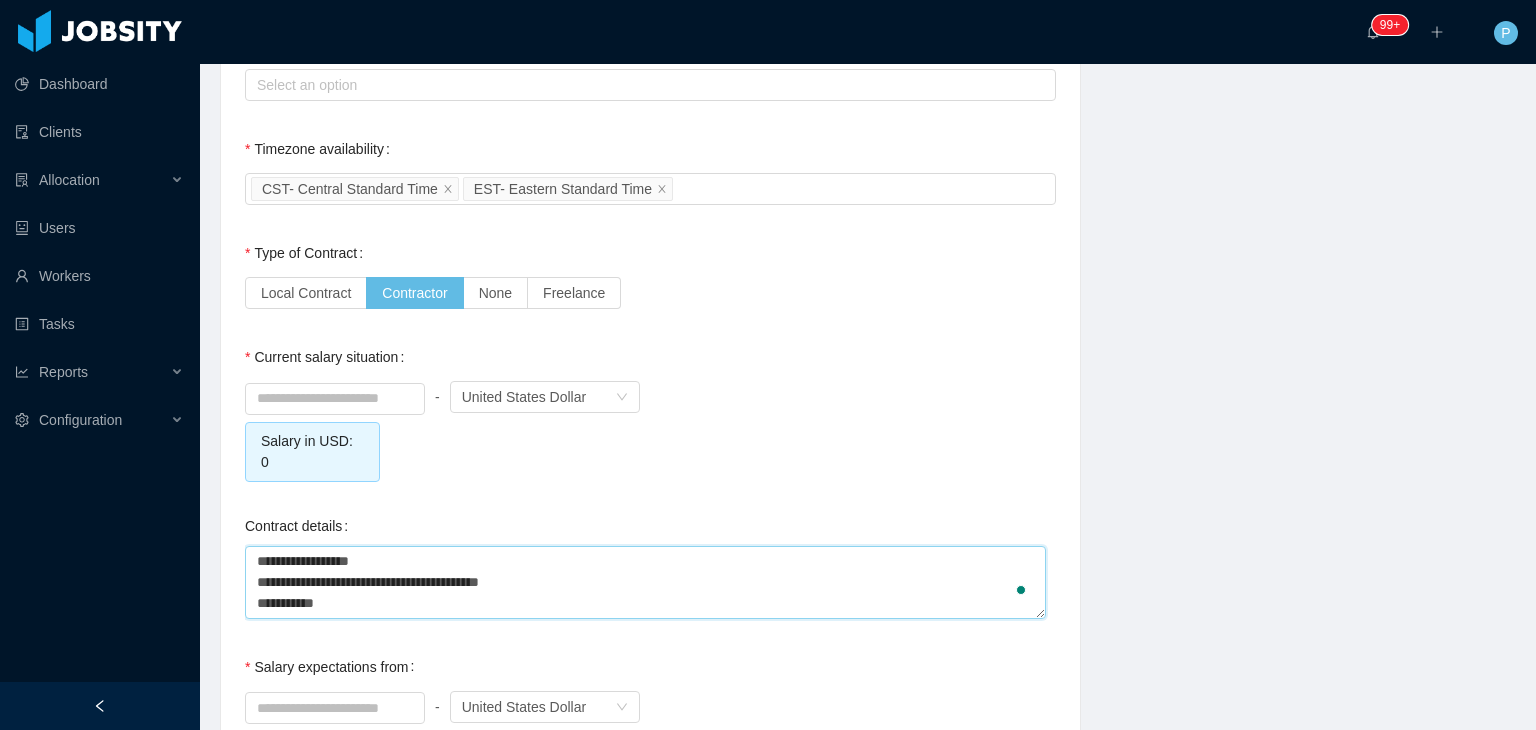 type 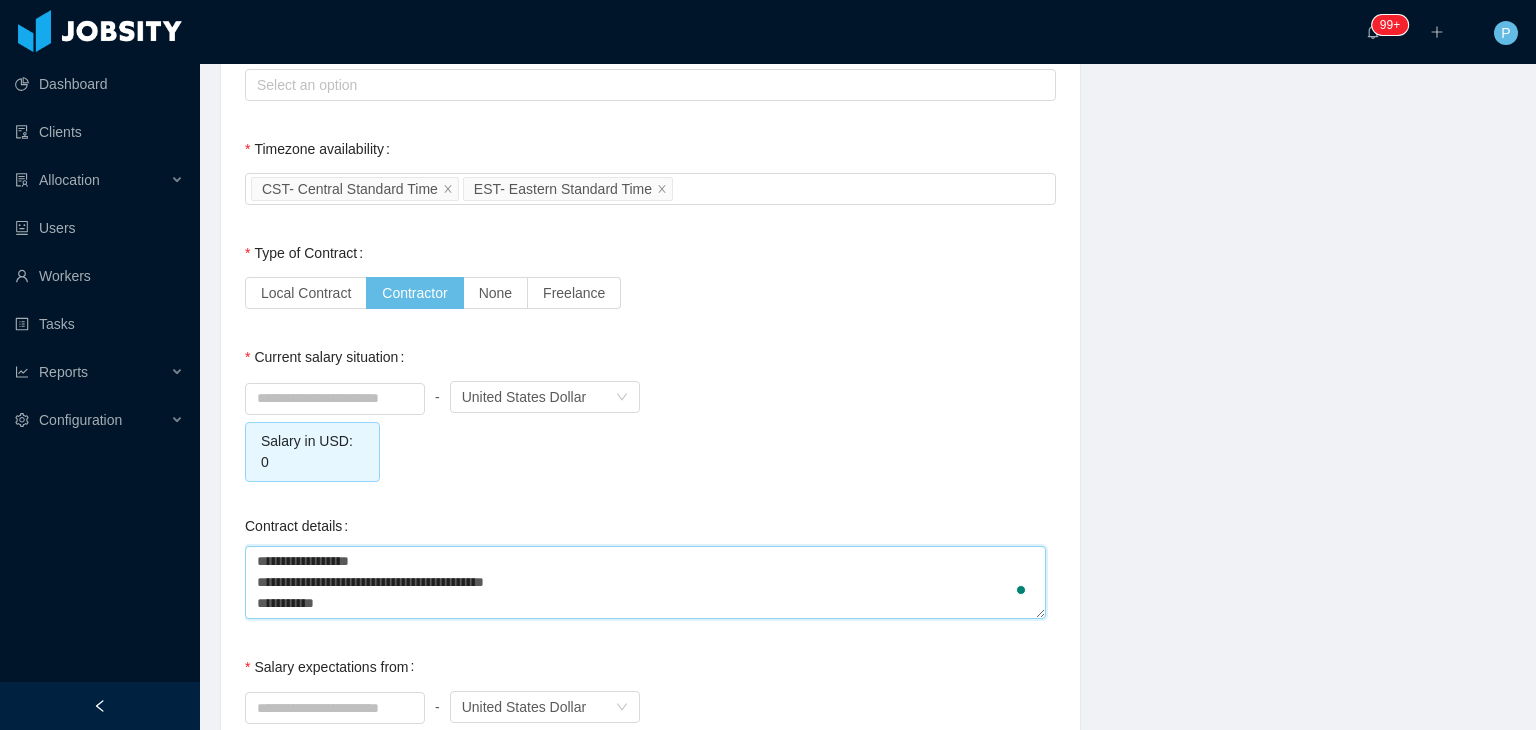 type 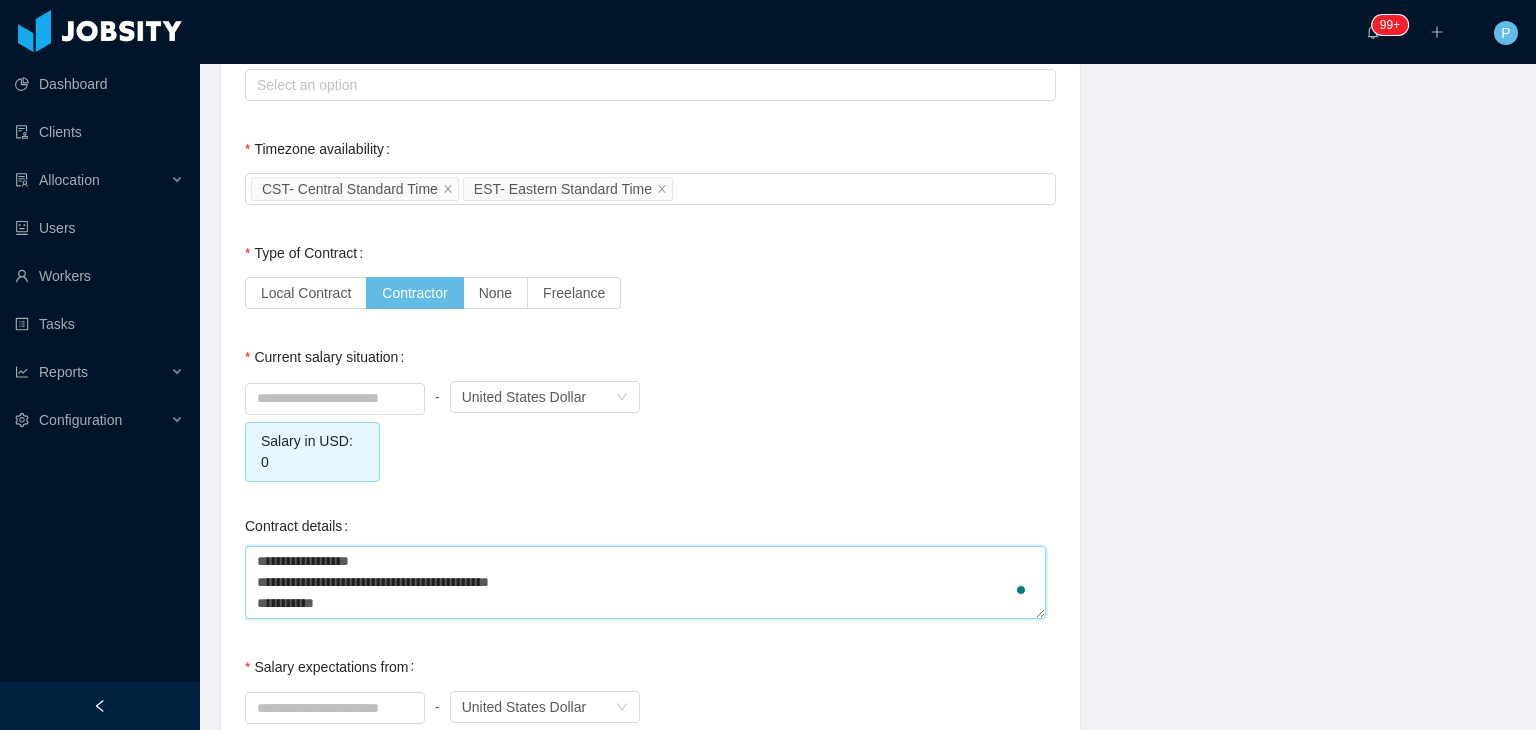 type 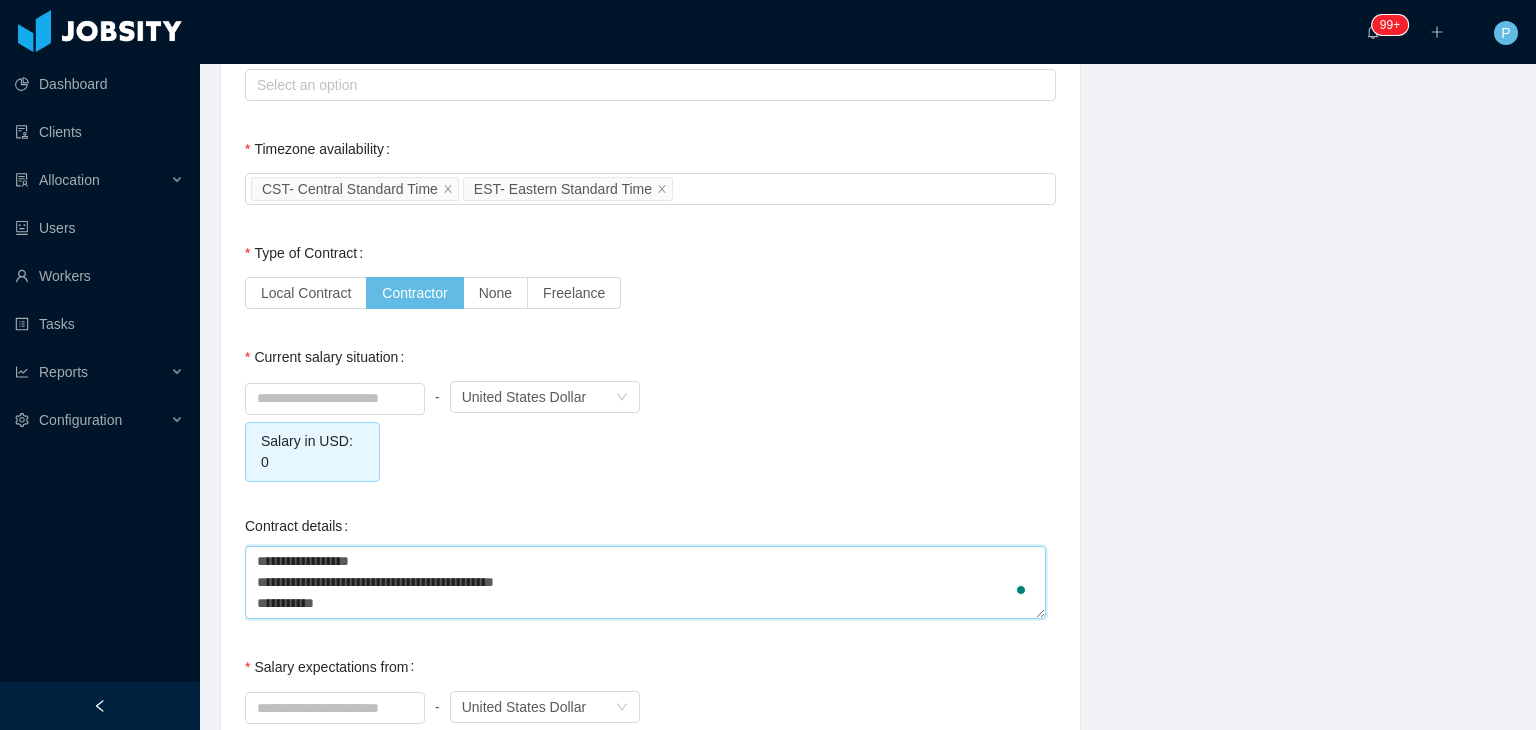 type 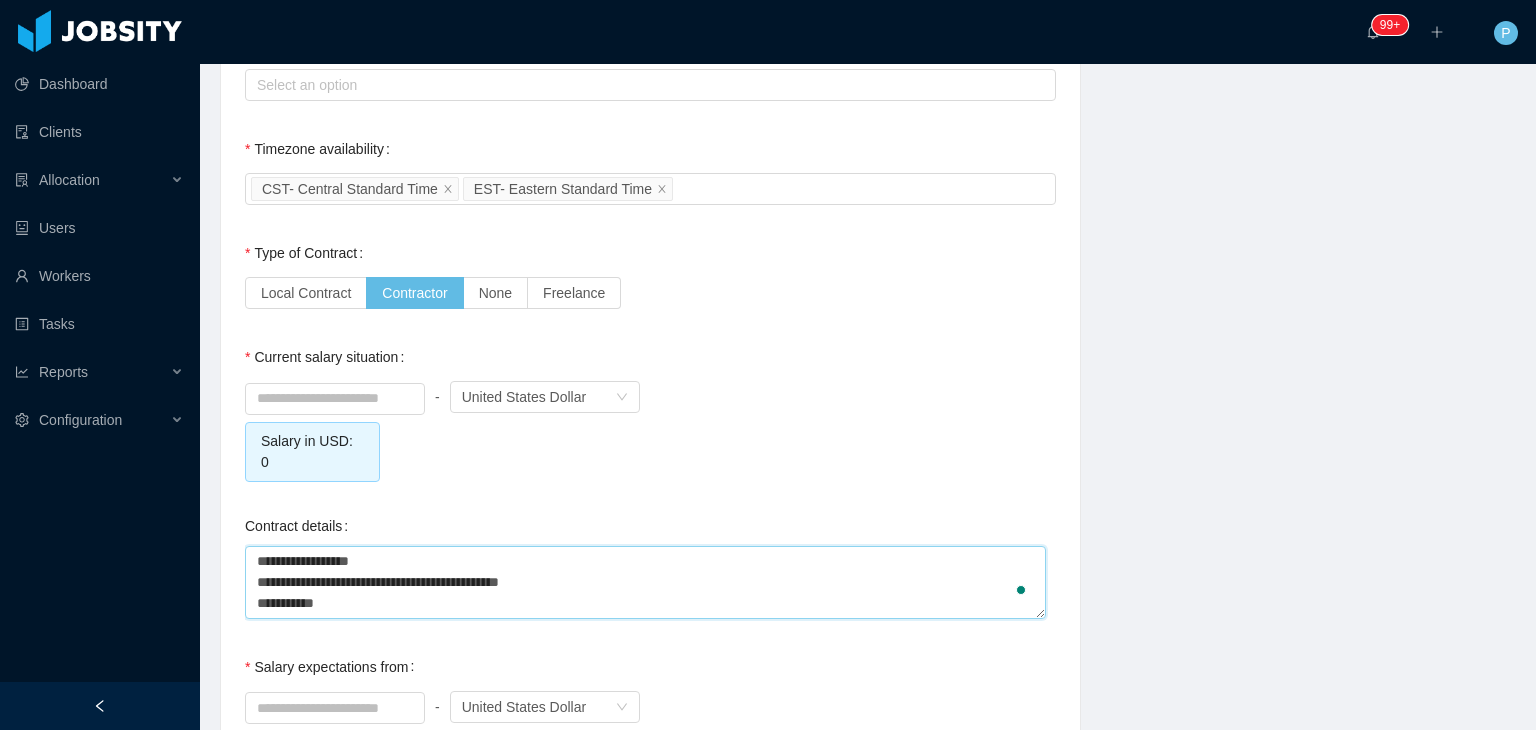 type 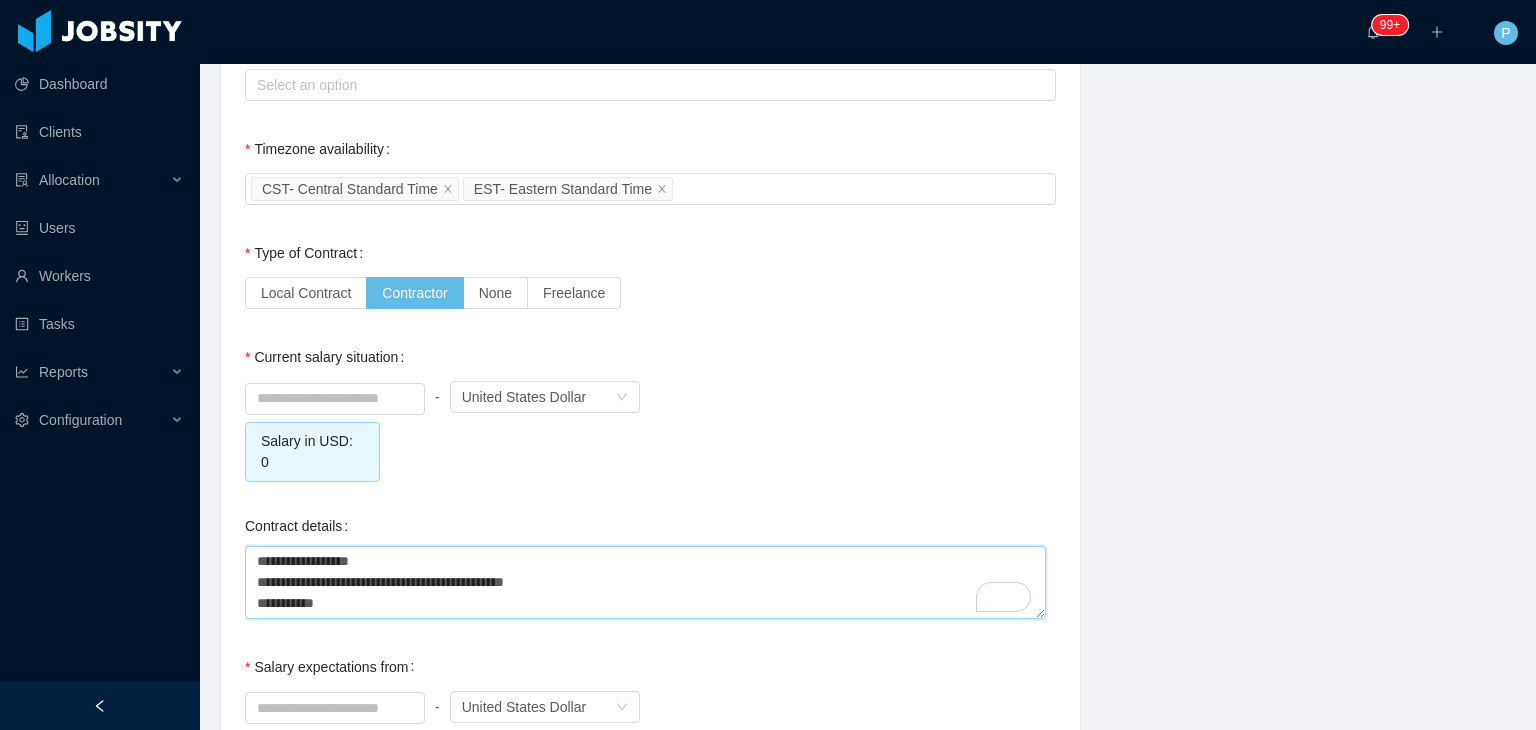 type 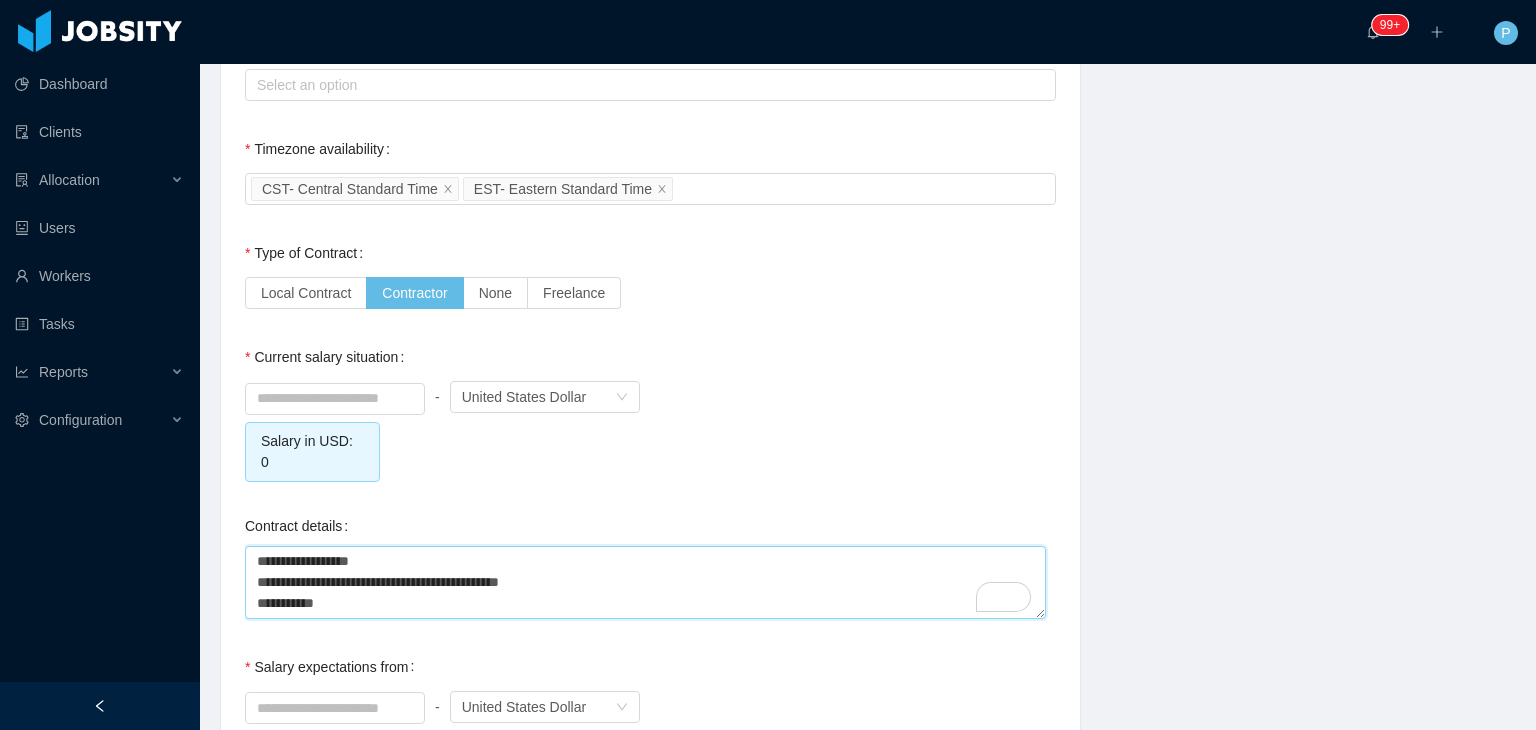 type 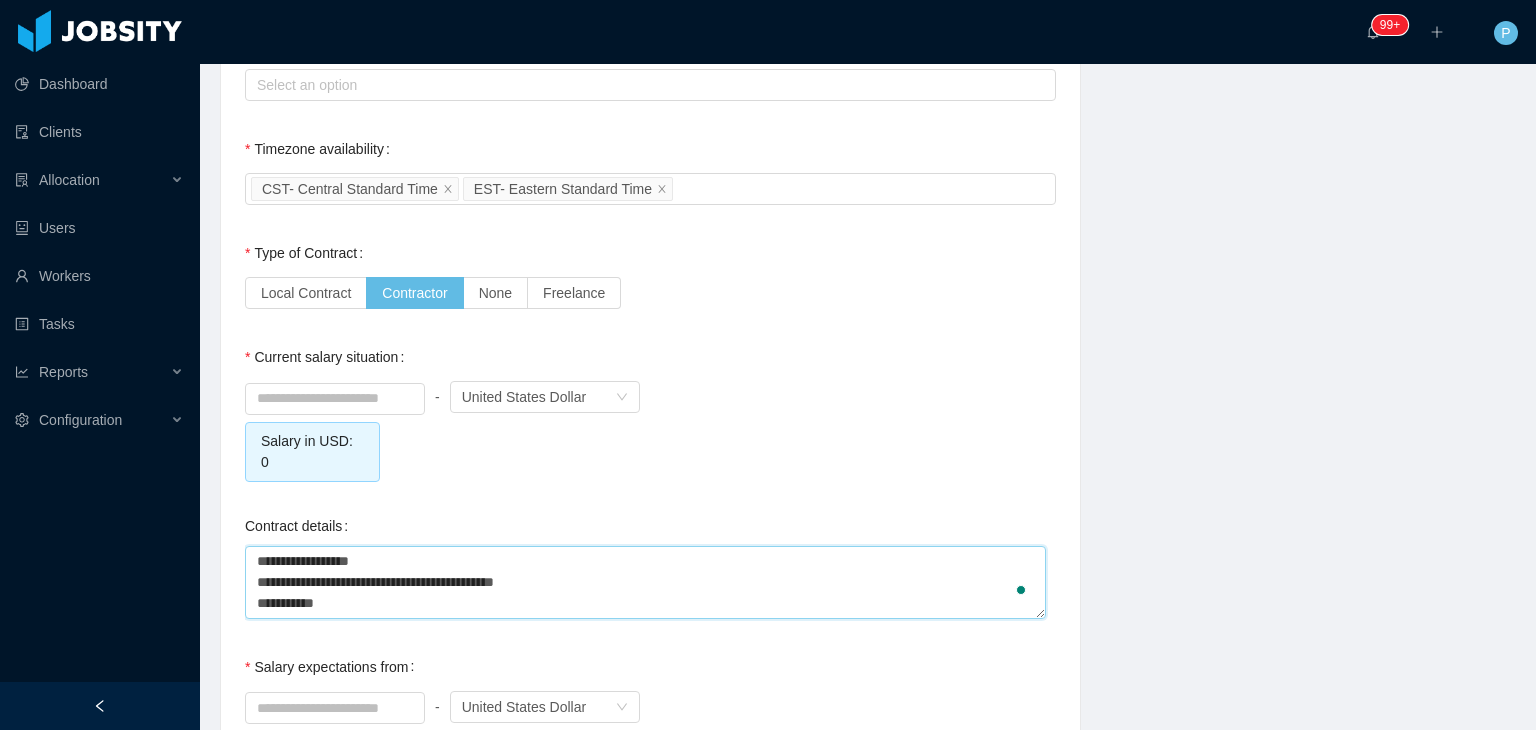 type 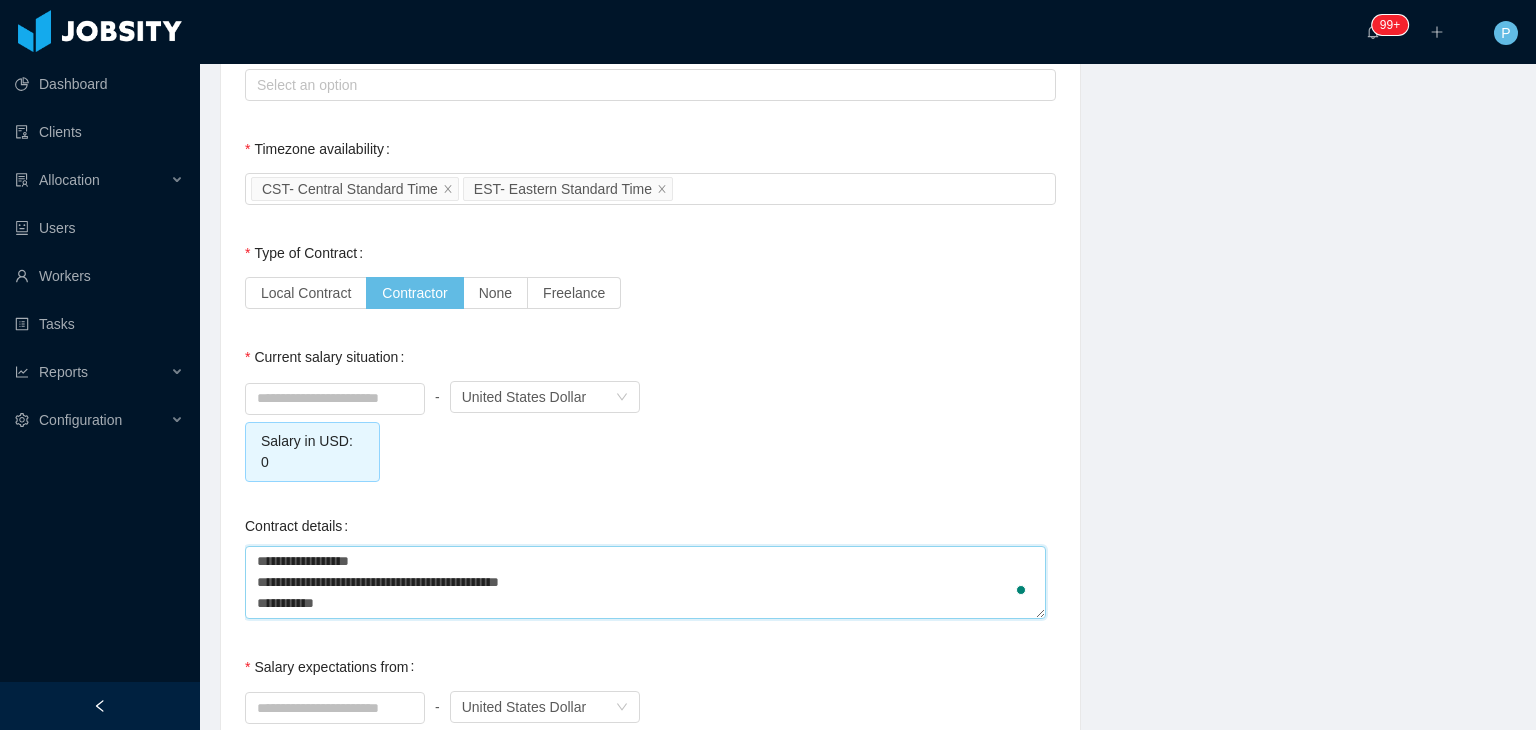 type 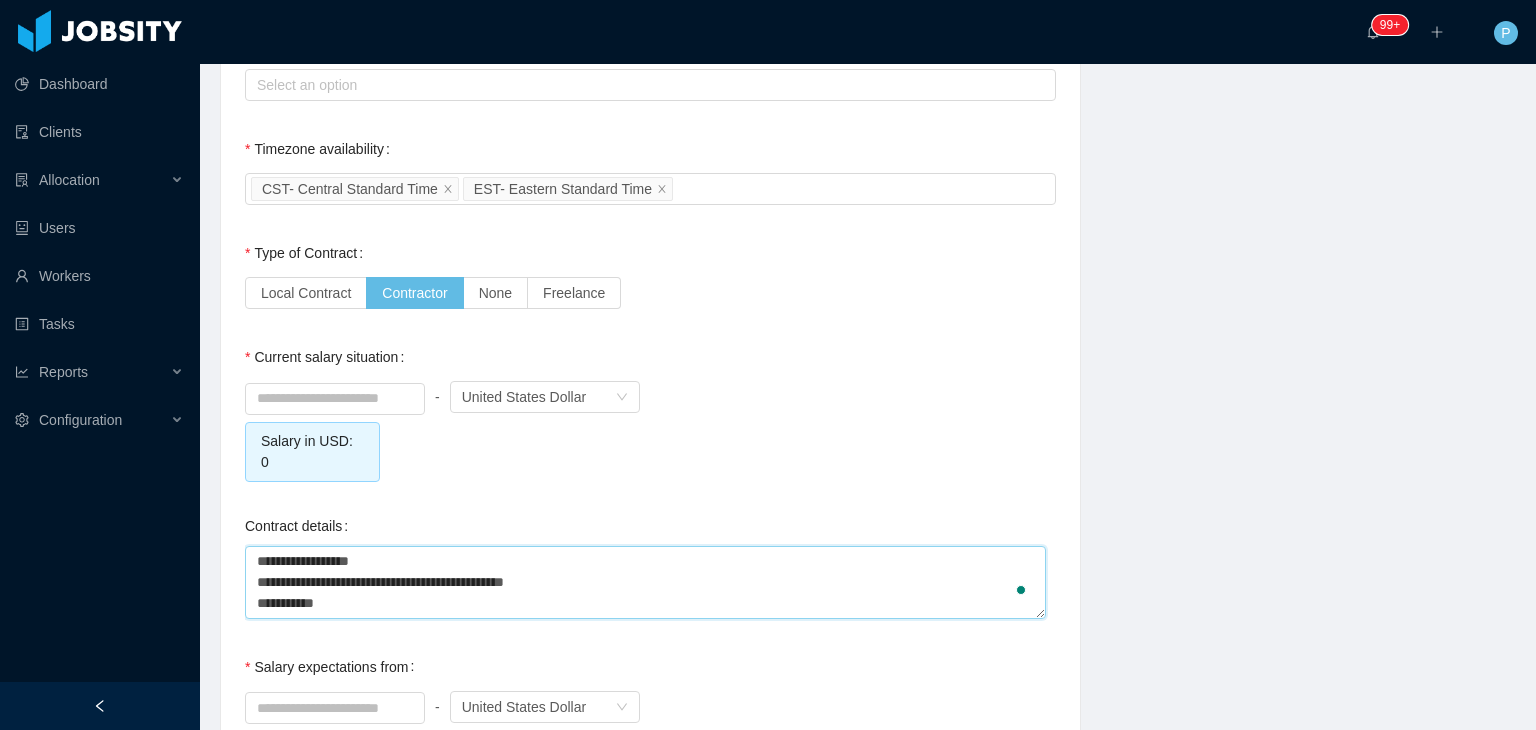 type 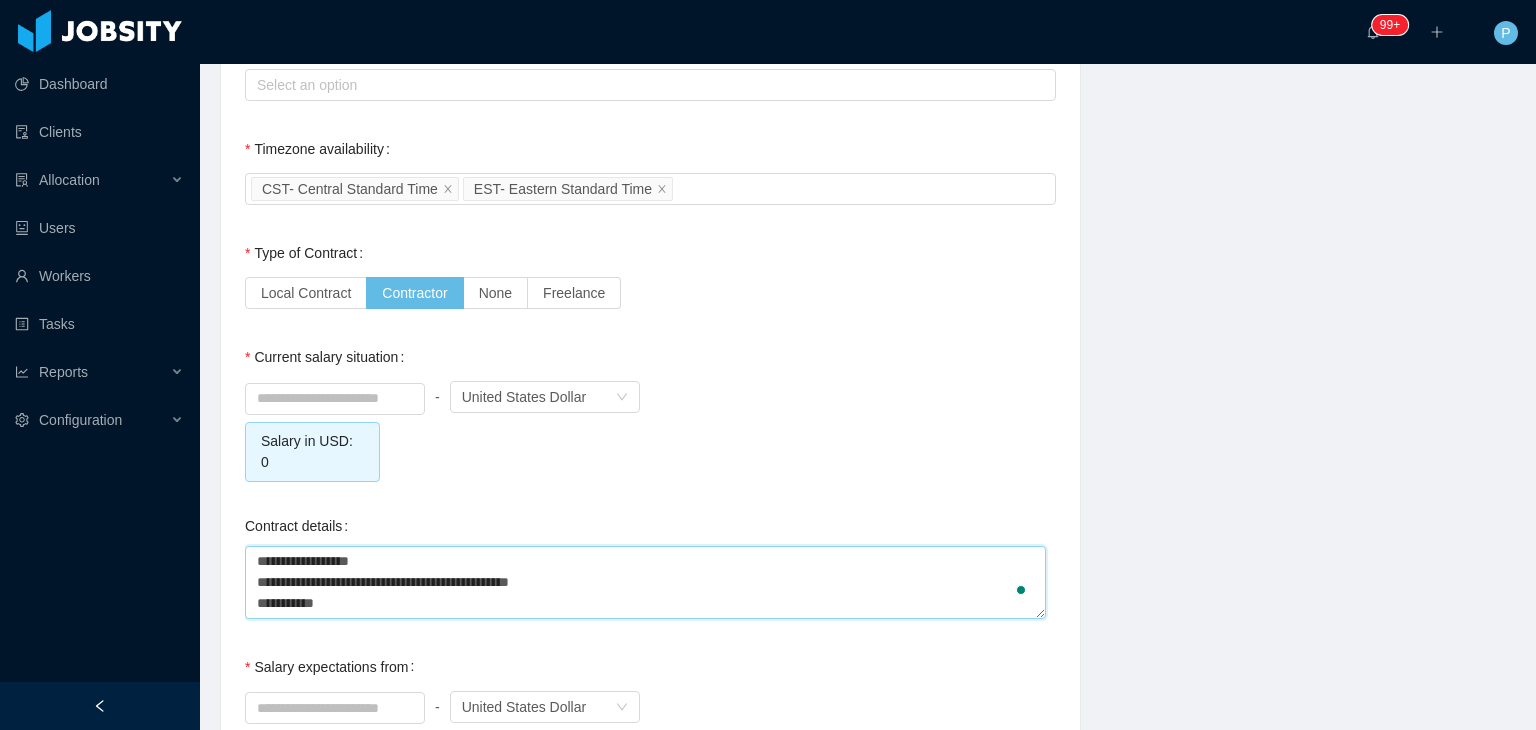 type 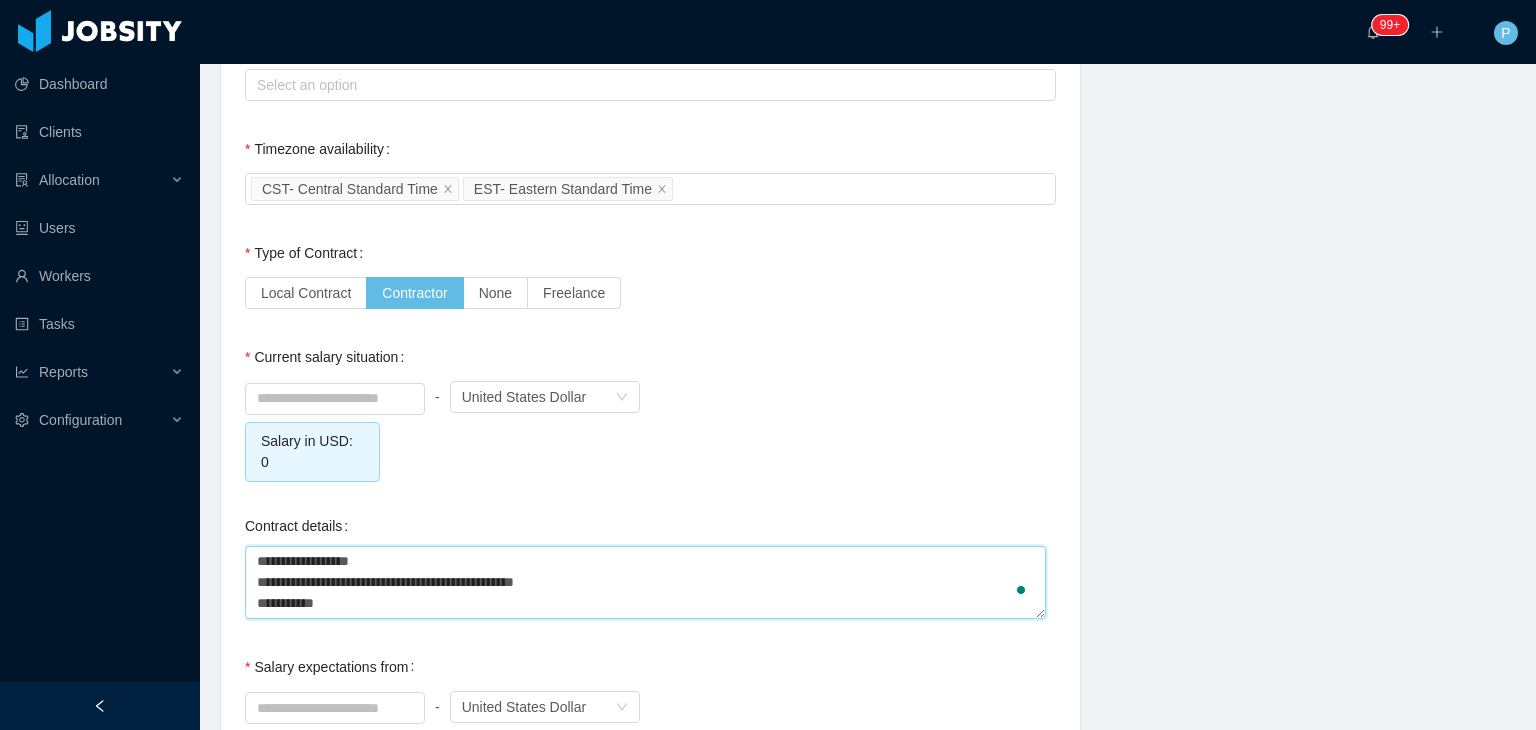 type 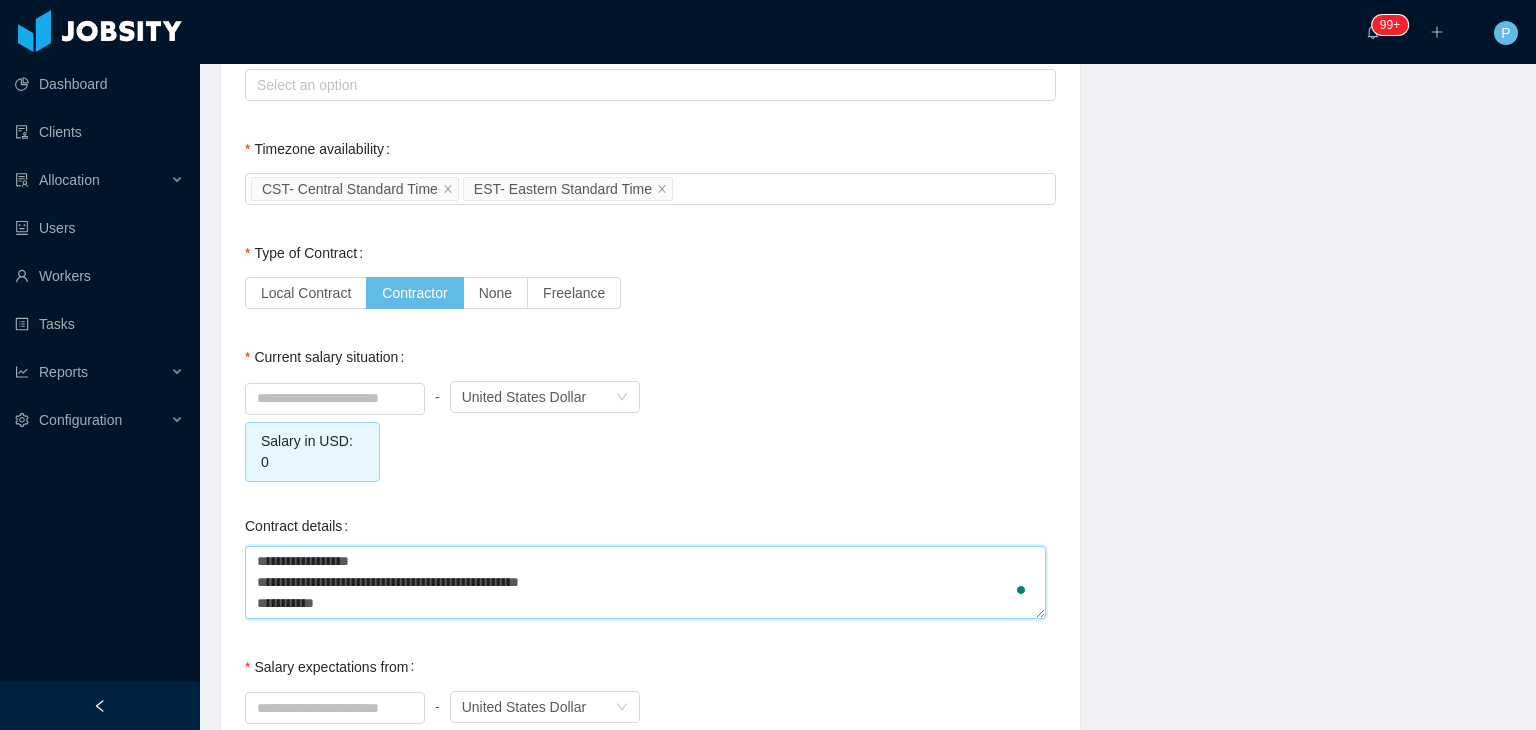 type 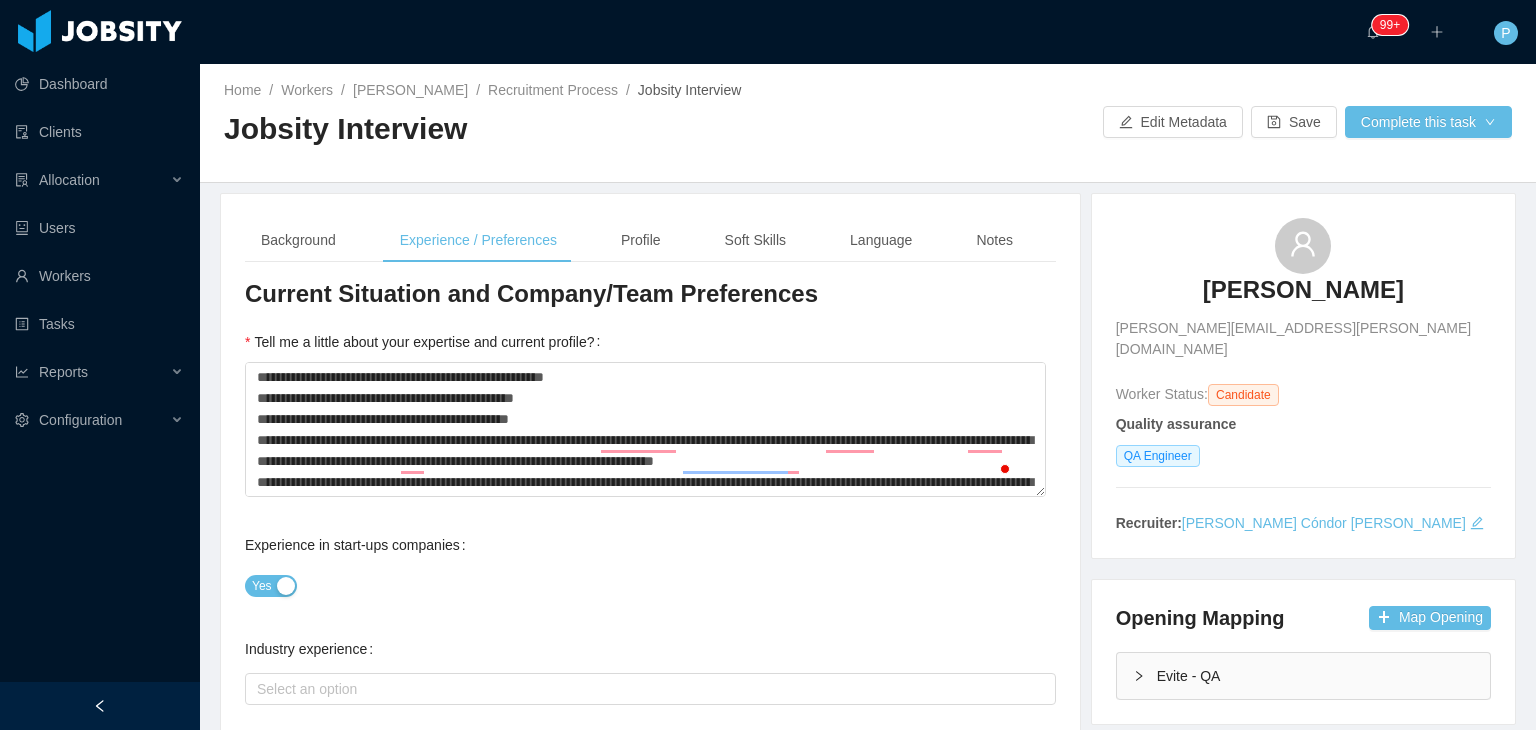 scroll, scrollTop: 0, scrollLeft: 0, axis: both 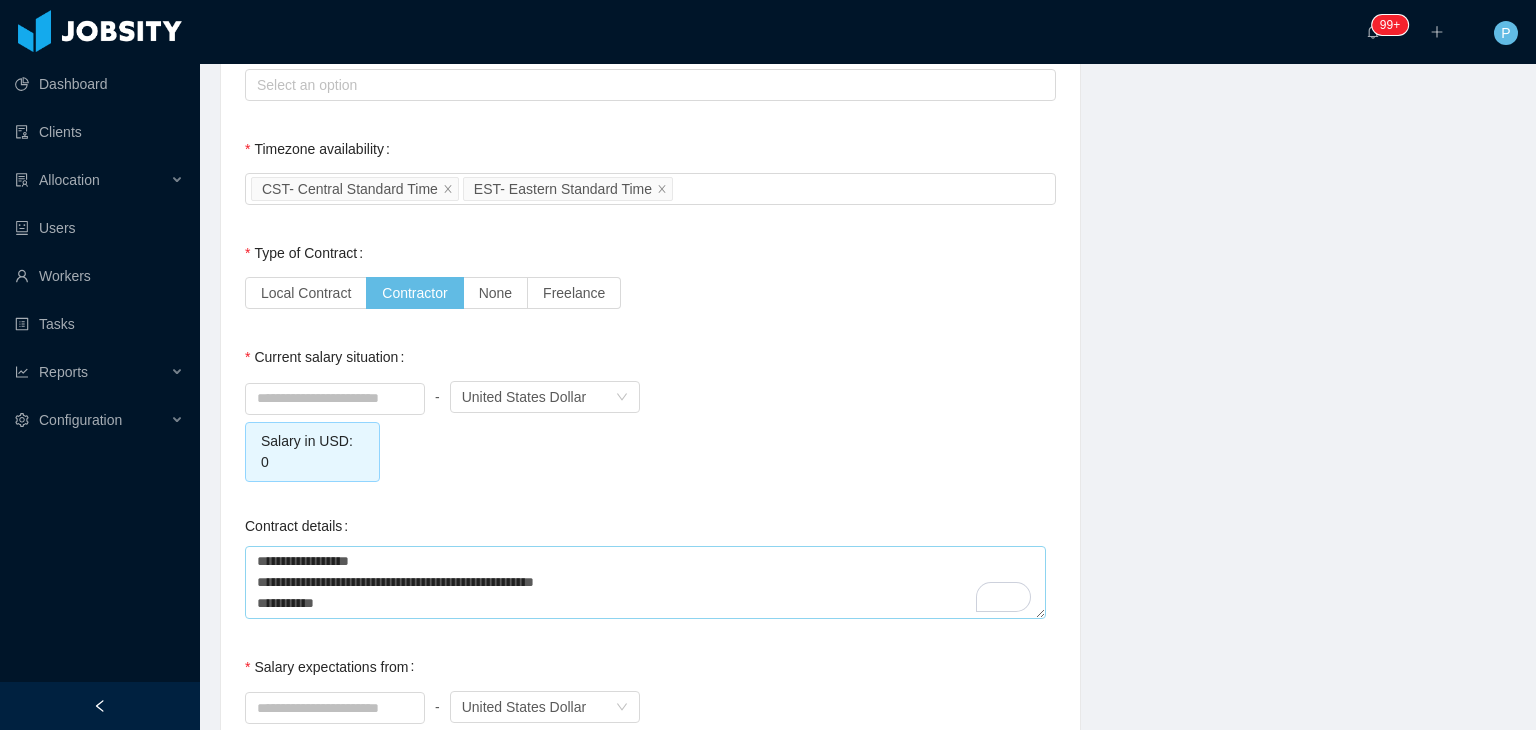 click on "**********" at bounding box center (645, 582) 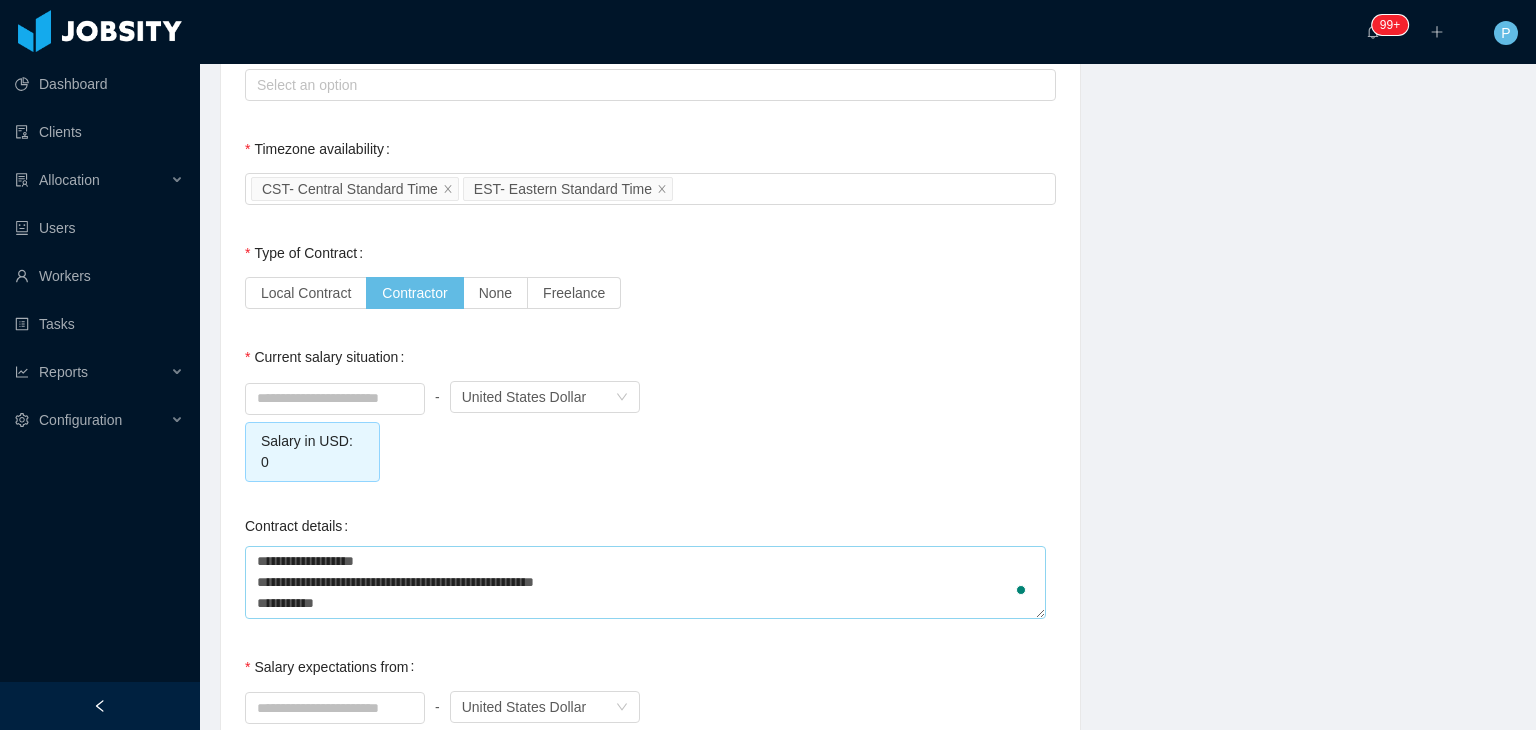 type on "**********" 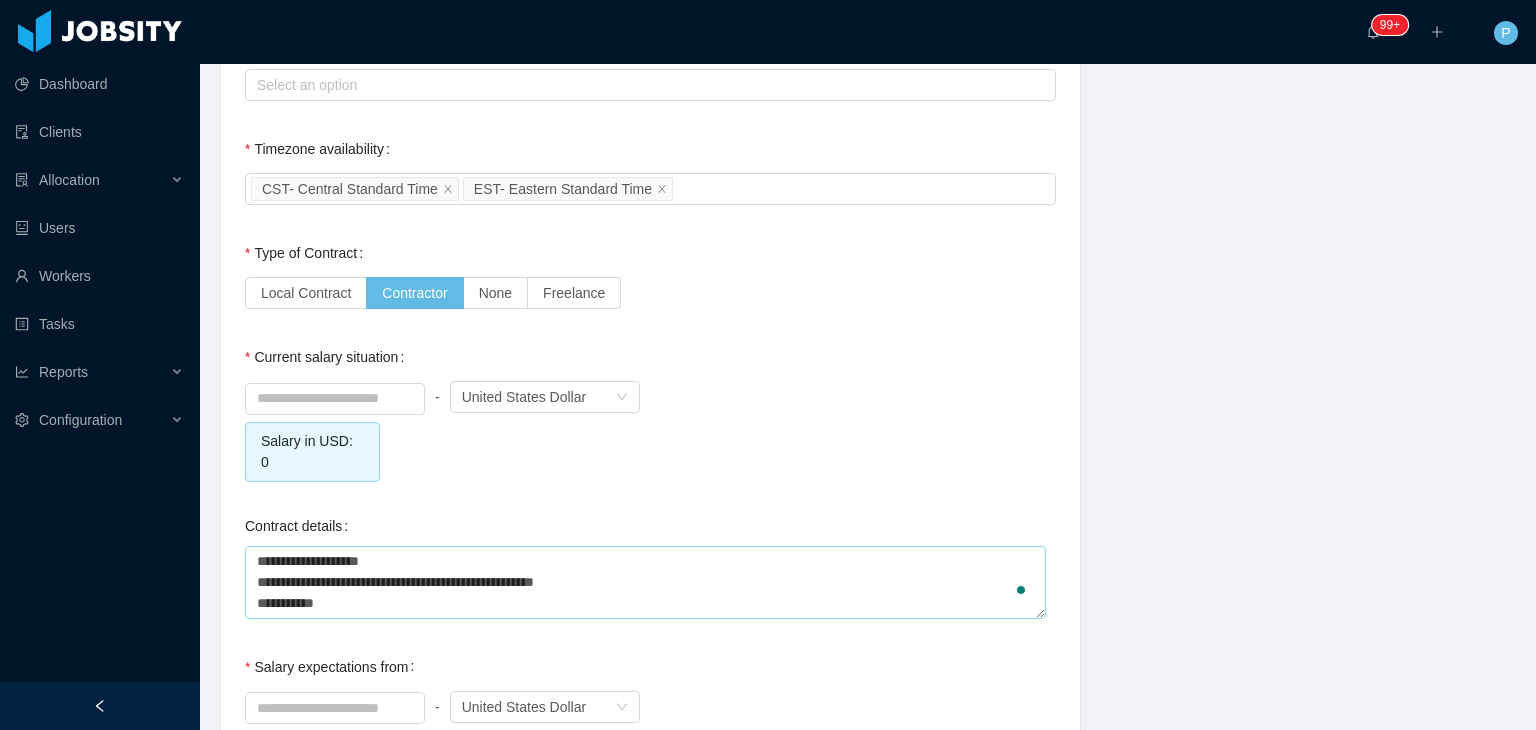type on "**********" 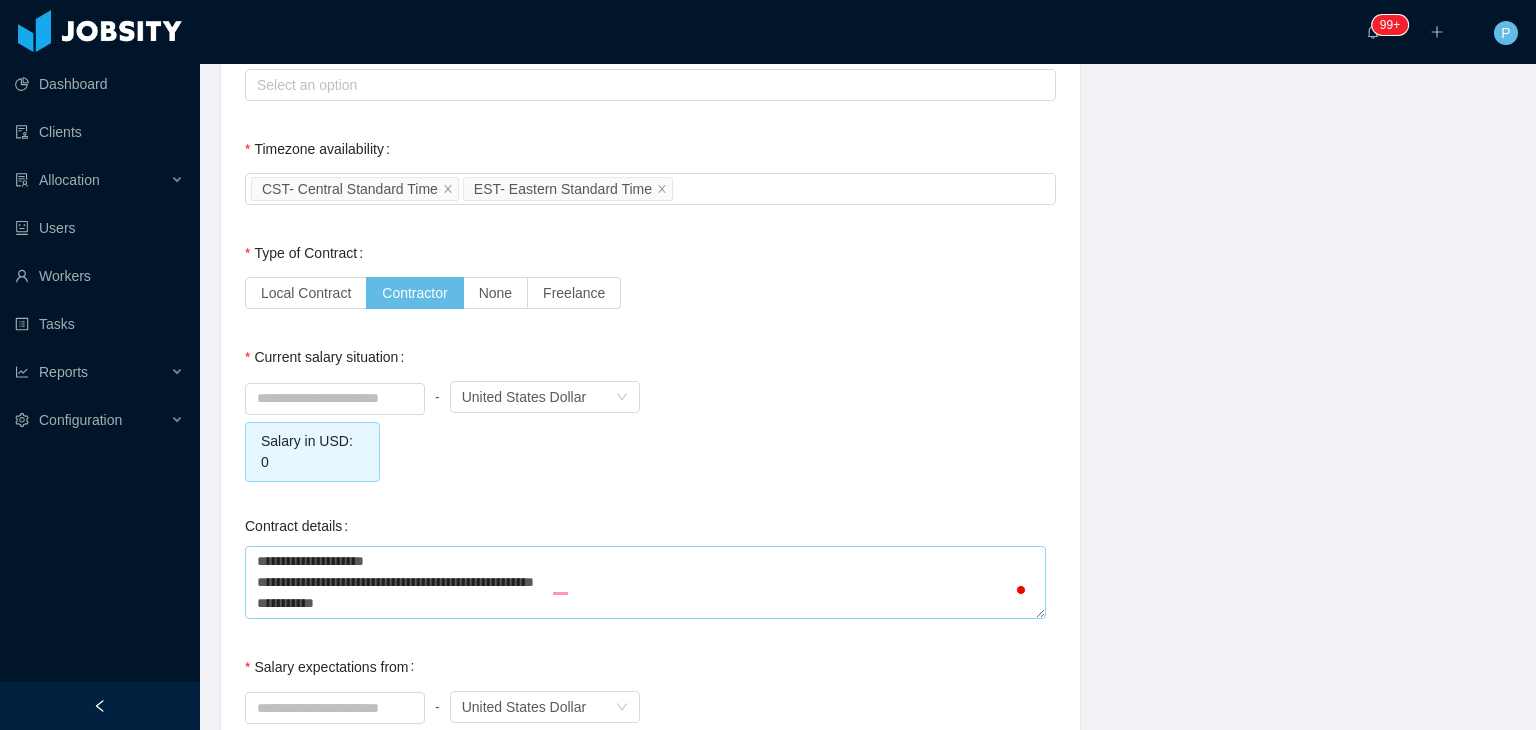 type on "**********" 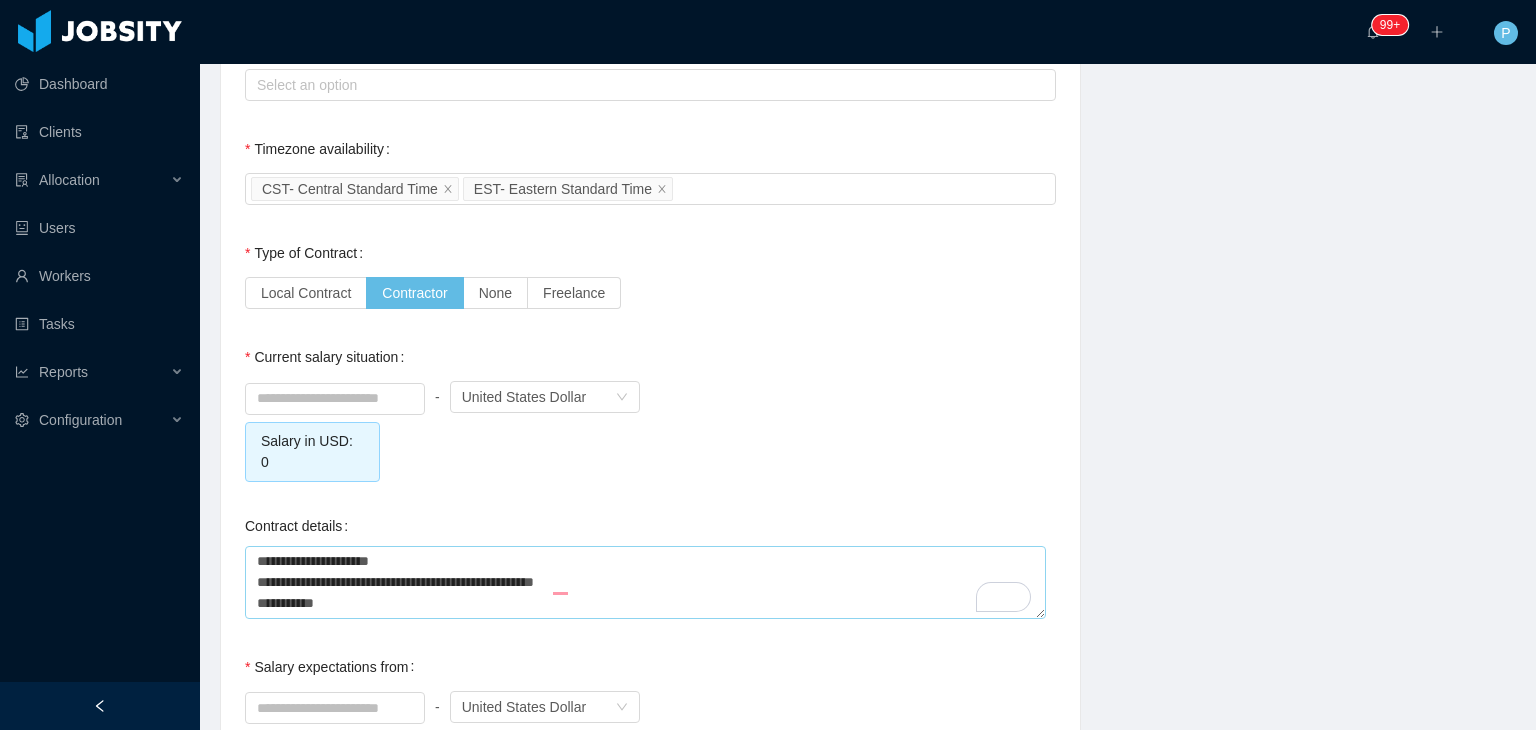 click on "**********" at bounding box center (645, 582) 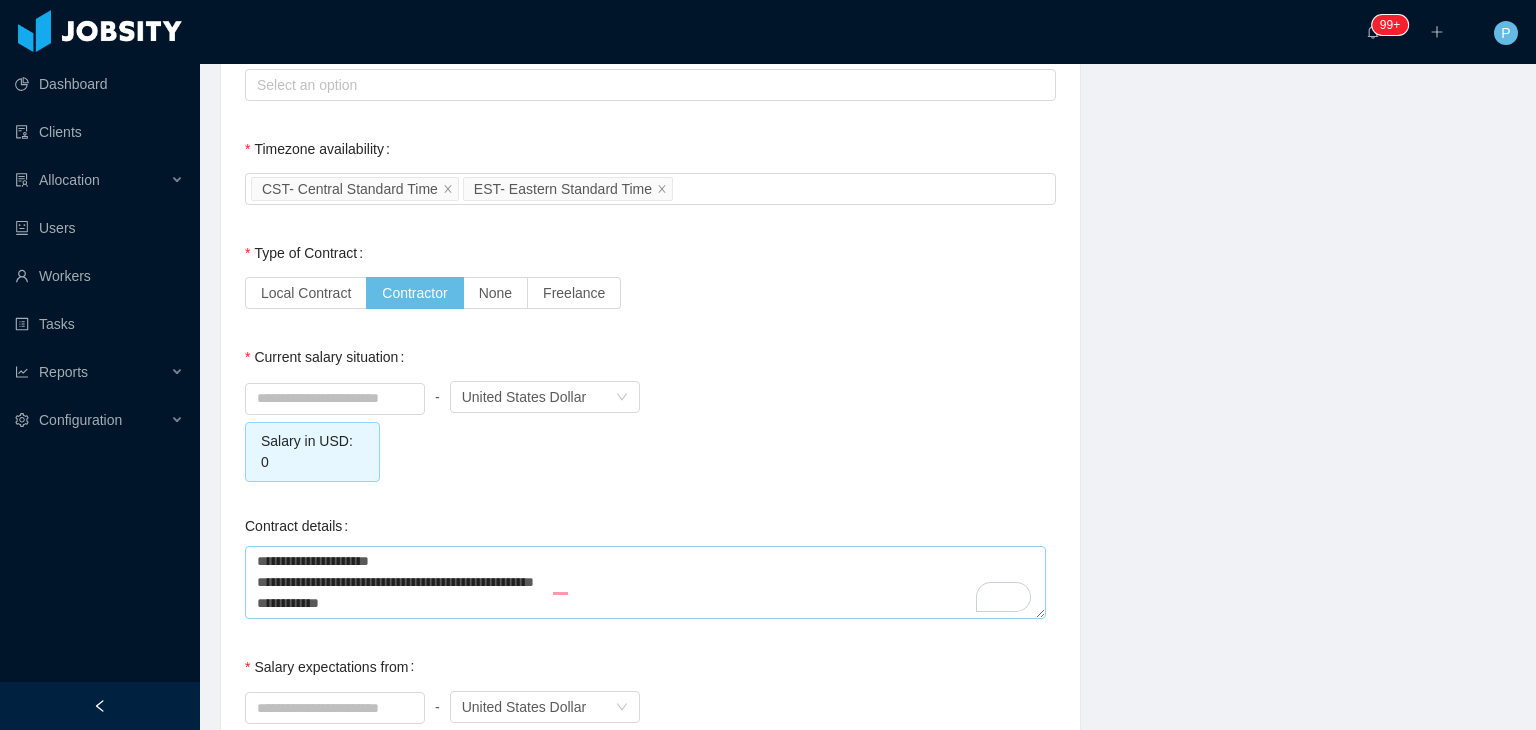 type on "**********" 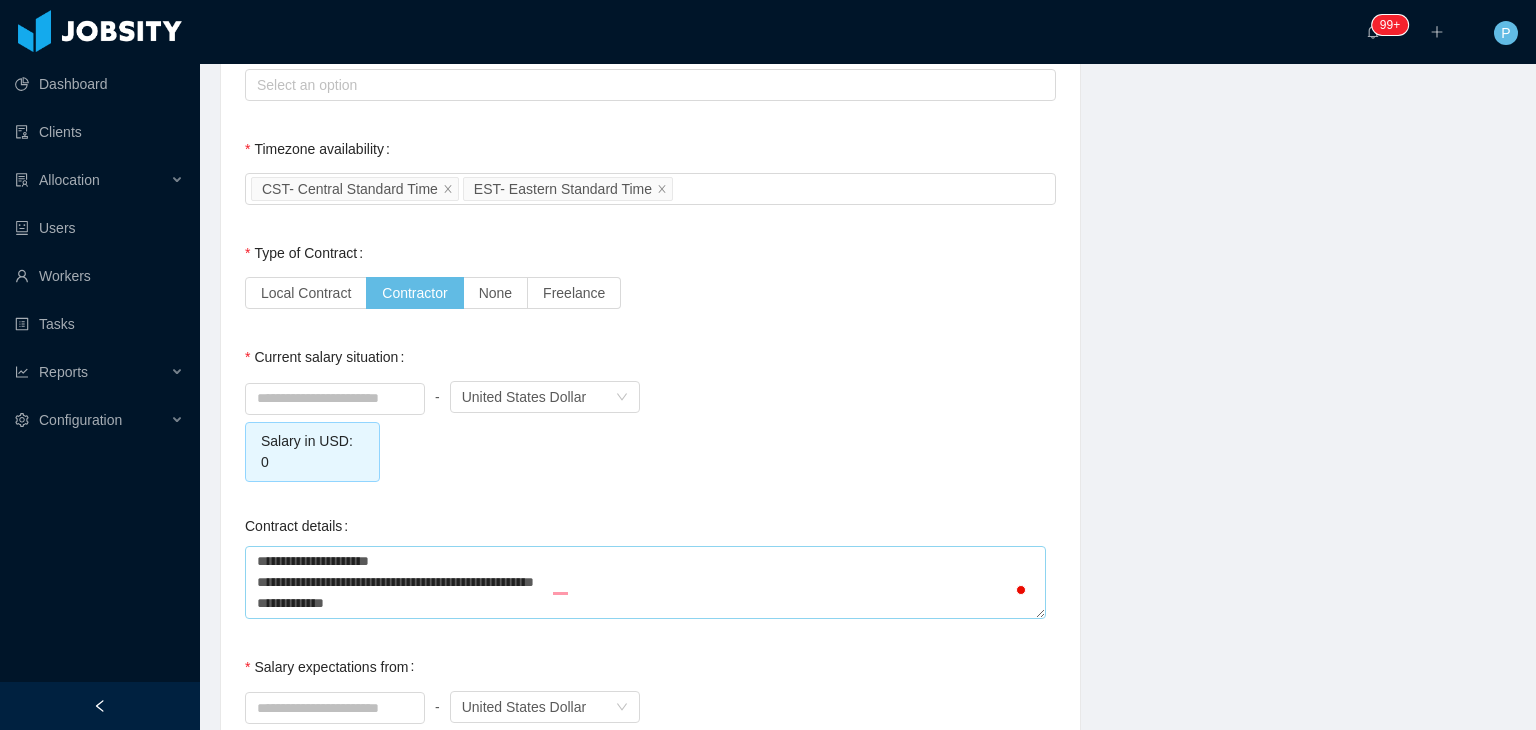 type on "**********" 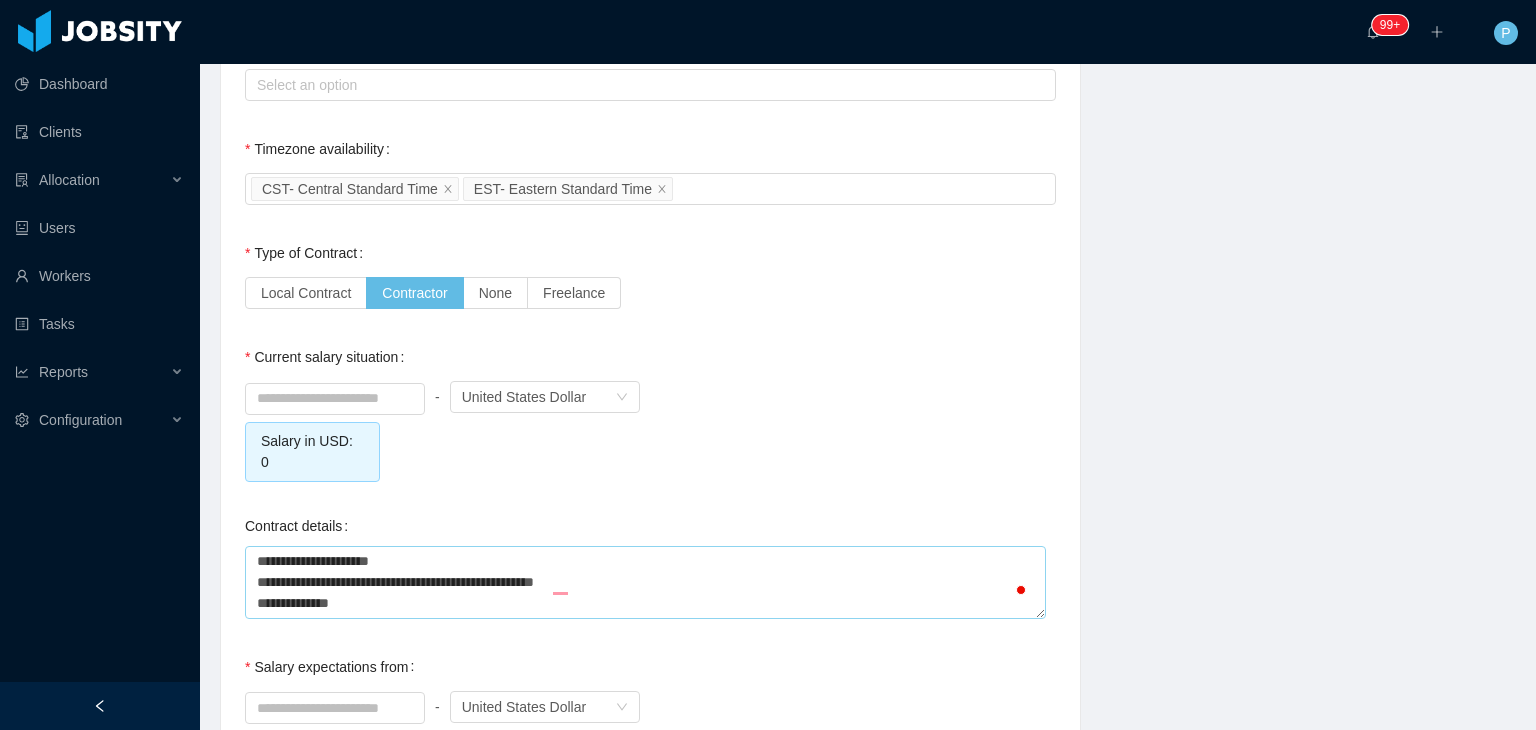type on "**********" 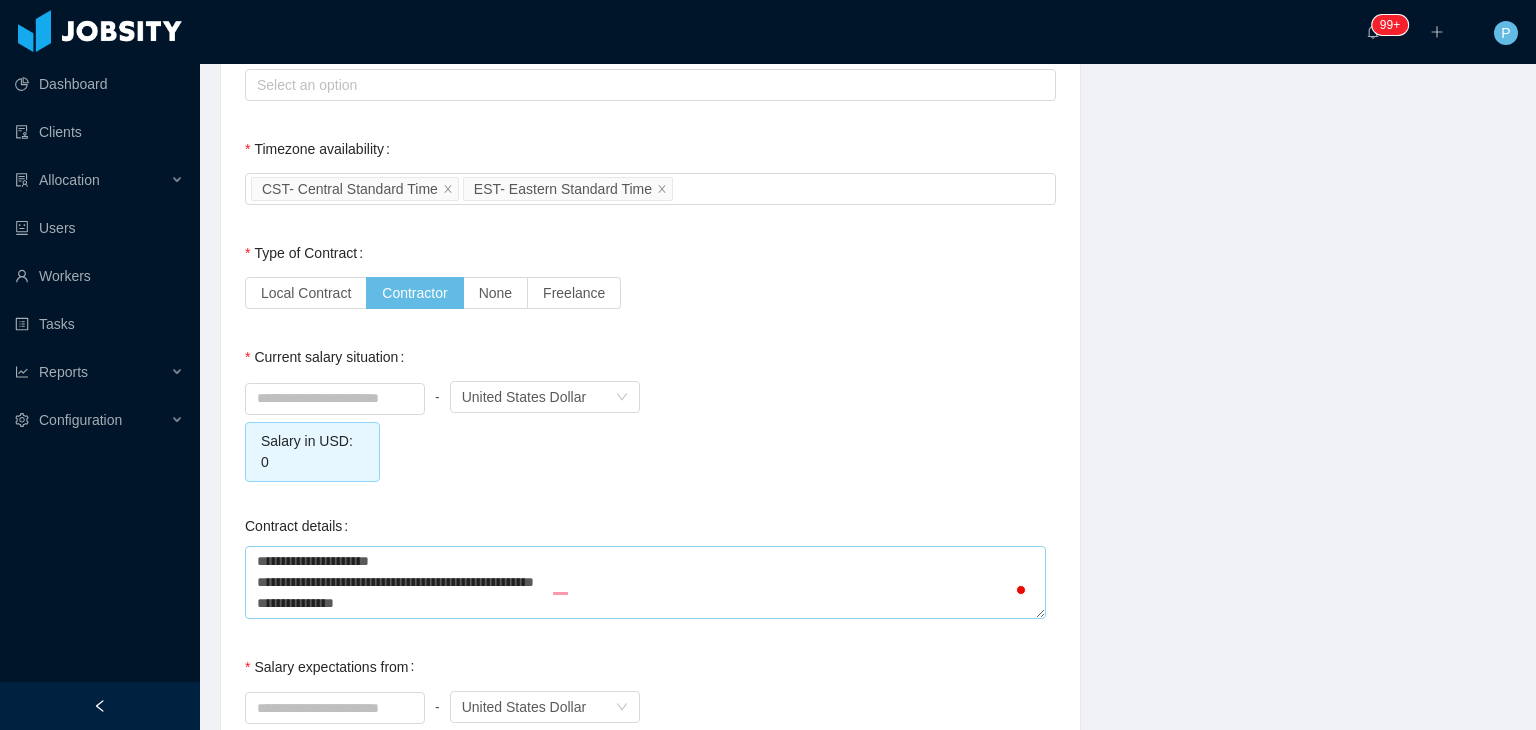 type on "**********" 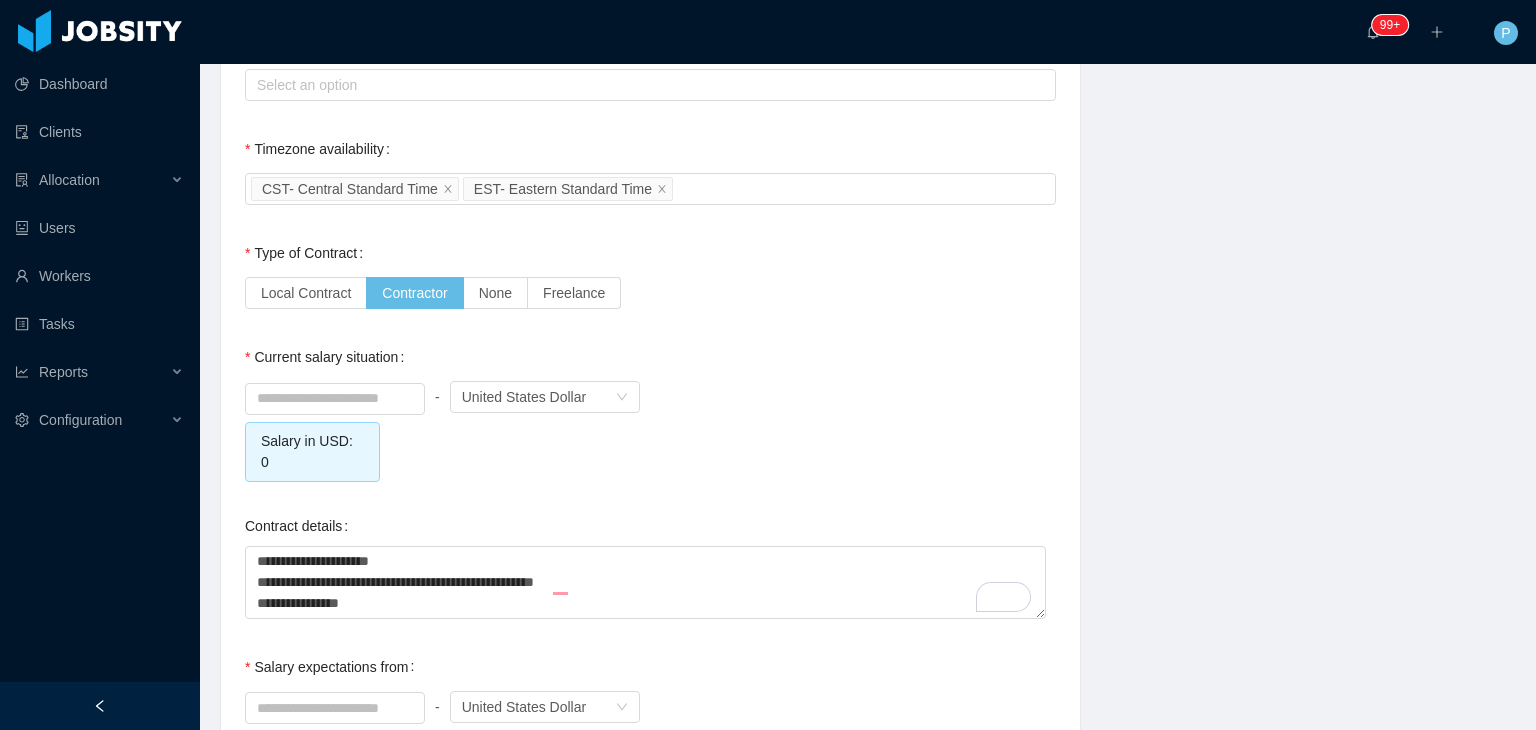 type on "**********" 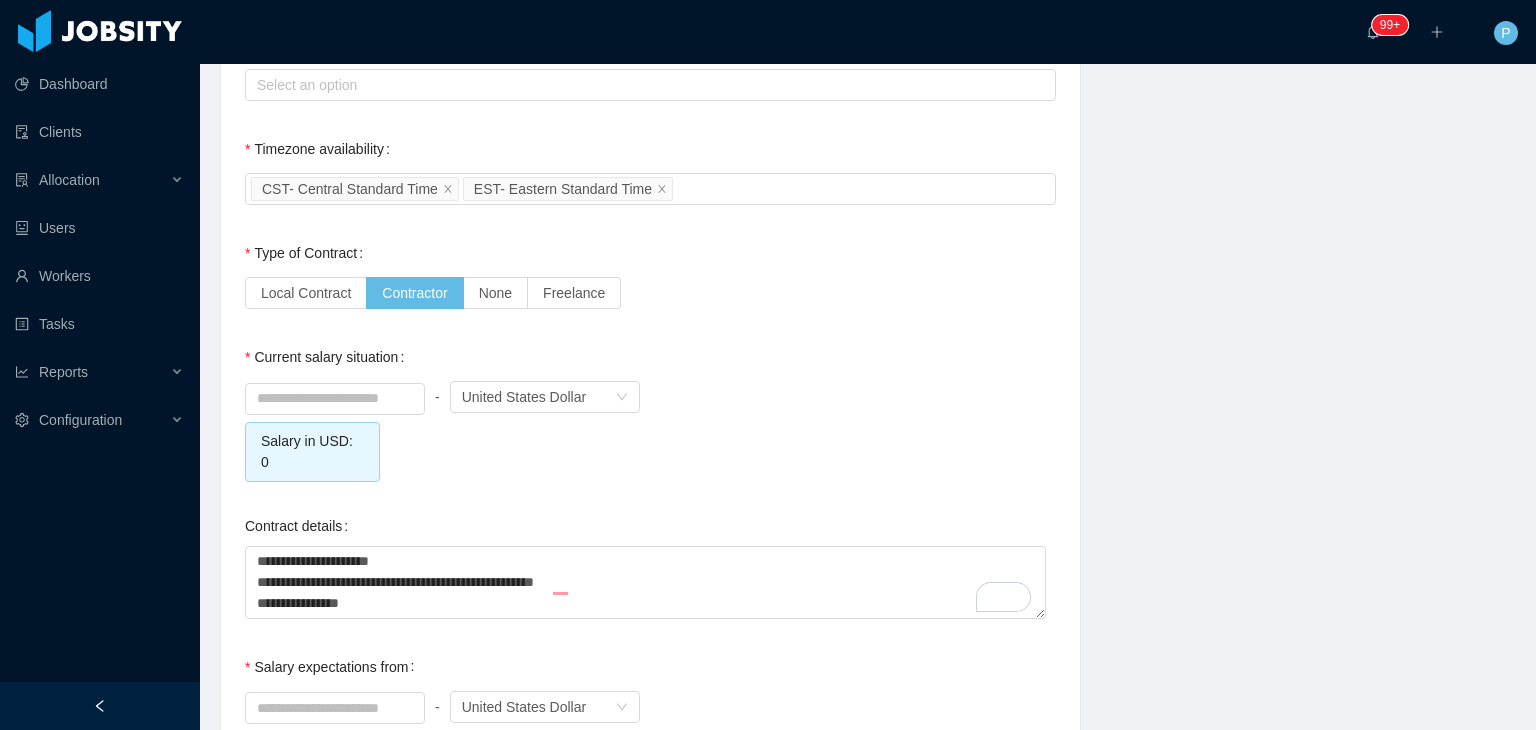 click on "Type of Contract Local Contract Contractor None Freelance" at bounding box center [650, 273] 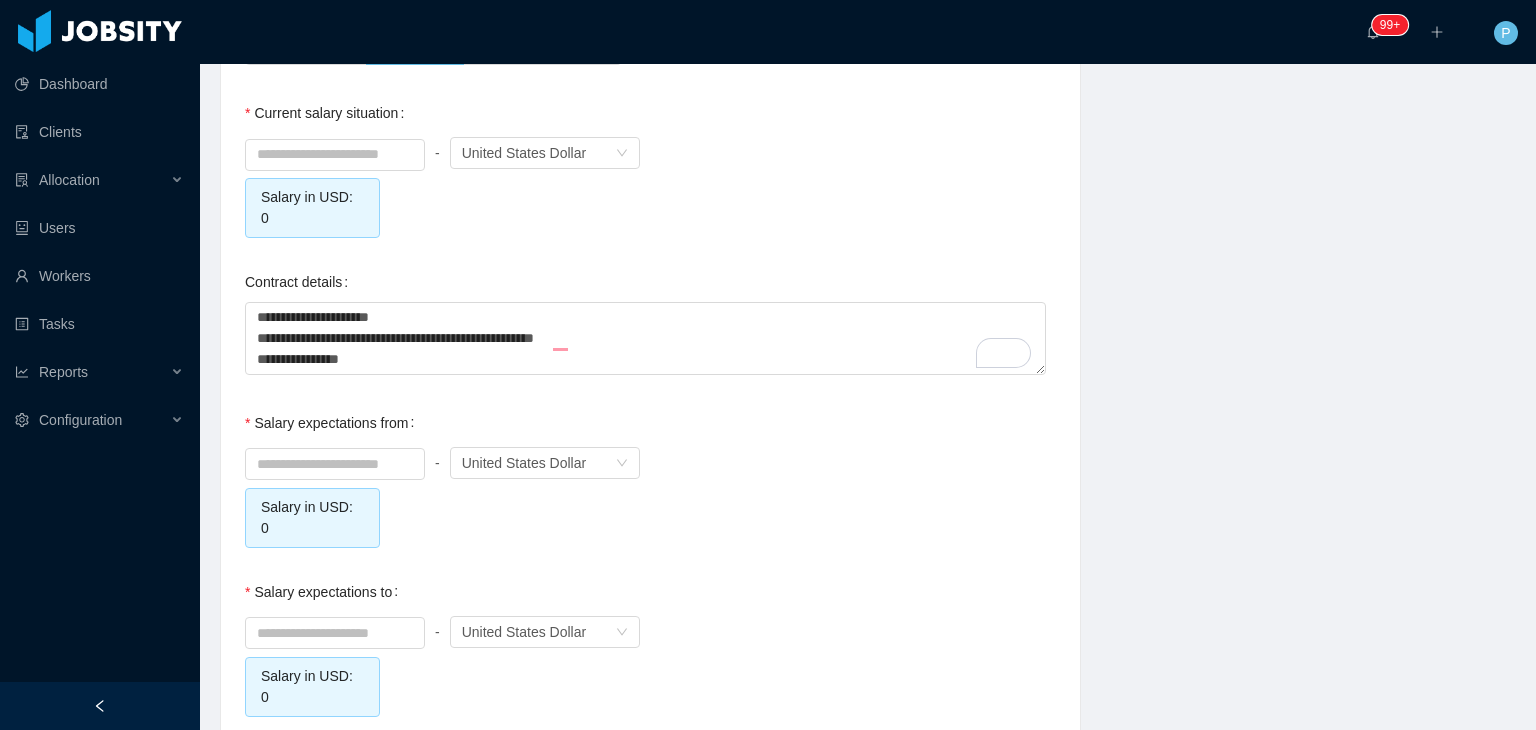 scroll, scrollTop: 2056, scrollLeft: 0, axis: vertical 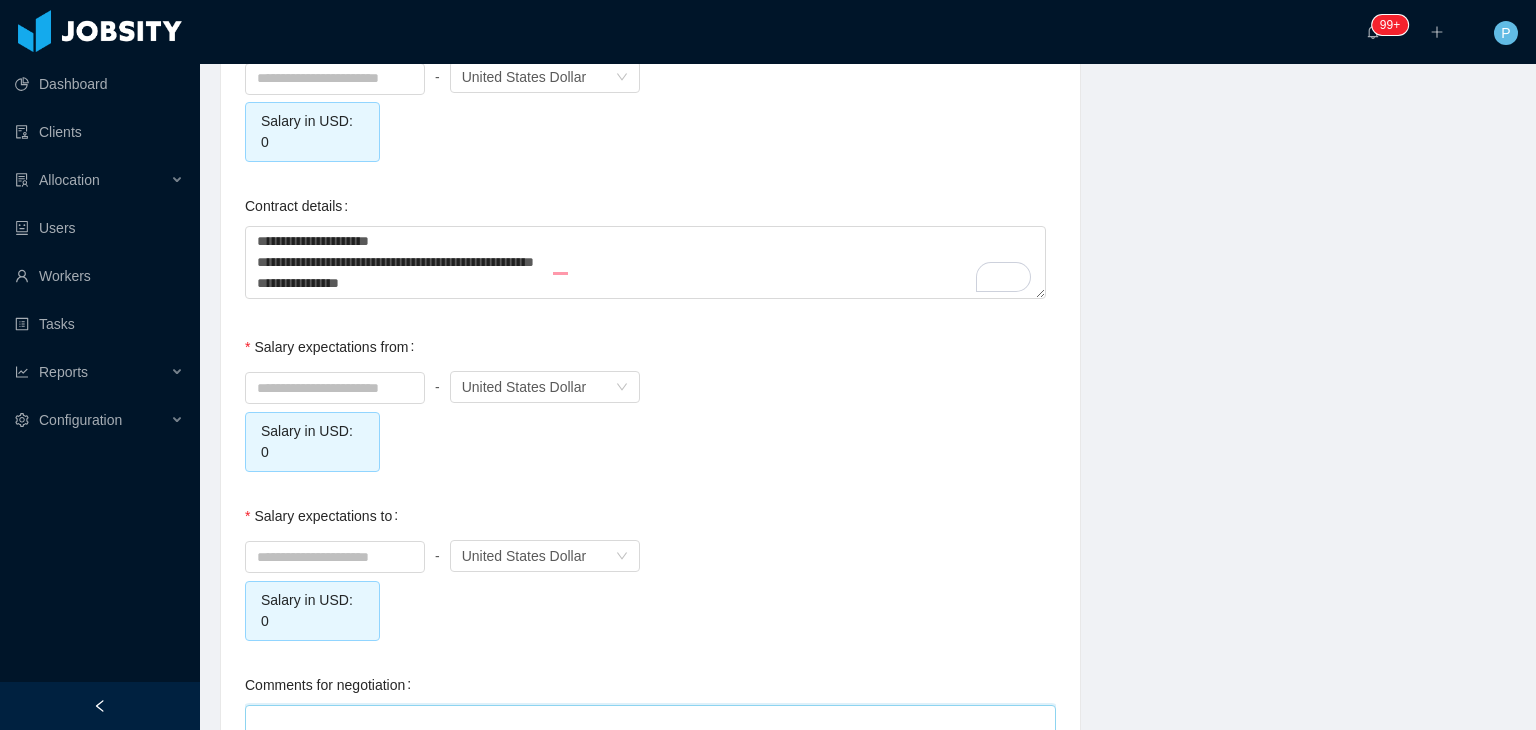 click on "Comments for negotiation" at bounding box center [650, 741] 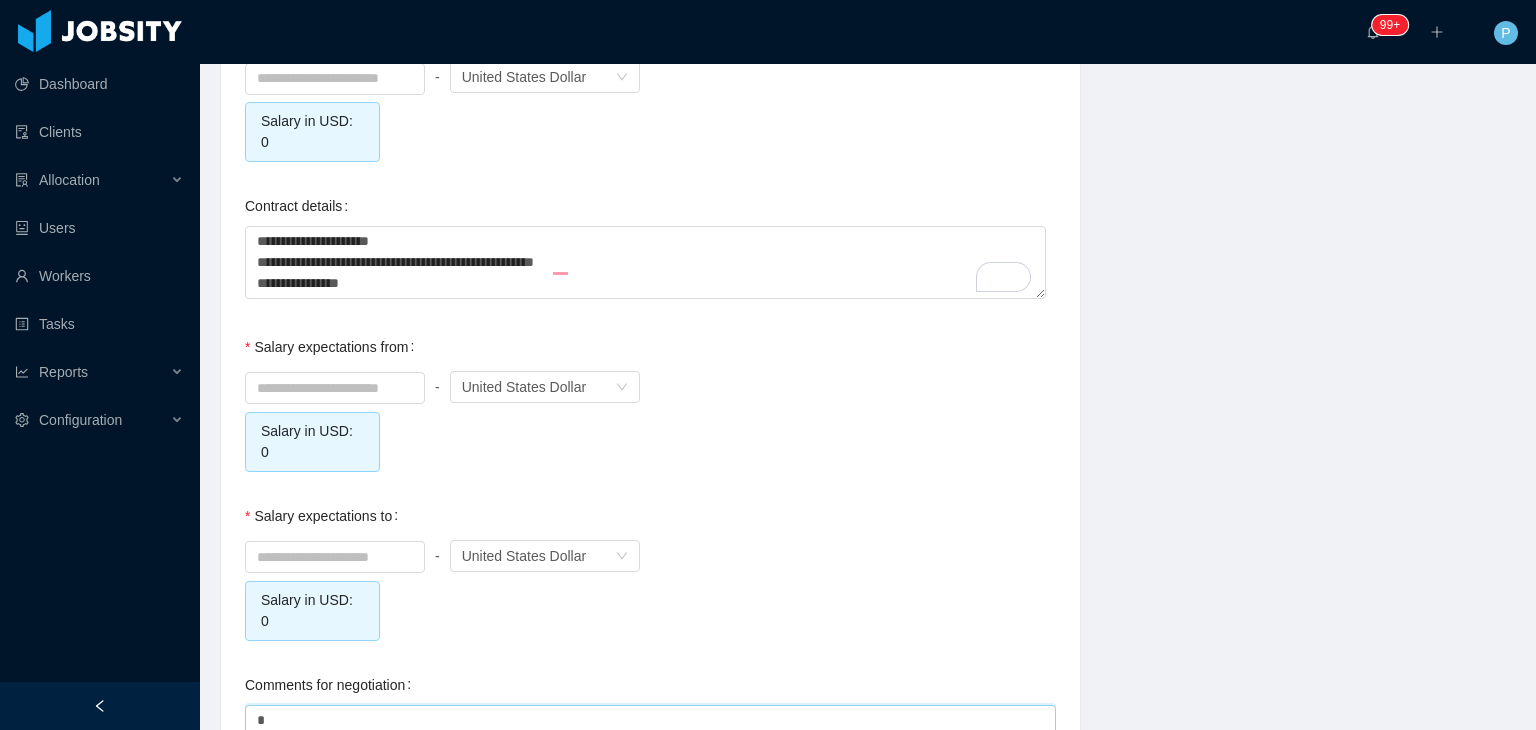 type on "**" 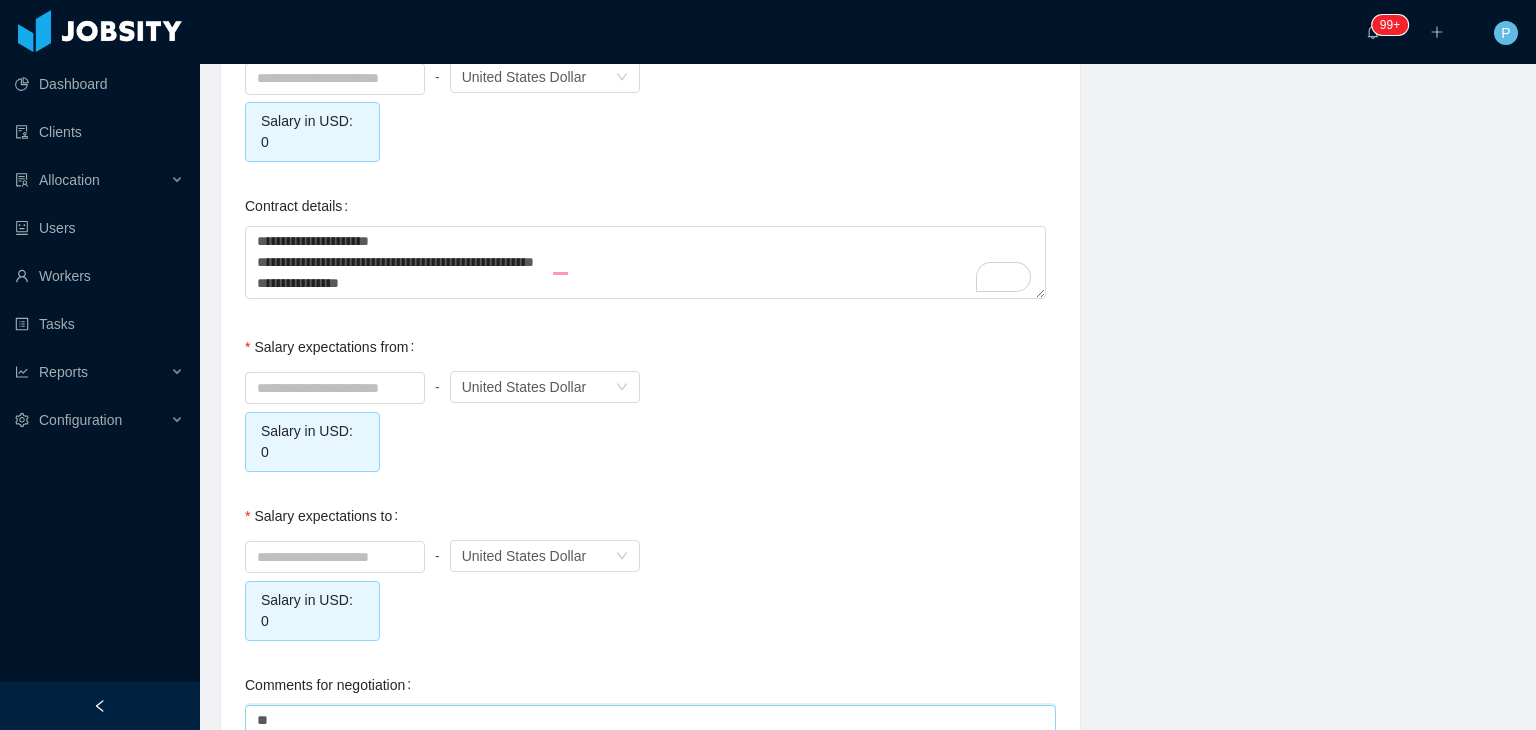type 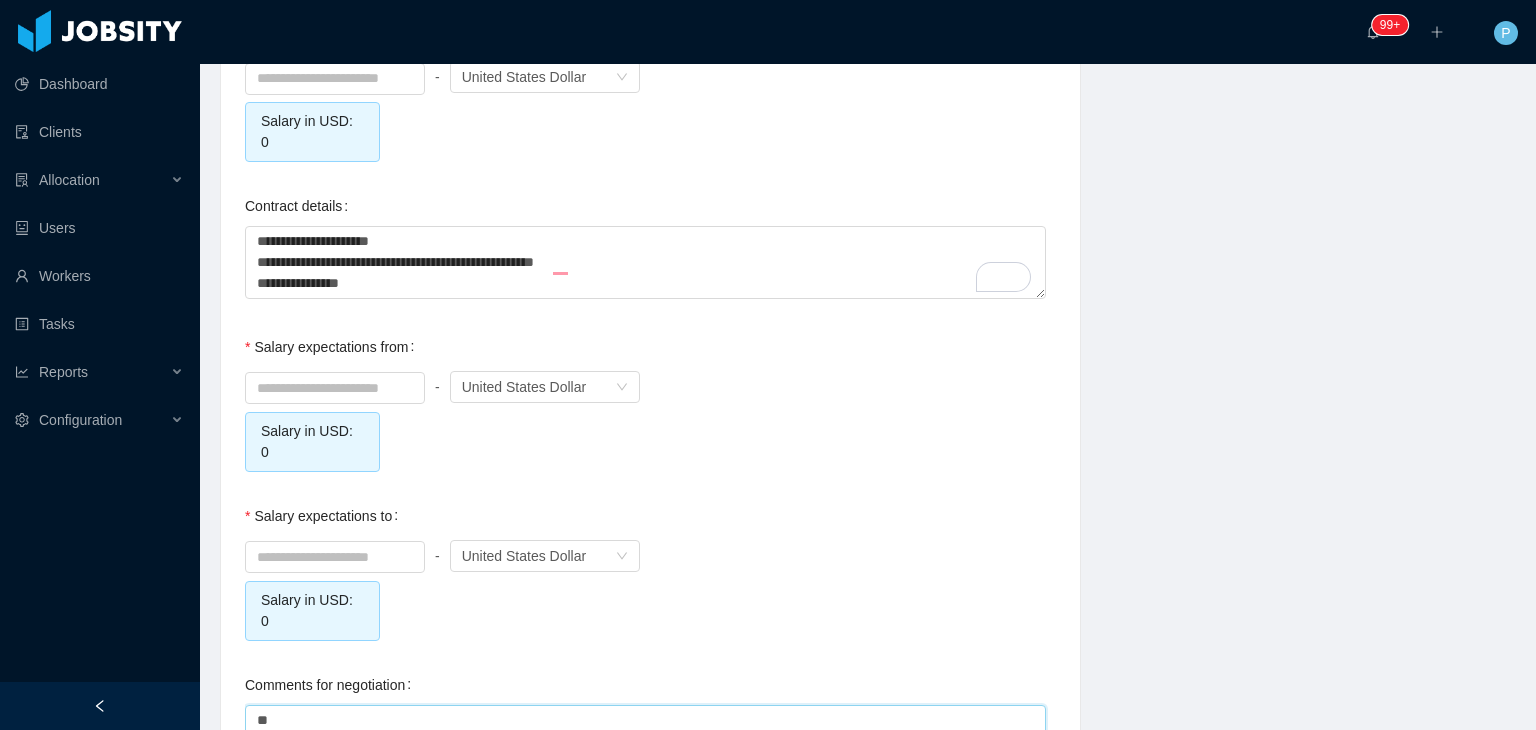 type on "***" 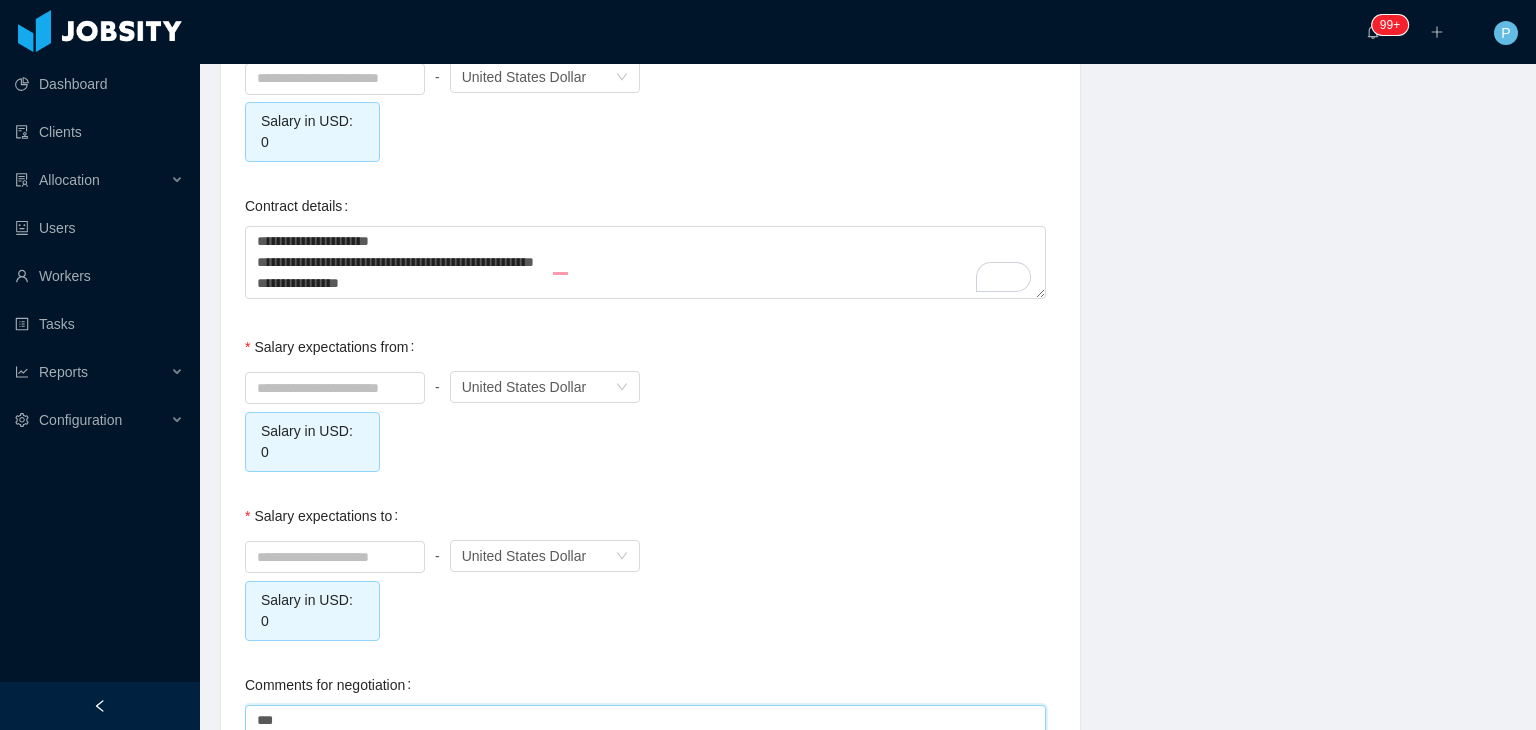 type on "****" 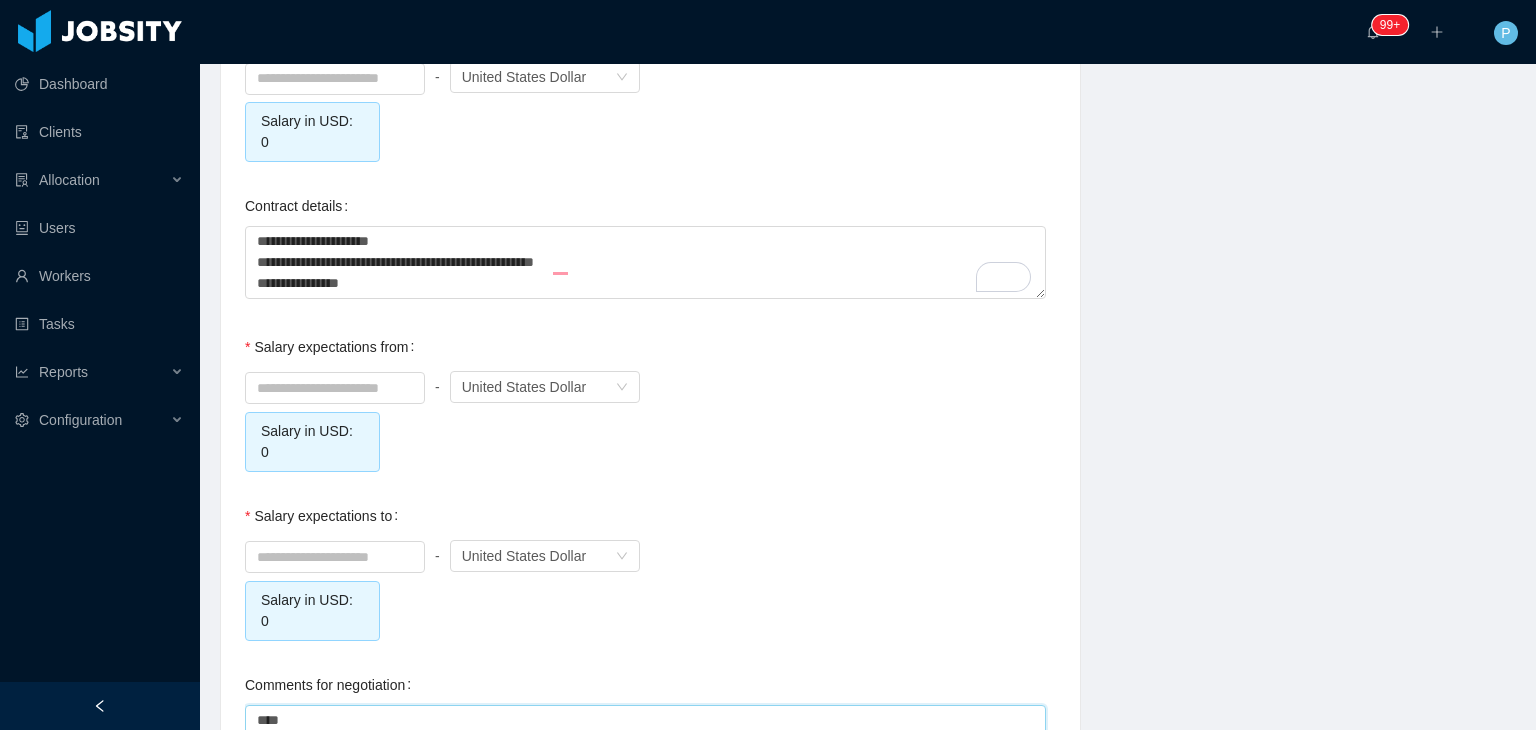 type on "*****" 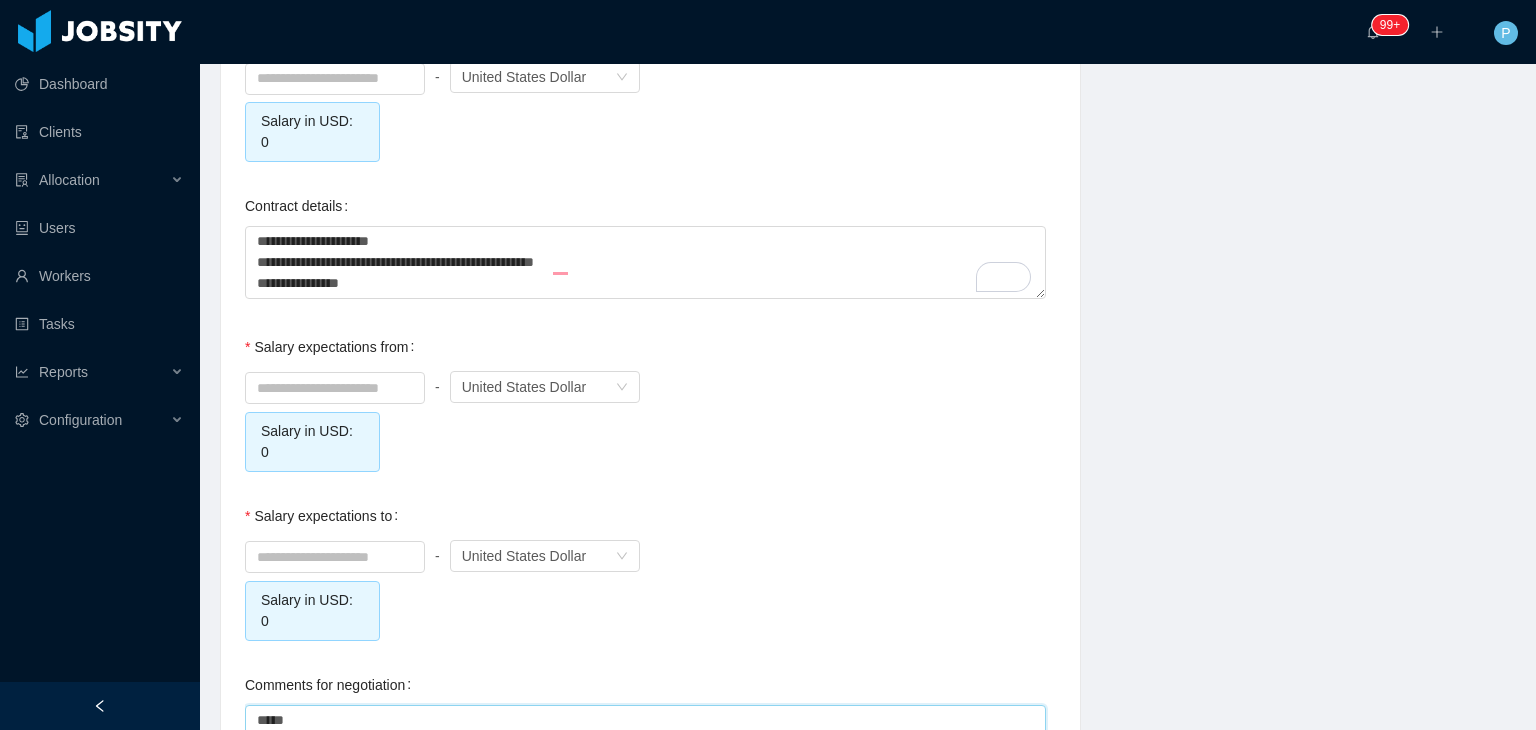 type on "******" 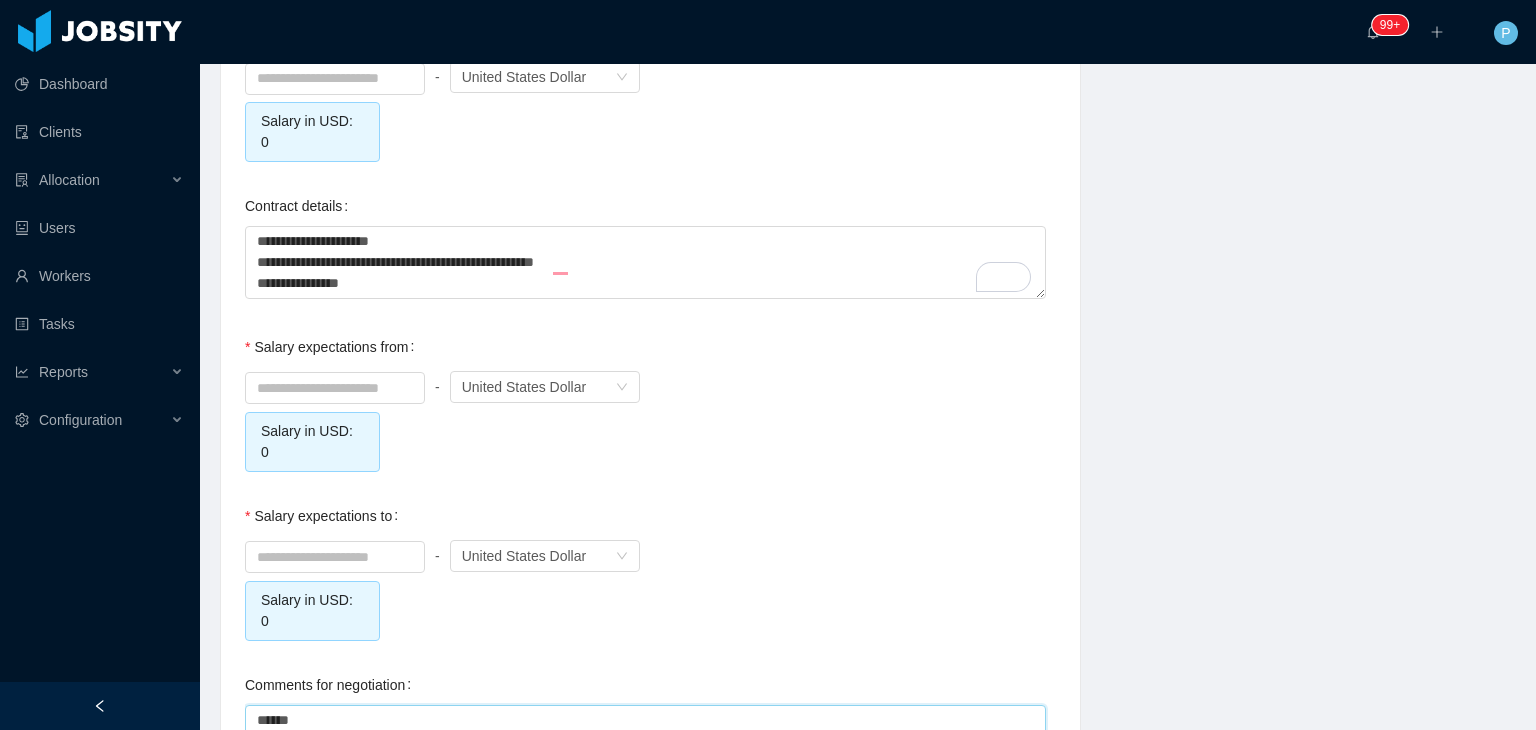 type on "*******" 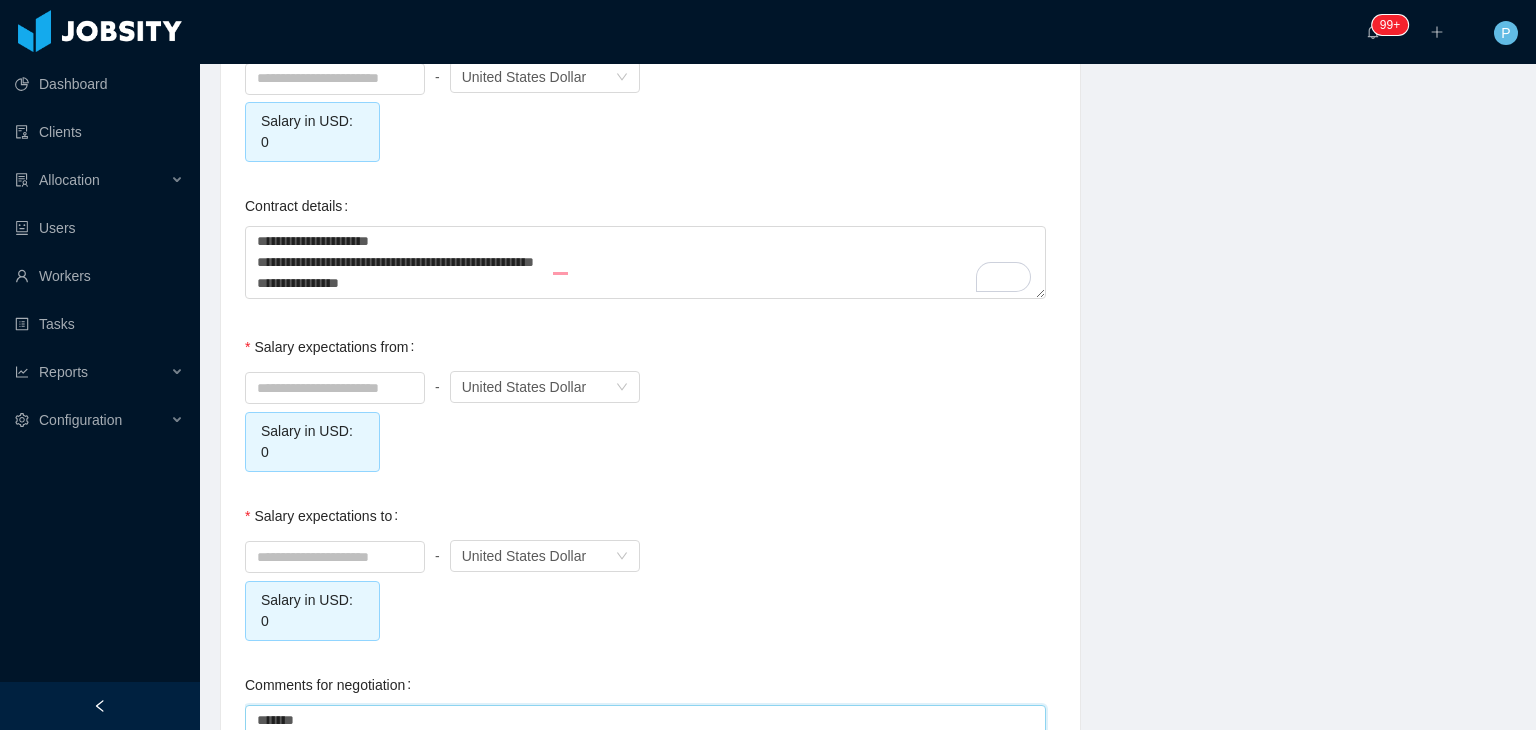 type on "********" 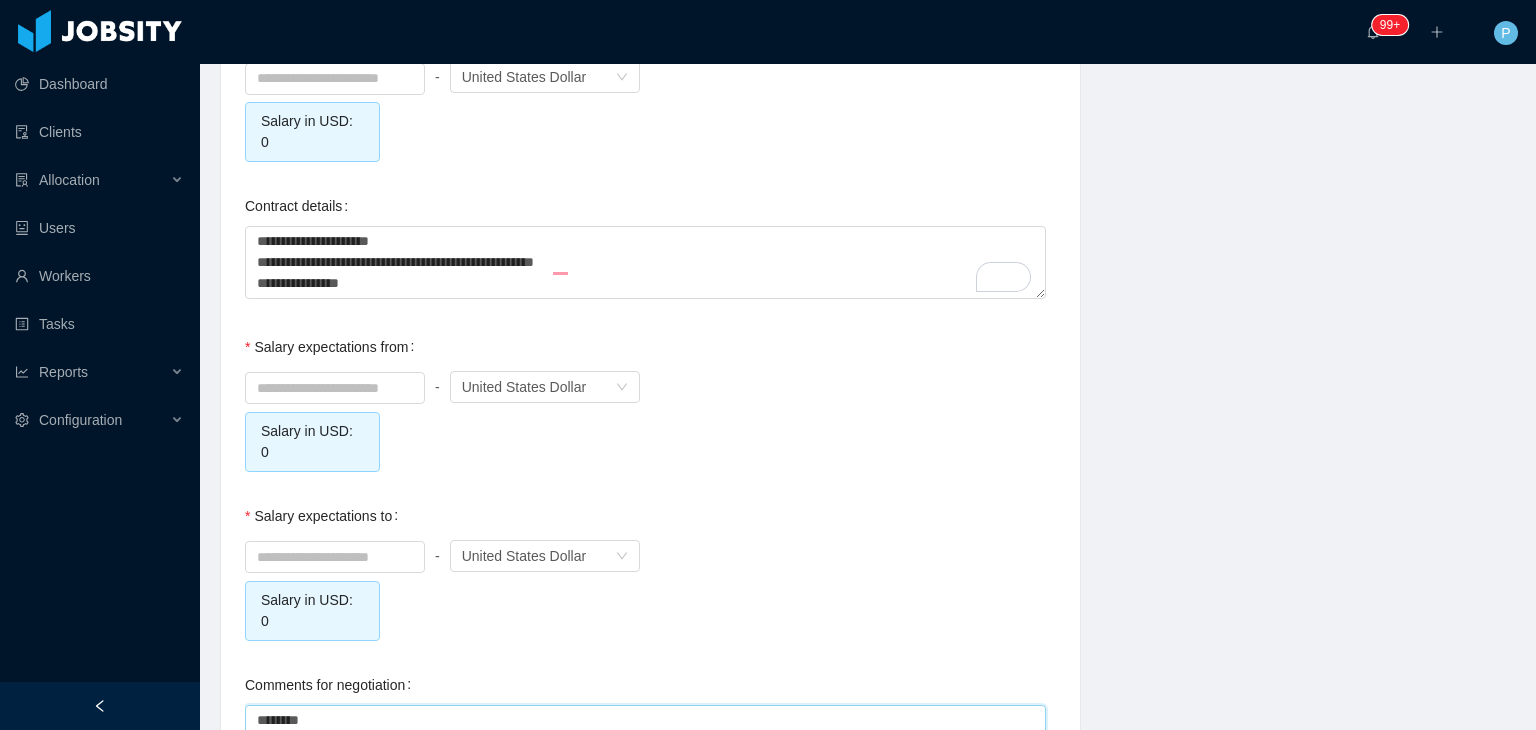 type on "********" 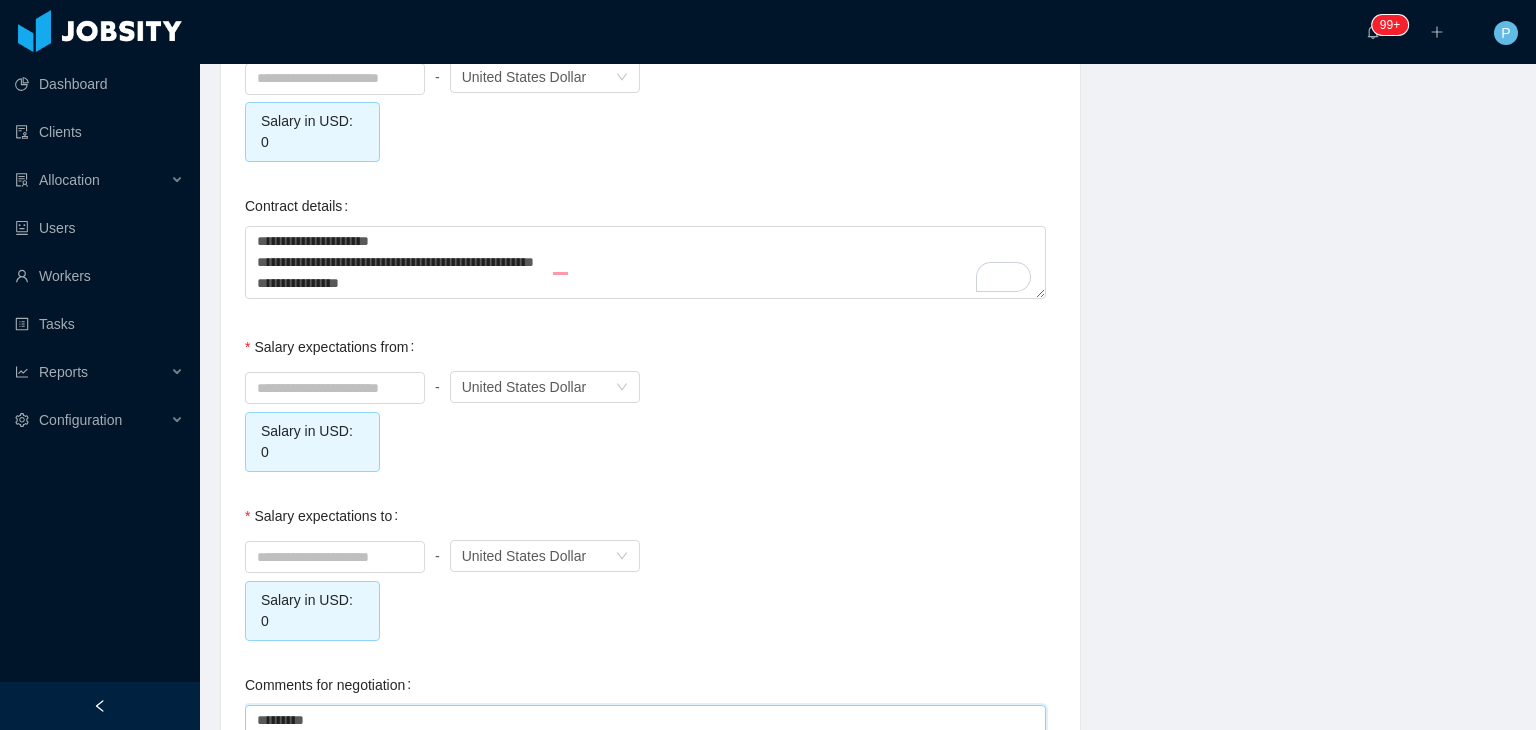type on "********" 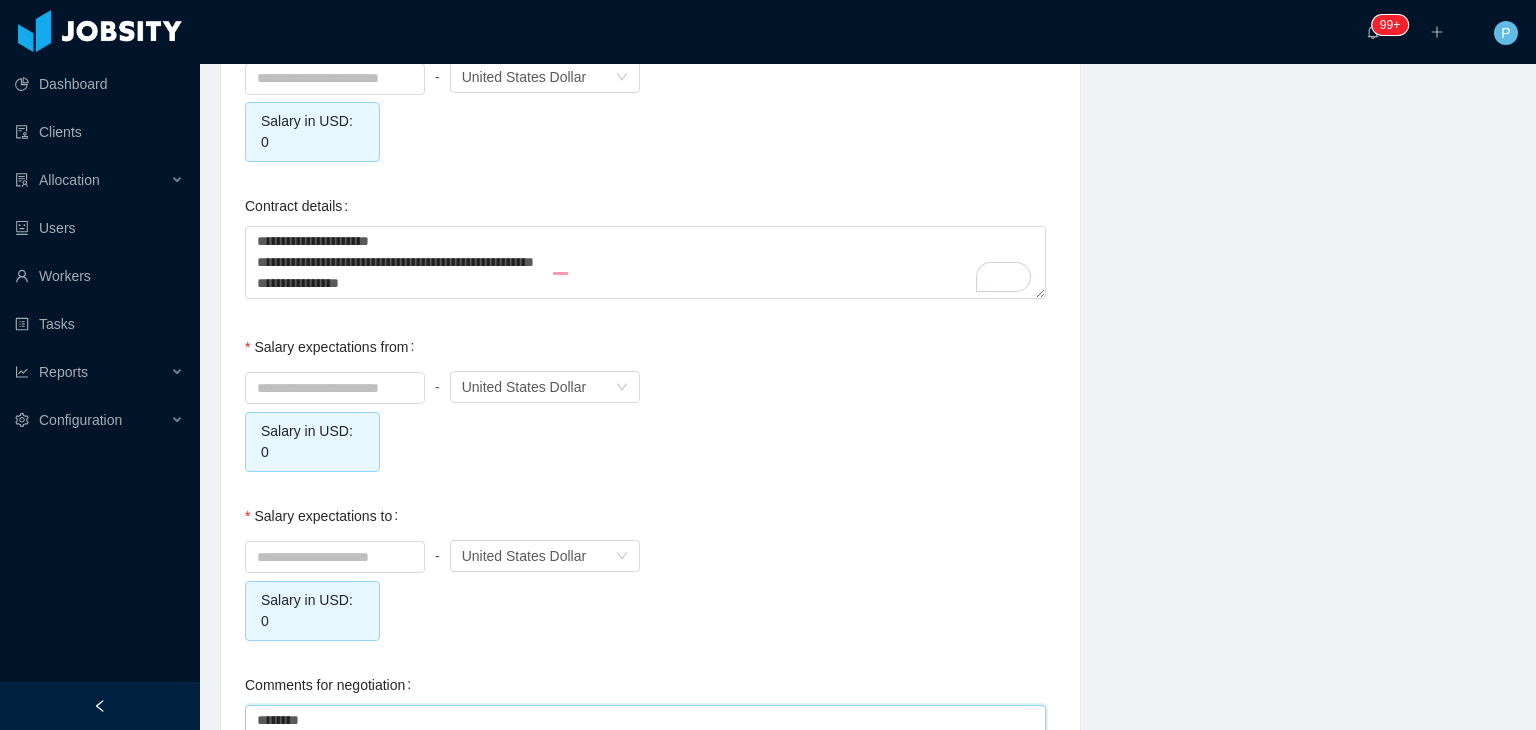 type on "*********" 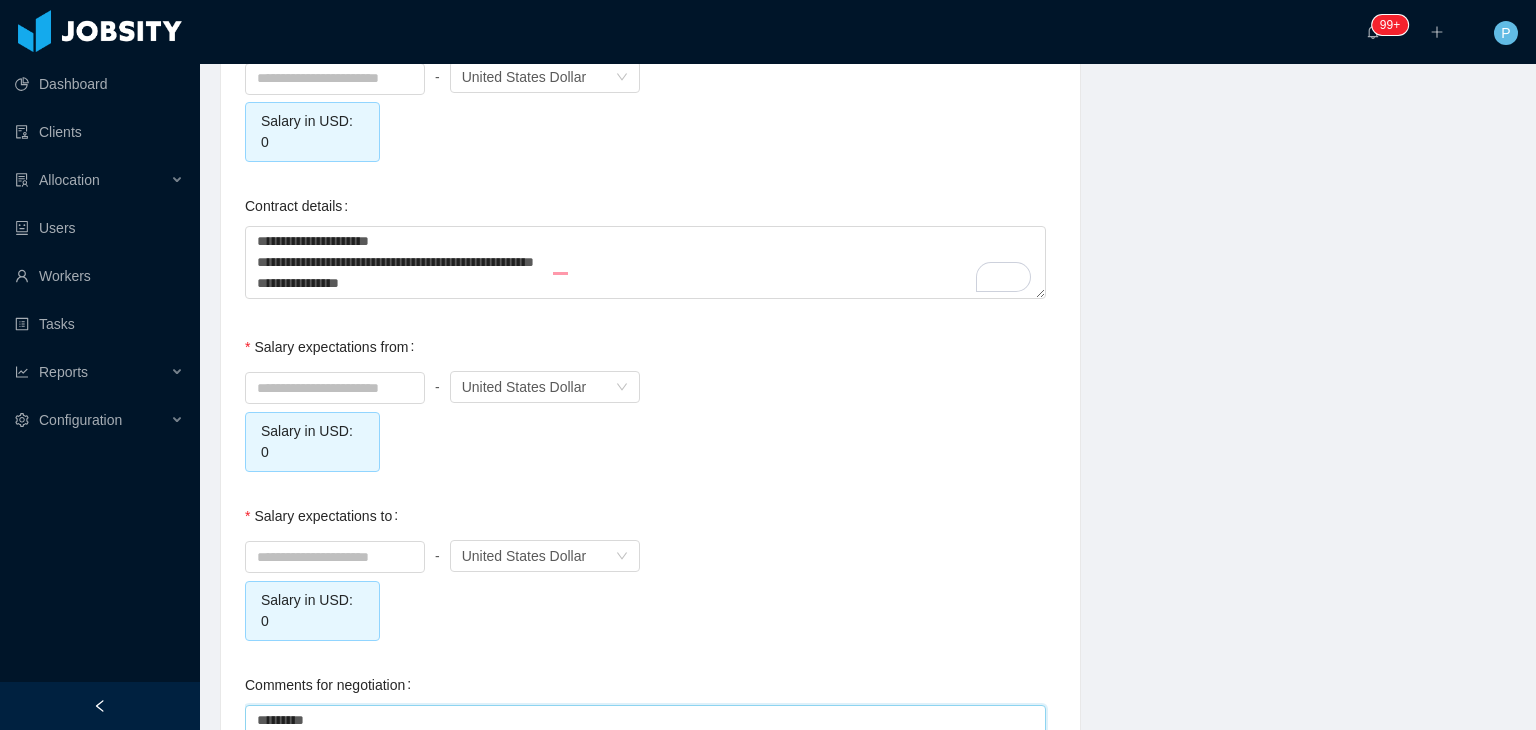 type on "*********" 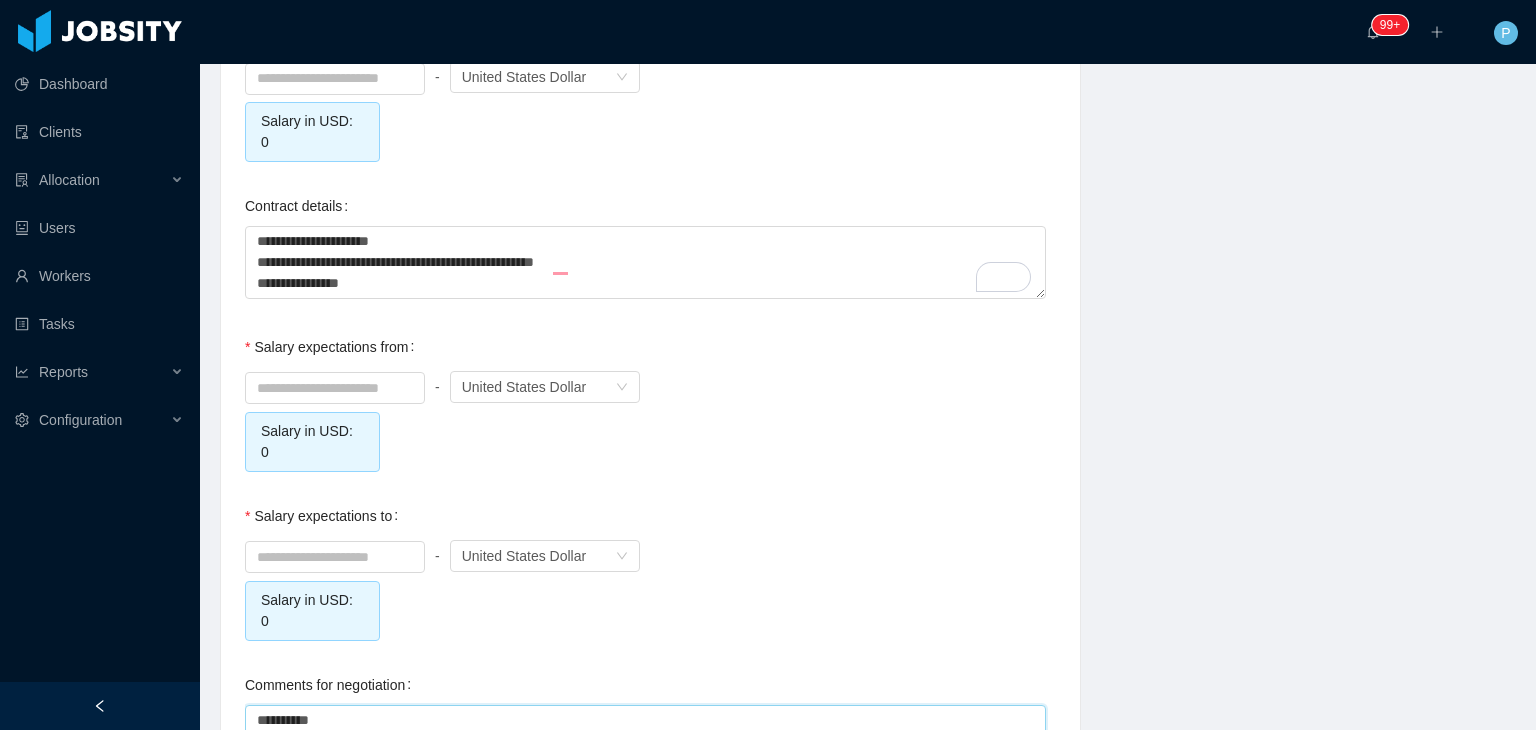 paste on "**********" 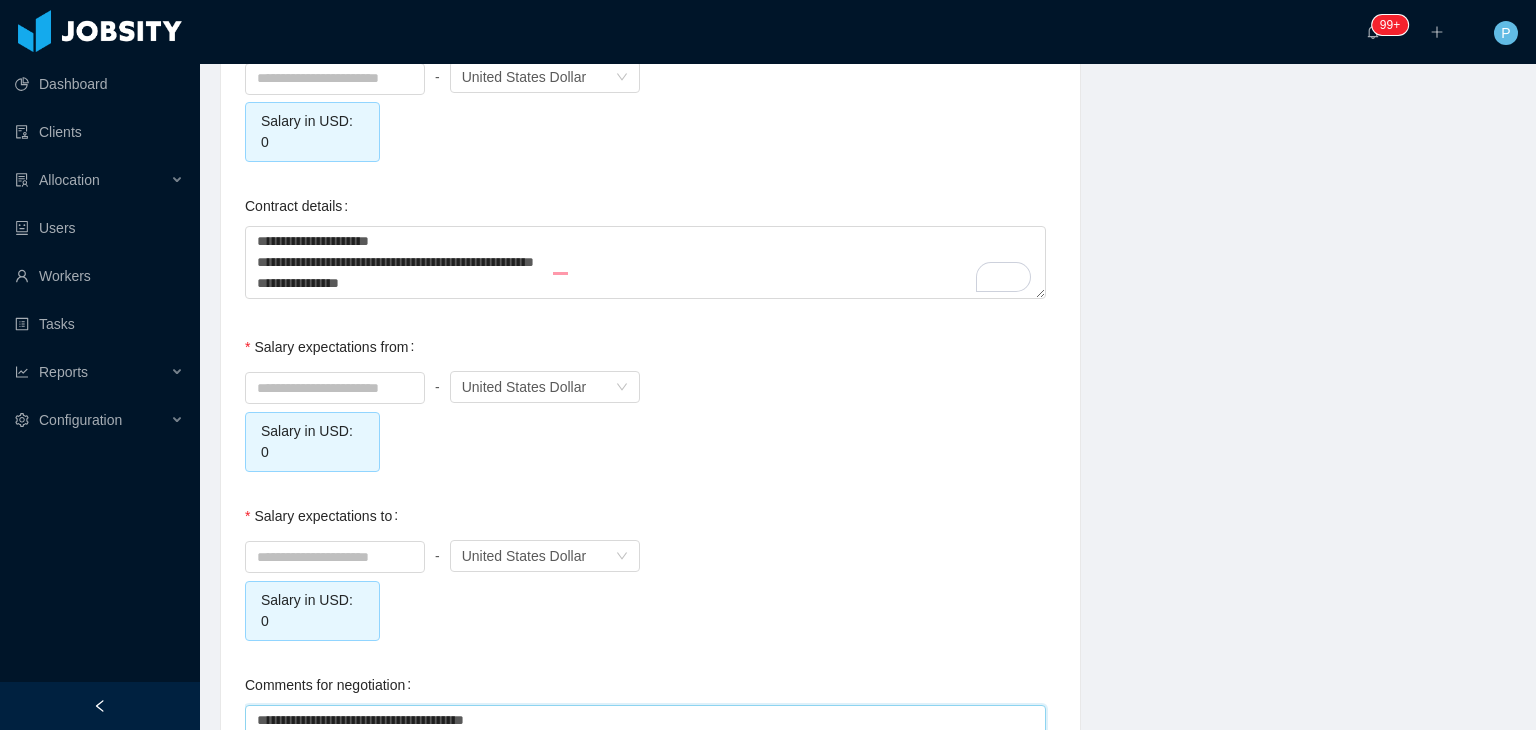 type on "**********" 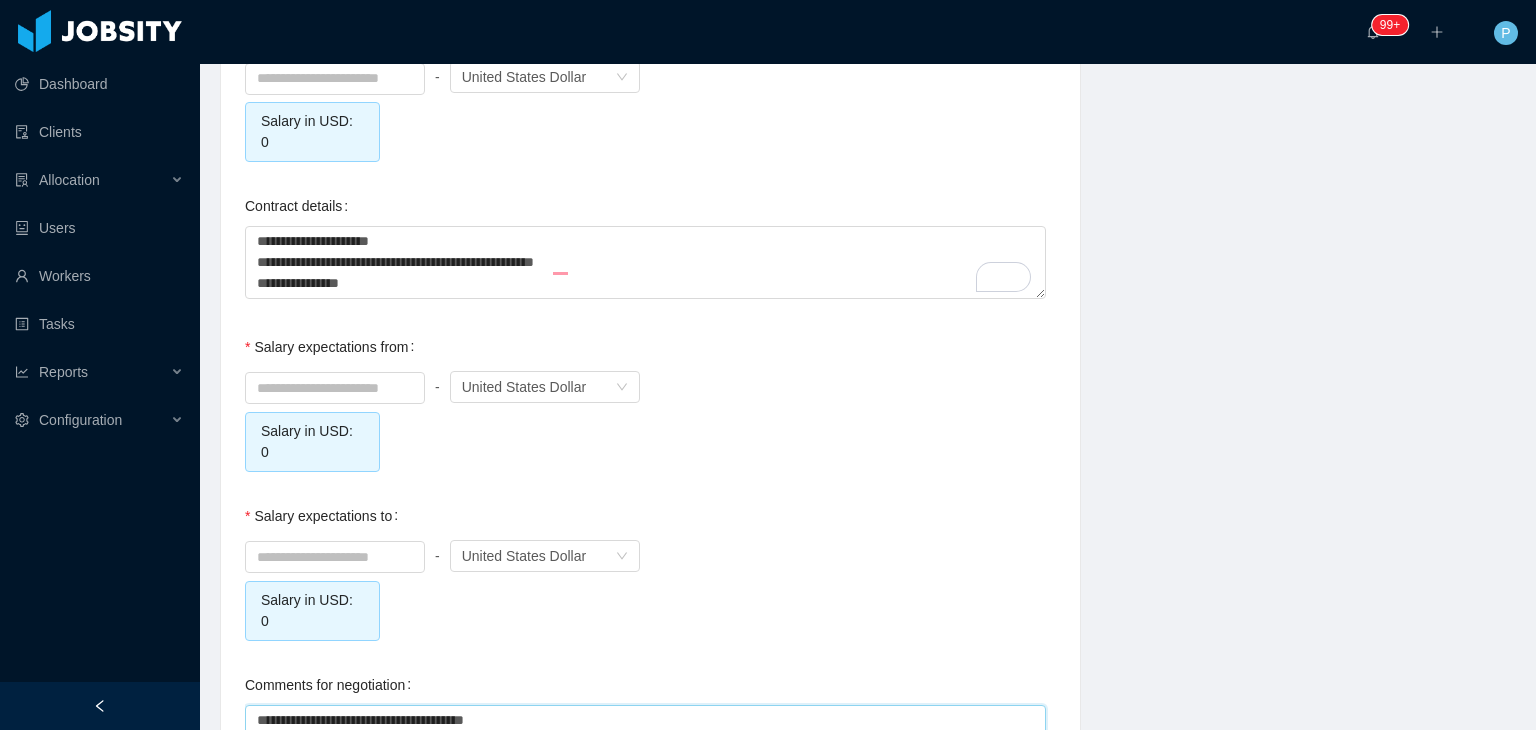 type 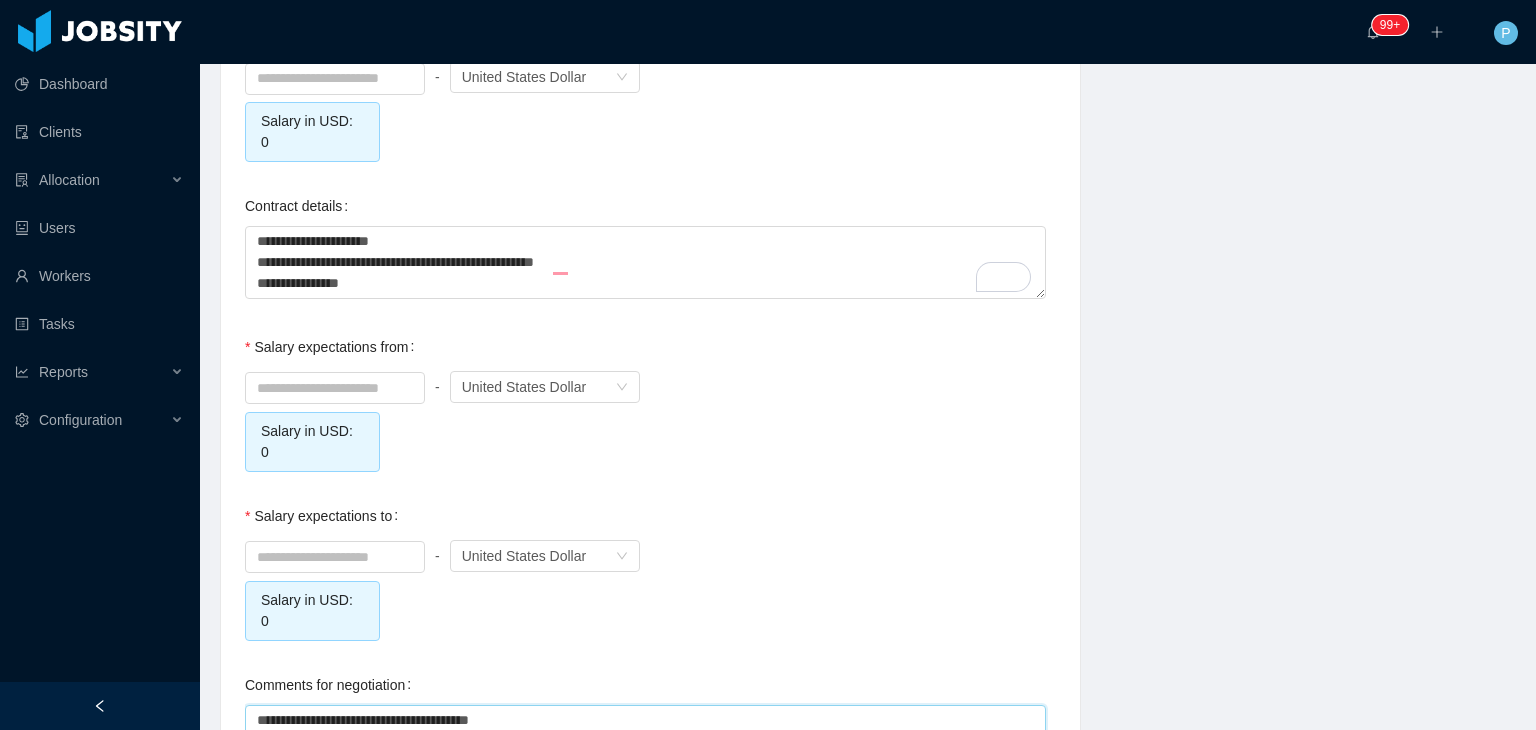 type on "**********" 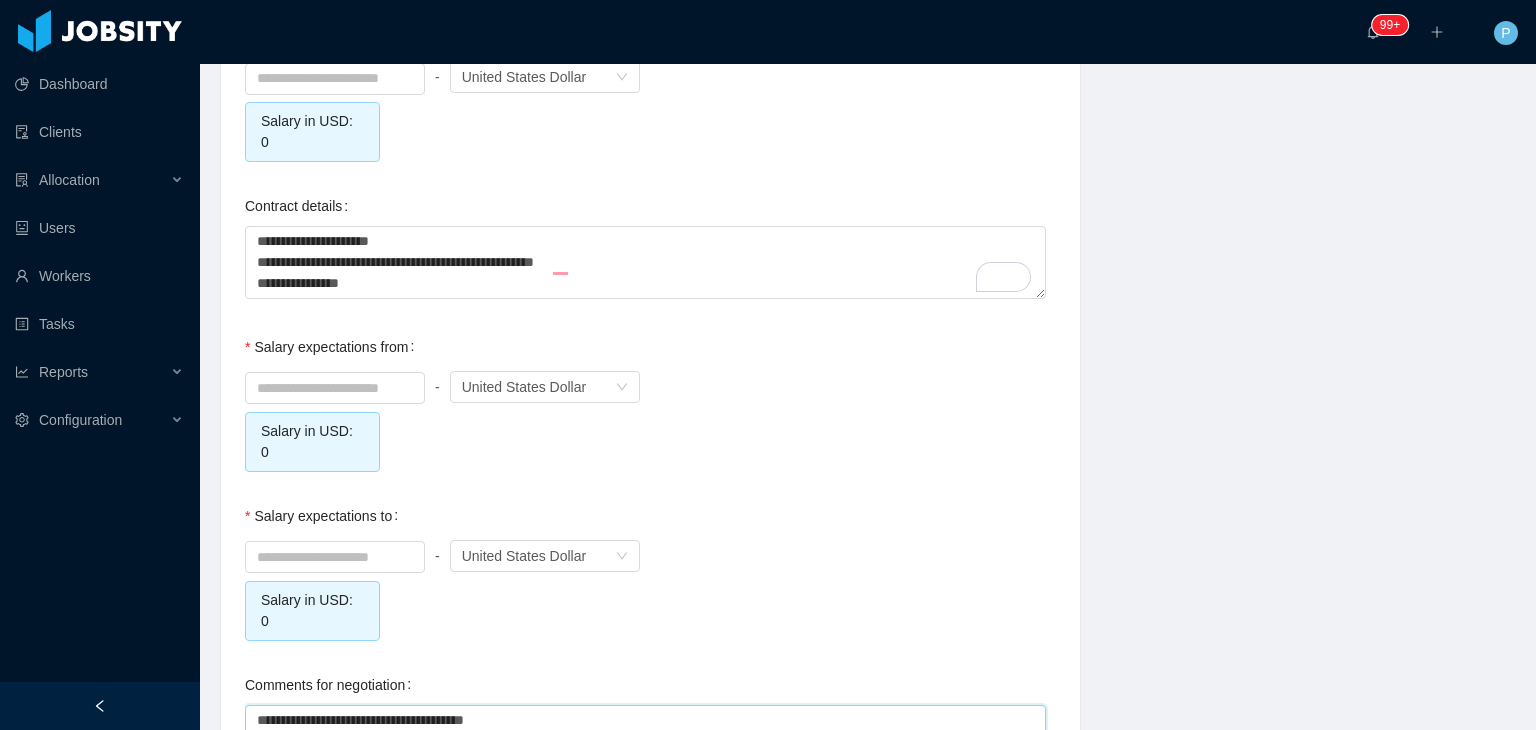 type on "**********" 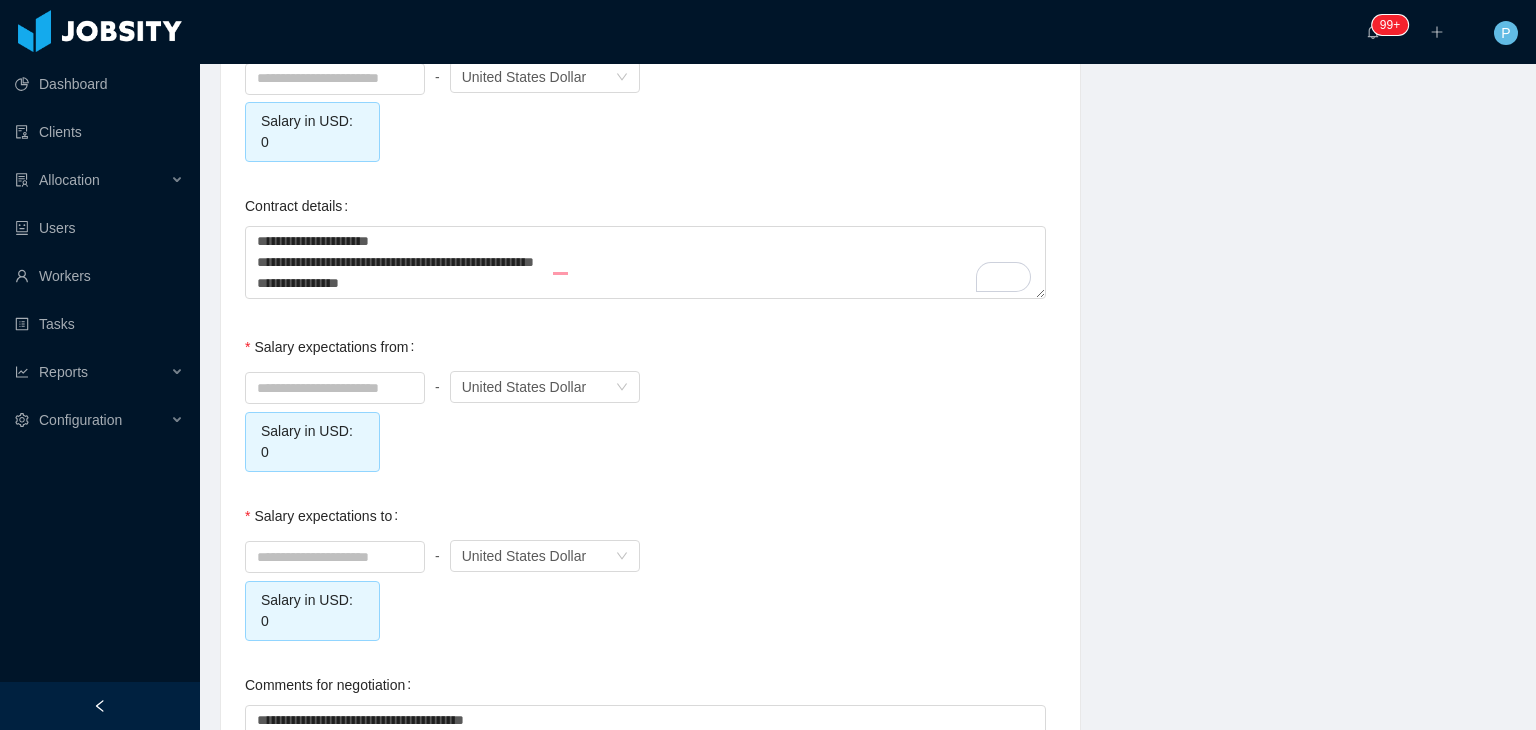 click on "**********" at bounding box center (650, -486) 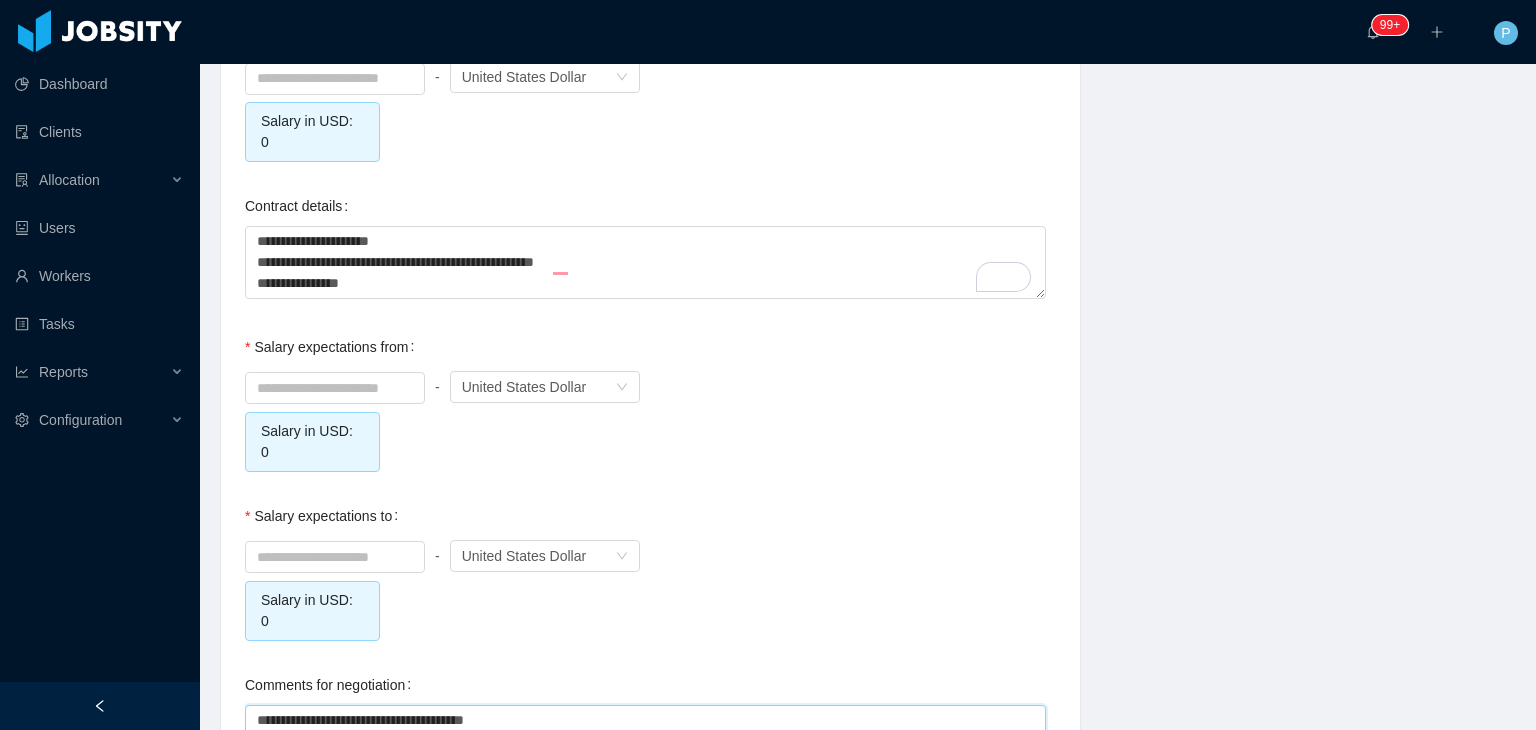 click on "**********" at bounding box center [645, 741] 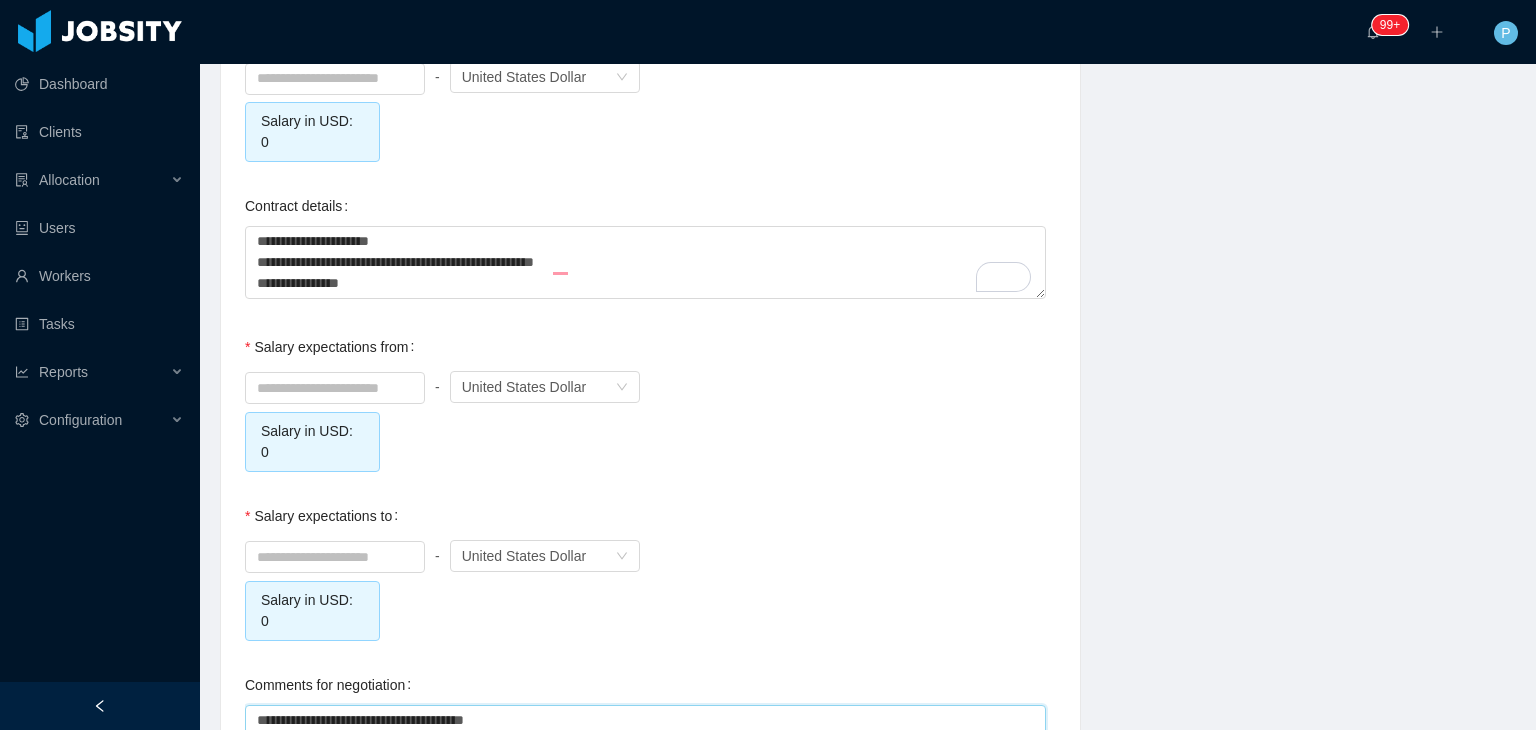 type on "**********" 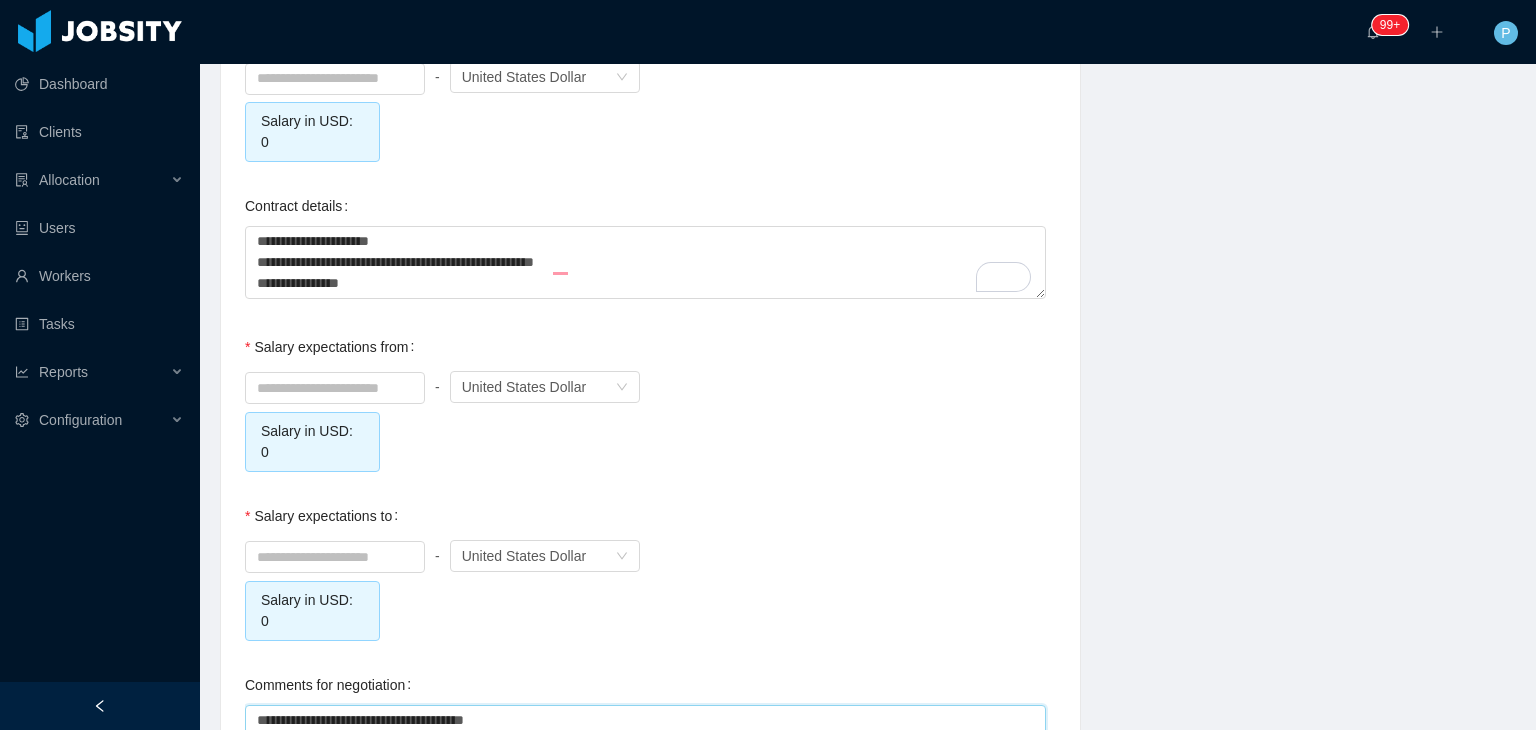 type 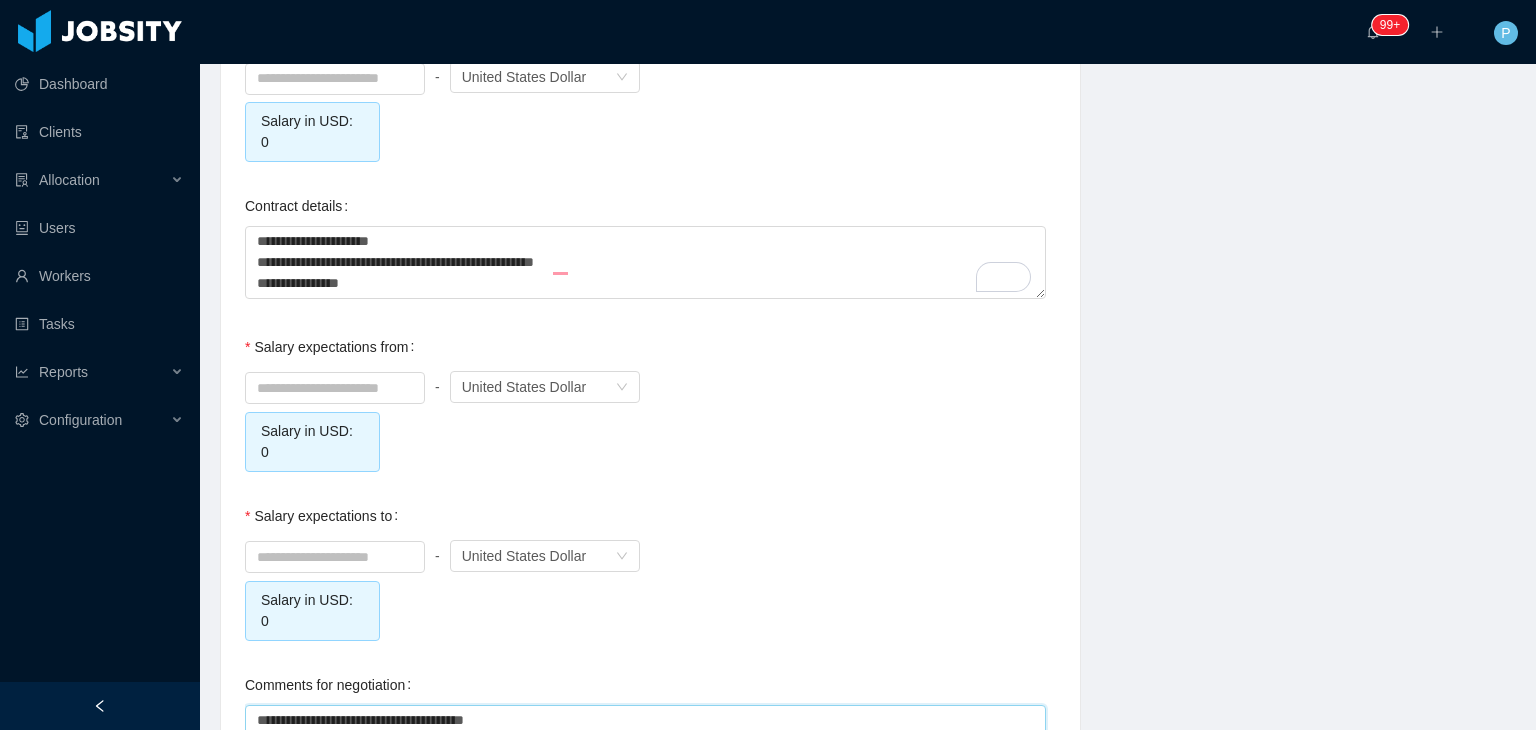 type on "**********" 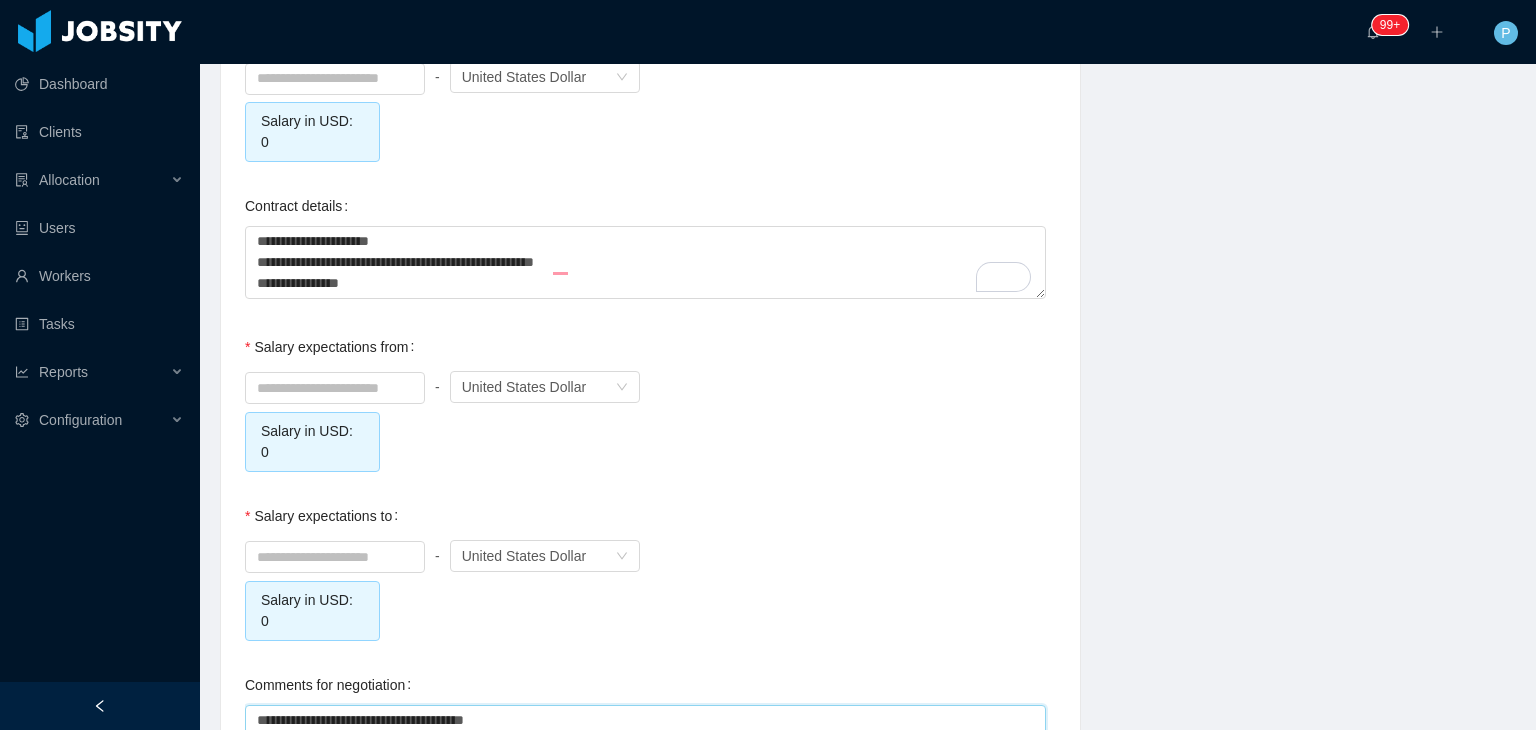 type 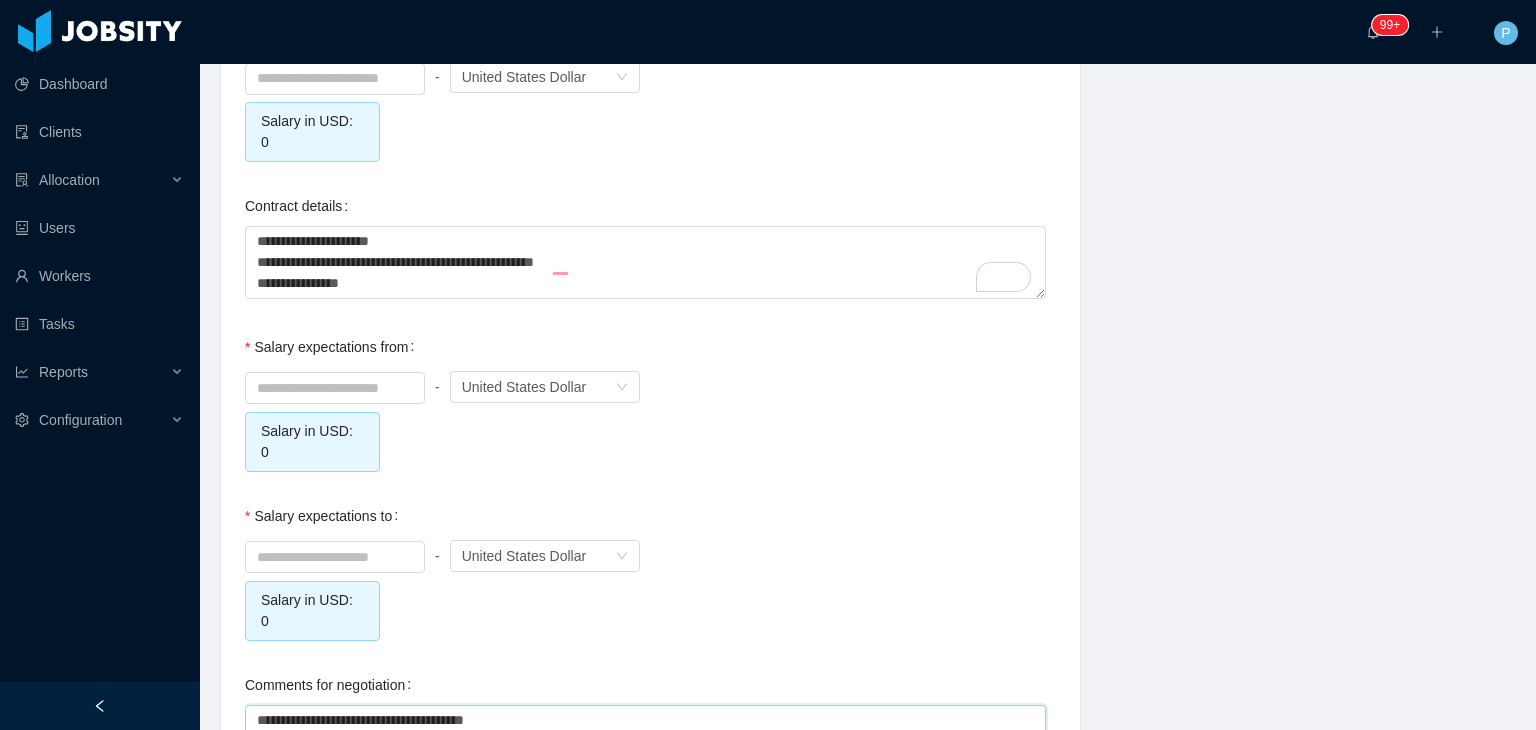 type on "**********" 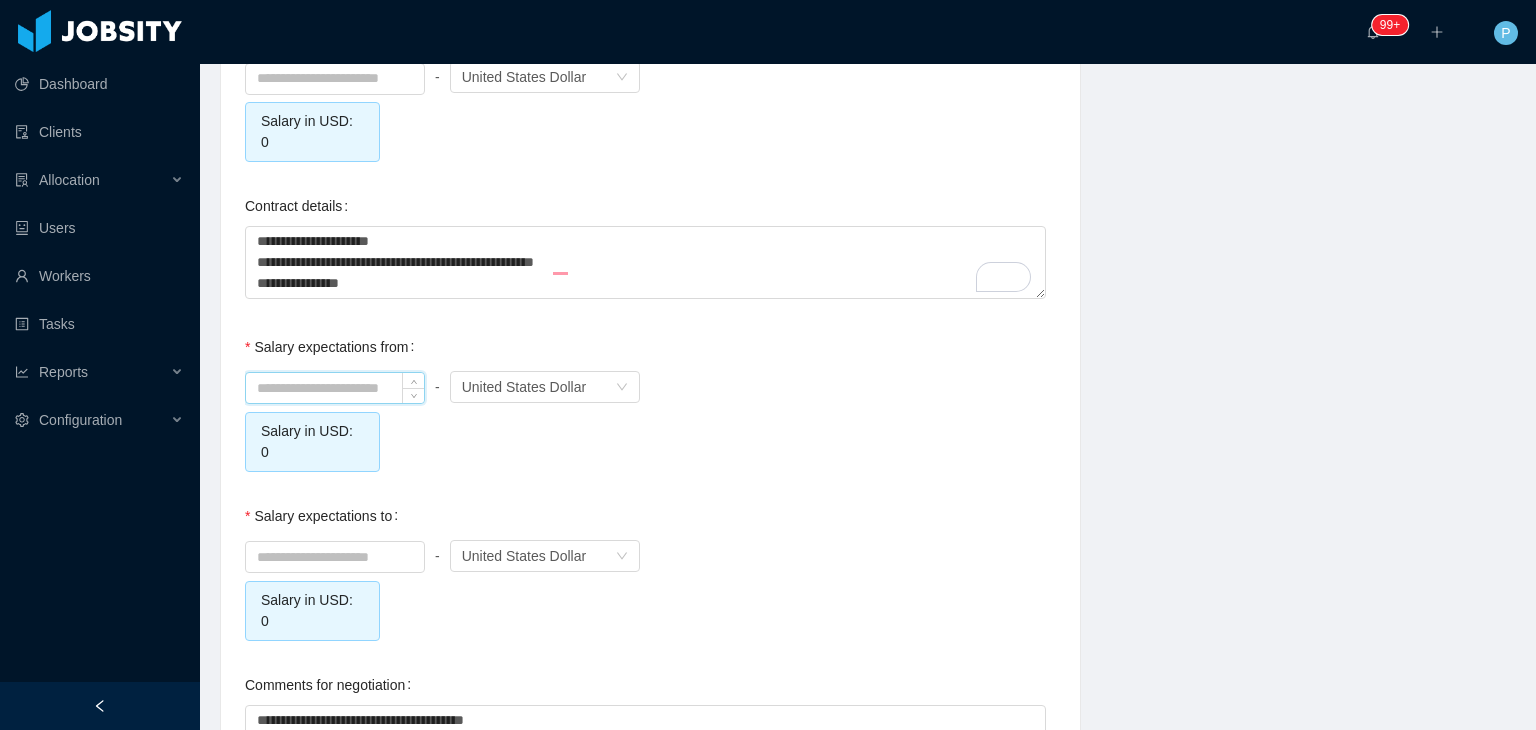 click at bounding box center [335, 388] 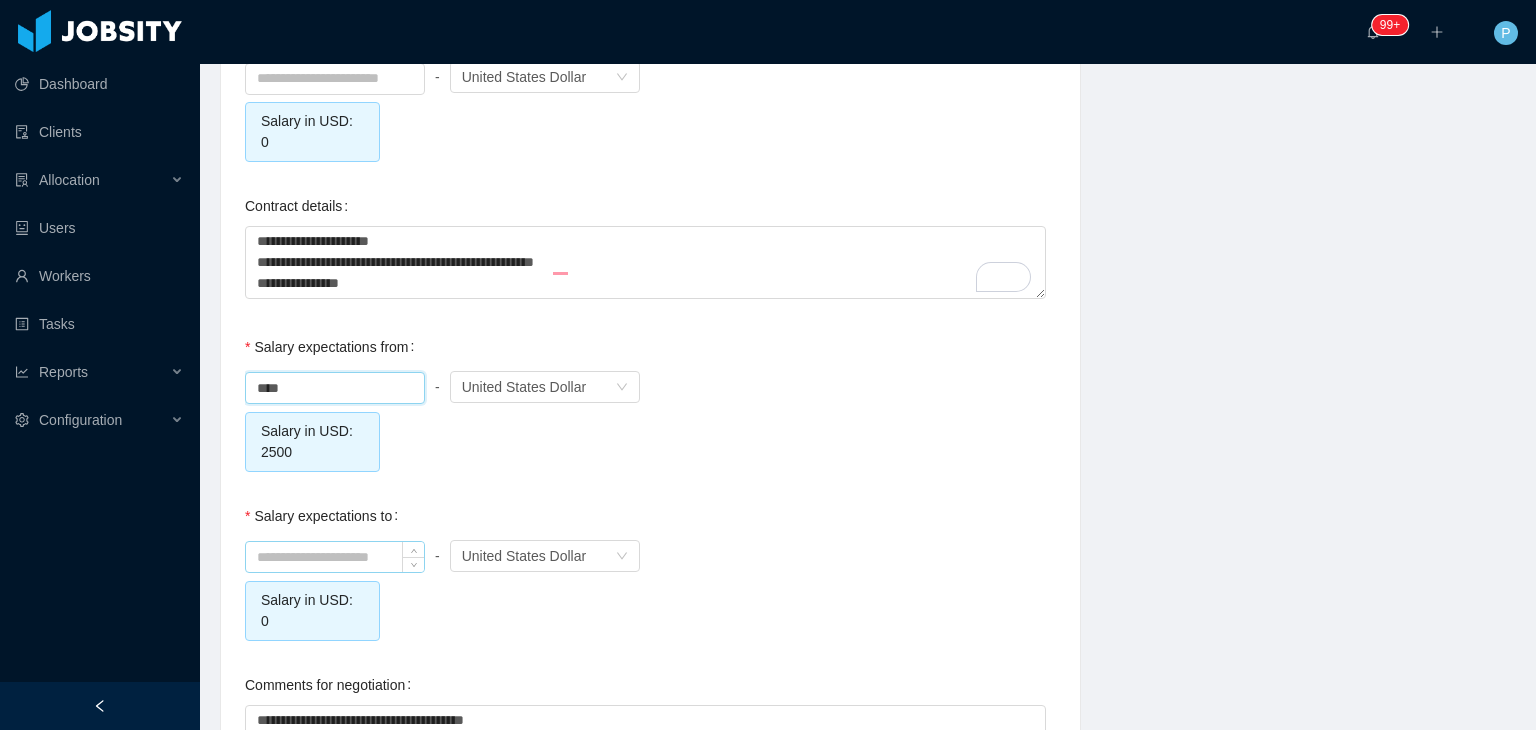 type on "*******" 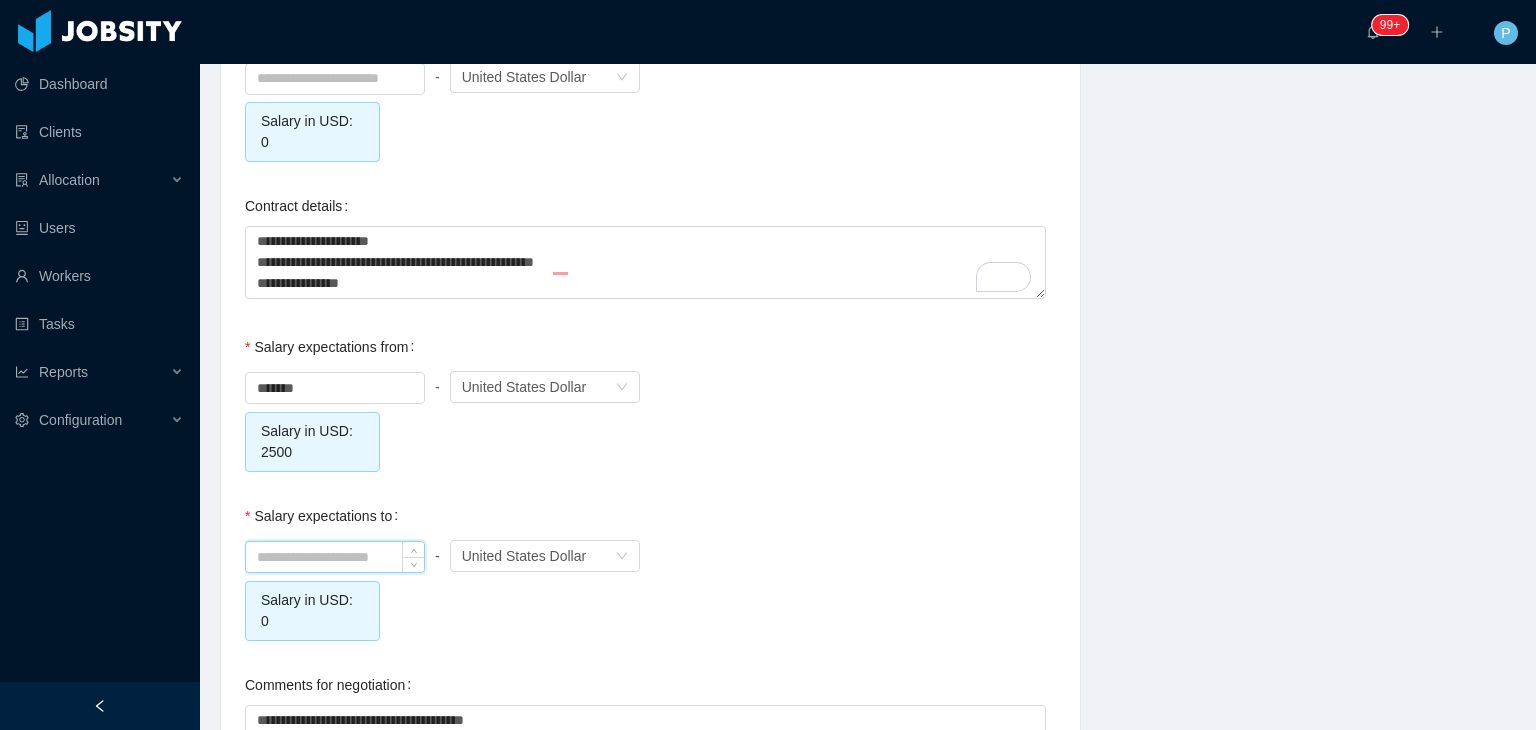 click at bounding box center [335, 557] 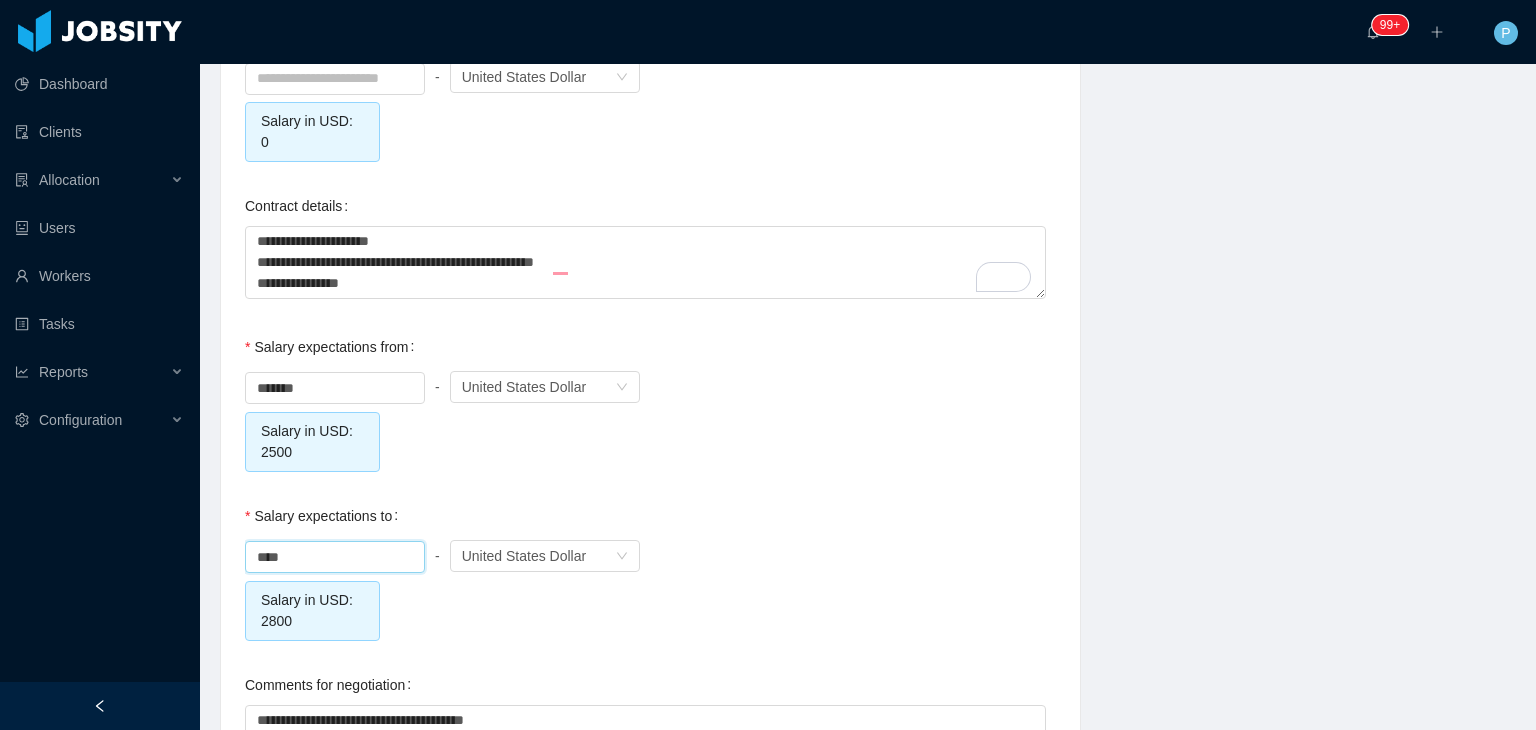 type on "*******" 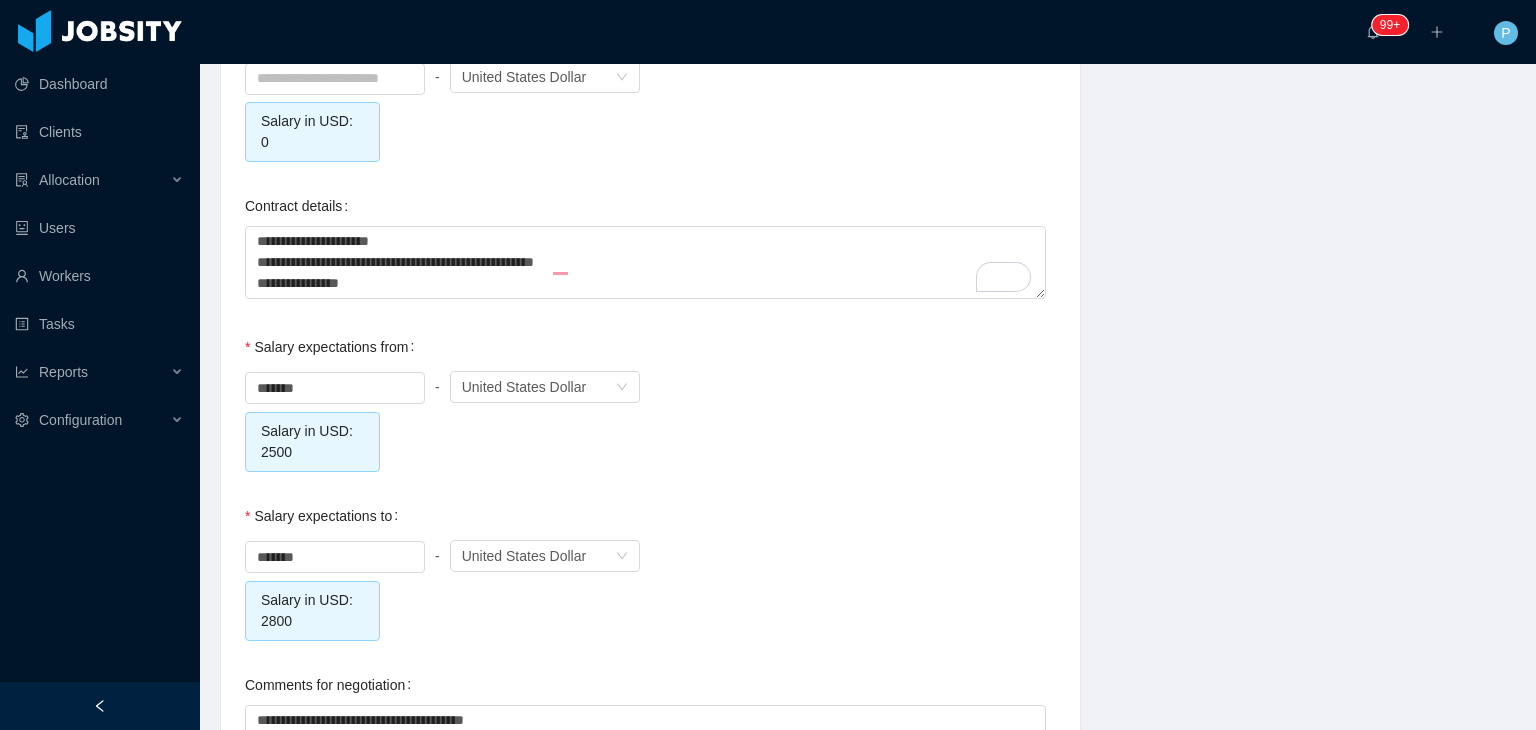 click on "******* - Currency United States Dollar" at bounding box center [650, 556] 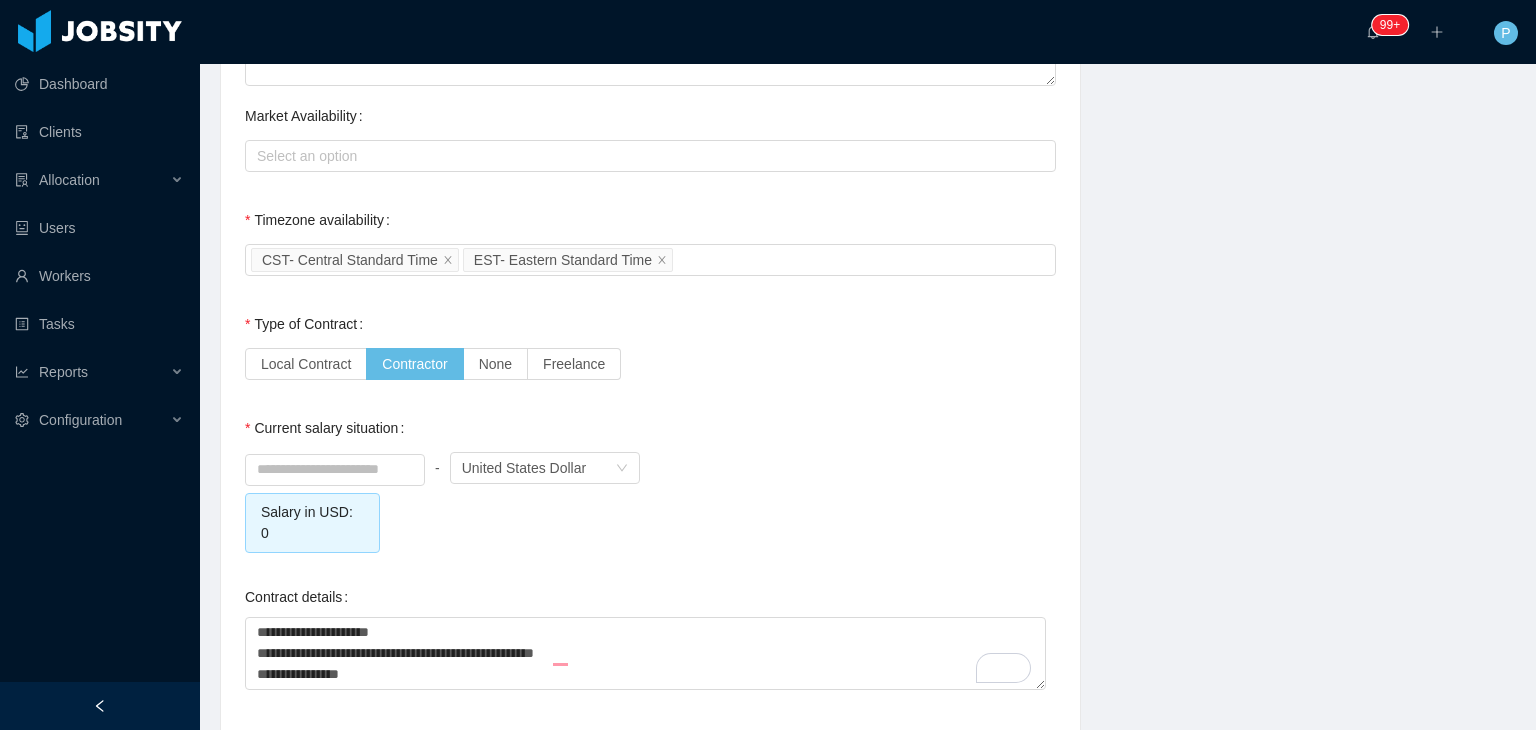 scroll, scrollTop: 1656, scrollLeft: 0, axis: vertical 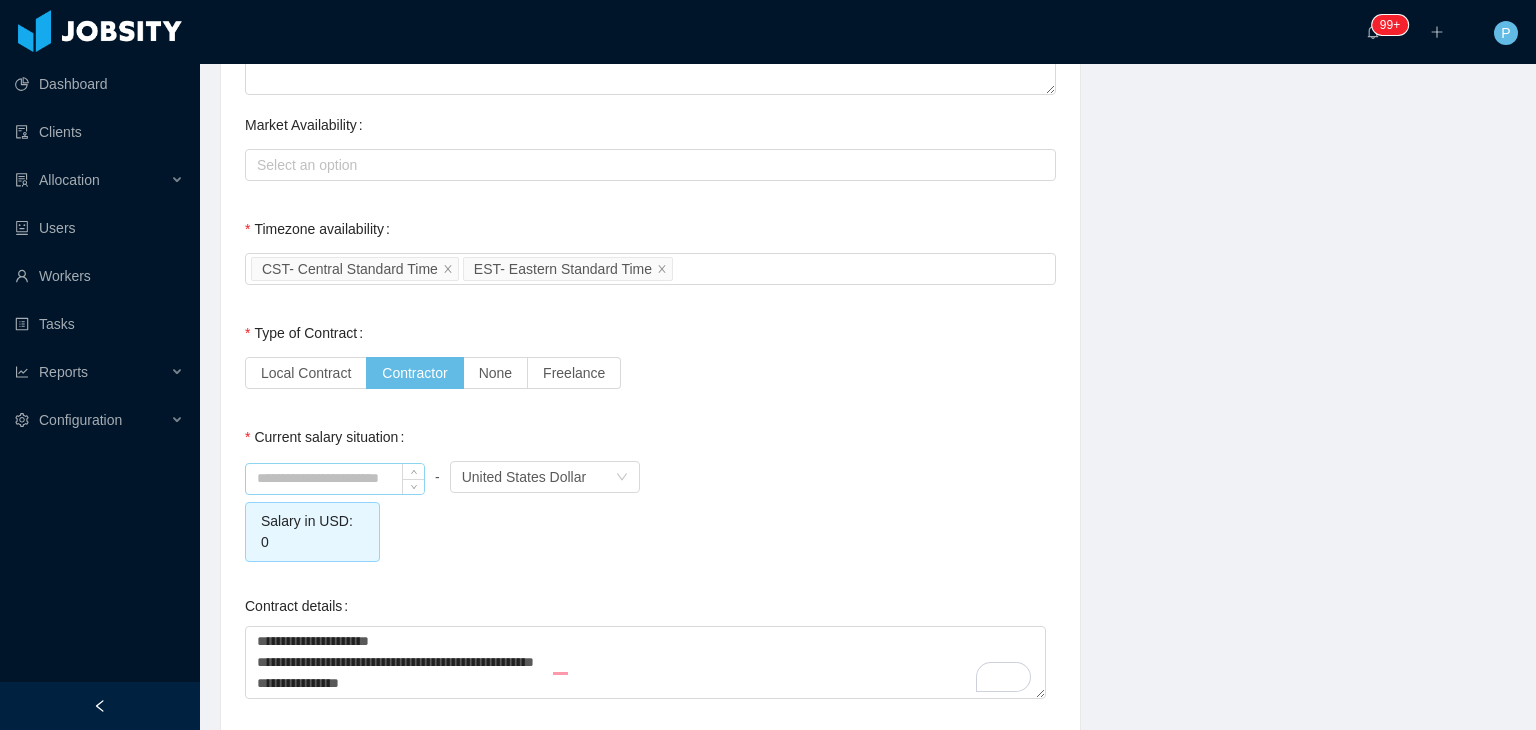 click at bounding box center (335, 479) 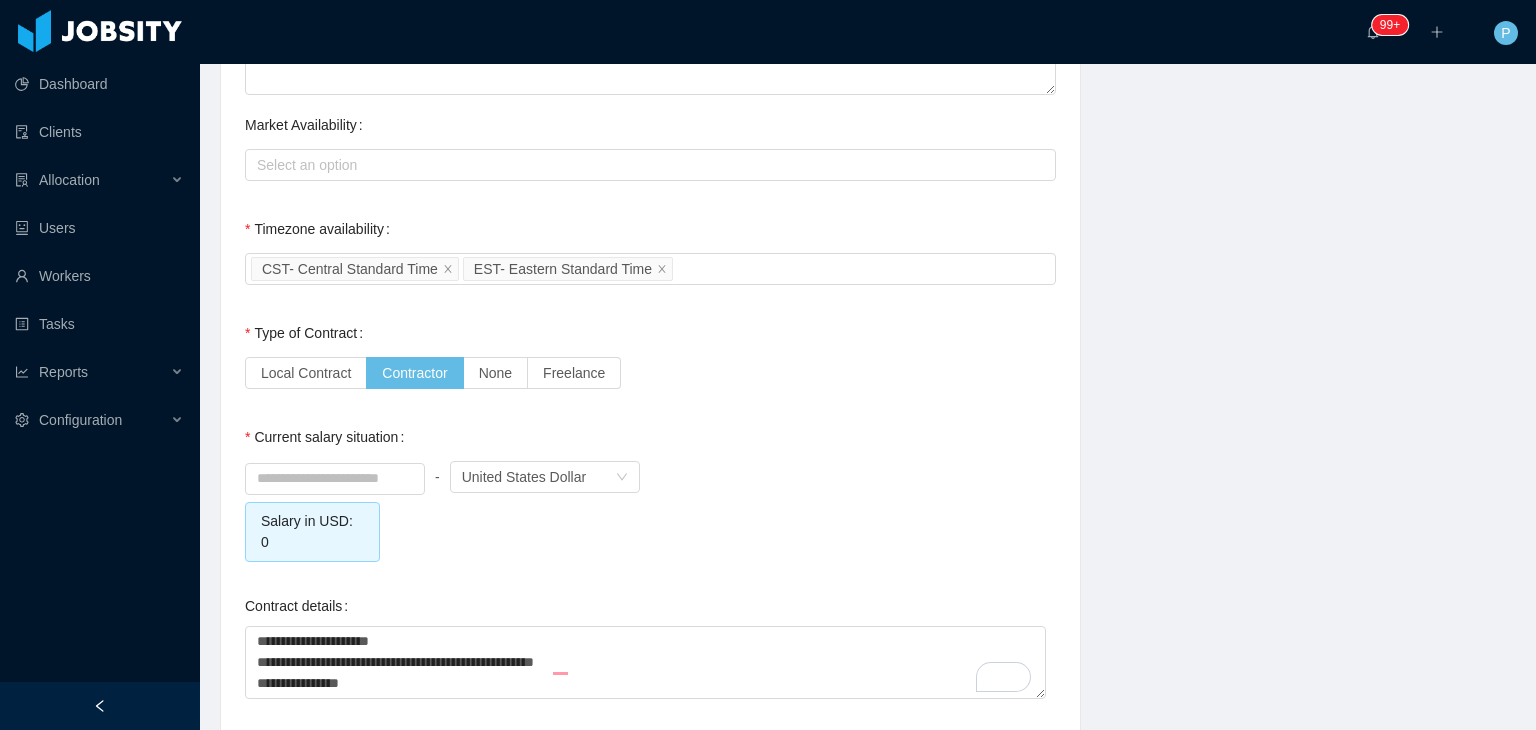 click on "Currency United States Dollar" at bounding box center [545, 477] 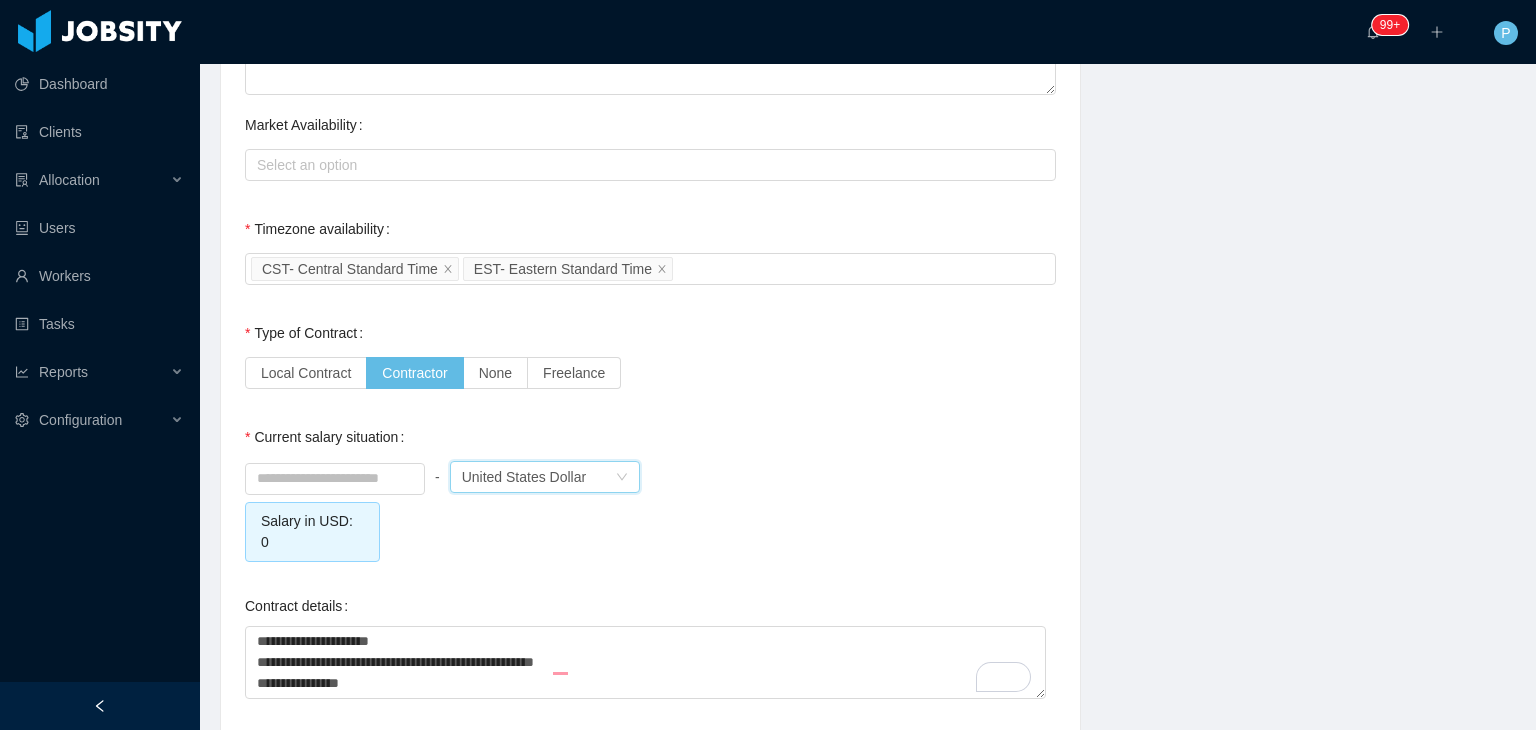 click on "United States Dollar" at bounding box center [524, 477] 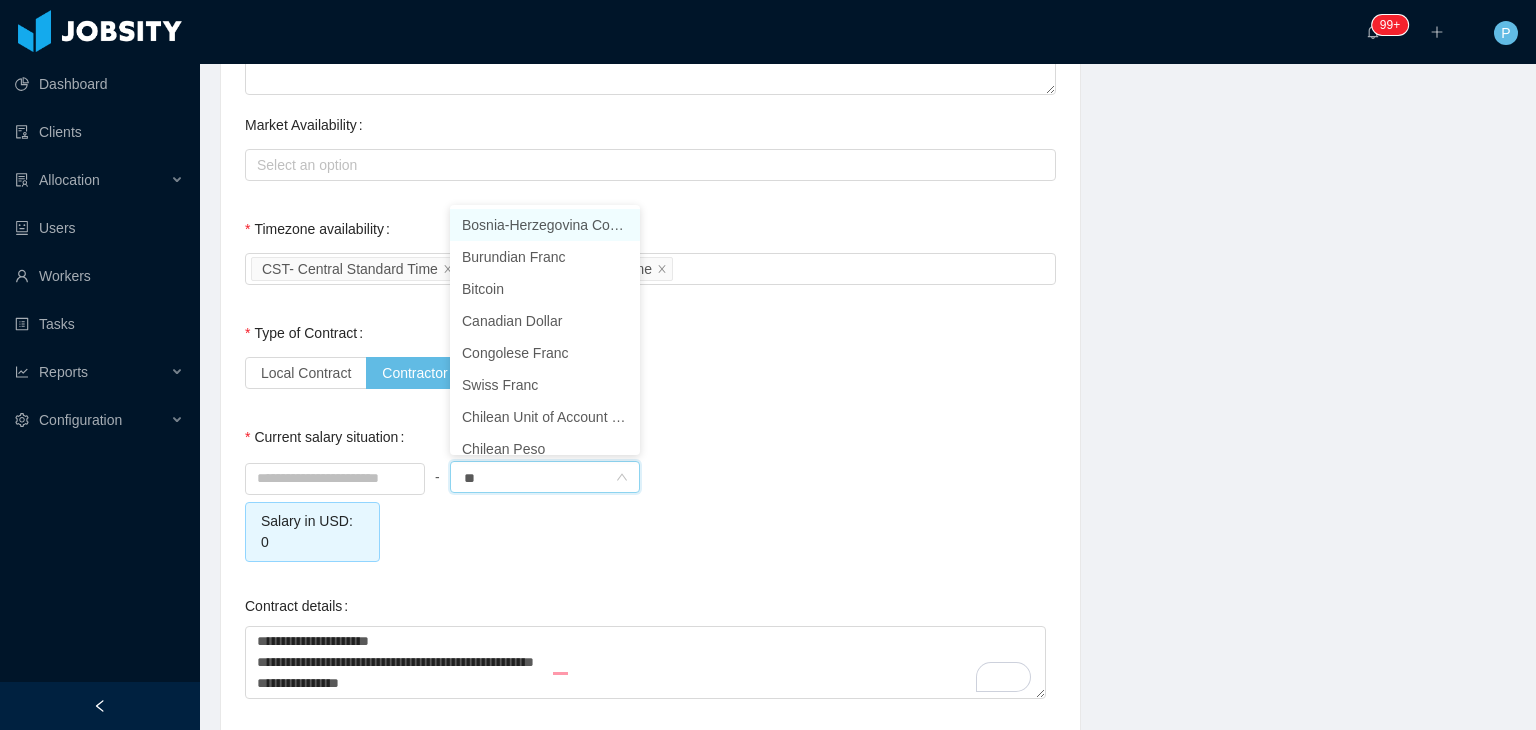 type on "***" 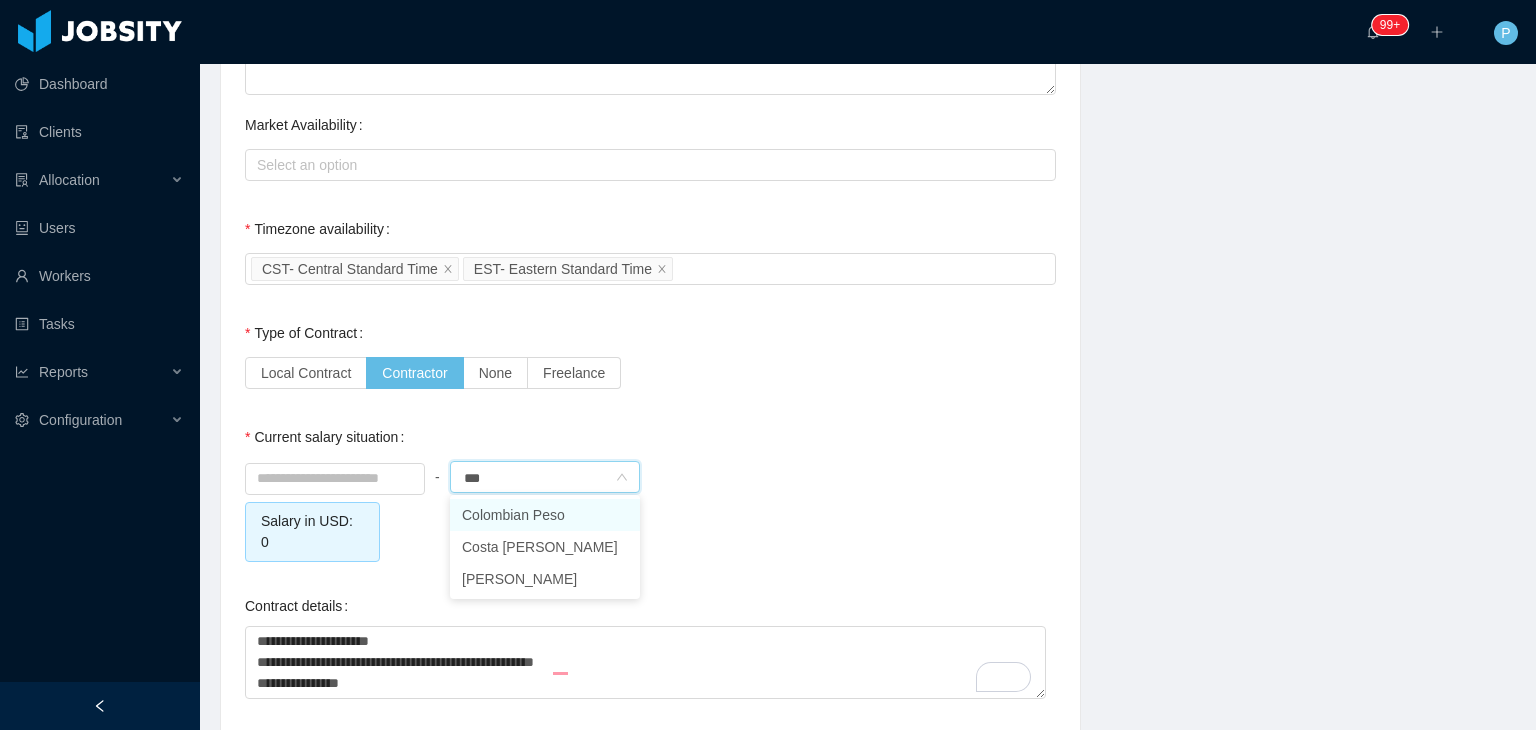 click on "Colombian Peso" at bounding box center (545, 515) 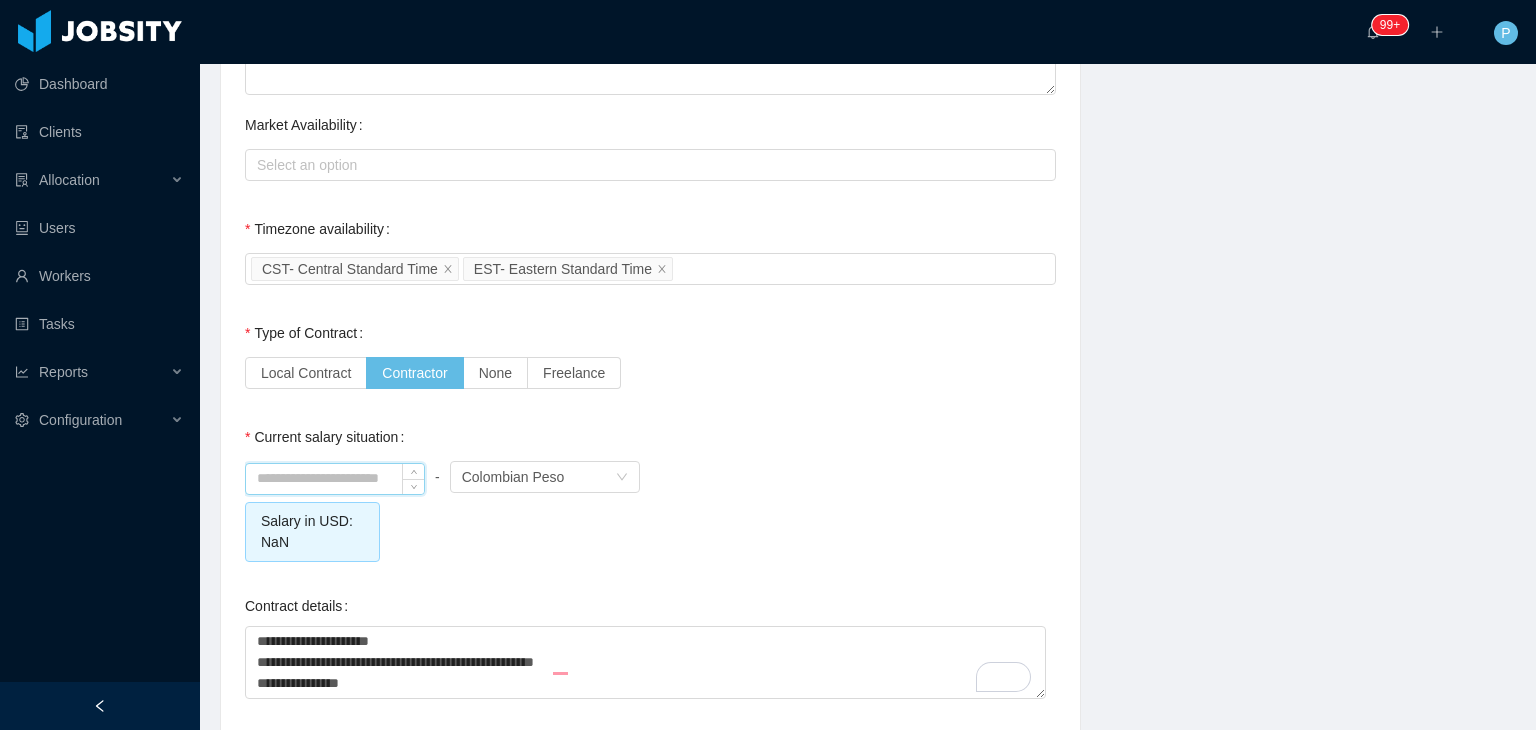 click at bounding box center (335, 479) 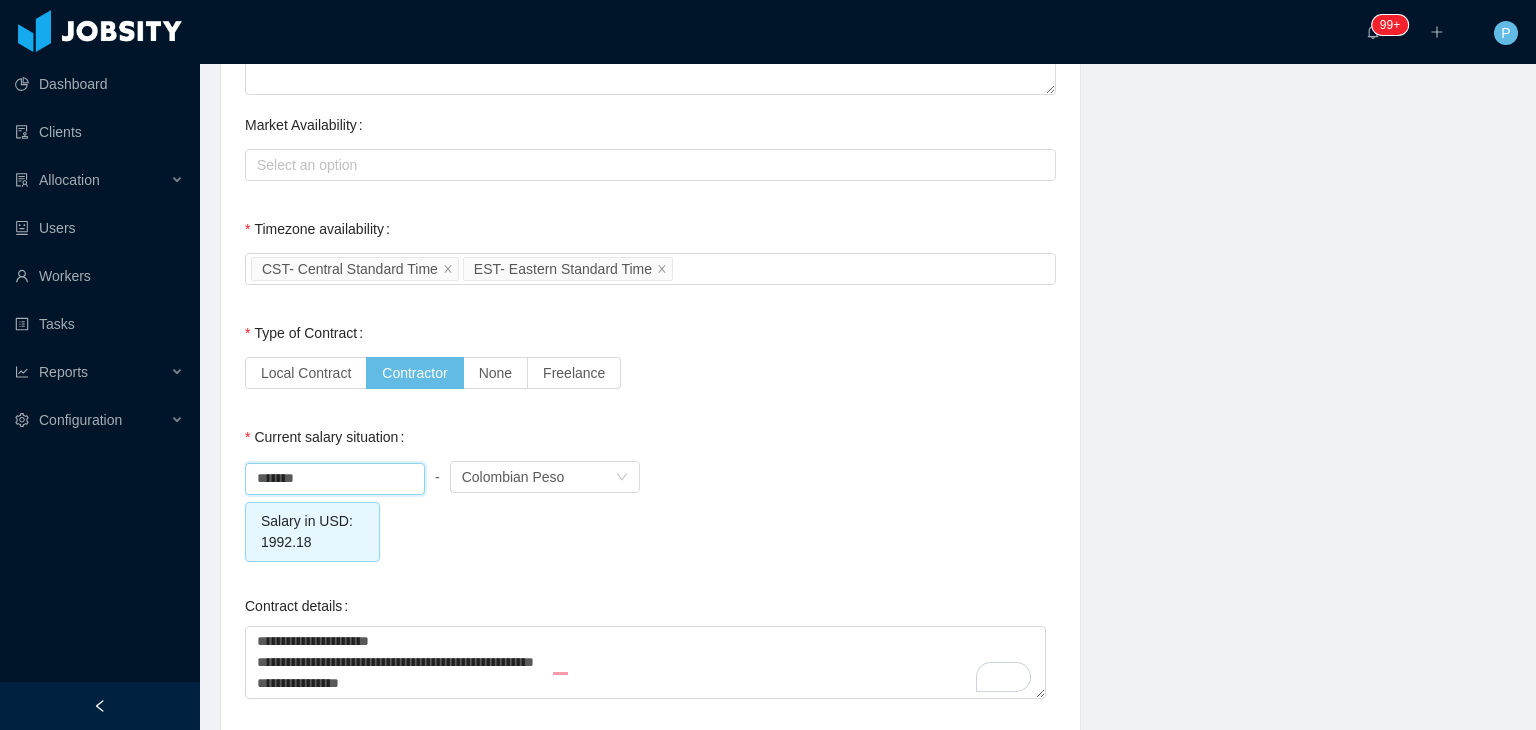 type on "**********" 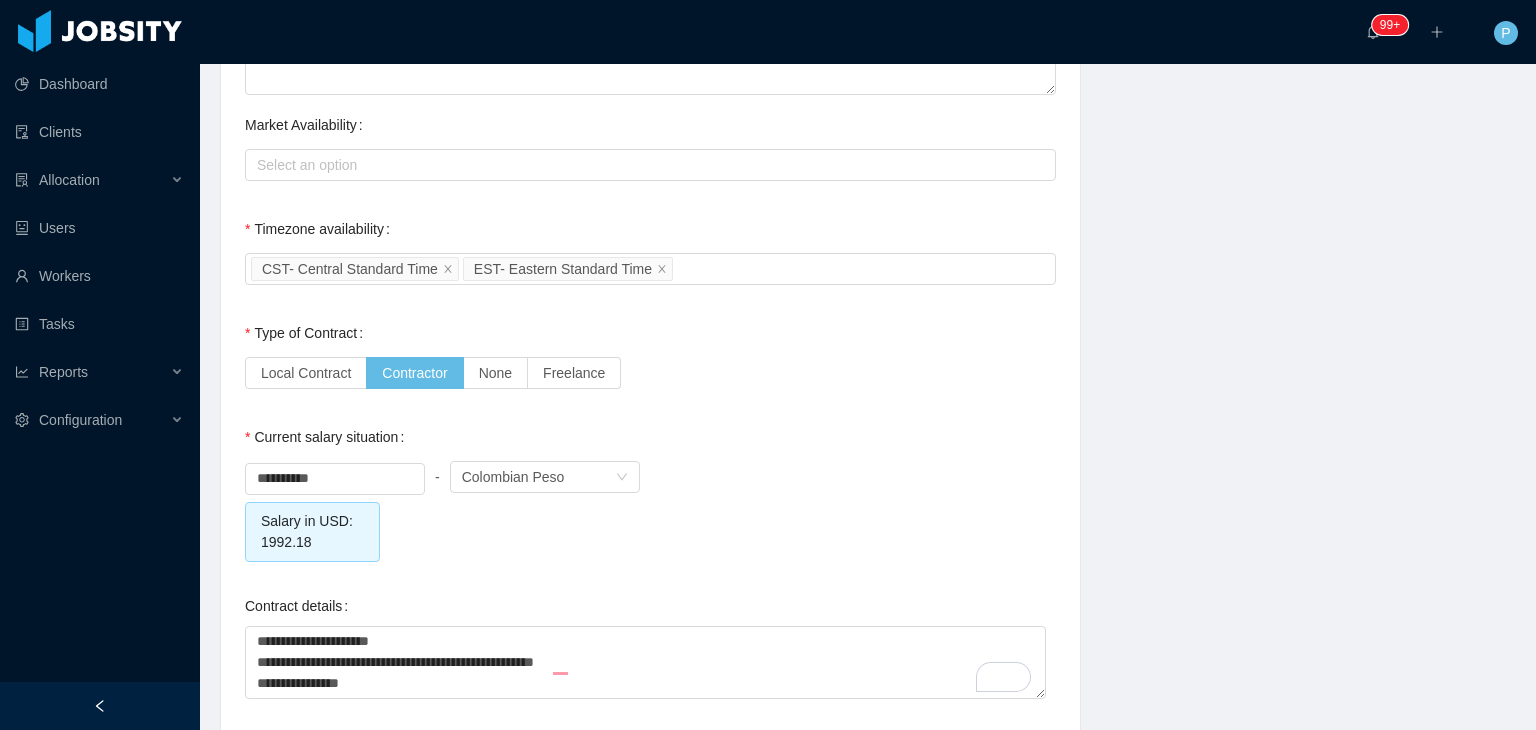click on "**********" at bounding box center [650, 509] 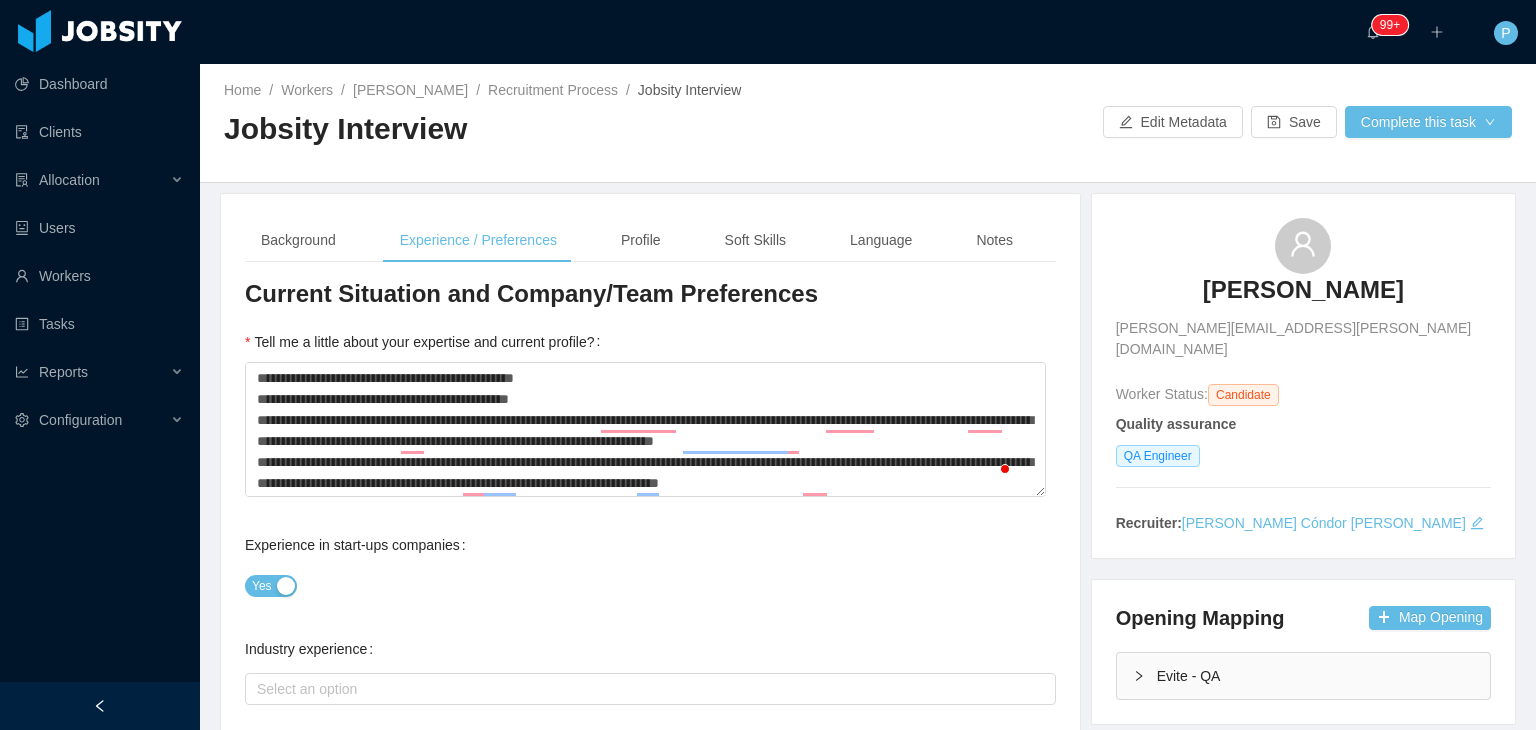 scroll, scrollTop: 0, scrollLeft: 0, axis: both 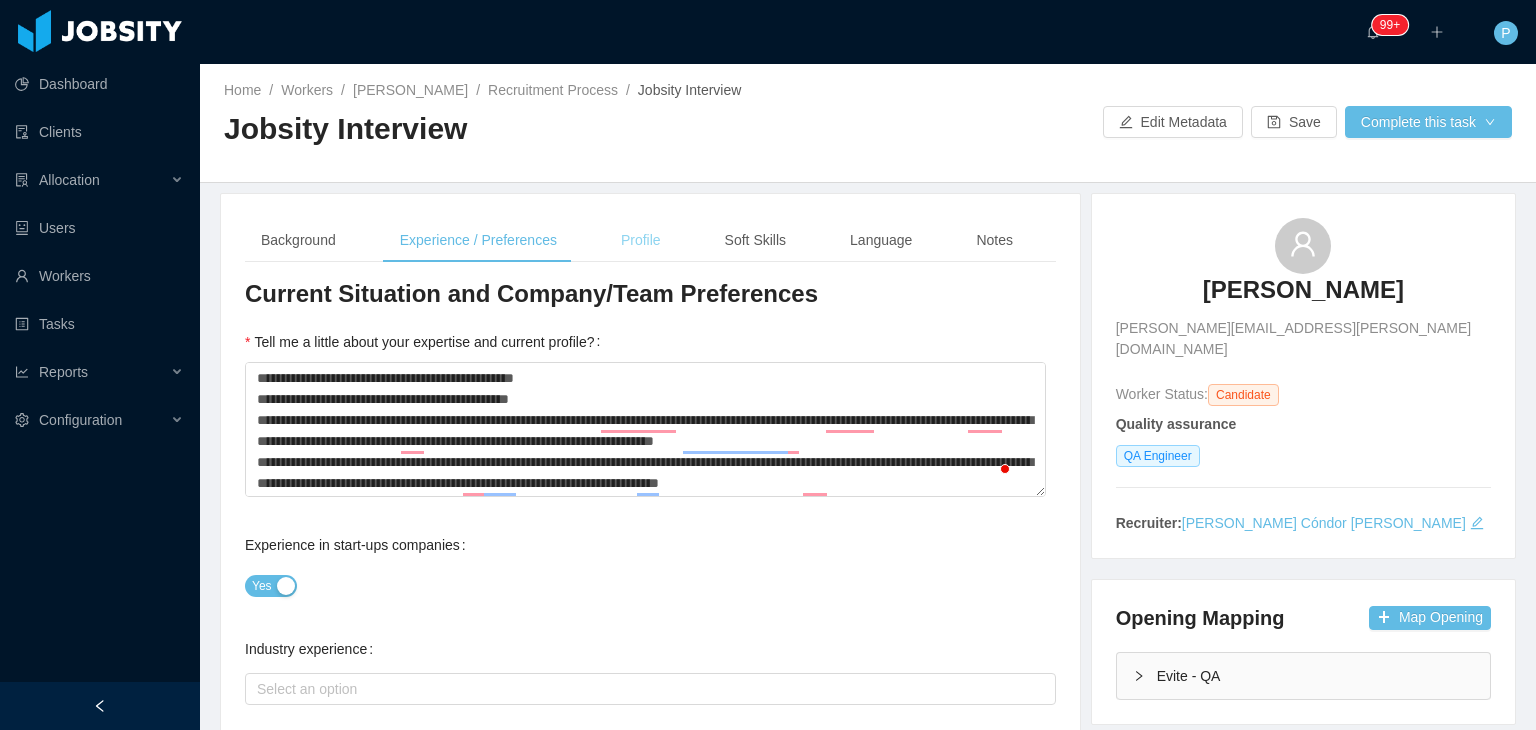 click on "Profile" at bounding box center [641, 240] 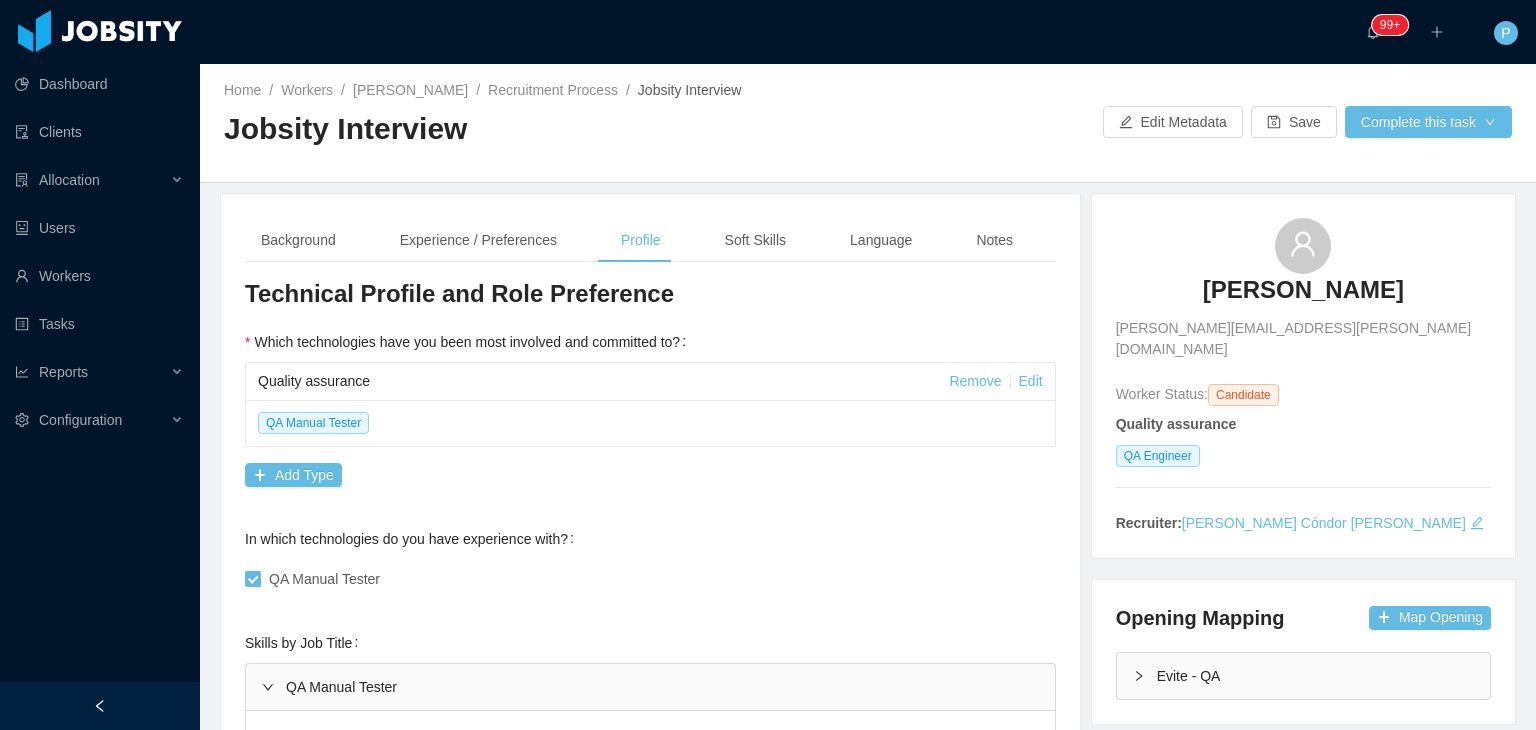 click on "Jobsity Interview" at bounding box center [546, 129] 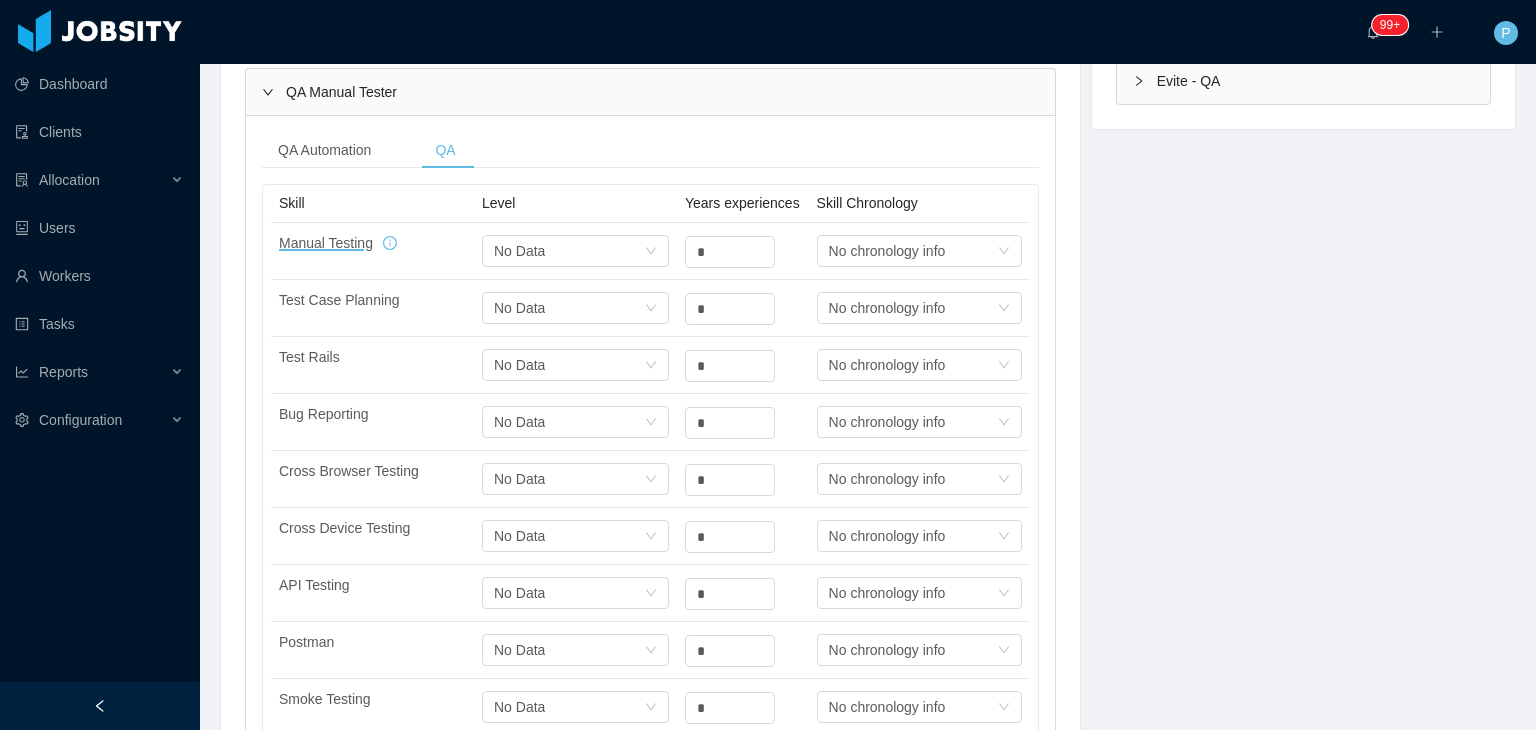 scroll, scrollTop: 600, scrollLeft: 0, axis: vertical 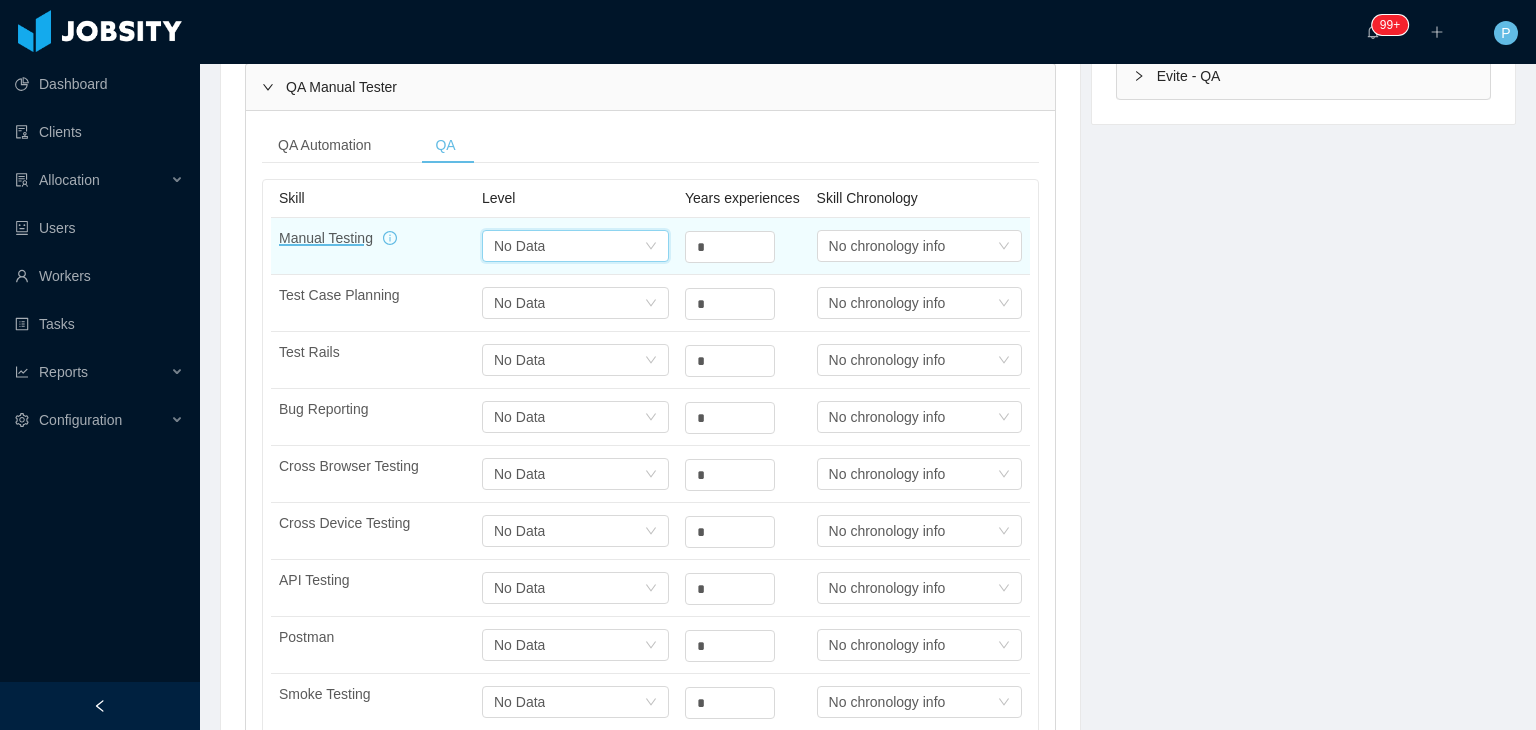 click on "Select one No Data" at bounding box center (569, 246) 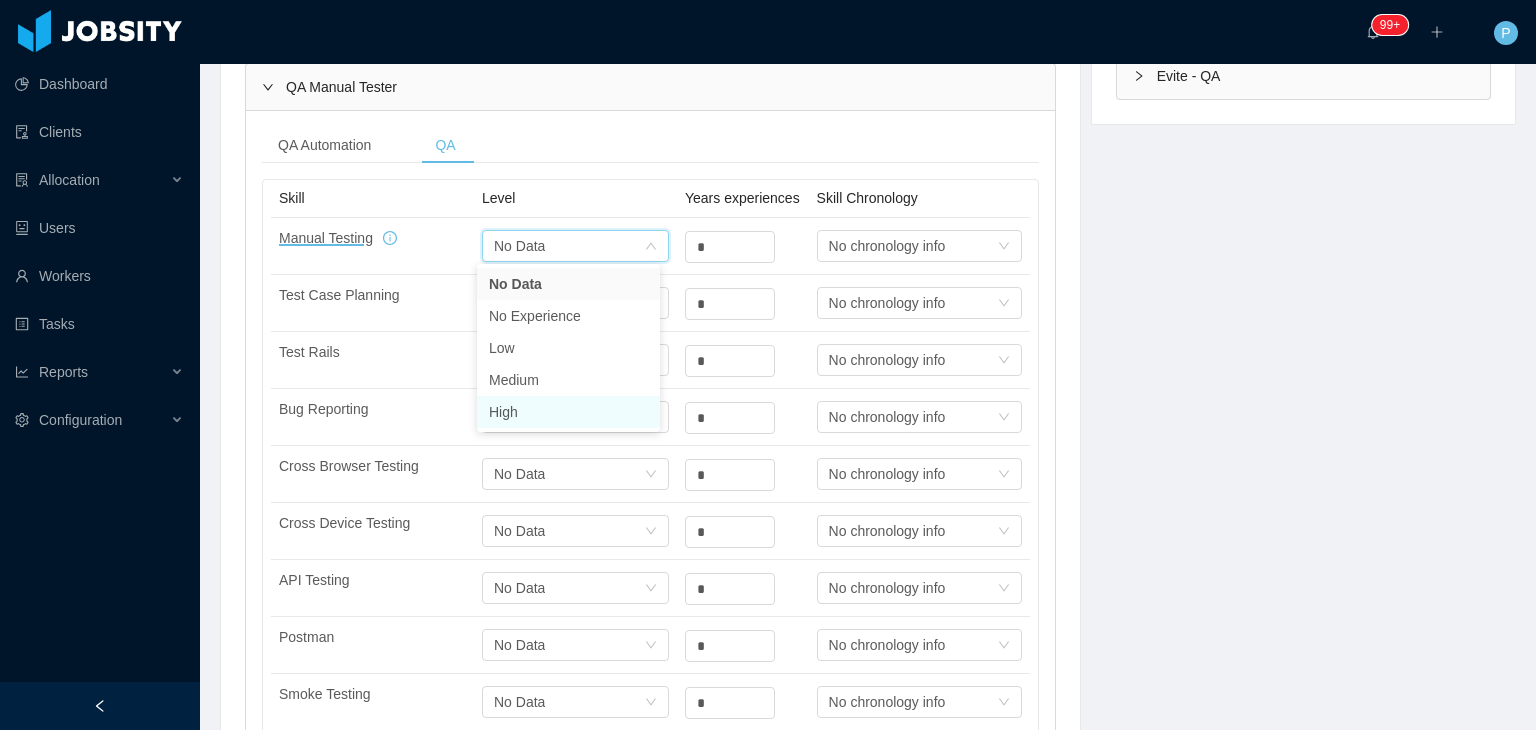 click on "High" at bounding box center [568, 412] 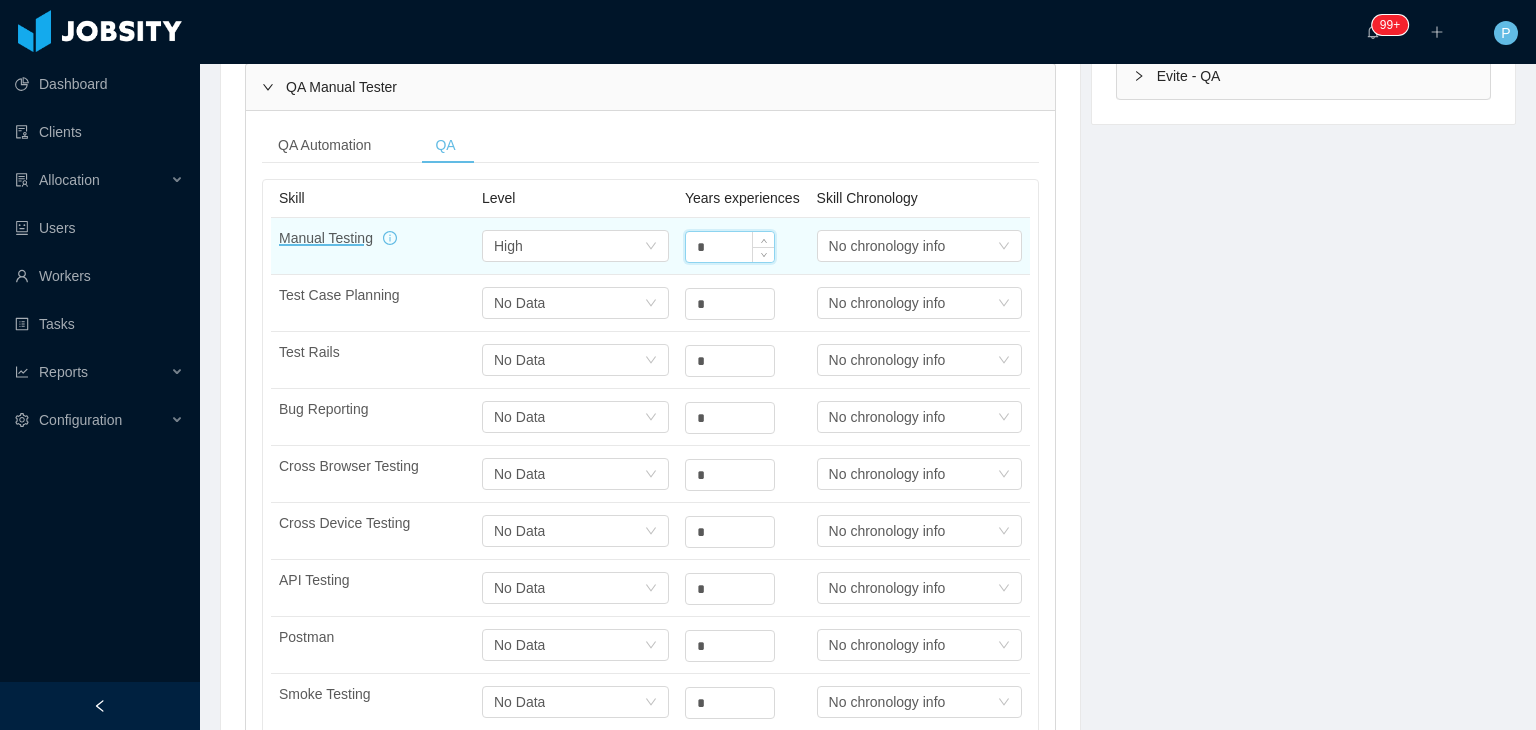 click on "*" at bounding box center [730, 247] 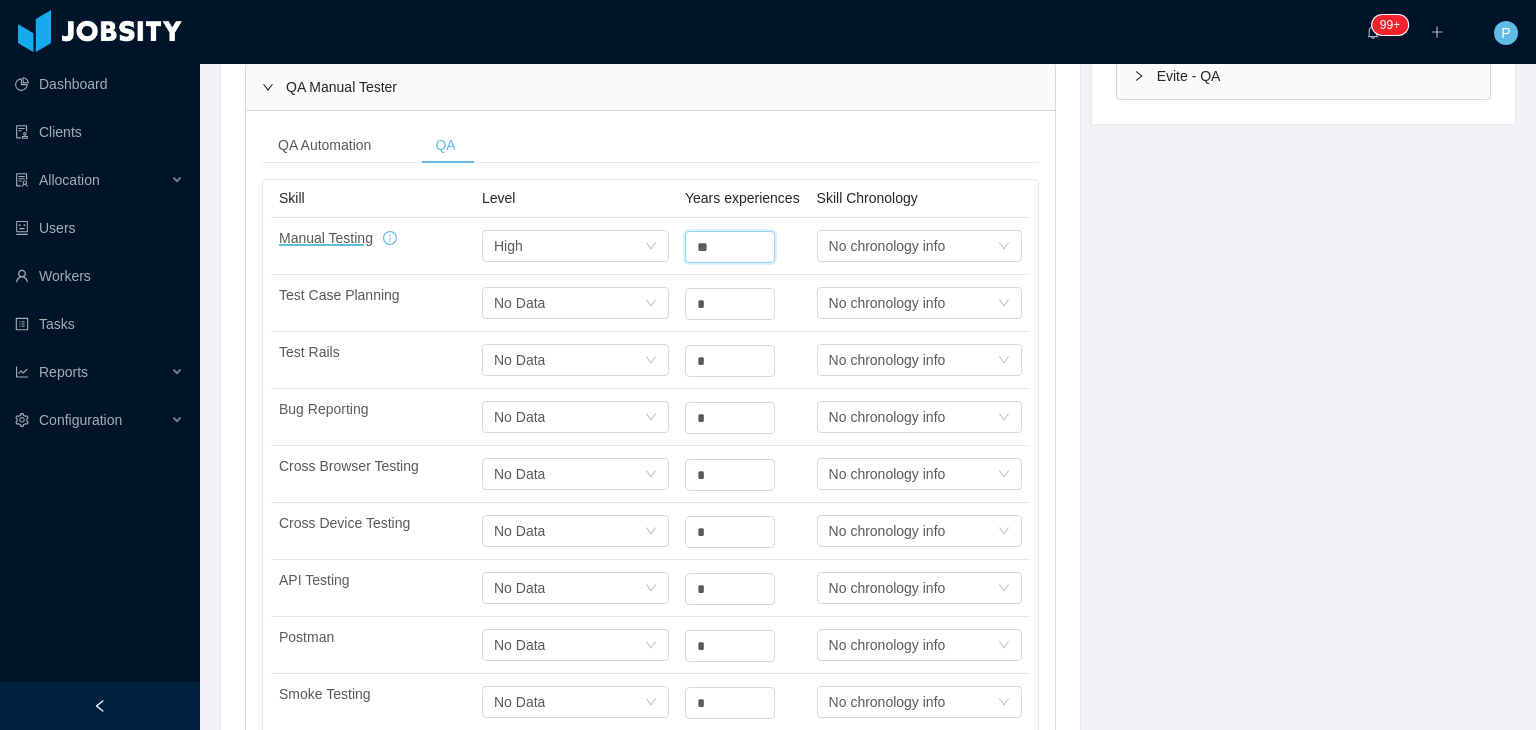 type on "*" 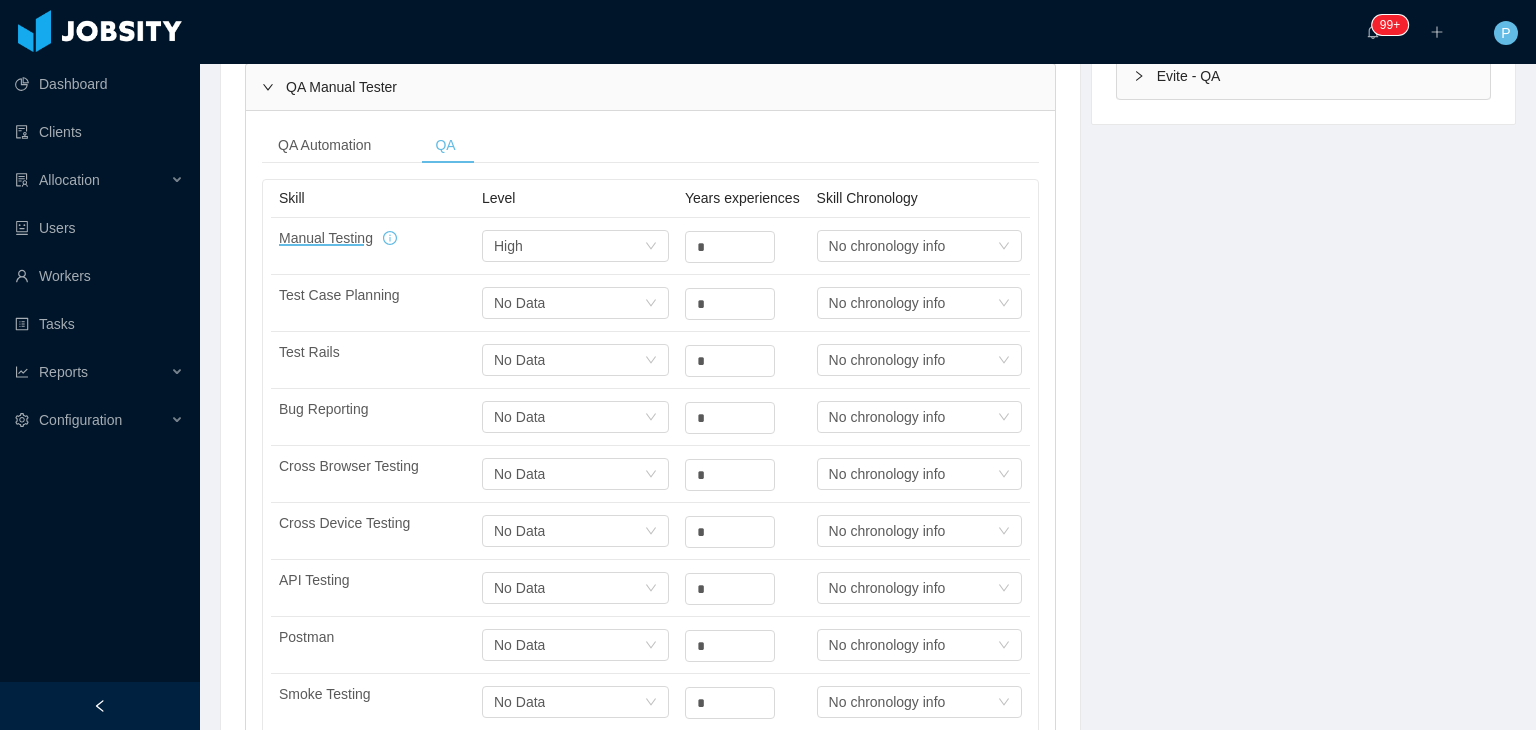 click on "QA Automation QA" at bounding box center [650, 145] 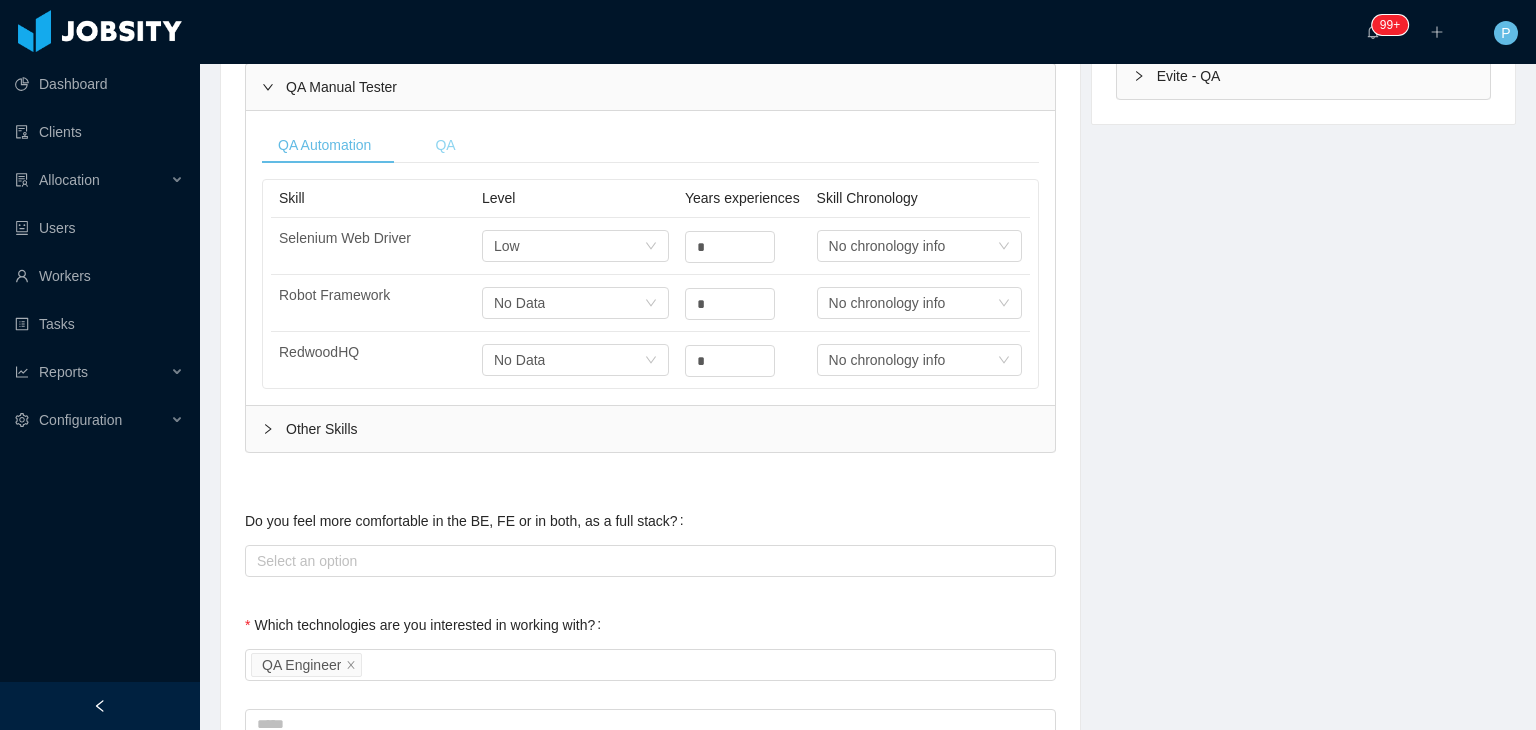 click on "QA" at bounding box center [445, 145] 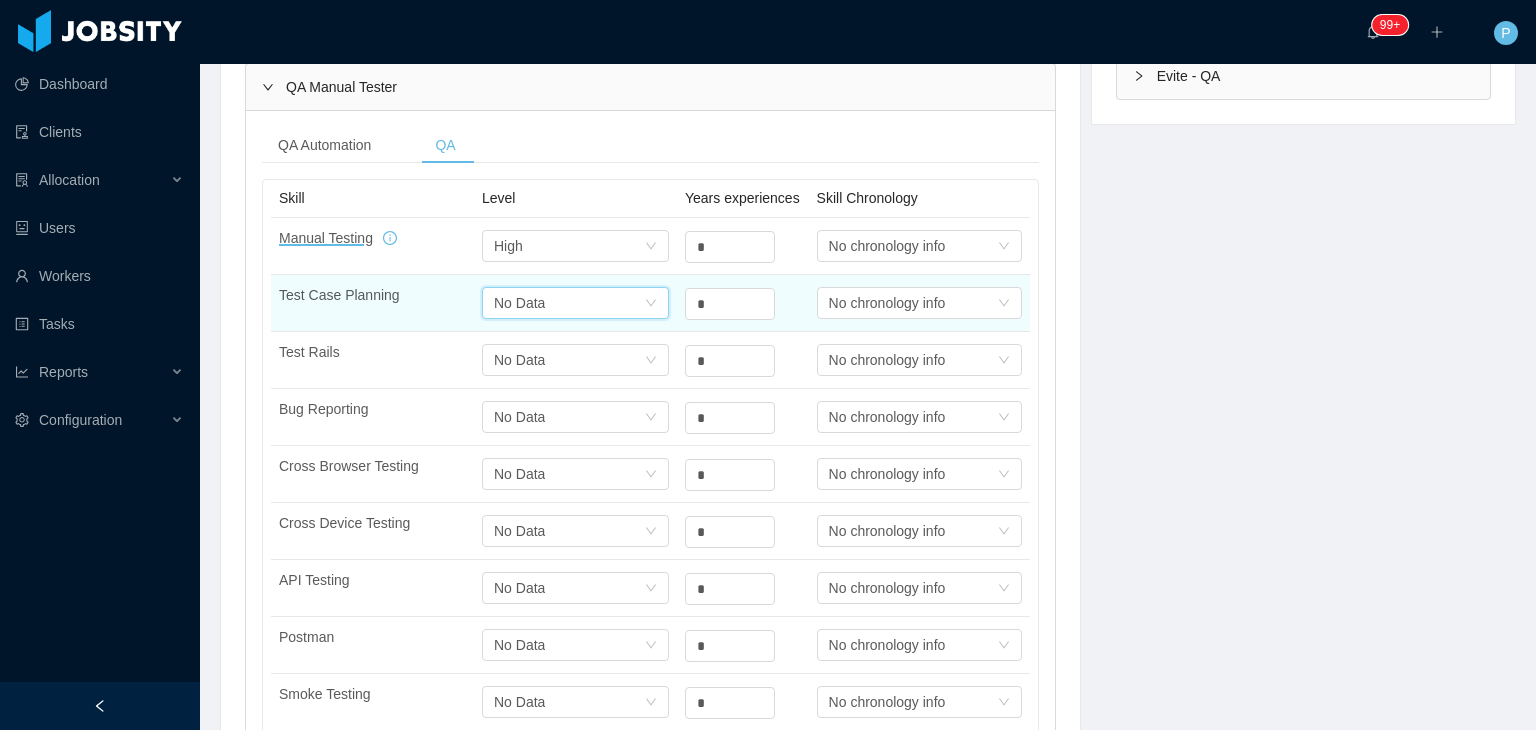 click on "Select one No Data" at bounding box center [569, 303] 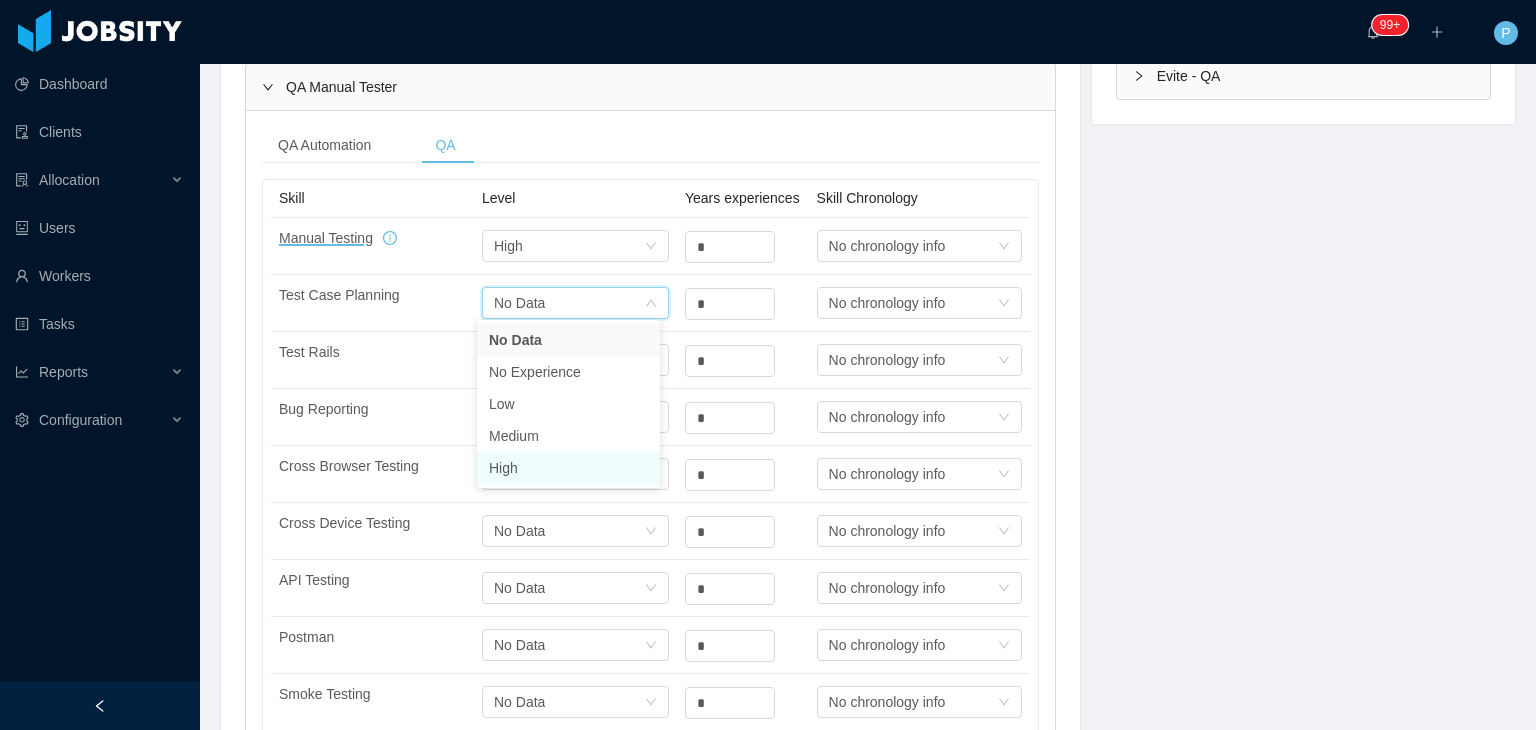 click on "High" at bounding box center [568, 468] 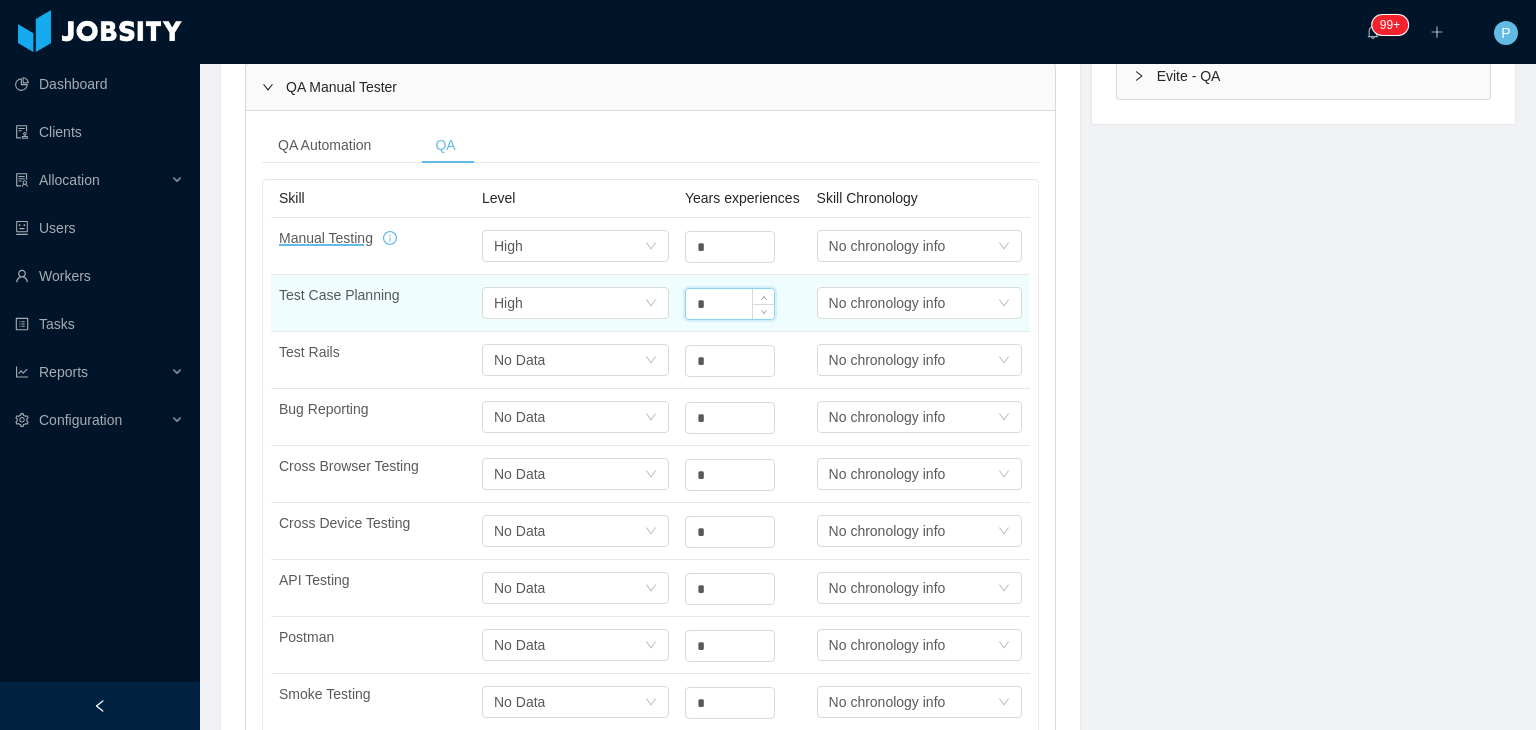 click on "*" at bounding box center (730, 304) 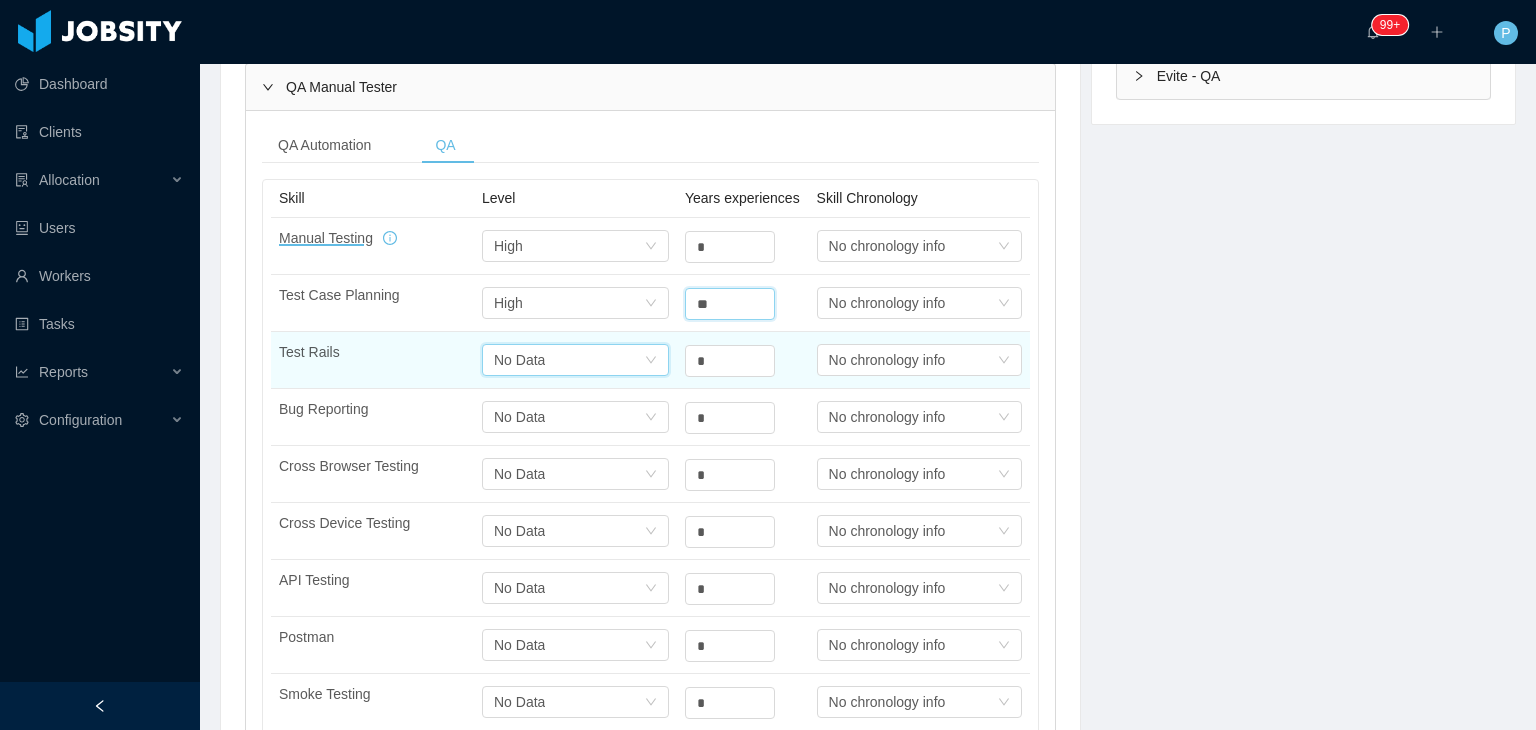 type on "*" 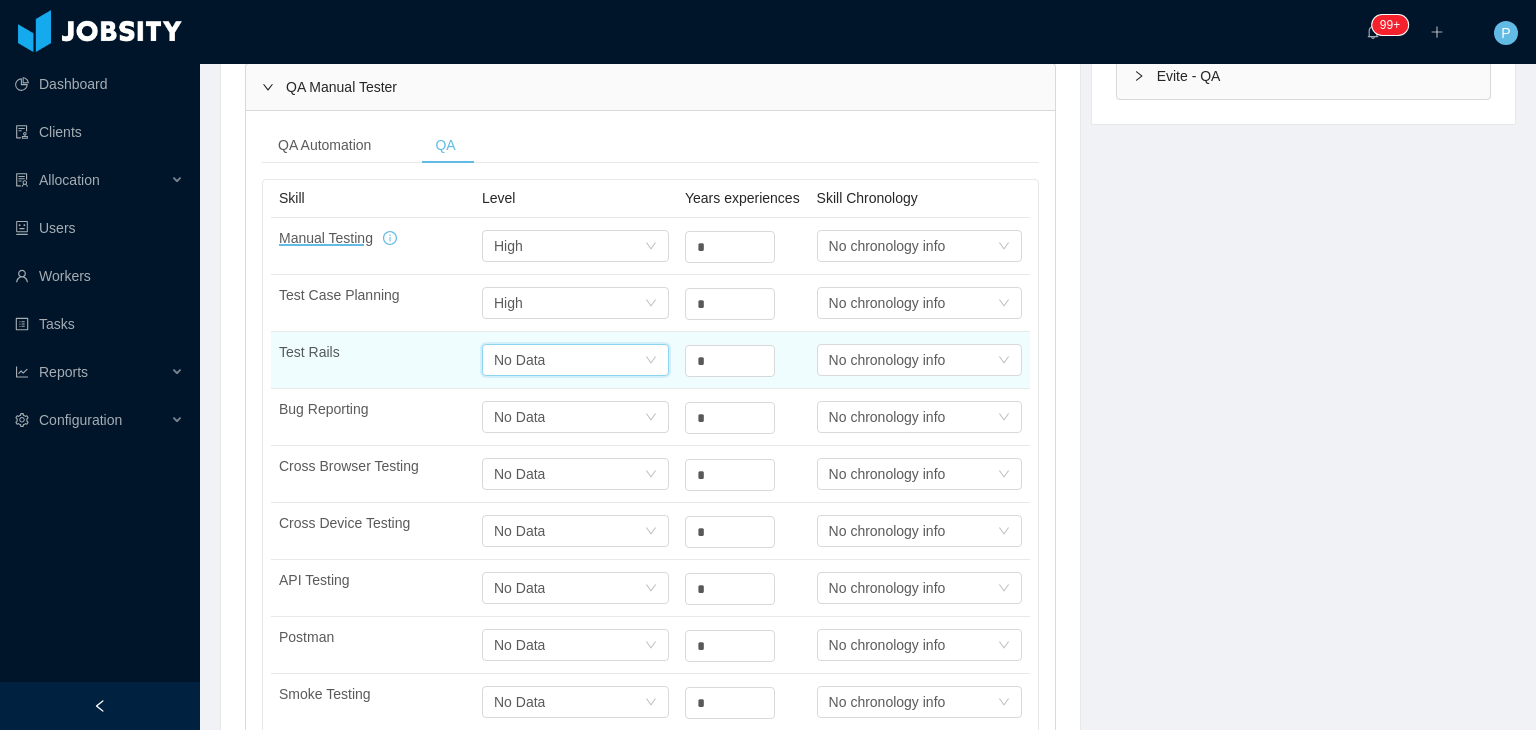 click on "Select one No Data" at bounding box center (569, 360) 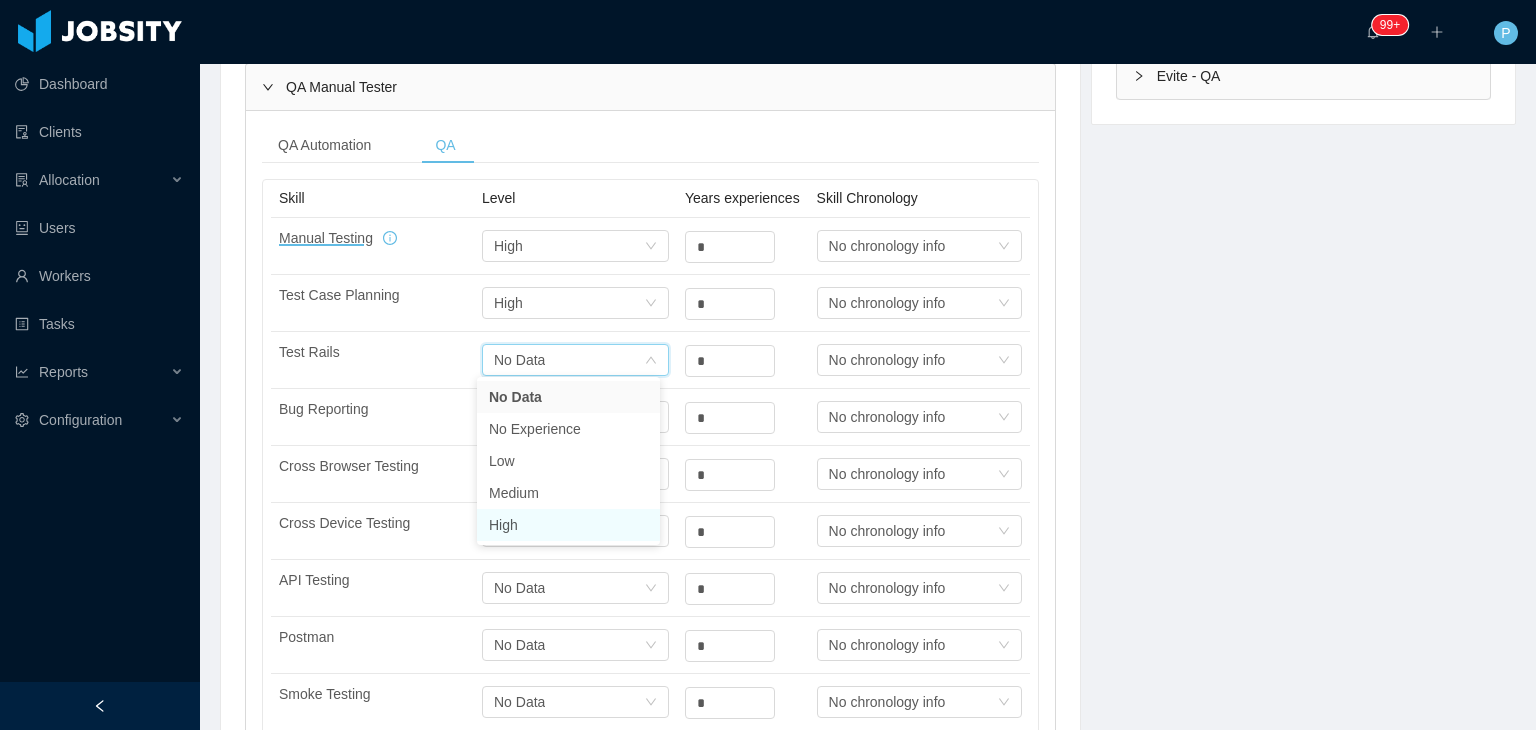 click on "High" at bounding box center (568, 525) 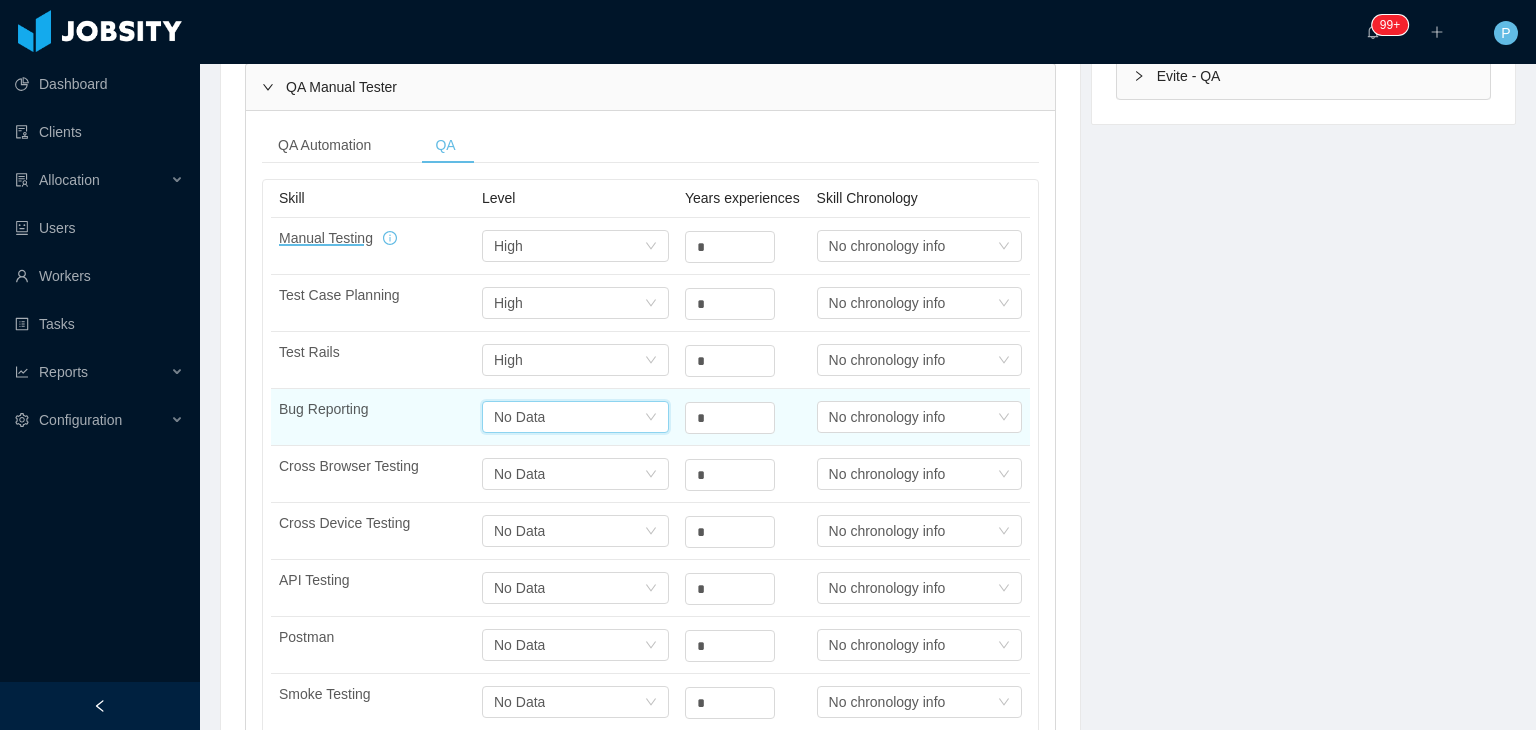click on "Select one No Data" at bounding box center [569, 417] 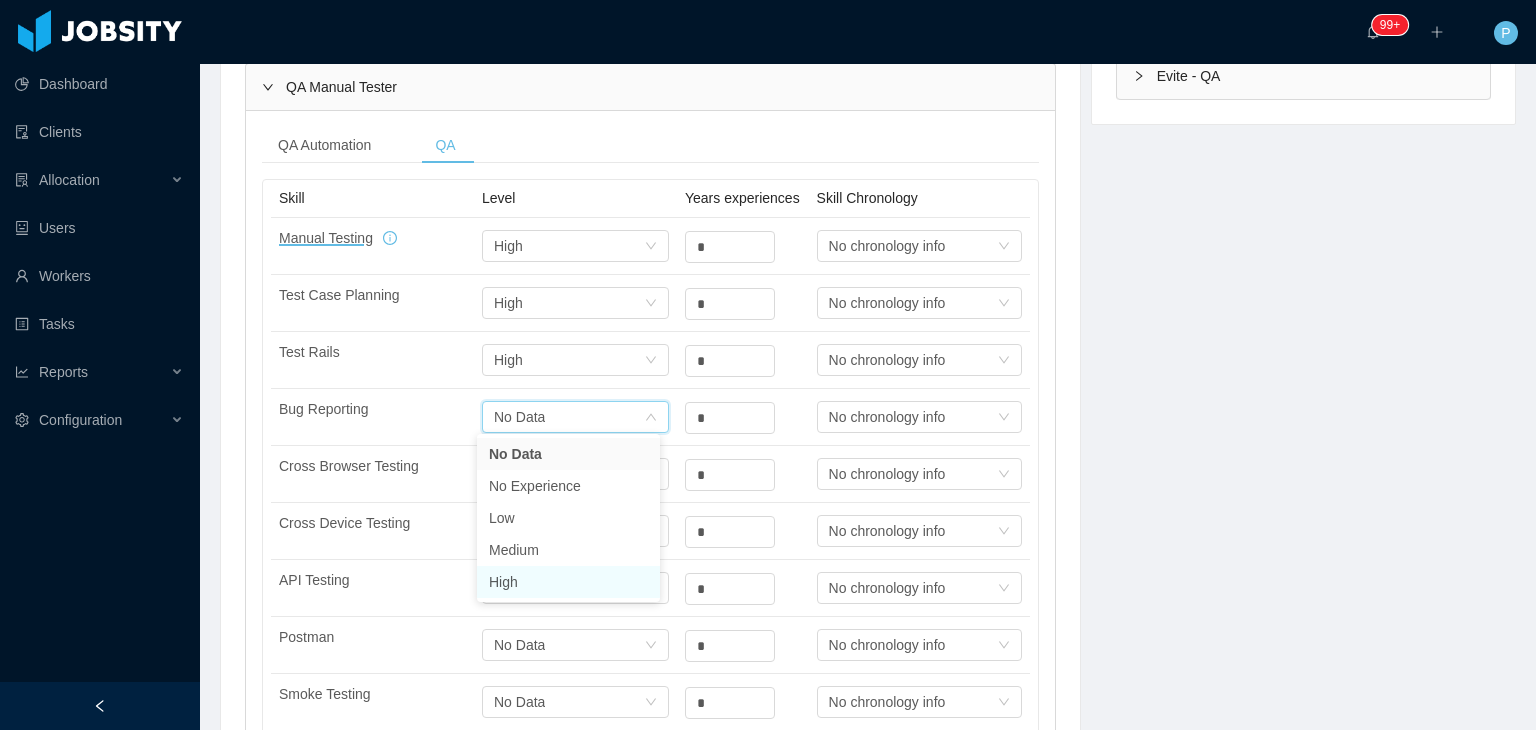 click on "High" at bounding box center (568, 582) 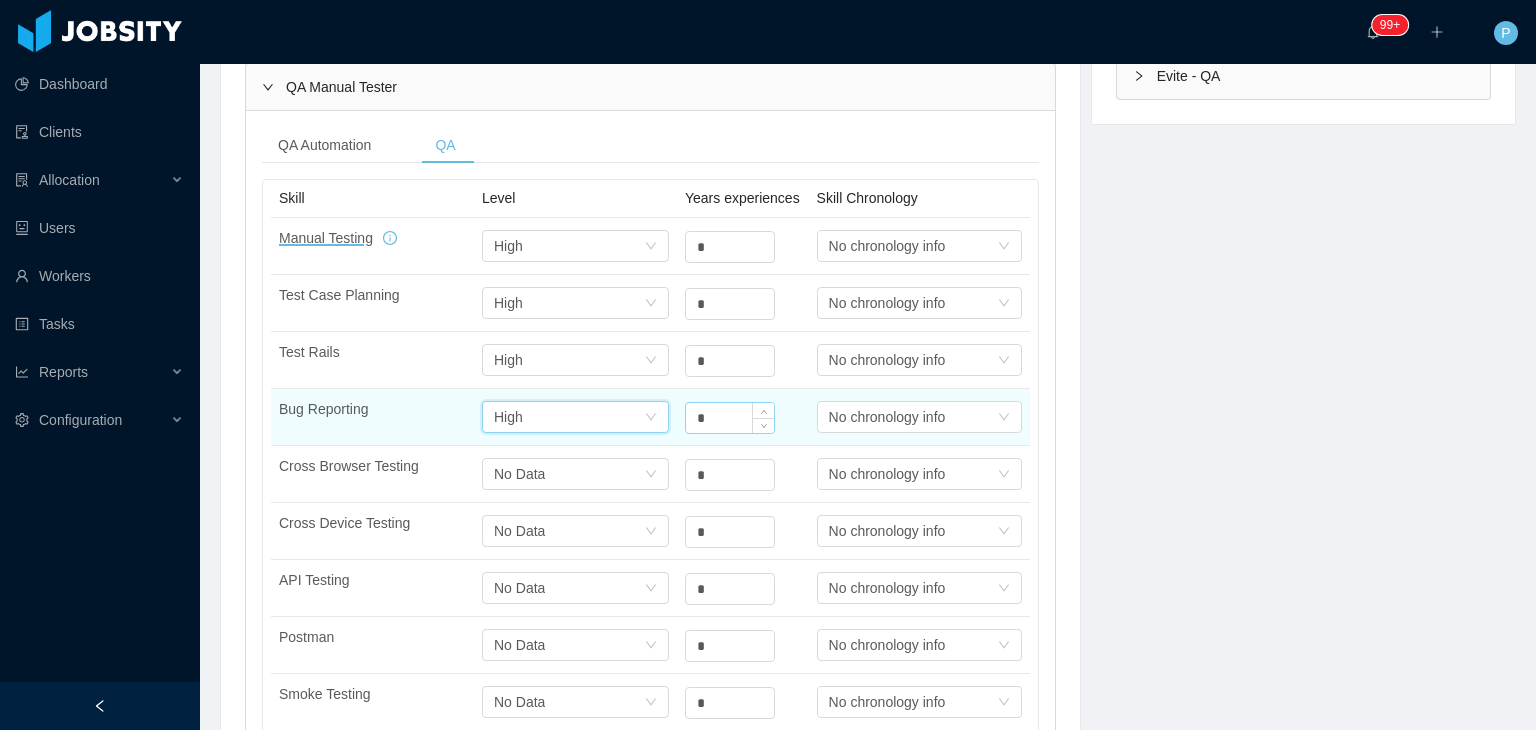 click on "*" at bounding box center [730, 247] 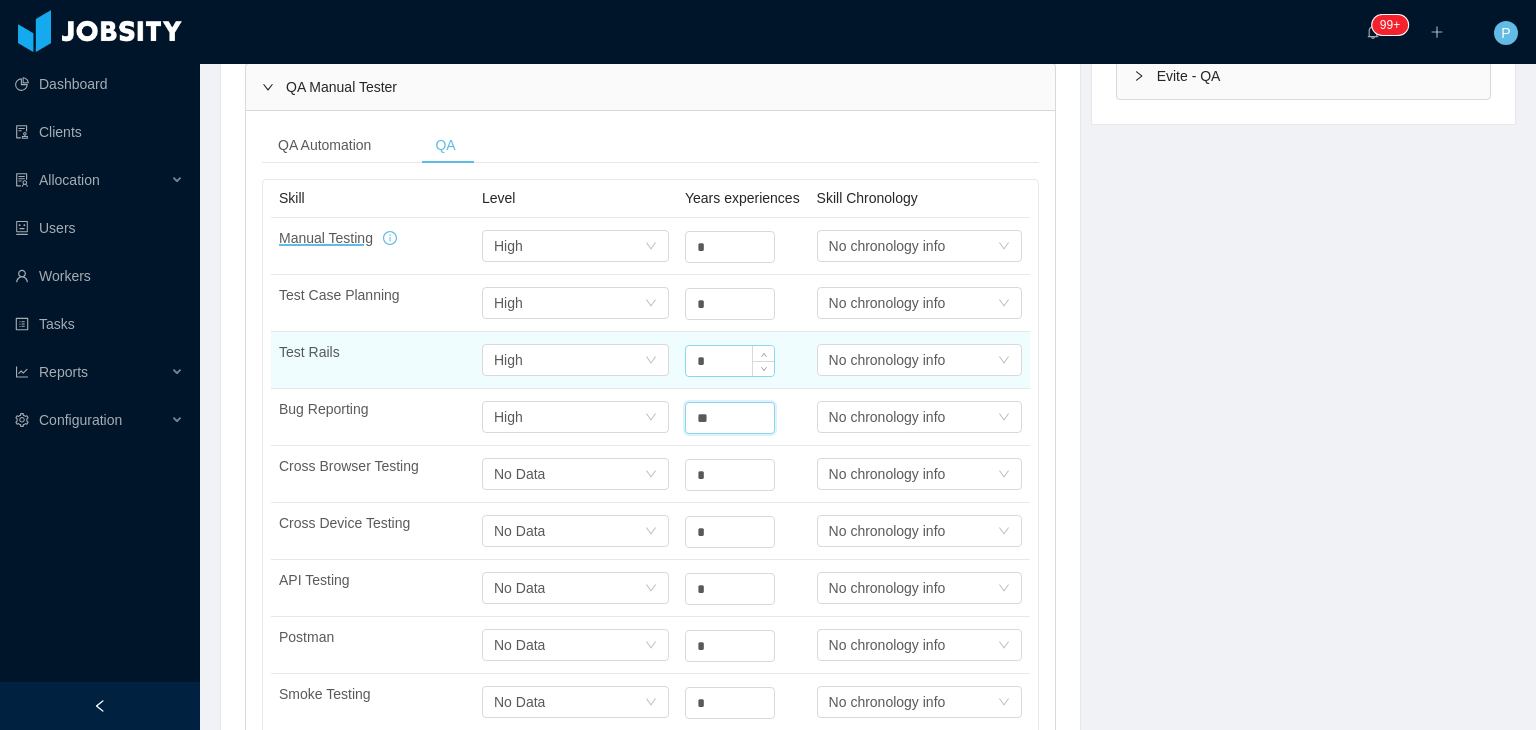 type on "*" 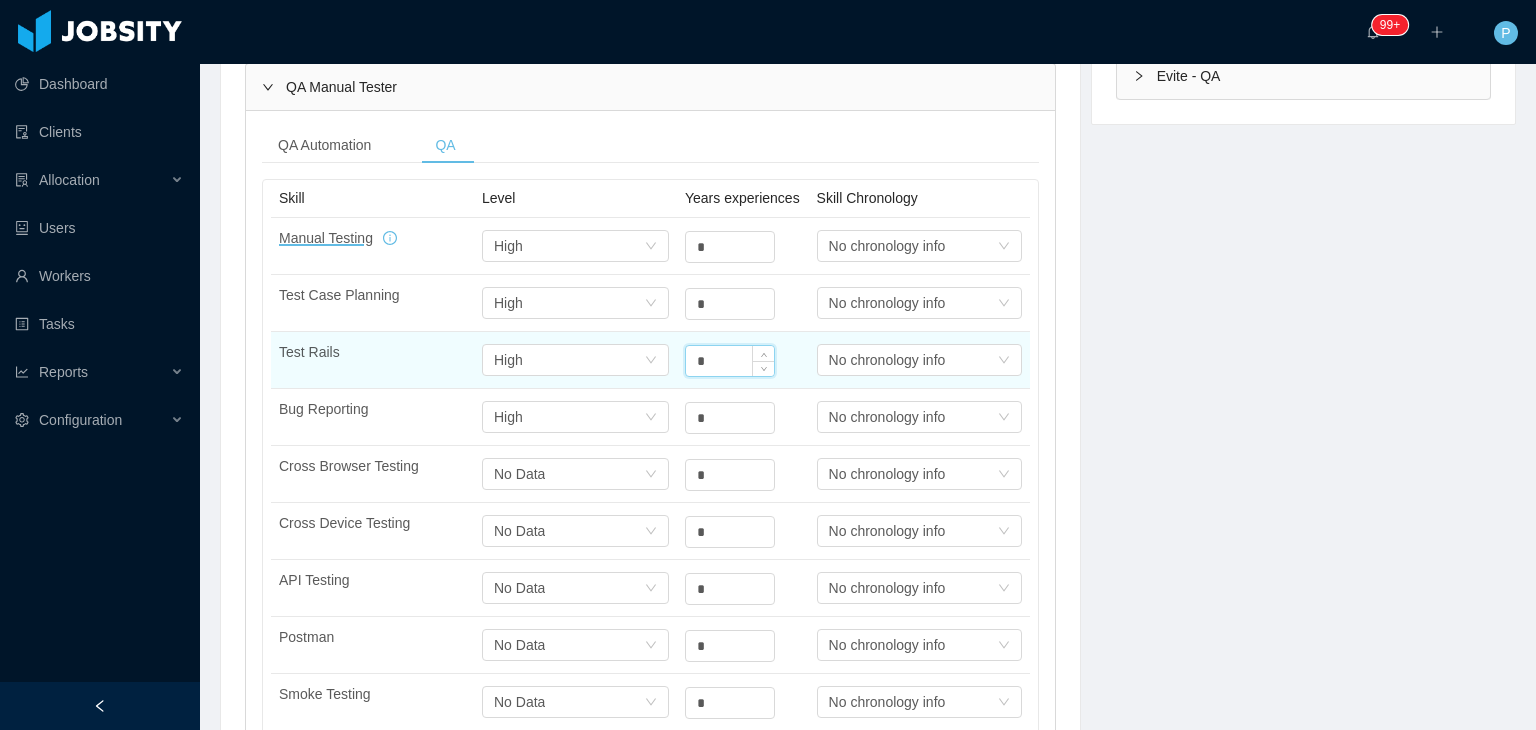 click on "*" at bounding box center (730, 361) 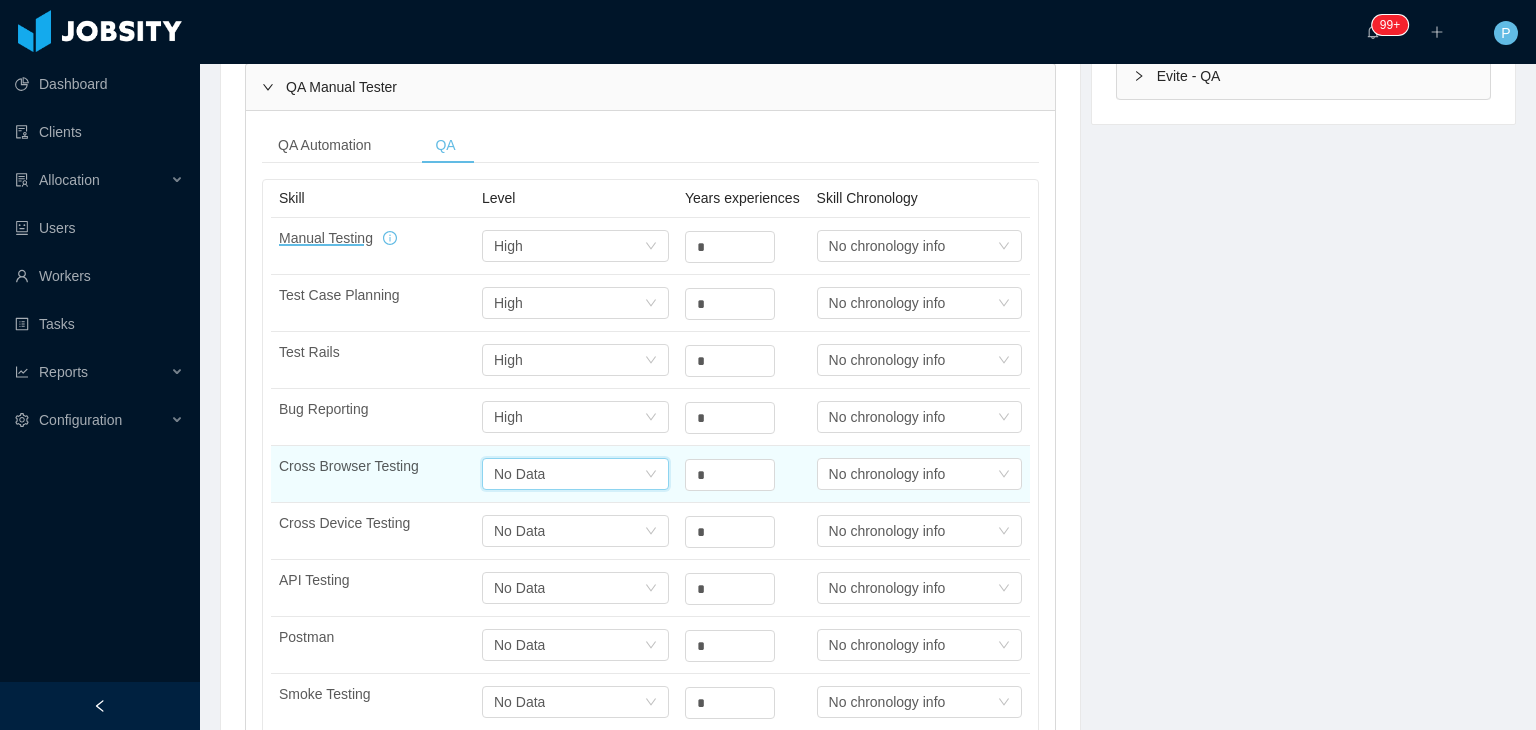 click on "Select one No Data" at bounding box center (569, 474) 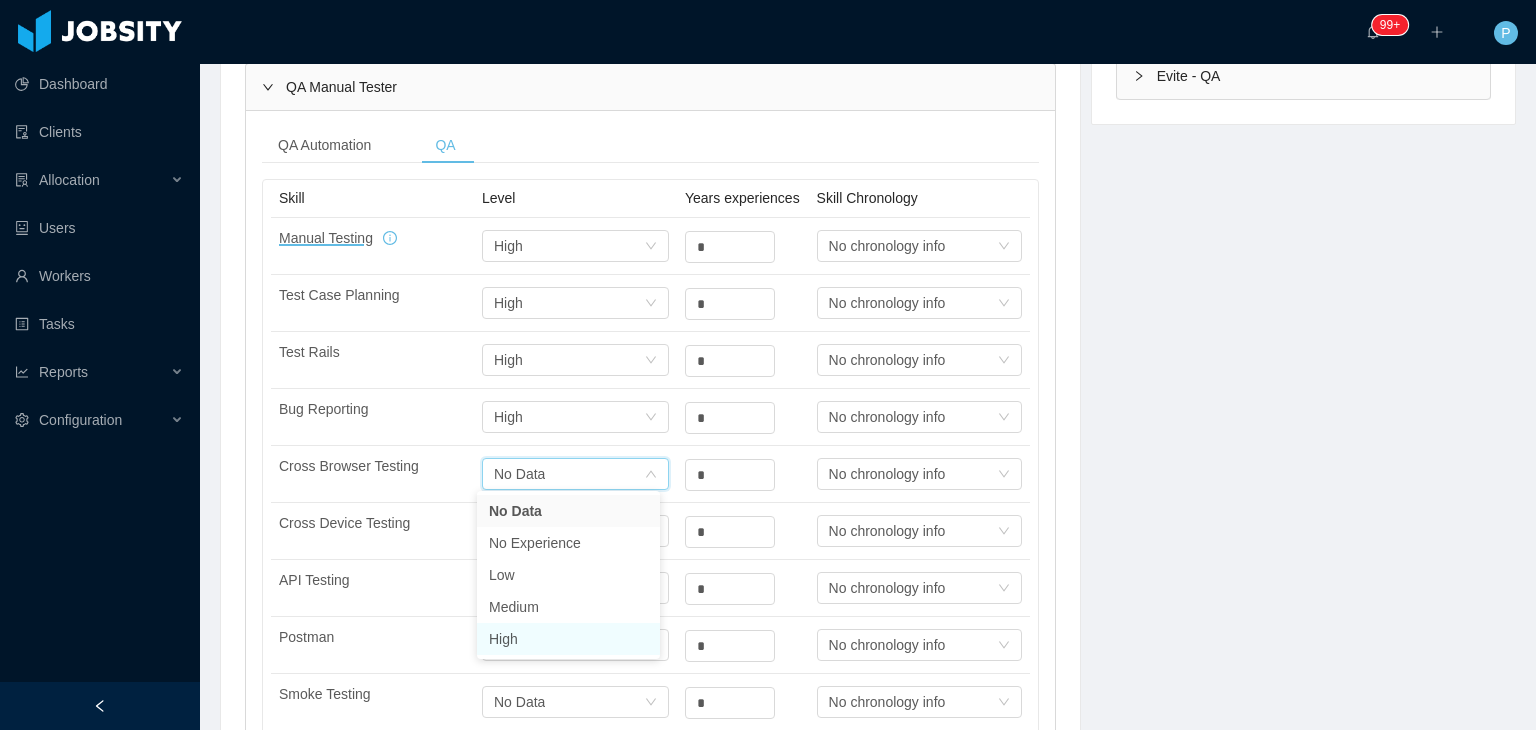 click on "High" at bounding box center (568, 639) 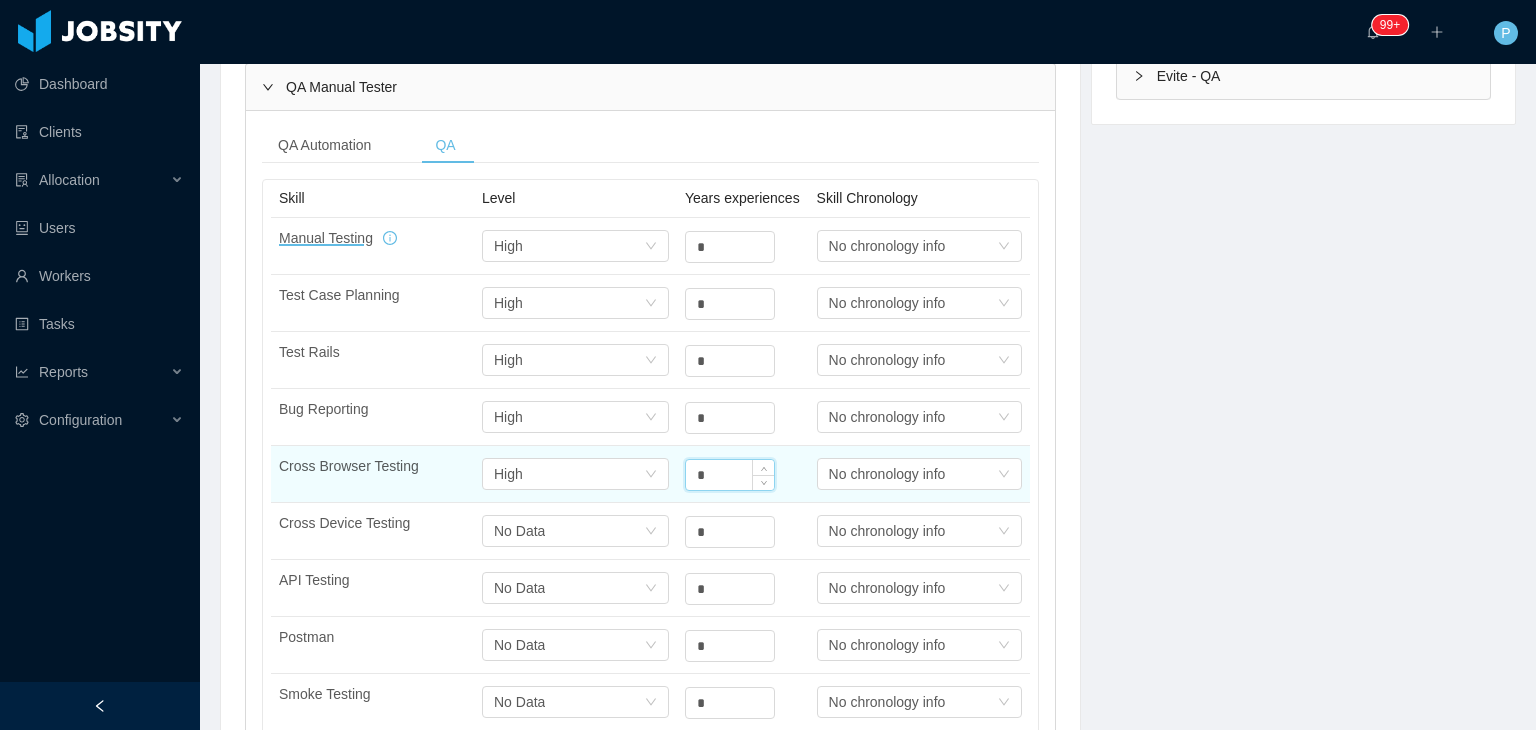 click on "*" at bounding box center (730, 475) 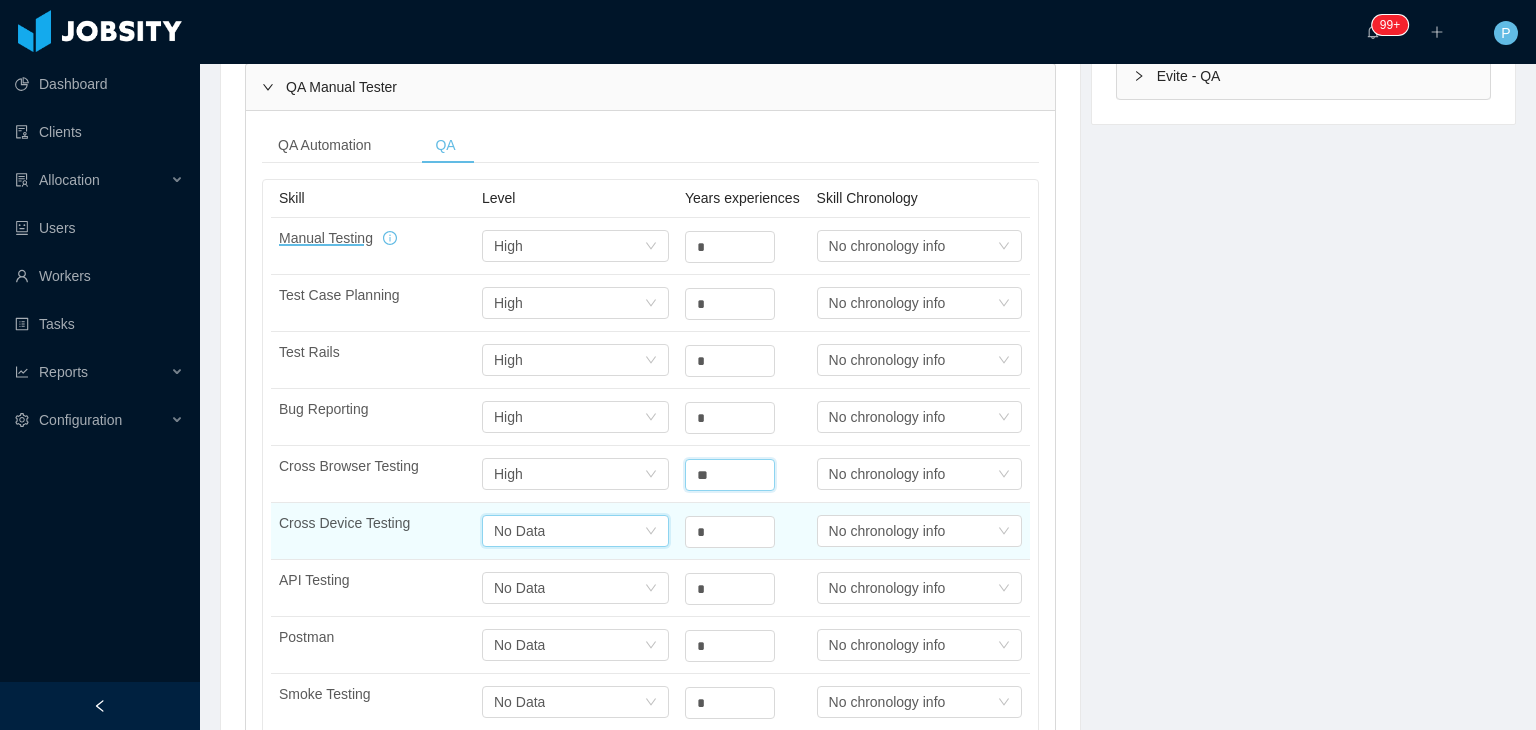 type on "*" 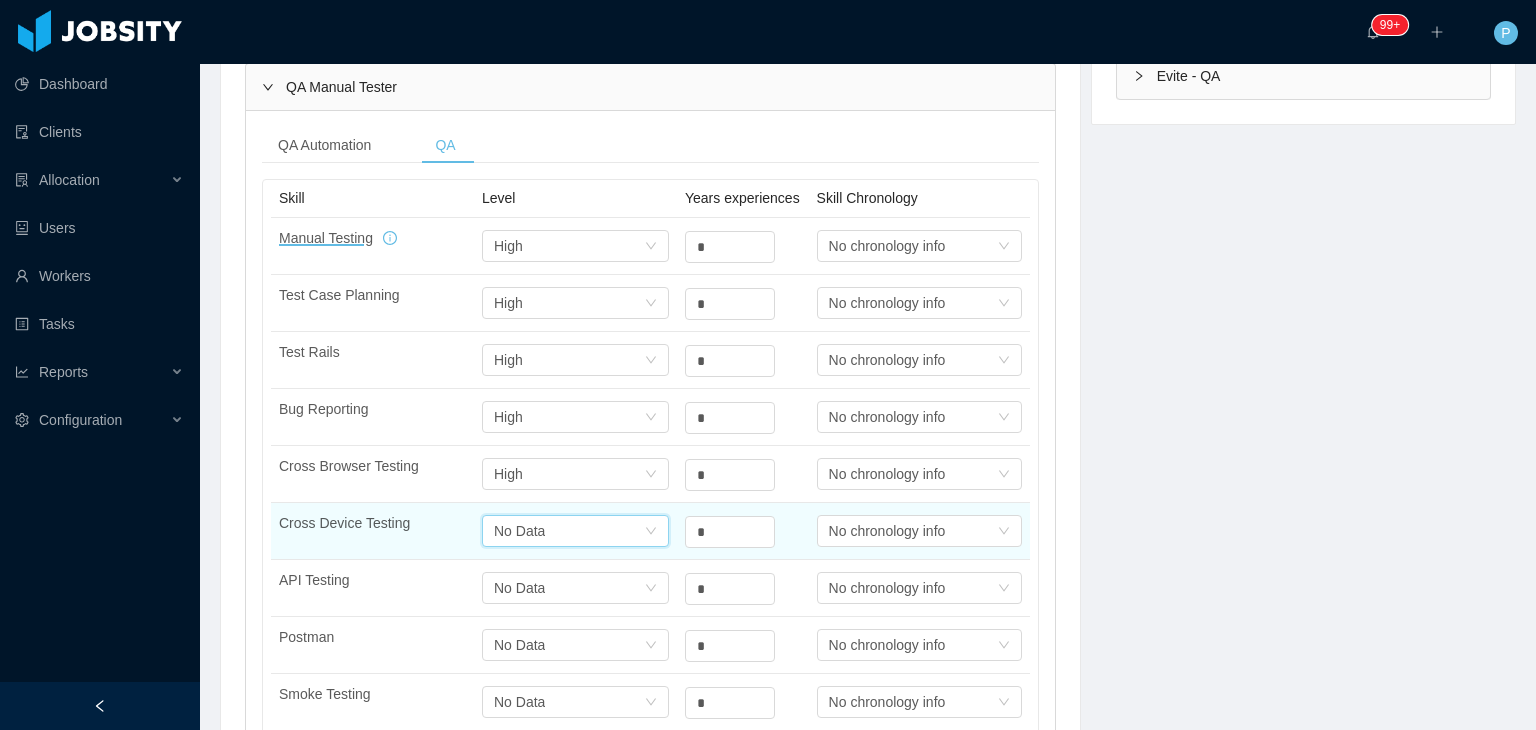 click on "Select one No Data" at bounding box center (569, 531) 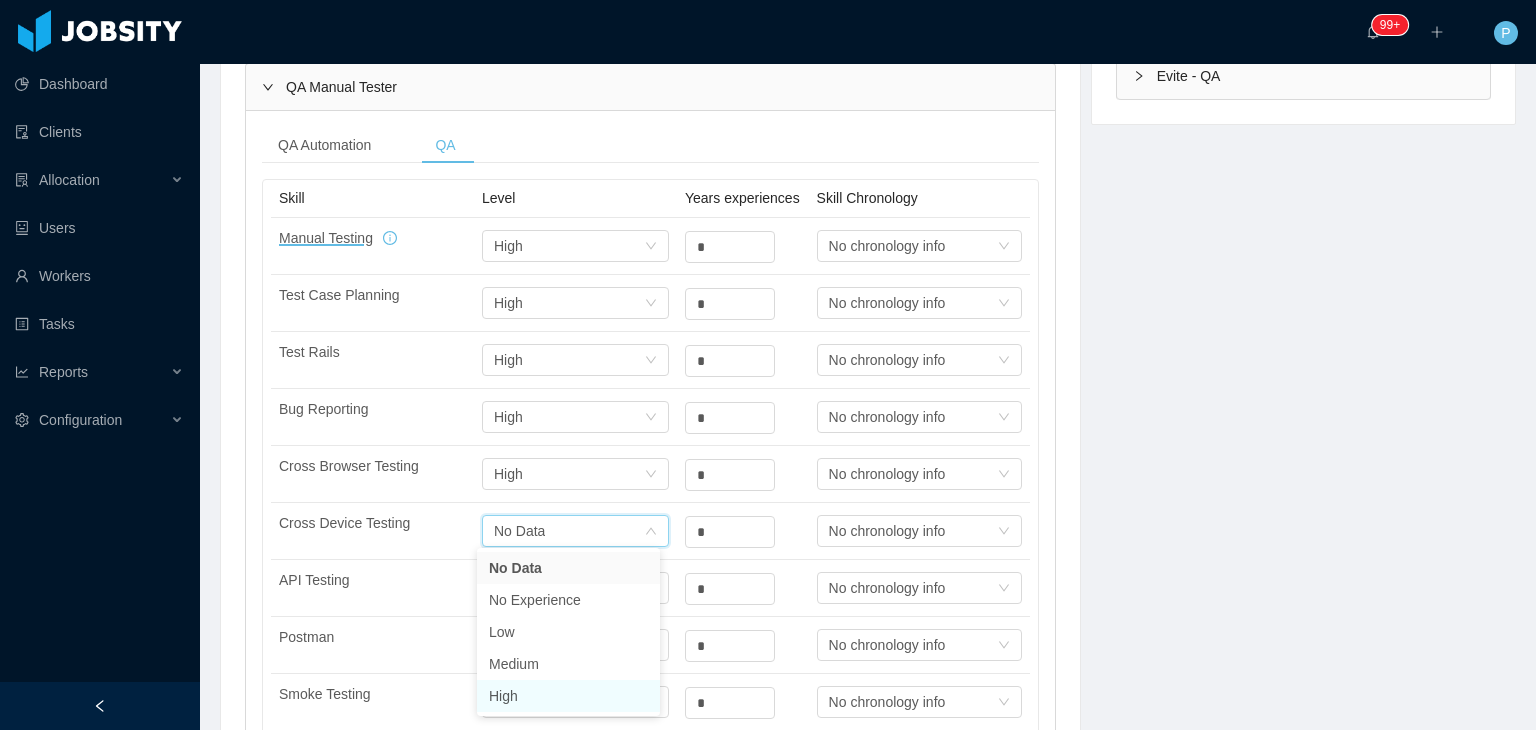 click on "High" at bounding box center (568, 696) 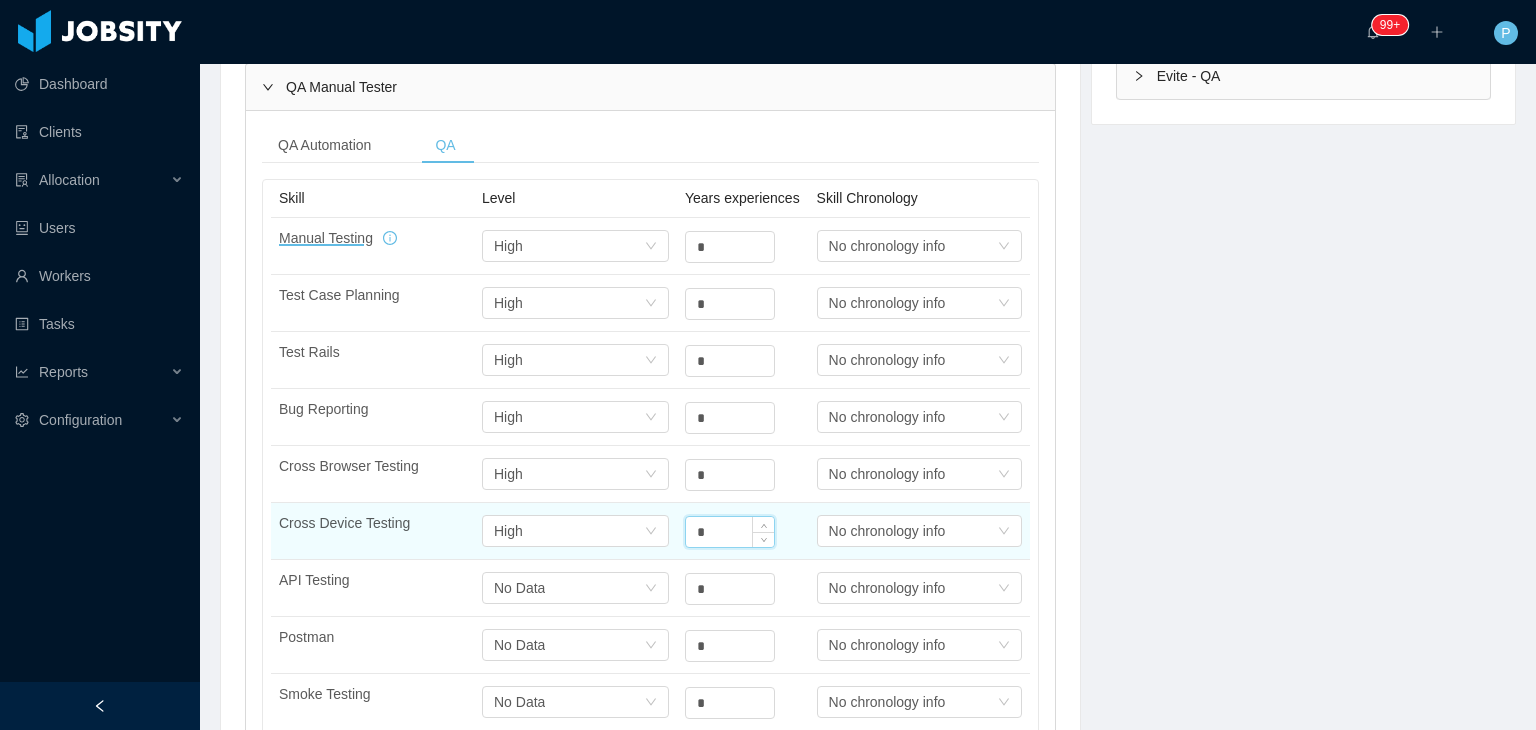 click on "*" at bounding box center (730, 532) 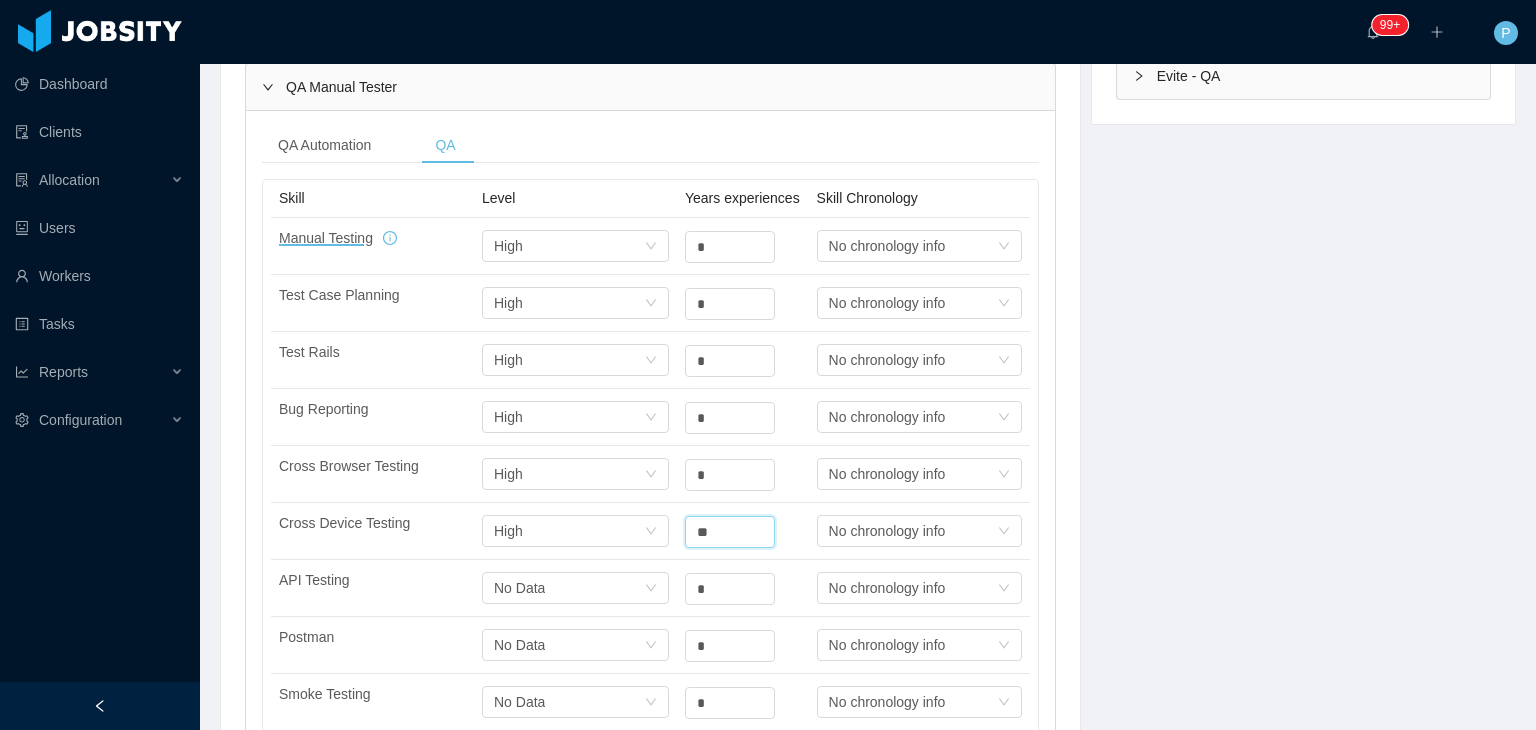 type on "*" 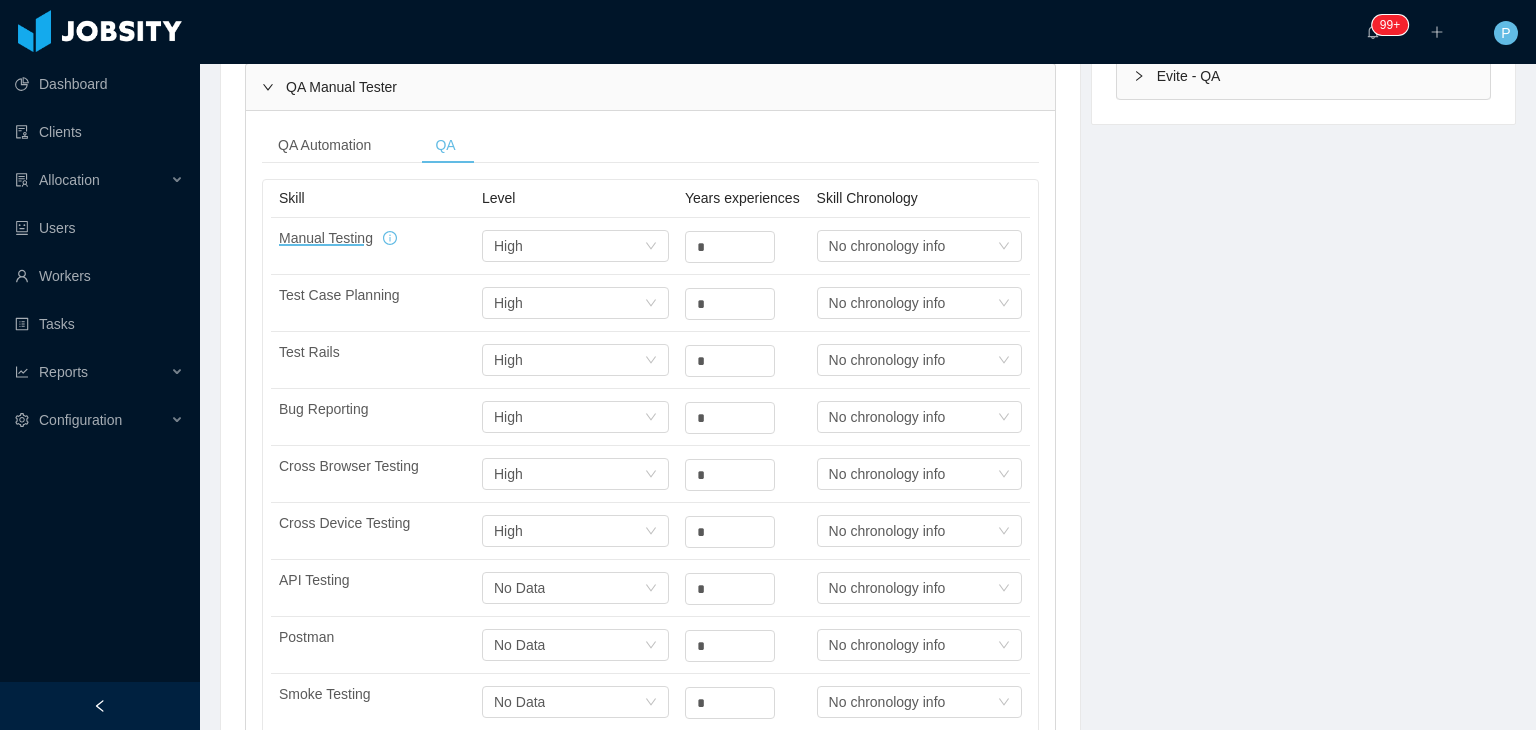 click on "**********" at bounding box center (868, 742) 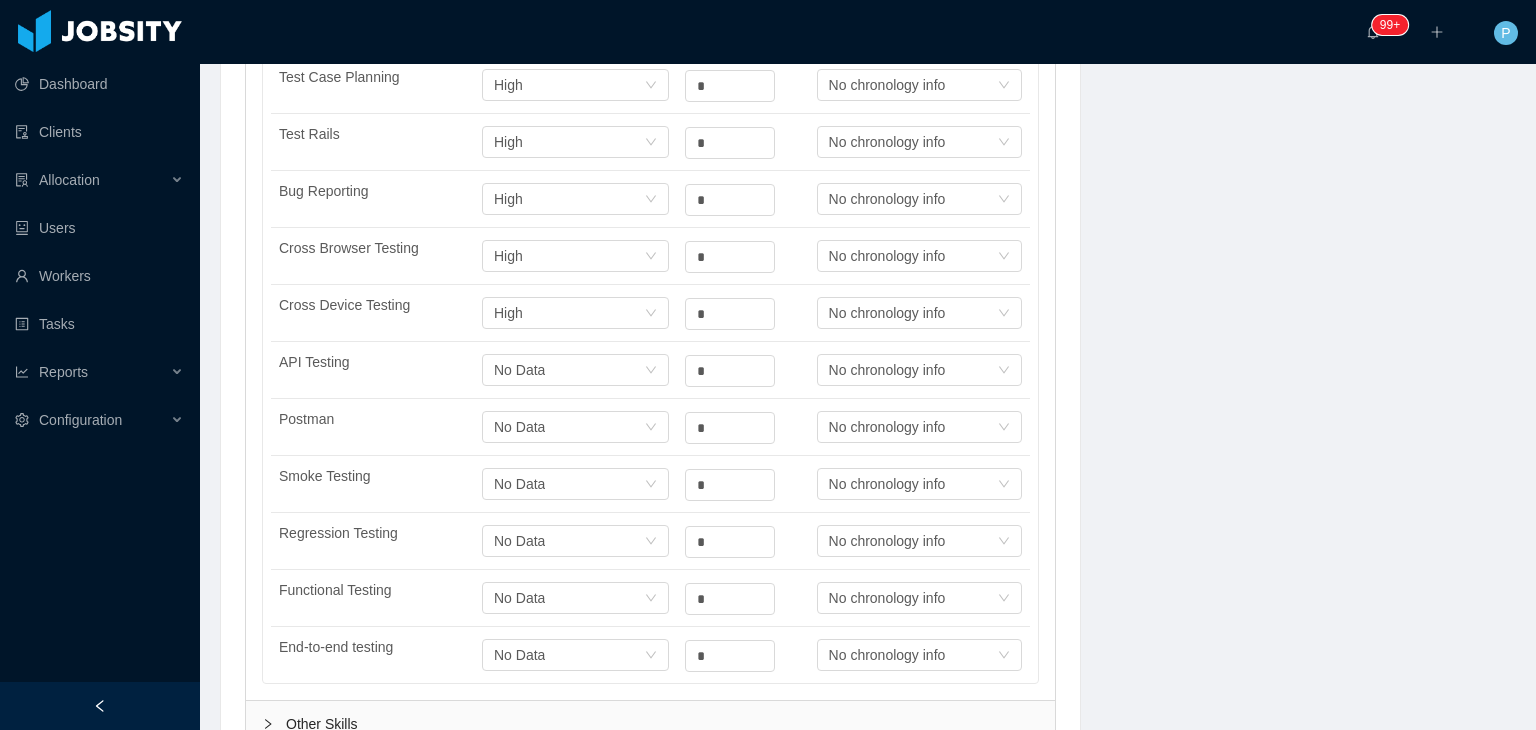 scroll, scrollTop: 880, scrollLeft: 0, axis: vertical 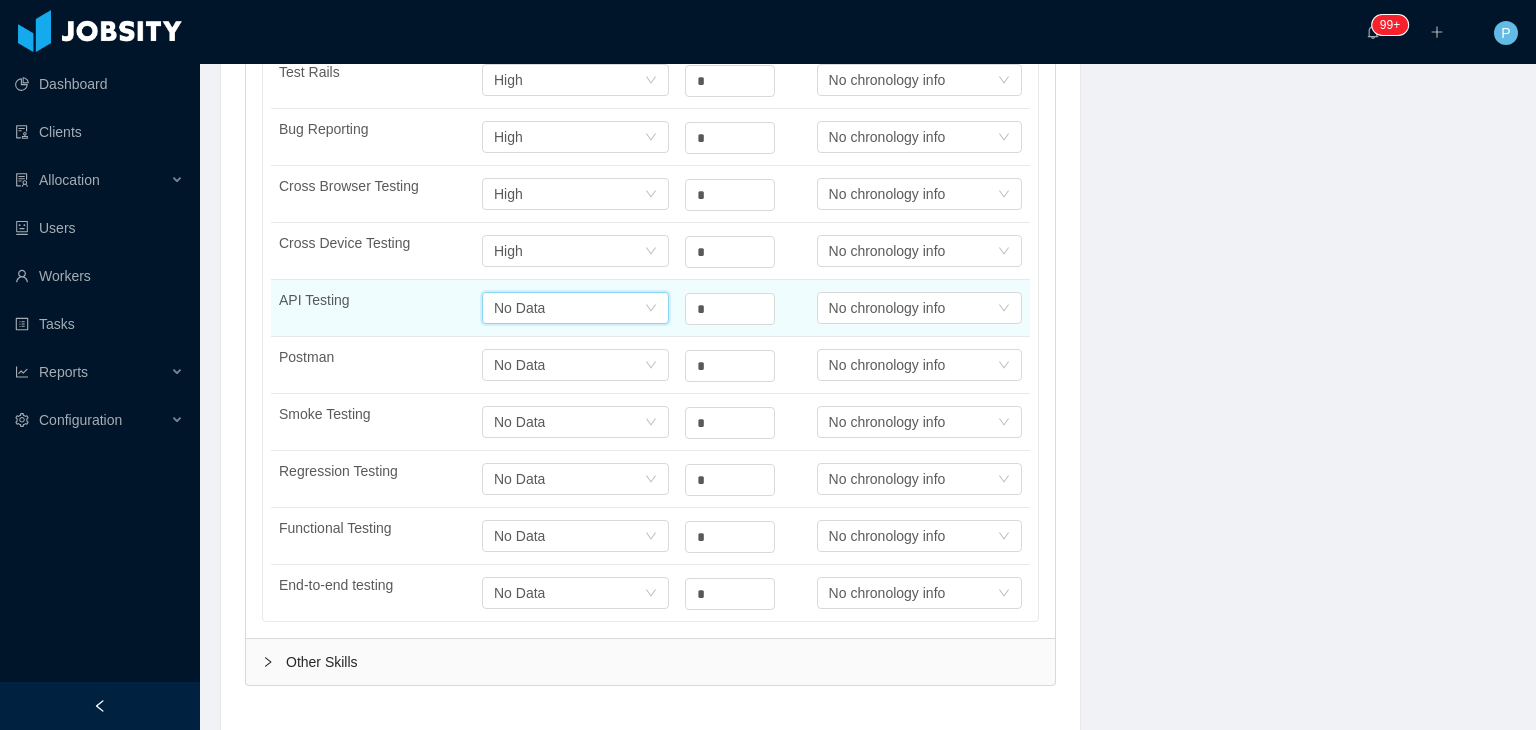 click on "Select one No Data" at bounding box center [569, -34] 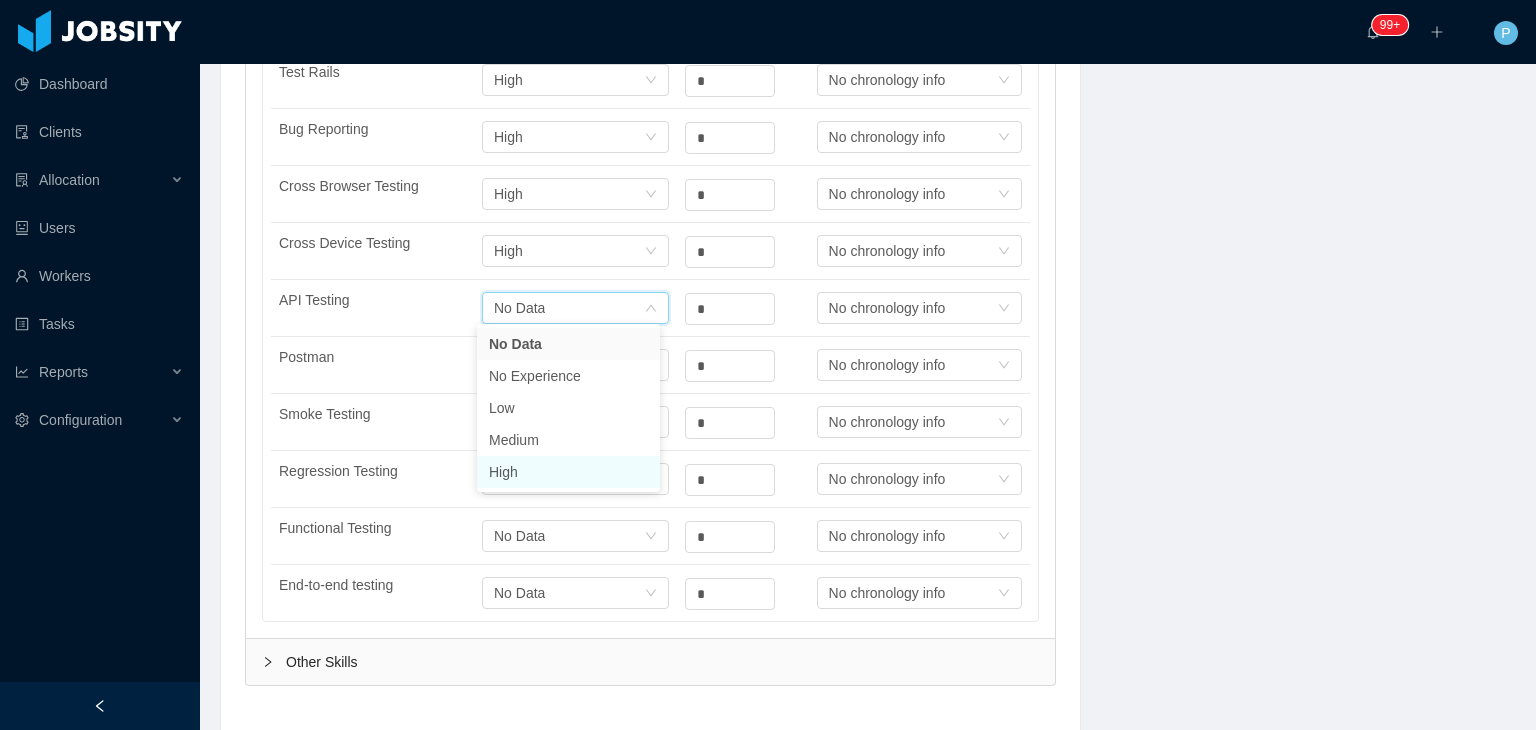 click on "High" at bounding box center [568, 472] 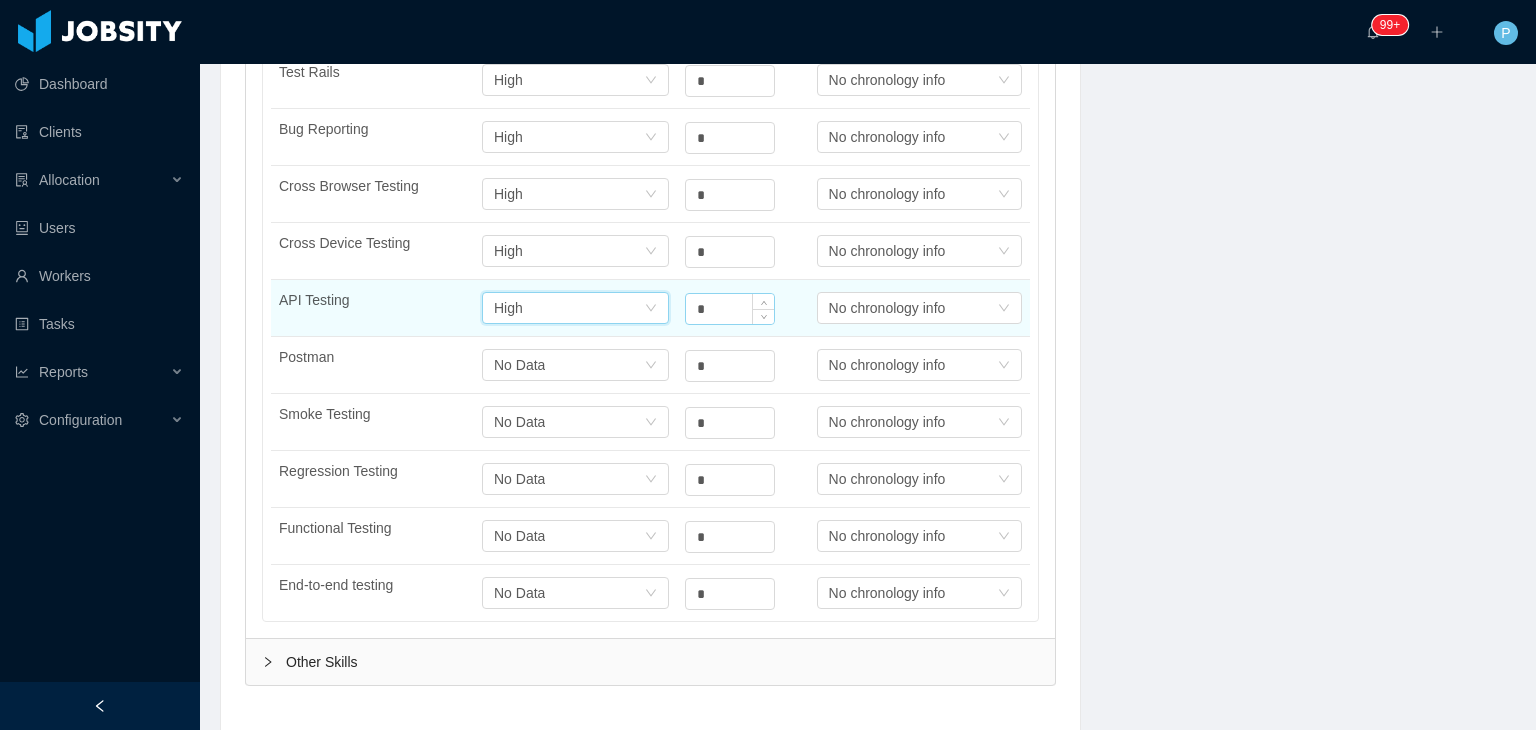 click on "*" at bounding box center (730, -33) 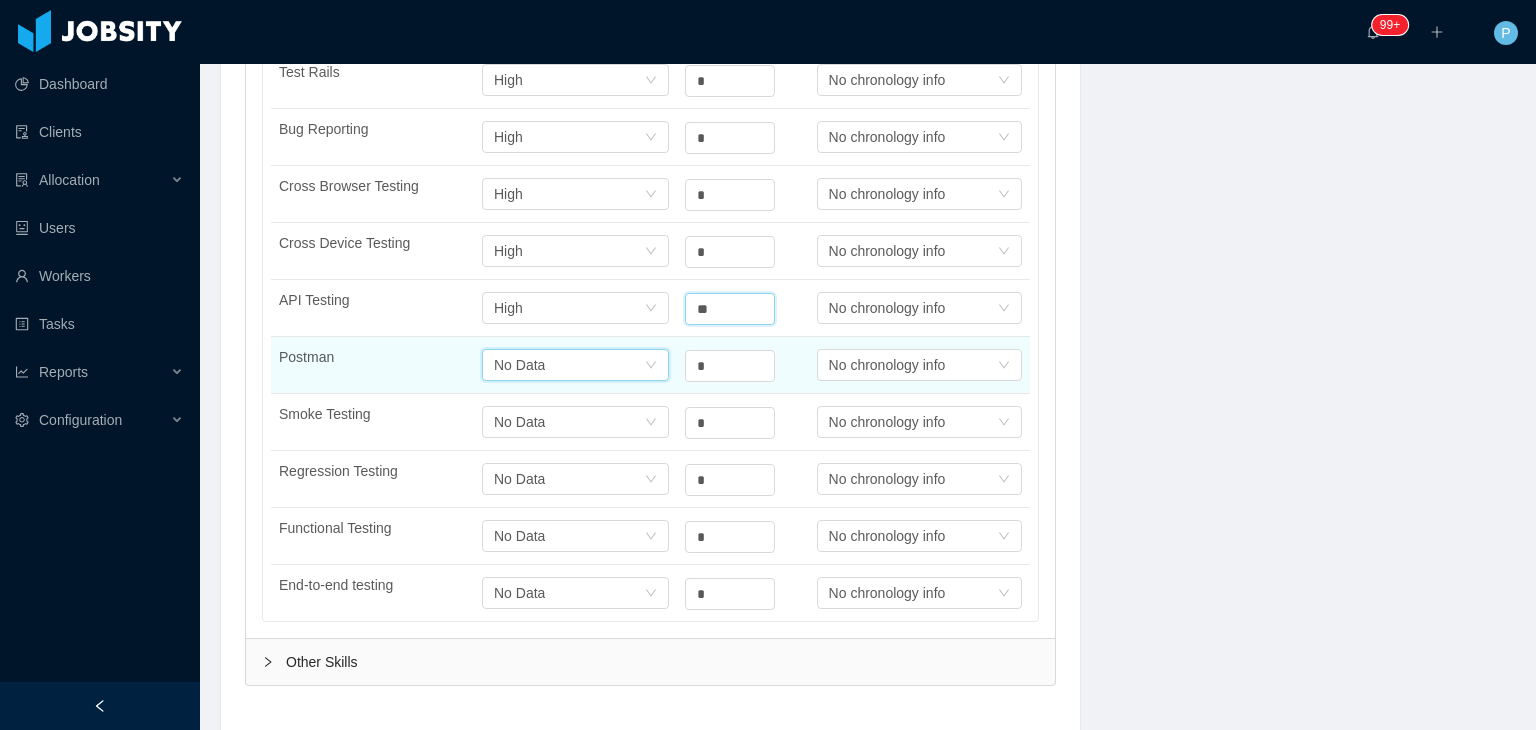 type on "*" 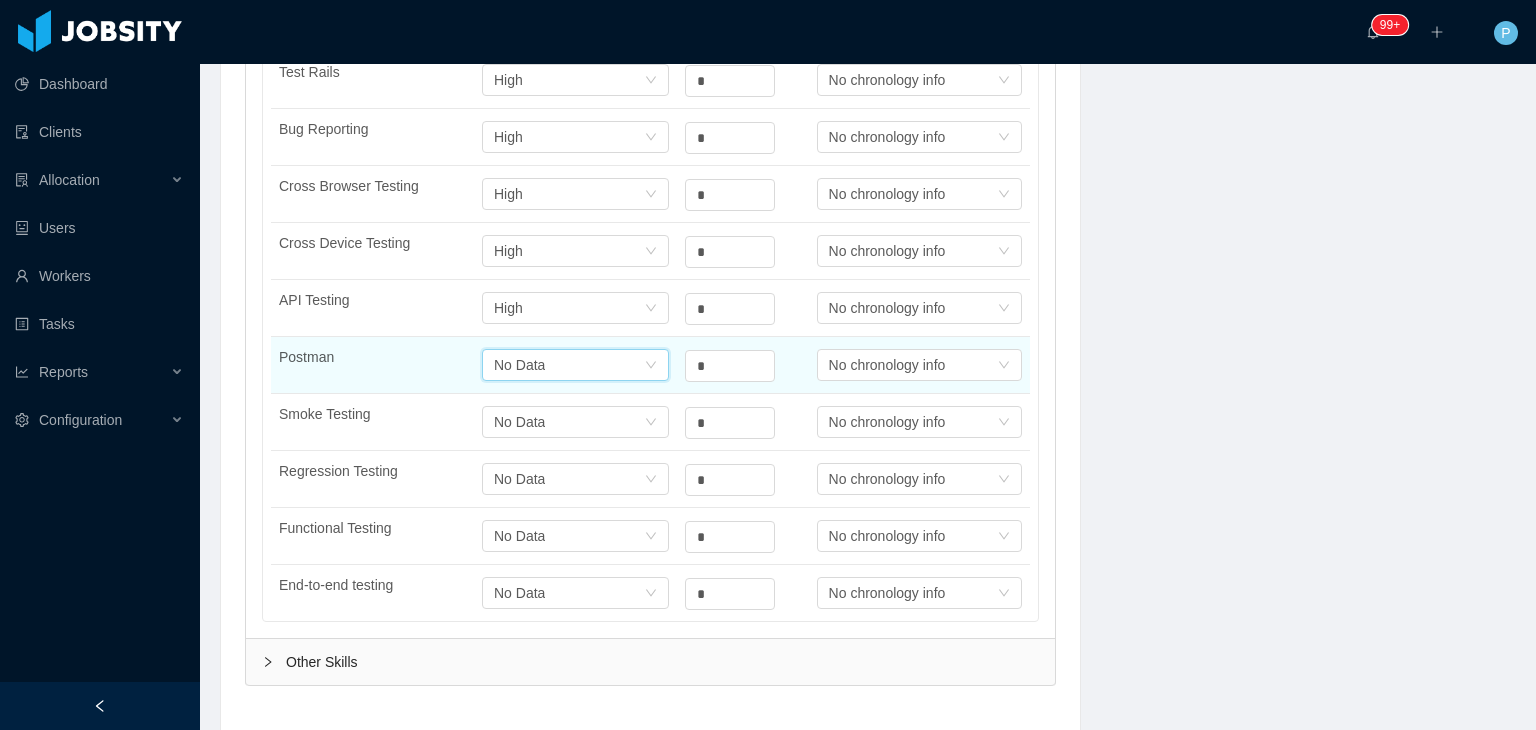 click on "Select one No Data" at bounding box center [569, 365] 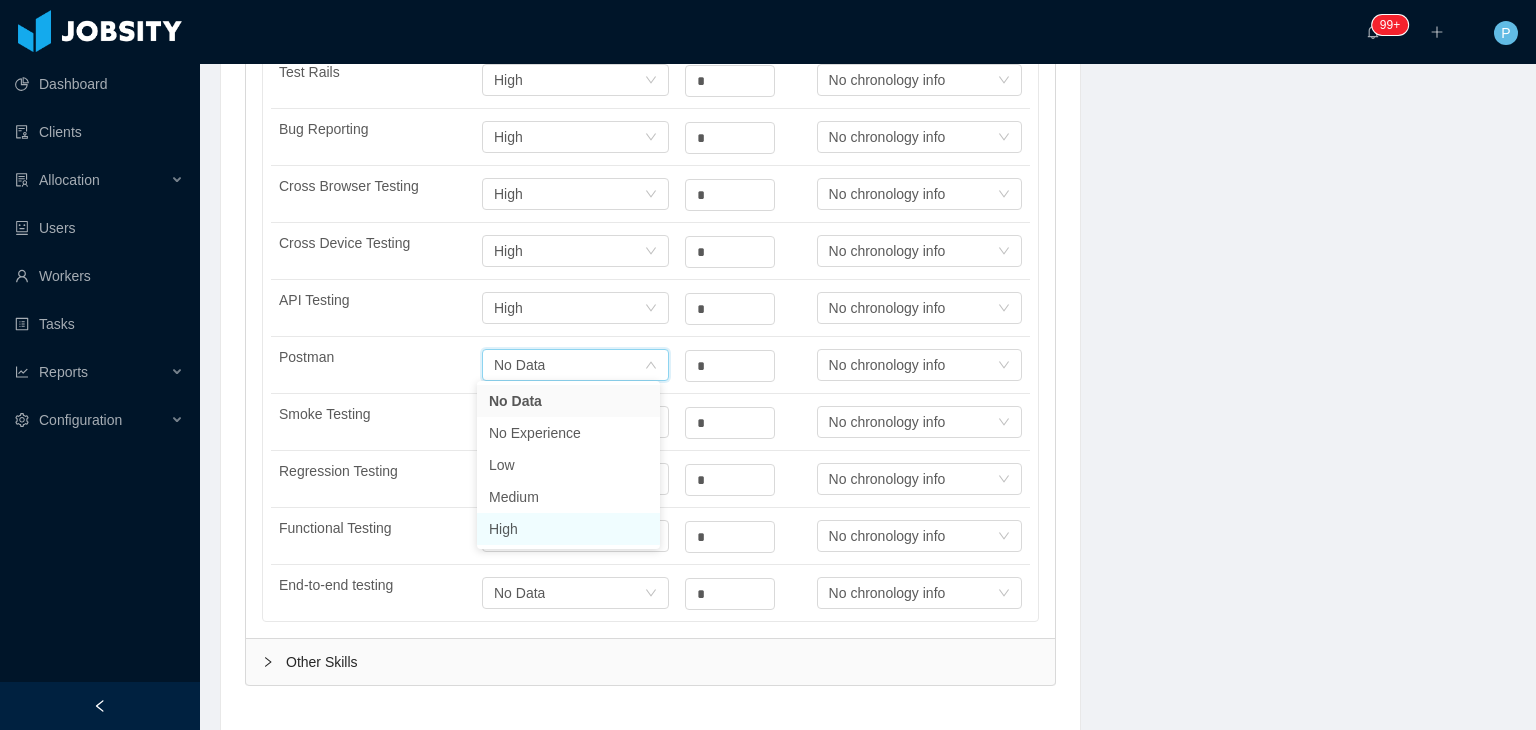 click on "High" at bounding box center (568, 529) 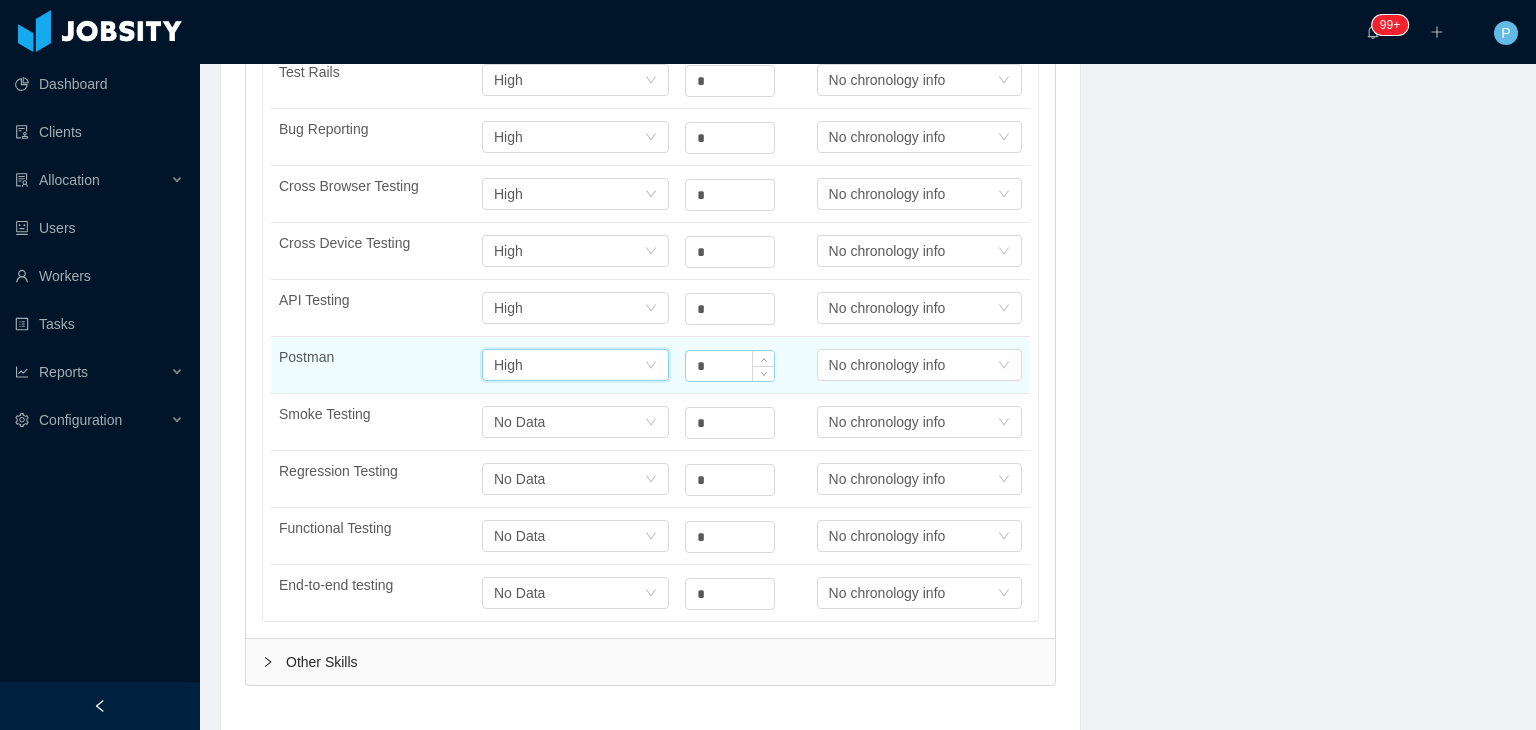 click on "*" at bounding box center (730, -33) 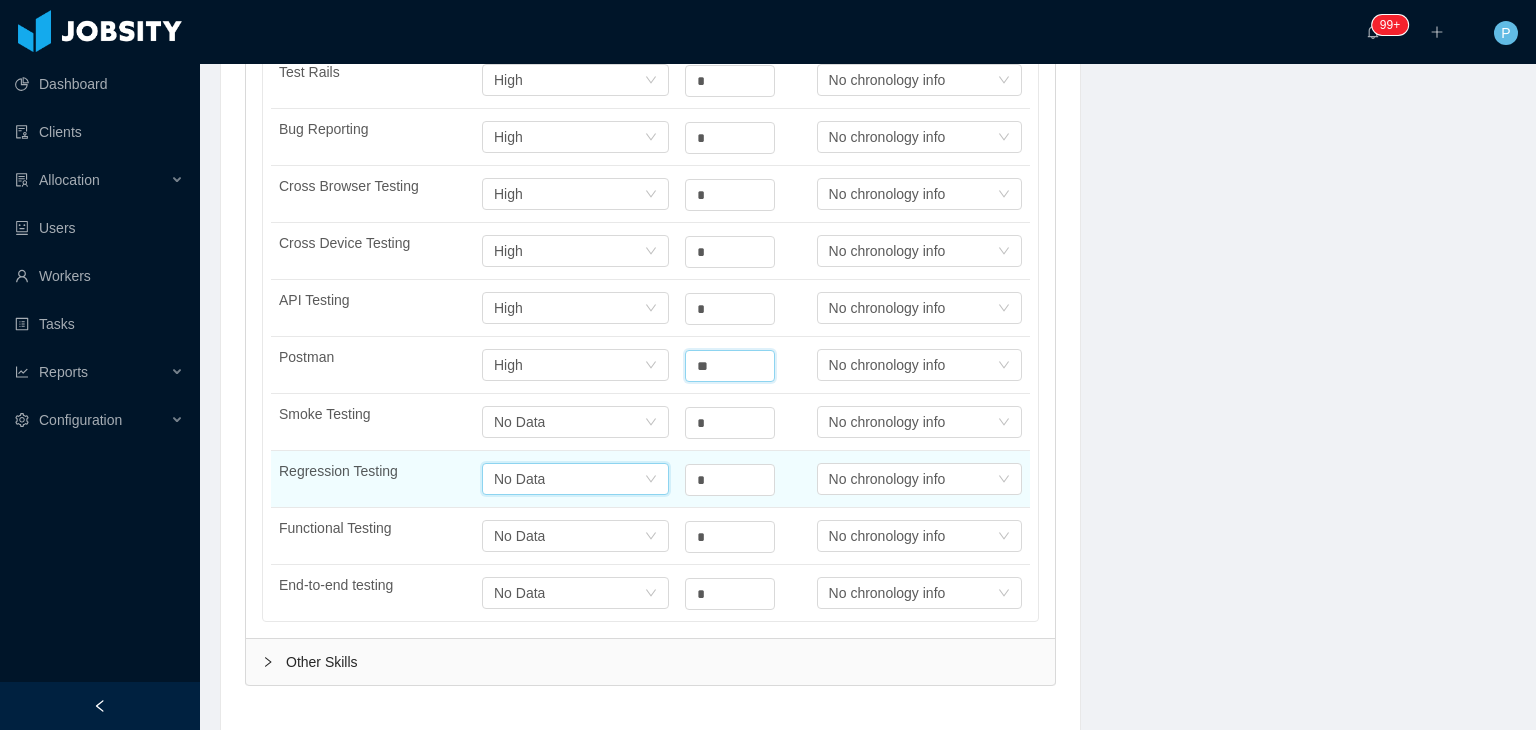 type on "*" 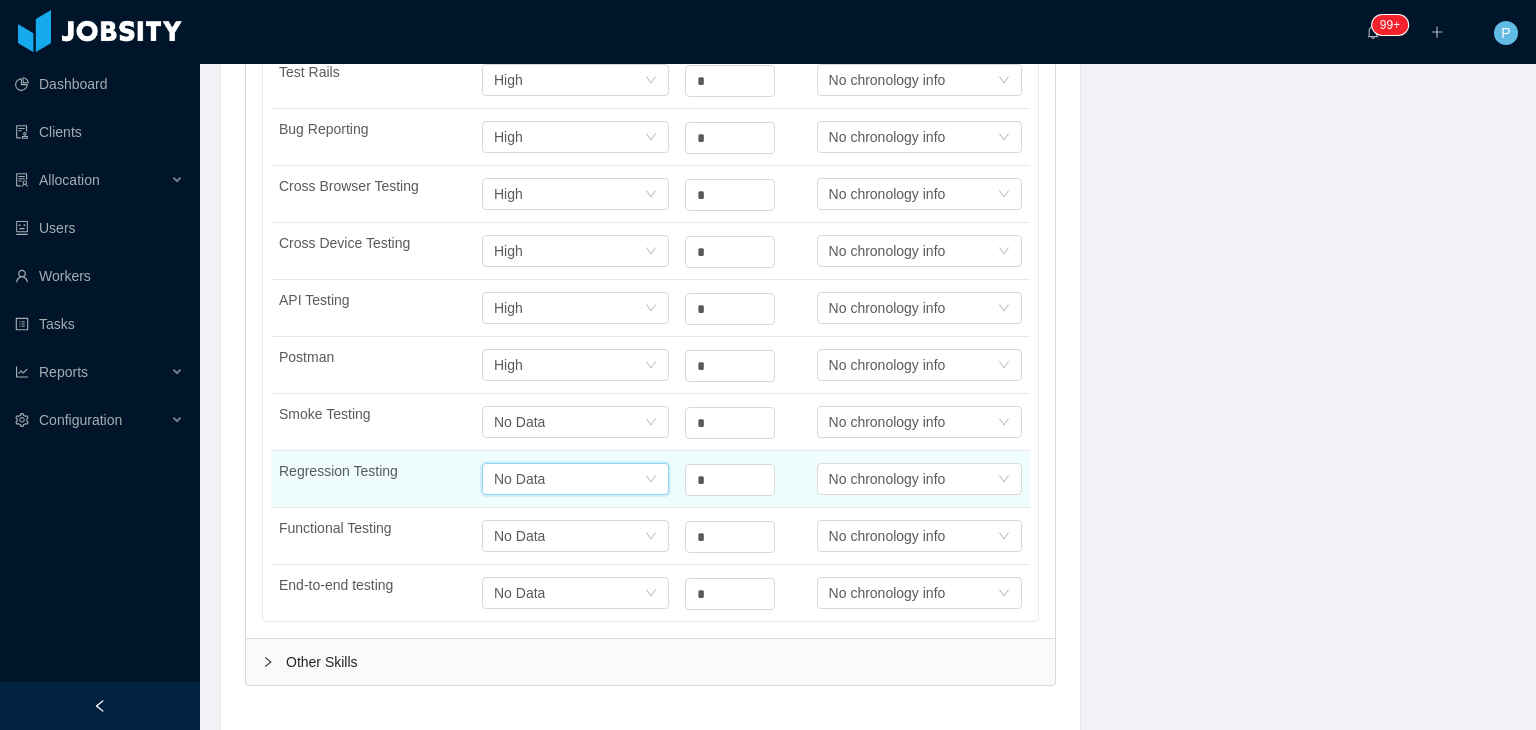 click on "Select one No Data" at bounding box center [569, 479] 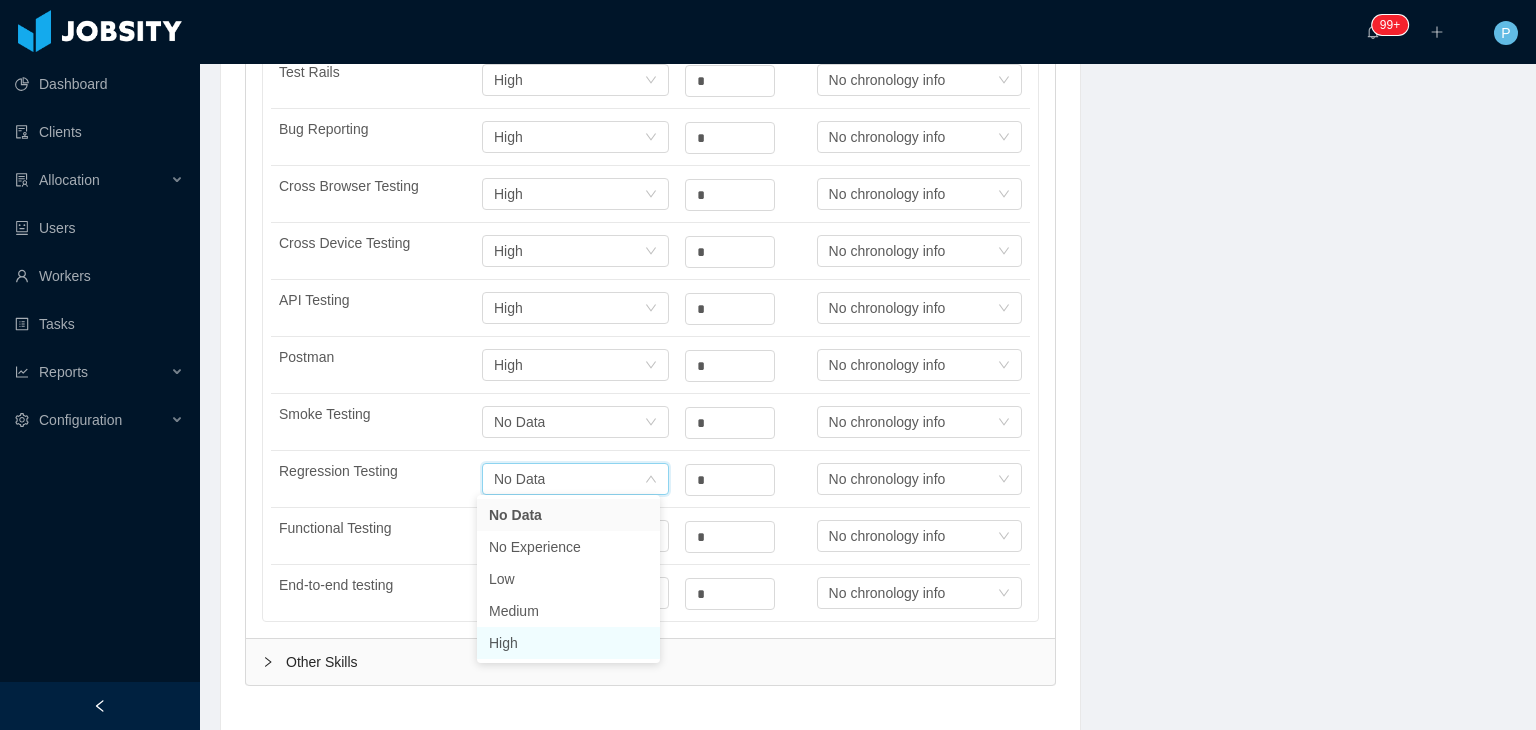 click on "High" at bounding box center (568, 643) 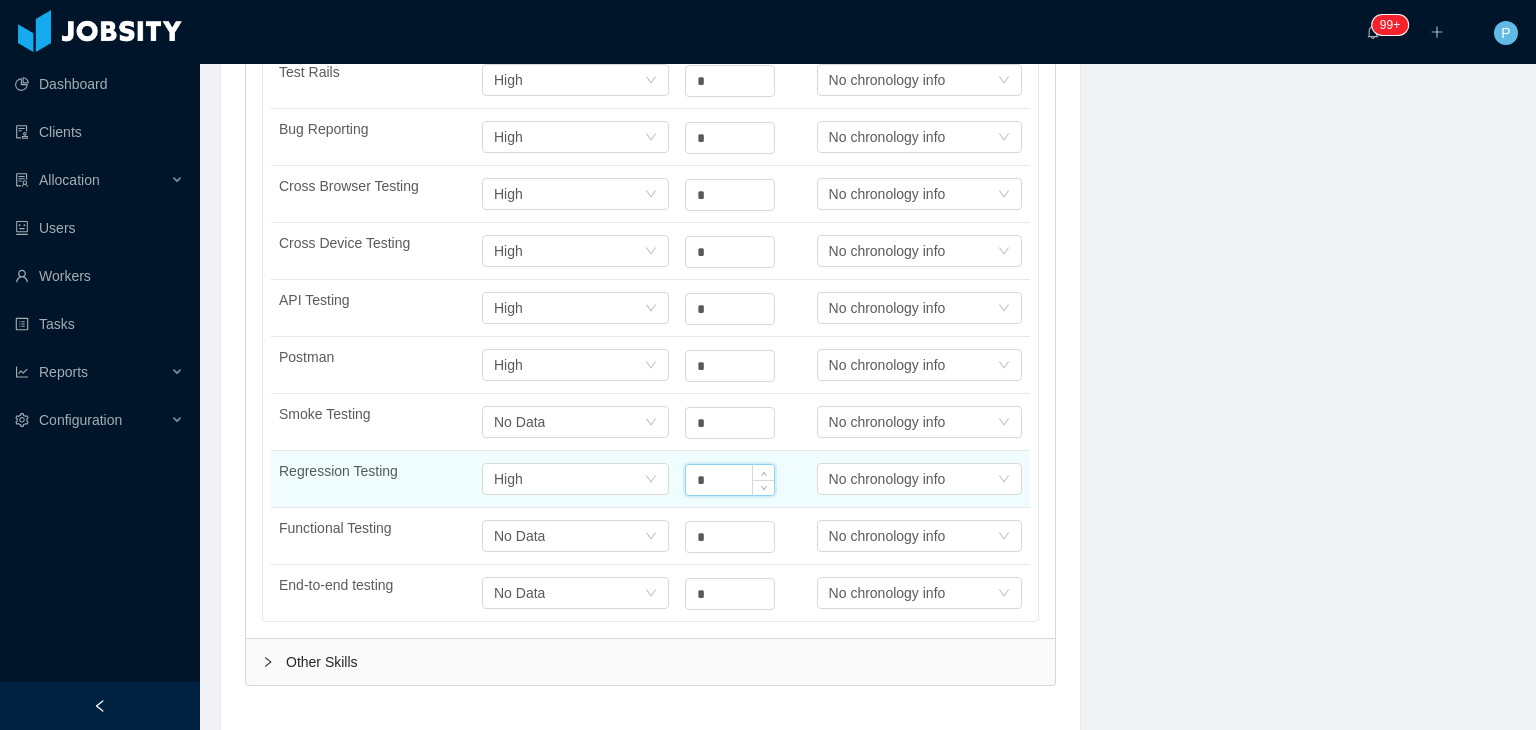 click on "*" at bounding box center (730, 480) 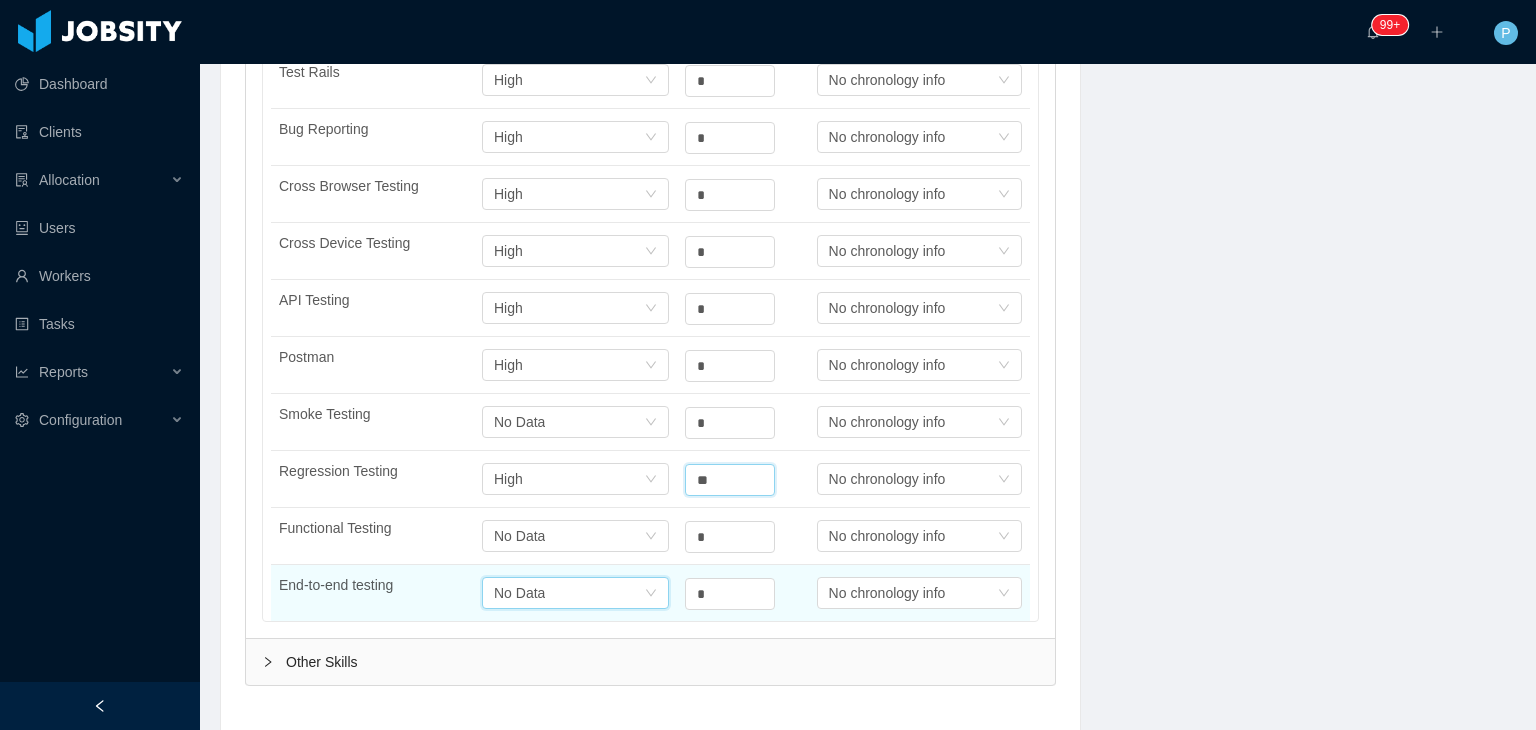type on "*" 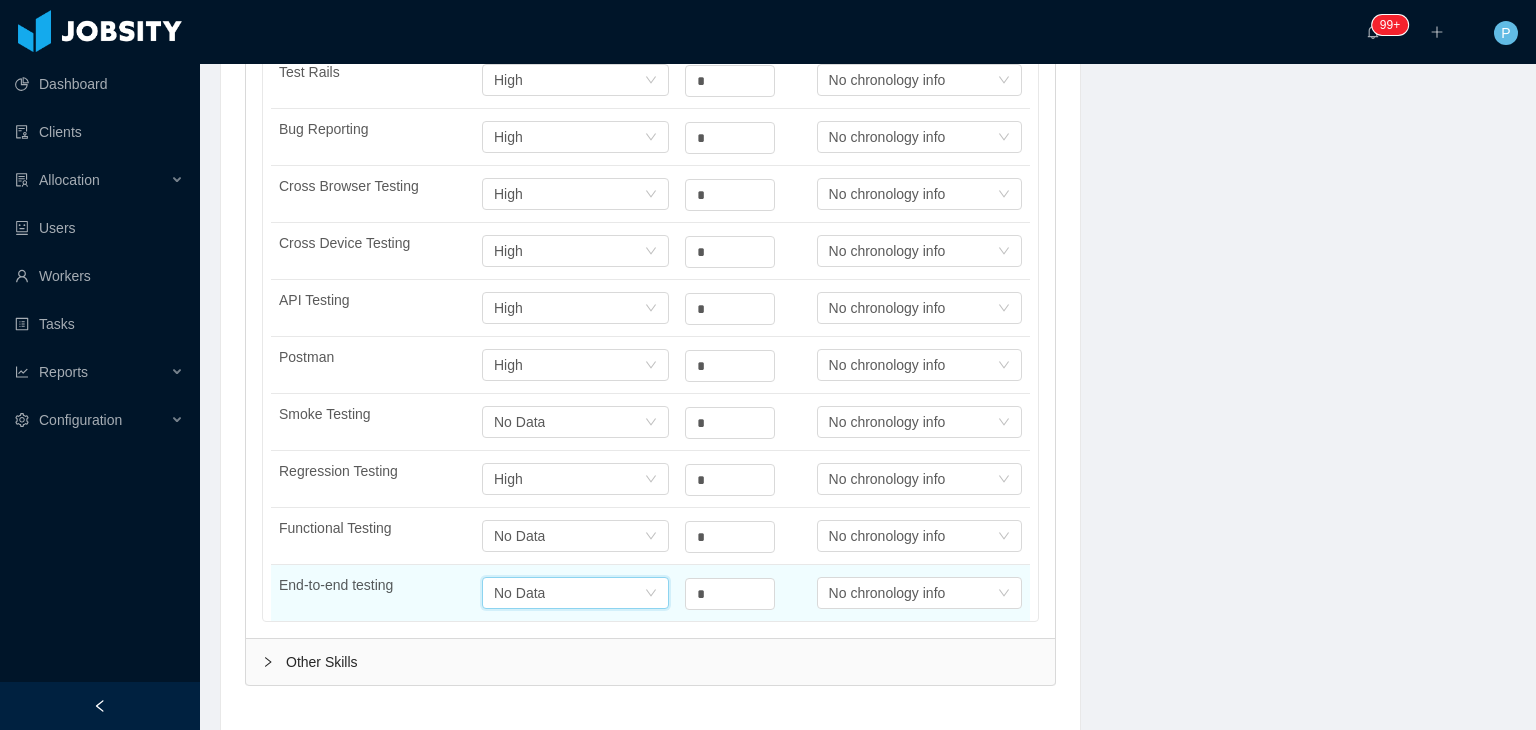 click on "Select one No Data" at bounding box center [569, 593] 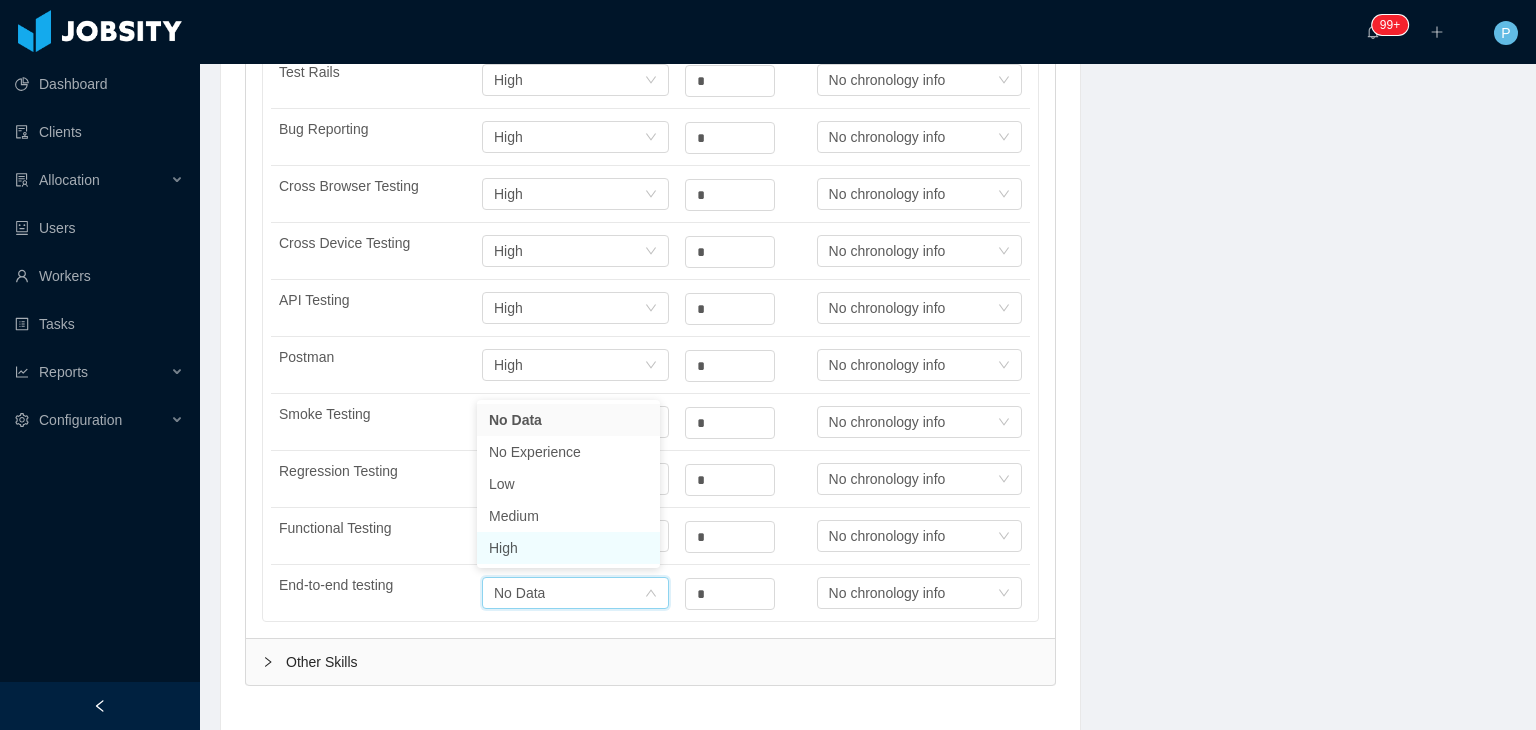 click on "High" at bounding box center (568, 548) 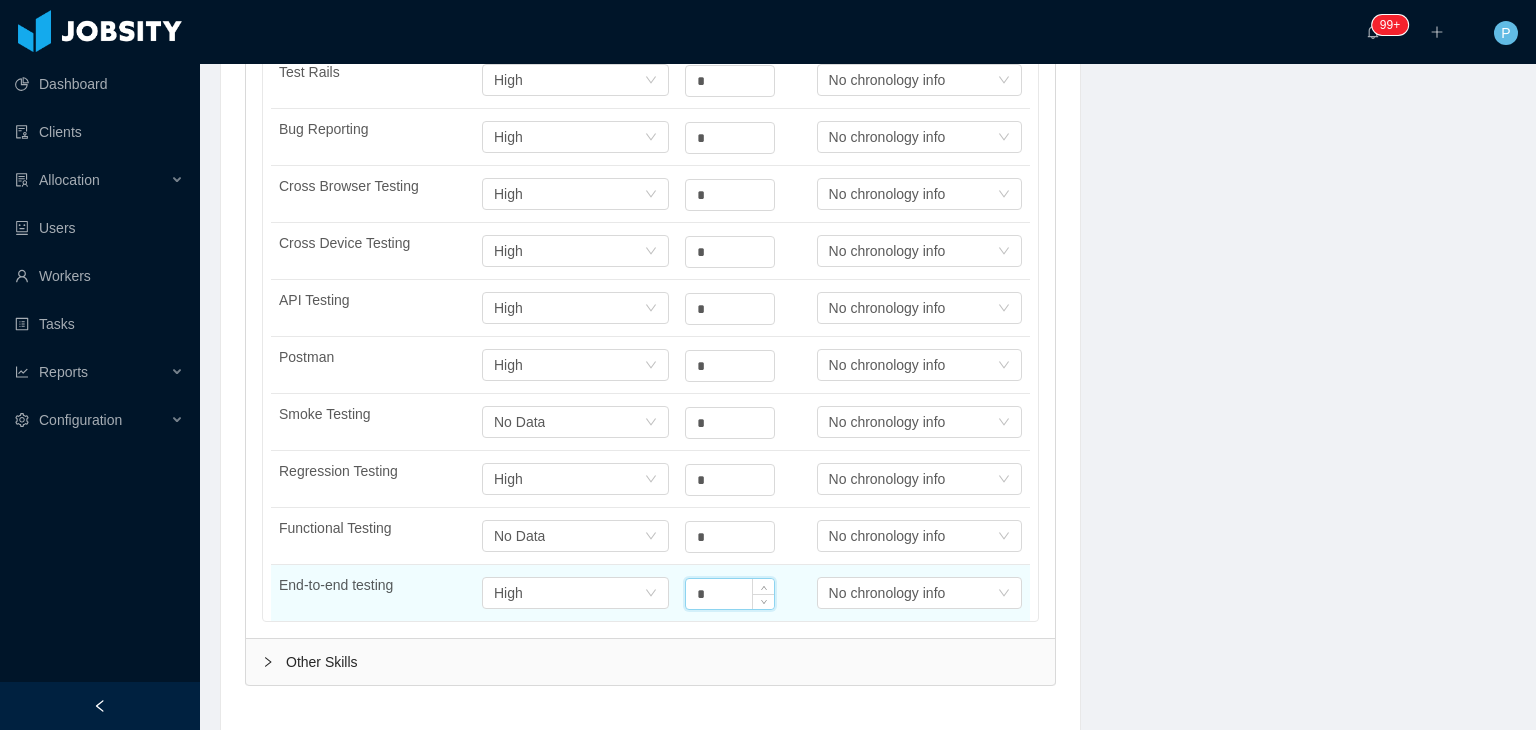 click on "*" at bounding box center (730, 594) 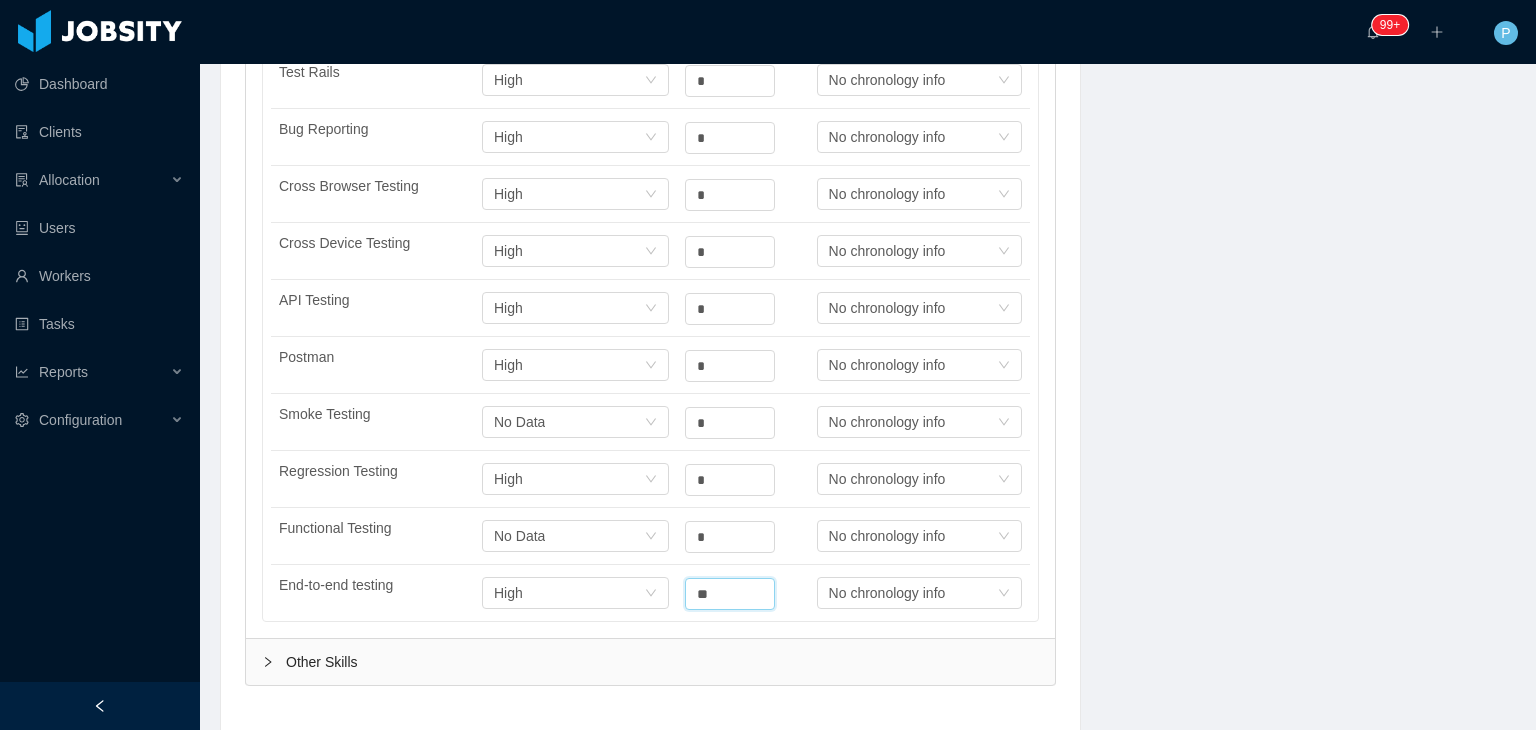 type on "*" 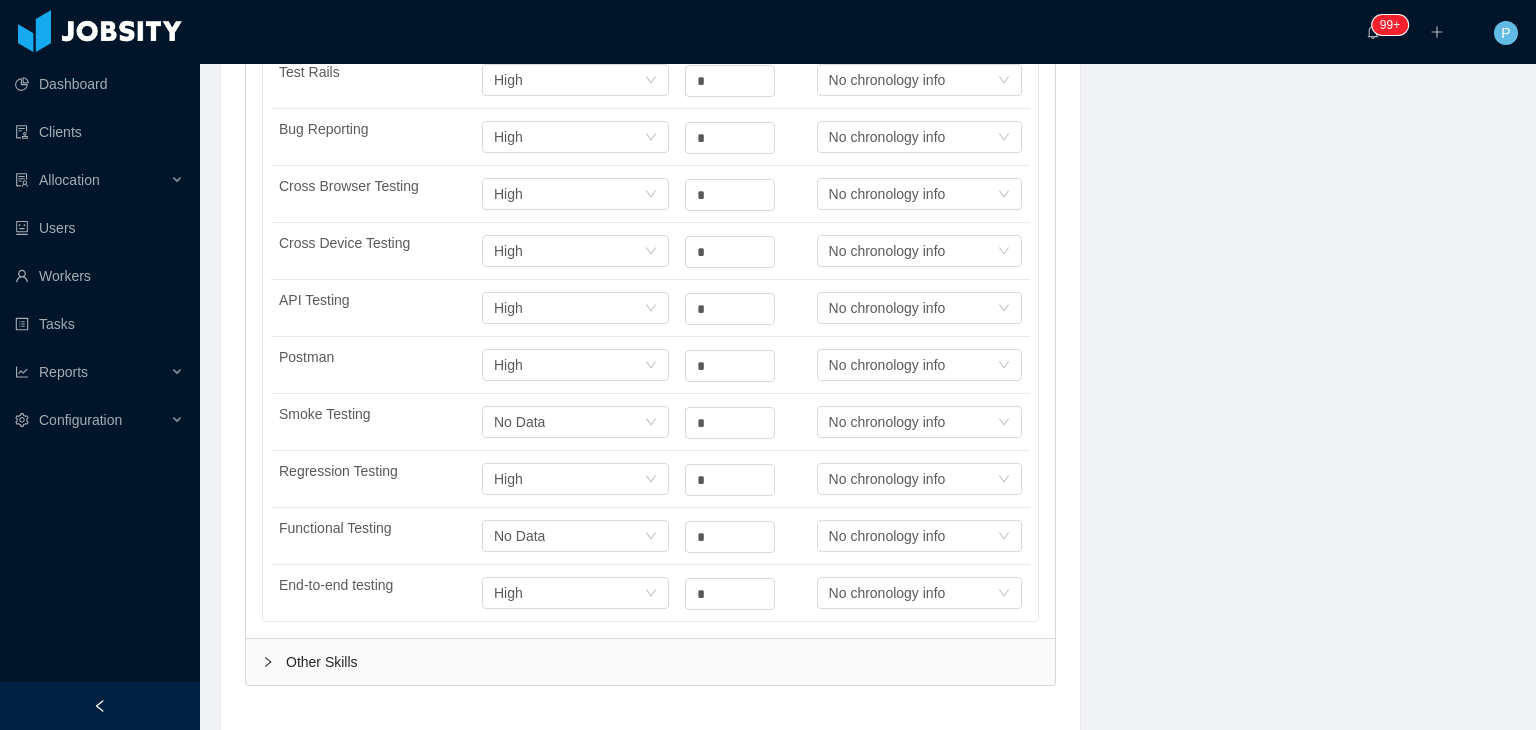 click on "Other Skills" at bounding box center (650, 662) 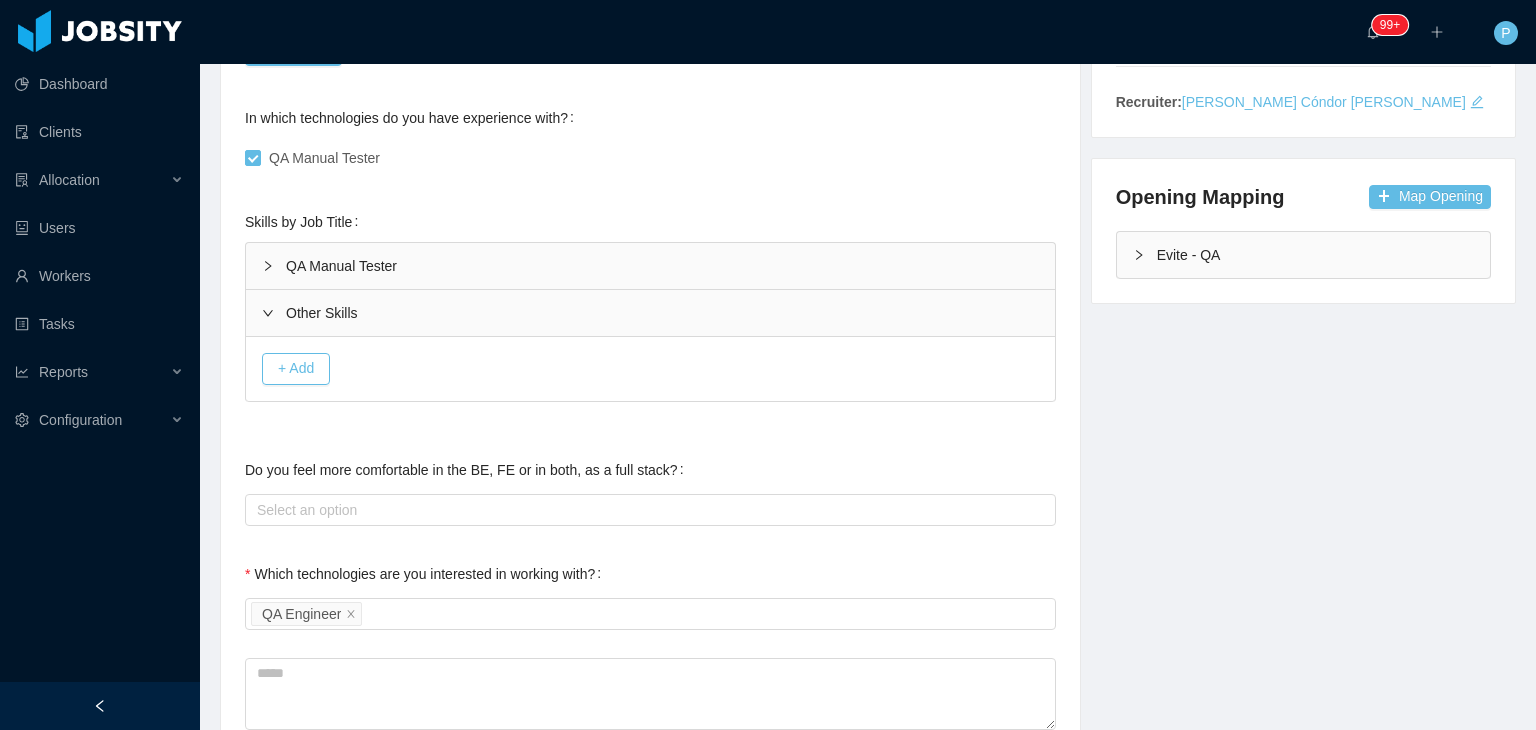 scroll, scrollTop: 428, scrollLeft: 0, axis: vertical 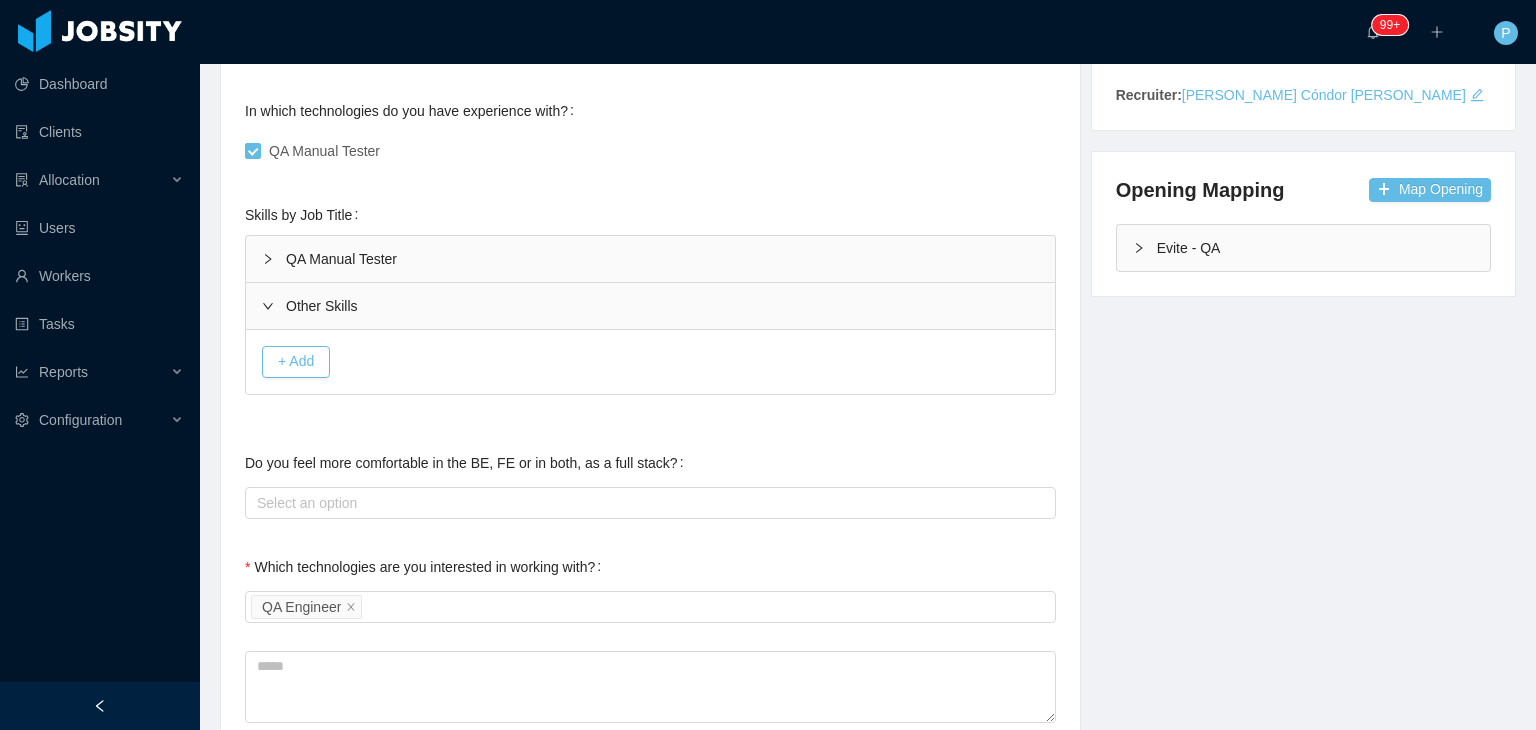 click on "Evite - QA" at bounding box center [1303, 248] 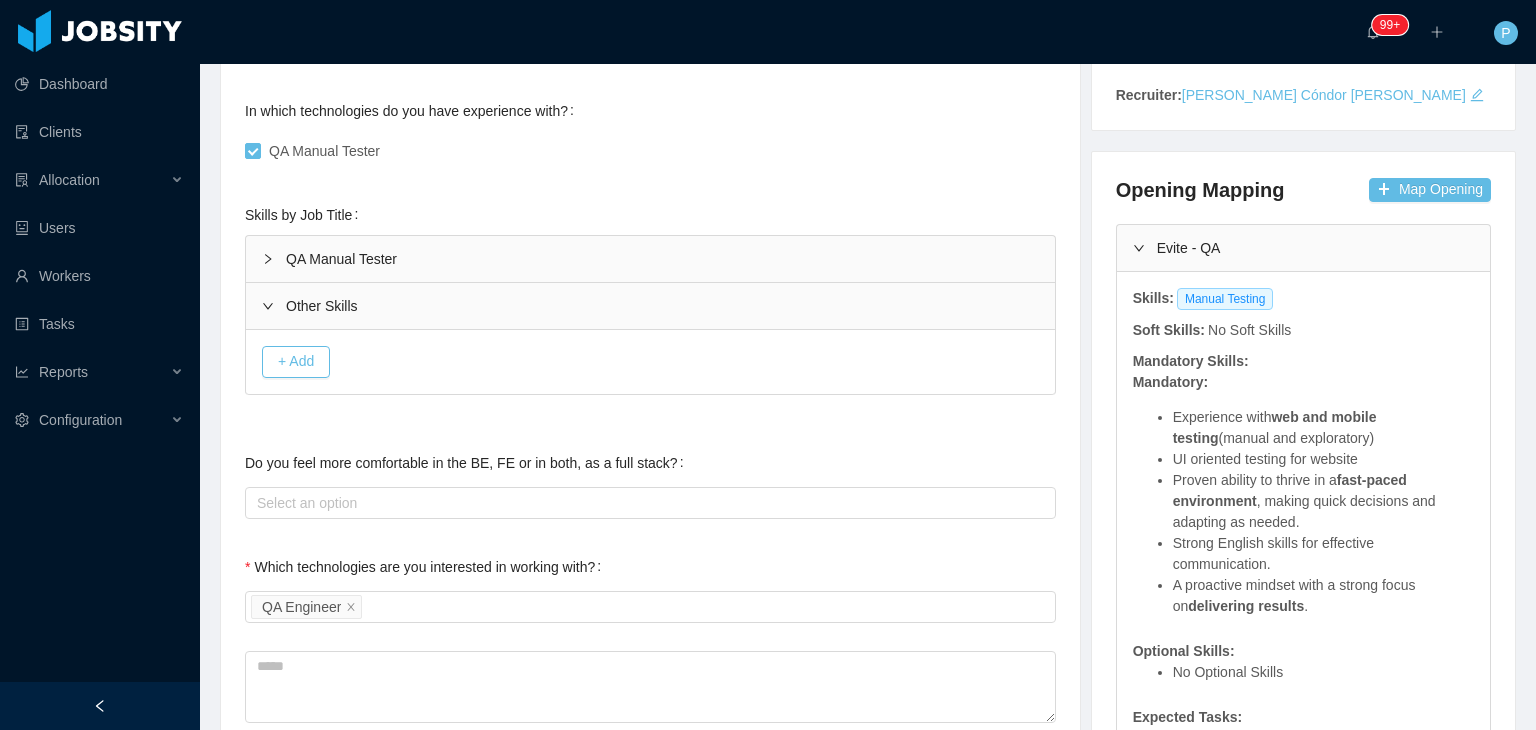 click on "Do you feel more comfortable in the BE, FE or in both, as a full stack? Select an option" at bounding box center [650, 483] 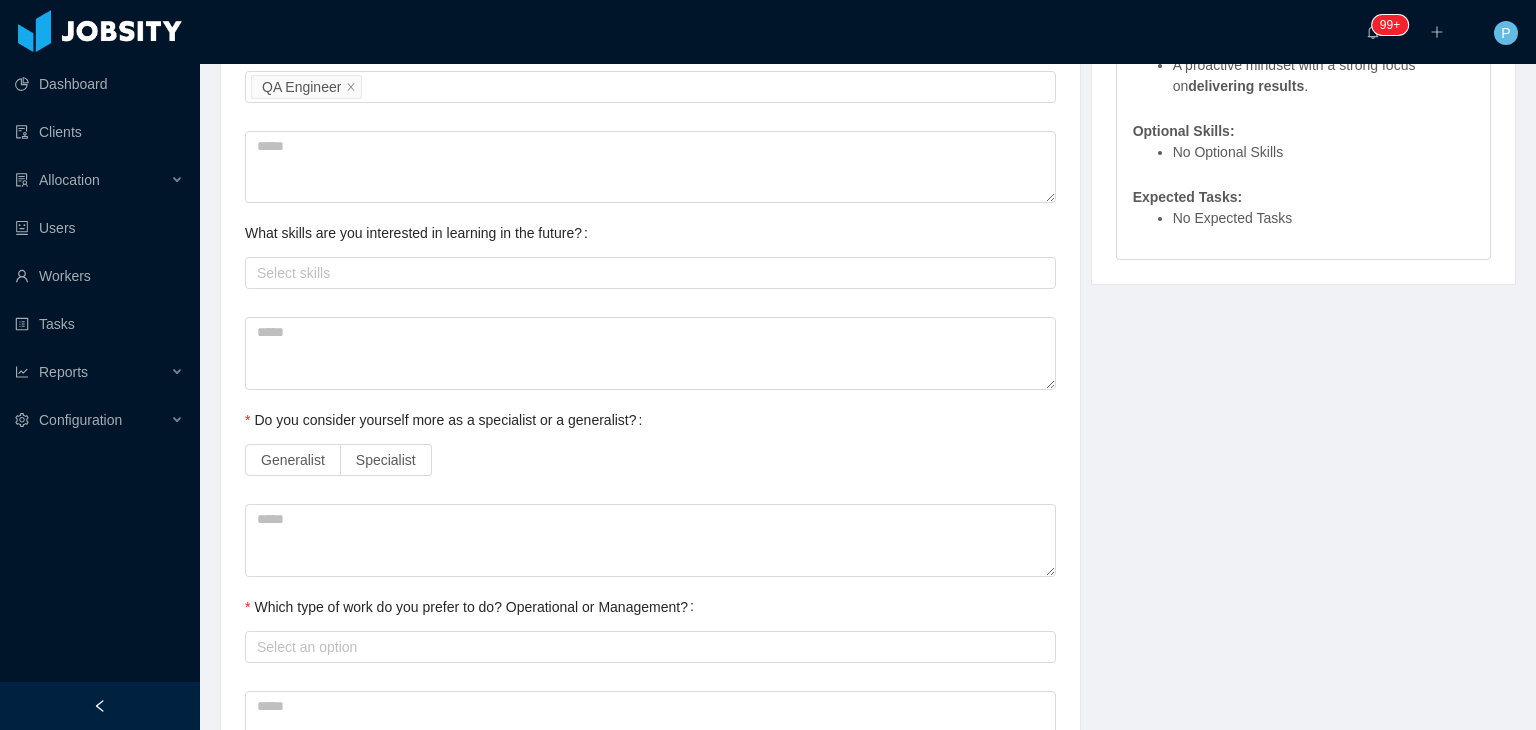scroll, scrollTop: 988, scrollLeft: 0, axis: vertical 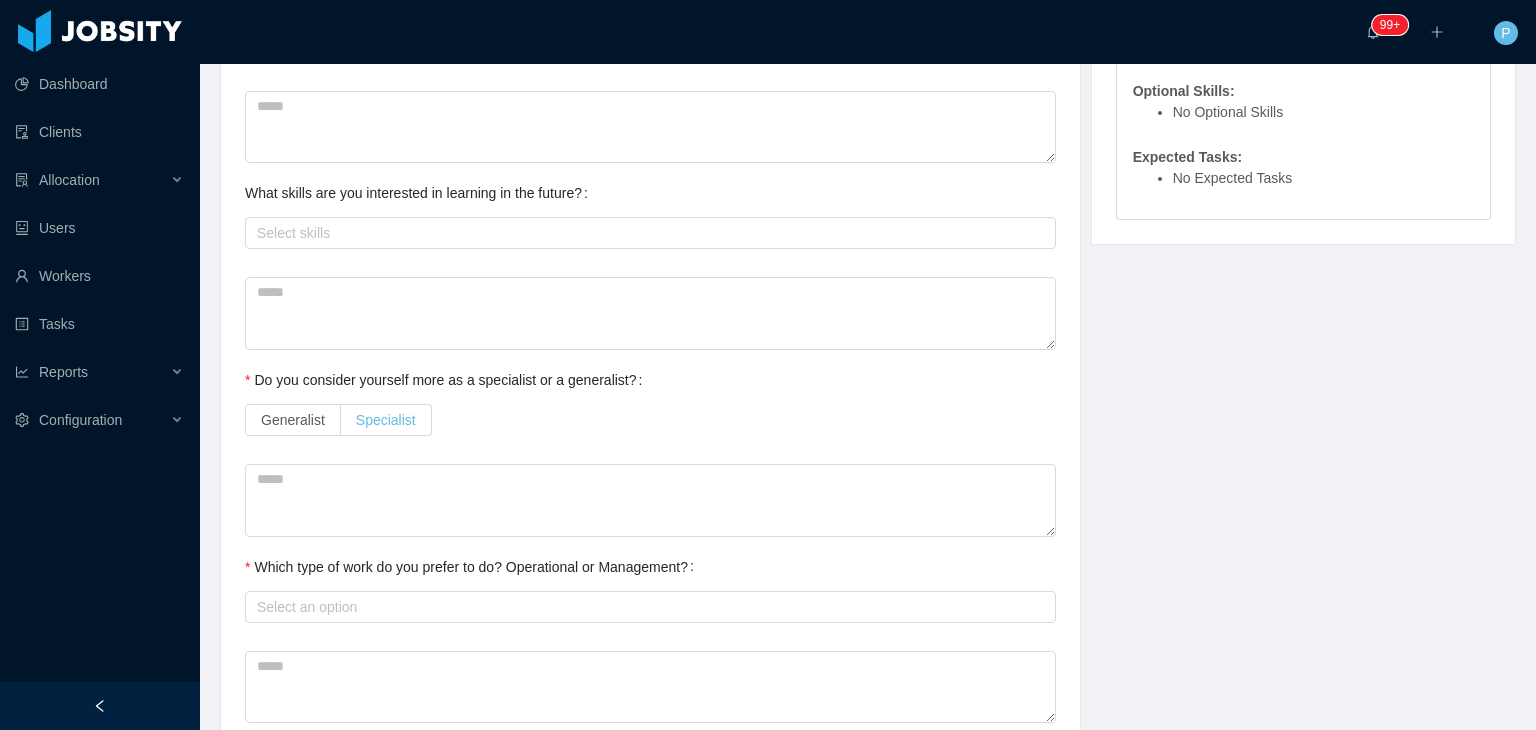 click on "Specialist" at bounding box center (386, 420) 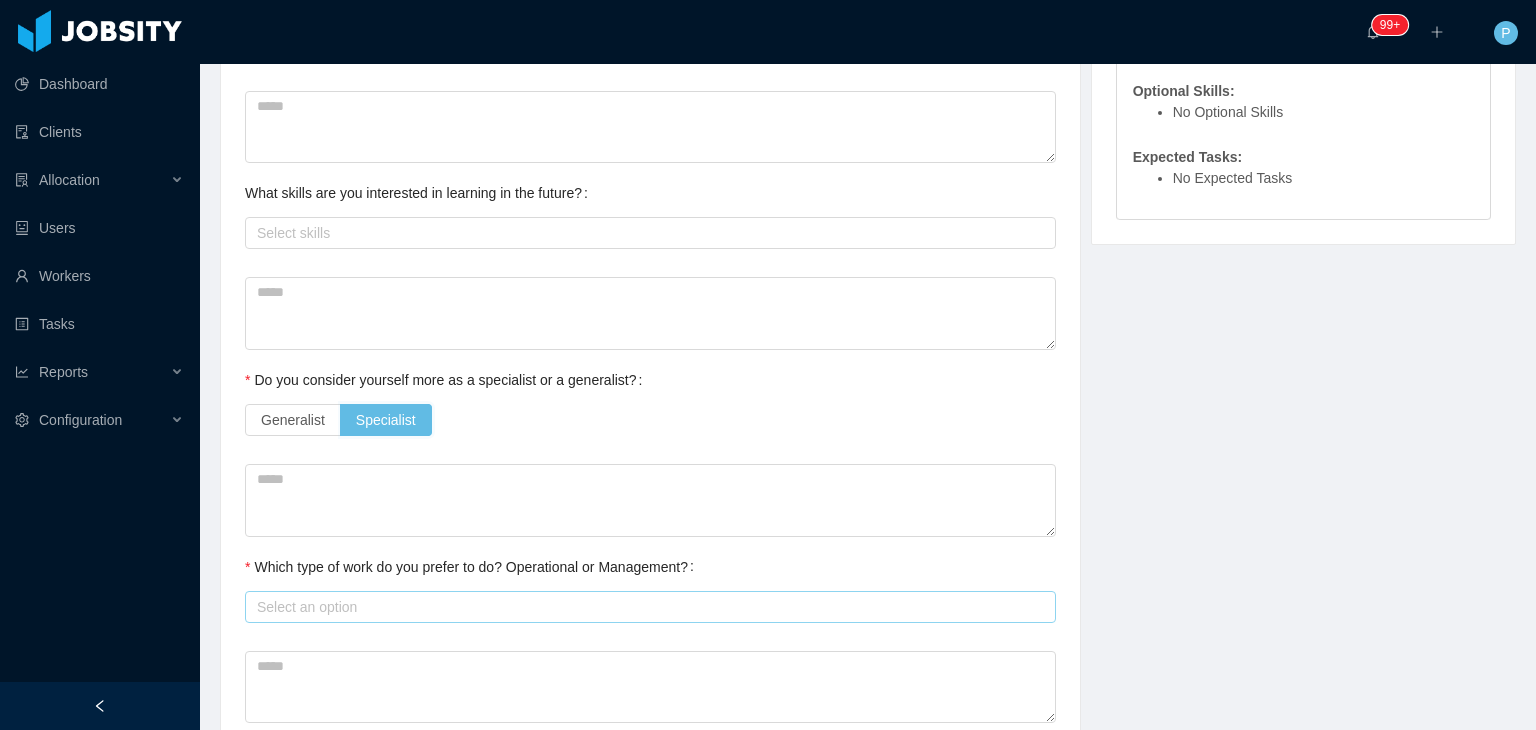 click on "Select an option" at bounding box center [646, 607] 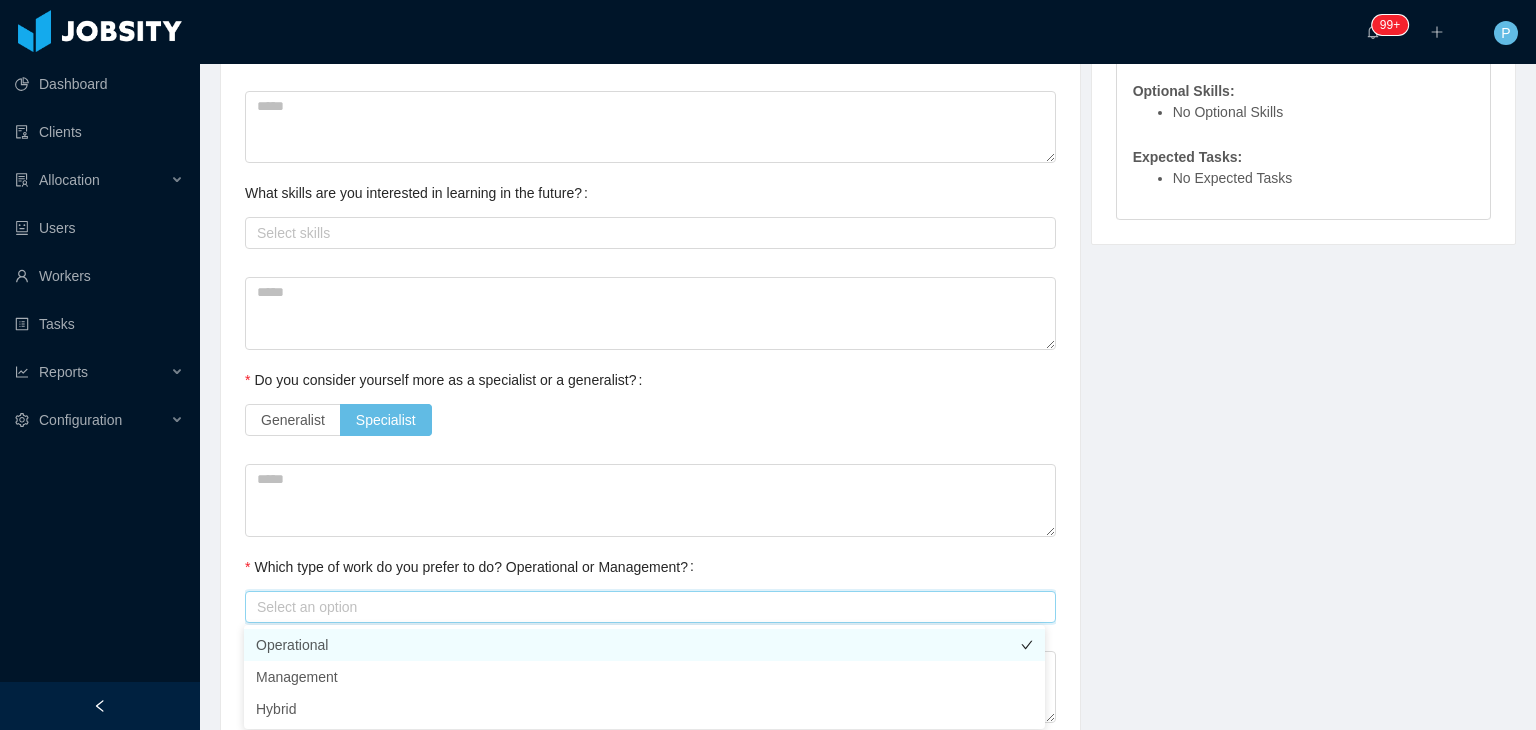 click on "Operational" at bounding box center [644, 645] 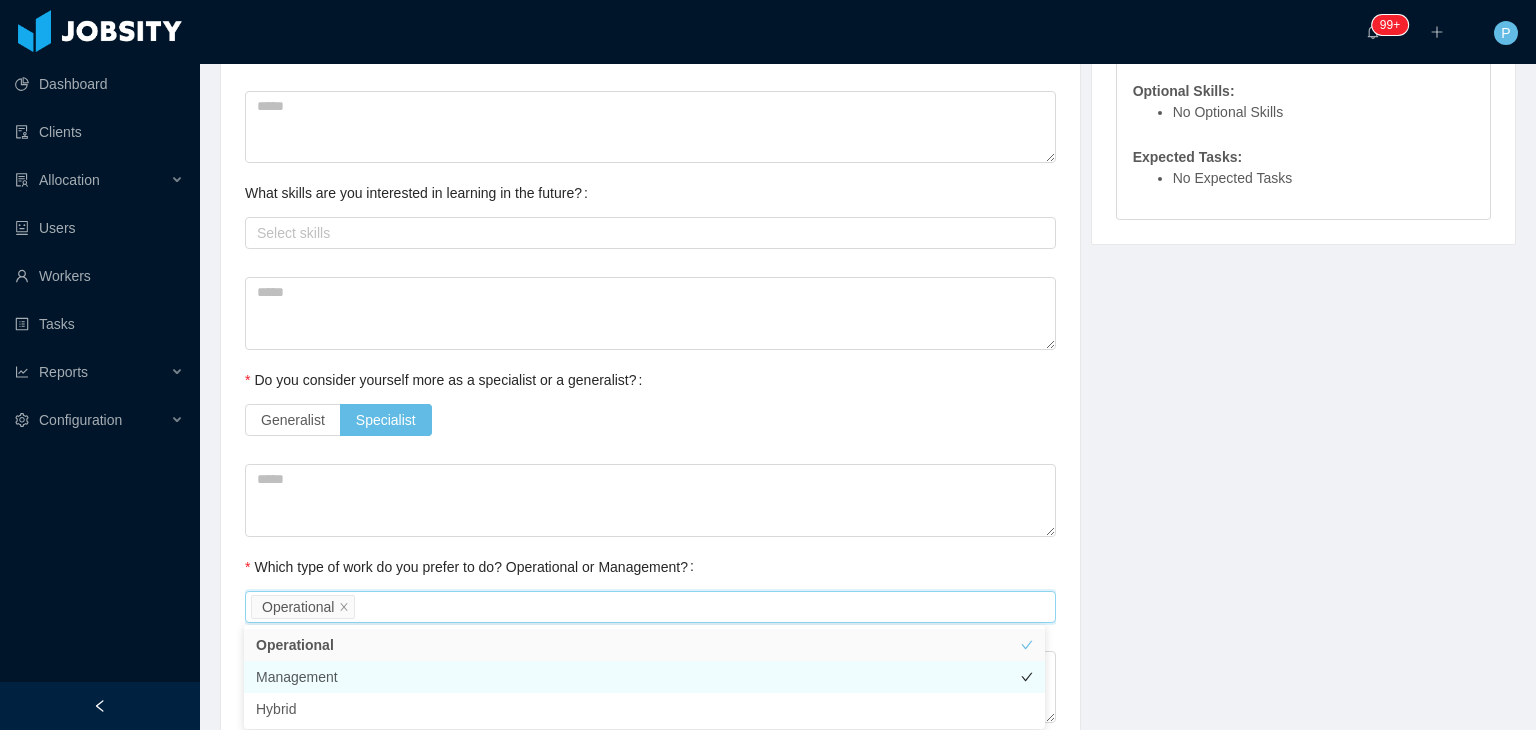 click on "Management" at bounding box center [644, 677] 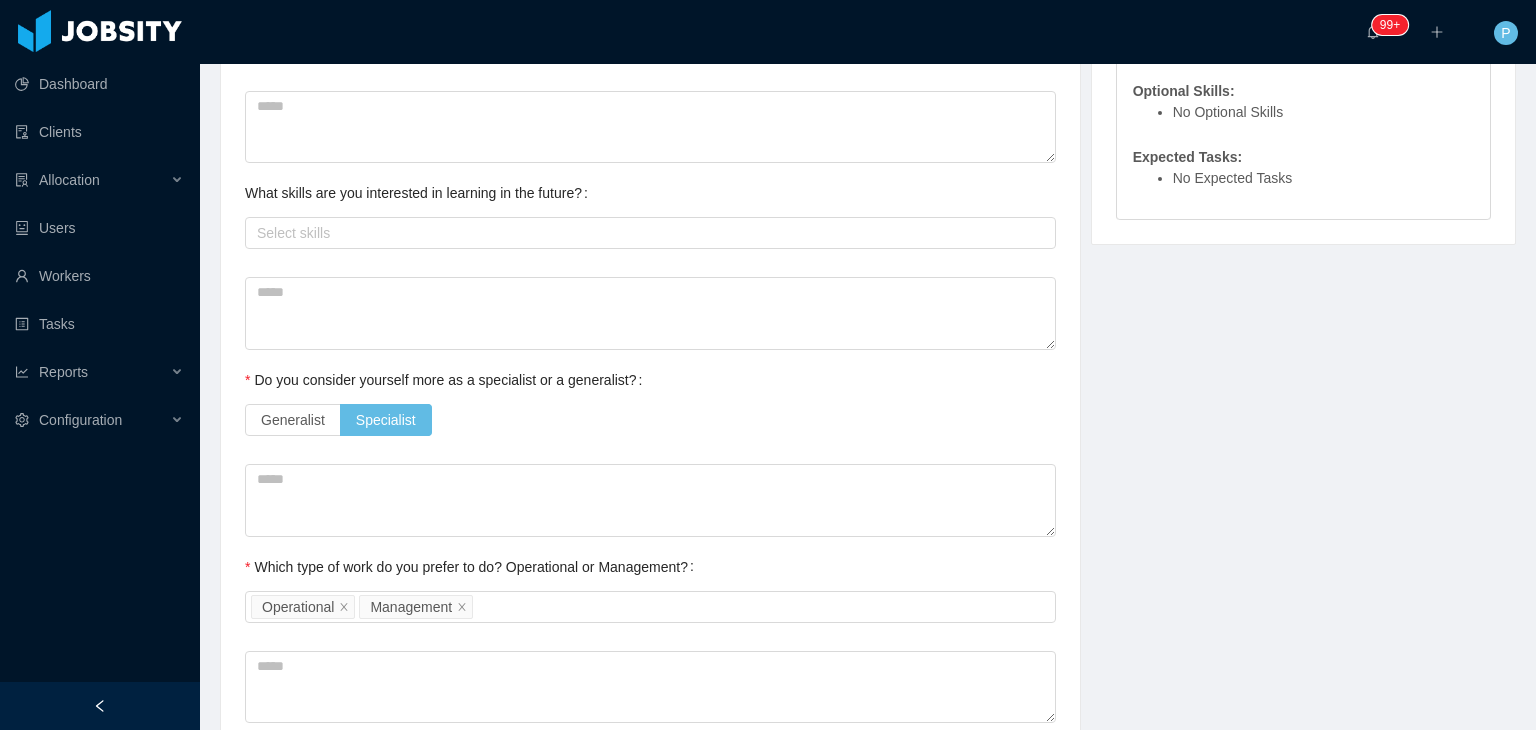 click on "Which type of work do you prefer to do? Operational or Management? Select an option Operational Management" at bounding box center (650, 587) 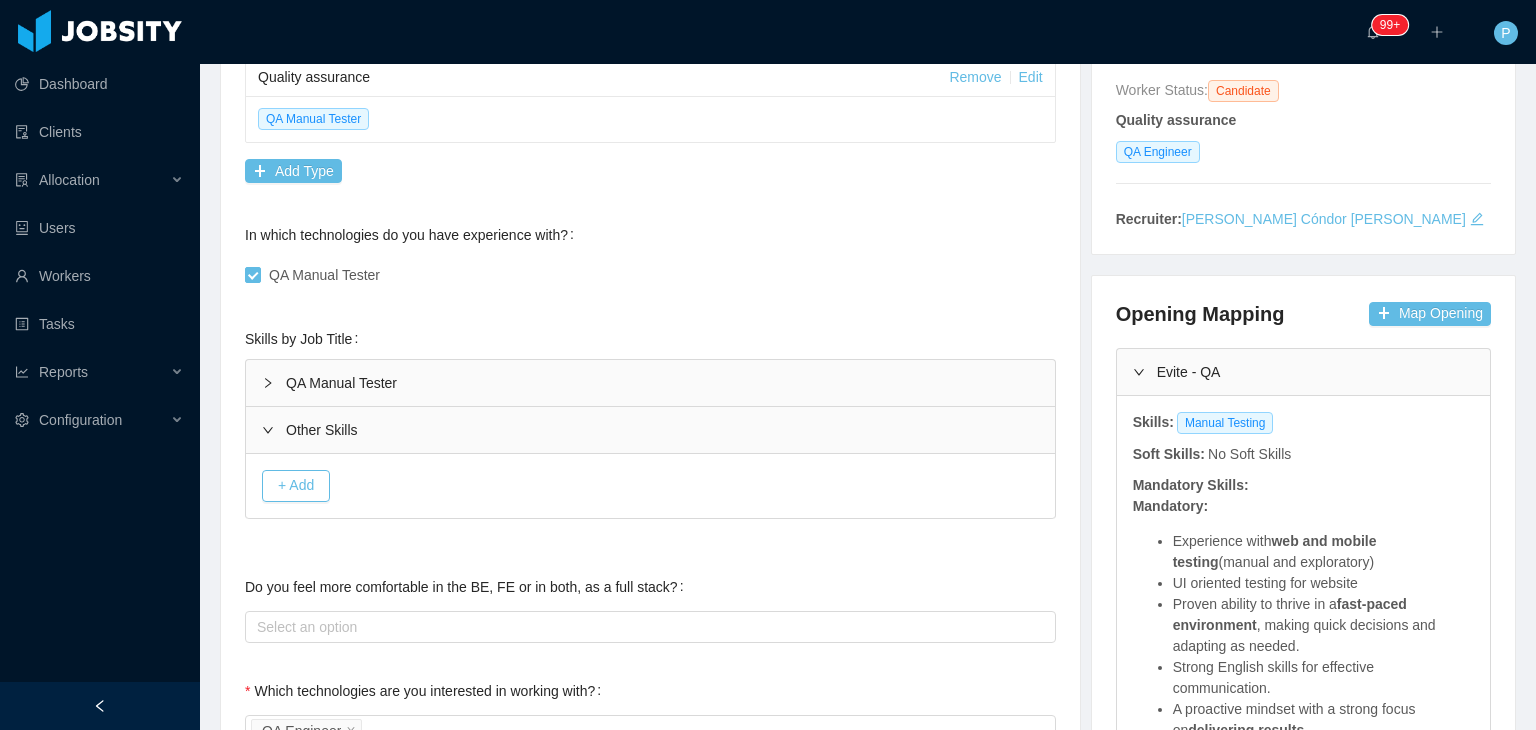 scroll, scrollTop: 300, scrollLeft: 0, axis: vertical 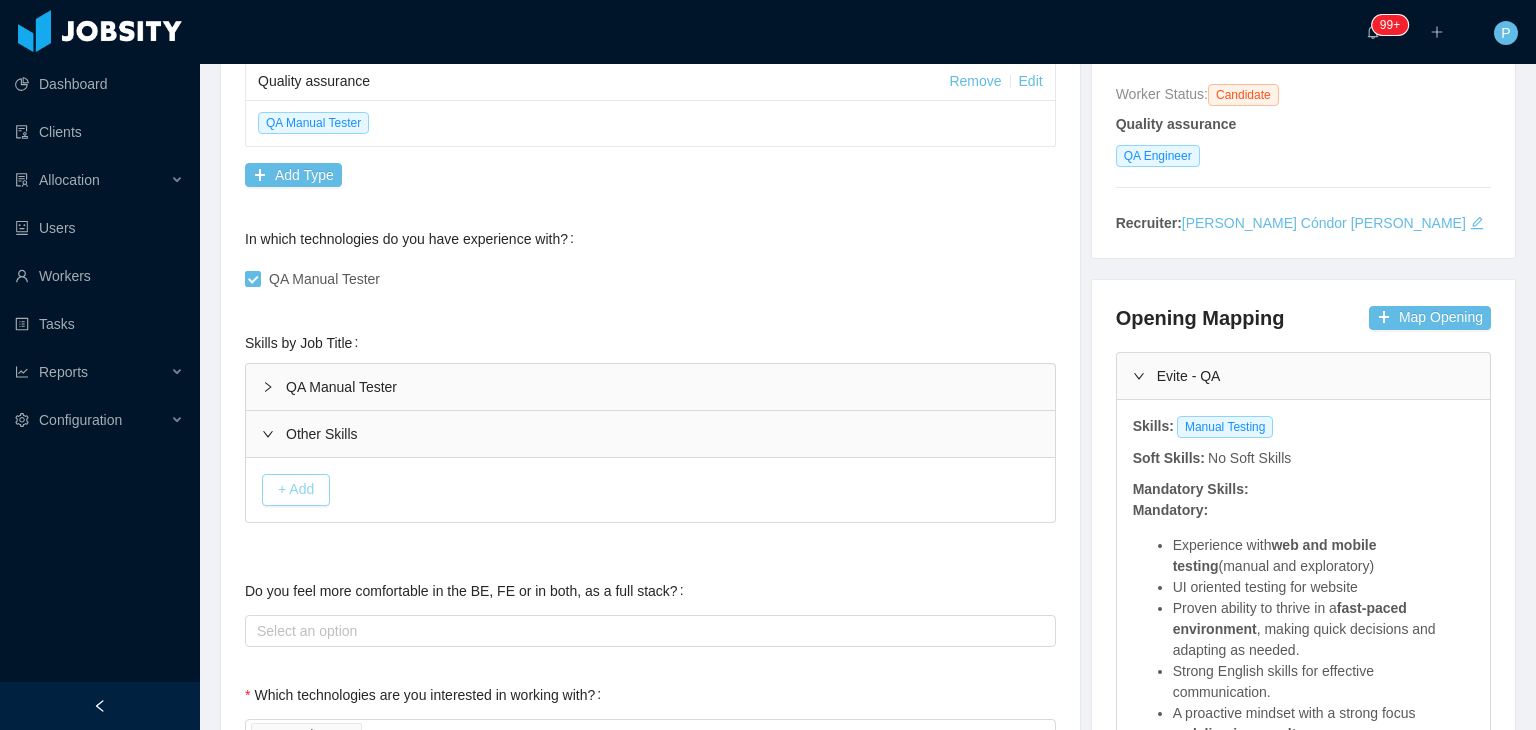 click on "+ Add" at bounding box center [296, 490] 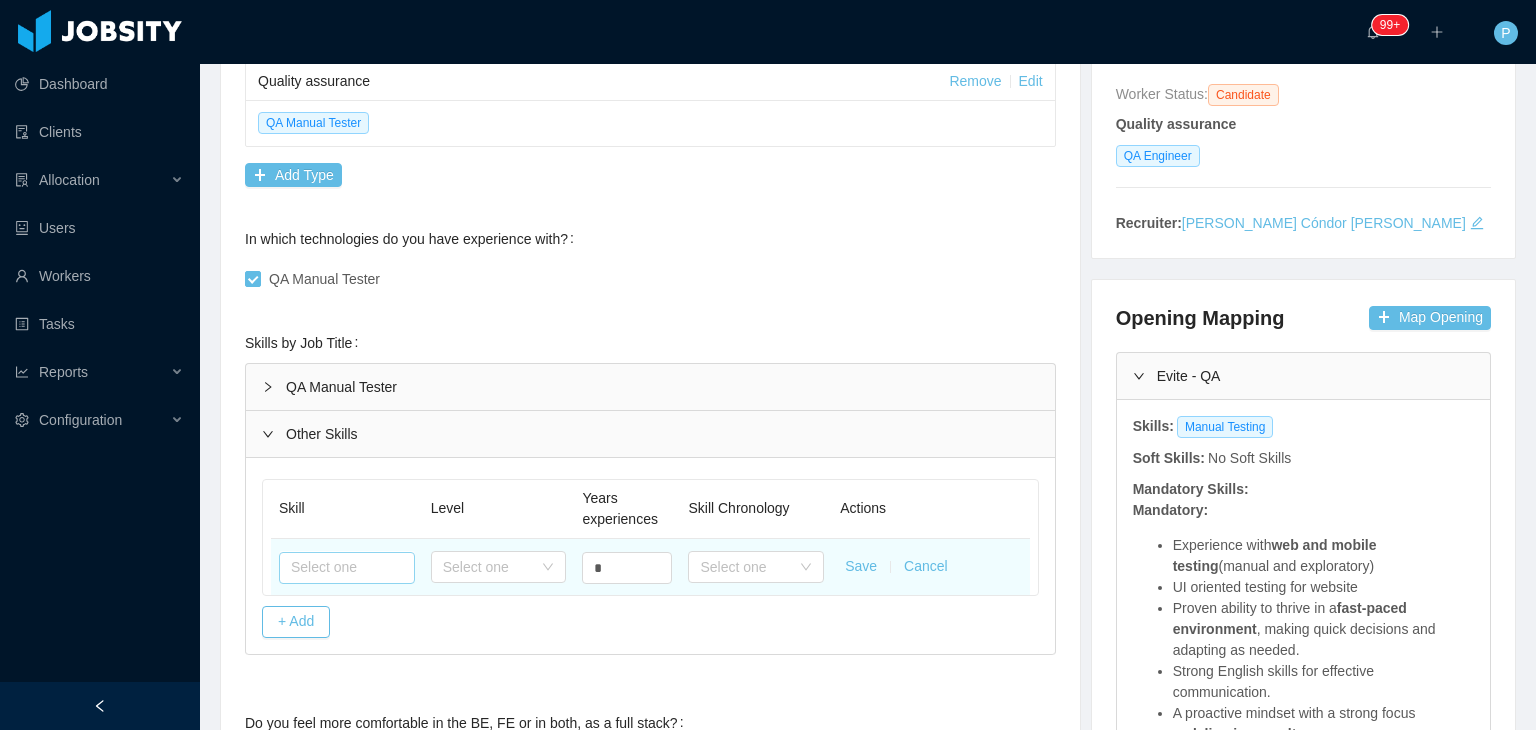 click at bounding box center [347, 568] 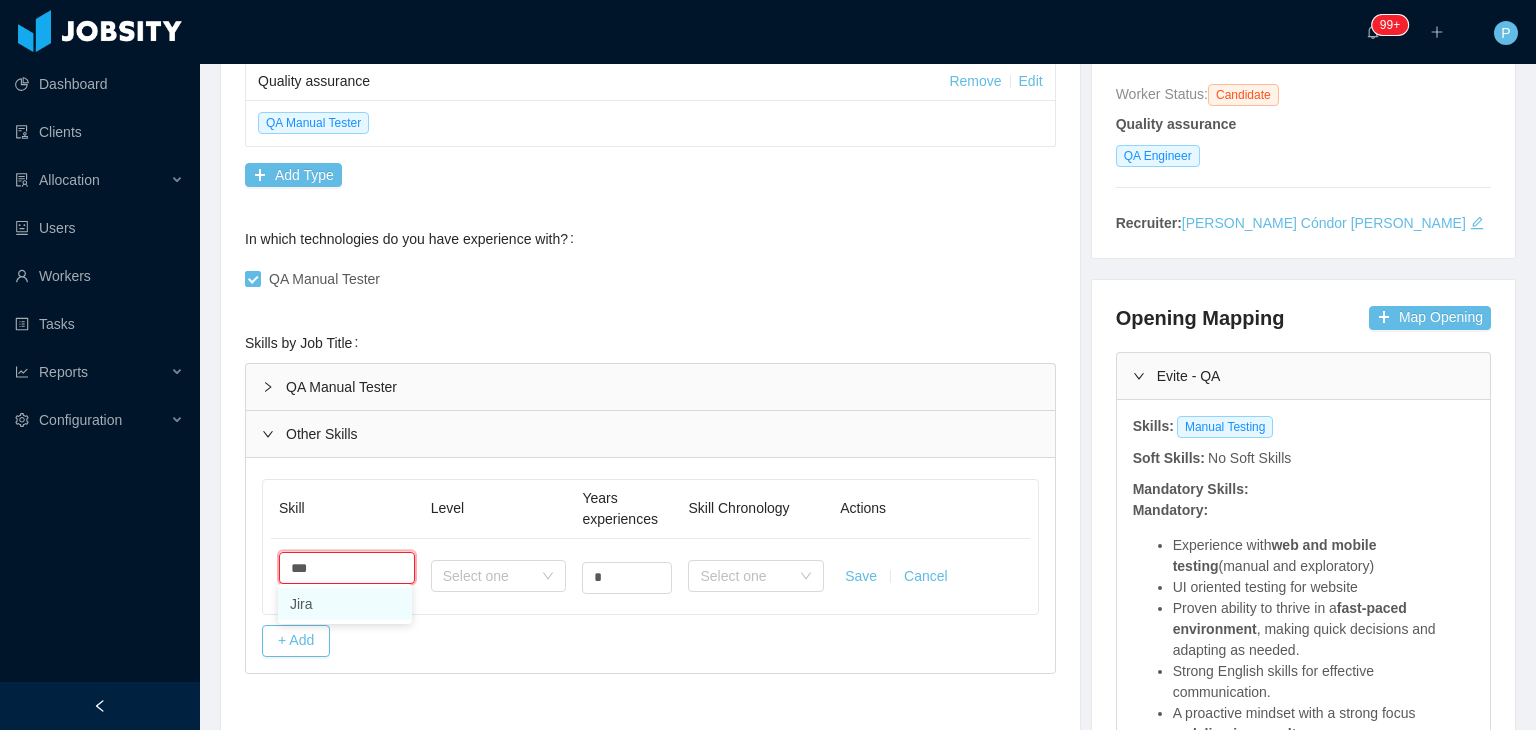 click on "Jira" at bounding box center [345, 604] 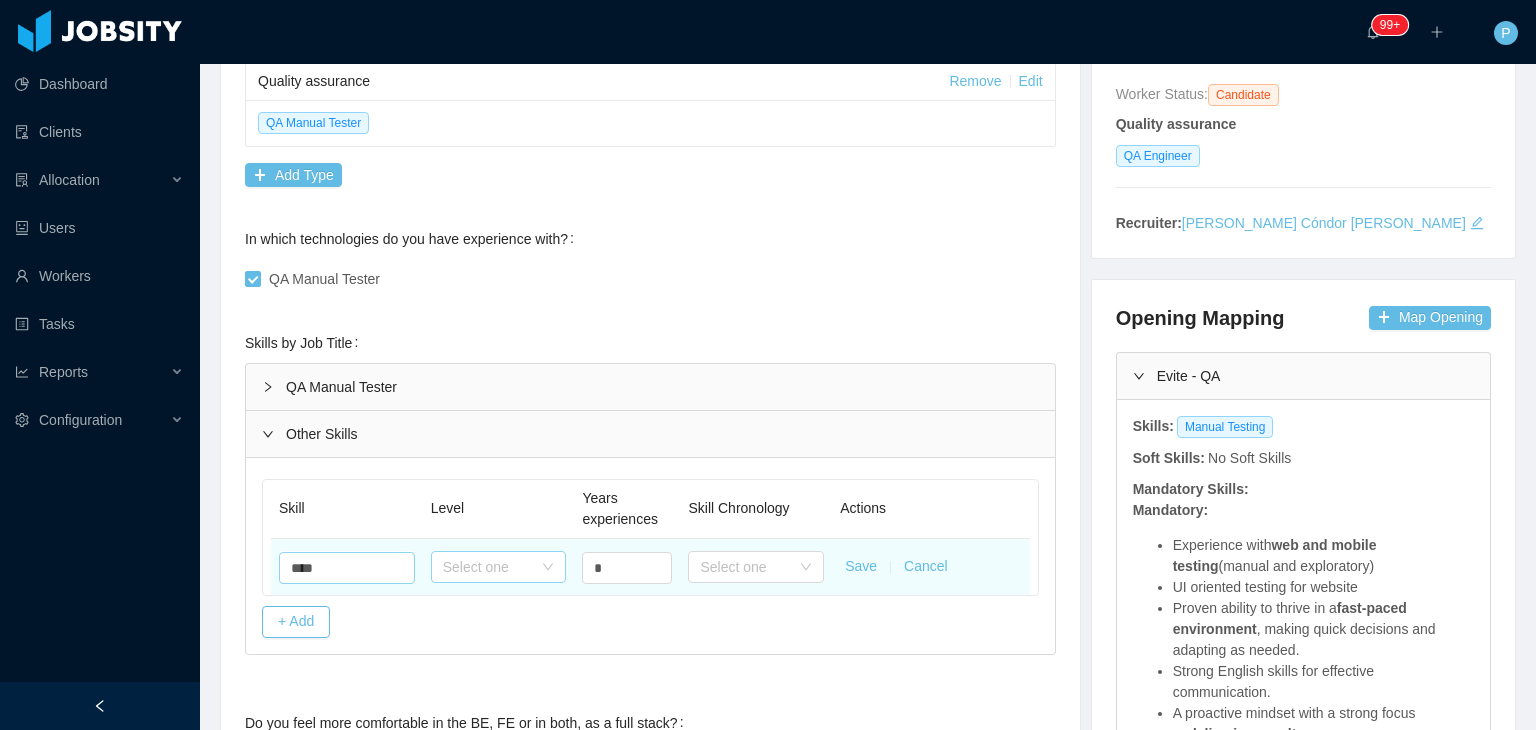click on "Select one" at bounding box center [488, 567] 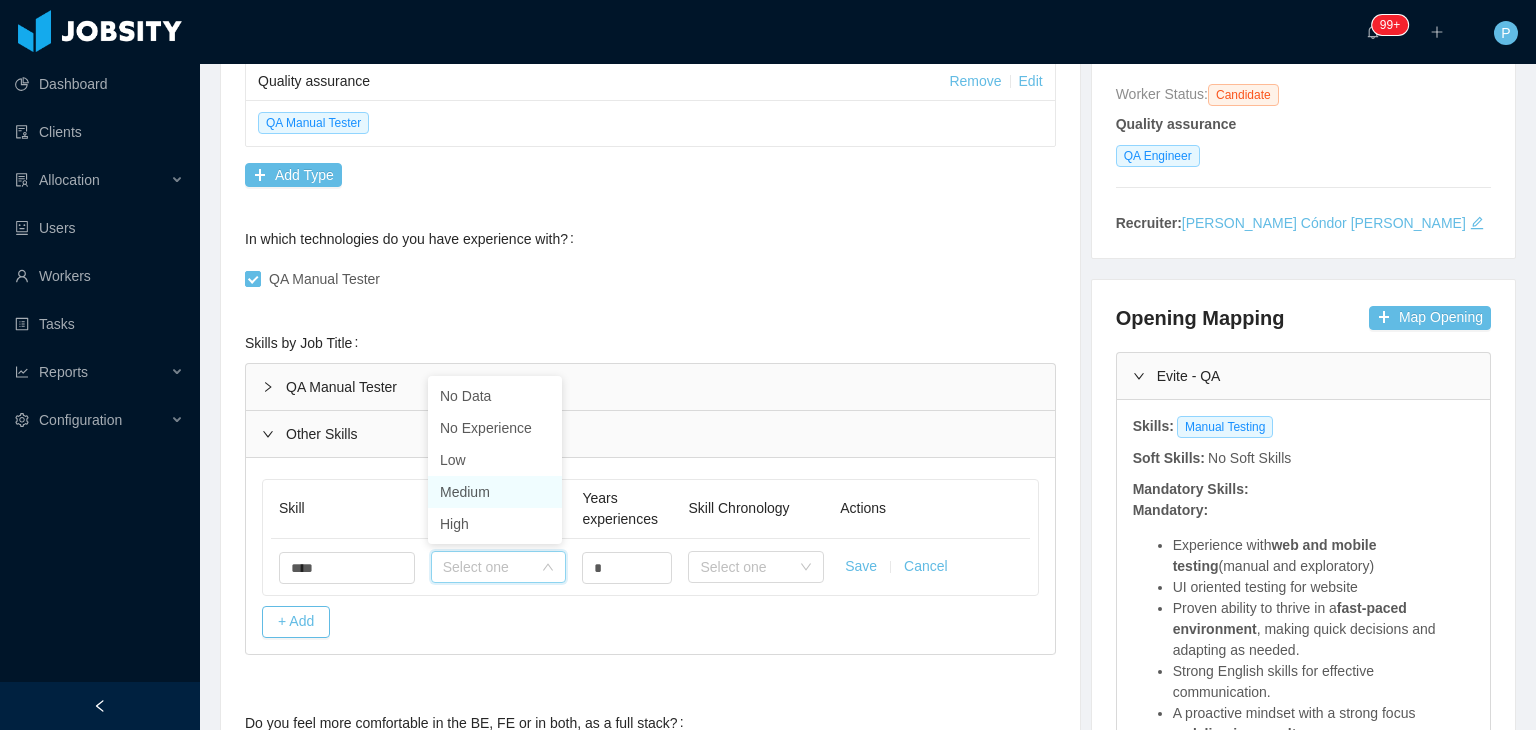 click on "Medium" at bounding box center (495, 492) 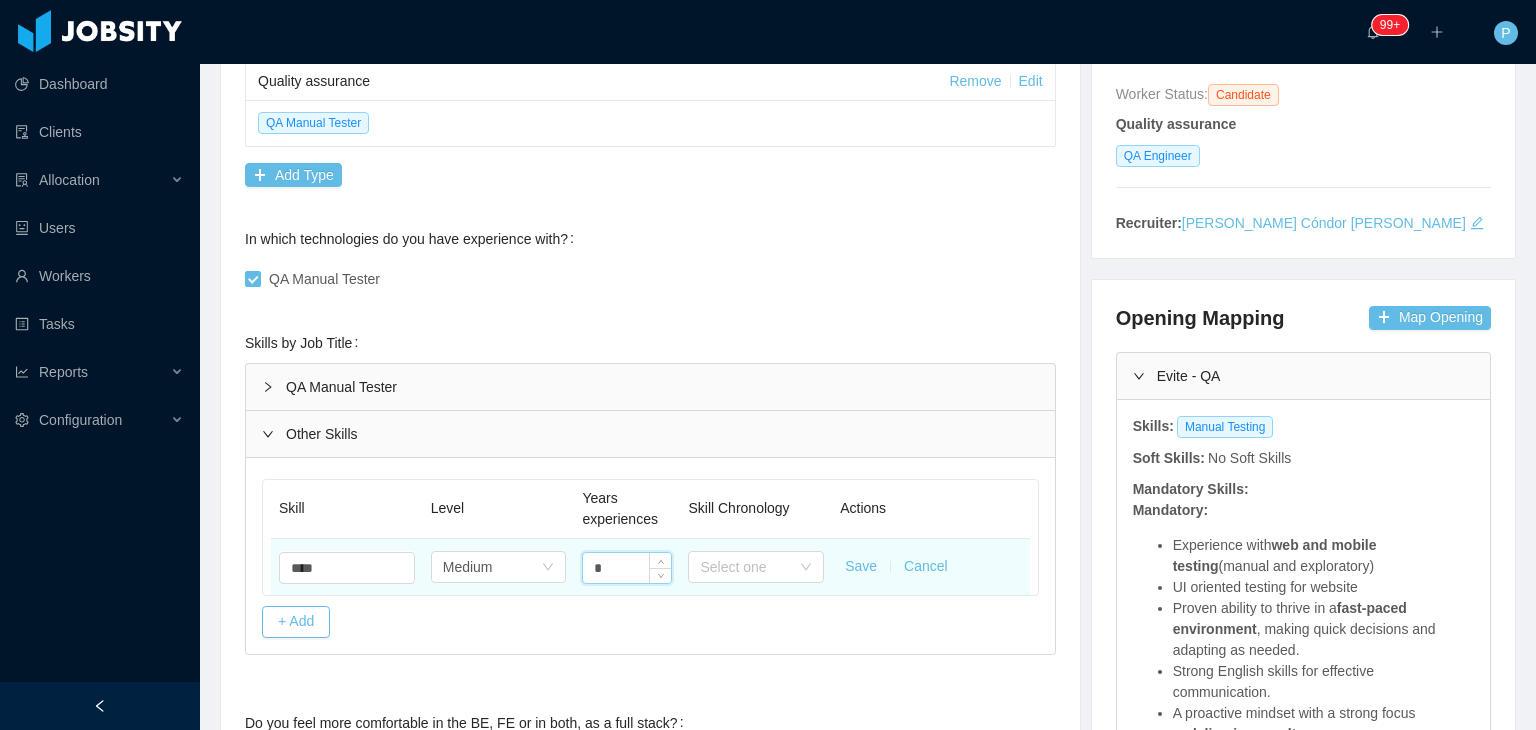 click on "*" at bounding box center (627, 568) 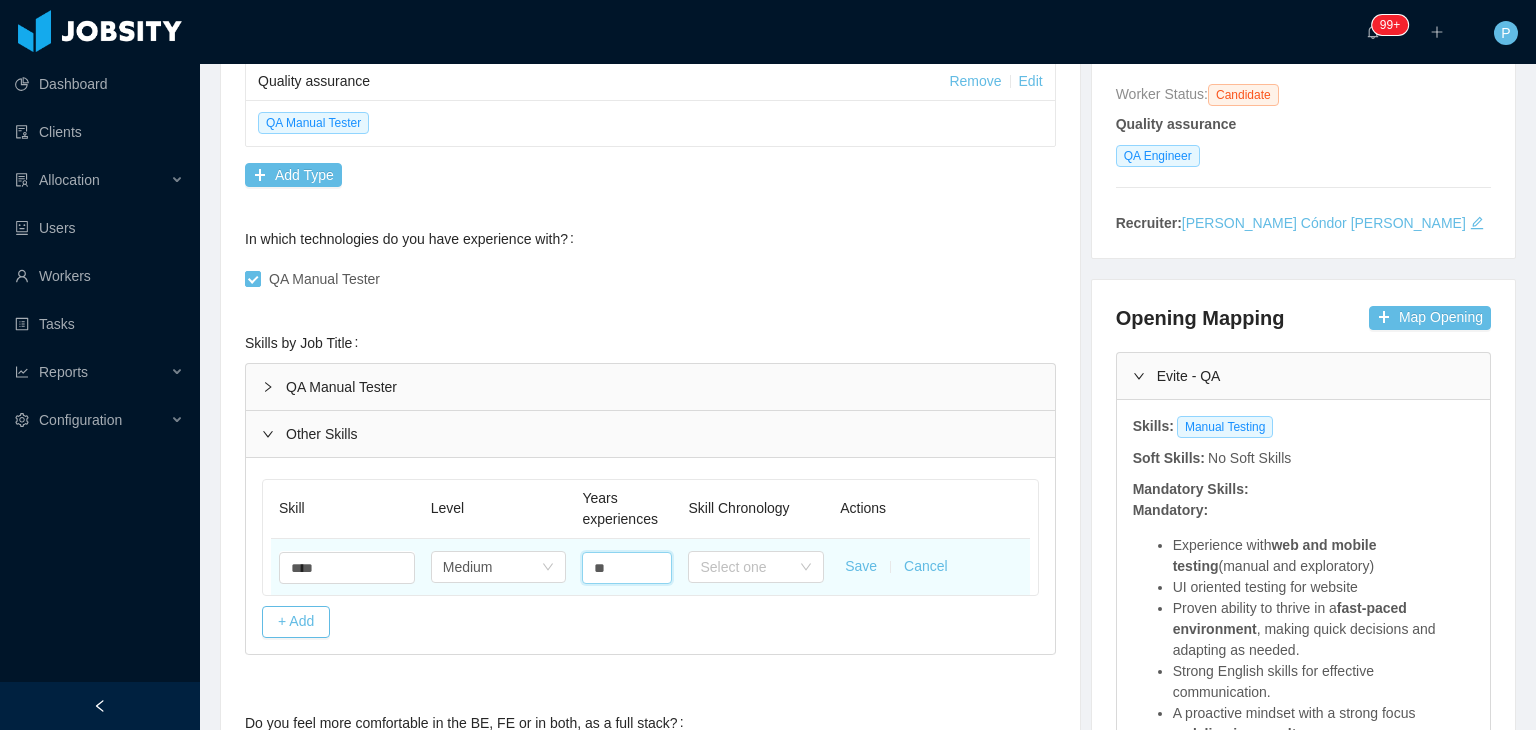 type on "*" 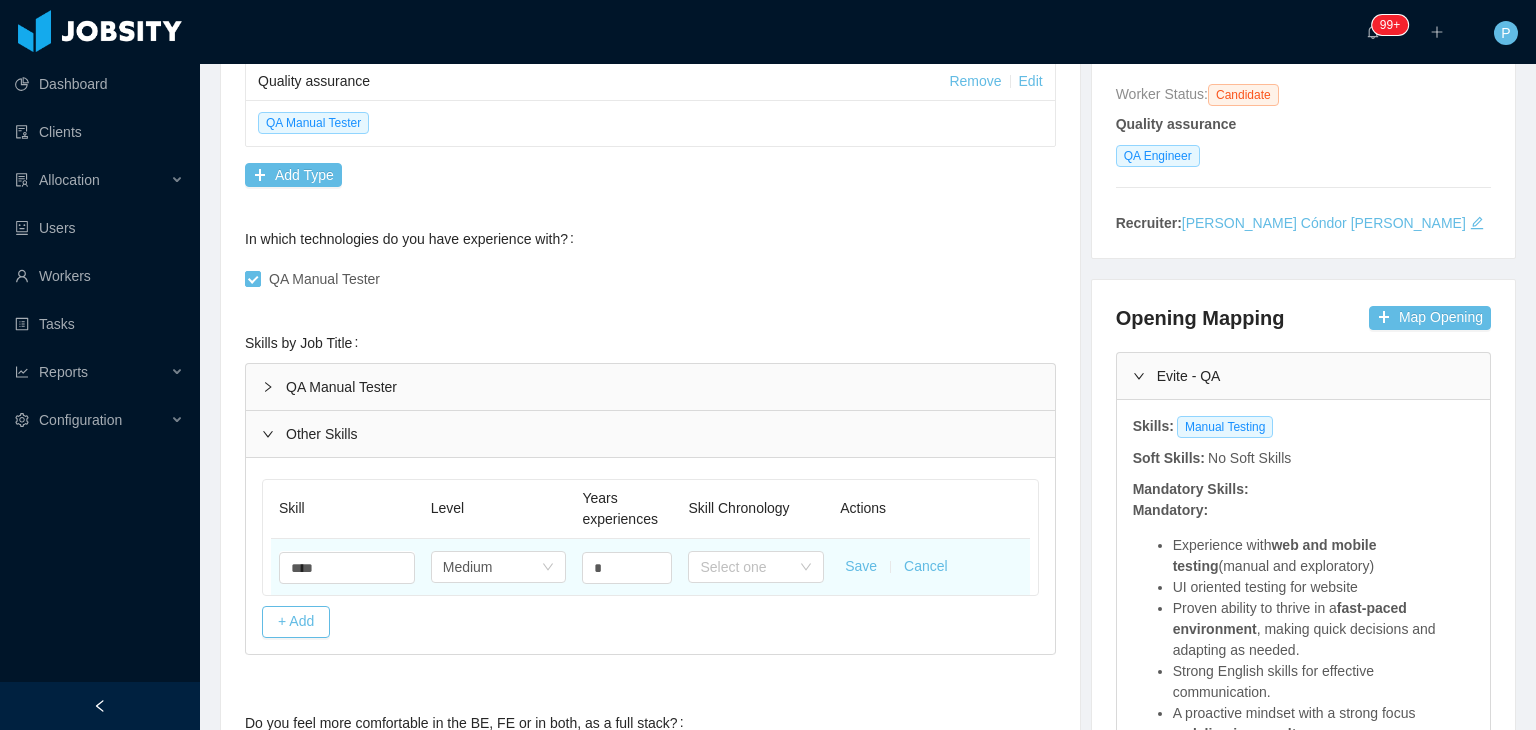 click on "Save" at bounding box center (861, 566) 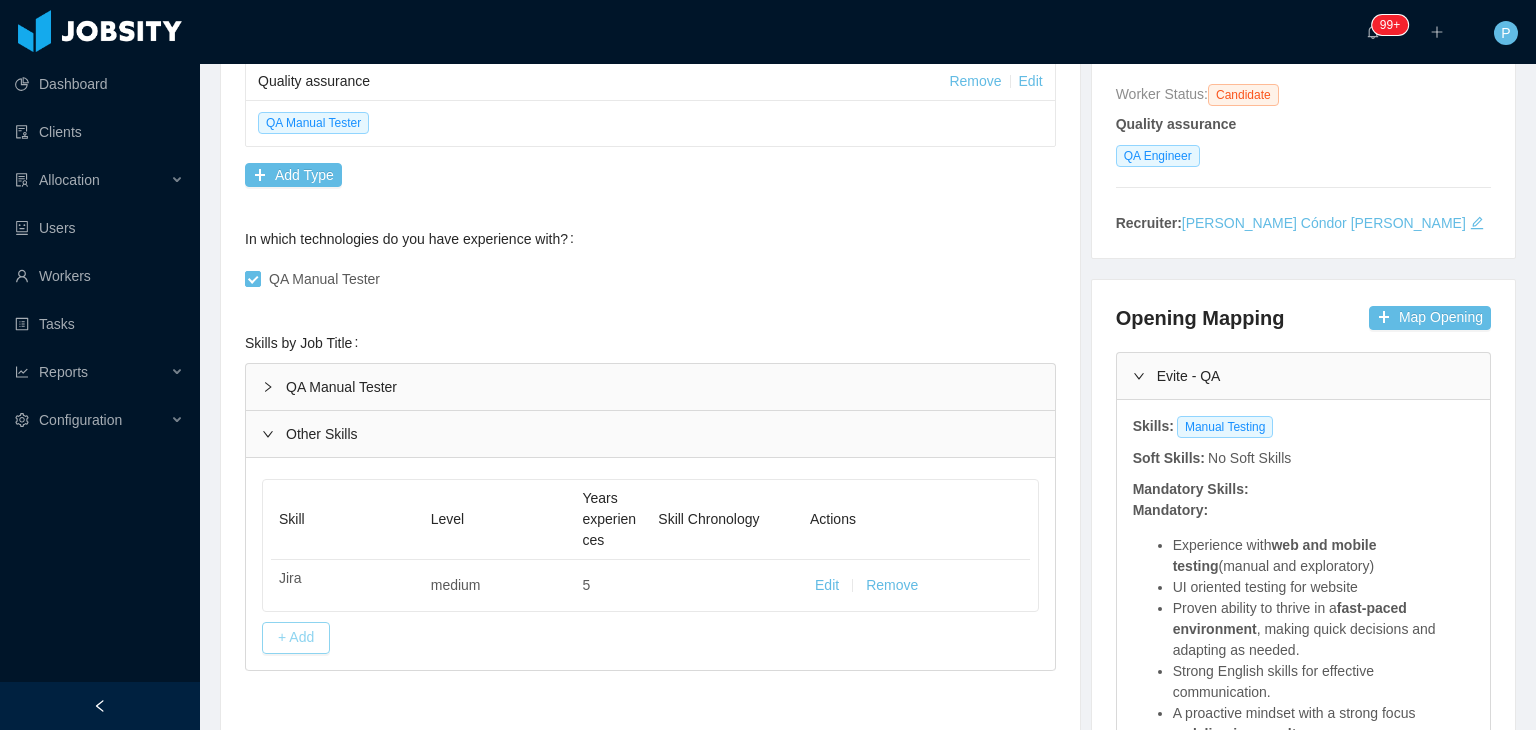 click on "+ Add" at bounding box center [296, 638] 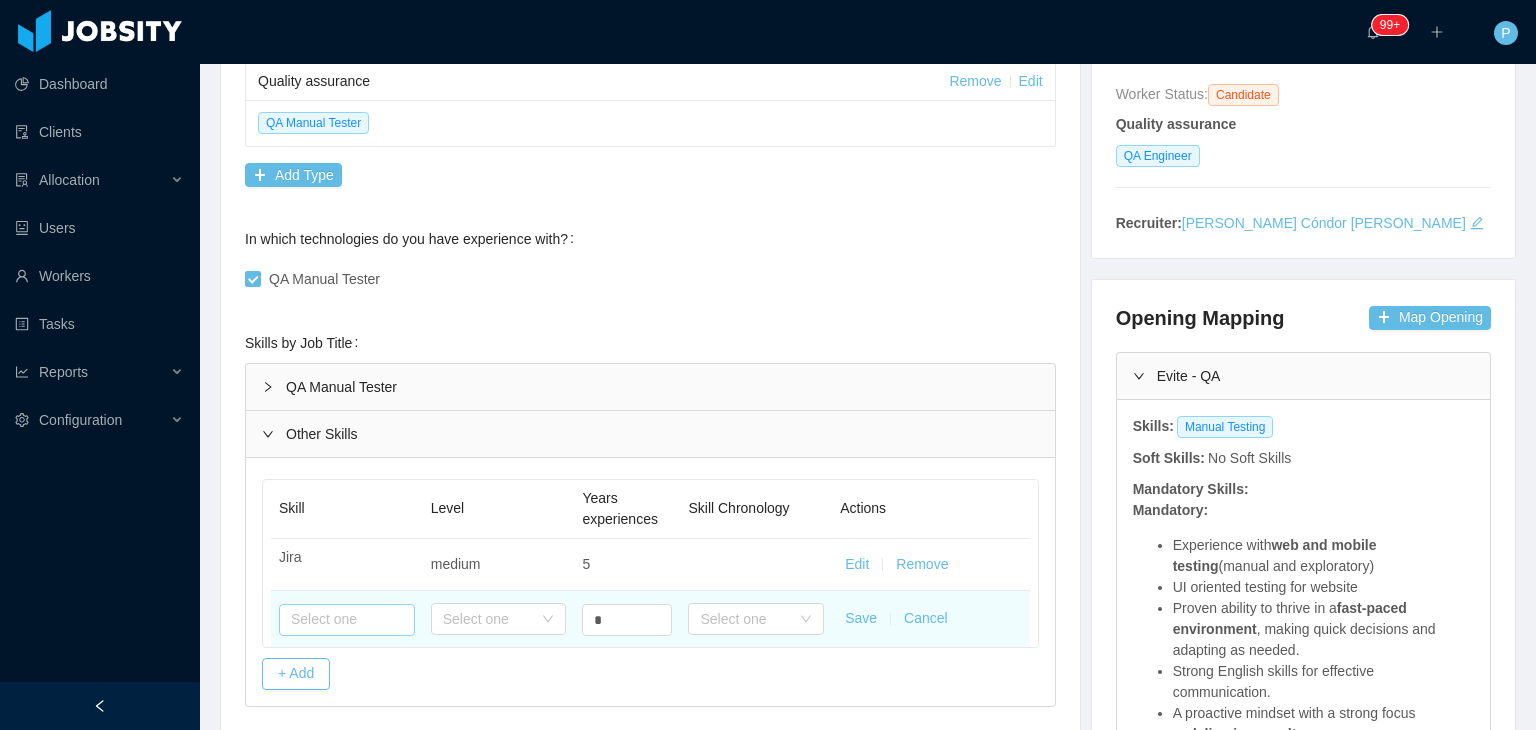 click at bounding box center [347, 620] 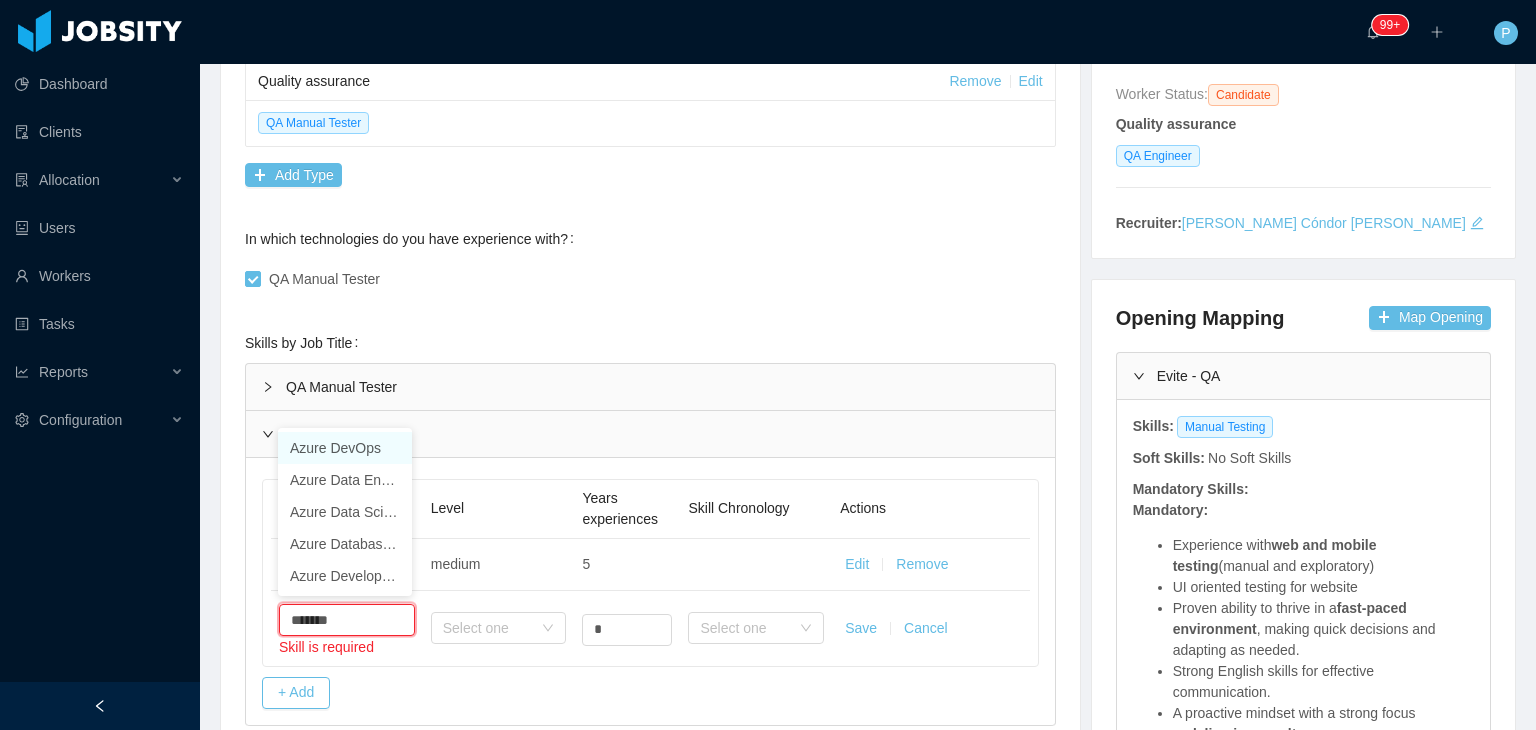 click on "Azure DevOps" at bounding box center [345, 448] 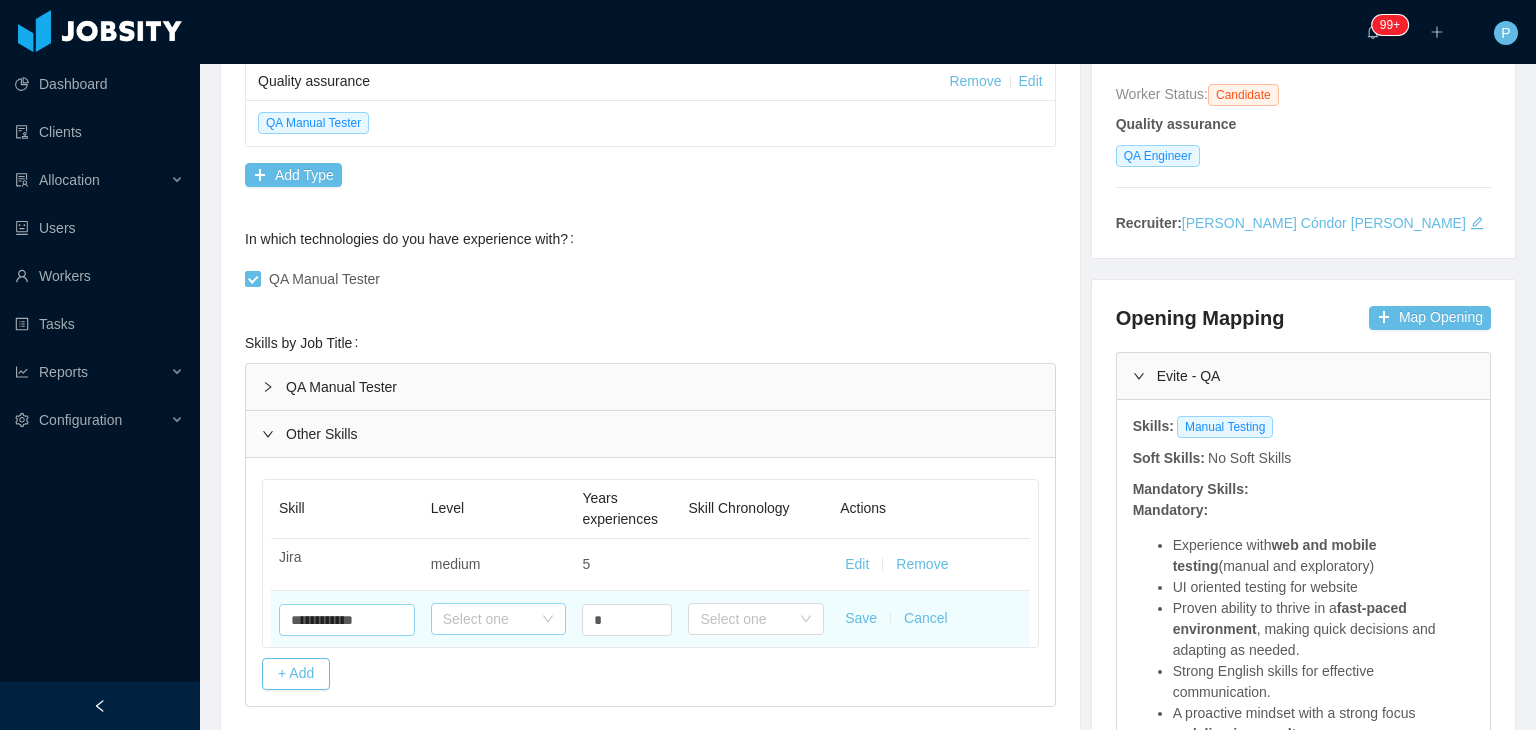 click on "Select one" at bounding box center [488, 619] 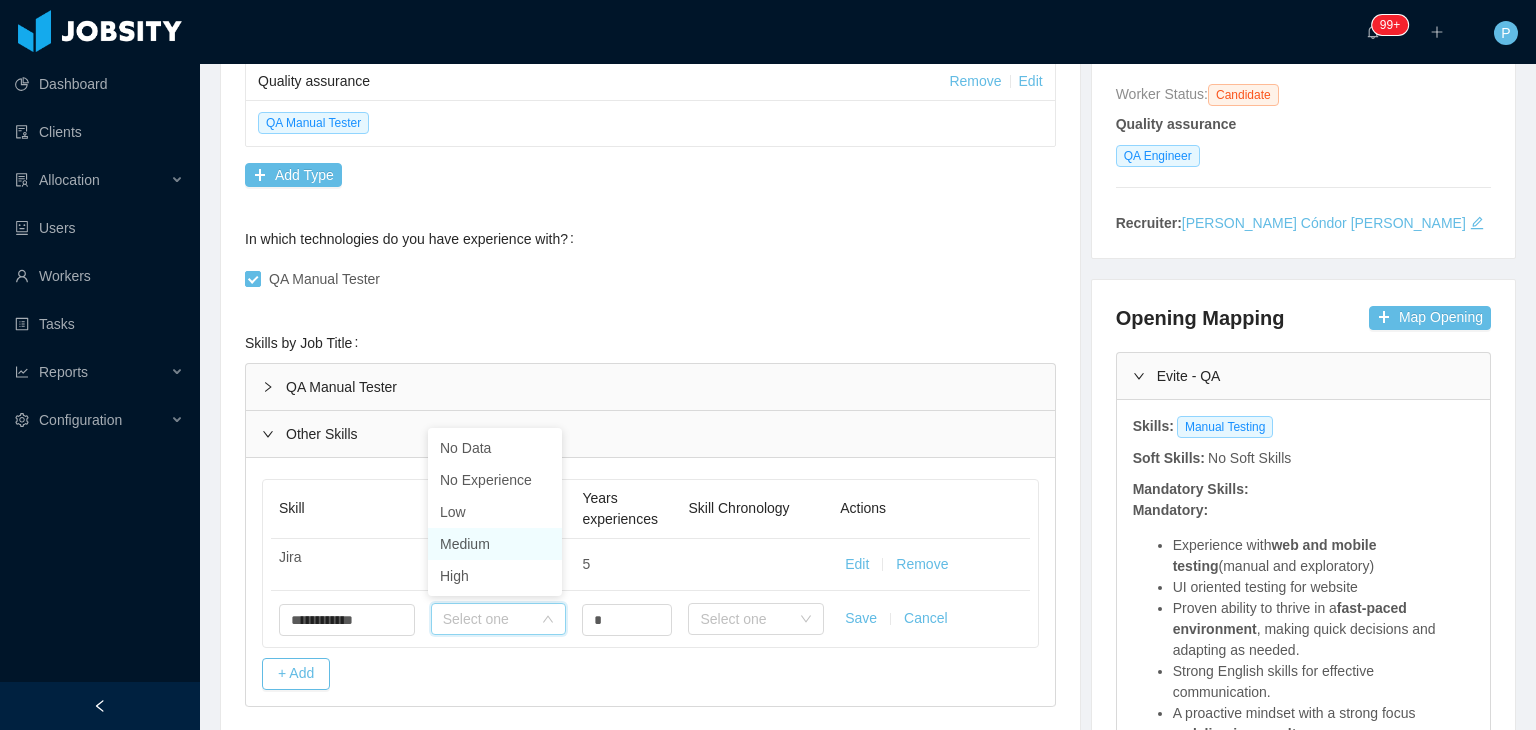 click on "Medium" at bounding box center (495, 544) 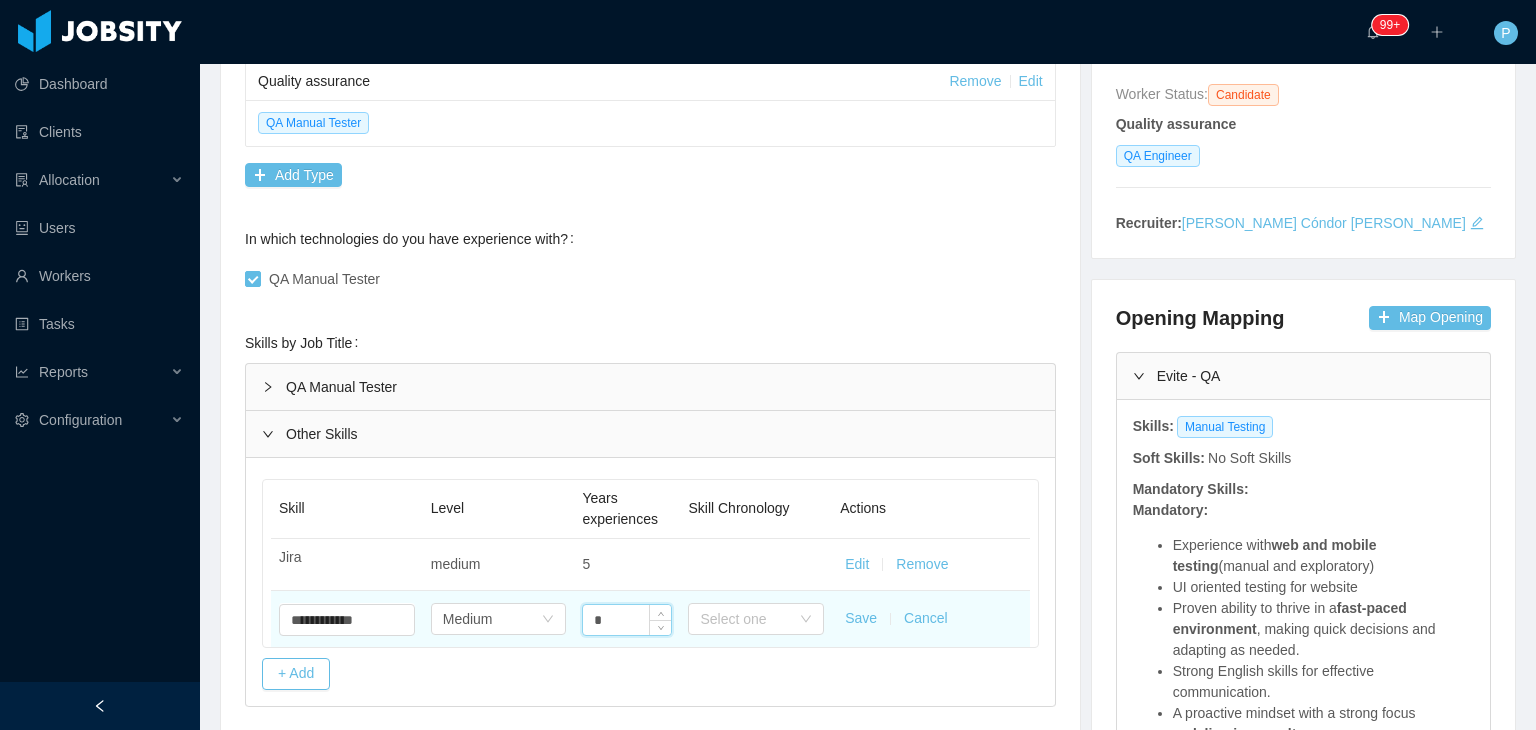 click on "*" at bounding box center [627, 620] 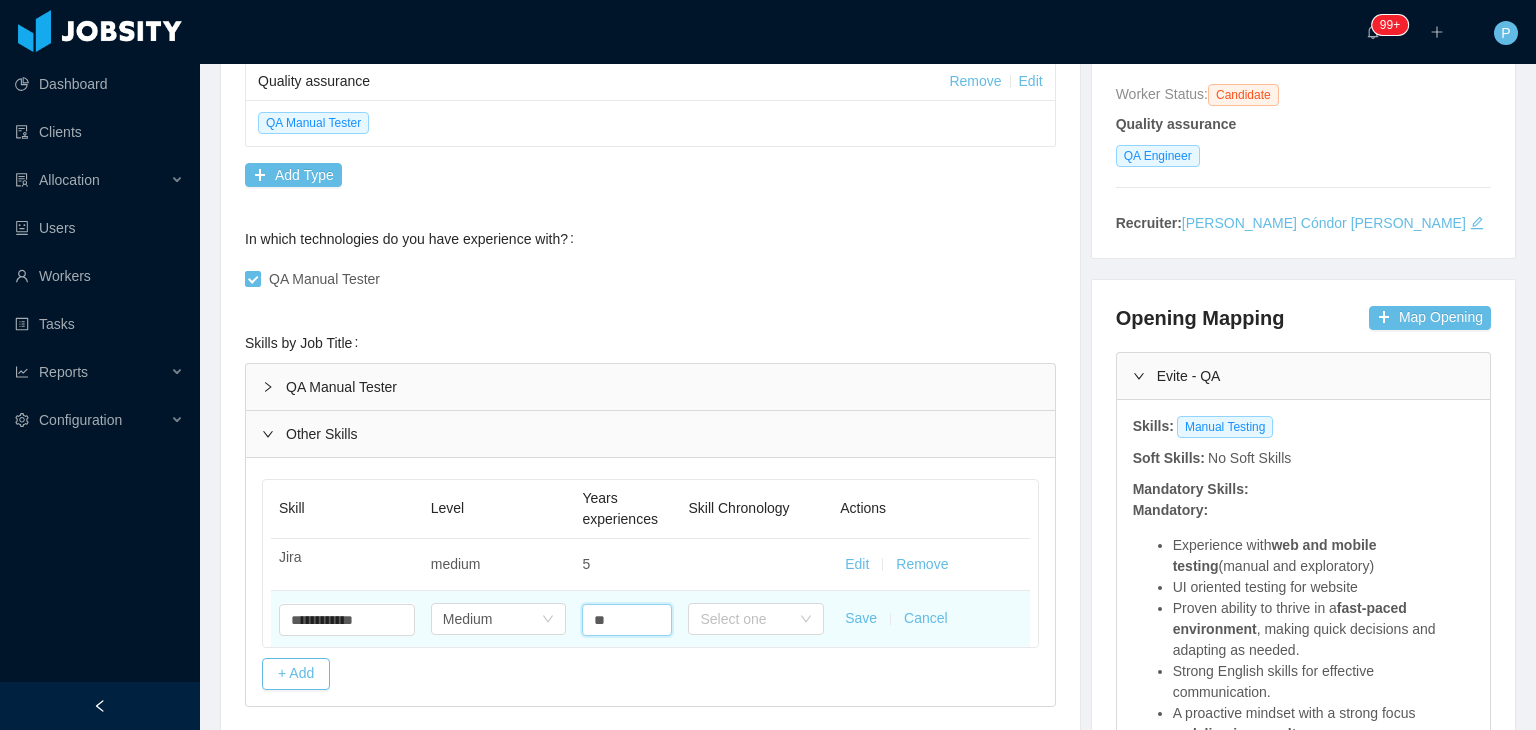 type on "*" 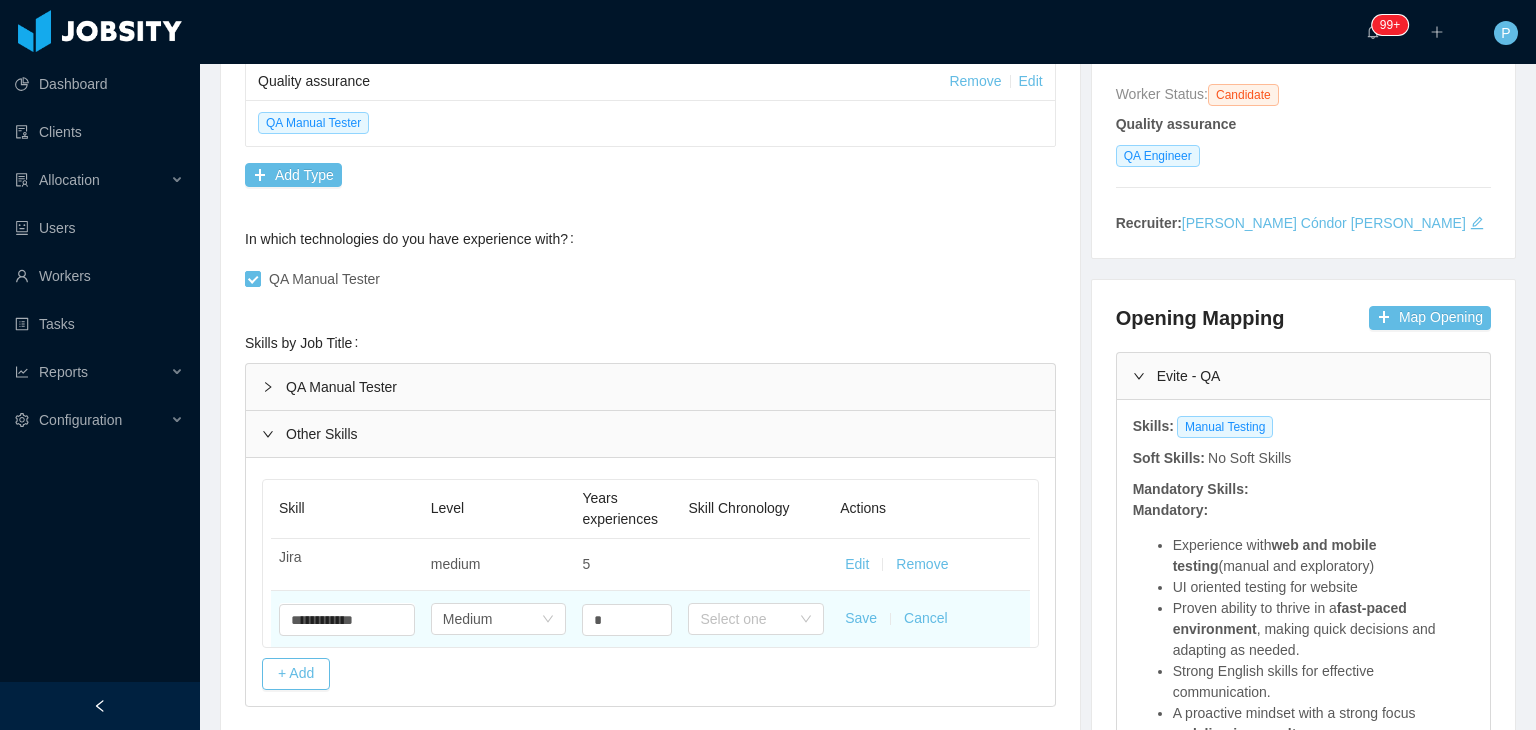 click on "Save" at bounding box center [861, 618] 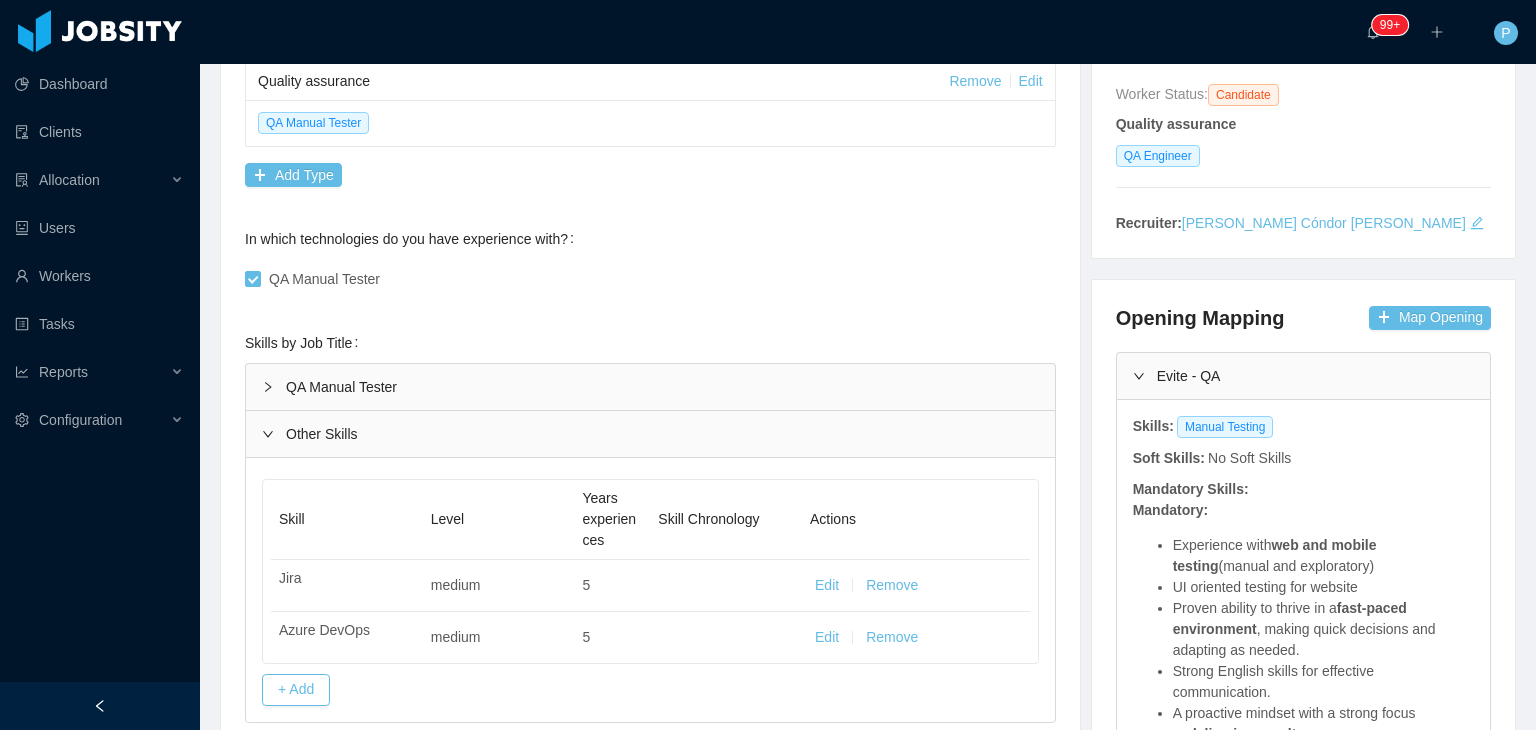 scroll, scrollTop: 0, scrollLeft: 0, axis: both 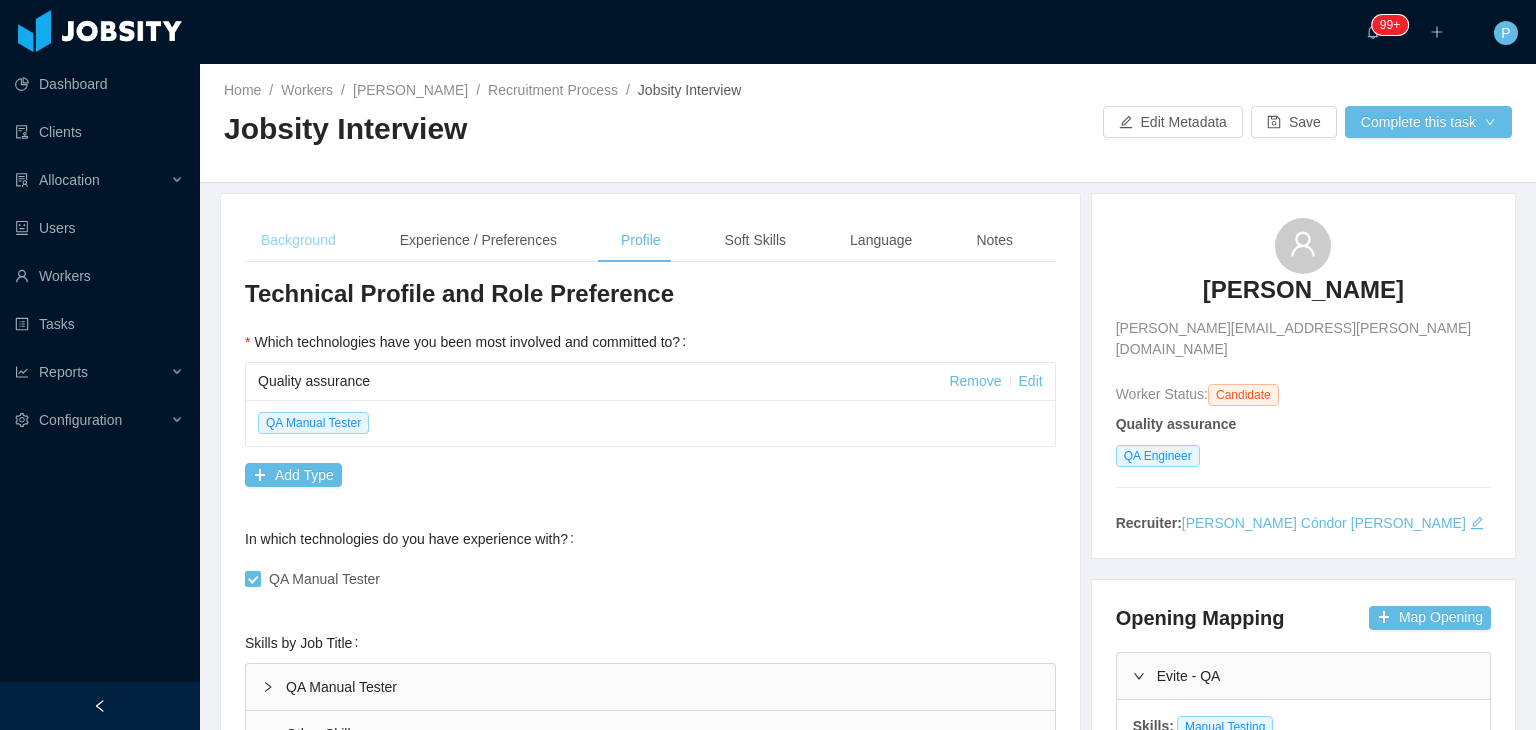 click on "Background" at bounding box center [298, 240] 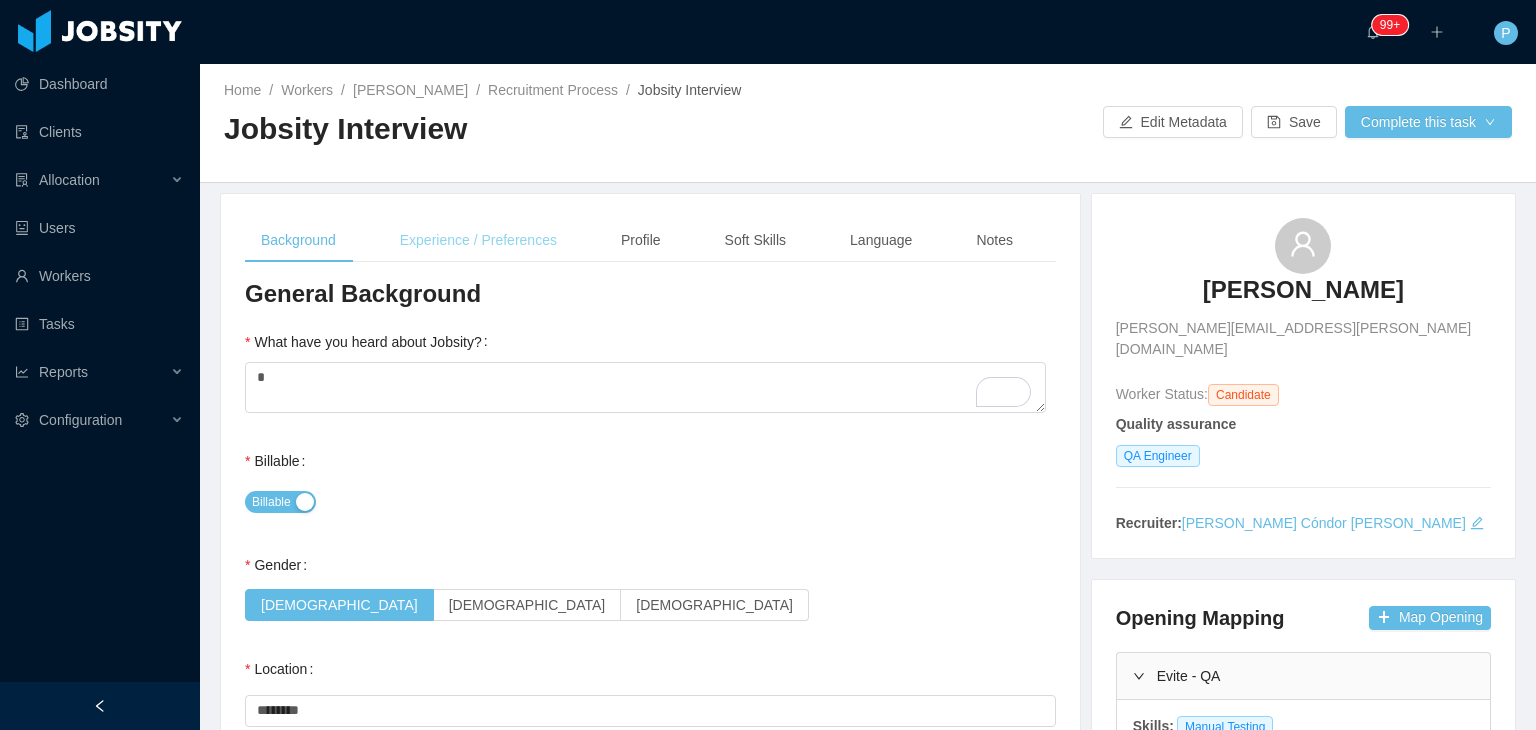 click on "Experience / Preferences" at bounding box center (478, 240) 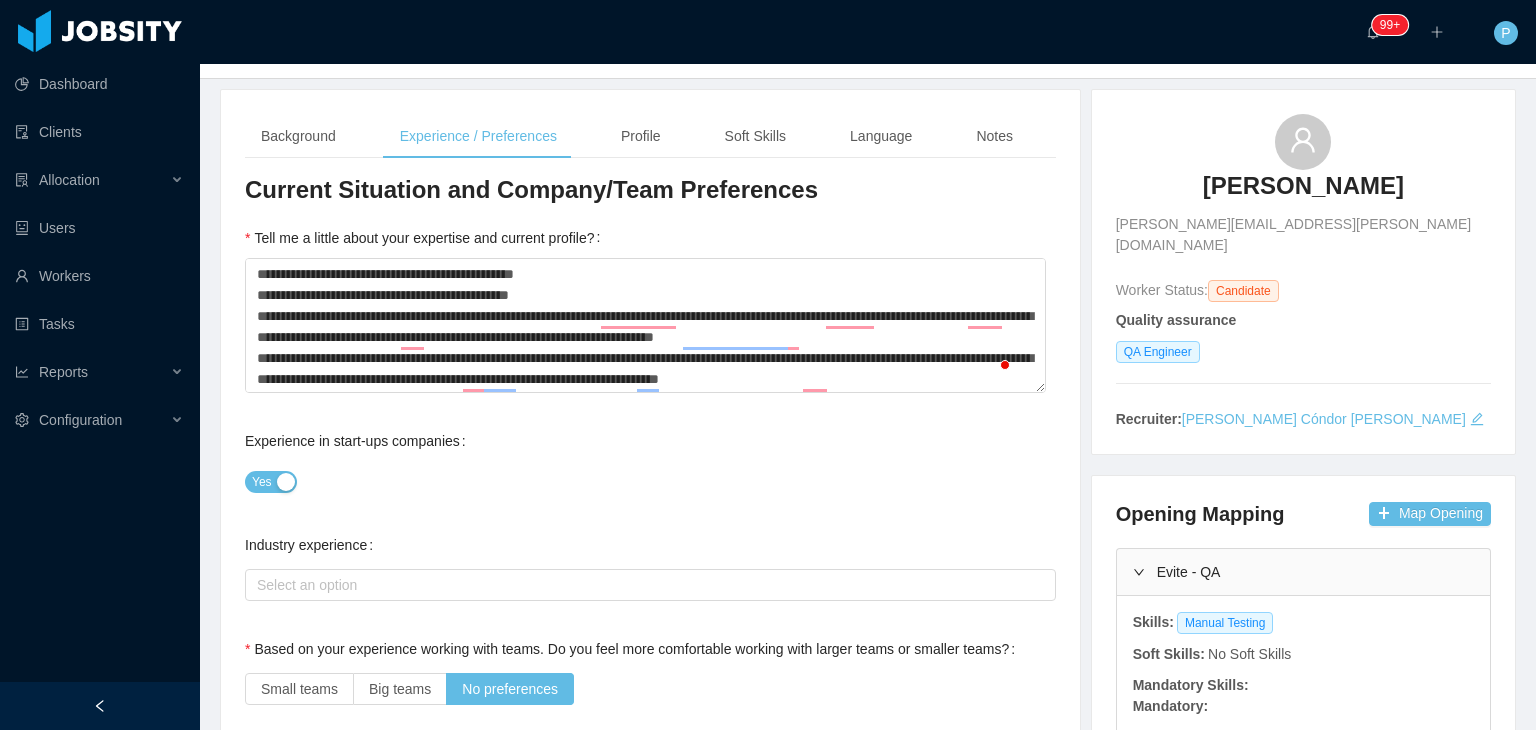scroll, scrollTop: 0, scrollLeft: 0, axis: both 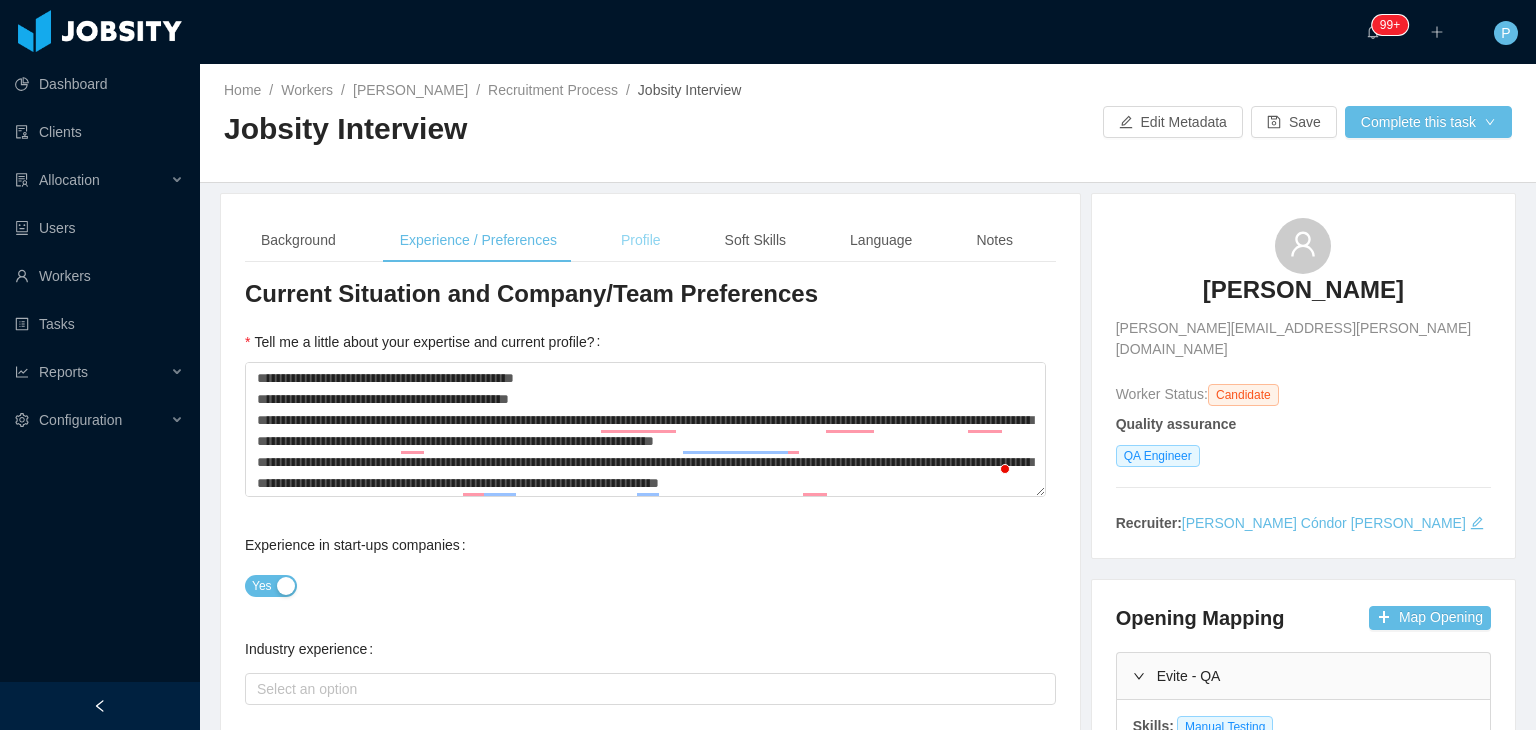 click on "Profile" at bounding box center [641, 240] 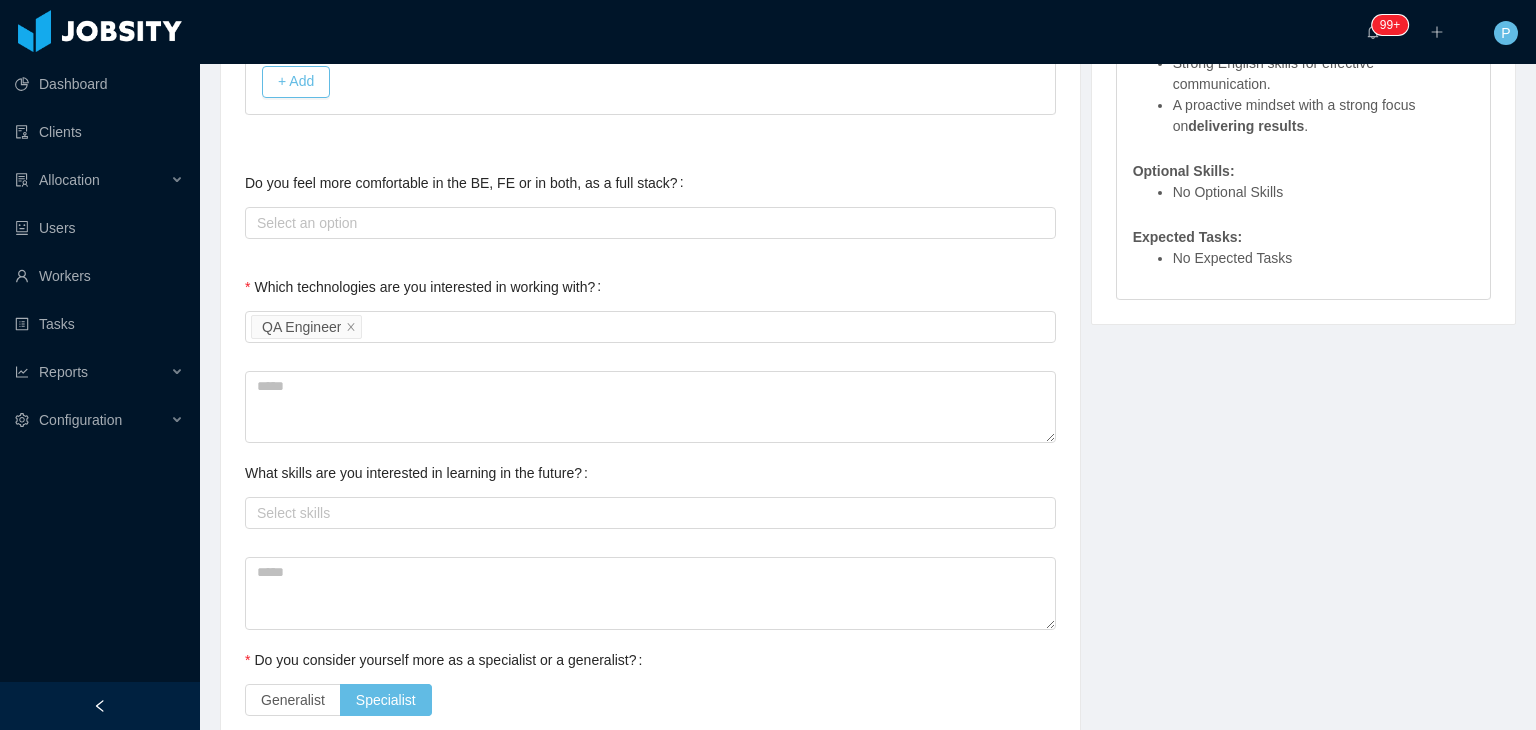 scroll, scrollTop: 0, scrollLeft: 0, axis: both 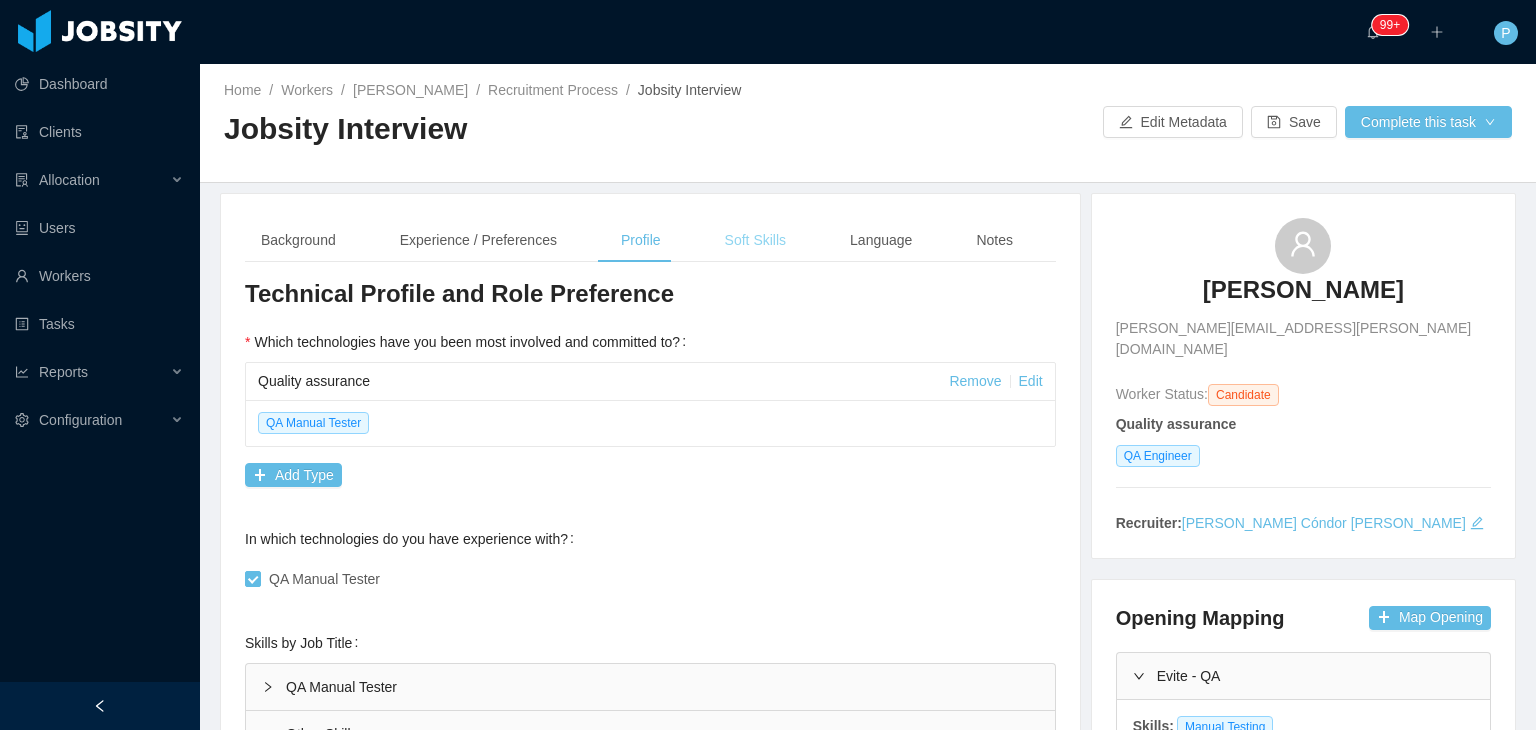 click on "Soft Skills" at bounding box center [755, 240] 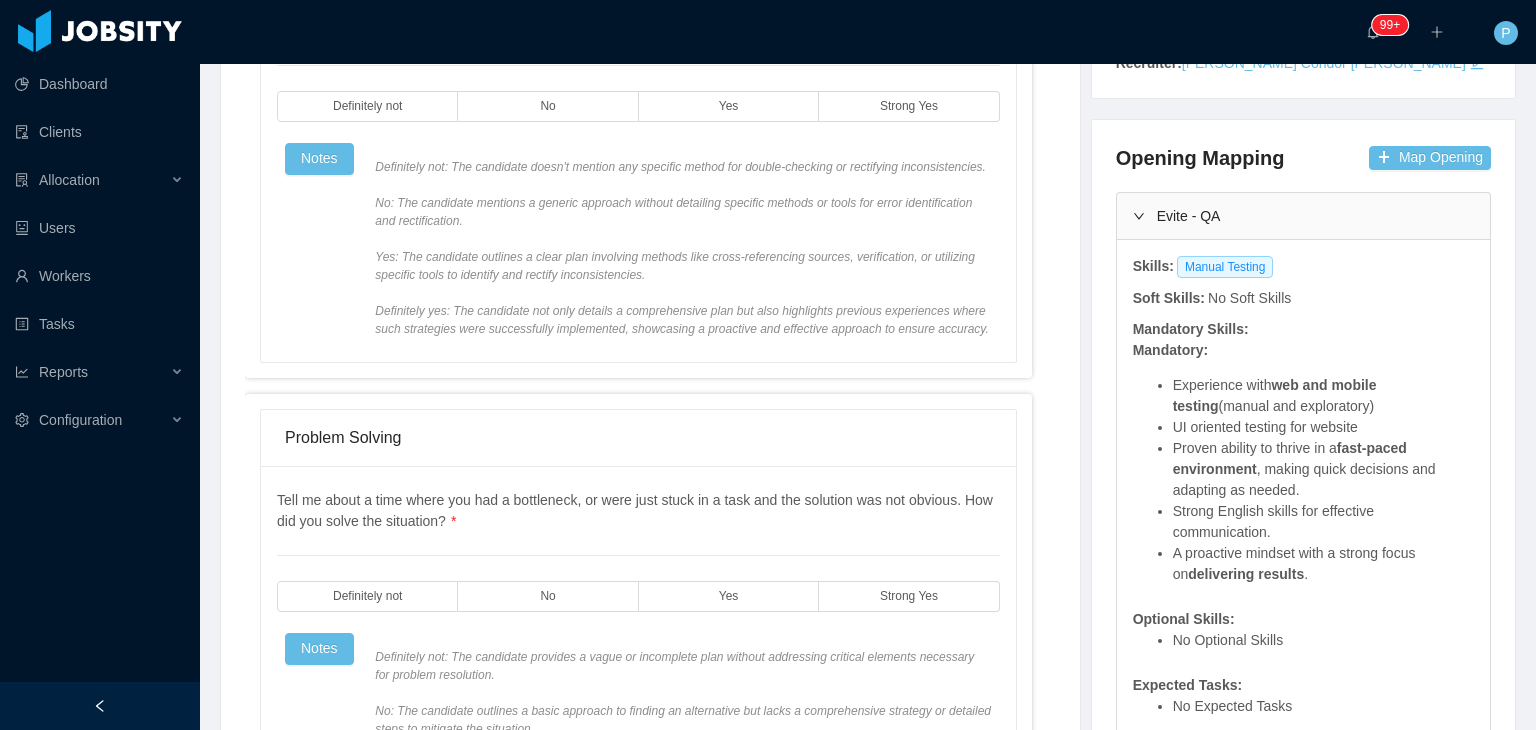 scroll, scrollTop: 480, scrollLeft: 0, axis: vertical 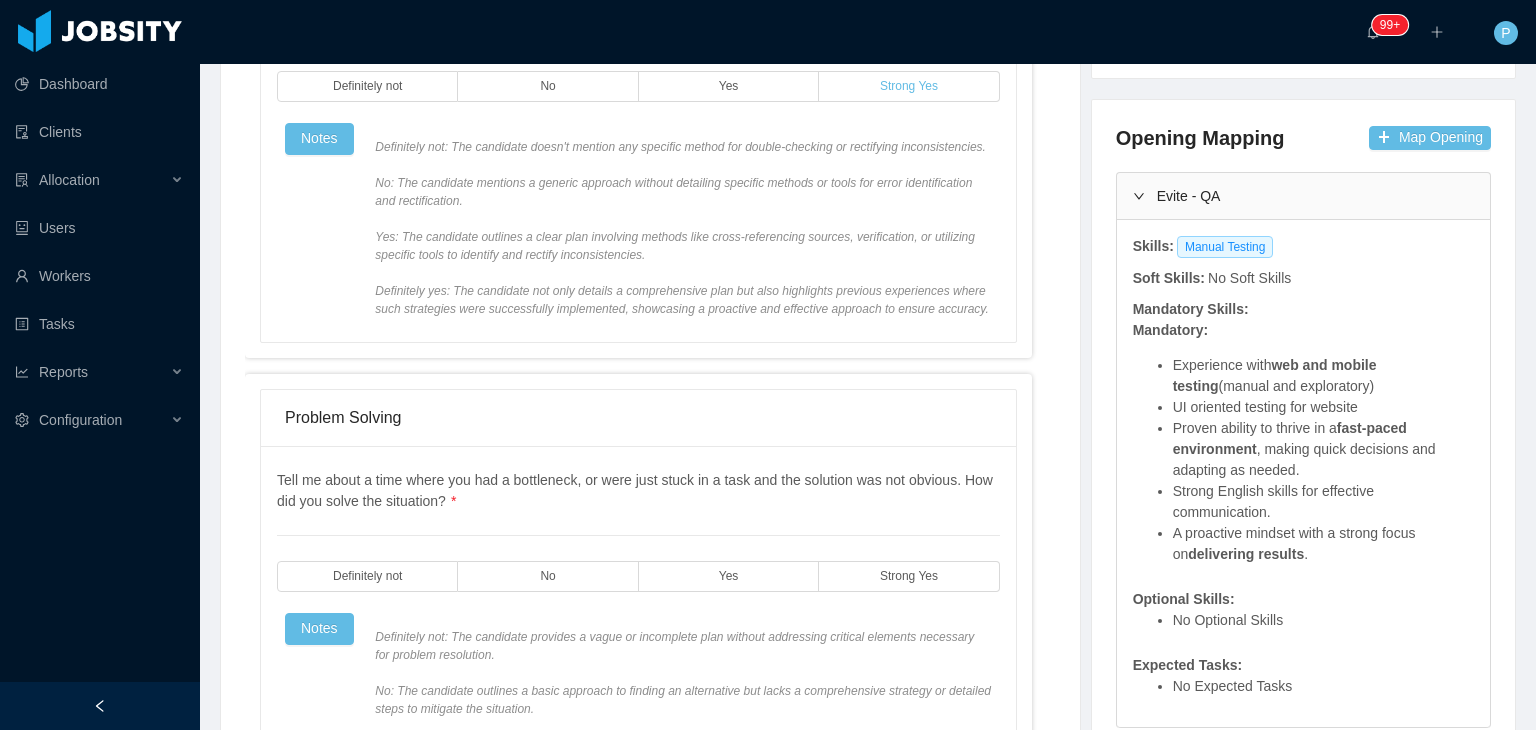 click on "Strong Yes" at bounding box center (909, 86) 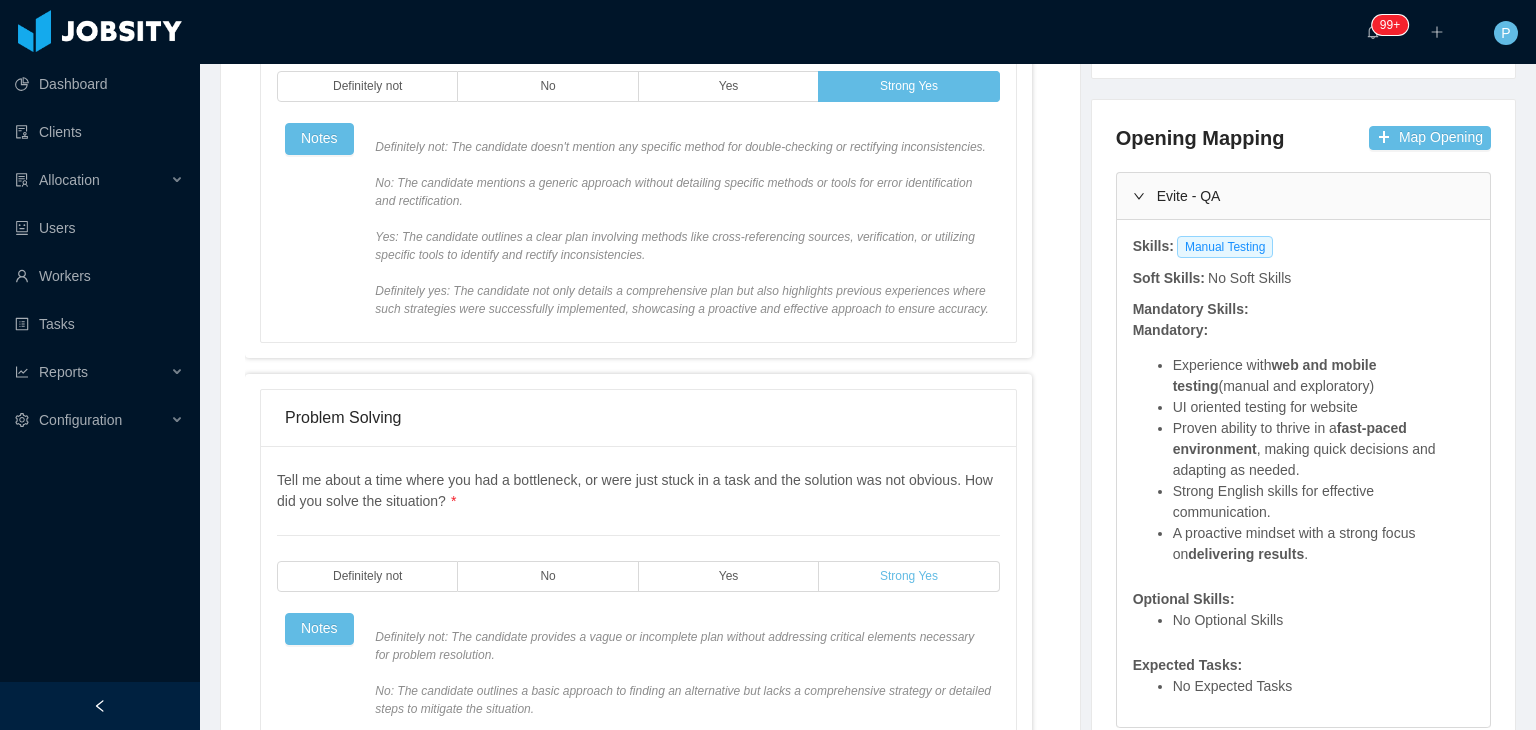 click on "Strong Yes" at bounding box center (909, 576) 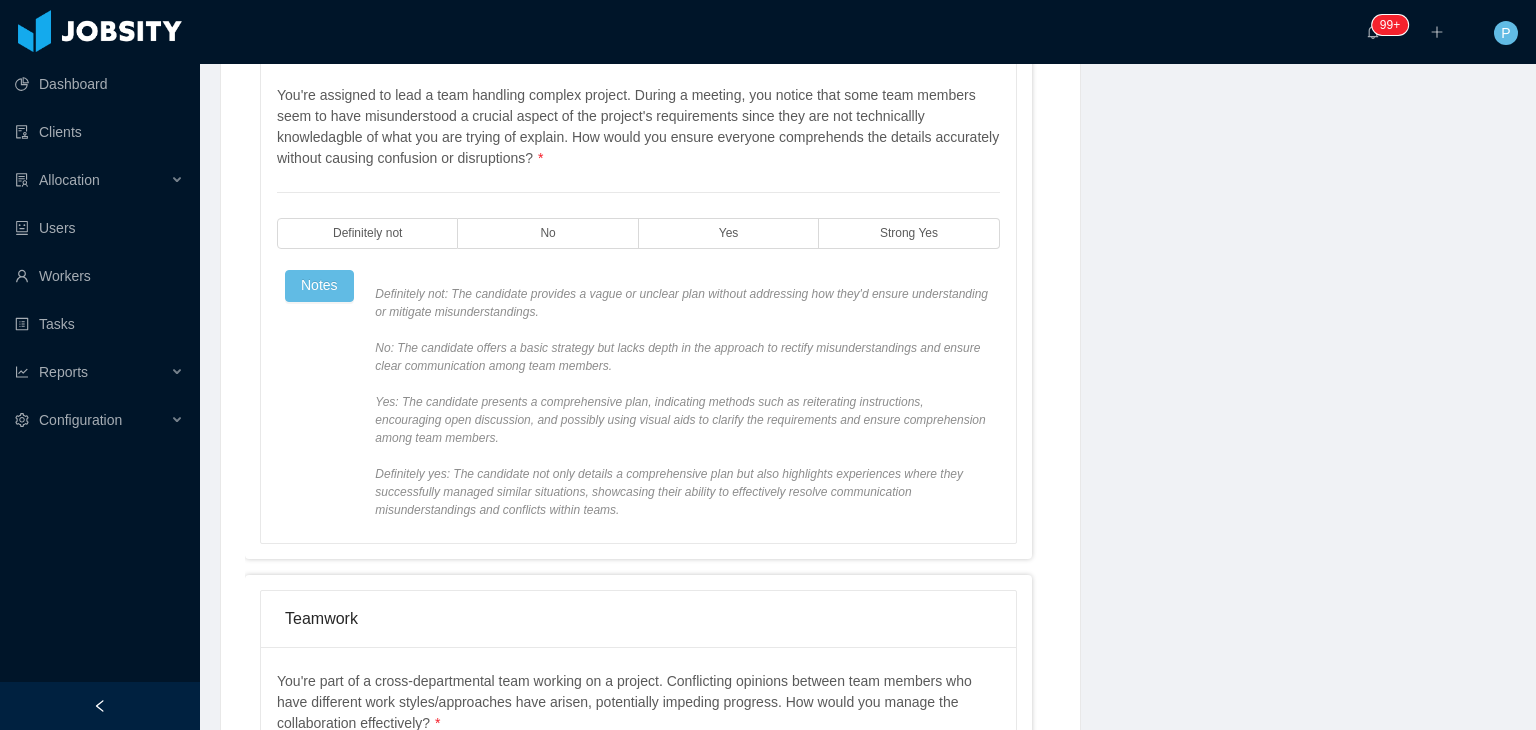 scroll, scrollTop: 1397, scrollLeft: 0, axis: vertical 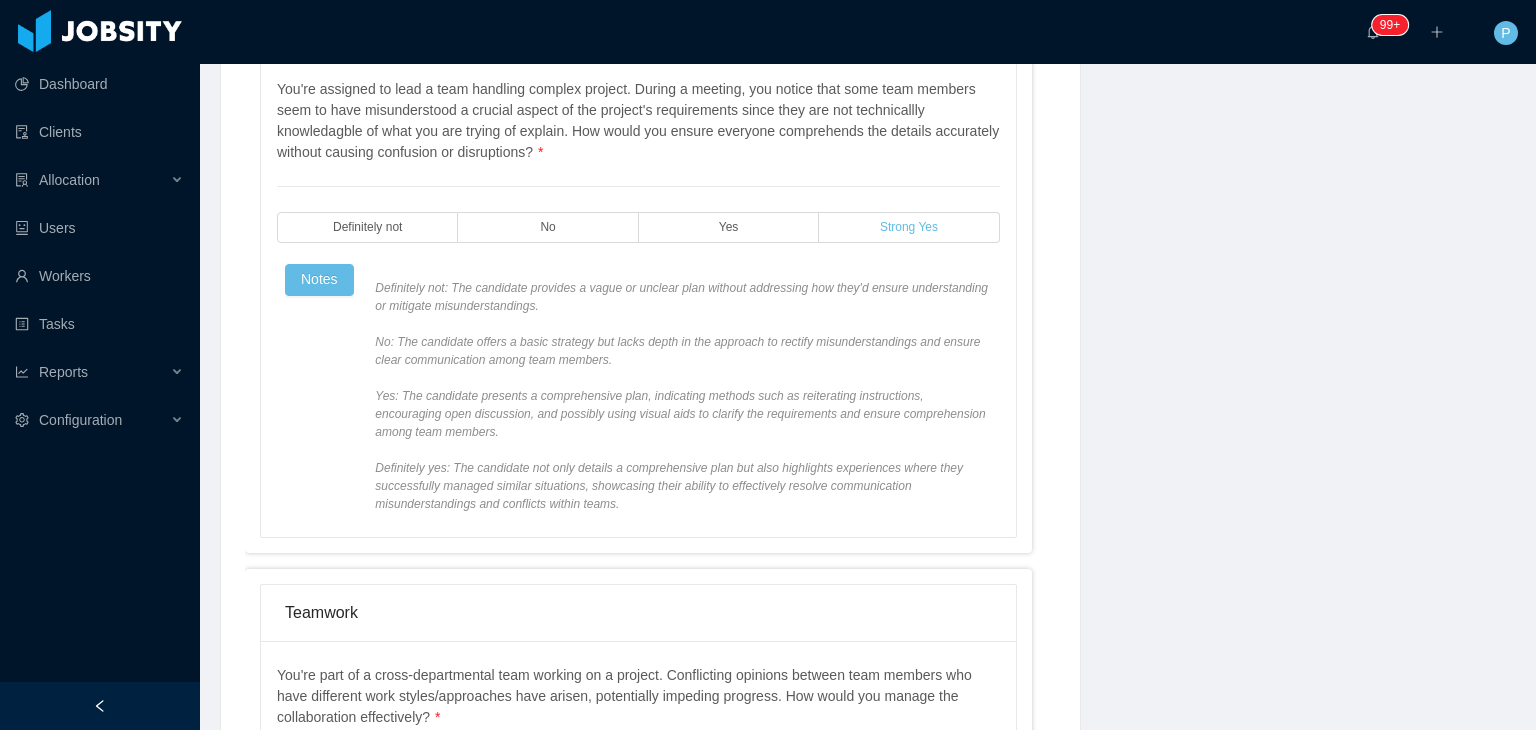 click on "Strong Yes" at bounding box center [909, 227] 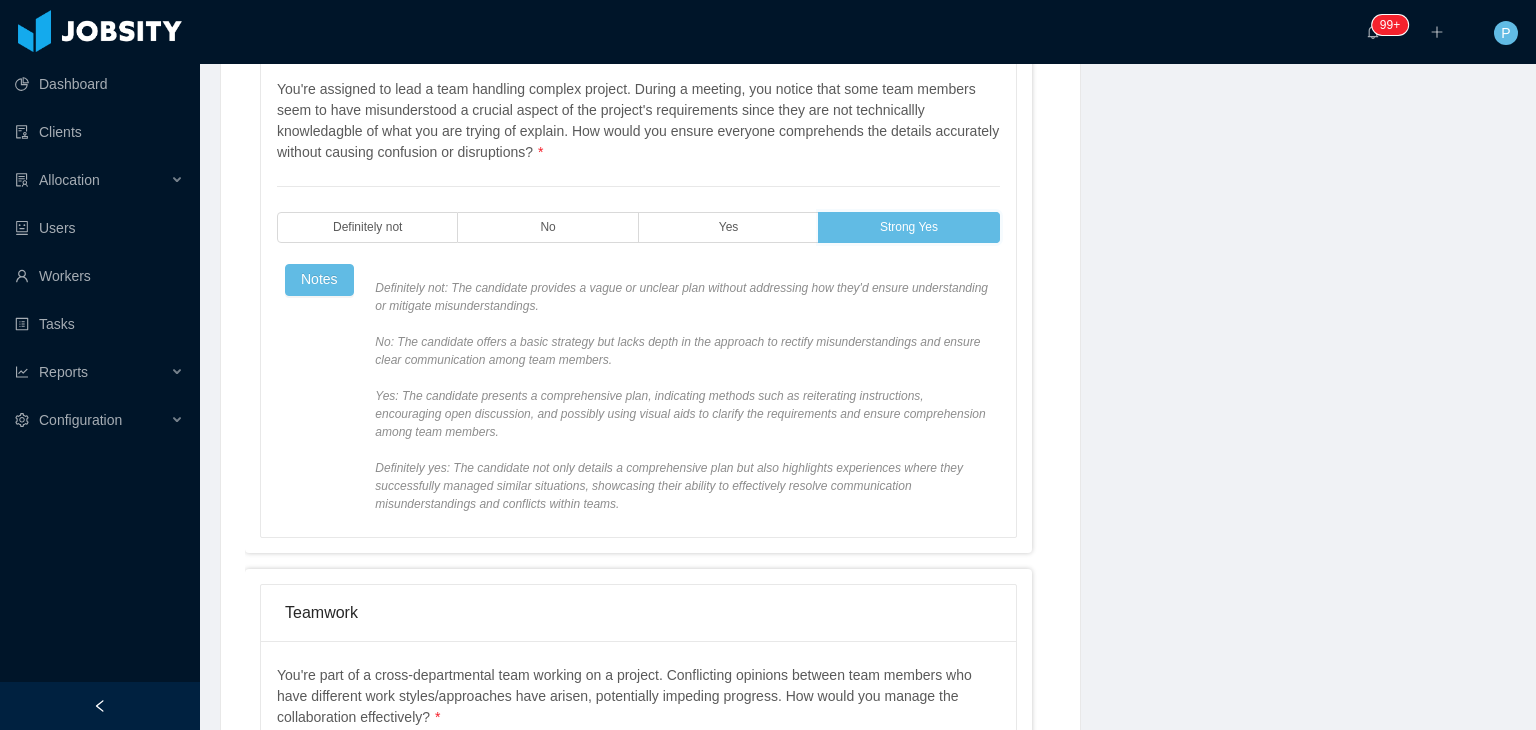 scroll, scrollTop: 1661, scrollLeft: 0, axis: vertical 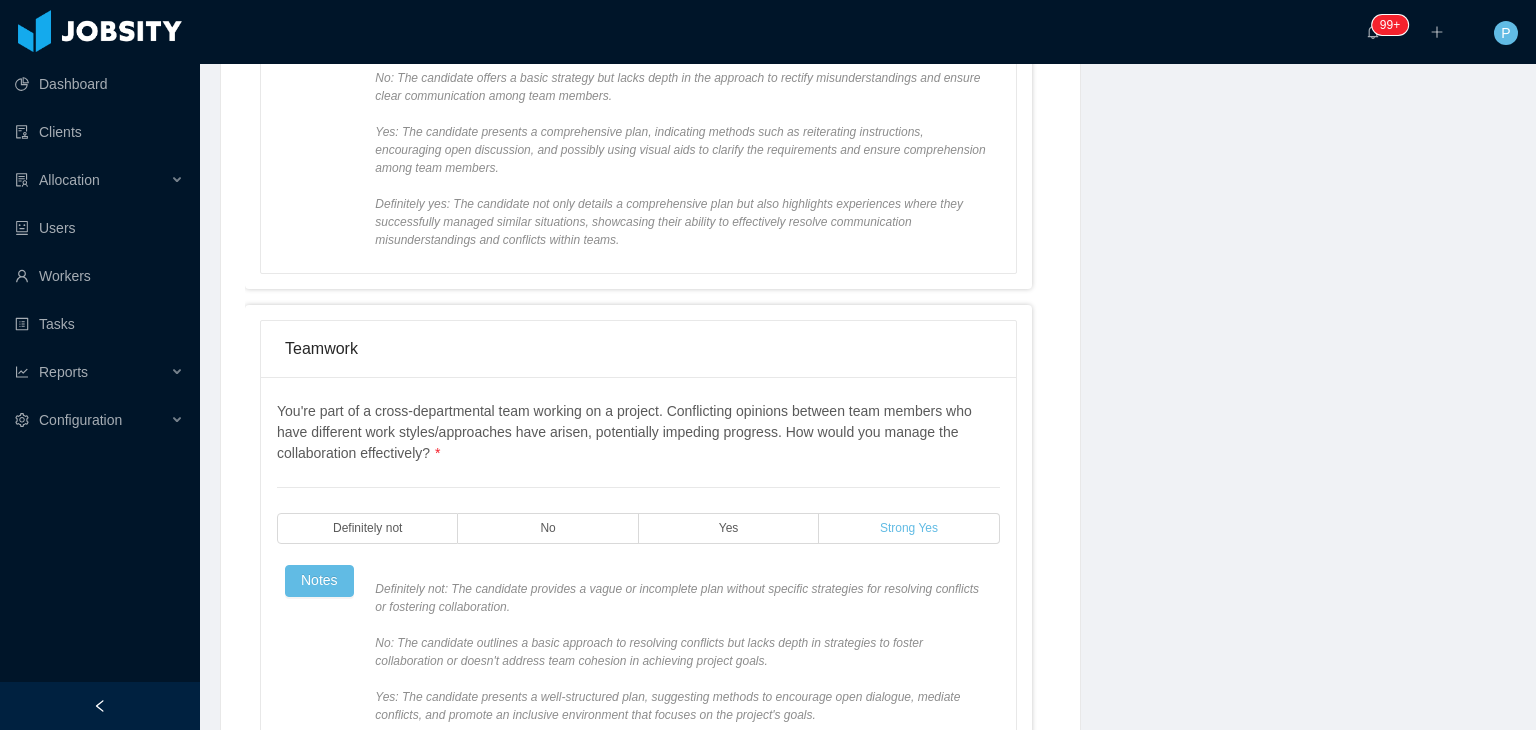click on "Strong Yes" at bounding box center [909, 528] 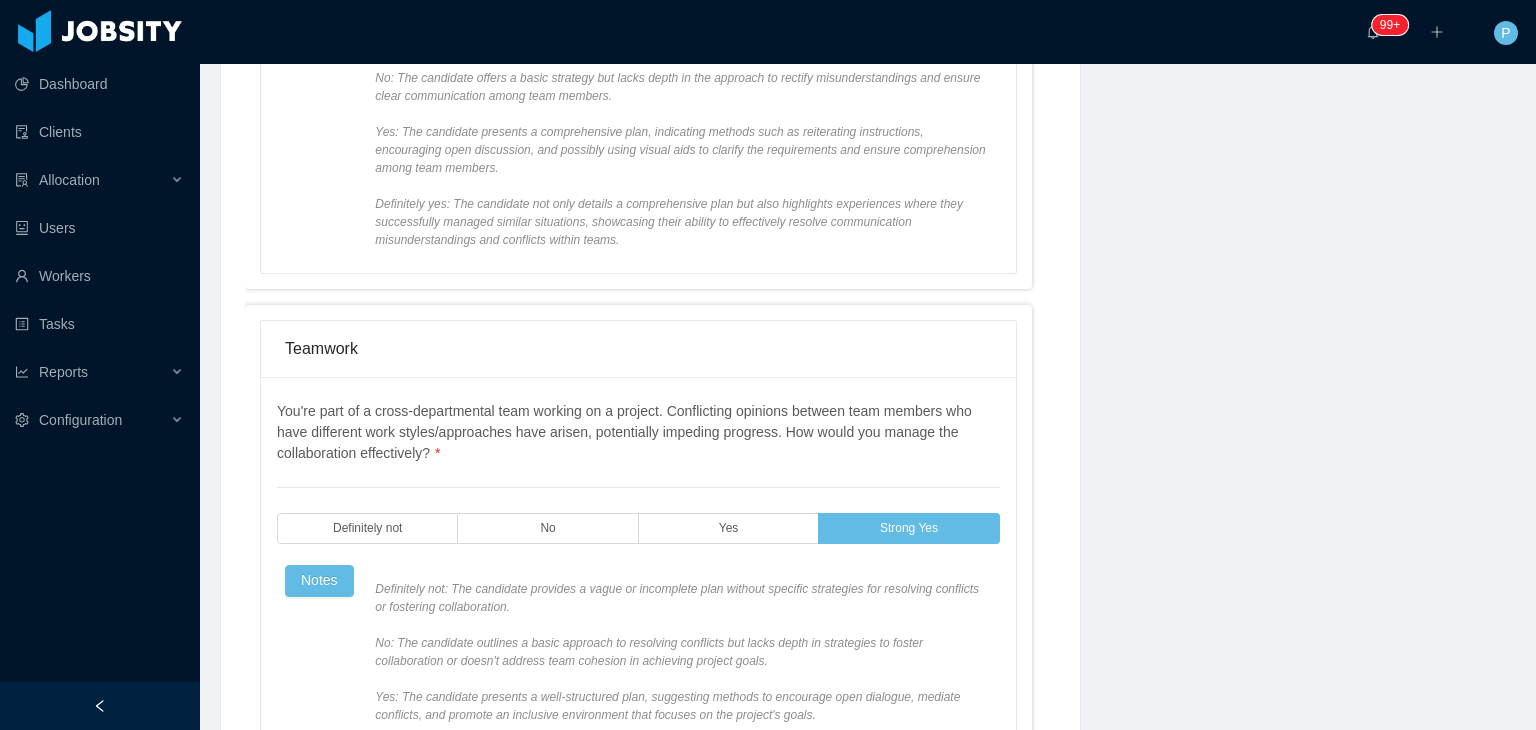 drag, startPoint x: 1516, startPoint y: 499, endPoint x: 1528, endPoint y: 551, distance: 53.366657 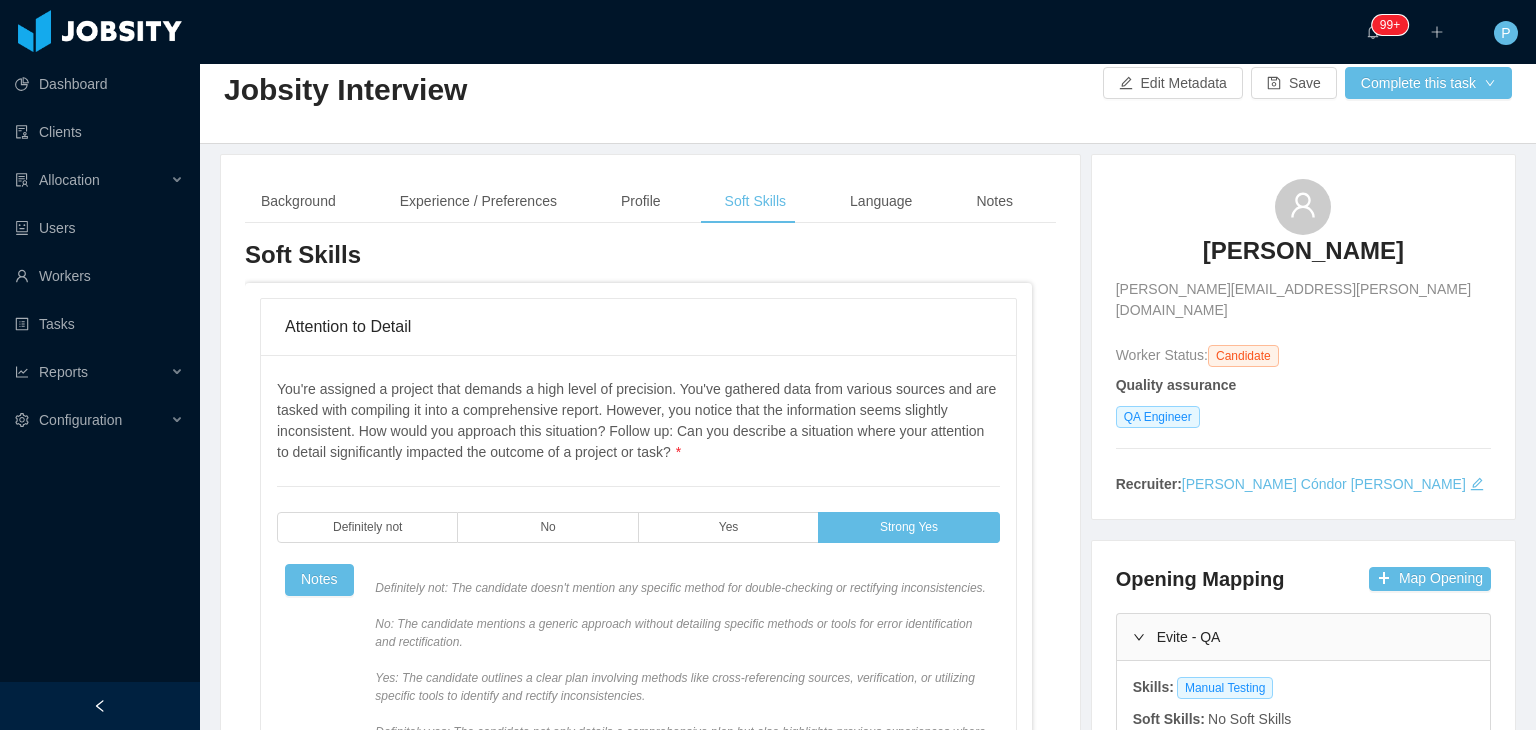 scroll, scrollTop: 104, scrollLeft: 0, axis: vertical 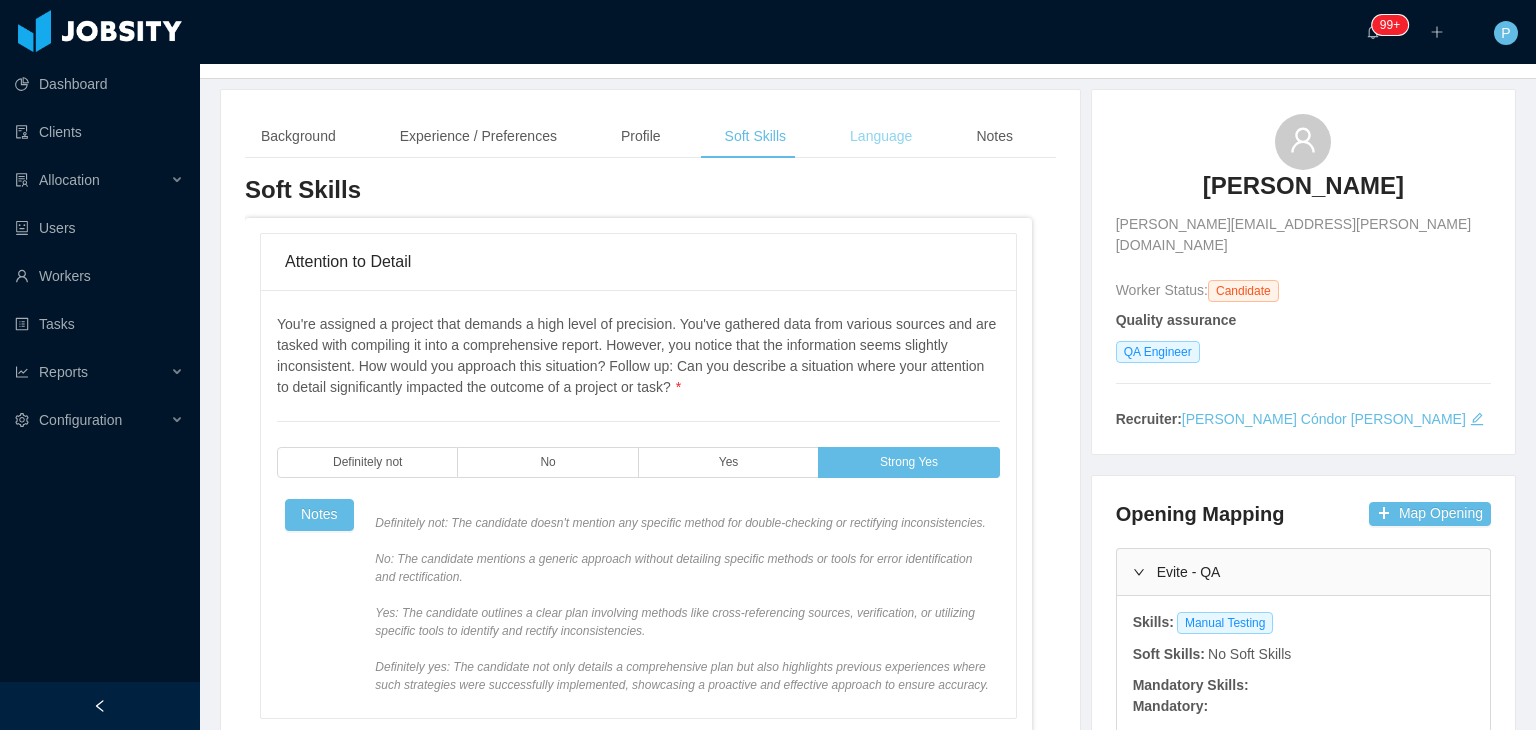 click on "Language" at bounding box center [881, 136] 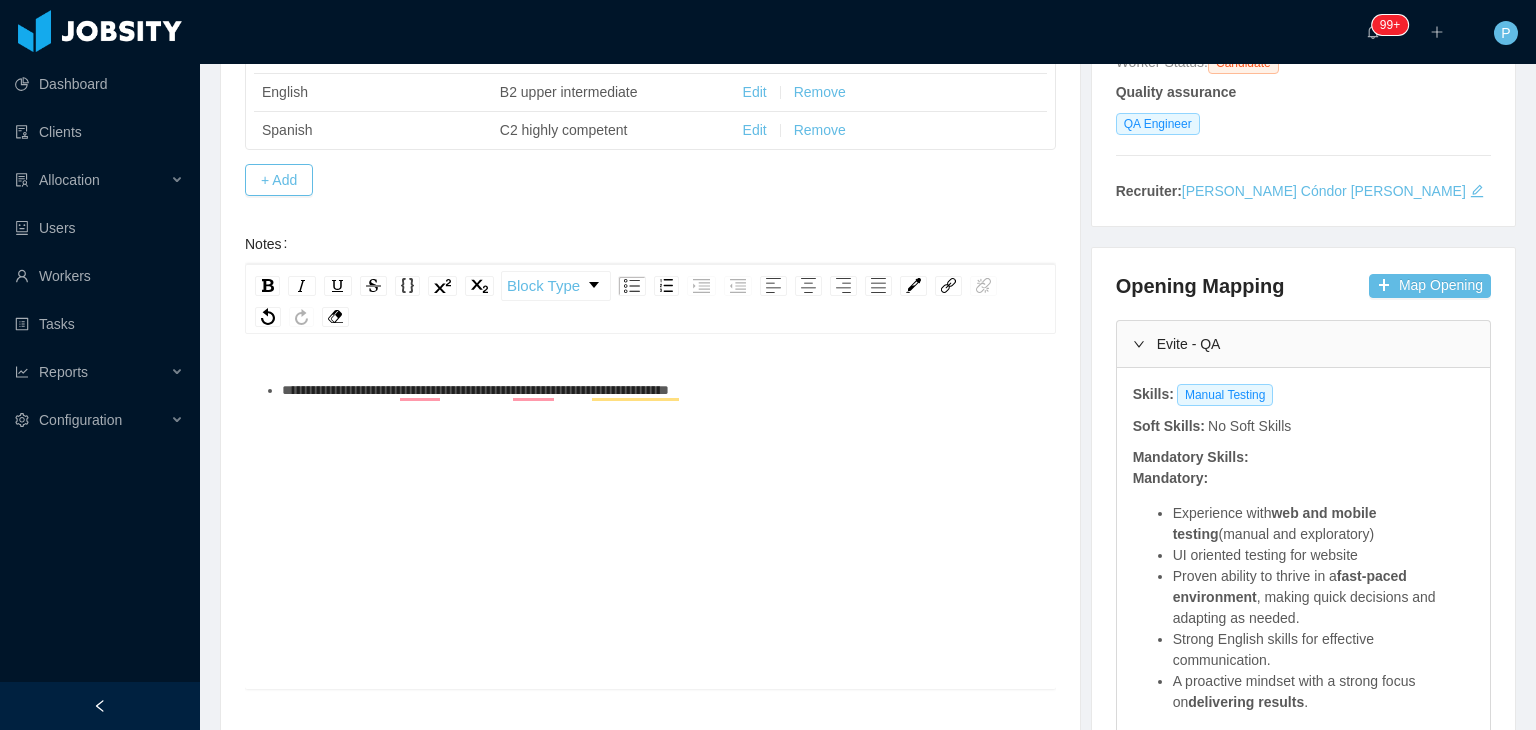 scroll, scrollTop: 345, scrollLeft: 0, axis: vertical 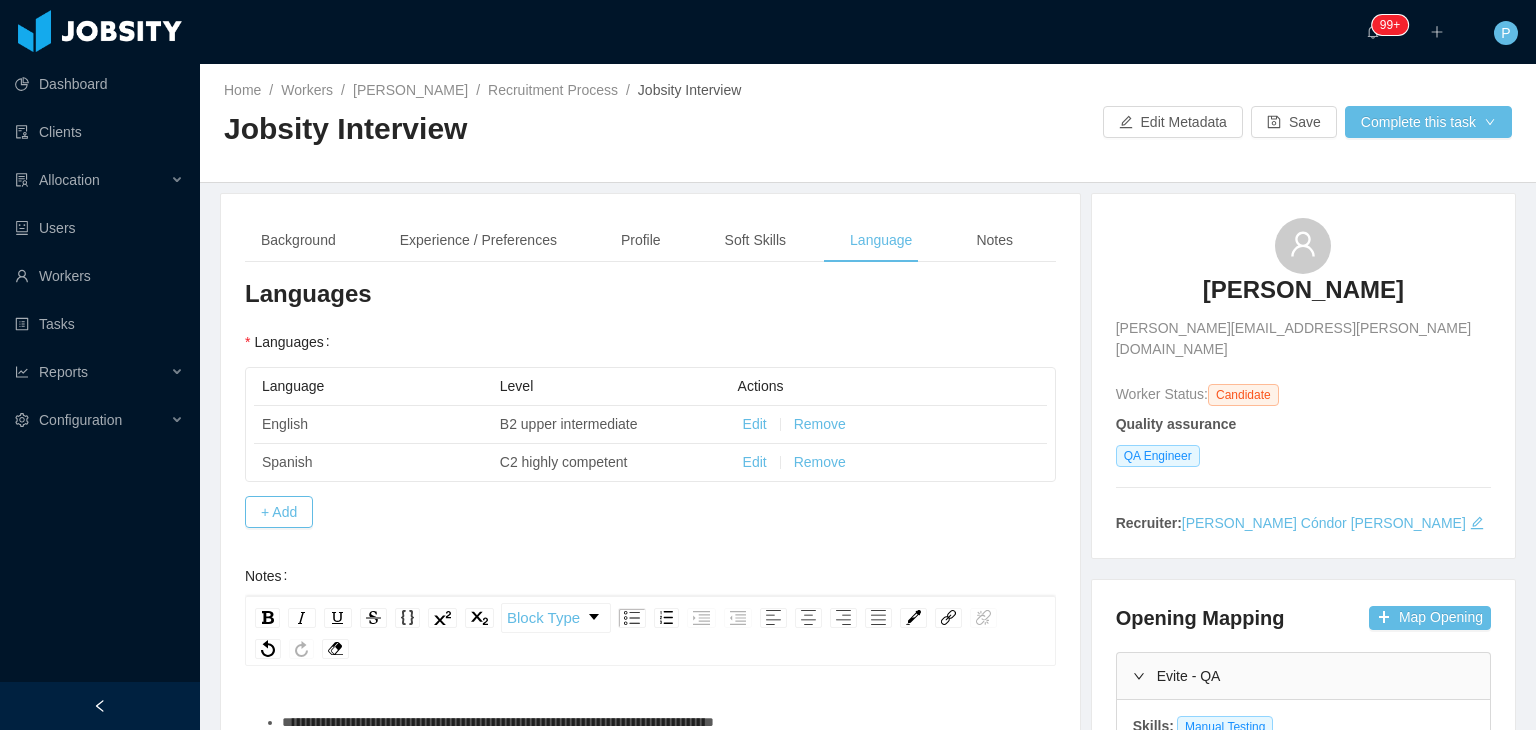 type 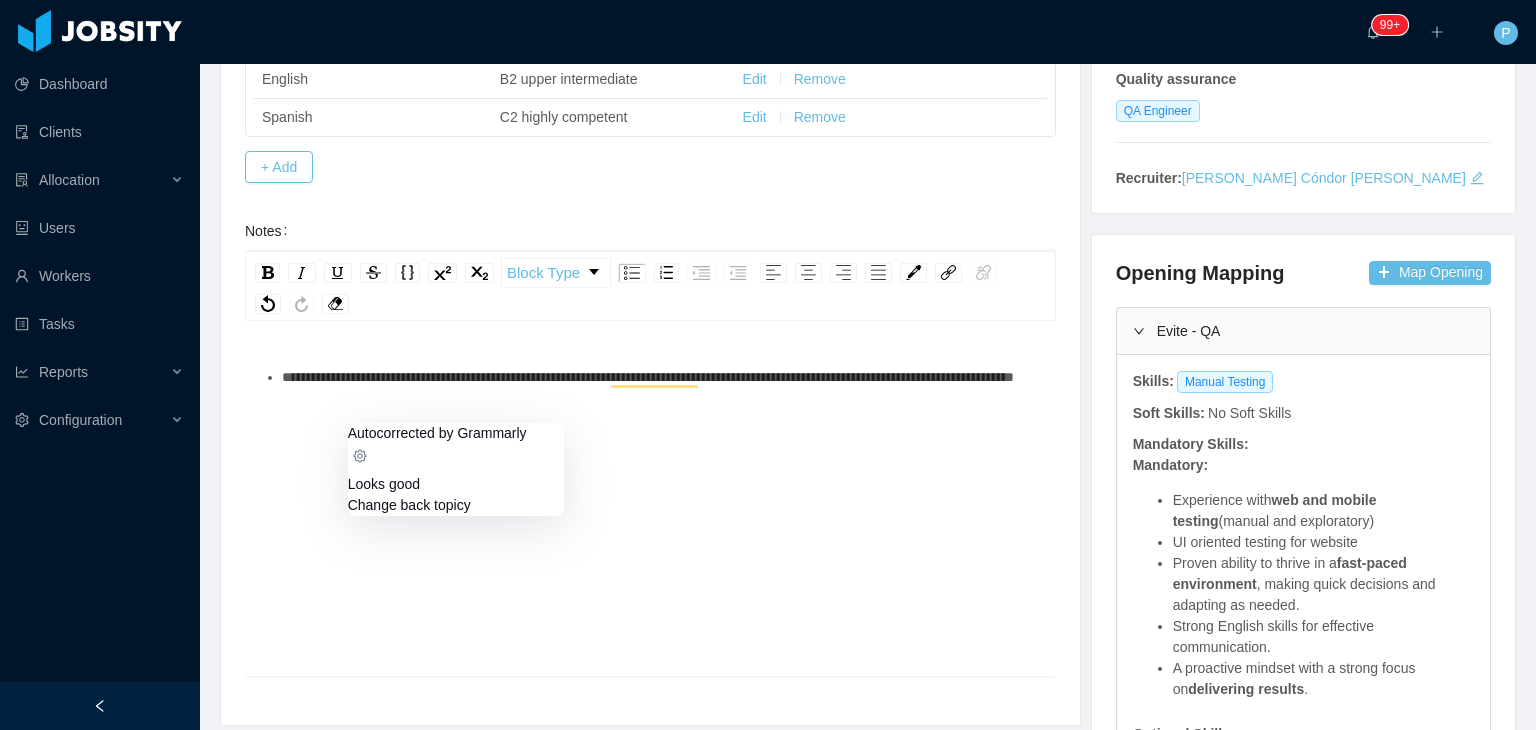 click on "**********" at bounding box center (648, 377) 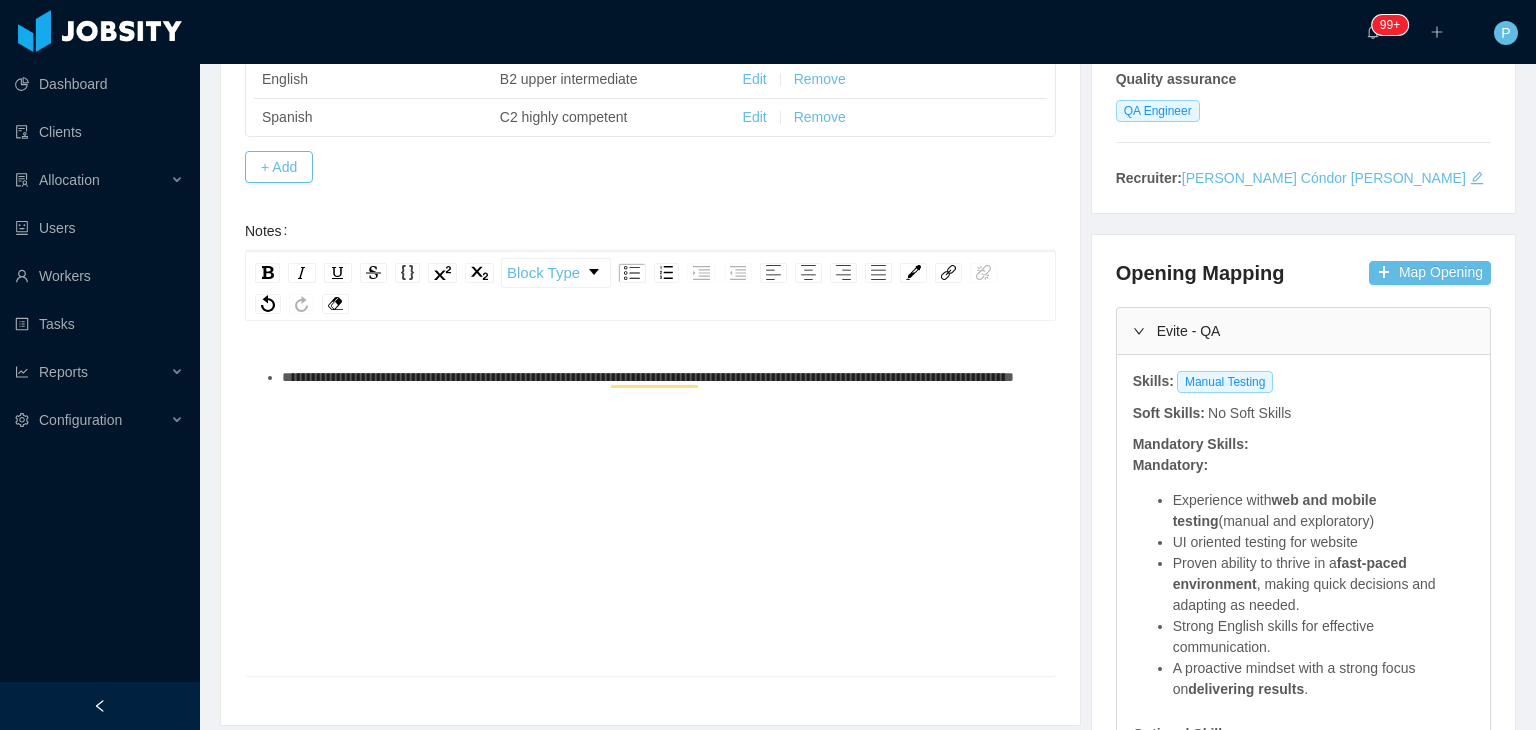 scroll, scrollTop: 0, scrollLeft: 0, axis: both 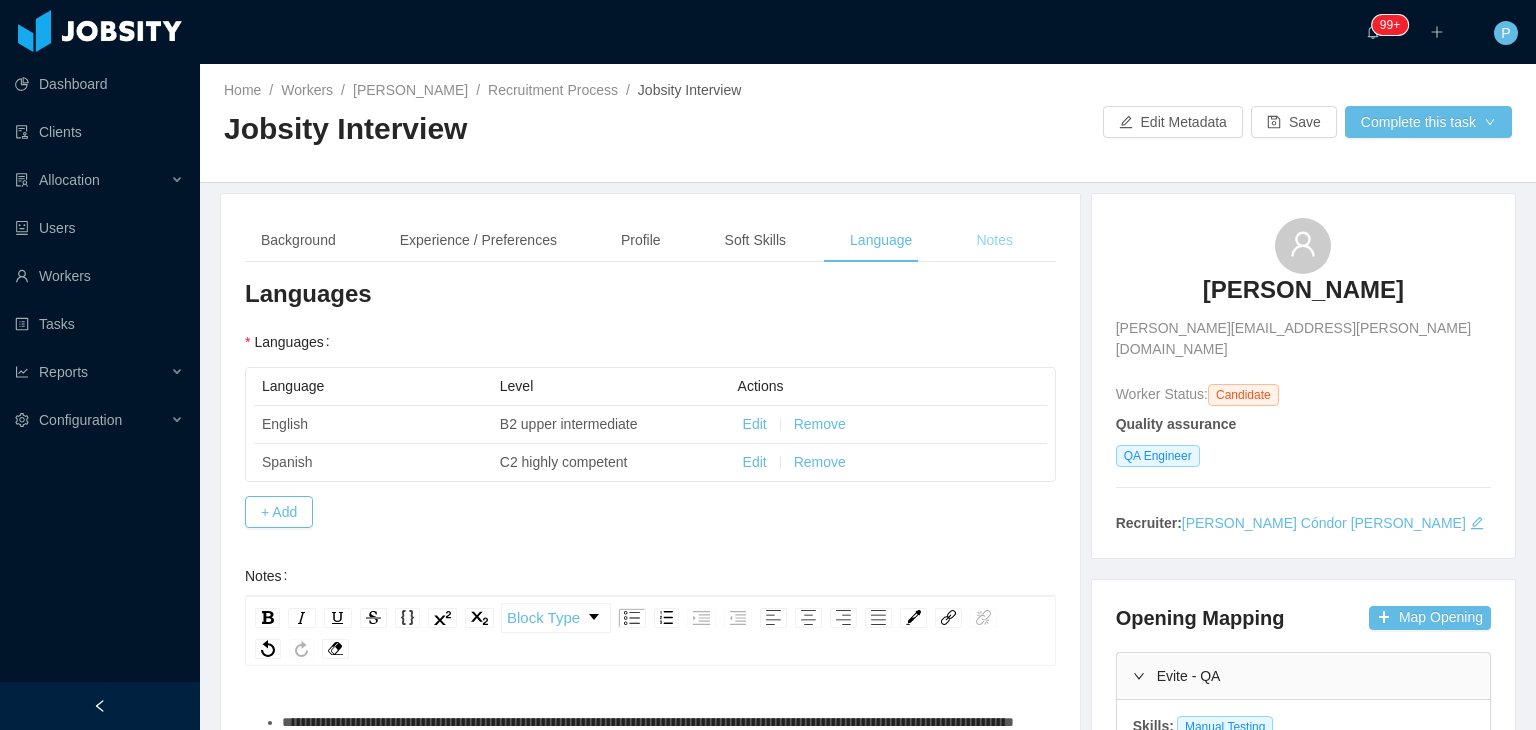 click on "Notes" at bounding box center (994, 240) 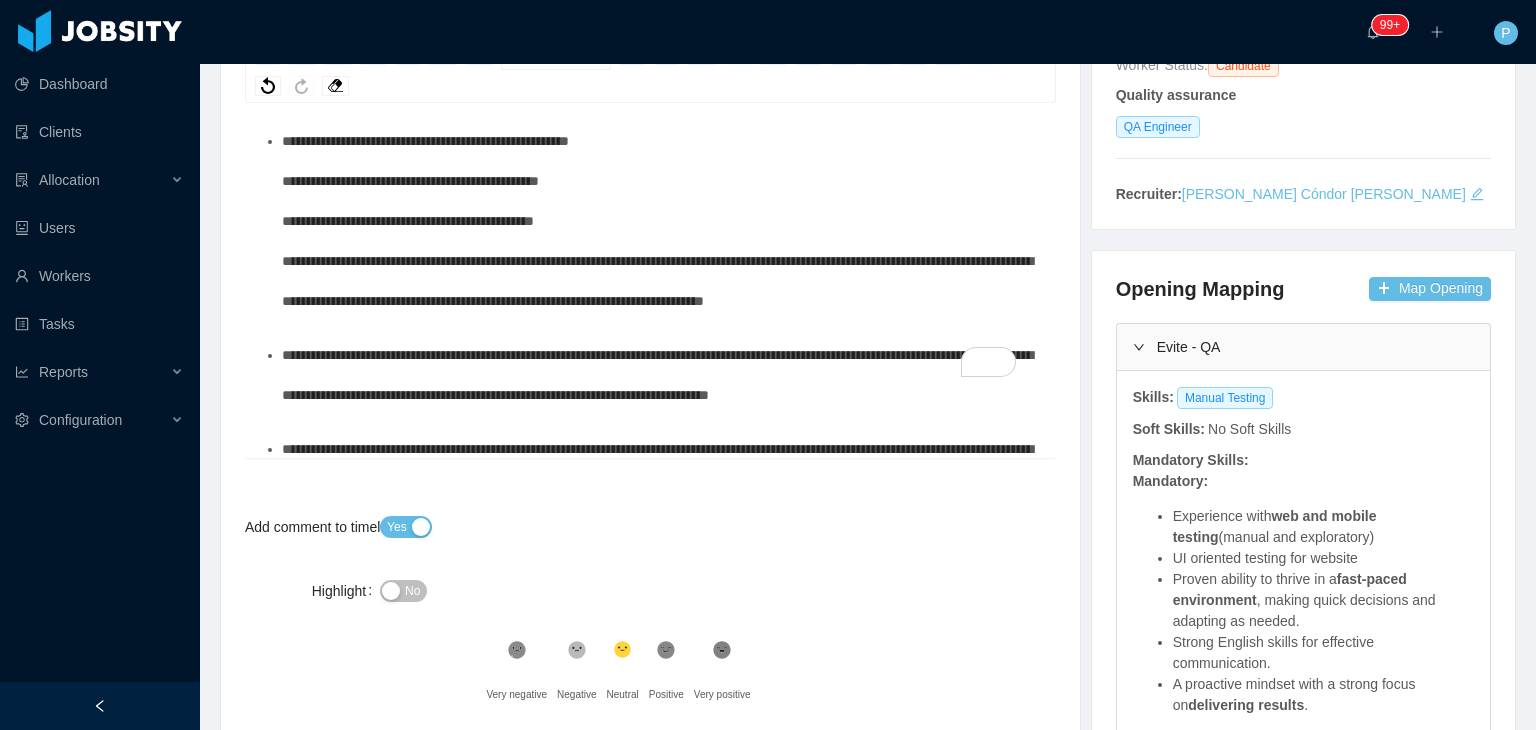 scroll, scrollTop: 355, scrollLeft: 0, axis: vertical 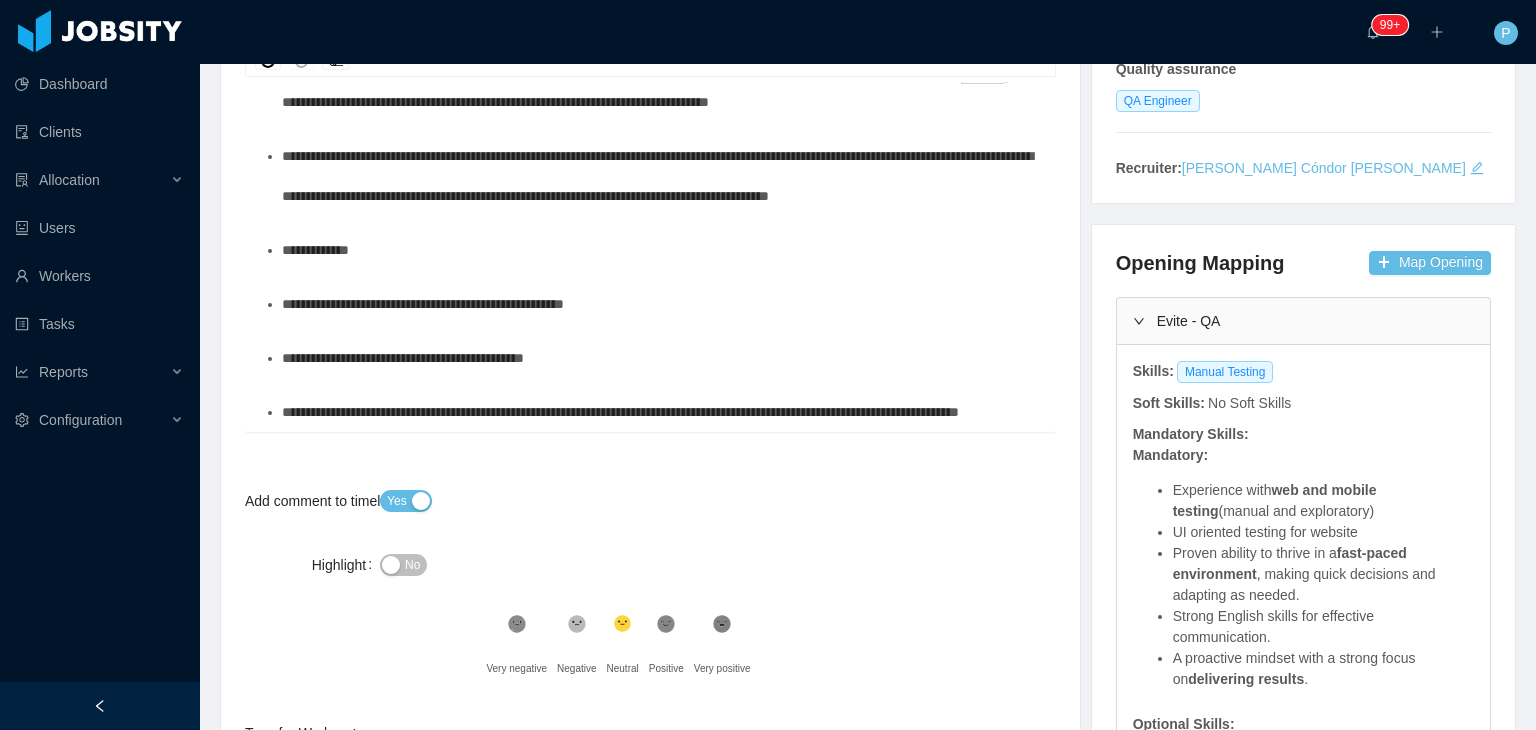 click on "**********" at bounding box center [661, 250] 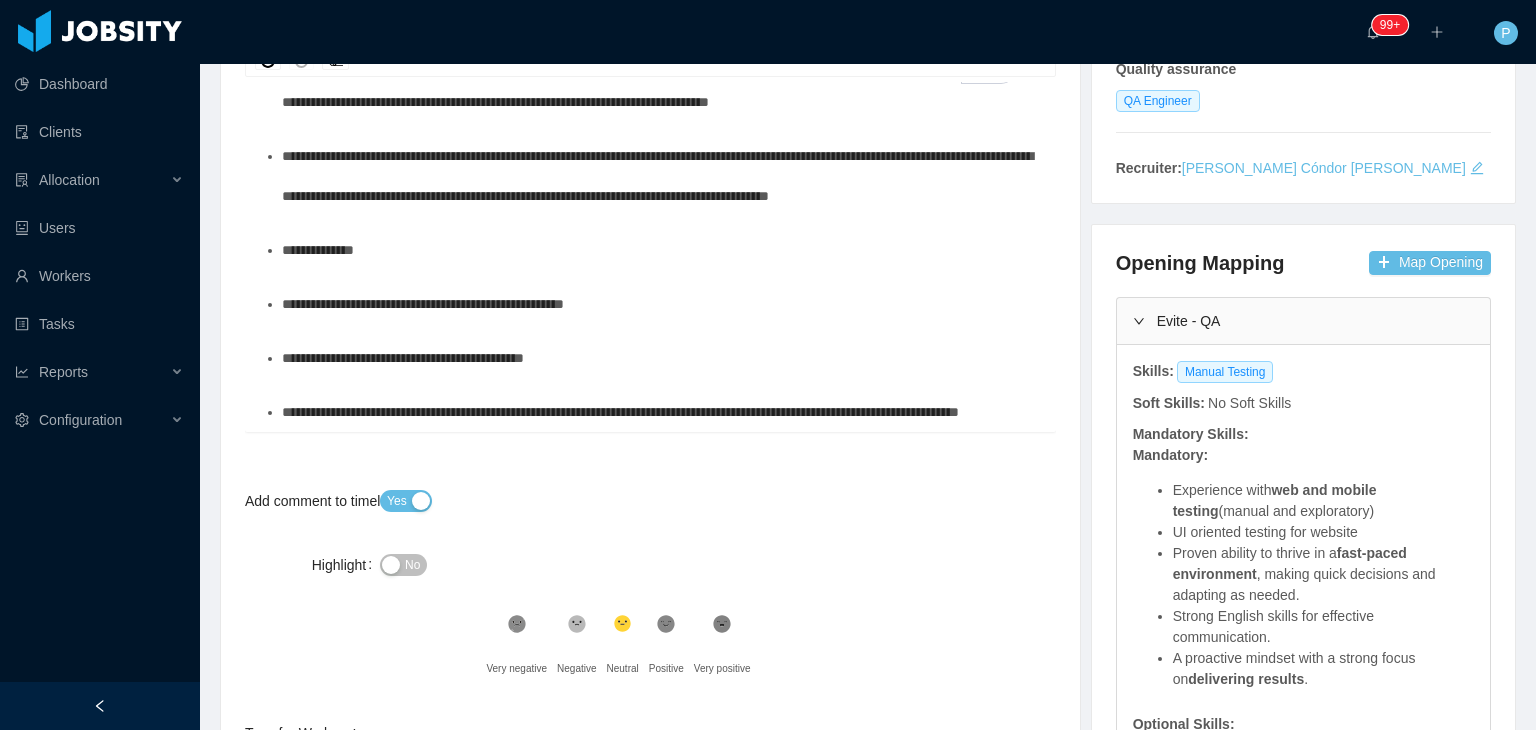 type 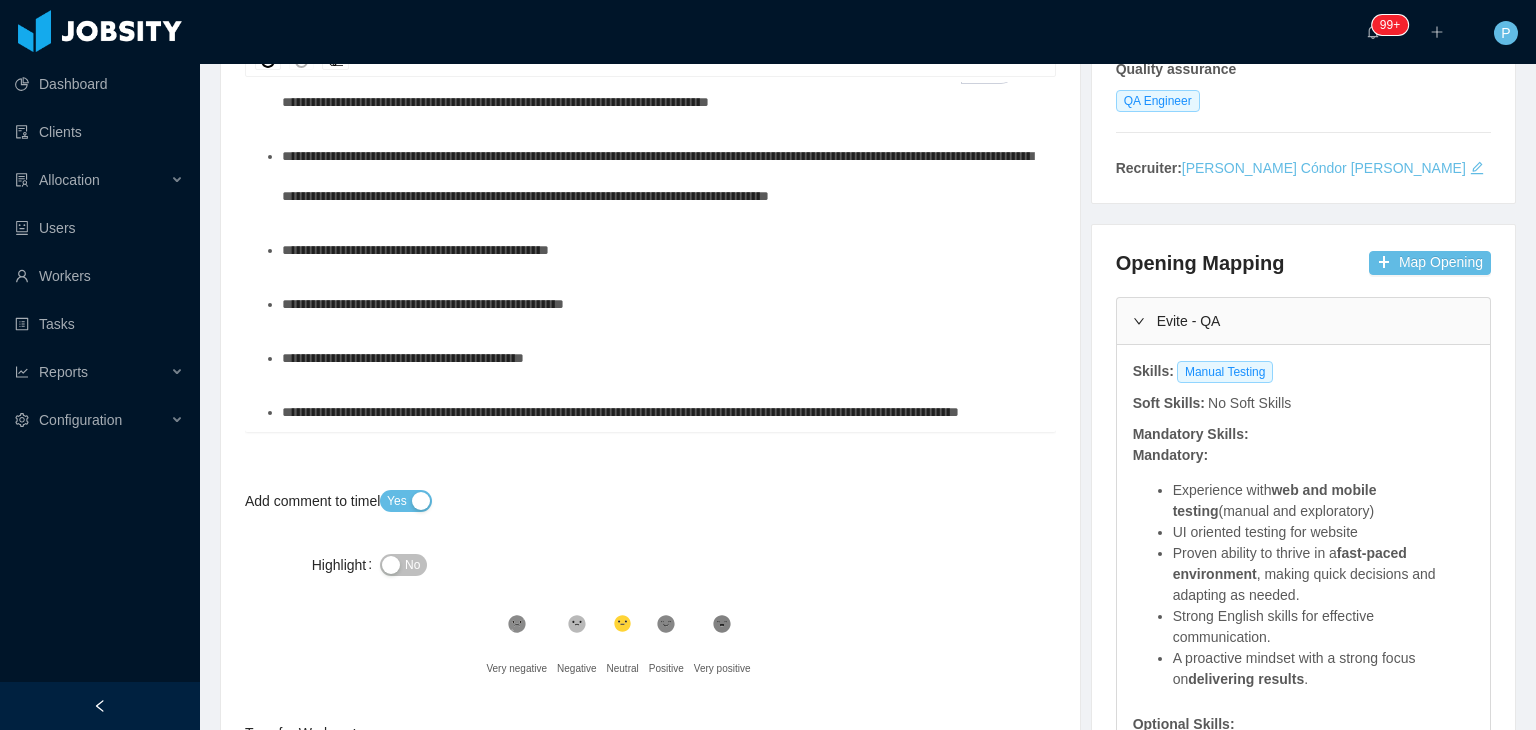 click on "**********" at bounding box center [661, 304] 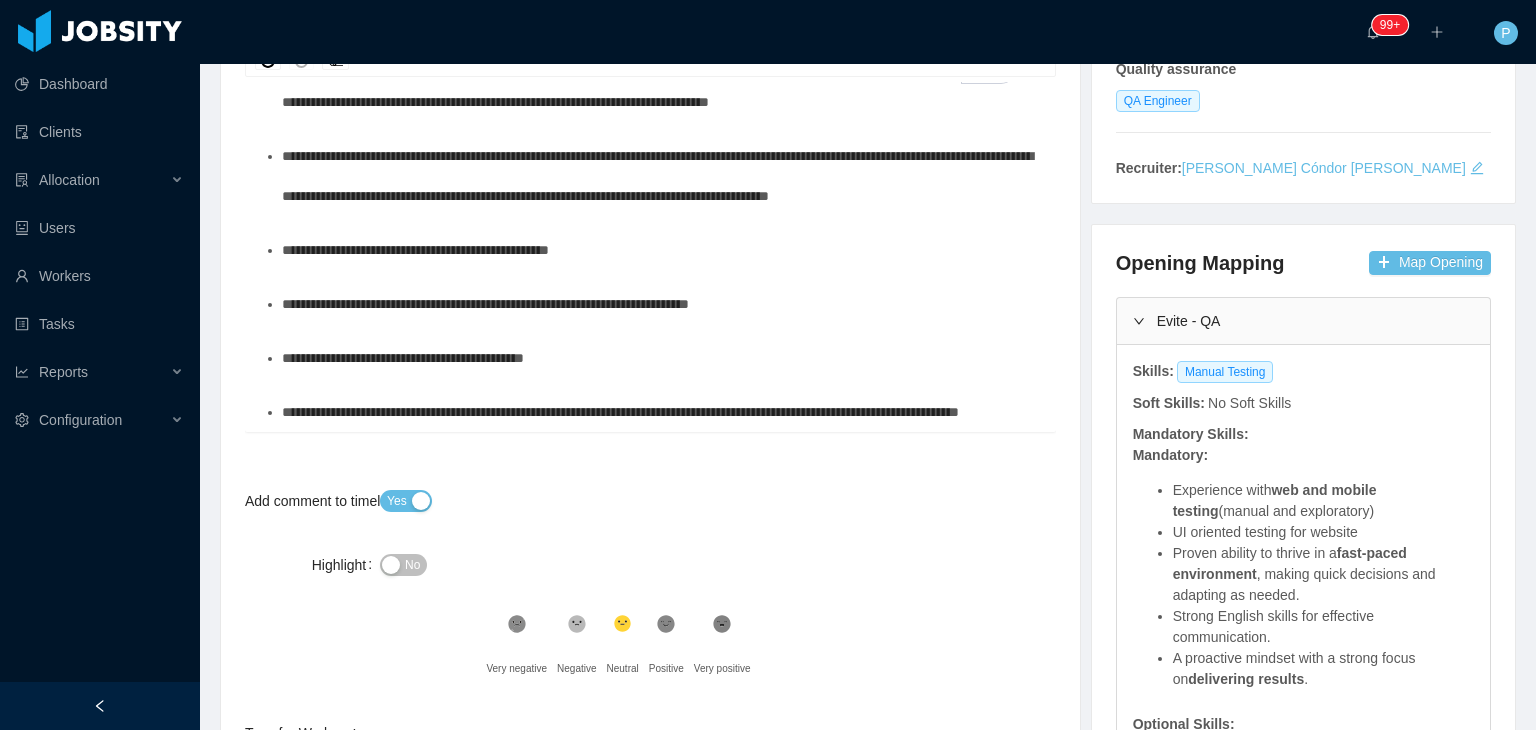 click on "**********" at bounding box center [661, 358] 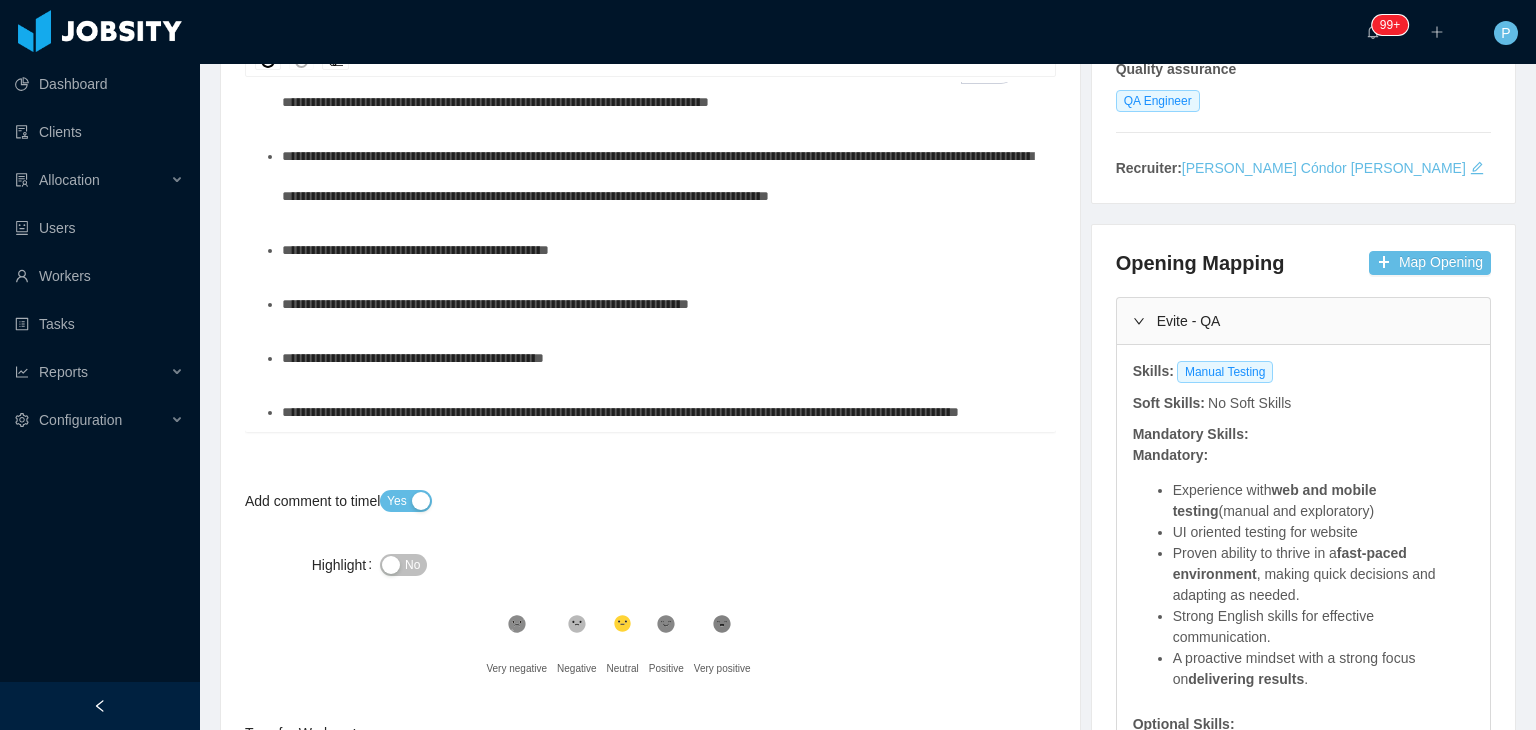 click on "**********" at bounding box center (413, 358) 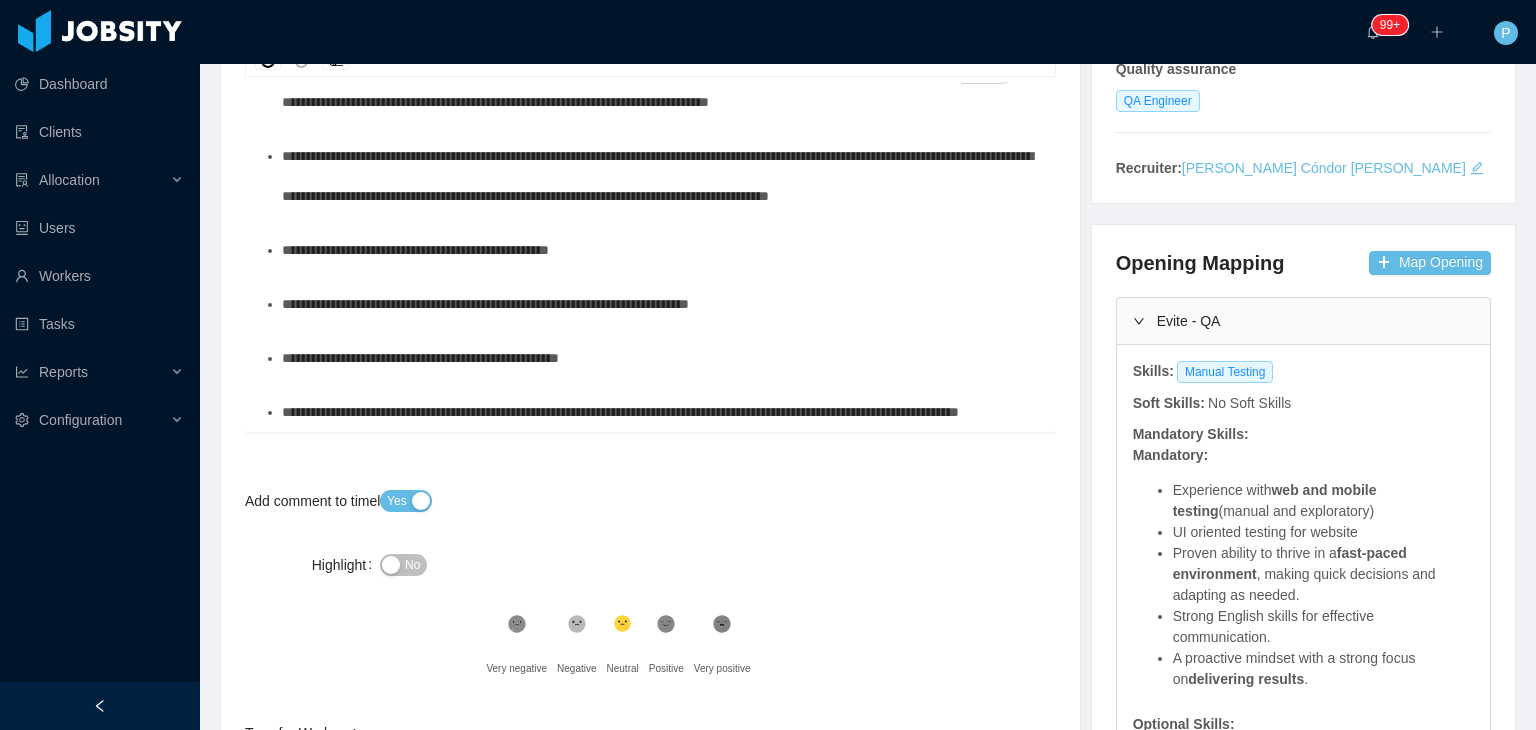 click on "No" at bounding box center (412, 565) 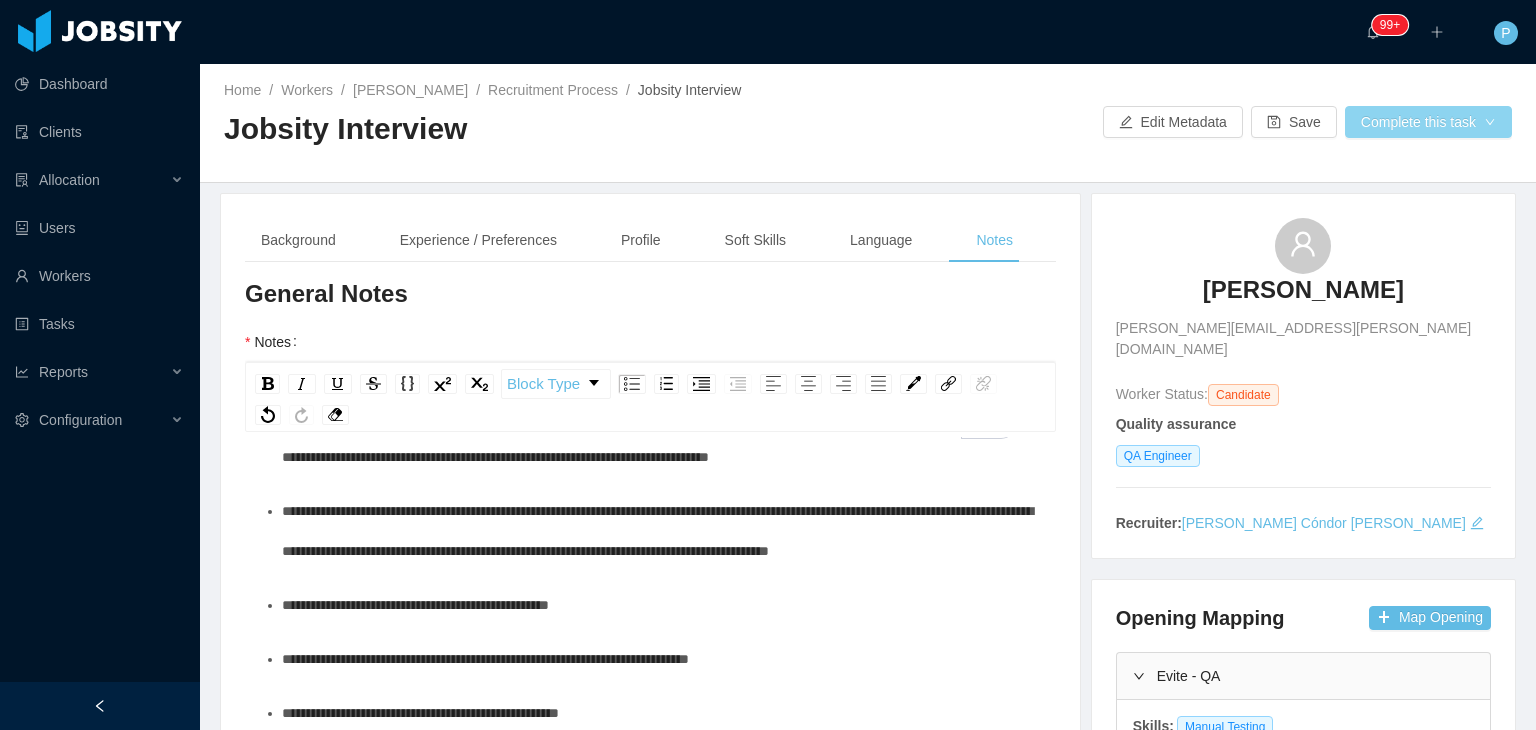 click on "Complete this task" at bounding box center (1428, 122) 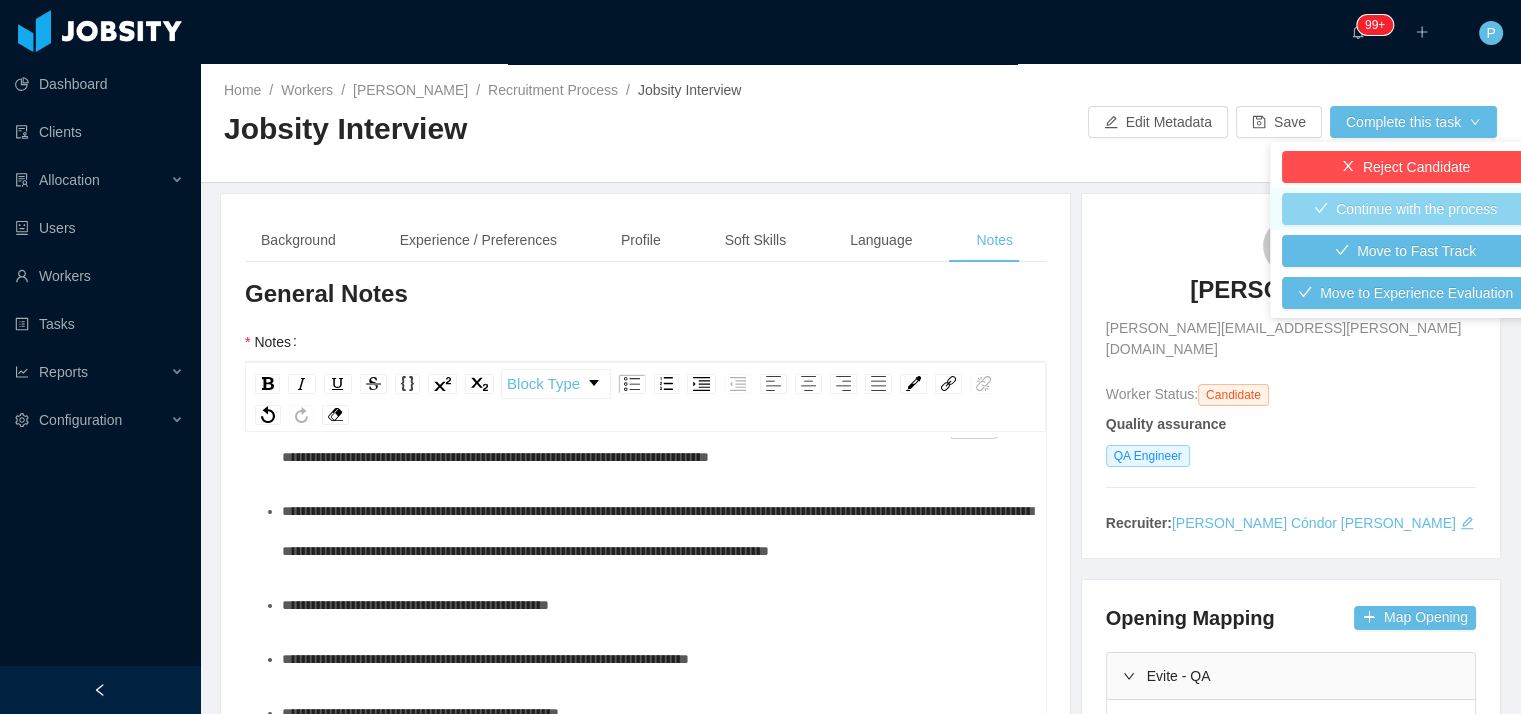 click on "Continue with the process" at bounding box center (1405, 209) 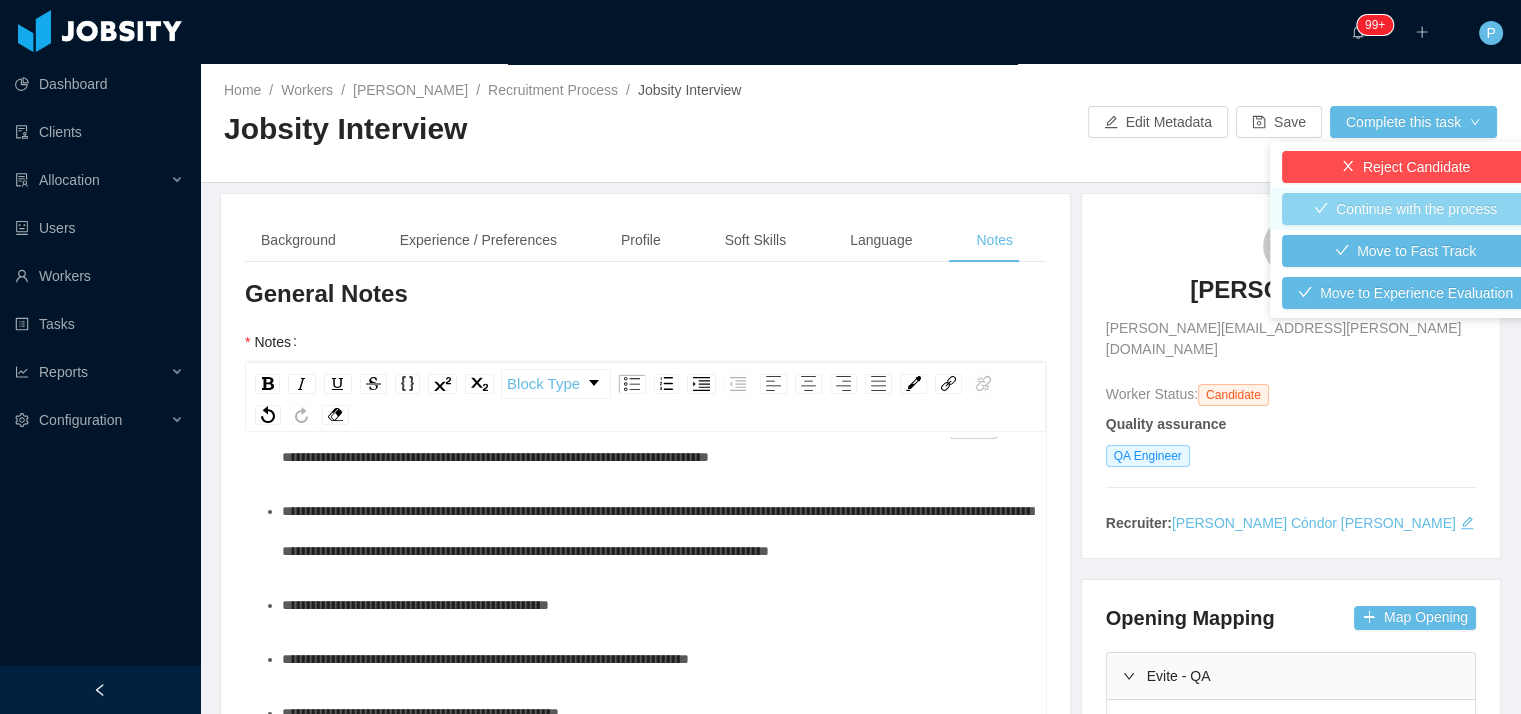 type 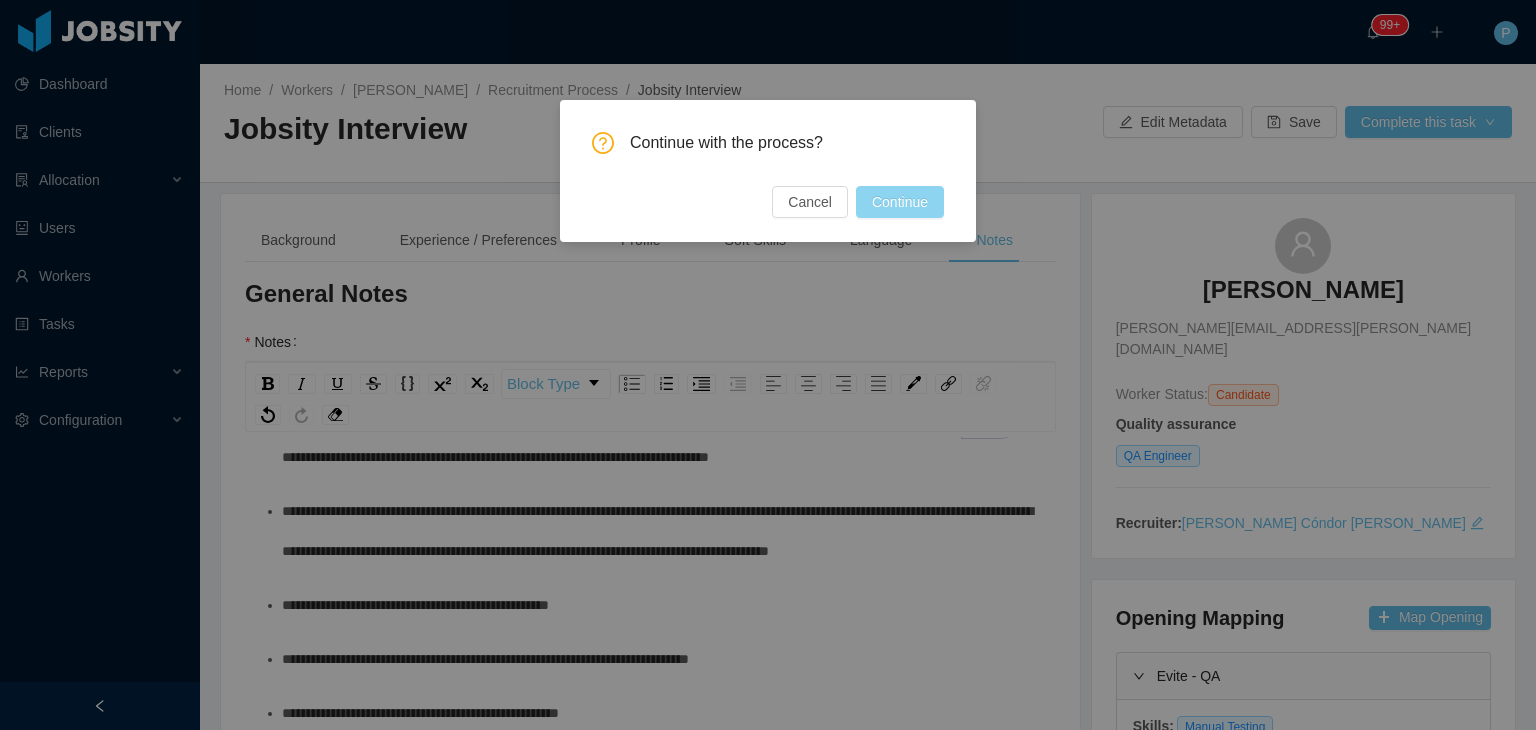 click on "Continue" at bounding box center (900, 202) 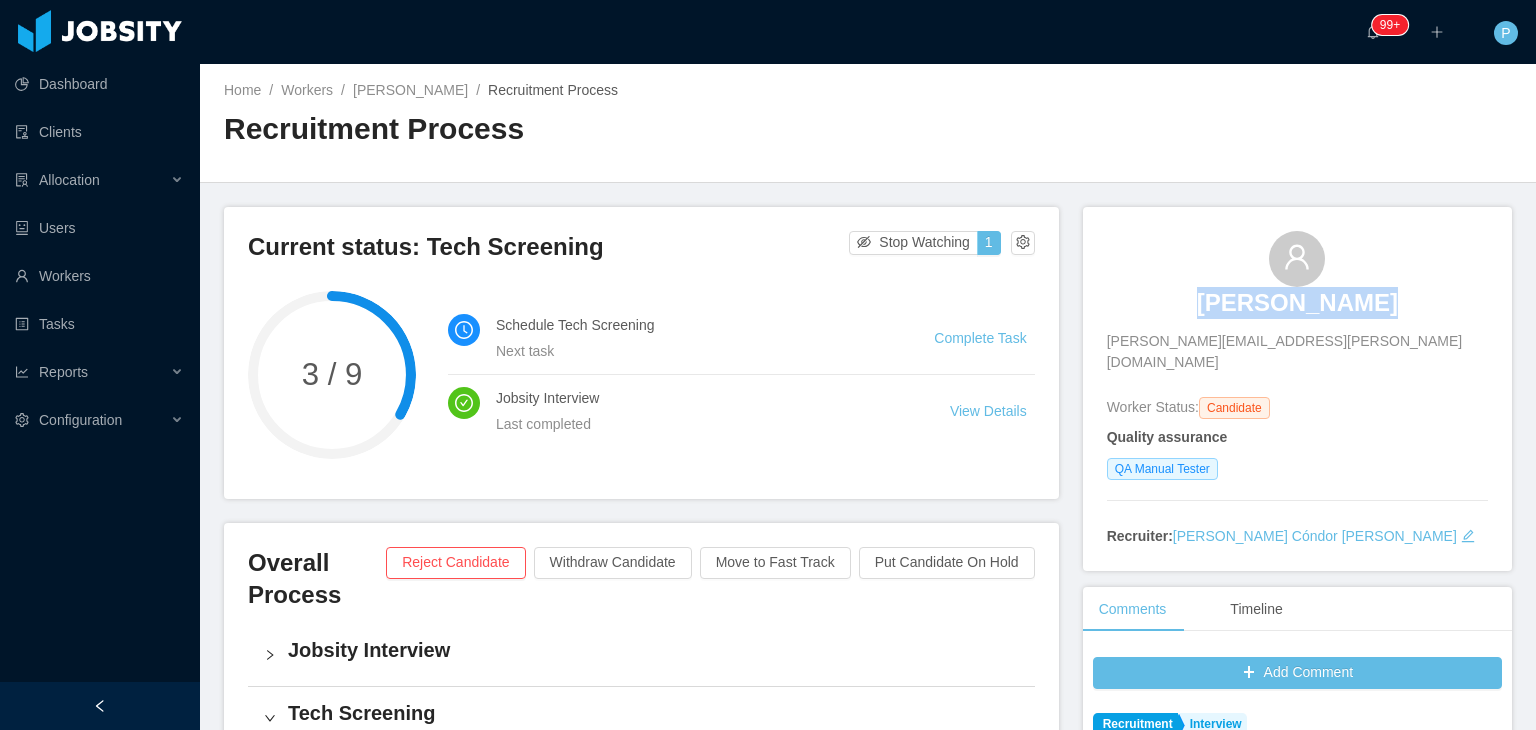 drag, startPoint x: 1364, startPoint y: 306, endPoint x: 1216, endPoint y: 320, distance: 148.66069 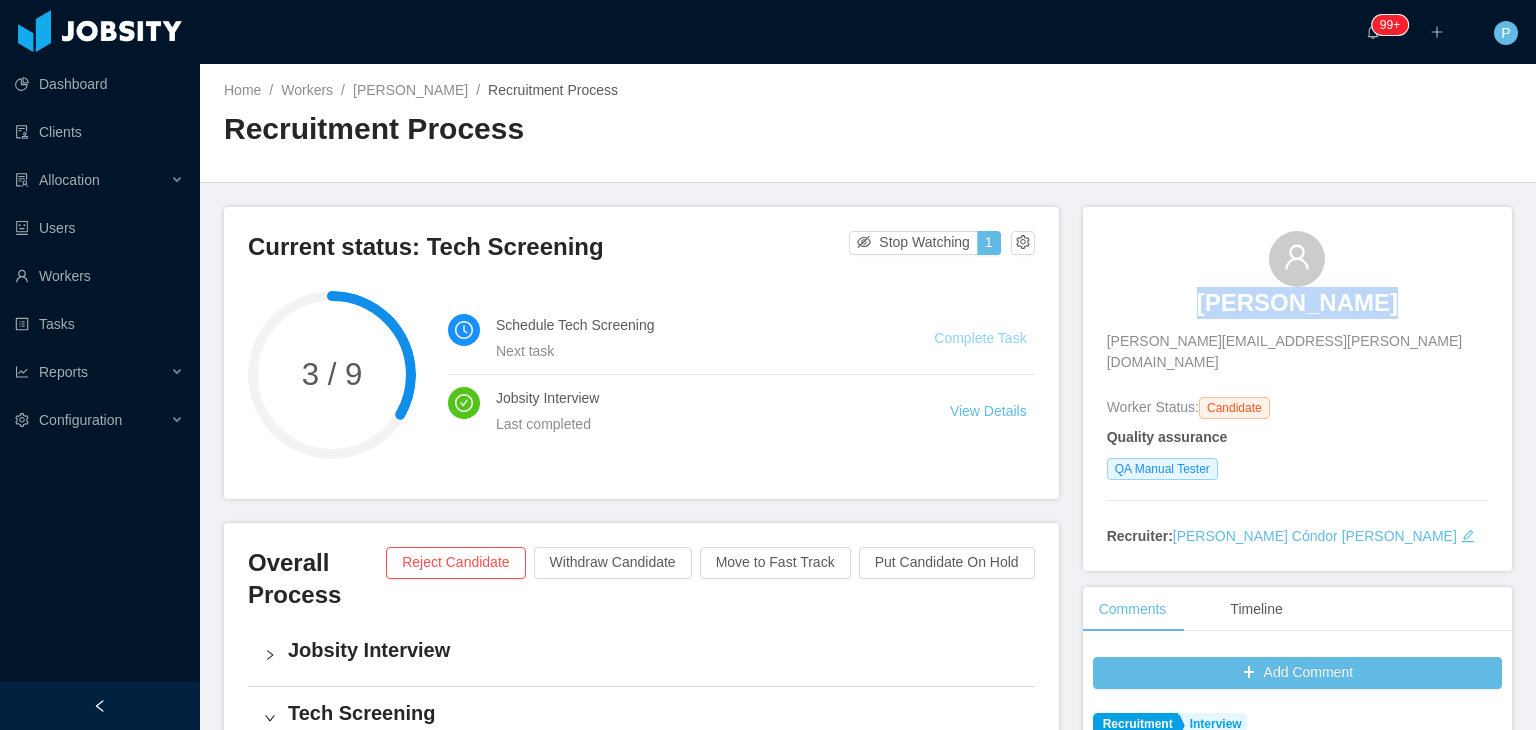 click on "Complete Task" at bounding box center (980, 338) 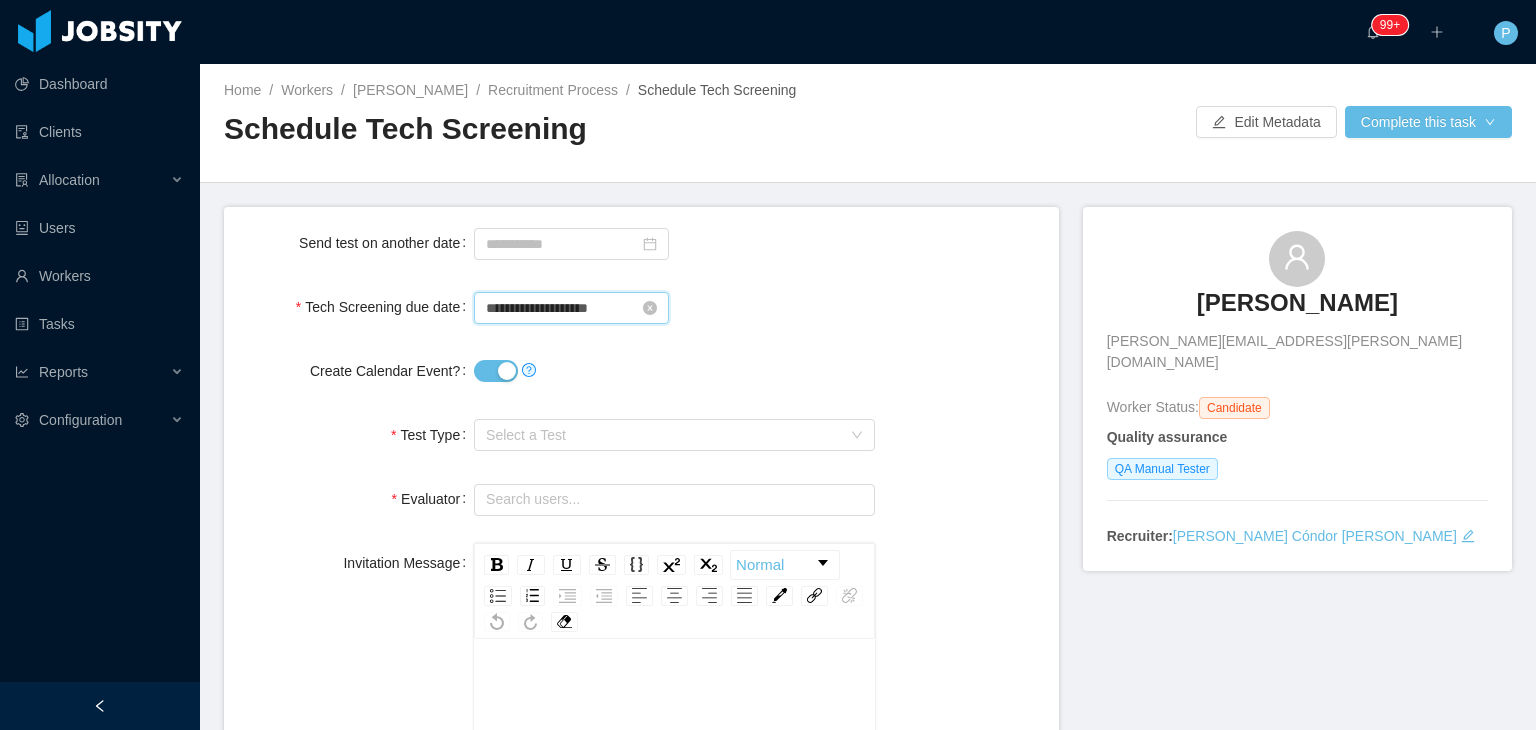 click on "**********" at bounding box center [571, 308] 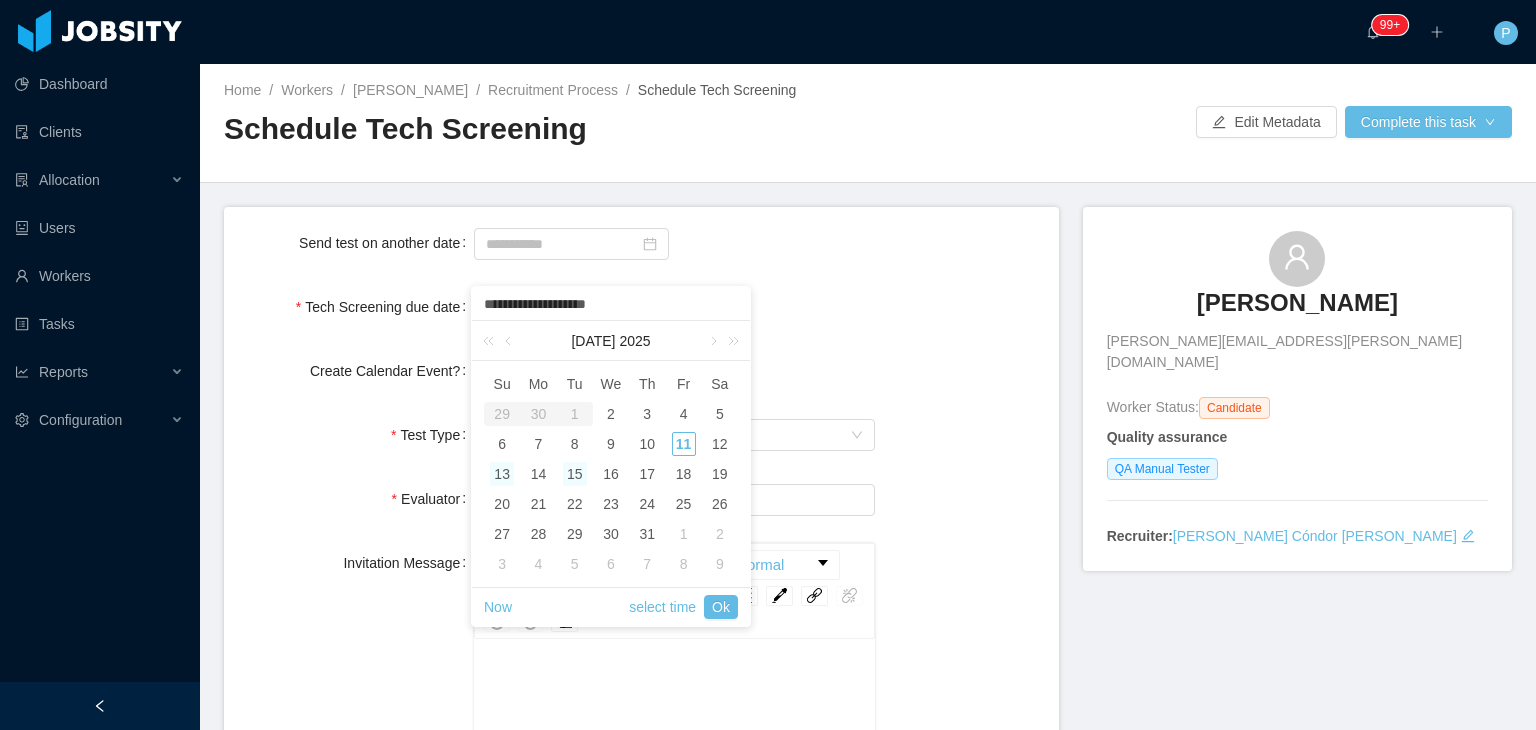 click on "13" at bounding box center [502, 474] 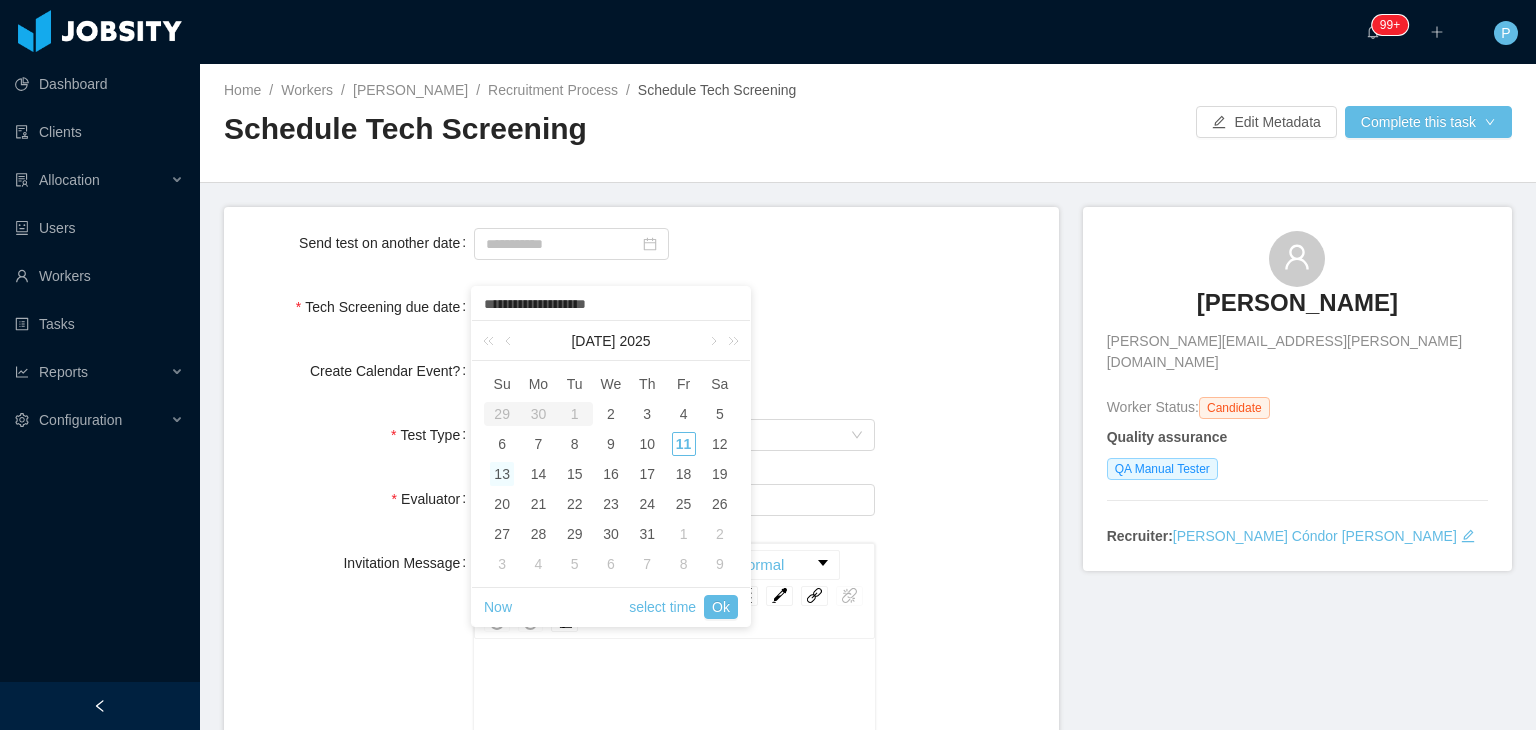 click on "**********" at bounding box center (611, 305) 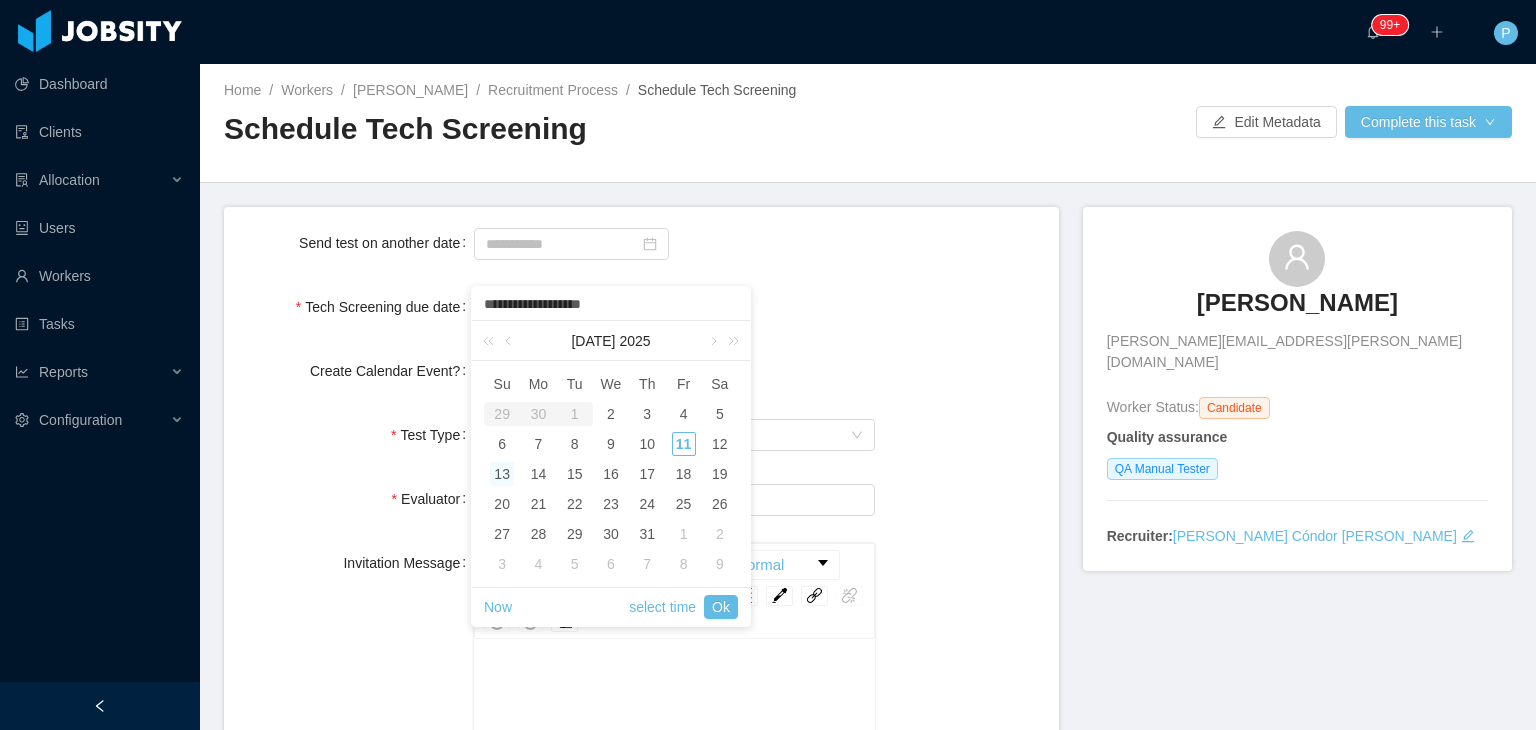 type on "**********" 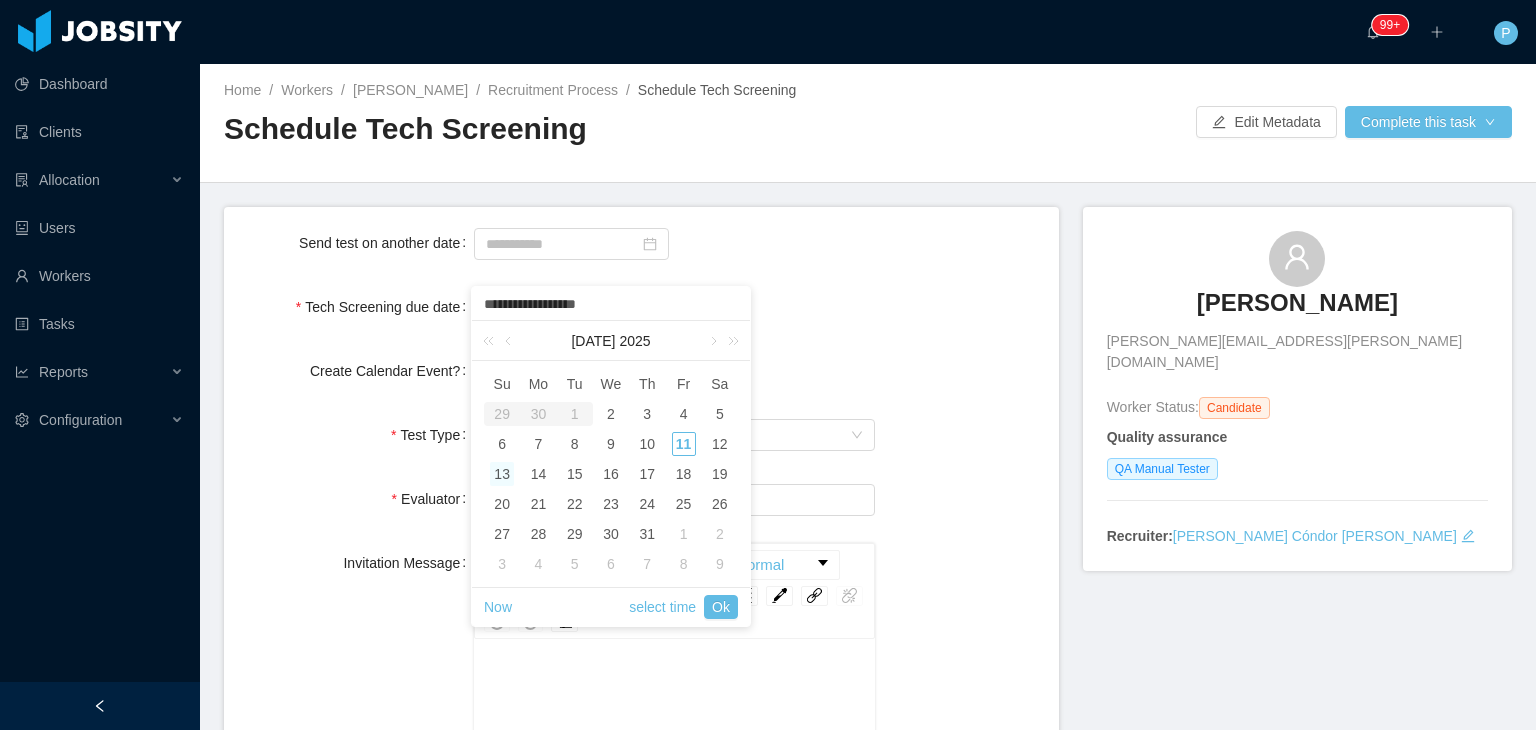 type on "**********" 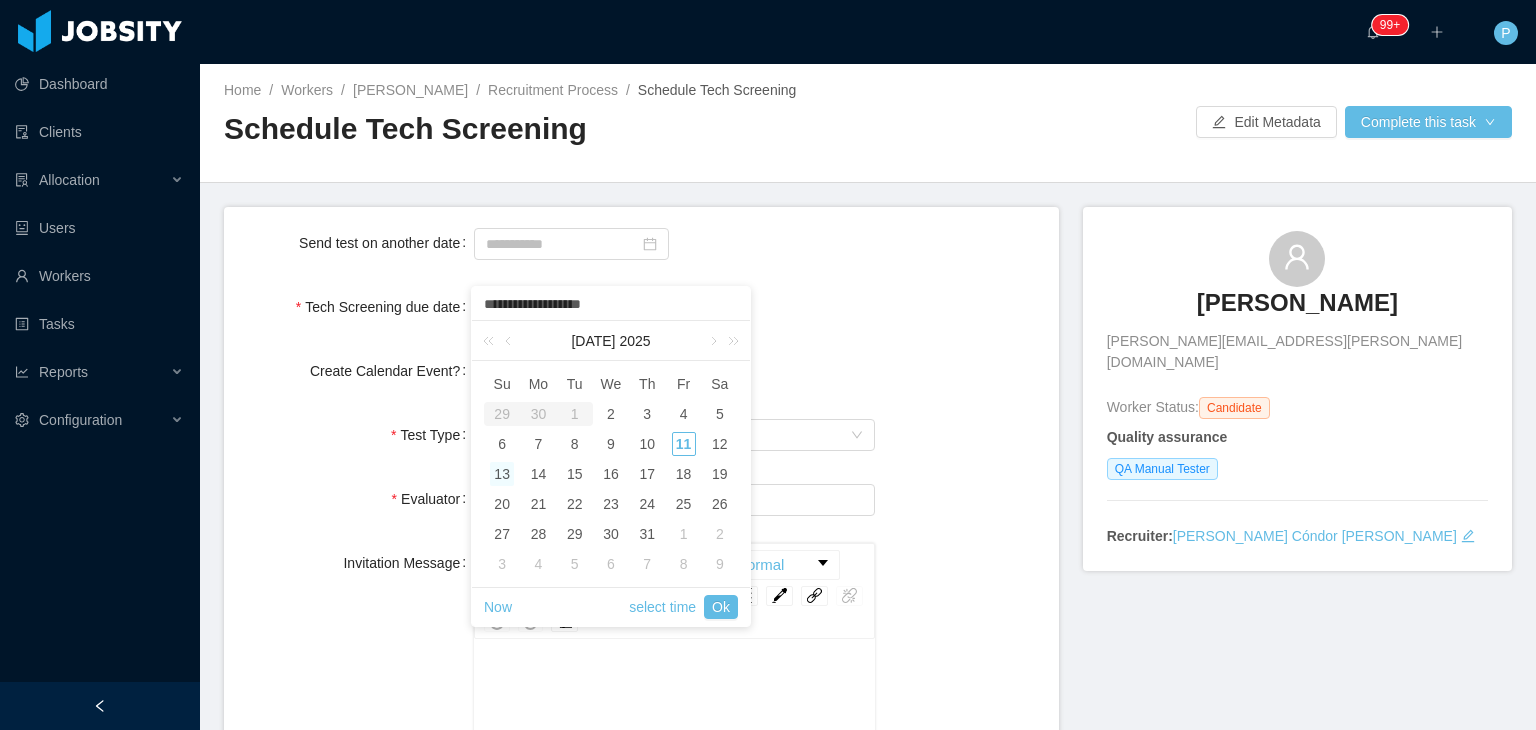 type on "**********" 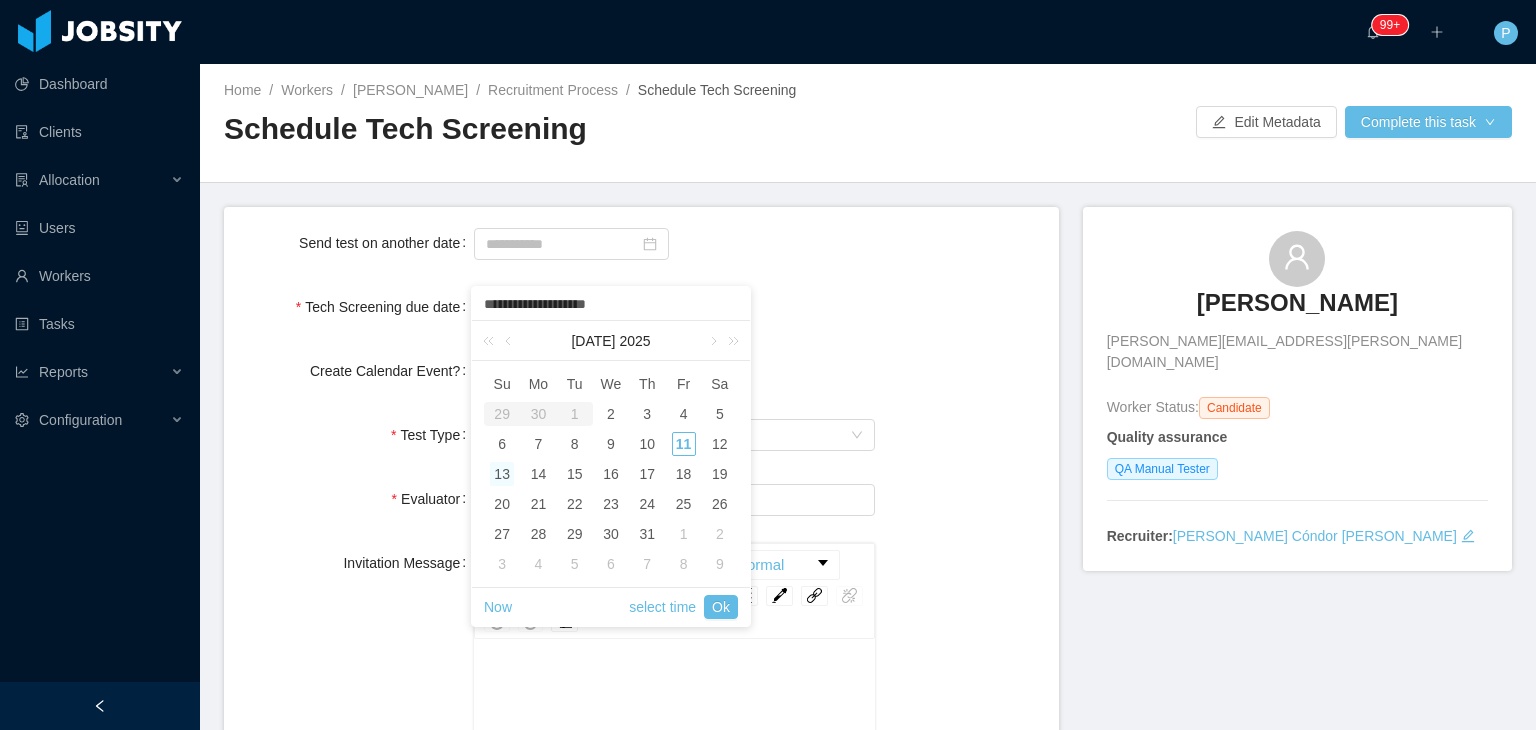 type on "**********" 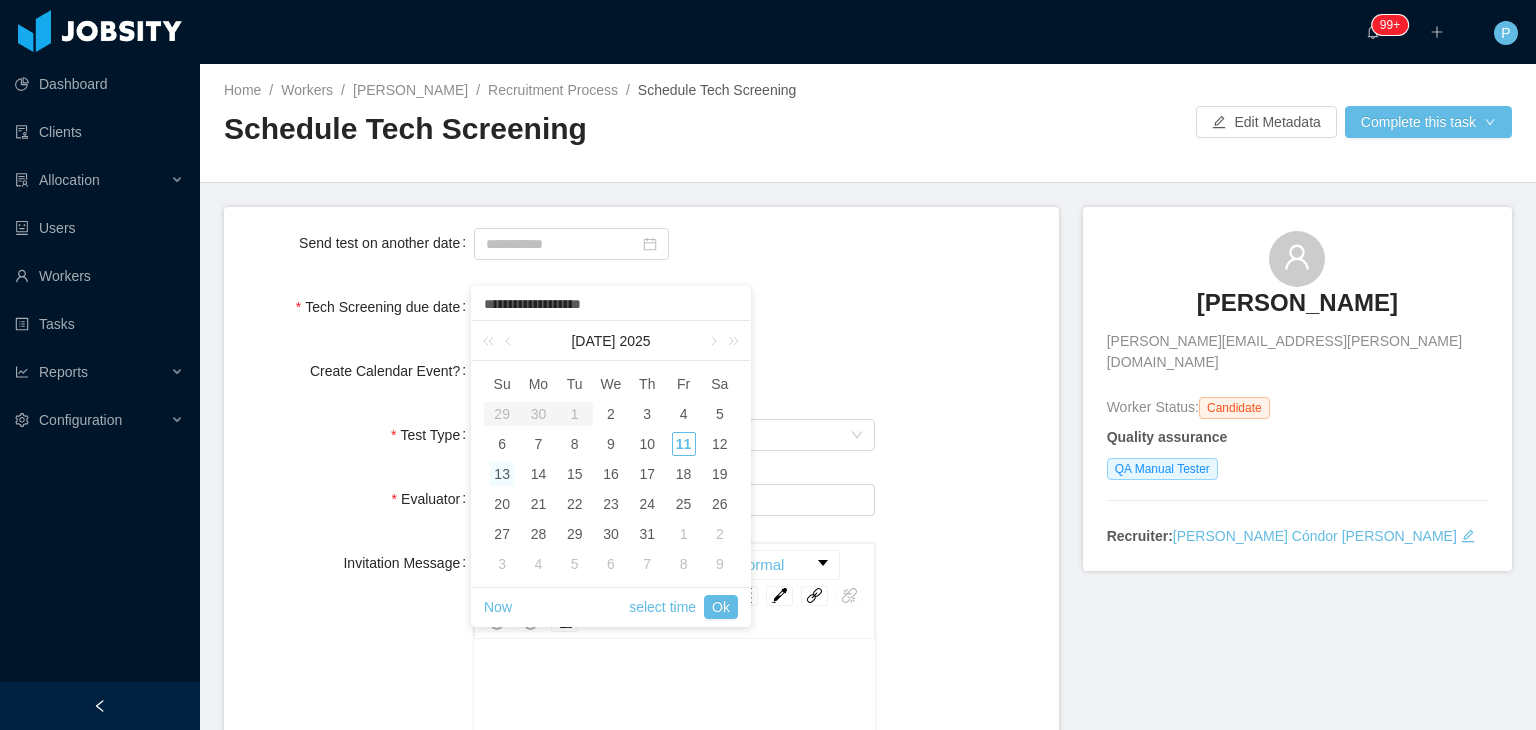 type on "**********" 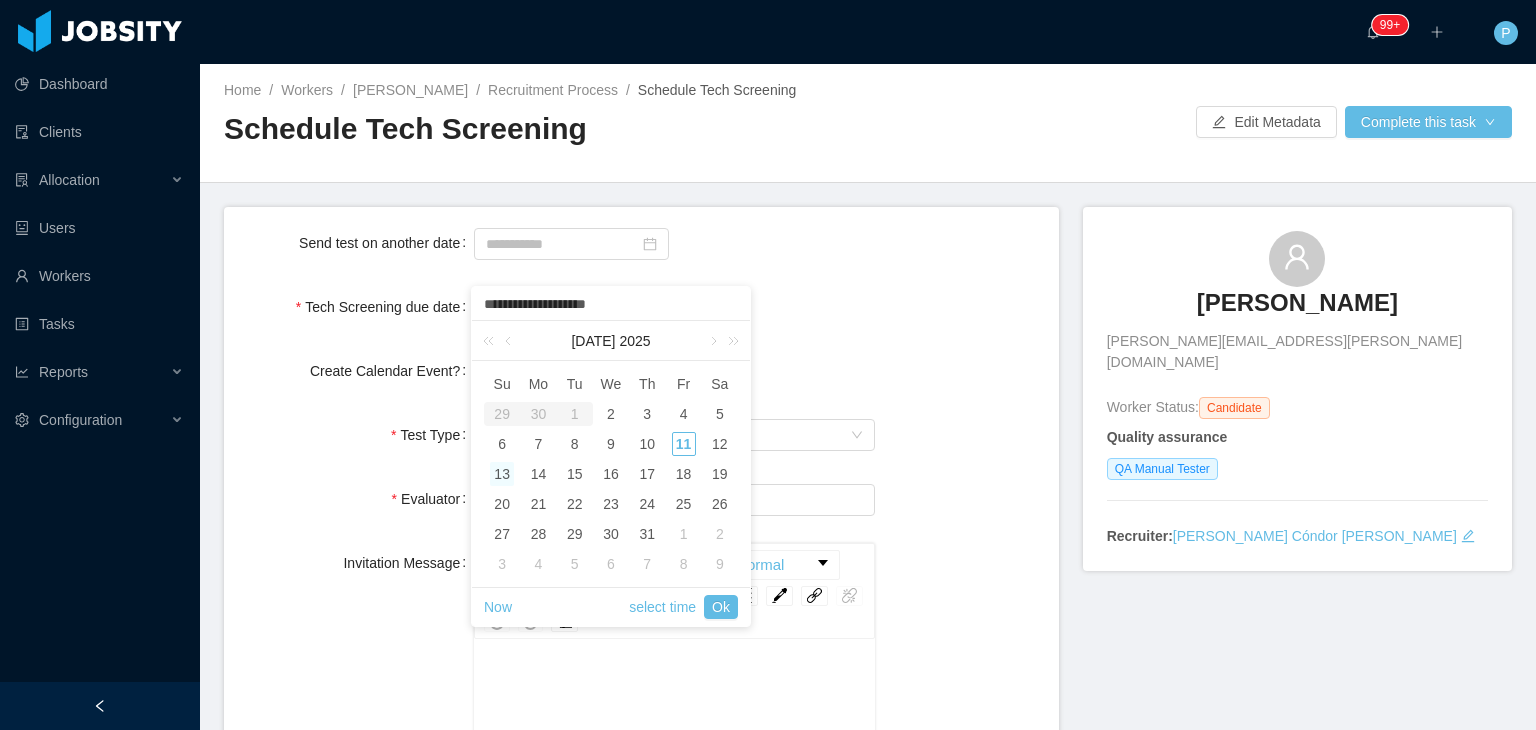 type on "**********" 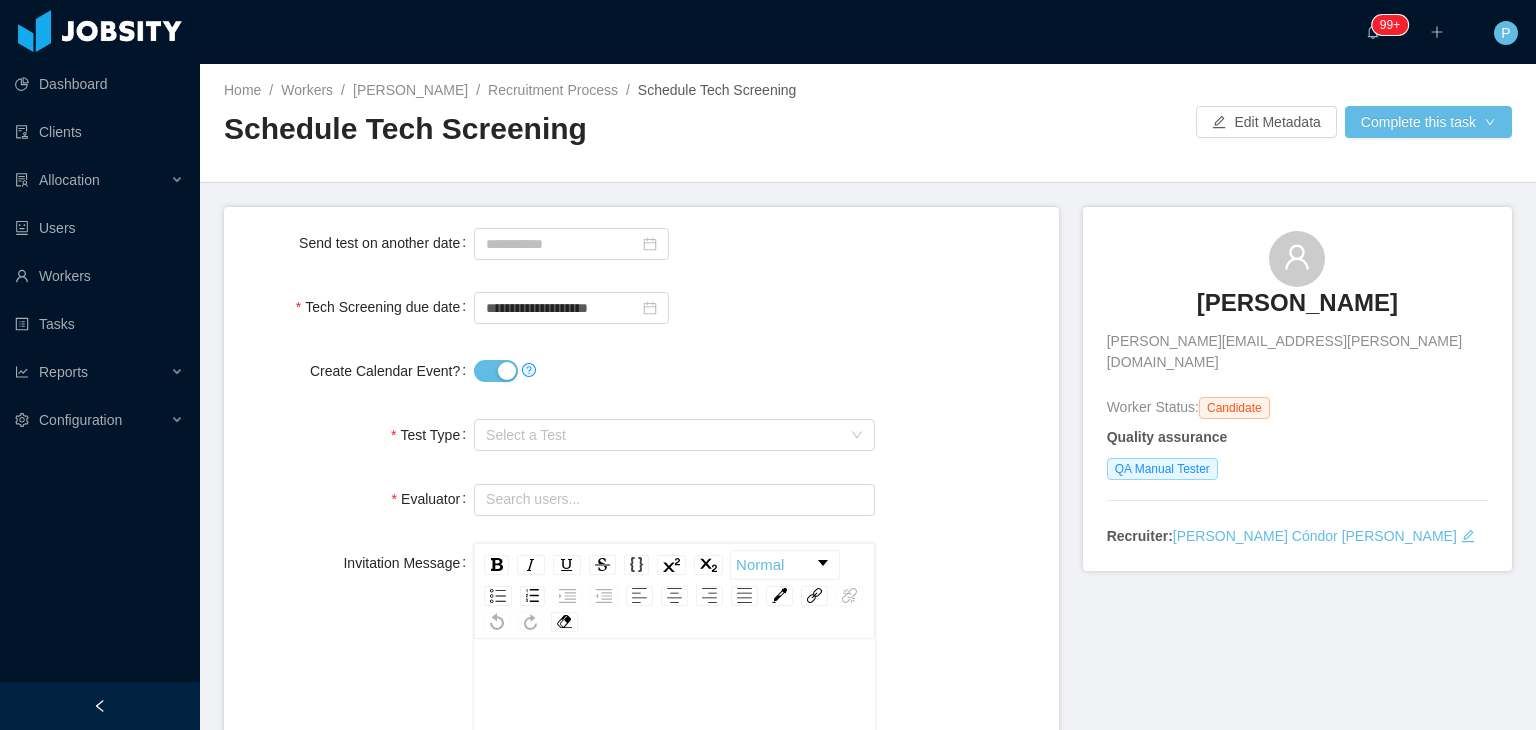 click on "**********" at bounding box center (641, 307) 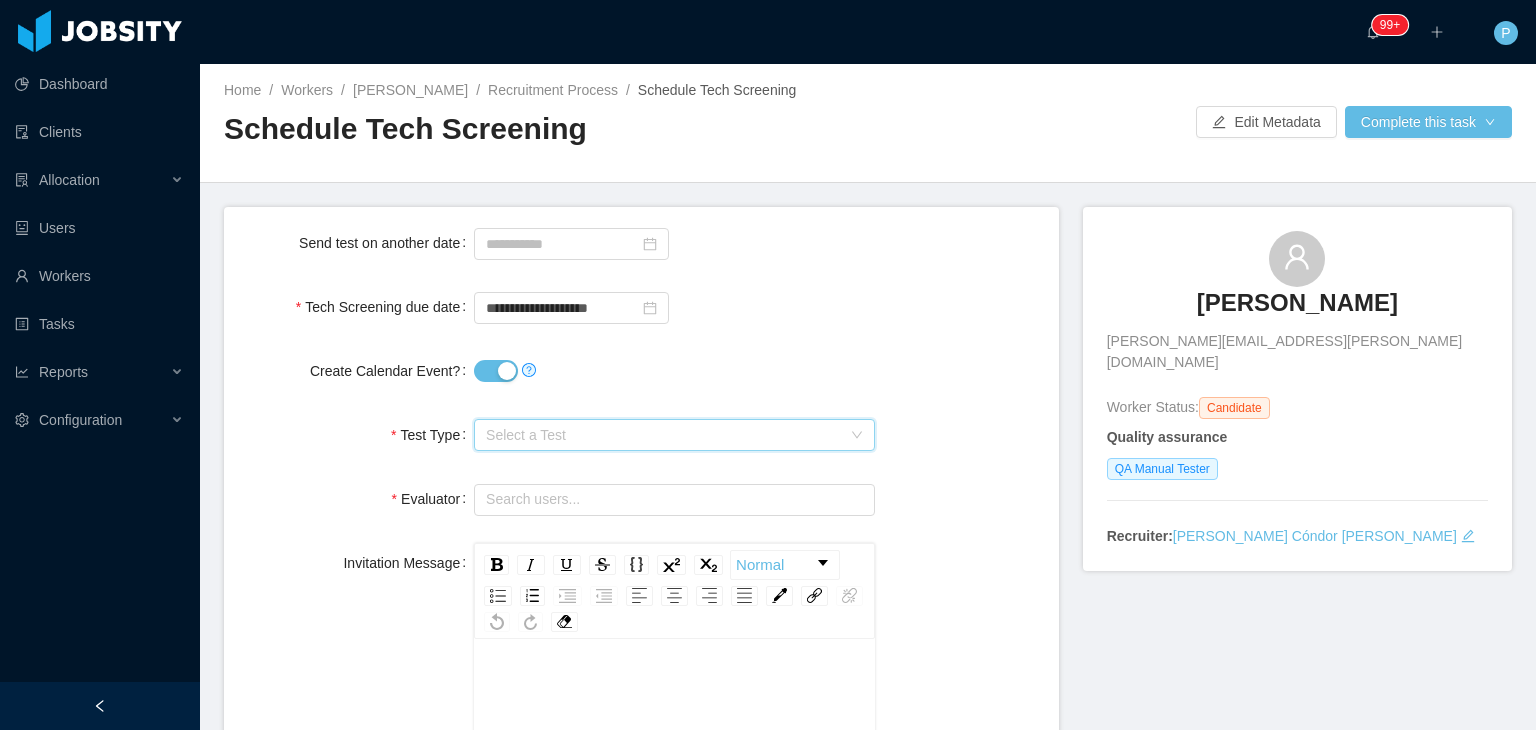 click on "Select a Test" at bounding box center (663, 435) 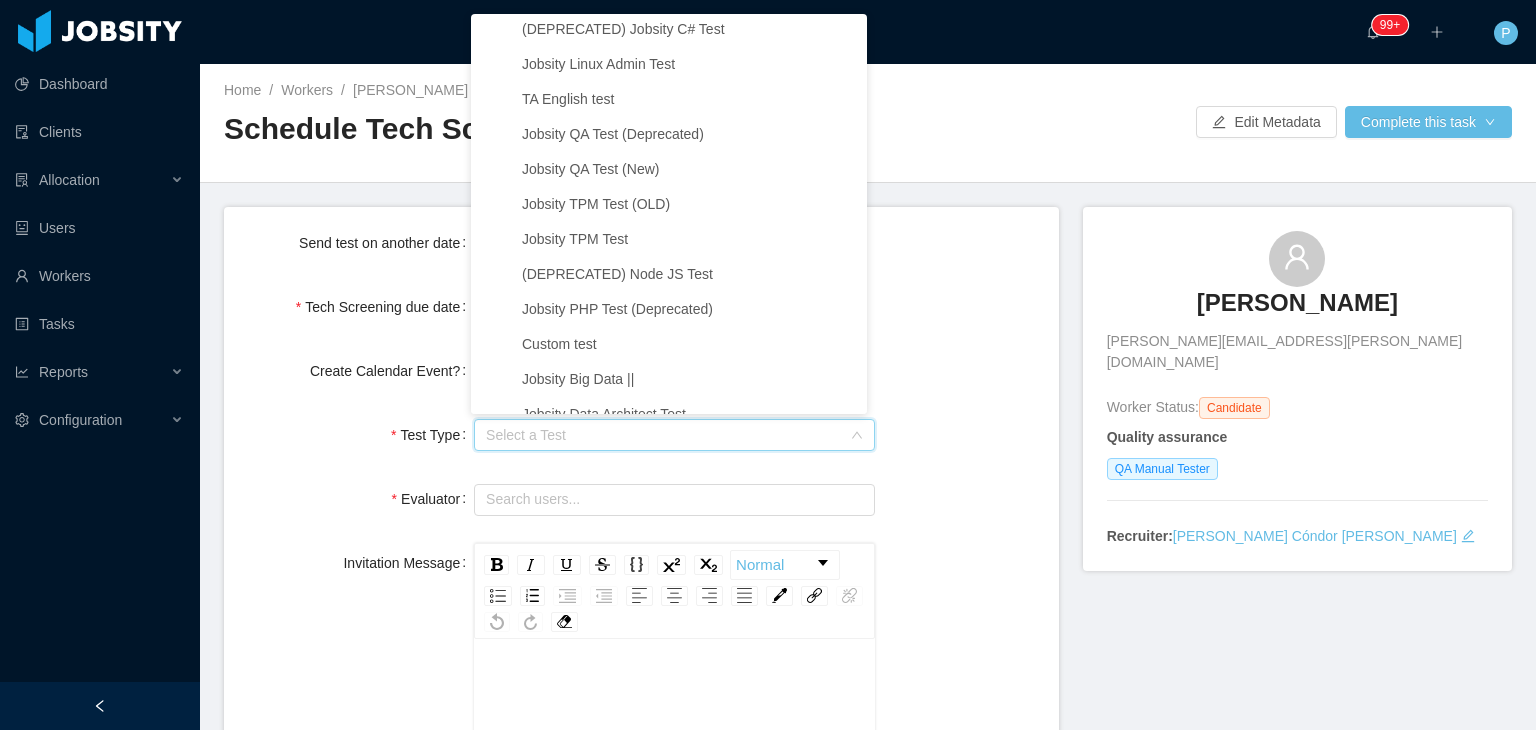 scroll, scrollTop: 1059, scrollLeft: 0, axis: vertical 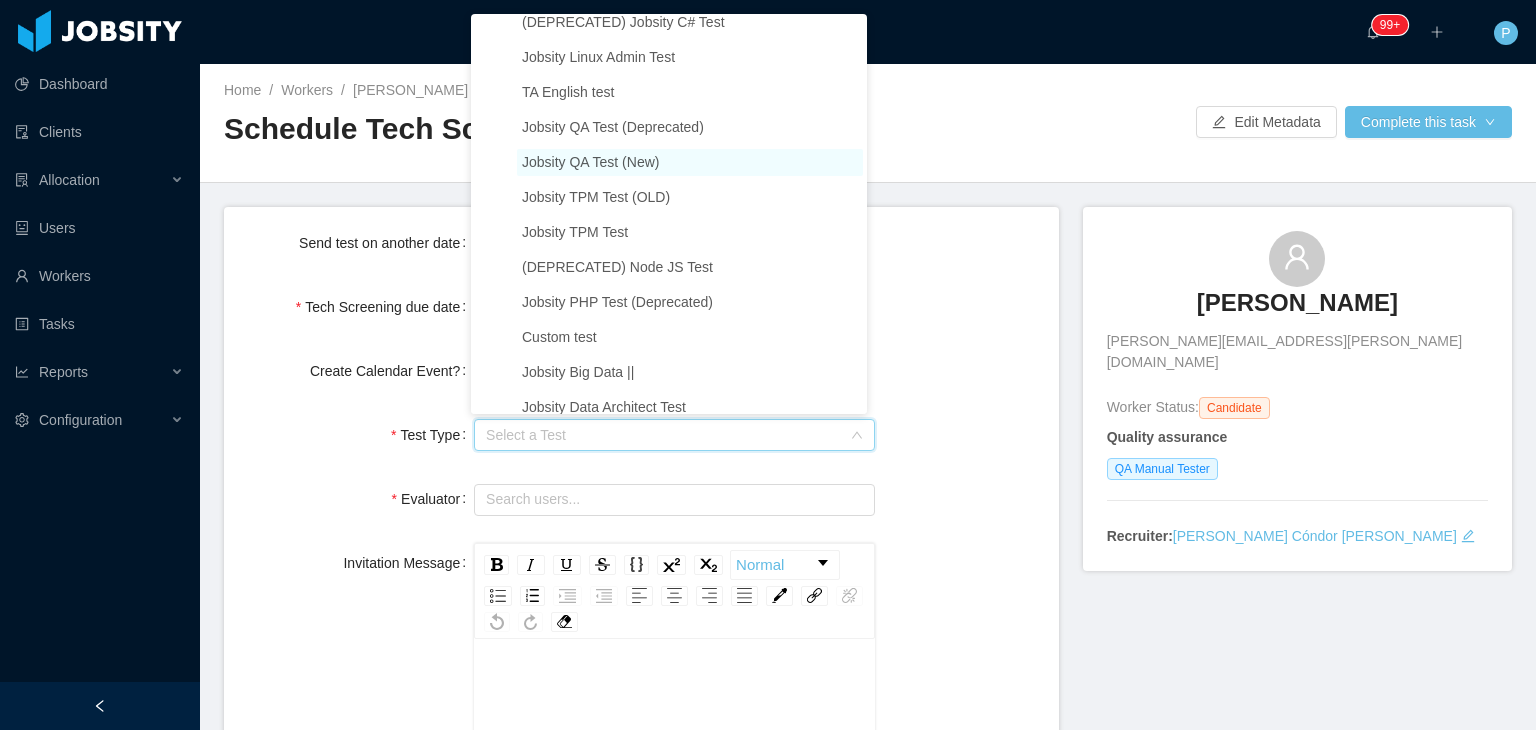click on "Jobsity QA Test (New)" at bounding box center (690, 162) 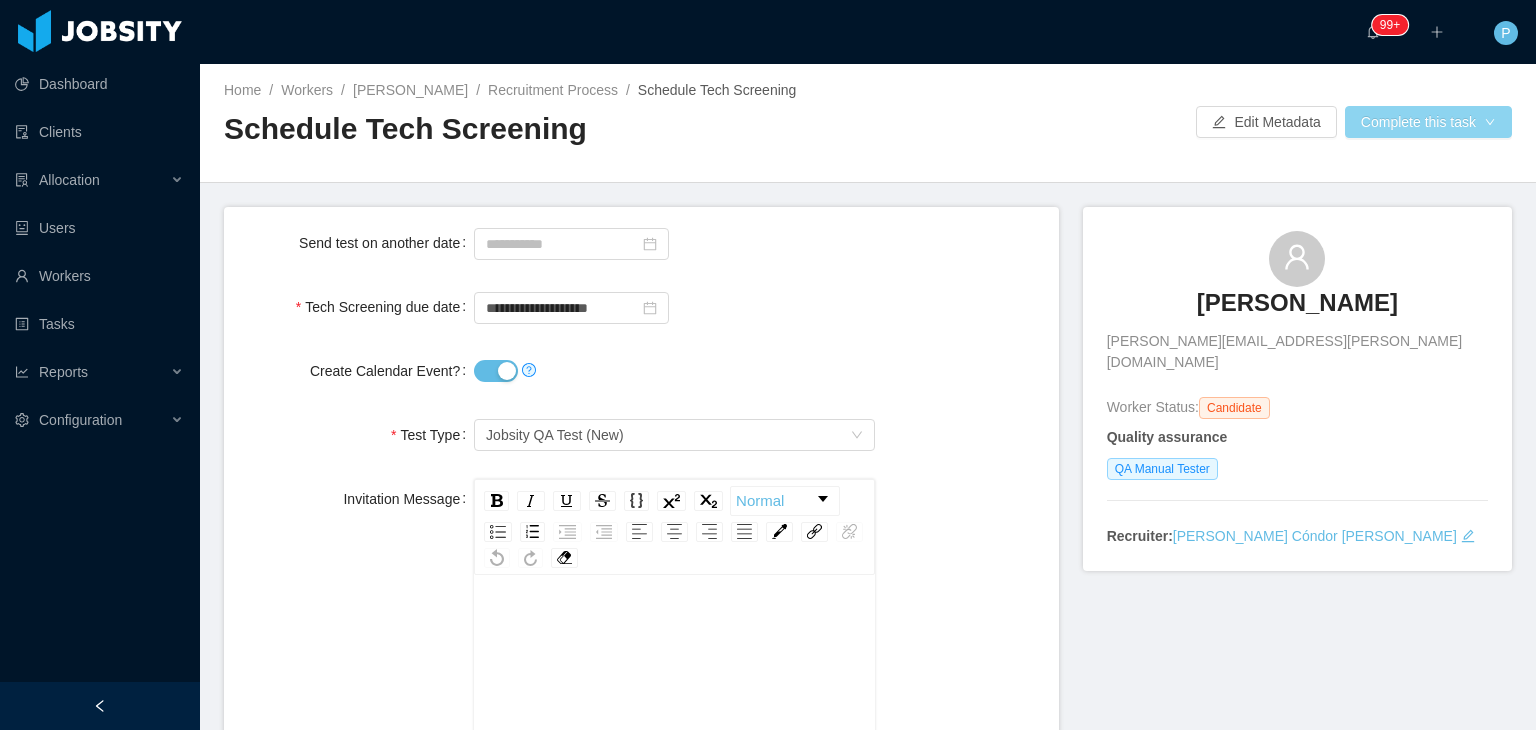 click on "Complete this task" at bounding box center (1428, 122) 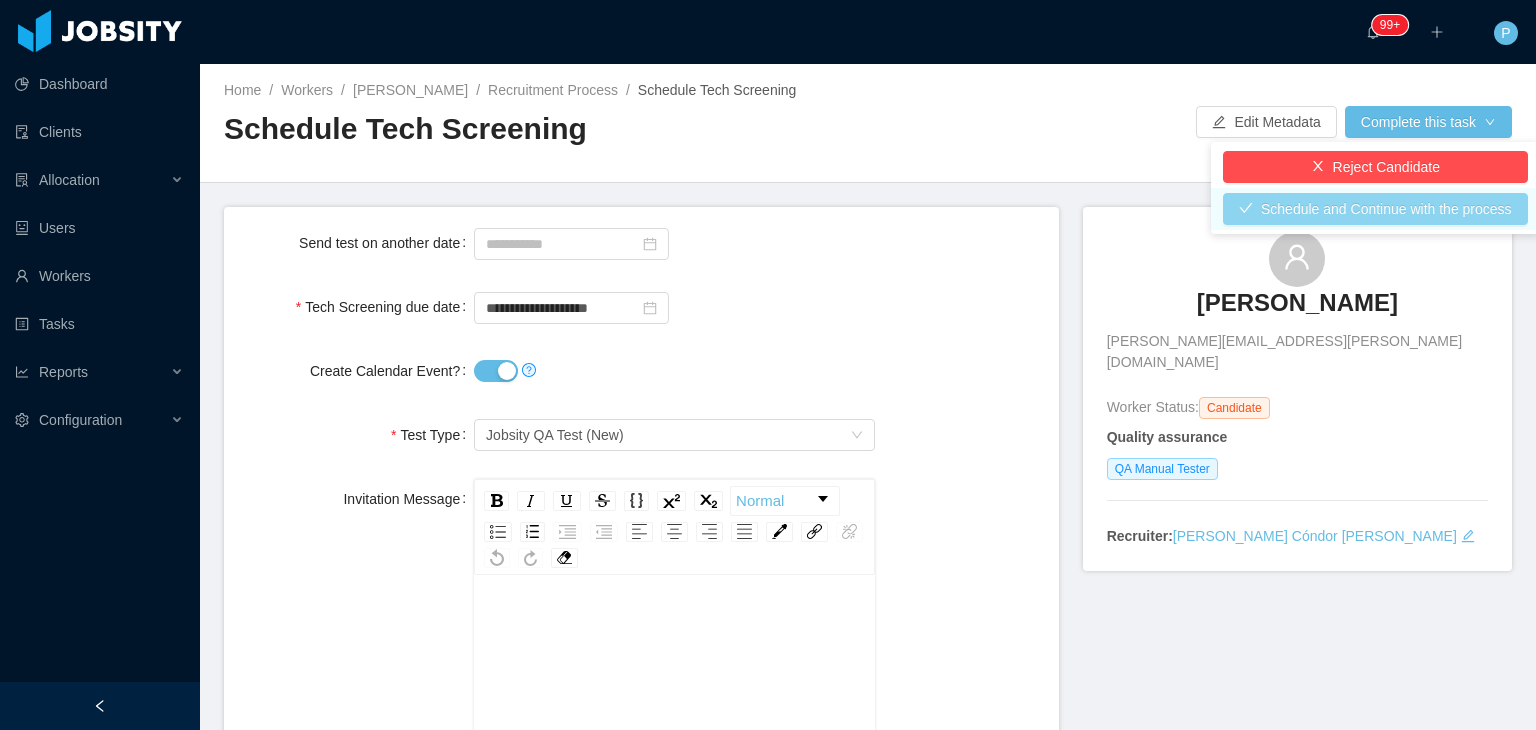 click on "Schedule and Continue with the process" at bounding box center [1375, 209] 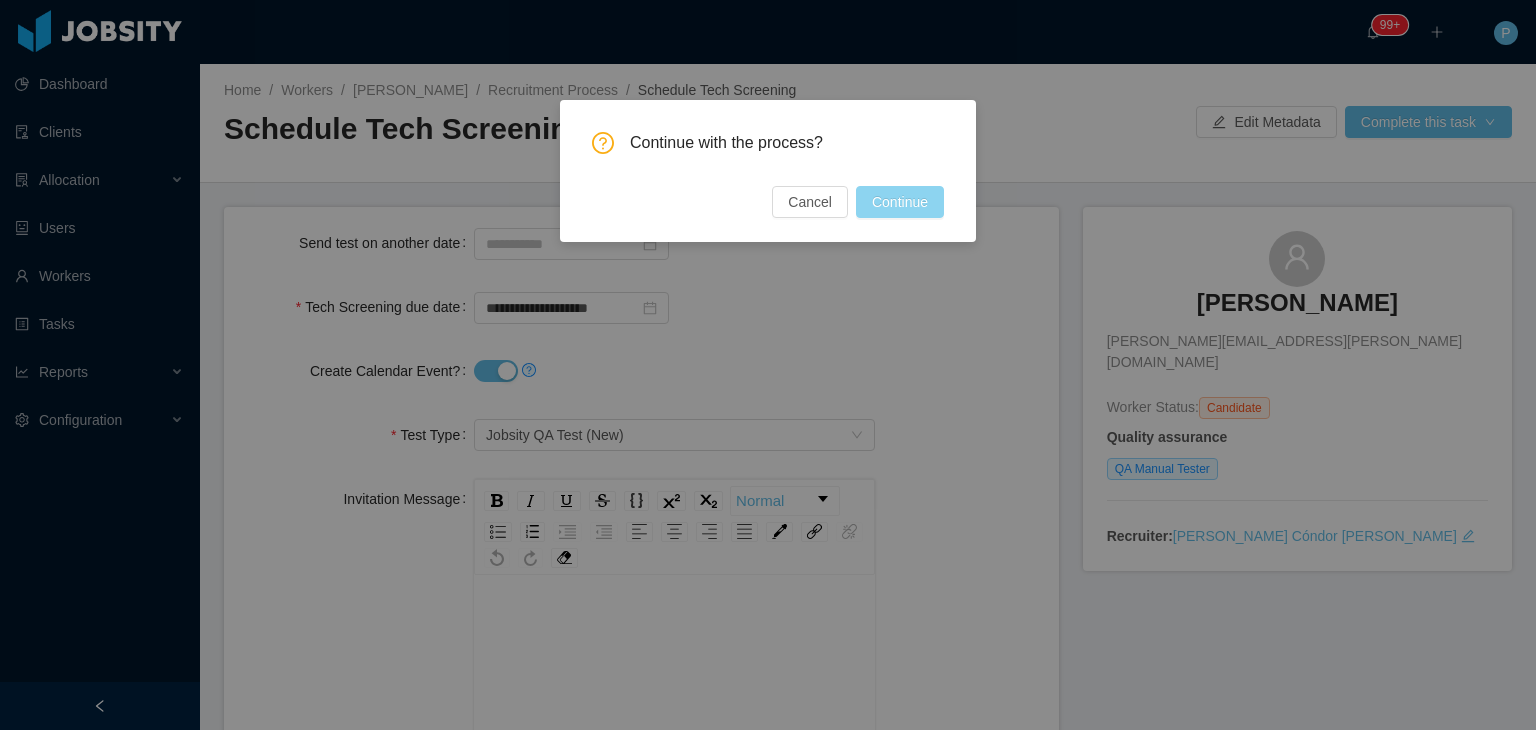 click on "Continue" at bounding box center [900, 202] 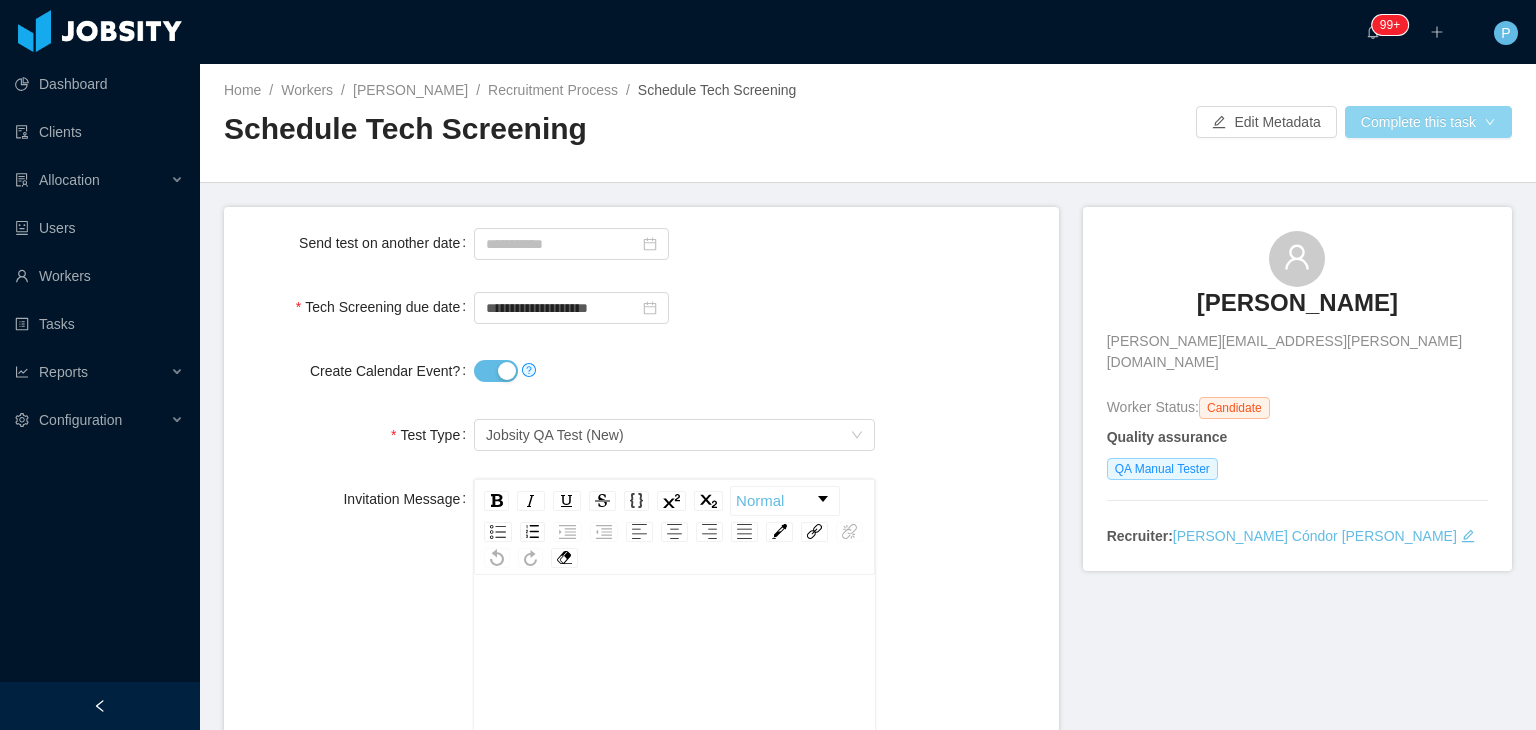click on "Complete this task" at bounding box center (1428, 122) 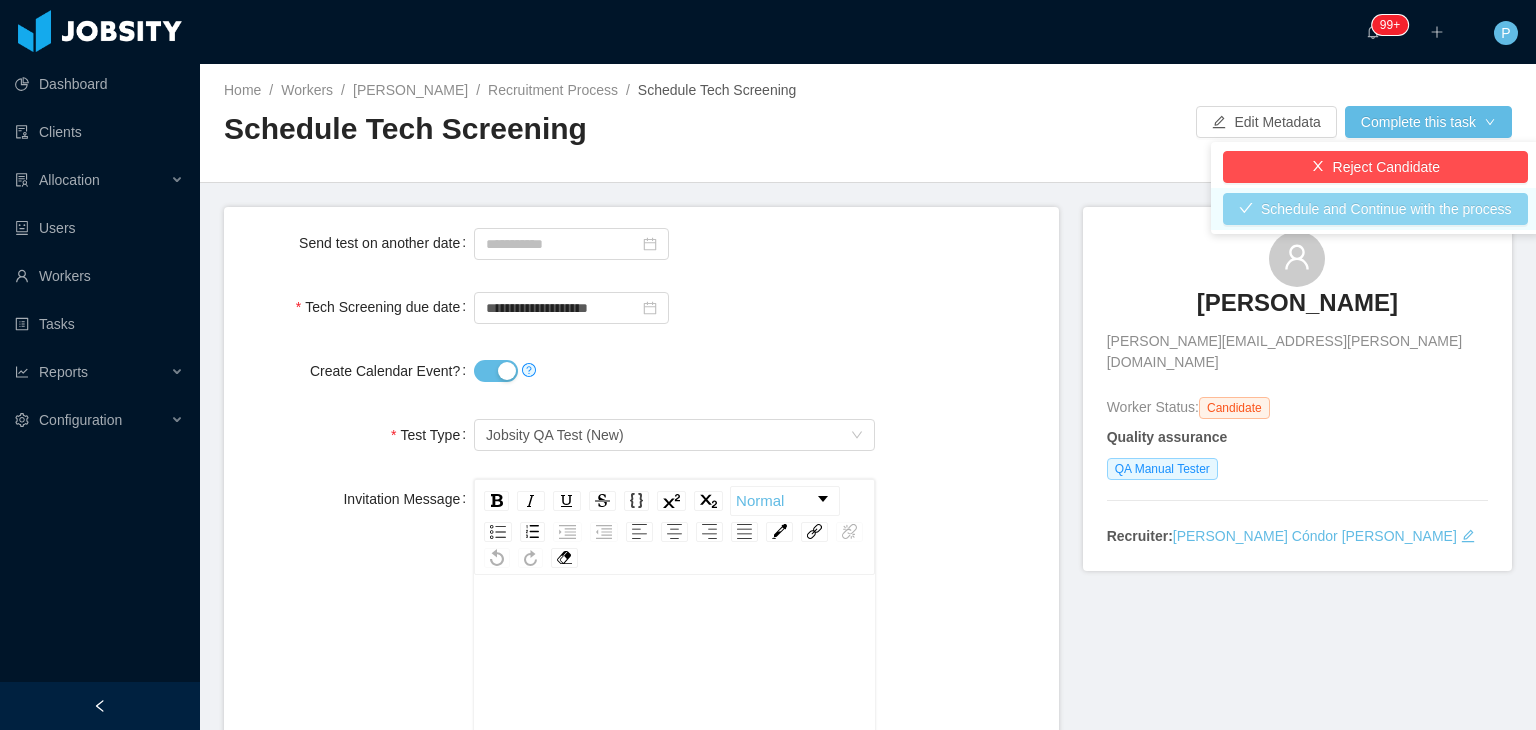 click on "Schedule and Continue with the process" at bounding box center (1375, 209) 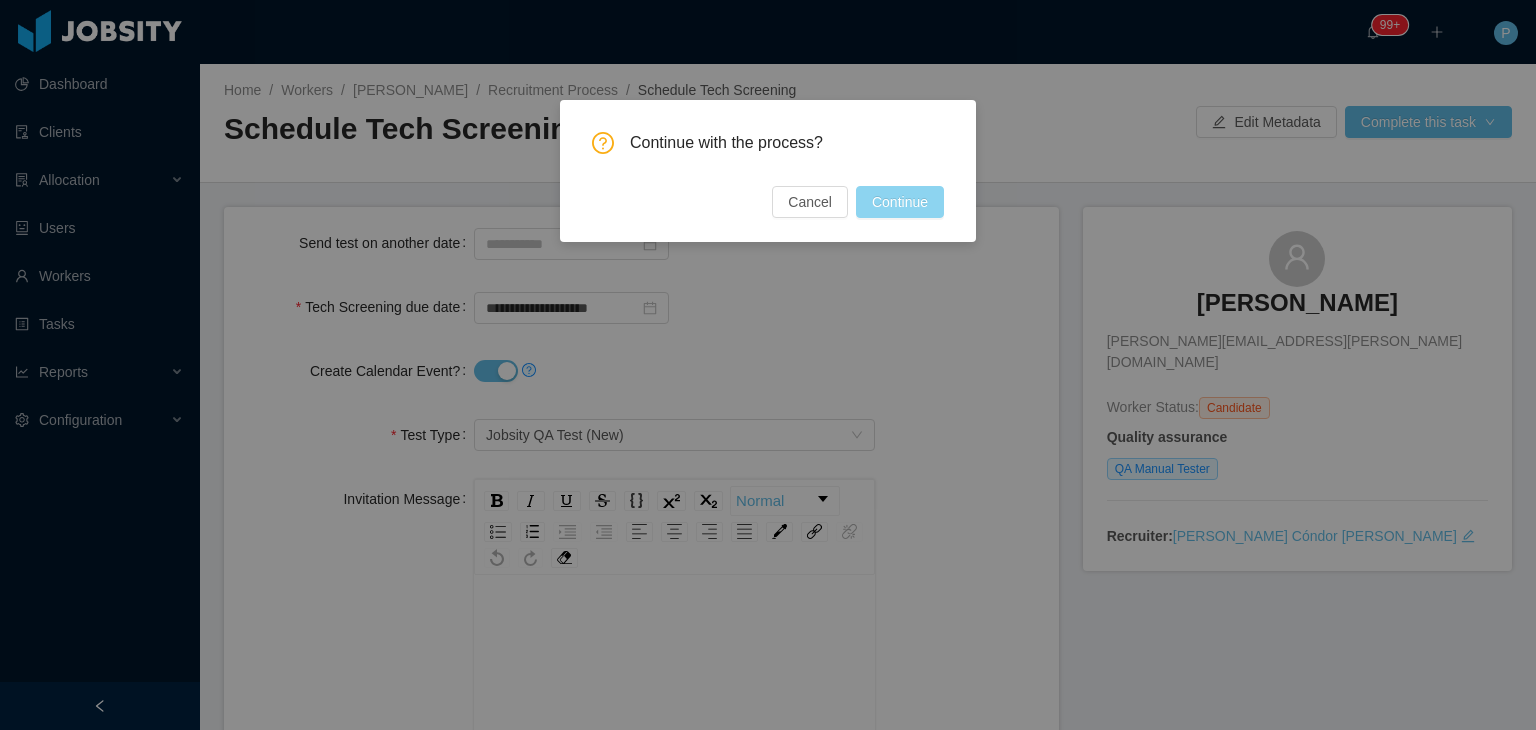 click on "Continue" at bounding box center [900, 202] 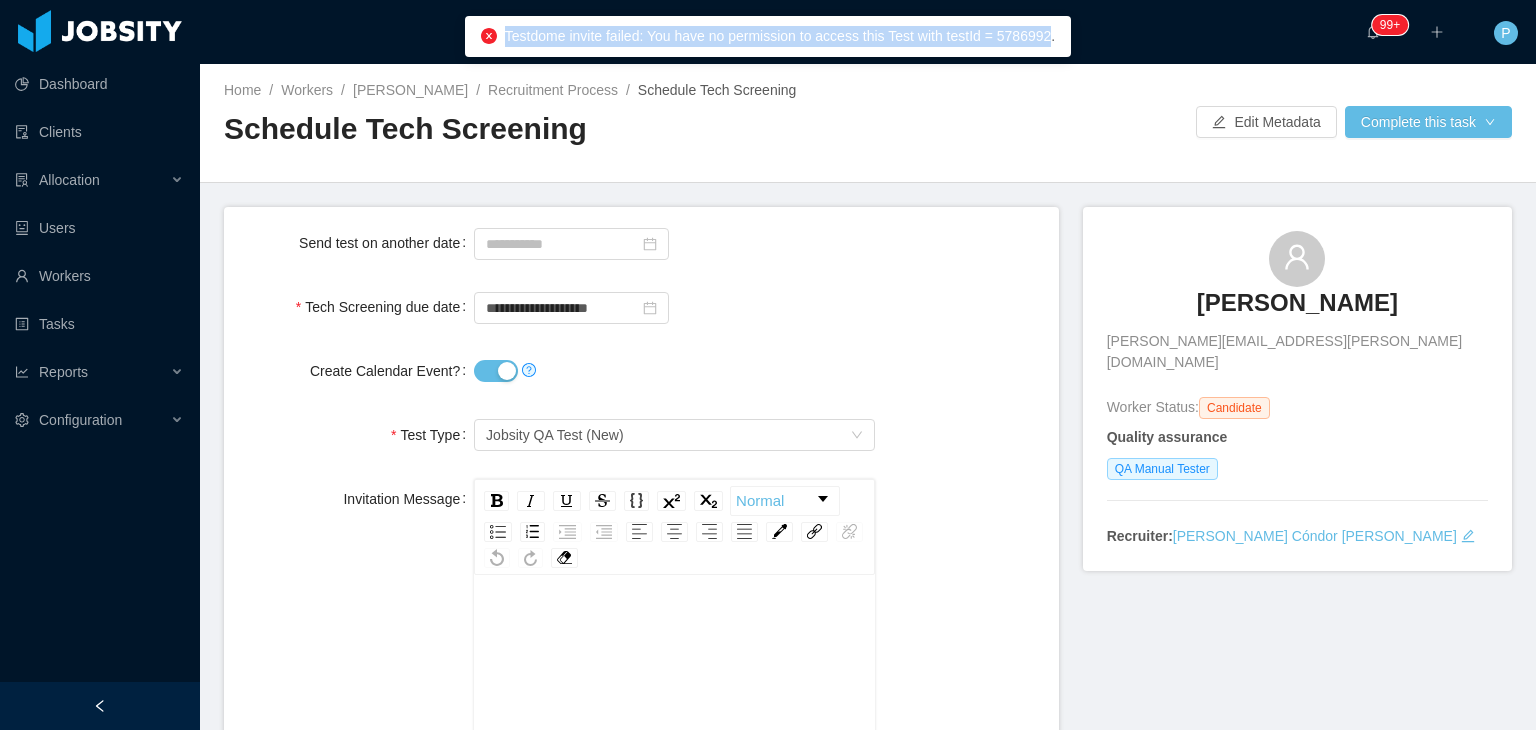 drag, startPoint x: 1048, startPoint y: 38, endPoint x: 505, endPoint y: 49, distance: 543.1114 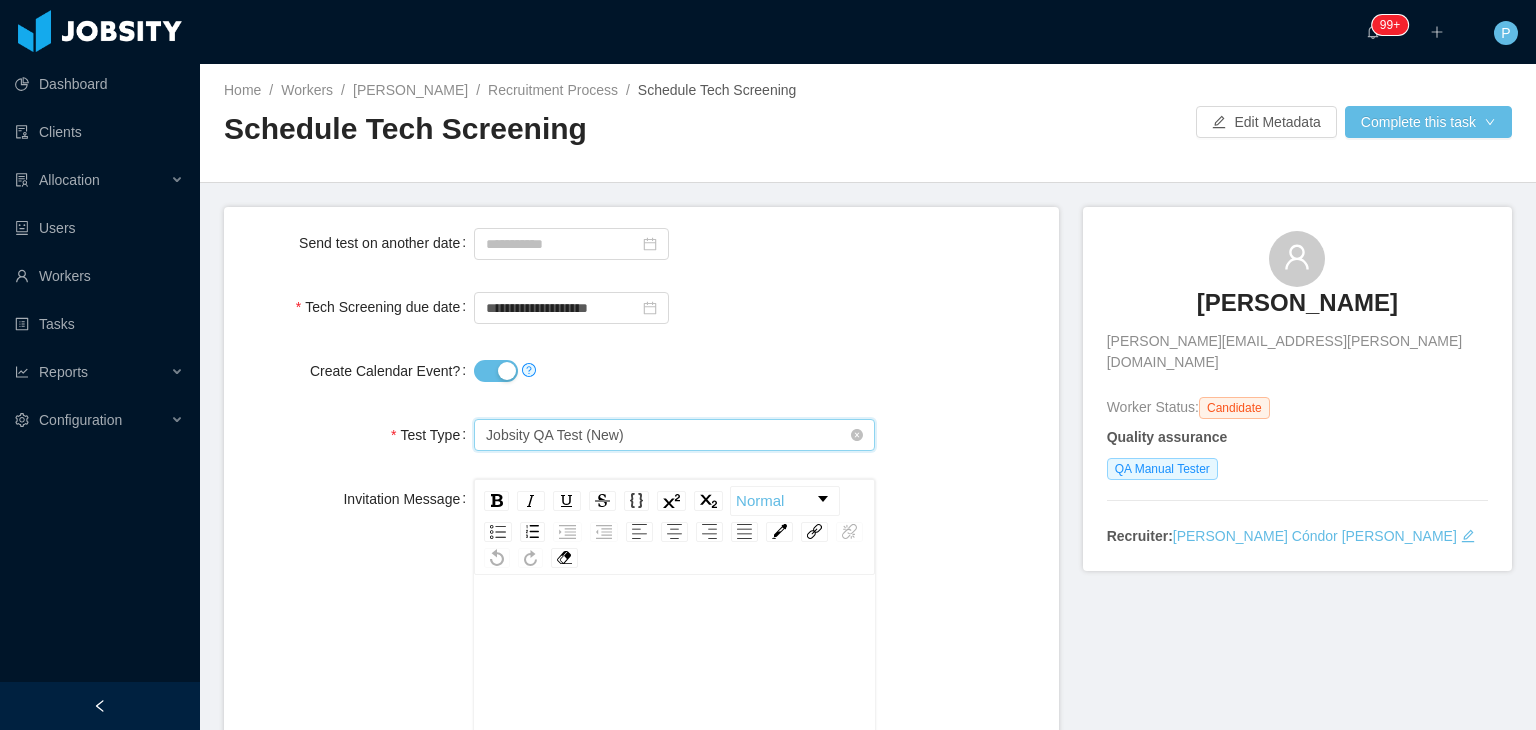 click on "Jobsity QA Test (New)" at bounding box center (668, 435) 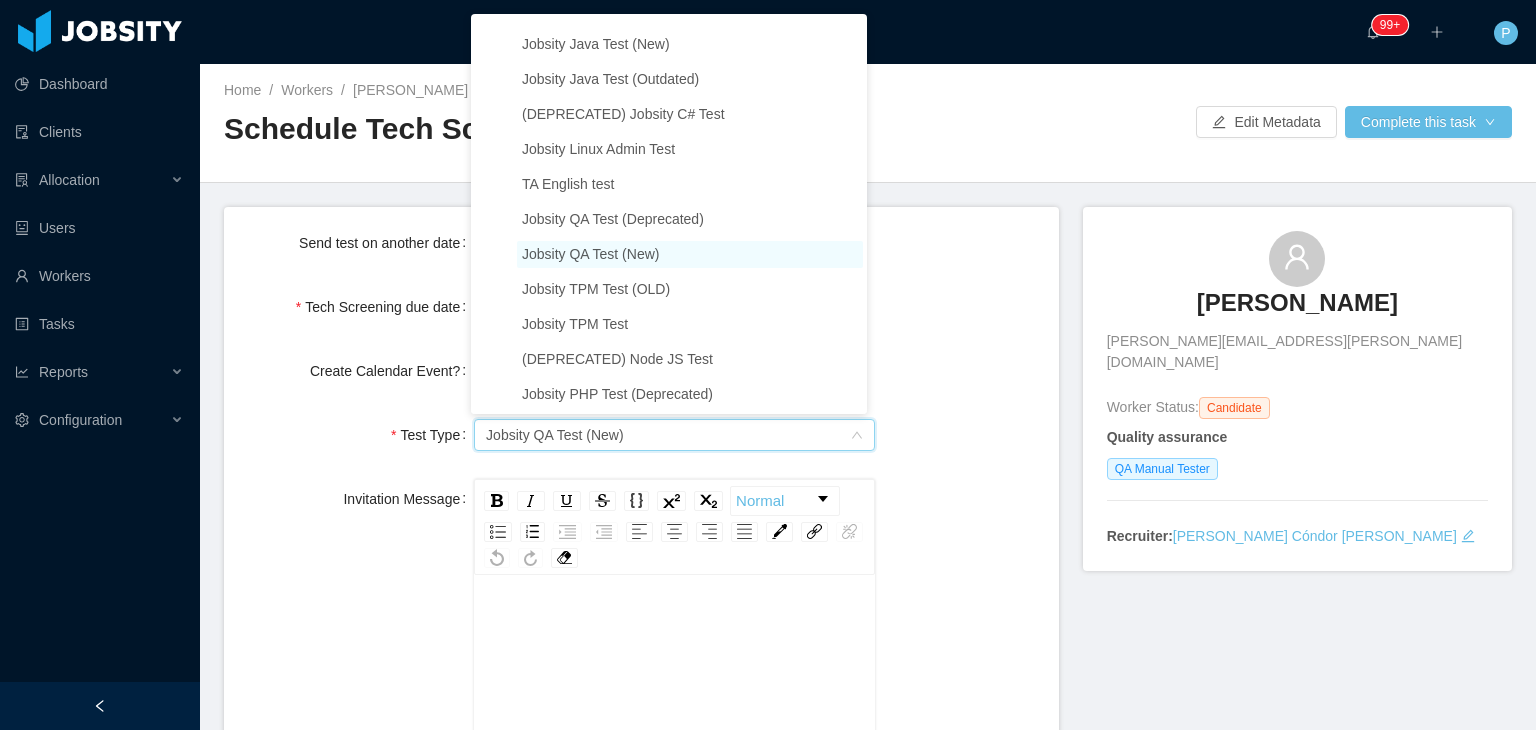scroll, scrollTop: 946, scrollLeft: 0, axis: vertical 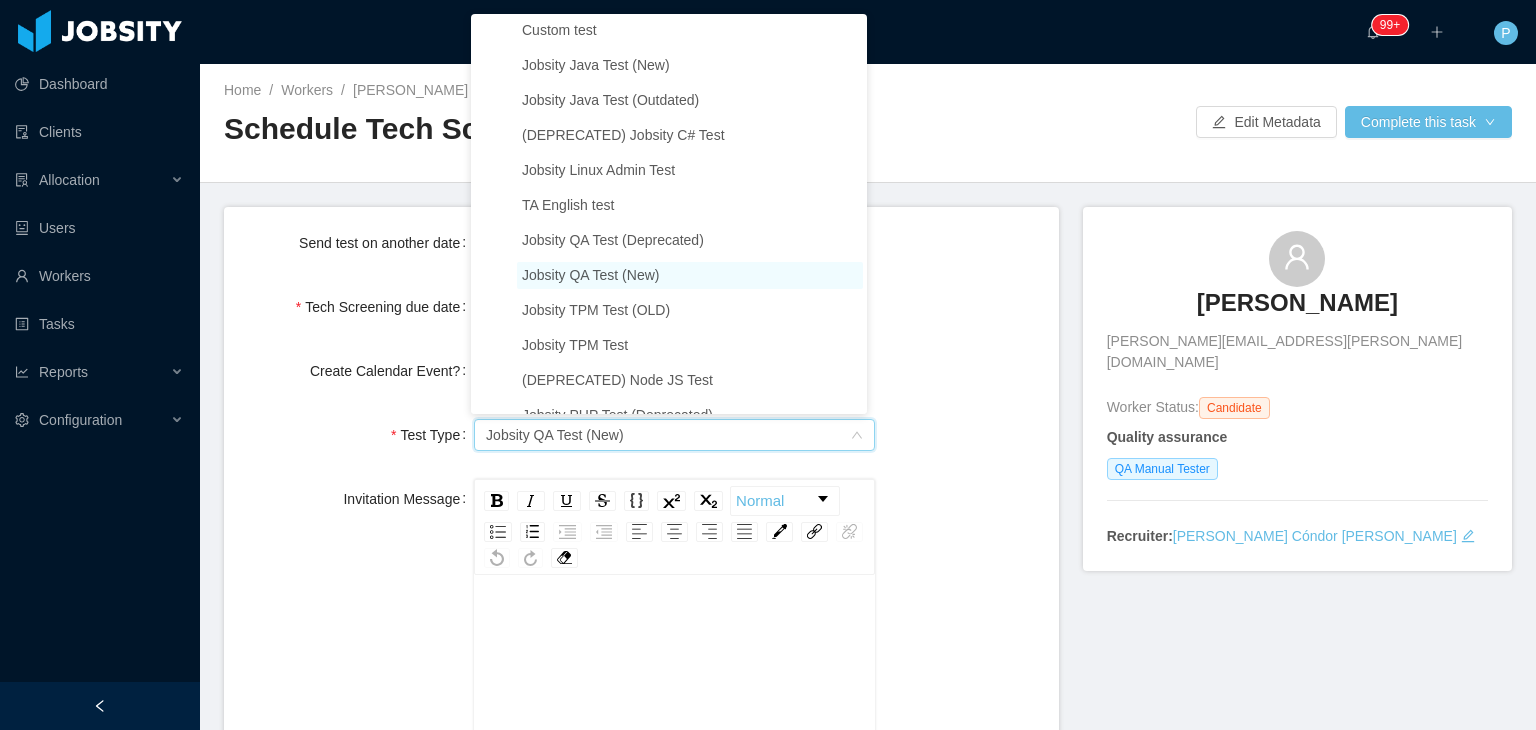 click on "Jobsity QA Test (New)" at bounding box center [590, 275] 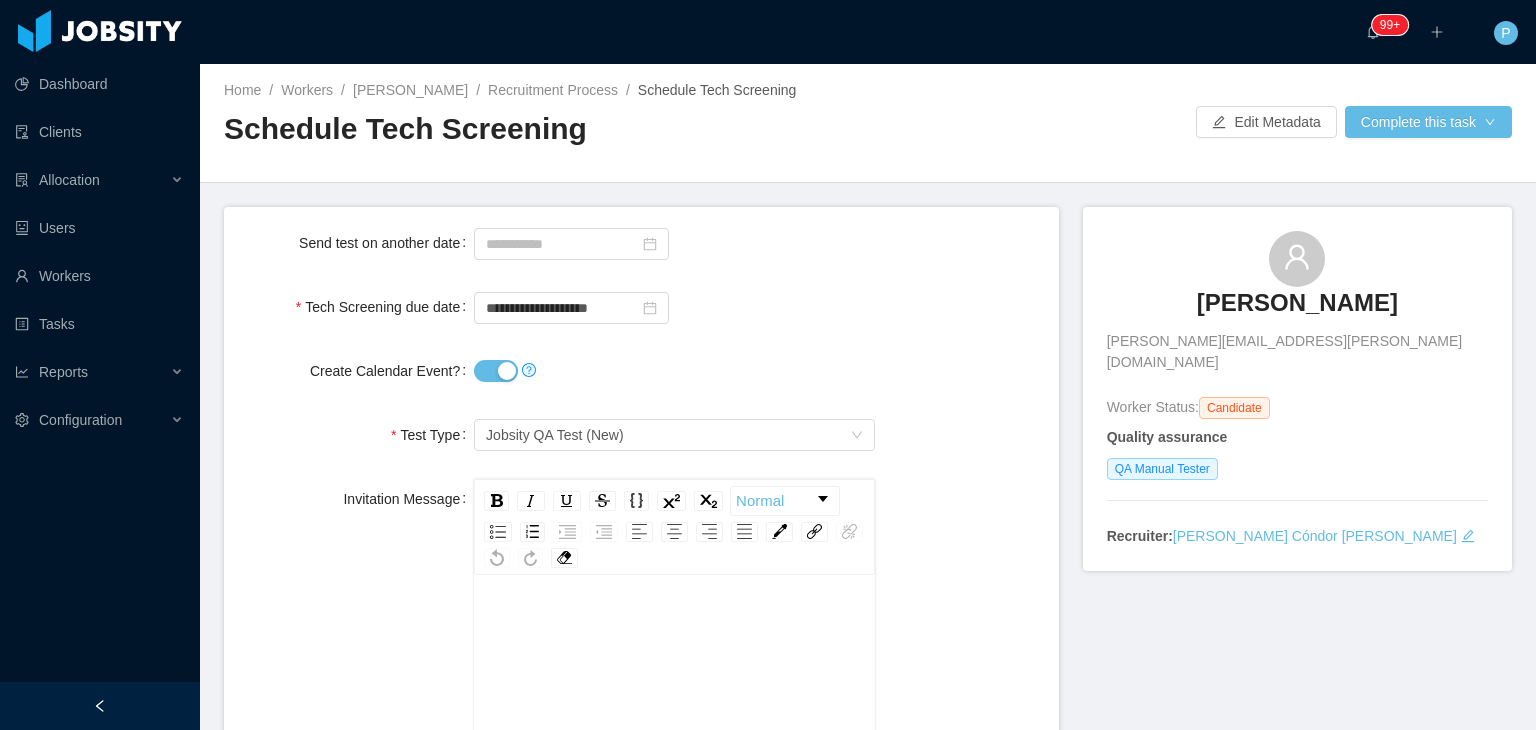 click on "**********" at bounding box center (641, 880) 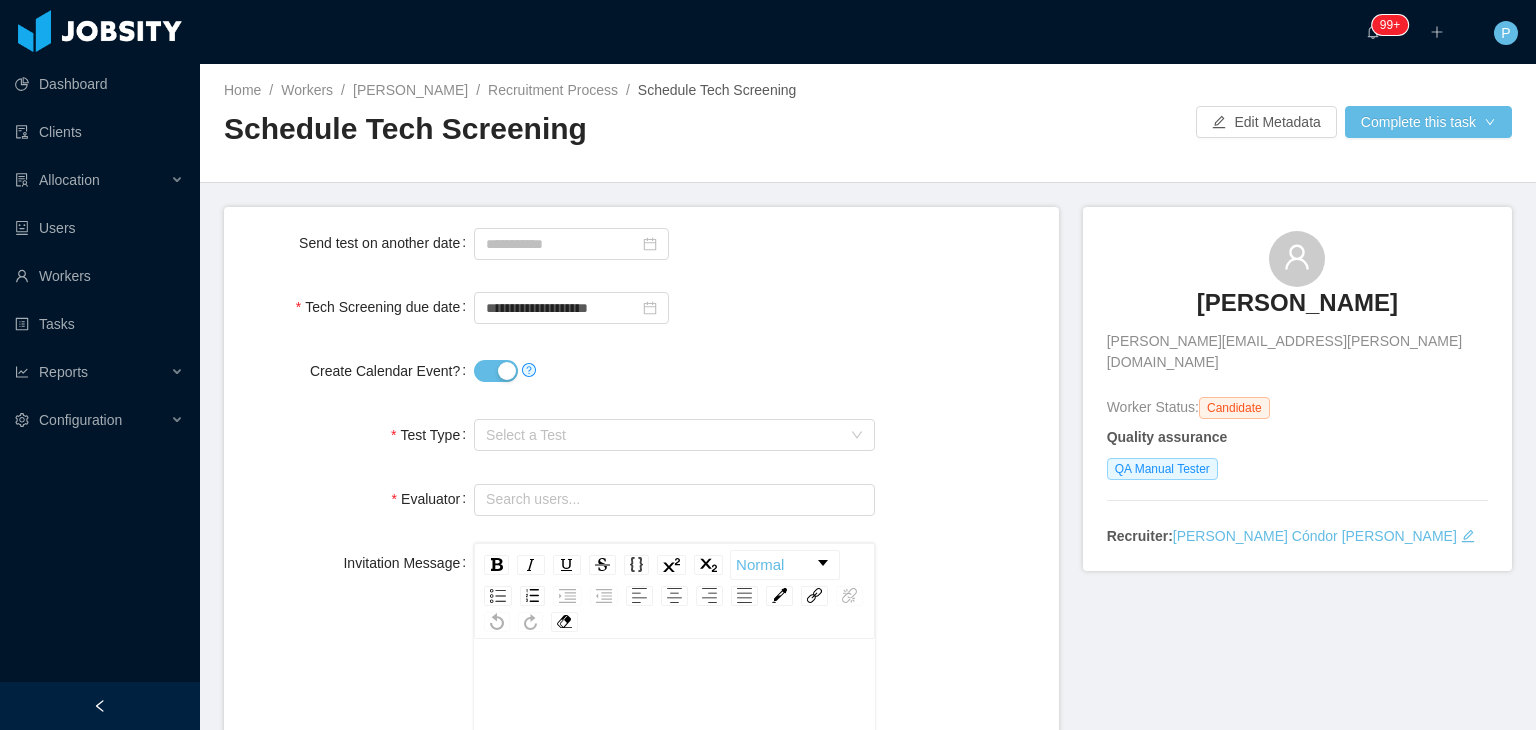 scroll, scrollTop: 0, scrollLeft: 0, axis: both 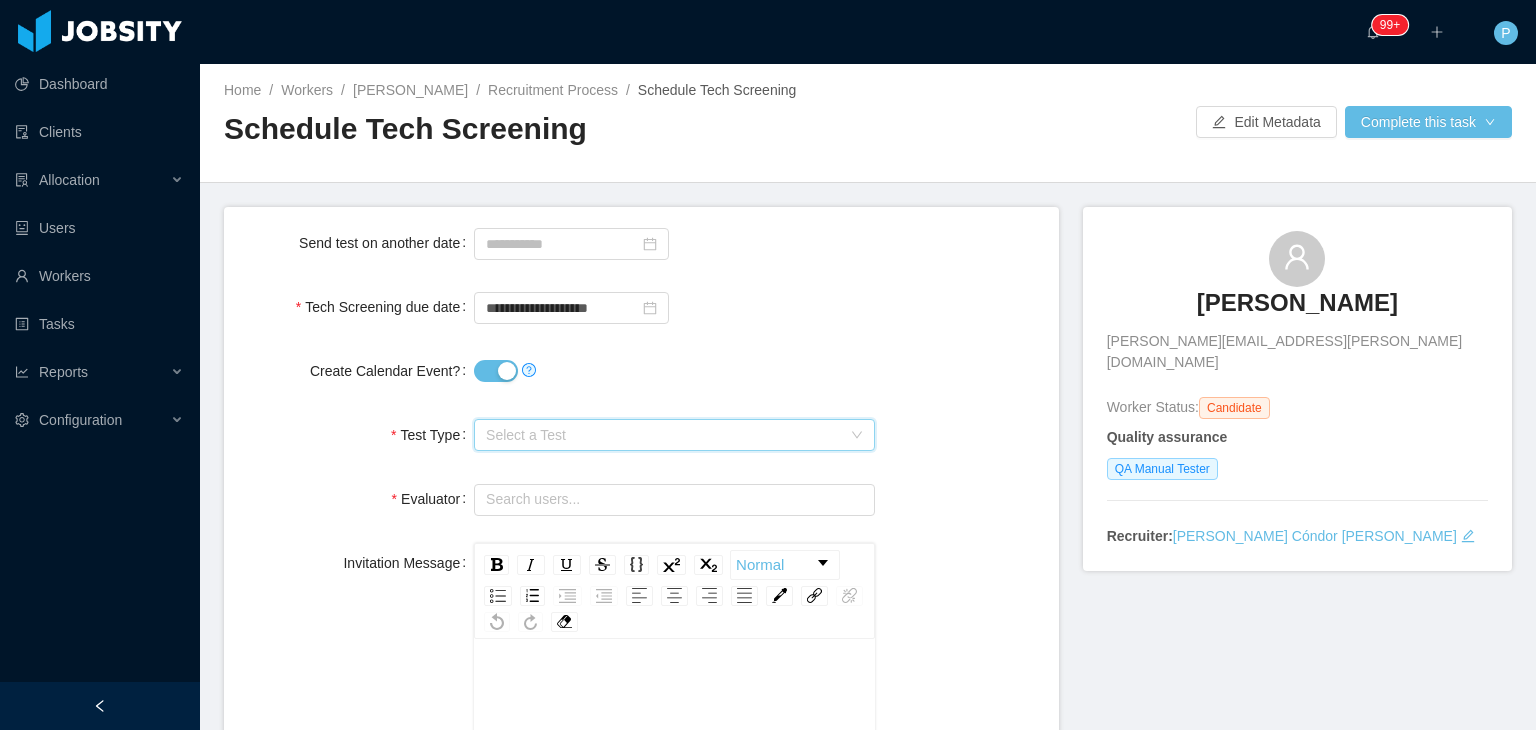 click on "Select a Test" at bounding box center [663, 435] 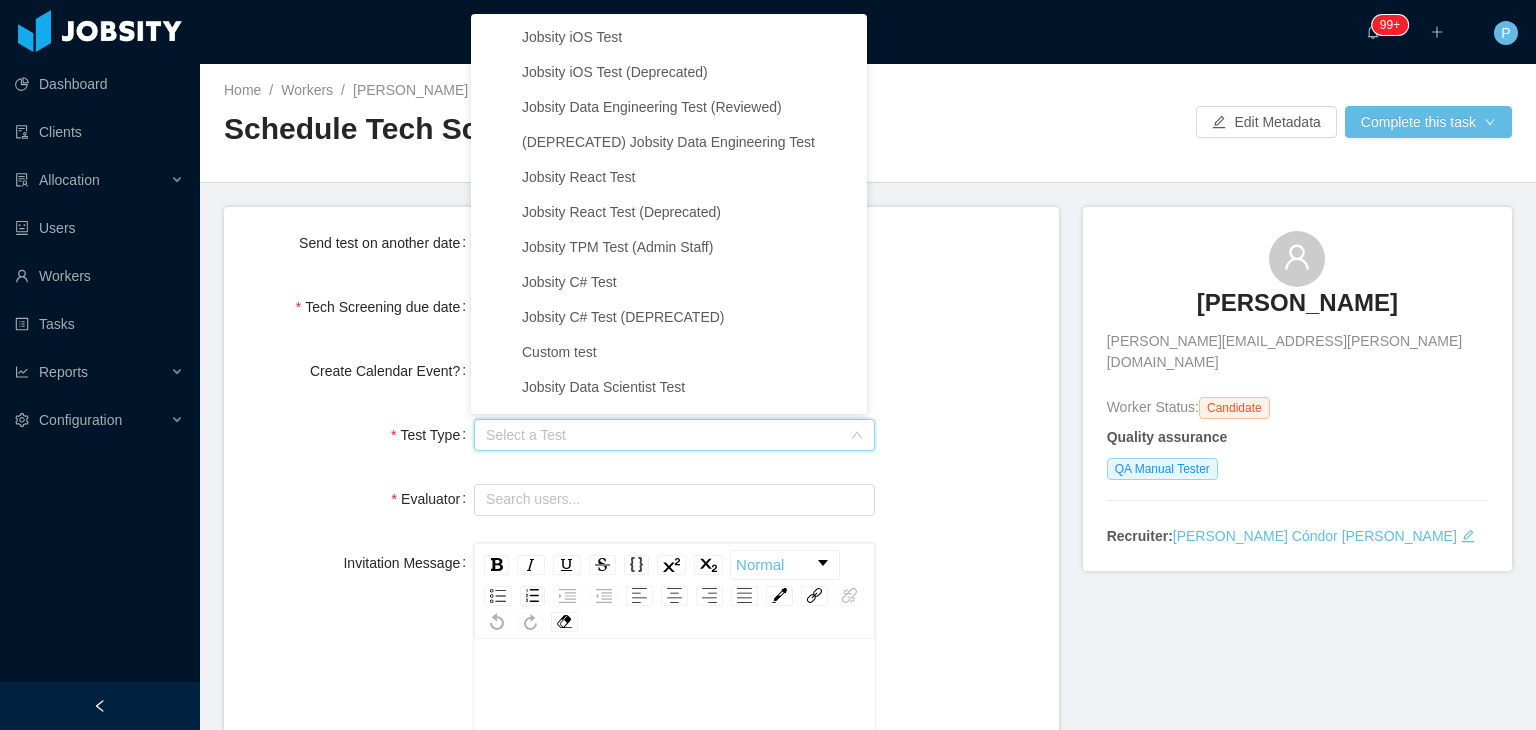 scroll, scrollTop: 2763, scrollLeft: 0, axis: vertical 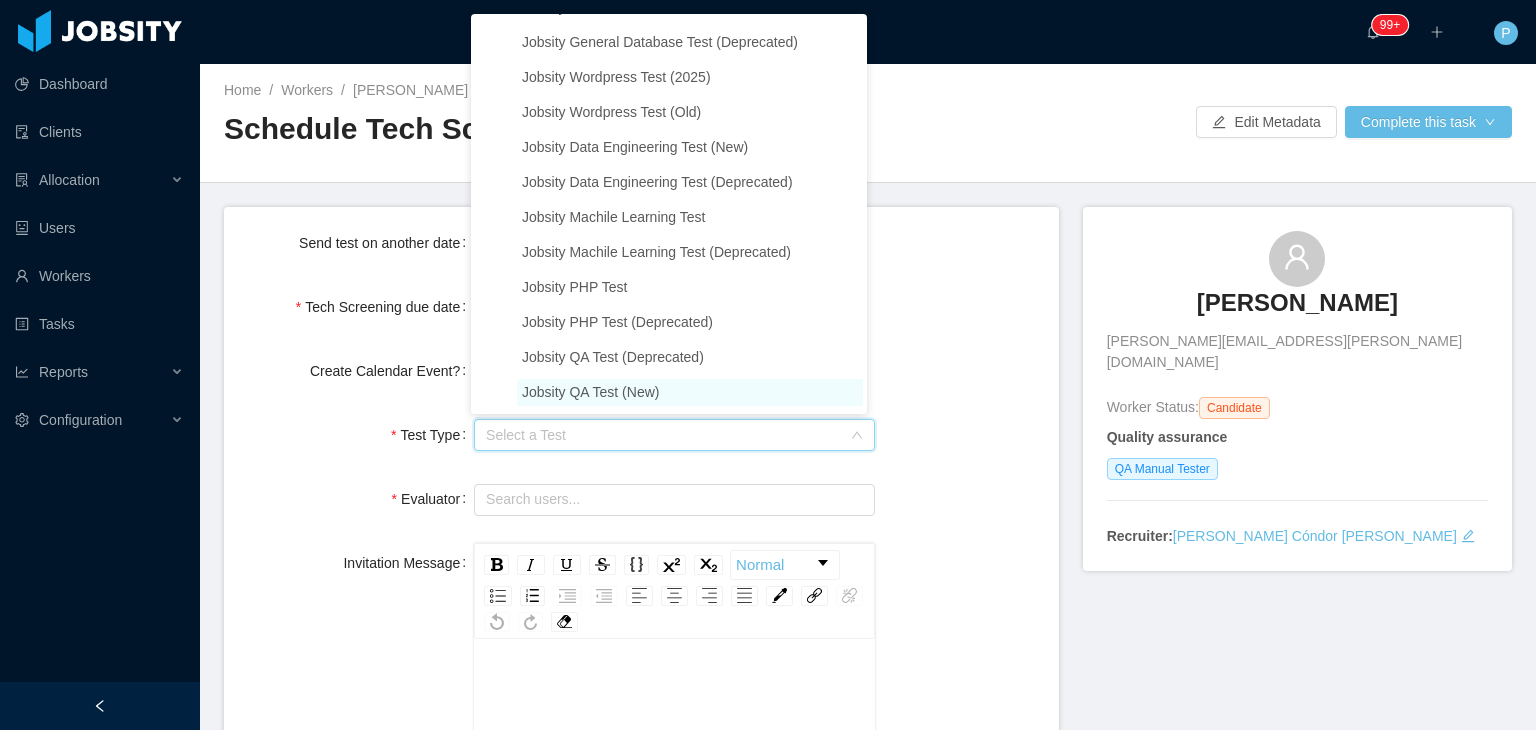 click on "Jobsity QA Test (New)" at bounding box center (690, 392) 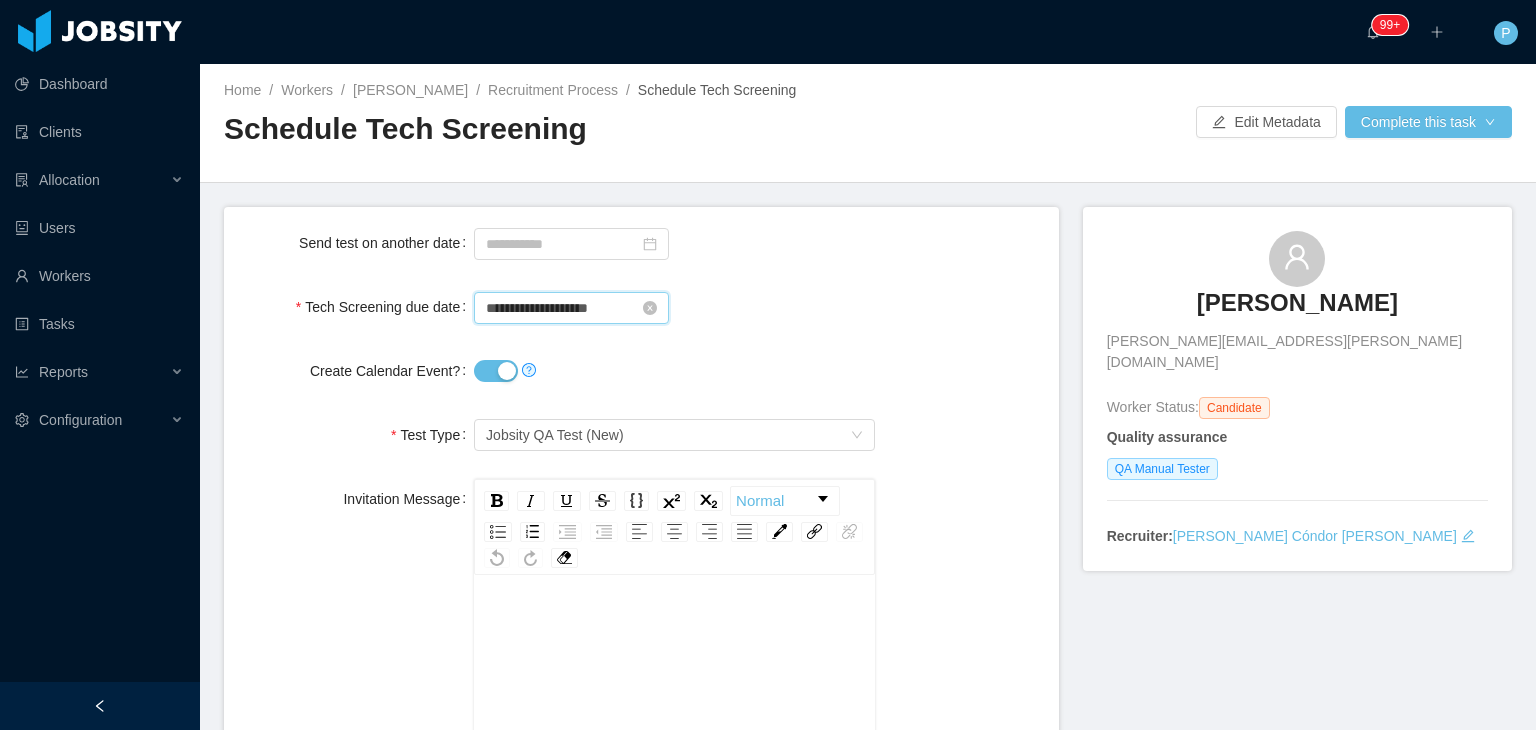 click on "**********" at bounding box center (571, 308) 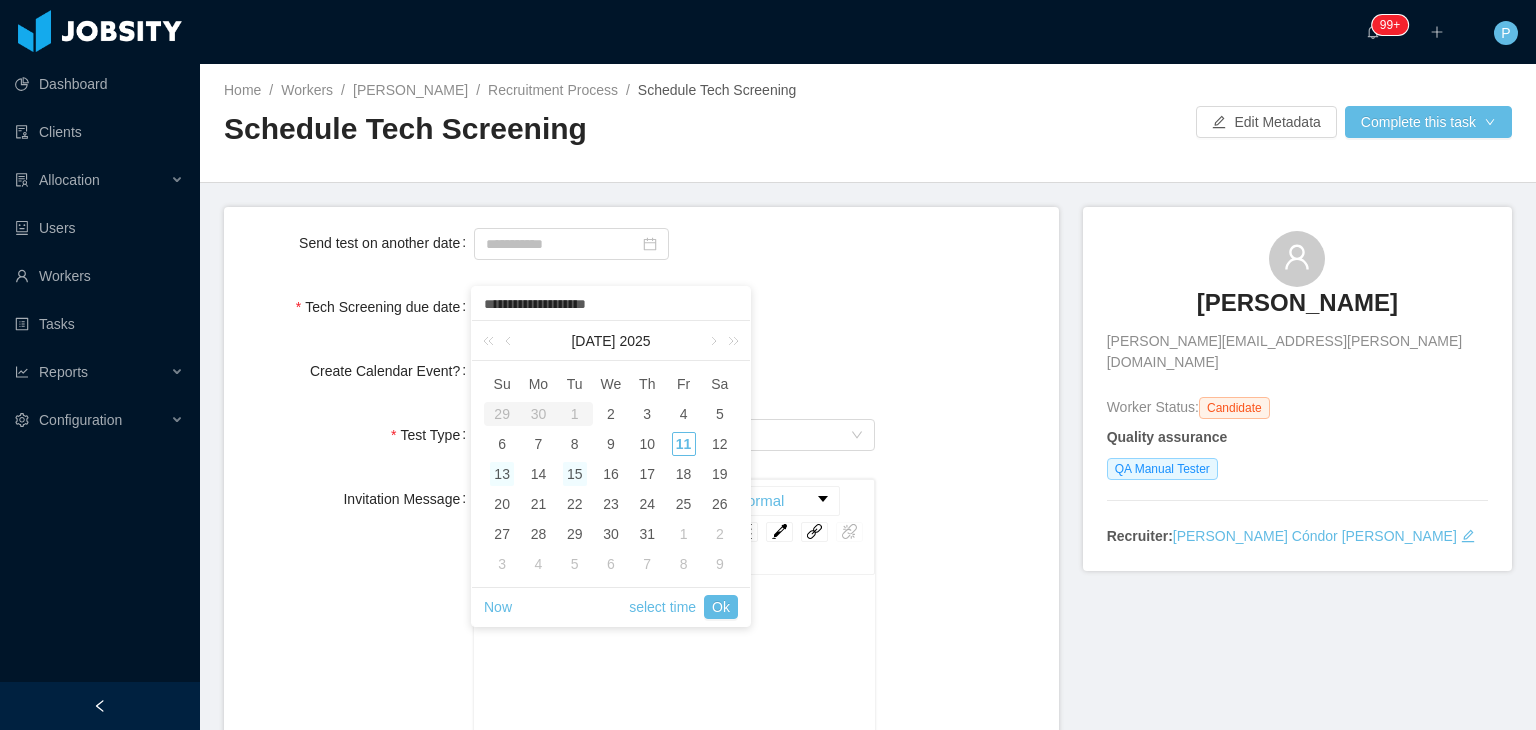 click on "13" at bounding box center [502, 474] 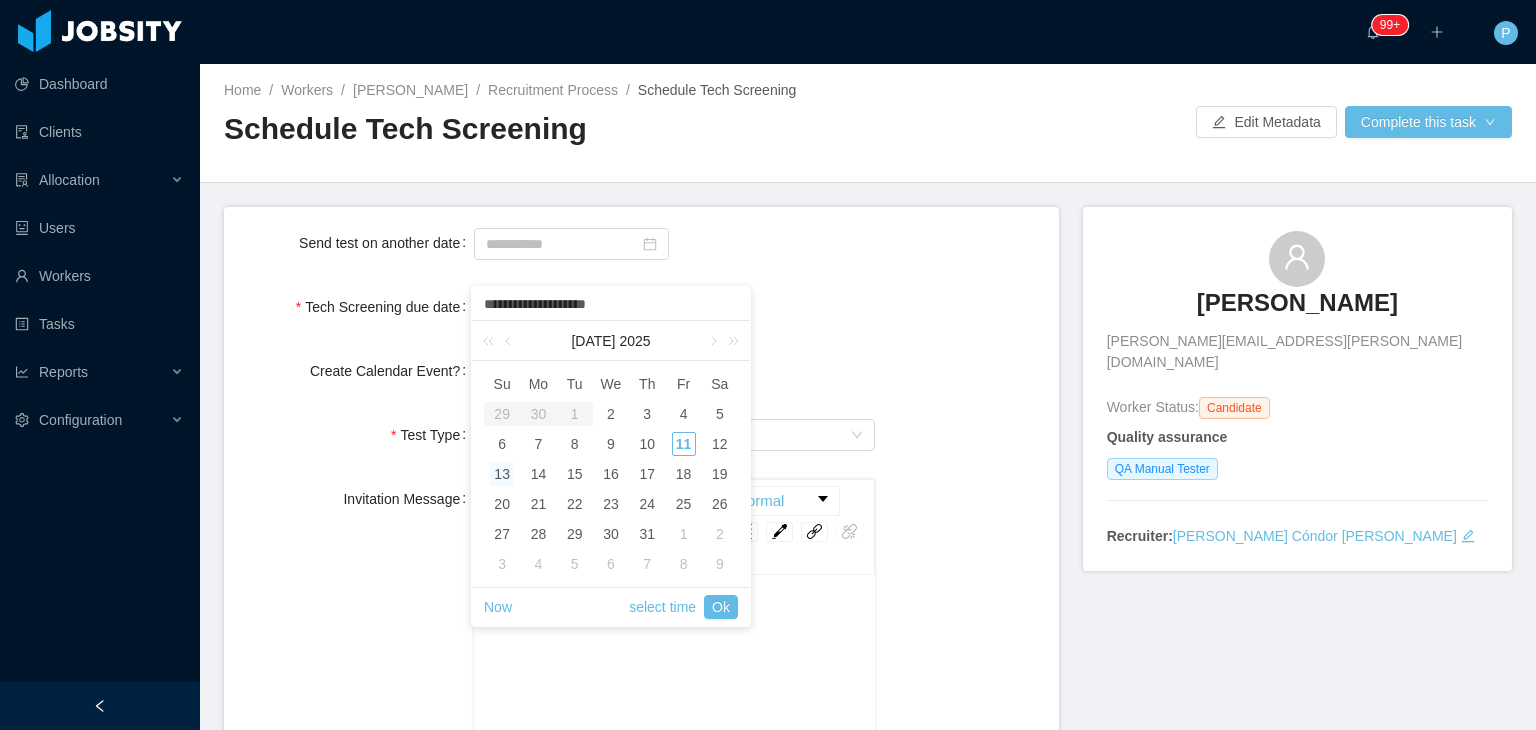 click on "**********" at bounding box center (611, 305) 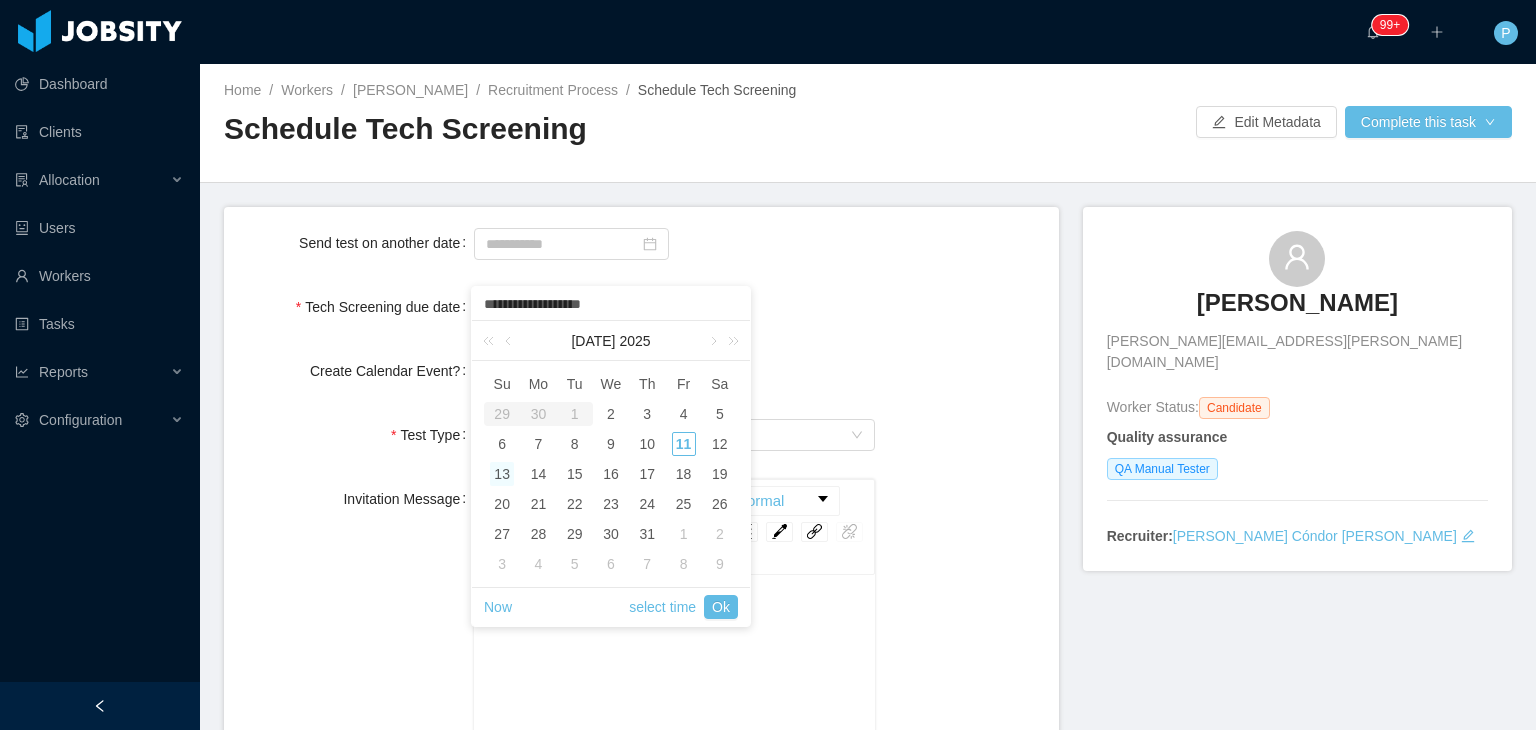 type on "**********" 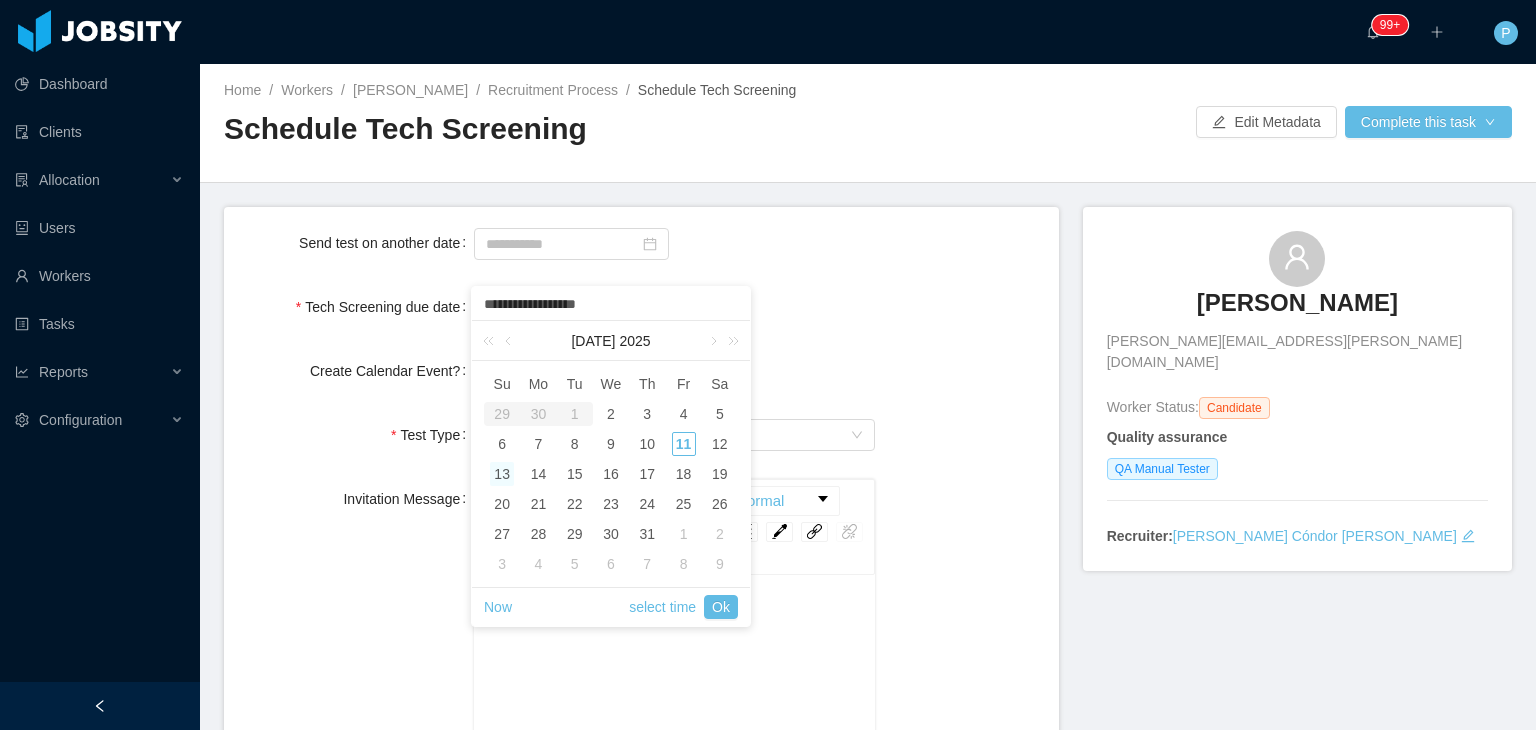 type on "**********" 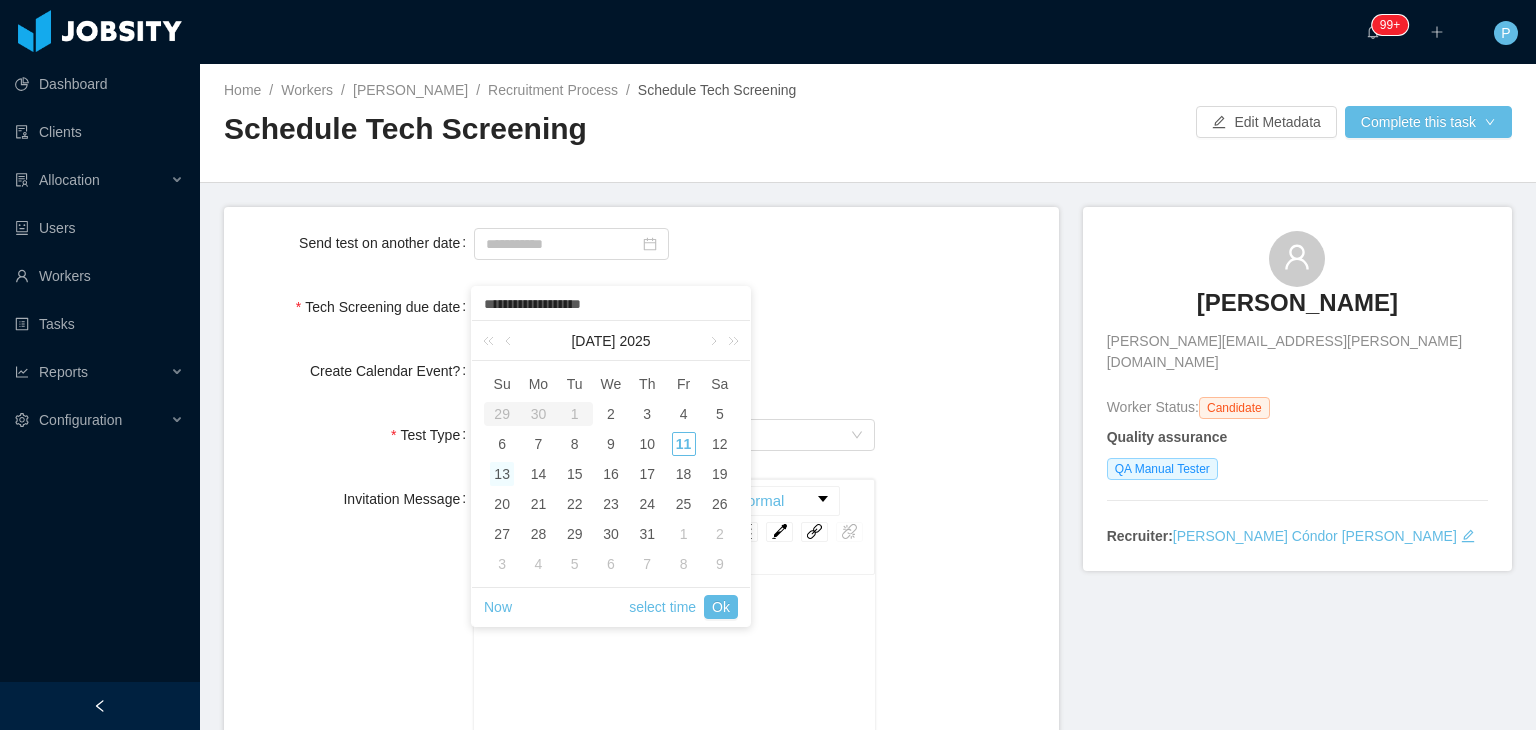 type on "**********" 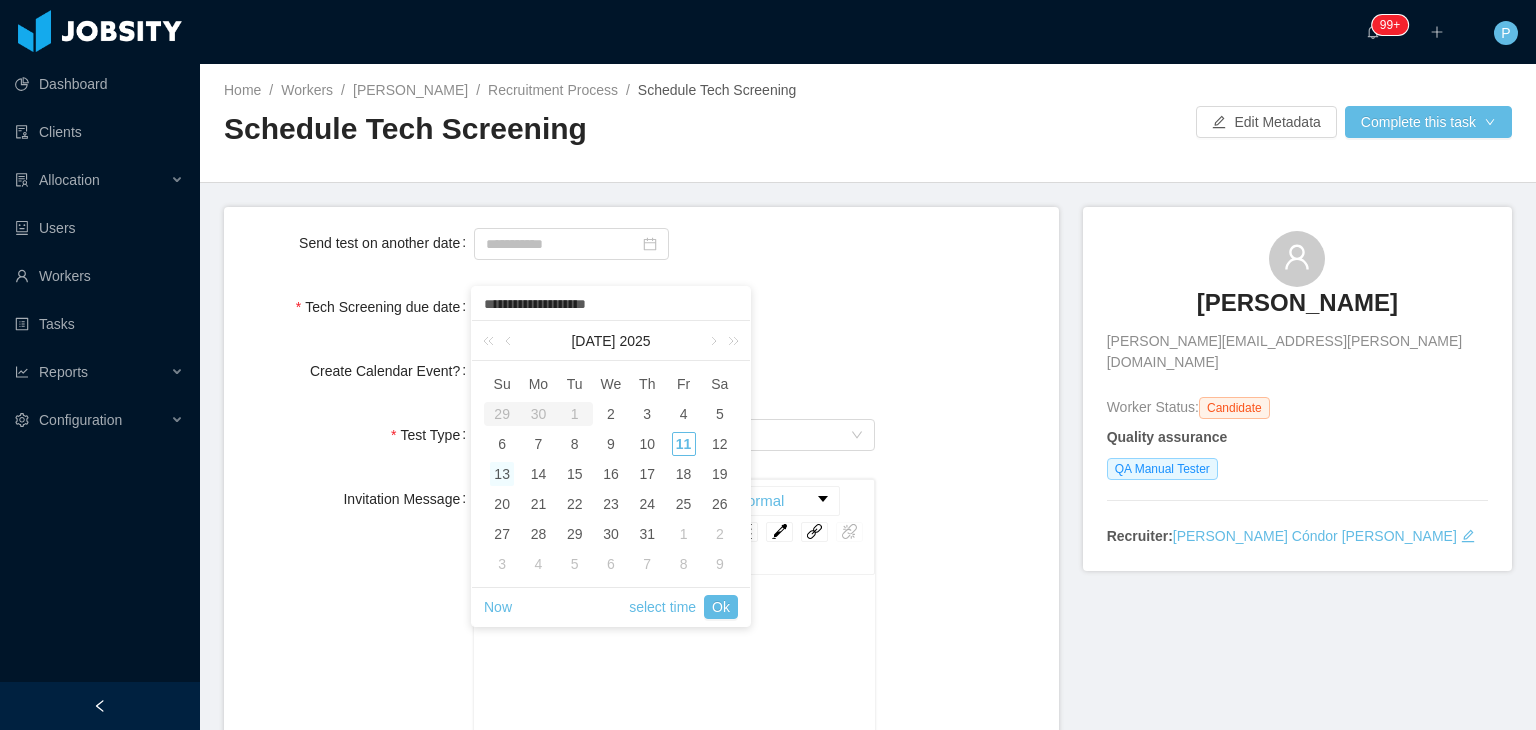 type on "**********" 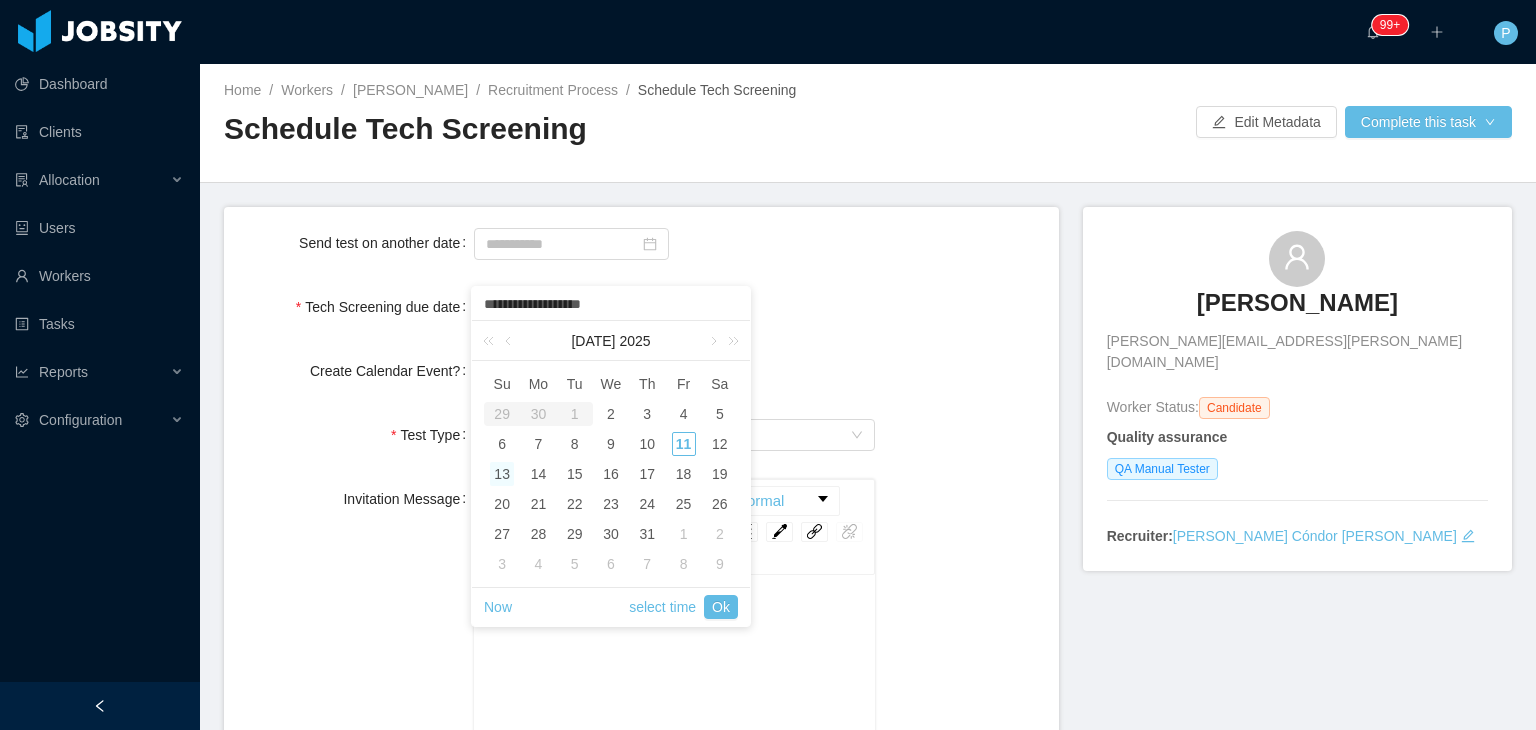 type on "**********" 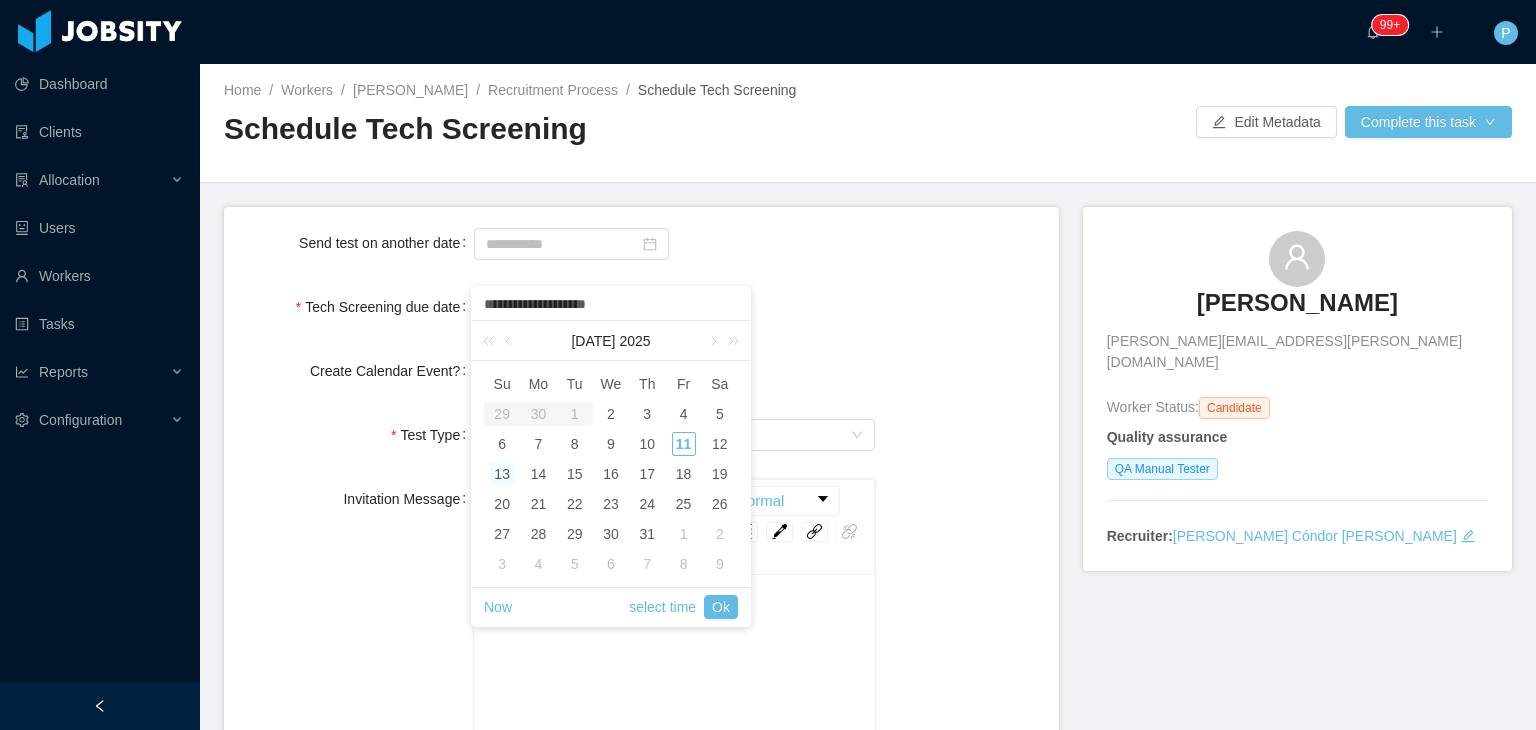 type on "**********" 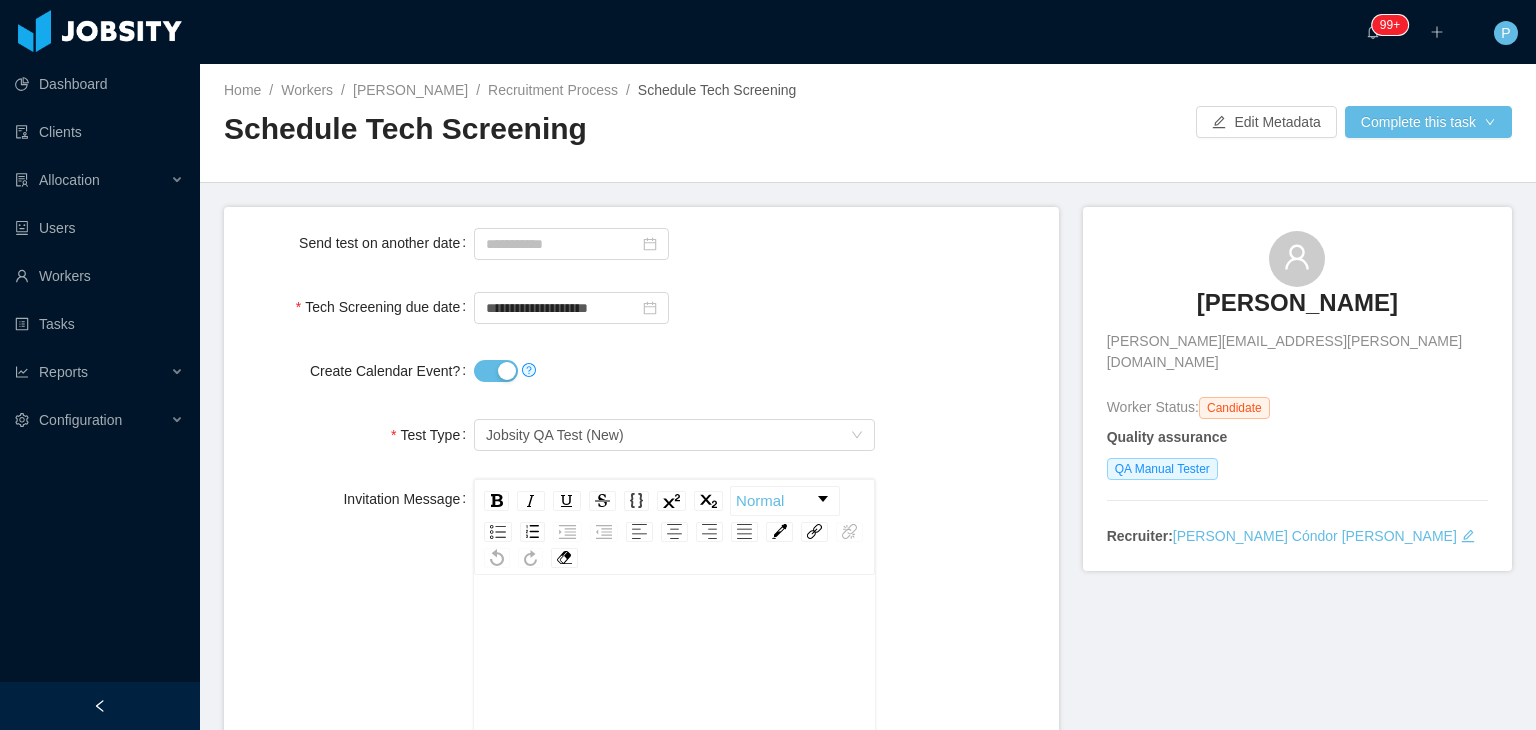 click on "Create Calendar Event?" at bounding box center [641, 371] 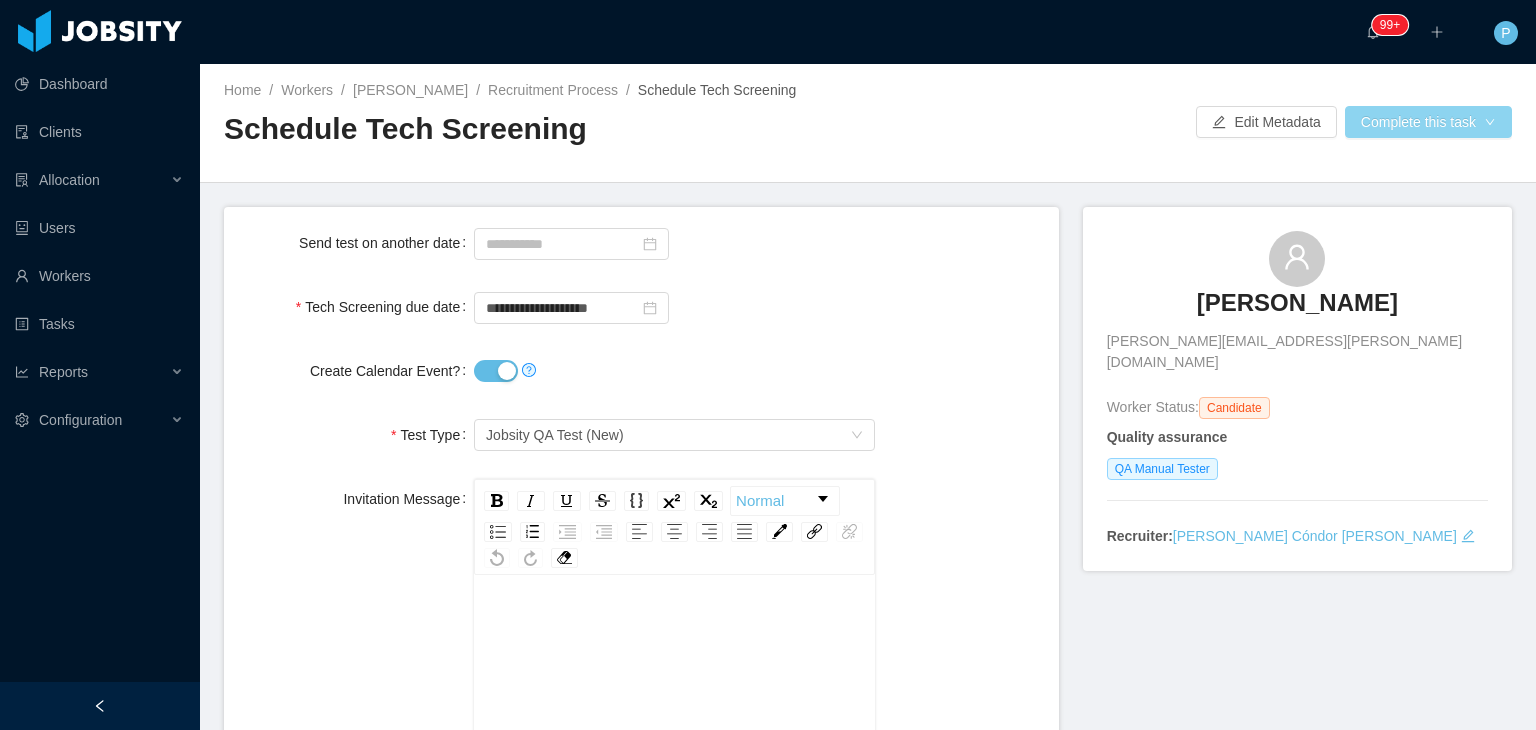 click on "Complete this task" at bounding box center [1428, 122] 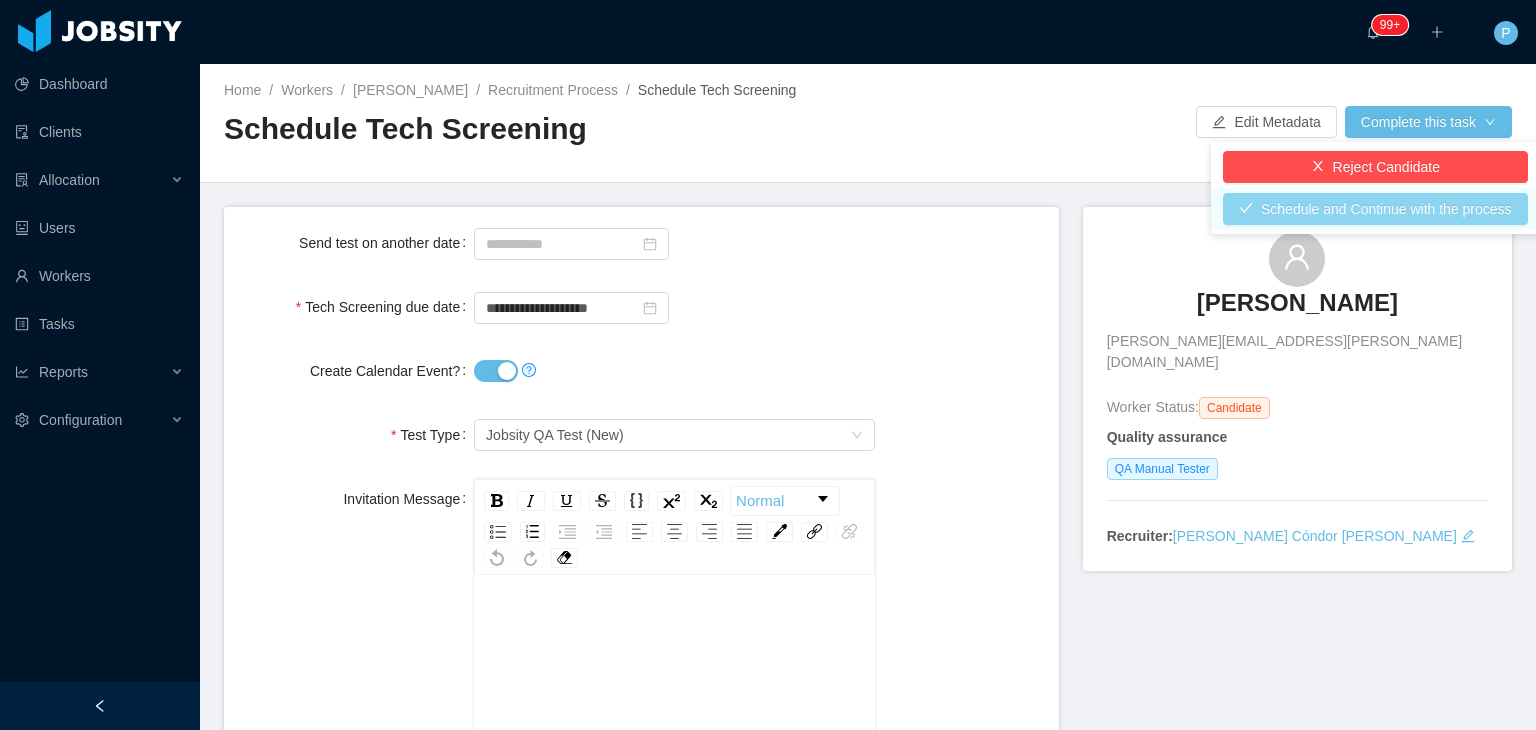 click on "Schedule and Continue with the process" at bounding box center [1375, 209] 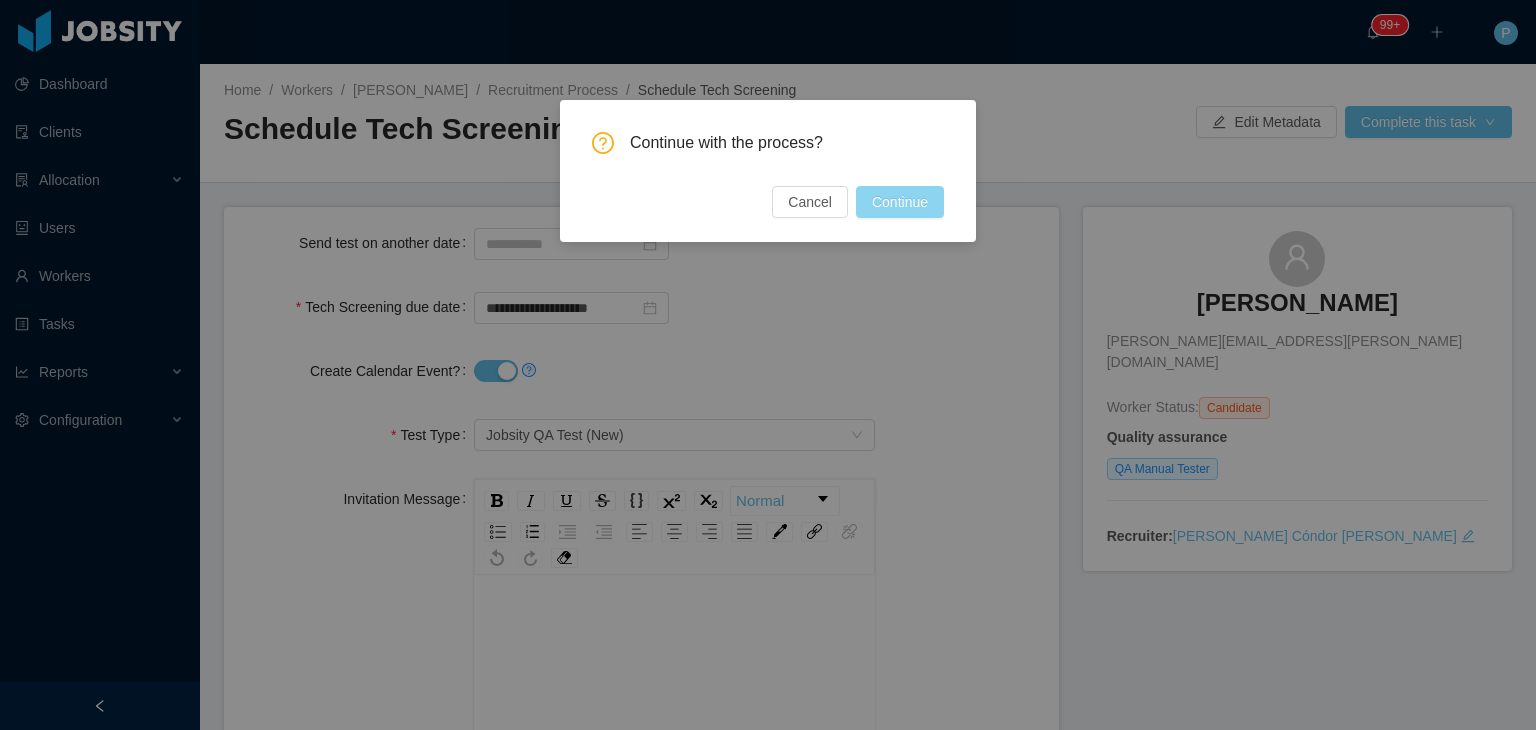click on "Continue" at bounding box center (900, 202) 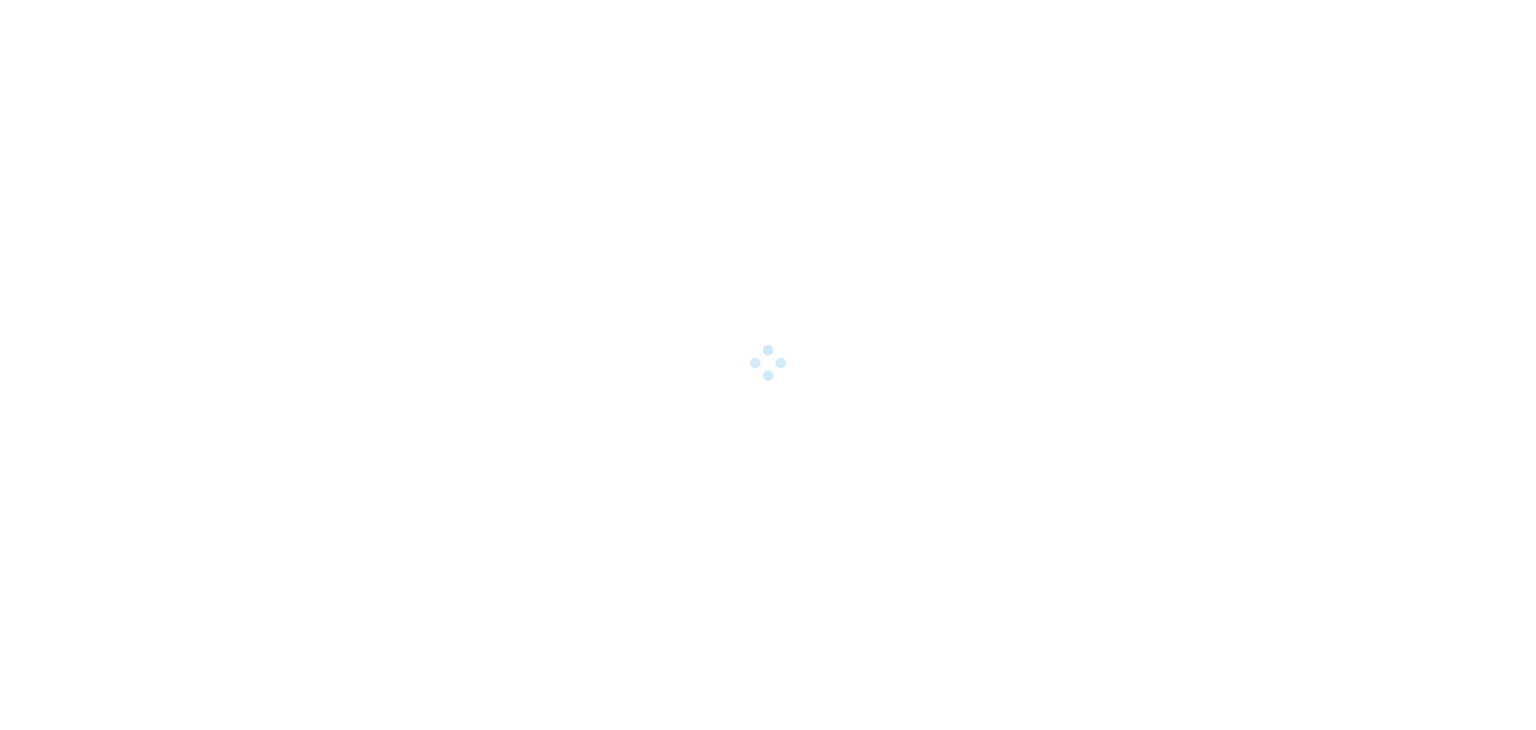 scroll, scrollTop: 0, scrollLeft: 0, axis: both 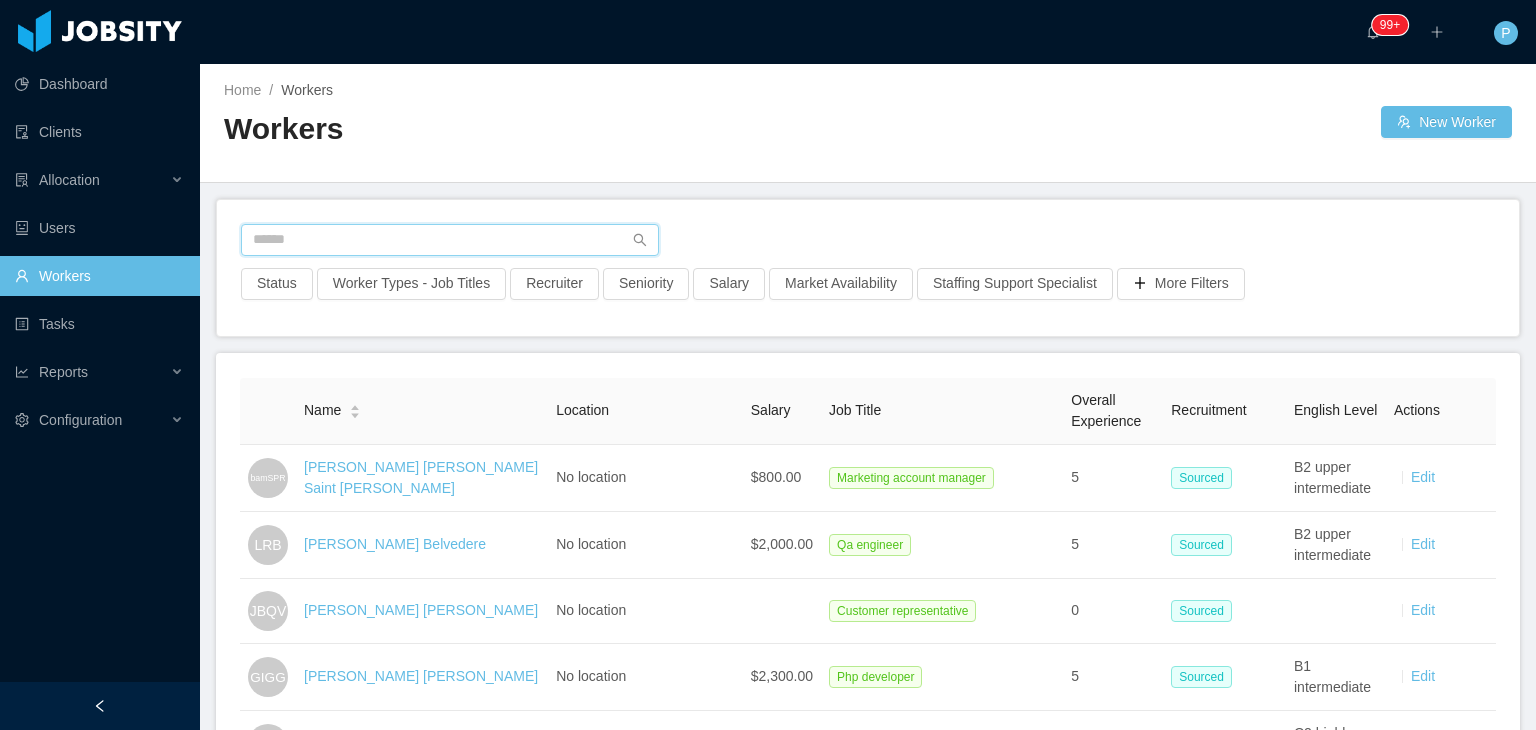 click at bounding box center (450, 240) 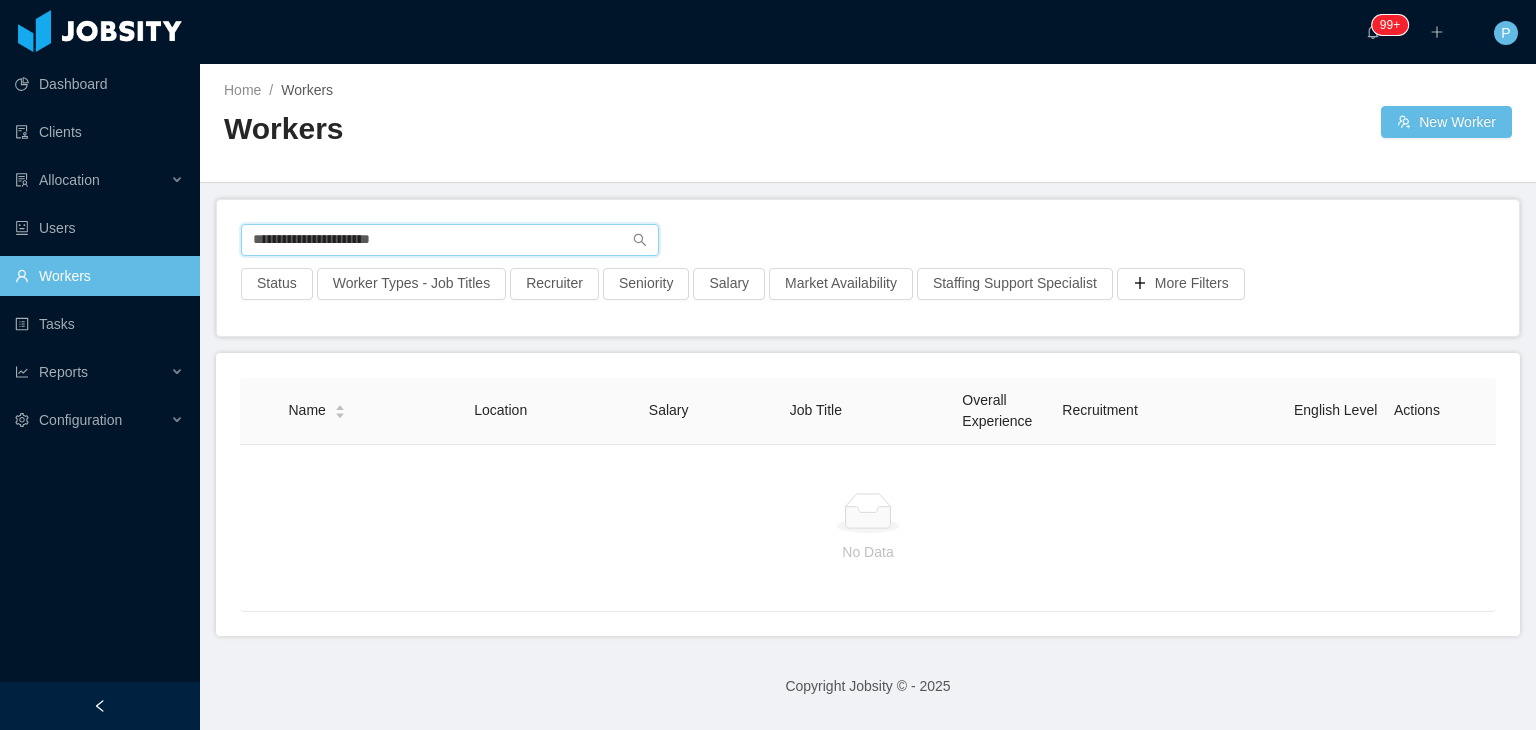 drag, startPoint x: 476, startPoint y: 233, endPoint x: 250, endPoint y: 257, distance: 227.27077 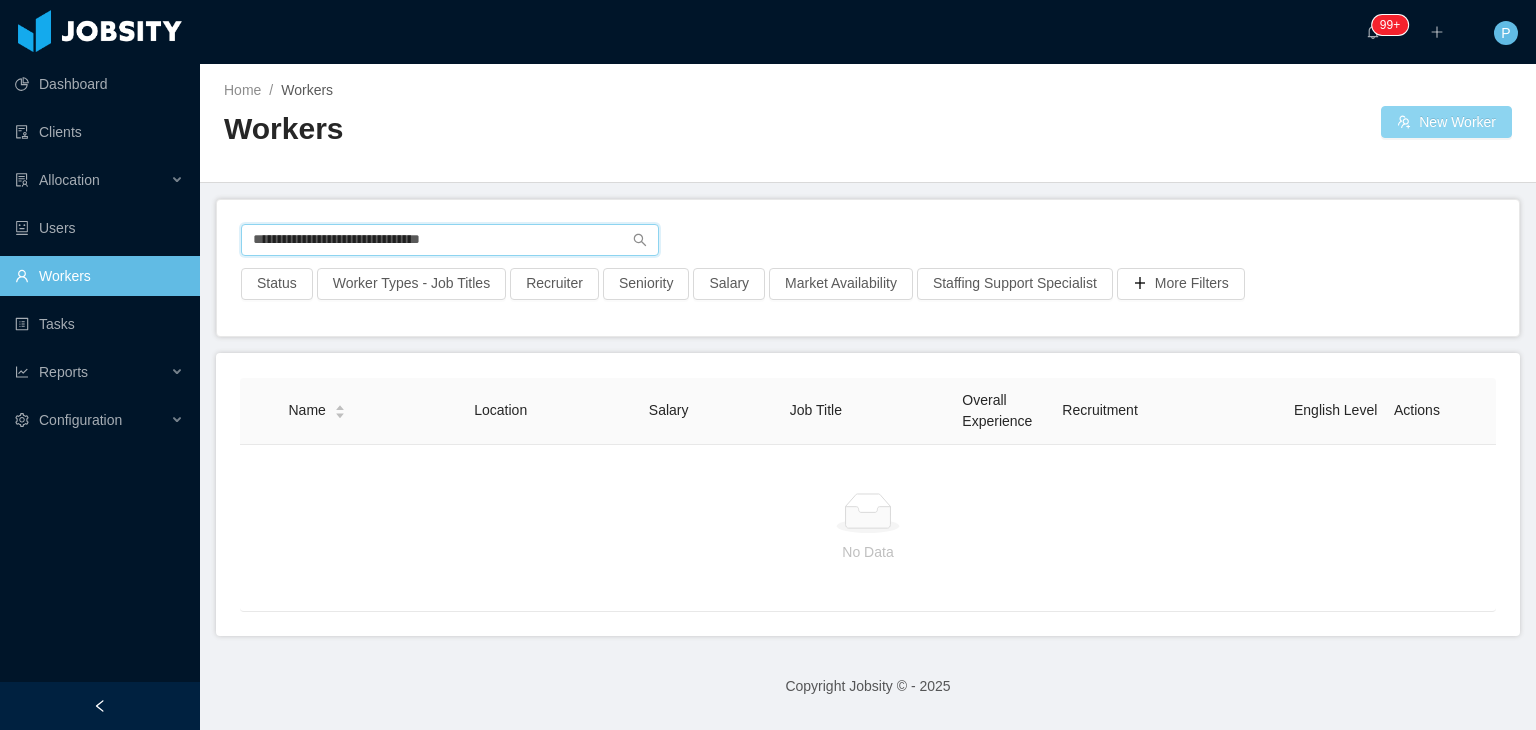 type on "**********" 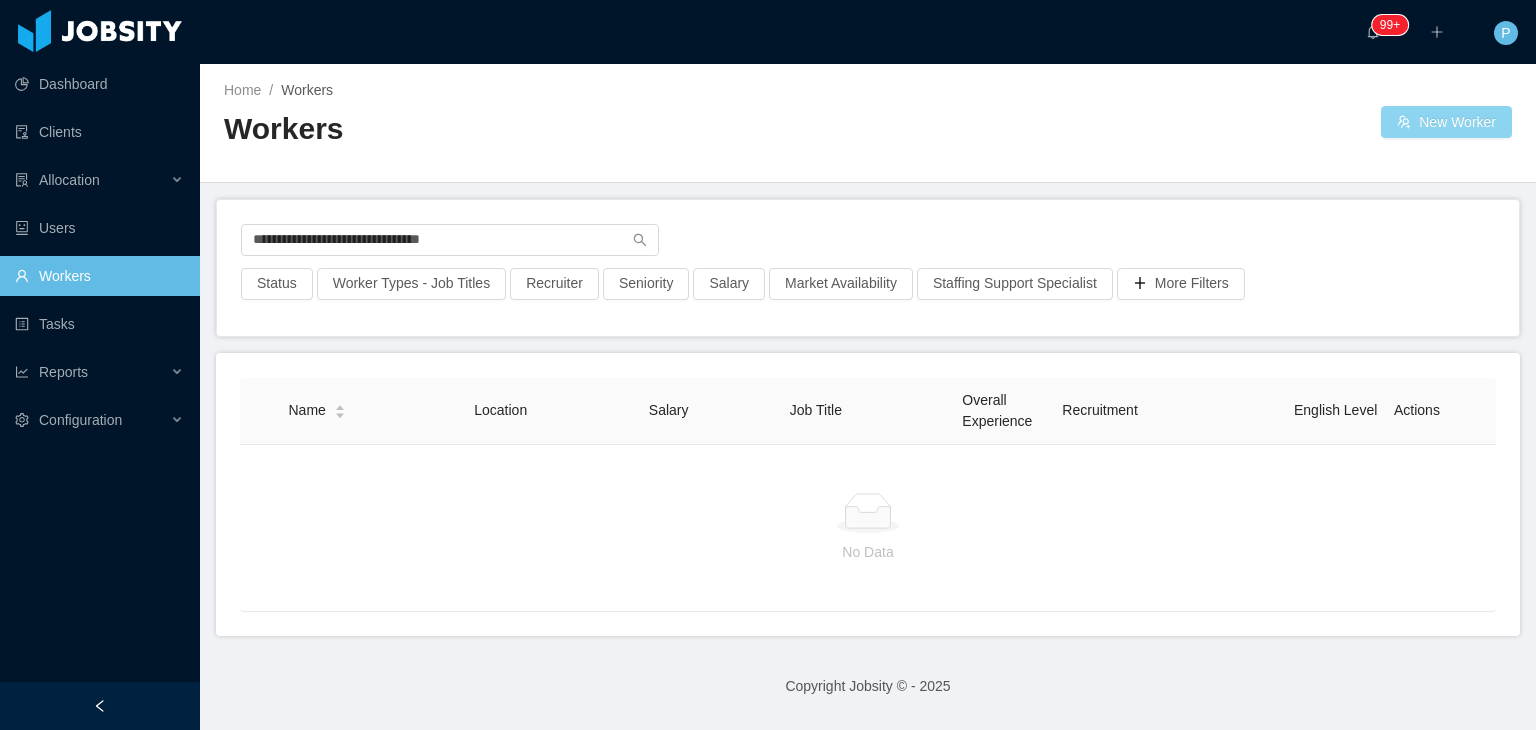 click on "New Worker" at bounding box center (1446, 122) 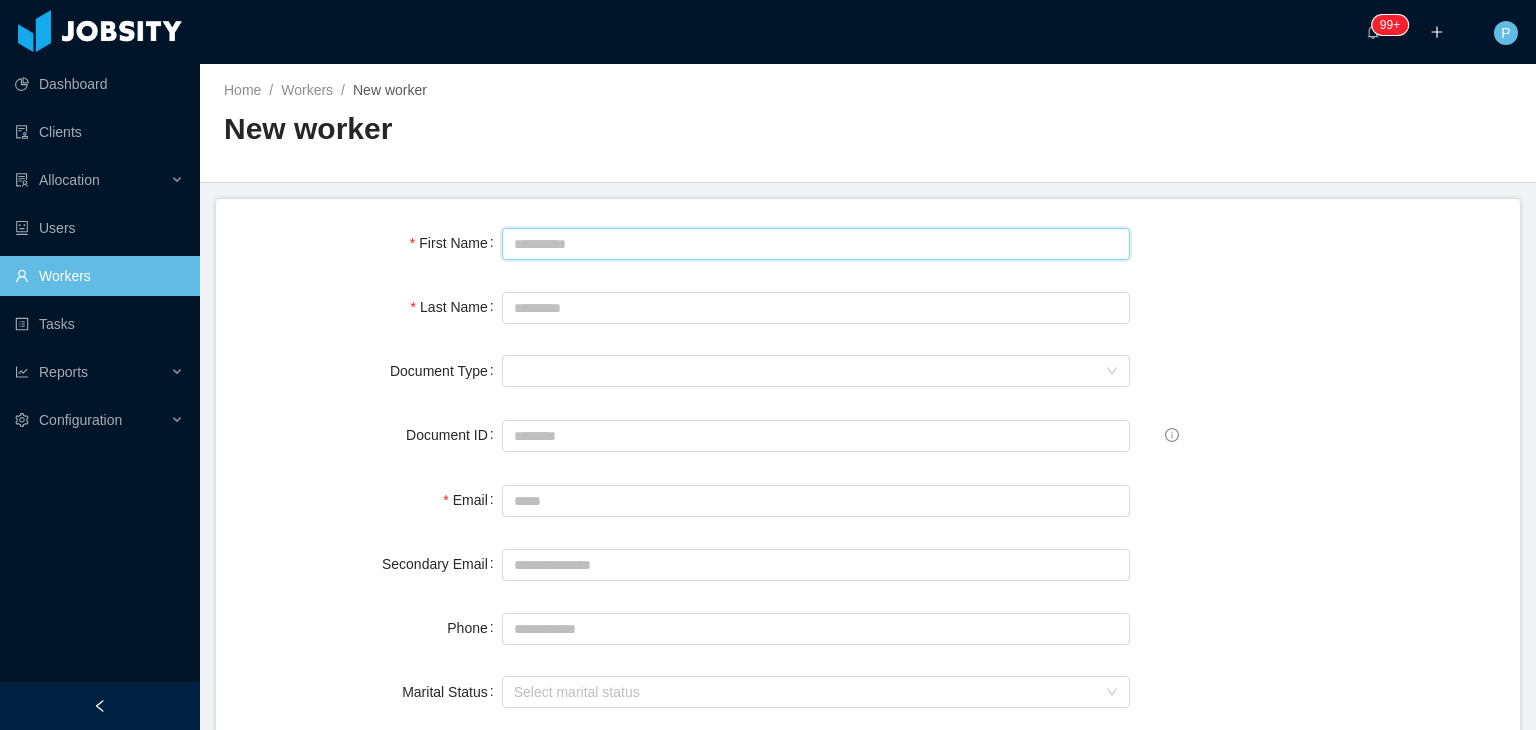 click on "First Name" at bounding box center (816, 244) 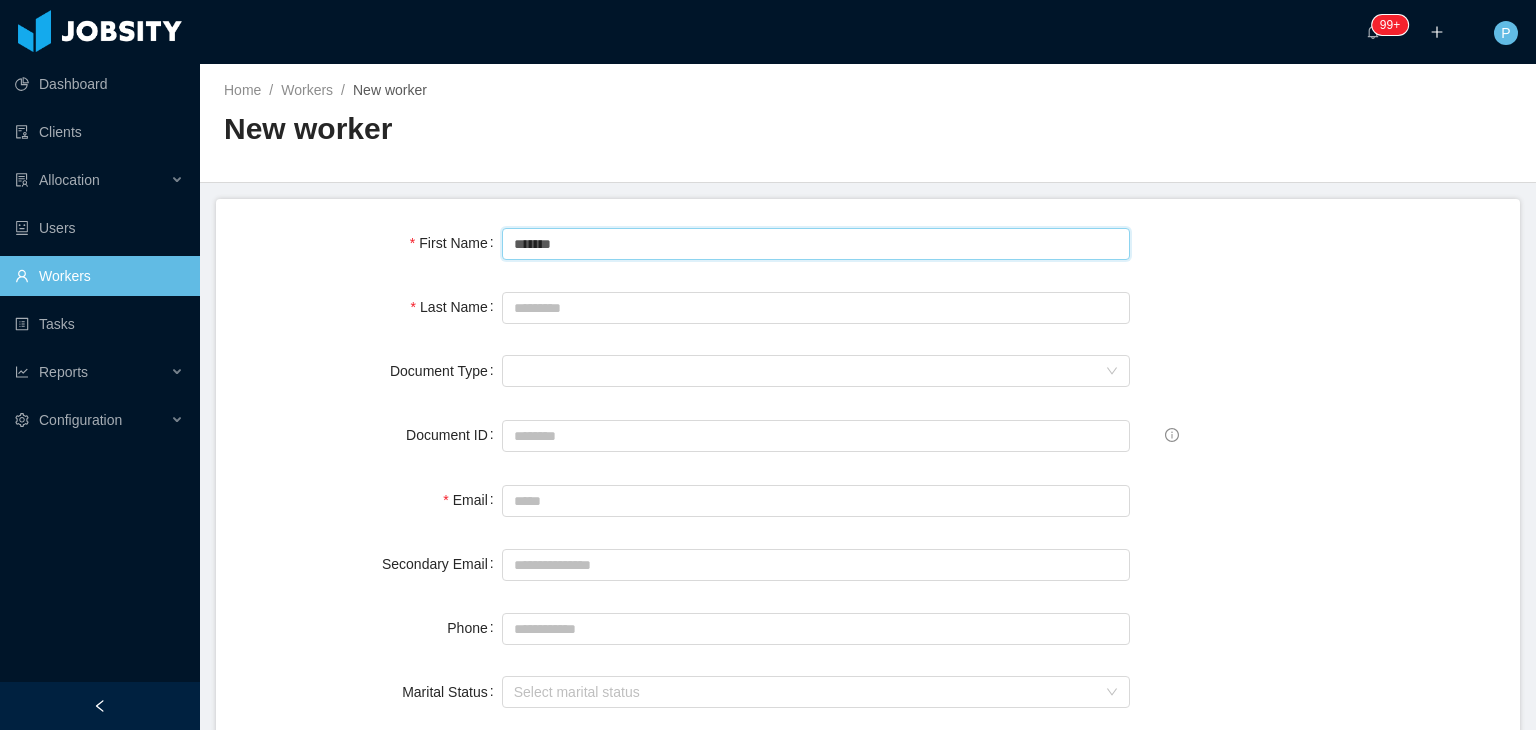 type on "*******" 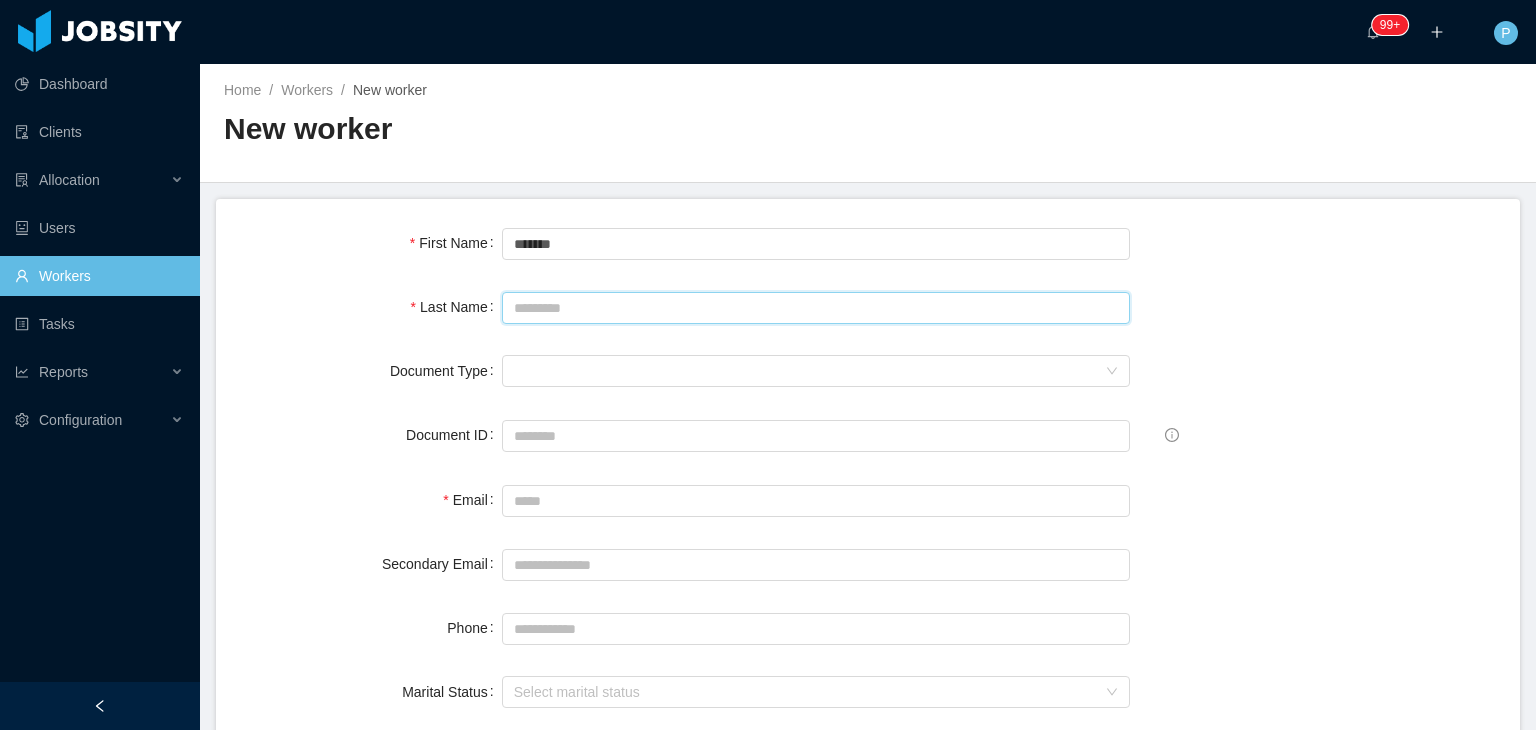 click on "Last Name" at bounding box center (816, 308) 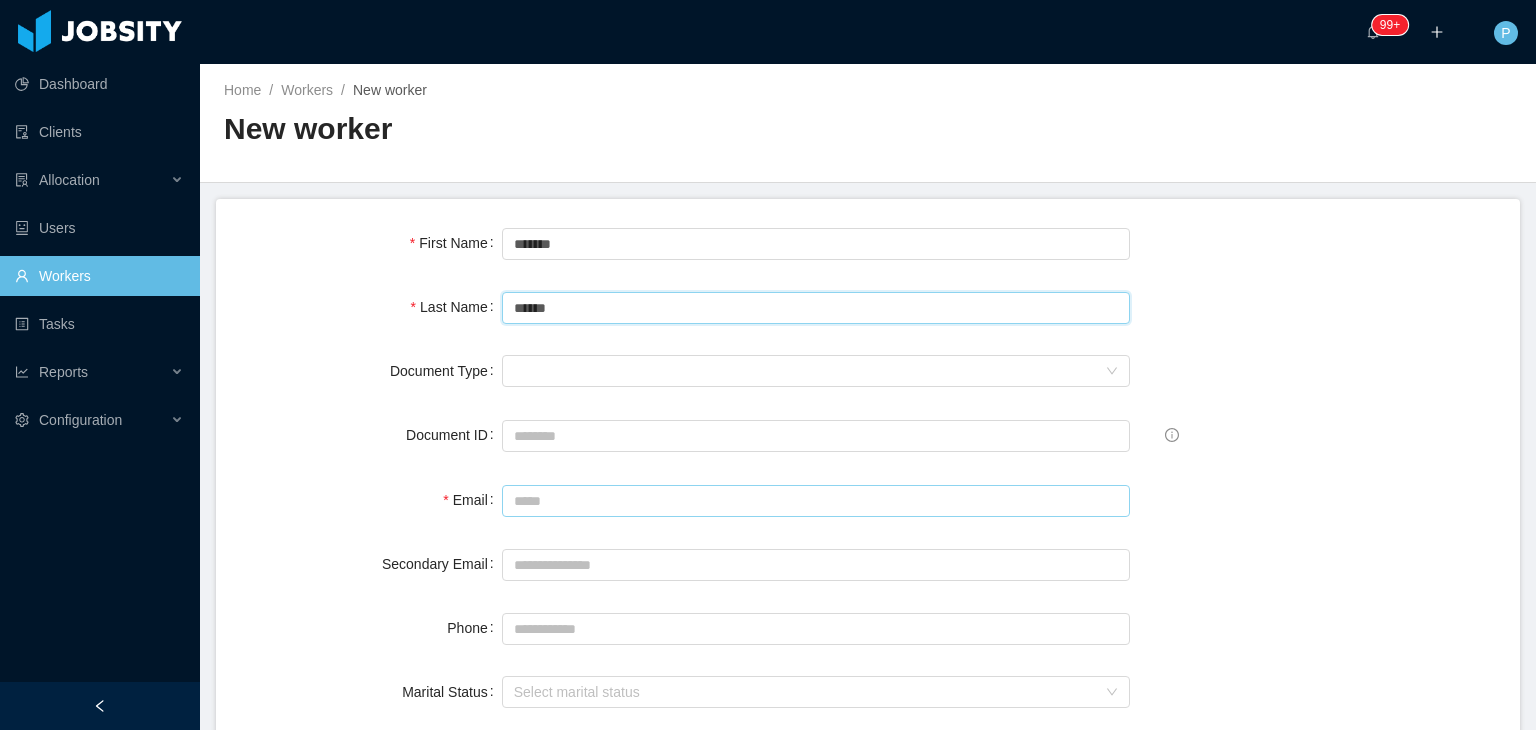 type on "******" 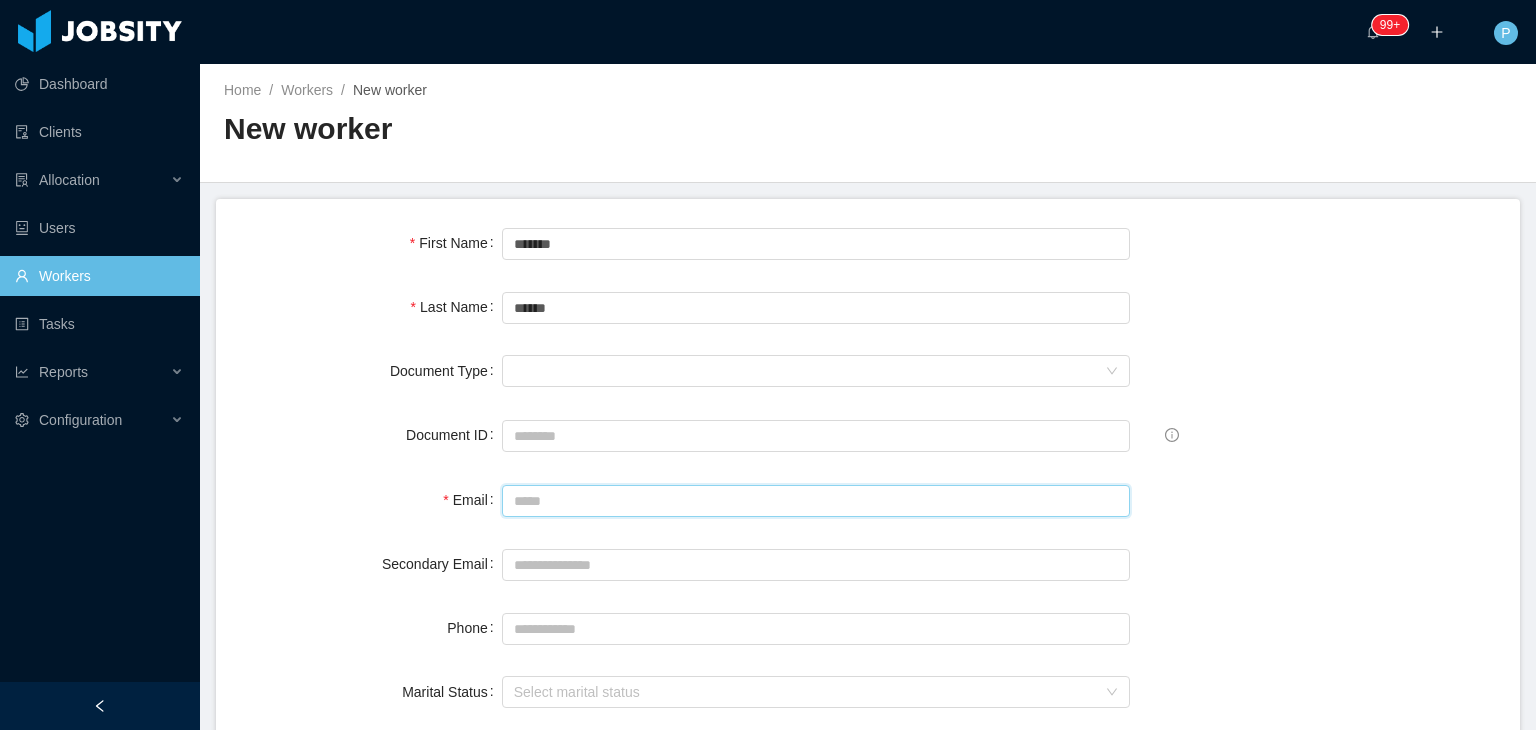 click on "Email" at bounding box center (816, 501) 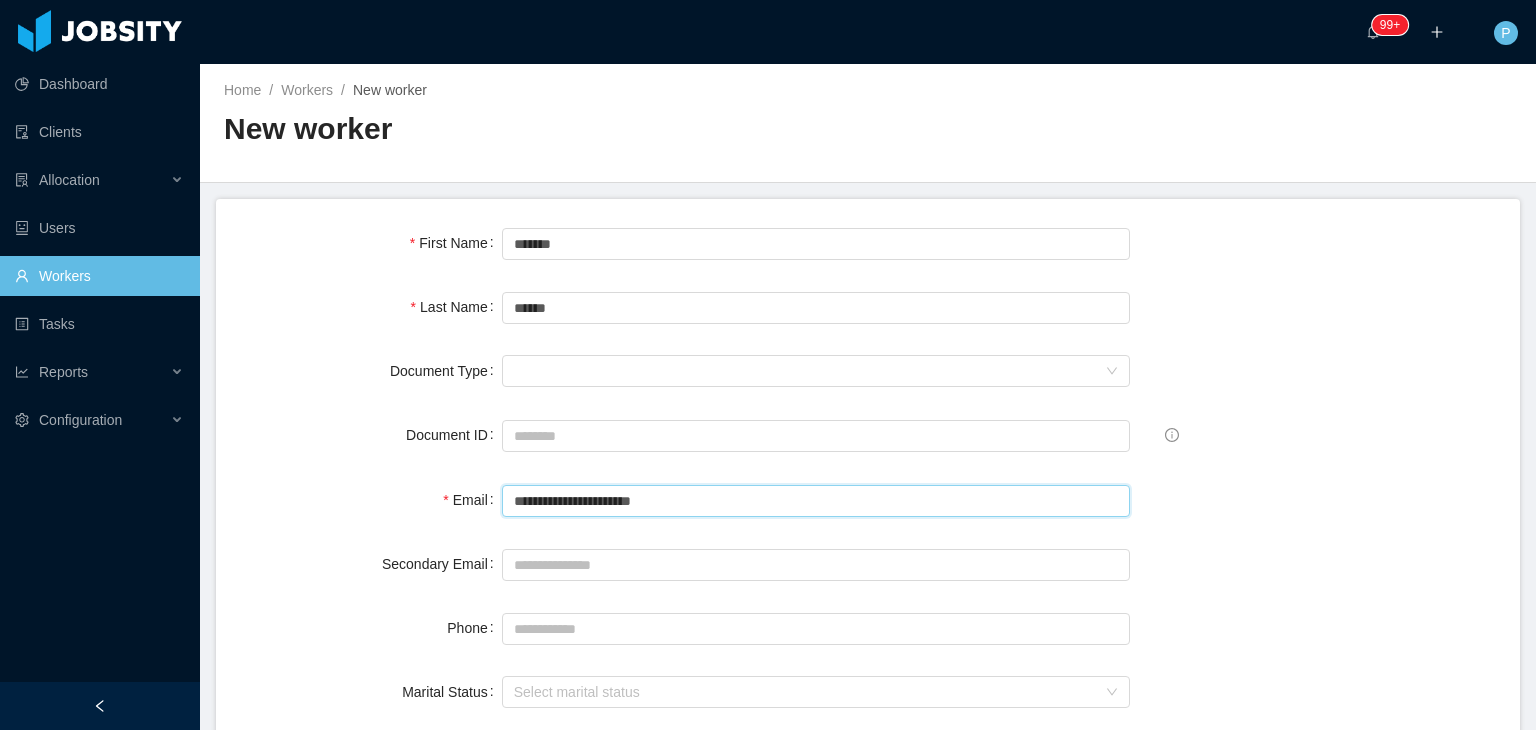 type on "**********" 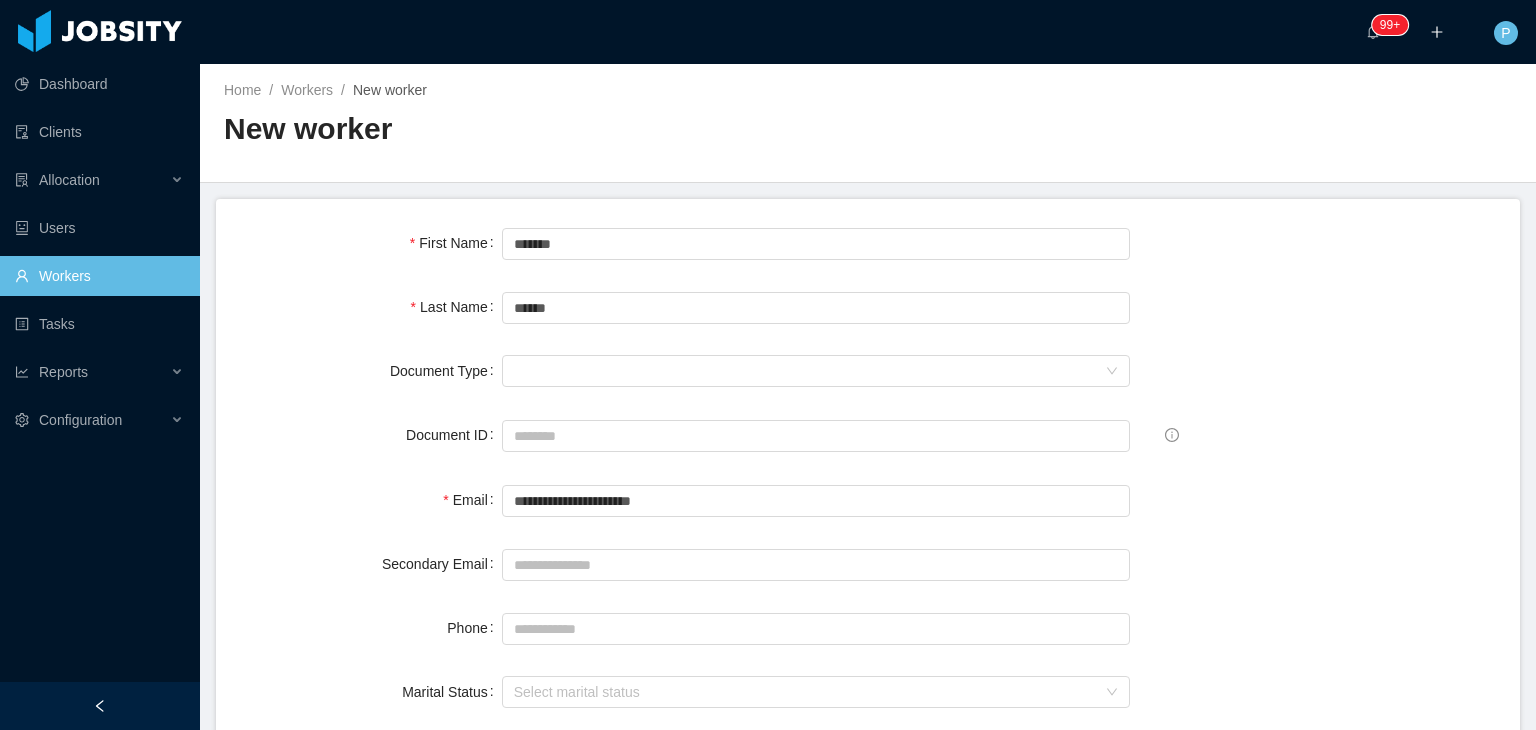 click on "Phone" at bounding box center (371, 628) 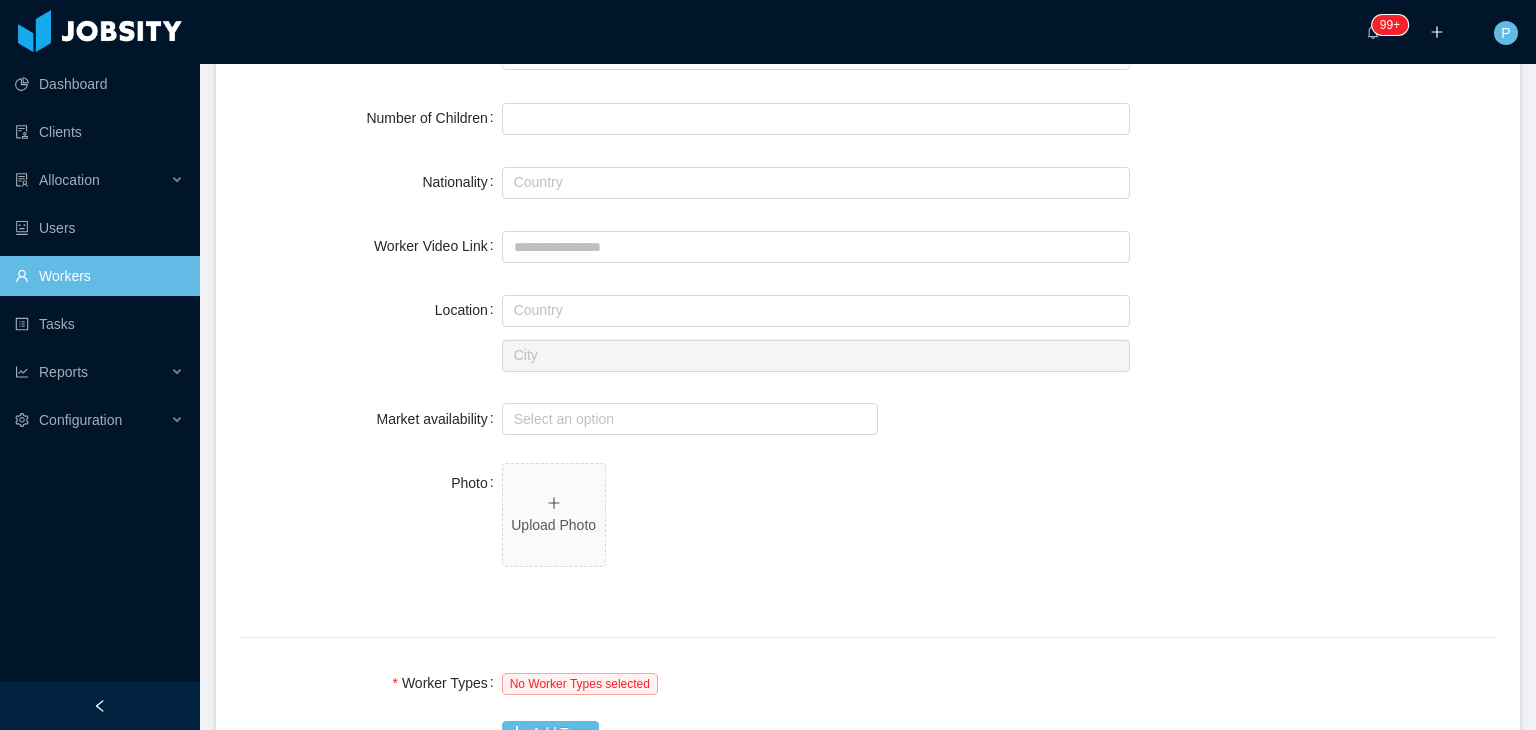 scroll, scrollTop: 640, scrollLeft: 0, axis: vertical 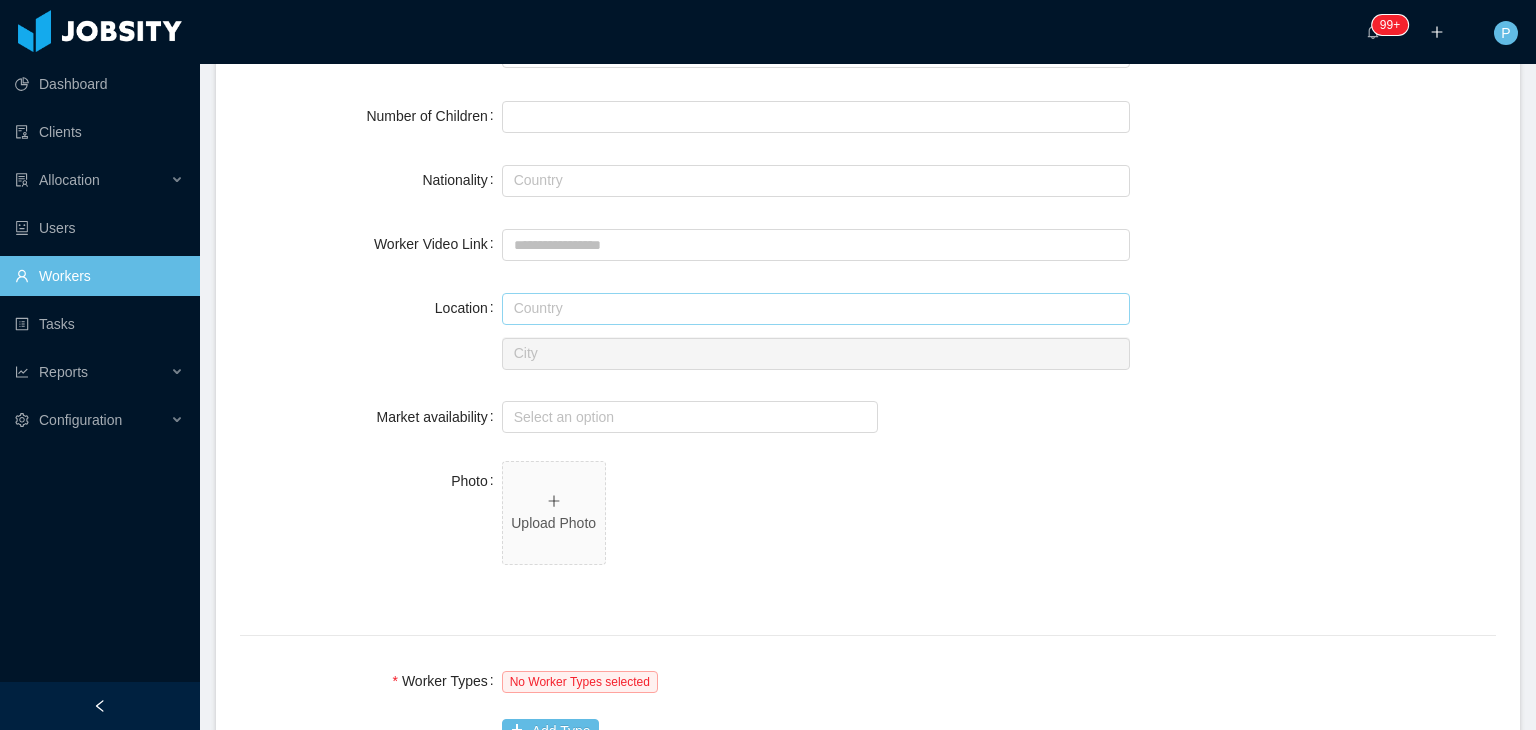 click at bounding box center [816, 309] 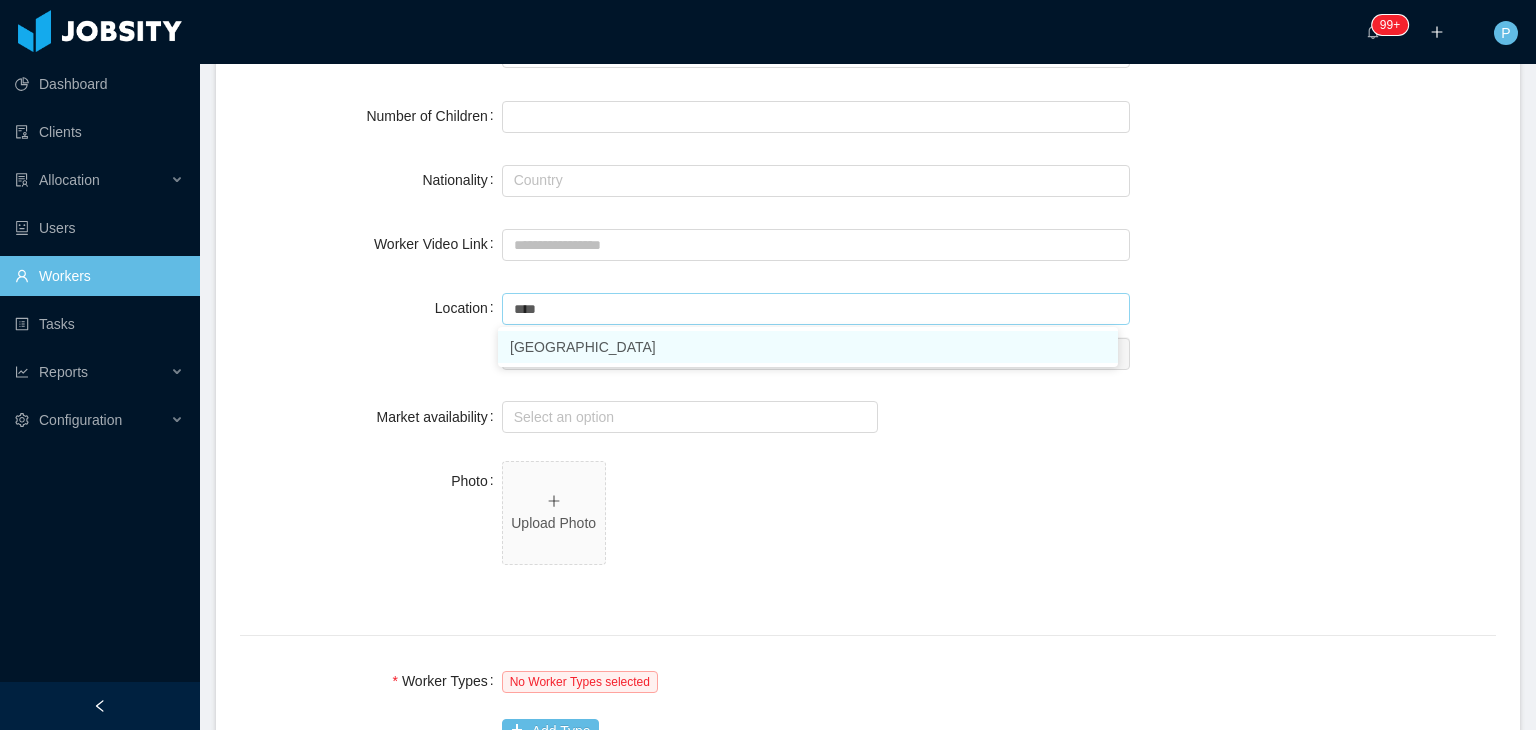 click on "[GEOGRAPHIC_DATA]" at bounding box center (808, 347) 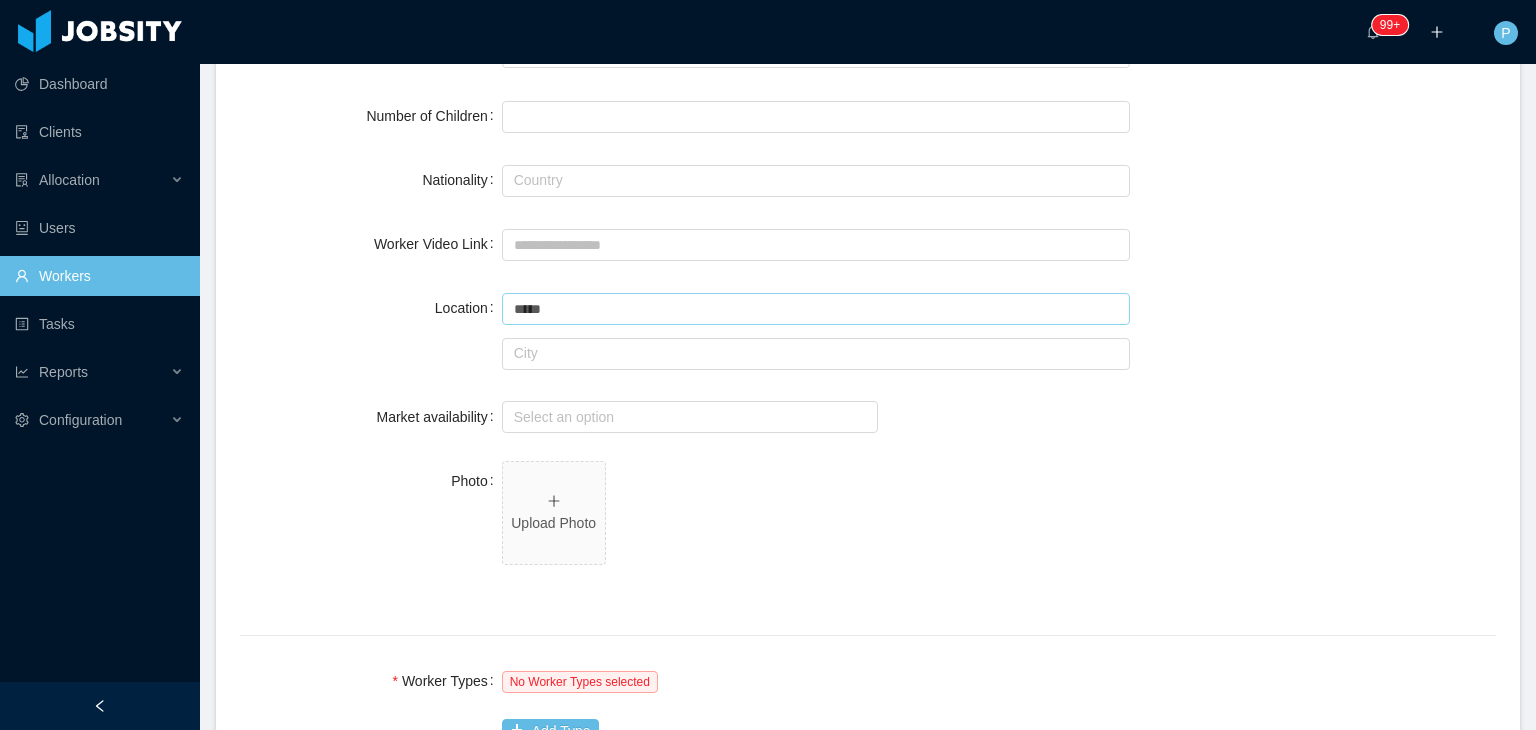 type on "*****" 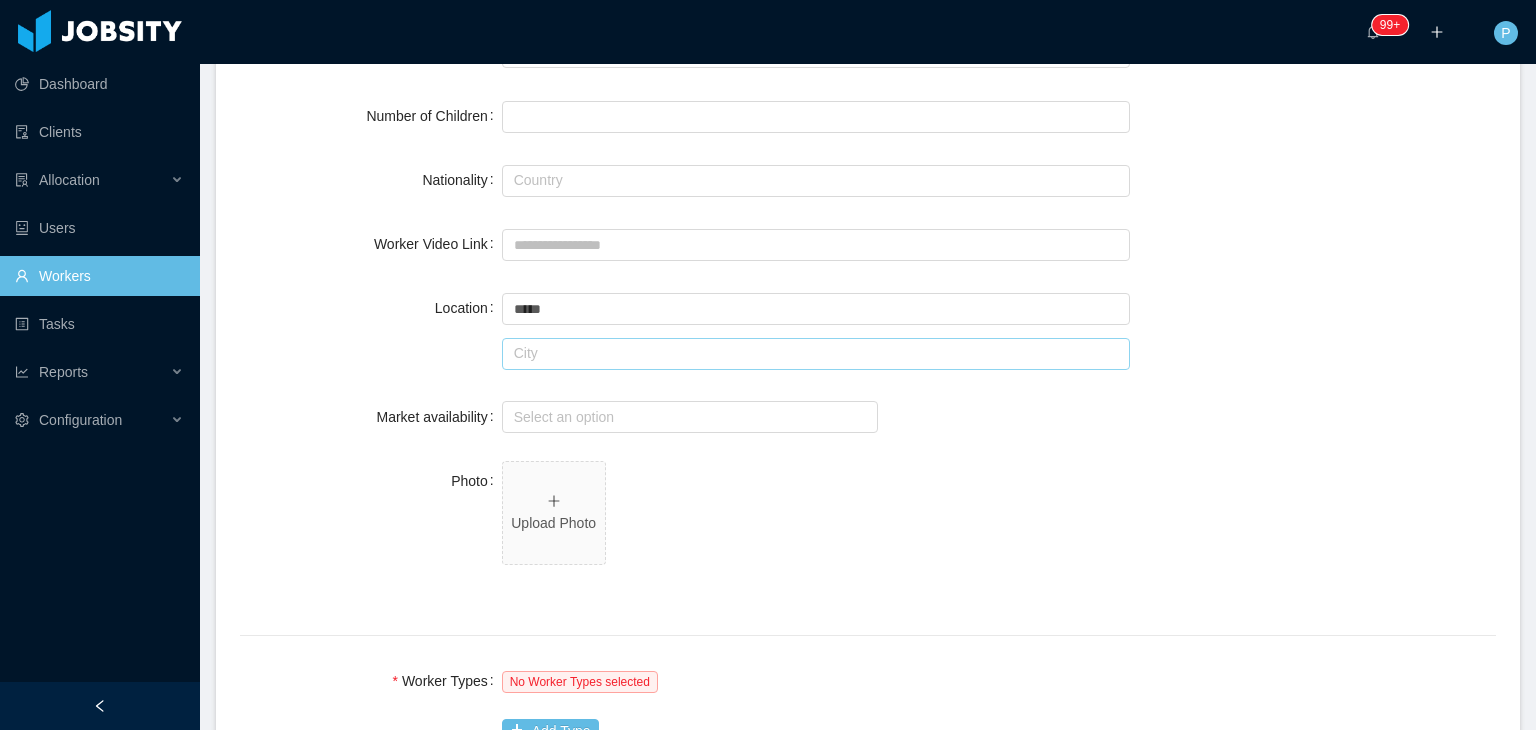 click at bounding box center (816, 354) 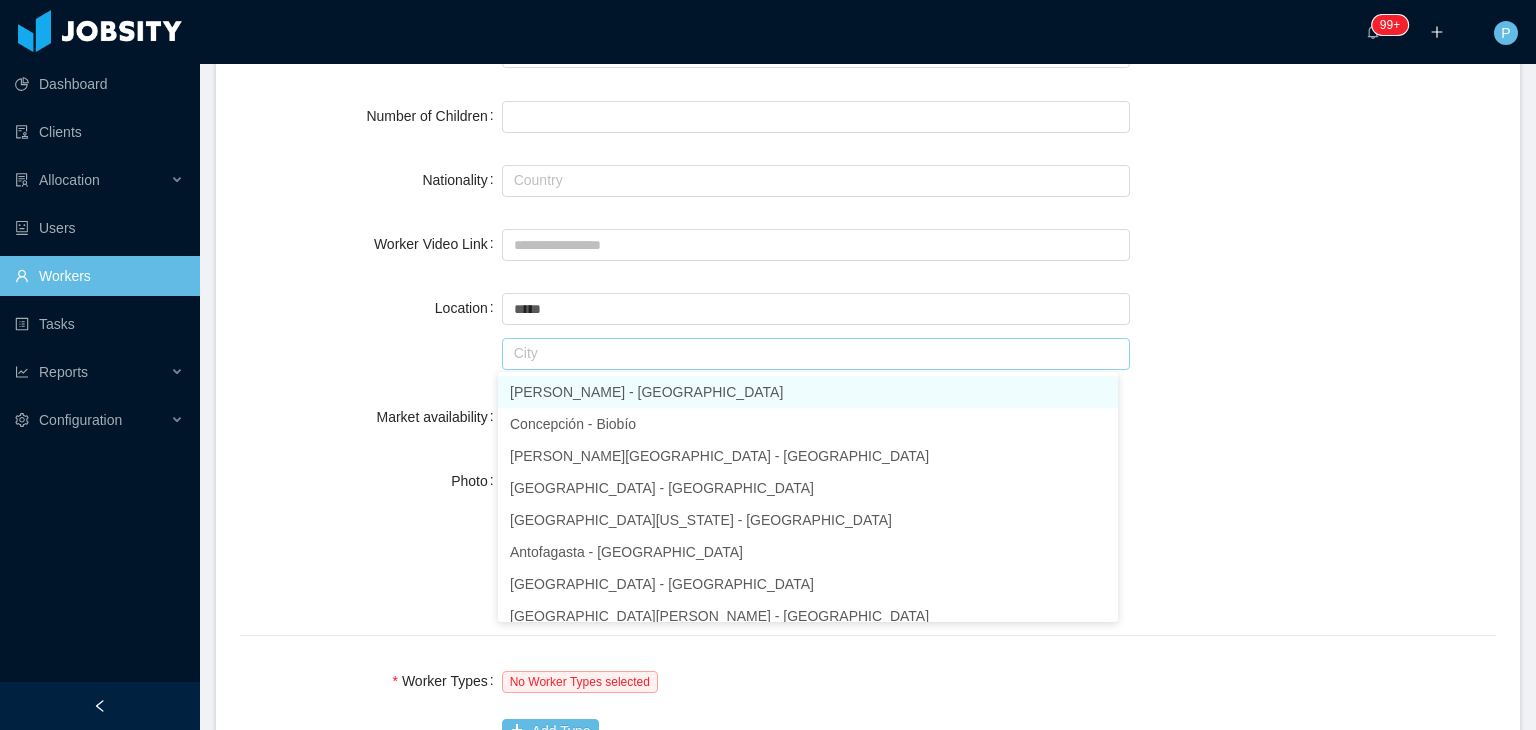 click on "[PERSON_NAME] - [GEOGRAPHIC_DATA]" at bounding box center (808, 392) 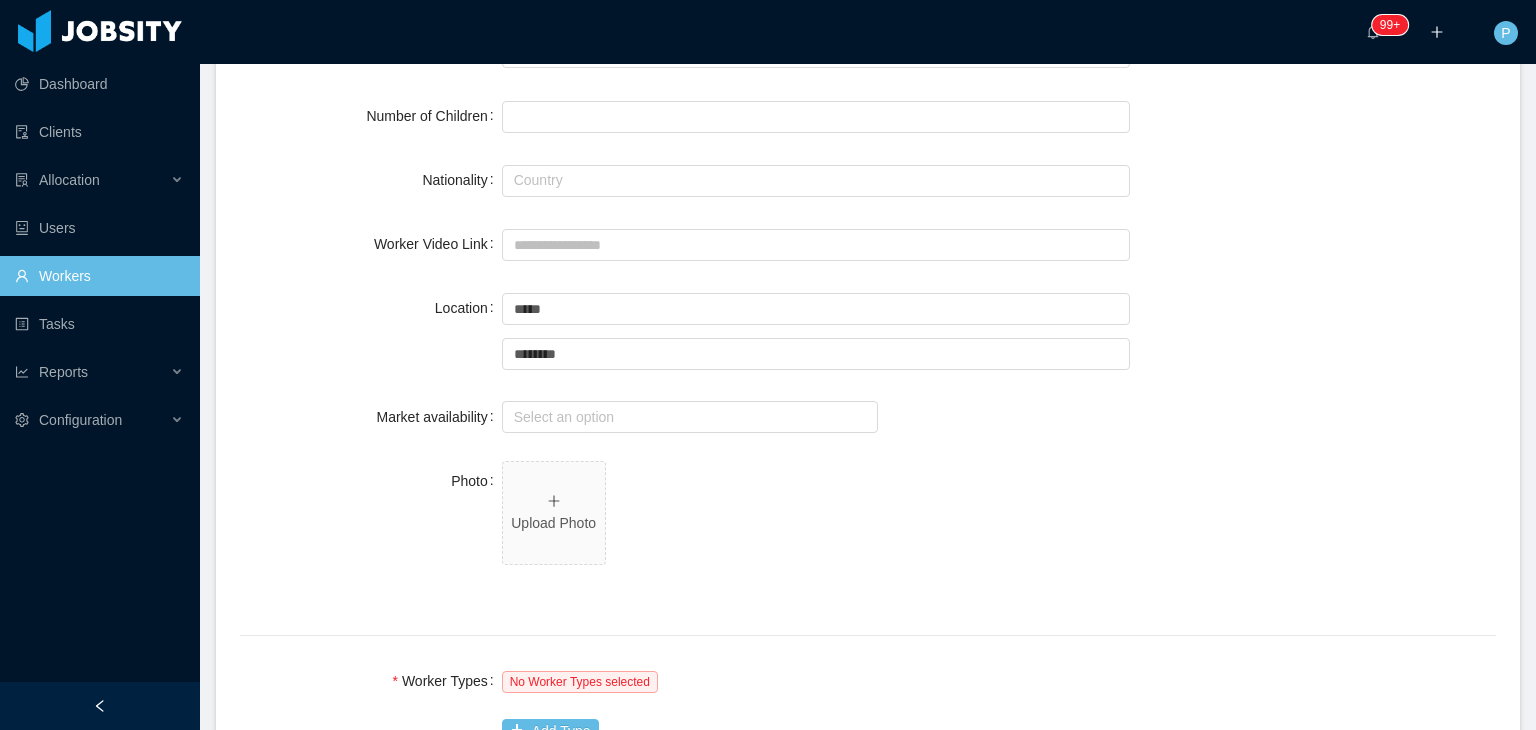 click on "**********" at bounding box center [868, 765] 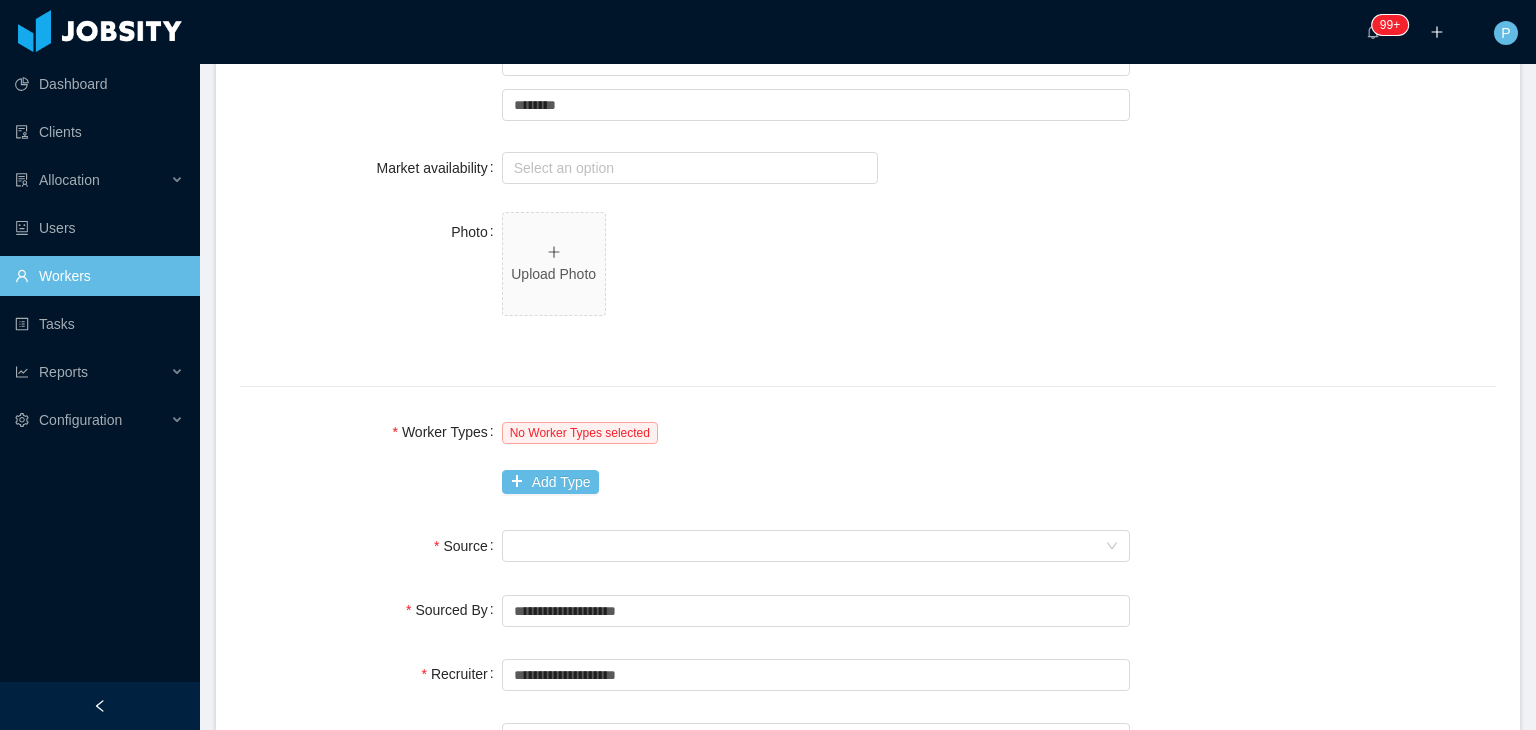 scroll, scrollTop: 920, scrollLeft: 0, axis: vertical 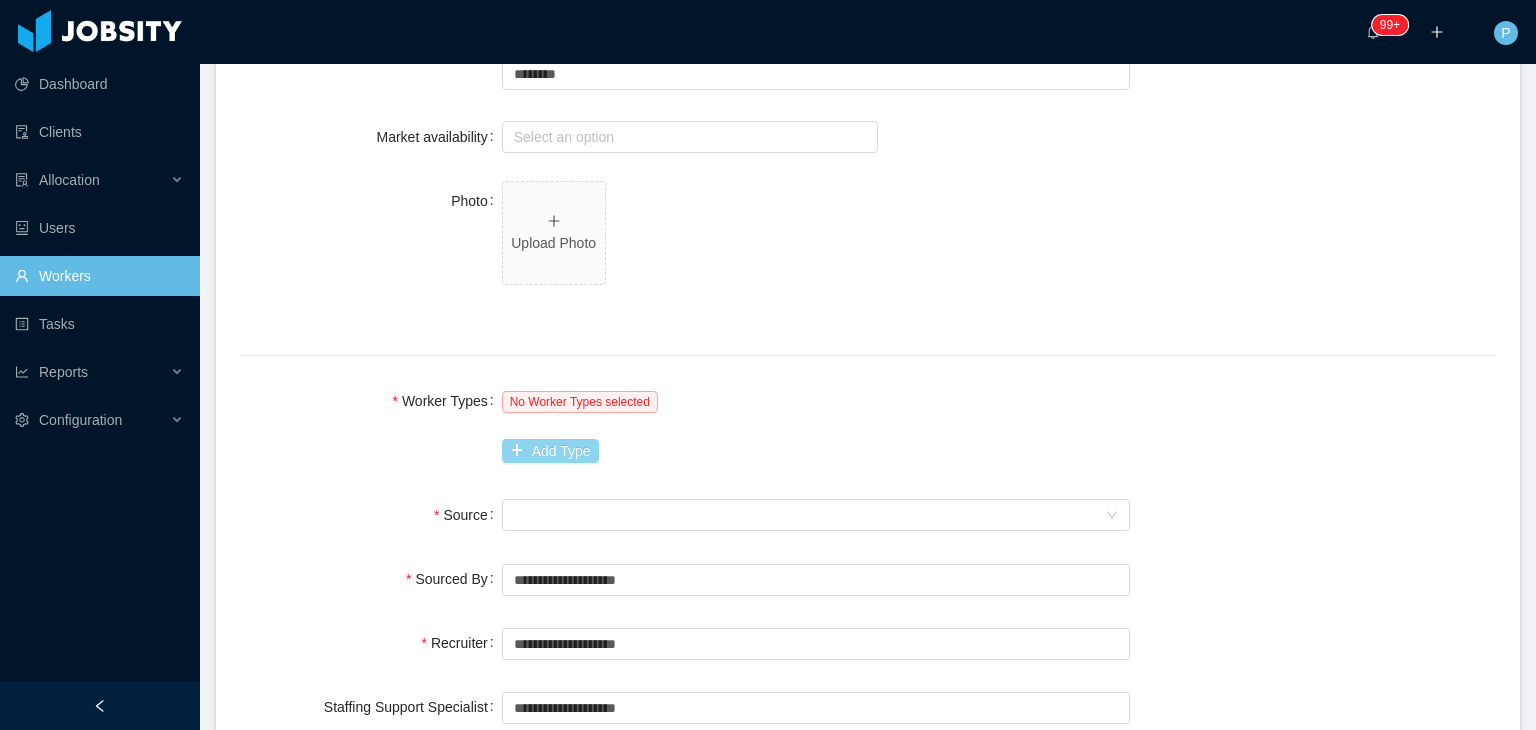 click on "Add Type" at bounding box center [550, 451] 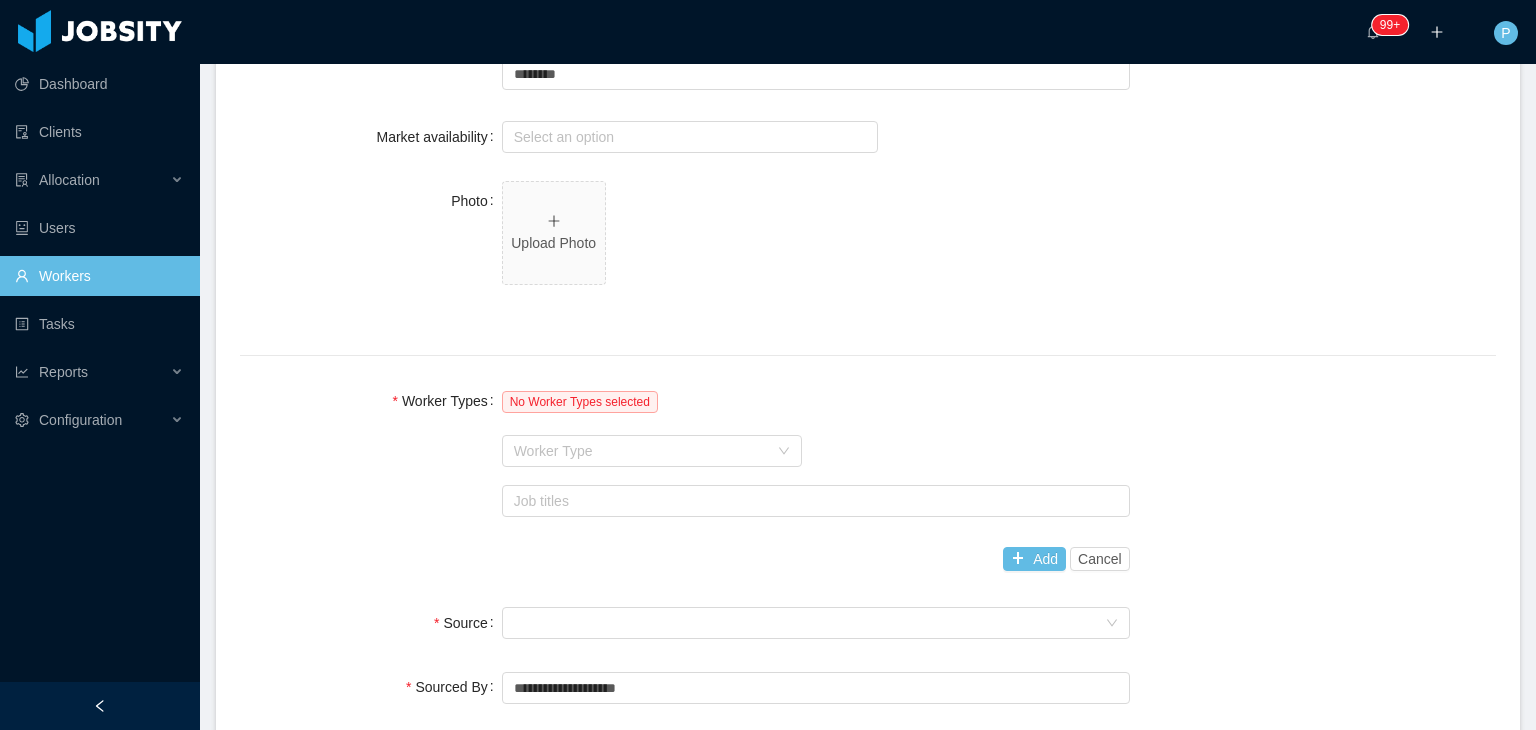 click on "Worker Type" at bounding box center [641, 451] 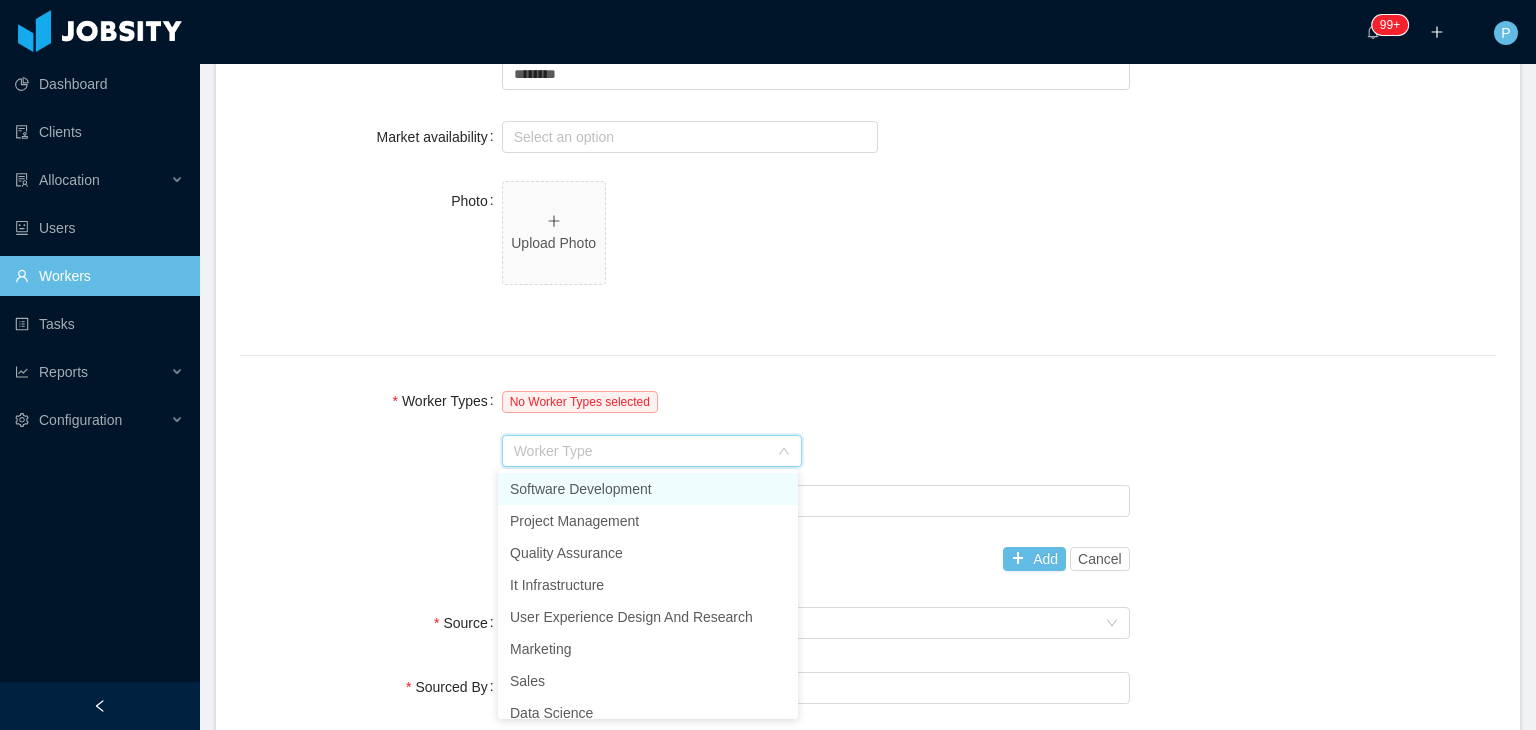 click on "Software Development" at bounding box center (648, 489) 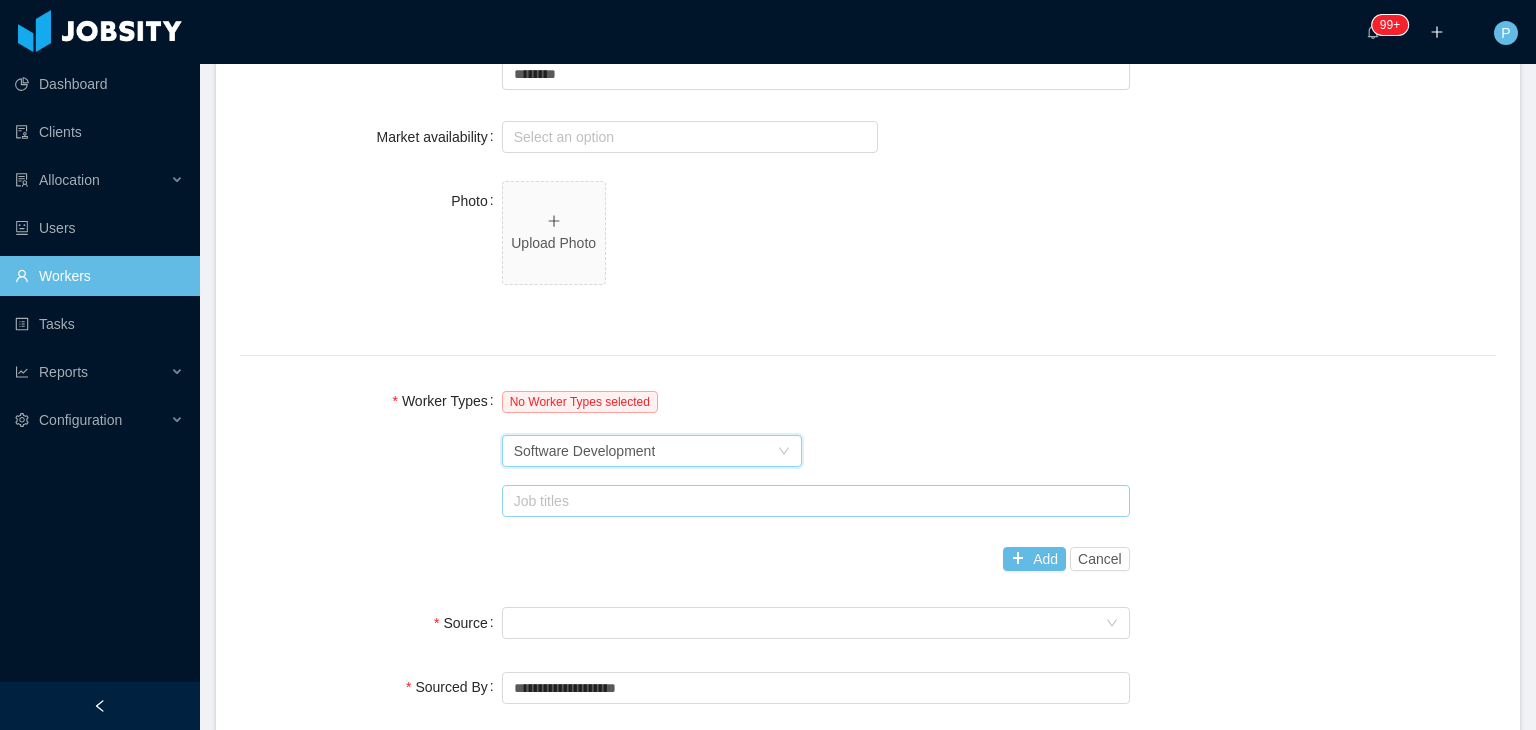 click on "Job titles" at bounding box center (811, 501) 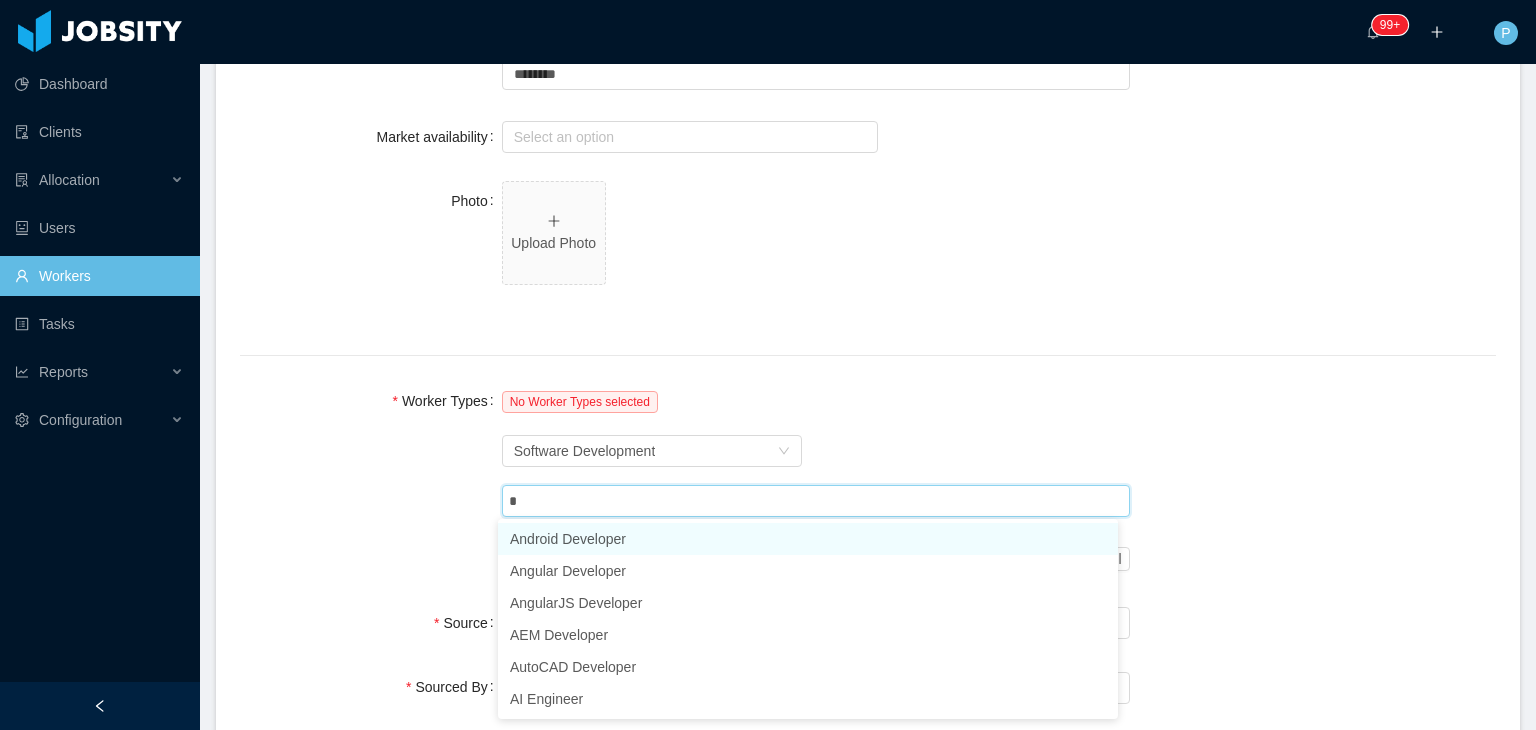 type on "**" 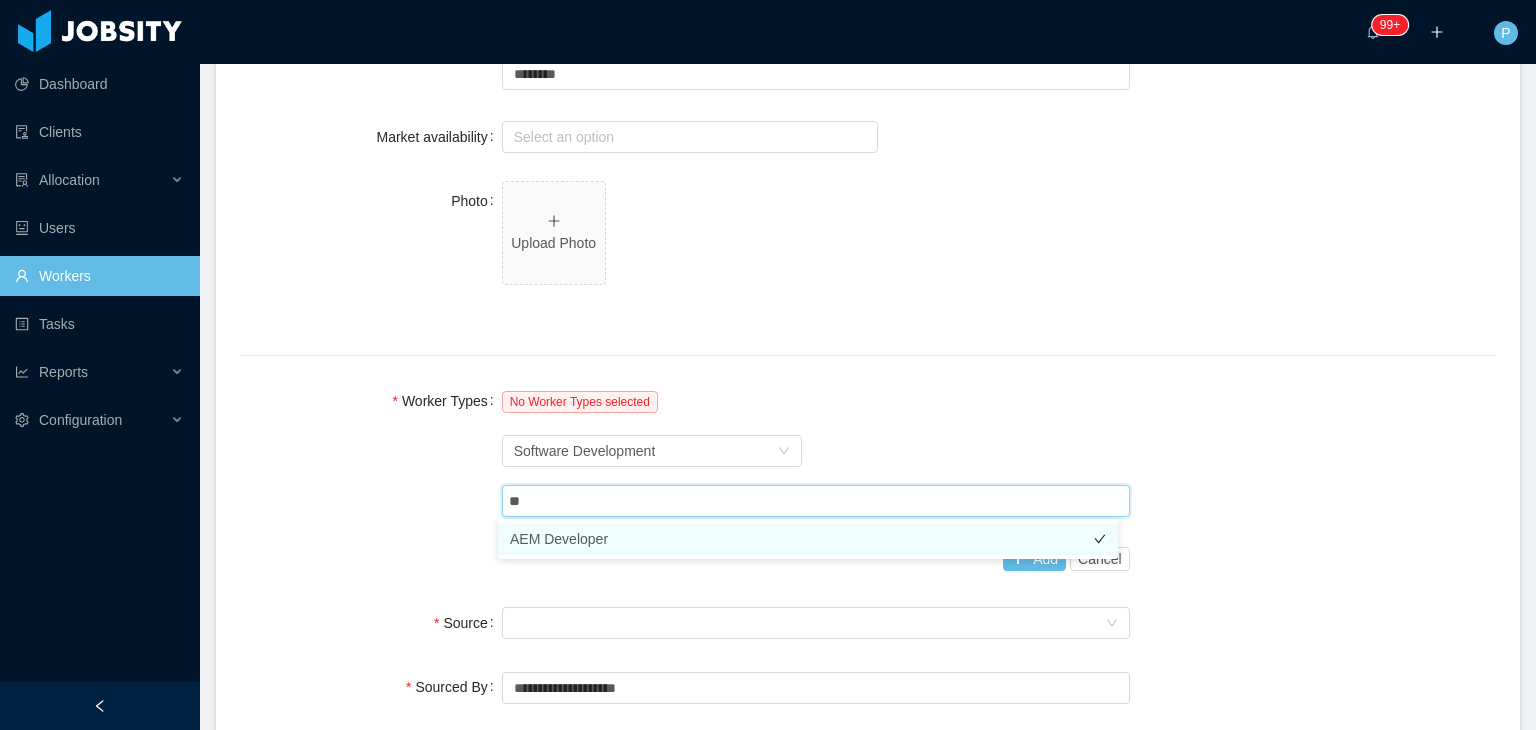 click on "AEM Developer" at bounding box center [808, 539] 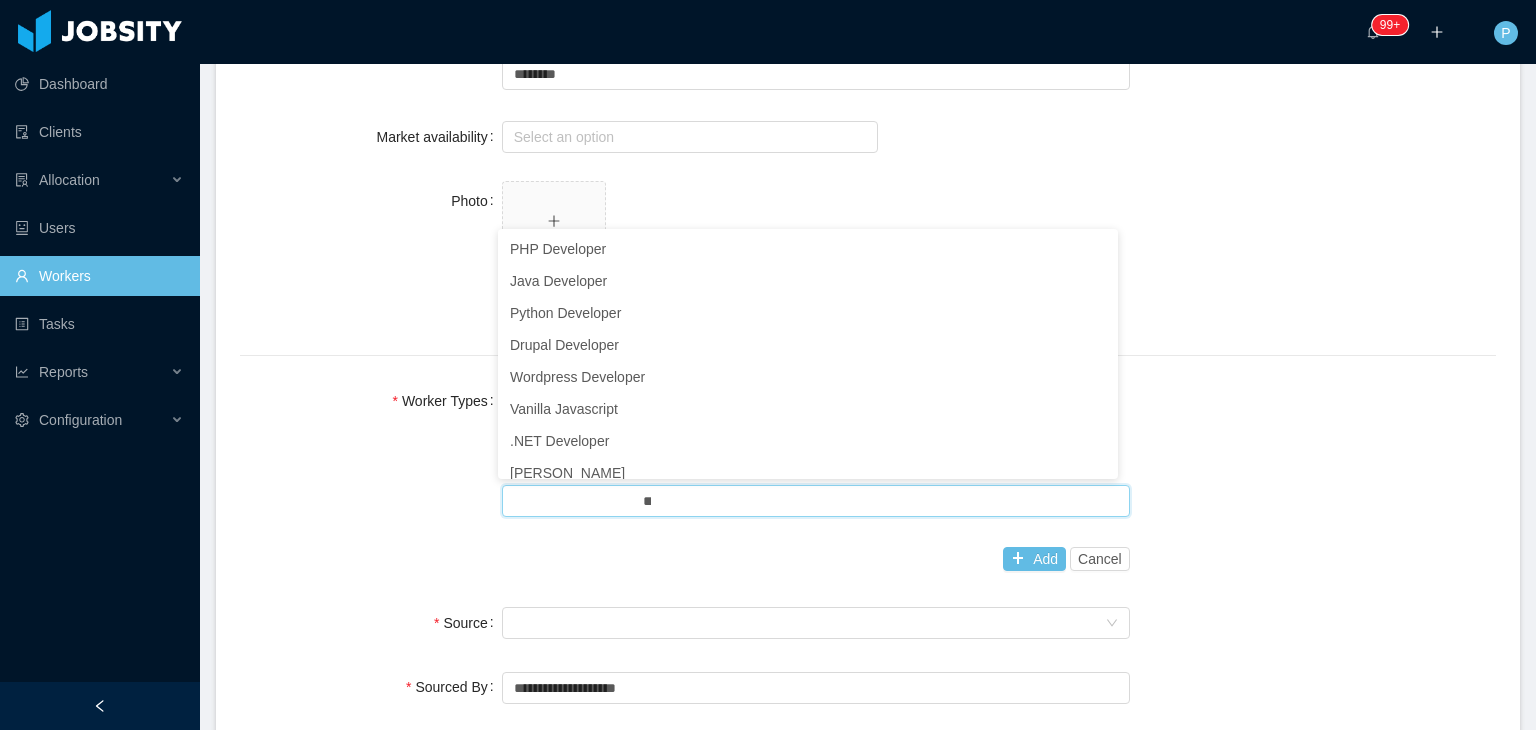 type 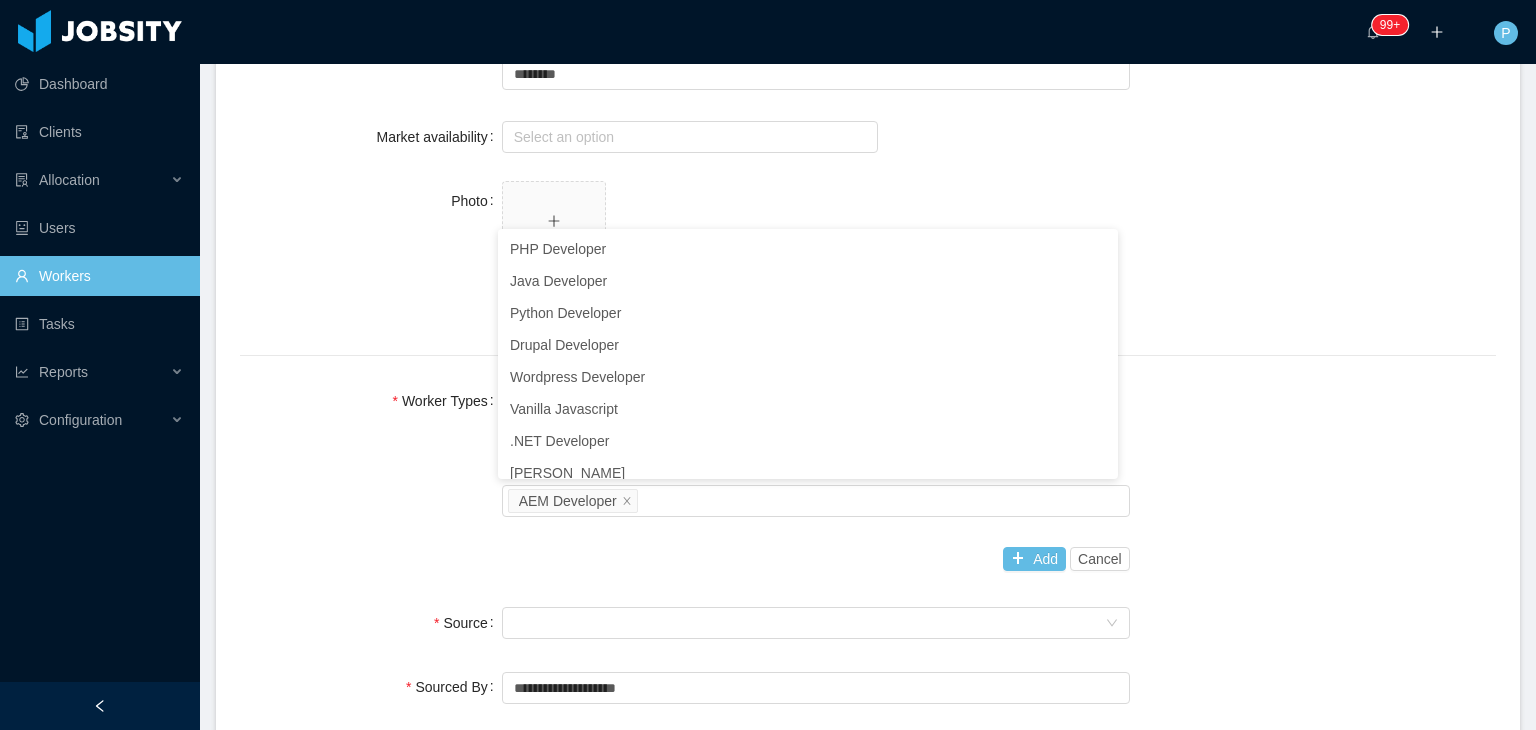 click on "Worker Types No Worker Types selected Worker Type Software Development   Job titles AEM Developer   Add   Cancel" at bounding box center (868, 480) 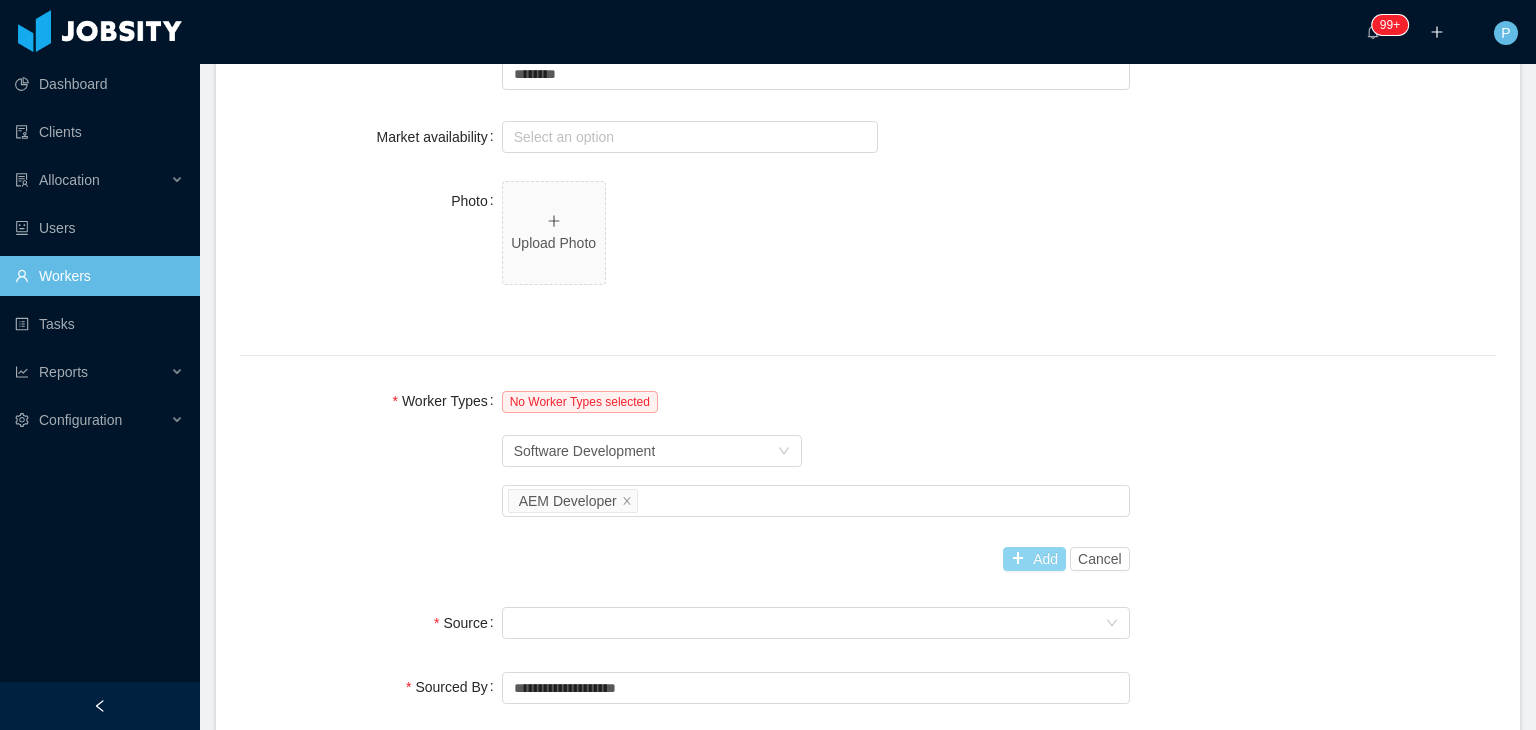 click on "Add" at bounding box center (1034, 559) 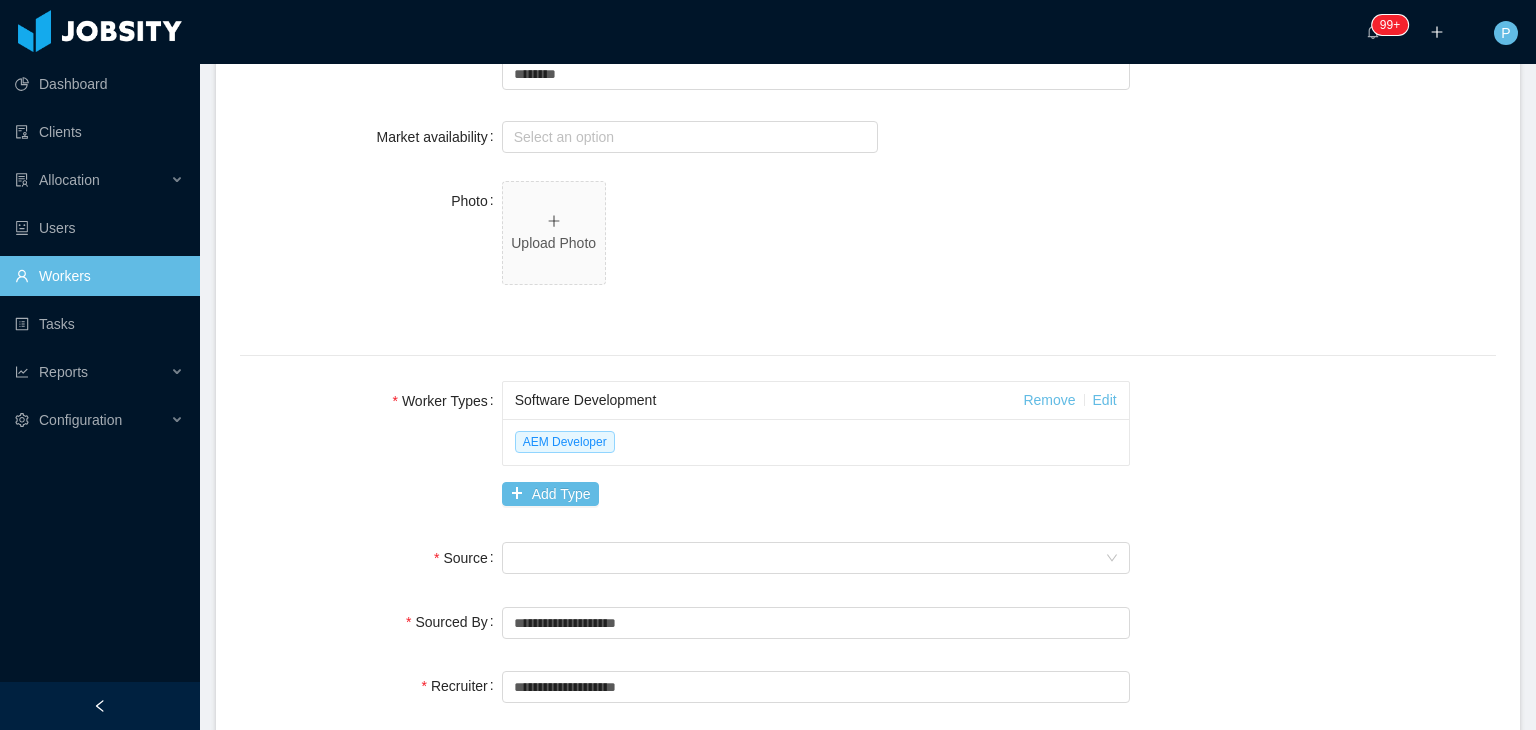 scroll, scrollTop: 1205, scrollLeft: 0, axis: vertical 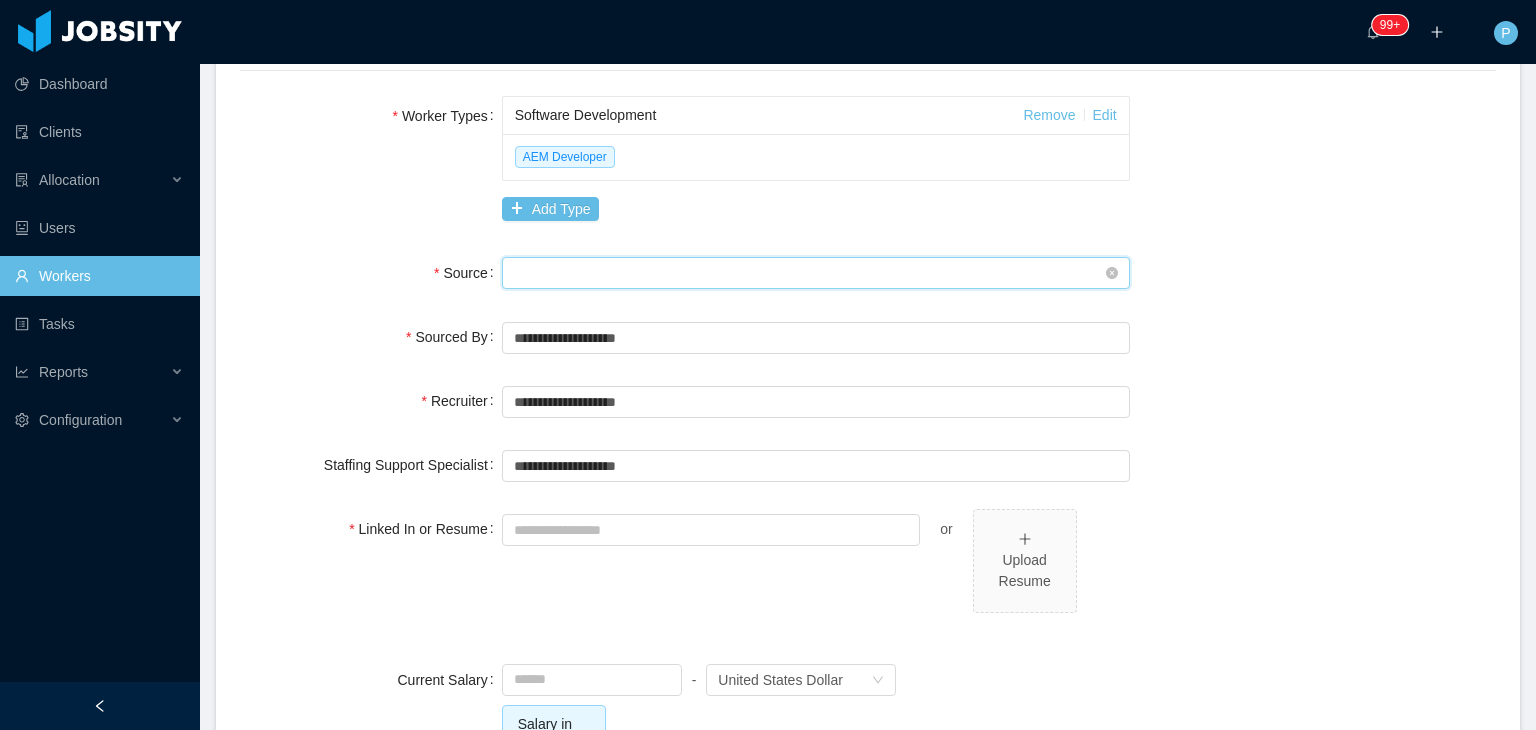 click on "Seniority" at bounding box center (809, 273) 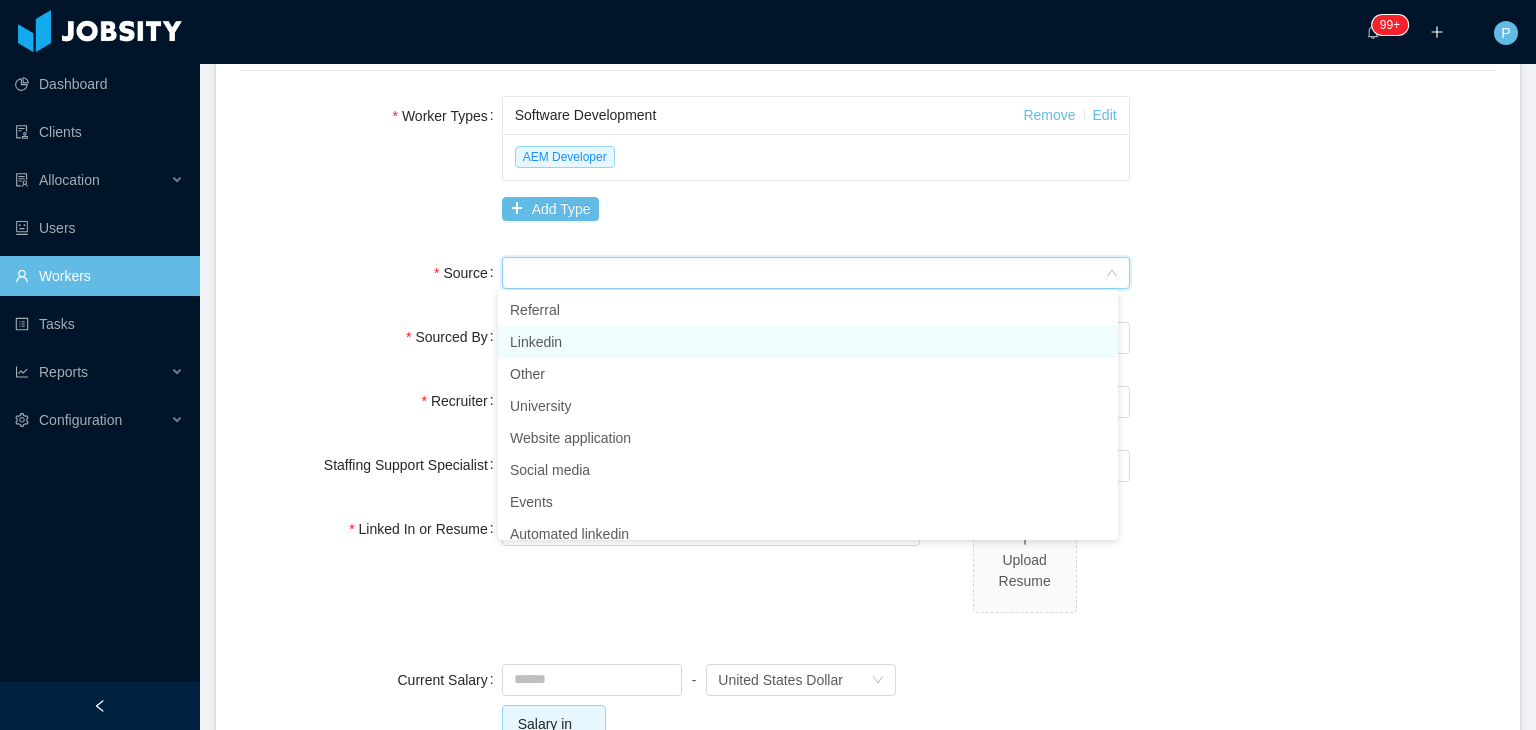 click on "Linkedin" at bounding box center (808, 342) 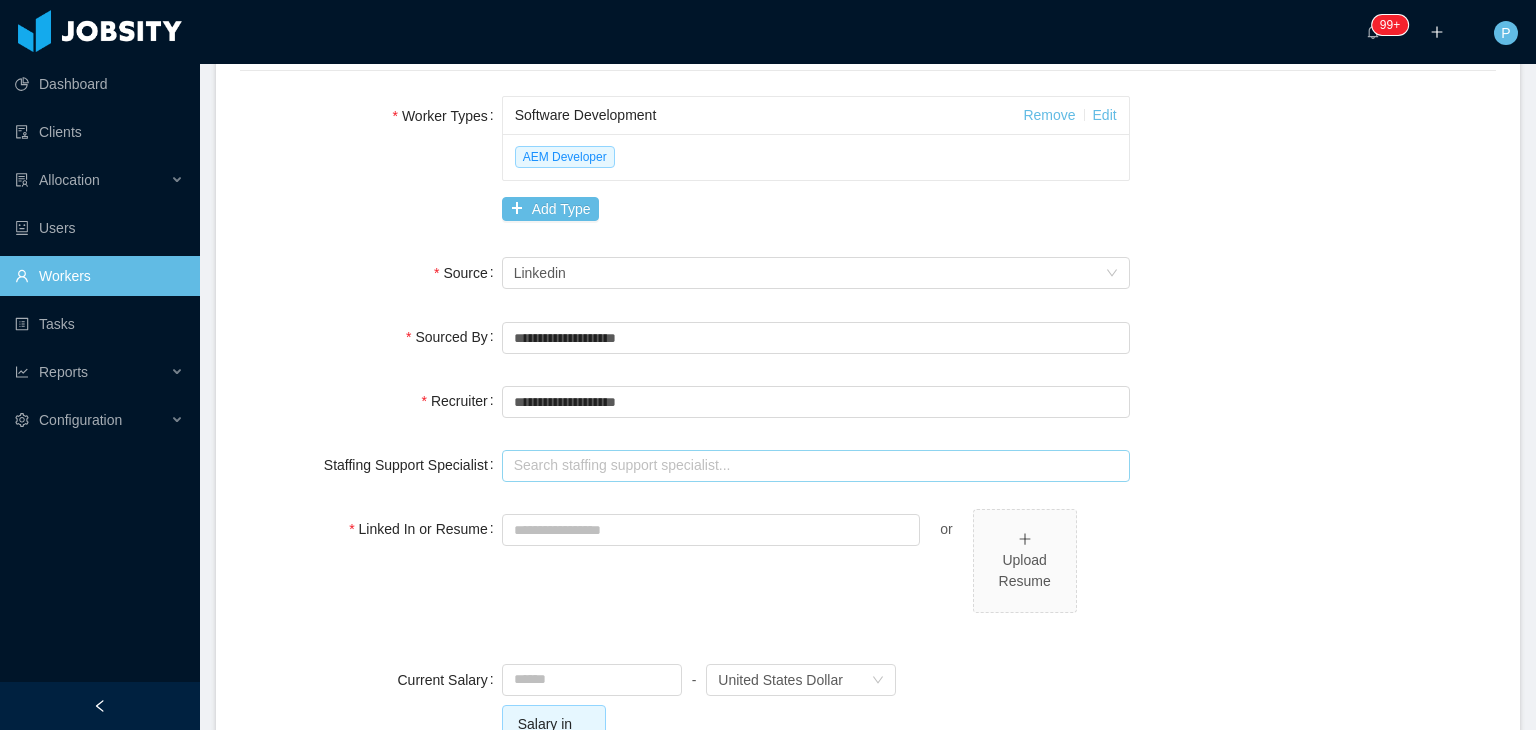 click at bounding box center [816, 466] 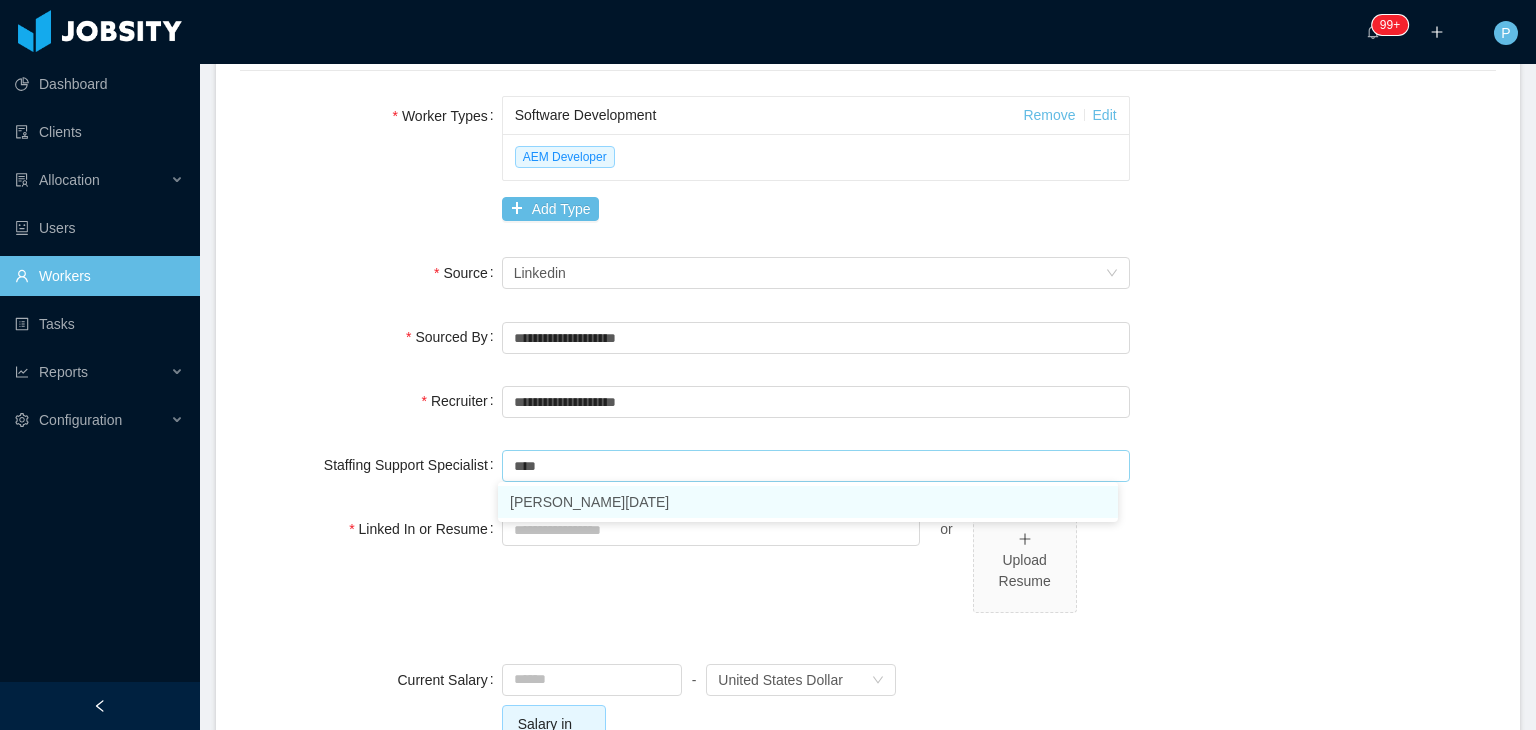 click on "[PERSON_NAME][DATE]" at bounding box center (808, 502) 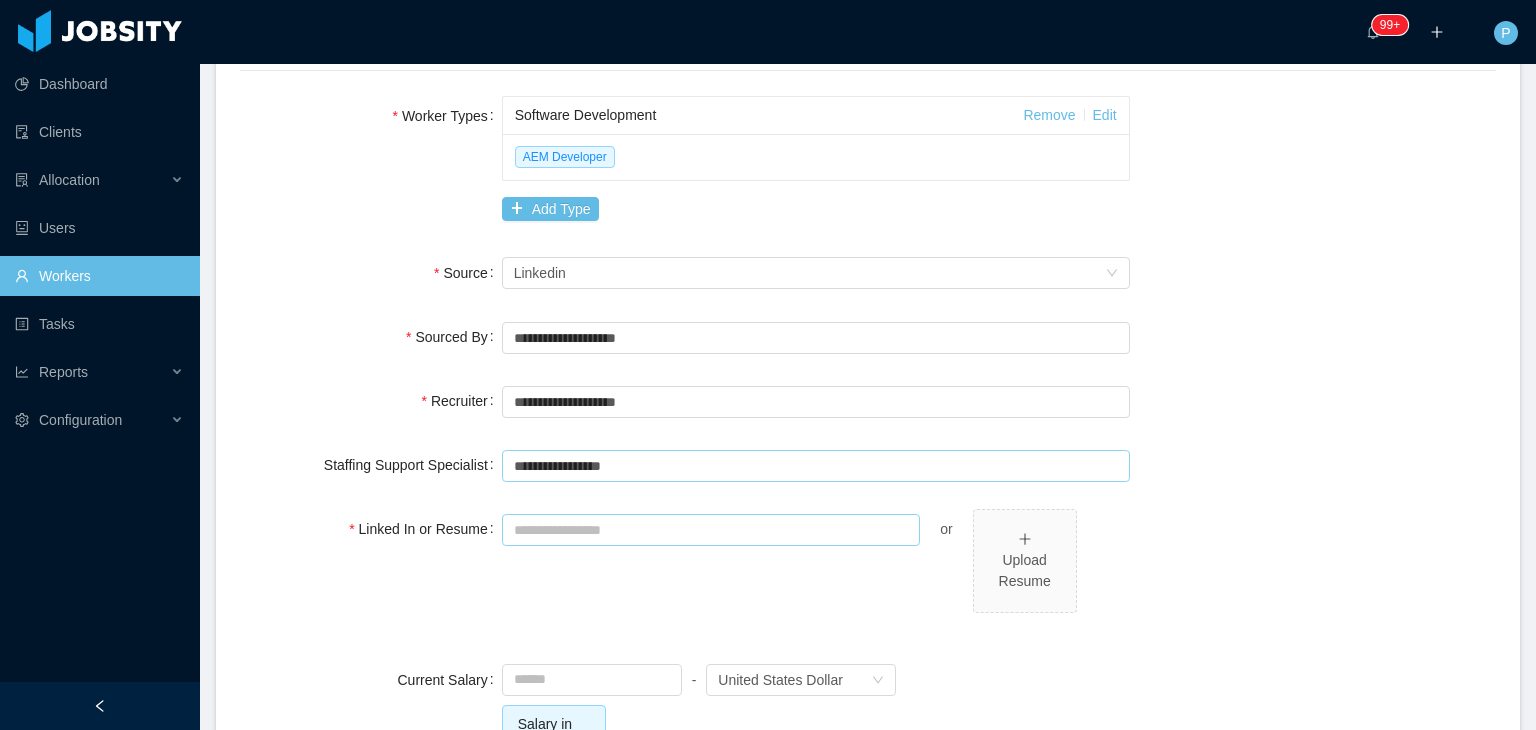 type on "**********" 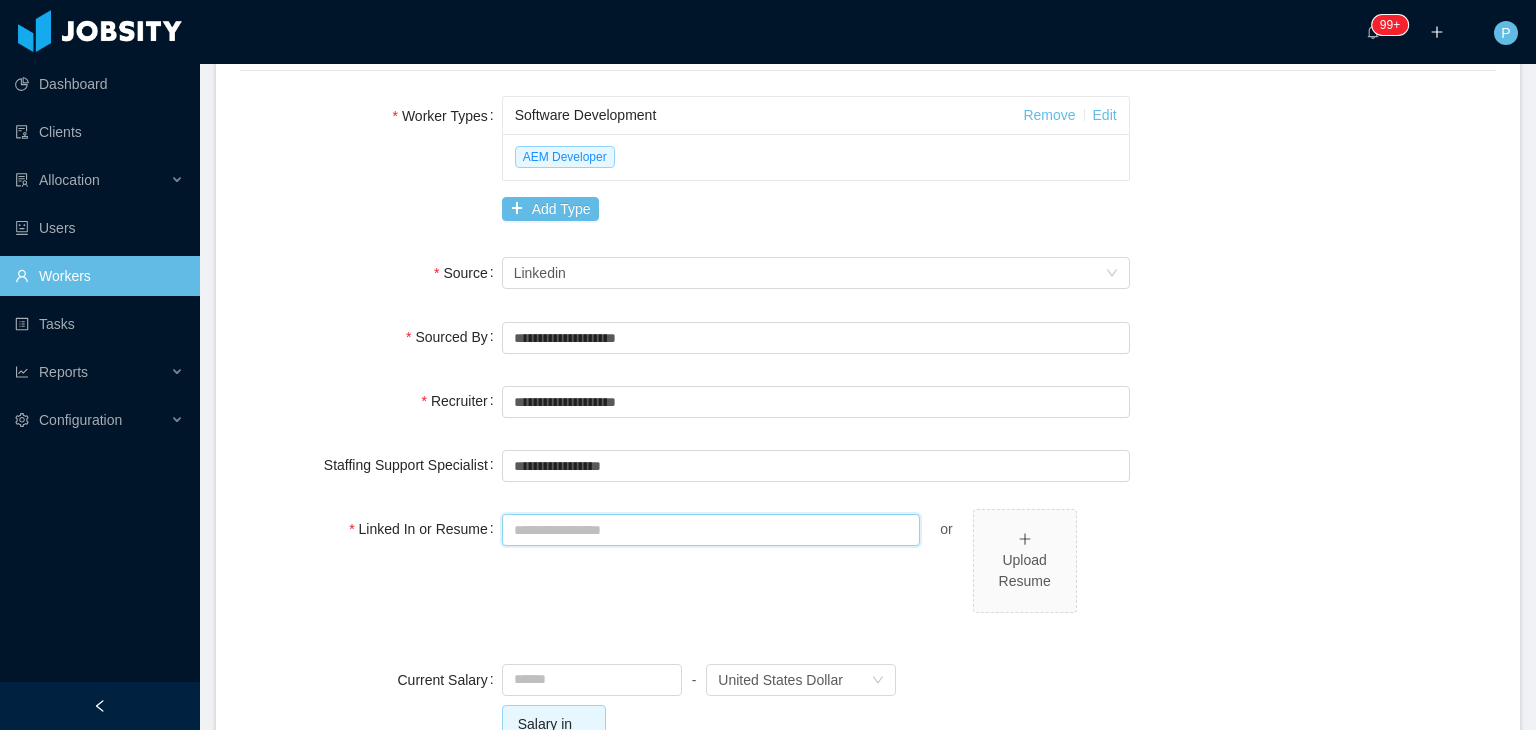 click on "Linked In or Resume" at bounding box center (711, 530) 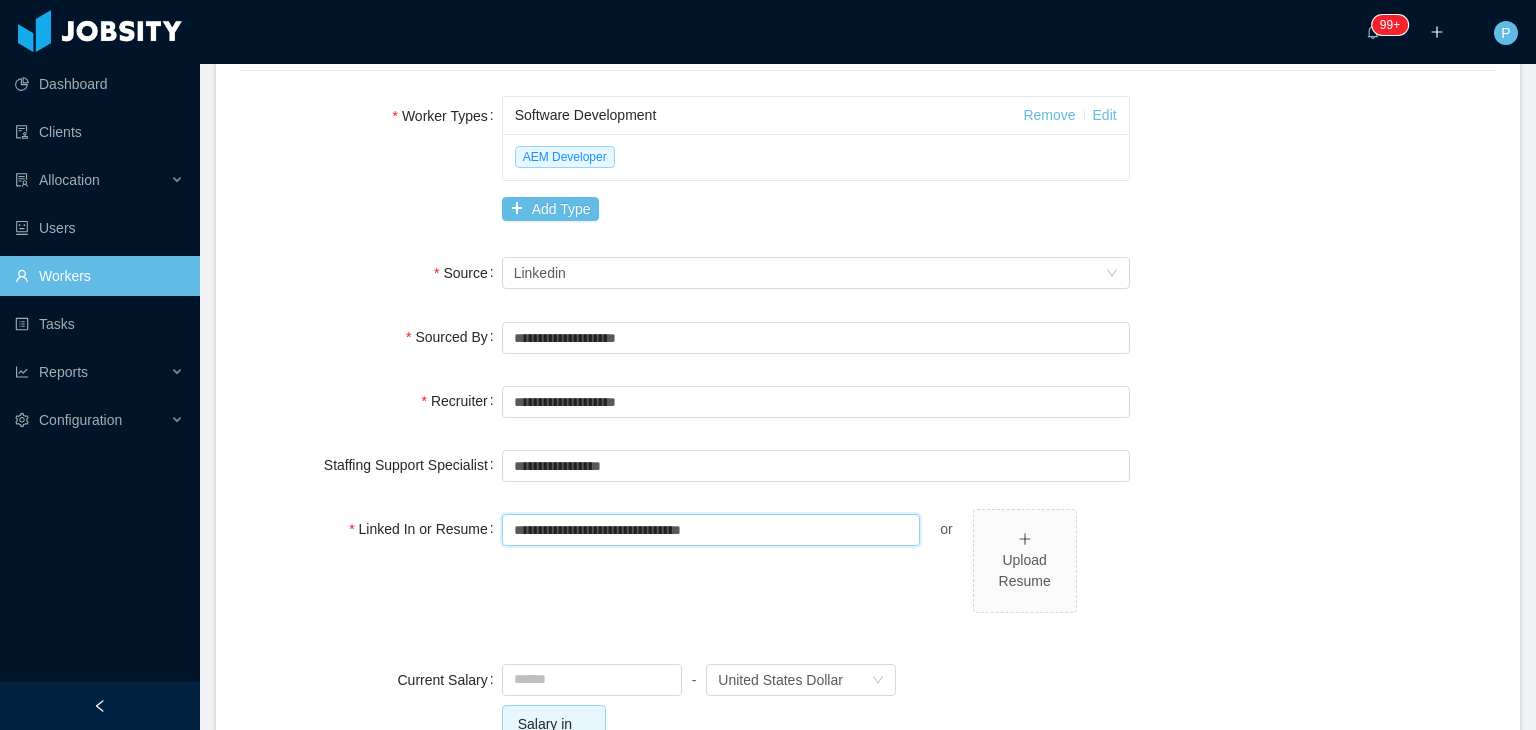 type on "**********" 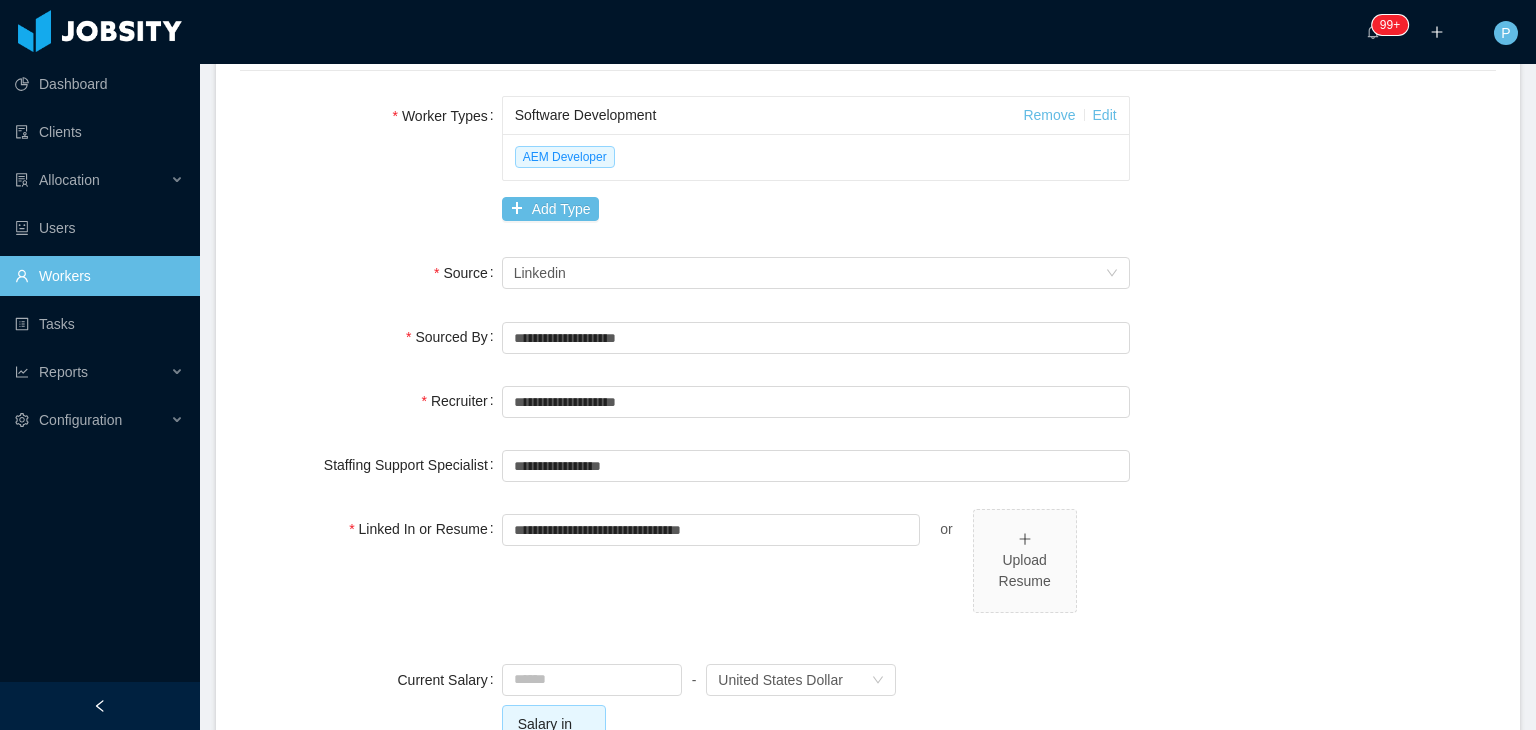click on "**********" at bounding box center [868, 221] 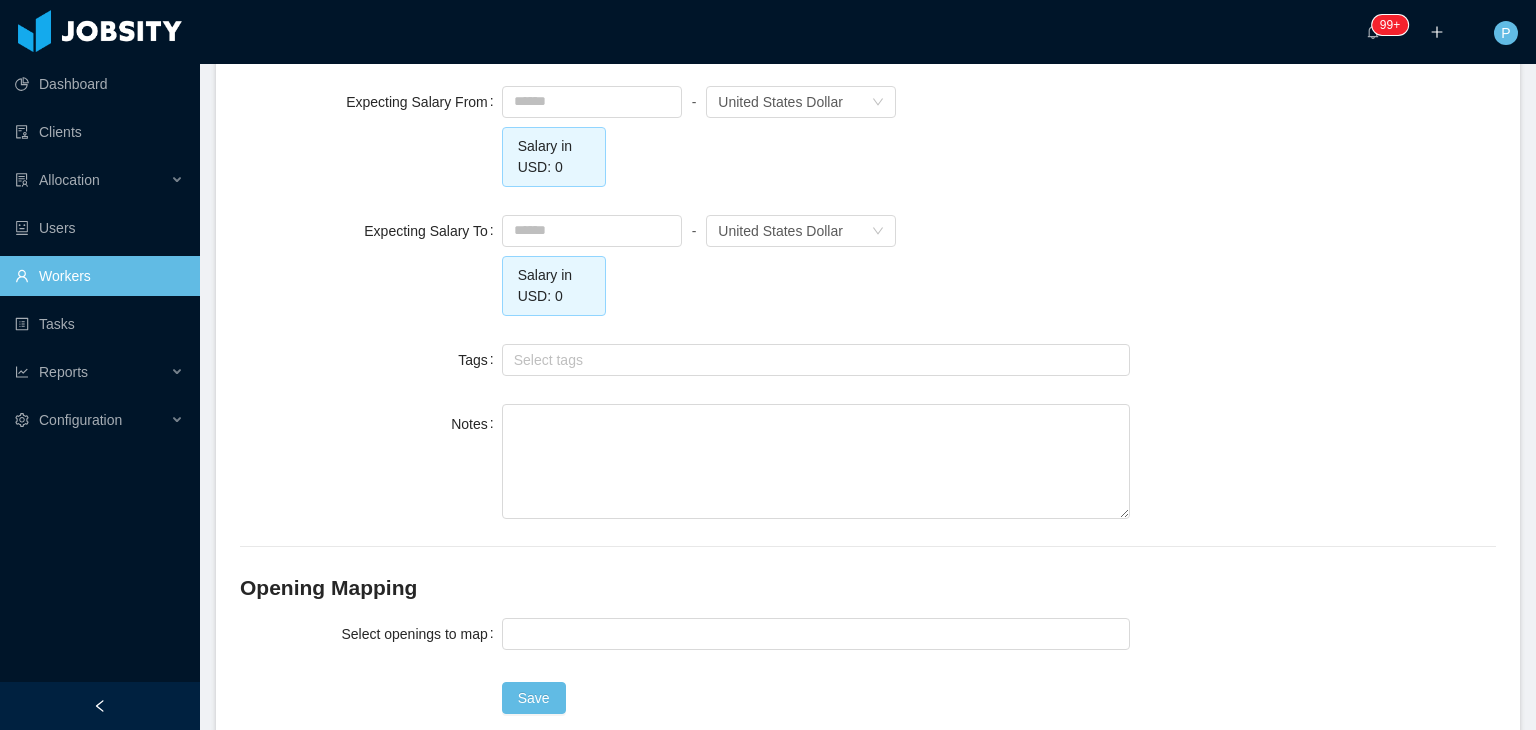 scroll, scrollTop: 2029, scrollLeft: 0, axis: vertical 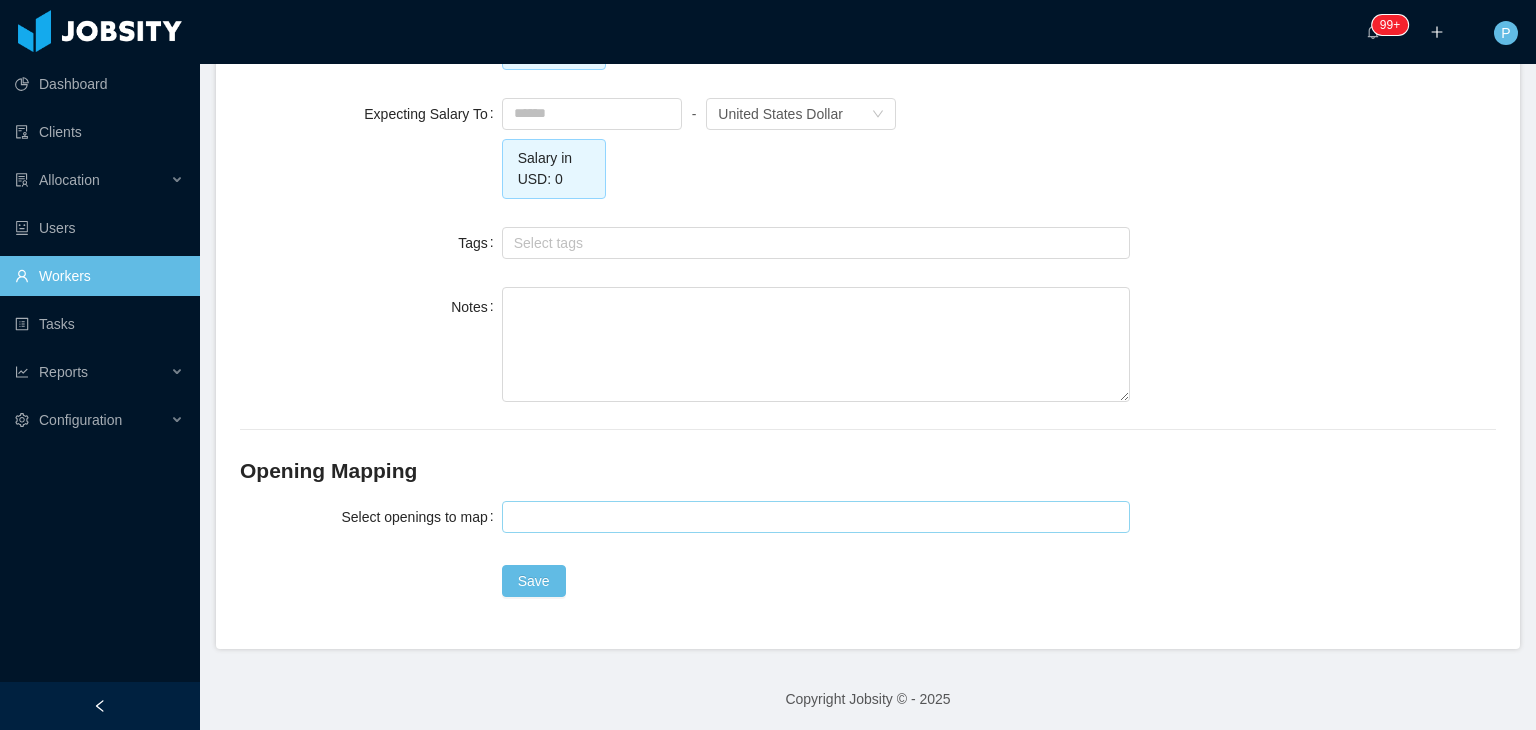 click at bounding box center (813, 517) 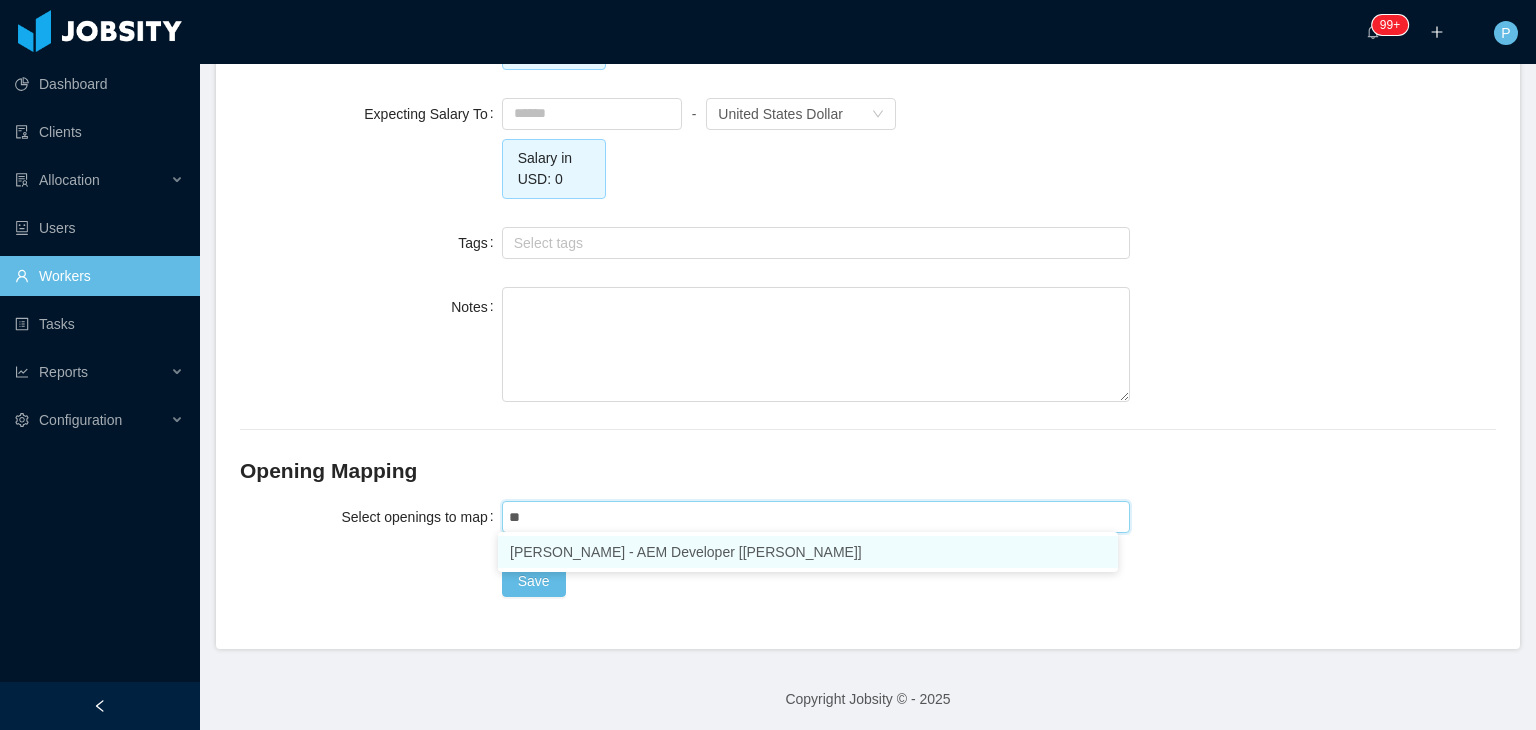 type on "***" 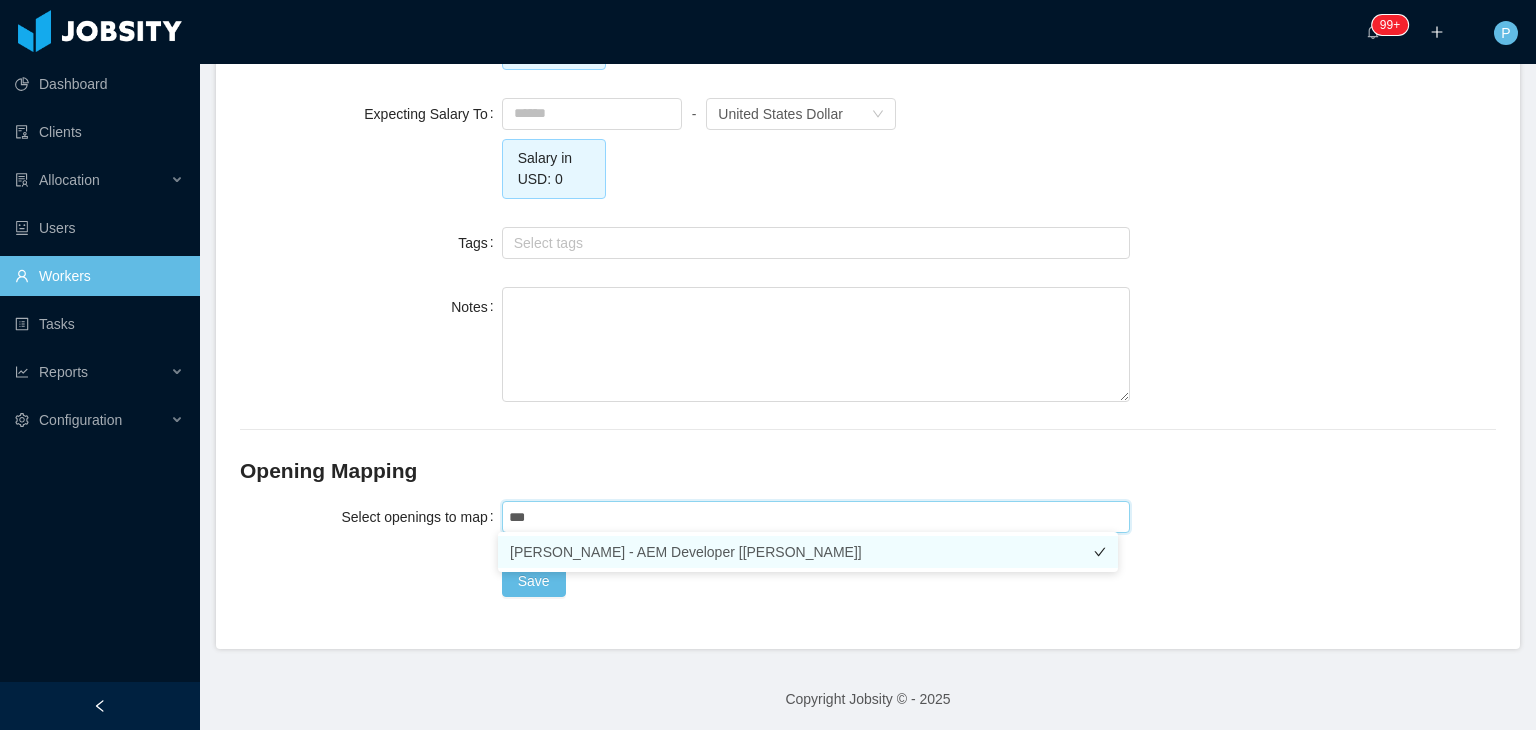 click on "[PERSON_NAME] - AEM Developer [[PERSON_NAME]]" at bounding box center (808, 552) 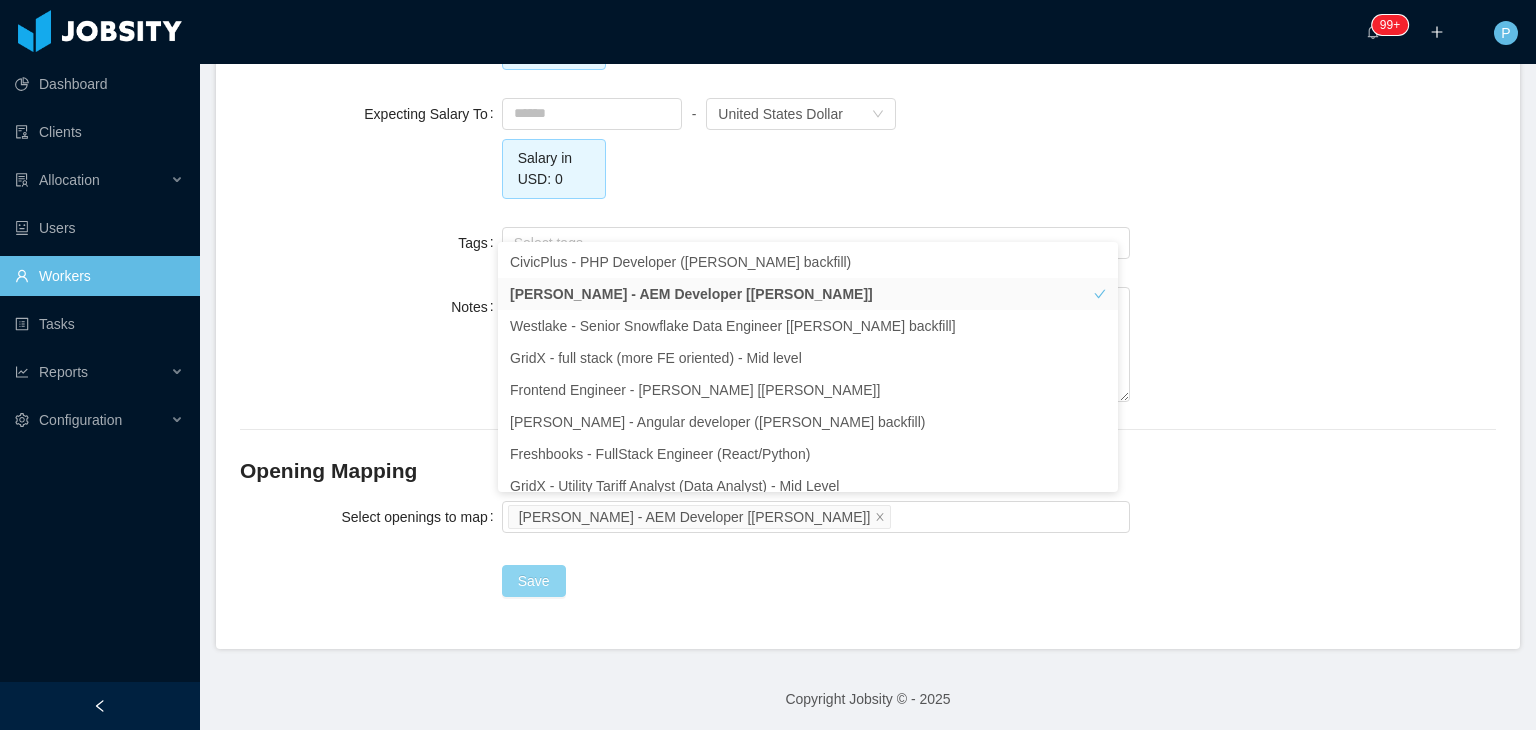 click on "Save" at bounding box center [534, 581] 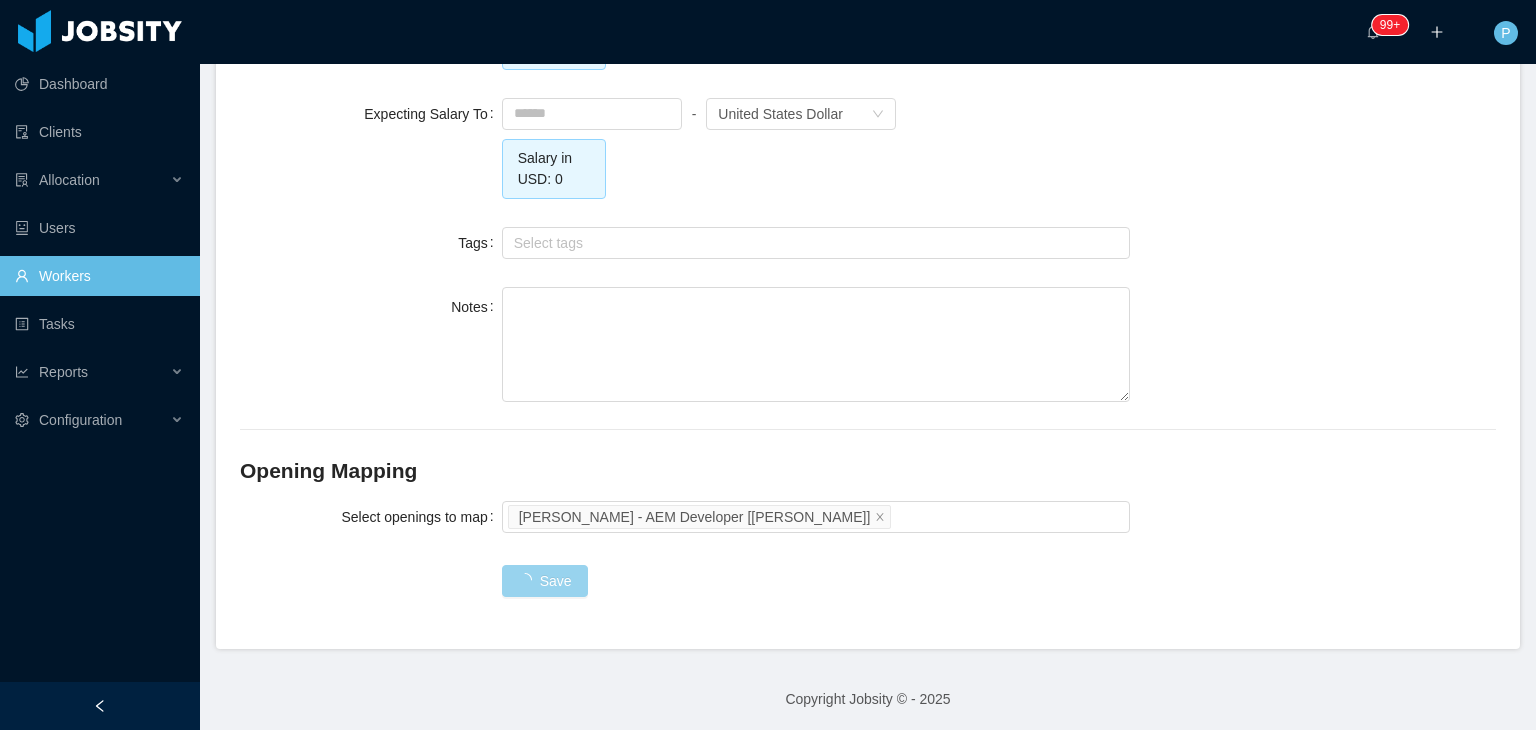 scroll, scrollTop: 0, scrollLeft: 0, axis: both 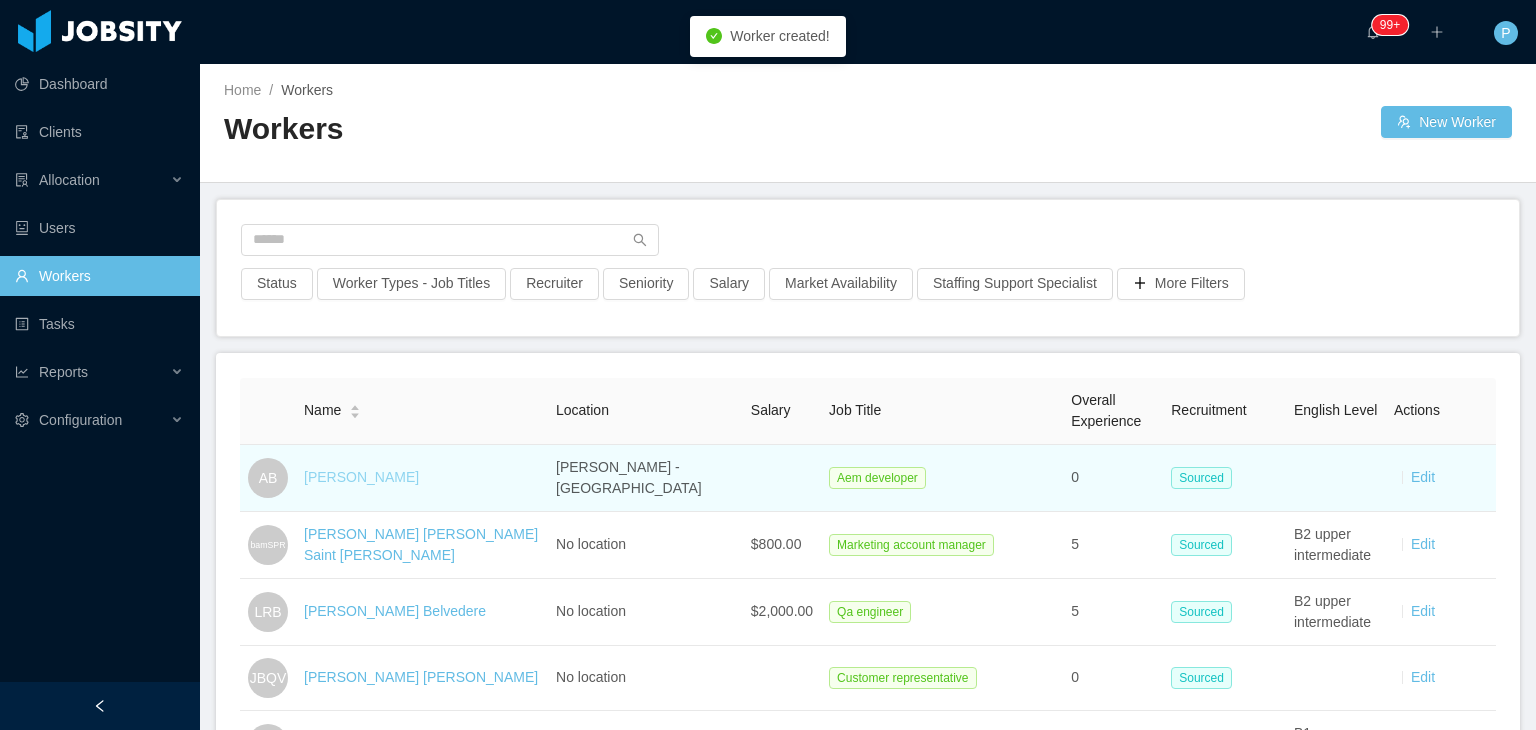 click on "[PERSON_NAME]" at bounding box center [361, 477] 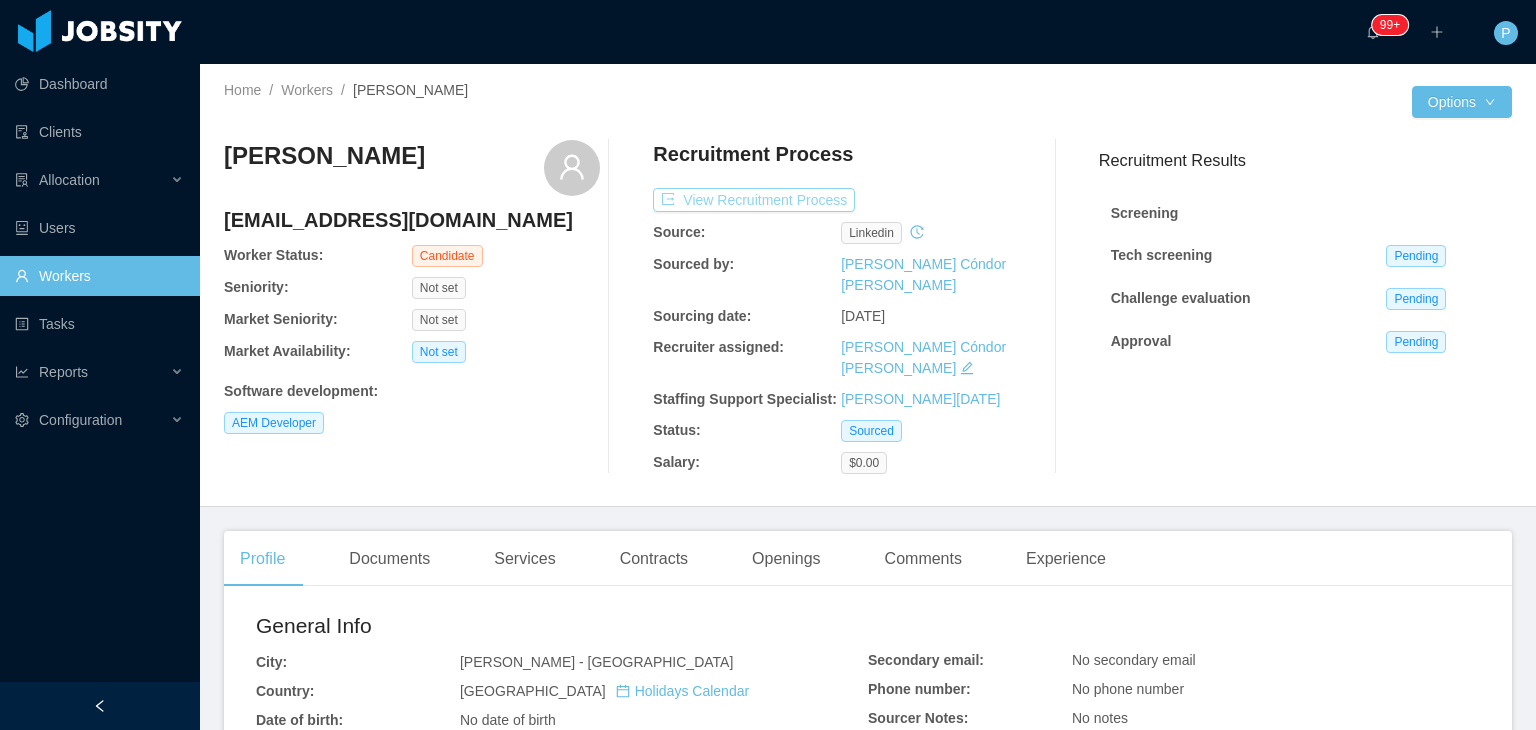 click on "View Recruitment Process" at bounding box center (754, 200) 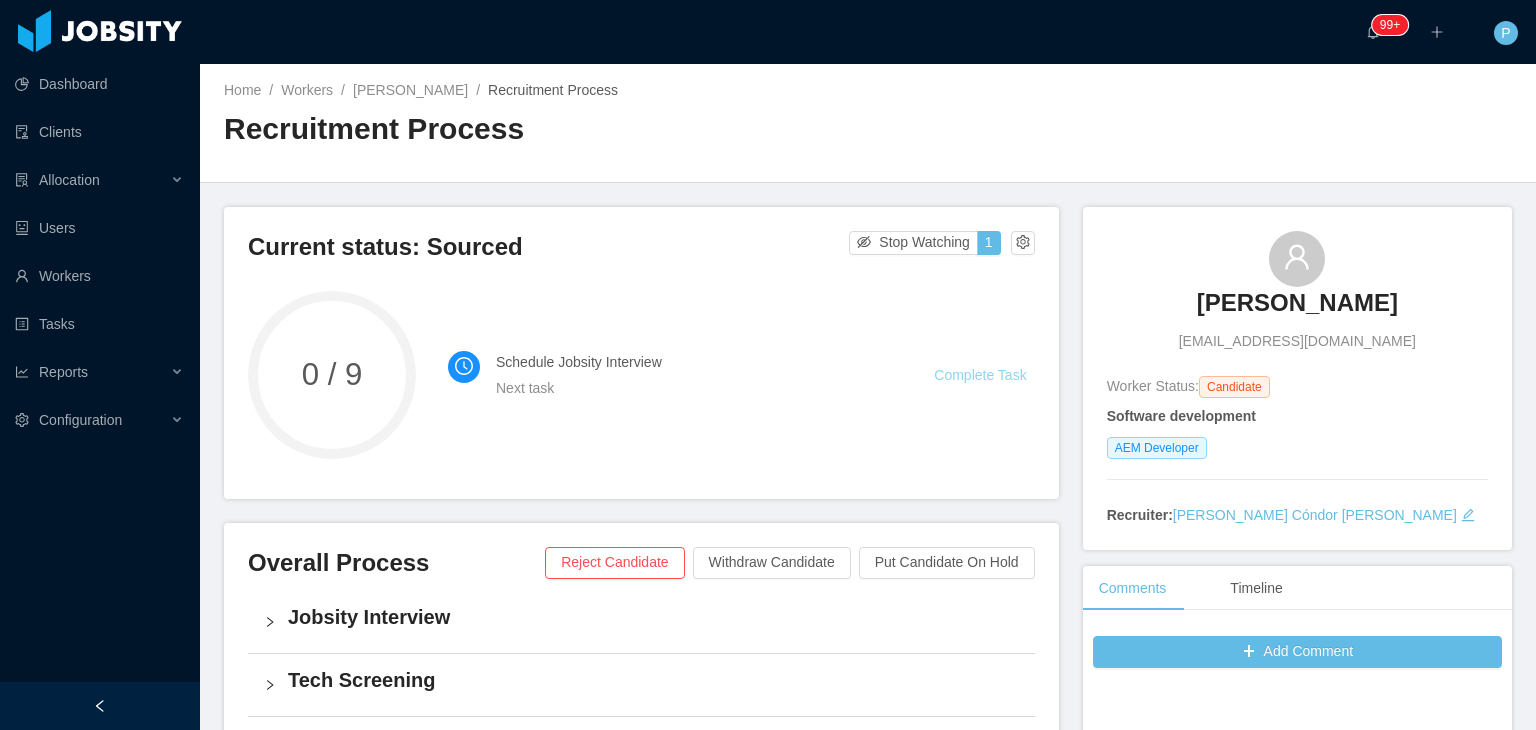 click on "Complete Task" at bounding box center (980, 375) 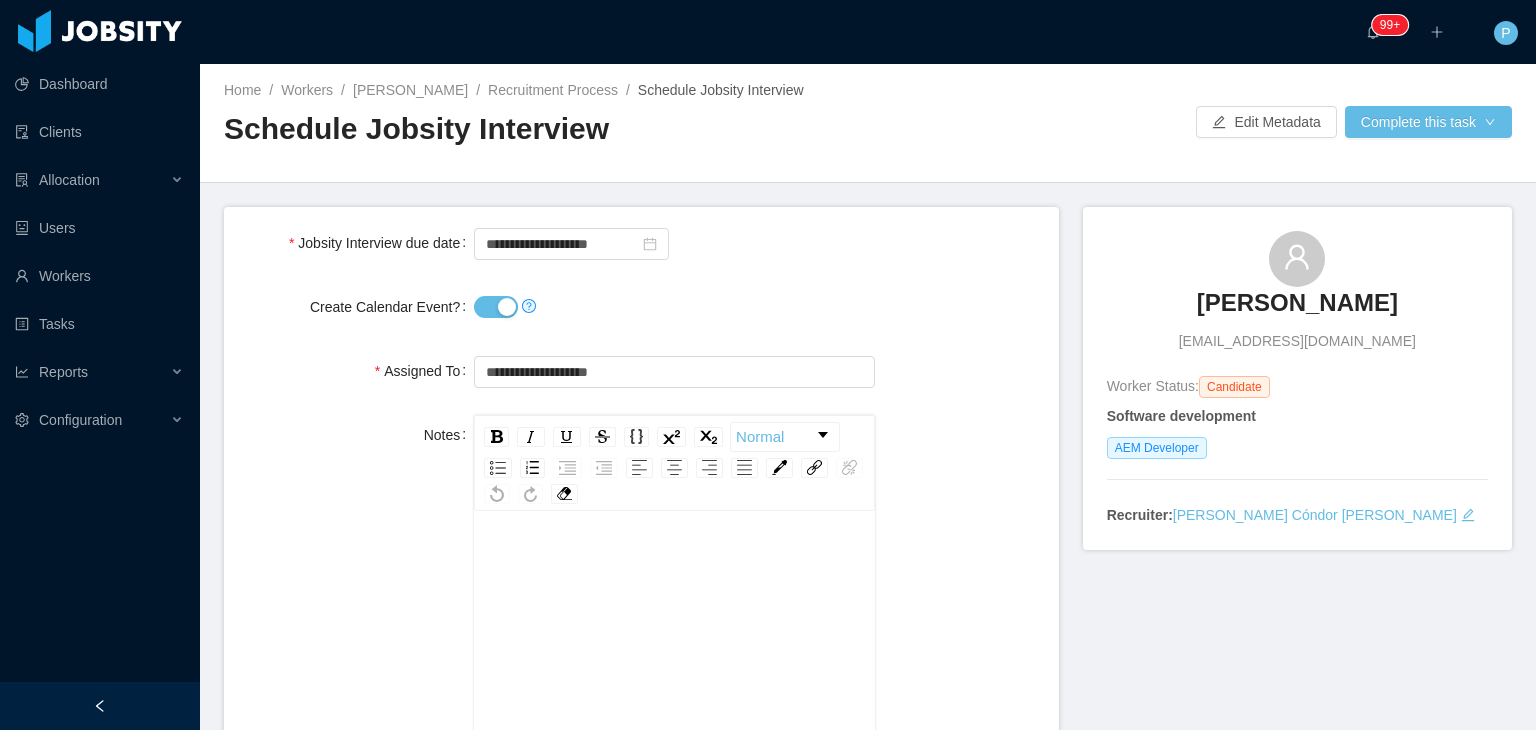 click on "Create Calendar Event?" at bounding box center (496, 307) 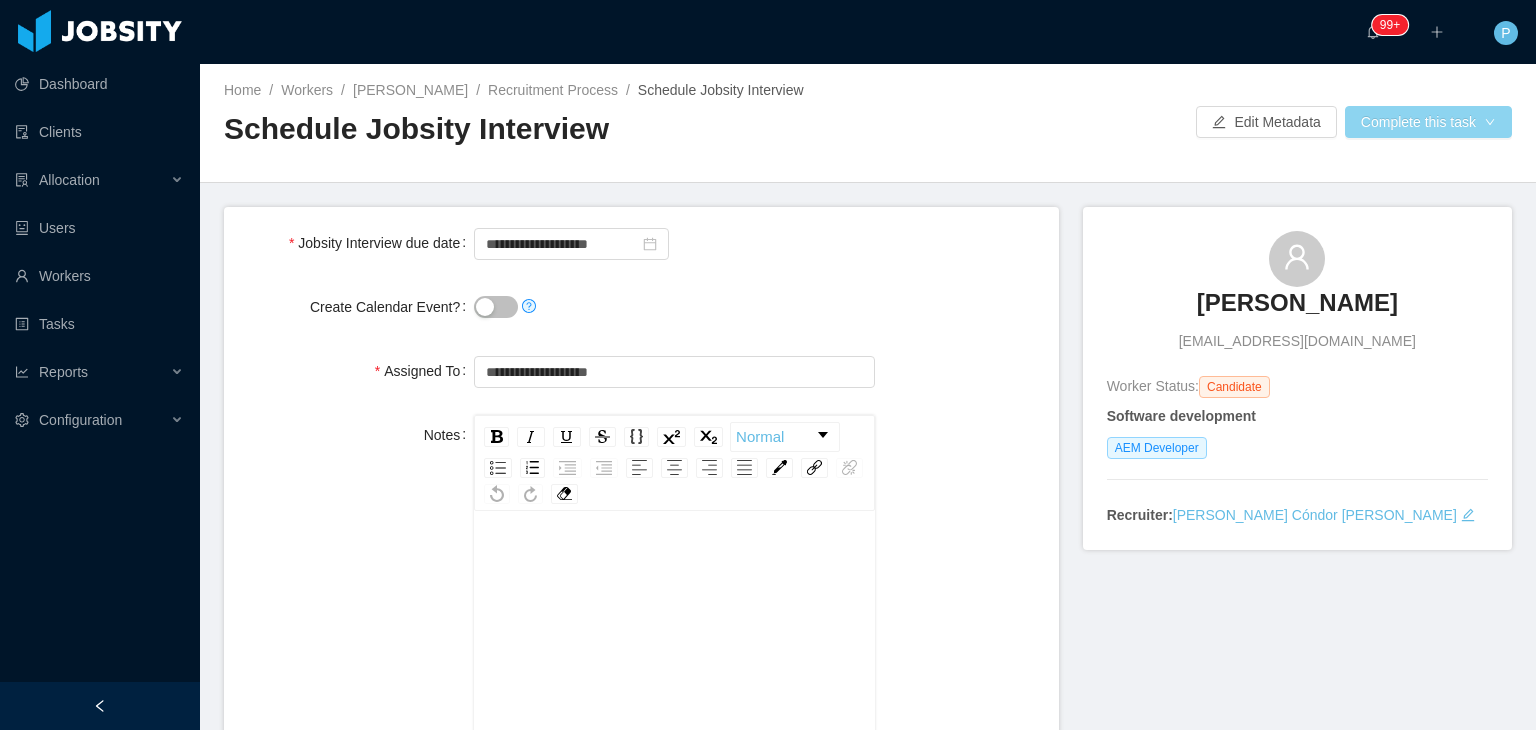 click on "Complete this task" at bounding box center [1428, 122] 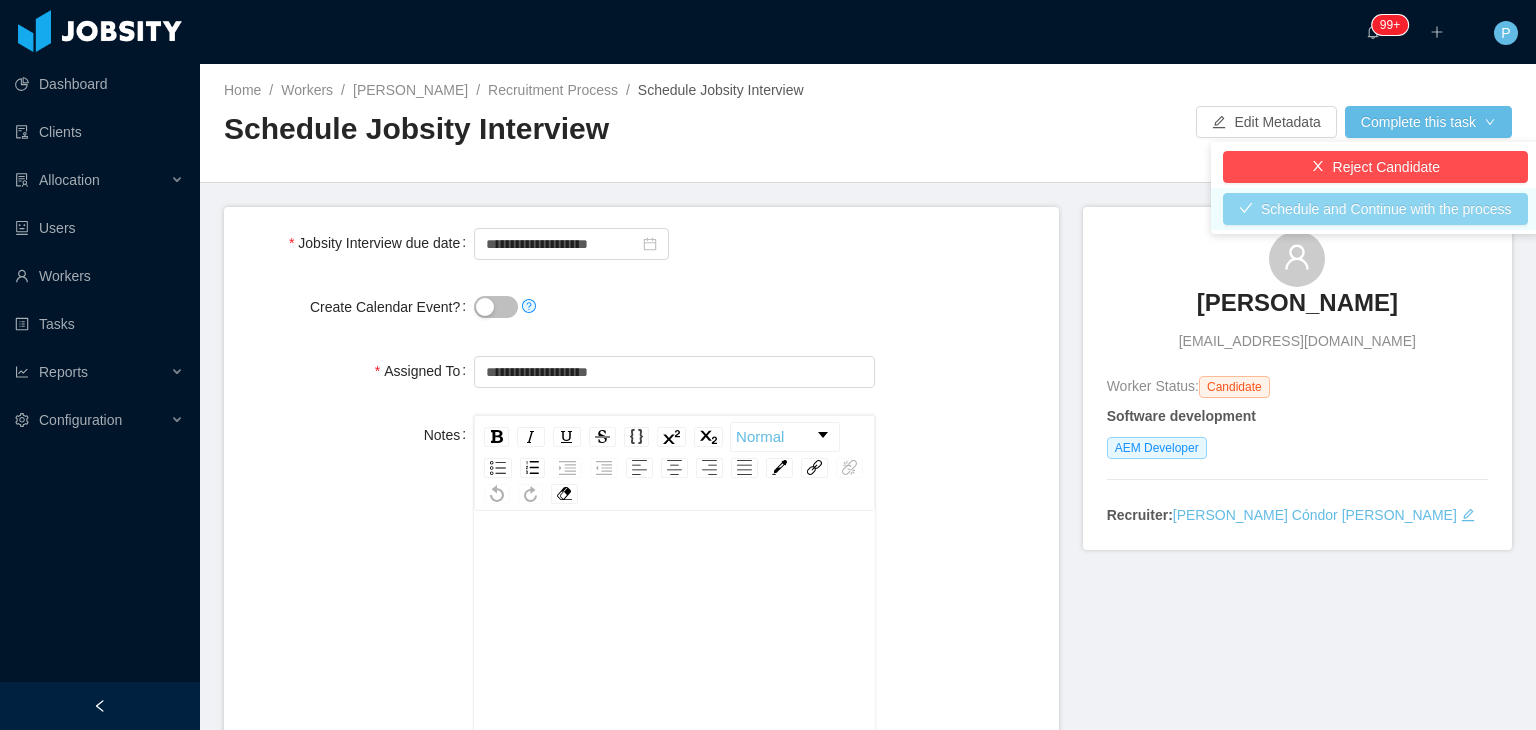 click on "Schedule and Continue with the process" at bounding box center (1375, 209) 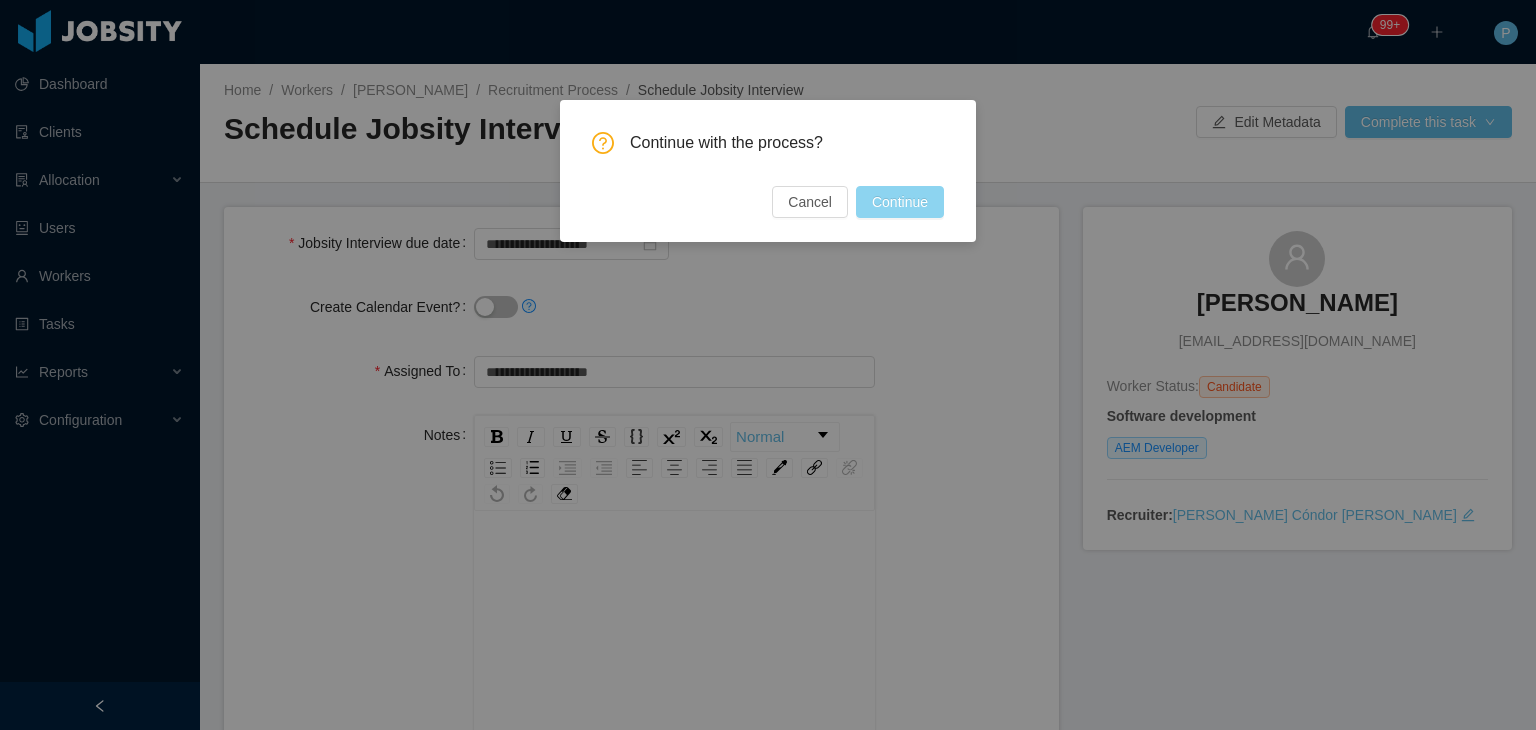 click on "Continue" at bounding box center (900, 202) 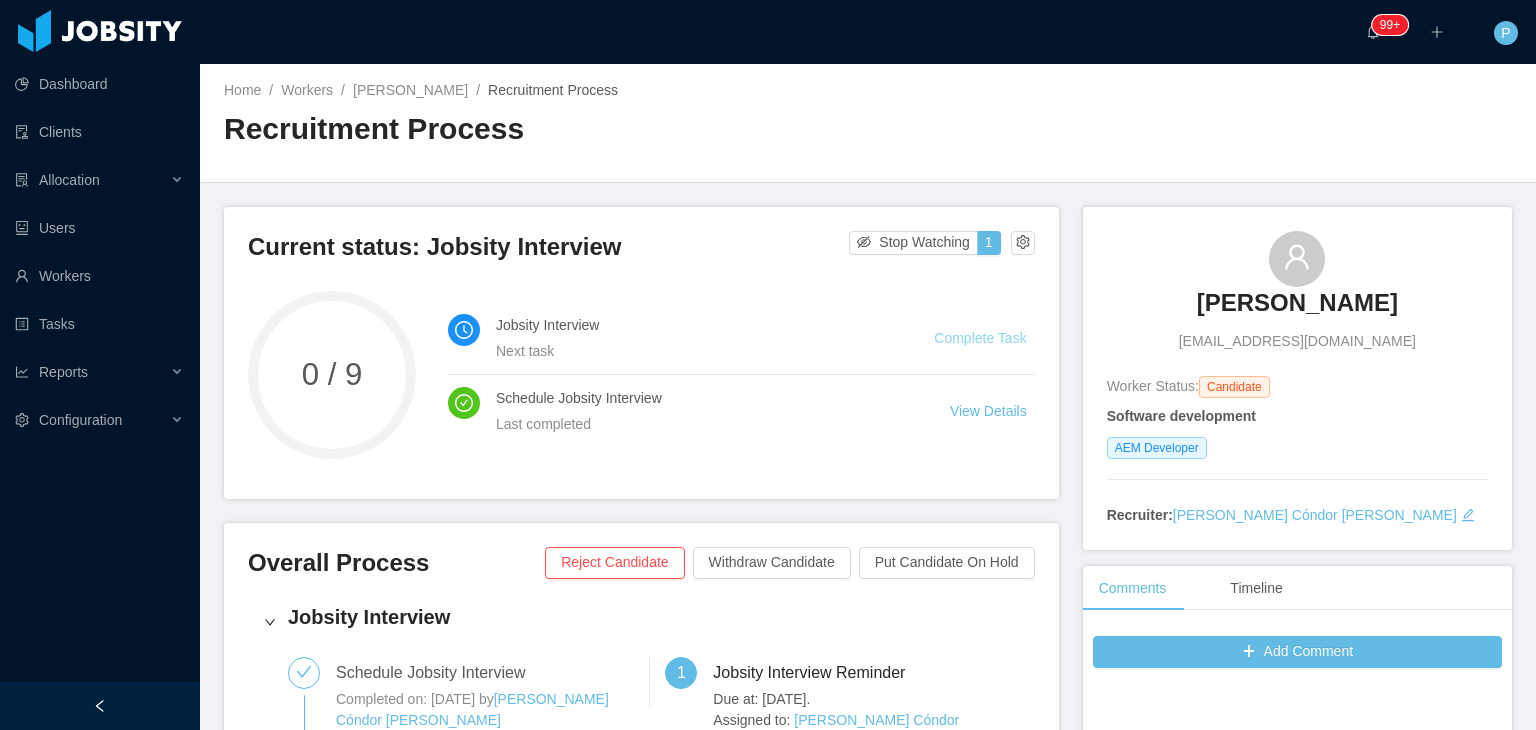 click on "Complete Task" at bounding box center (980, 338) 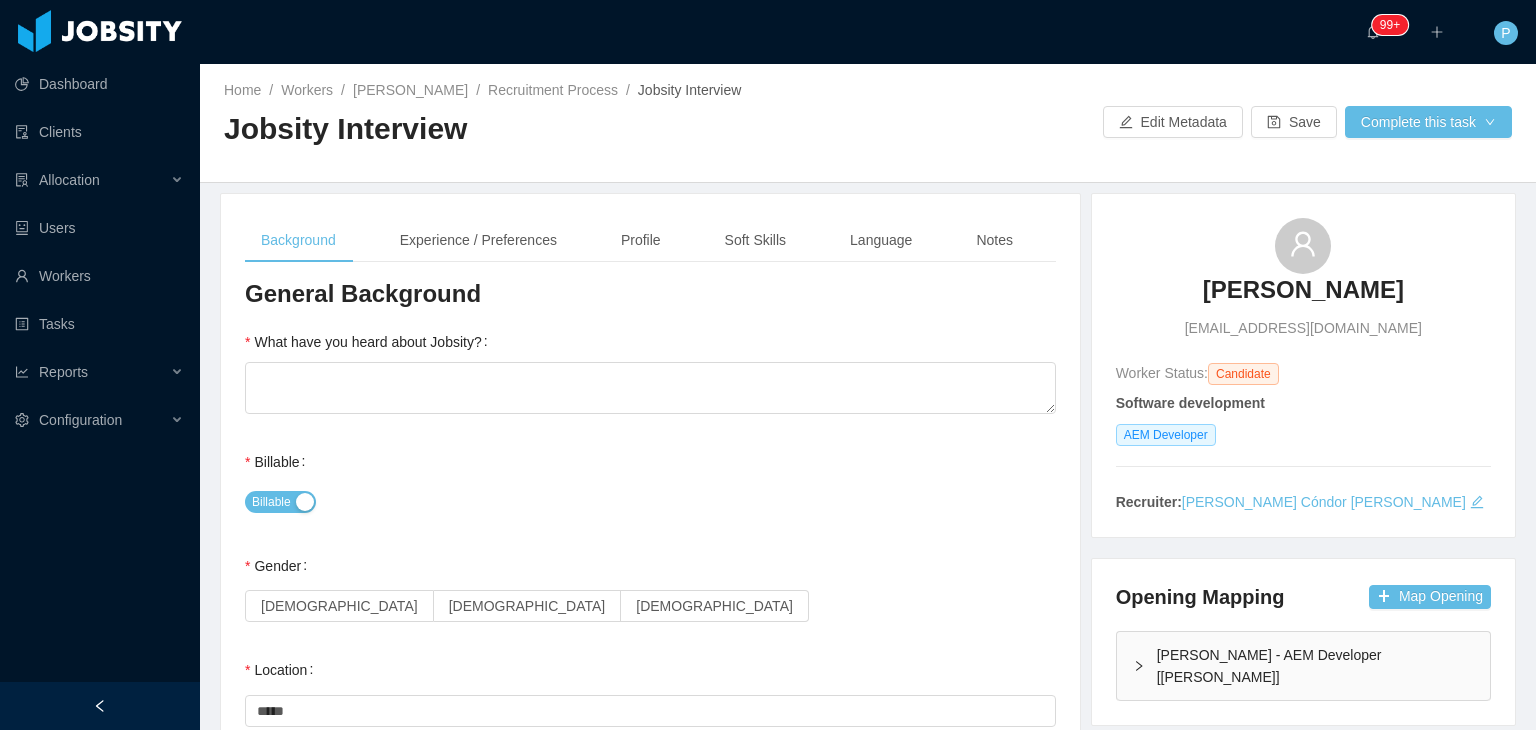 type 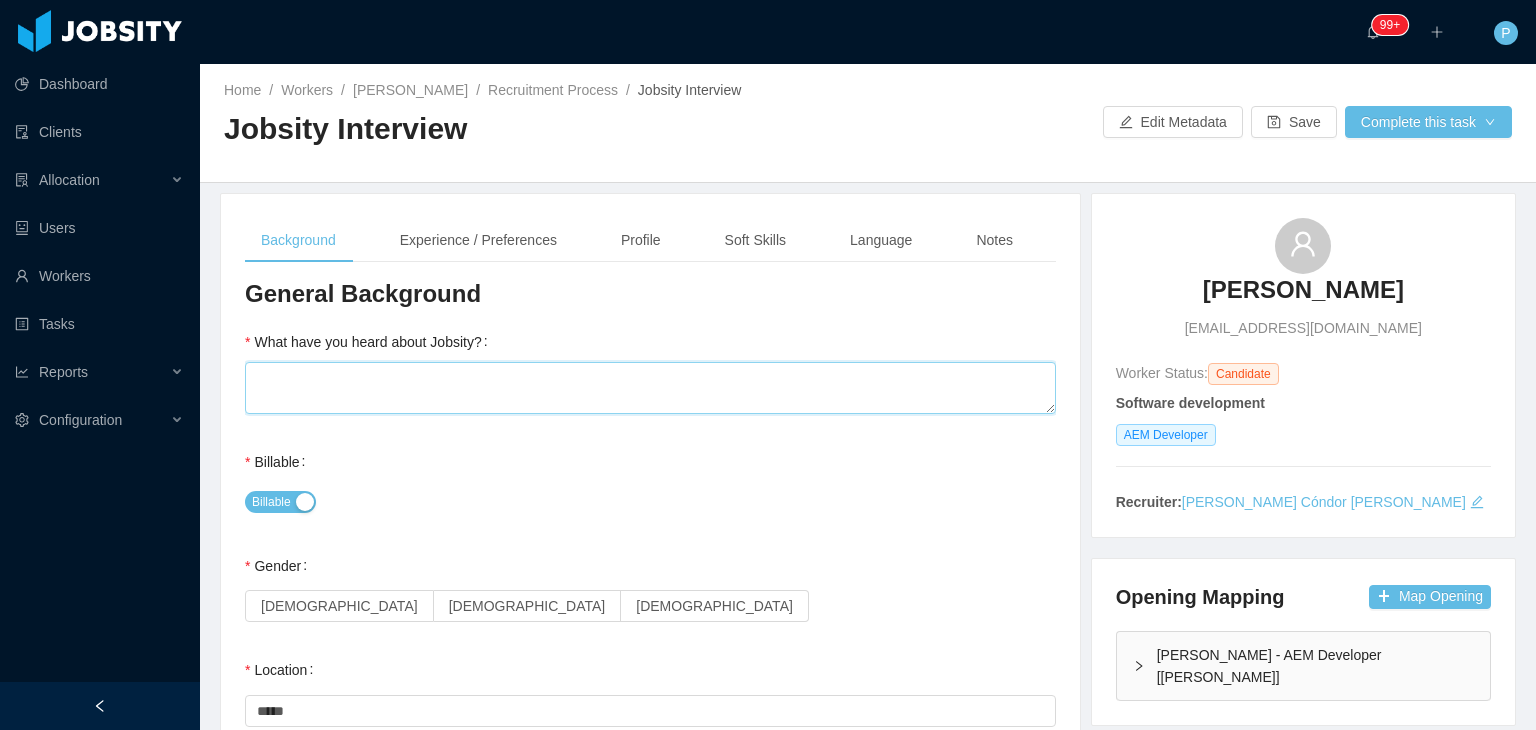 click on "What have you heard about Jobsity?" at bounding box center [650, 388] 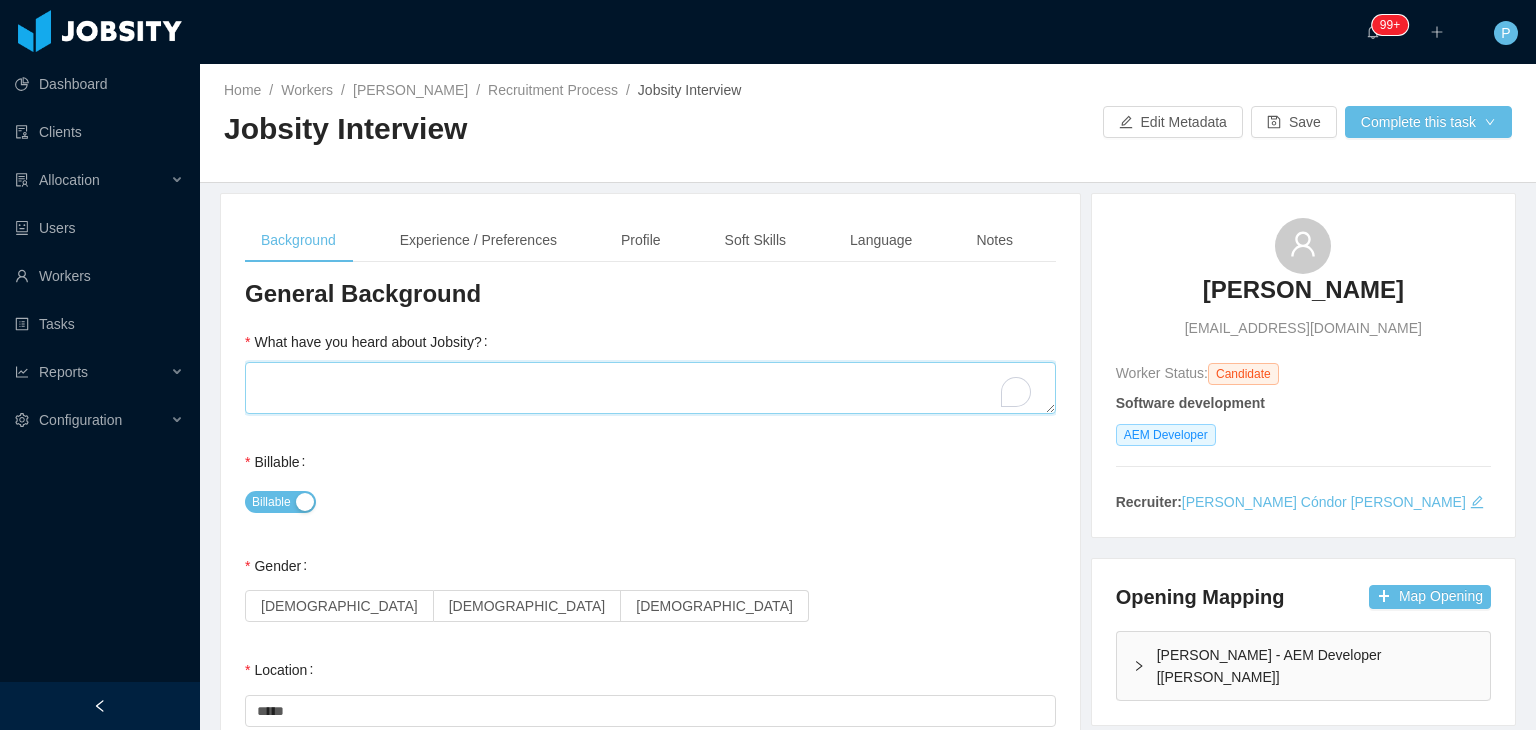 click on "What have you heard about Jobsity?" at bounding box center [650, 388] 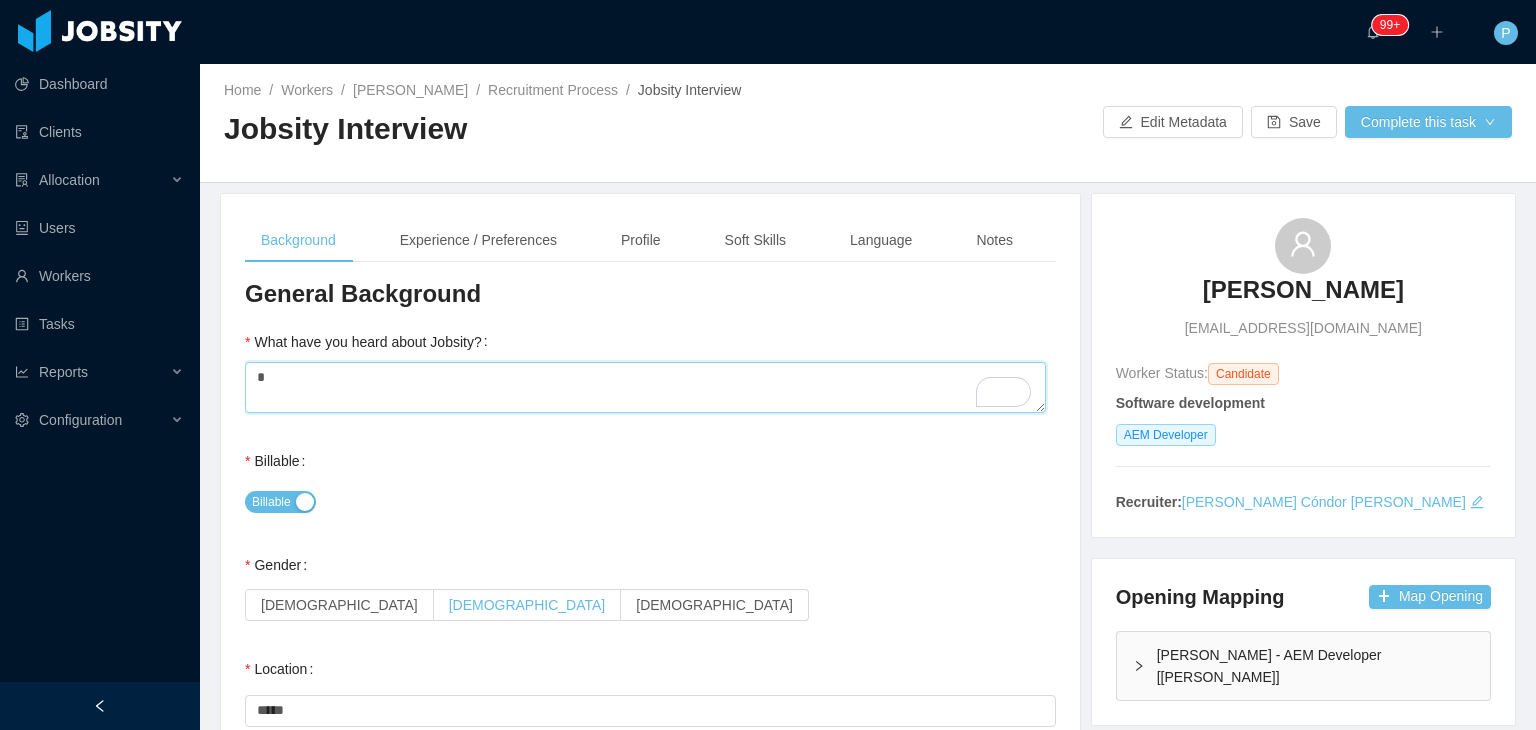 type on "*" 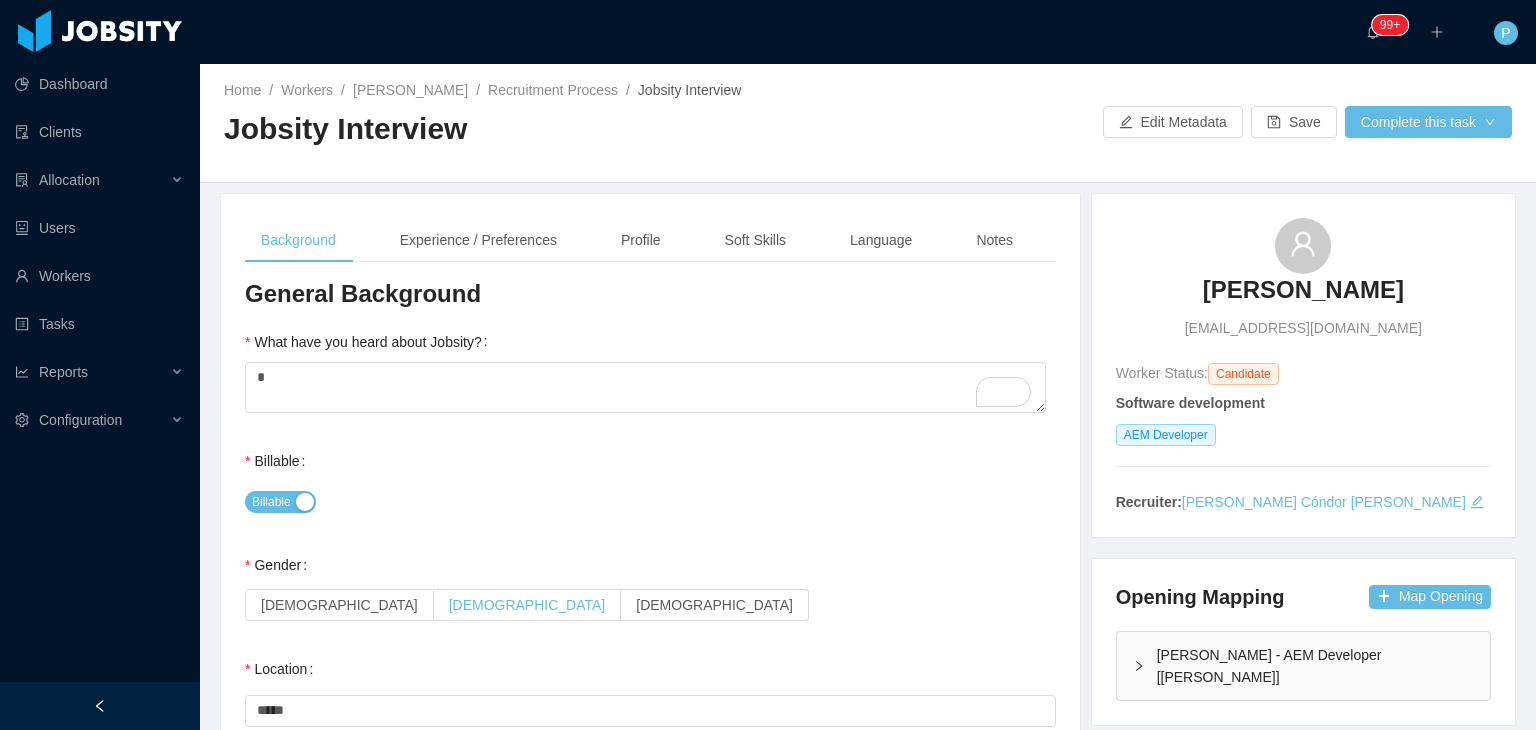 click on "[DEMOGRAPHIC_DATA]" at bounding box center (527, 605) 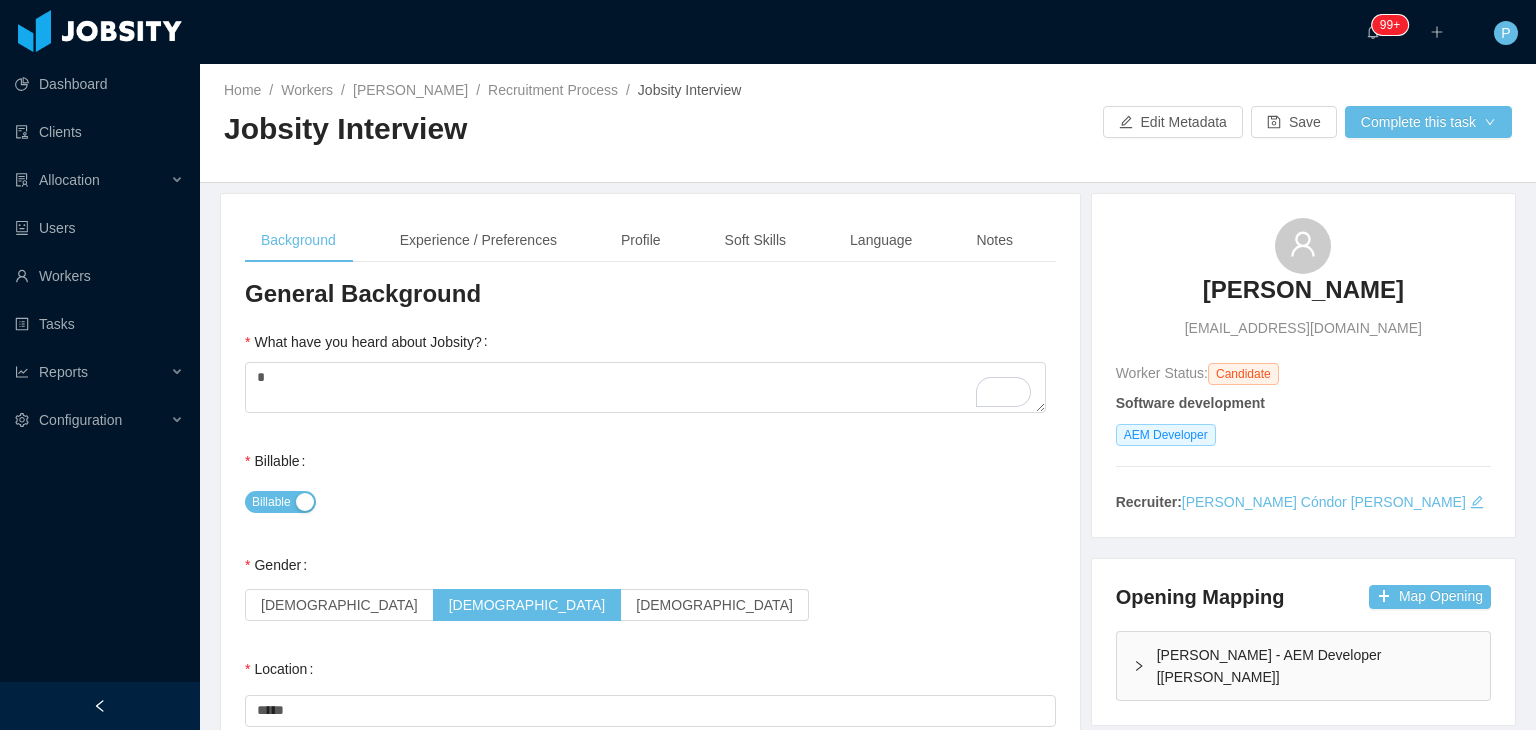 click on "Gender [DEMOGRAPHIC_DATA] [DEMOGRAPHIC_DATA] [DEMOGRAPHIC_DATA]" at bounding box center (650, 585) 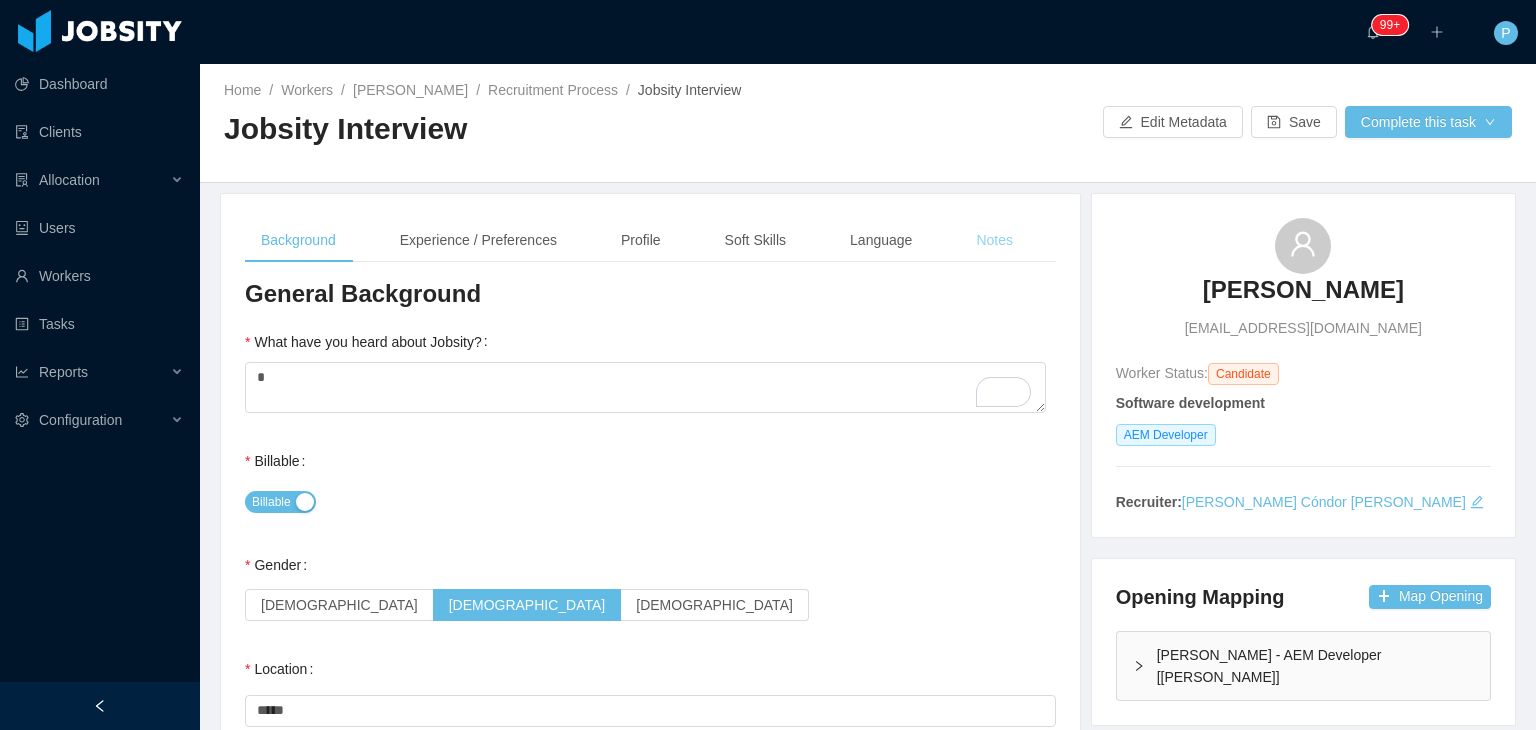 click on "Notes" at bounding box center [994, 240] 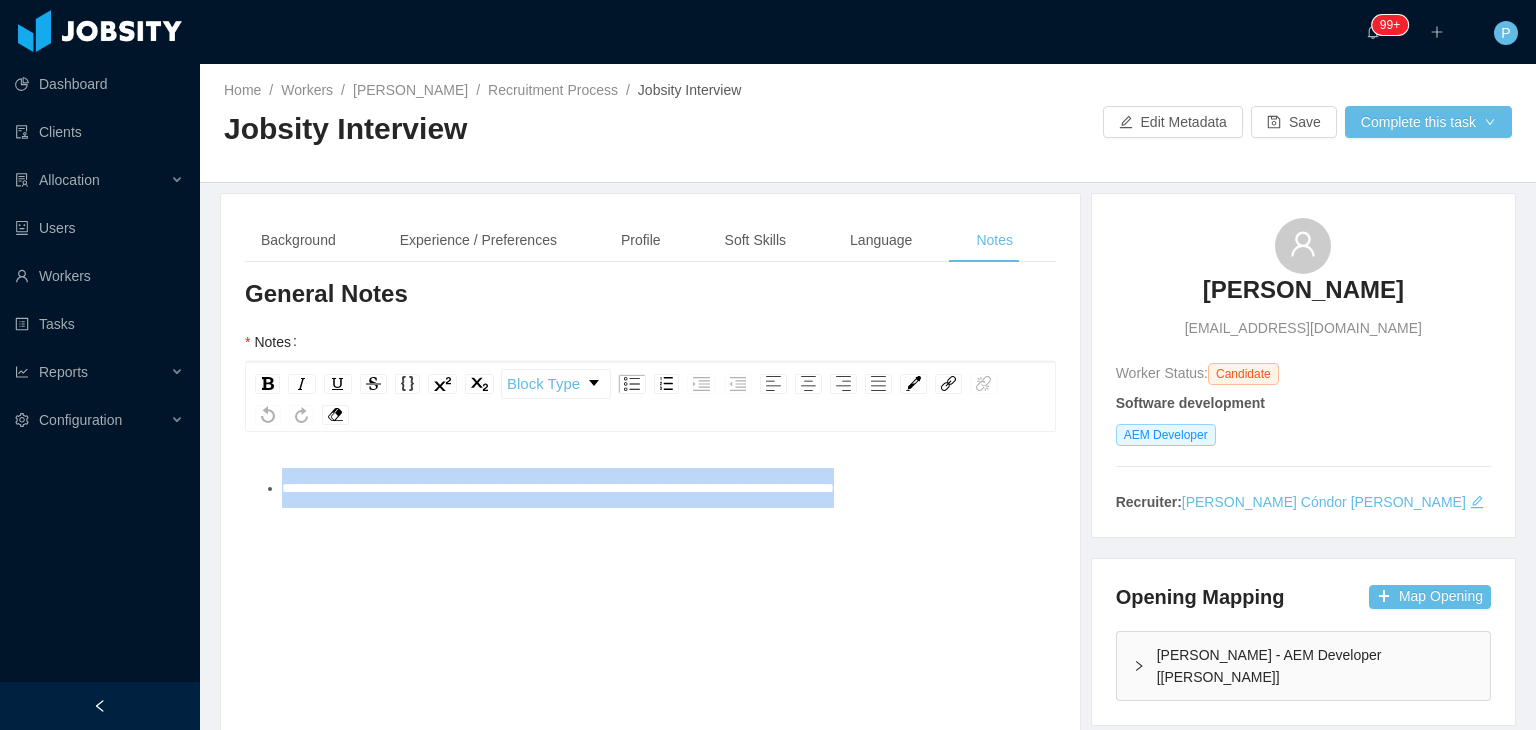 drag, startPoint x: 976, startPoint y: 490, endPoint x: 248, endPoint y: 496, distance: 728.0247 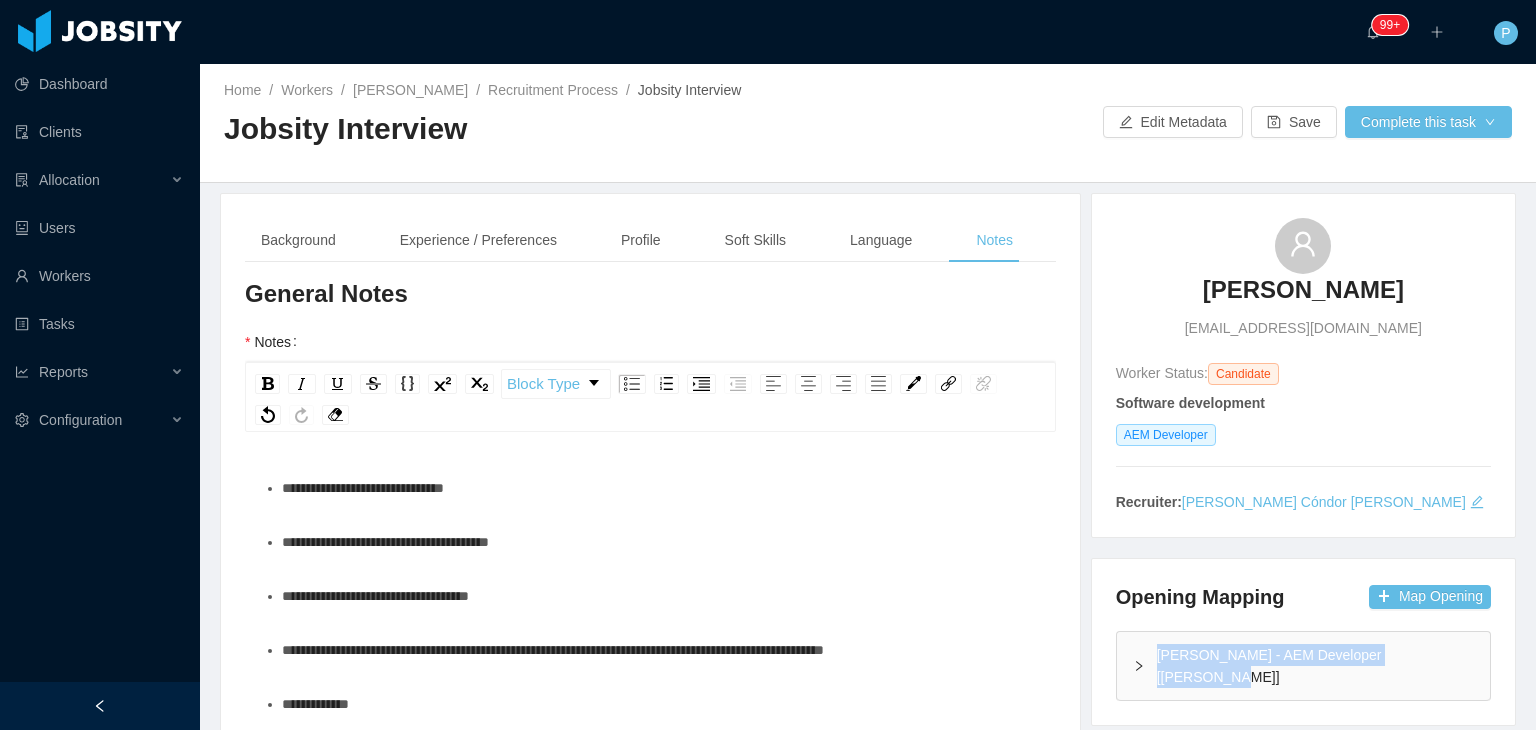 drag, startPoint x: 1426, startPoint y: 659, endPoint x: 1147, endPoint y: 661, distance: 279.00717 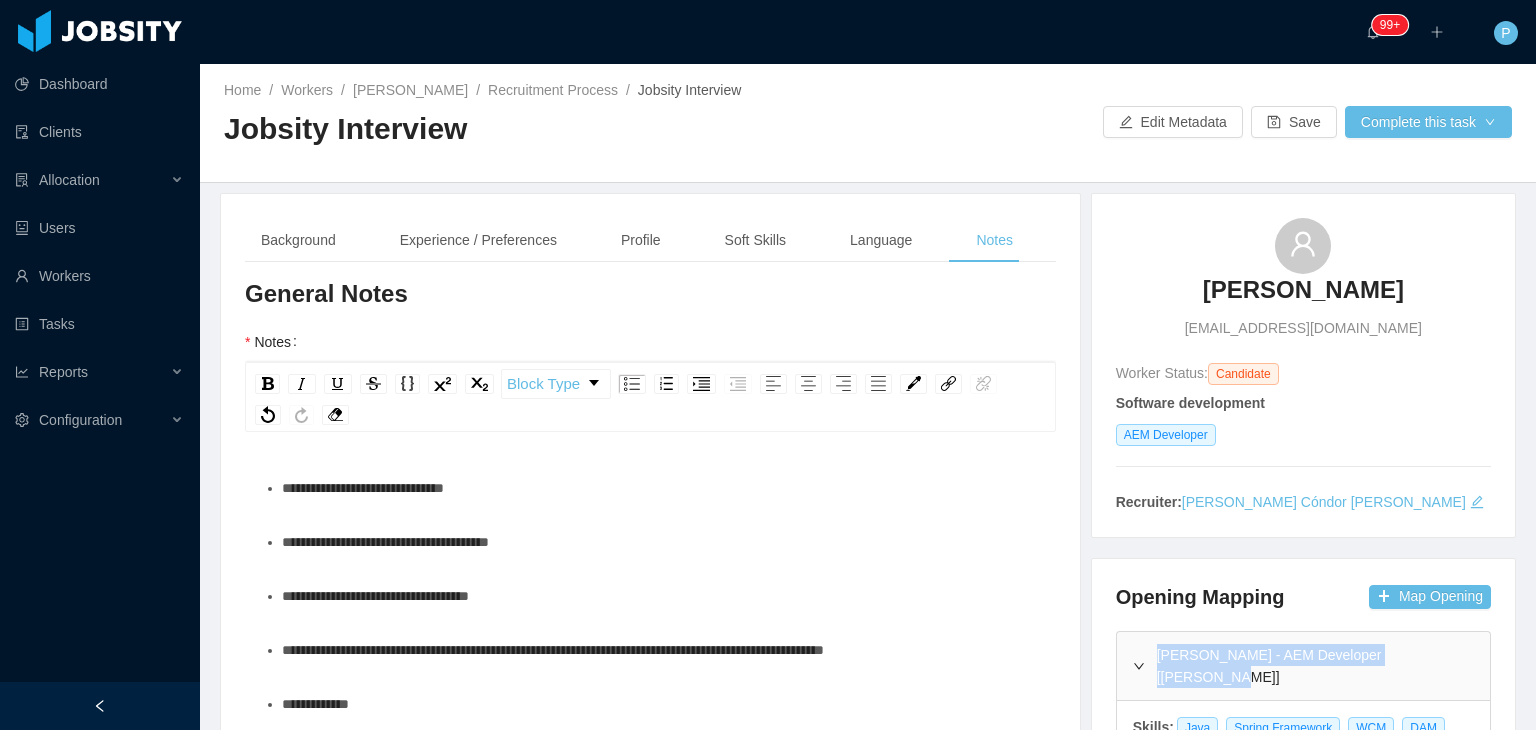 copy on "[PERSON_NAME] - AEM Developer [[PERSON_NAME]]" 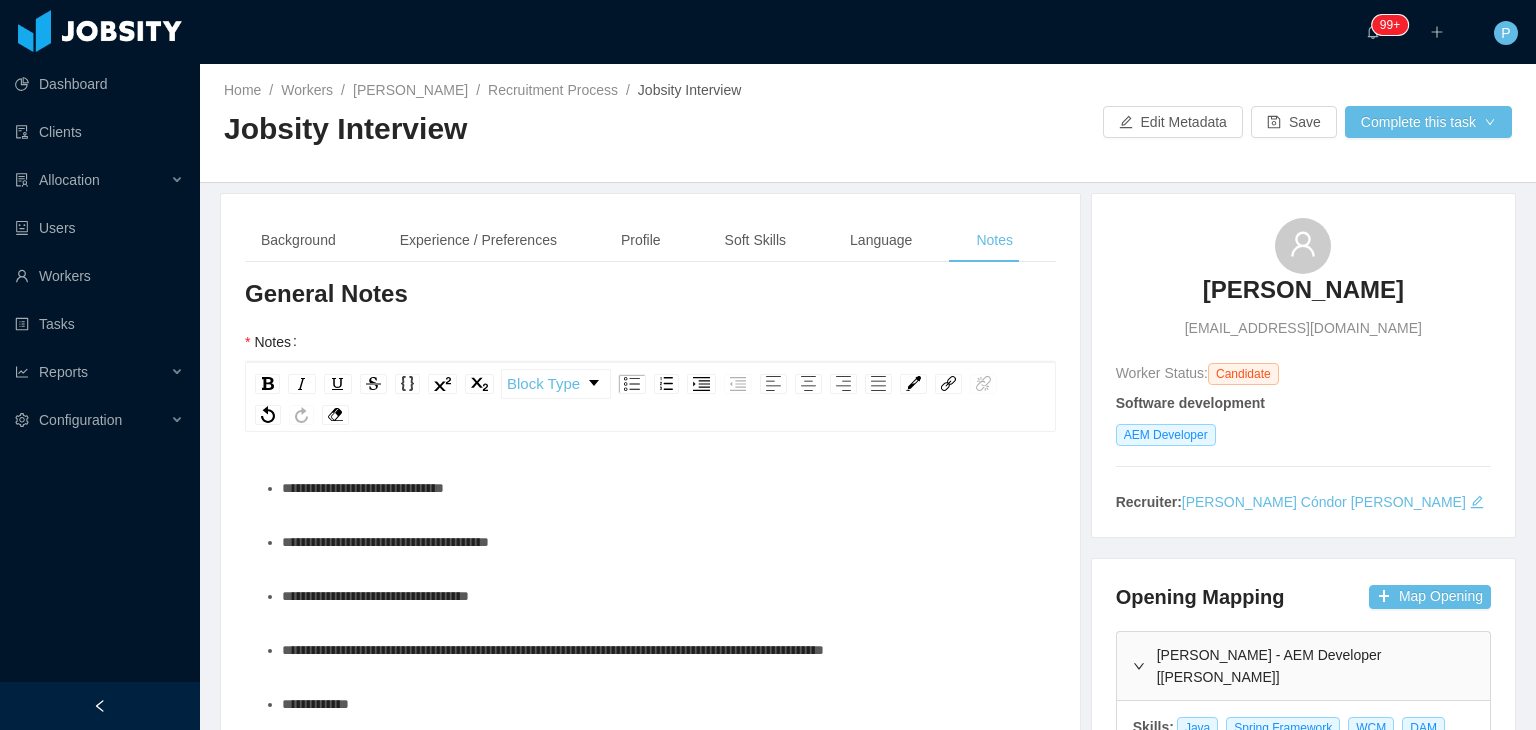 click on "**********" at bounding box center (363, 488) 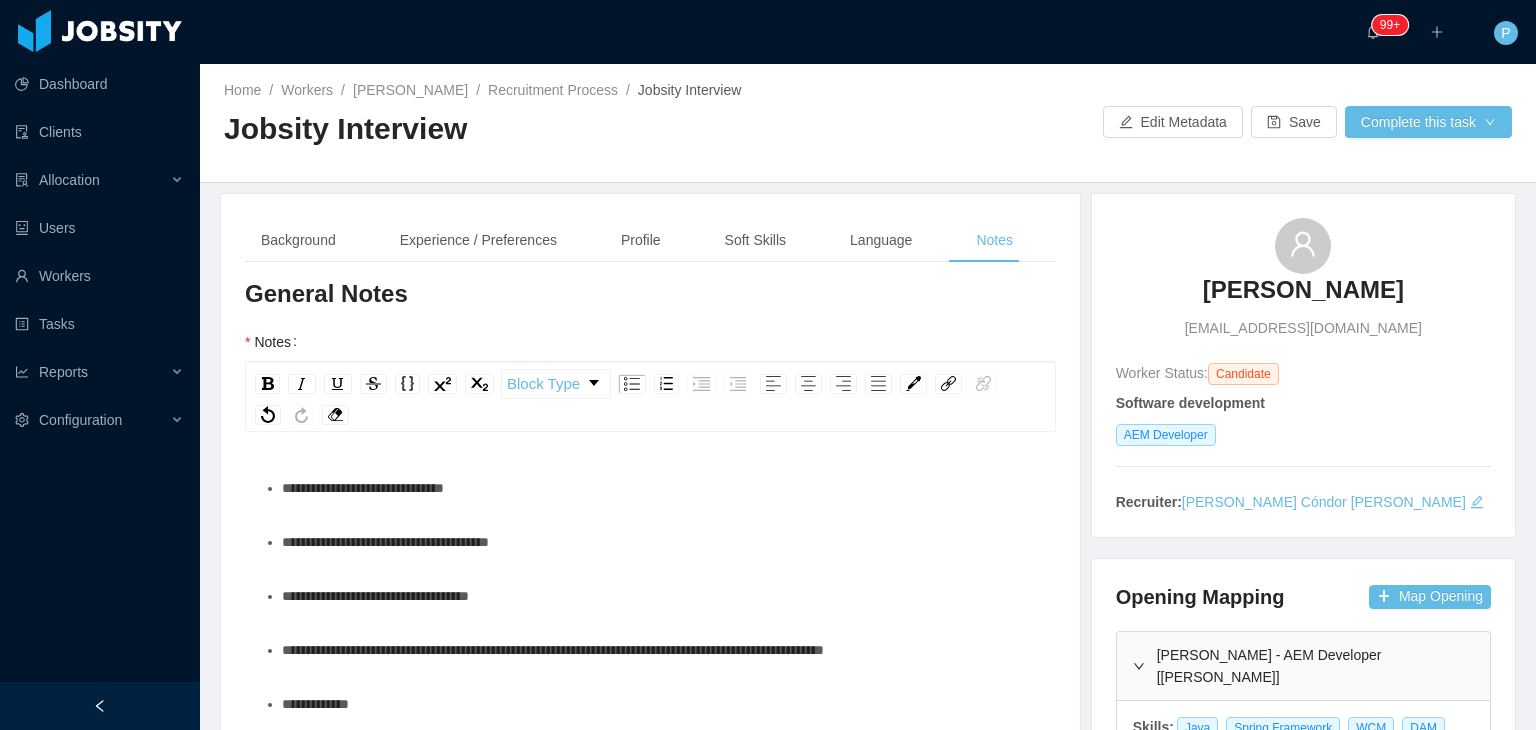 type 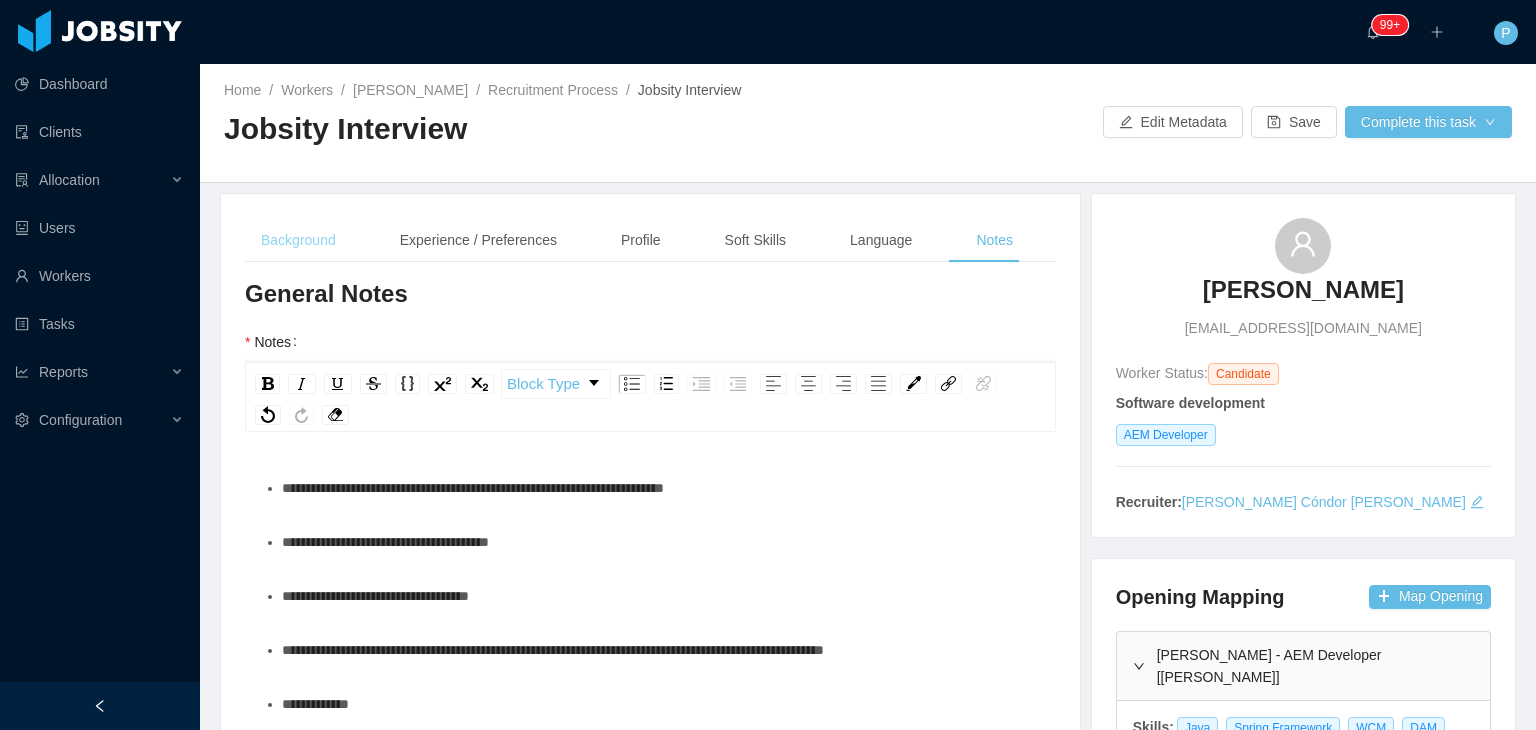 click on "Background" at bounding box center [298, 240] 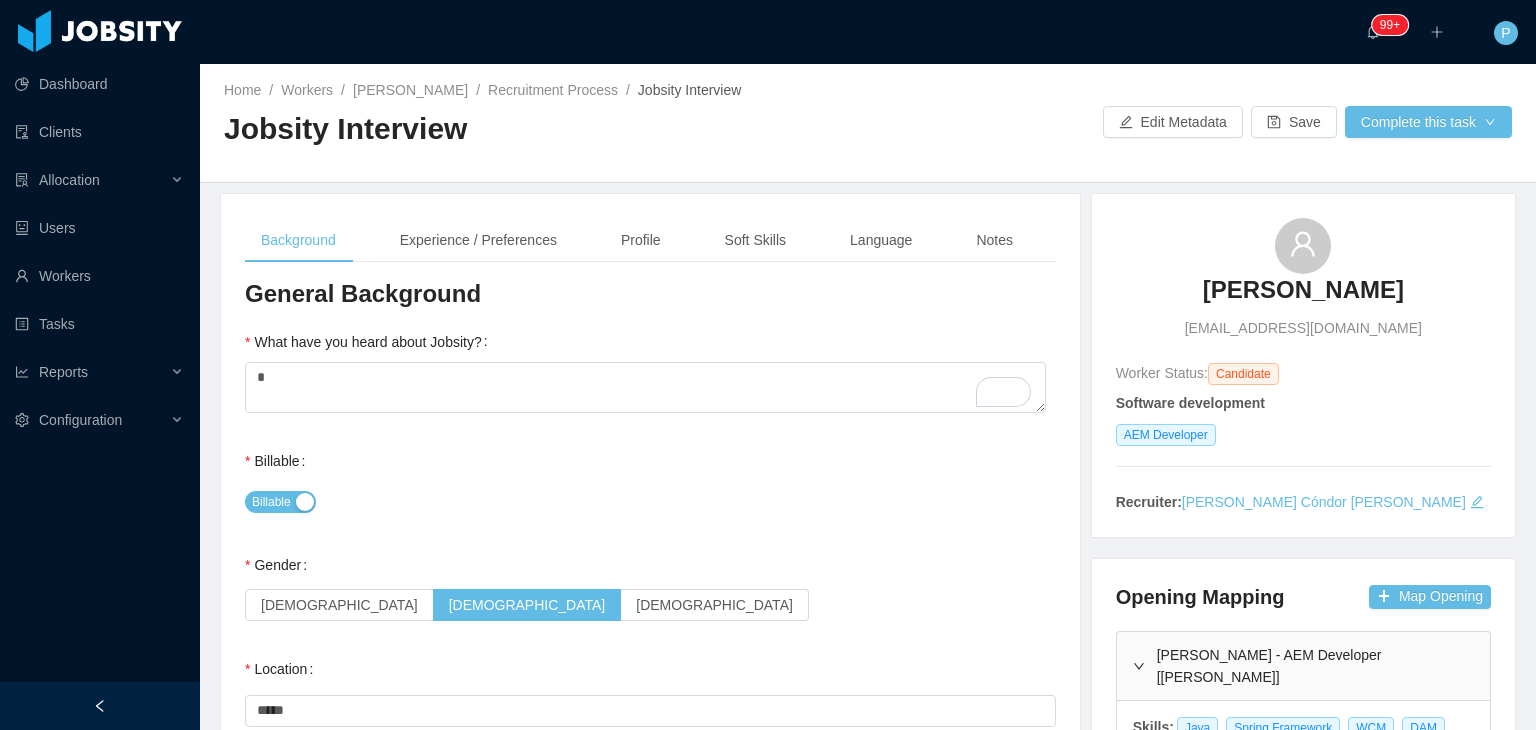 click on "Jobsity Interview" at bounding box center (546, 129) 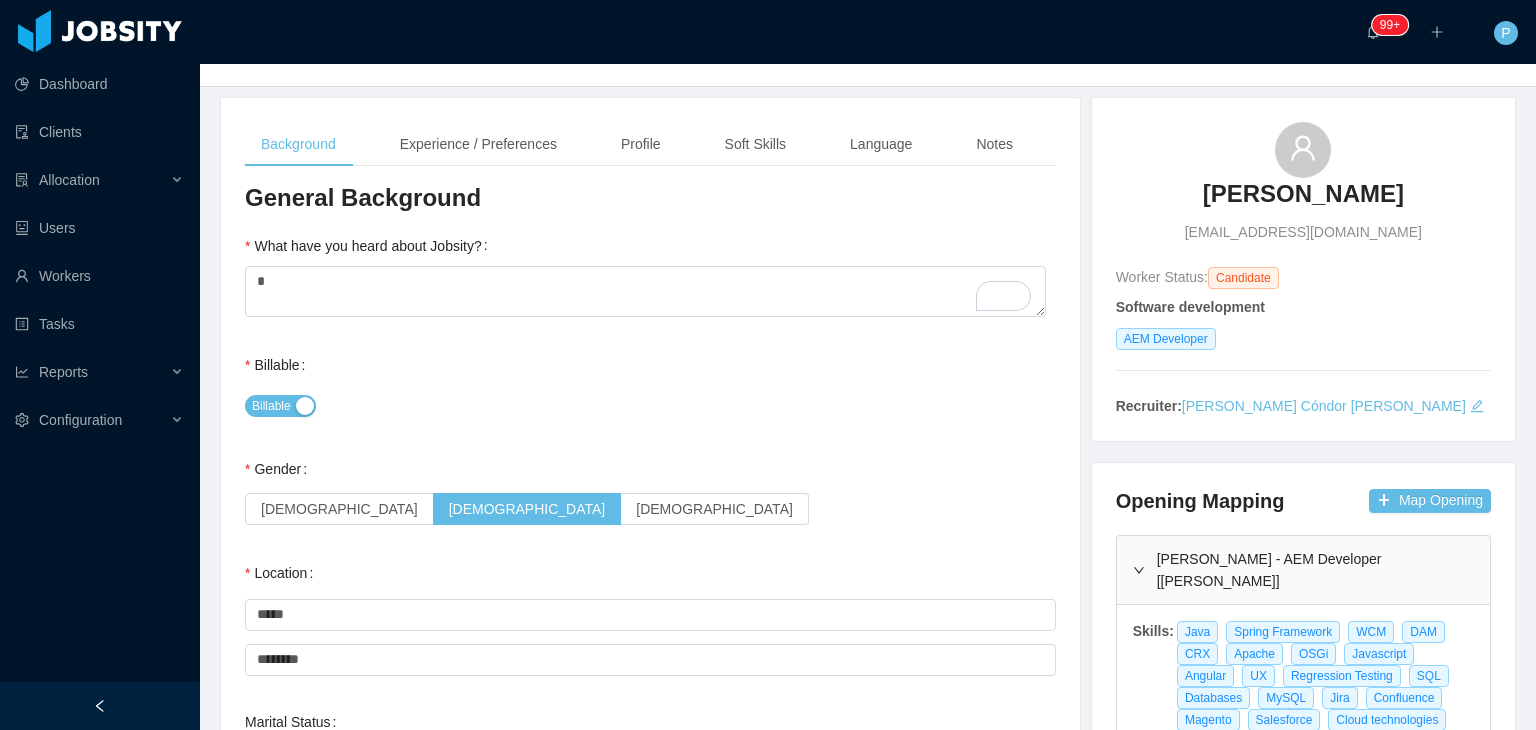 scroll, scrollTop: 120, scrollLeft: 0, axis: vertical 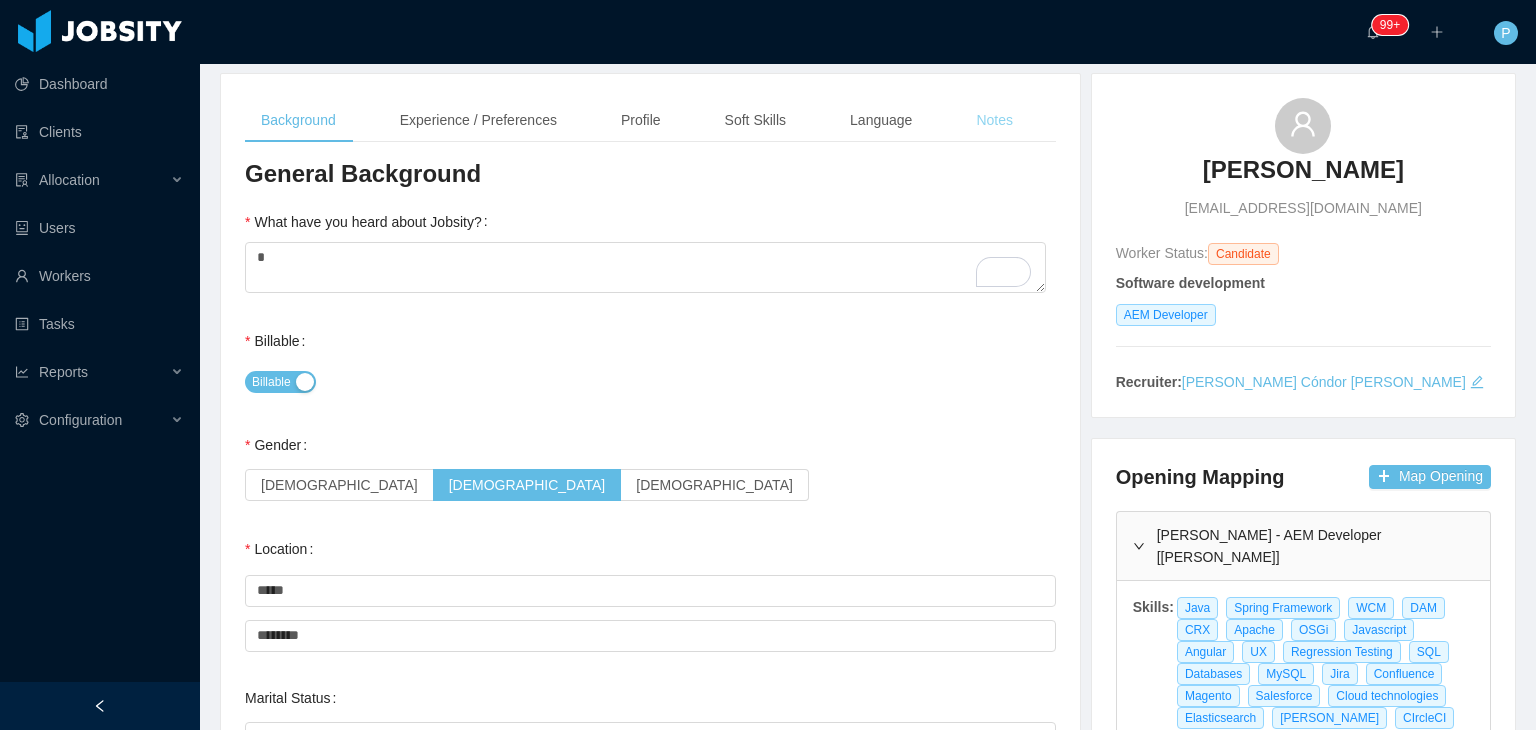 click on "Notes" at bounding box center [994, 120] 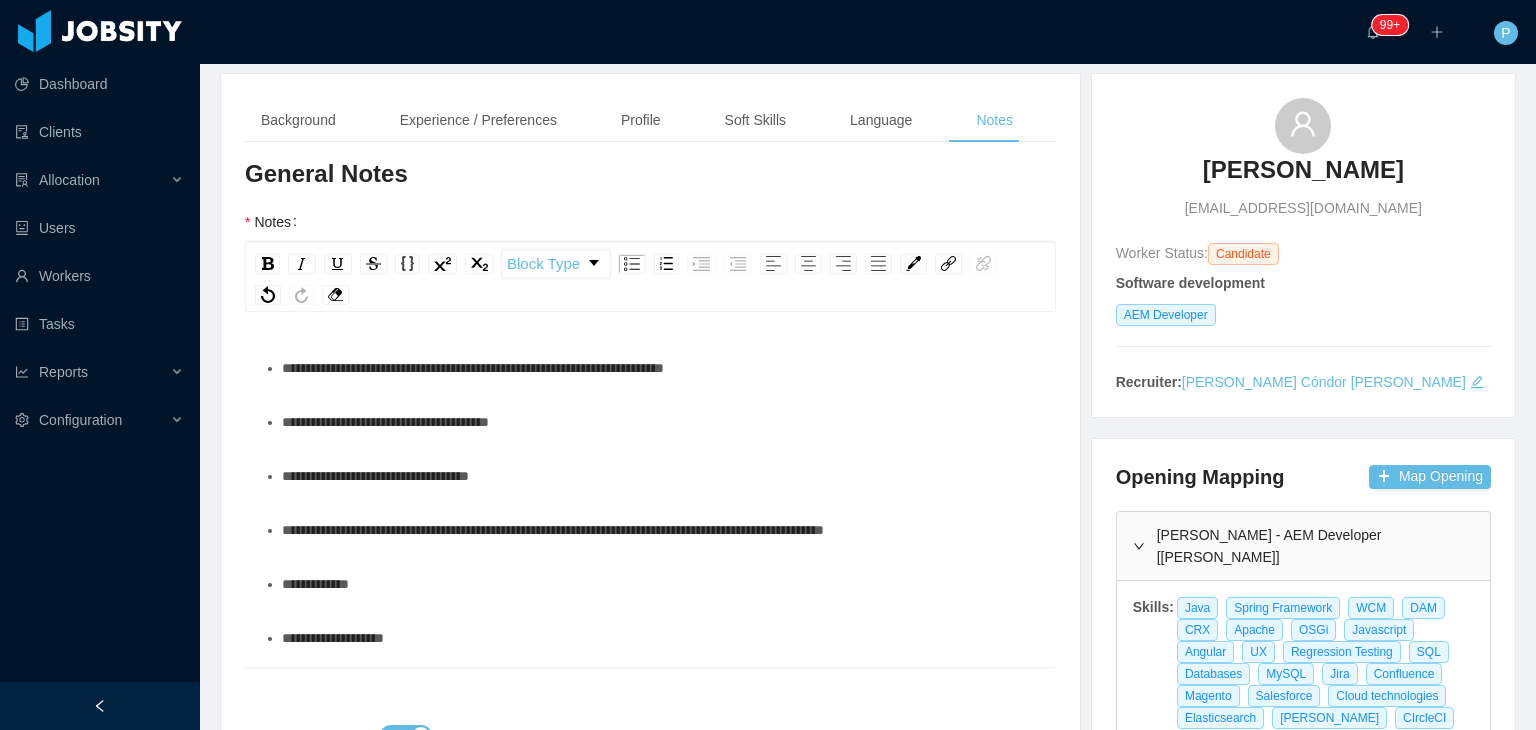 click on "**********" at bounding box center [661, 422] 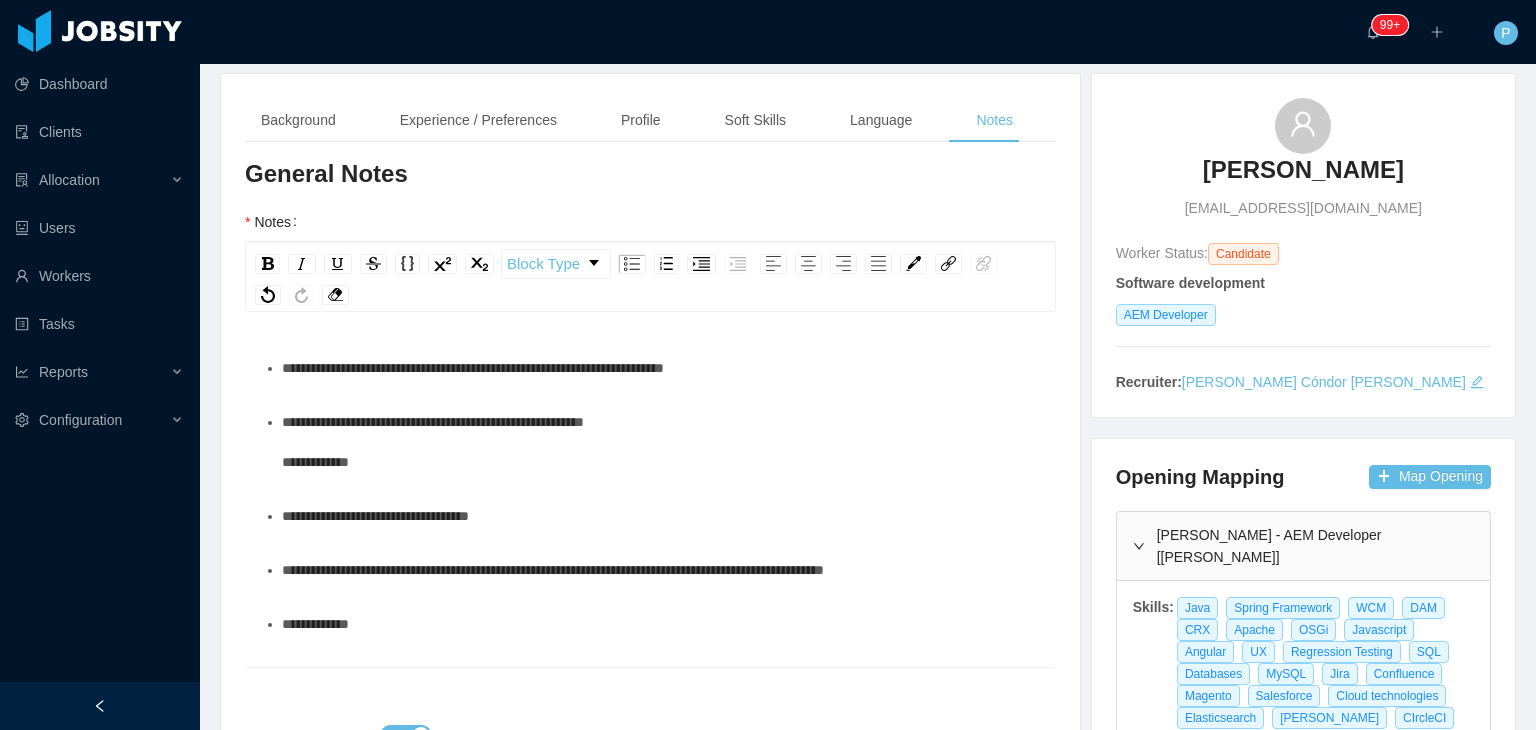 click on "**********" at bounding box center (553, 570) 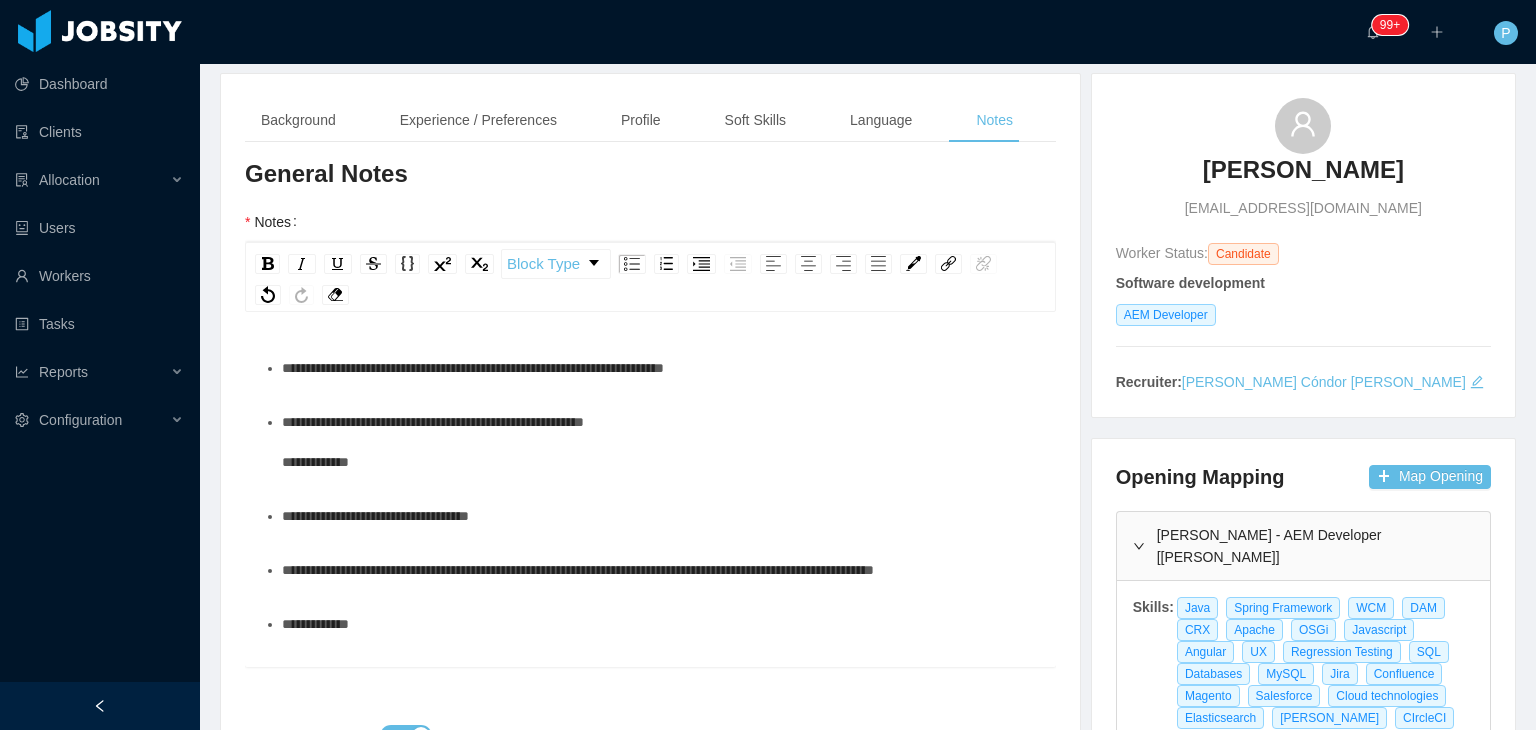 click on "**********" at bounding box center [661, 442] 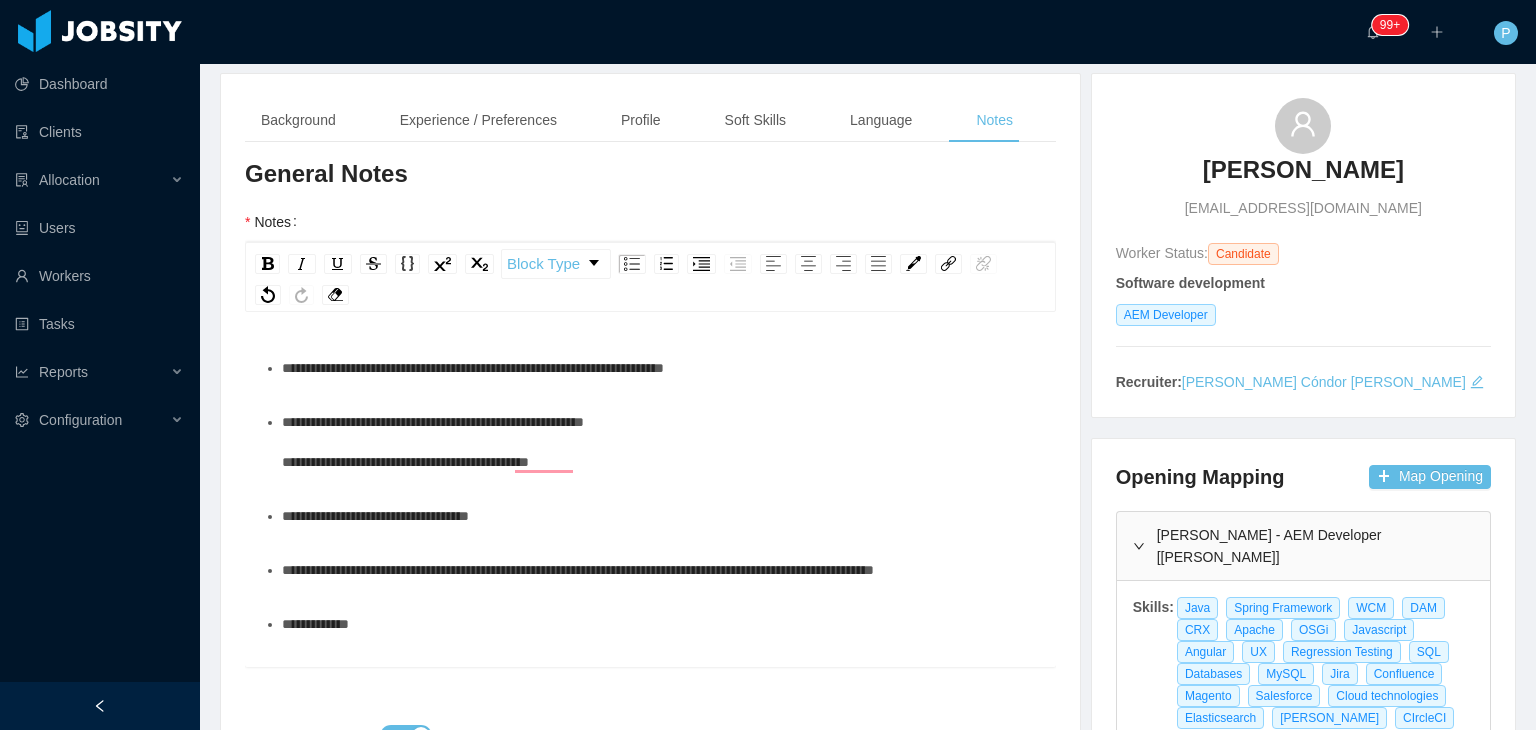 click on "**********" at bounding box center [661, 516] 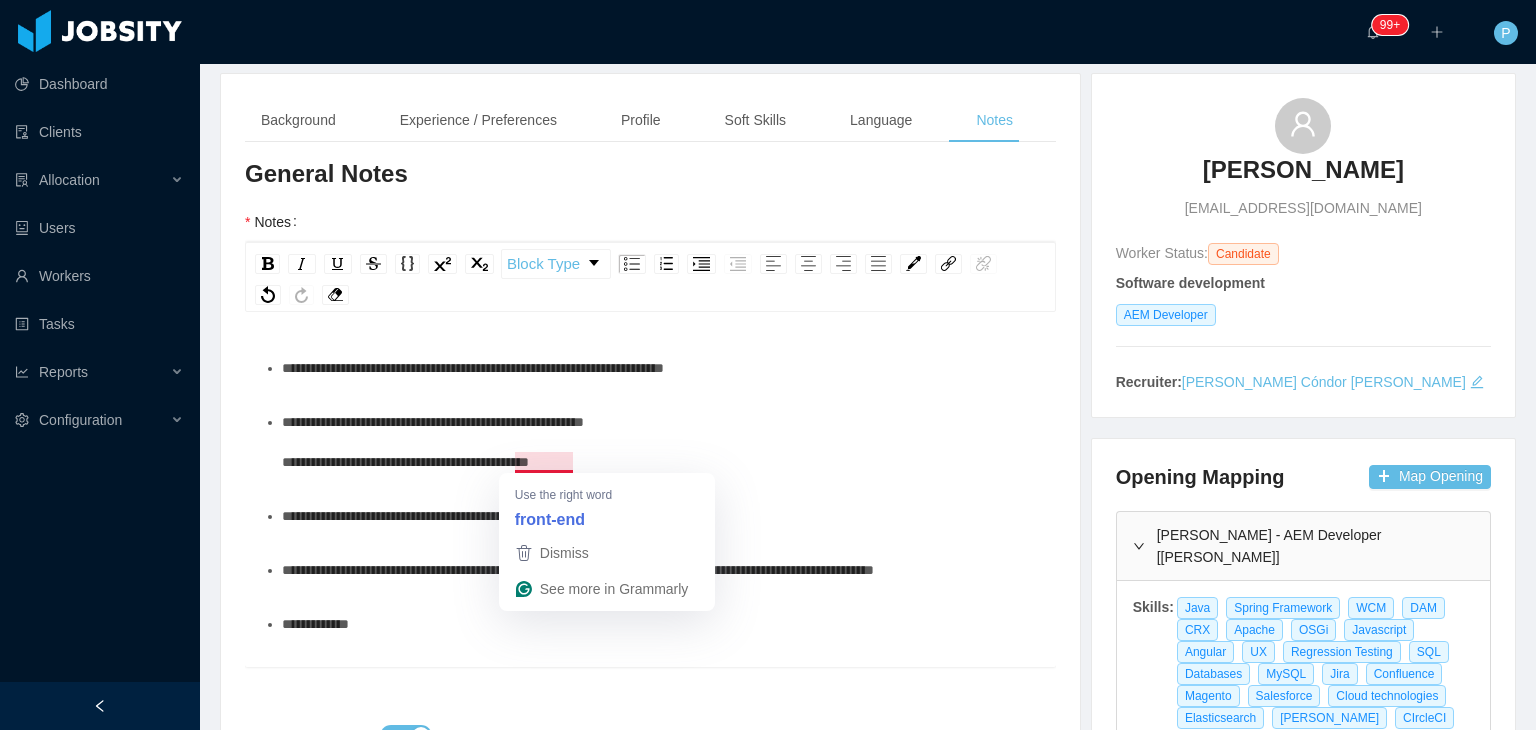 click on "**********" at bounding box center (433, 442) 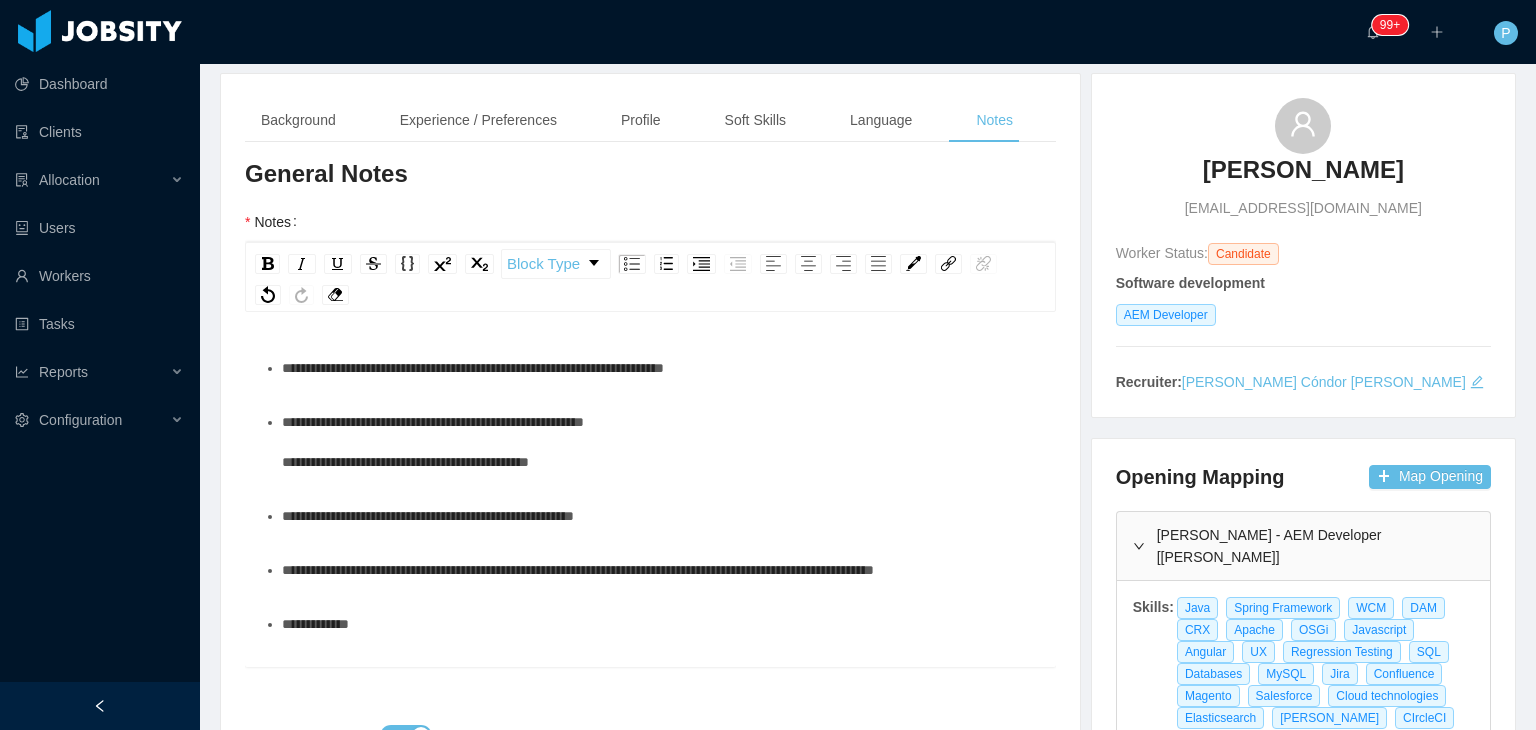 click on "**********" at bounding box center [661, 442] 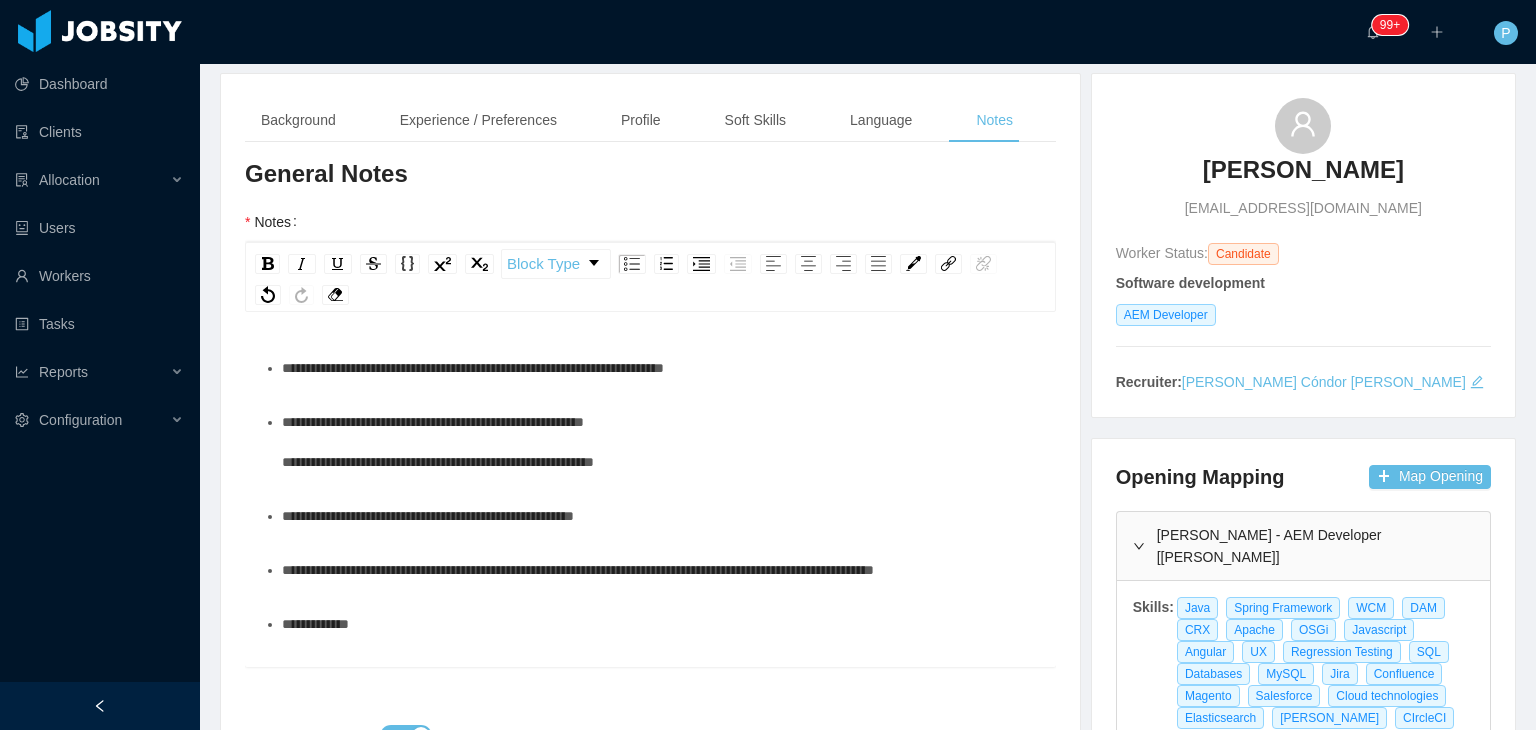 click on "**********" at bounding box center [661, 442] 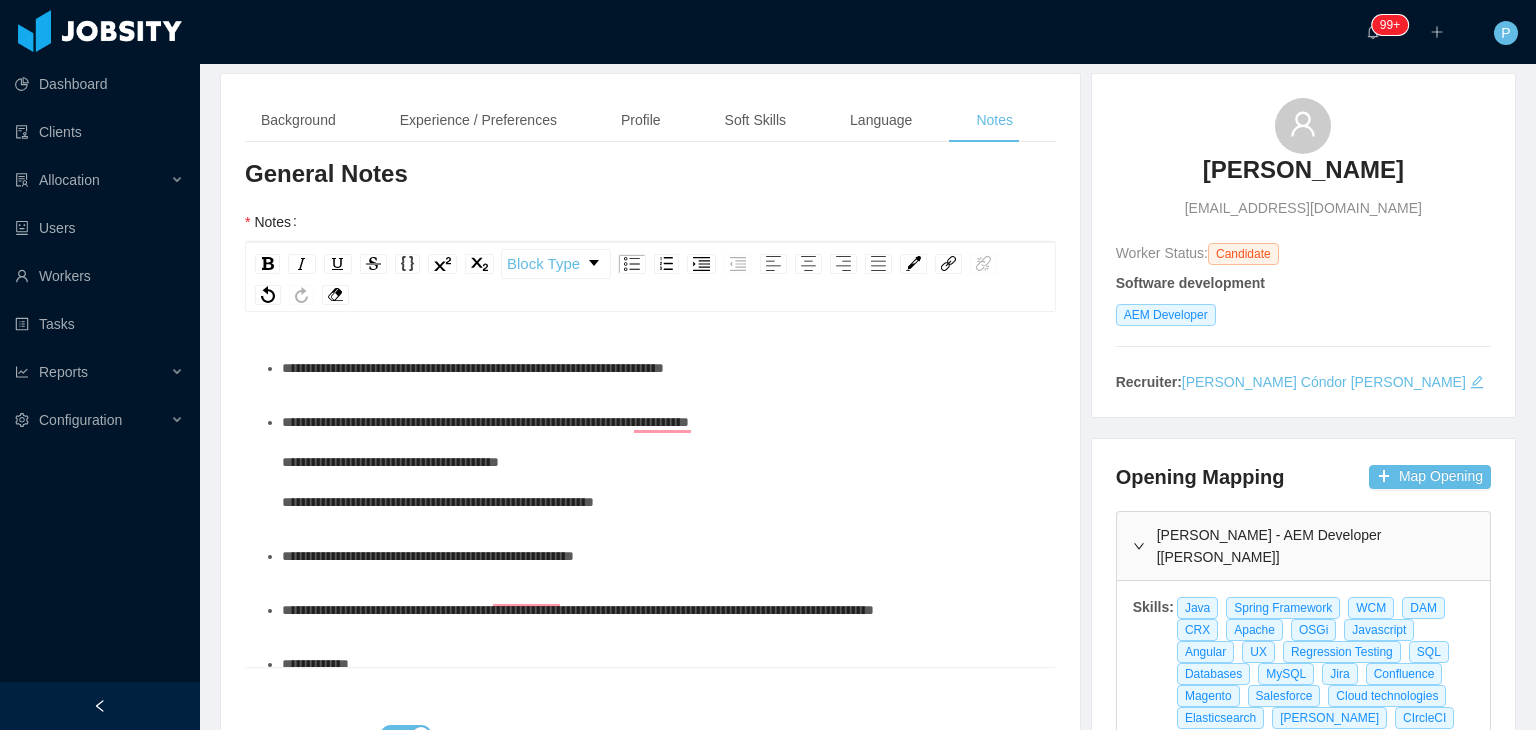 click on "**********" at bounding box center [485, 462] 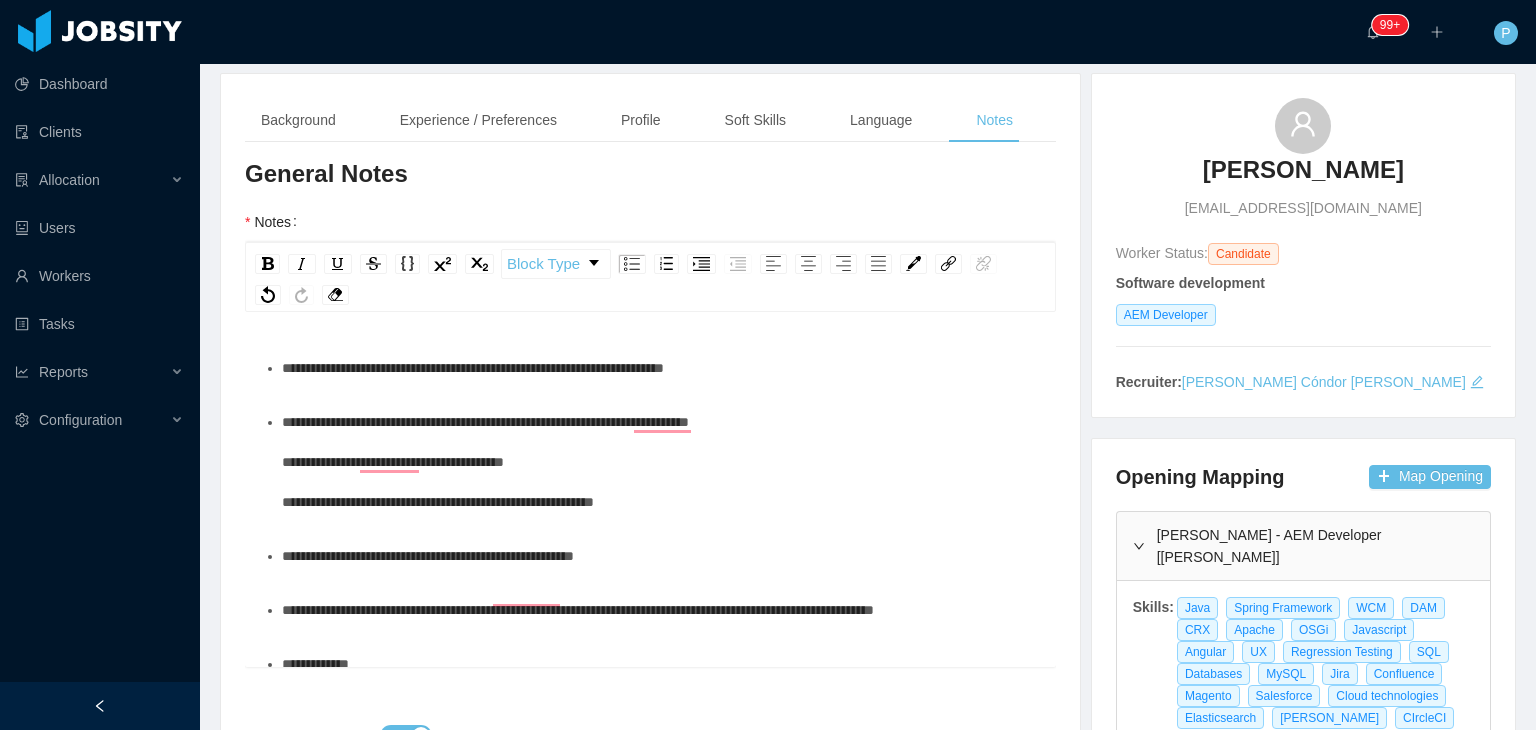 click on "**********" at bounding box center [485, 462] 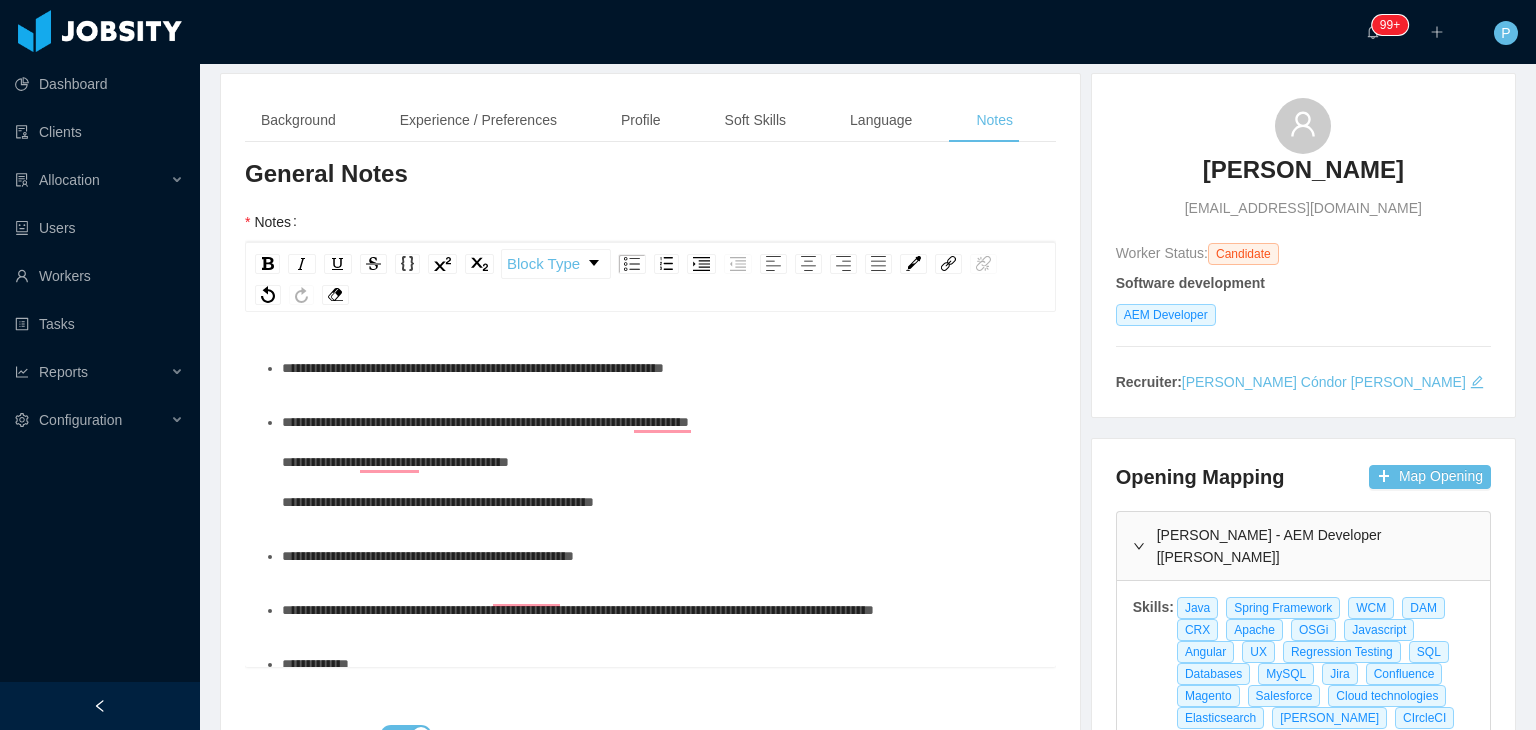 click on "**********" at bounding box center [428, 556] 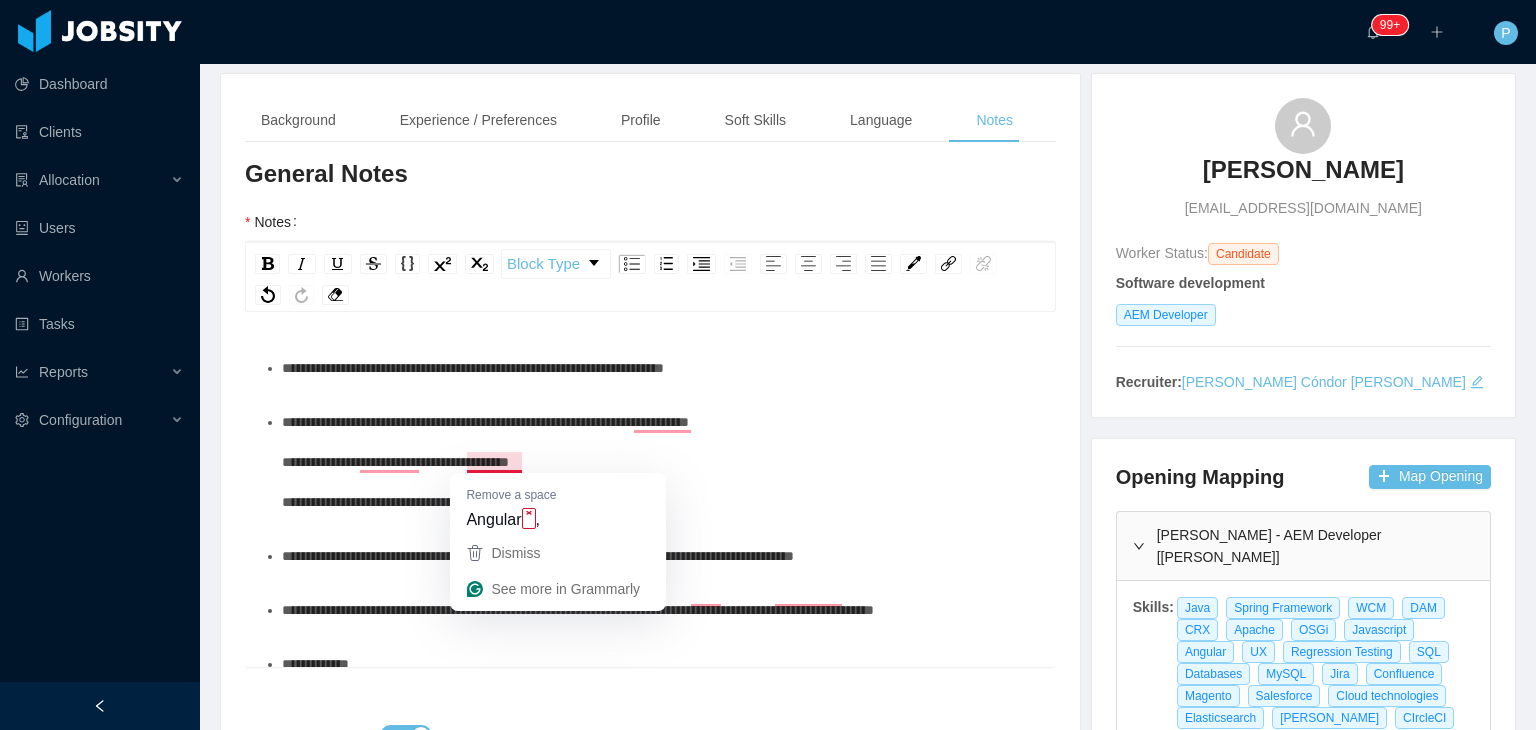 click on "**********" at bounding box center (485, 462) 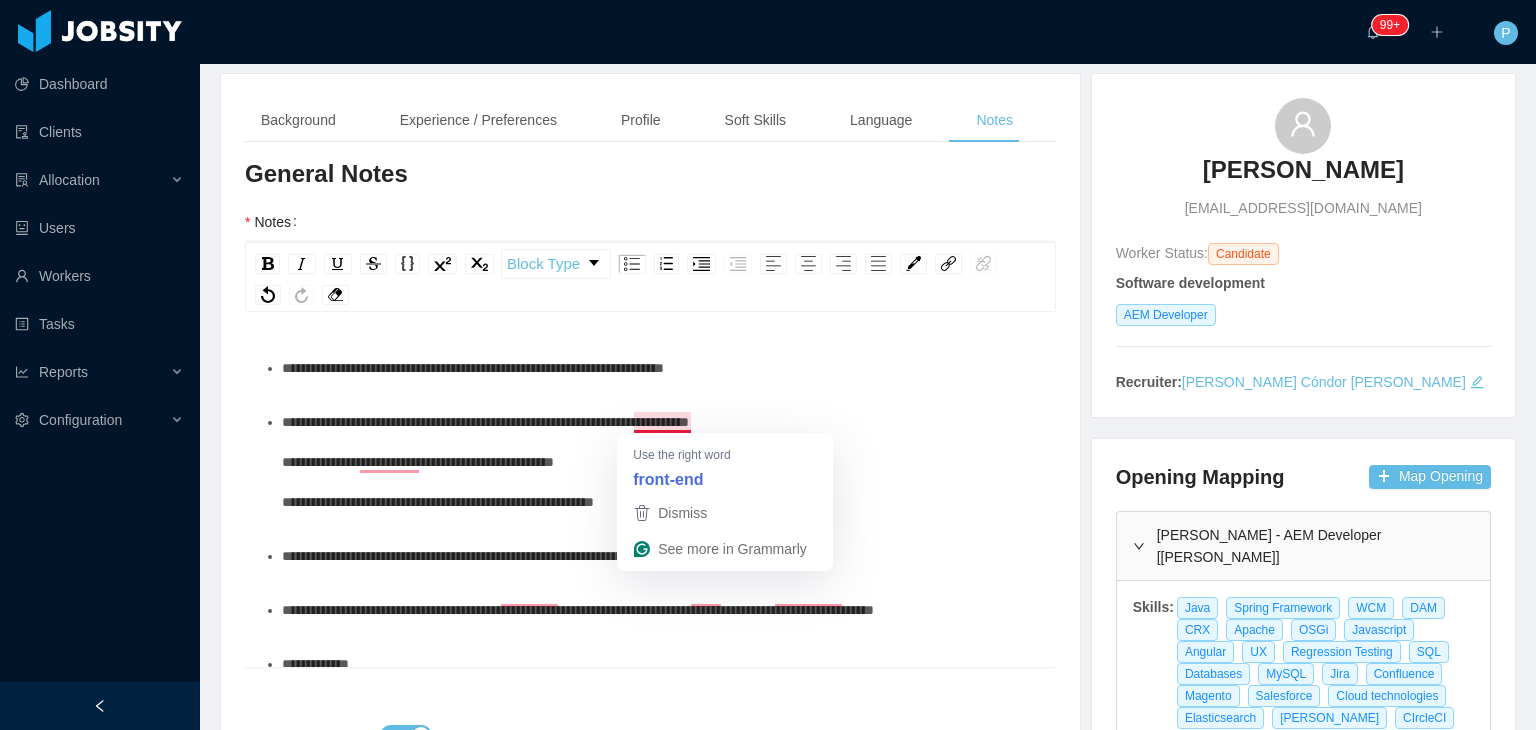 click on "**********" at bounding box center (485, 462) 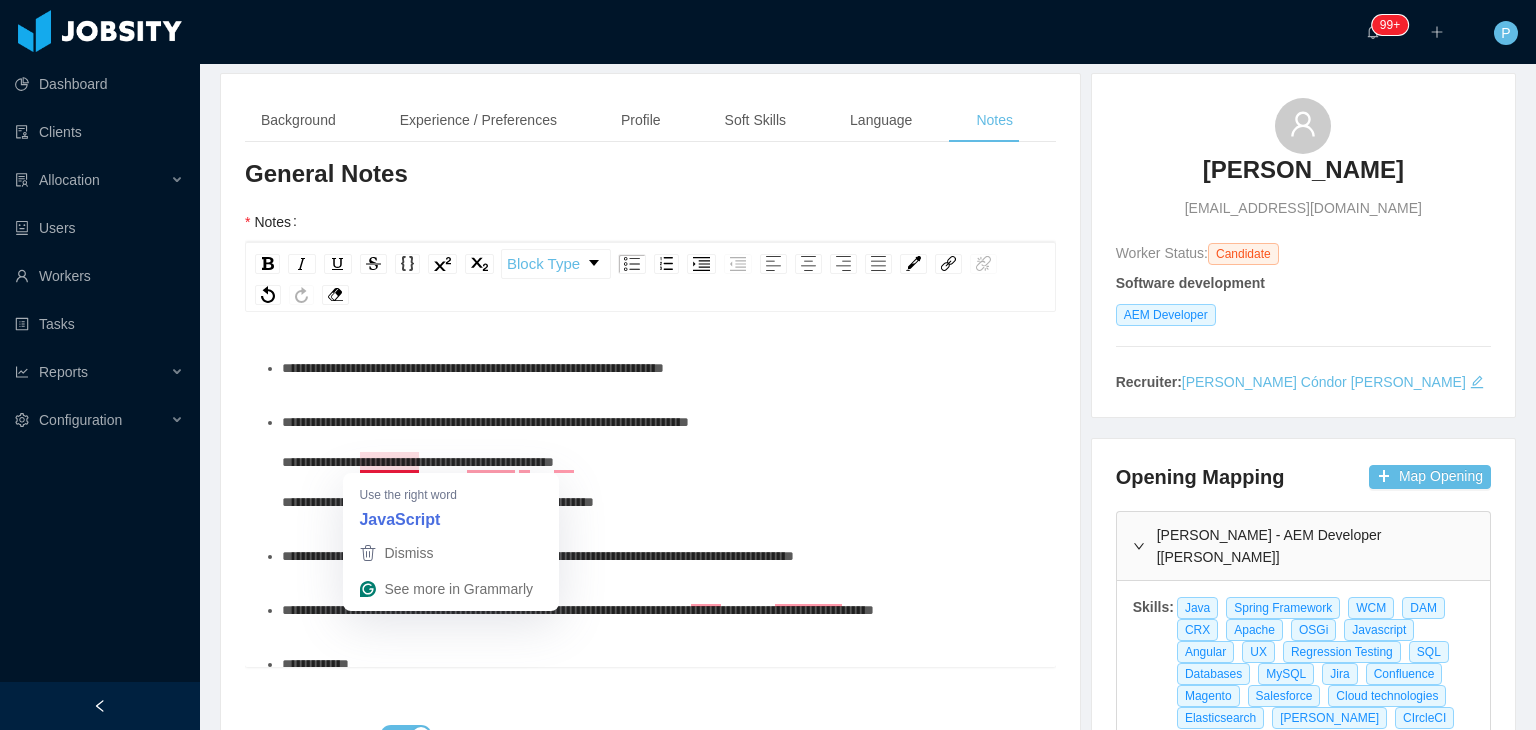 click on "**********" at bounding box center [485, 462] 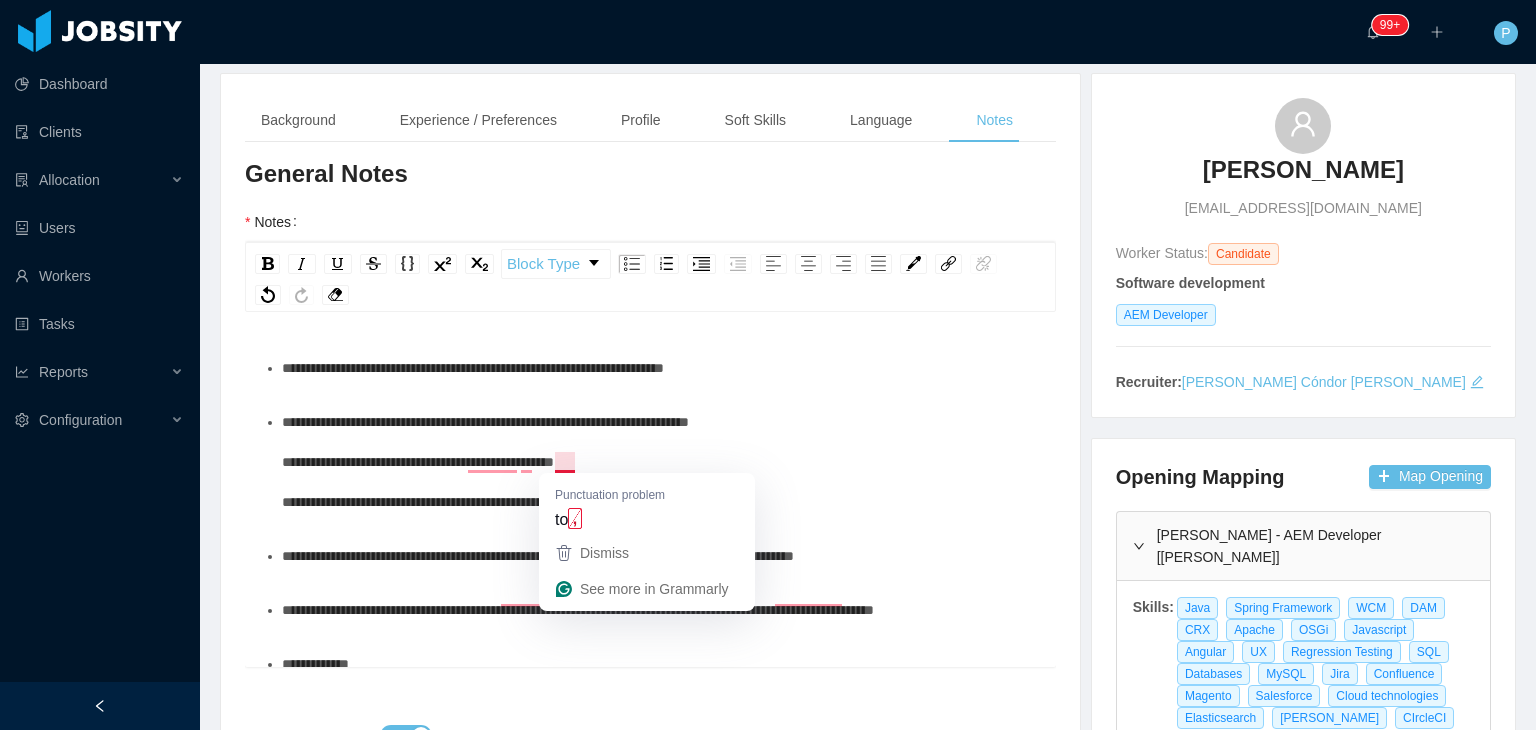 click on "**********" at bounding box center [485, 462] 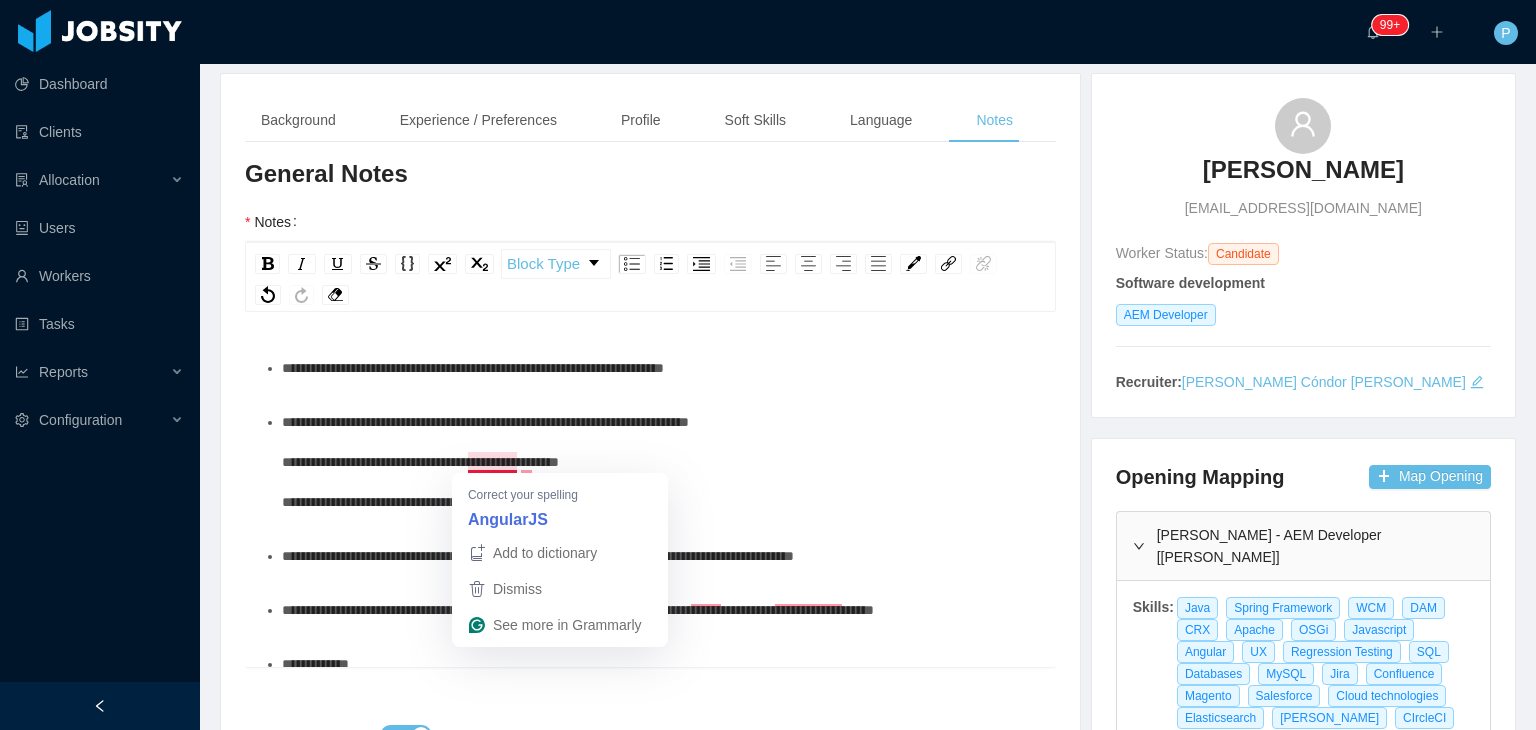 click on "**********" at bounding box center [485, 462] 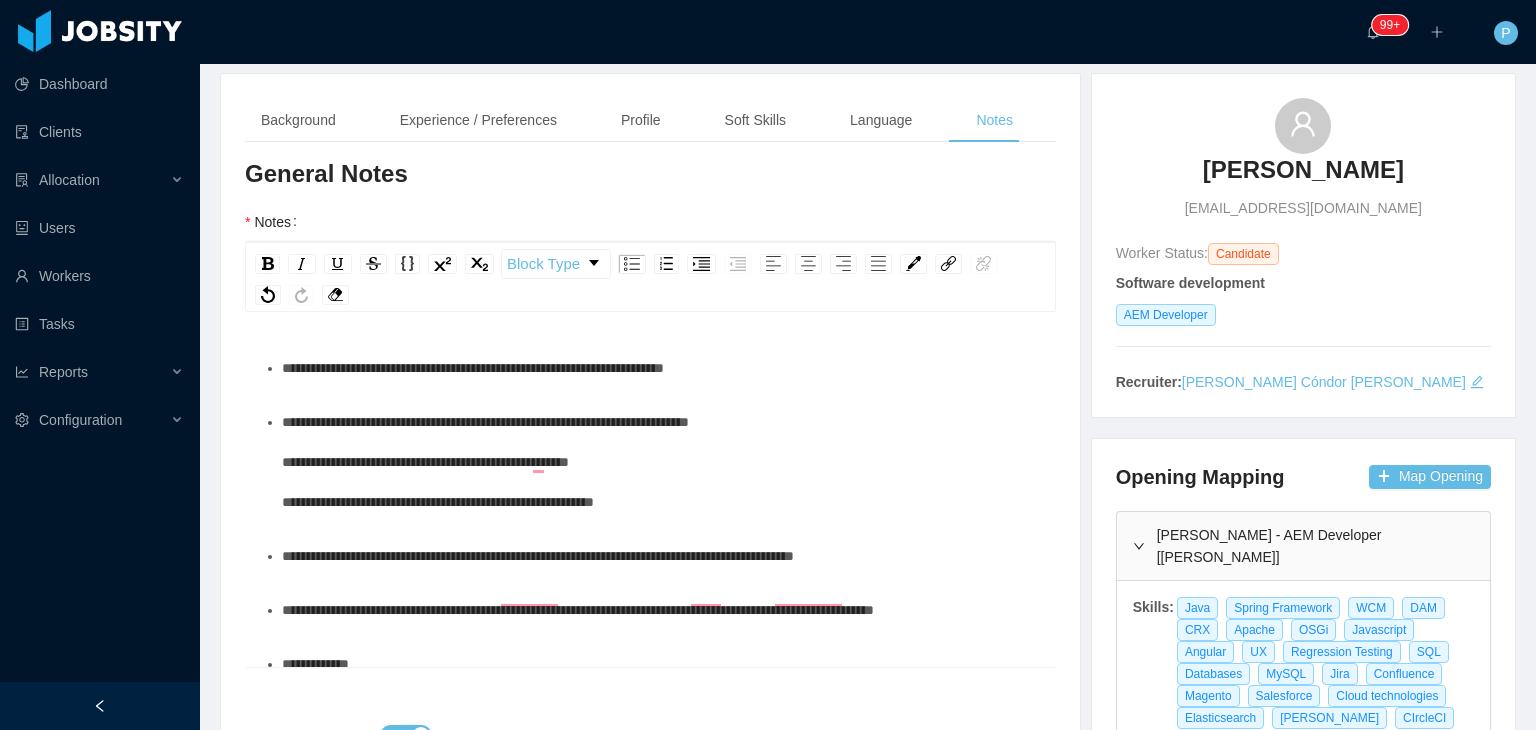 click on "**********" at bounding box center (485, 462) 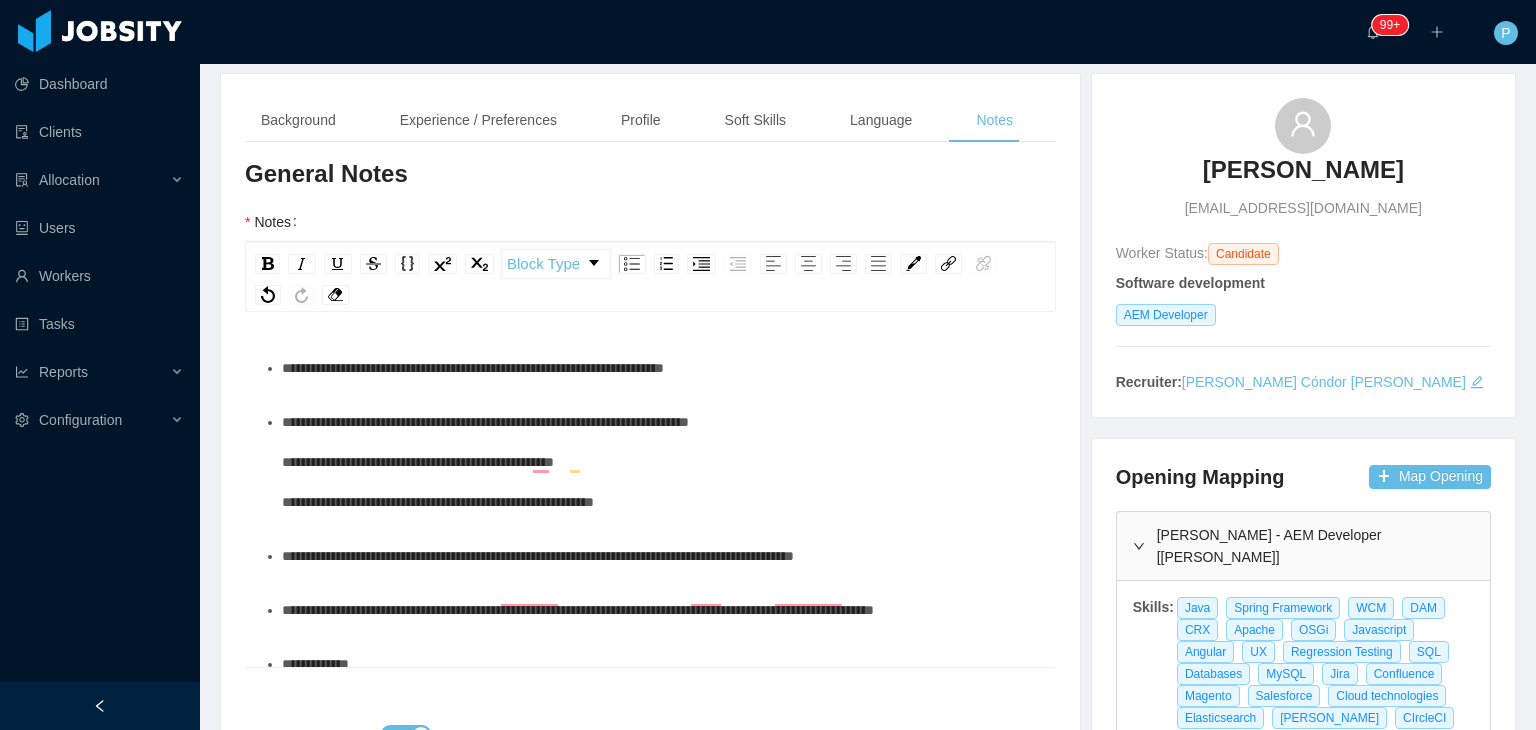 click on "**********" at bounding box center [485, 462] 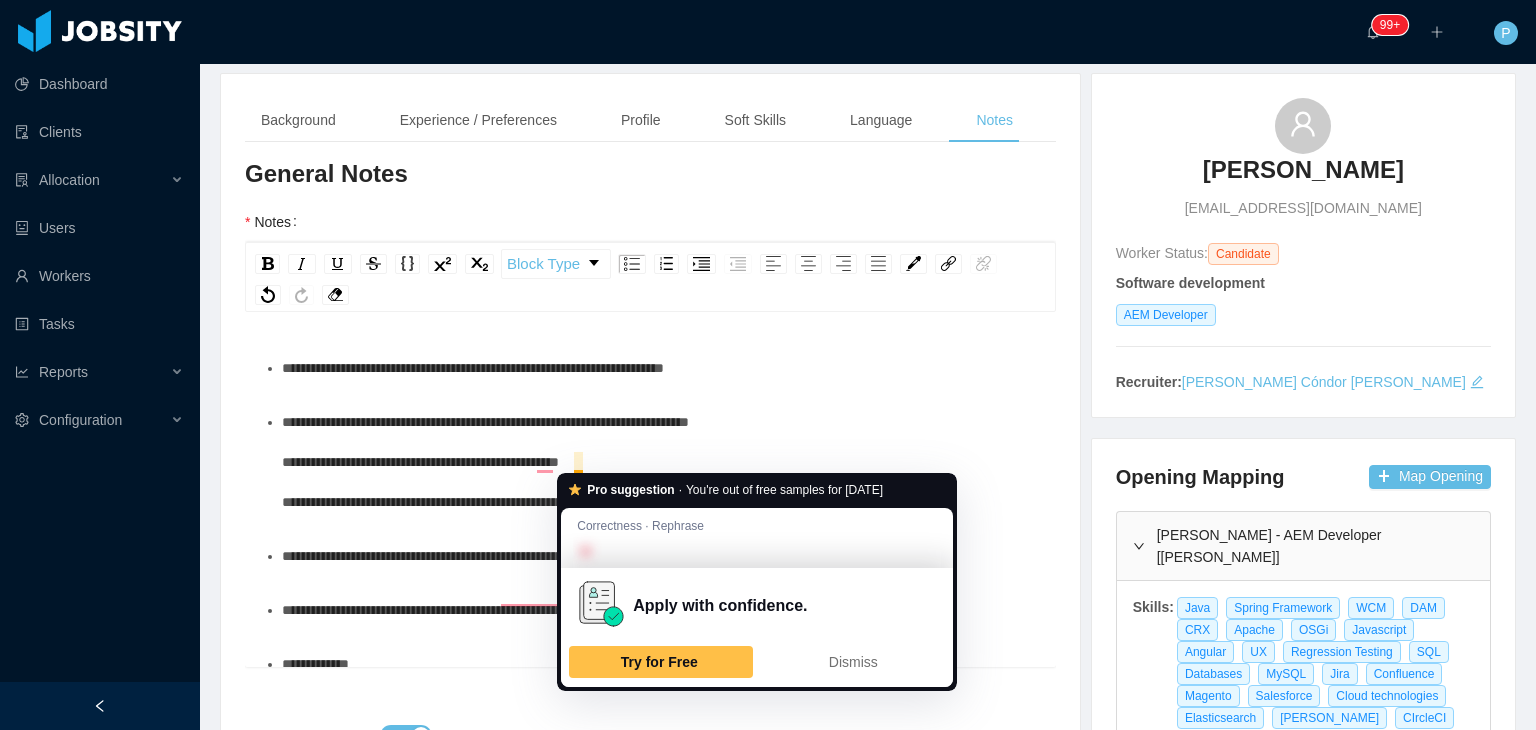 click on "**********" at bounding box center (485, 462) 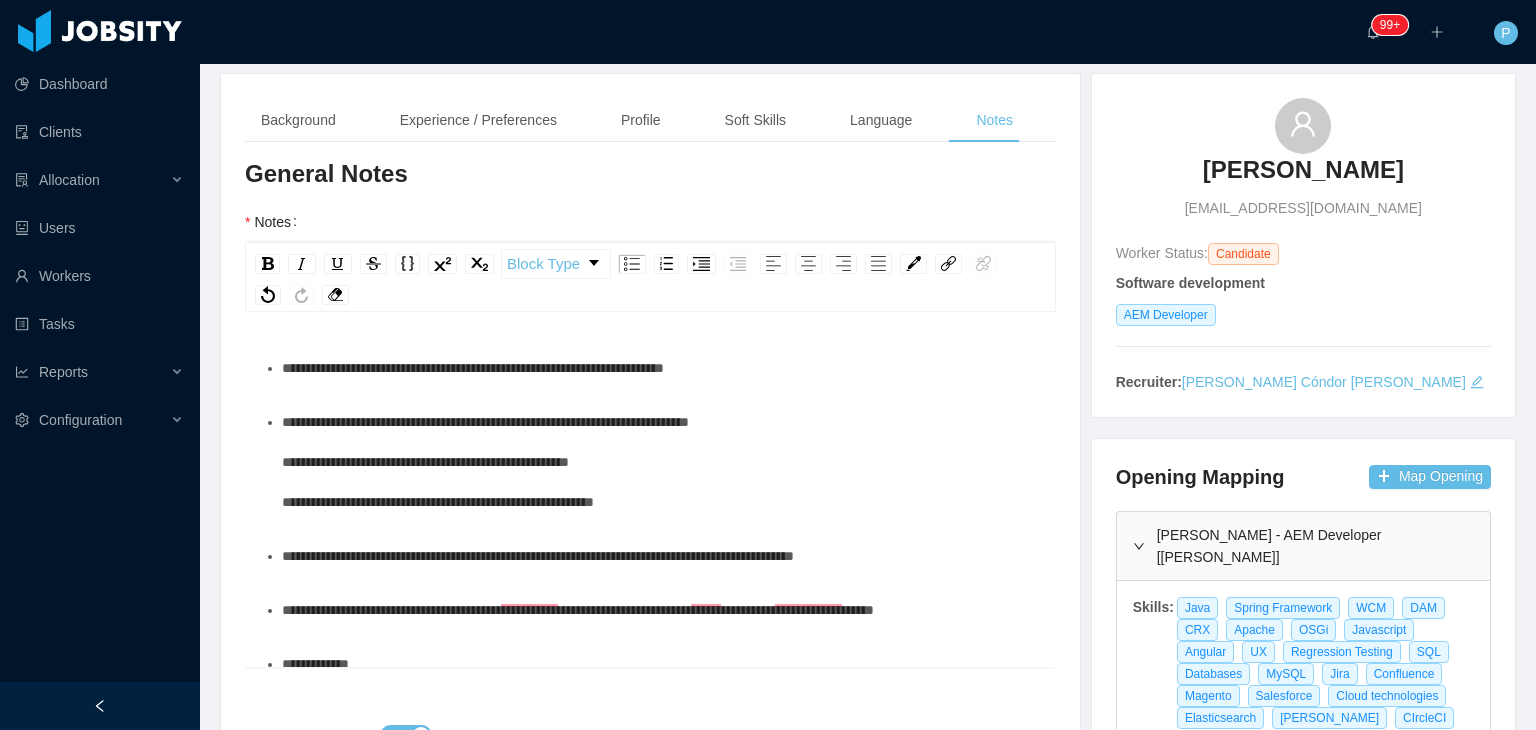 click on "**********" at bounding box center (661, 462) 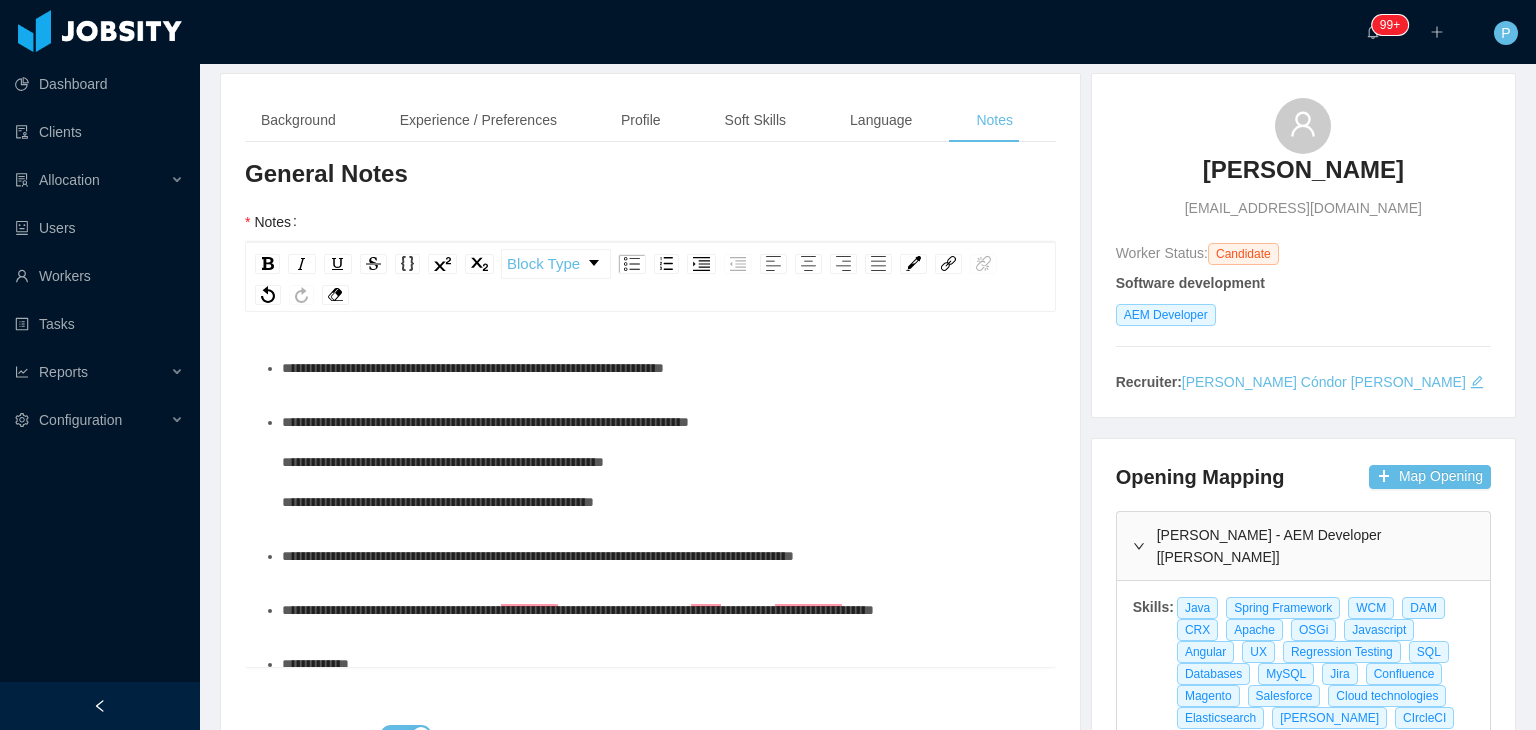 click on "**********" at bounding box center [661, 462] 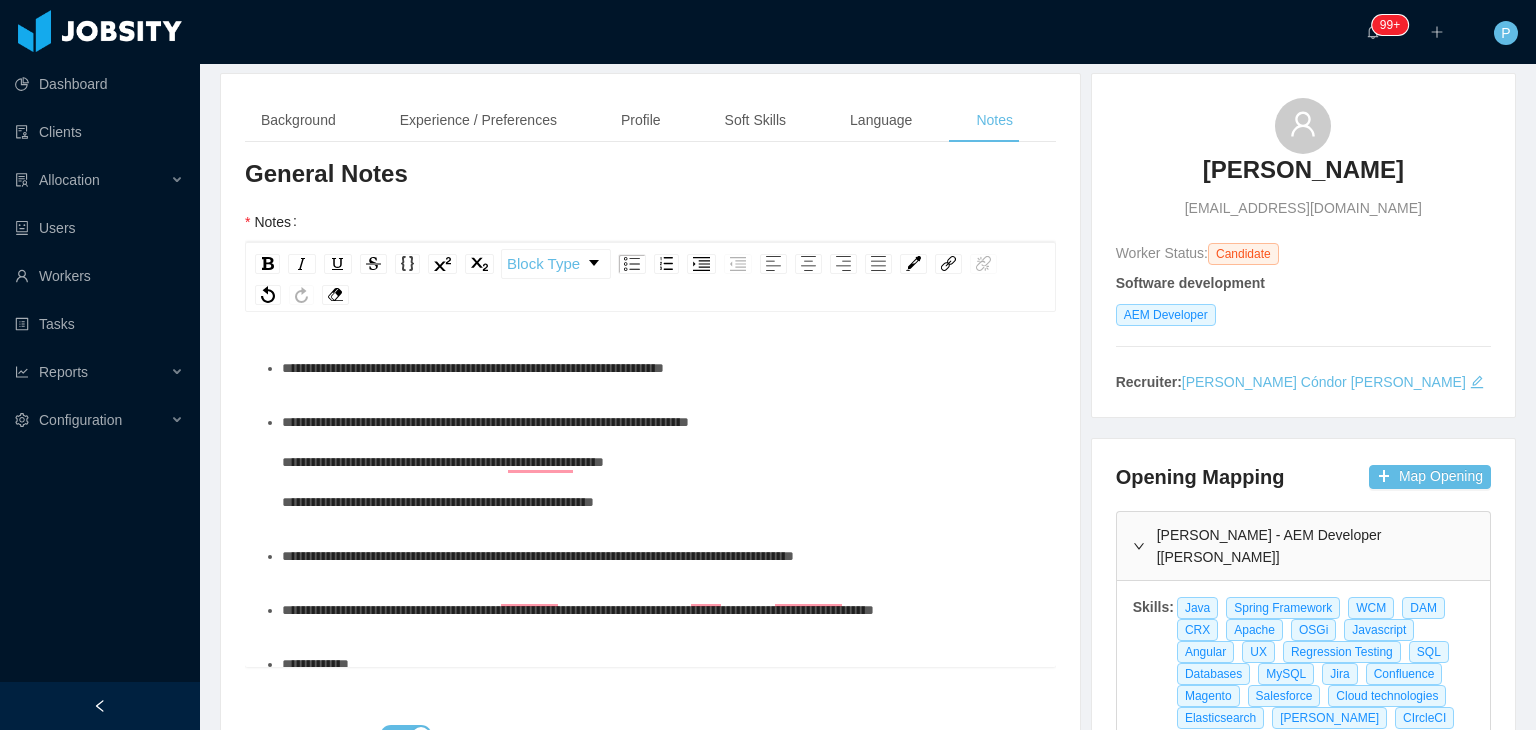 click on "**********" at bounding box center [485, 462] 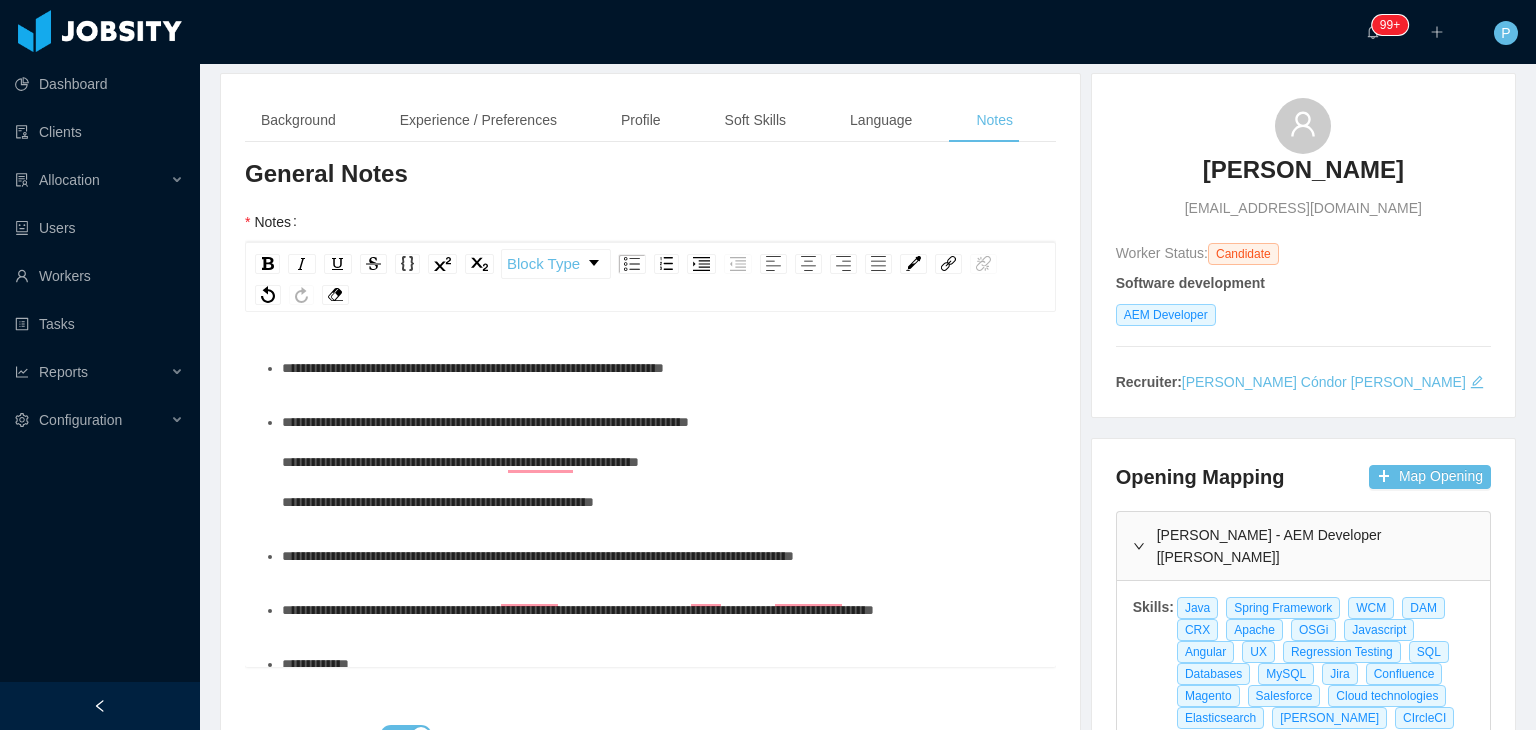 click on "**********" at bounding box center (661, 462) 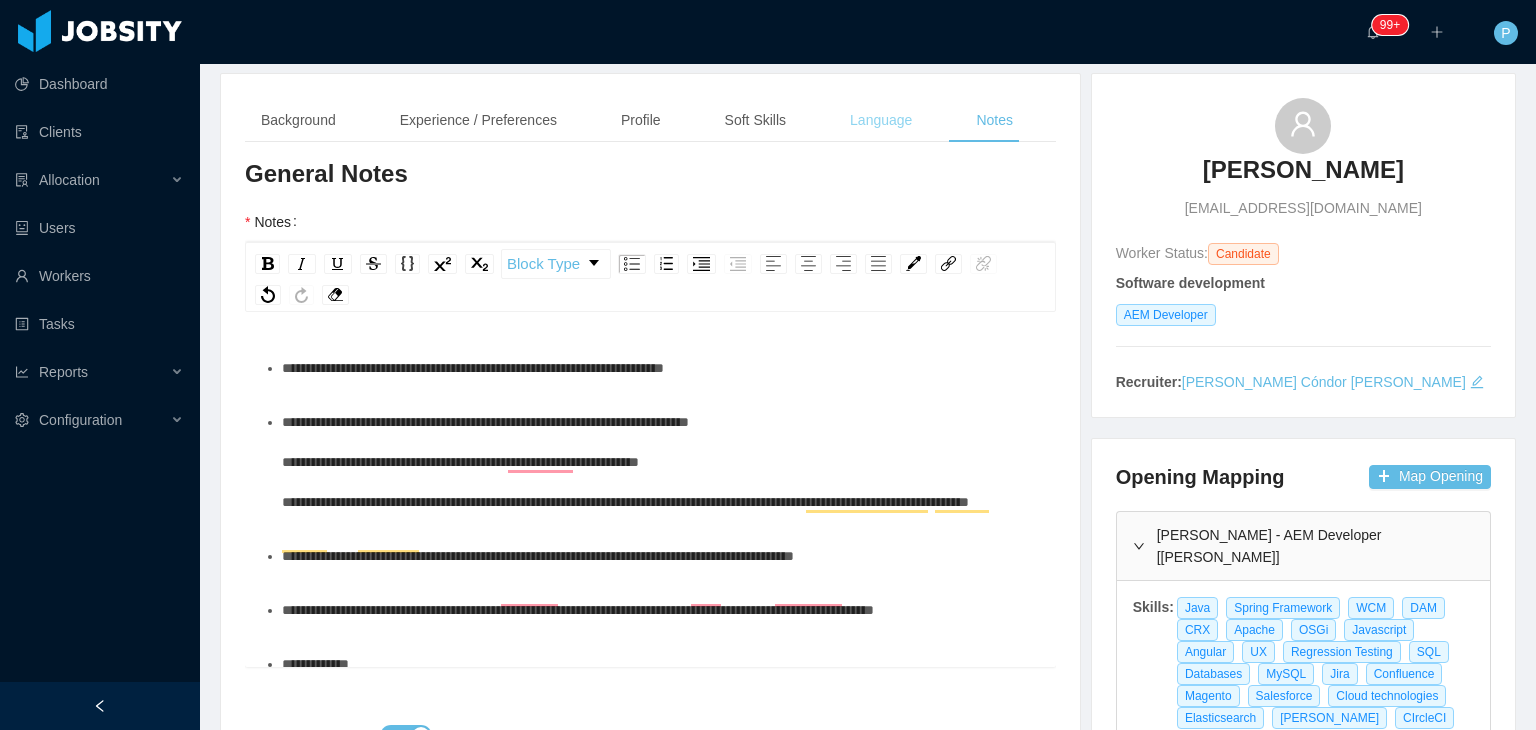 click on "Language" at bounding box center [881, 120] 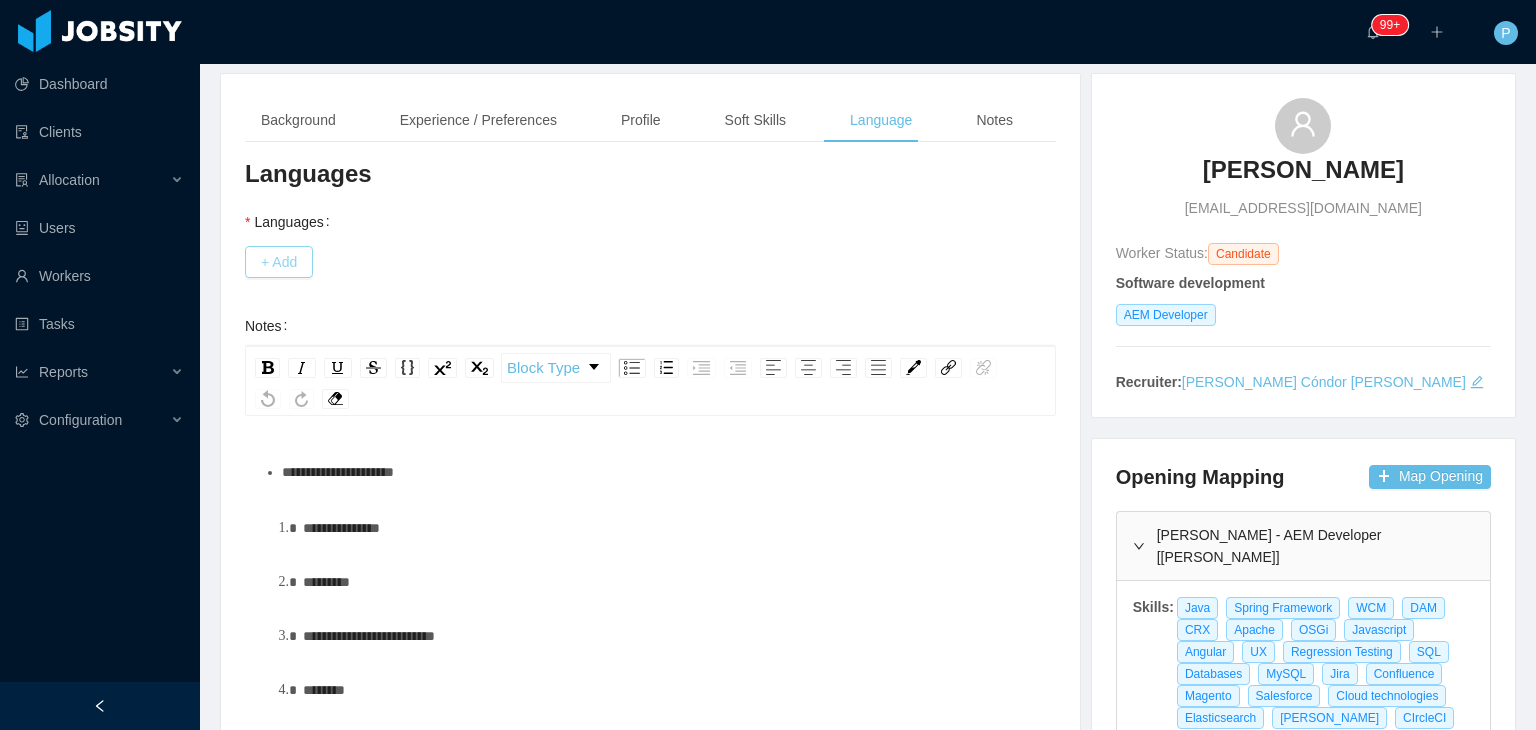 click on "+ Add" at bounding box center [279, 262] 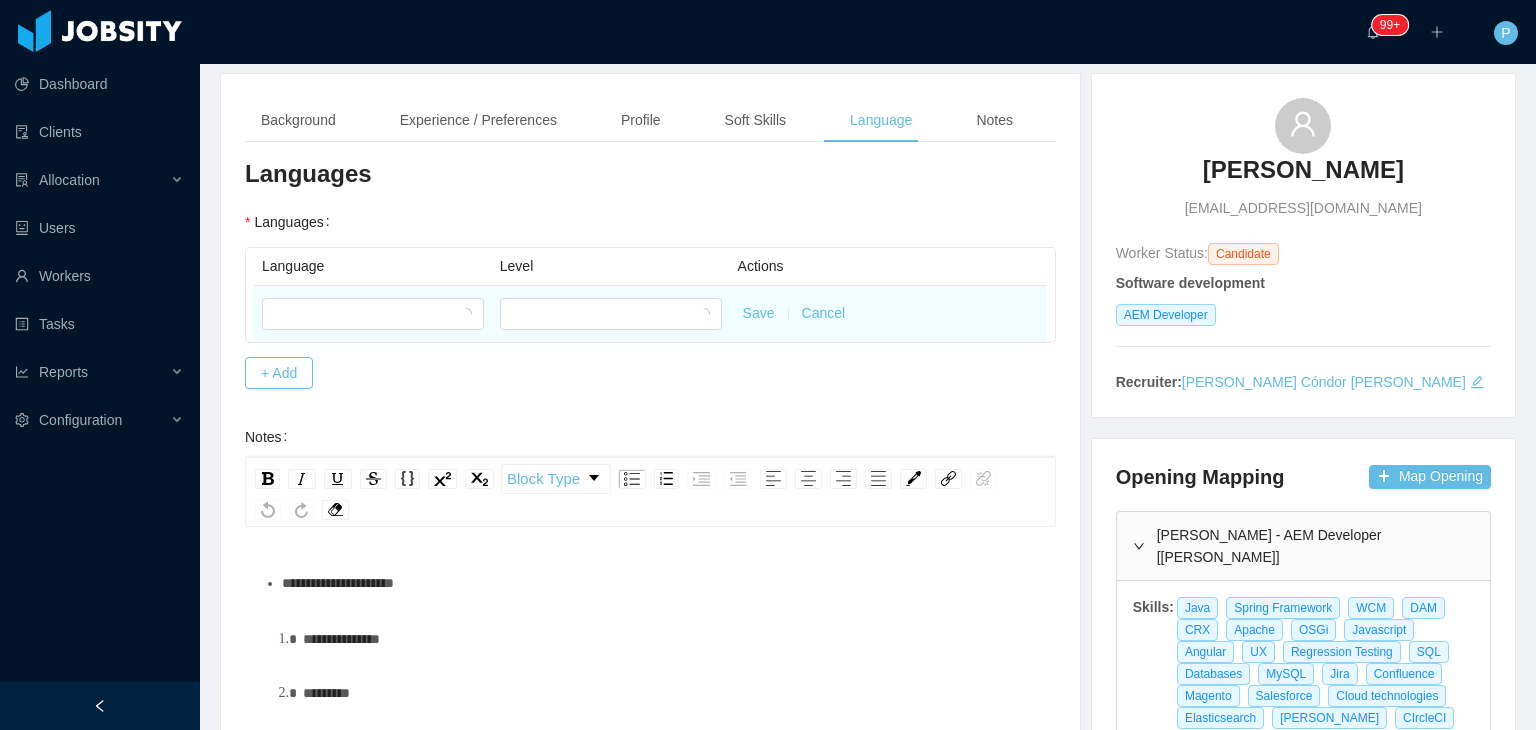 click at bounding box center [373, 314] 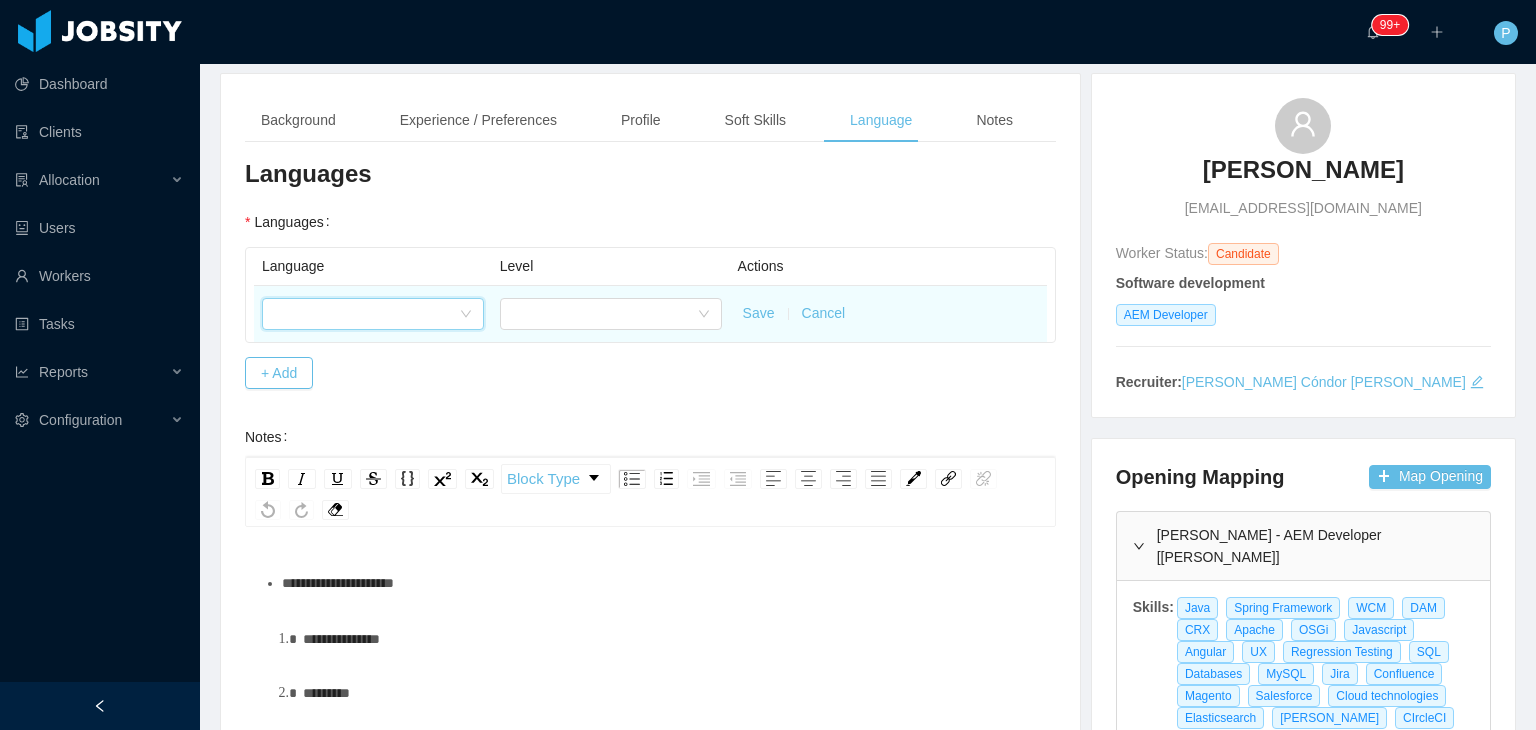 click at bounding box center [366, 314] 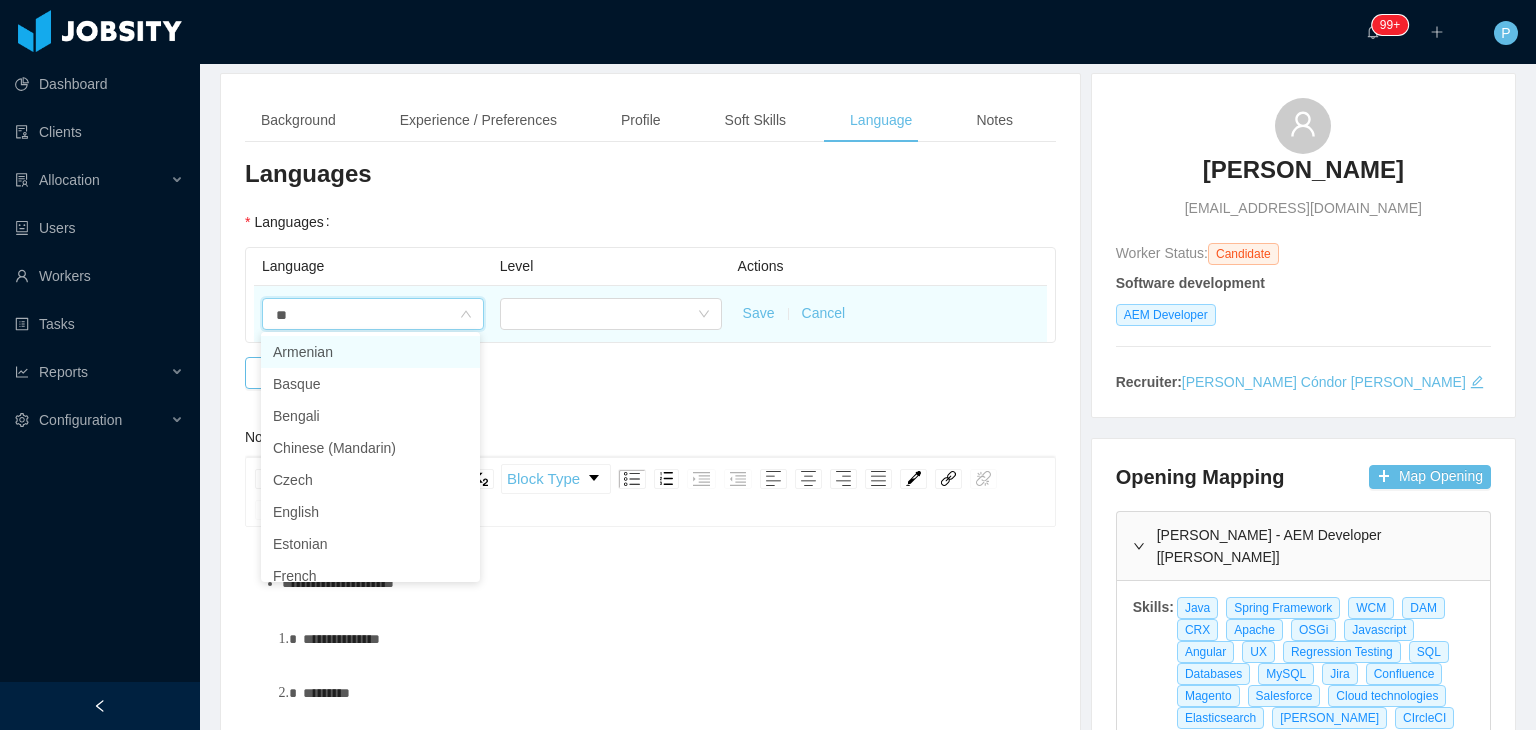 type on "***" 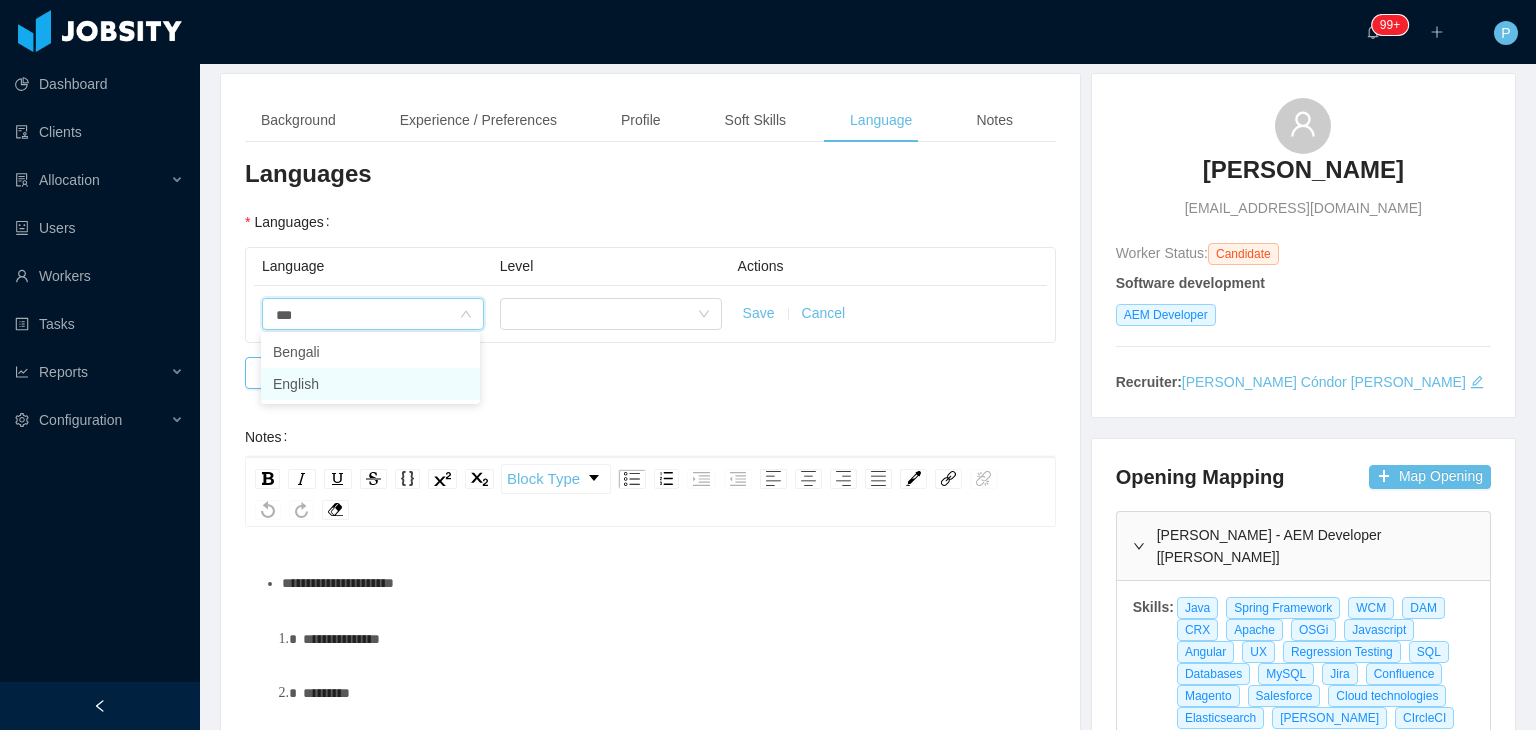 click on "English" at bounding box center [370, 384] 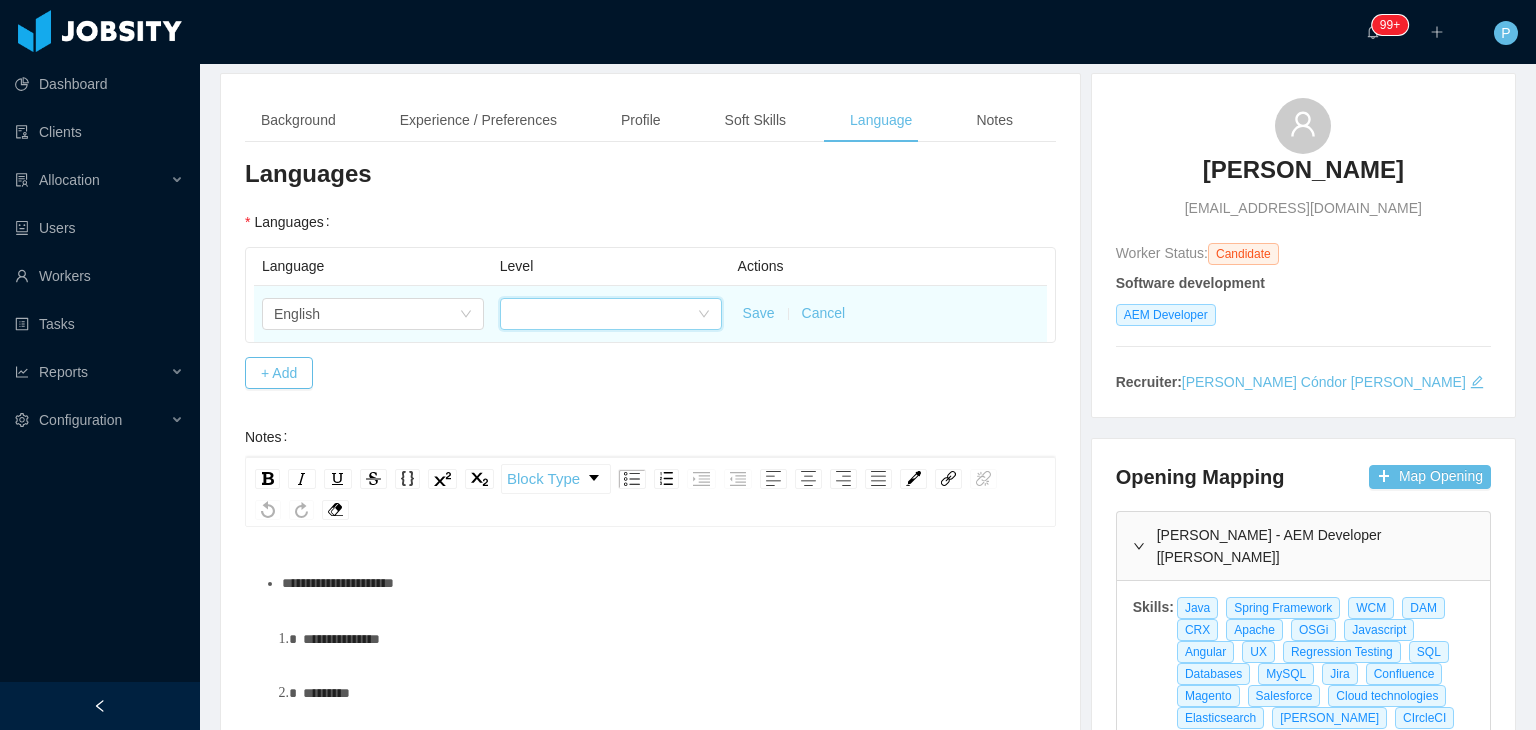 click at bounding box center (604, 314) 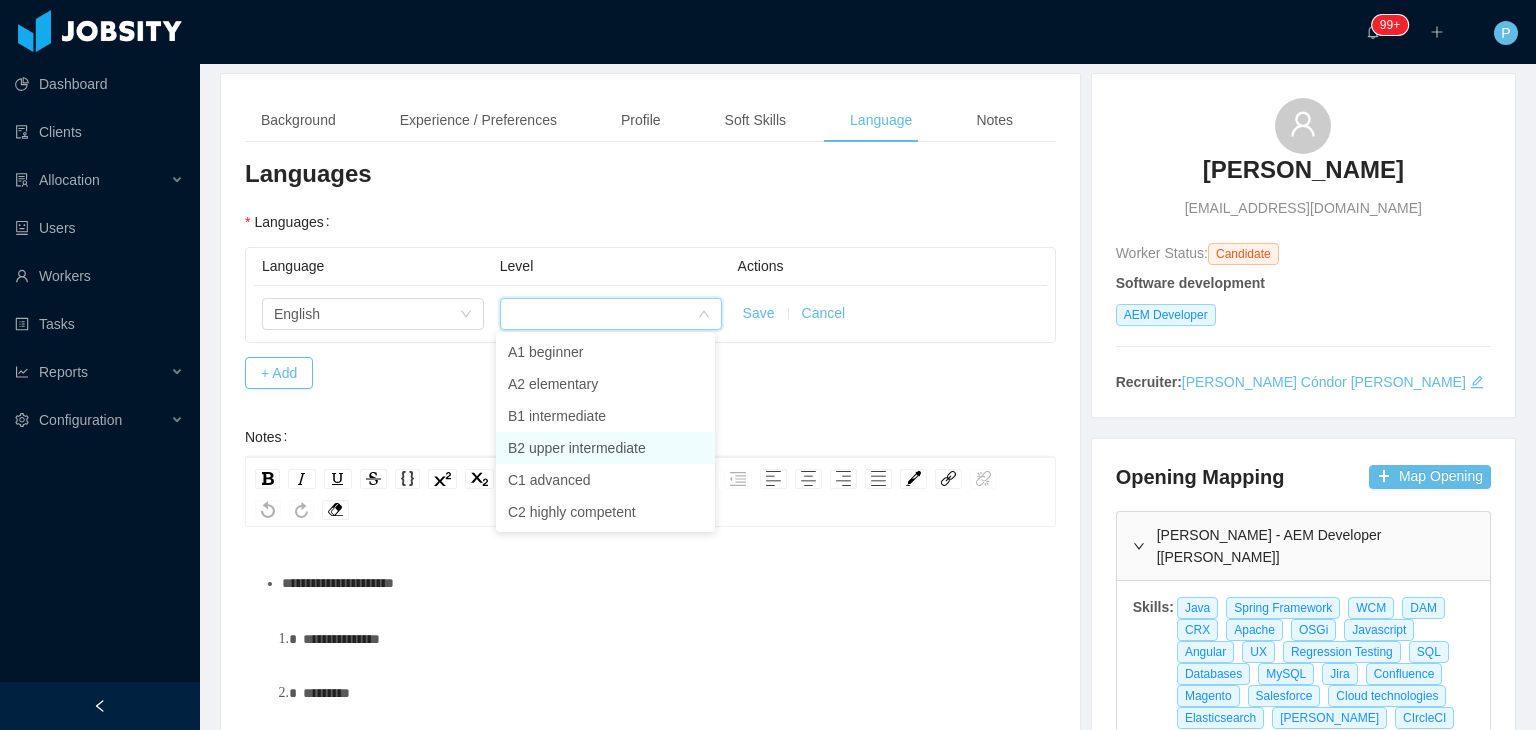 click on "B2 upper intermediate" at bounding box center (605, 448) 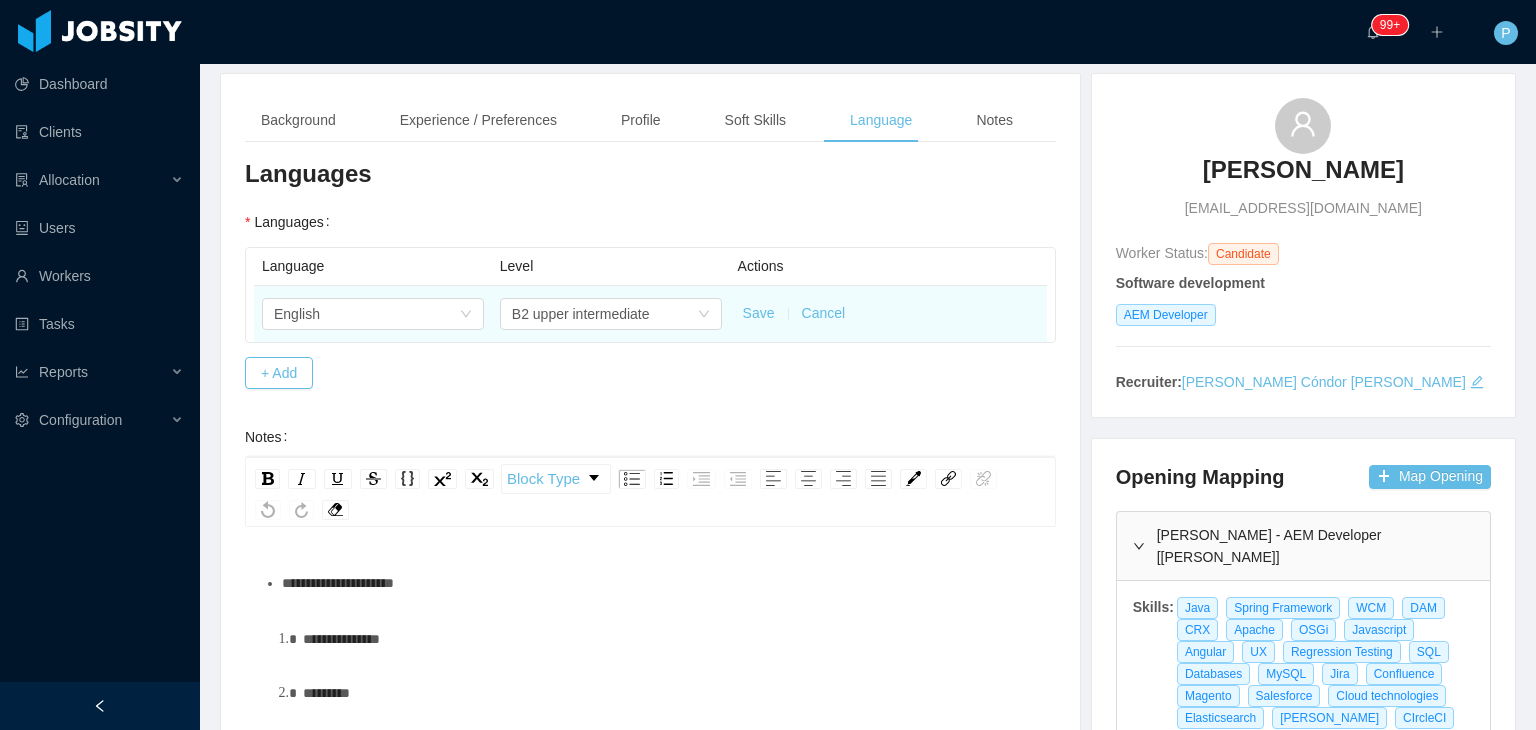 click on "Save" at bounding box center (759, 313) 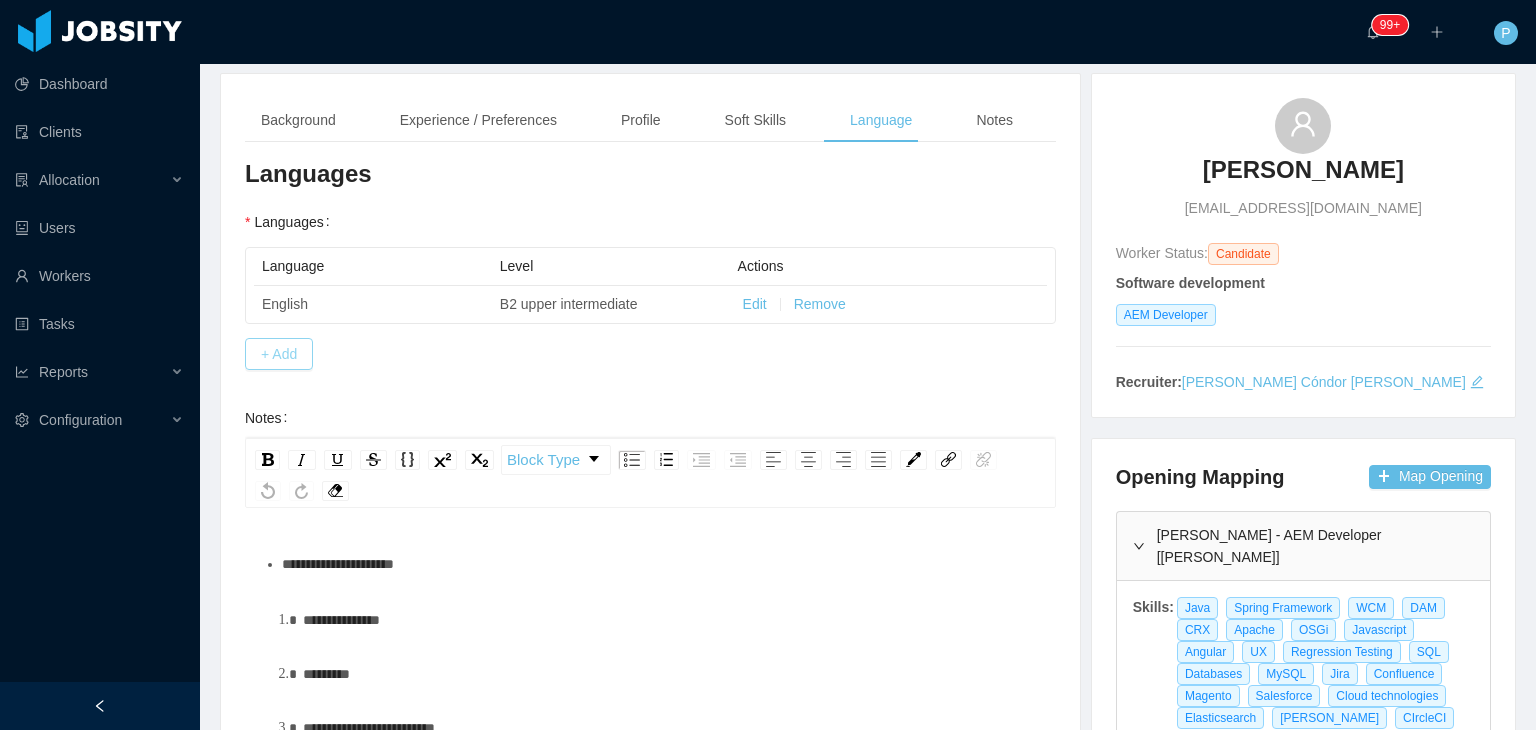 click on "+ Add" at bounding box center (279, 354) 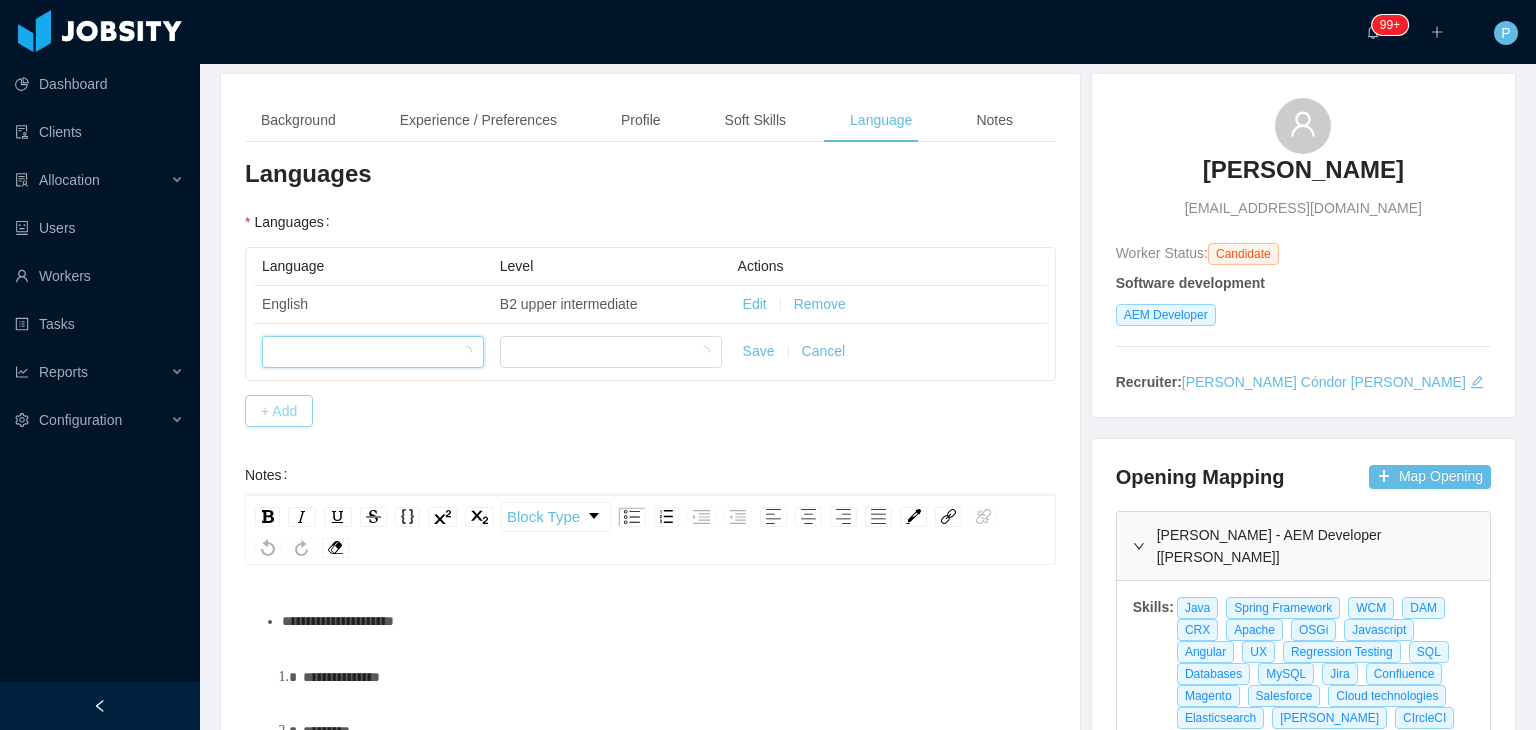 click at bounding box center [366, 352] 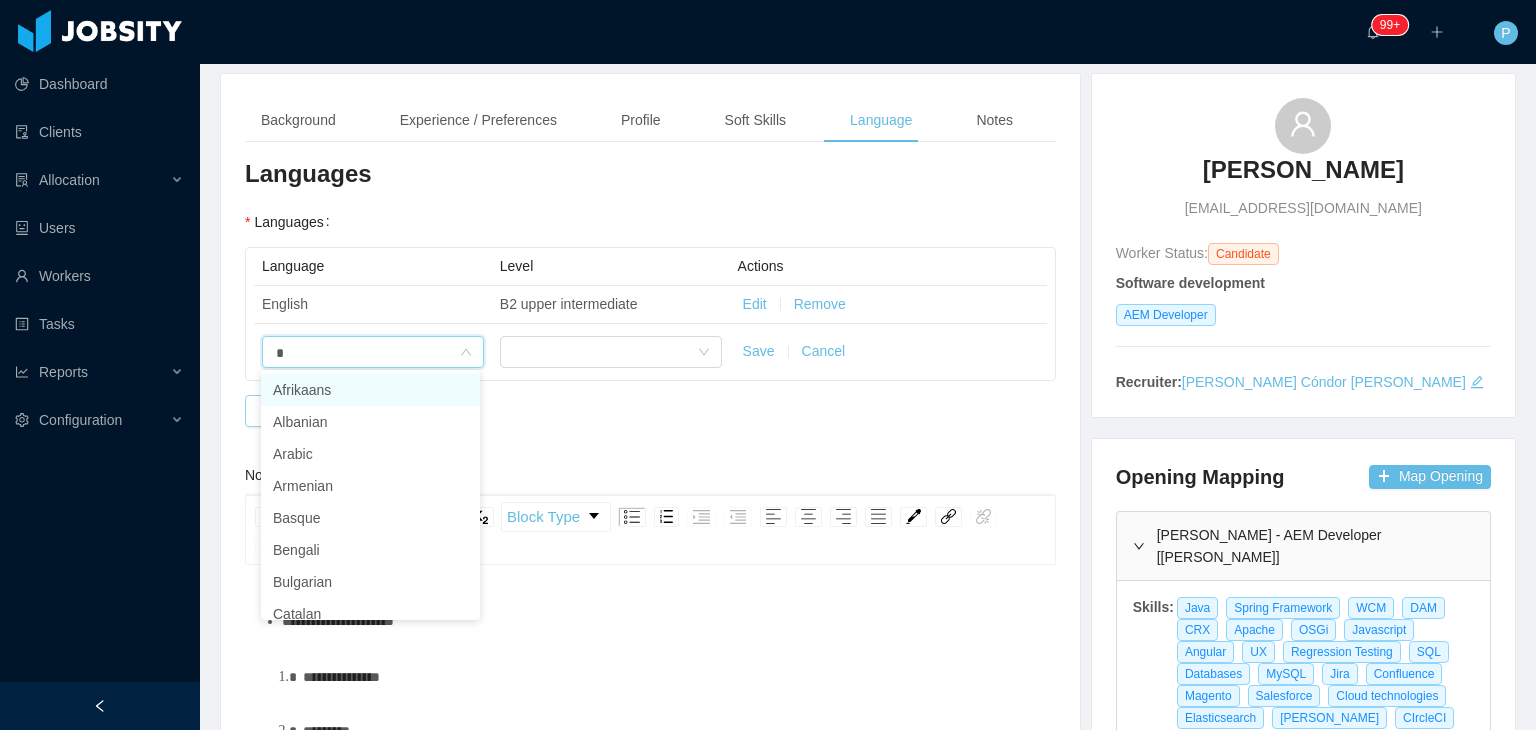 type on "**" 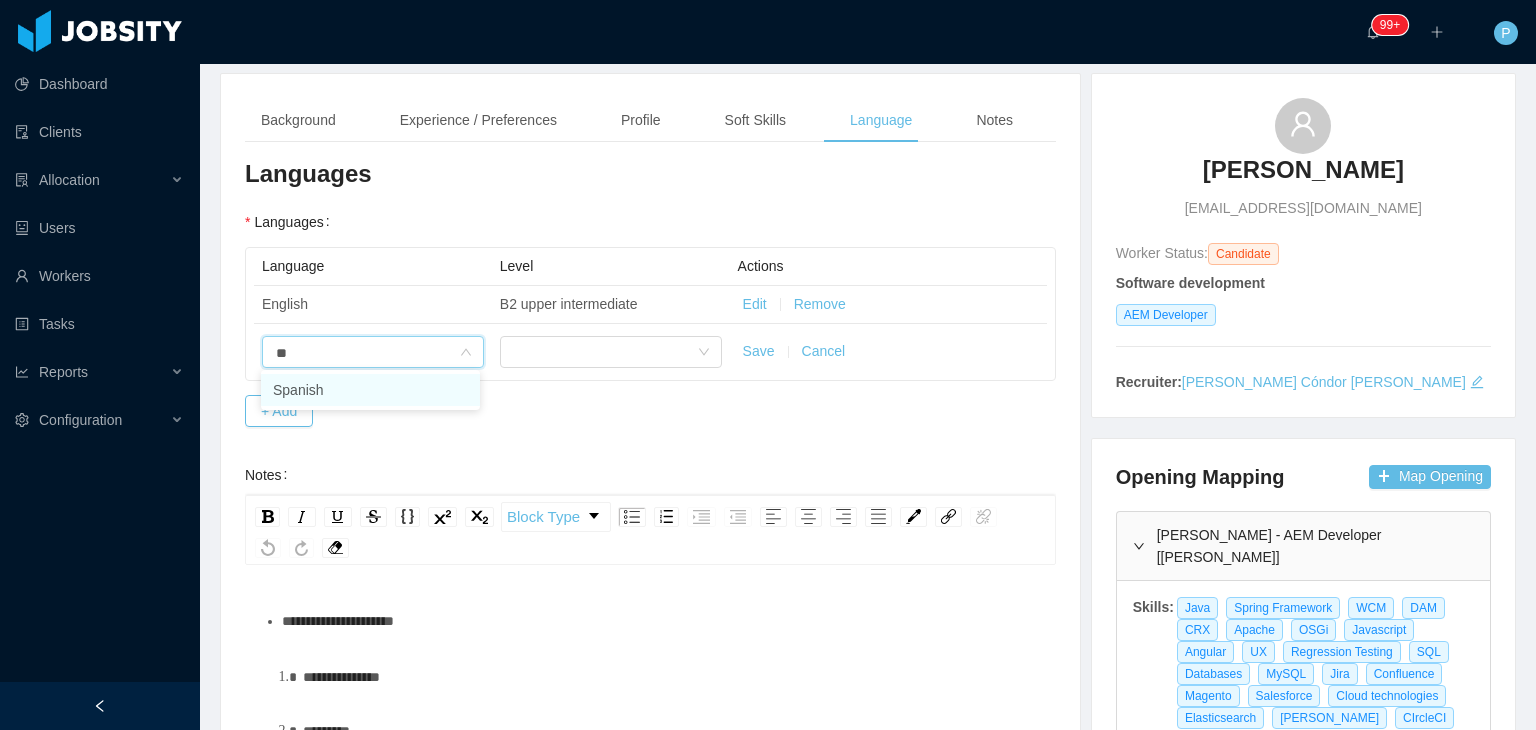 click on "Spanish" at bounding box center (370, 390) 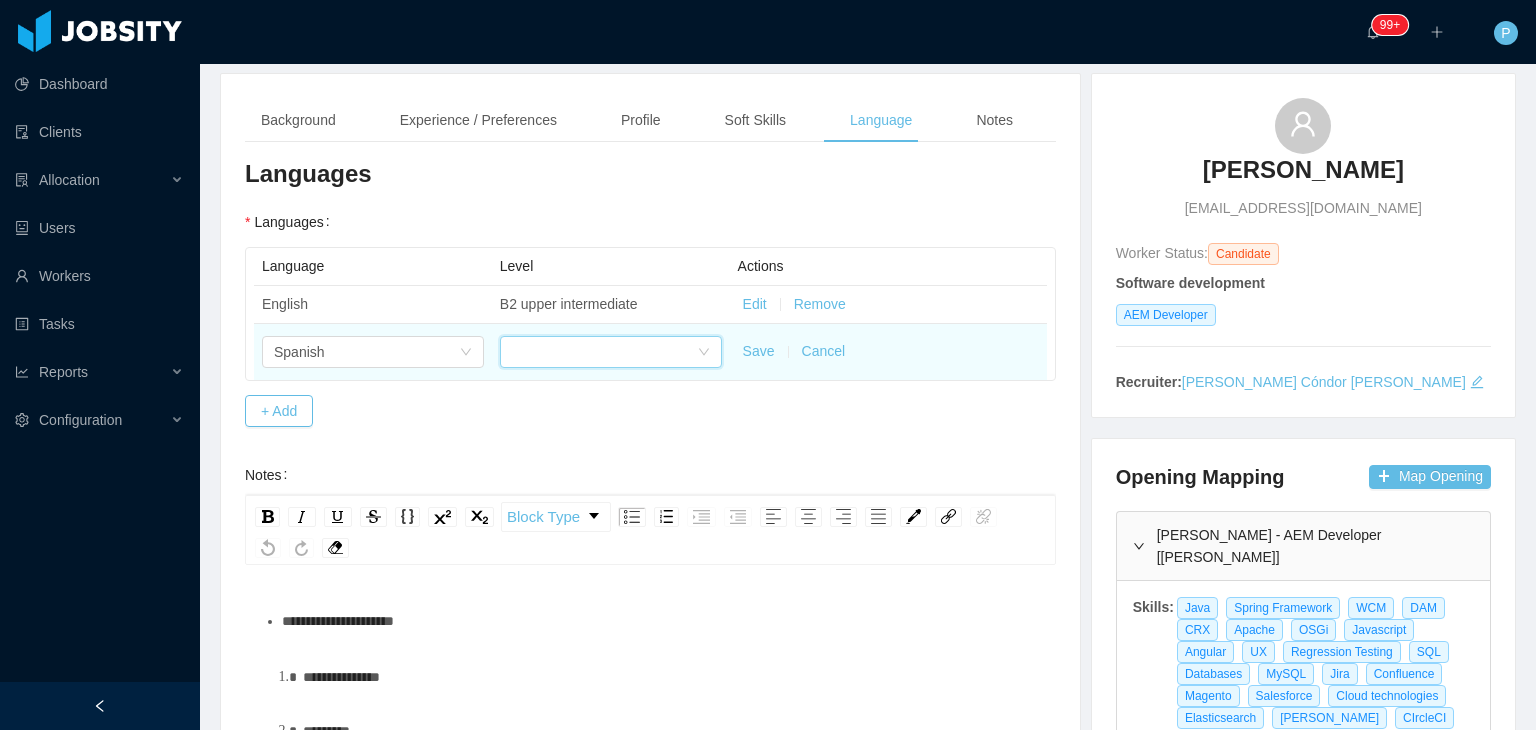 click at bounding box center [604, 352] 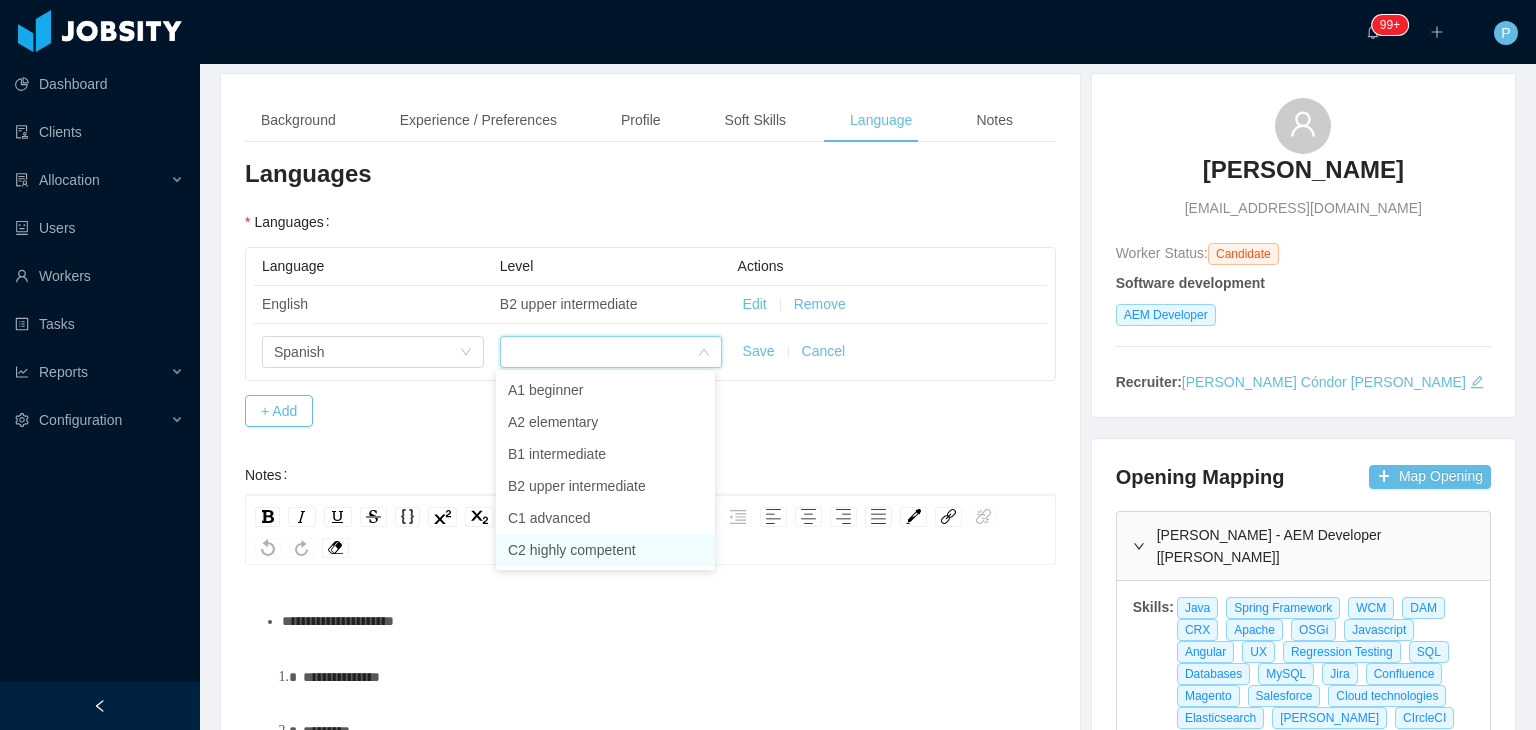 click on "C2 highly competent" at bounding box center [605, 550] 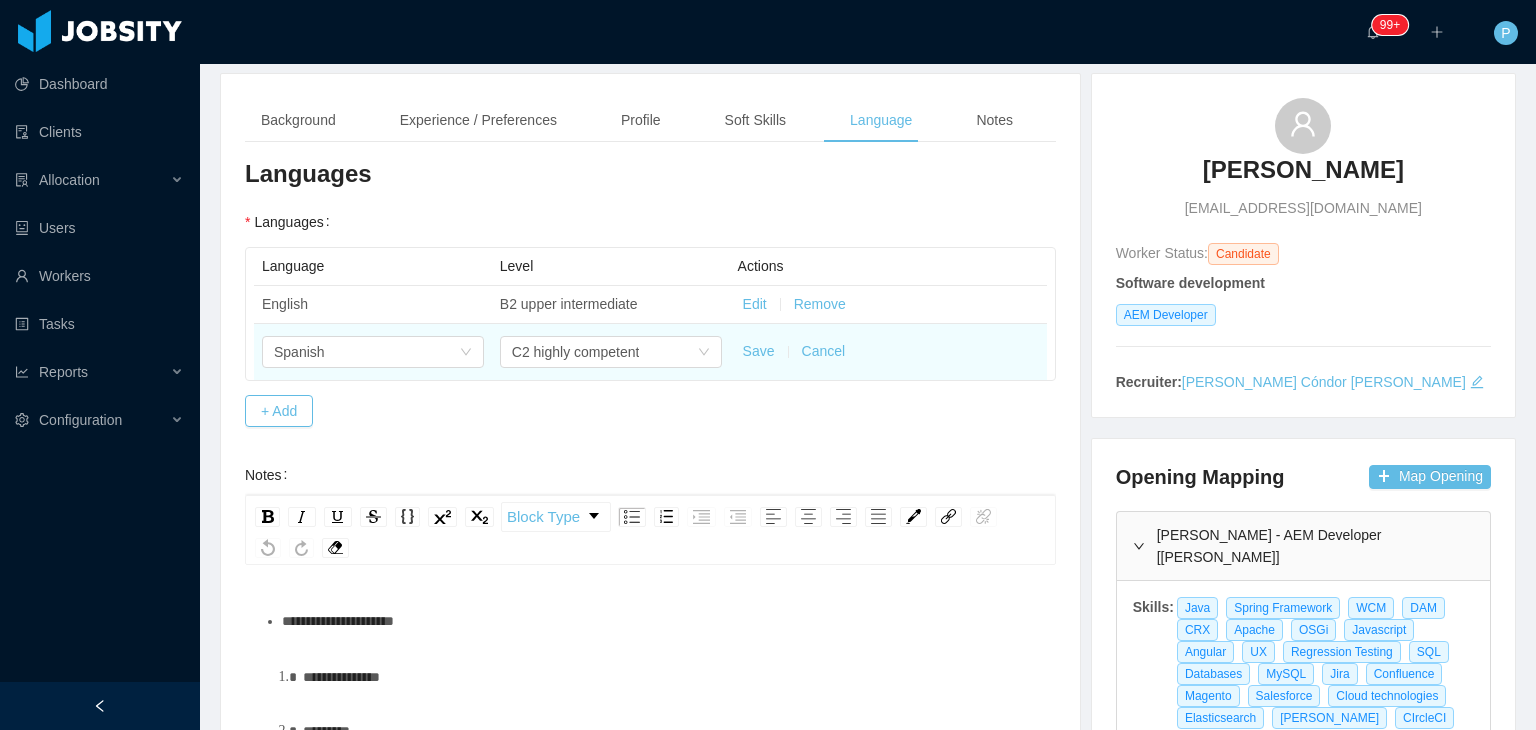 click on "Save" at bounding box center (759, 351) 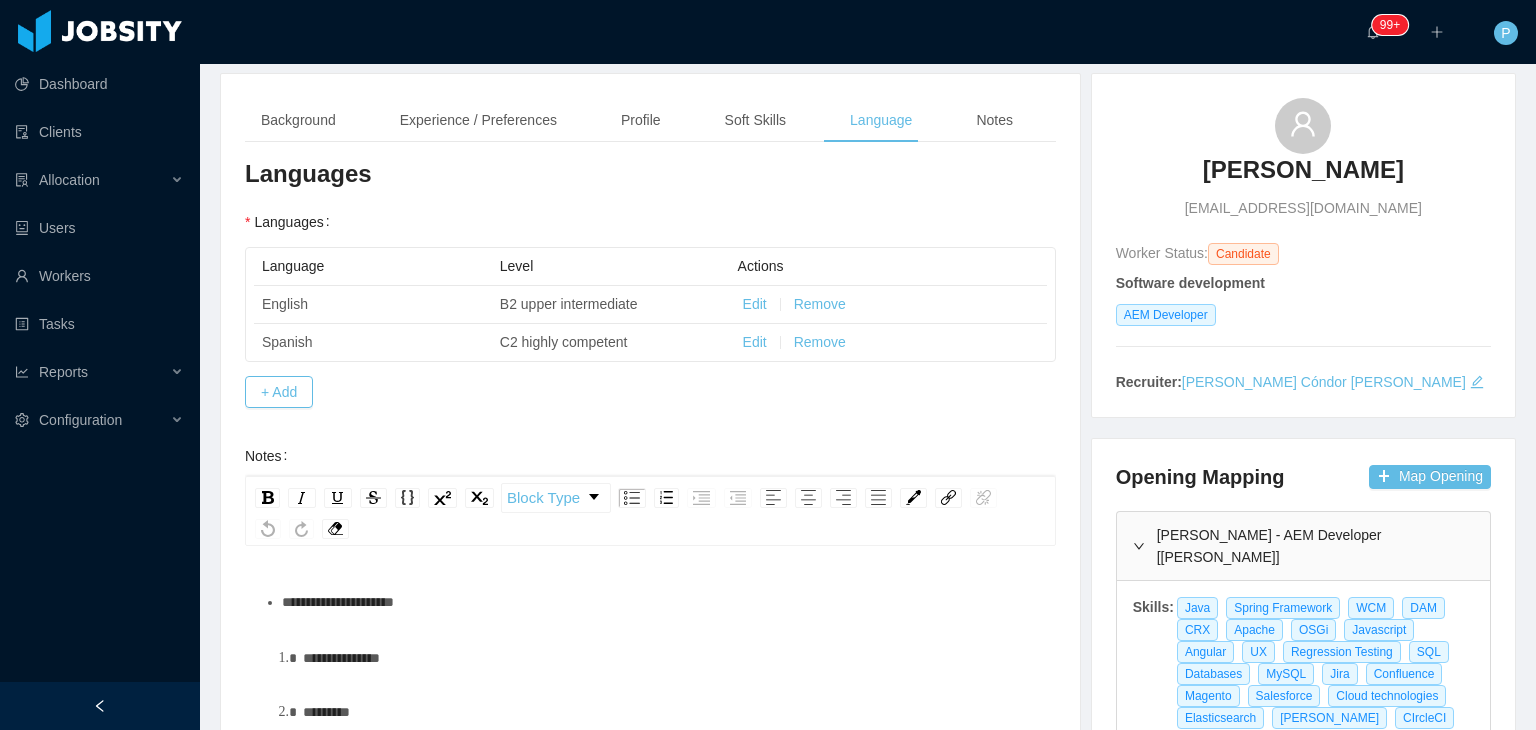 click on "Language Level Actions English B2 upper intermediate Edit Remove Spanish C2 highly competent Edit Remove + Add" at bounding box center (650, 327) 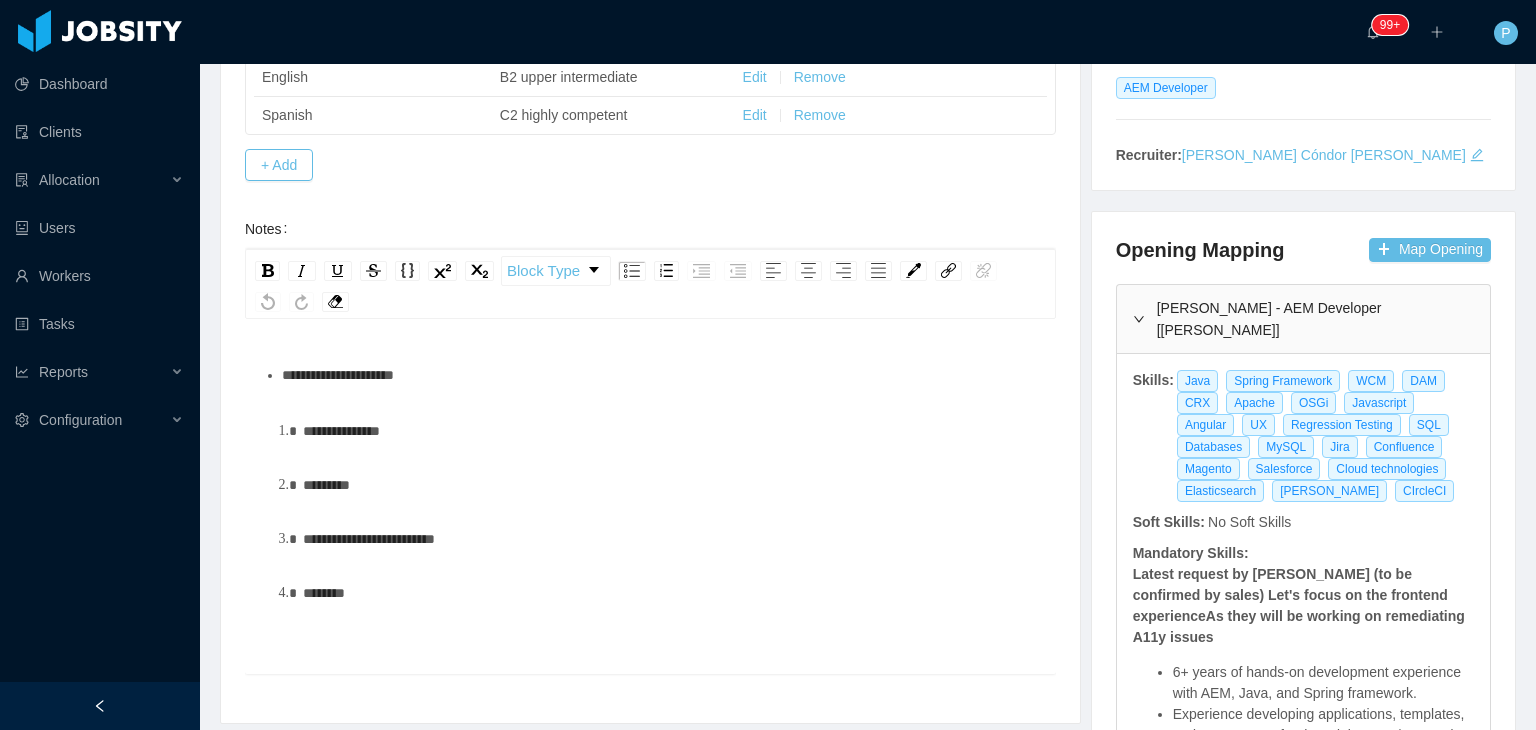 scroll, scrollTop: 428, scrollLeft: 0, axis: vertical 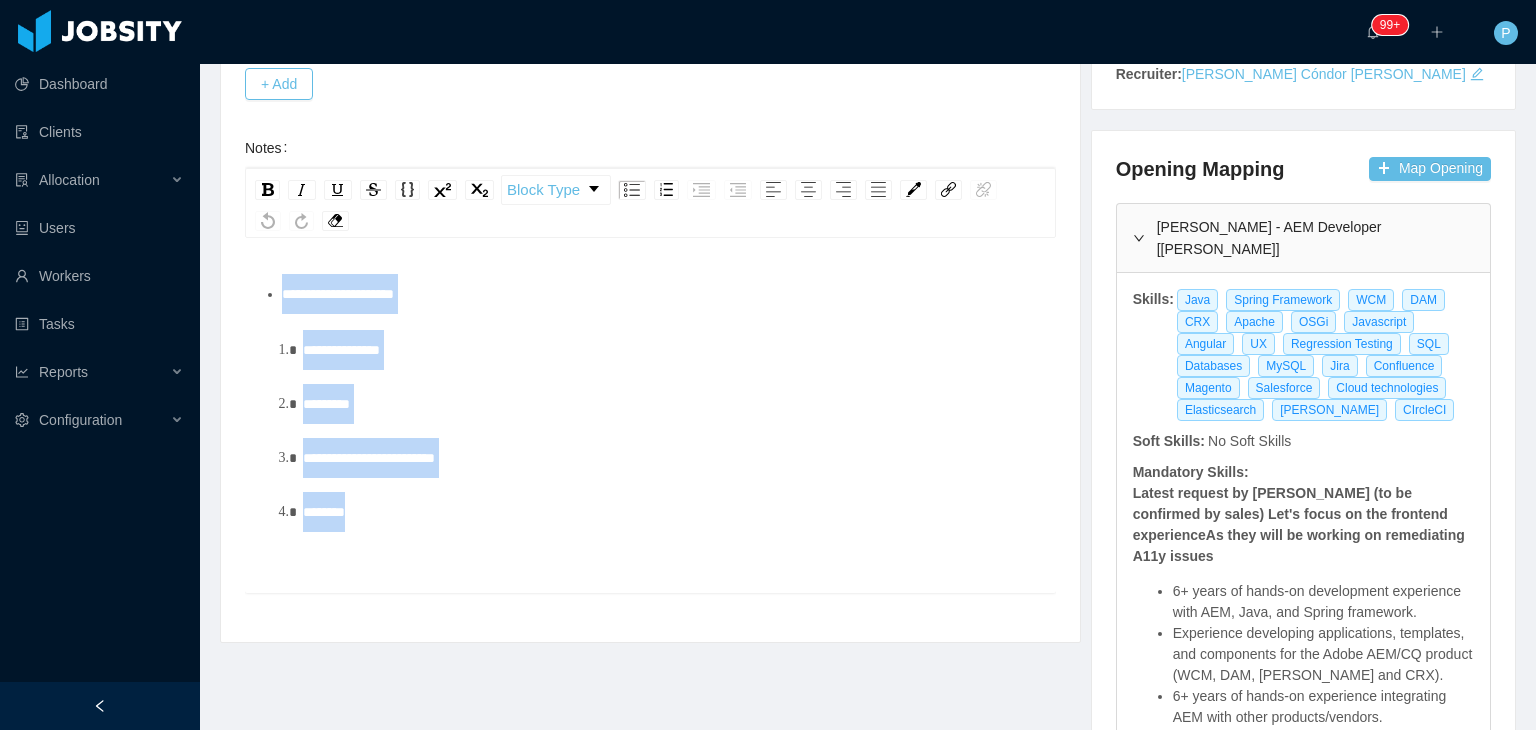 drag, startPoint x: 367, startPoint y: 530, endPoint x: 285, endPoint y: 290, distance: 253.62177 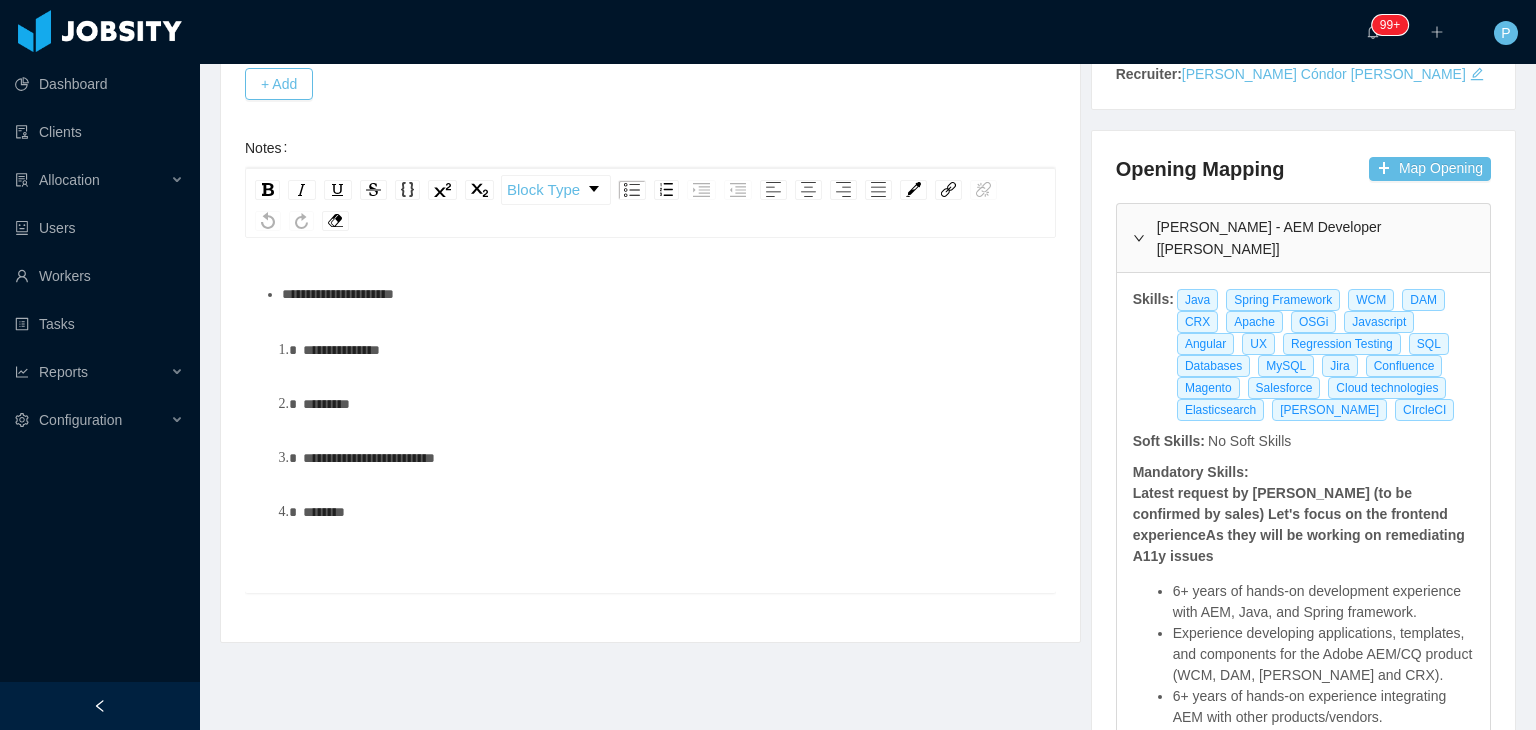 type 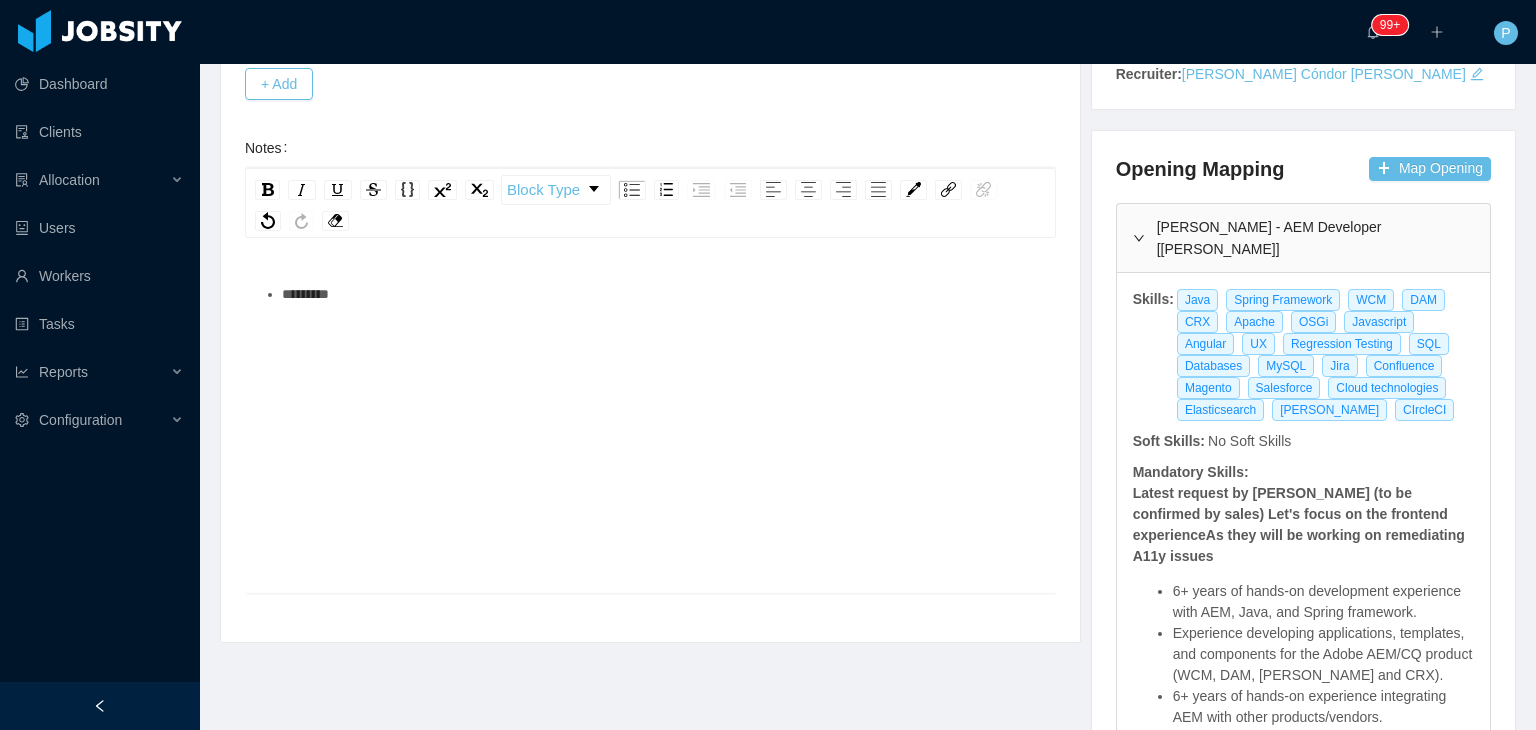 scroll, scrollTop: 0, scrollLeft: 0, axis: both 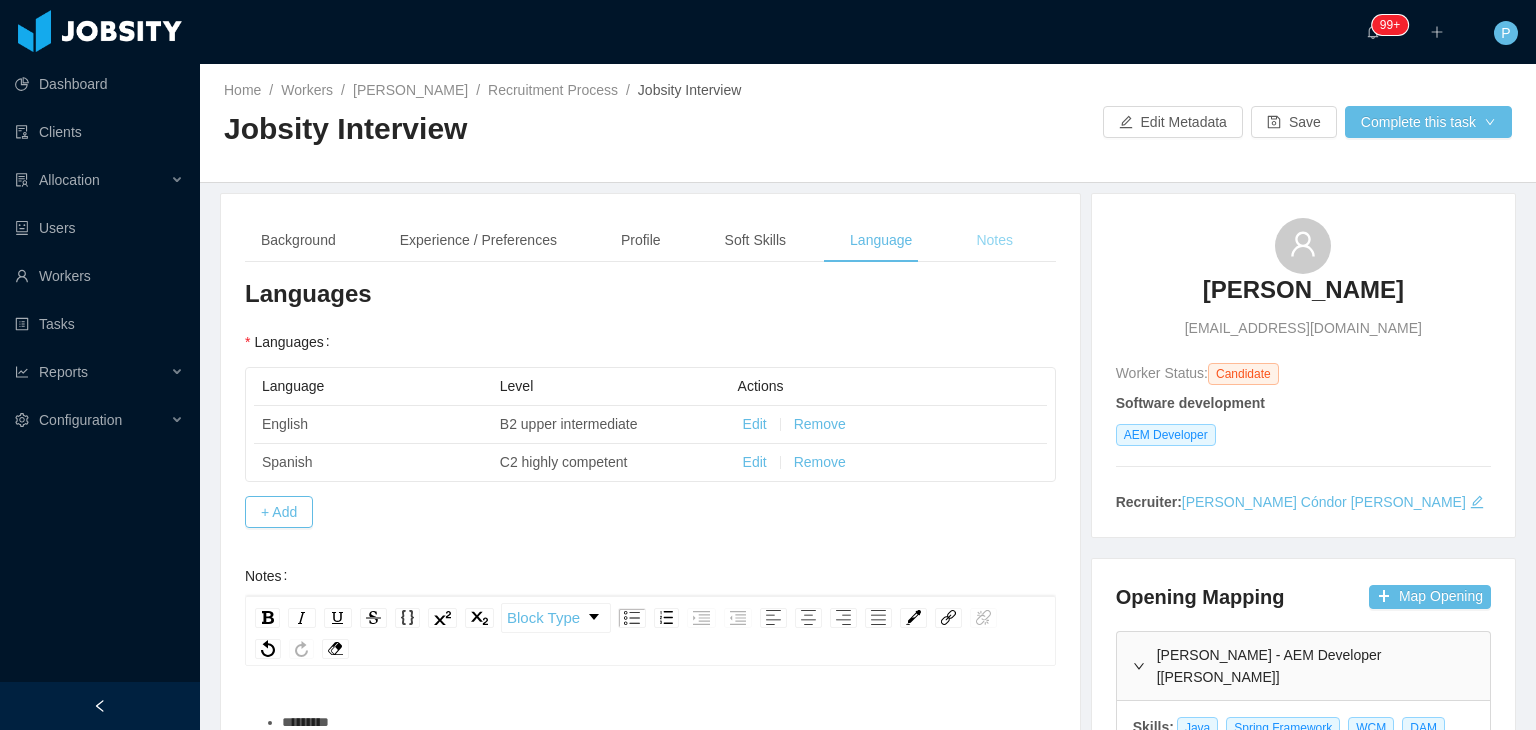 click on "Notes" at bounding box center (994, 240) 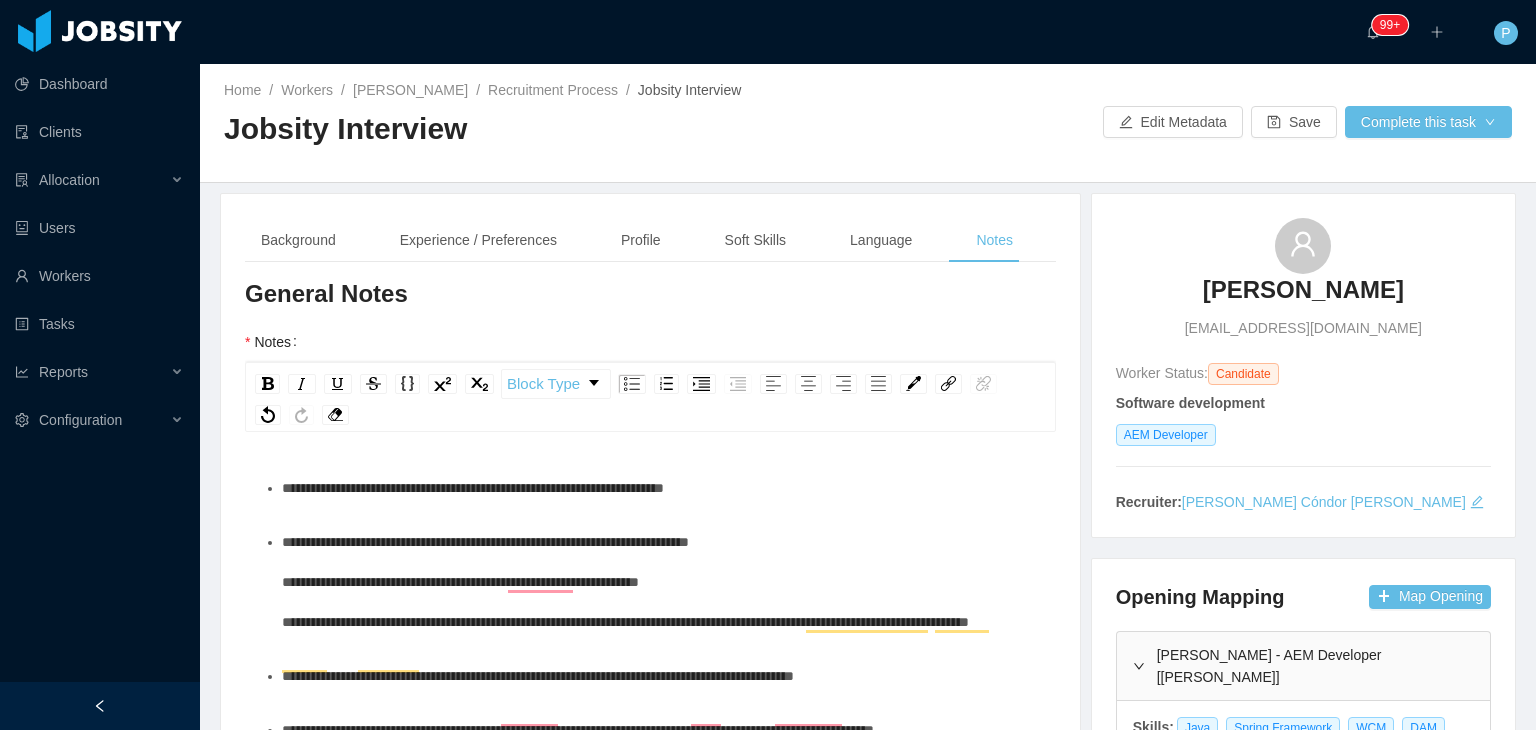 click on "**********" at bounding box center [661, 582] 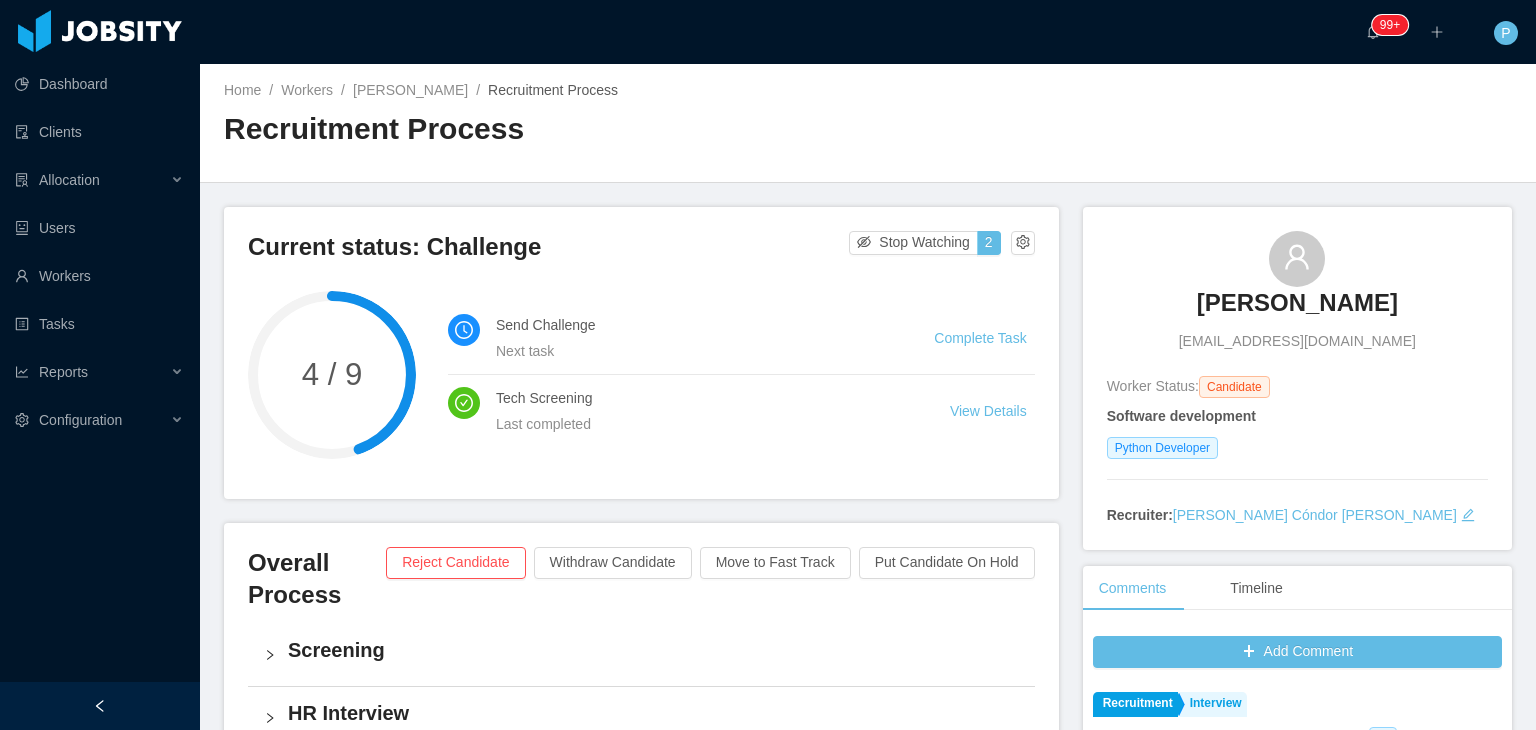 scroll, scrollTop: 0, scrollLeft: 0, axis: both 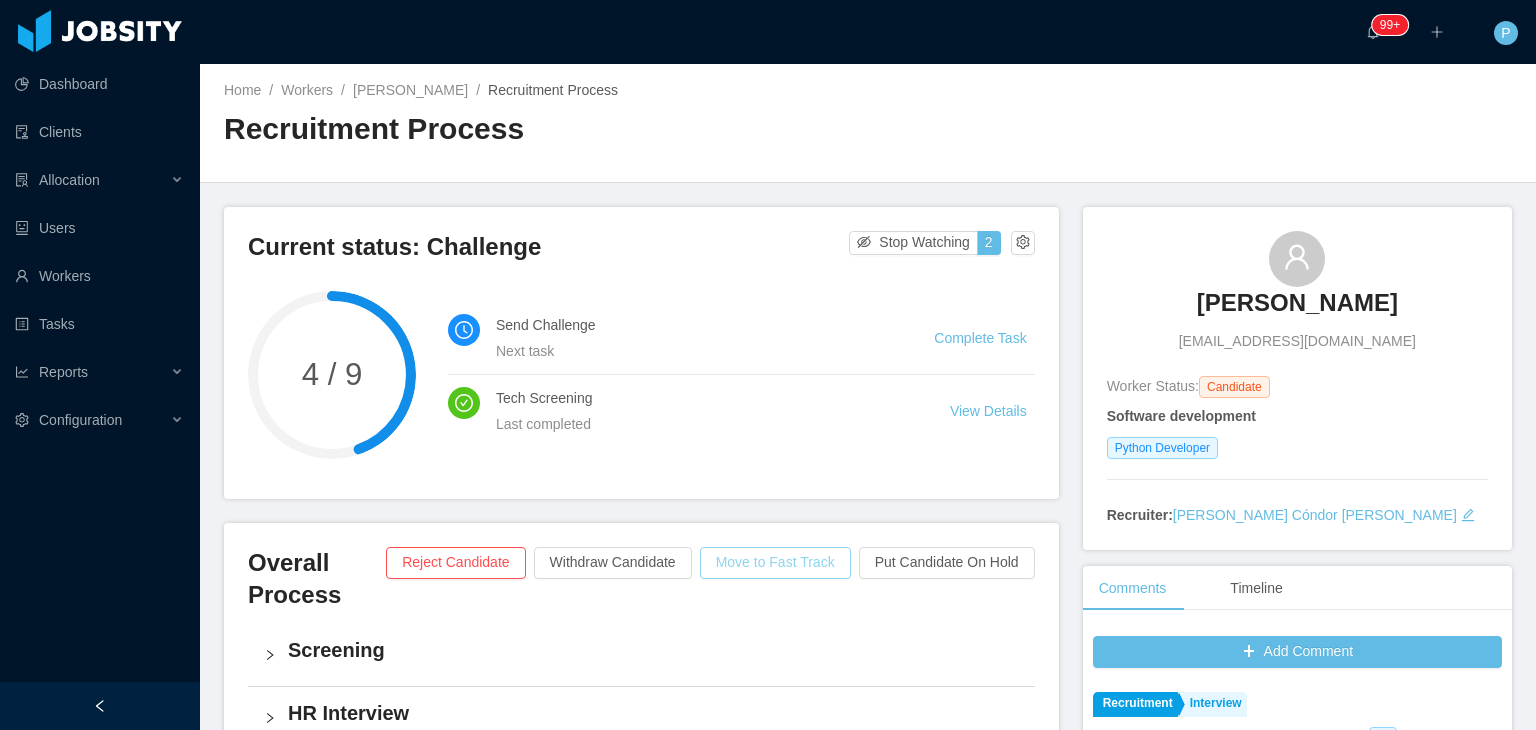click on "Move to Fast Track" at bounding box center [775, 563] 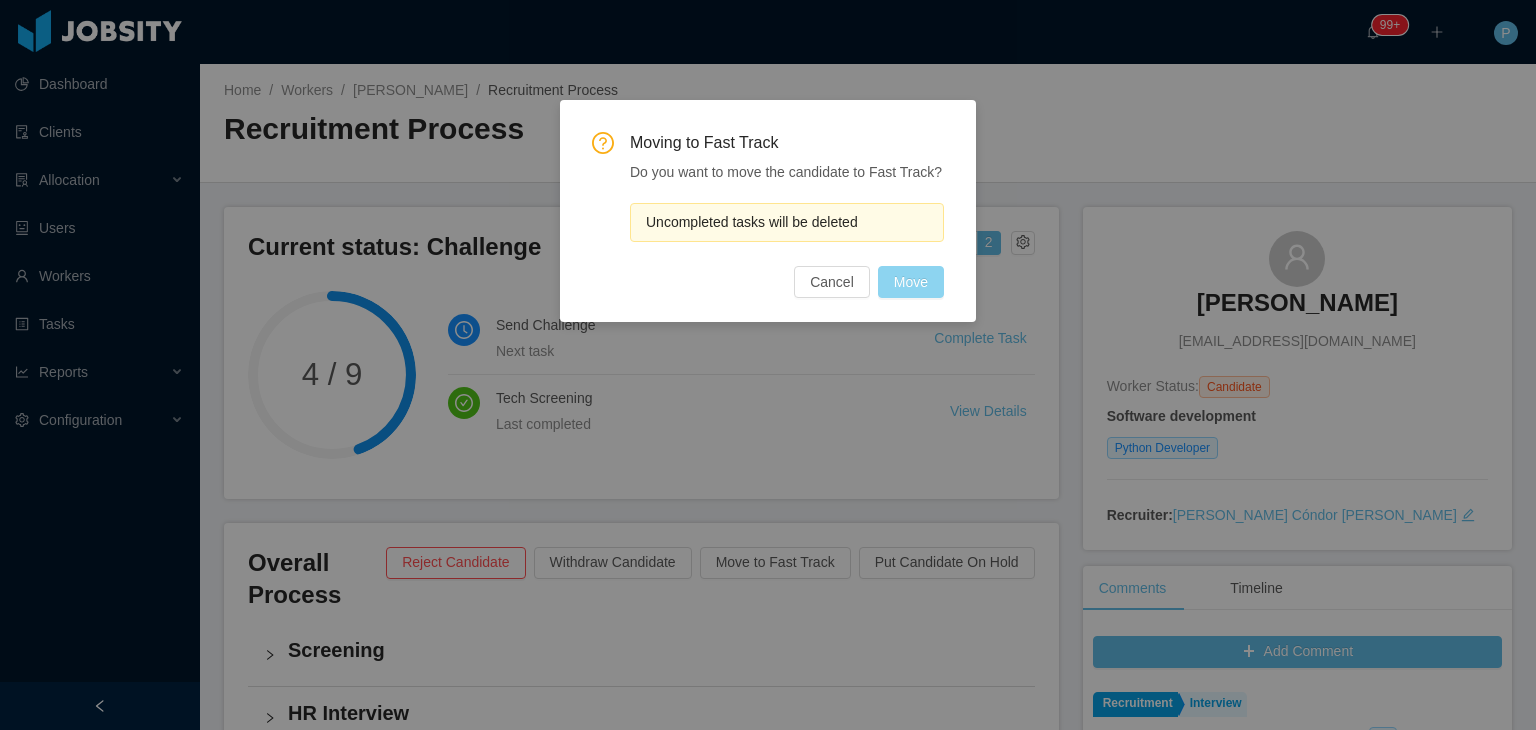 click on "Move" at bounding box center (911, 282) 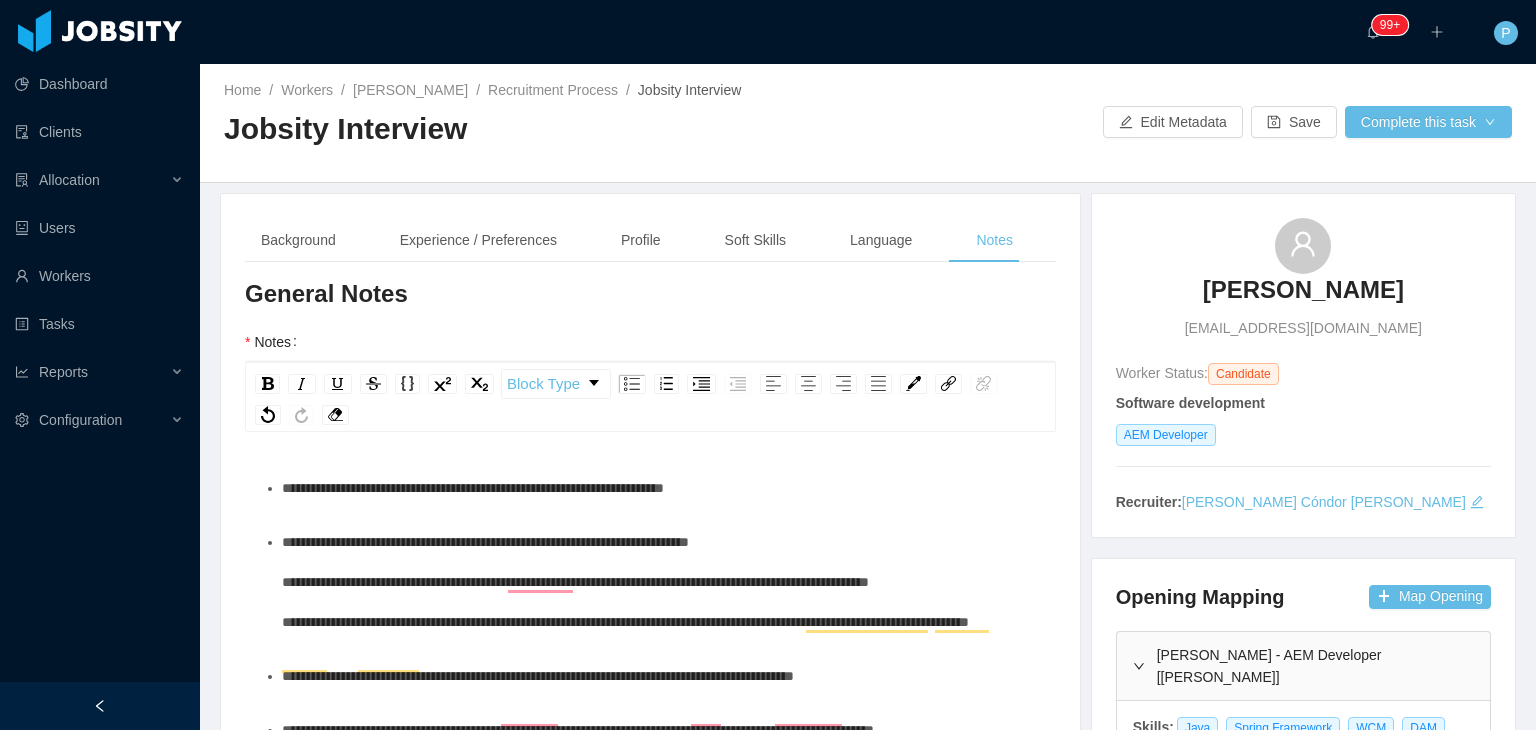 scroll, scrollTop: 0, scrollLeft: 0, axis: both 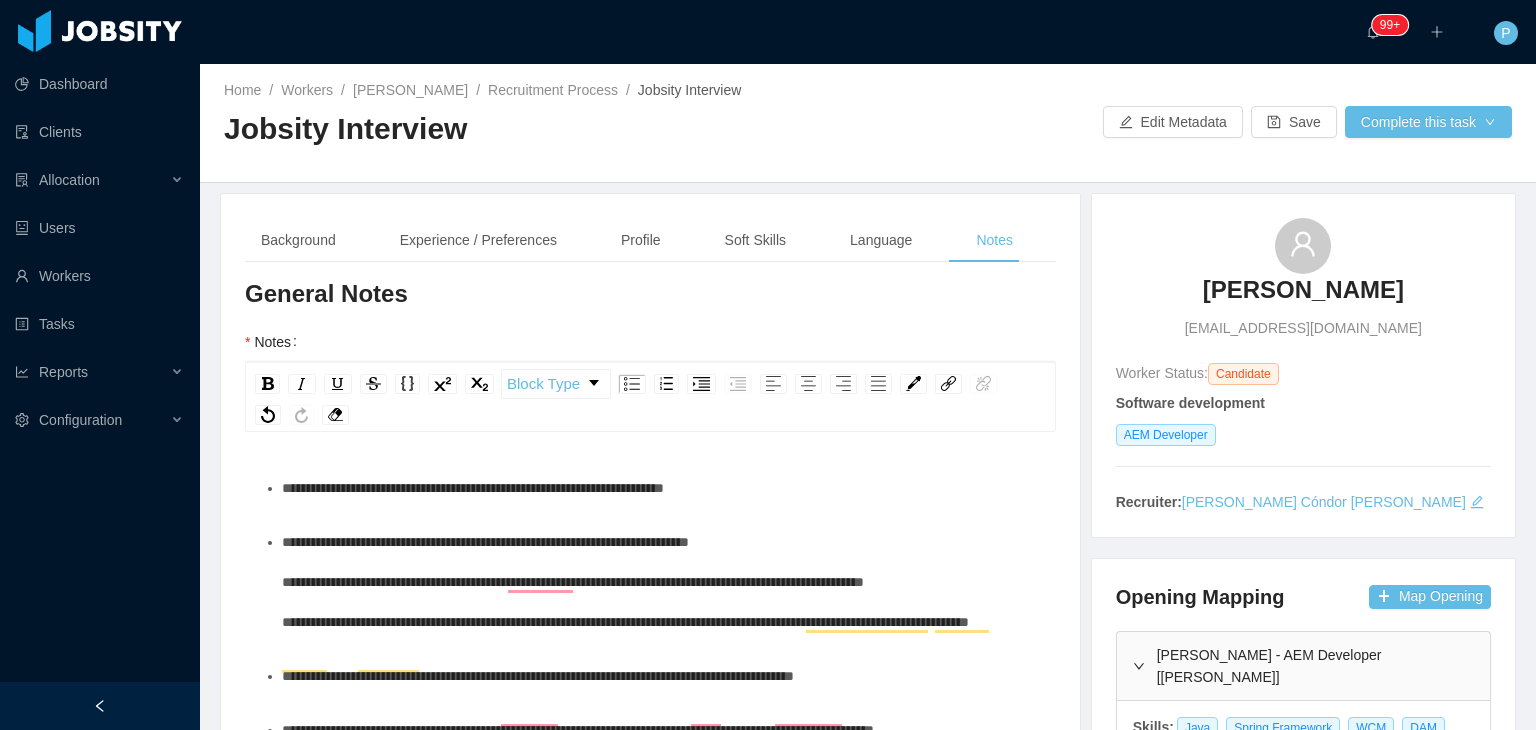 type 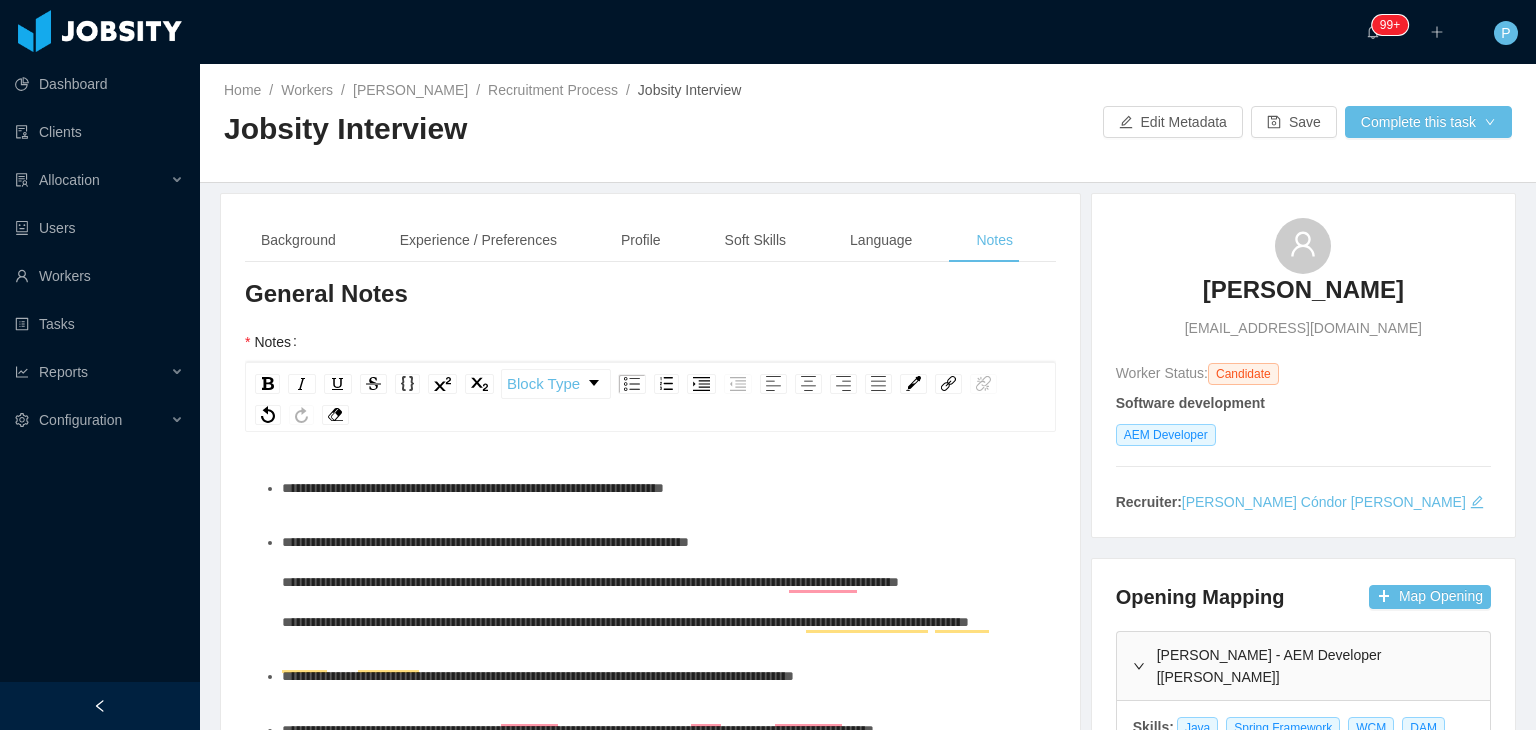 click on "**********" at bounding box center [661, 582] 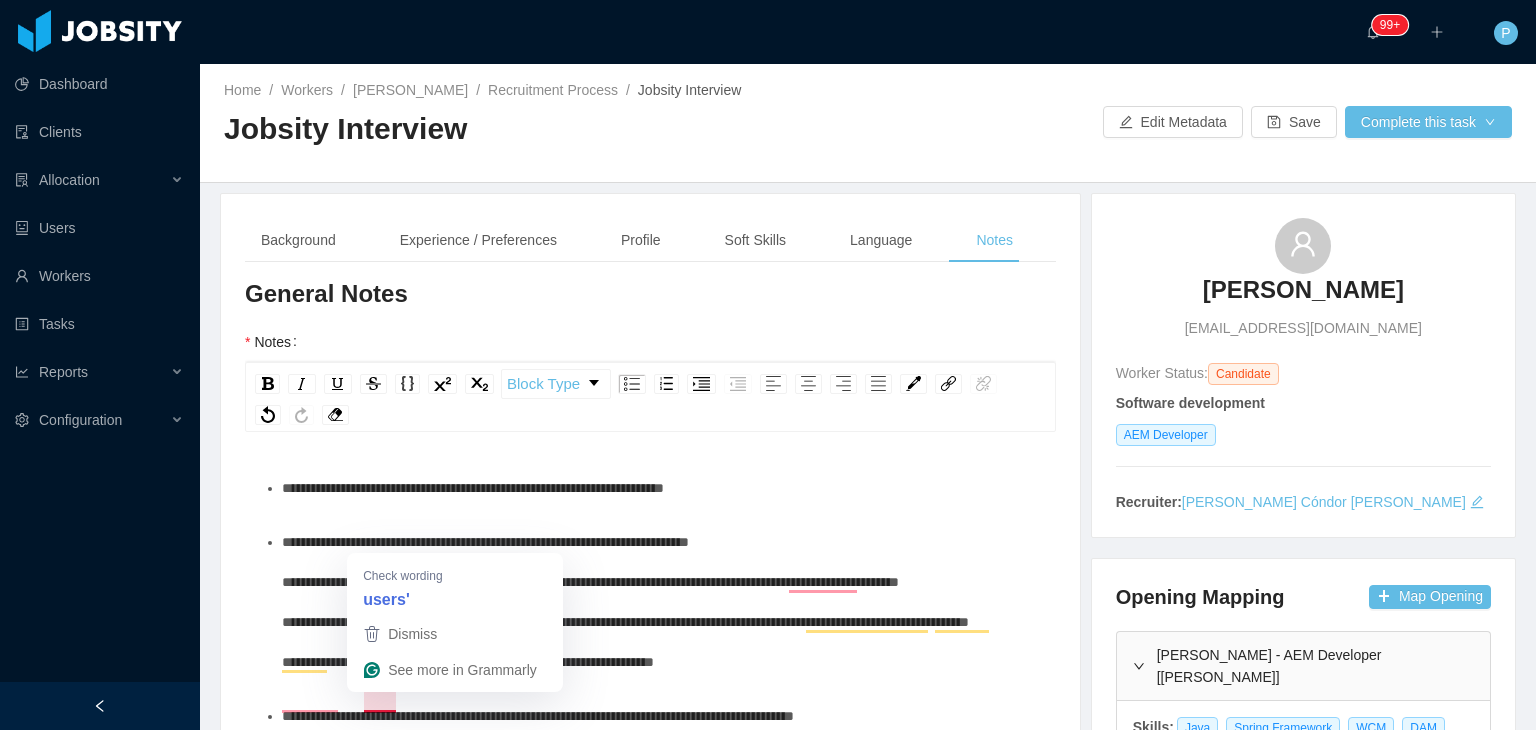 click on "**********" at bounding box center (625, 602) 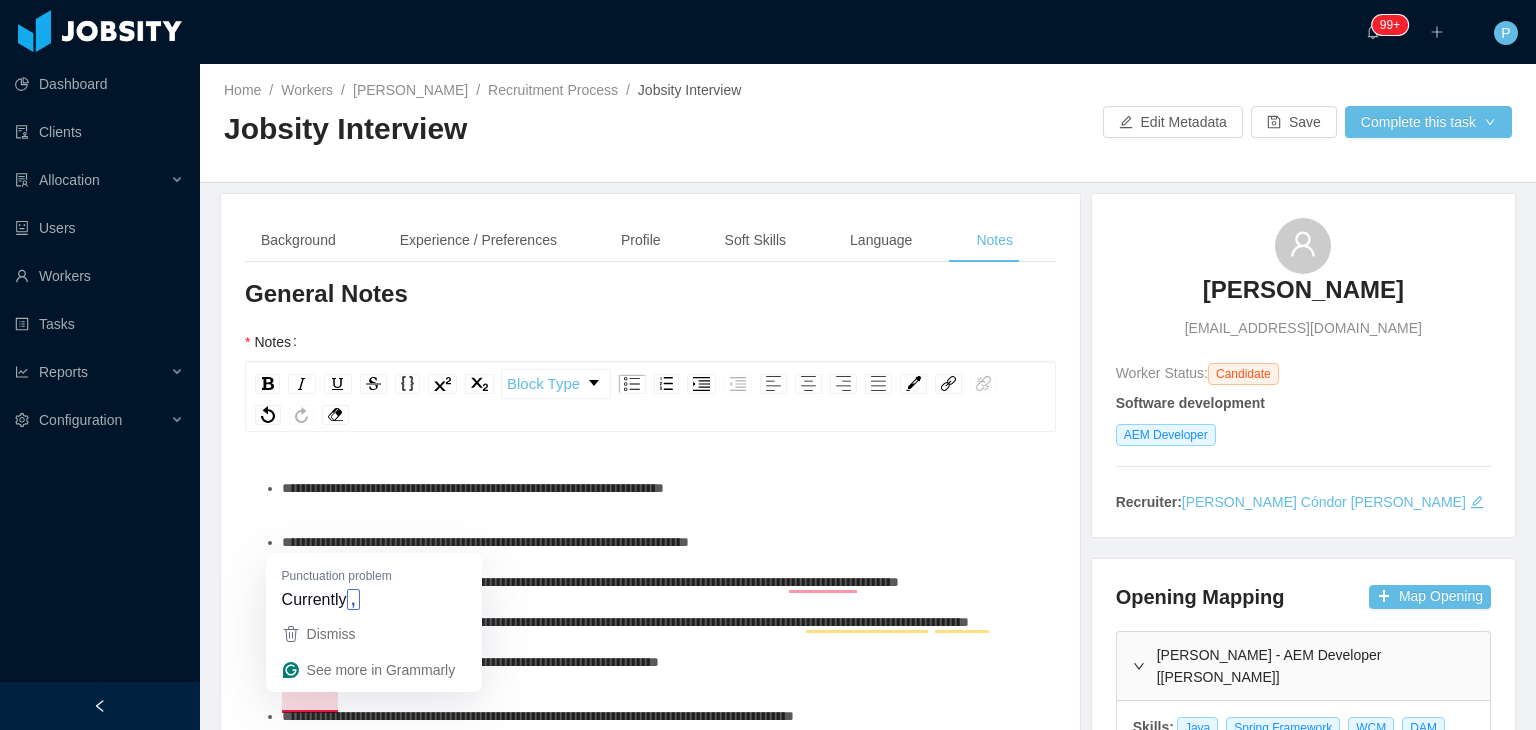 click on "**********" at bounding box center (625, 602) 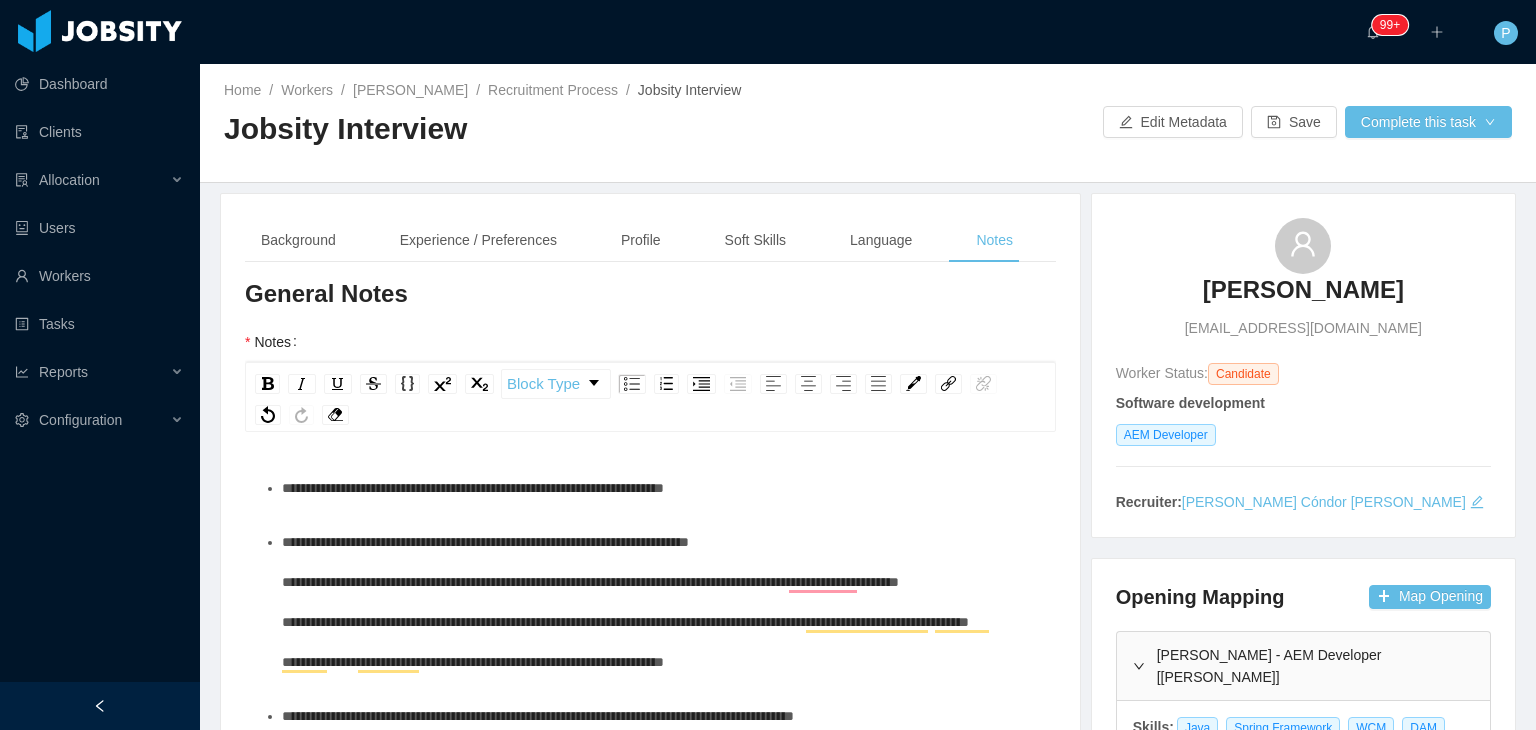 click on "**********" at bounding box center (661, 602) 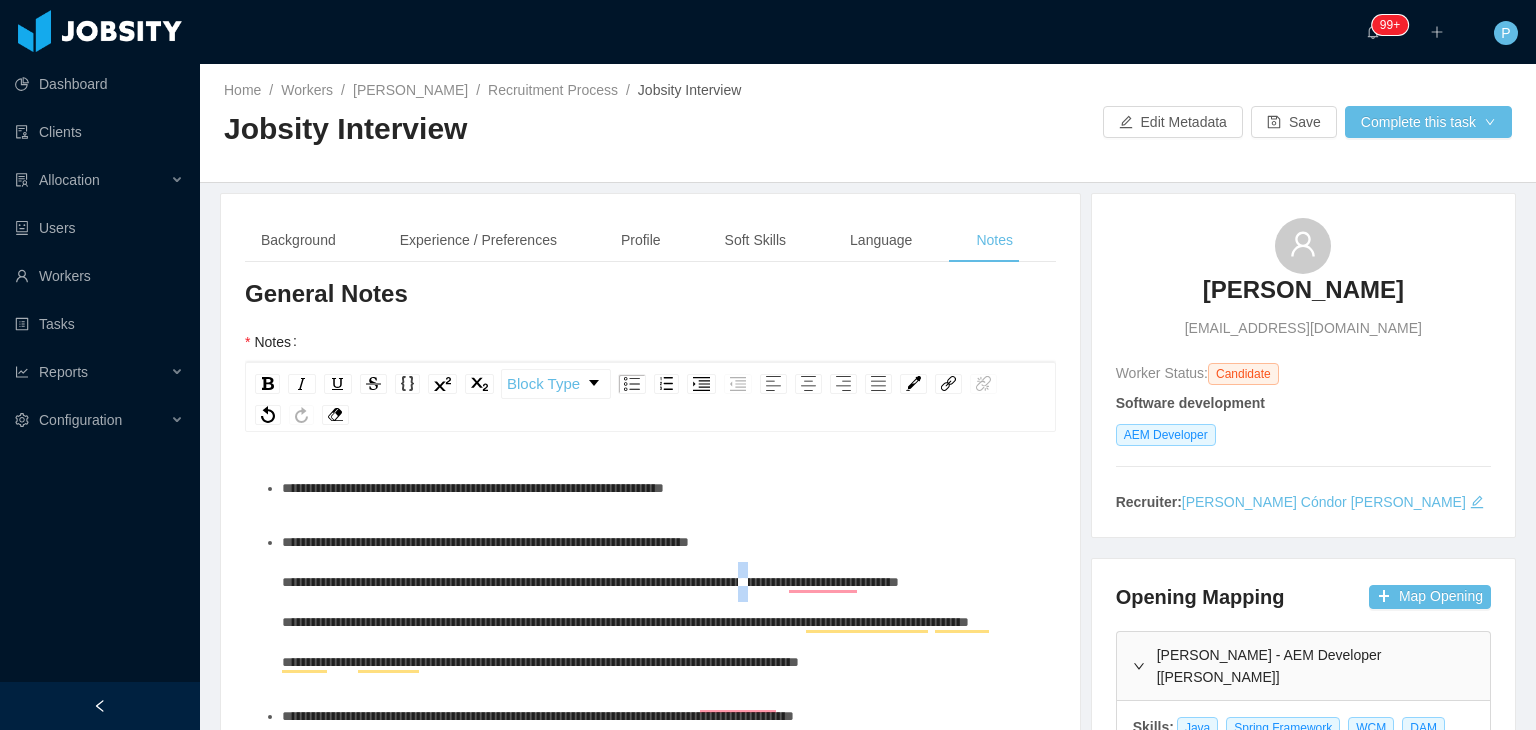 drag, startPoint x: 818, startPoint y: 591, endPoint x: 827, endPoint y: 586, distance: 10.29563 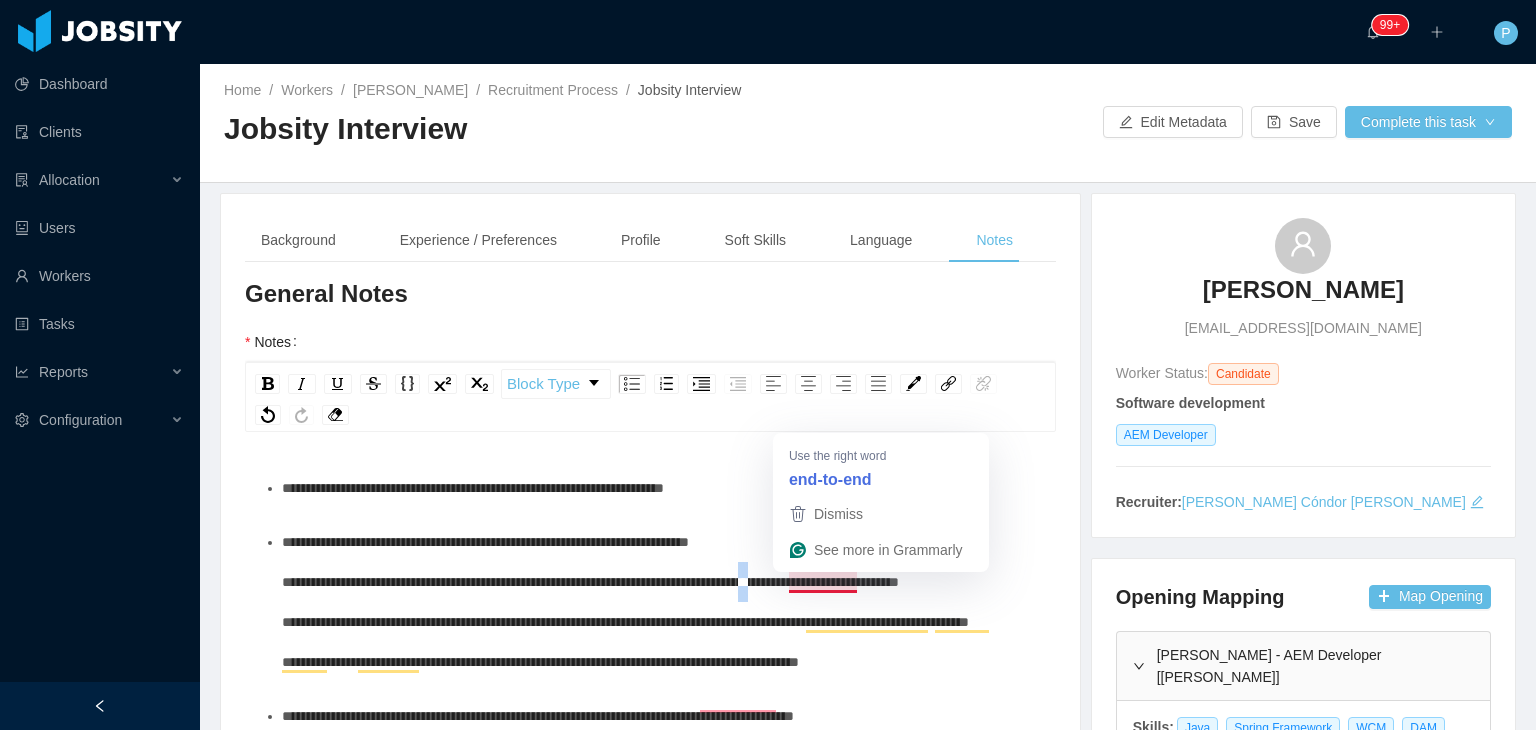click on "**********" at bounding box center (625, 602) 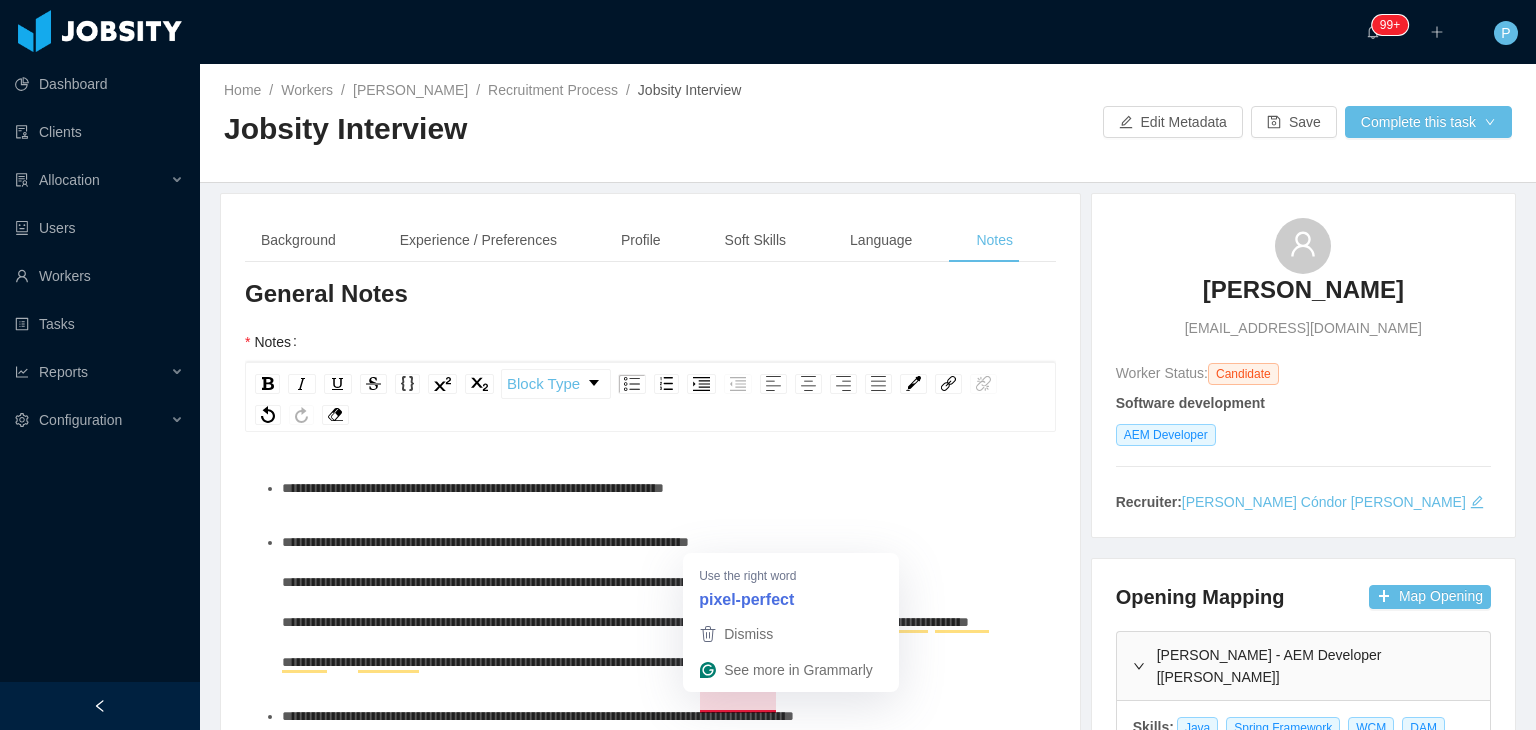 click on "**********" at bounding box center [625, 602] 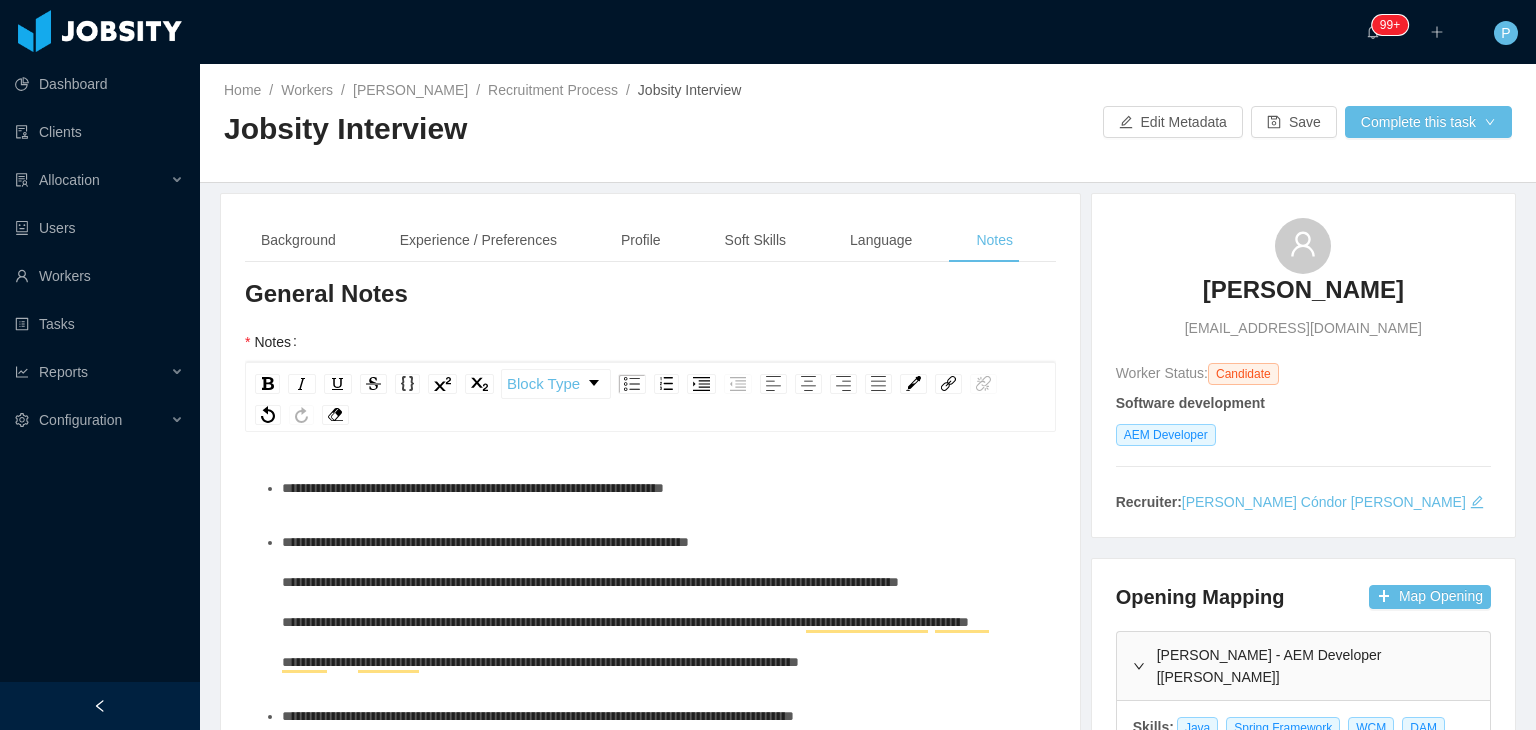 scroll, scrollTop: 136, scrollLeft: 0, axis: vertical 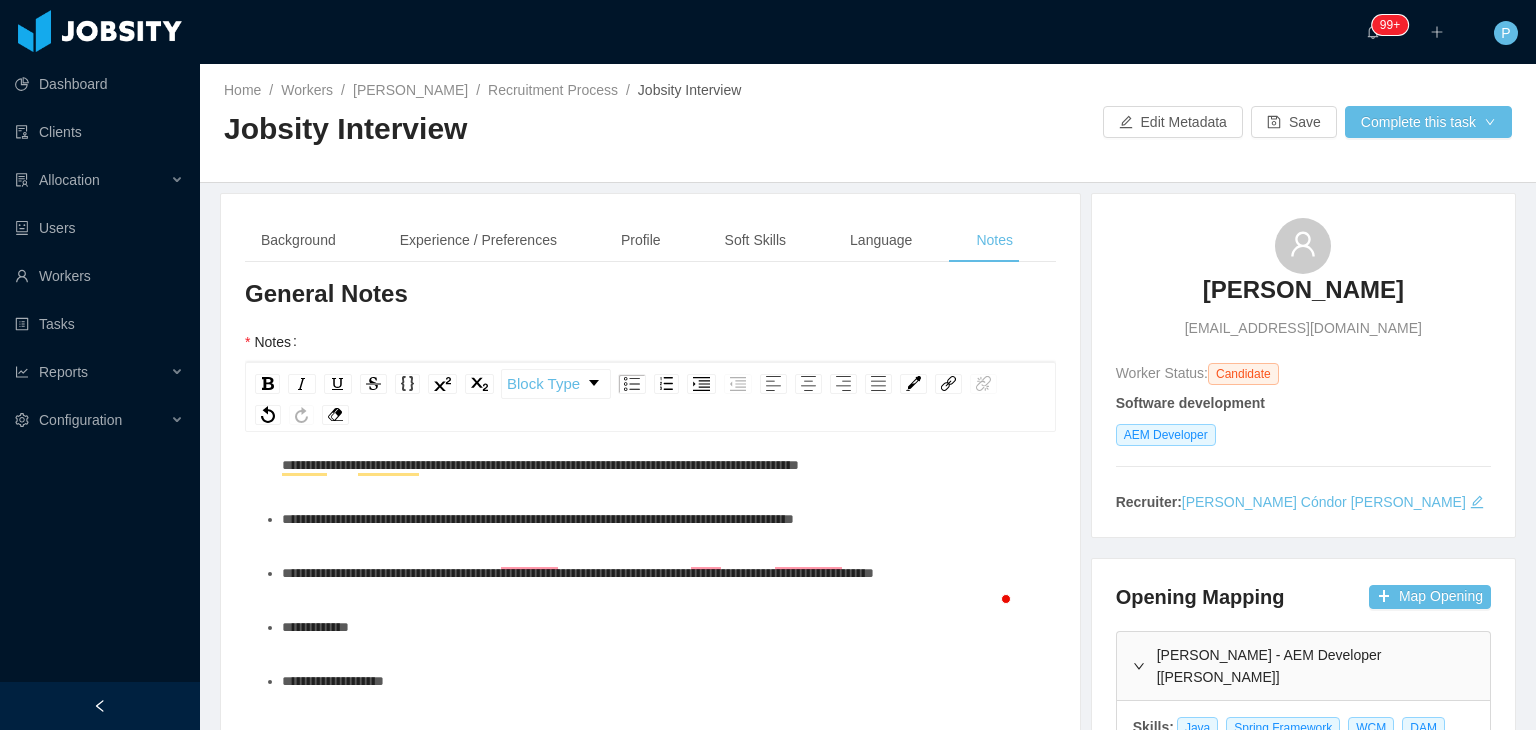 click on "**********" at bounding box center [578, 573] 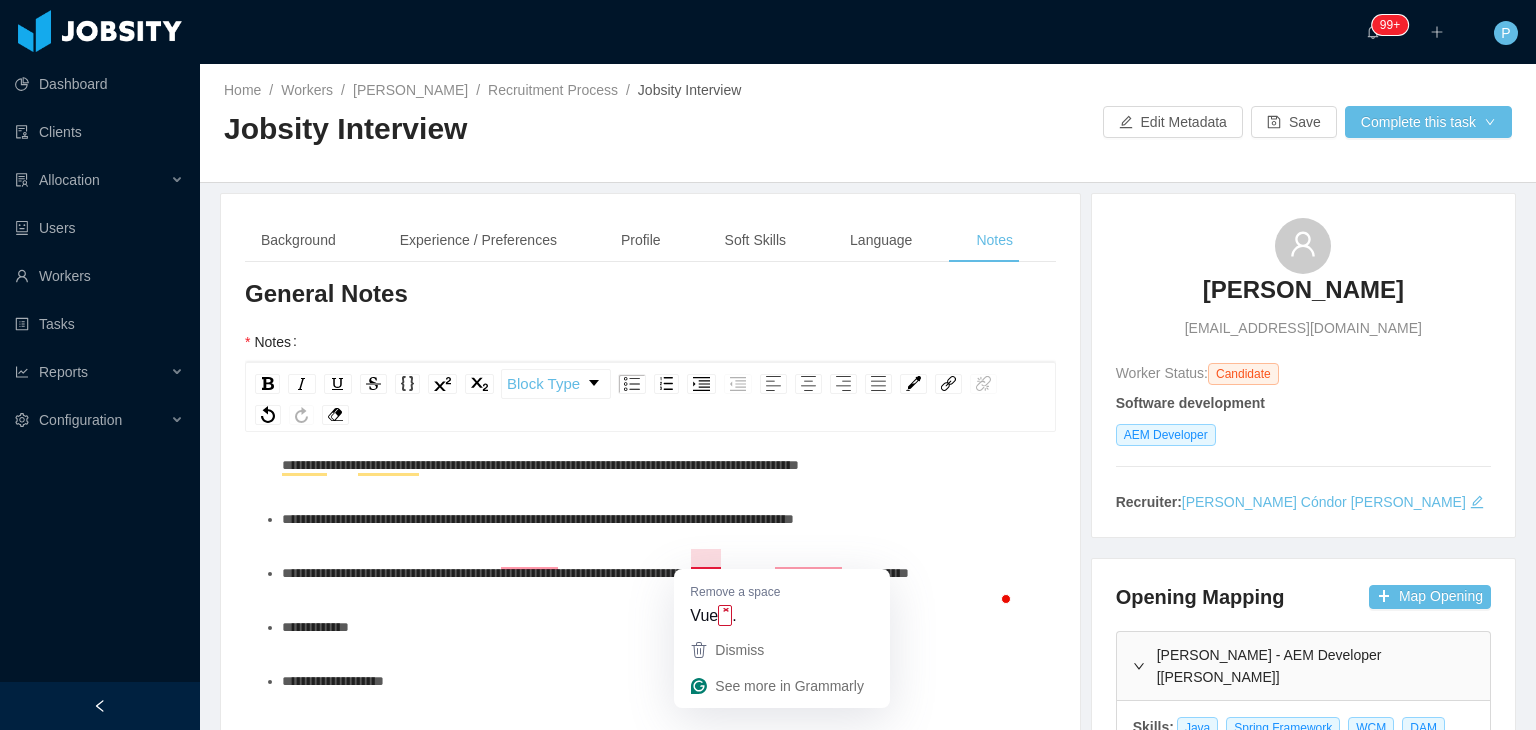 click on "**********" at bounding box center [538, 519] 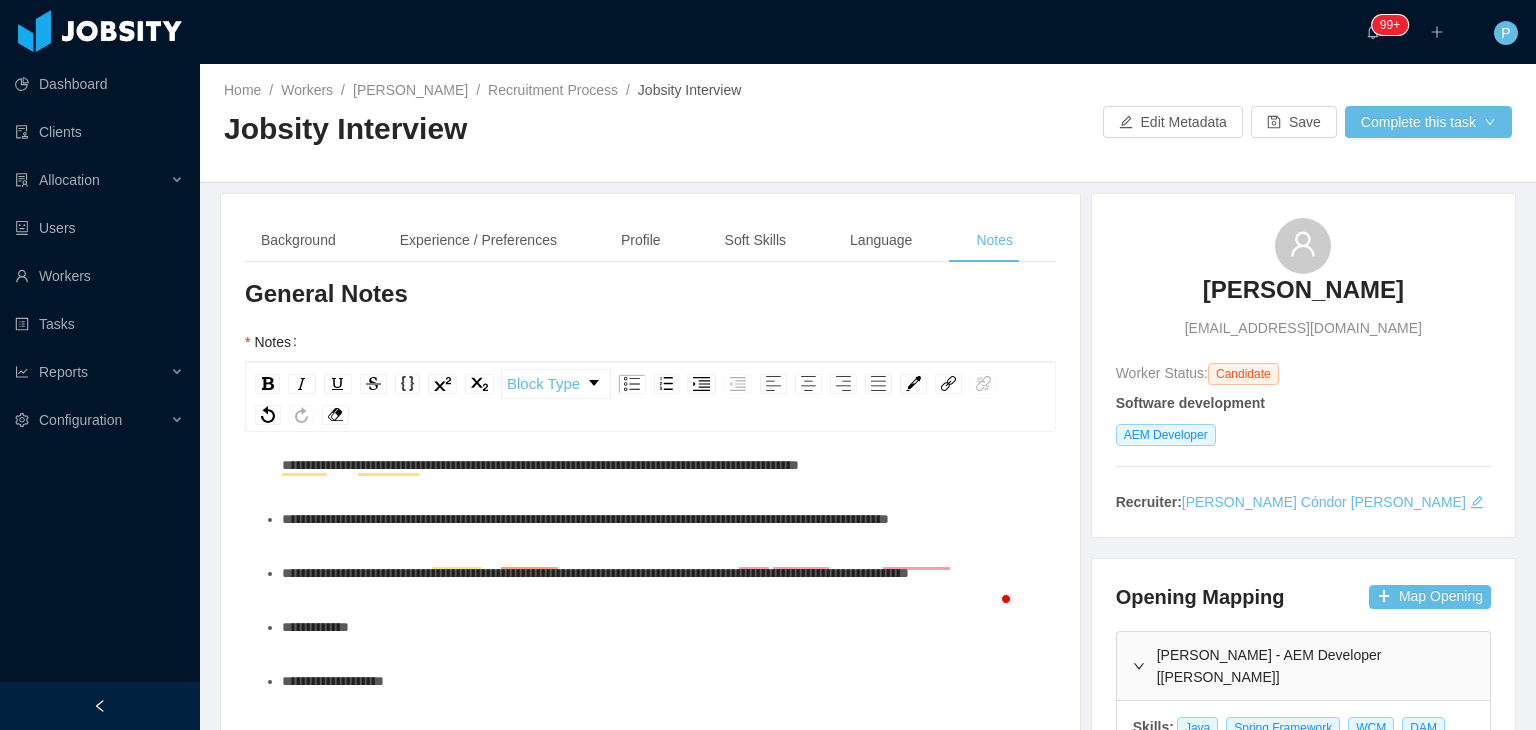 click on "**********" at bounding box center [661, 519] 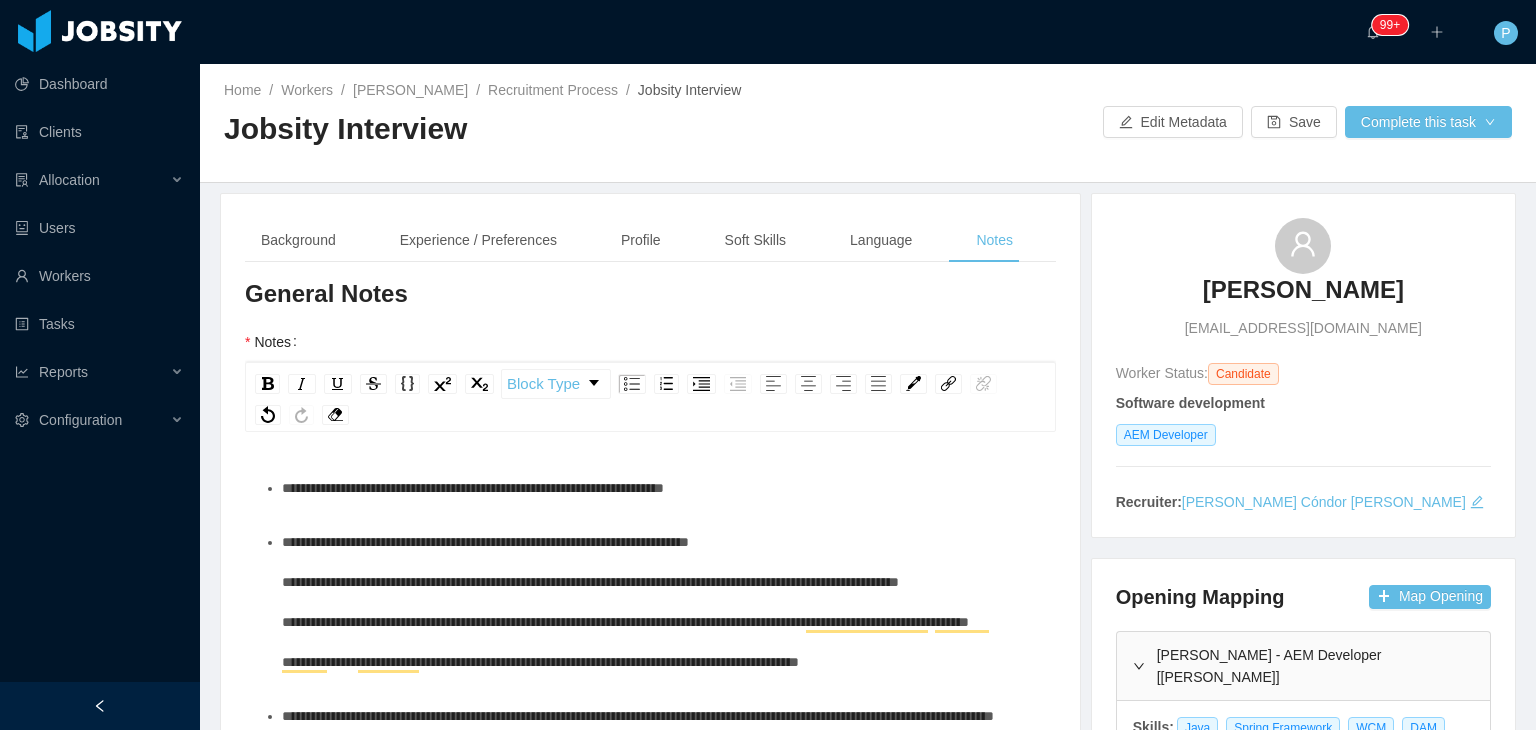 scroll, scrollTop: 0, scrollLeft: 0, axis: both 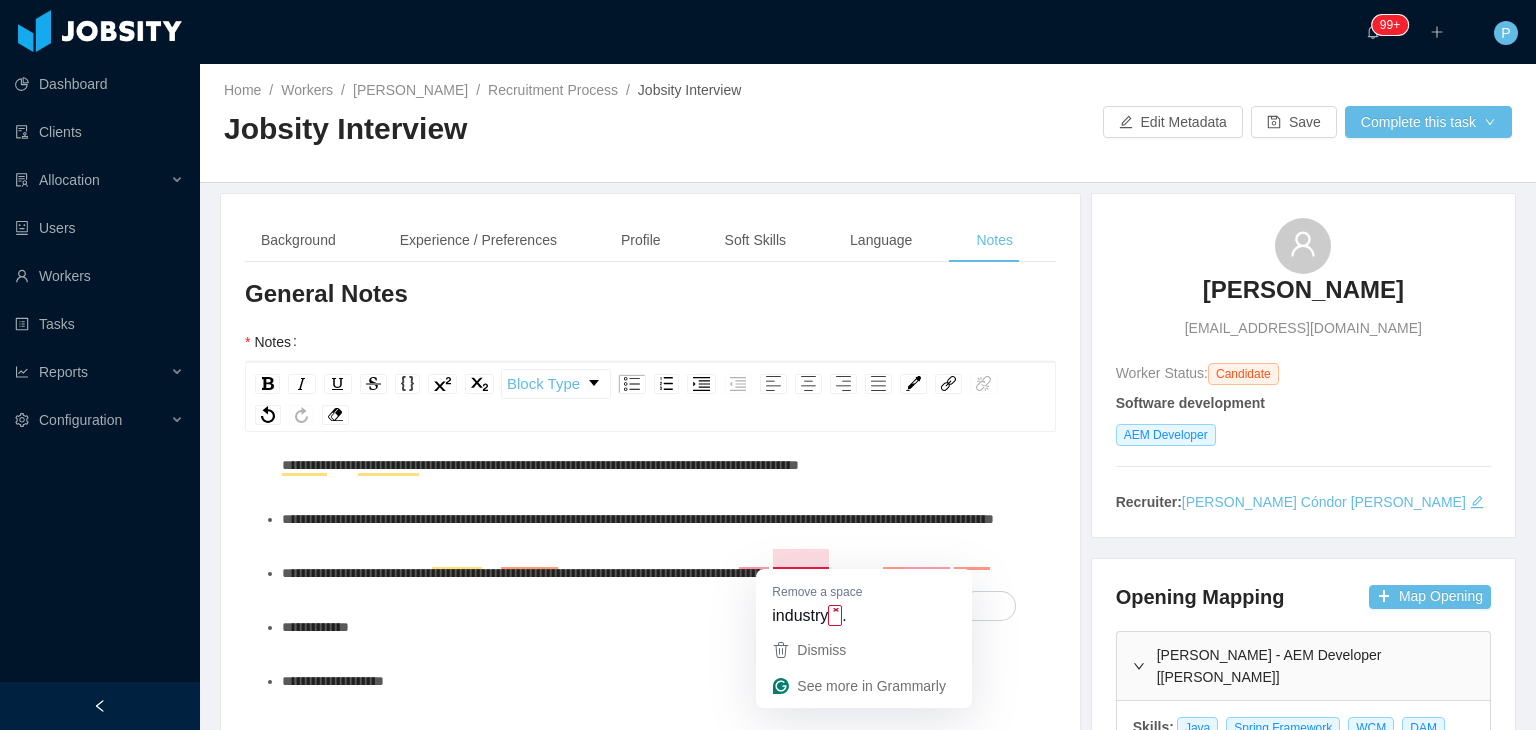 click on "**********" at bounding box center [638, 519] 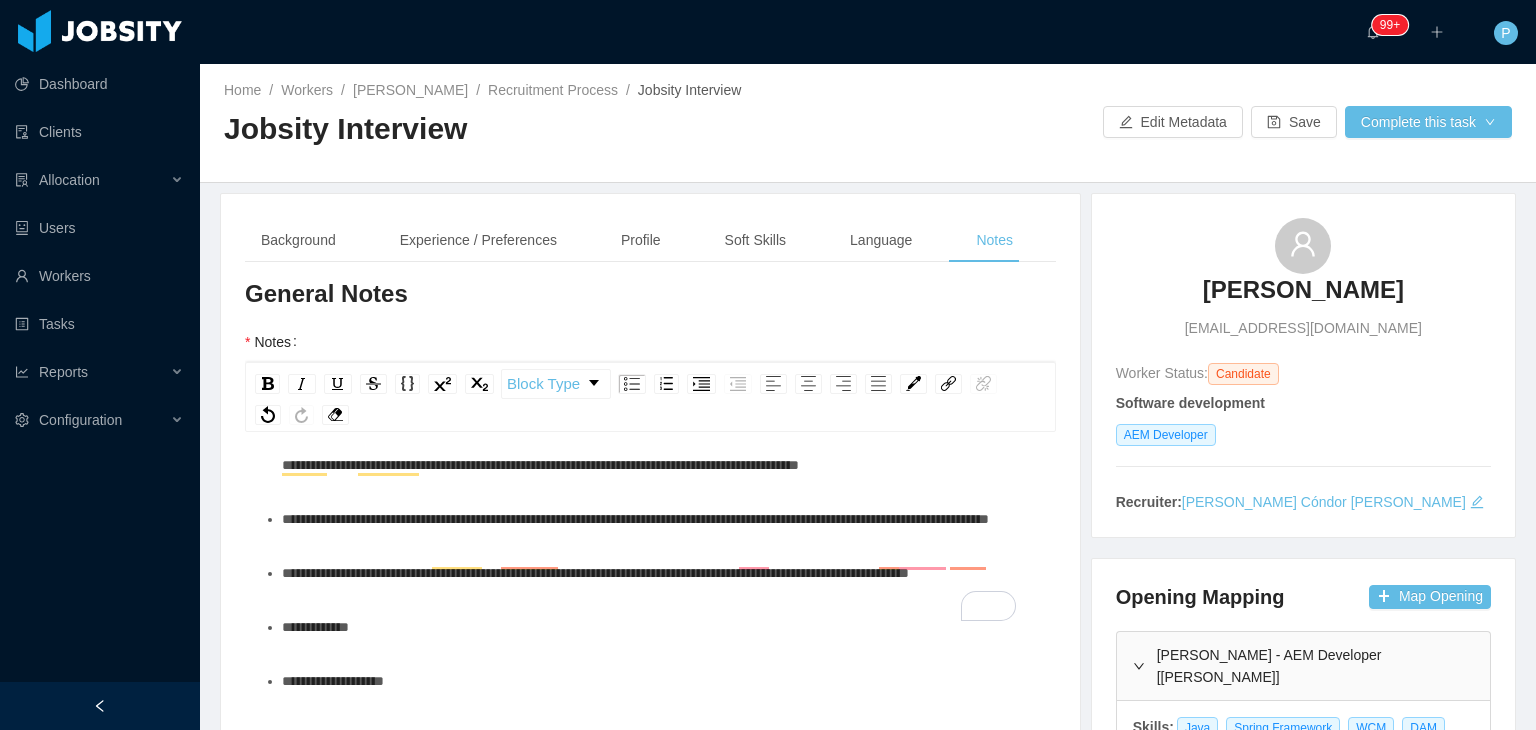 scroll, scrollTop: 0, scrollLeft: 0, axis: both 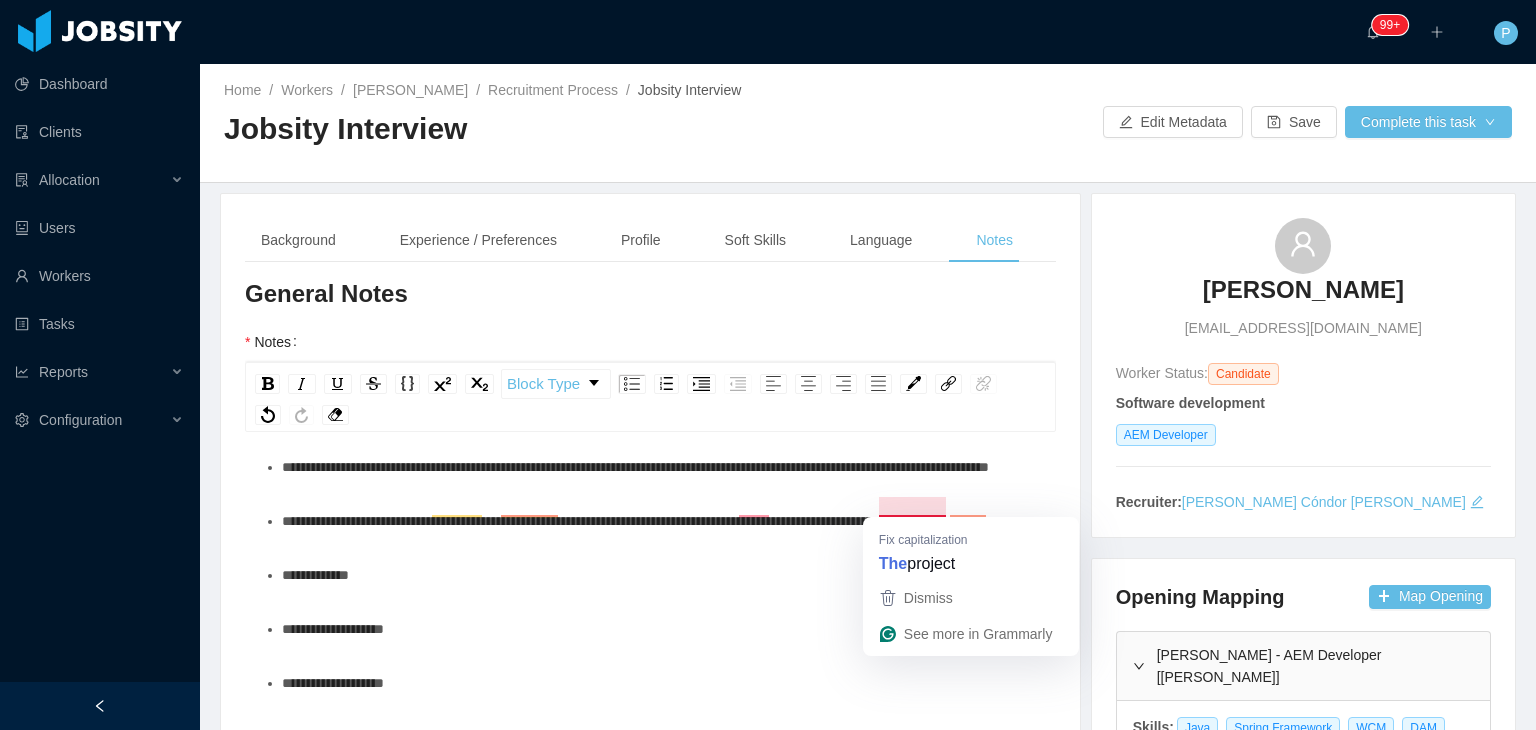 click on "**********" at bounding box center [635, 467] 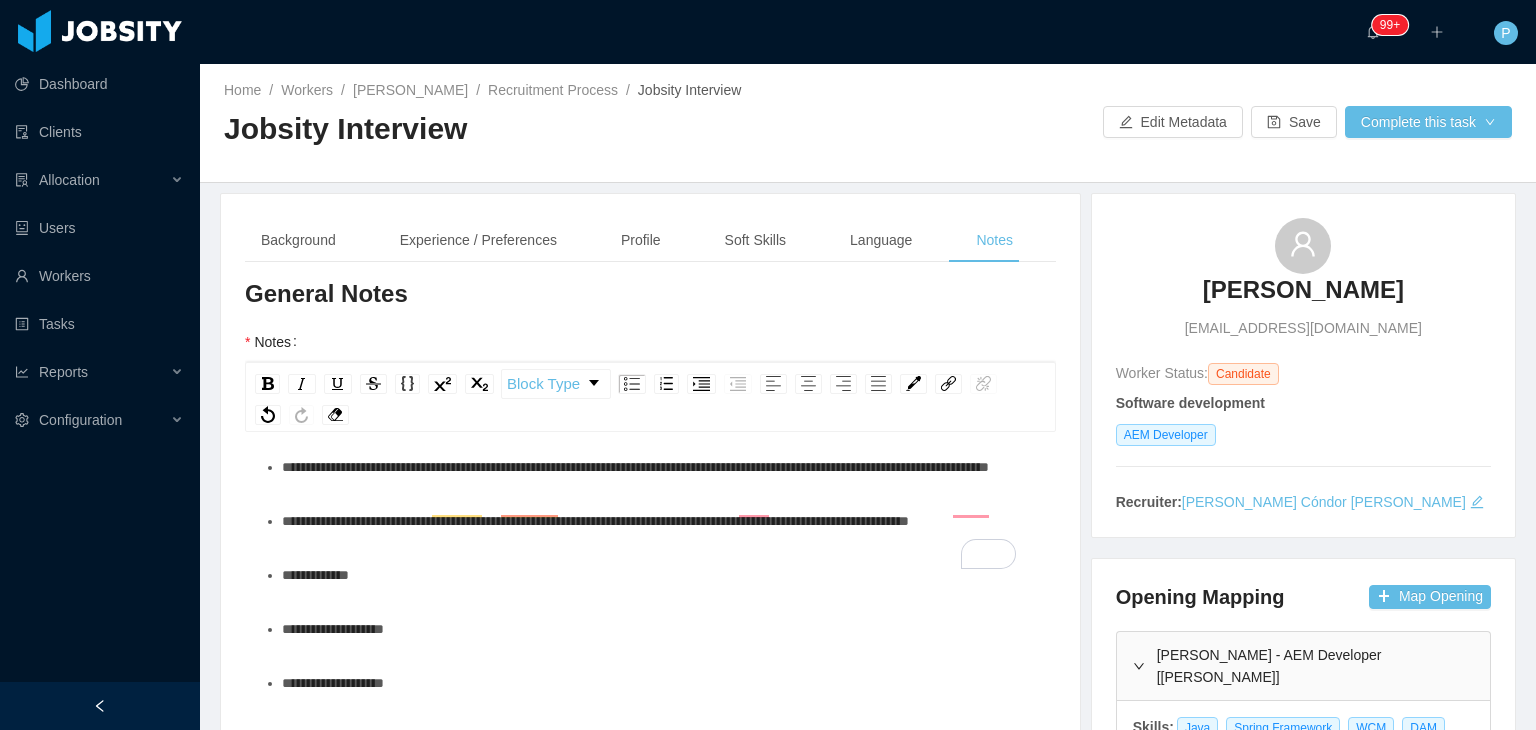 scroll, scrollTop: 0, scrollLeft: 0, axis: both 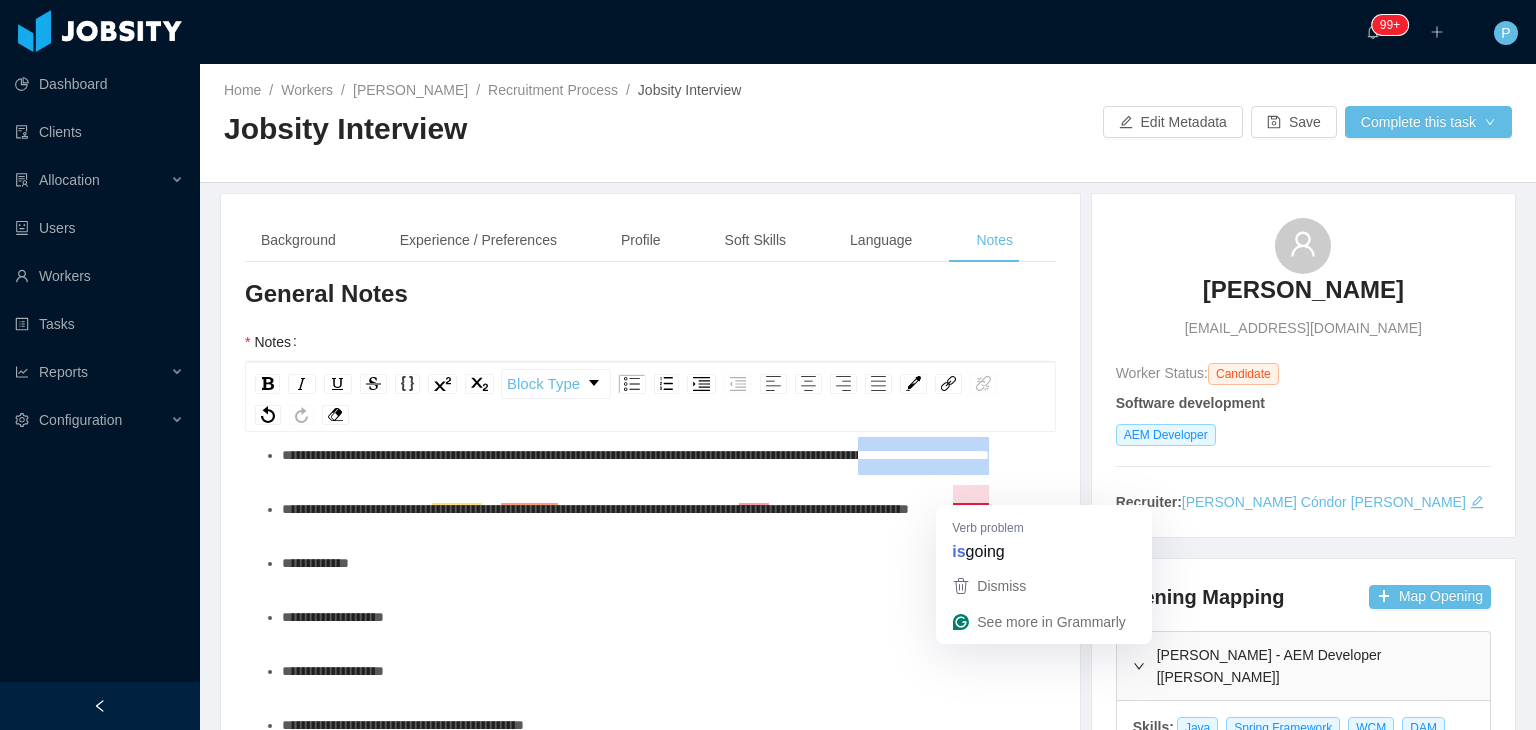 drag, startPoint x: 971, startPoint y: 493, endPoint x: 972, endPoint y: 537, distance: 44.011364 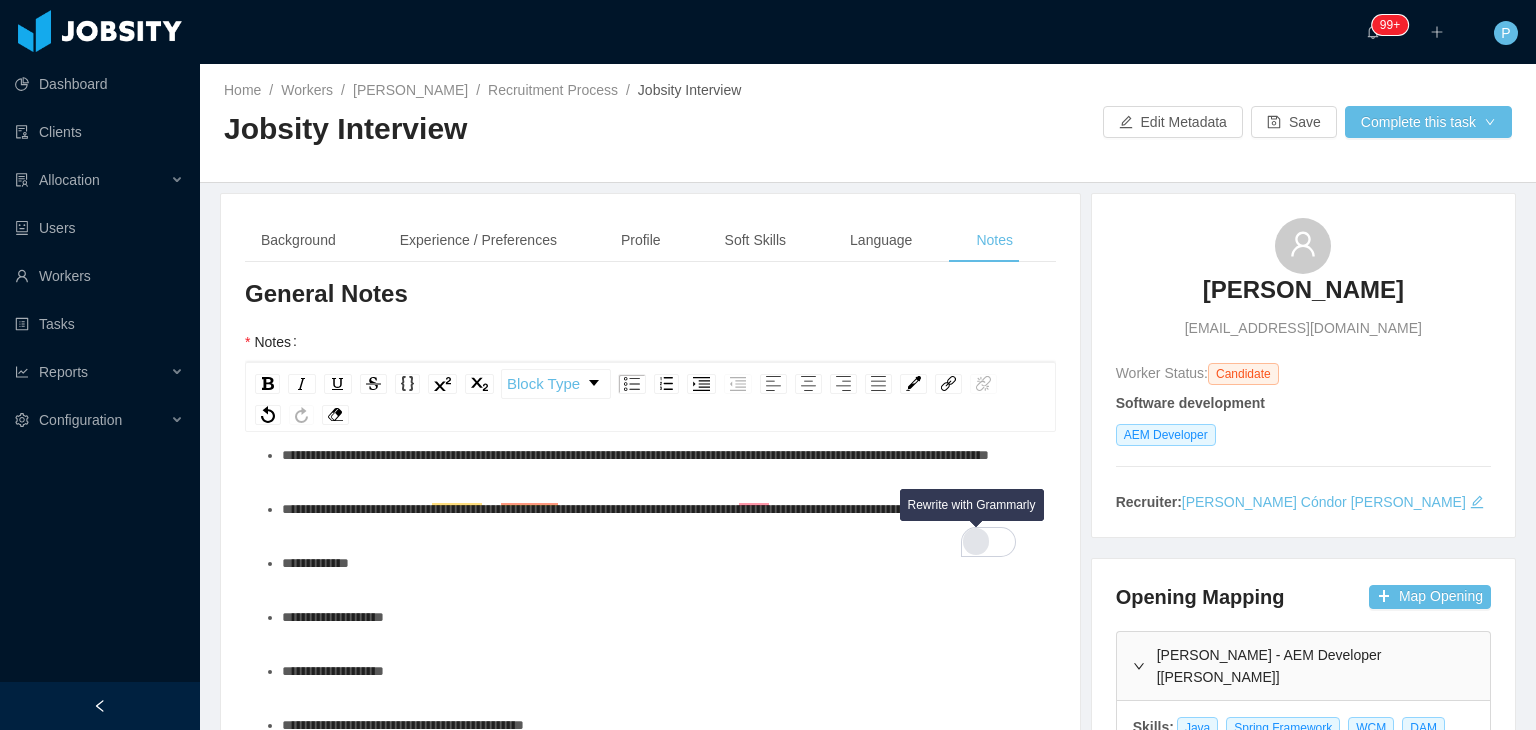click at bounding box center [976, 541] 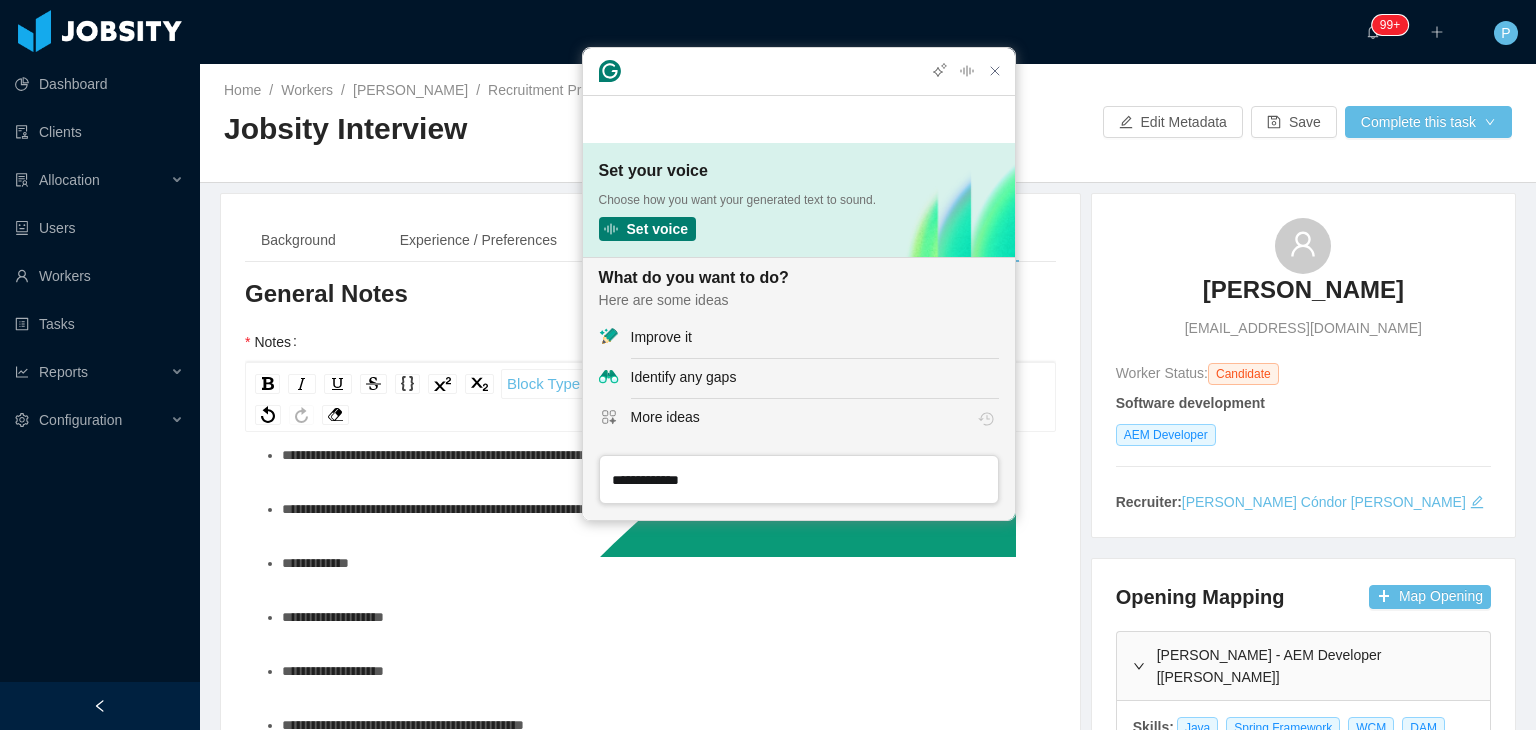 scroll, scrollTop: 0, scrollLeft: 0, axis: both 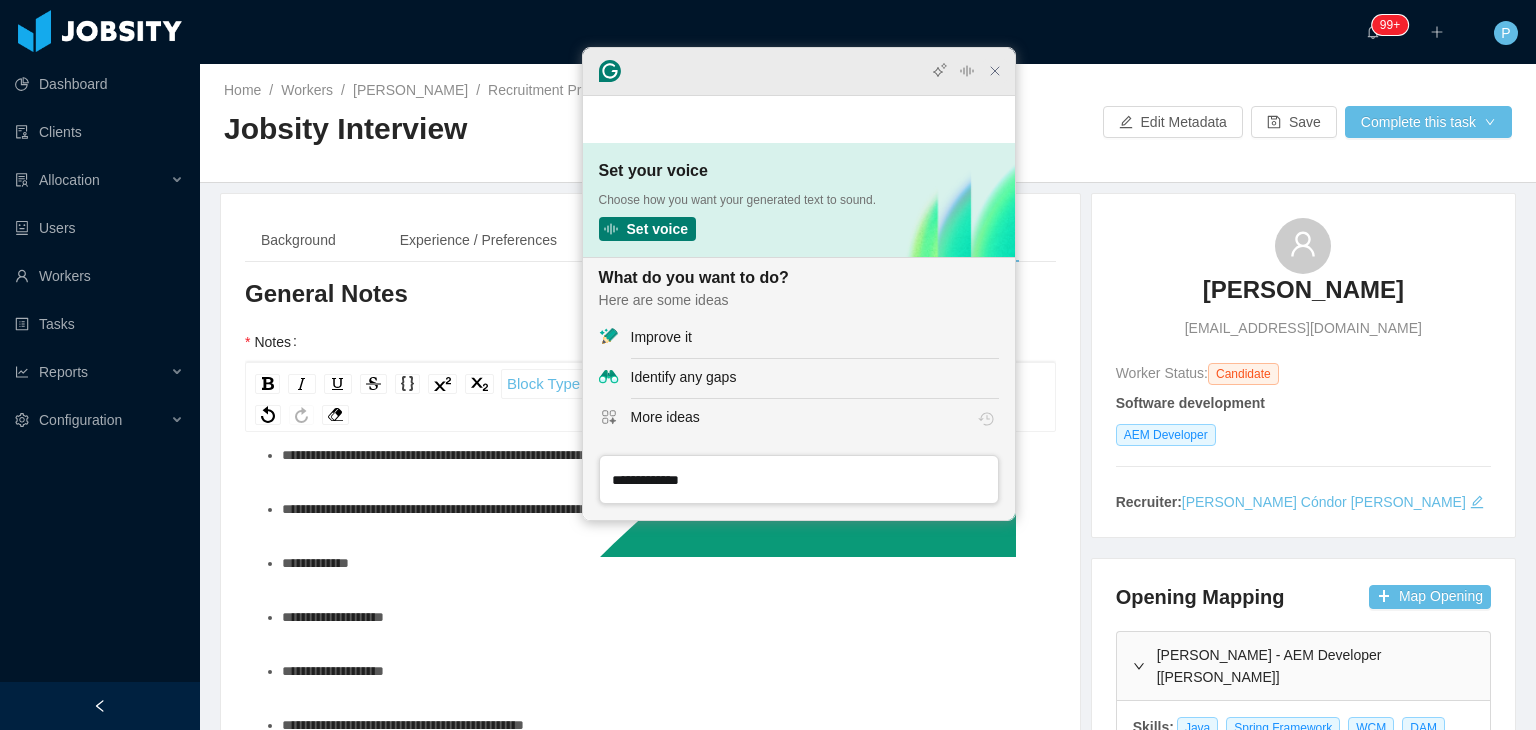click 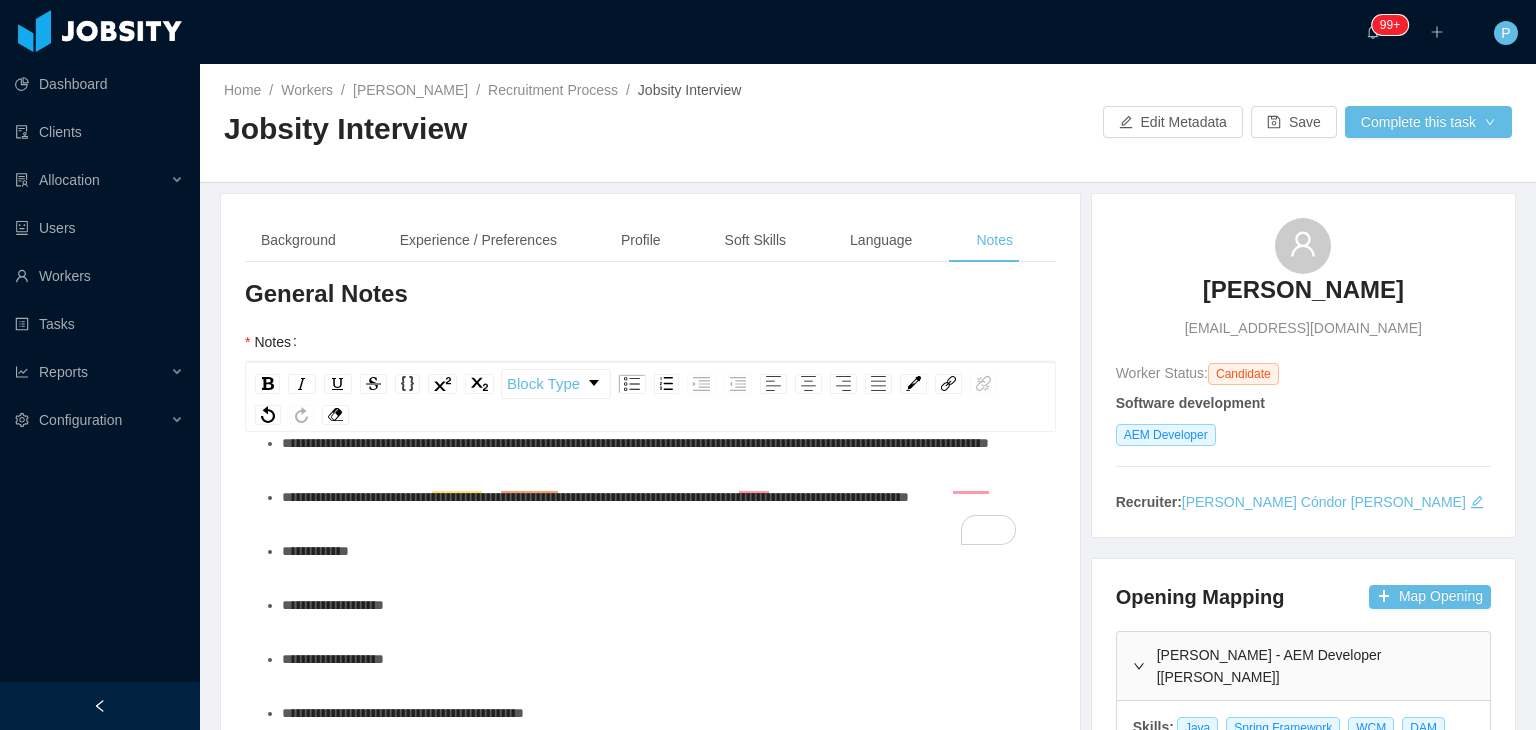 click on "**********" at bounding box center (595, 497) 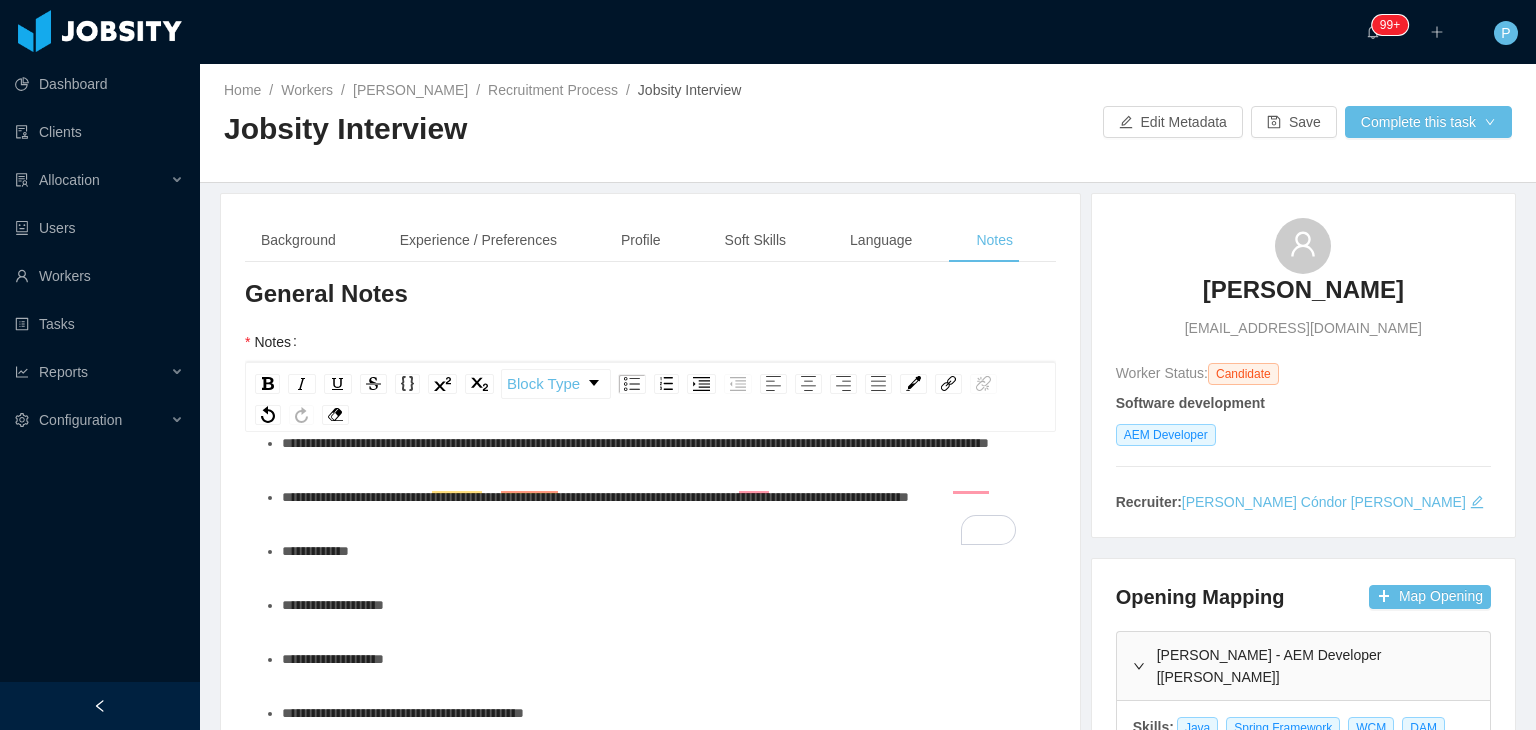 click on "**********" at bounding box center (595, 497) 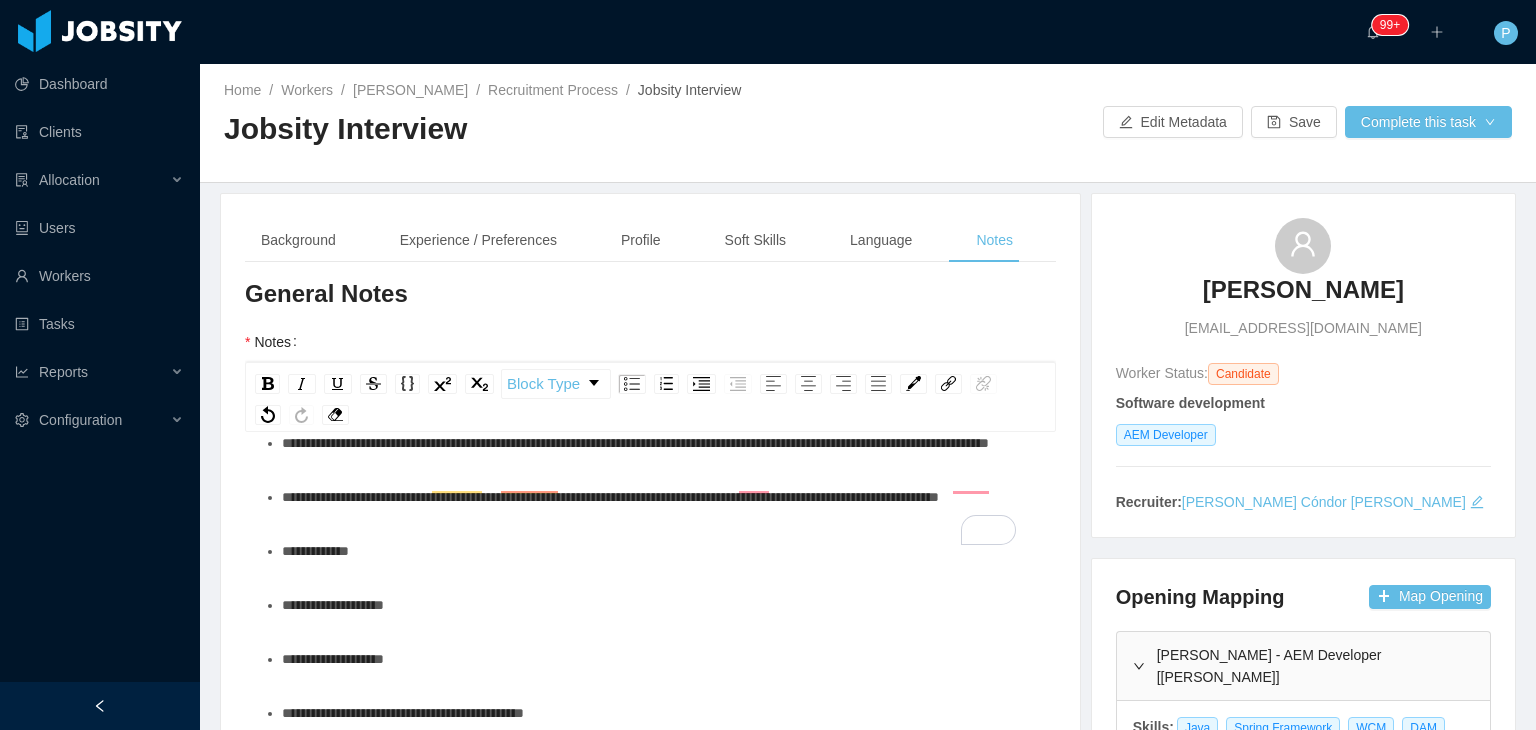 click on "**********" at bounding box center [610, 497] 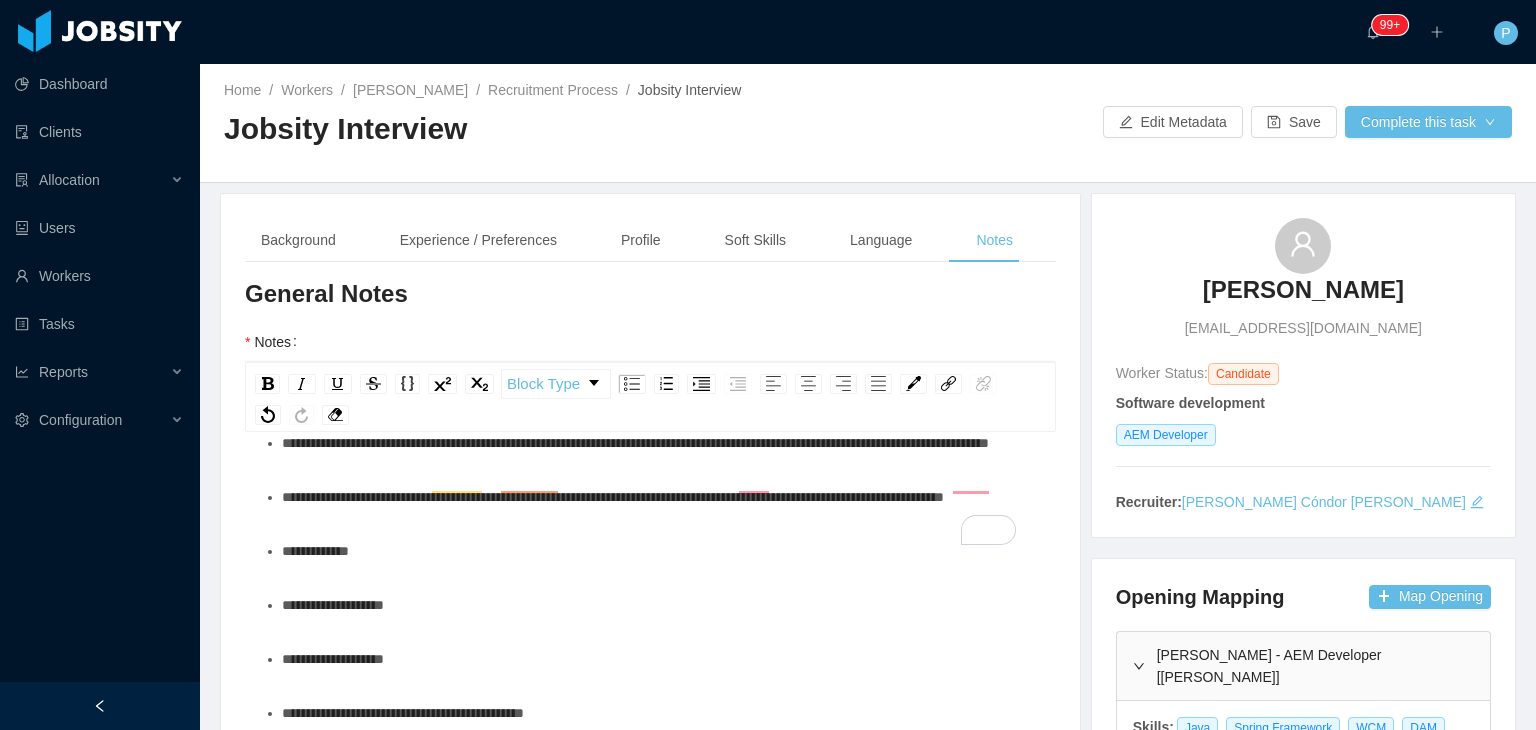 click on "**********" at bounding box center (661, 551) 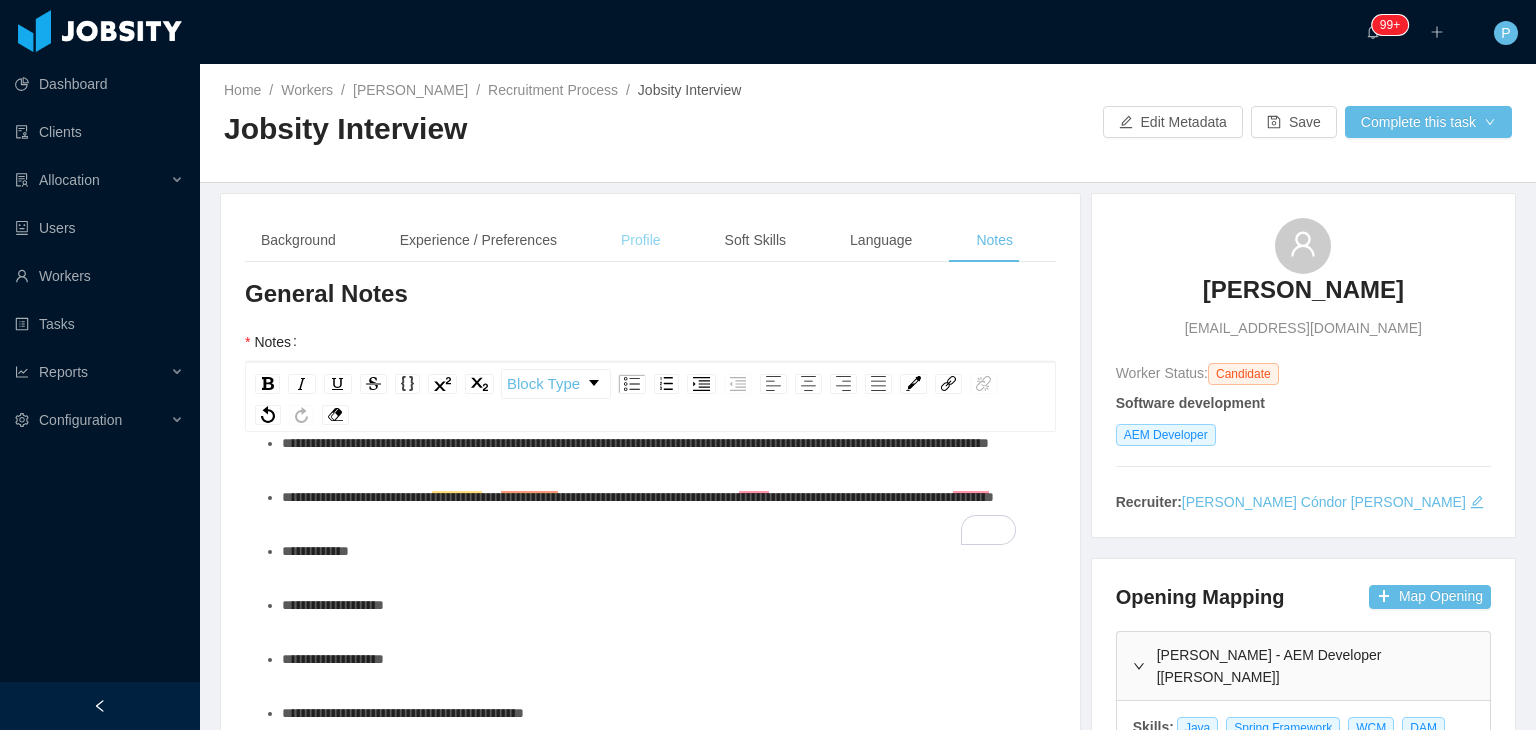 click on "Profile" at bounding box center [641, 240] 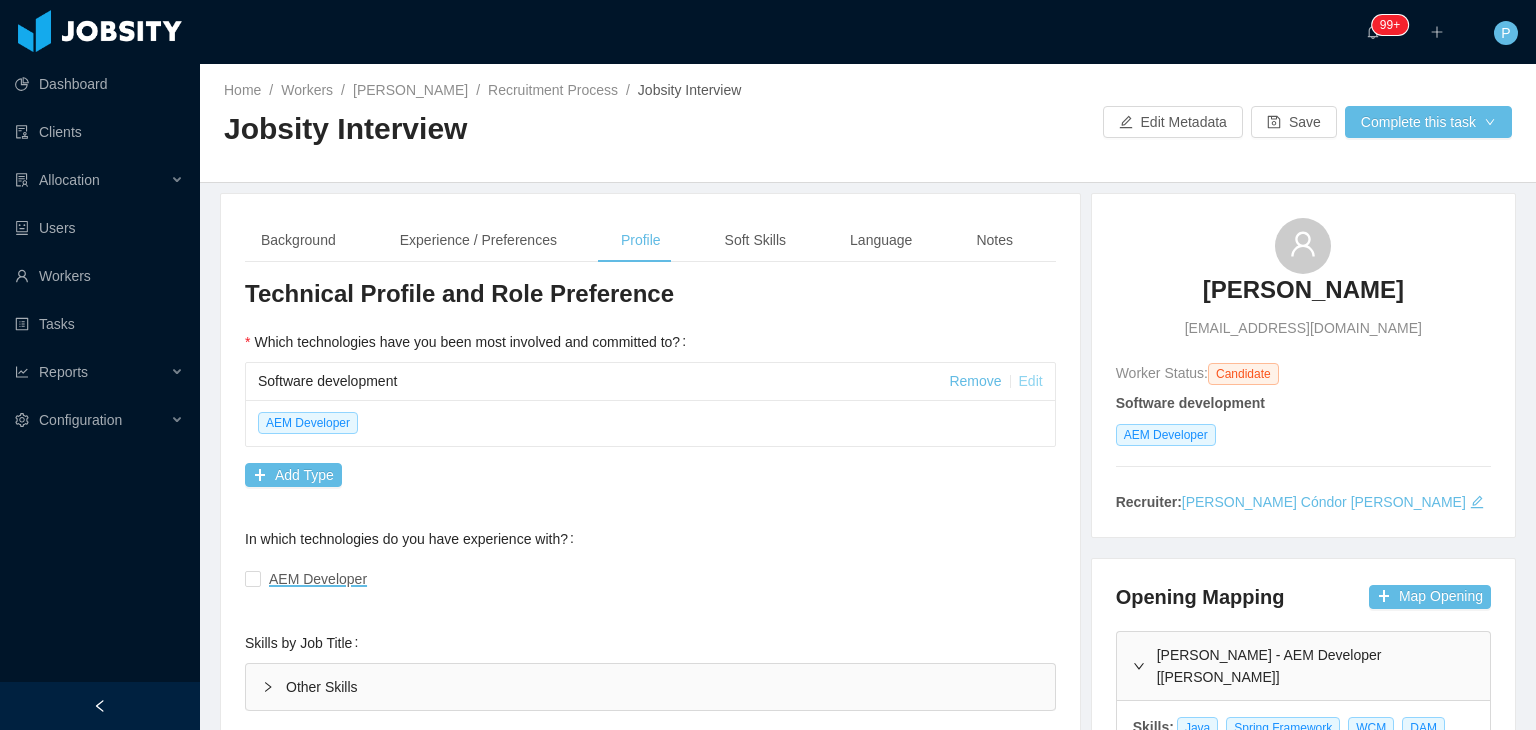 click on "Edit" at bounding box center [1031, 381] 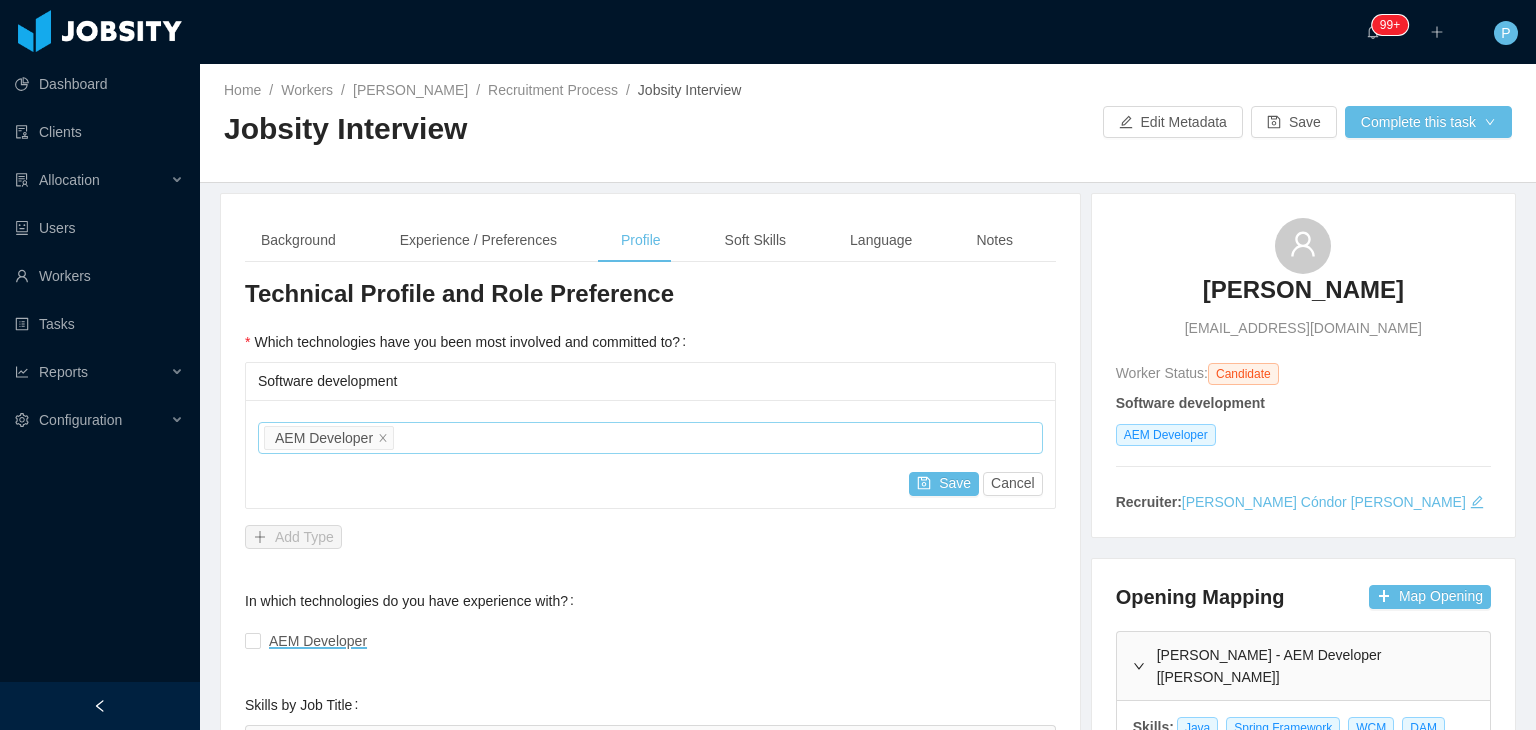 click on "Job titles AEM Developer" at bounding box center [647, 438] 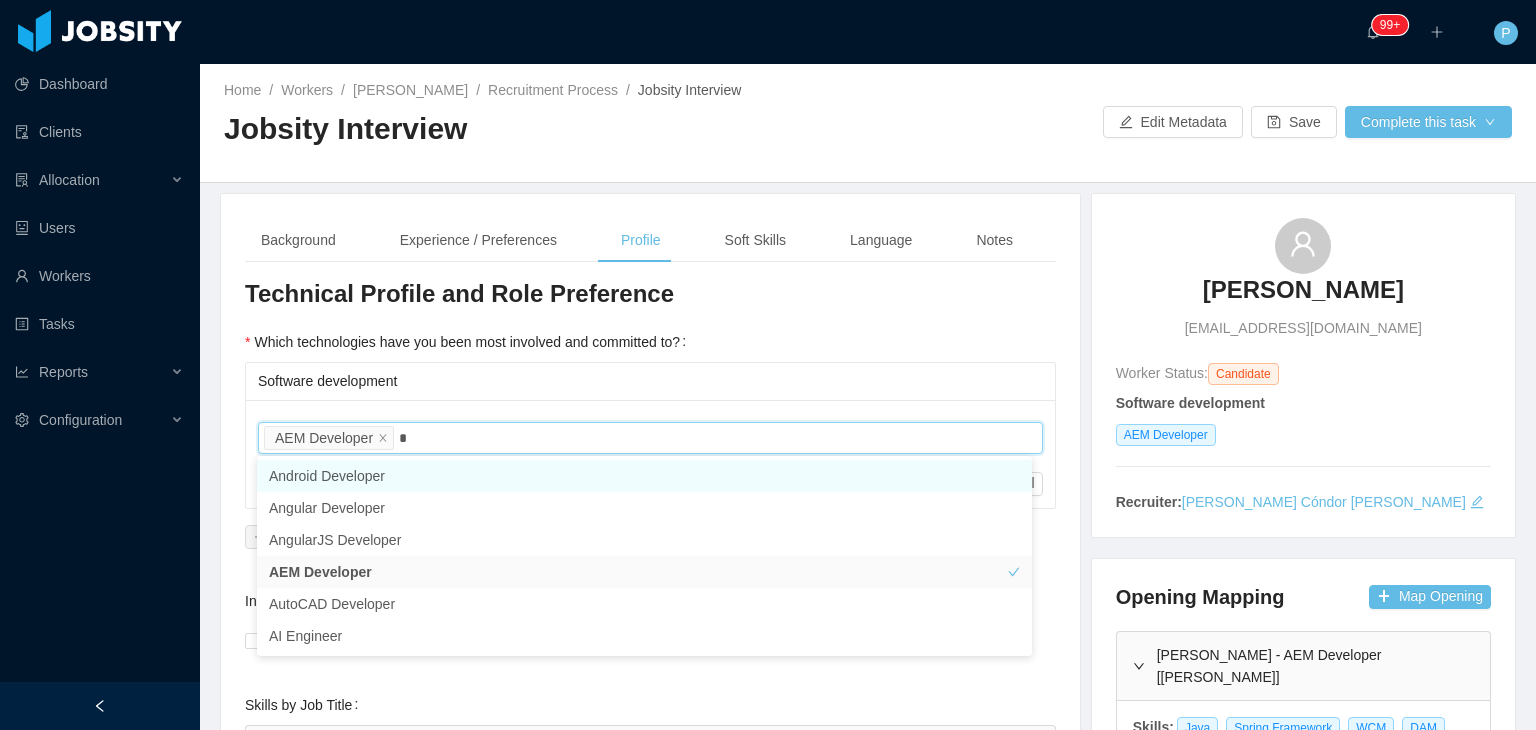 type on "**" 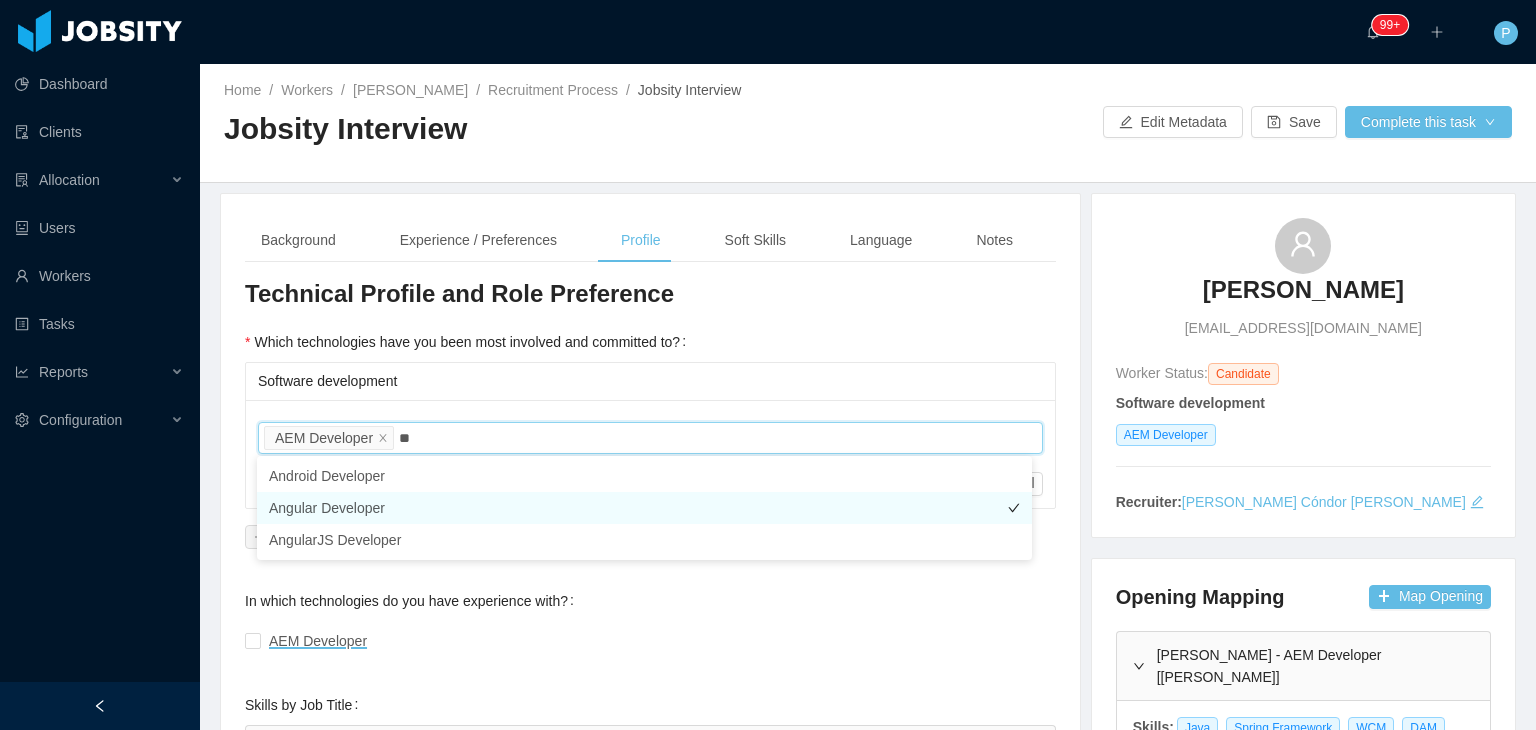 click on "Angular Developer" at bounding box center [644, 508] 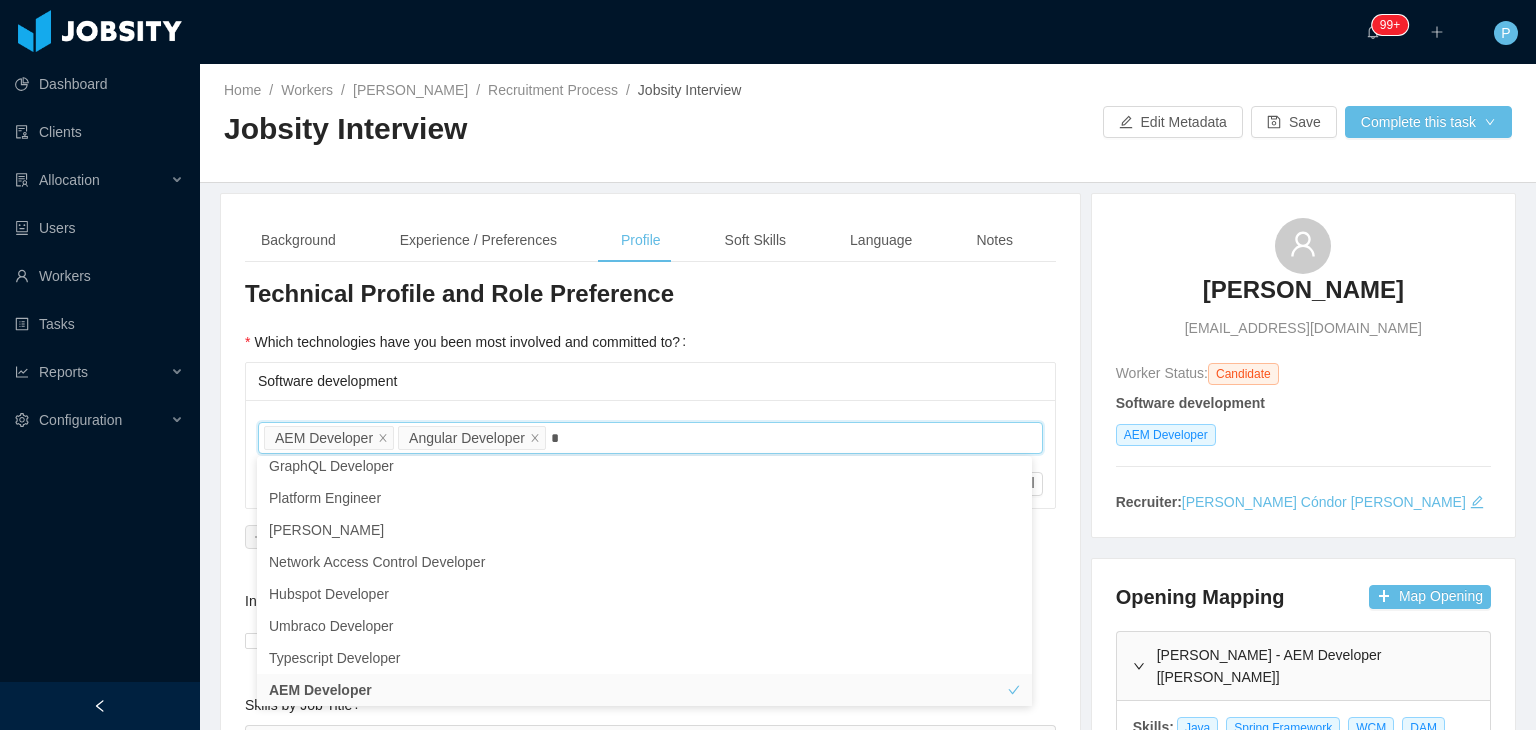 type on "**" 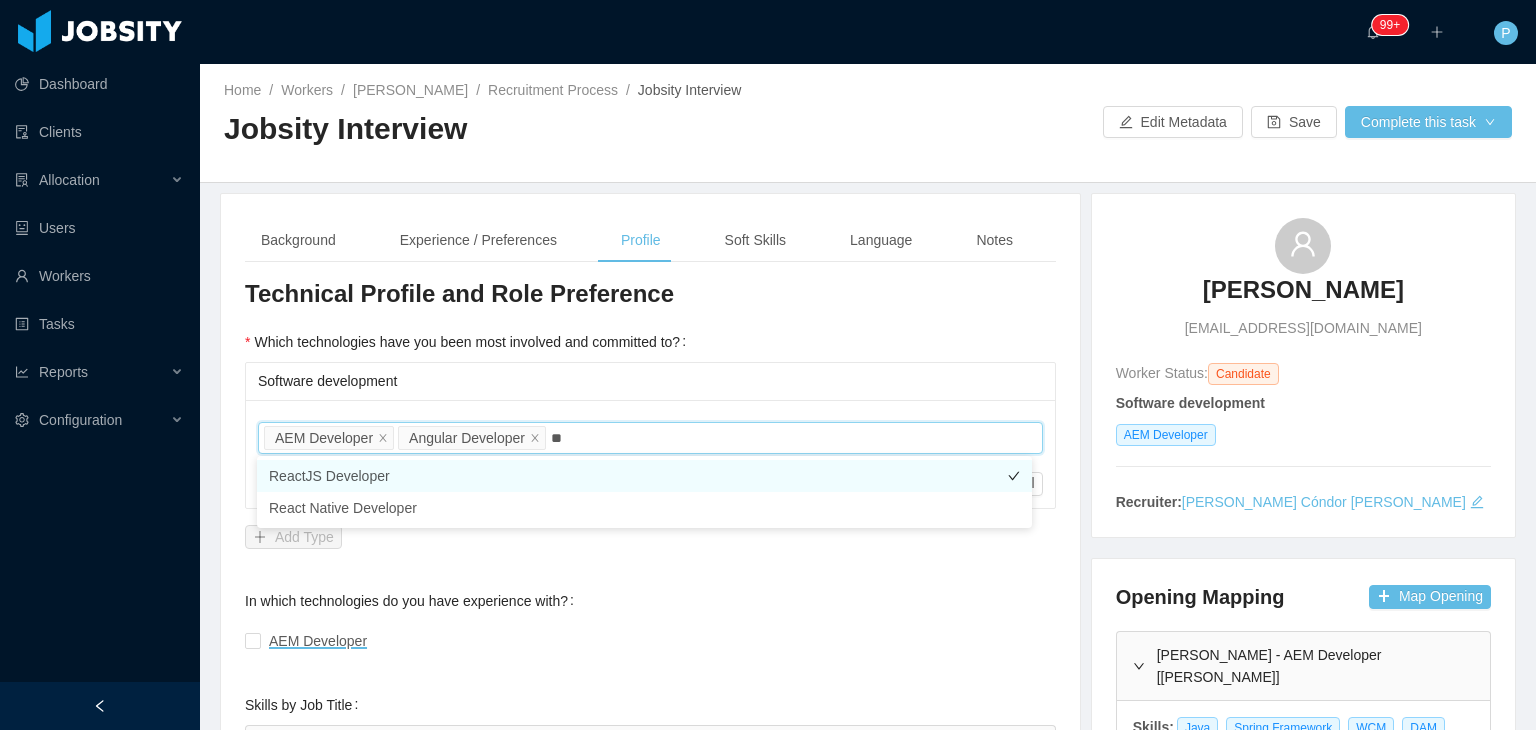 click on "ReactJS Developer" at bounding box center (644, 476) 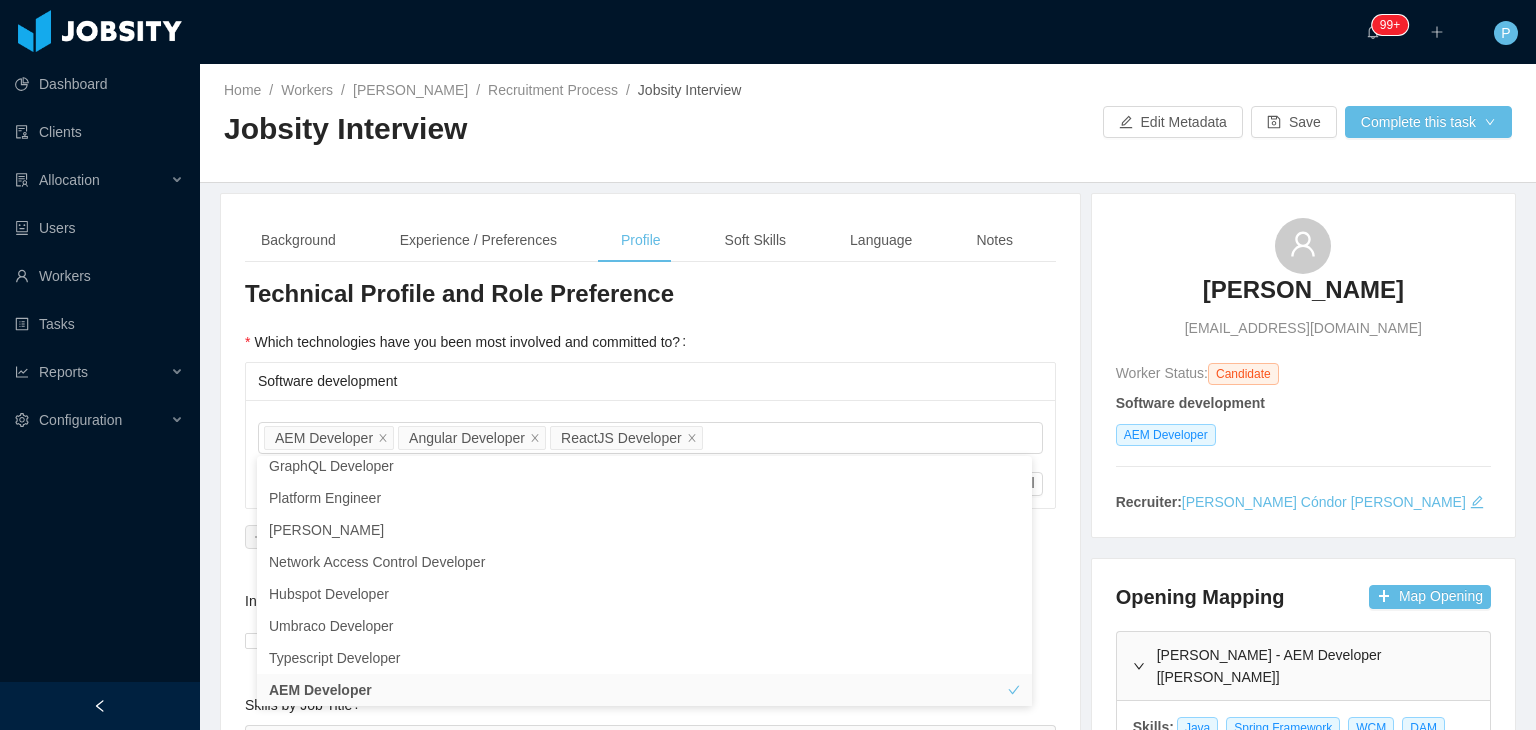 click on "Software development" at bounding box center (650, 381) 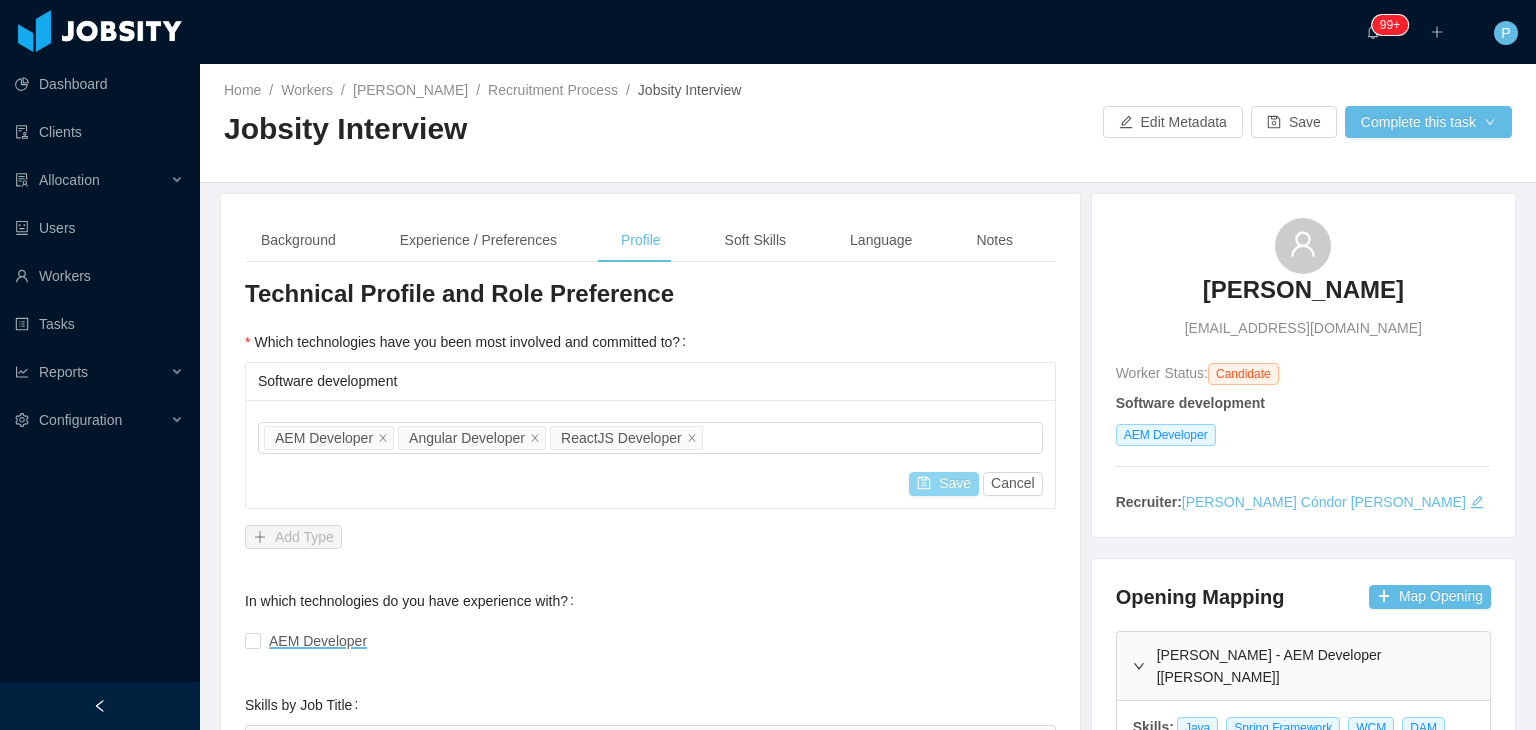click on "Save" at bounding box center [944, 484] 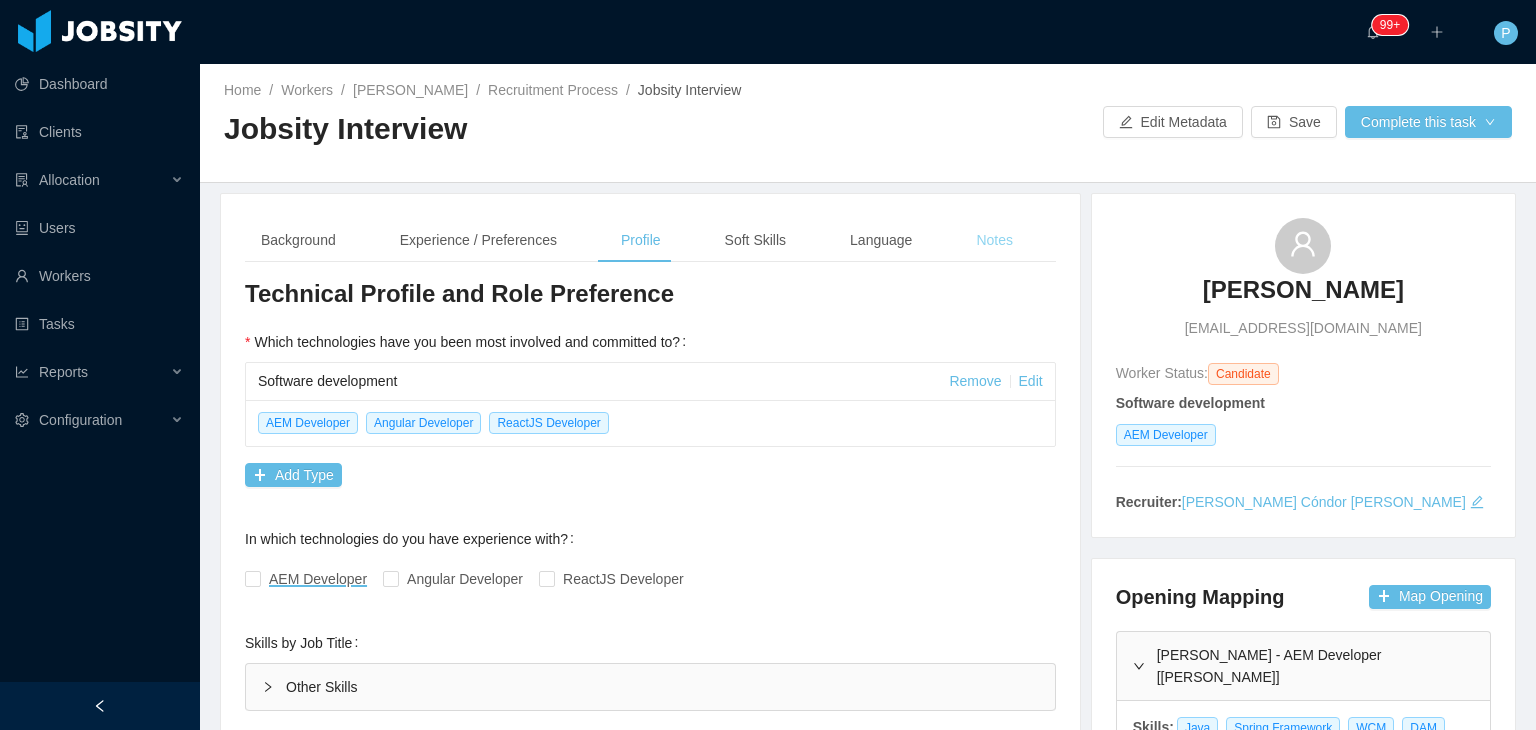 click on "Notes" at bounding box center (994, 240) 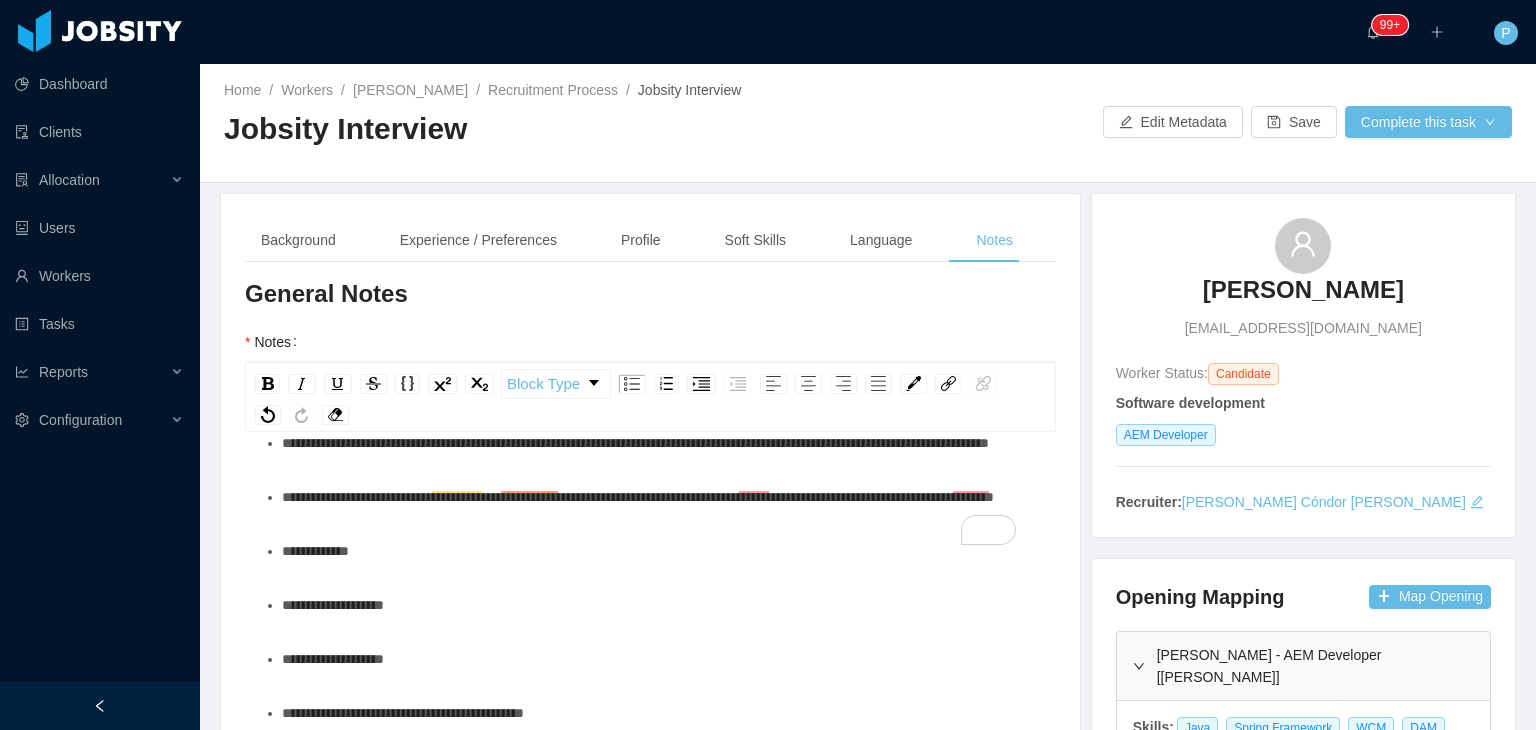click on "**********" at bounding box center (638, 497) 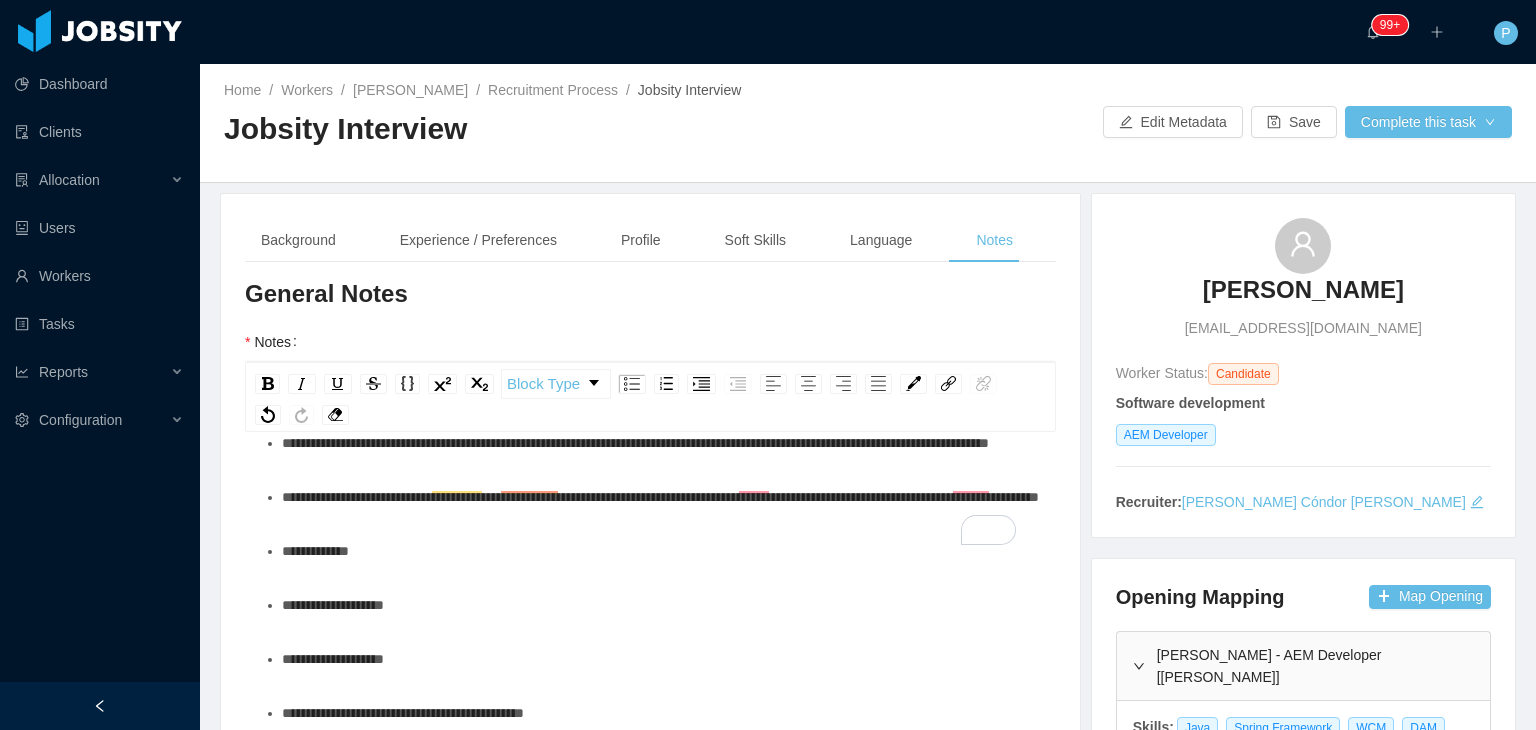 click on "**********" at bounding box center [661, 497] 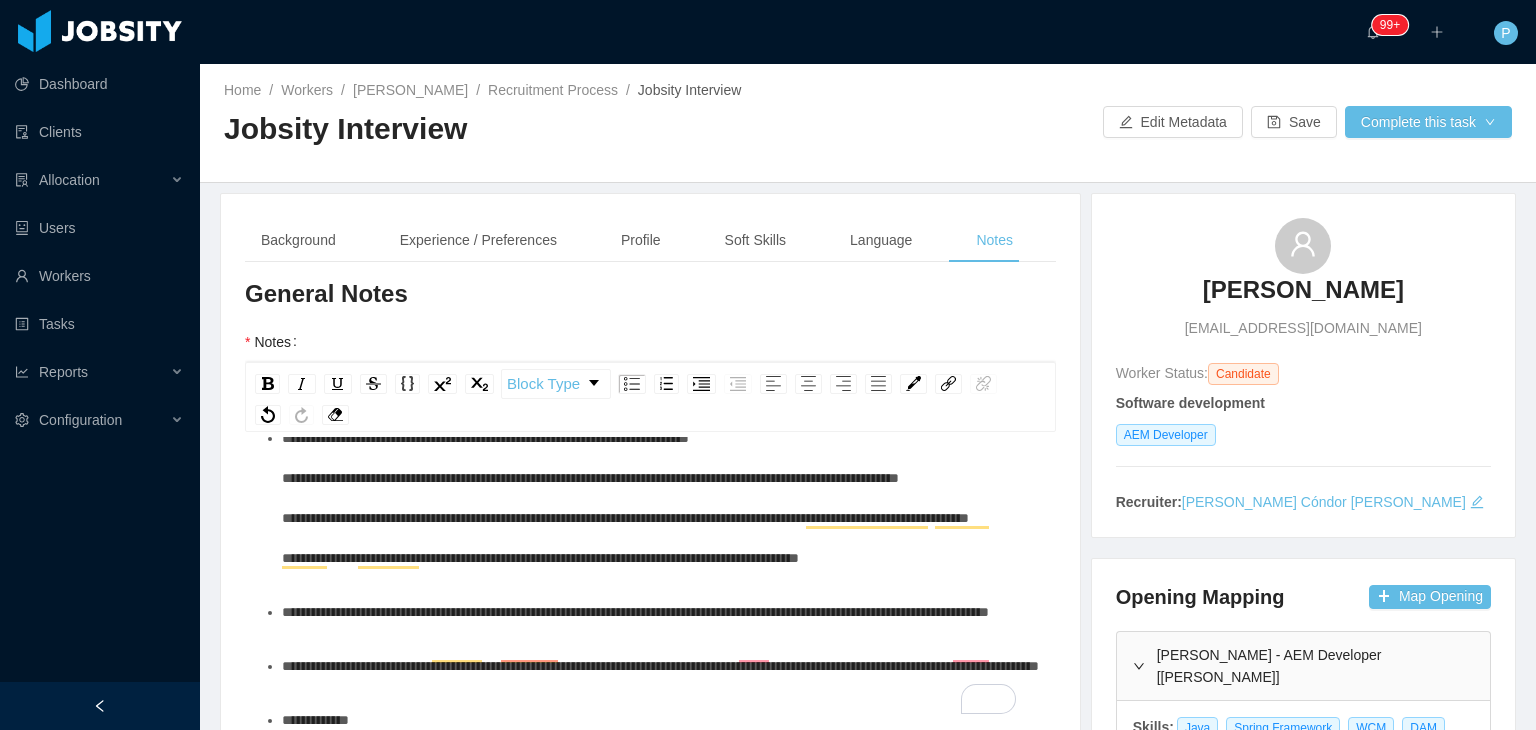 click on "**********" at bounding box center [661, 498] 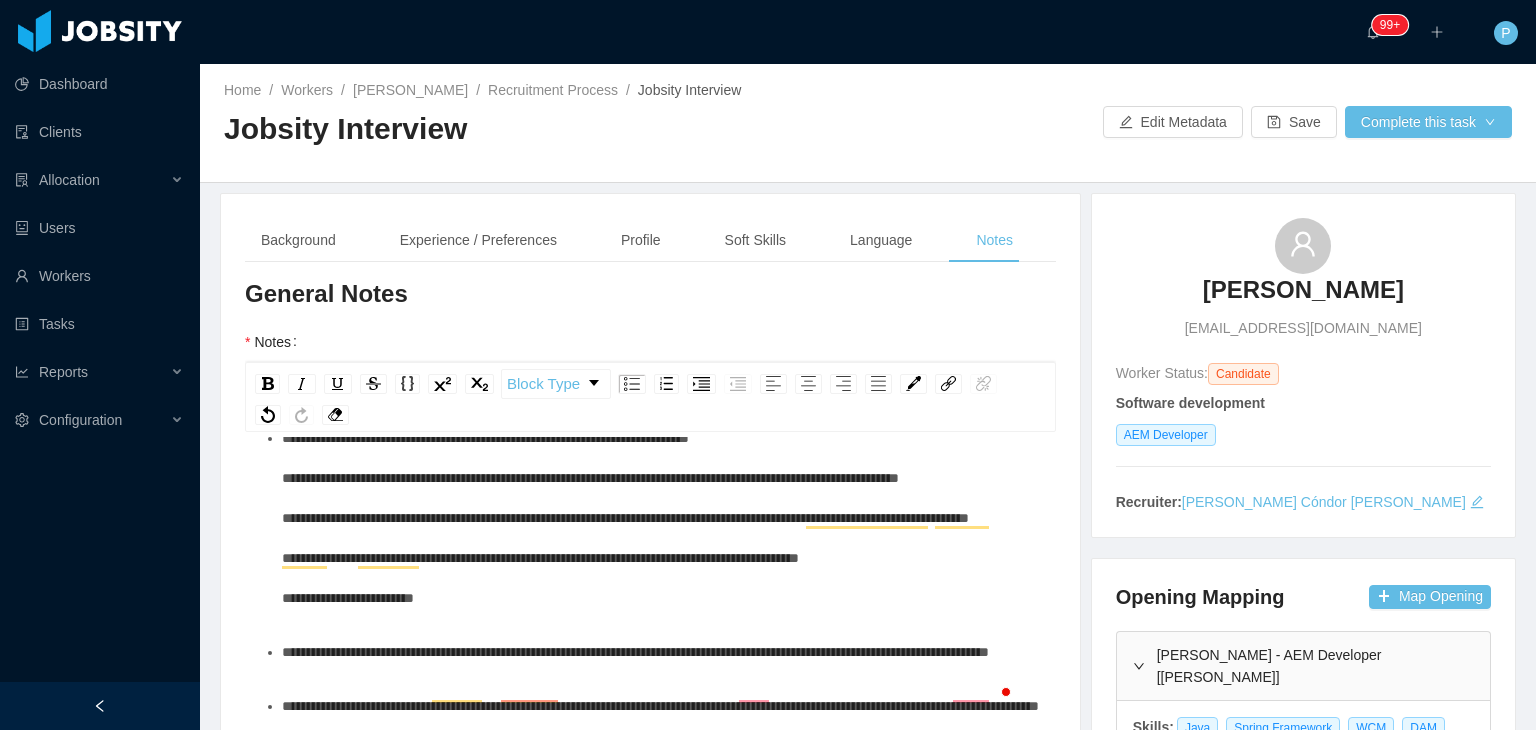 click on "**********" at bounding box center (661, 518) 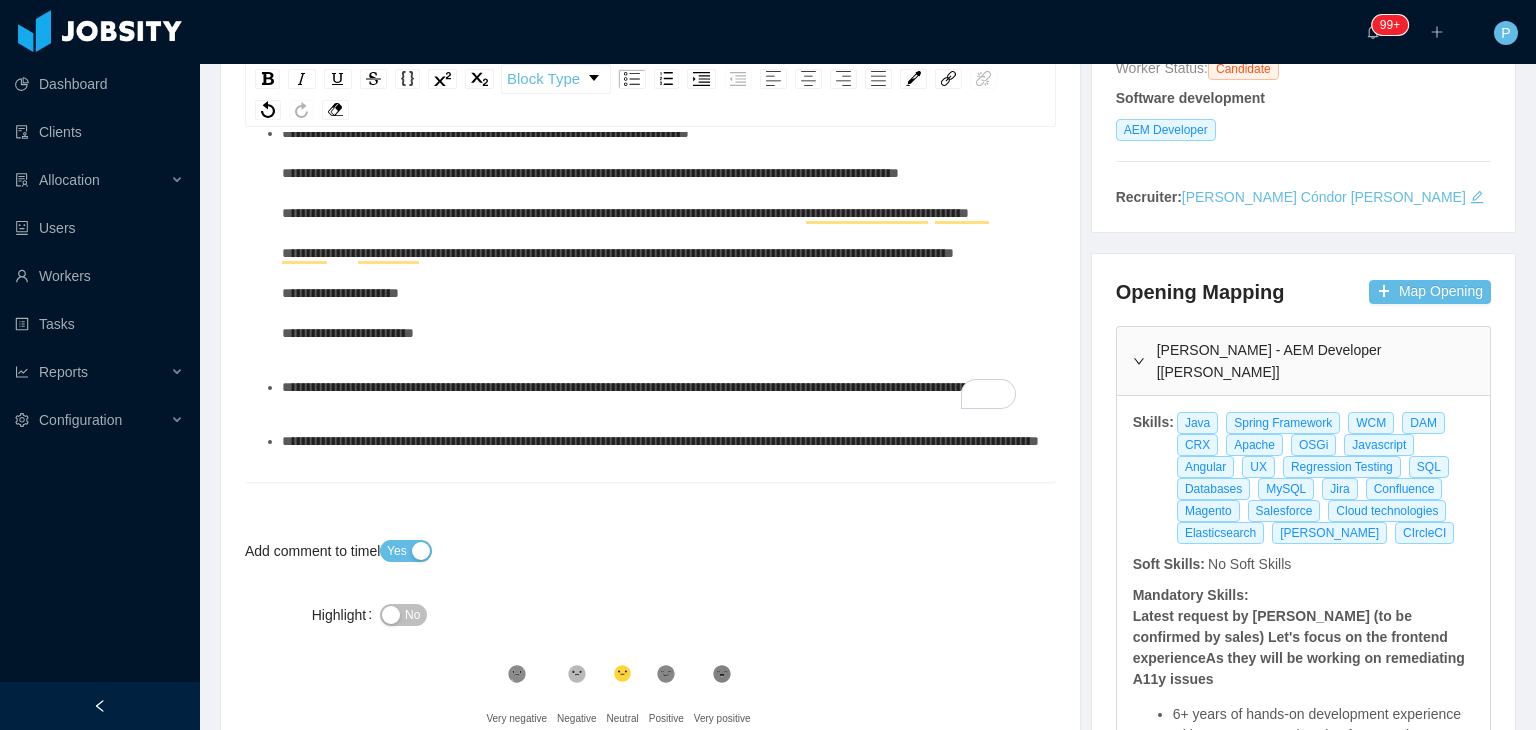 scroll, scrollTop: 300, scrollLeft: 0, axis: vertical 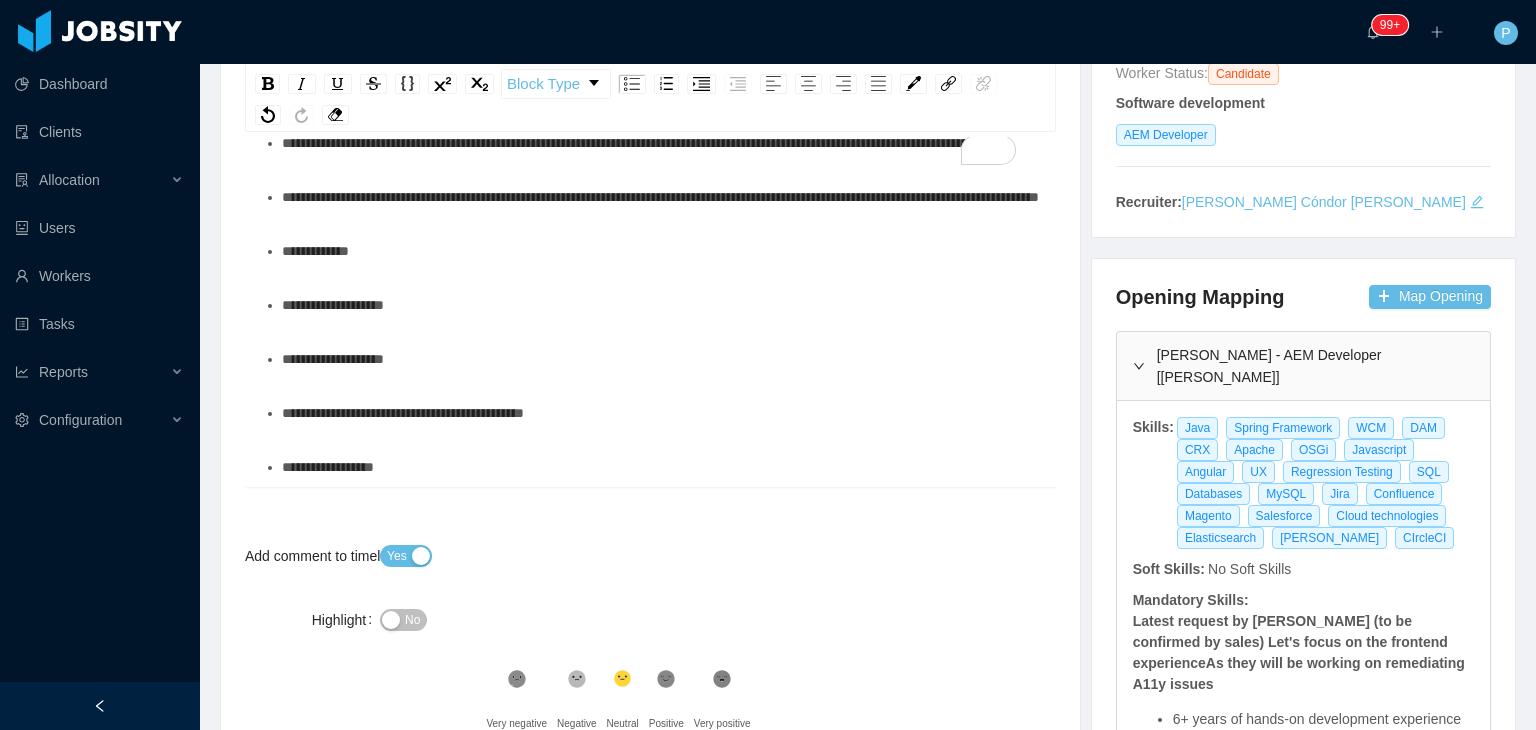 click on "**********" at bounding box center (660, 197) 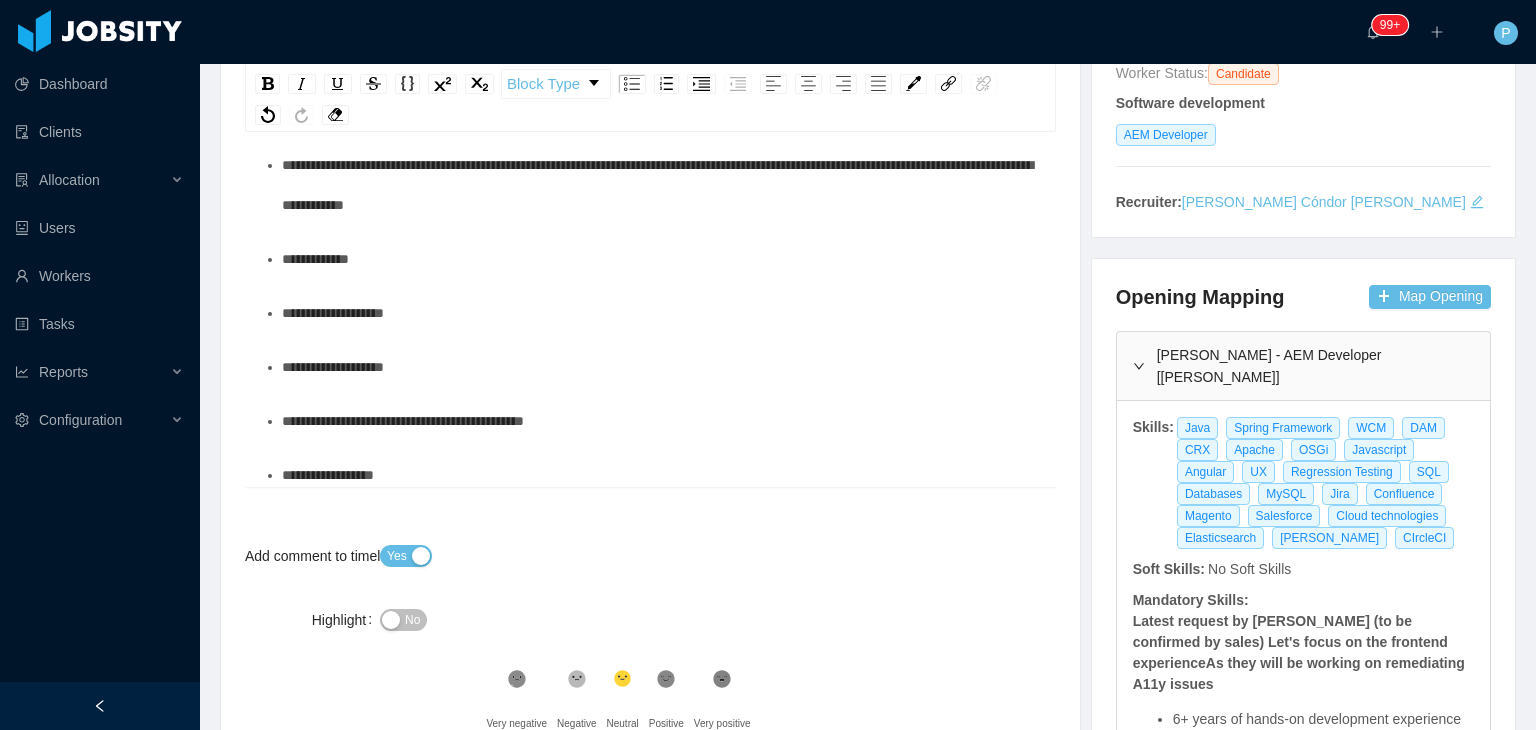 click on "**********" at bounding box center (657, 185) 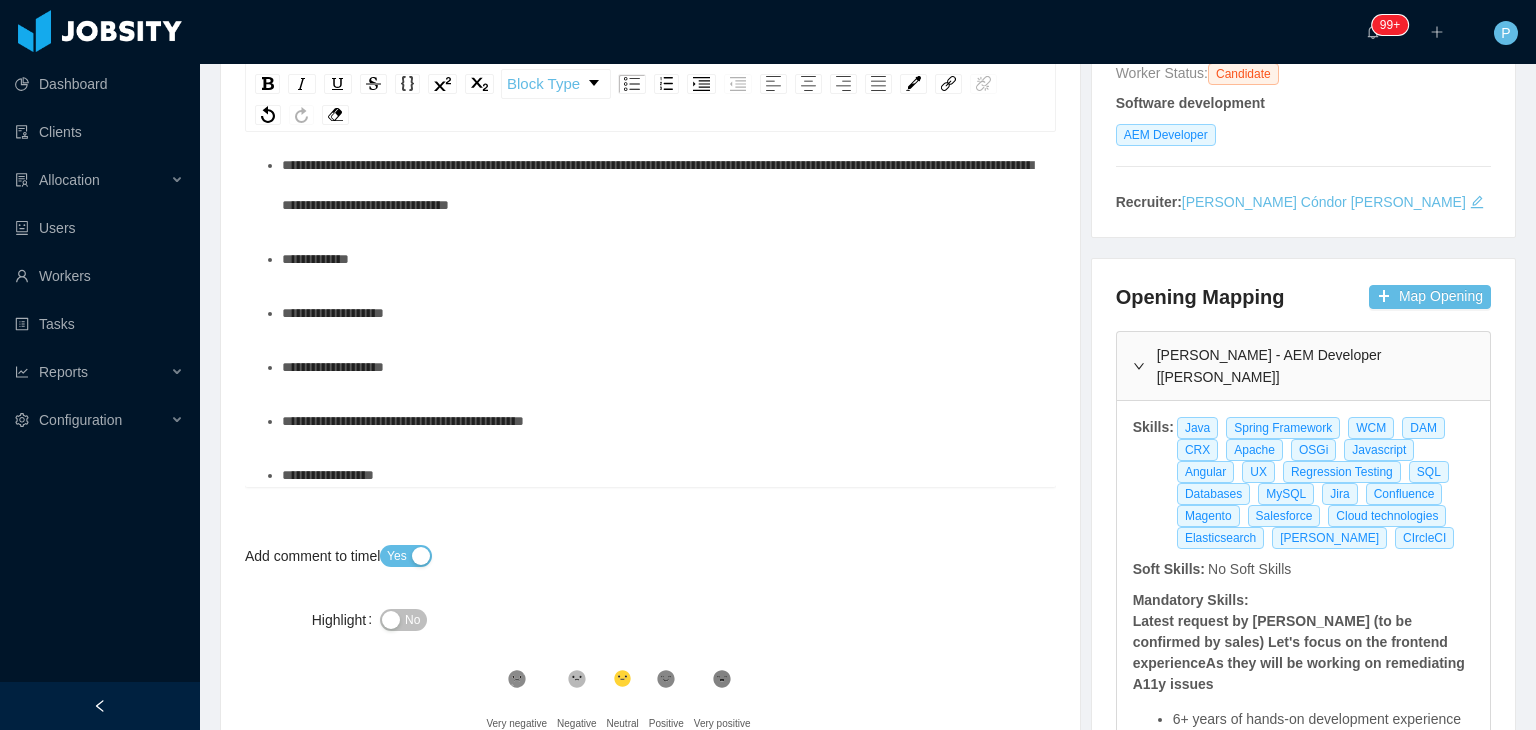 click on "**********" at bounding box center [657, 185] 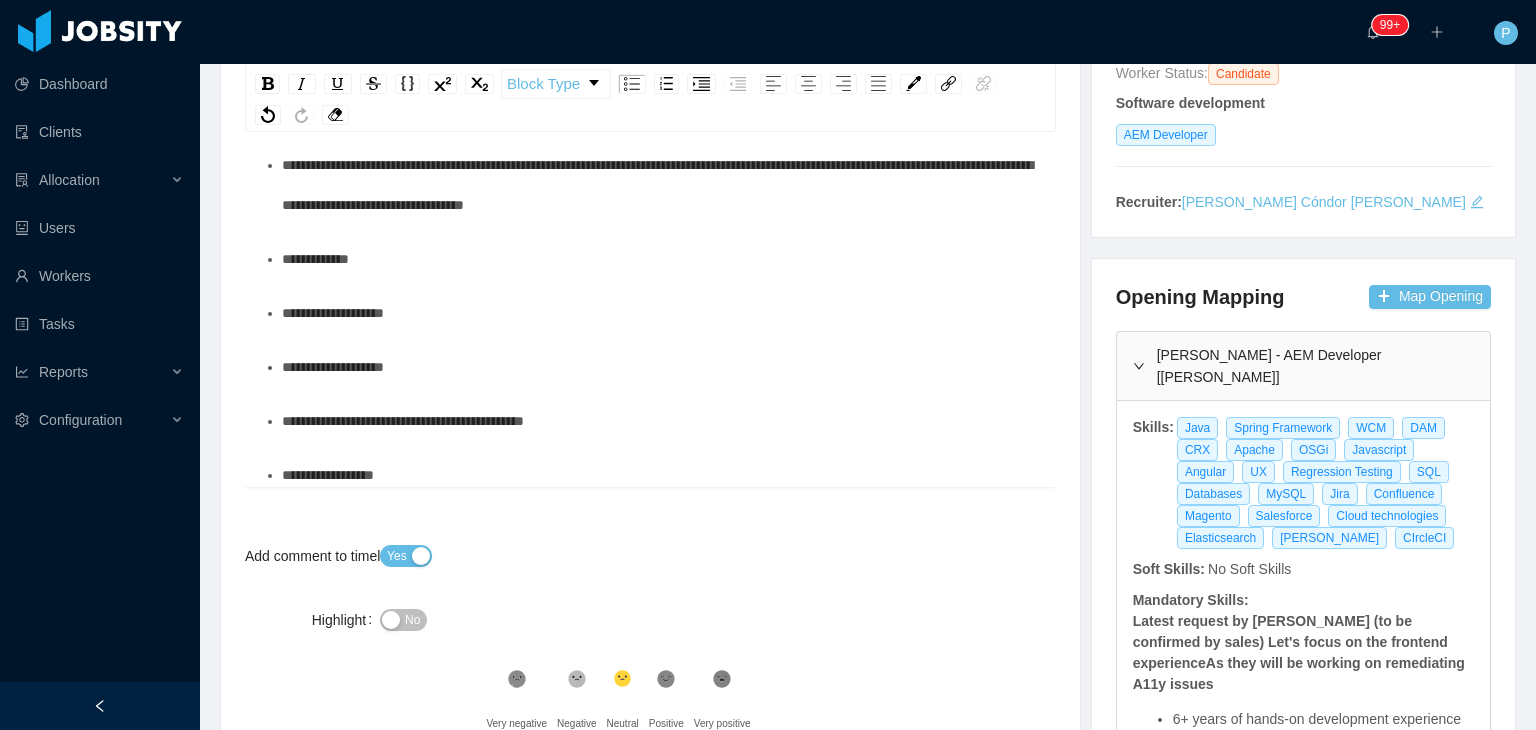click on "**********" at bounding box center (661, 185) 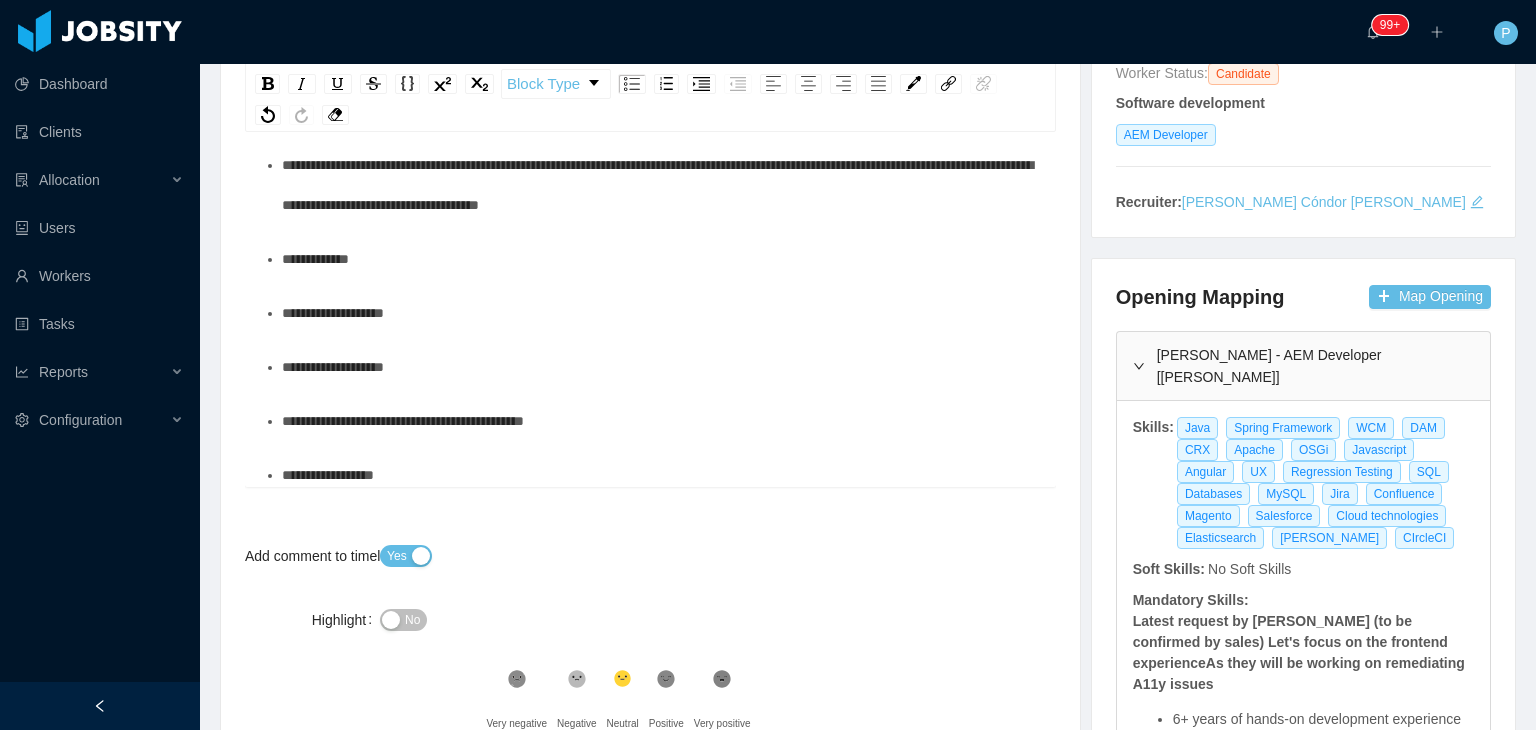 click on "**********" at bounding box center [657, 185] 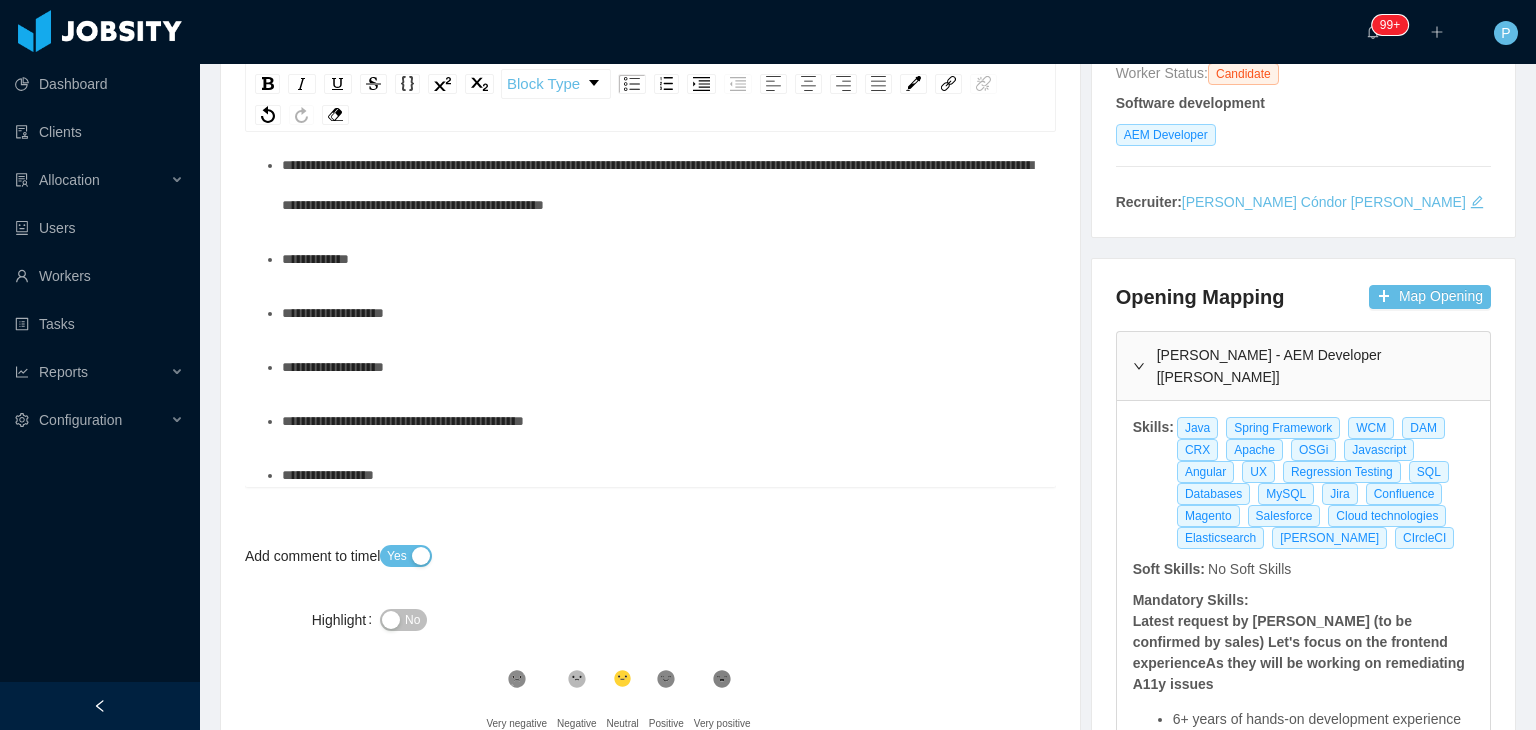 click on "**********" at bounding box center [661, 111] 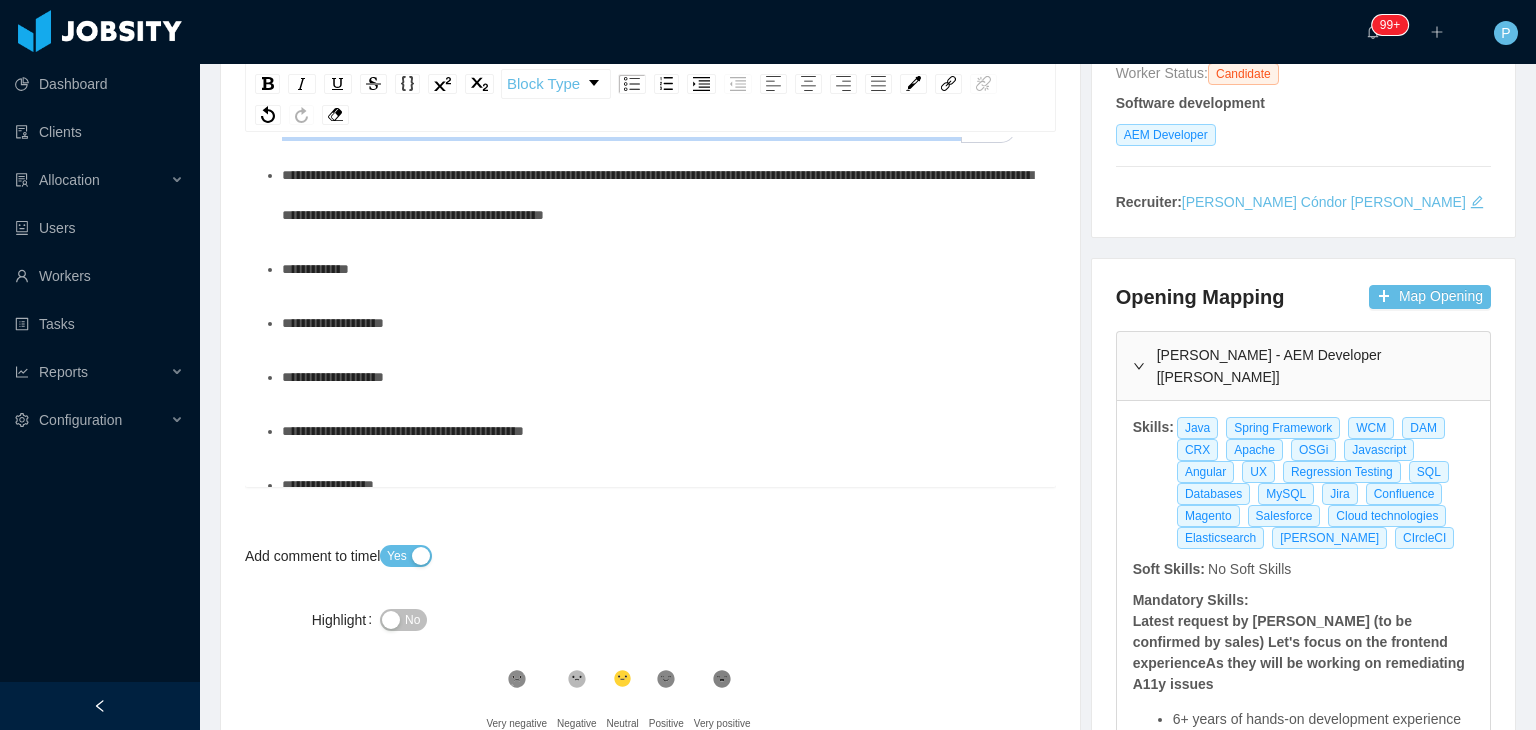 scroll, scrollTop: 335, scrollLeft: 0, axis: vertical 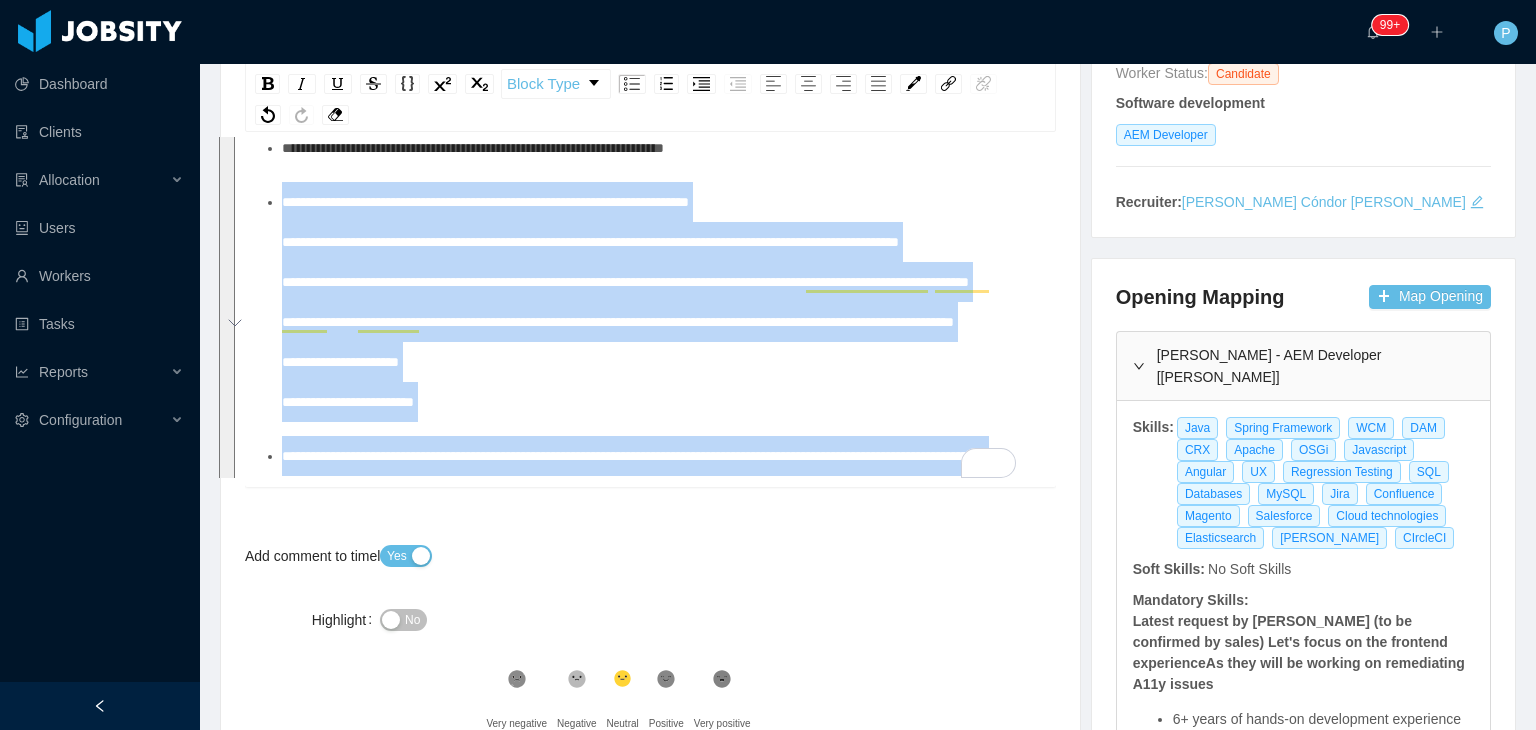 copy on "**********" 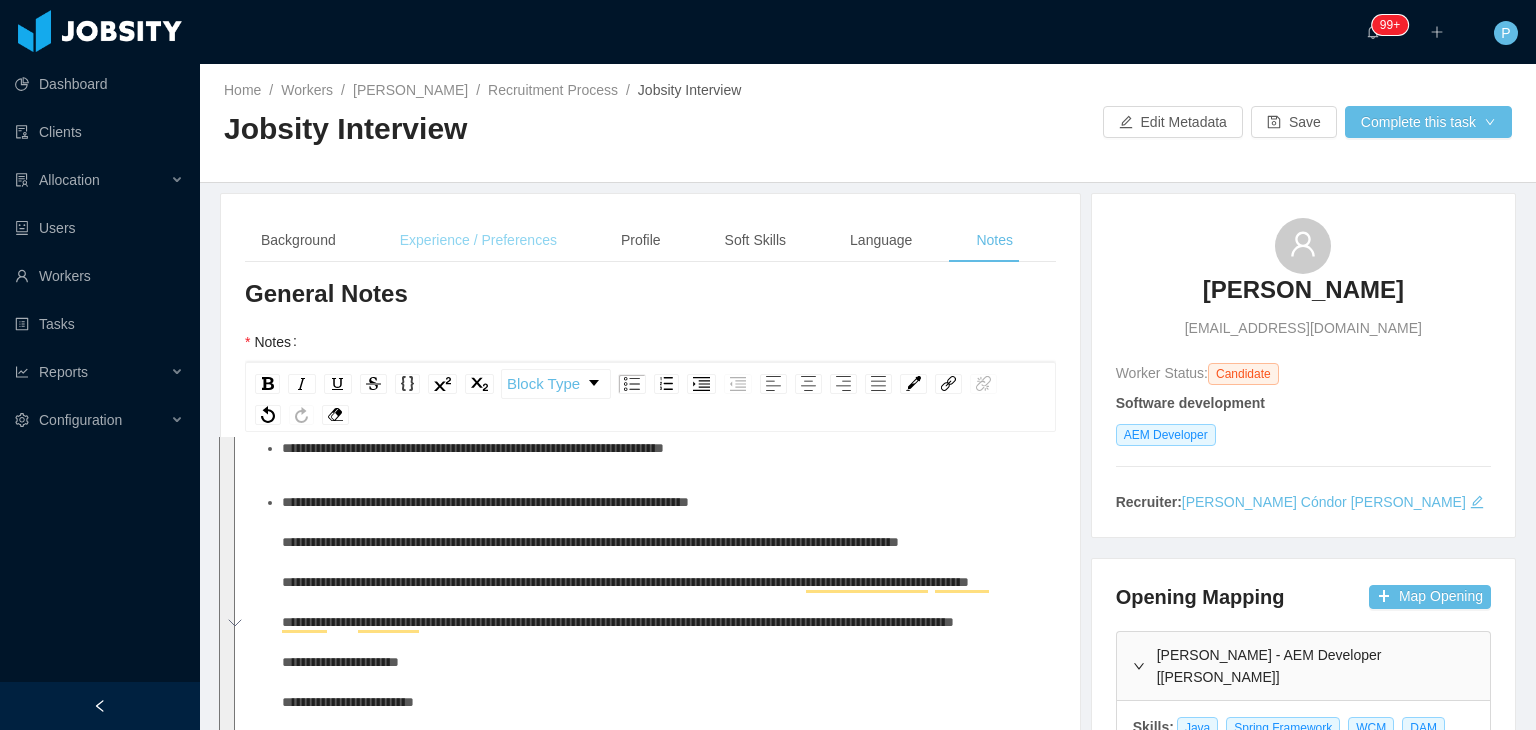 click on "Experience / Preferences" at bounding box center (478, 240) 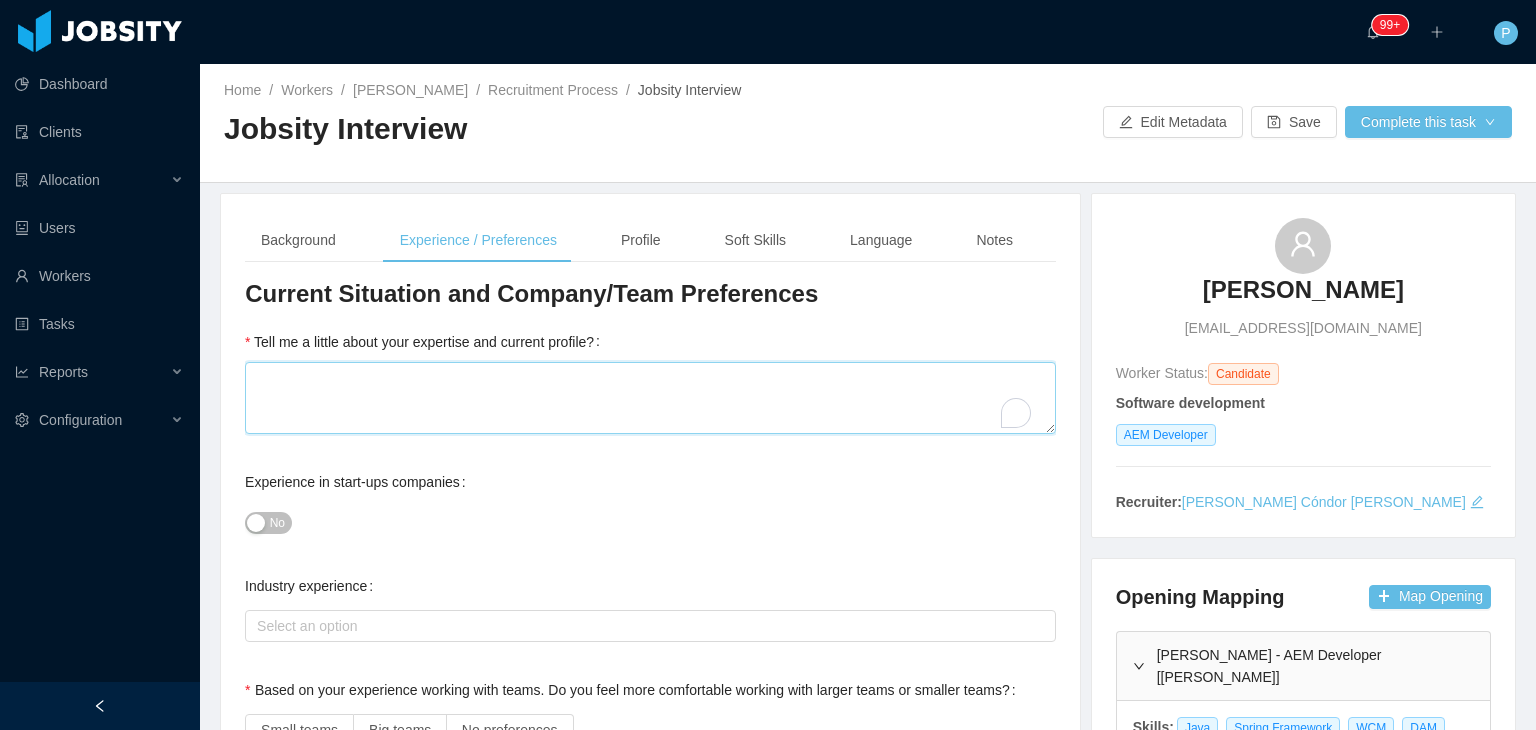 click on "Tell me a little about your expertise and current profile?" at bounding box center [650, 398] 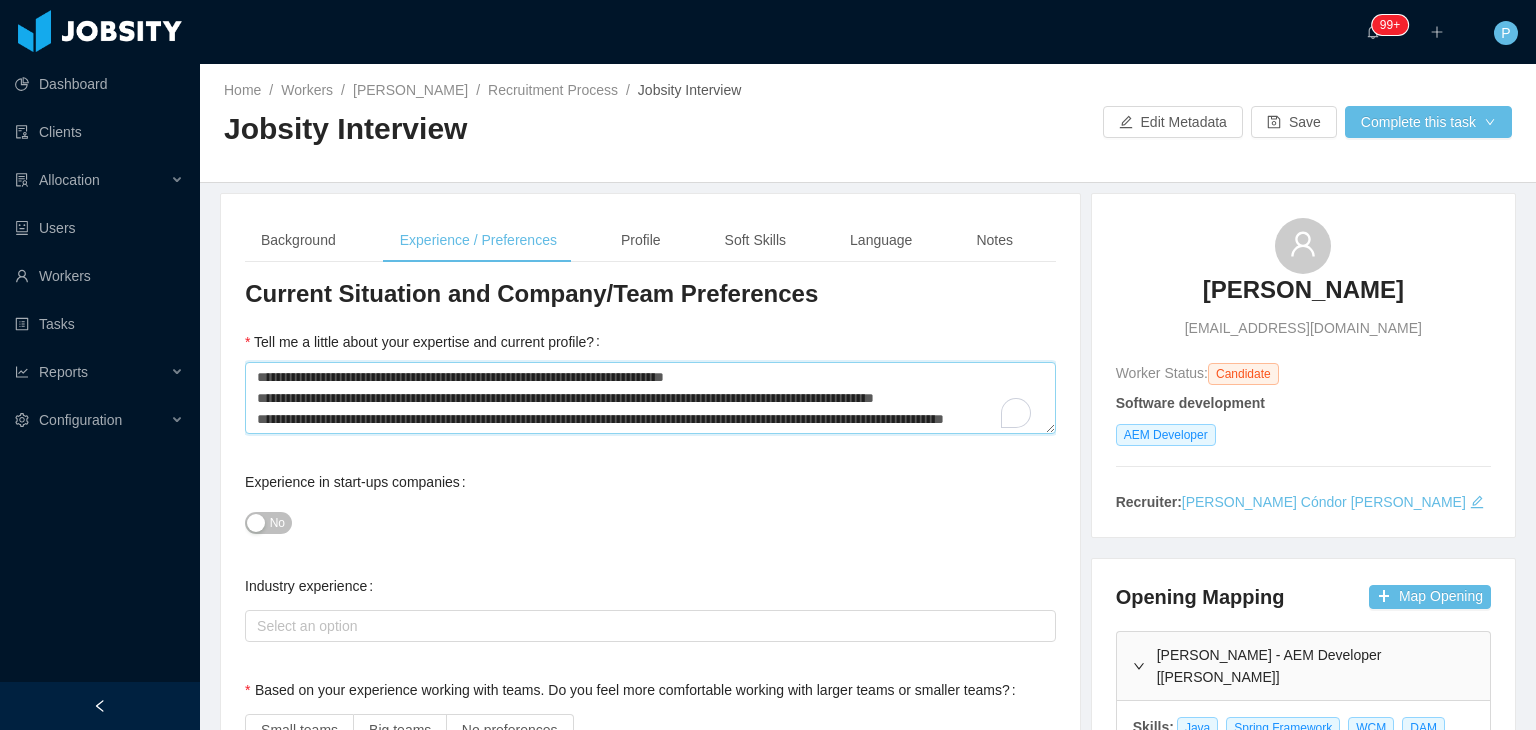 type 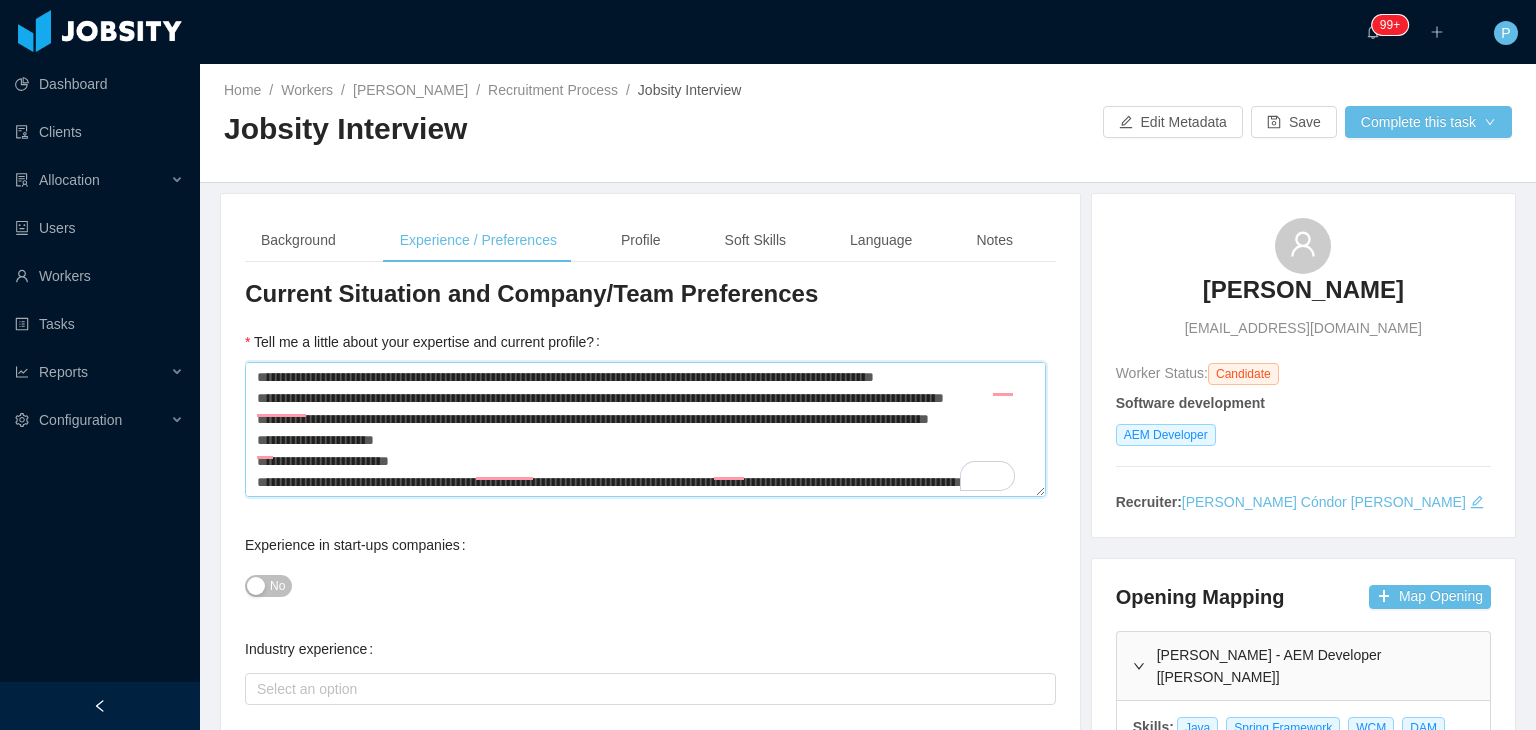 type on "**********" 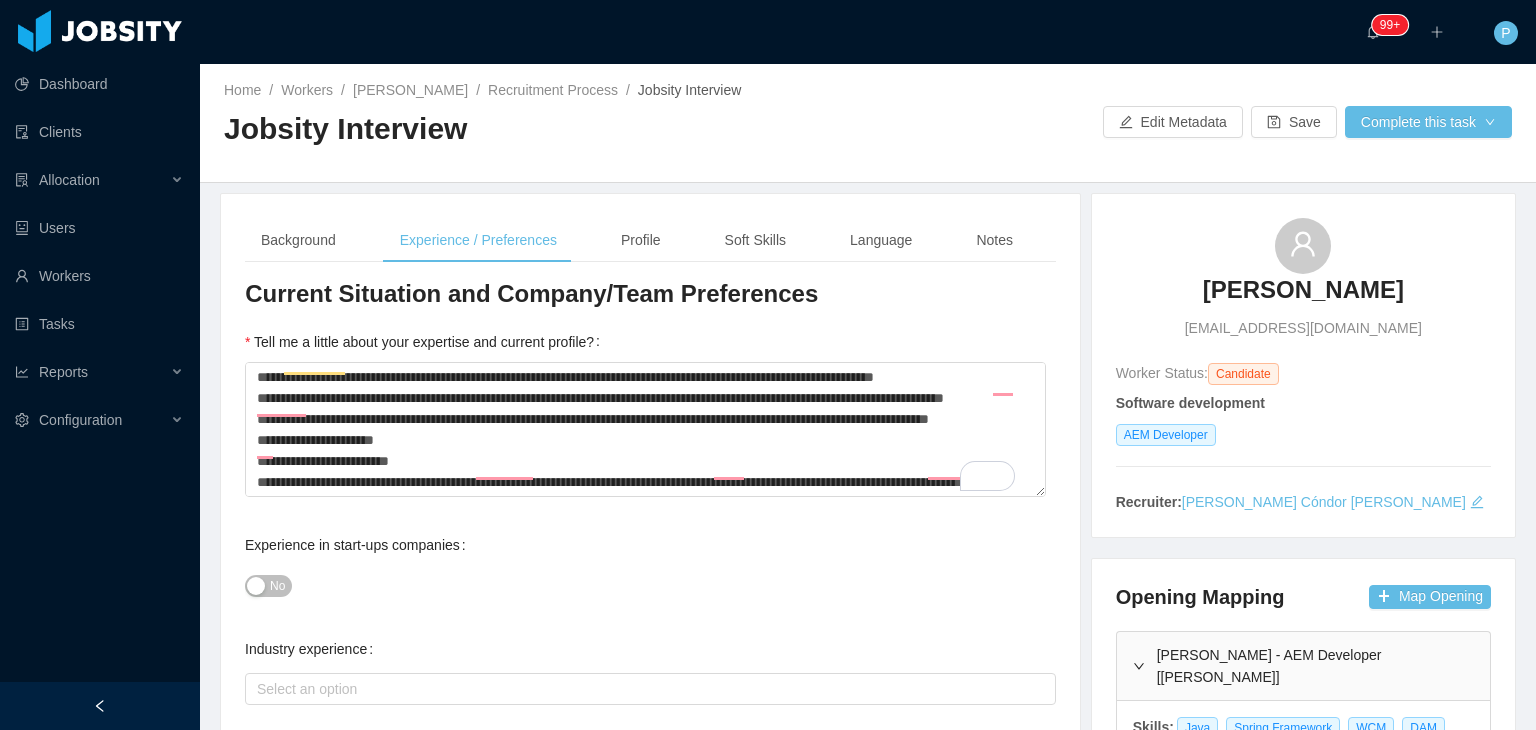 click on "No" at bounding box center (650, 585) 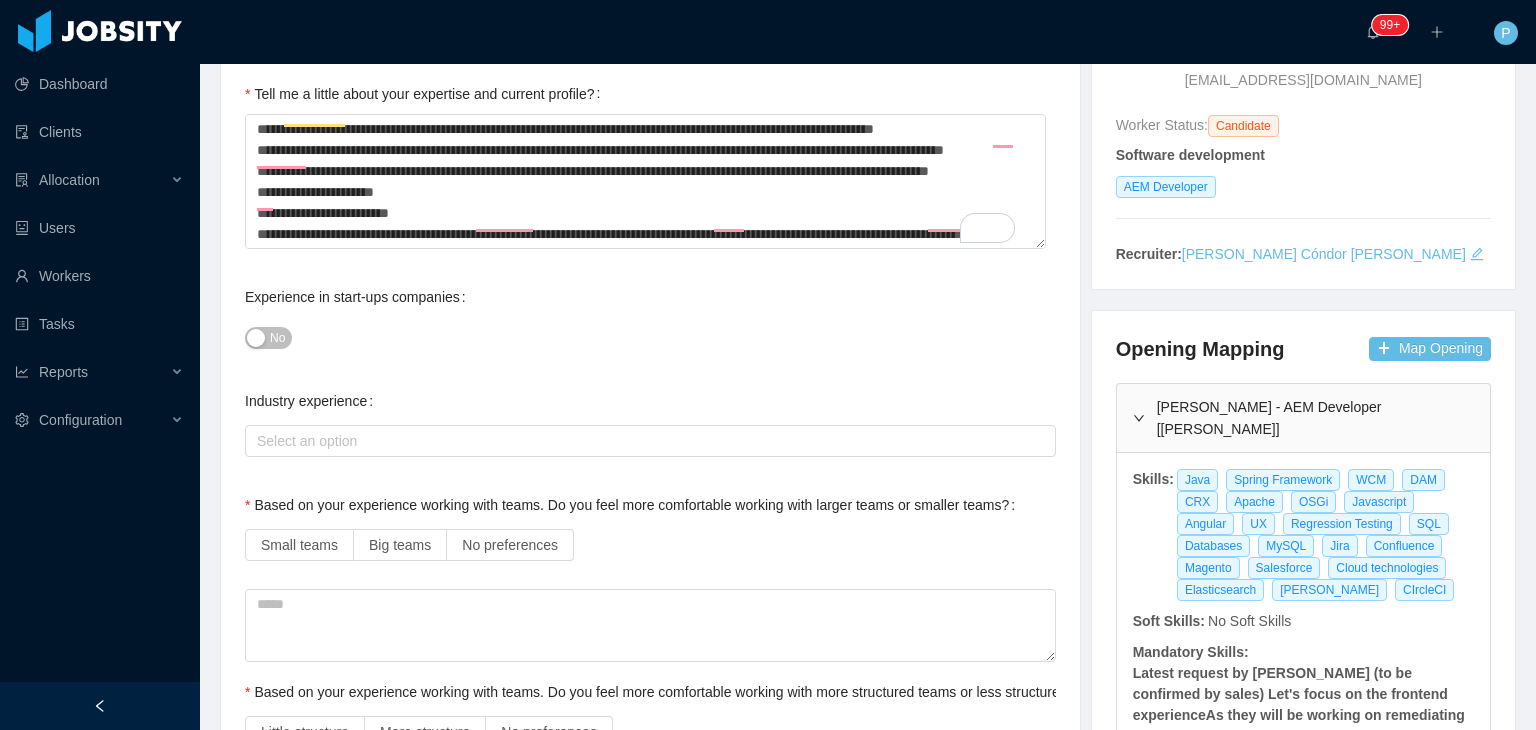 scroll, scrollTop: 320, scrollLeft: 0, axis: vertical 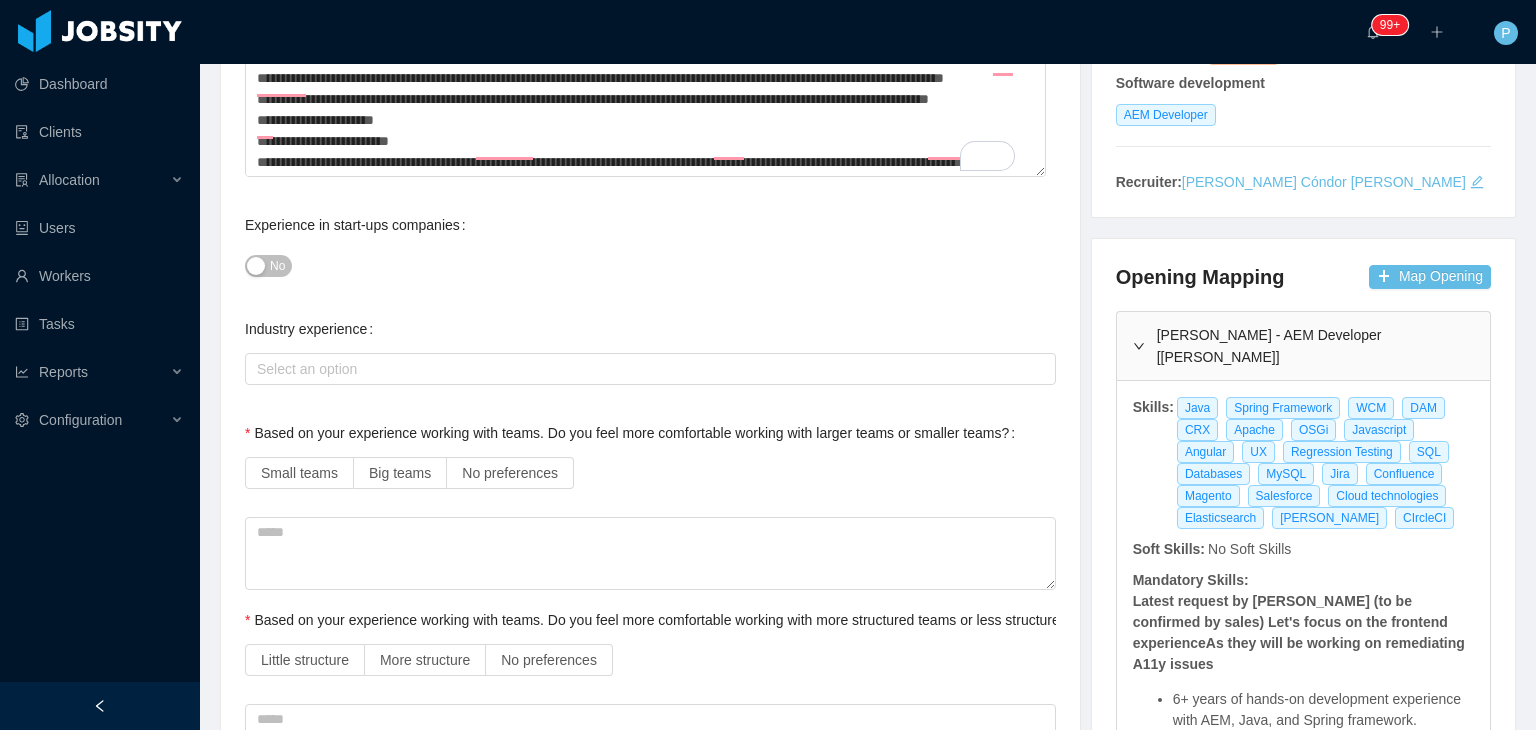 click on "No" at bounding box center (277, 266) 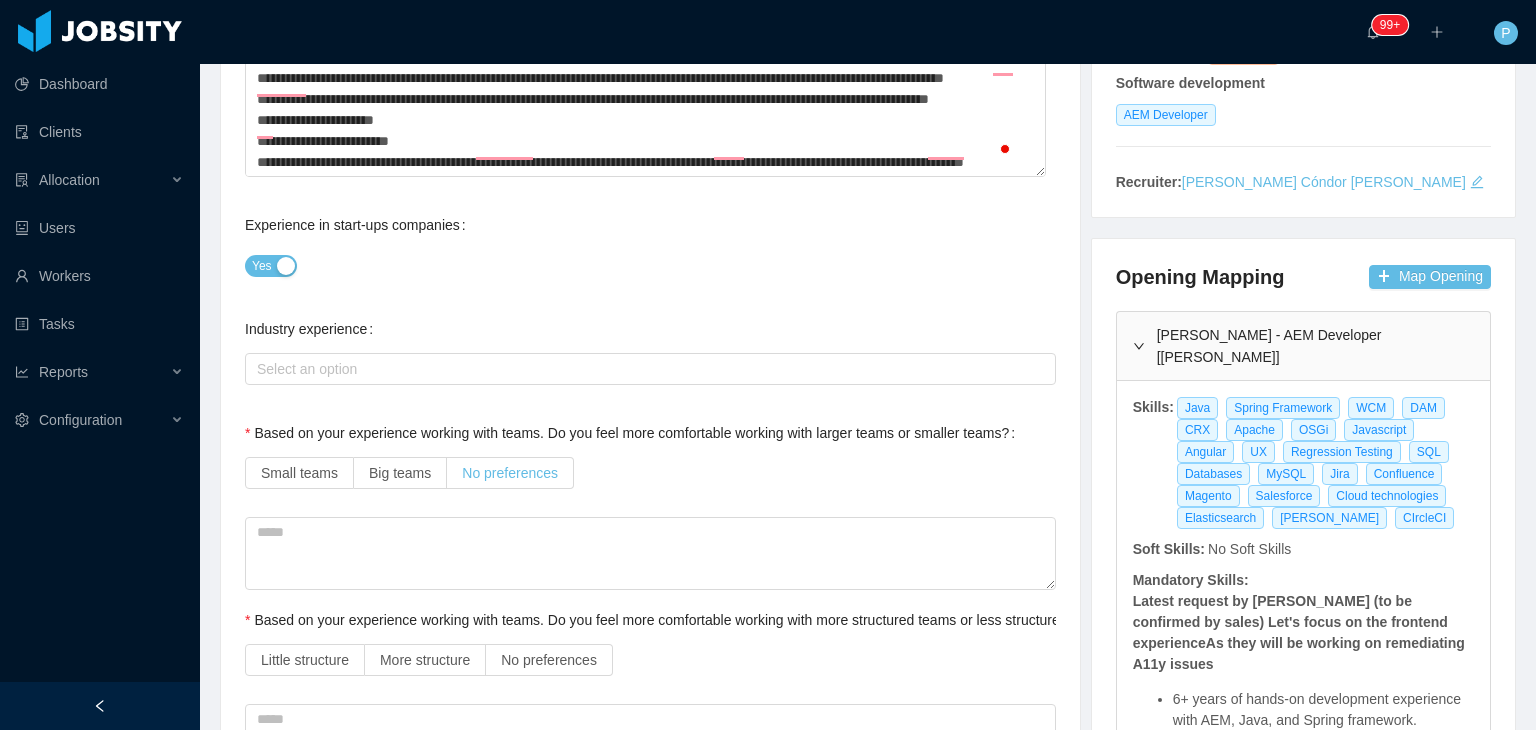 click on "No preferences" at bounding box center [510, 473] 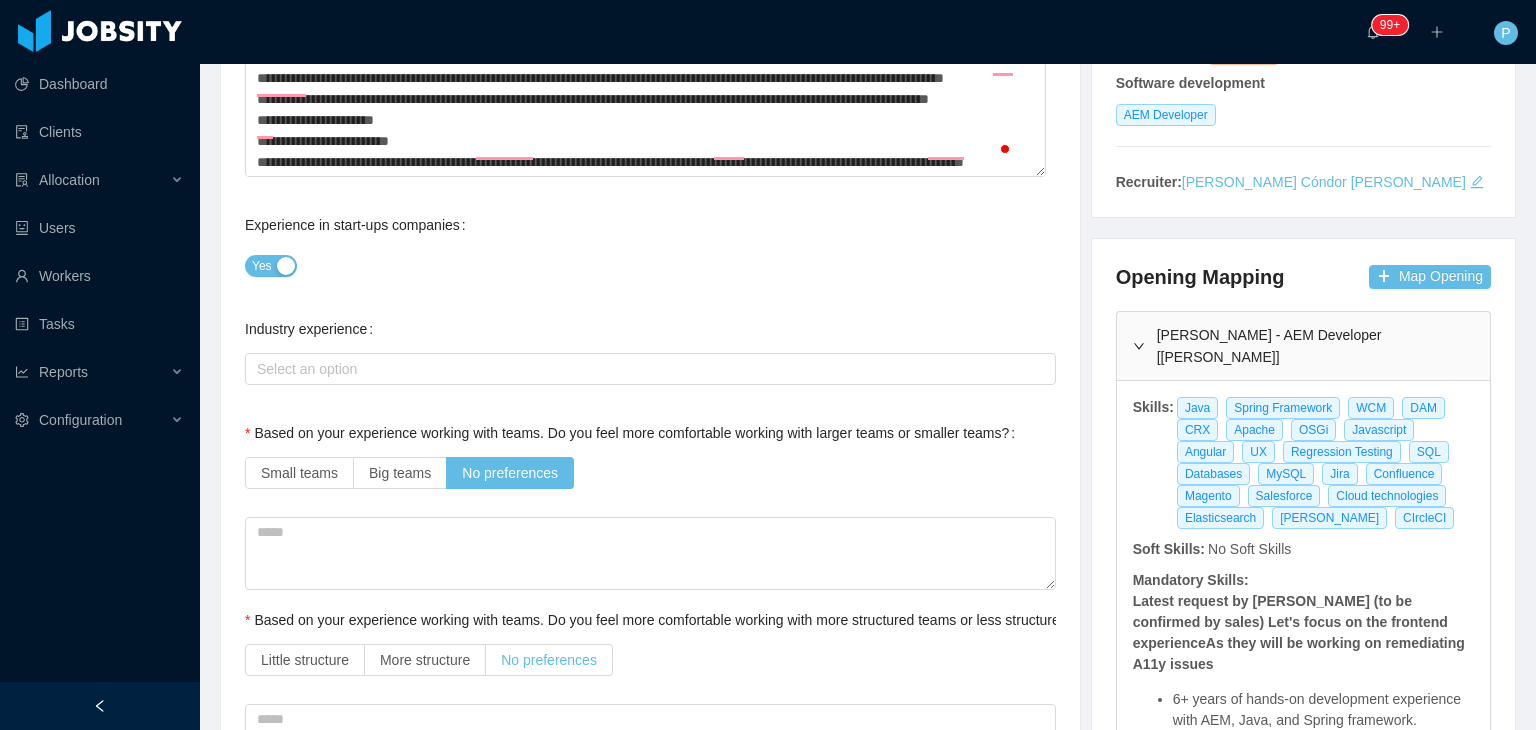 click on "No preferences" at bounding box center (549, 660) 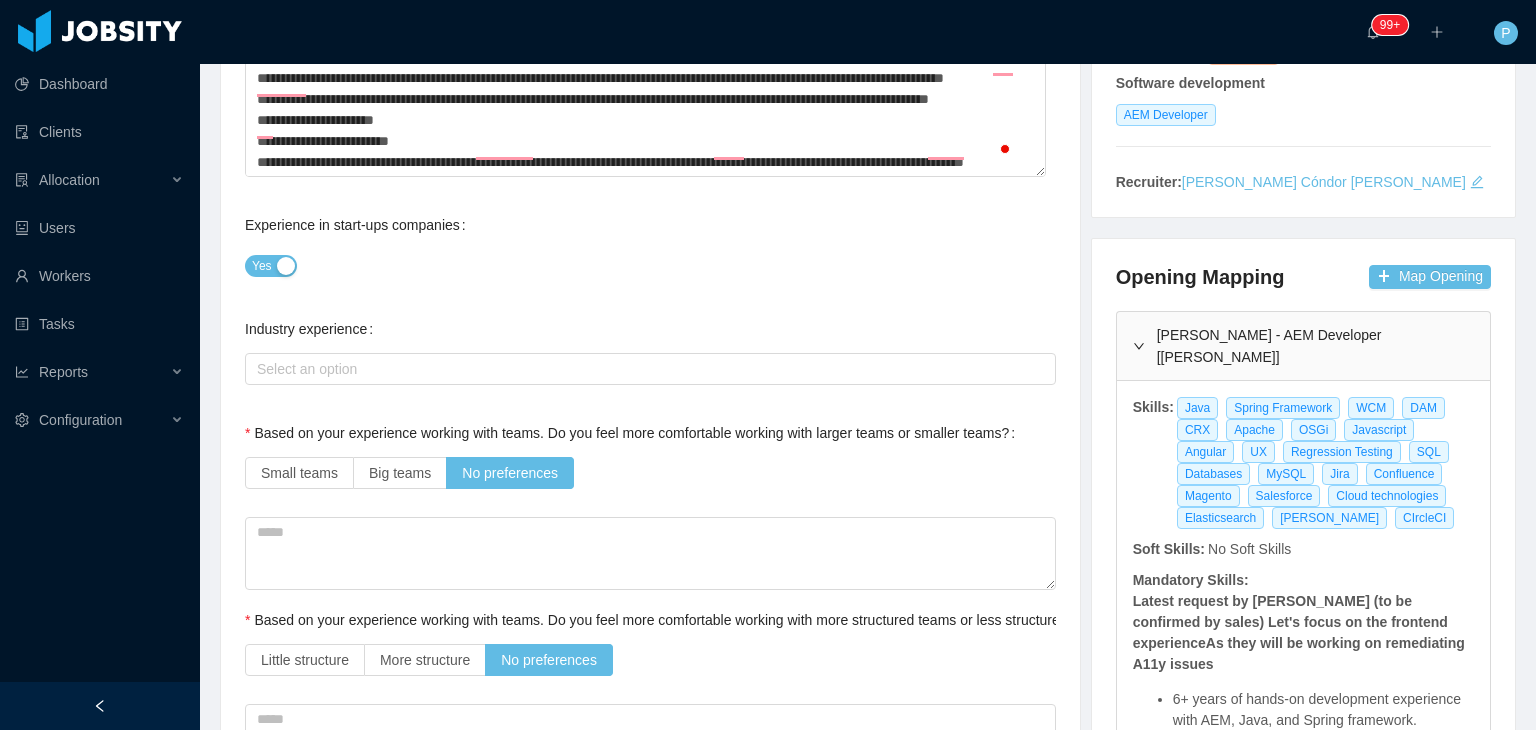 click on "Little structure More structure No preferences" at bounding box center [650, 660] 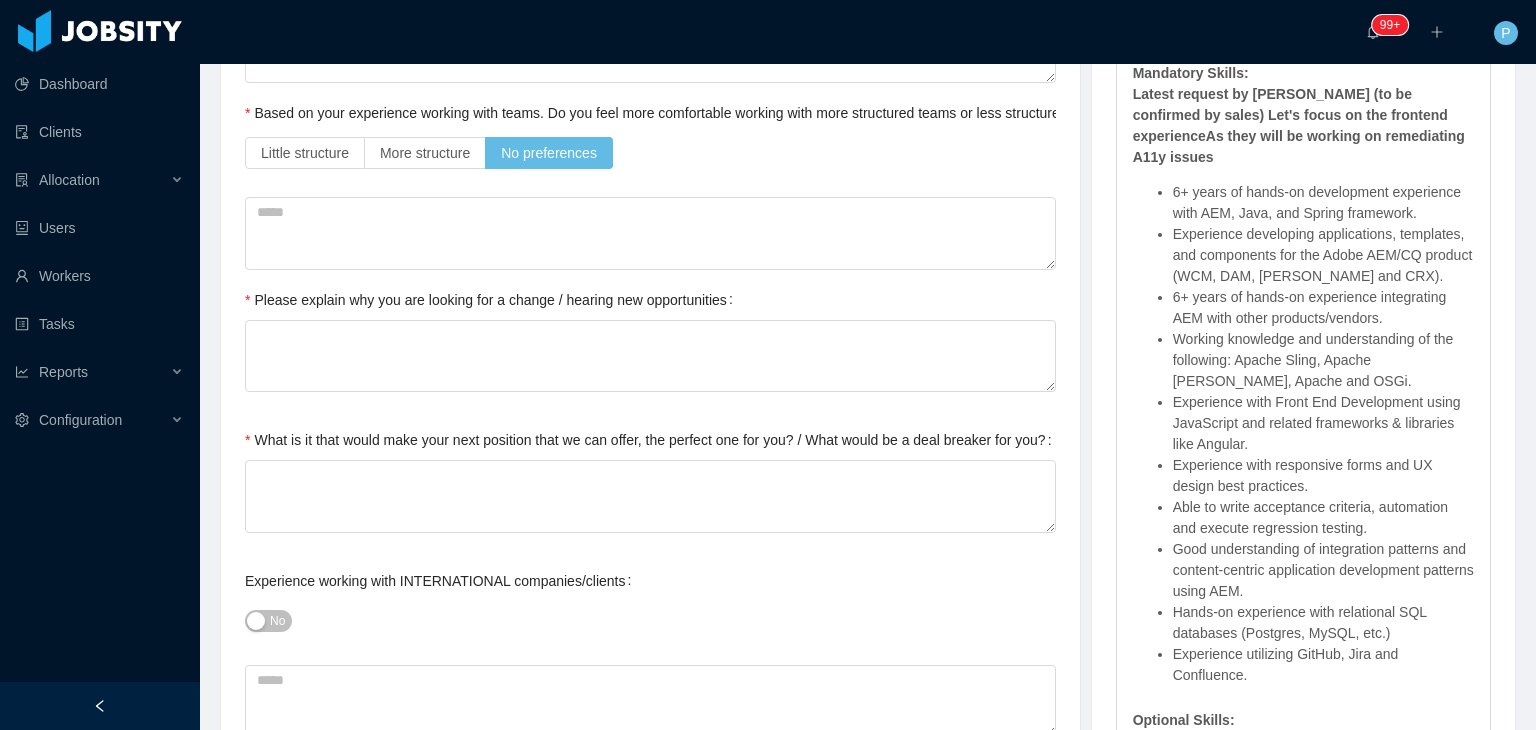 scroll, scrollTop: 840, scrollLeft: 0, axis: vertical 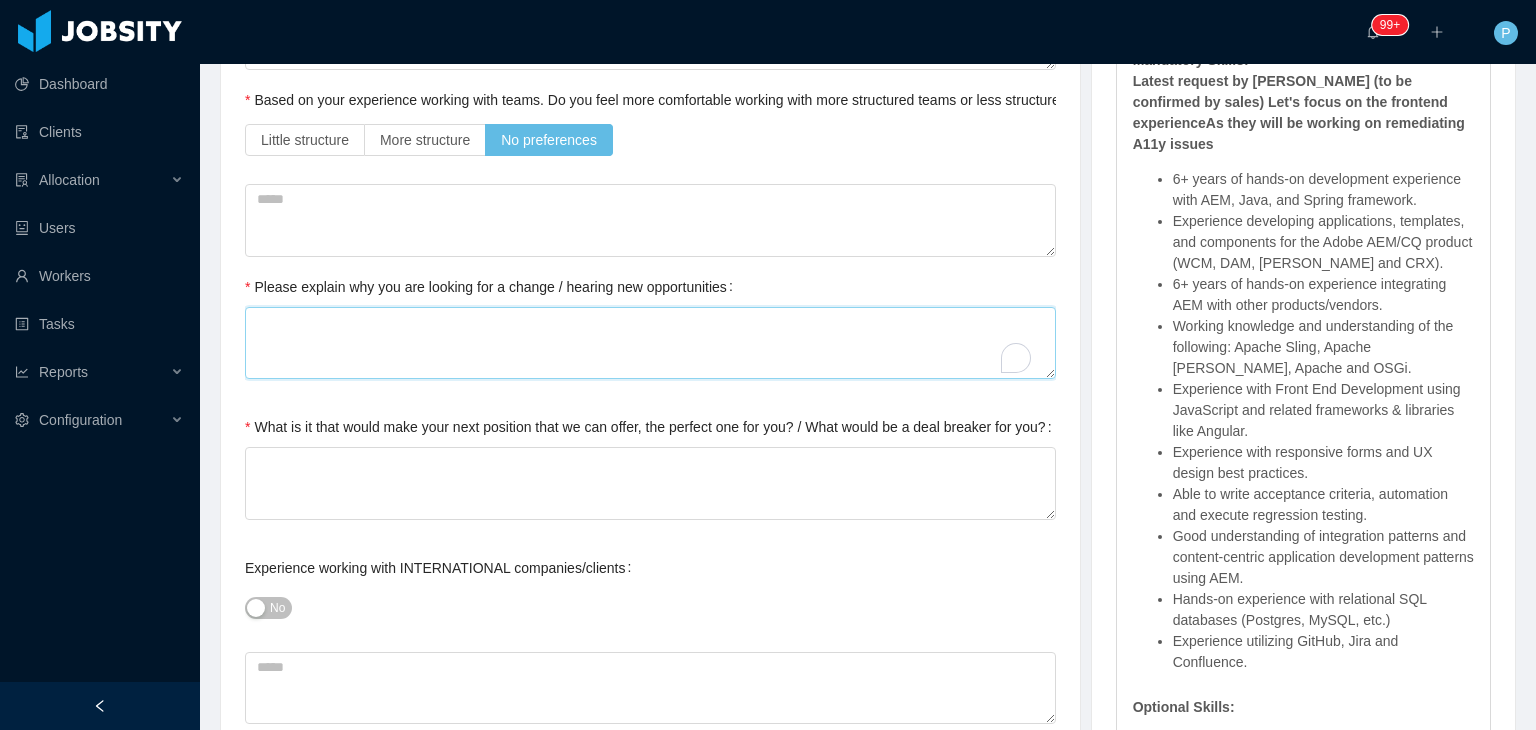 click on "Please explain why you are looking for a change / hearing new opportunities" at bounding box center (650, 343) 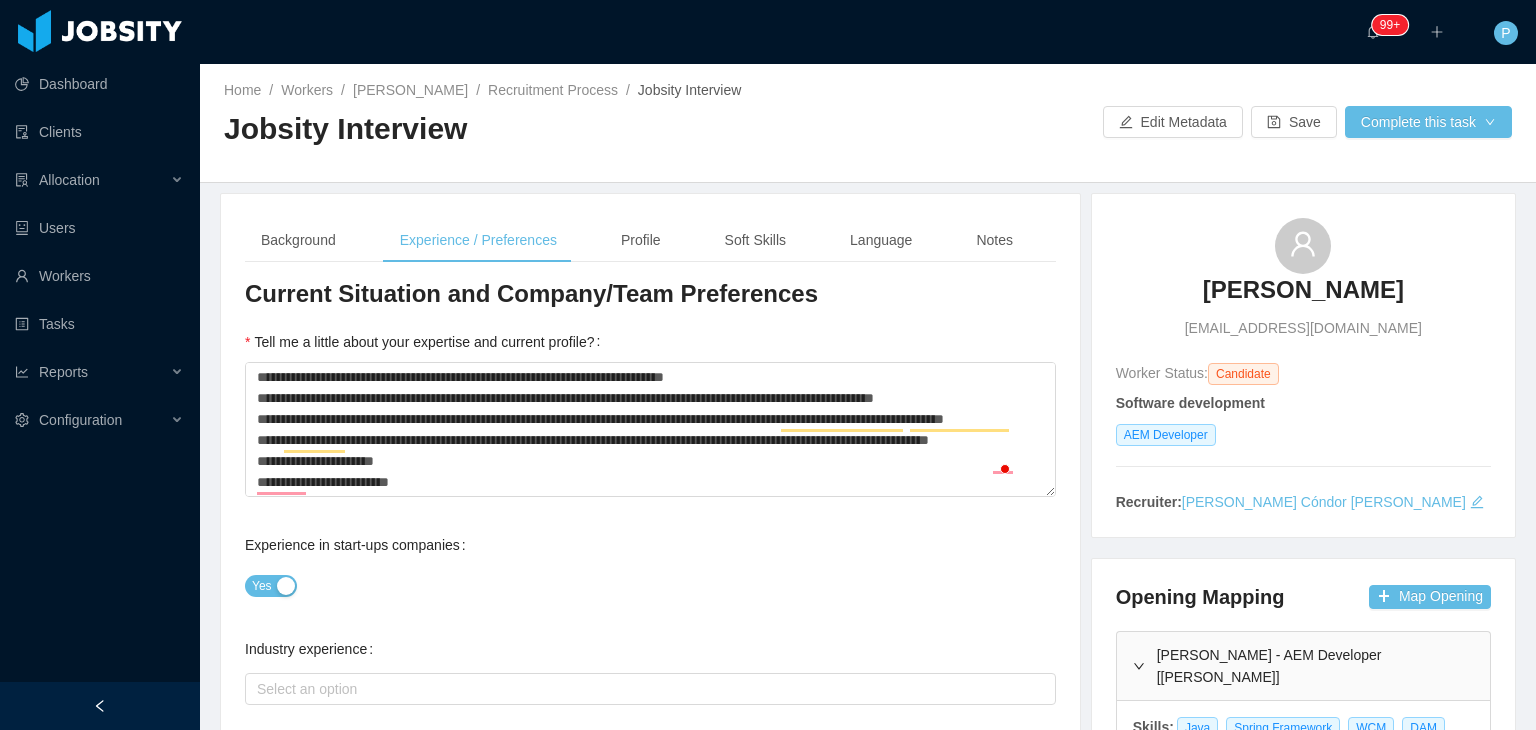 type on "**********" 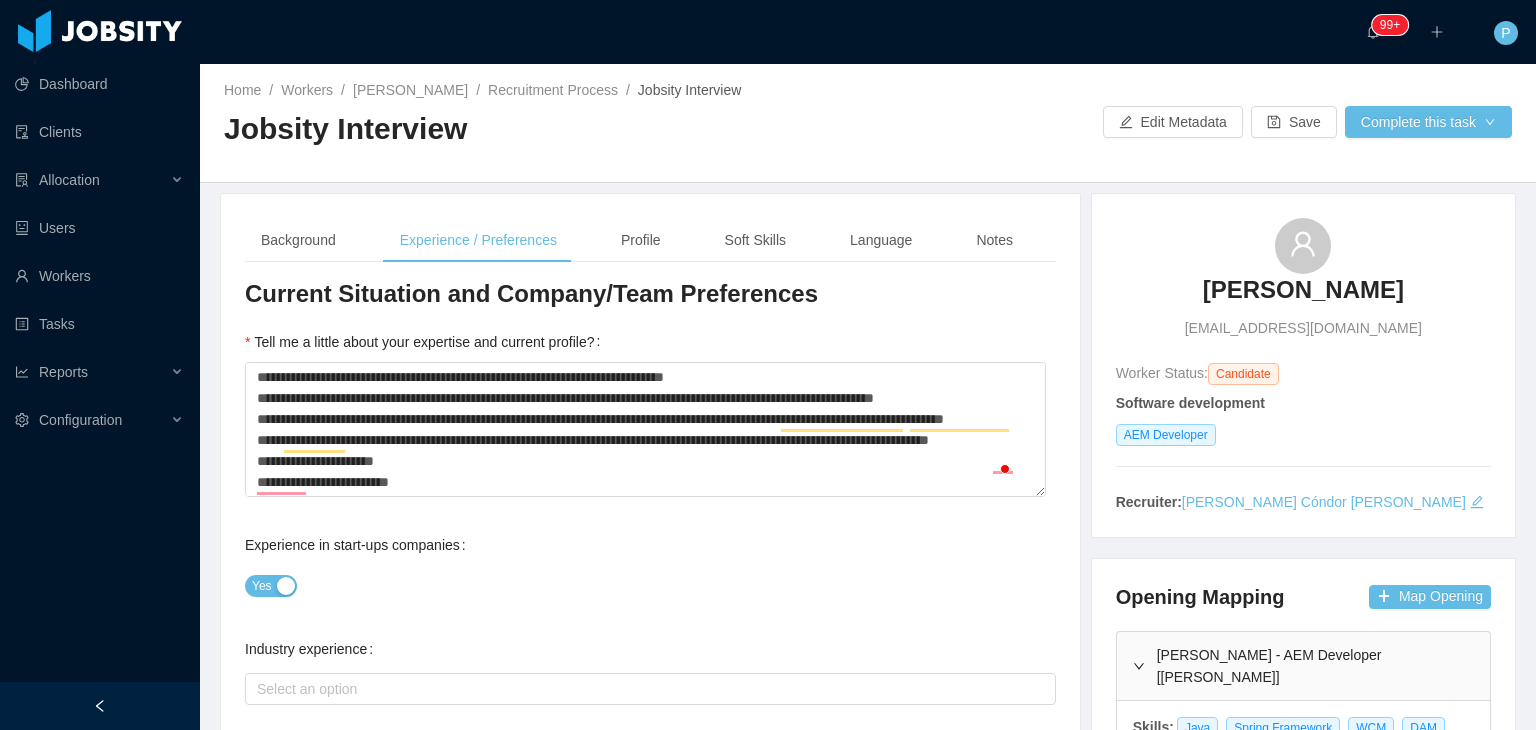 scroll, scrollTop: 0, scrollLeft: 0, axis: both 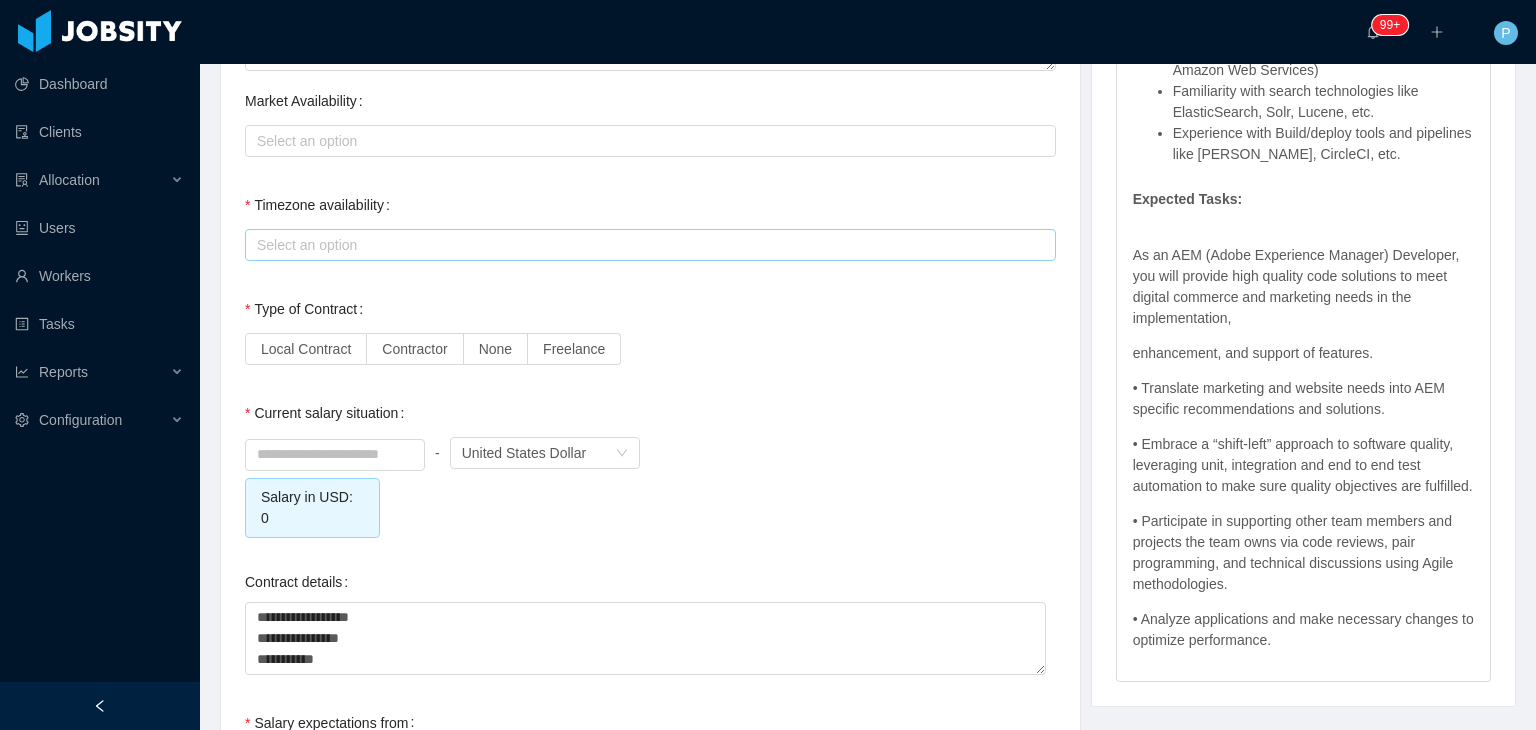 drag, startPoint x: 340, startPoint y: 227, endPoint x: 340, endPoint y: 243, distance: 16 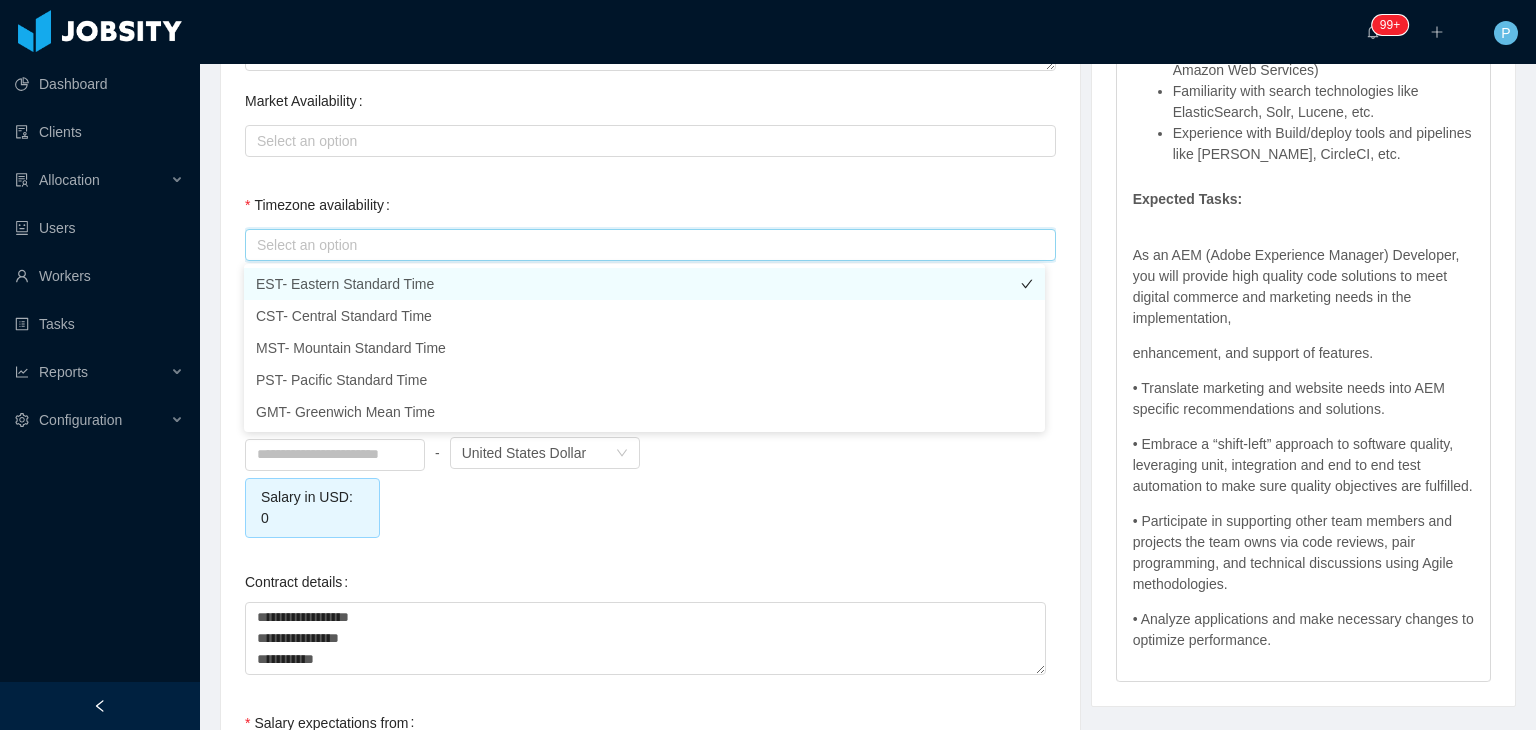 click on "EST- Eastern Standard Time" at bounding box center [644, 284] 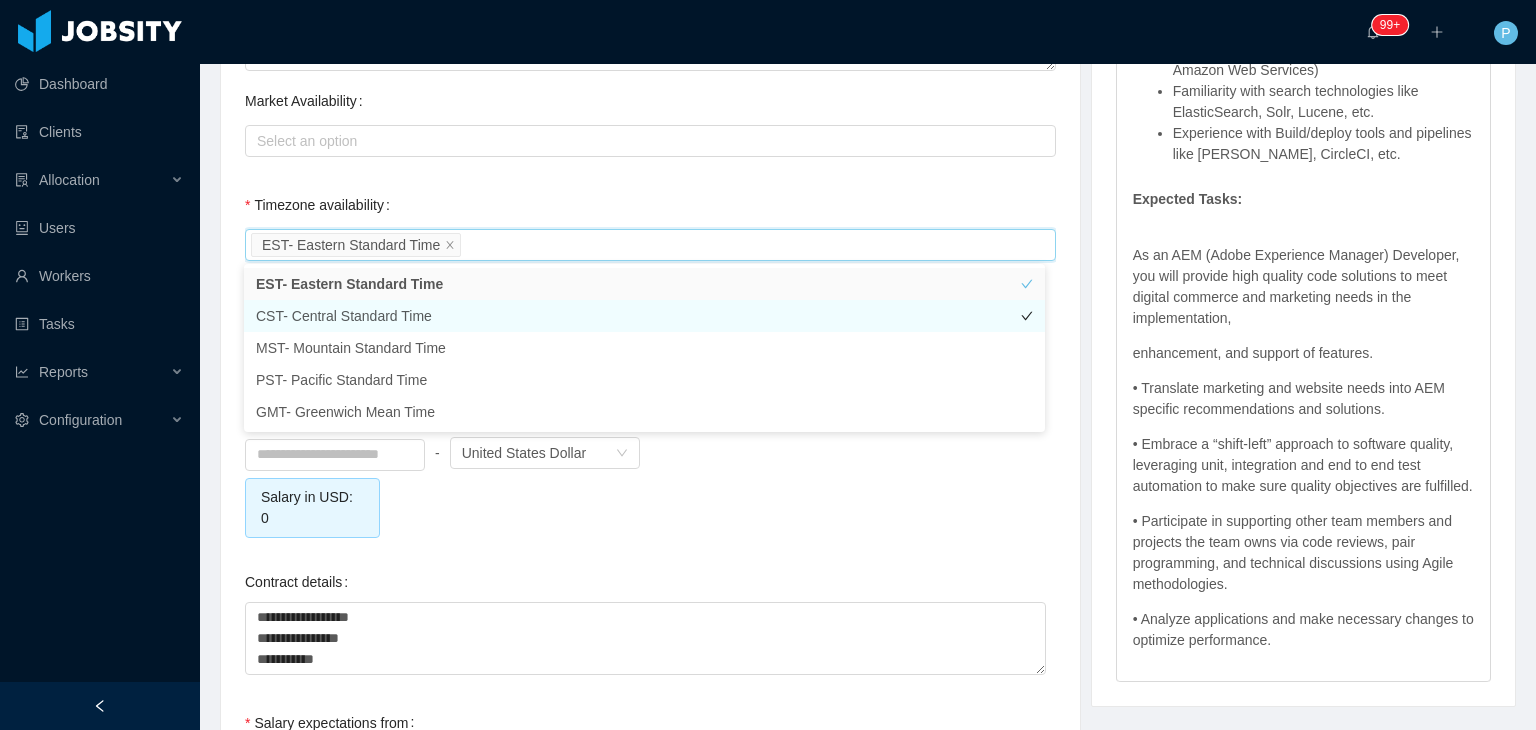 click on "CST- Central Standard Time" at bounding box center [644, 316] 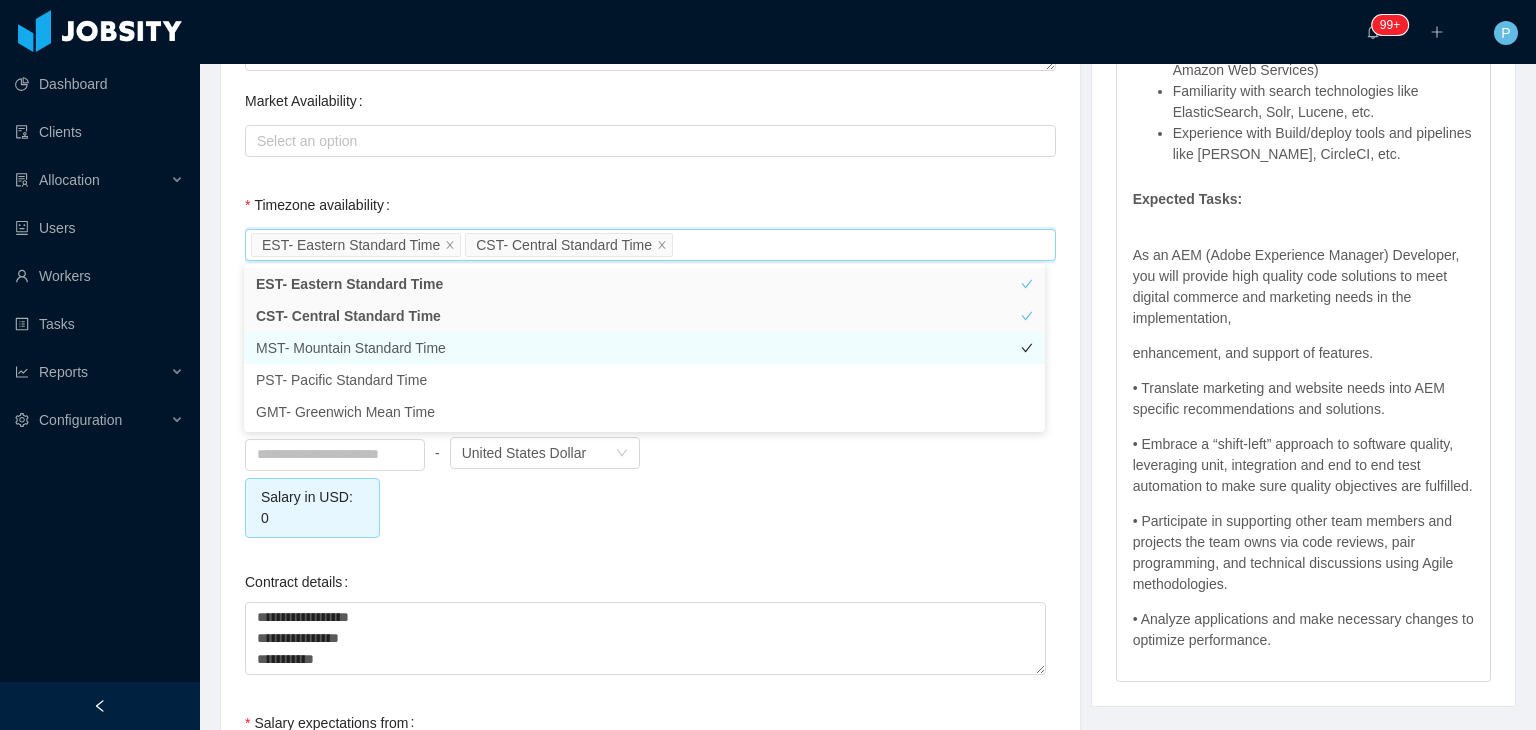 click on "MST- Mountain Standard Time" at bounding box center (644, 348) 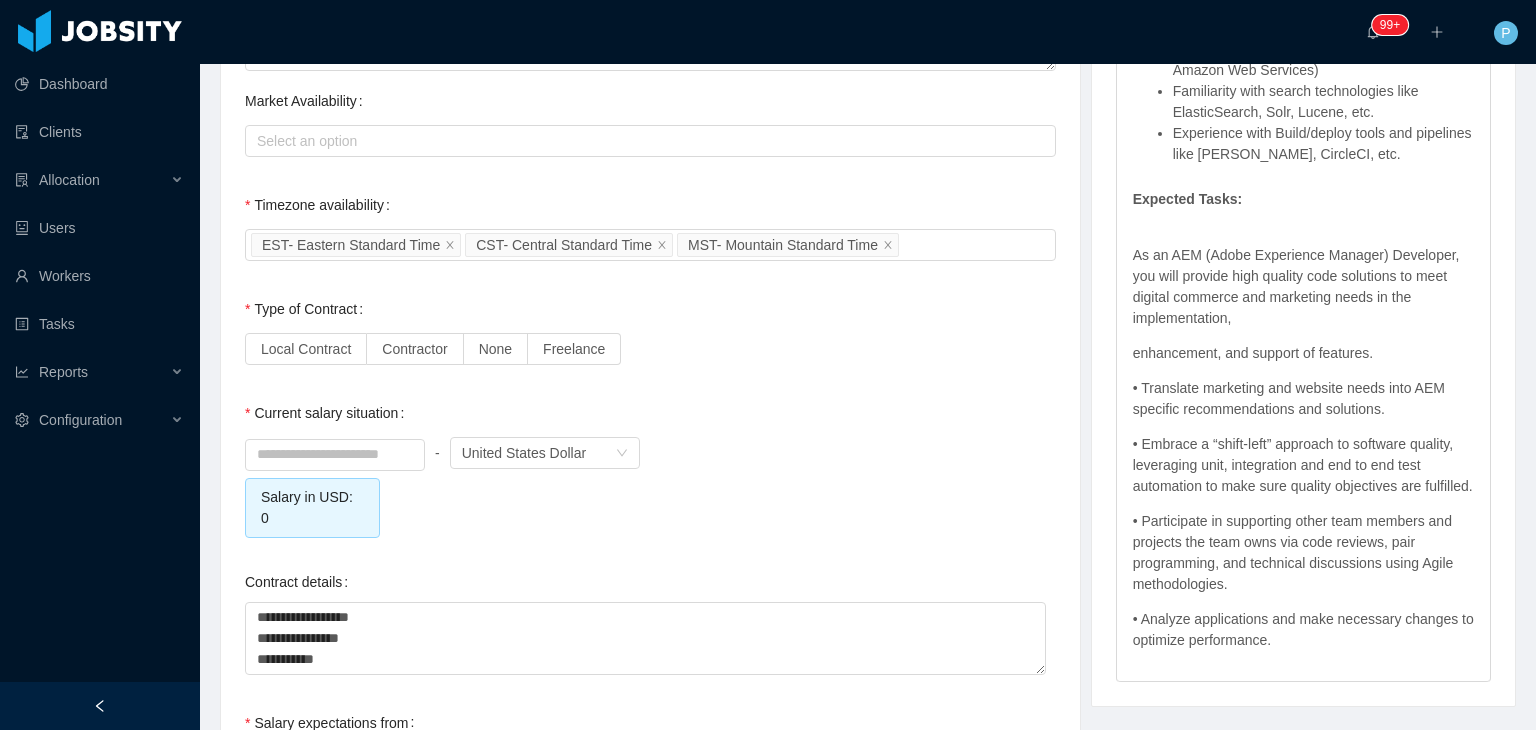 click on "**********" at bounding box center (650, -140) 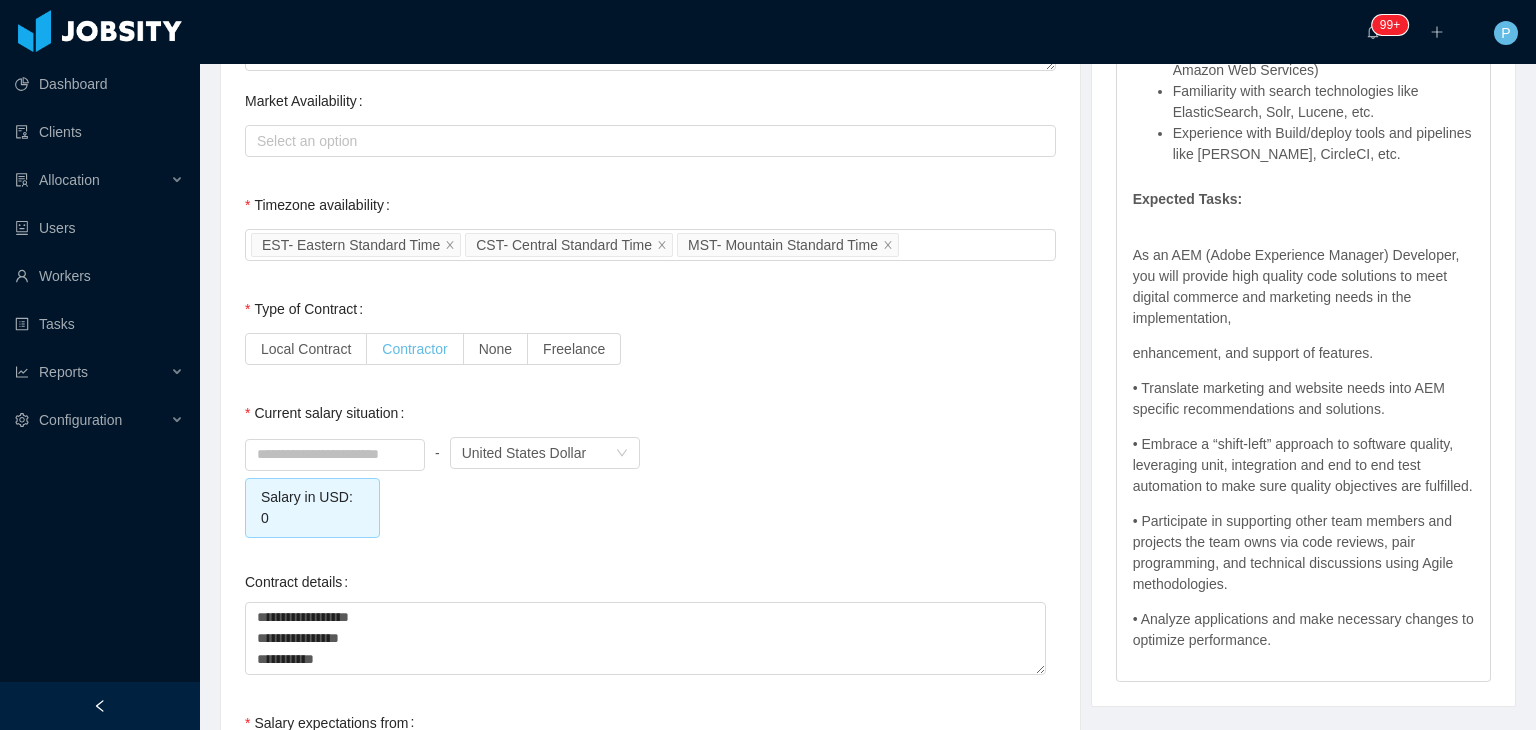click on "Contractor" at bounding box center (414, 349) 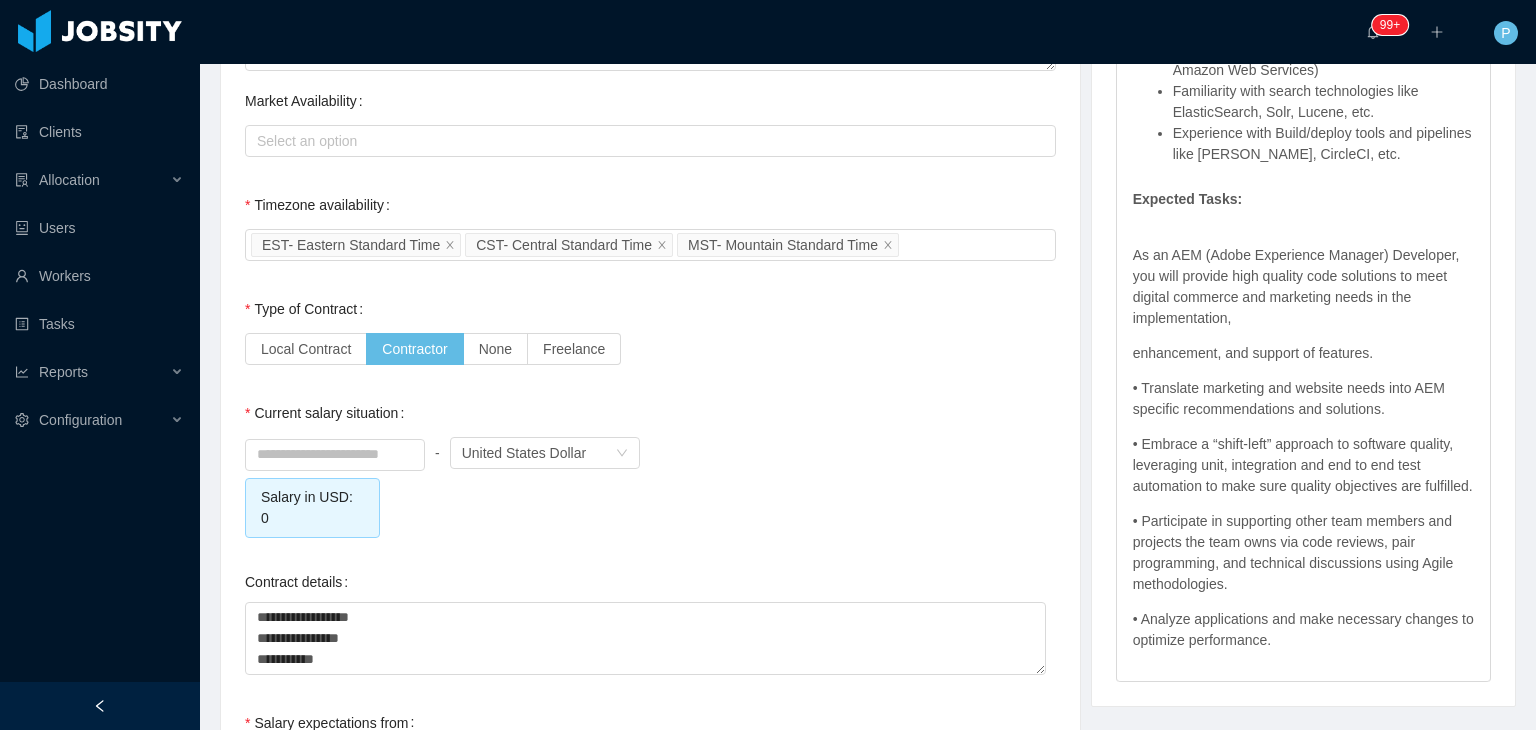 click on "**********" at bounding box center (650, -110) 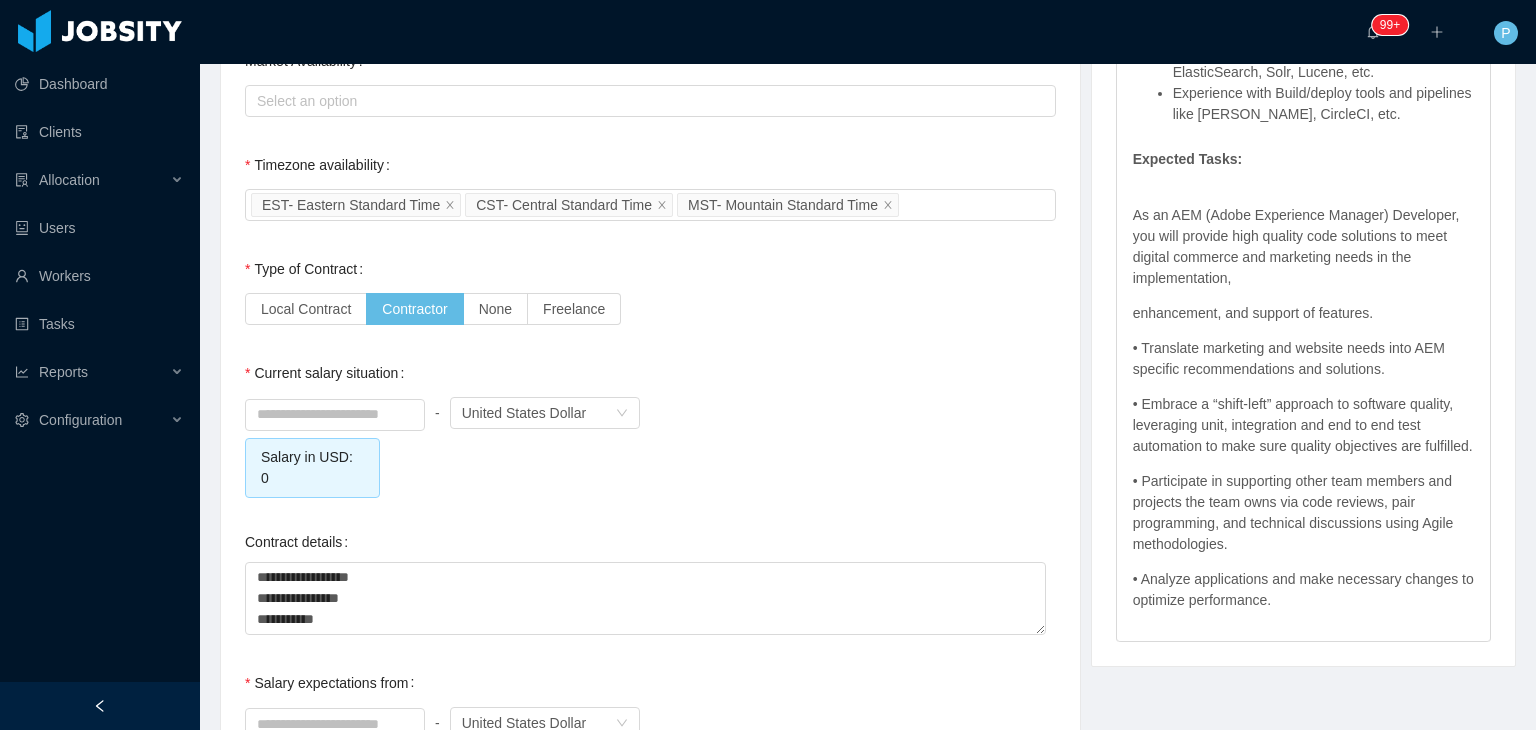 scroll, scrollTop: 1760, scrollLeft: 0, axis: vertical 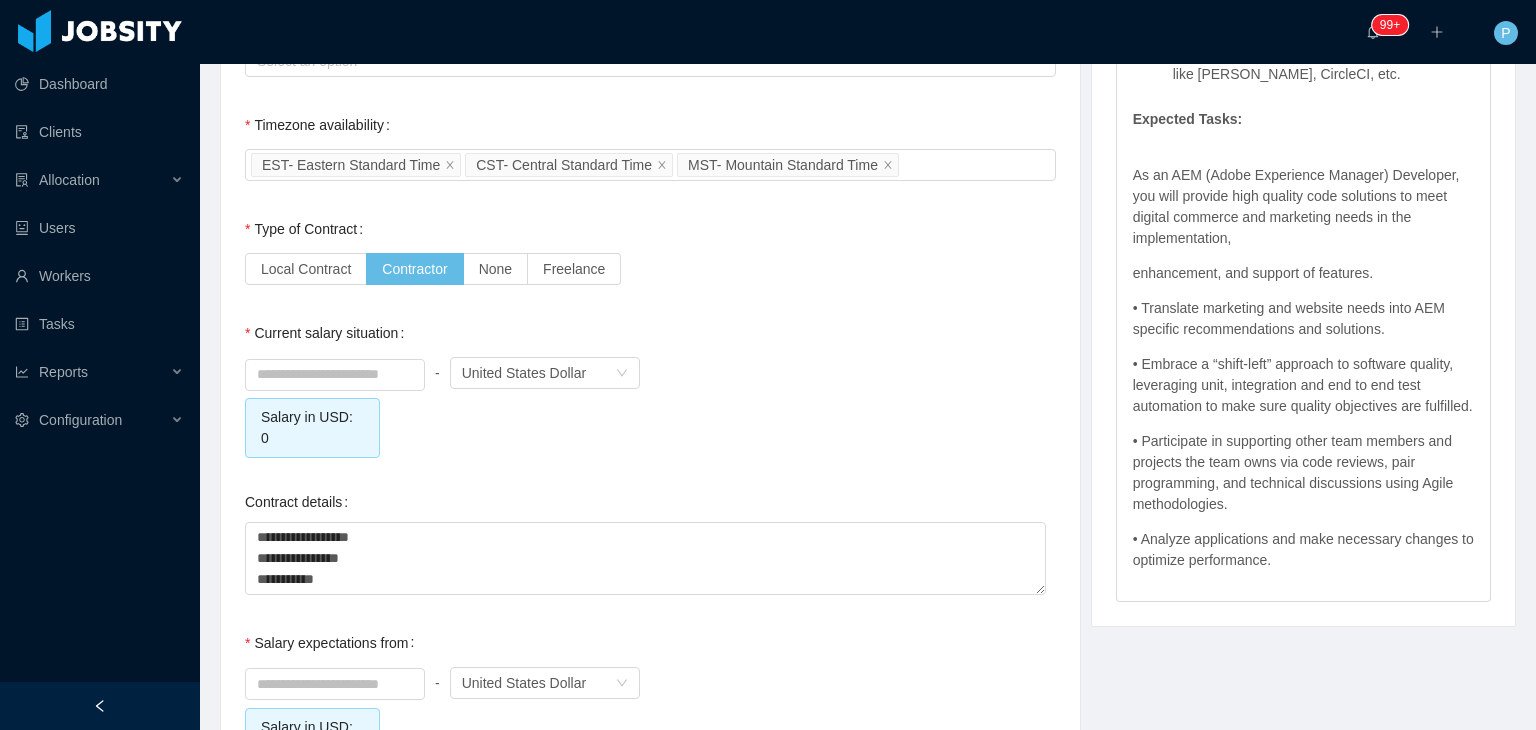 click on "- Currency United States Dollar   Salary in USD: 0" at bounding box center (650, 405) 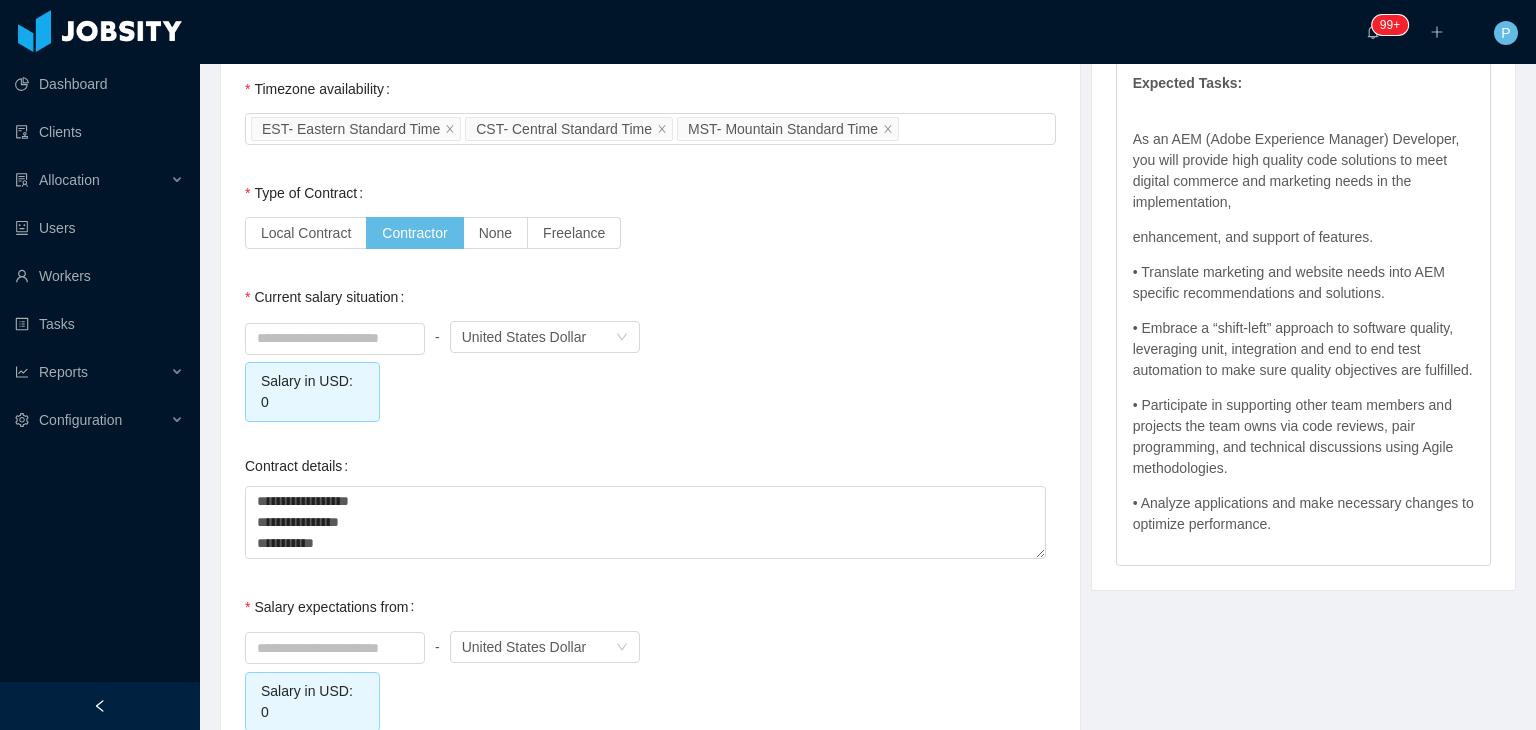 scroll, scrollTop: 1800, scrollLeft: 0, axis: vertical 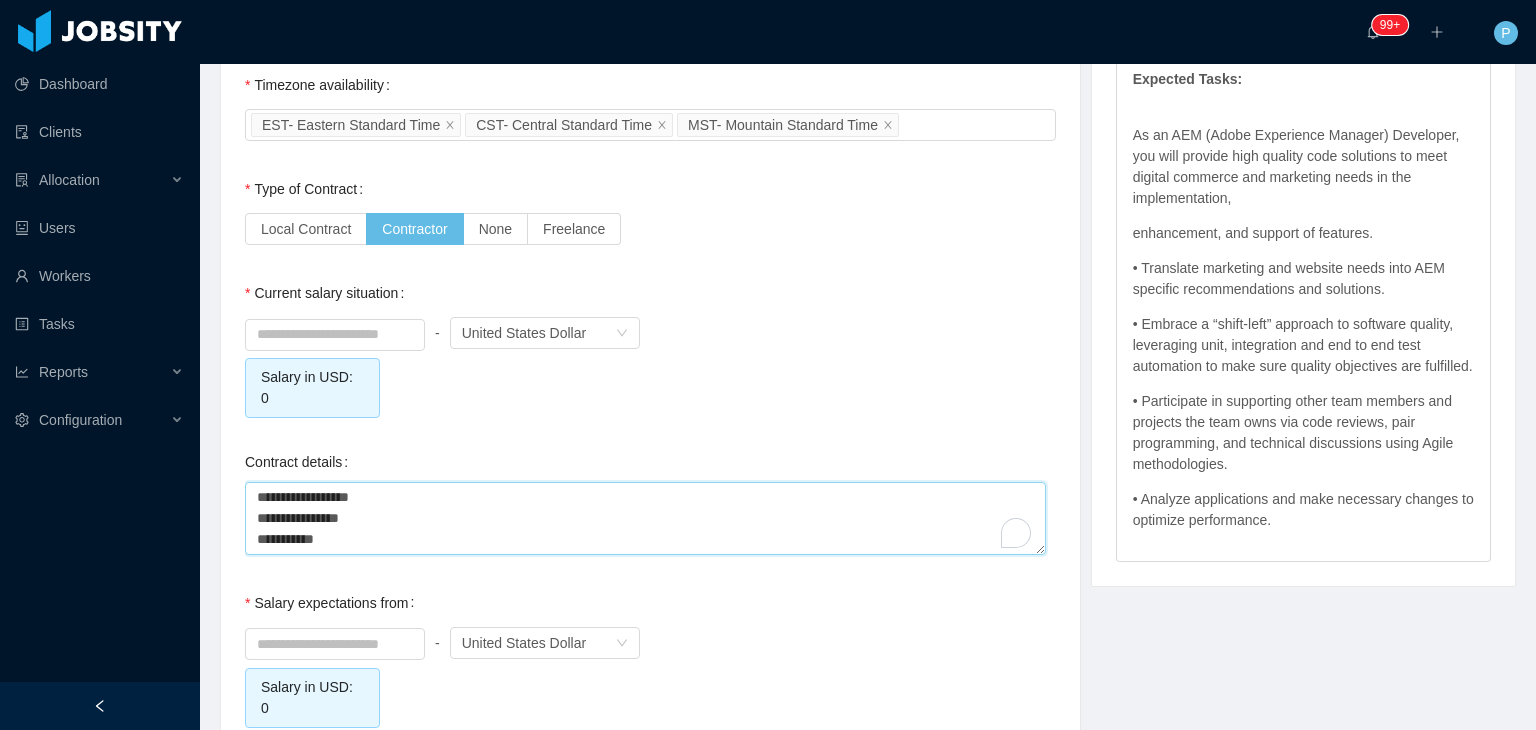 click on "**********" at bounding box center (645, 518) 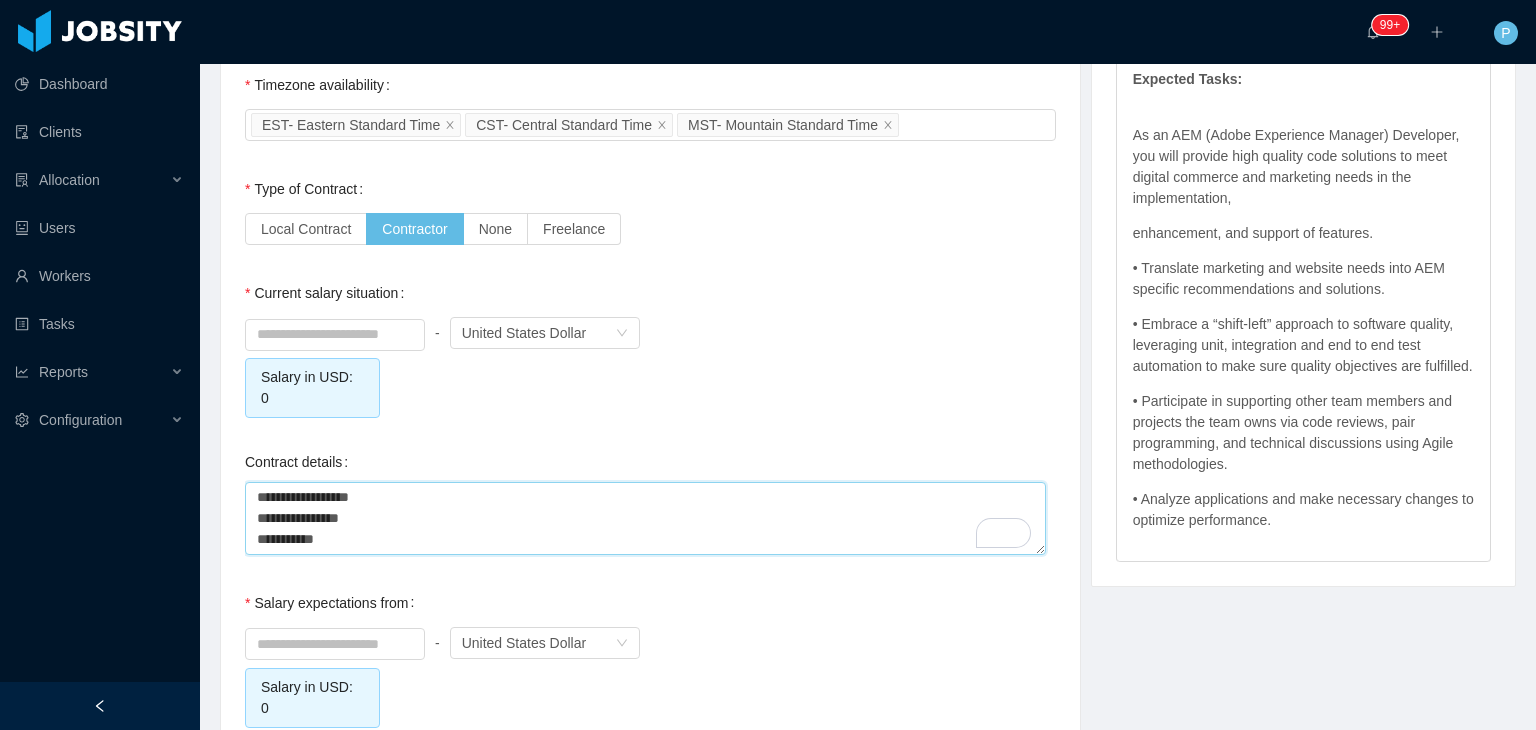 drag, startPoint x: 374, startPoint y: 517, endPoint x: 252, endPoint y: 466, distance: 132.23087 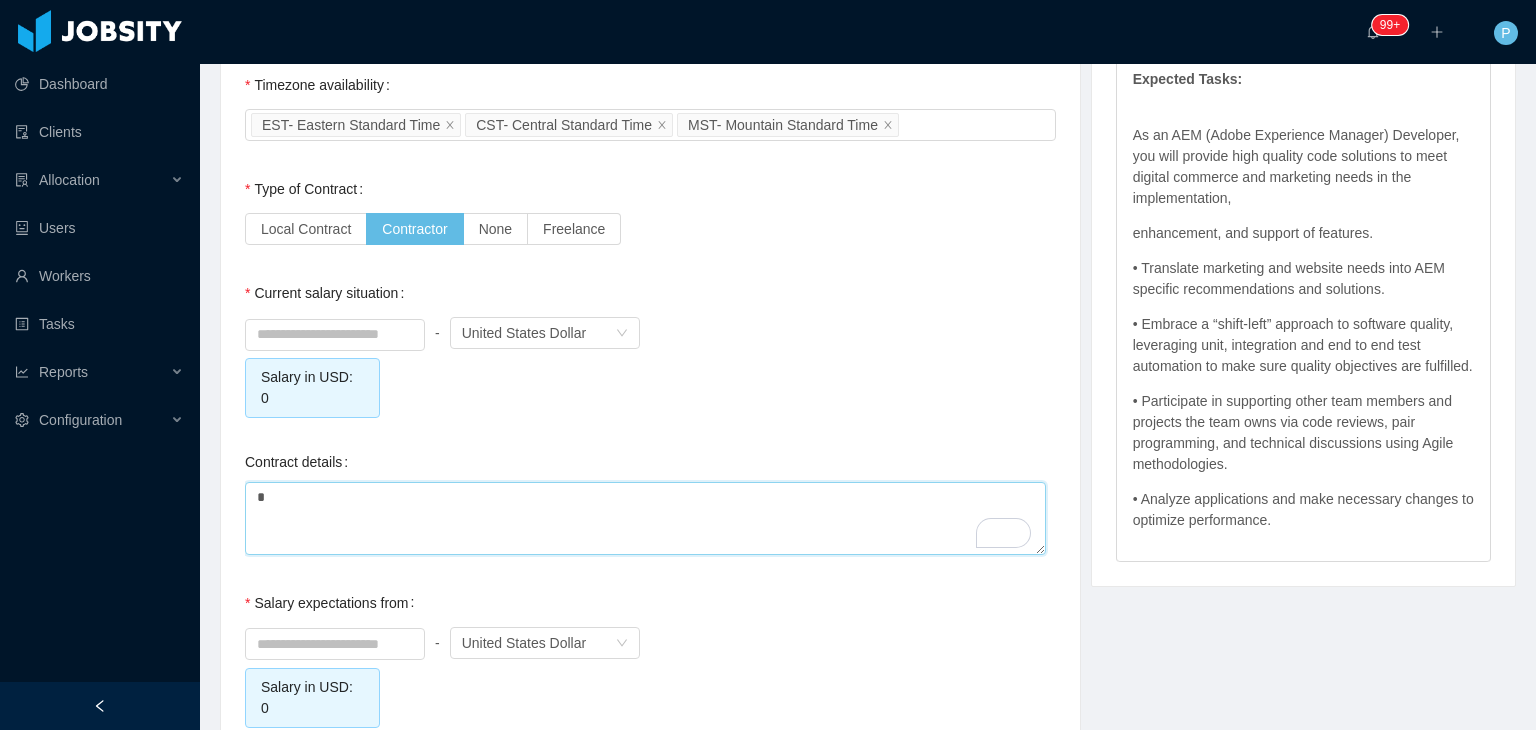 type 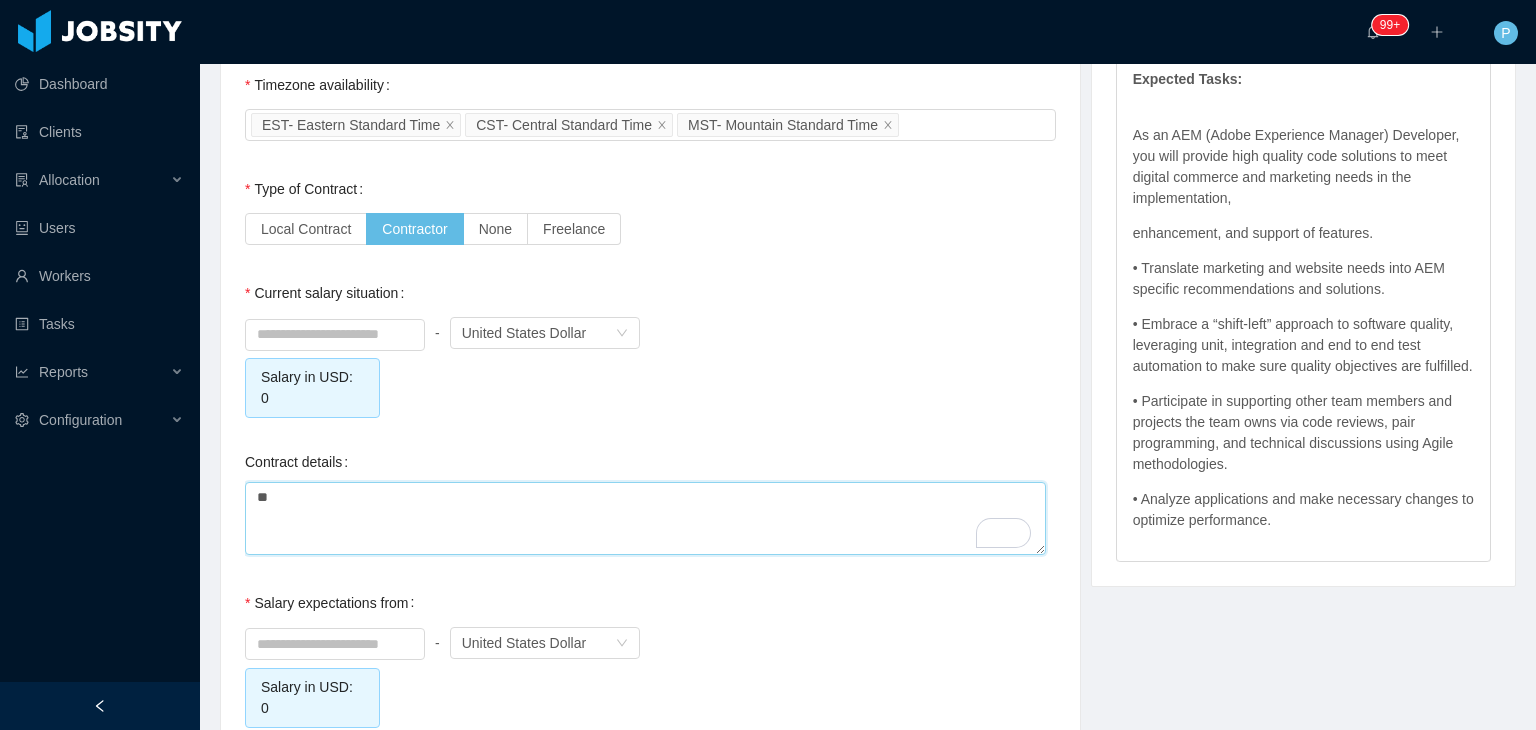type on "***" 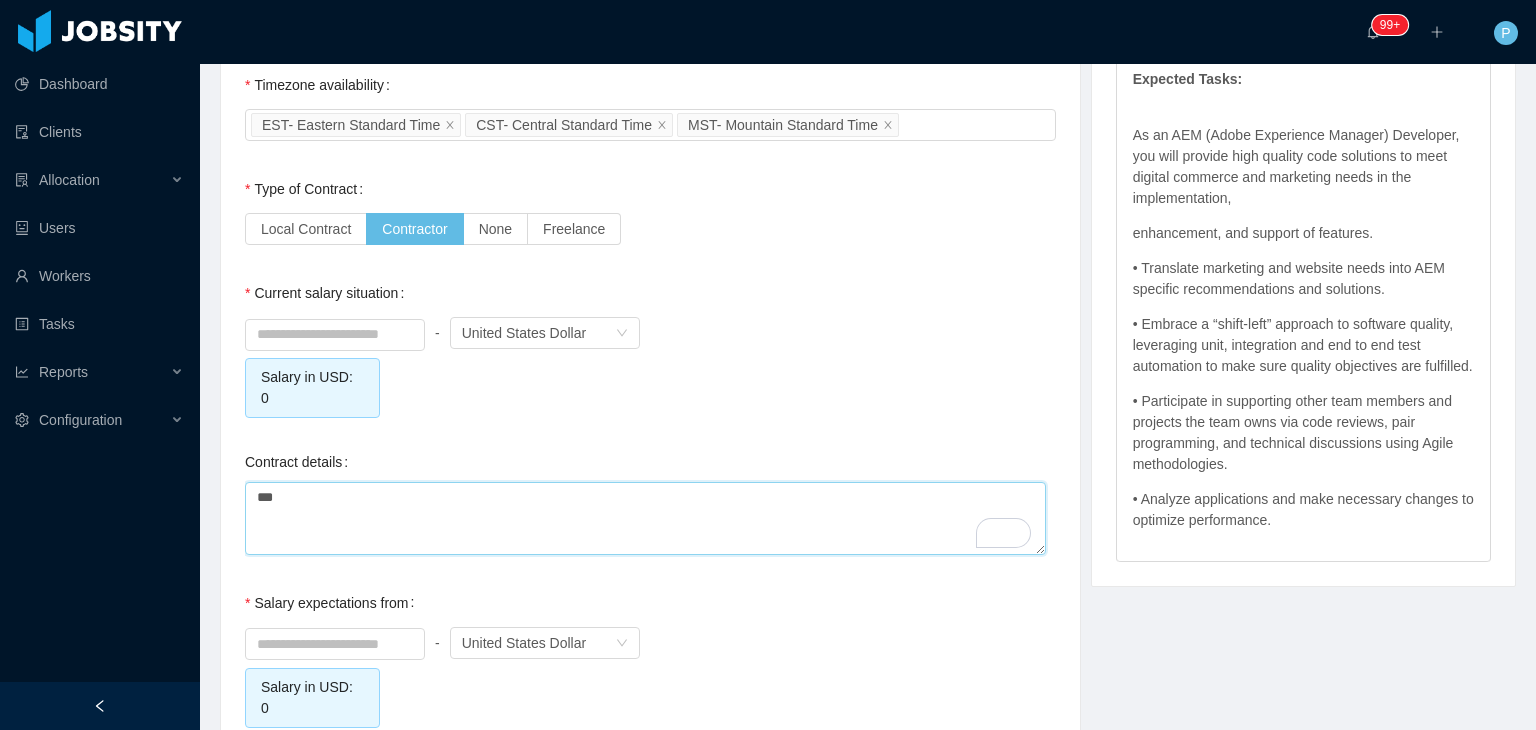 type on "****" 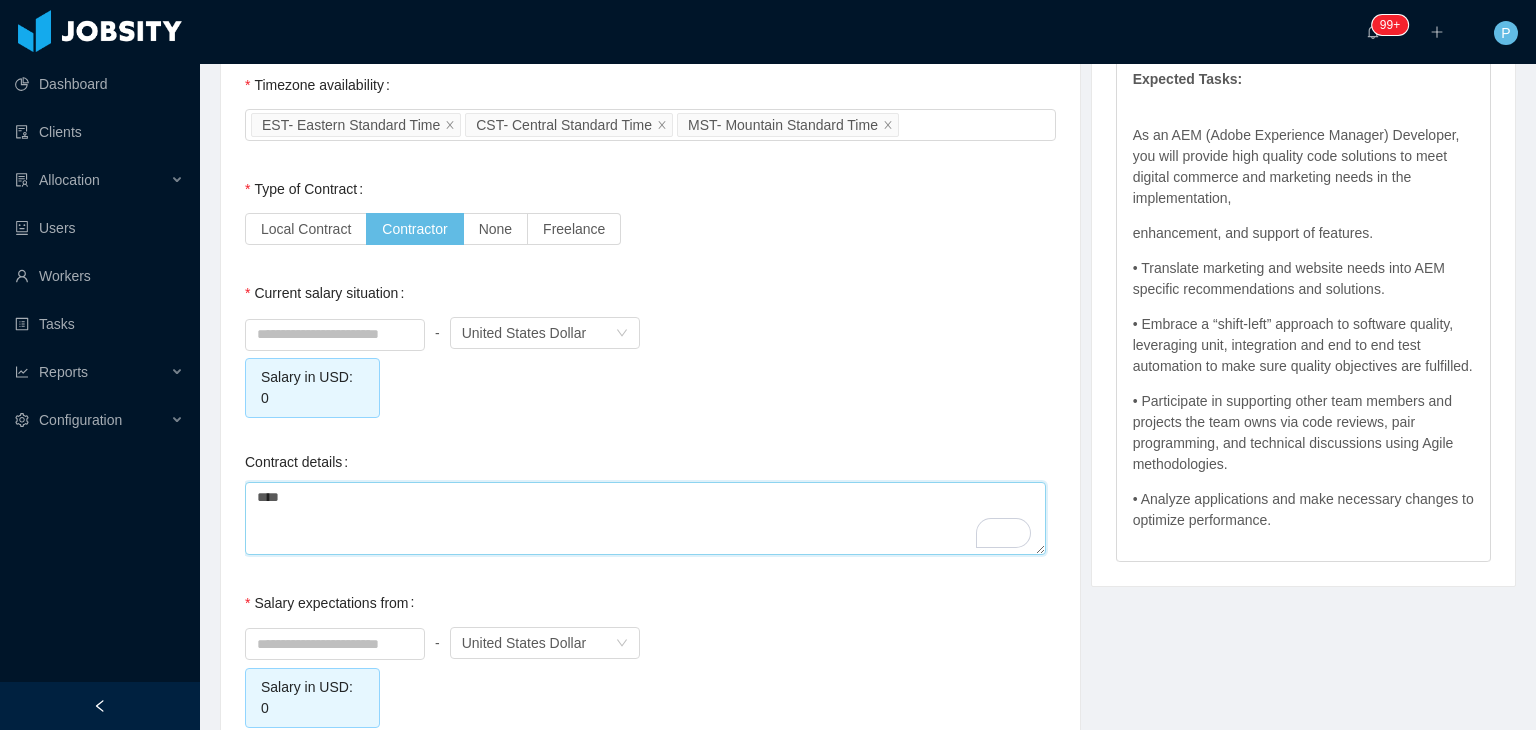 type on "*****" 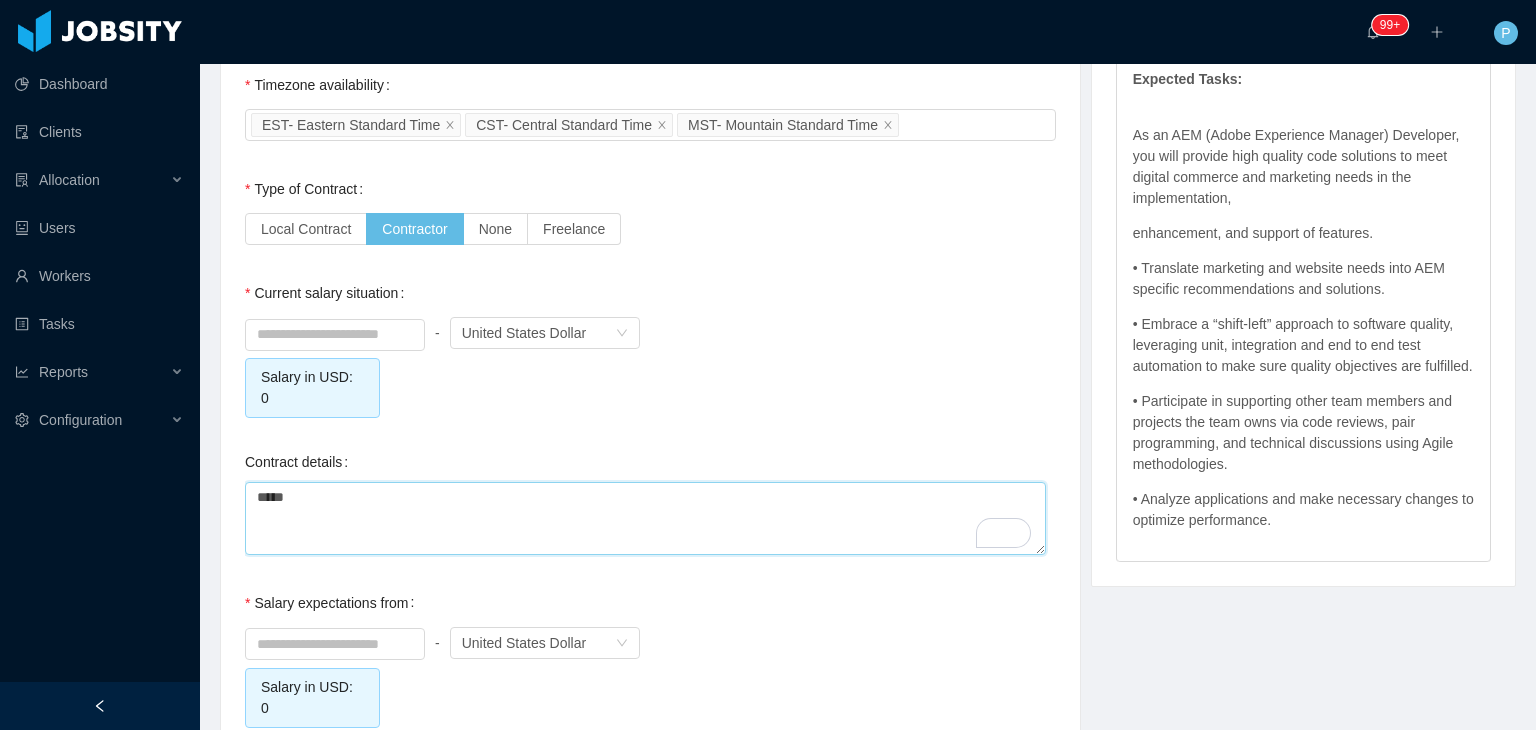 type on "*****" 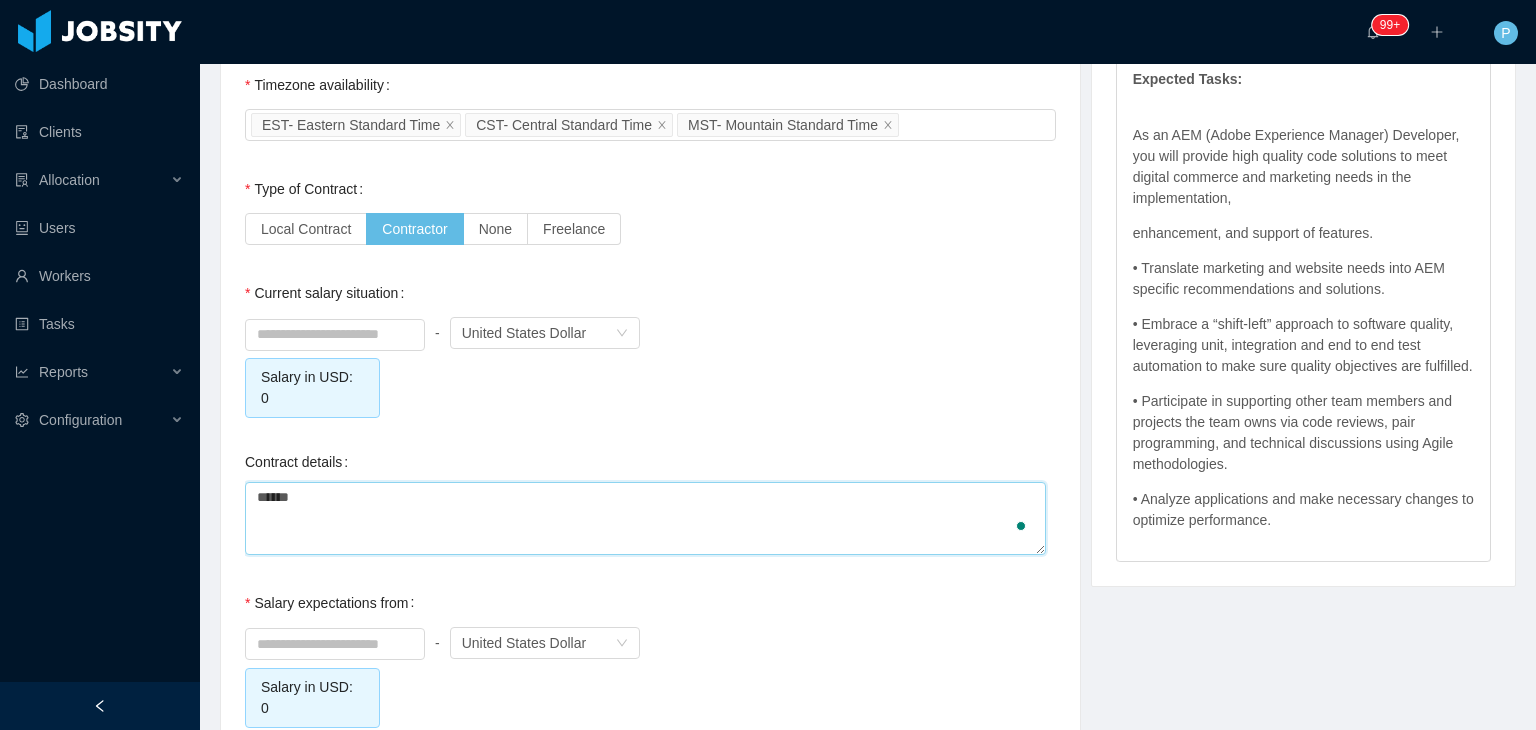 type on "*******" 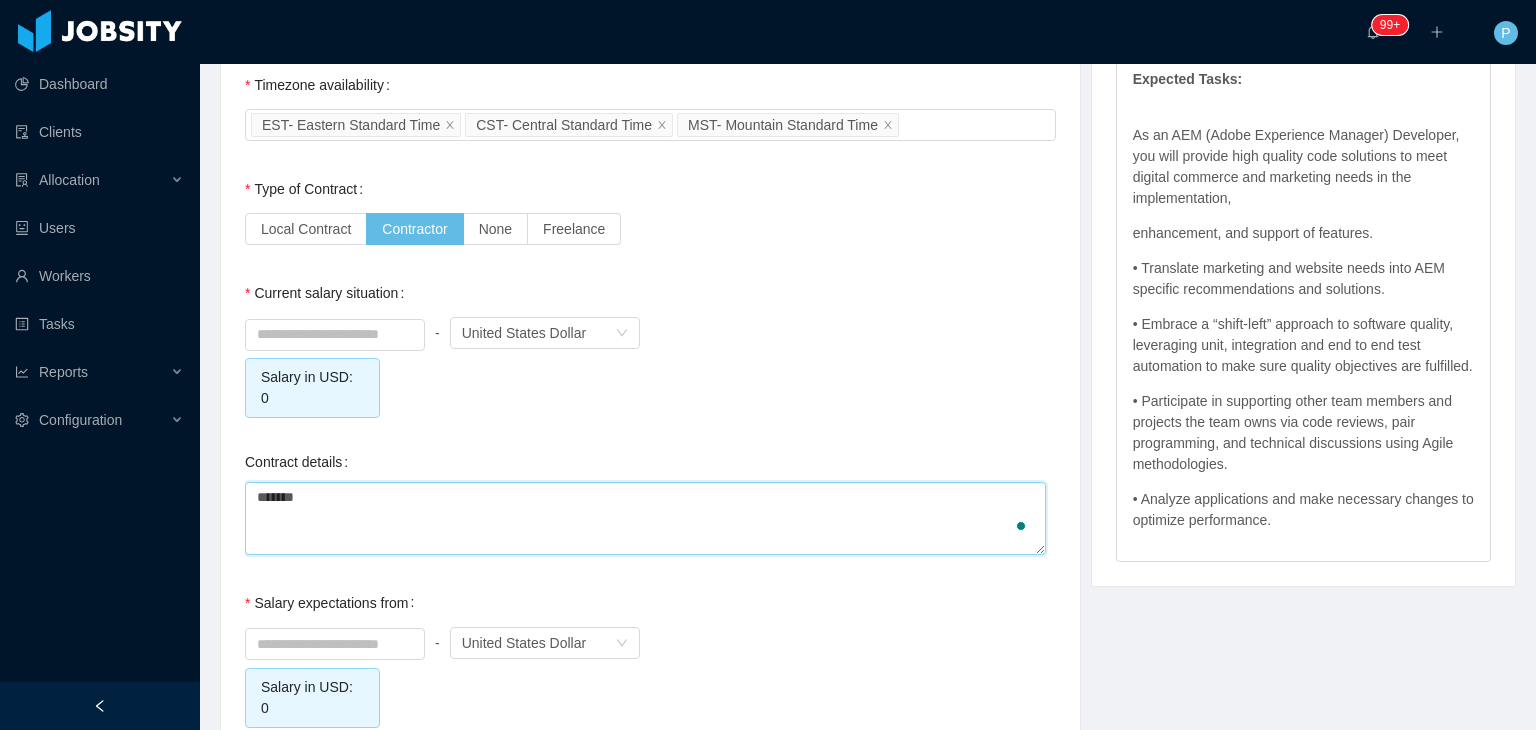 type on "*****" 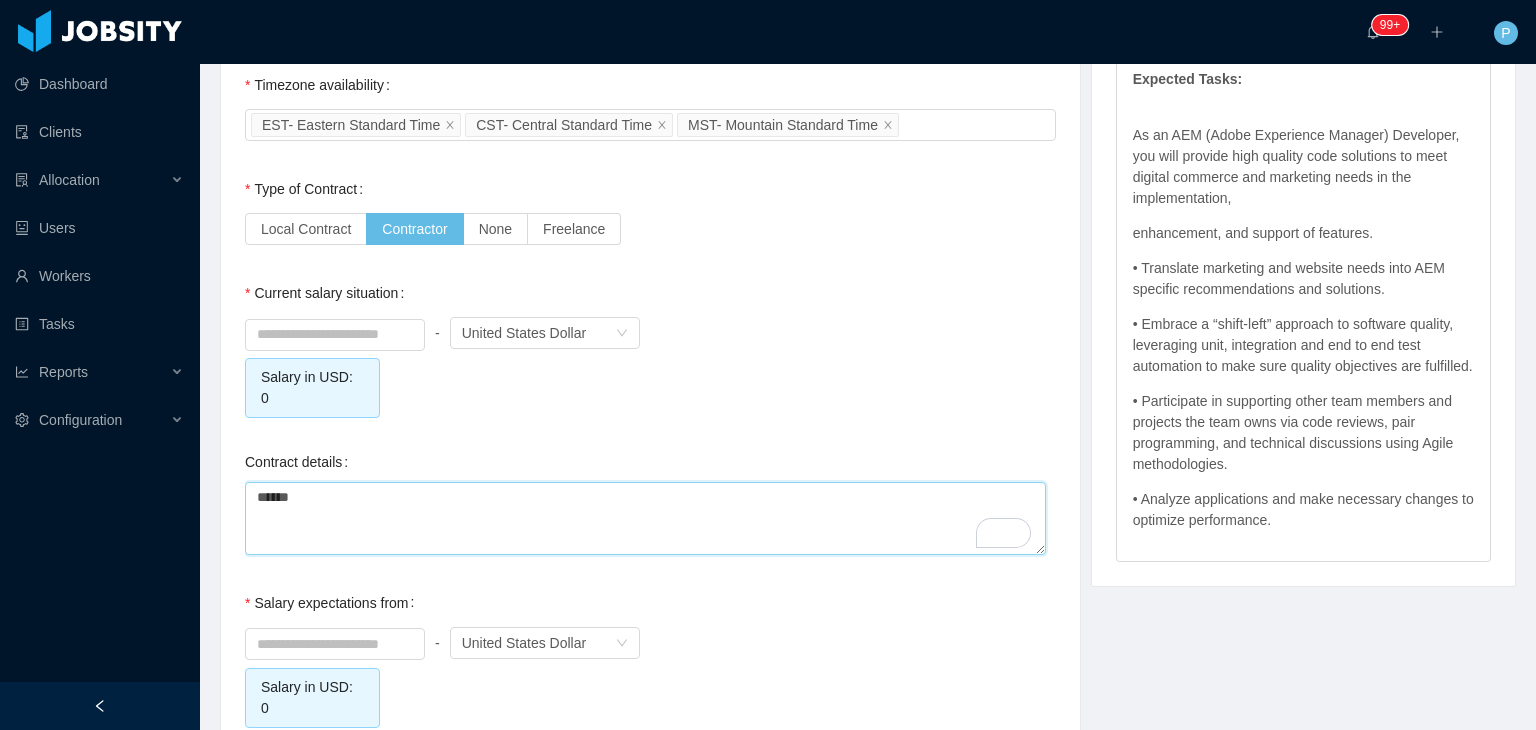 type on "*****" 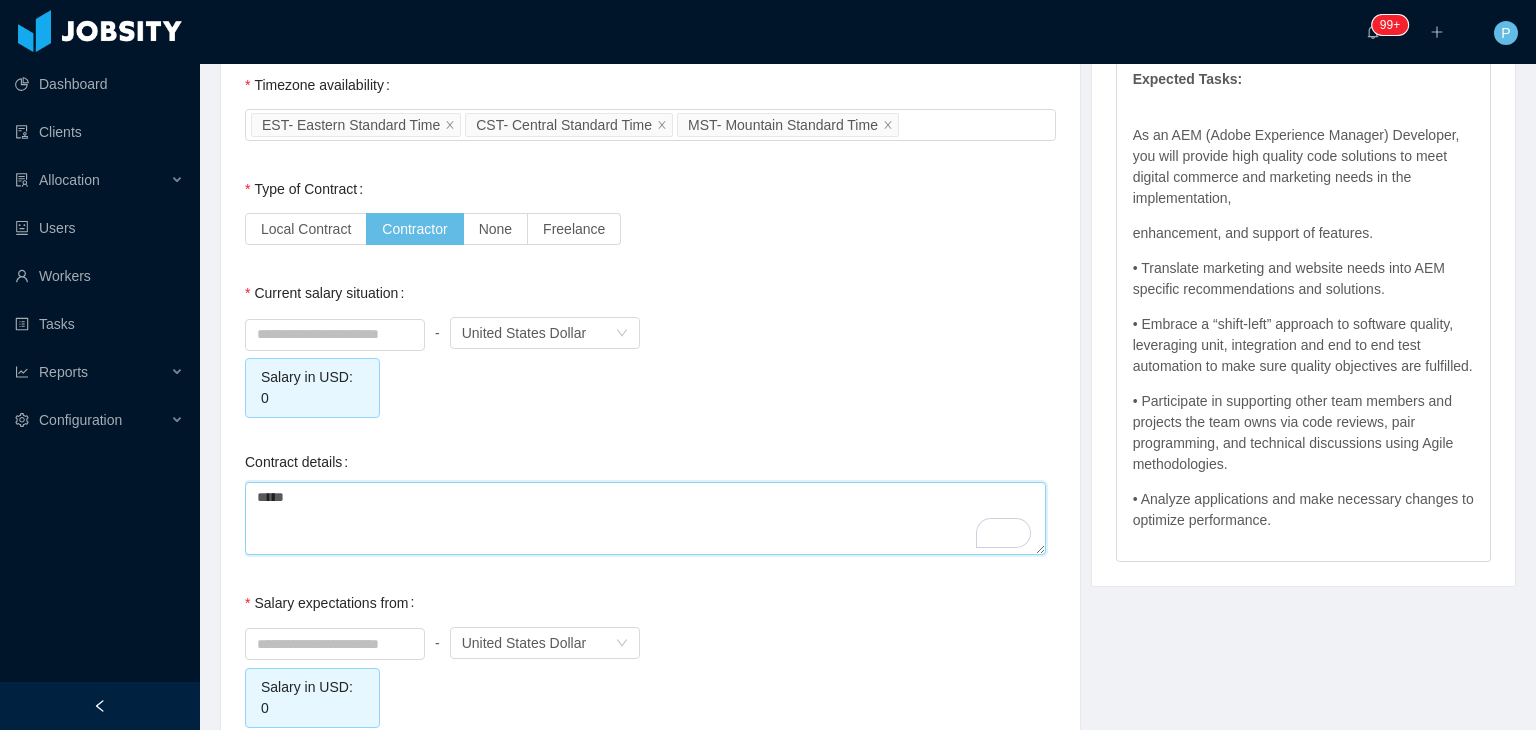 type on "****" 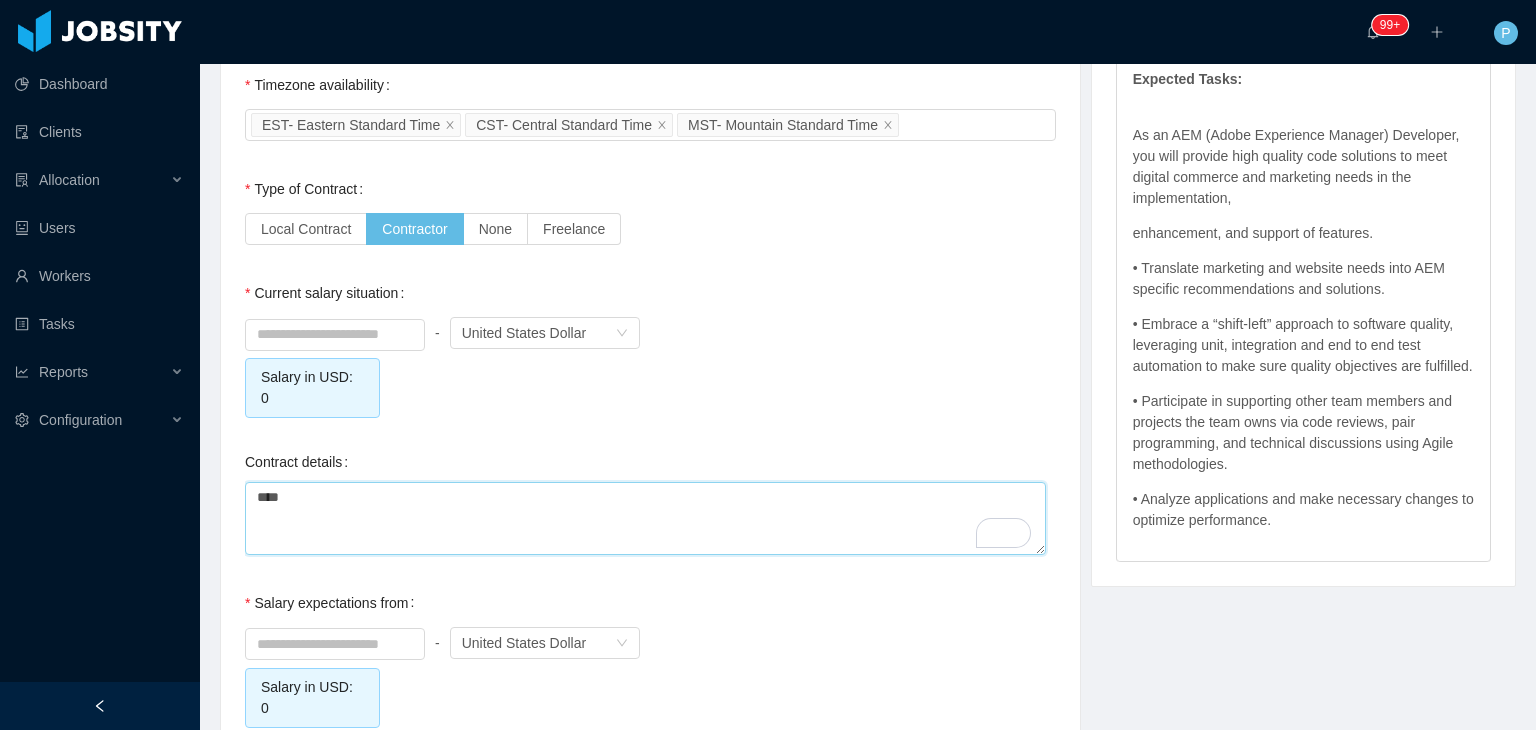 type on "*****" 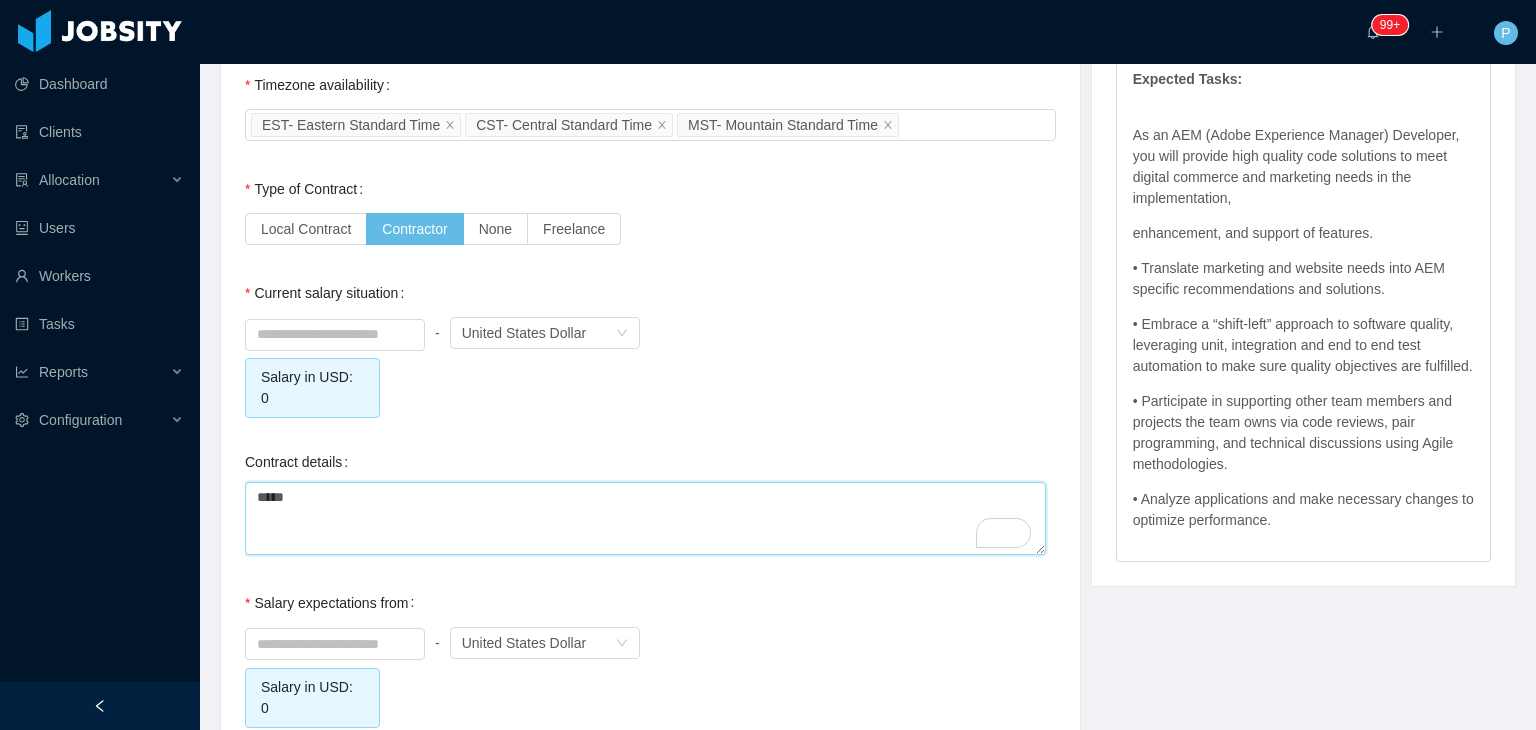 type on "*****" 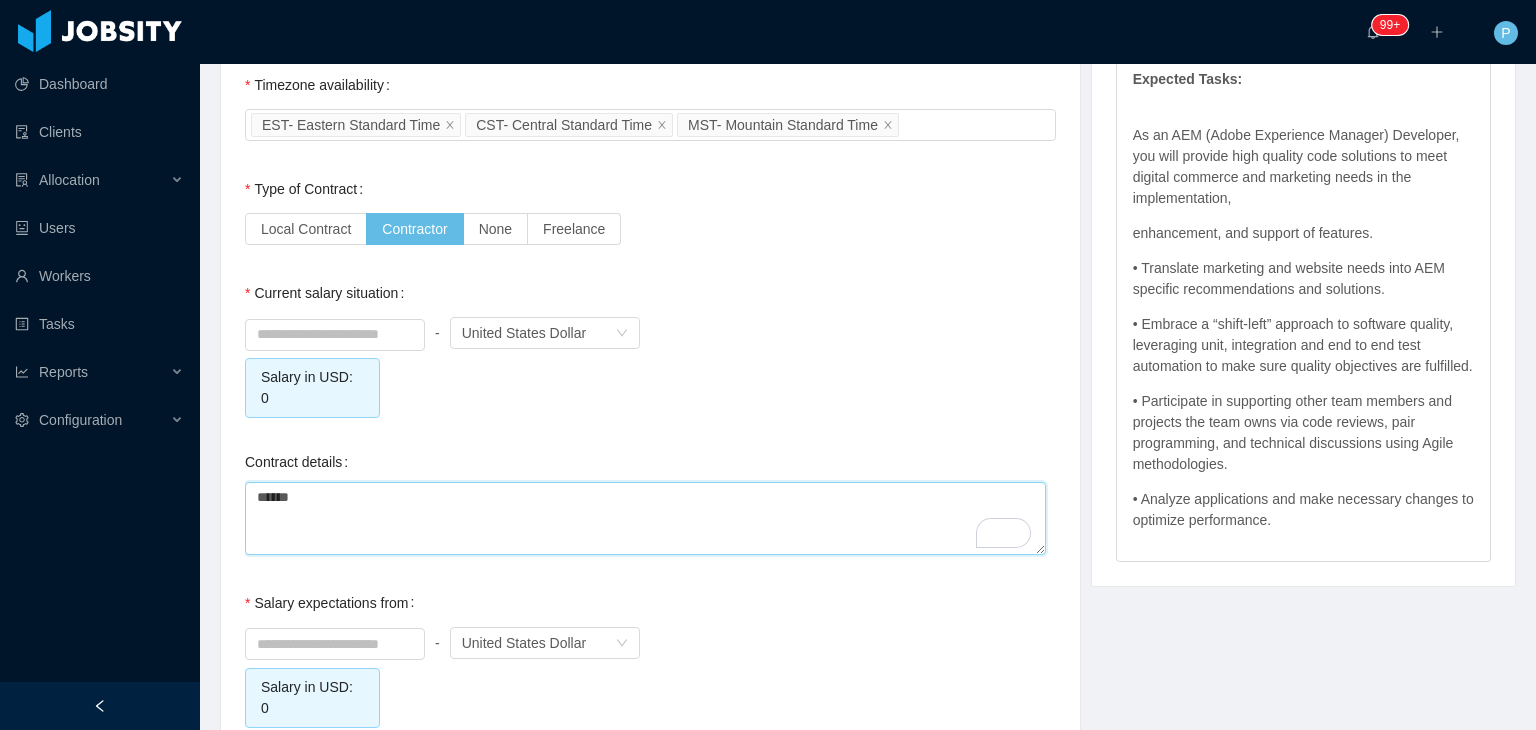 type on "*******" 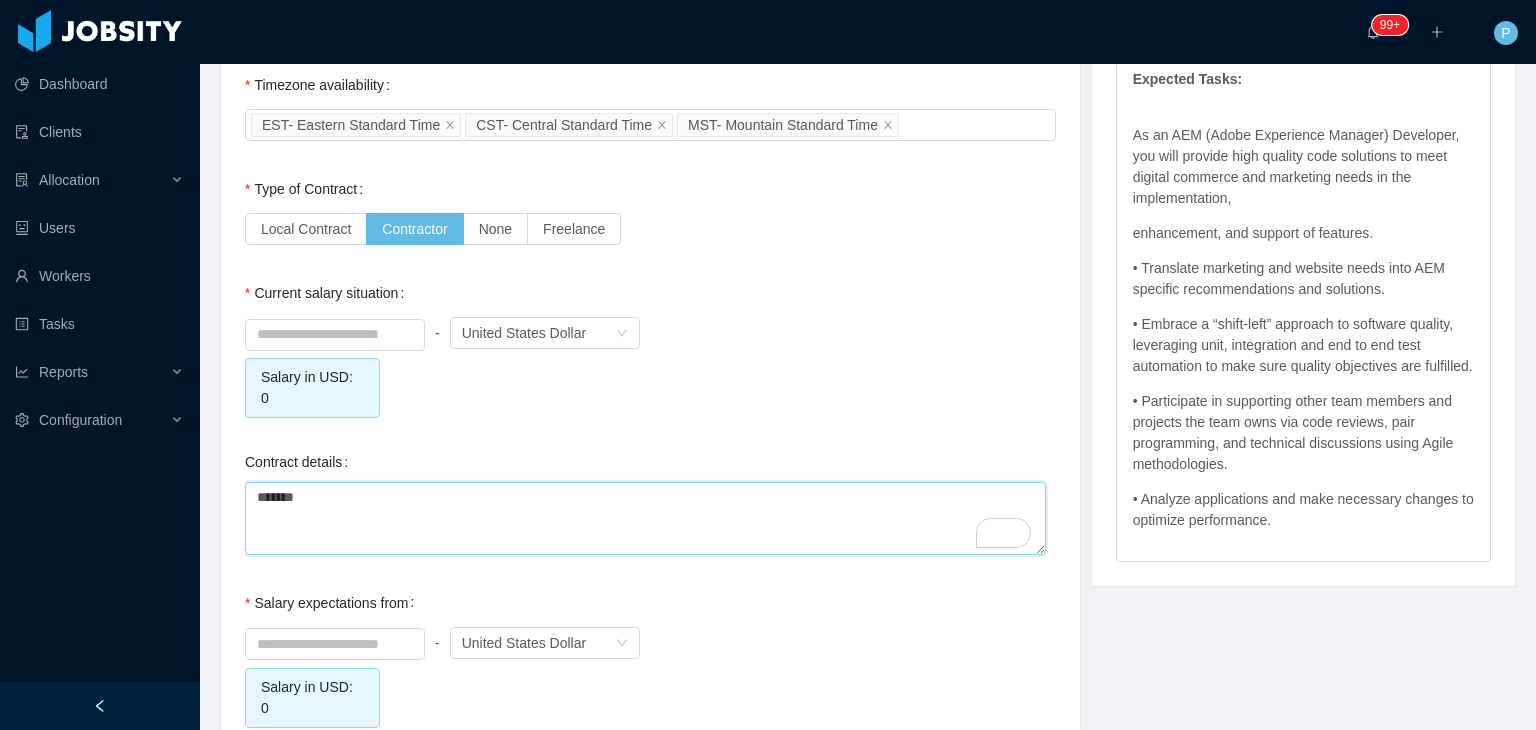 type on "********" 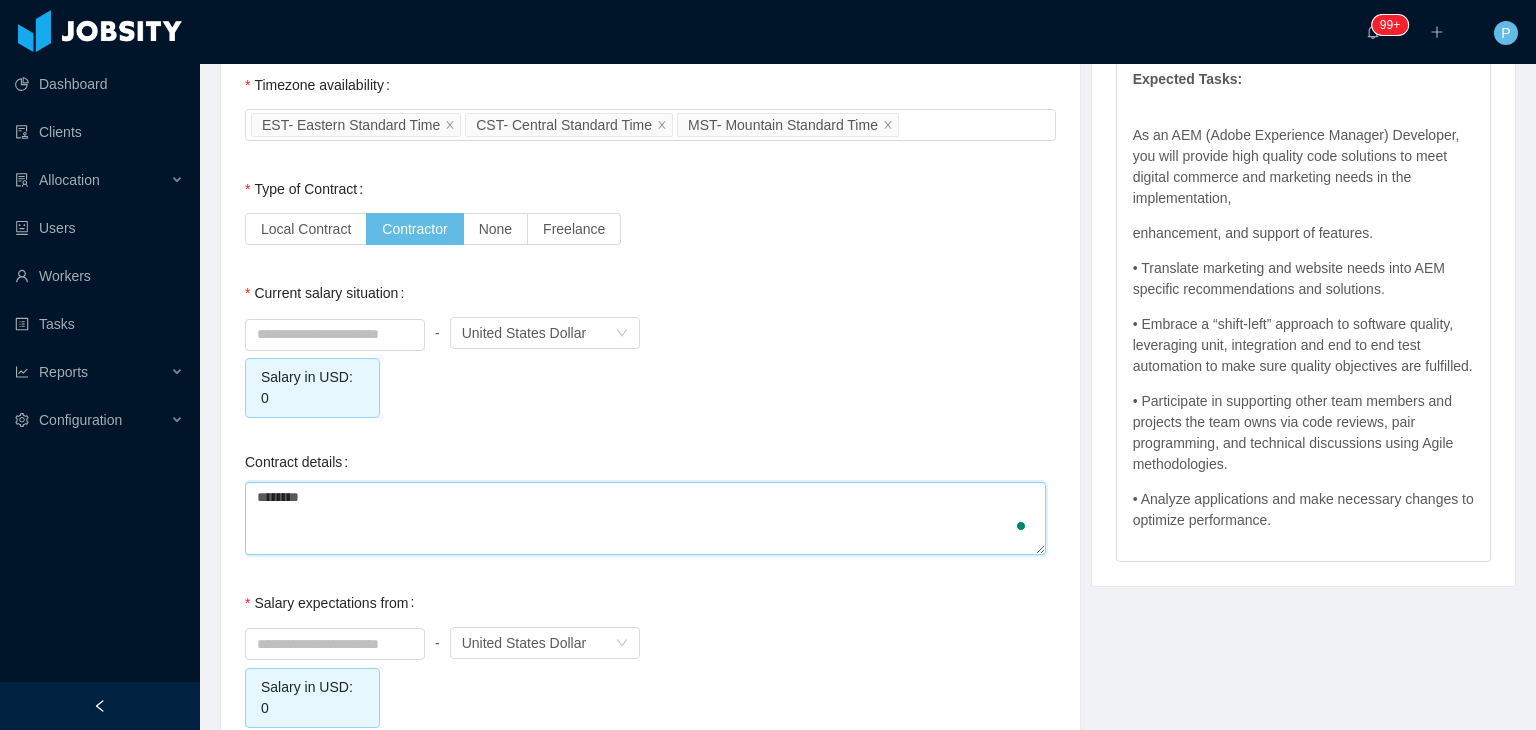 type on "*********" 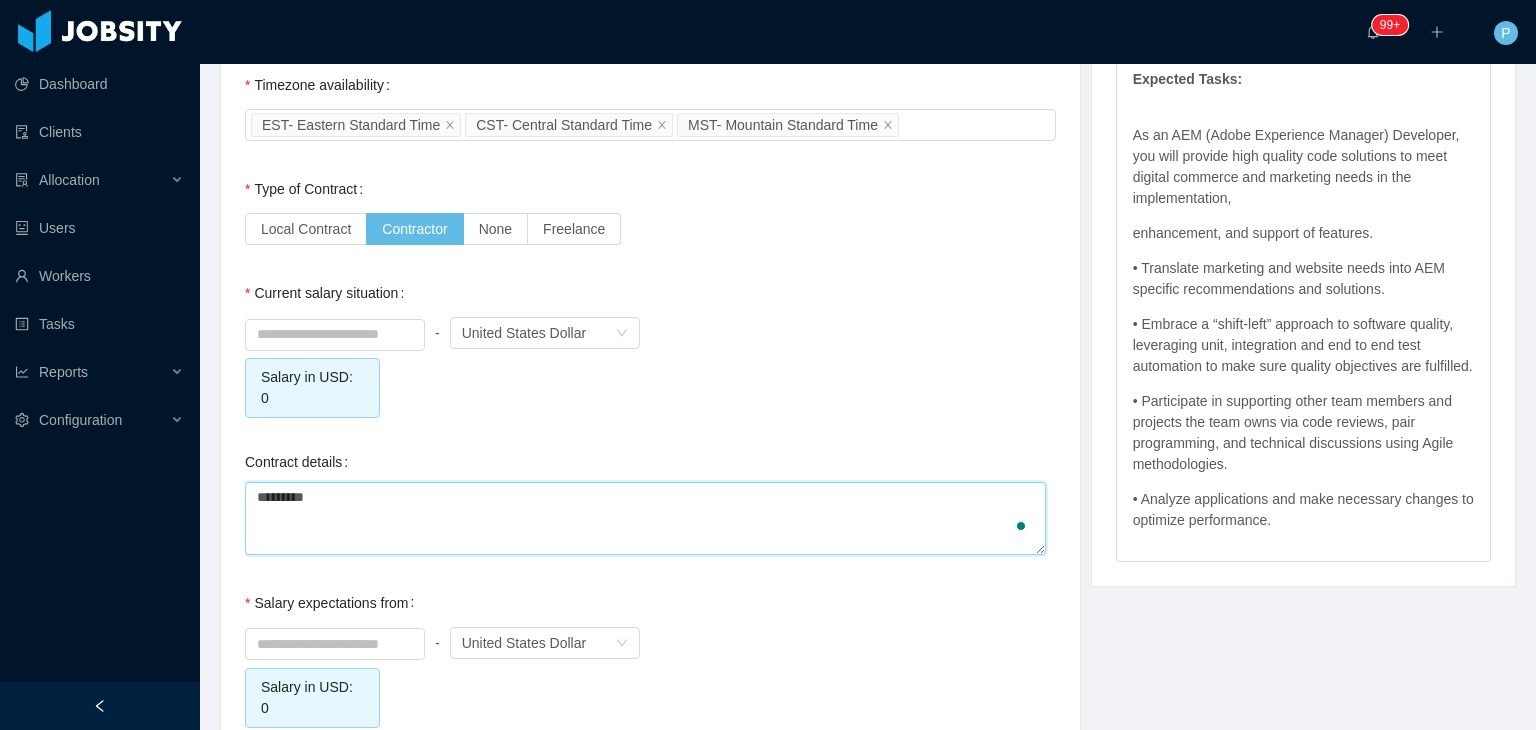 type on "*********" 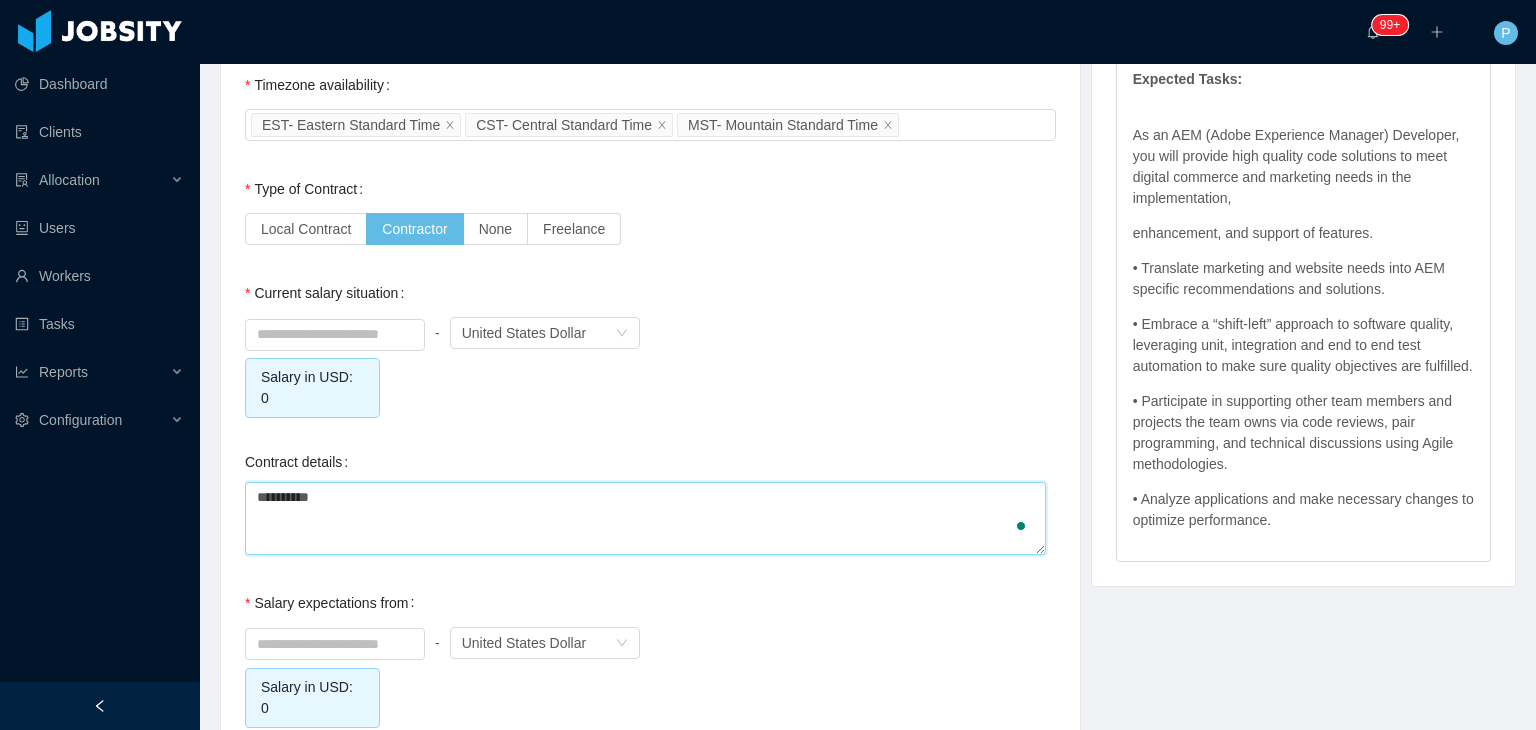 type on "**********" 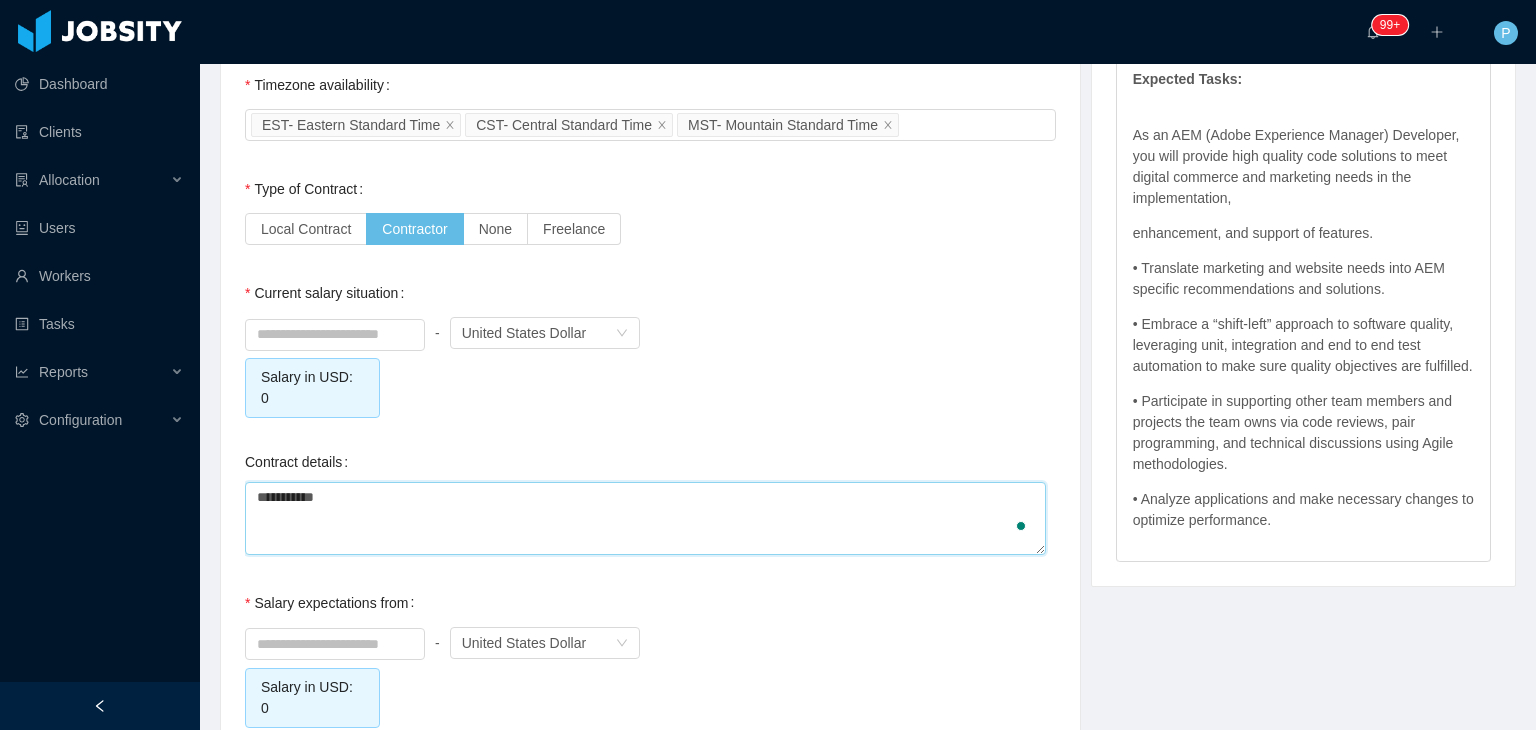 type on "**********" 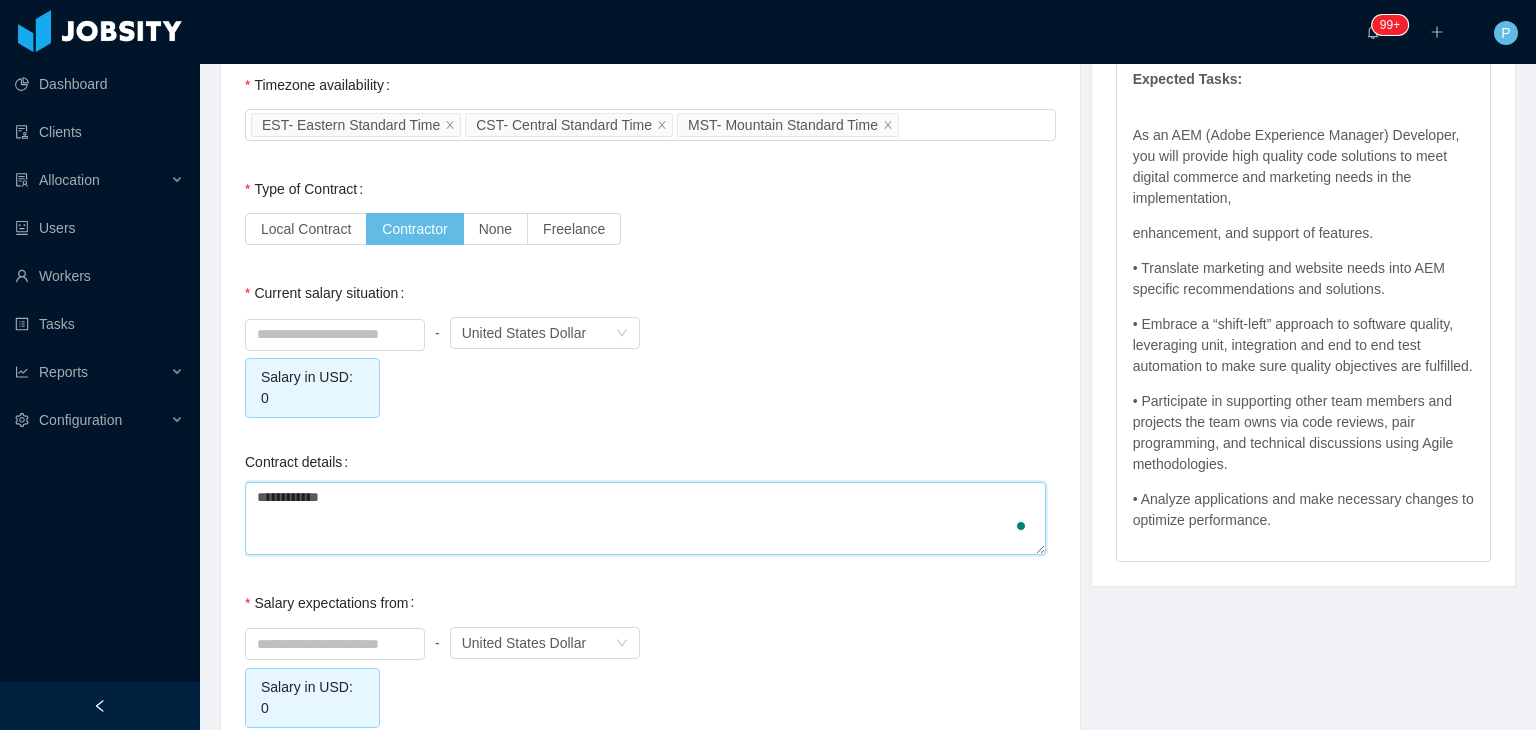 type on "**********" 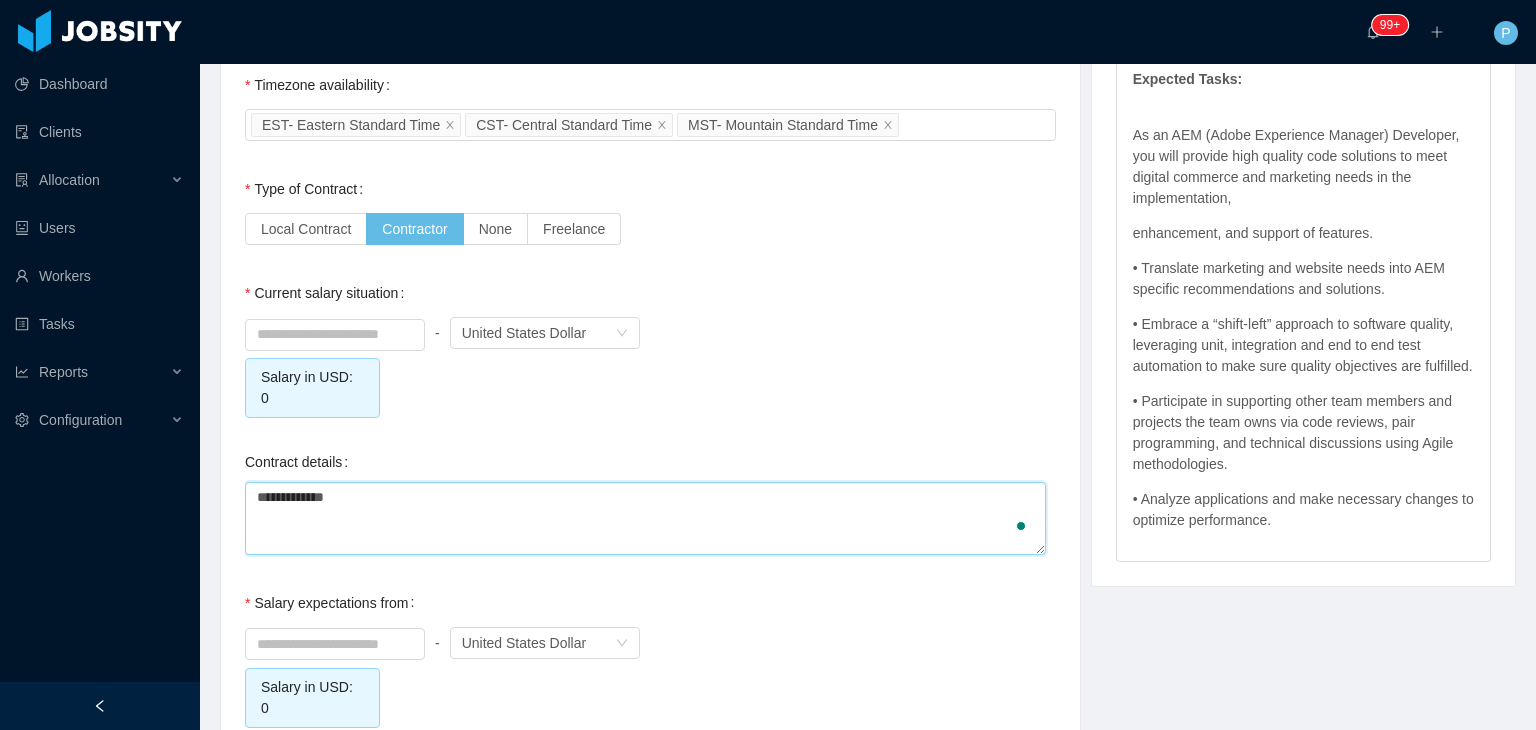 type on "**********" 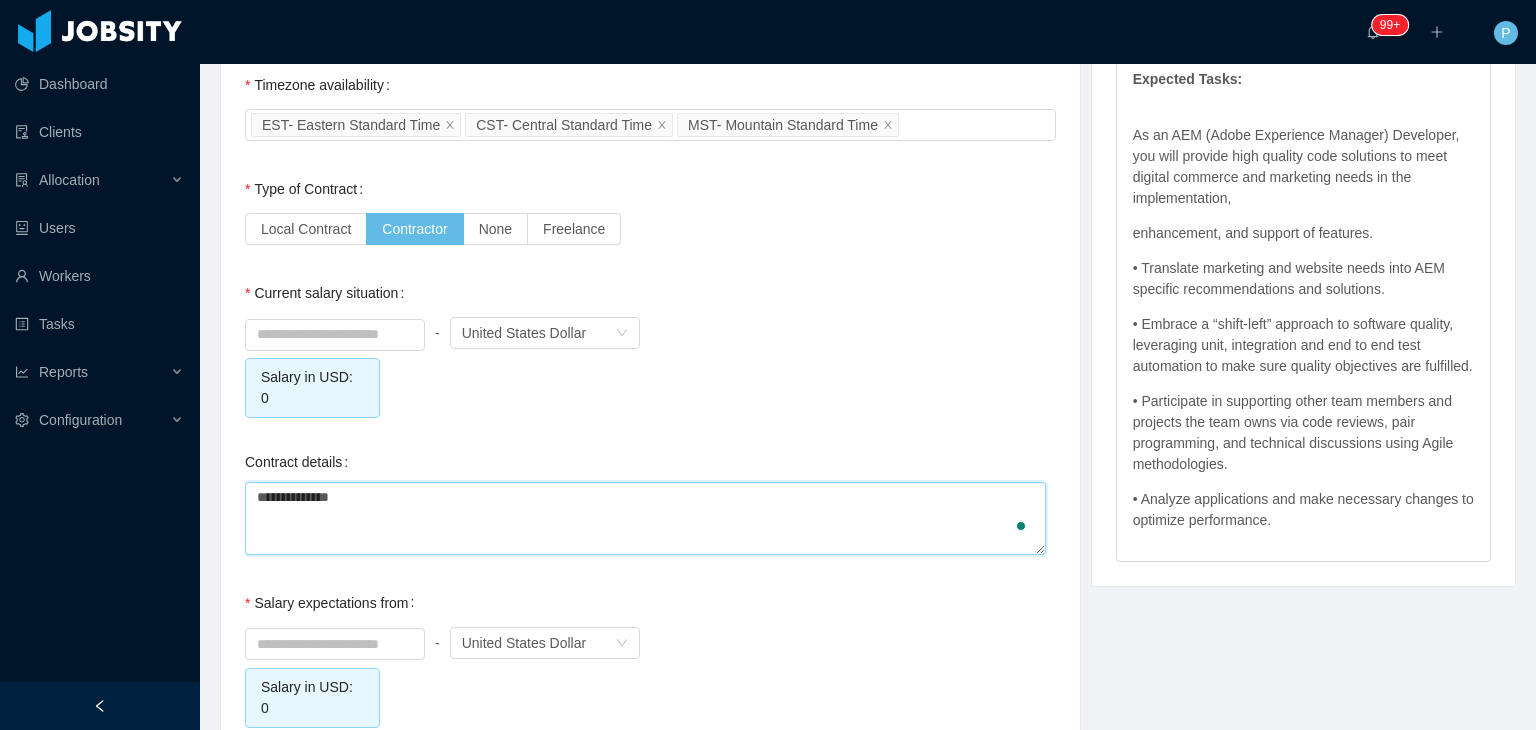 type on "**********" 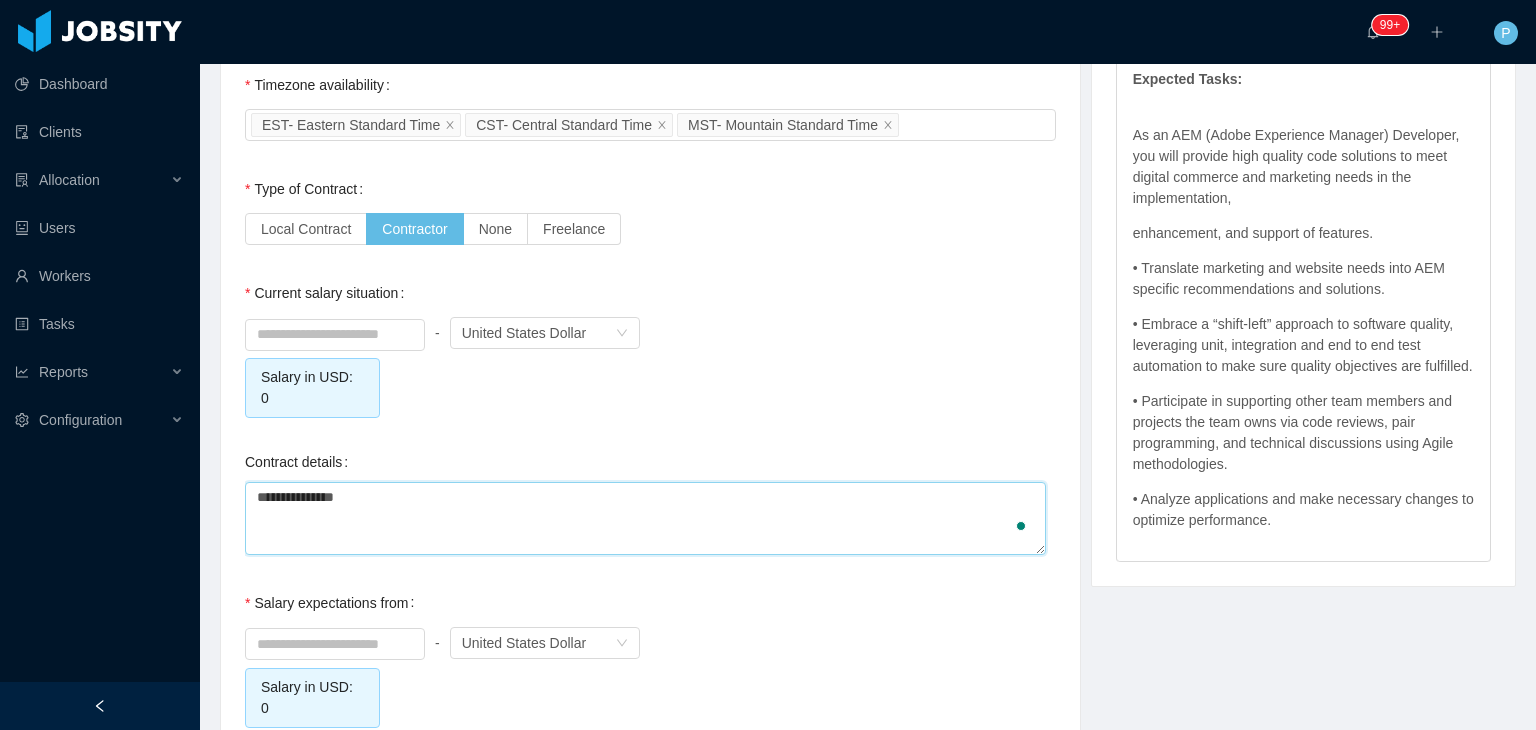 type on "**********" 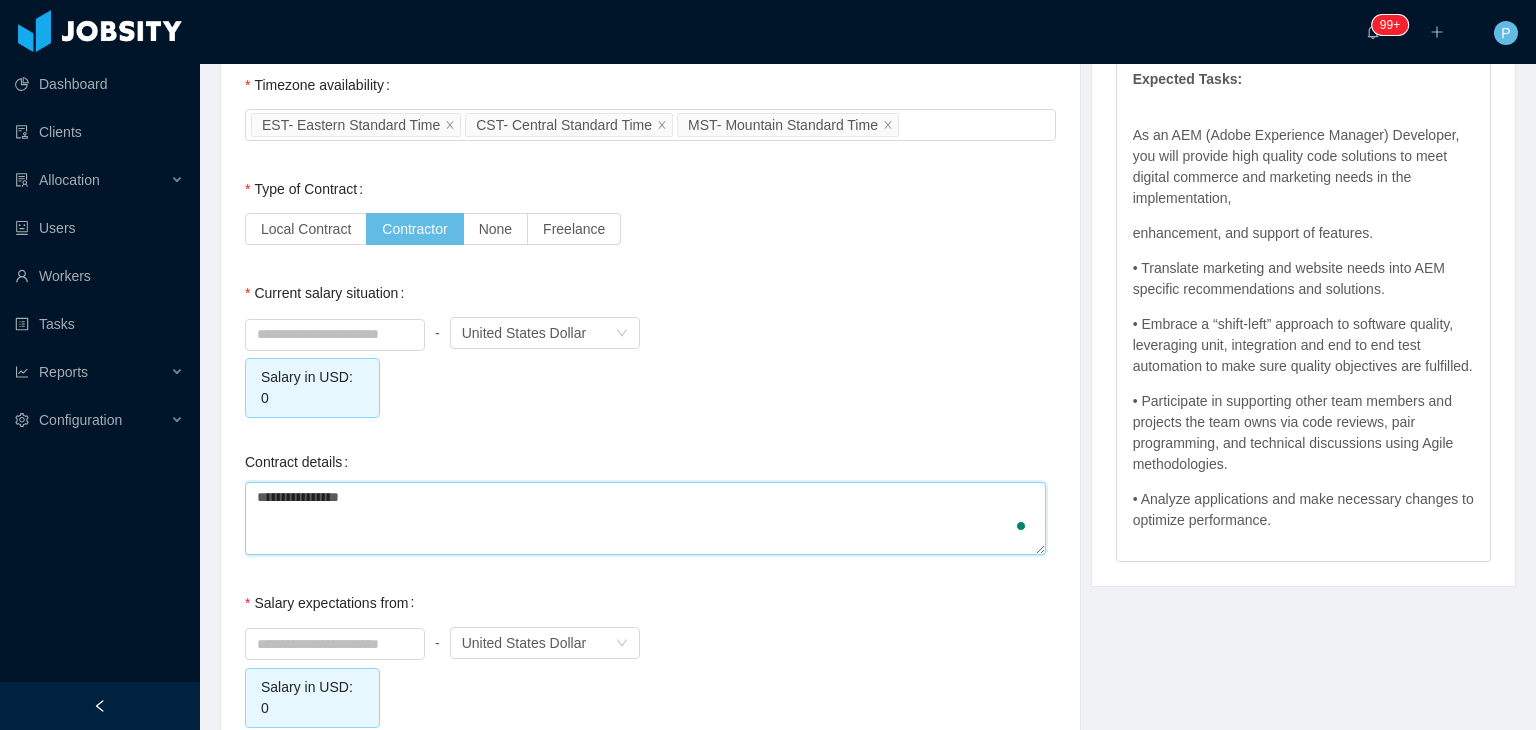 type on "**********" 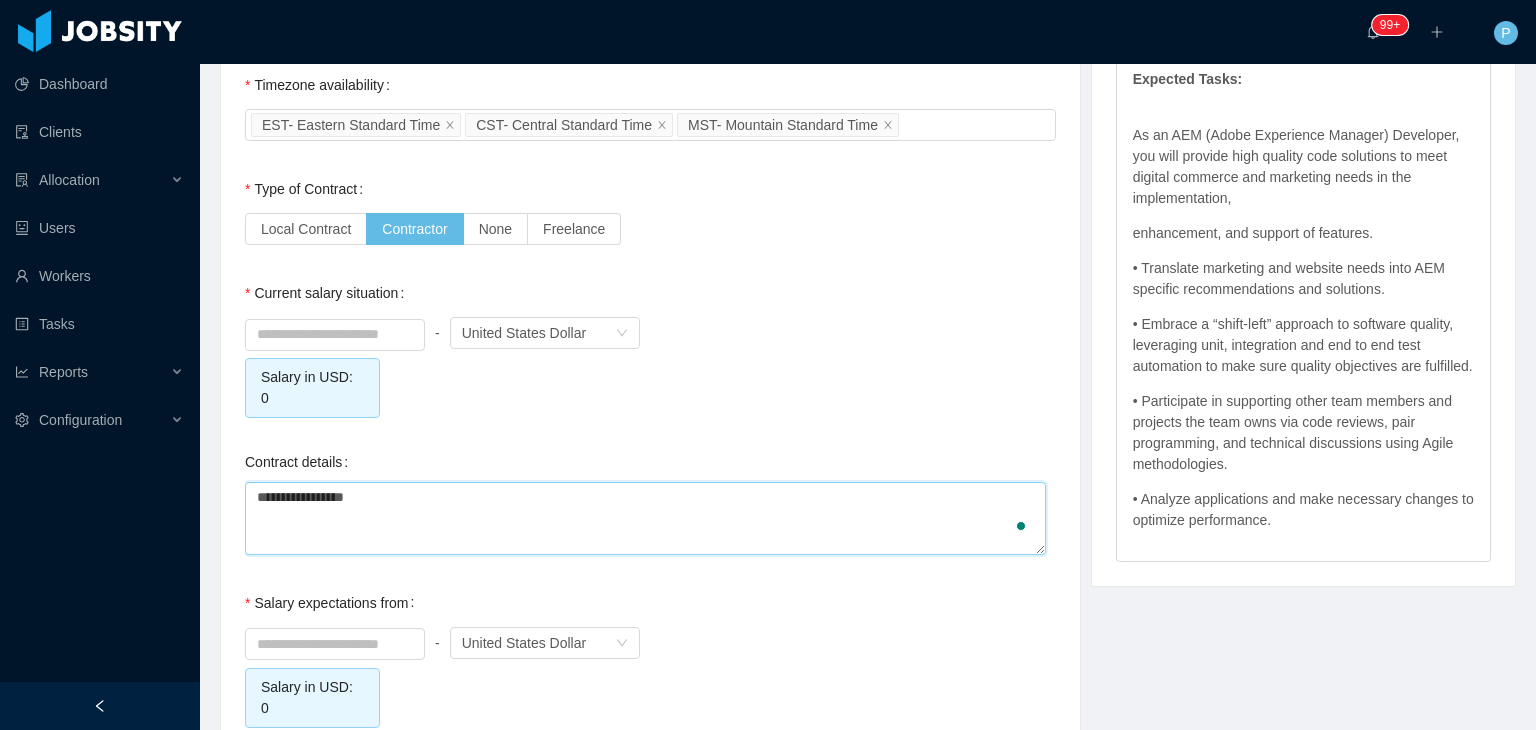 type on "**********" 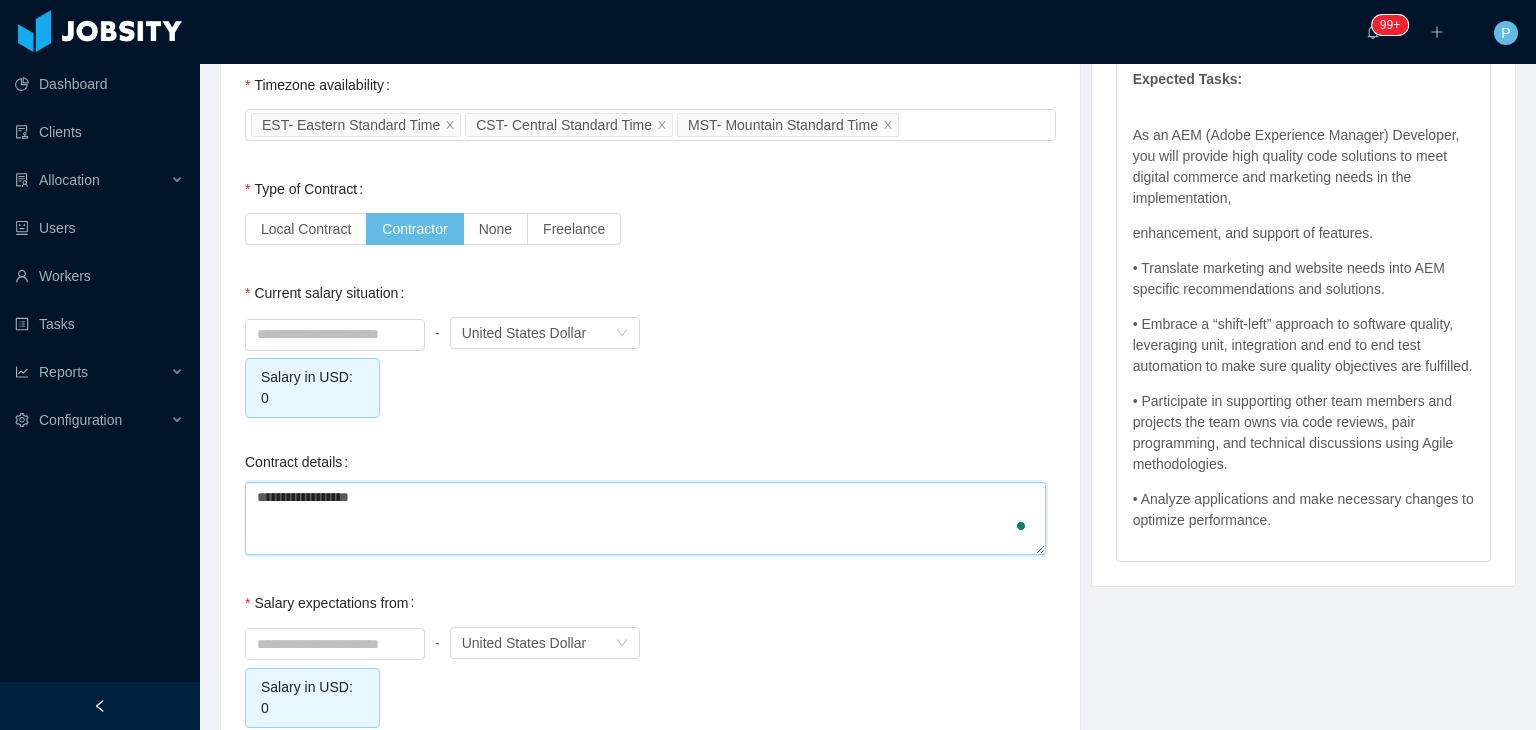 type on "**********" 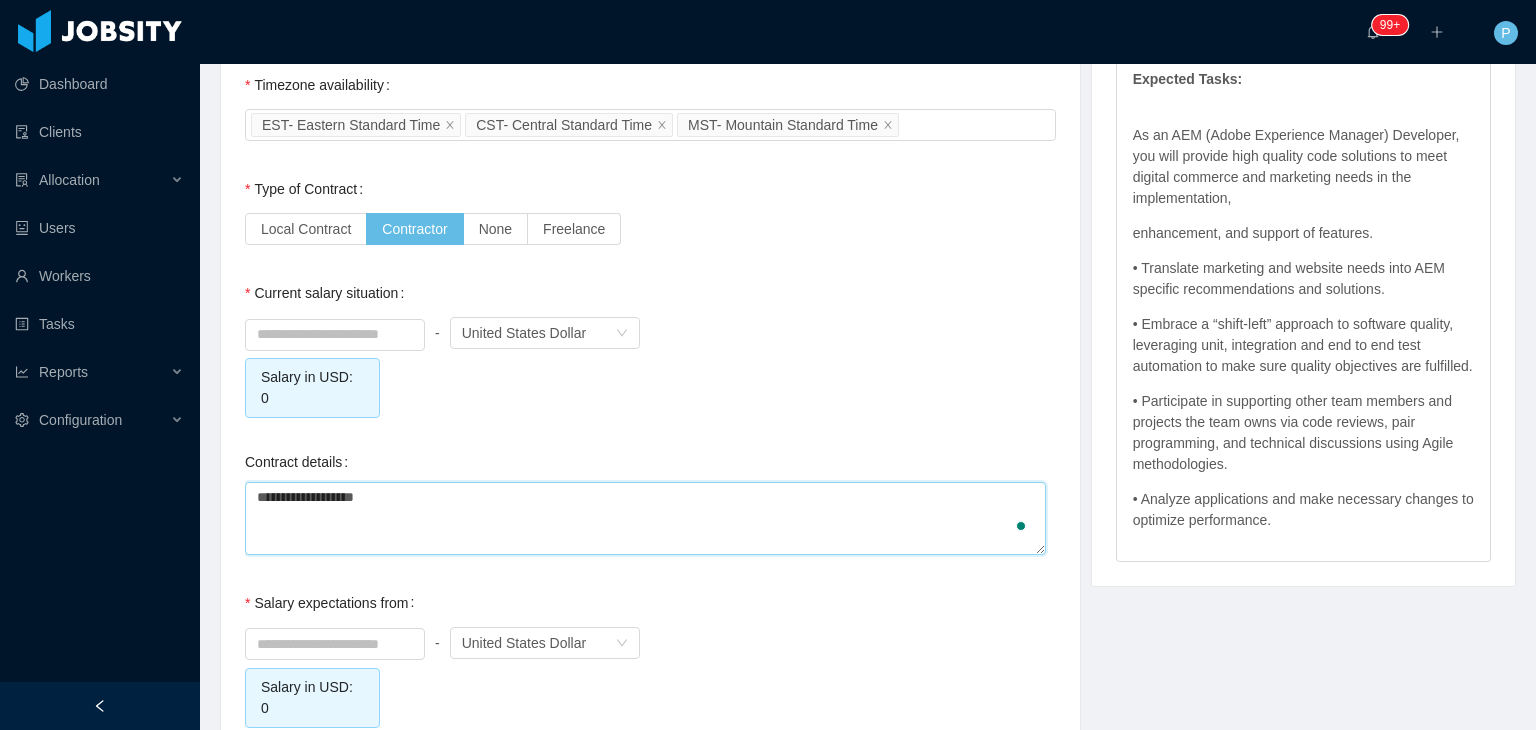 type on "**********" 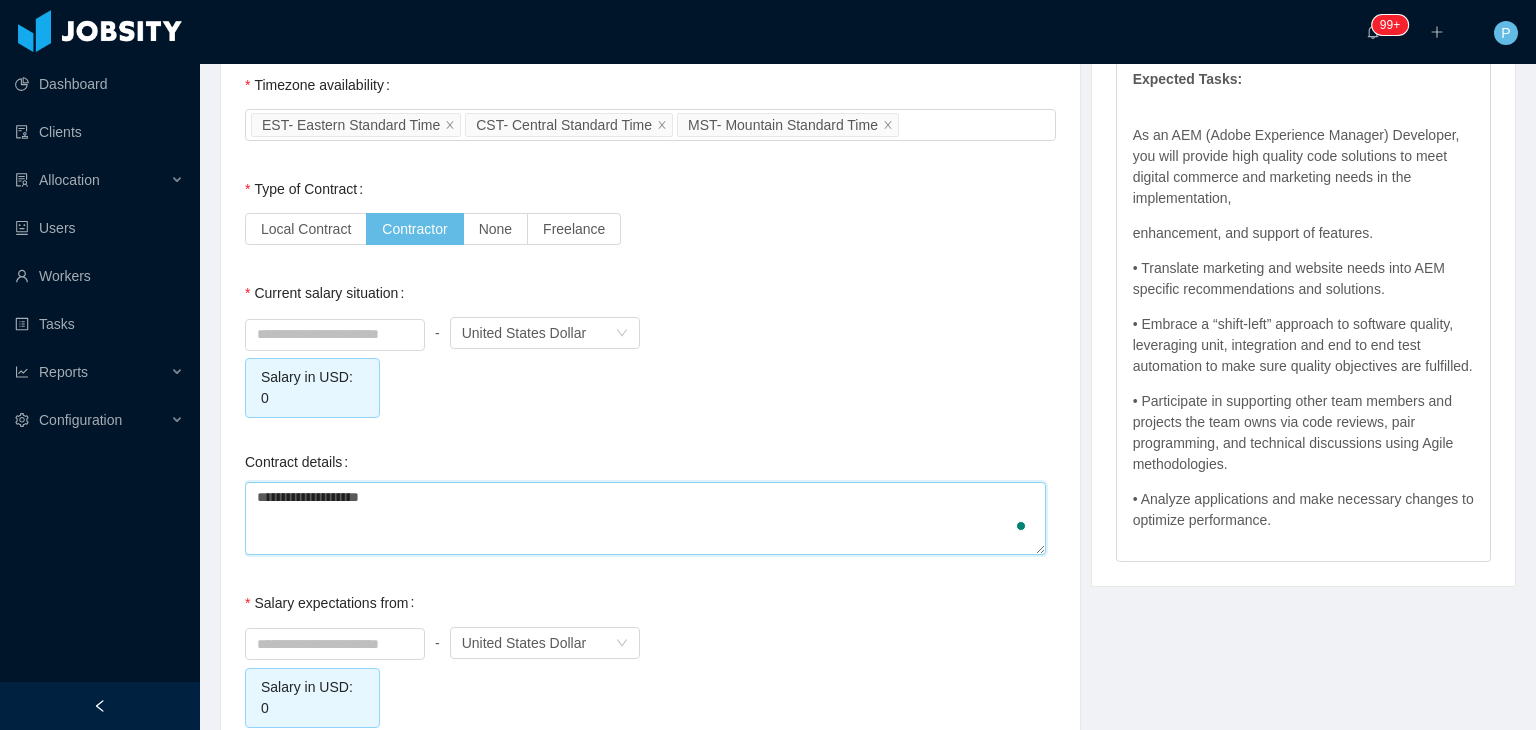 type on "**********" 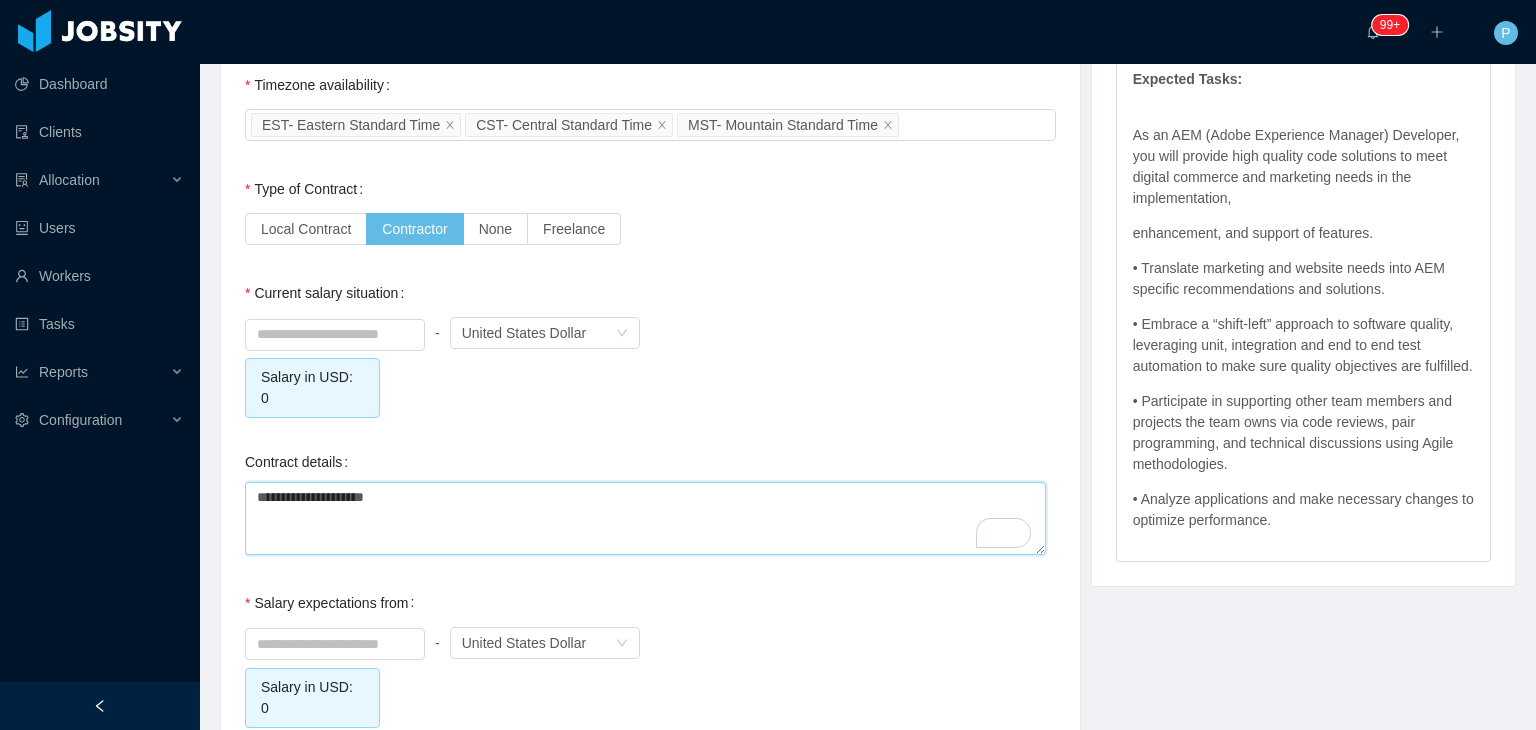 click on "**********" at bounding box center [645, 518] 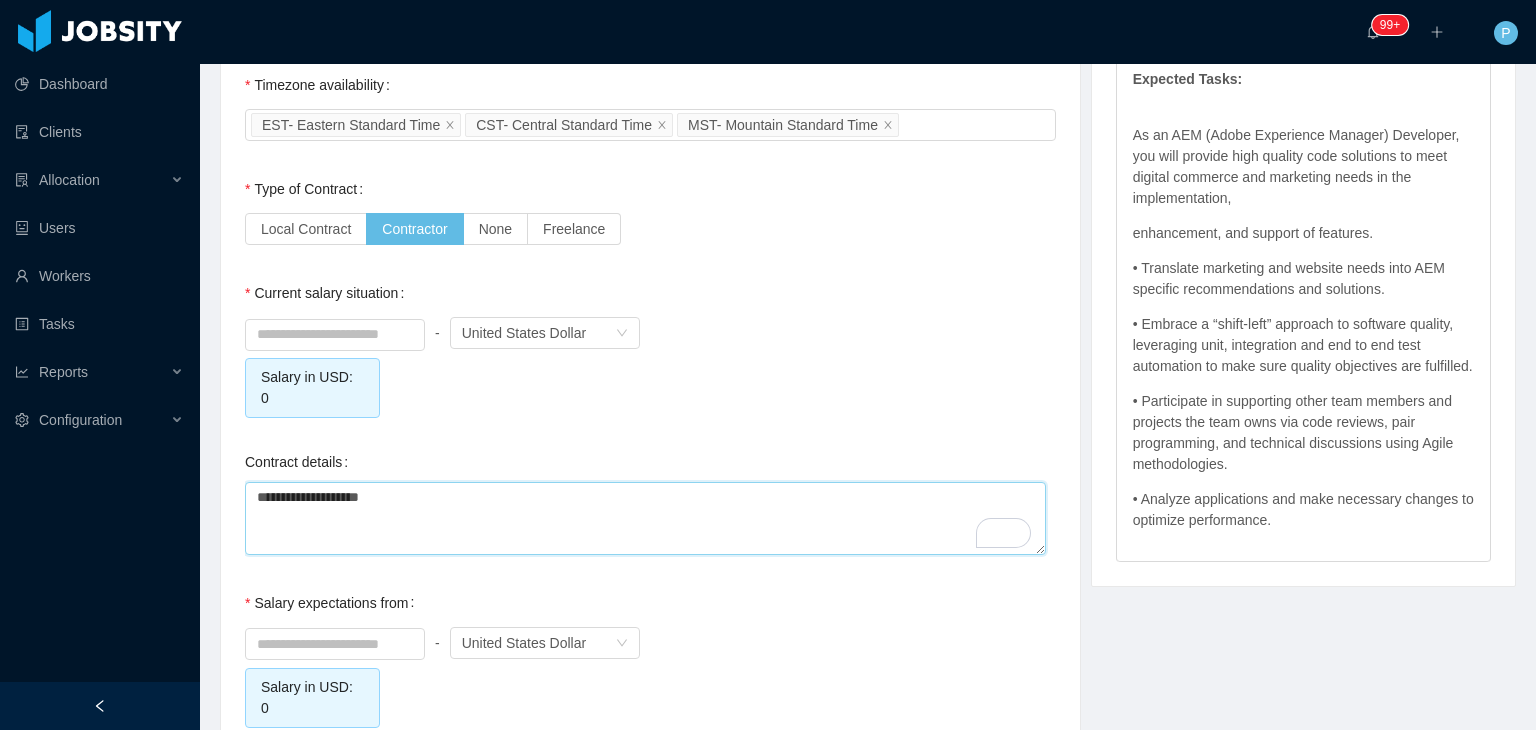 type on "**********" 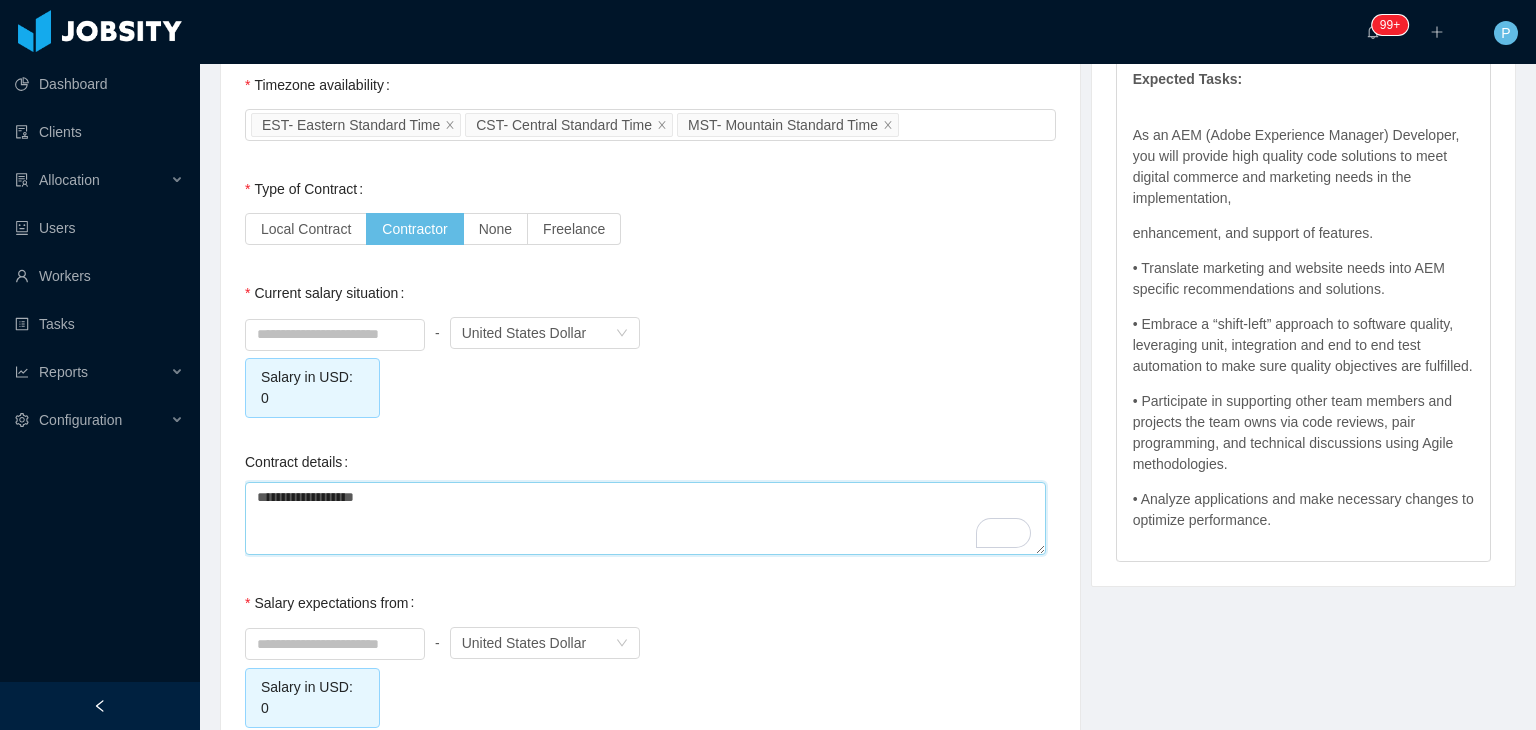 type on "**********" 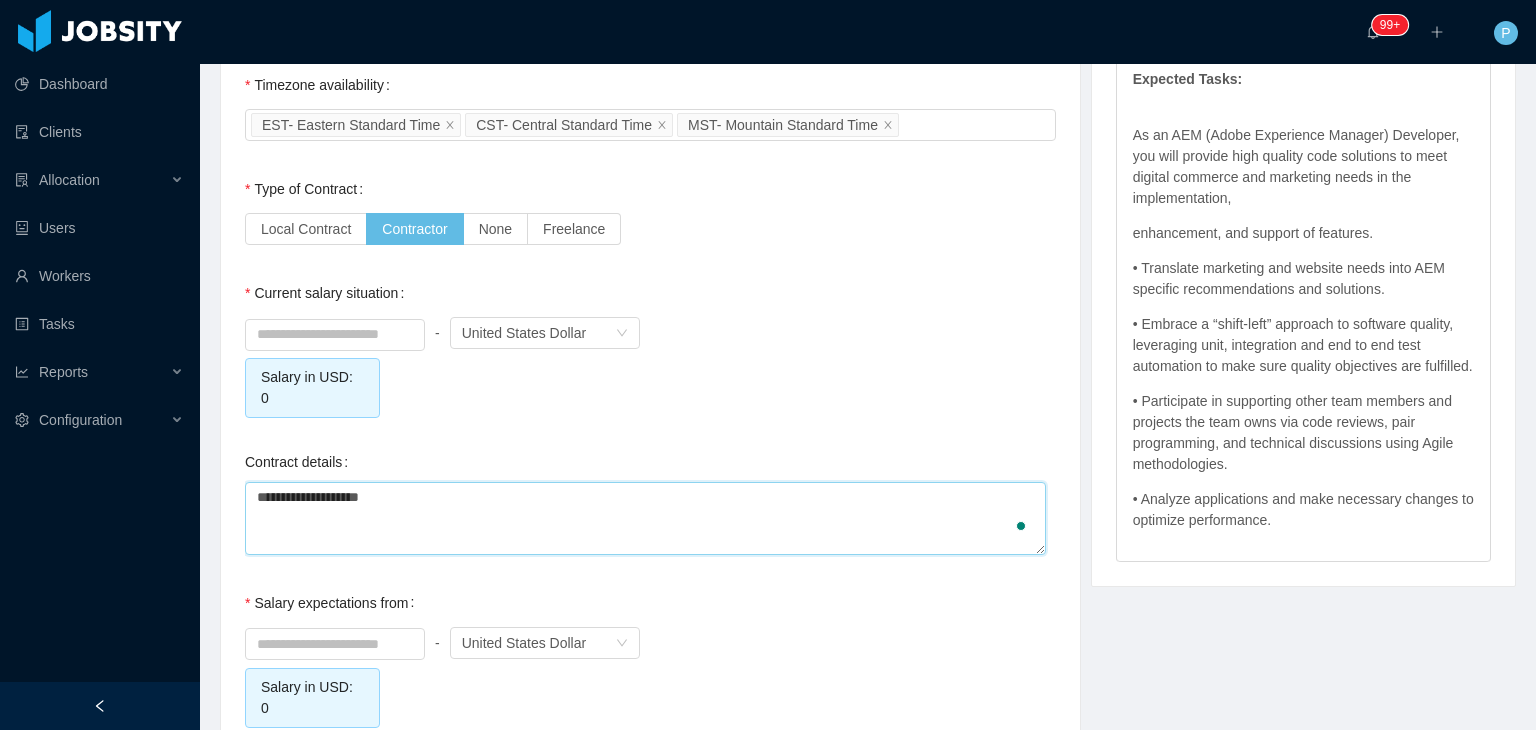 type on "**********" 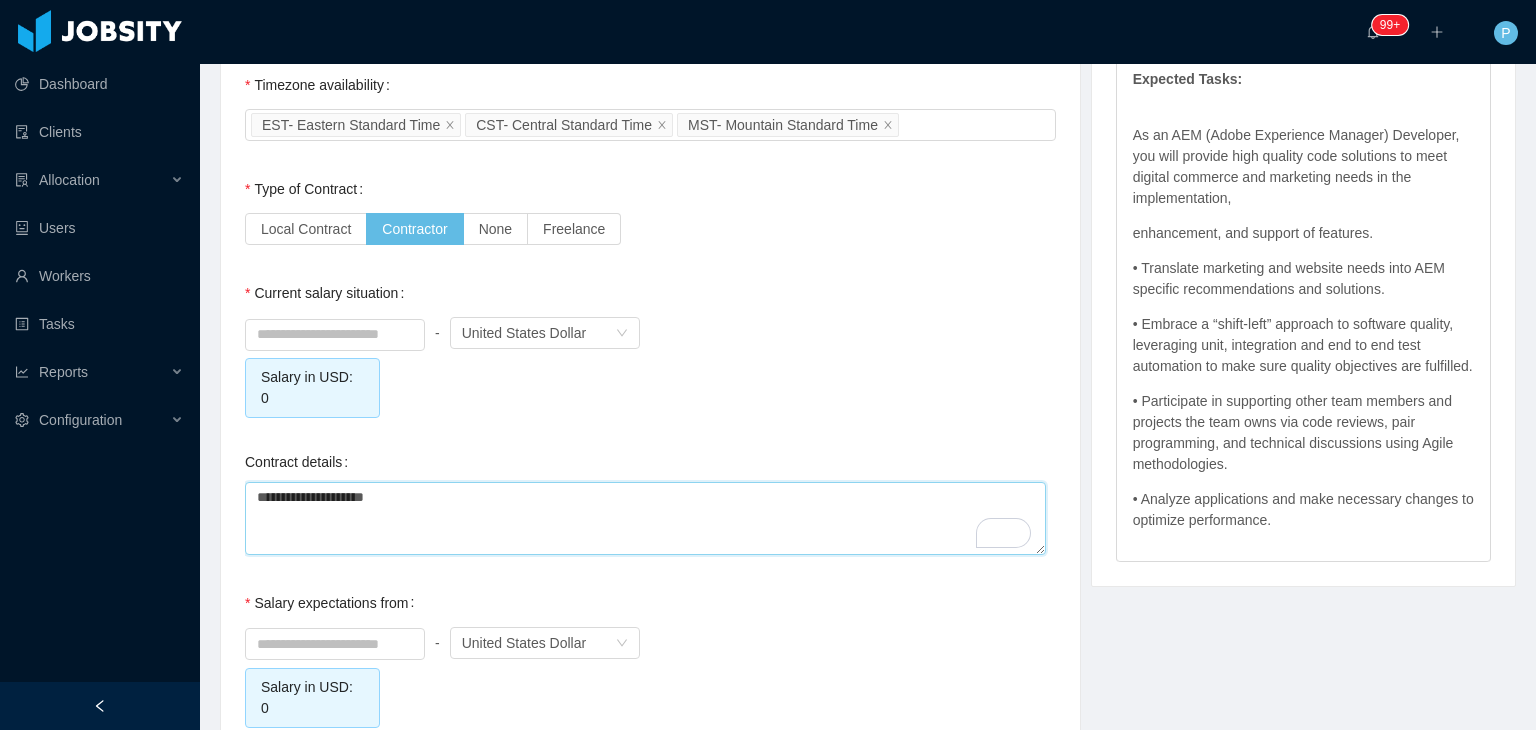 type on "**********" 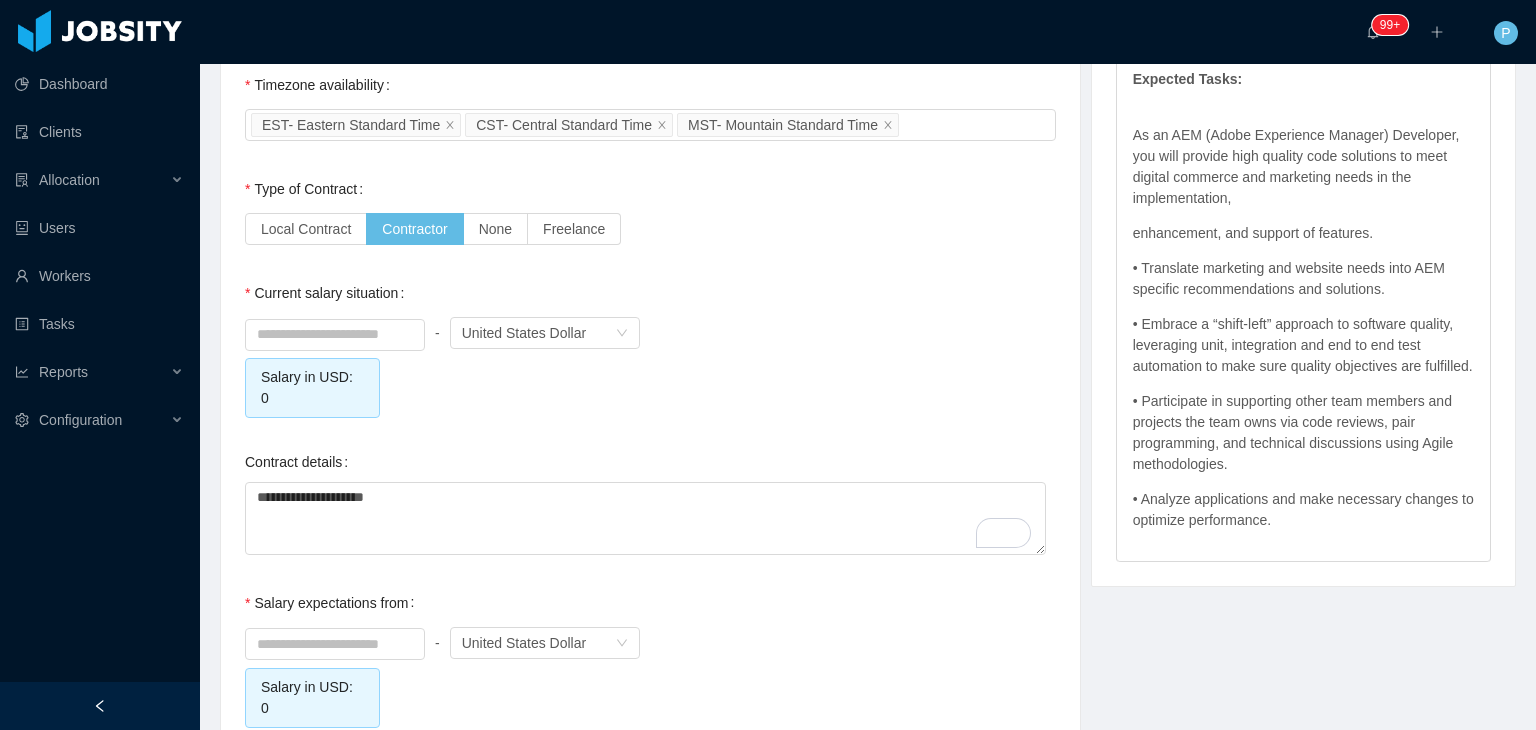 click on "**********" at bounding box center (650, 500) 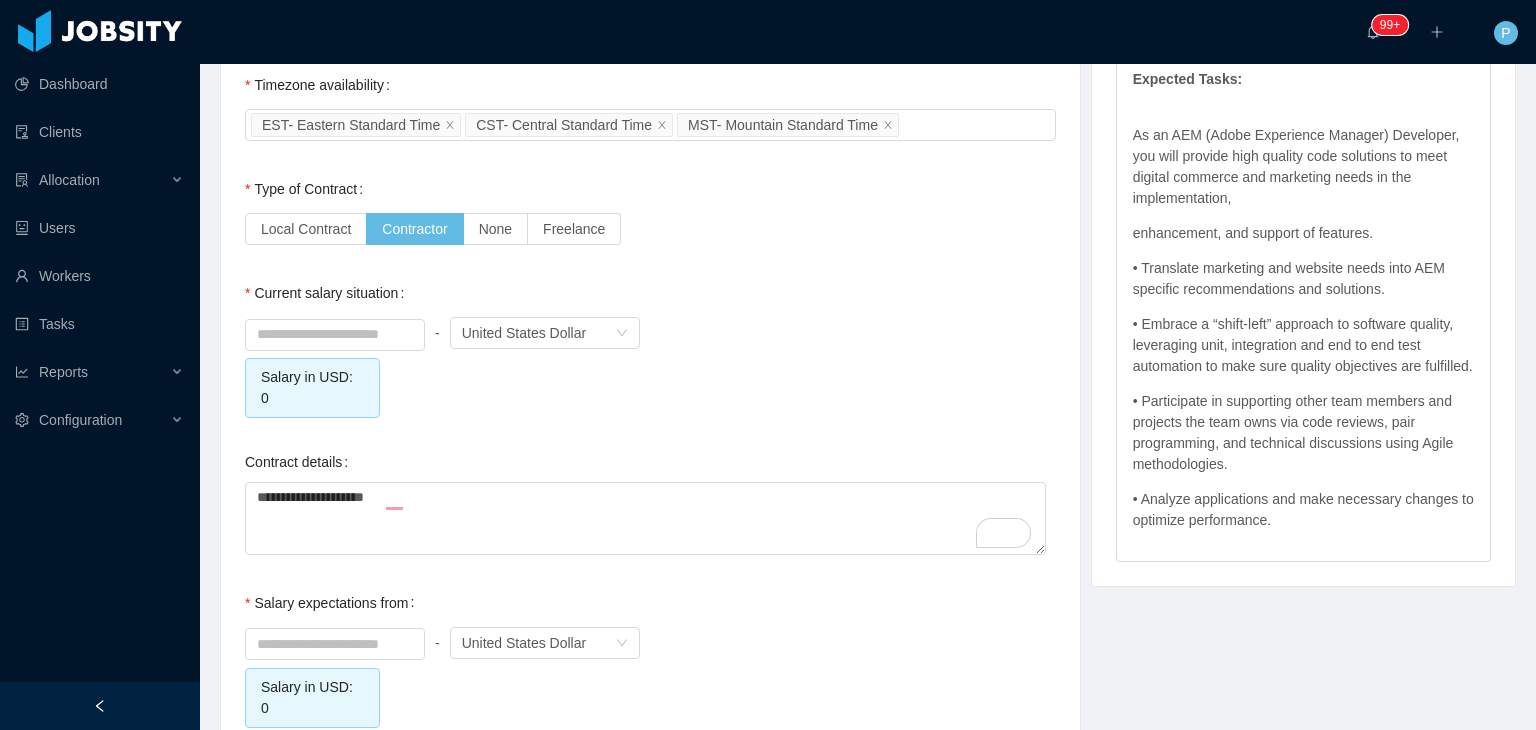 click on "**********" at bounding box center [650, 500] 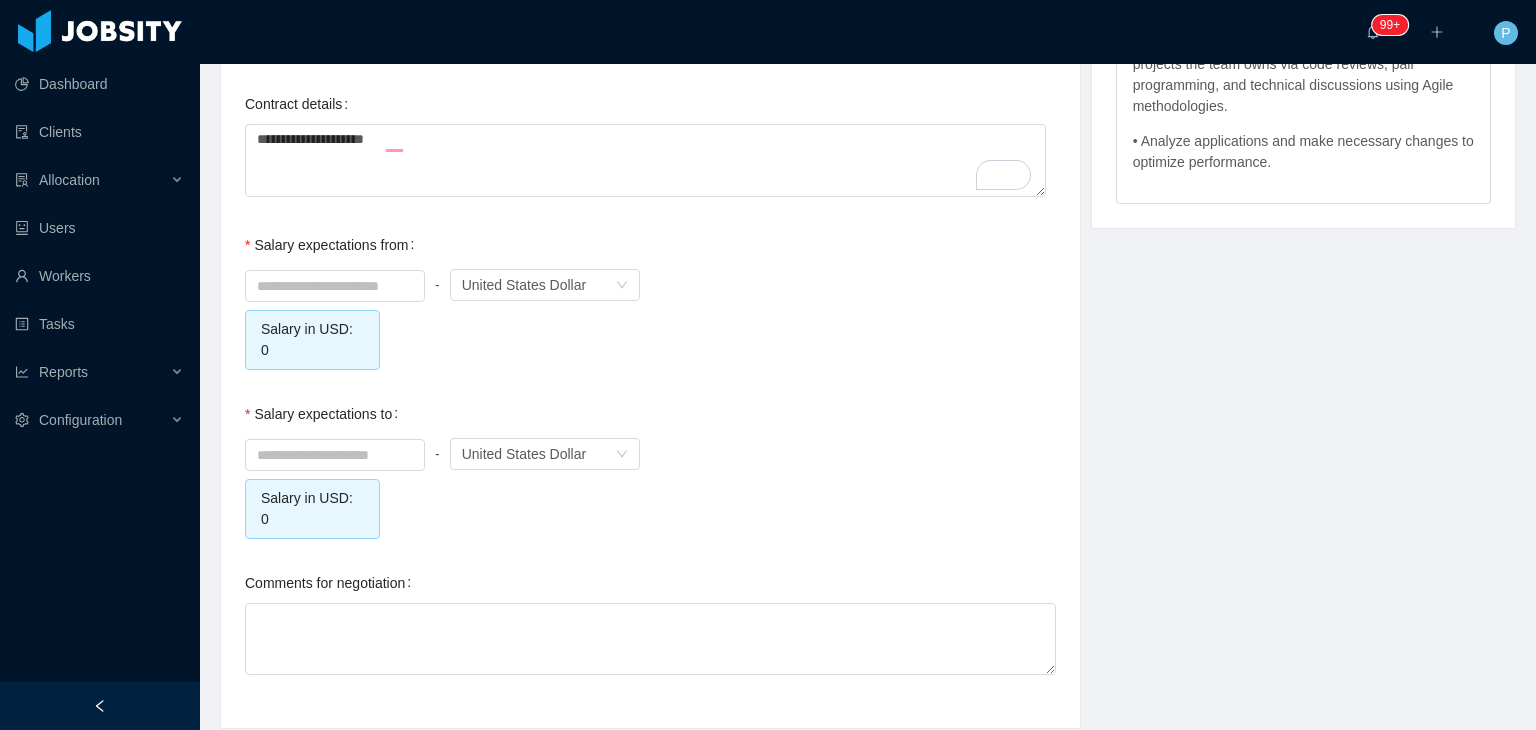 scroll, scrollTop: 2161, scrollLeft: 0, axis: vertical 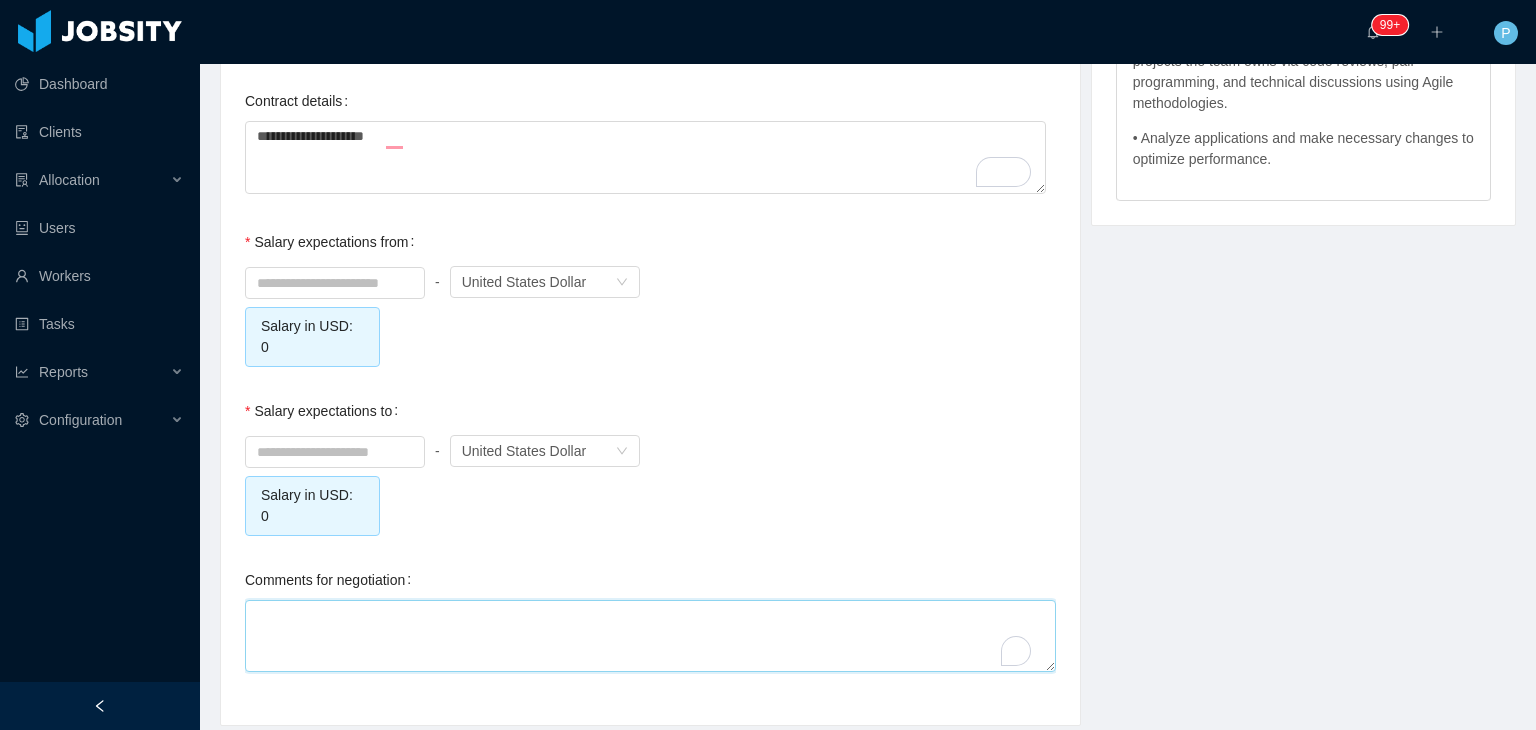 click on "Comments for negotiation" at bounding box center [650, 636] 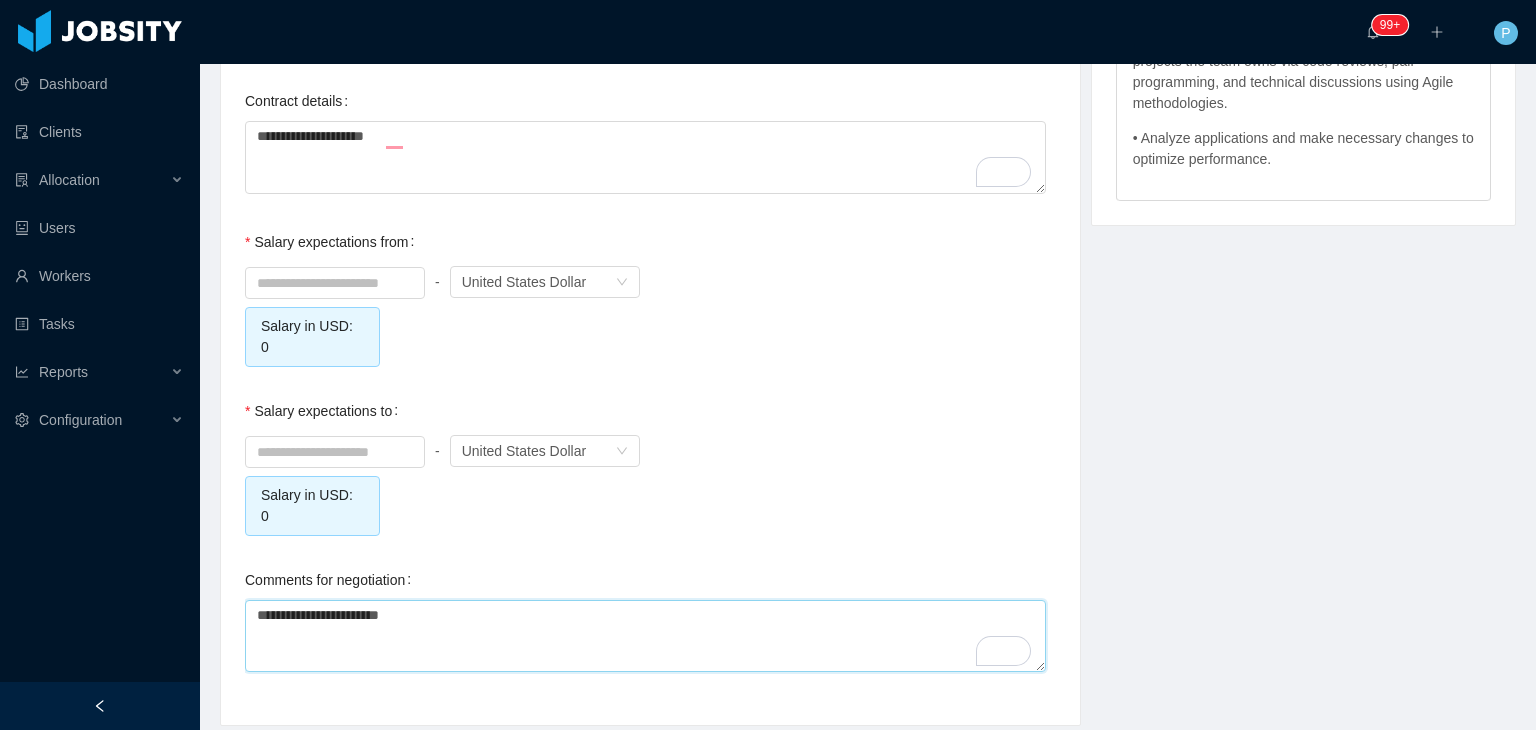 click on "**********" at bounding box center (645, 636) 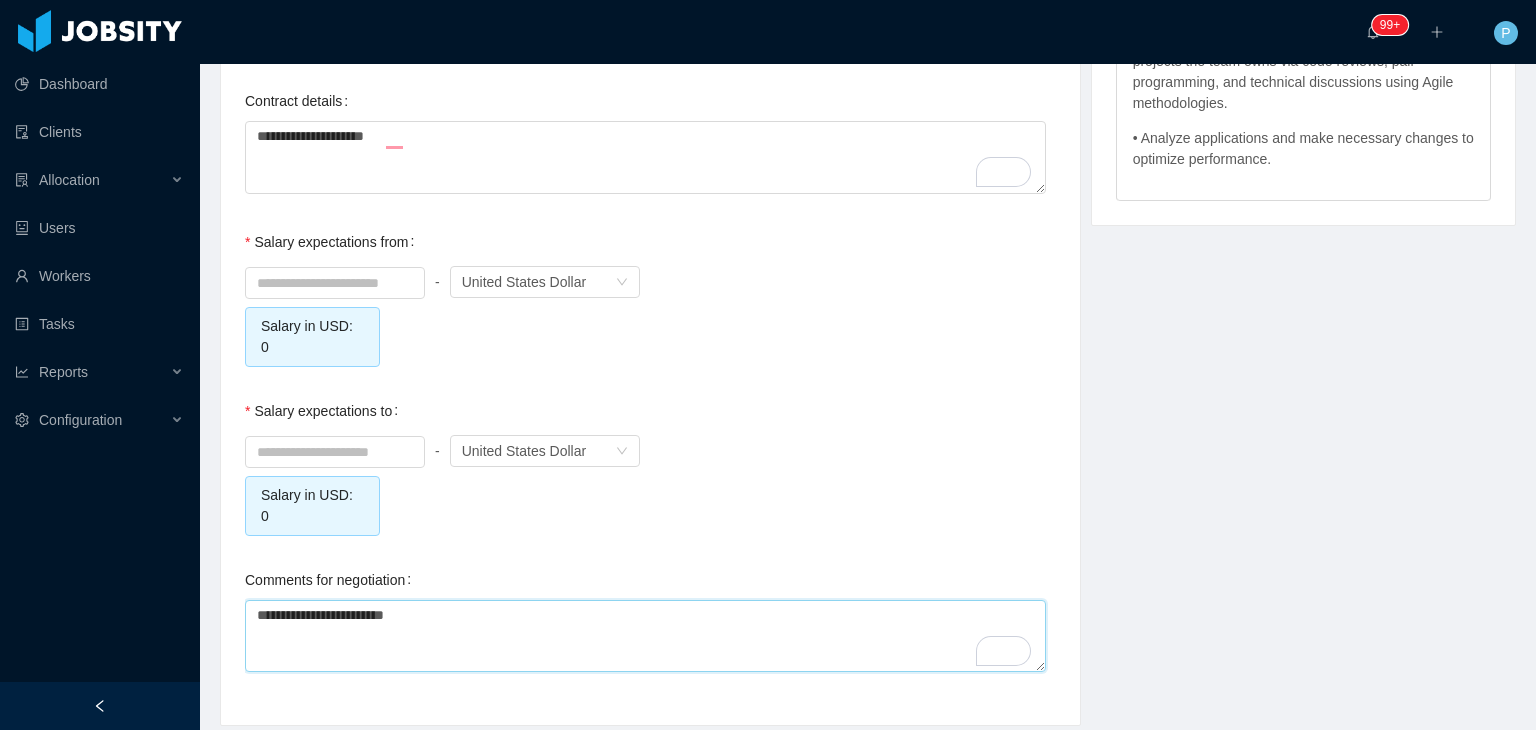 type on "**********" 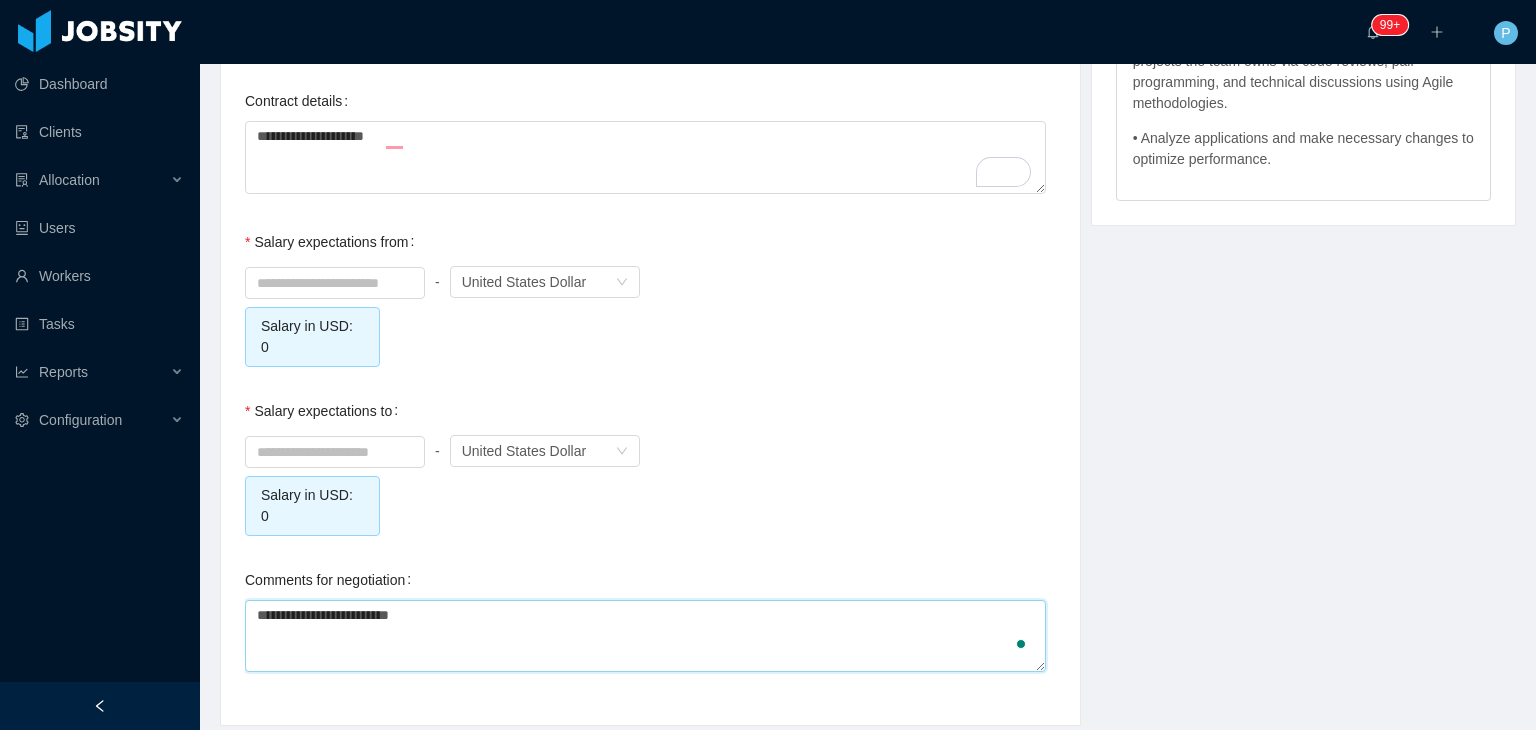 type on "**********" 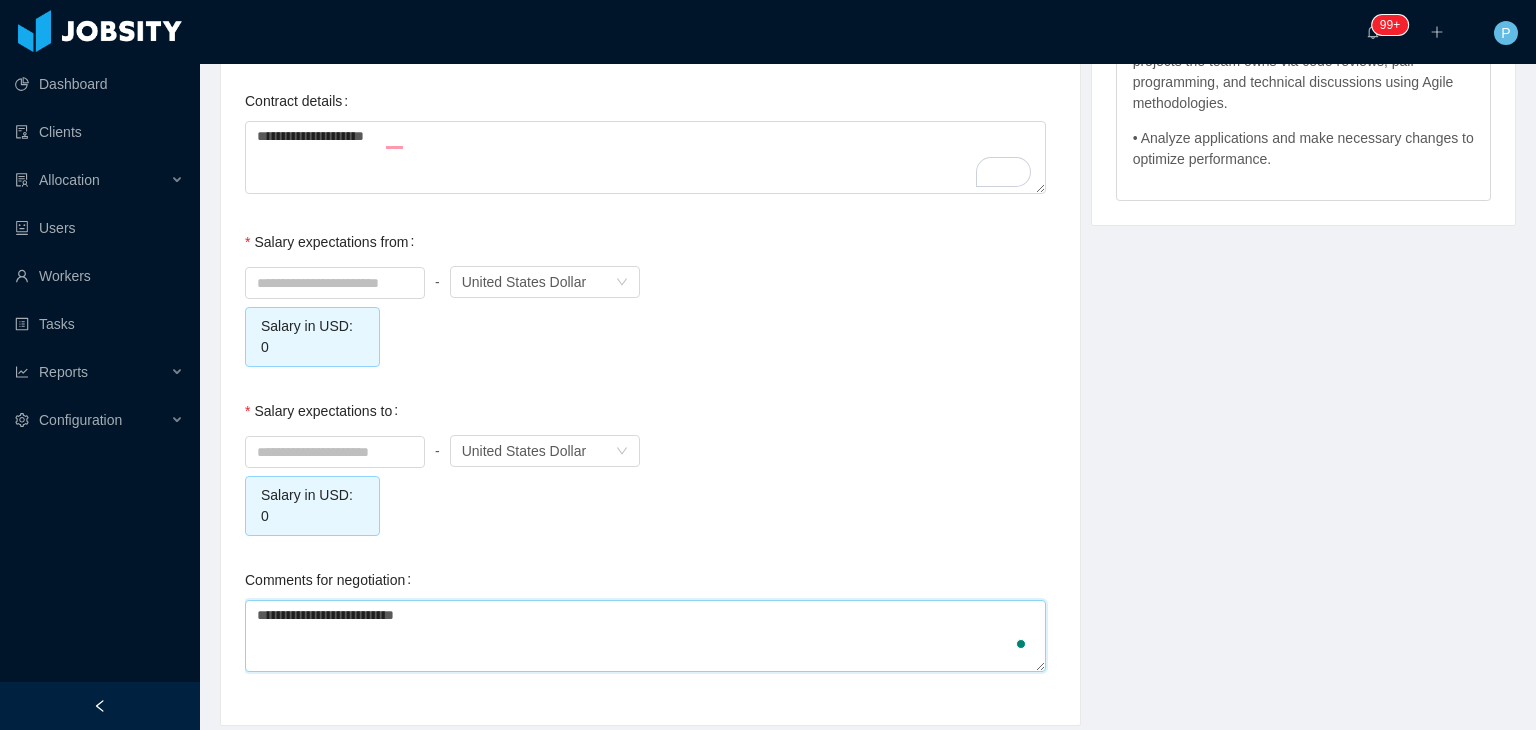 type on "**********" 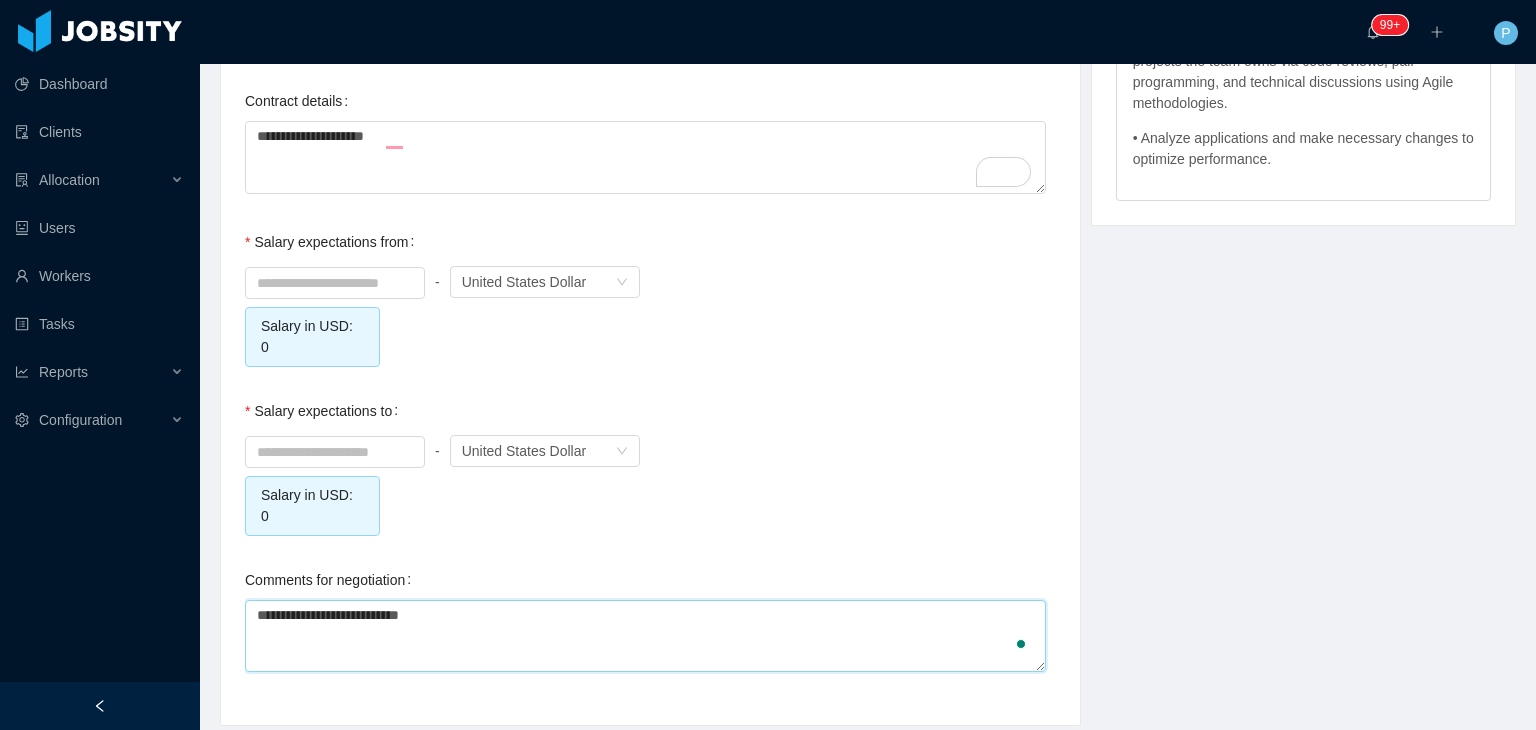 type 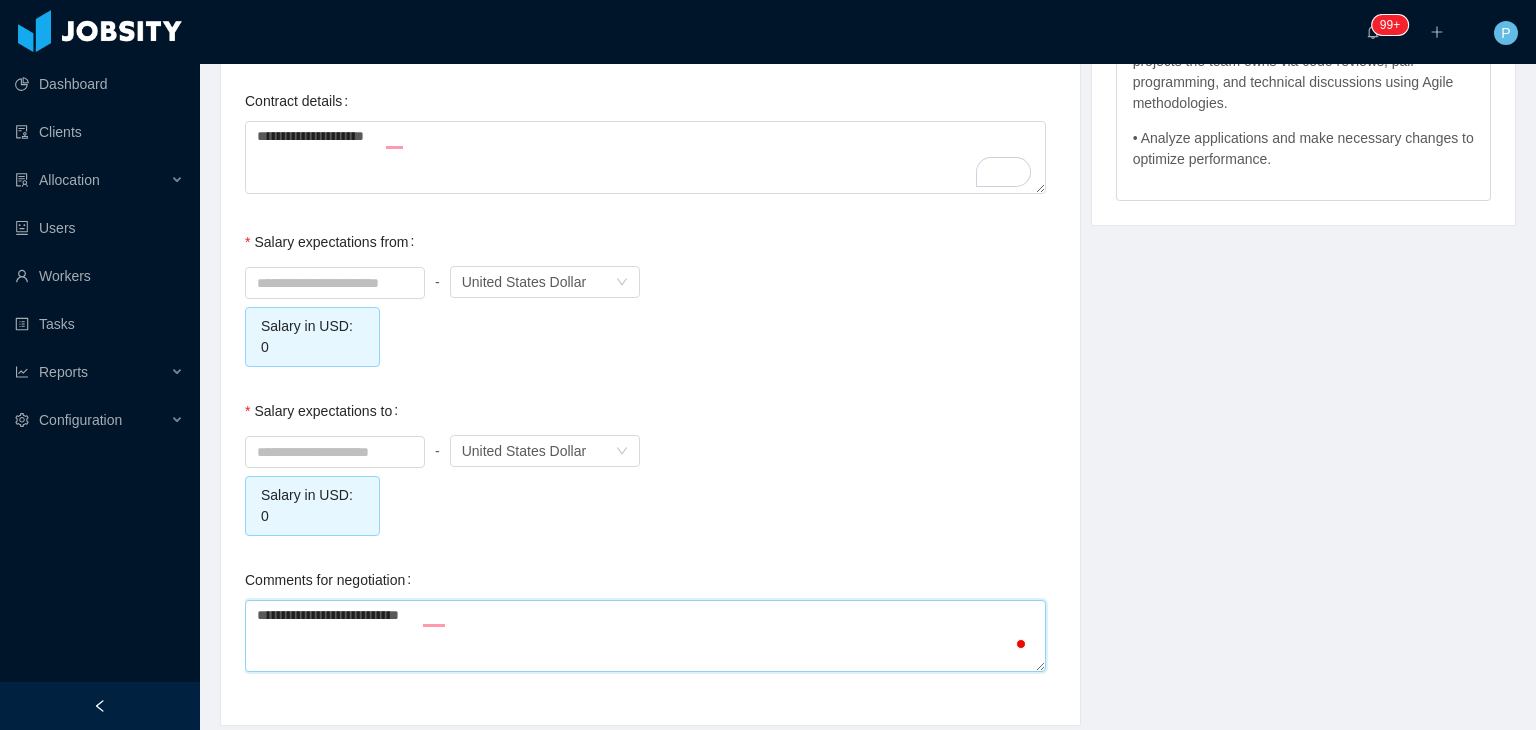 type on "**********" 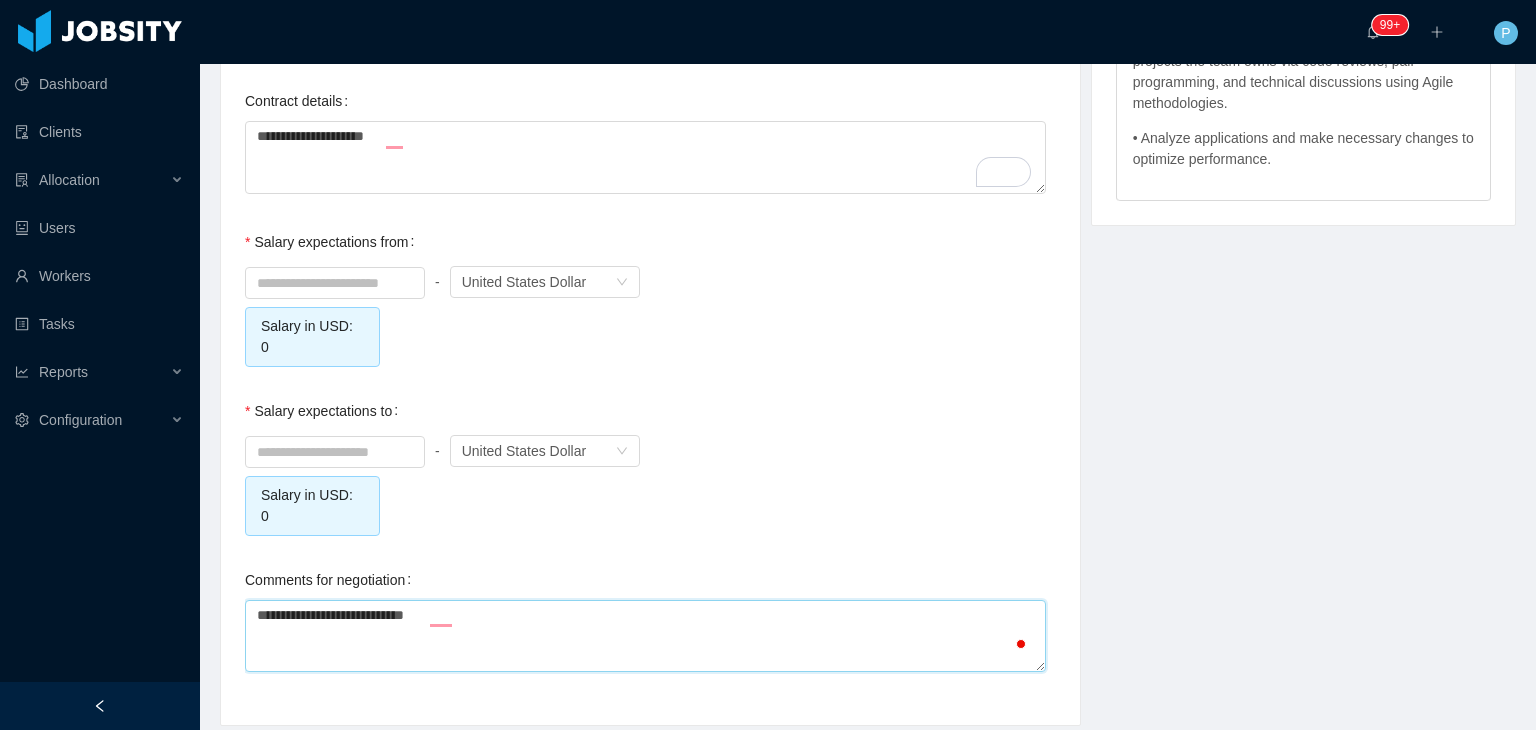 type on "**********" 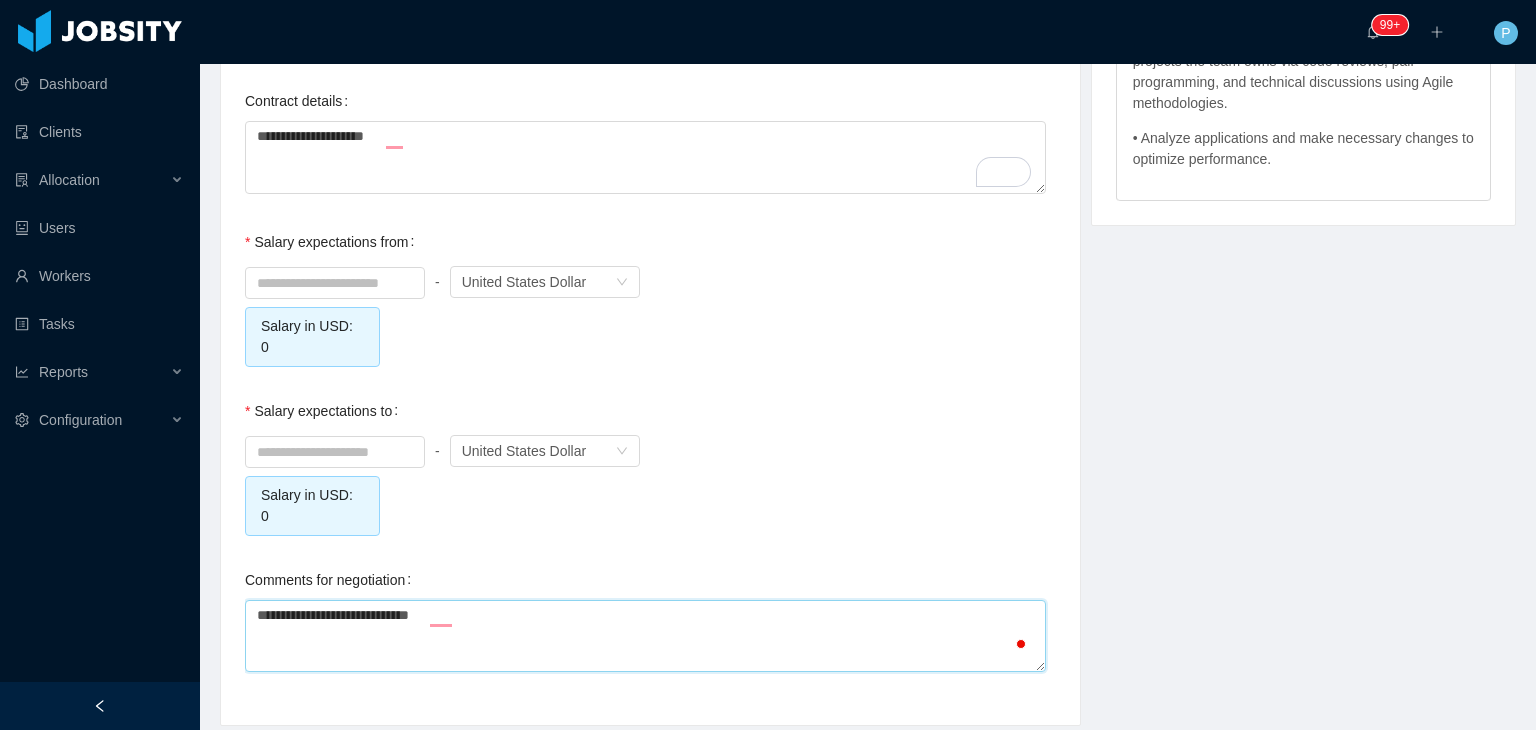 type on "**********" 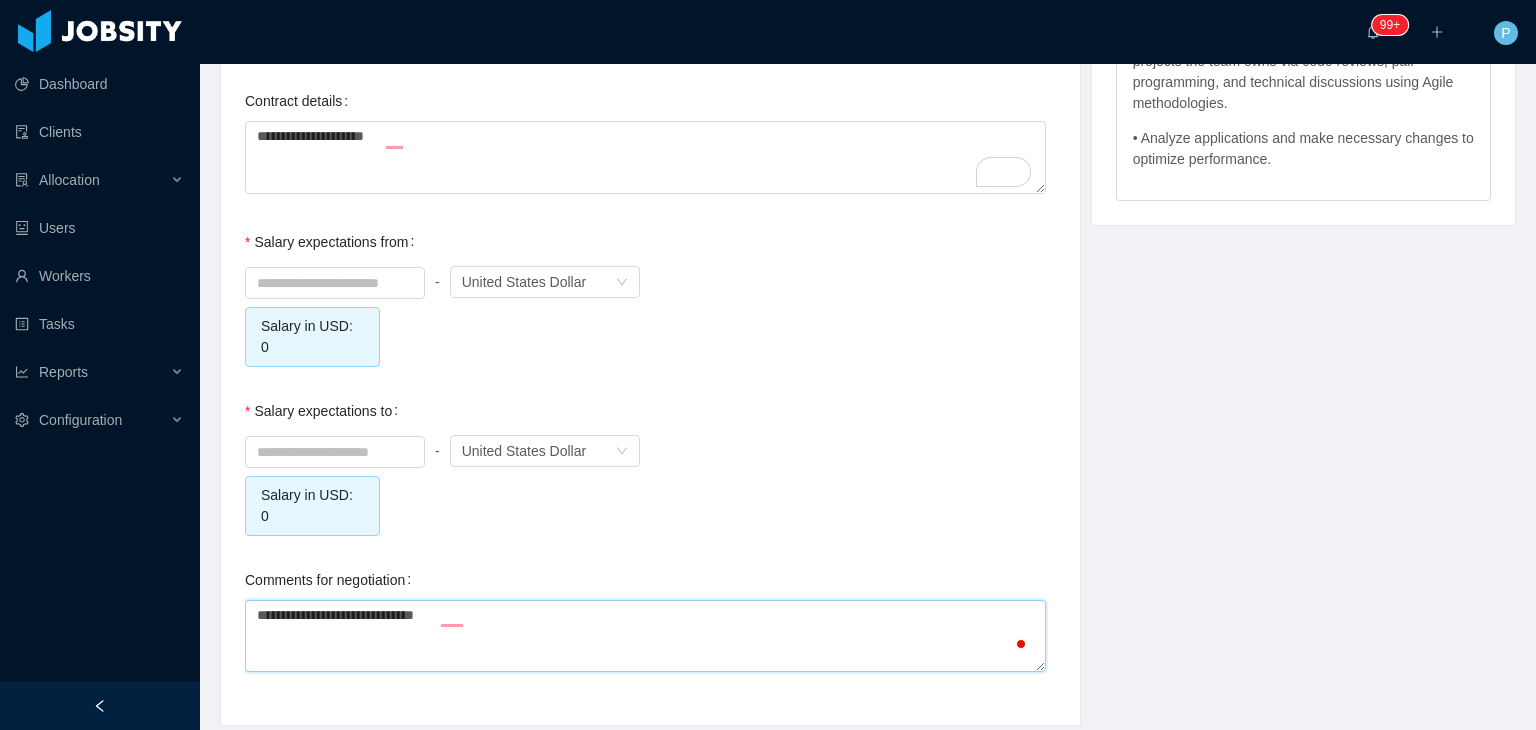 type on "**********" 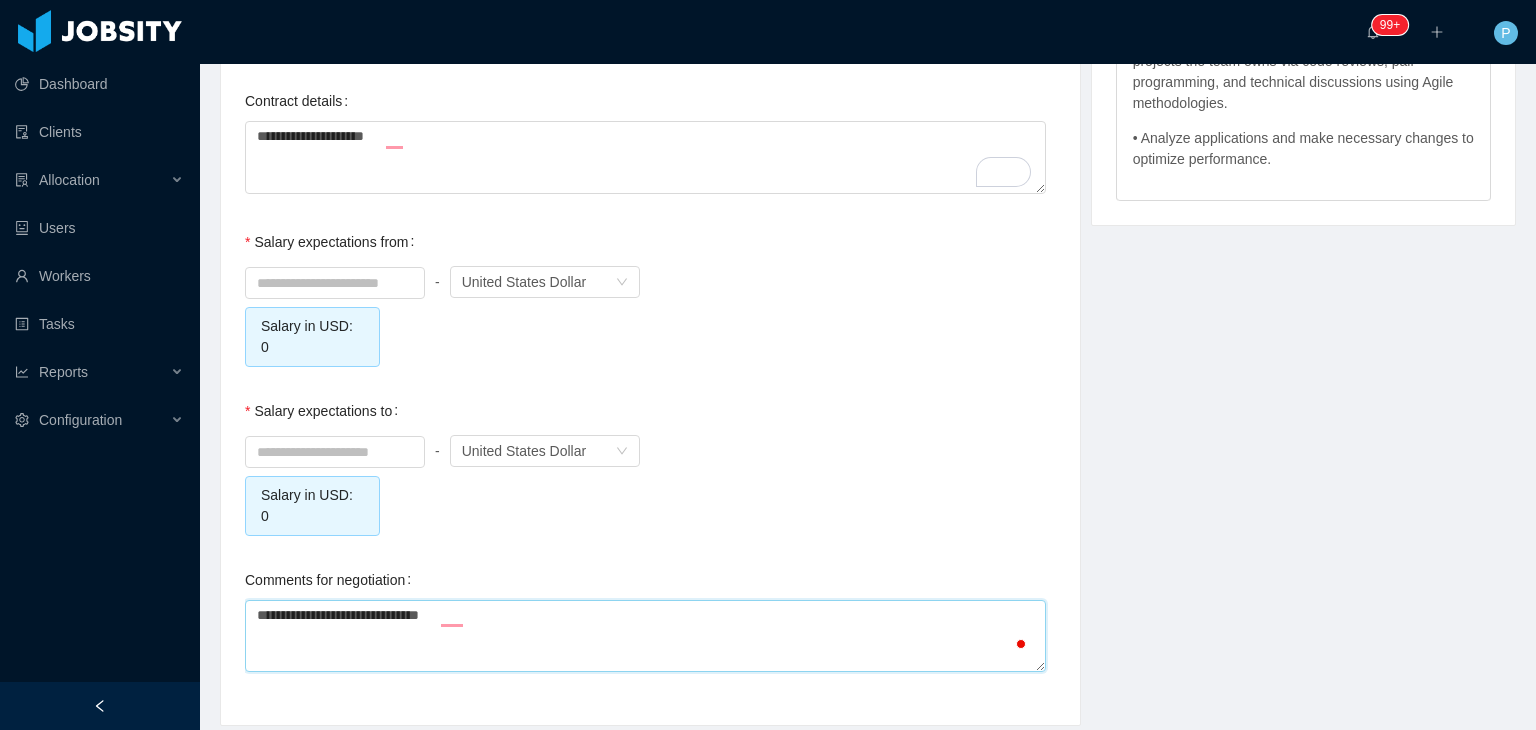 type on "**********" 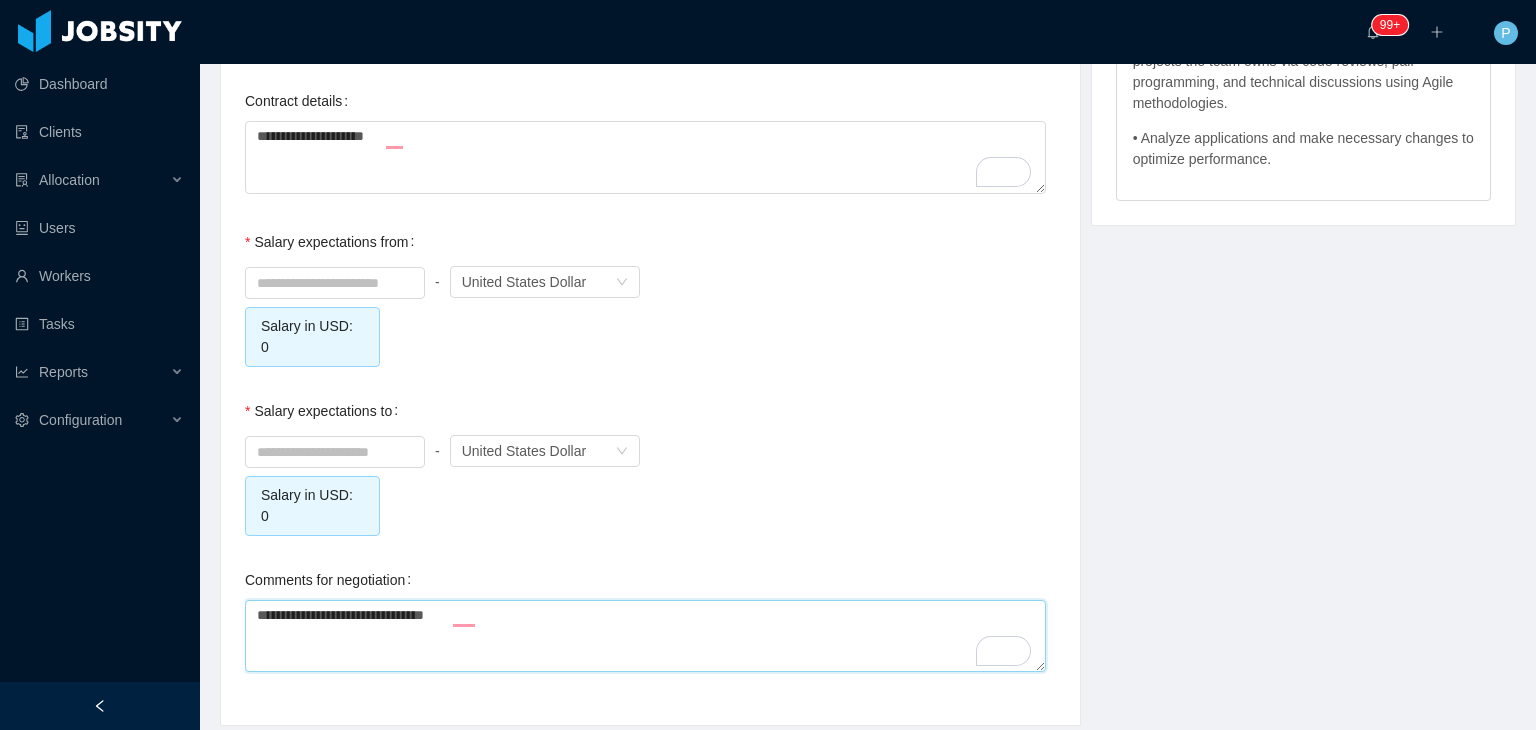 click on "**********" at bounding box center [645, 636] 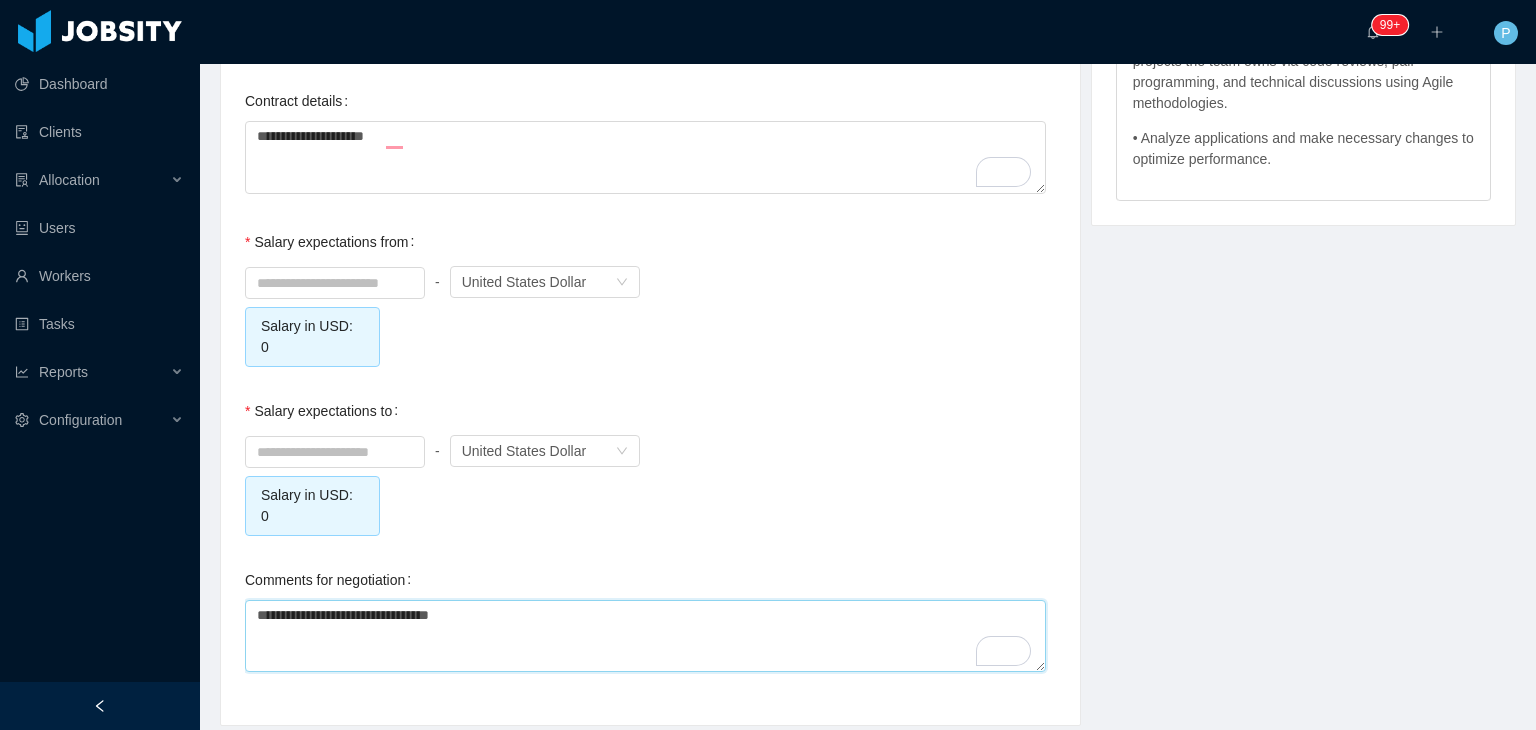 type on "**********" 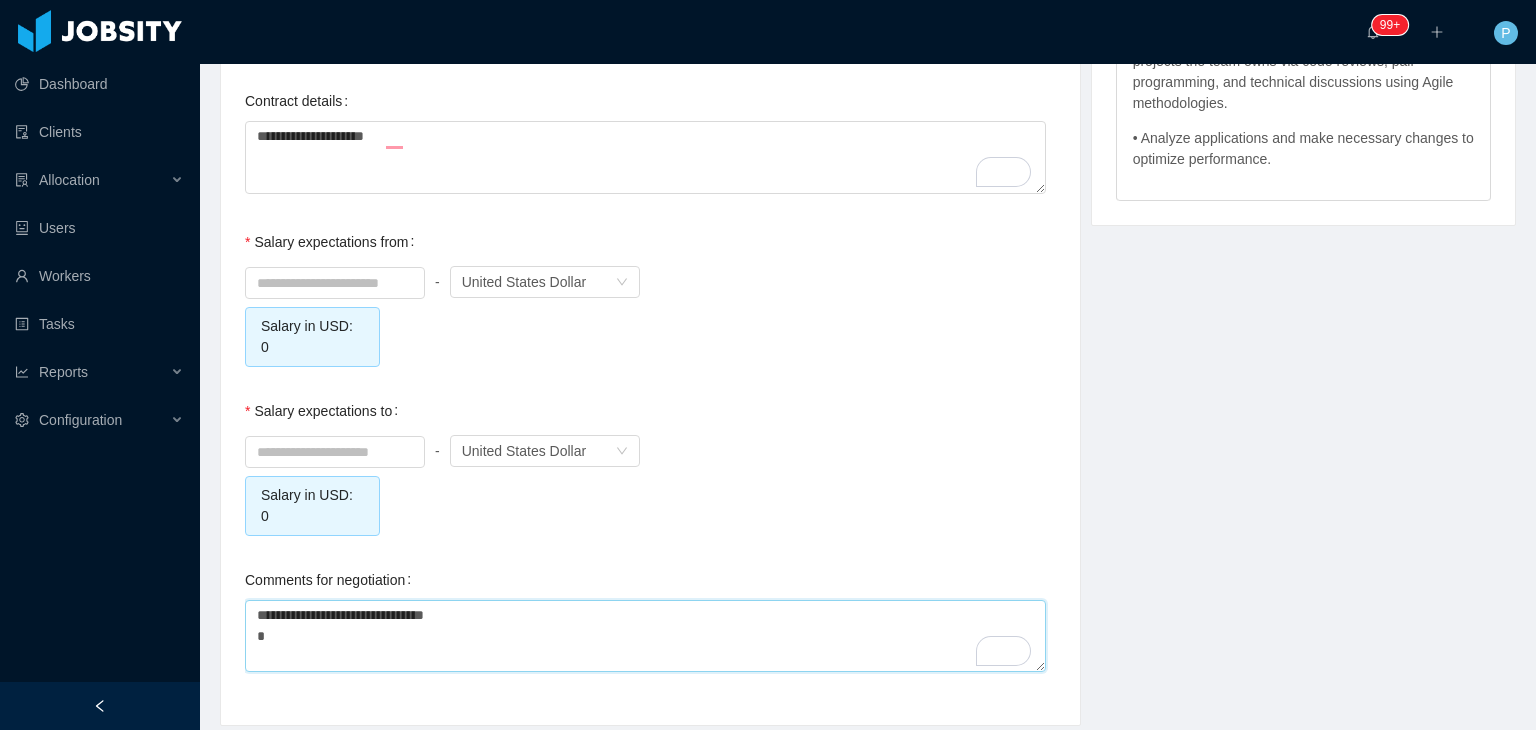 type on "**********" 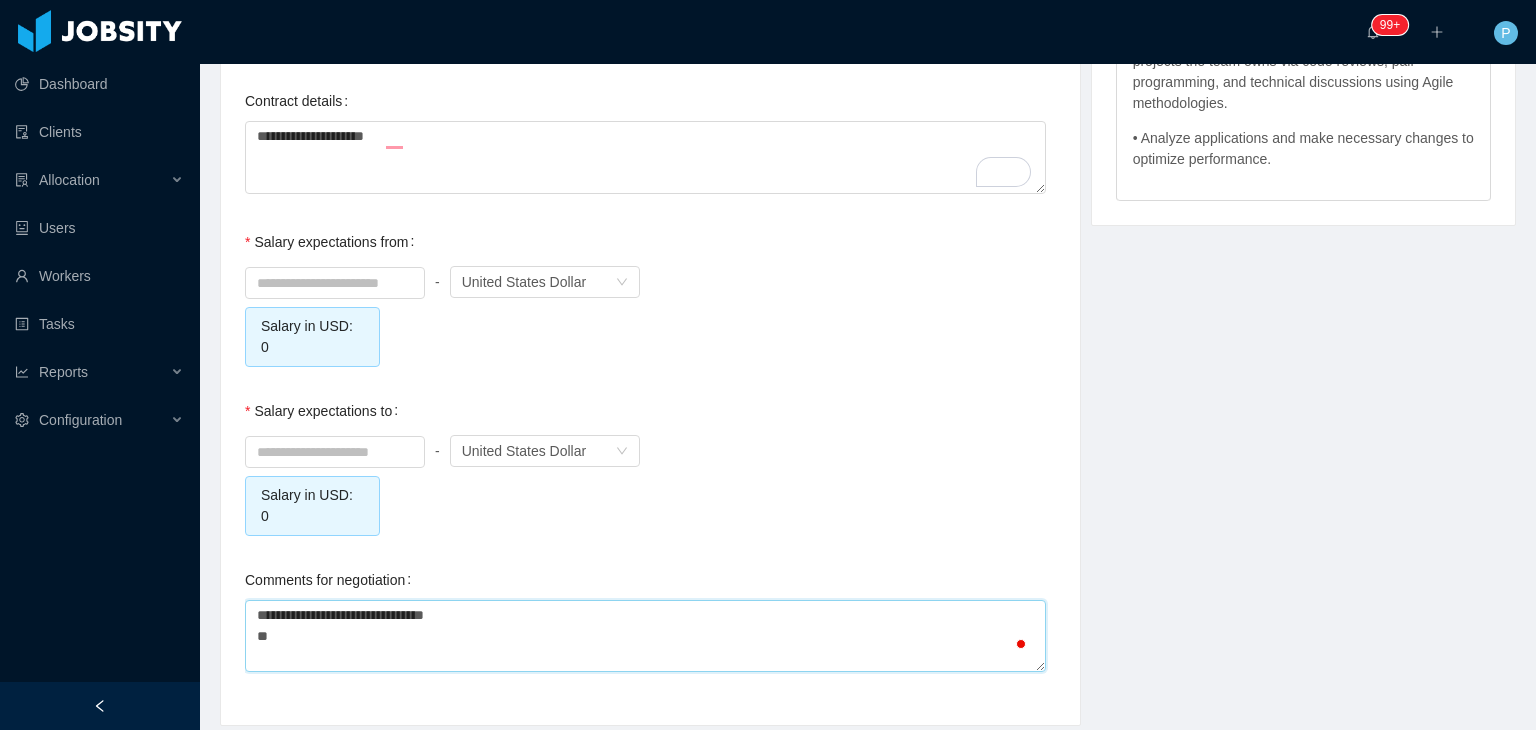 type on "**********" 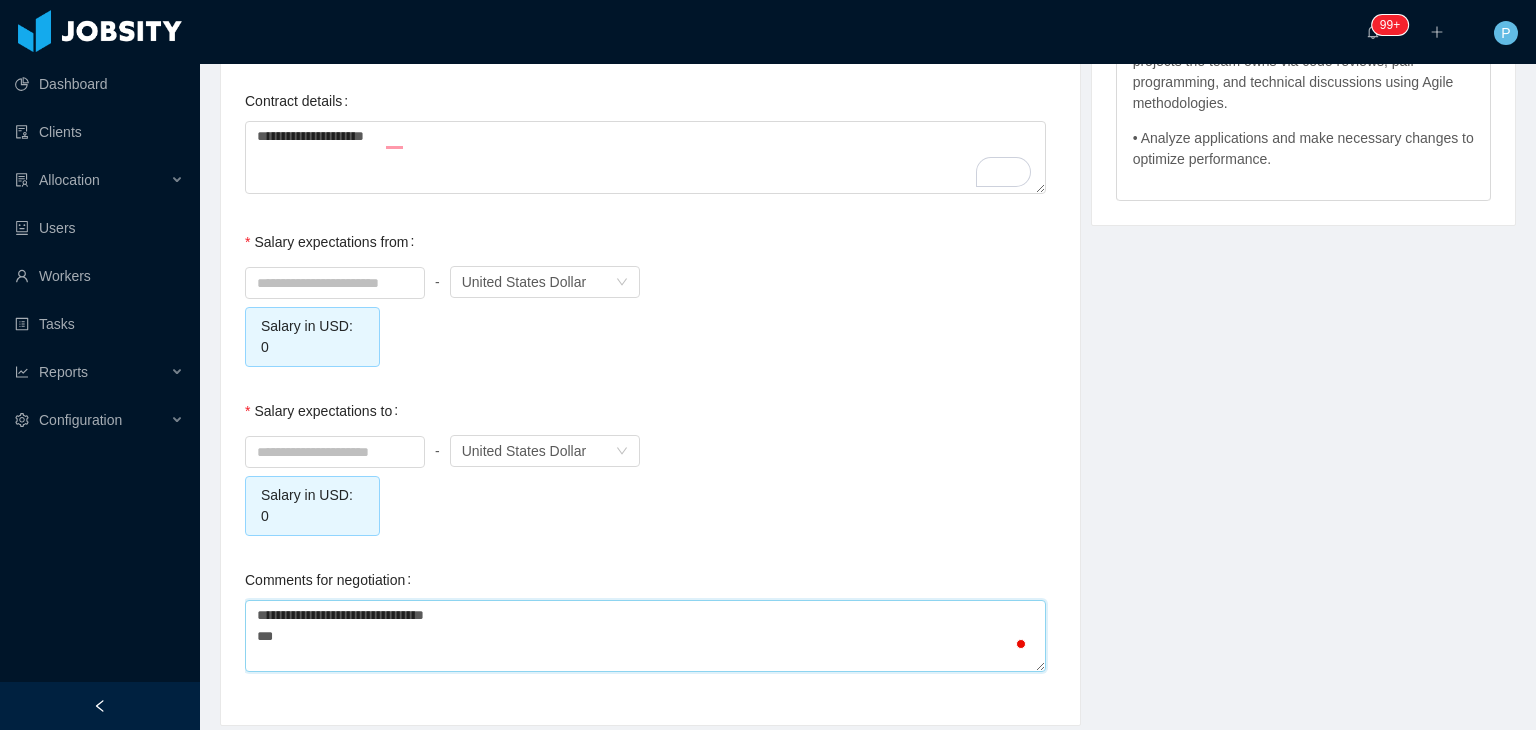 type 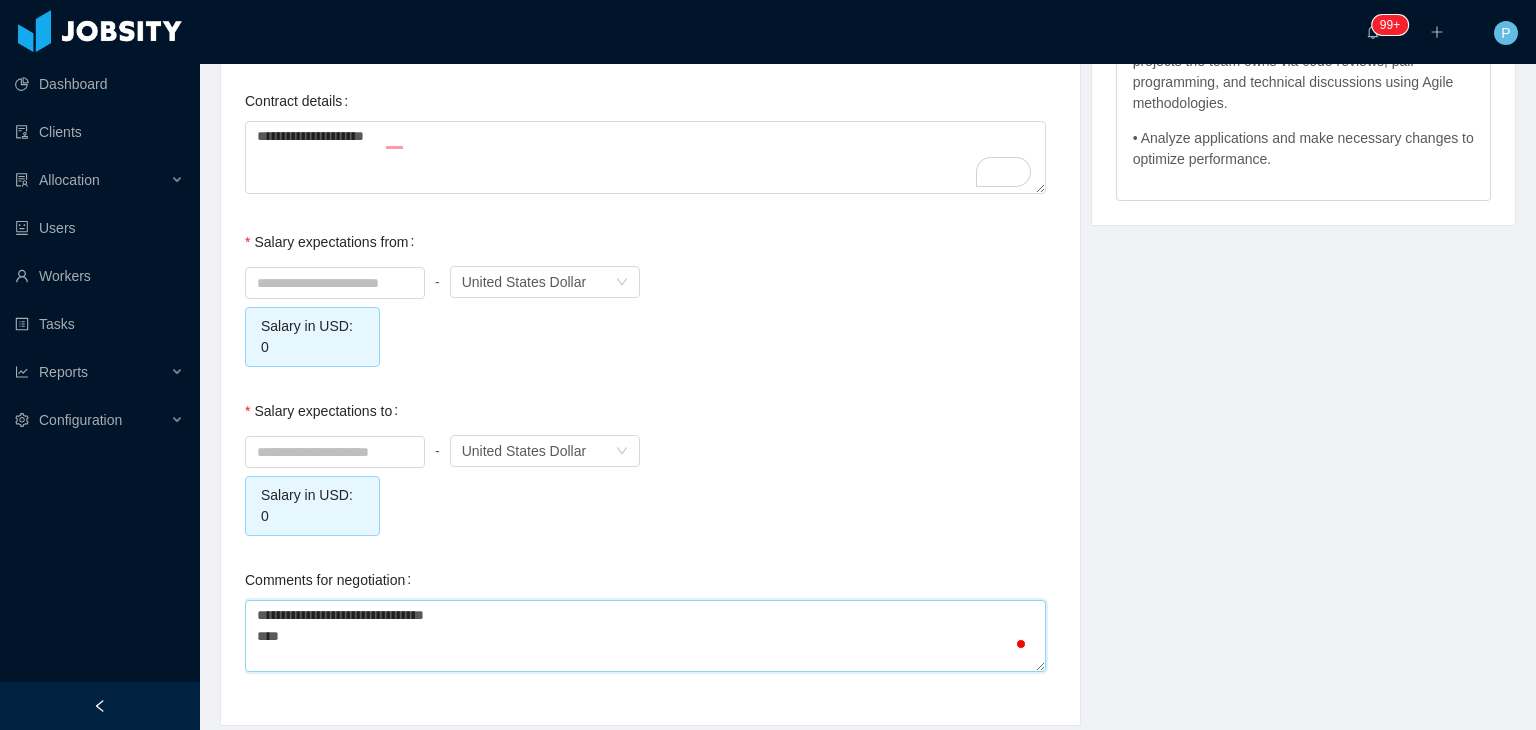 type on "**********" 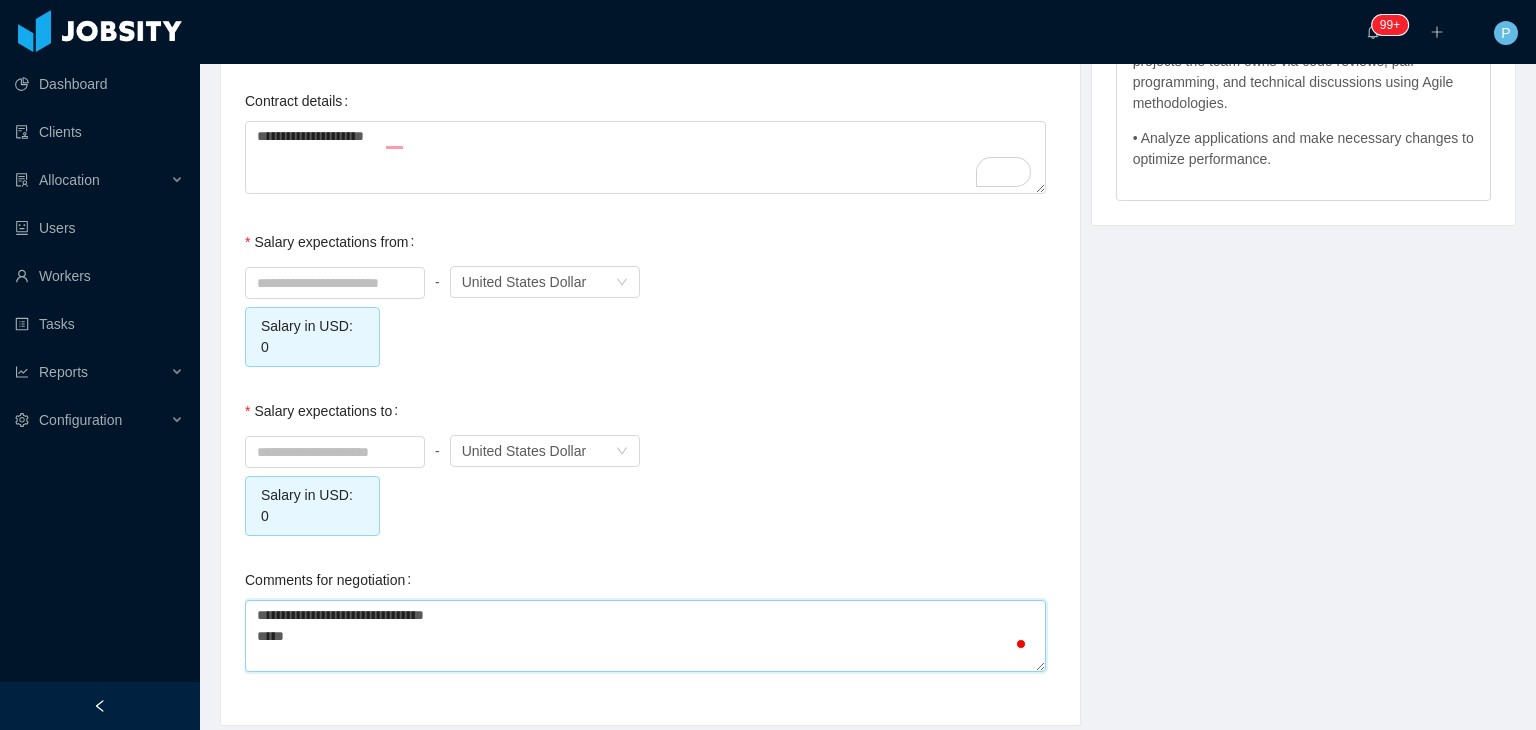 type on "**********" 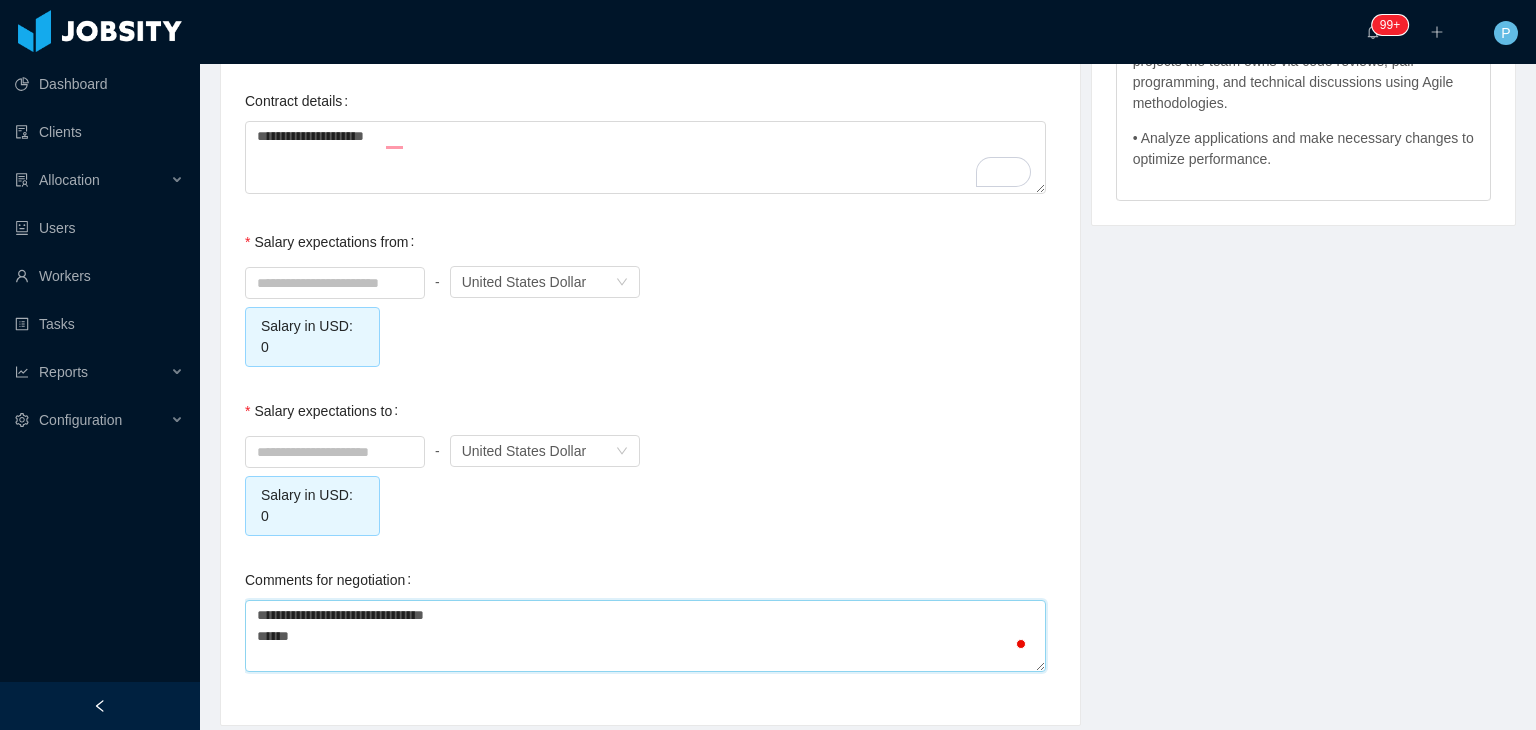type on "**********" 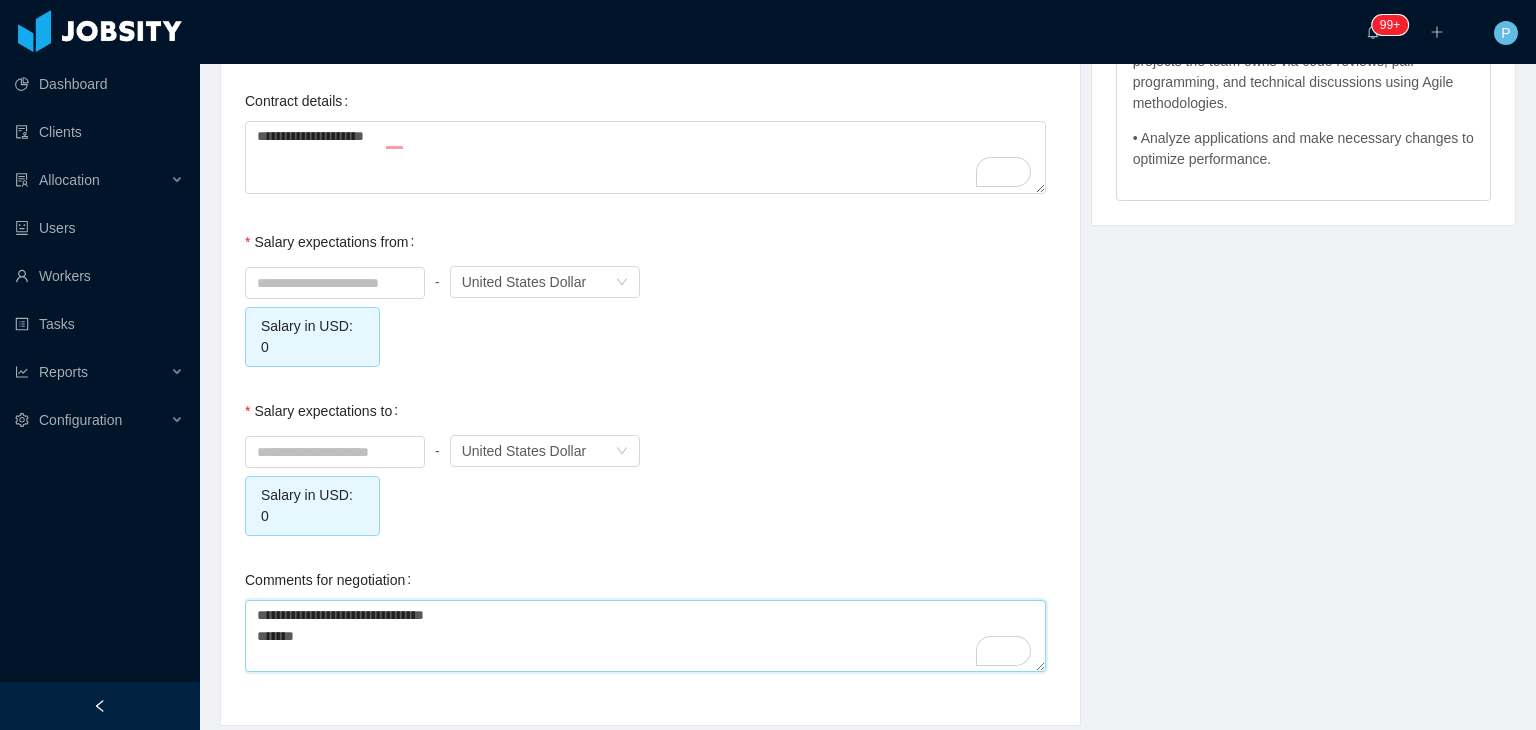 type on "**********" 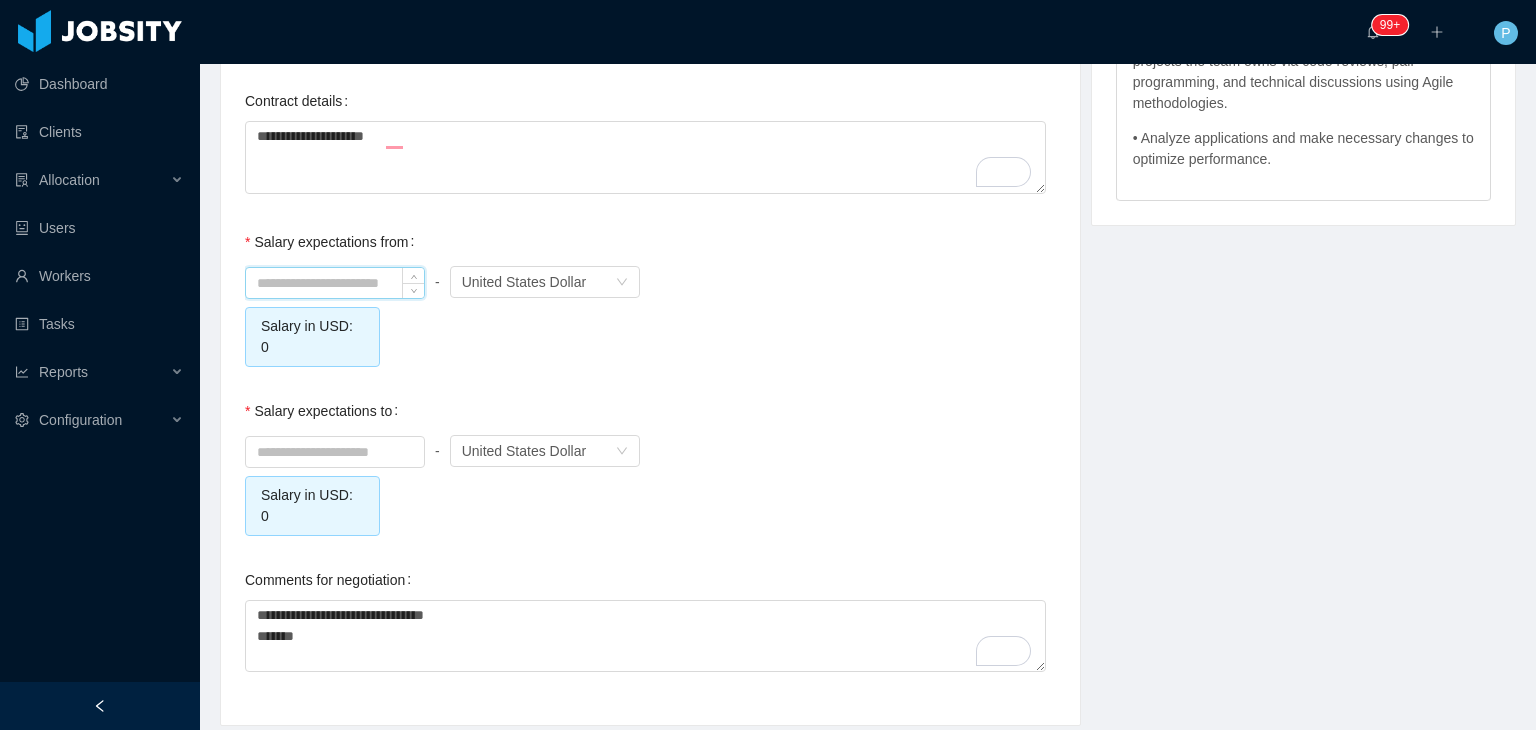 click at bounding box center (335, 283) 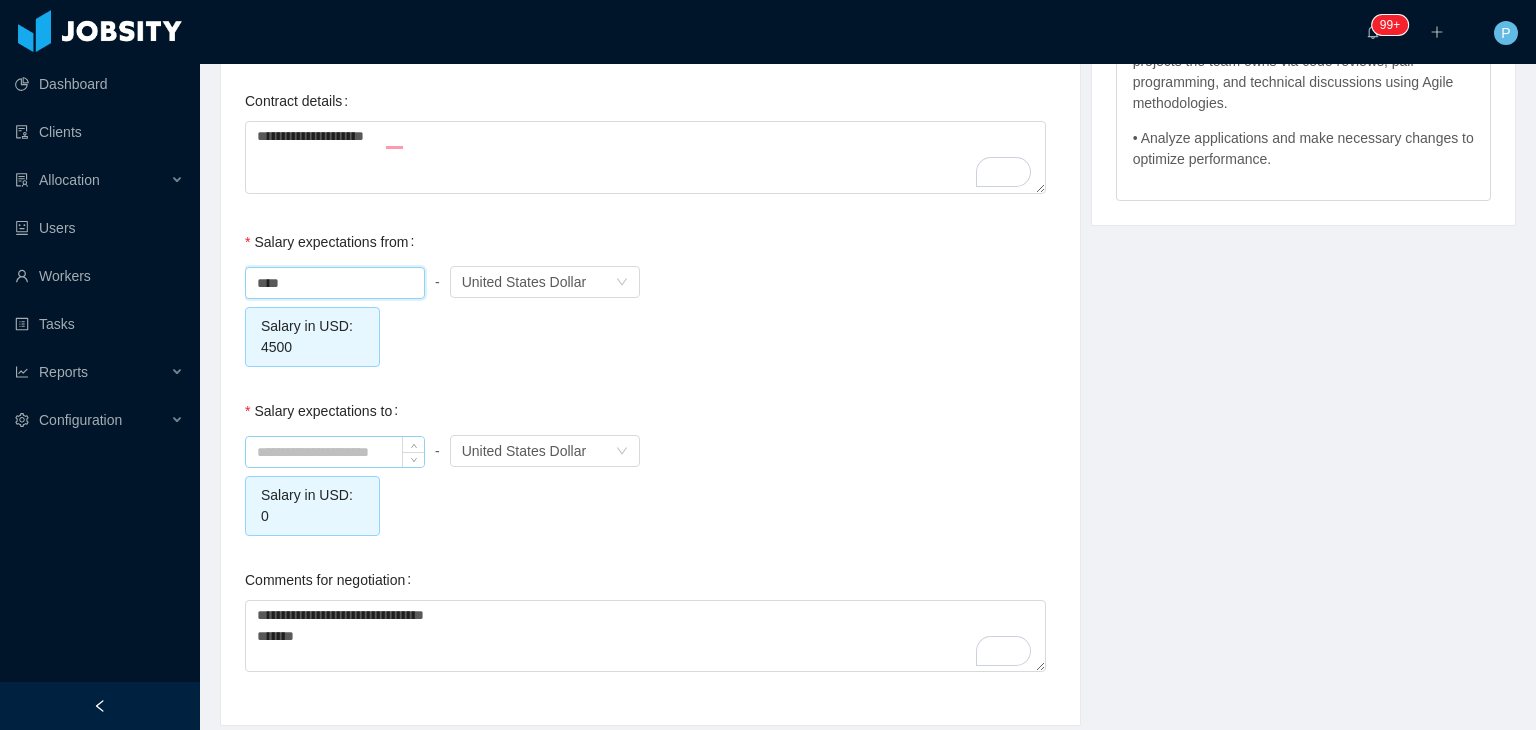 type on "*******" 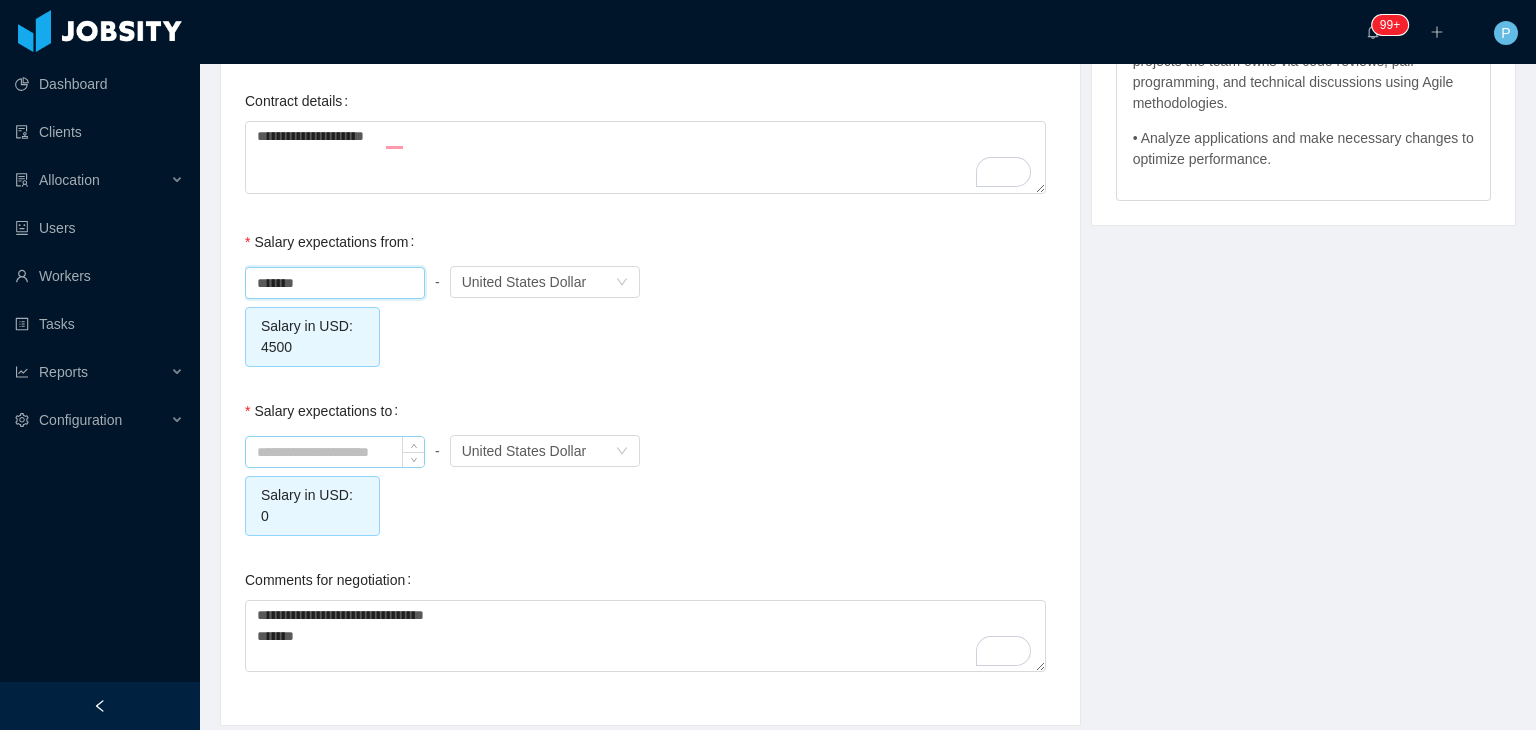 click at bounding box center (335, 452) 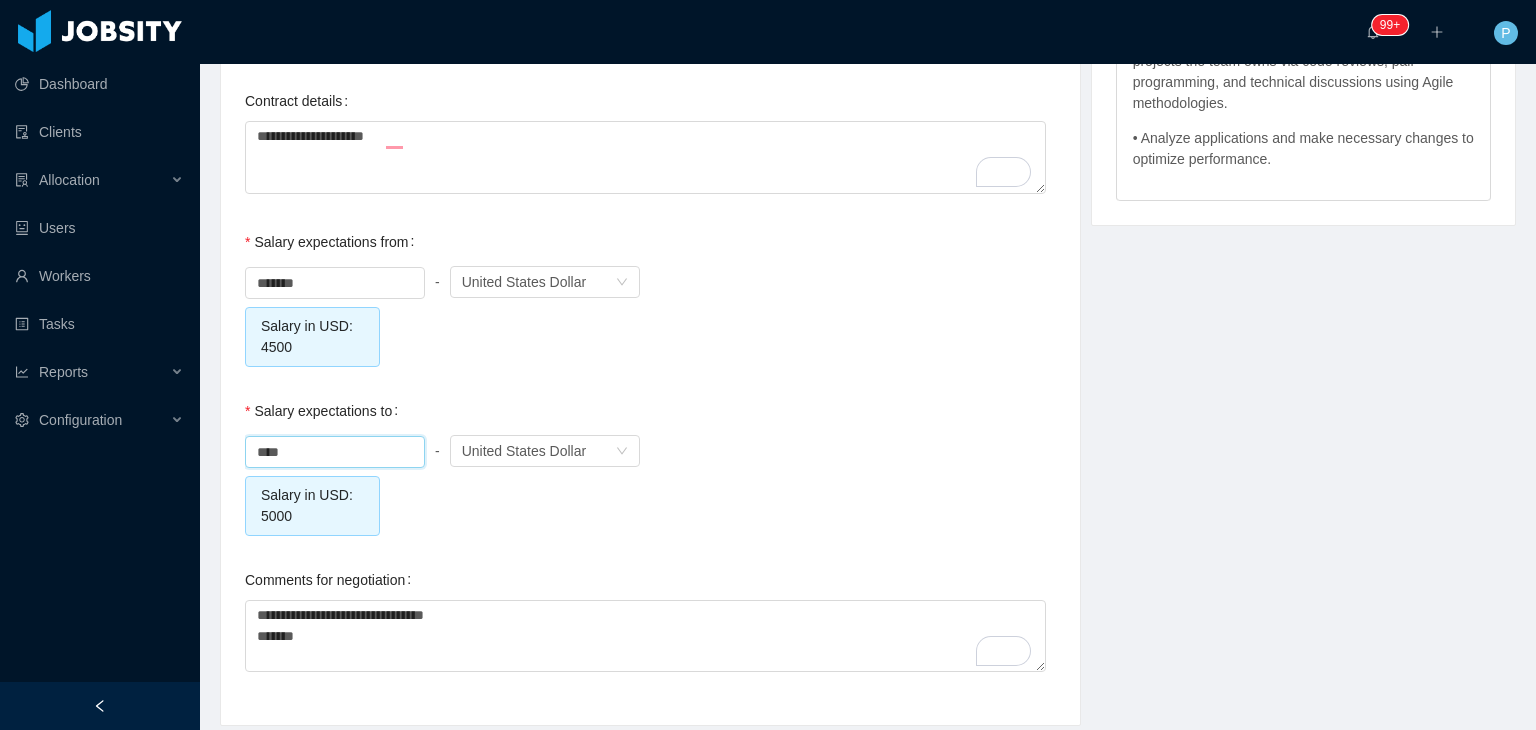 type on "*******" 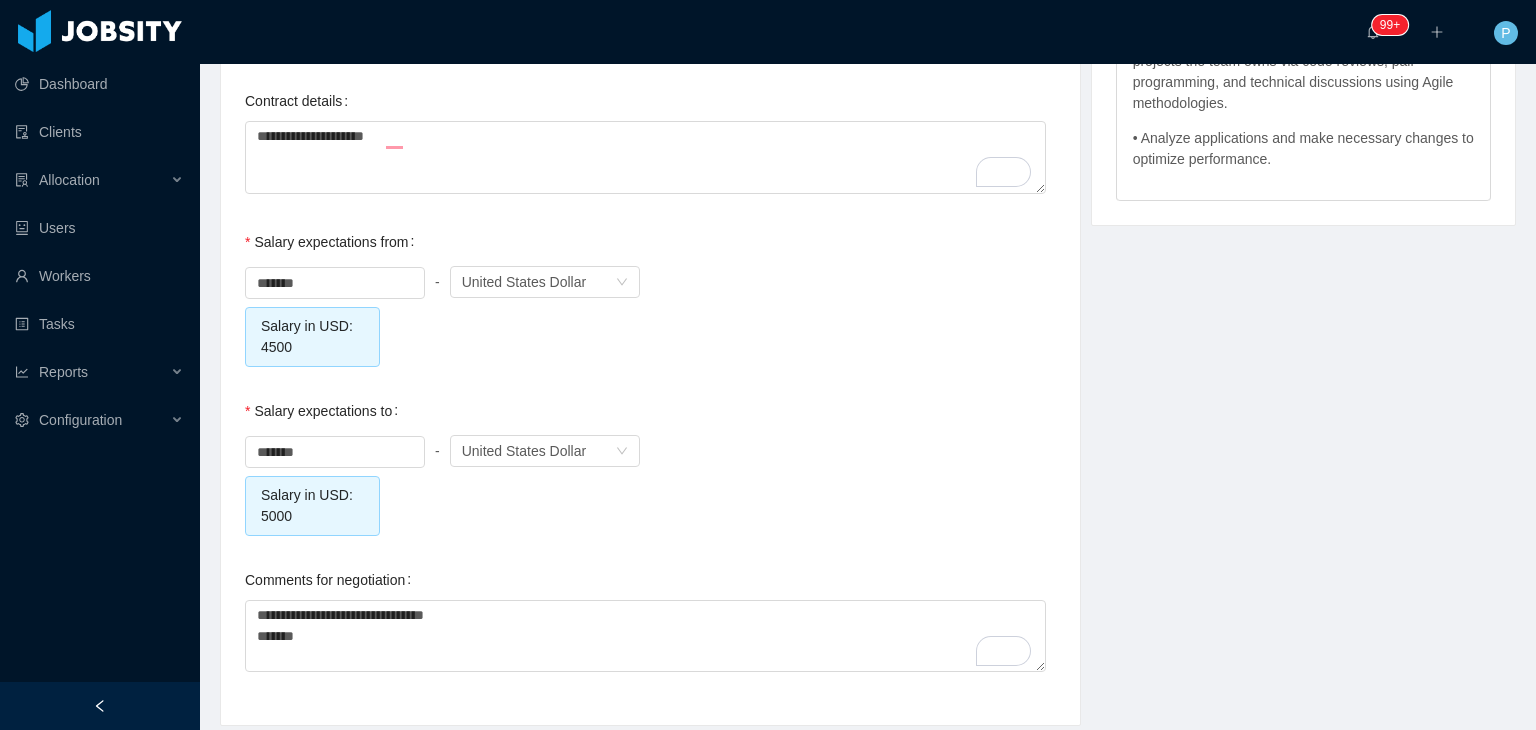 click on "Salary expectations to ******* - Currency United States Dollar   Salary in USD: 5000" at bounding box center (650, 463) 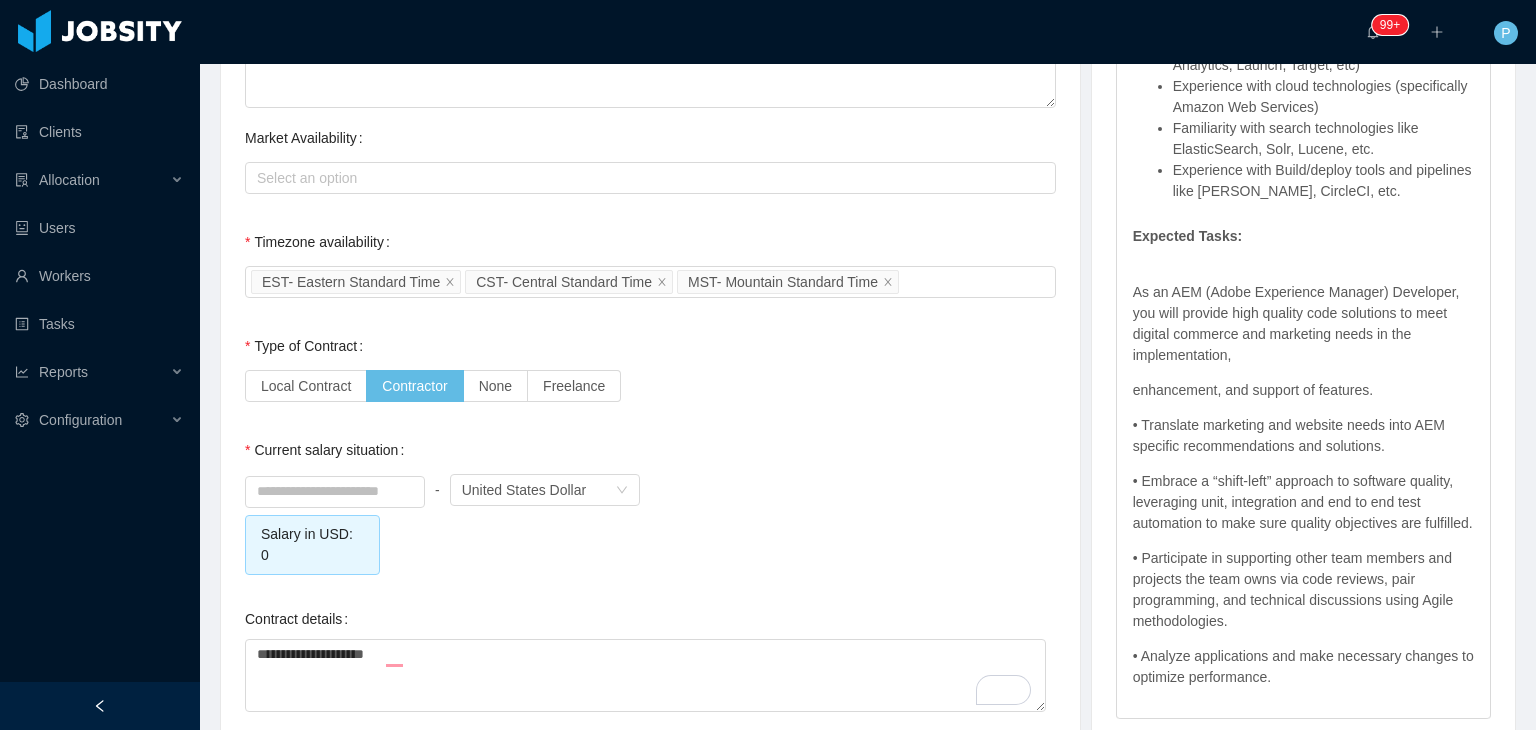 scroll, scrollTop: 1641, scrollLeft: 0, axis: vertical 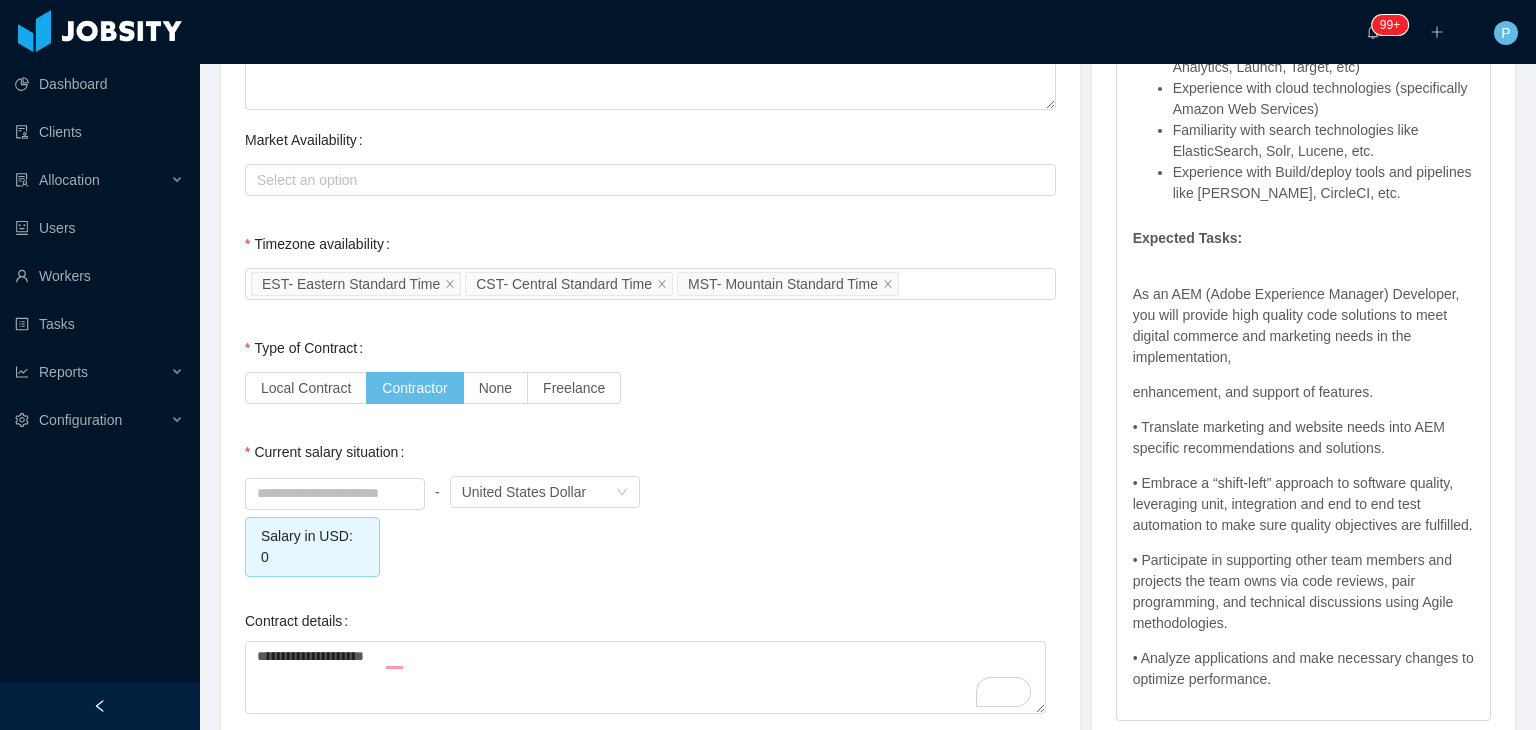 click on "- Currency United States Dollar   Salary in USD: 0" at bounding box center [650, 524] 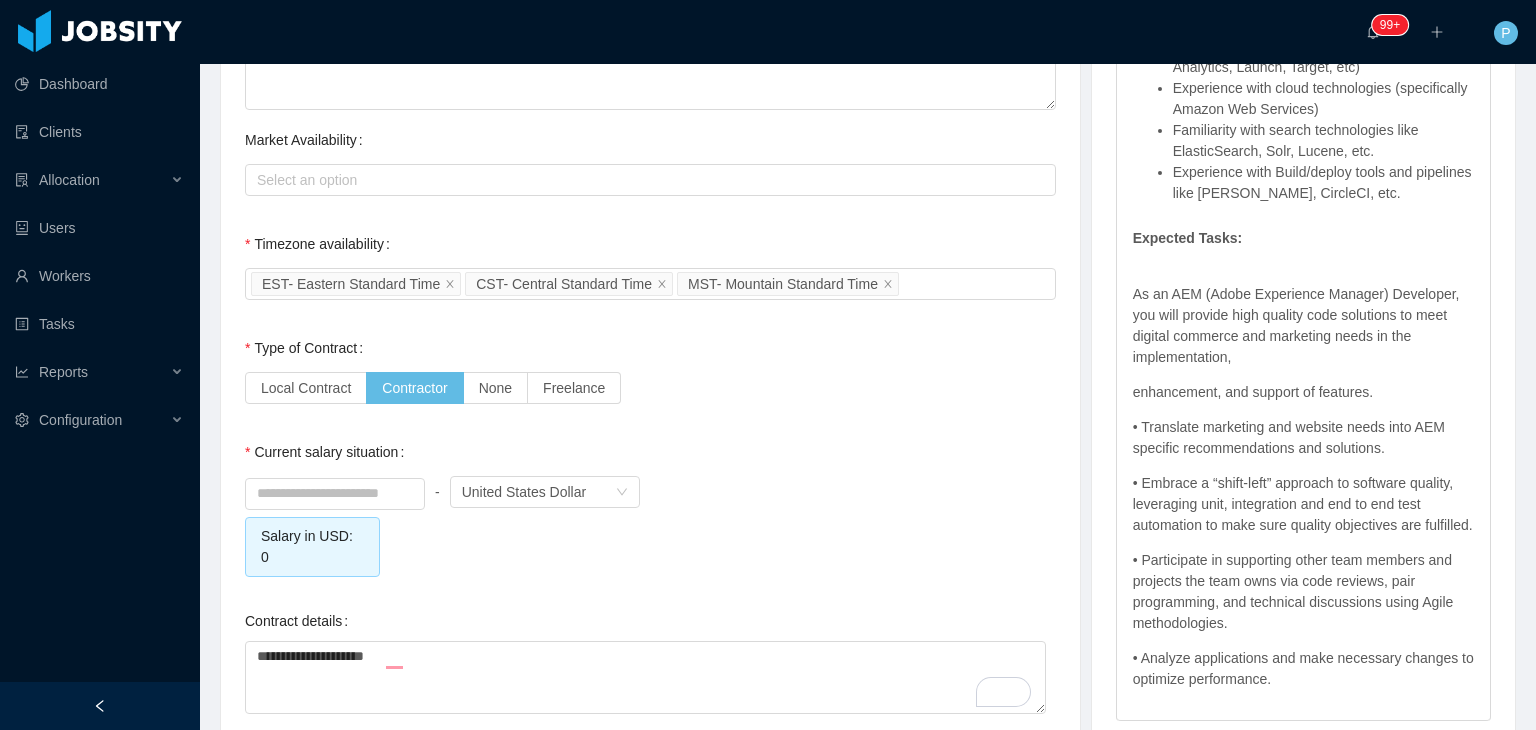 click on "- Currency United States Dollar" at bounding box center (650, 492) 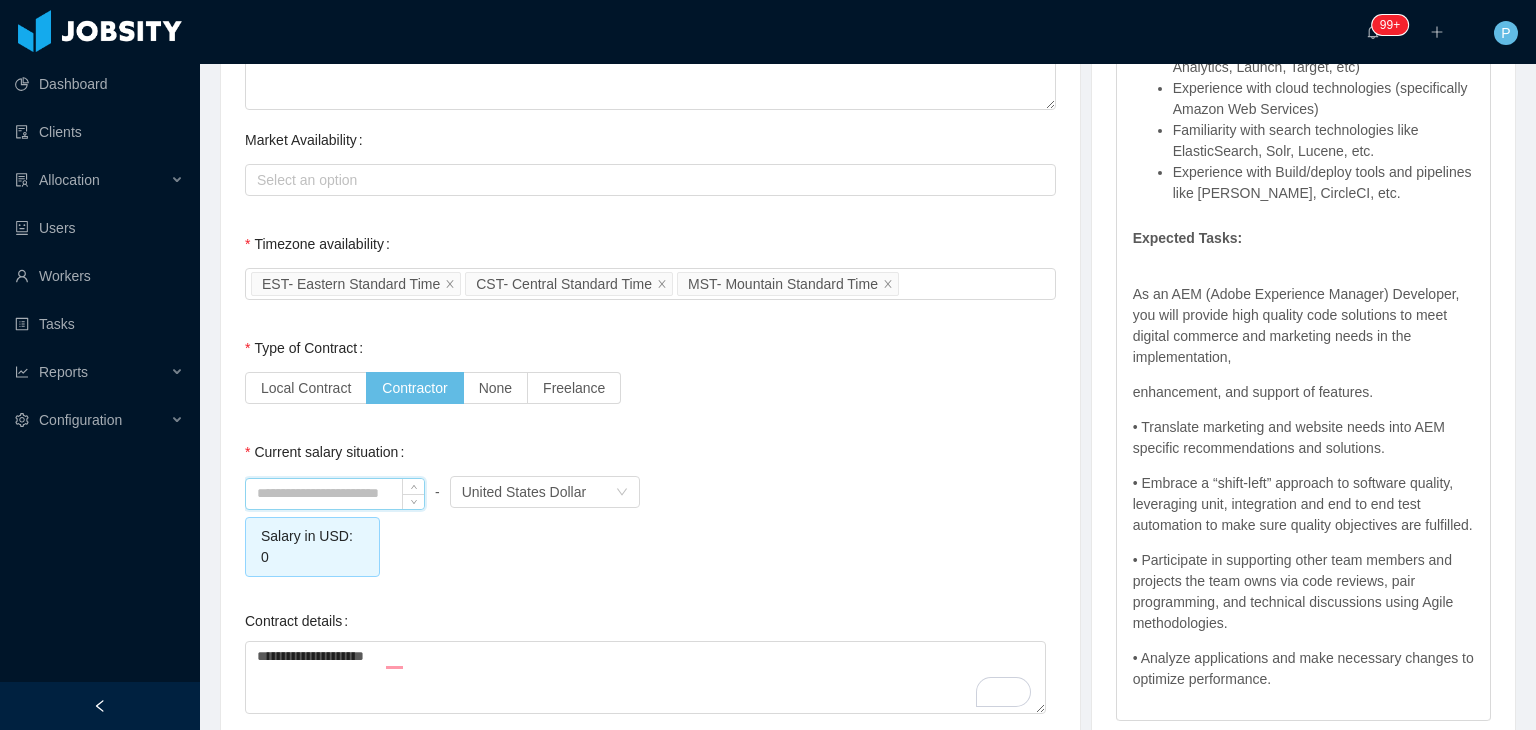 click at bounding box center [335, 494] 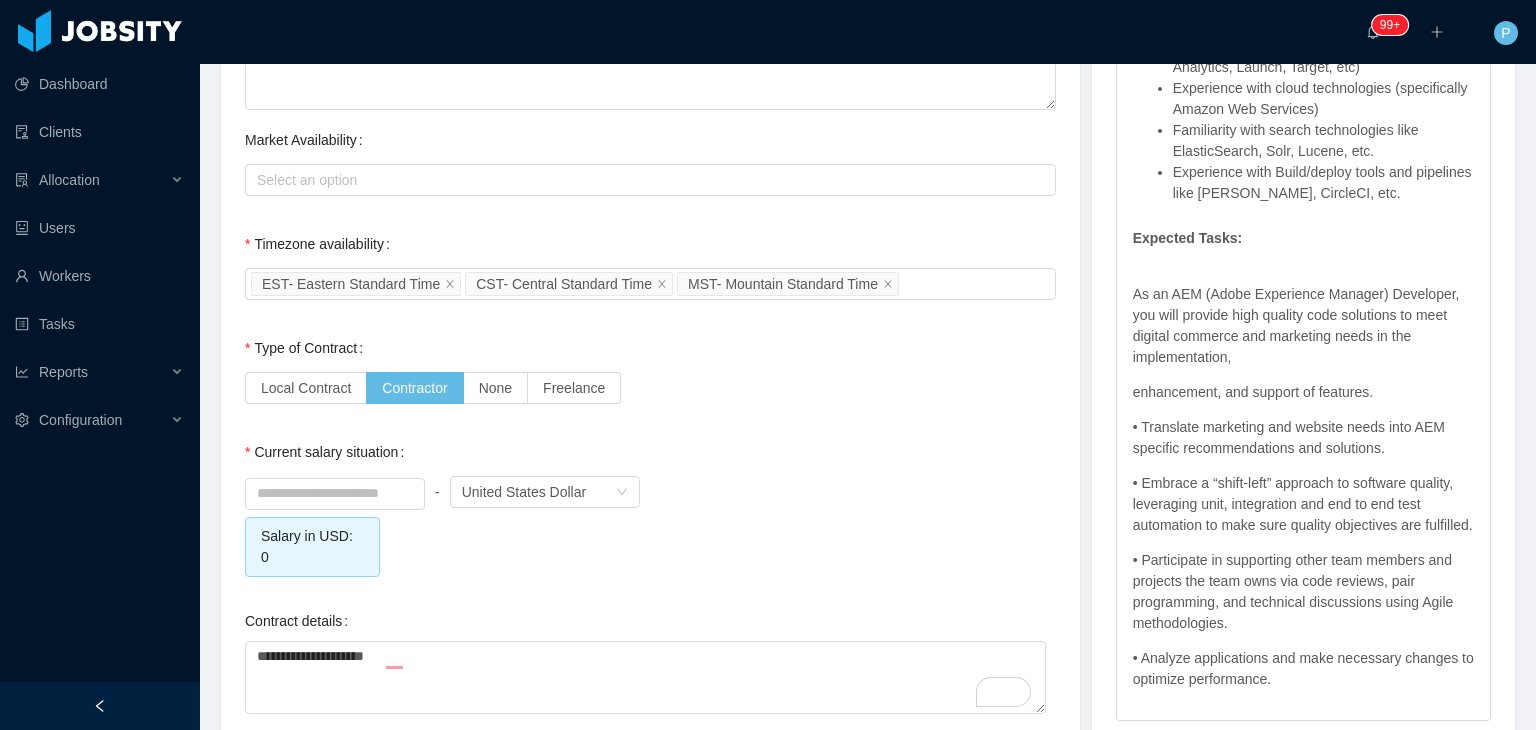 click on "Local Contract Contractor None Freelance" at bounding box center [650, 388] 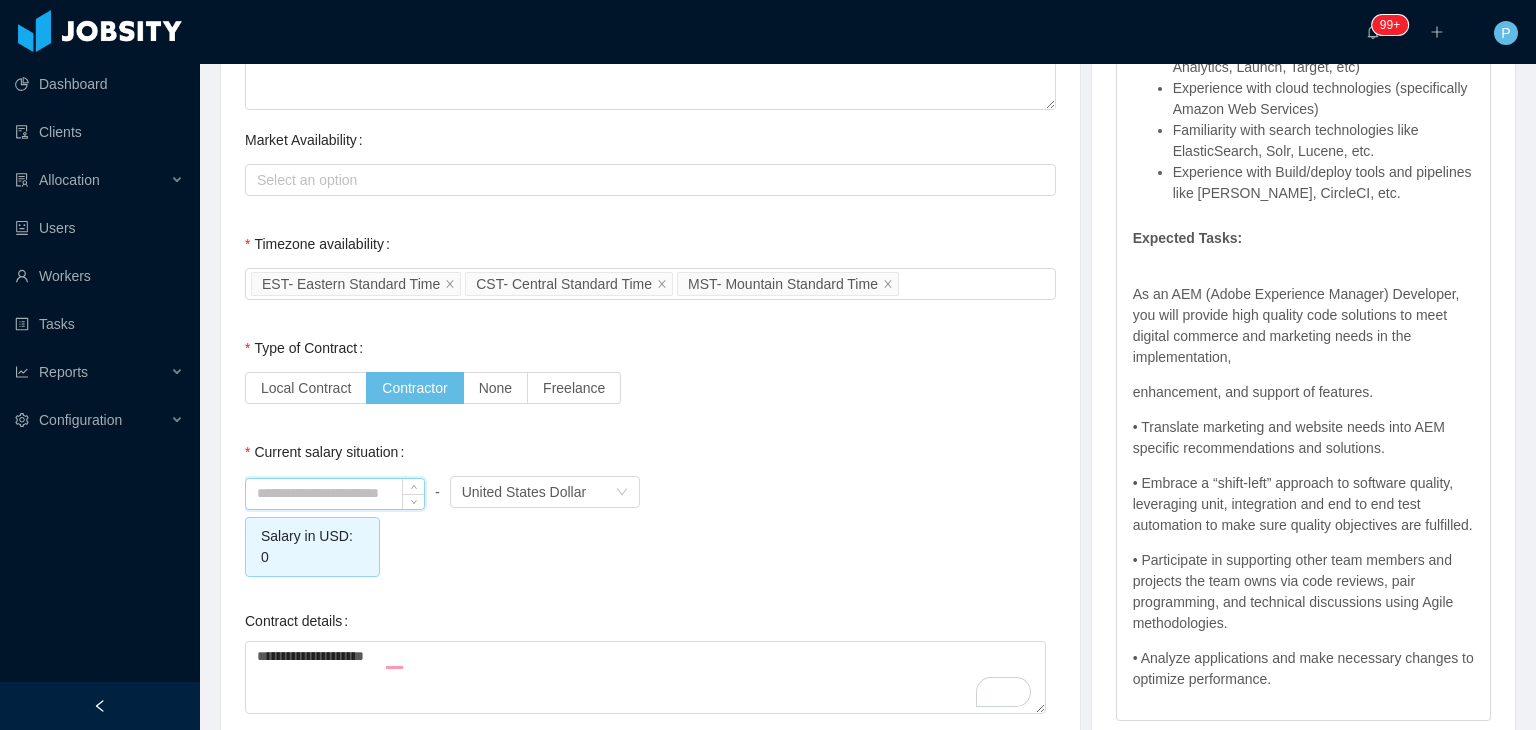 click at bounding box center (335, 494) 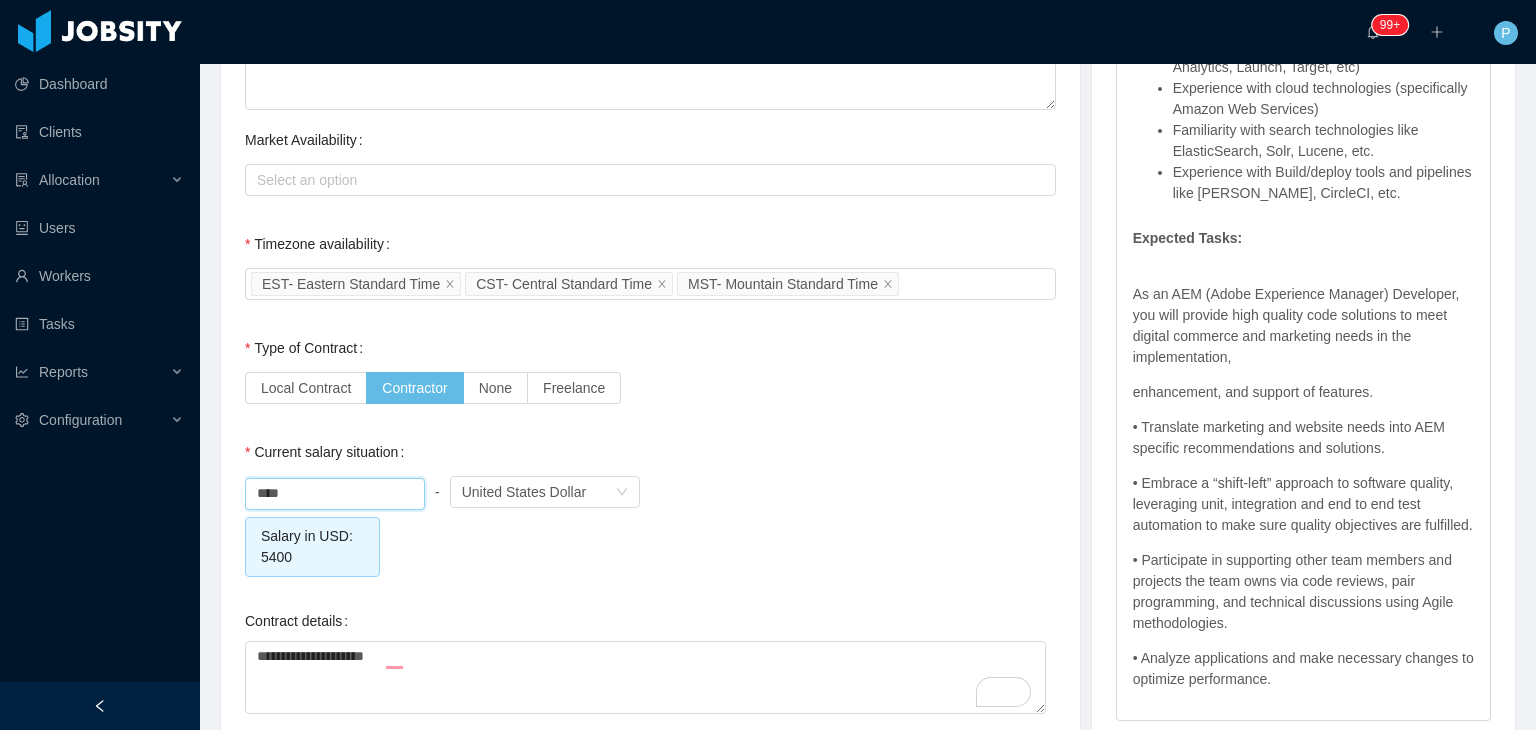 type on "*******" 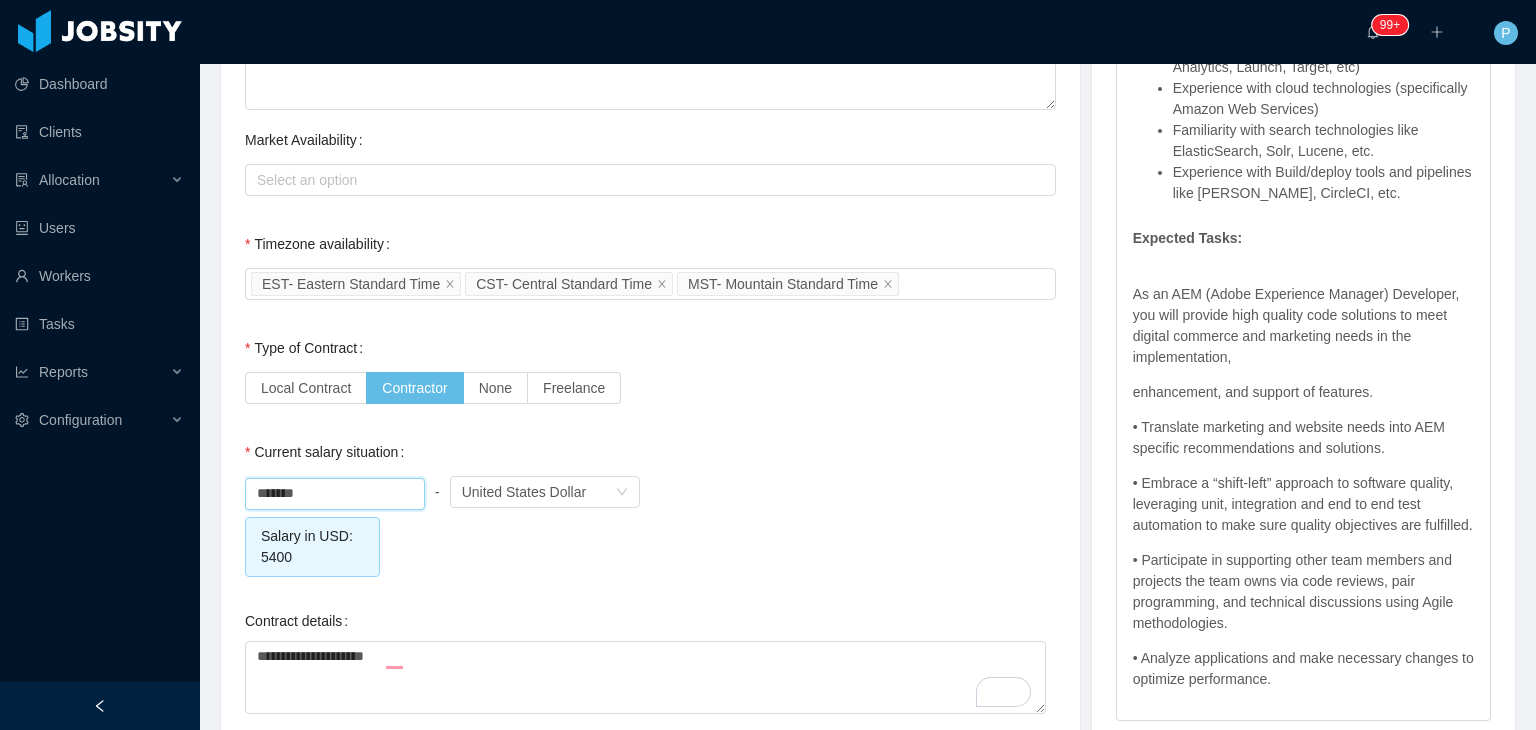 click on "******* - Currency United States Dollar" at bounding box center [650, 492] 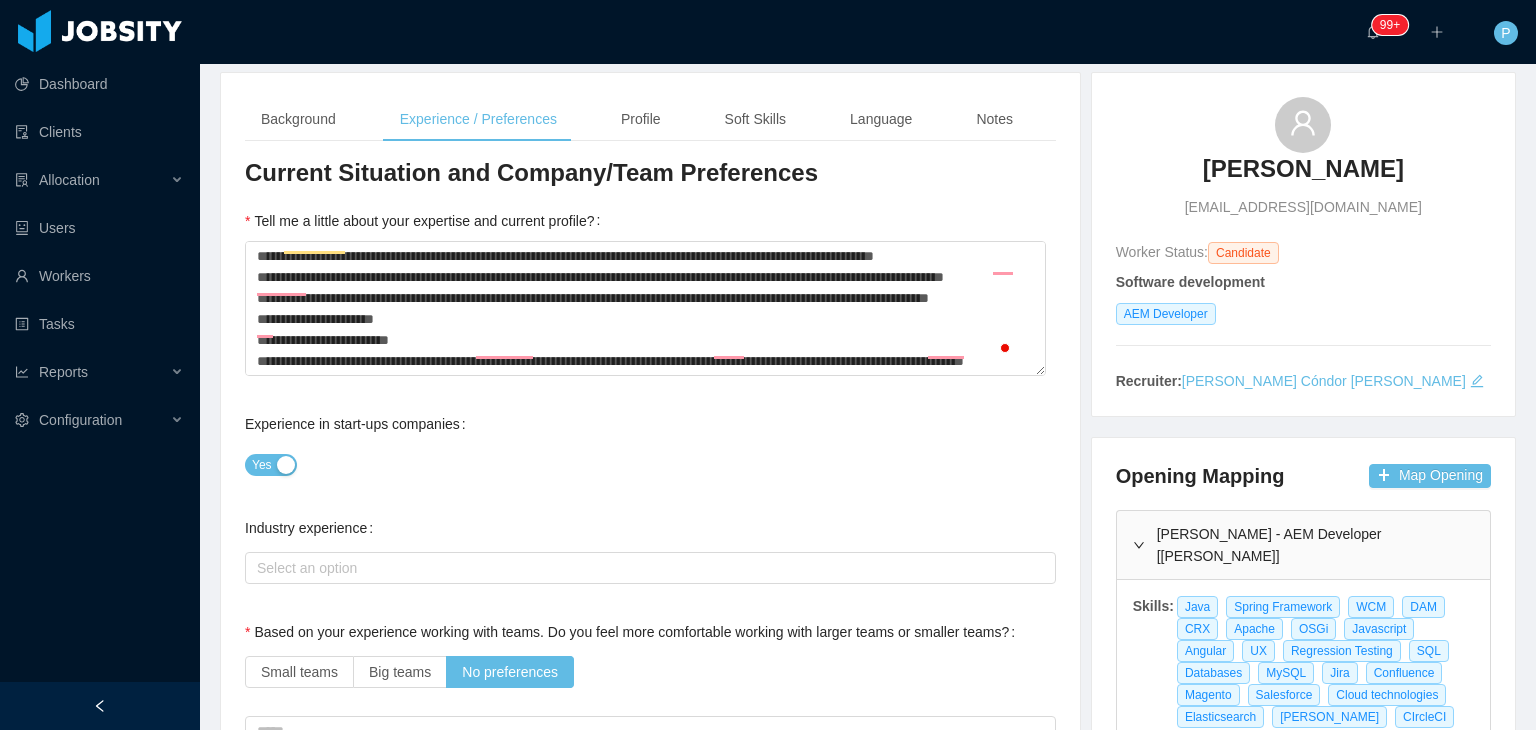 scroll, scrollTop: 81, scrollLeft: 0, axis: vertical 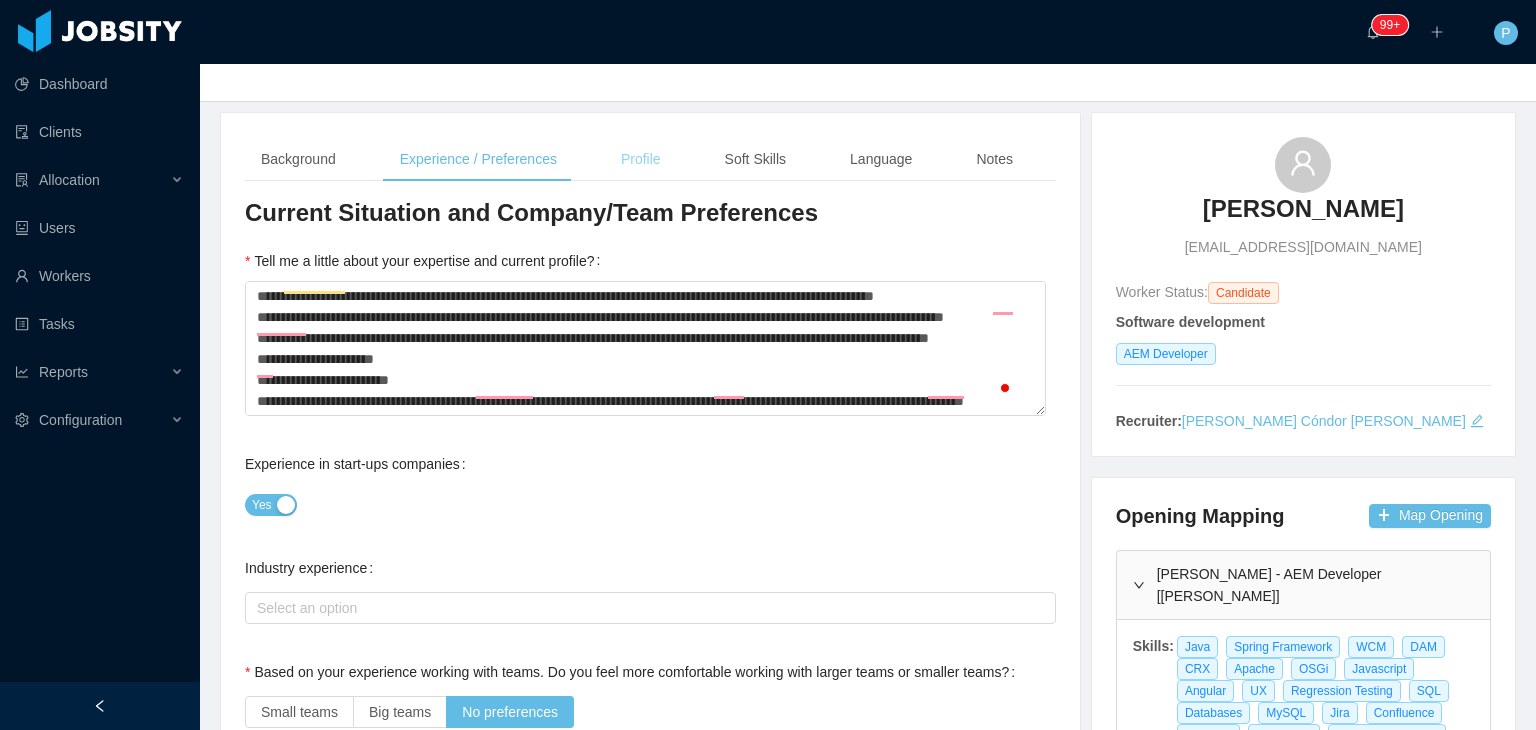 click on "Profile" at bounding box center (641, 159) 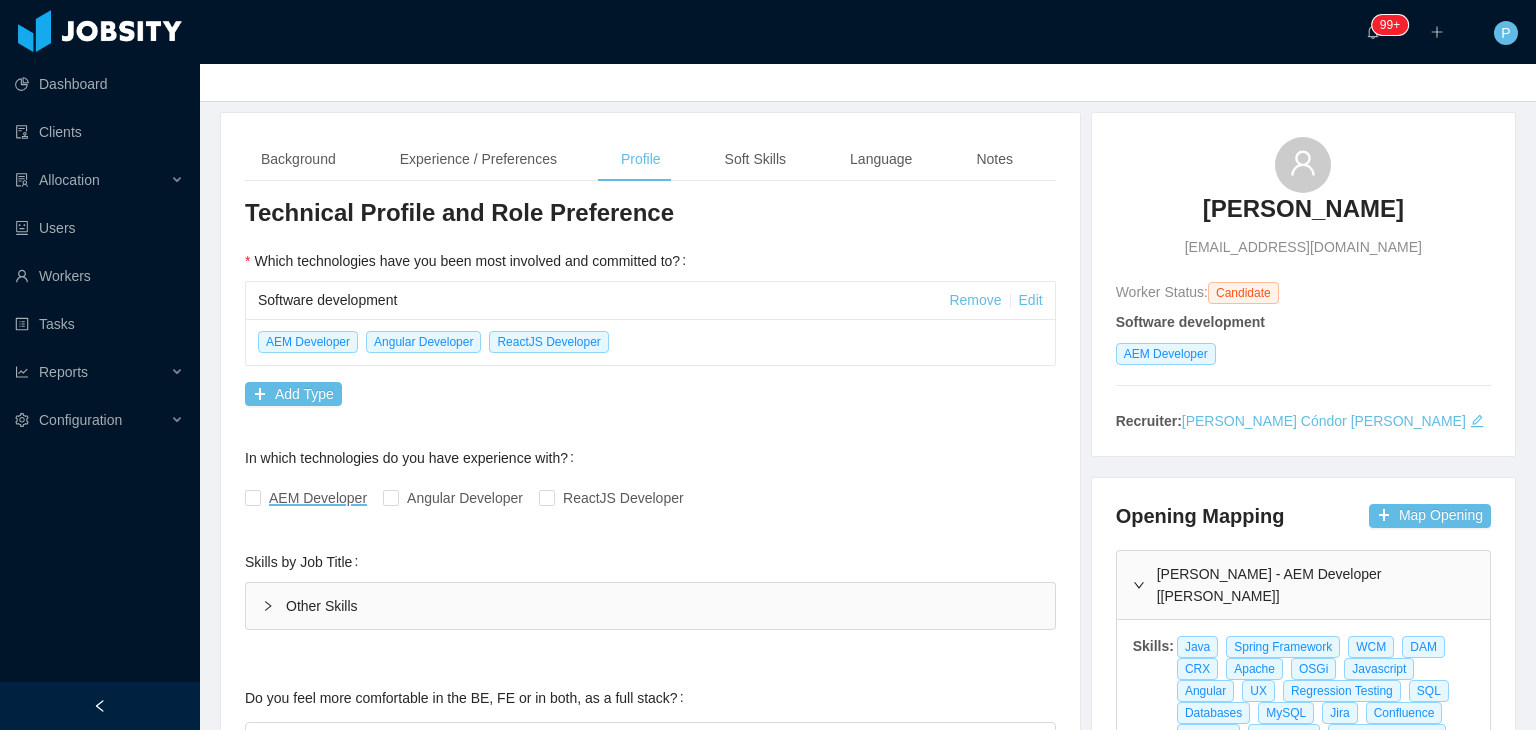 click on "Technical Profile and Role Preference Which technologies have you been most involved and committed to? Software development Remove Edit AEM Developer Angular Developer ReactJS Developer Add Type In which technologies do you have experience with? AEM Developer Angular Developer ReactJS Developer Skills by Job Title Other Skills Skill Level Years experiences Skill Chronology Actions Apache Edit Remove Angular Edit Remove Regression Testing Edit Remove Databases Edit Remove Jira Edit Remove Confluence Edit Remove Magento Edit Remove Salesforce Edit Remove Cloud technologies Edit Remove Elasticsearch Edit Remove + Add Do you feel more comfortable in the BE, FE or in both, as a full stack? Select an option   Which technologies are you interested in working with? Select Job Titles AEM Developer   What skills are you interested in learning in the future? Select skills   Do you consider yourself more as a specialist or a generalist? Generalist Specialist Select an option" at bounding box center [650, 863] 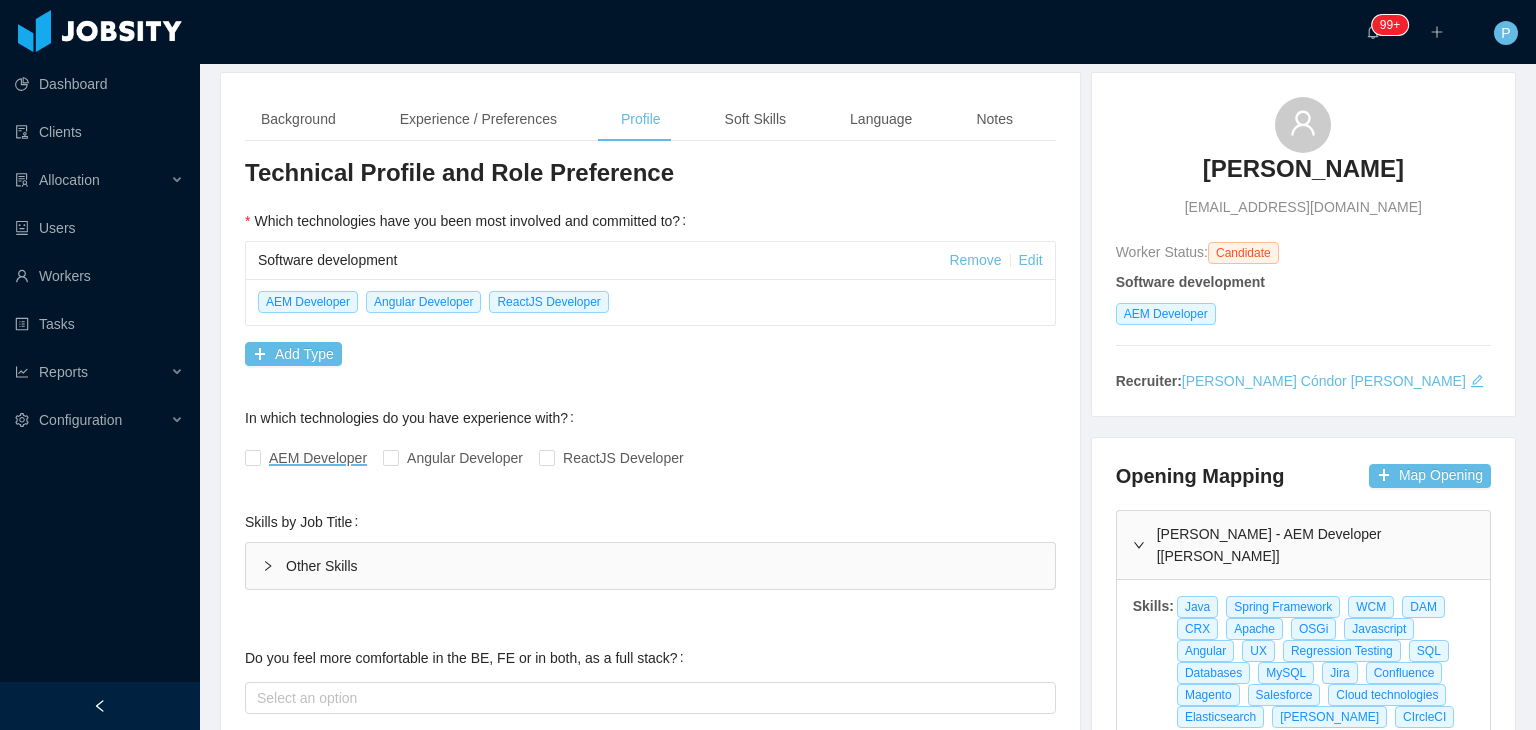 scroll, scrollTop: 201, scrollLeft: 0, axis: vertical 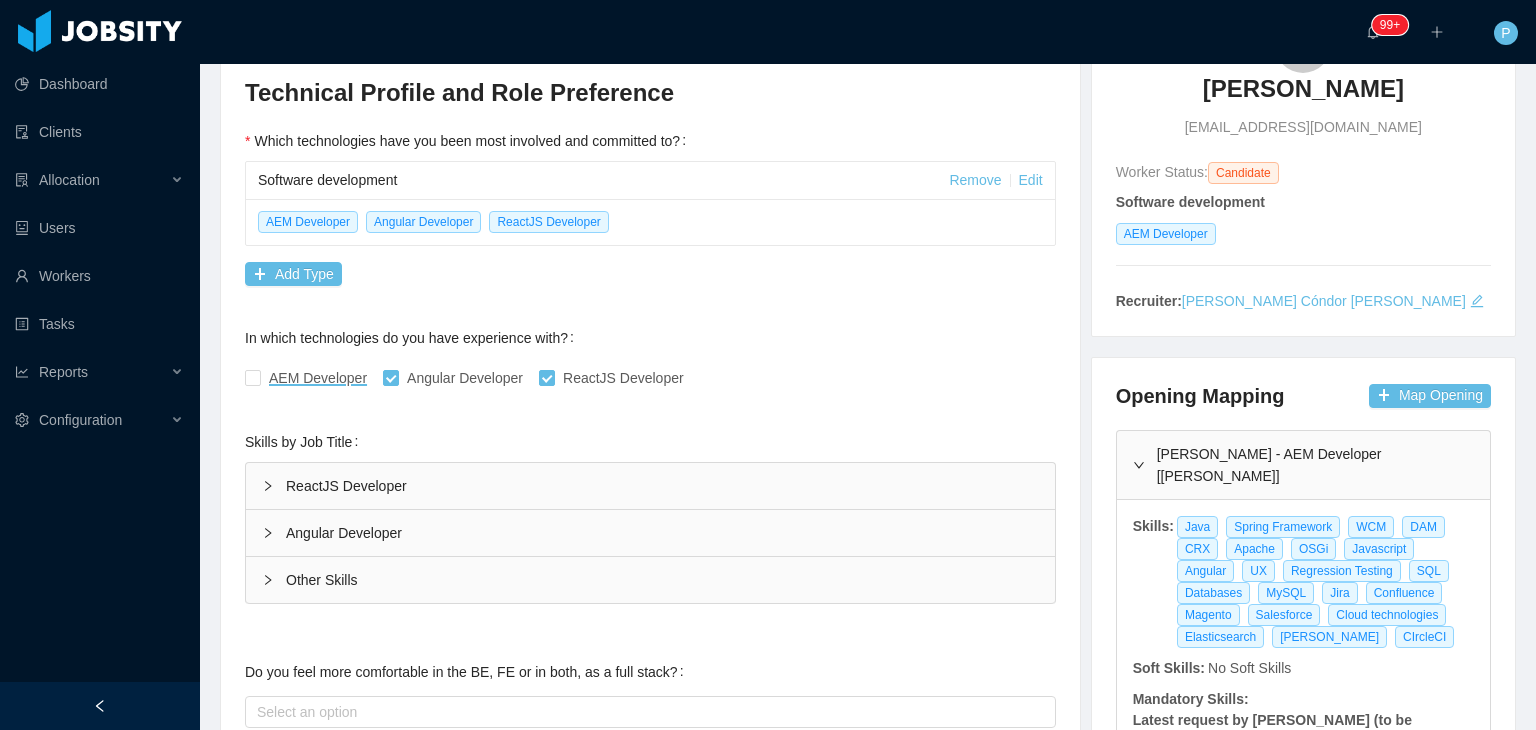 click on "**********" at bounding box center [650, 760] 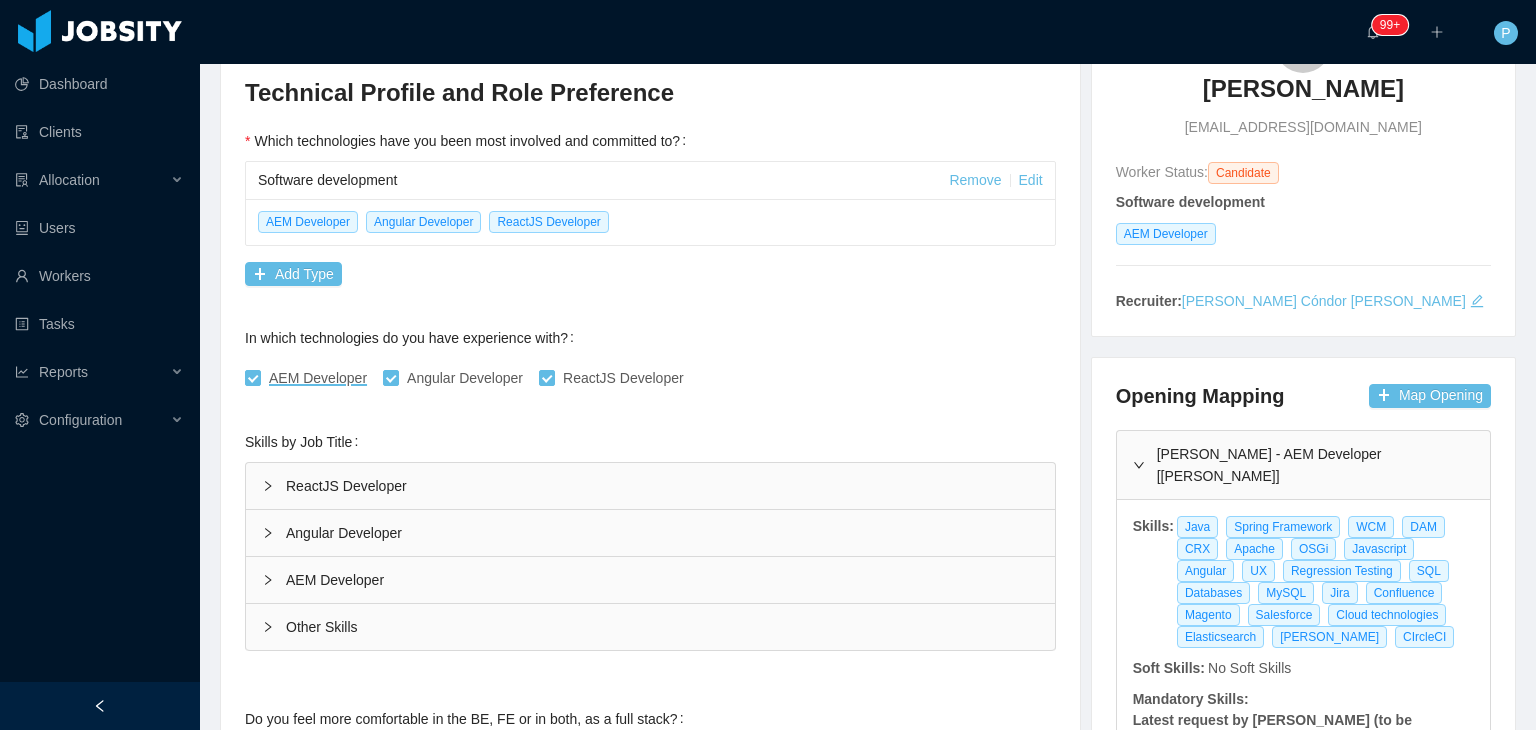 click on "In which technologies do you have experience with? AEM Developer Angular Developer ReactJS Developer" at bounding box center (650, 358) 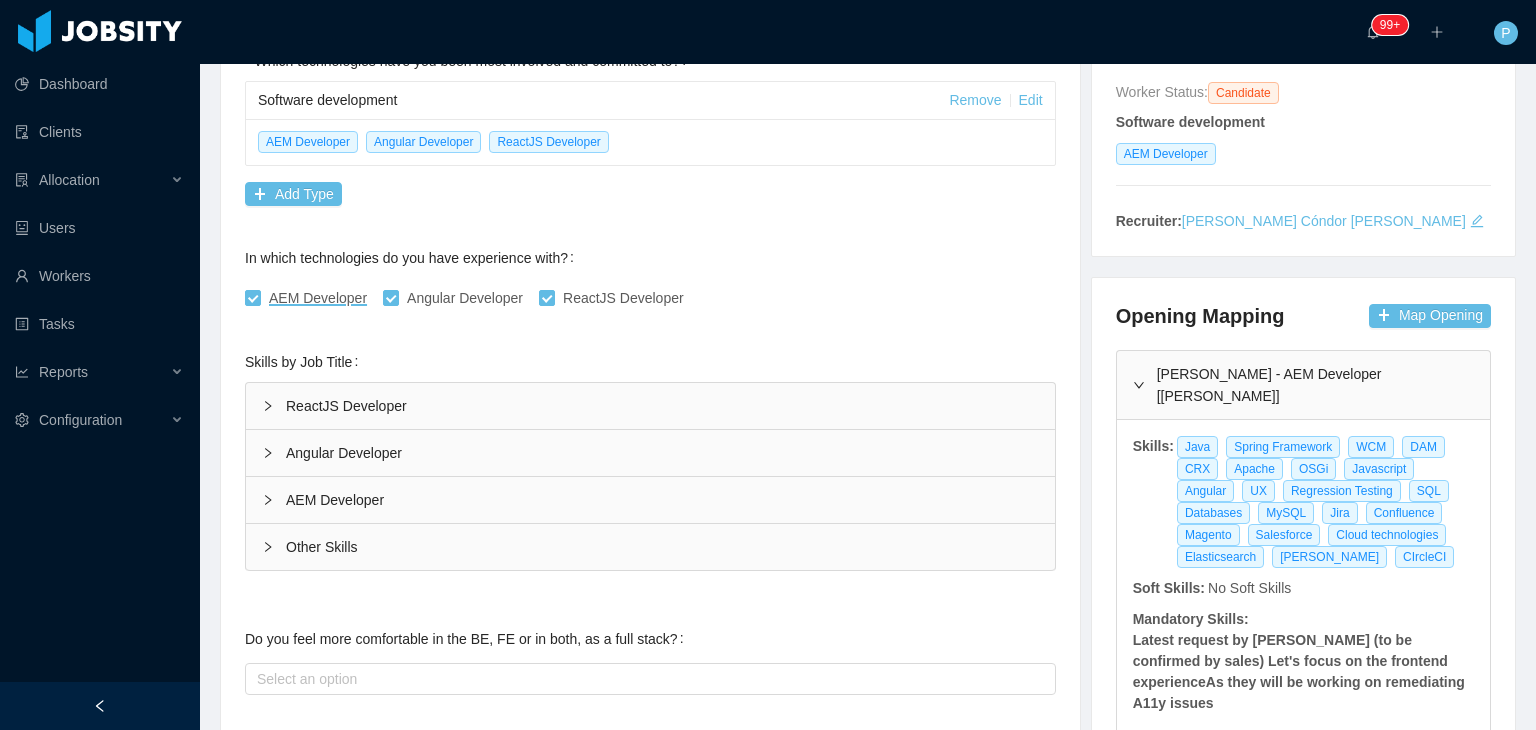 scroll, scrollTop: 321, scrollLeft: 0, axis: vertical 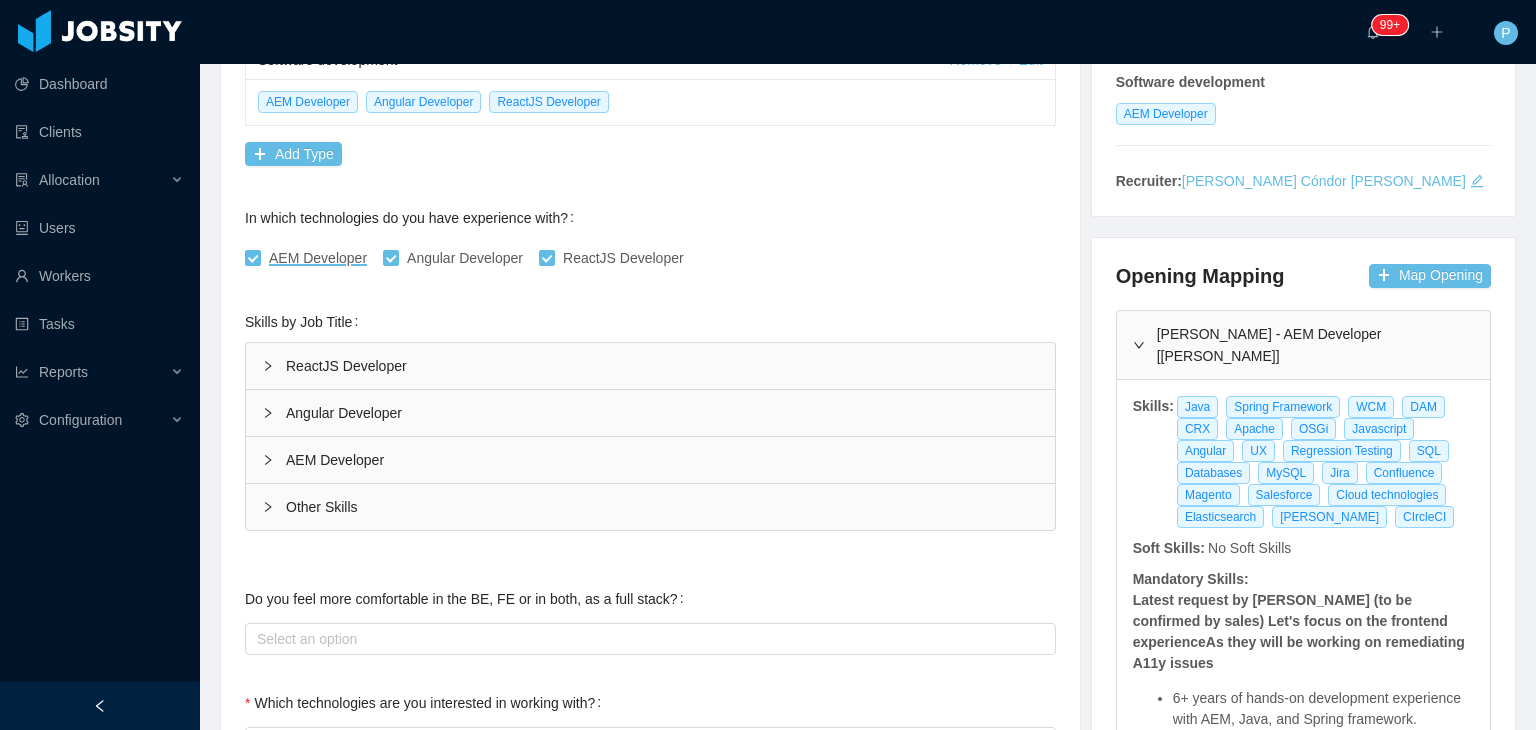 click on "ReactJS Developer" at bounding box center [650, 366] 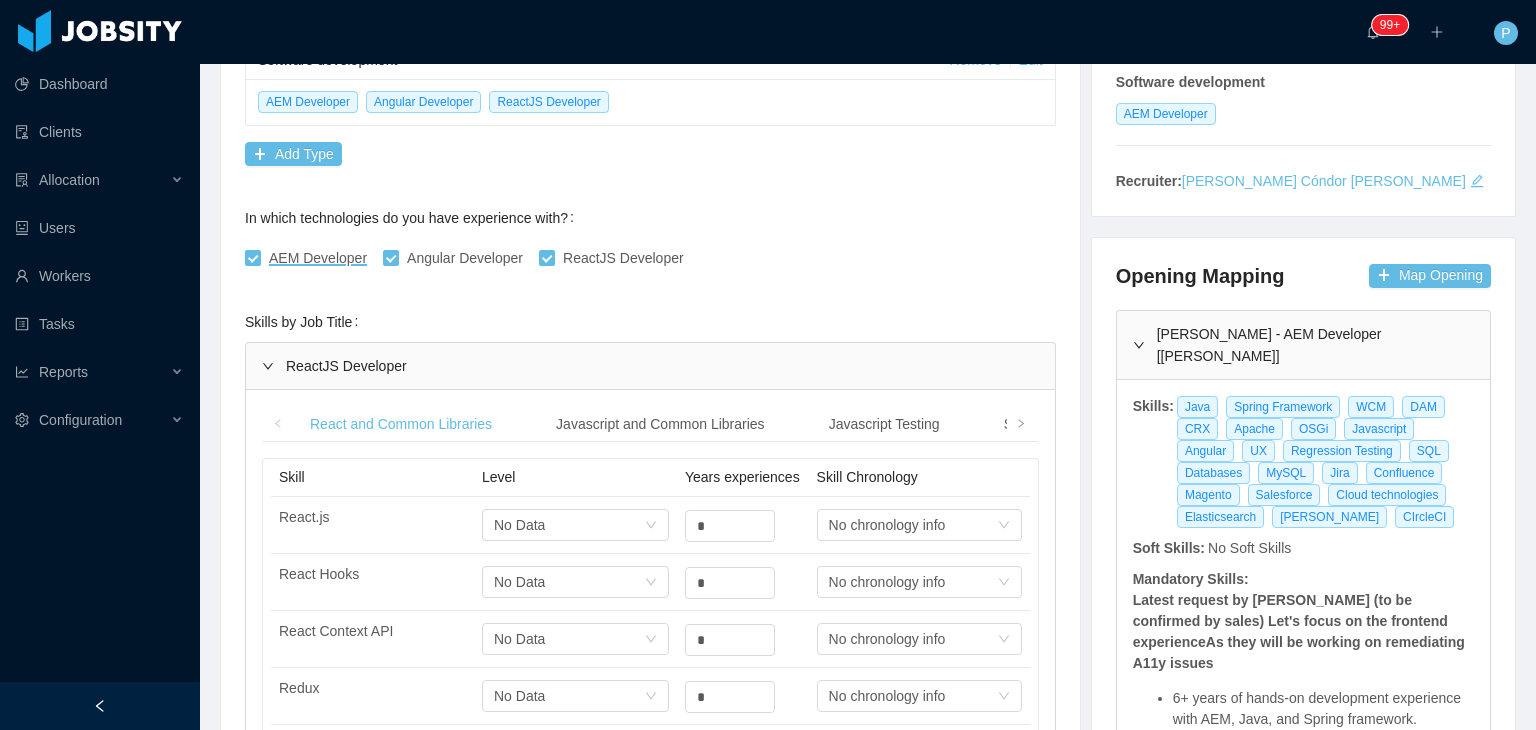 click on "AEM Developer Angular Developer ReactJS Developer" at bounding box center [650, 258] 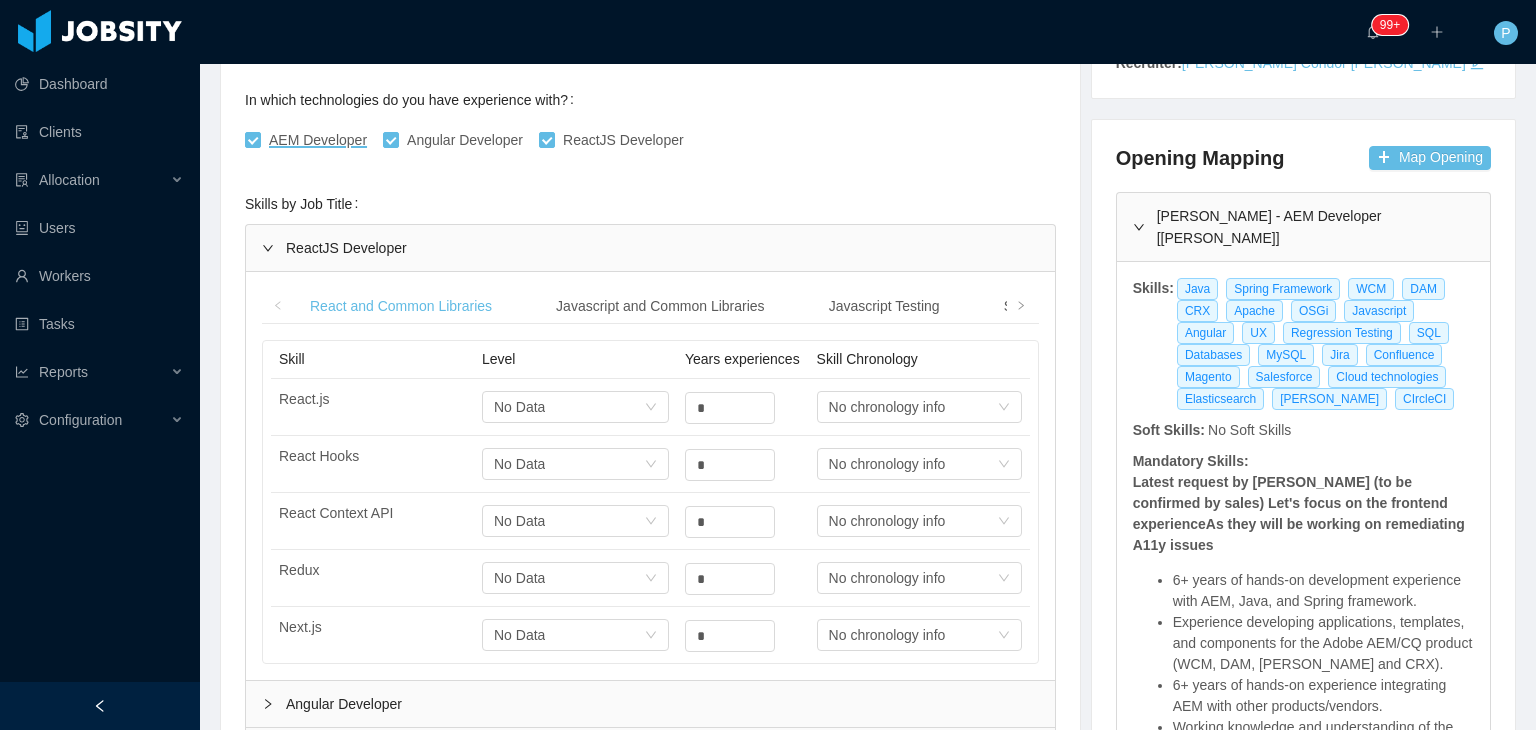 scroll, scrollTop: 441, scrollLeft: 0, axis: vertical 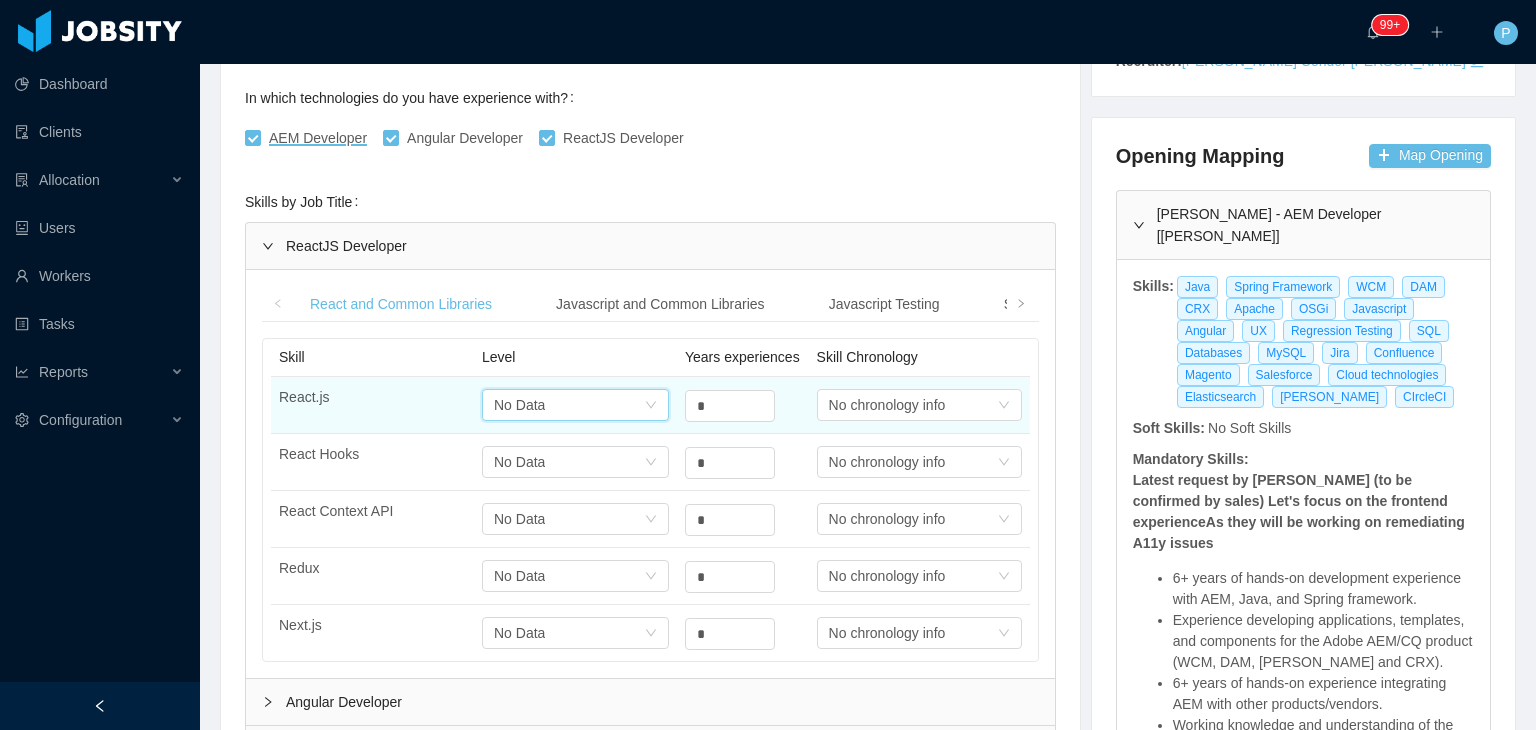 click on "Select one No Data" at bounding box center (569, 405) 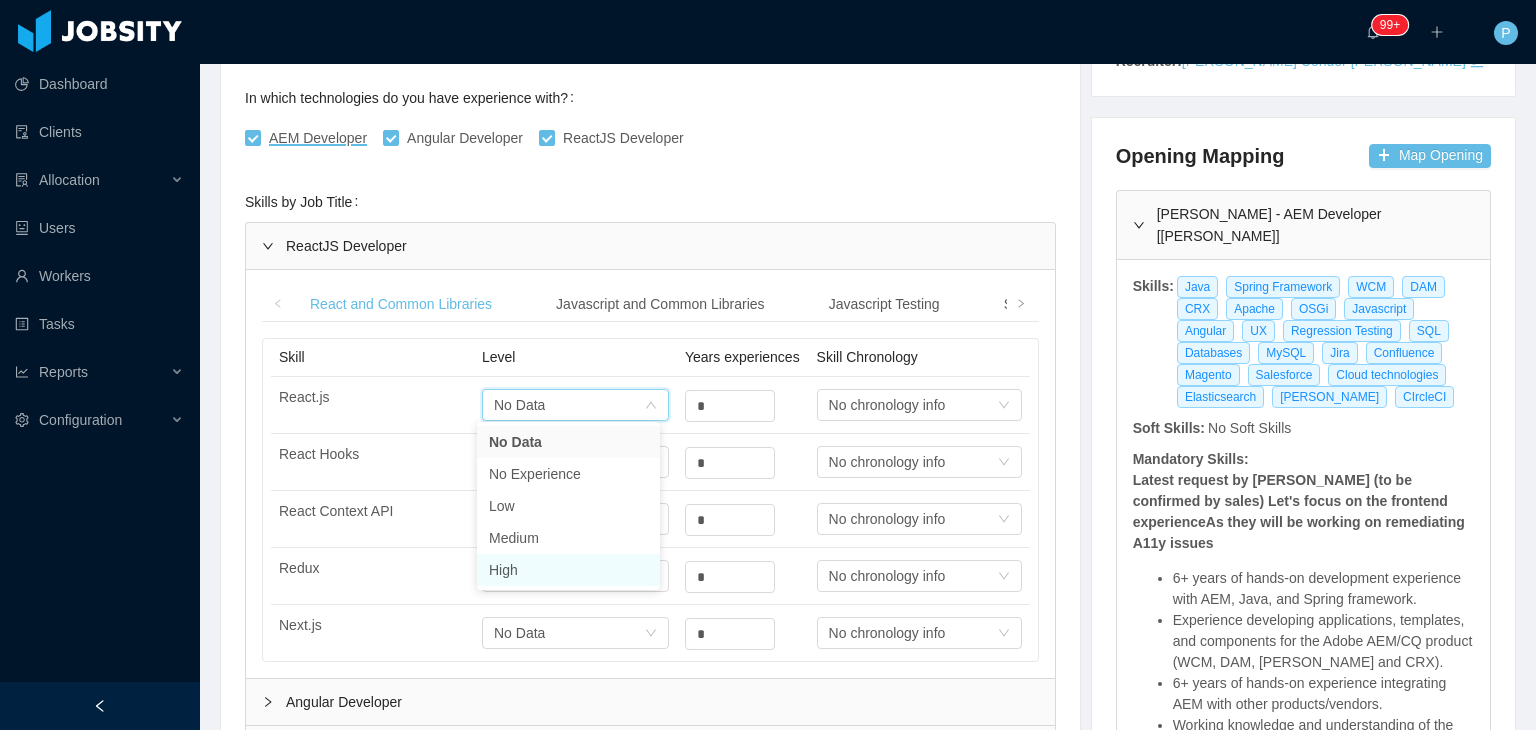 click on "High" at bounding box center (568, 570) 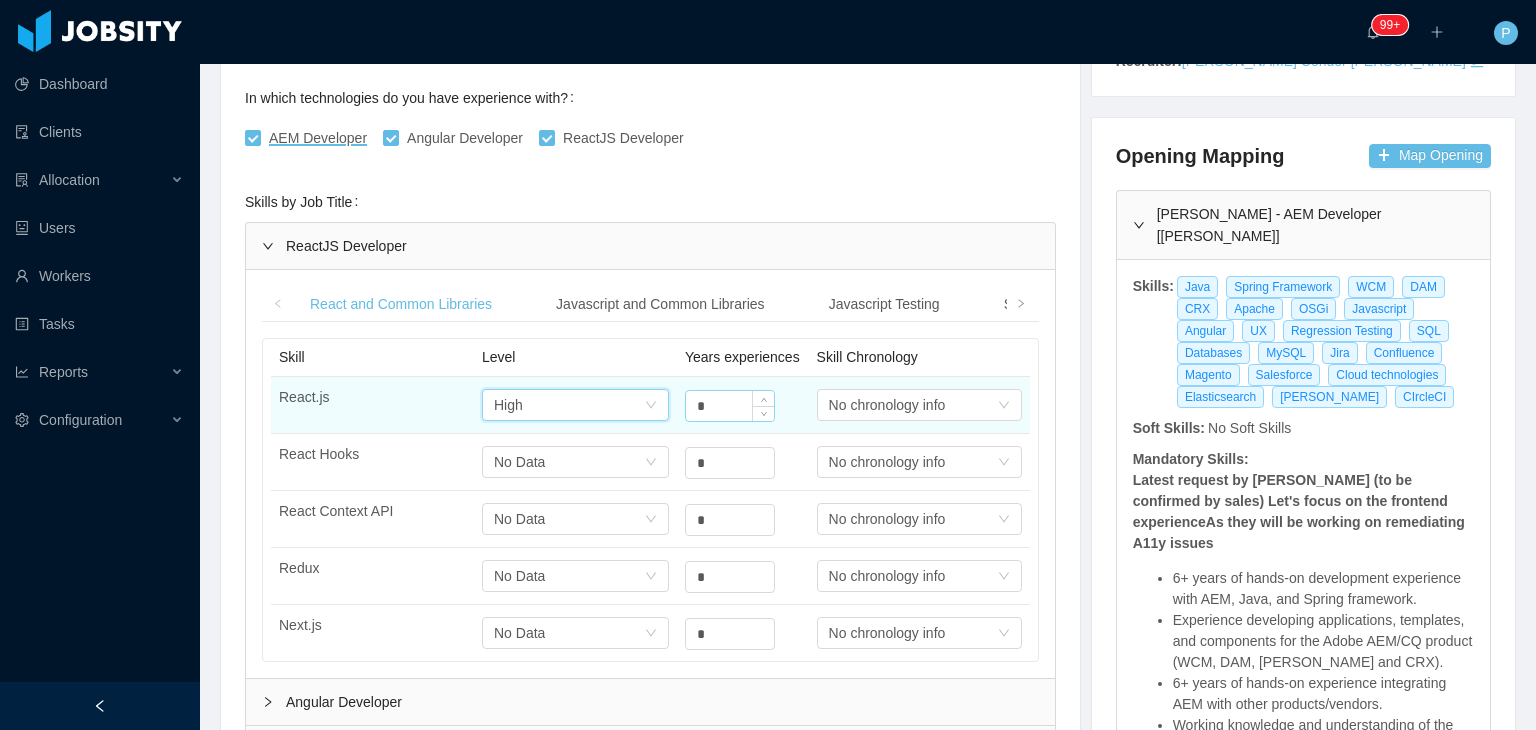 click on "*" at bounding box center [730, 406] 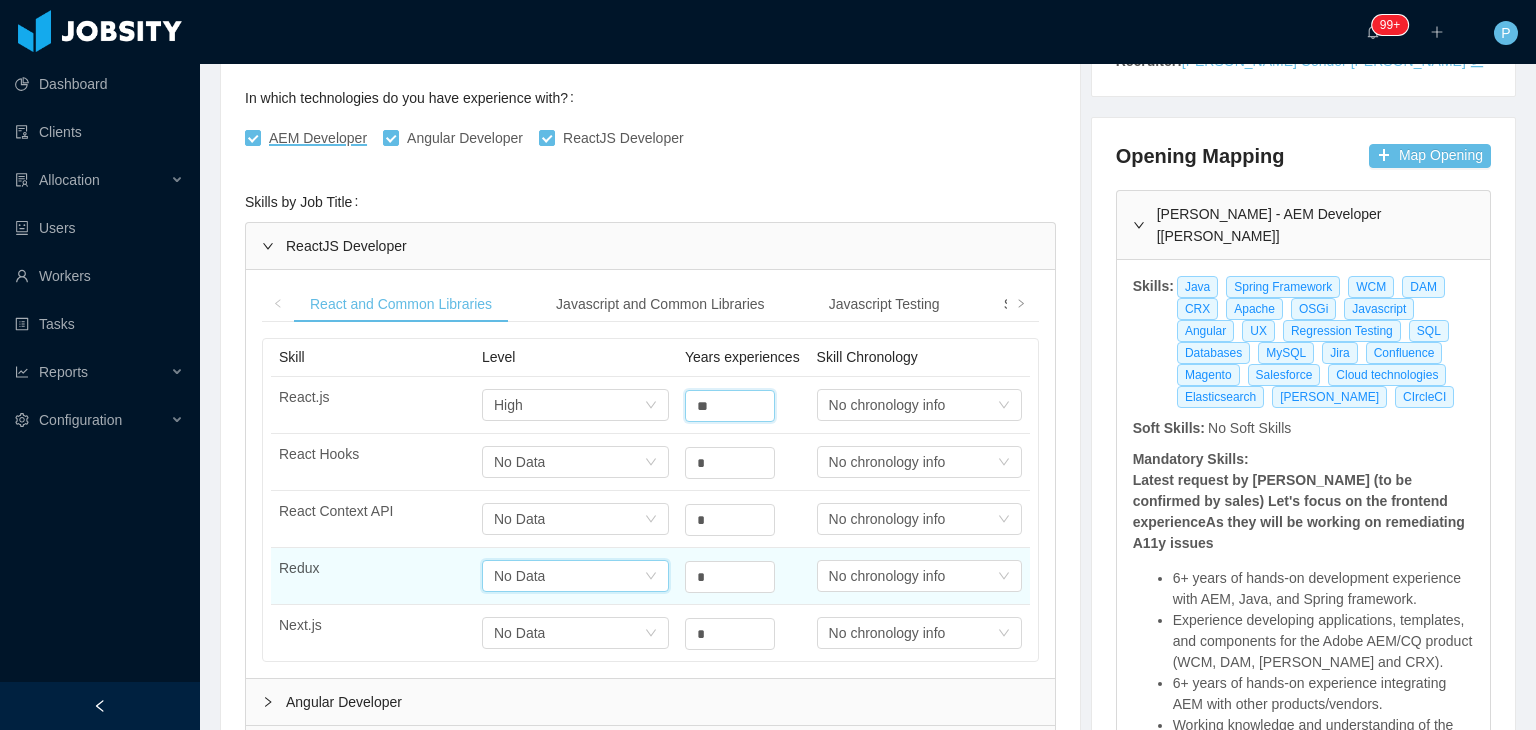 click on "Select one No Data" at bounding box center [569, 405] 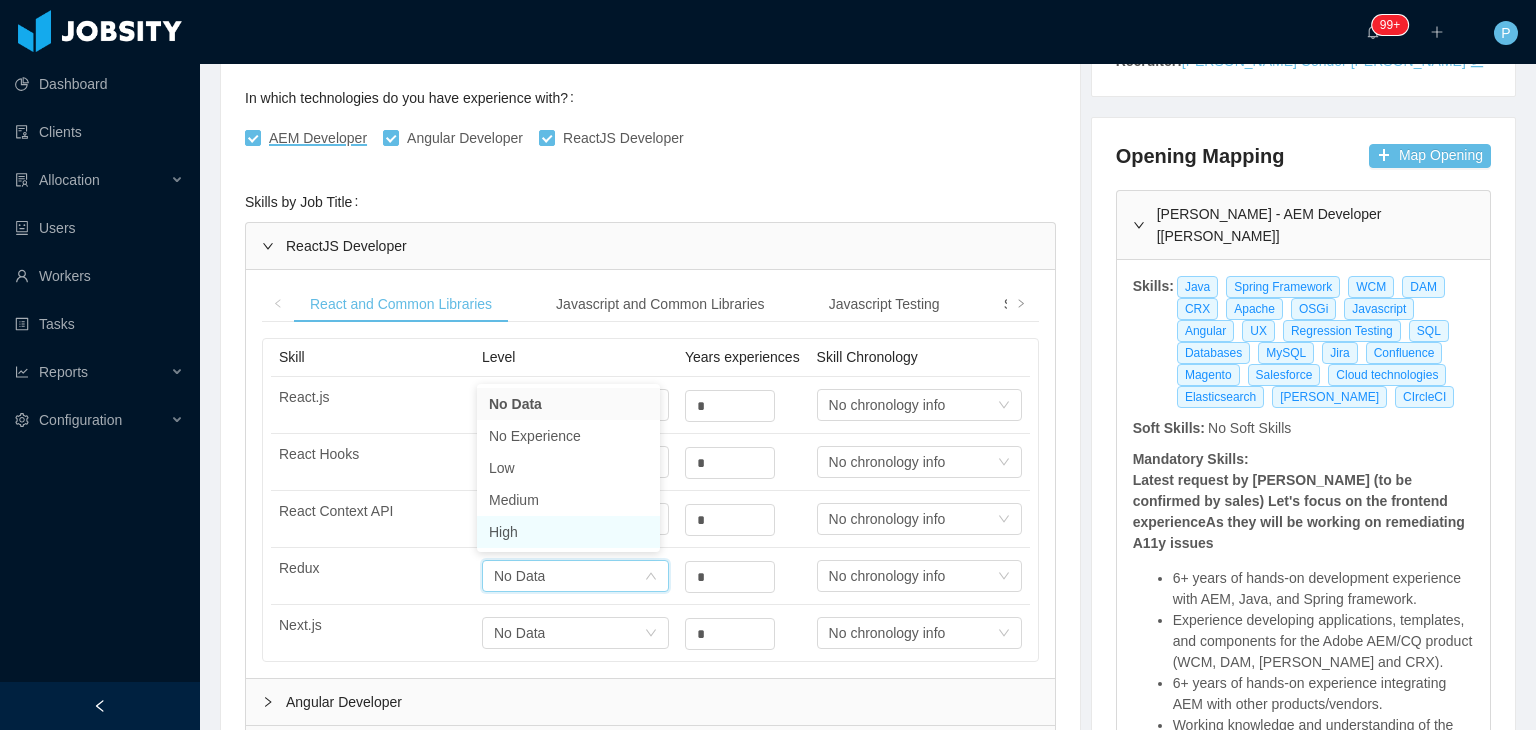 click on "High" at bounding box center (568, 532) 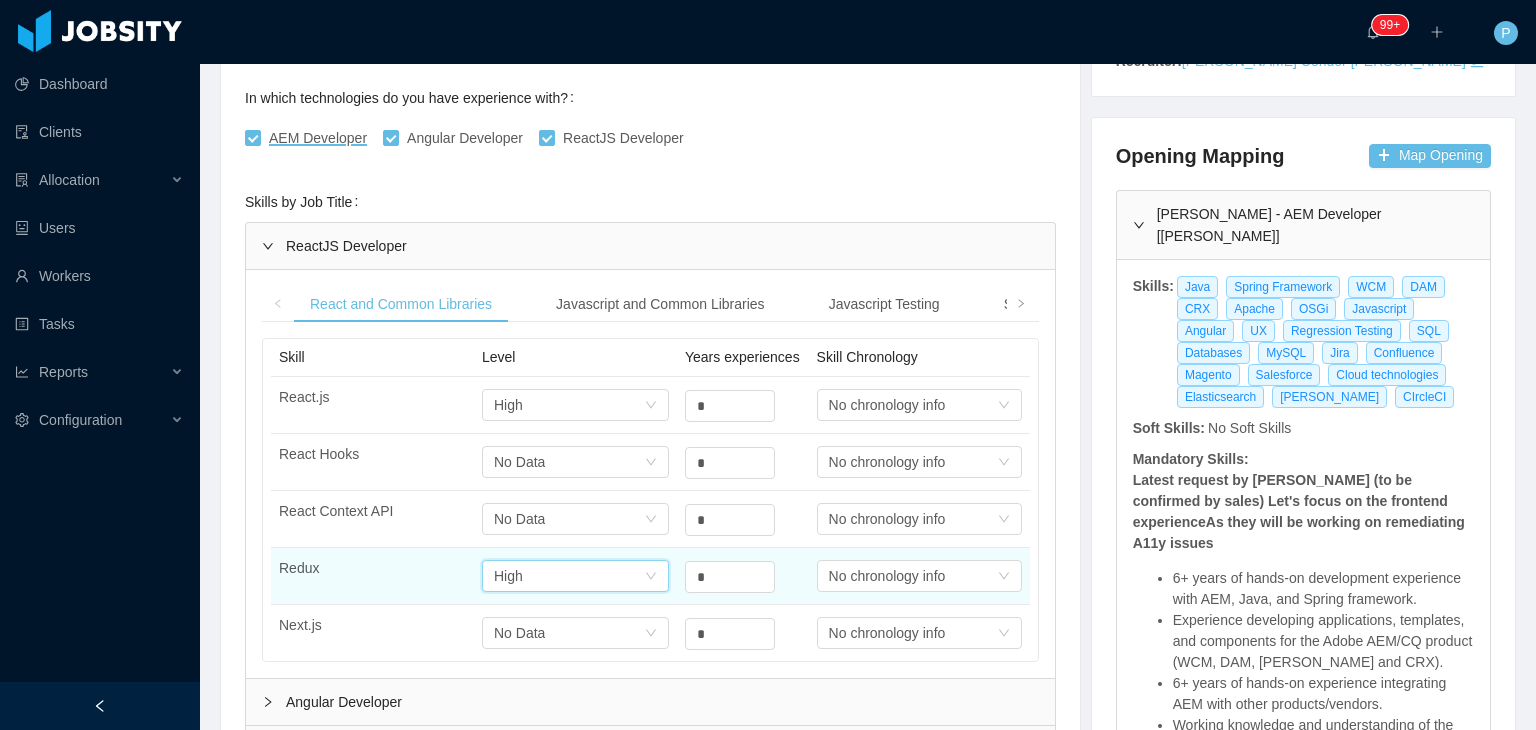 click on "Select one High" at bounding box center (569, 576) 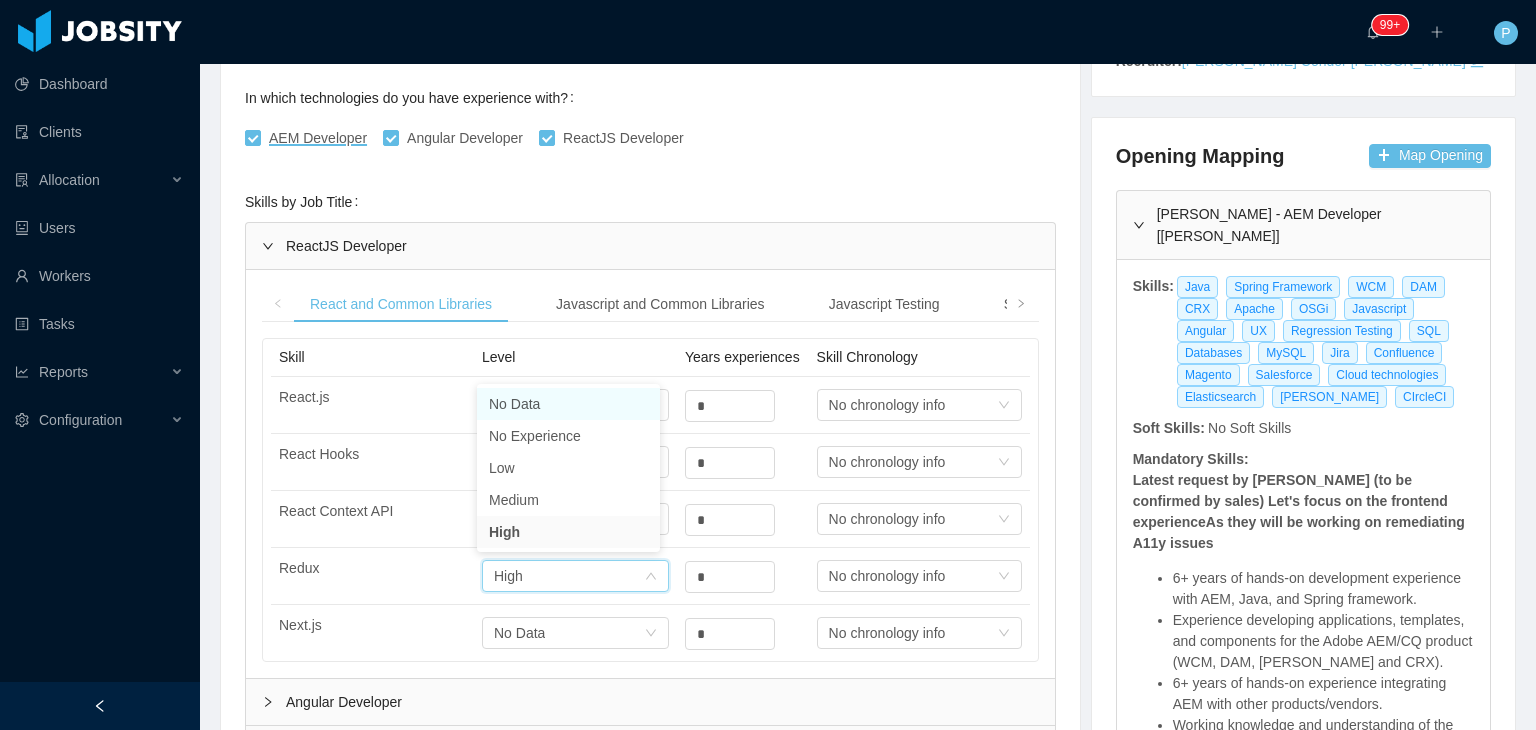 click on "No Data" at bounding box center (568, 404) 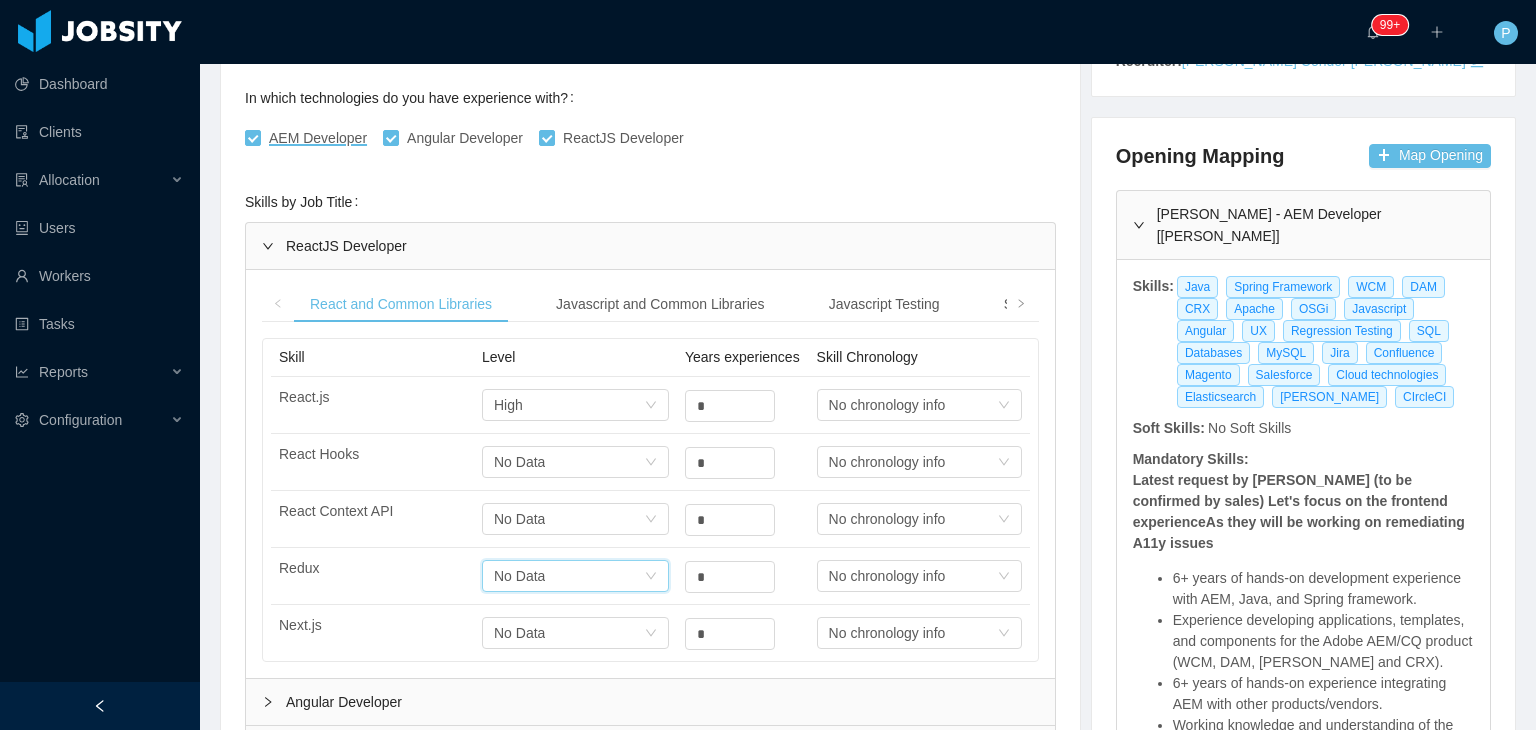 click on "**********" at bounding box center (650, 748) 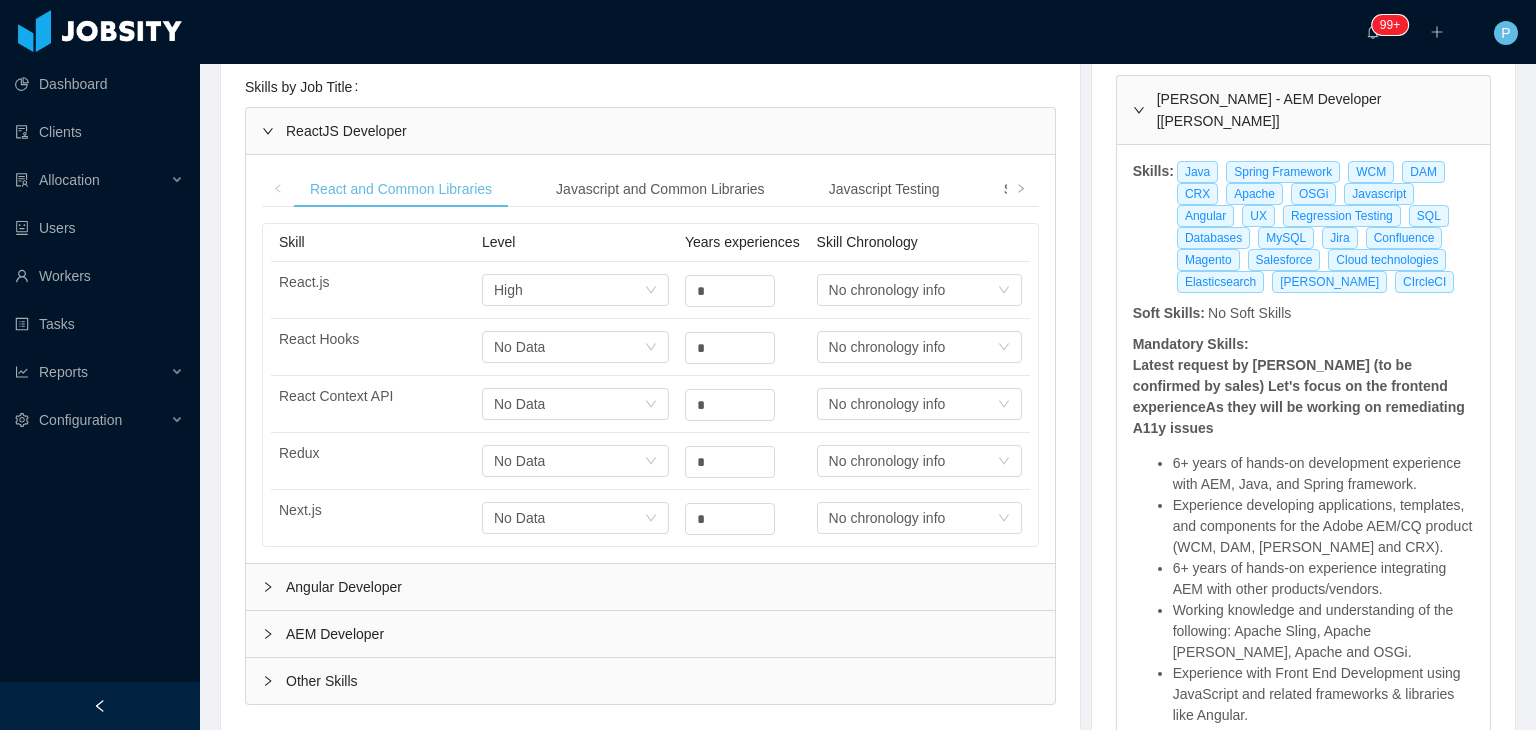 scroll, scrollTop: 561, scrollLeft: 0, axis: vertical 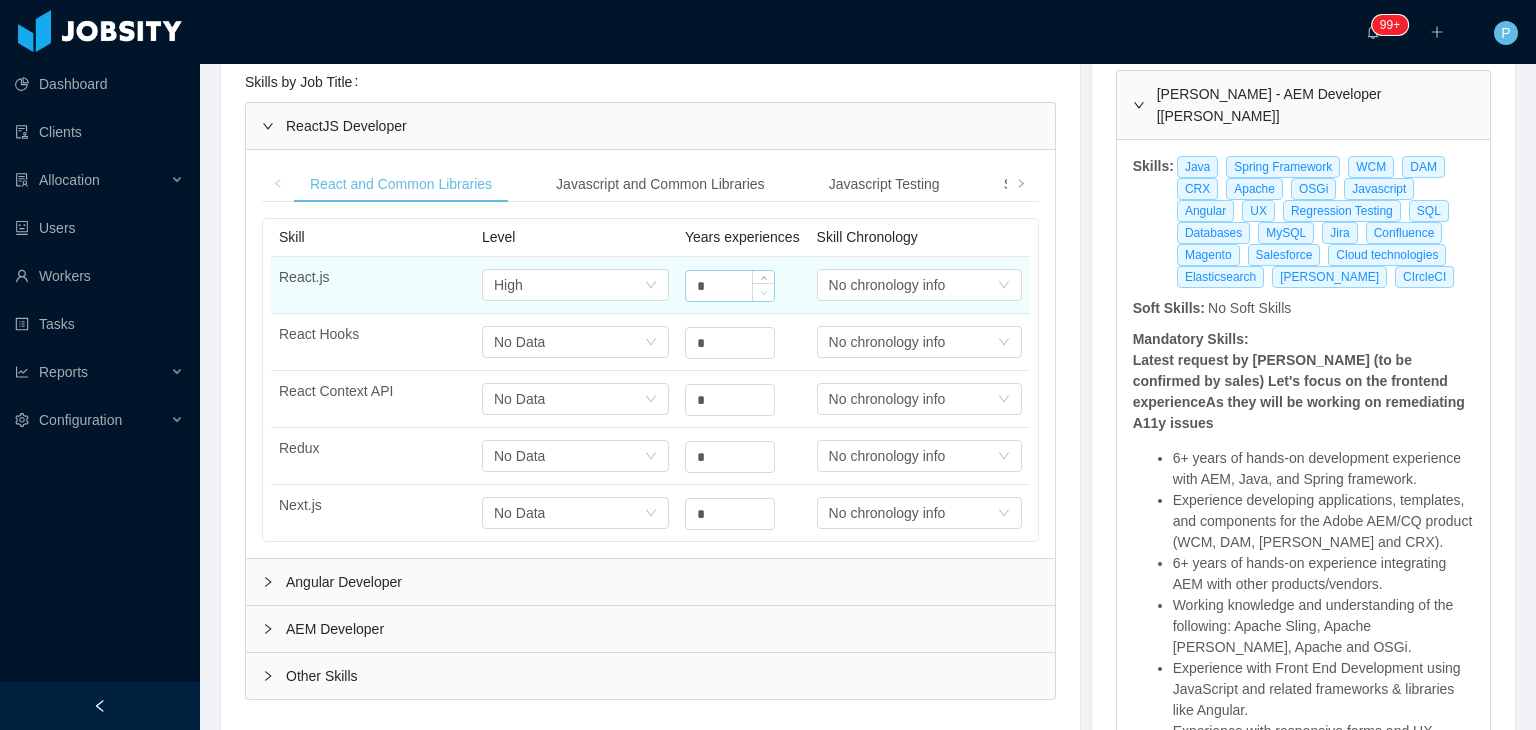 type on "*" 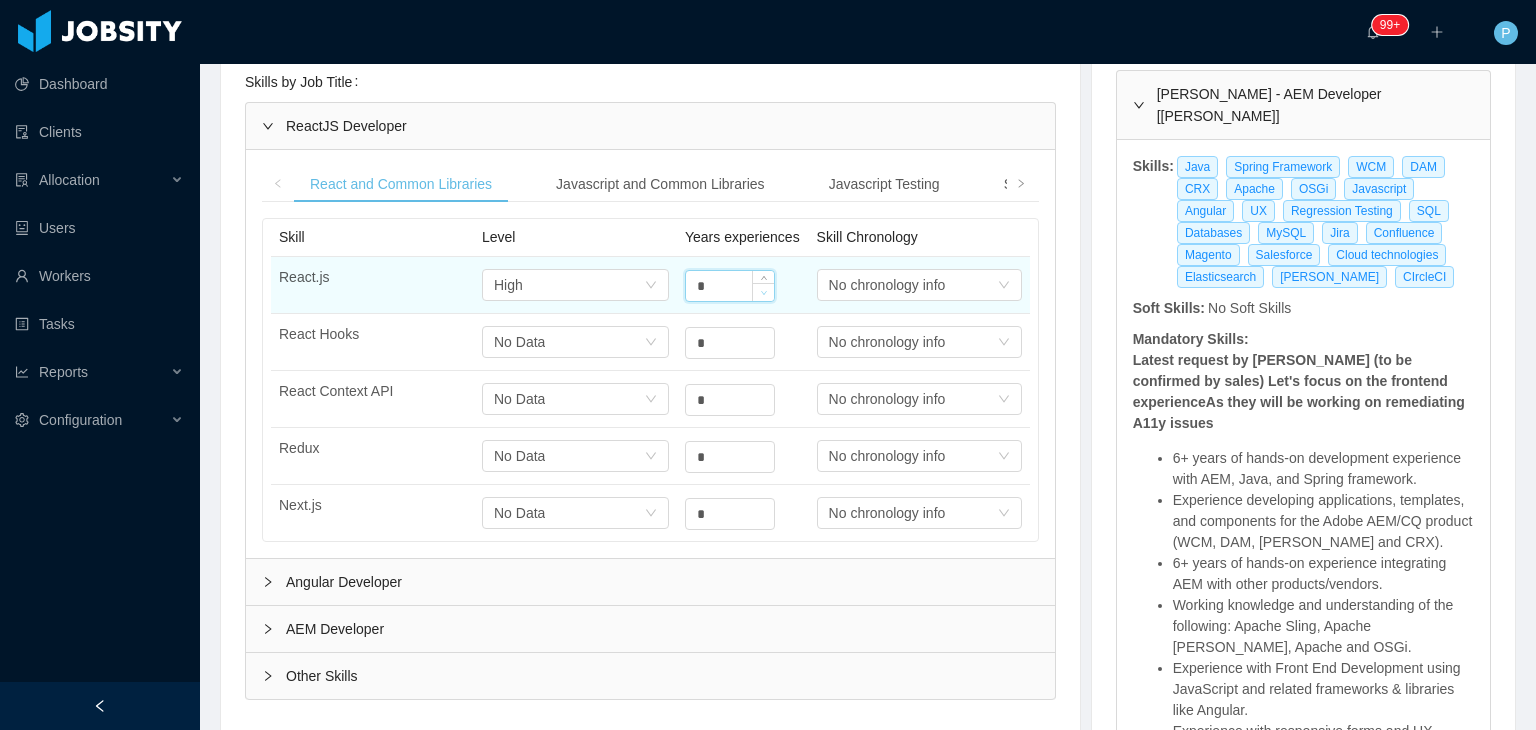 click at bounding box center (763, 292) 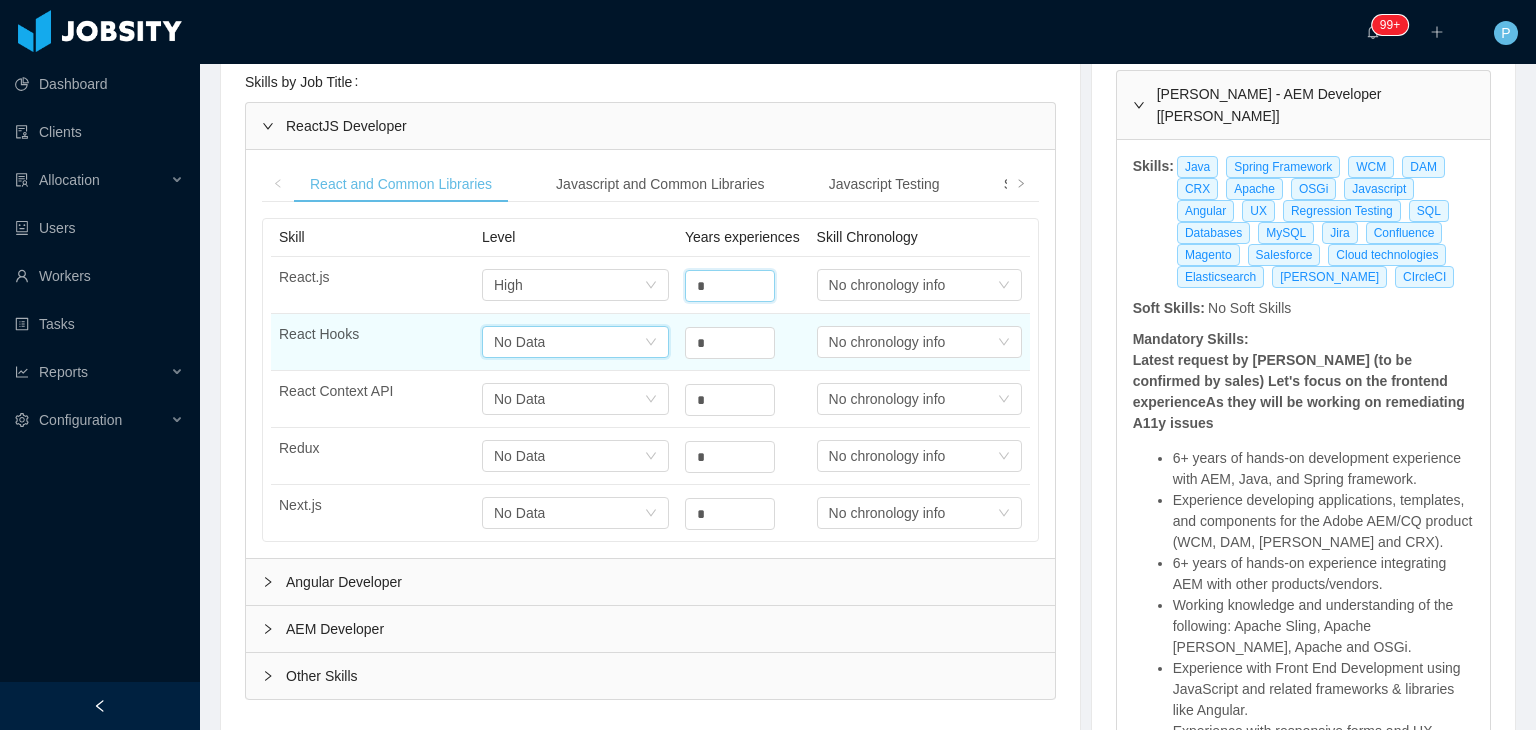 click on "Select one No Data" at bounding box center (569, 285) 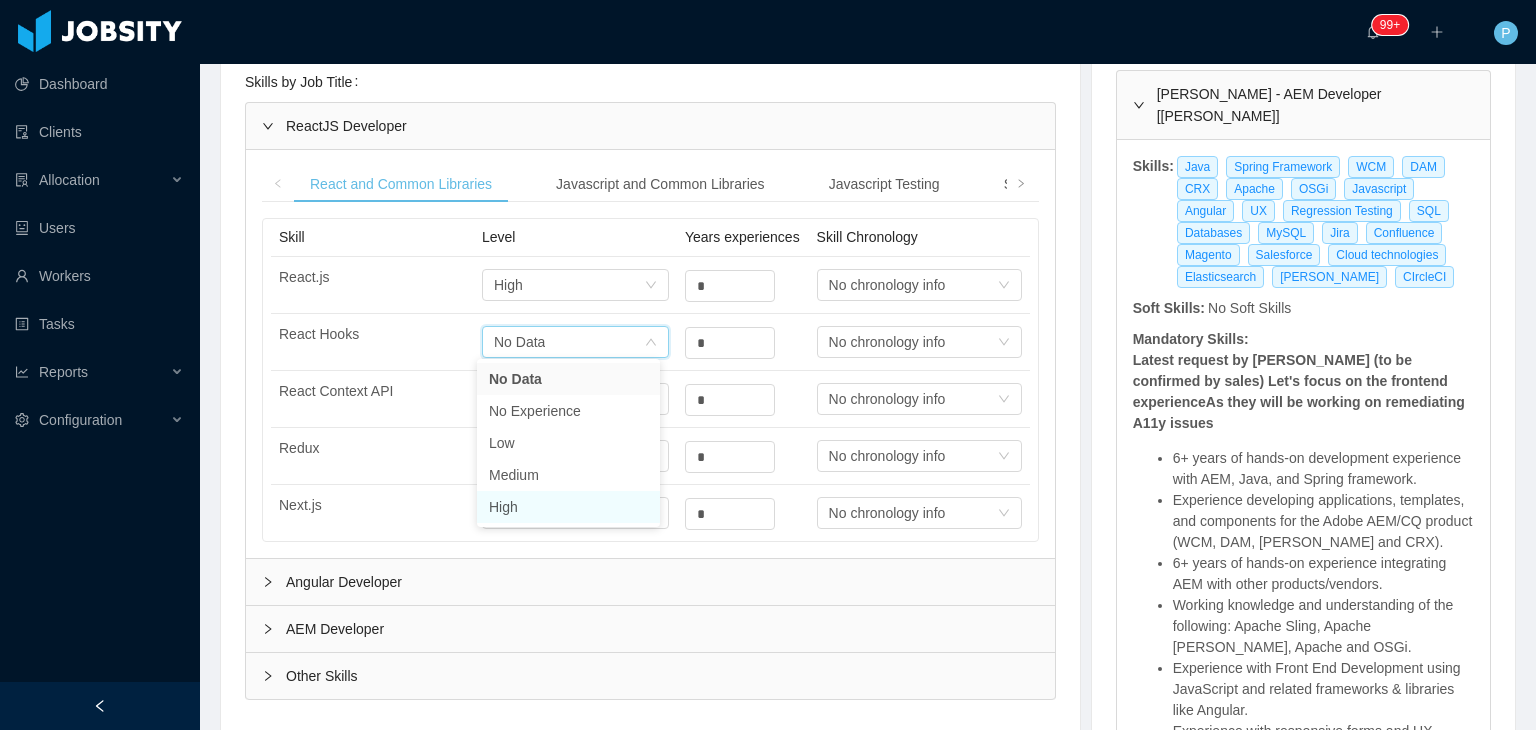 click on "High" at bounding box center (568, 507) 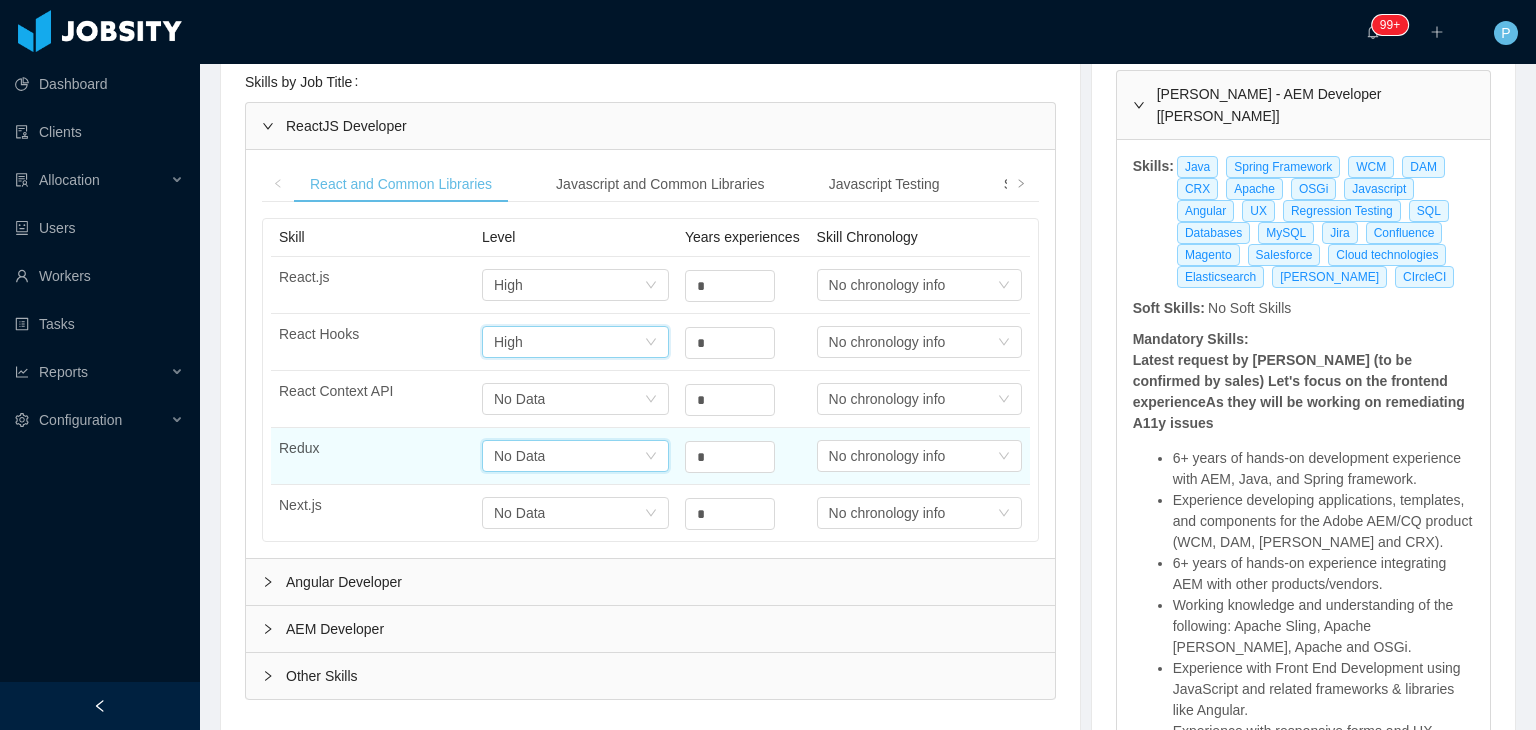 click on "Select one No Data" at bounding box center [569, 285] 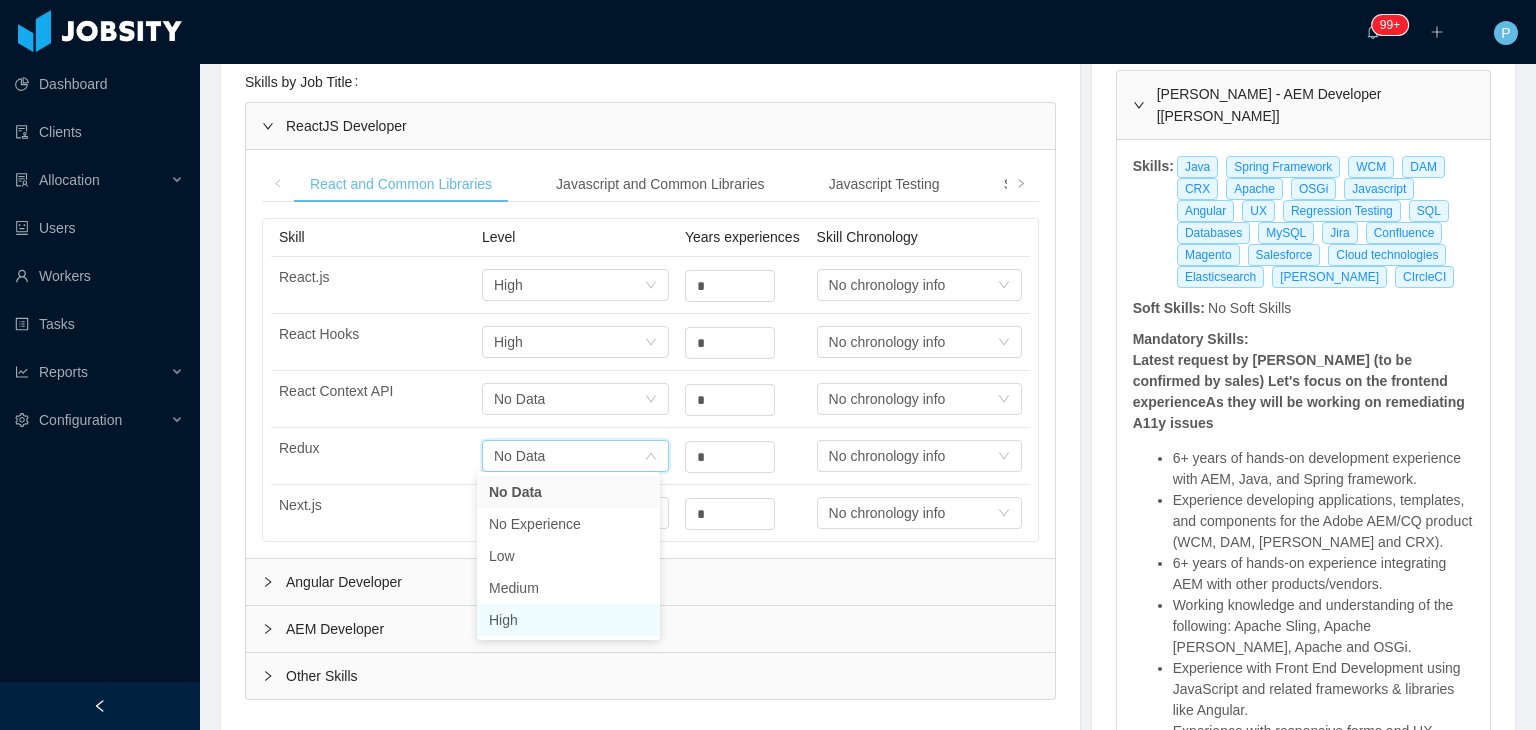 click on "High" at bounding box center (568, 620) 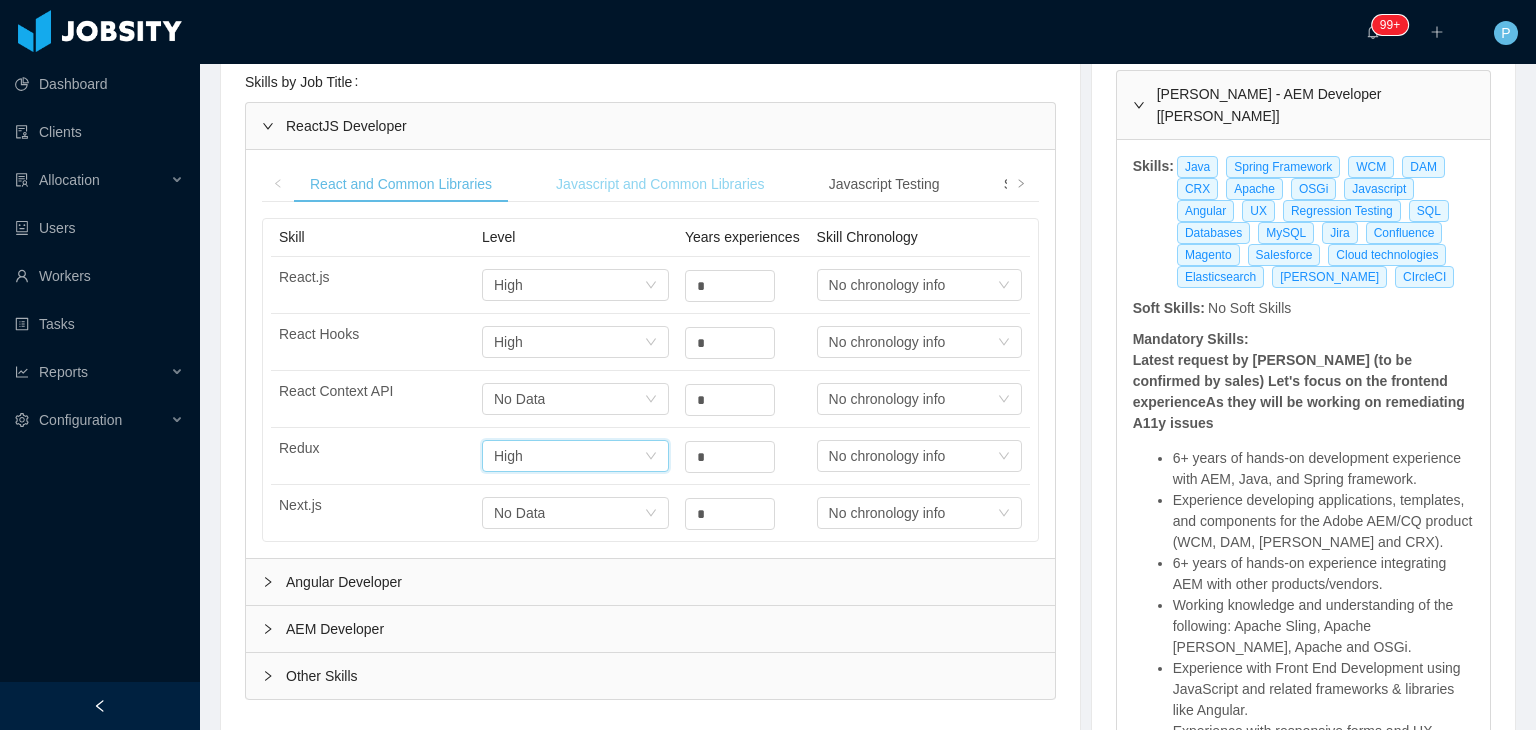 click on "Javascript and Common Libraries" at bounding box center [660, 184] 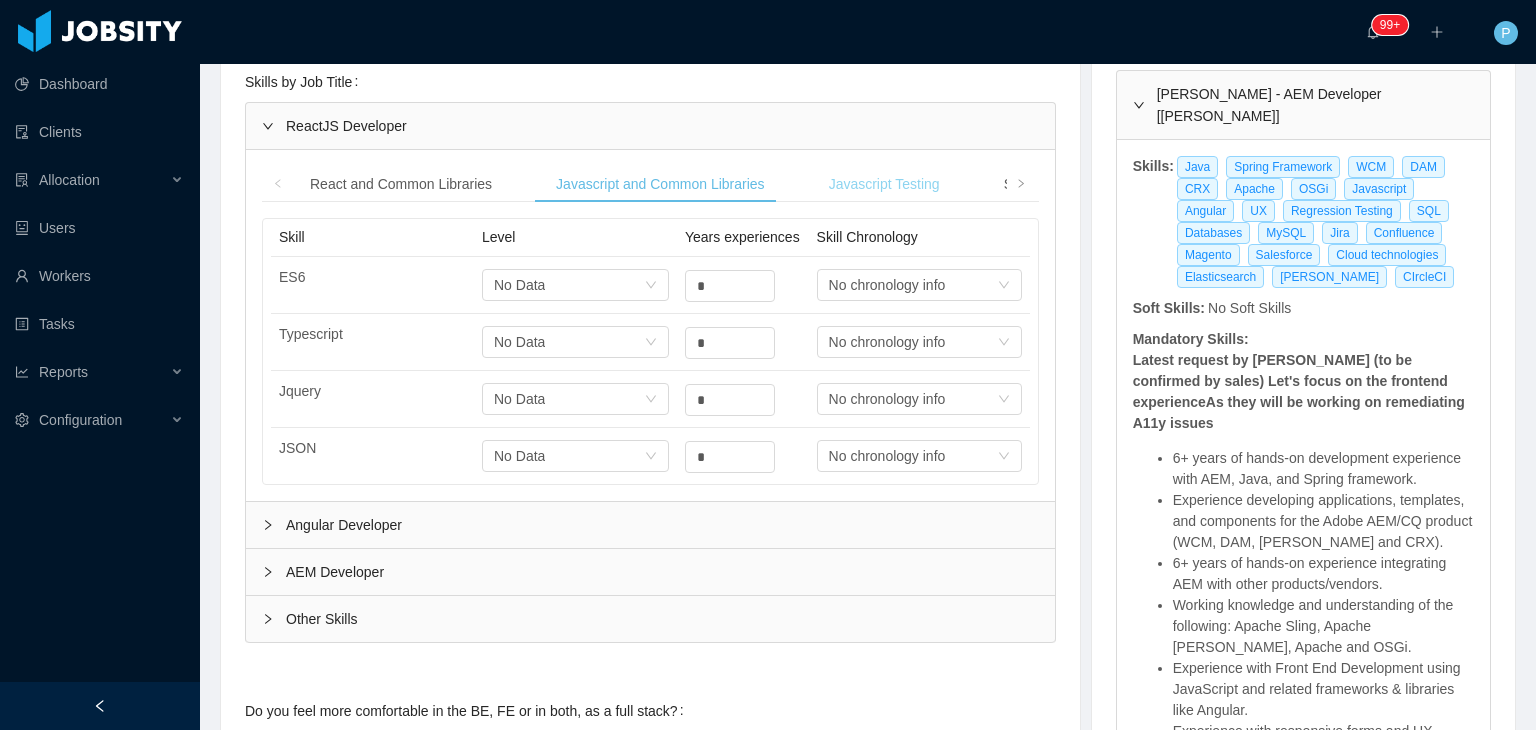 click on "Javascript Testing" at bounding box center (884, 184) 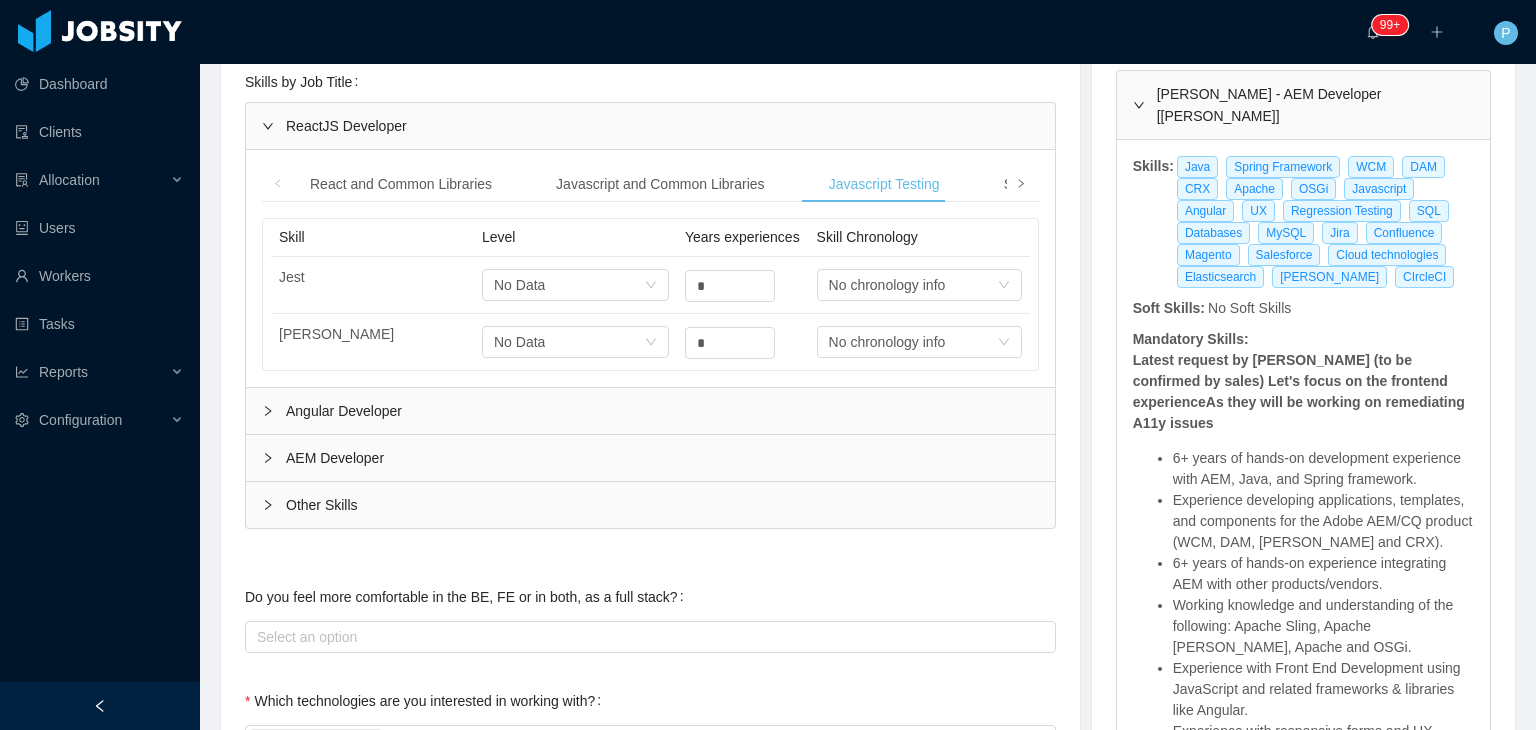 click 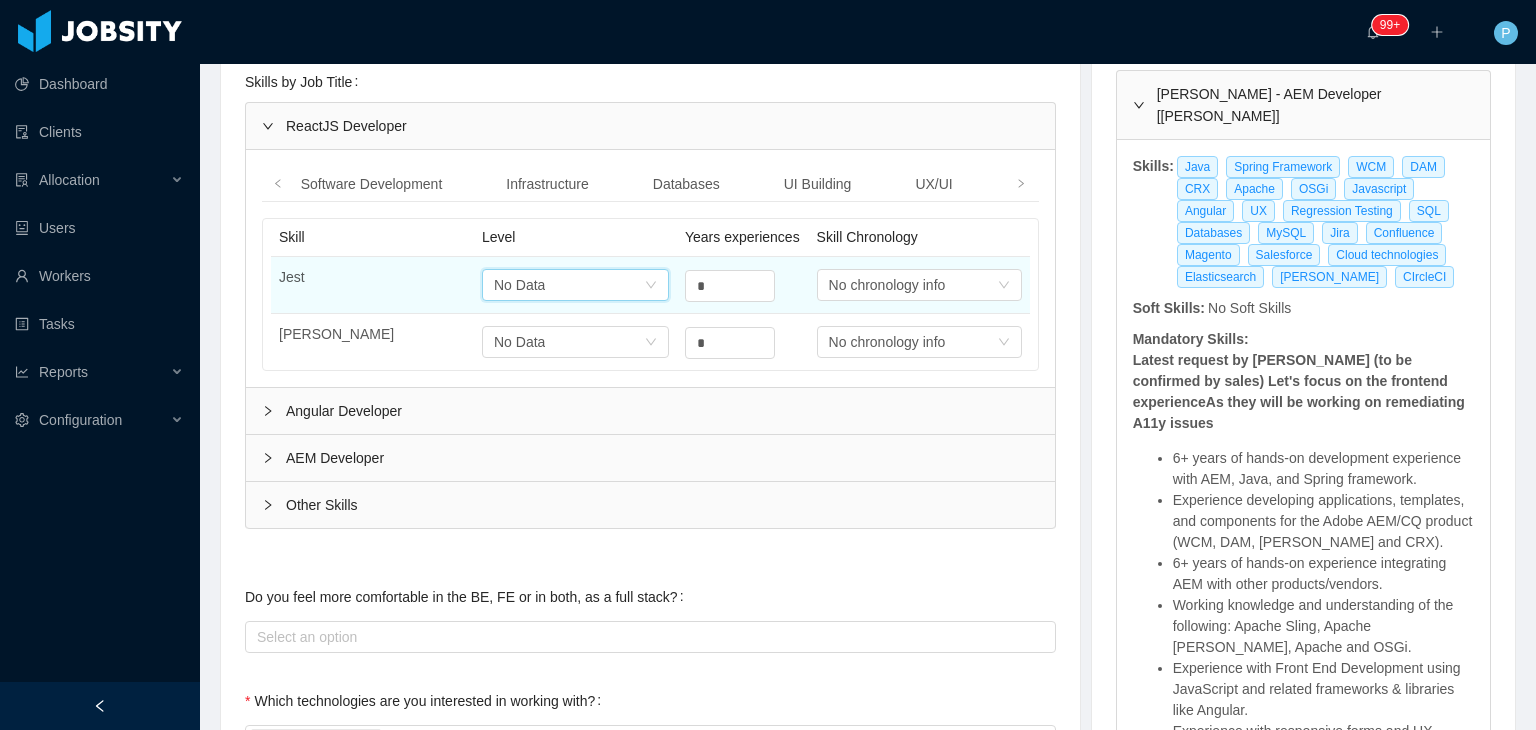 click on "Select one No Data" at bounding box center [569, 285] 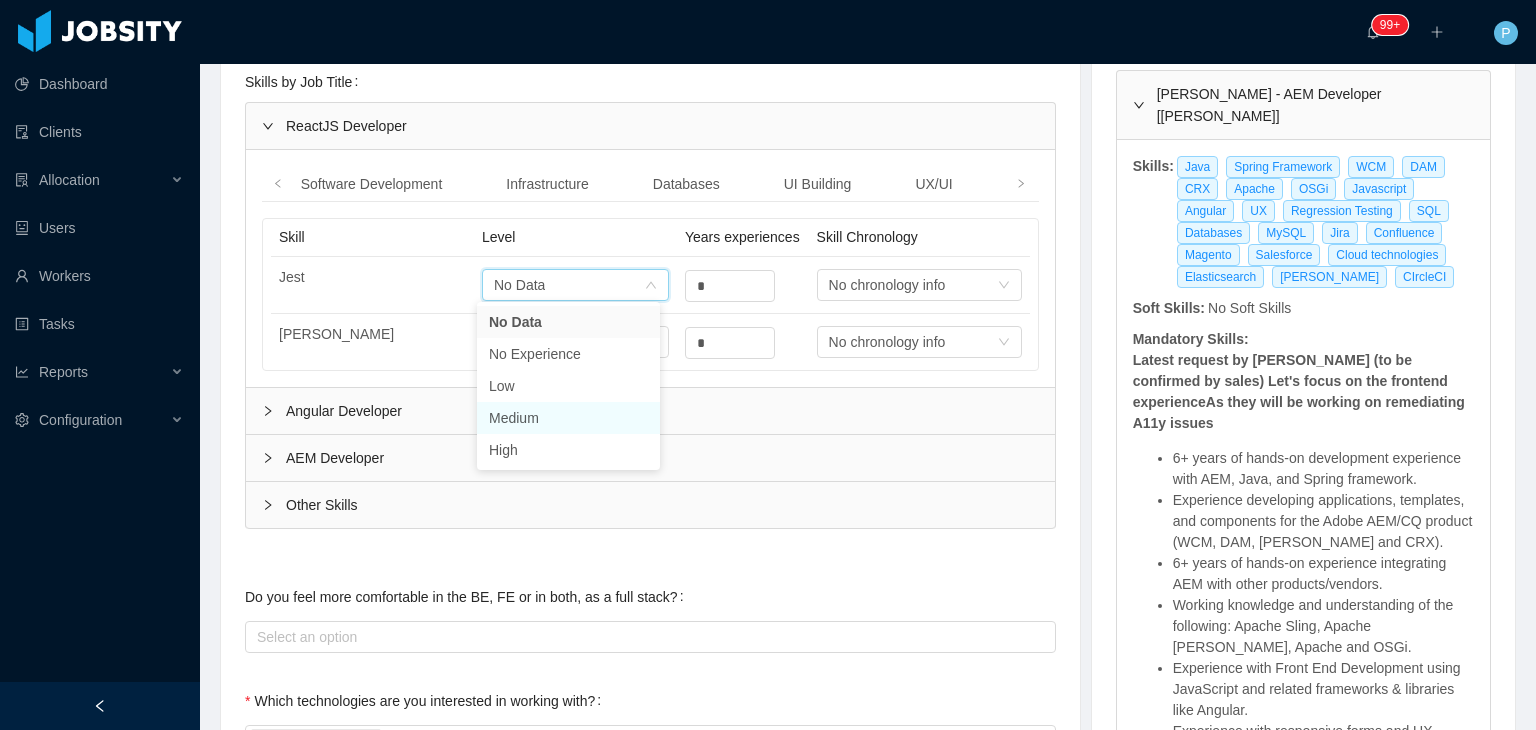 click on "Medium" at bounding box center [568, 418] 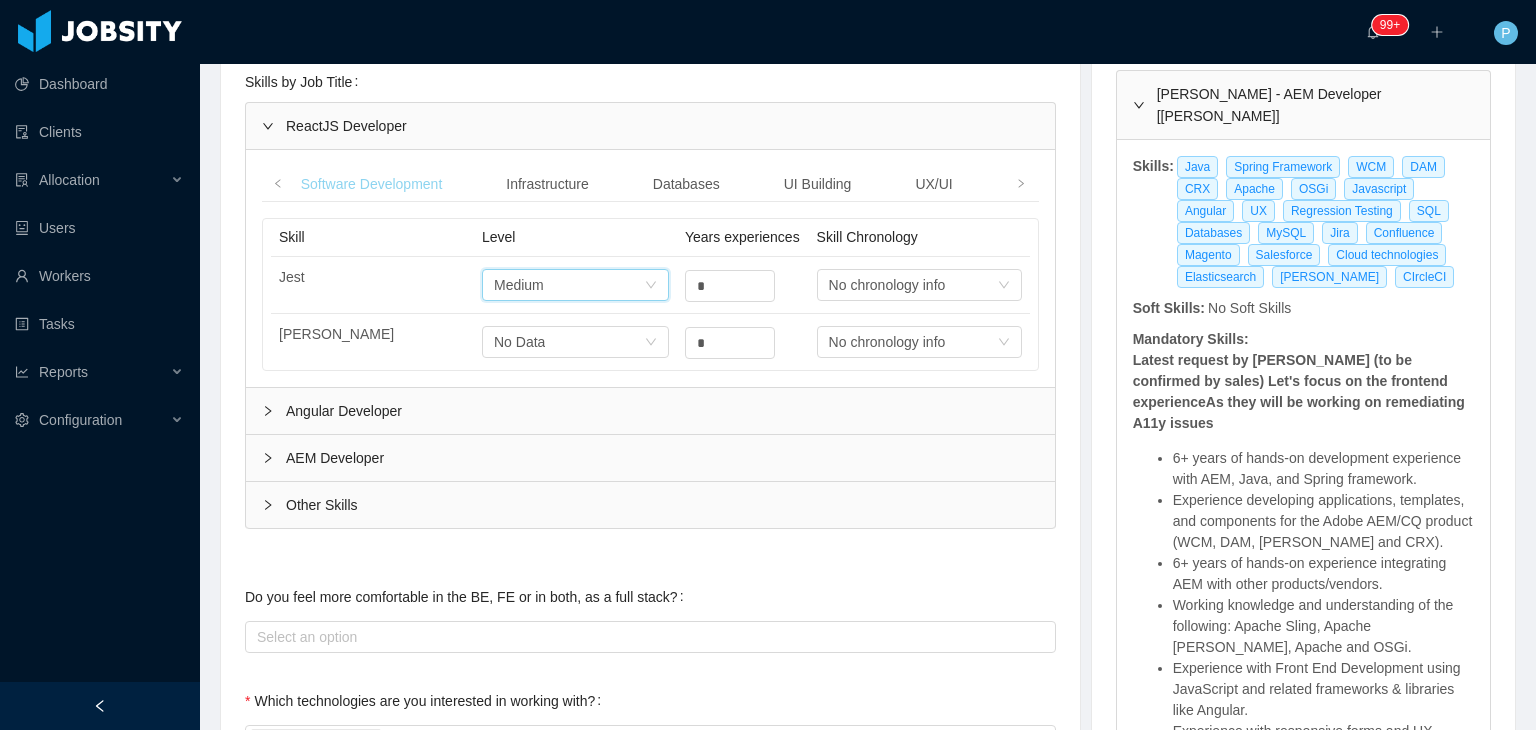click on "Software Development" at bounding box center (372, 184) 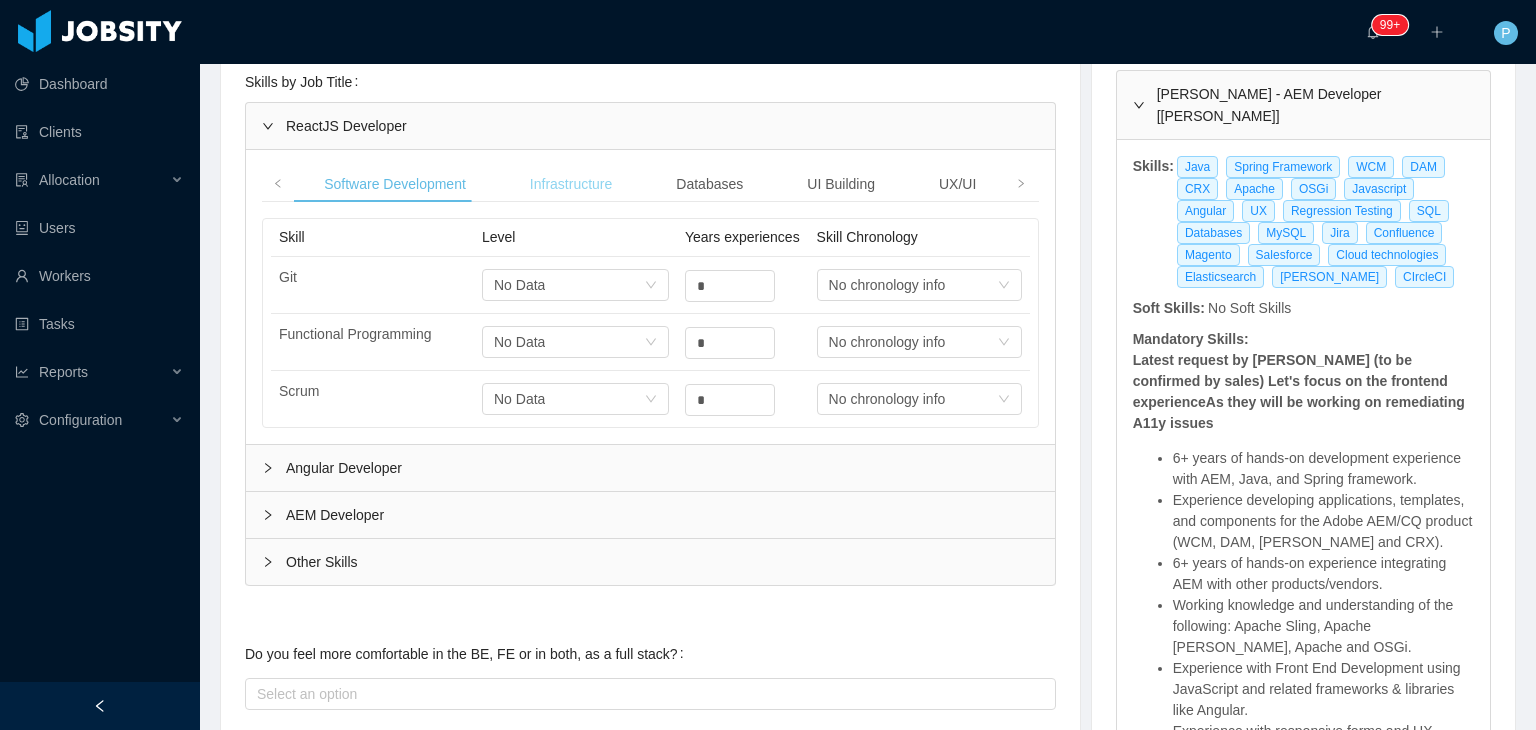 click on "Infrastructure" at bounding box center (571, 184) 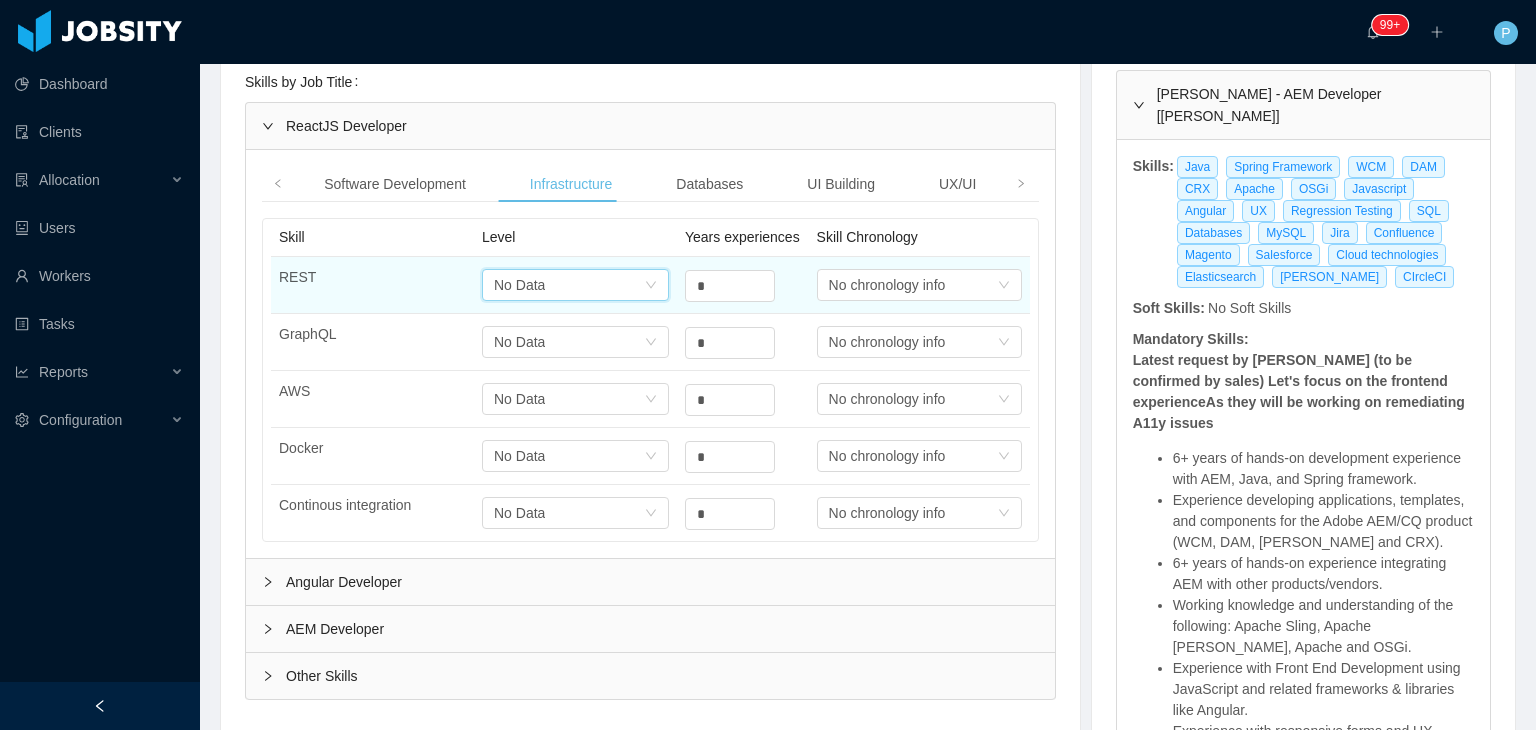 click on "Select one No Data" at bounding box center [569, 285] 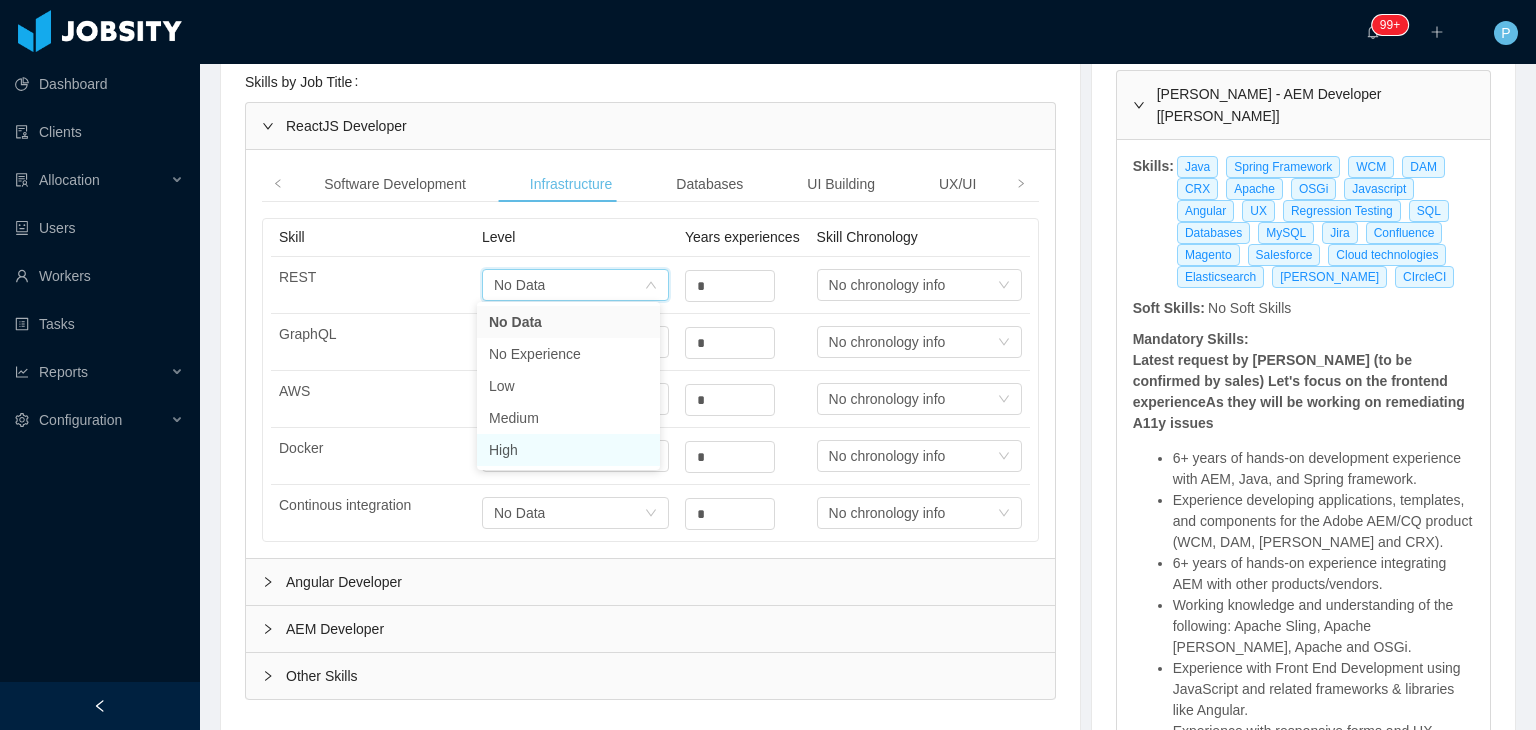 click on "High" at bounding box center (568, 450) 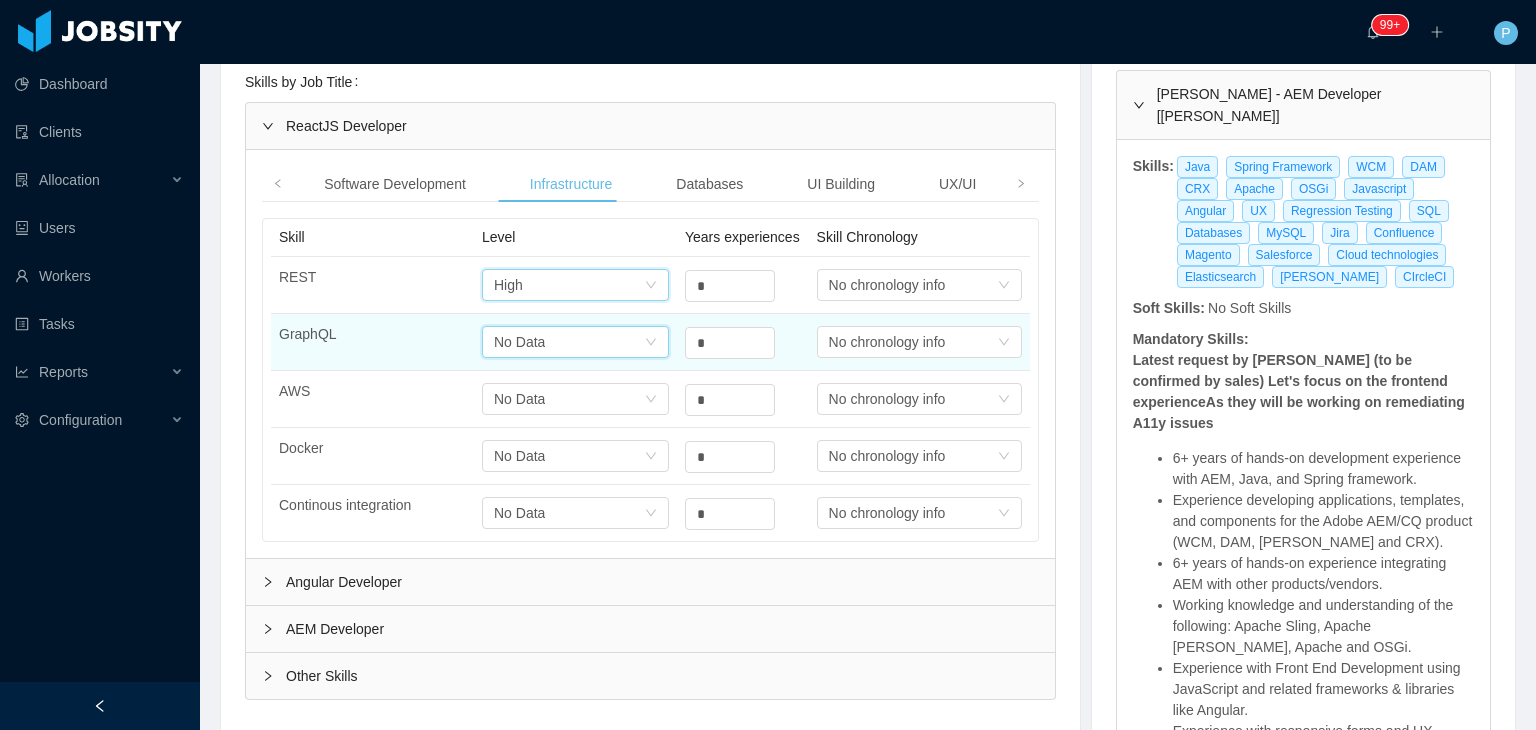 click on "Select one No Data" at bounding box center [569, 285] 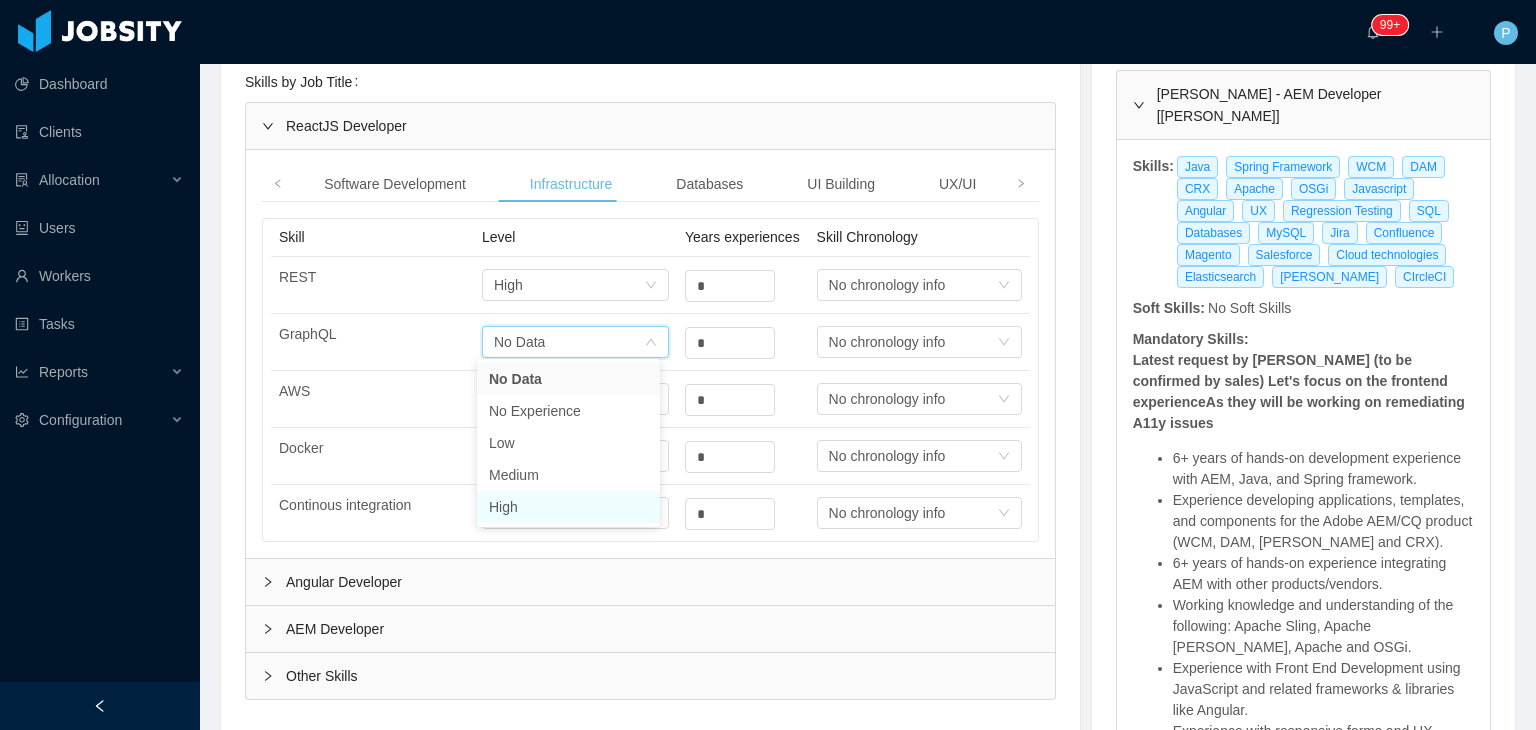 click on "High" at bounding box center [568, 507] 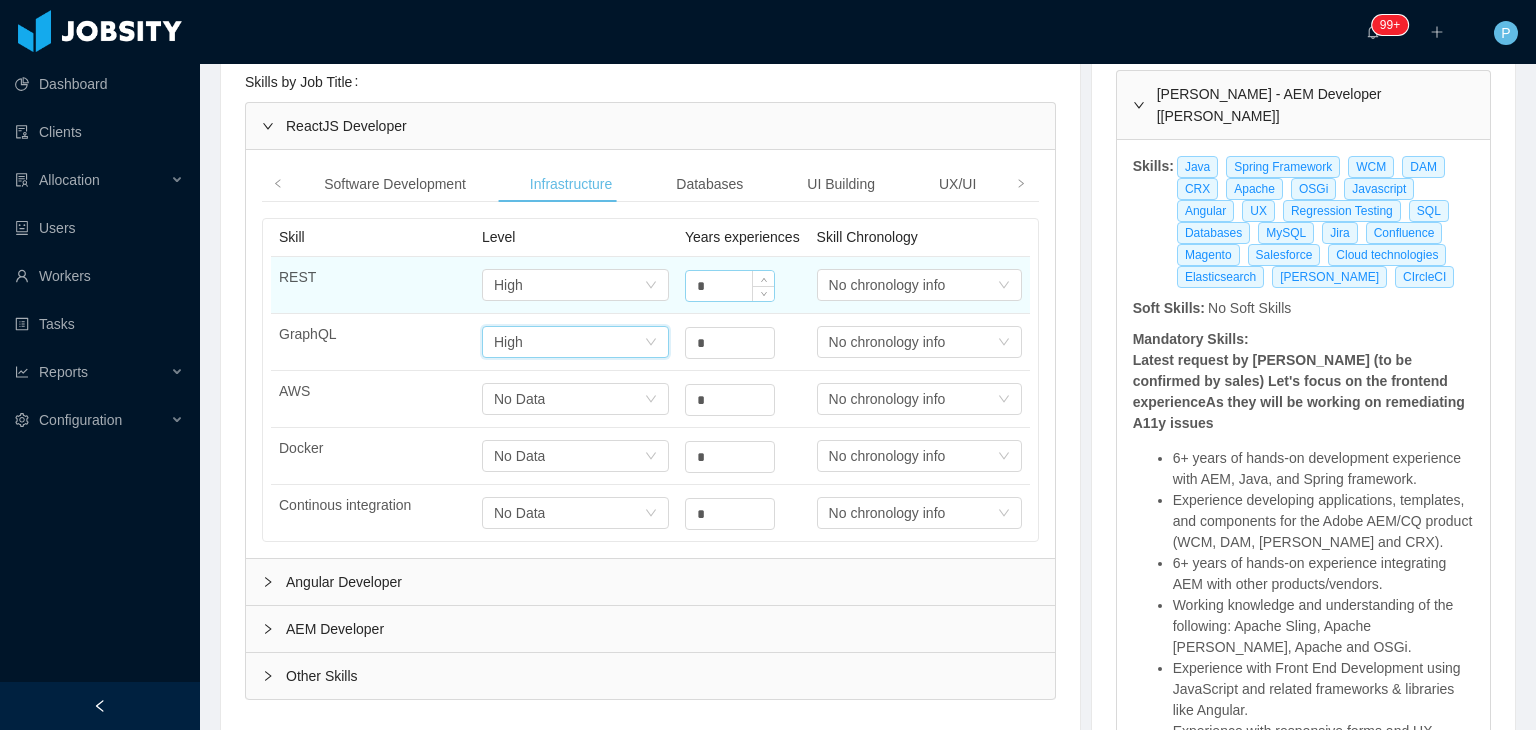 click on "*" at bounding box center [730, 286] 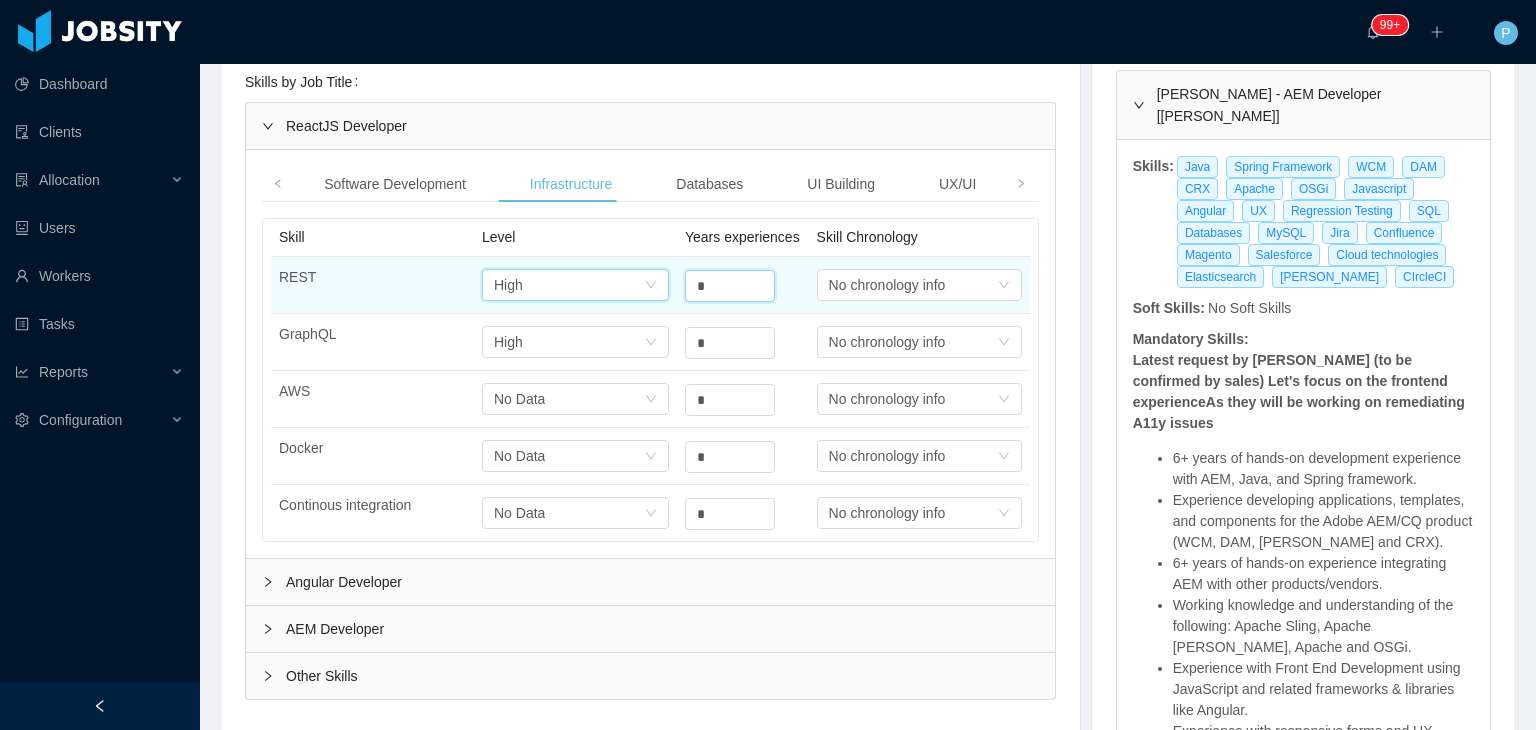 click on "Select one High" at bounding box center (569, 285) 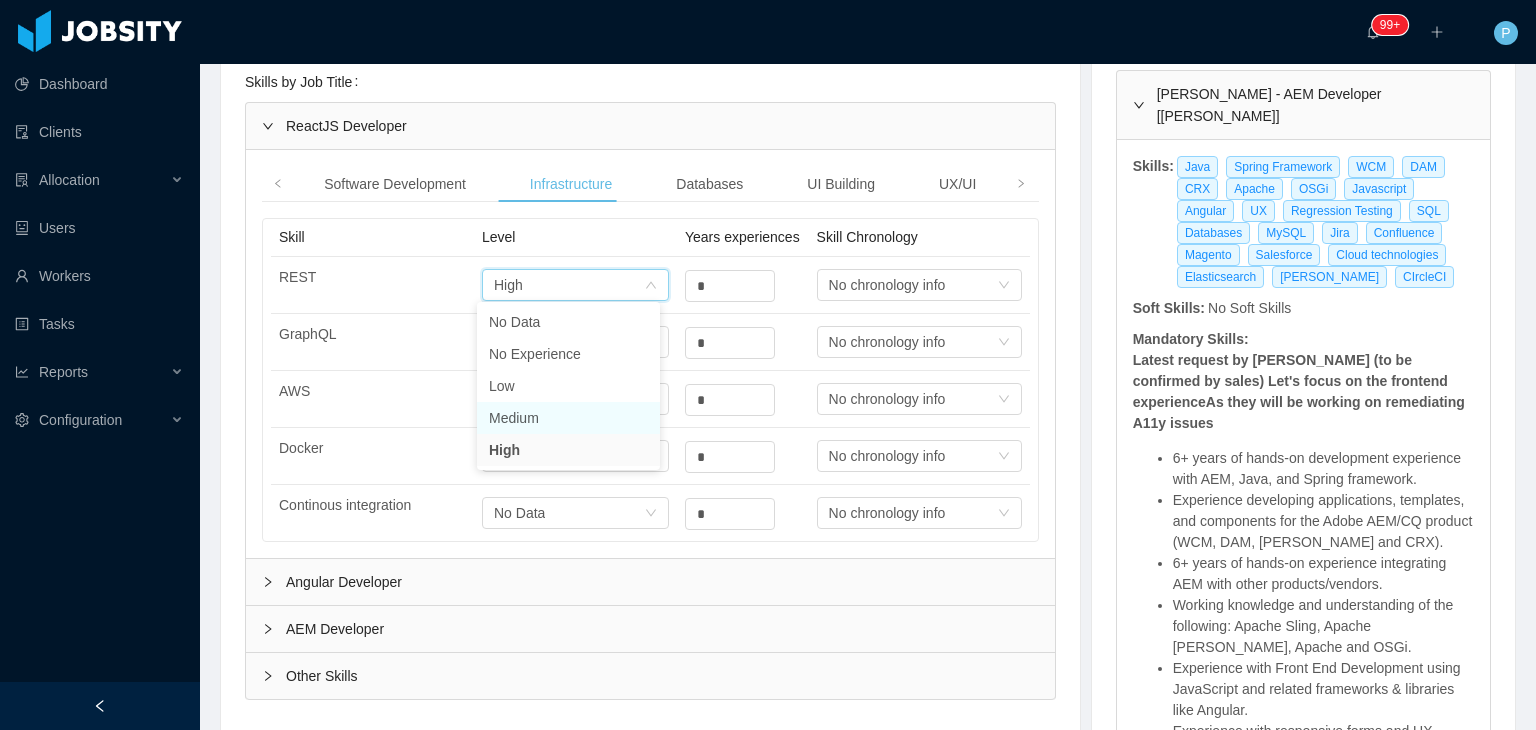 click on "Medium" at bounding box center (568, 418) 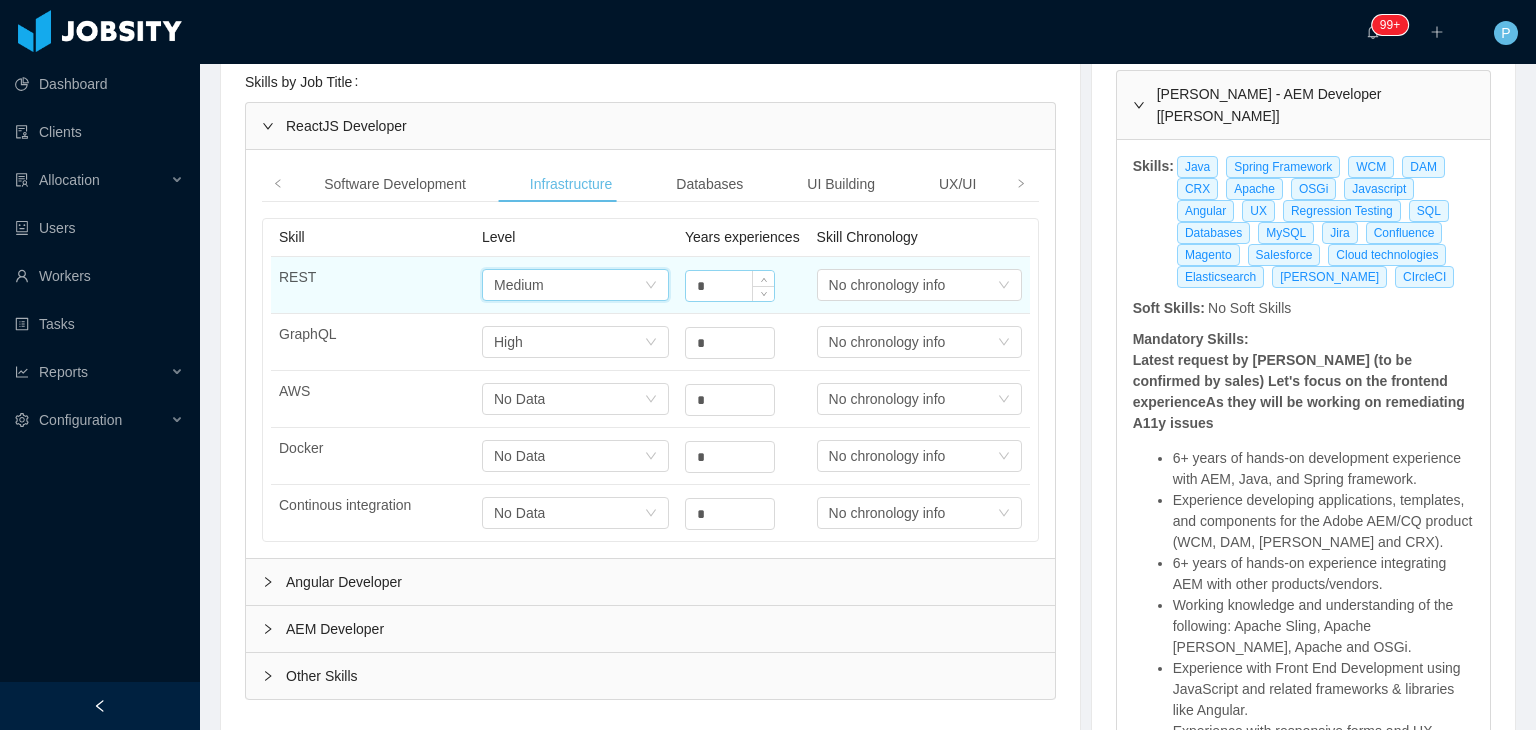 click on "*" at bounding box center [730, 286] 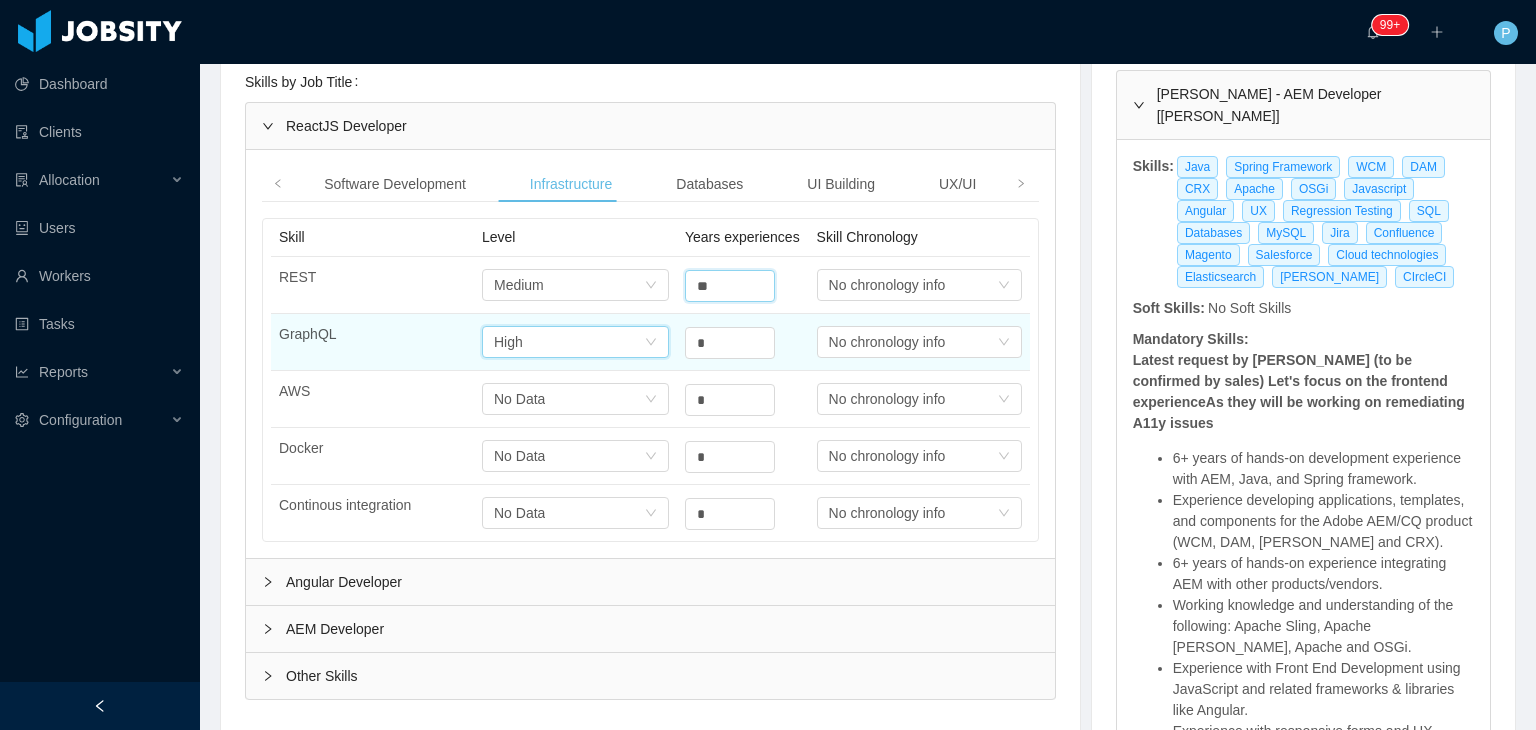click 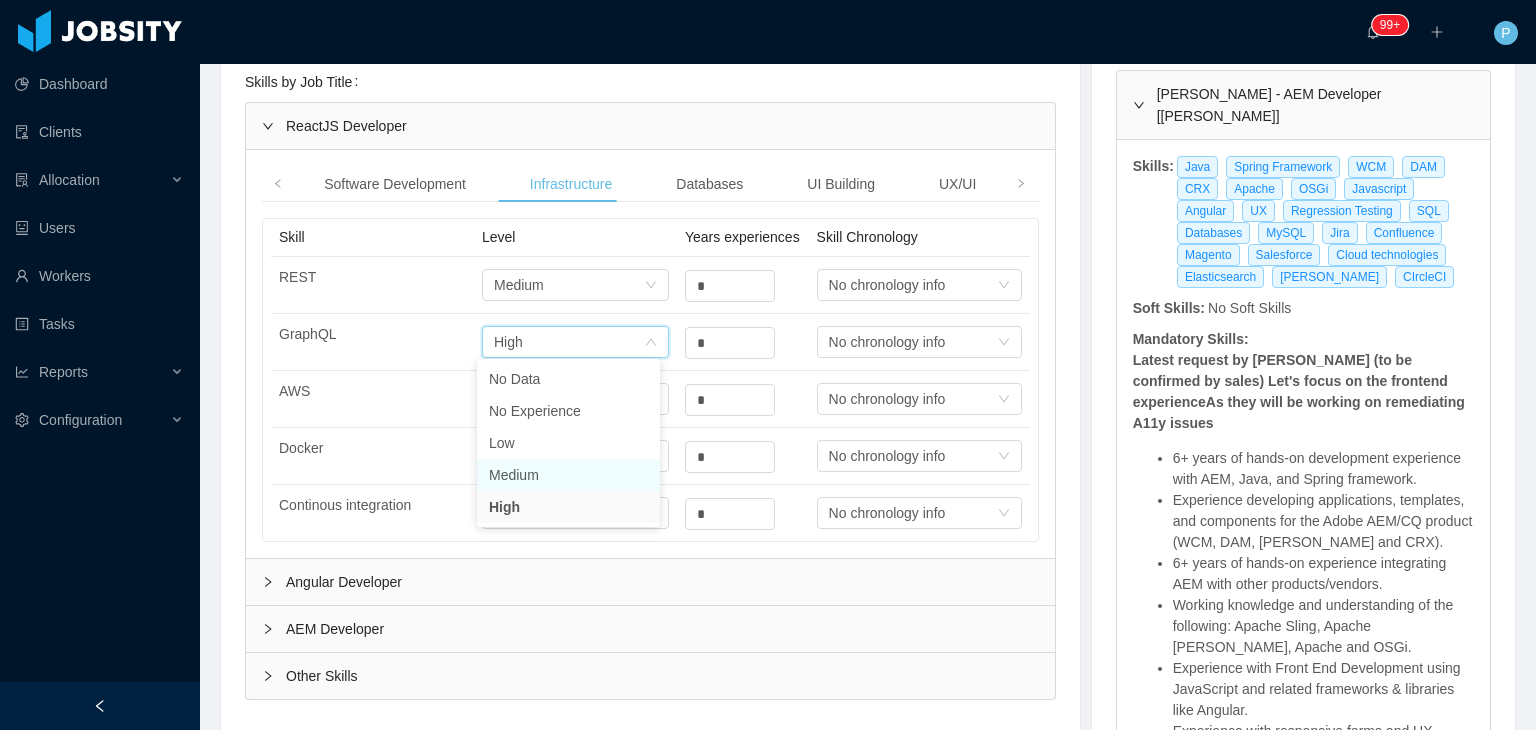 click on "Medium" at bounding box center [568, 475] 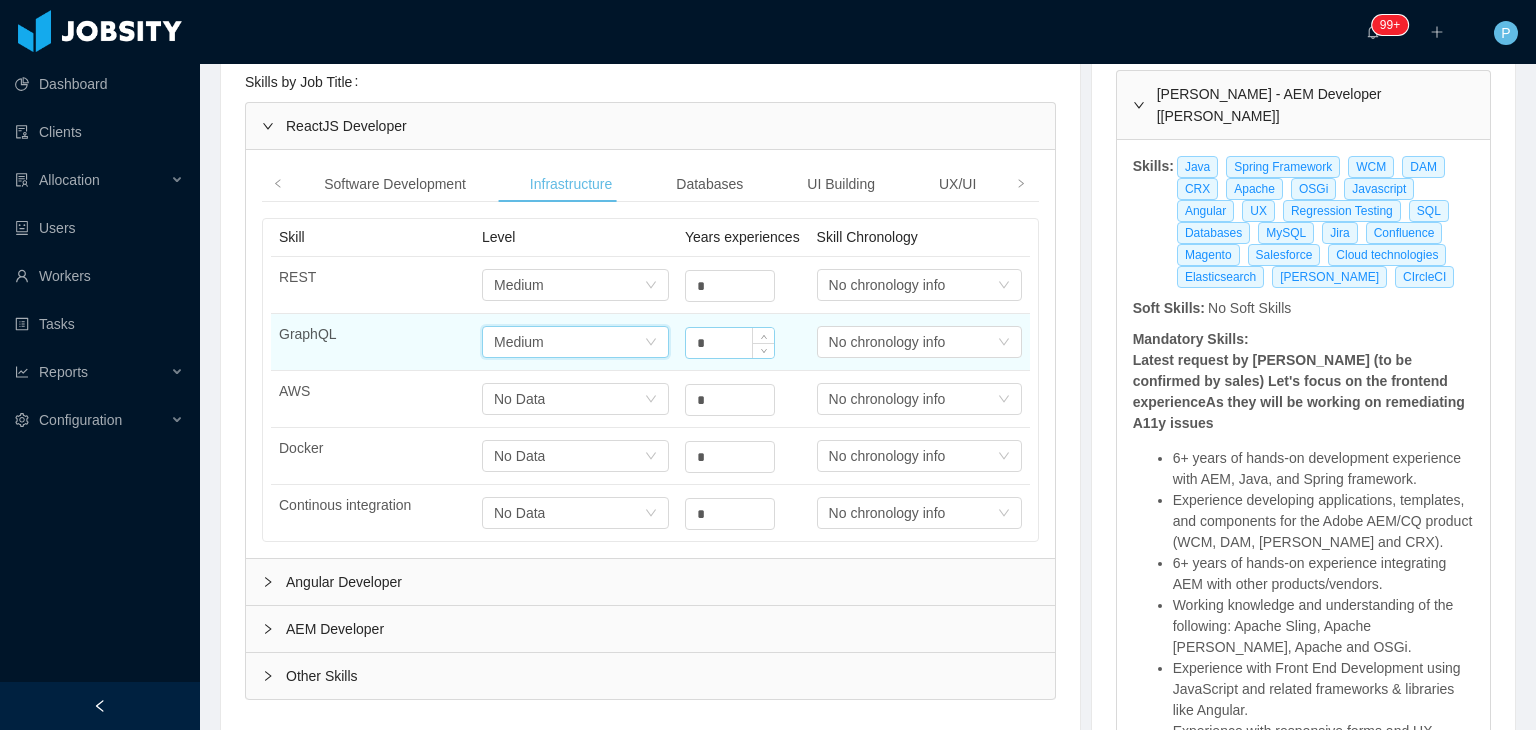 click on "*" at bounding box center (730, 286) 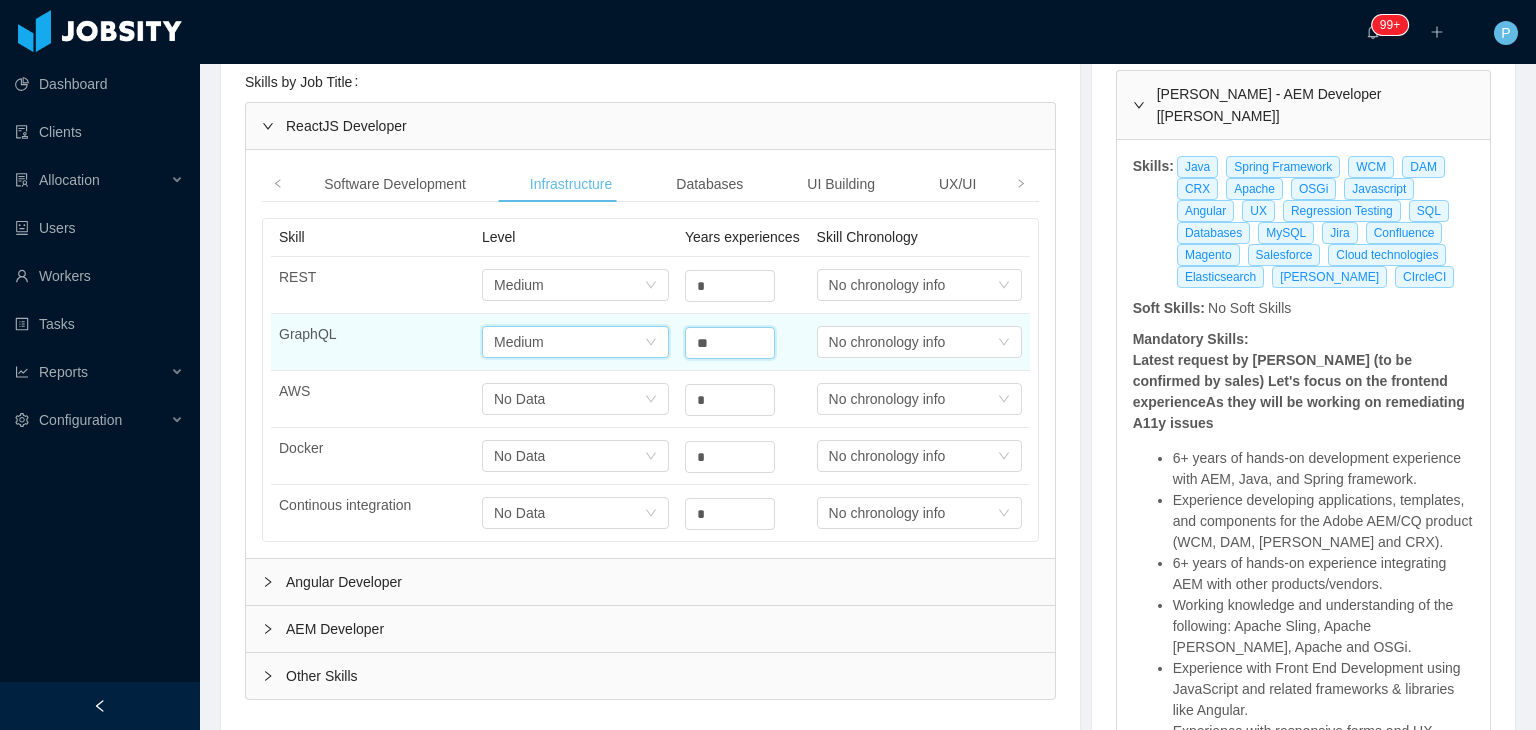 click on "Select one Medium" at bounding box center [569, 285] 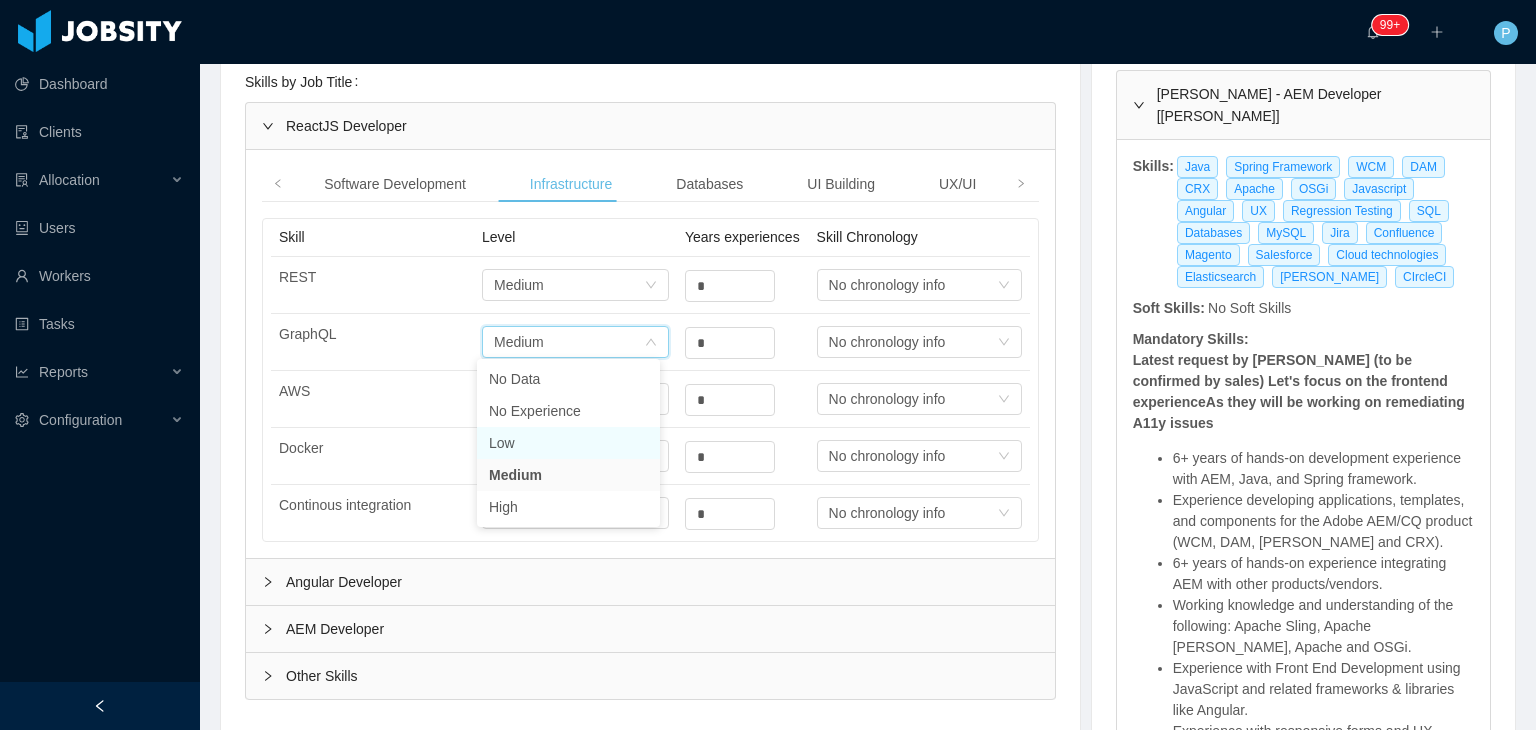 click on "Low" at bounding box center (568, 443) 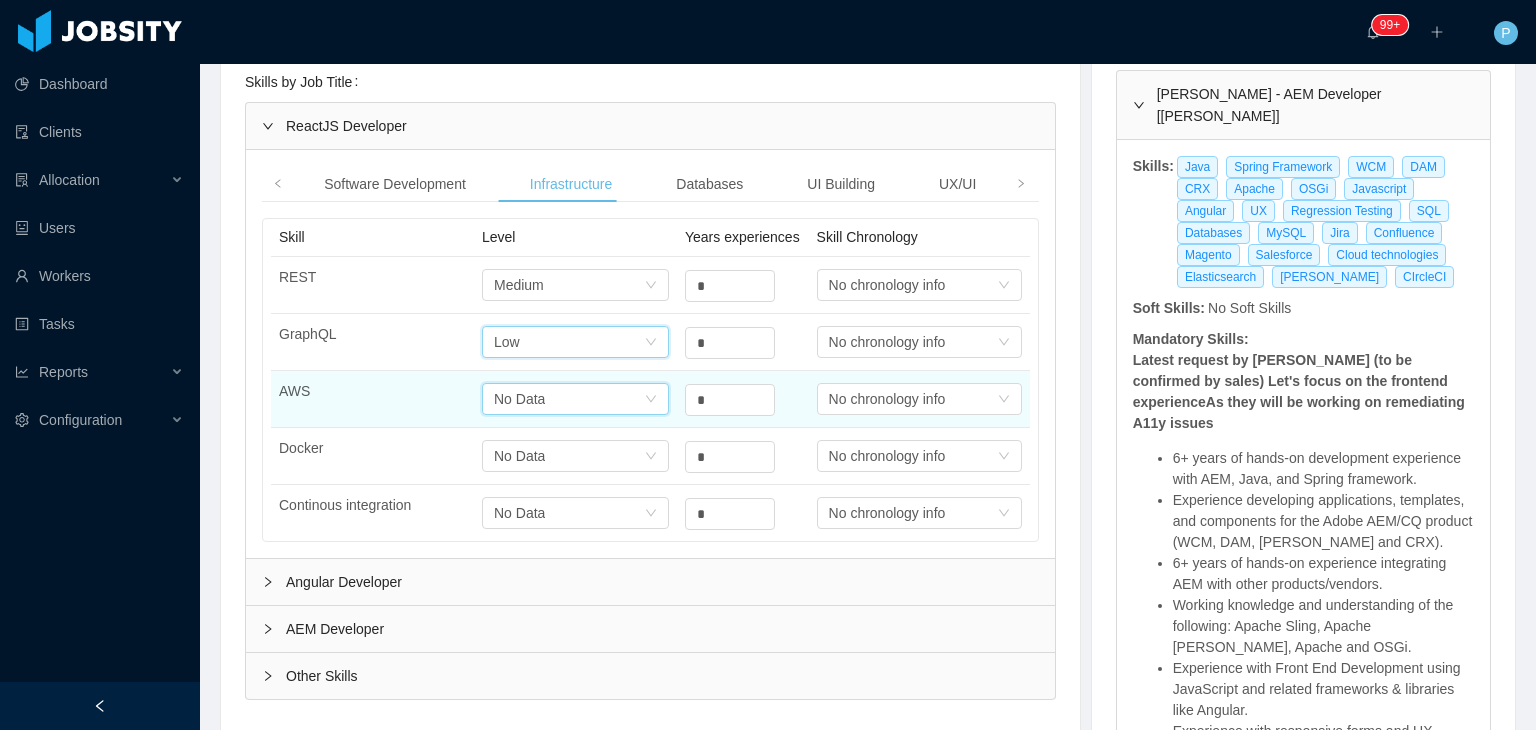 click on "Select one No Data" at bounding box center (569, 285) 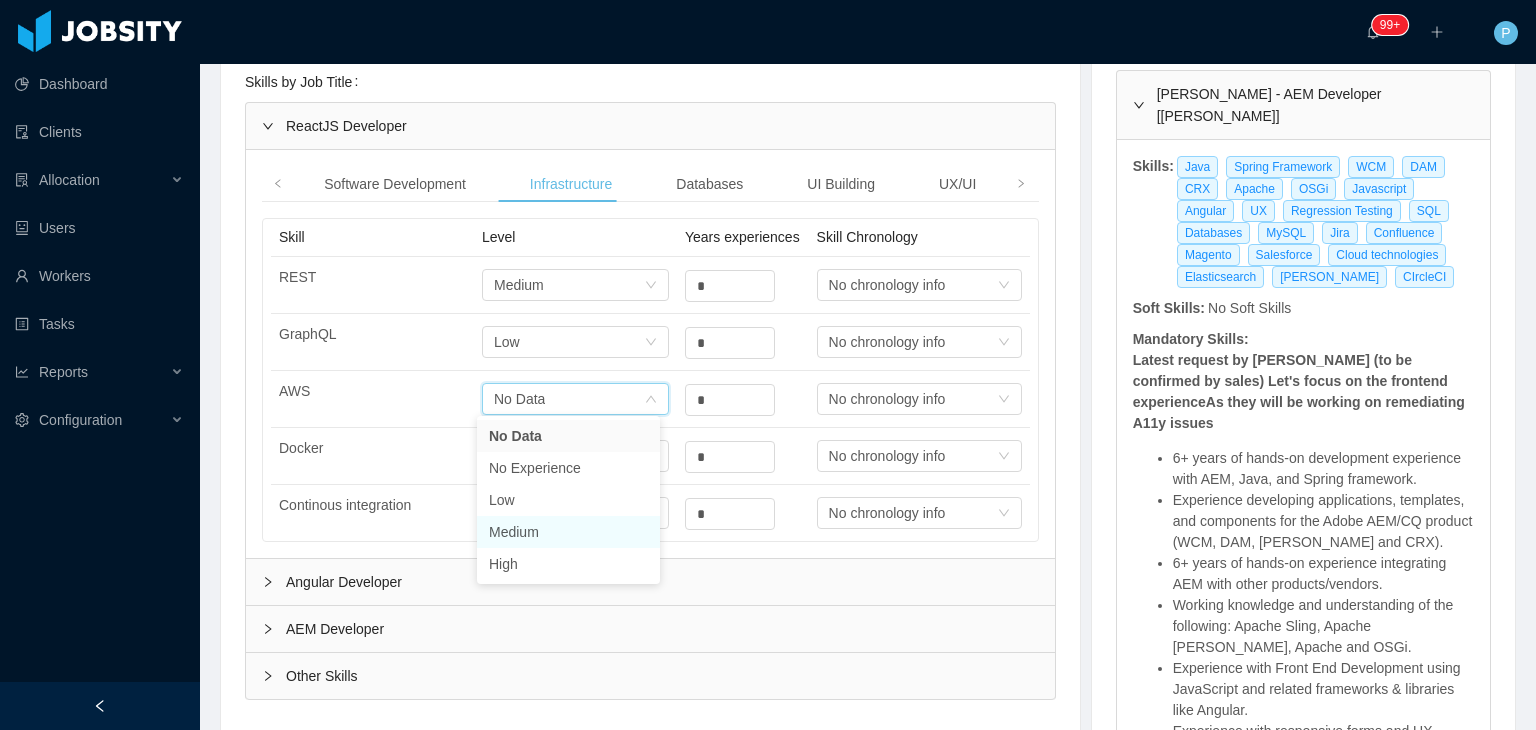 click on "Medium" at bounding box center (568, 532) 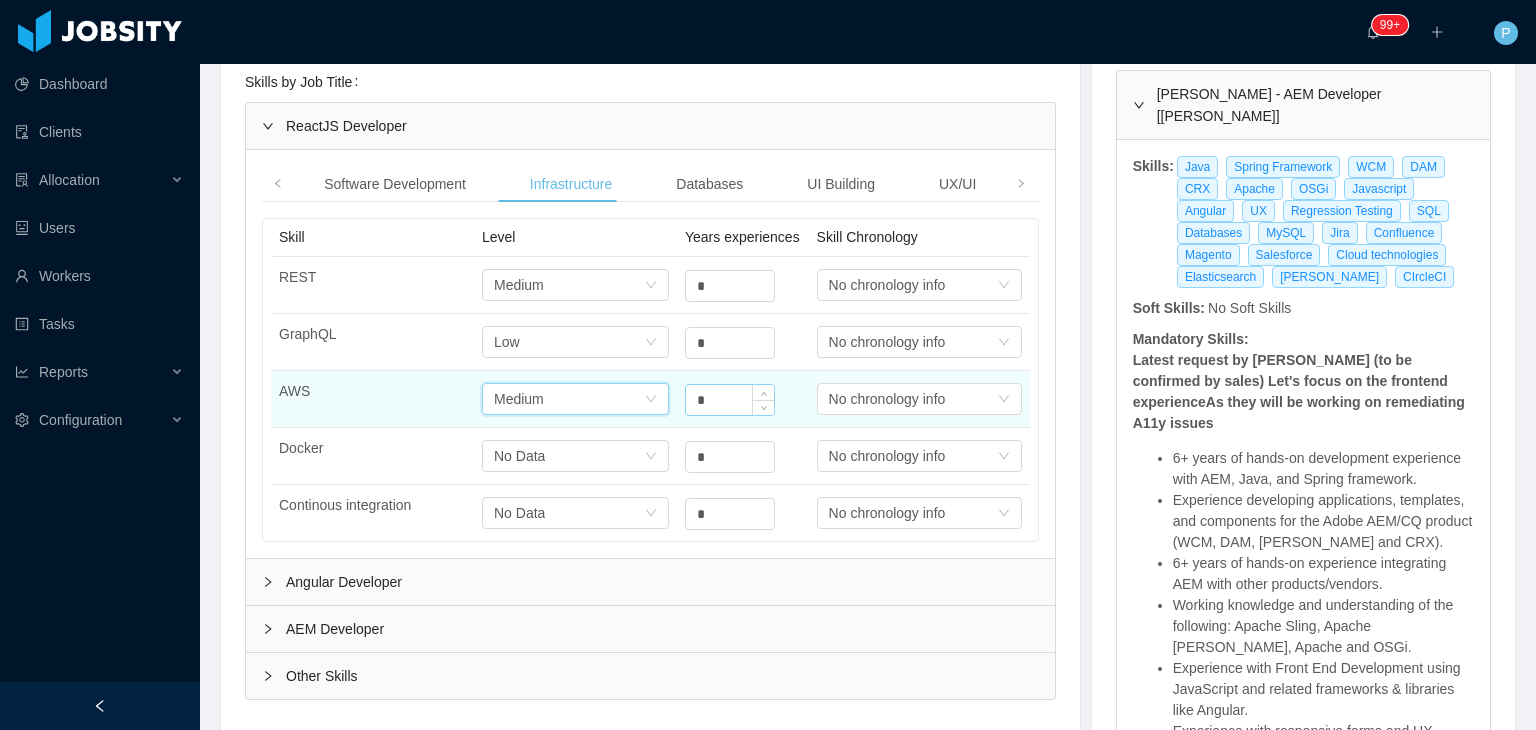 click on "*" at bounding box center (730, 286) 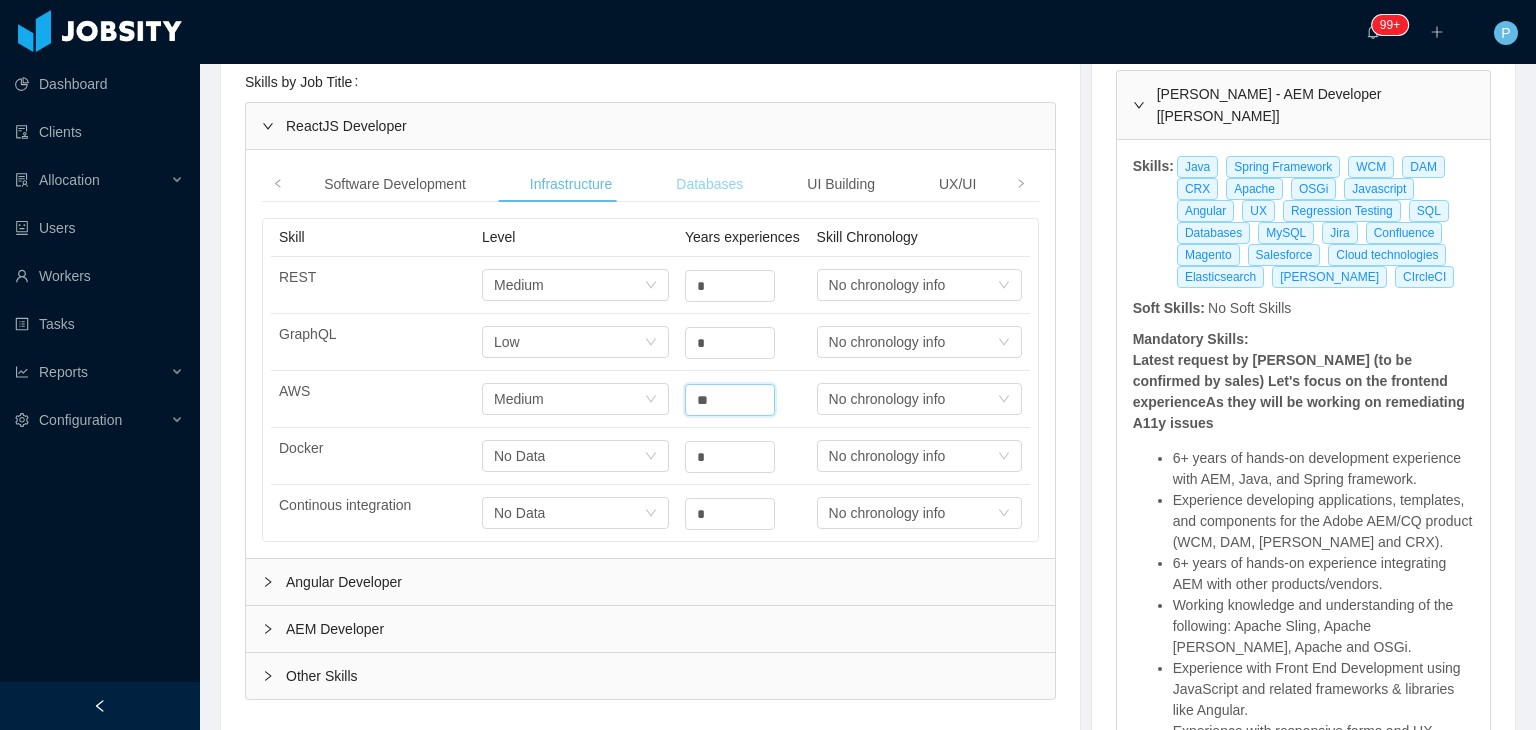 click on "Databases" at bounding box center [709, 184] 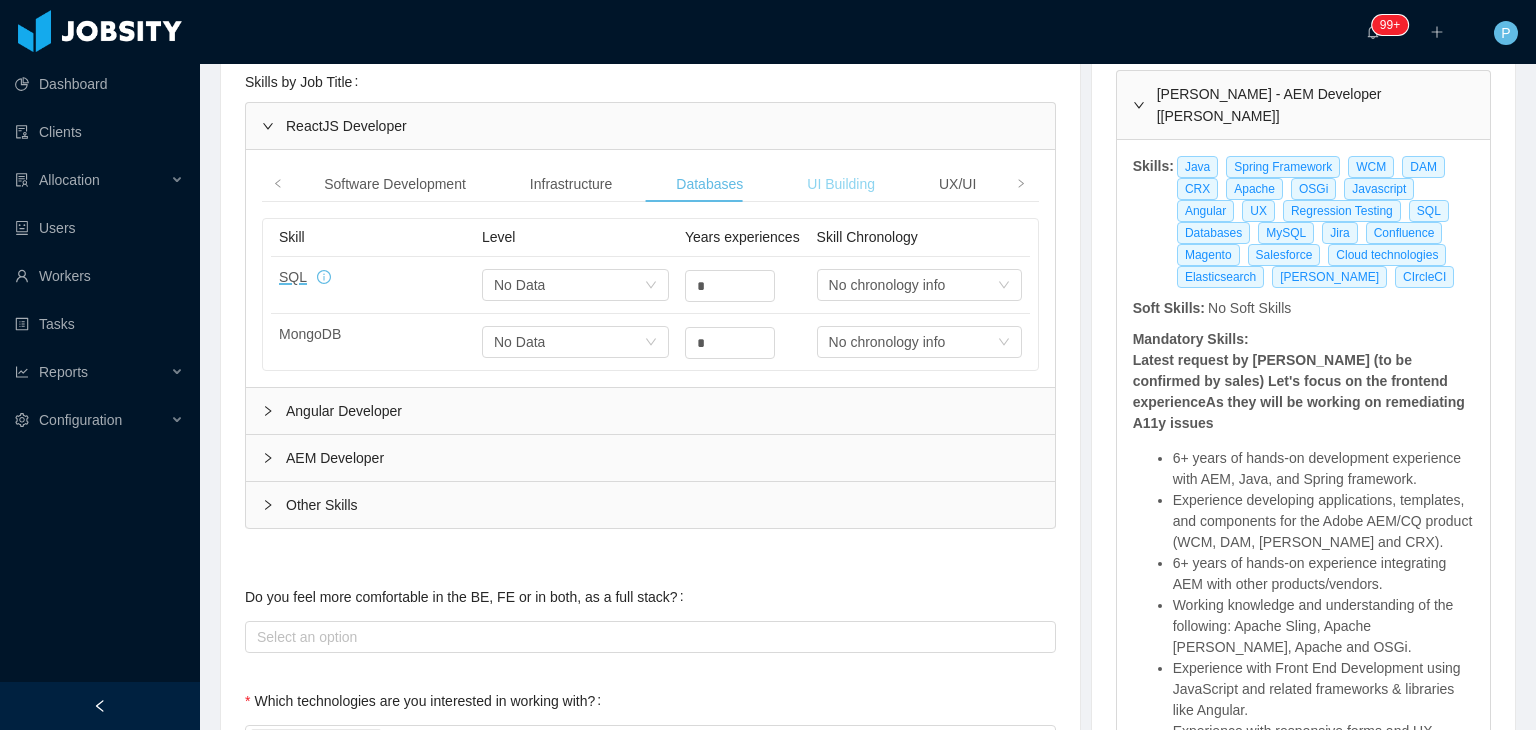 click on "UI Building" at bounding box center (841, 184) 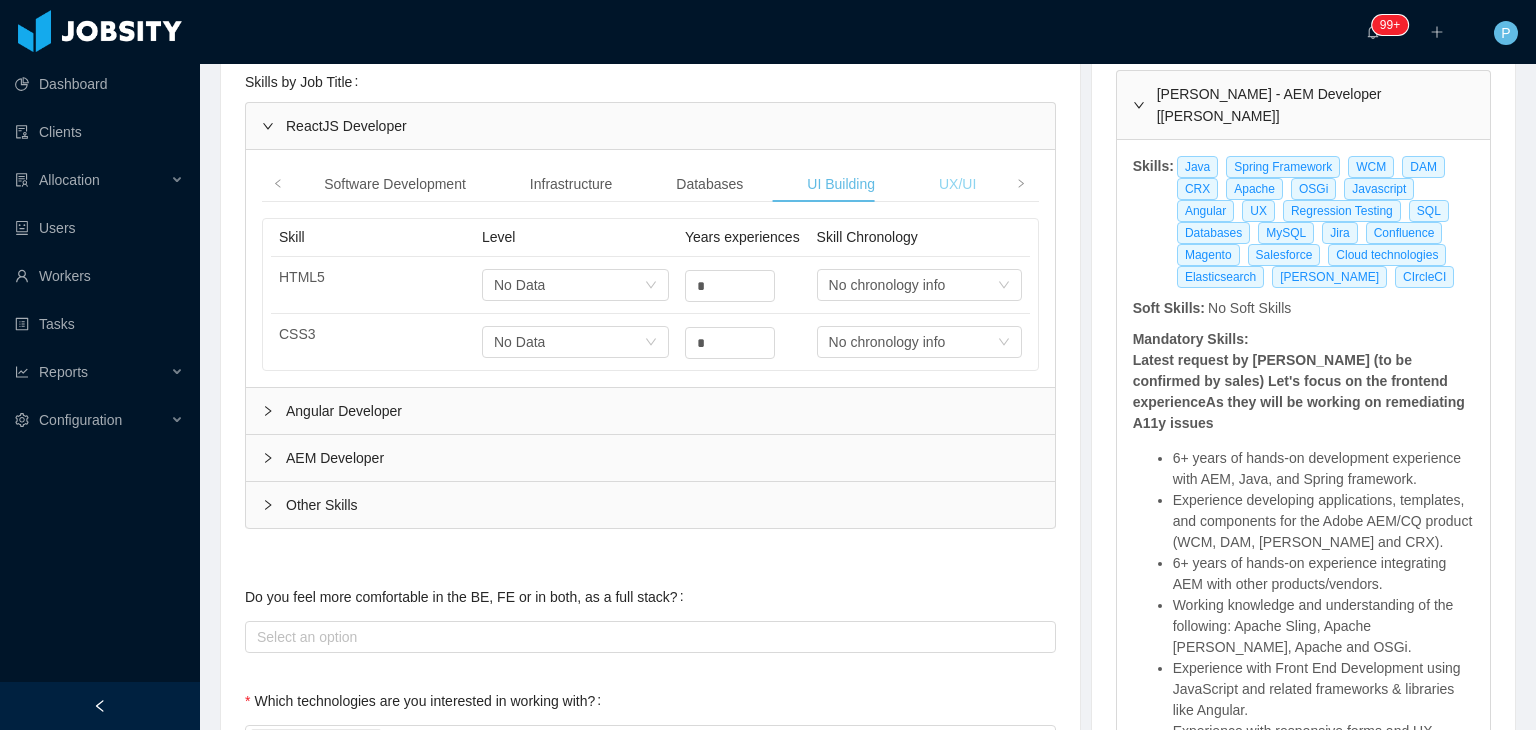 click on "UX/UI" at bounding box center [957, 184] 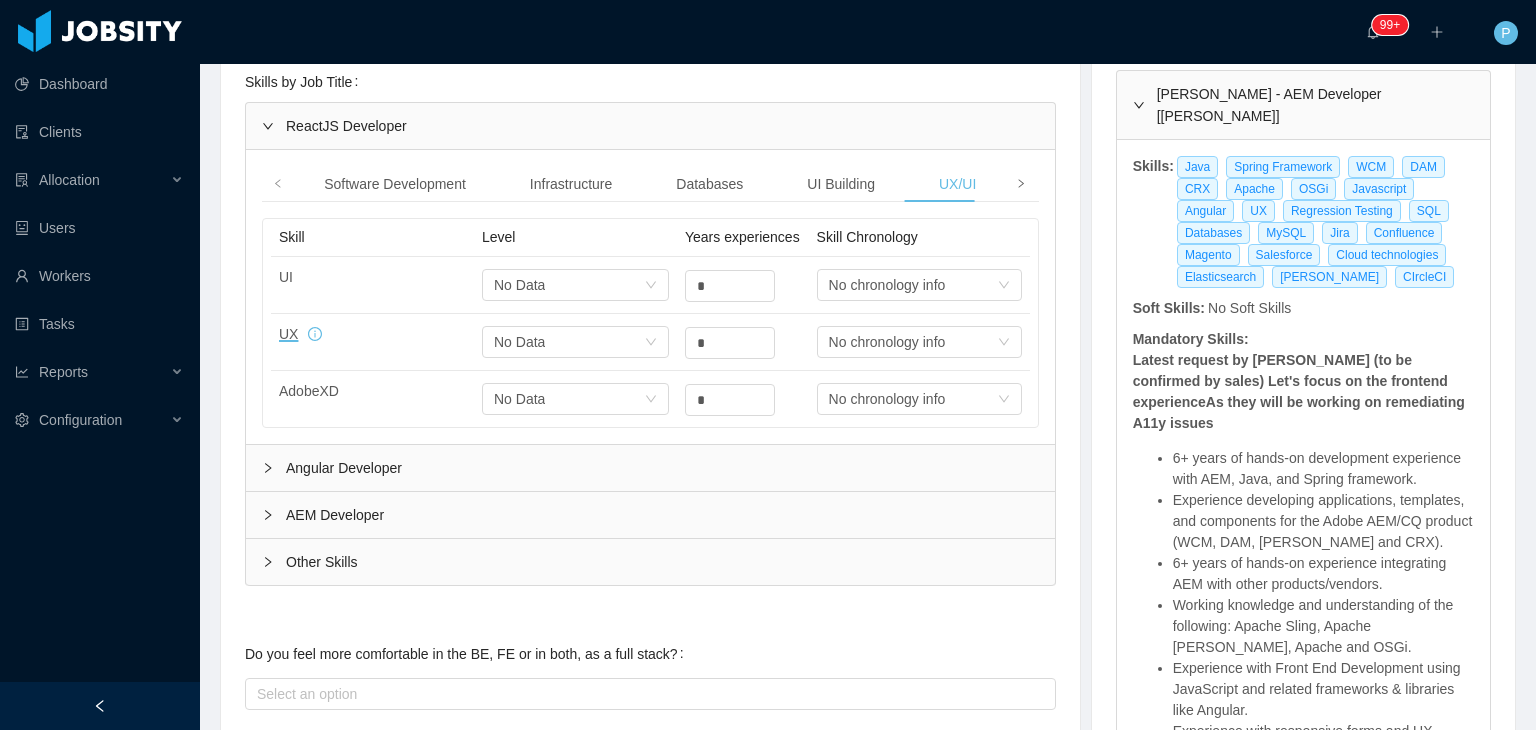 click at bounding box center [1021, 184] 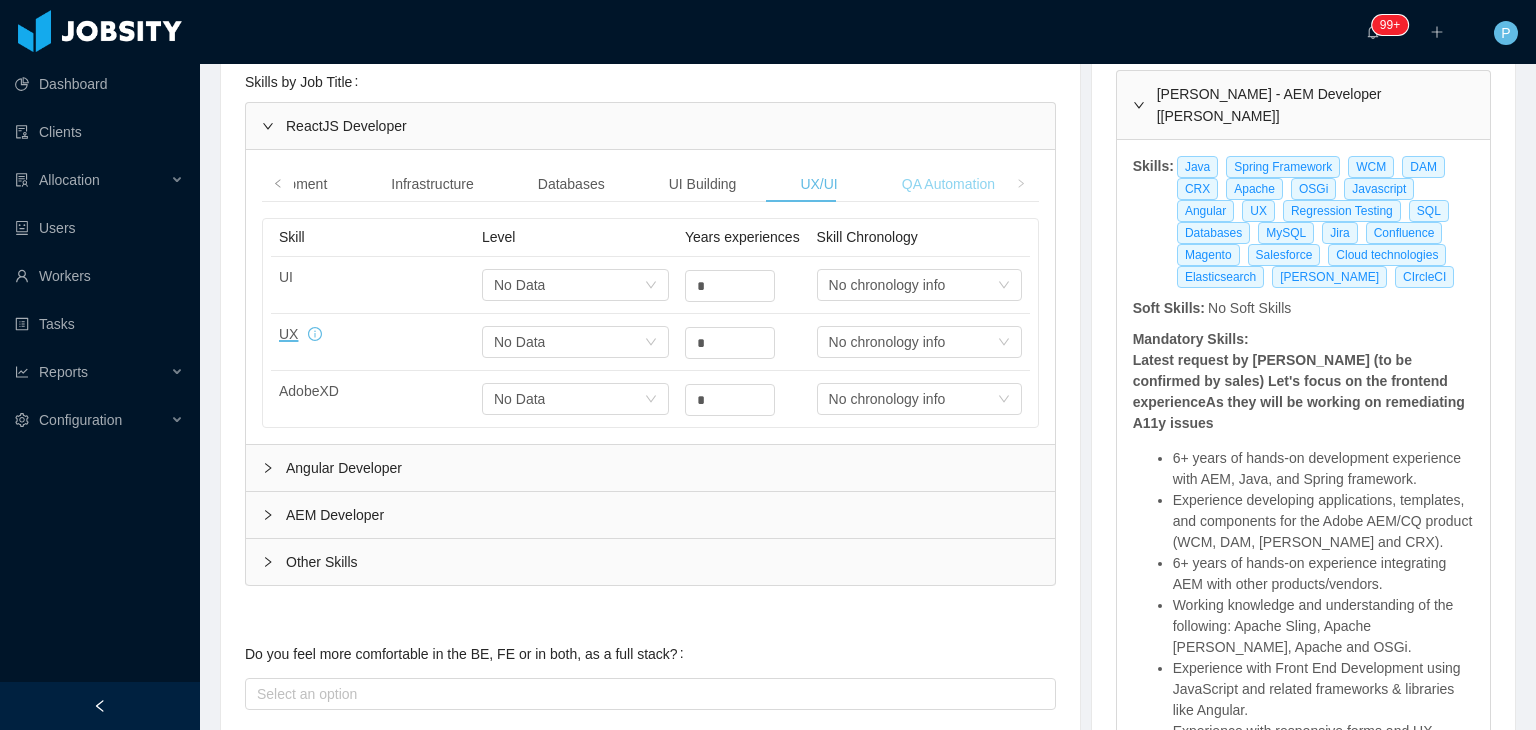 click on "QA Automation" at bounding box center [948, 184] 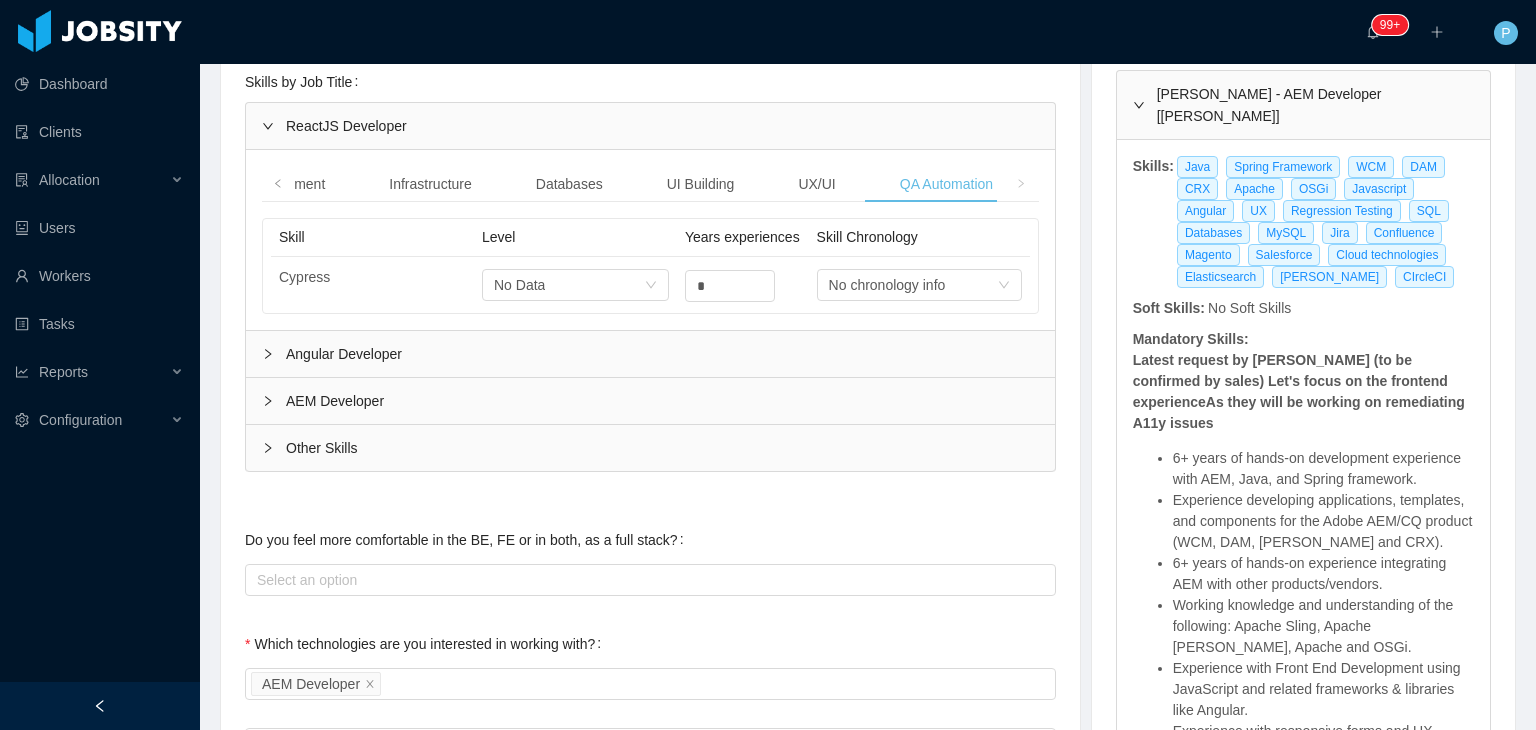 click on "Angular Developer" at bounding box center (650, 354) 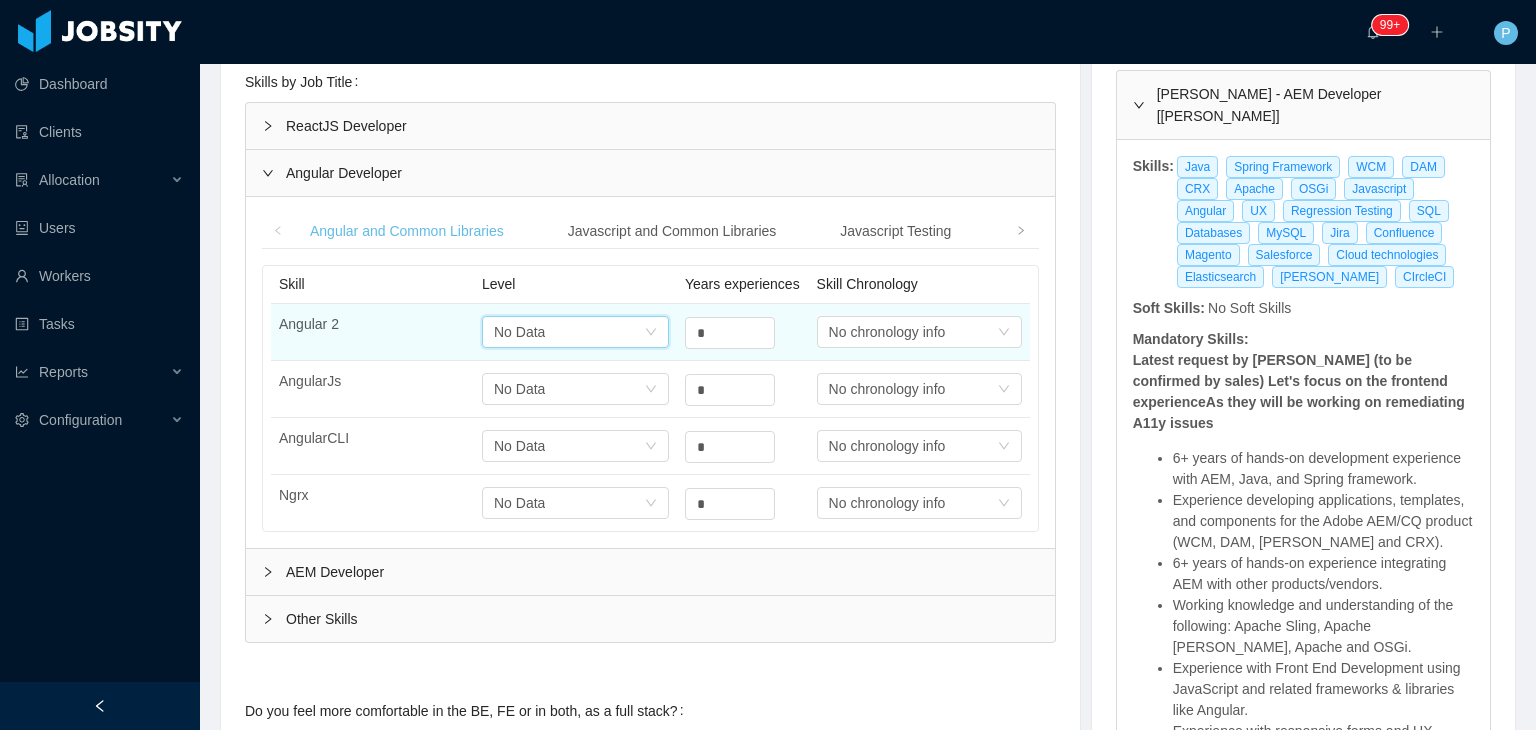 click on "Select one No Data" at bounding box center (569, 332) 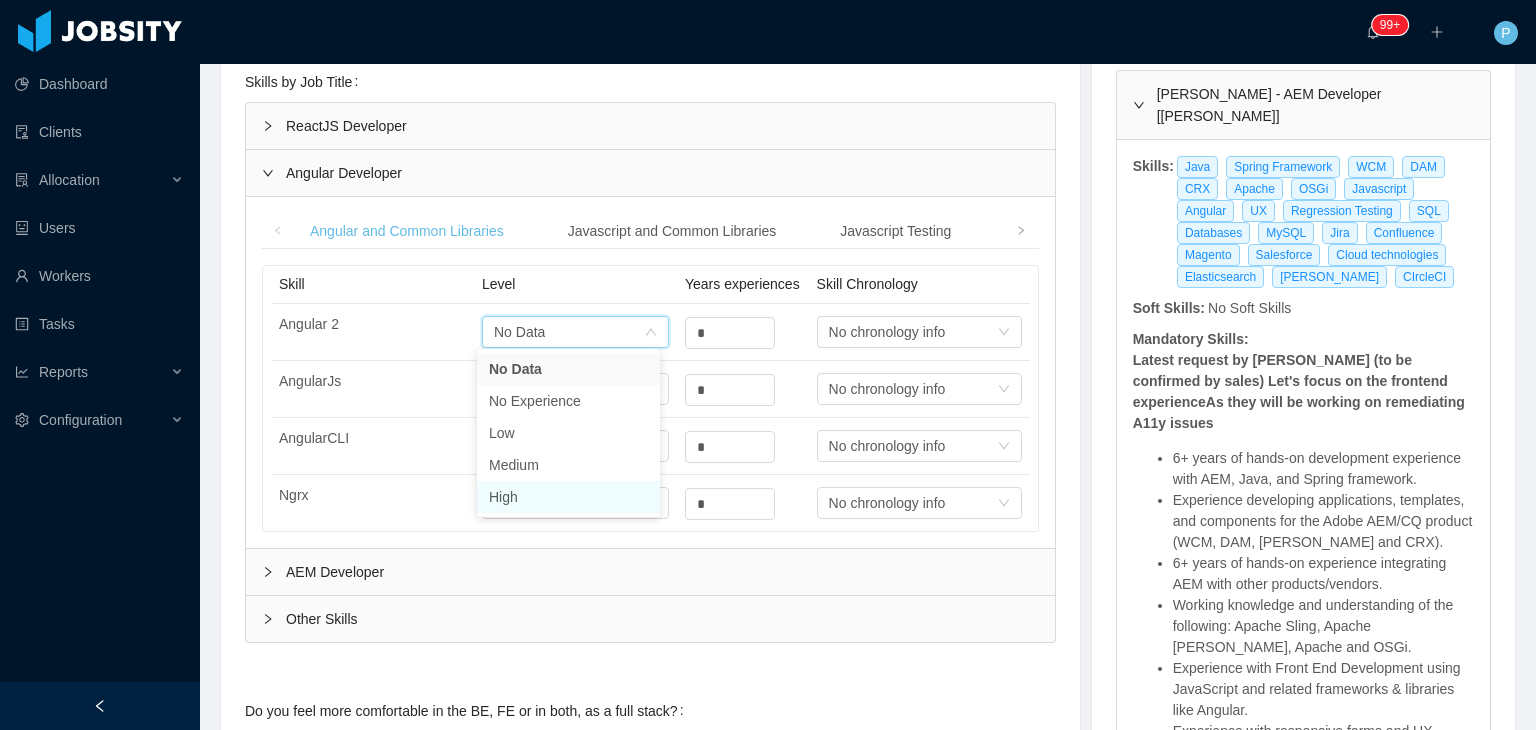 click on "High" at bounding box center (568, 497) 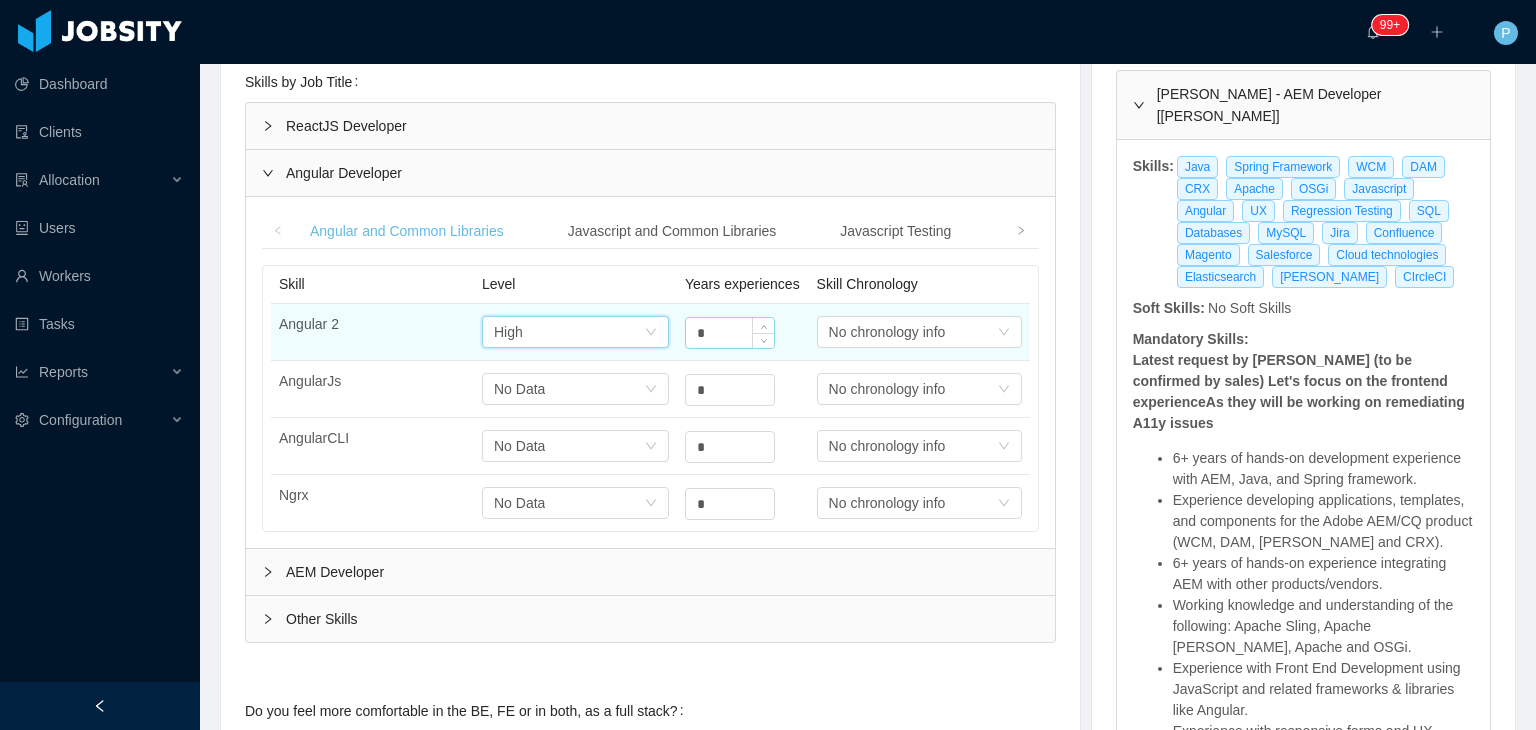 click on "*" at bounding box center (730, 333) 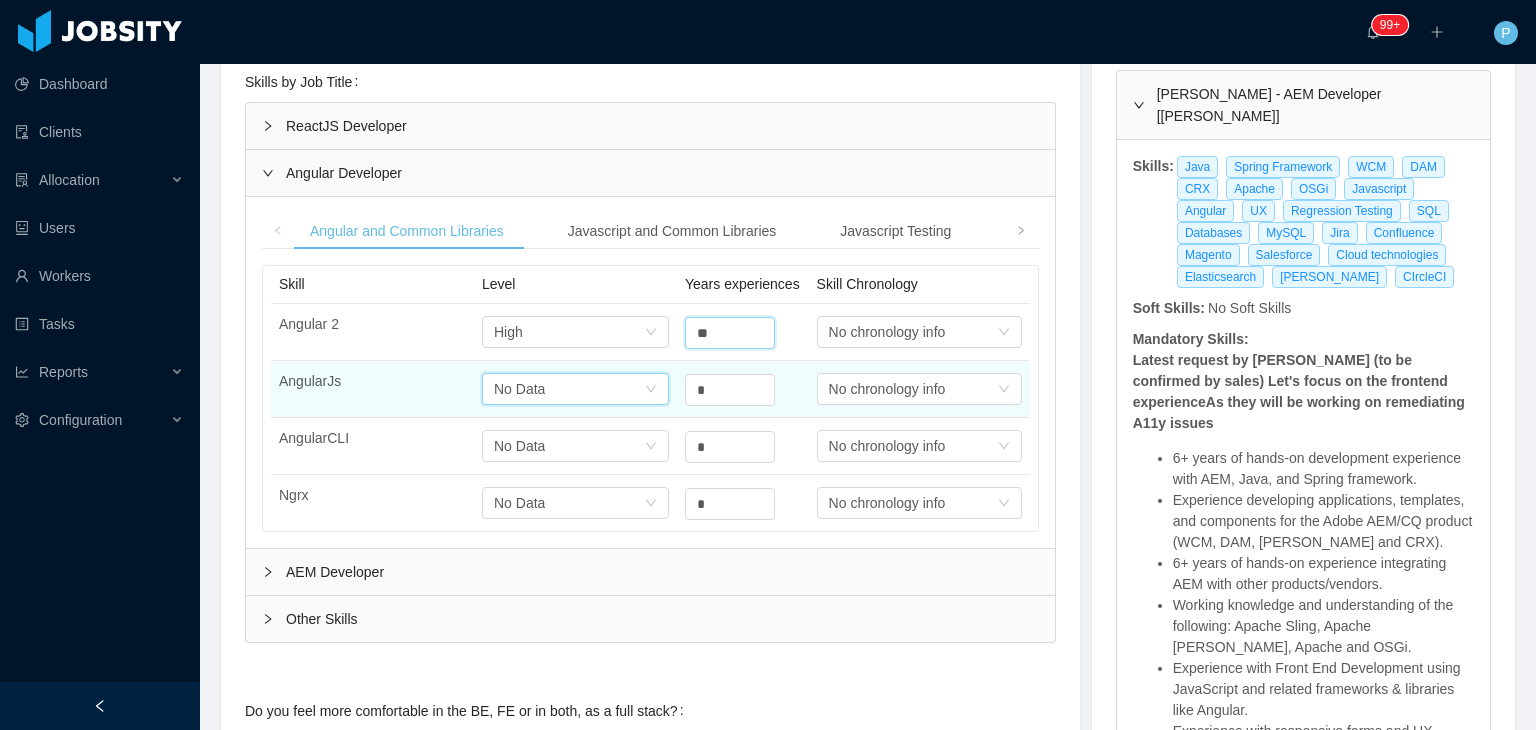 click on "Select one No Data" at bounding box center [569, 332] 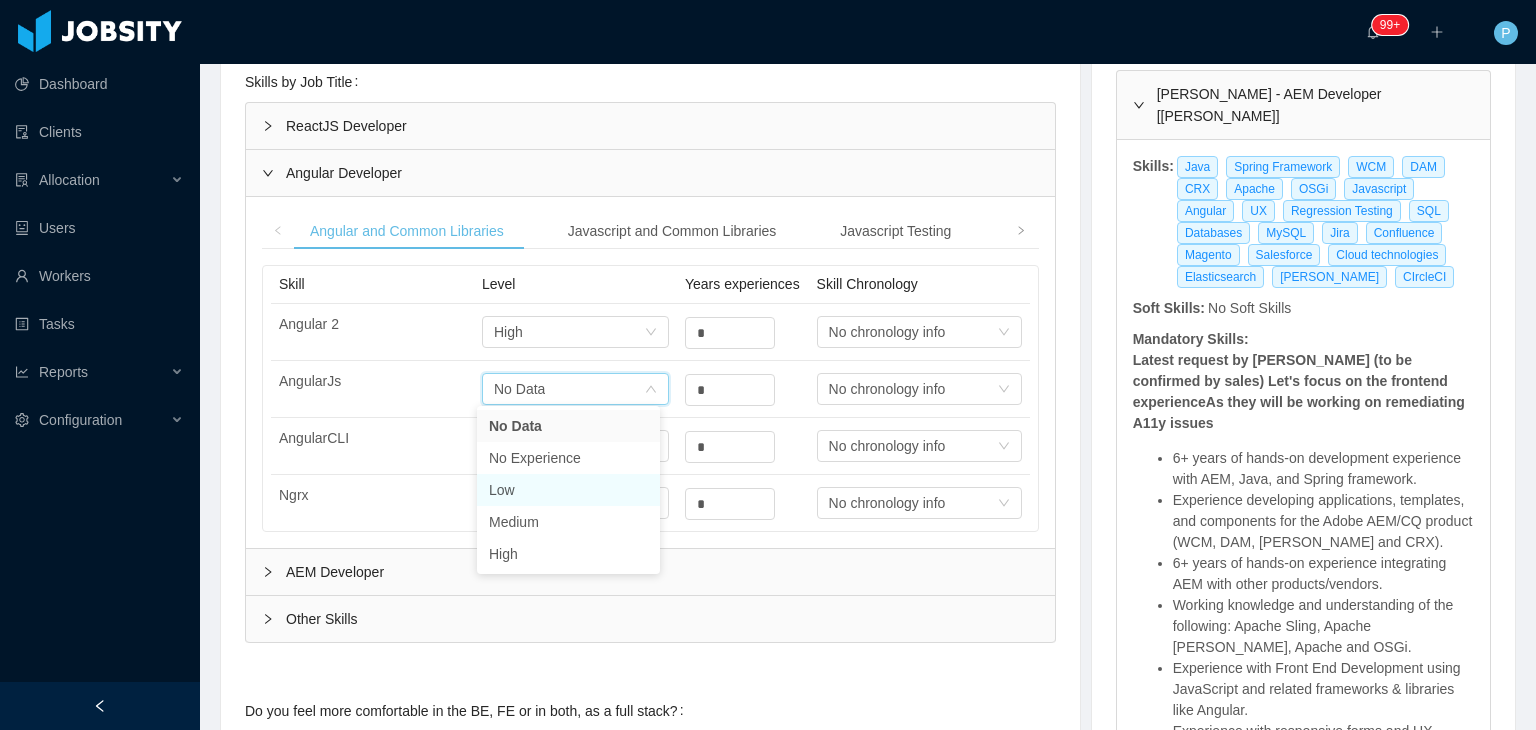 click on "Low" at bounding box center (568, 490) 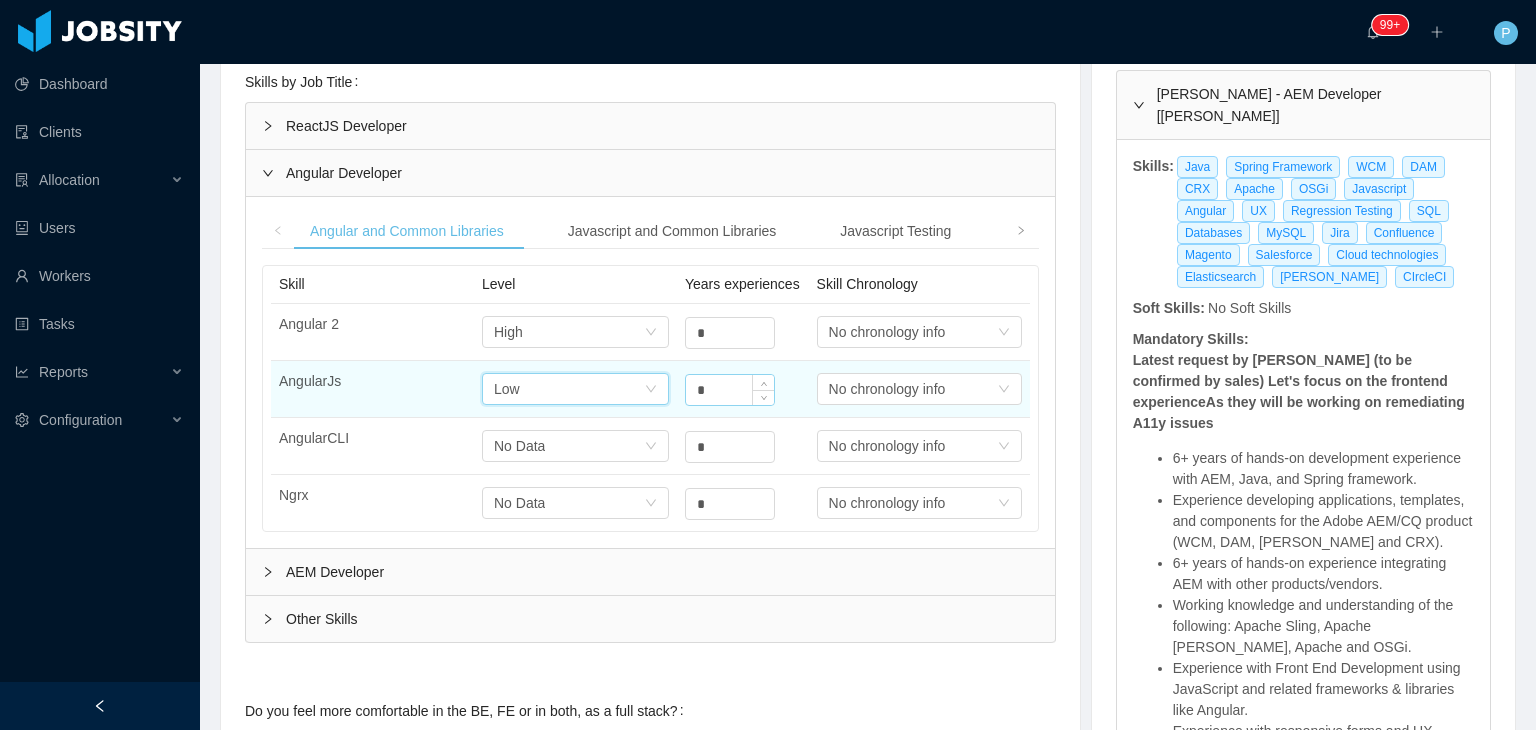 click on "*" at bounding box center [730, 333] 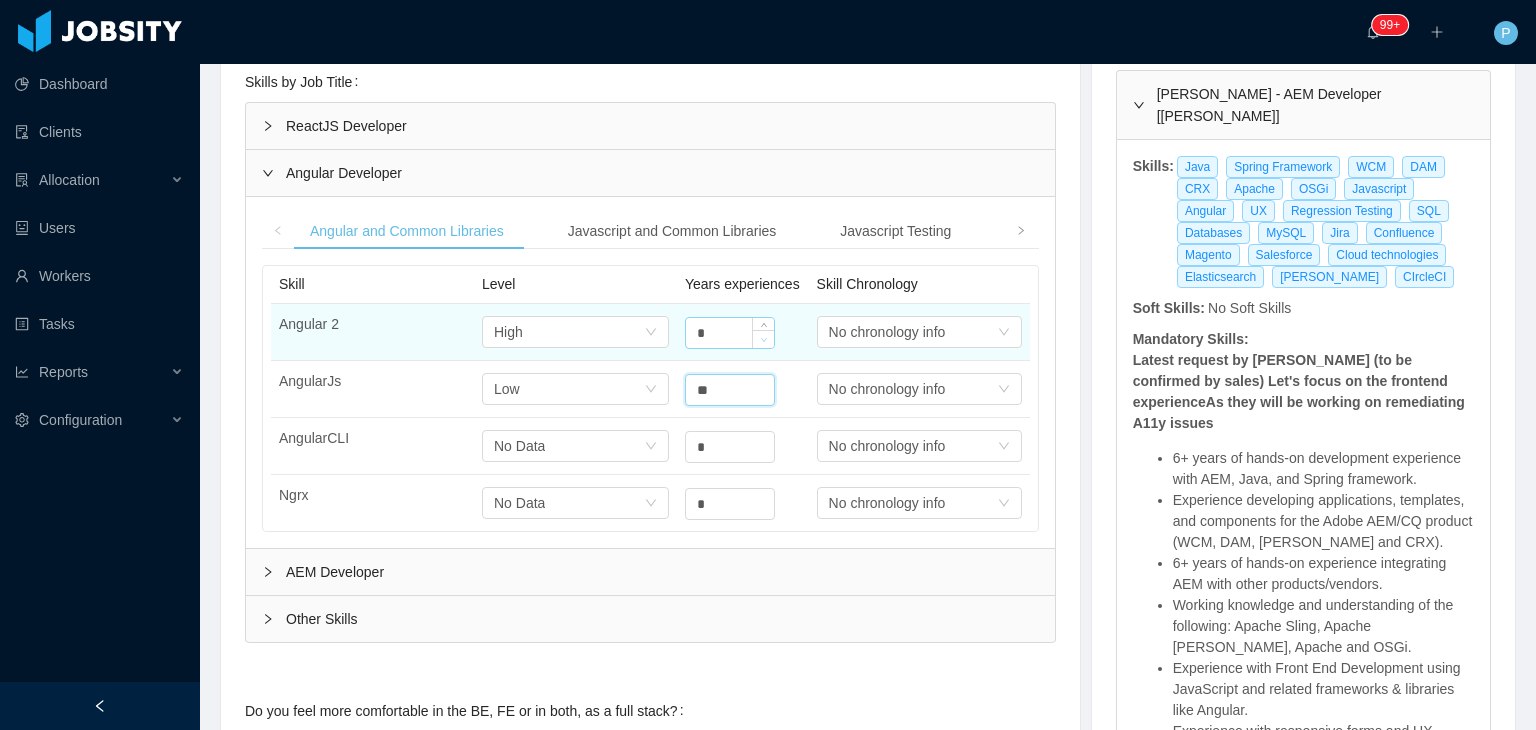type on "**" 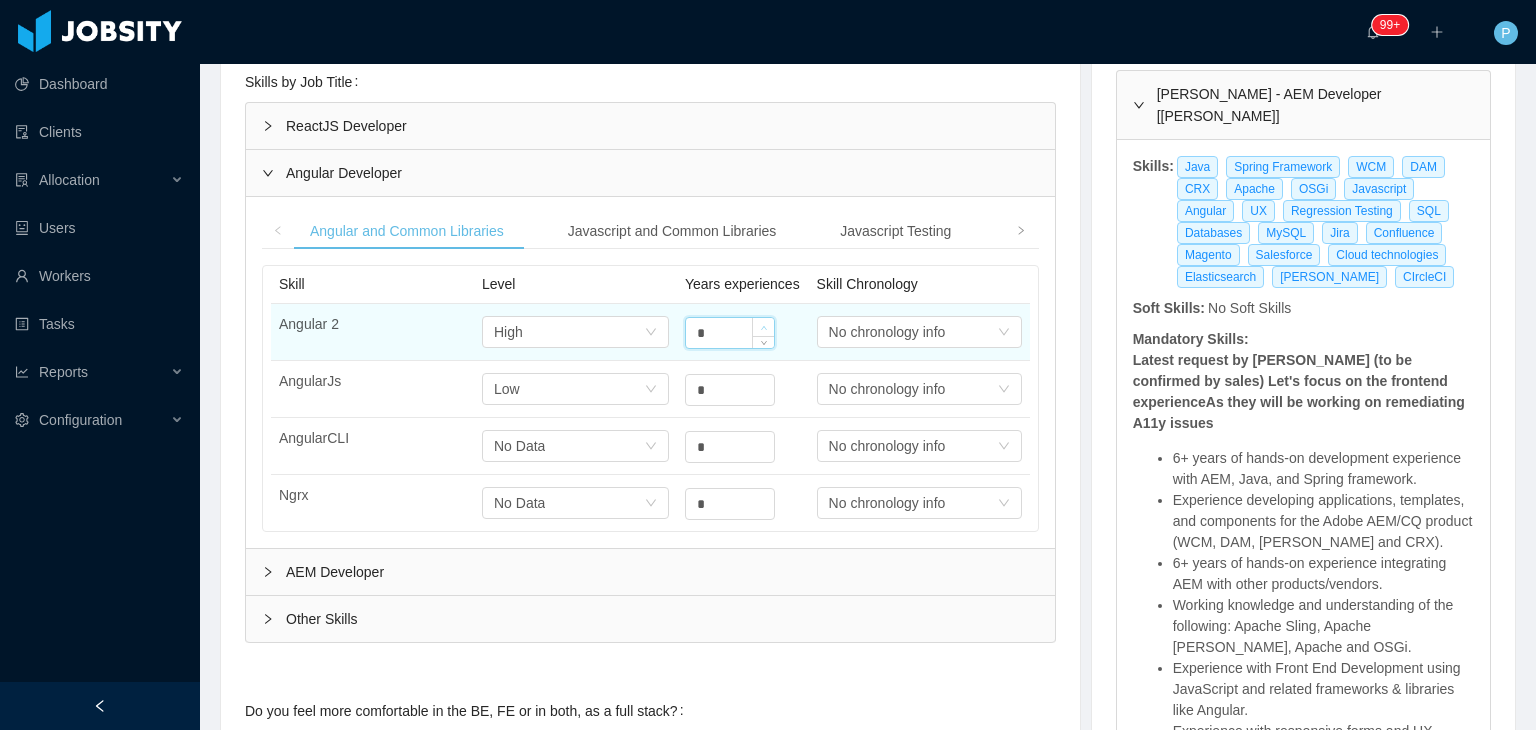 click 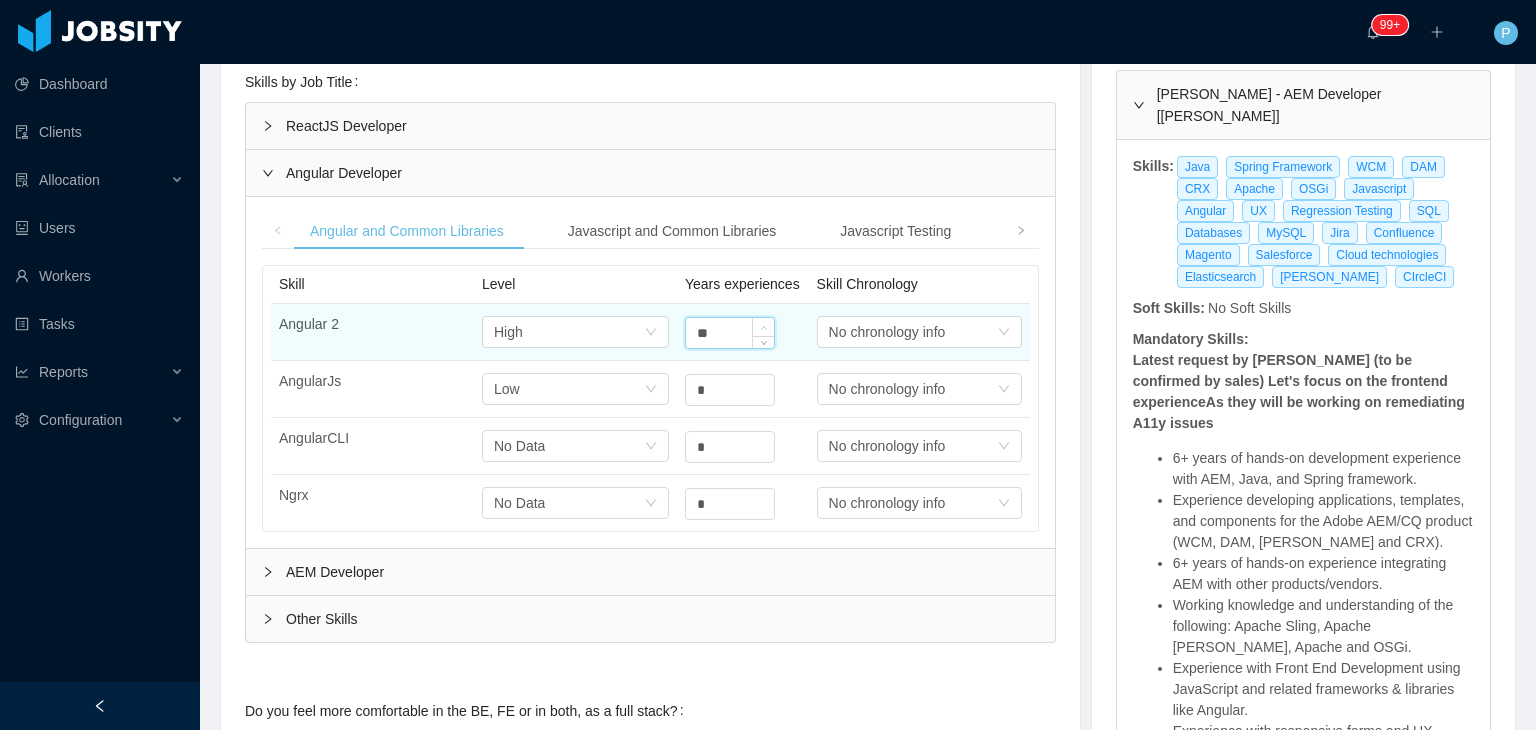 click 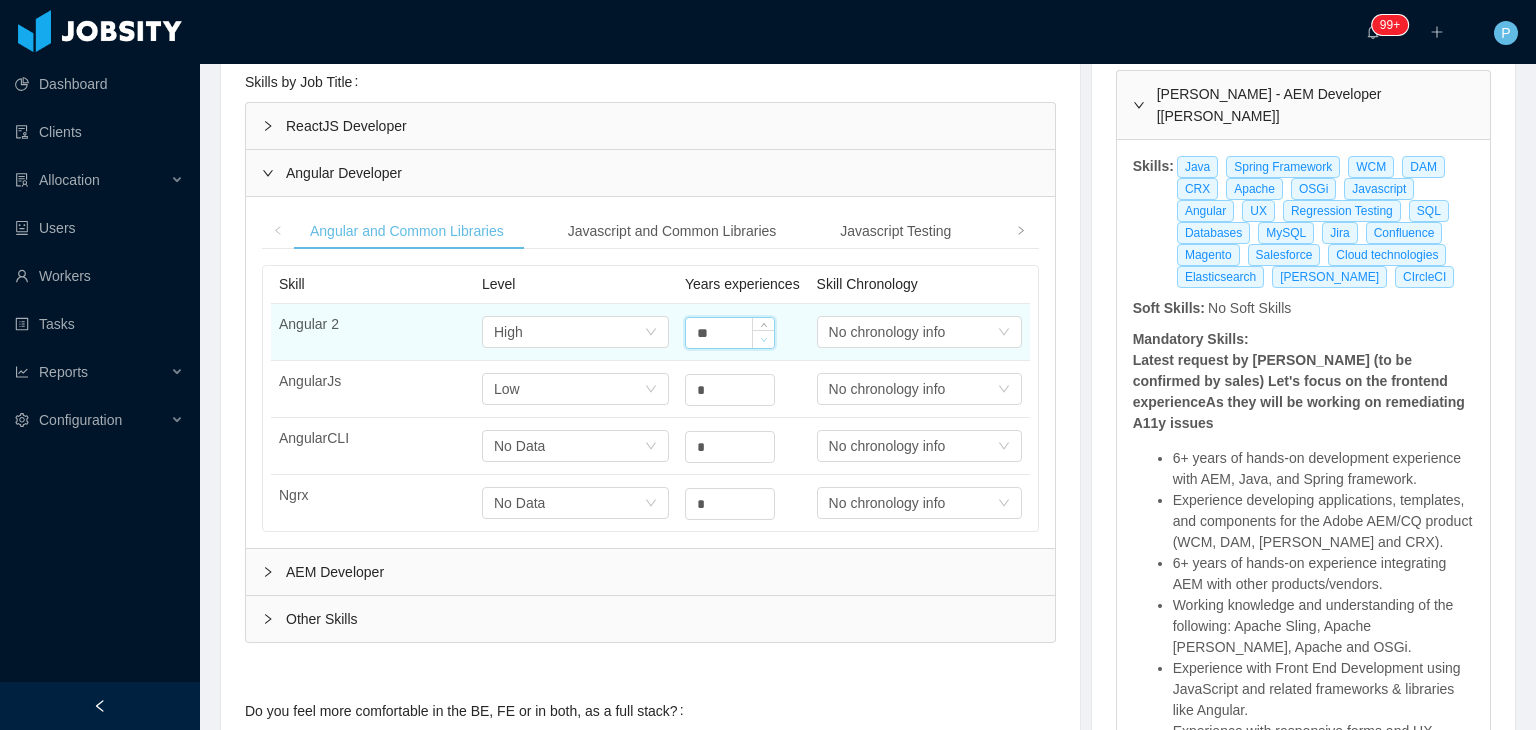 type on "*" 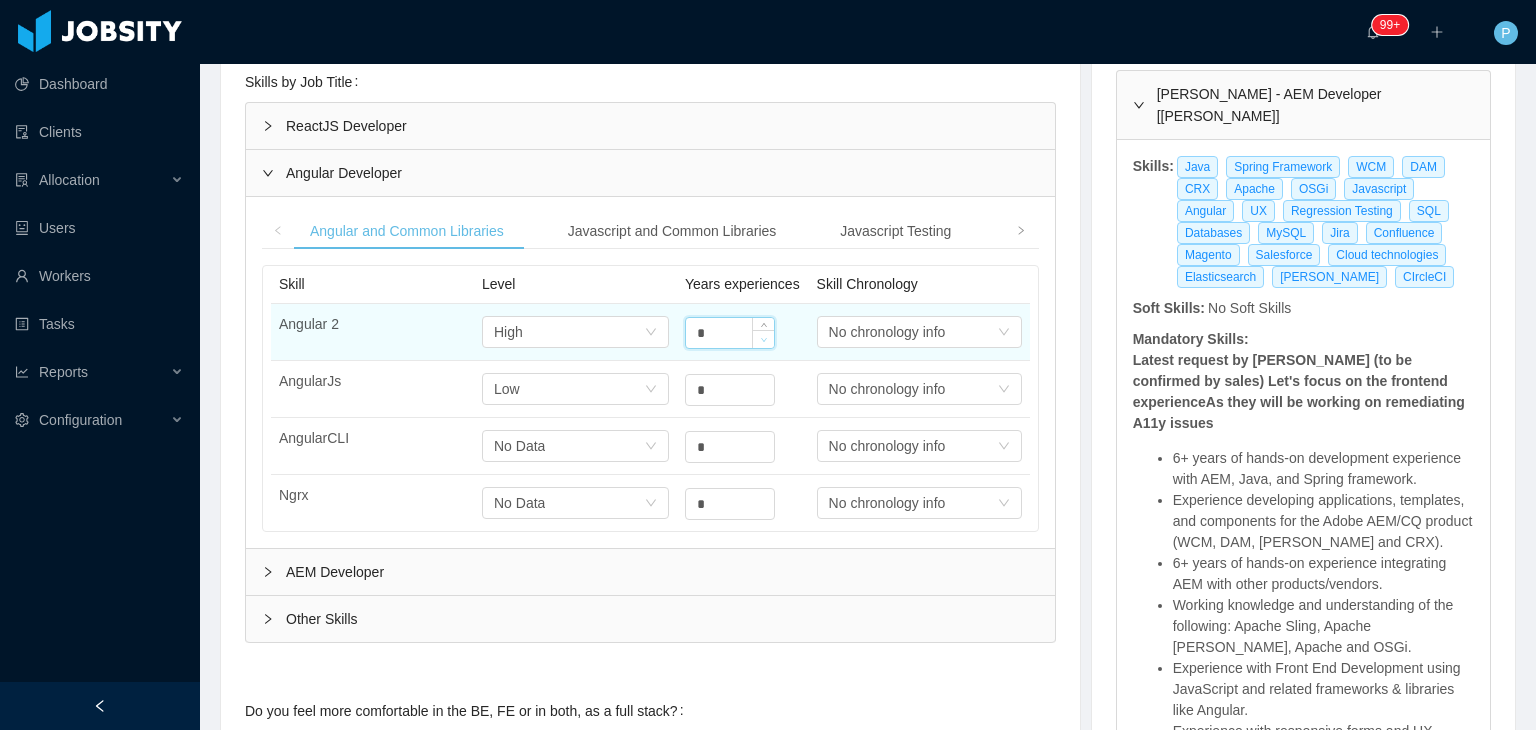 click at bounding box center (763, 339) 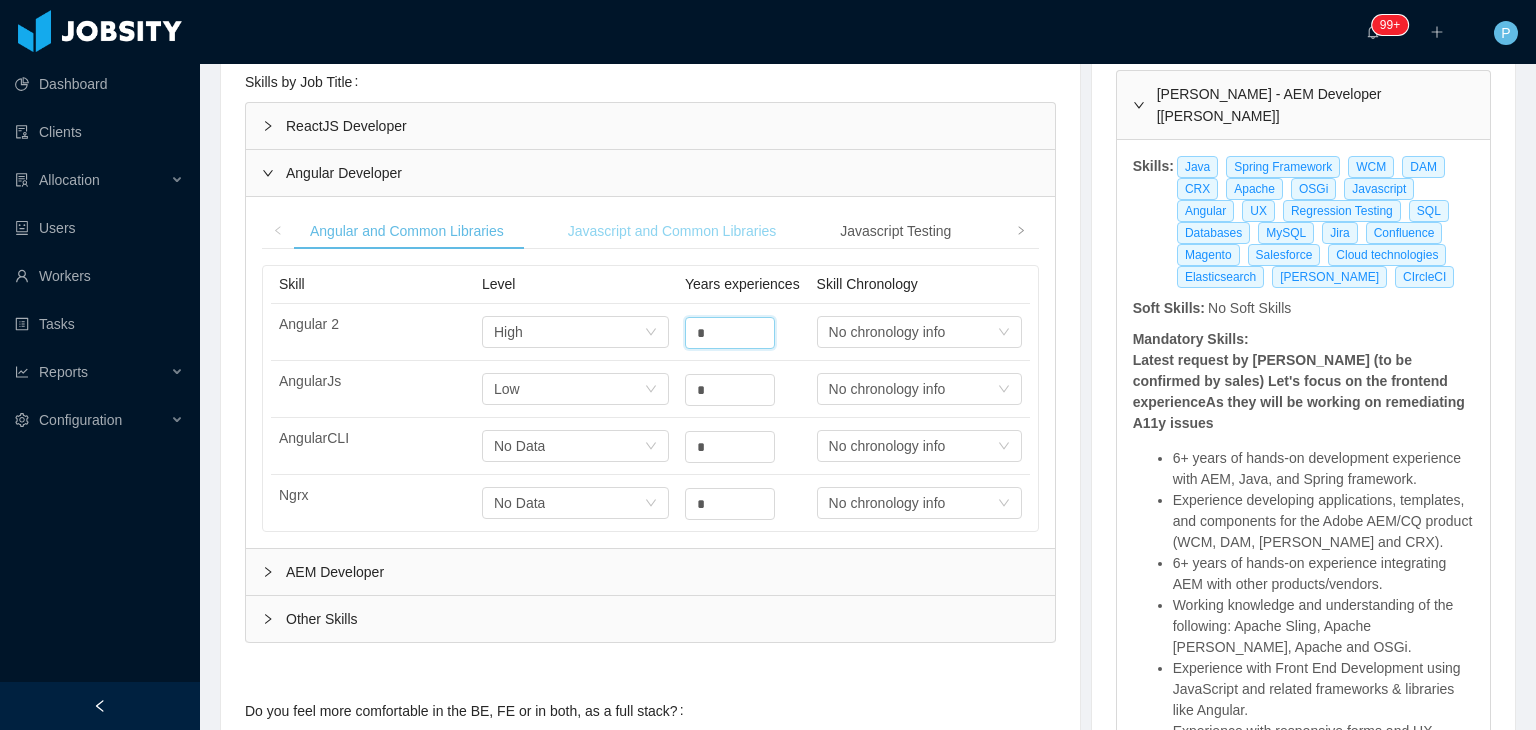 click on "Javascript and Common Libraries" at bounding box center (672, 231) 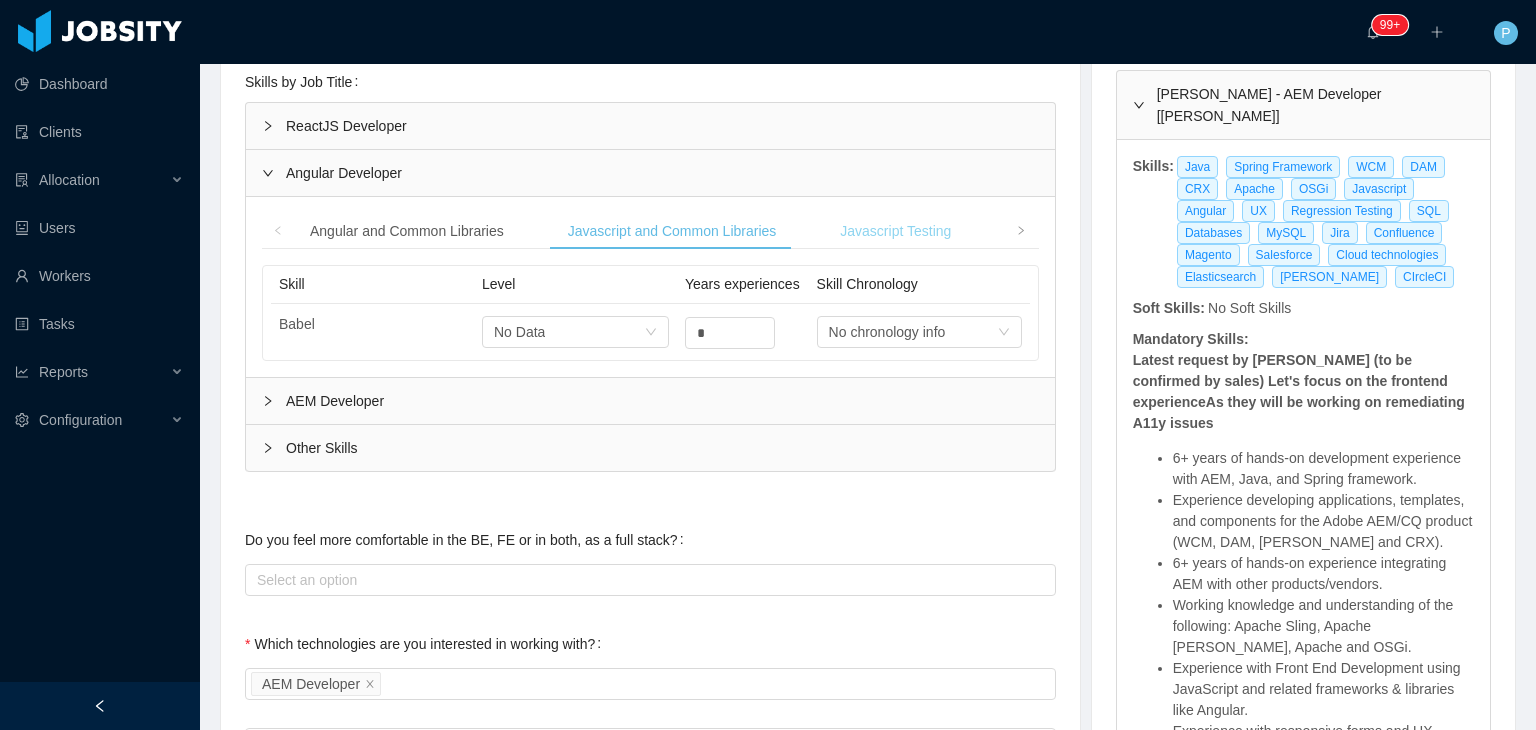 click on "Javascript Testing" at bounding box center [895, 231] 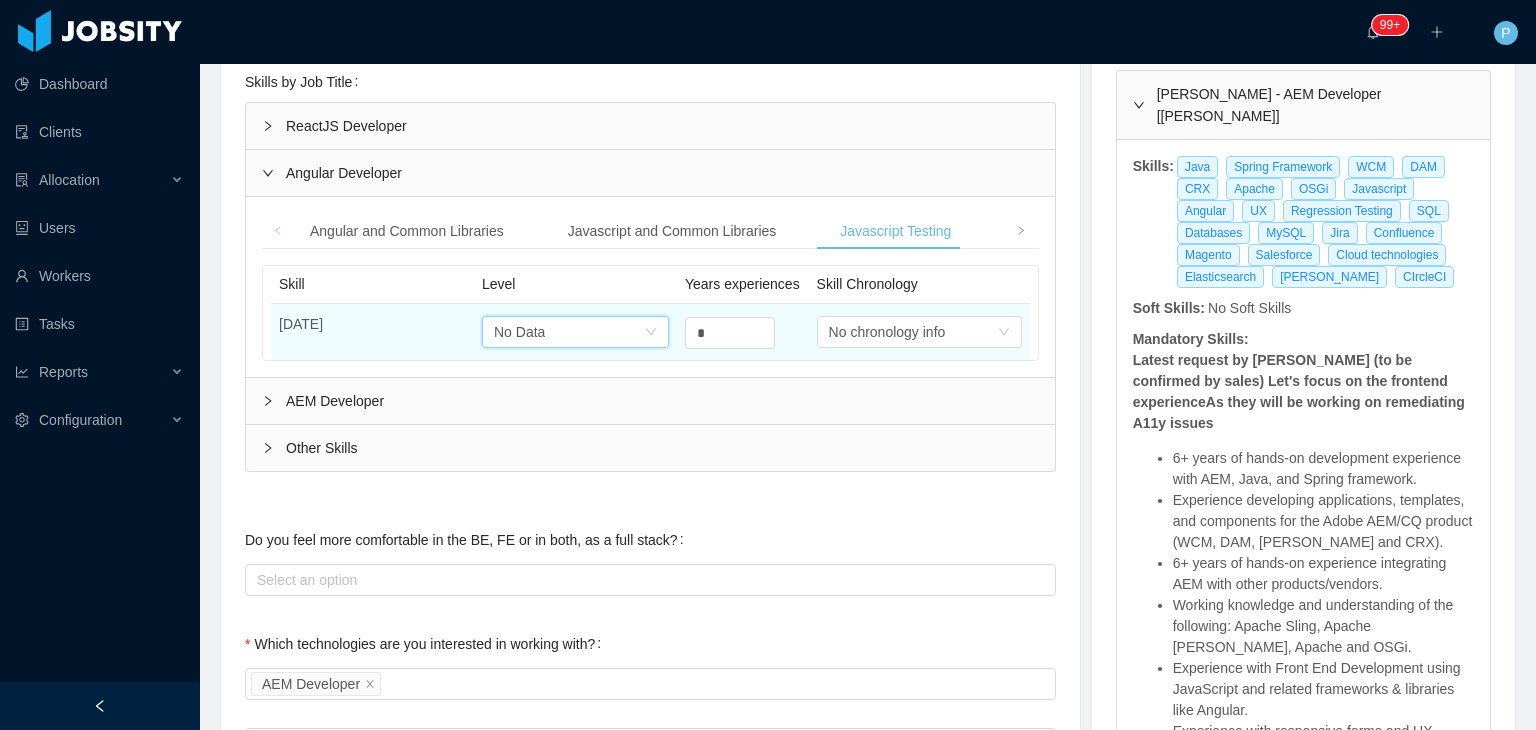 click on "Select one No Data" at bounding box center (569, 332) 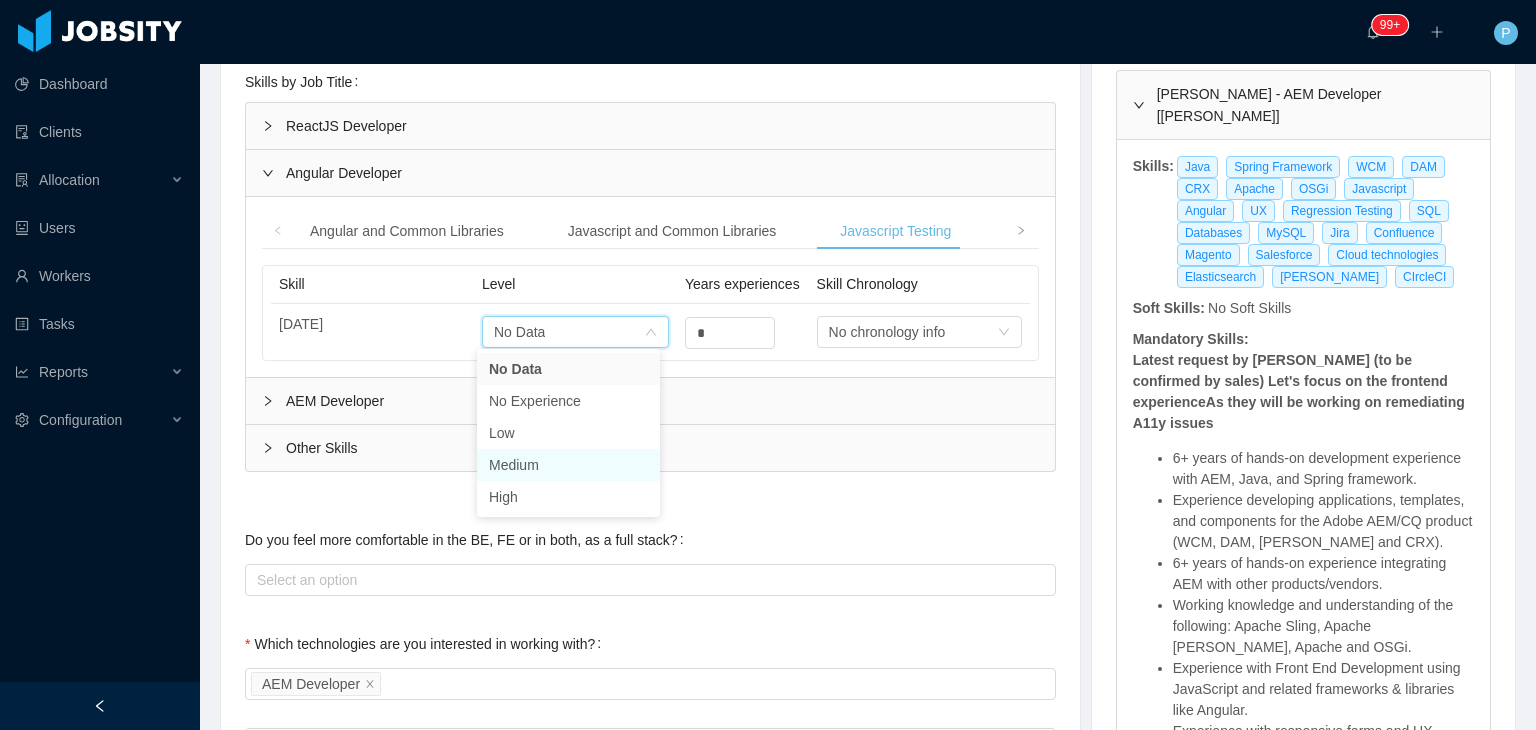 click on "Medium" at bounding box center (568, 465) 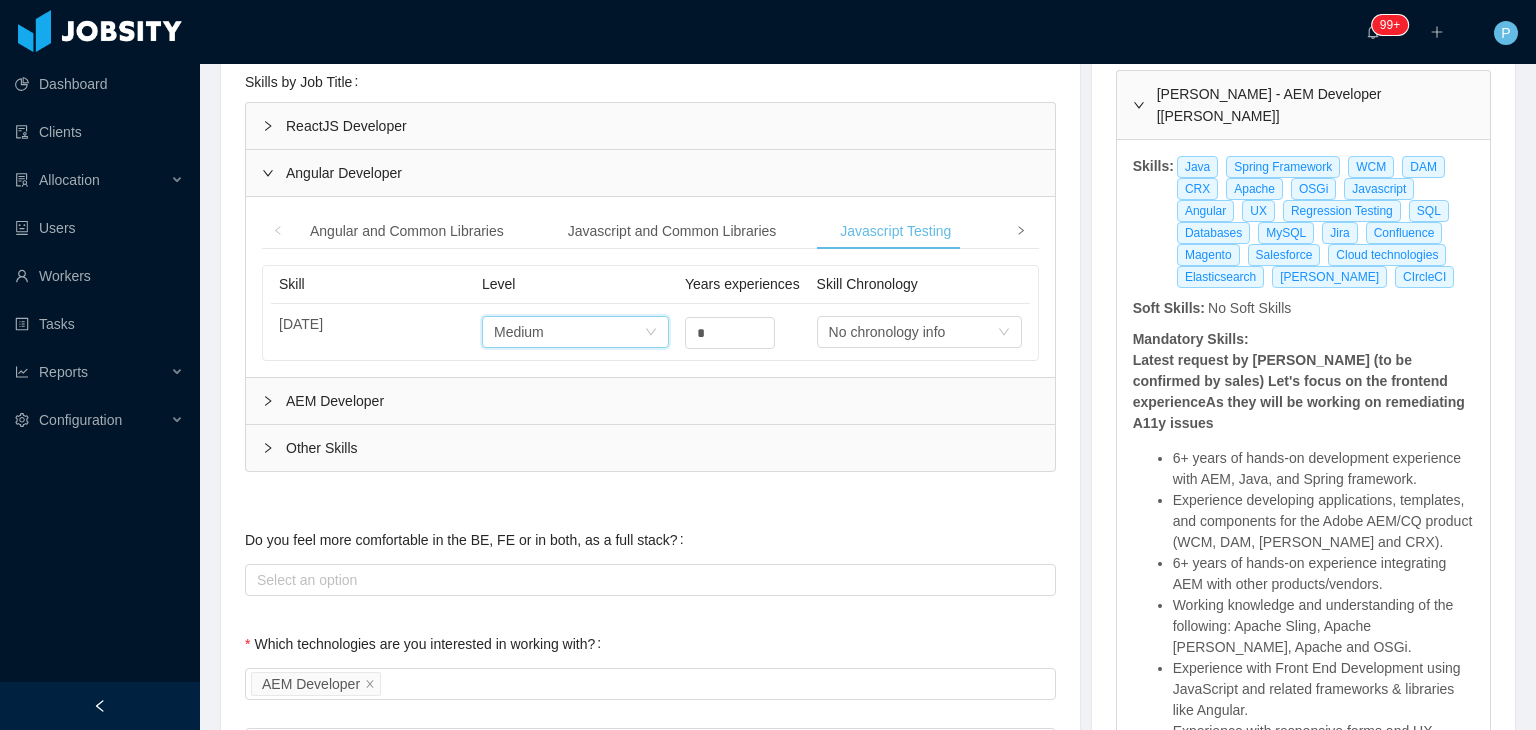 click 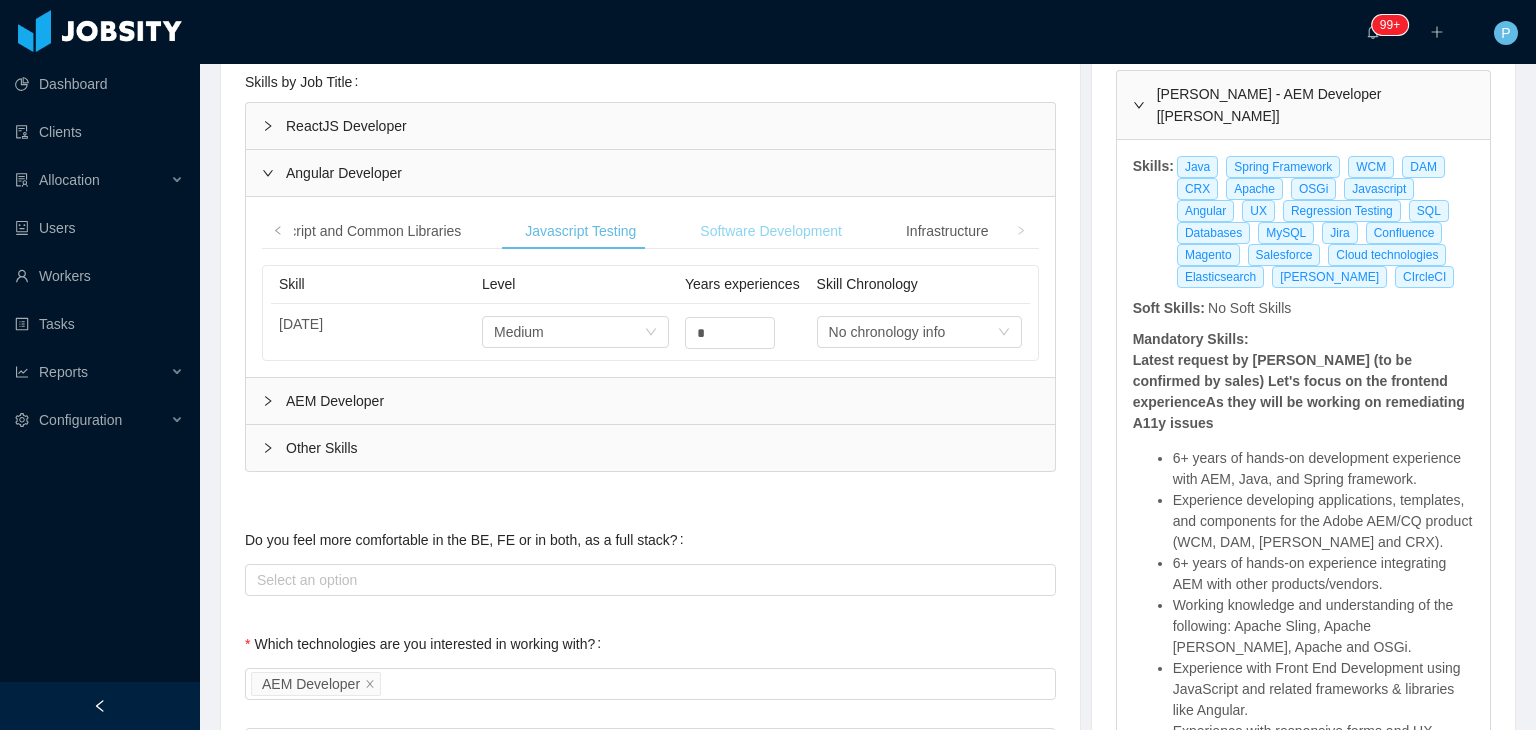 click on "Software Development" at bounding box center (771, 231) 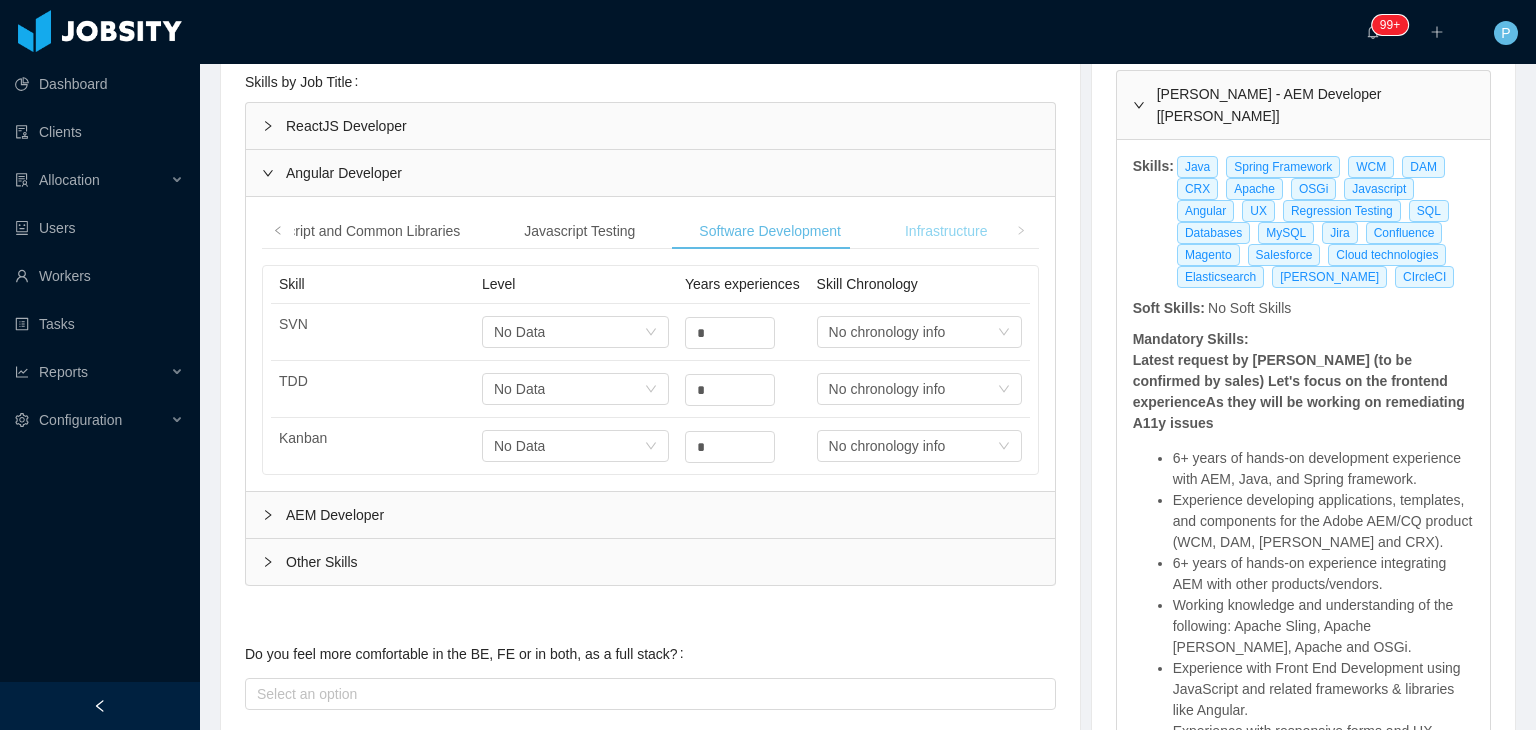 click on "Infrastructure" at bounding box center (946, 231) 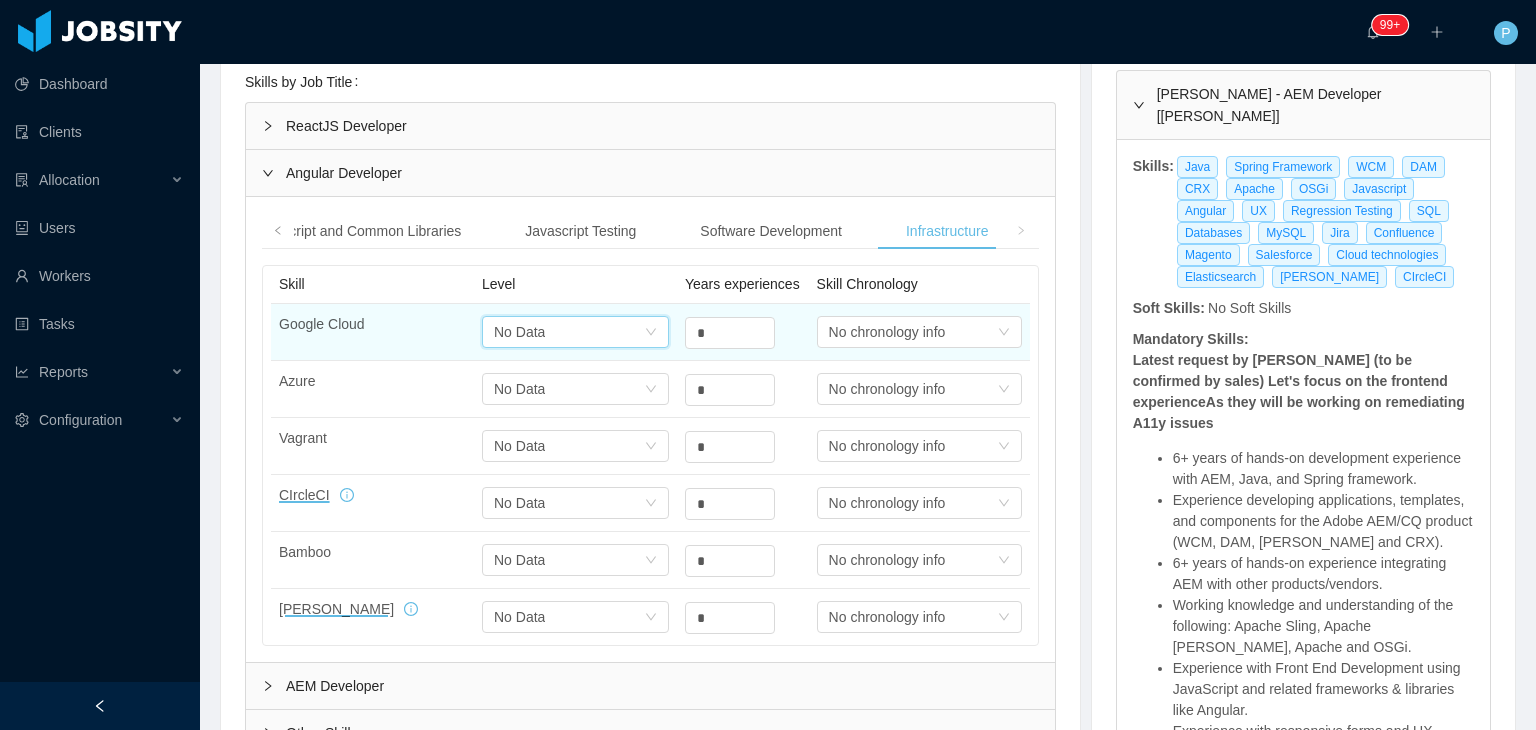 click on "Select one No Data" at bounding box center (569, 332) 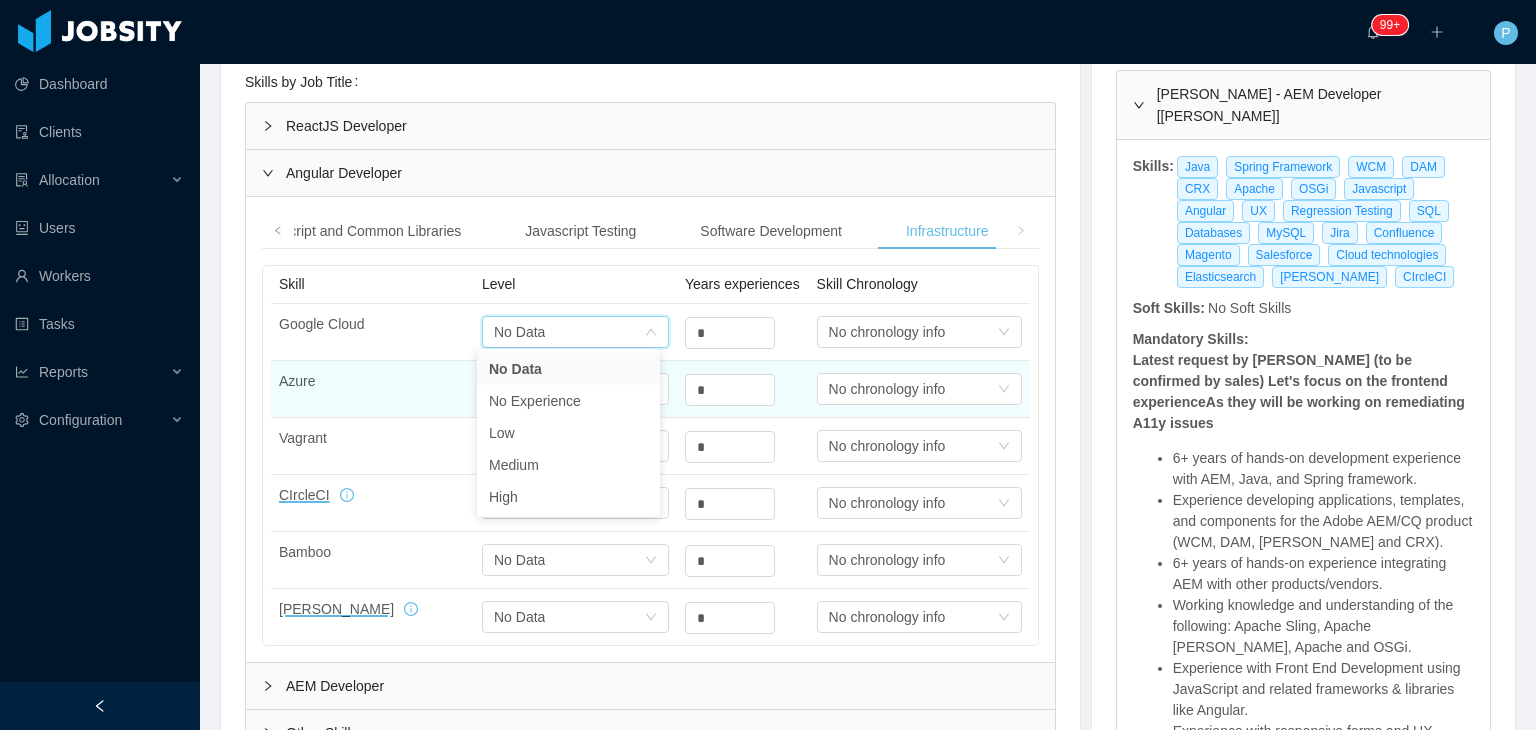 click on "Azure" at bounding box center (372, 381) 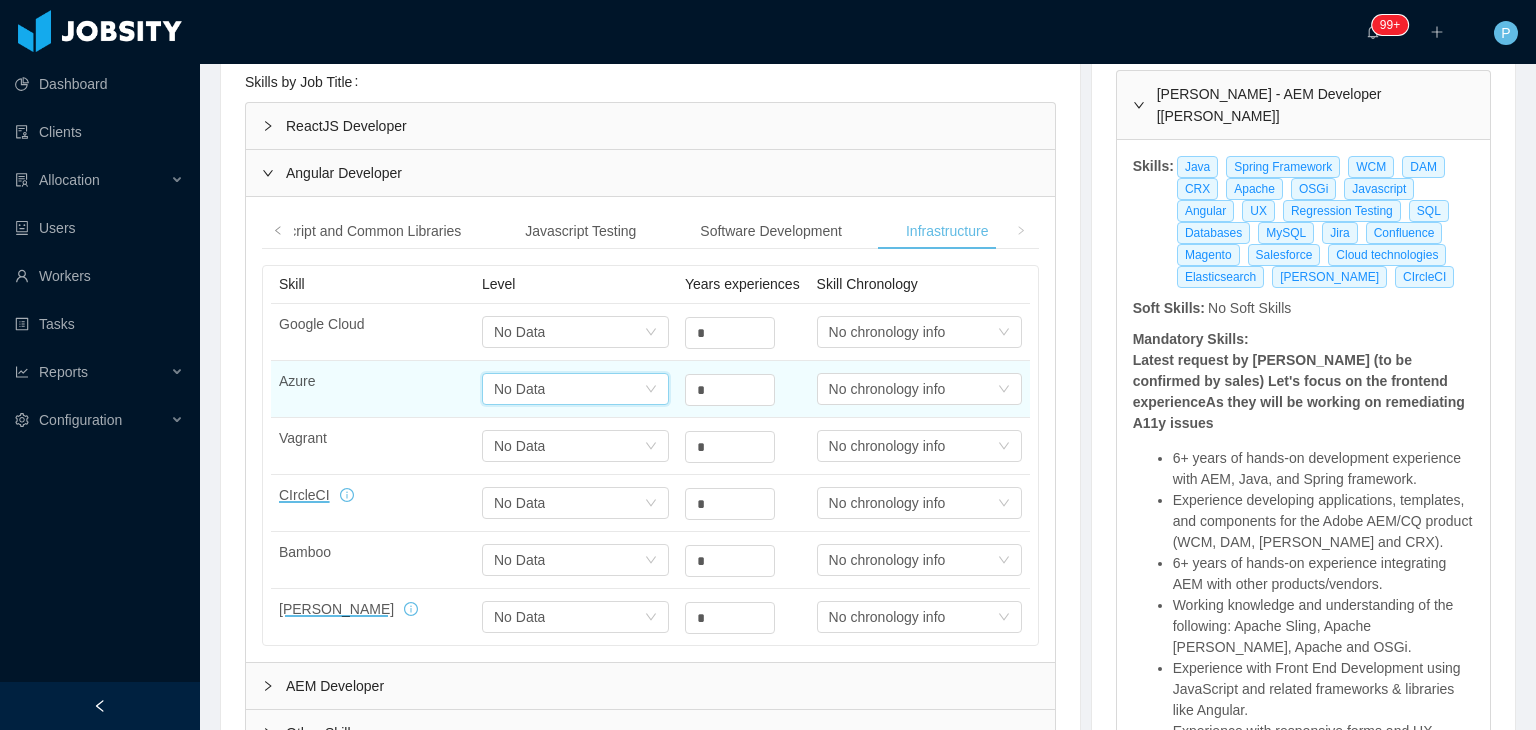 click on "Select one No Data" at bounding box center (569, 389) 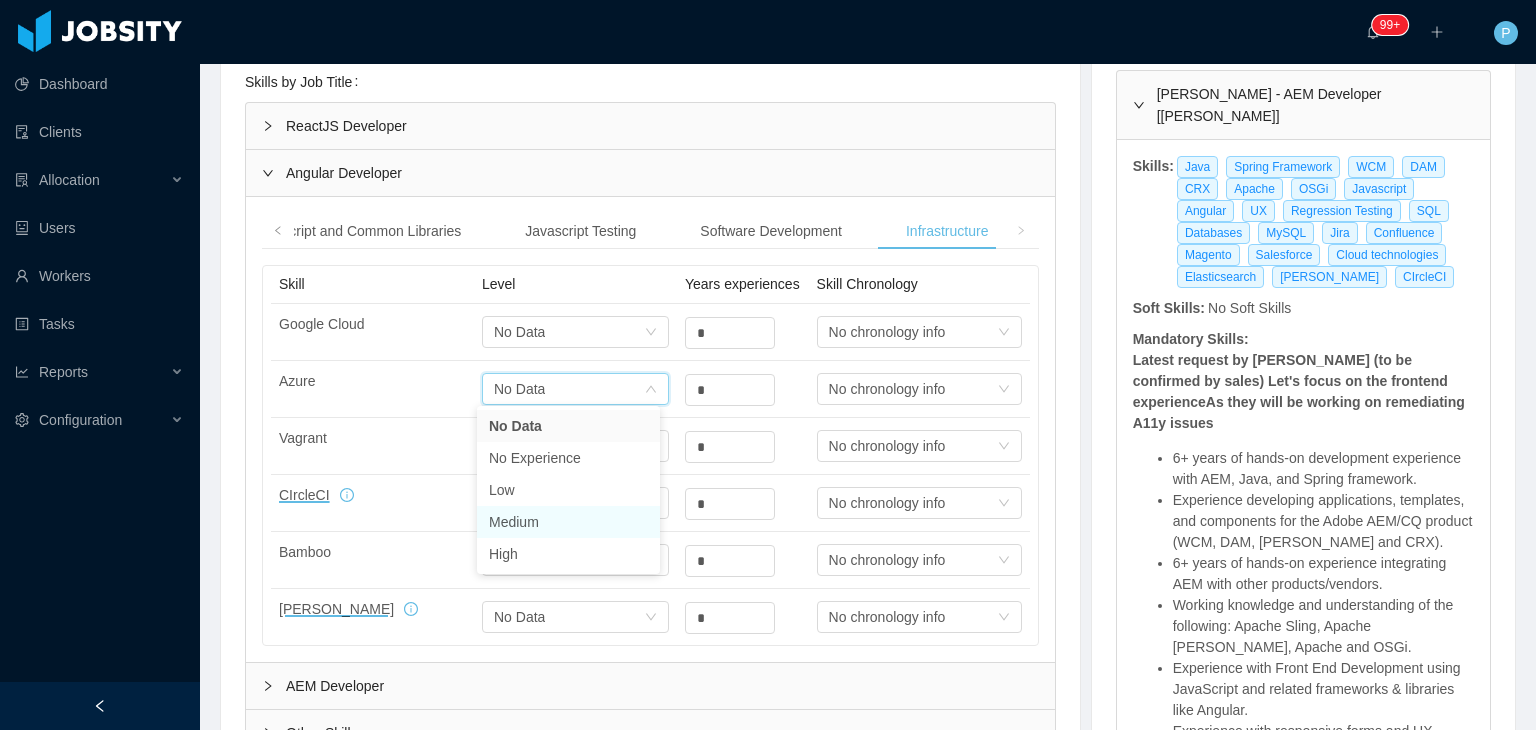 click on "Medium" at bounding box center (568, 522) 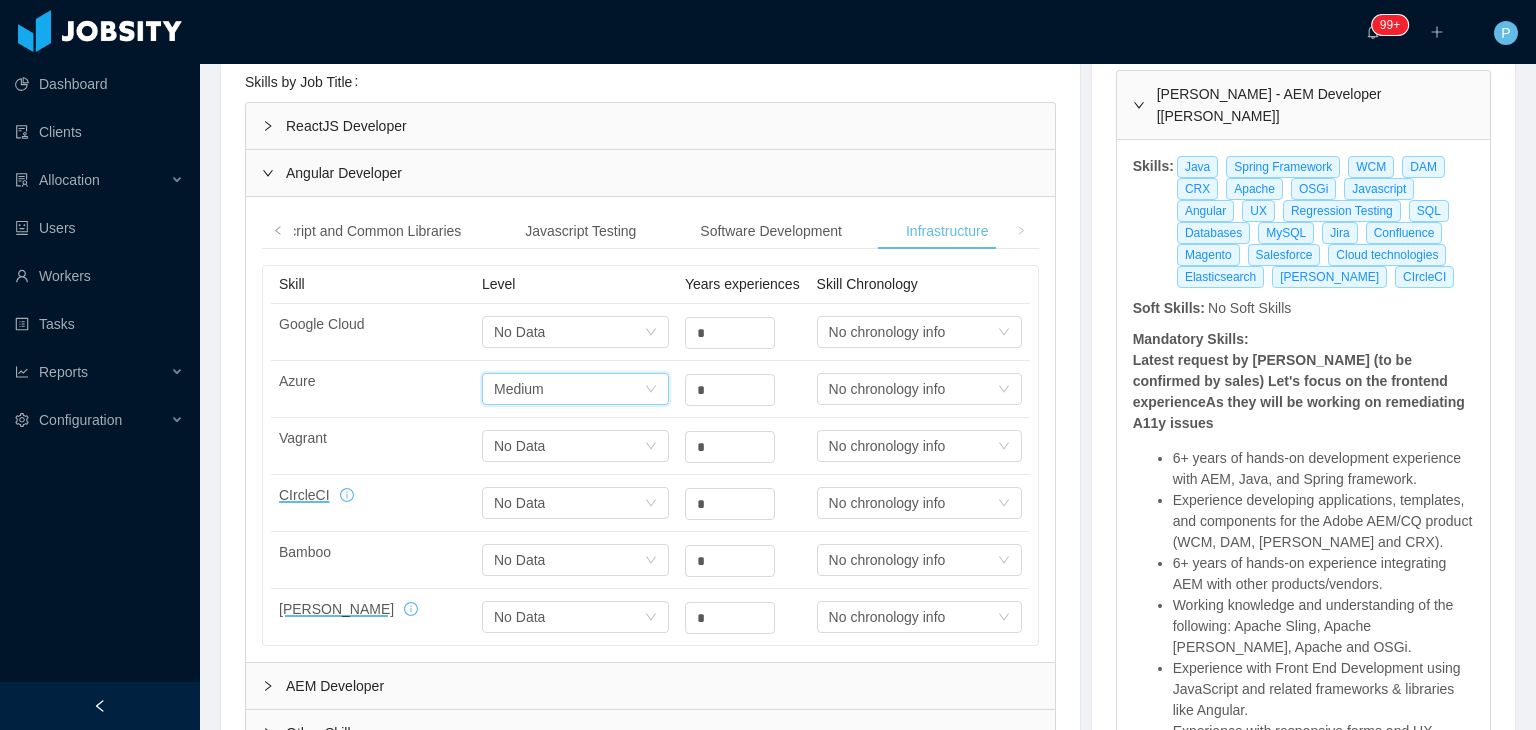 click on "AEM Developer" at bounding box center (650, 686) 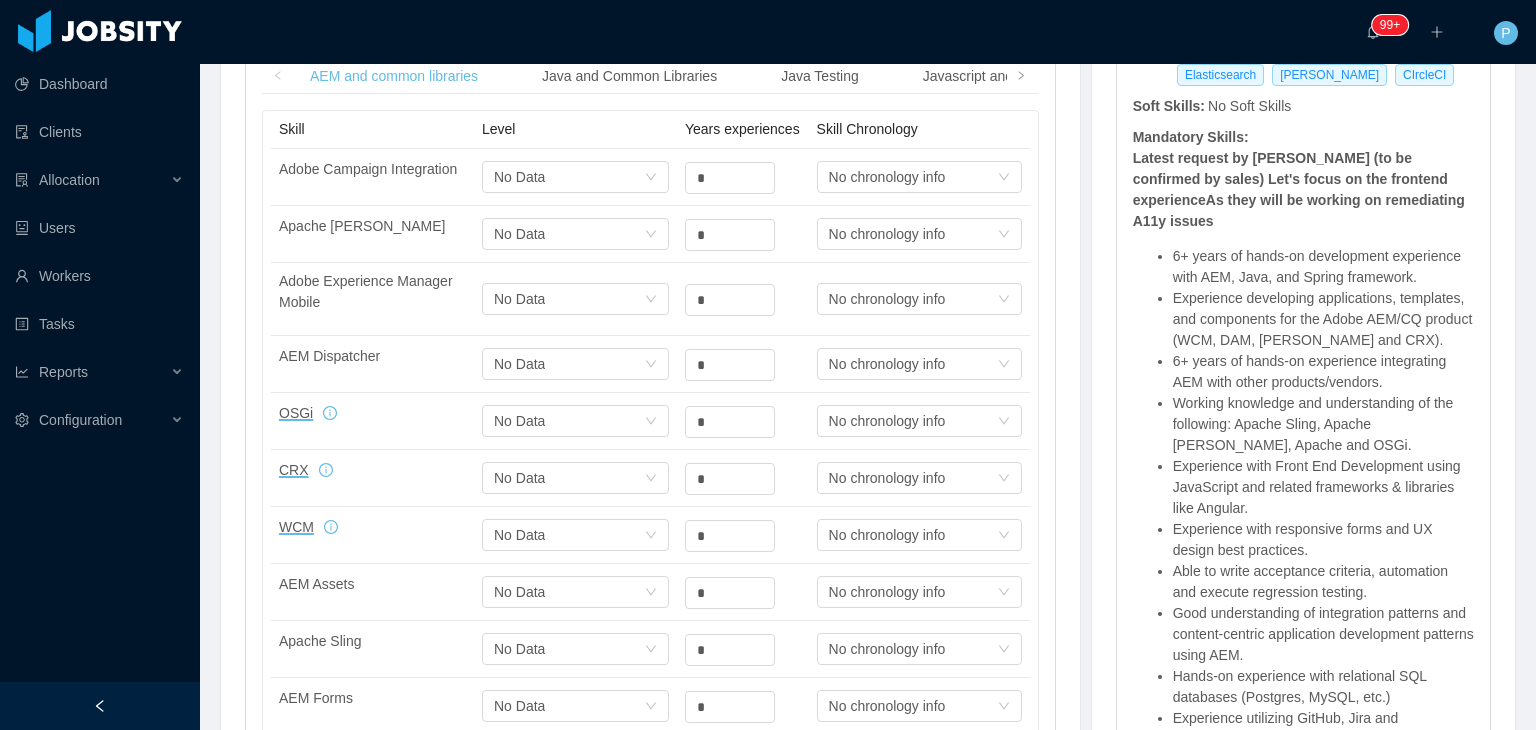 scroll, scrollTop: 770, scrollLeft: 0, axis: vertical 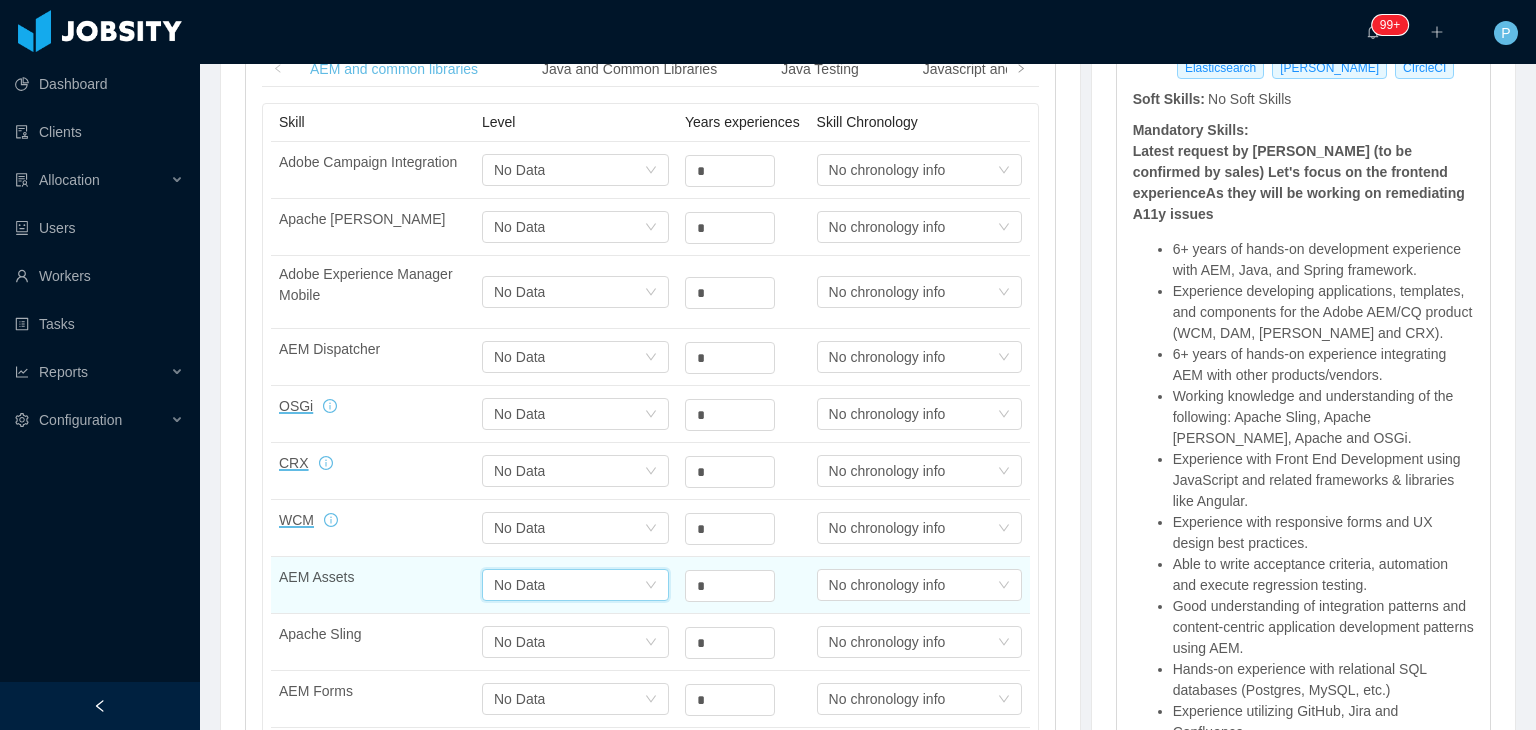 click on "Select one No Data" at bounding box center (569, 585) 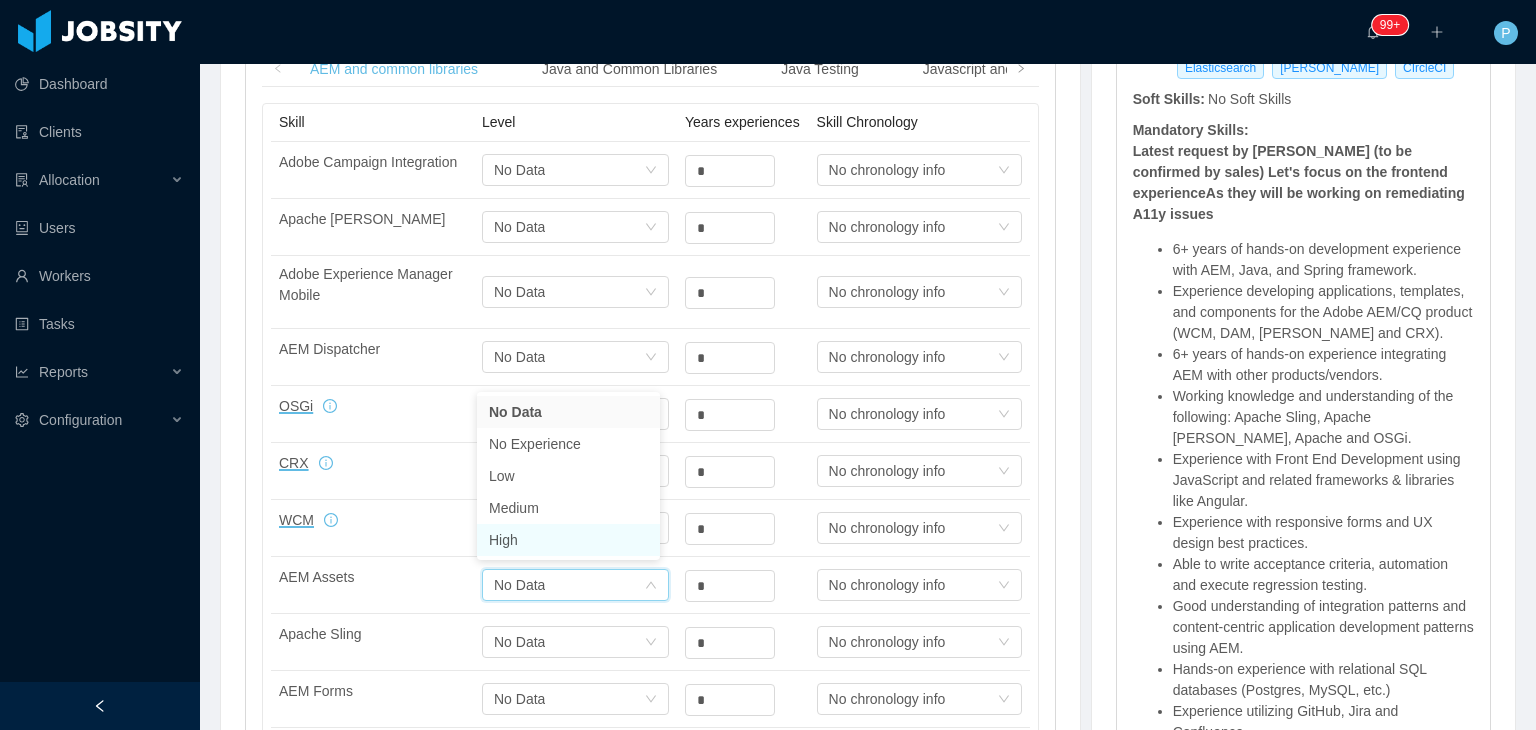 click on "High" at bounding box center (568, 540) 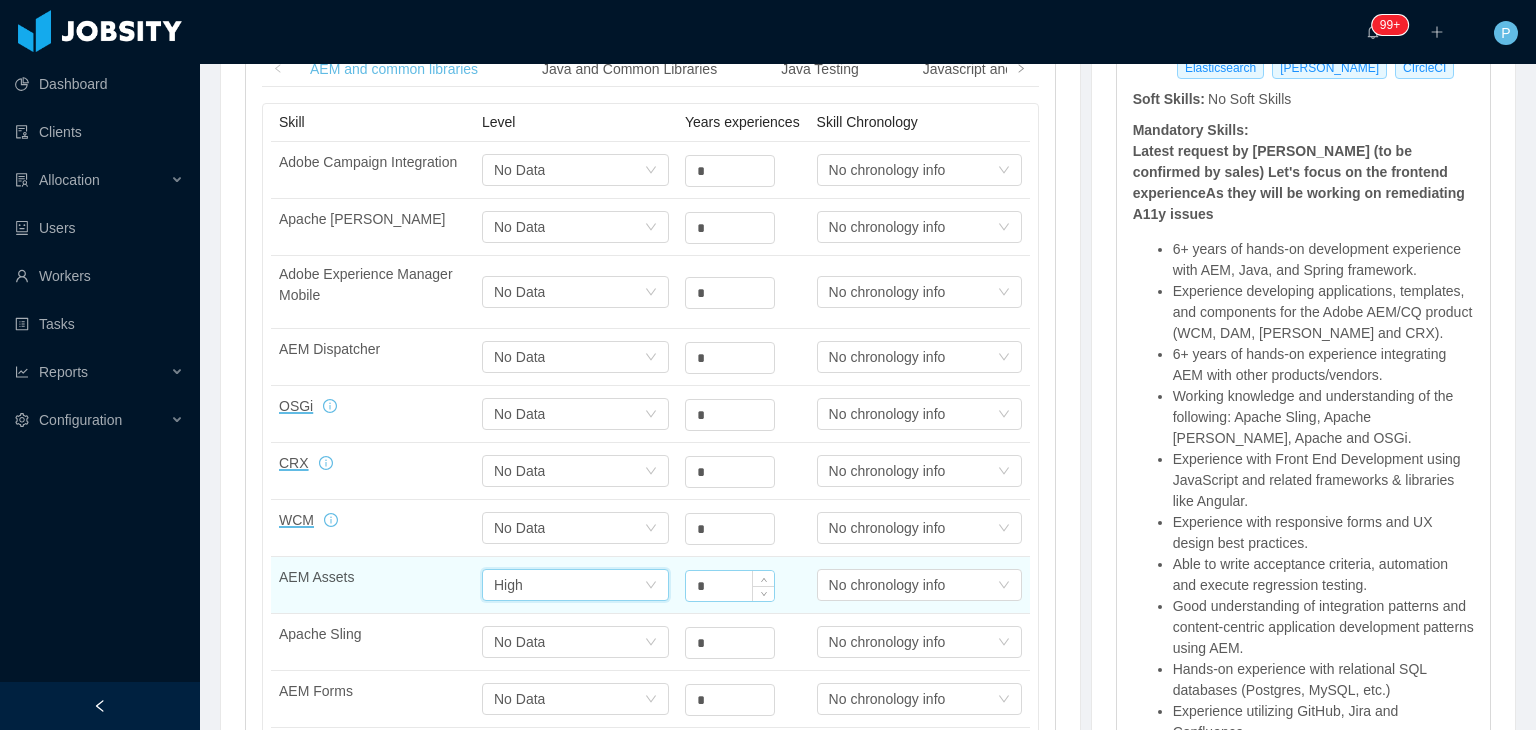 click on "*" at bounding box center (730, 171) 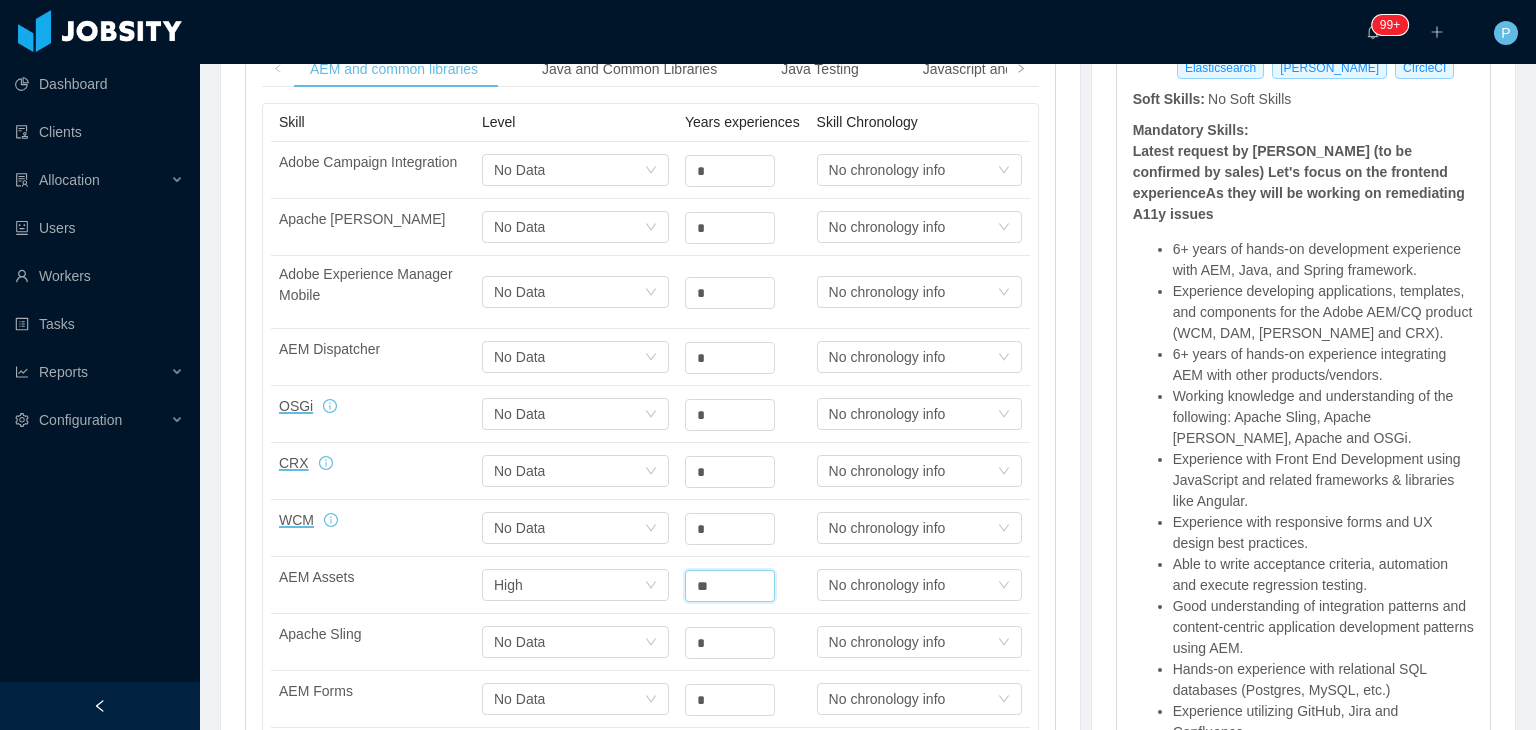 type on "*" 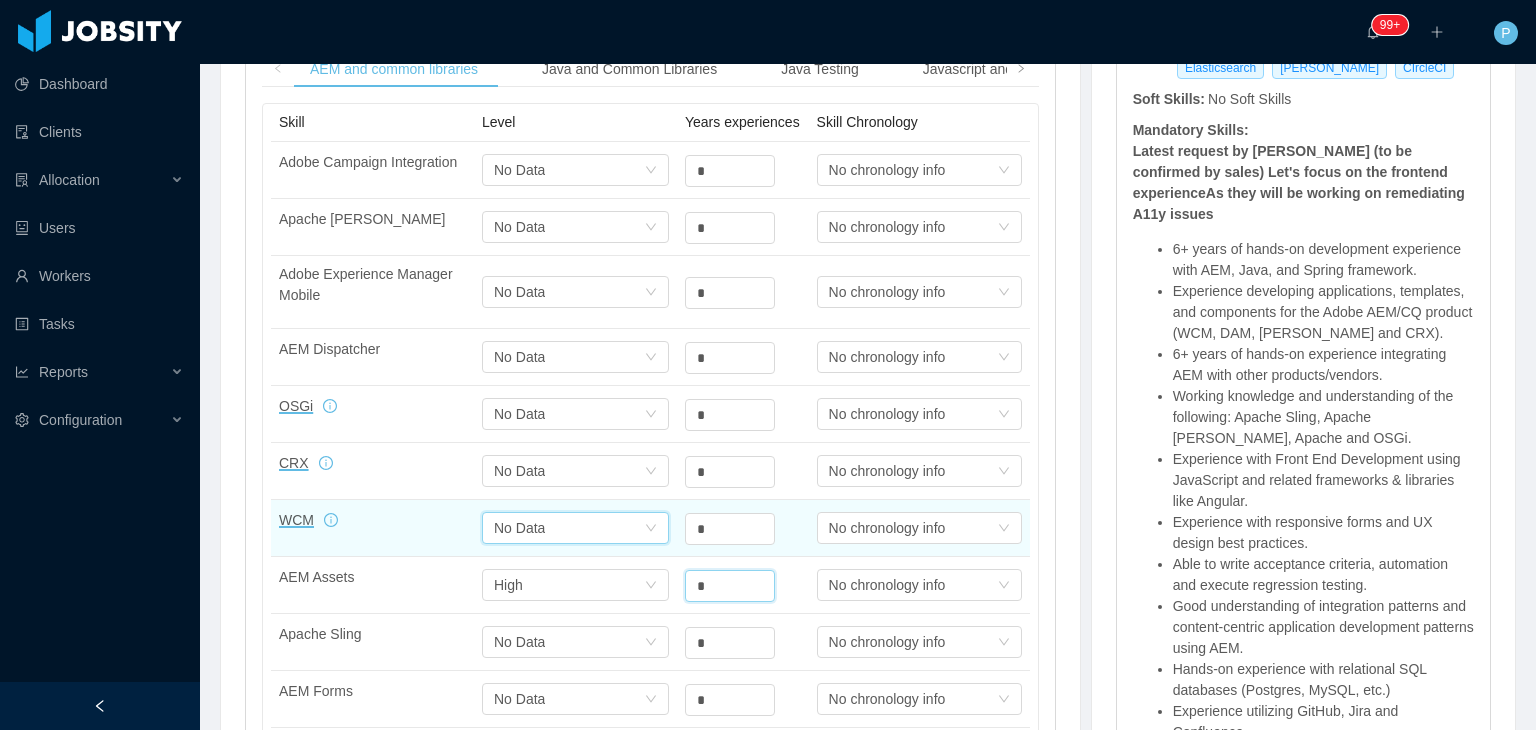 click on "Select one No Data" at bounding box center (569, 170) 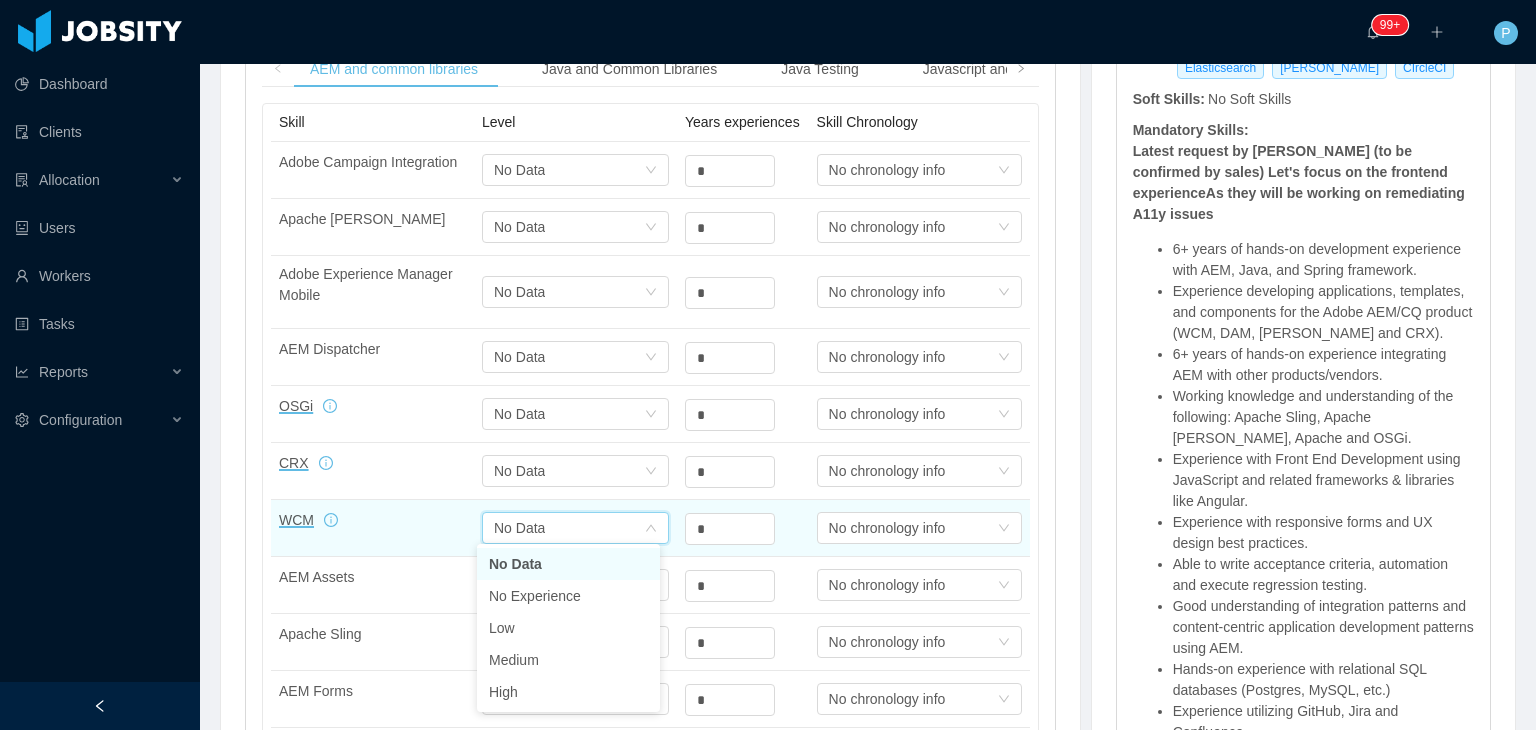 click on "Select one No Data" at bounding box center (569, 528) 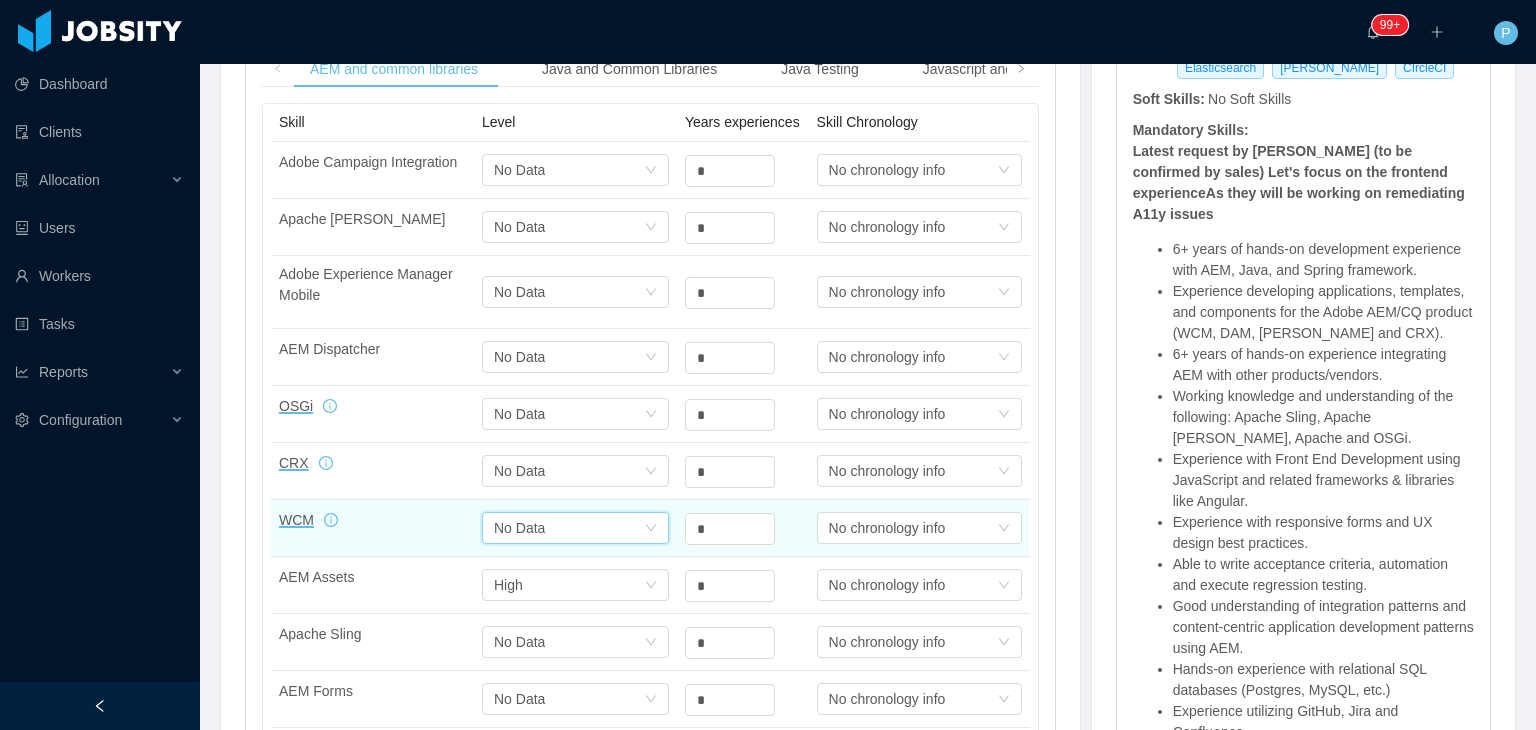 click on "Select one No Data" at bounding box center [569, 528] 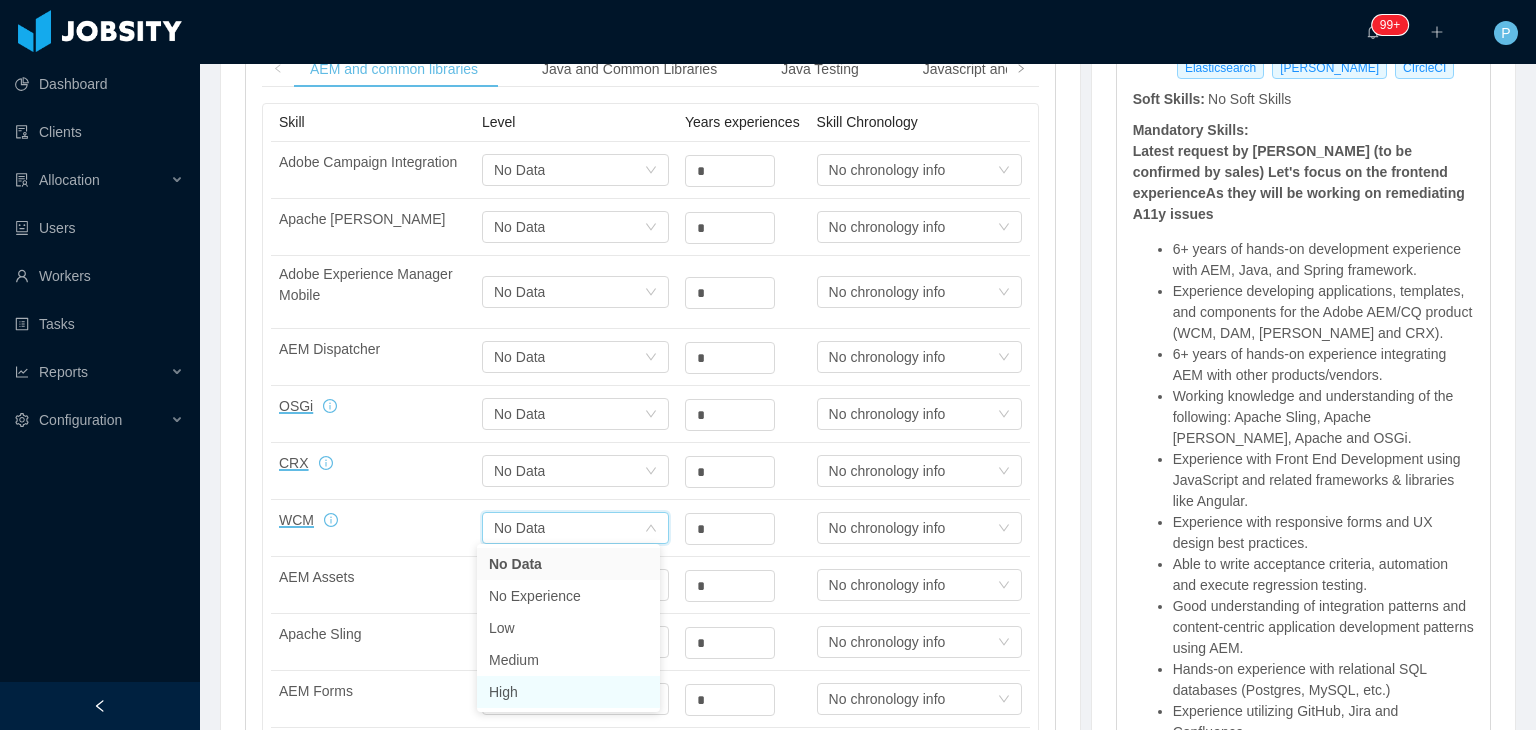 click on "High" at bounding box center [568, 692] 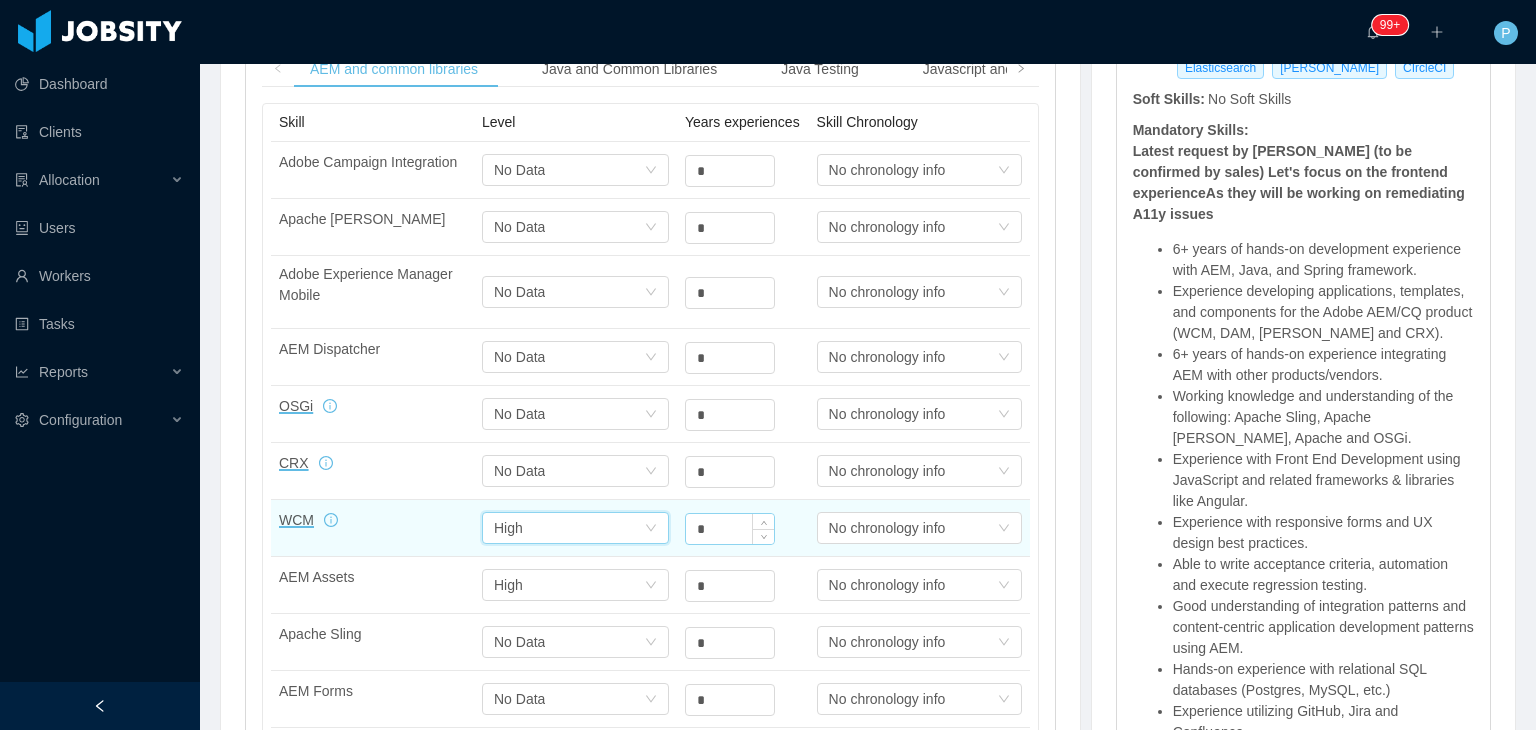 click on "*" at bounding box center [730, 171] 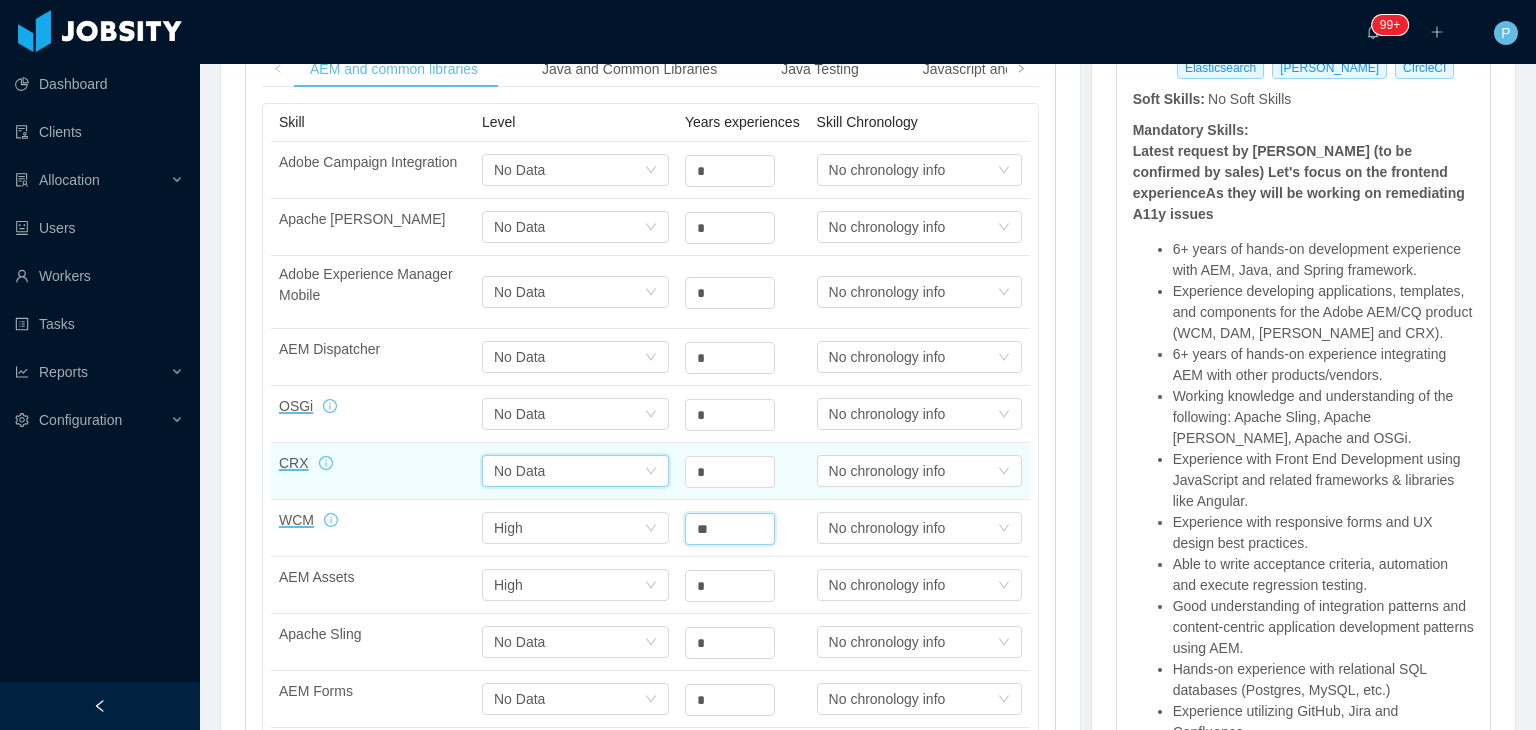 click on "Select one No Data" at bounding box center (569, 170) 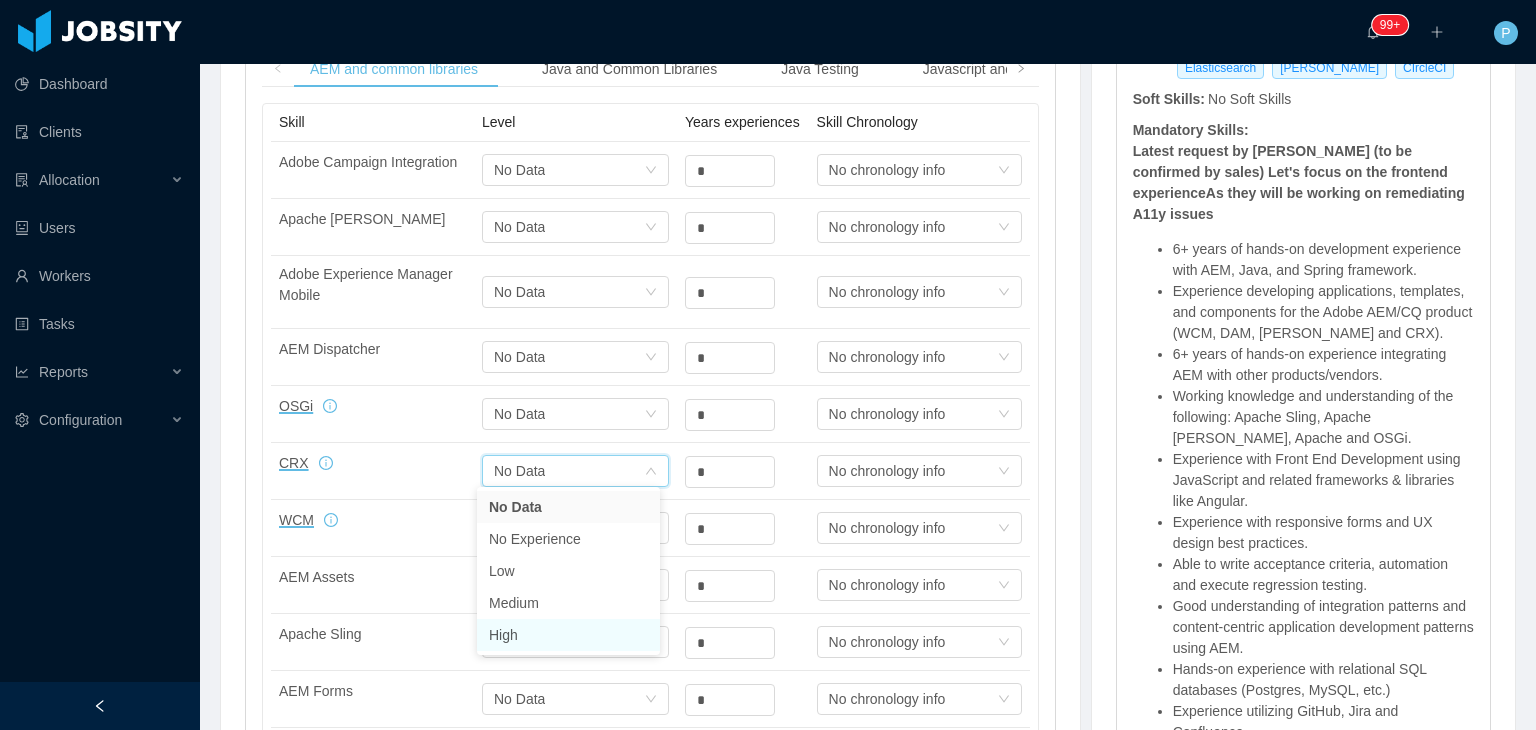 click on "High" at bounding box center (568, 635) 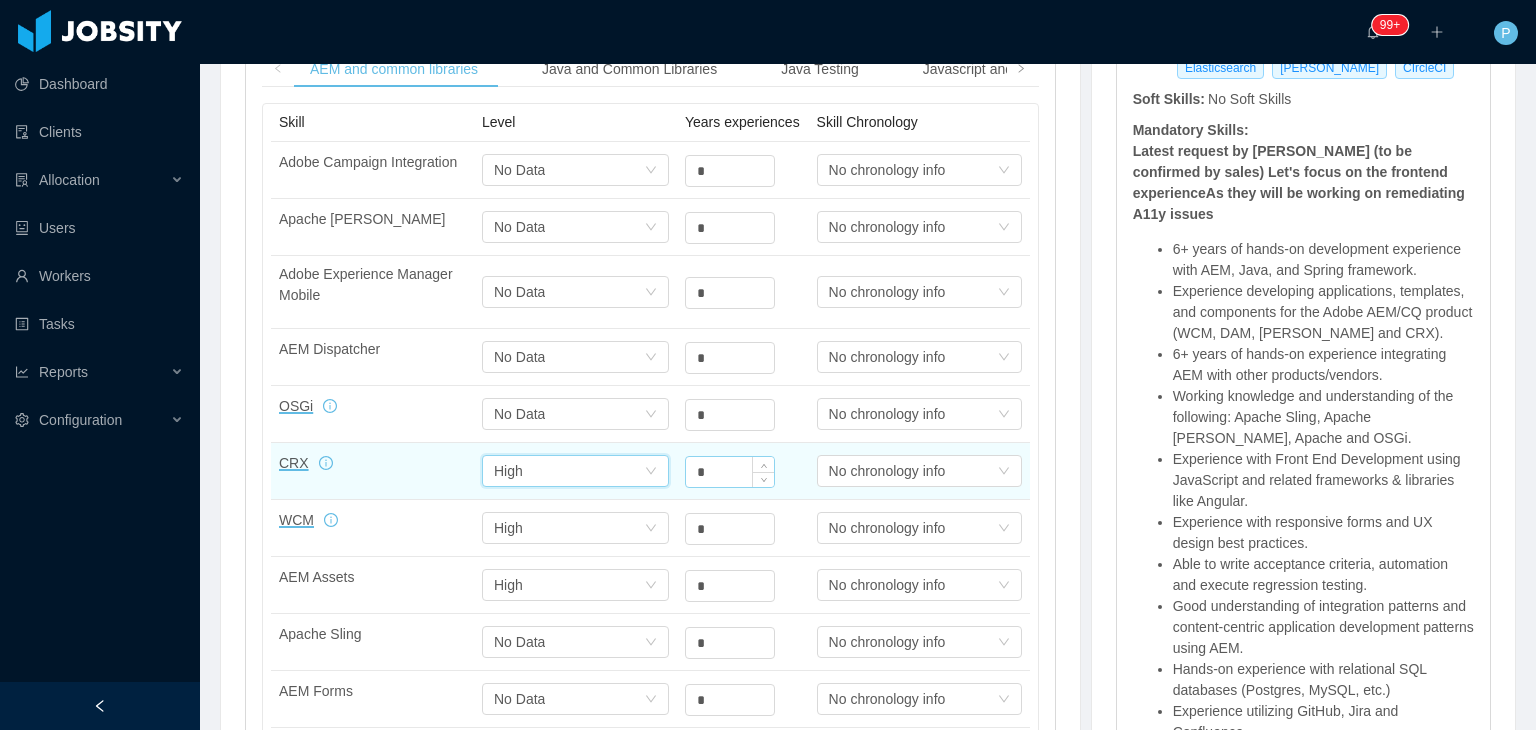 click on "*" at bounding box center [730, 171] 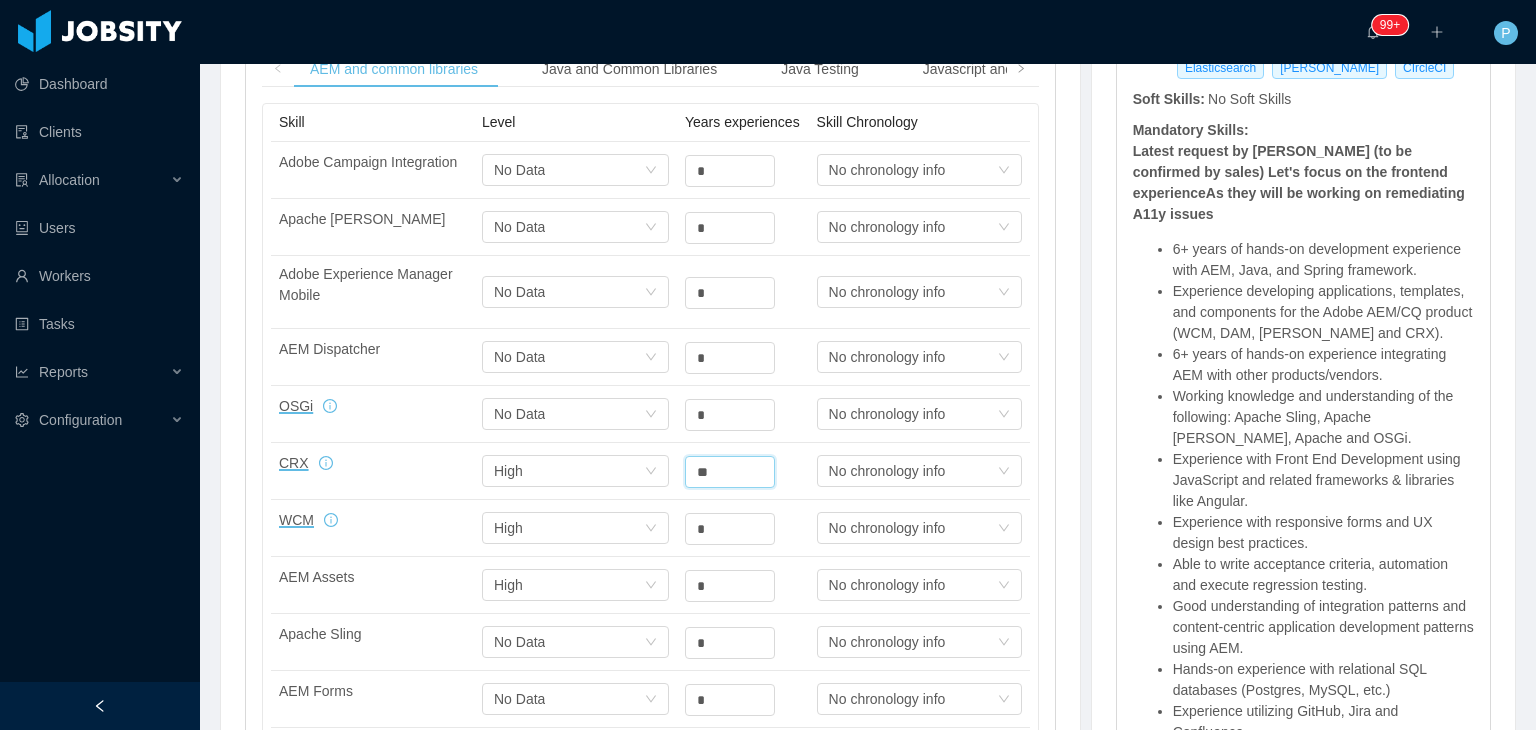 type on "*" 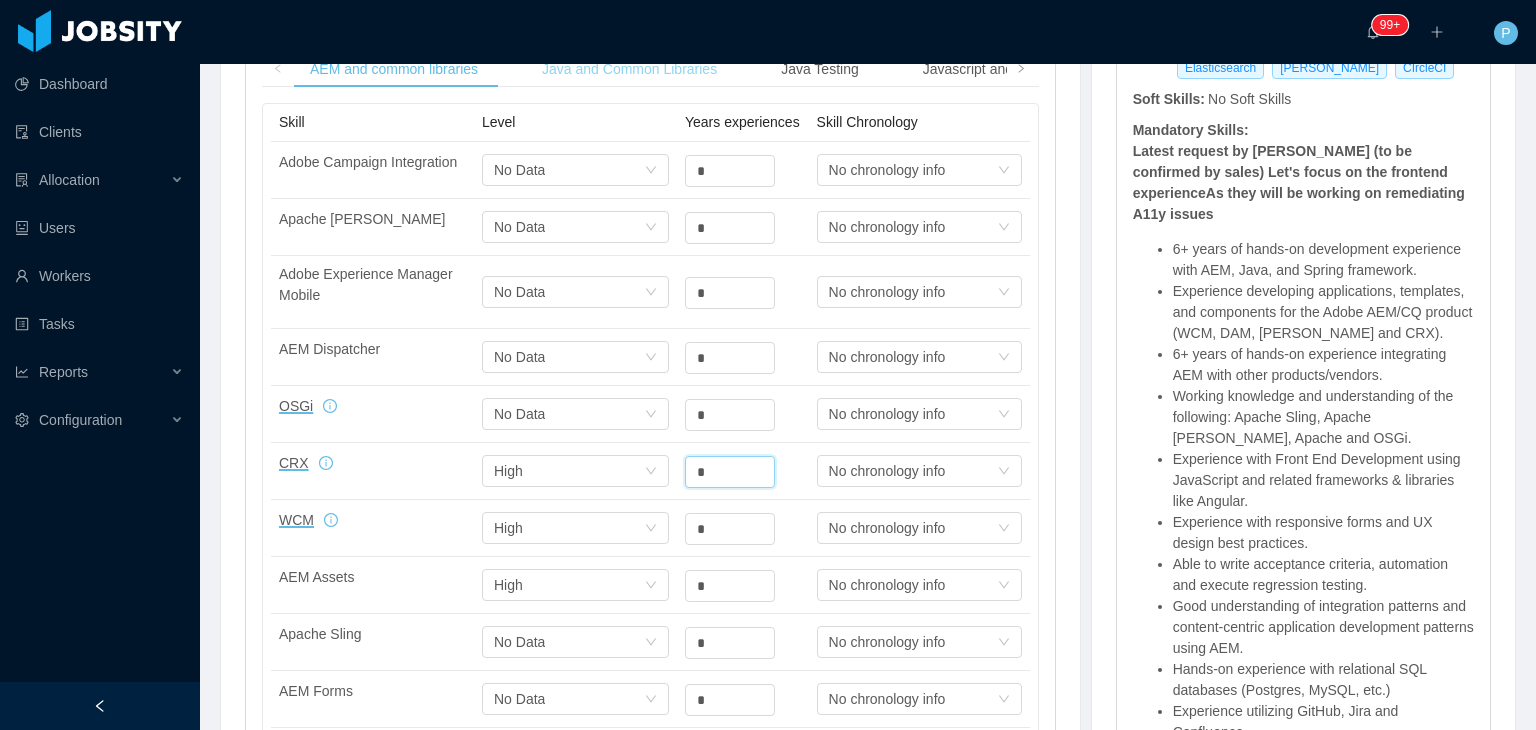 click on "Java and Common Libraries" at bounding box center (629, 69) 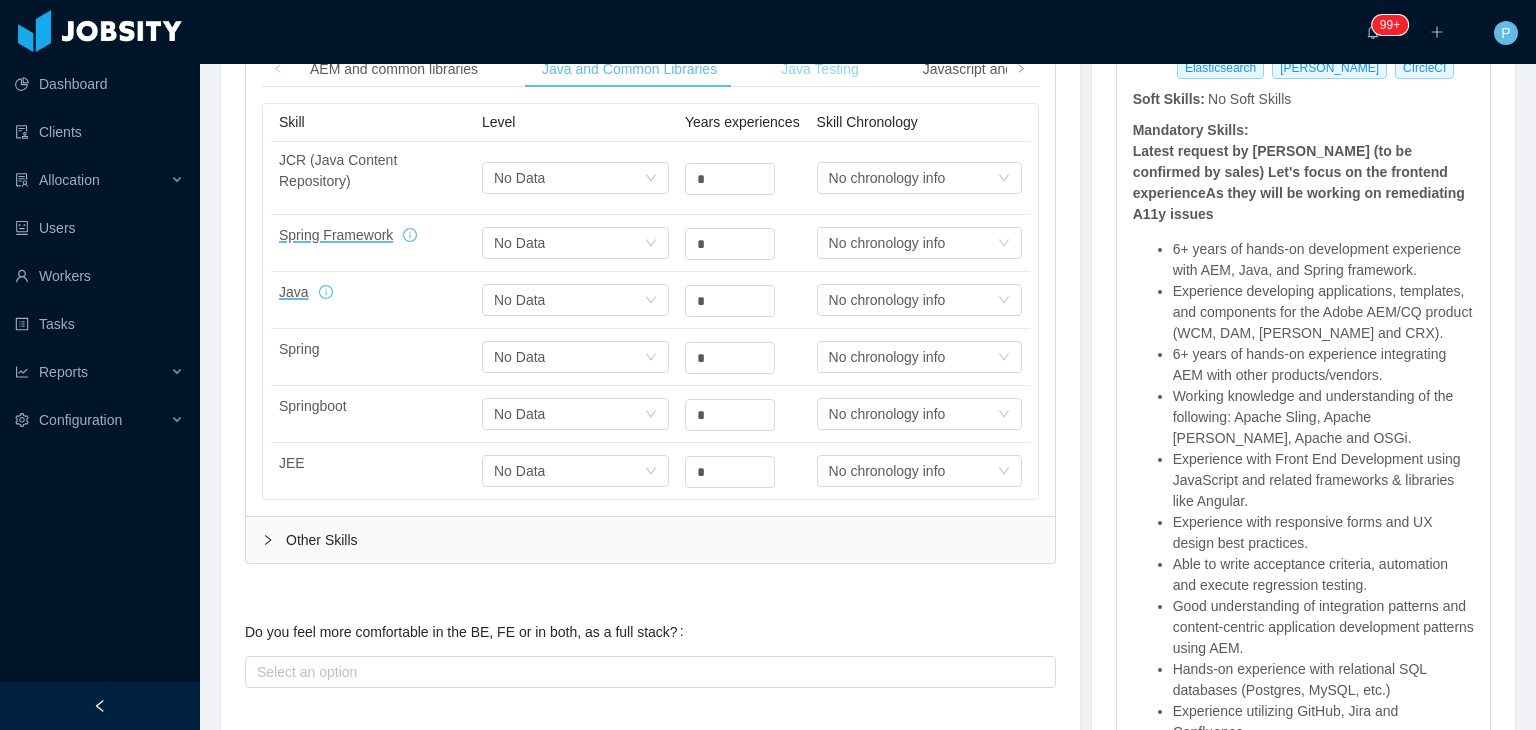 click on "Java Testing" at bounding box center (820, 69) 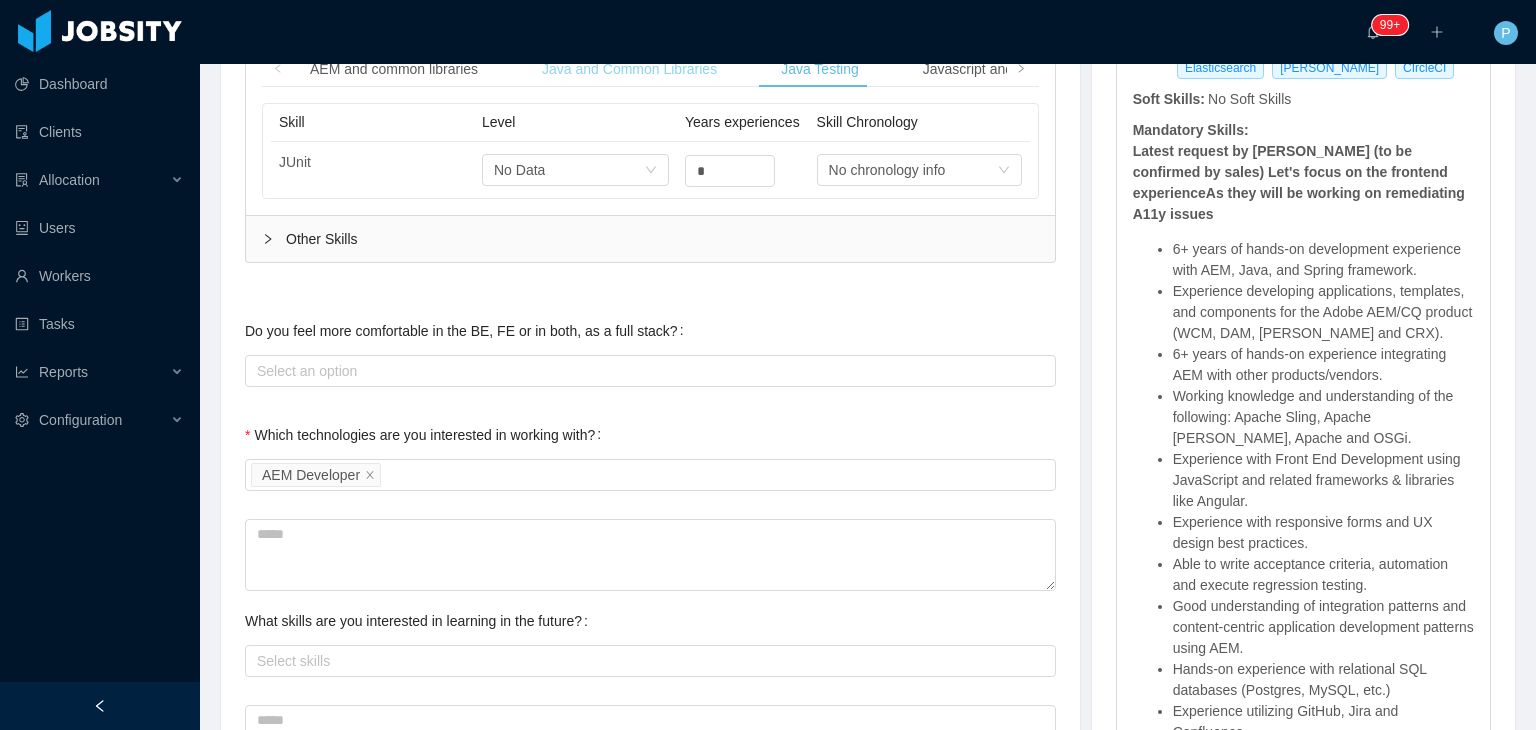 click on "Java and Common Libraries" at bounding box center [629, 69] 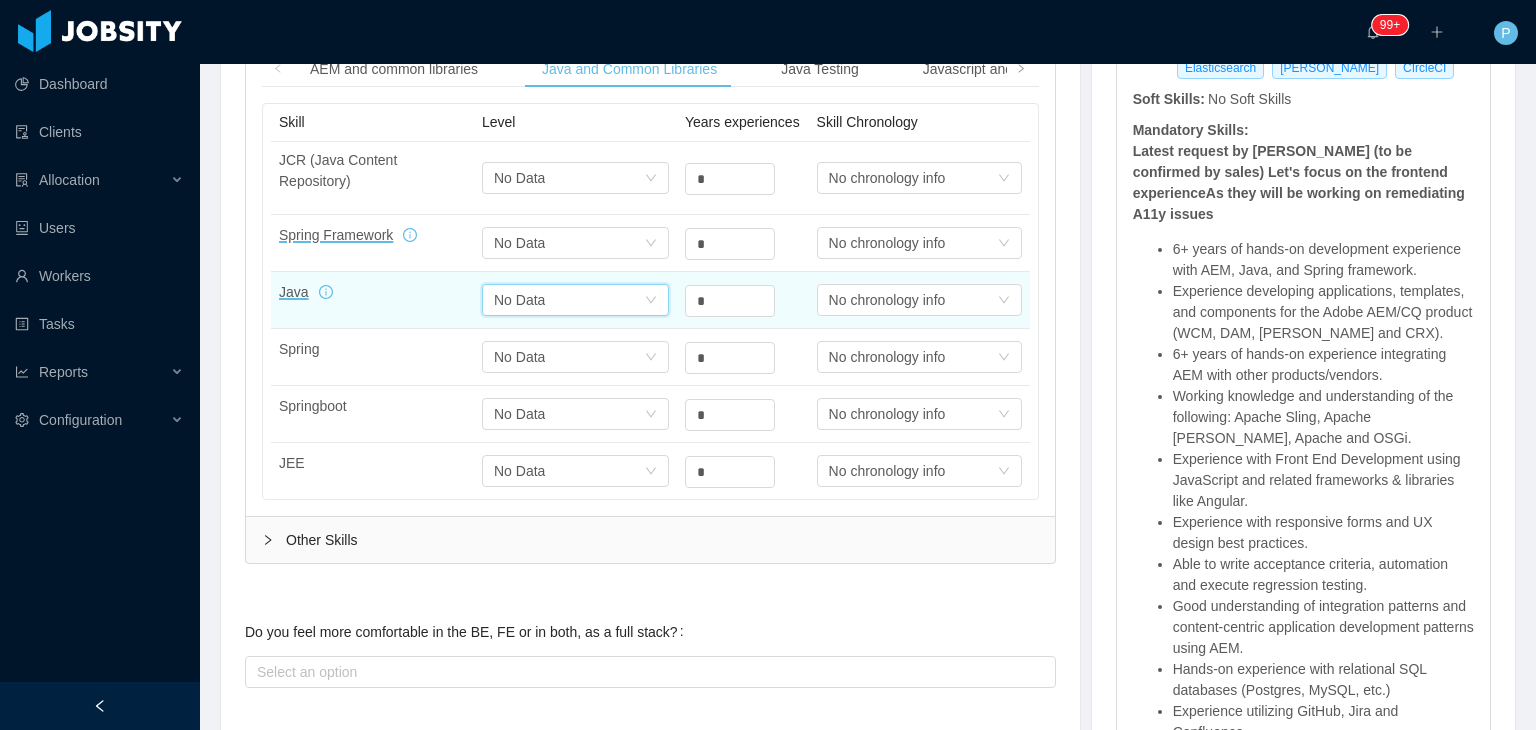 click on "Select one No Data" at bounding box center [569, 300] 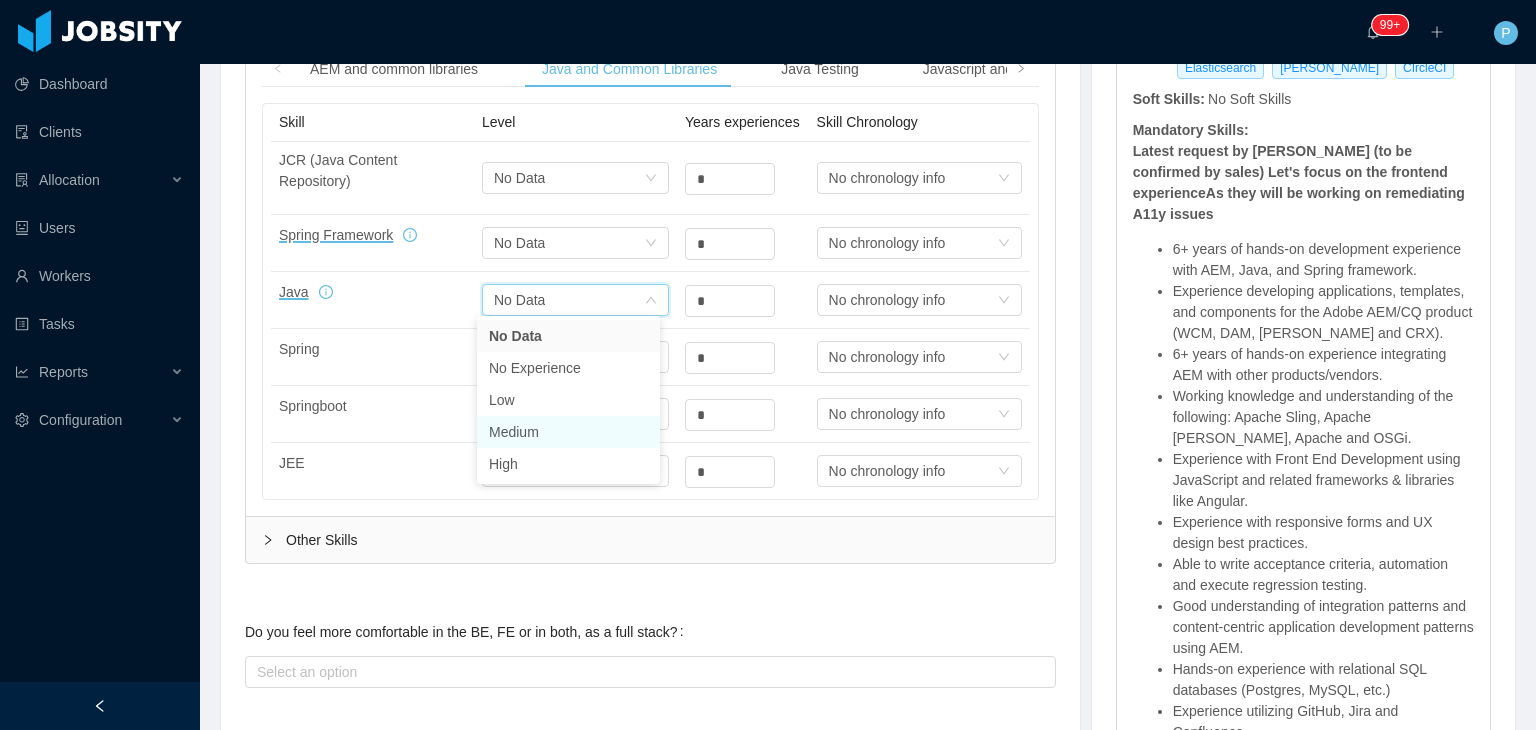 click on "Medium" at bounding box center (568, 432) 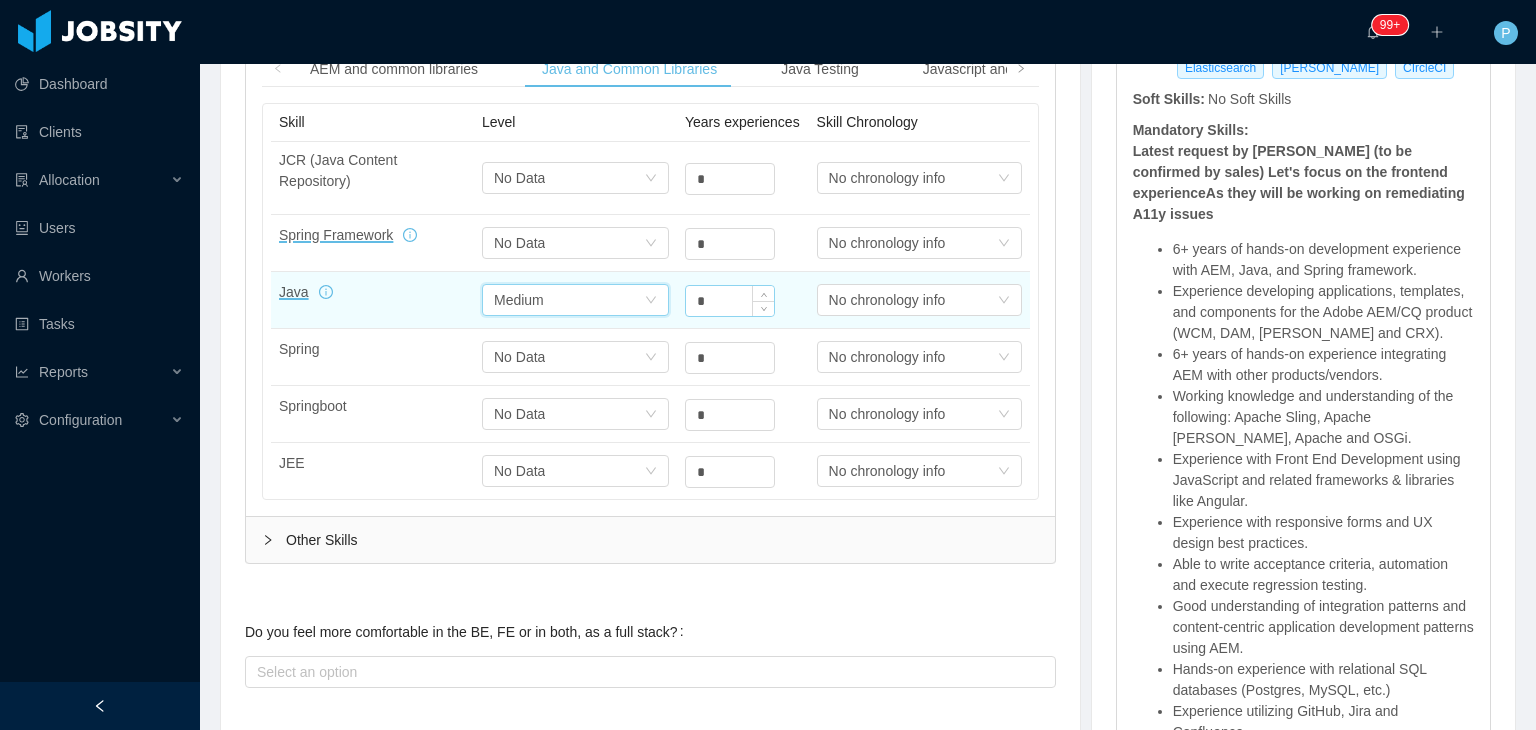 click on "*" at bounding box center [730, 179] 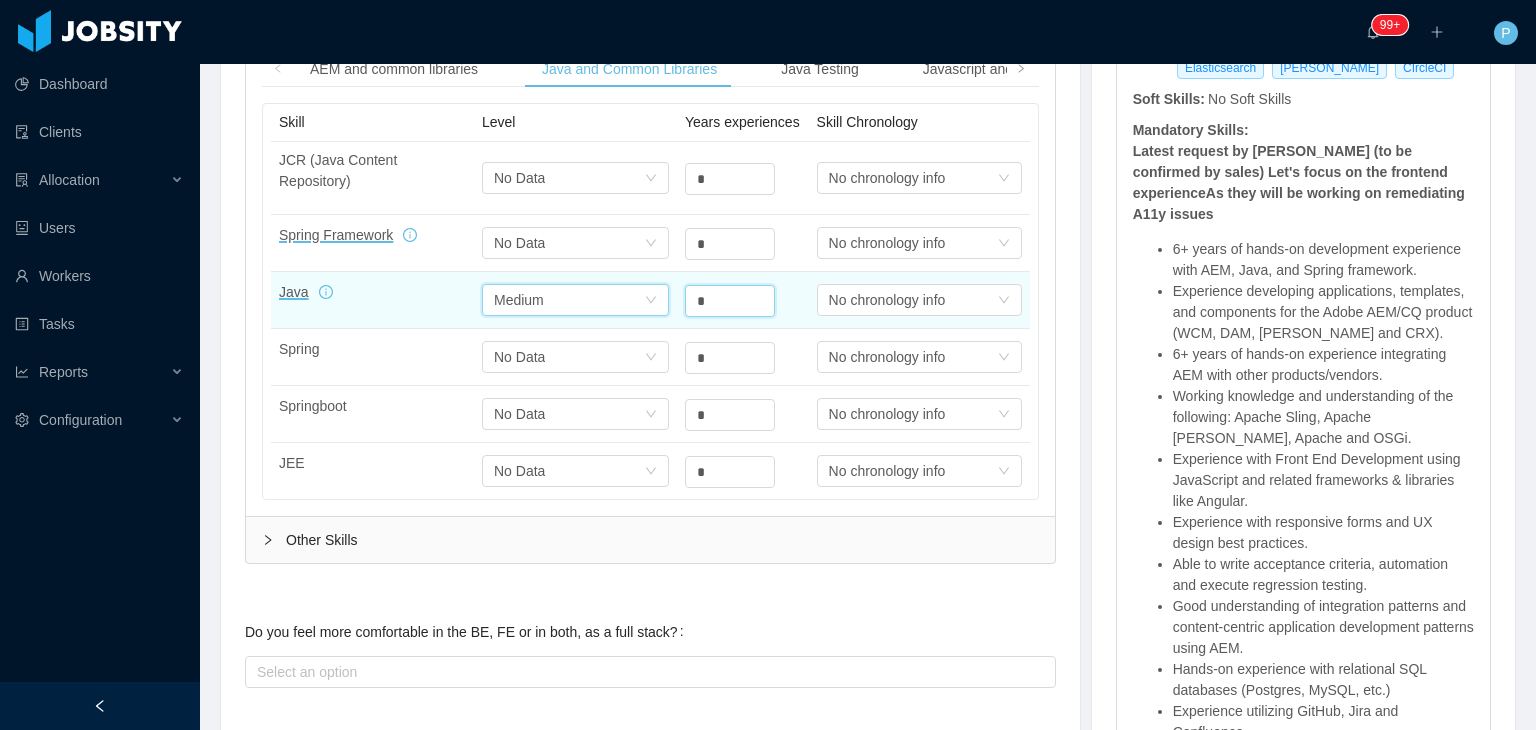 click on "Select one Medium" at bounding box center [569, 178] 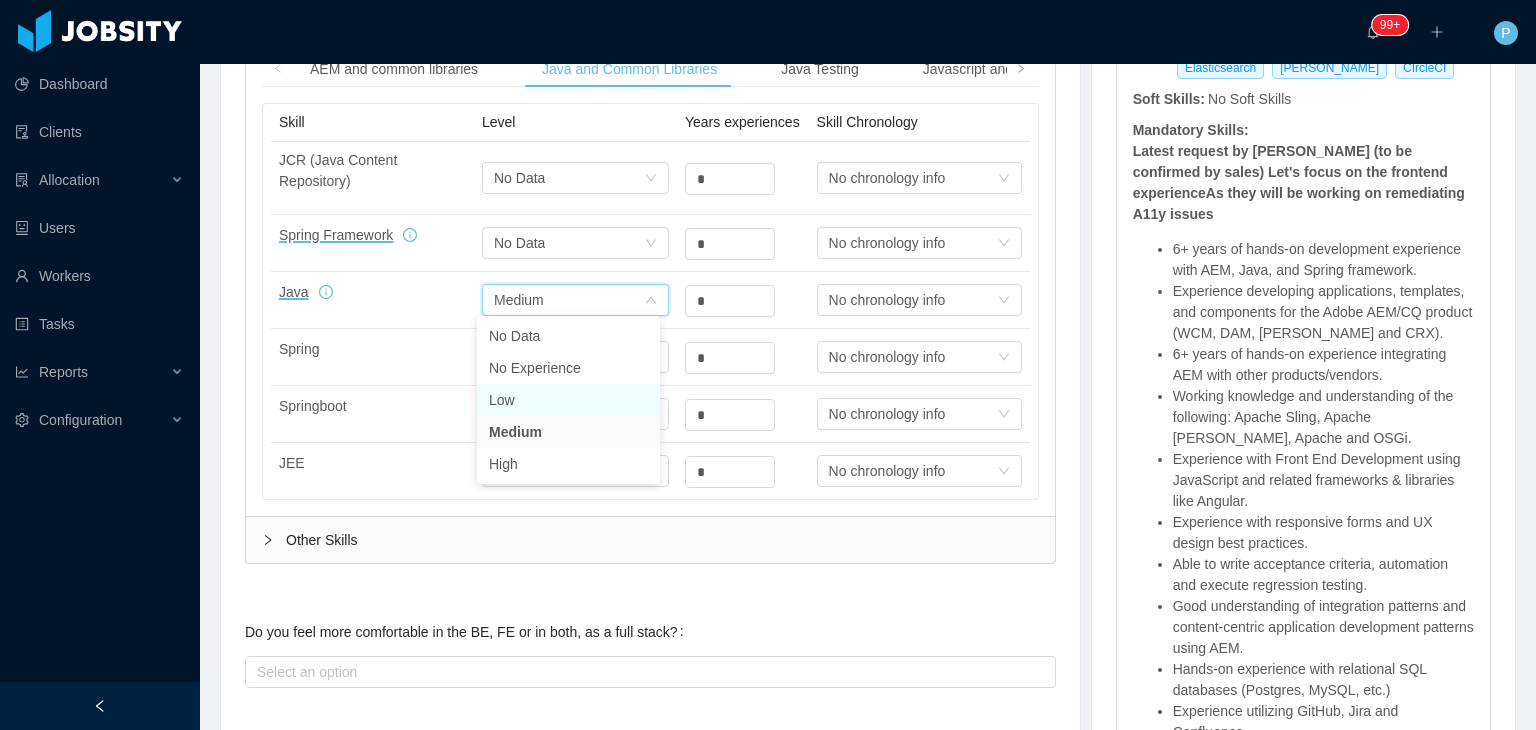 click on "Low" at bounding box center (568, 400) 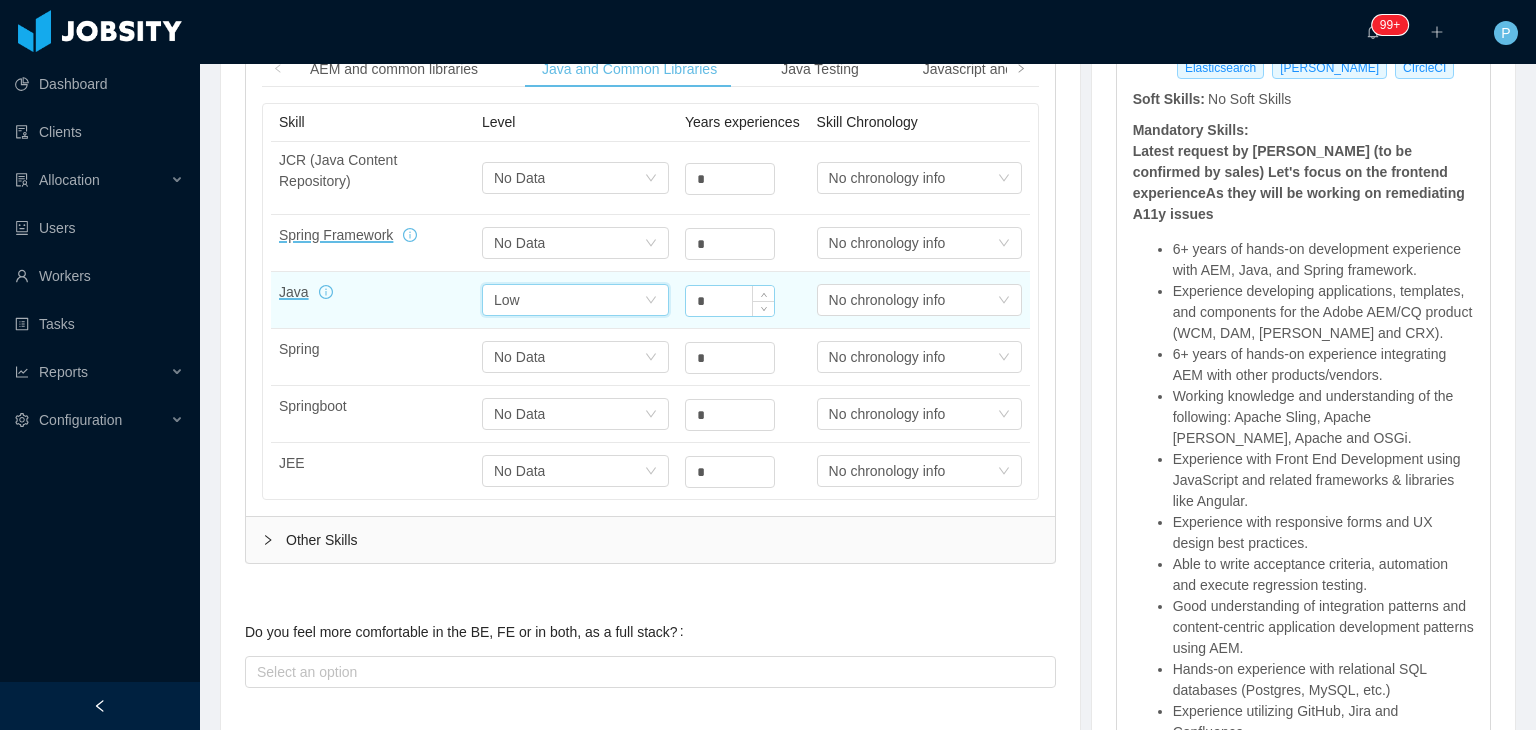 click on "*" at bounding box center (730, 179) 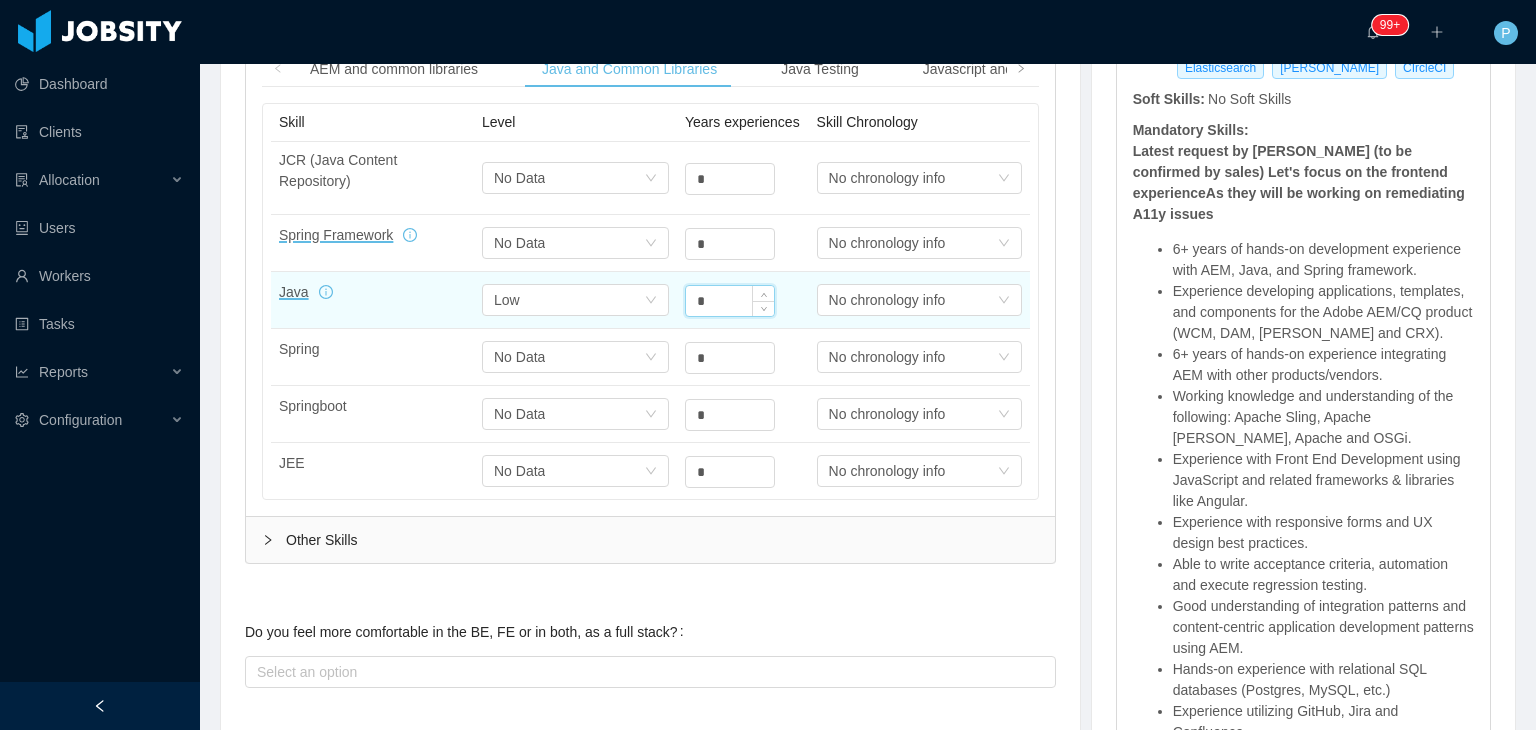 click on "*" at bounding box center (730, 301) 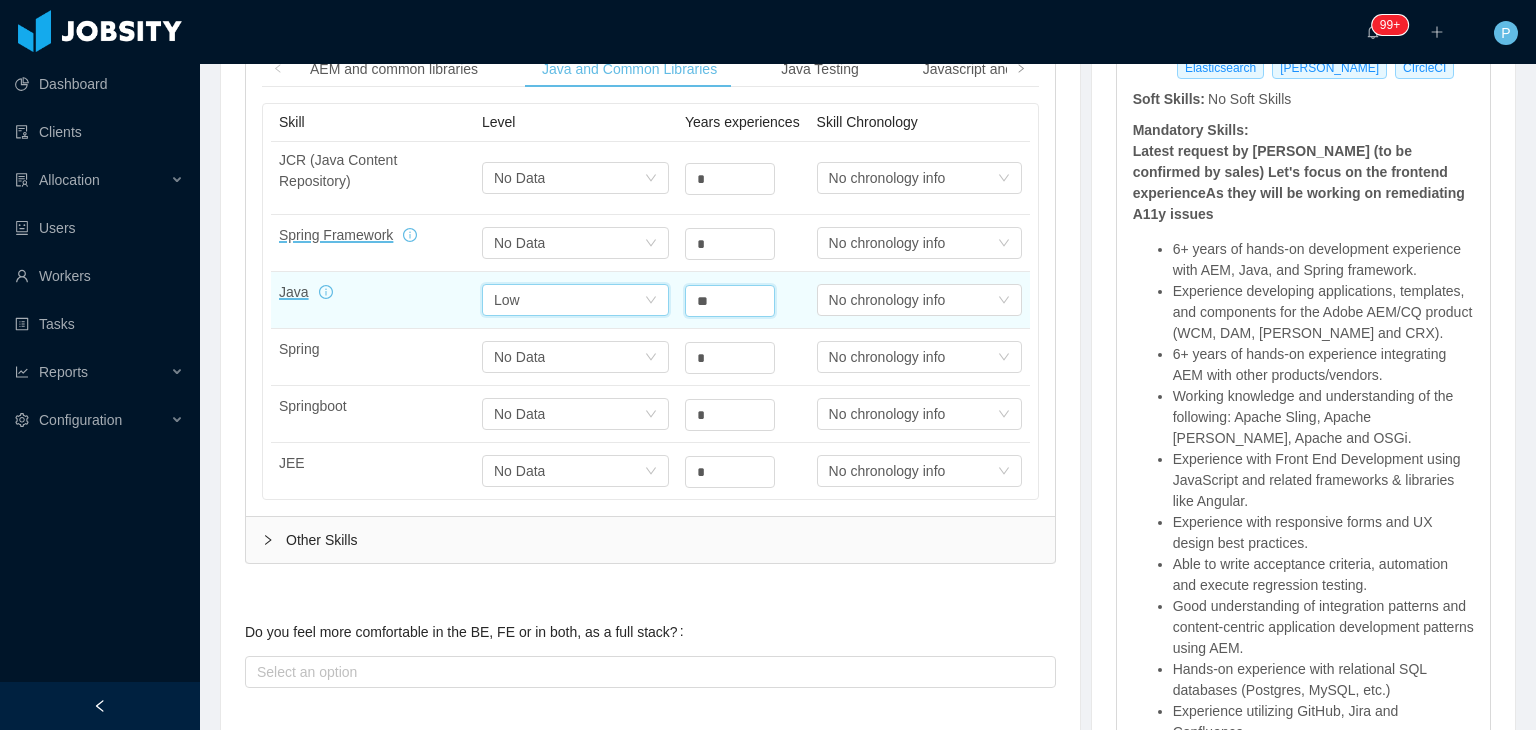 click on "Select one Low" at bounding box center (569, 178) 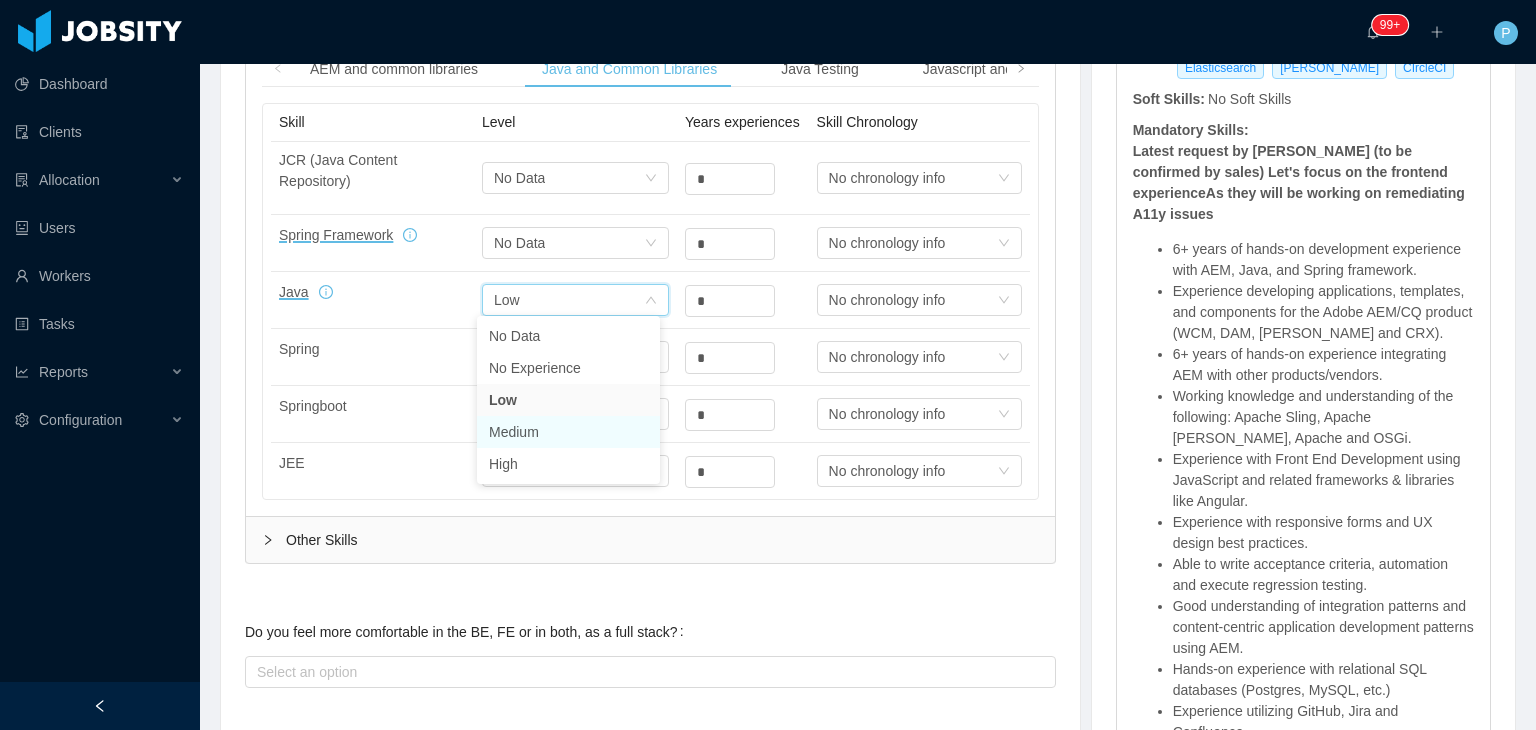 click on "Medium" at bounding box center (568, 432) 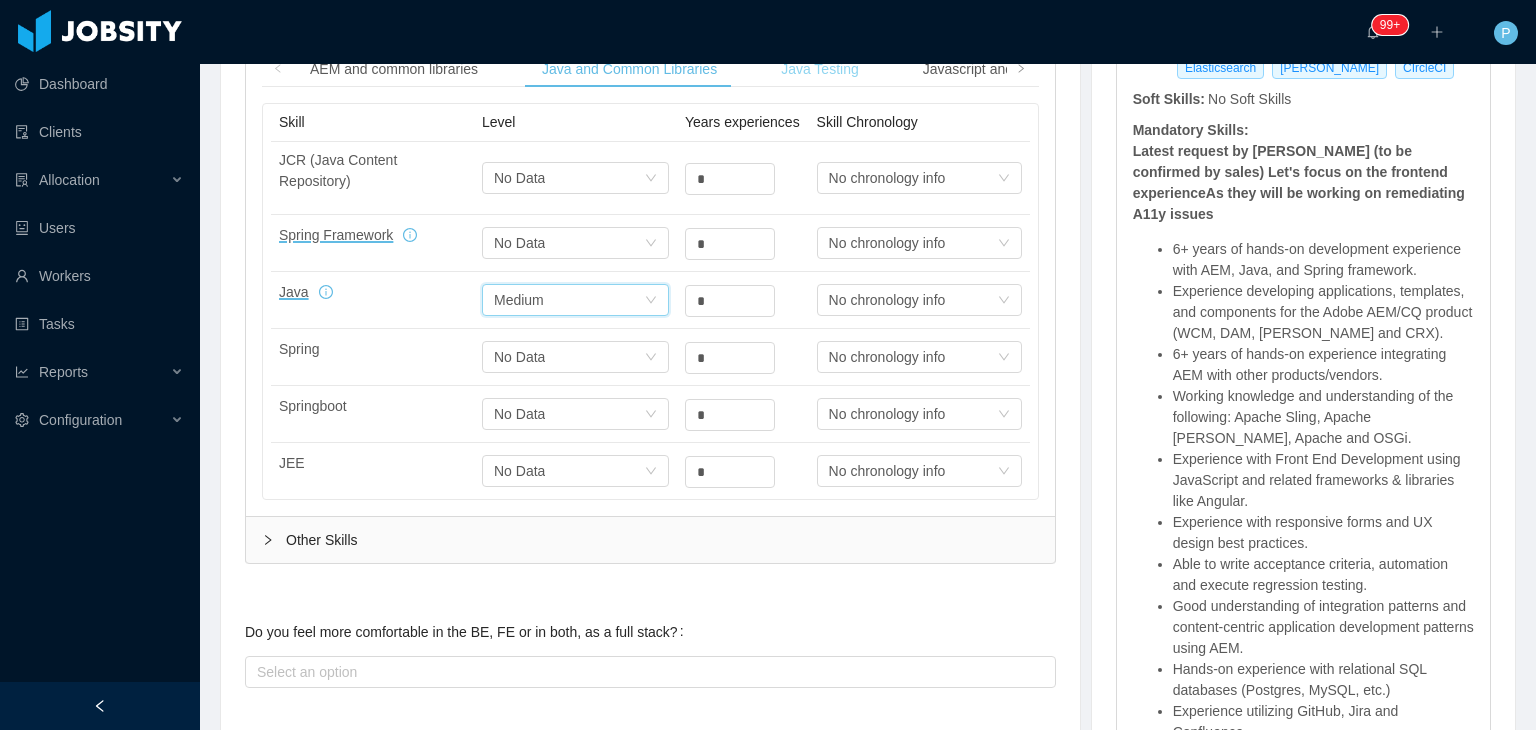 click on "Java Testing" at bounding box center (820, 69) 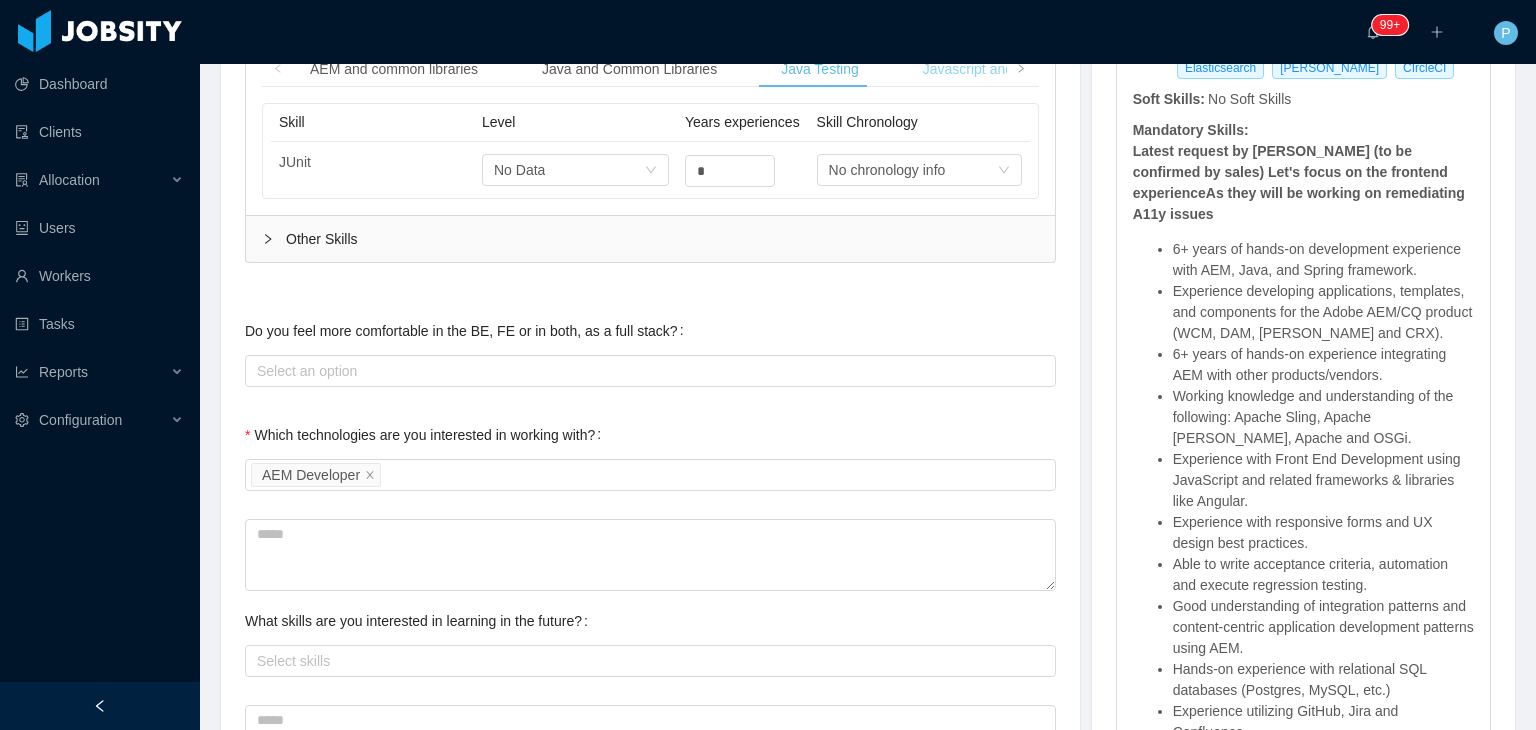 click on "Javascript and Common Libraries" at bounding box center [1027, 69] 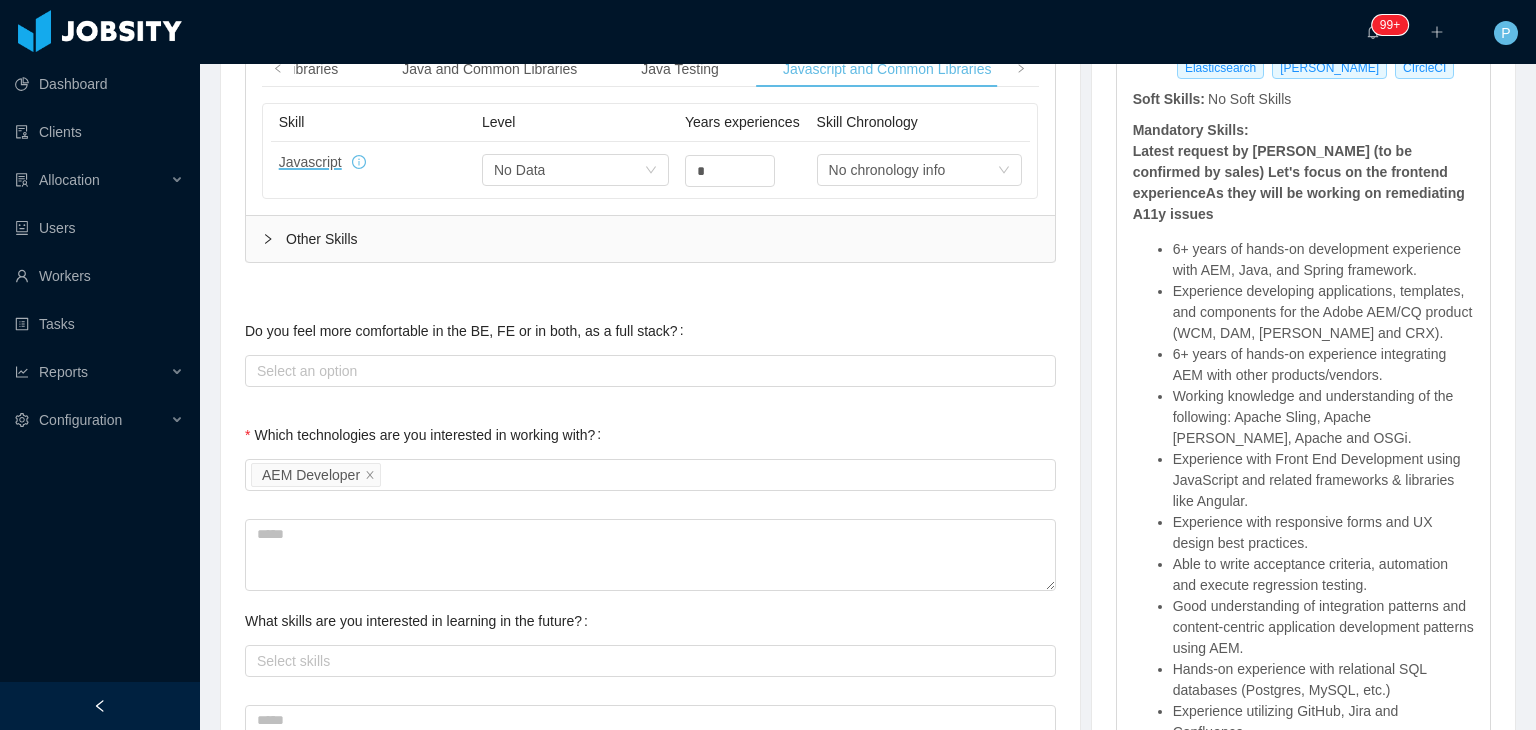 click on "Other Skills" at bounding box center (650, 239) 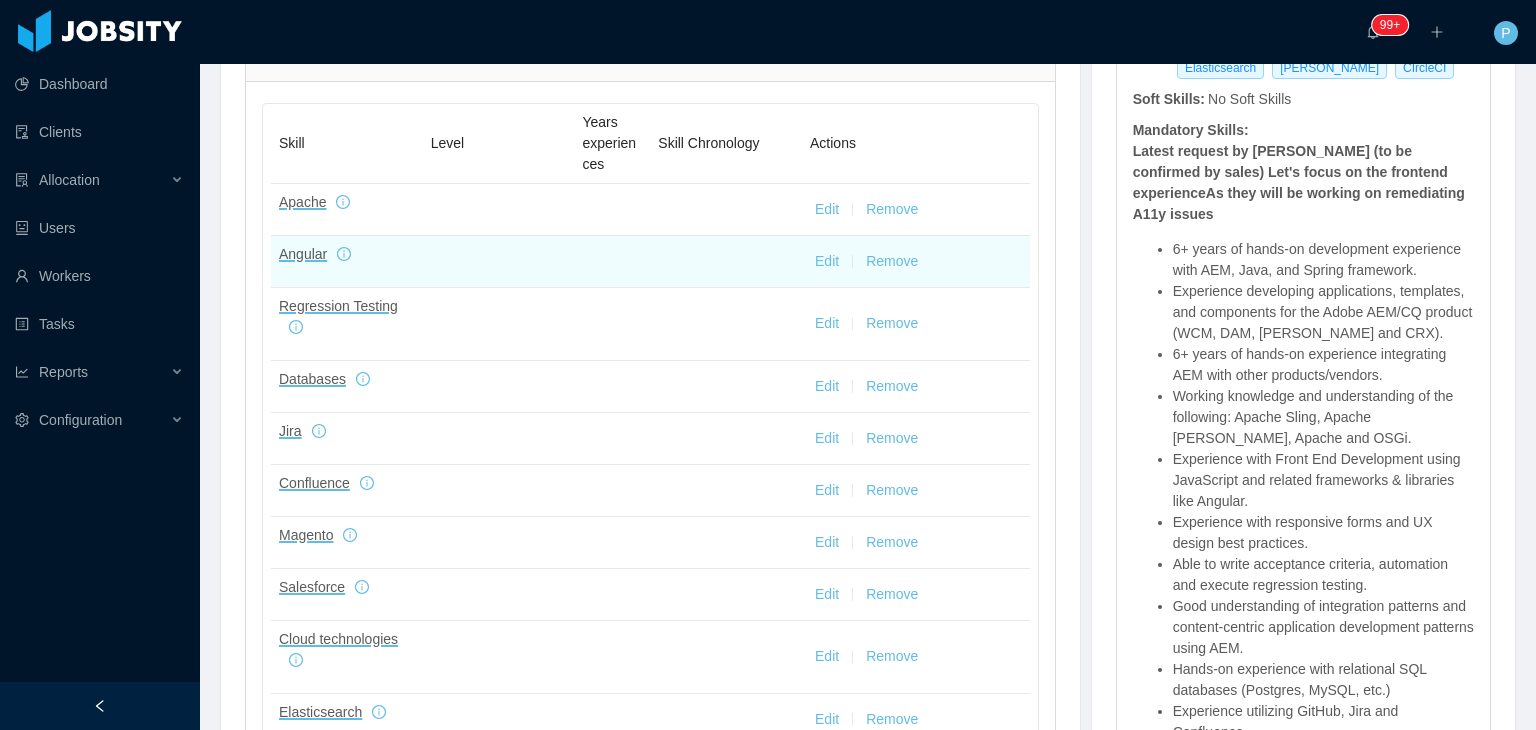 click on "Edit Remove" at bounding box center (916, 262) 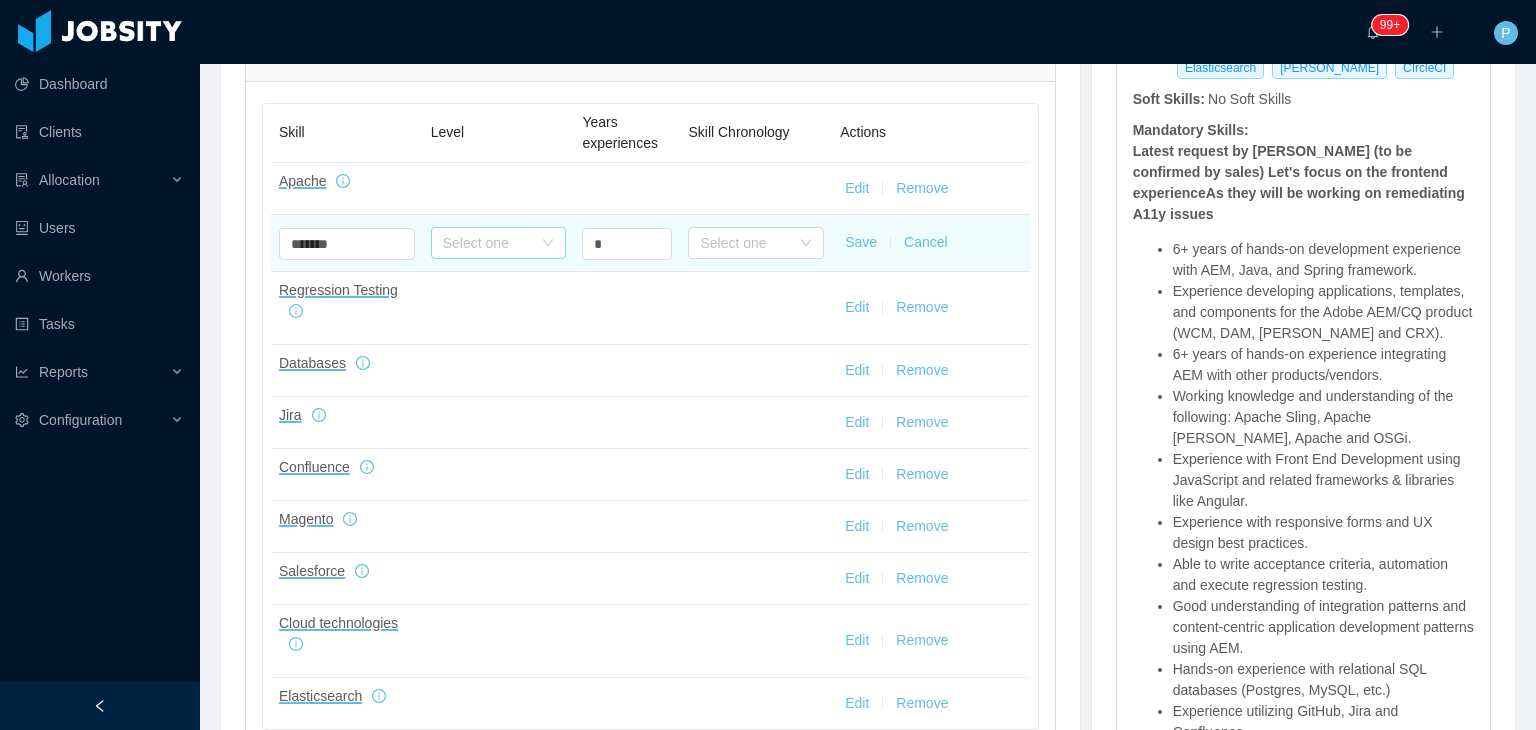 click on "Select one" at bounding box center (488, 243) 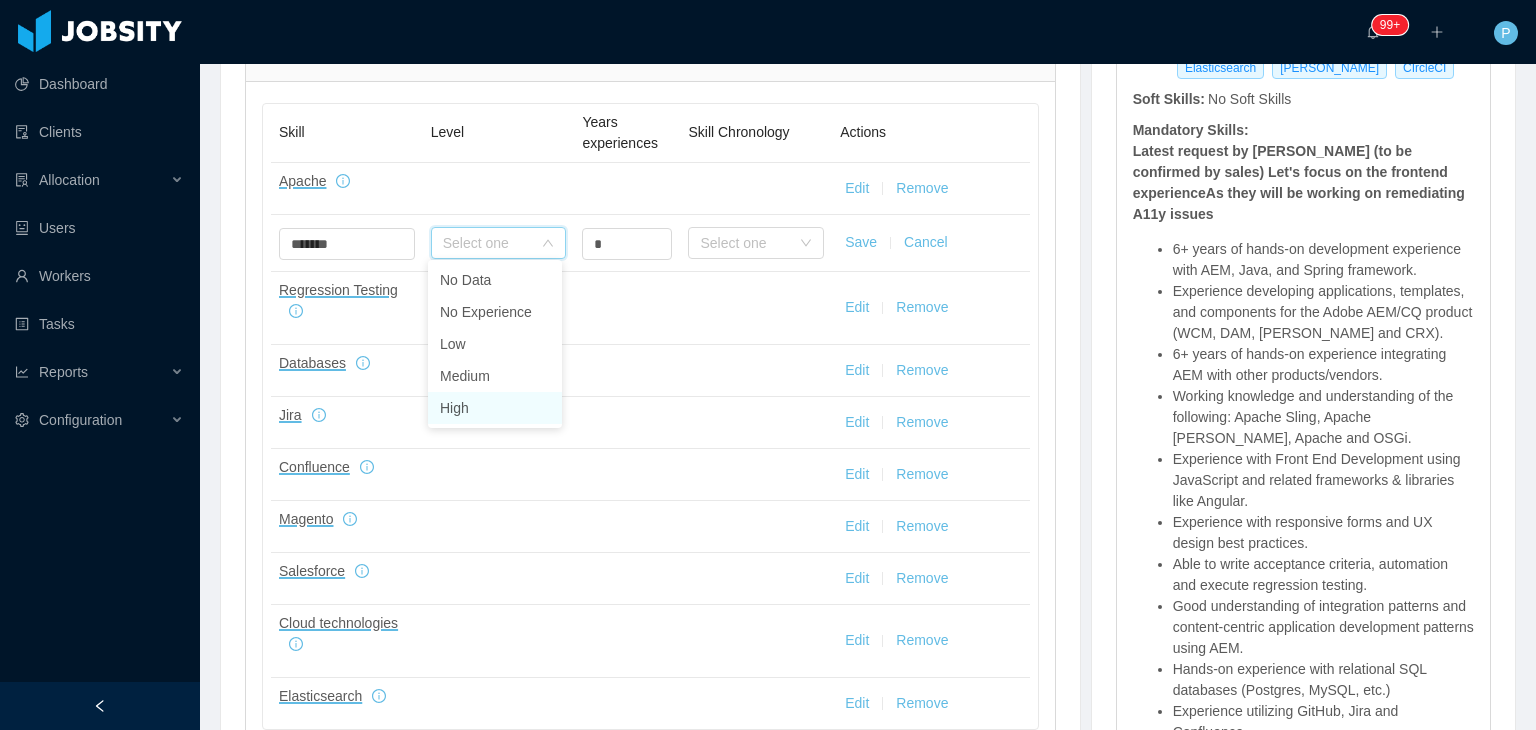 click on "High" at bounding box center [495, 408] 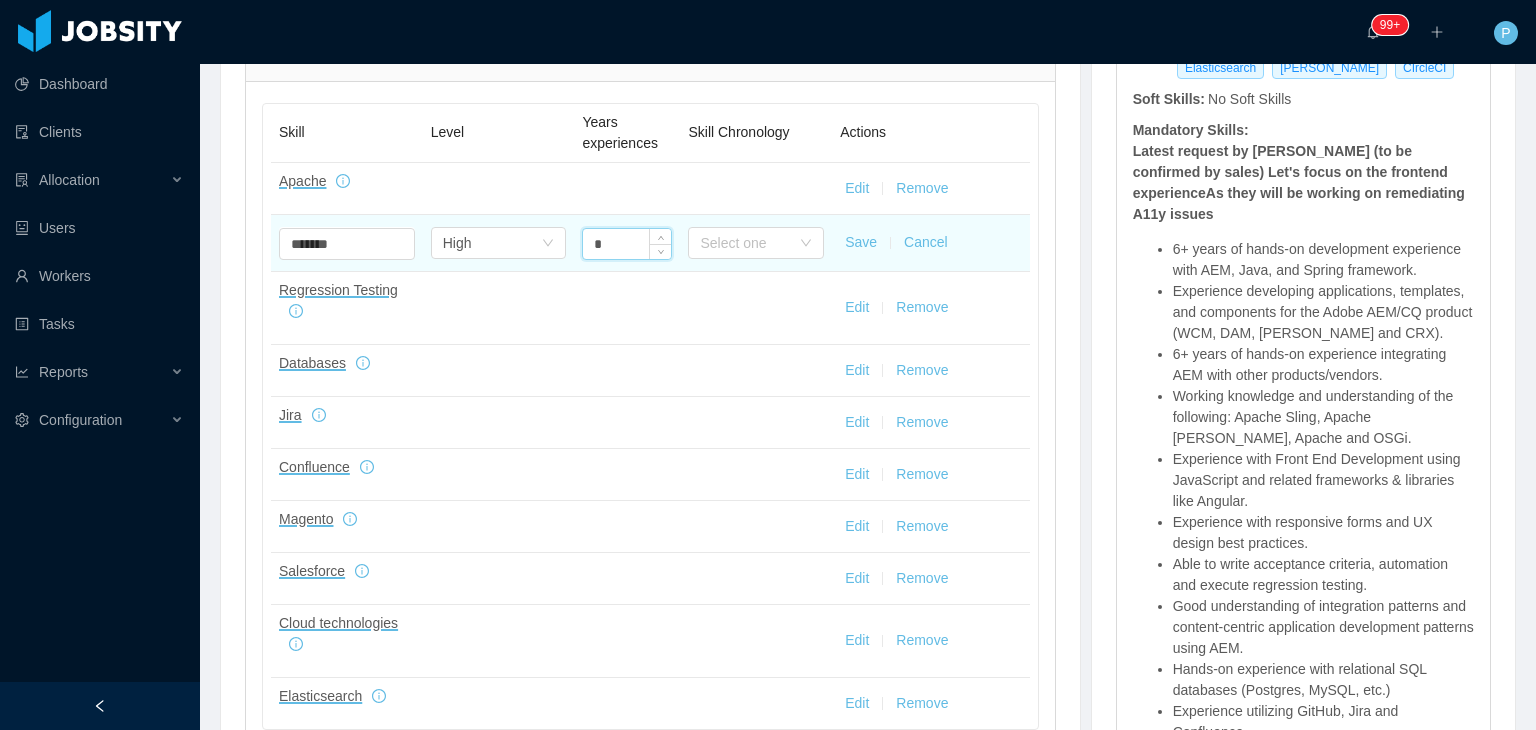 click on "*" at bounding box center [627, 244] 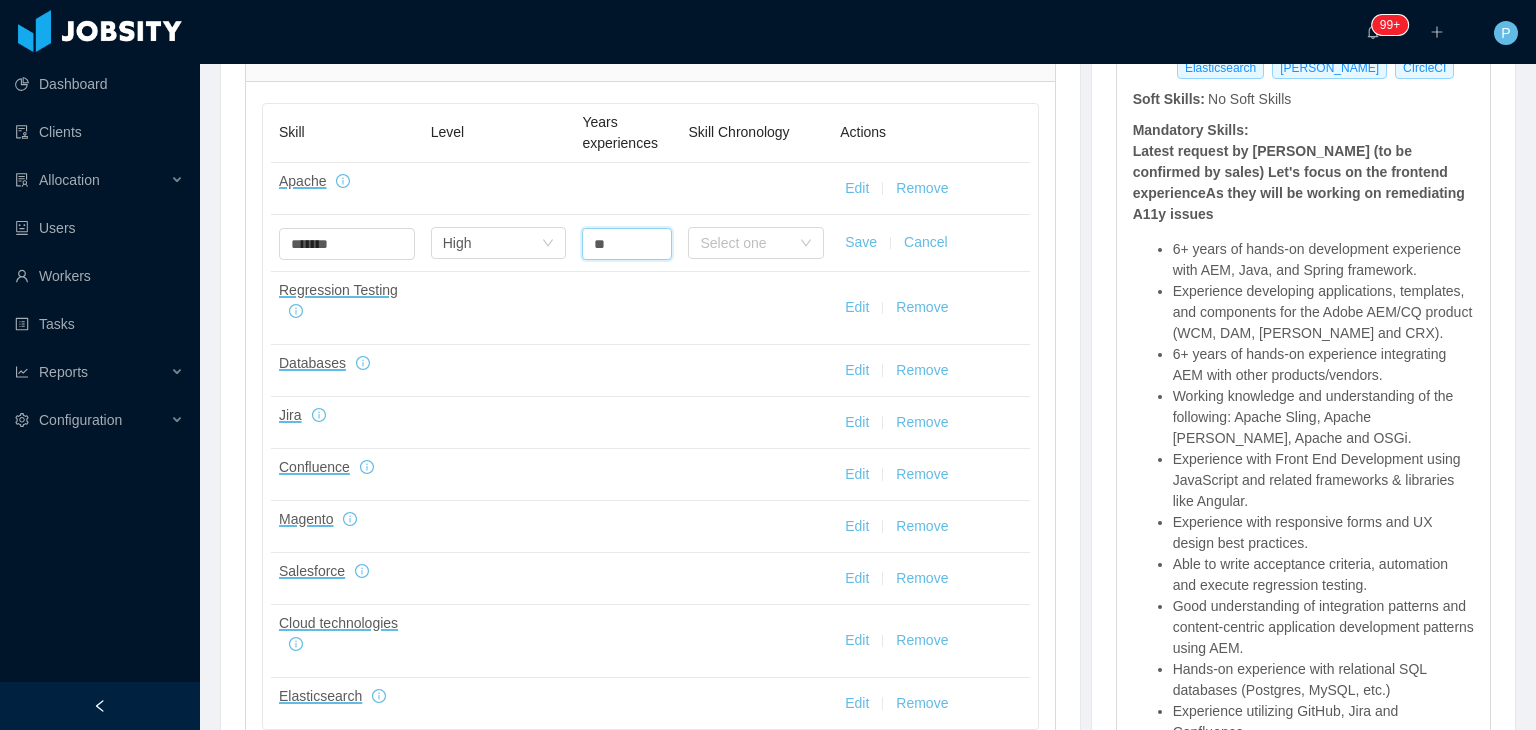 type on "*" 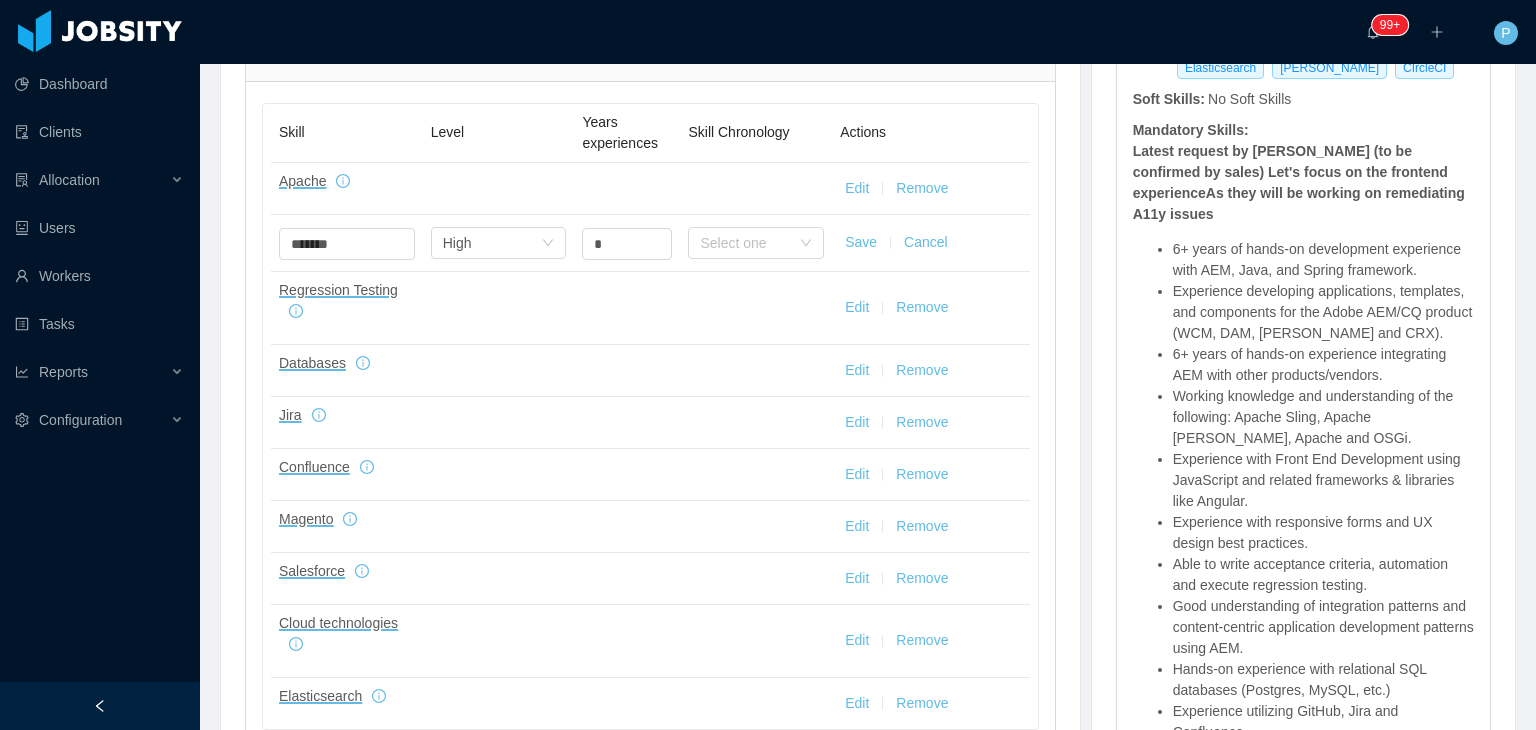 click on "Save" at bounding box center (861, 242) 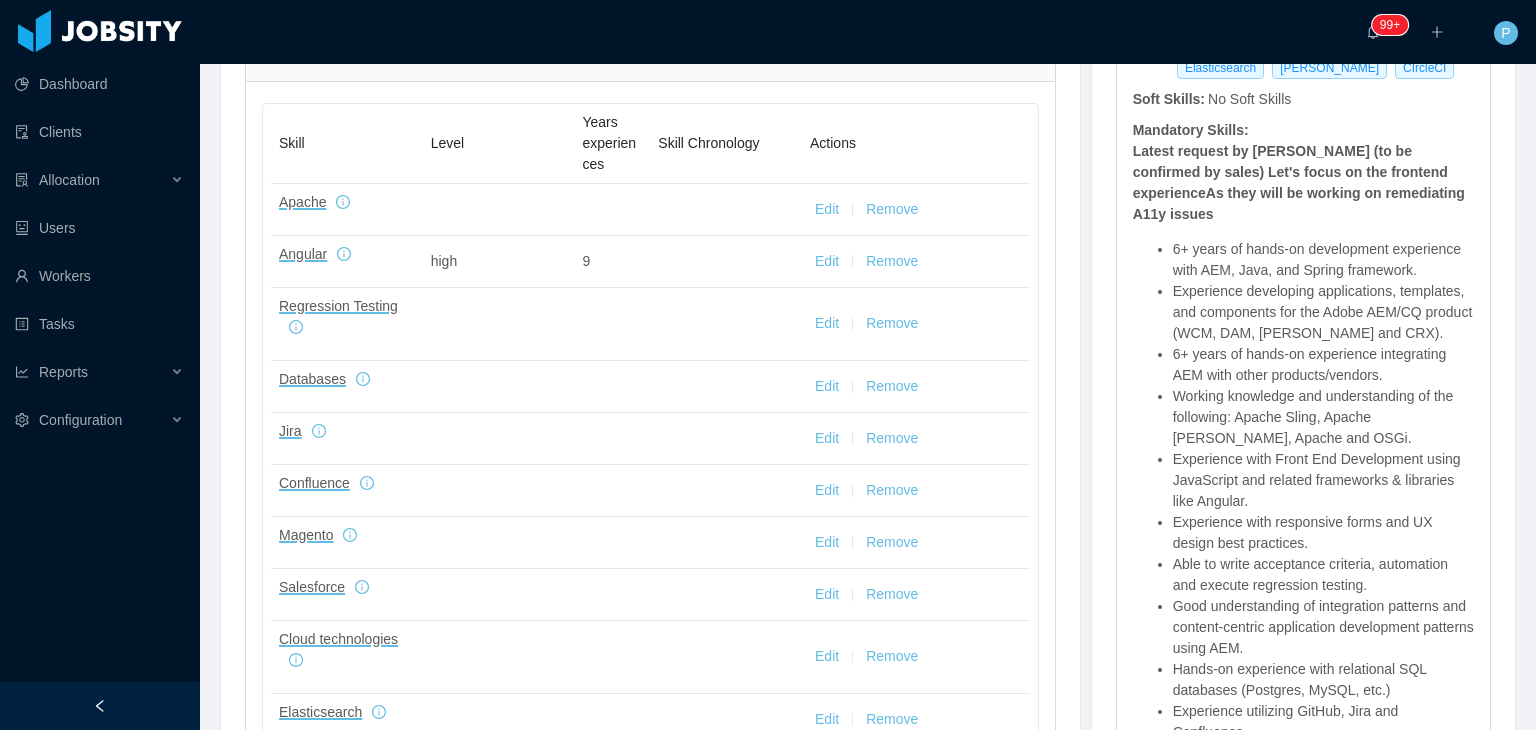 click on "**********" at bounding box center [650, 576] 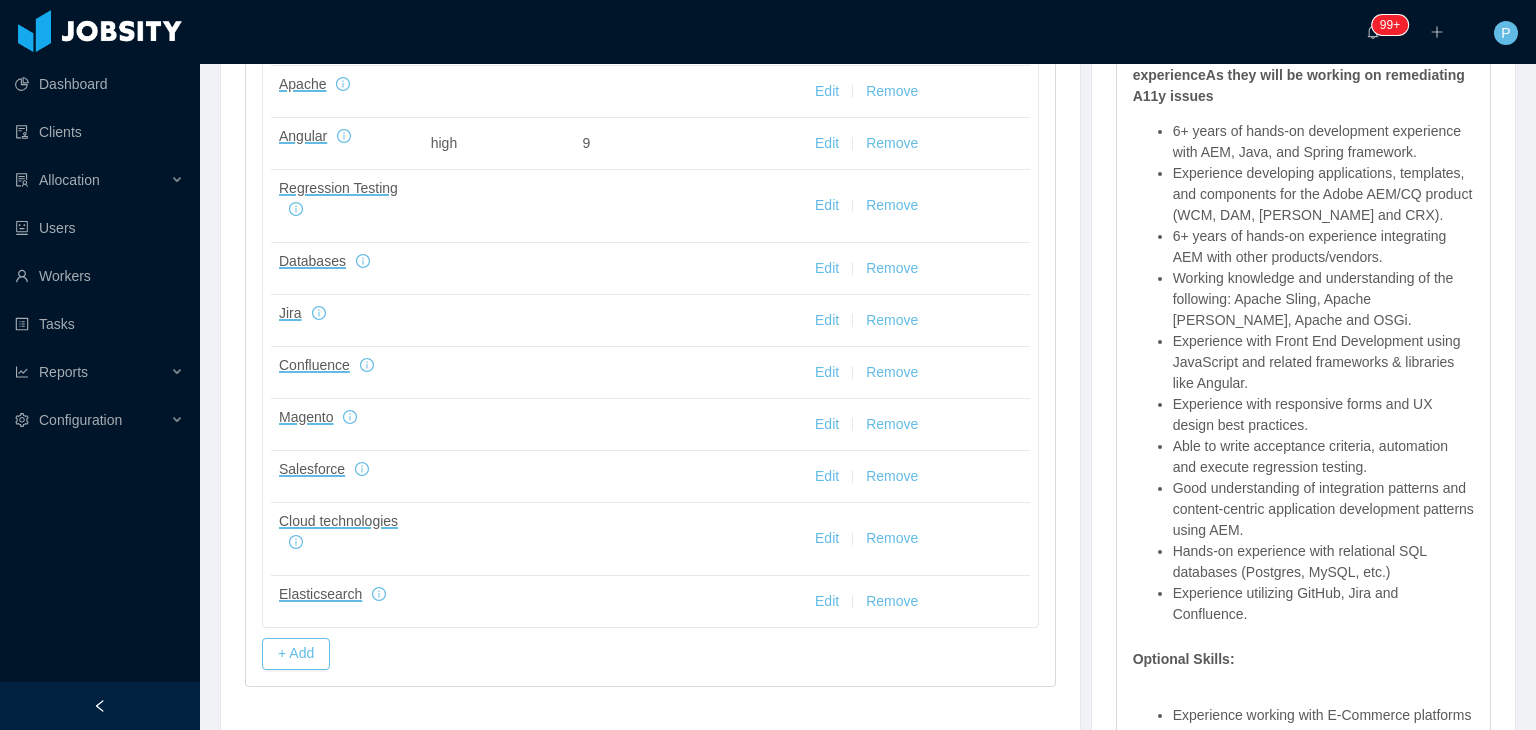 scroll, scrollTop: 890, scrollLeft: 0, axis: vertical 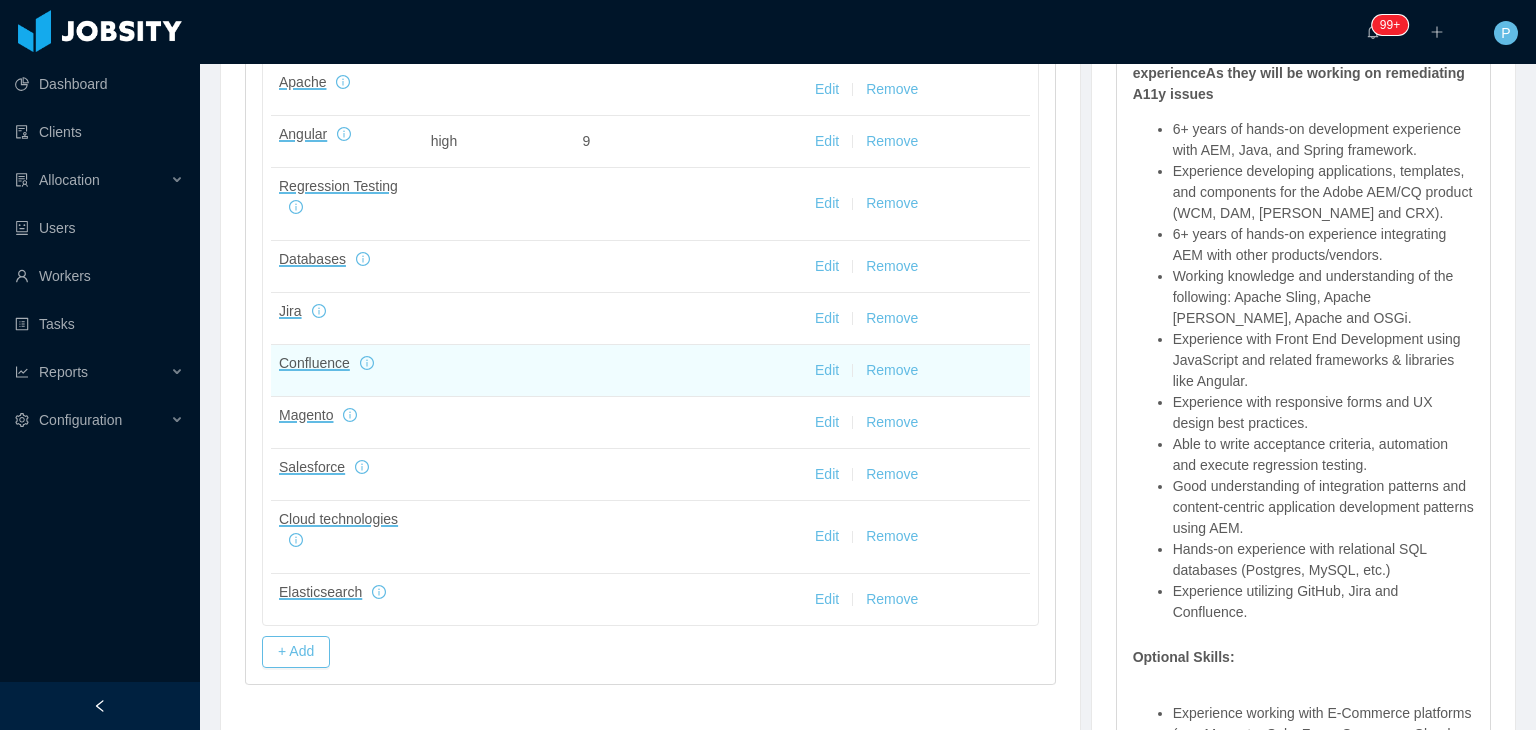 click on "Edit" at bounding box center (827, 370) 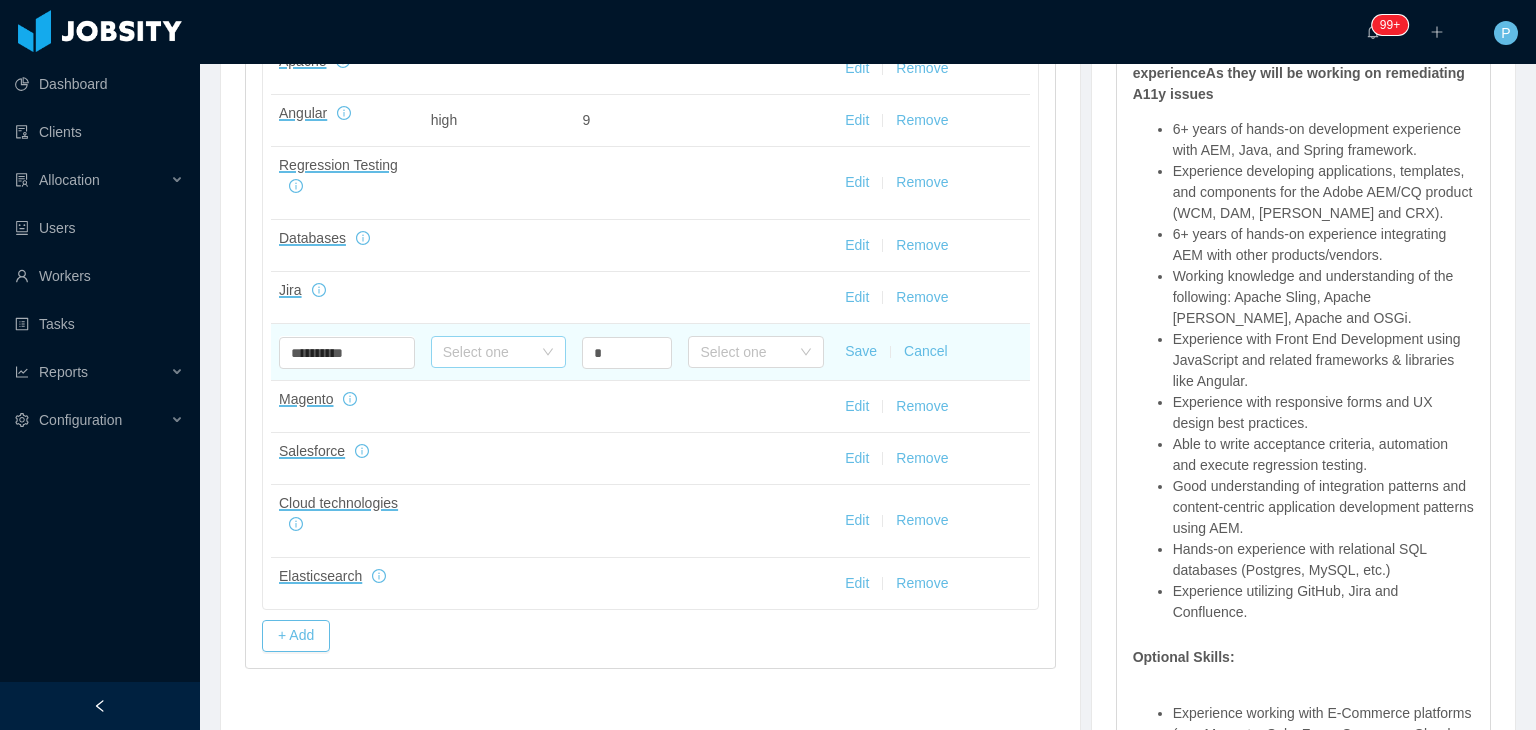 click on "Select one" at bounding box center [488, 352] 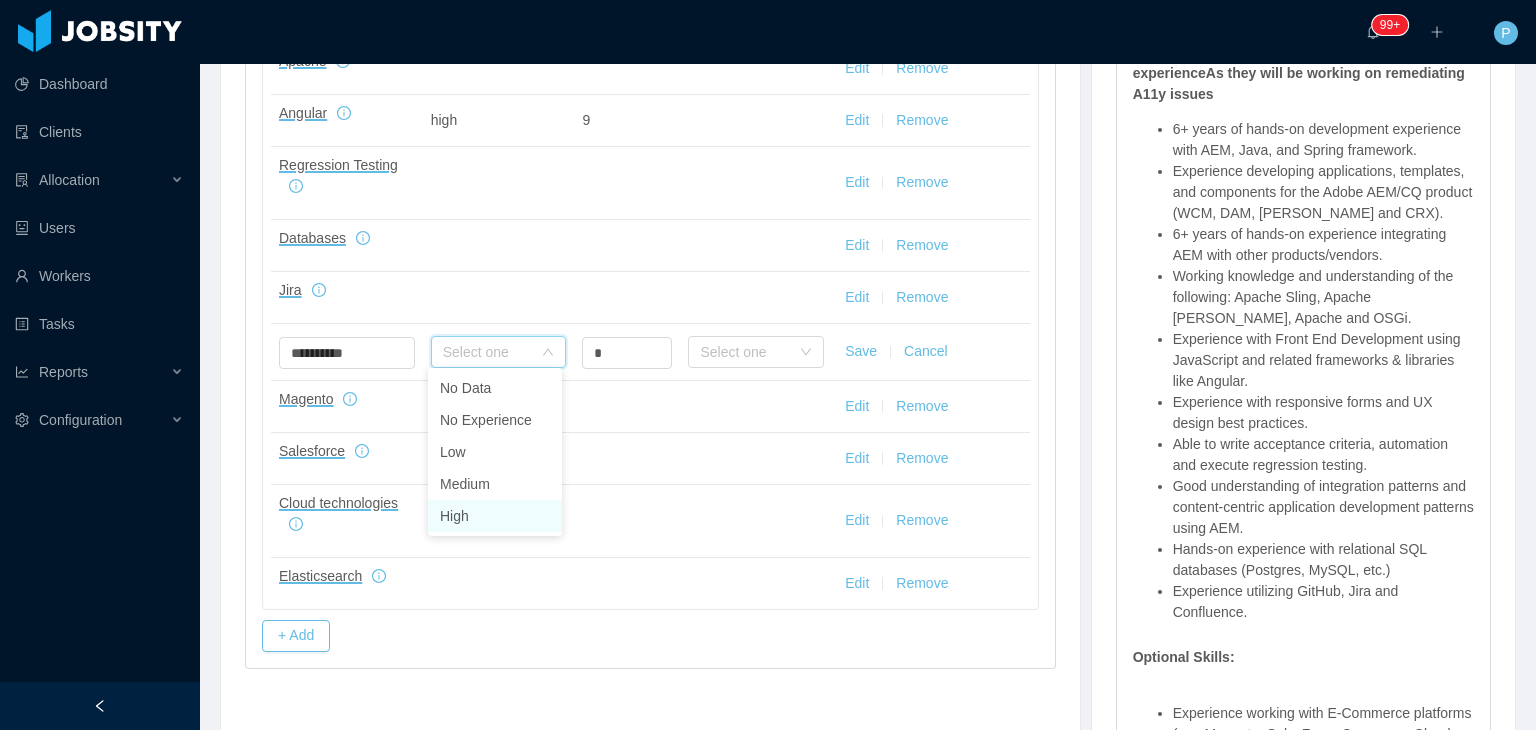 click on "High" at bounding box center [495, 516] 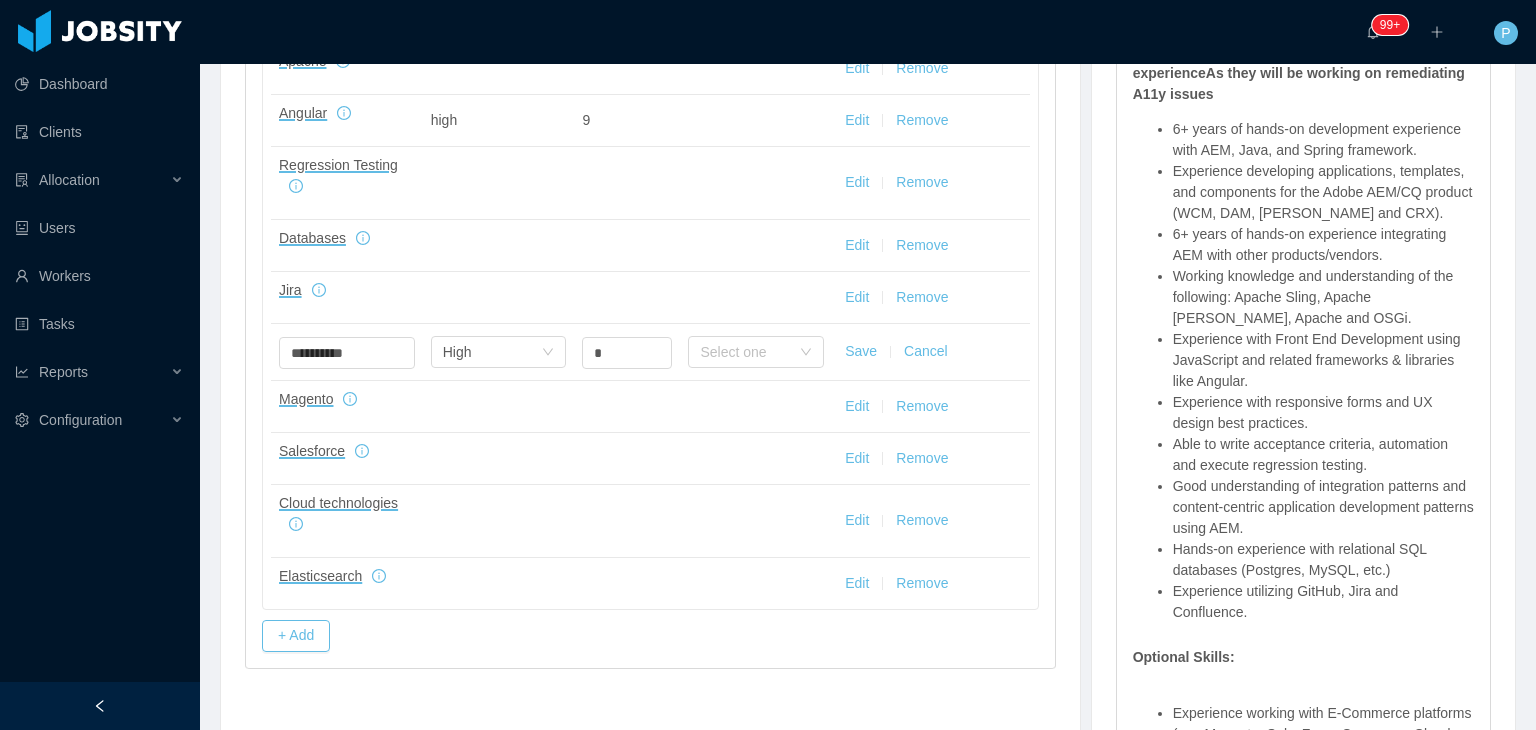 click on "Save" at bounding box center (861, 351) 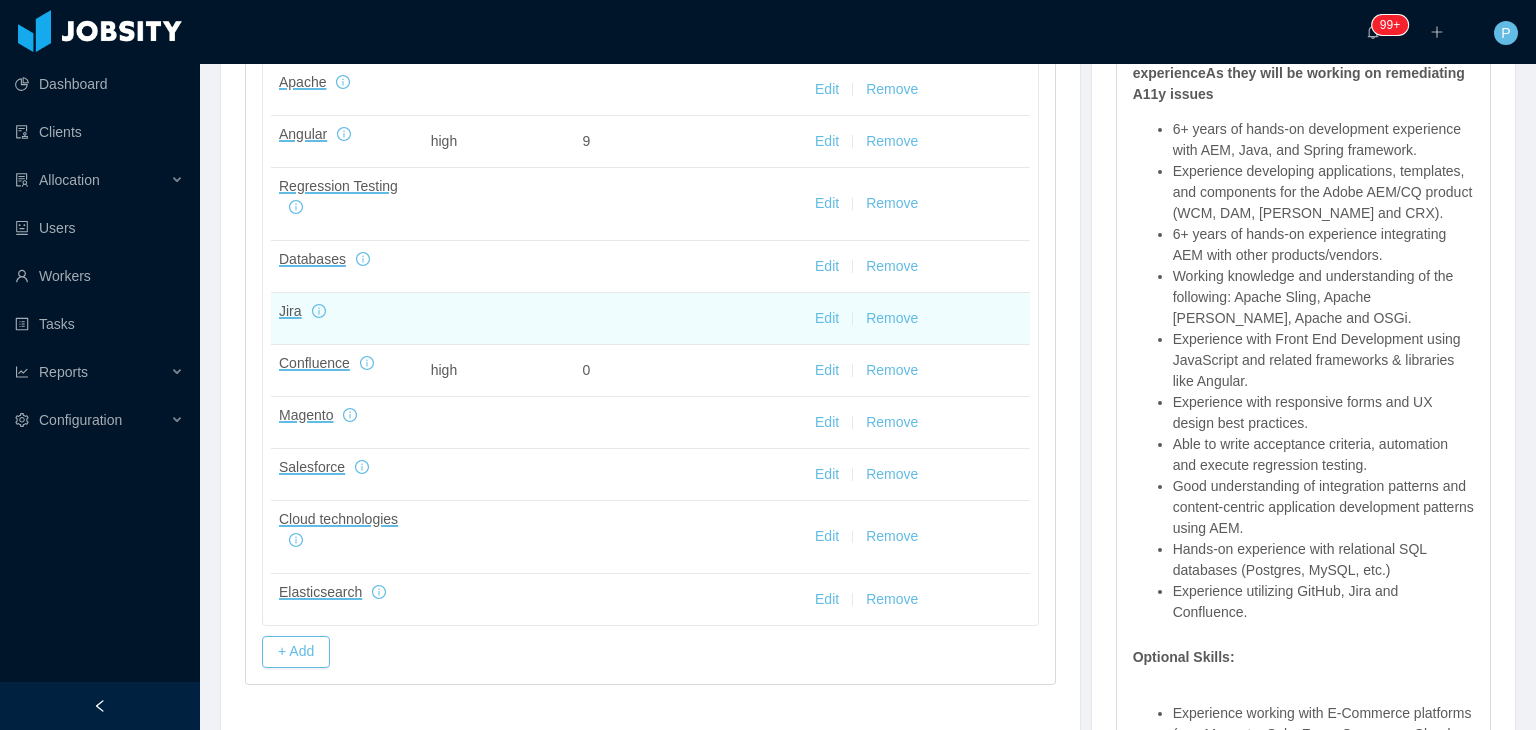 click on "Edit" at bounding box center [827, 318] 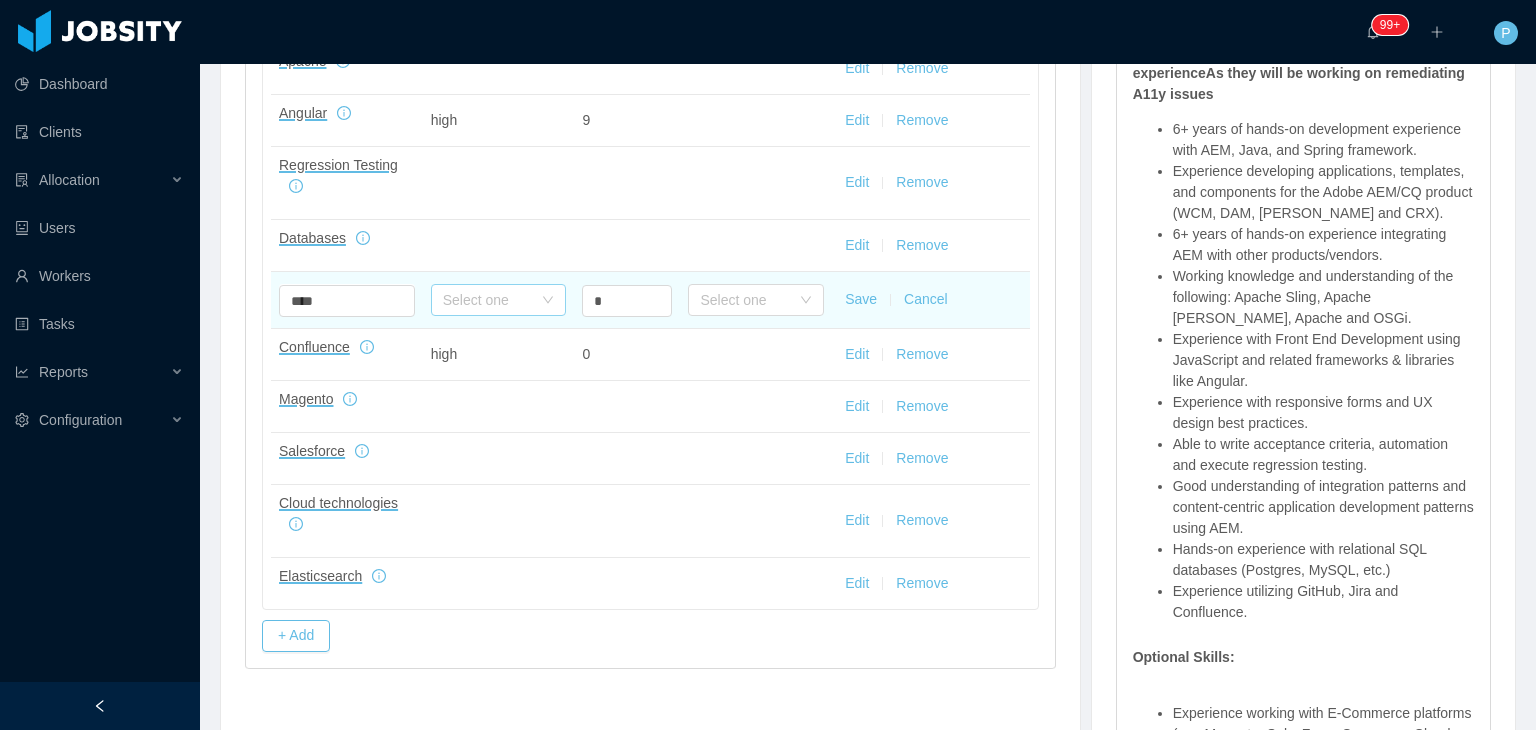 click on "Select one" at bounding box center [488, 300] 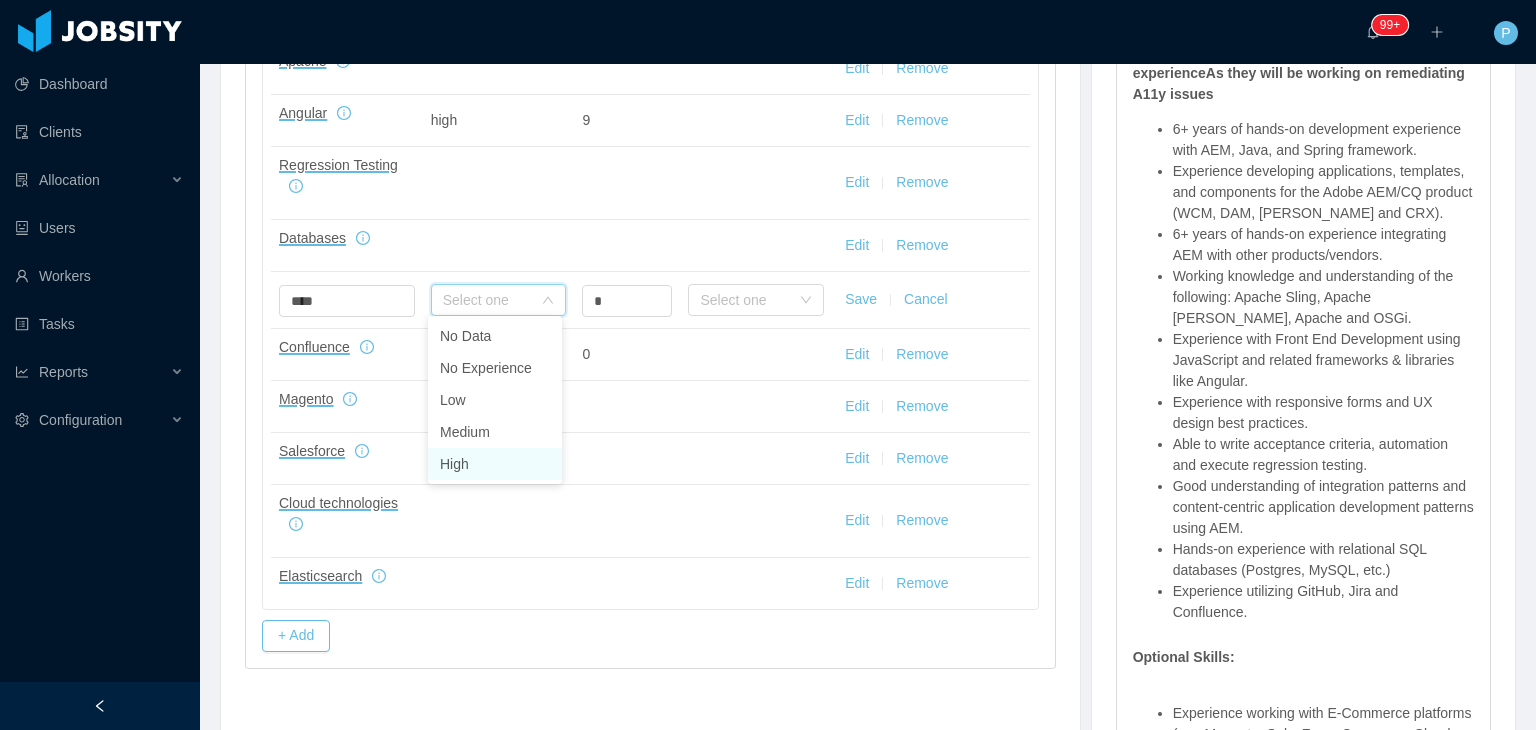 click on "High" at bounding box center [495, 464] 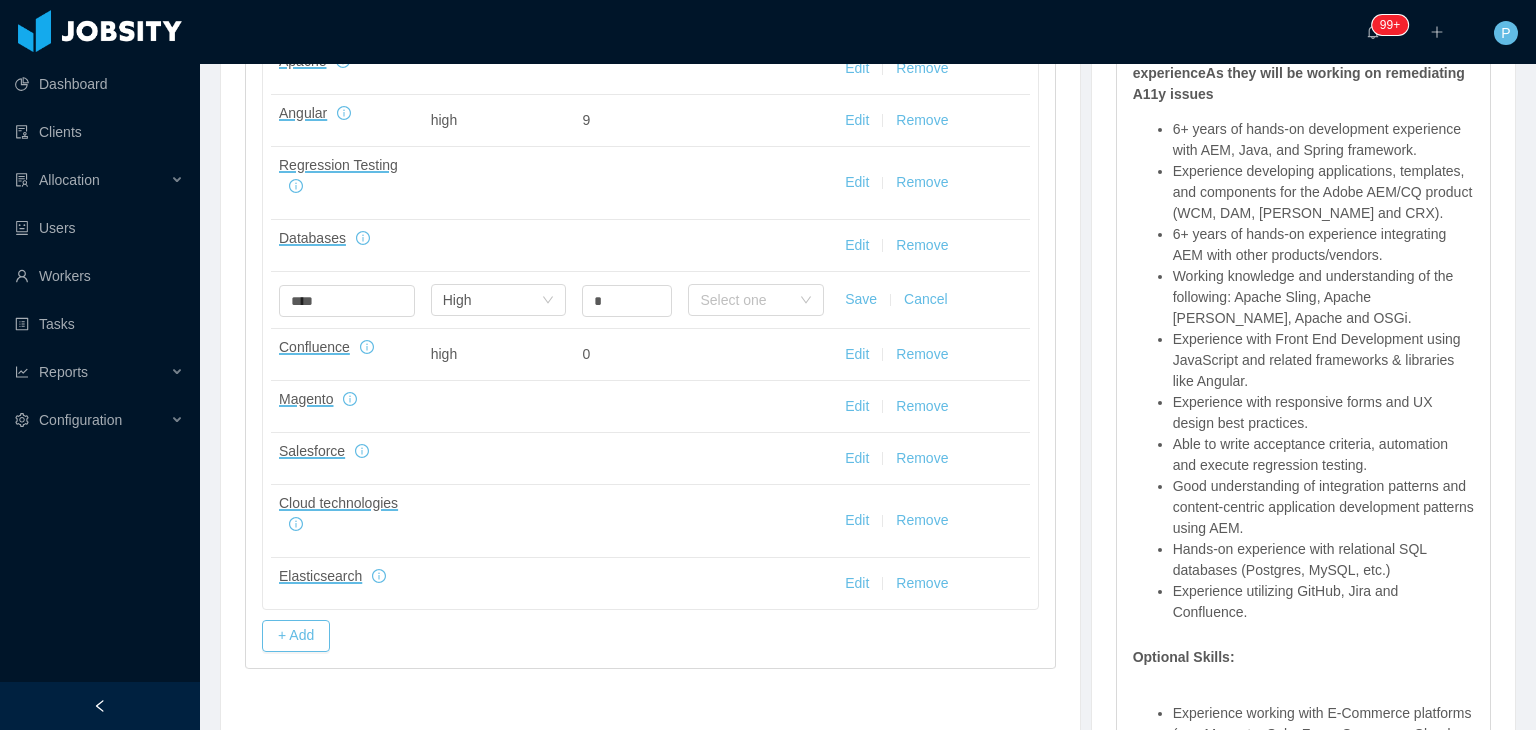 click on "Save Cancel" at bounding box center [931, 300] 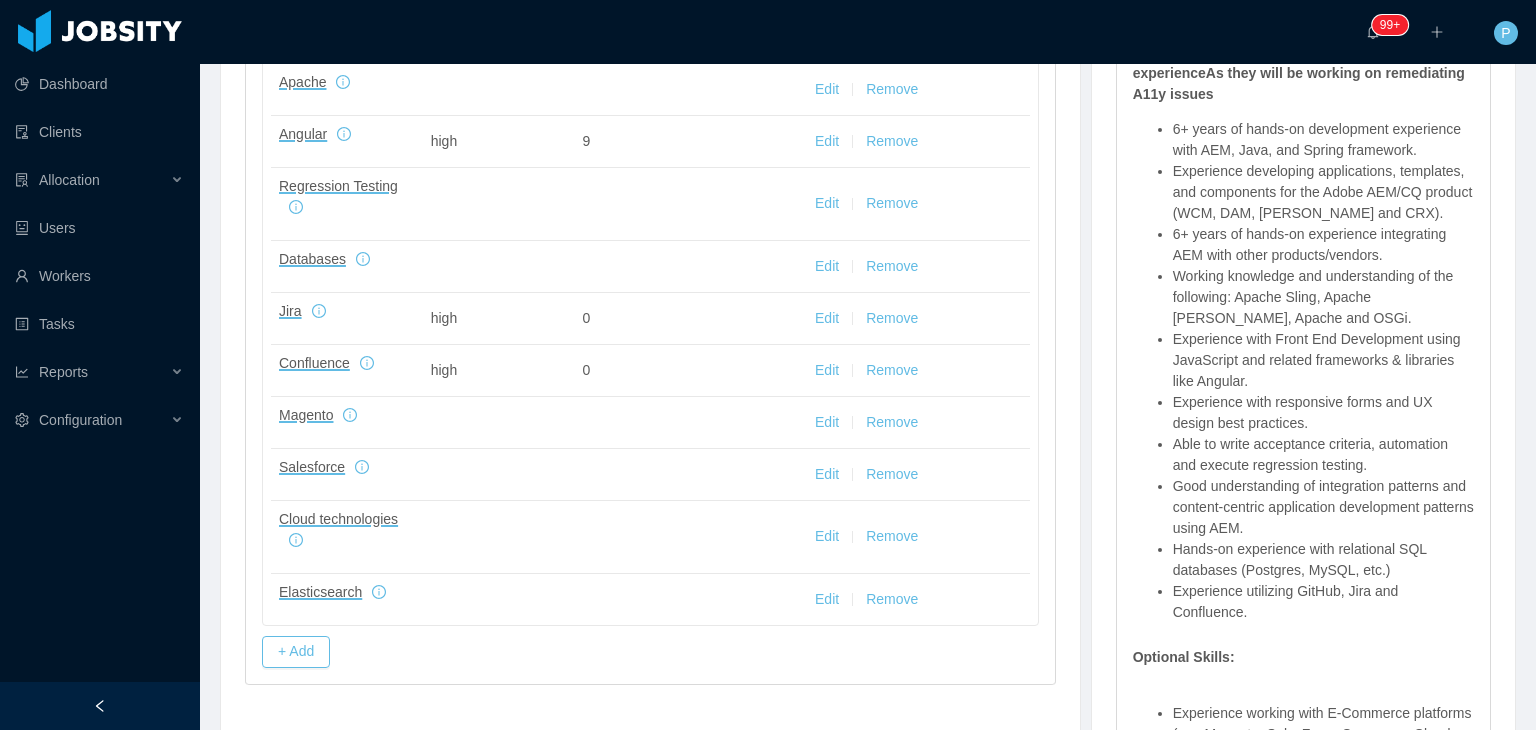 click on "Antonio Barria mbarriajoostw@gmail.com Worker Status:   Candidate Software development AEM Developer Recruiter:  Paola Cóndor Andrade   Opening Mapping Map Opening McGraw-Hill - AEM Developer [Vijay Yadav] Skills: Java Spring Framework WCM DAM CRX Apache OSGi Javascript Angular UX Regression Testing SQL Databases MySQL Jira Confluence Magento Salesforce Cloud technologies Elasticsearch Jenkins CIrcleCI Soft Skills: No Soft Skills Mandatory Skills:  Latest request by Vijay (to be confirmed by sales) Let's focus on the frontend experienceAs they will be working on remediating A11y issues
6+ years of hands-on development experience with AEM, Java, and Spring framework.
Experience developing applications, templates, and components for the Adobe AEM/CQ product (WCM, DAM, Felix and CRX).
6+ years of hands-on experience integrating AEM with other products/vendors.
Working knowledge and understanding of the following: Apache Sling, Apache Felix, Apache and OSGi.
Optional Skills:" at bounding box center (1303, 400) 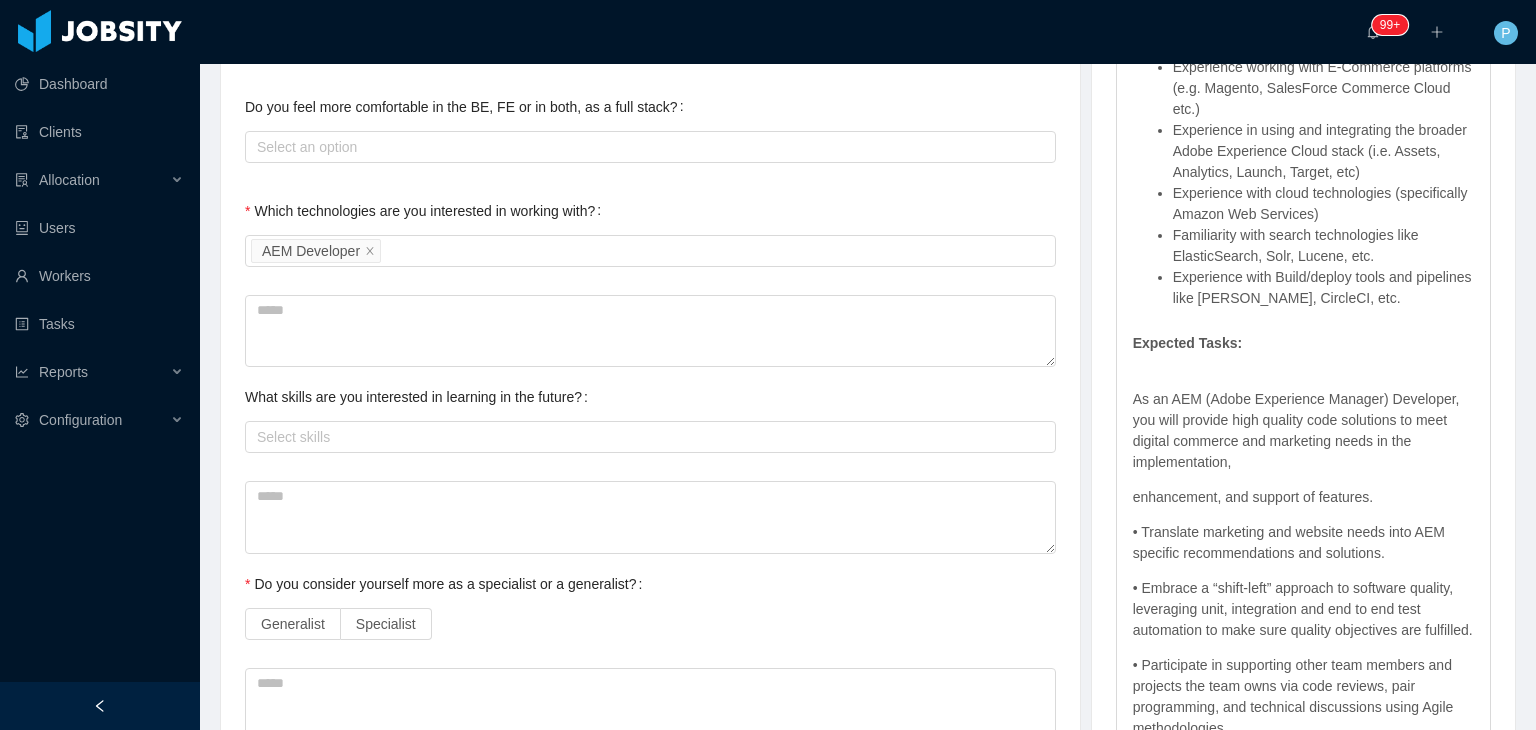 scroll, scrollTop: 1570, scrollLeft: 0, axis: vertical 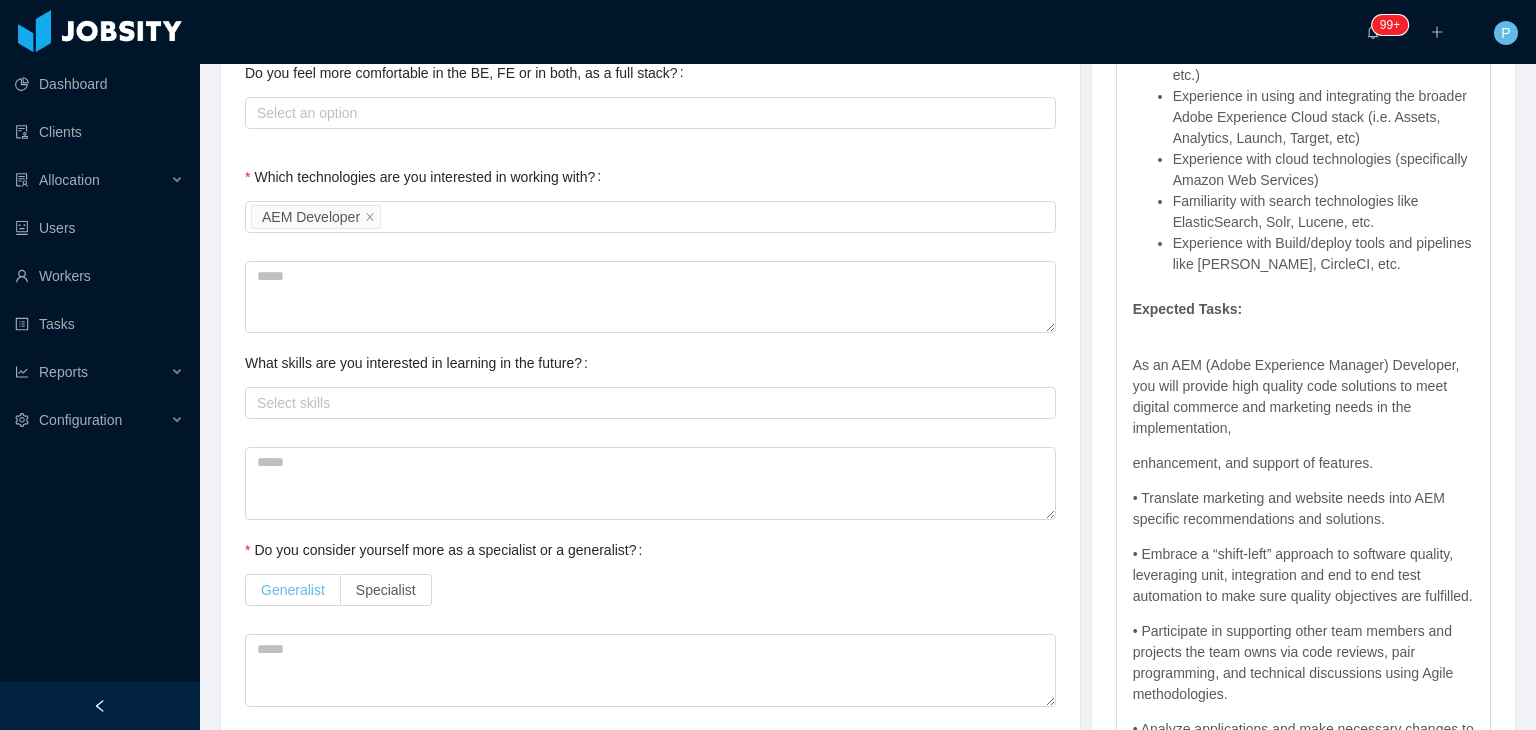click on "Generalist" at bounding box center [293, 590] 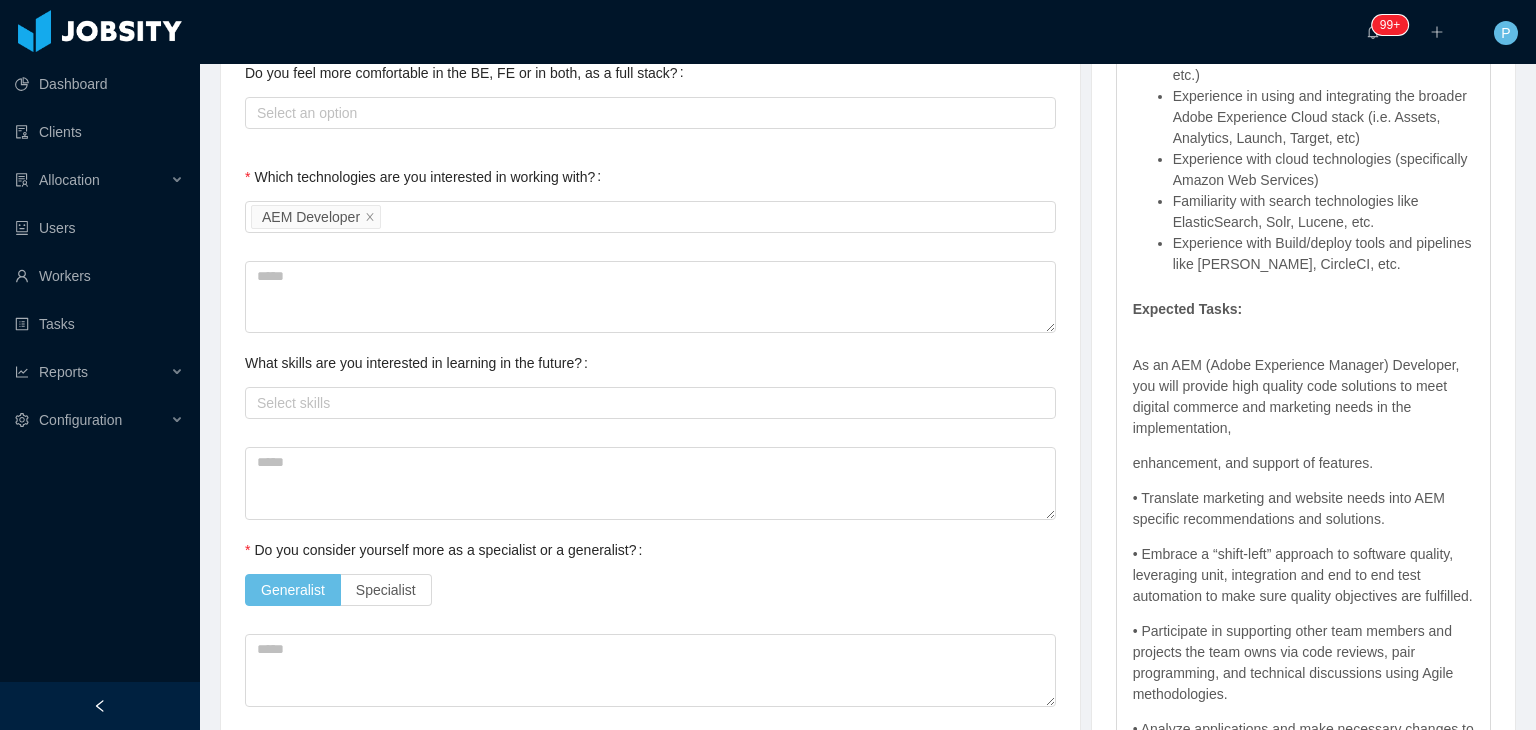 click on "Generalist Specialist" at bounding box center (650, 590) 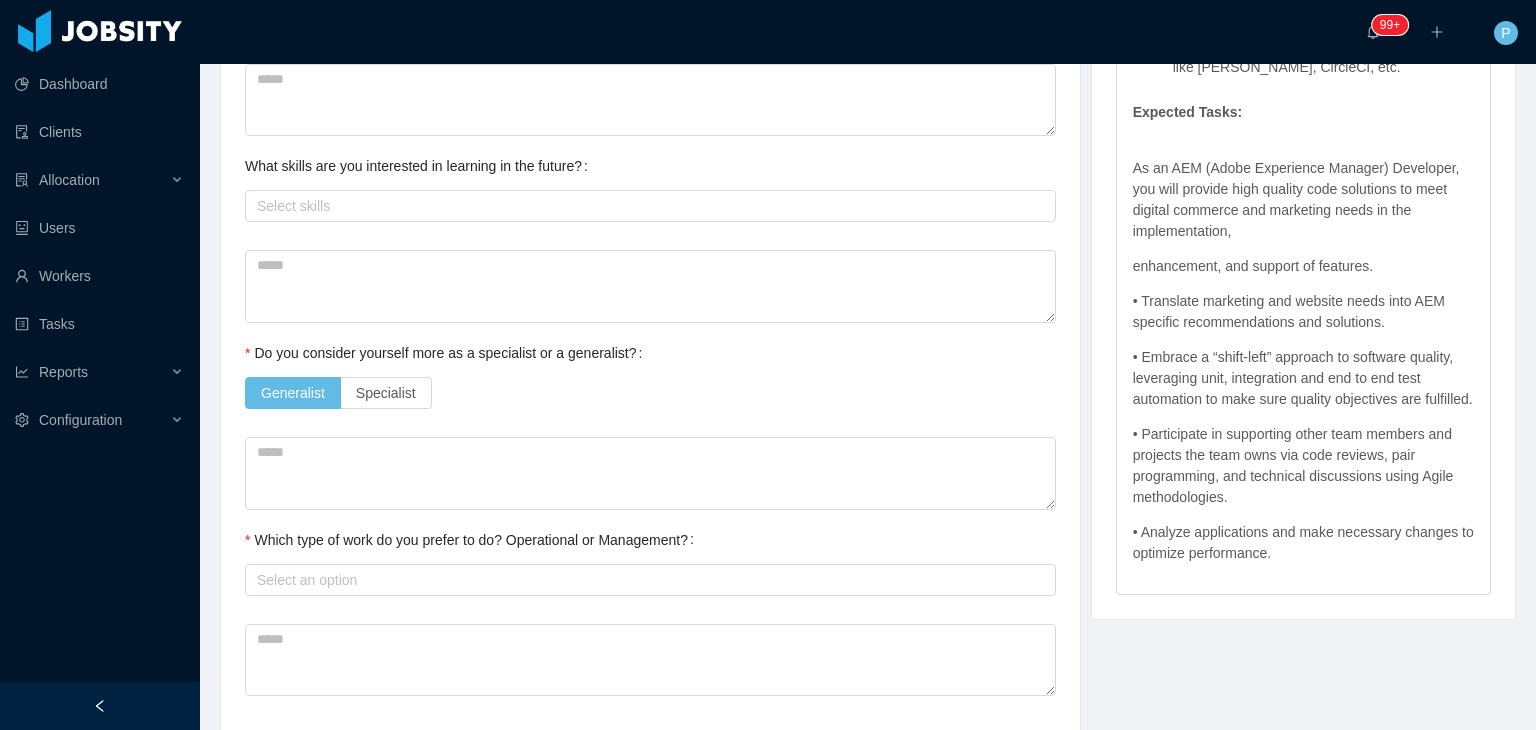 scroll, scrollTop: 1770, scrollLeft: 0, axis: vertical 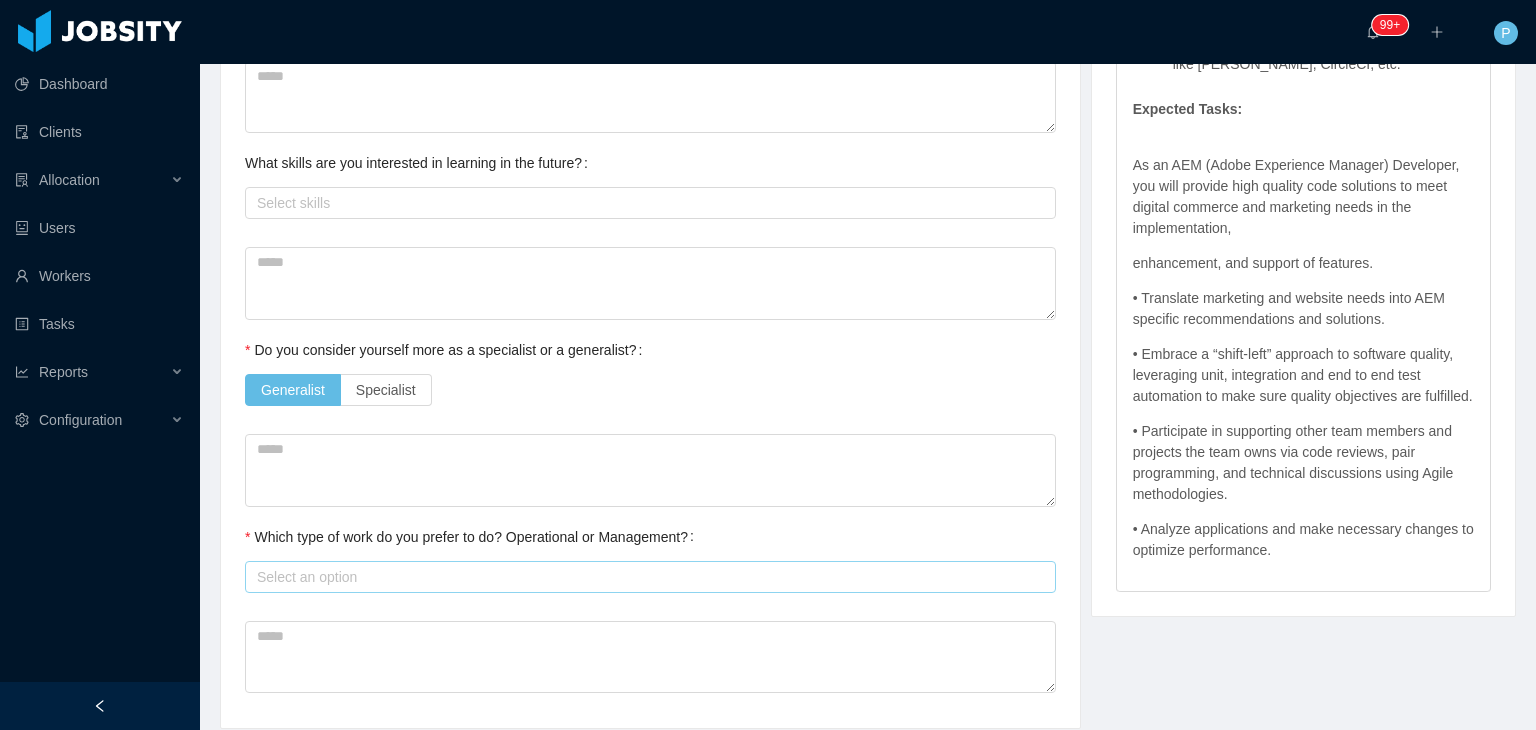 click on "Select an option" at bounding box center (646, 577) 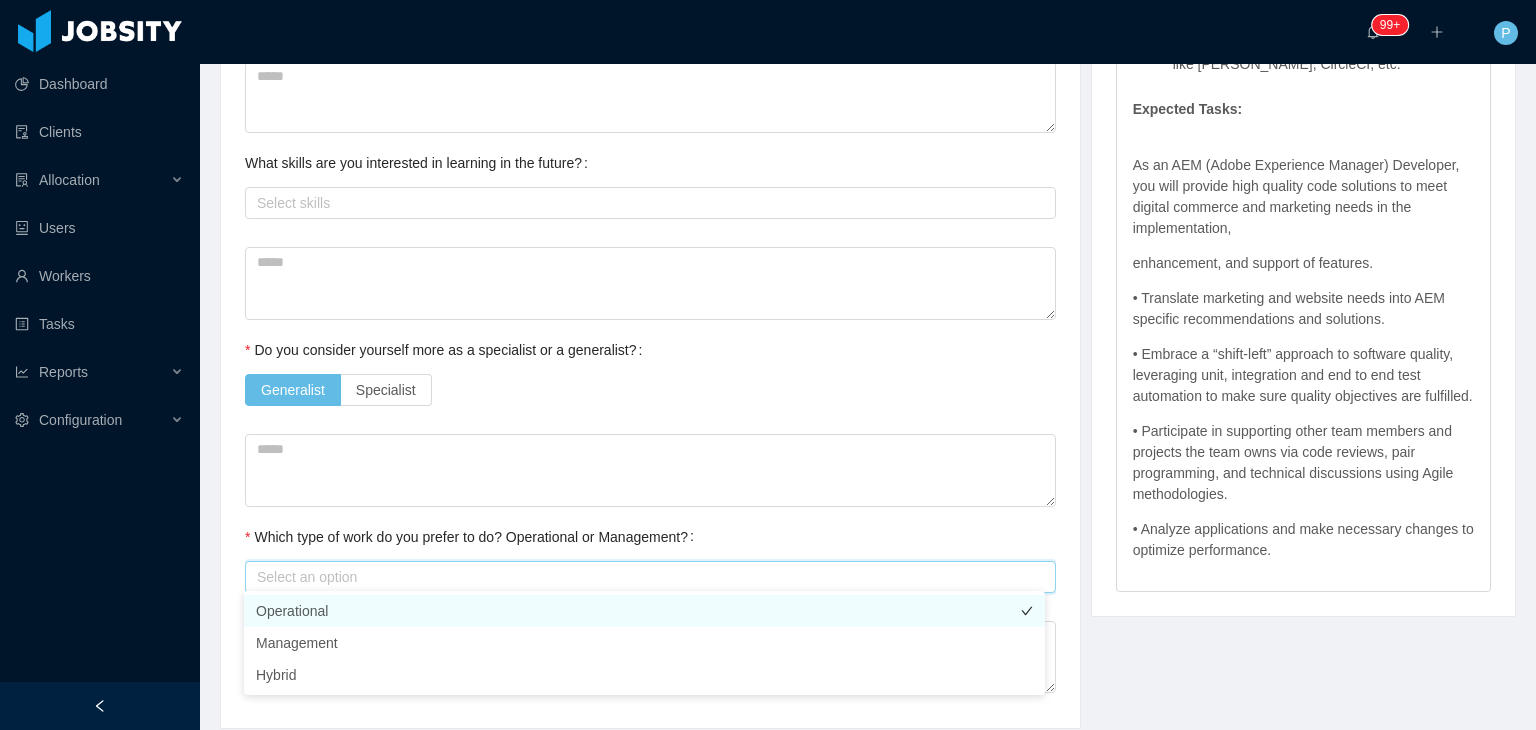 click on "Operational" at bounding box center [644, 611] 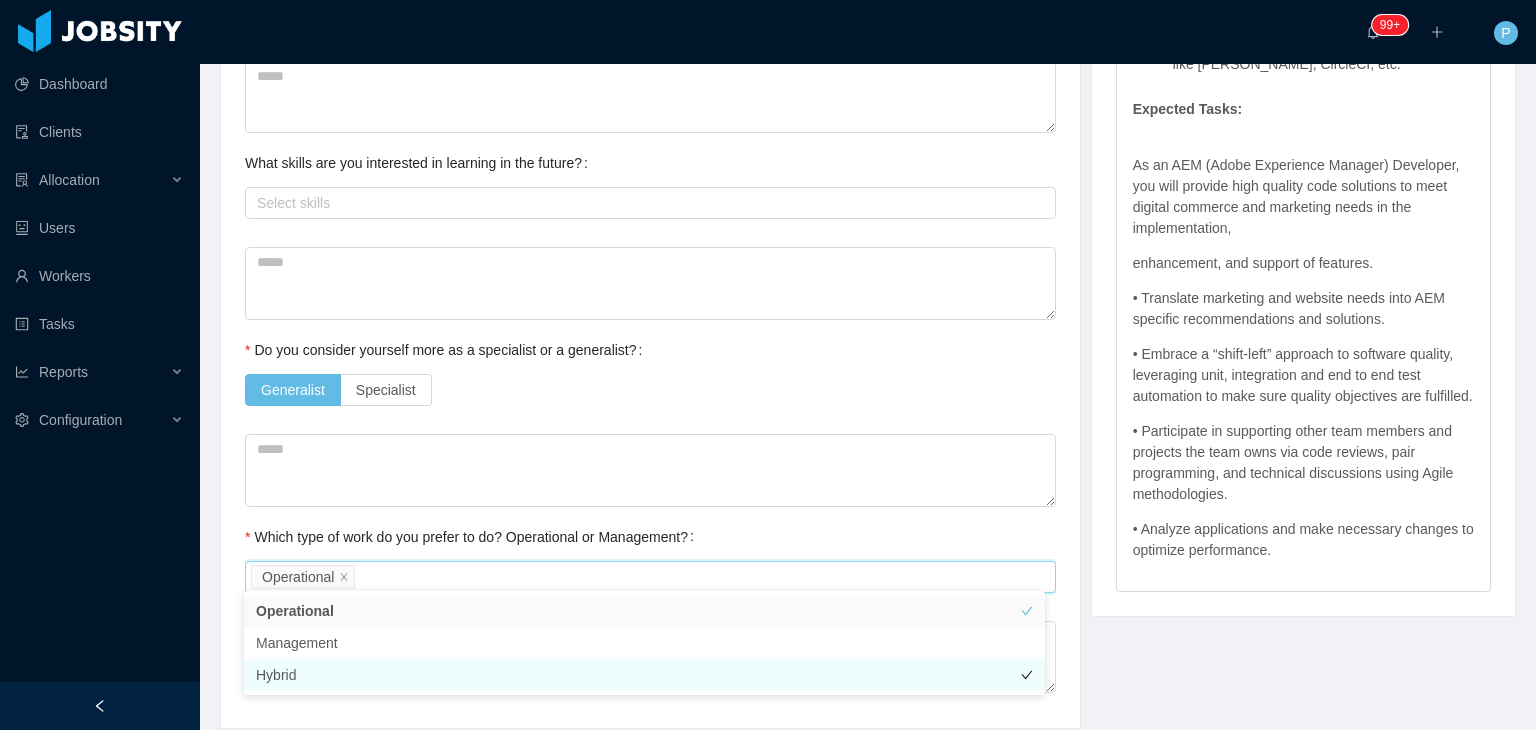 click on "Hybrid" at bounding box center (644, 675) 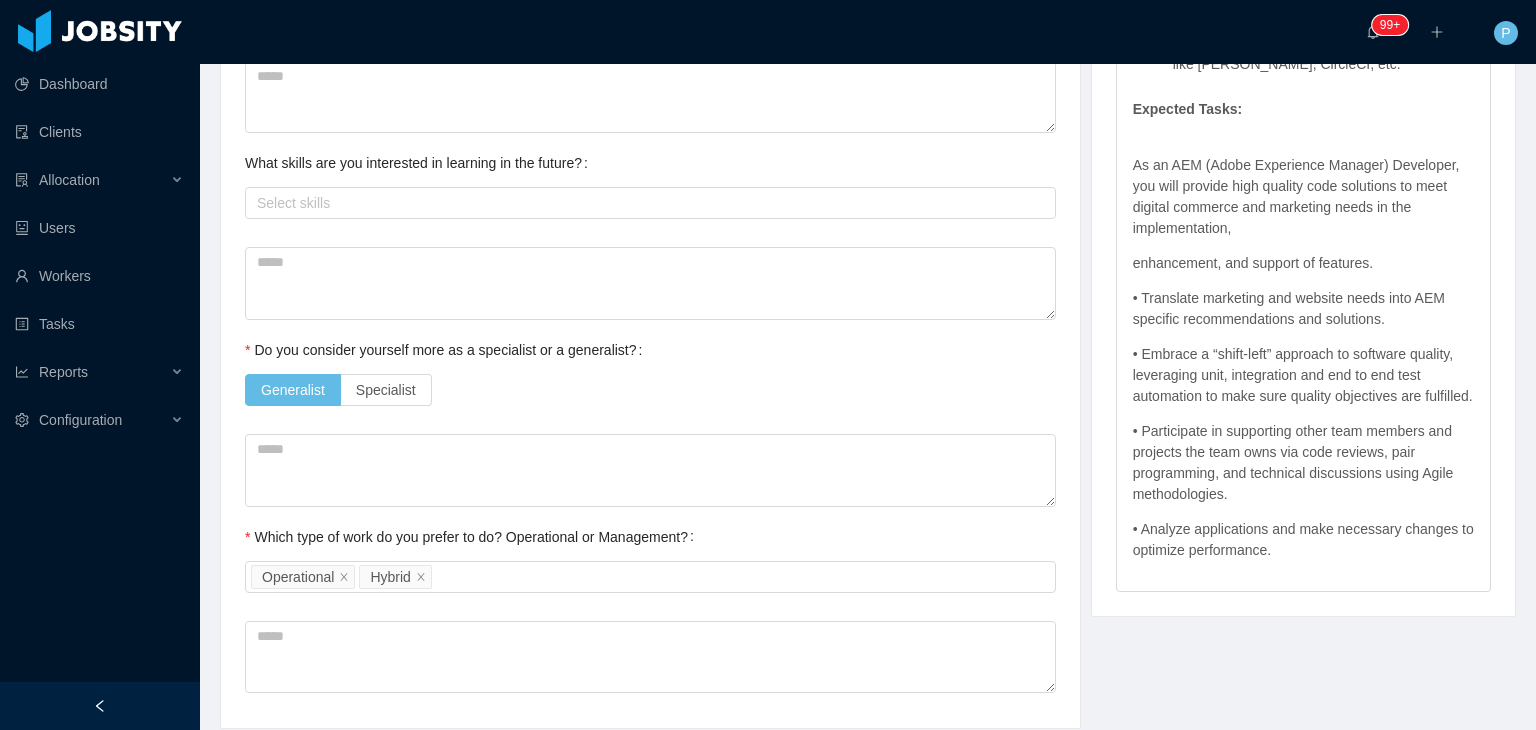click on "**********" at bounding box center [650, -424] 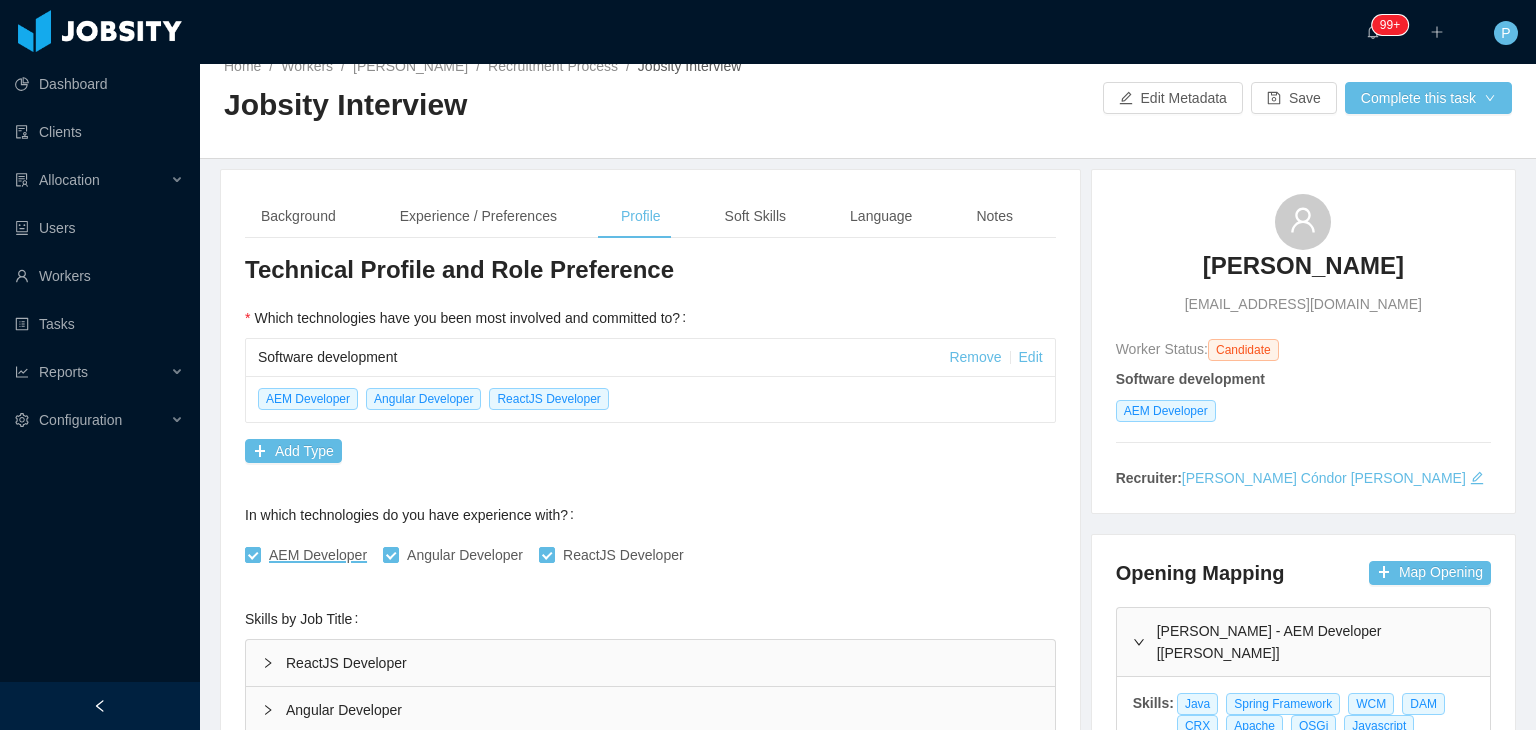 scroll, scrollTop: 0, scrollLeft: 0, axis: both 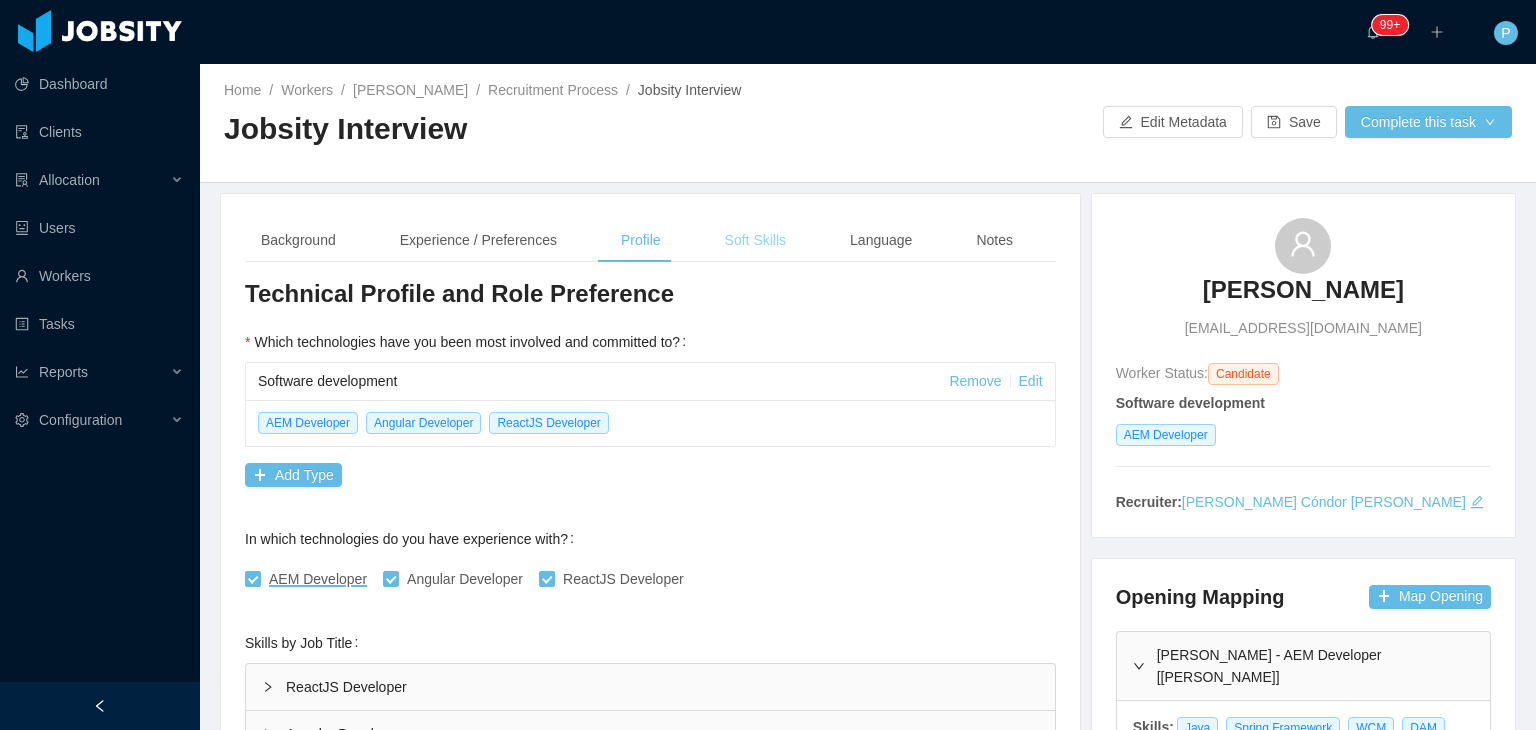 click on "Soft Skills" at bounding box center (755, 240) 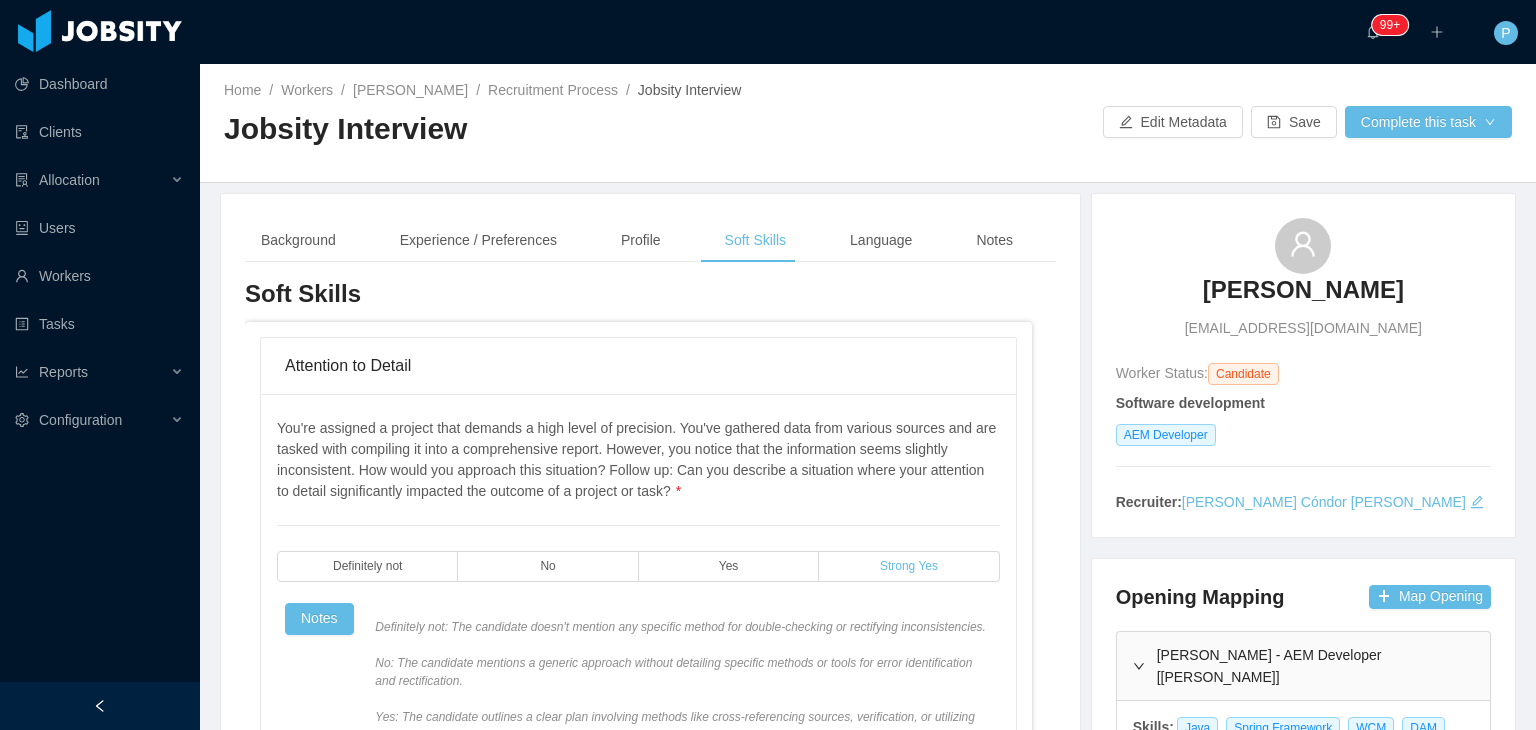click on "Strong Yes" at bounding box center [909, 566] 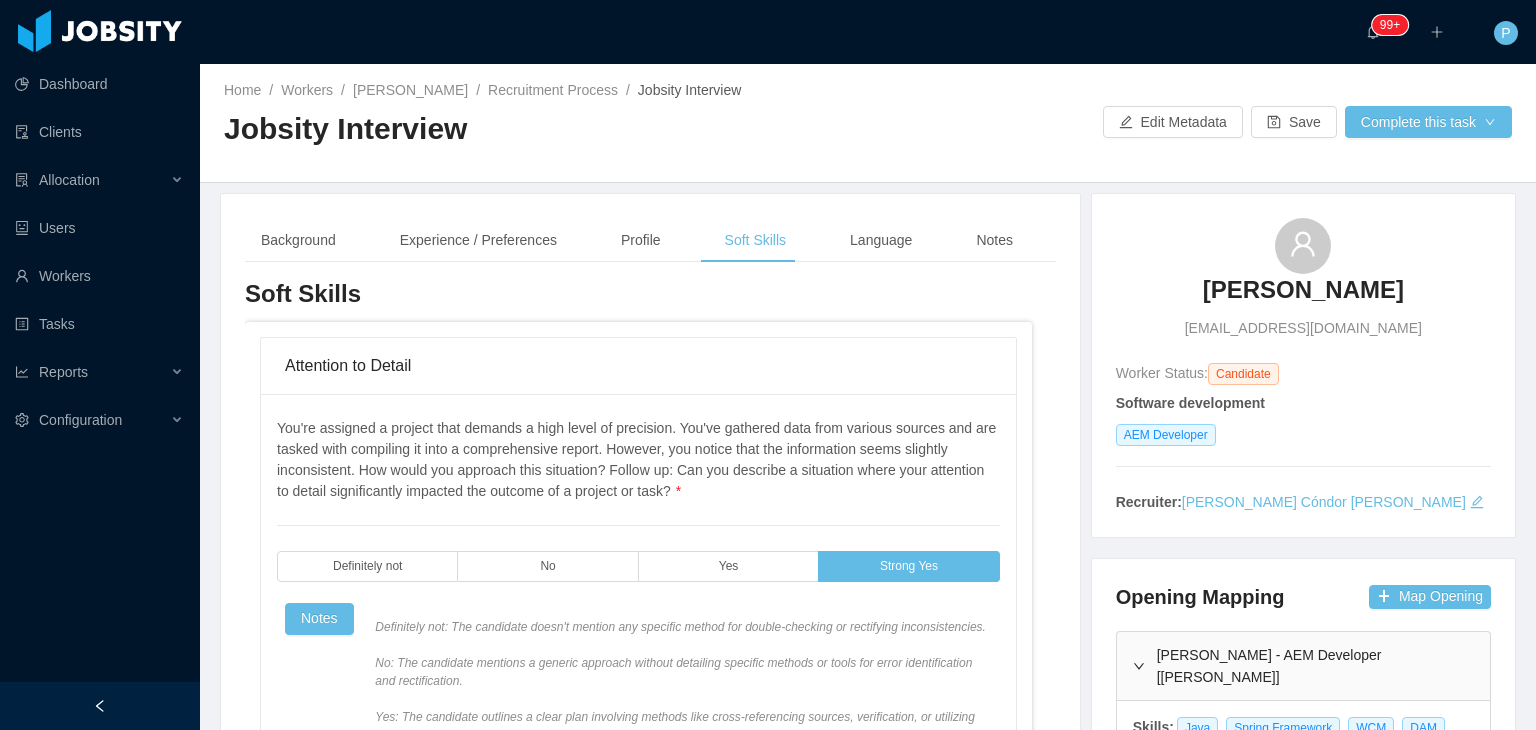 click on "You're assigned a project that demands a high level of precision. You've gathered data from various sources and are tasked with compiling it into a comprehensive report. However, you notice that the information seems slightly inconsistent. How would you approach this situation? Follow up: Can you describe a situation where your attention to detail significantly impacted the outcome of a project or task? * Definitely not No Yes Strong Yes Notes" at bounding box center [638, 608] 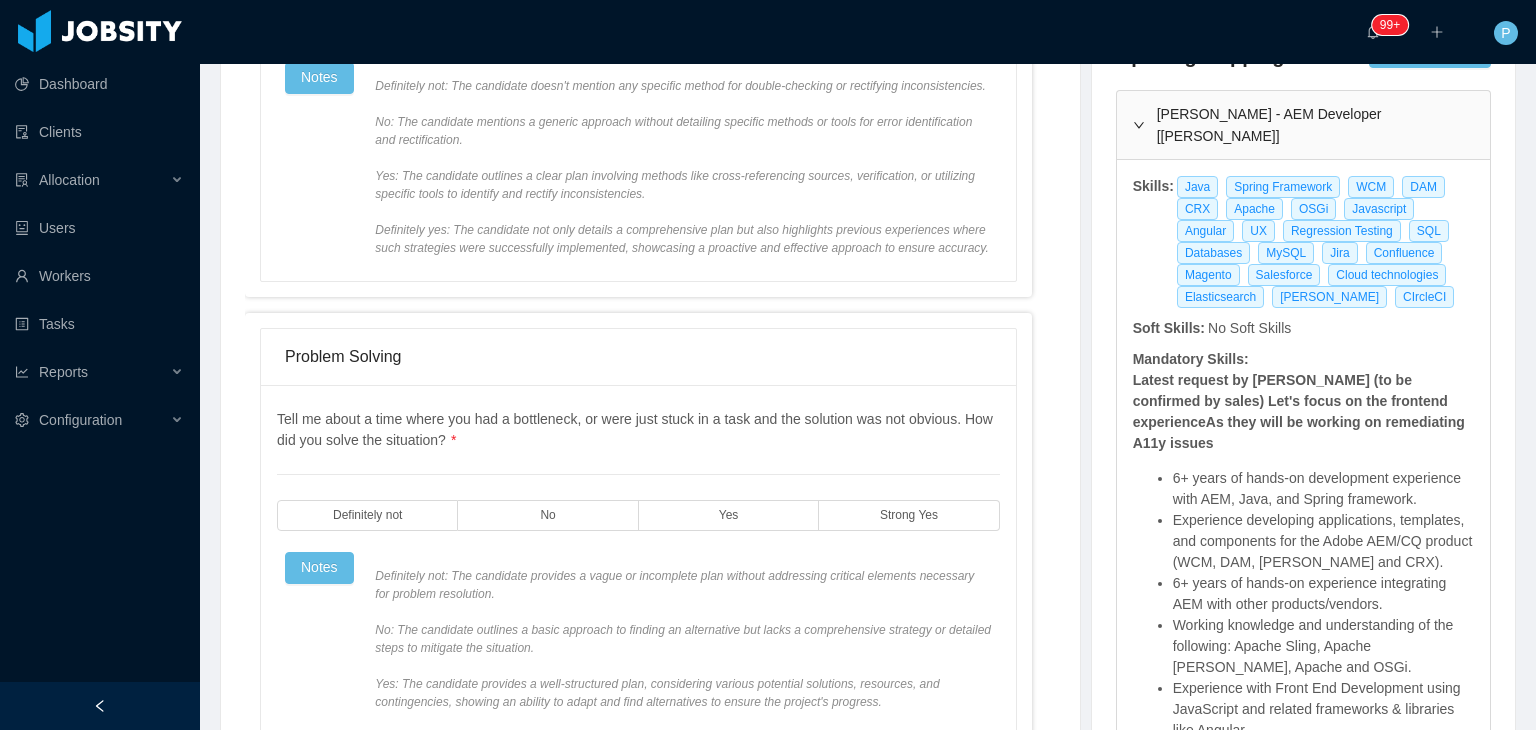 scroll, scrollTop: 640, scrollLeft: 0, axis: vertical 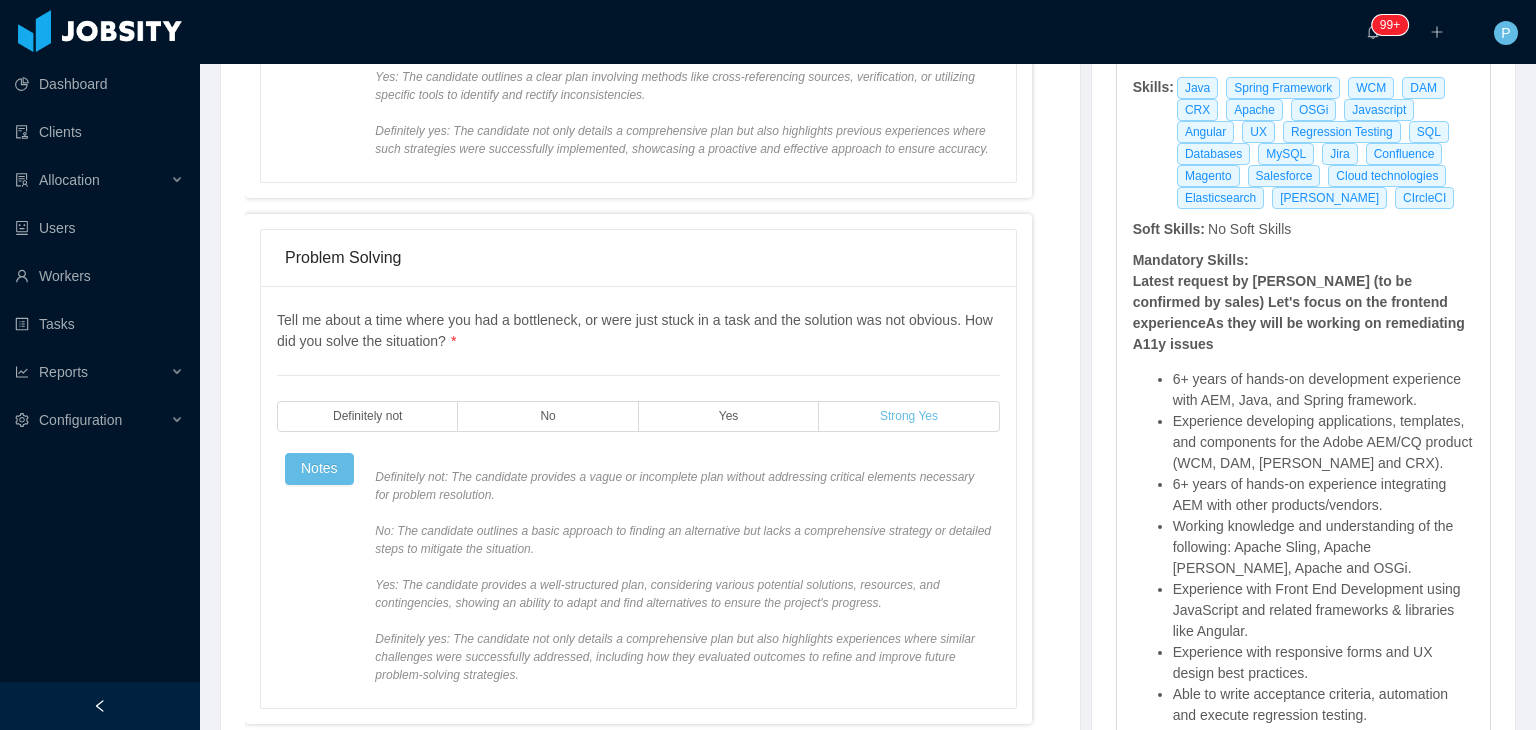 click on "Strong Yes" at bounding box center [909, 416] 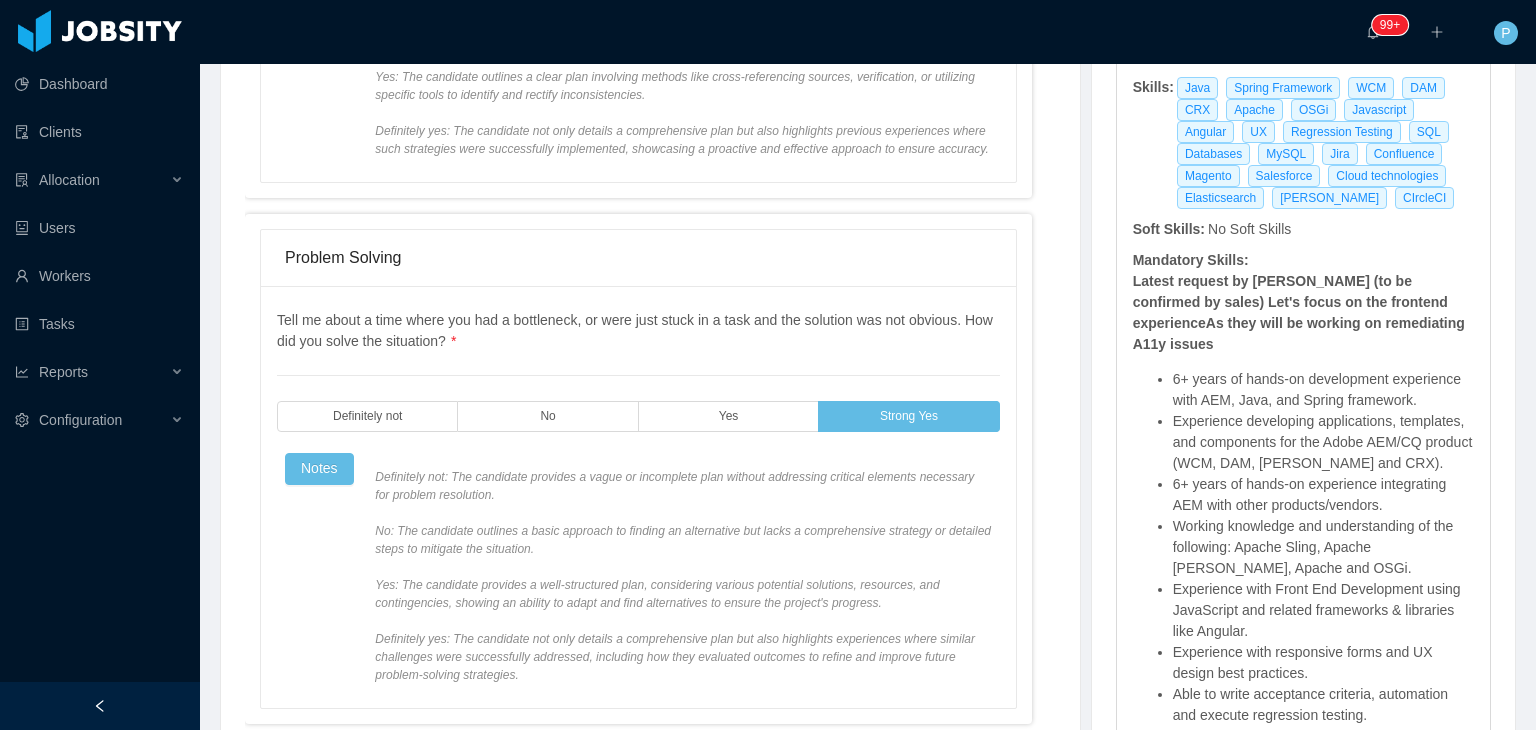 click on "Tell me about a time where you had a bottleneck, or were just stuck in a task and the solution was not obvious. How did you solve the situation? * Definitely not No Yes Strong Yes Notes Definitely not: The candidate provides a vague or incomplete plan without addressing critical elements necessary for problem resolution.
No: The candidate outlines a basic approach to finding an alternative but lacks a comprehensive strategy or detailed steps to mitigate the situation.
Yes: The candidate provides a well-structured plan, considering various potential solutions, resources, and contingencies, showing an ability to adapt and find alternatives to ensure the project's progress.
Definitely yes: The candidate not only details a comprehensive plan but also highlights experiences where similar challenges were successfully addressed, including how they evaluated outcomes to refine and improve future problem-solving strategies." at bounding box center [638, 497] 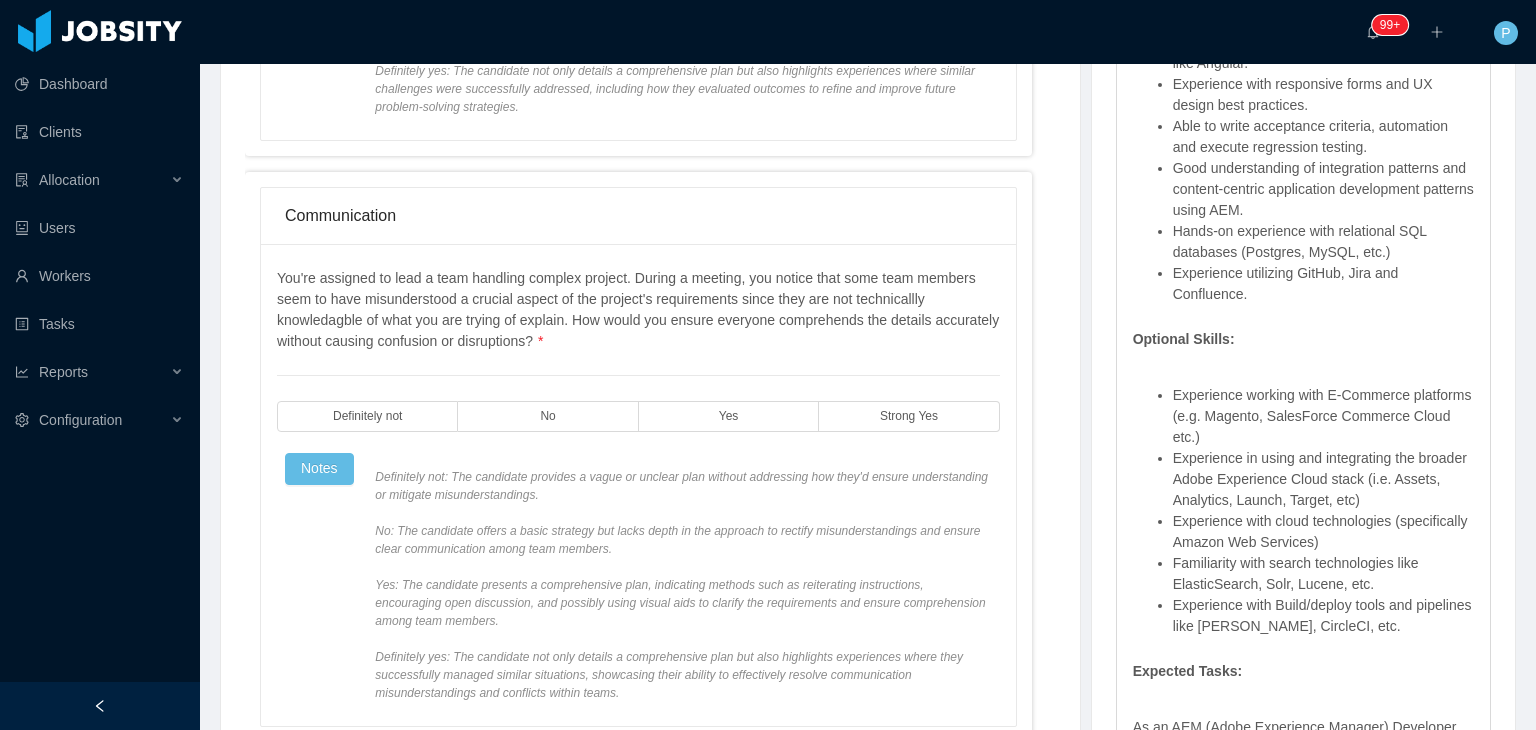 scroll, scrollTop: 1400, scrollLeft: 0, axis: vertical 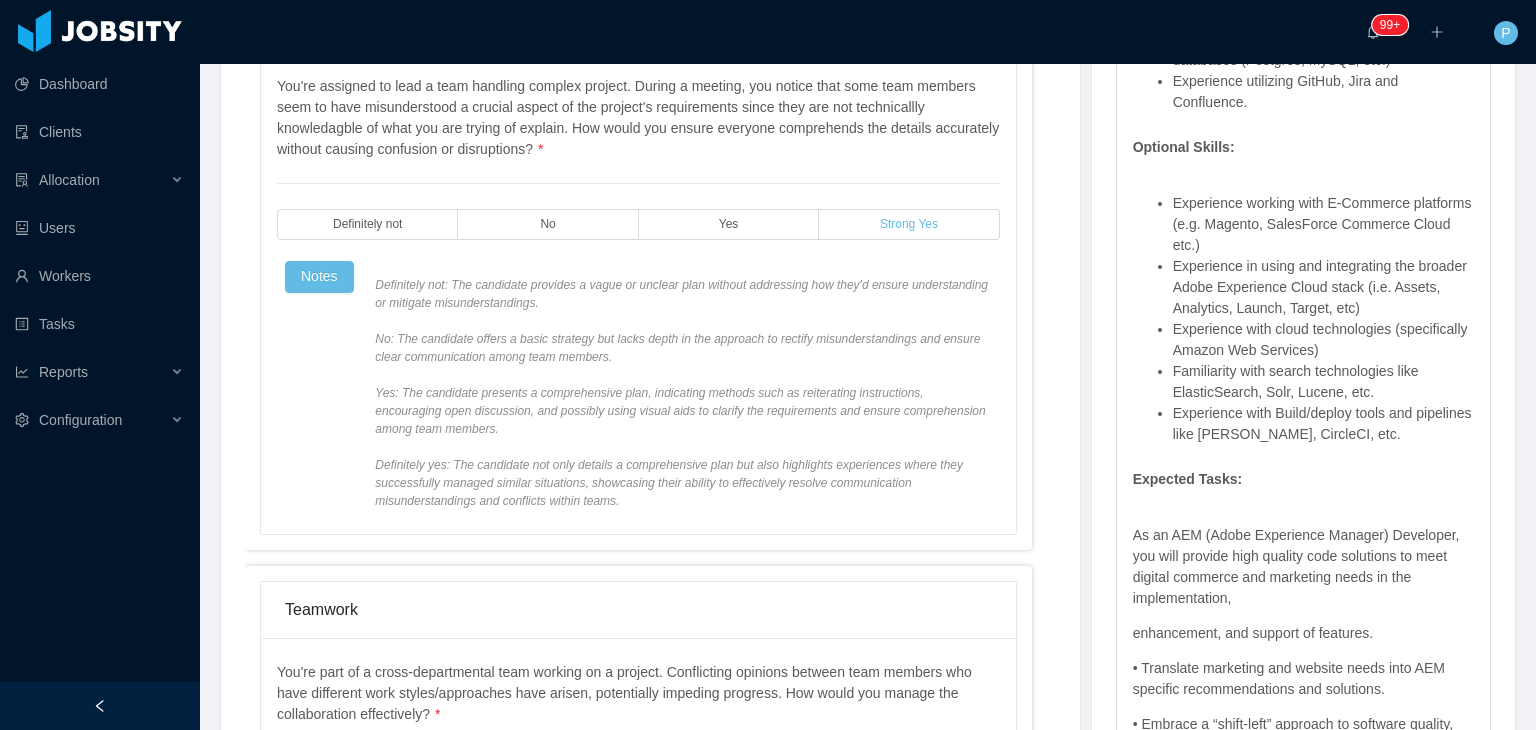 click on "Strong Yes" at bounding box center (909, 224) 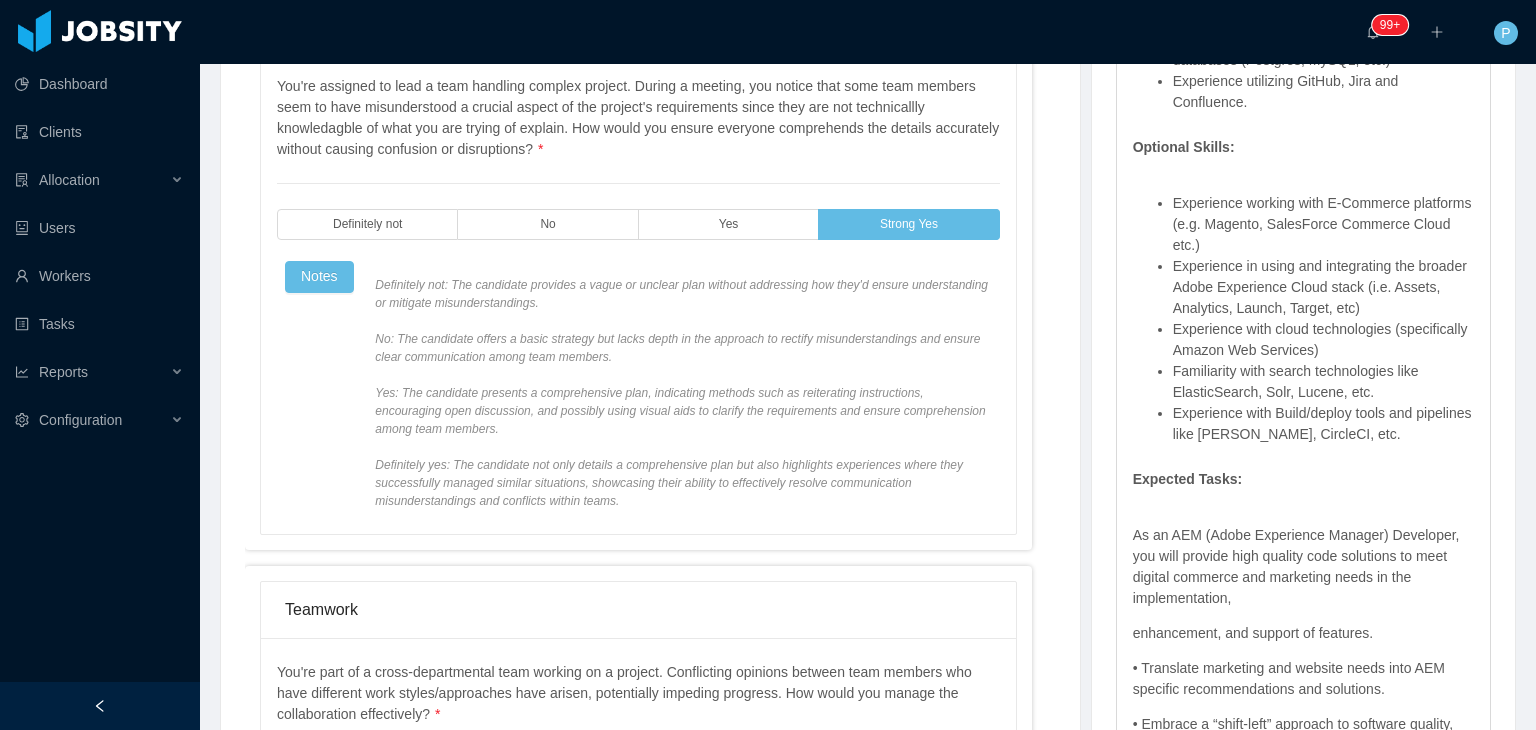 click on "Teamwork   You're part of a cross-departmental team working on a project. Conflicting opinions between team members who have different work styles/approaches have arisen, potentially impeding progress. How would you manage the collaboration effectively? * Definitely not No Yes Strong Yes Notes" at bounding box center (638, 831) 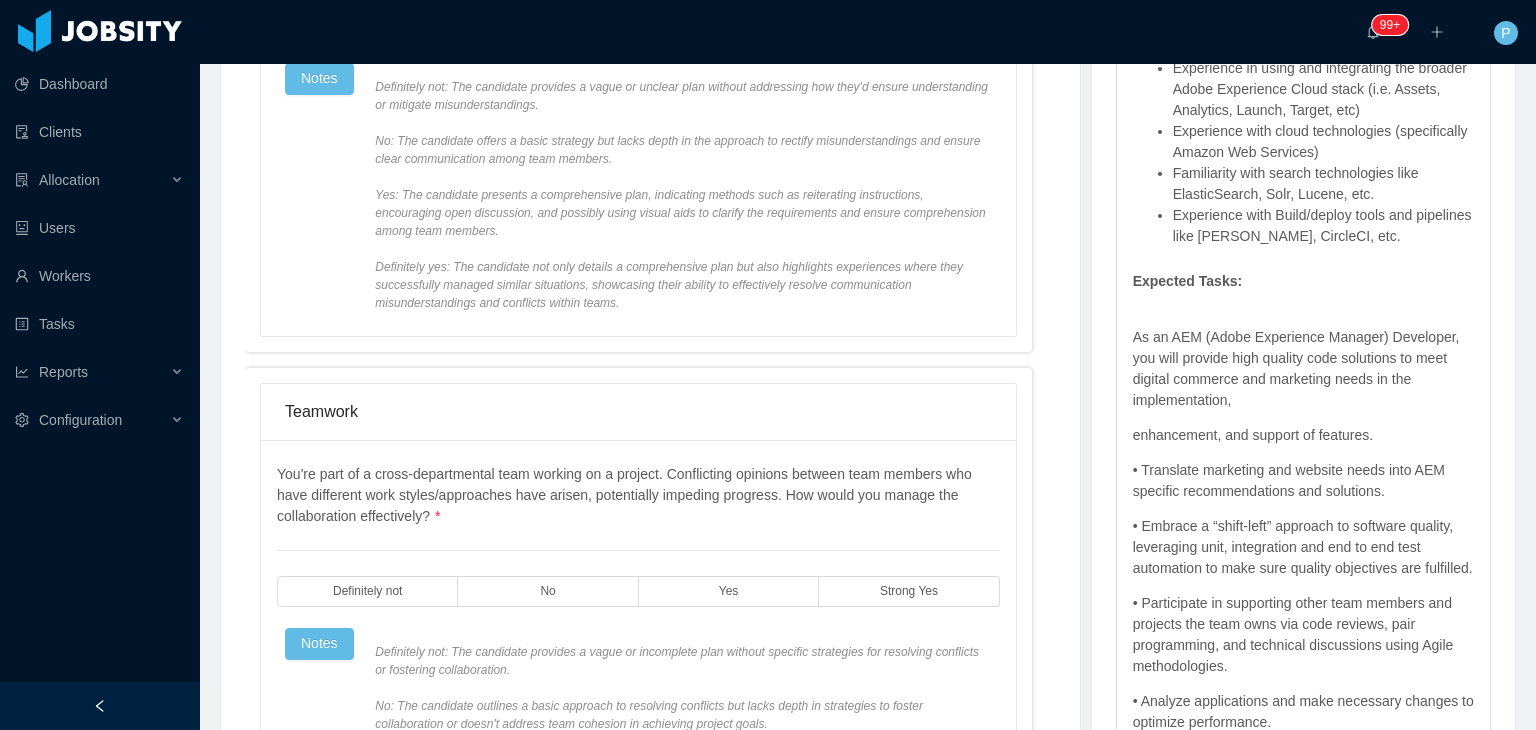 scroll, scrollTop: 1600, scrollLeft: 0, axis: vertical 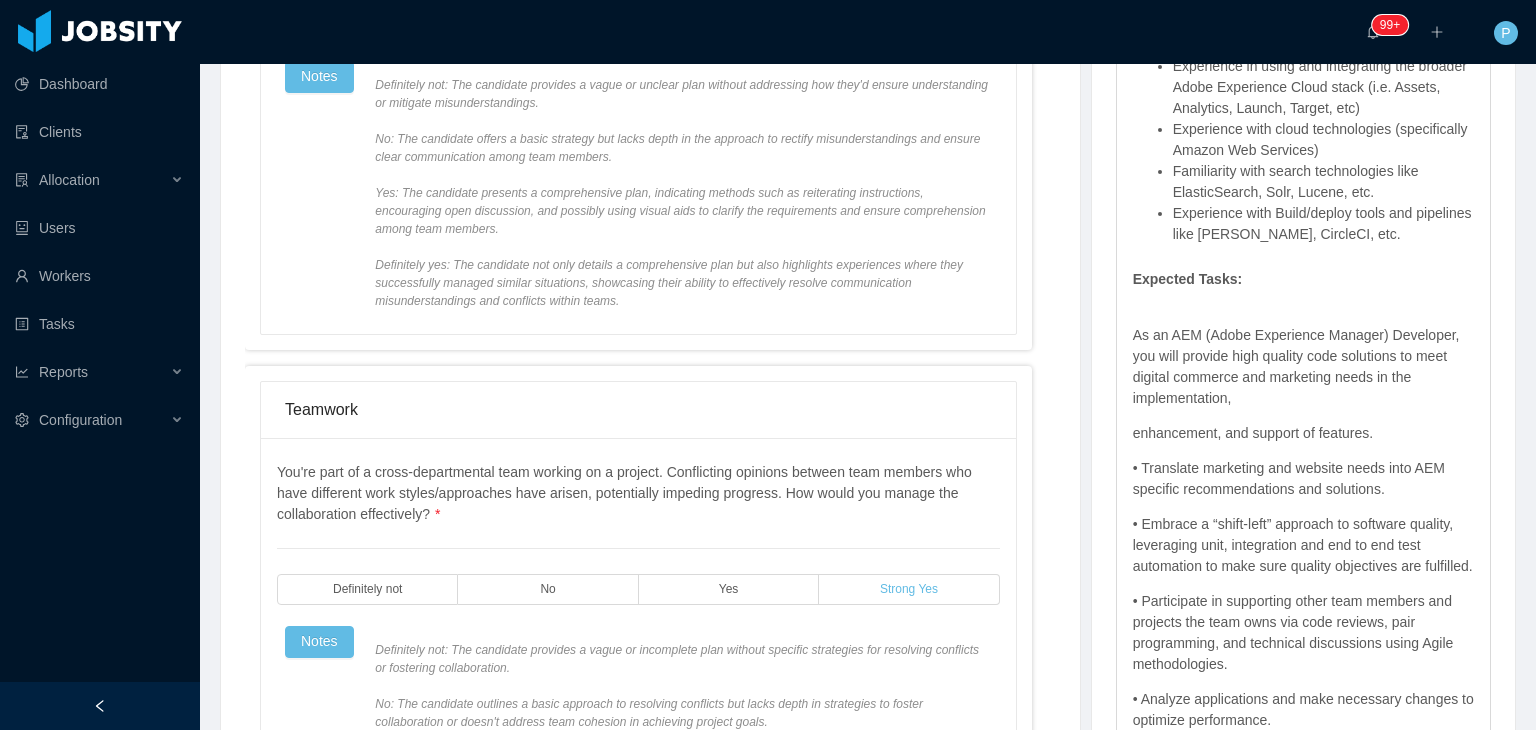 click on "Strong Yes" at bounding box center (909, 589) 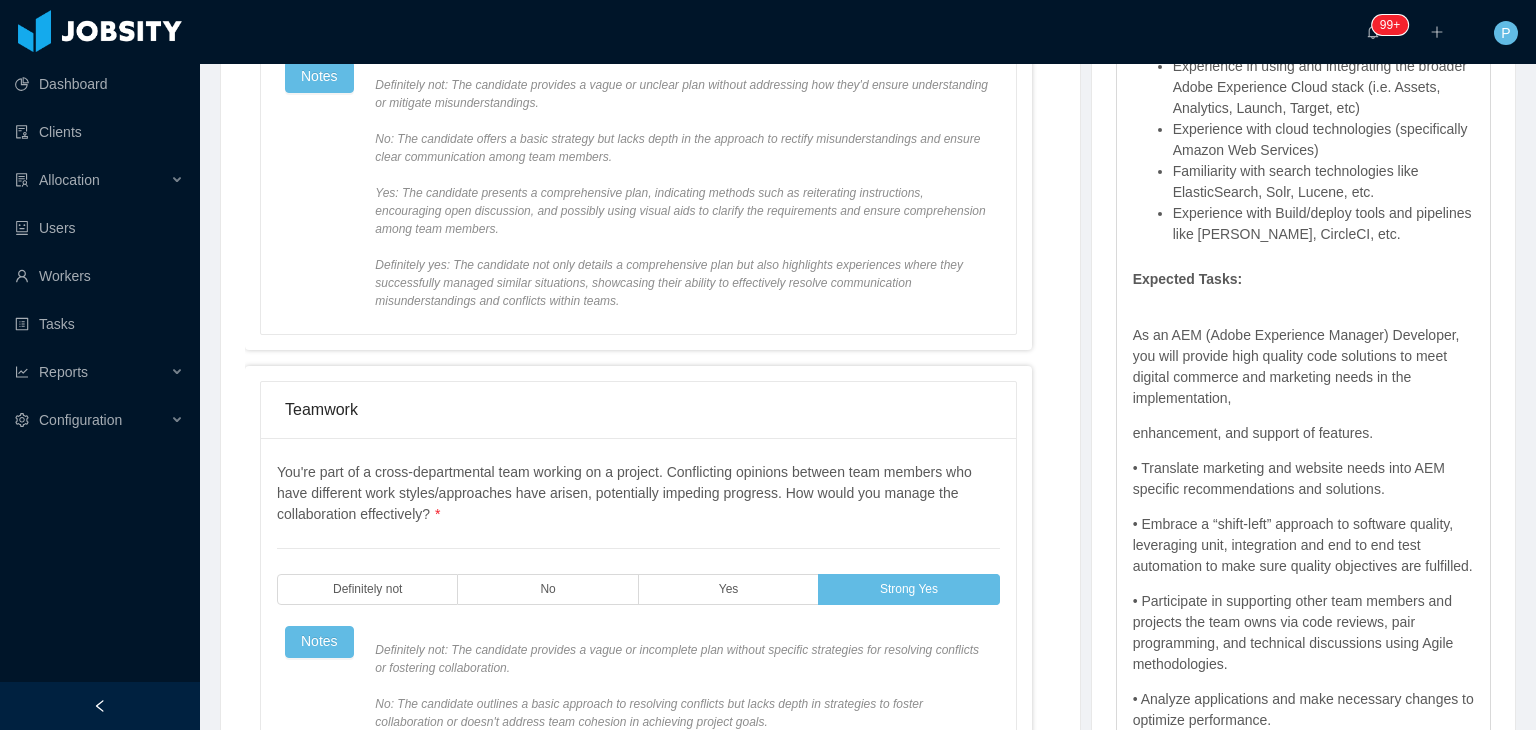 click on "**********" at bounding box center [650, -231] 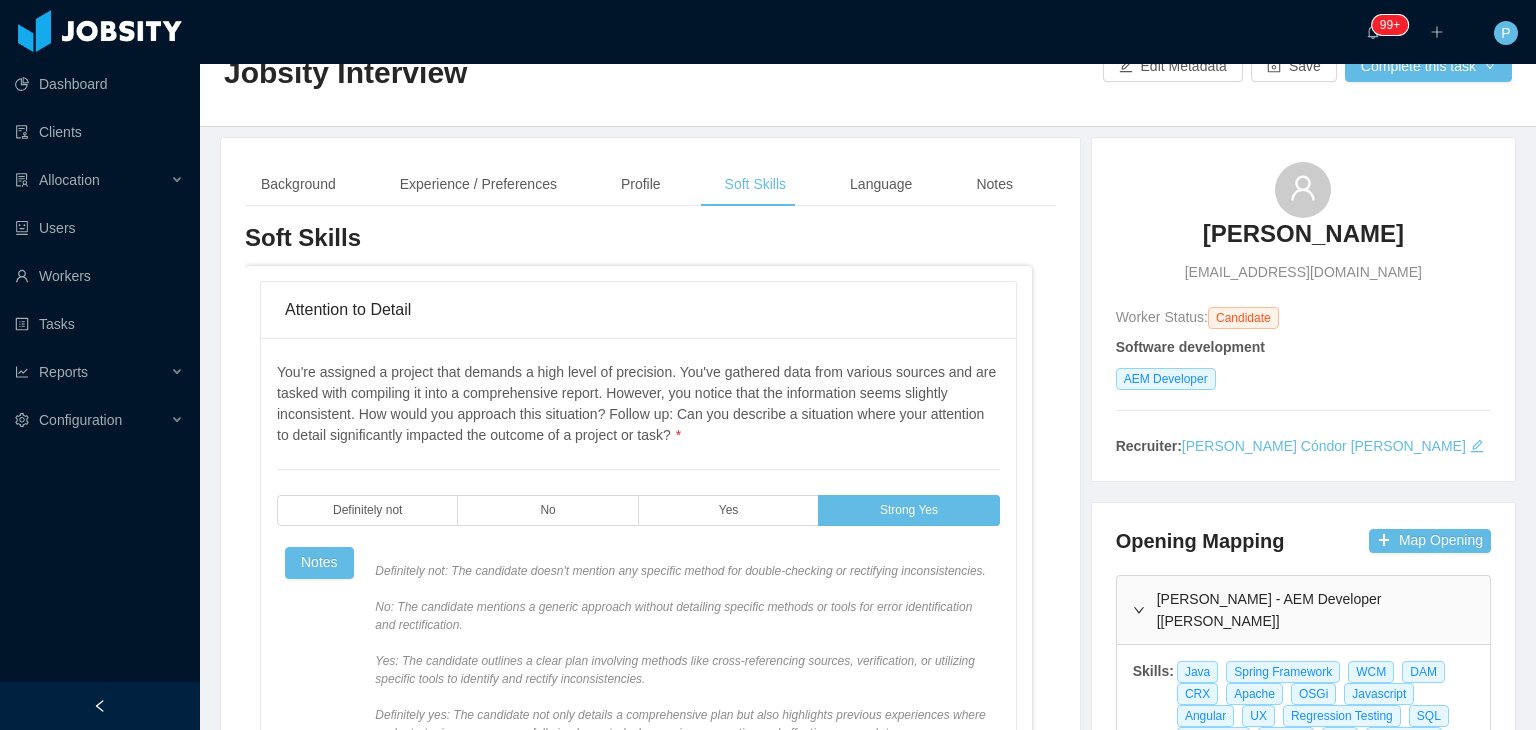 scroll, scrollTop: 0, scrollLeft: 0, axis: both 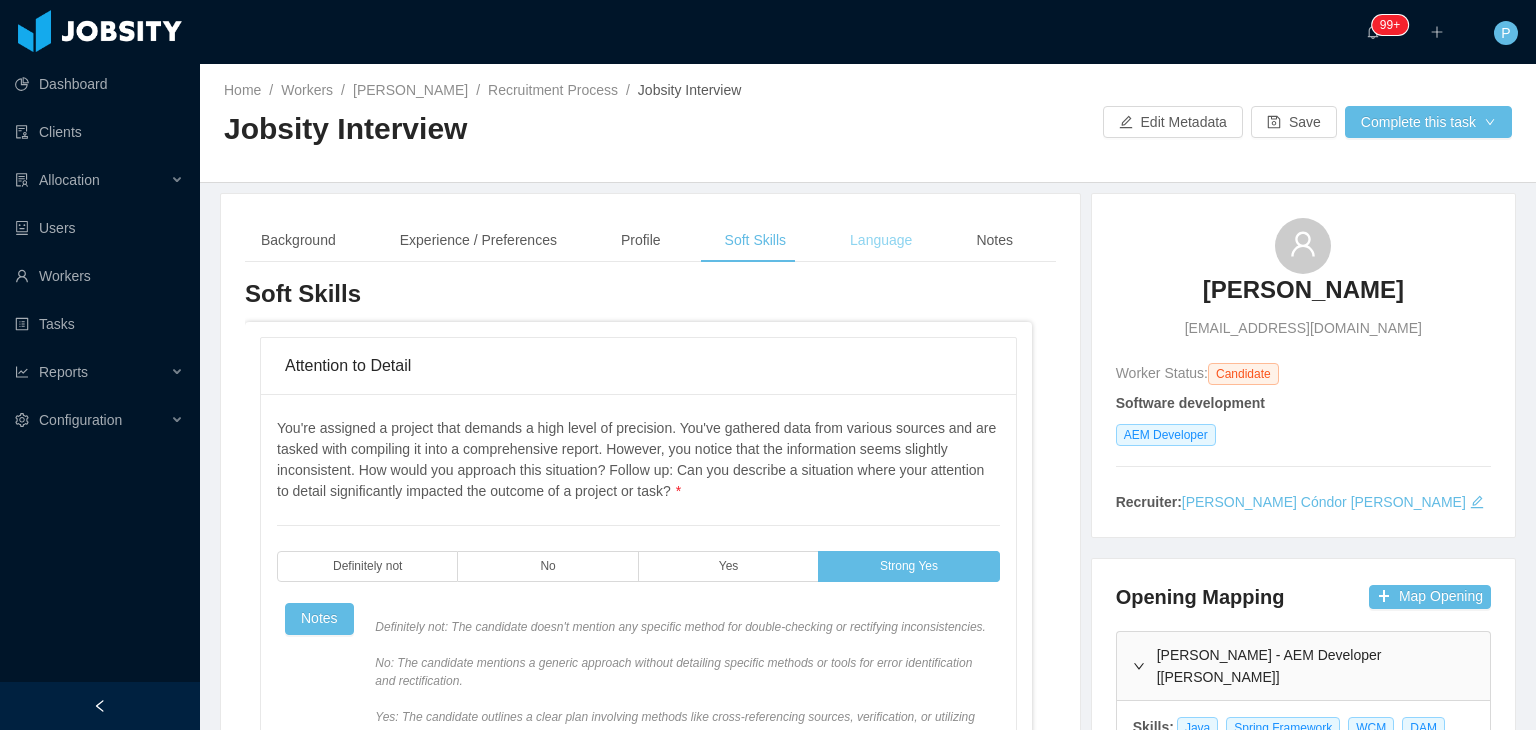 click on "Language" at bounding box center (881, 240) 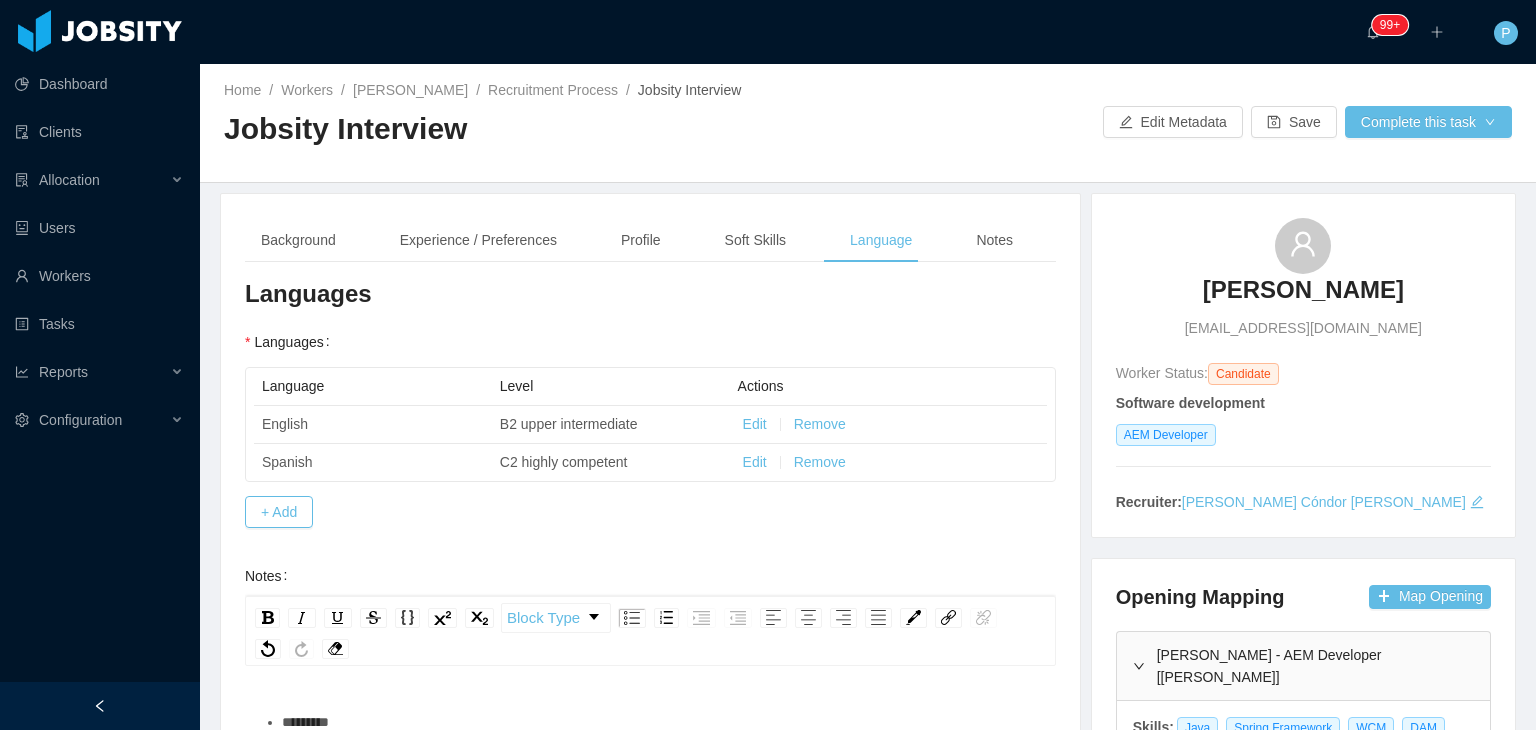 click on "Languages Languages Language Level Actions English B2 upper intermediate Edit Remove Spanish C2 highly competent Edit Remove + Add Notes Block Type ********" at bounding box center [650, 662] 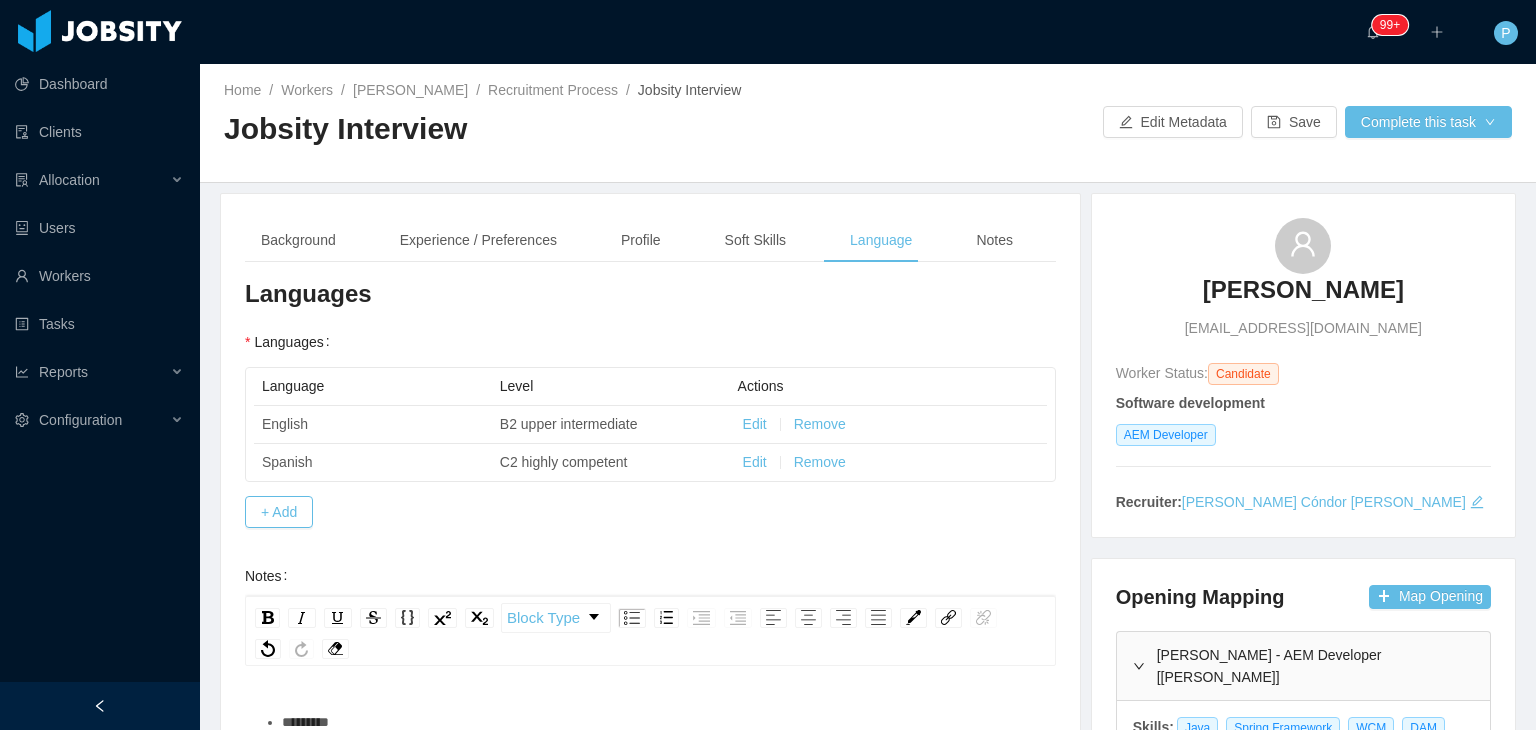 click on "Languages" at bounding box center (650, 294) 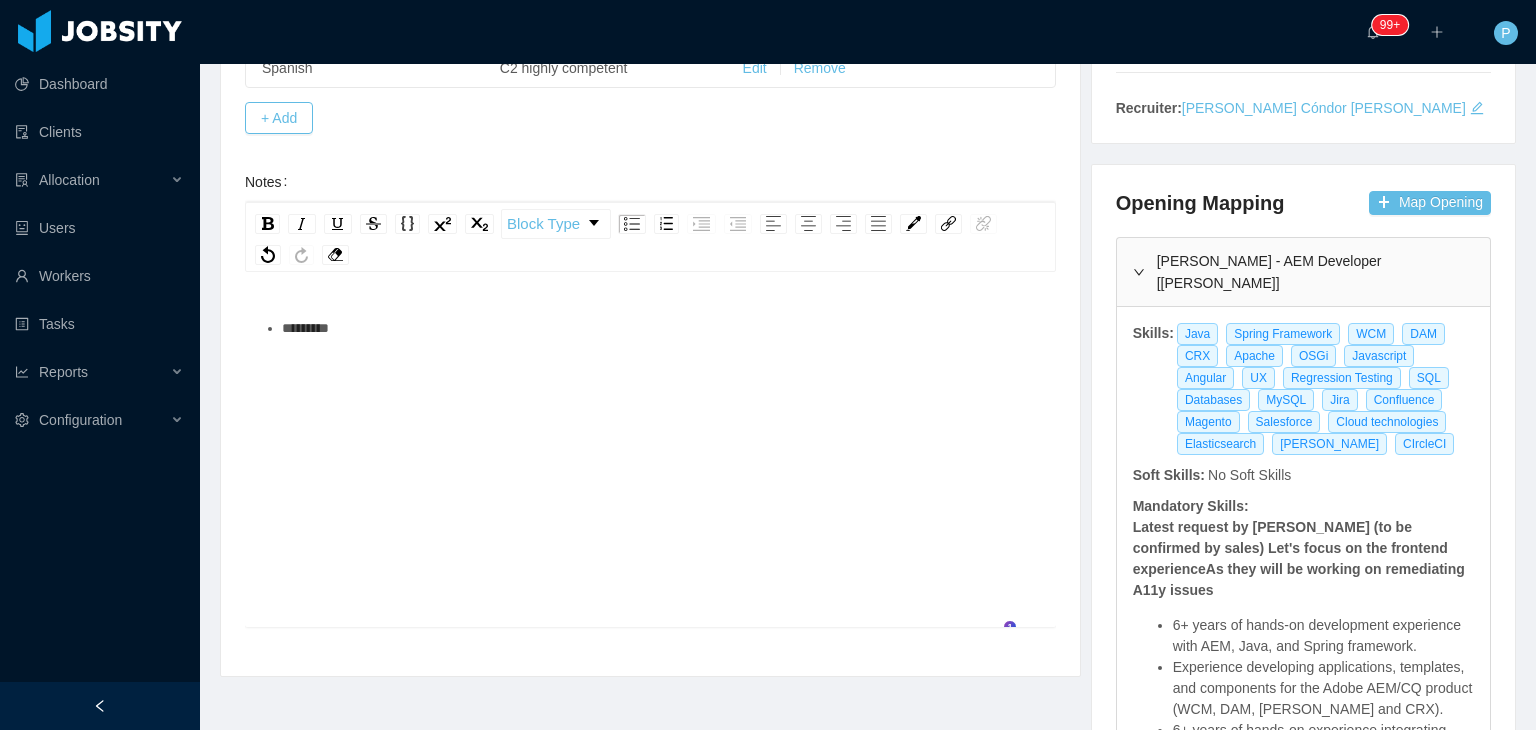 scroll, scrollTop: 400, scrollLeft: 0, axis: vertical 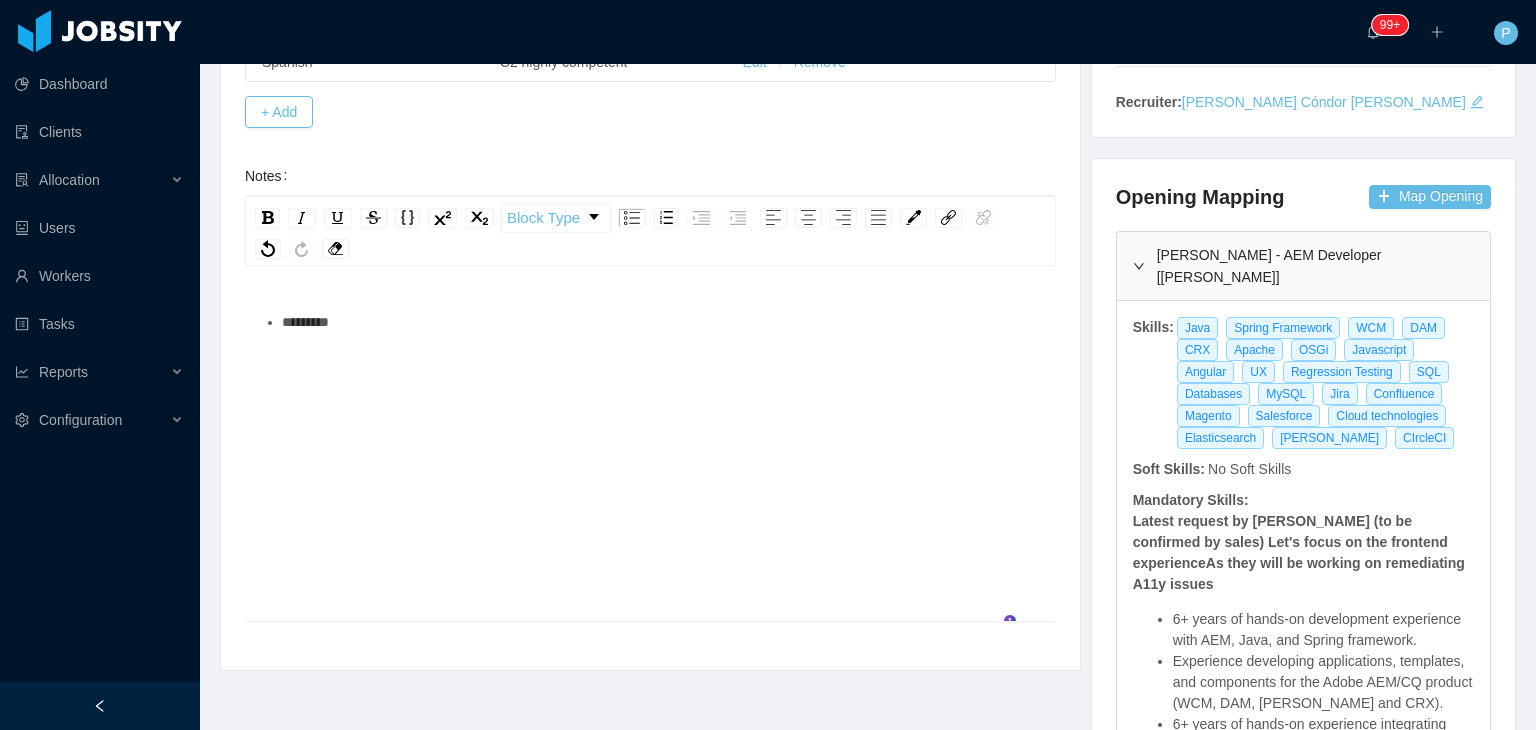 click on "********" at bounding box center [305, 322] 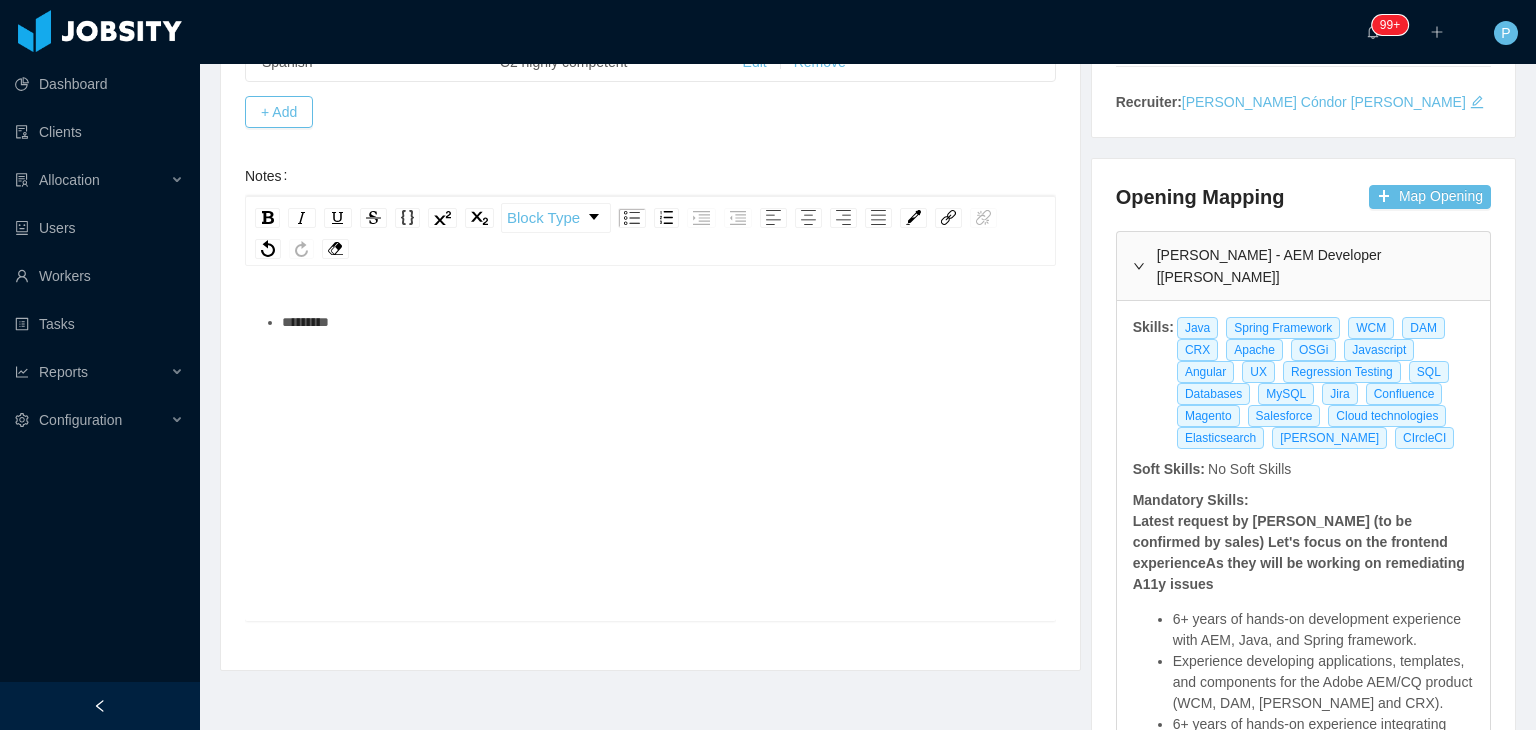 click on "********" at bounding box center [661, 322] 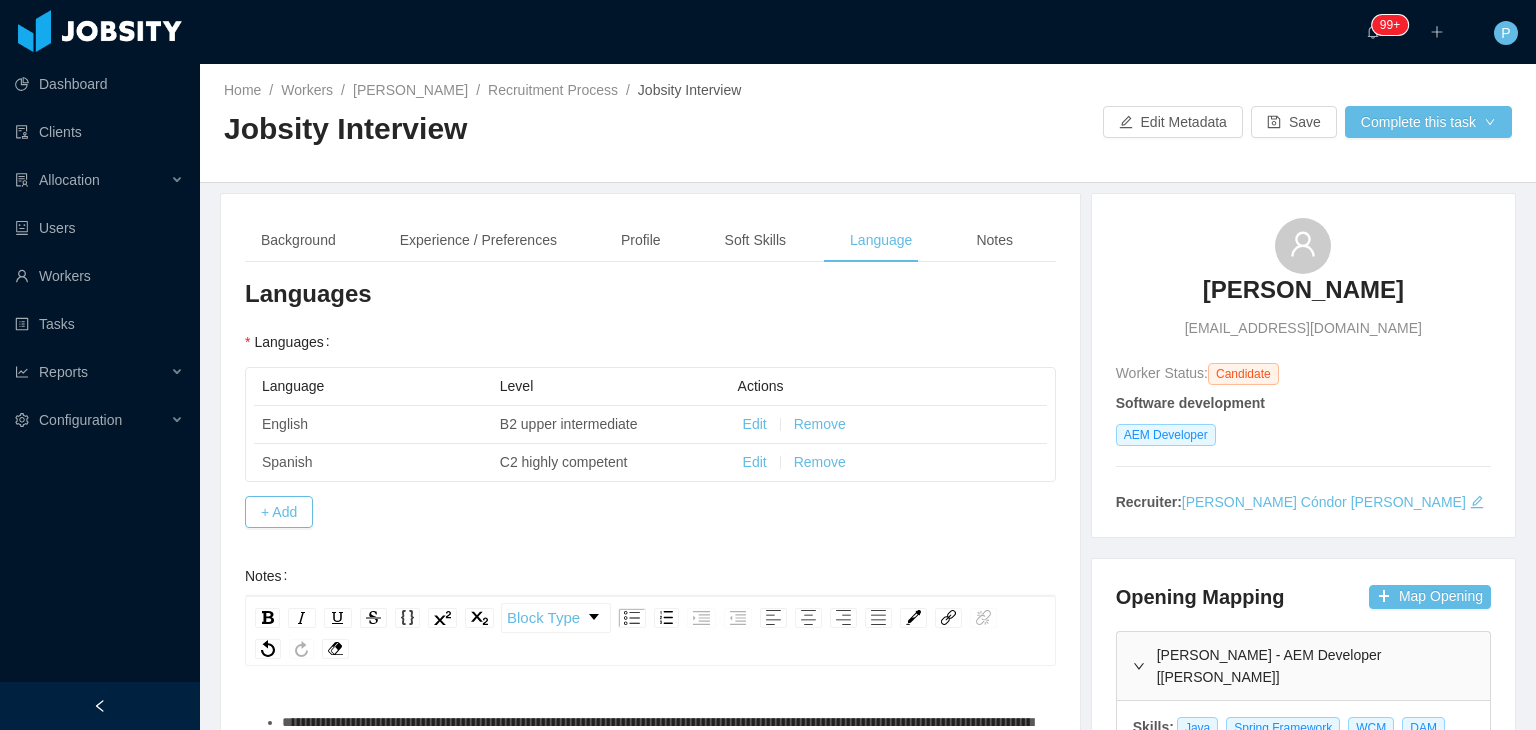 type 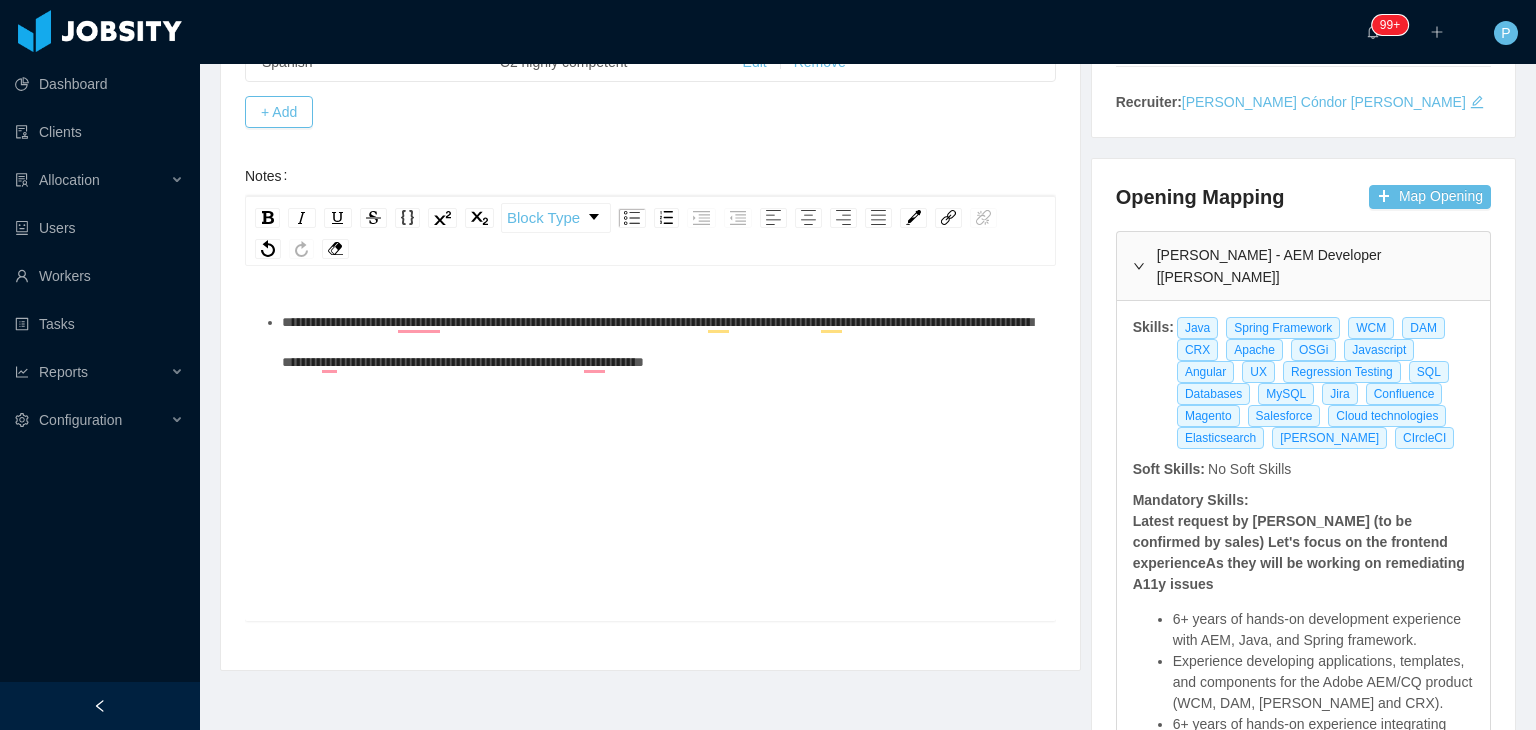 scroll, scrollTop: 65, scrollLeft: 0, axis: vertical 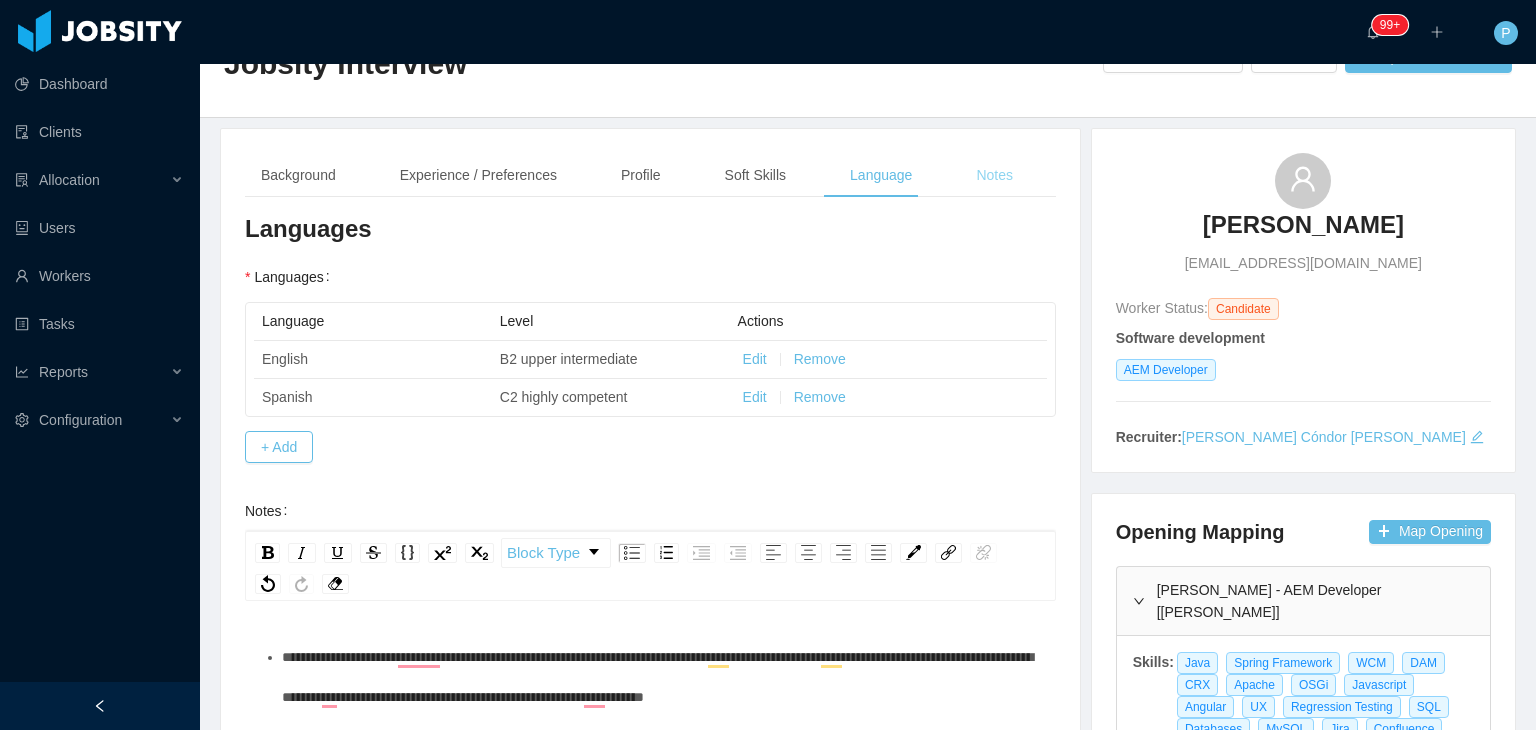 click on "Notes" at bounding box center [994, 175] 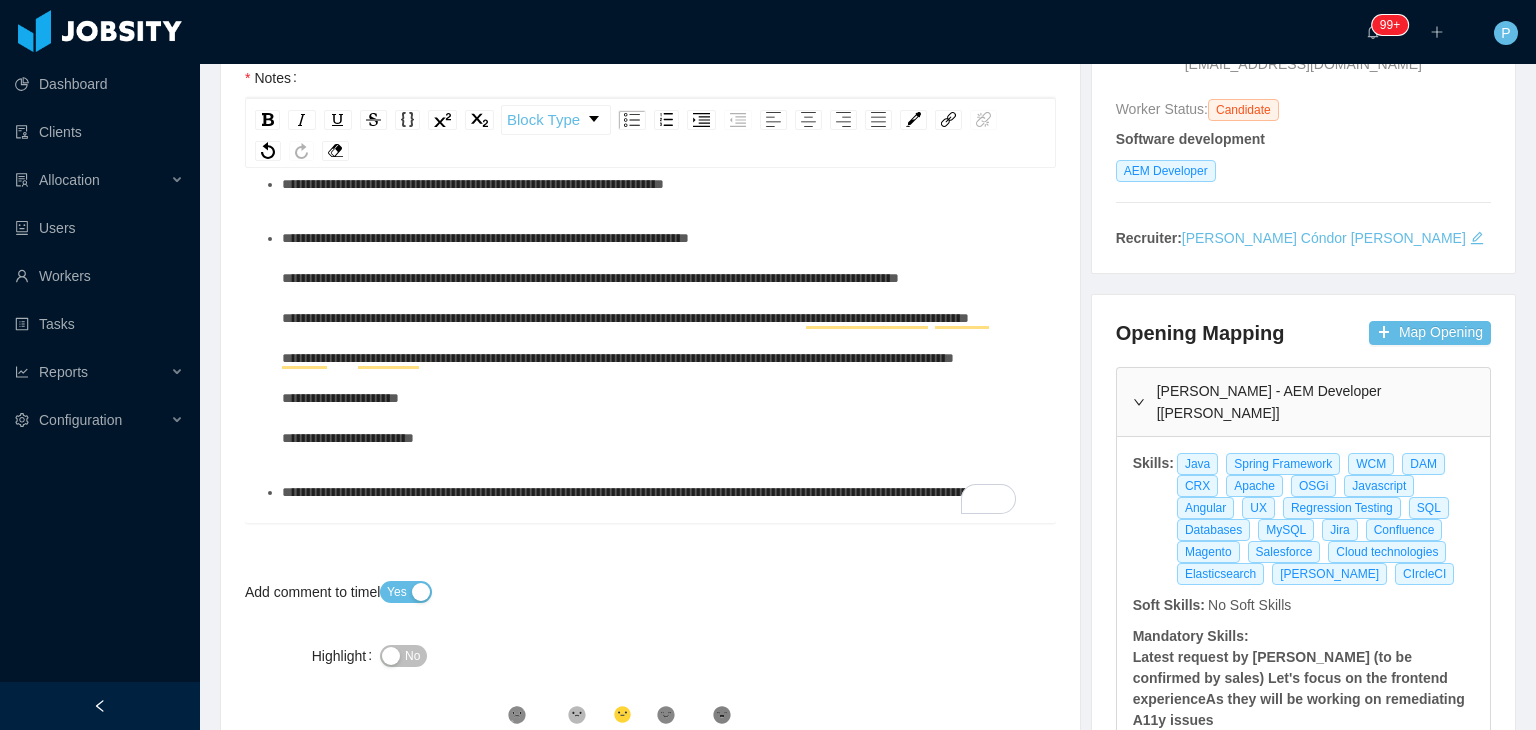 scroll, scrollTop: 284, scrollLeft: 0, axis: vertical 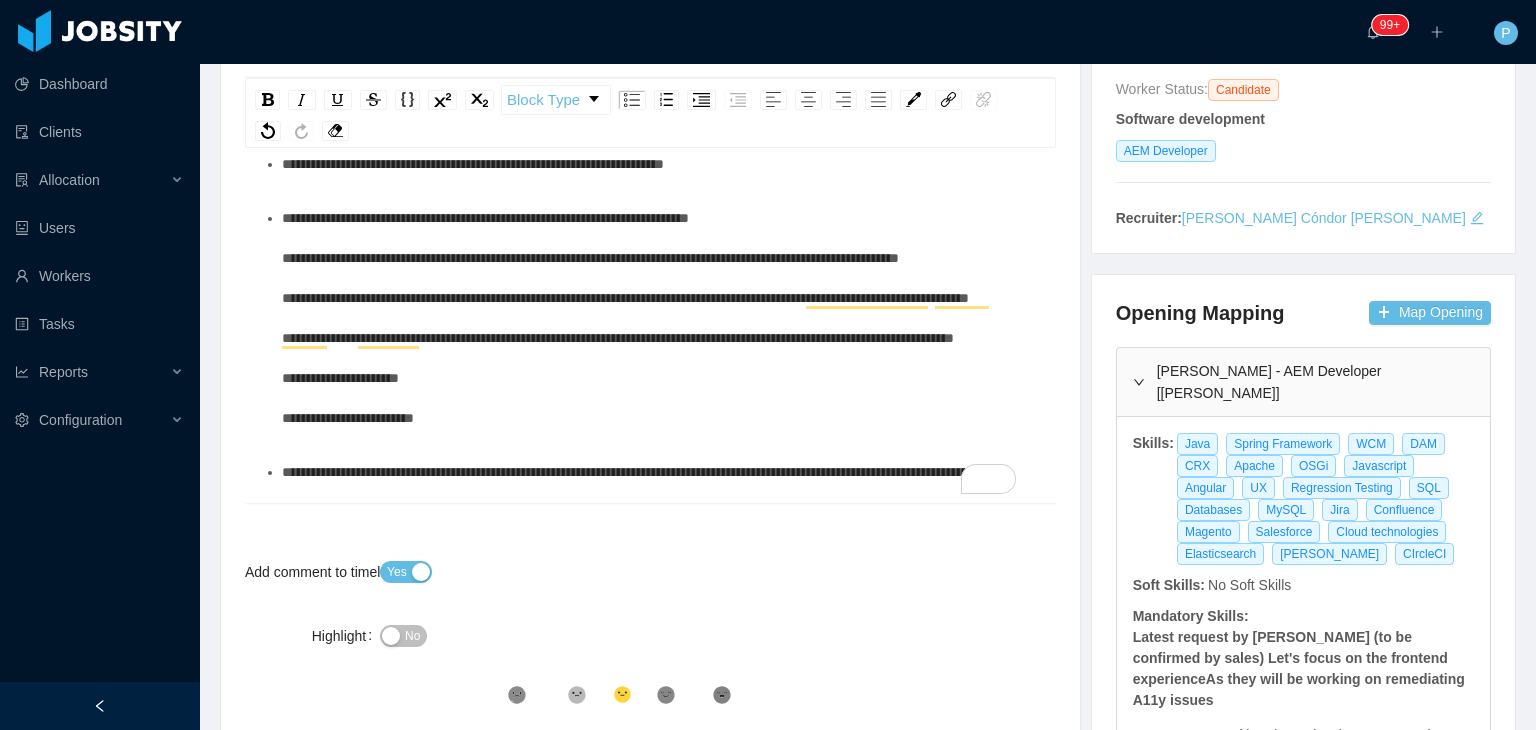 click on "**********" at bounding box center [651, 500] 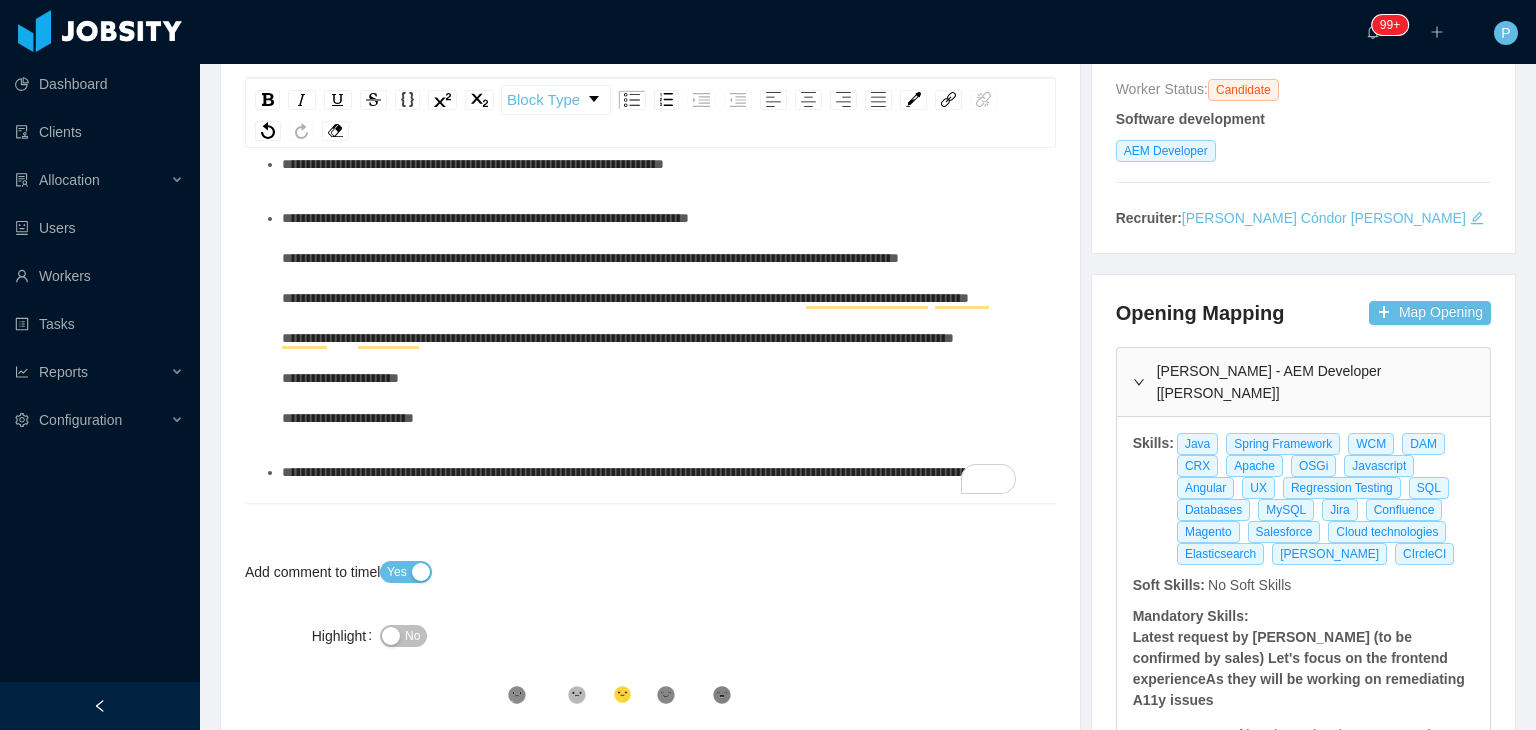 type 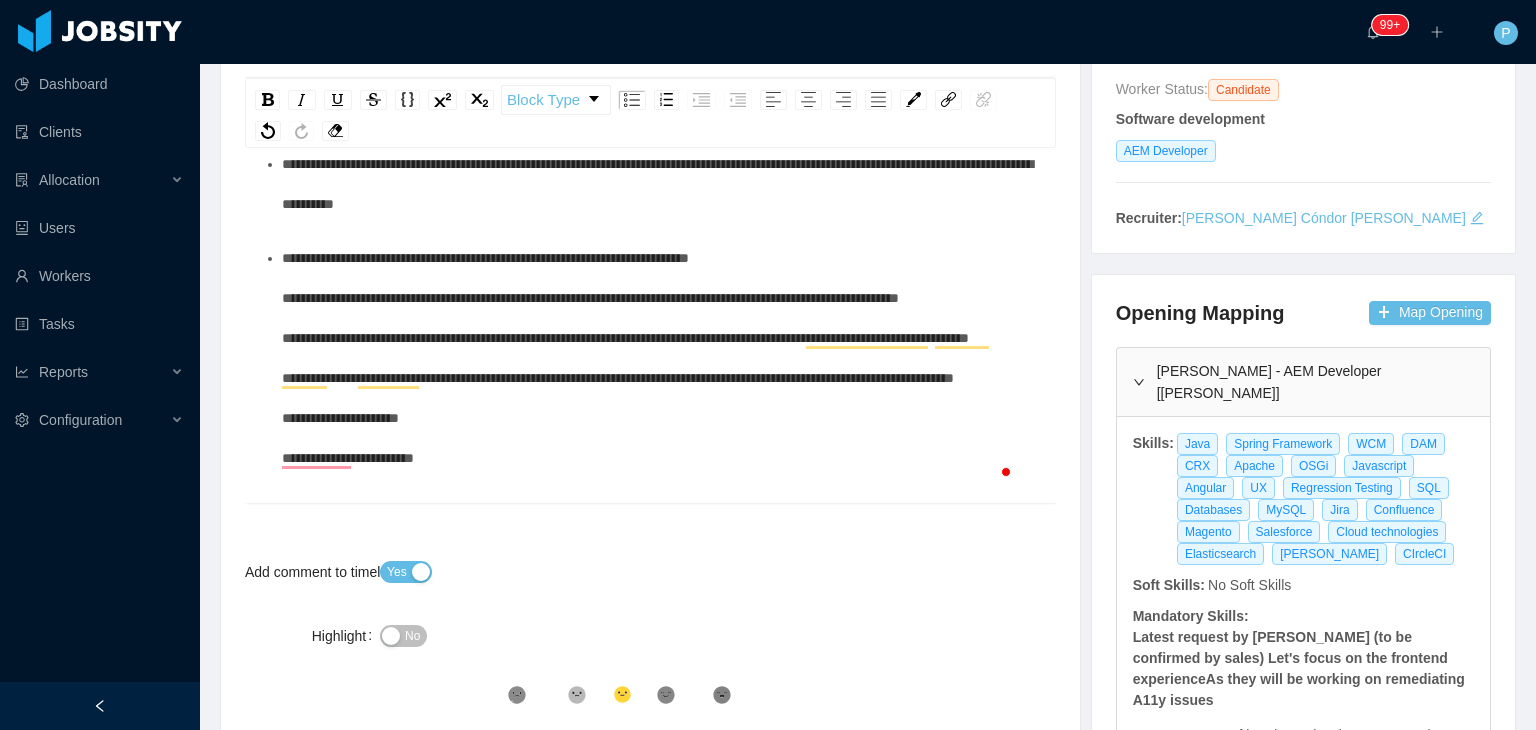 scroll, scrollTop: 140, scrollLeft: 0, axis: vertical 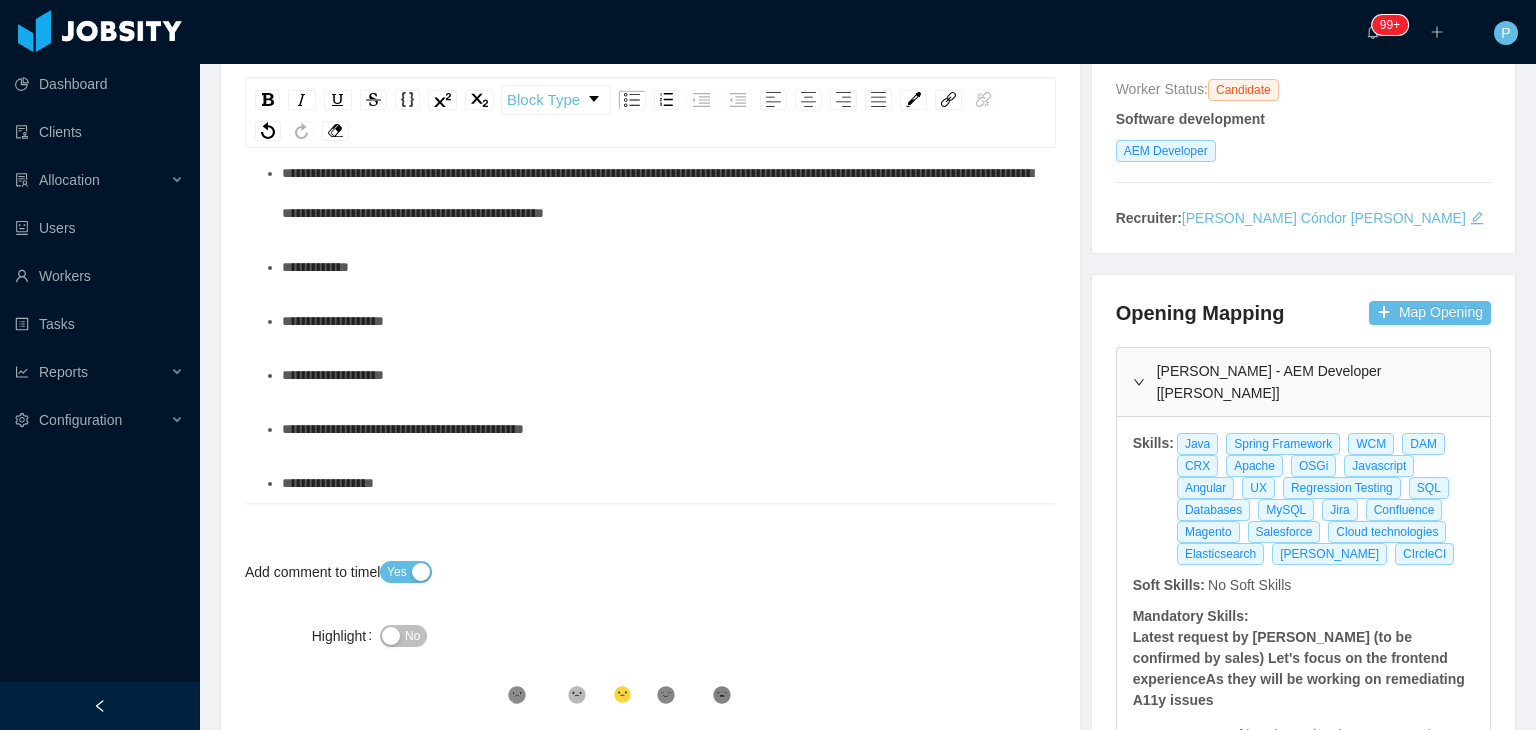 click on "**********" at bounding box center (661, 267) 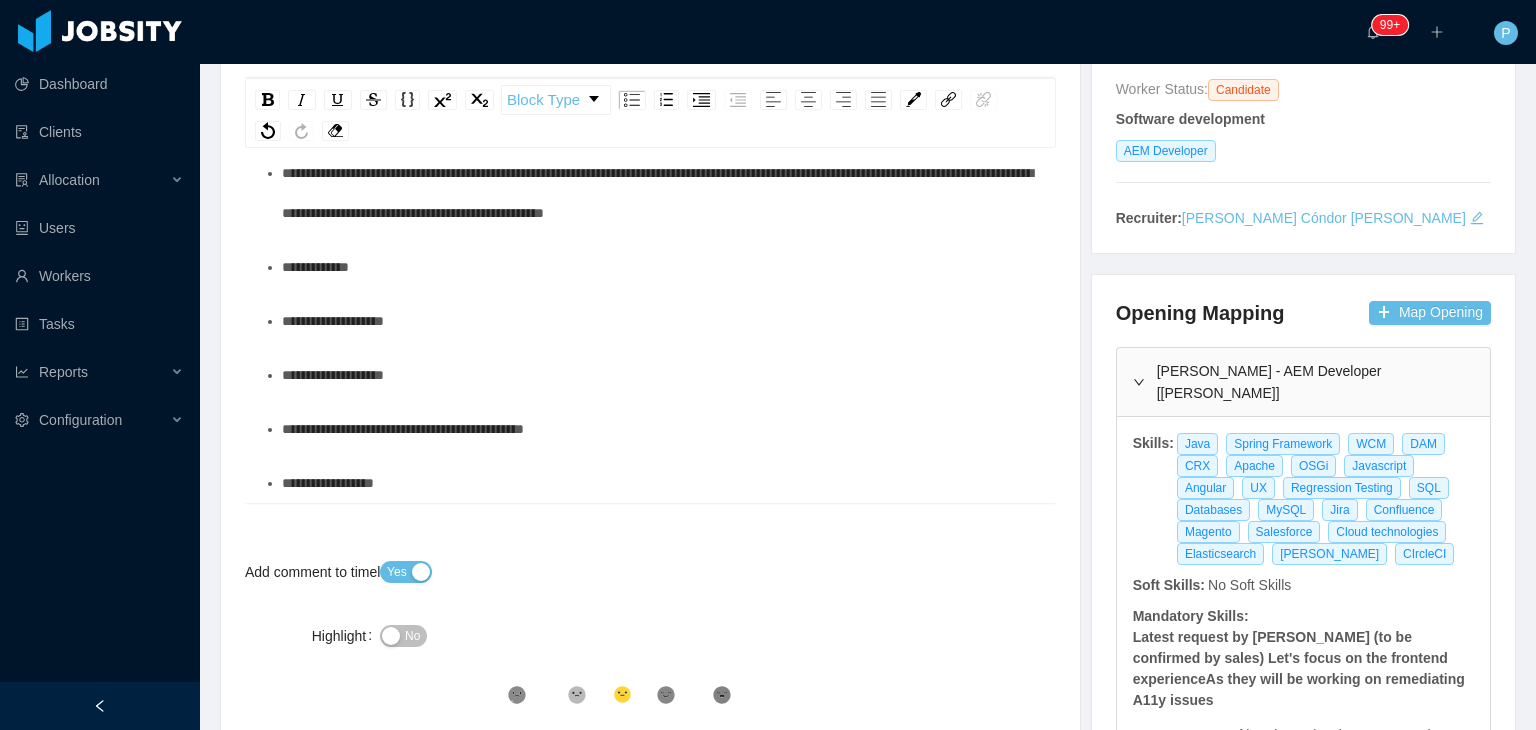 click on "**********" at bounding box center [661, 321] 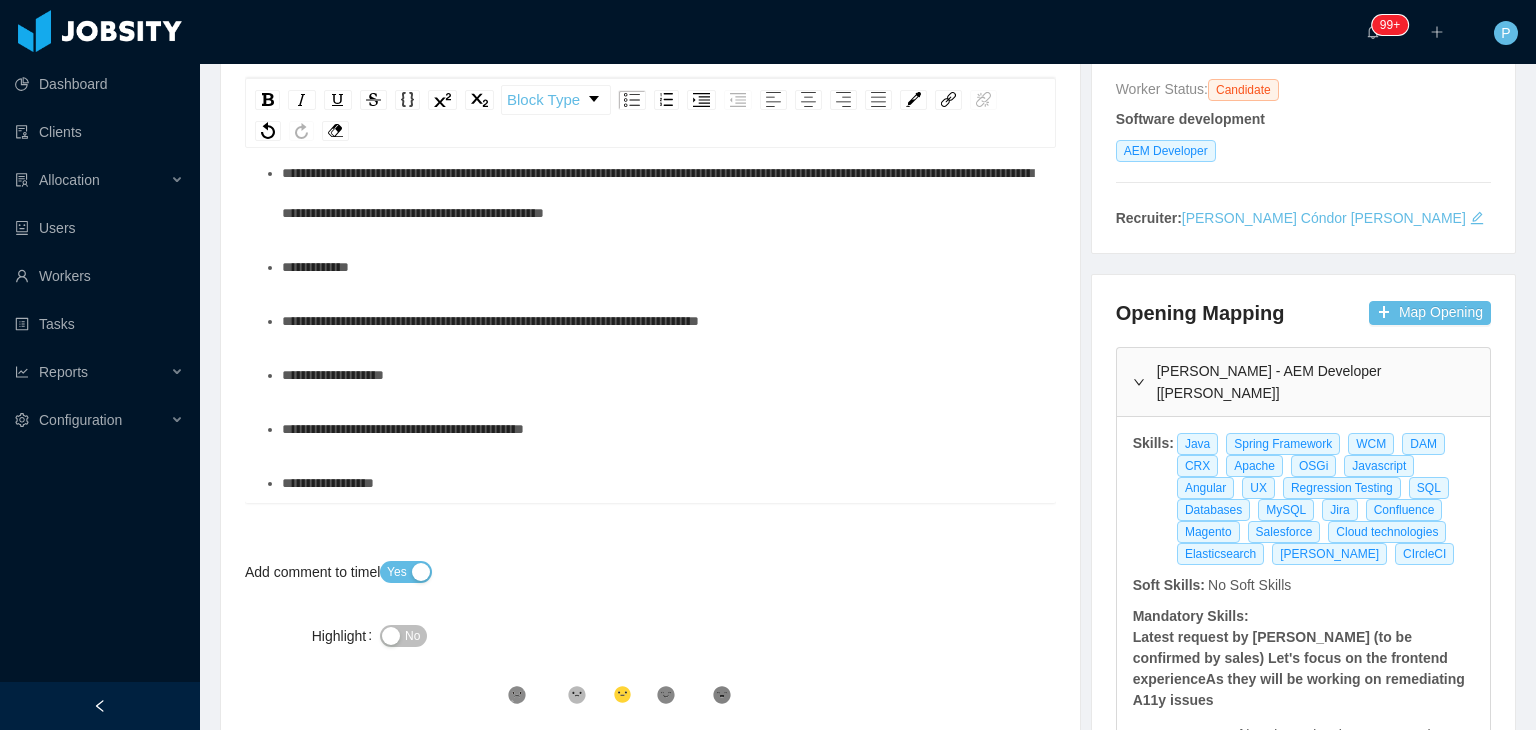 click on "**********" at bounding box center (661, 267) 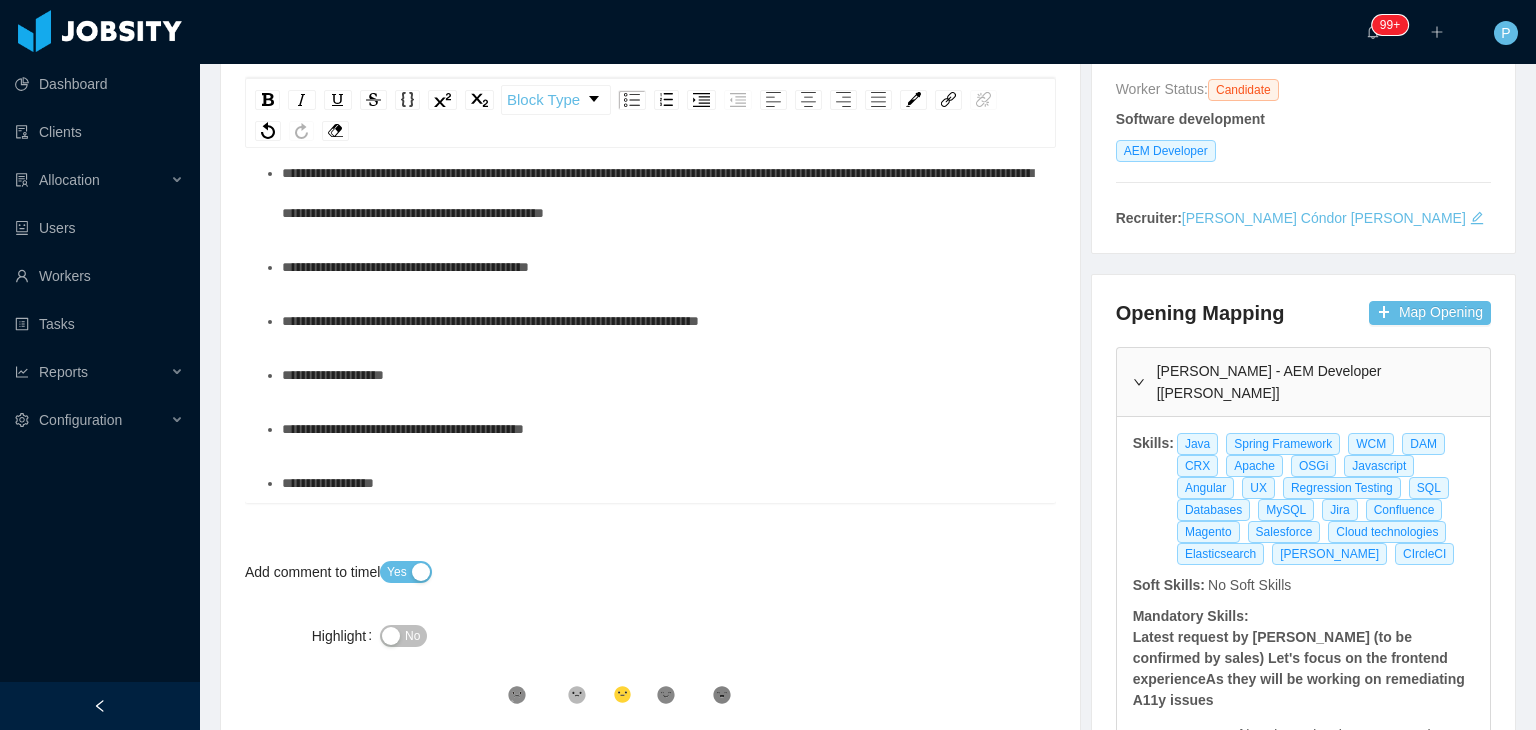 drag, startPoint x: 479, startPoint y: 380, endPoint x: 280, endPoint y: 377, distance: 199.02261 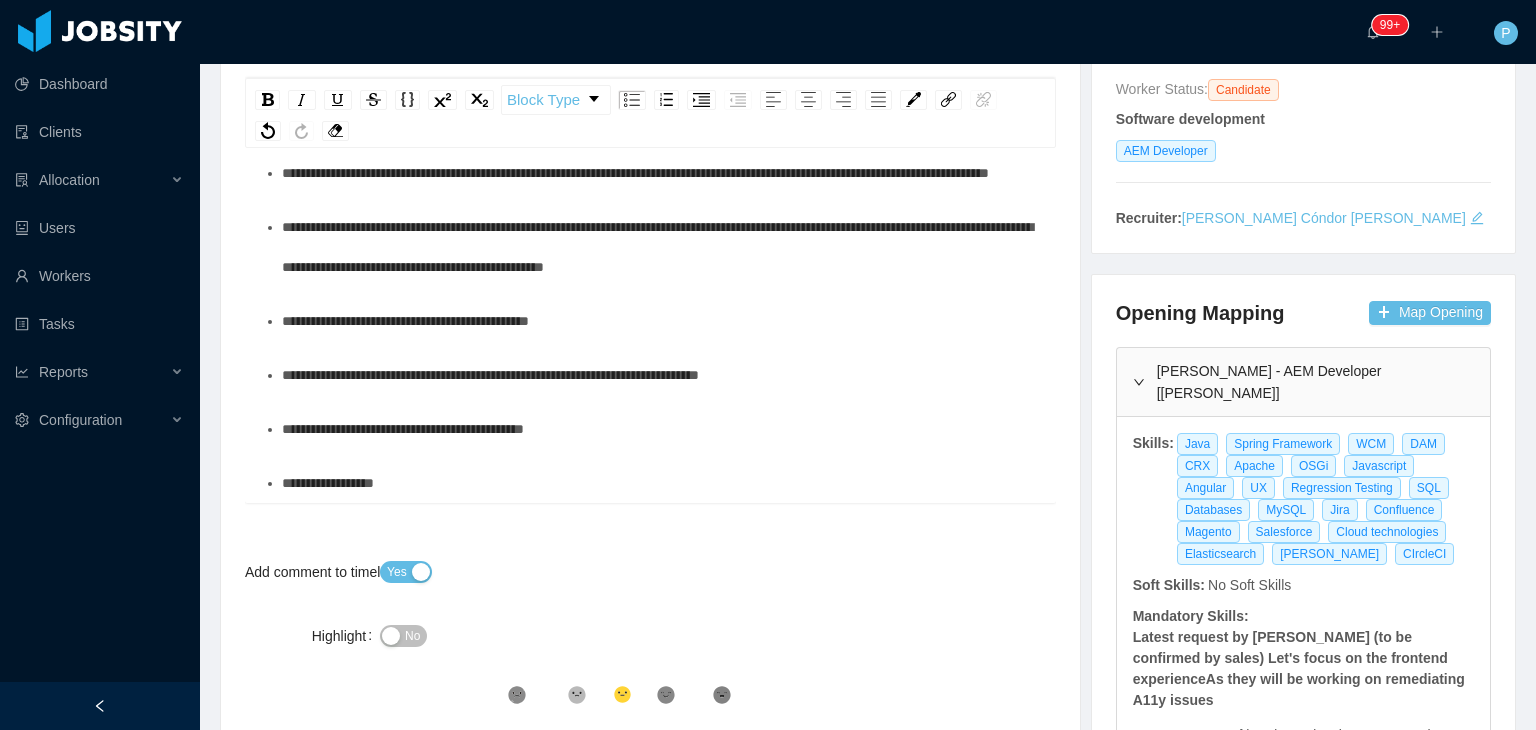 click on "**********" at bounding box center (661, 429) 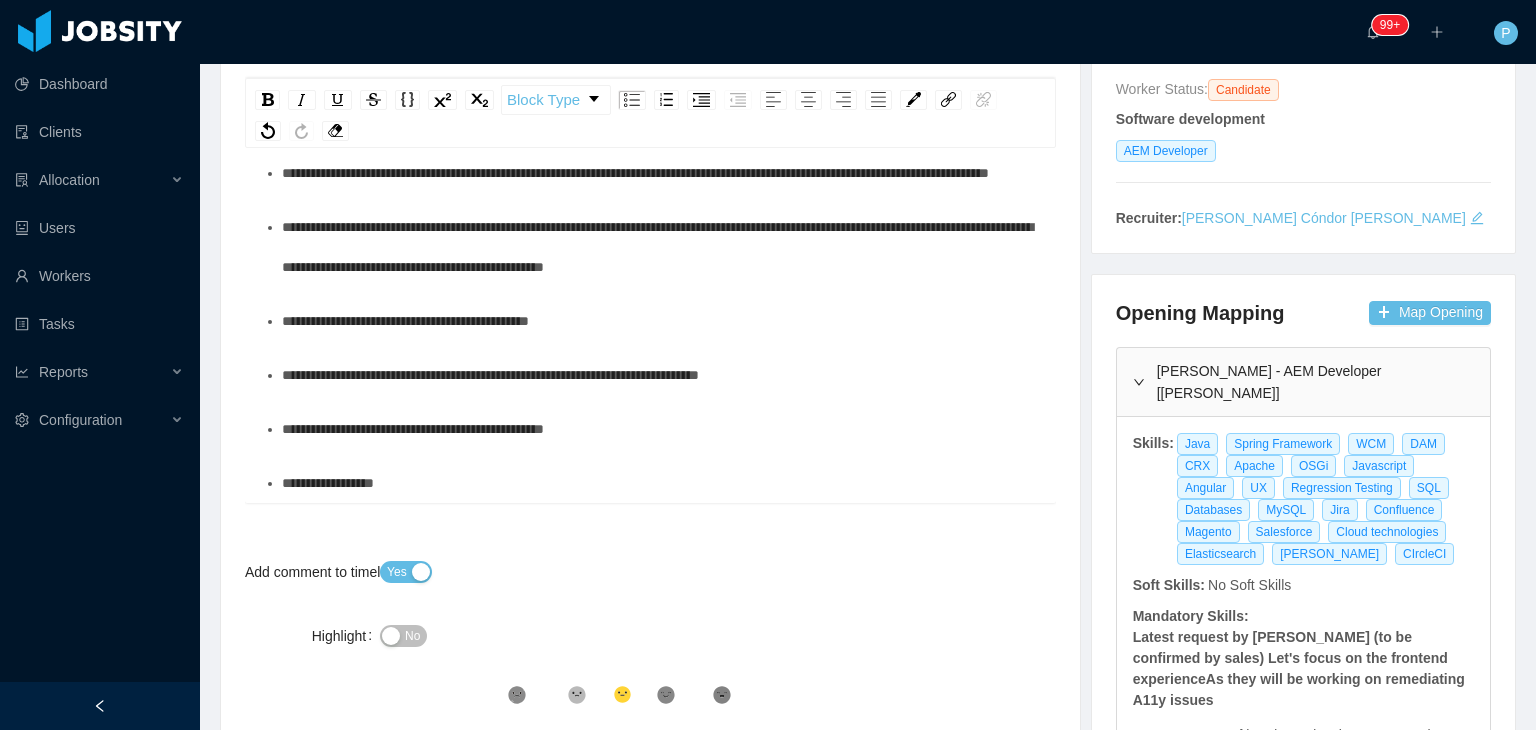 scroll, scrollTop: 498, scrollLeft: 0, axis: vertical 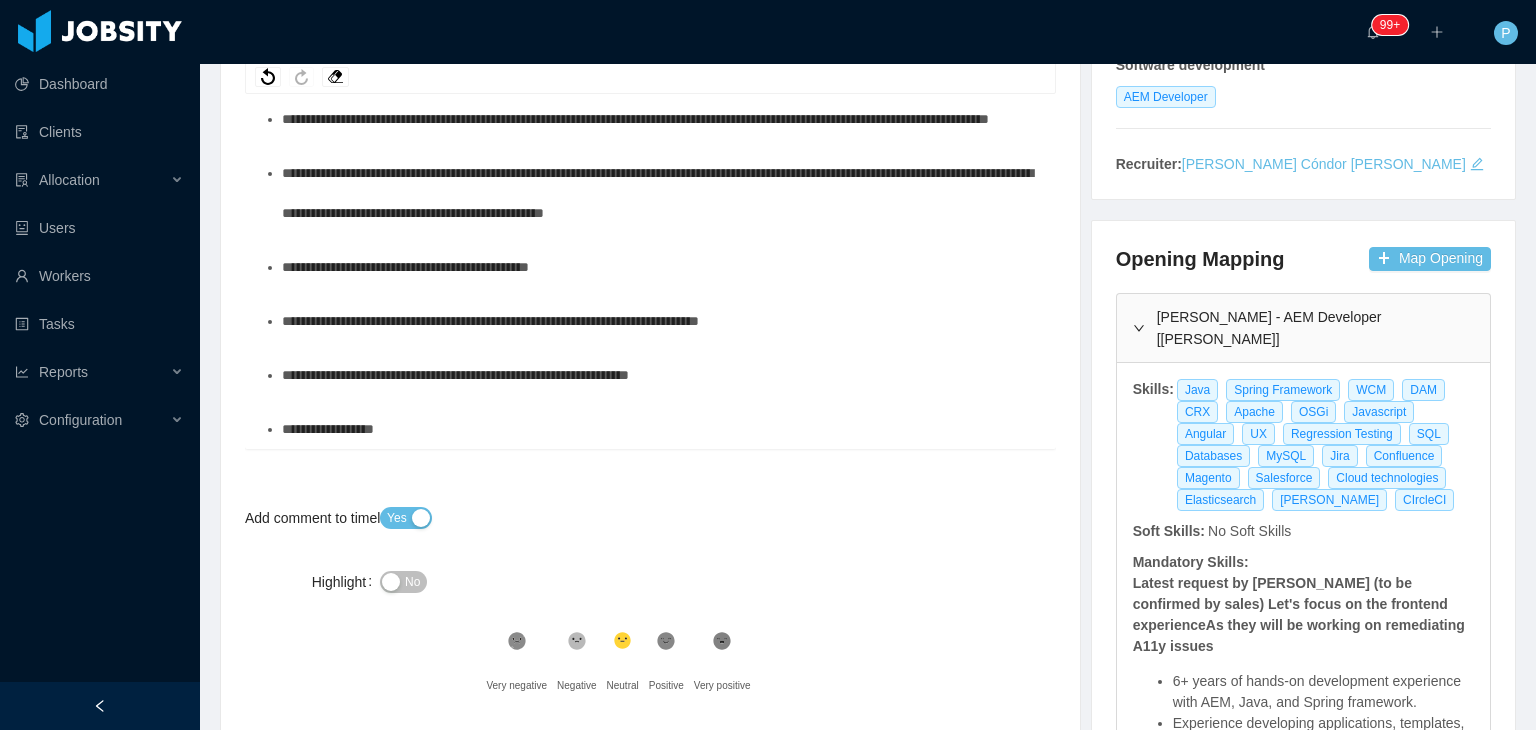 click on "**********" at bounding box center (455, 375) 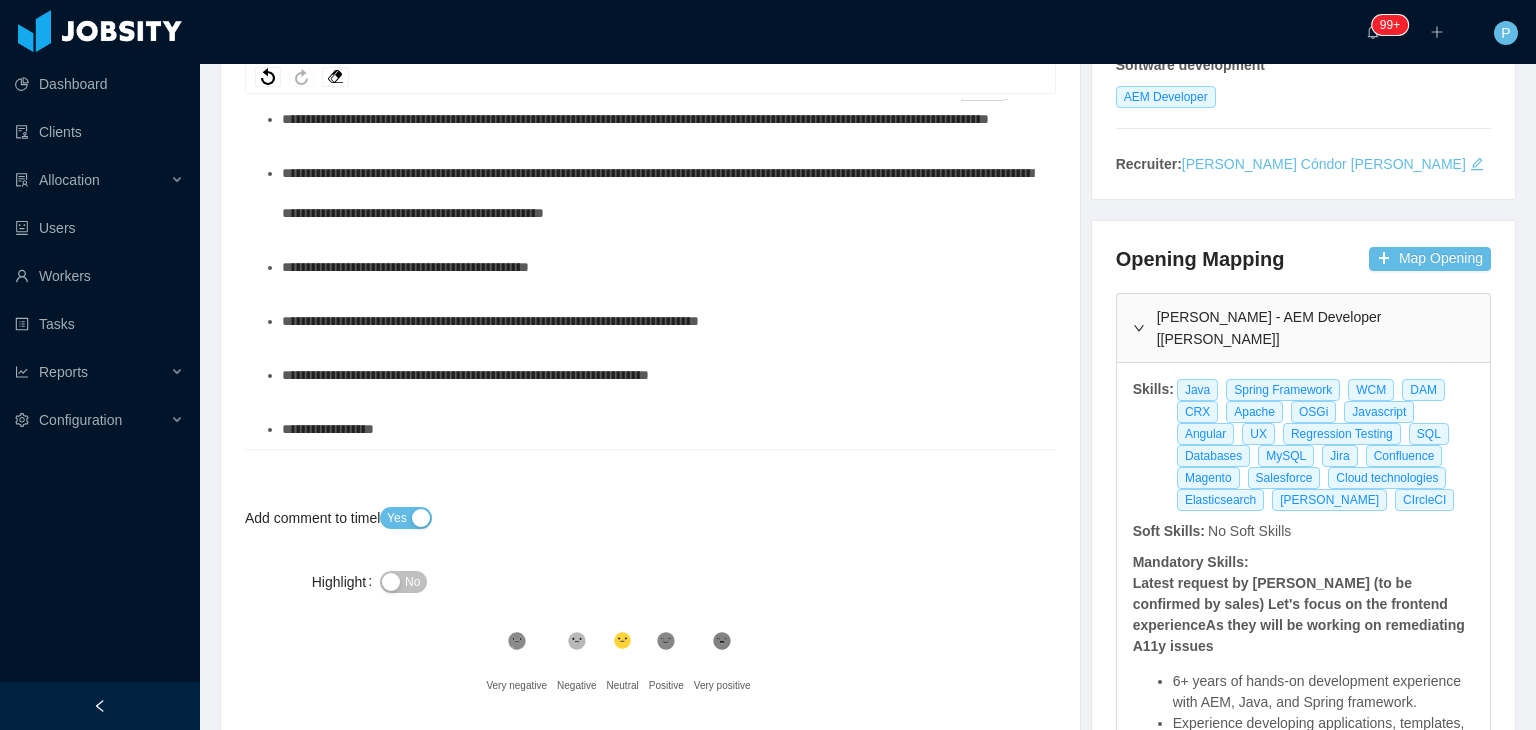 click on "**********" at bounding box center (661, 429) 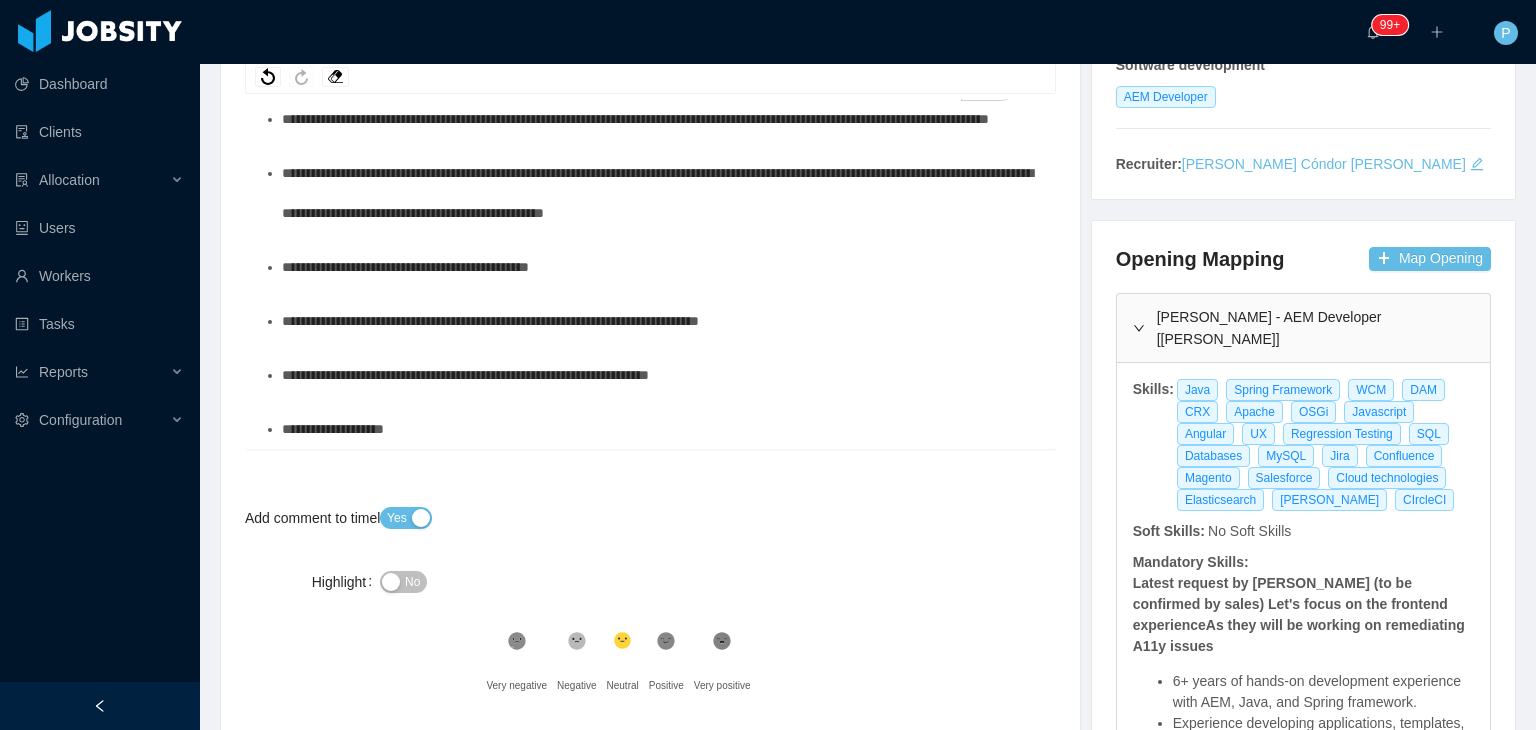 click on "No" at bounding box center [412, 582] 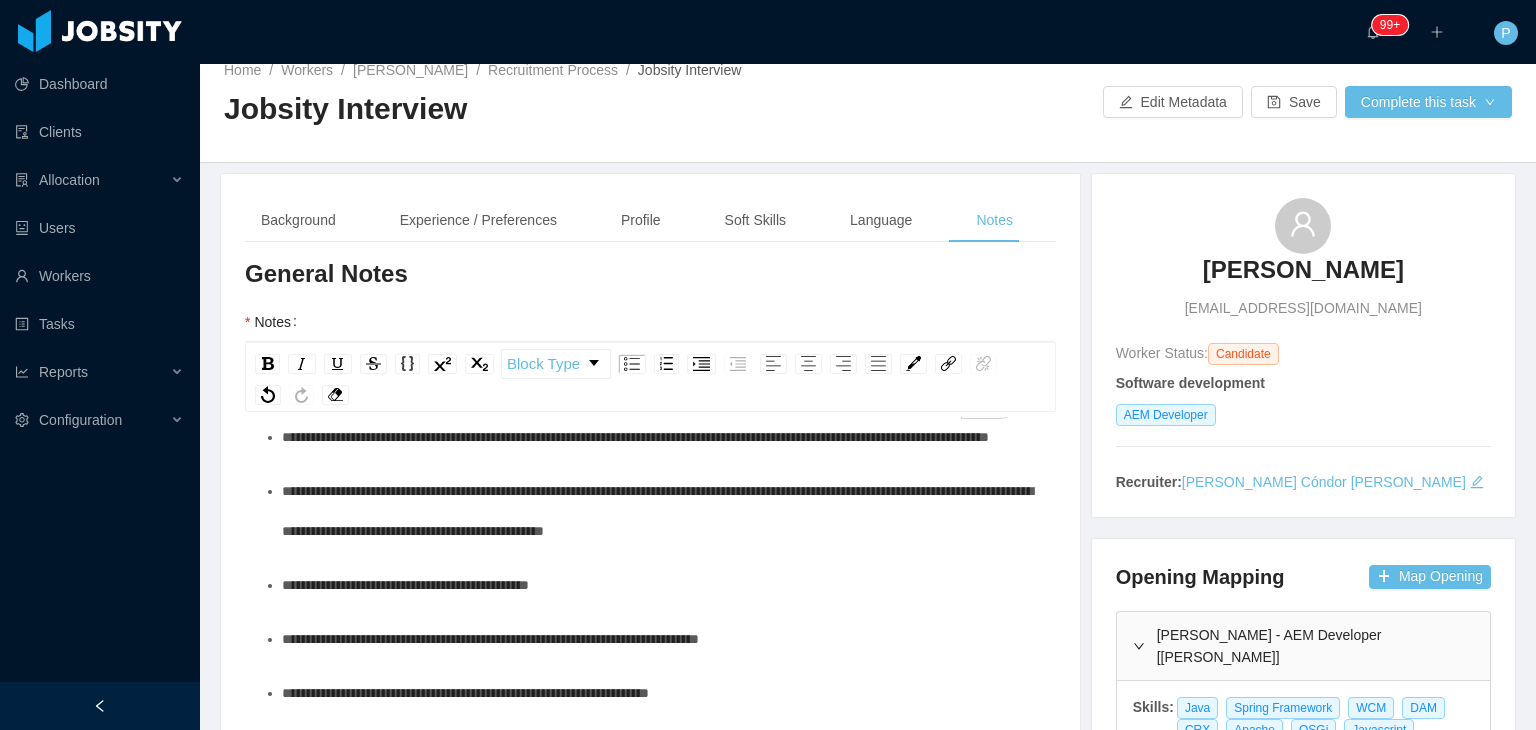 scroll, scrollTop: 0, scrollLeft: 0, axis: both 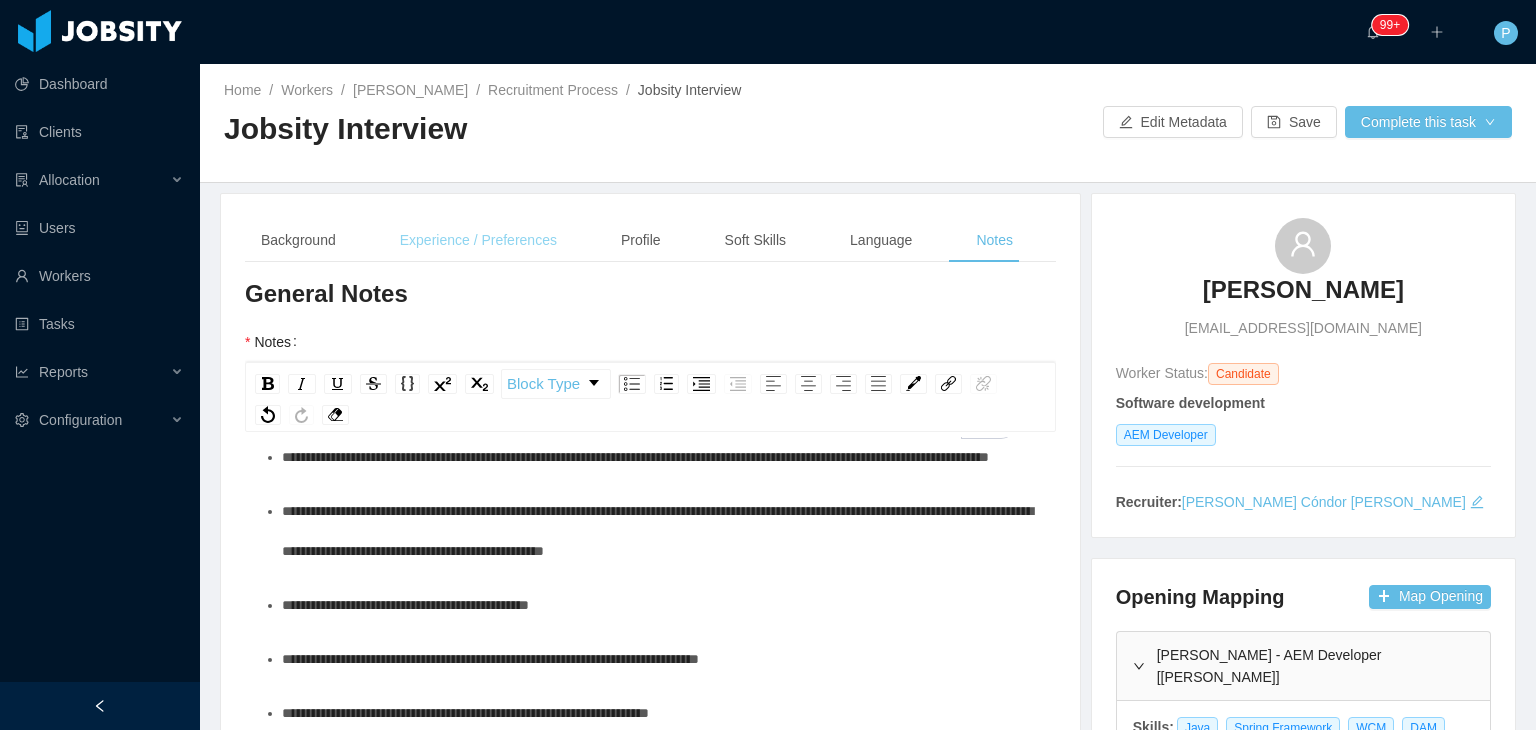 click on "Experience / Preferences" at bounding box center [478, 240] 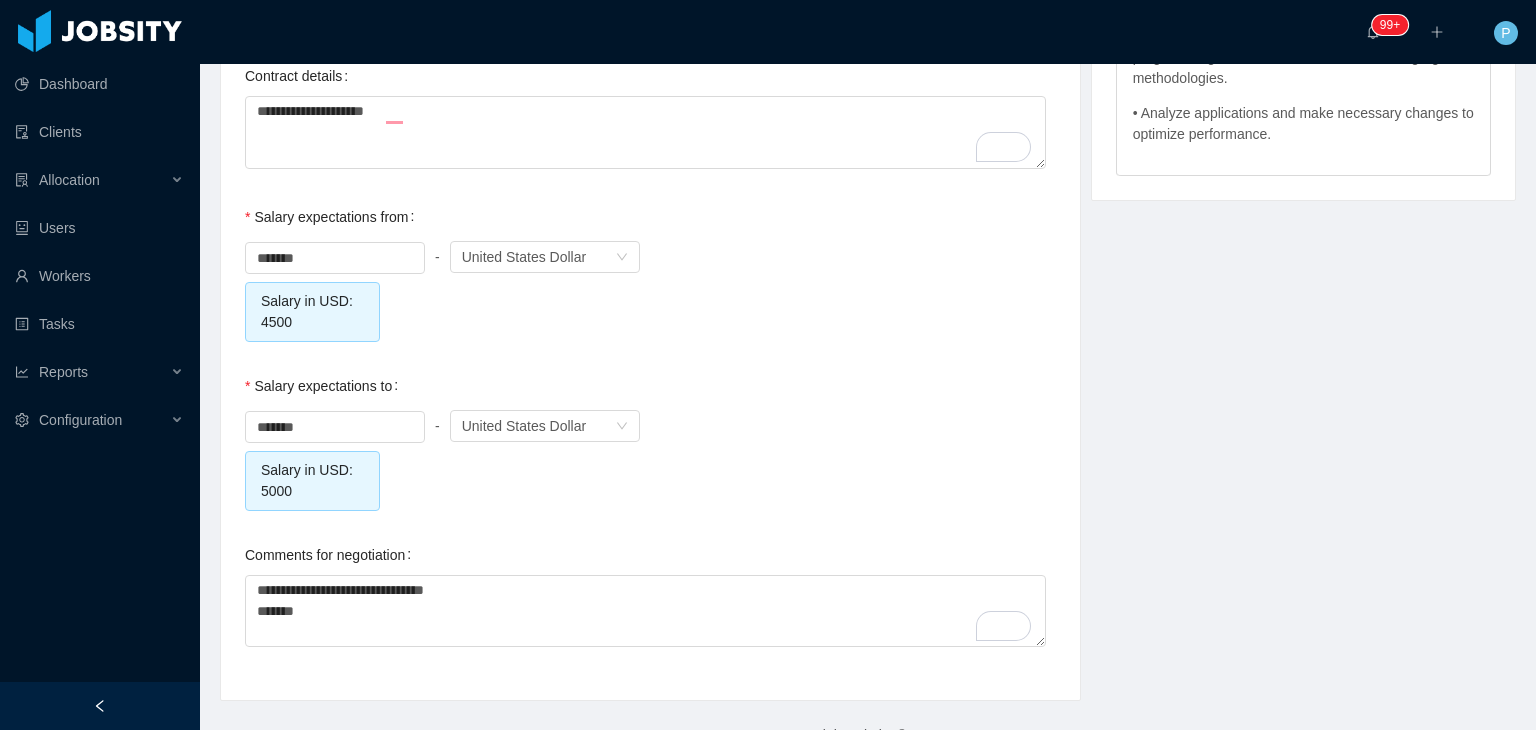 scroll, scrollTop: 2224, scrollLeft: 0, axis: vertical 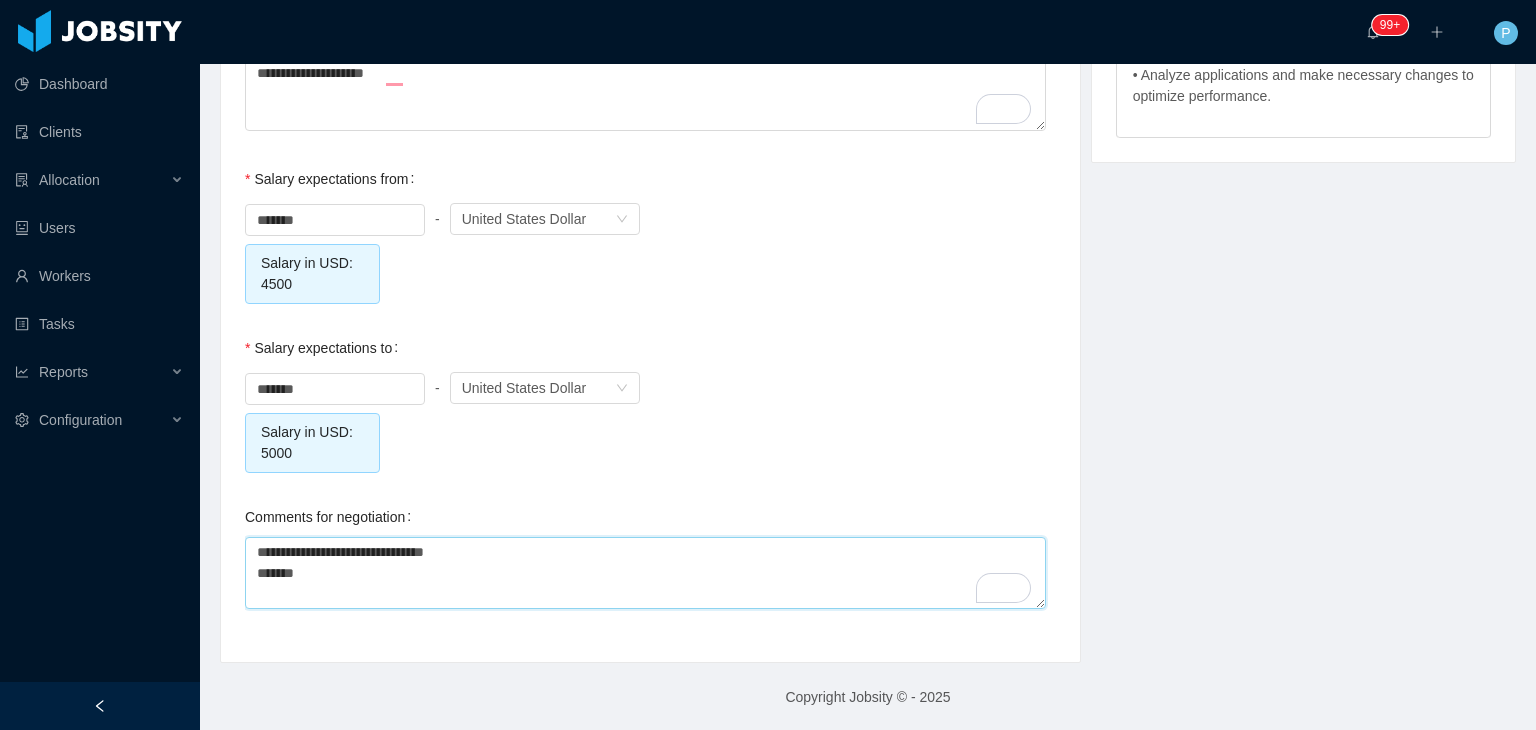 click on "**********" at bounding box center (645, 573) 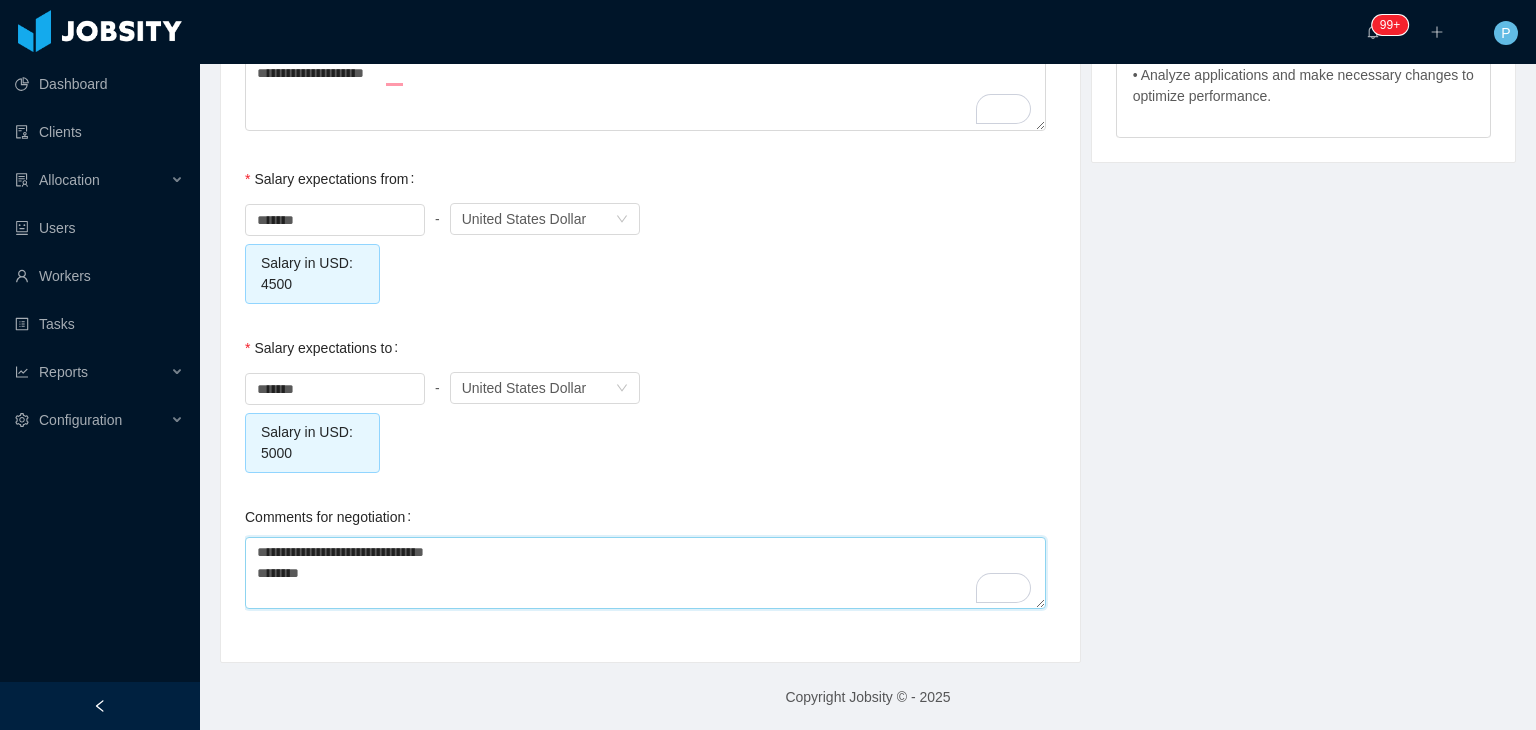 type on "**********" 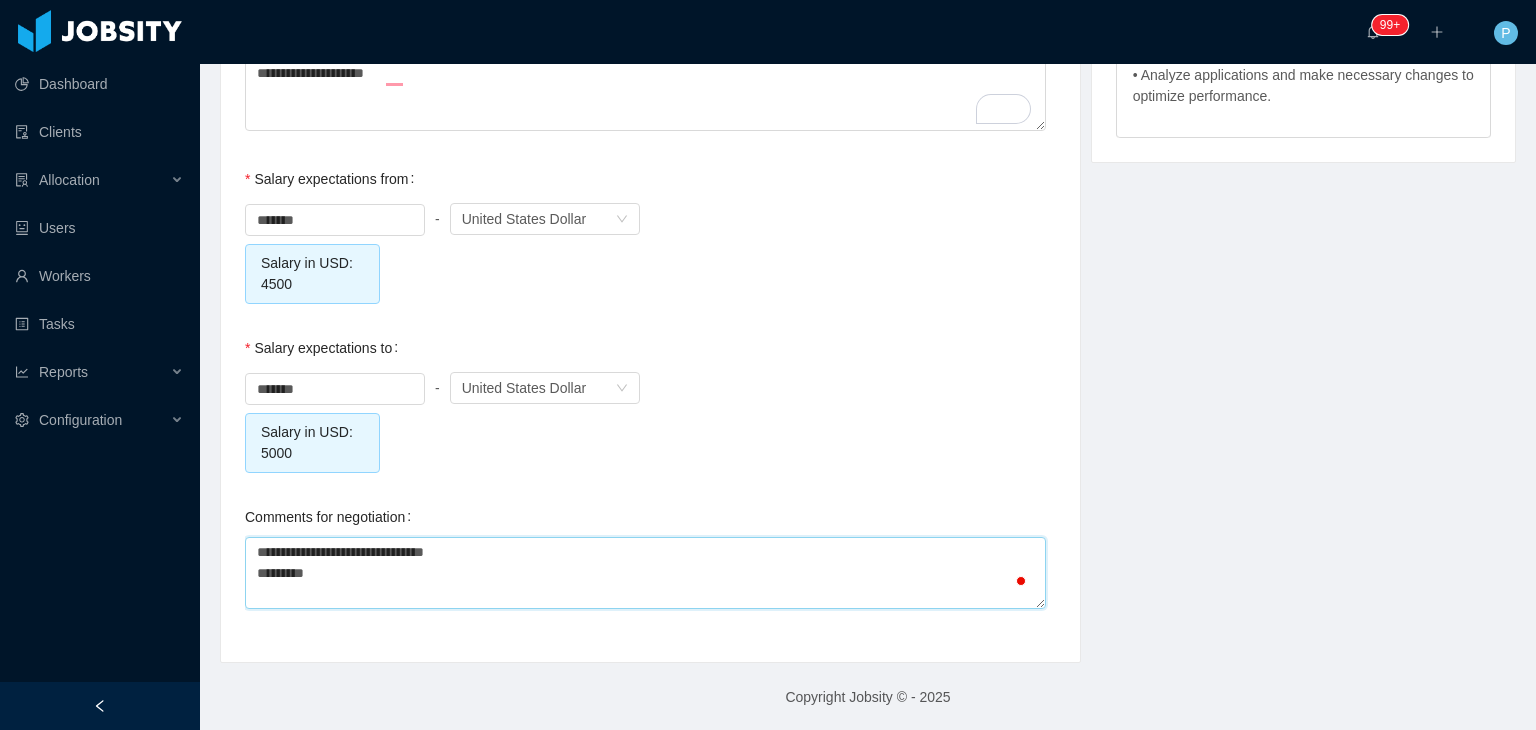 type on "**********" 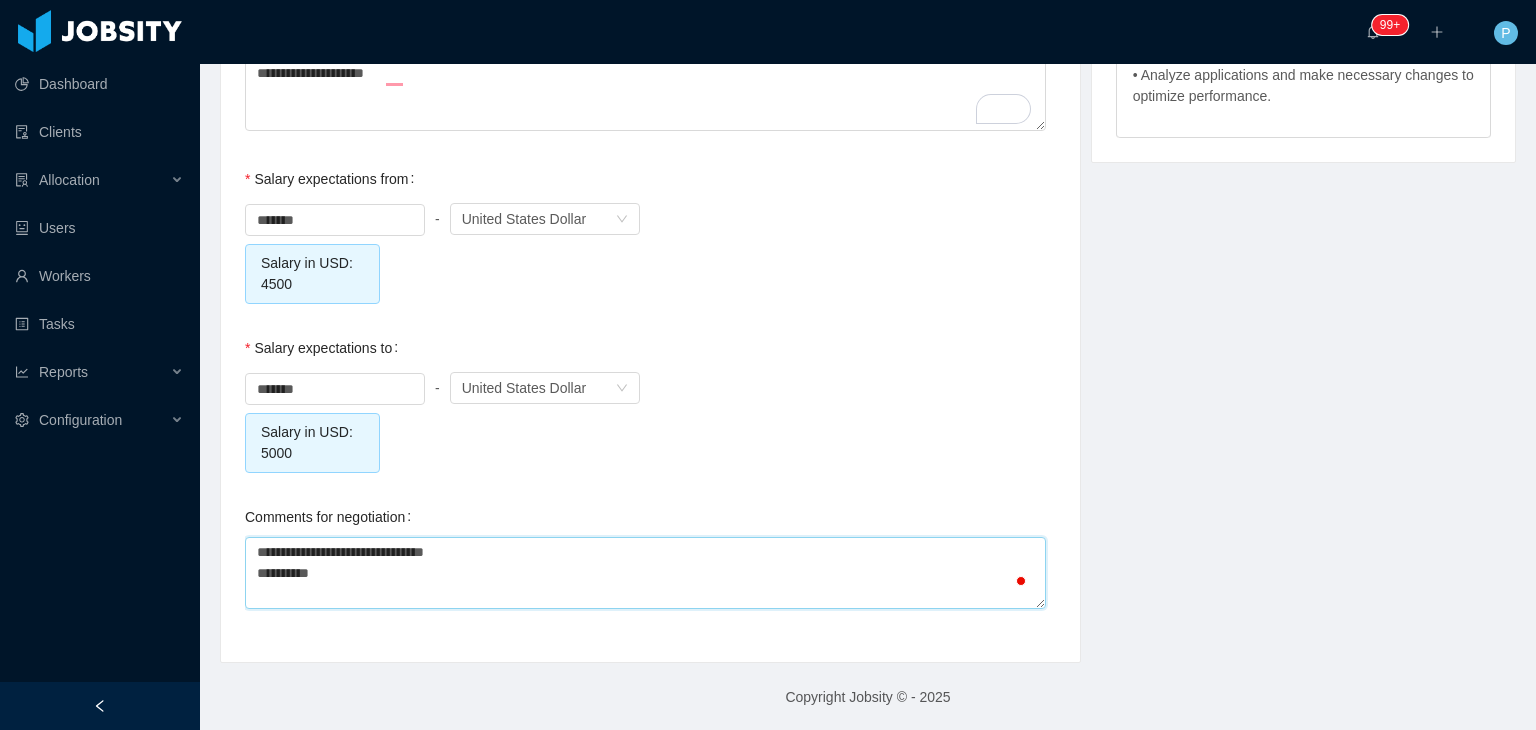 type on "**********" 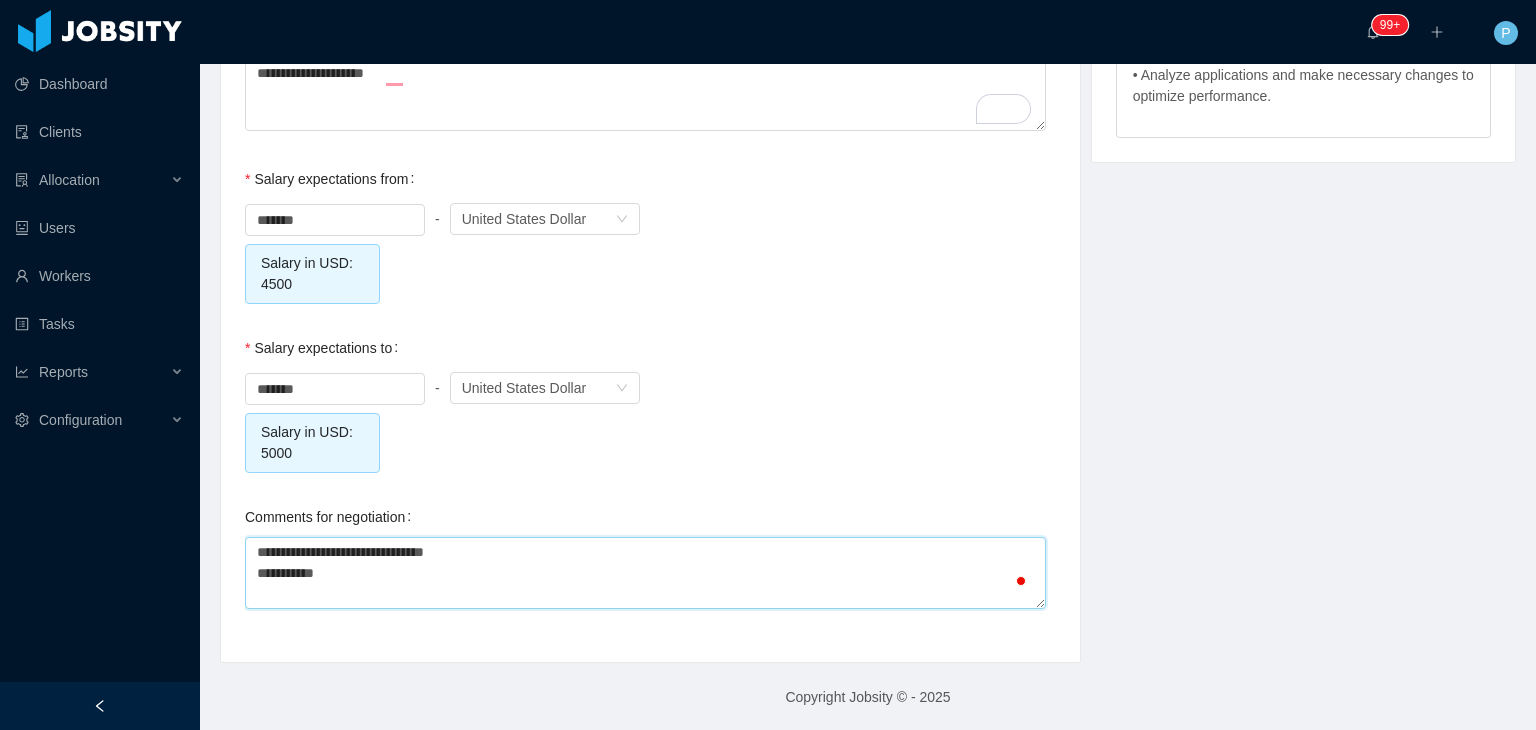 type on "**********" 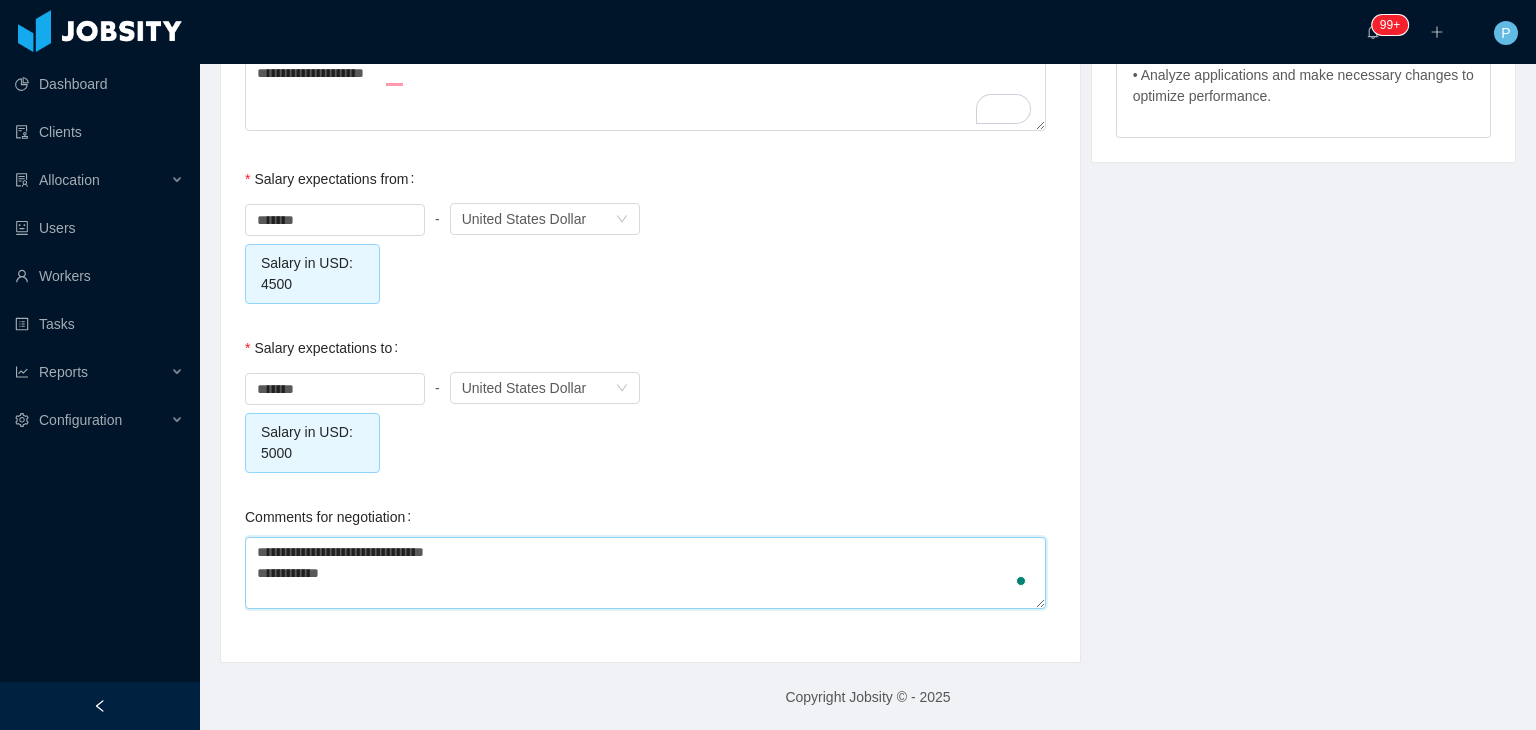 type on "**********" 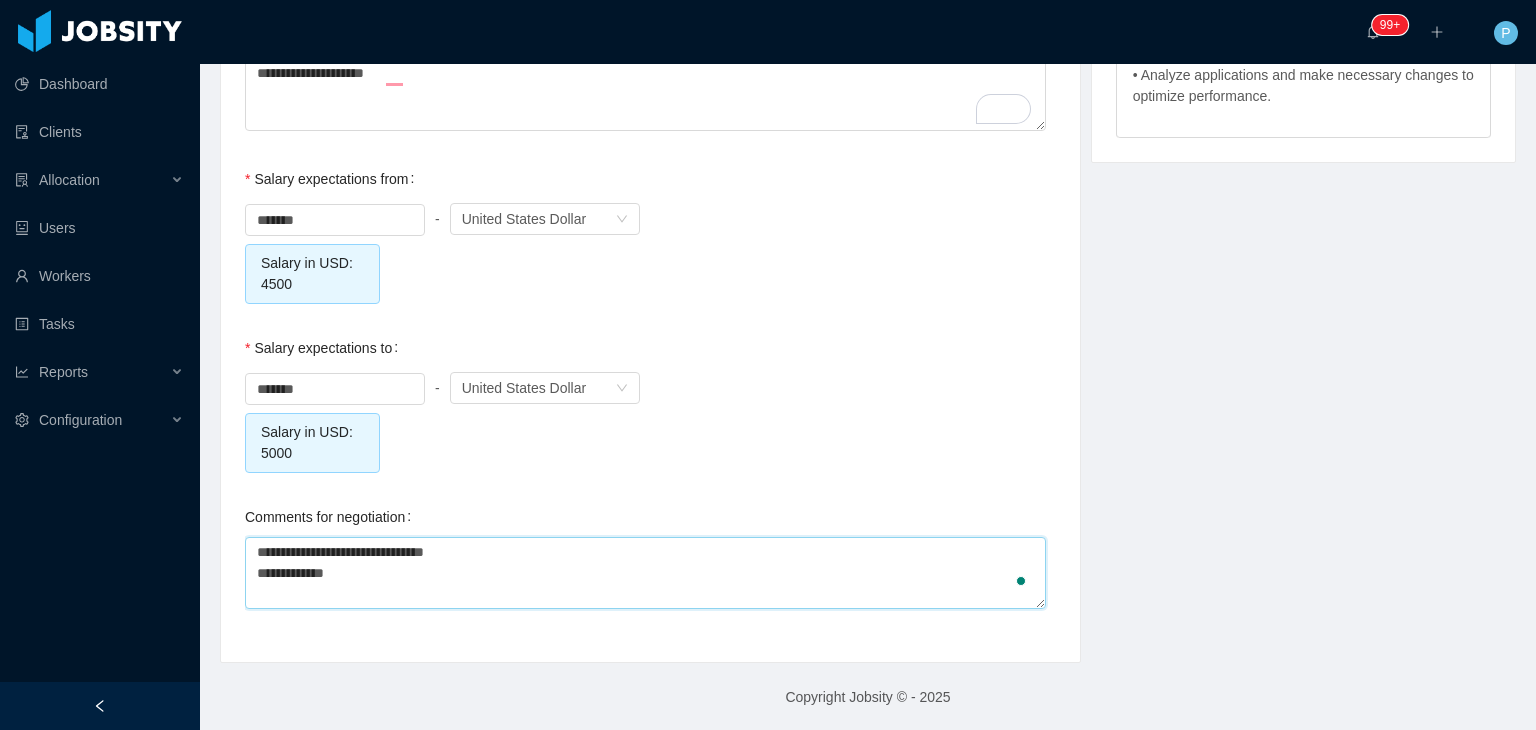 type 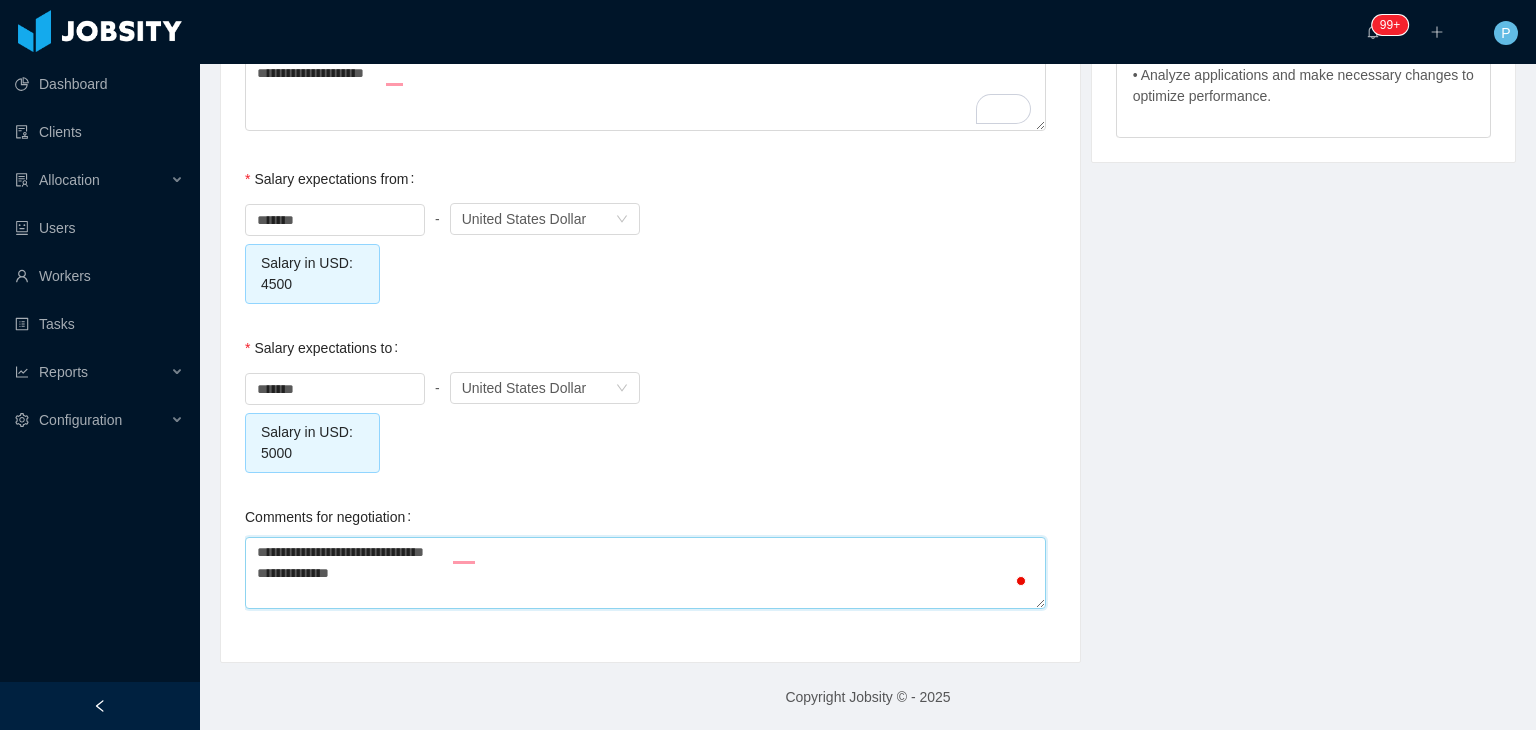 type on "**********" 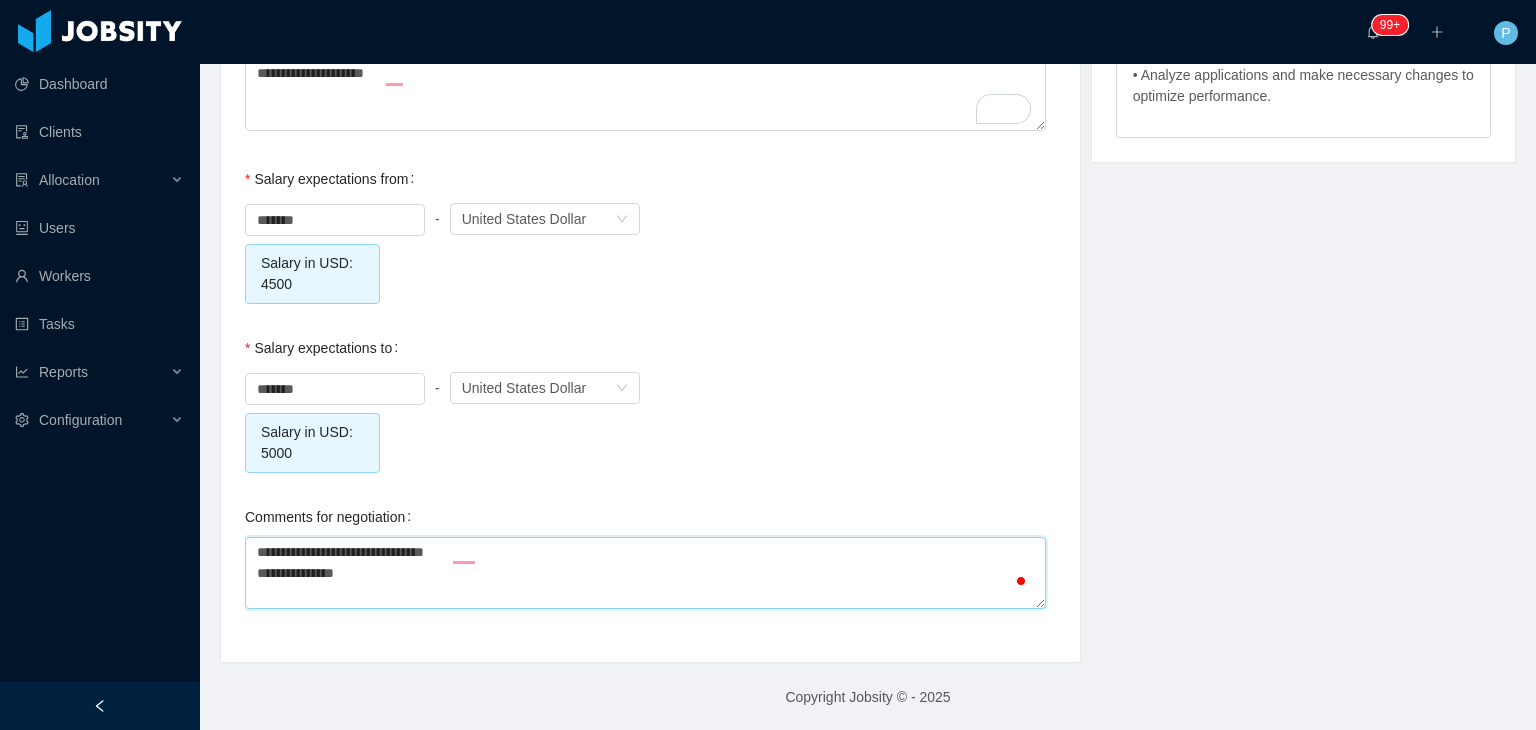 type on "**********" 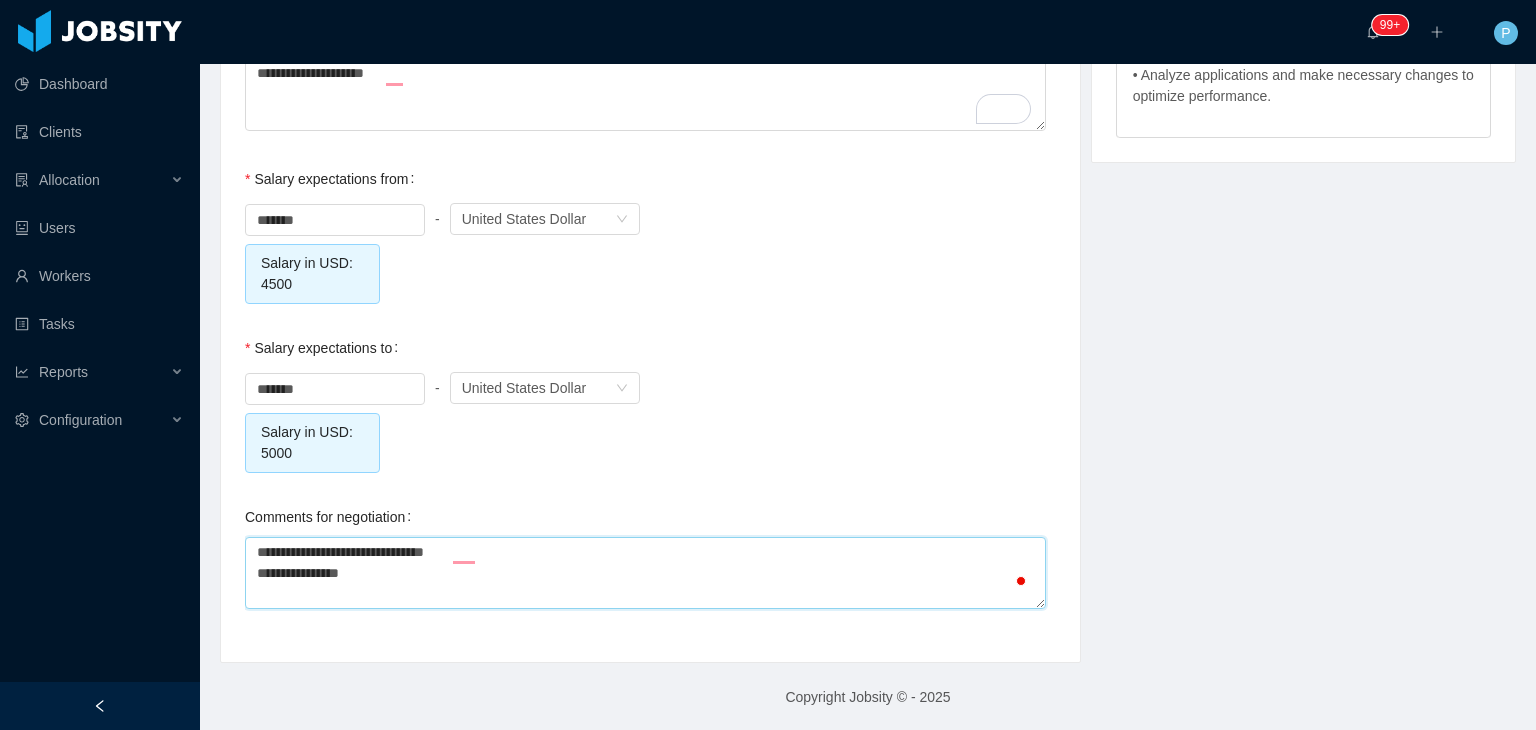 type on "**********" 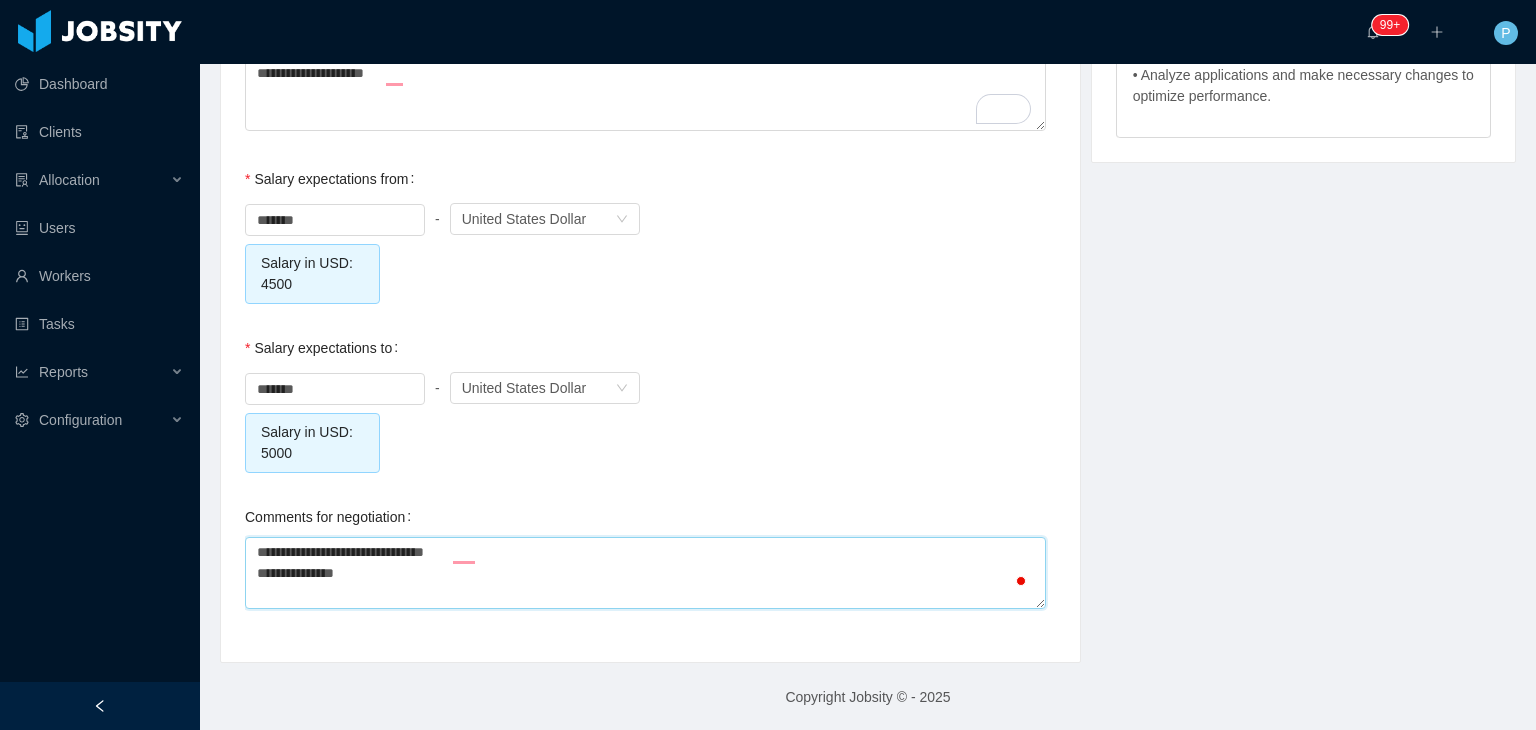 type on "**********" 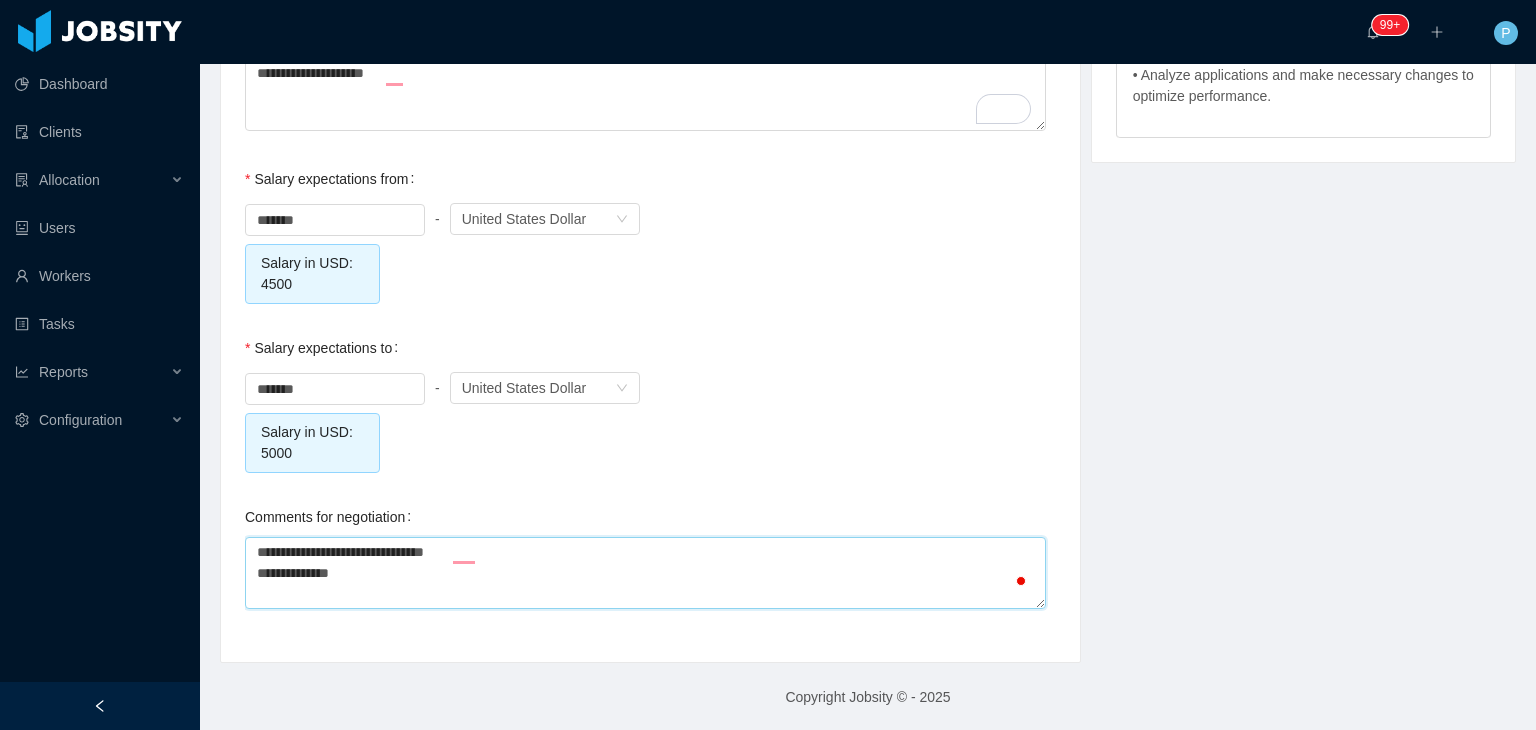 type on "**********" 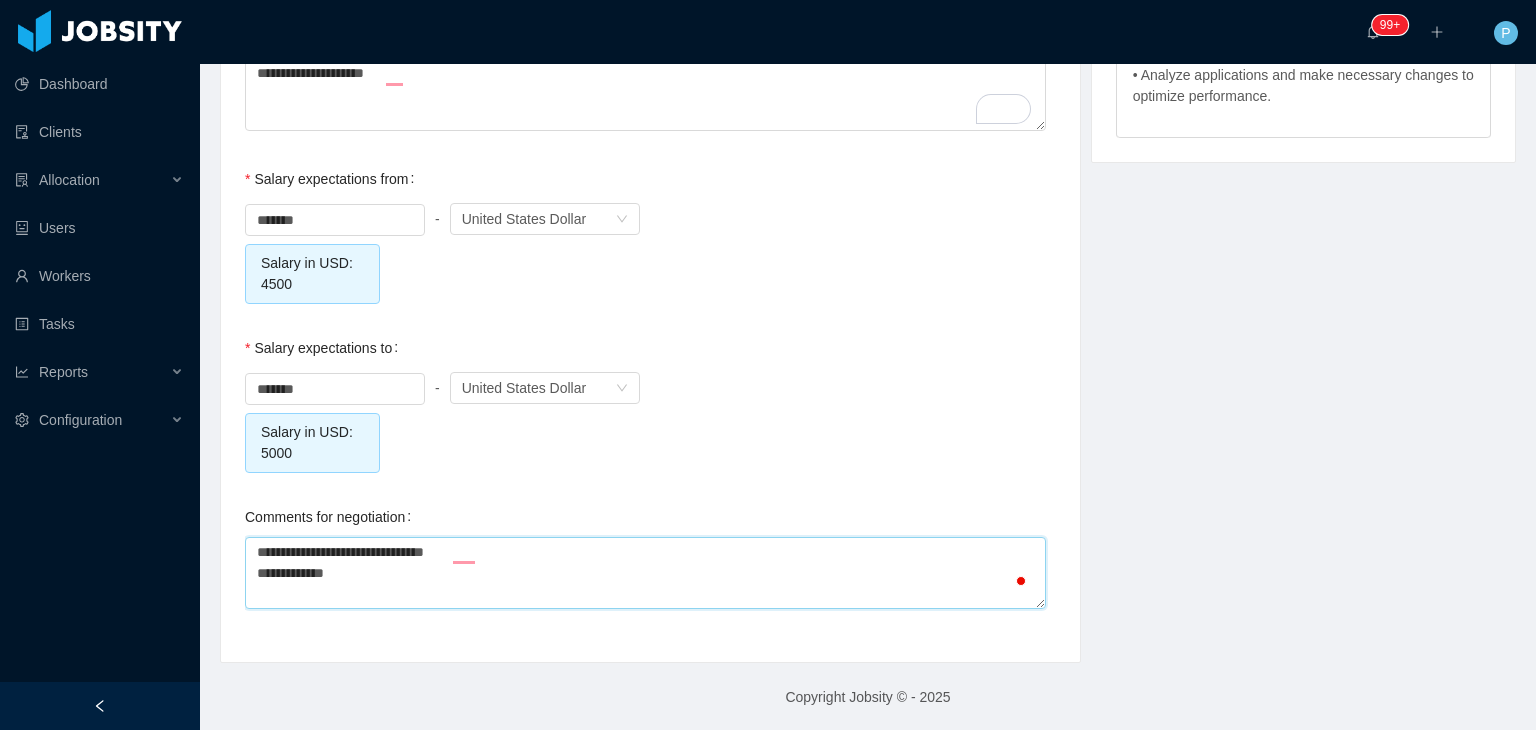 type on "**********" 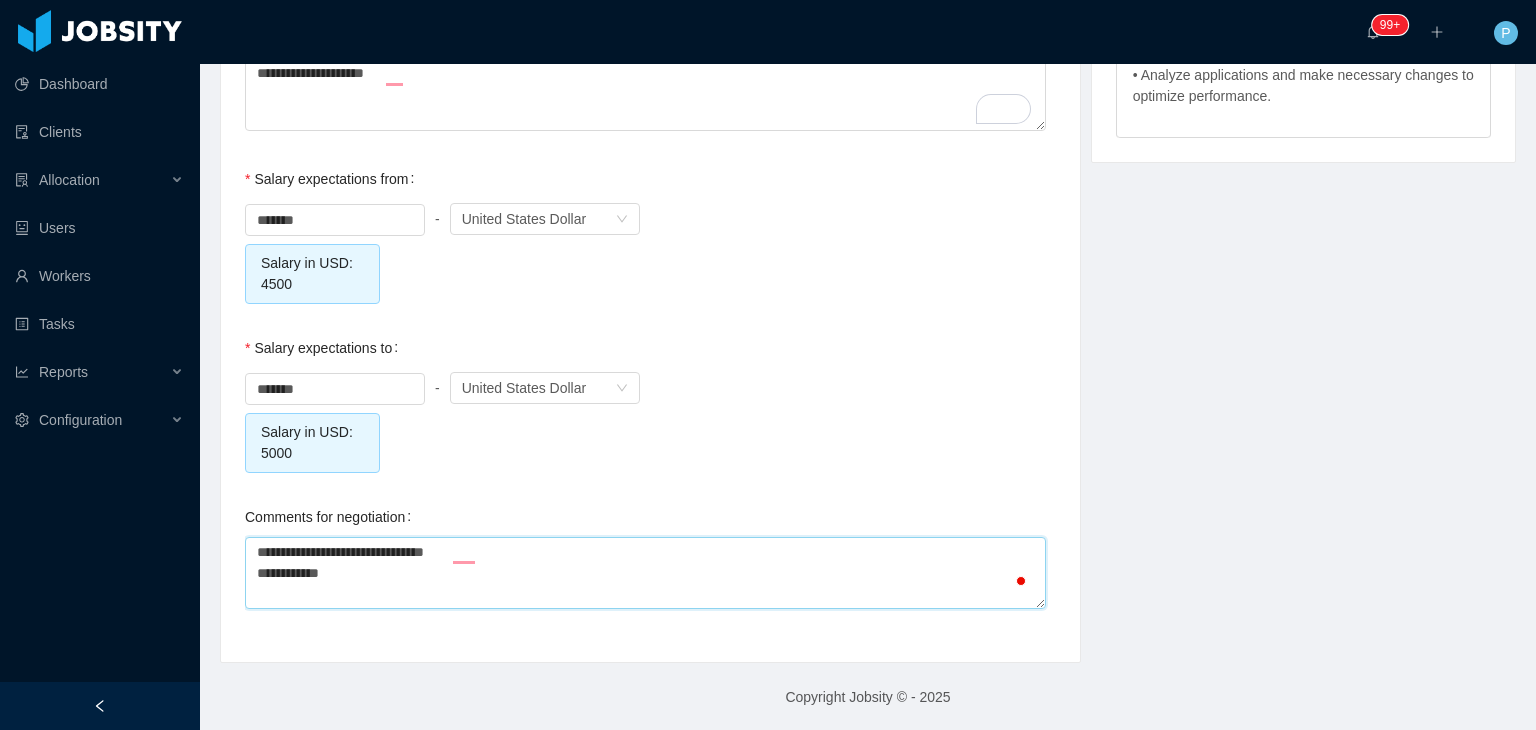 type on "**********" 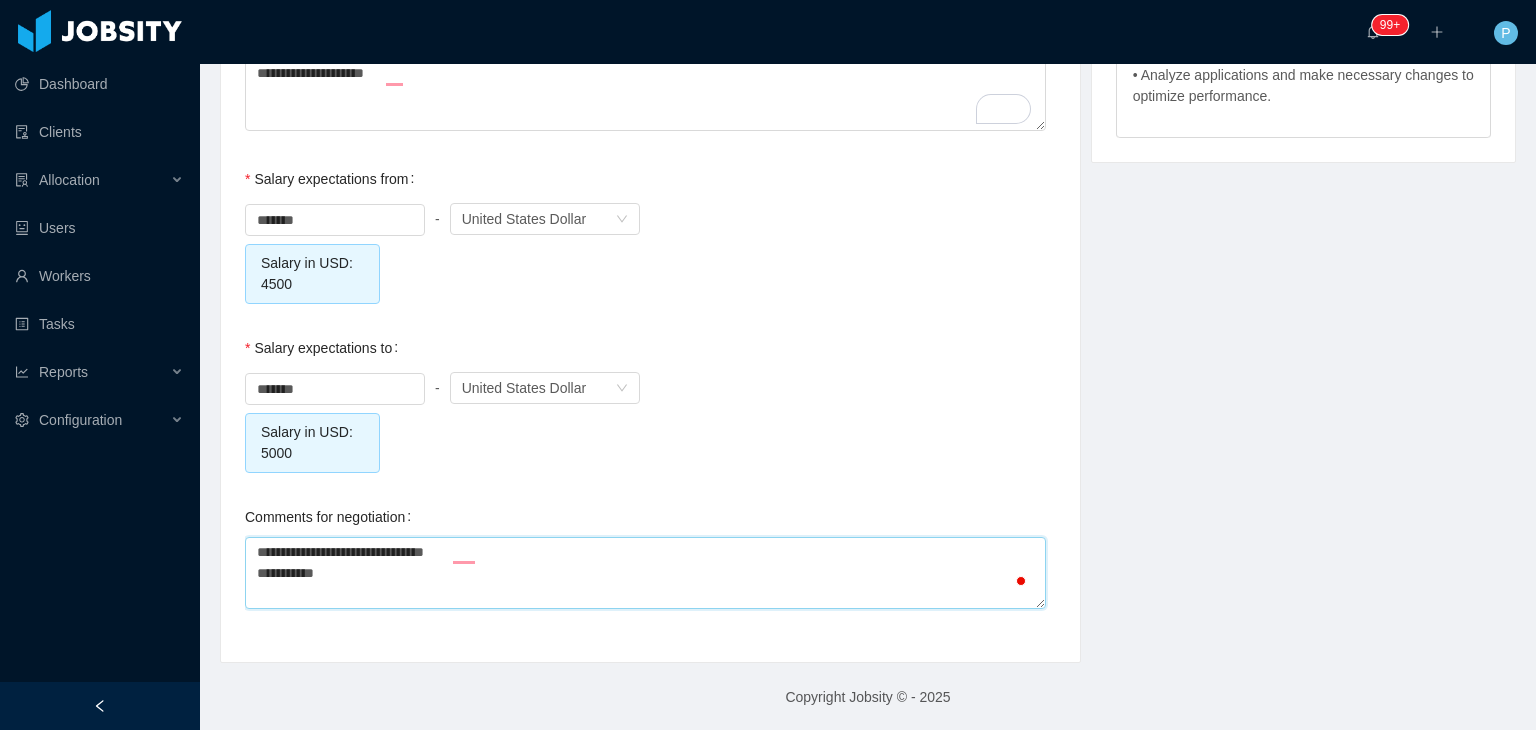 type on "**********" 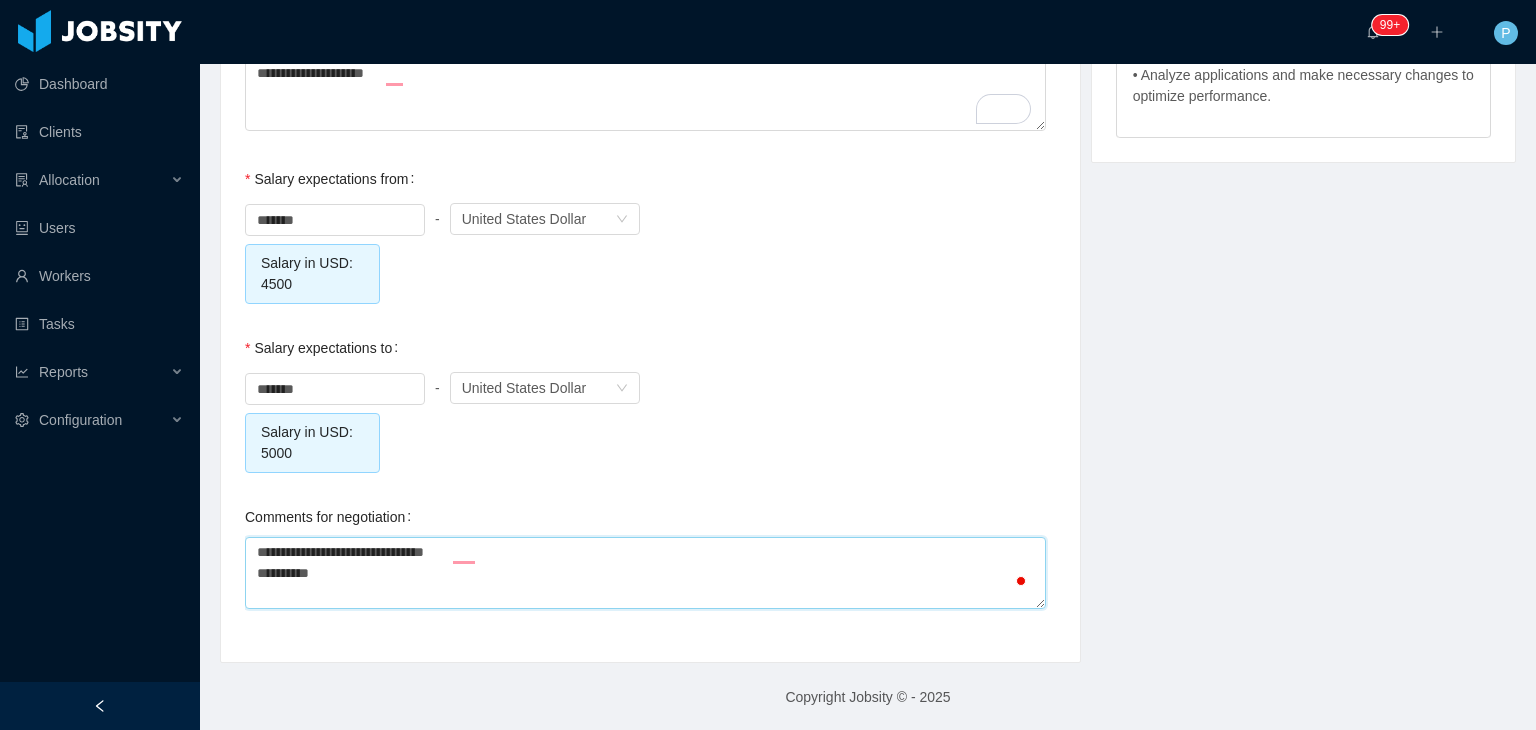 type on "**********" 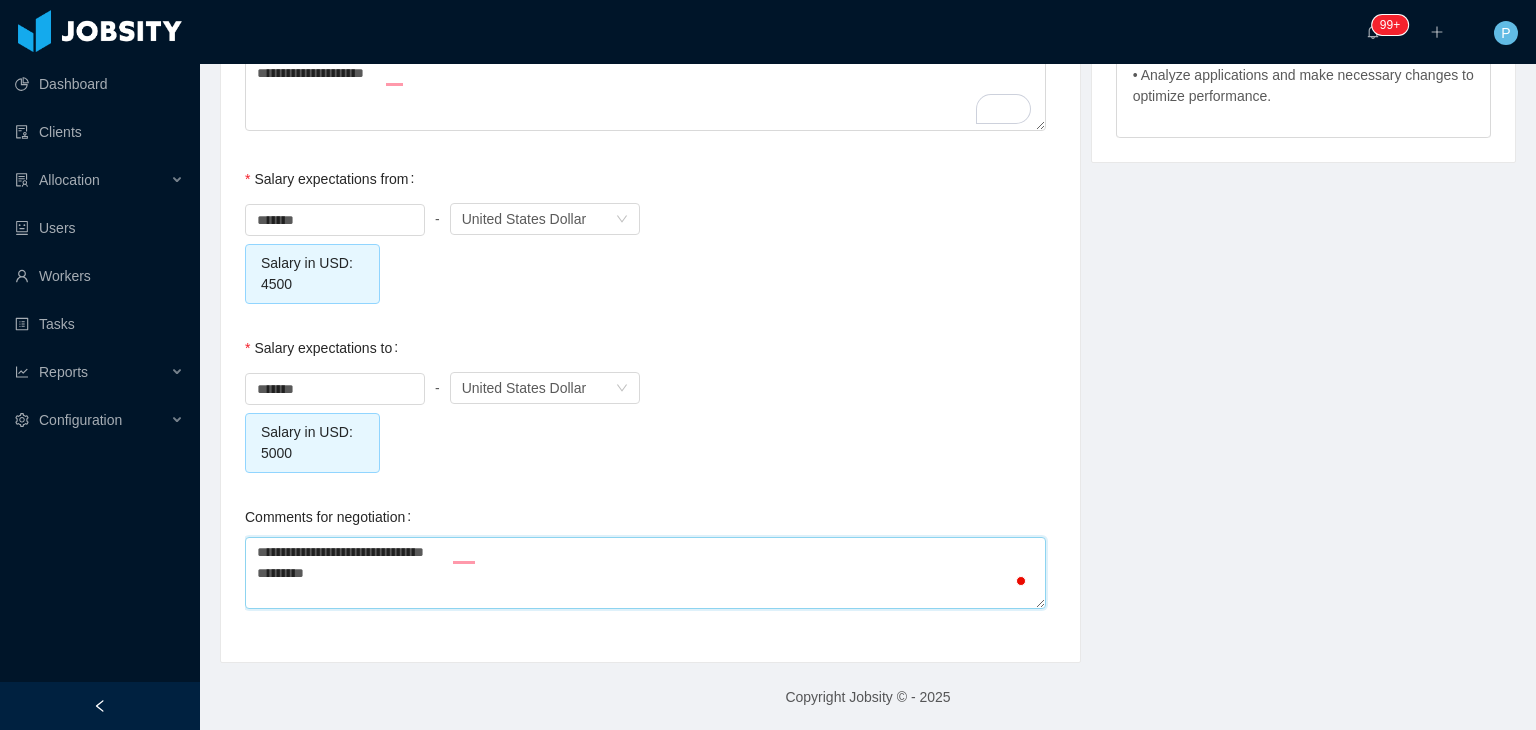 type on "**********" 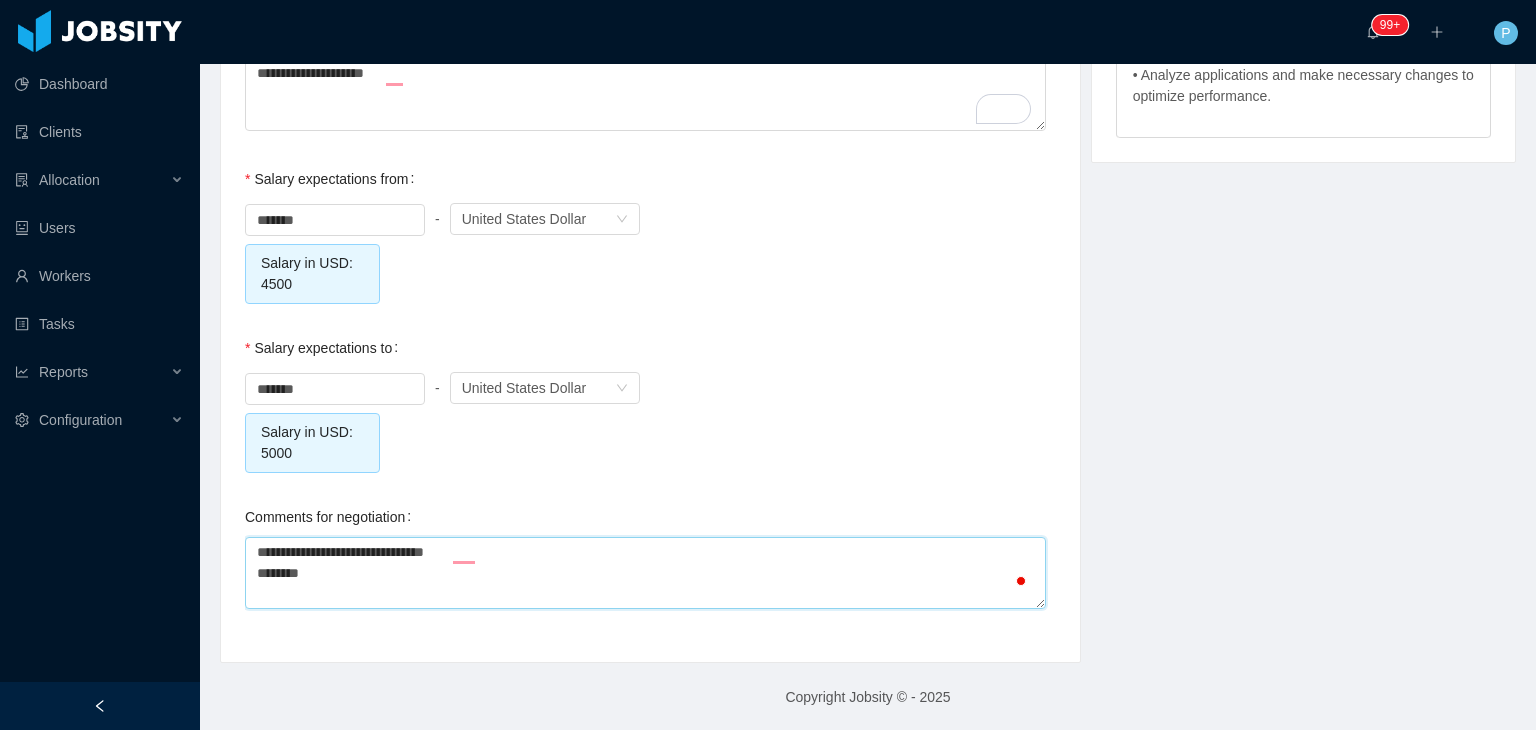 type on "**********" 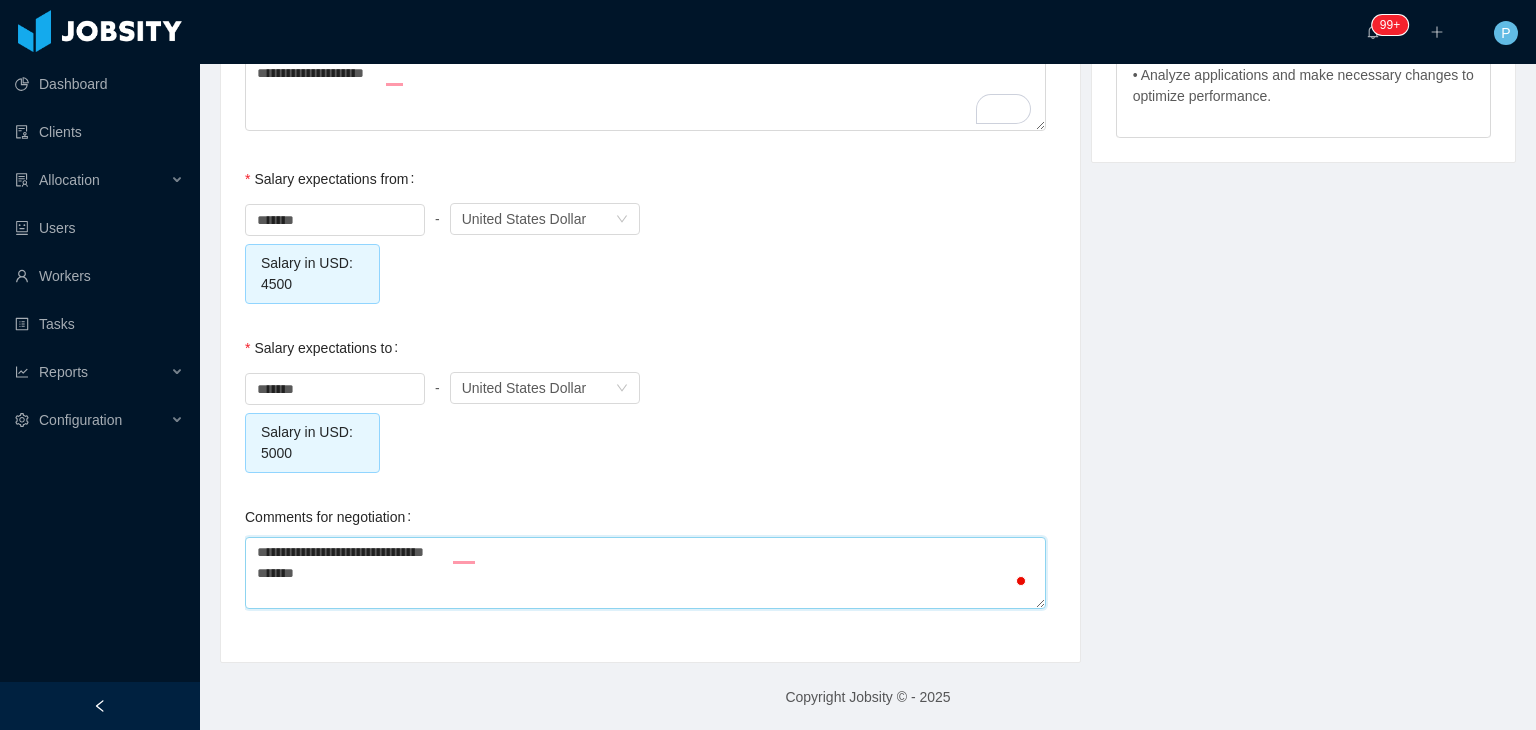 type on "**********" 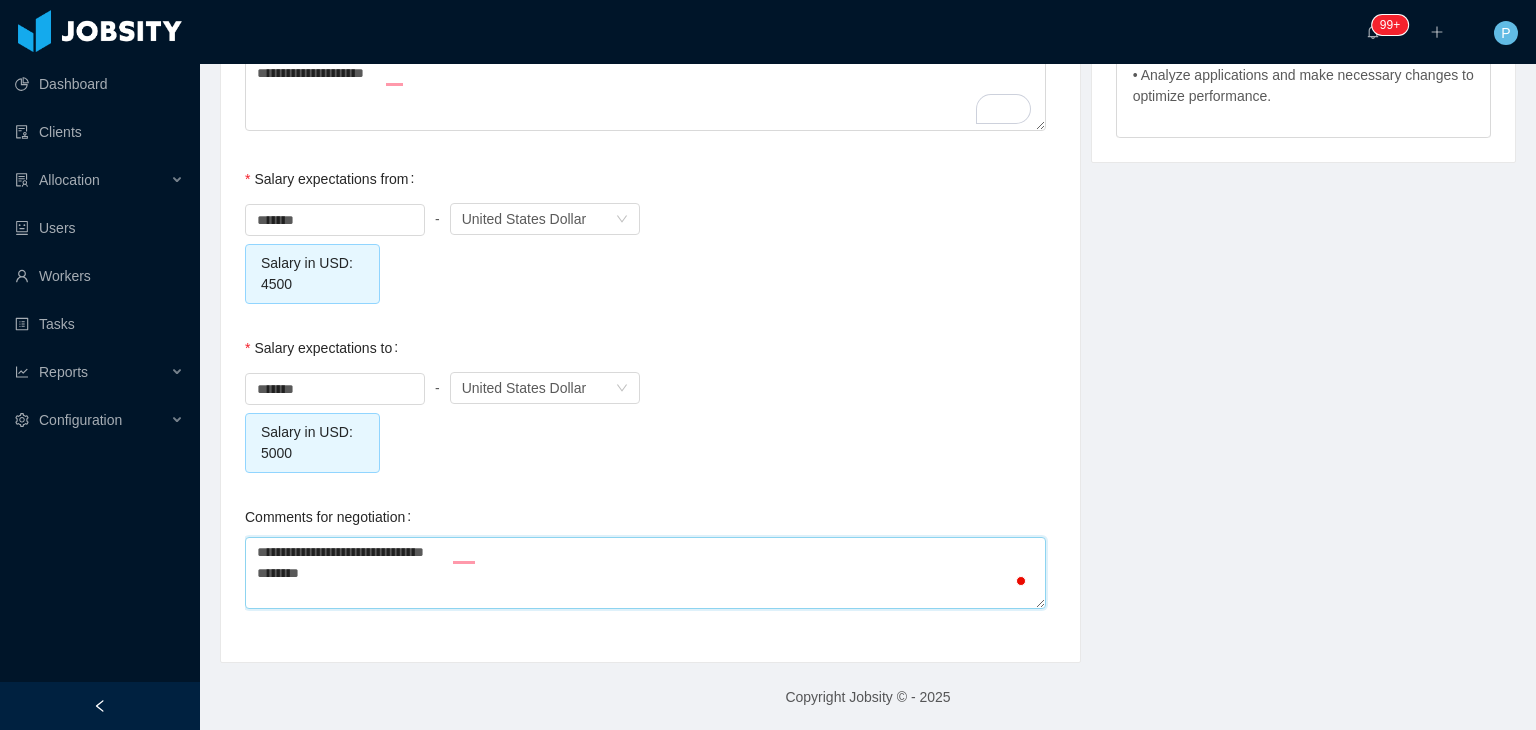 type on "**********" 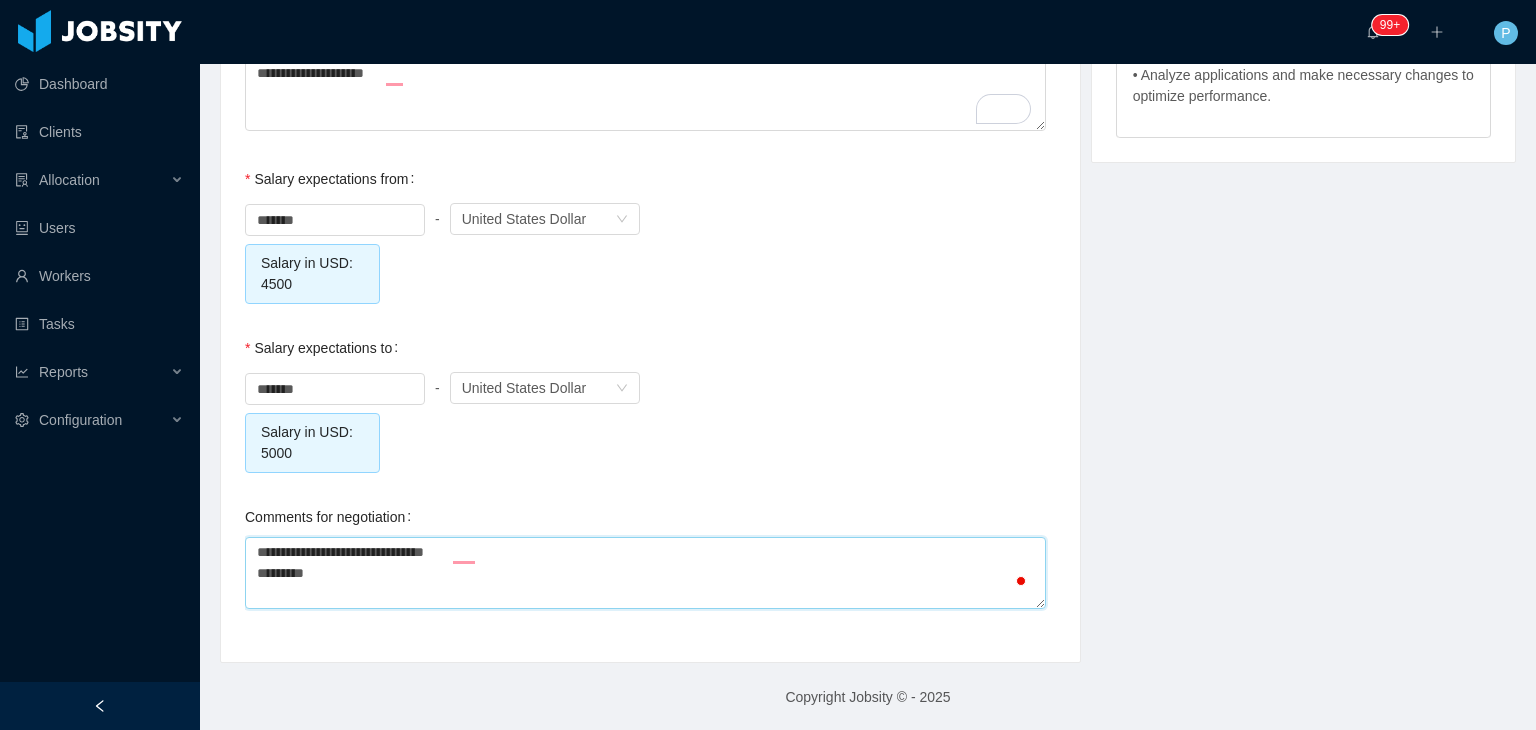 type on "**********" 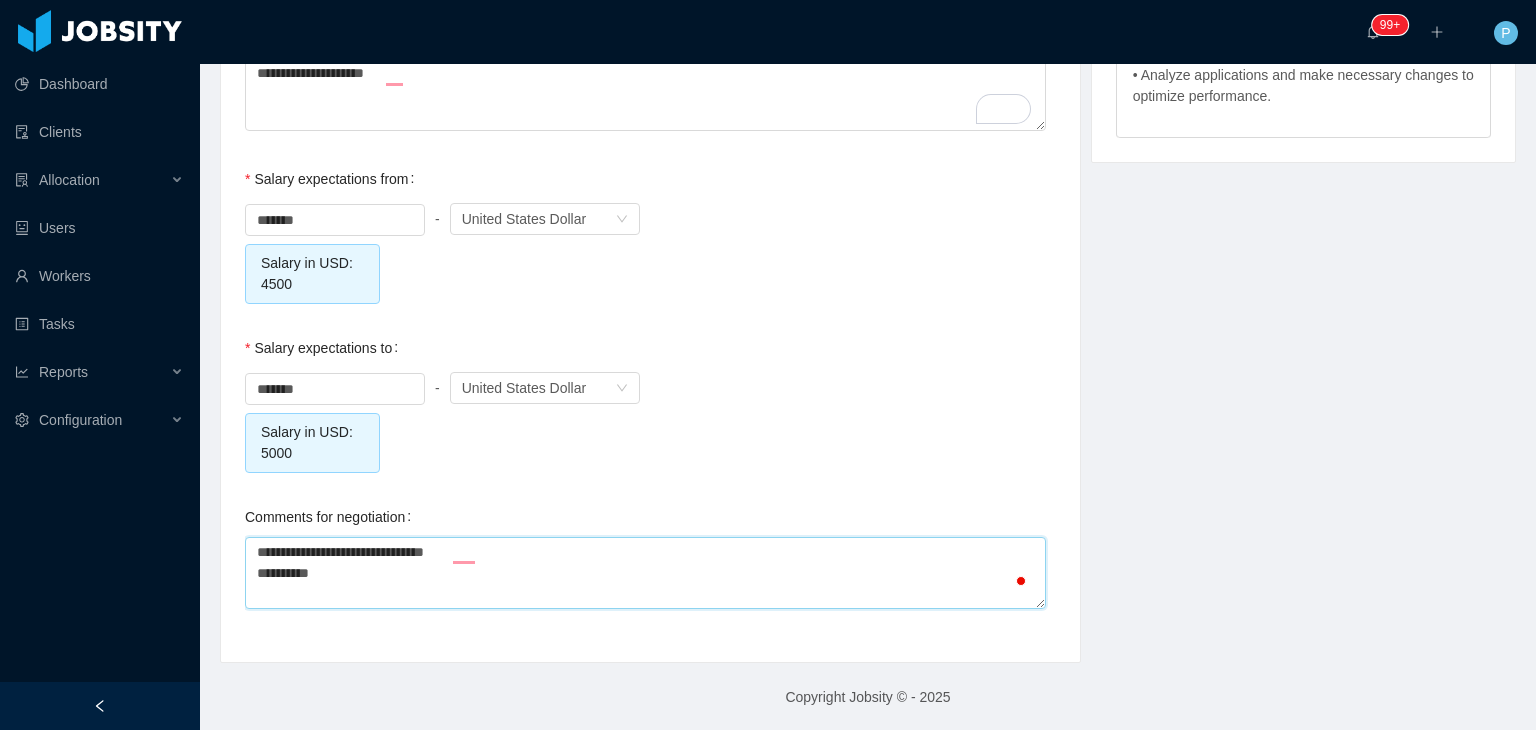type on "**********" 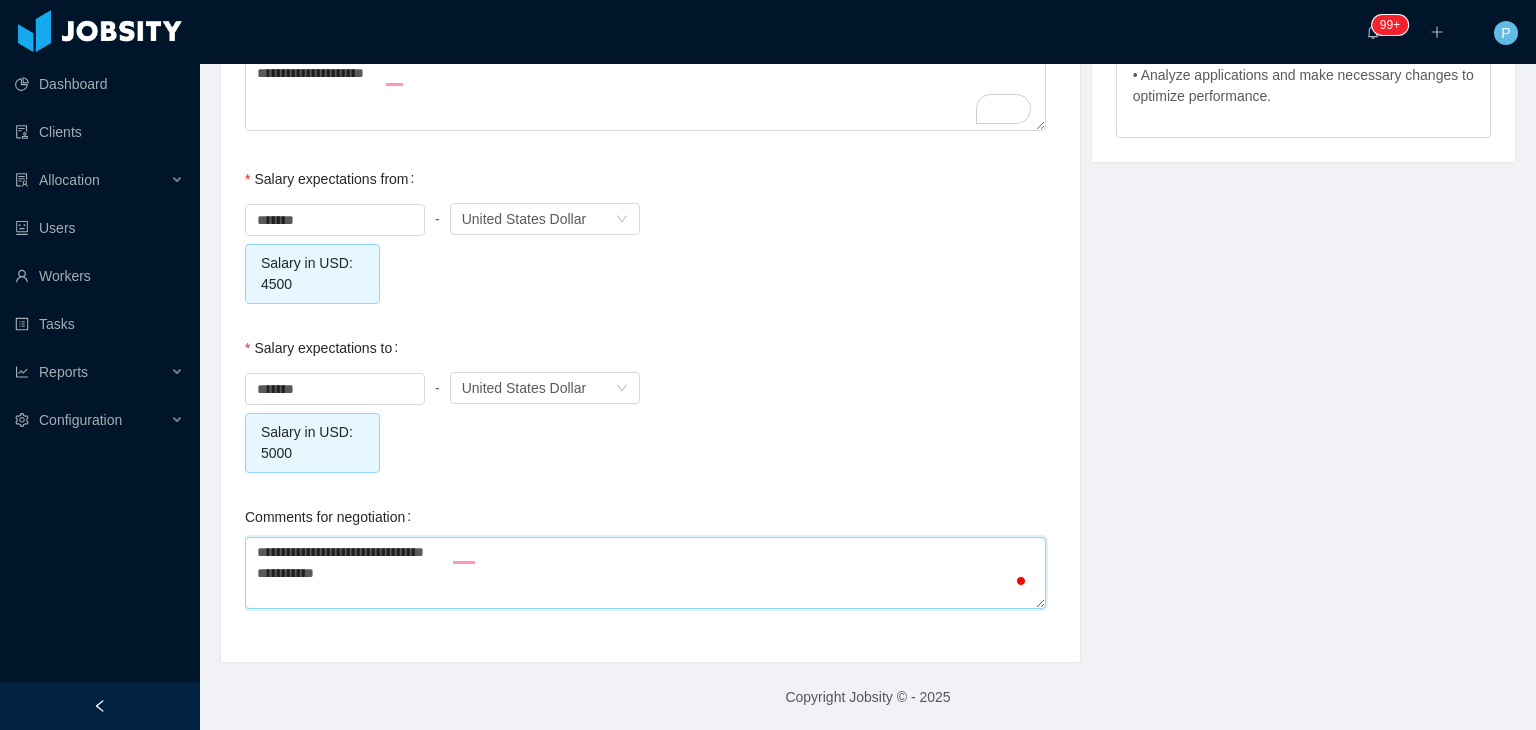 type on "**********" 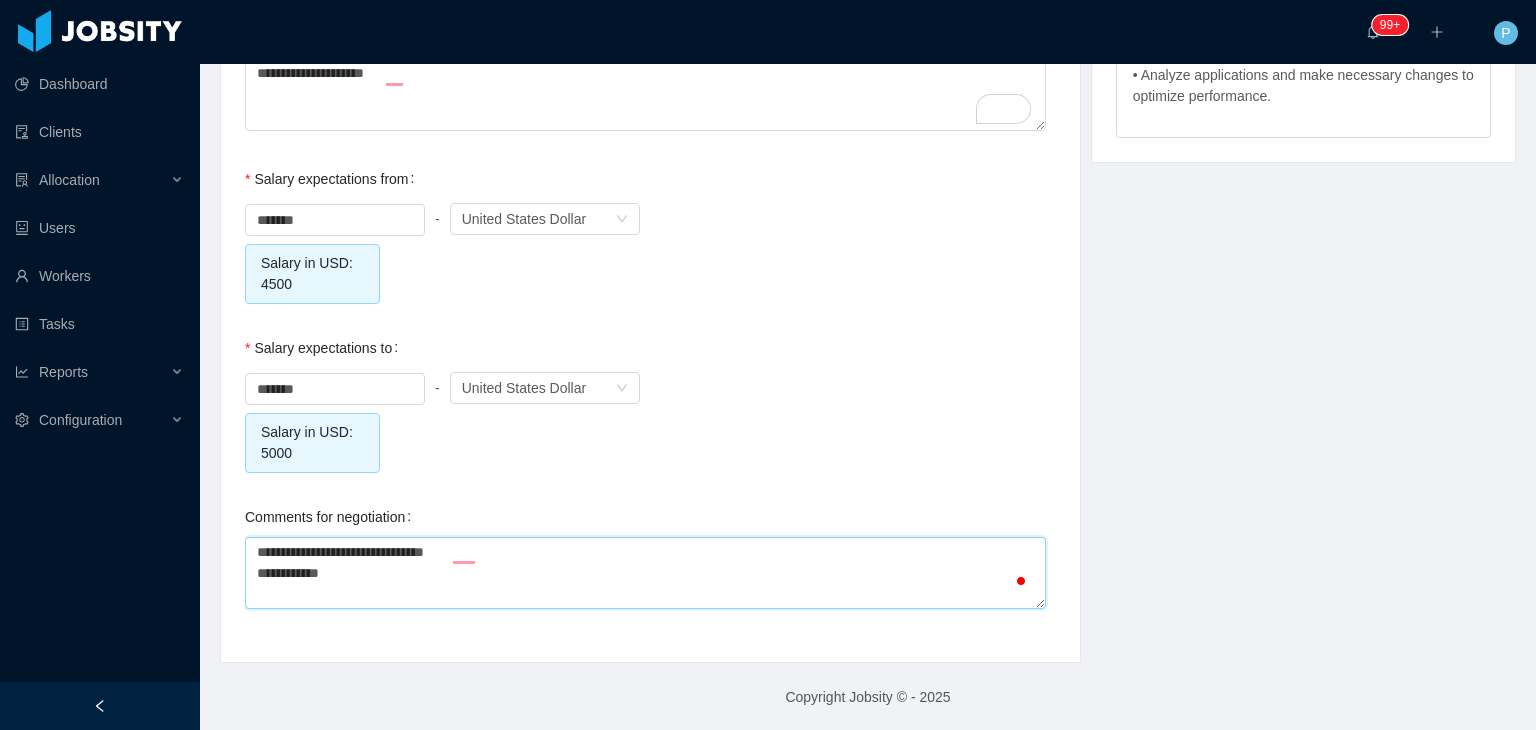 type on "**********" 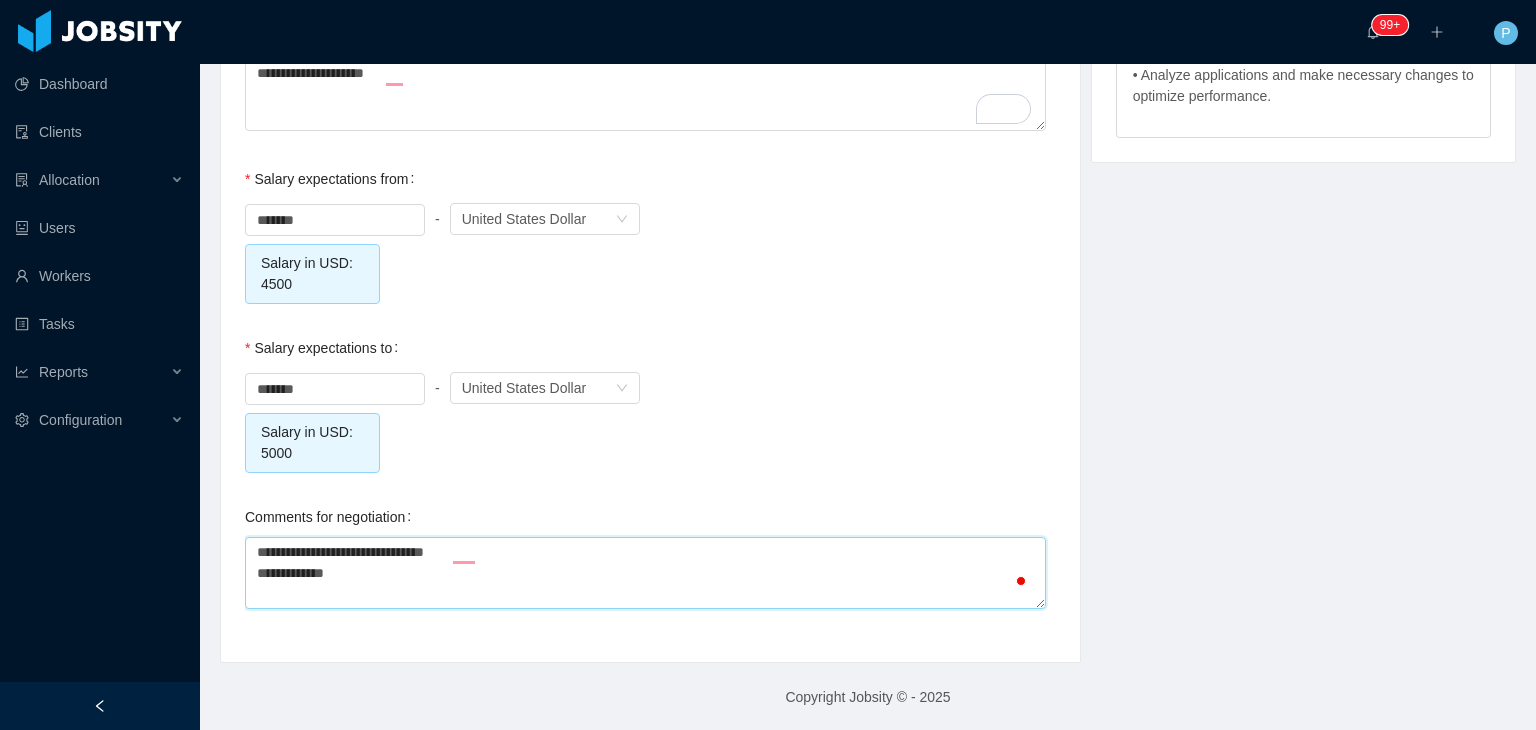 type 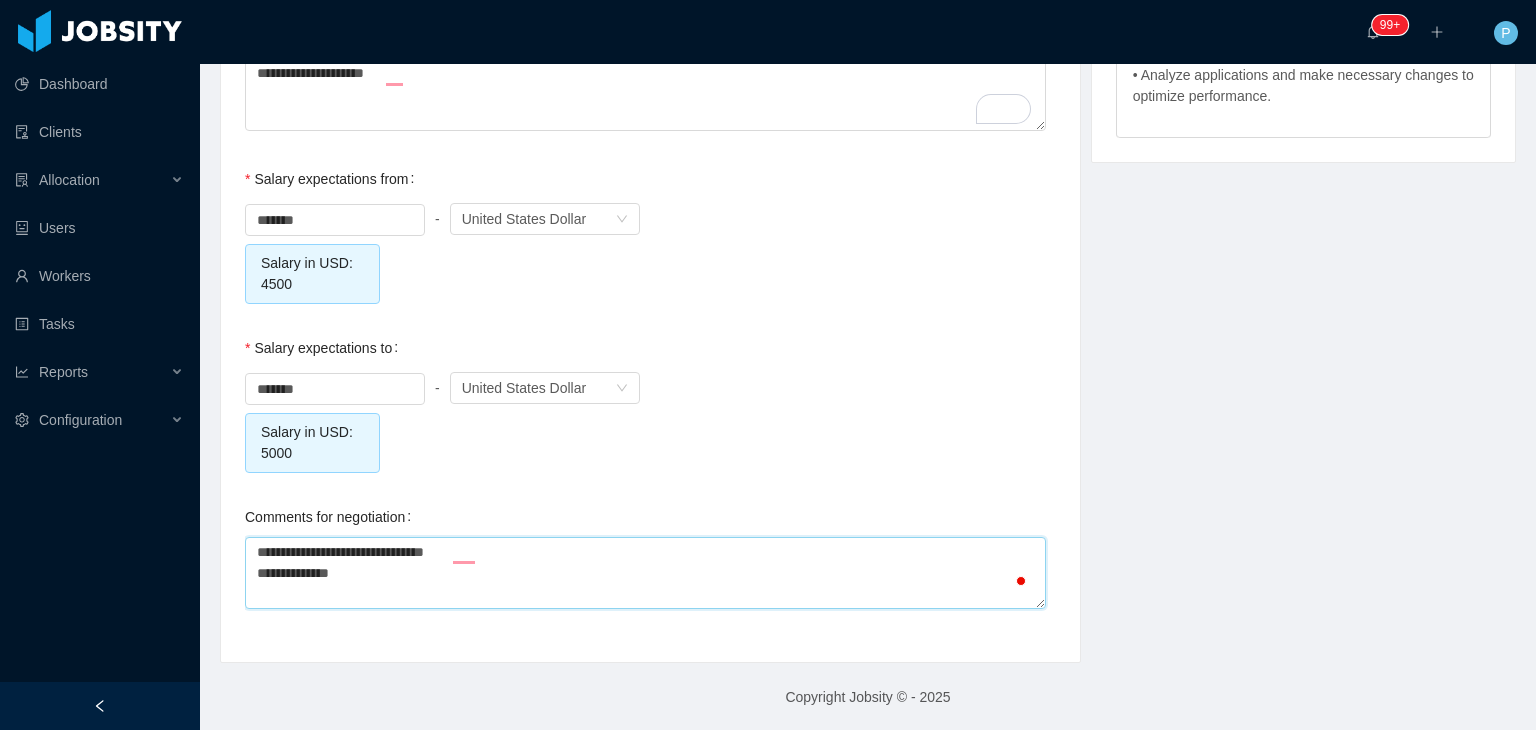 type on "**********" 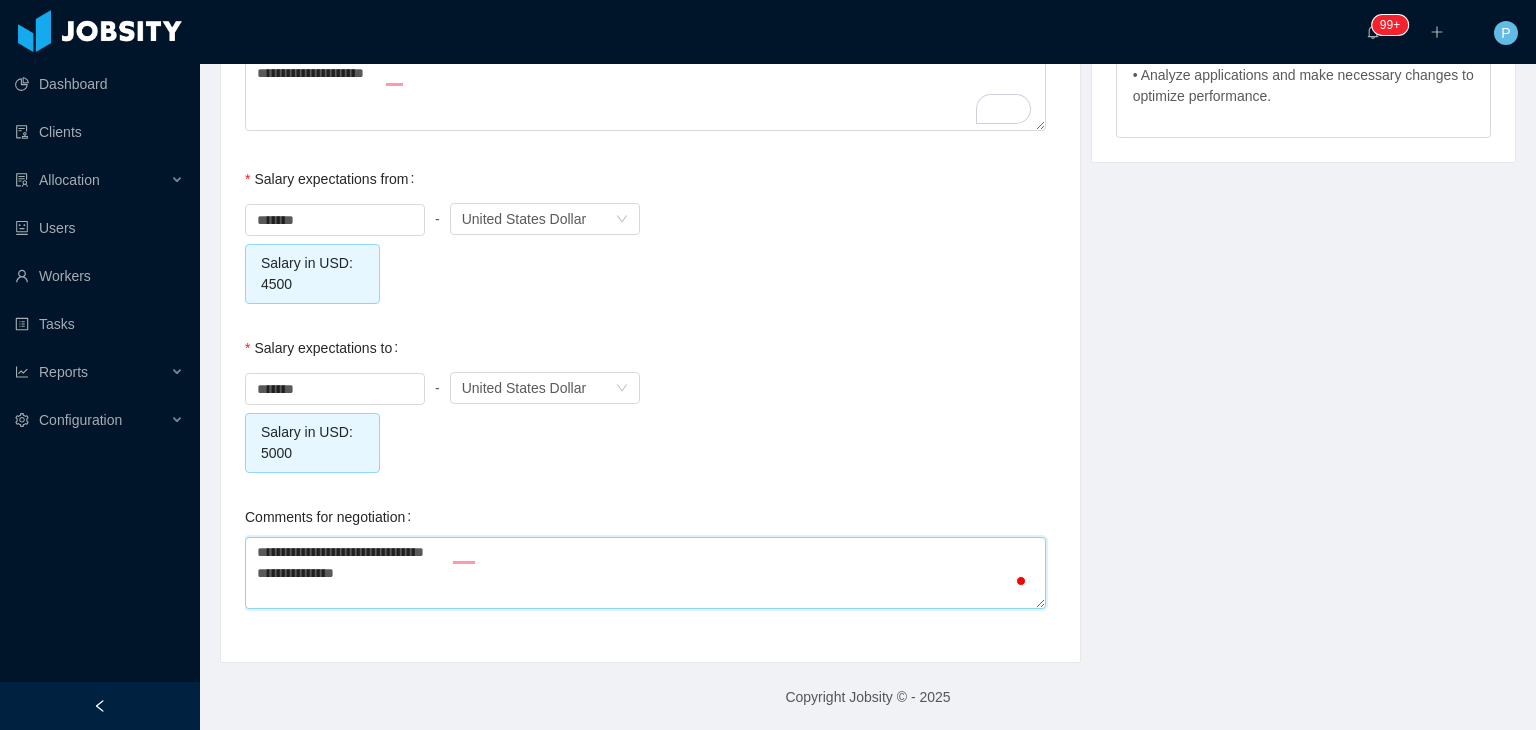 type on "**********" 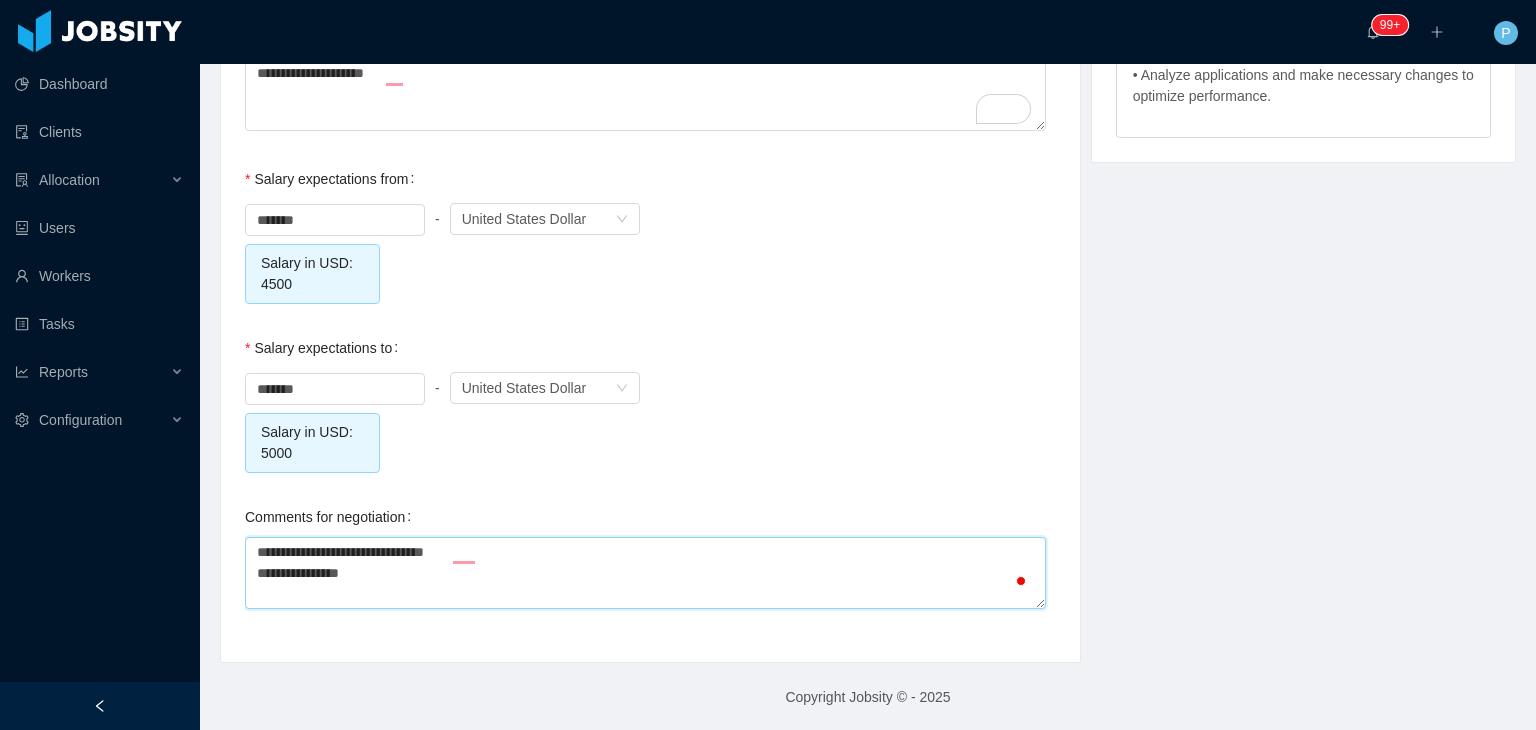 type on "**********" 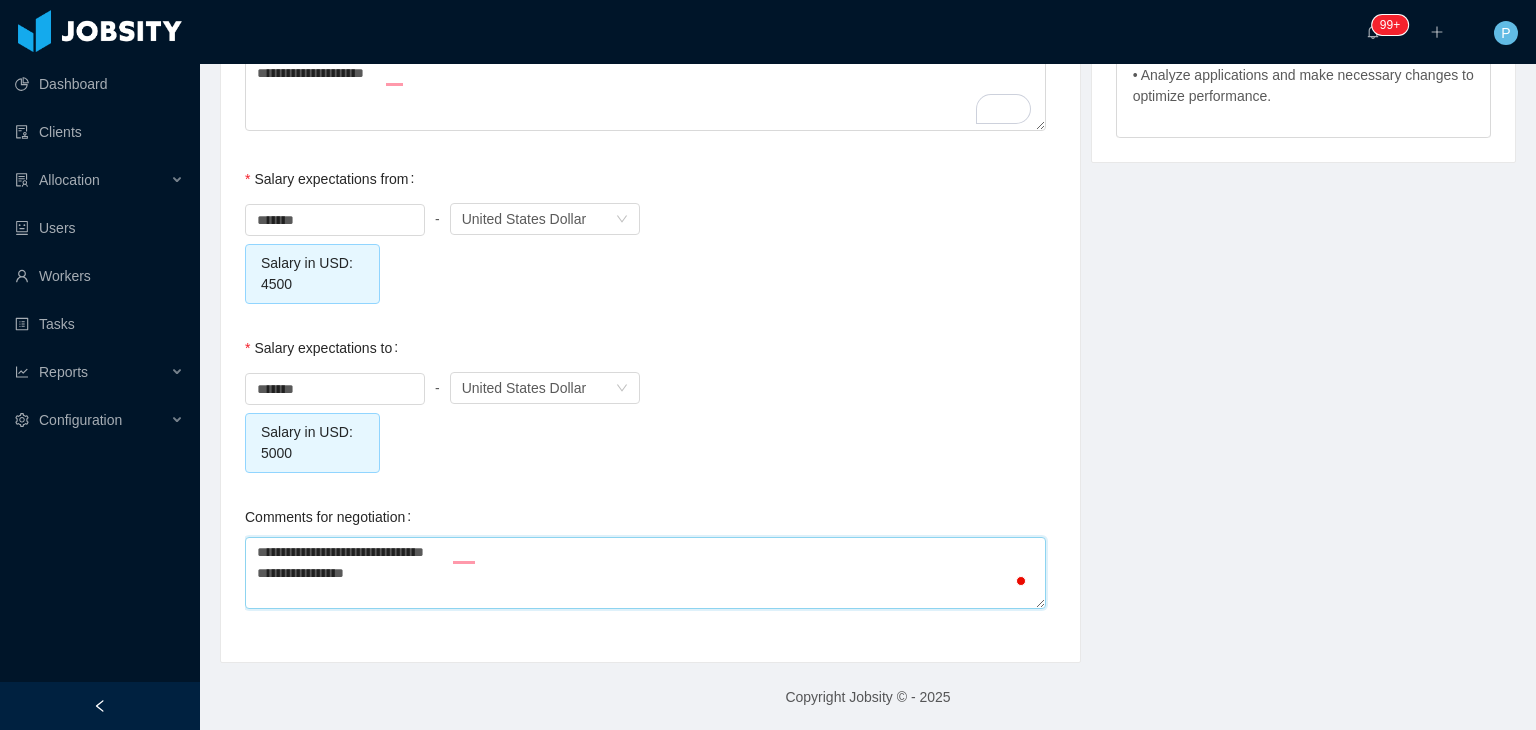 type on "**********" 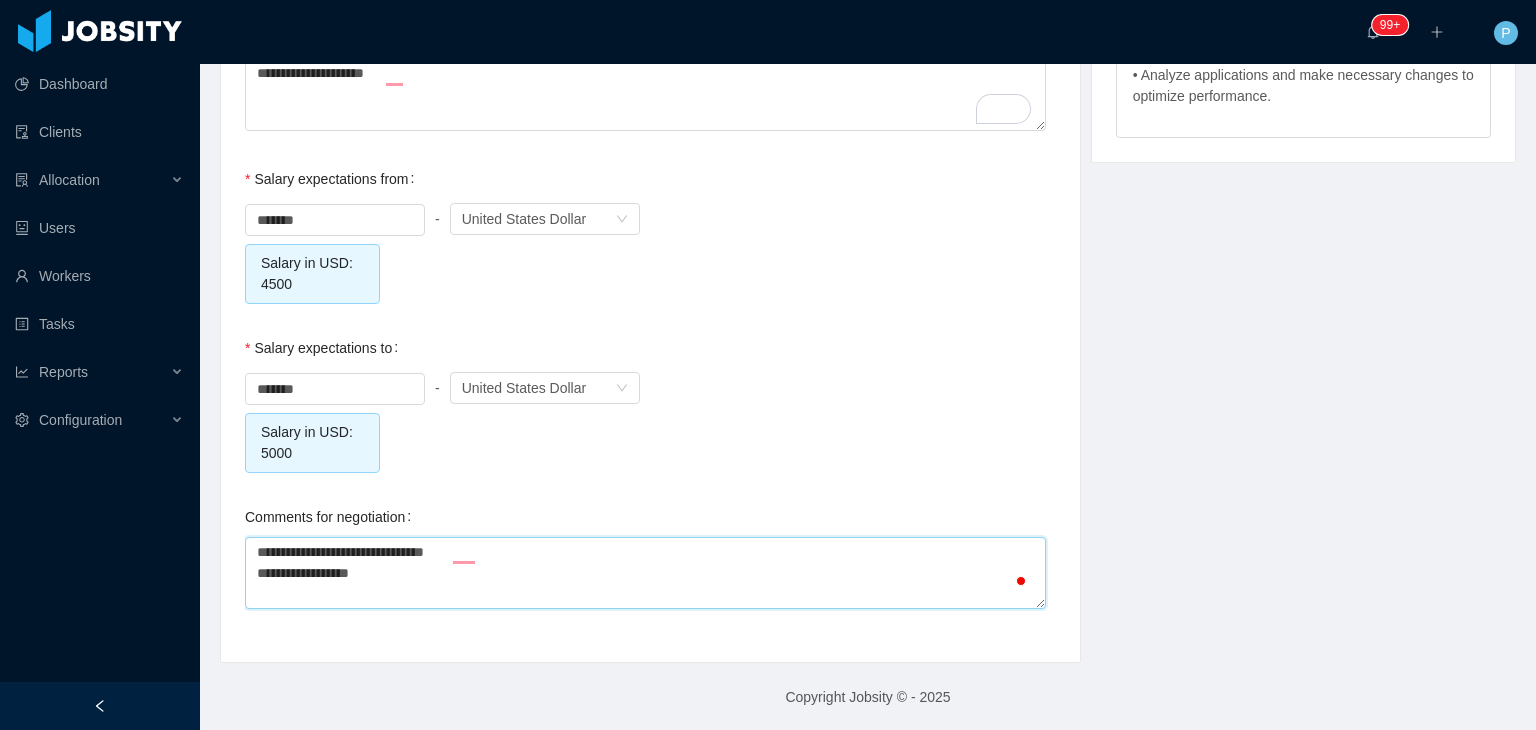 type on "**********" 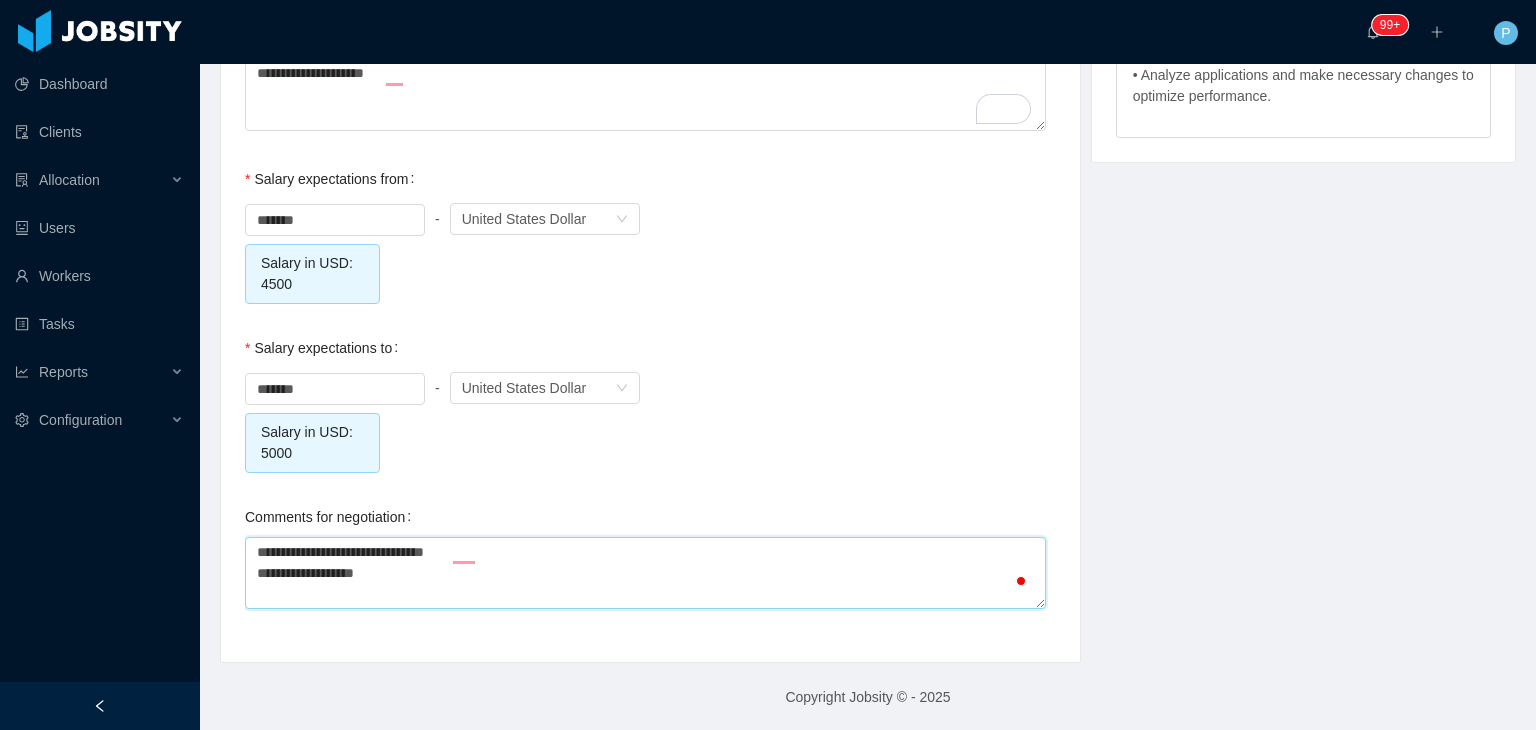 type on "**********" 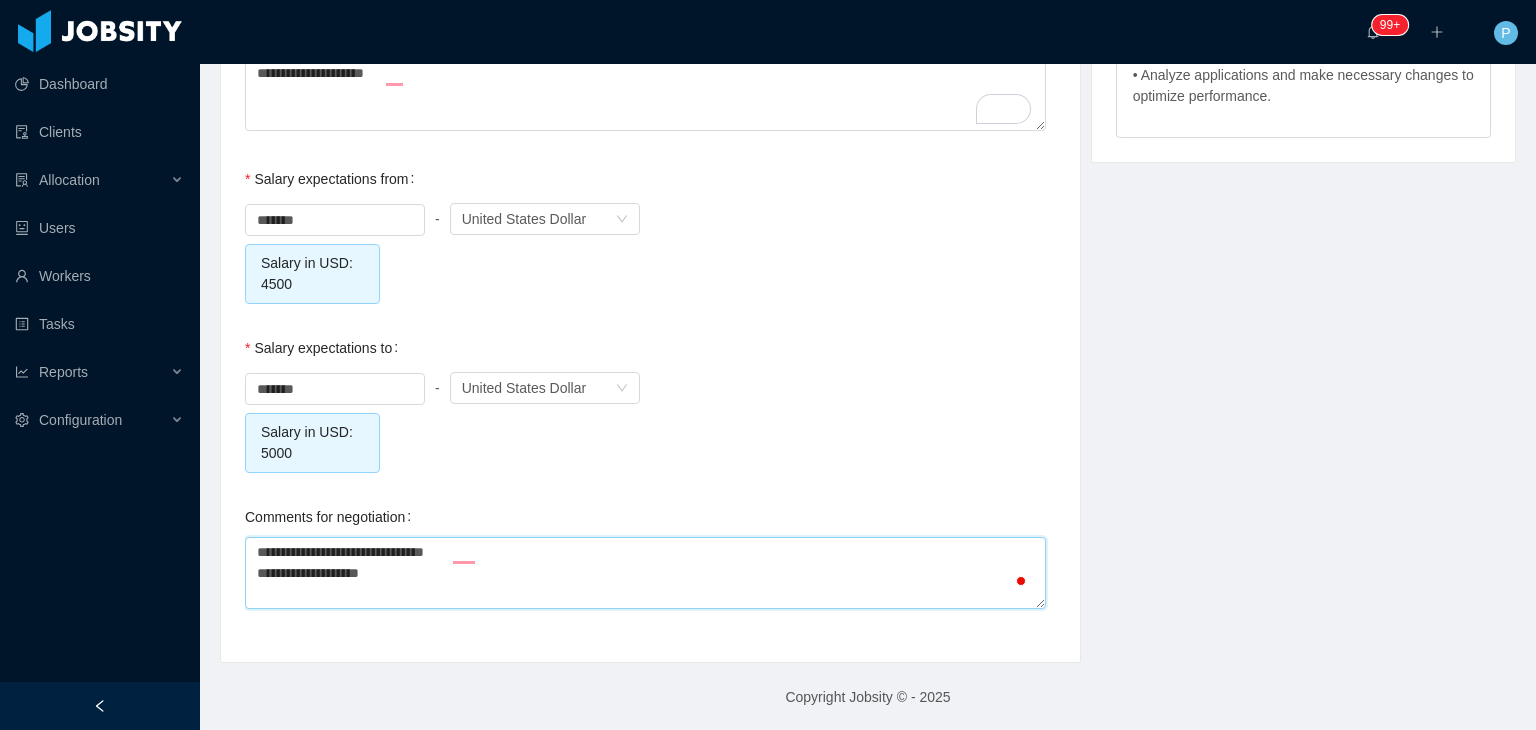 type on "**********" 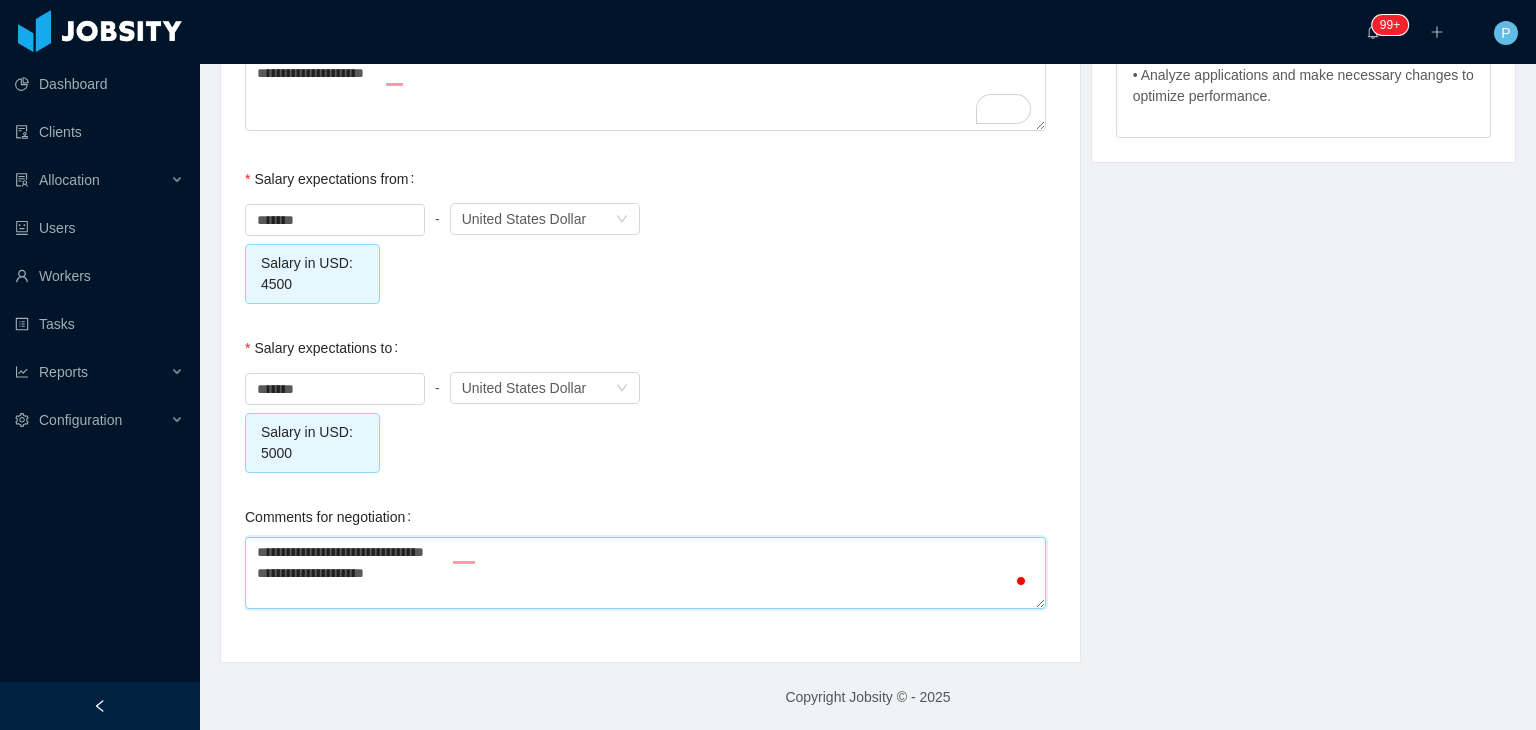 type on "**********" 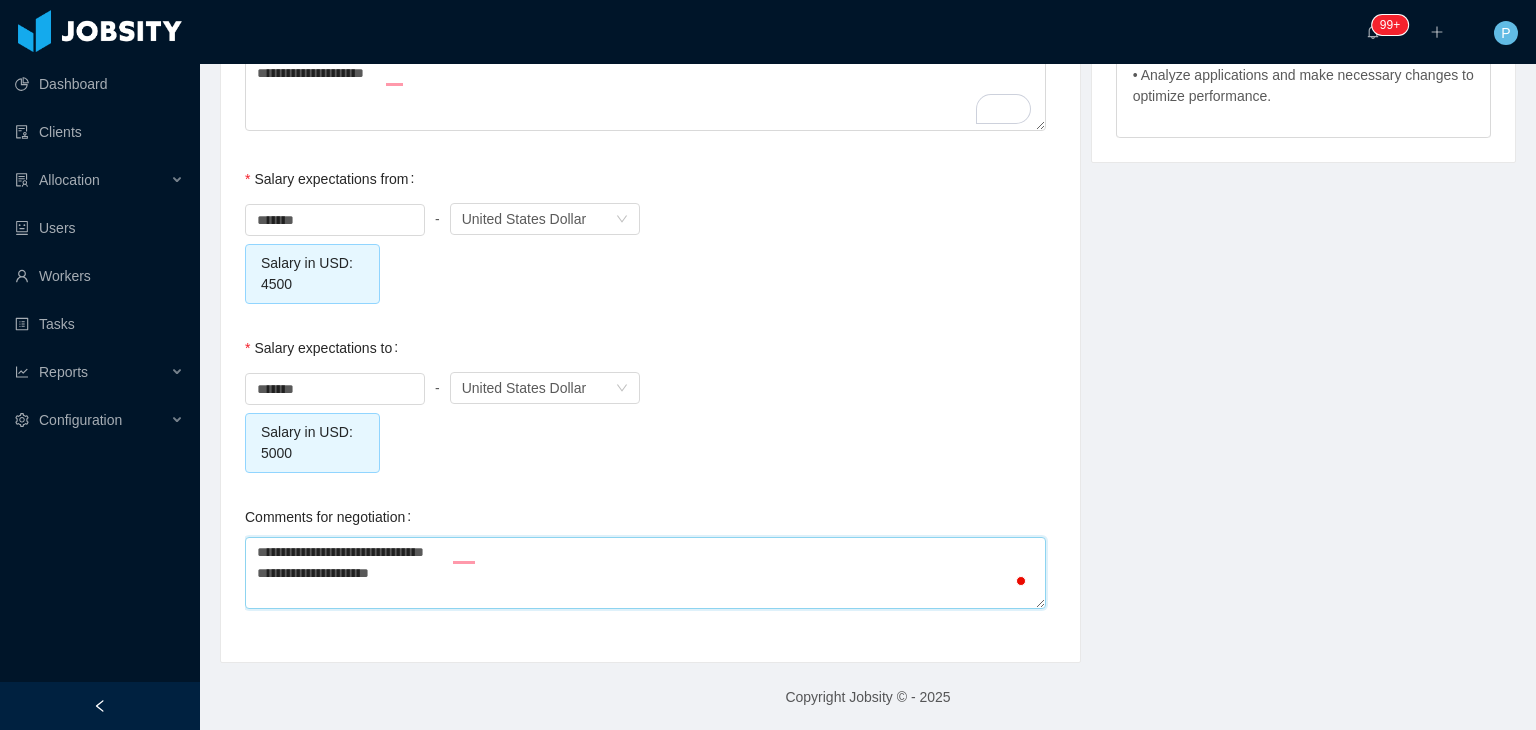 type on "**********" 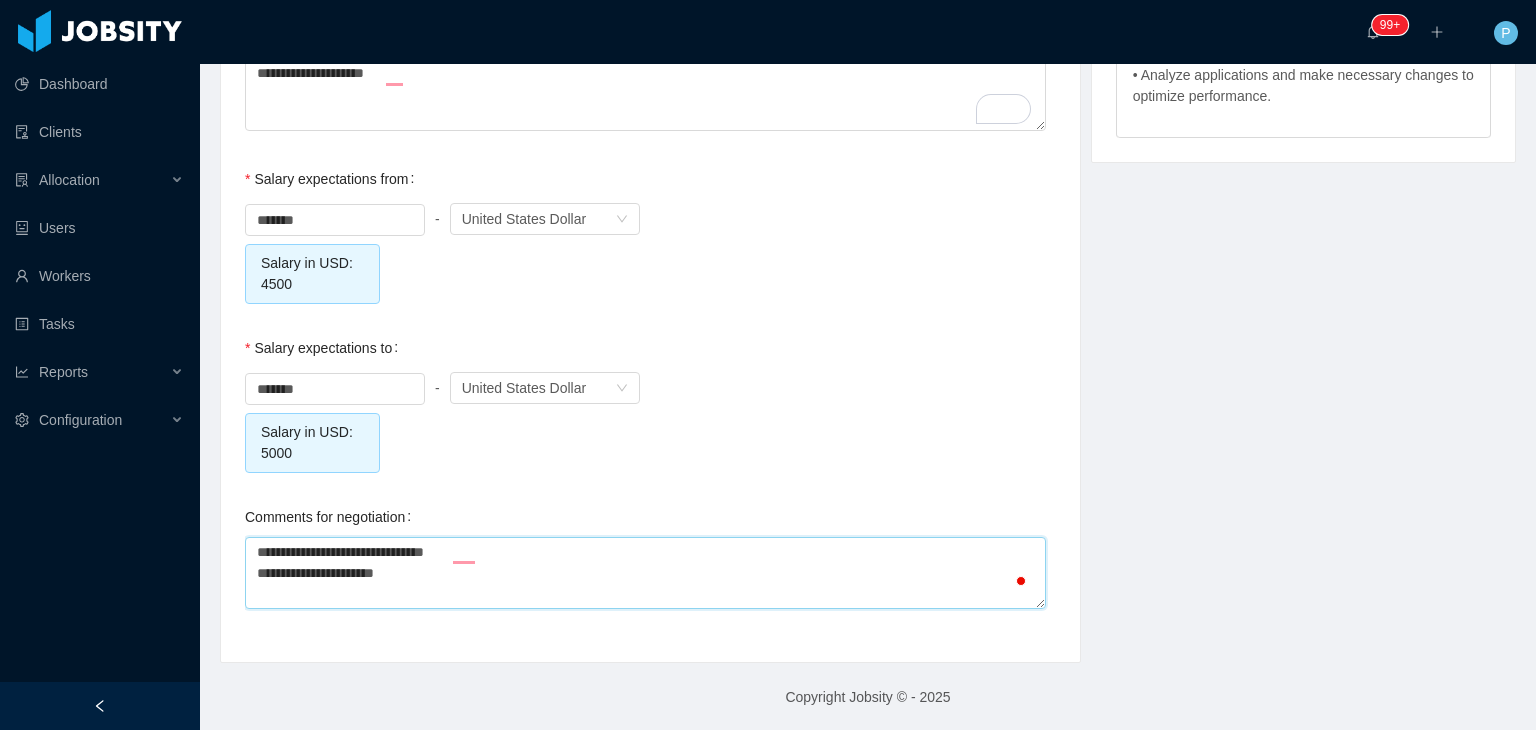 type on "**********" 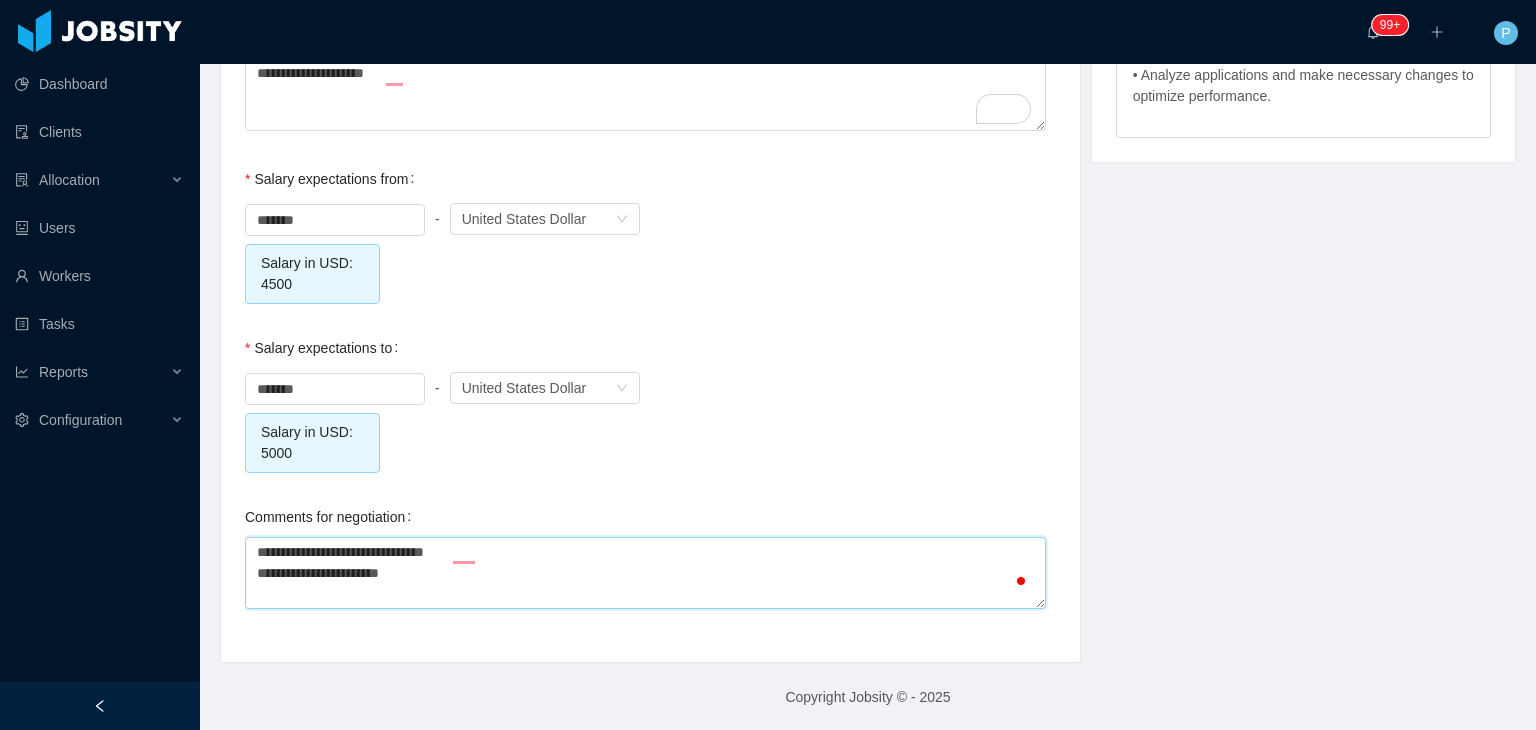type on "**********" 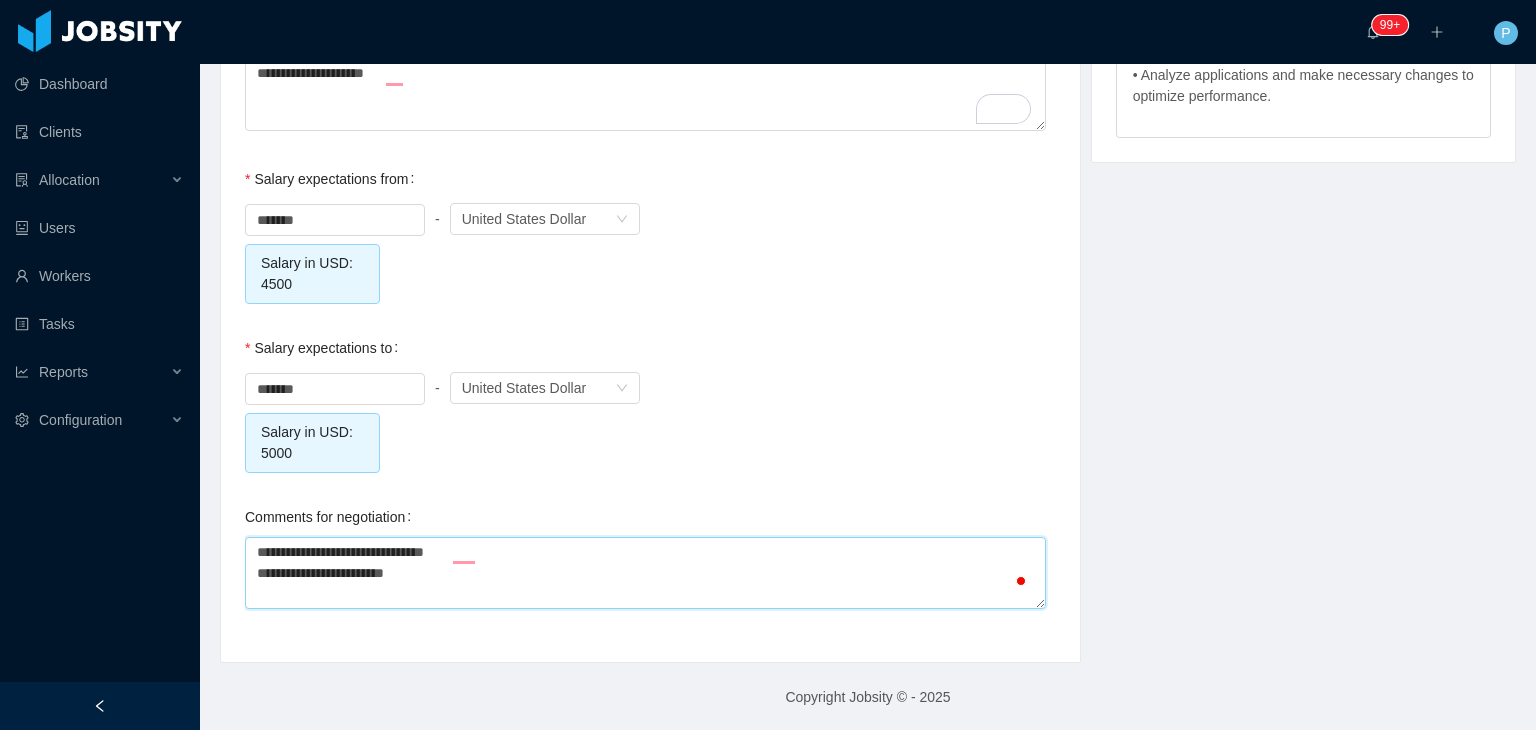 type on "**********" 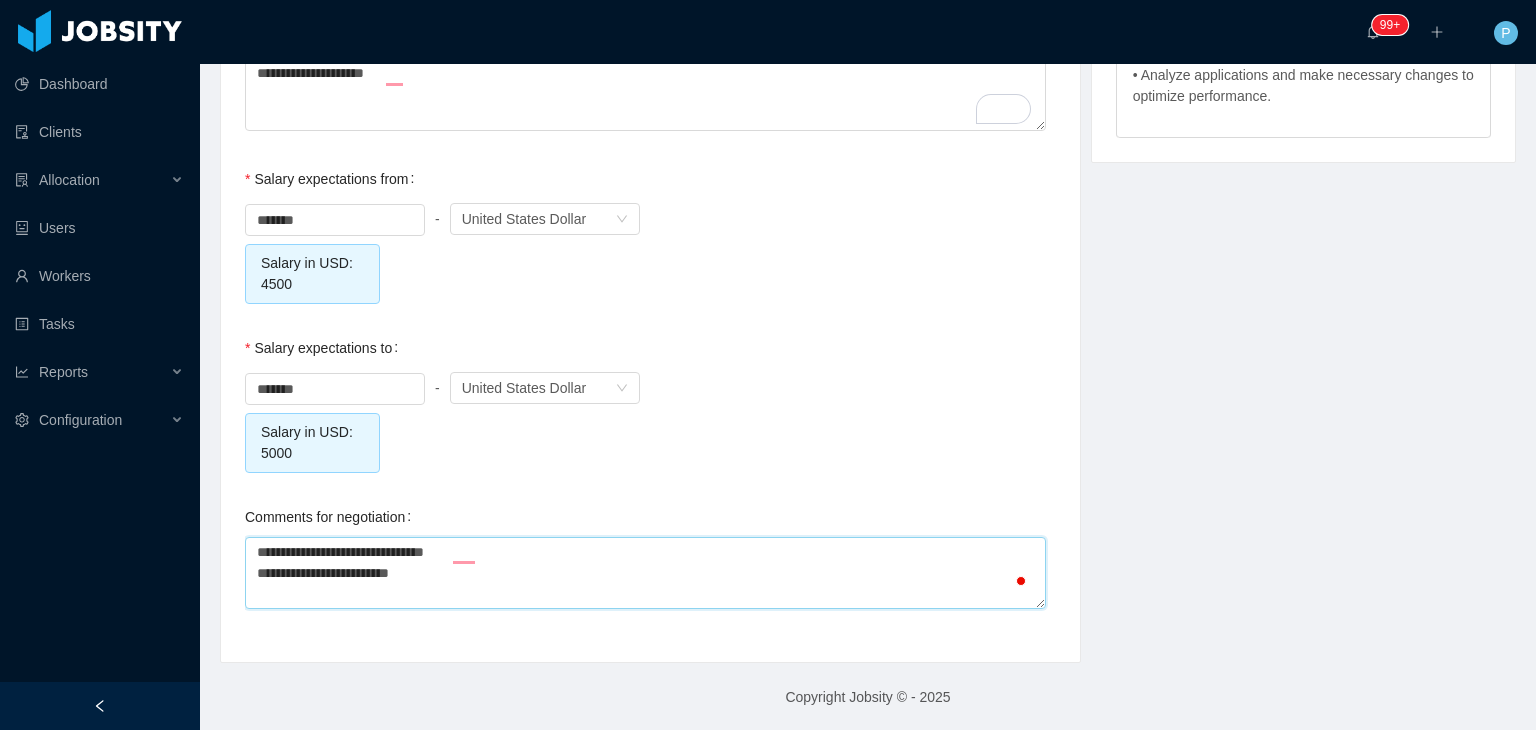 type on "**********" 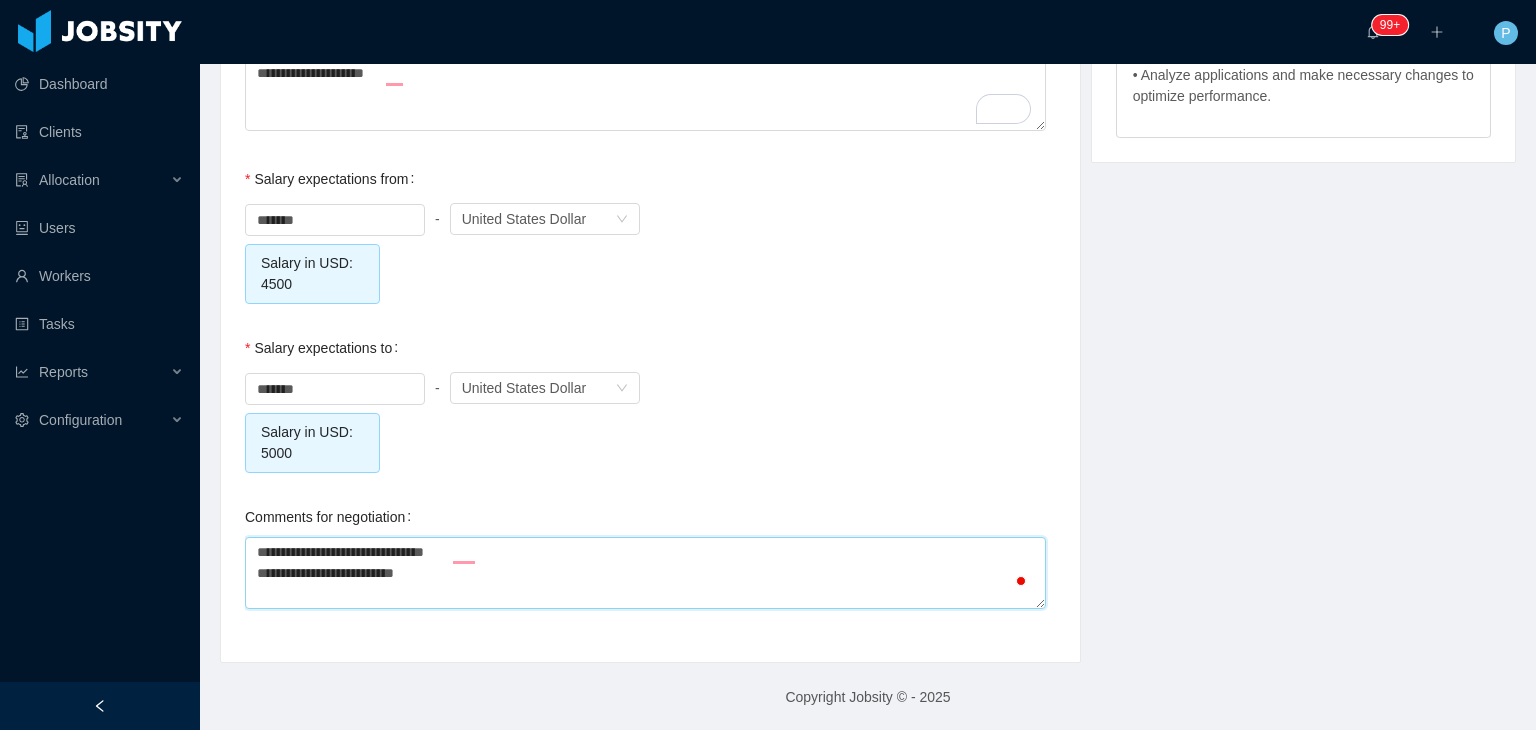 type on "**********" 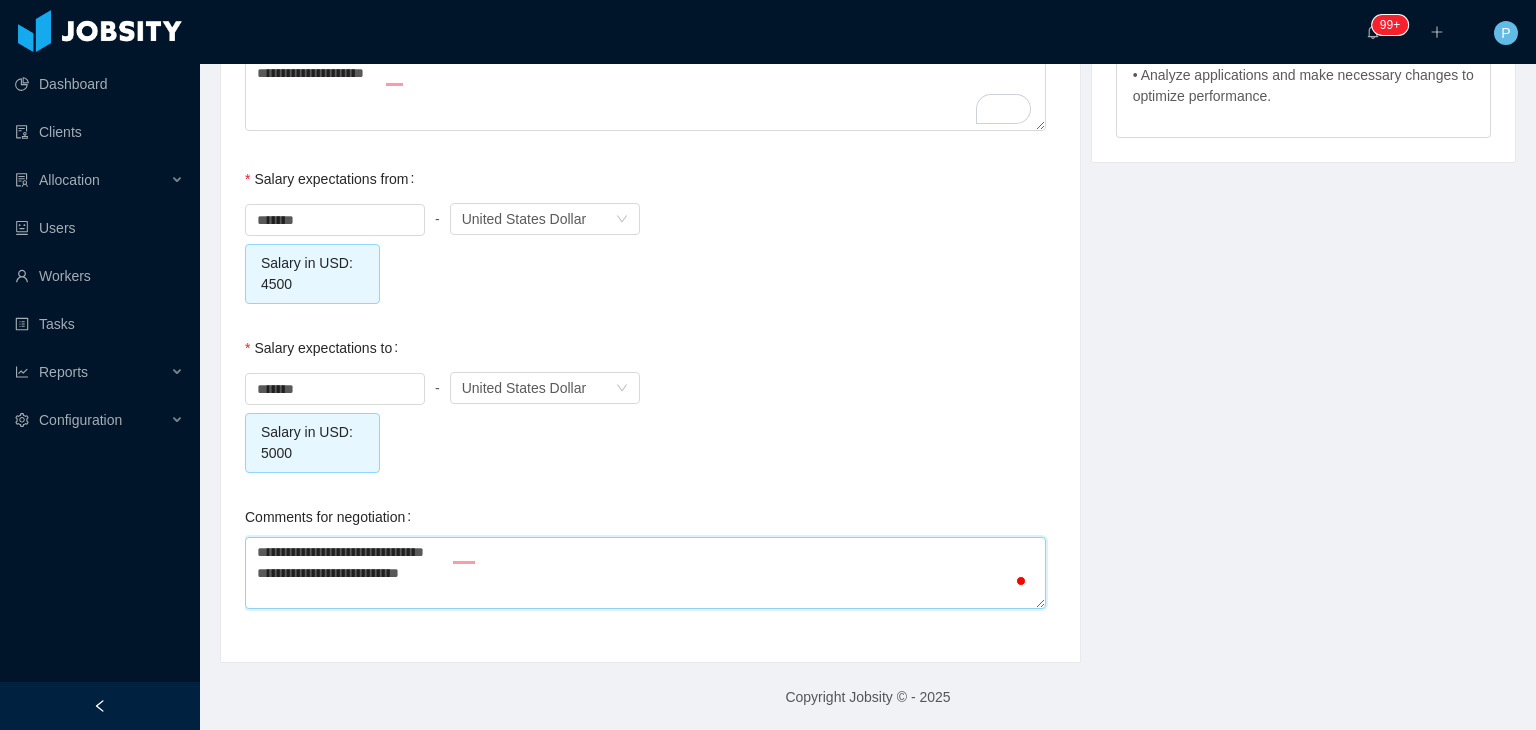 type on "**********" 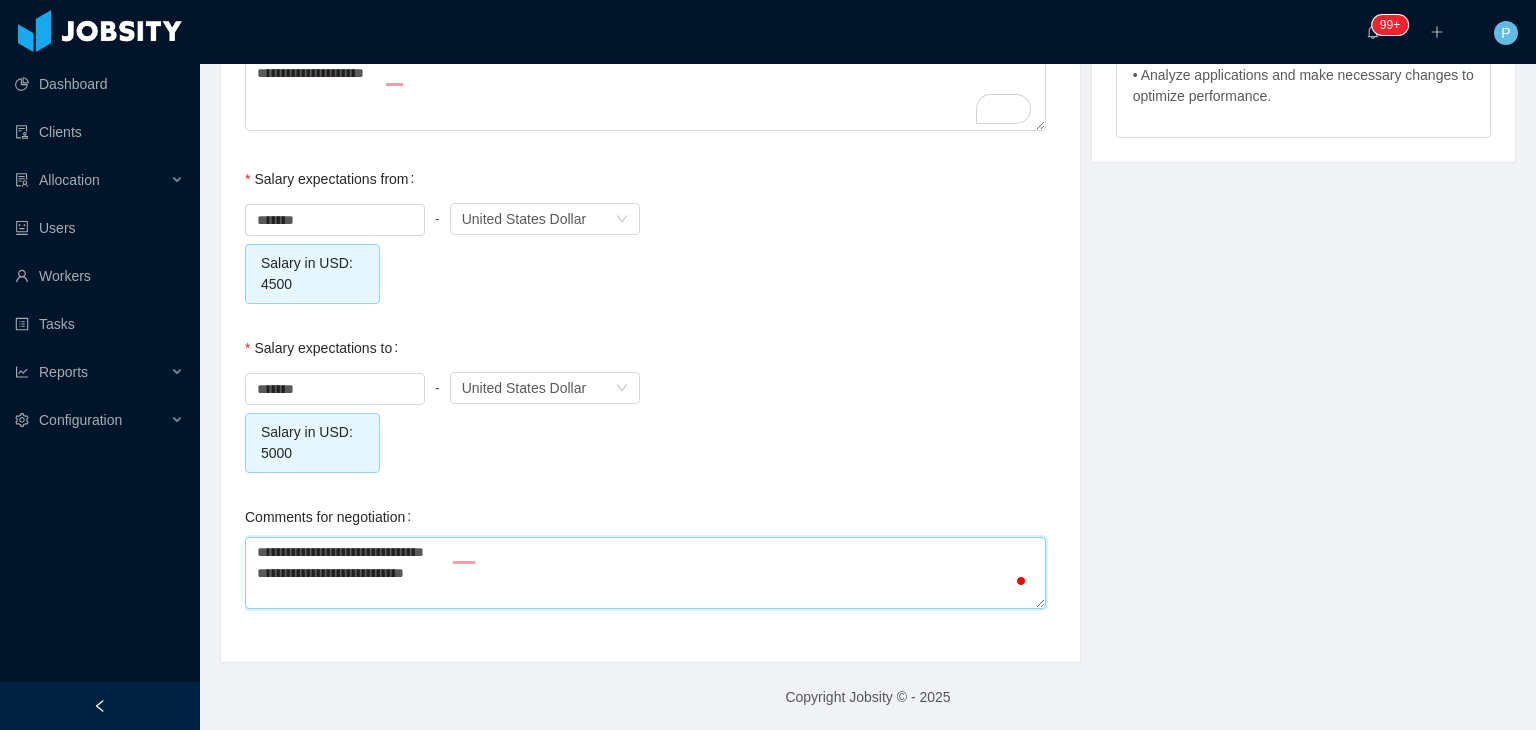 type on "**********" 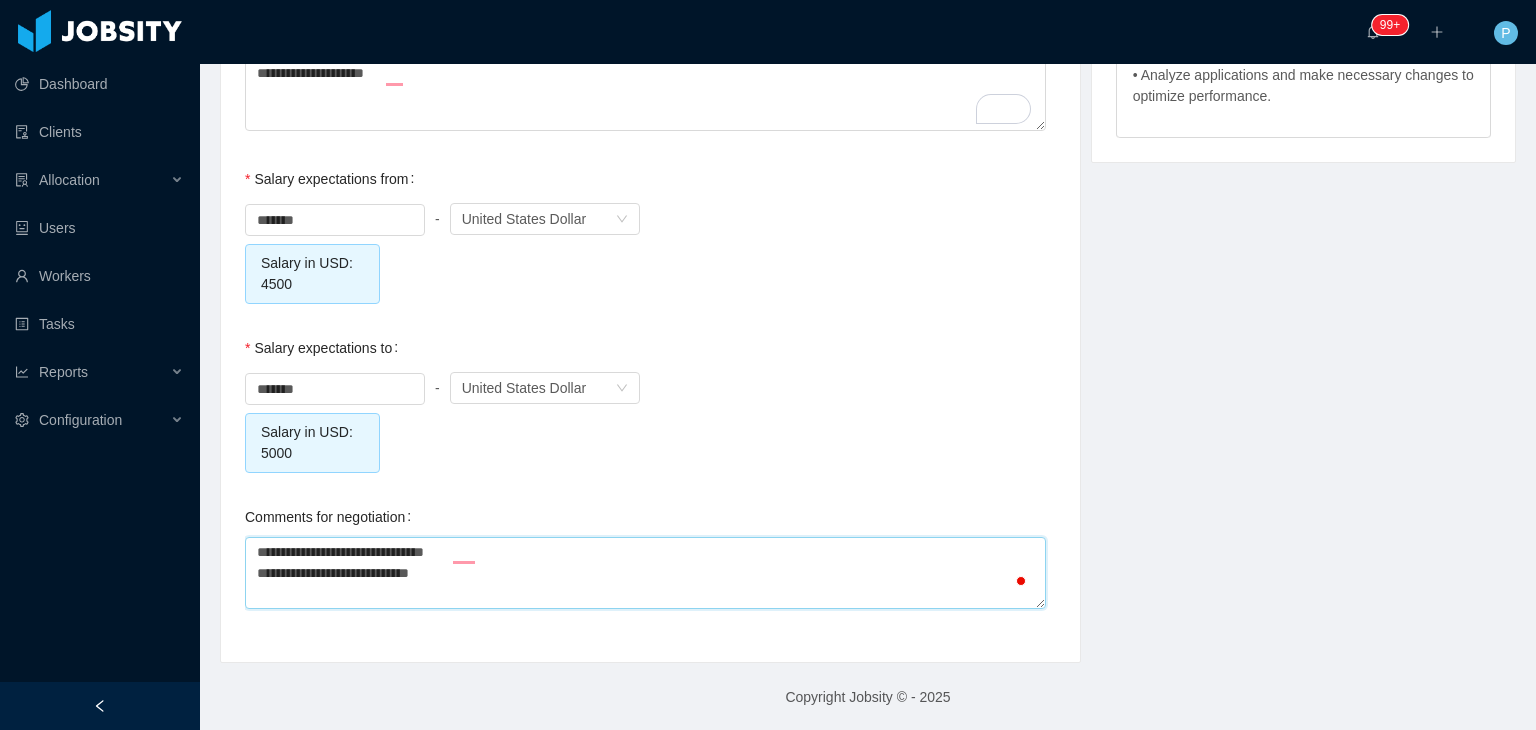 type on "**********" 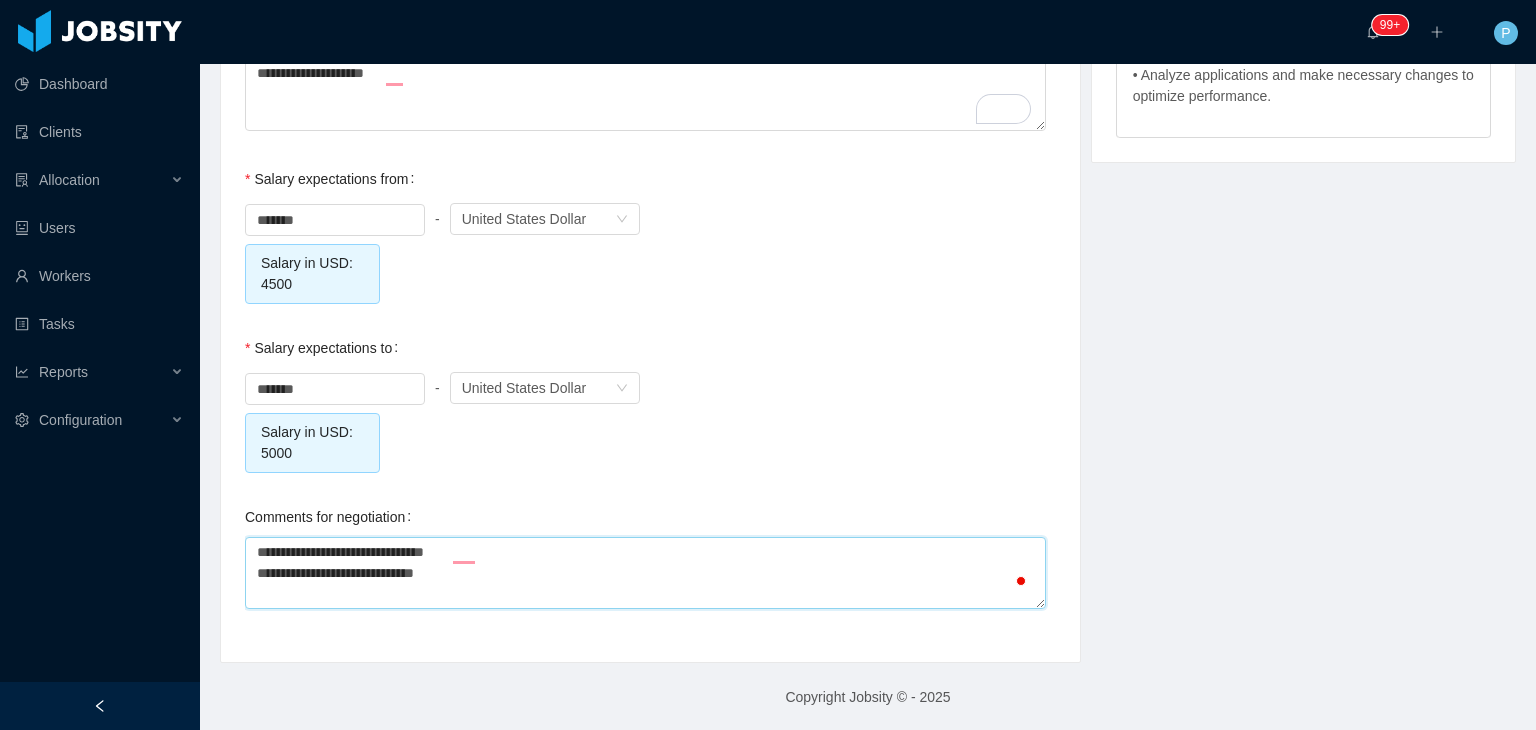 type on "**********" 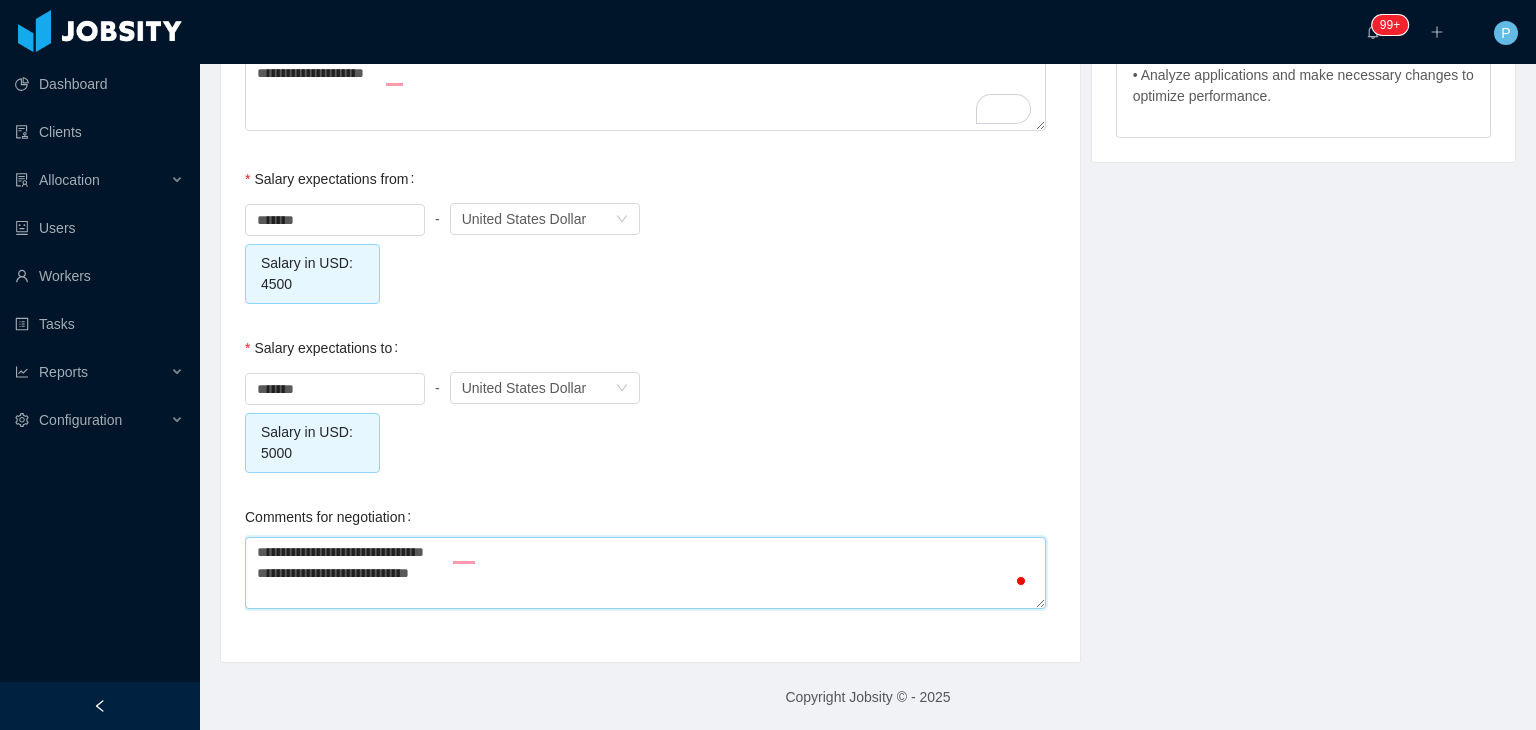 type on "**********" 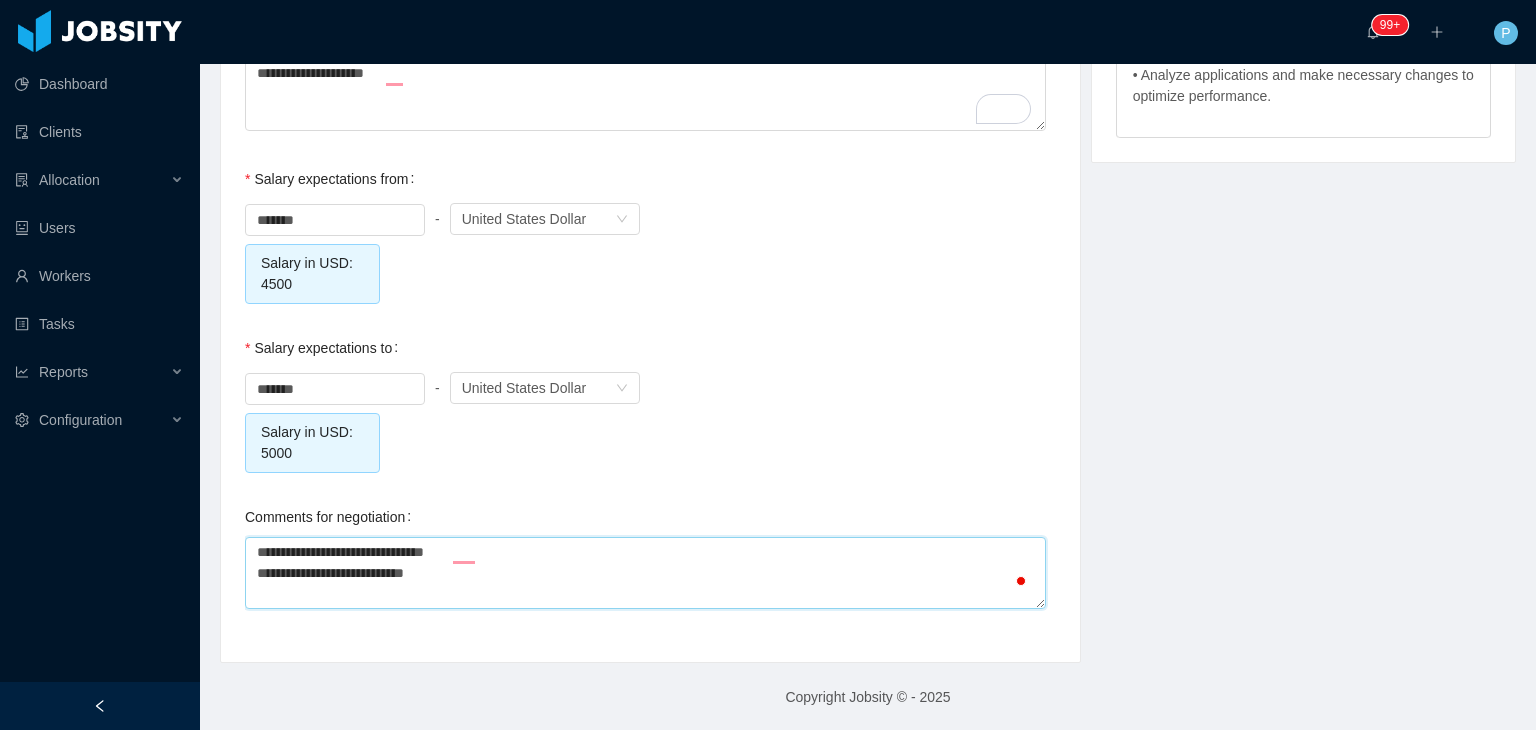 type on "**********" 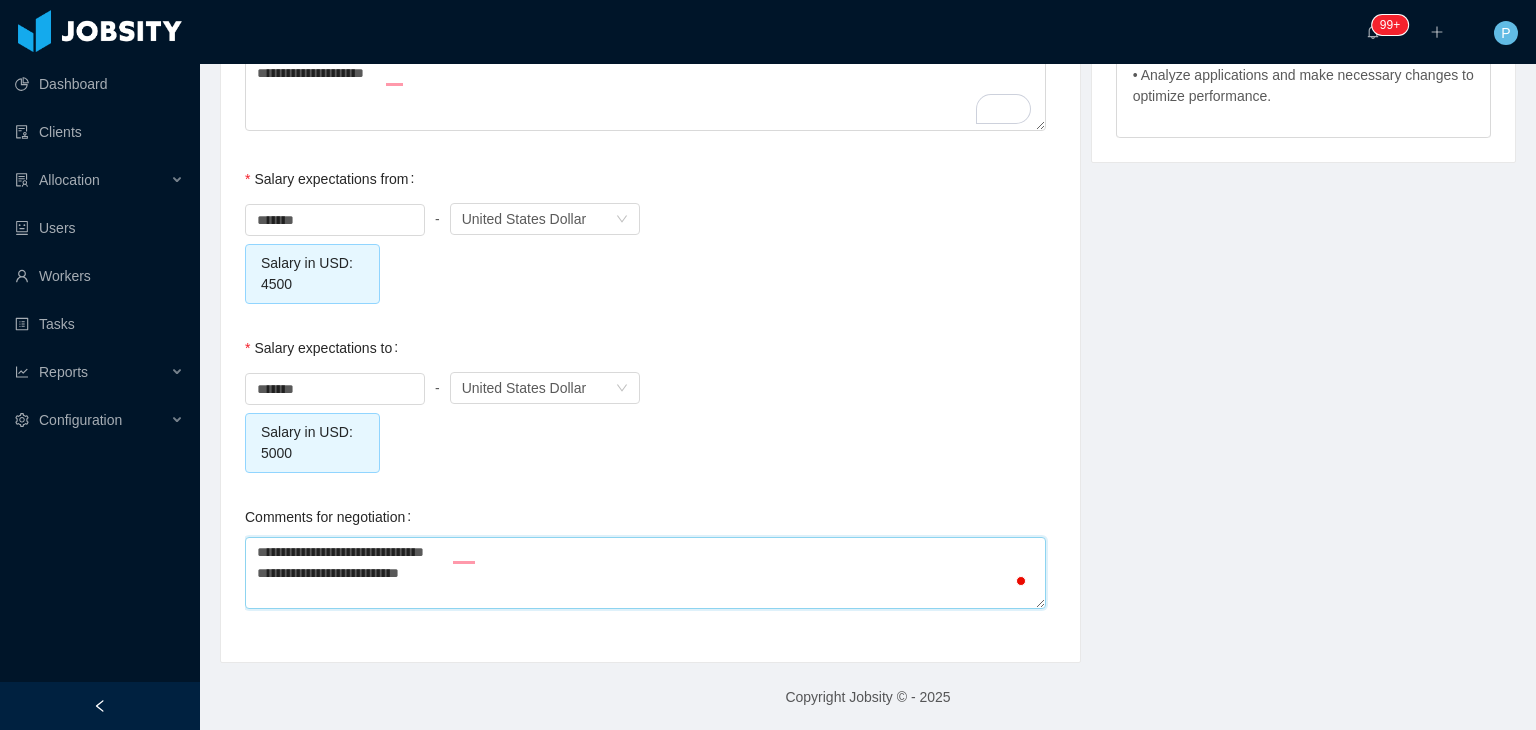 type on "**********" 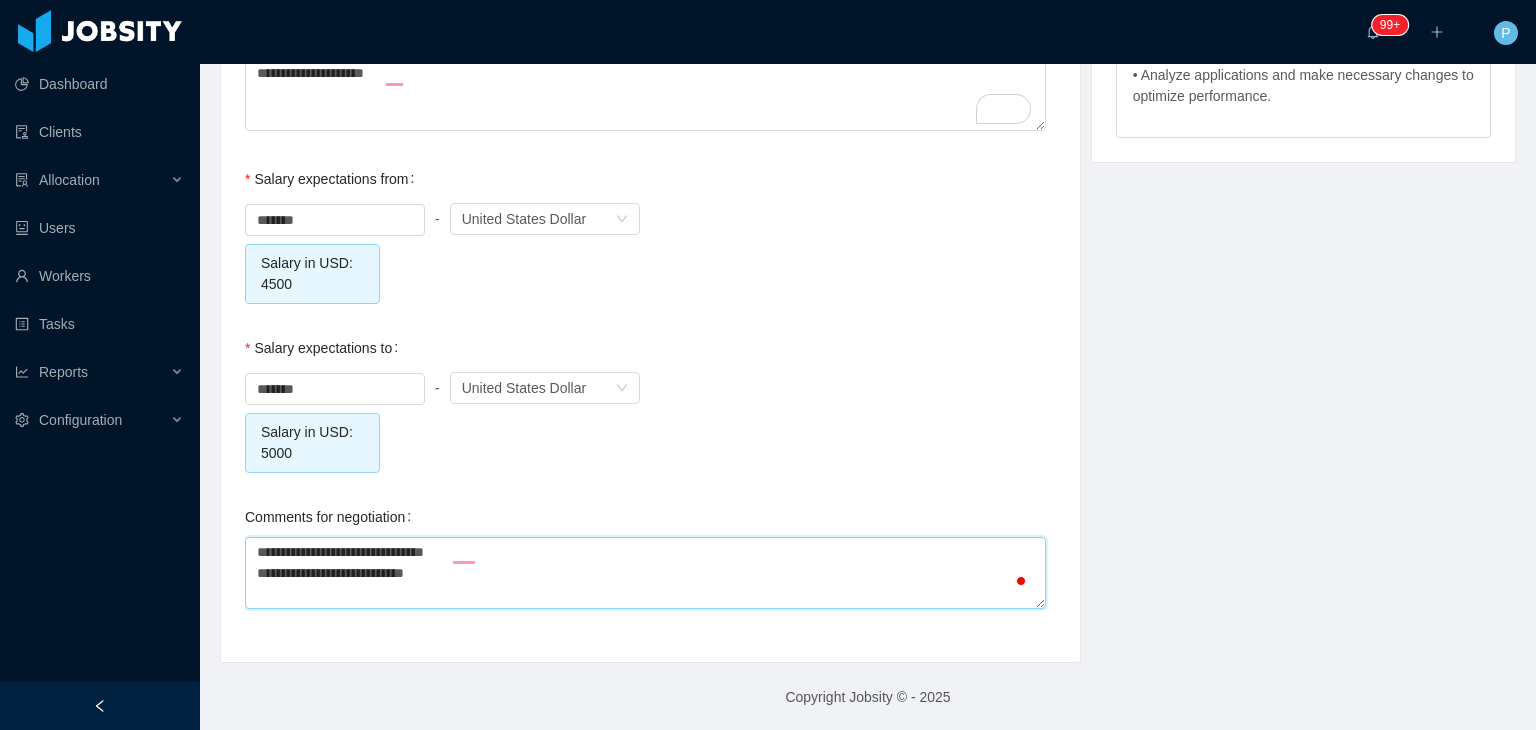 type on "**********" 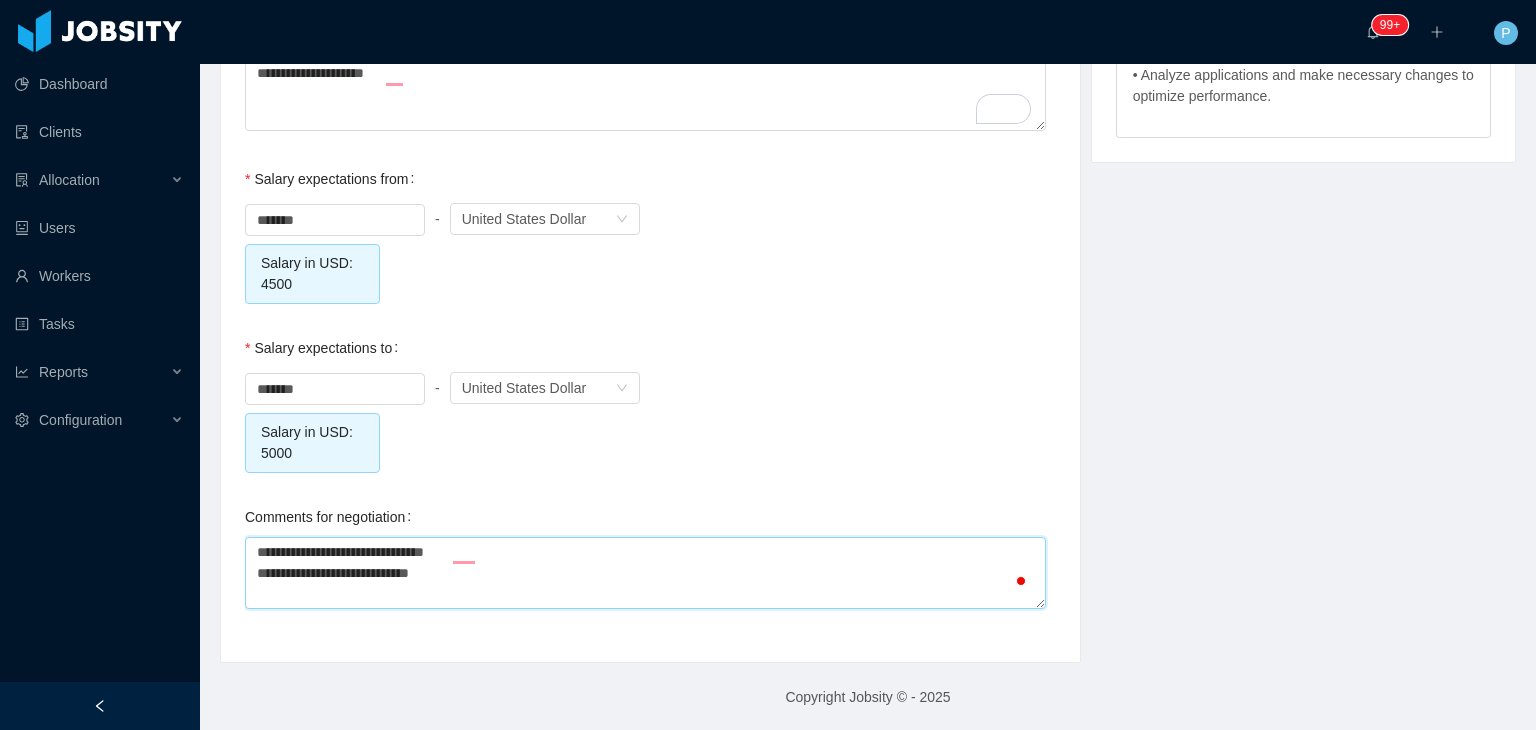type on "**********" 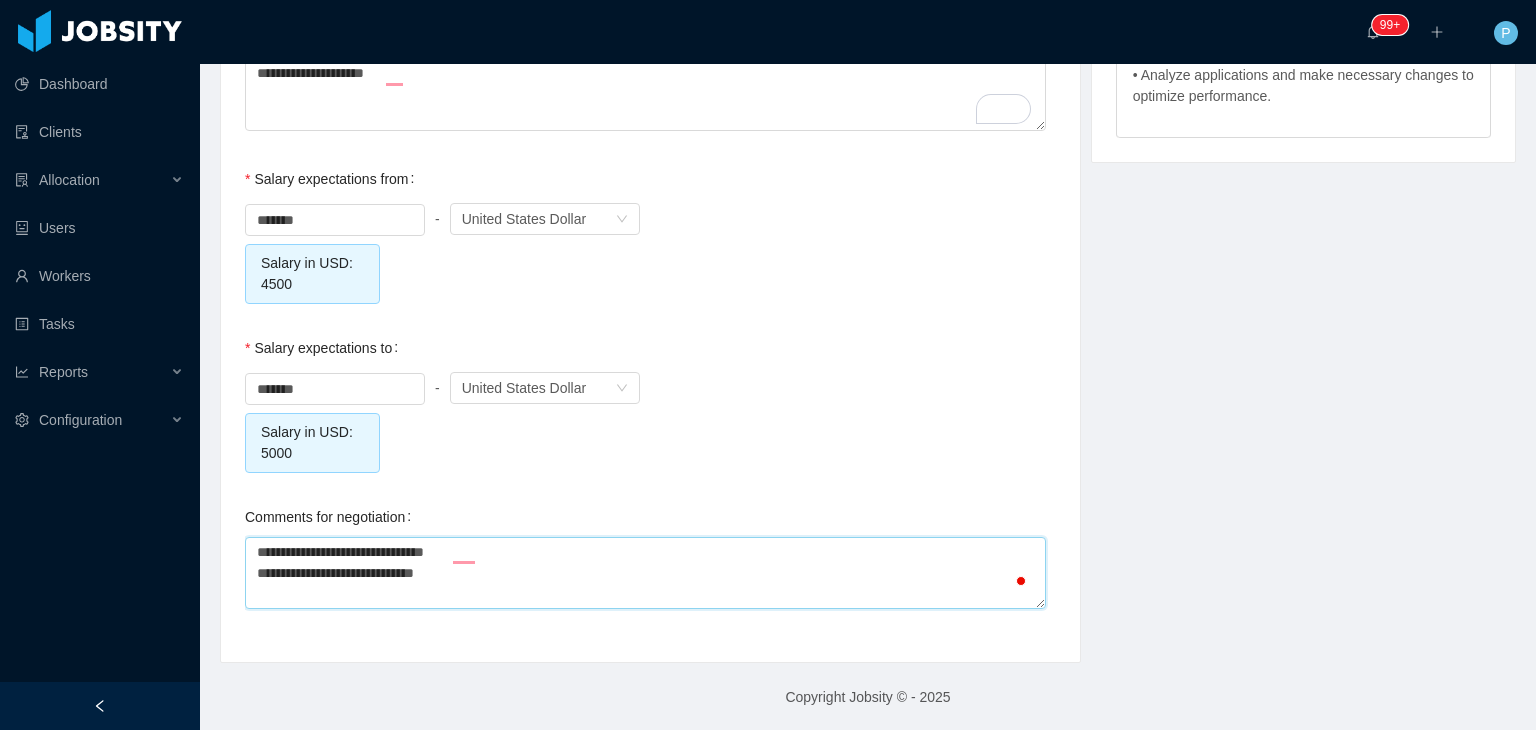 type on "**********" 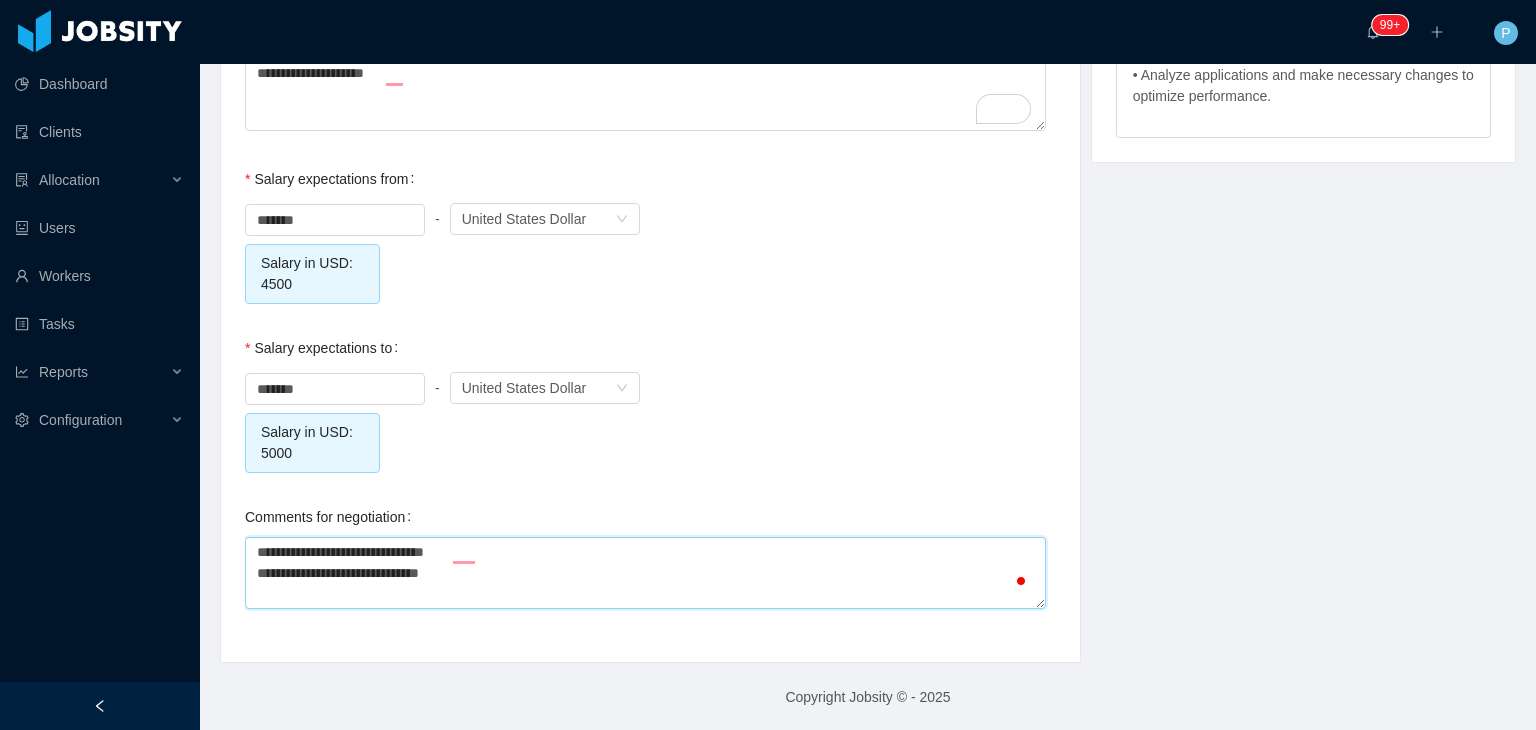 type on "**********" 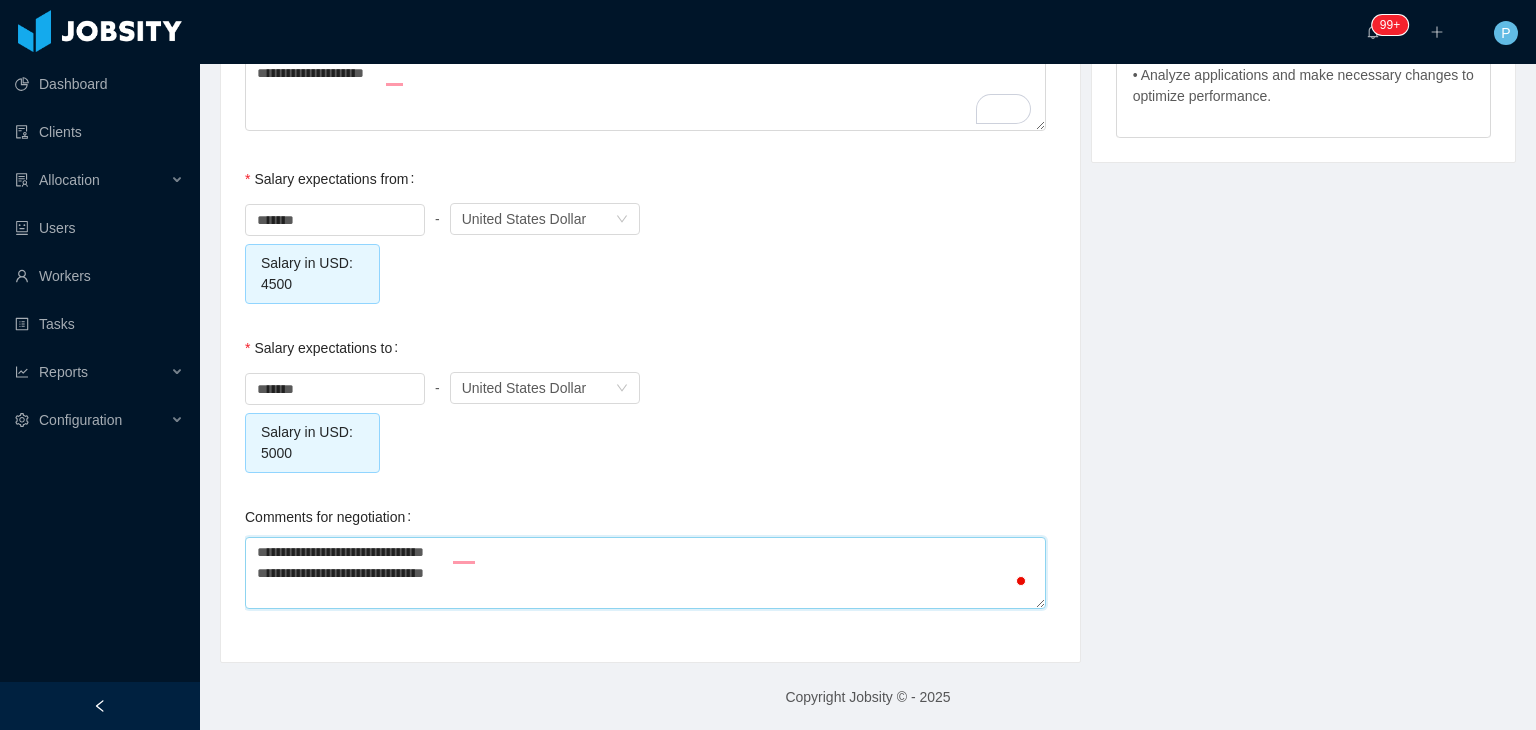 type on "**********" 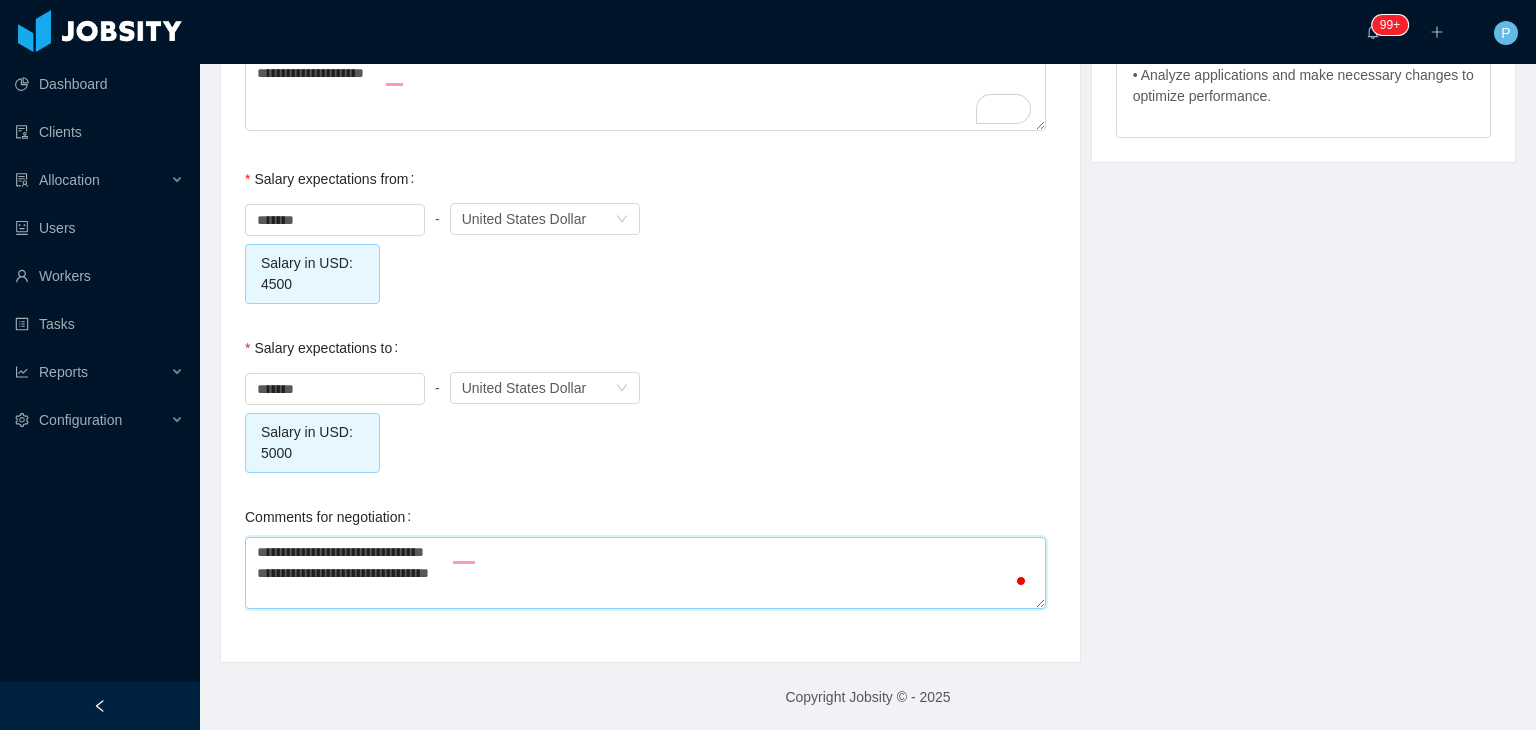 type on "**********" 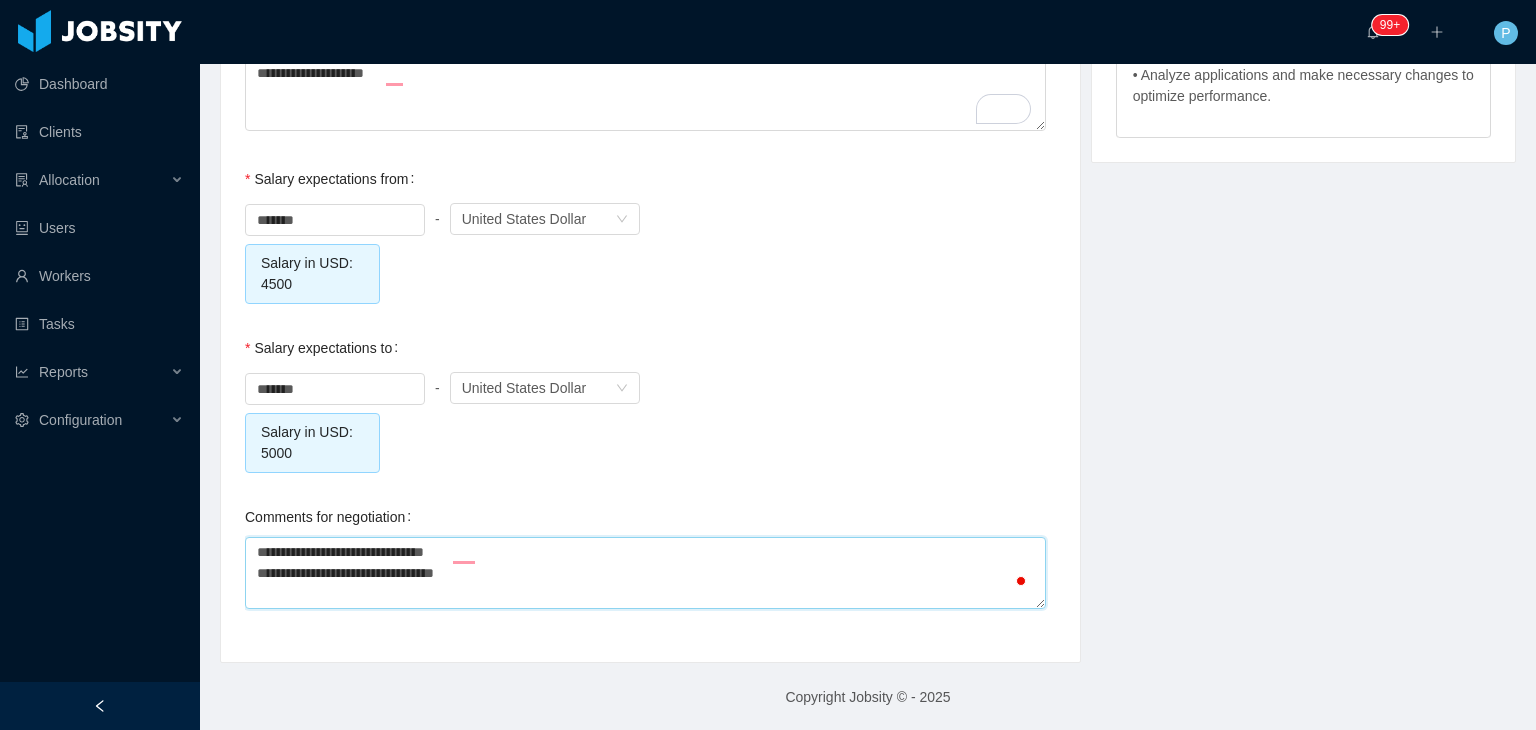 type on "**********" 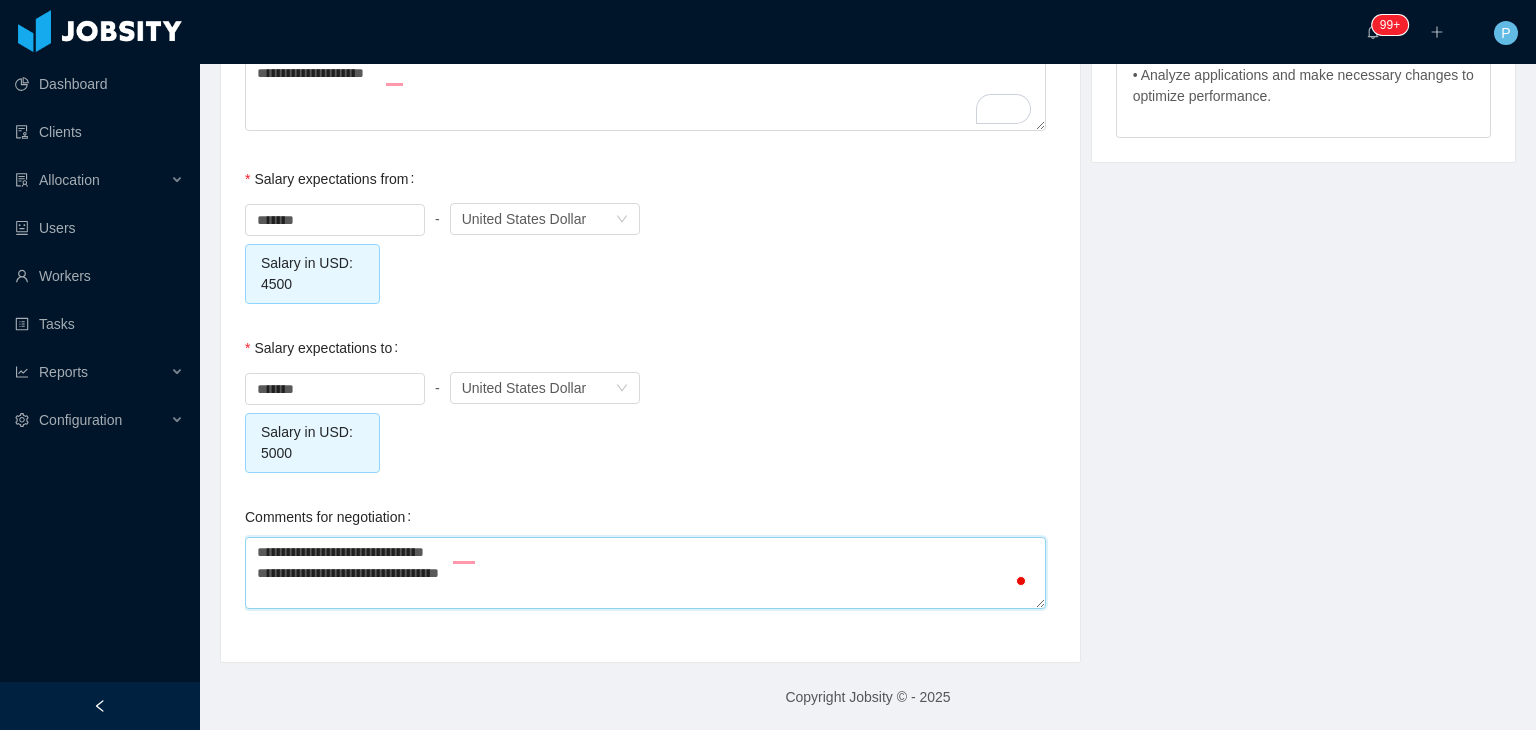 type on "**********" 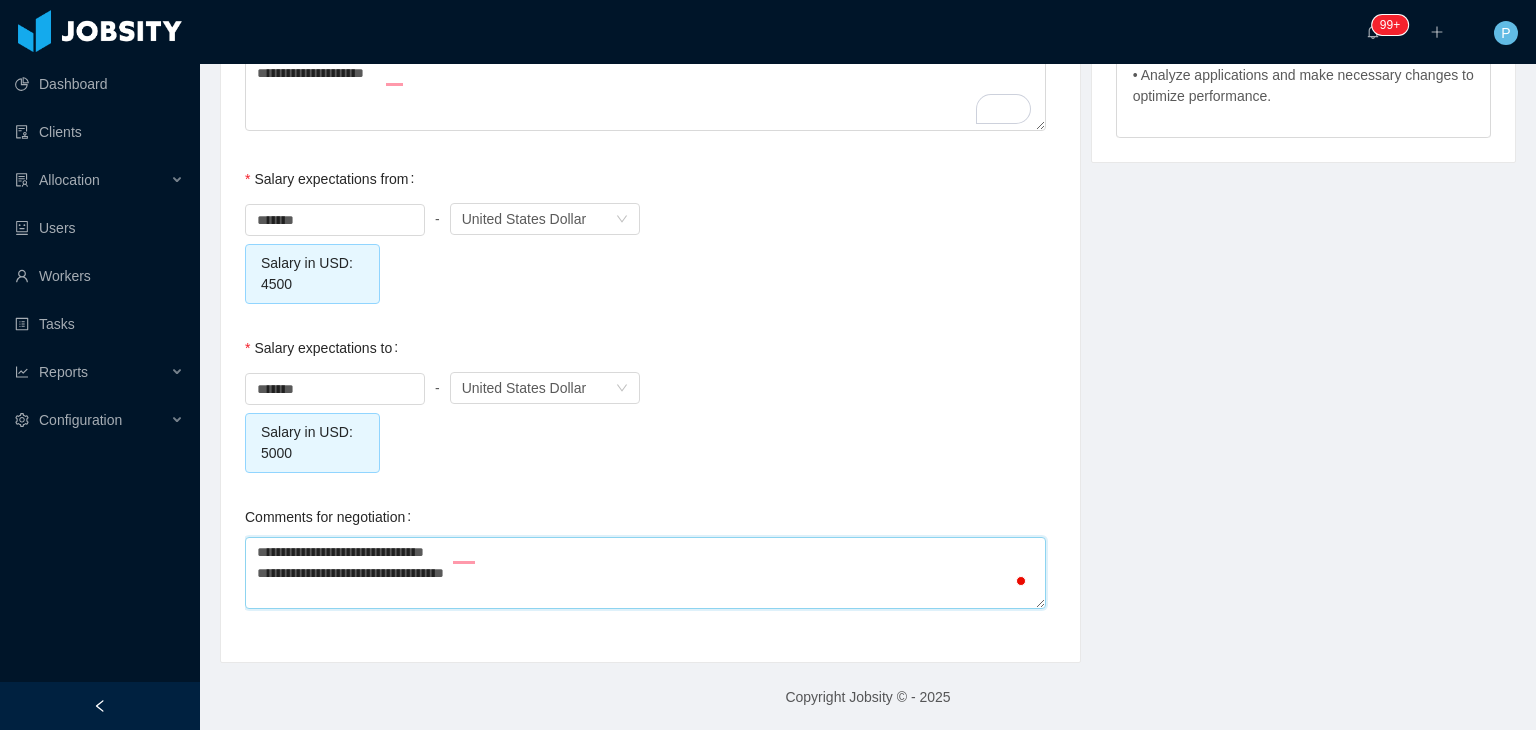 type on "**********" 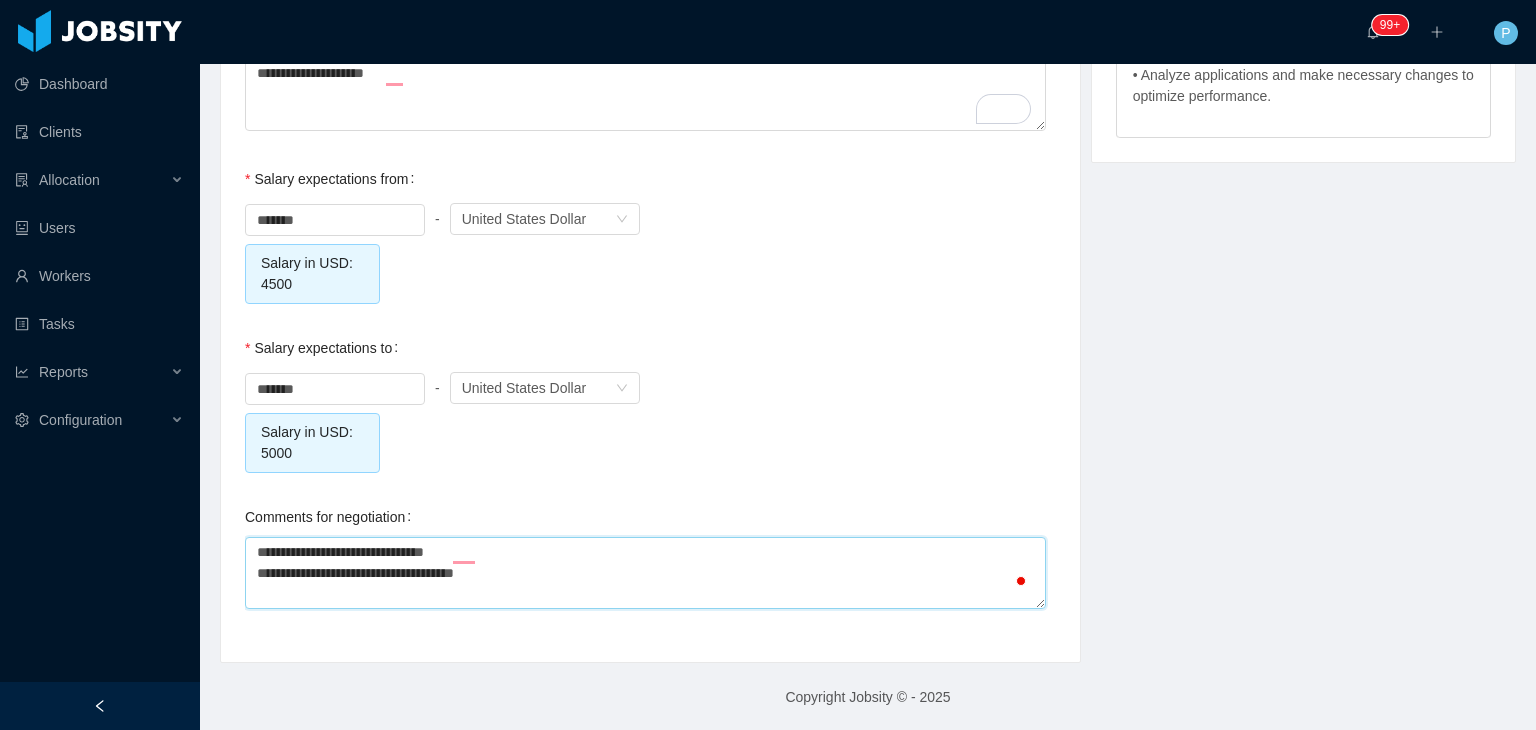 type on "**********" 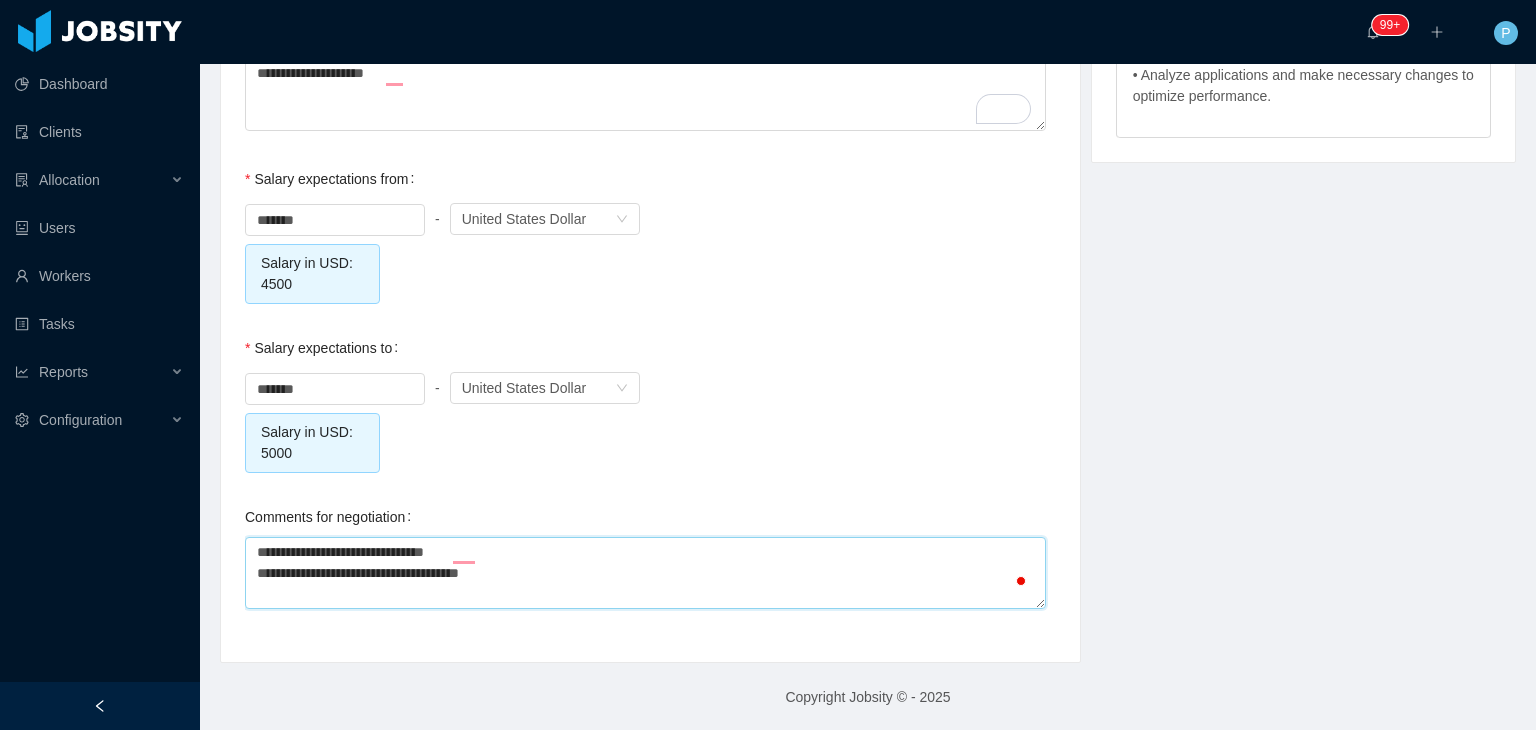 type on "**********" 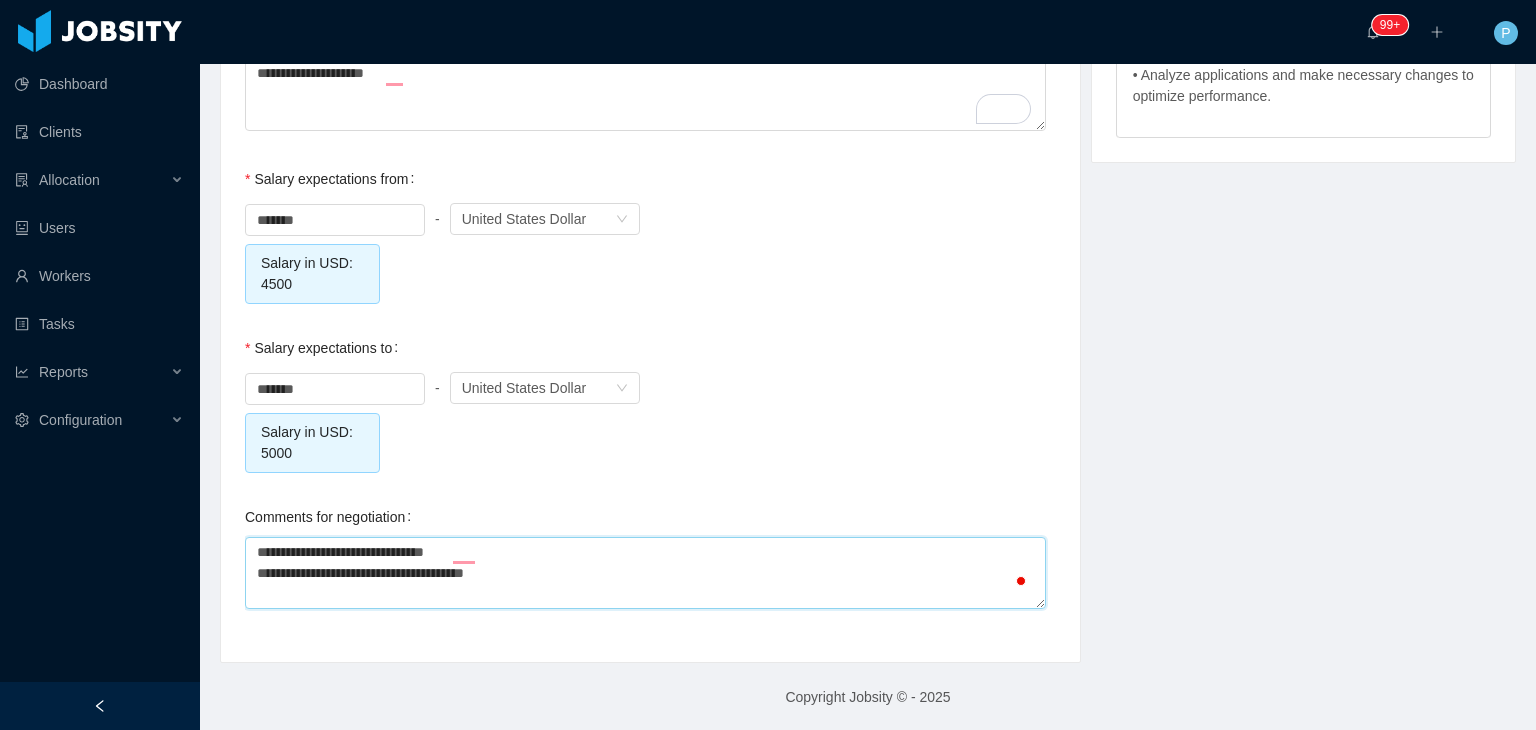 type on "**********" 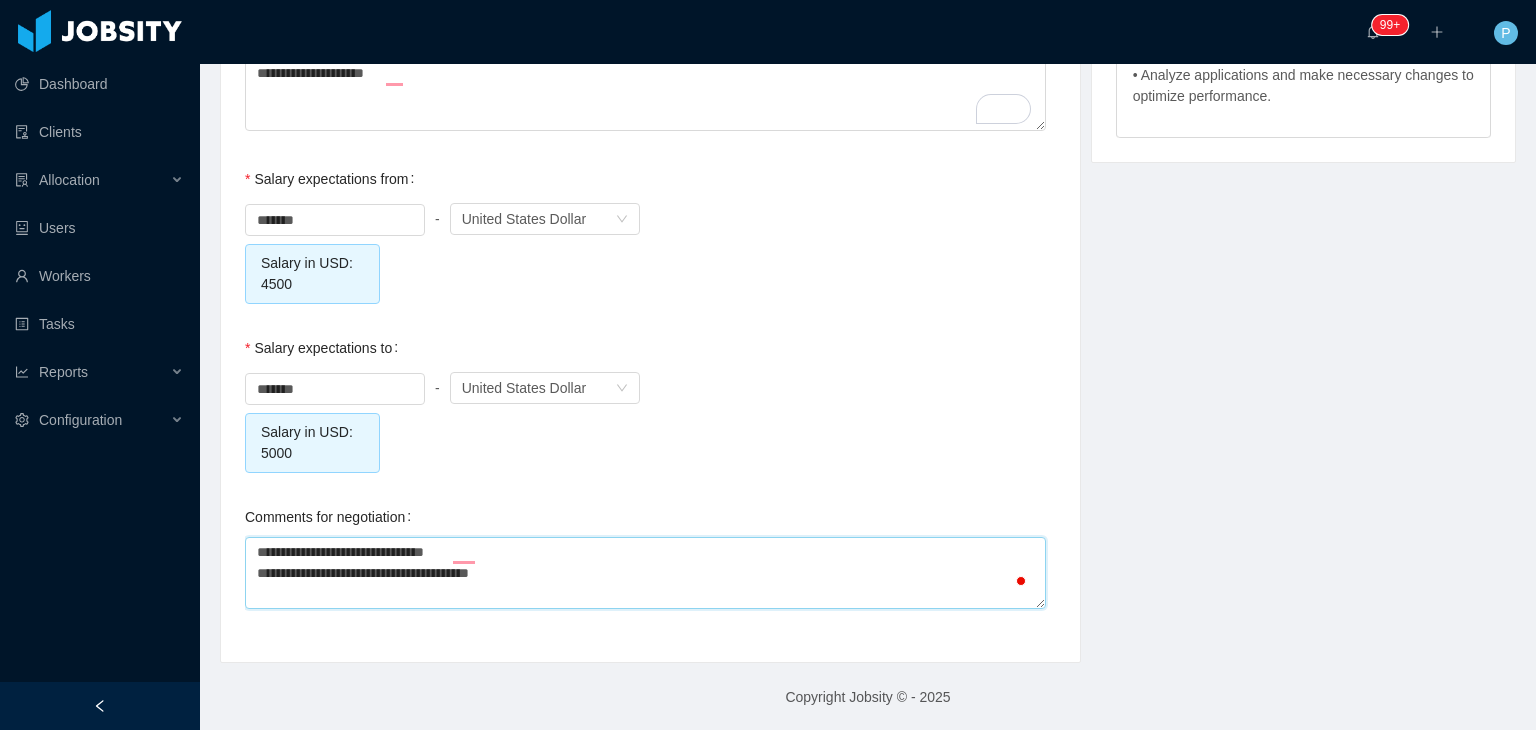 type on "**********" 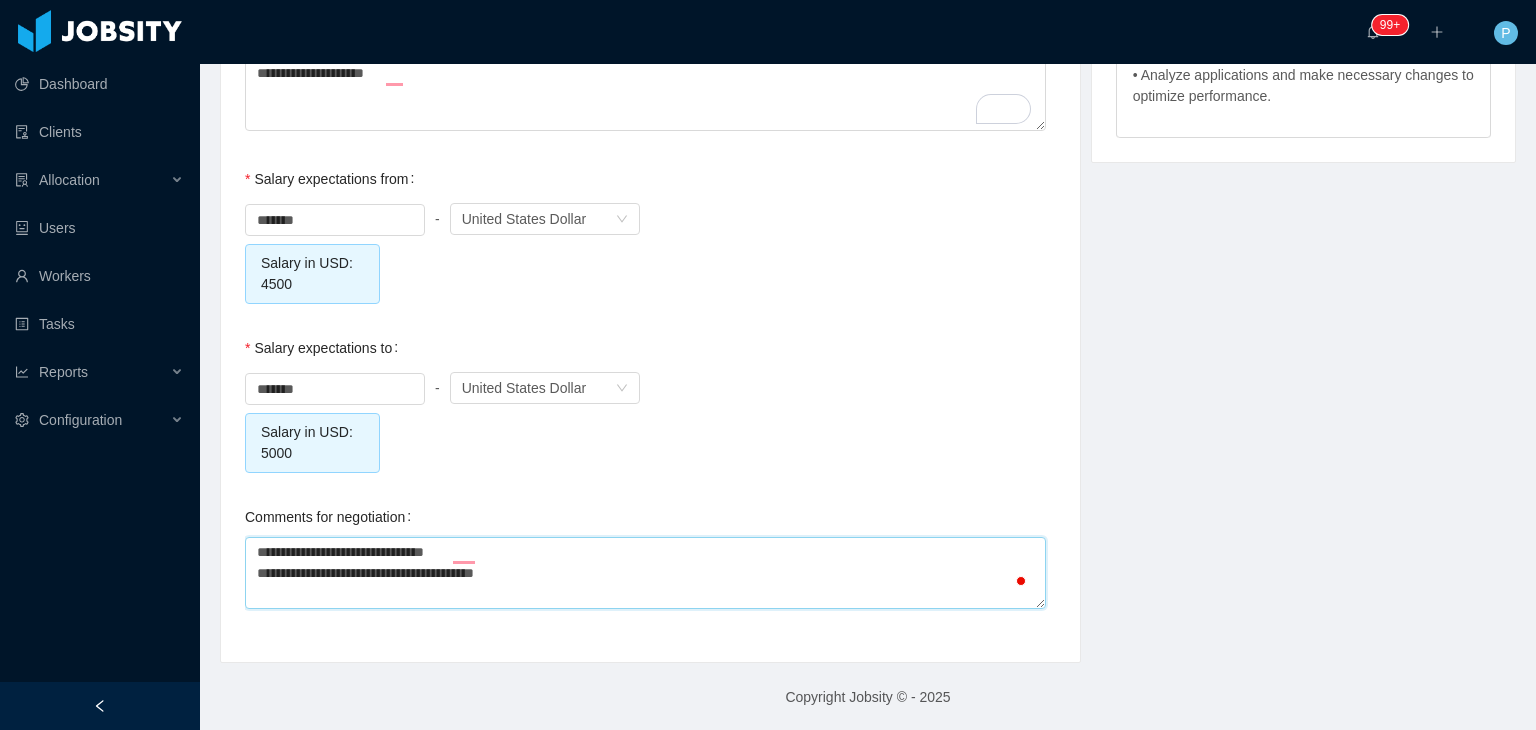 type on "**********" 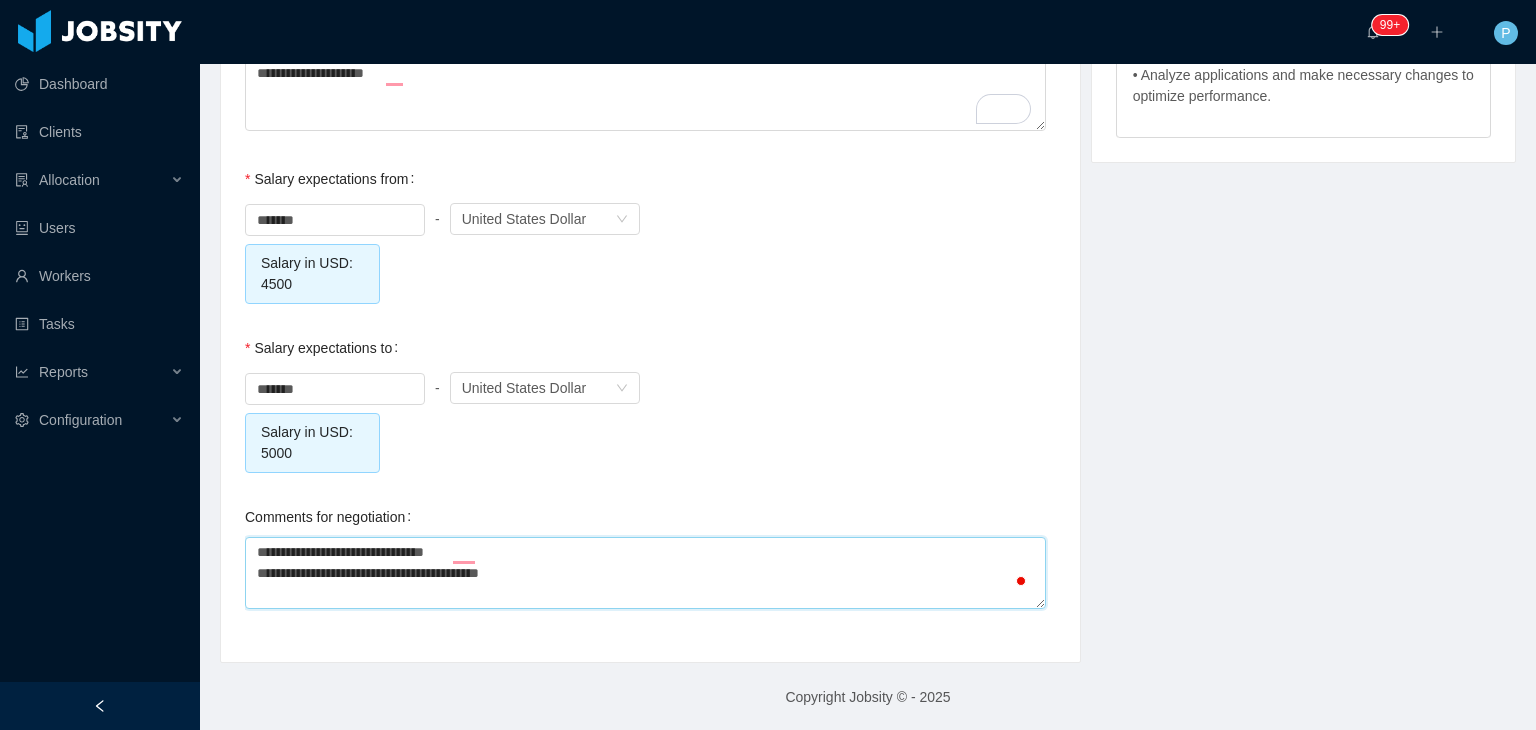 type on "**********" 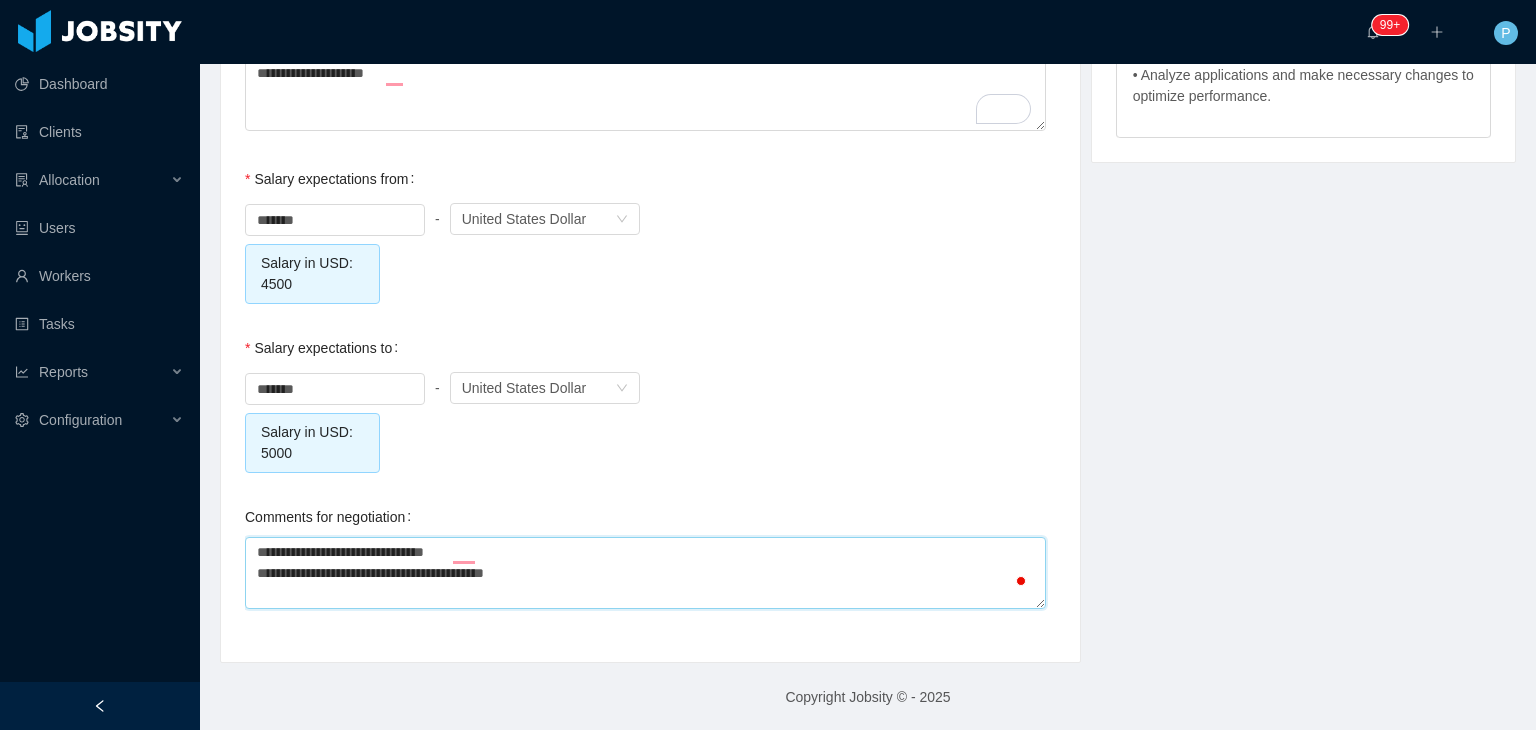 type on "**********" 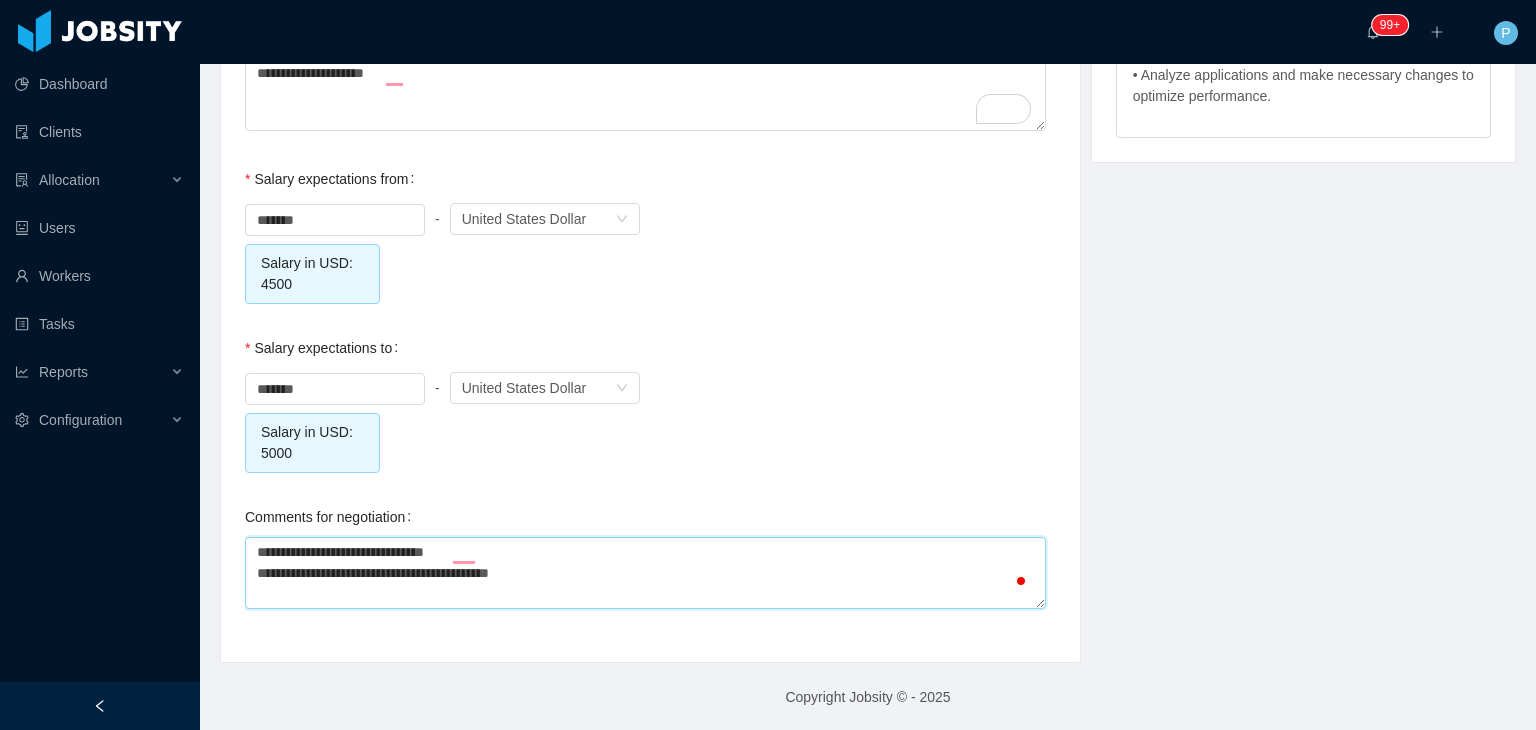 type on "**********" 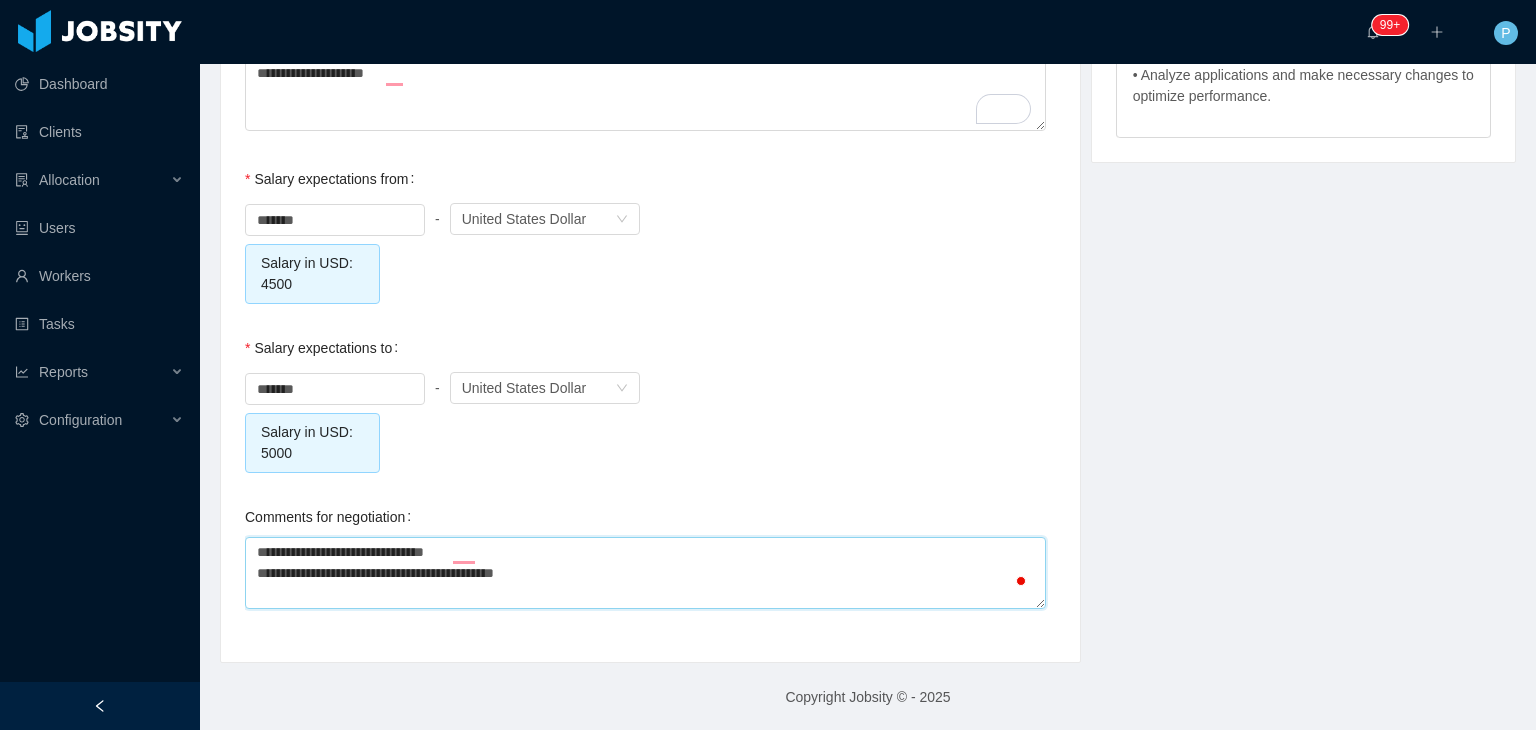 type on "**********" 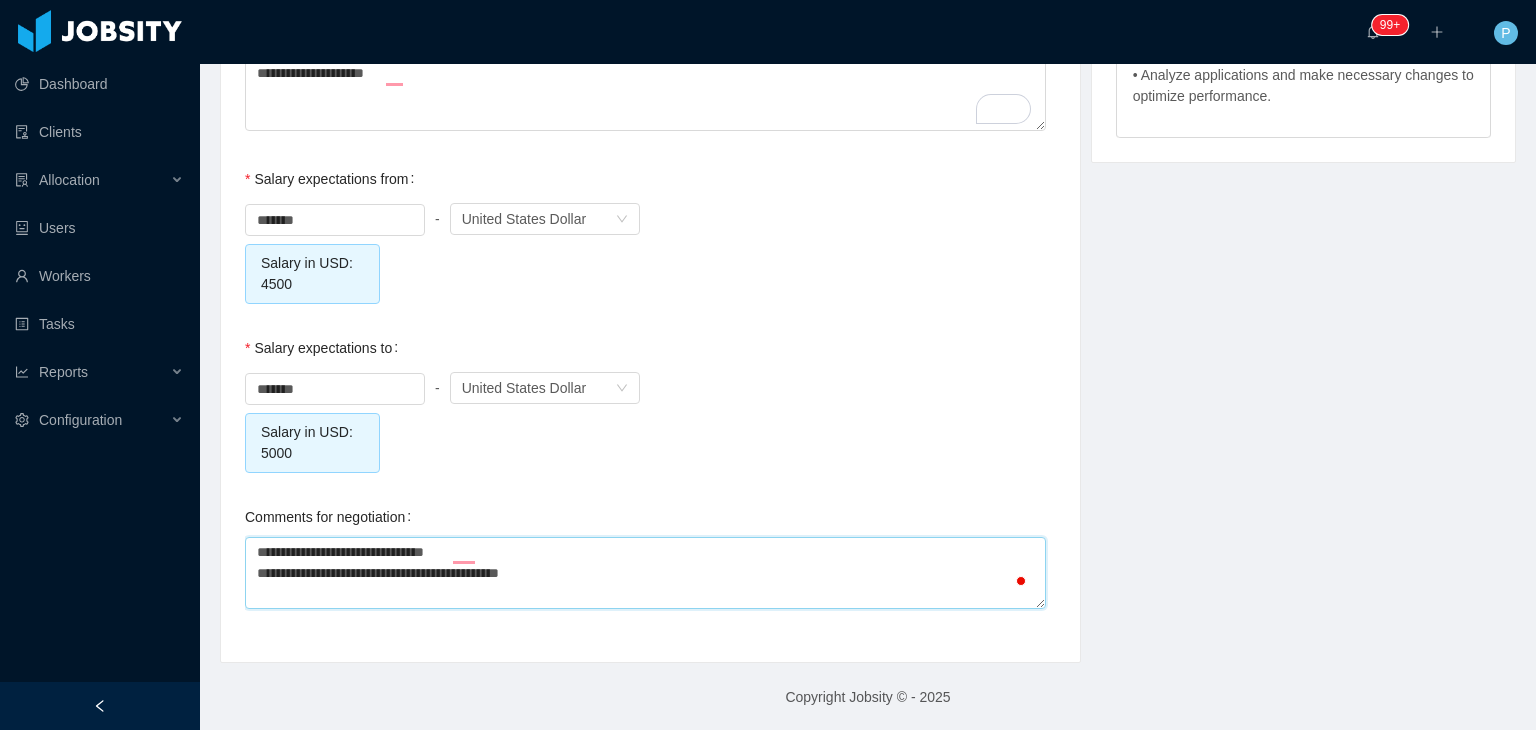 type on "**********" 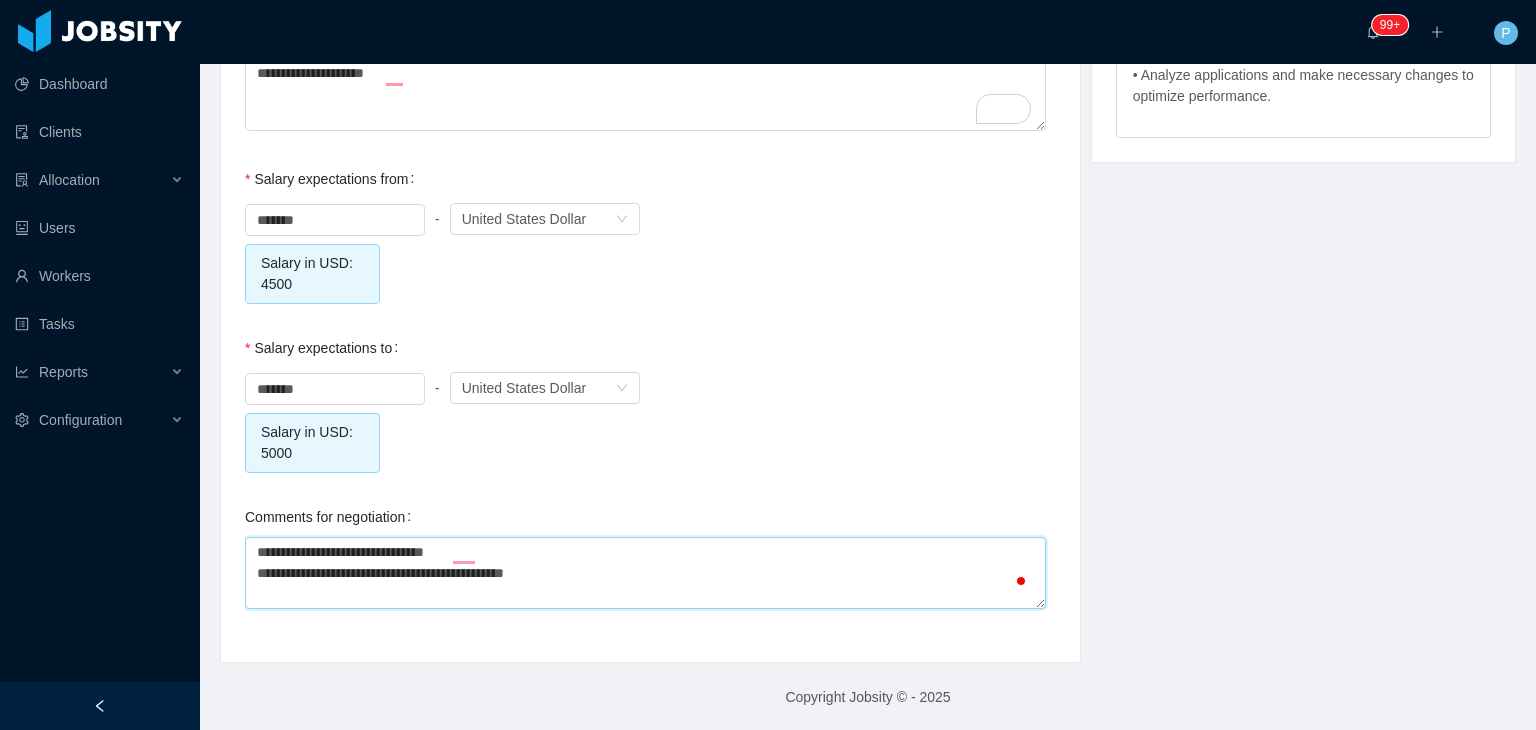 type on "**********" 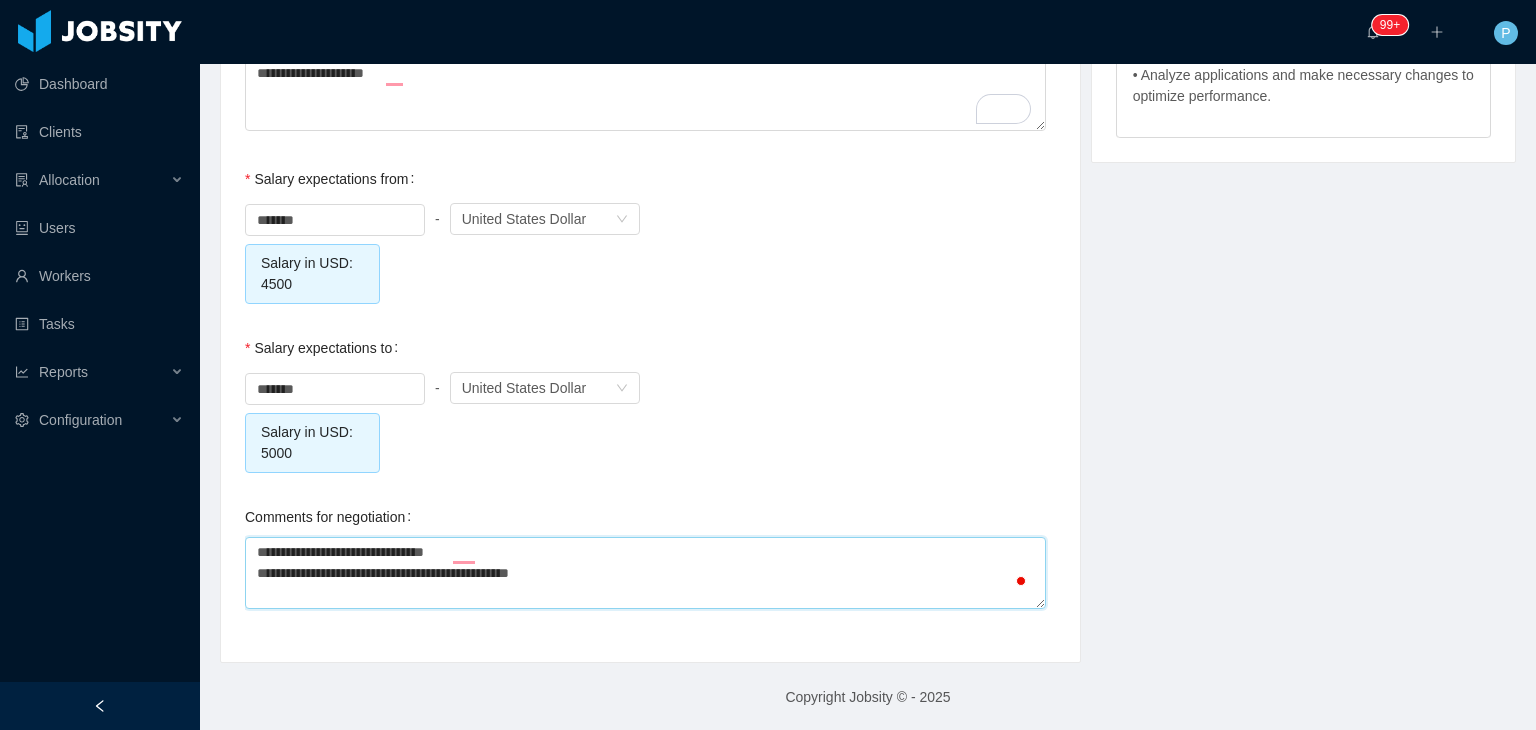 type on "**********" 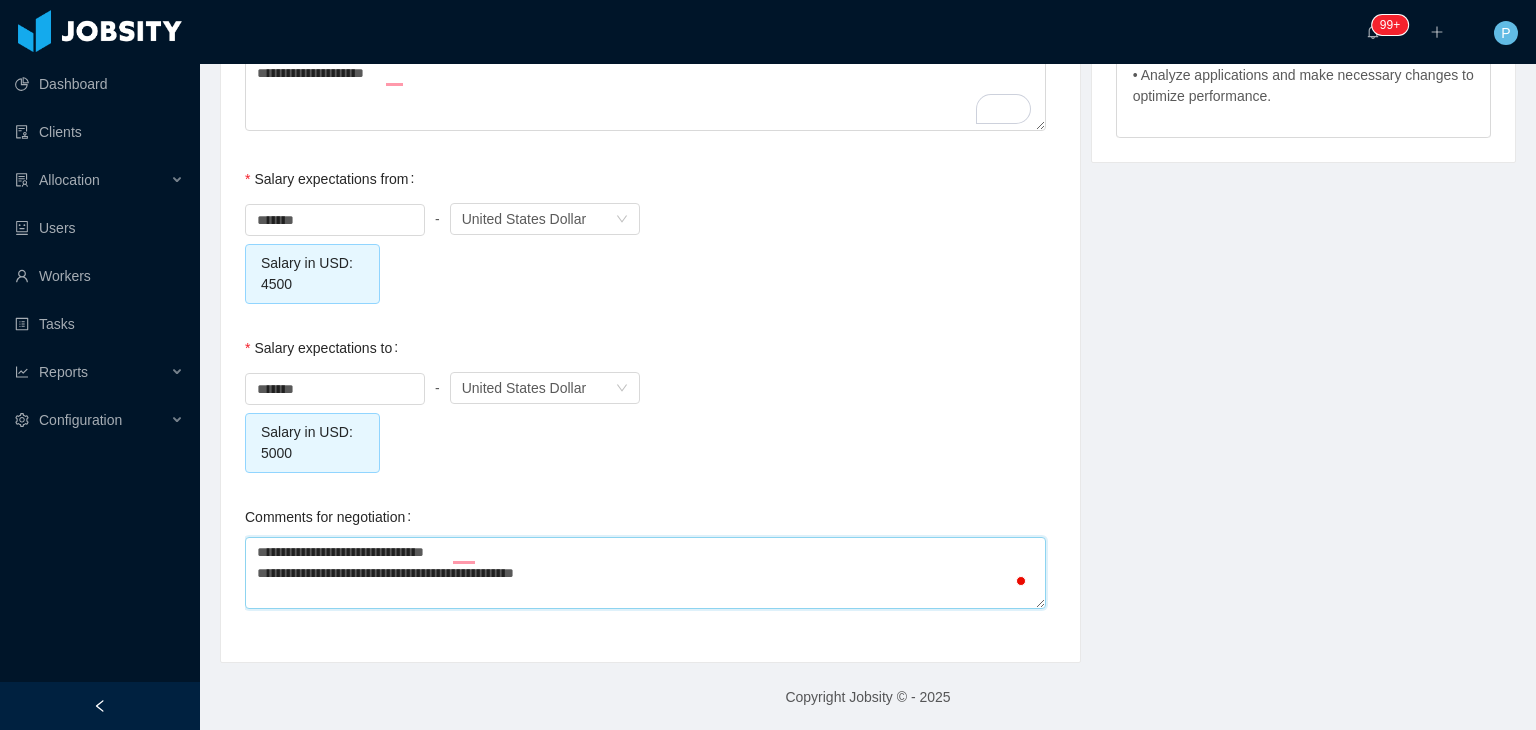 type on "**********" 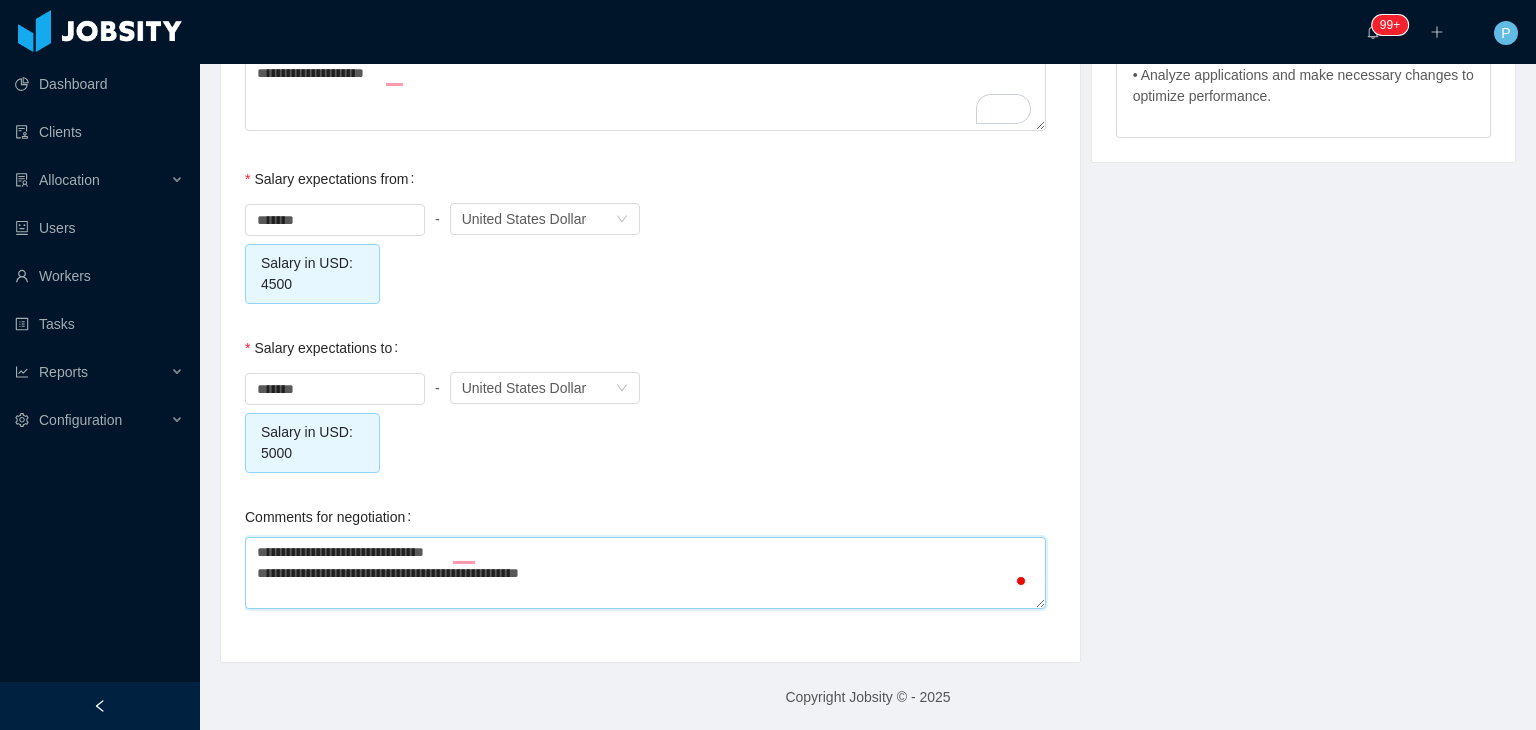 type 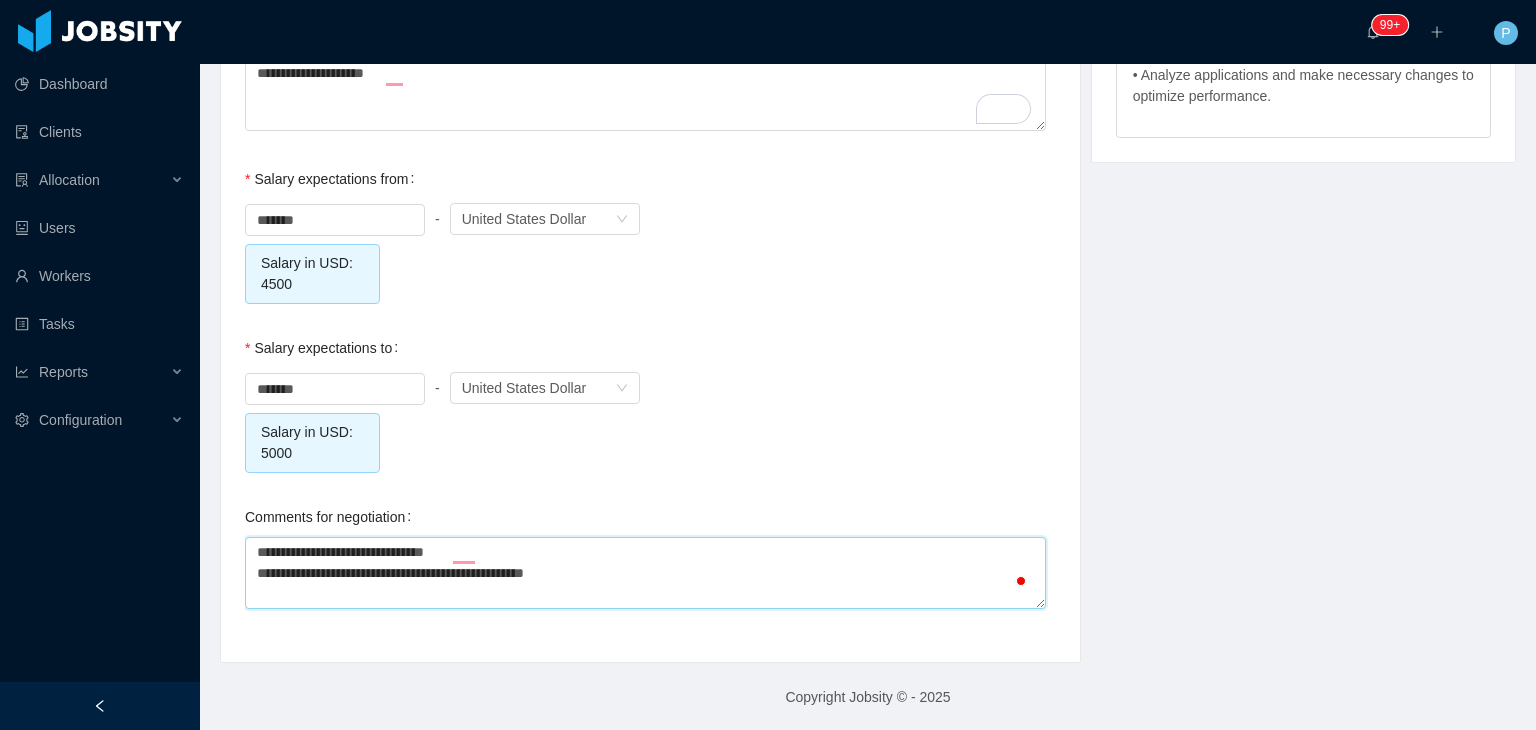 type on "**********" 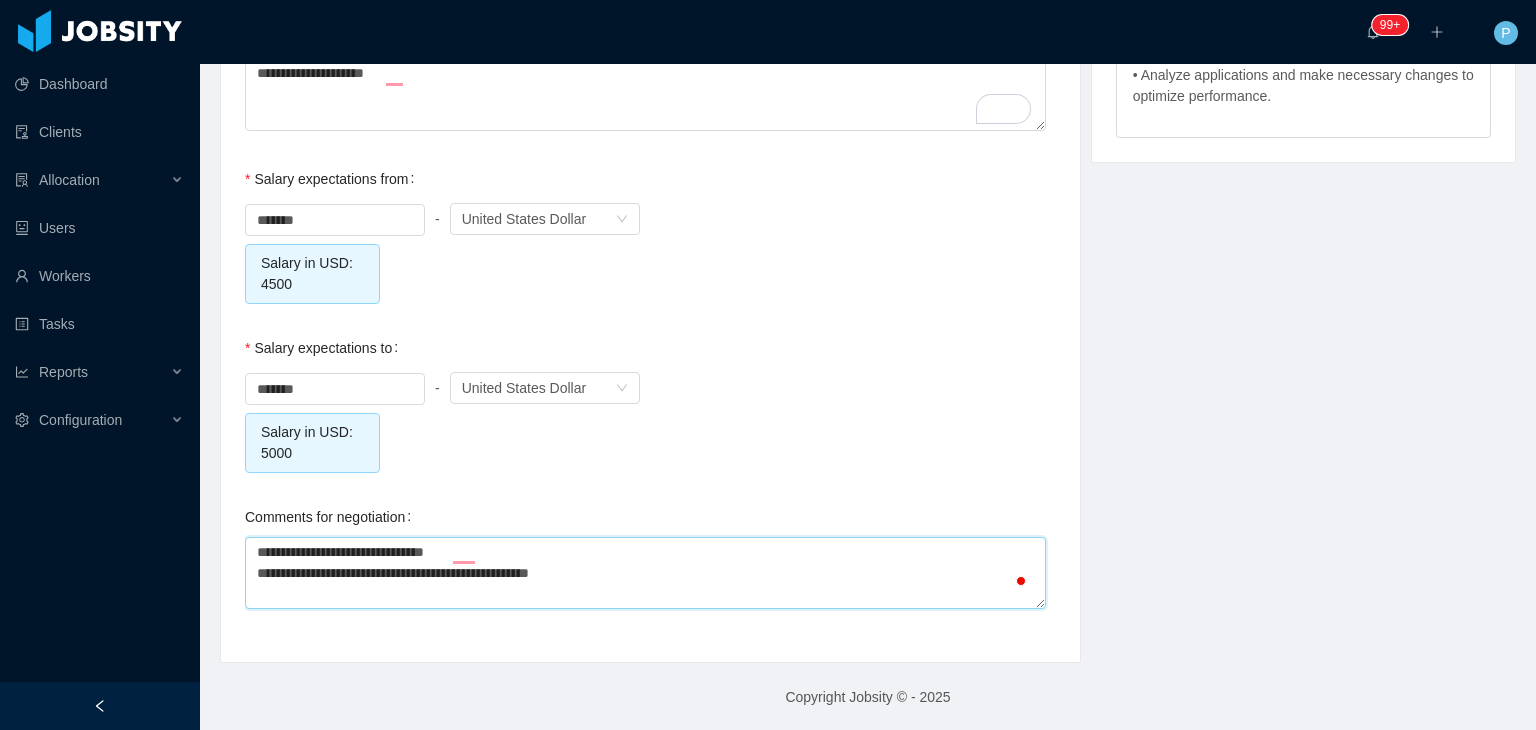 type on "**********" 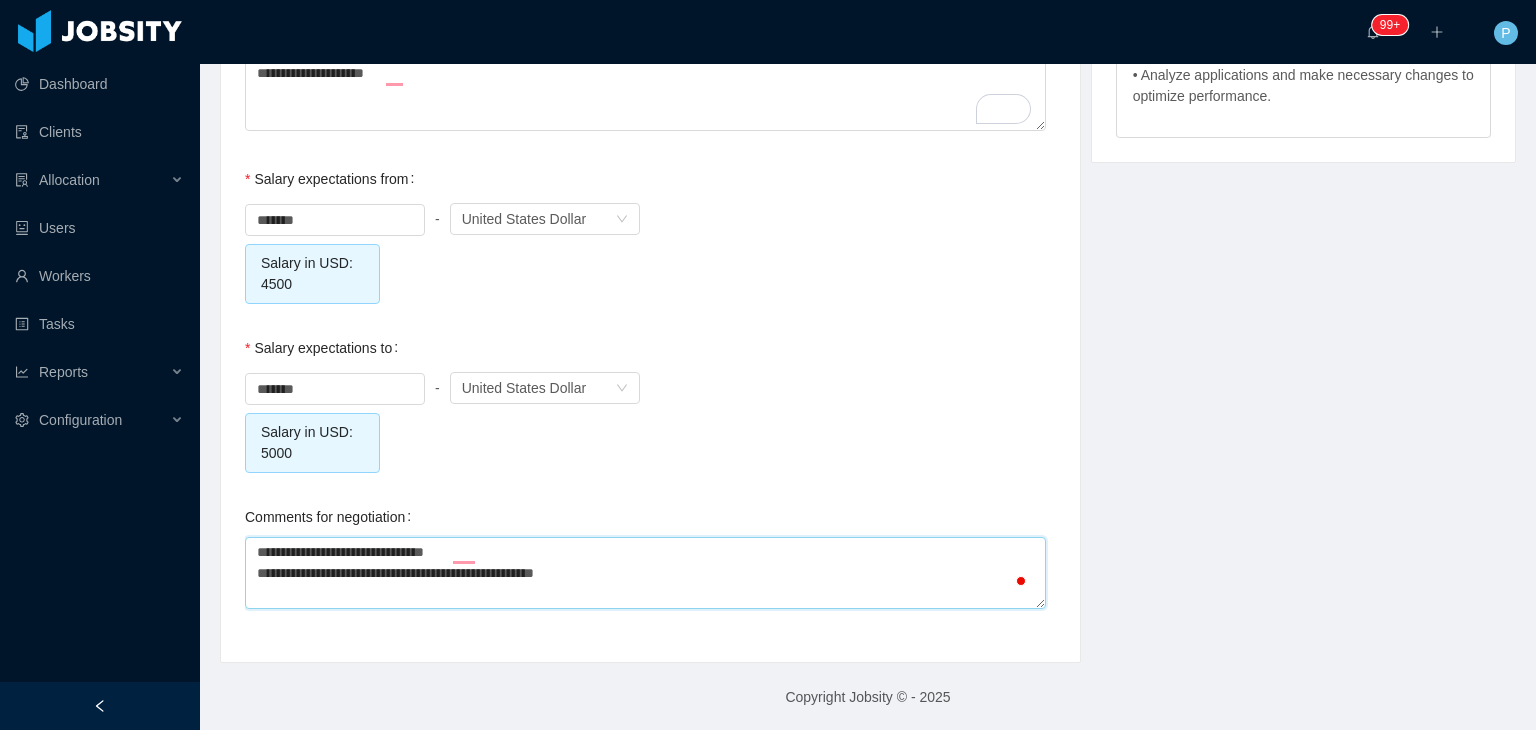 type on "**********" 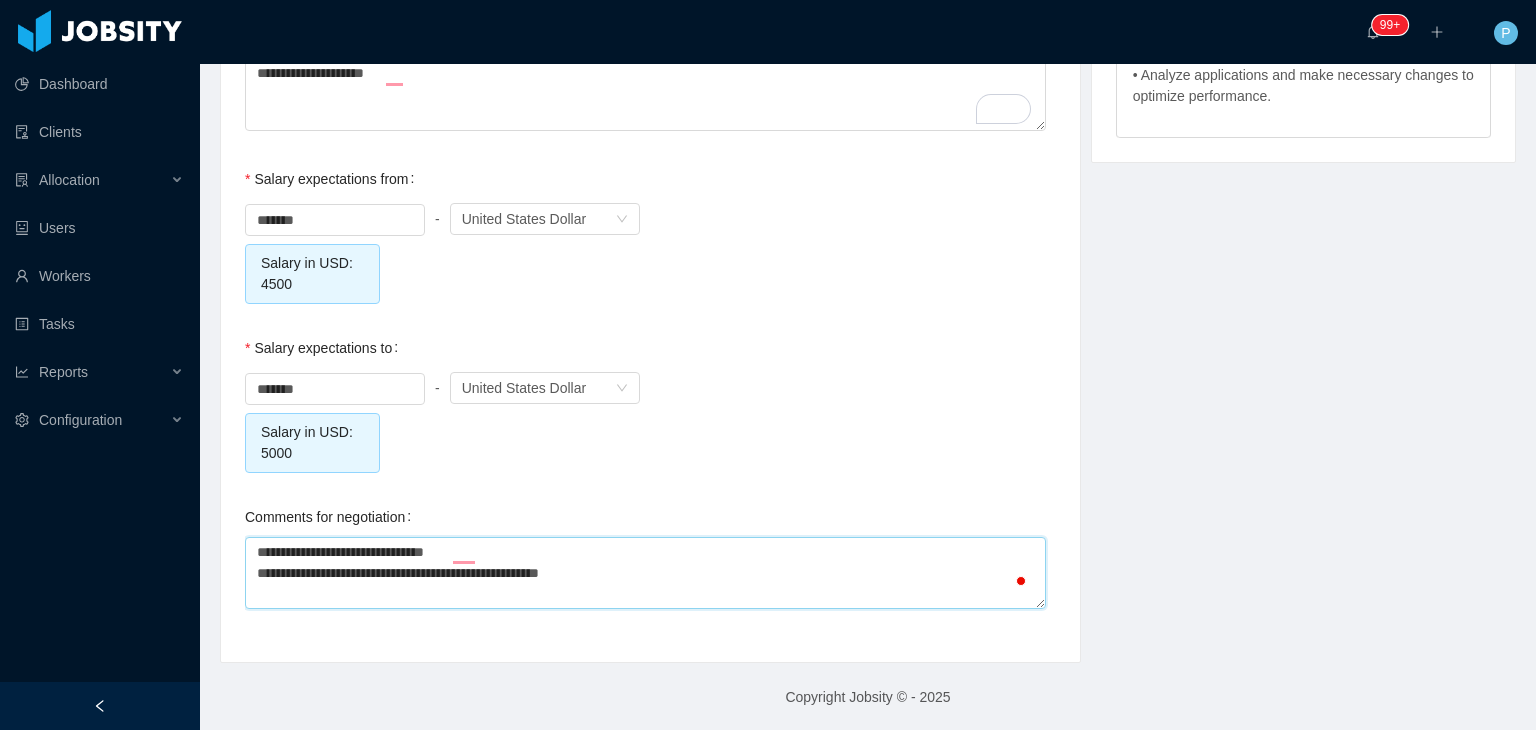 type on "**********" 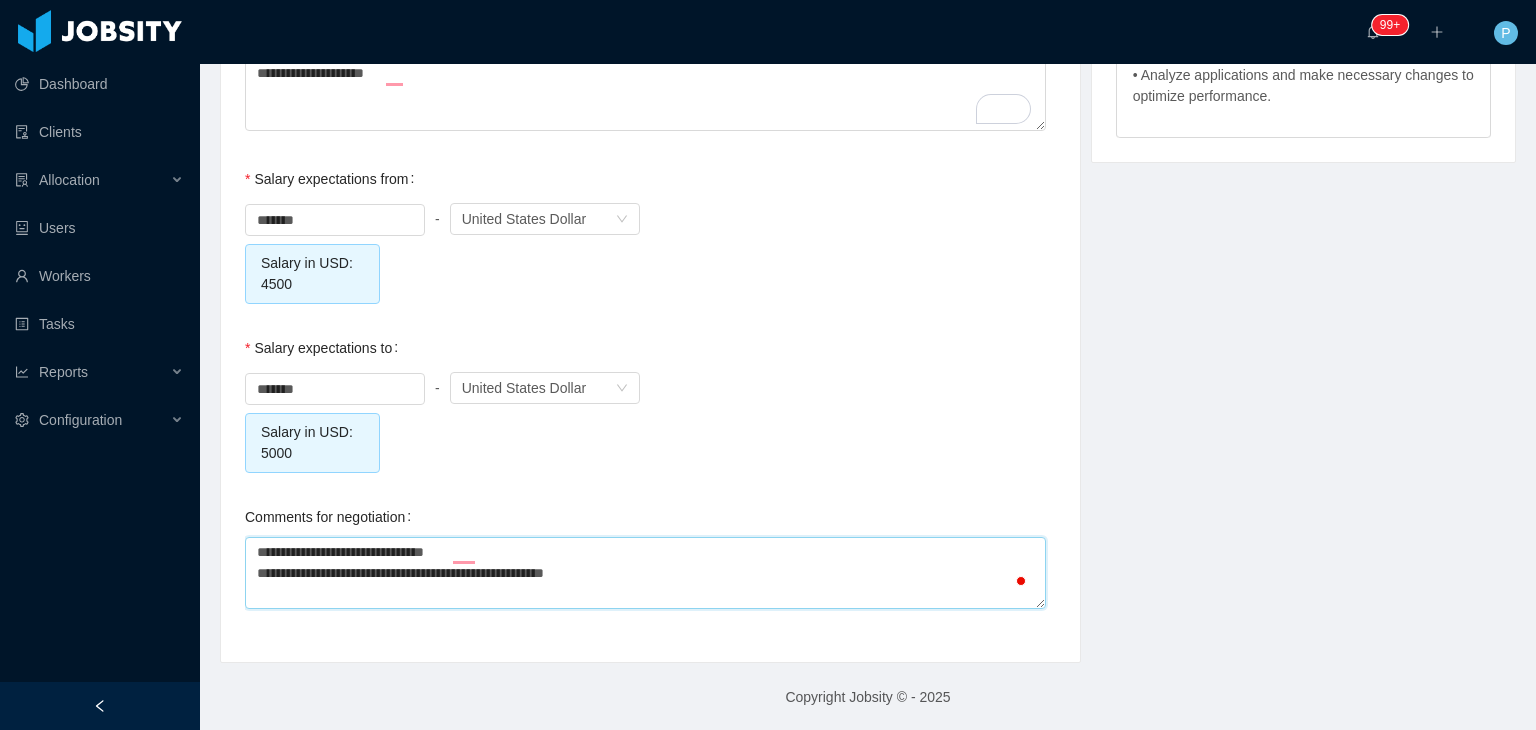type on "**********" 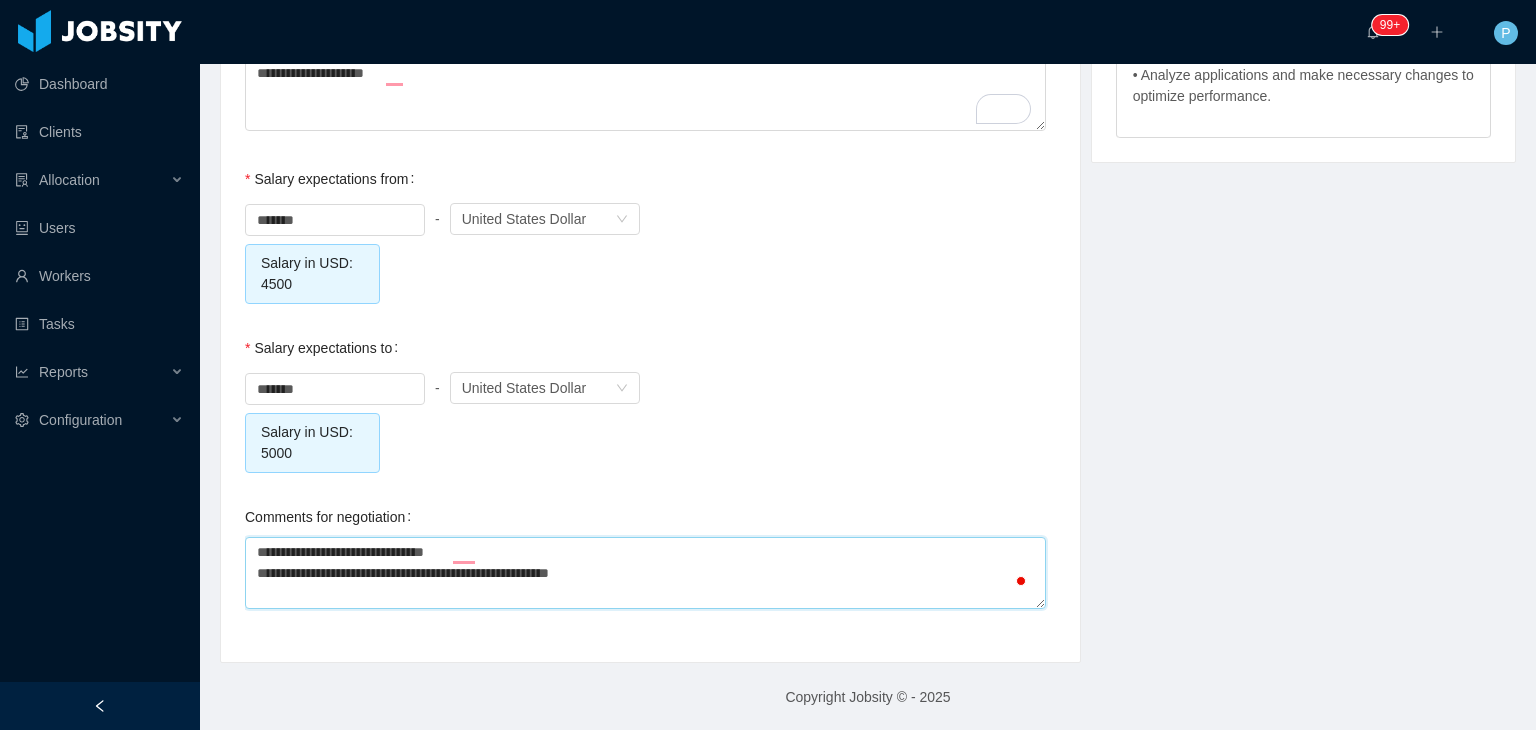 type on "**********" 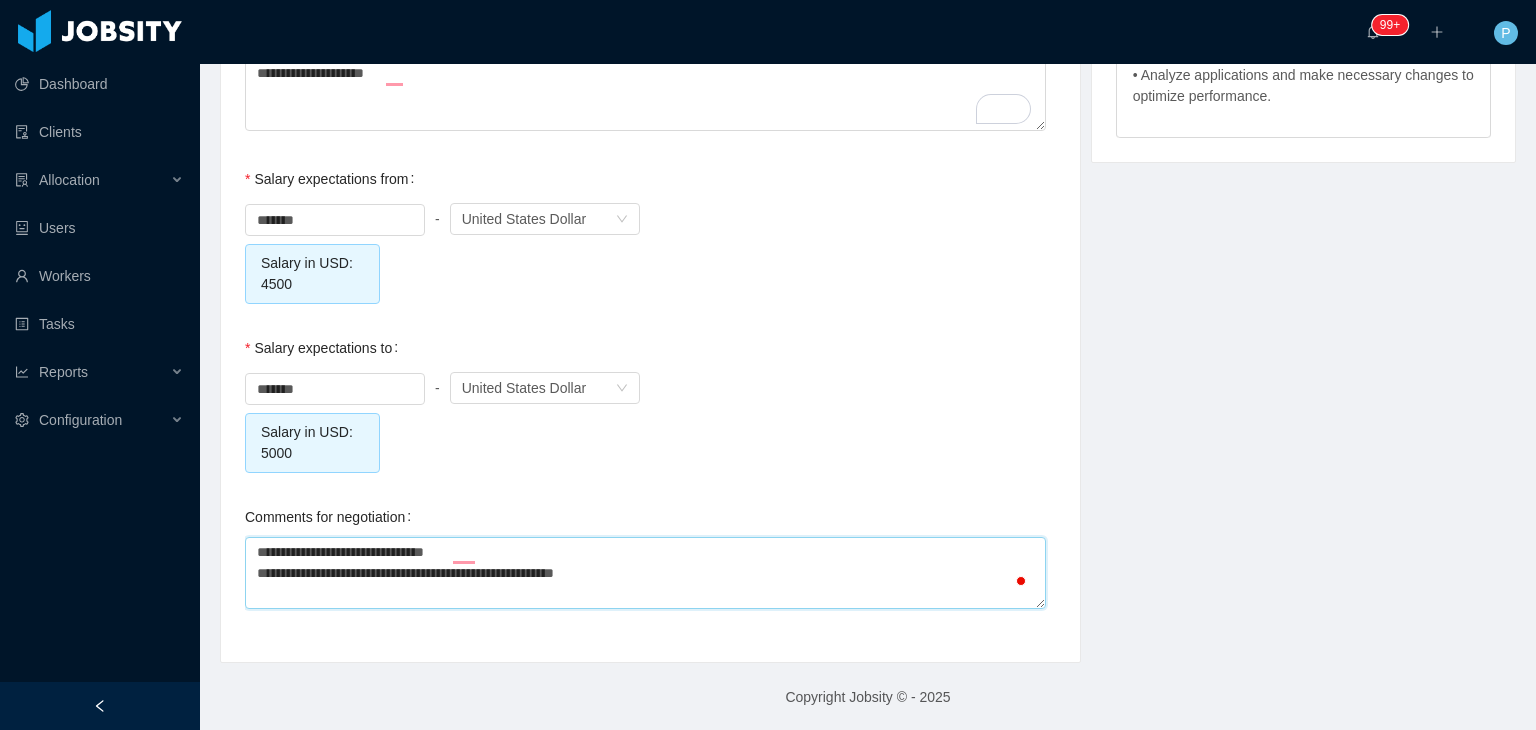 type on "**********" 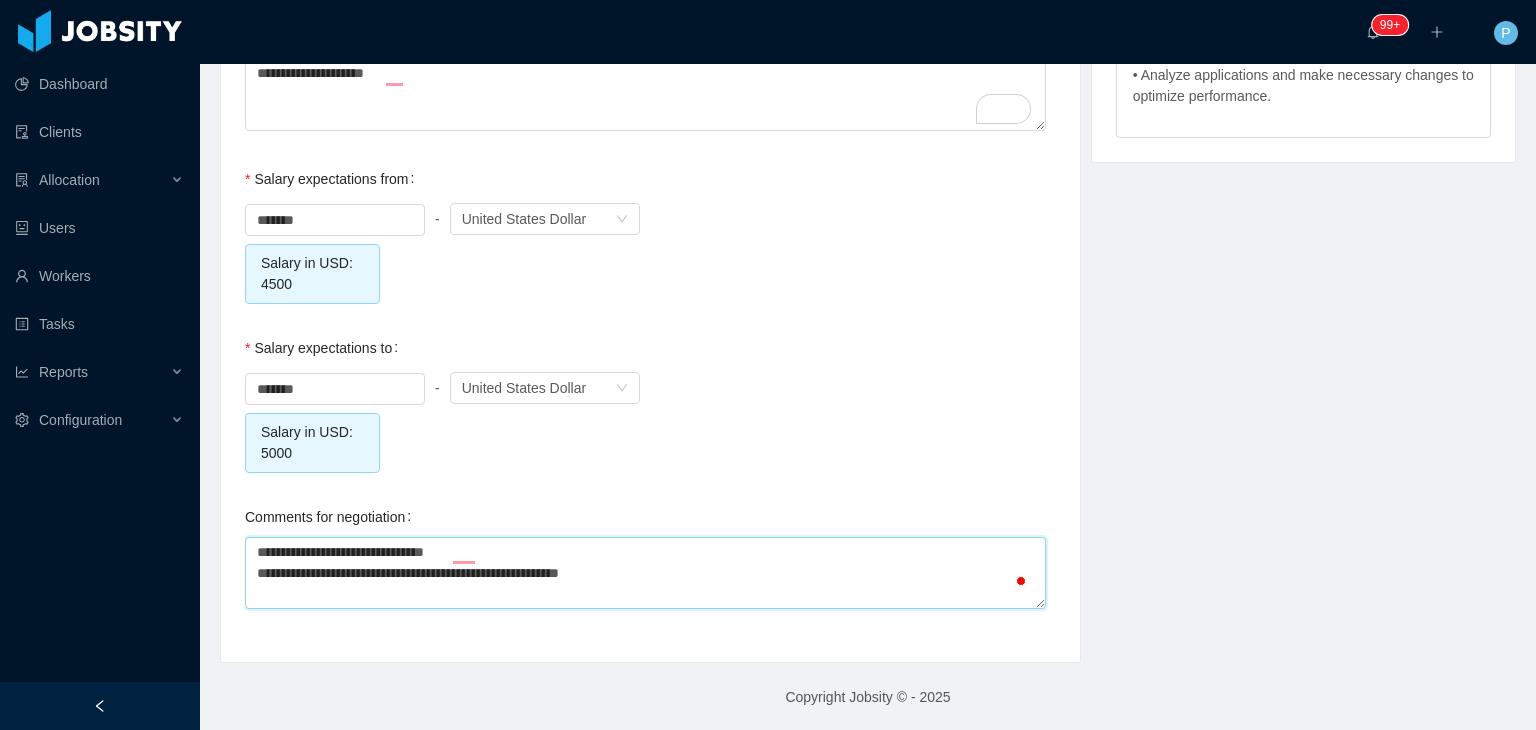 type on "**********" 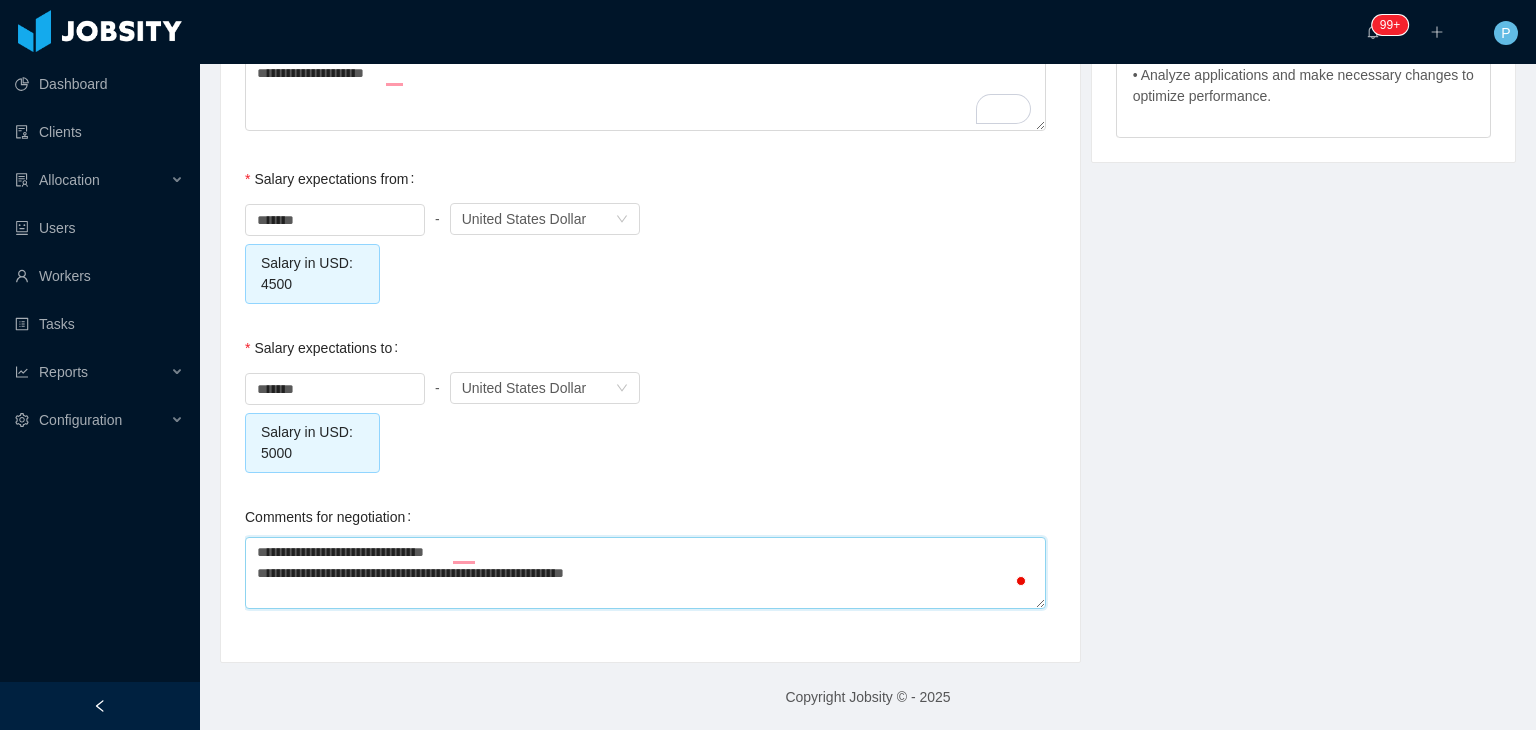 type on "**********" 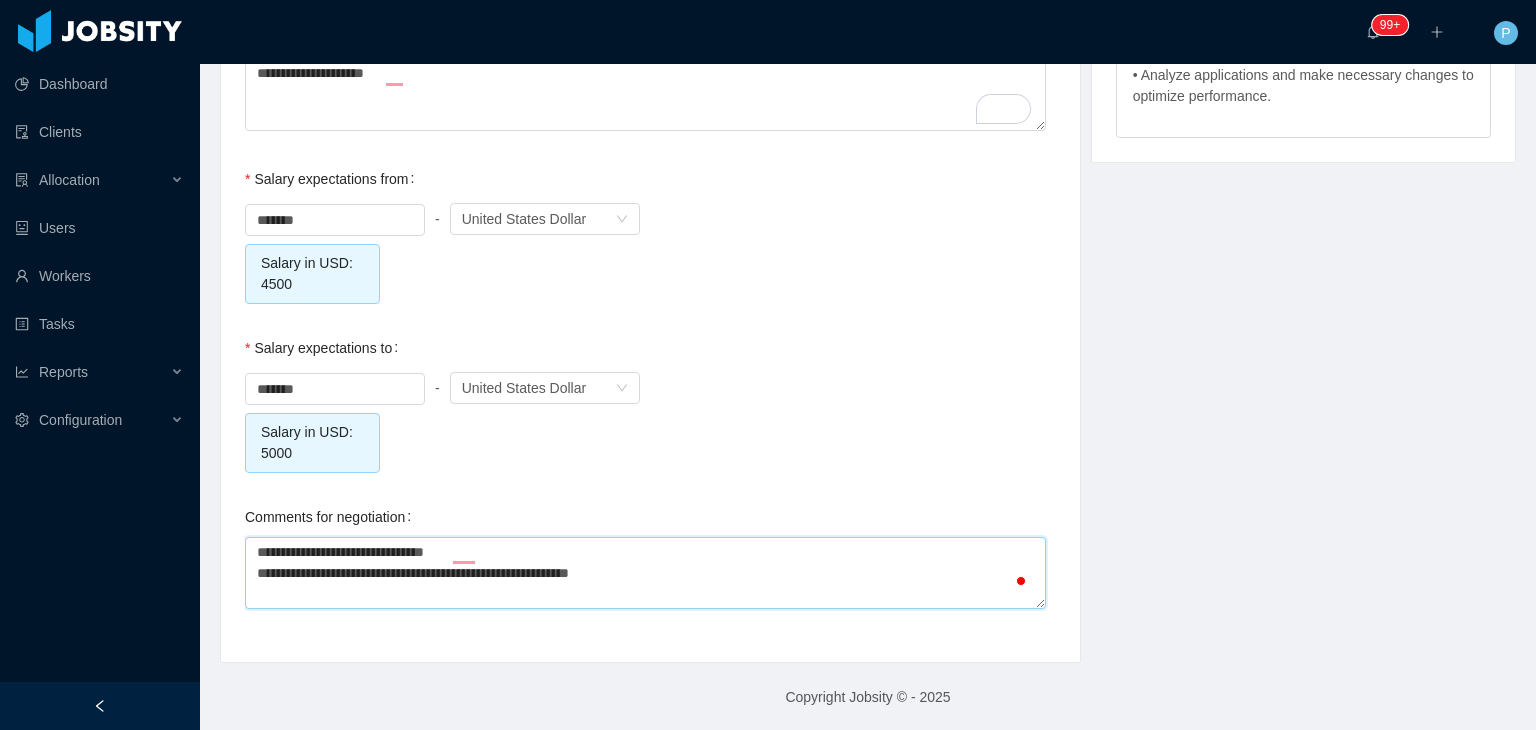 type on "**********" 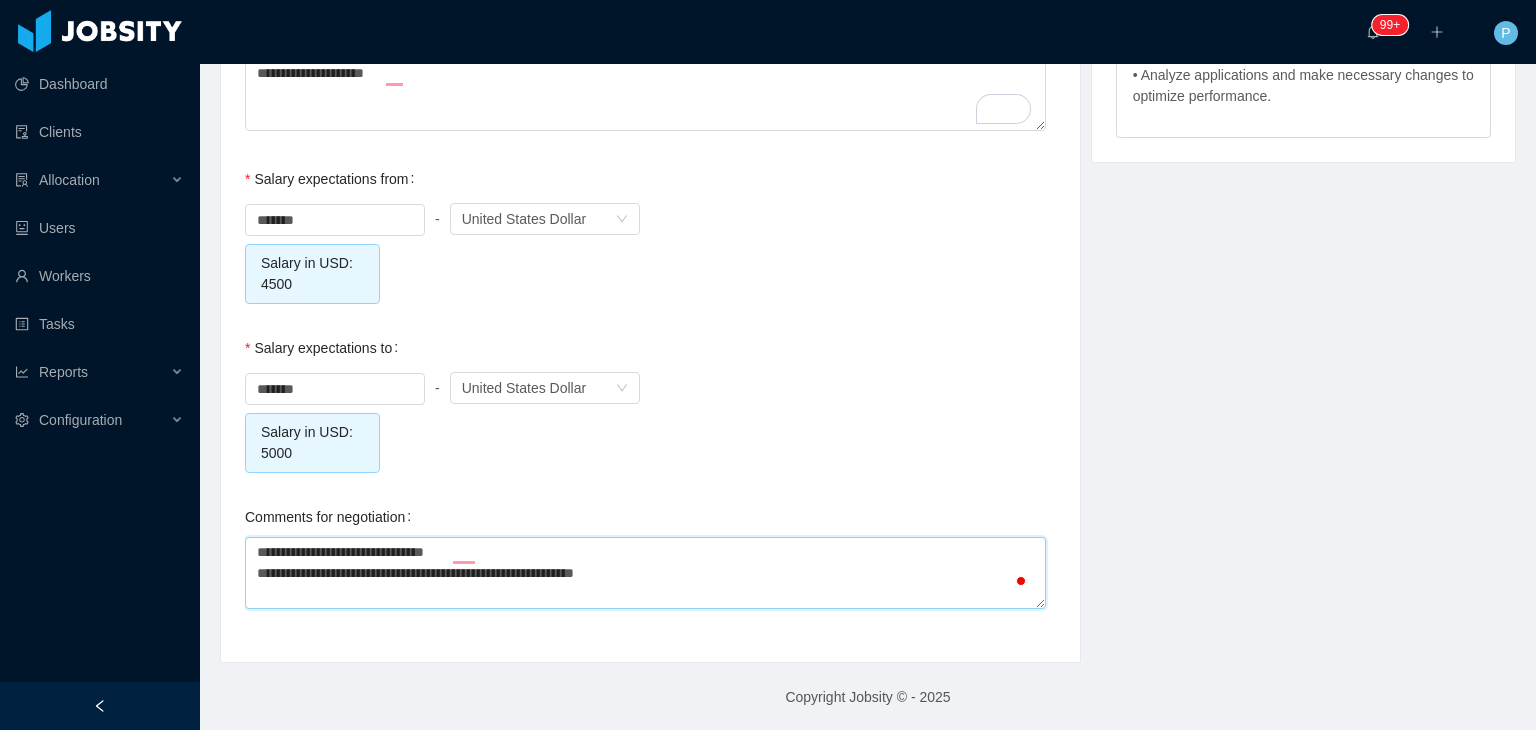 type on "**********" 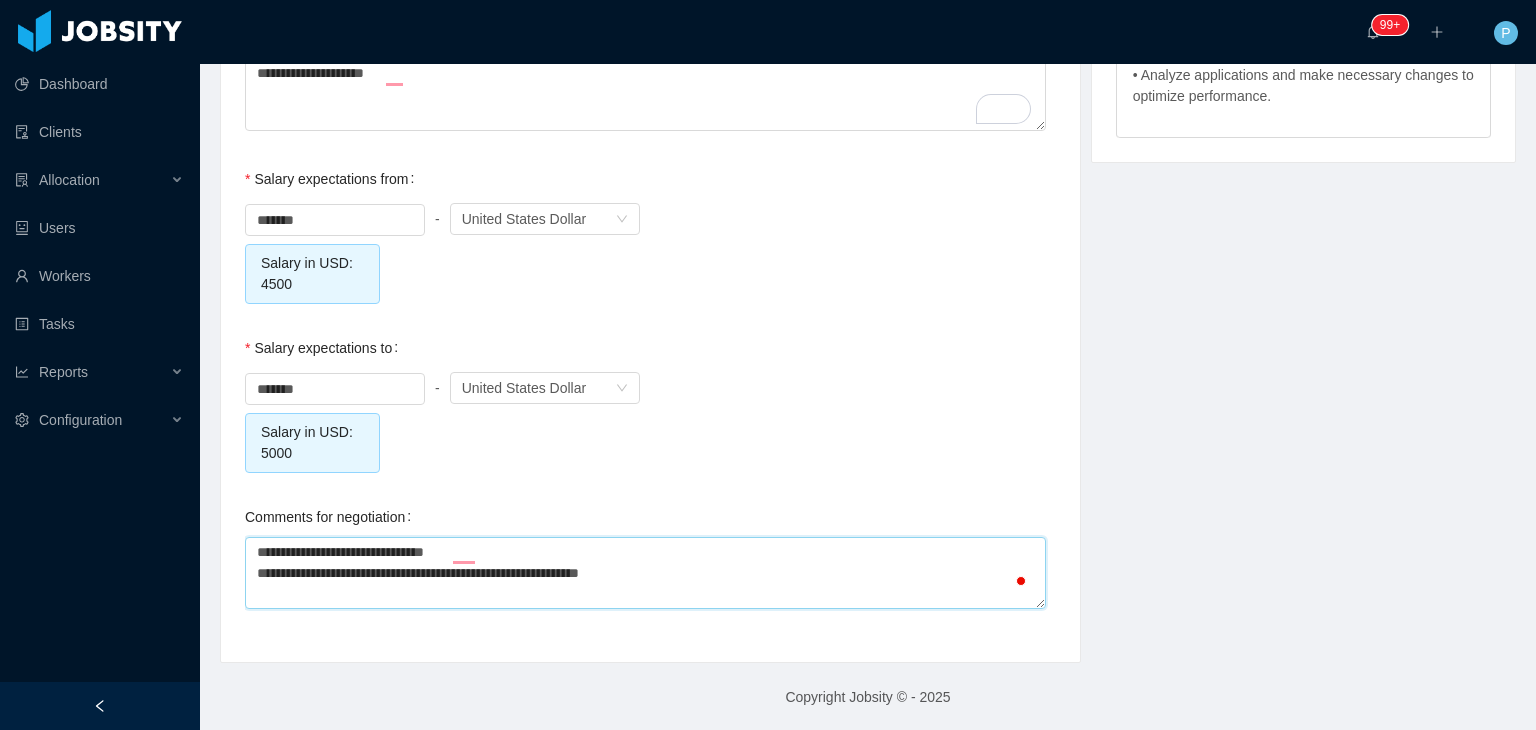 type on "**********" 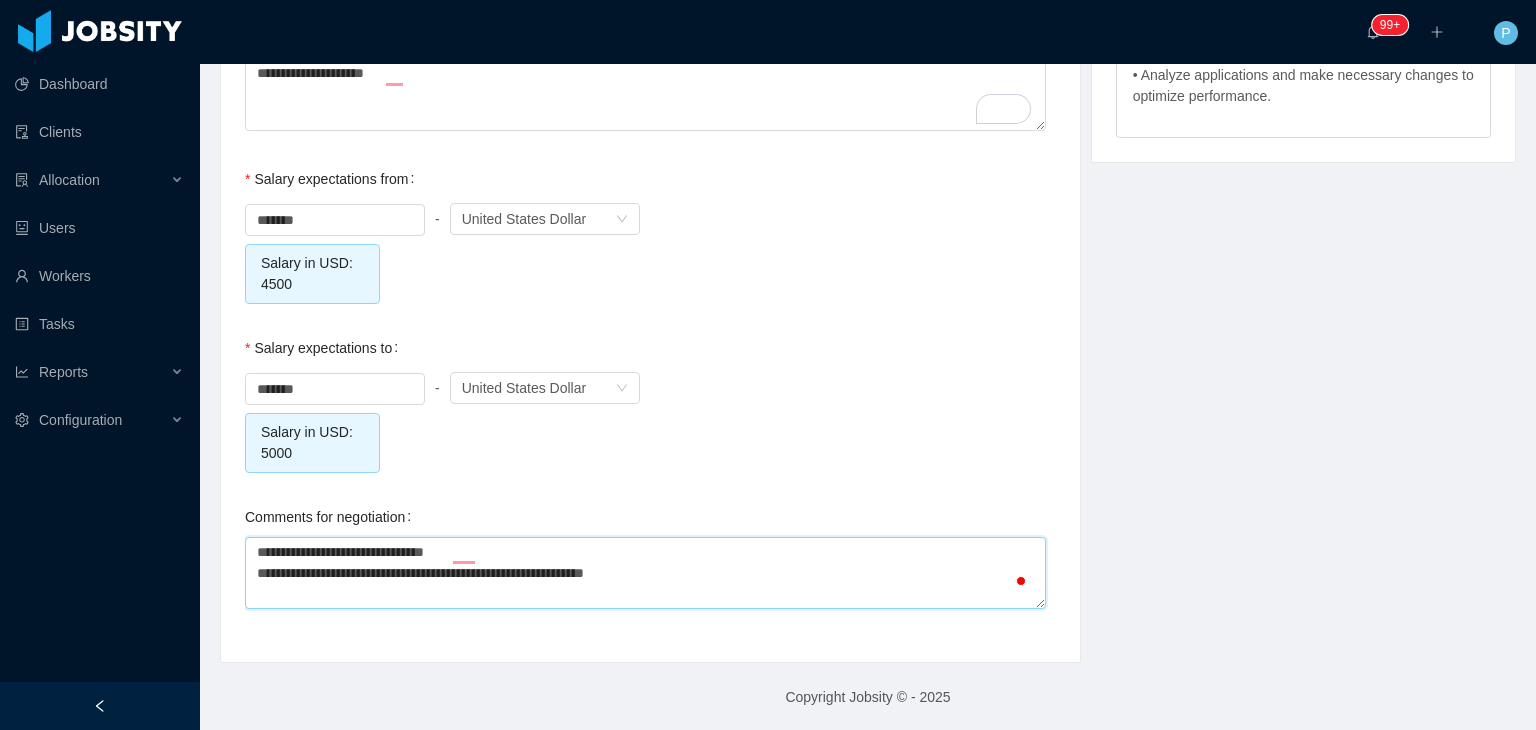 type on "**********" 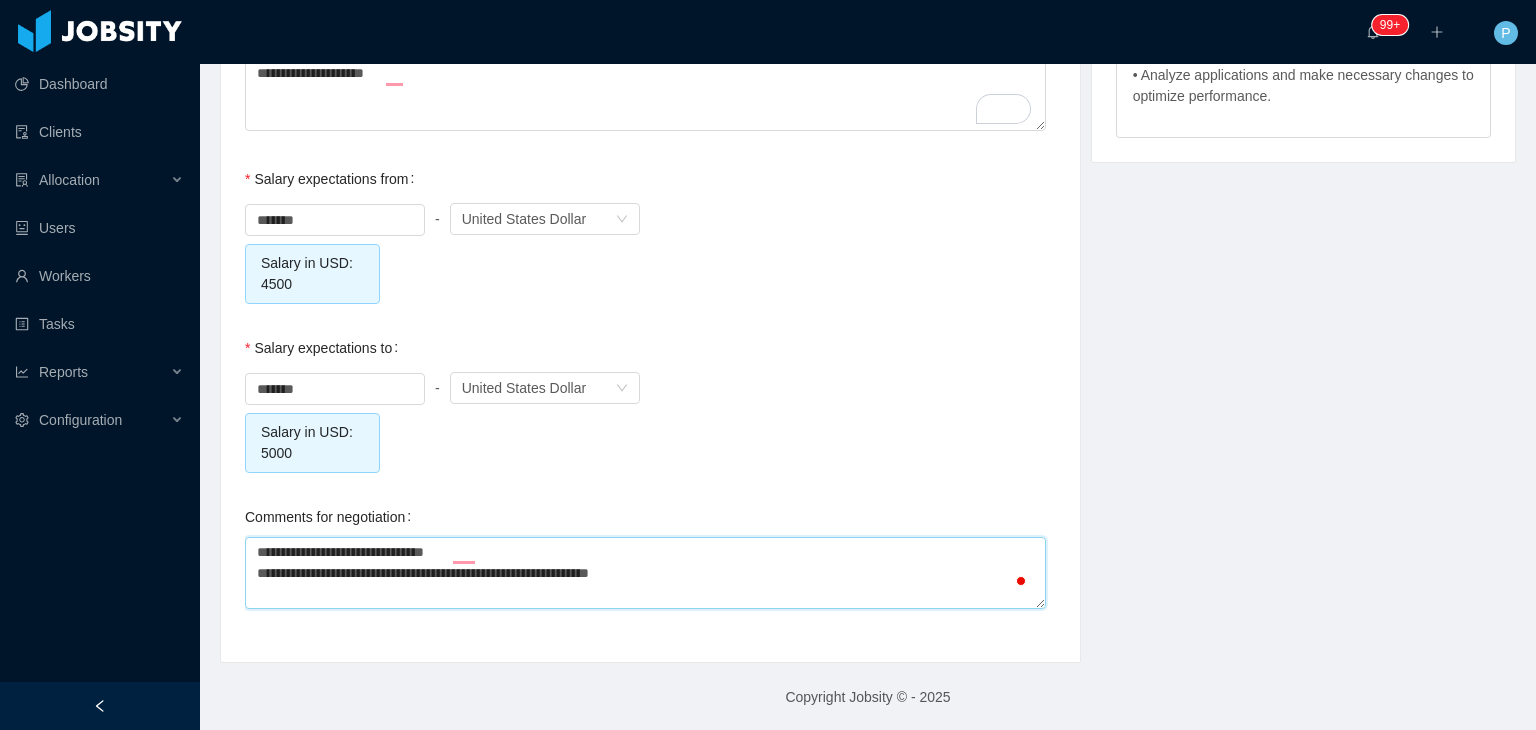 type on "**********" 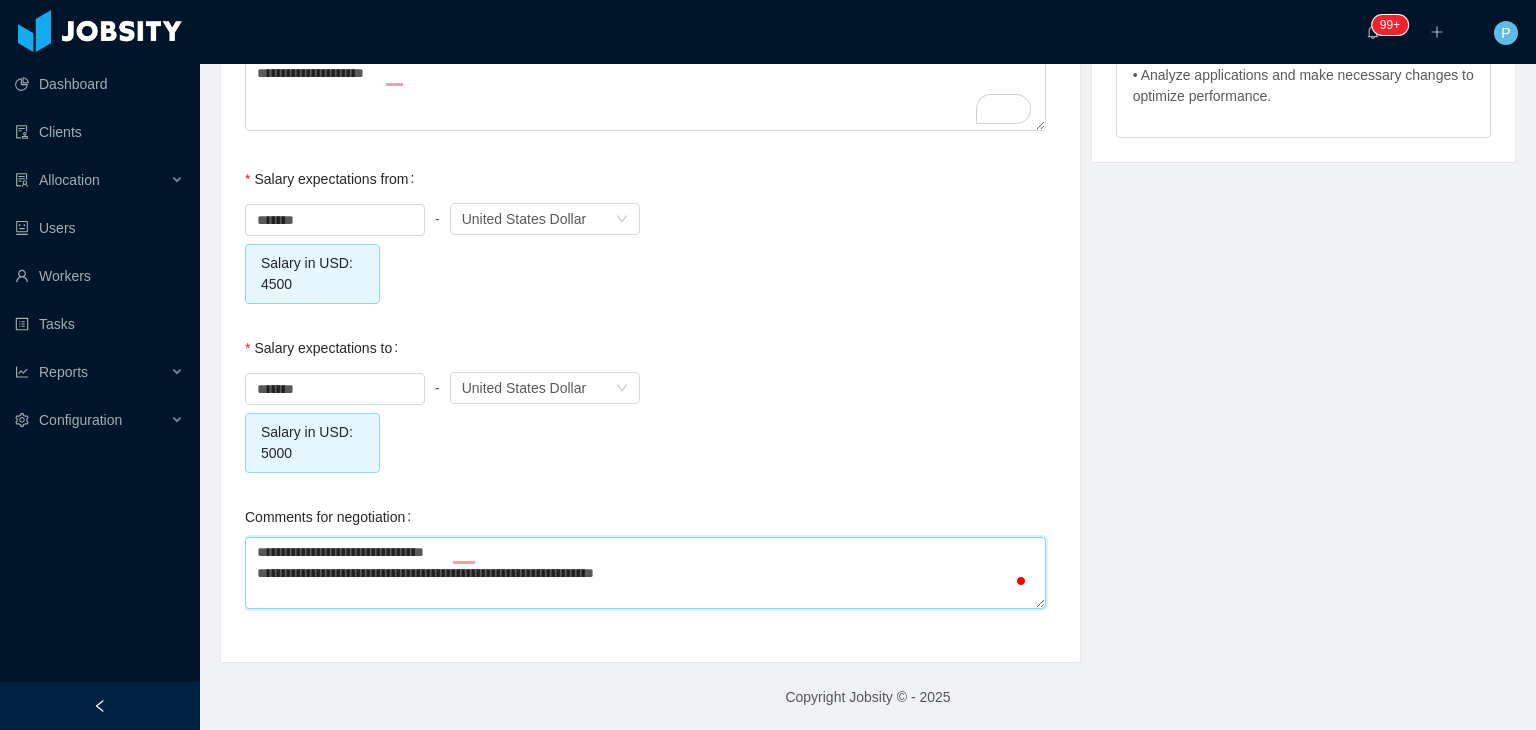 type on "**********" 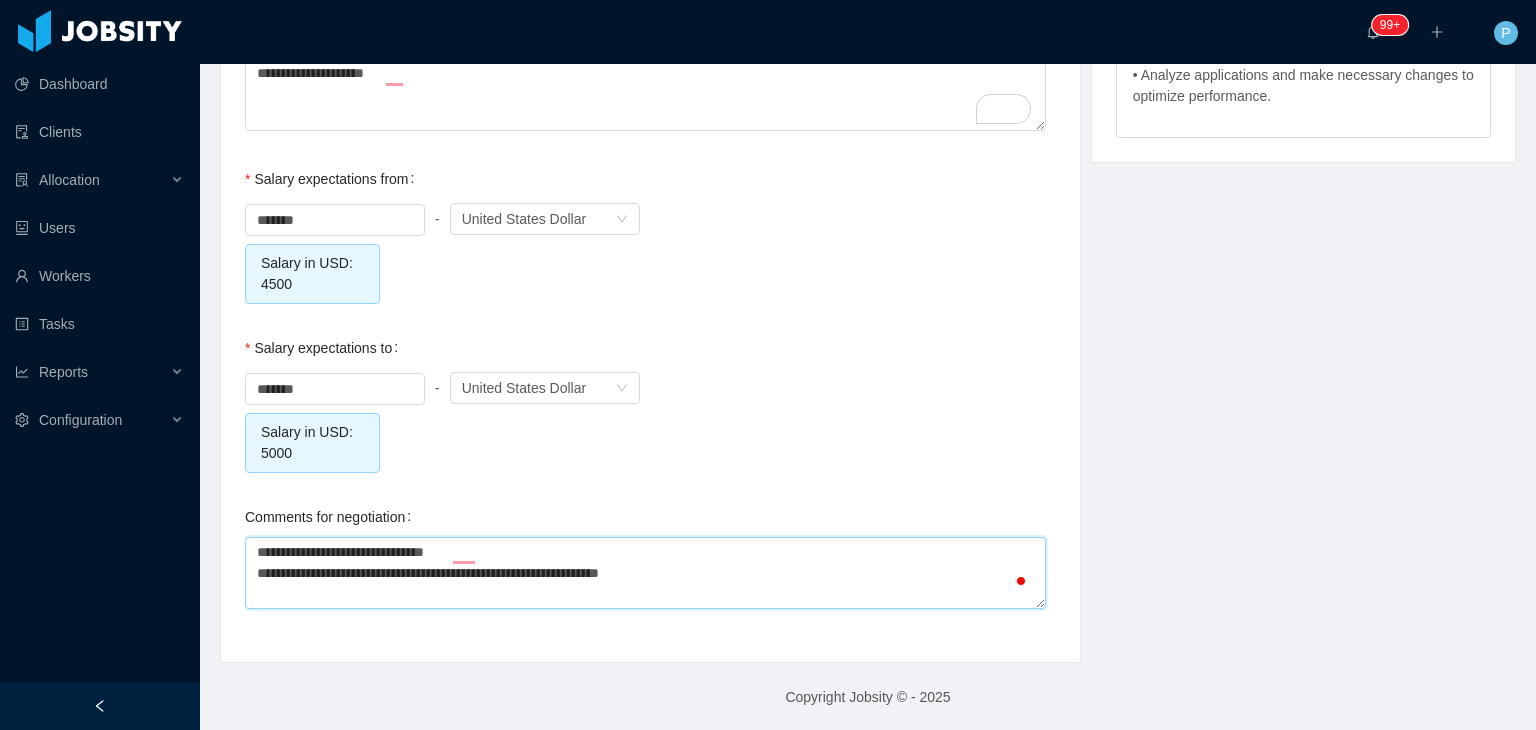 type on "**********" 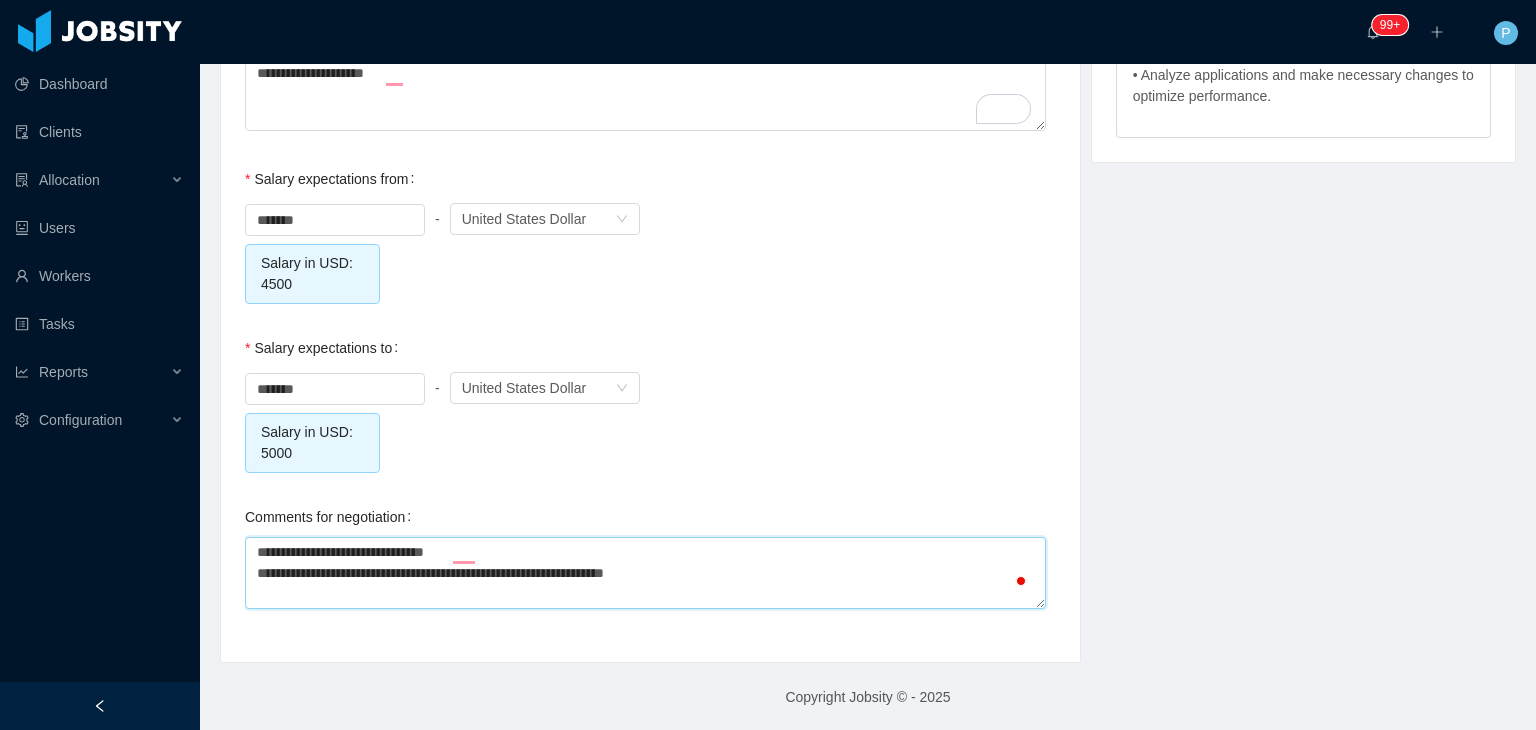 type on "**********" 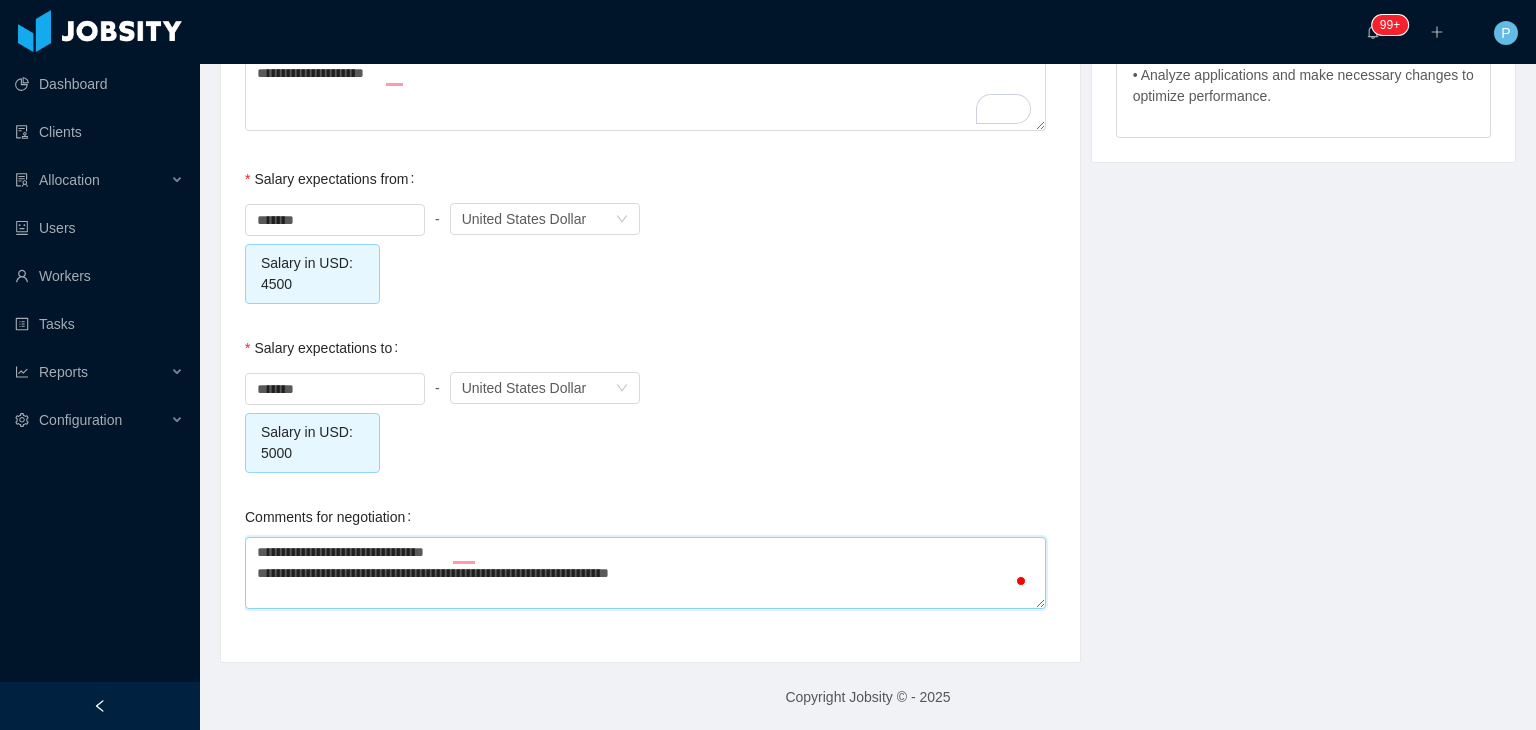 type on "**********" 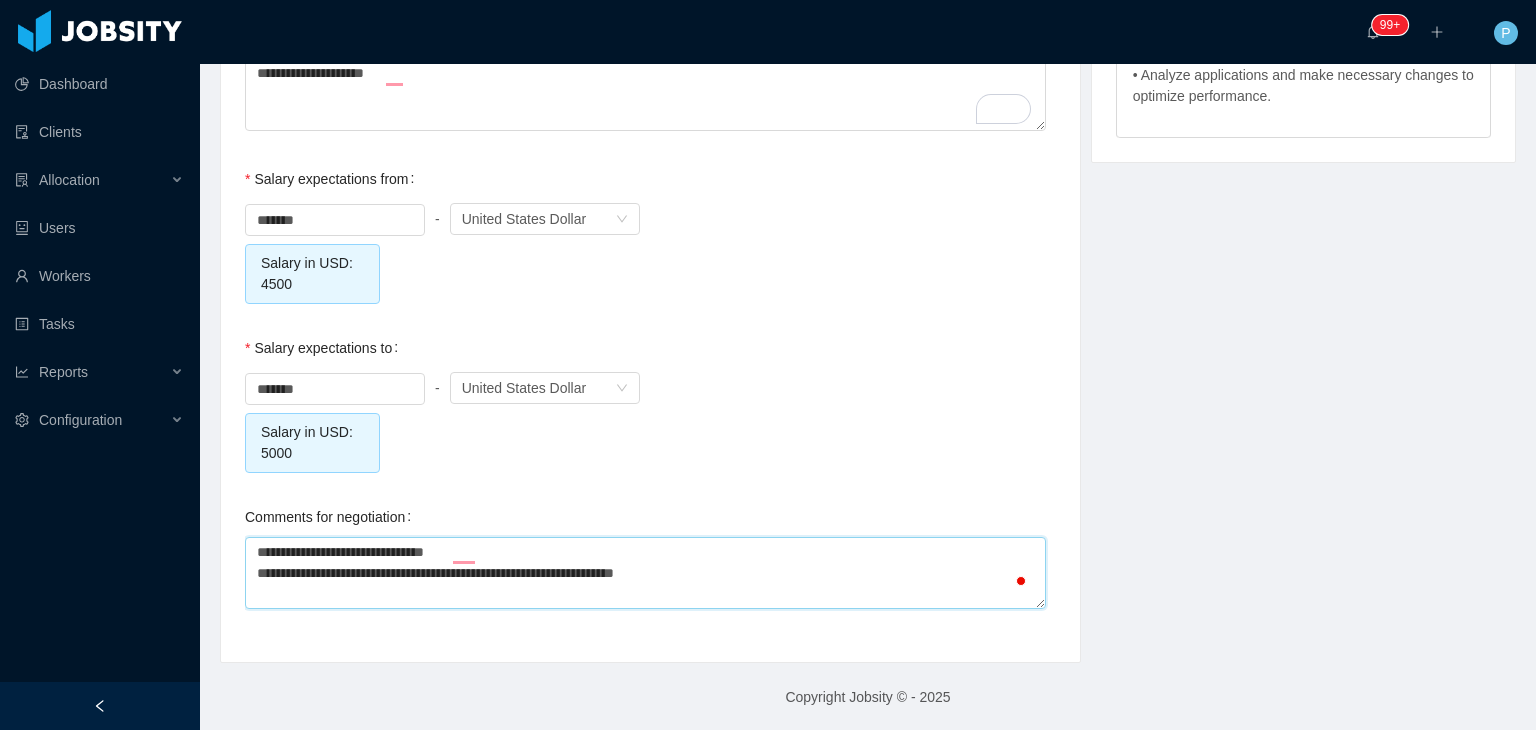 type on "**********" 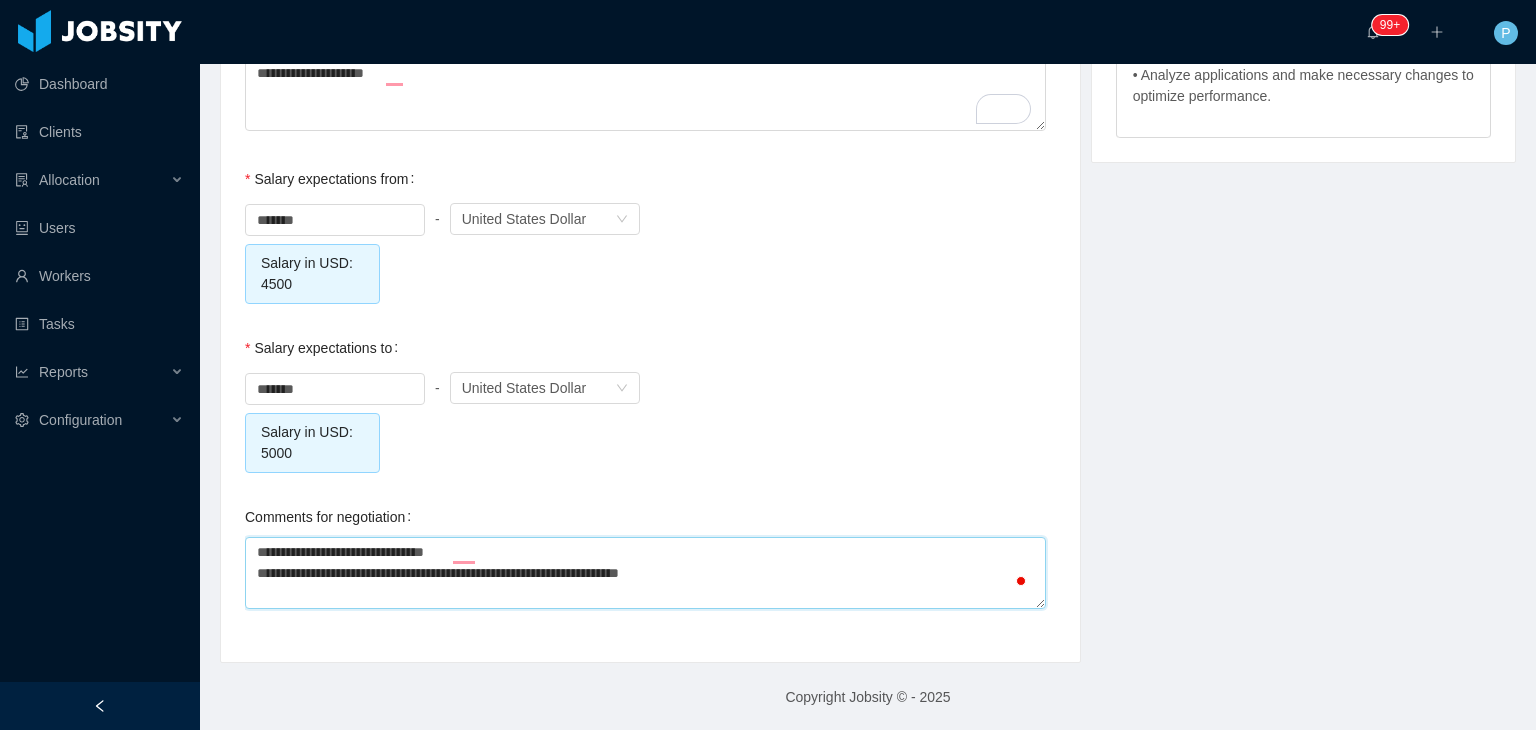 type on "**********" 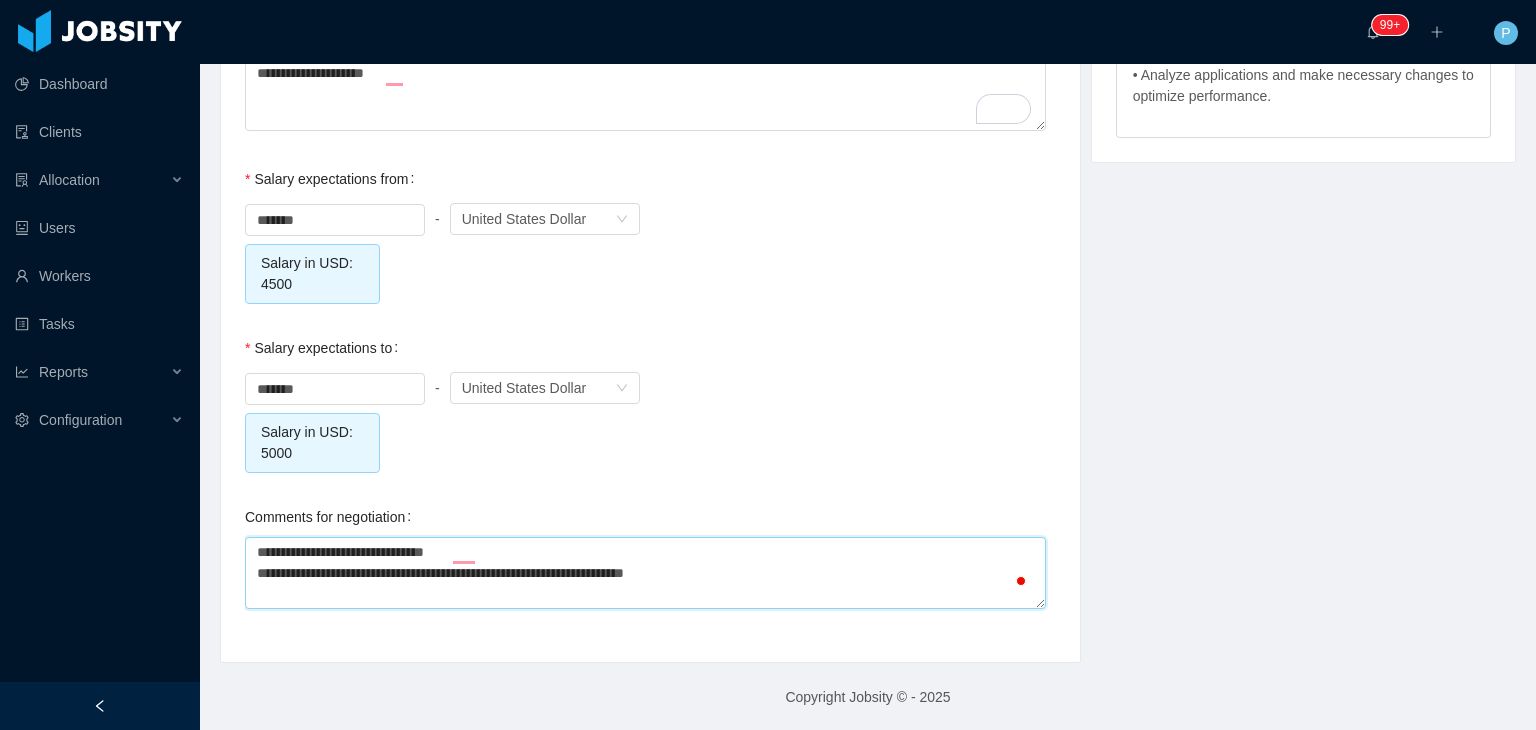type on "**********" 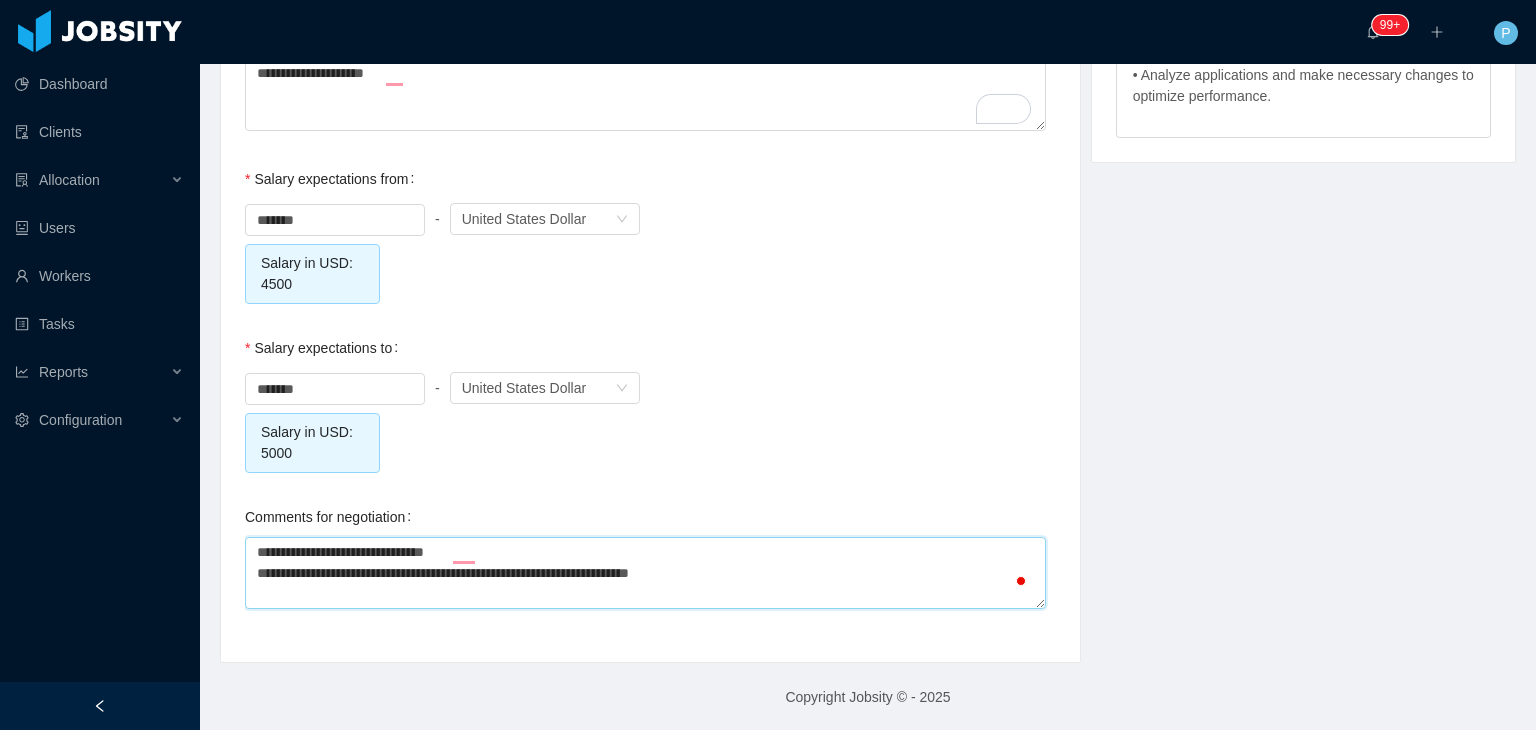 type on "**********" 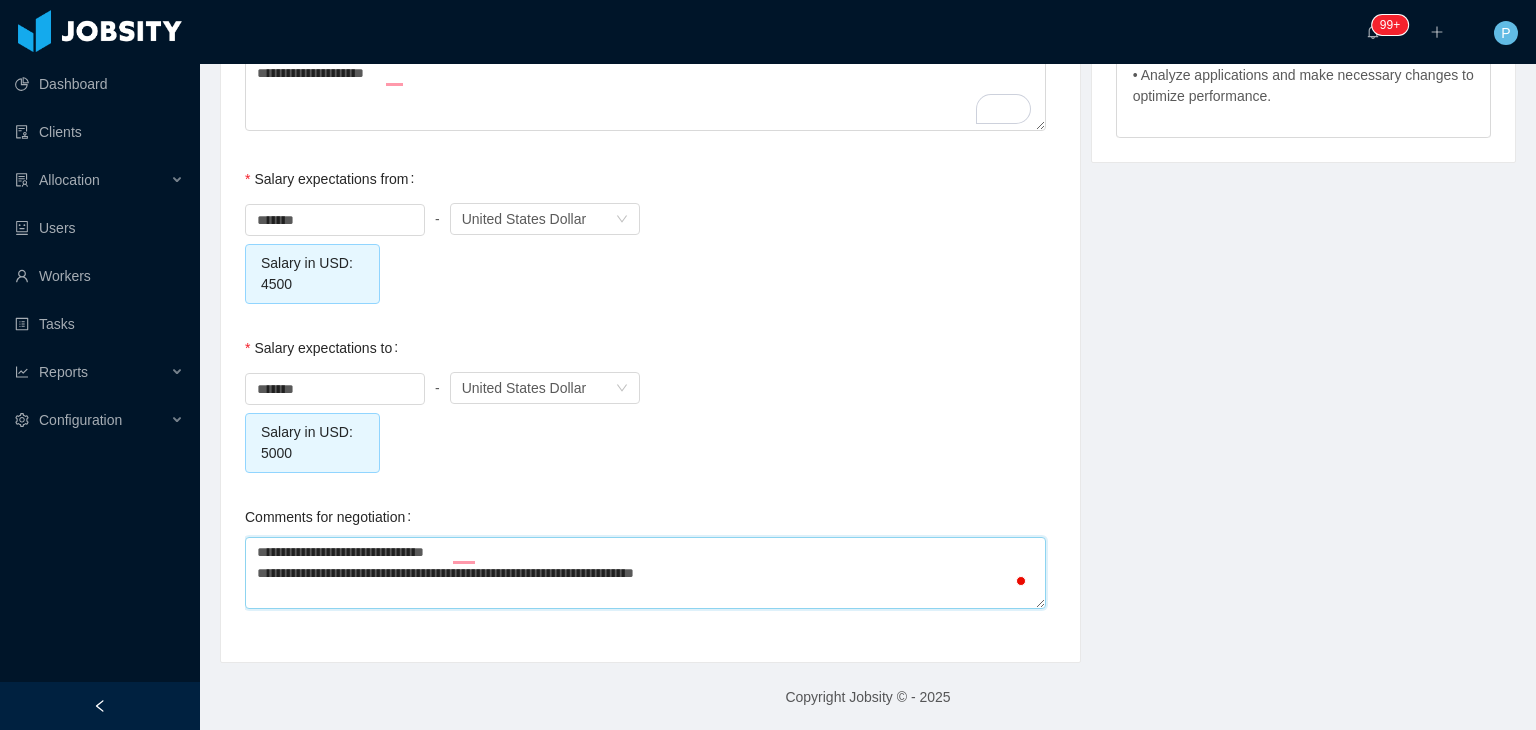 type on "**********" 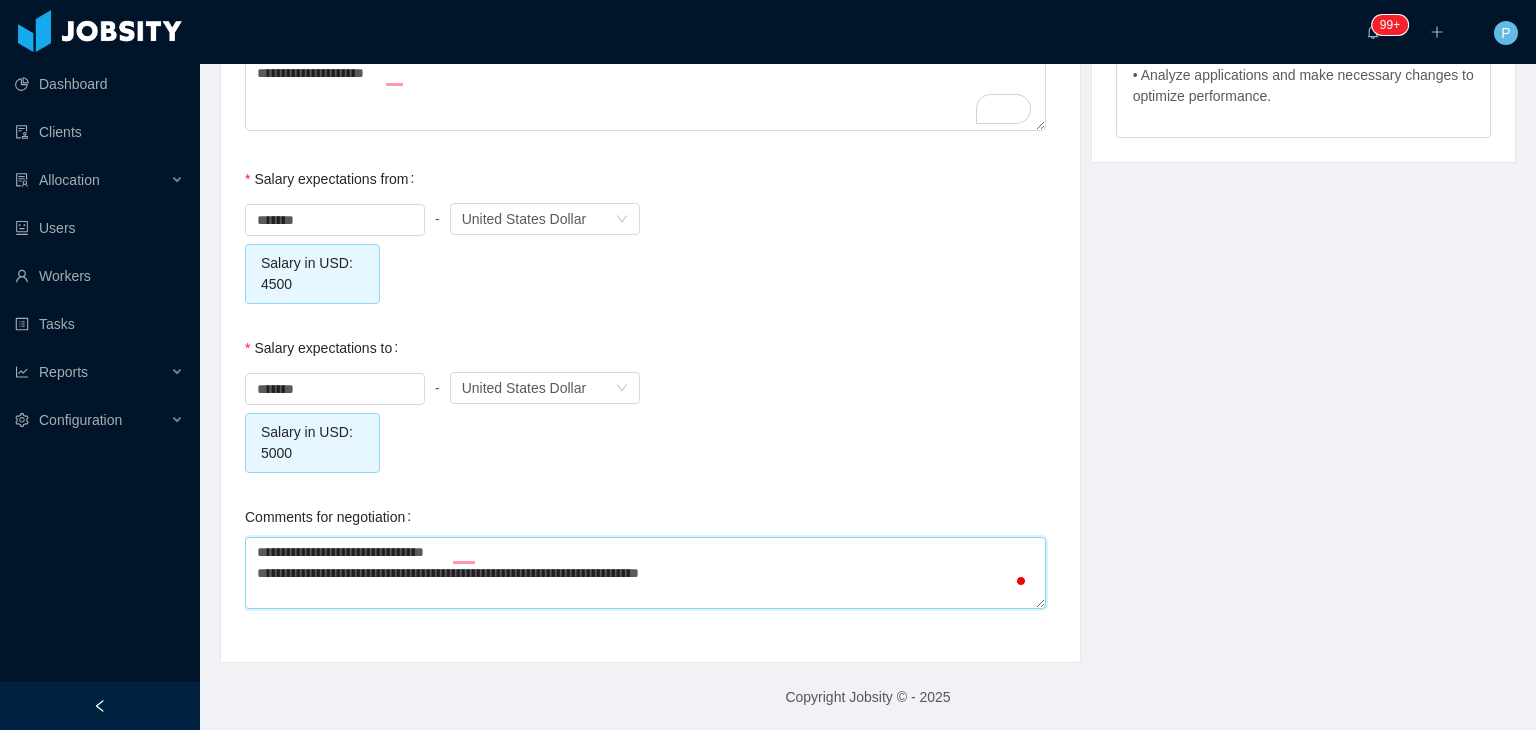 type on "**********" 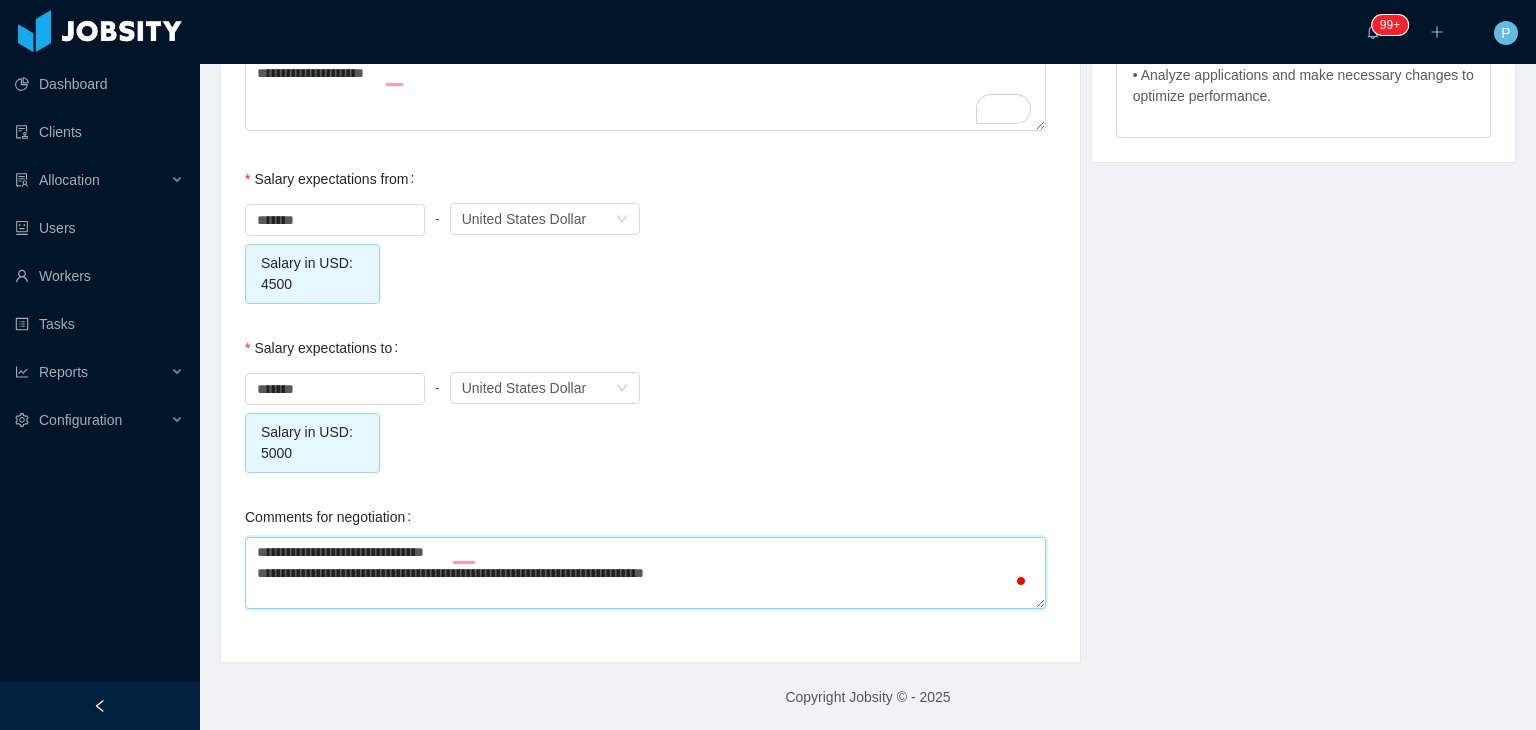 type on "**********" 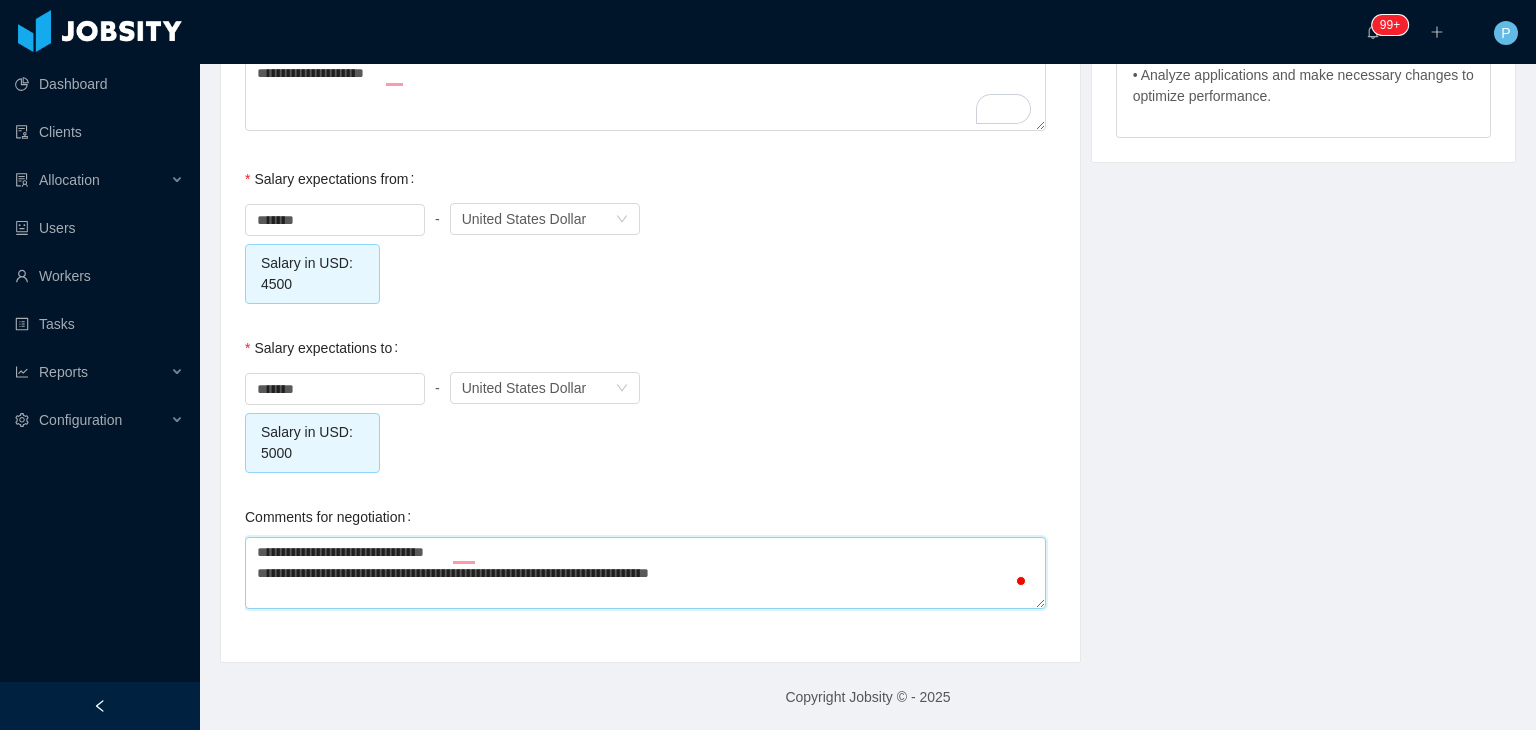 type 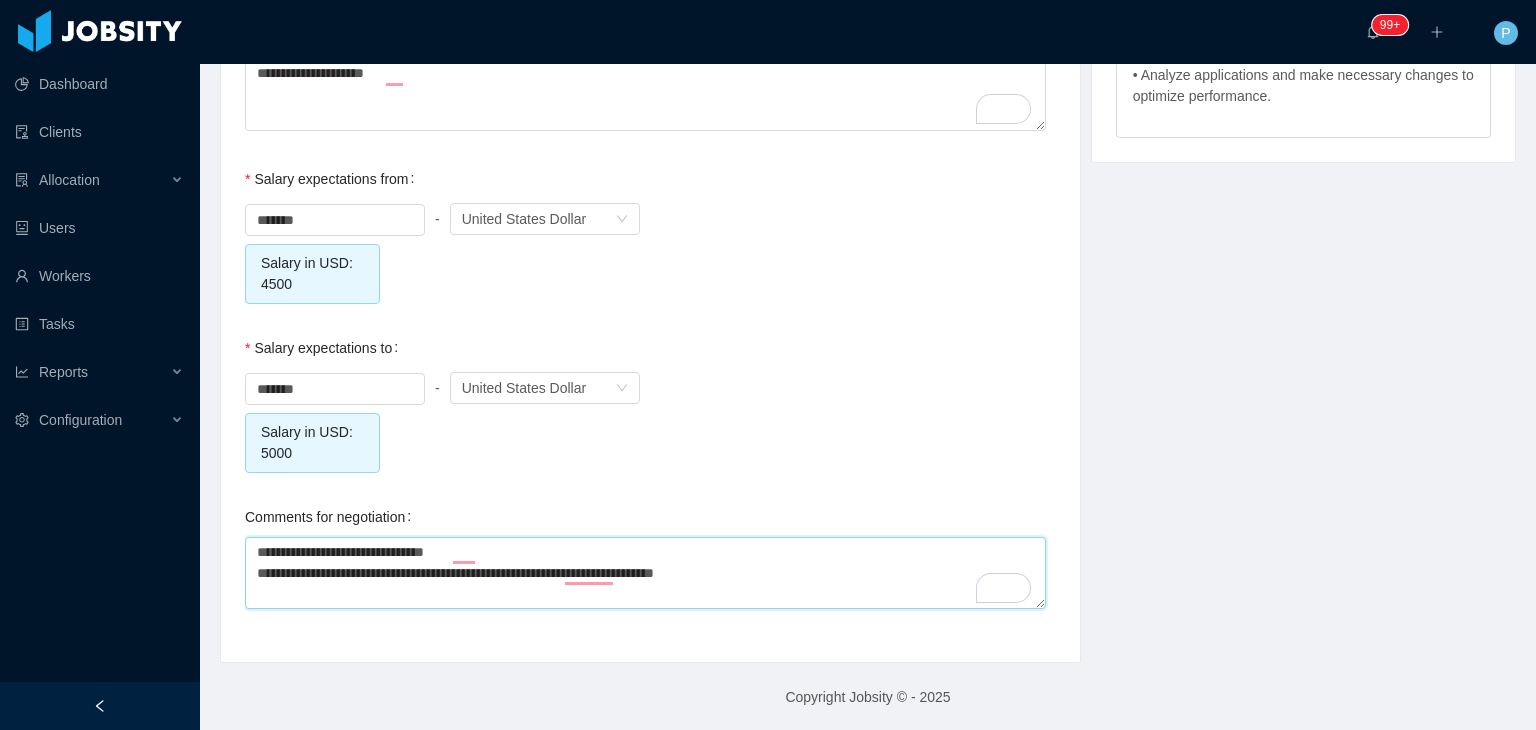 type on "**********" 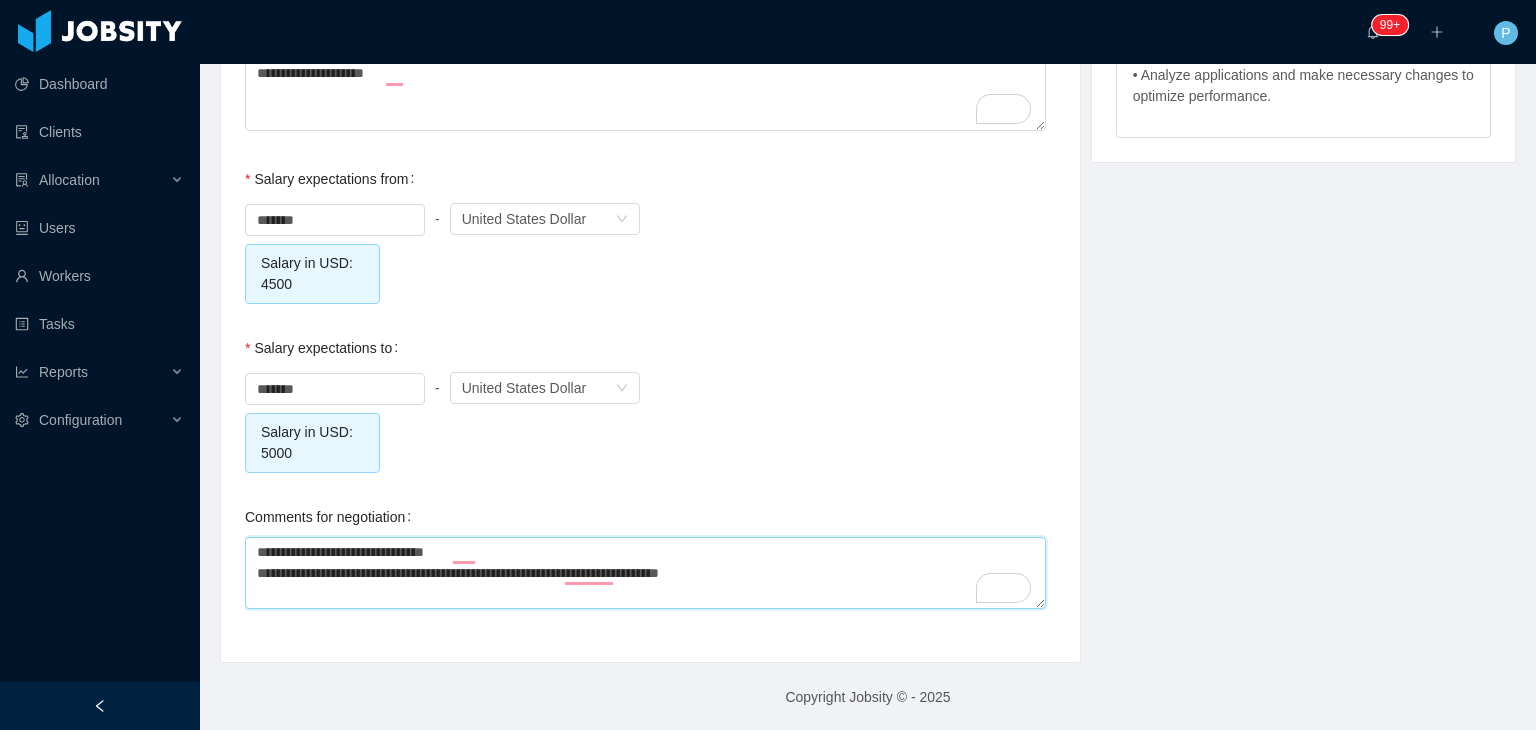 type on "**********" 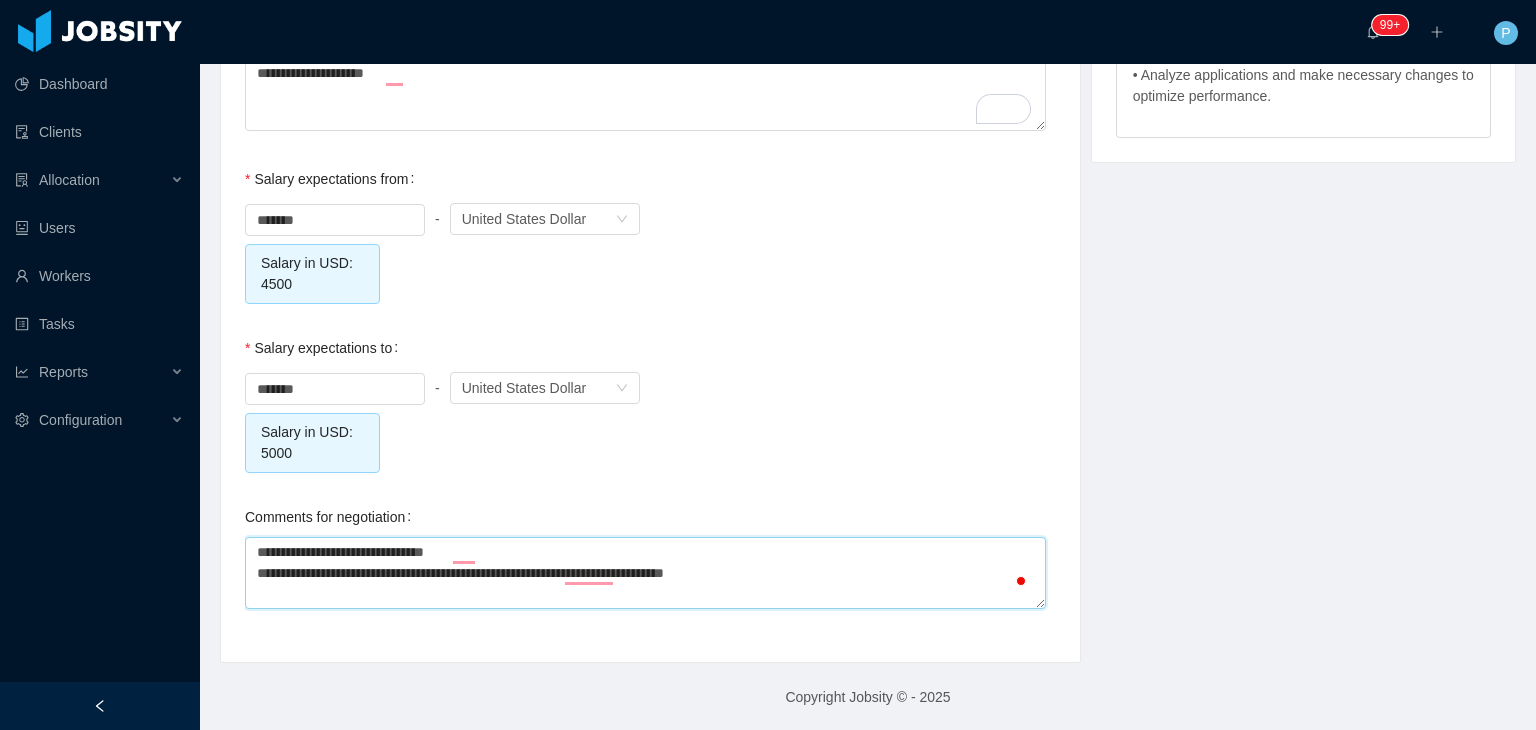 type on "**********" 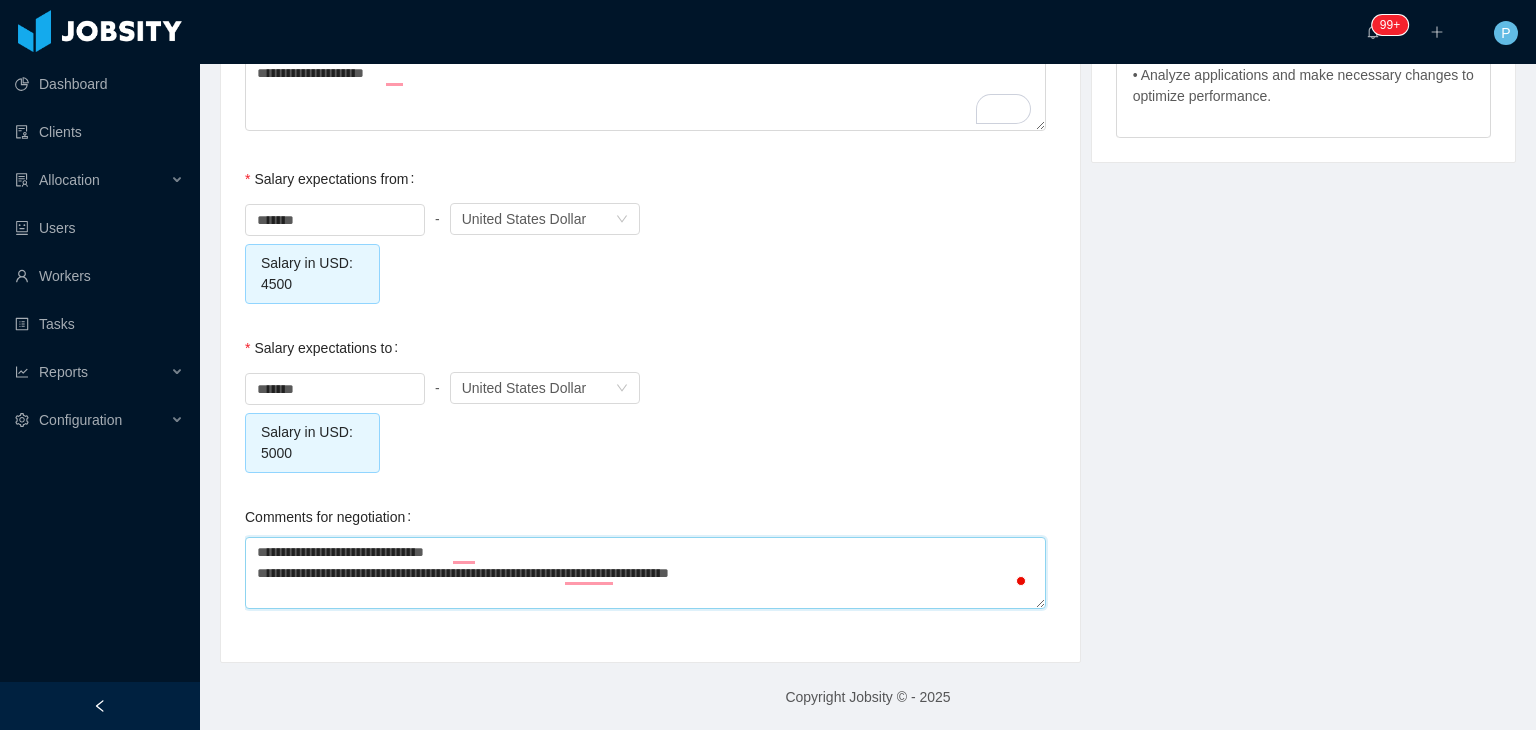 type on "**********" 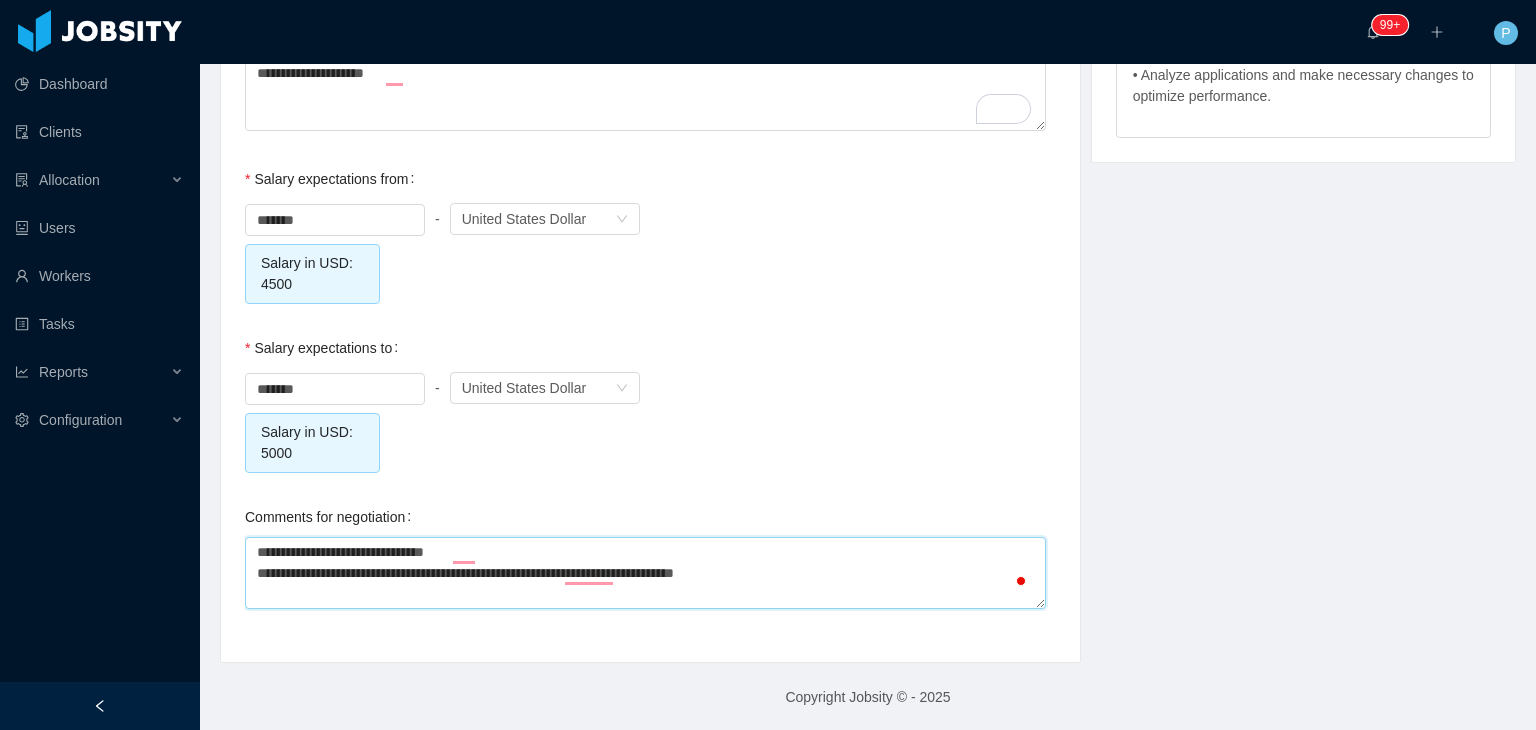 type 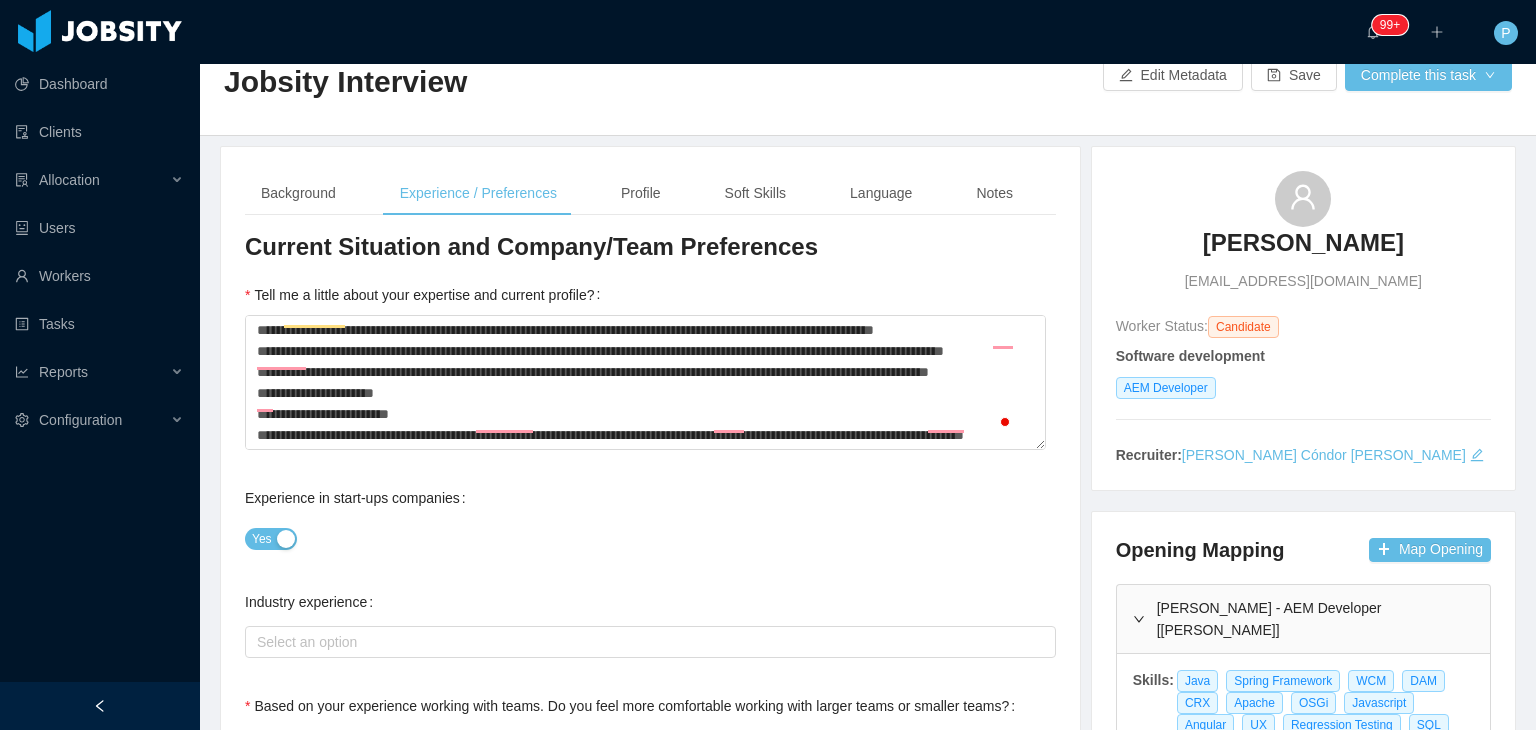 scroll, scrollTop: 0, scrollLeft: 0, axis: both 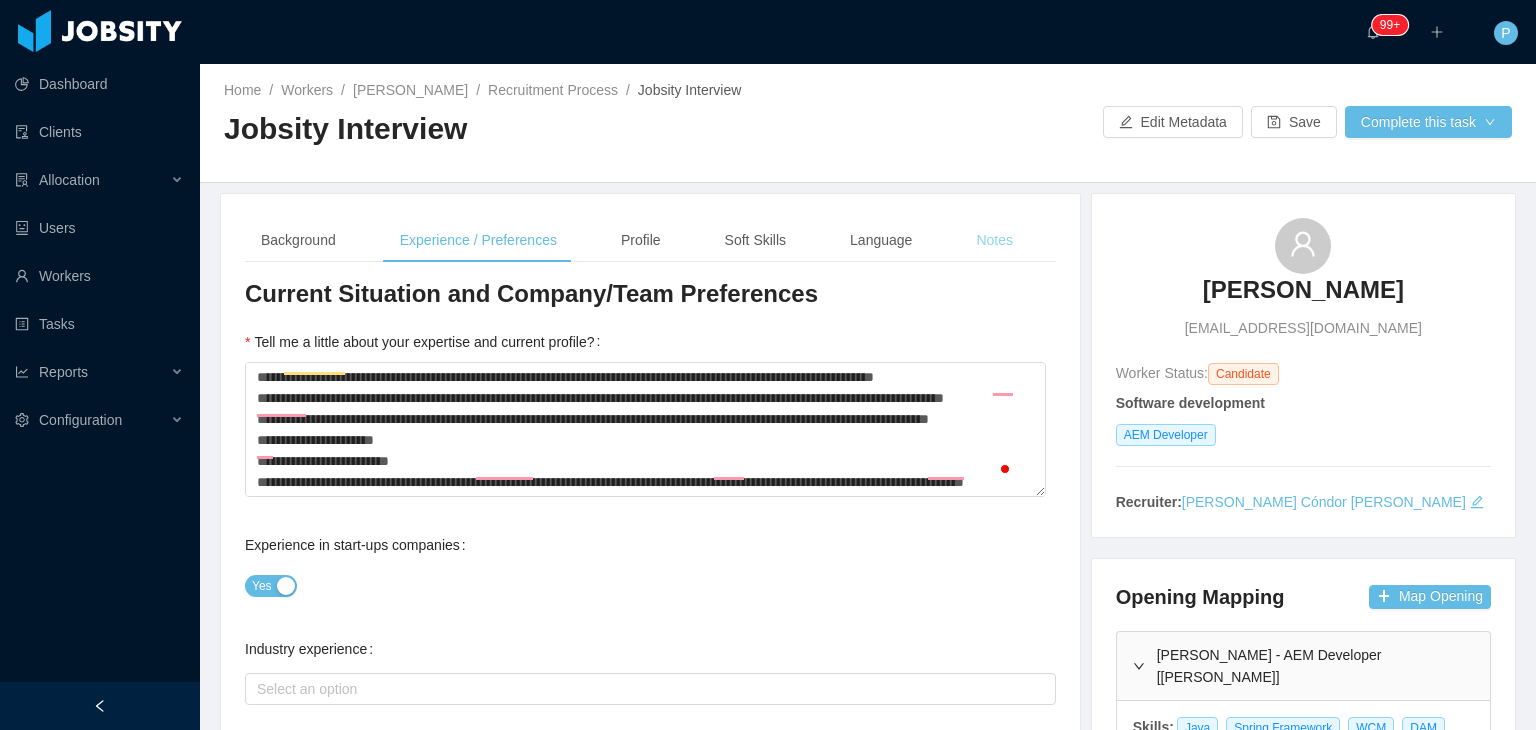 click on "Notes" at bounding box center (994, 240) 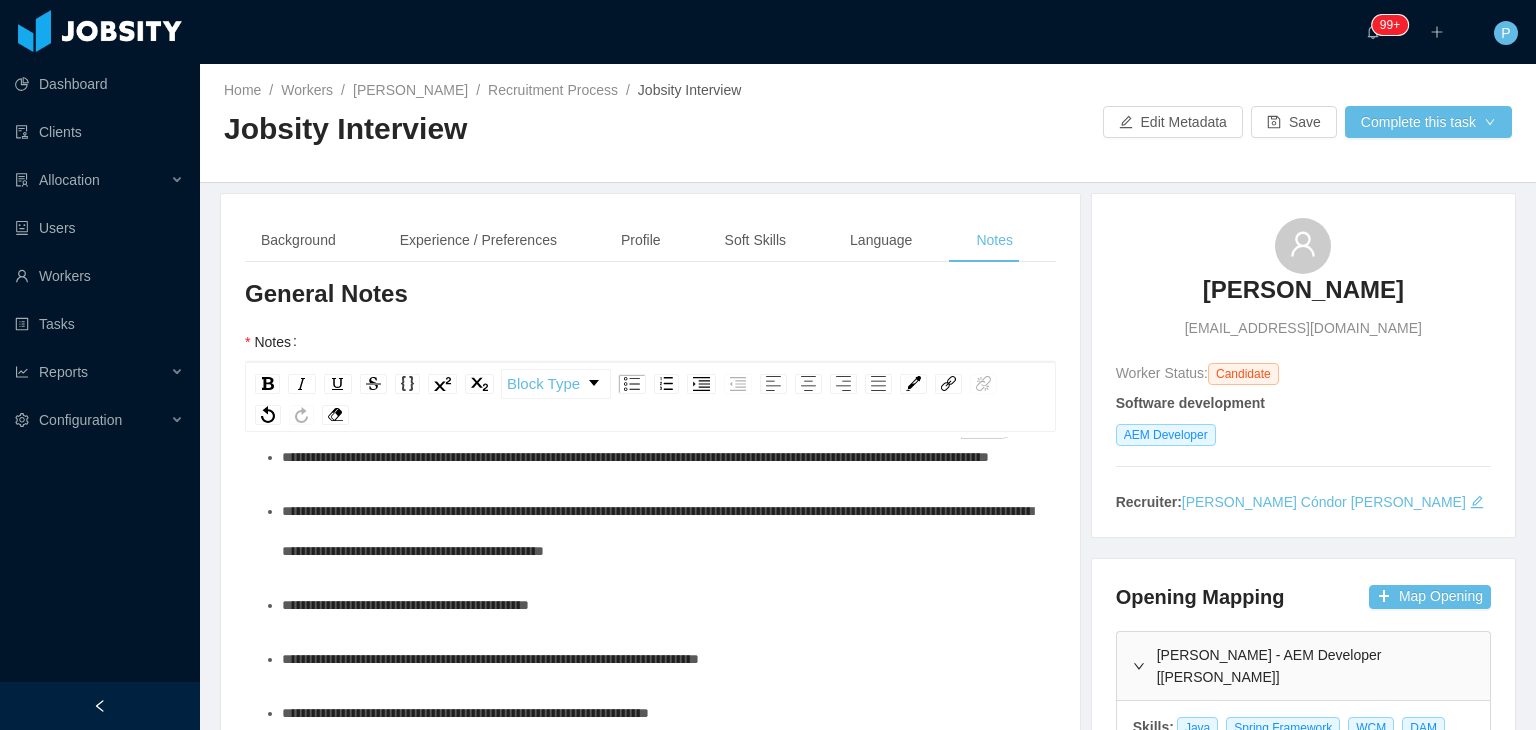 scroll, scrollTop: 292, scrollLeft: 0, axis: vertical 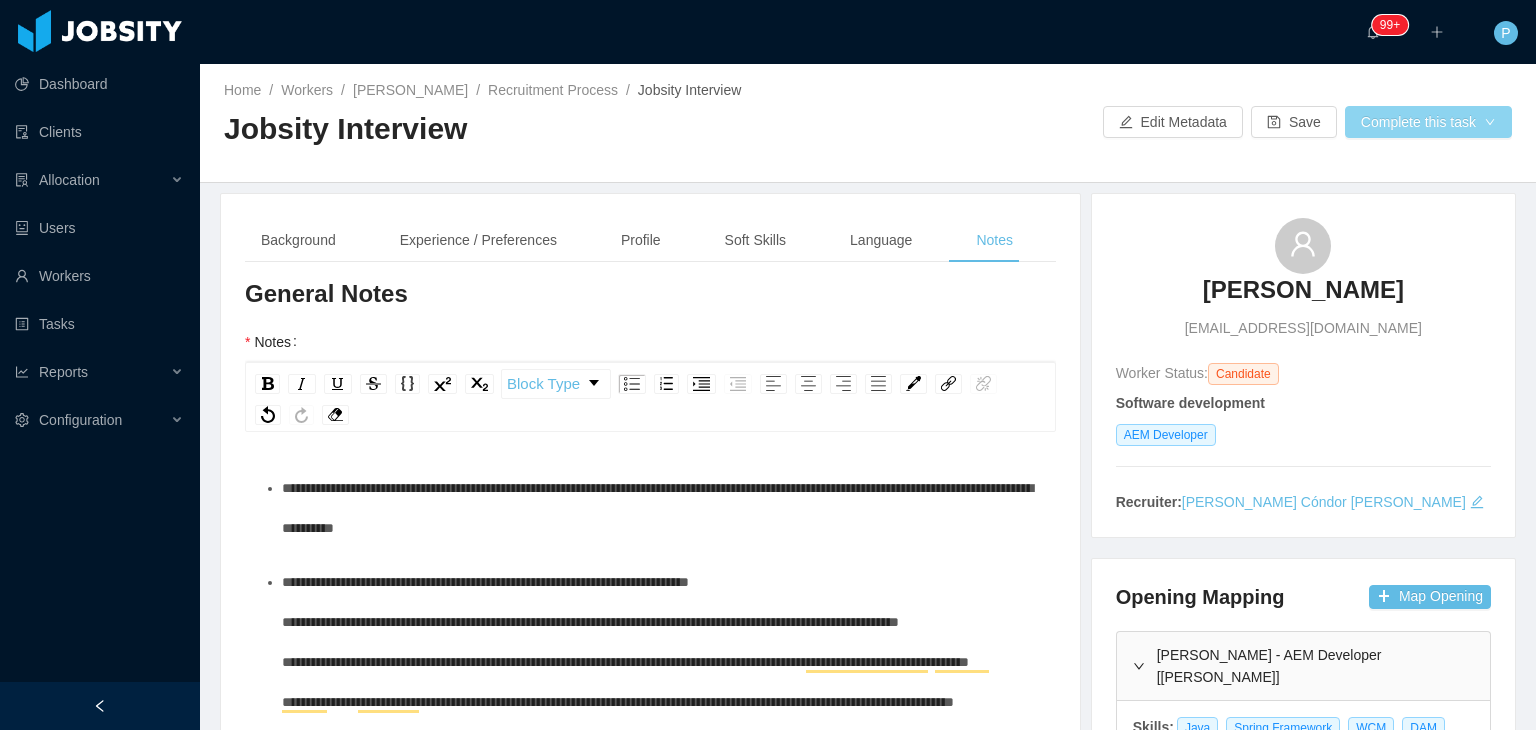click on "Complete this task" at bounding box center [1428, 122] 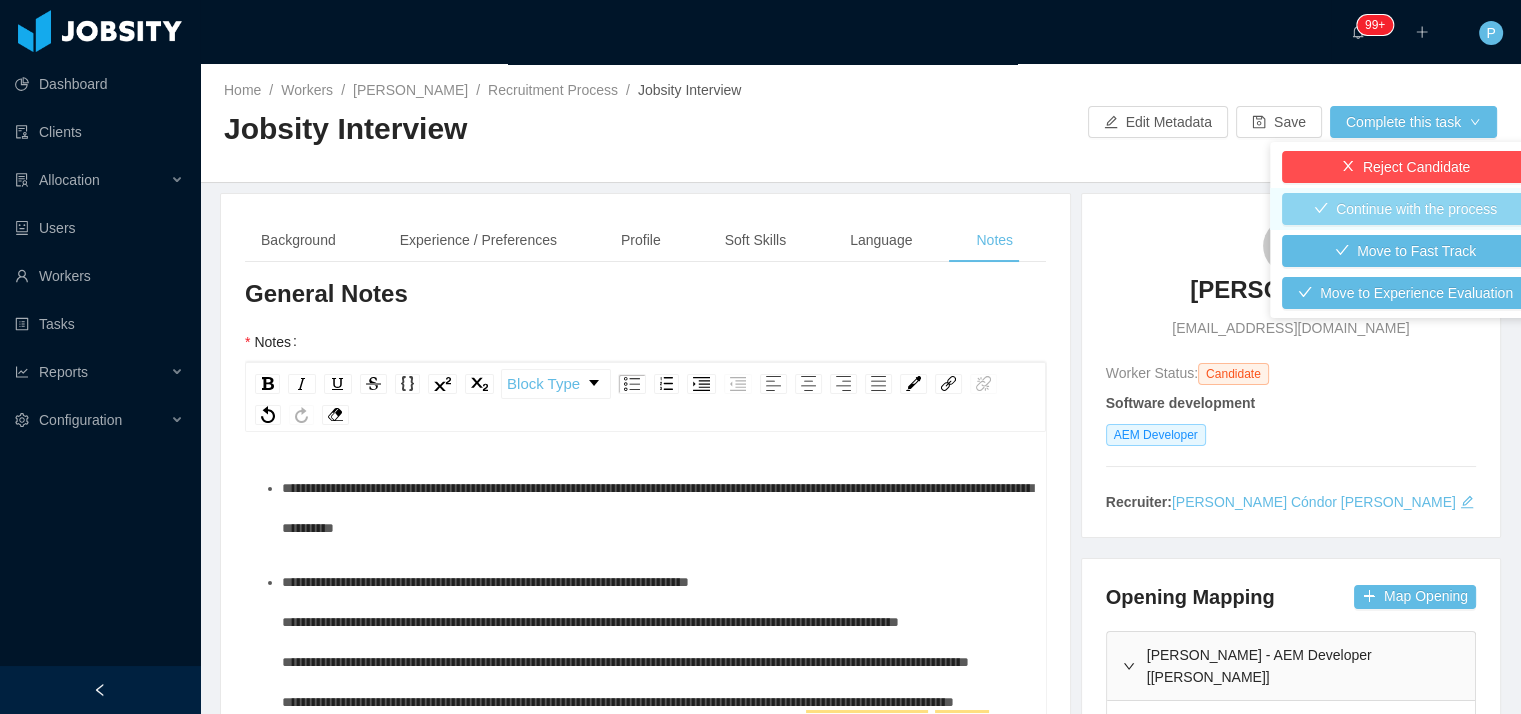 click on "Continue with the process" at bounding box center [1405, 209] 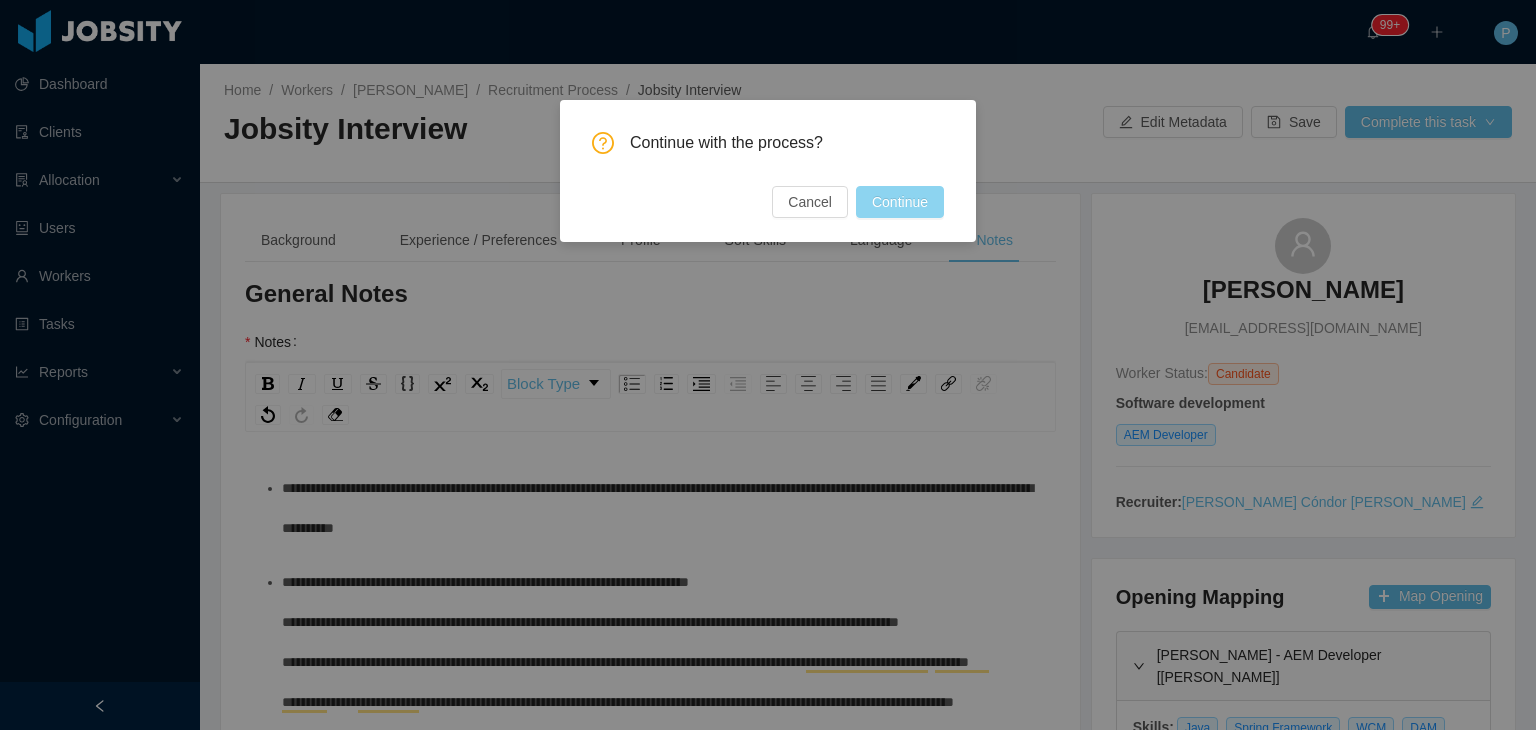 click on "Continue" at bounding box center [900, 202] 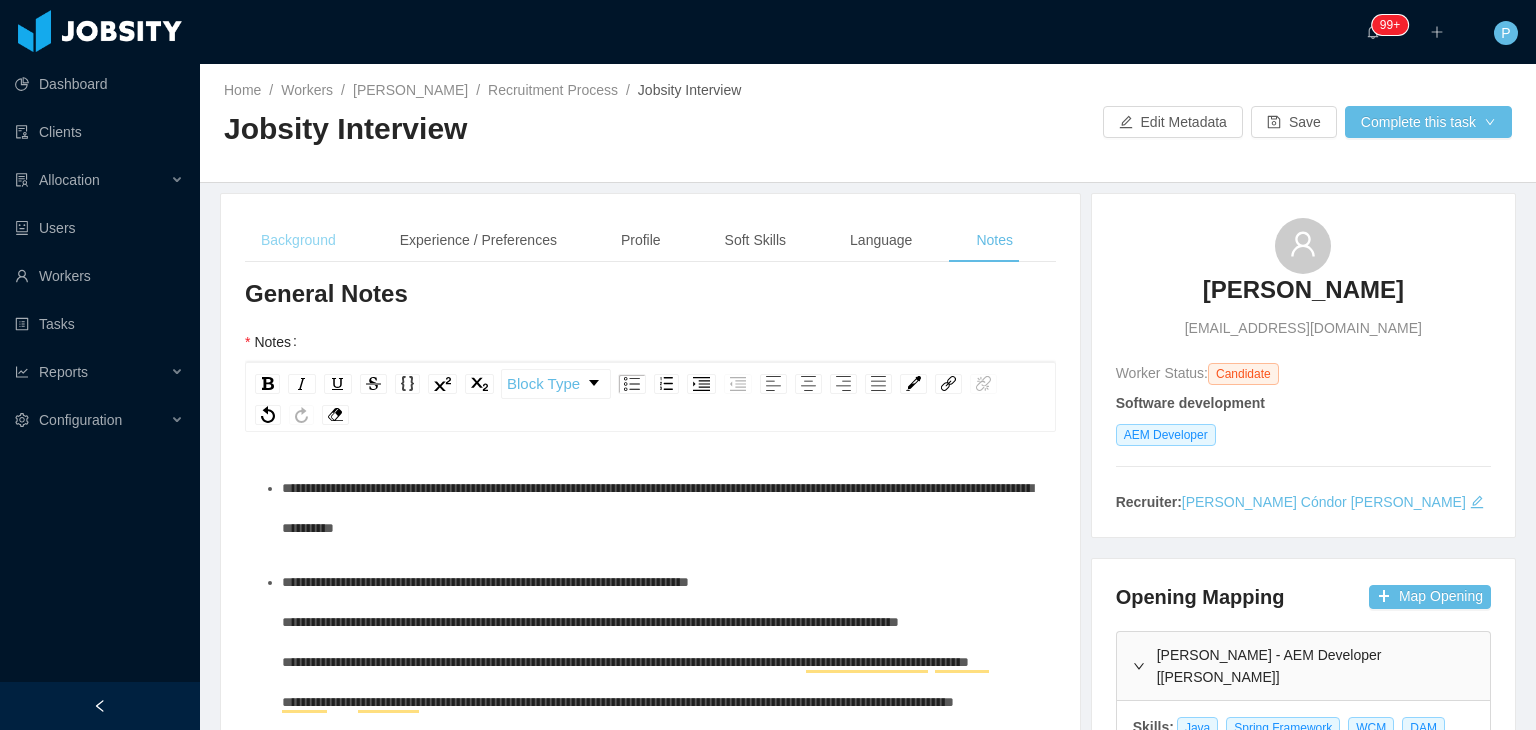 click on "Background" at bounding box center (298, 240) 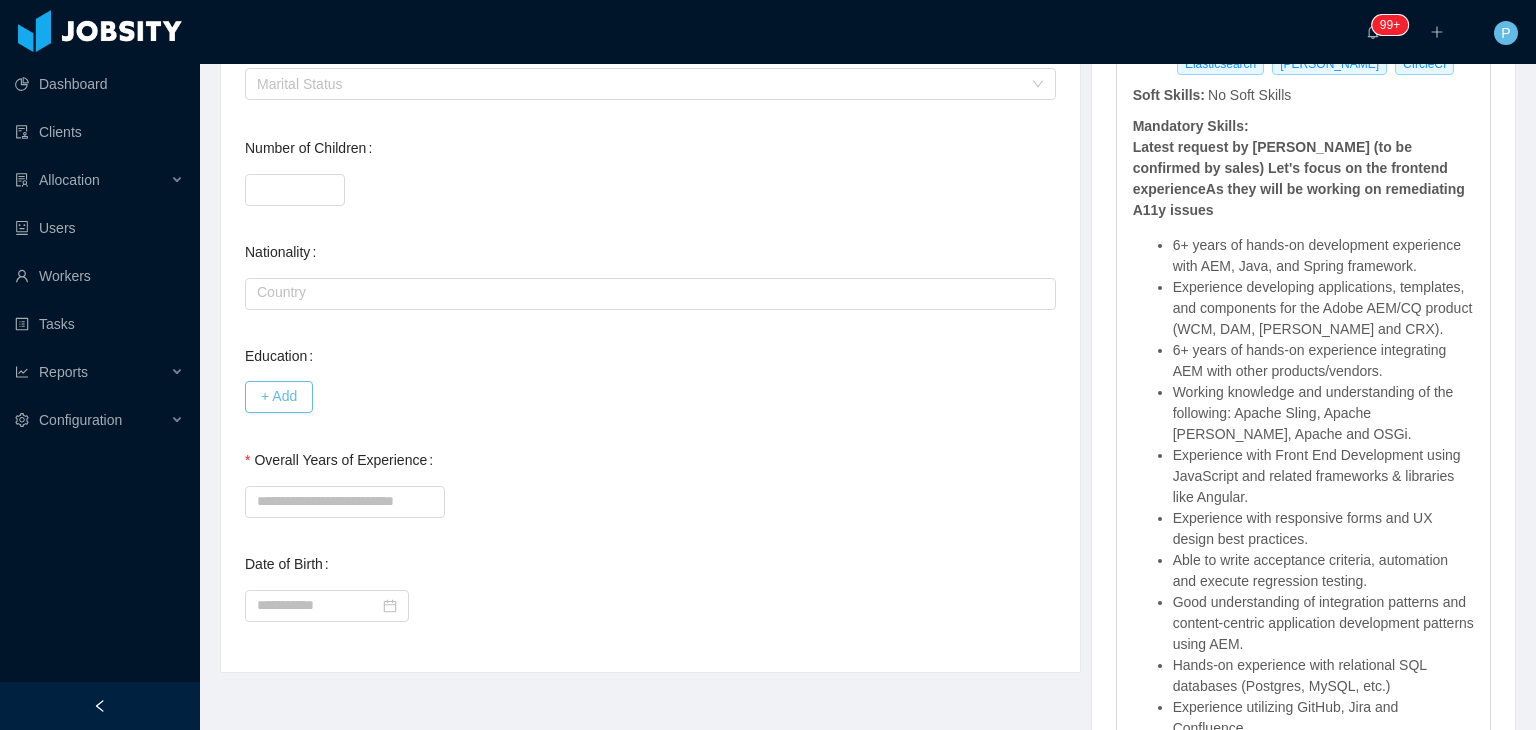 scroll, scrollTop: 771, scrollLeft: 0, axis: vertical 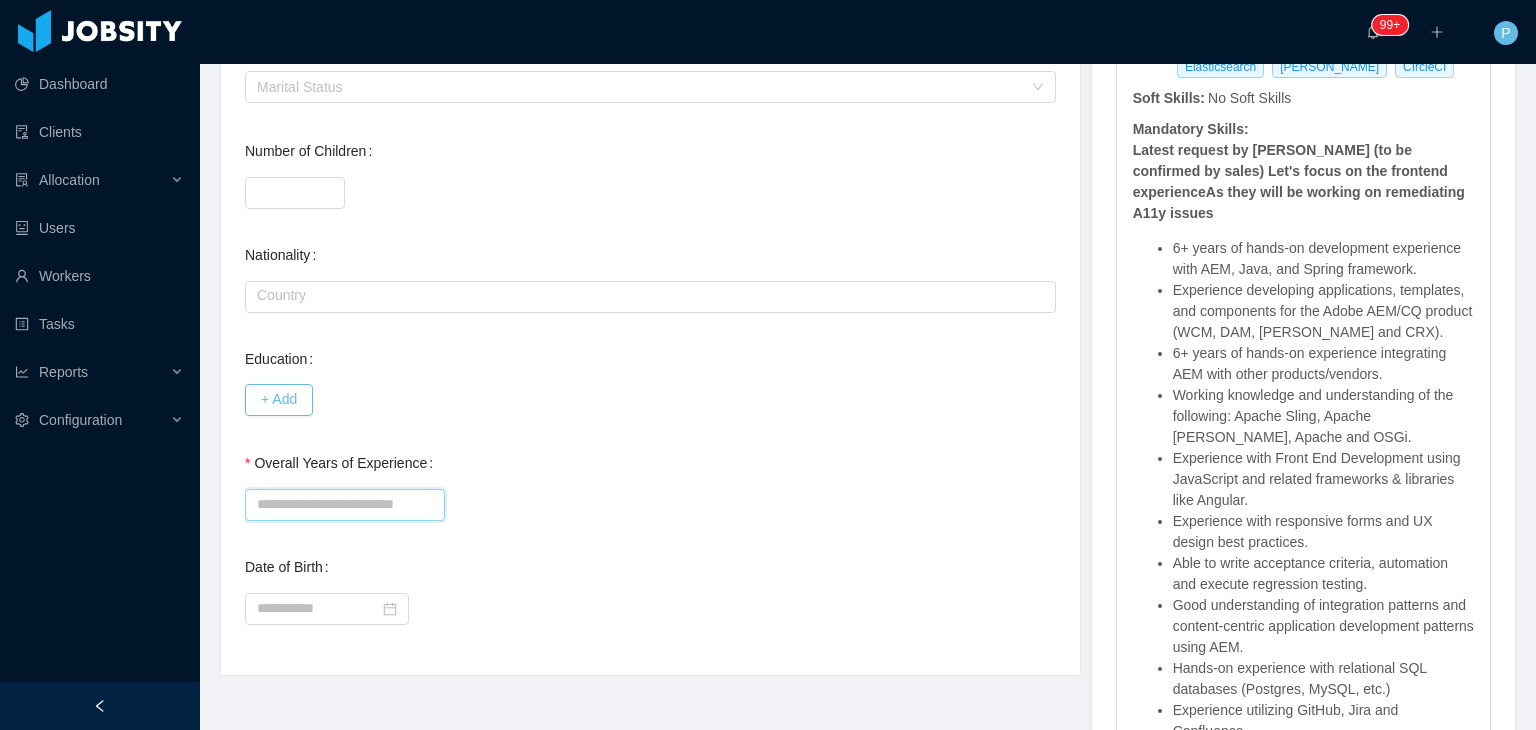 click on "Overall Years of Experience" at bounding box center (345, 505) 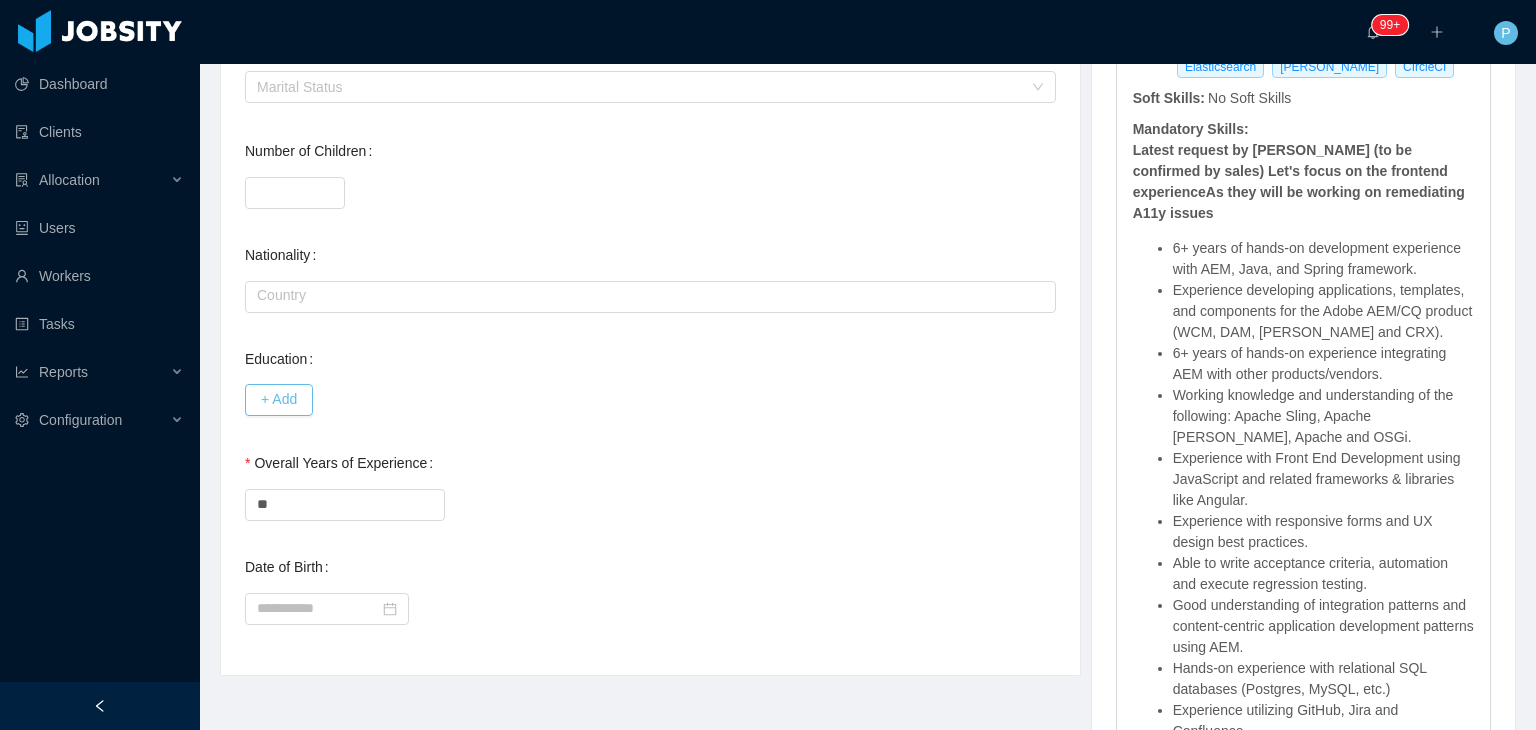click on "**" at bounding box center (650, 503) 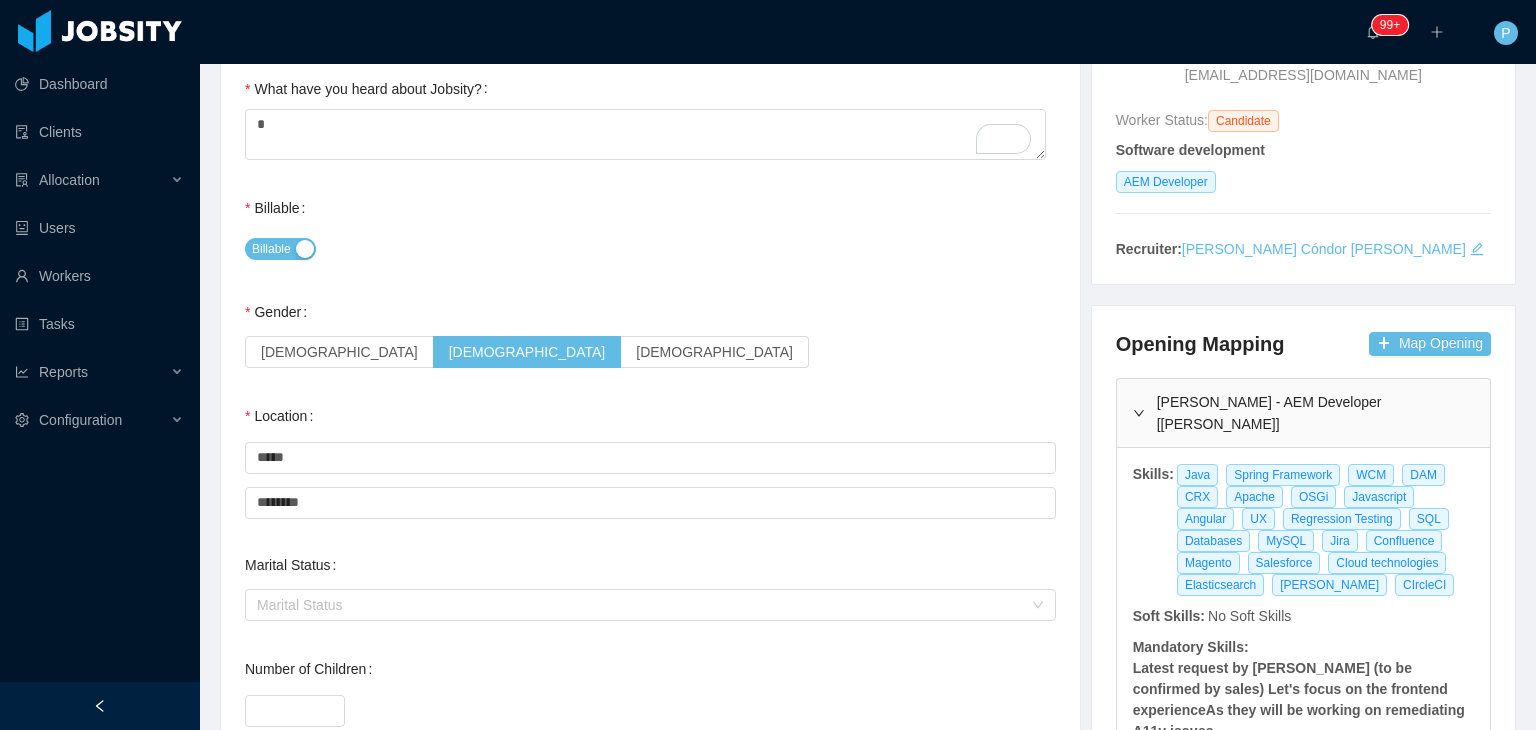 scroll, scrollTop: 0, scrollLeft: 0, axis: both 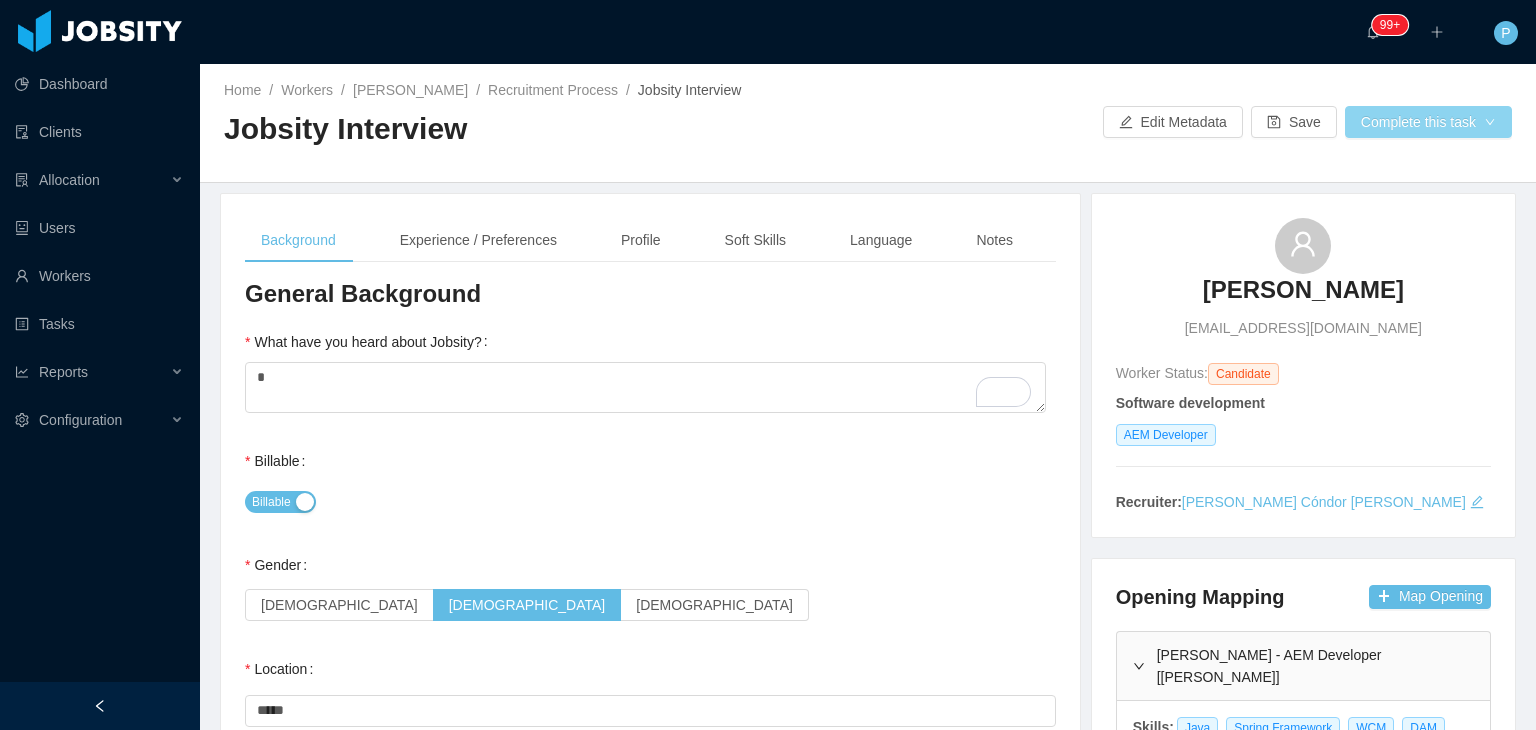 click on "Complete this task" at bounding box center [1428, 122] 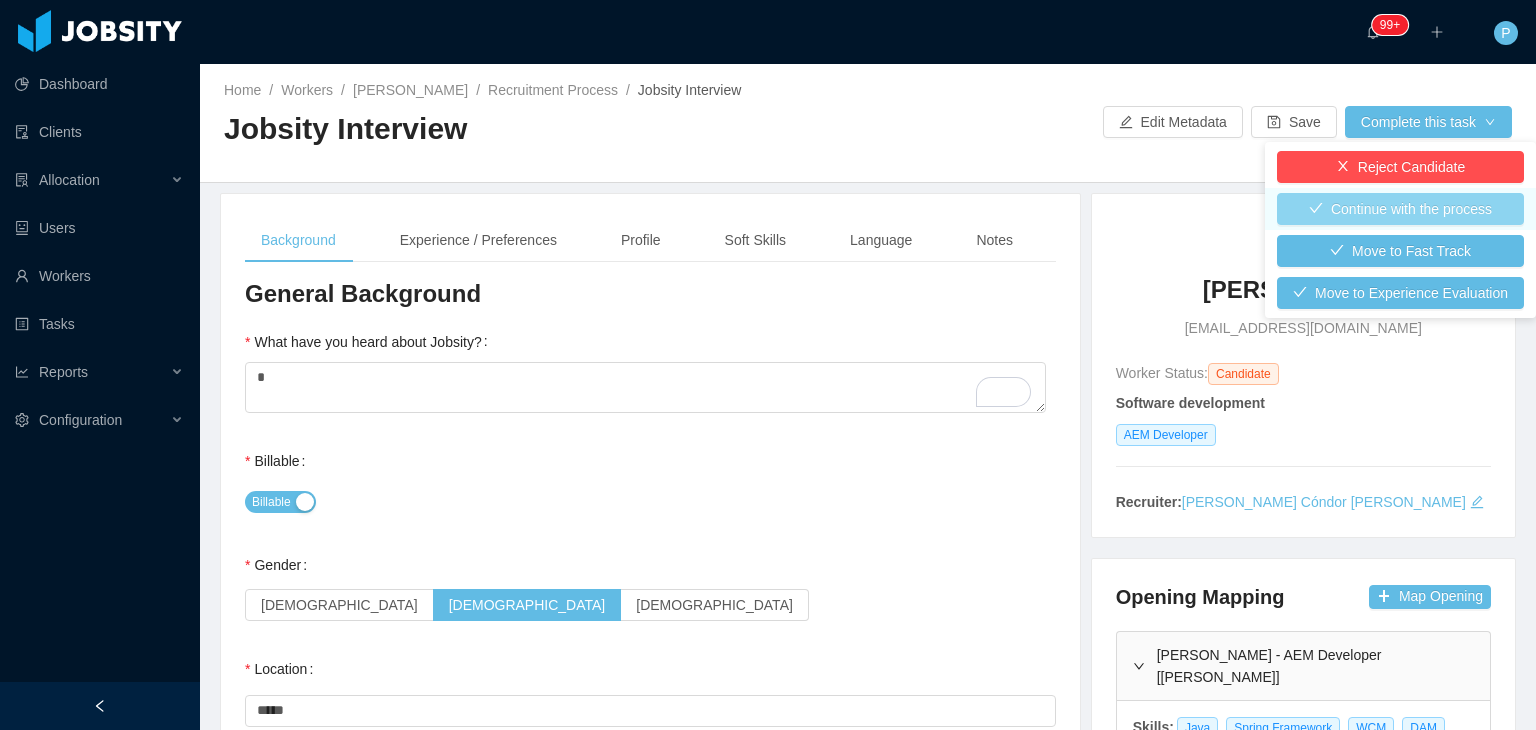 click on "Continue with the process" at bounding box center [1400, 209] 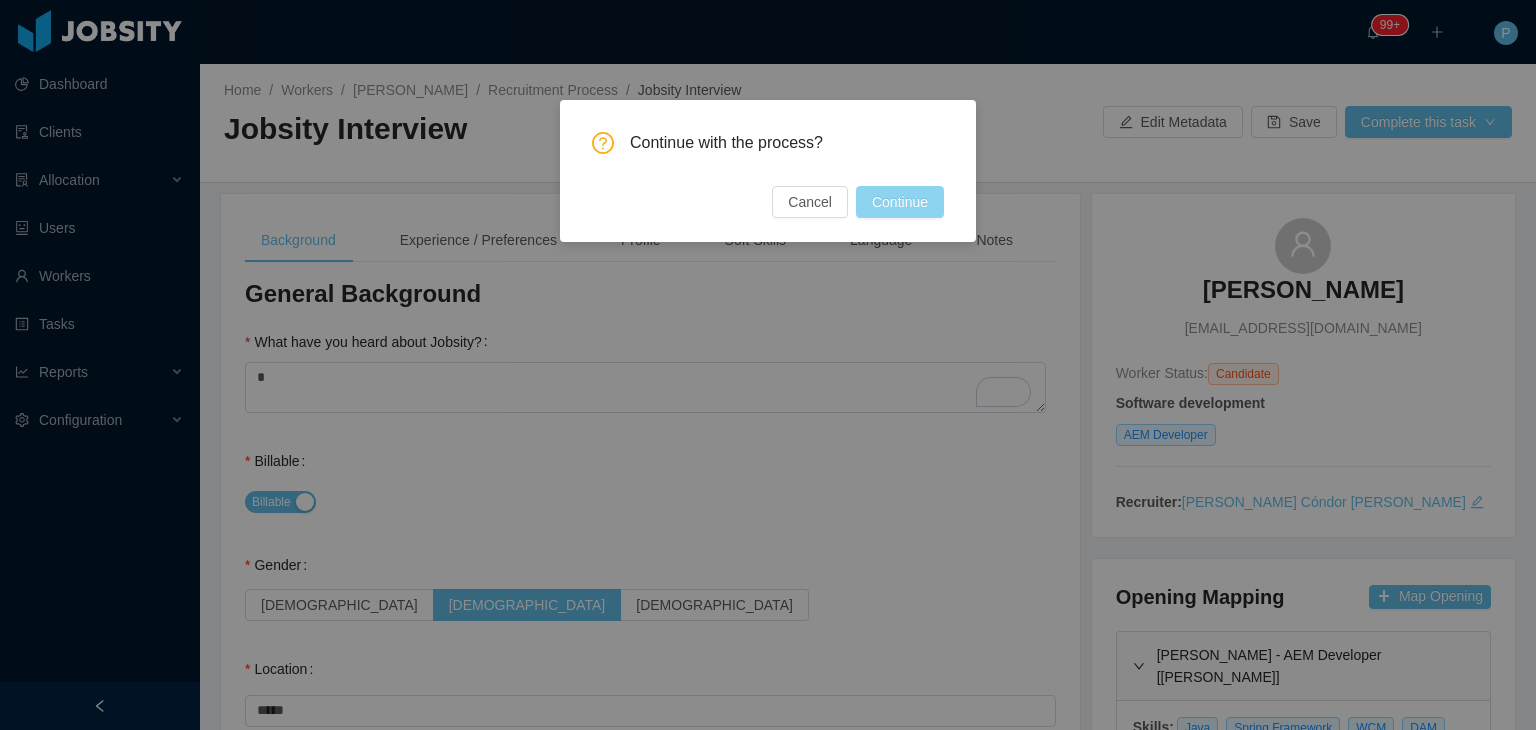 click on "Continue" at bounding box center (900, 202) 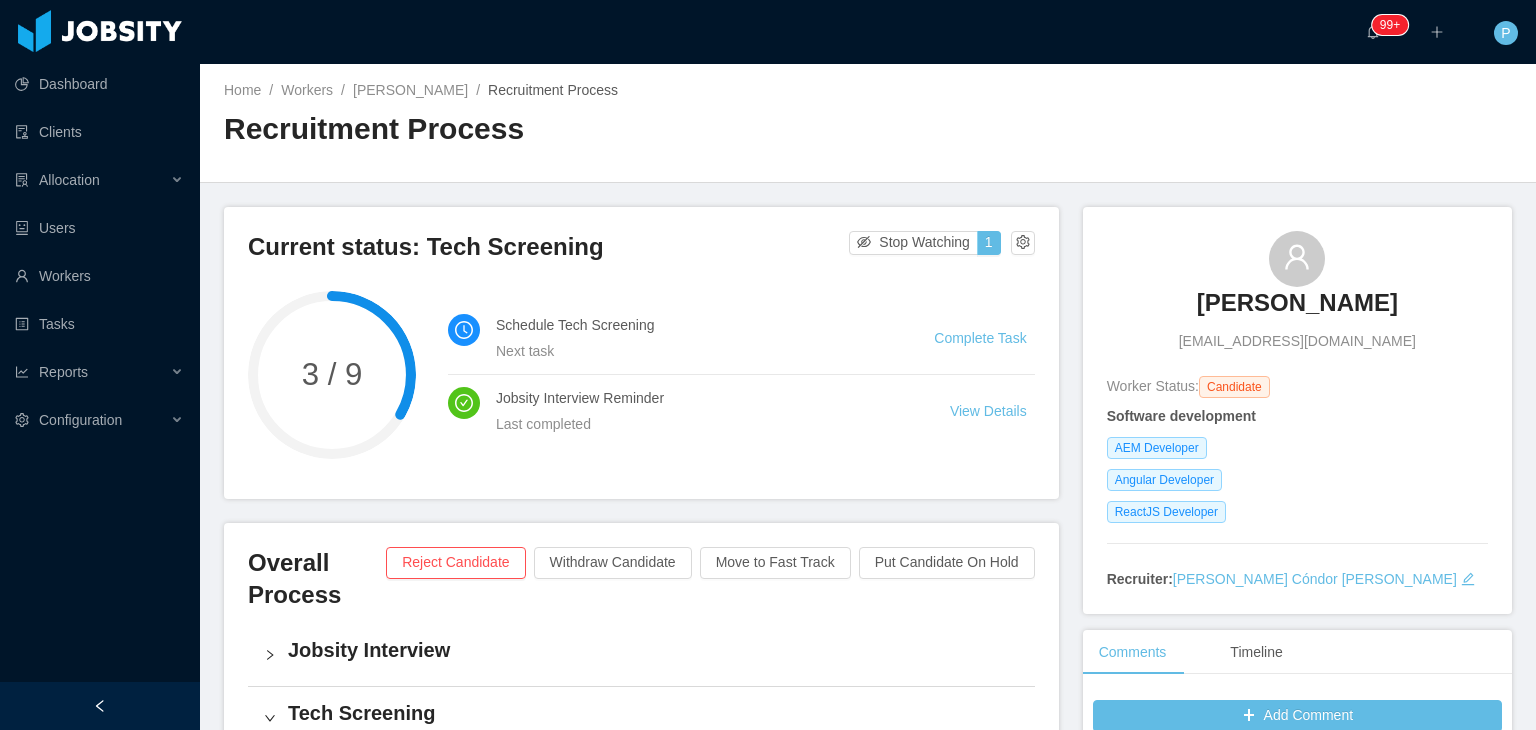 drag, startPoint x: 1366, startPoint y: 305, endPoint x: 1210, endPoint y: 312, distance: 156.15697 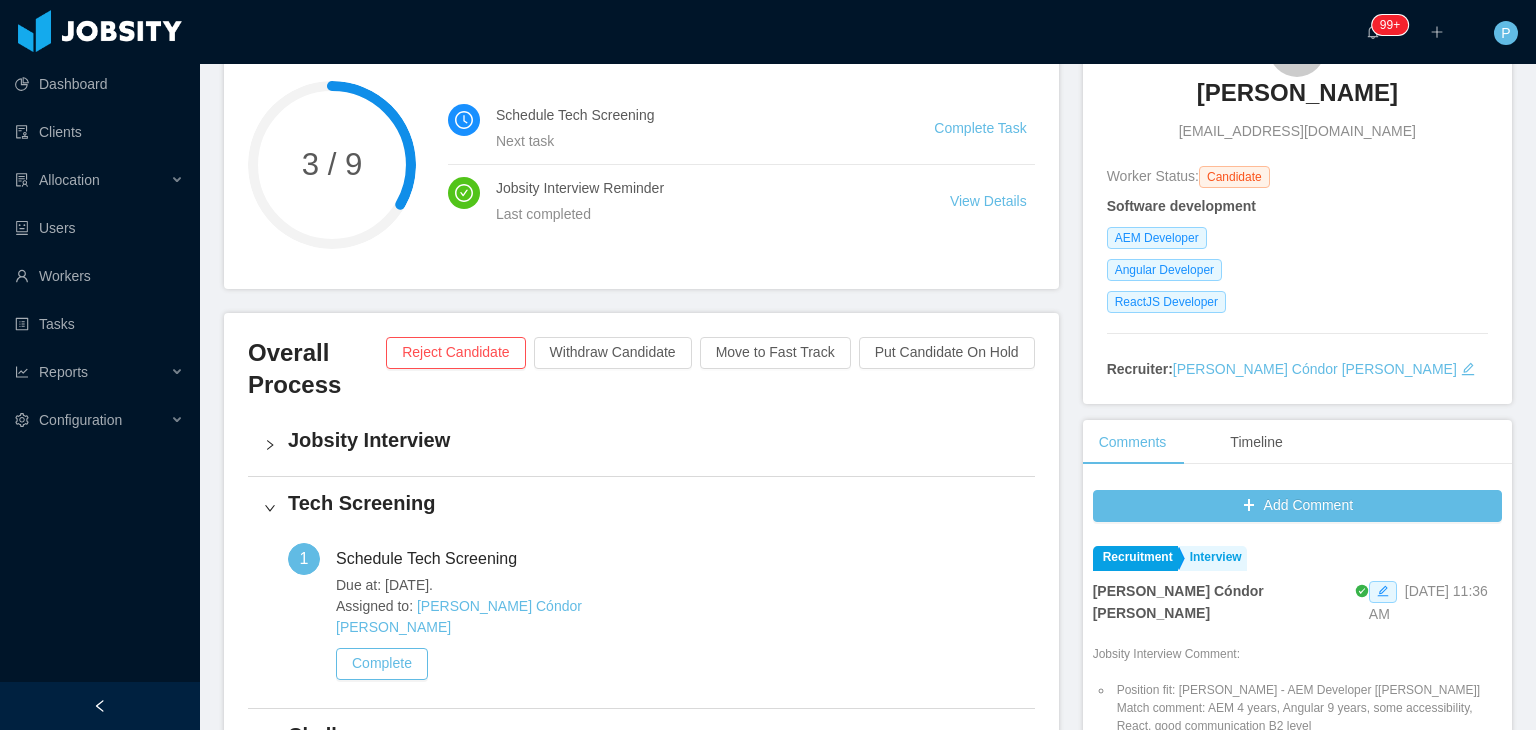 scroll, scrollTop: 231, scrollLeft: 0, axis: vertical 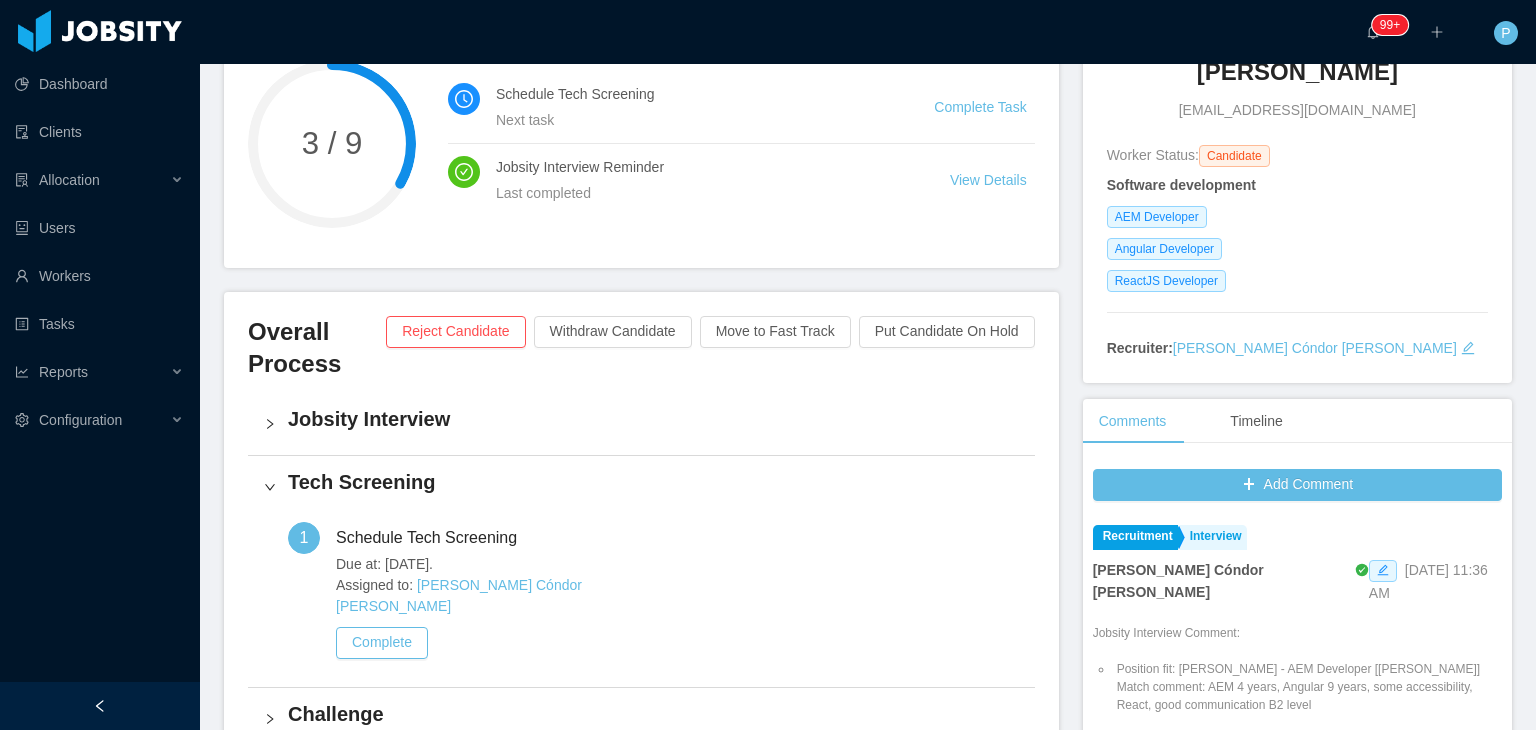 click on "Jobsity Interview" at bounding box center (653, 419) 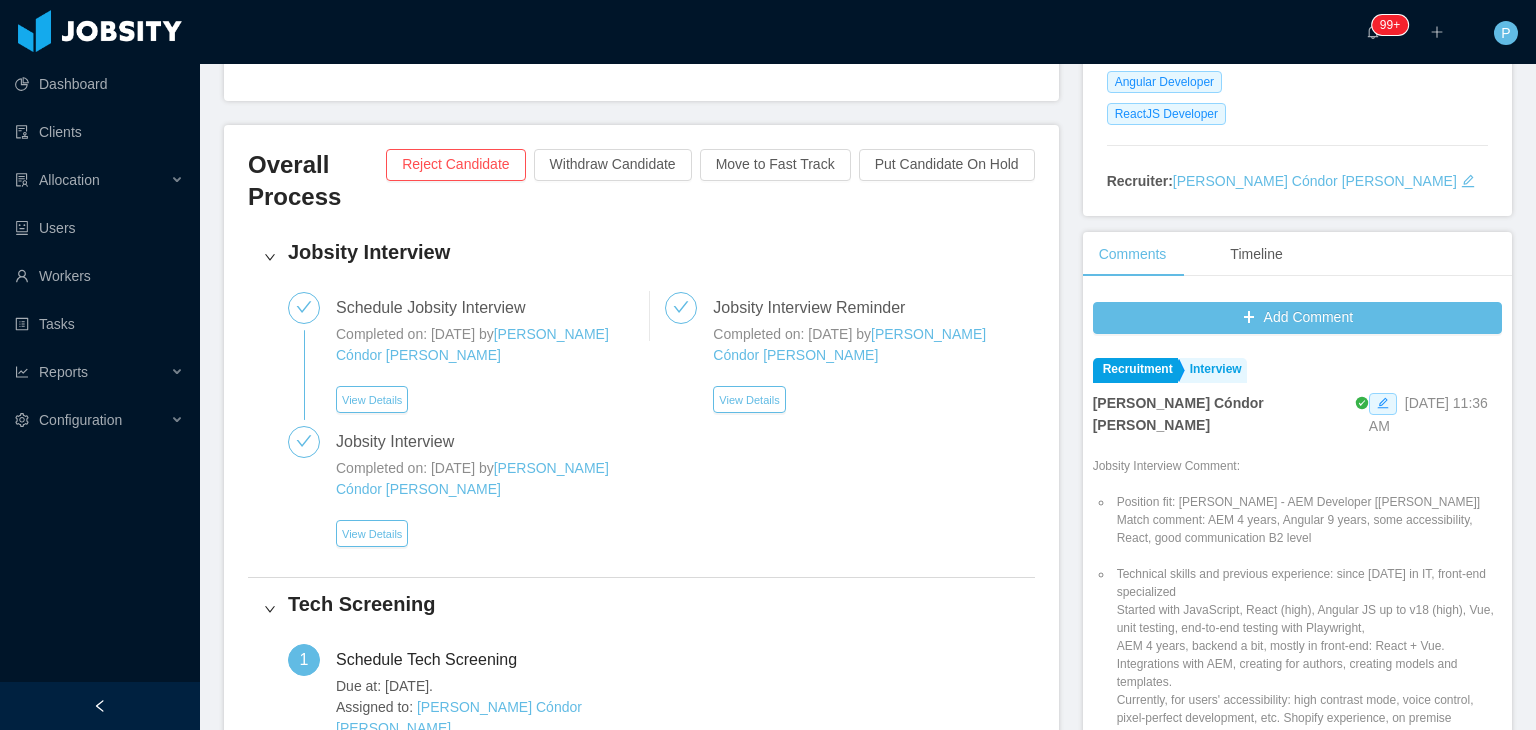 scroll, scrollTop: 433, scrollLeft: 0, axis: vertical 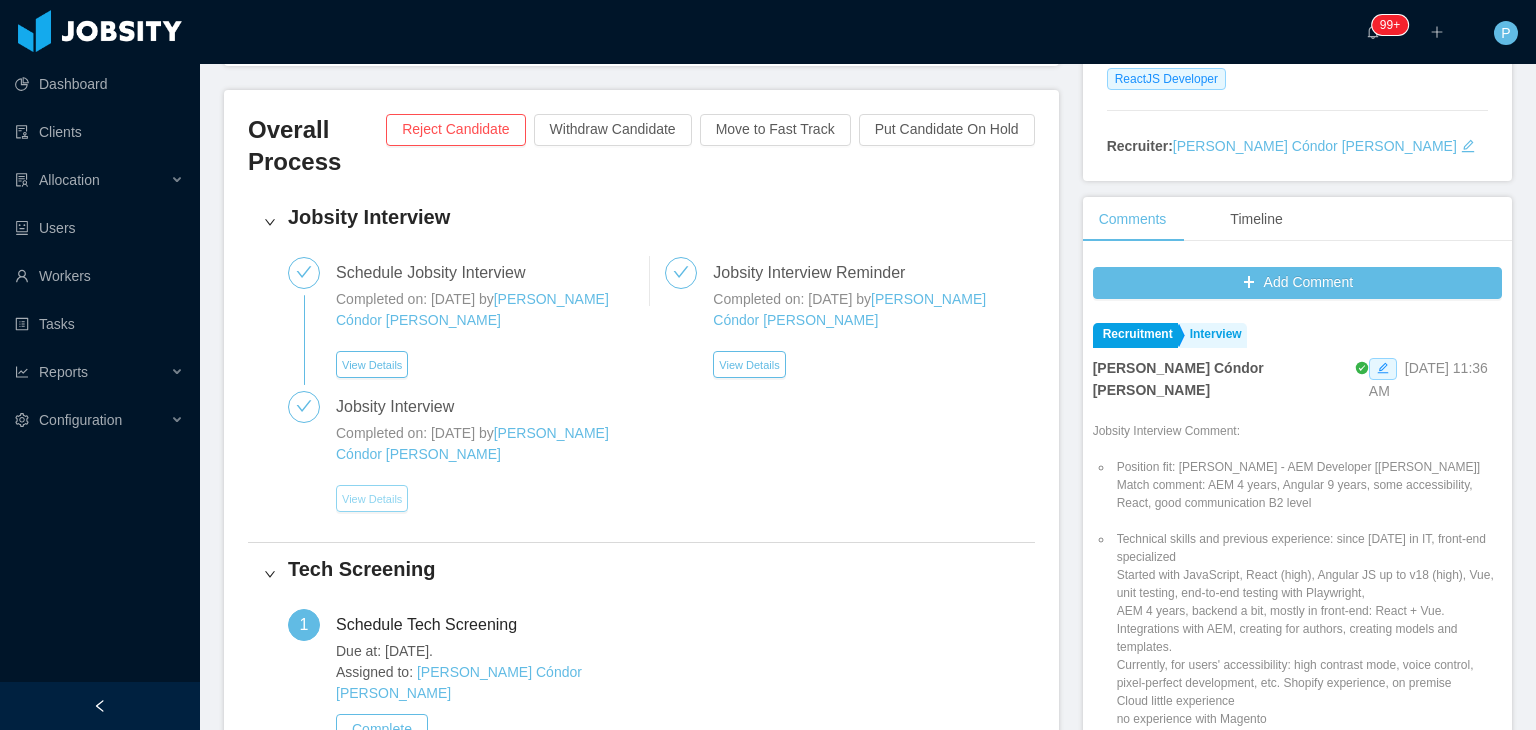 click on "View Details" at bounding box center [372, 498] 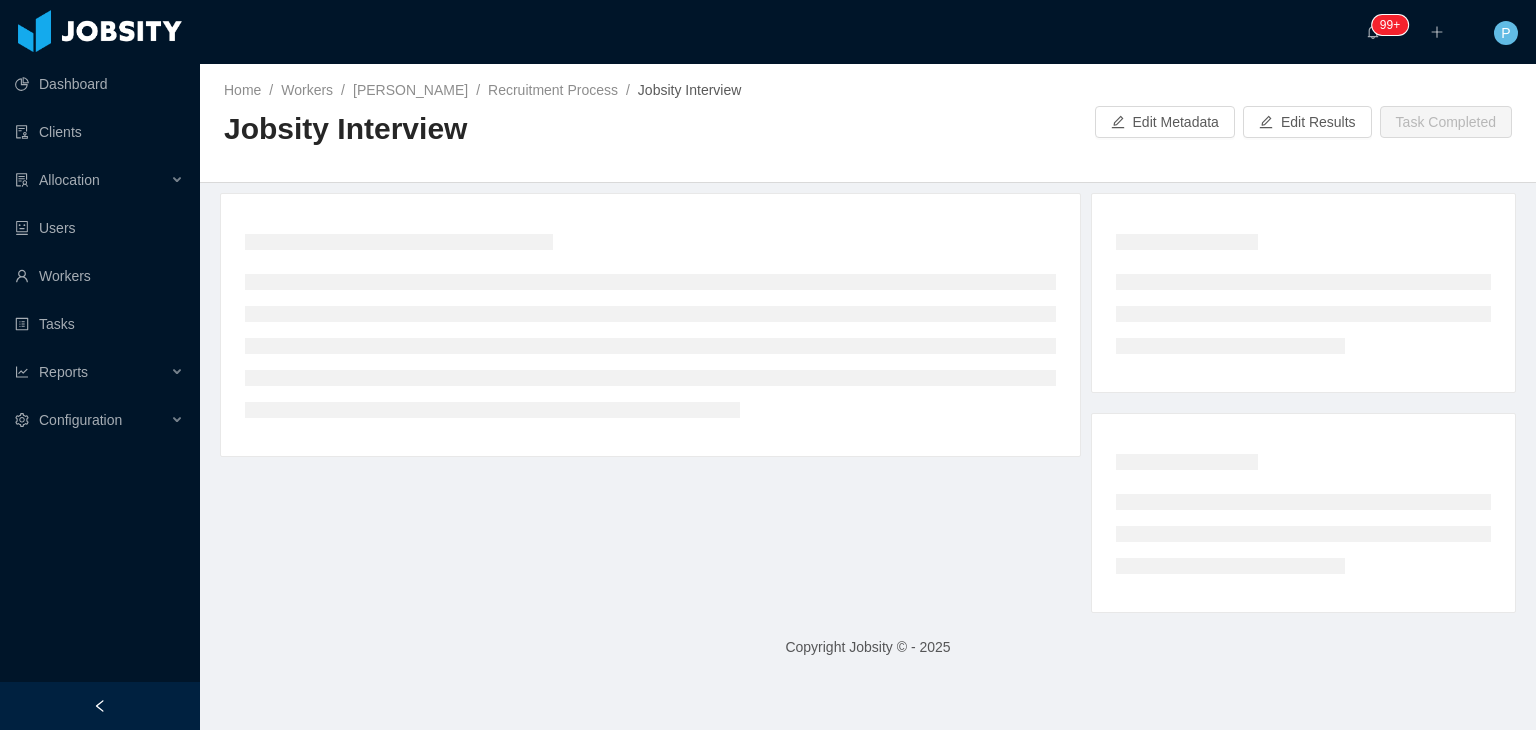 scroll, scrollTop: 0, scrollLeft: 0, axis: both 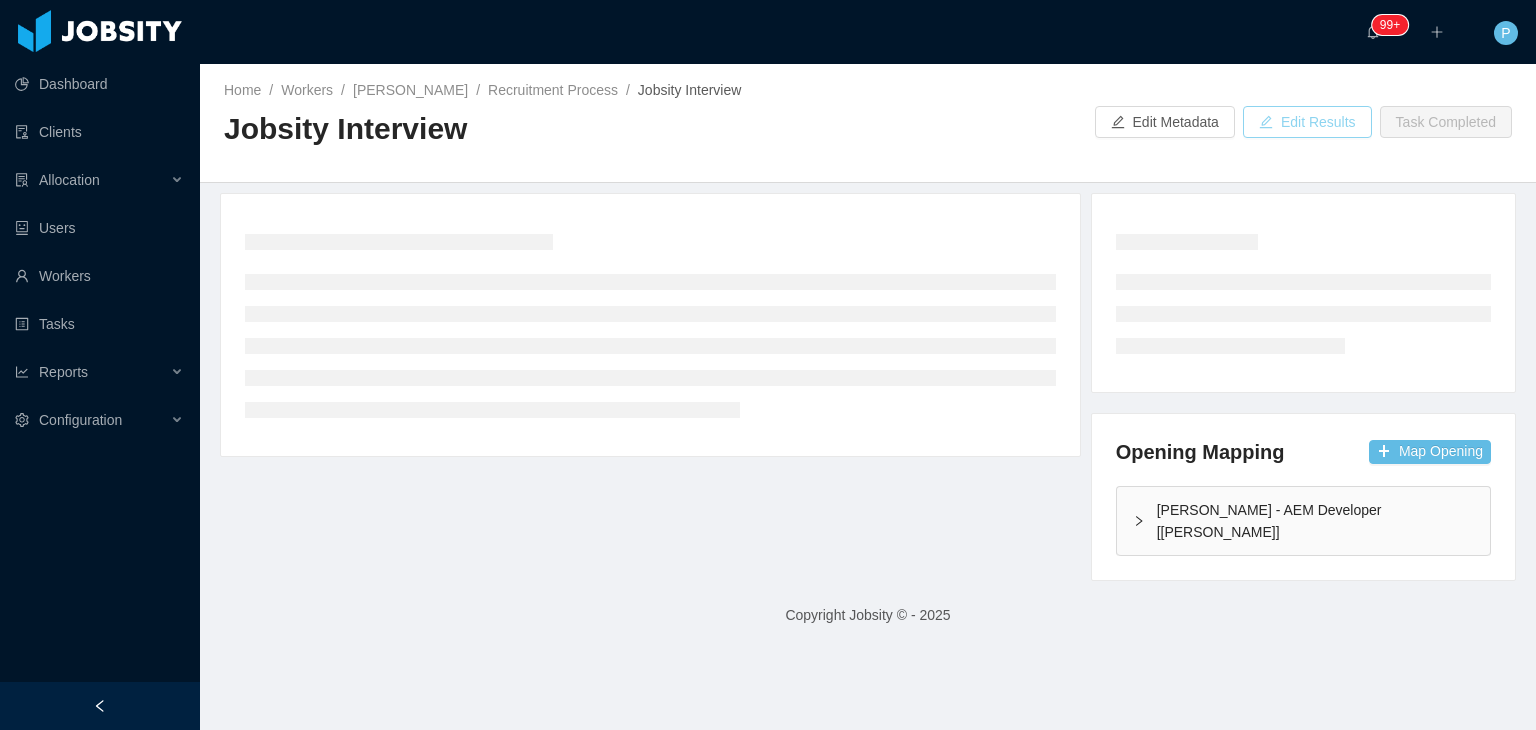 click on "Edit Results" at bounding box center [1307, 122] 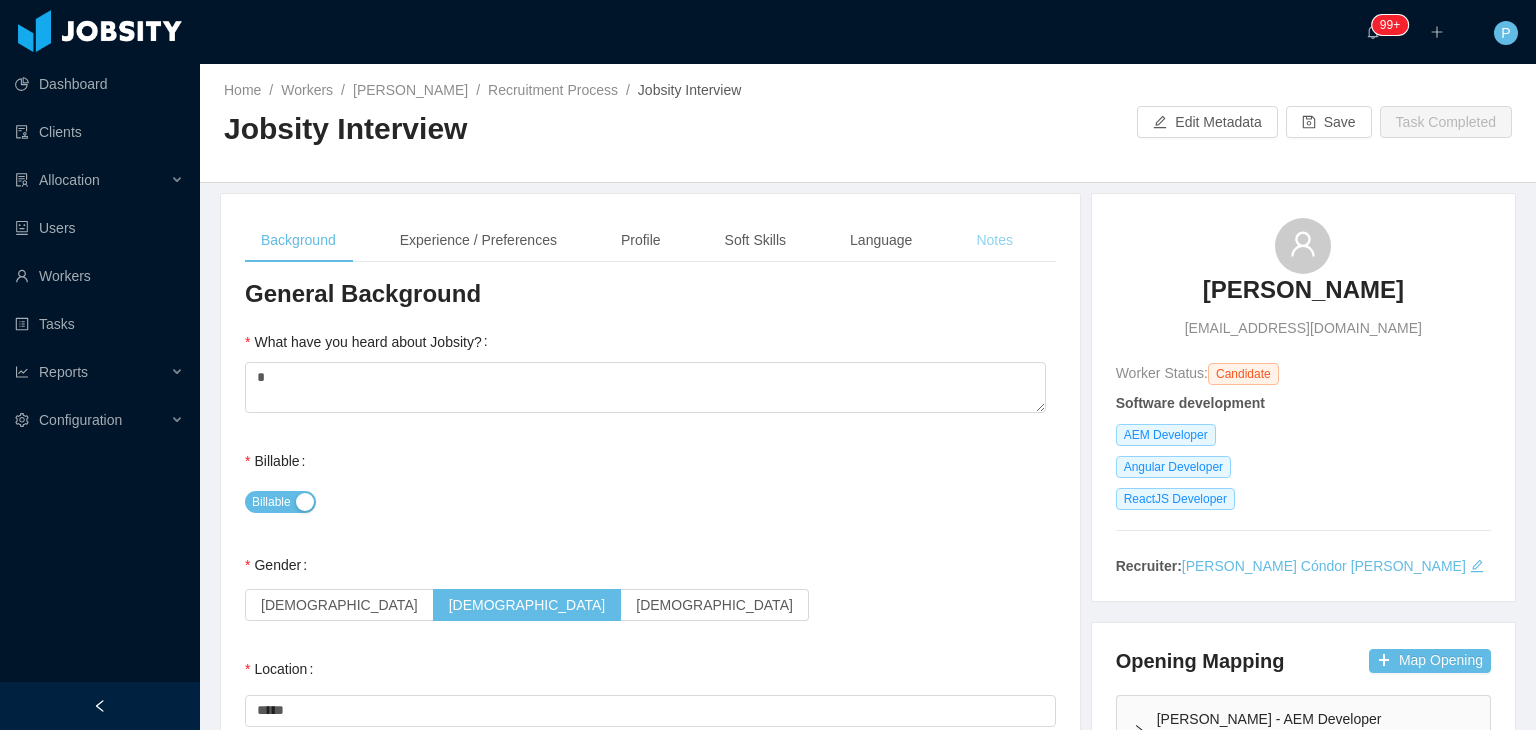 click on "Notes" at bounding box center (994, 240) 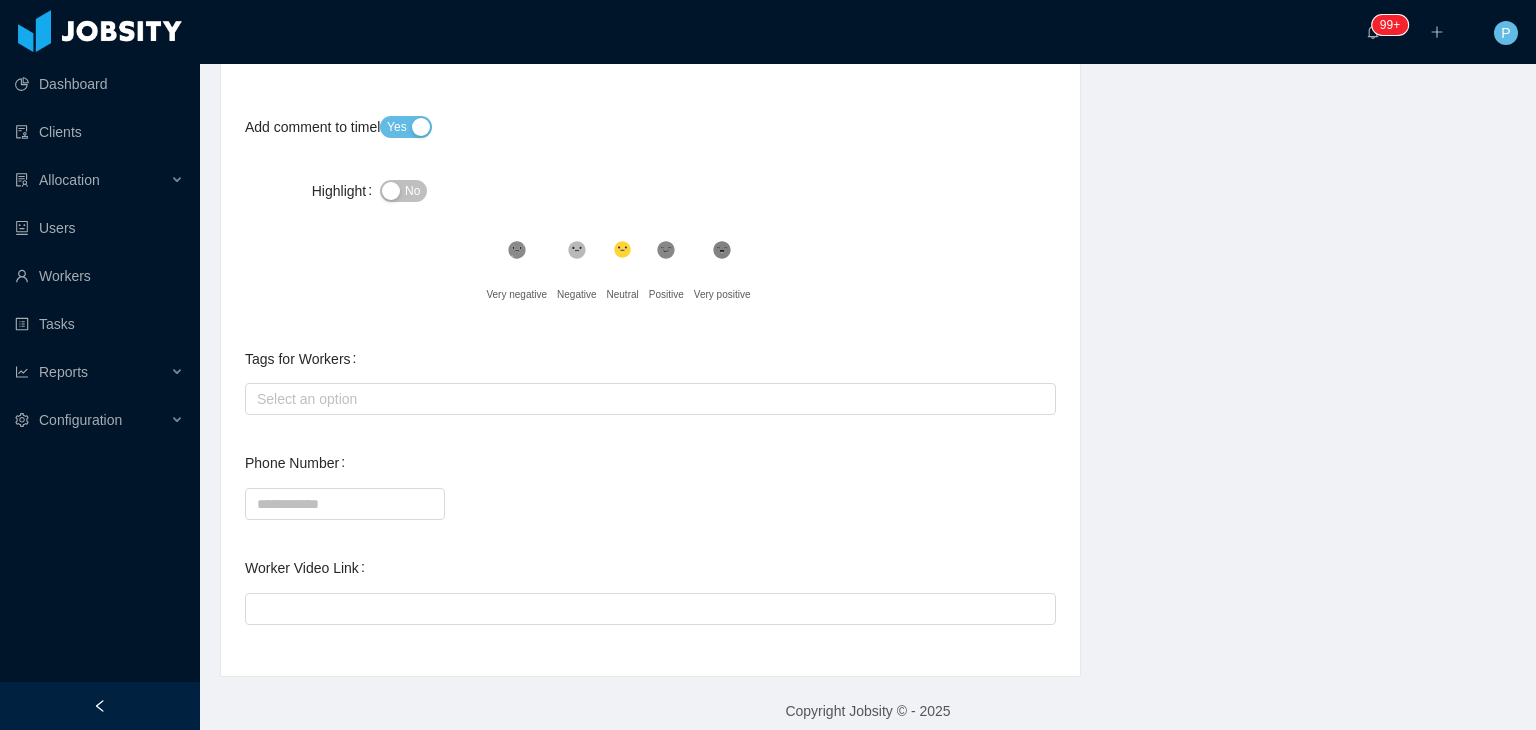scroll, scrollTop: 744, scrollLeft: 0, axis: vertical 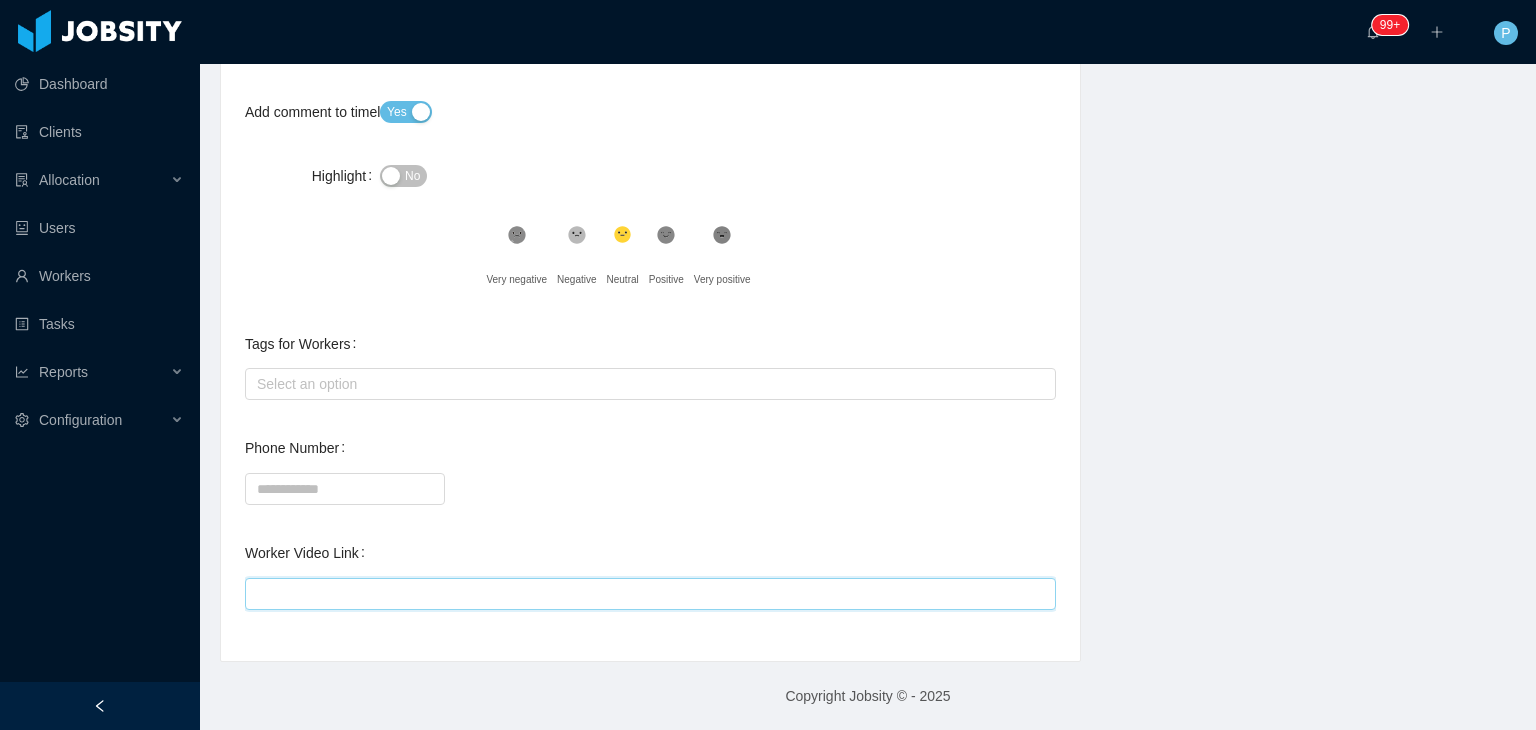click on "Worker Video Link" at bounding box center (650, 594) 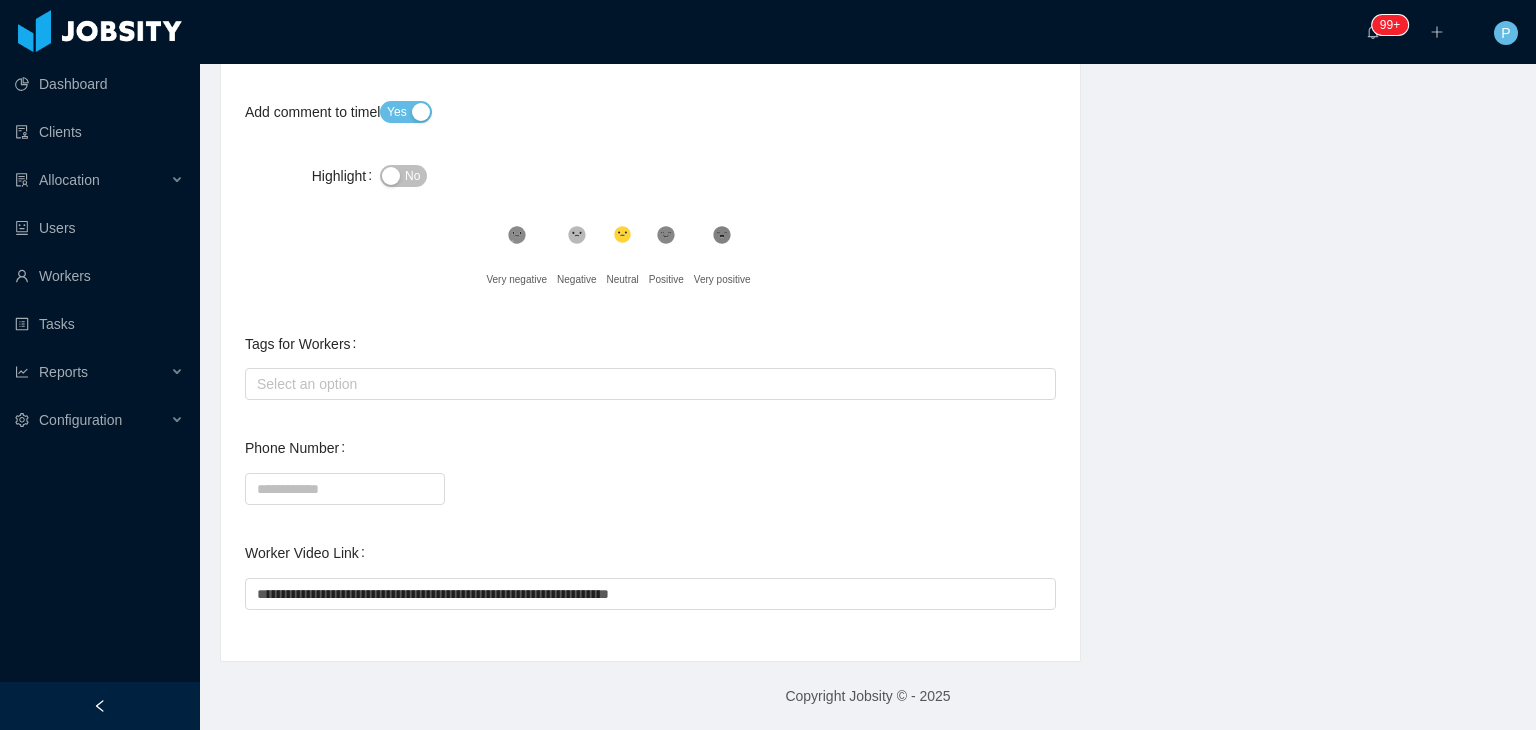 click at bounding box center [650, 488] 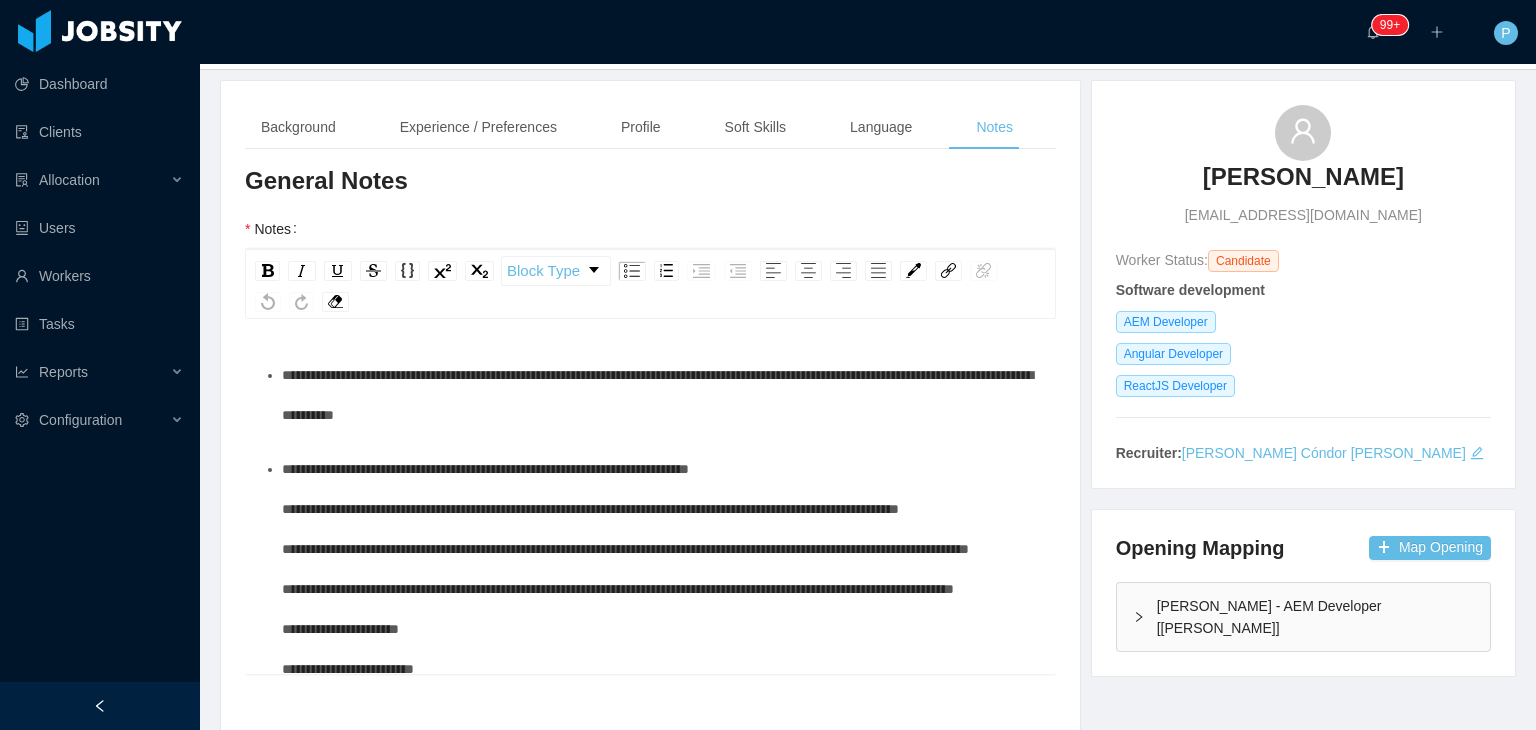 scroll, scrollTop: 0, scrollLeft: 0, axis: both 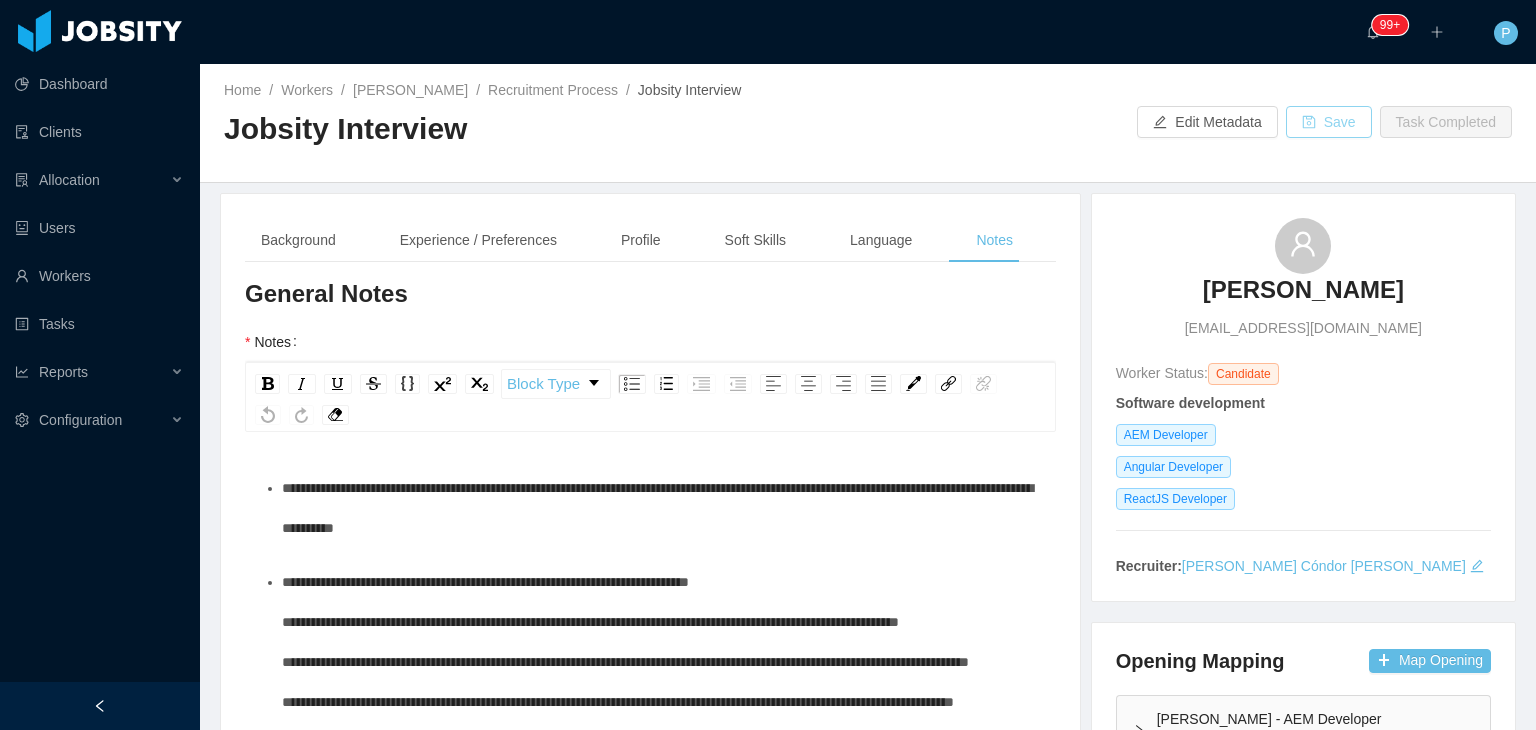 click on "Save" at bounding box center (1329, 122) 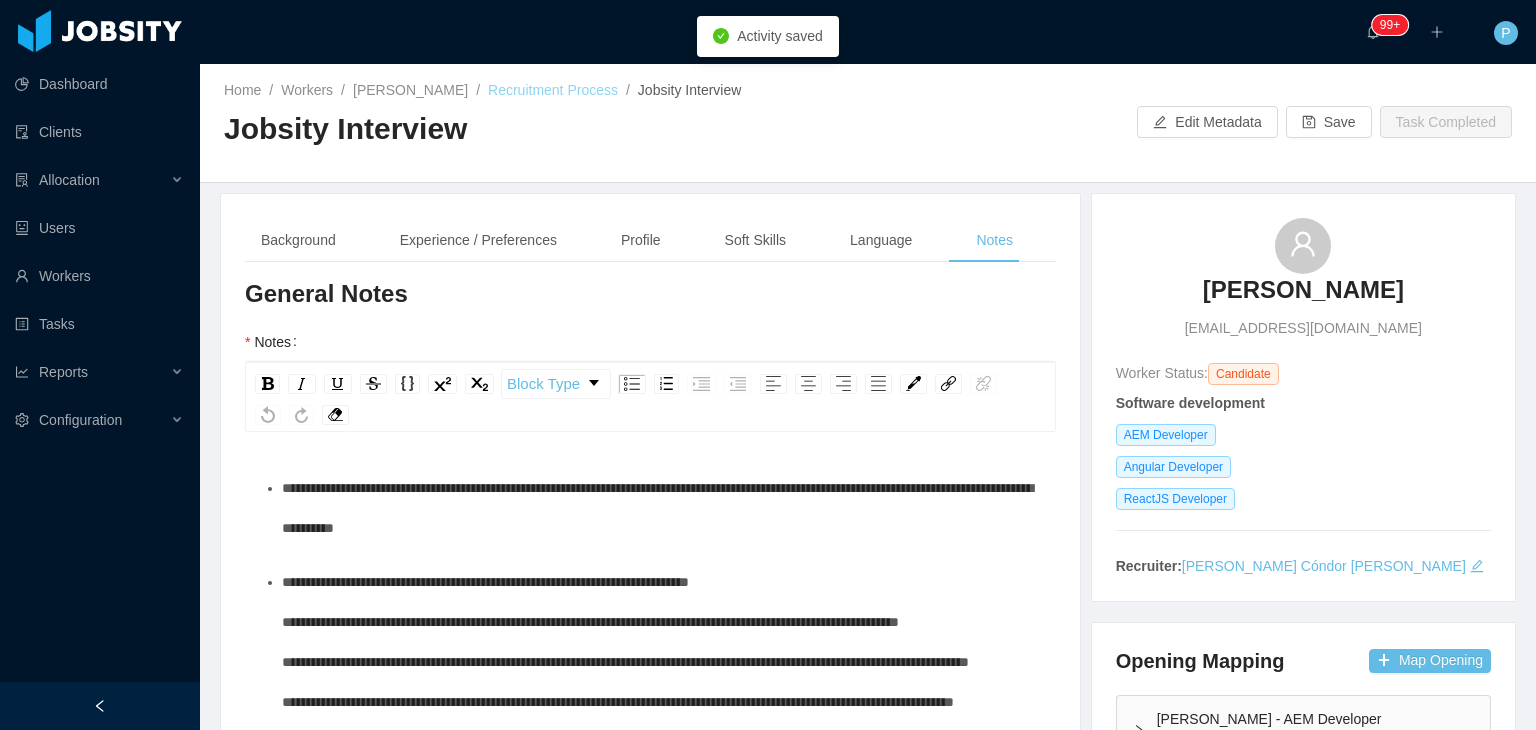 click on "Recruitment Process" at bounding box center [553, 90] 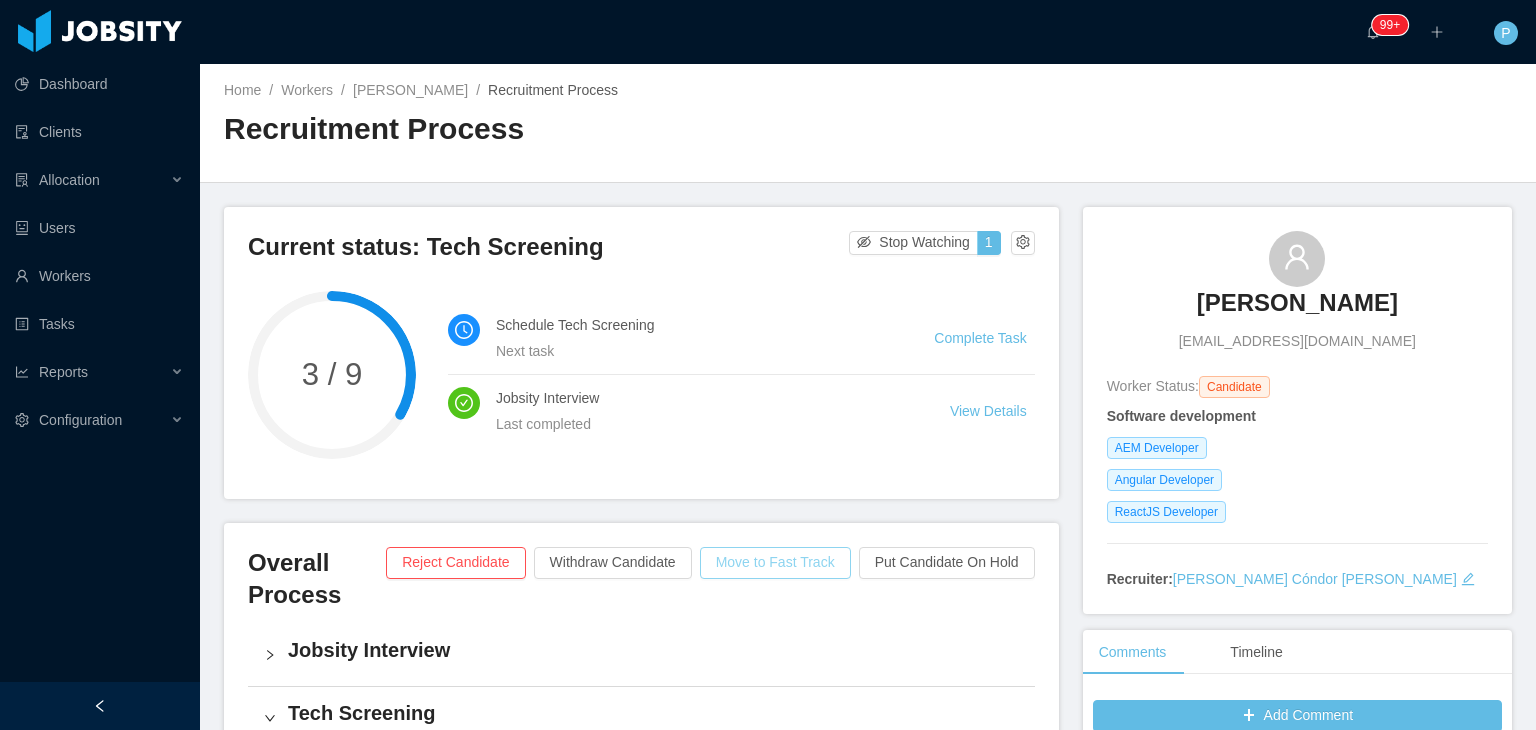 click on "Move to Fast Track" at bounding box center (775, 563) 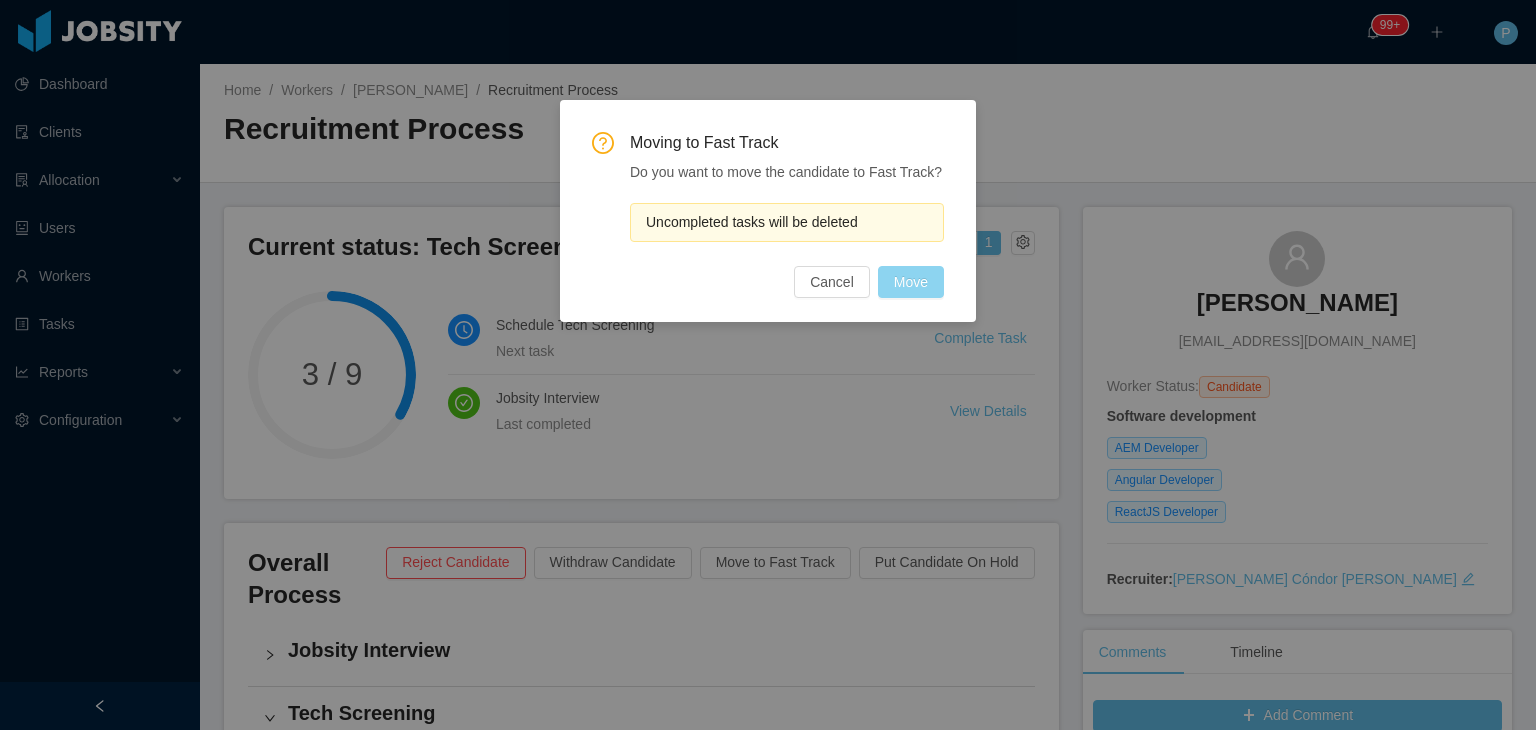click on "Move" at bounding box center [911, 282] 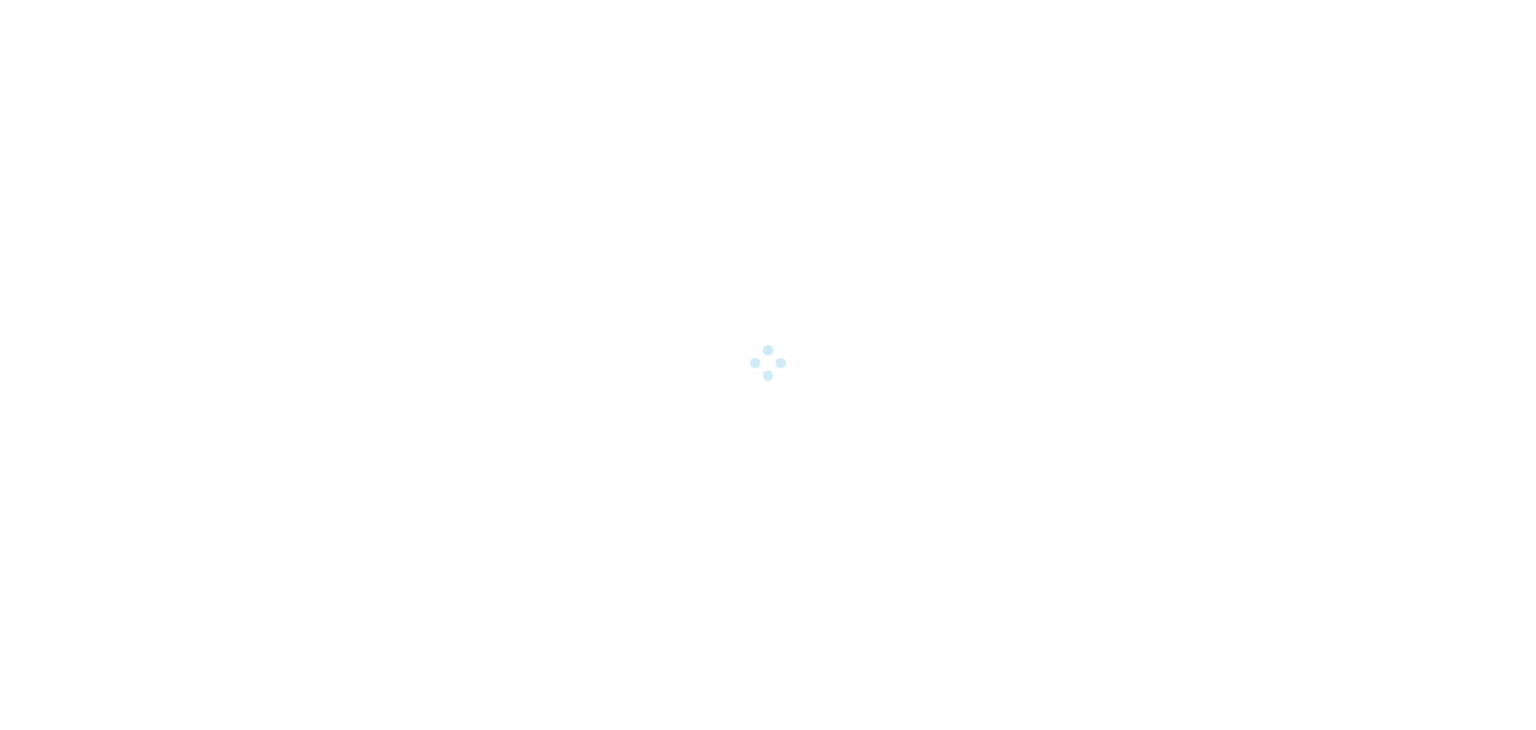 scroll, scrollTop: 0, scrollLeft: 0, axis: both 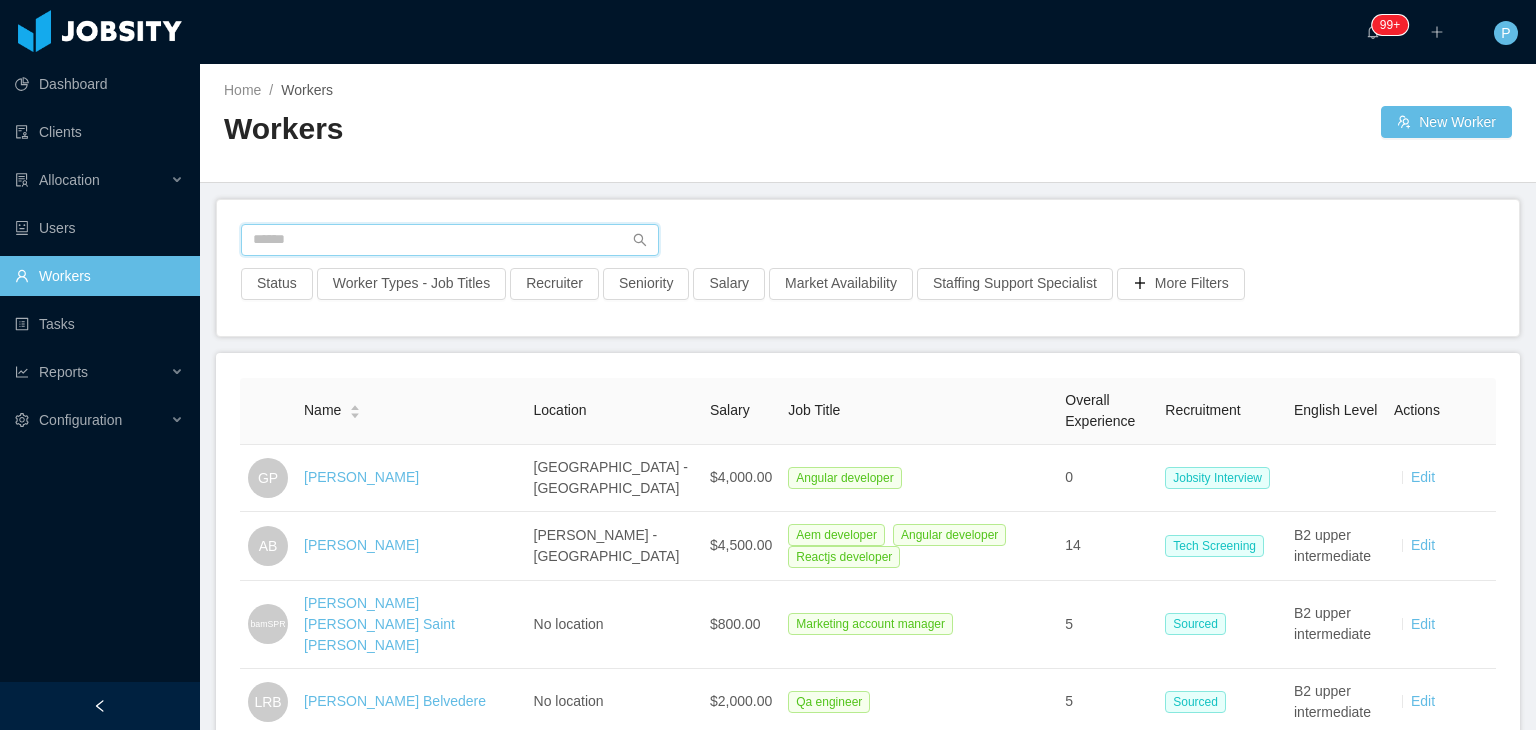 click at bounding box center [450, 240] 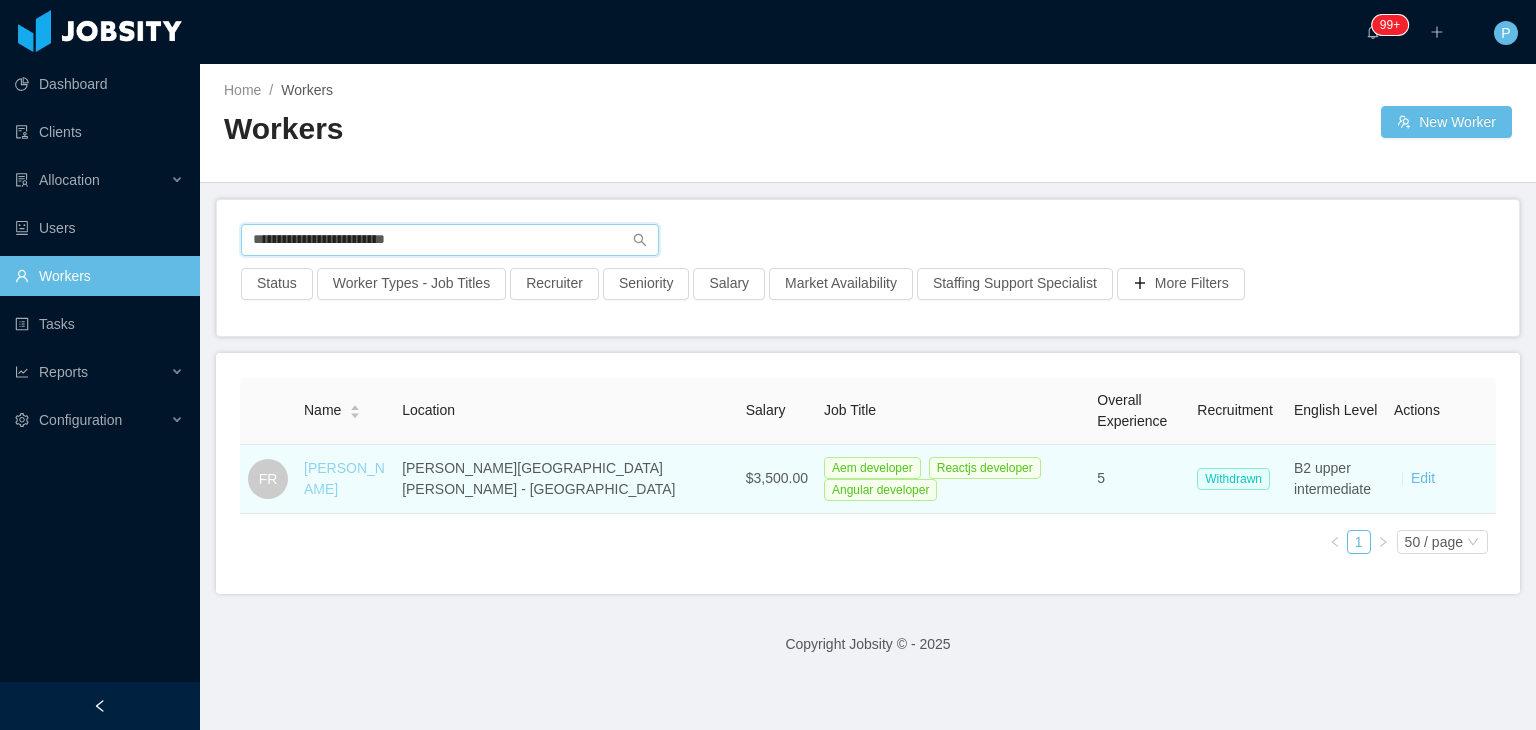 type on "**********" 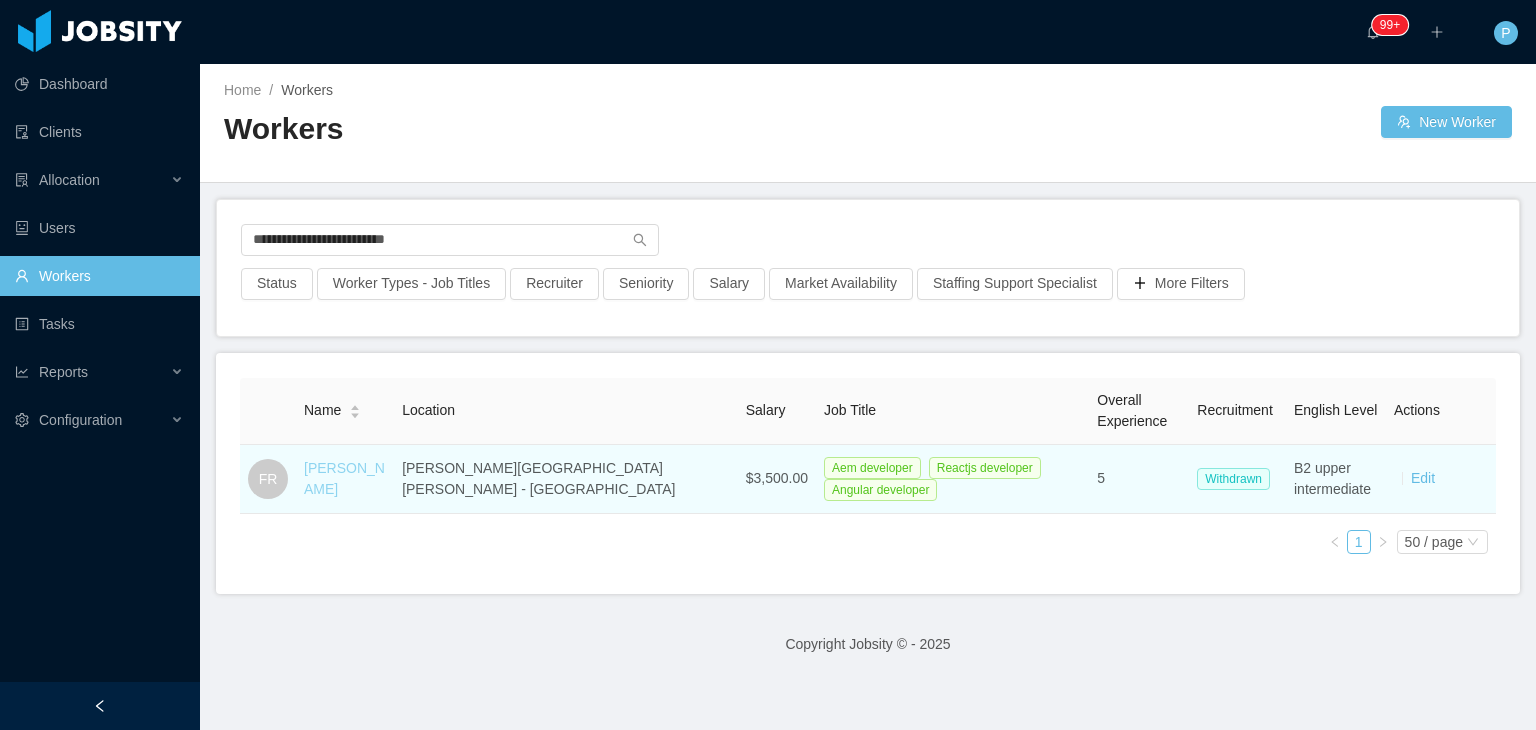 click on "[PERSON_NAME]" at bounding box center [344, 478] 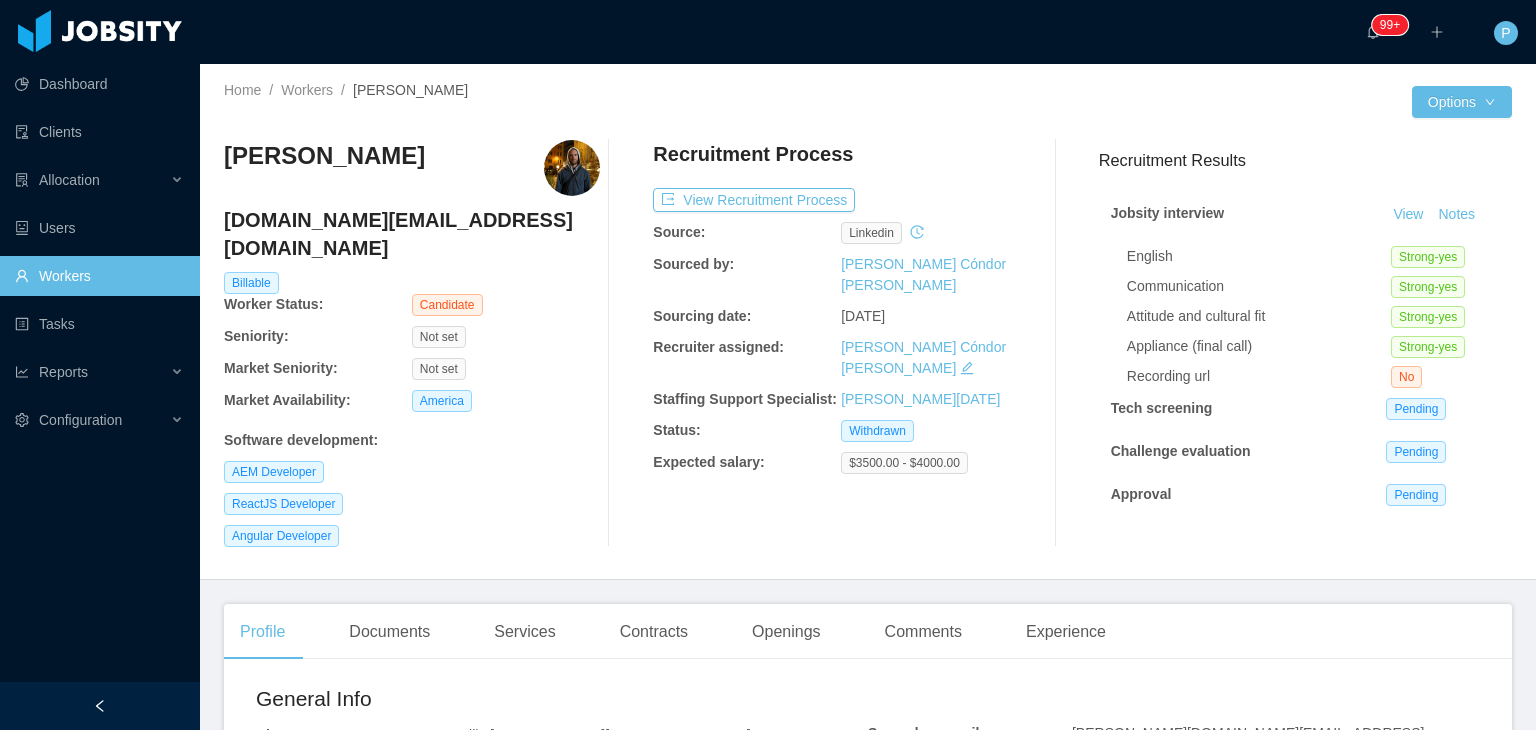 click on "ReactJS Developer" at bounding box center [412, 504] 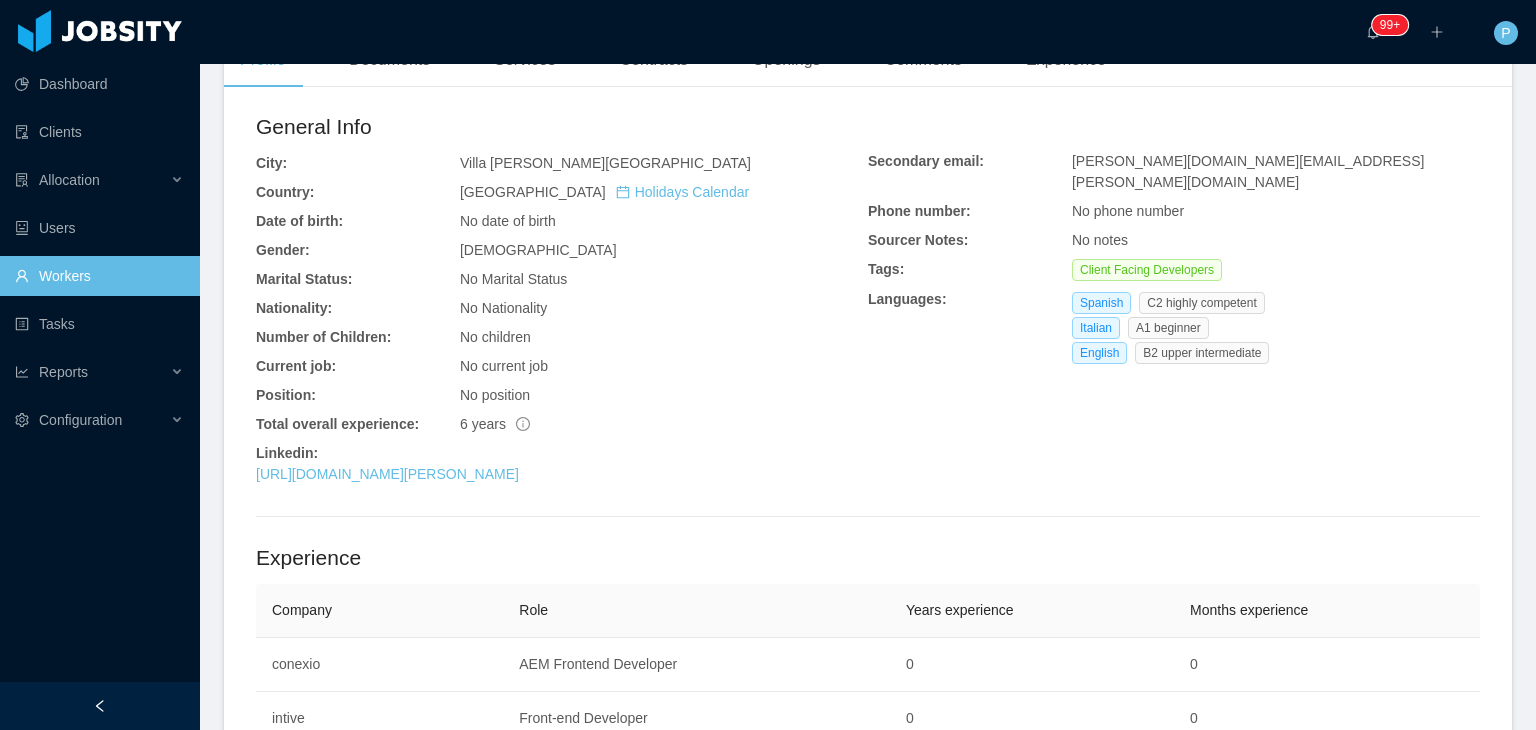 scroll, scrollTop: 640, scrollLeft: 0, axis: vertical 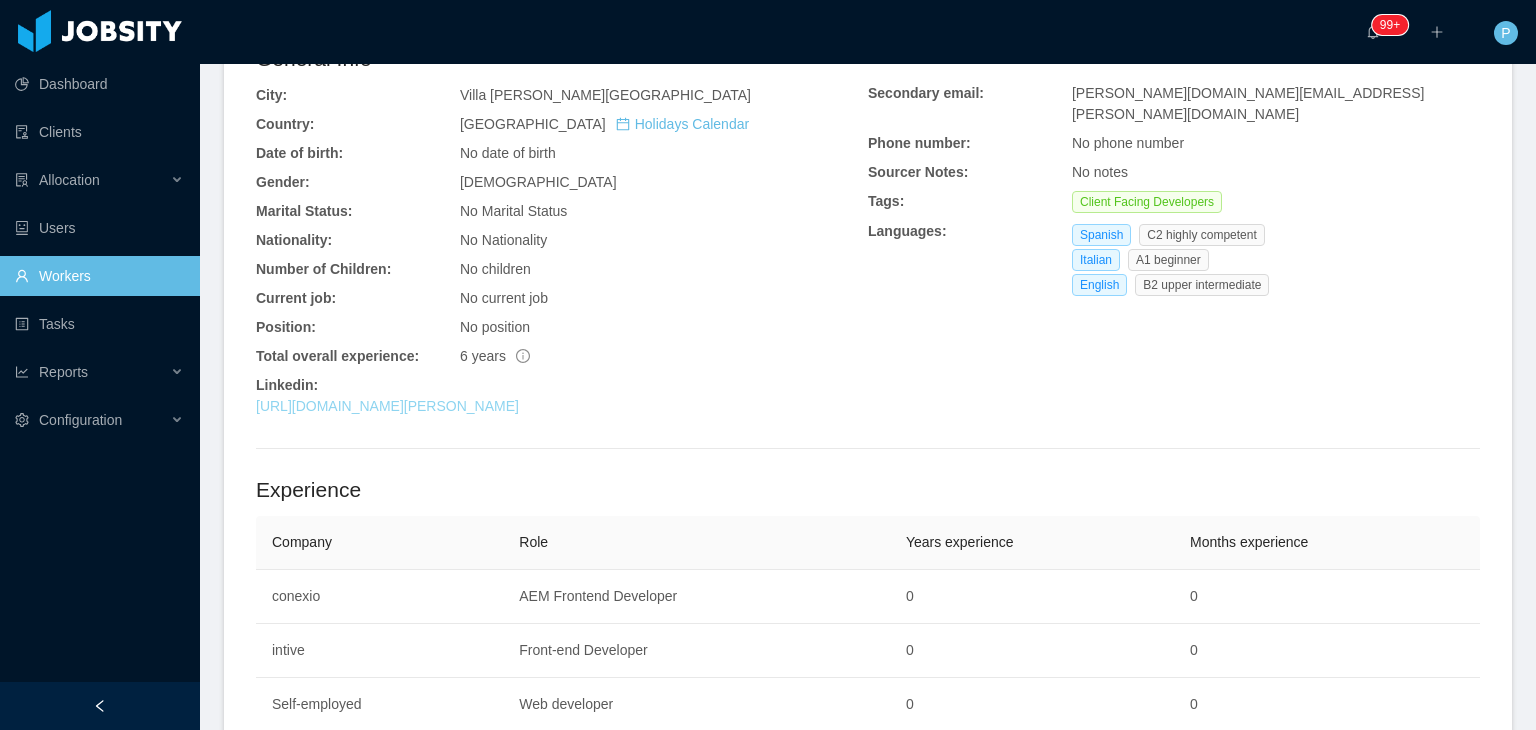 click on "[URL][DOMAIN_NAME][PERSON_NAME]" at bounding box center (387, 406) 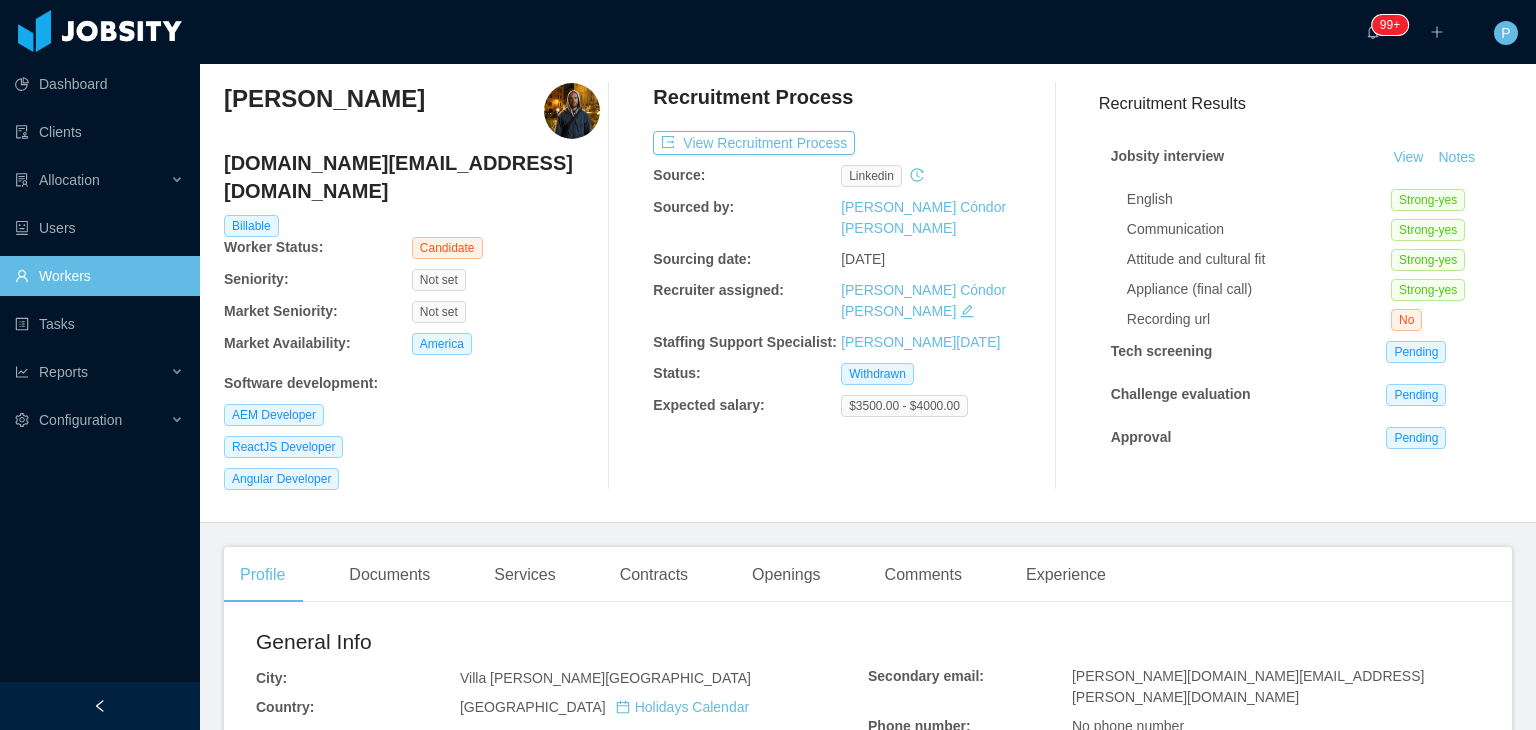 scroll, scrollTop: 52, scrollLeft: 0, axis: vertical 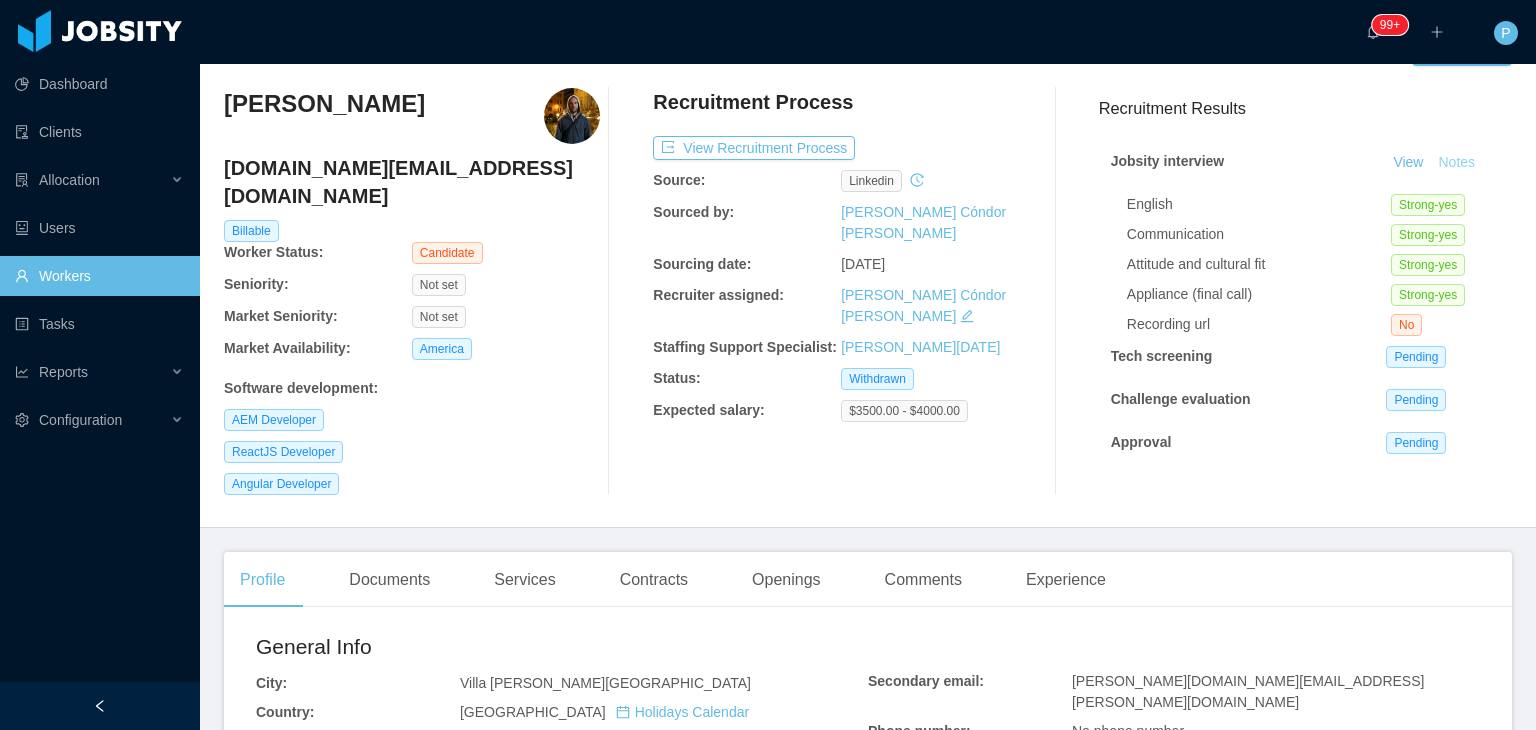 click on "Notes" at bounding box center [1456, 163] 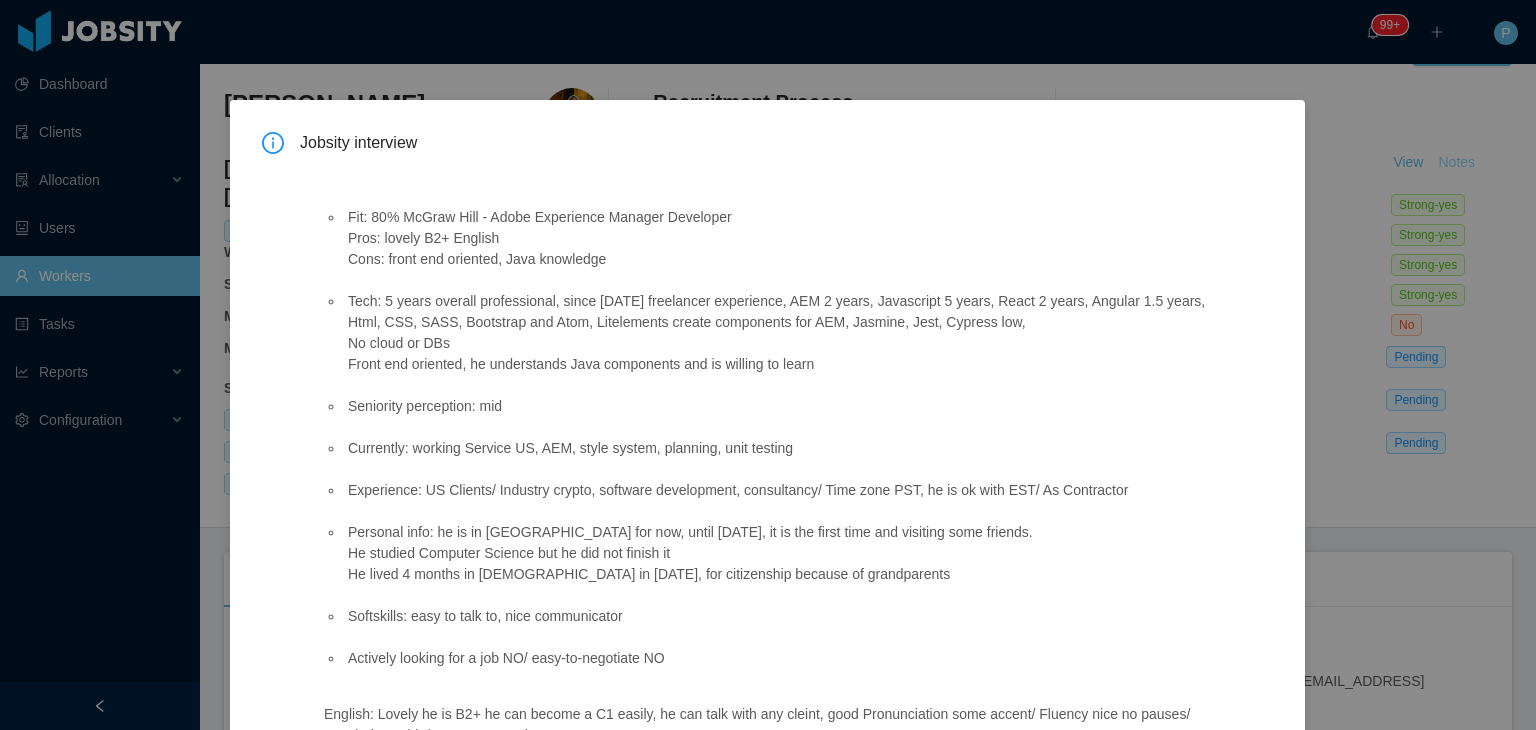 scroll, scrollTop: 59, scrollLeft: 0, axis: vertical 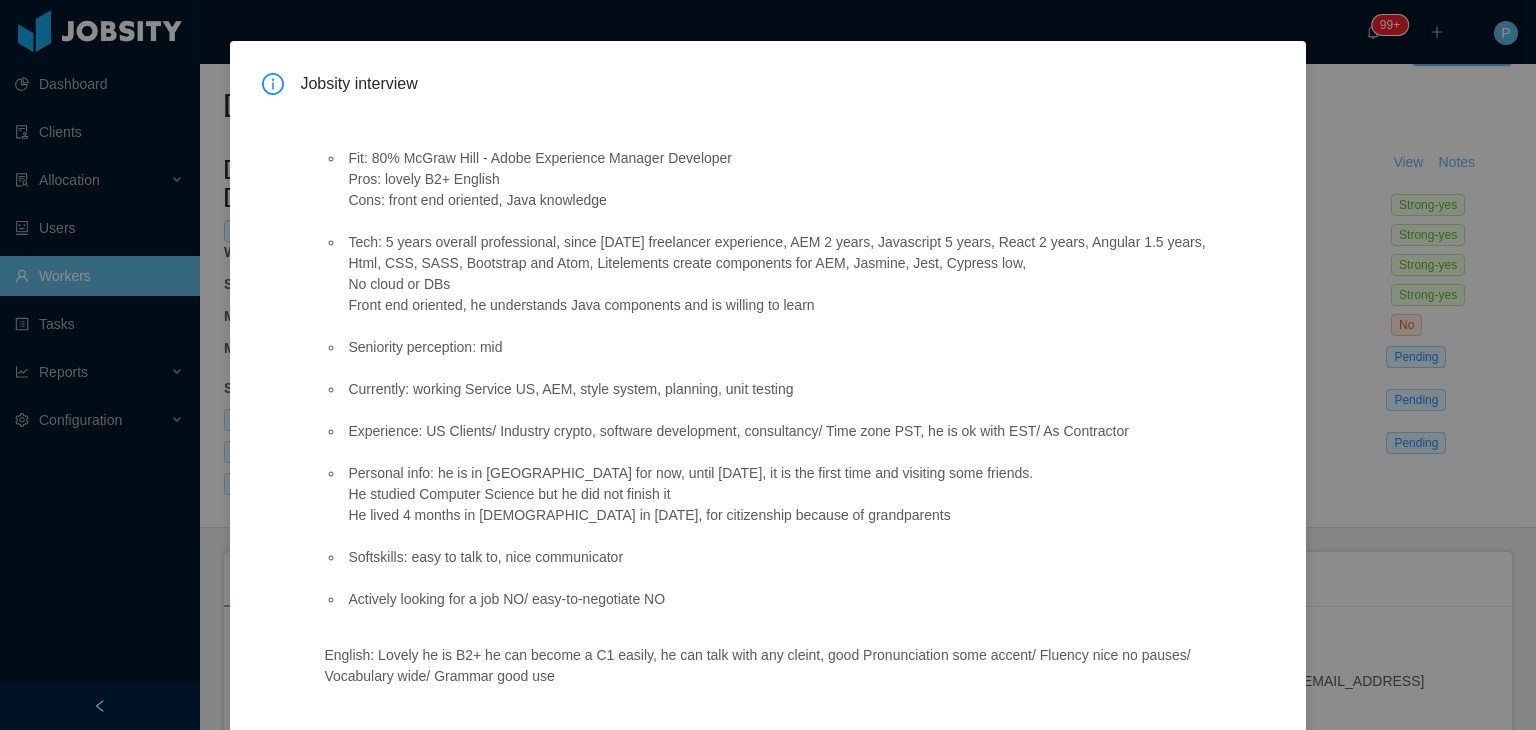 drag, startPoint x: 346, startPoint y: 159, endPoint x: 661, endPoint y: 680, distance: 608.8234 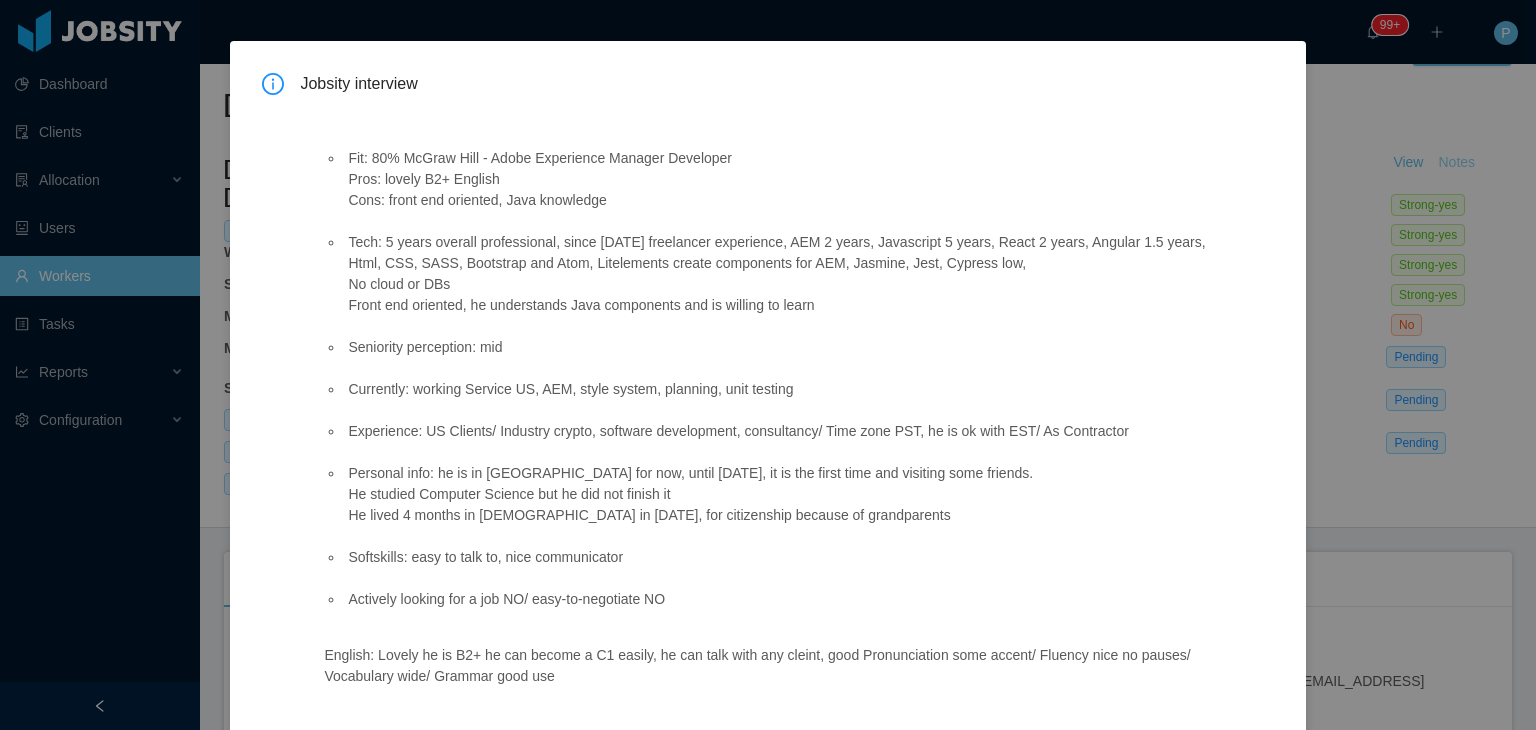 type 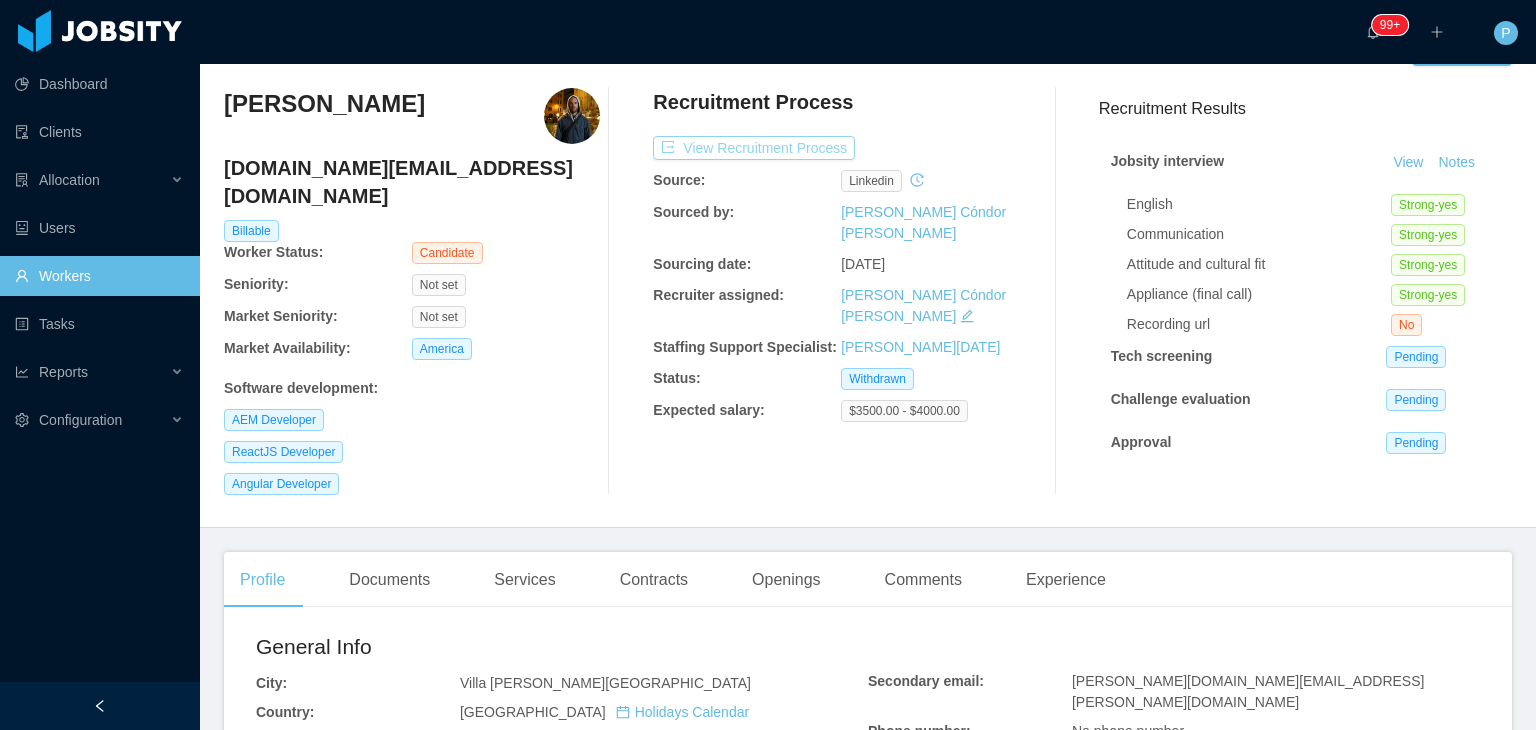click on "View Recruitment Process" at bounding box center (754, 148) 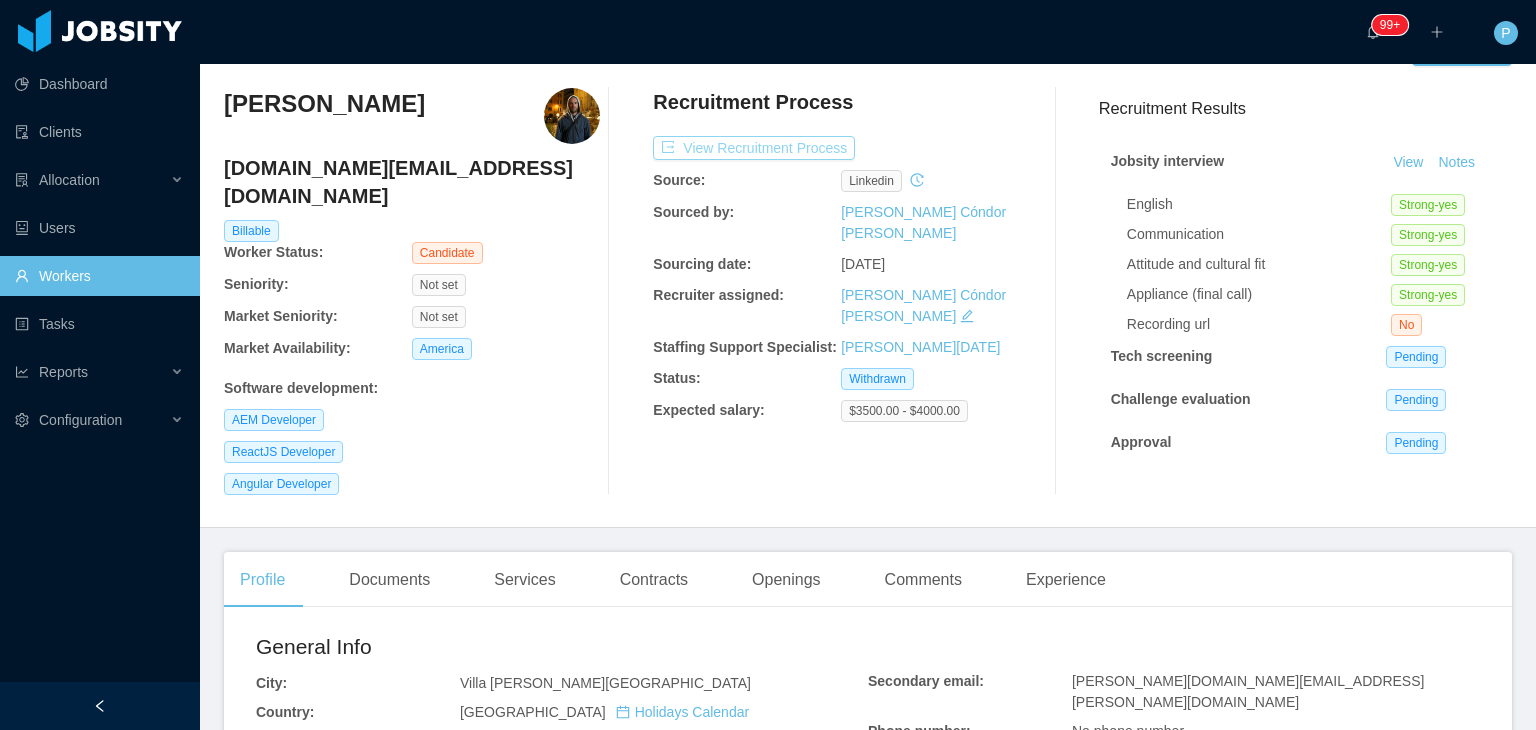 scroll, scrollTop: 0, scrollLeft: 0, axis: both 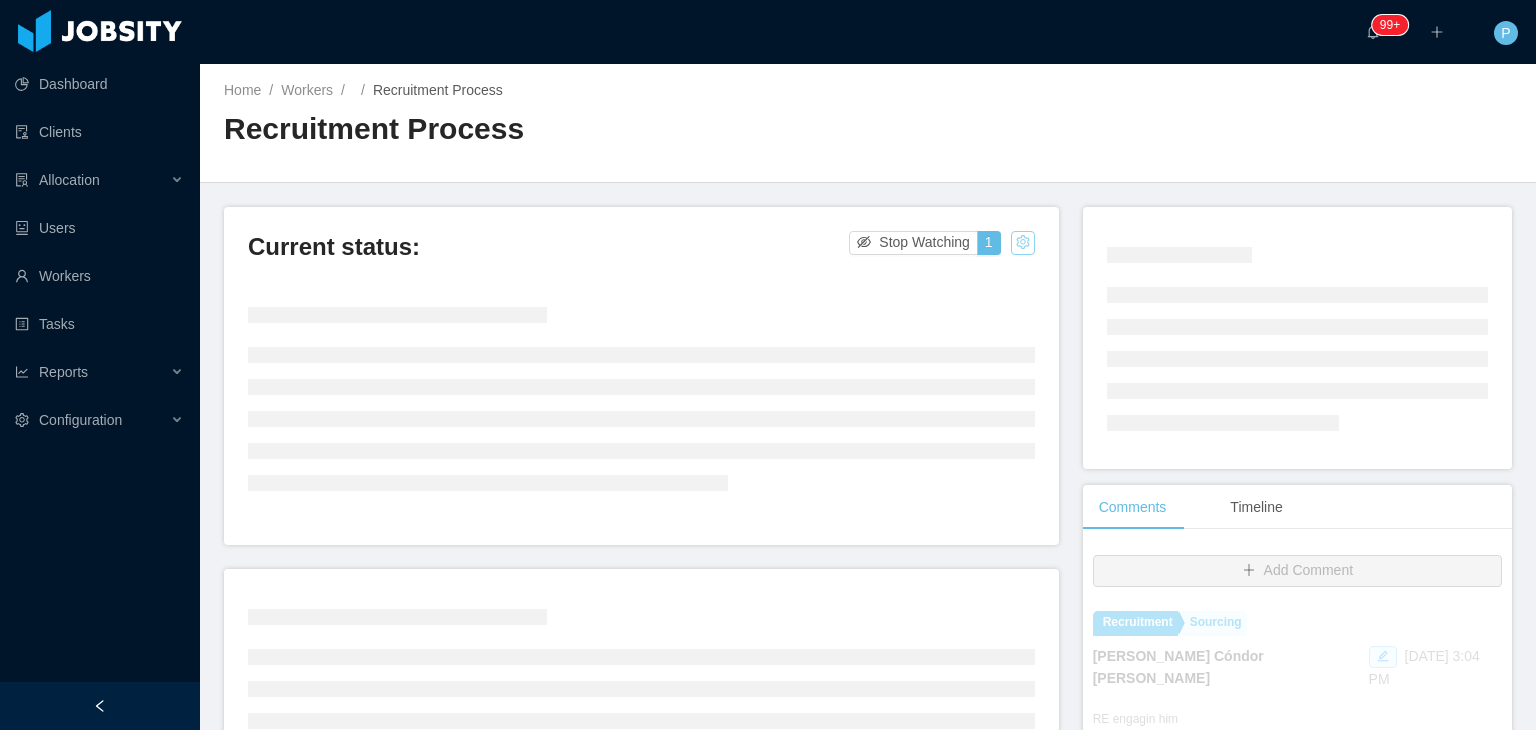 click at bounding box center [1023, 243] 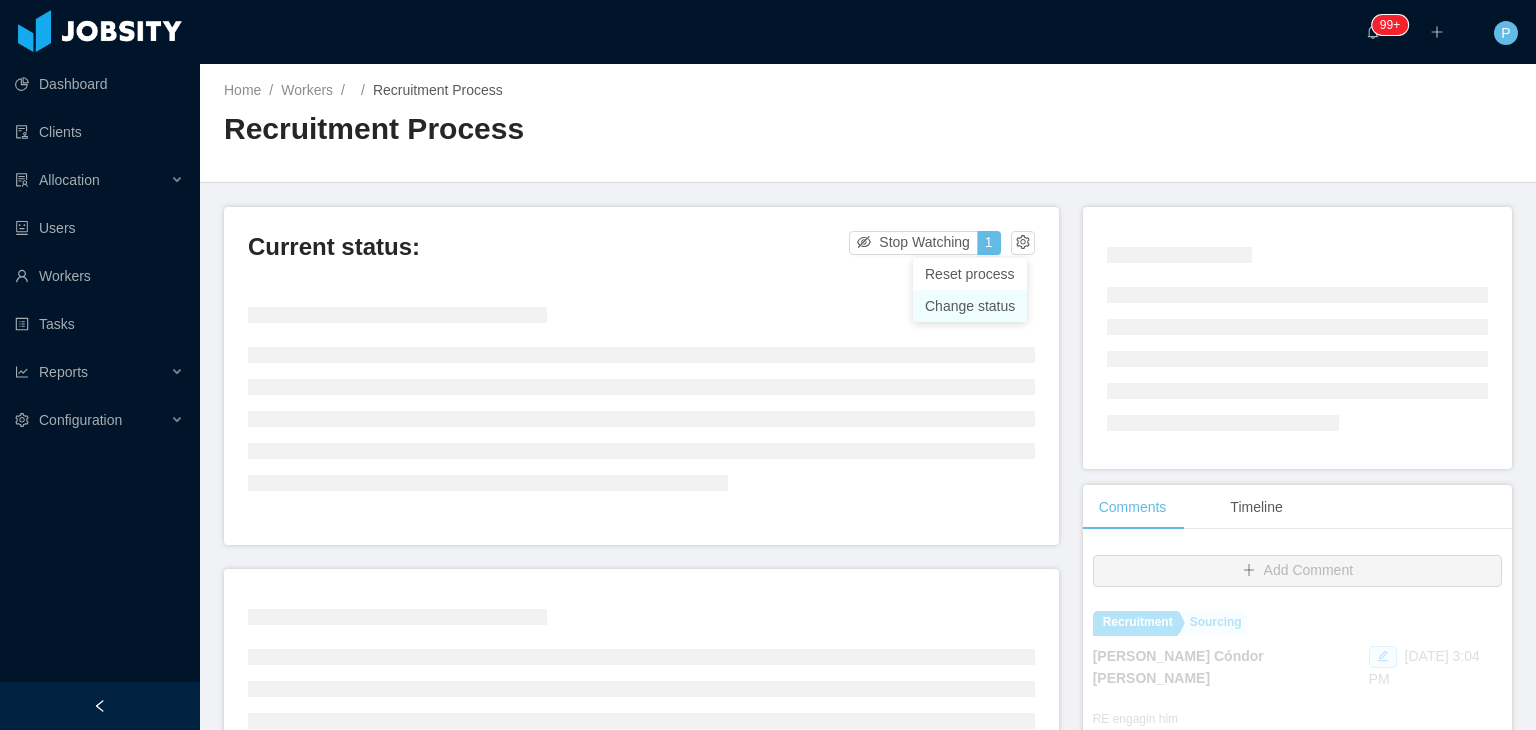 click on "Change status" at bounding box center (970, 306) 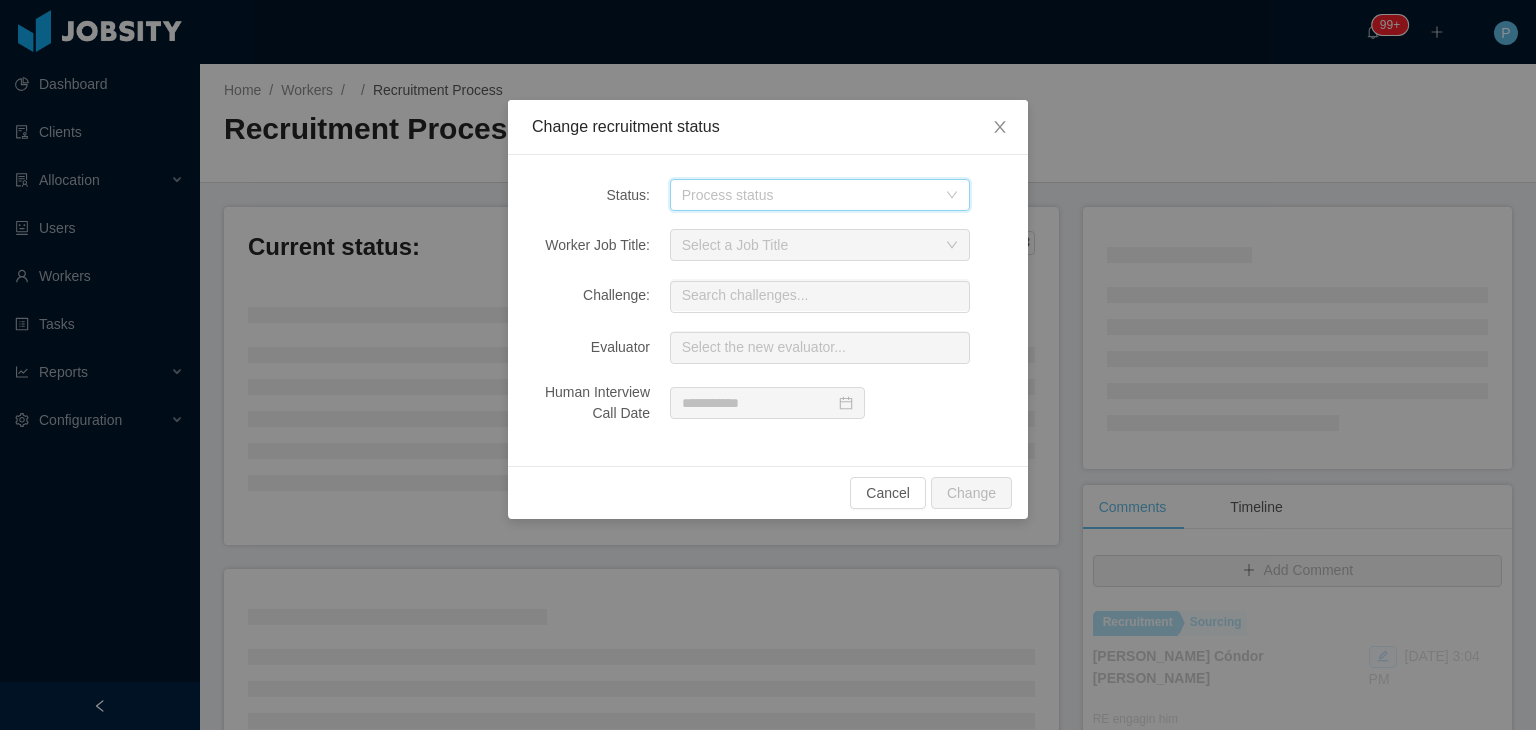 click on "Process status" at bounding box center (813, 195) 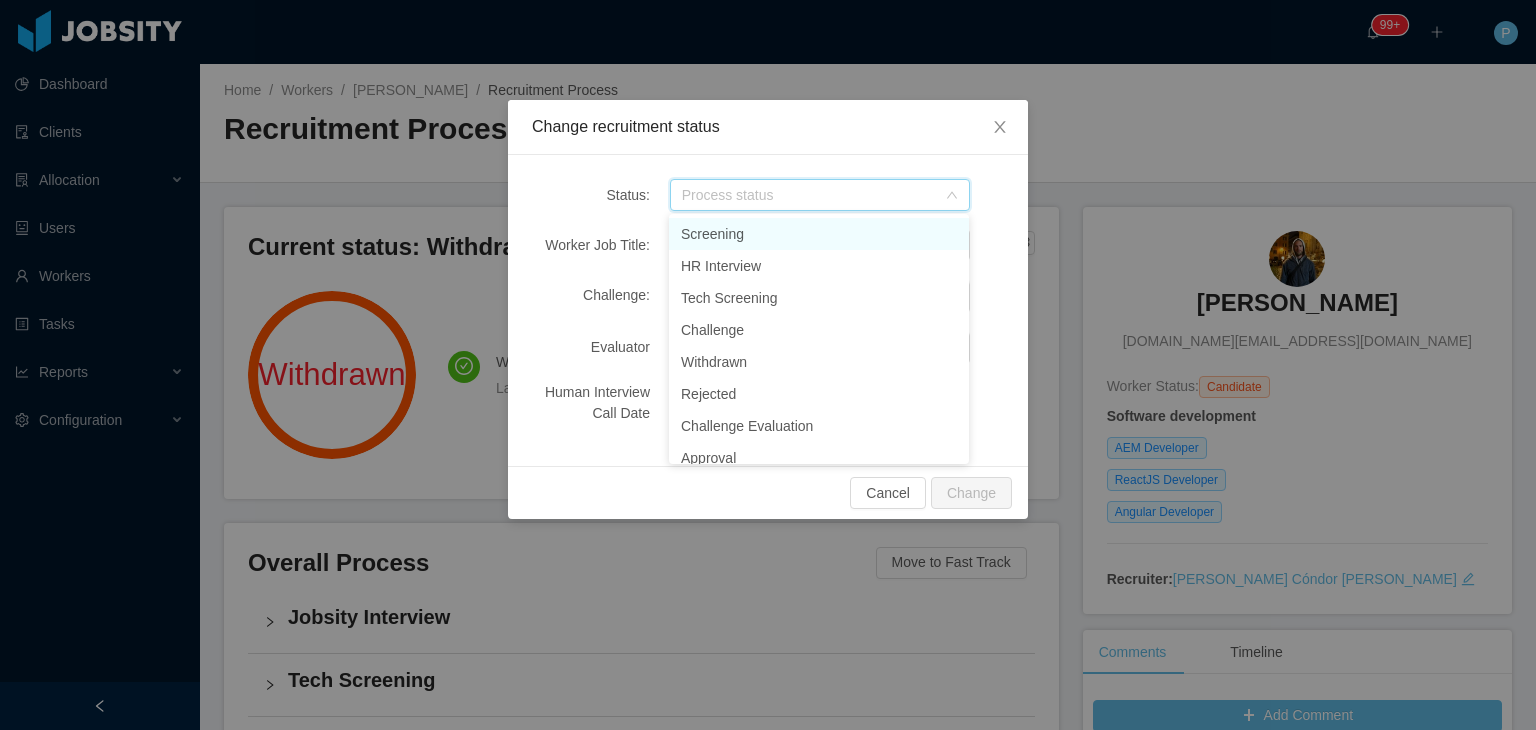 drag, startPoint x: 958, startPoint y: 277, endPoint x: 972, endPoint y: 437, distance: 160.61133 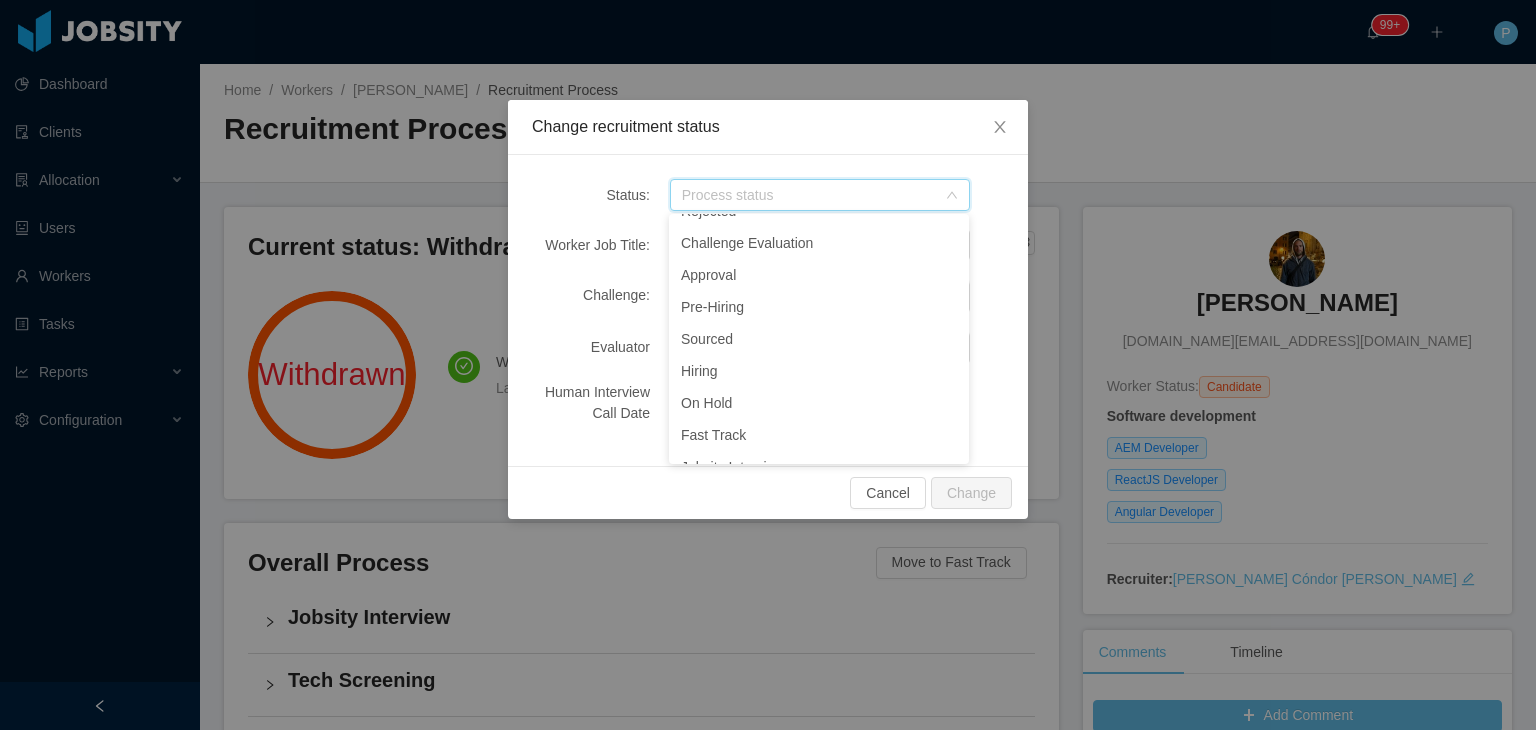 scroll, scrollTop: 237, scrollLeft: 0, axis: vertical 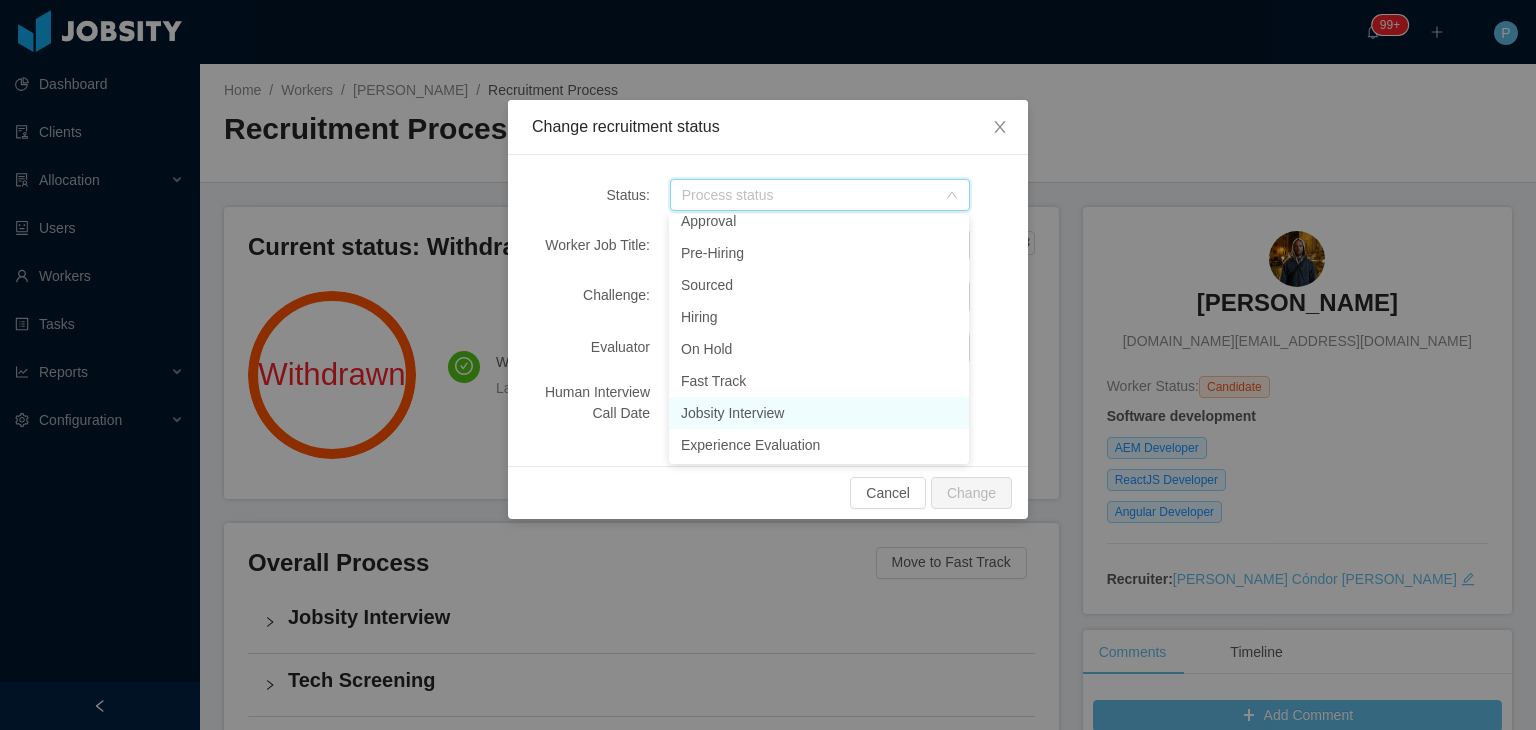 click on "Jobsity Interview" at bounding box center [819, 413] 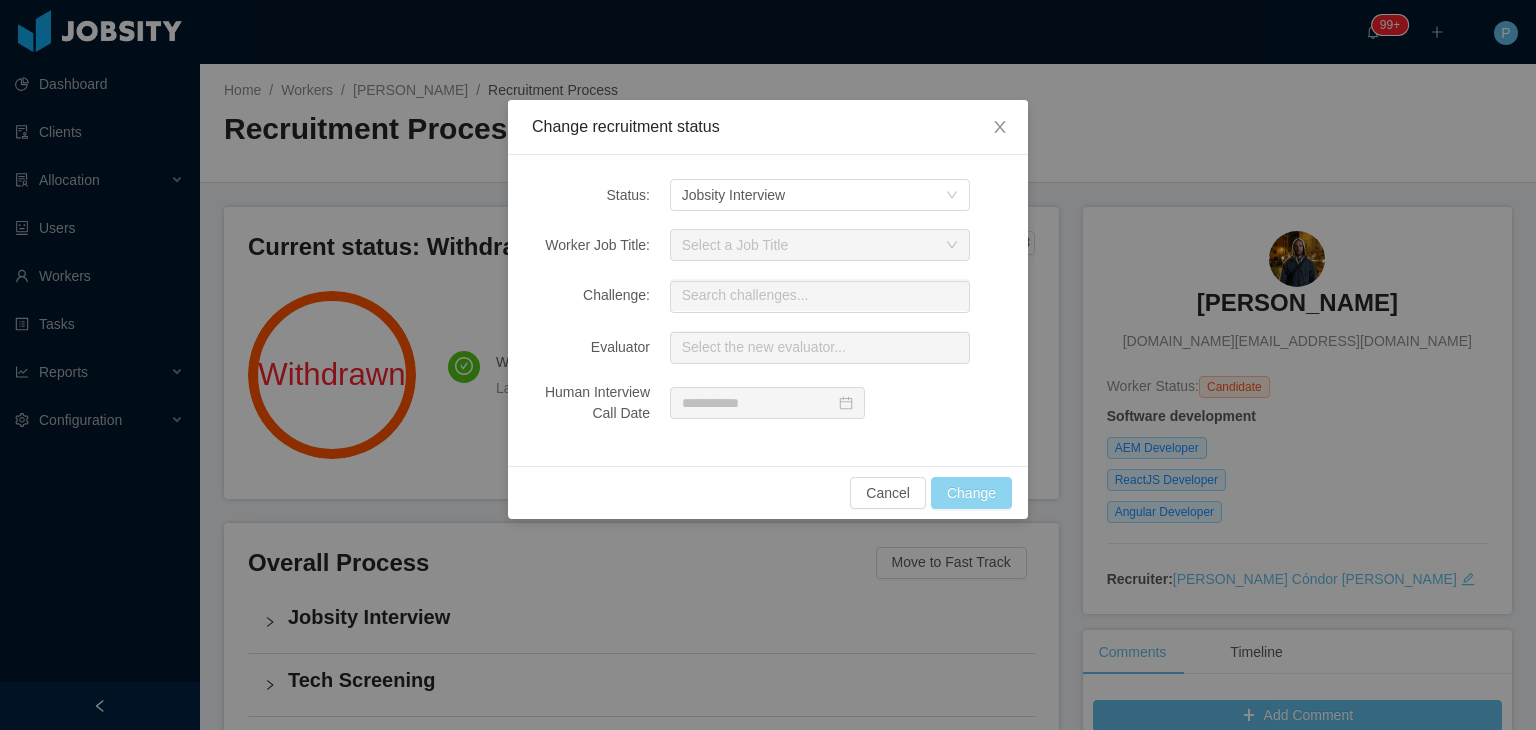 click on "Change" at bounding box center (971, 493) 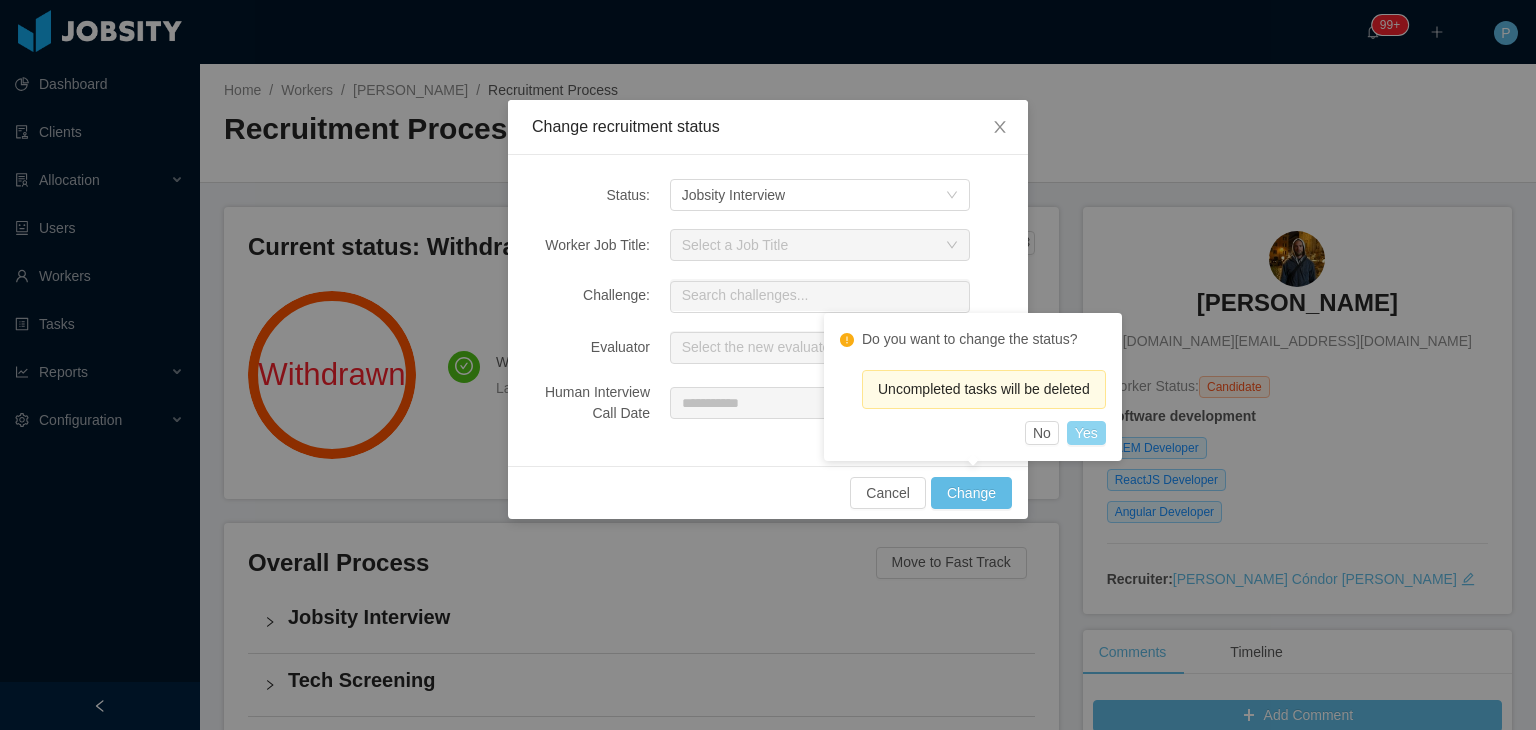 click on "Yes" at bounding box center (1086, 433) 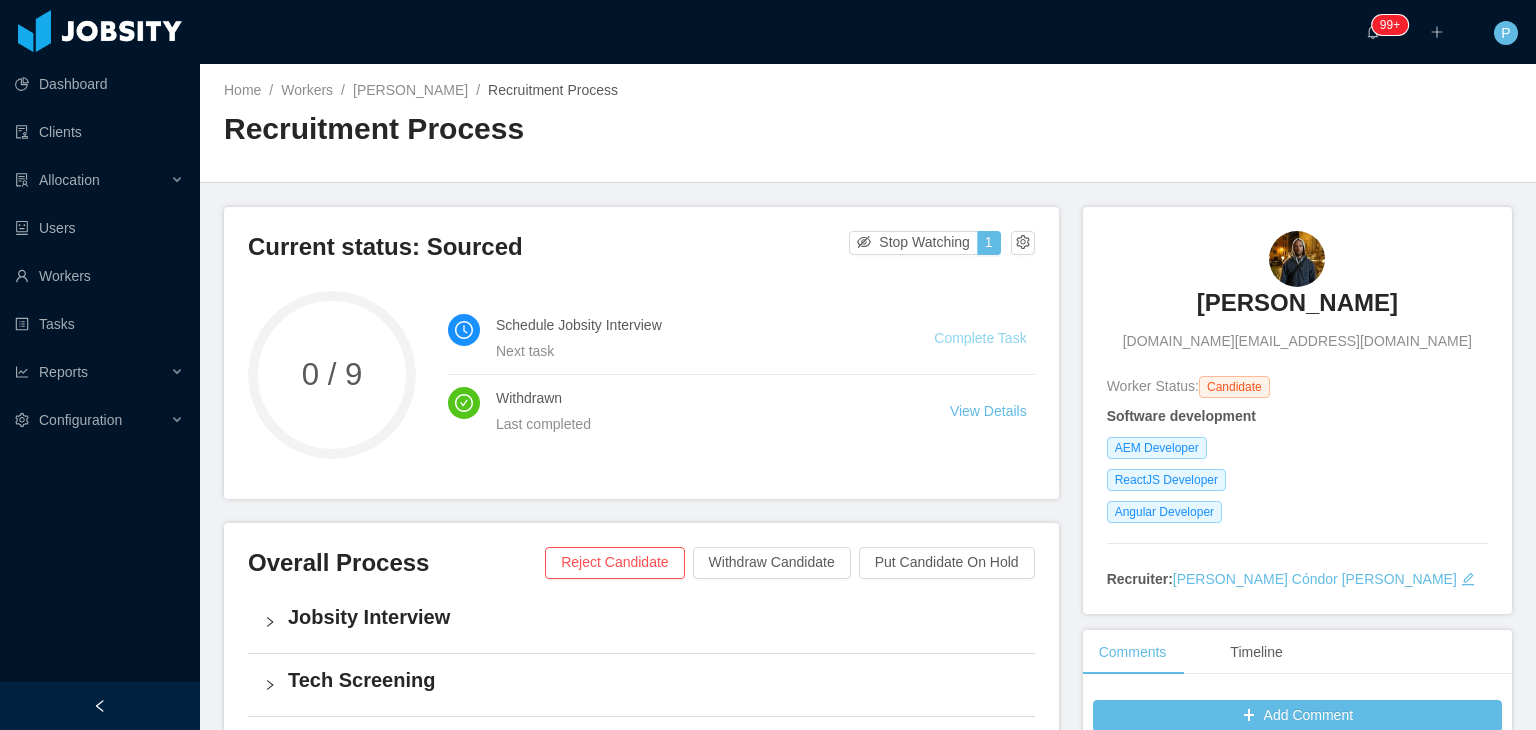 click on "Complete Task" at bounding box center (980, 338) 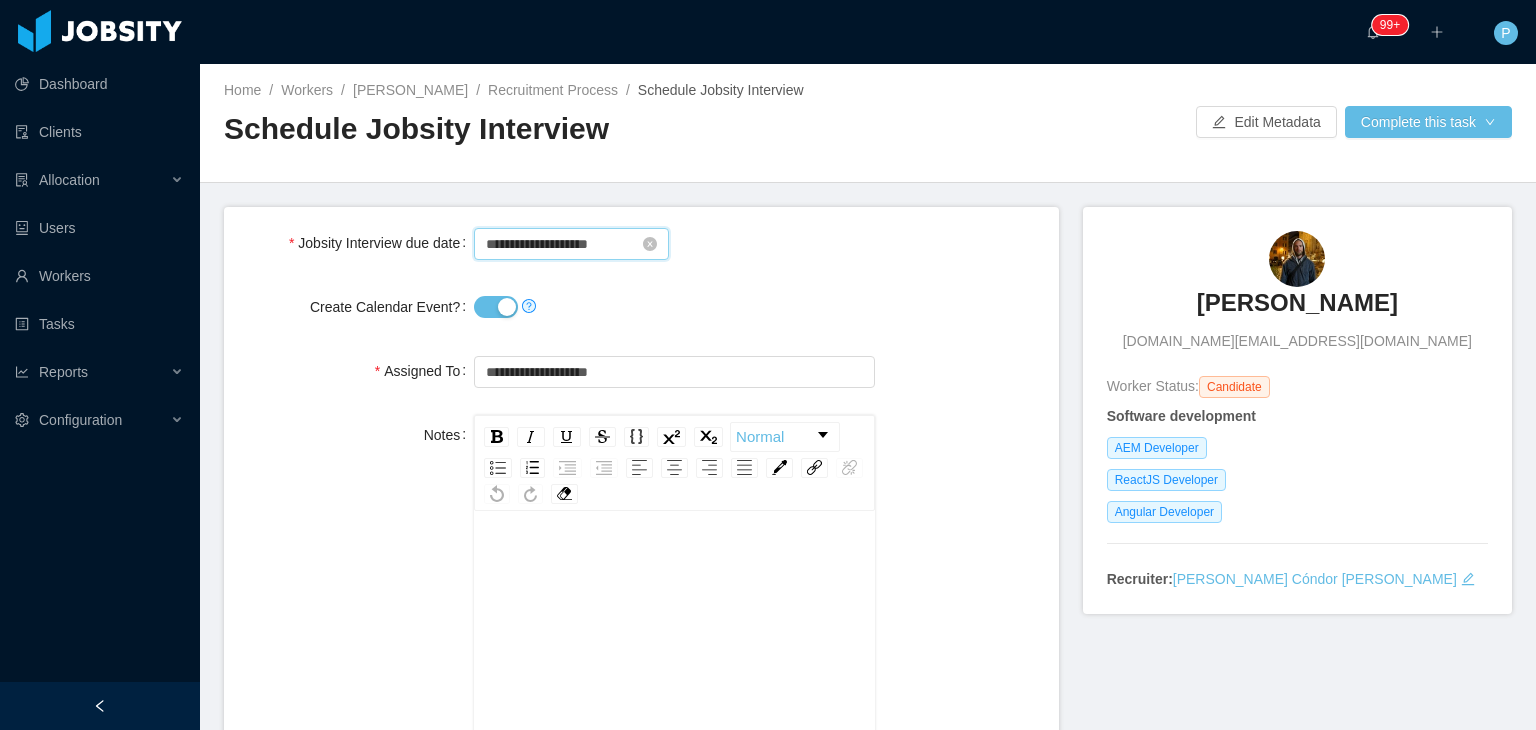 click on "**********" at bounding box center [571, 244] 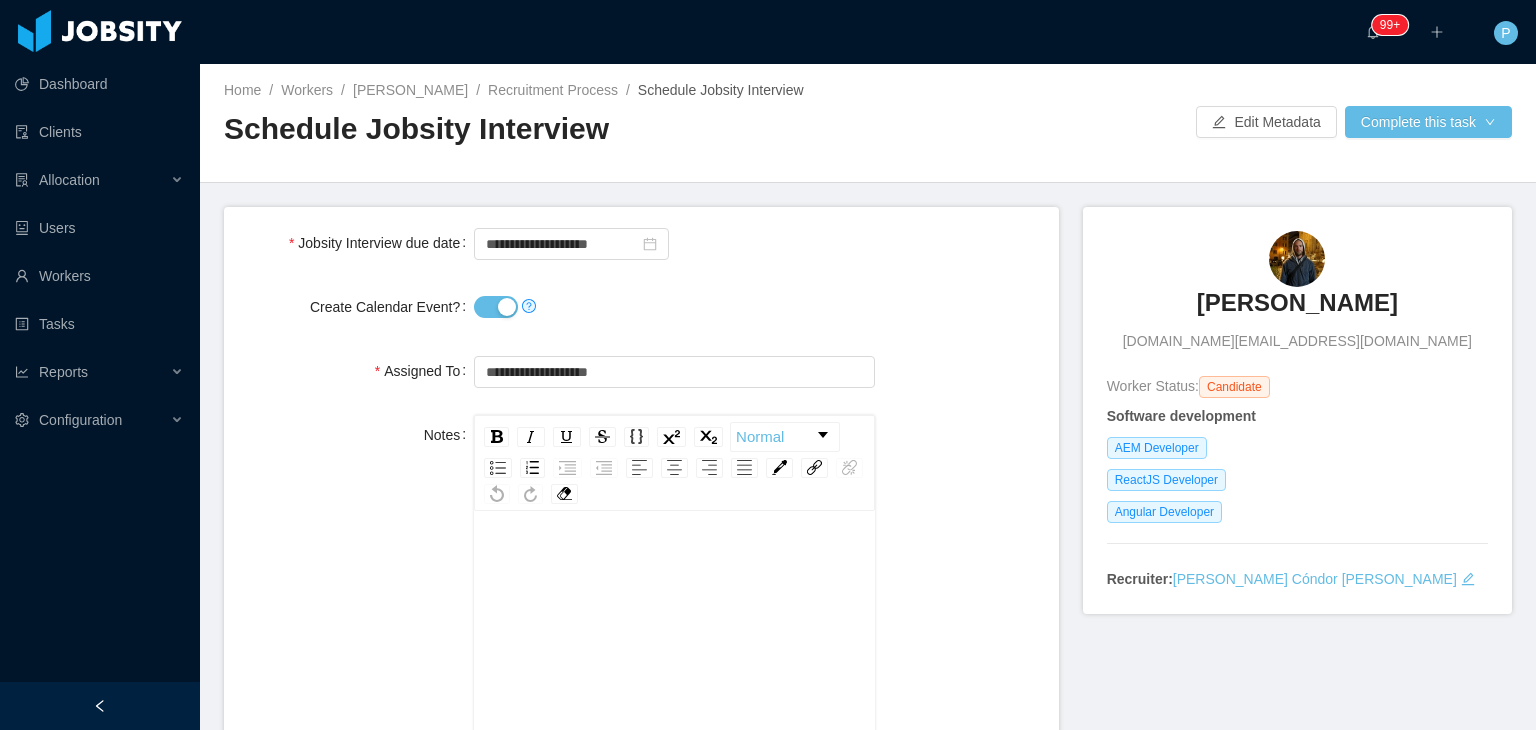 click on "Create Calendar Event?" at bounding box center [641, 307] 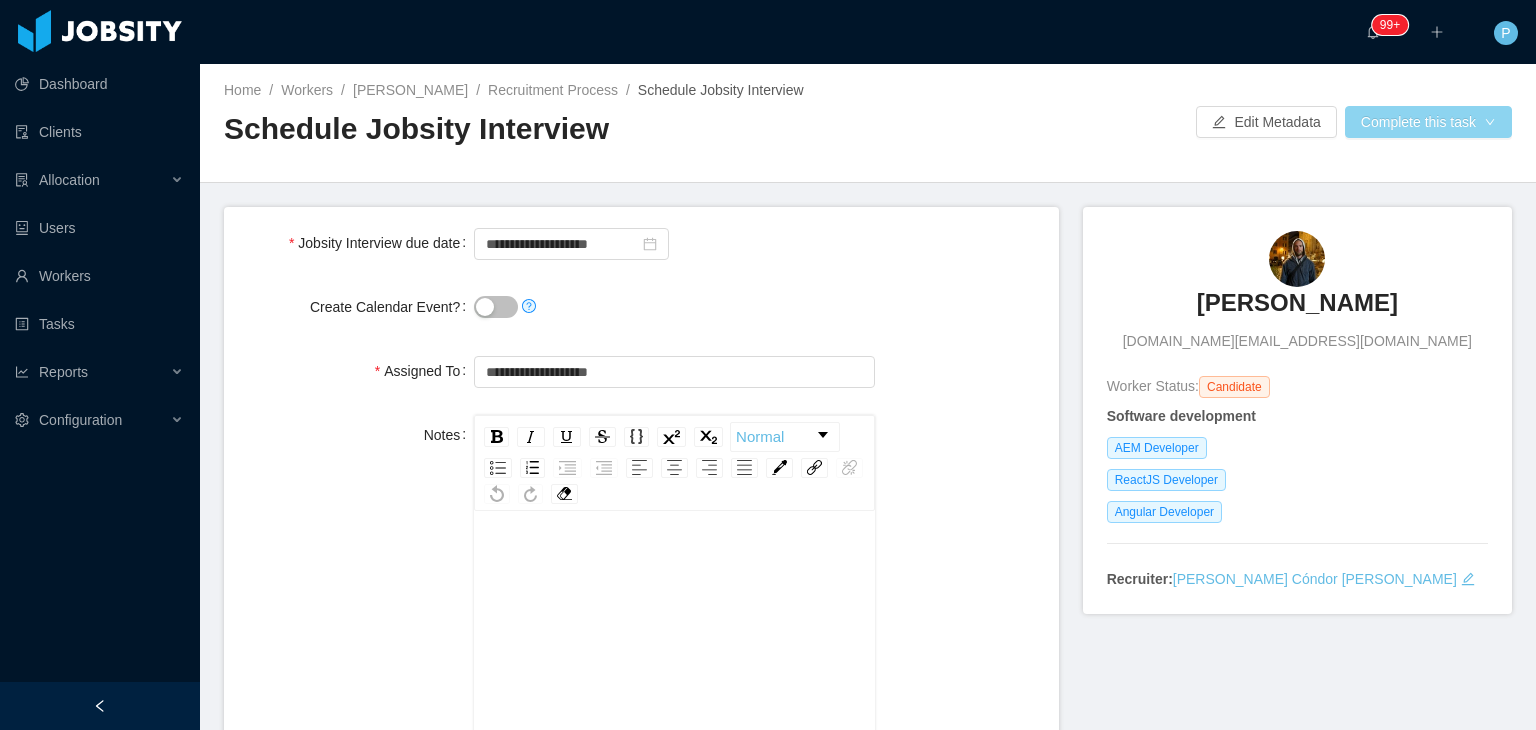 click on "Complete this task" at bounding box center [1428, 122] 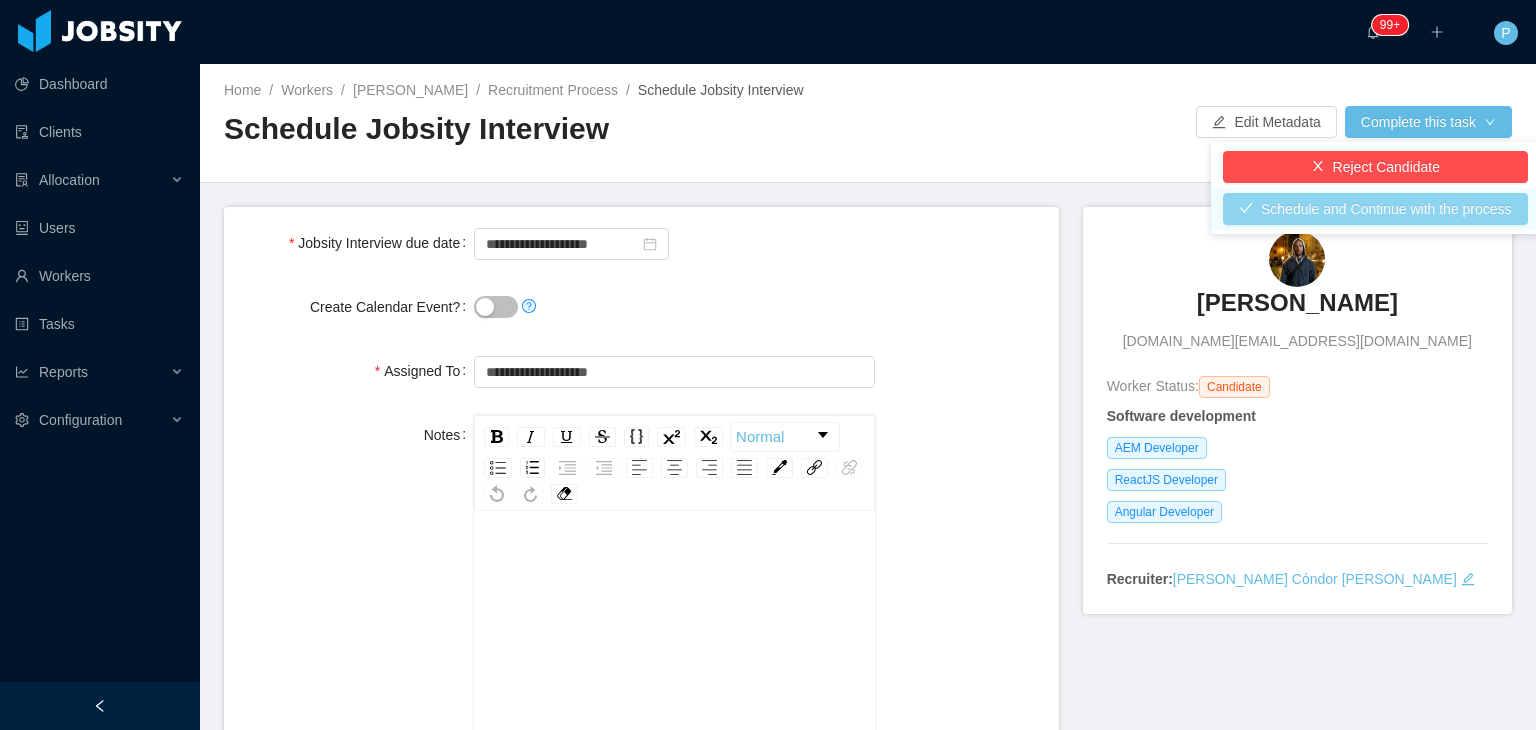 click on "Schedule and Continue with the process" at bounding box center (1375, 209) 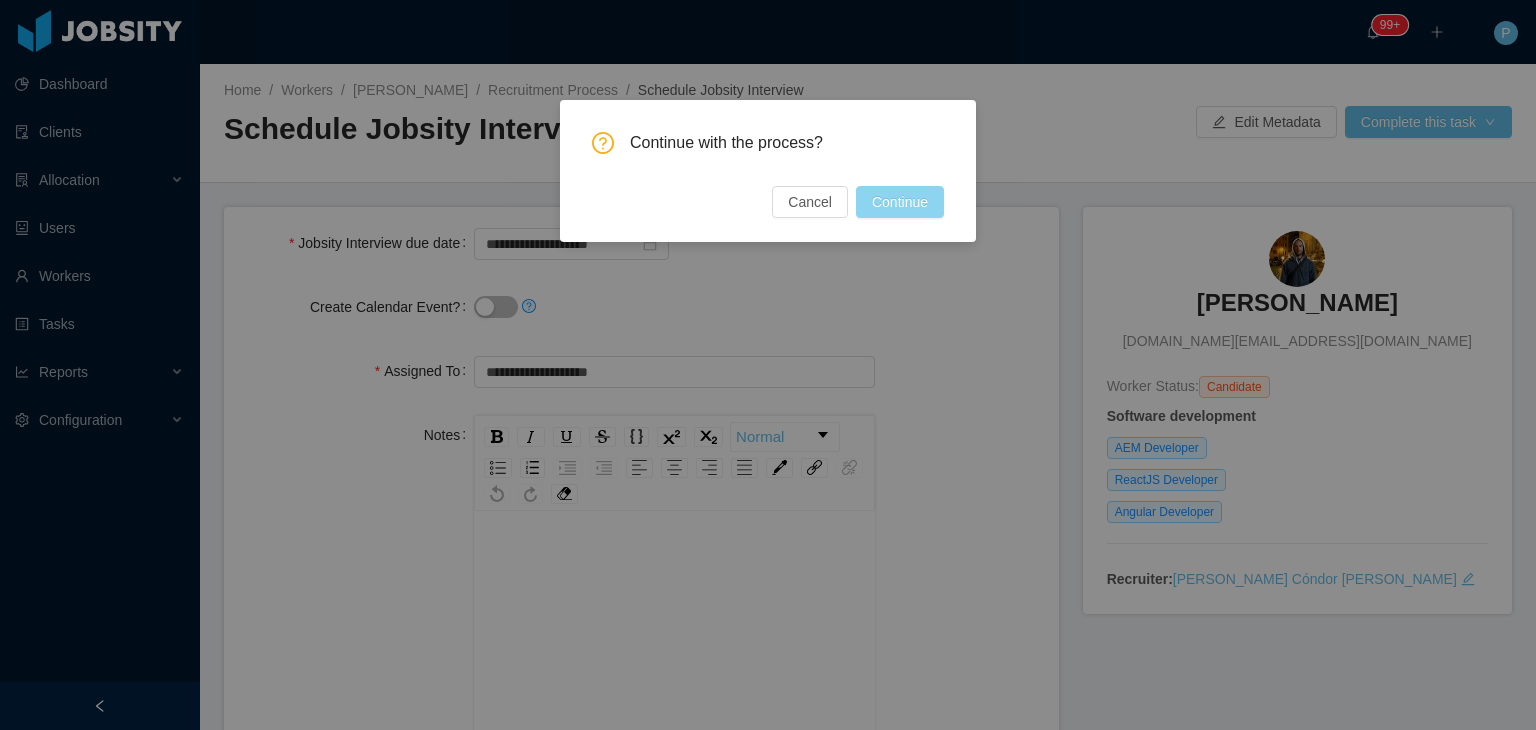 click on "Continue" at bounding box center (900, 202) 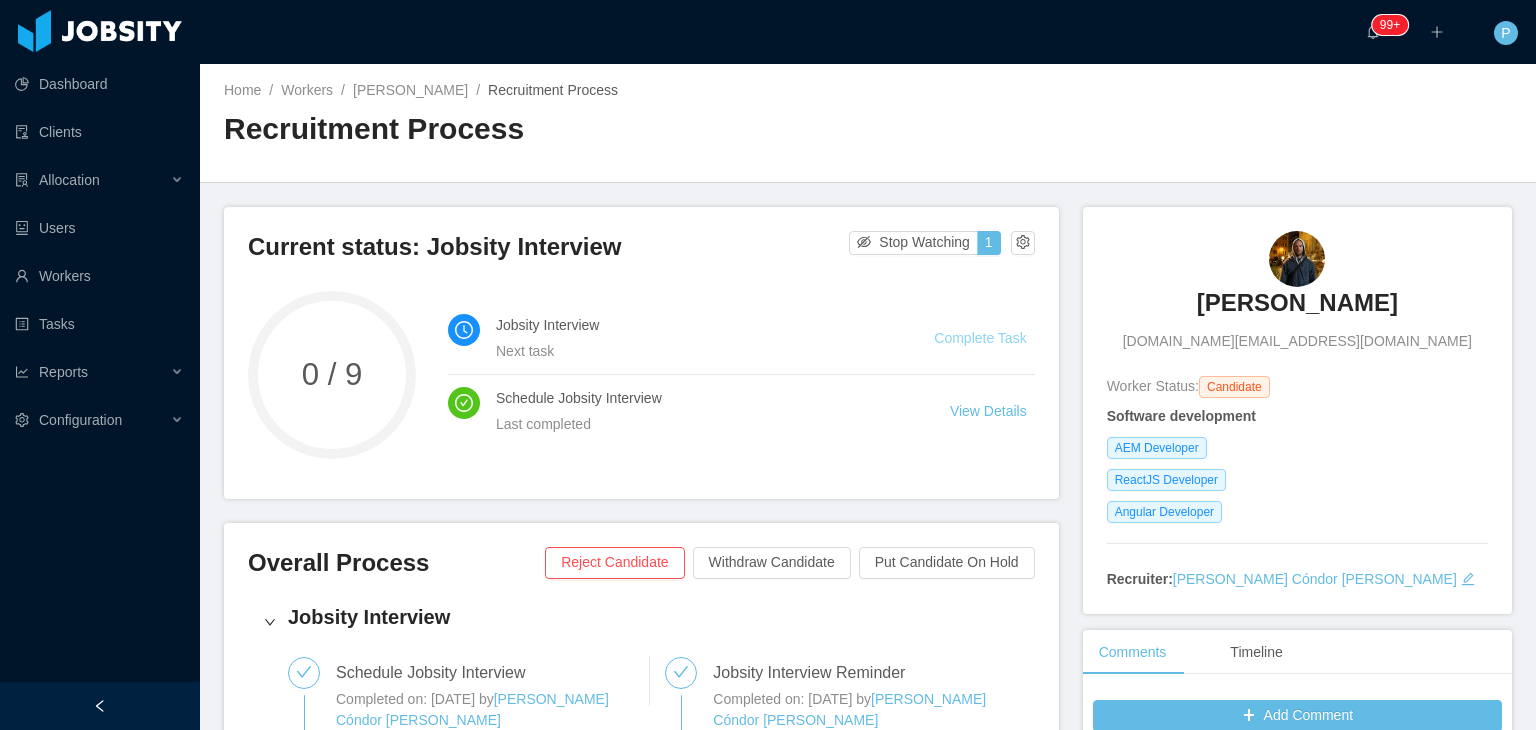 click on "Complete Task" at bounding box center (980, 338) 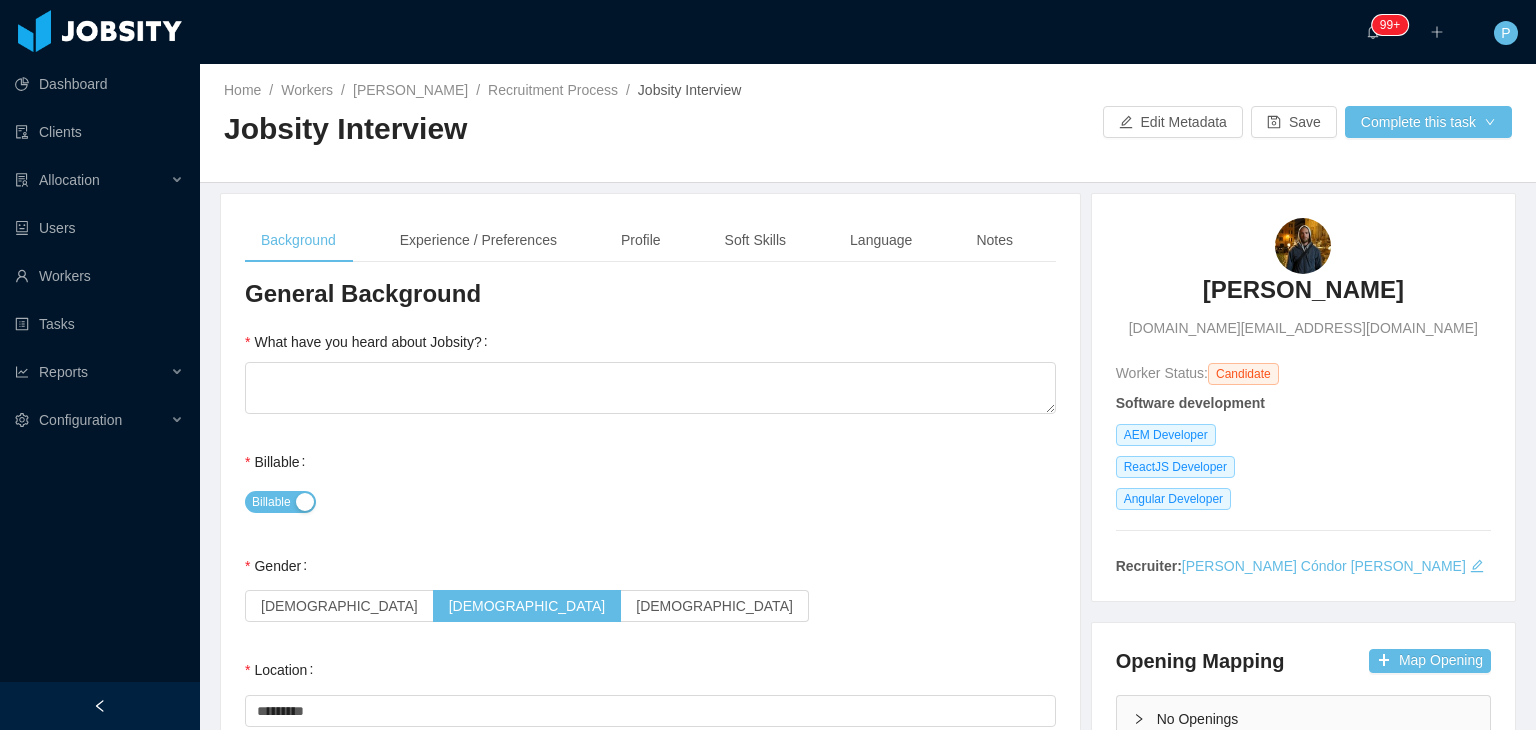 type 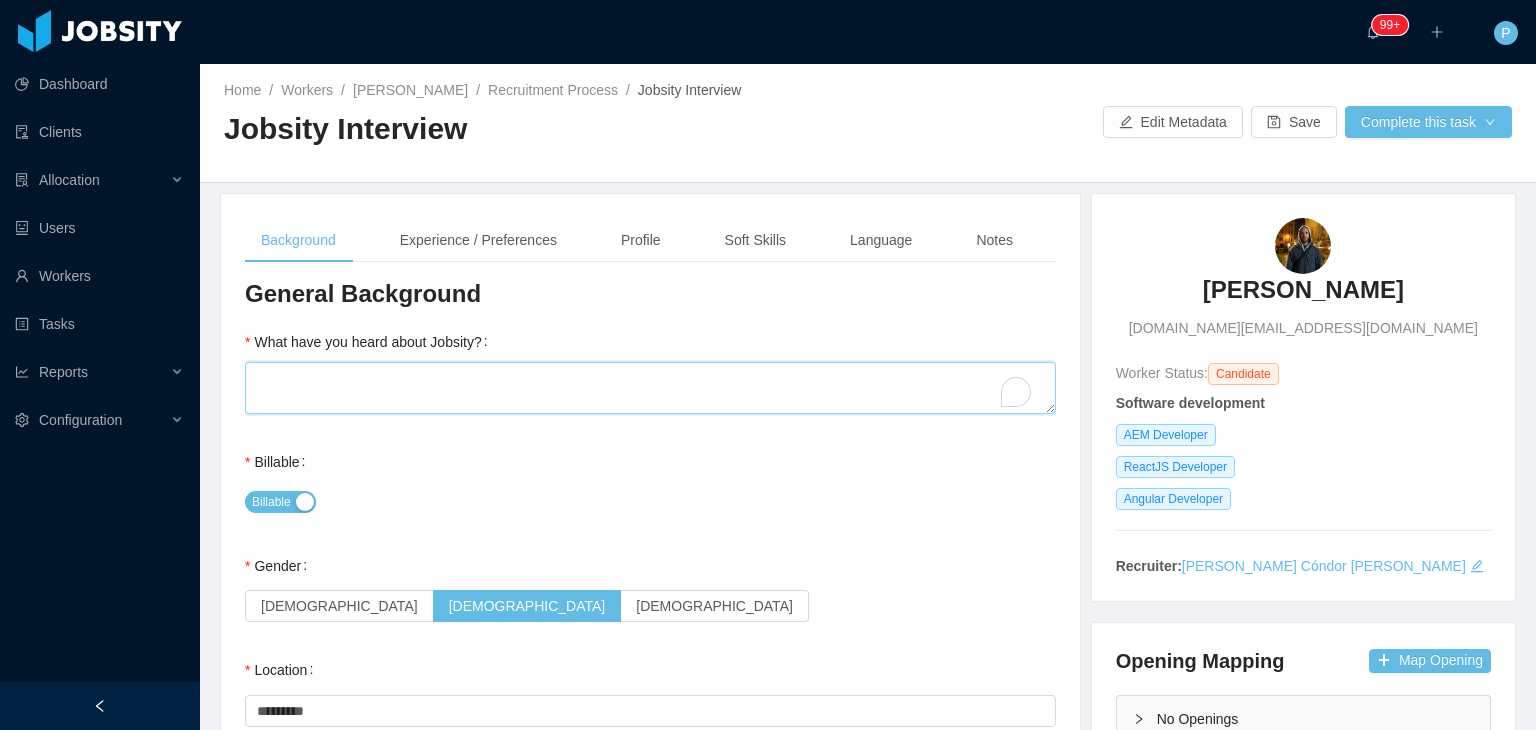 click on "What have you heard about Jobsity?" at bounding box center [650, 388] 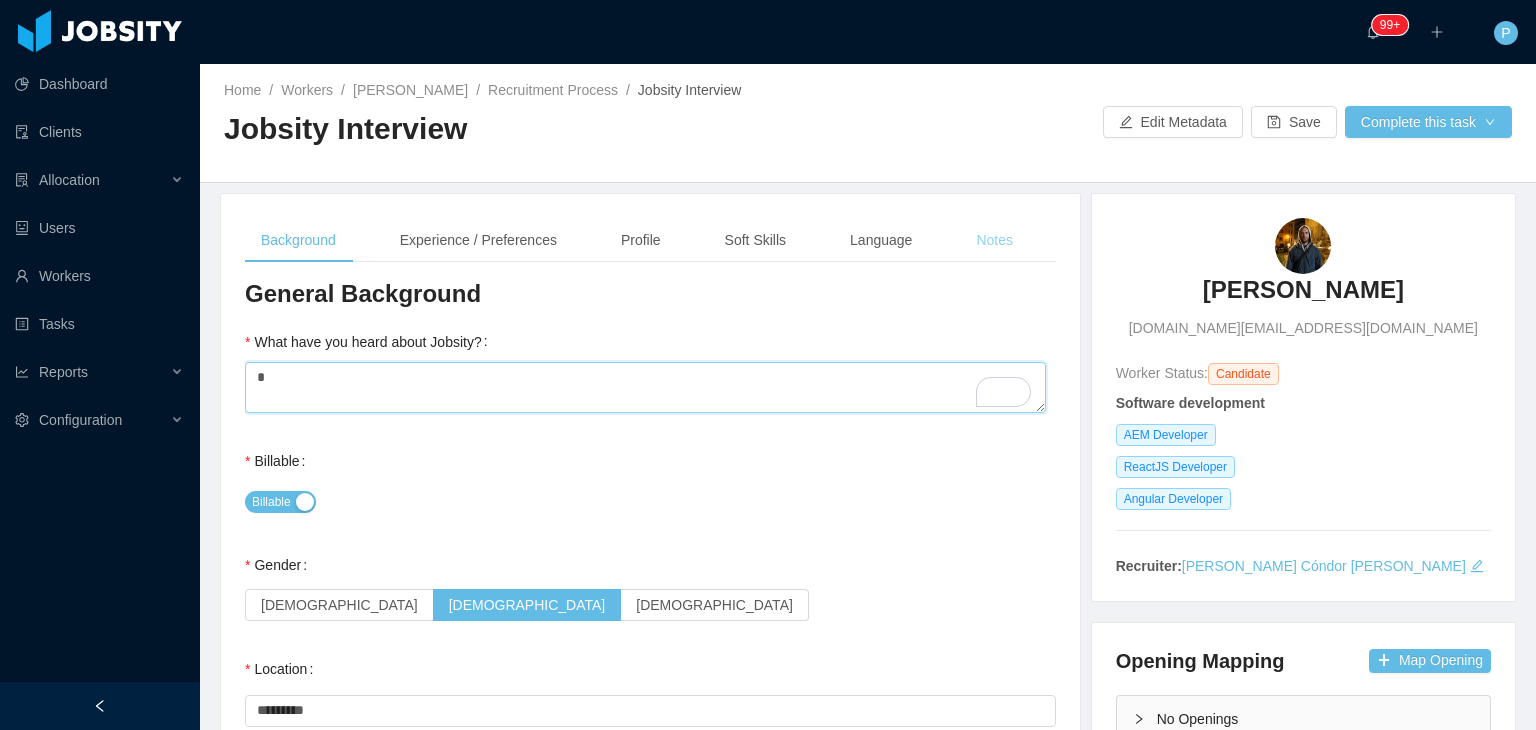 type on "*" 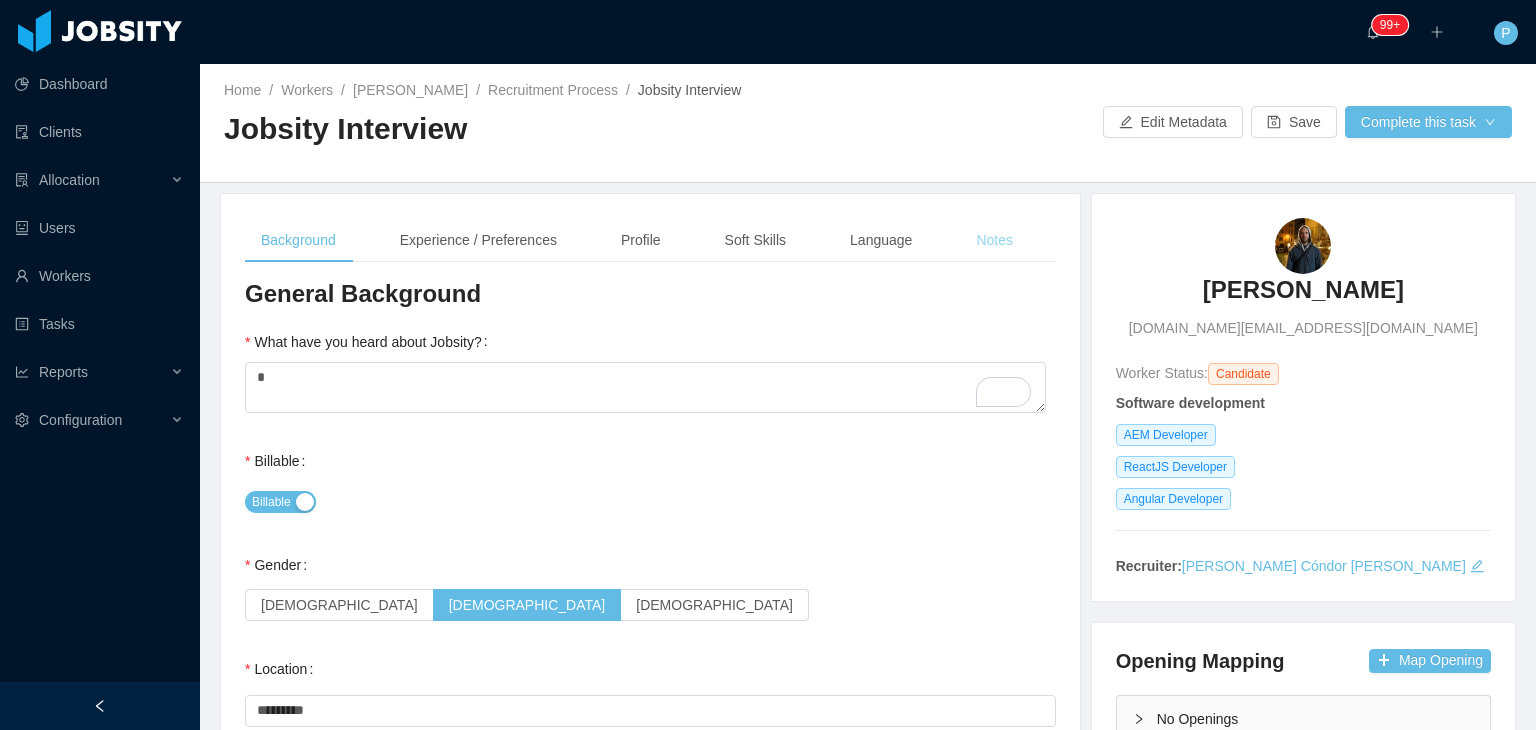 click on "Notes" at bounding box center [994, 240] 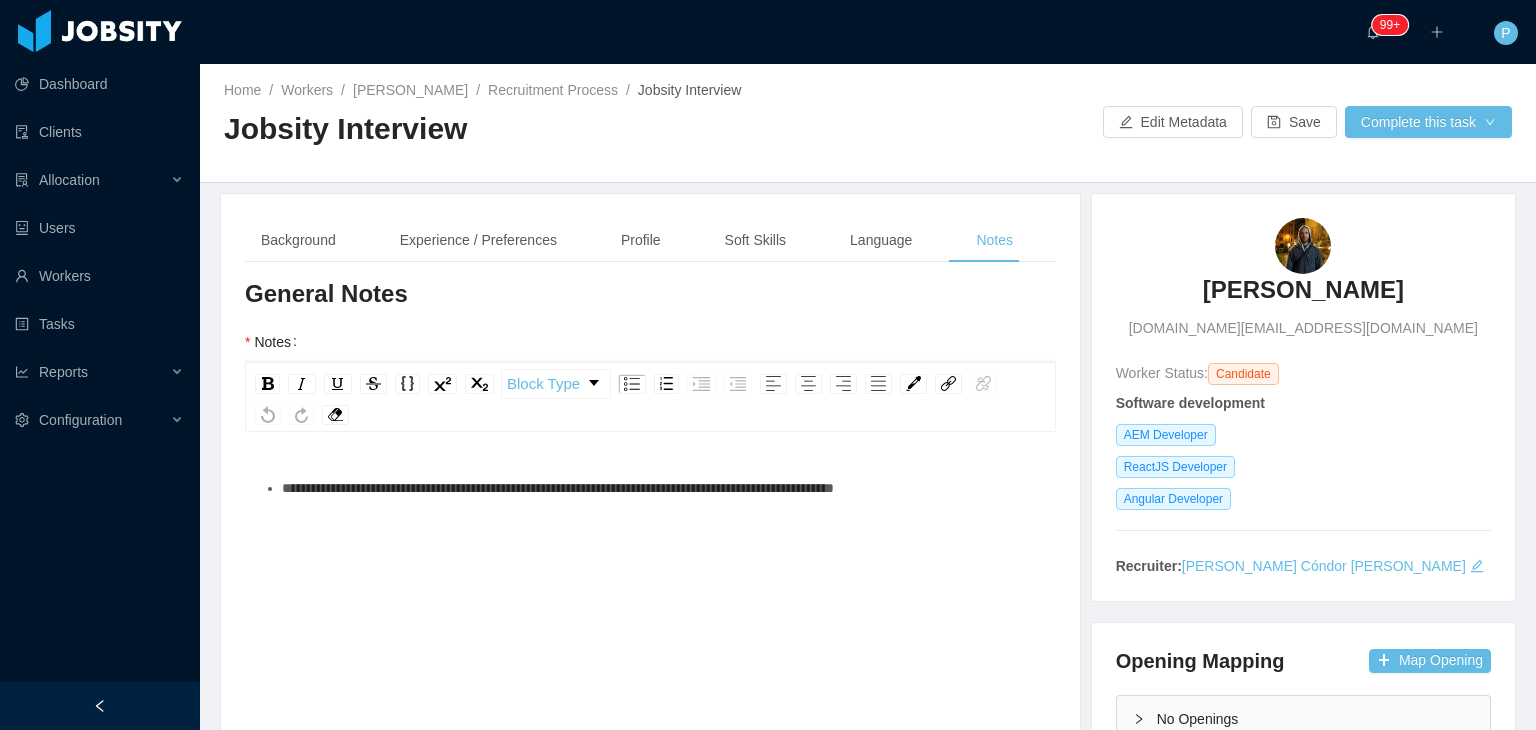 click on "**********" at bounding box center [661, 488] 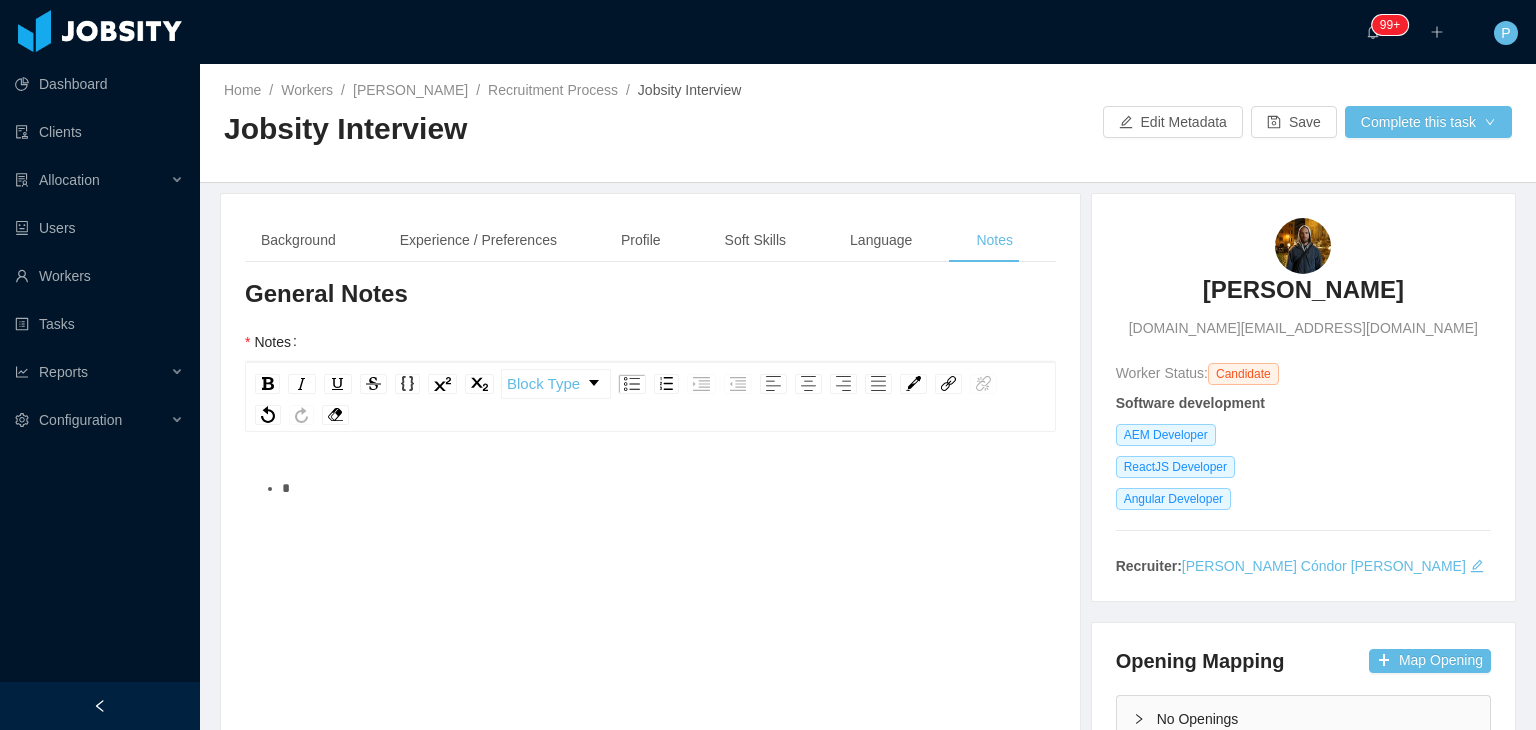 type 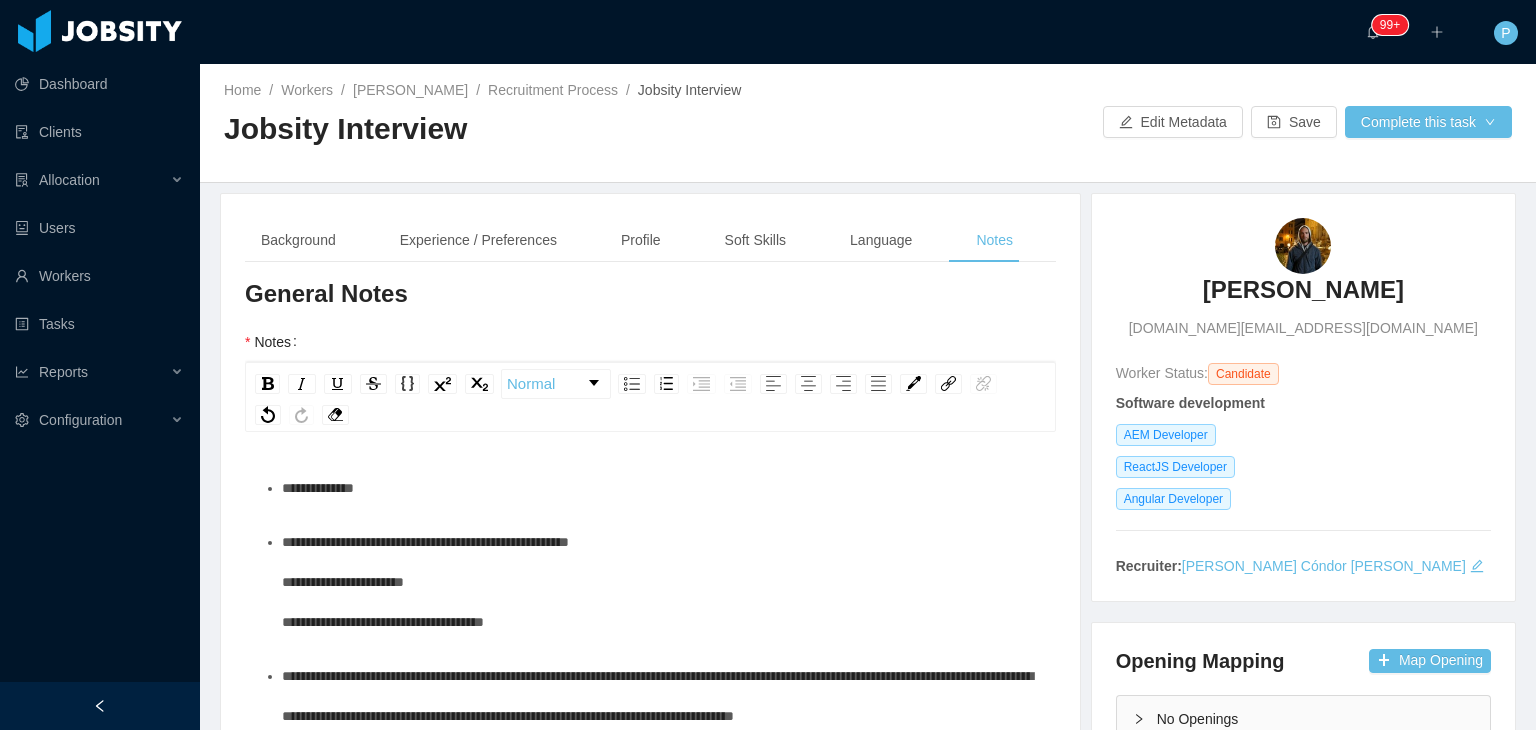 scroll, scrollTop: 588, scrollLeft: 0, axis: vertical 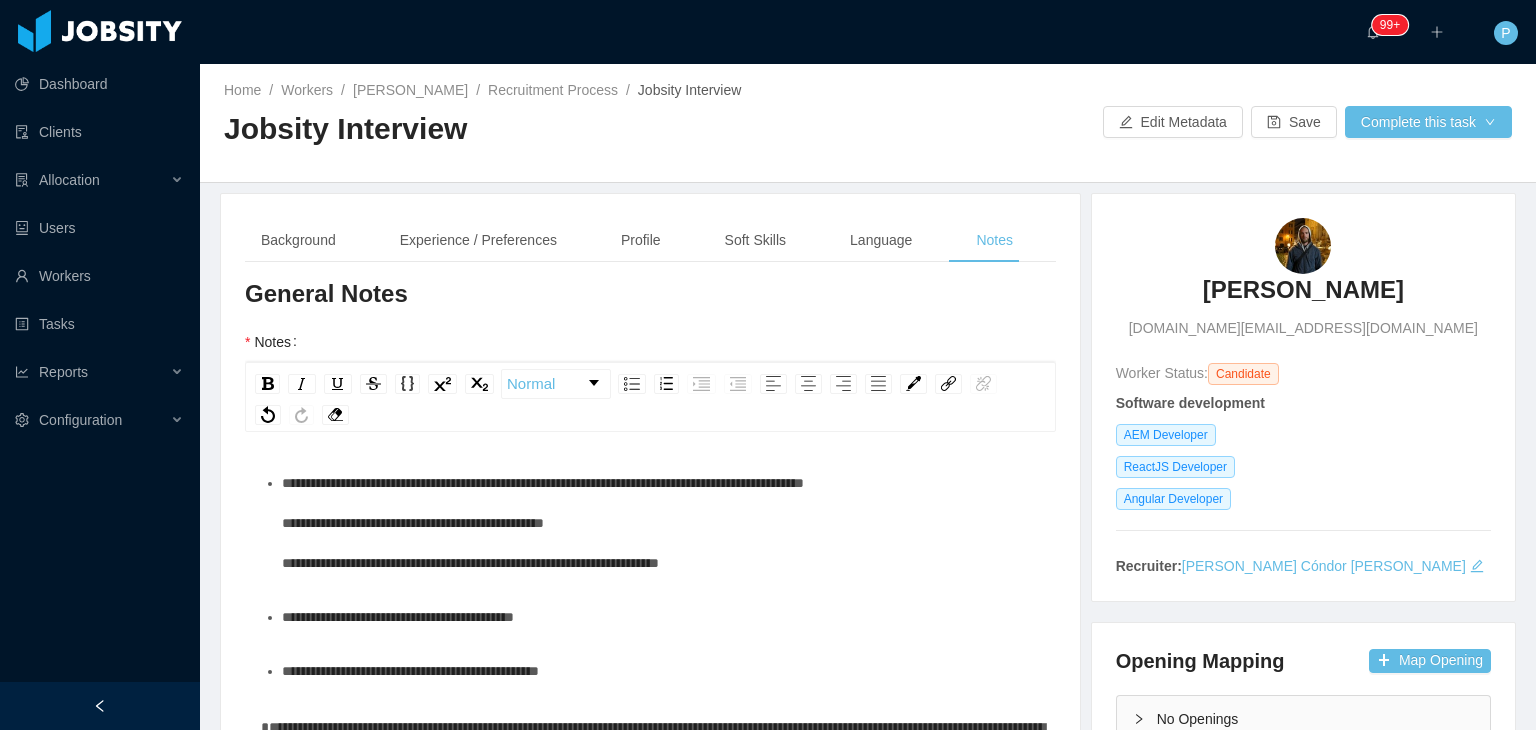 click on "**********" at bounding box center (543, 523) 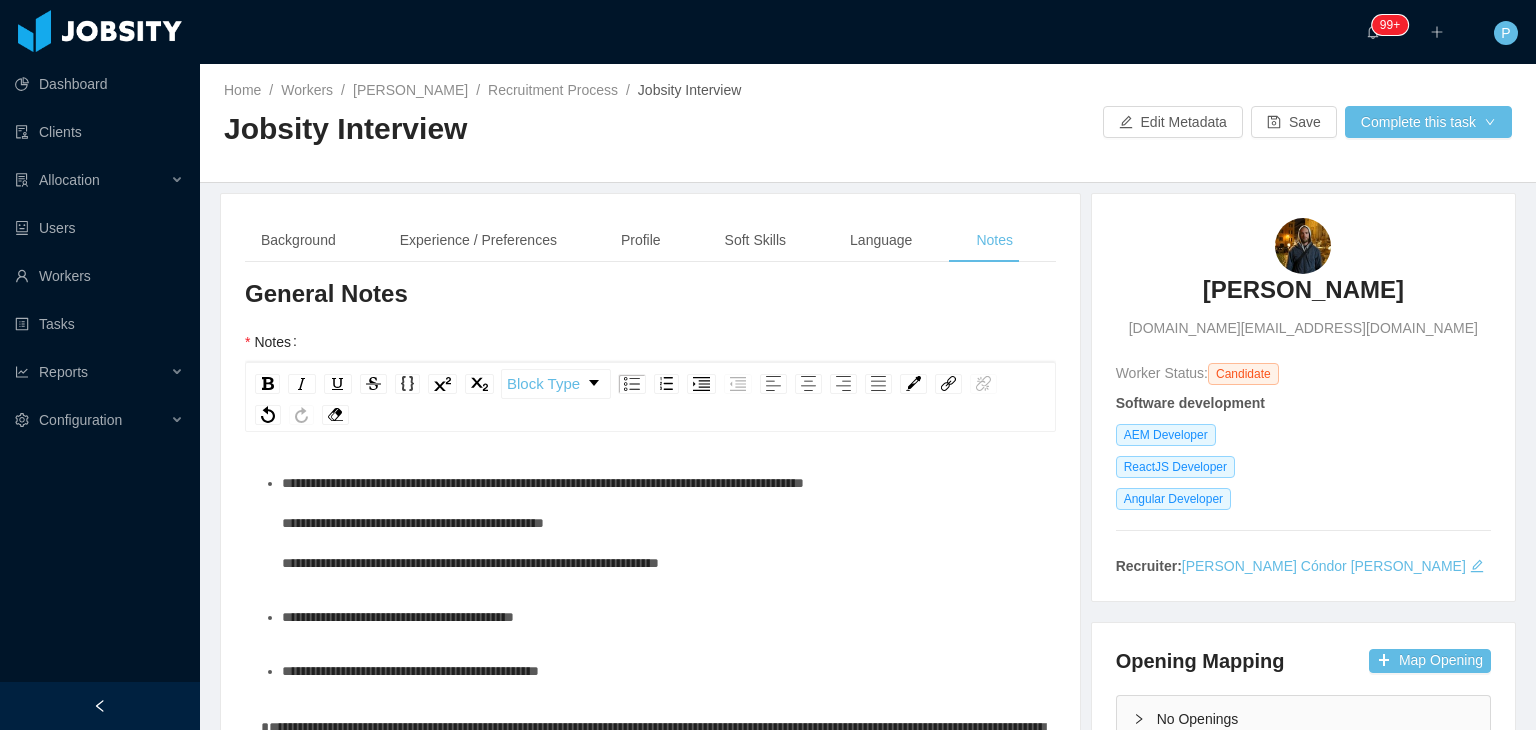 scroll, scrollTop: 551, scrollLeft: 0, axis: vertical 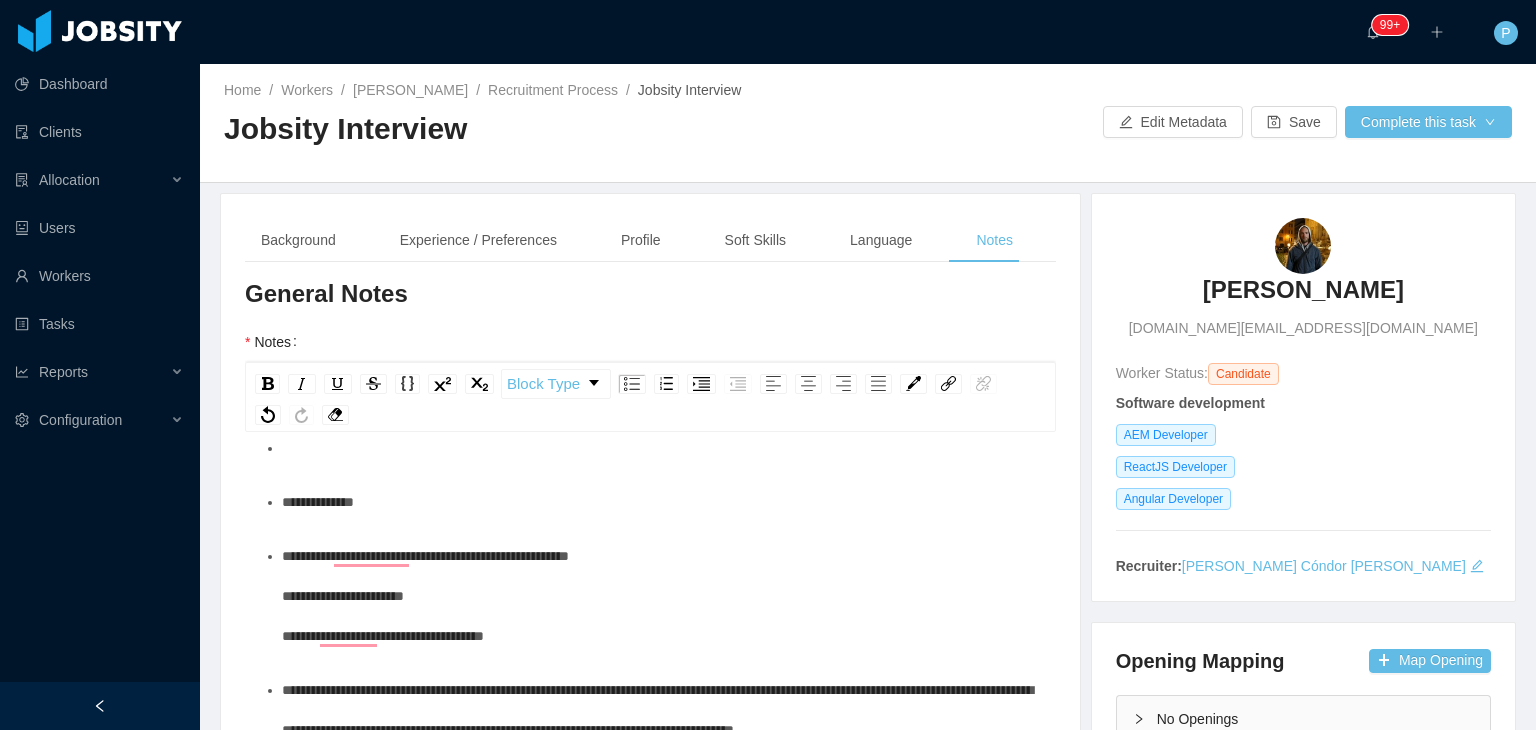 click at bounding box center [661, 448] 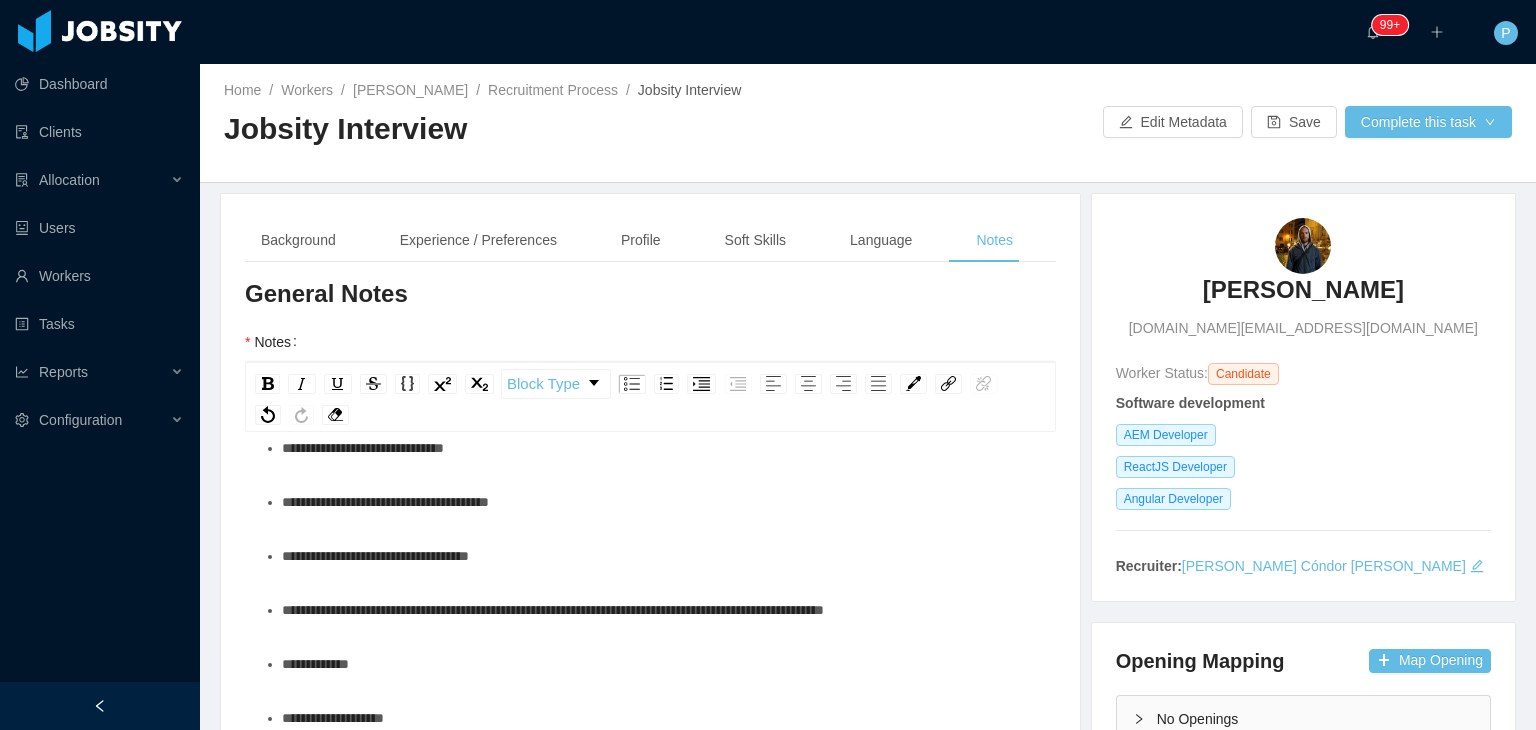click on "**********" at bounding box center [661, 502] 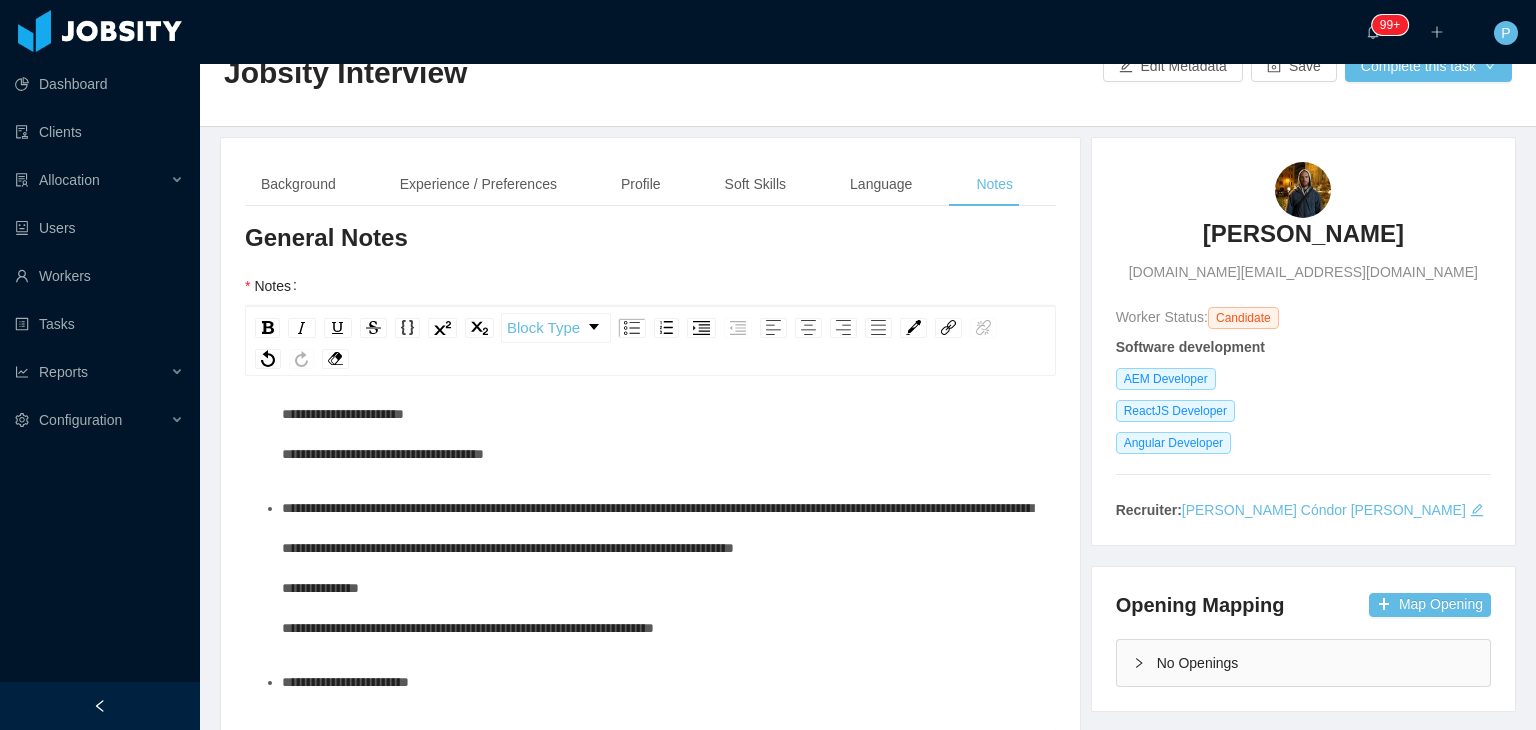 scroll, scrollTop: 652, scrollLeft: 0, axis: vertical 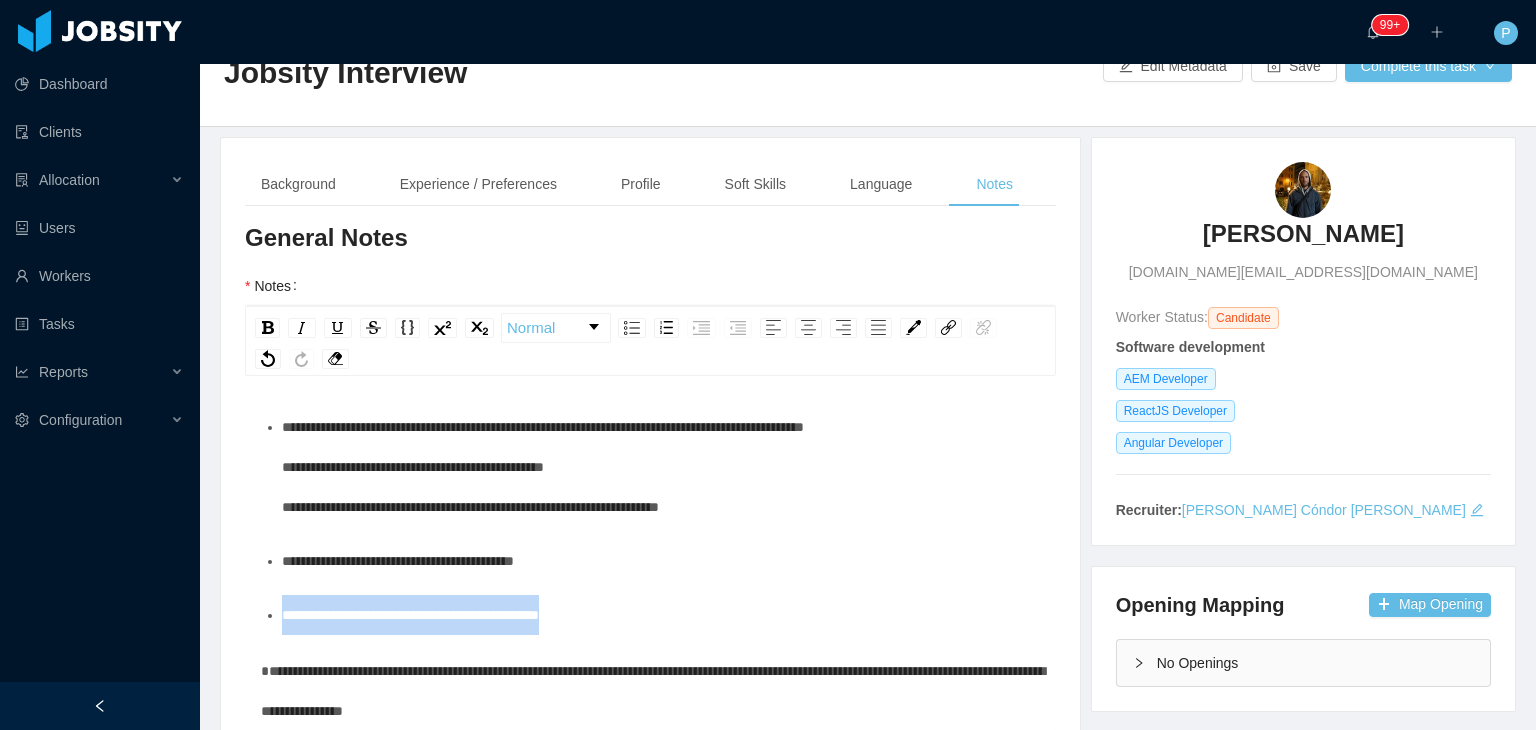 drag, startPoint x: 624, startPoint y: 630, endPoint x: 277, endPoint y: 637, distance: 347.0706 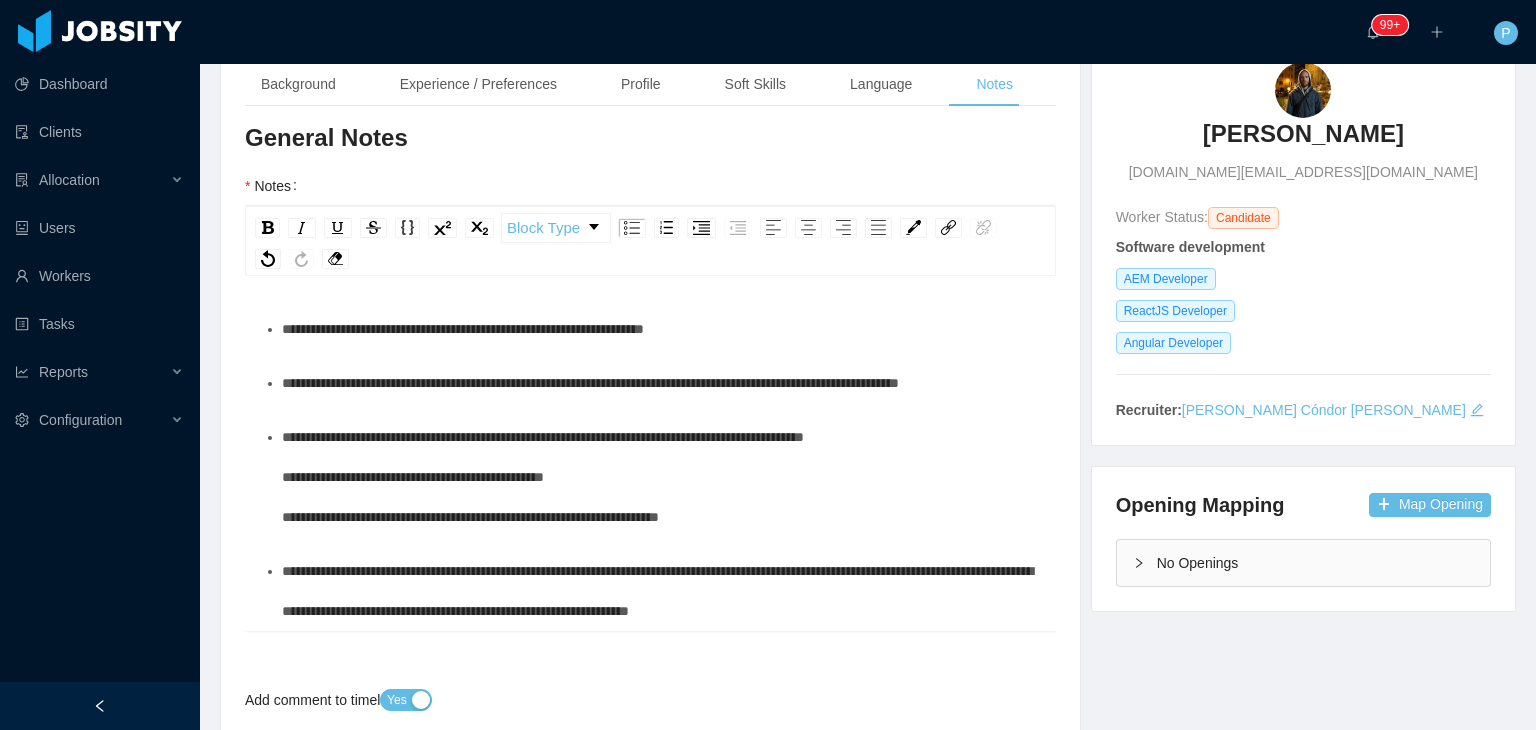 click on "**********" at bounding box center (651, 19) 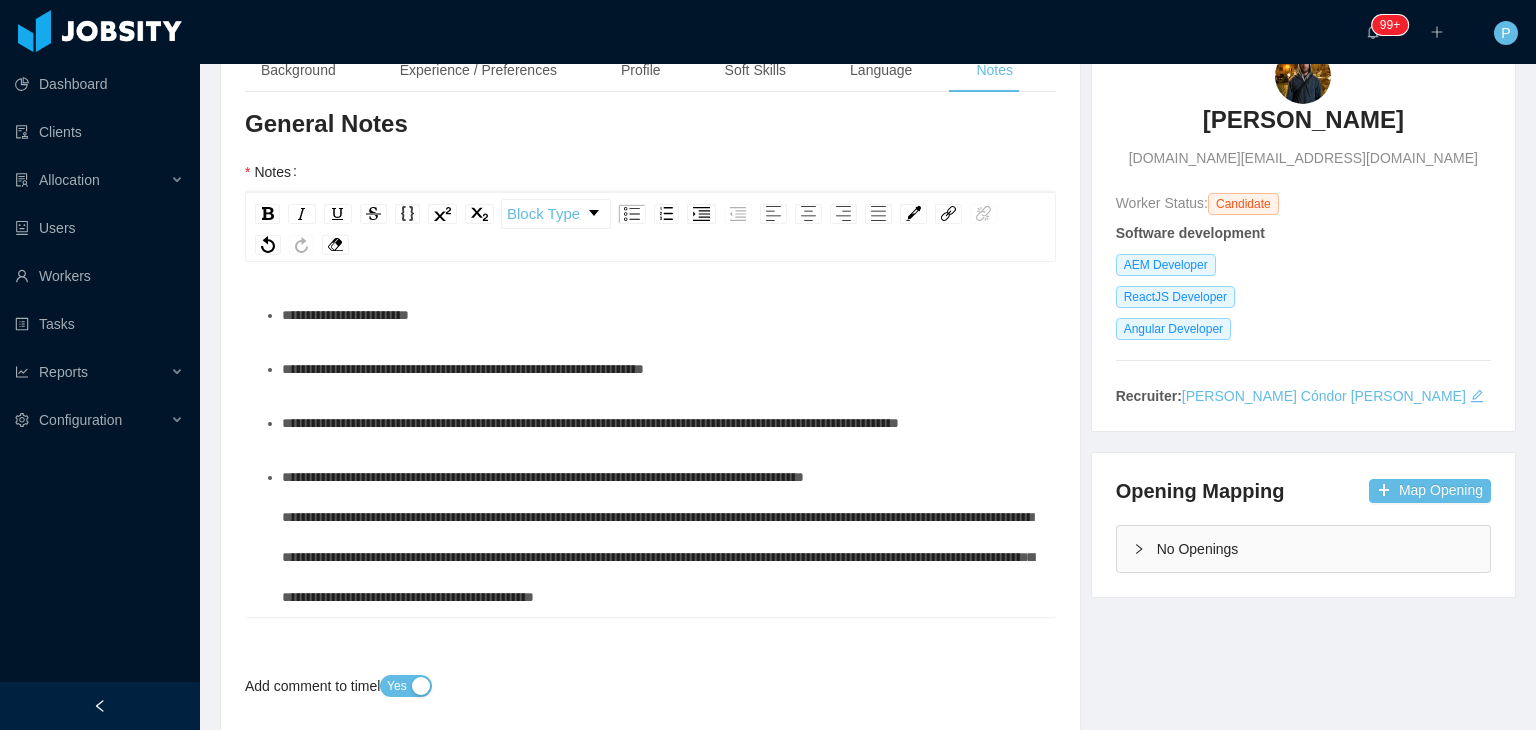 click on "**********" at bounding box center [651, 32] 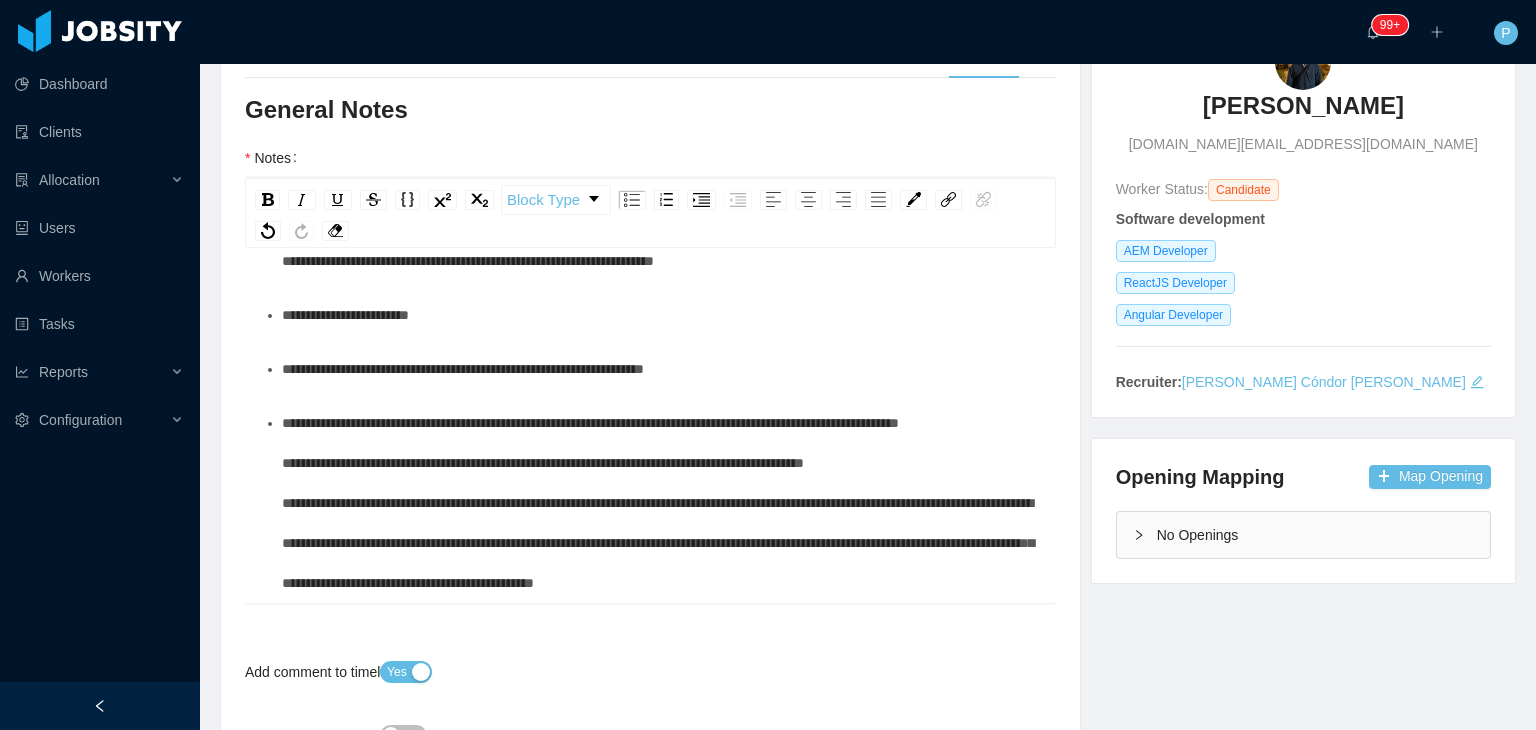 click on "**********" at bounding box center (661, 503) 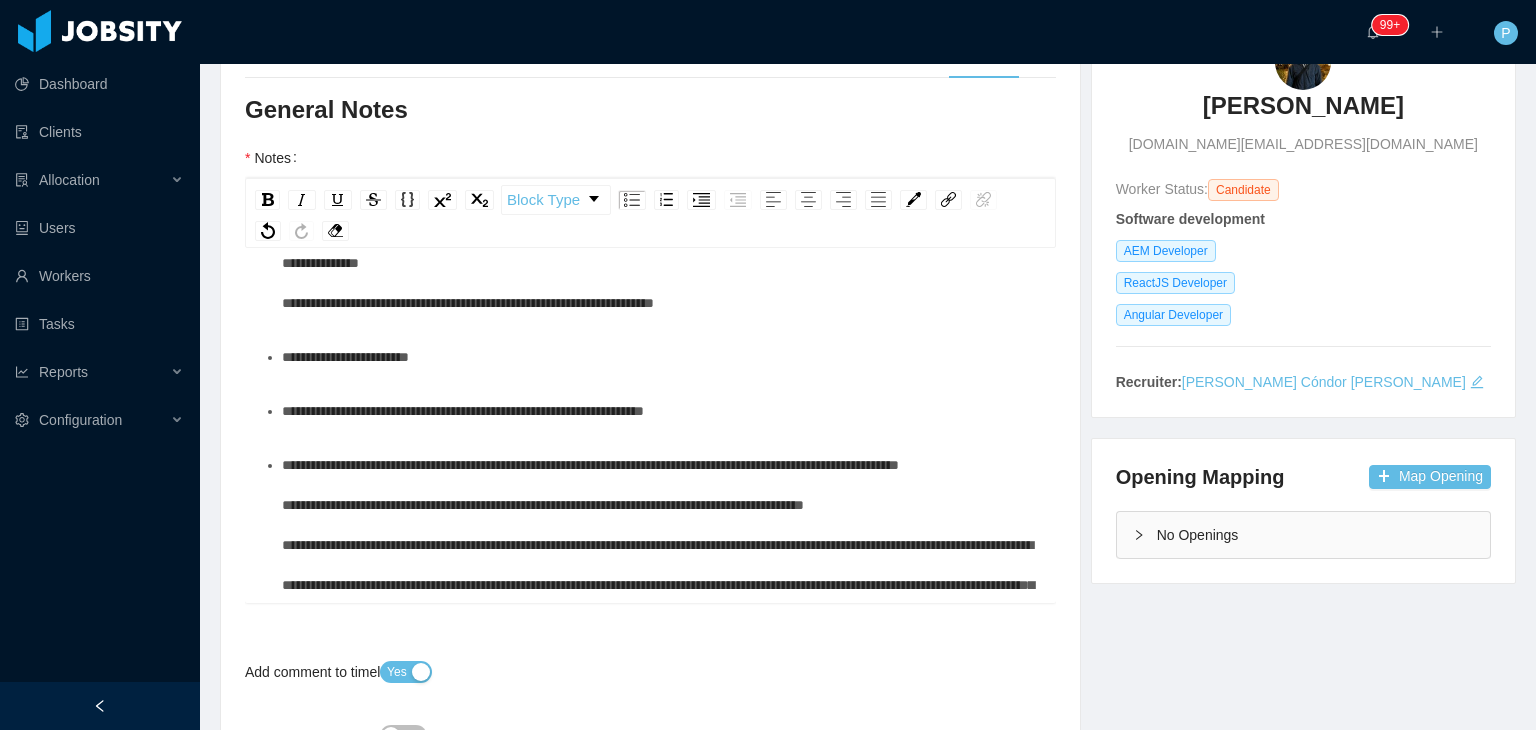 click on "**********" at bounding box center (661, 357) 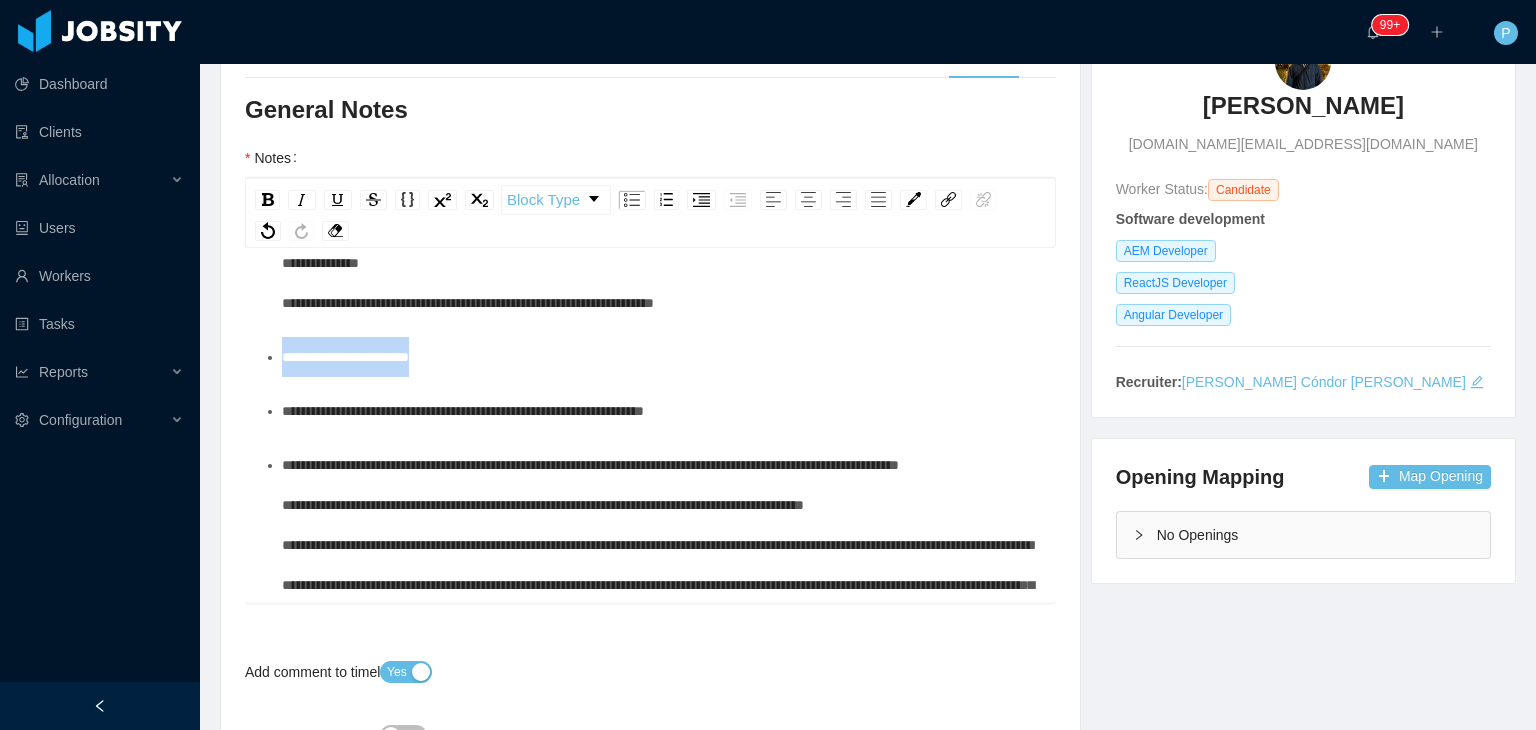 drag, startPoint x: 476, startPoint y: 399, endPoint x: 281, endPoint y: 401, distance: 195.01025 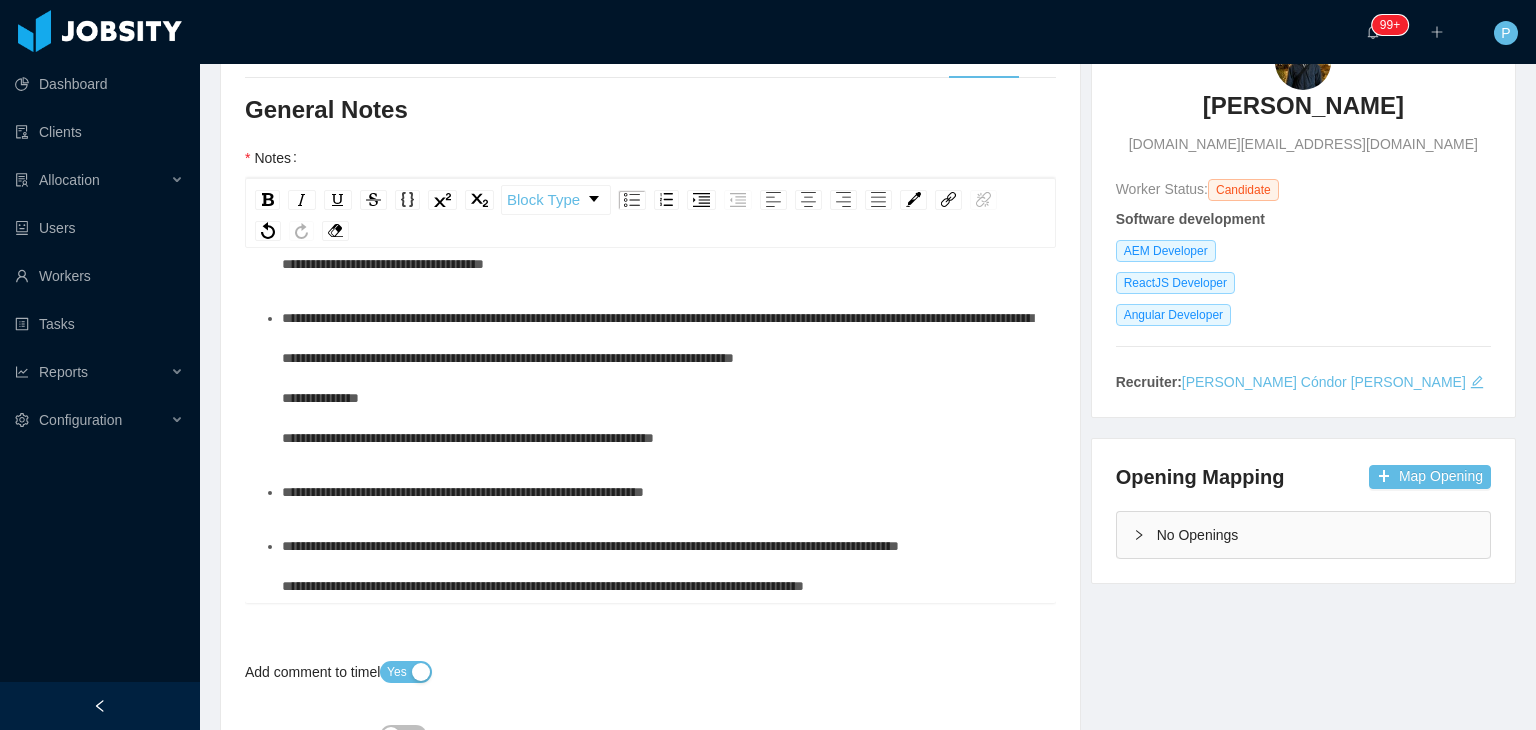 click on "**********" at bounding box center [661, 378] 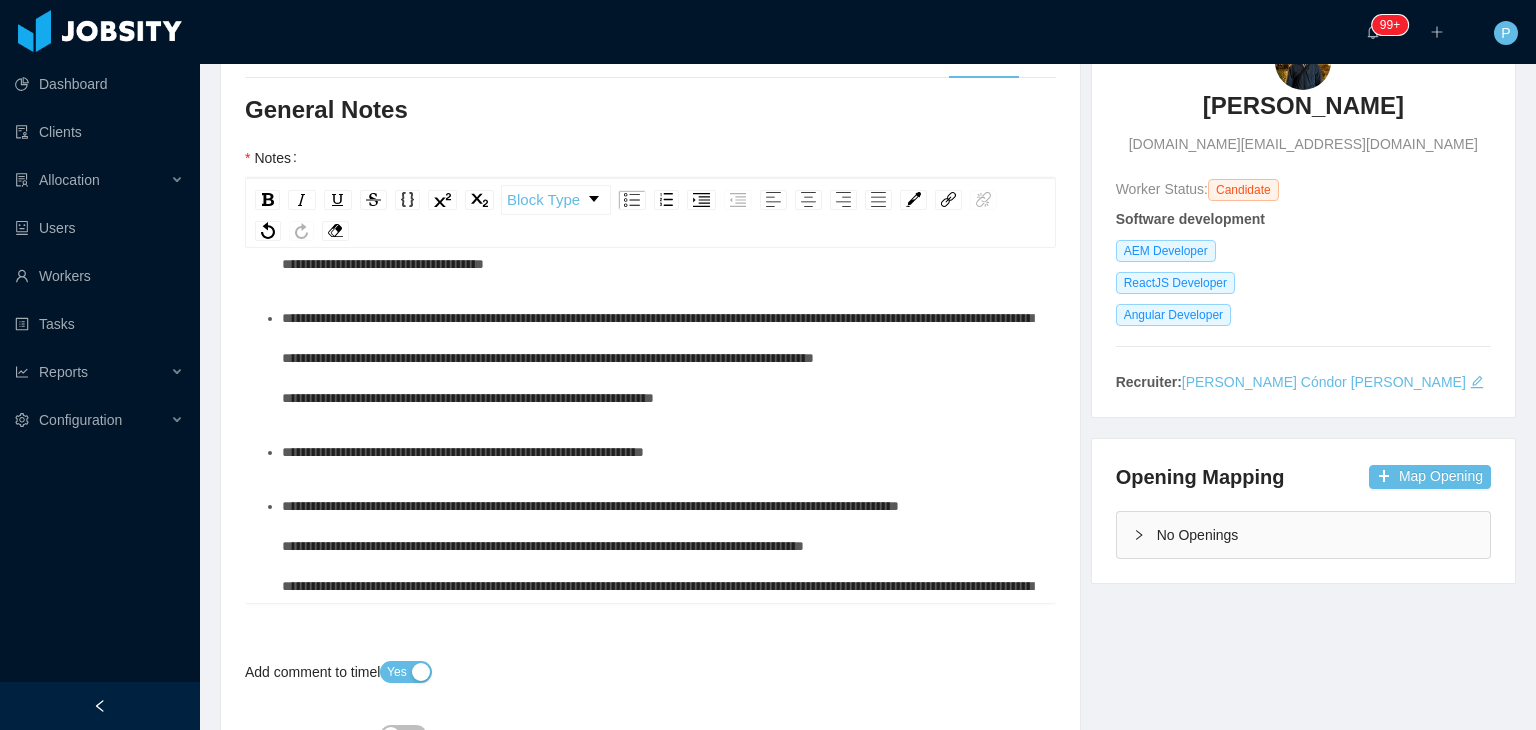 click on "**********" at bounding box center (661, 358) 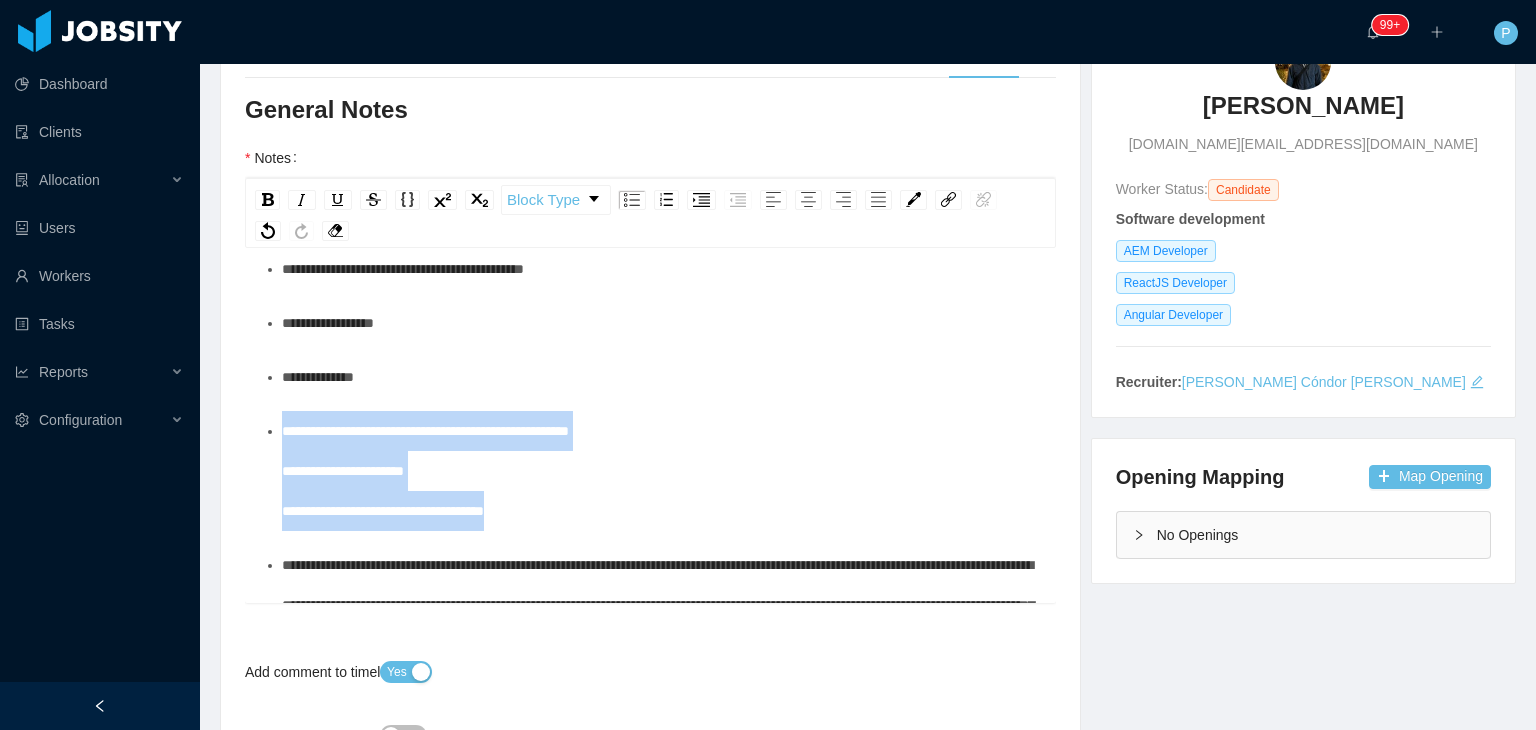 drag, startPoint x: 570, startPoint y: 517, endPoint x: 283, endPoint y: 438, distance: 297.67432 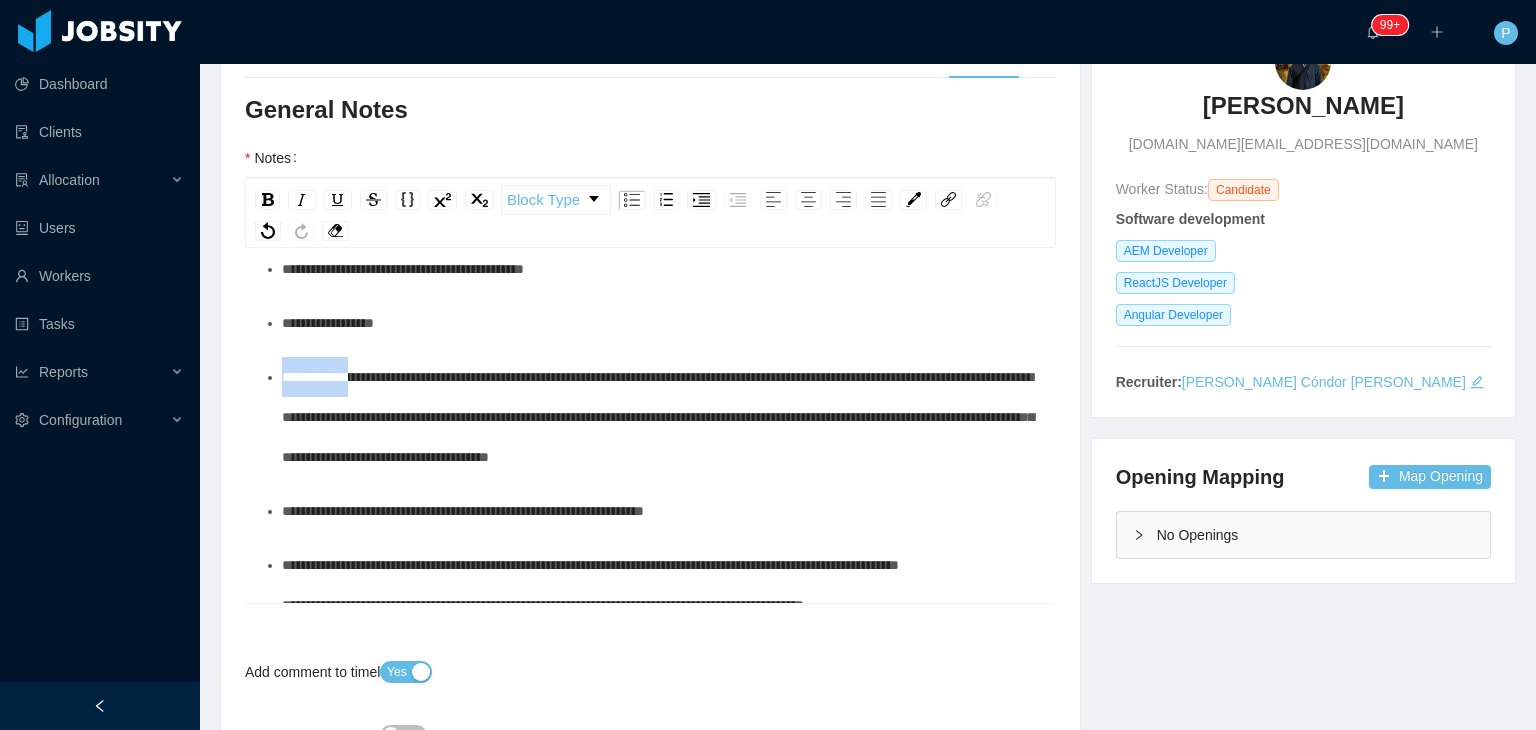 drag, startPoint x: 365, startPoint y: 379, endPoint x: 281, endPoint y: 382, distance: 84.05355 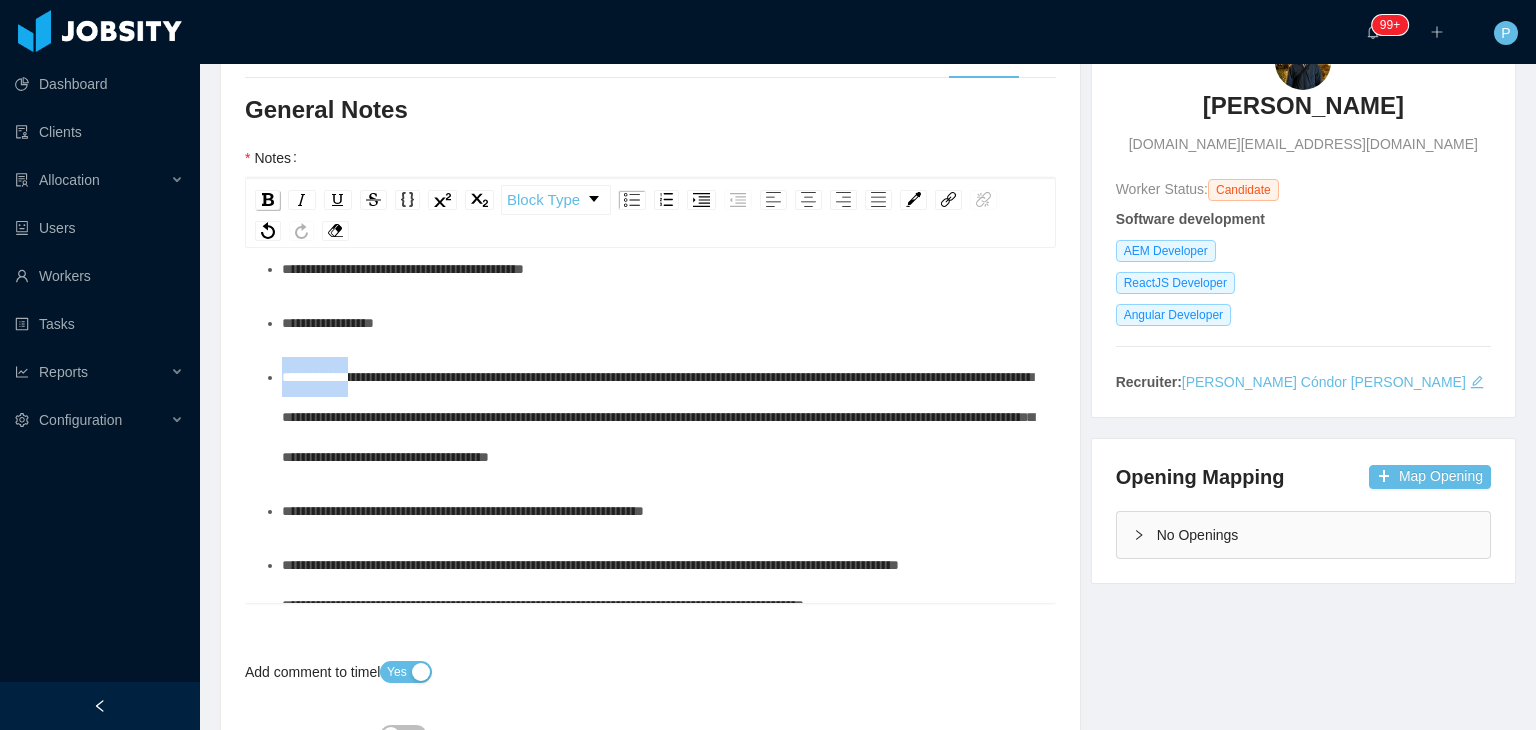 click at bounding box center [267, 200] 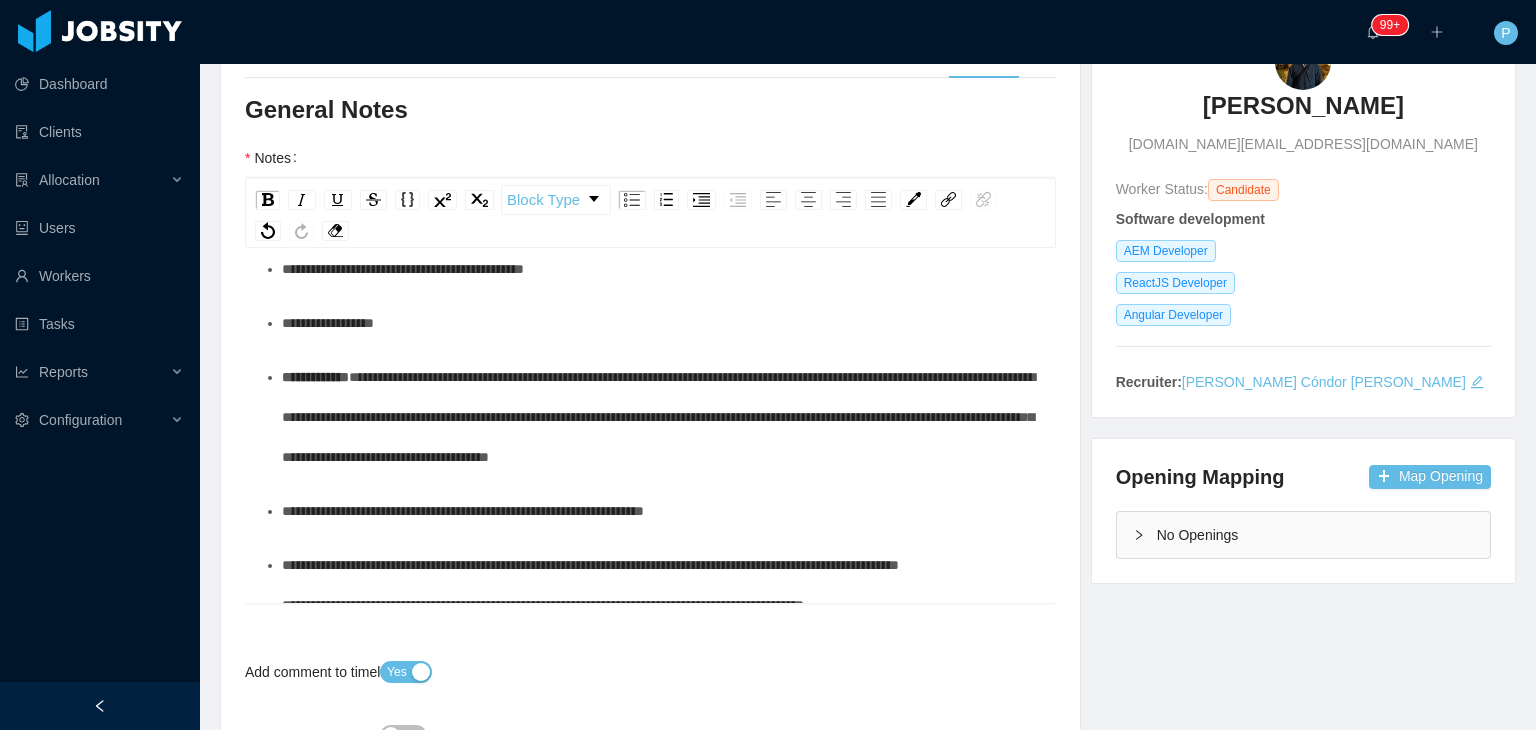 click on "**********" at bounding box center [661, 417] 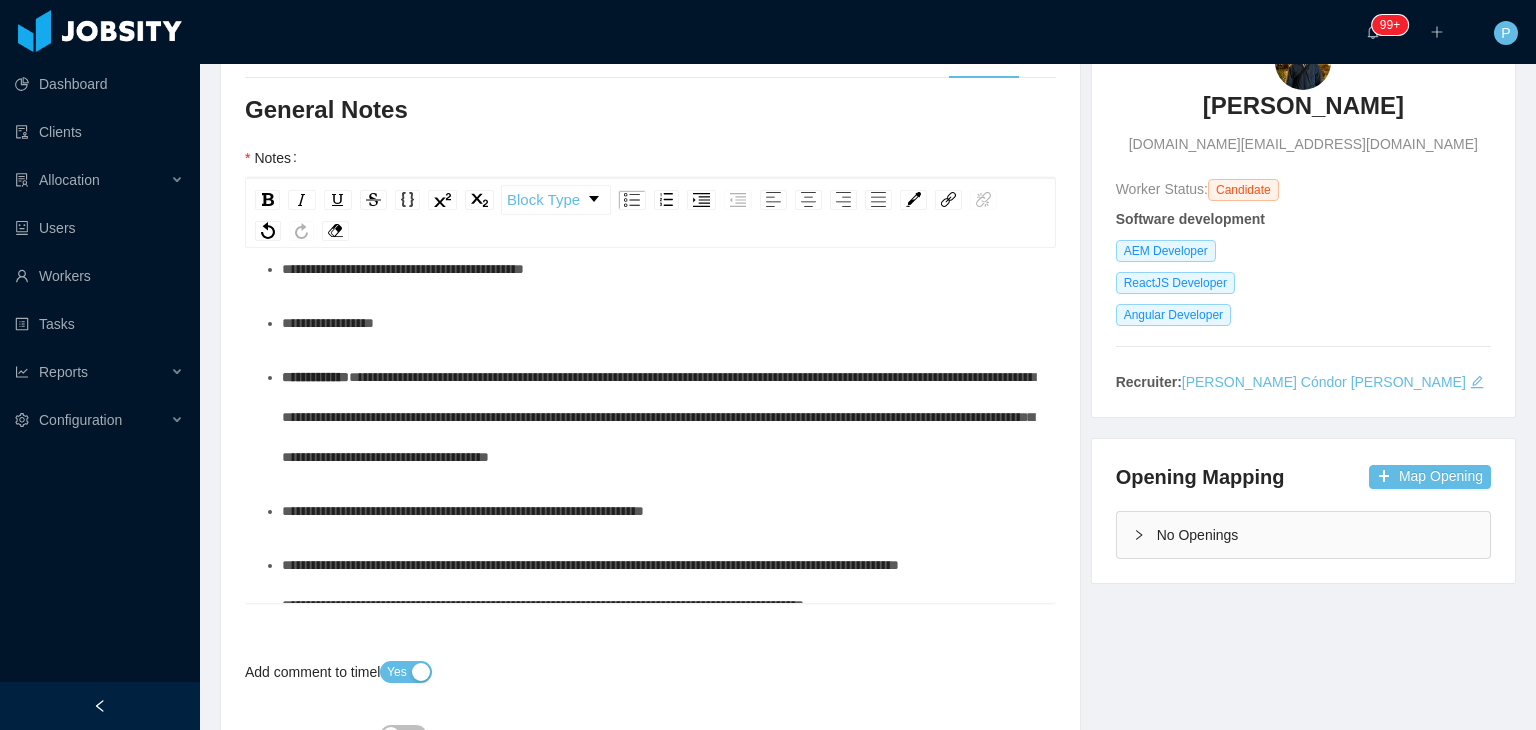 click on "**********" at bounding box center [658, 417] 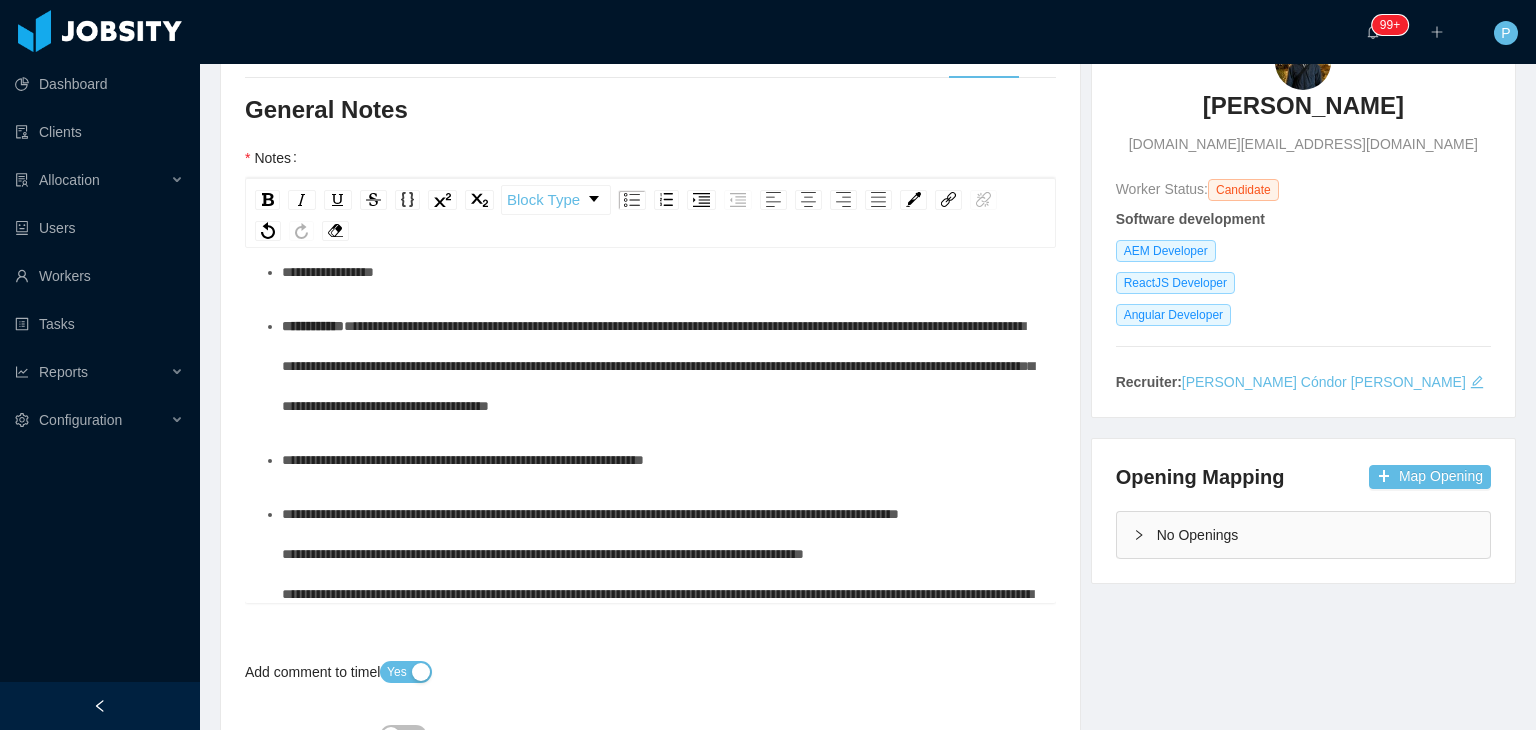 click on "**********" at bounding box center [651, 257] 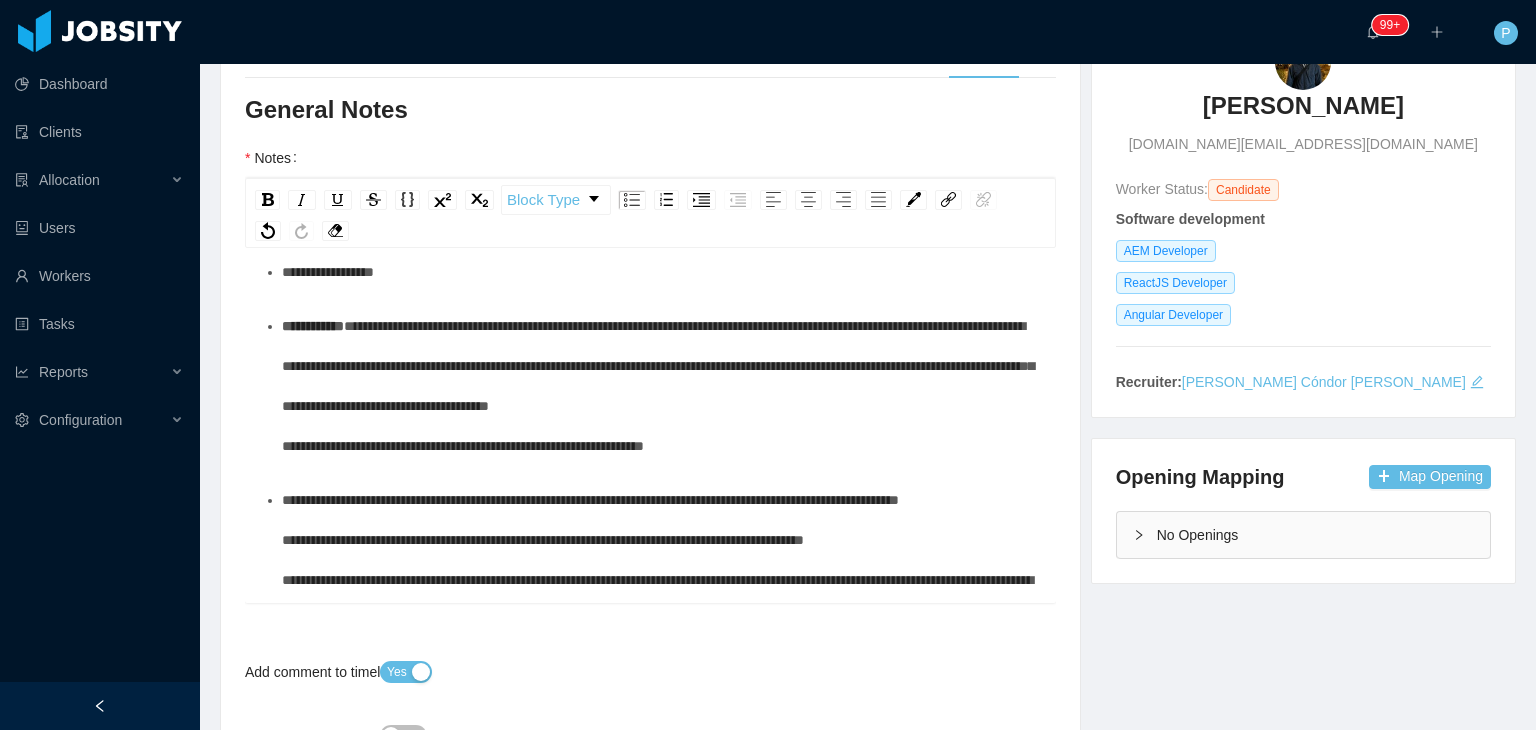 click on "**********" at bounding box center [658, 580] 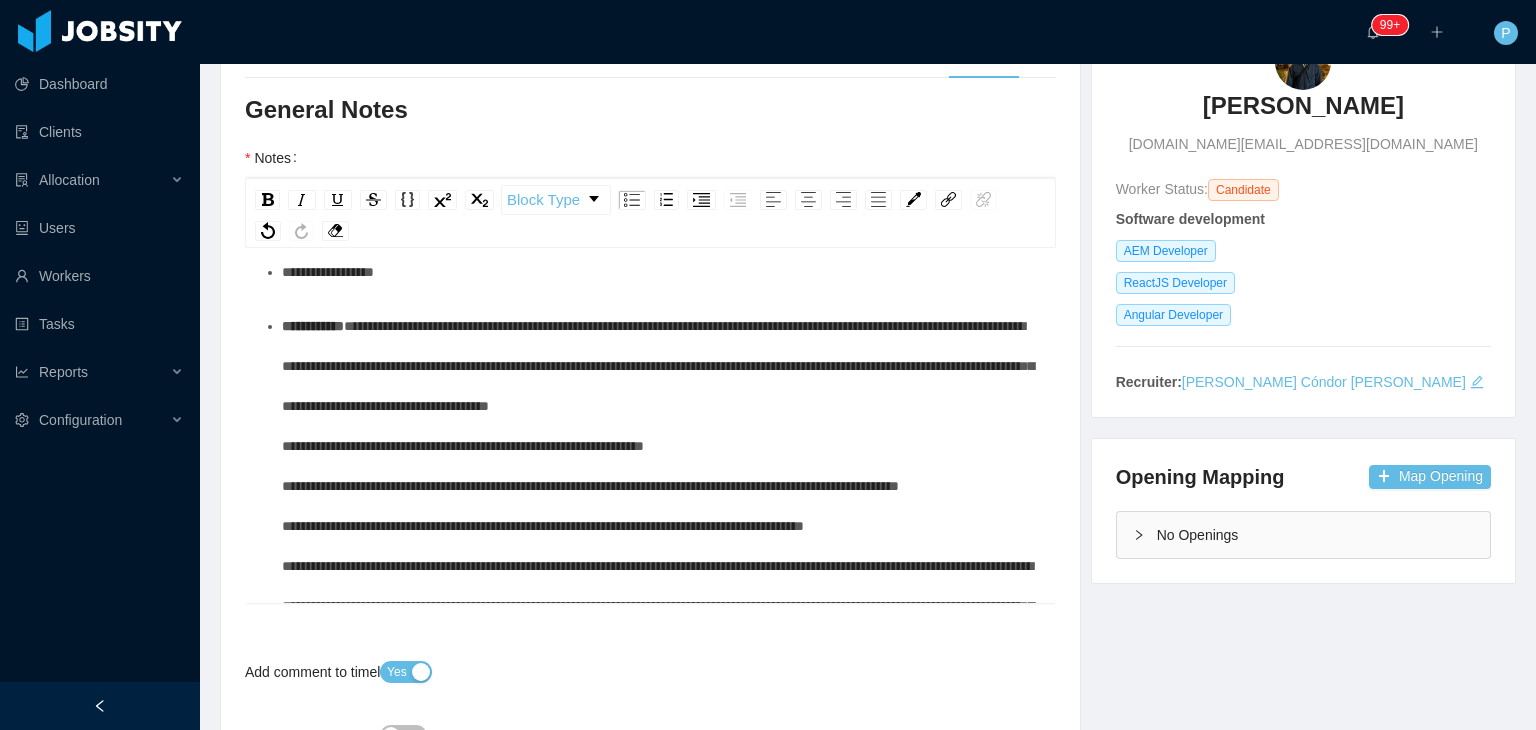 scroll, scrollTop: 540, scrollLeft: 0, axis: vertical 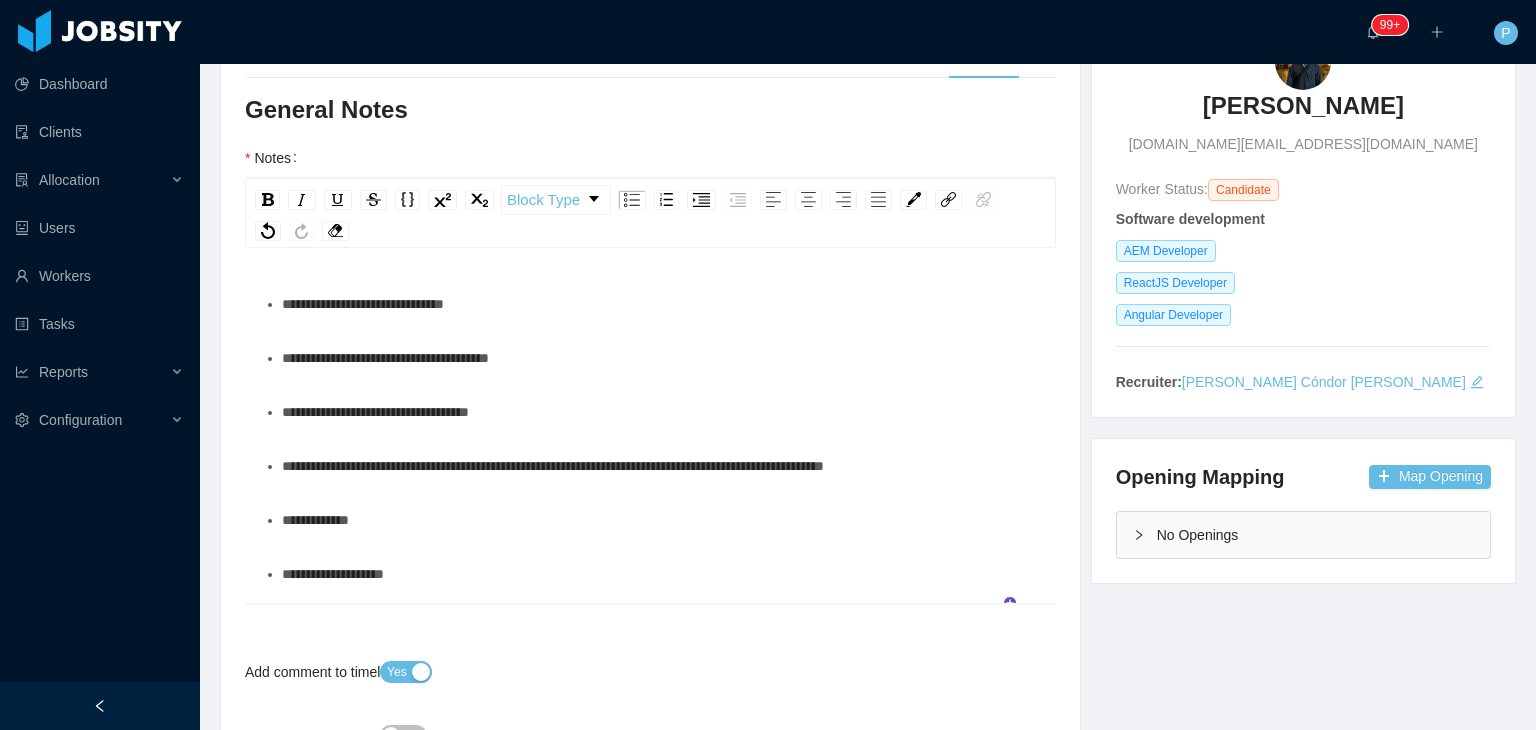 click on "**********" at bounding box center (661, 358) 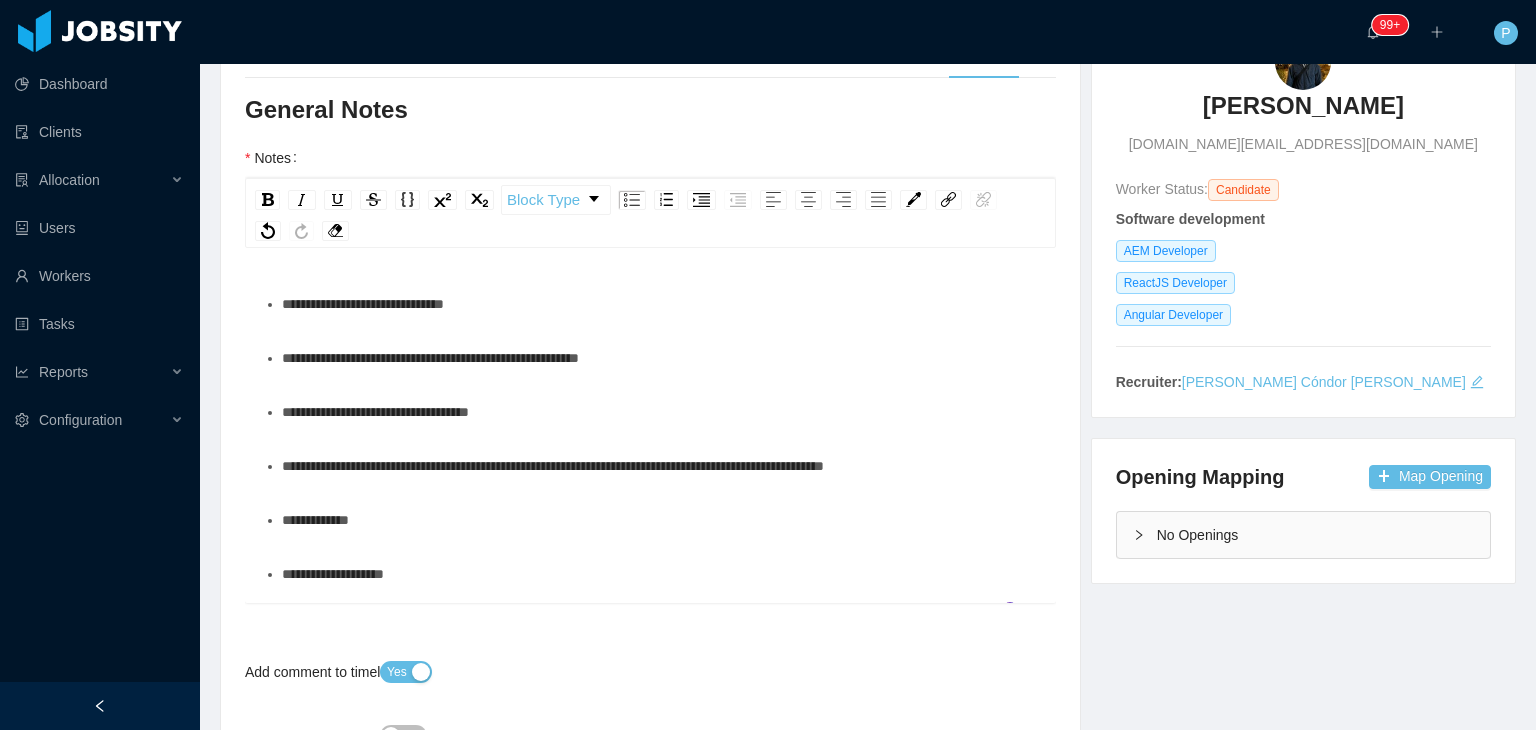 click on "No Openings" at bounding box center (1303, 535) 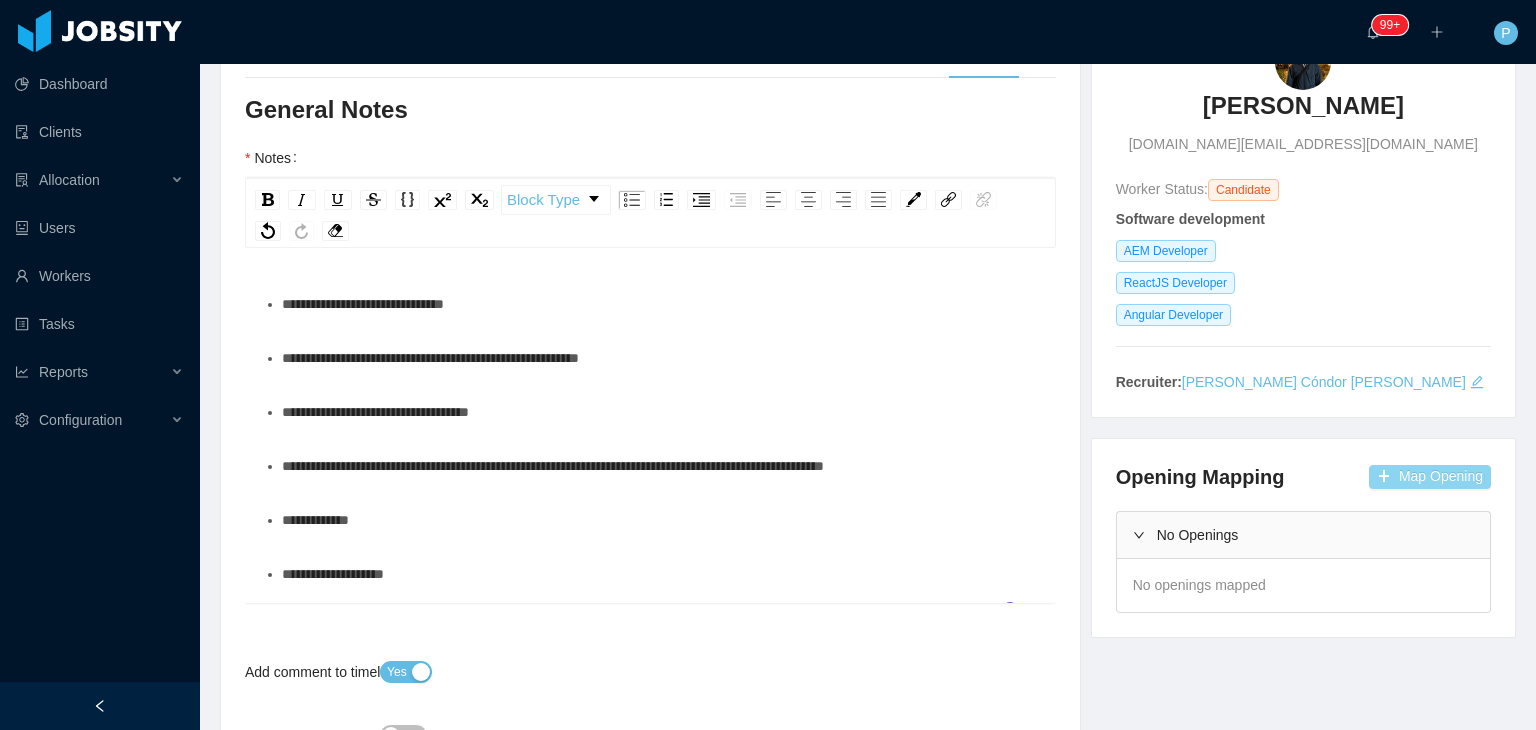 click on "Map Opening" at bounding box center [1430, 477] 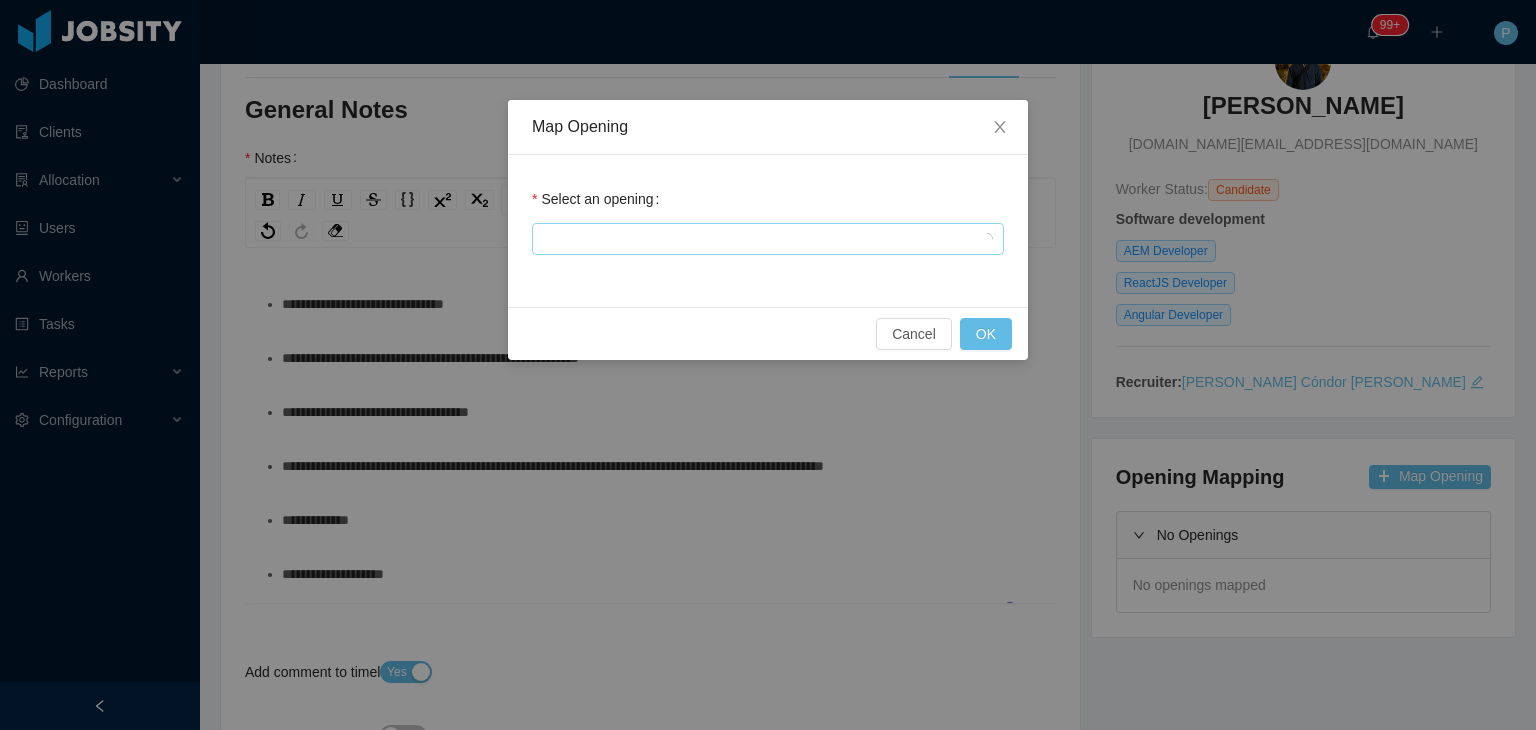 click at bounding box center [765, 239] 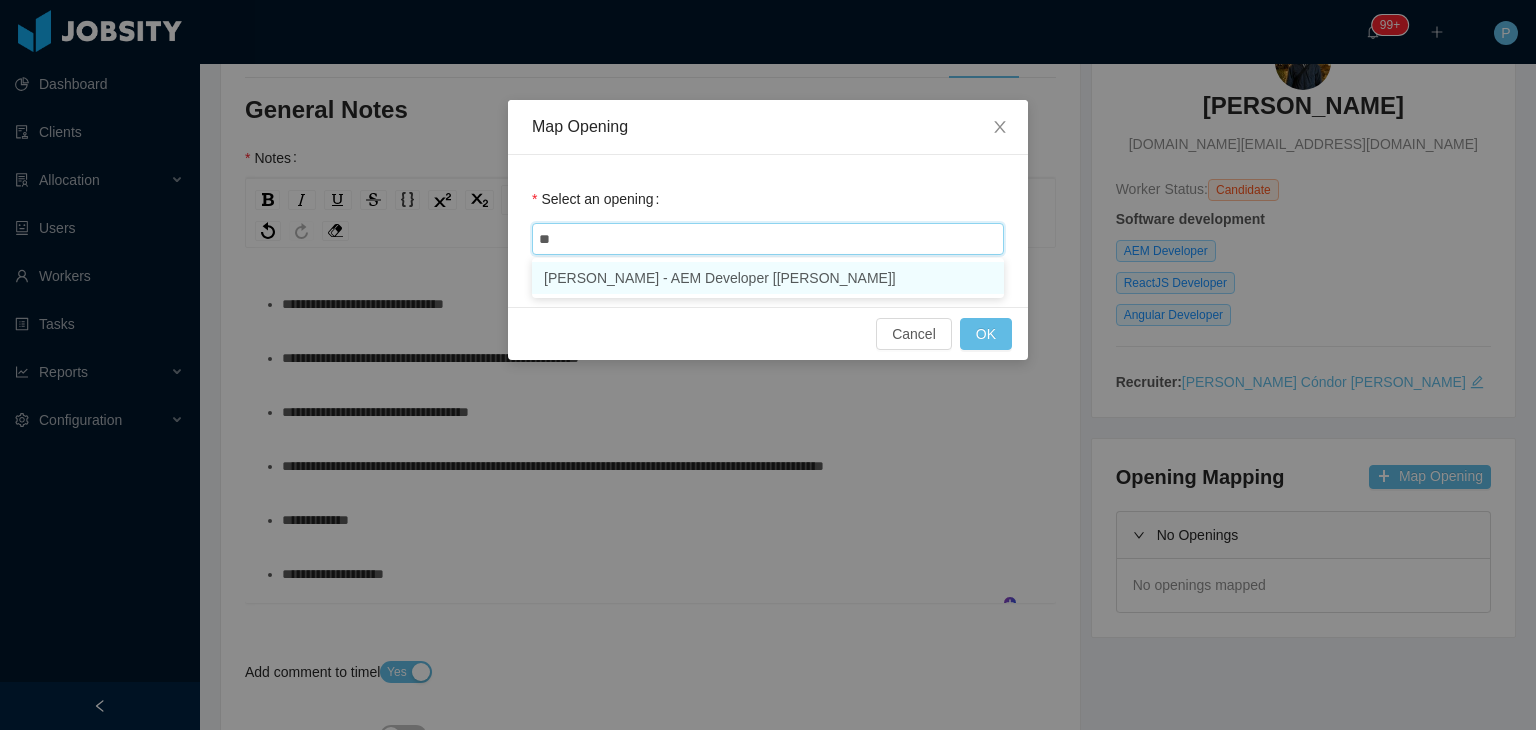type on "***" 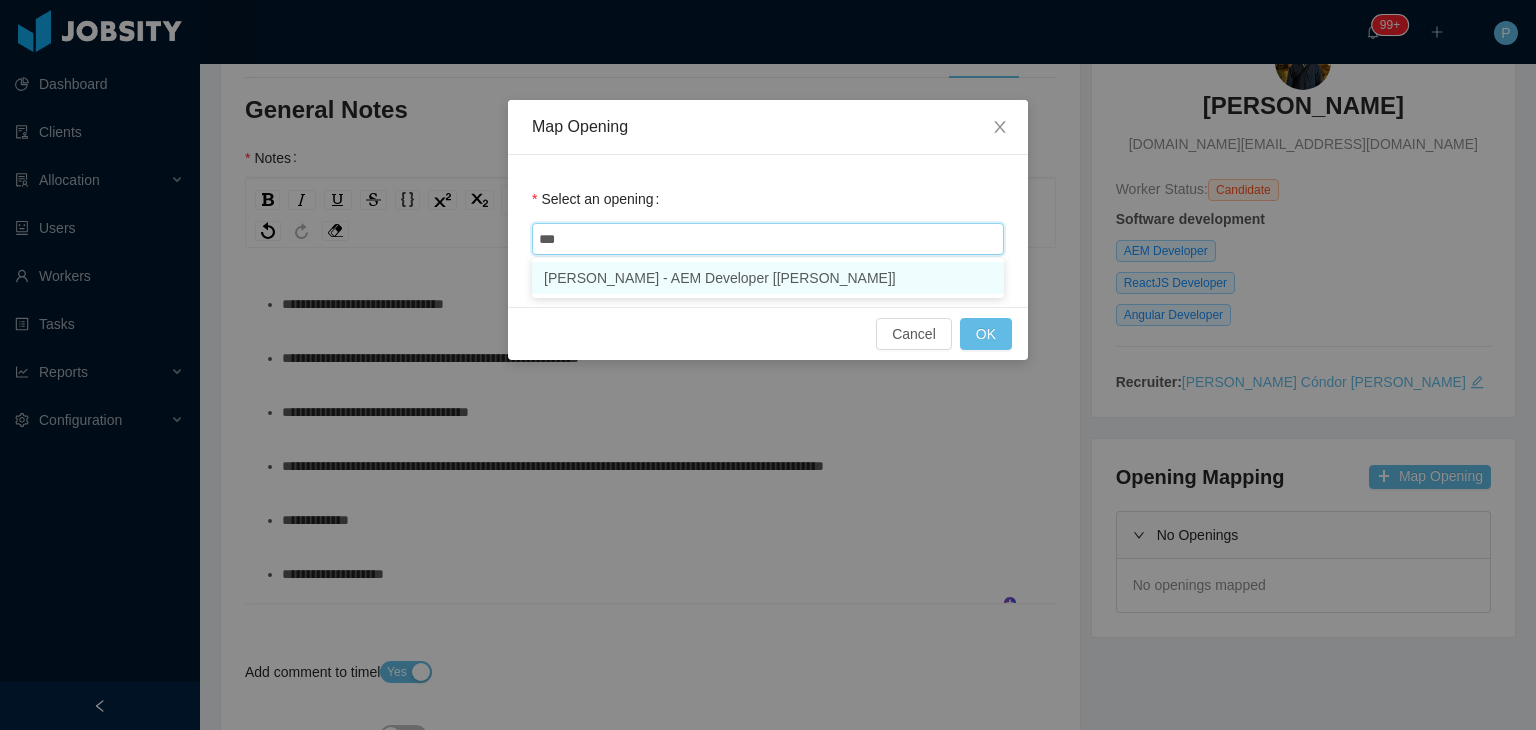 type 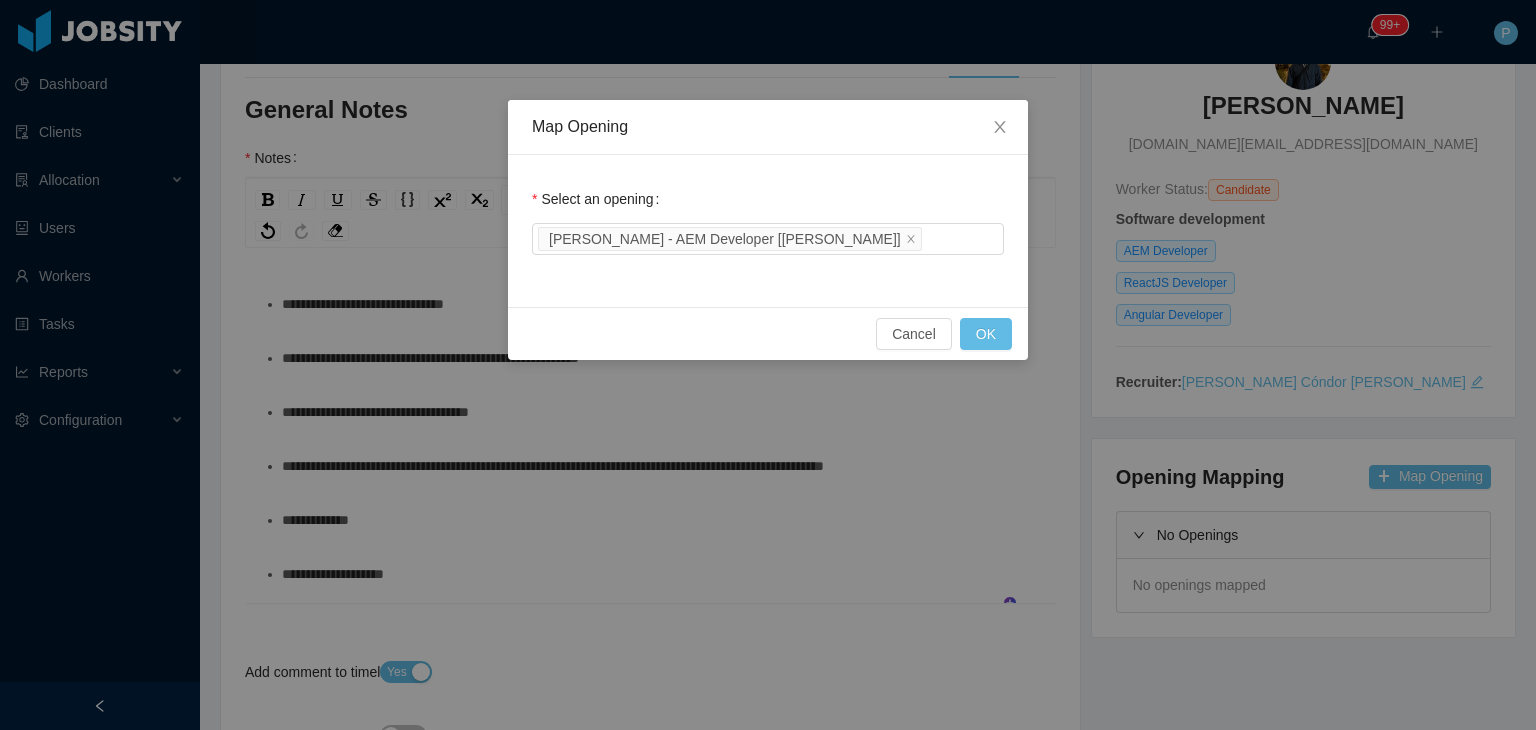 click on "Cancel OK" at bounding box center [768, 333] 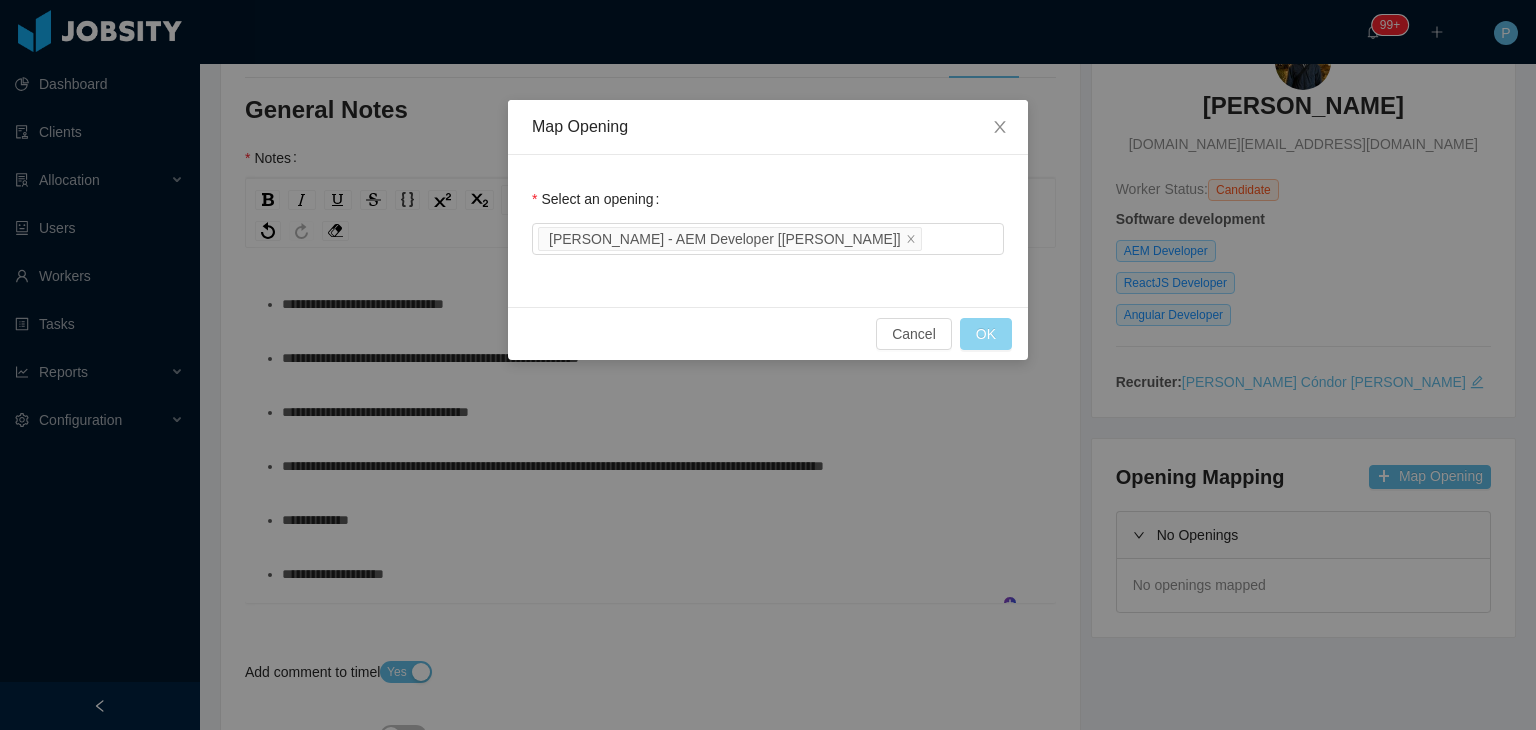 click on "OK" at bounding box center [986, 334] 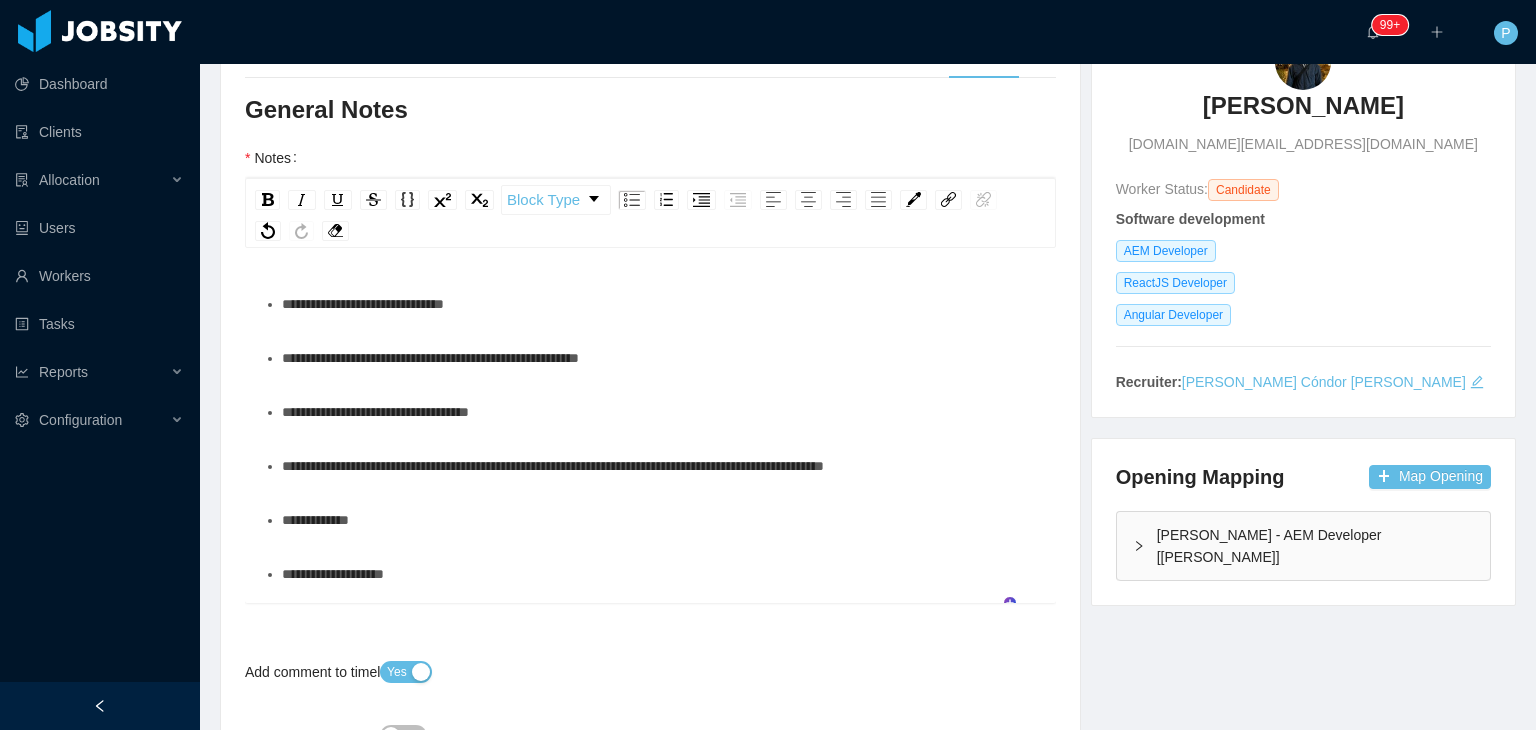 click on "[PERSON_NAME] - AEM Developer [[PERSON_NAME]]" at bounding box center [1303, 546] 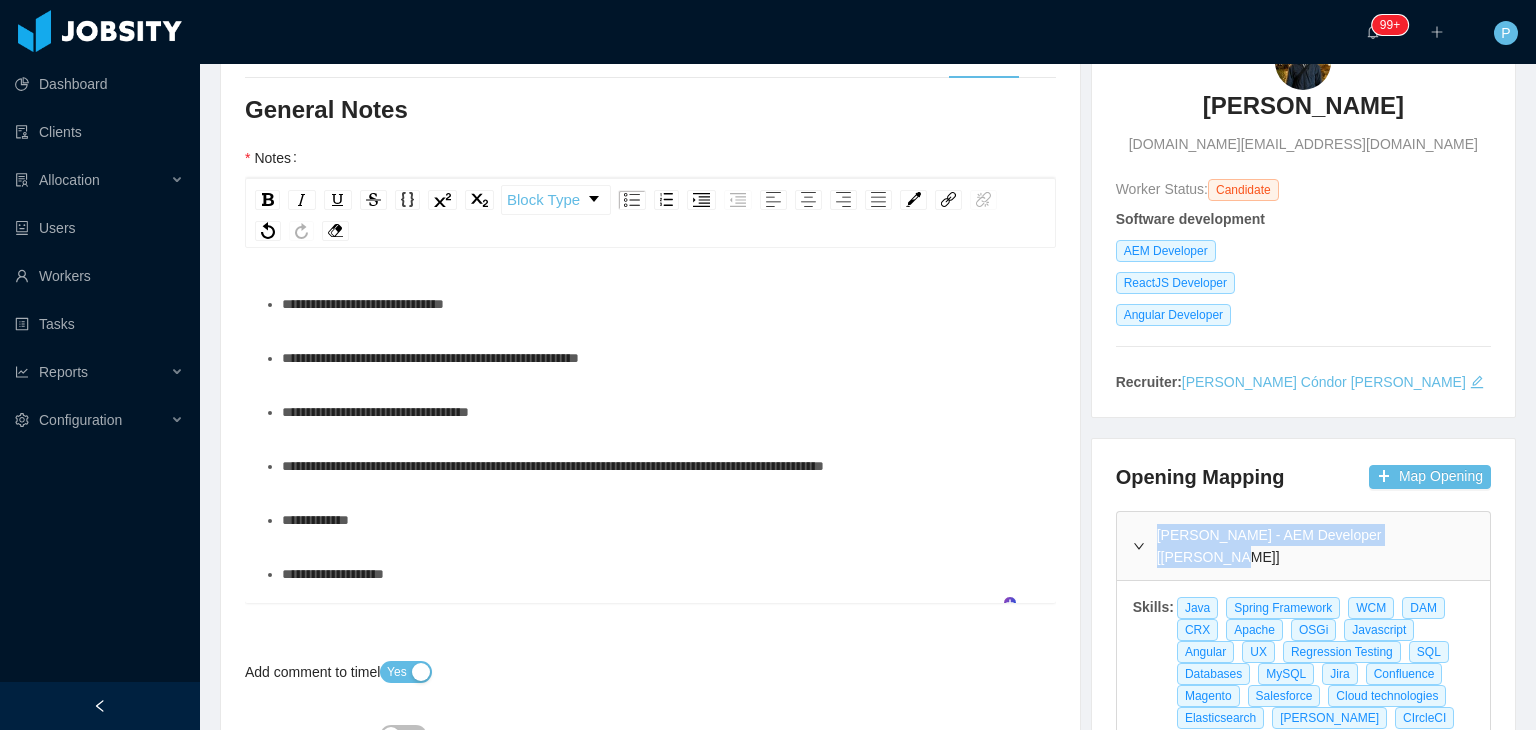 drag, startPoint x: 1429, startPoint y: 529, endPoint x: 1148, endPoint y: 533, distance: 281.02847 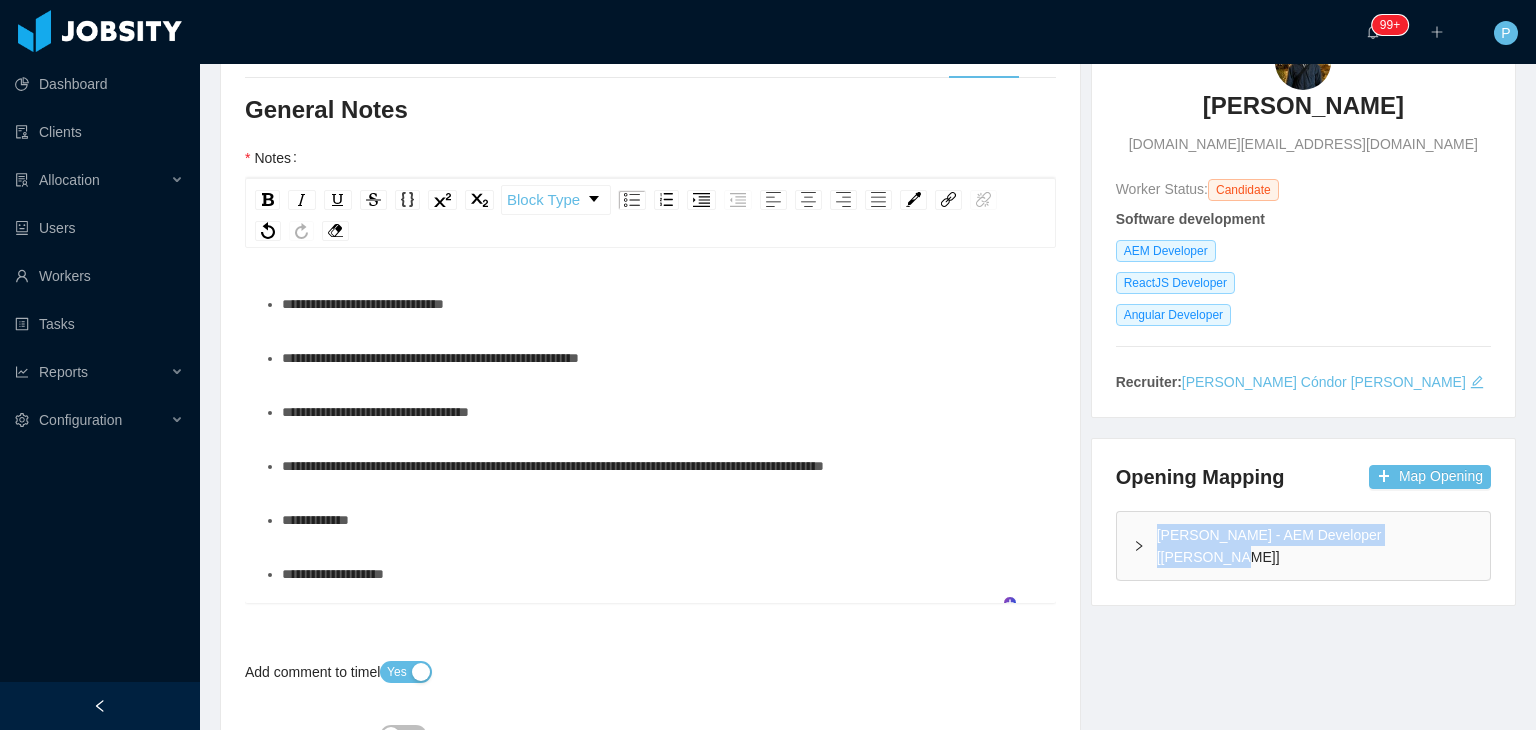 copy on "[PERSON_NAME] - AEM Developer [[PERSON_NAME]]" 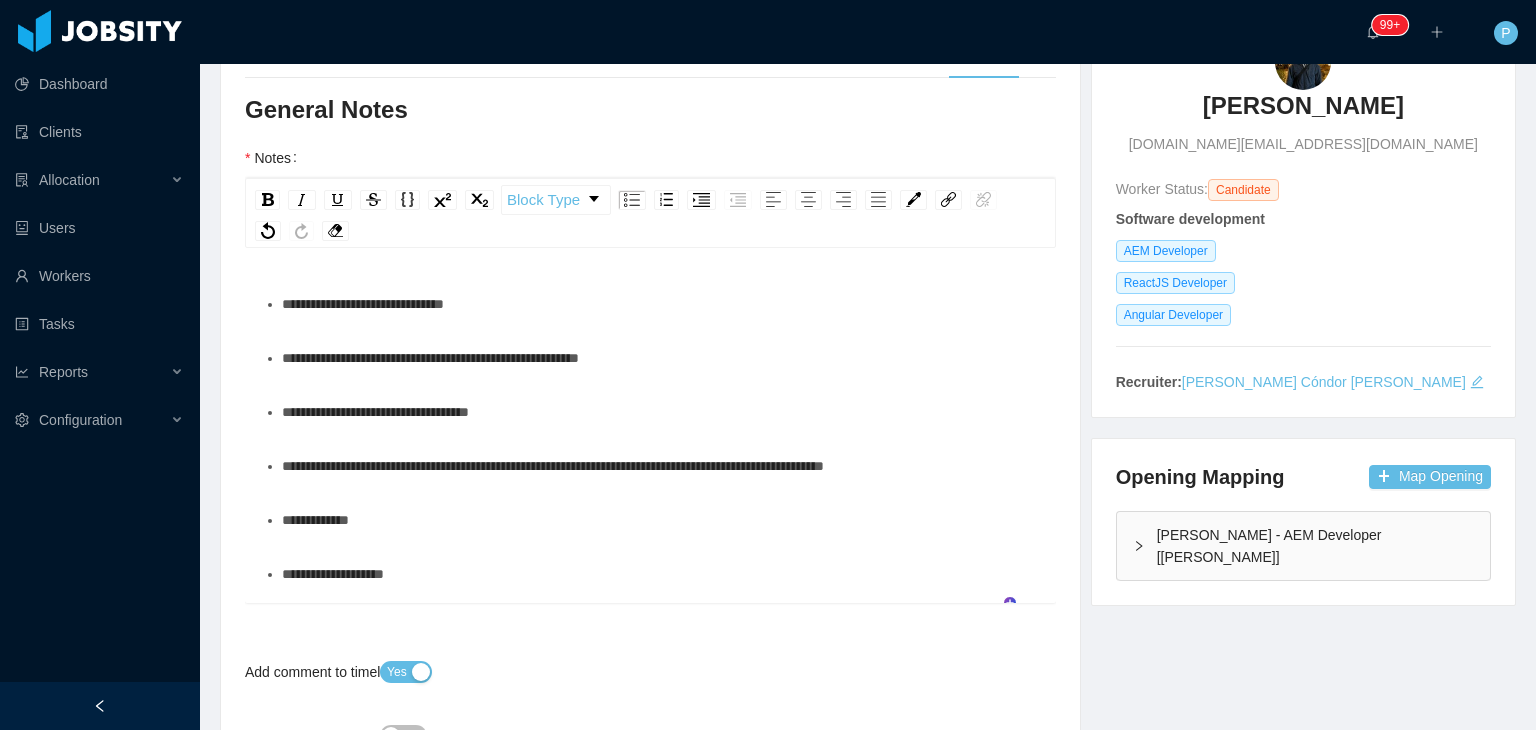 click on "**********" at bounding box center [363, 304] 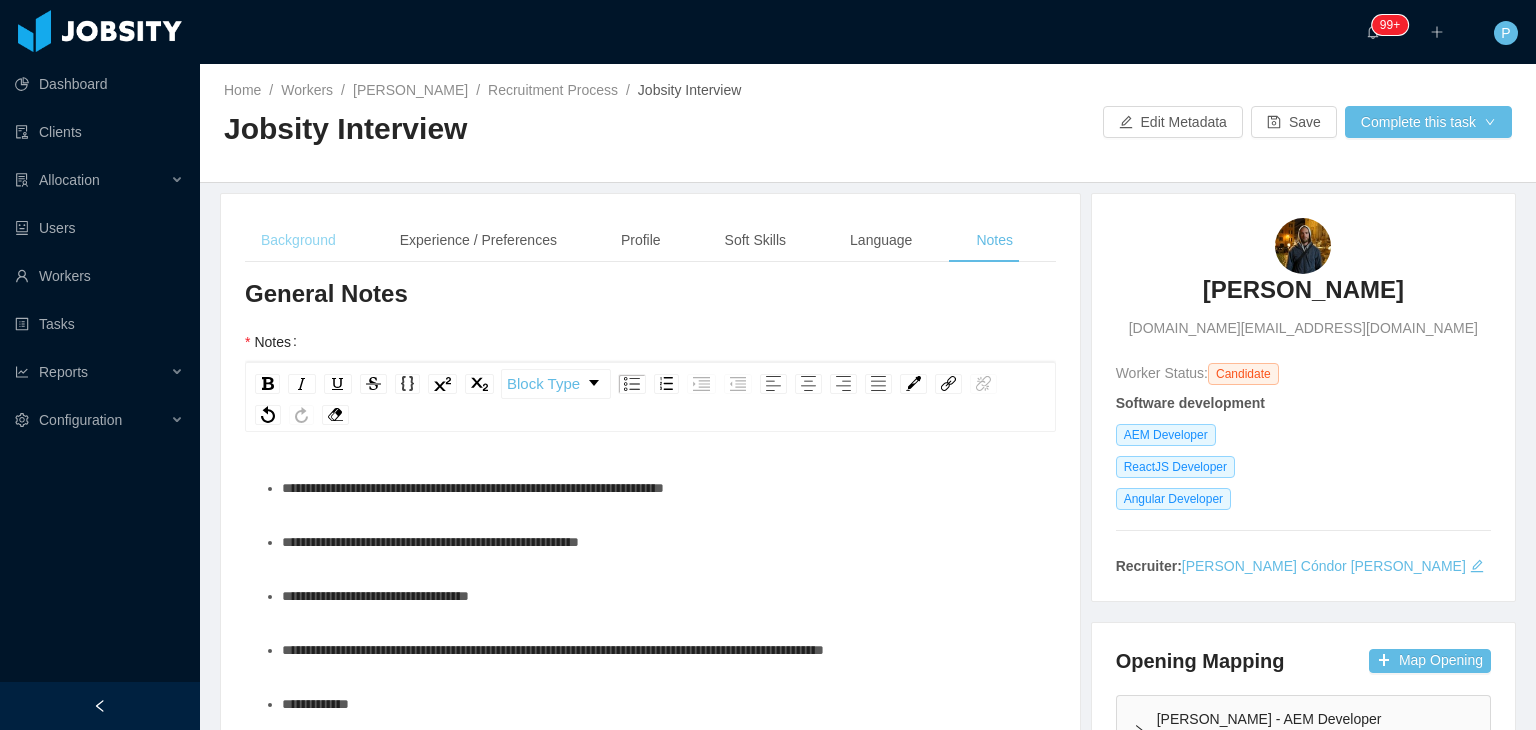 click on "Background" at bounding box center (298, 240) 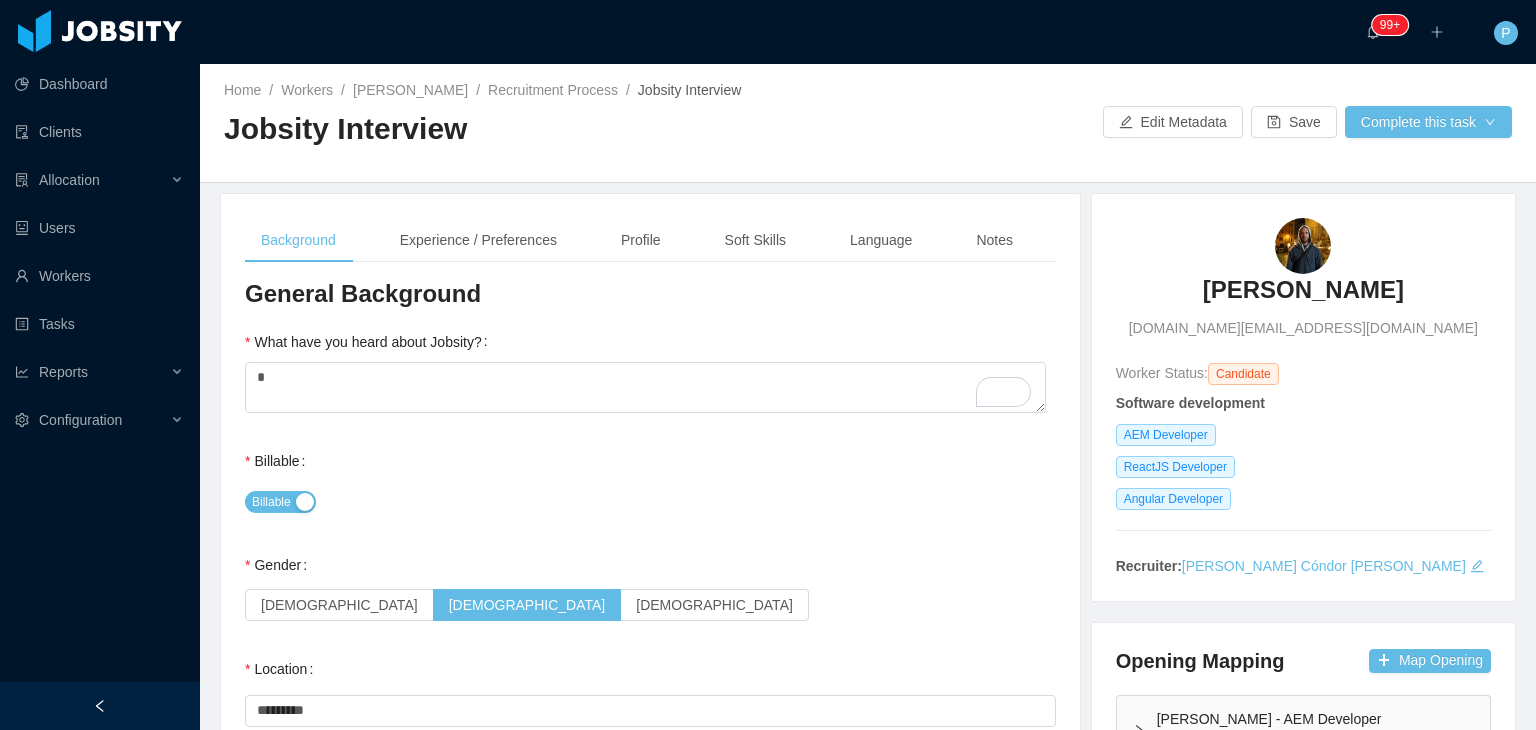 click on "Billable" at bounding box center (650, 501) 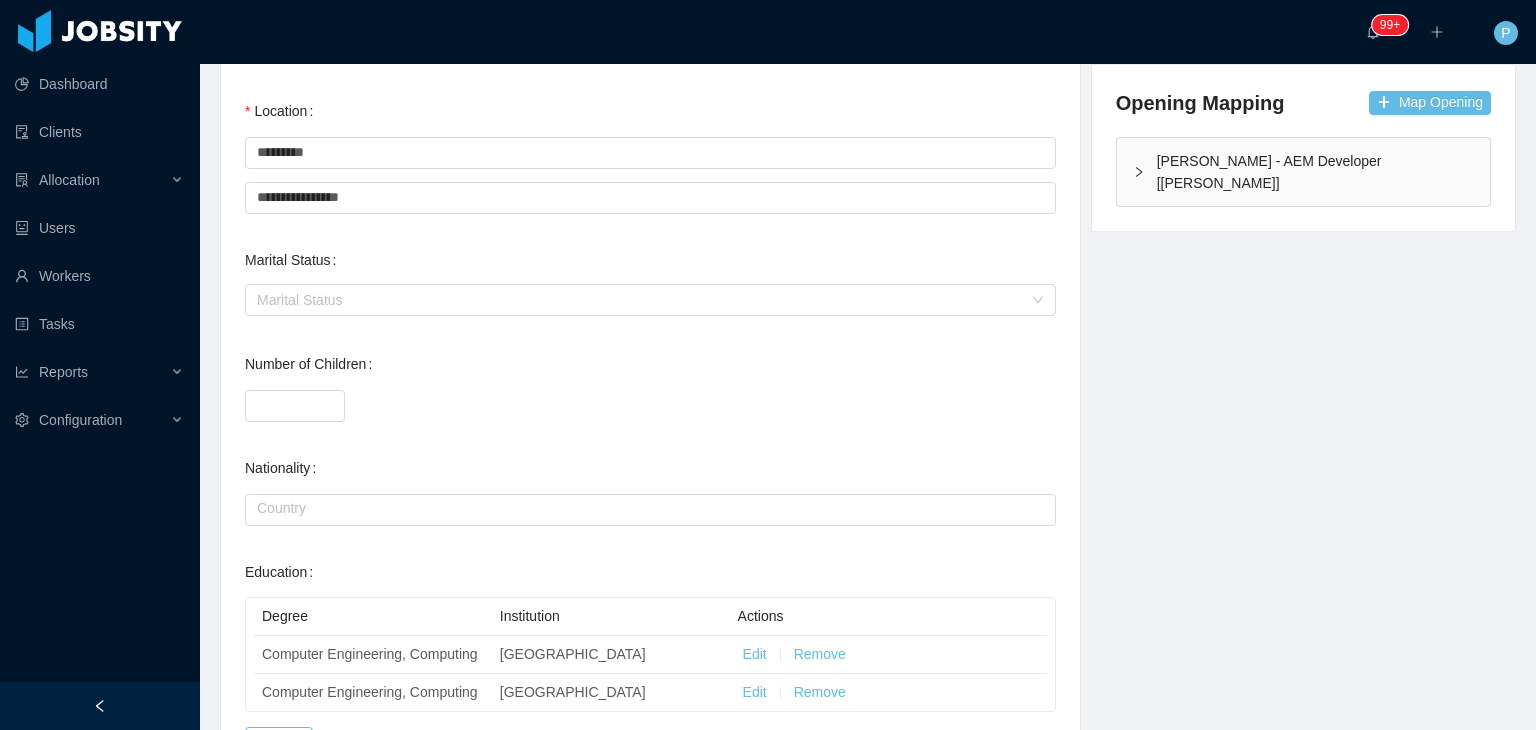 scroll, scrollTop: 560, scrollLeft: 0, axis: vertical 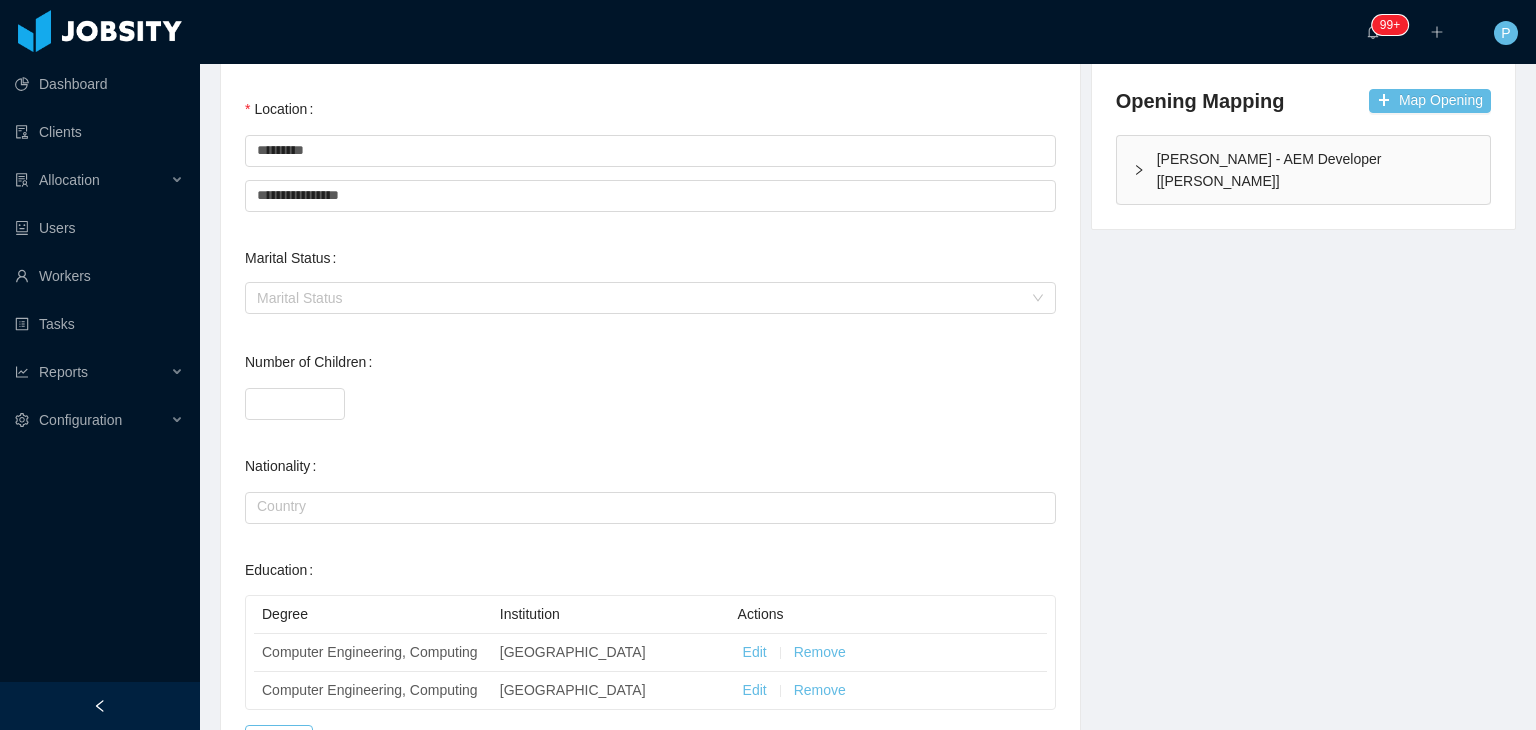 click on "*" at bounding box center [650, 402] 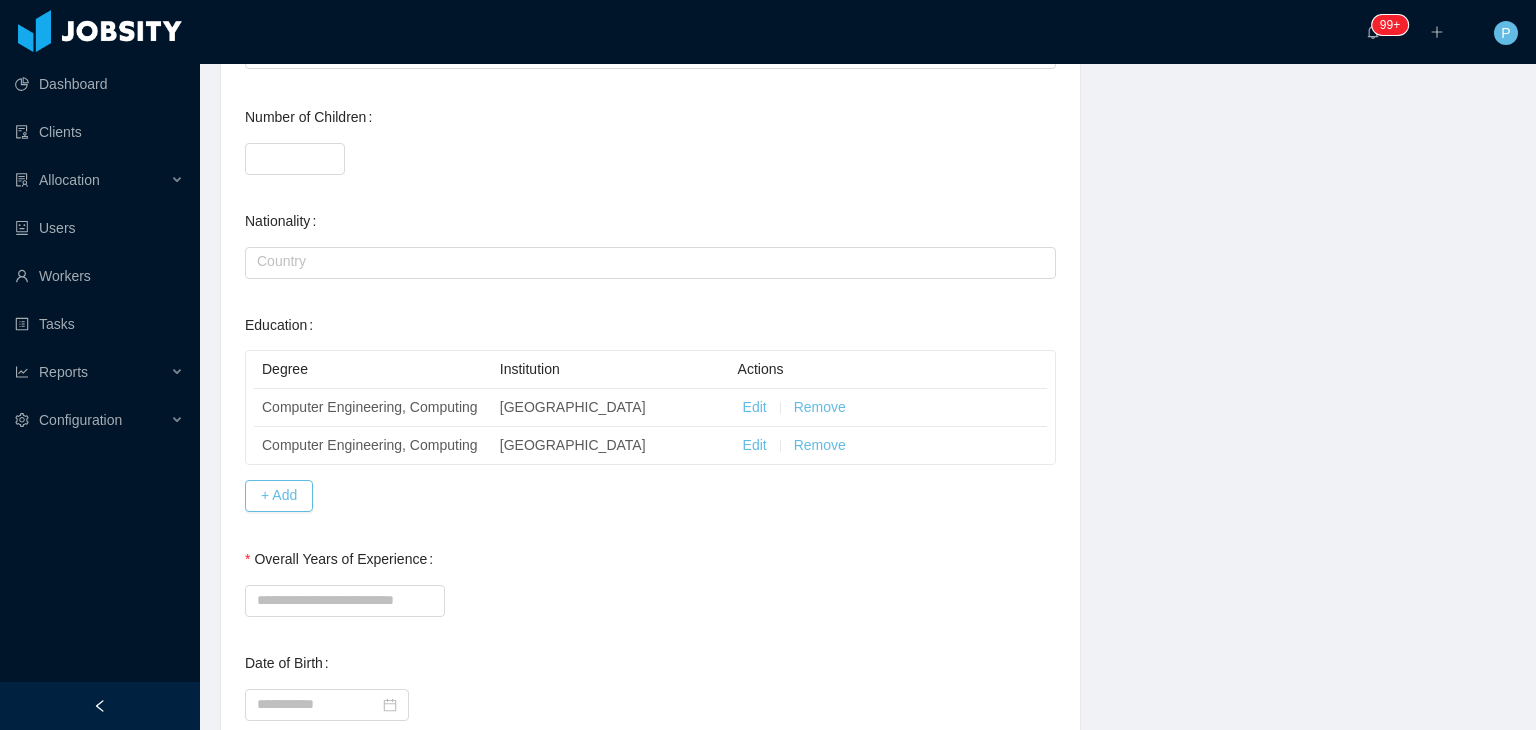 scroll, scrollTop: 840, scrollLeft: 0, axis: vertical 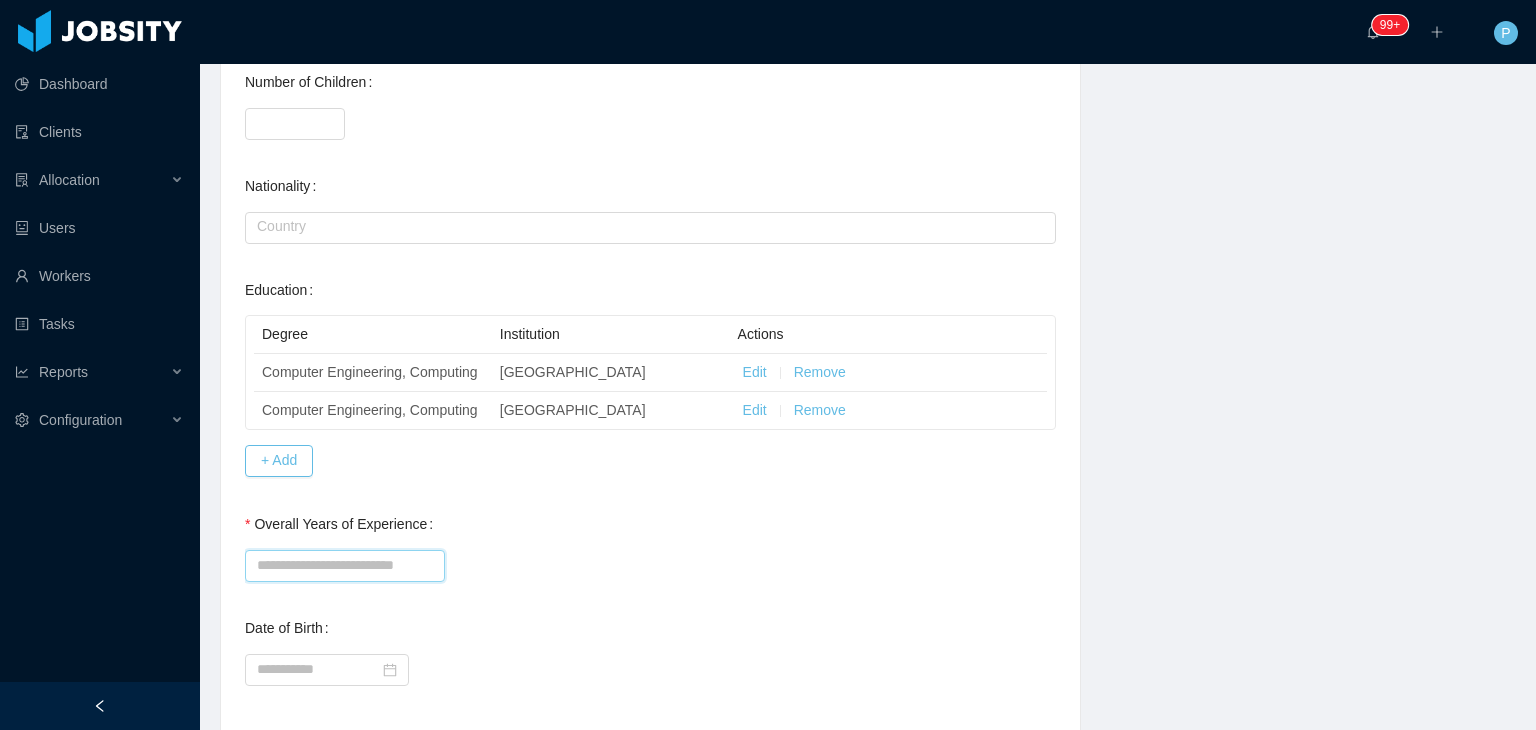 click on "Overall Years of Experience" at bounding box center [345, 566] 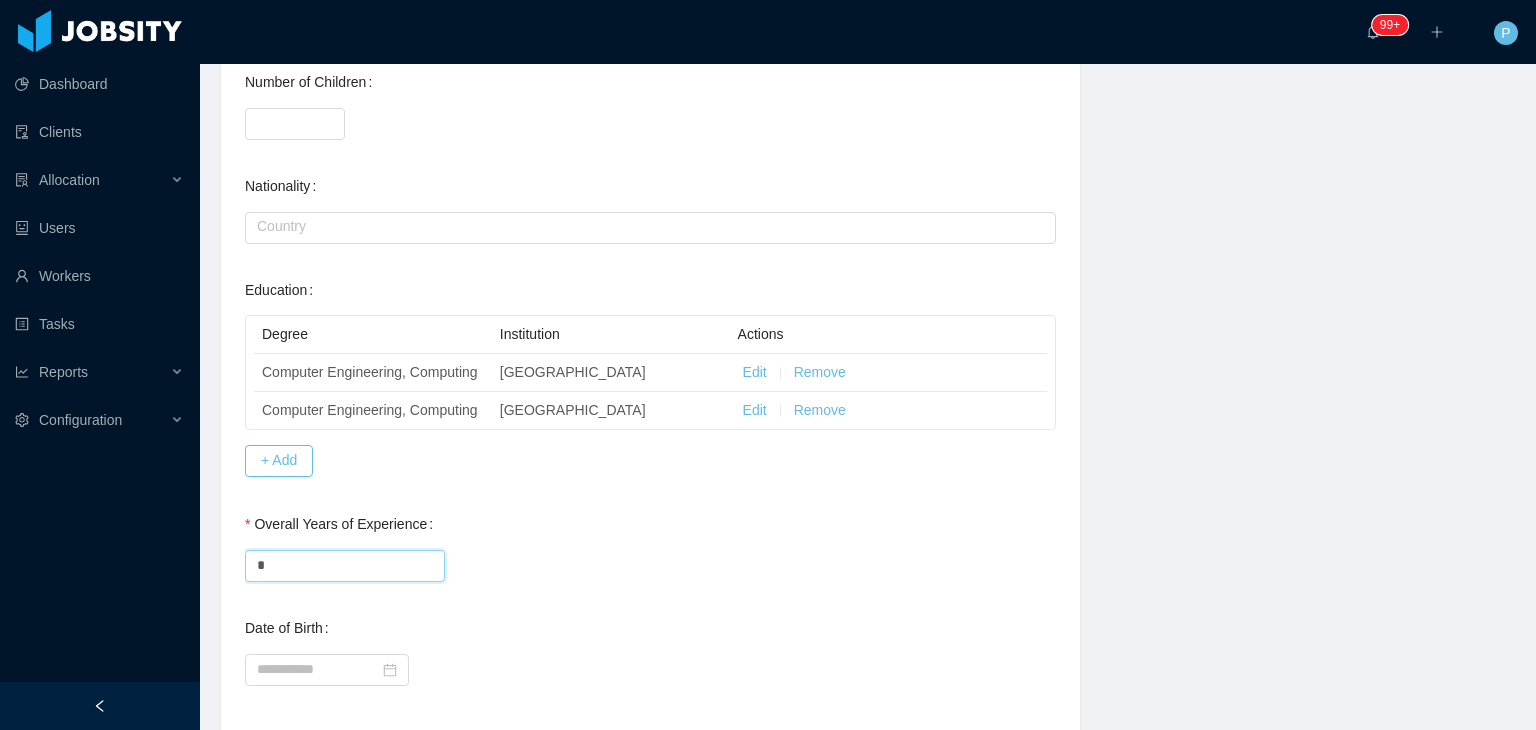 type on "*" 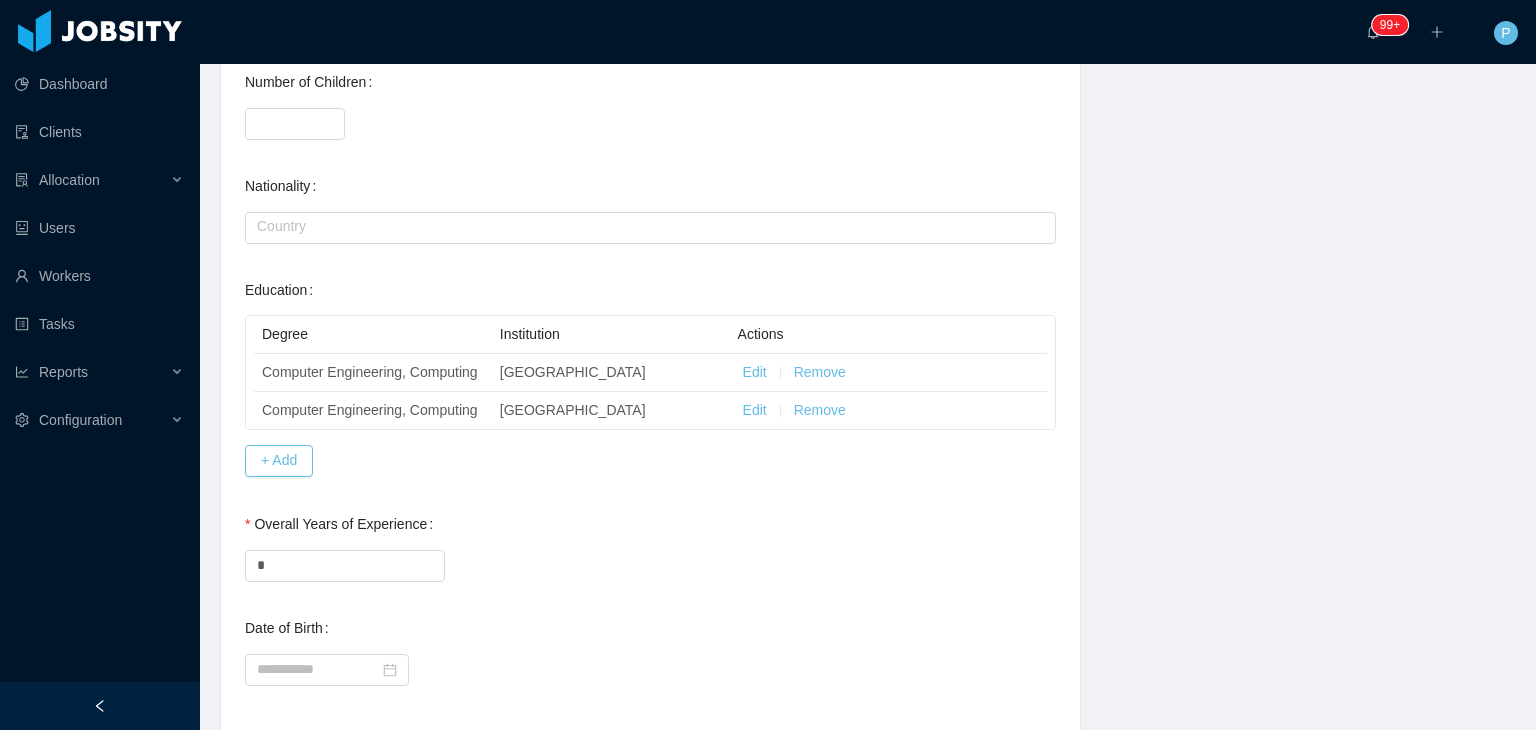 click on "**********" at bounding box center (650, 75) 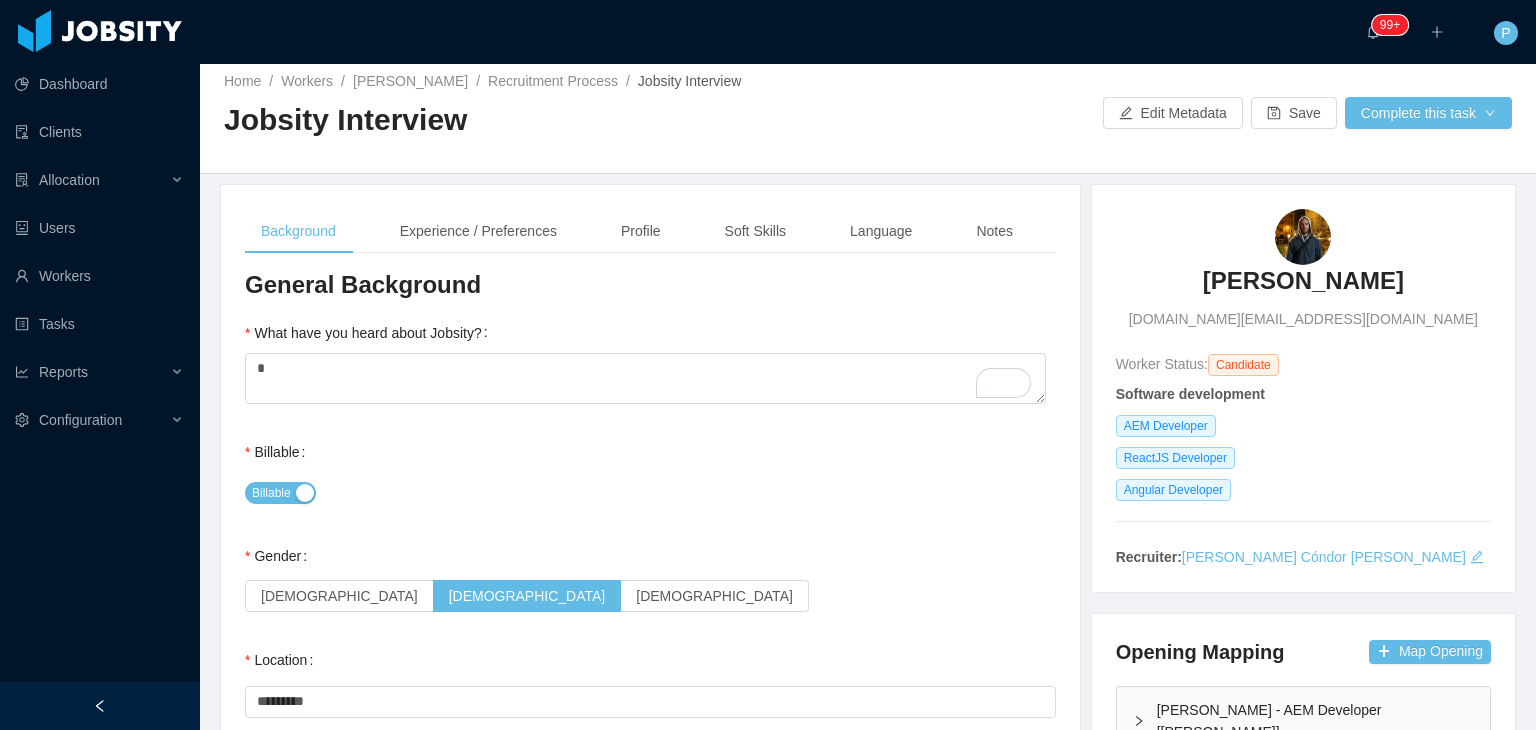 scroll, scrollTop: 0, scrollLeft: 0, axis: both 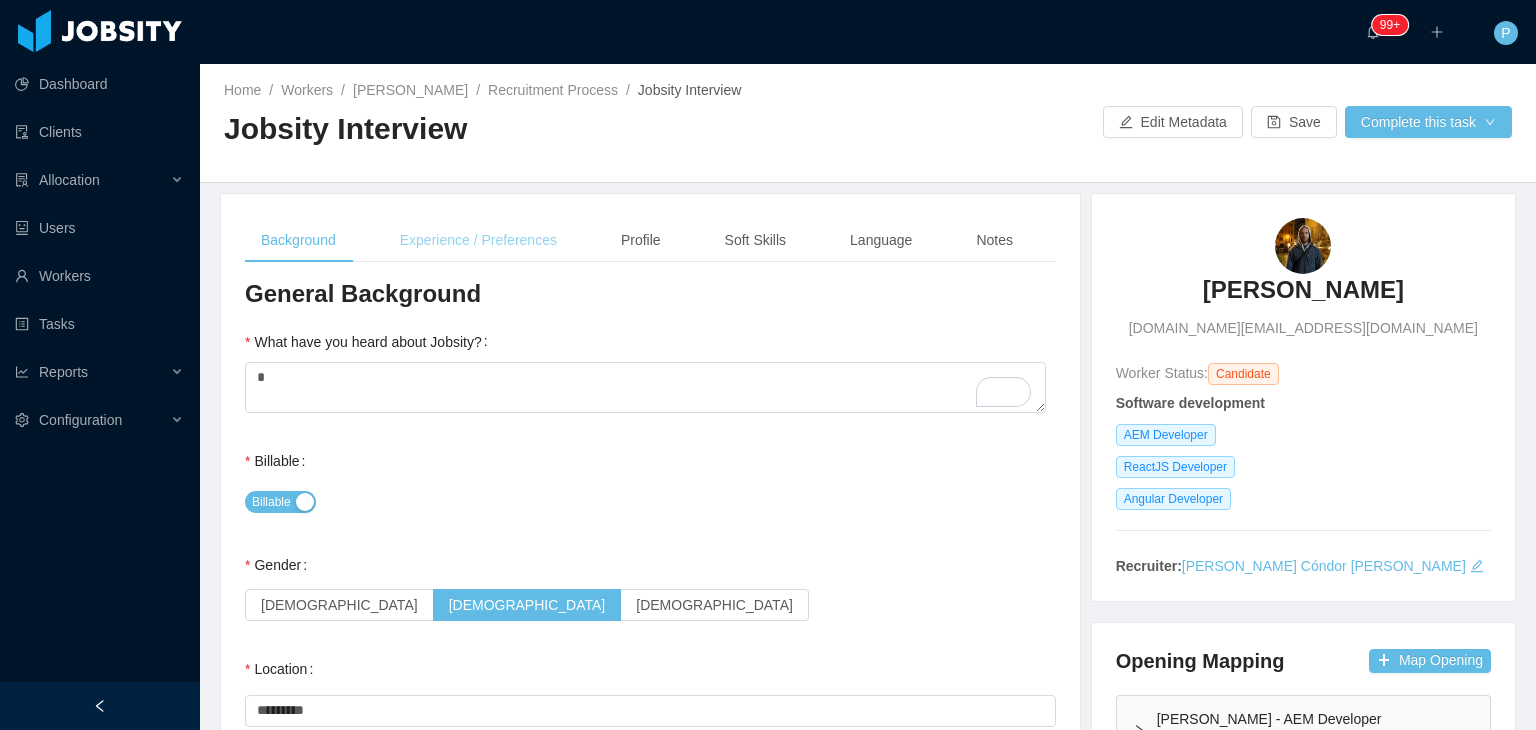 click on "Experience / Preferences" at bounding box center (478, 240) 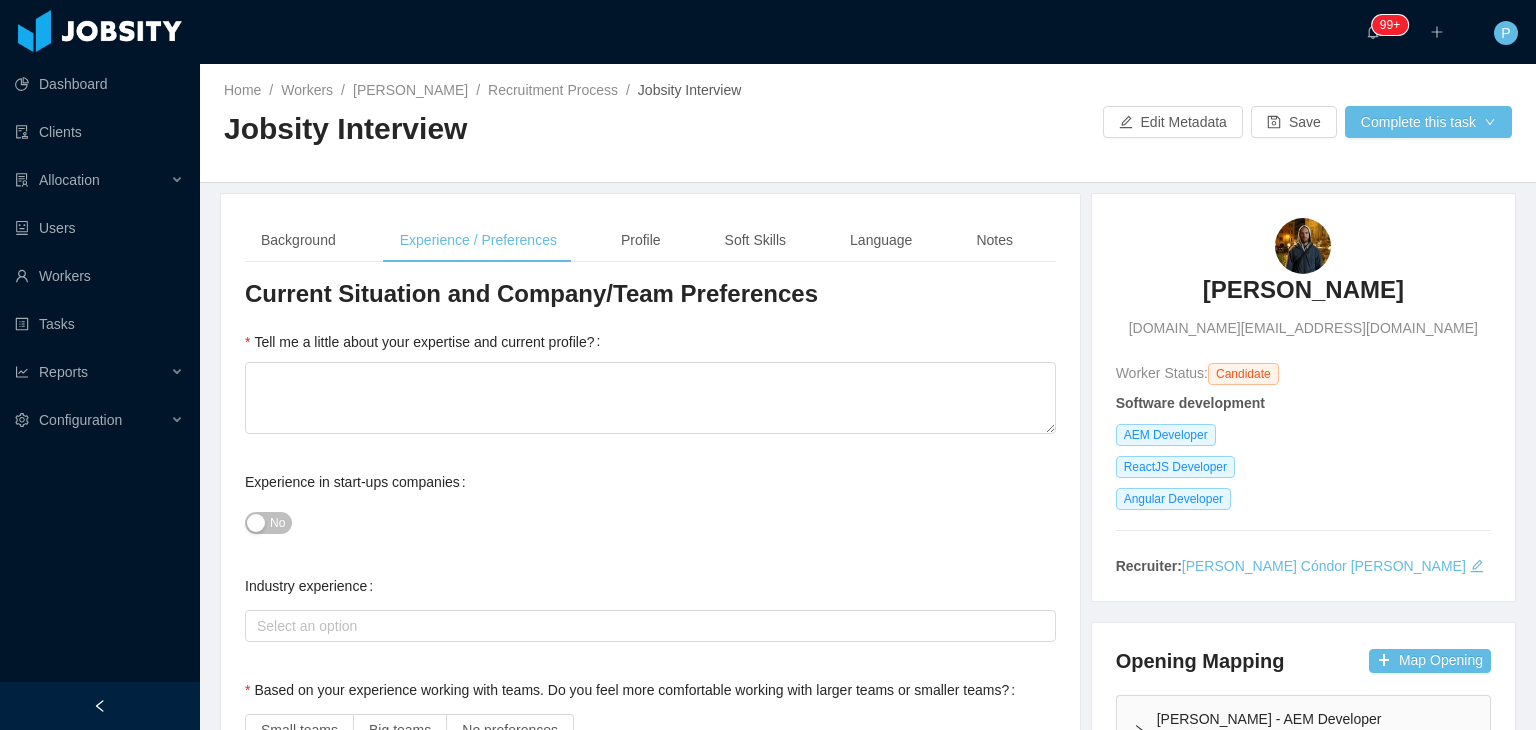 click on "Experience in start-ups companies No" at bounding box center (650, 502) 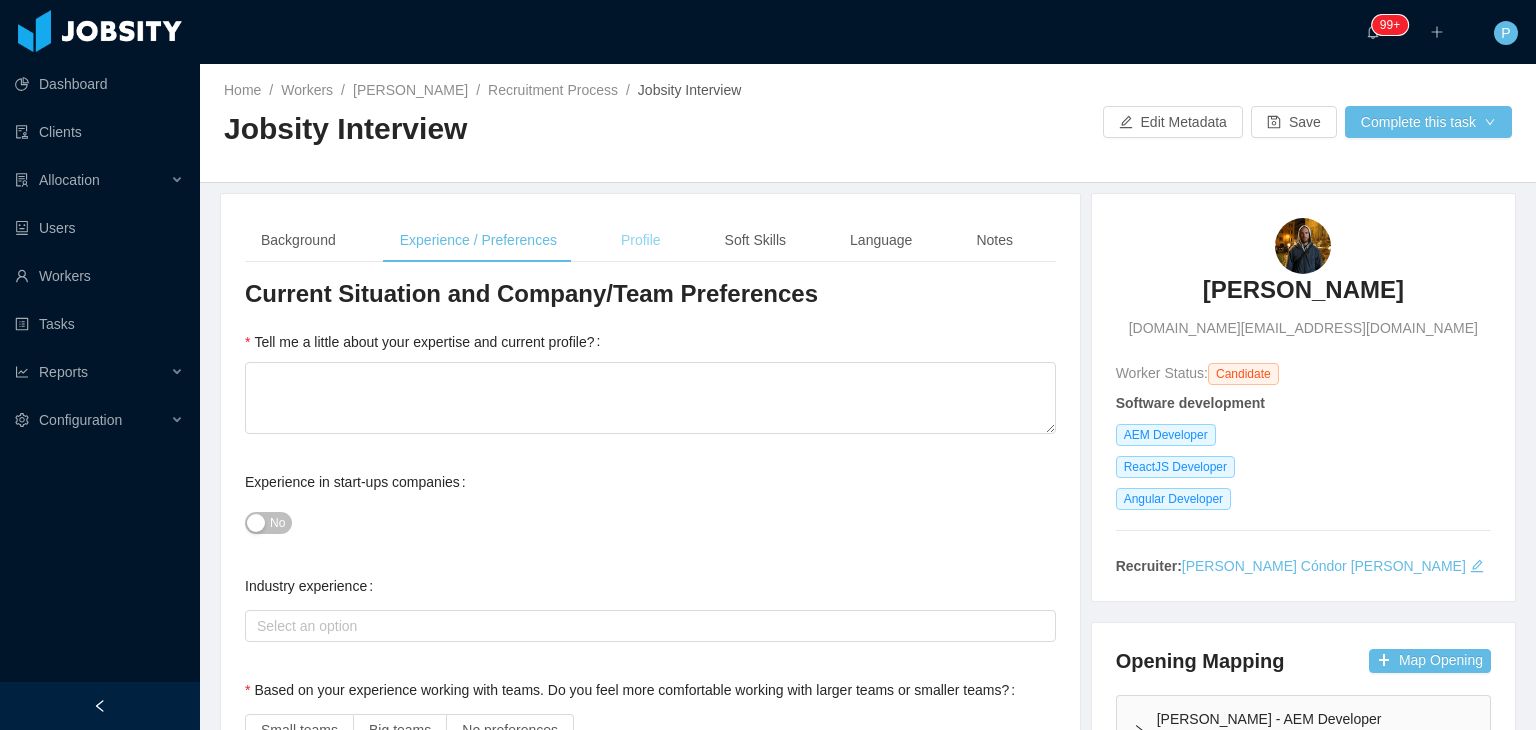 click on "Profile" at bounding box center (641, 240) 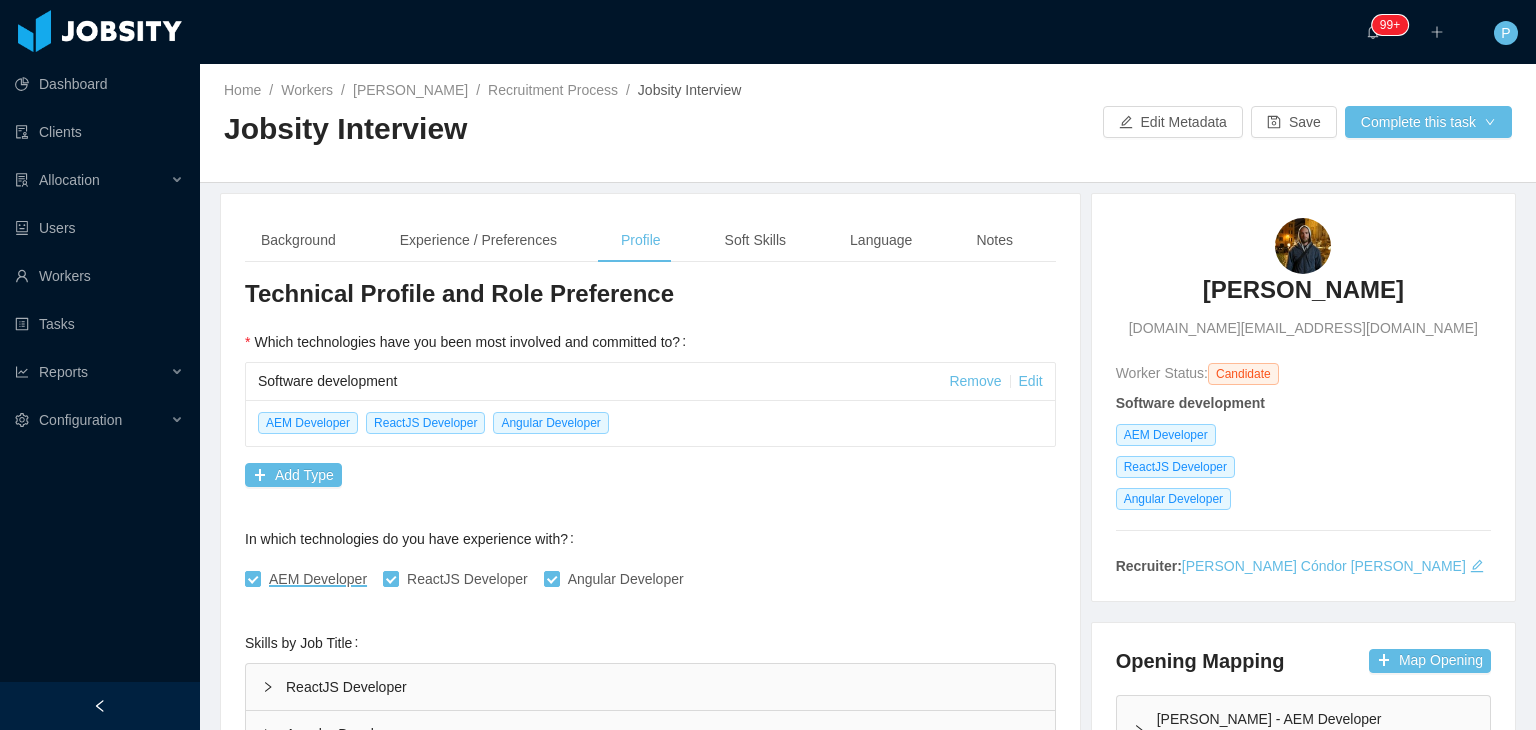 click on "In which technologies do you have experience with? AEM Developer ReactJS Developer Angular Developer" at bounding box center (650, 559) 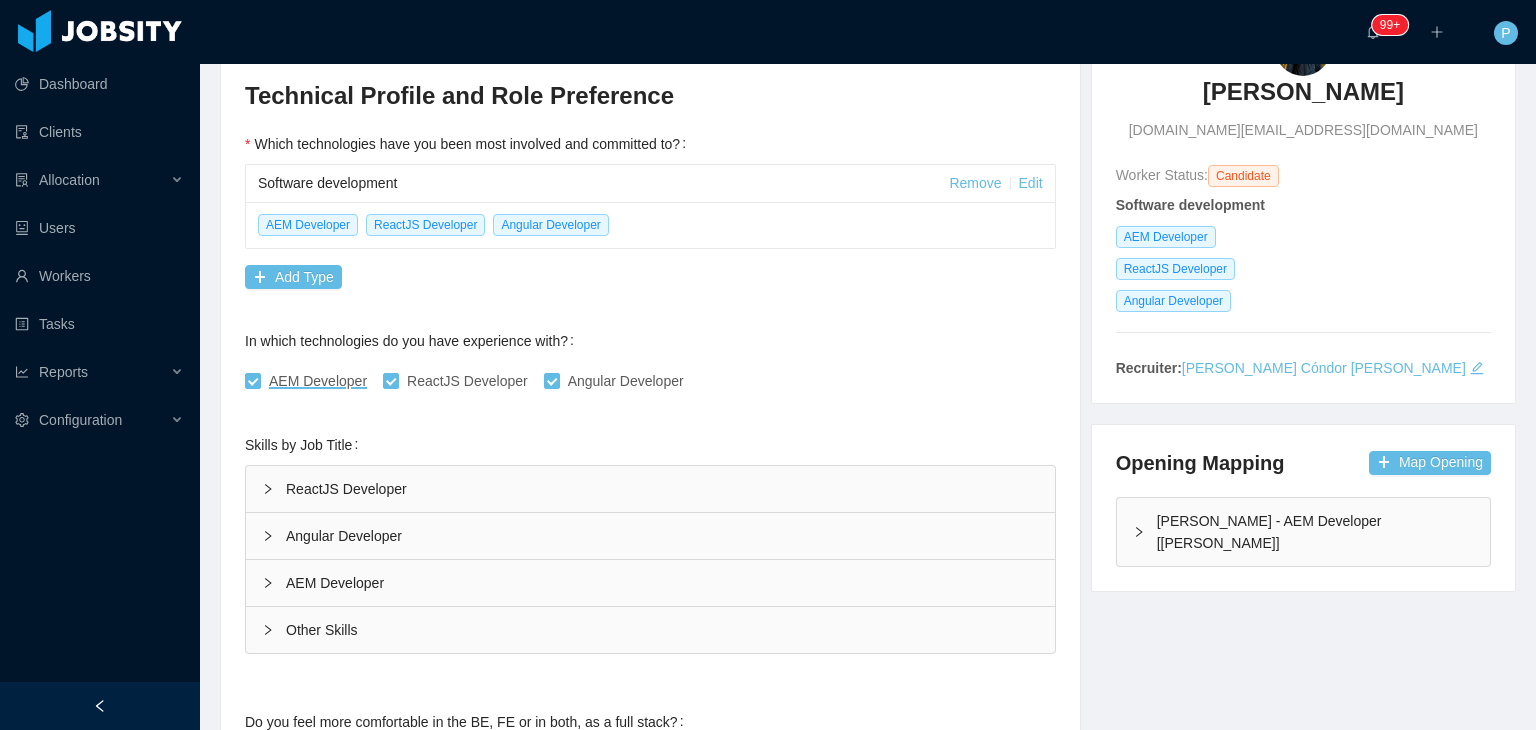 scroll, scrollTop: 200, scrollLeft: 0, axis: vertical 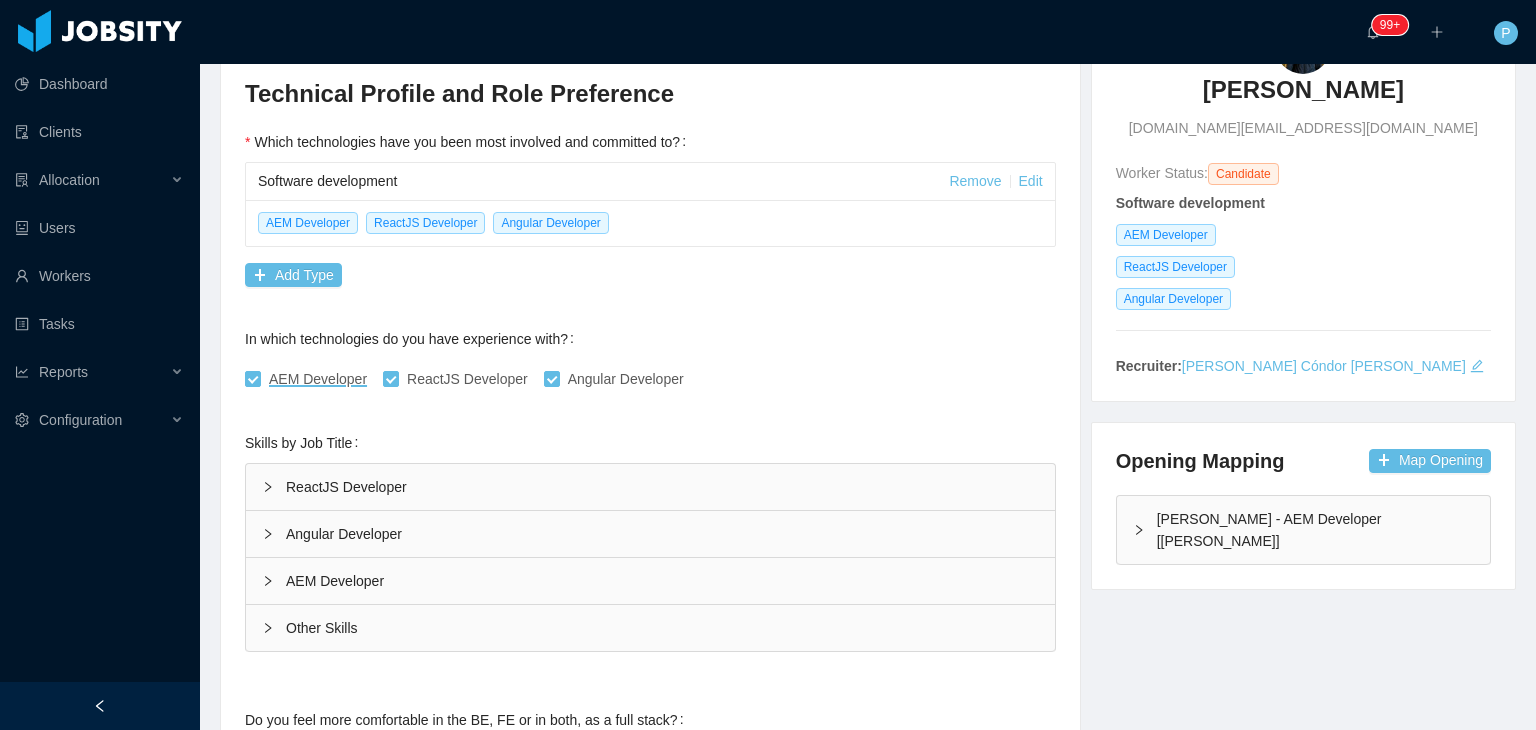 click on "Angular Developer" at bounding box center (650, 534) 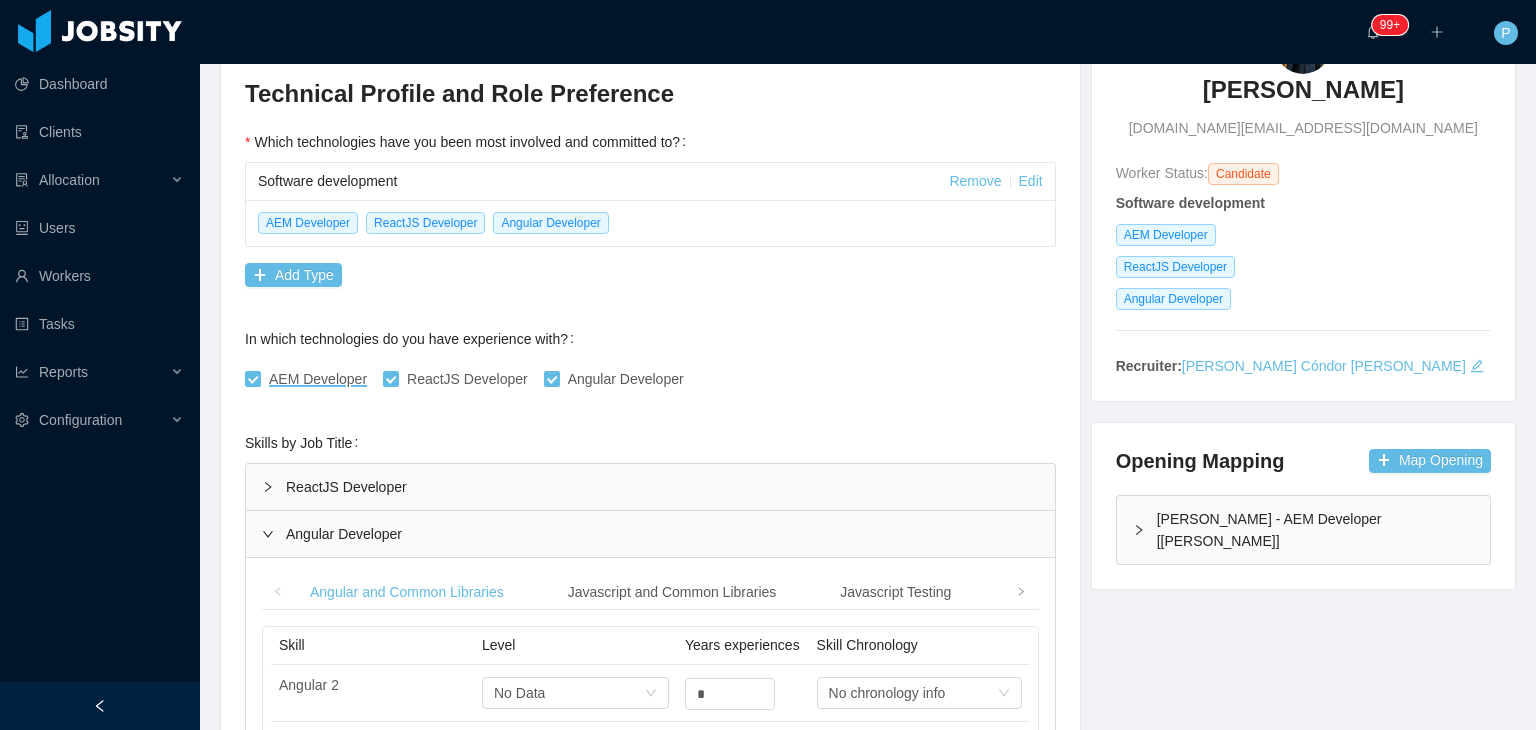 click on "AEM Developer ReactJS Developer Angular Developer" at bounding box center [650, 379] 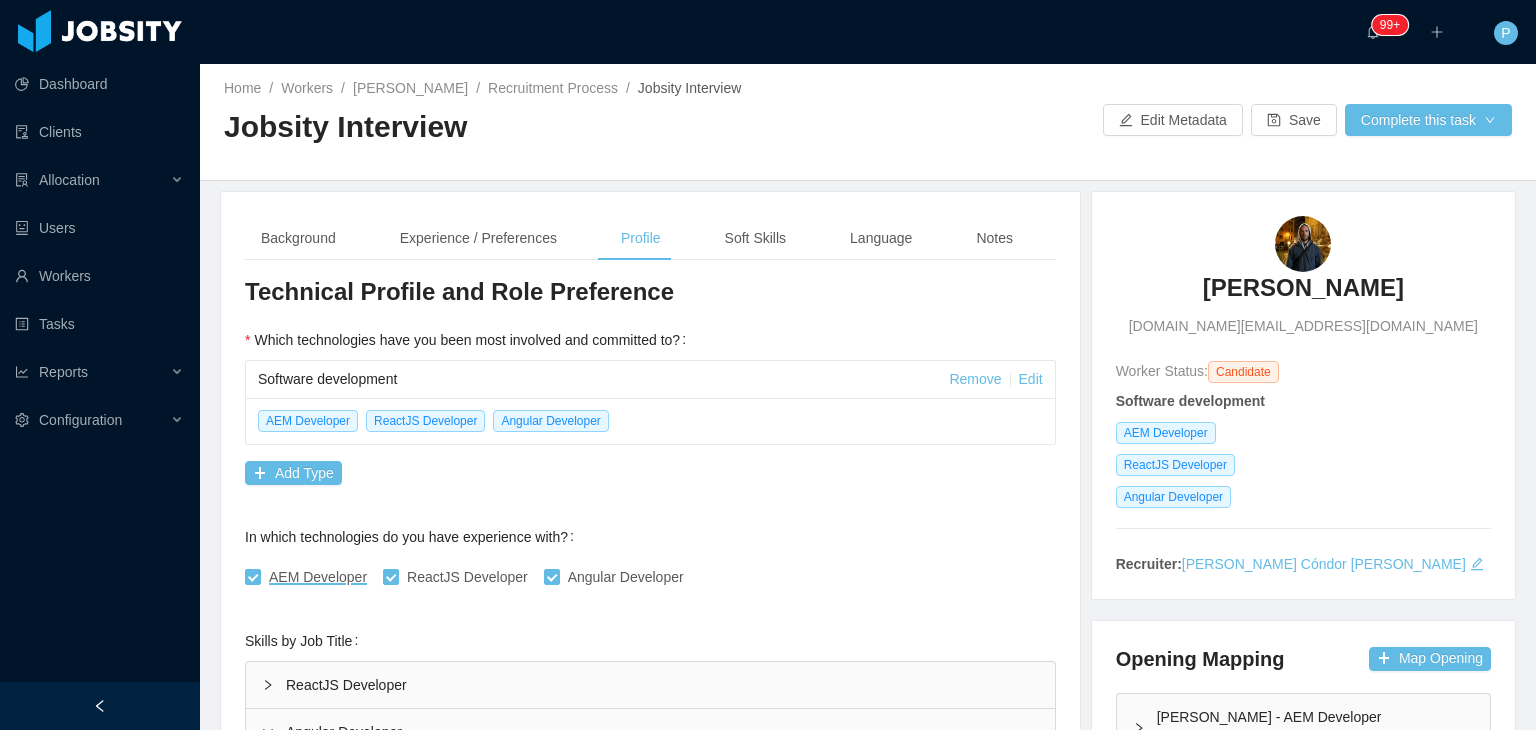 scroll, scrollTop: 0, scrollLeft: 0, axis: both 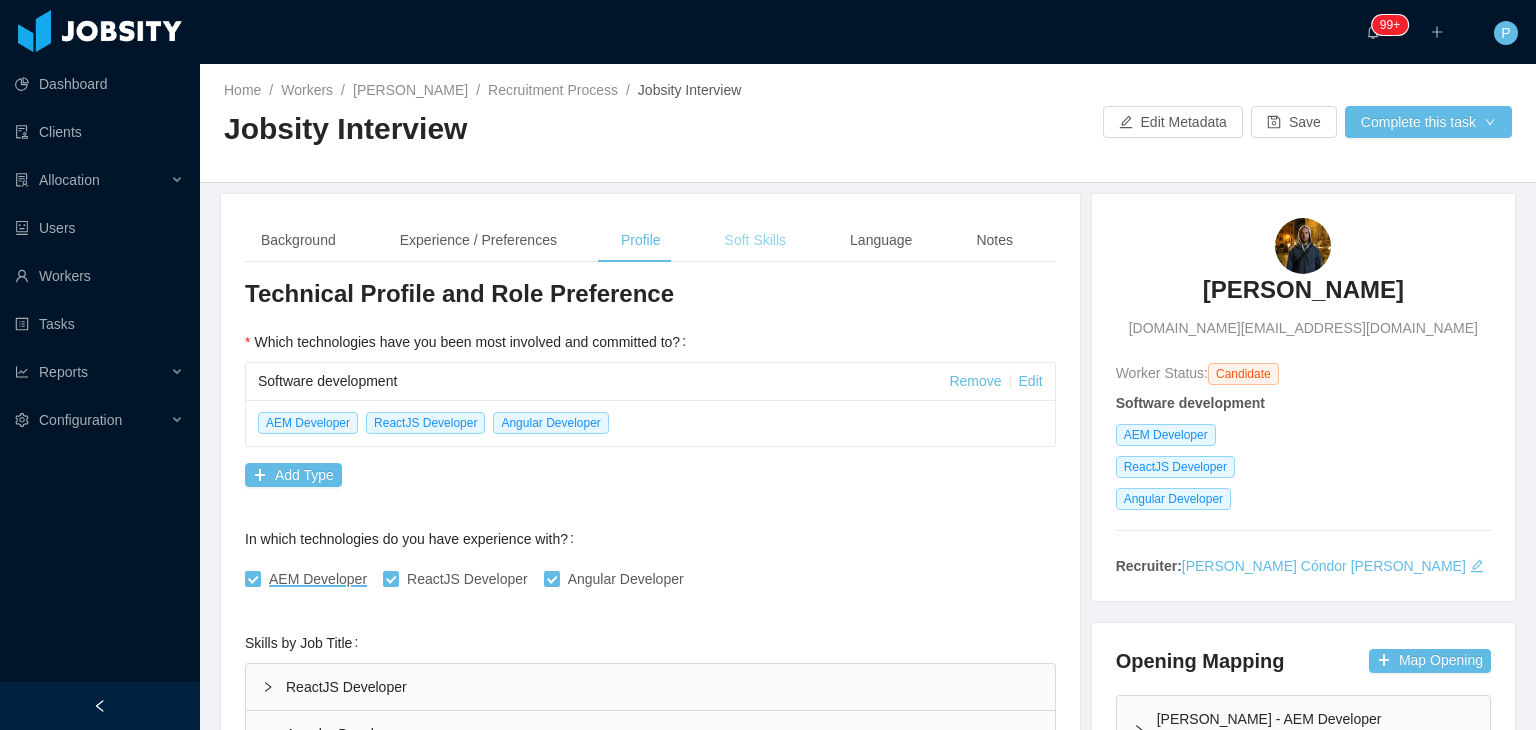click on "Soft Skills" at bounding box center (755, 240) 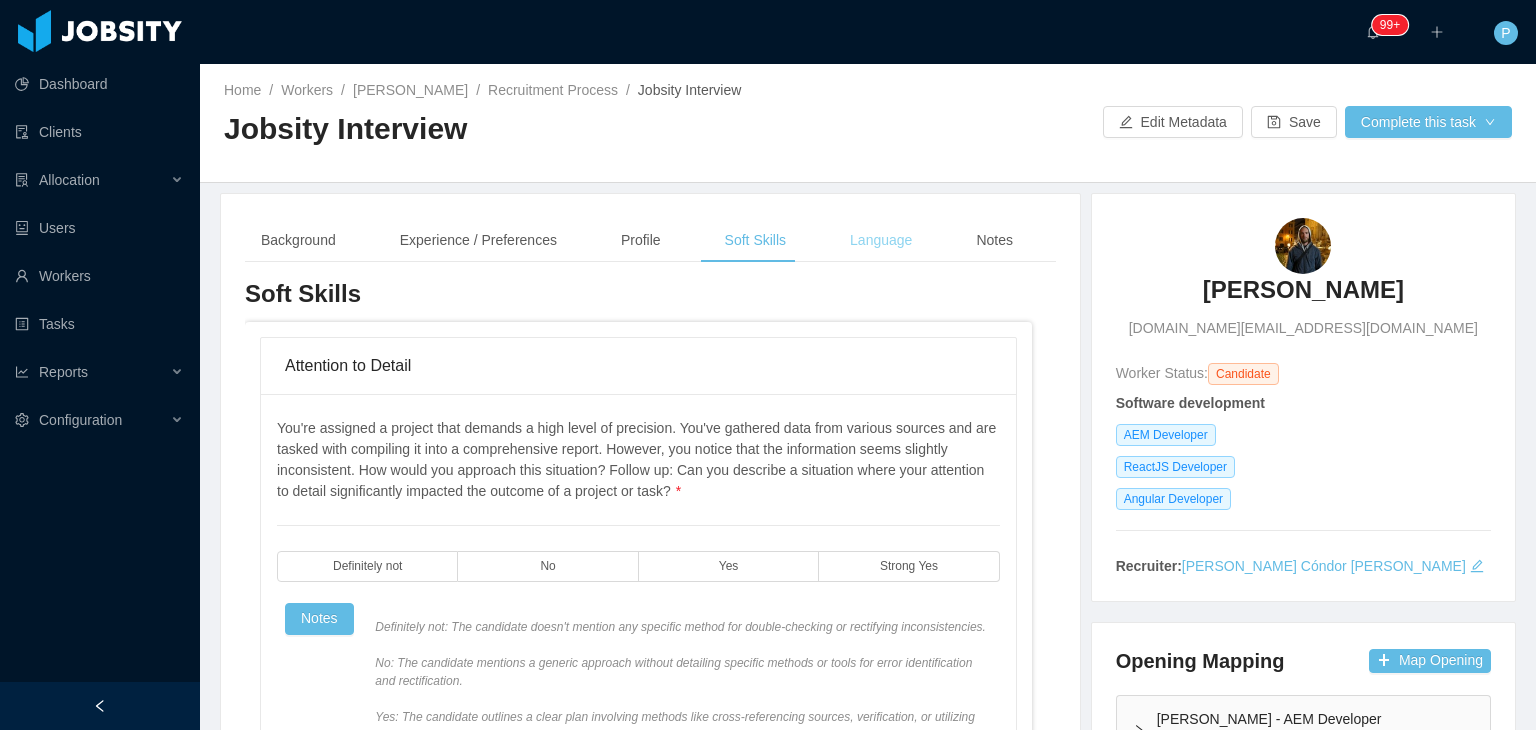 click on "Language" at bounding box center (881, 240) 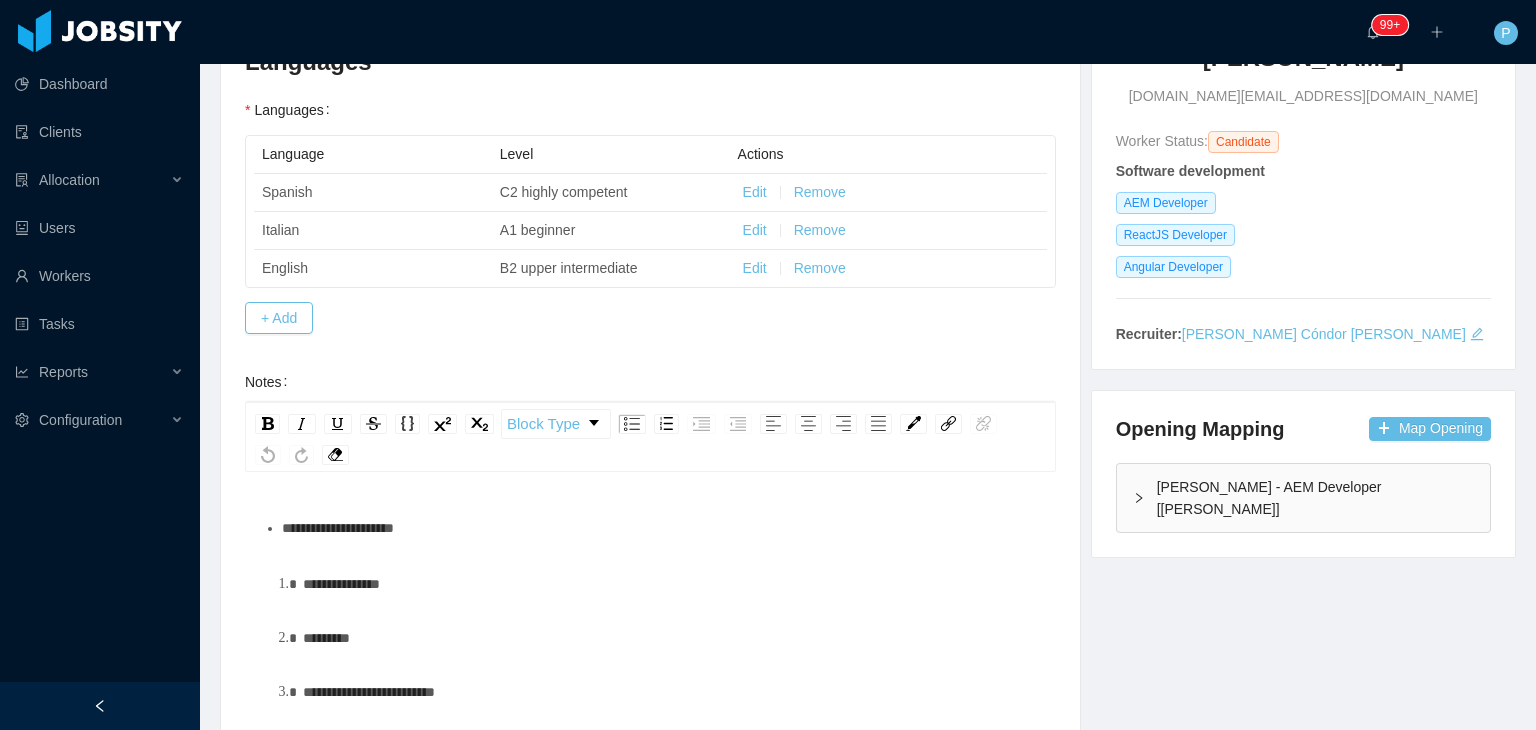 scroll, scrollTop: 391, scrollLeft: 0, axis: vertical 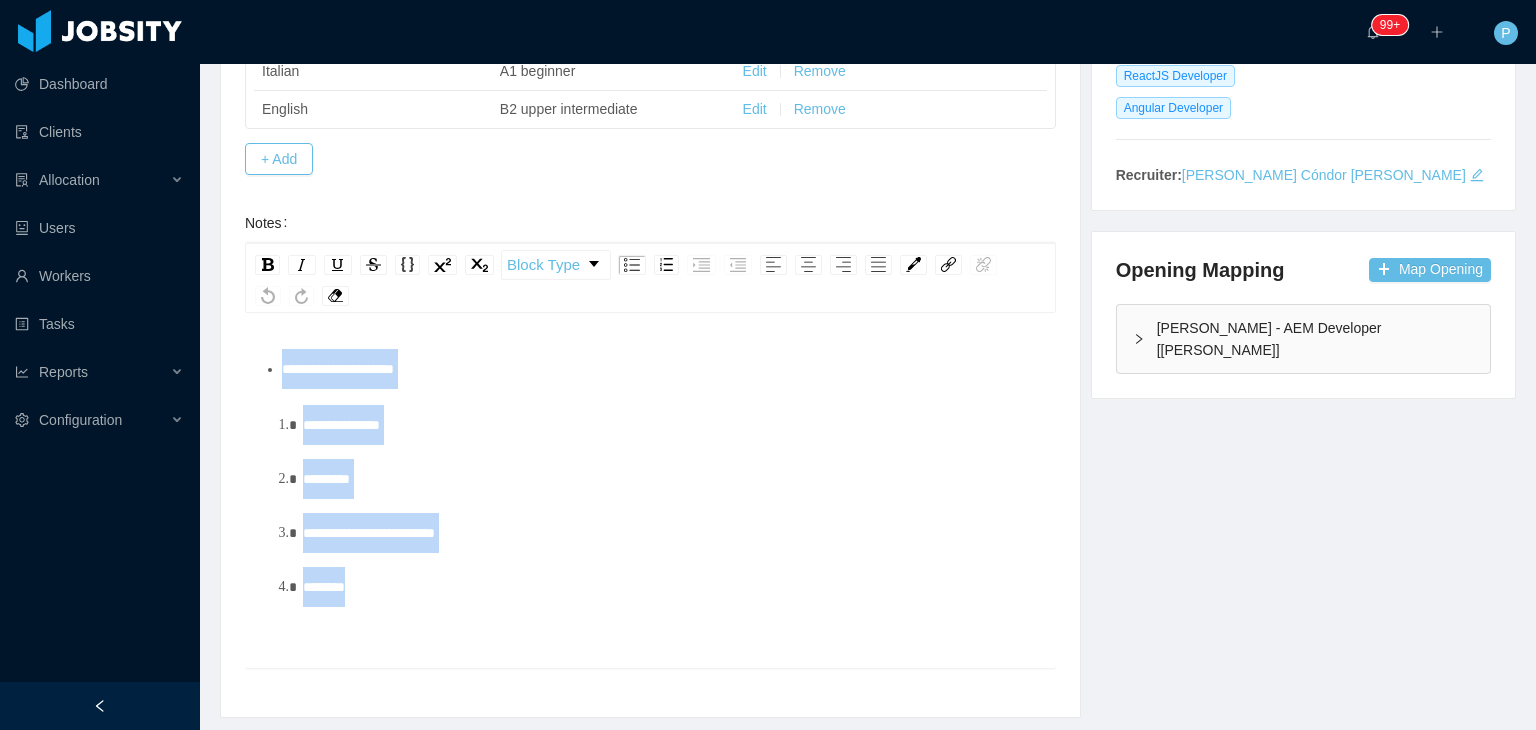 drag, startPoint x: 384, startPoint y: 575, endPoint x: 284, endPoint y: 377, distance: 221.81975 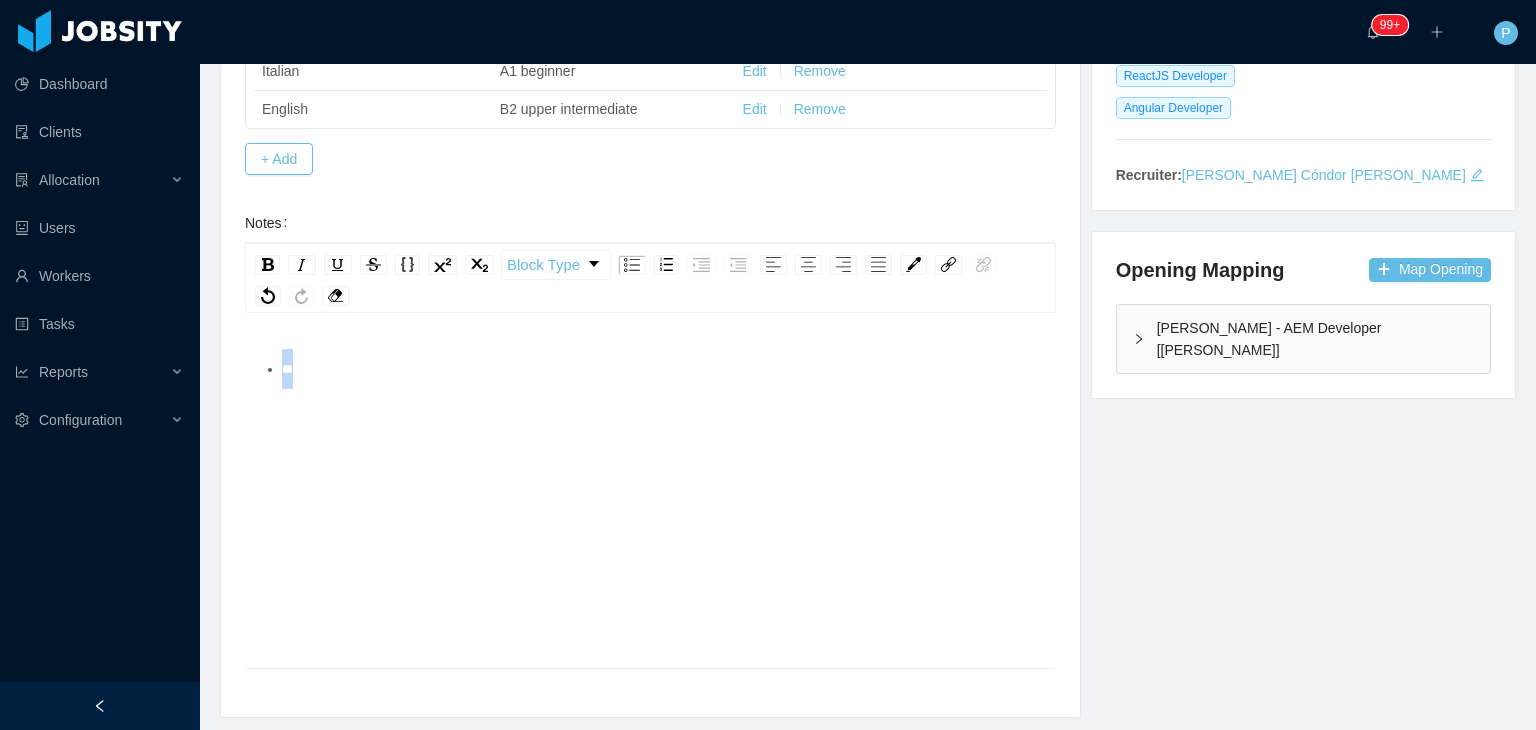 type 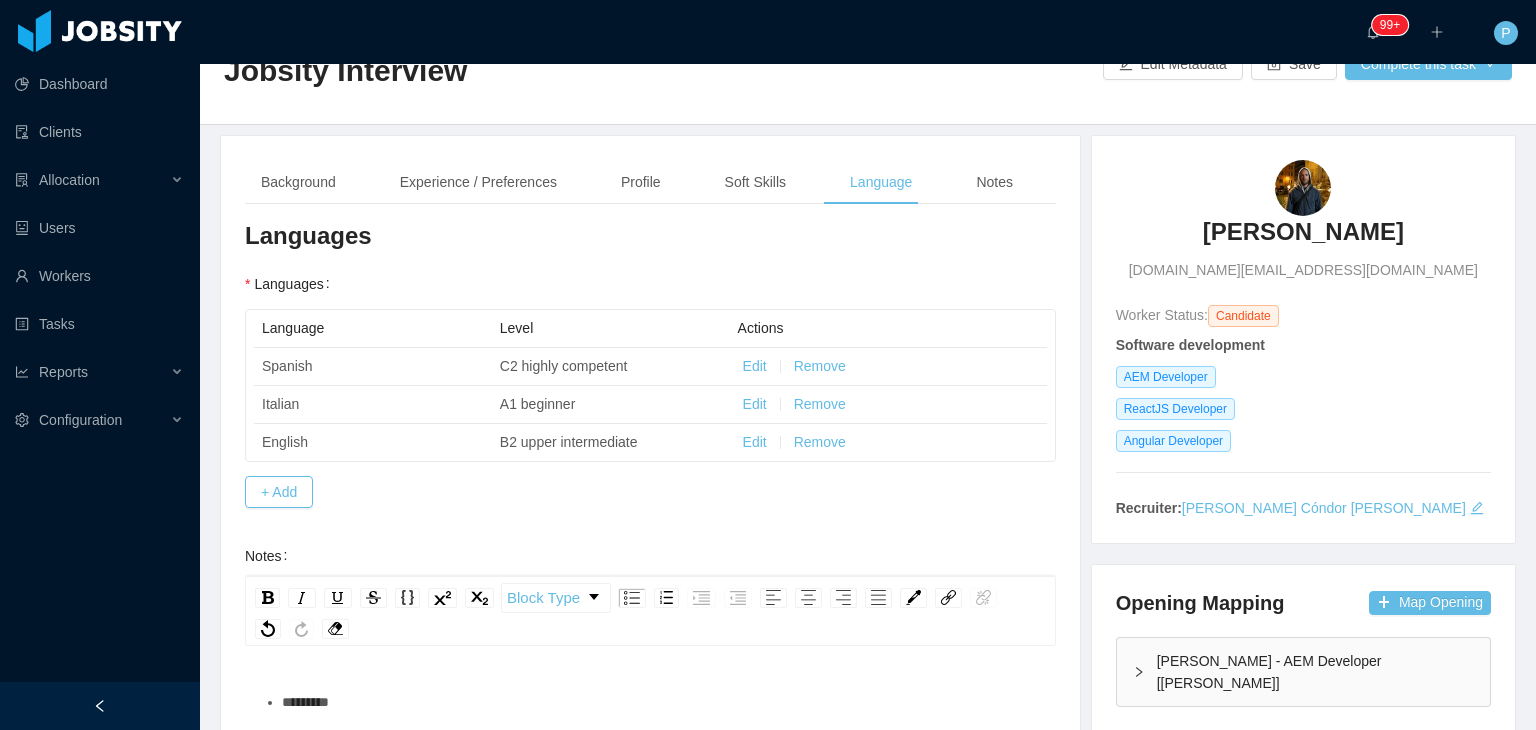 scroll, scrollTop: 0, scrollLeft: 0, axis: both 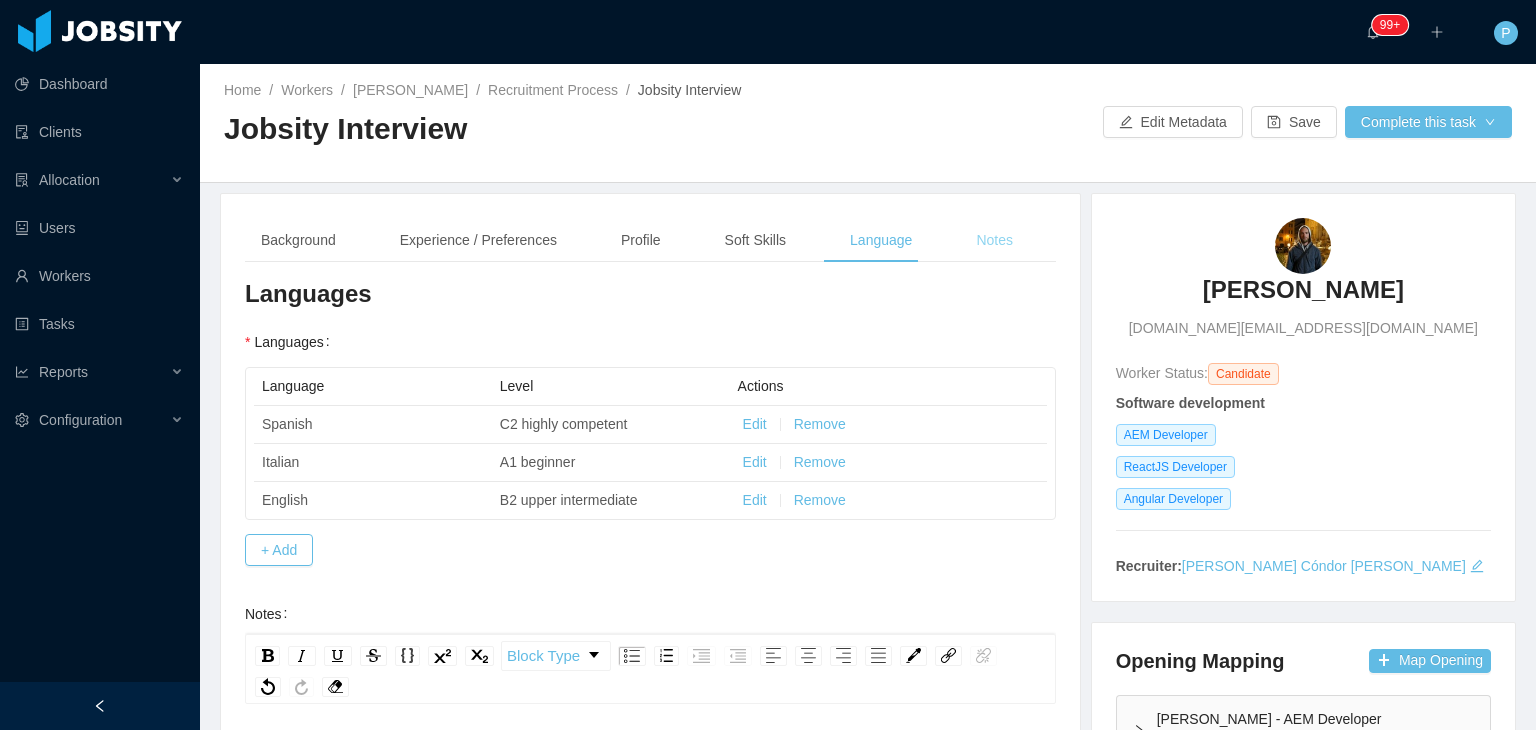click on "Notes" at bounding box center (994, 240) 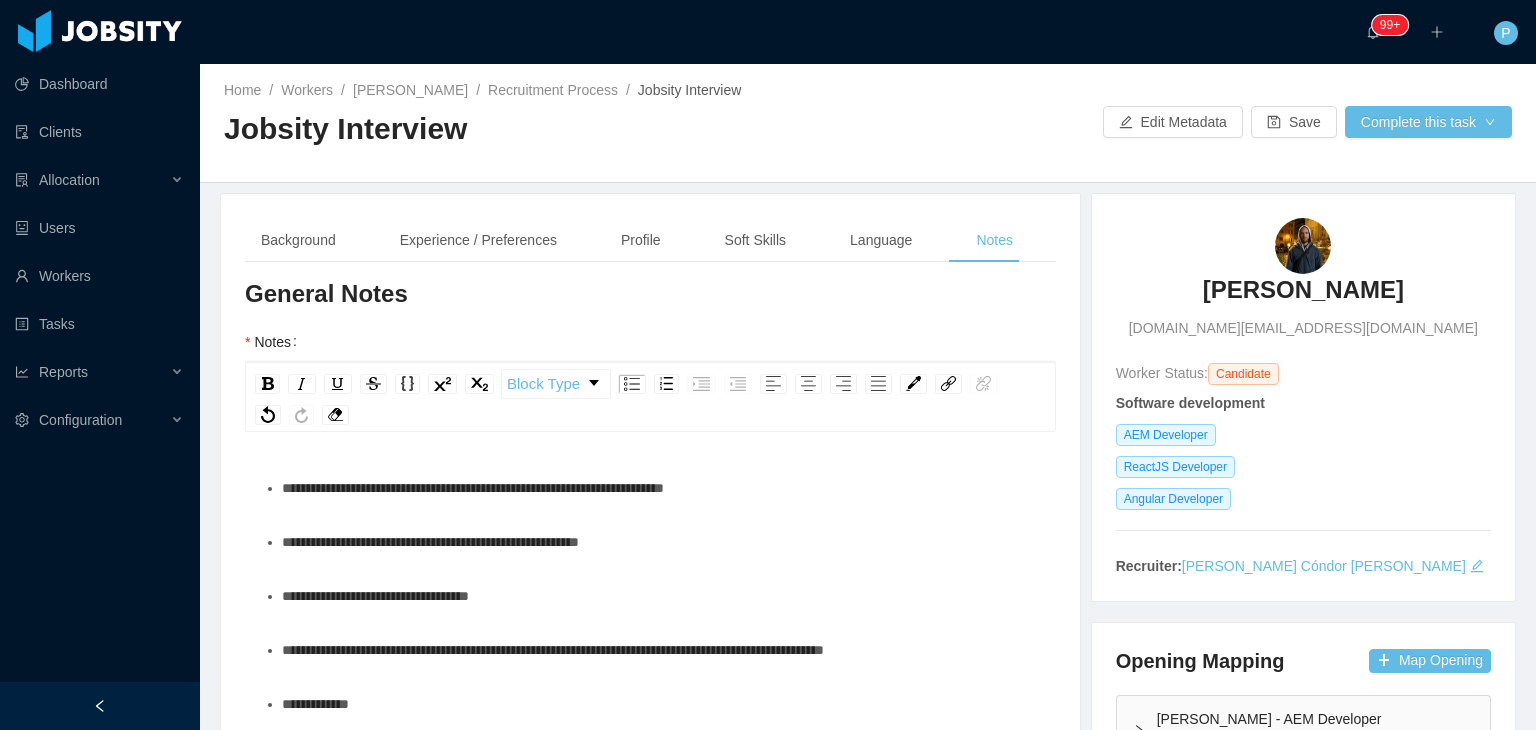 click on "**********" at bounding box center (661, 542) 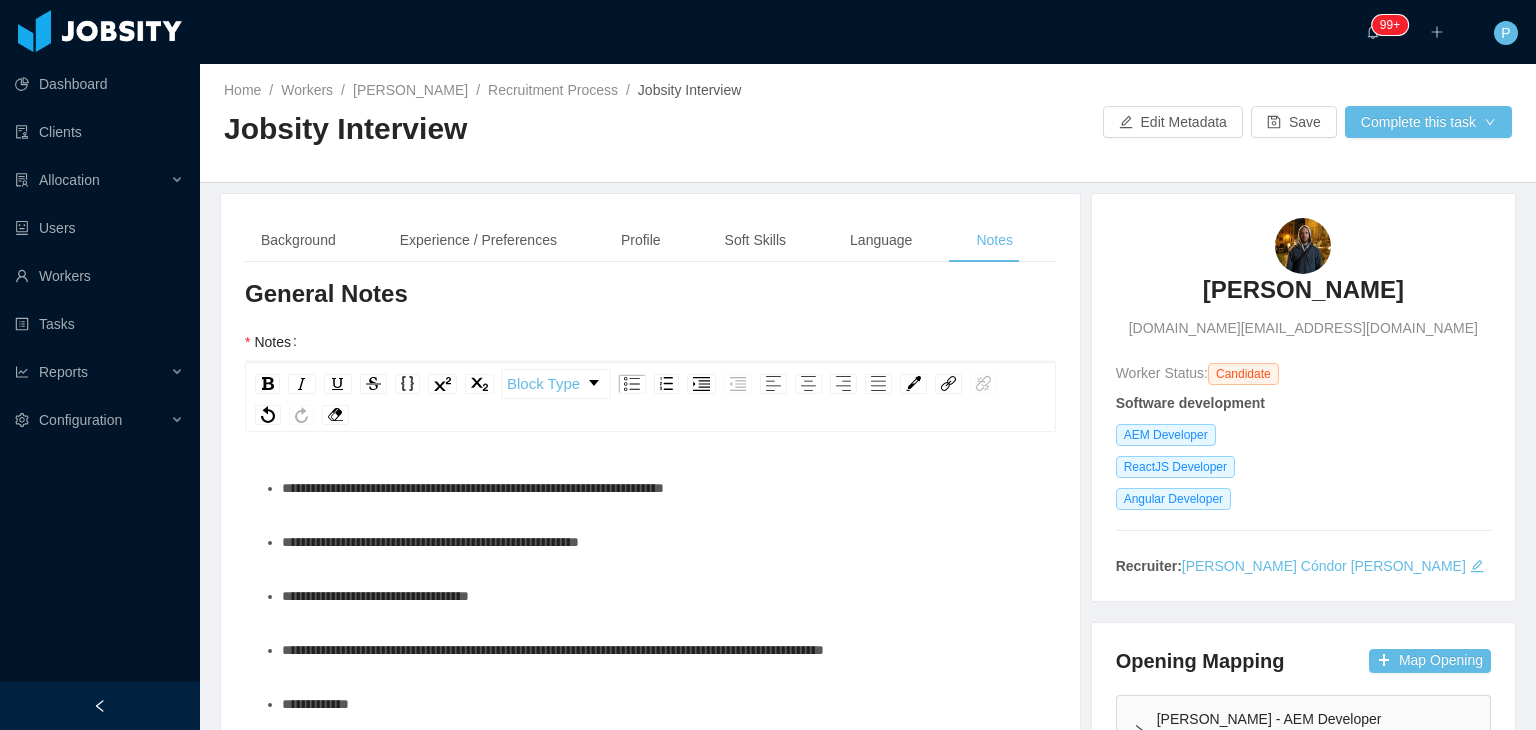 scroll, scrollTop: 229, scrollLeft: 0, axis: vertical 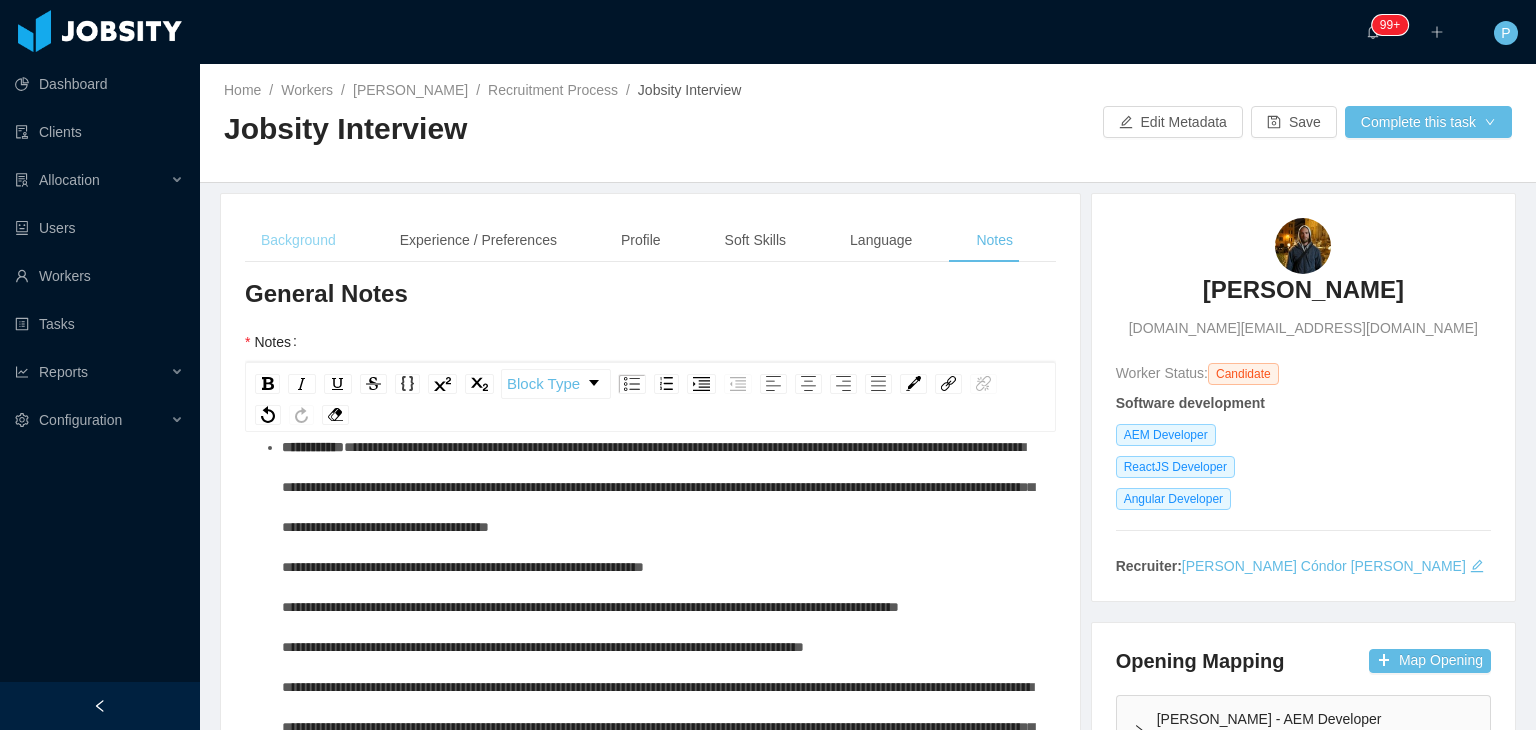 click on "Background" at bounding box center [298, 240] 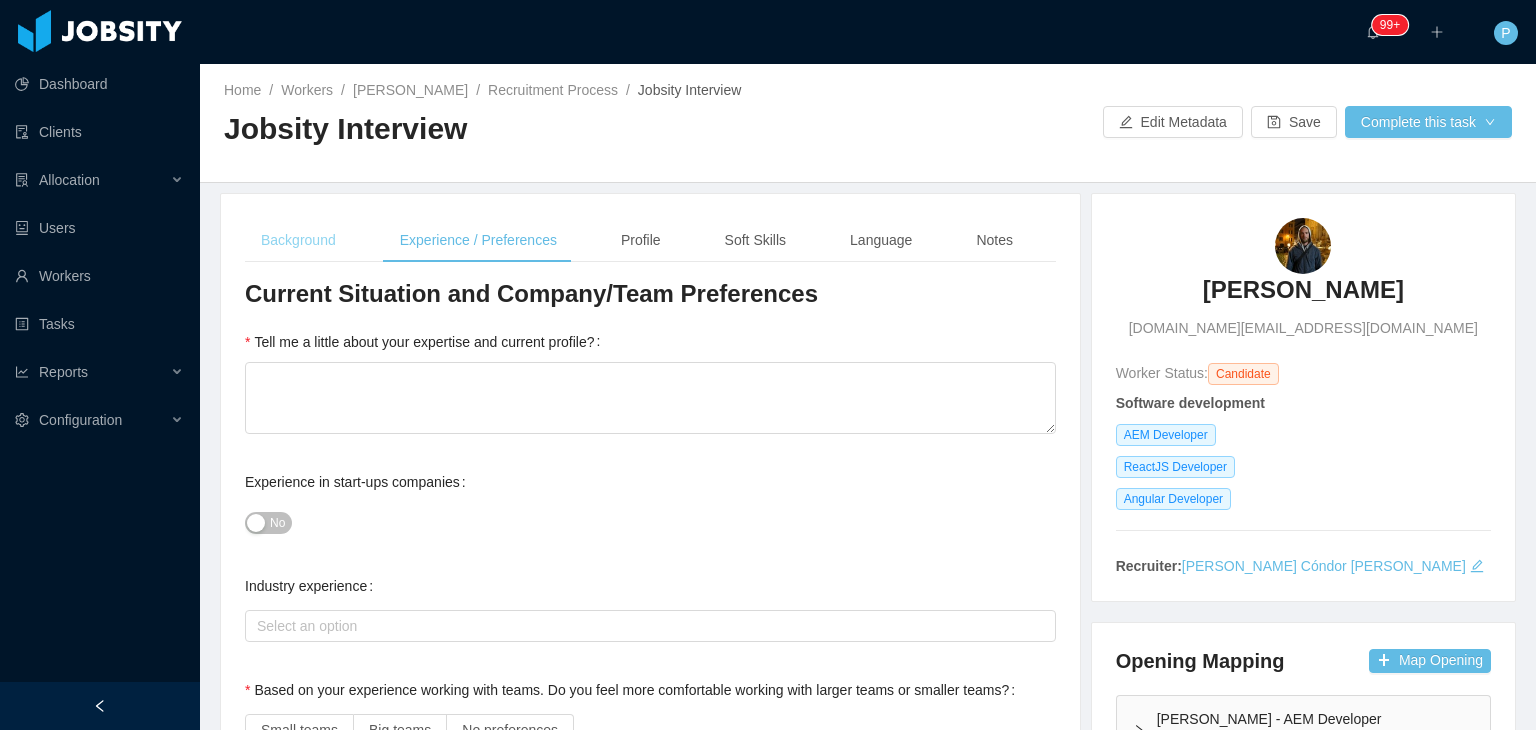 click on "Background" at bounding box center [298, 240] 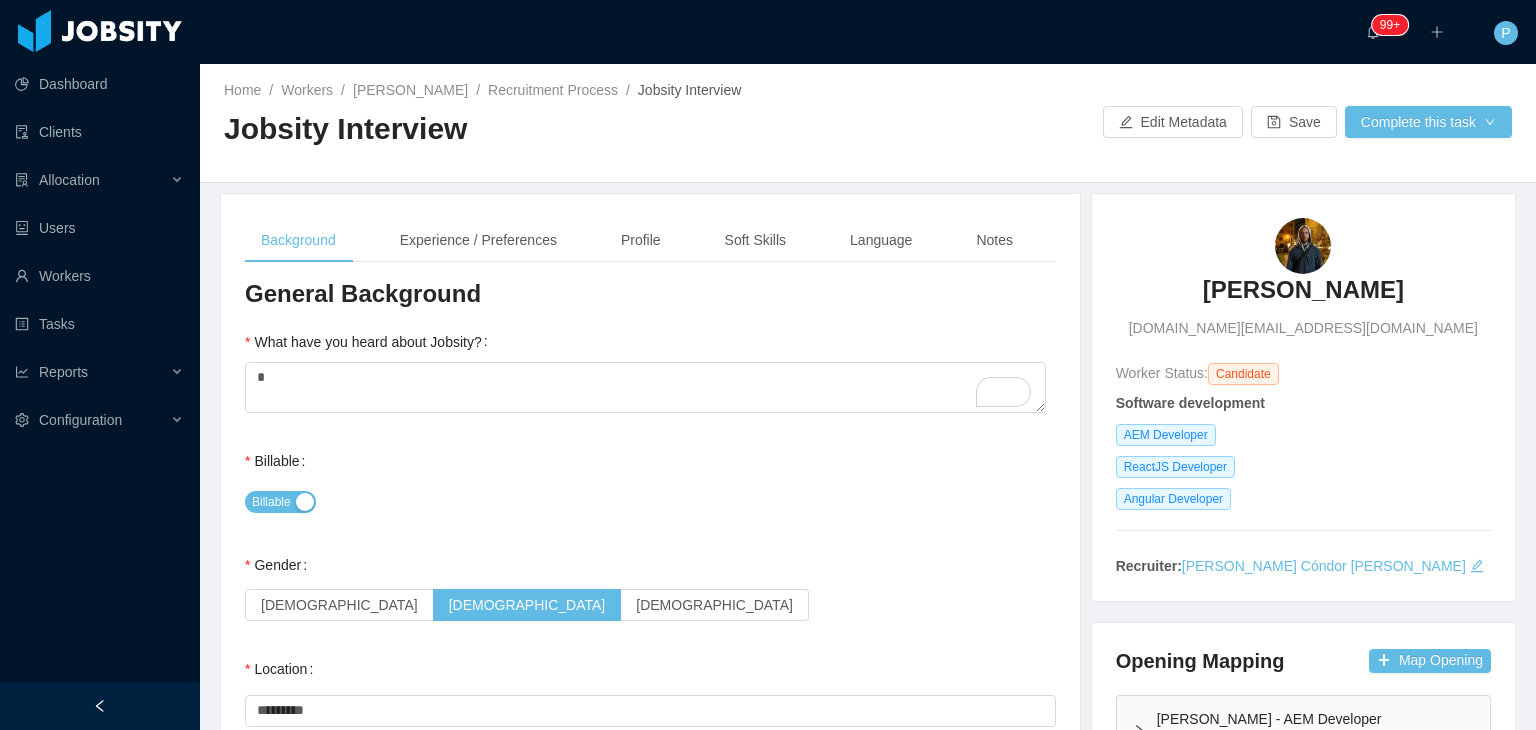 click on "**********" at bounding box center [650, 915] 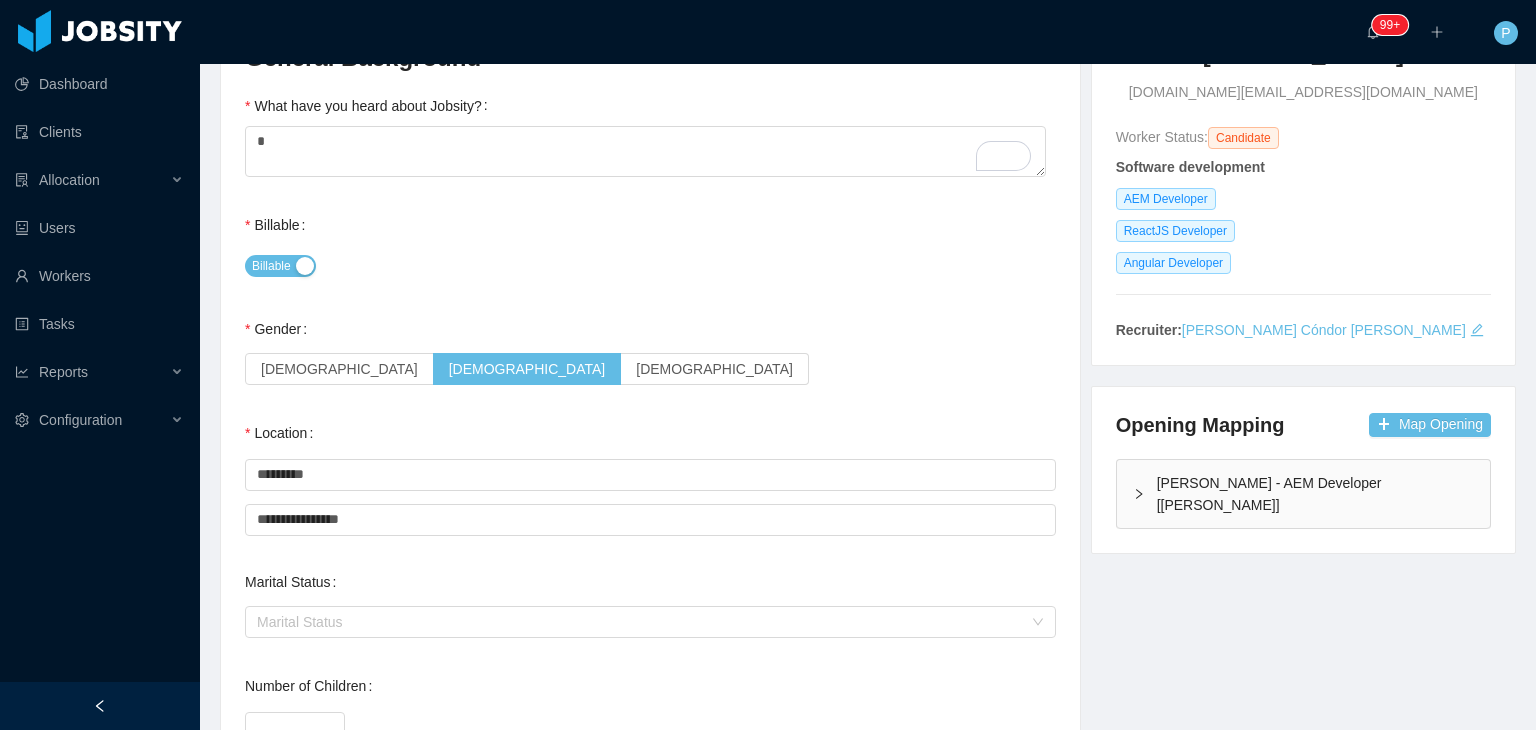 scroll, scrollTop: 240, scrollLeft: 0, axis: vertical 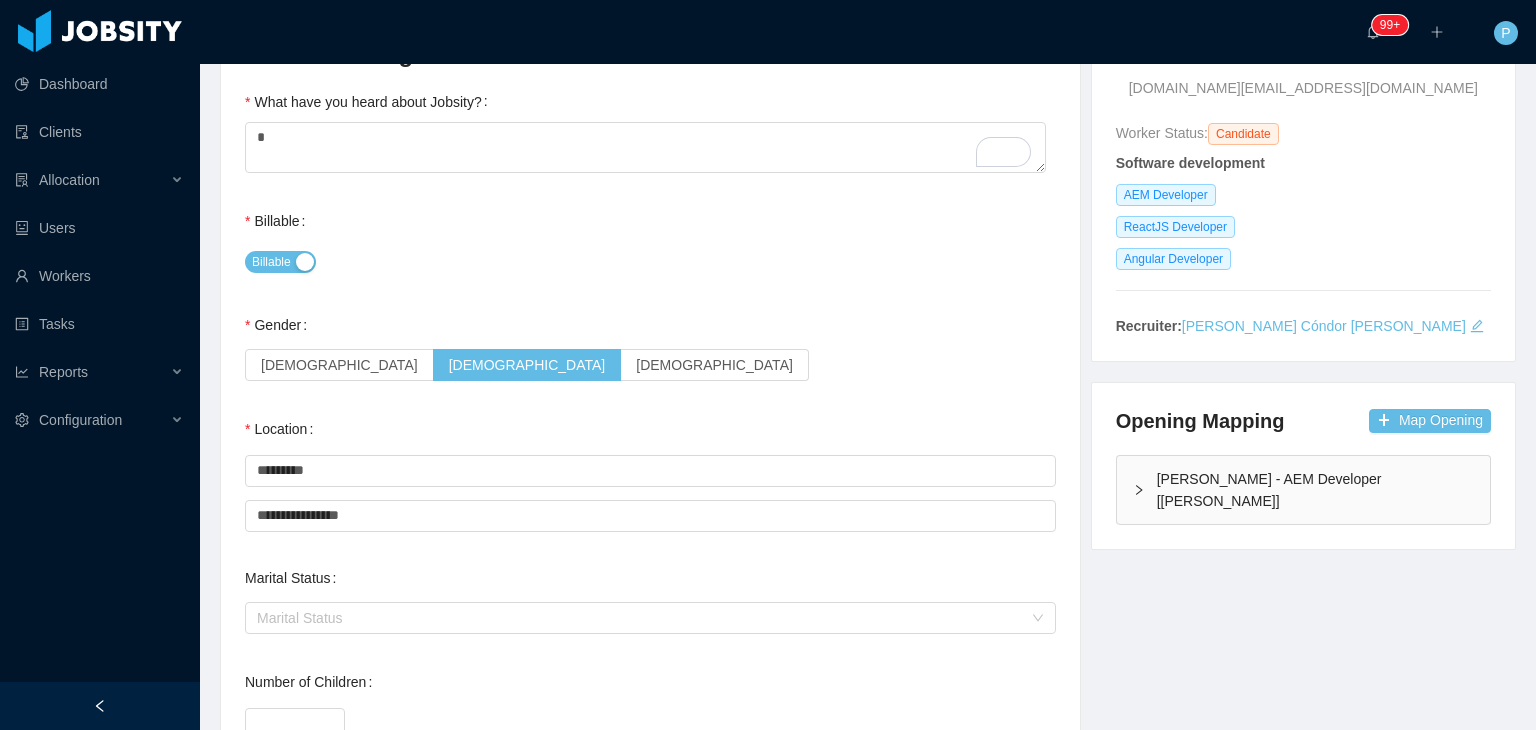 click on "[DEMOGRAPHIC_DATA] [DEMOGRAPHIC_DATA] [DEMOGRAPHIC_DATA]" at bounding box center [650, 365] 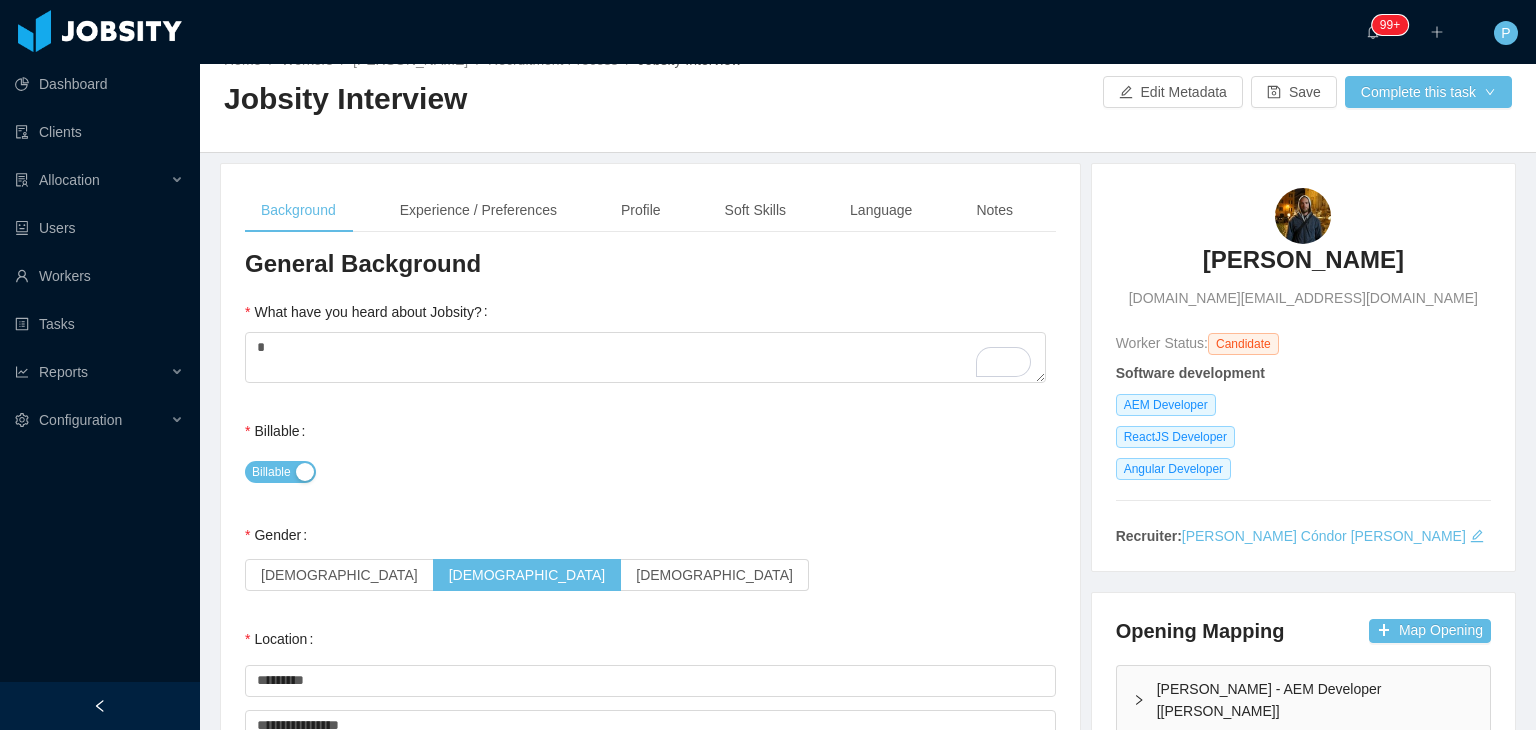 scroll, scrollTop: 0, scrollLeft: 0, axis: both 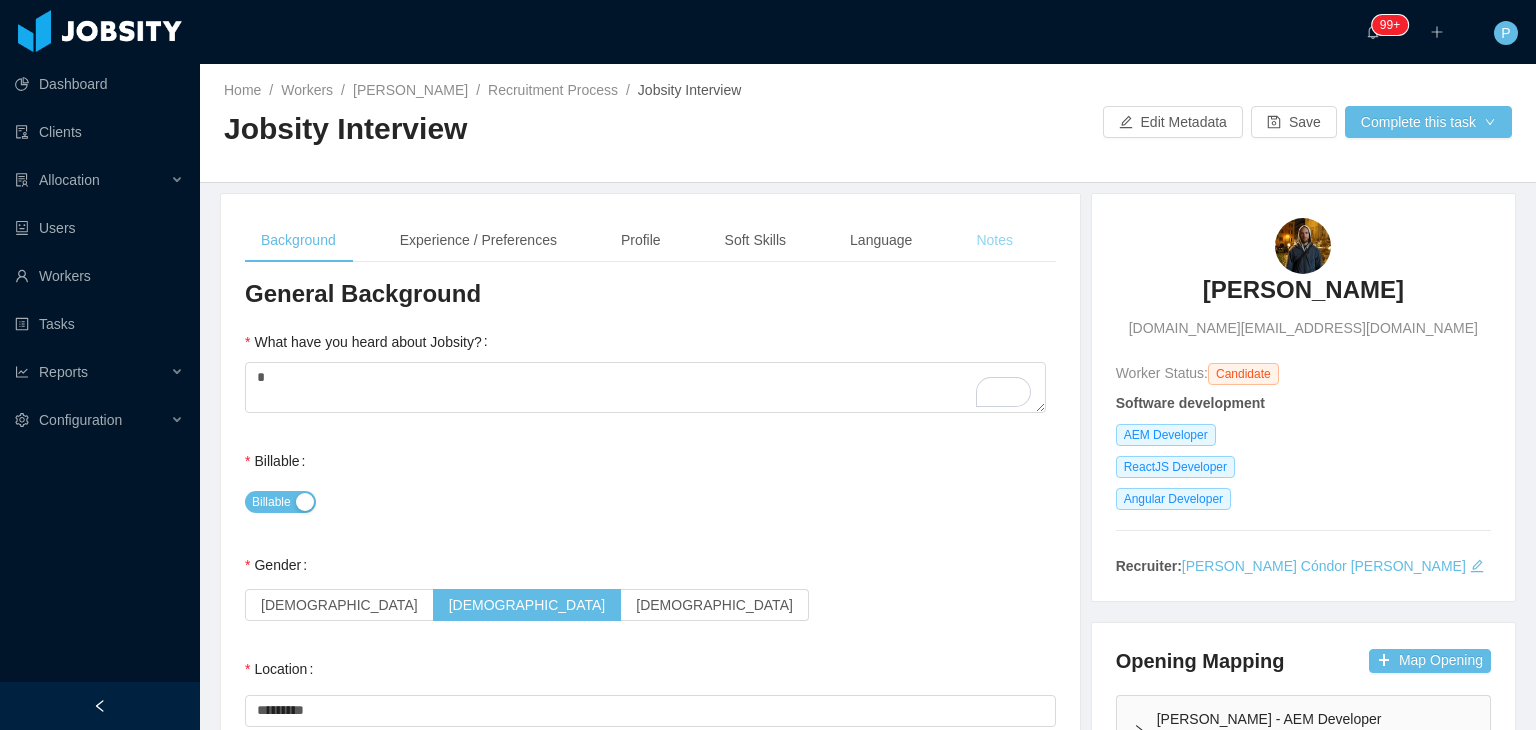 click on "Notes" at bounding box center [994, 240] 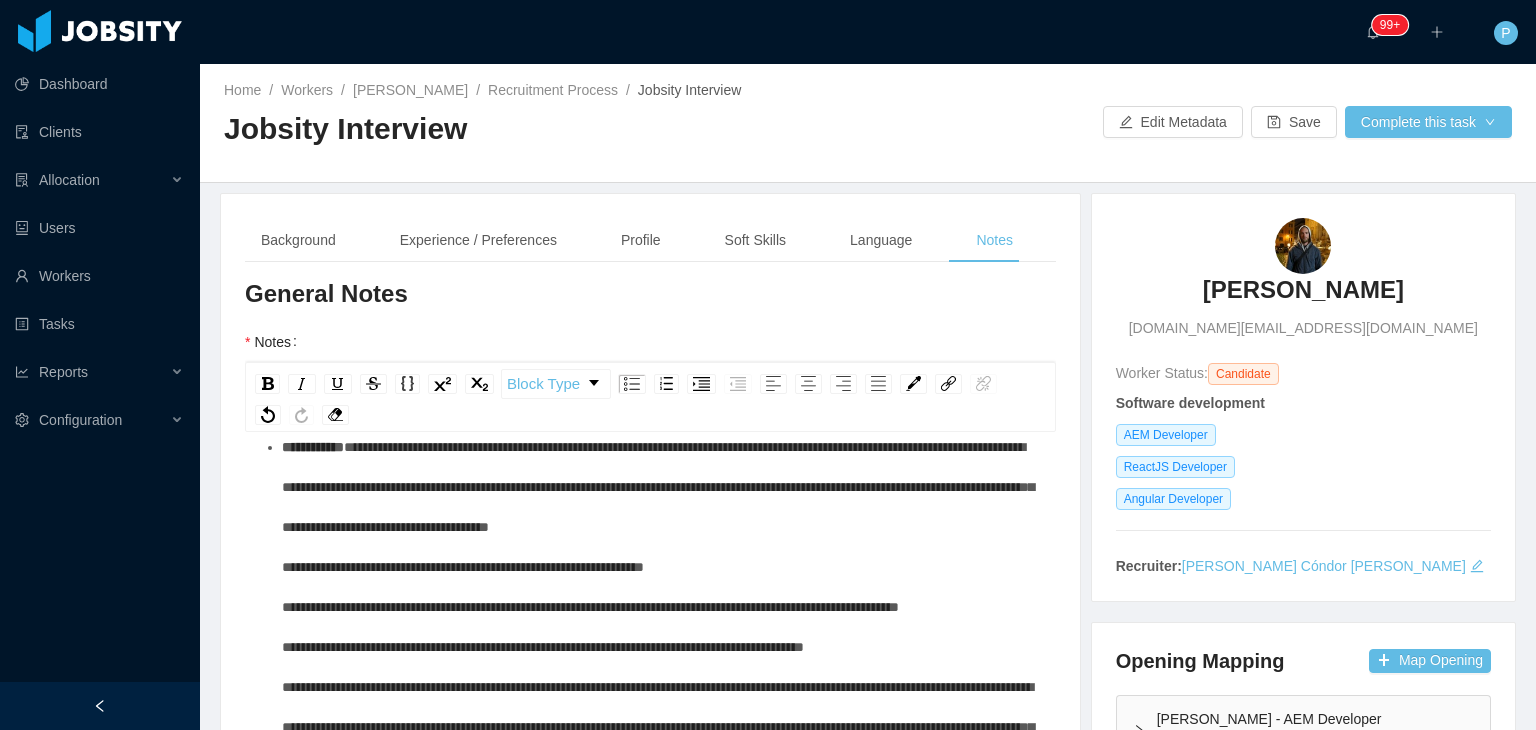 click on "**********" at bounding box center [661, 607] 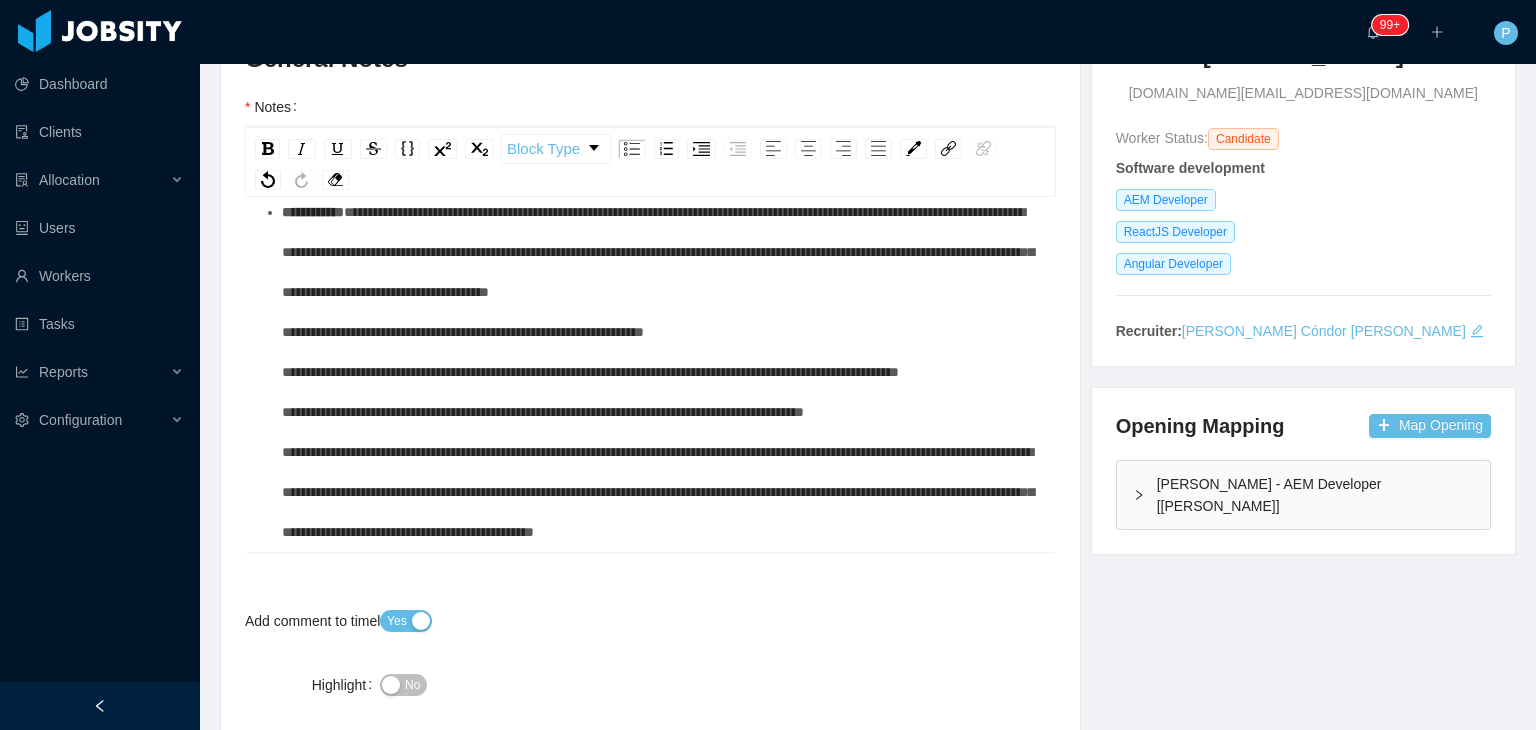 scroll, scrollTop: 320, scrollLeft: 0, axis: vertical 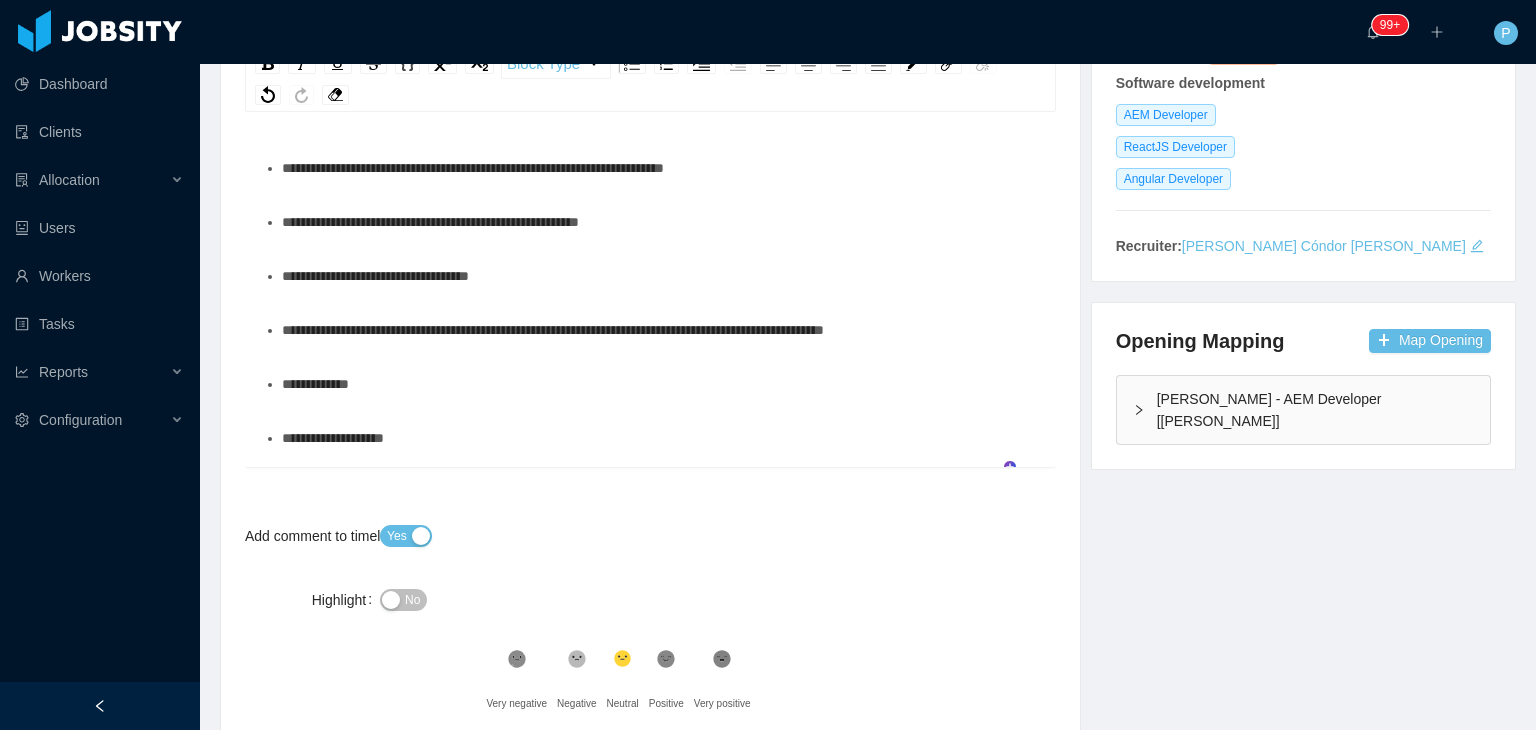 click on "**********" at bounding box center (661, 222) 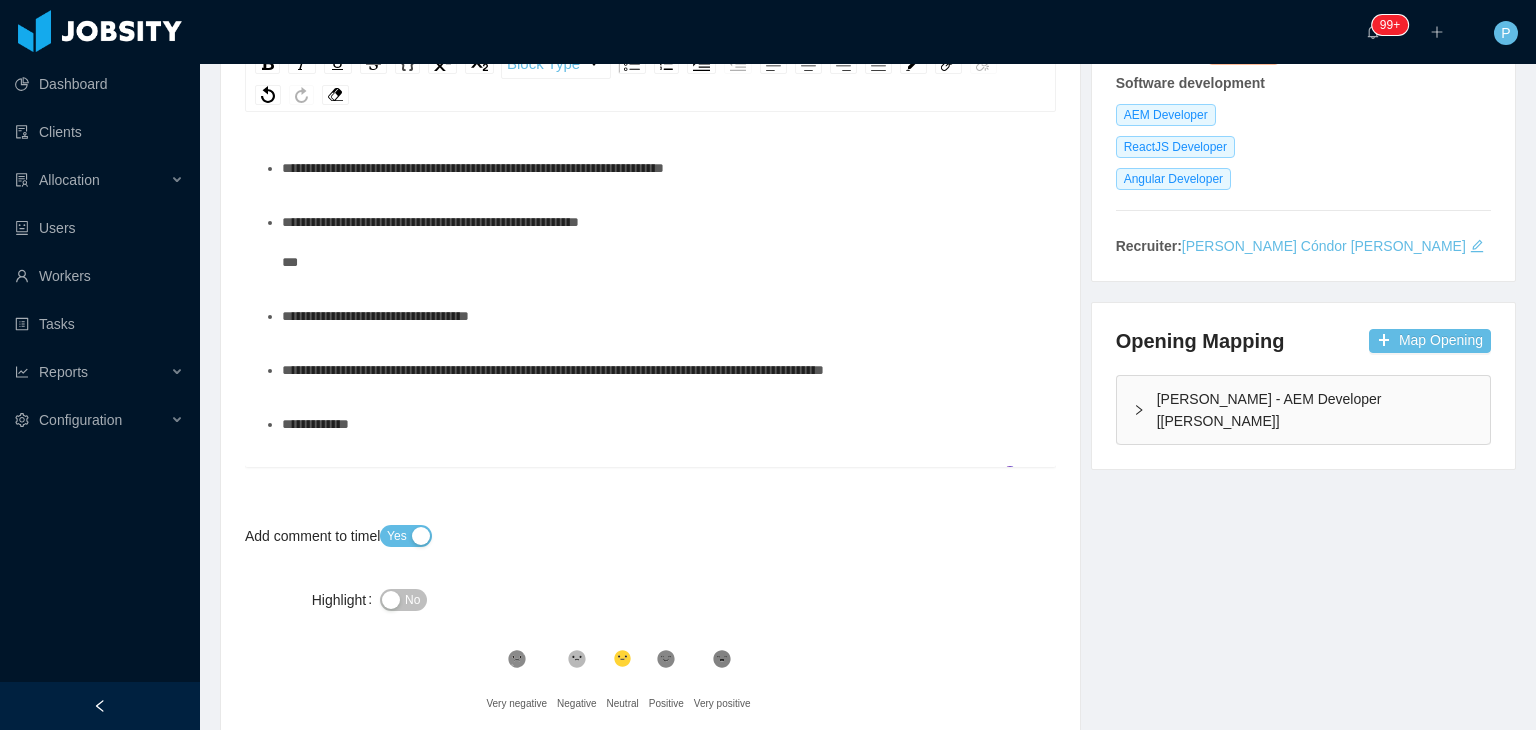 scroll, scrollTop: 68, scrollLeft: 0, axis: vertical 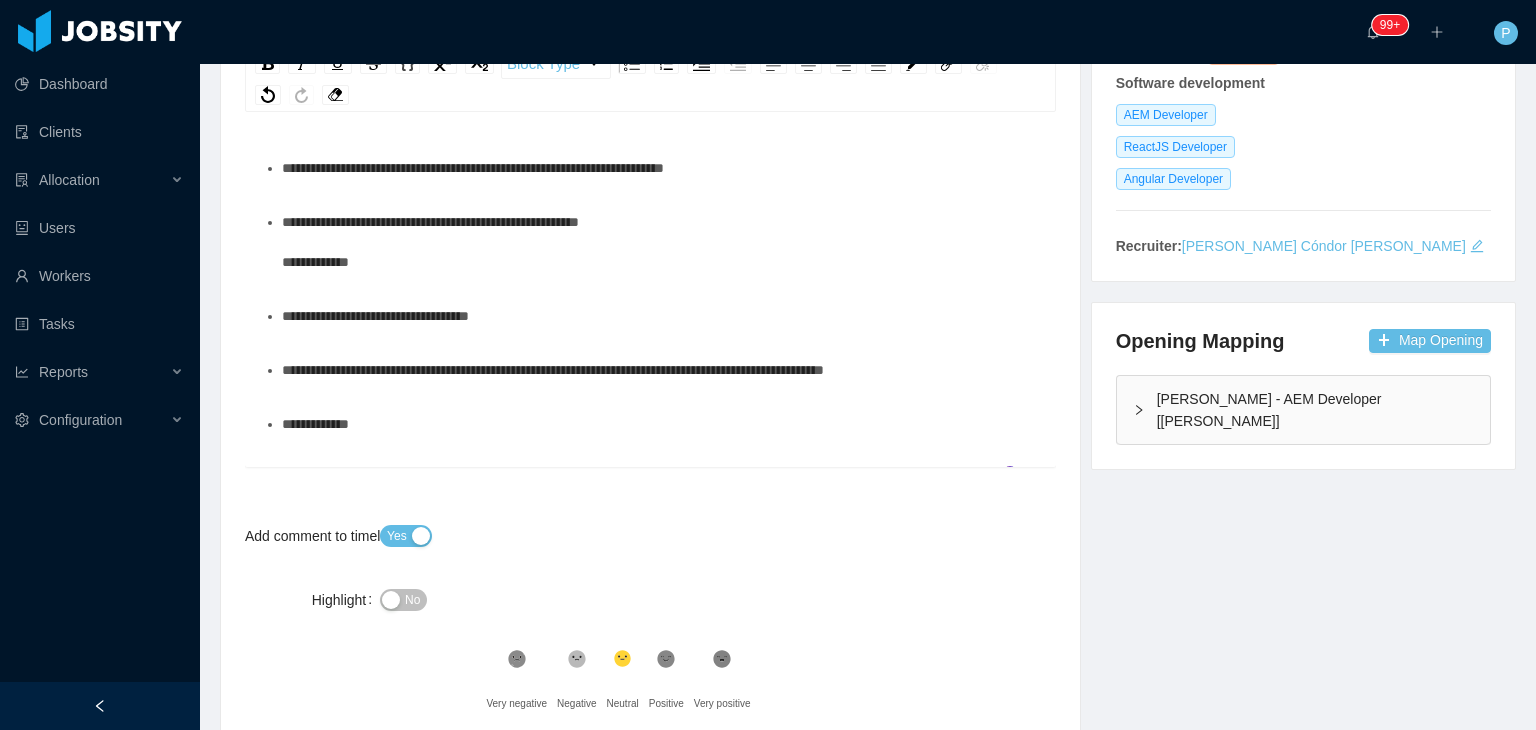 click on "**********" at bounding box center [375, 316] 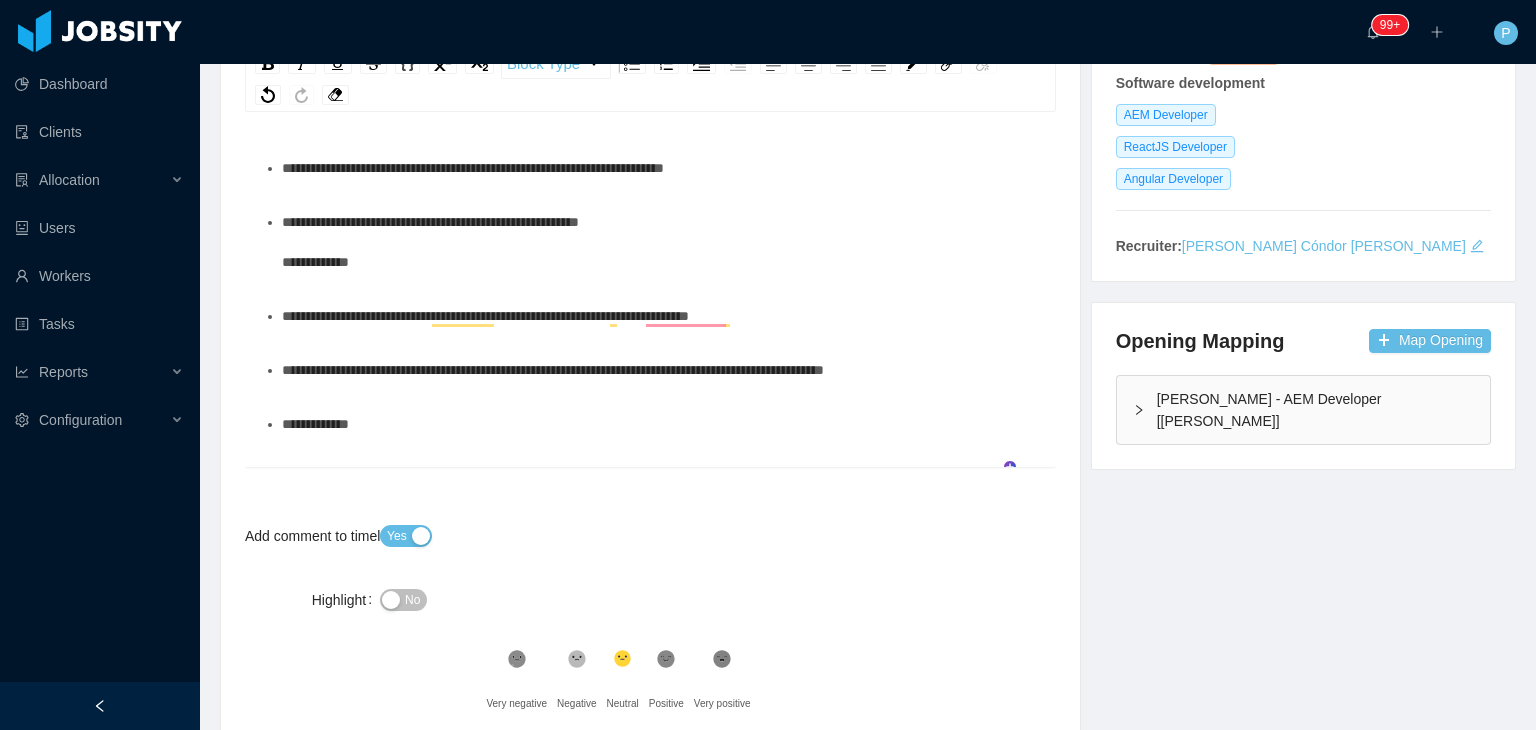 click on "**********" at bounding box center (661, 242) 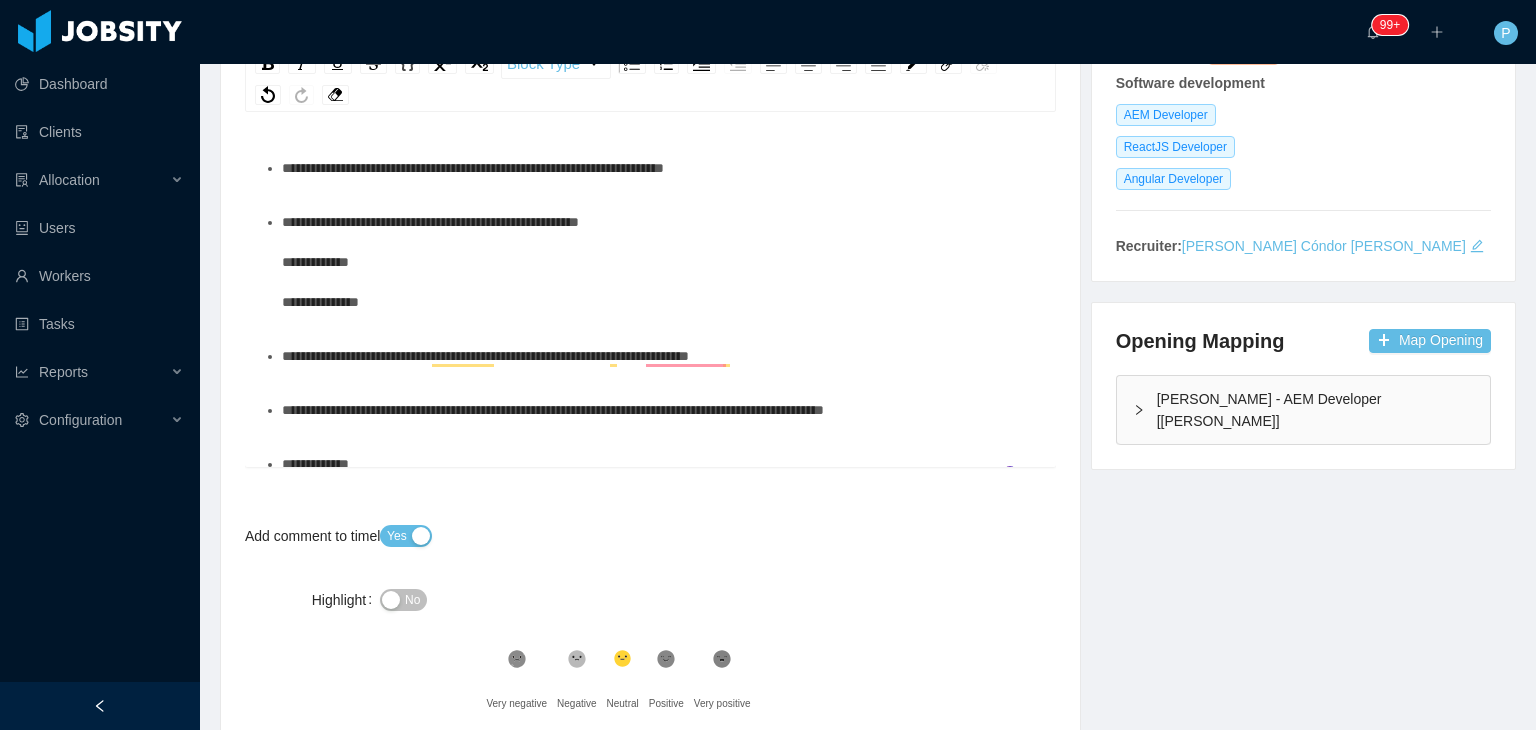click on "**********" at bounding box center [485, 356] 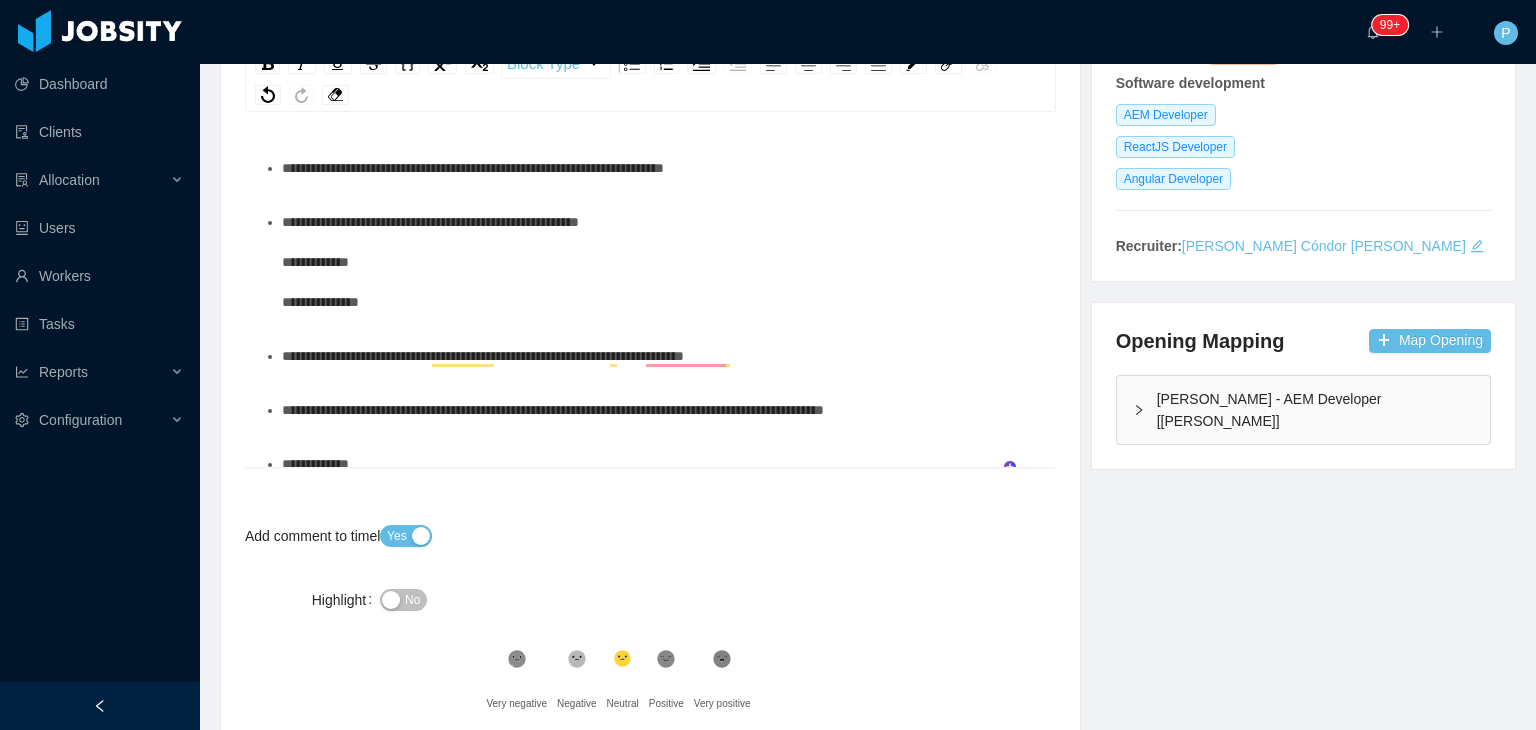 click on "**********" at bounding box center [661, 262] 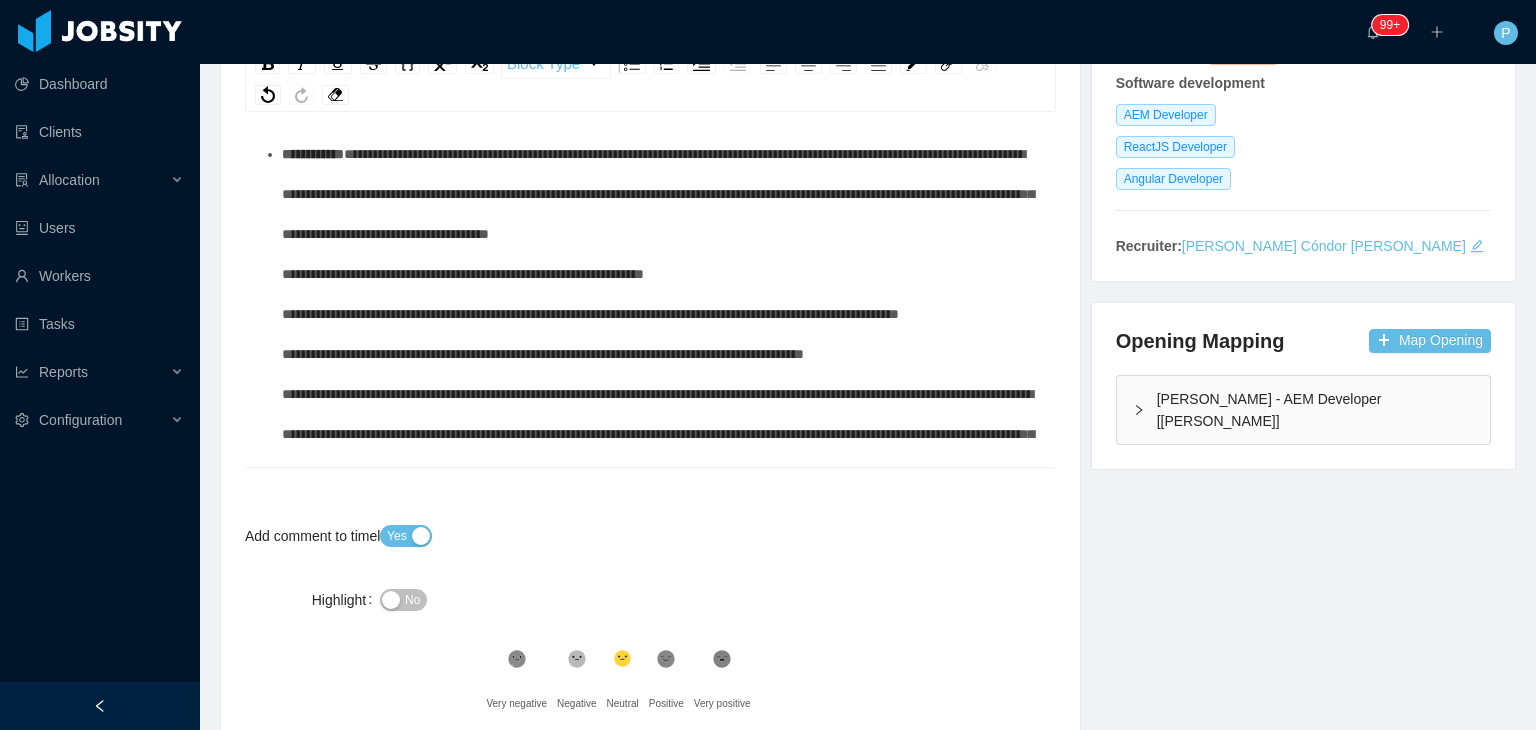 scroll, scrollTop: 686, scrollLeft: 0, axis: vertical 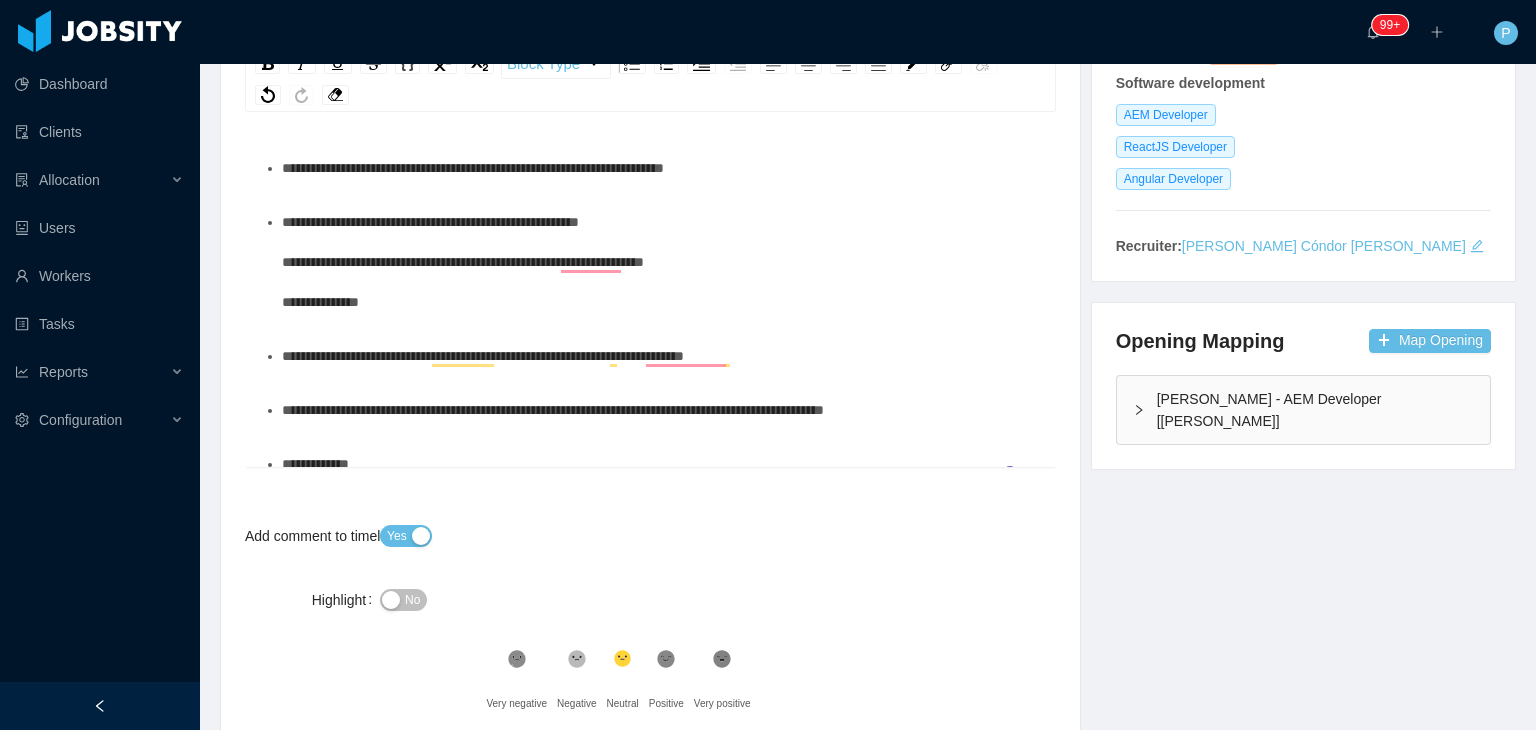 click on "**********" at bounding box center [463, 262] 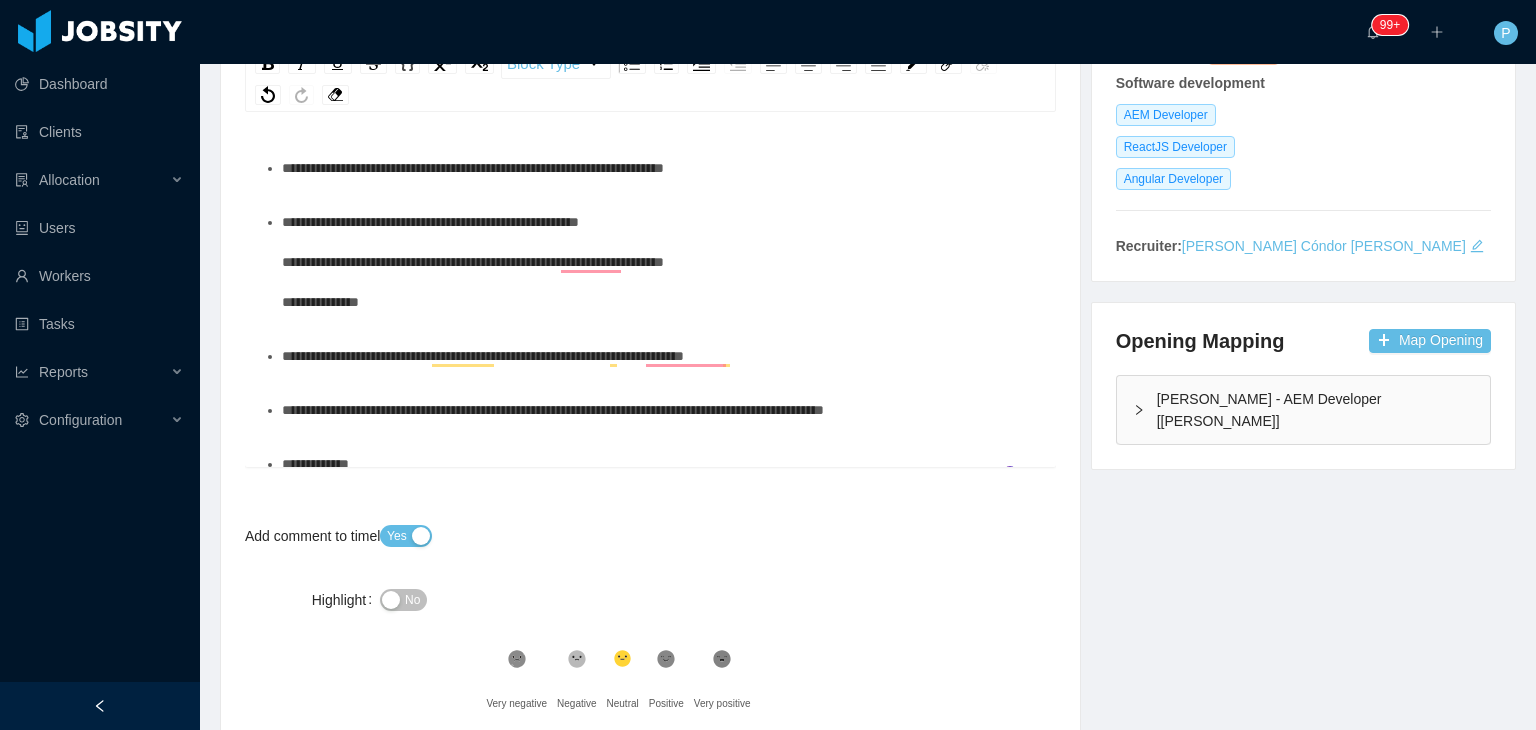 click on "**********" at bounding box center [661, 262] 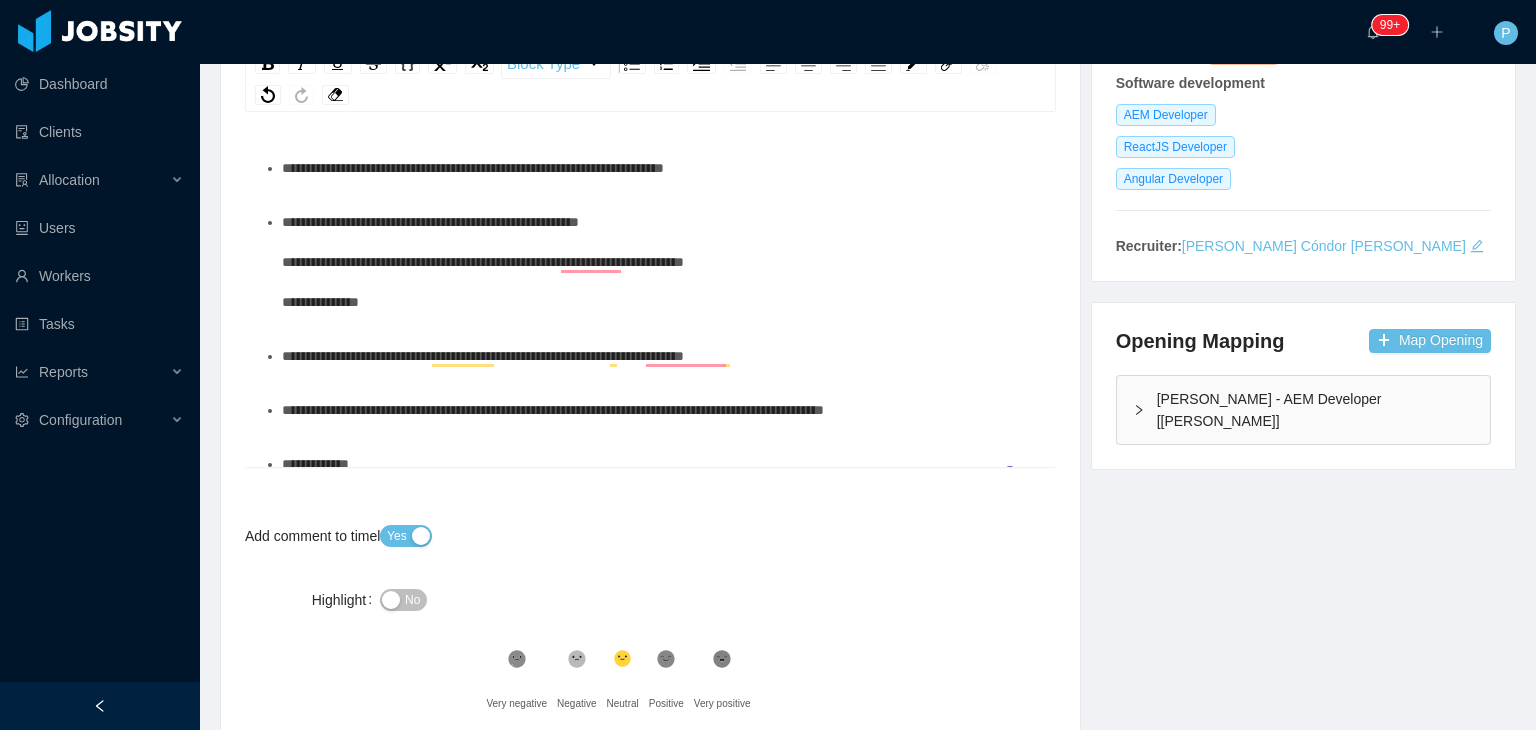 click on "**********" at bounding box center (483, 262) 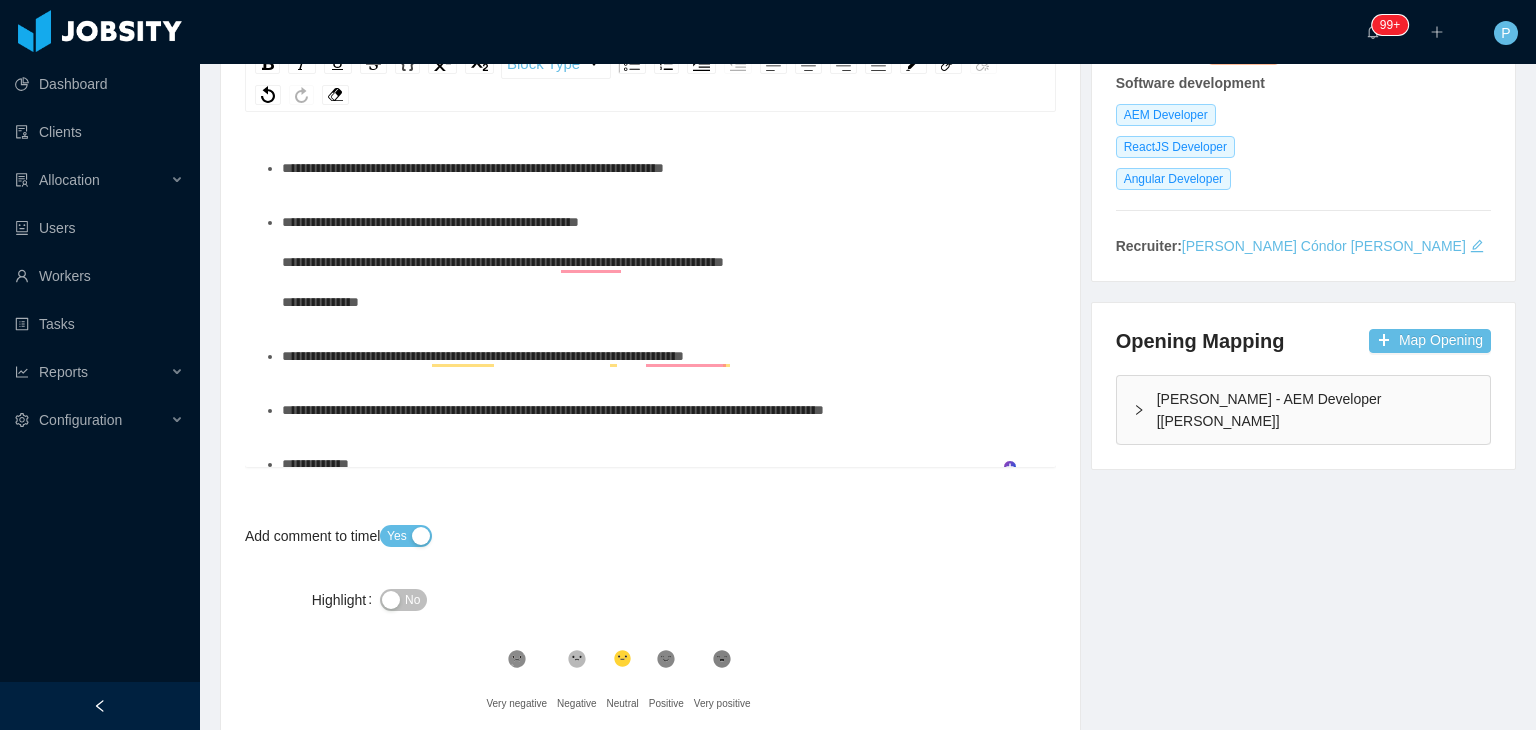 click on "**********" at bounding box center [503, 262] 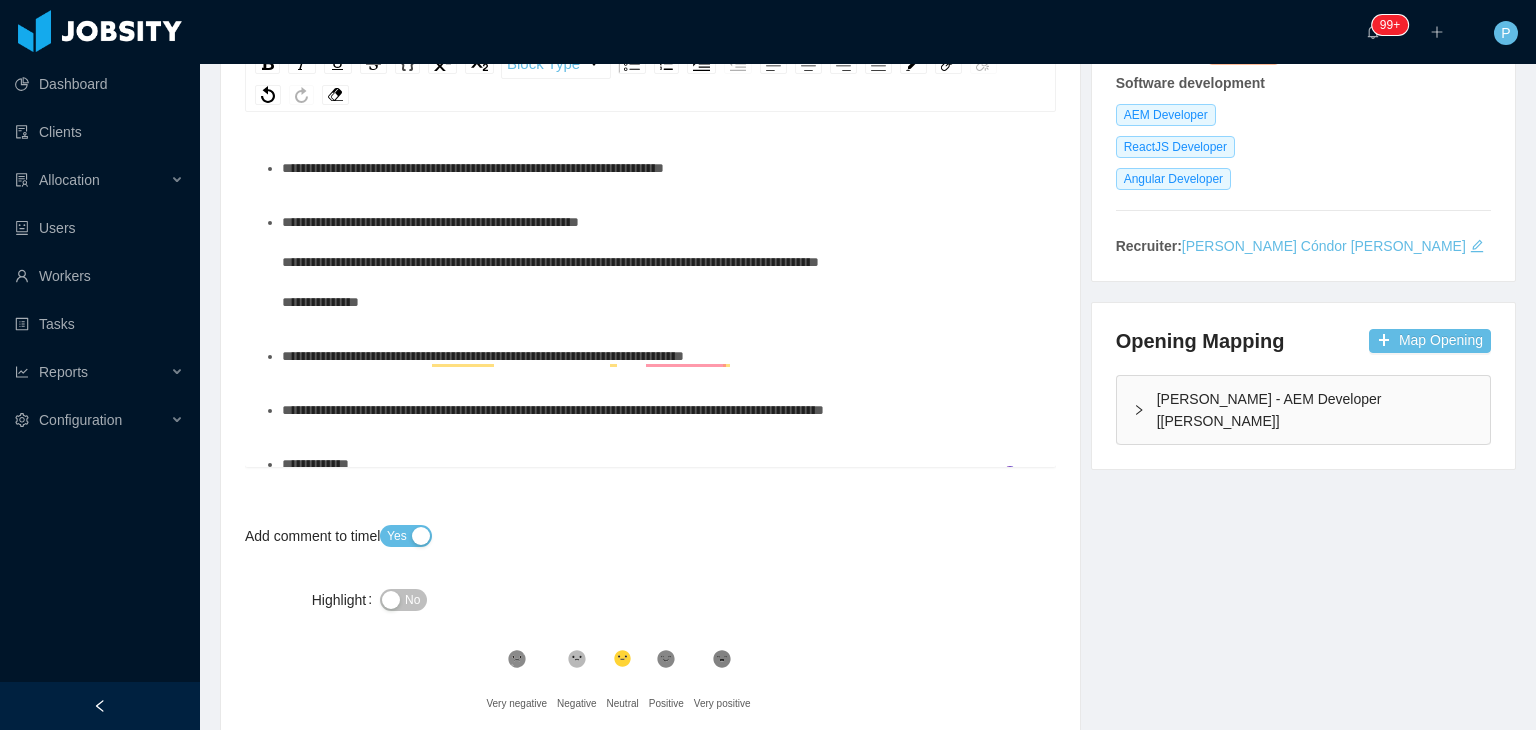 click on "**********" at bounding box center (661, 262) 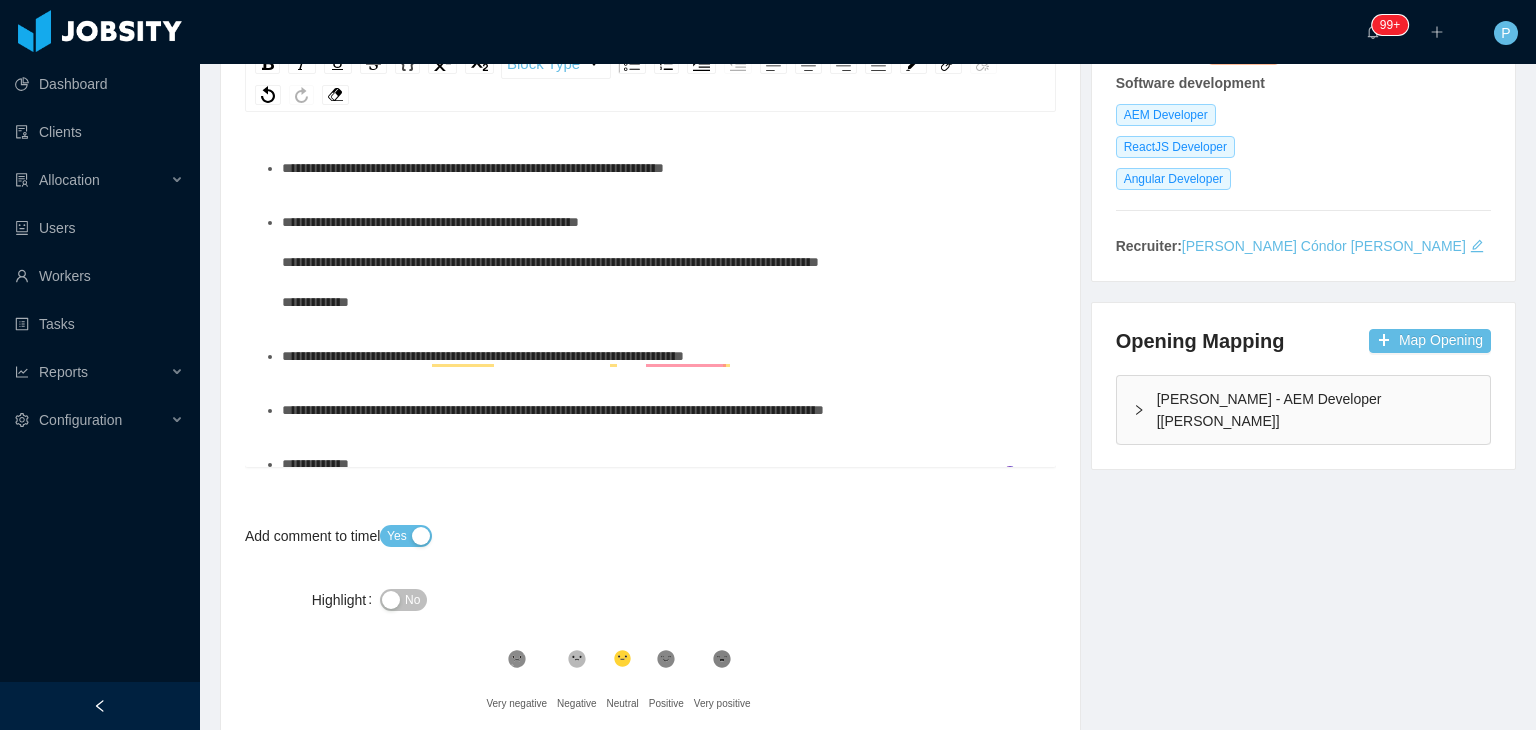 click on "**********" at bounding box center (483, 356) 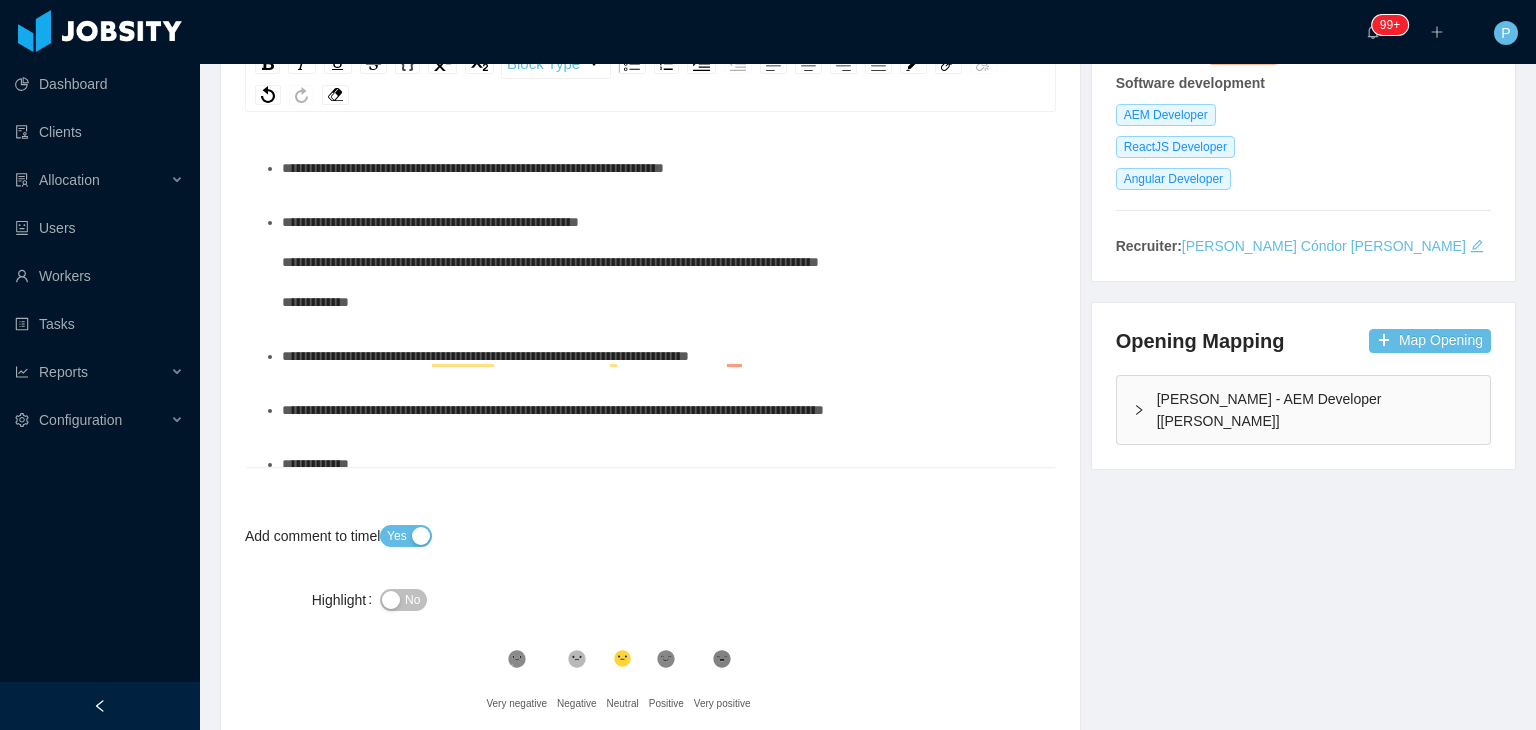 click on "**********" at bounding box center (661, 262) 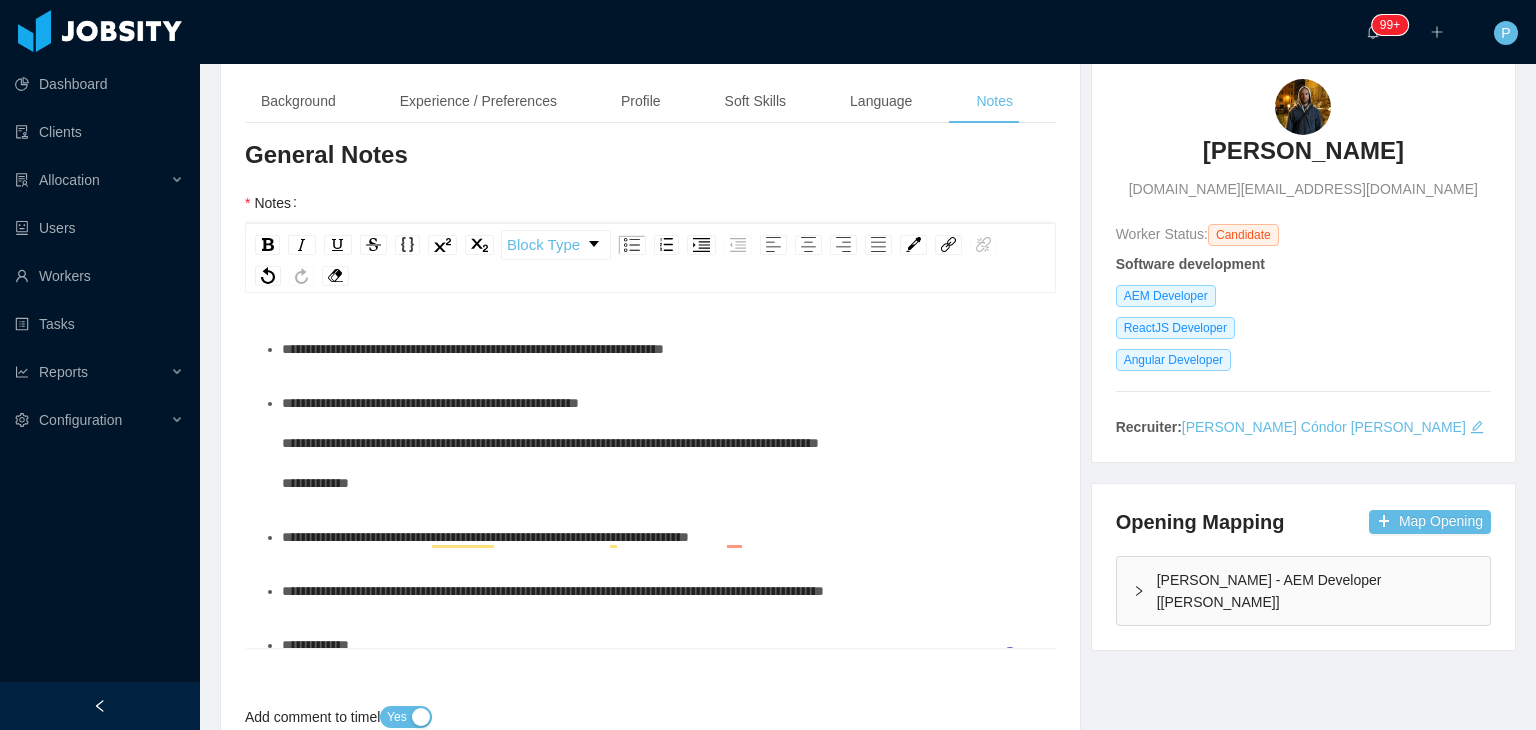 scroll, scrollTop: 18, scrollLeft: 0, axis: vertical 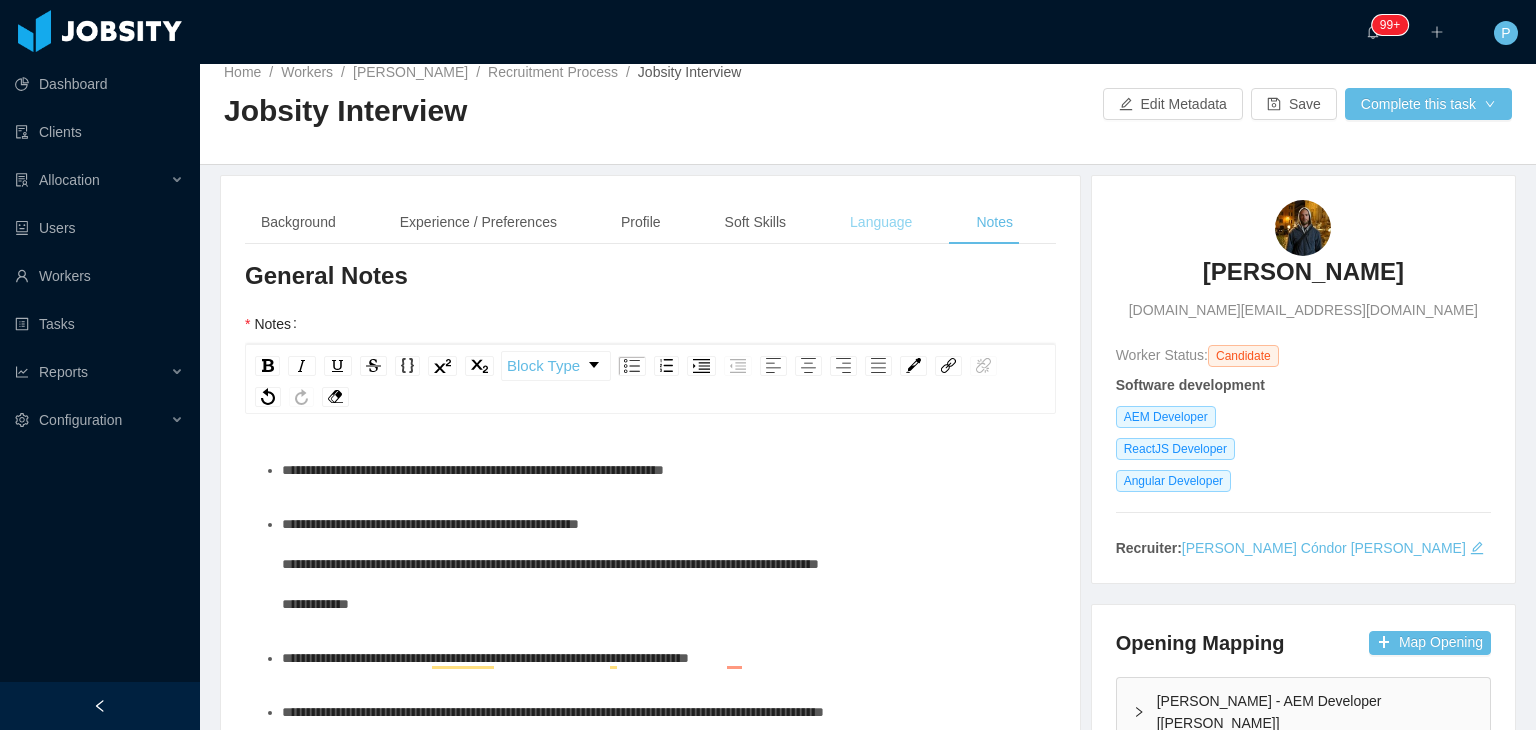 click on "Language" at bounding box center (881, 222) 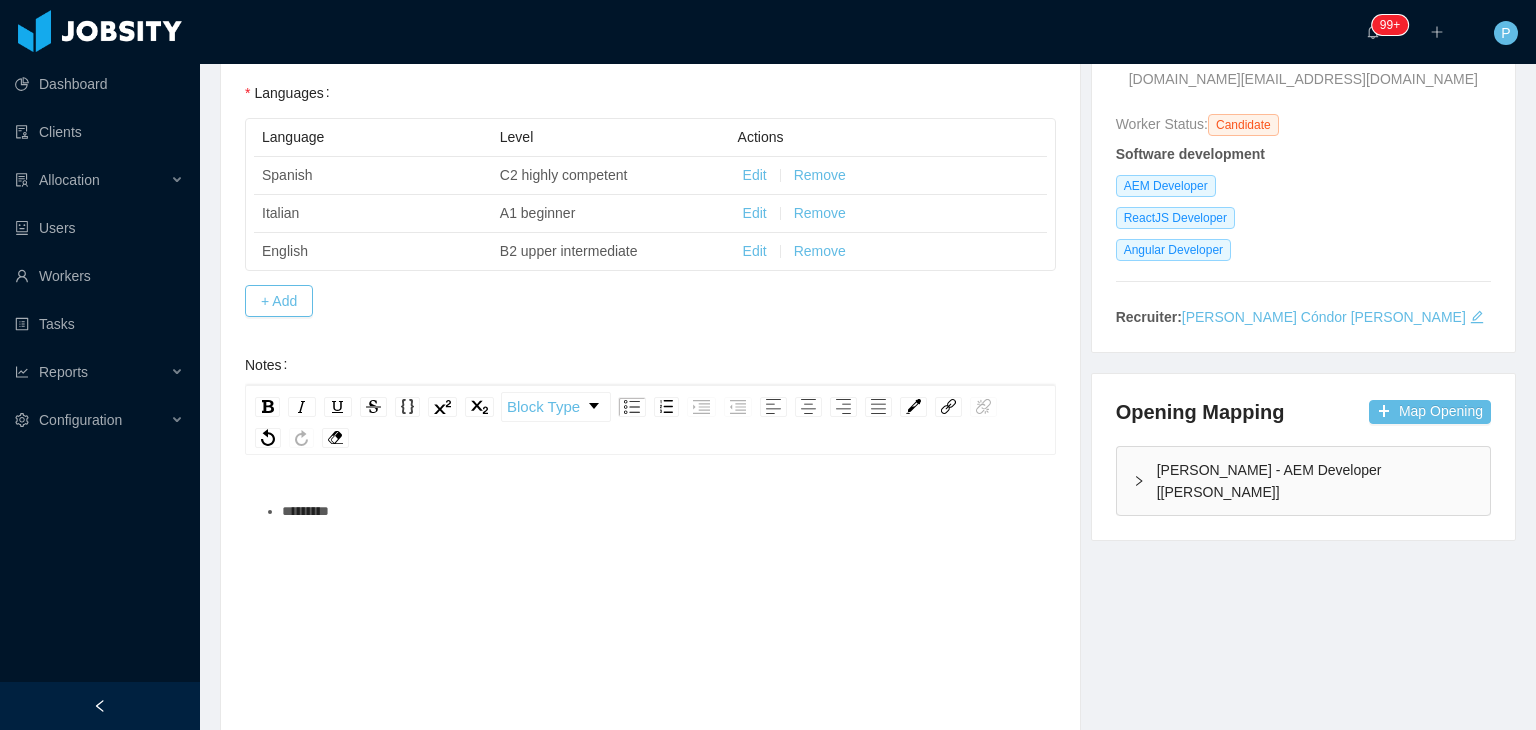 scroll, scrollTop: 263, scrollLeft: 0, axis: vertical 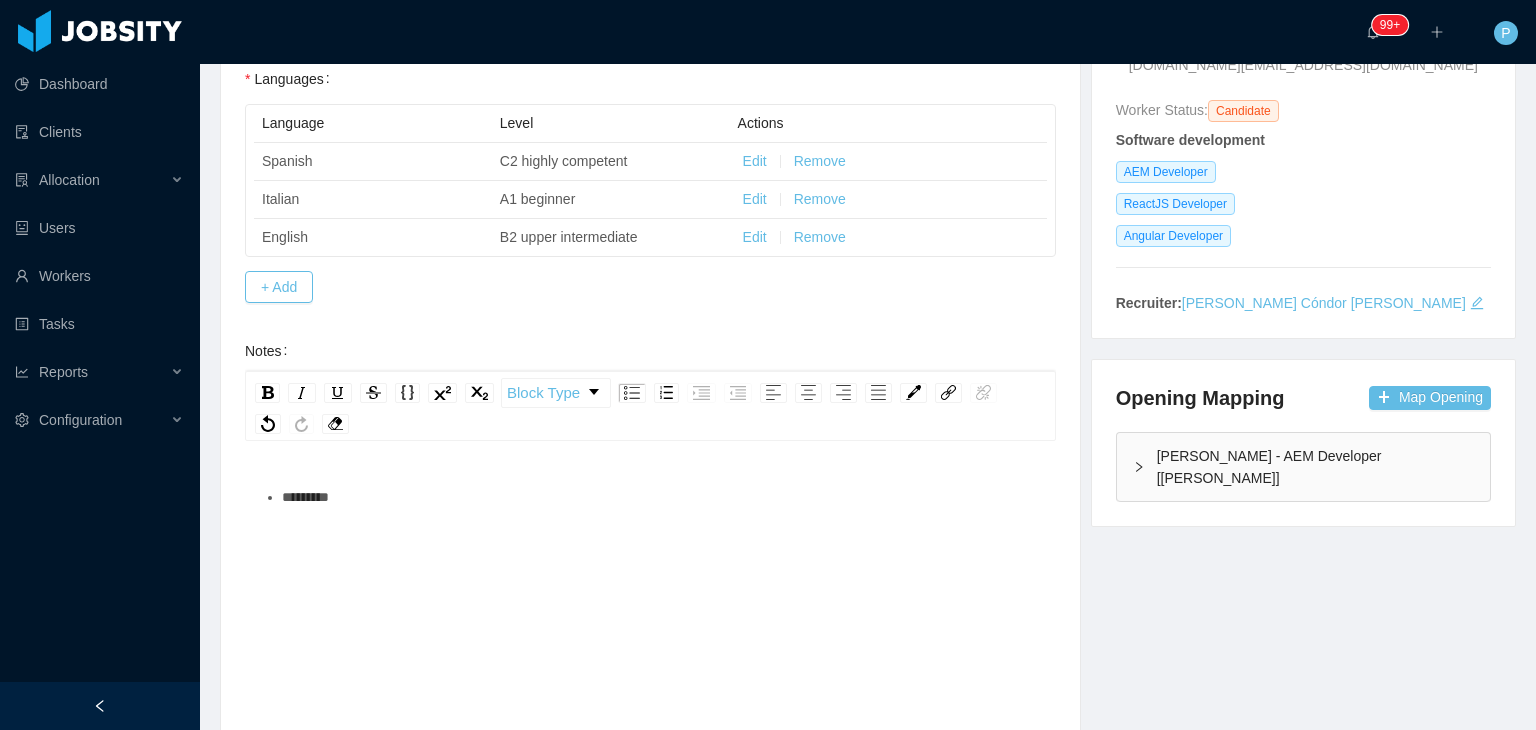click on "********" at bounding box center [661, 497] 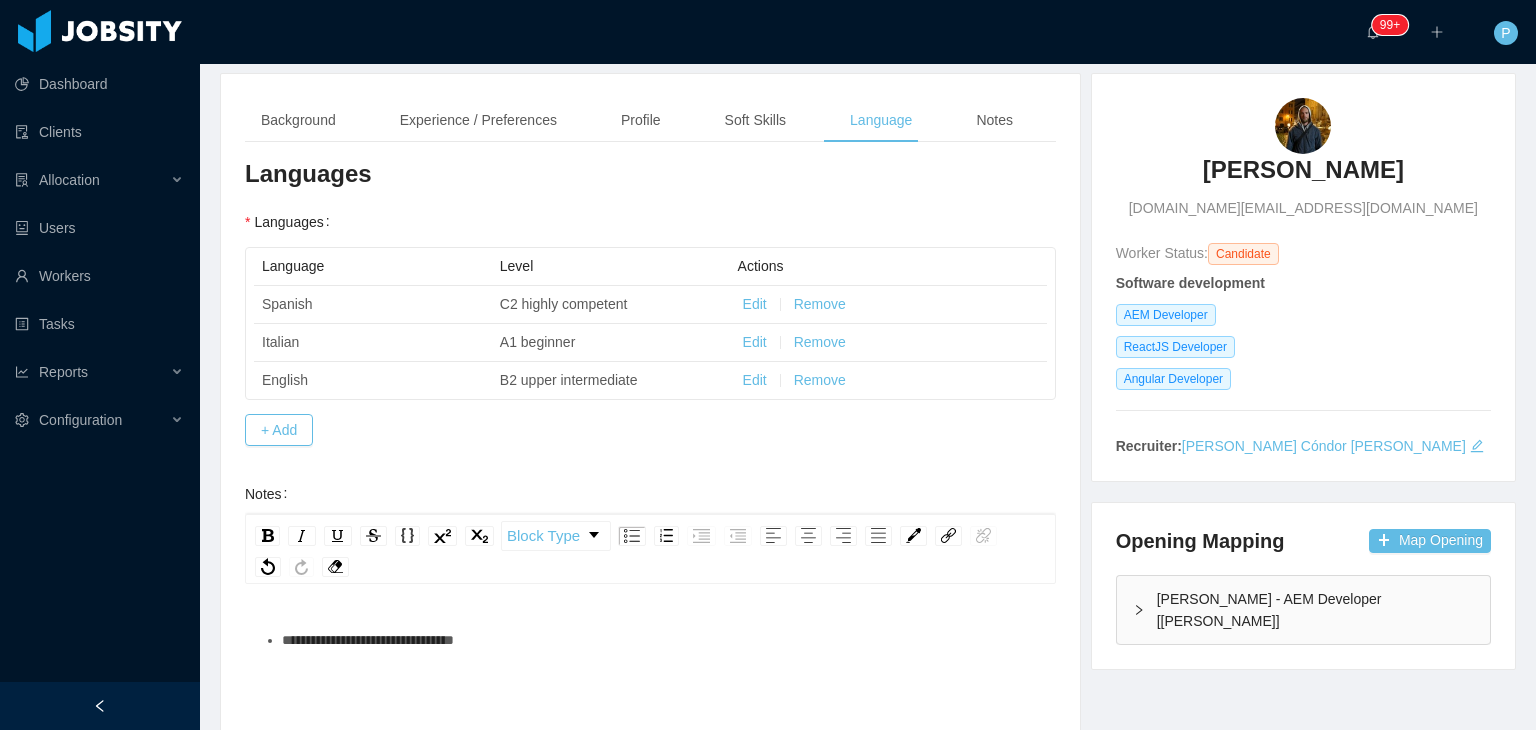scroll, scrollTop: 60, scrollLeft: 0, axis: vertical 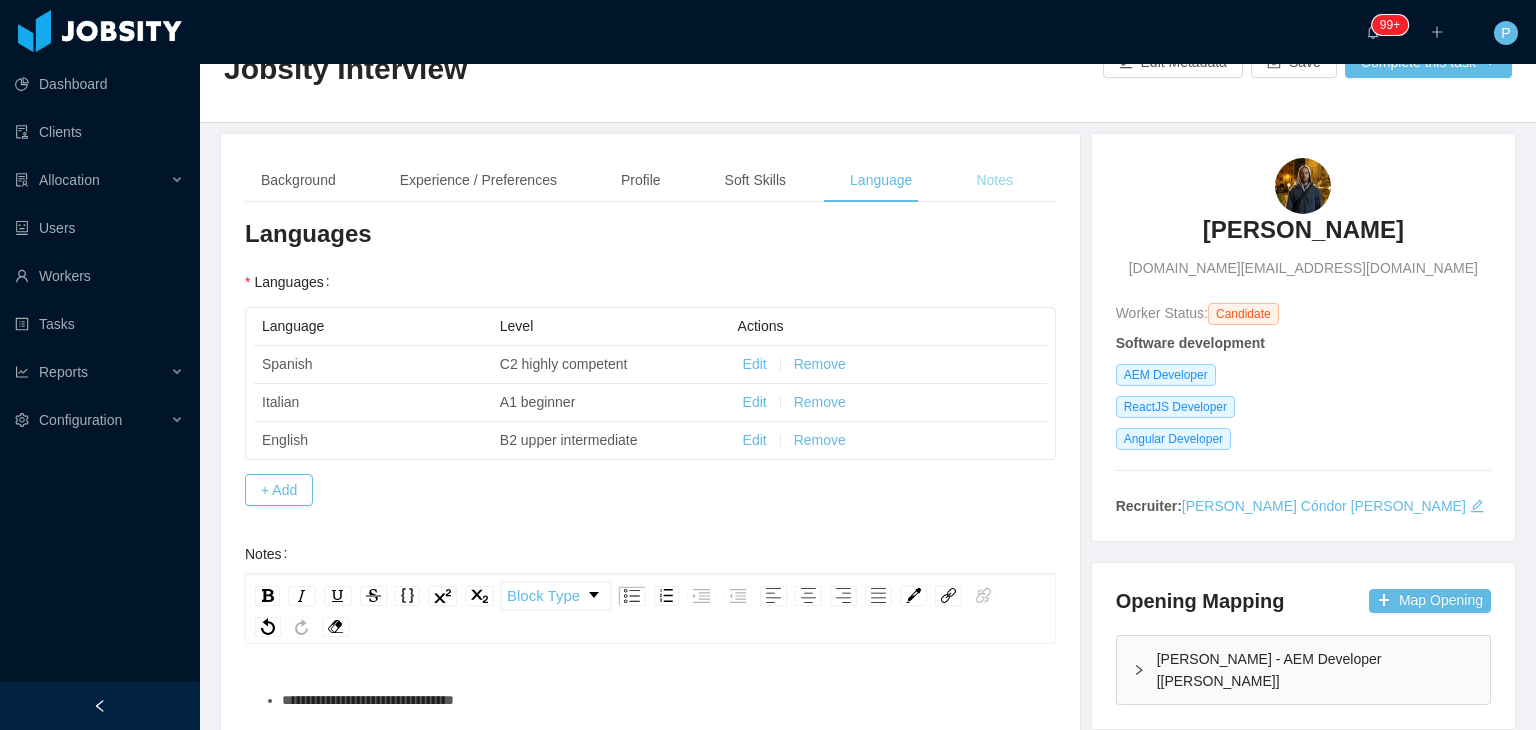 click on "Notes" at bounding box center (994, 180) 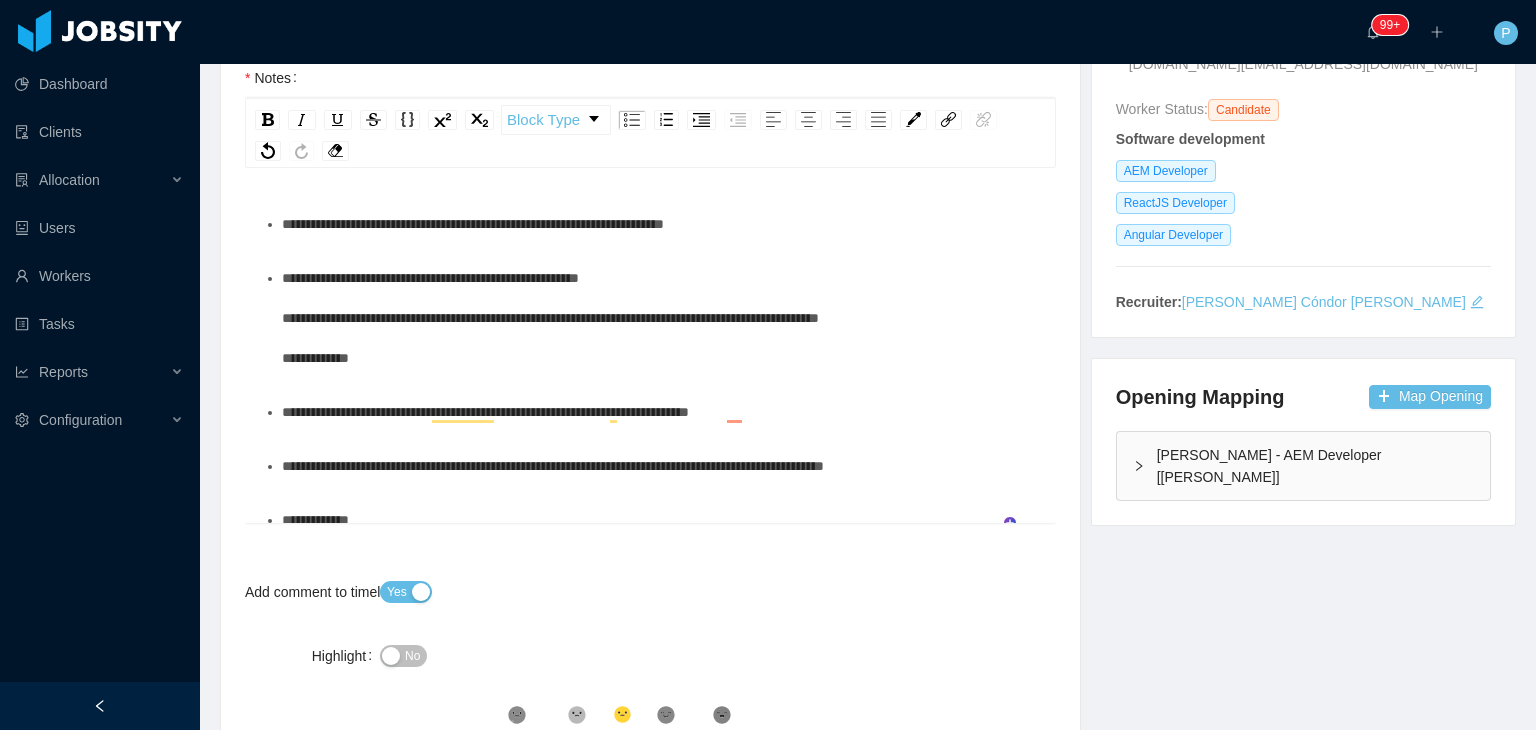 scroll, scrollTop: 275, scrollLeft: 0, axis: vertical 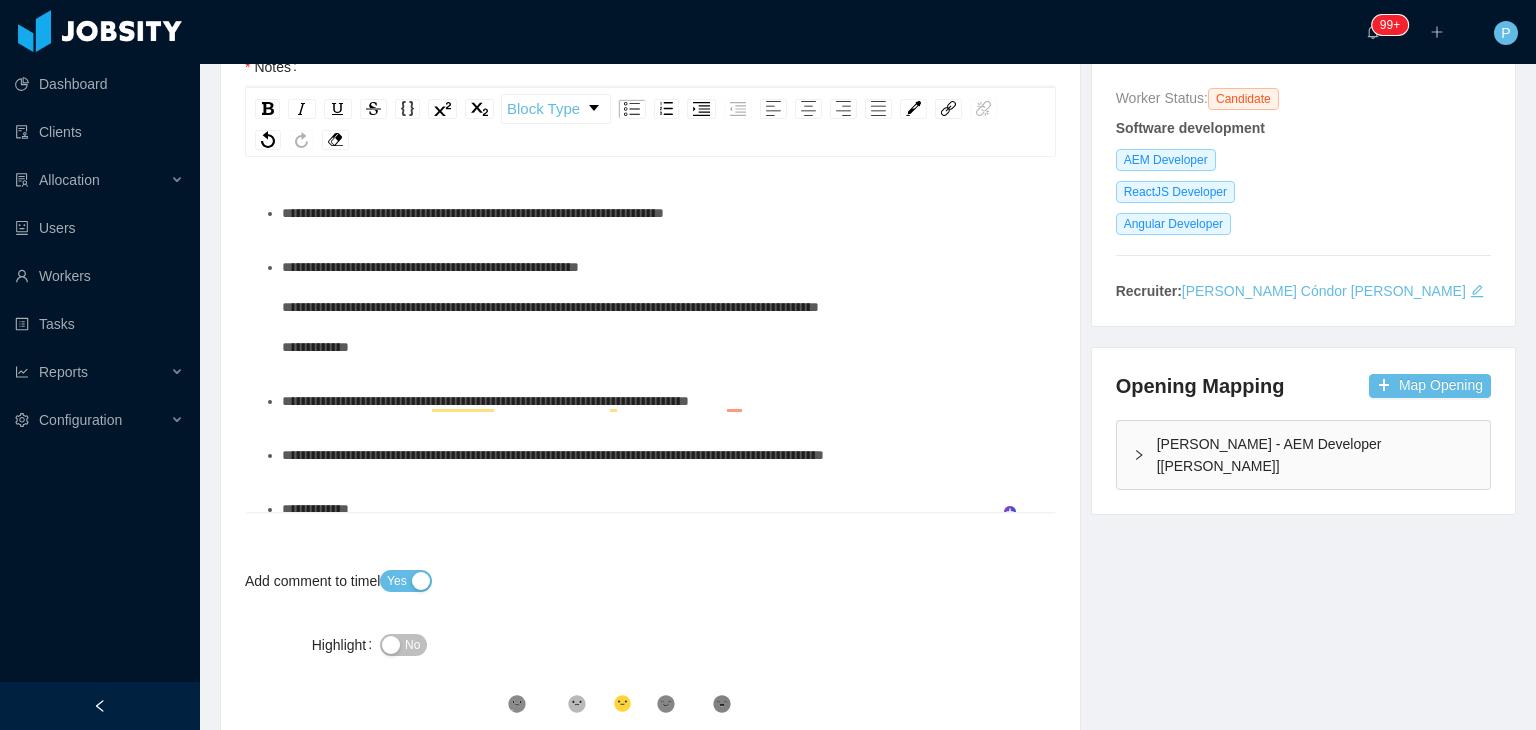 click on "**********" at bounding box center (661, 307) 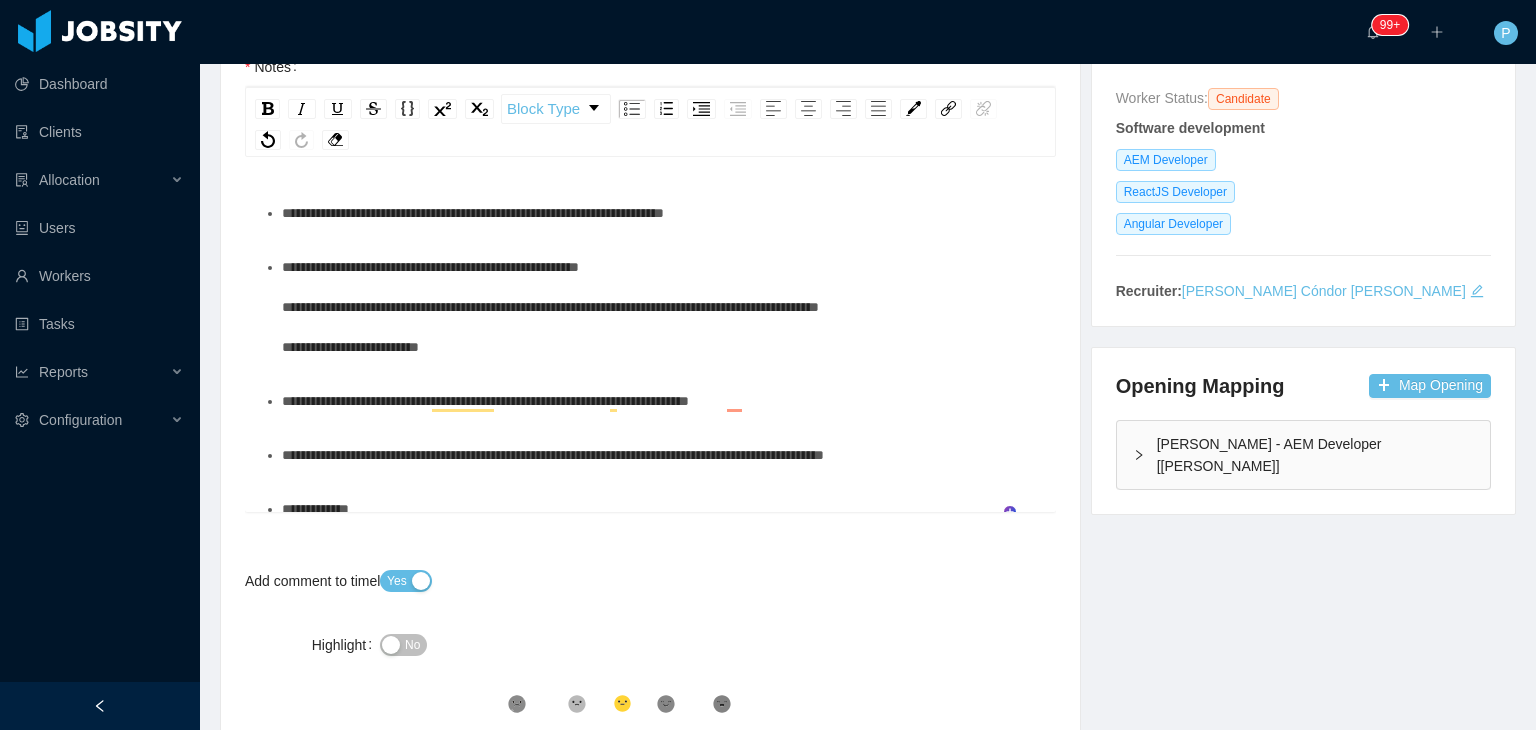 click on "**********" at bounding box center [553, 455] 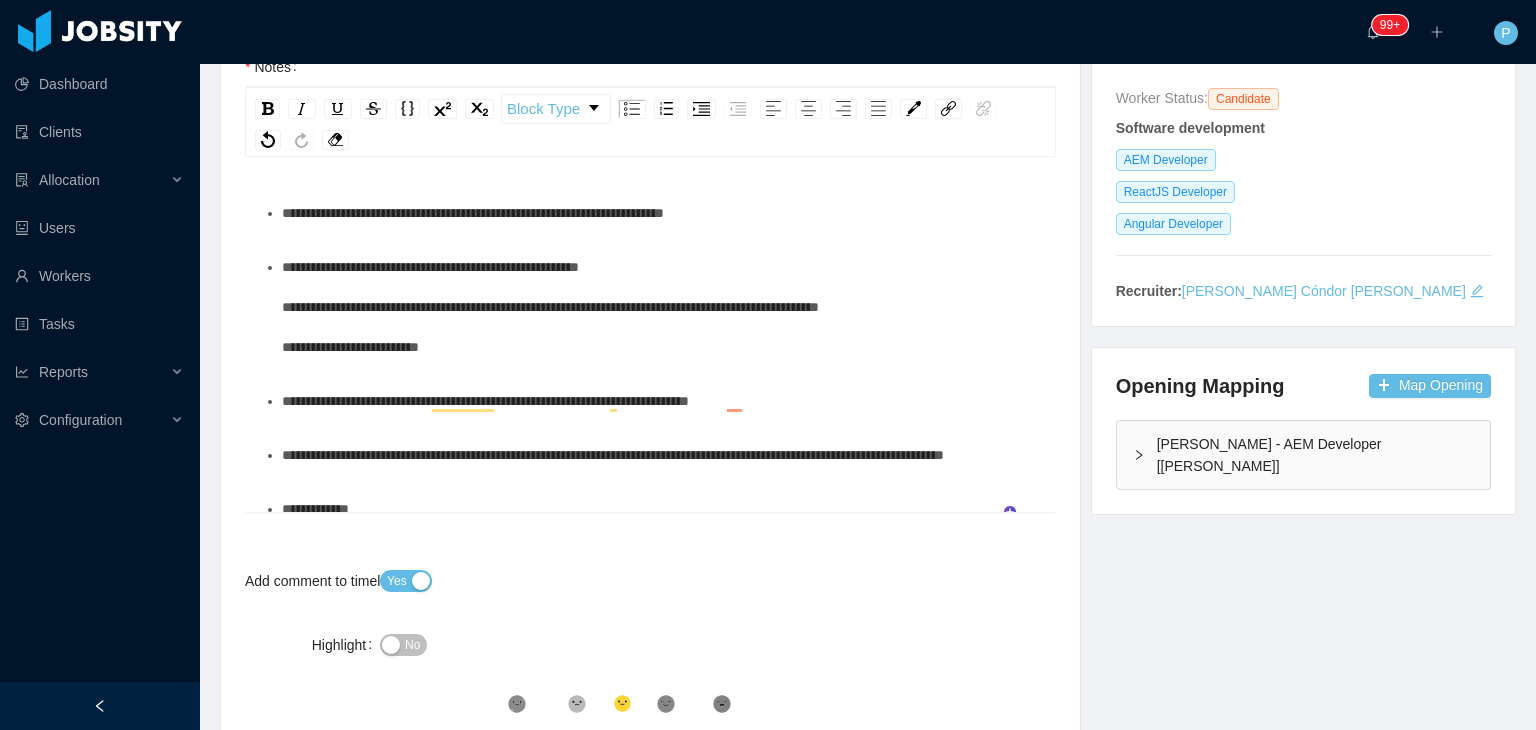 click on "**********" at bounding box center (485, 401) 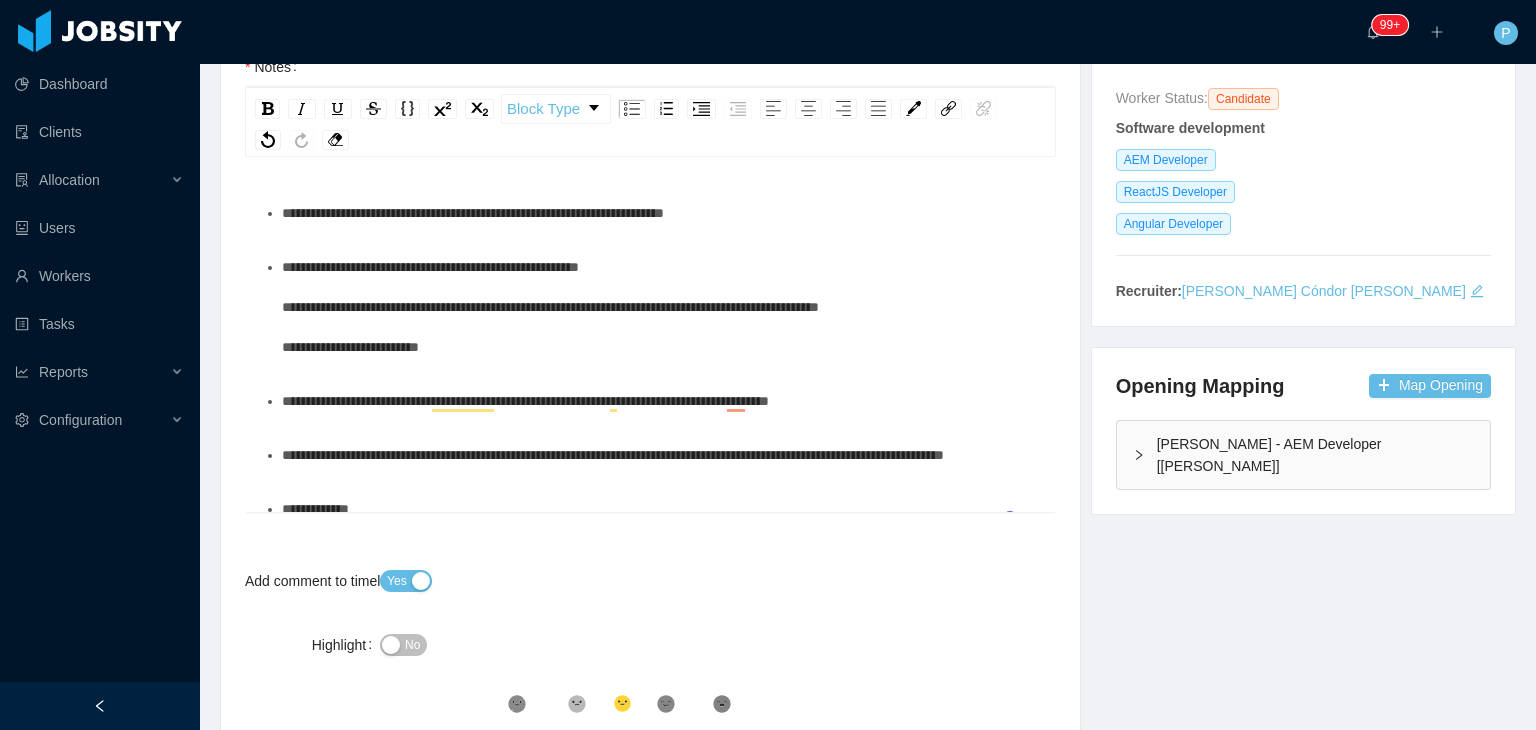 click on "**********" at bounding box center [661, 401] 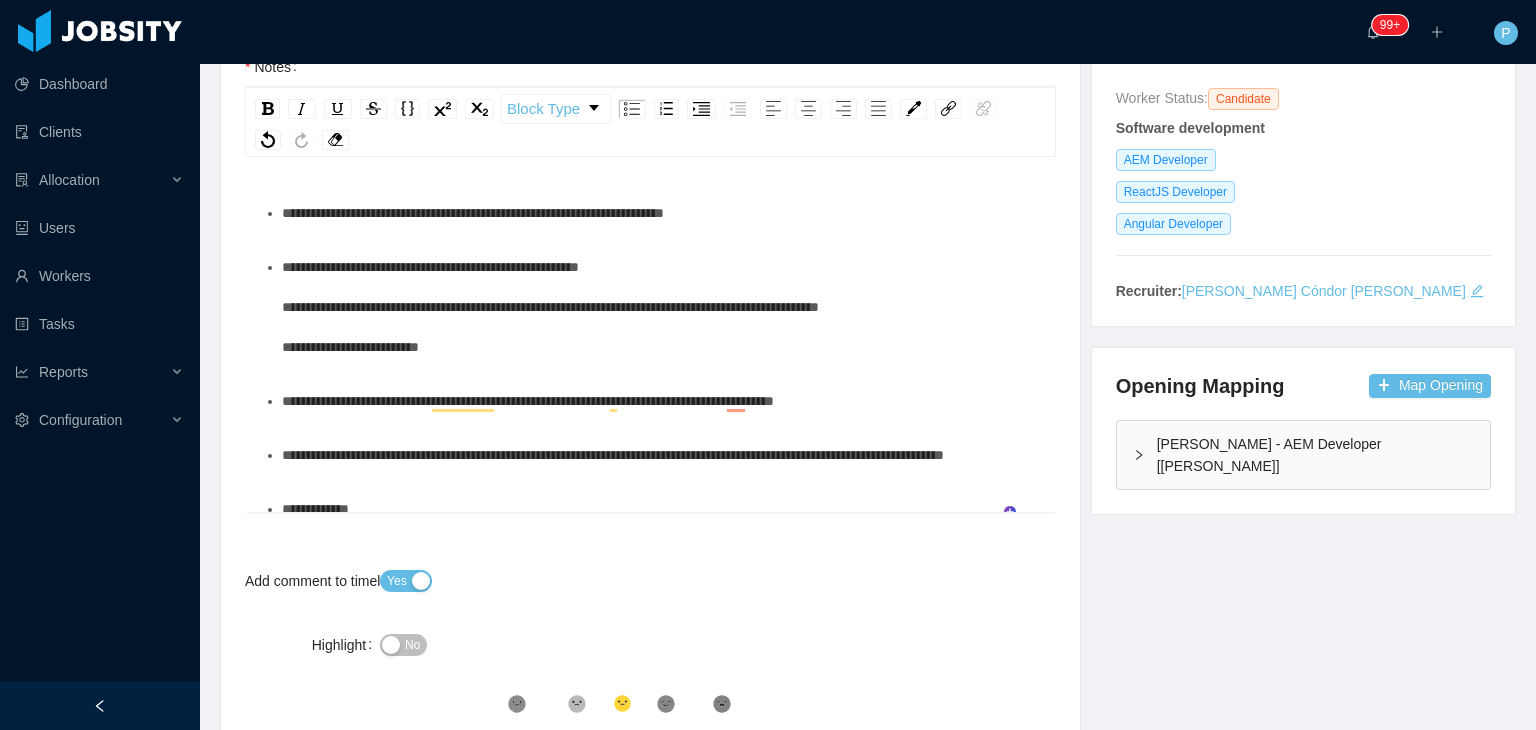 click on "**********" at bounding box center [550, 307] 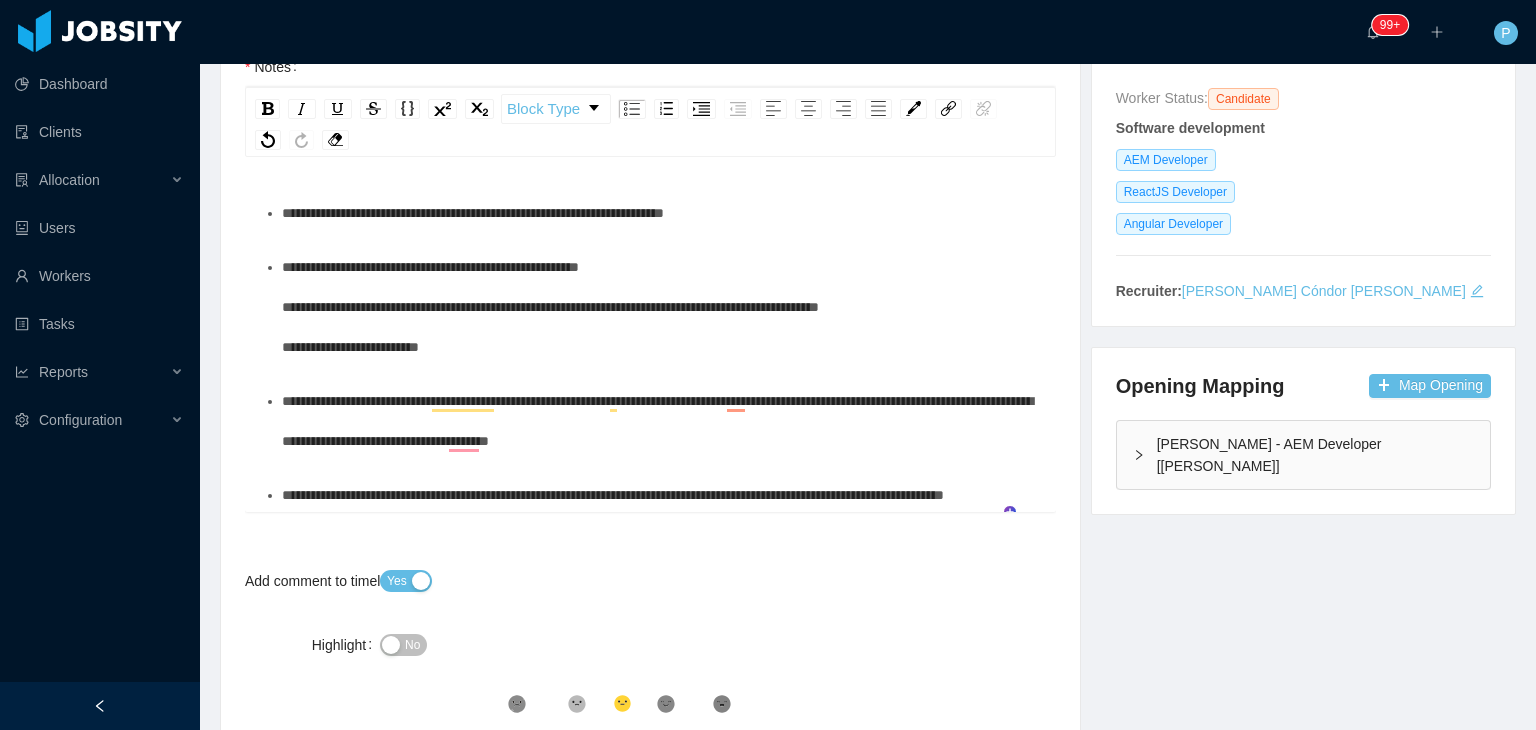 click on "**********" at bounding box center (650, 299) 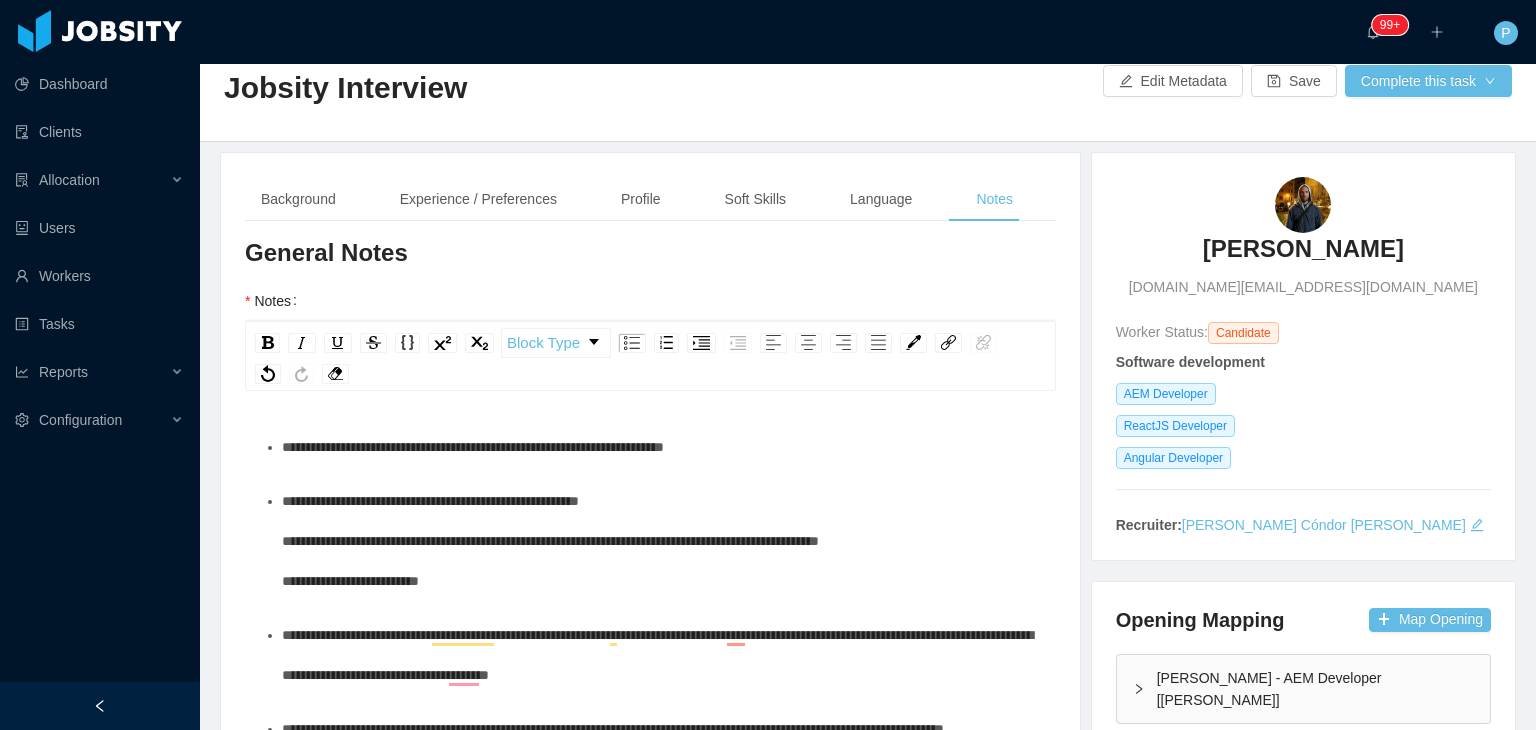 scroll, scrollTop: 35, scrollLeft: 0, axis: vertical 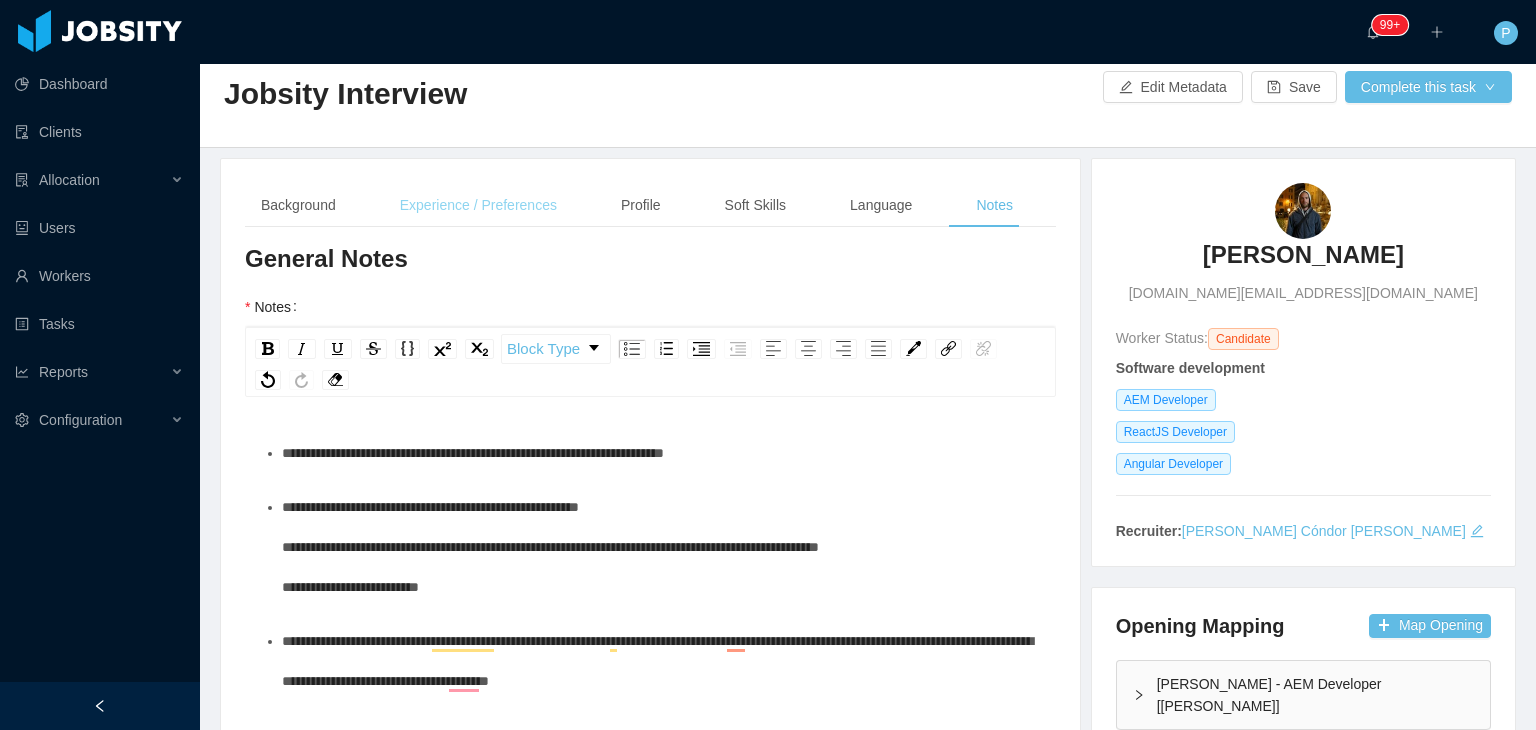 click on "Experience / Preferences" at bounding box center (478, 205) 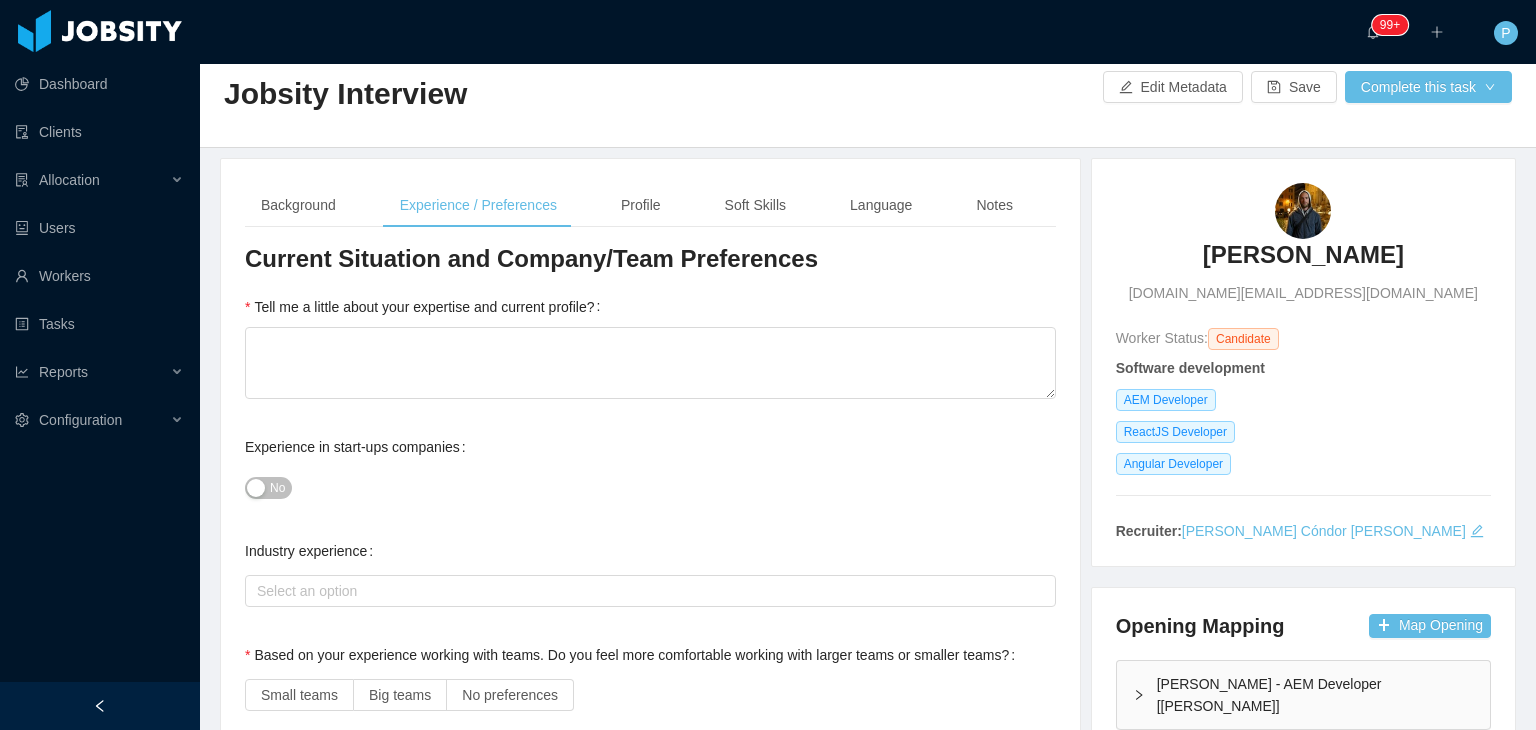 click on "Home / Workers / Federico Roca / Recruitment Process / Jobsity Interview / Jobsity Interview Edit Metadata Save Complete this task" at bounding box center [868, 88] 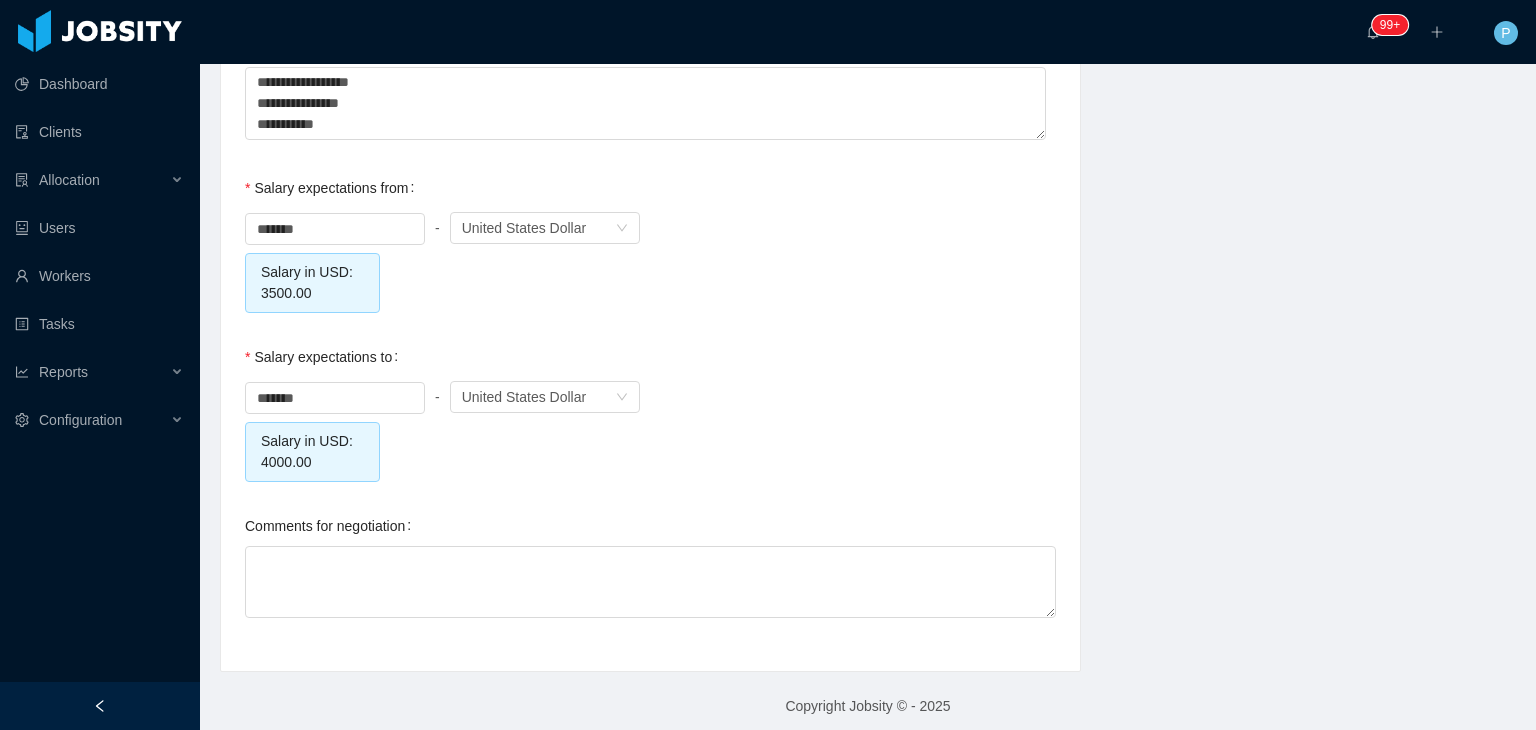 scroll, scrollTop: 2161, scrollLeft: 0, axis: vertical 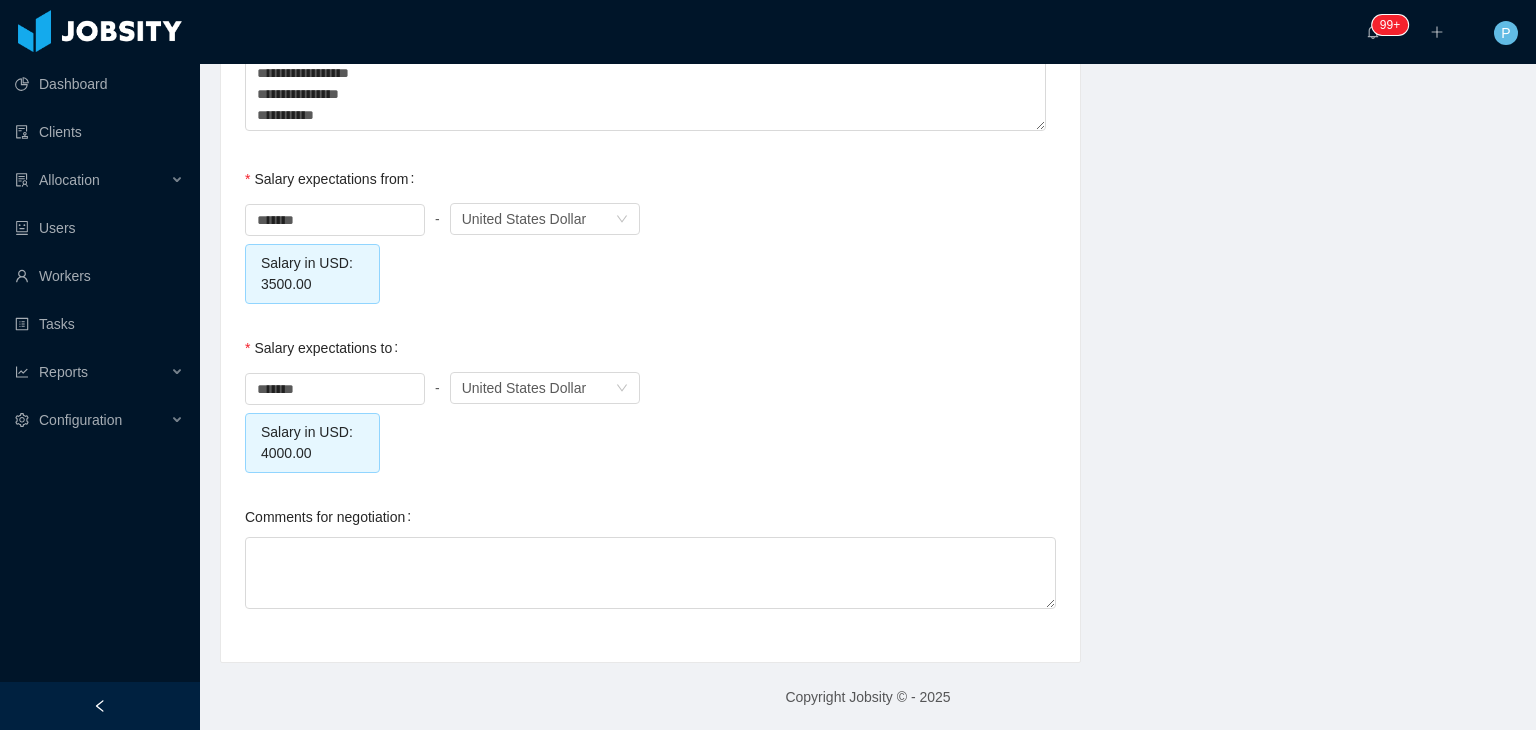 click on "******* - Currency United States Dollar   Salary in USD: 3500.00" at bounding box center (650, 251) 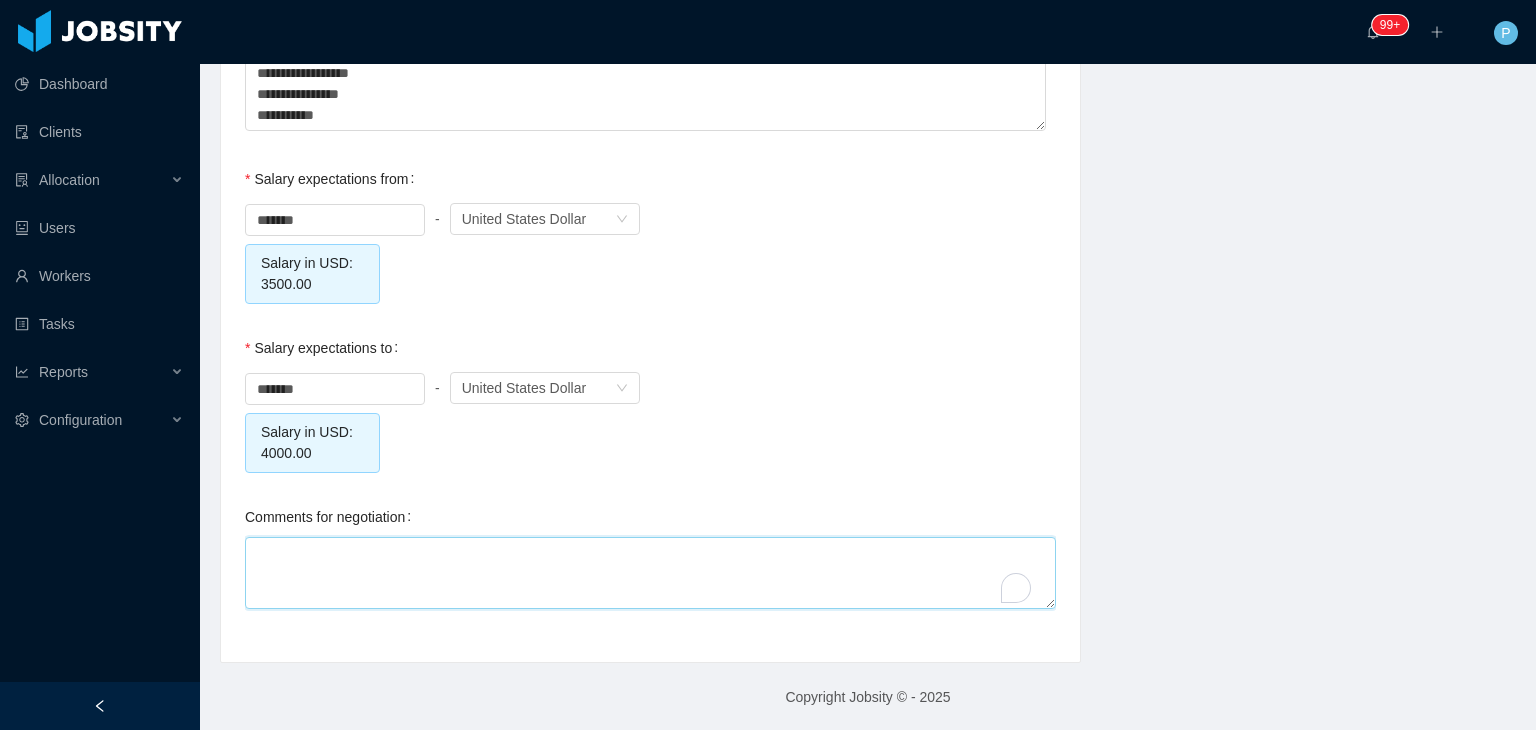 click on "Comments for negotiation" at bounding box center (650, 573) 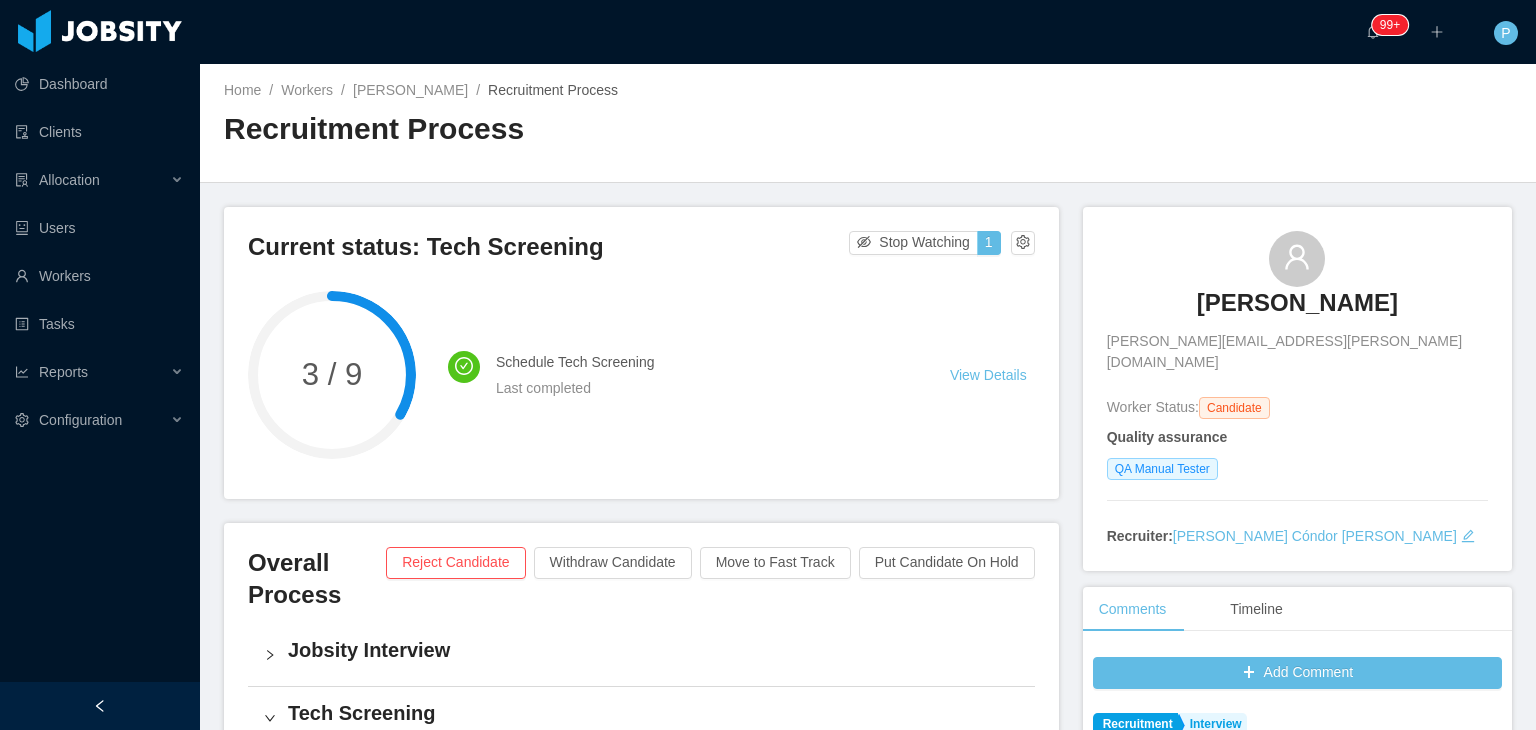scroll, scrollTop: 0, scrollLeft: 0, axis: both 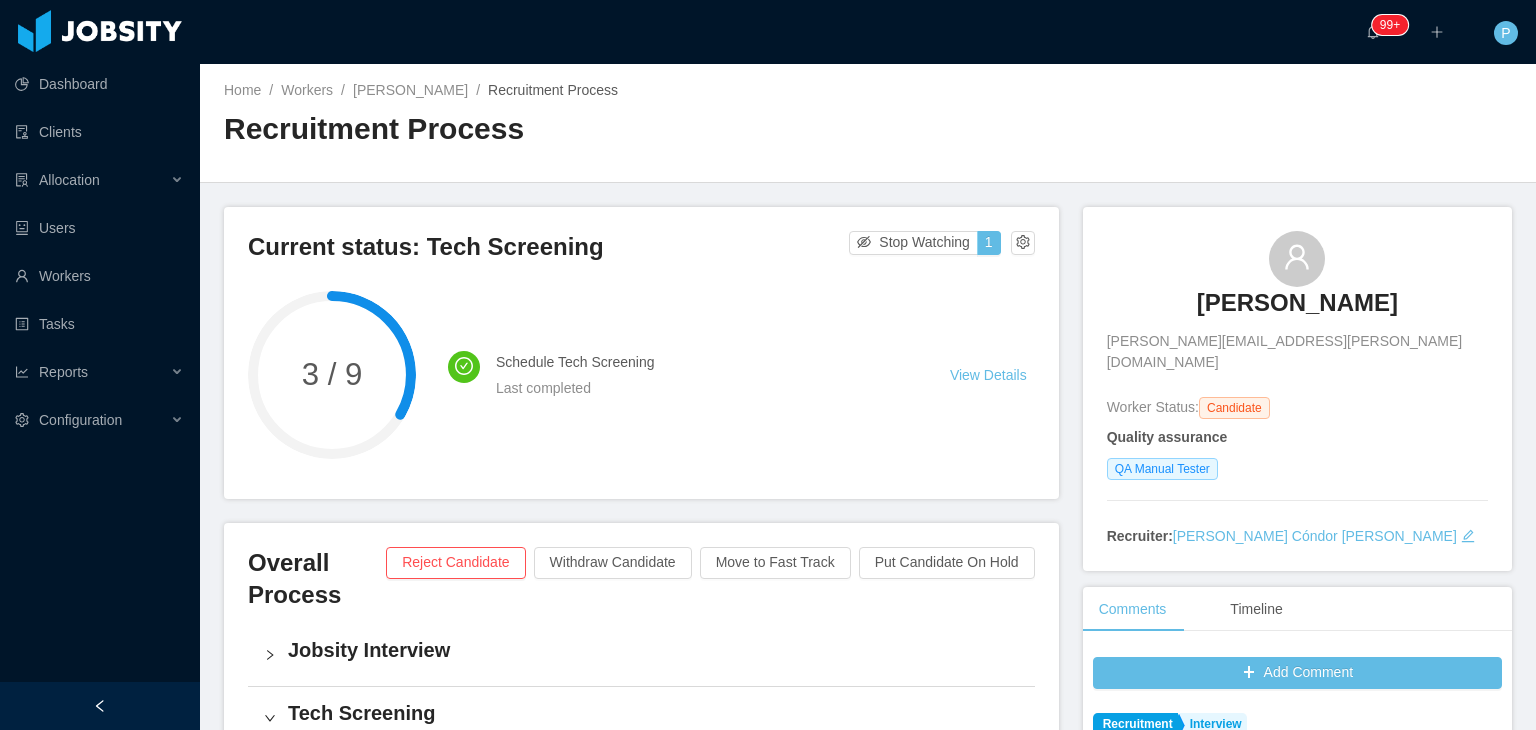 click on "Recruitment Process" at bounding box center [546, 129] 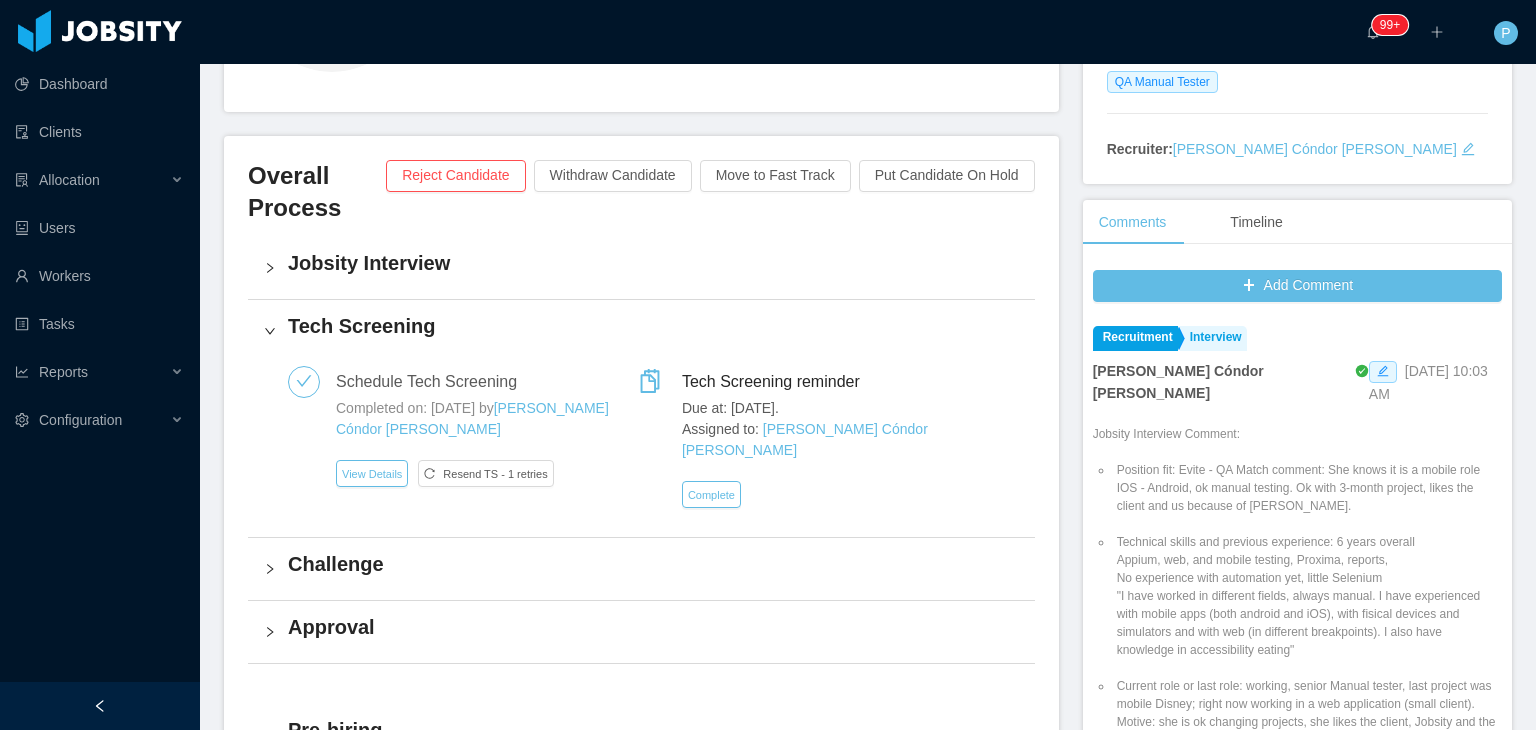 scroll, scrollTop: 400, scrollLeft: 0, axis: vertical 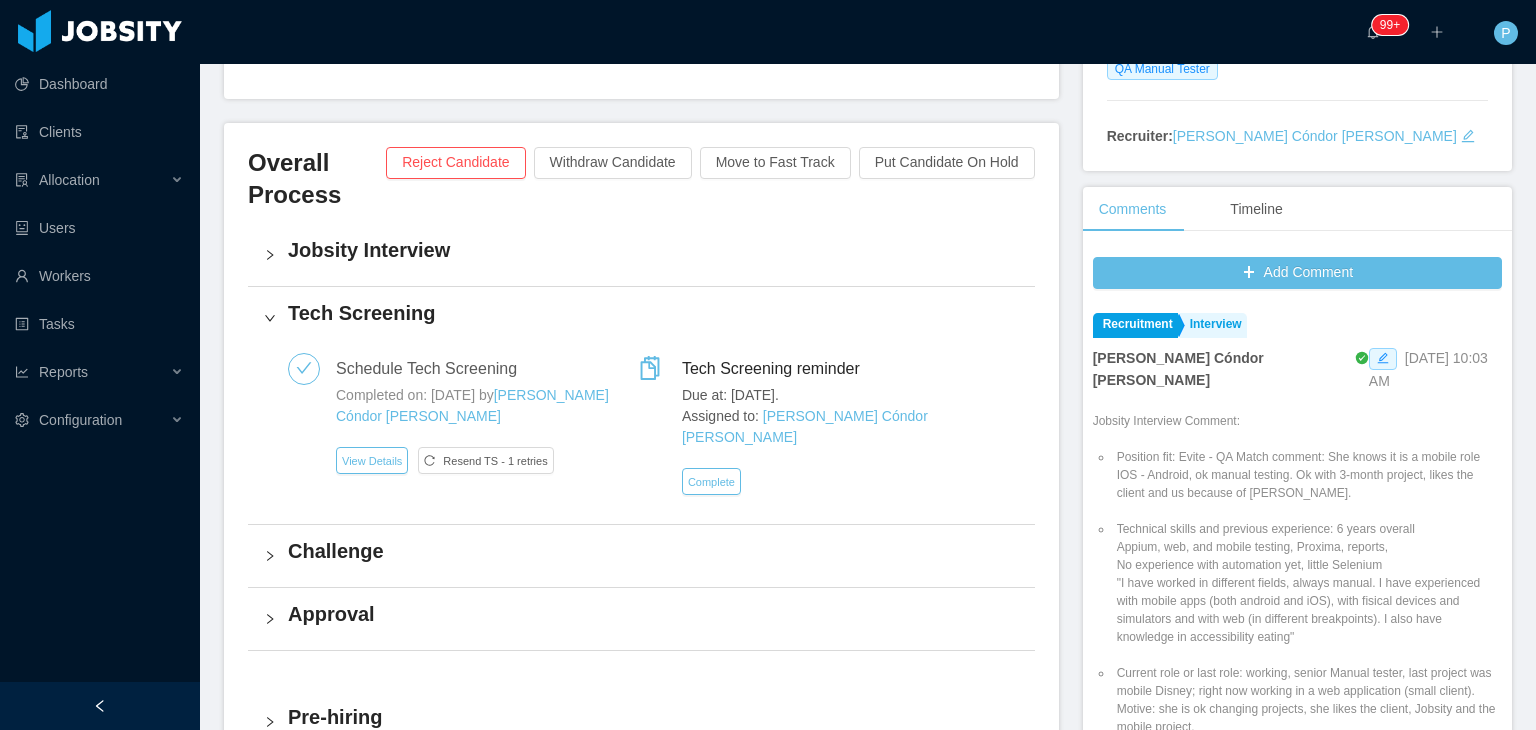 click on "Jobsity Interview" at bounding box center [641, 255] 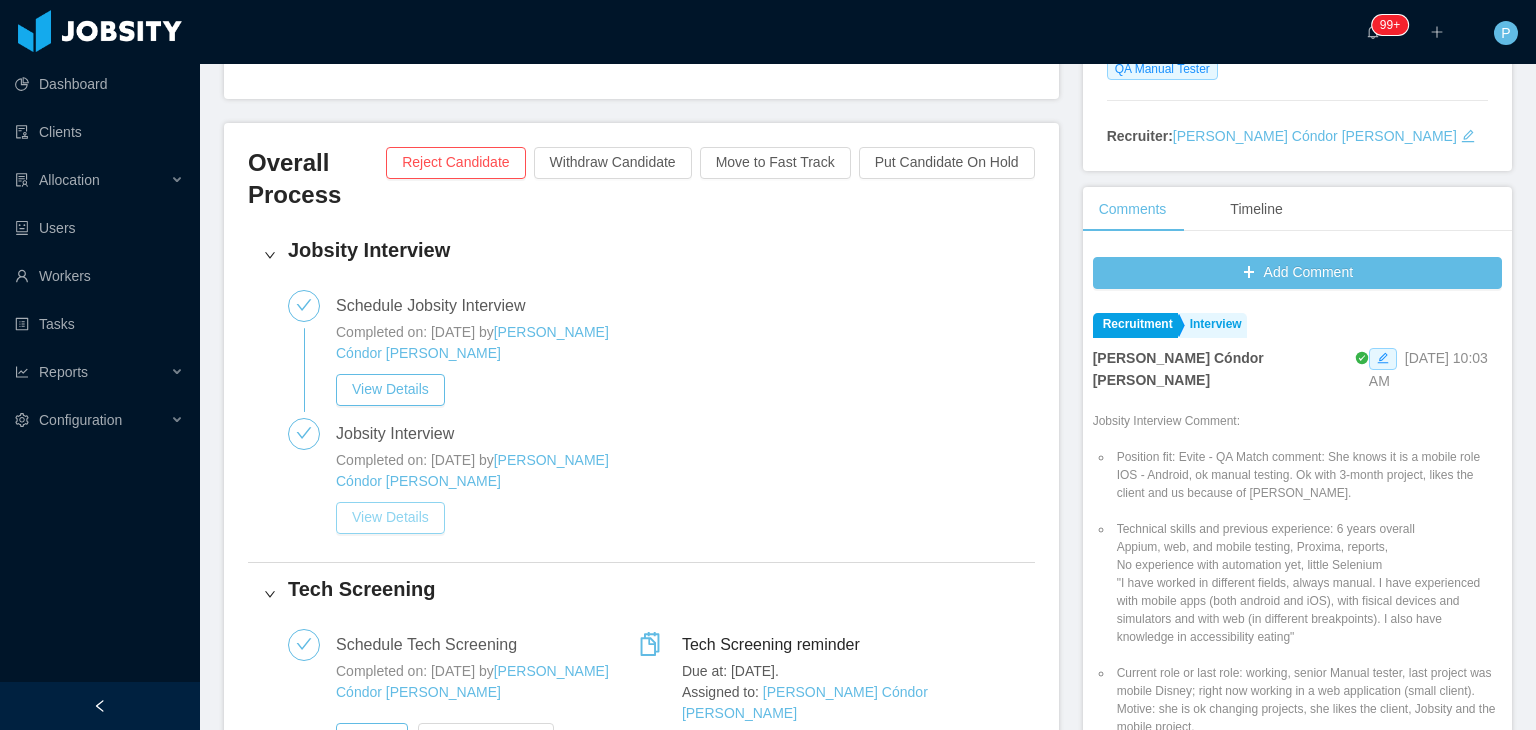 click on "View Details" at bounding box center [390, 518] 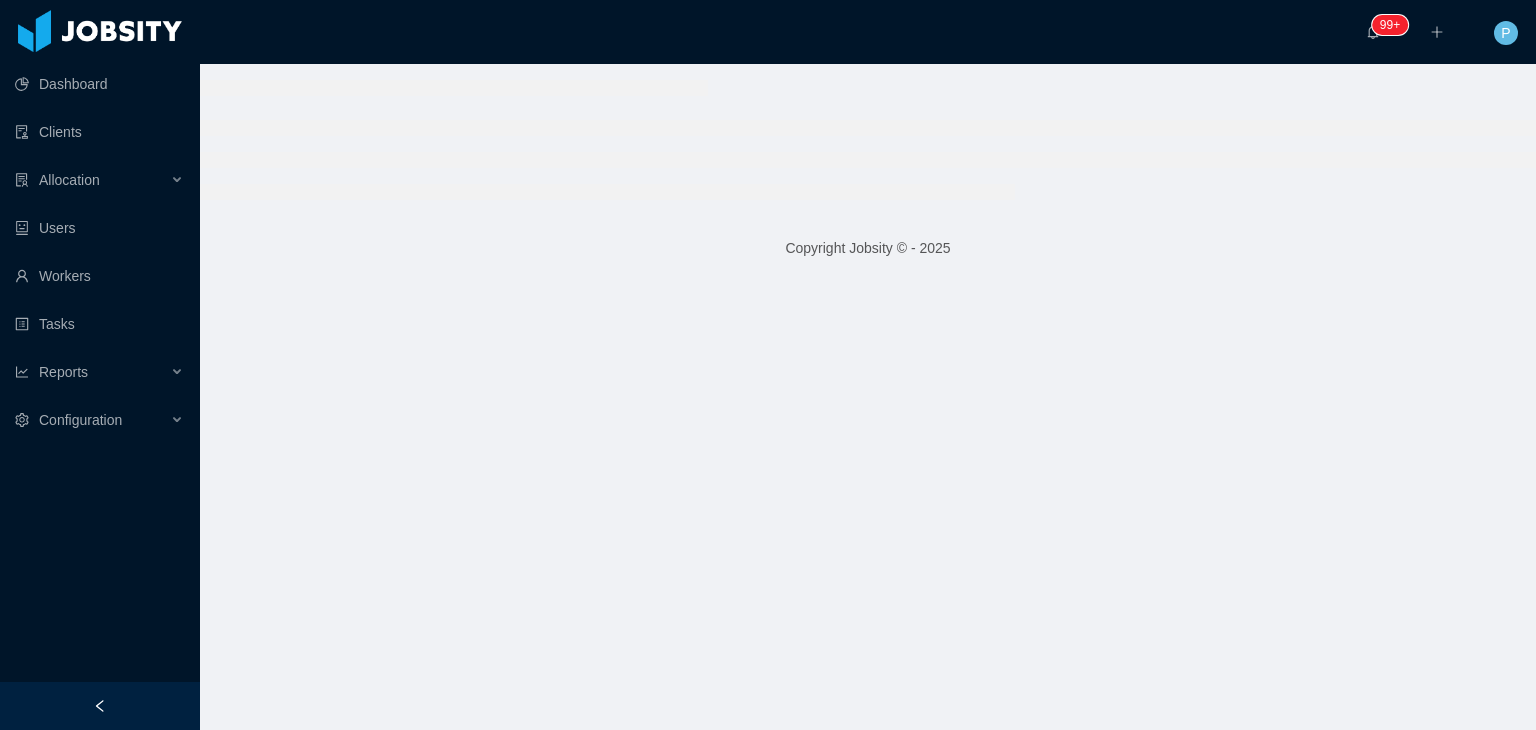 scroll, scrollTop: 0, scrollLeft: 0, axis: both 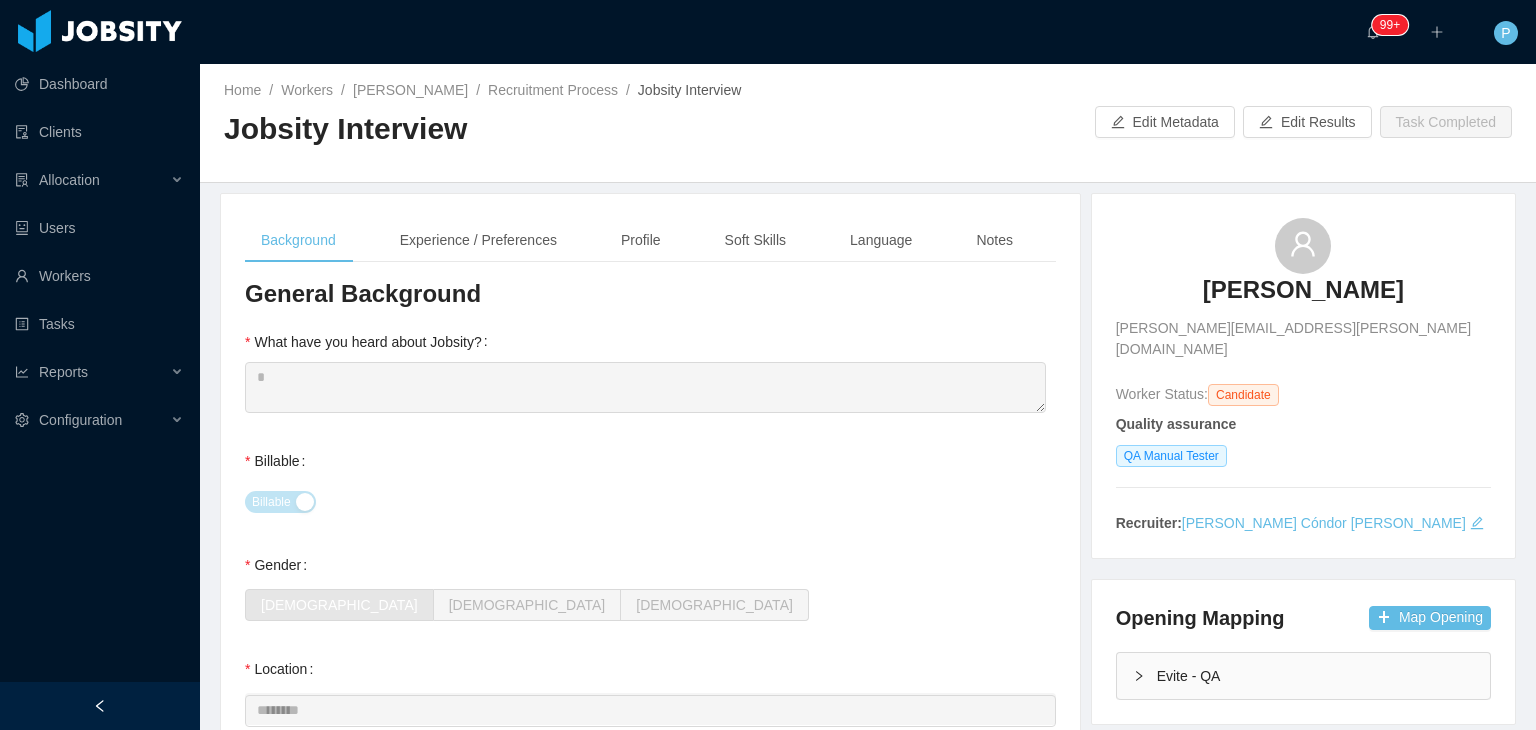 type 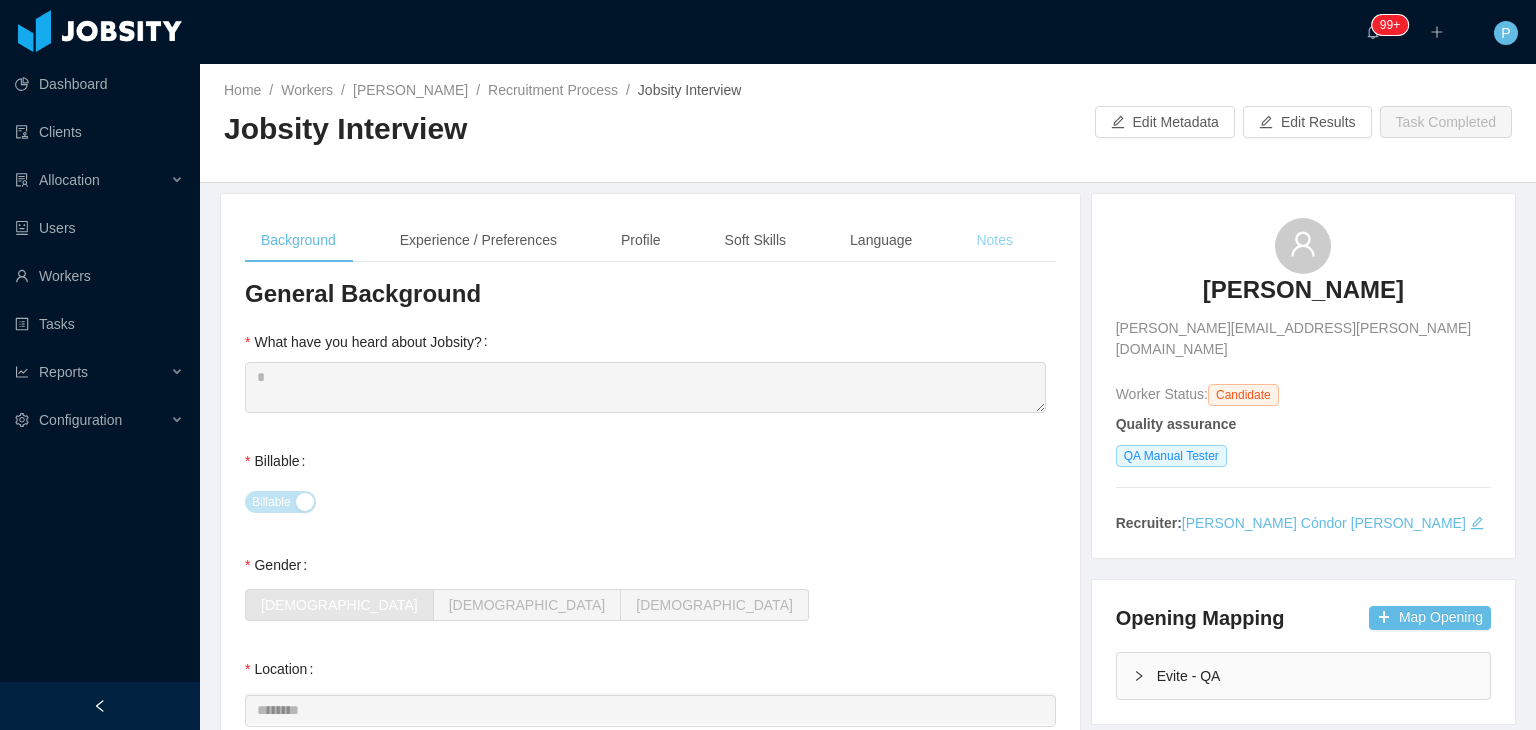 click on "Notes" at bounding box center [994, 240] 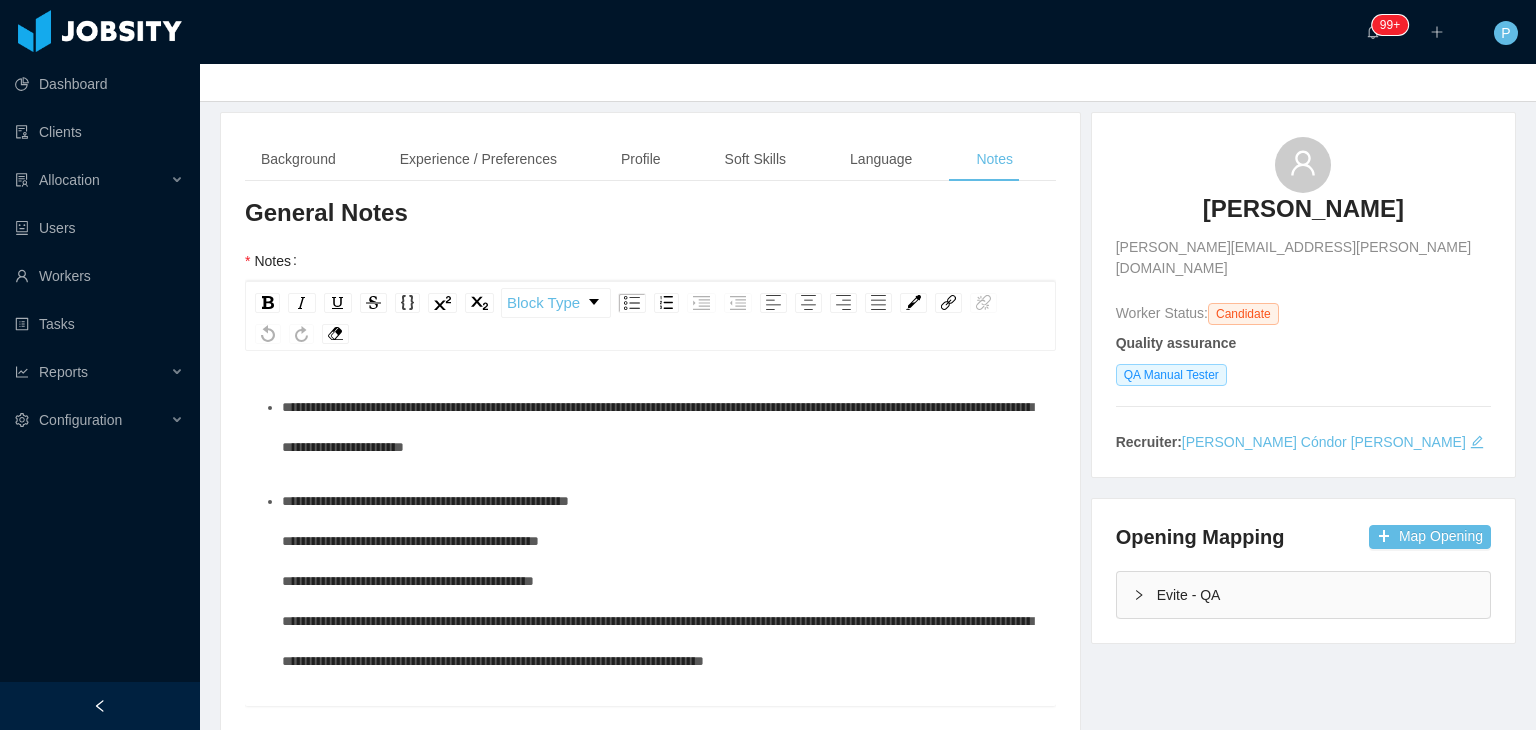 scroll, scrollTop: 0, scrollLeft: 0, axis: both 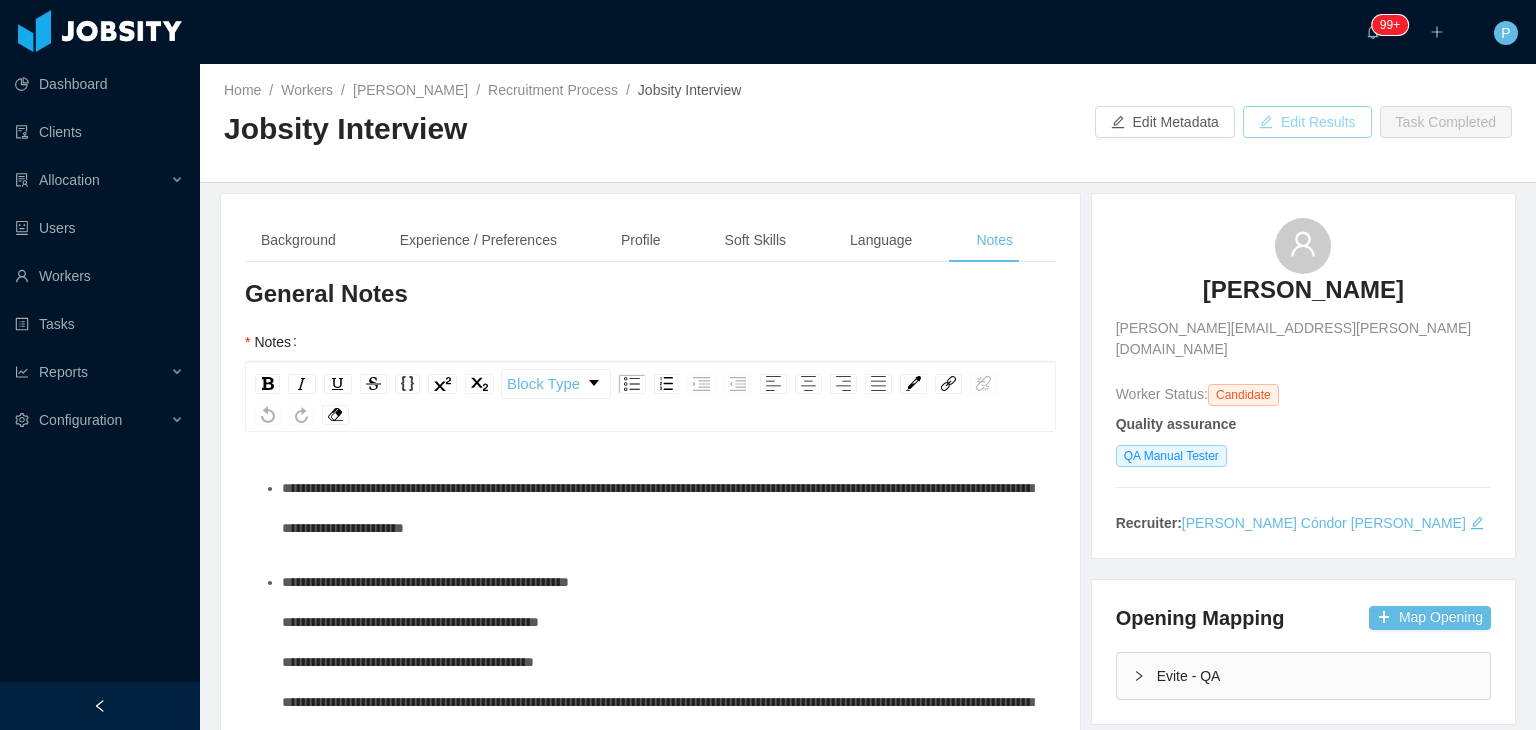 click on "Edit Results" at bounding box center (1307, 122) 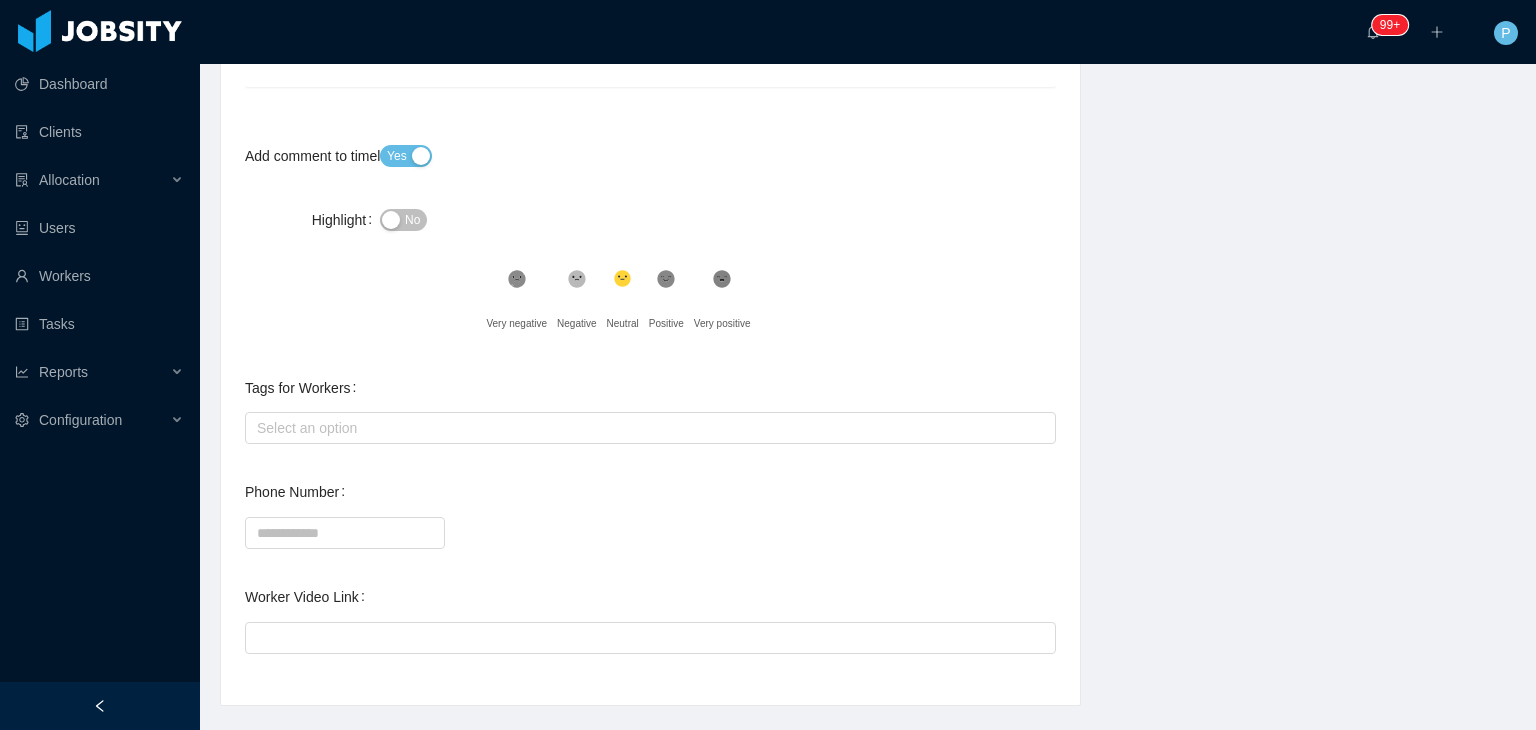 scroll, scrollTop: 714, scrollLeft: 0, axis: vertical 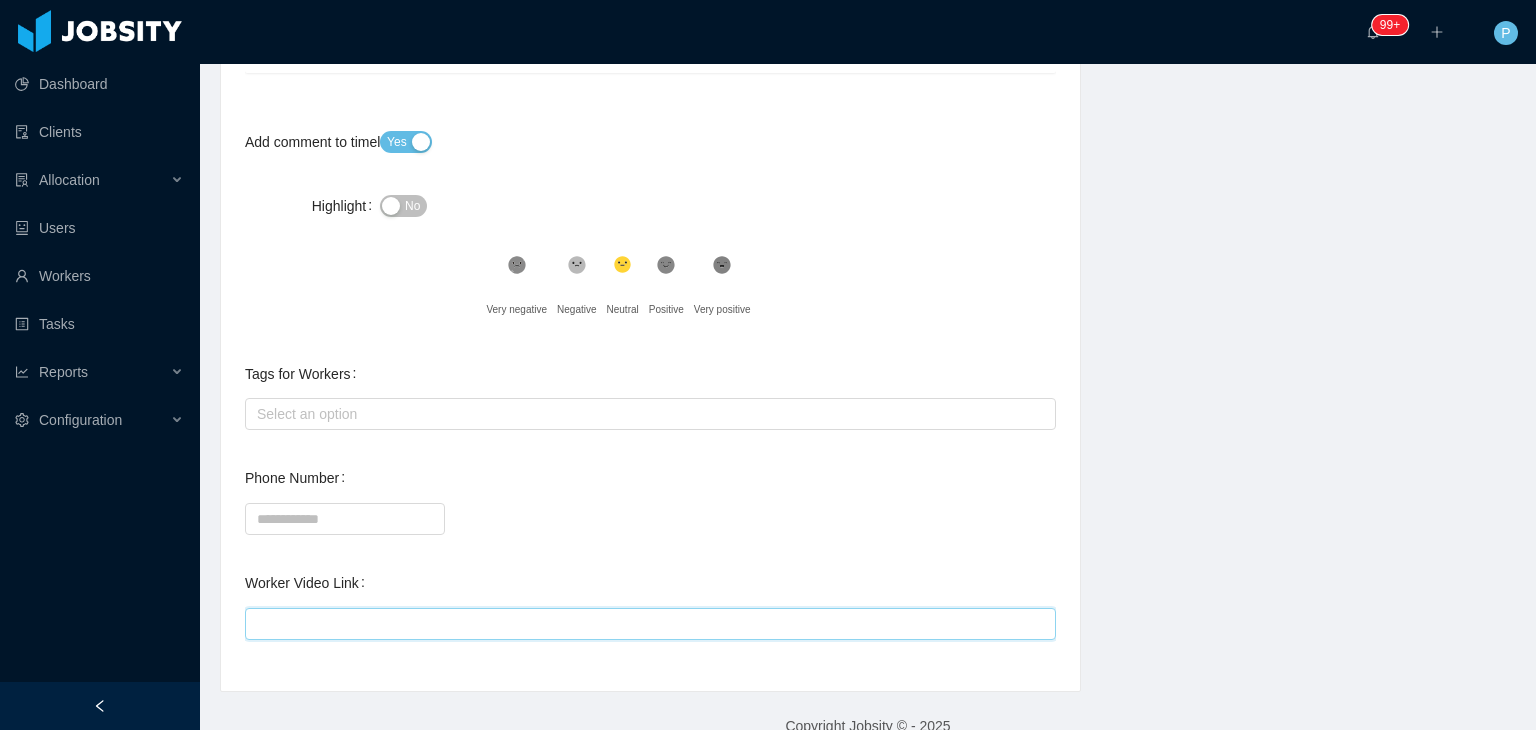 click on "Worker Video Link" at bounding box center [650, 624] 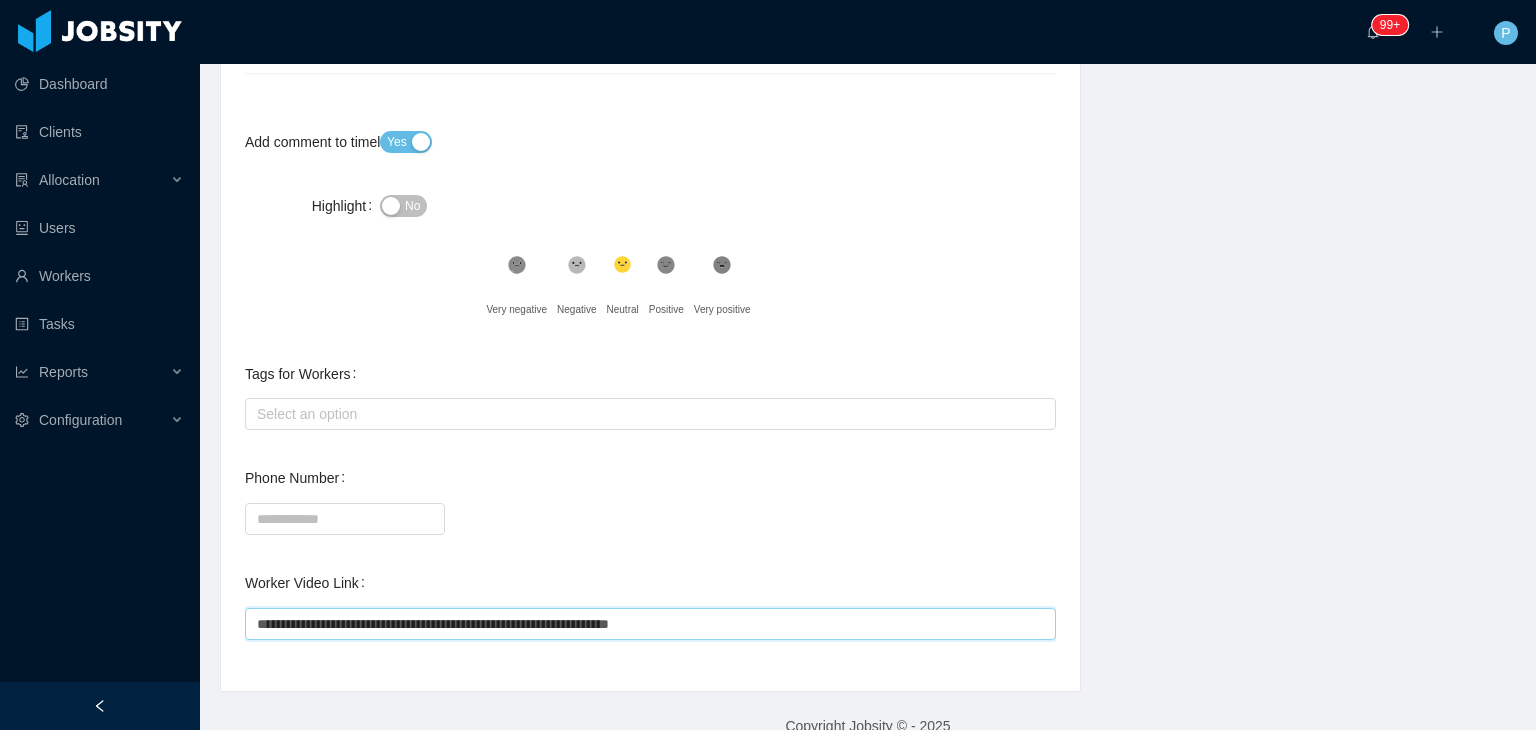type on "**********" 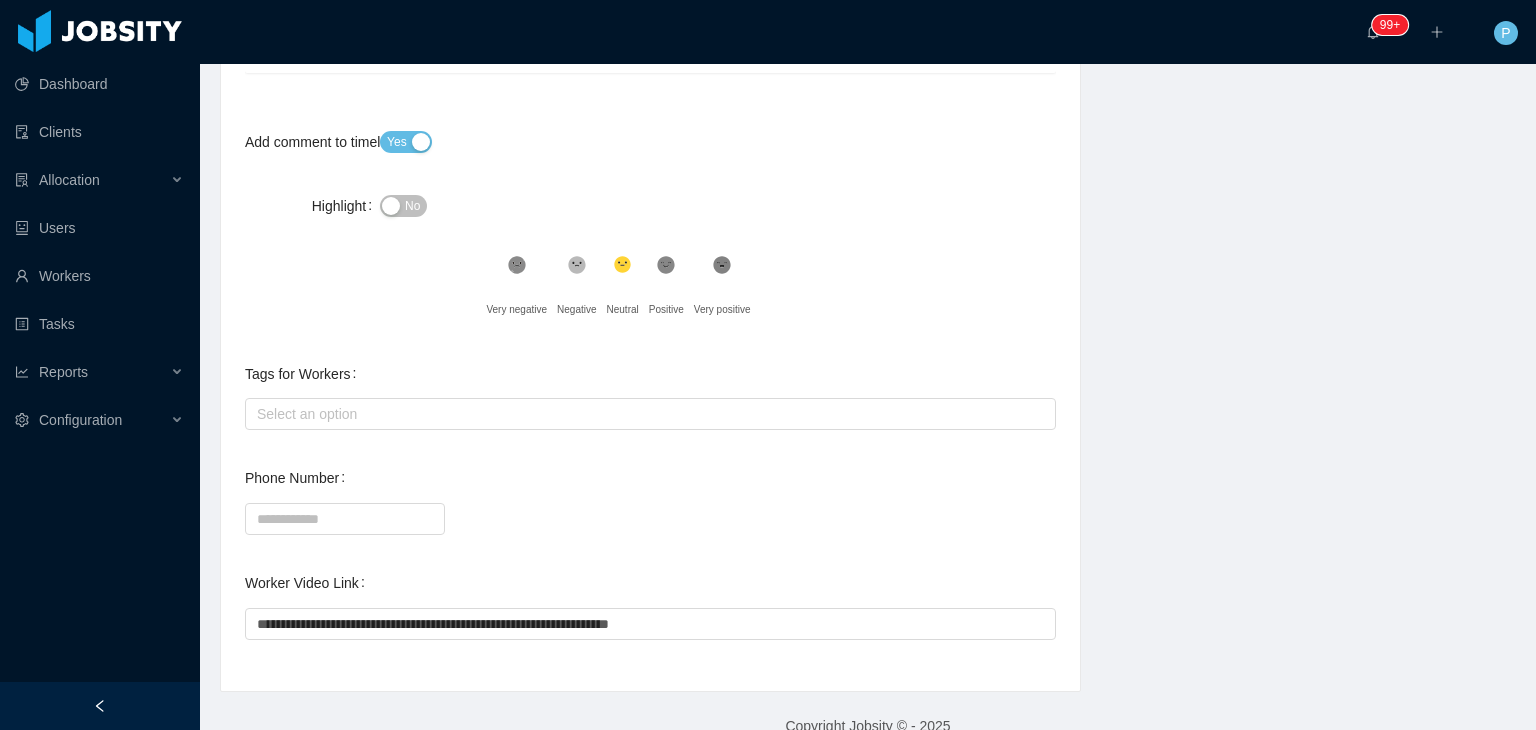click at bounding box center [650, 518] 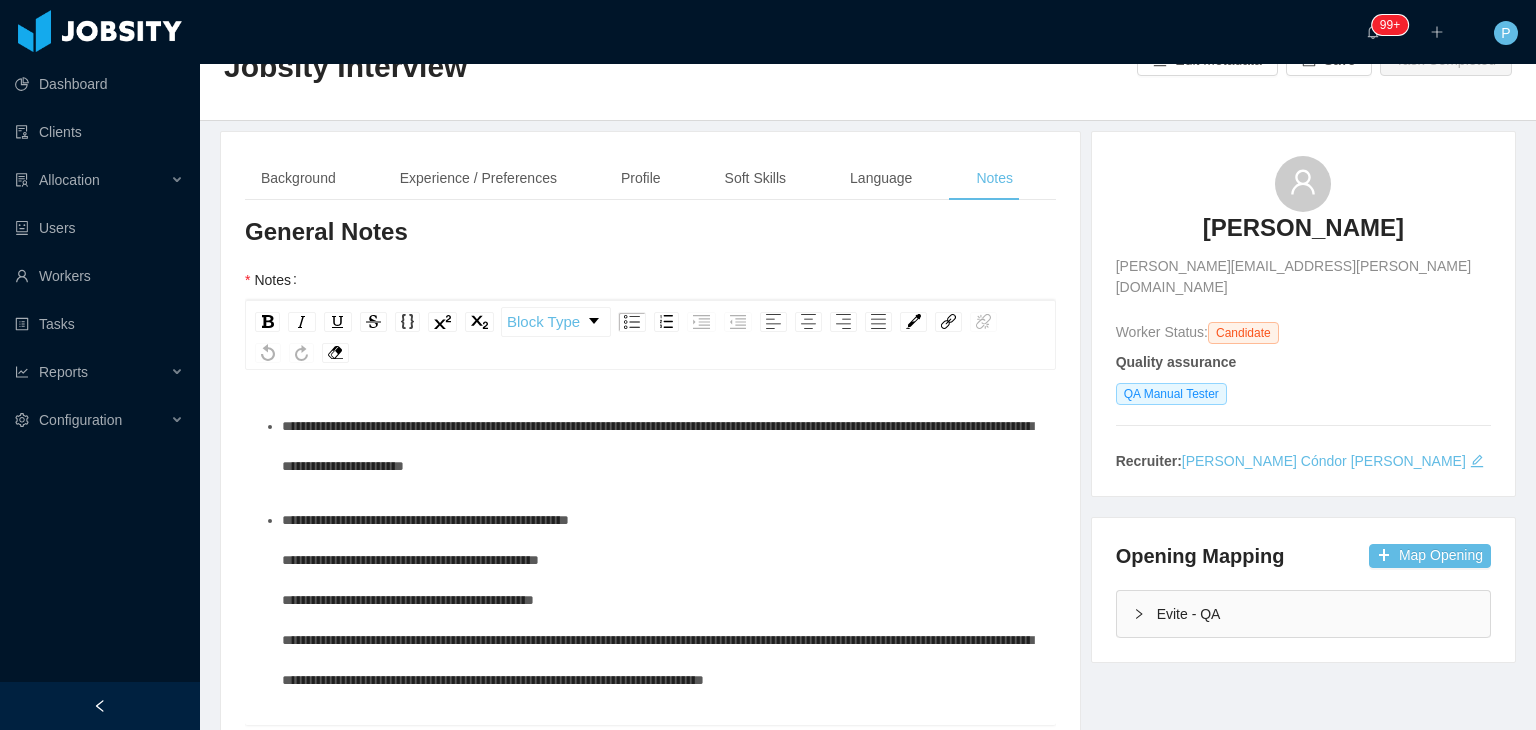 scroll, scrollTop: 0, scrollLeft: 0, axis: both 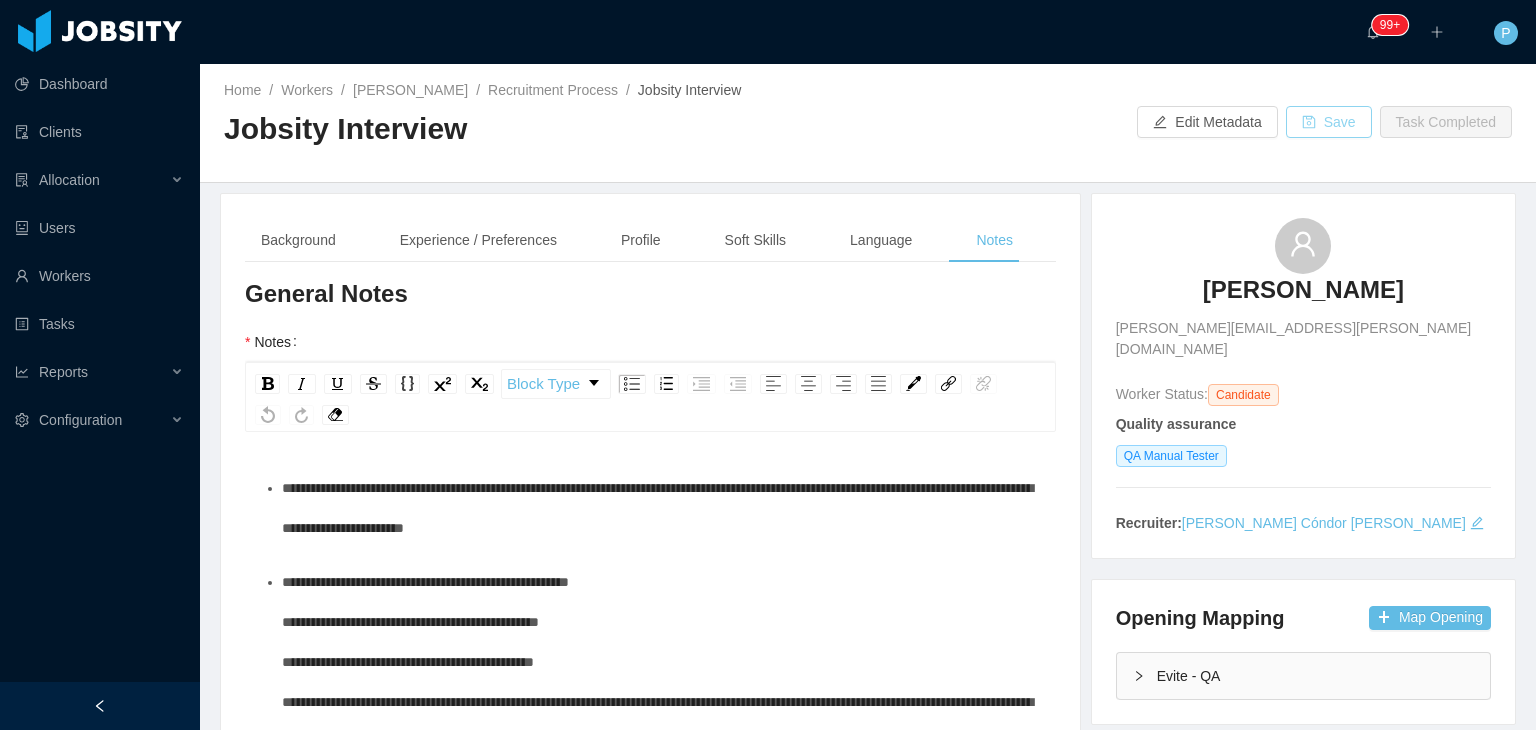 click on "Save" at bounding box center [1329, 122] 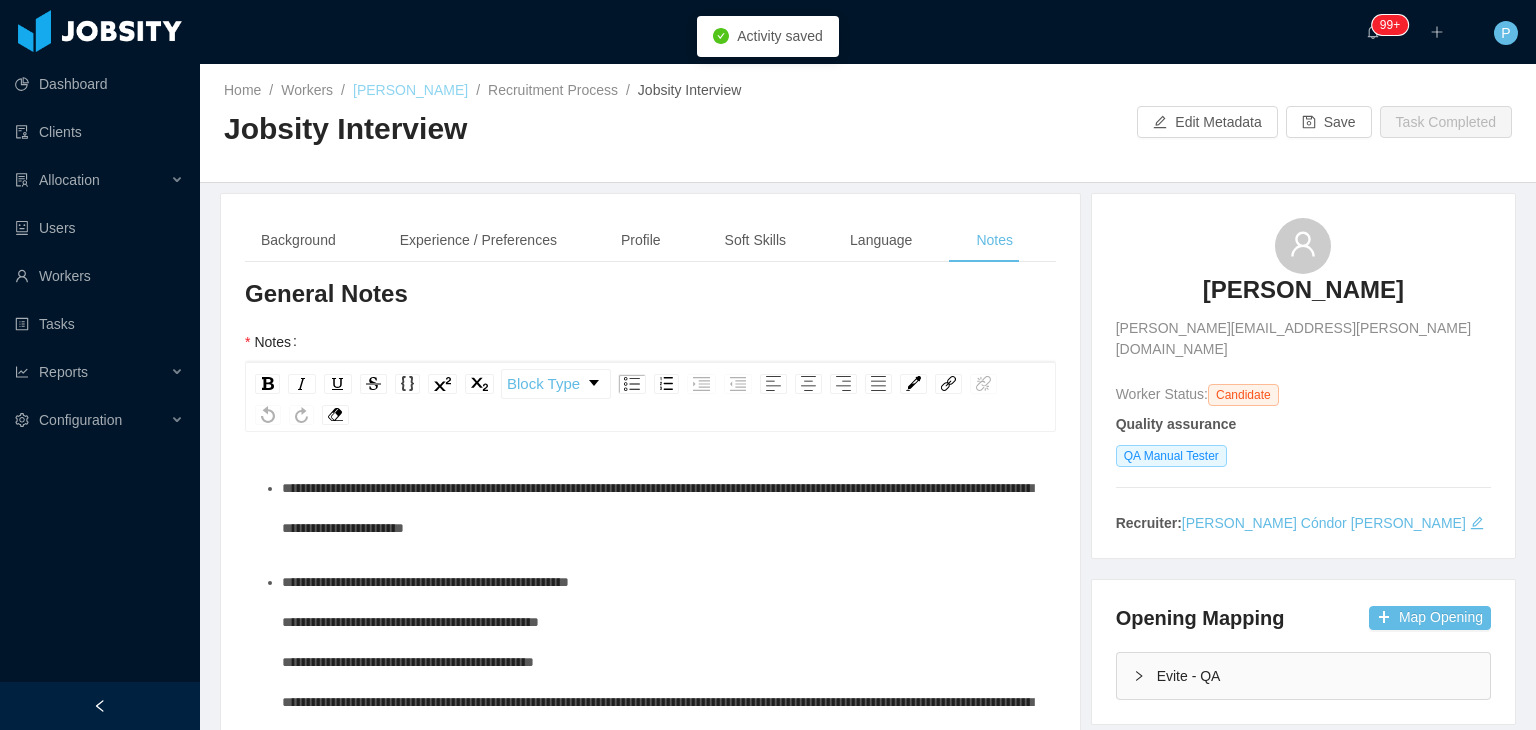 click on "[PERSON_NAME]" at bounding box center (410, 90) 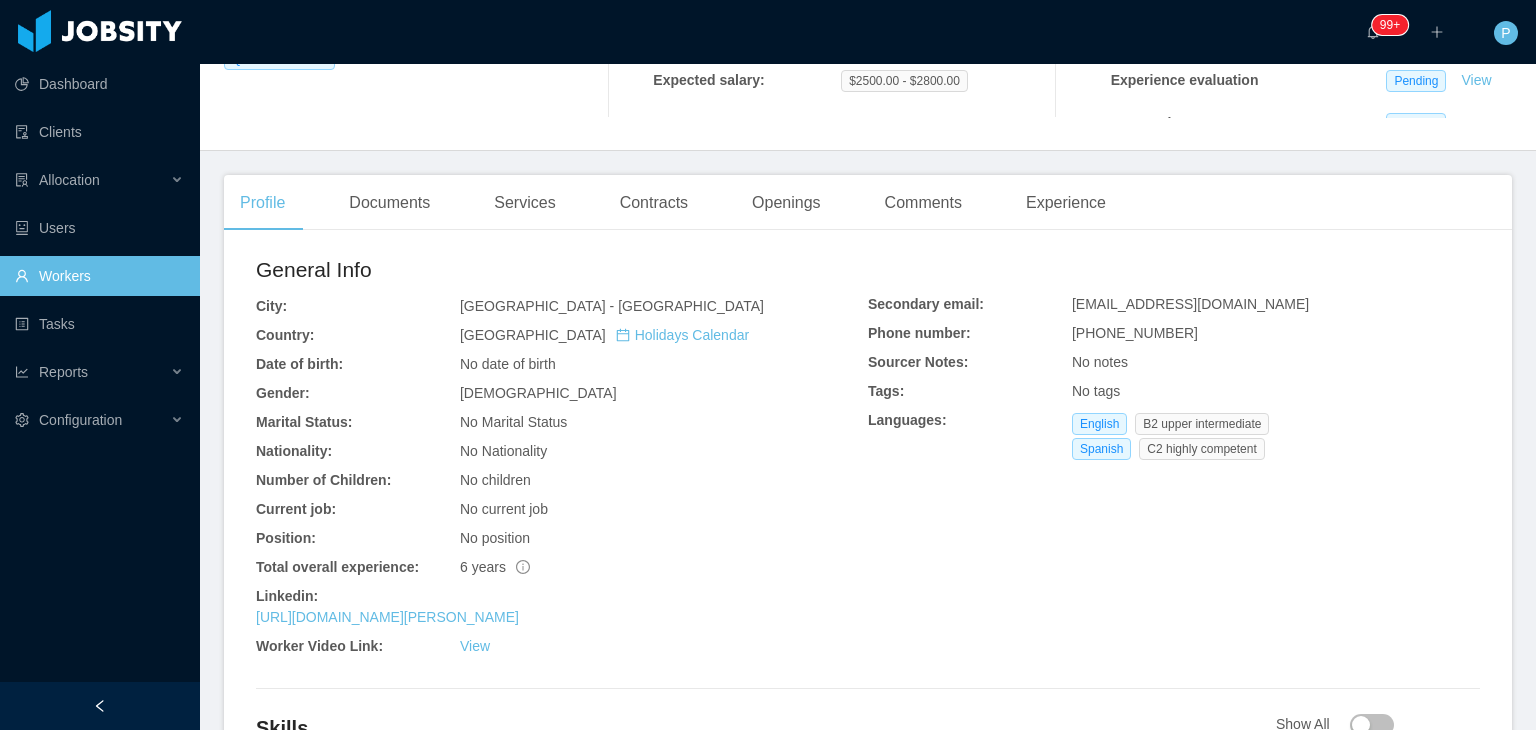 scroll, scrollTop: 0, scrollLeft: 0, axis: both 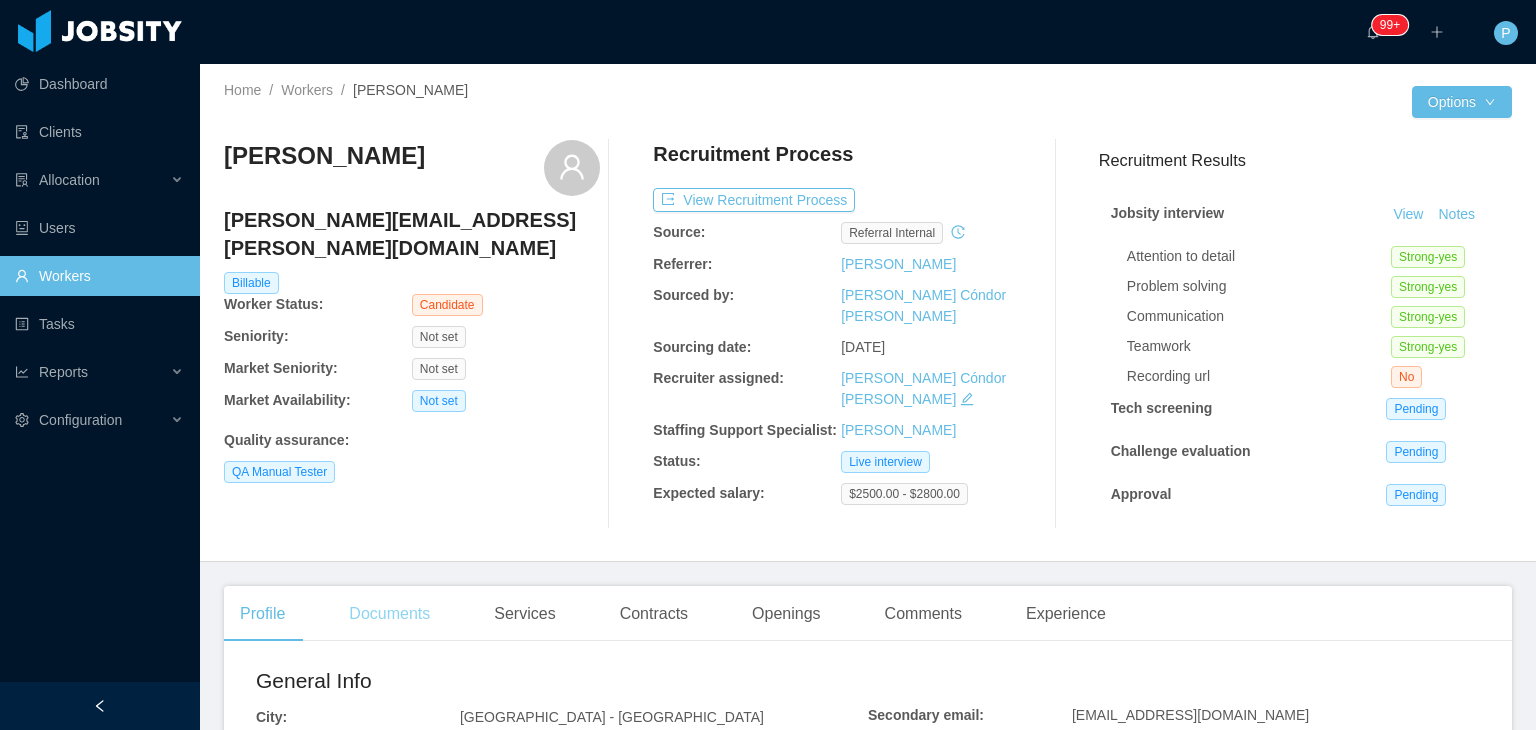 click on "Documents" at bounding box center (389, 614) 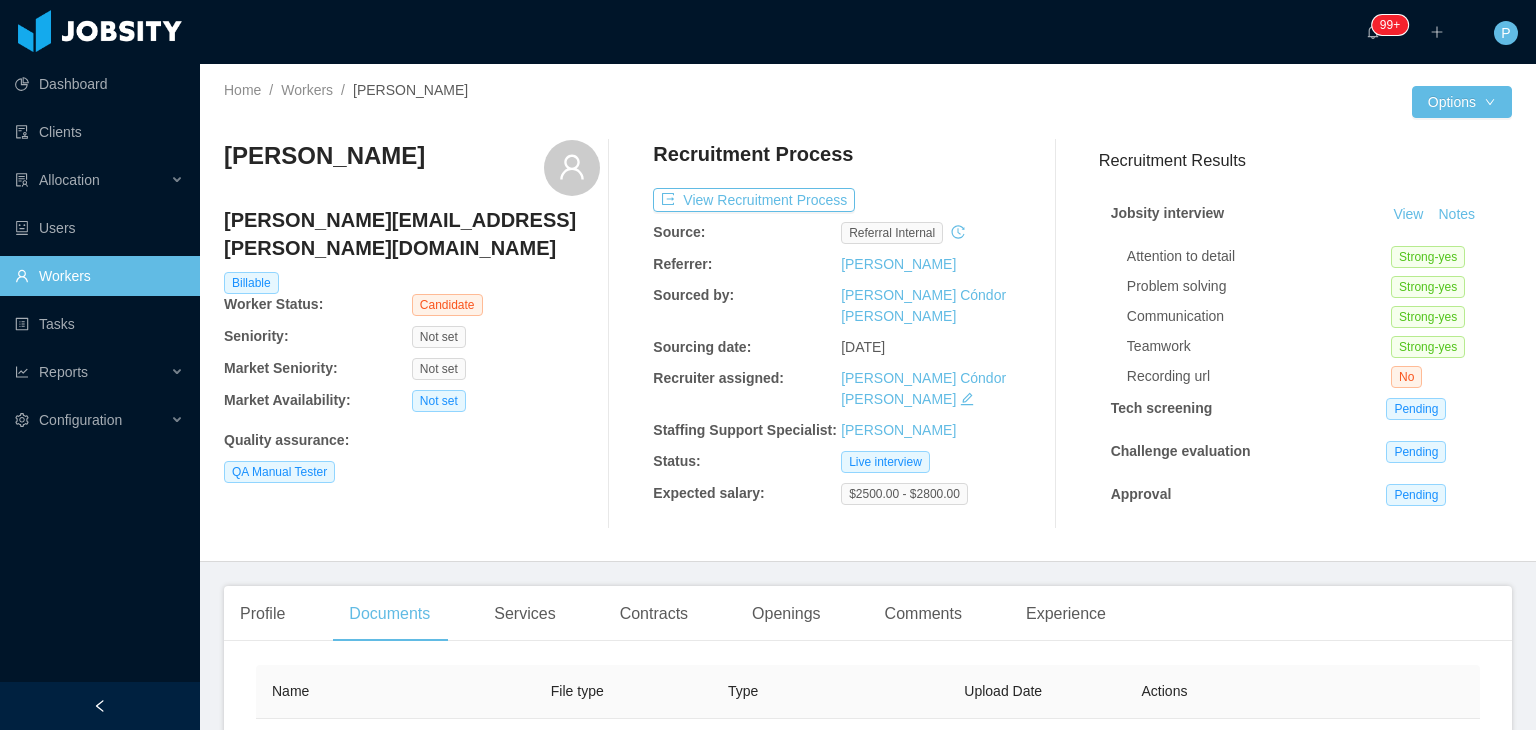 click on "Yoselin Rojas yoselin.m.rojas@gmail.com  Billable  Worker Status: Candidate Seniority:  Not set  Market Seniority:  Not set  Market Availability: Not set Quality assurance : QA Manual Tester" at bounding box center (412, 334) 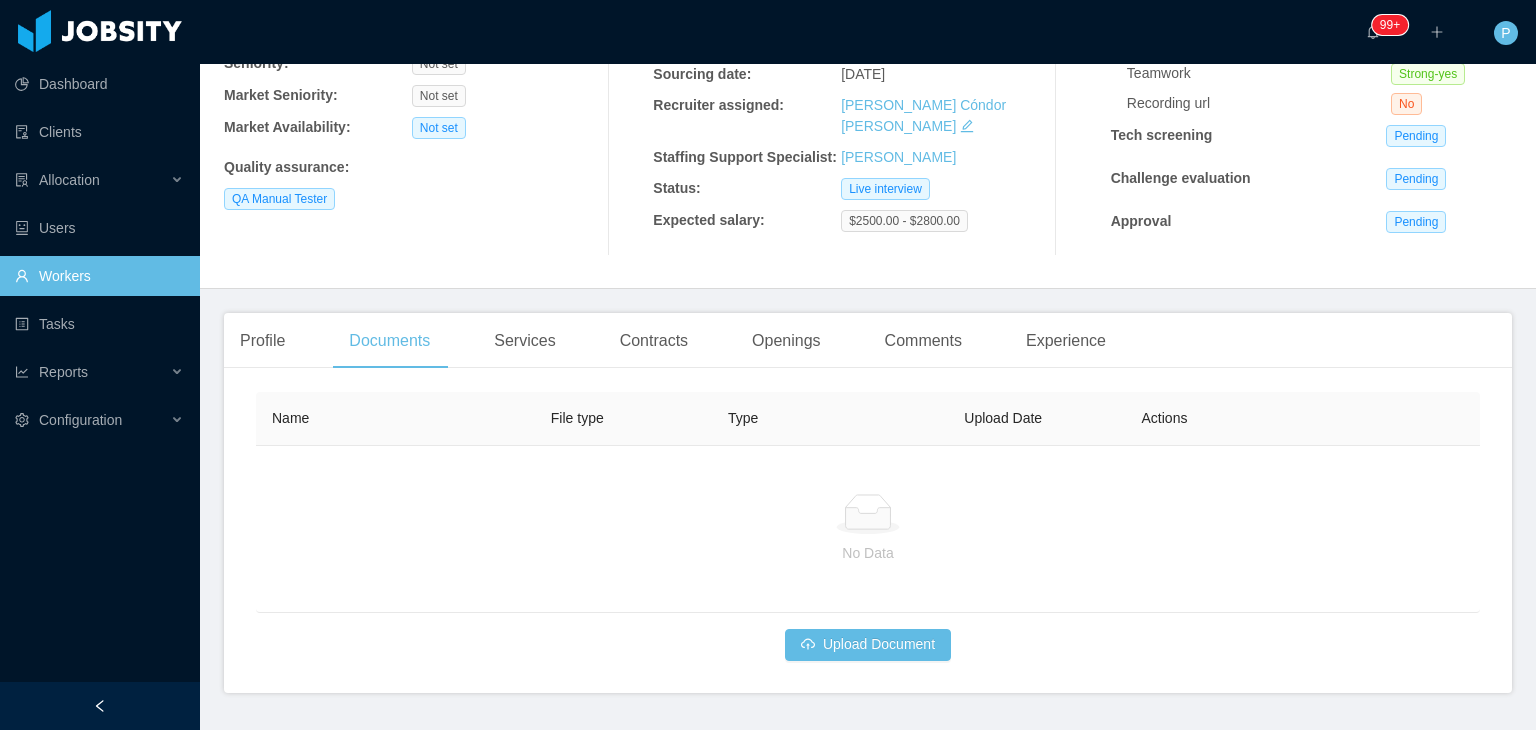 scroll, scrollTop: 330, scrollLeft: 0, axis: vertical 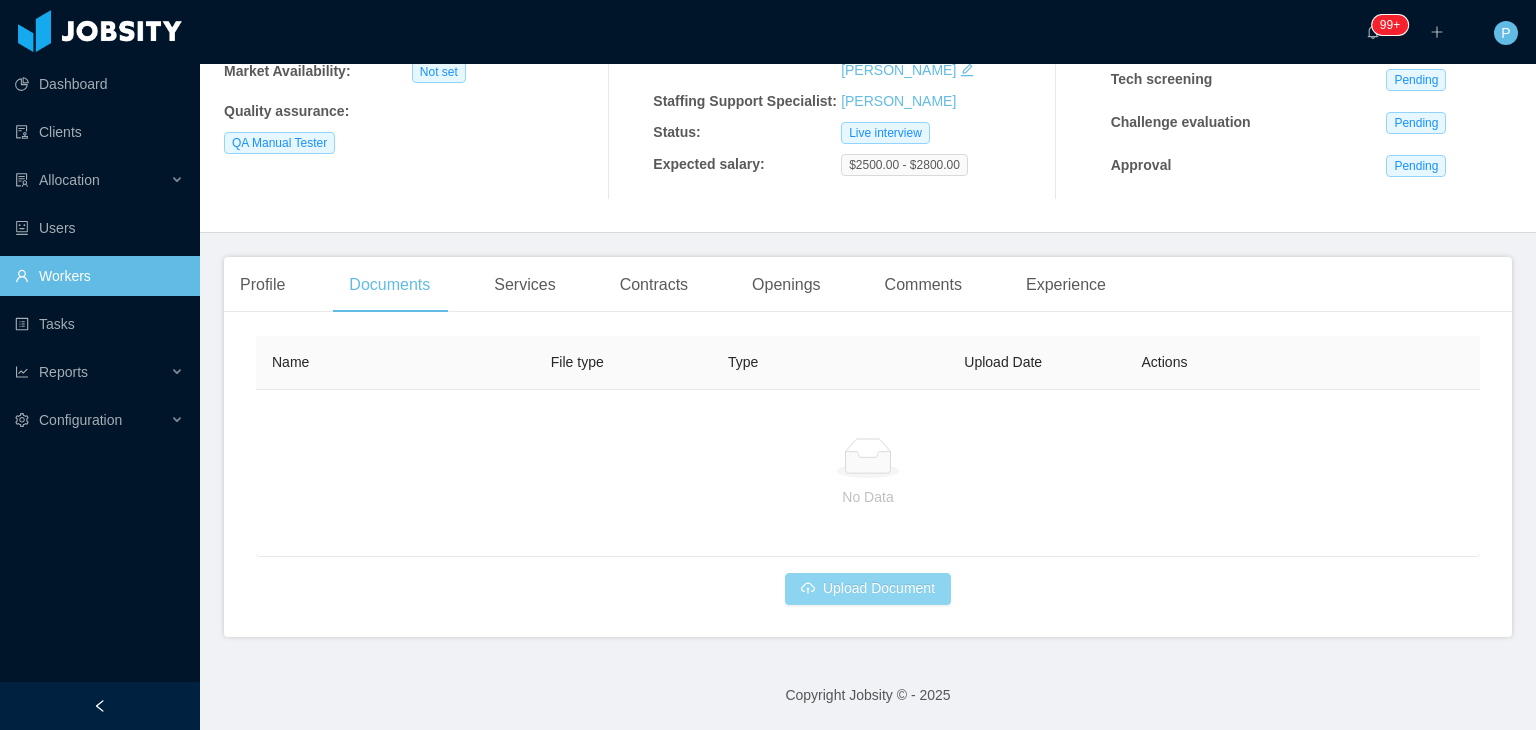 click on "Upload Document" at bounding box center [868, 589] 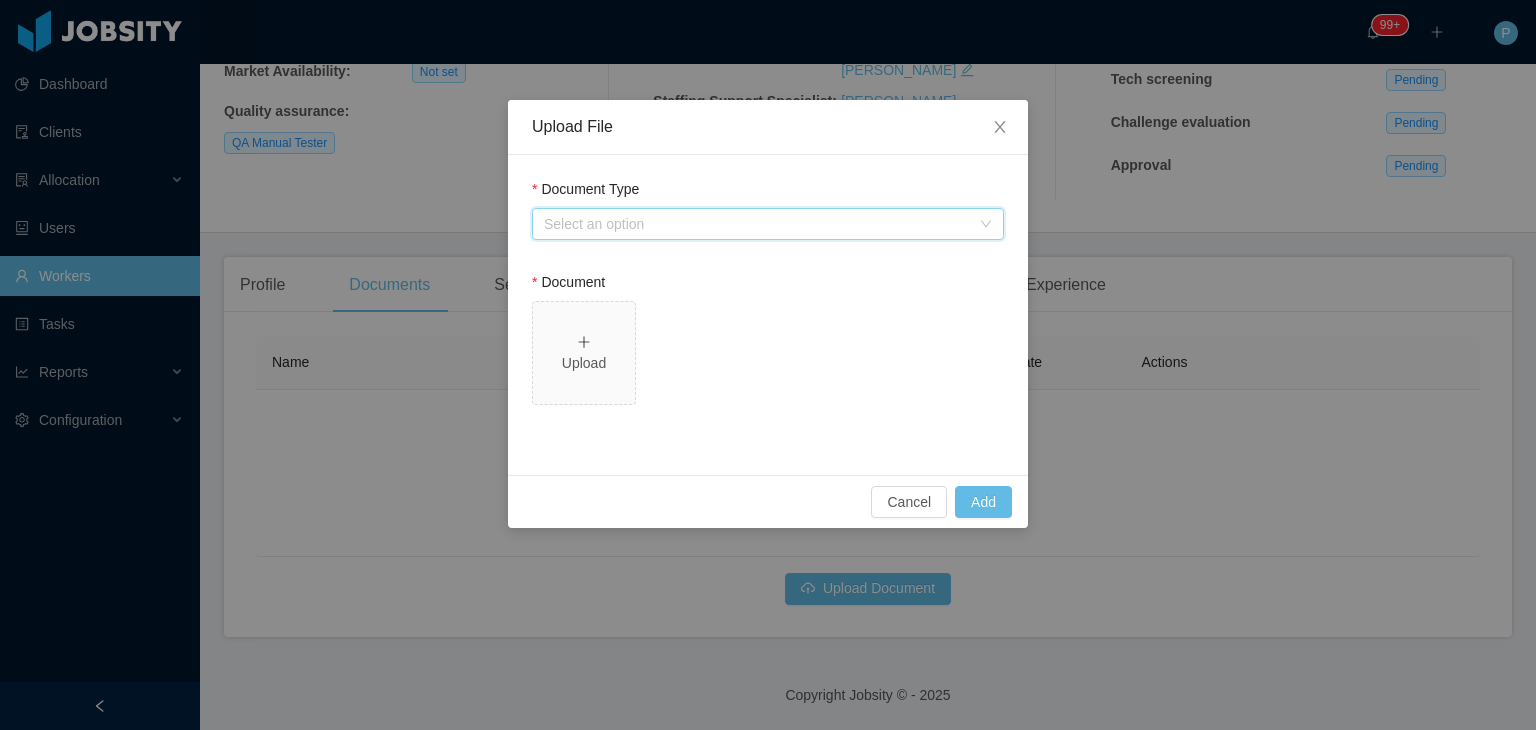 click on "Select an option" at bounding box center [761, 224] 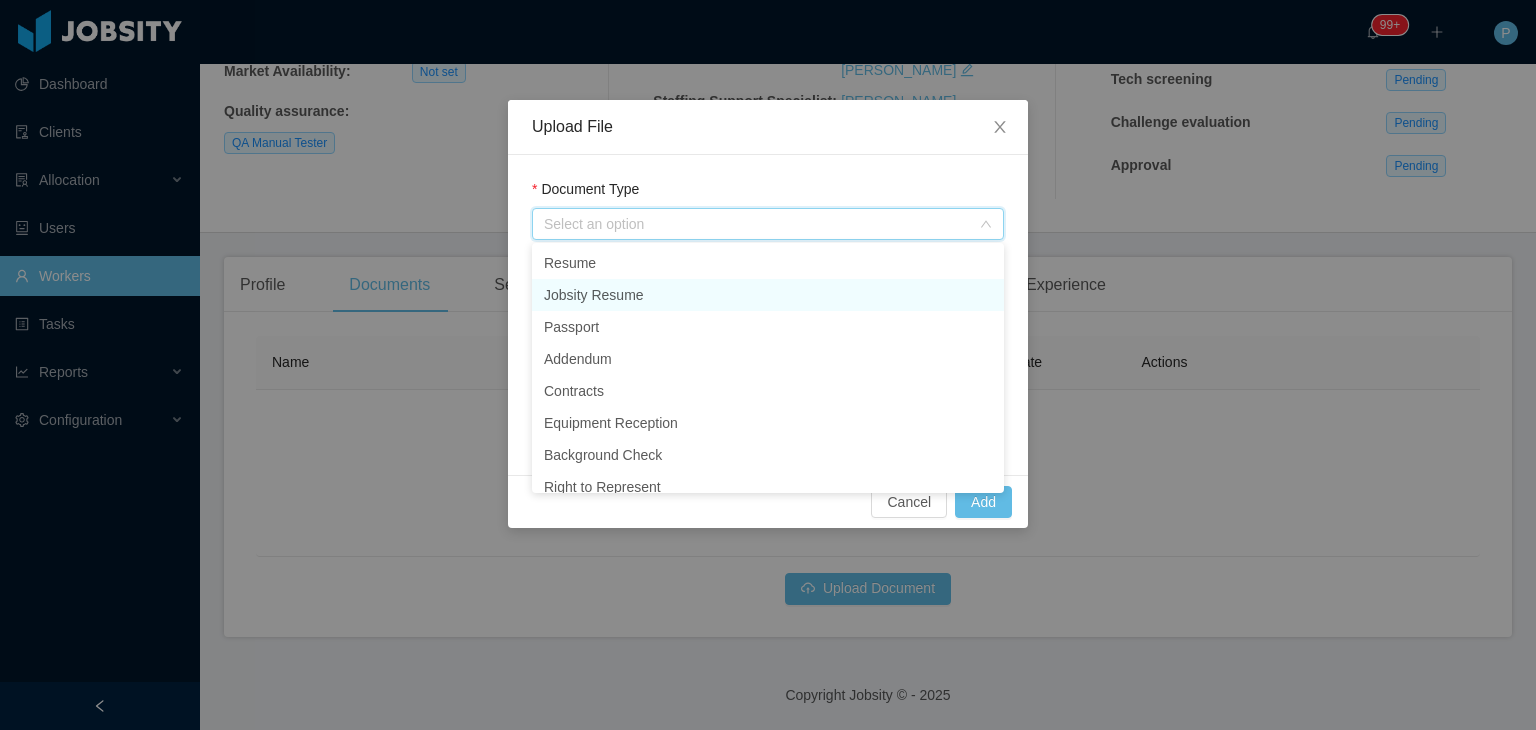 click on "Jobsity Resume" at bounding box center [768, 295] 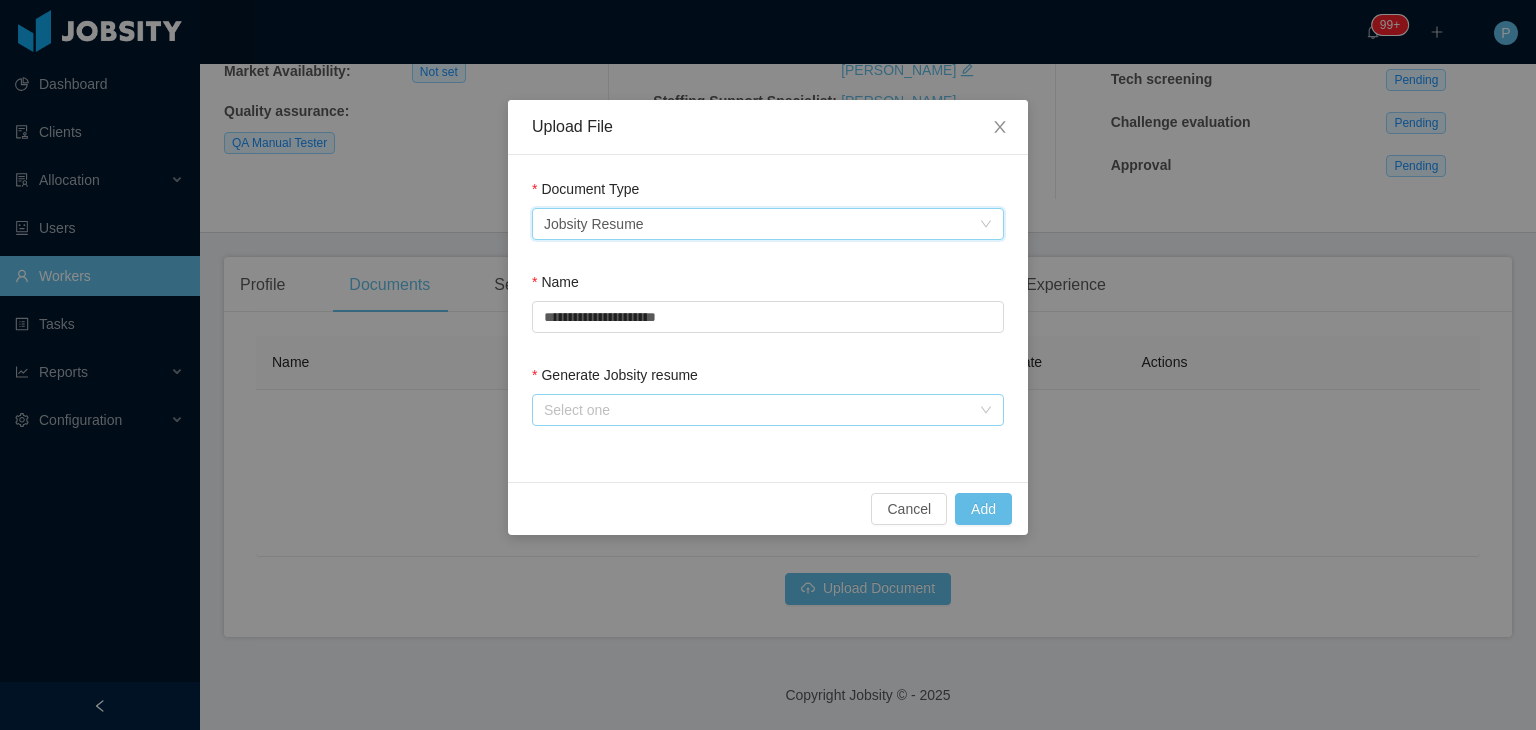 click on "Select one" at bounding box center (757, 410) 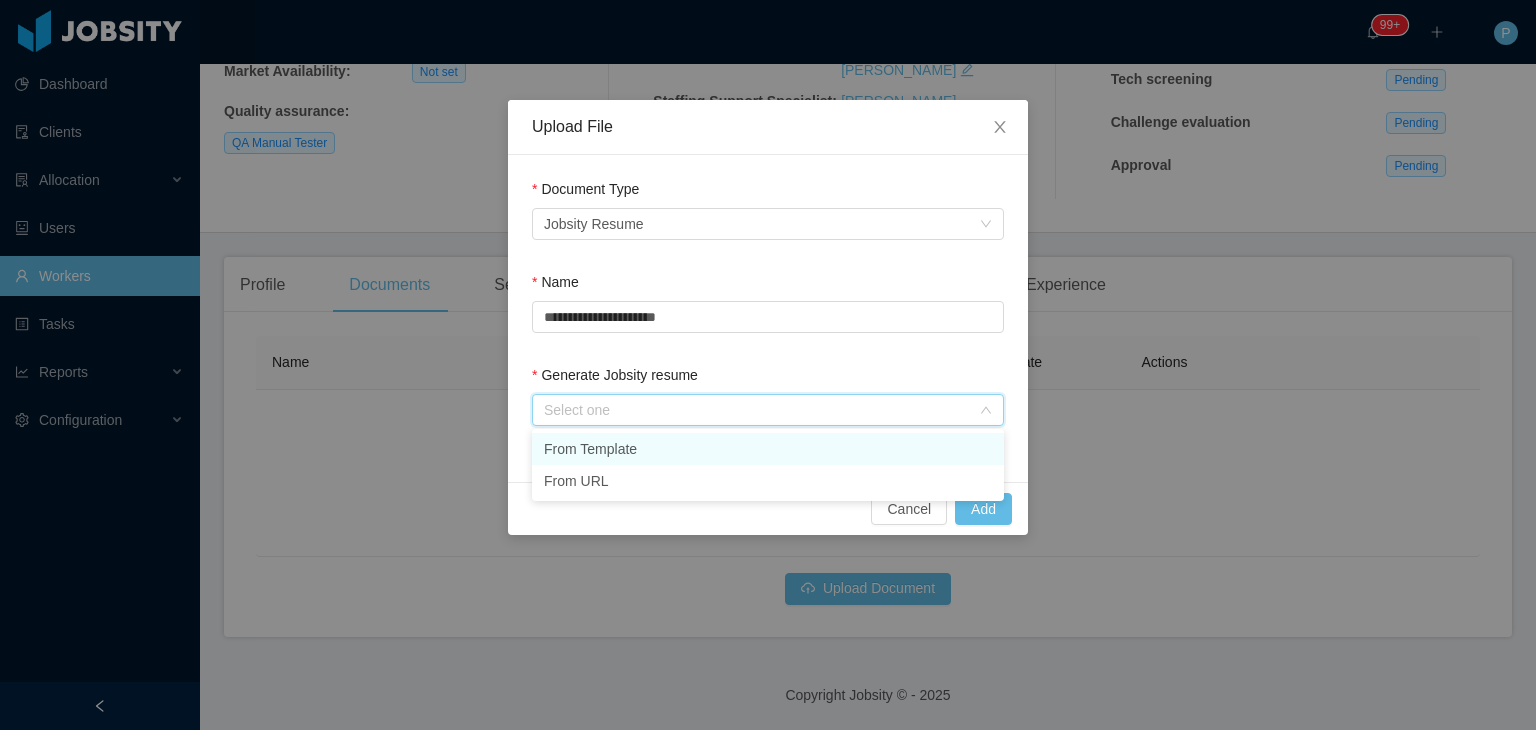 click on "From Template" at bounding box center [768, 449] 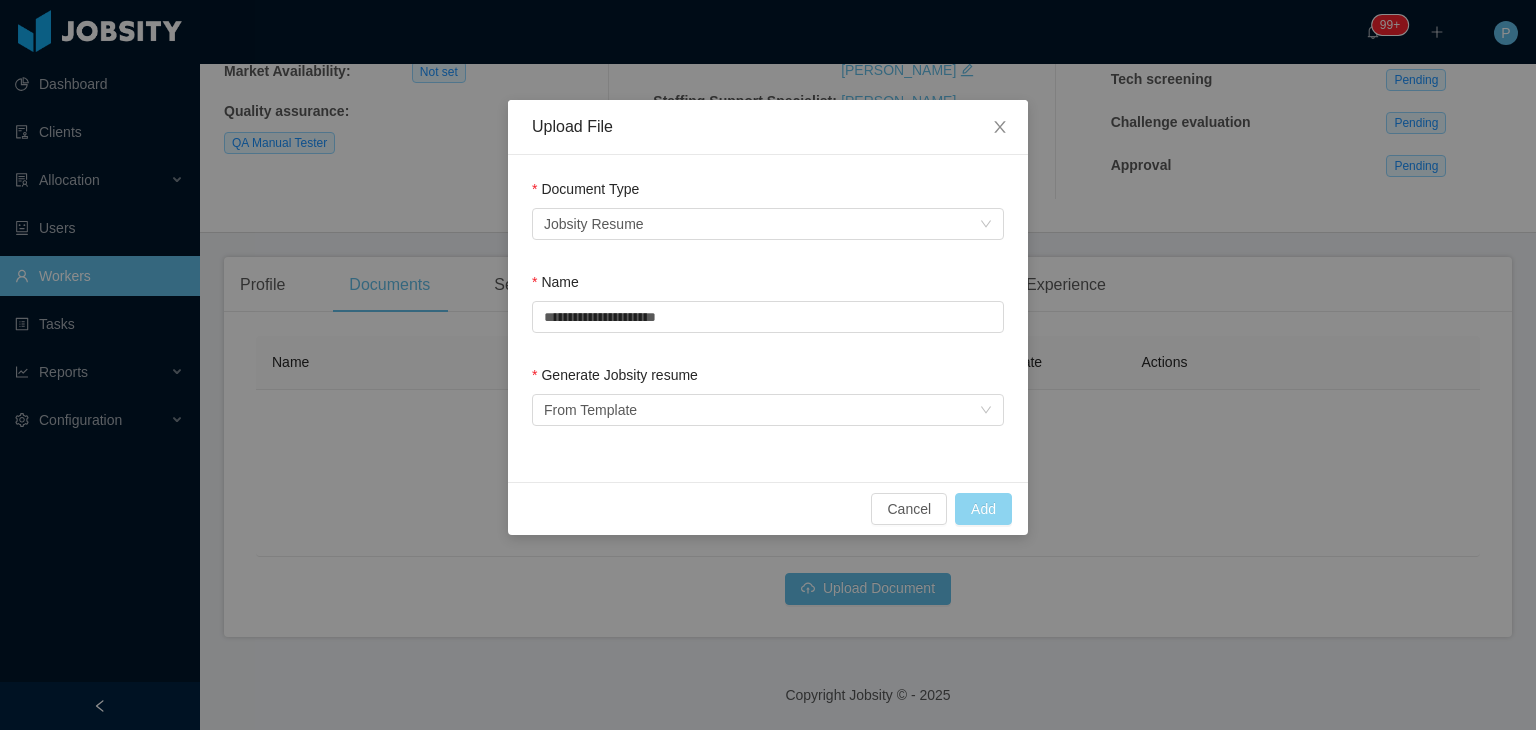click on "Add" at bounding box center (983, 509) 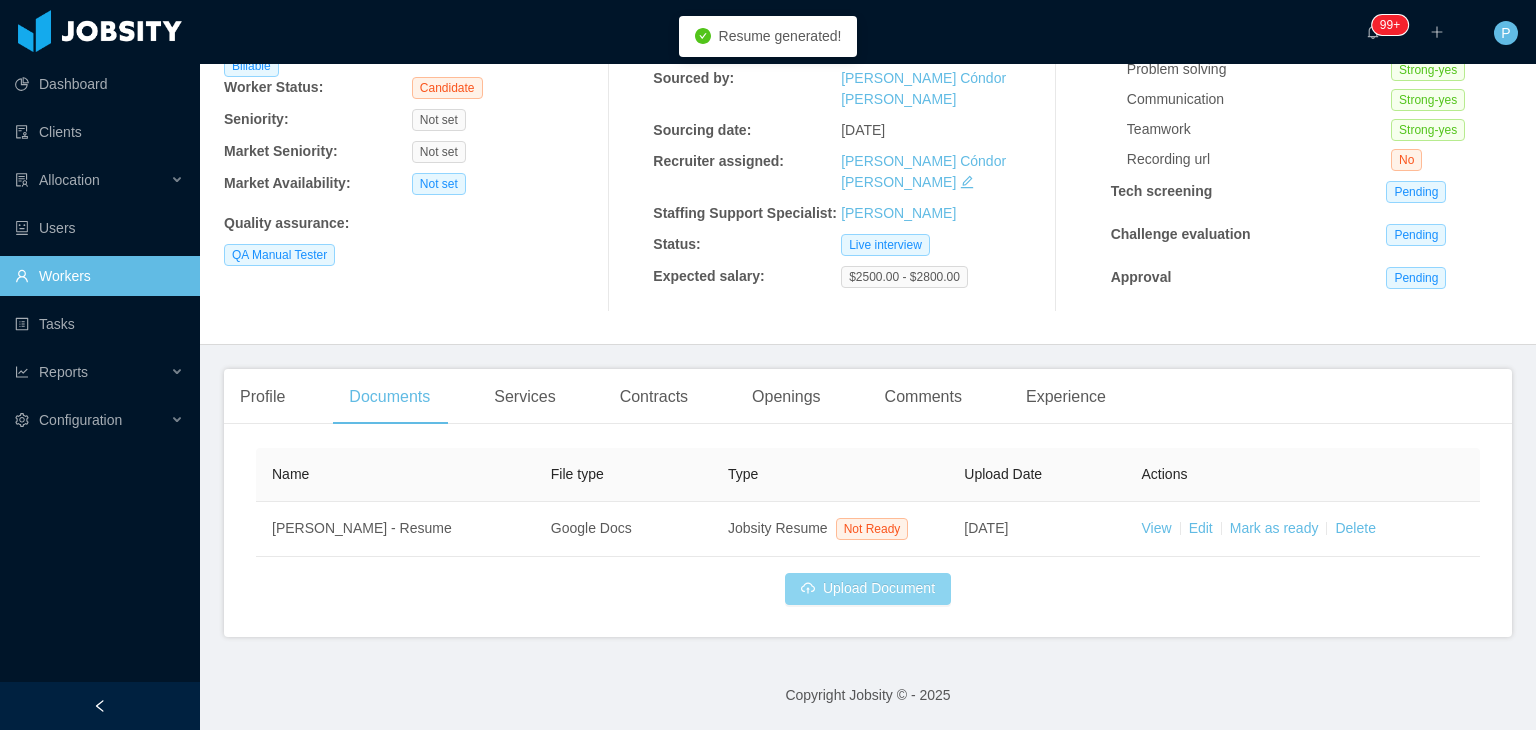 scroll, scrollTop: 218, scrollLeft: 0, axis: vertical 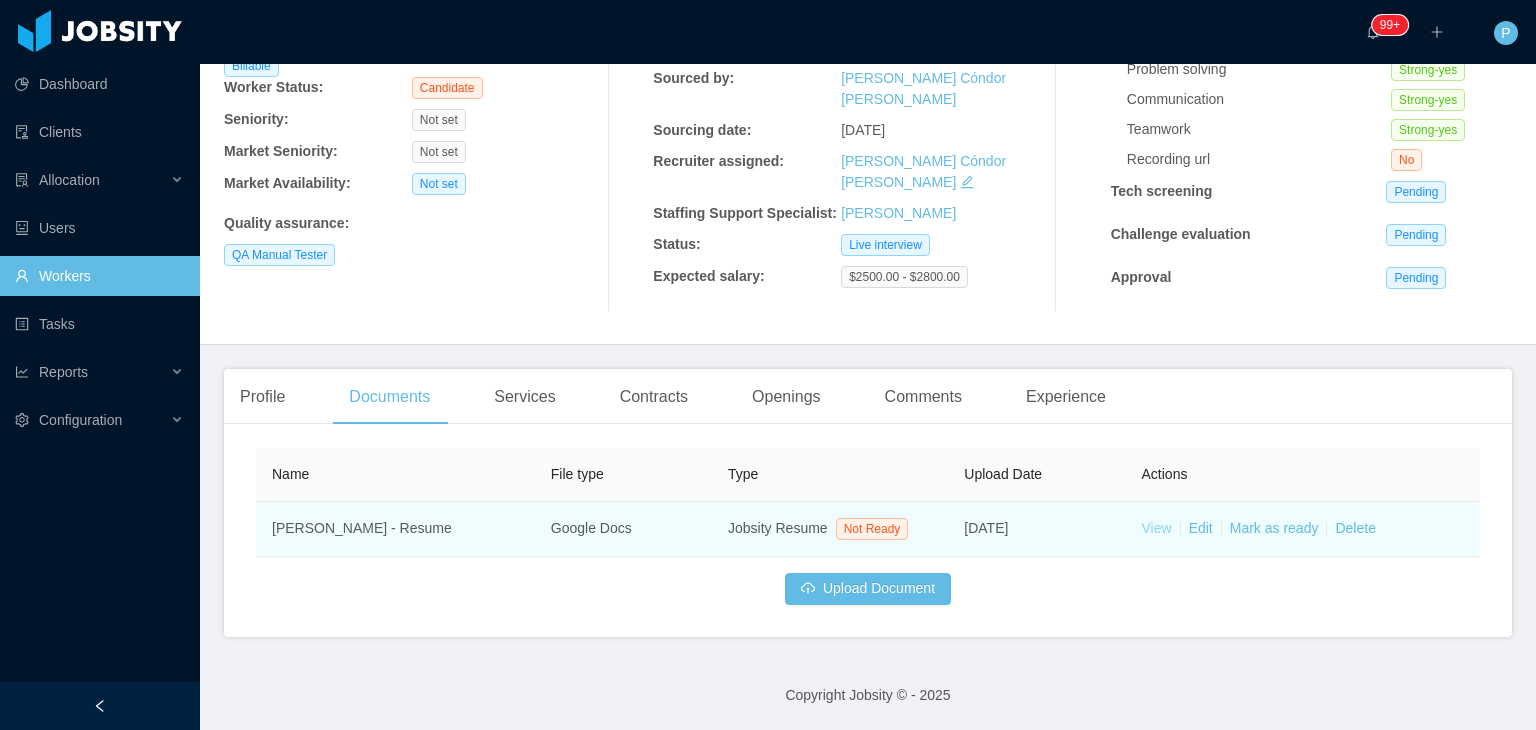 click on "View" at bounding box center (1157, 528) 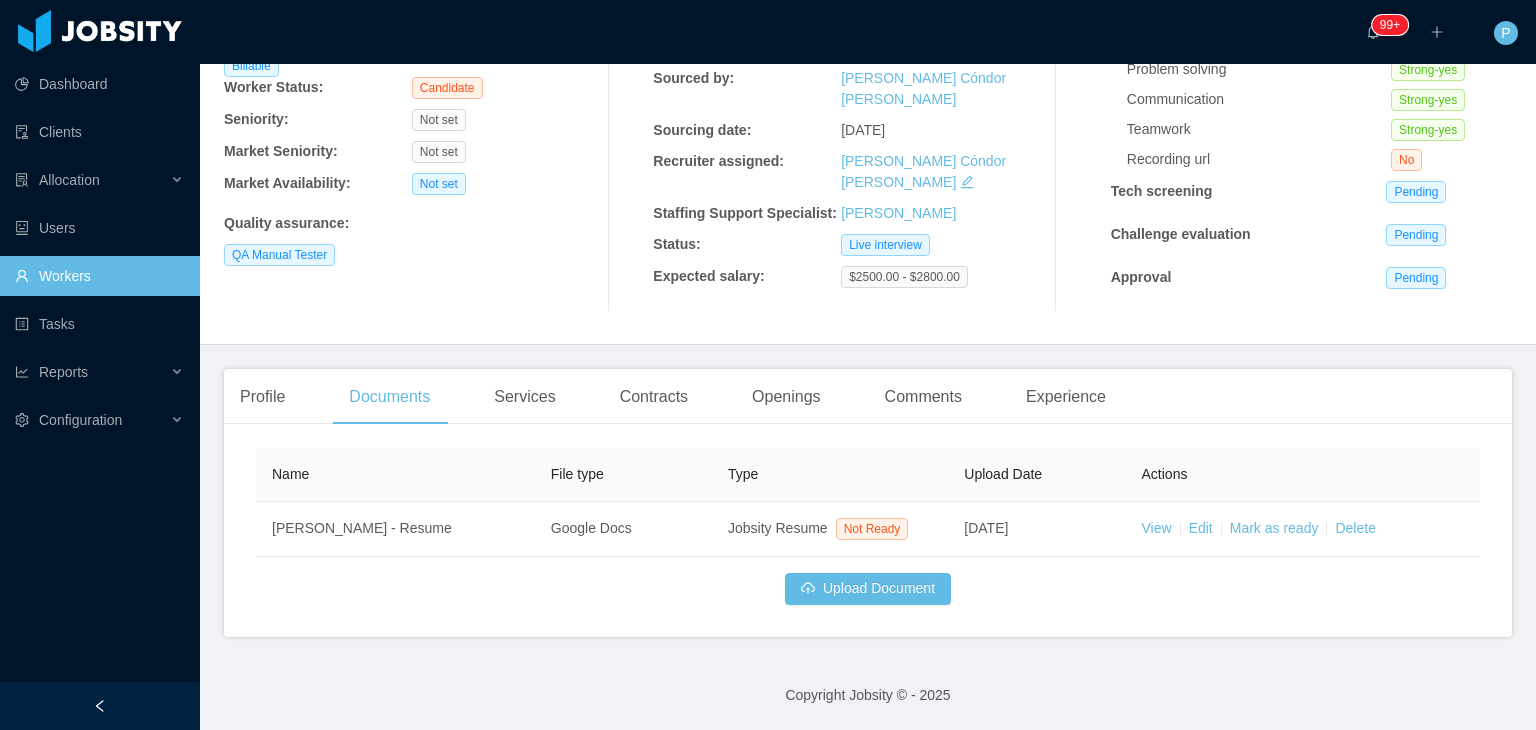 click on "Quality assurance :" at bounding box center (412, 223) 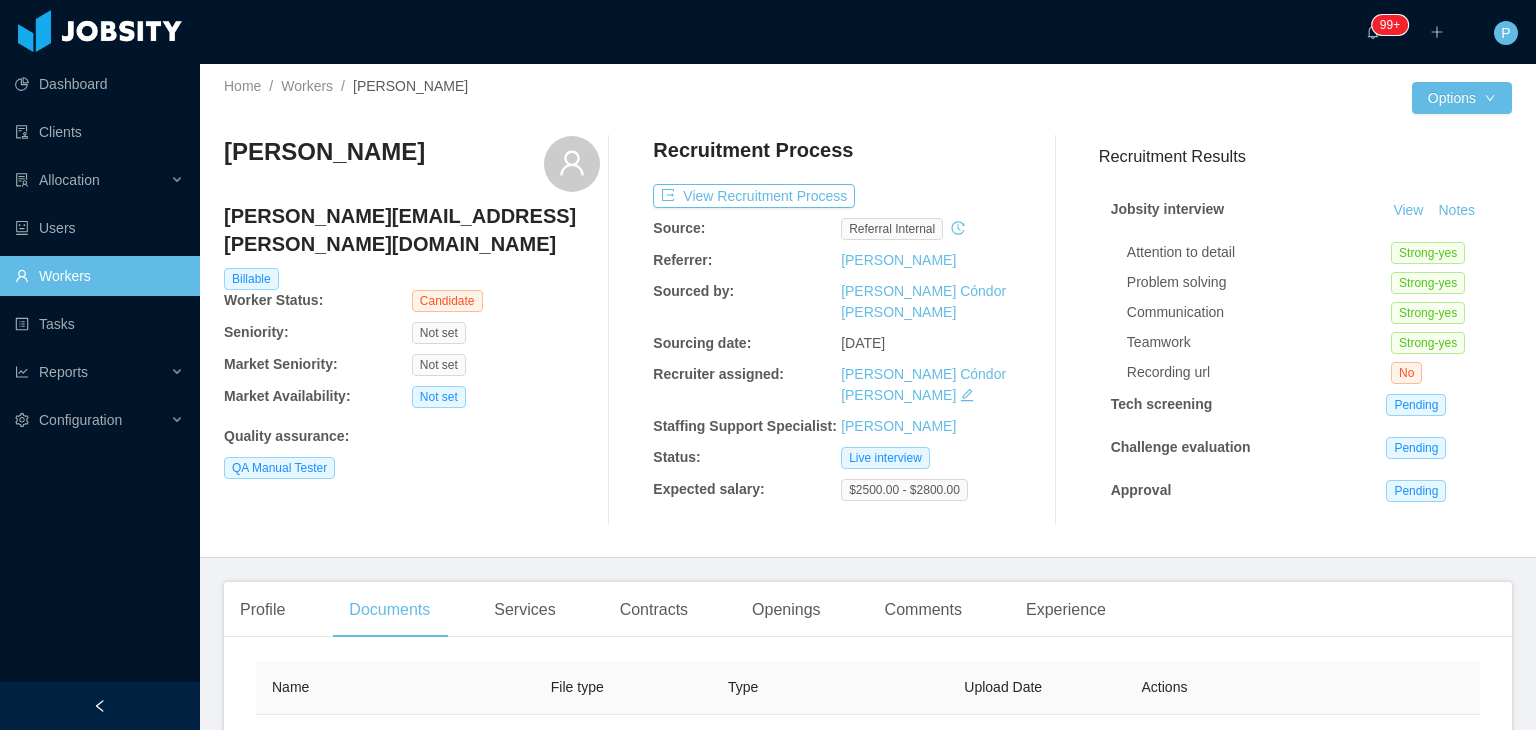 scroll, scrollTop: 0, scrollLeft: 0, axis: both 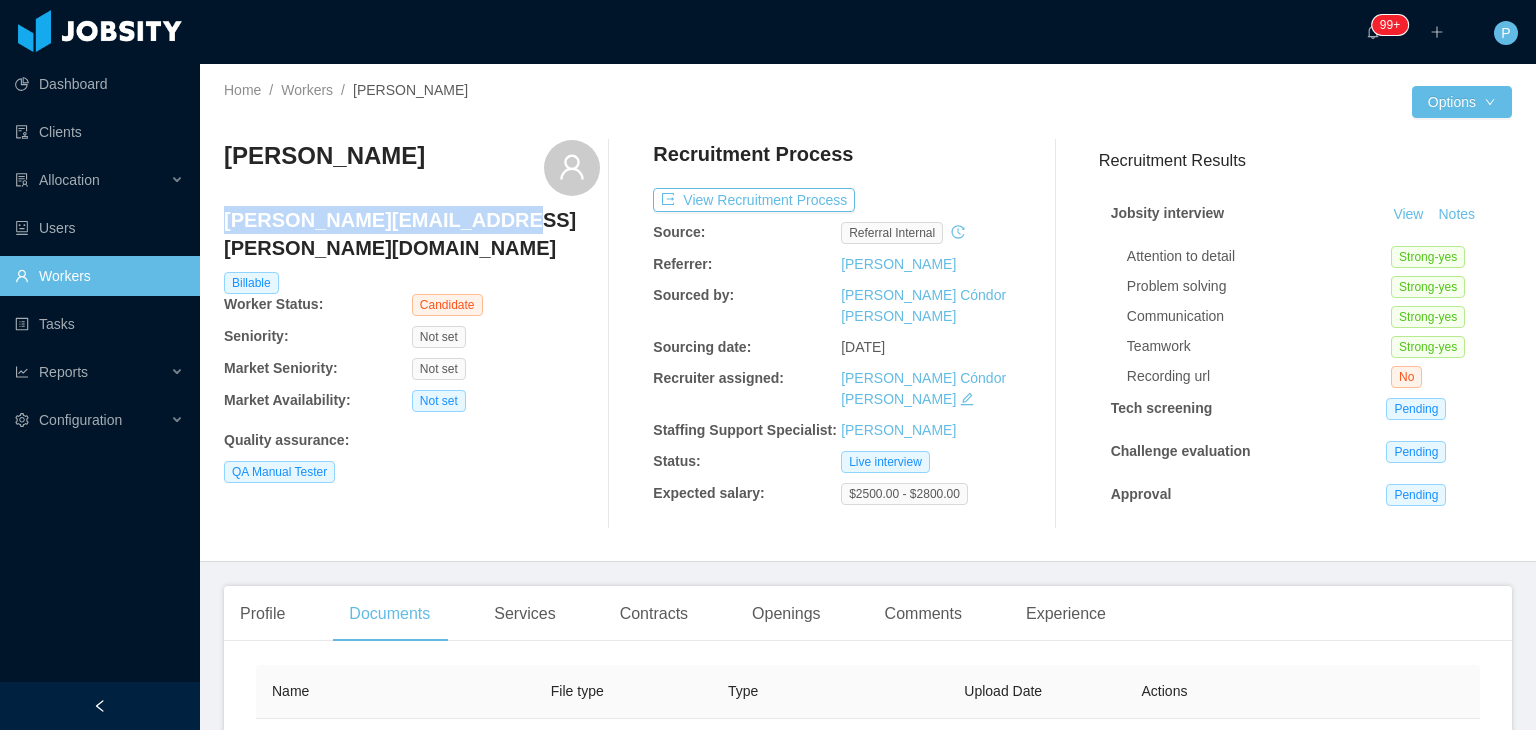 drag, startPoint x: 484, startPoint y: 224, endPoint x: 226, endPoint y: 225, distance: 258.00195 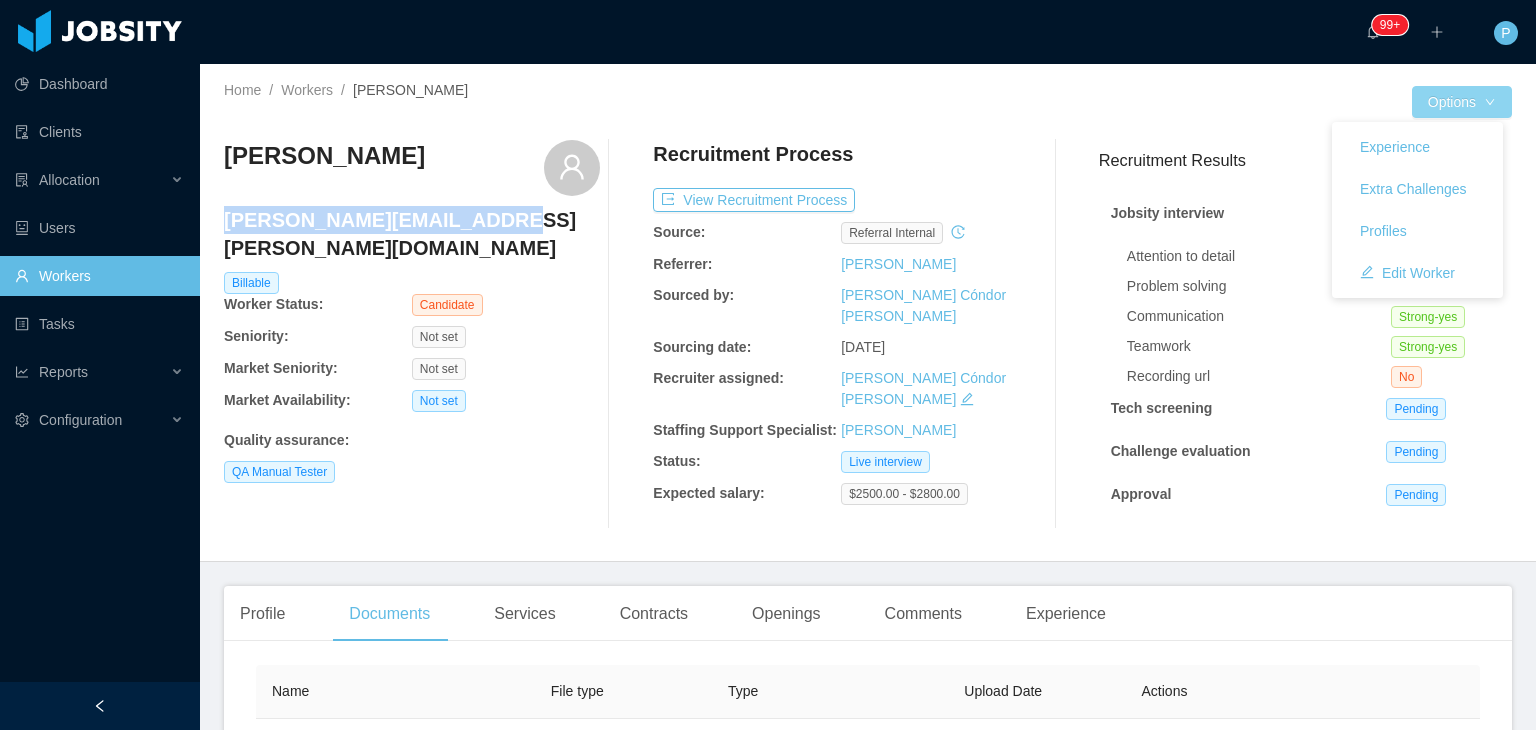 click on "Options" at bounding box center [1462, 102] 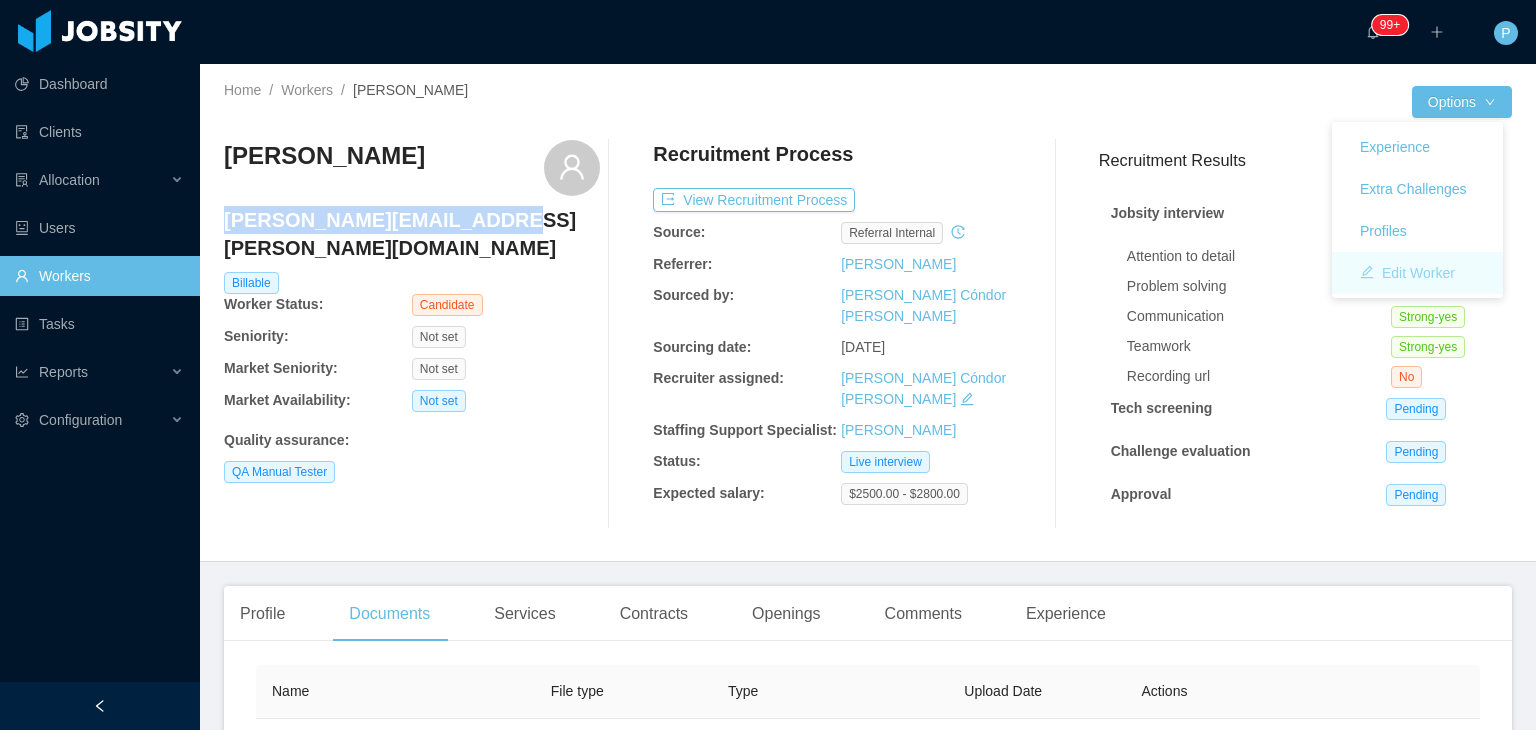 click on "Edit Worker" at bounding box center [1407, 273] 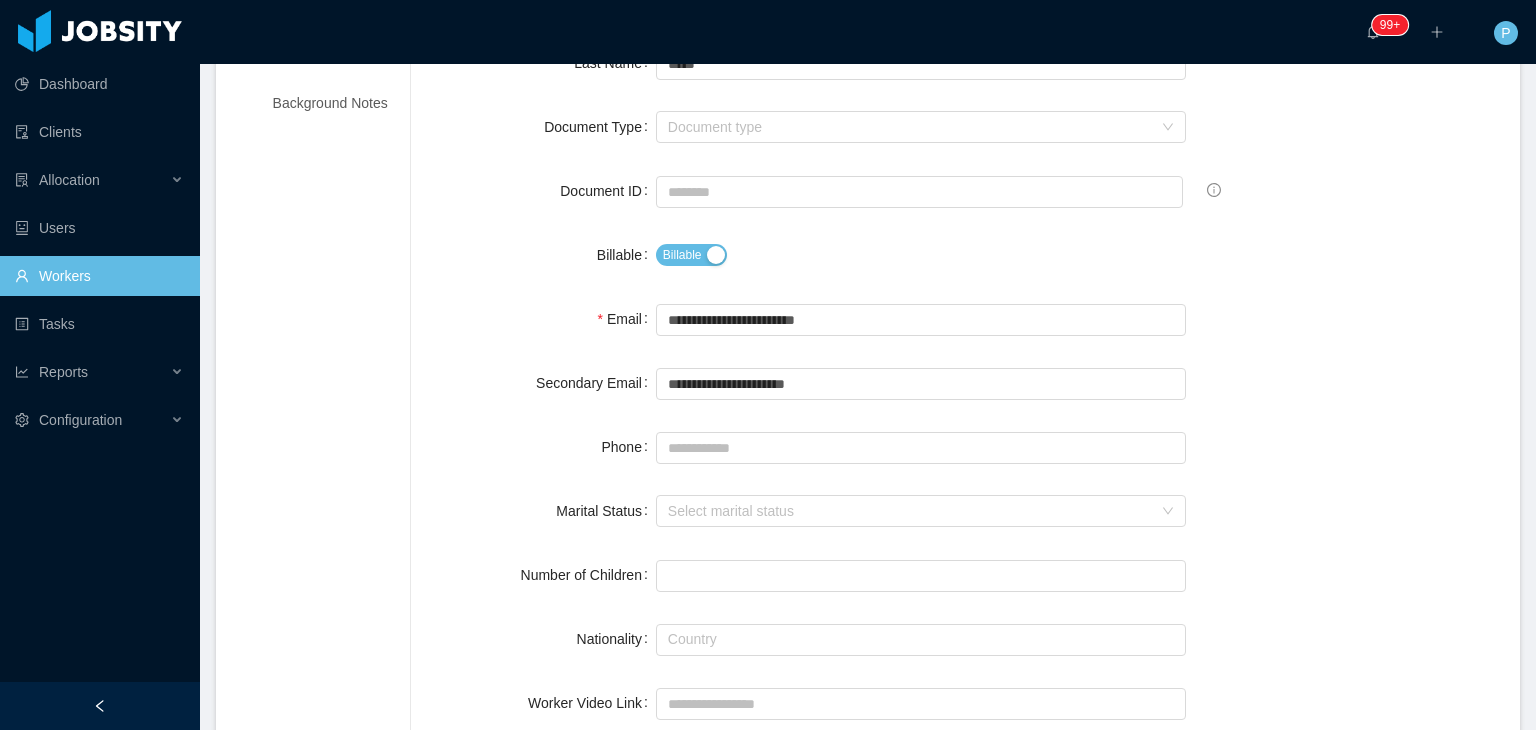 scroll, scrollTop: 264, scrollLeft: 0, axis: vertical 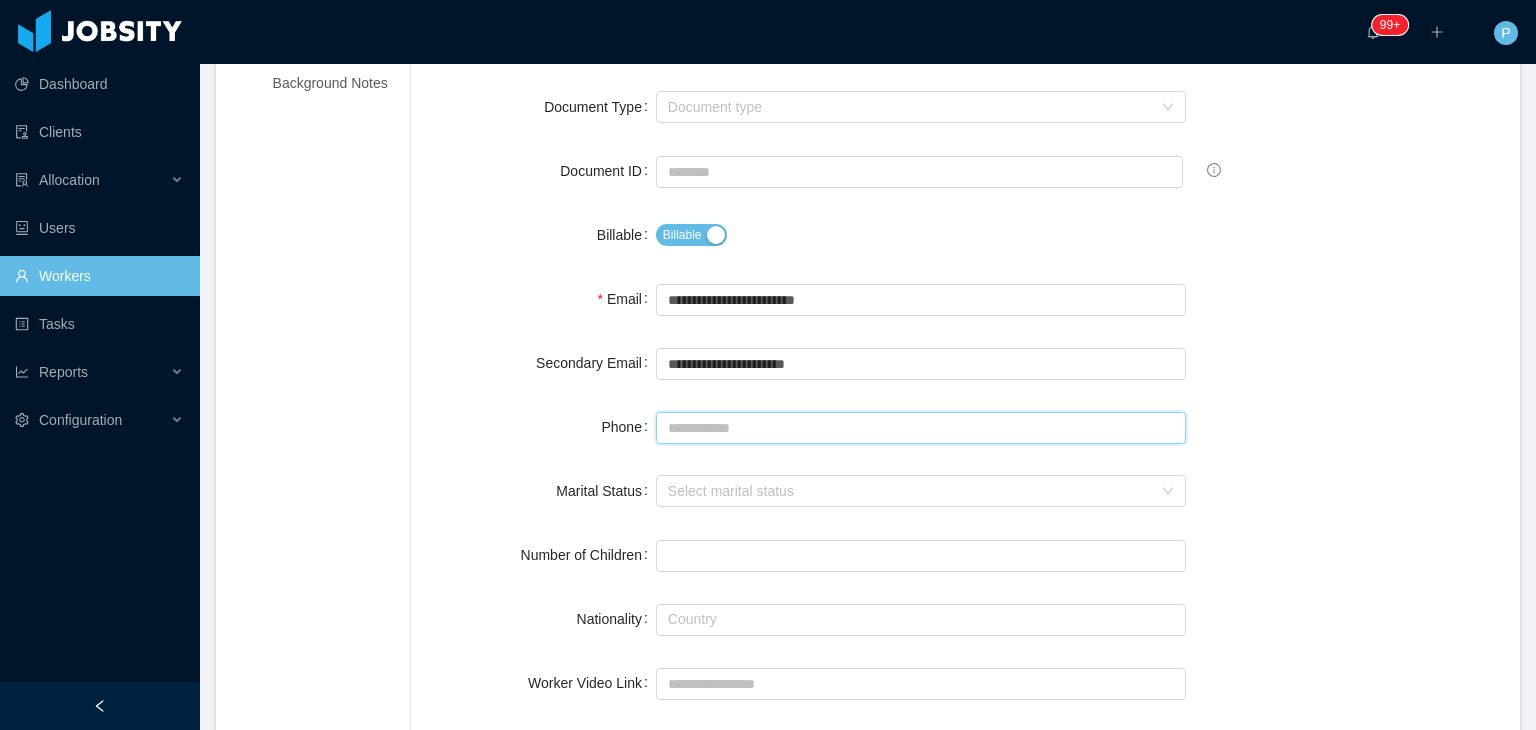 click on "Phone" at bounding box center (921, 428) 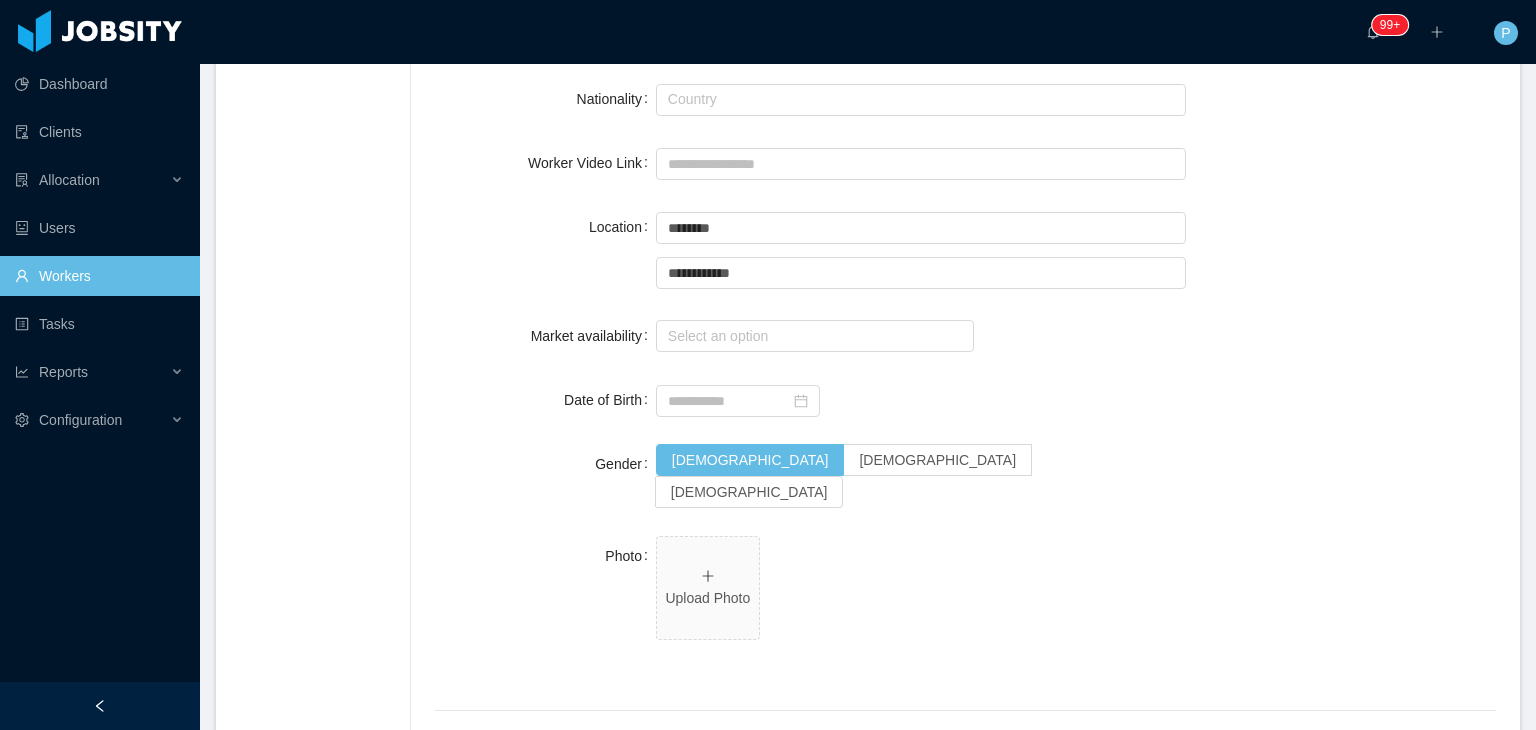 scroll, scrollTop: 913, scrollLeft: 0, axis: vertical 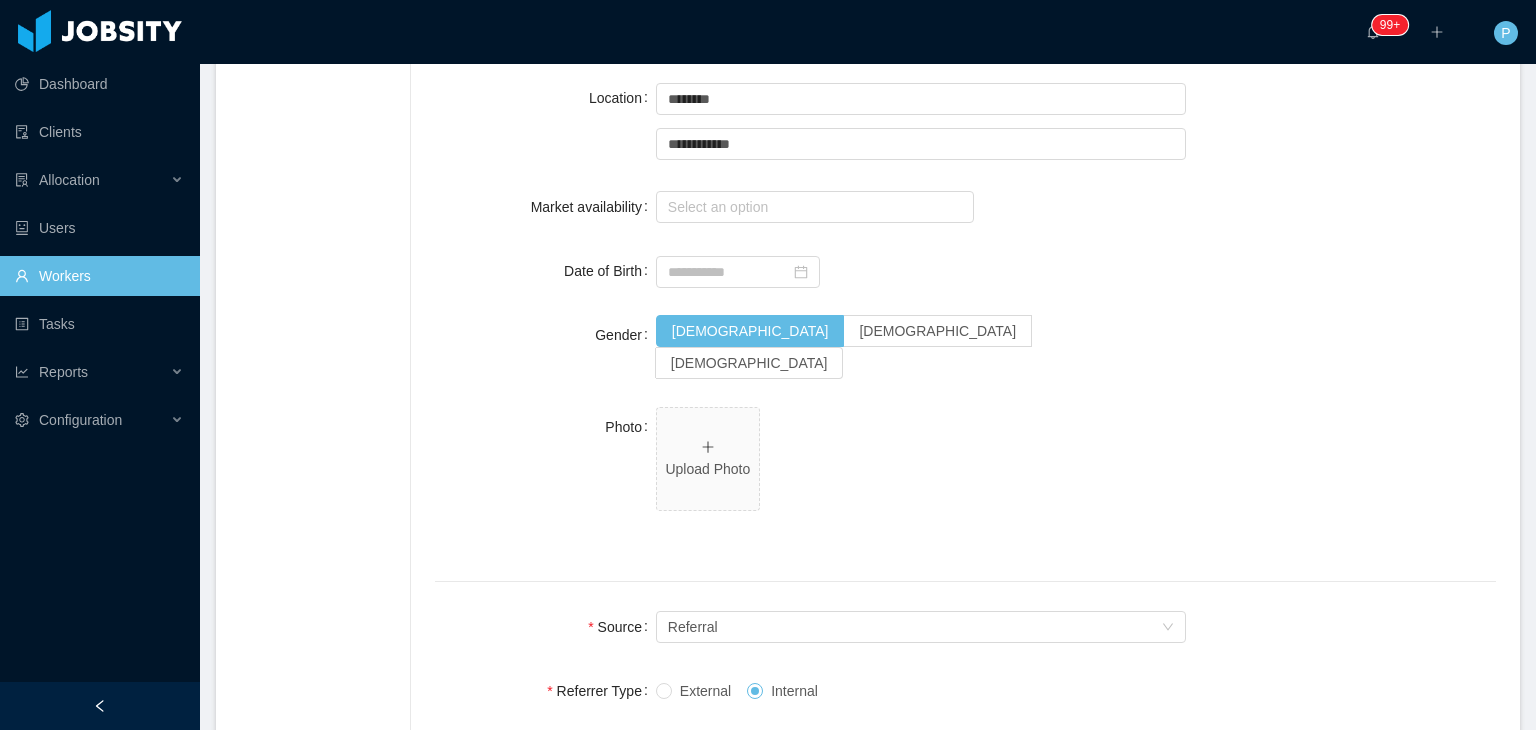 type on "**********" 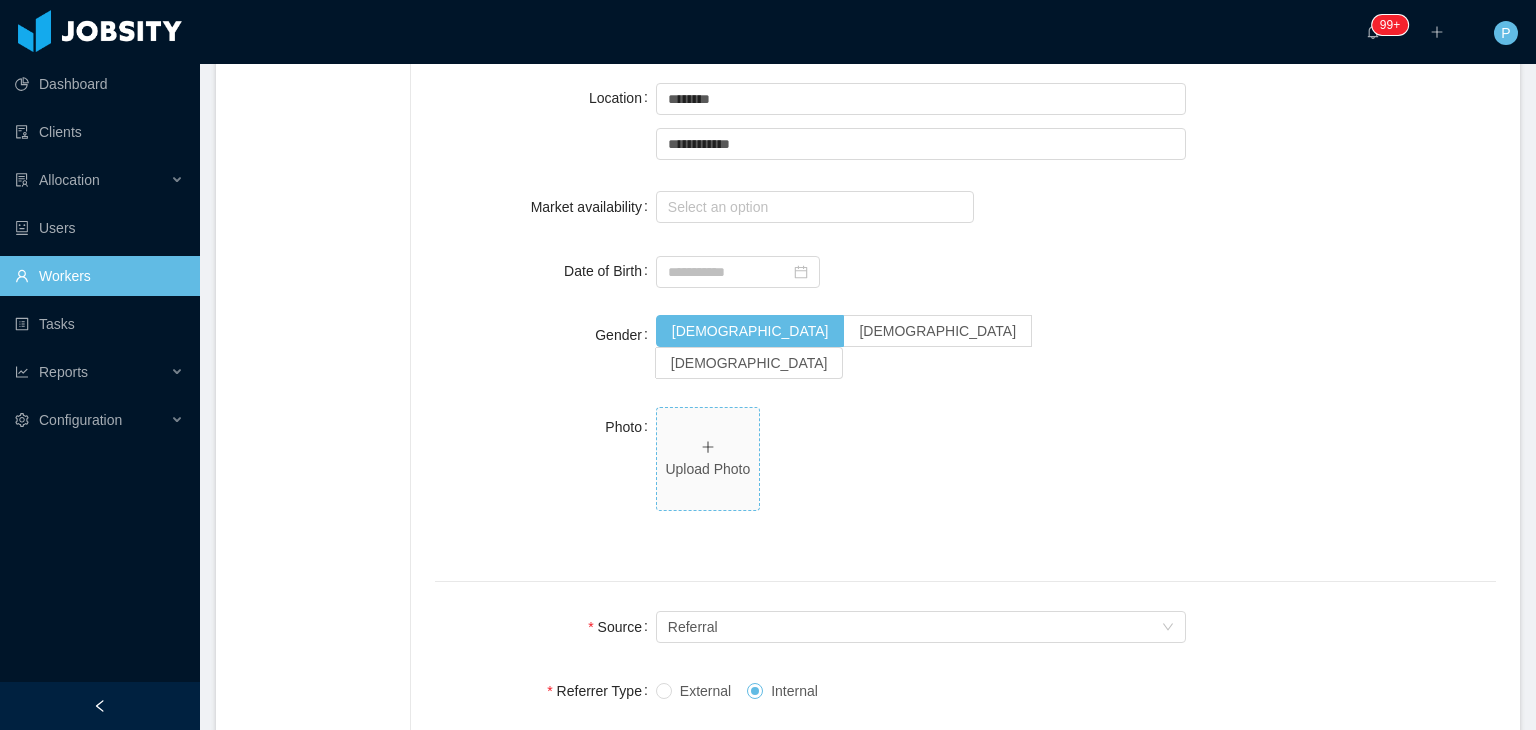 click on "Upload Photo" at bounding box center [708, 469] 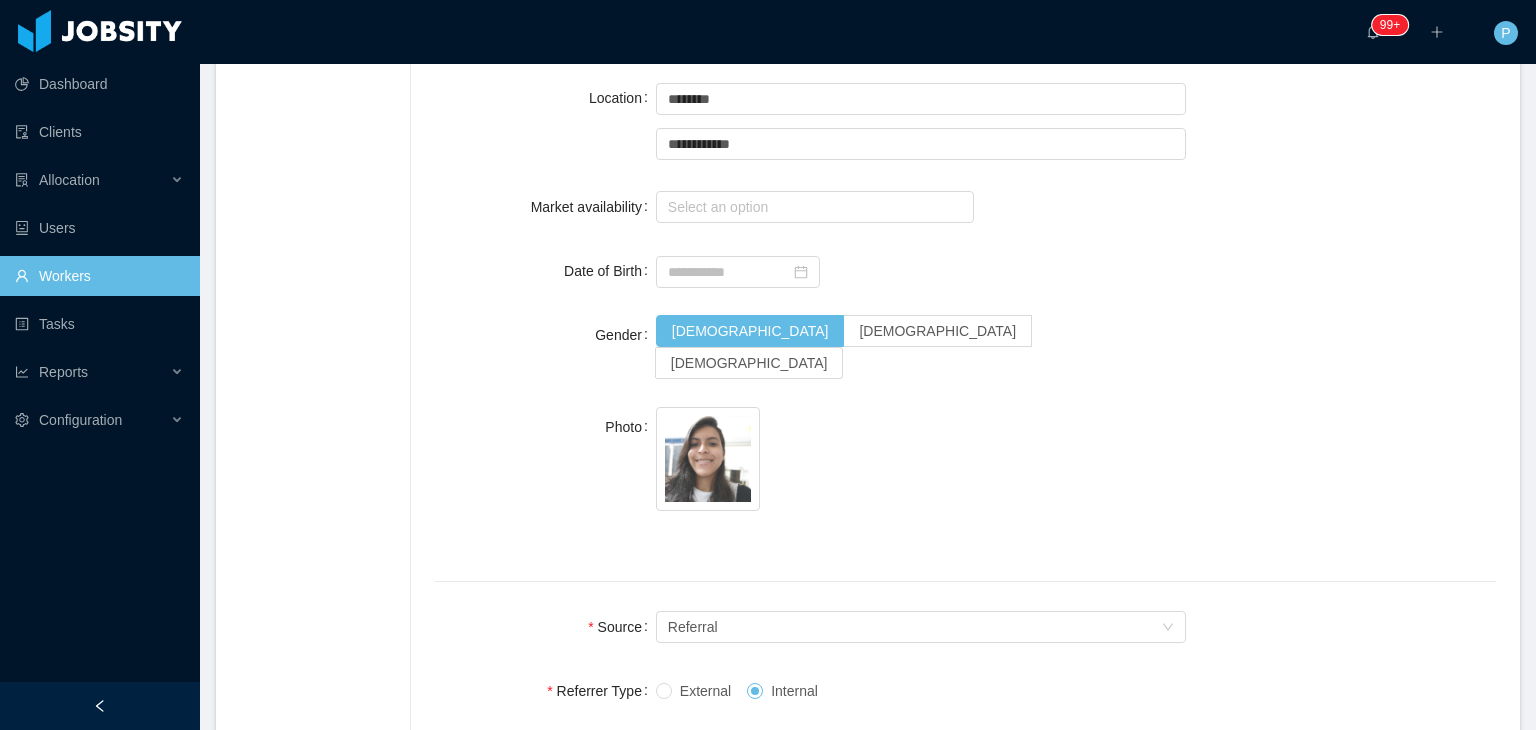 click on "Photo YR.jpg" at bounding box center [965, 470] 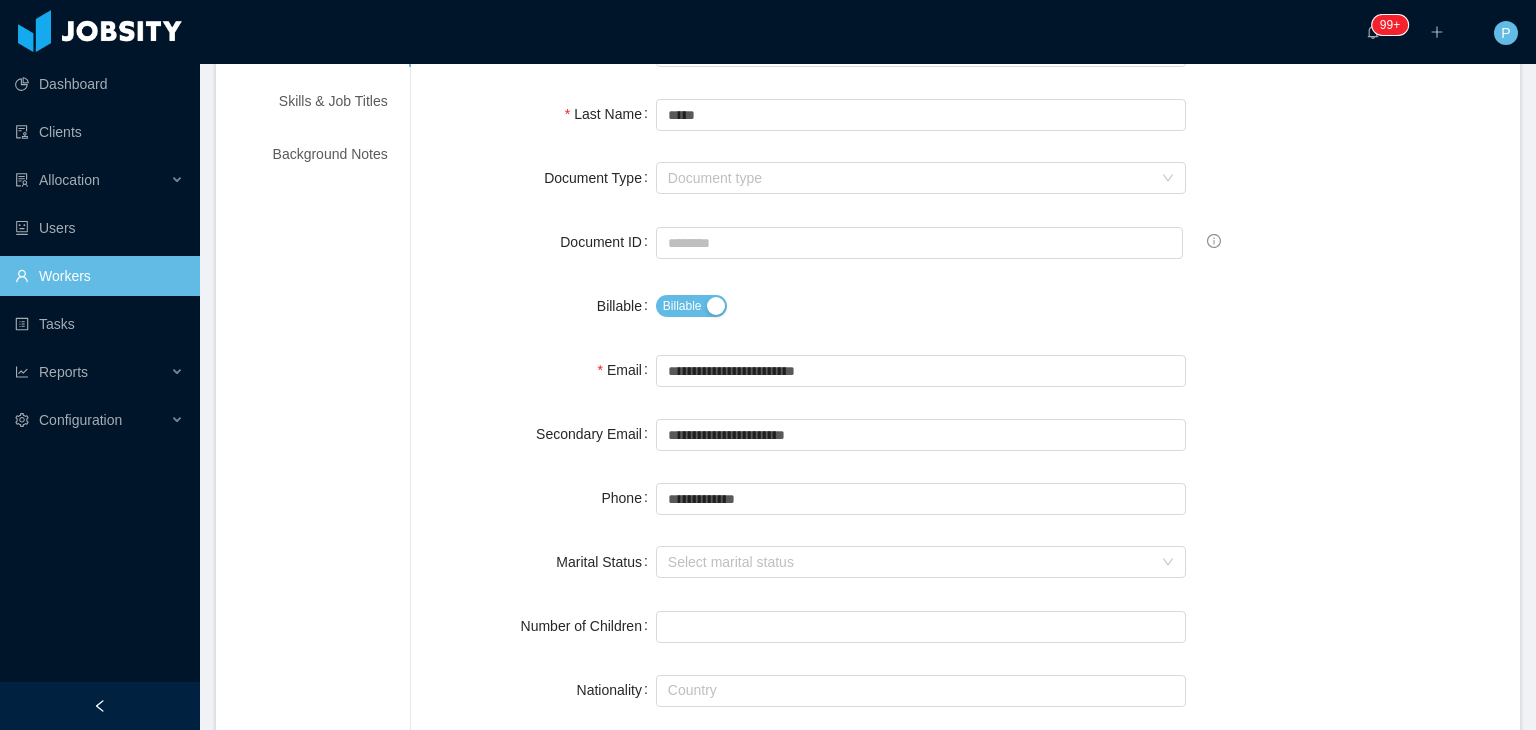 scroll, scrollTop: 0, scrollLeft: 0, axis: both 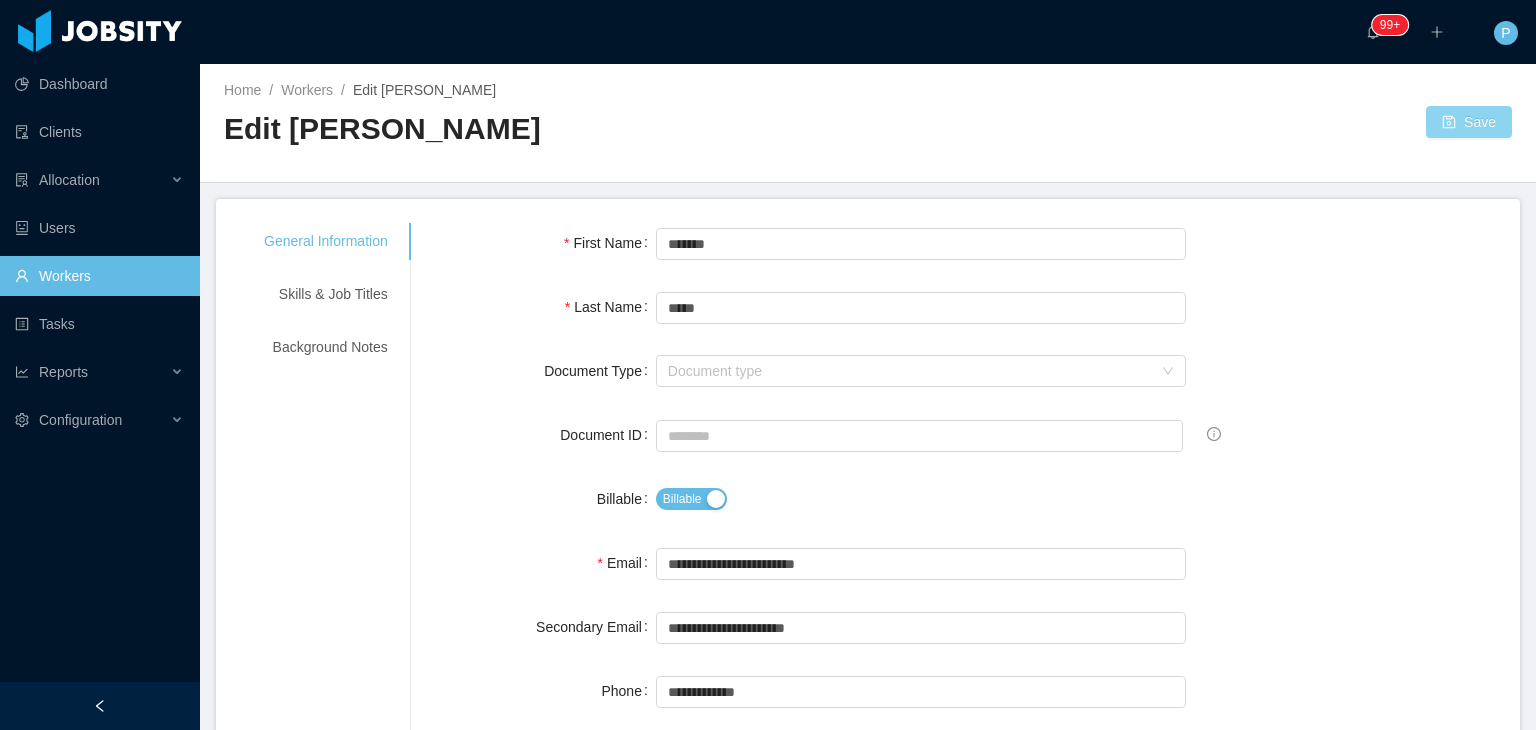 click on "Save" at bounding box center [1469, 122] 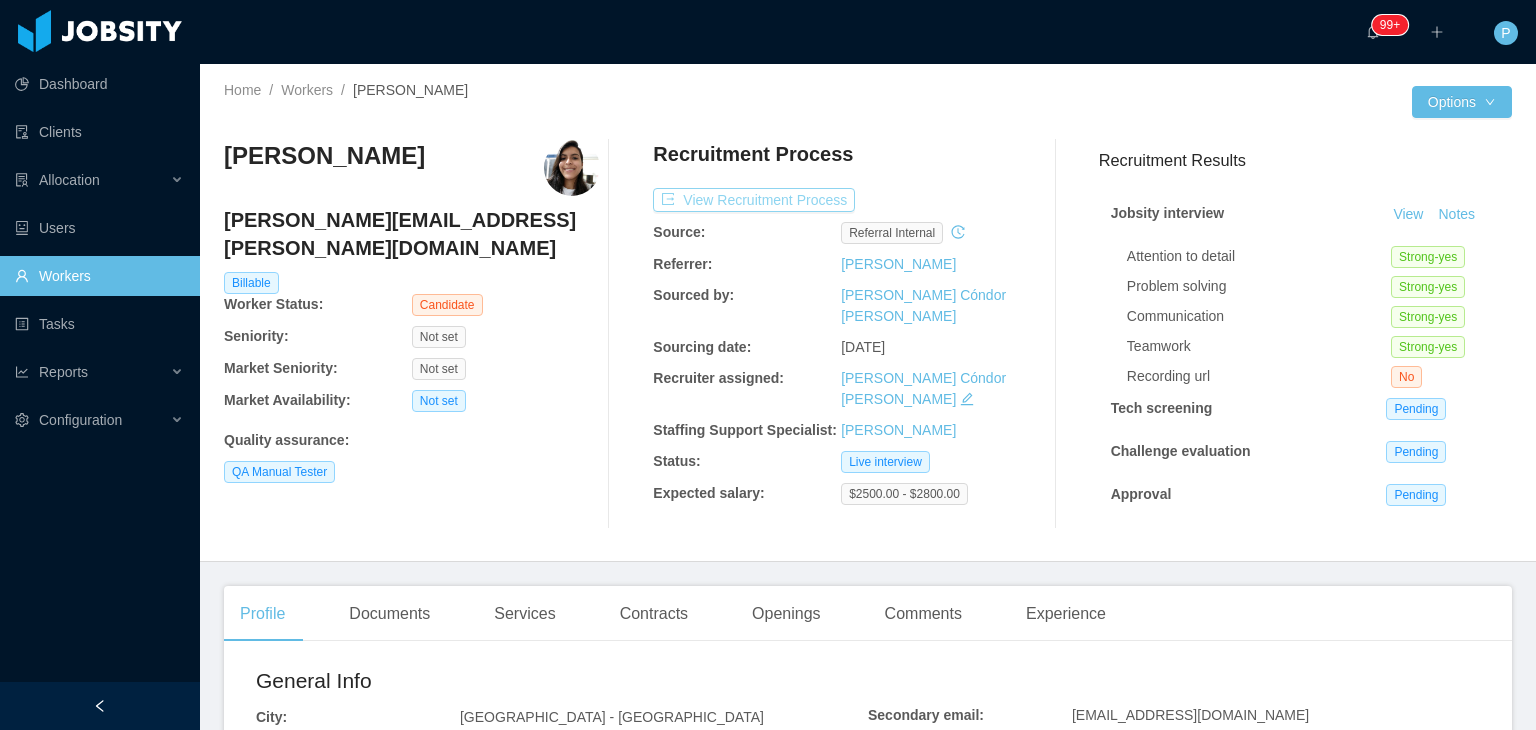 click on "View Recruitment Process" at bounding box center [754, 200] 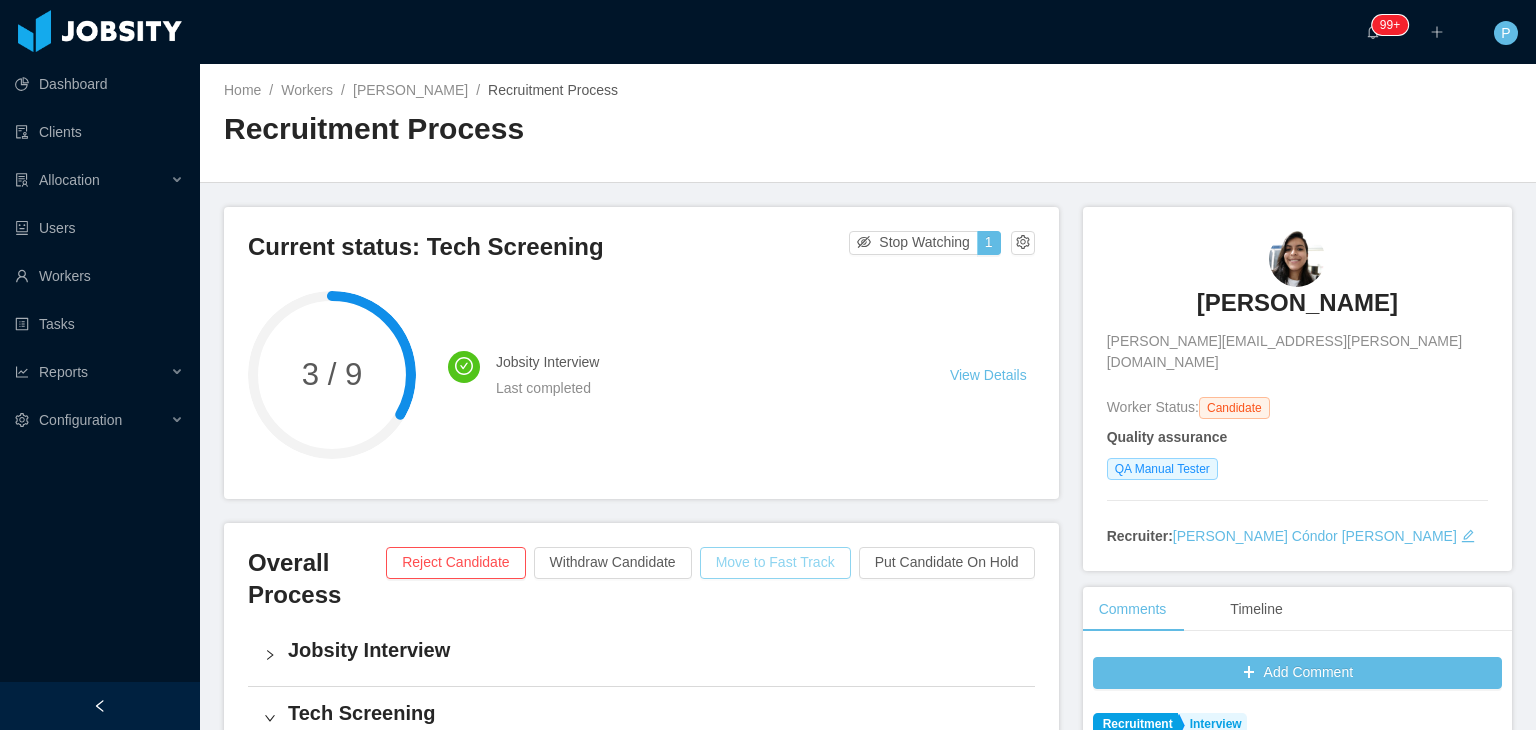 click on "Move to Fast Track" at bounding box center [775, 563] 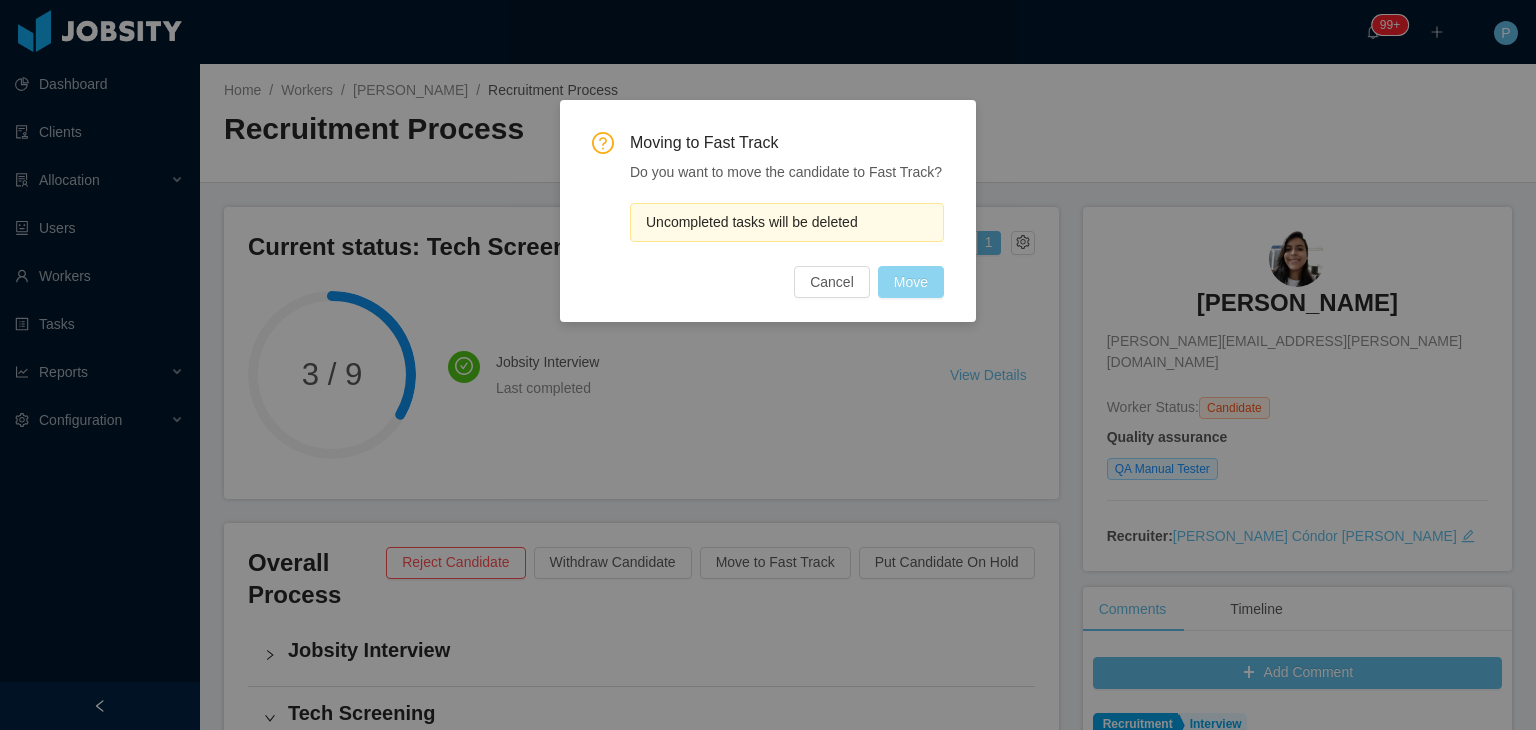 click on "Move" at bounding box center [911, 282] 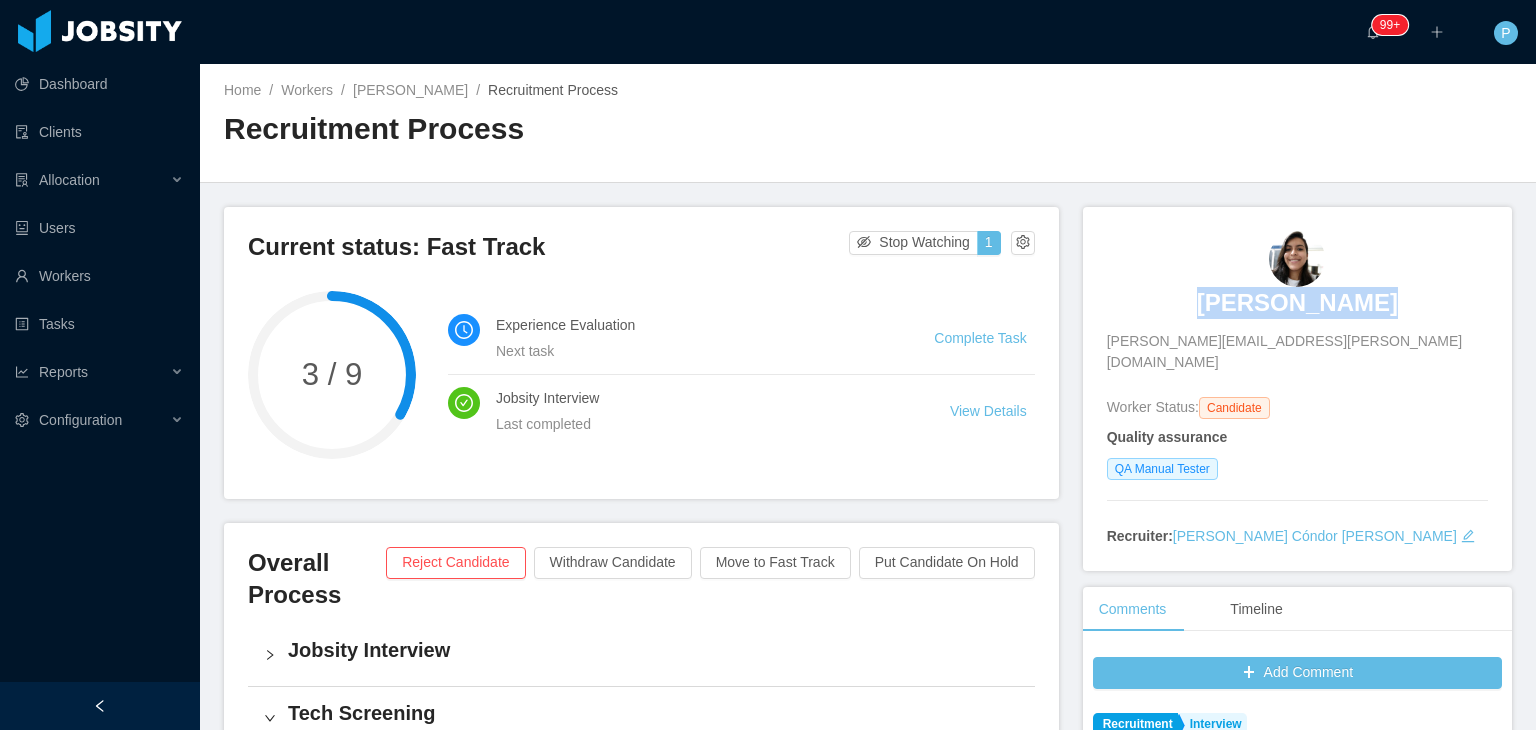 drag, startPoint x: 1379, startPoint y: 304, endPoint x: 1211, endPoint y: 302, distance: 168.0119 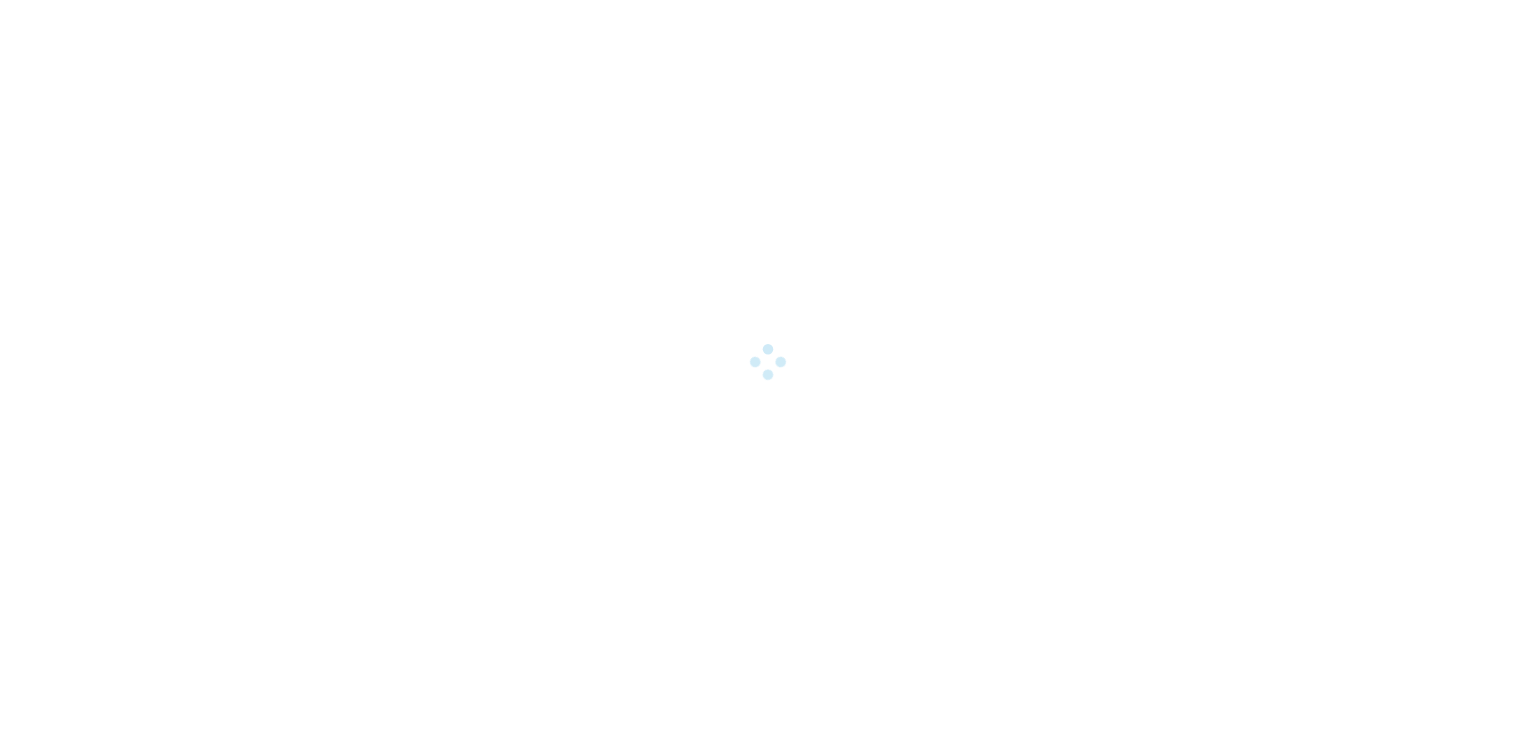 scroll, scrollTop: 0, scrollLeft: 0, axis: both 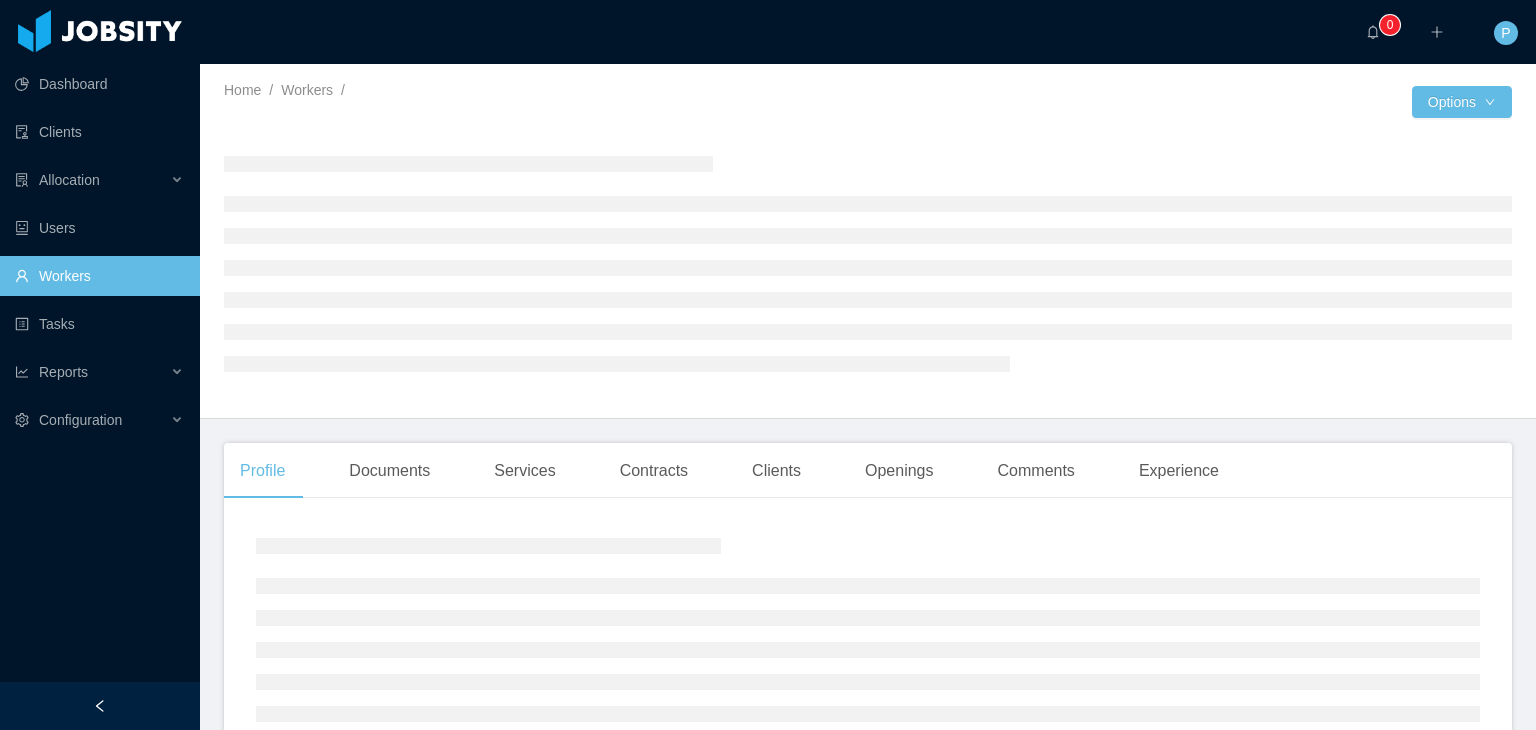 click on "Home / Workers / /   Options Profile Documents Services Contracts Clients Openings Comments Experience Copyright Jobsity © - 2025" at bounding box center [868, 397] 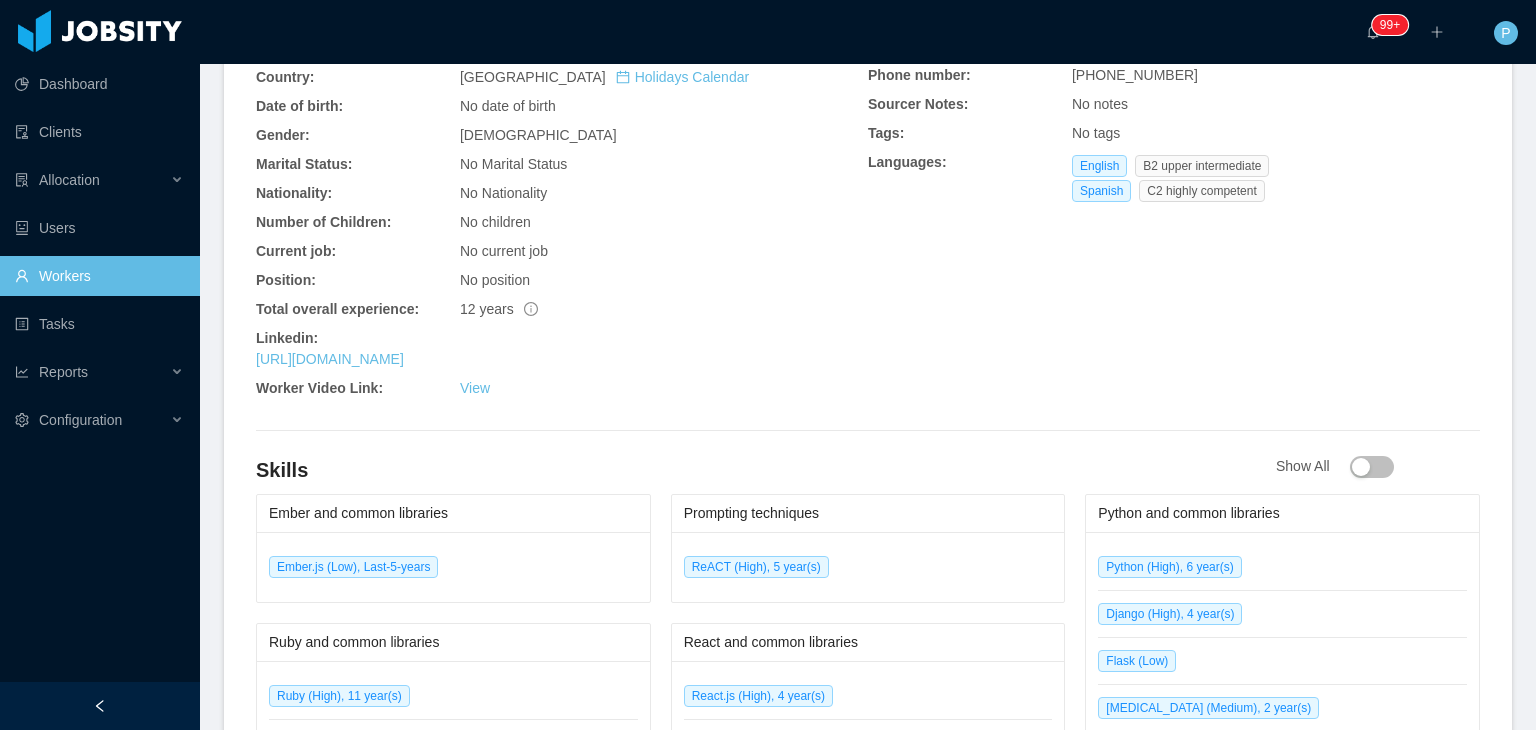 scroll, scrollTop: 720, scrollLeft: 0, axis: vertical 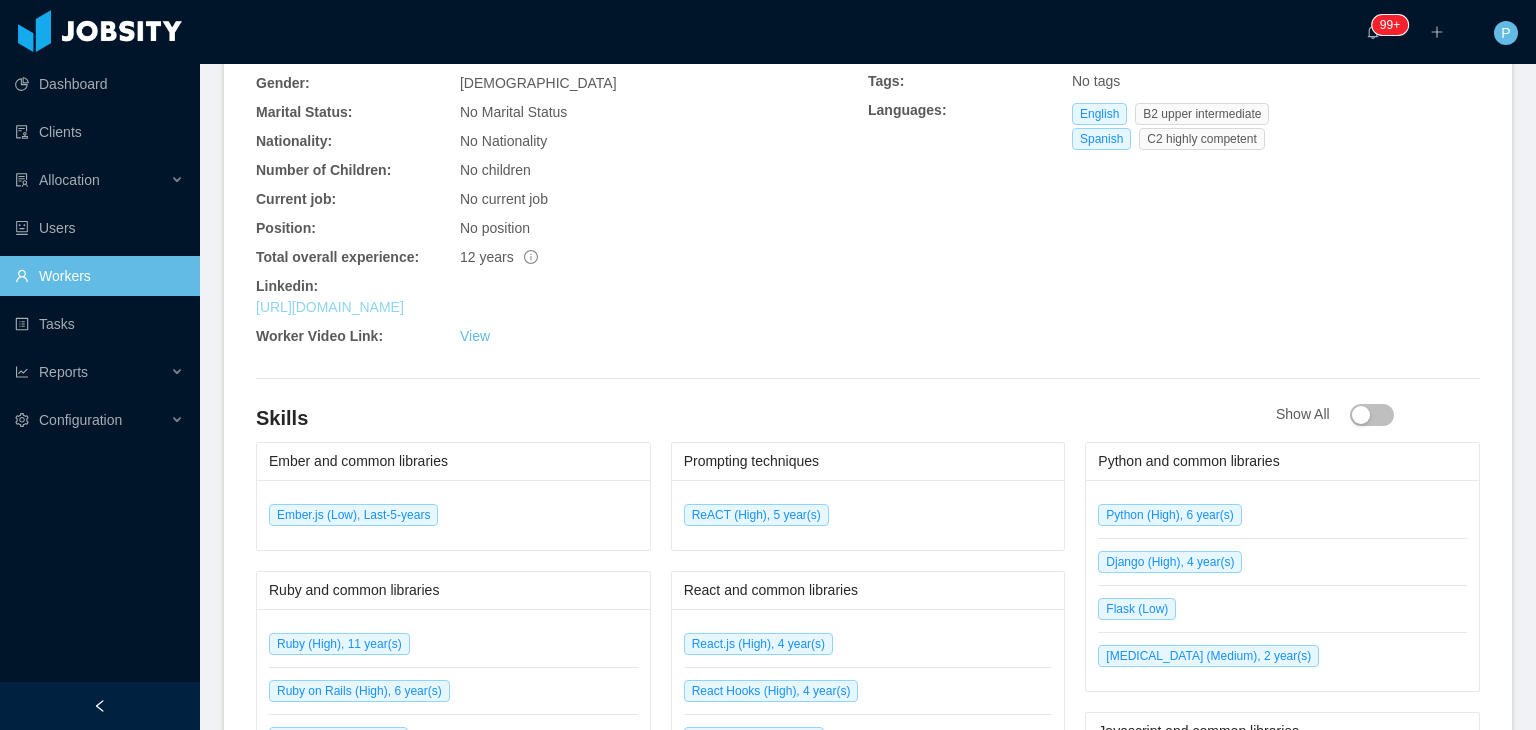 click on "[URL][DOMAIN_NAME]" at bounding box center [330, 307] 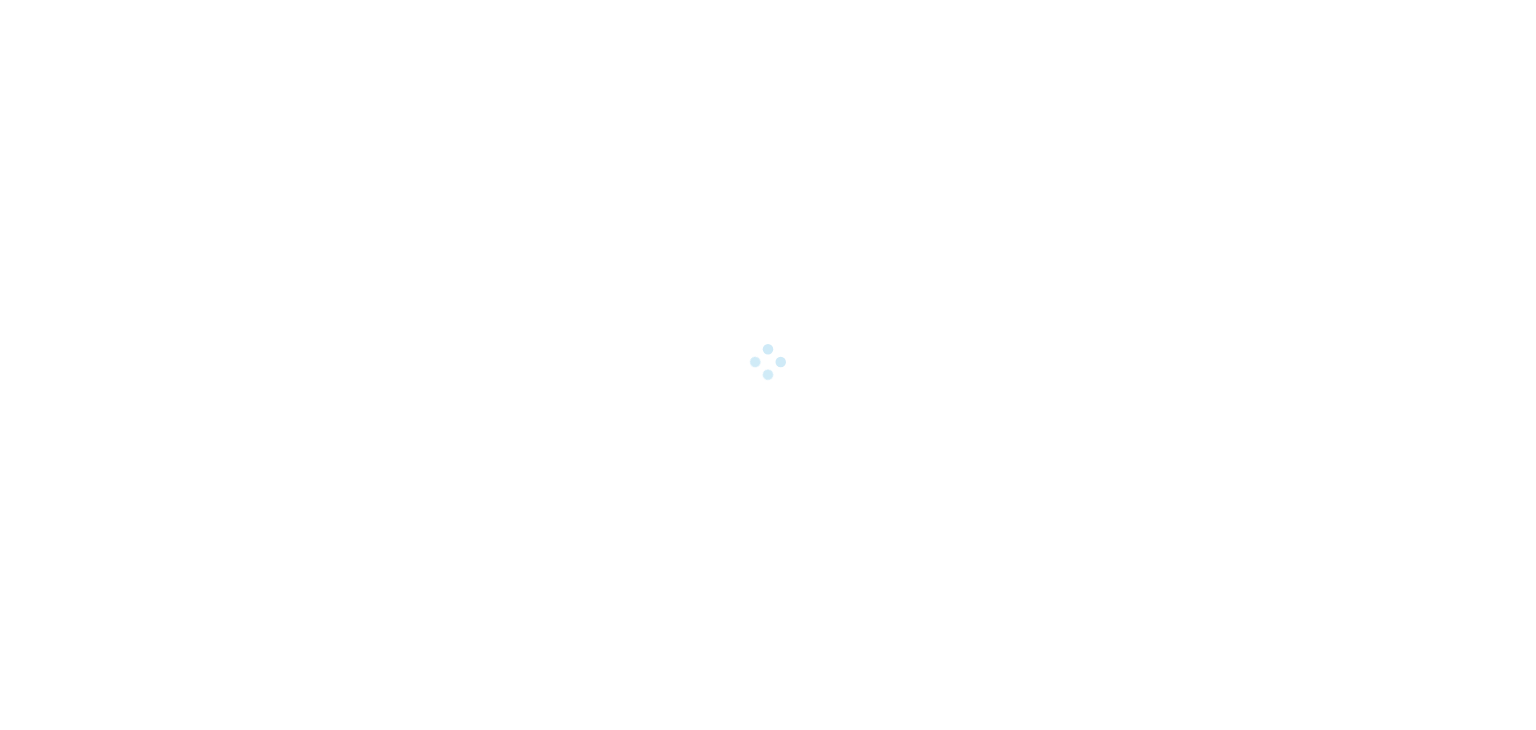 scroll, scrollTop: 0, scrollLeft: 0, axis: both 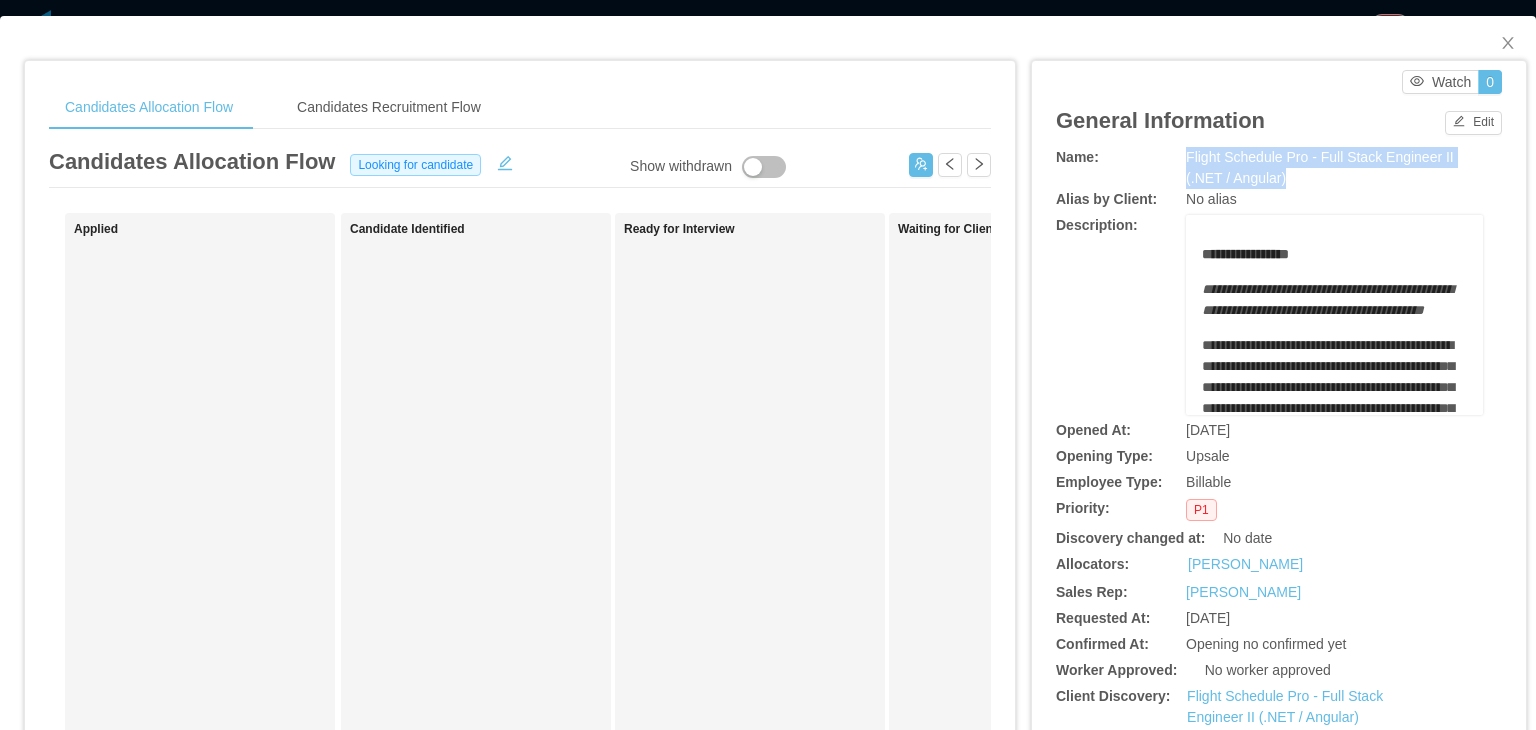drag, startPoint x: 1276, startPoint y: 181, endPoint x: 1168, endPoint y: 165, distance: 109.17875 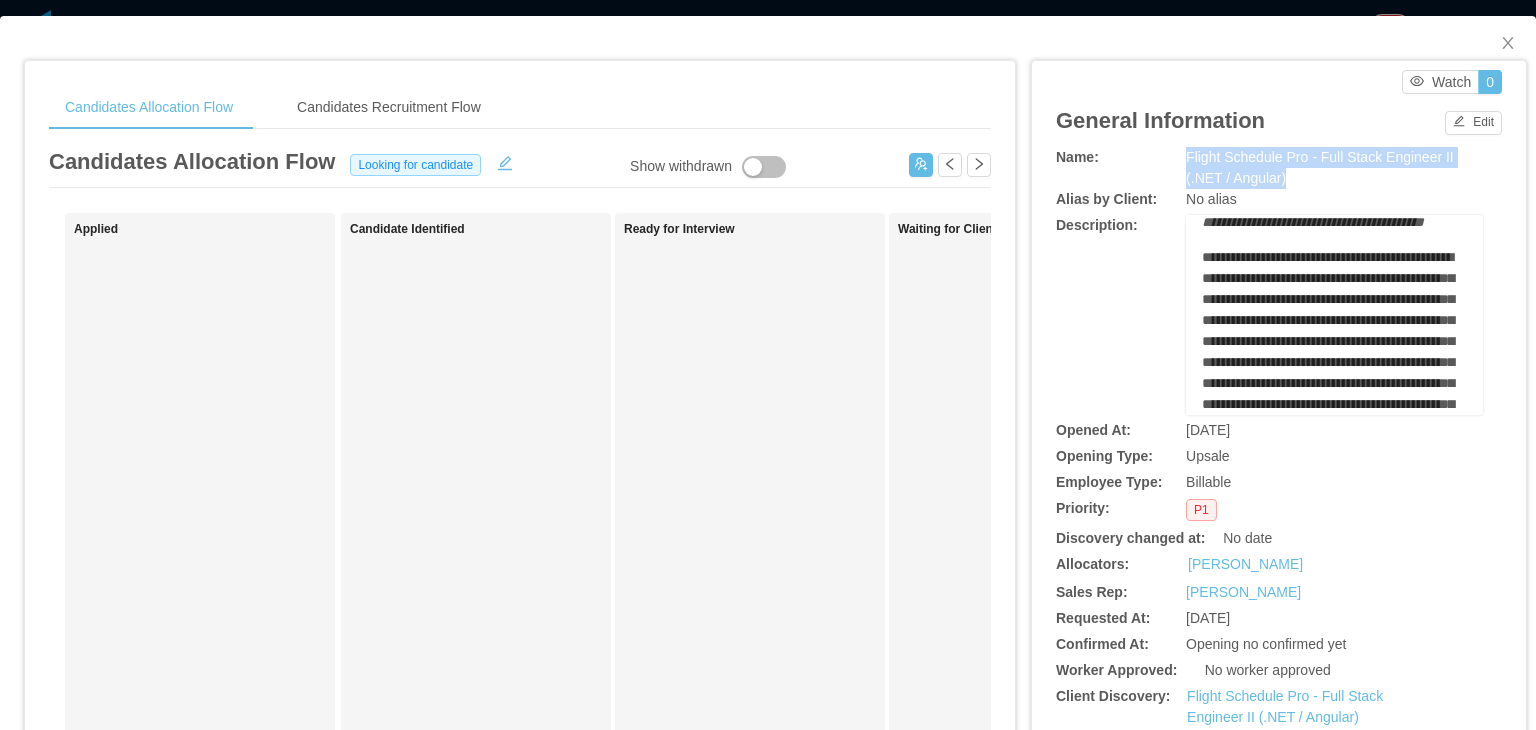 scroll, scrollTop: 120, scrollLeft: 0, axis: vertical 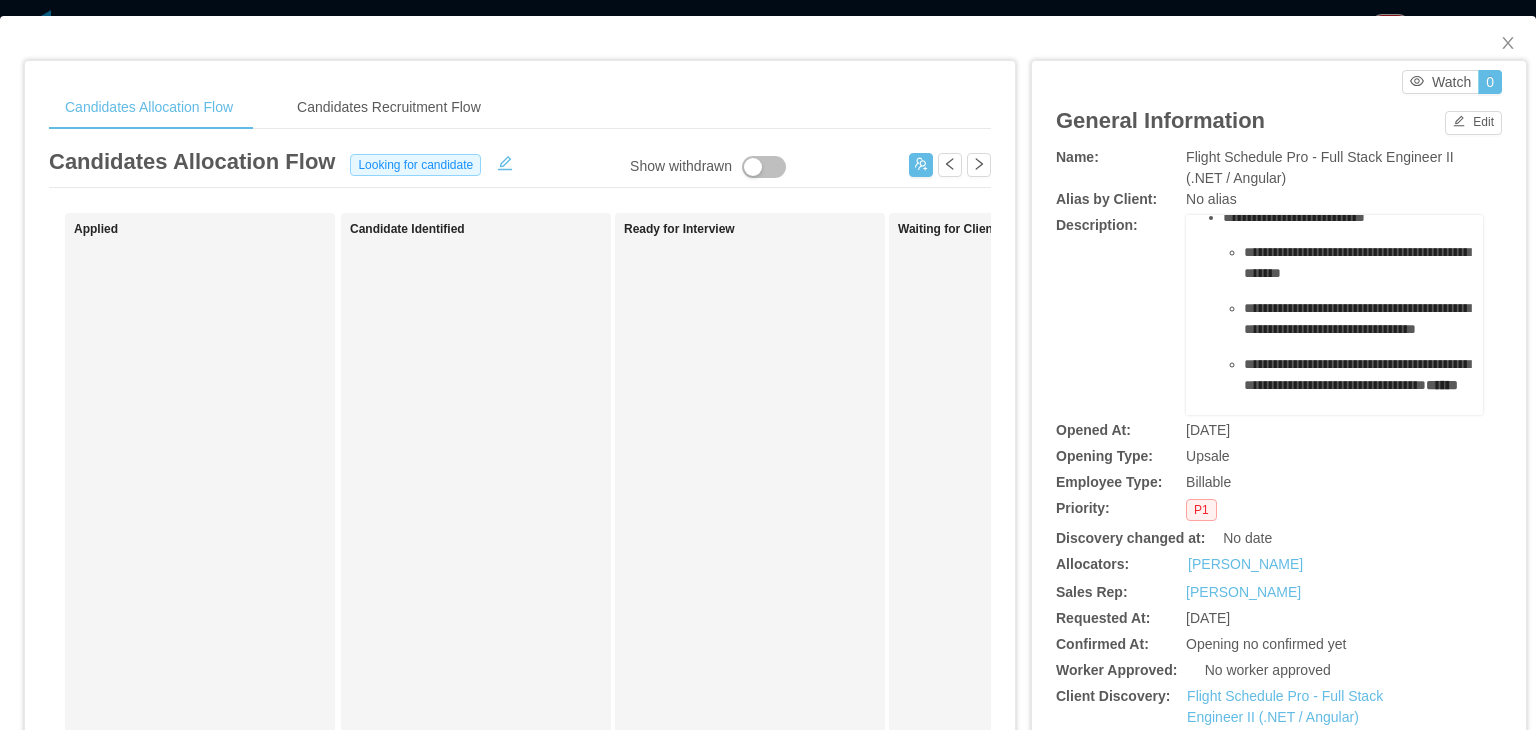 click on "No date" at bounding box center (1353, 537) 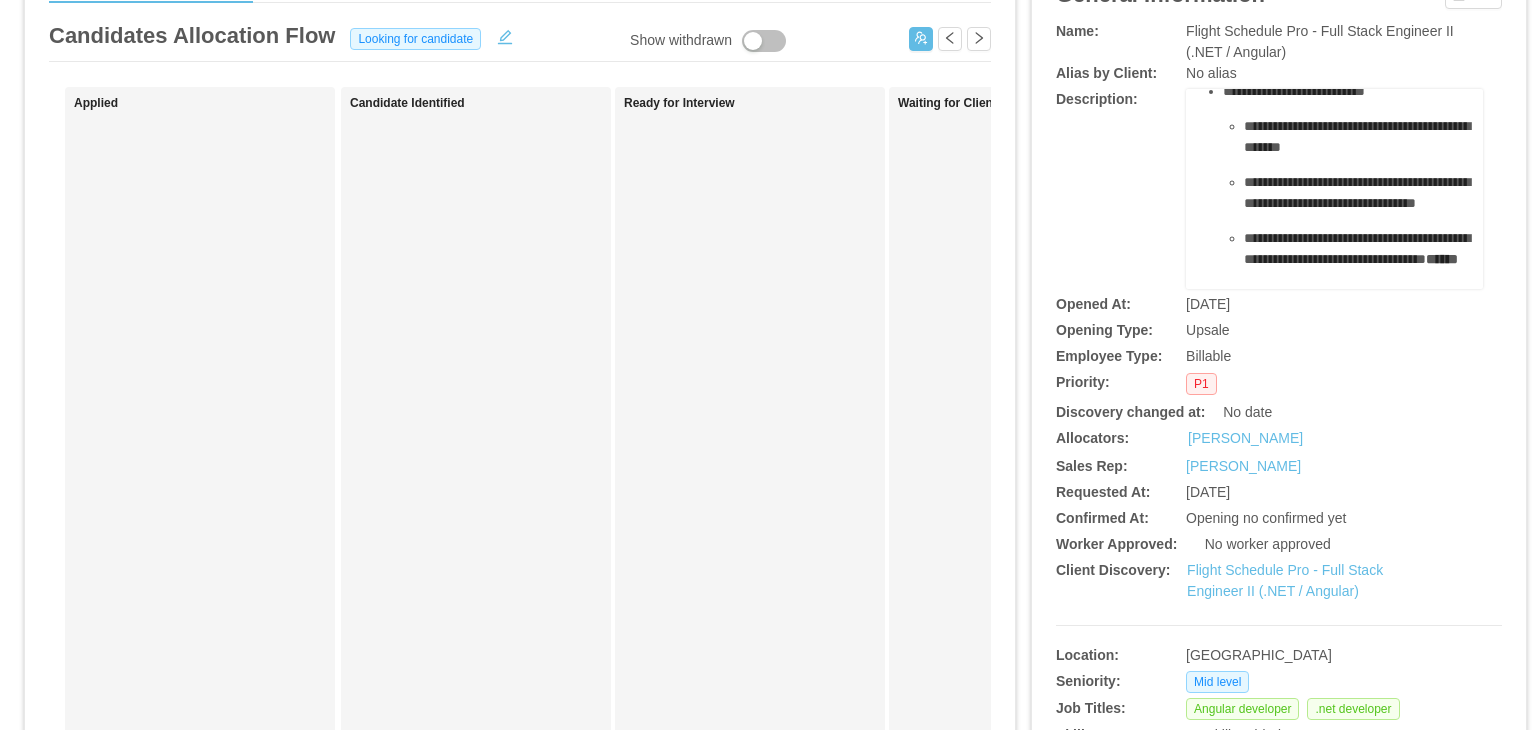 scroll, scrollTop: 200, scrollLeft: 0, axis: vertical 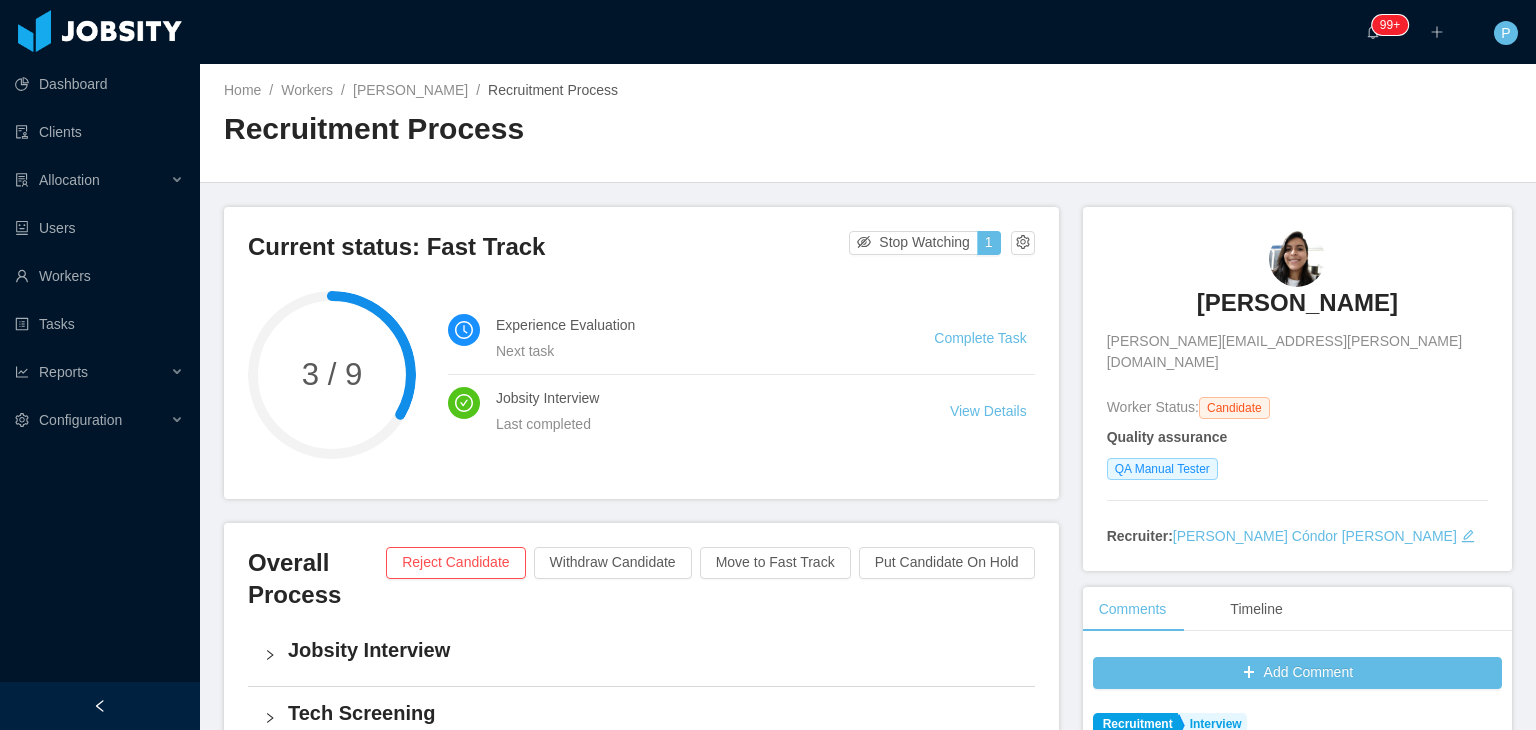 click on "Home / Workers / [PERSON_NAME] / Recruitment Process / Recruitment Process" at bounding box center [868, 123] 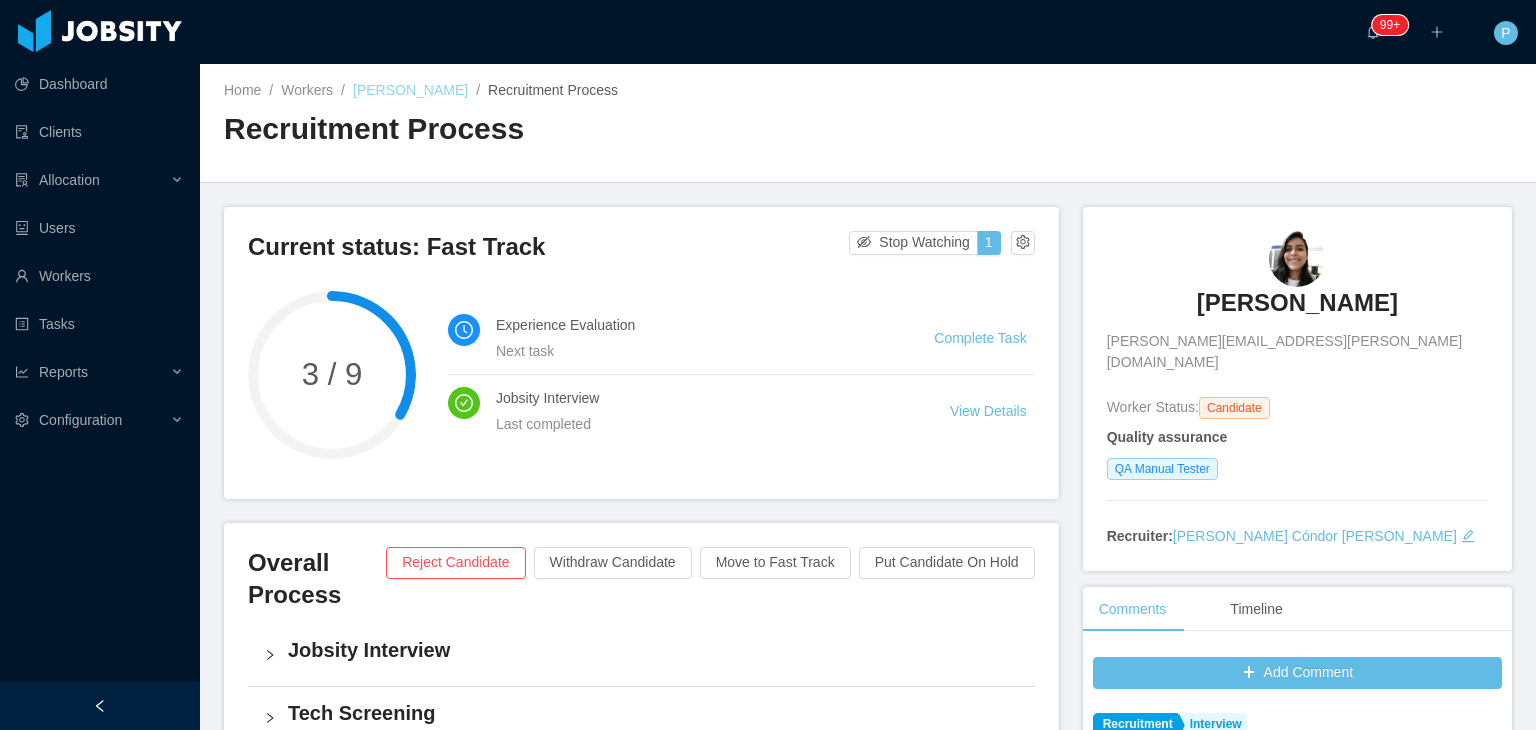 click on "[PERSON_NAME]" at bounding box center (410, 90) 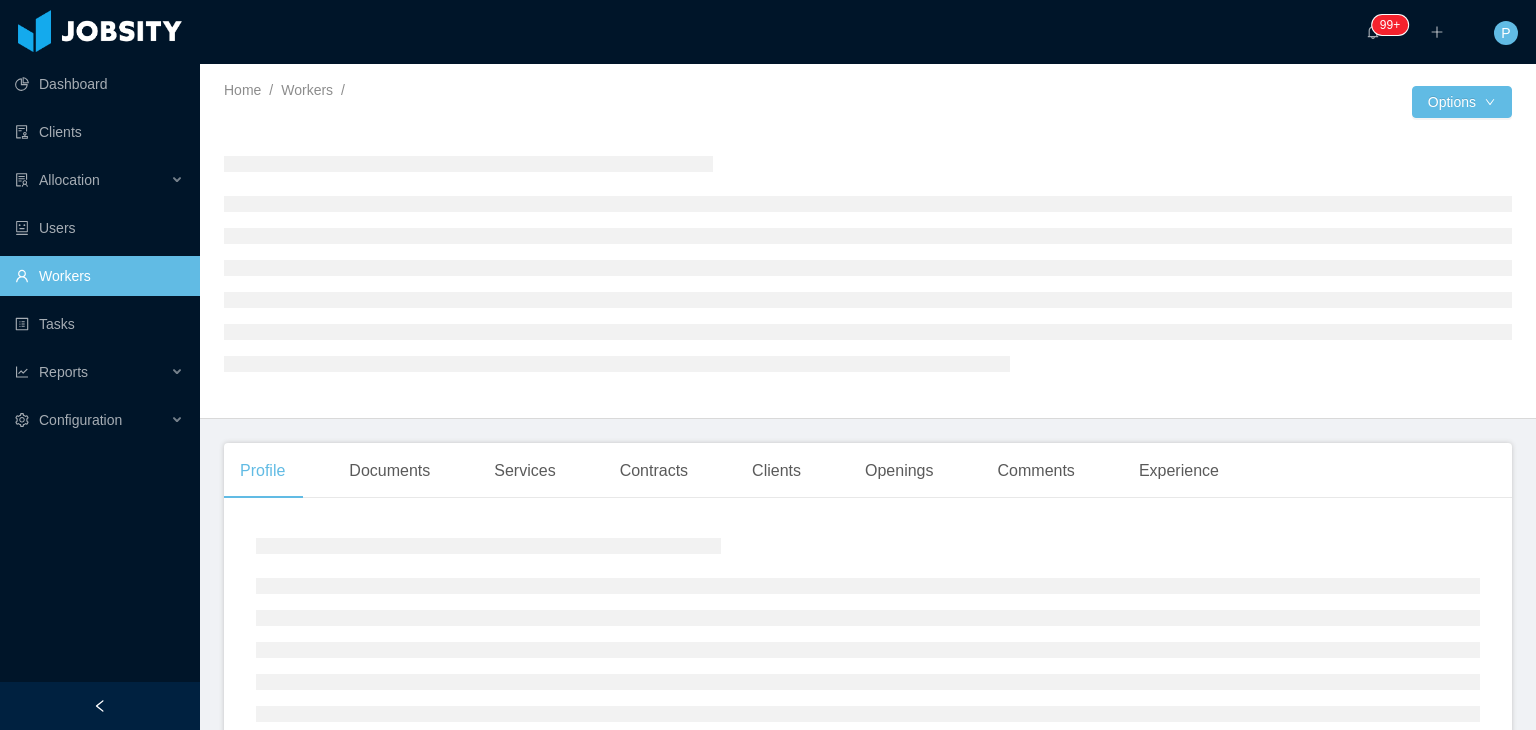 drag, startPoint x: 388, startPoint y: 90, endPoint x: 637, endPoint y: 141, distance: 254.16924 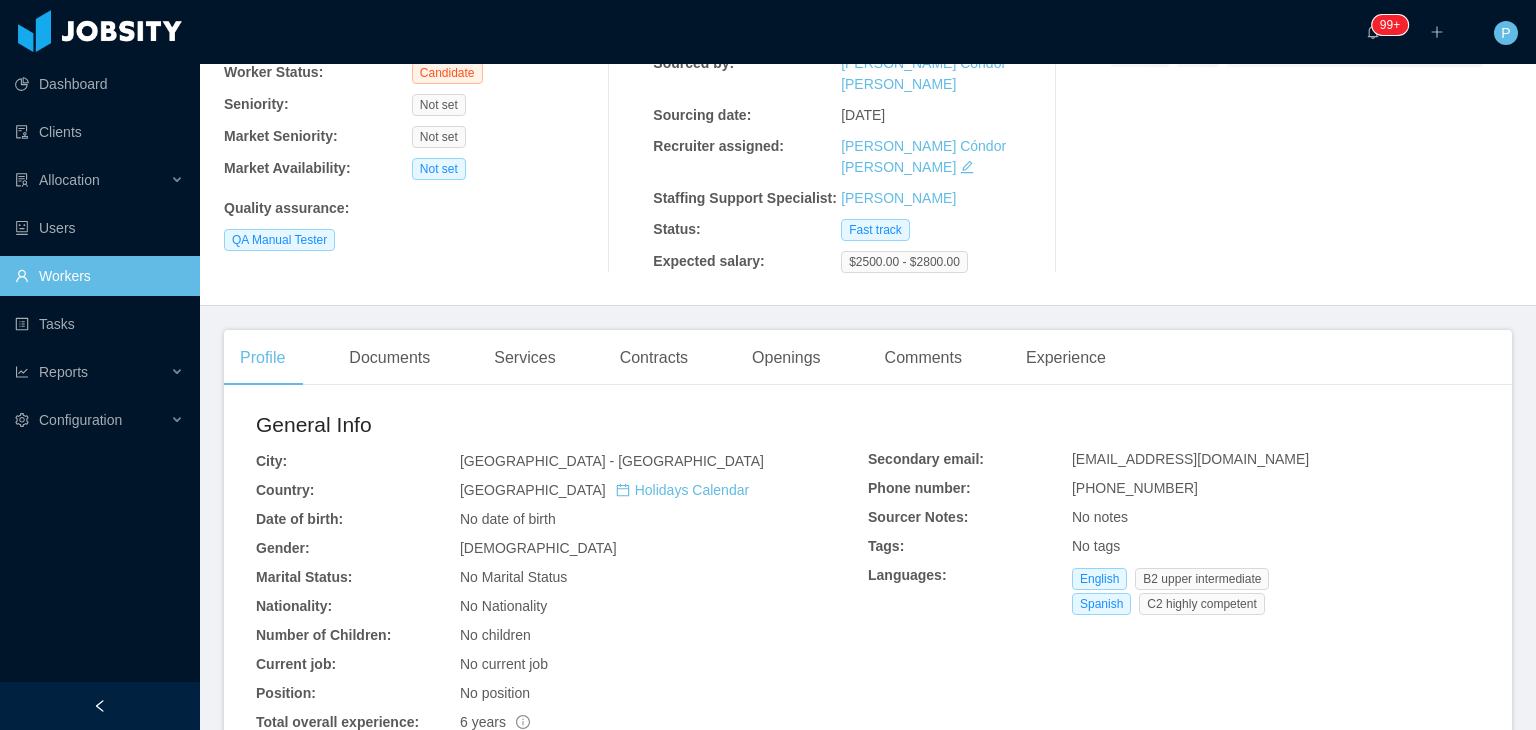 scroll, scrollTop: 240, scrollLeft: 0, axis: vertical 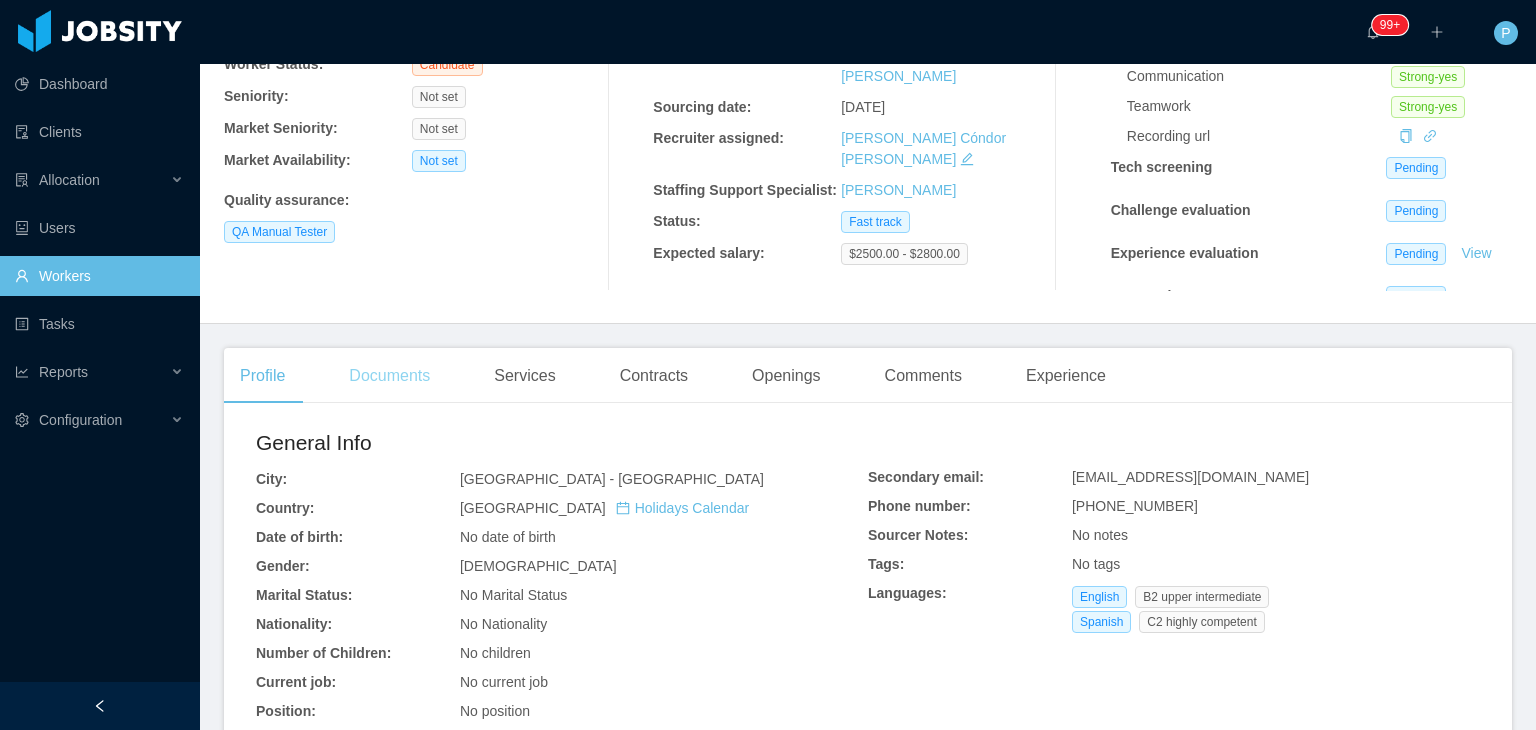 click on "Home / Workers / [PERSON_NAME] /   Options [PERSON_NAME] [PERSON_NAME][EMAIL_ADDRESS][PERSON_NAME][DOMAIN_NAME]  Billable  Worker Status: Candidate Seniority:  Not set  Market Seniority:  Not set  Market Availability: Not set Quality assurance : QA Manual Tester Recruitment Process View Recruitment Process Source: Referral internal Referrer: [PERSON_NAME] Sourced by: [PERSON_NAME] Cóndor [PERSON_NAME] Sourcing date: [DATE] Recruiter assigned: [PERSON_NAME] Cóndor [PERSON_NAME]   Staffing Support Specialist: [PERSON_NAME] Status: Fast track Expected salary: $2500.00 - $2800.00 Recruitment Results Jobsity interview
View Notes Attention to detail Strong-yes Problem solving Strong-yes Communication Strong-yes Teamwork Strong-yes Recording url Tech screening
Pending Challenge evaluation
Pending Experience evaluation
Pending View Approval
Pending Profile Documents Services Contracts Openings Comments Experience General Info City: [GEOGRAPHIC_DATA] - Atlántico Country: [GEOGRAPHIC_DATA]" at bounding box center [868, 157] 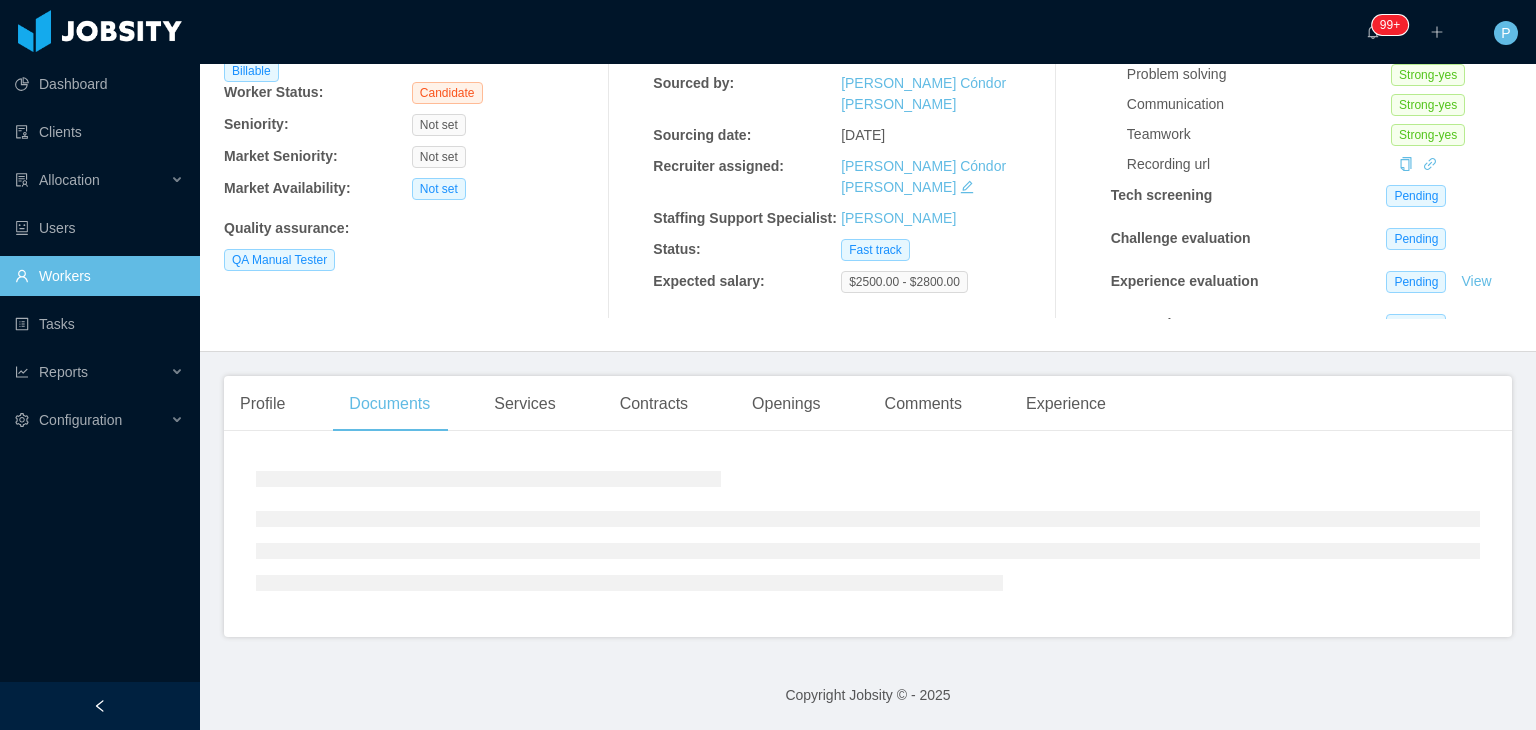 click on "[PERSON_NAME] [PERSON_NAME][EMAIL_ADDRESS][PERSON_NAME][DOMAIN_NAME]  Billable  Worker Status: Candidate Seniority:  Not set  Market Seniority:  Not set  Market Availability: Not set Quality assurance : QA Manual Tester" at bounding box center [412, 123] 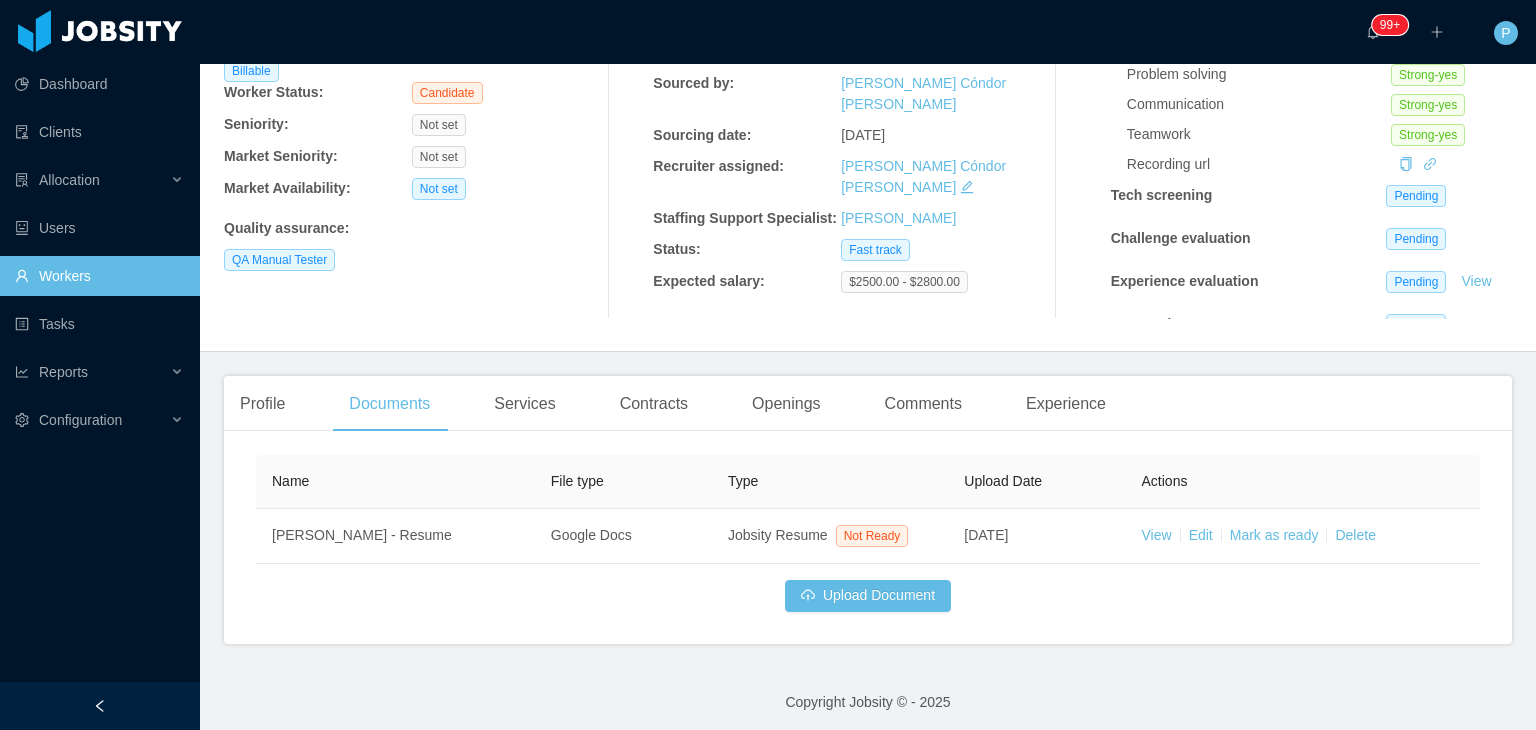 scroll, scrollTop: 218, scrollLeft: 0, axis: vertical 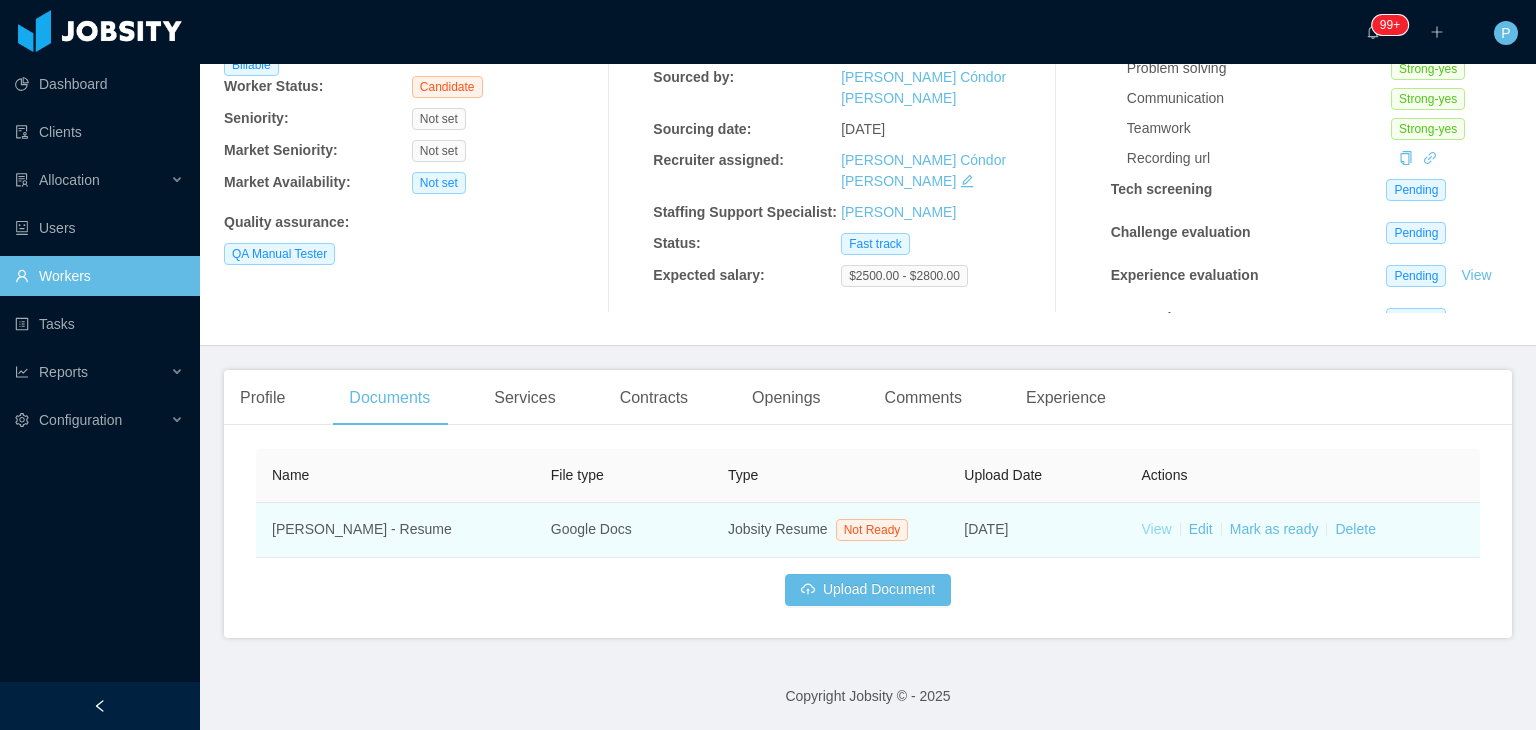 click on "View" at bounding box center [1157, 529] 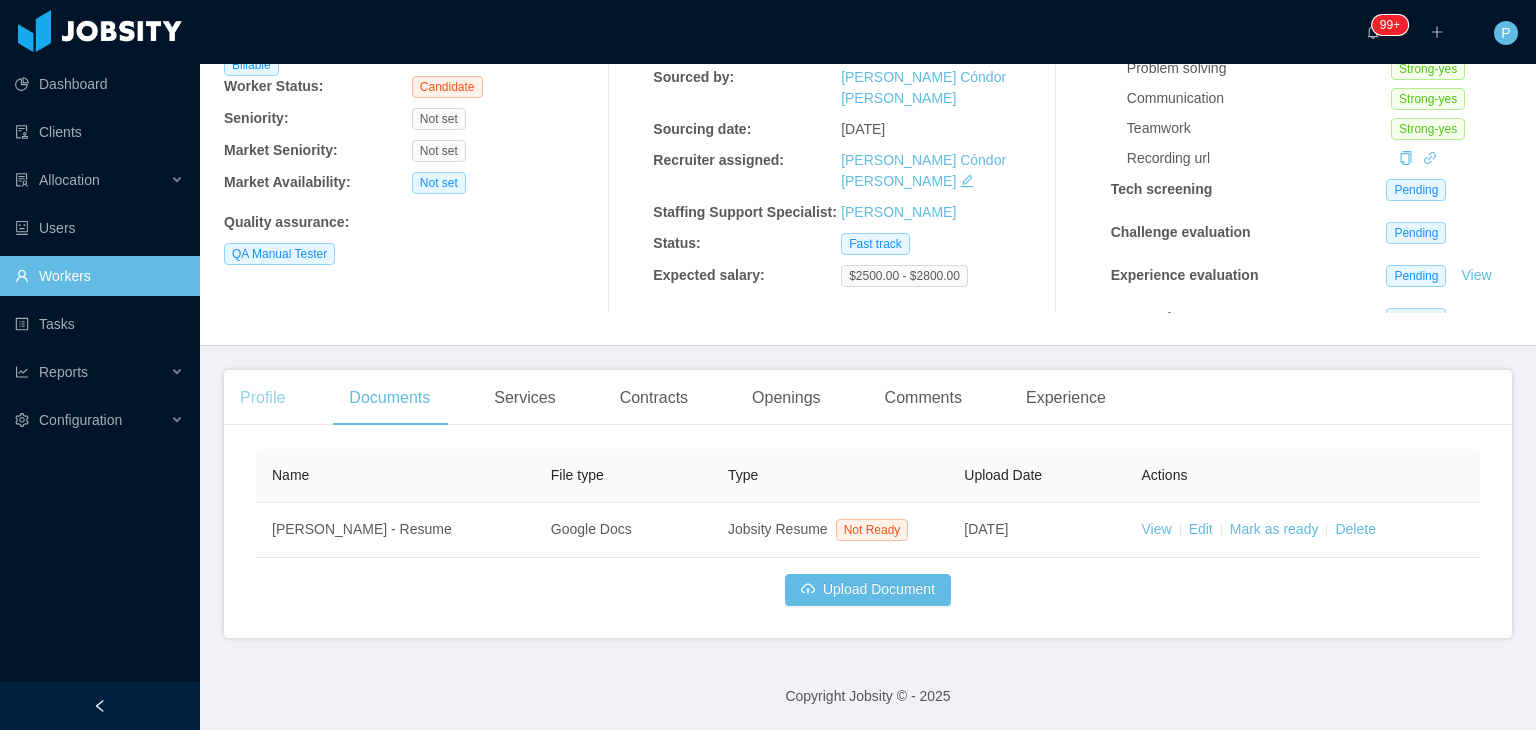 click on "Profile" at bounding box center (262, 398) 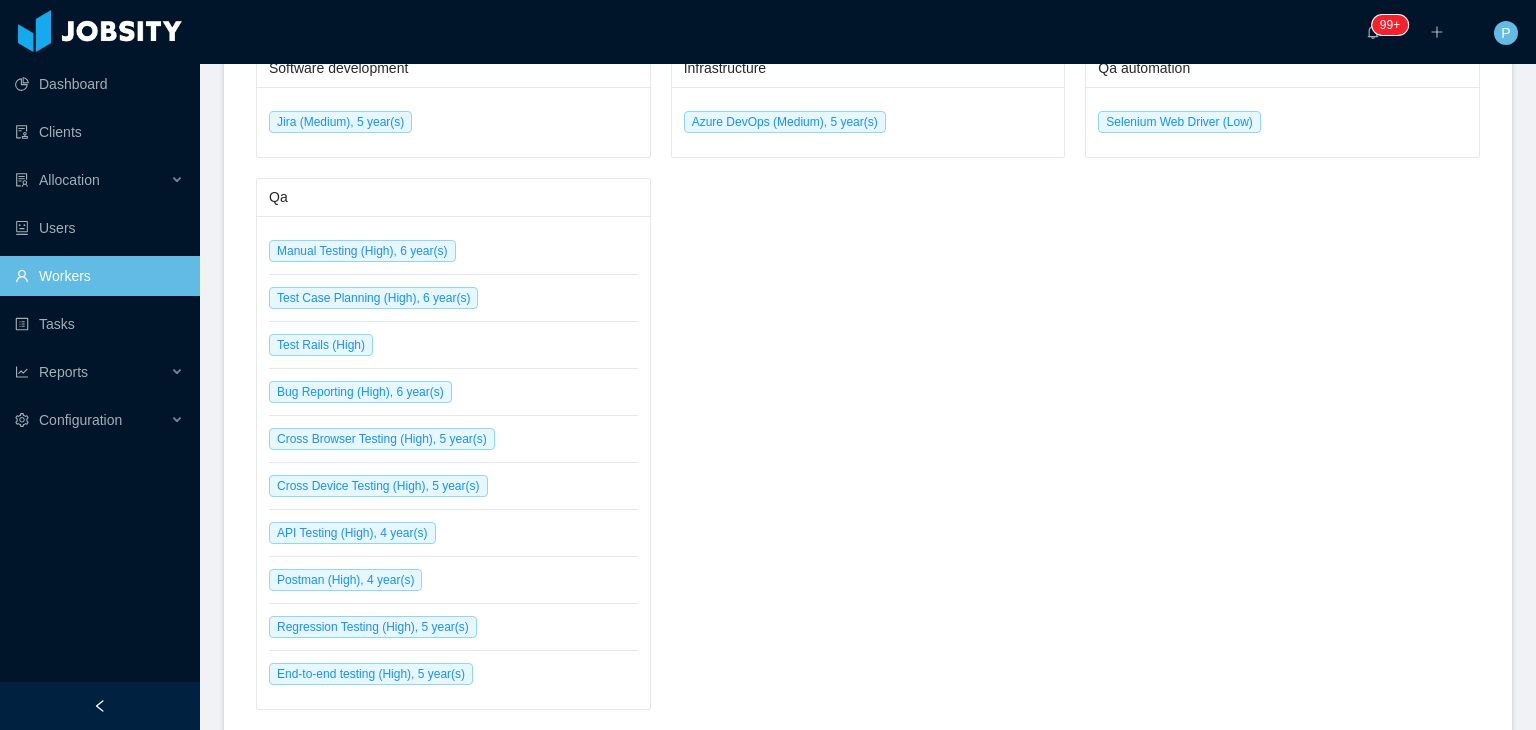 scroll, scrollTop: 1112, scrollLeft: 0, axis: vertical 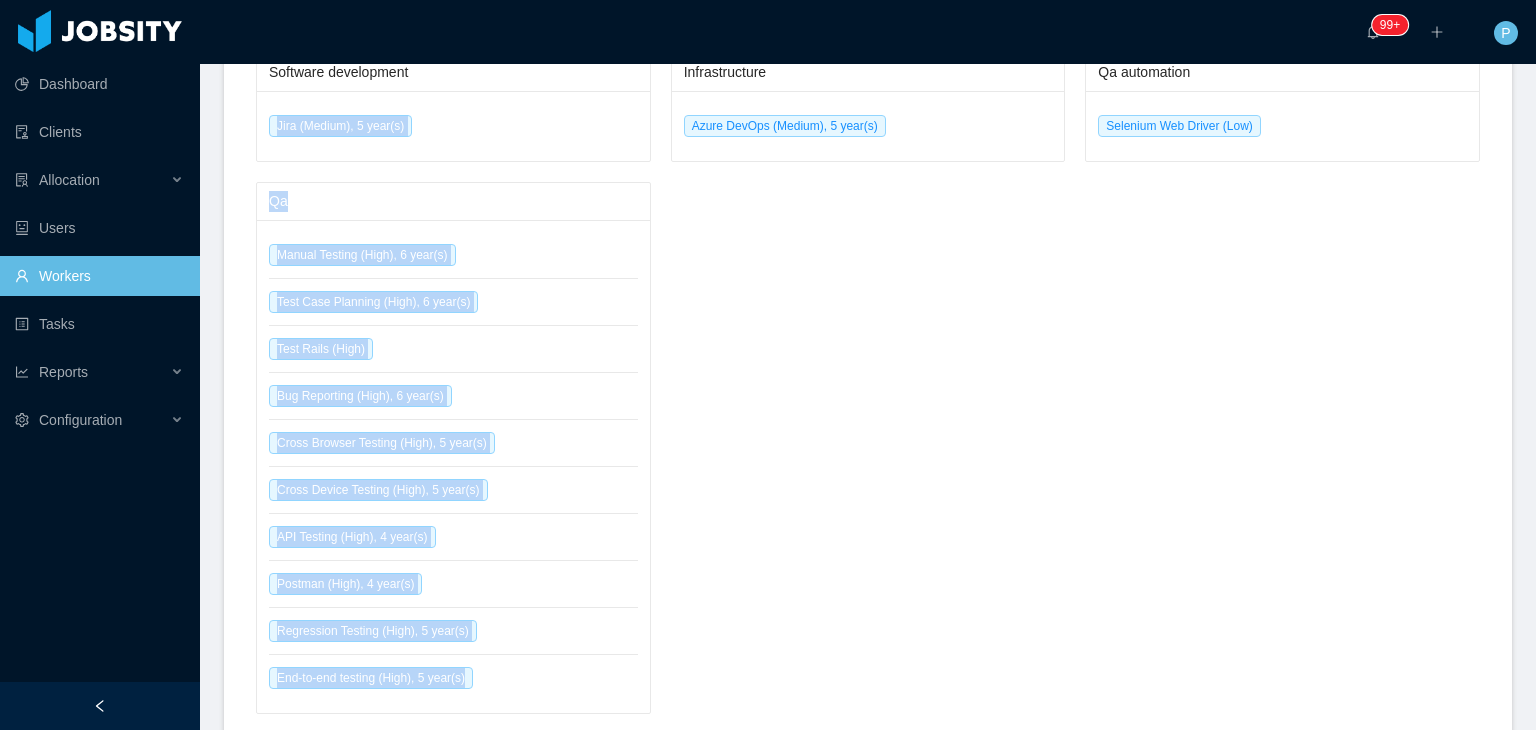 drag, startPoint x: 263, startPoint y: 129, endPoint x: 500, endPoint y: 661, distance: 582.4028 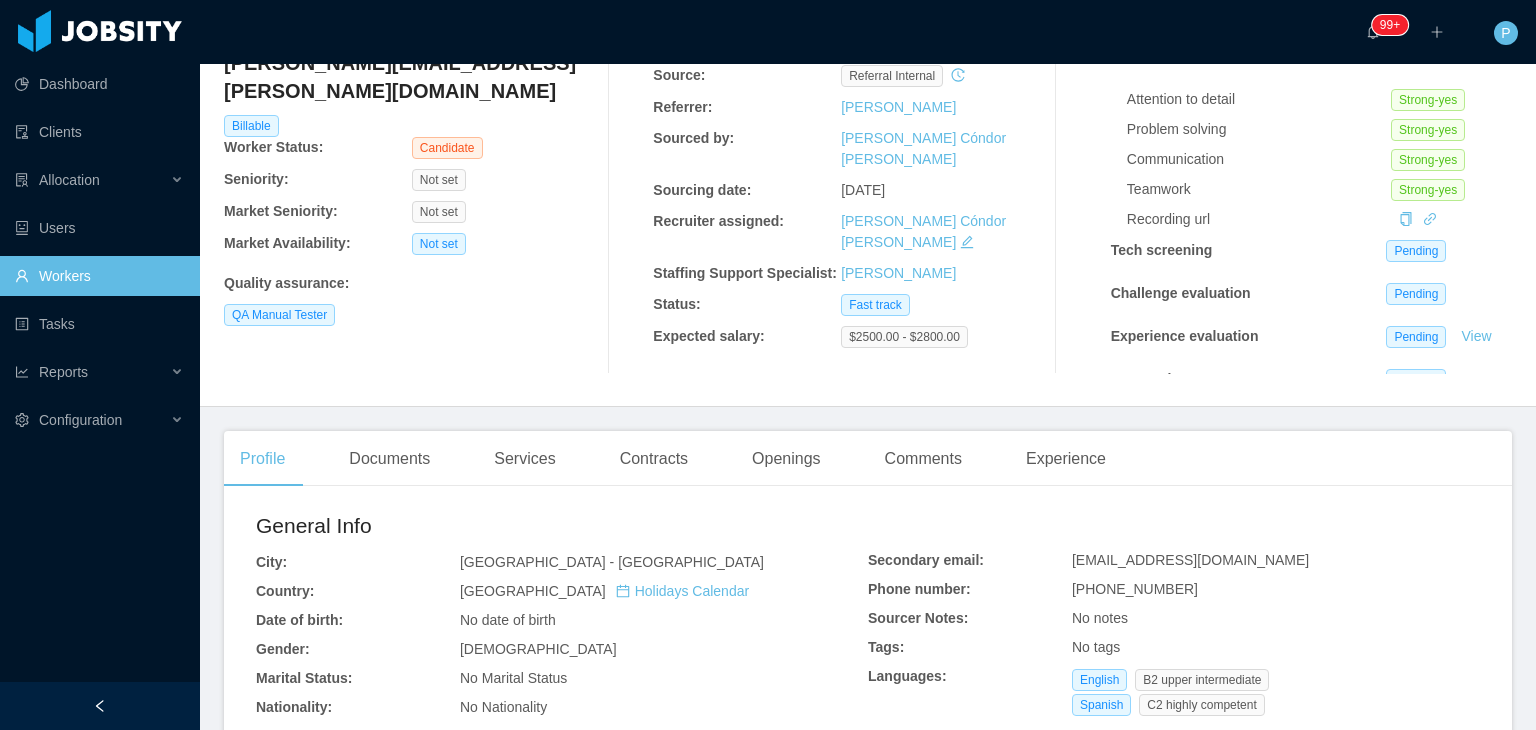 scroll, scrollTop: 0, scrollLeft: 0, axis: both 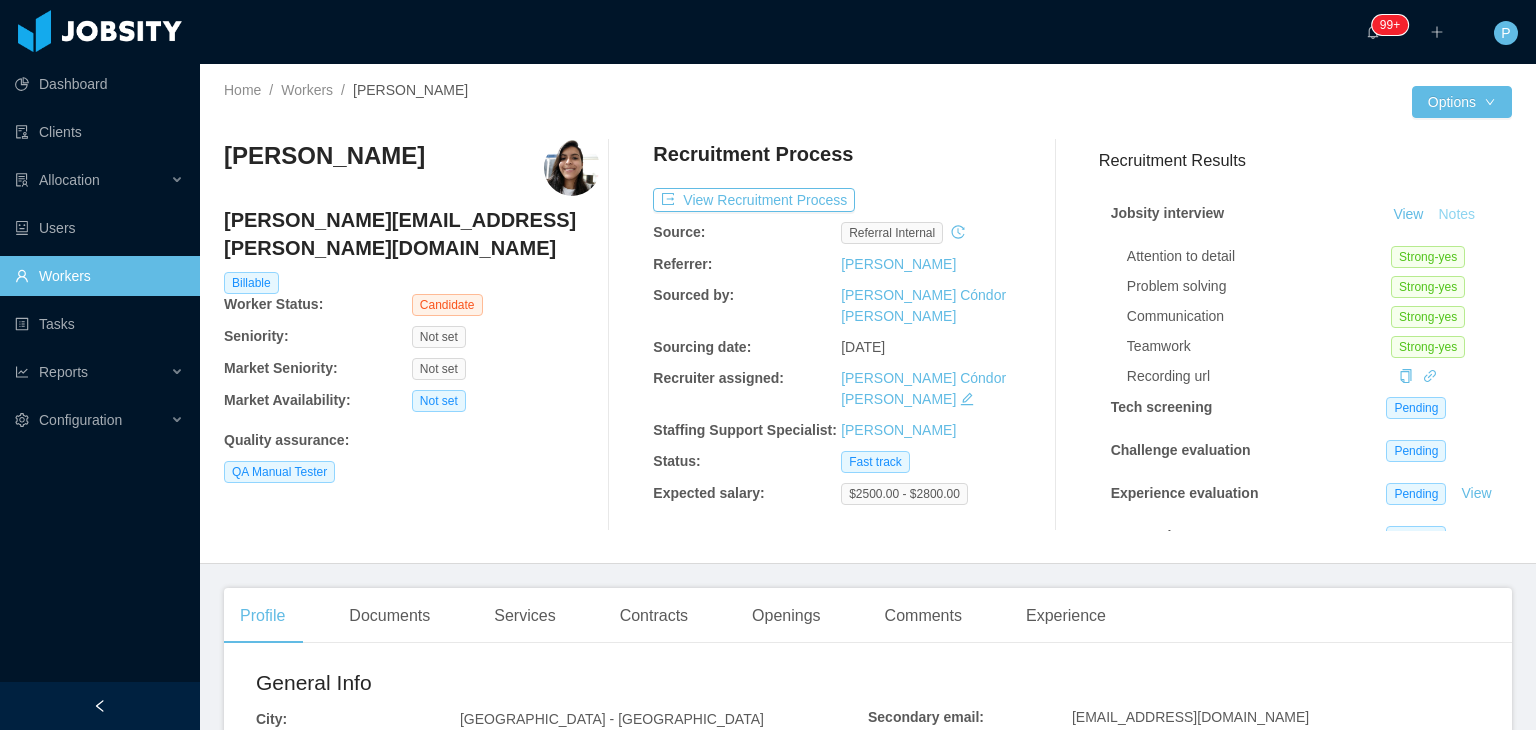 click on "Notes" at bounding box center [1456, 215] 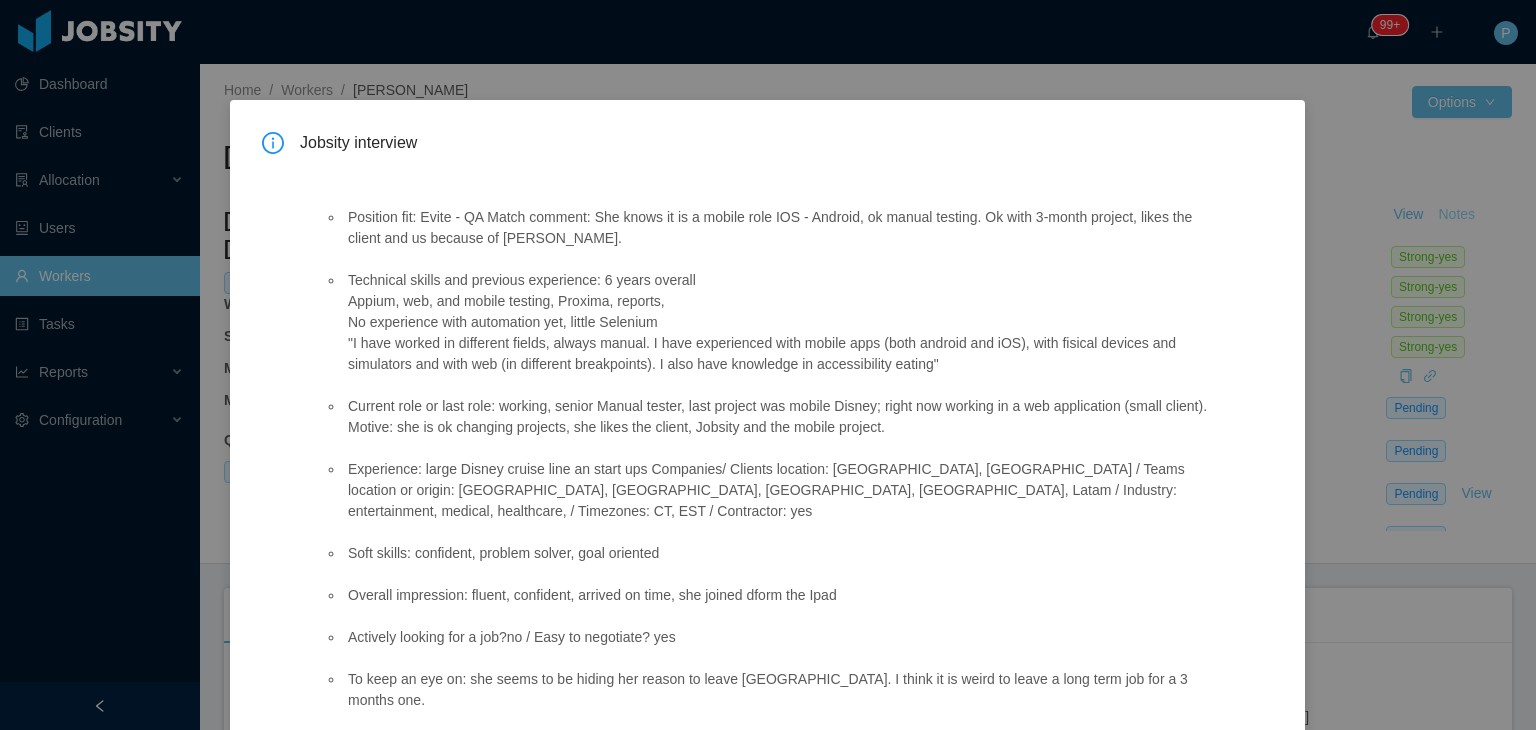 scroll, scrollTop: 59, scrollLeft: 0, axis: vertical 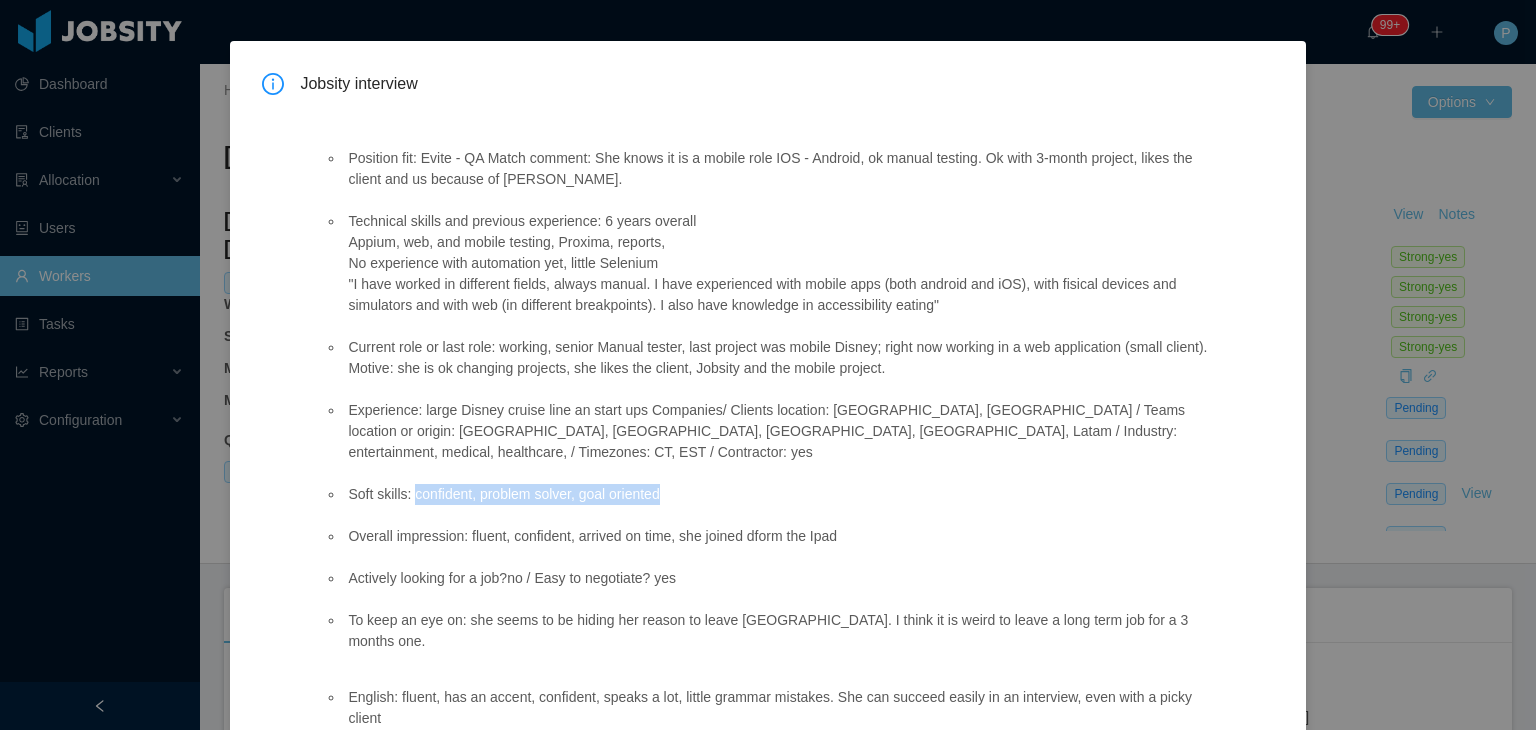 drag, startPoint x: 412, startPoint y: 473, endPoint x: 660, endPoint y: 473, distance: 248 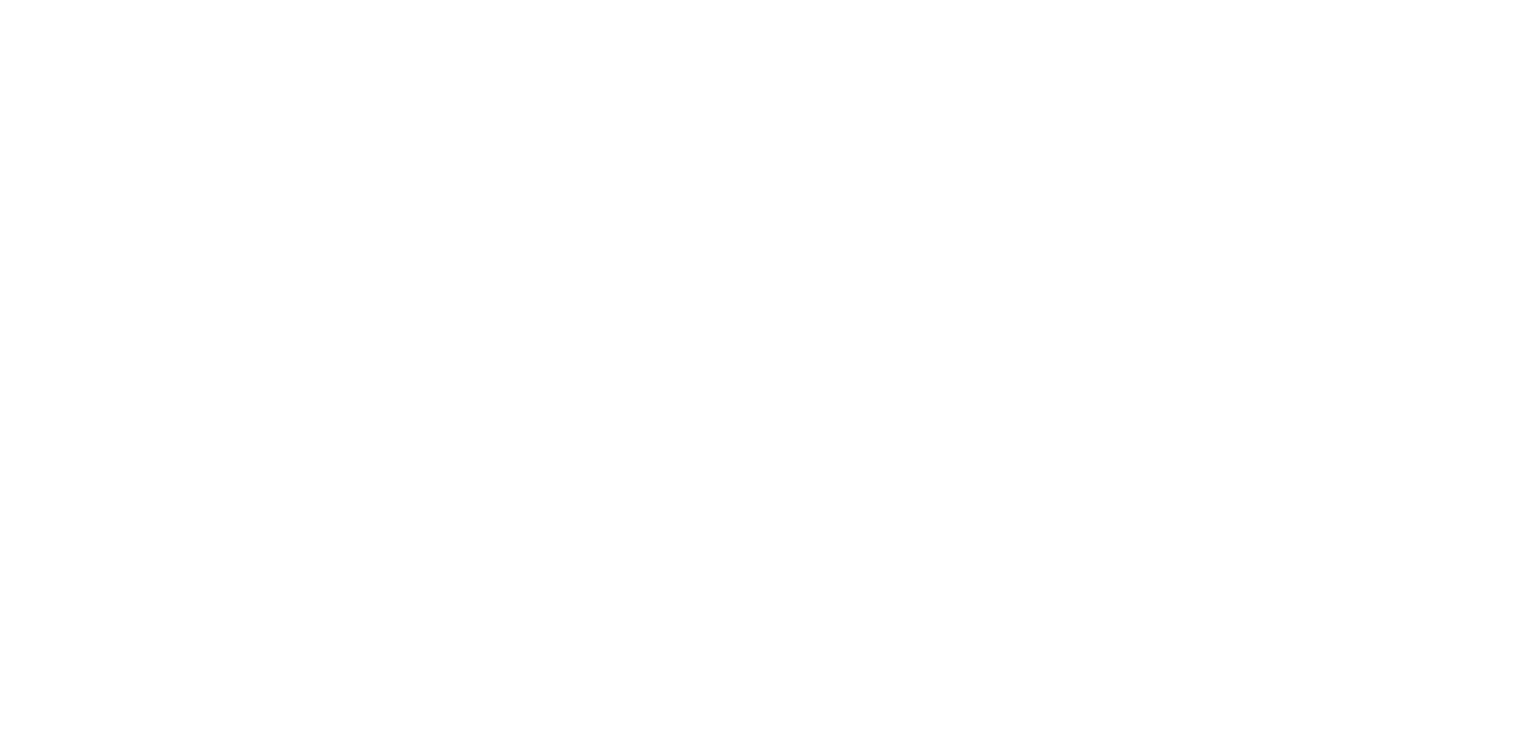 scroll, scrollTop: 0, scrollLeft: 0, axis: both 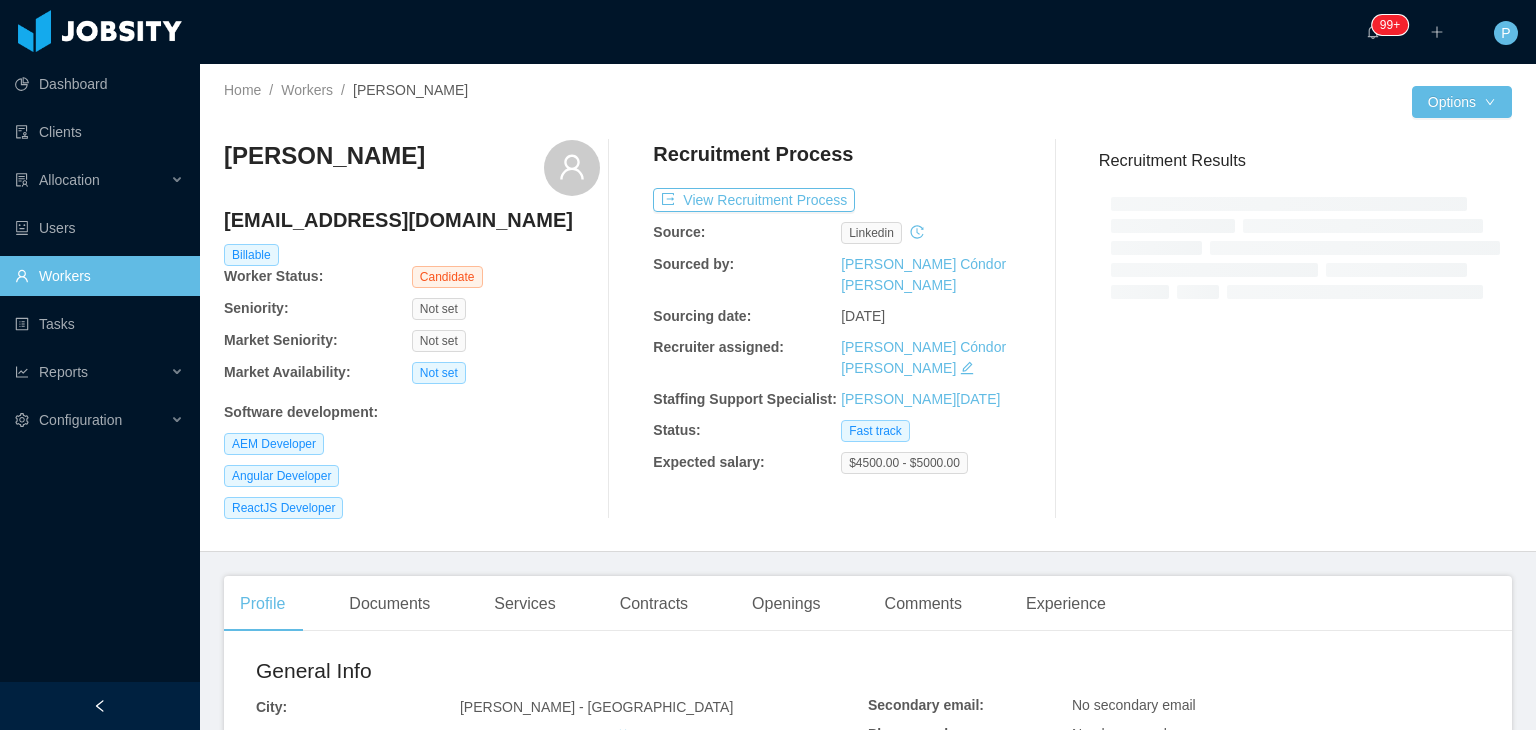 click on "AEM Developer" at bounding box center (412, 444) 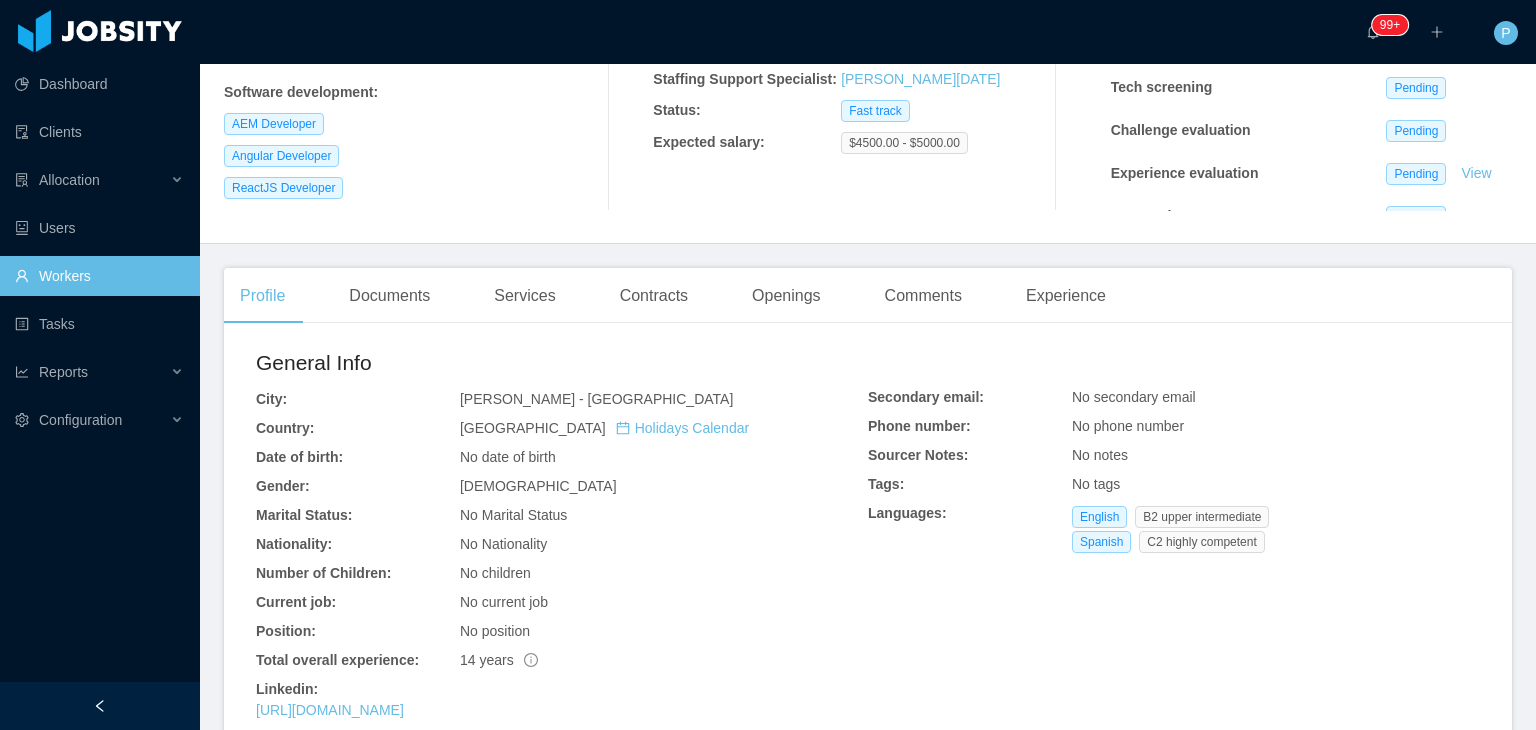 scroll, scrollTop: 400, scrollLeft: 0, axis: vertical 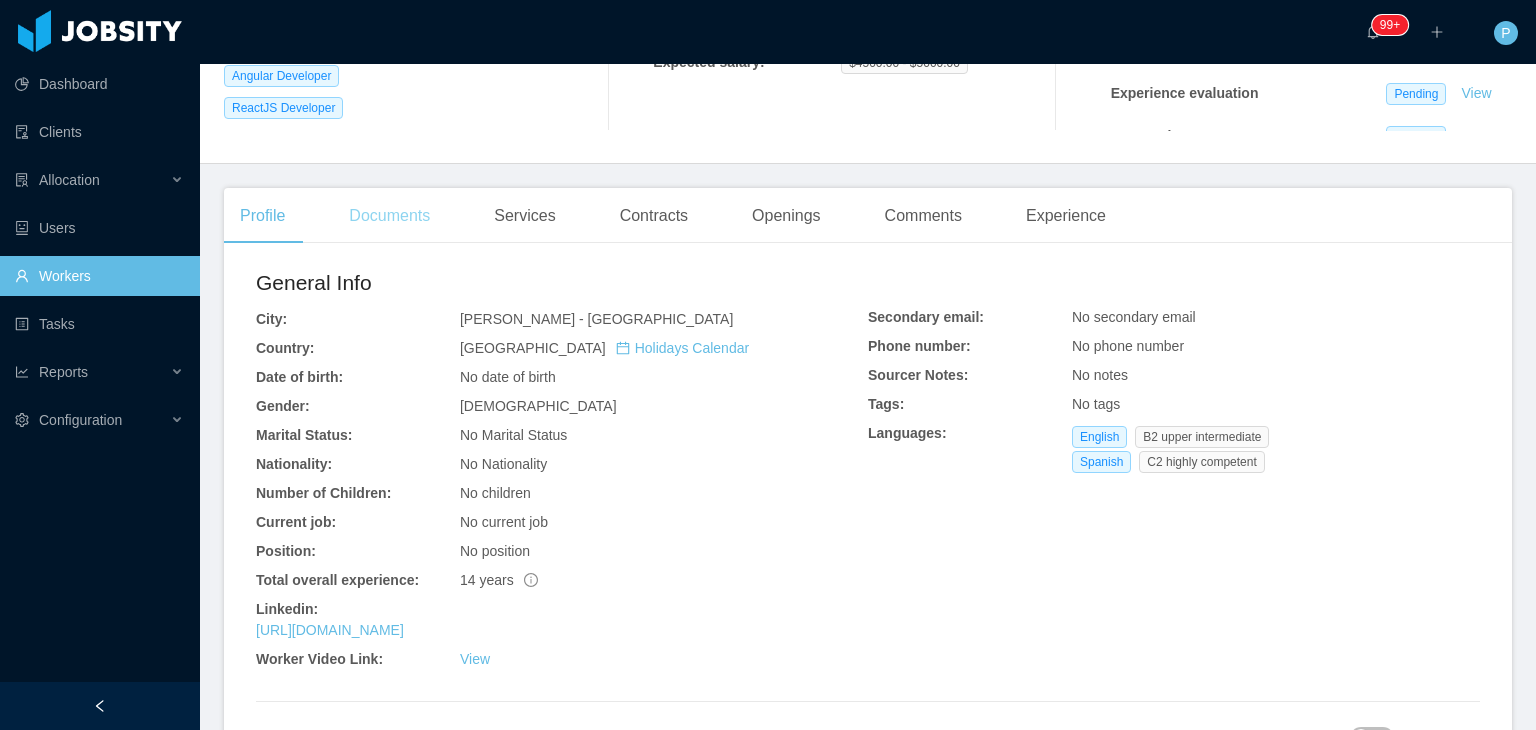 click on "Documents" at bounding box center [389, 216] 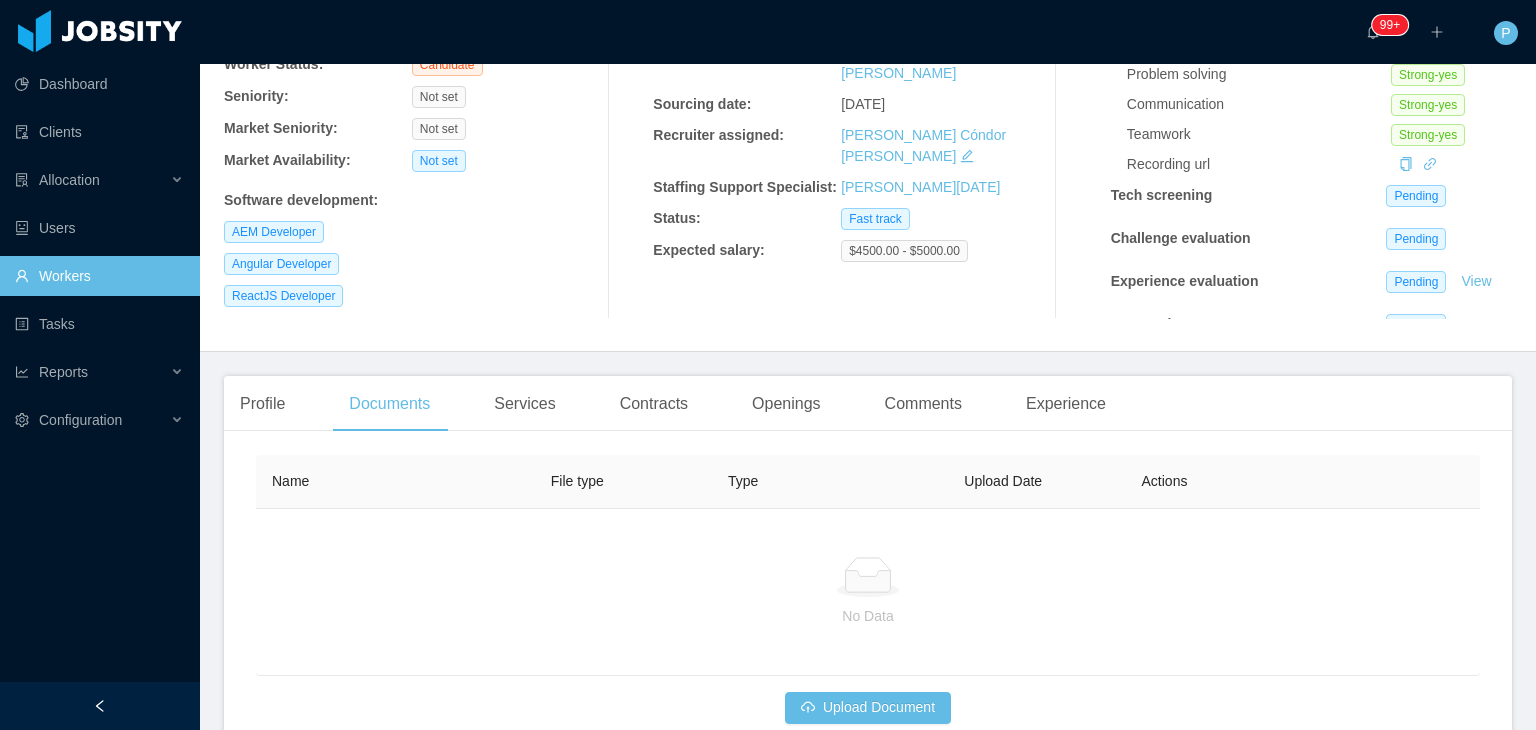 scroll, scrollTop: 330, scrollLeft: 0, axis: vertical 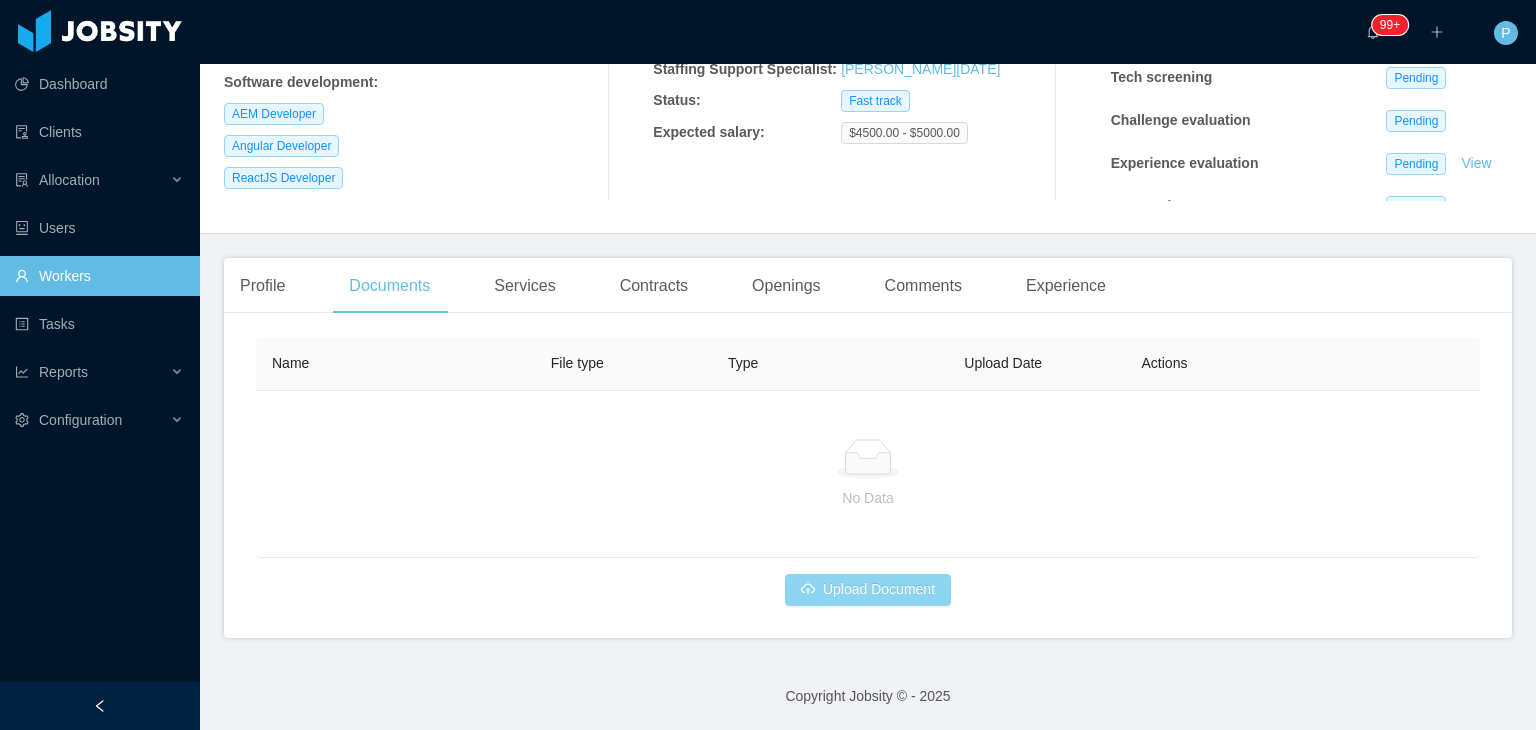 click on "Upload Document" at bounding box center [868, 590] 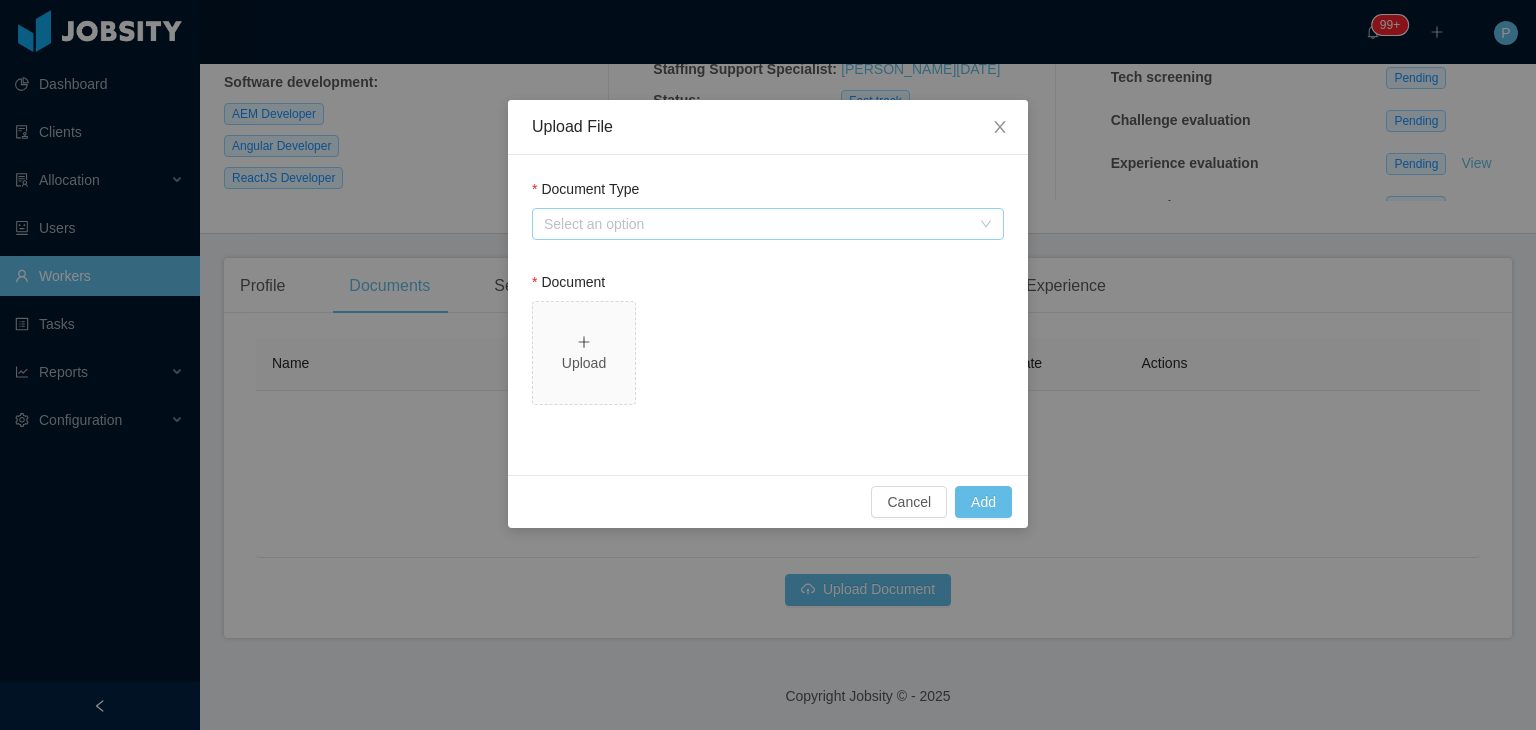 click on "Select an option" at bounding box center [757, 224] 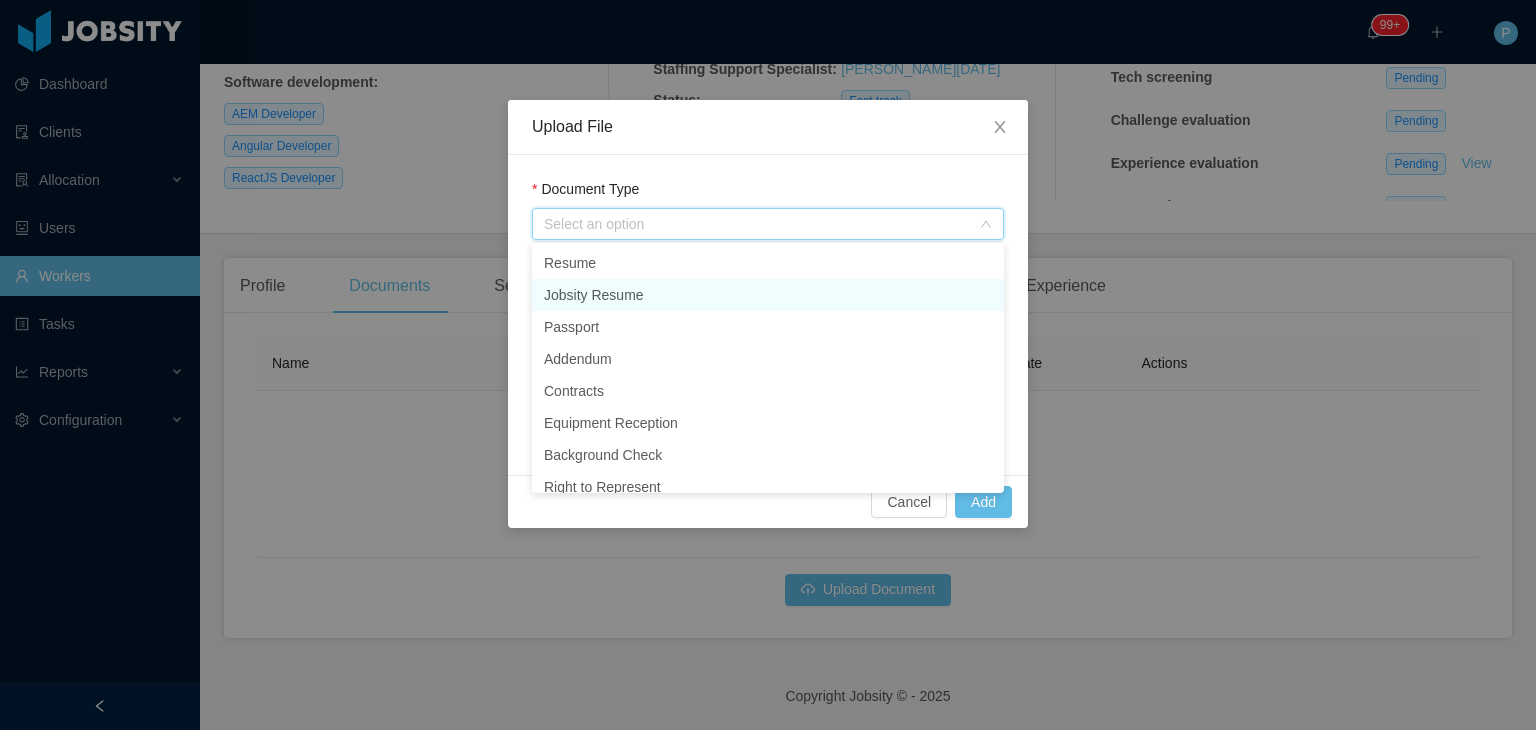 click on "Jobsity Resume" at bounding box center (768, 295) 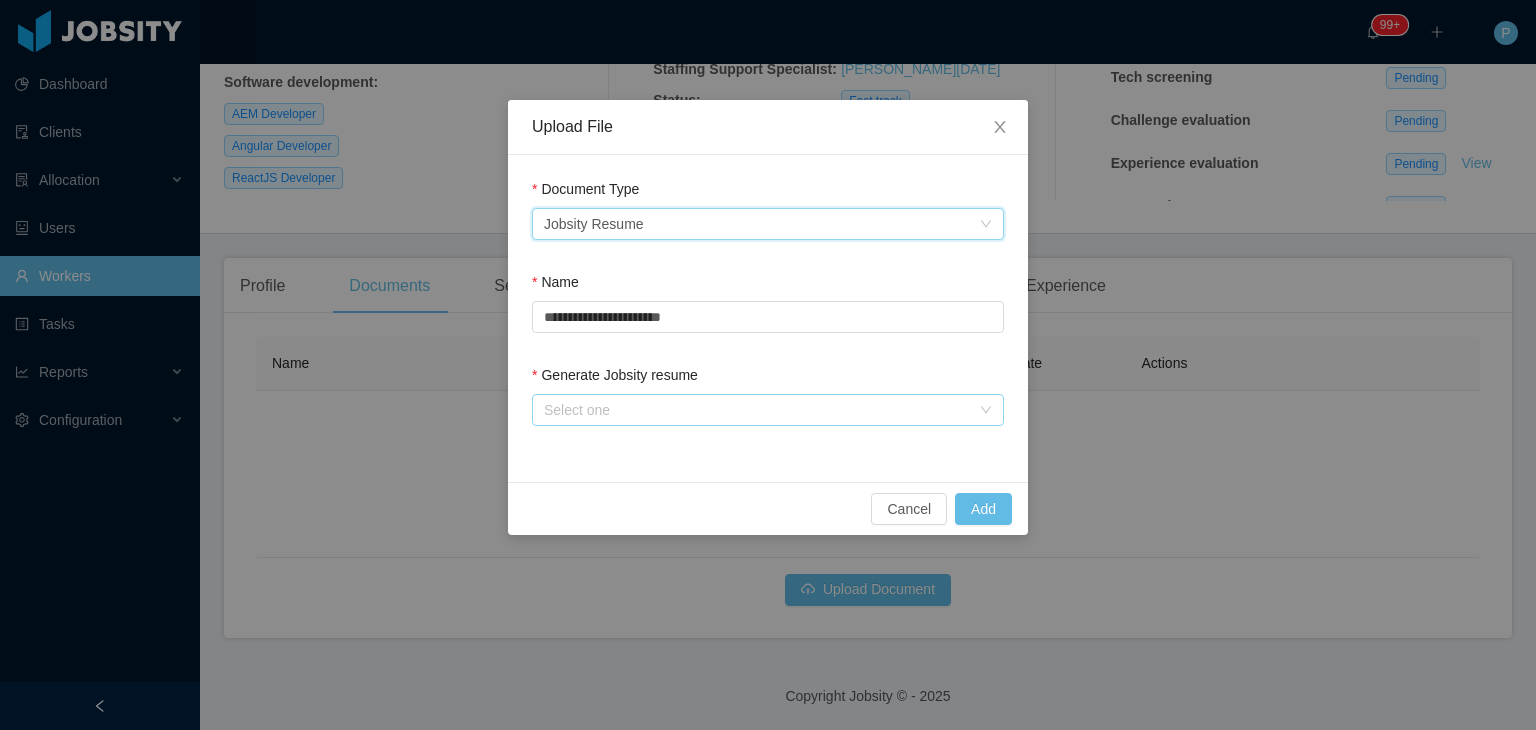 click on "Select one" at bounding box center (757, 410) 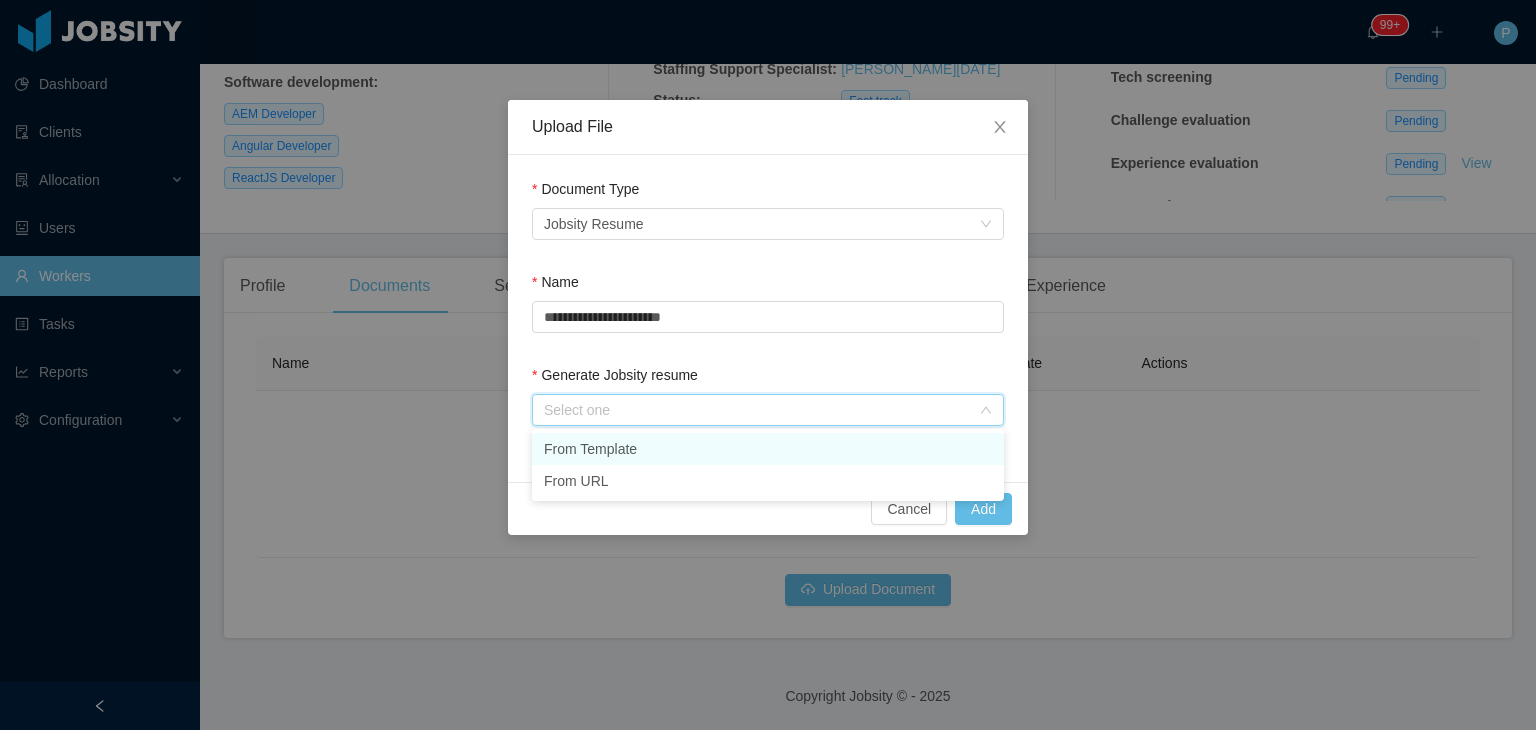 click on "From Template" at bounding box center (768, 449) 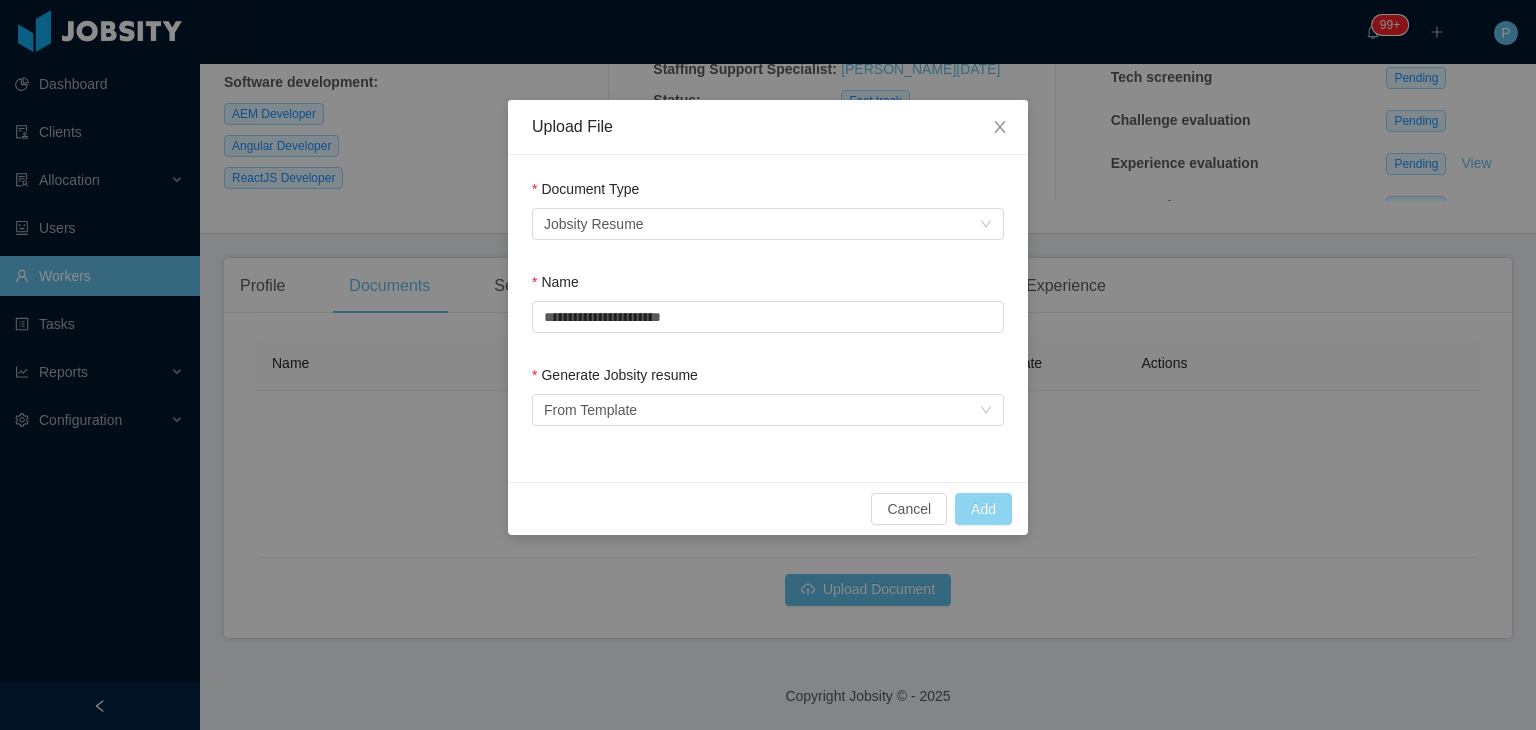 click on "Add" at bounding box center [983, 509] 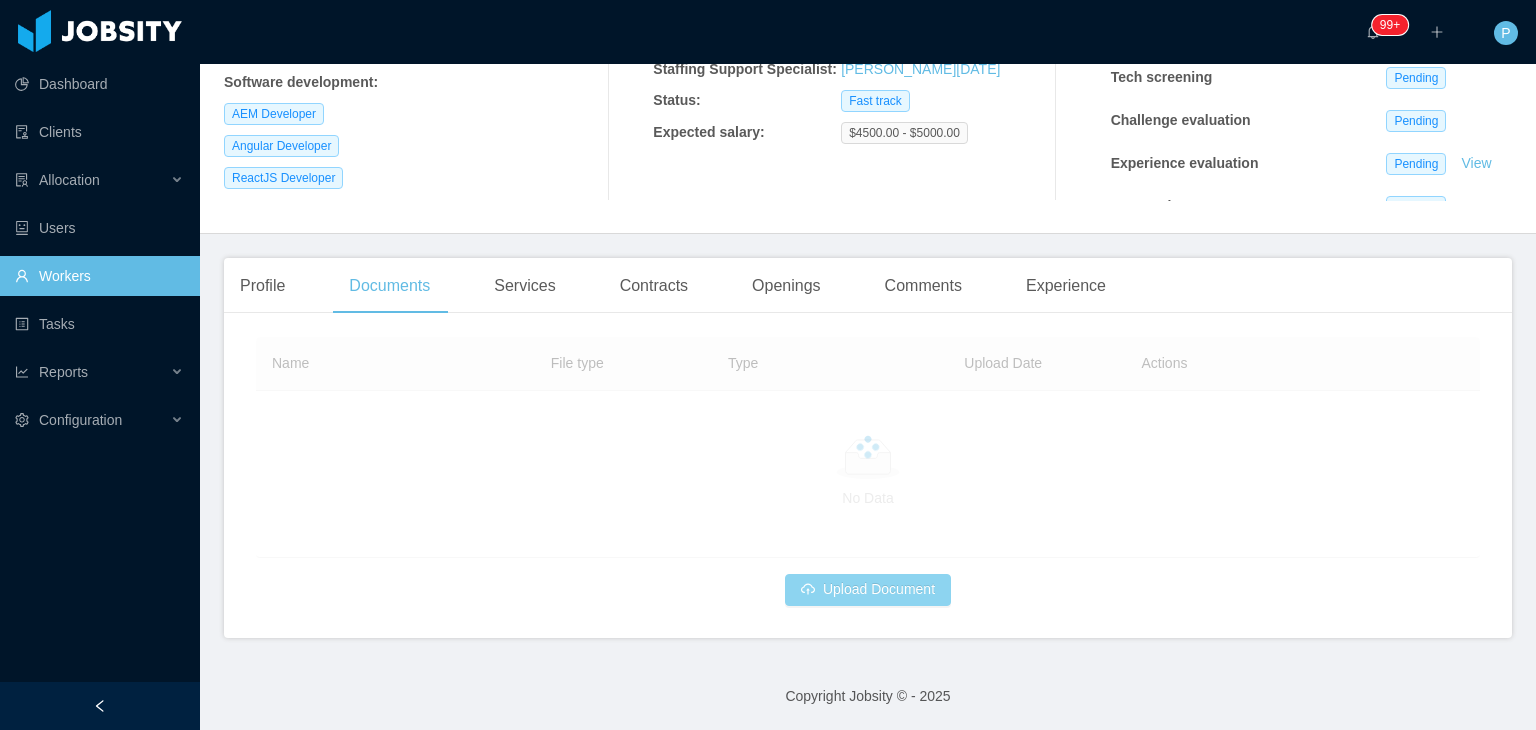 scroll, scrollTop: 218, scrollLeft: 0, axis: vertical 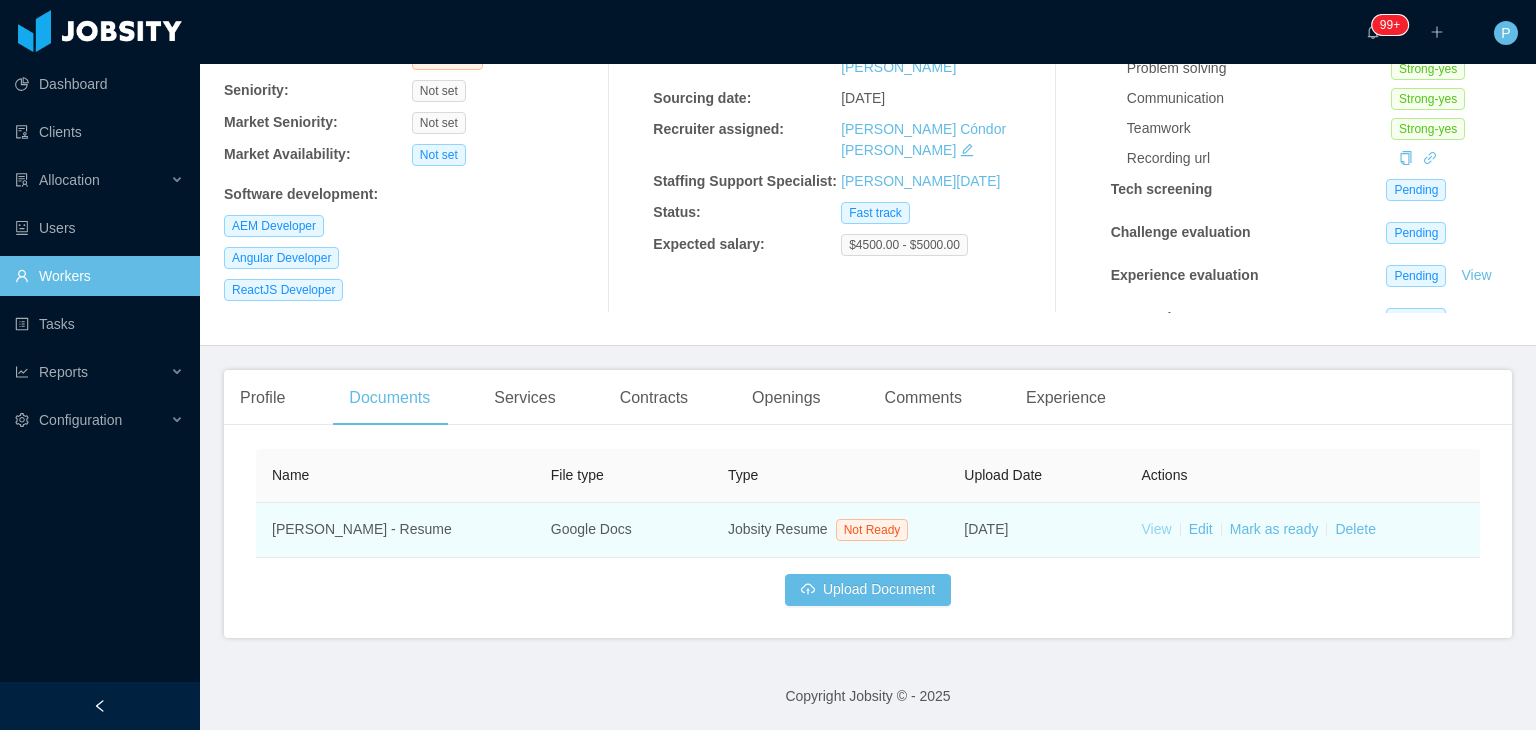 click on "View" at bounding box center [1157, 529] 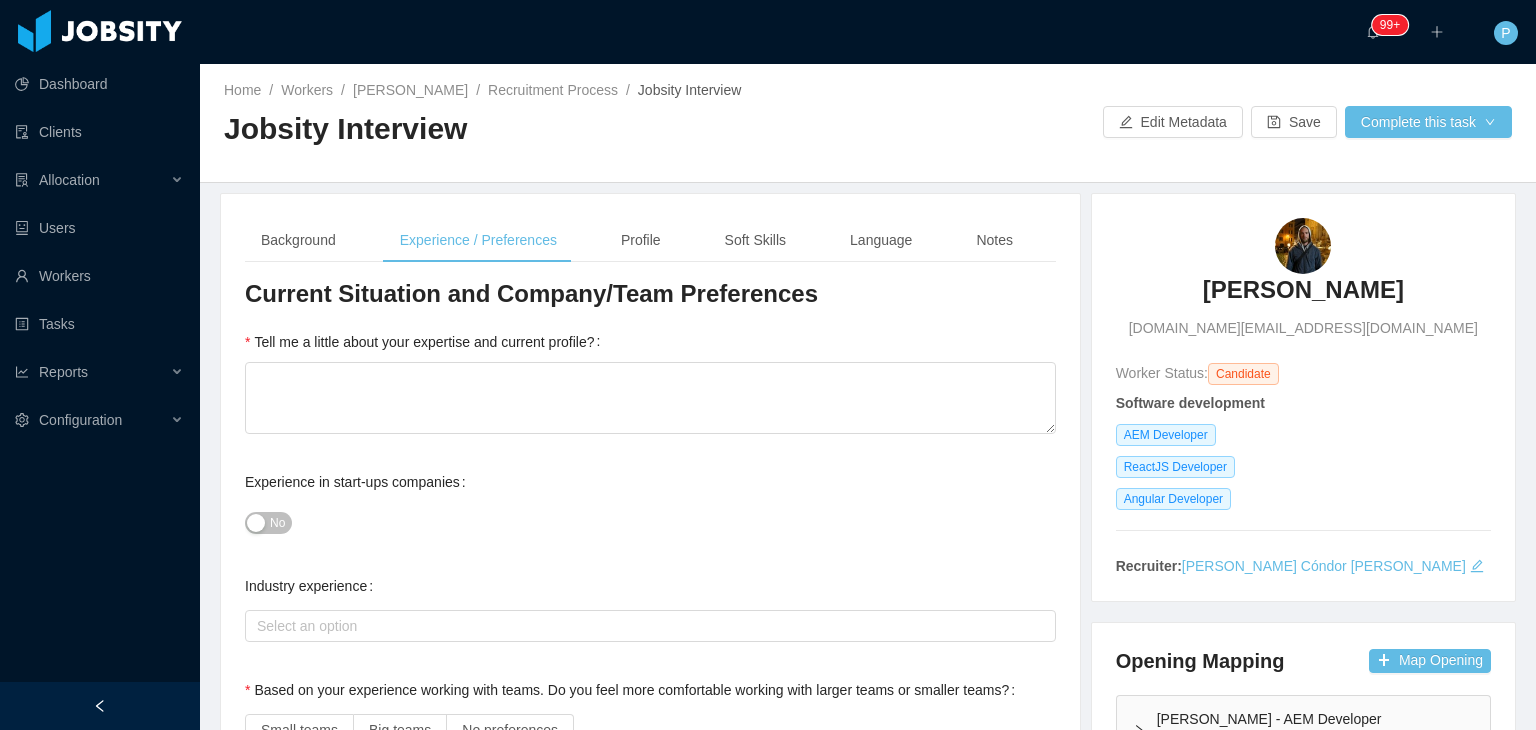 click on "******* - Currency United States Dollar" at bounding box center (650, 2549) 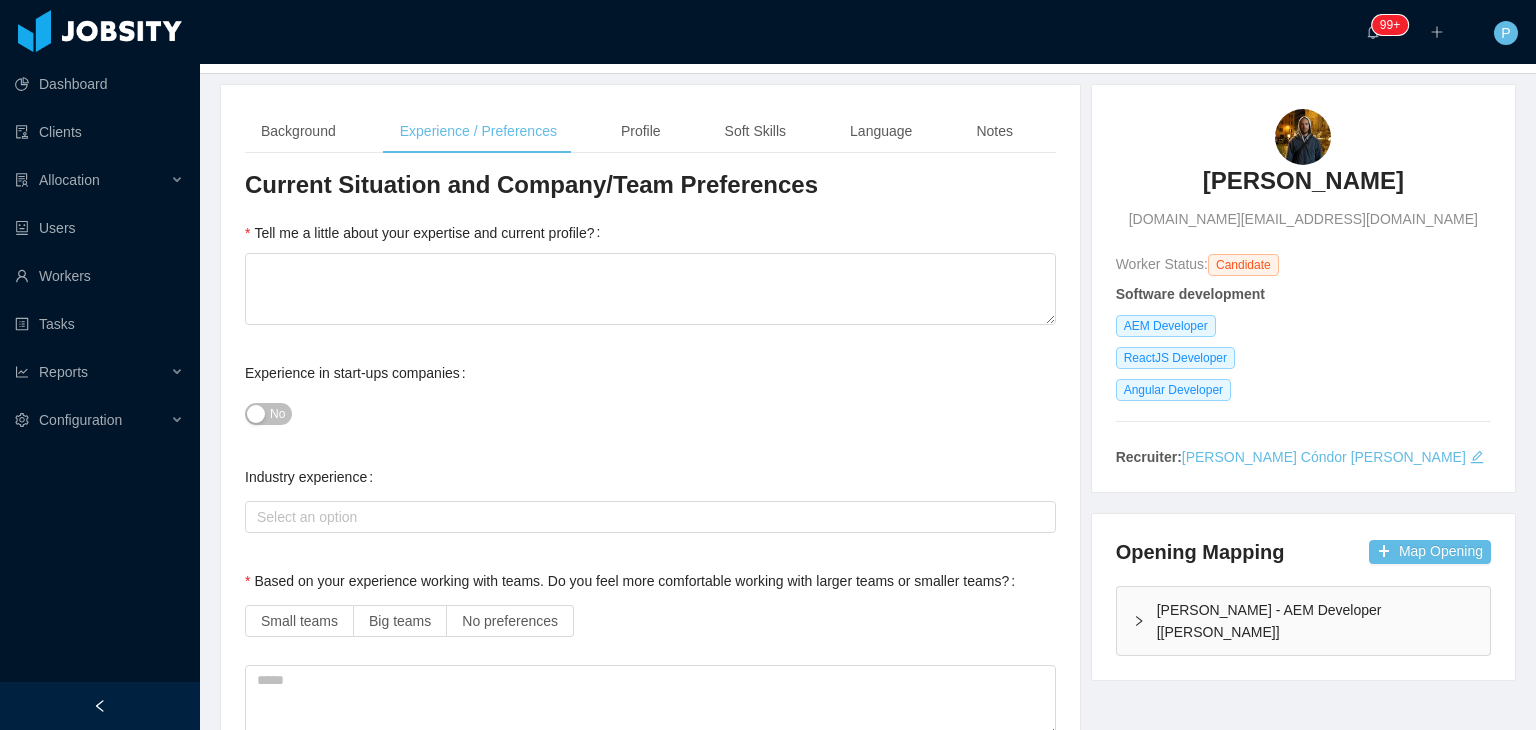 scroll, scrollTop: 0, scrollLeft: 0, axis: both 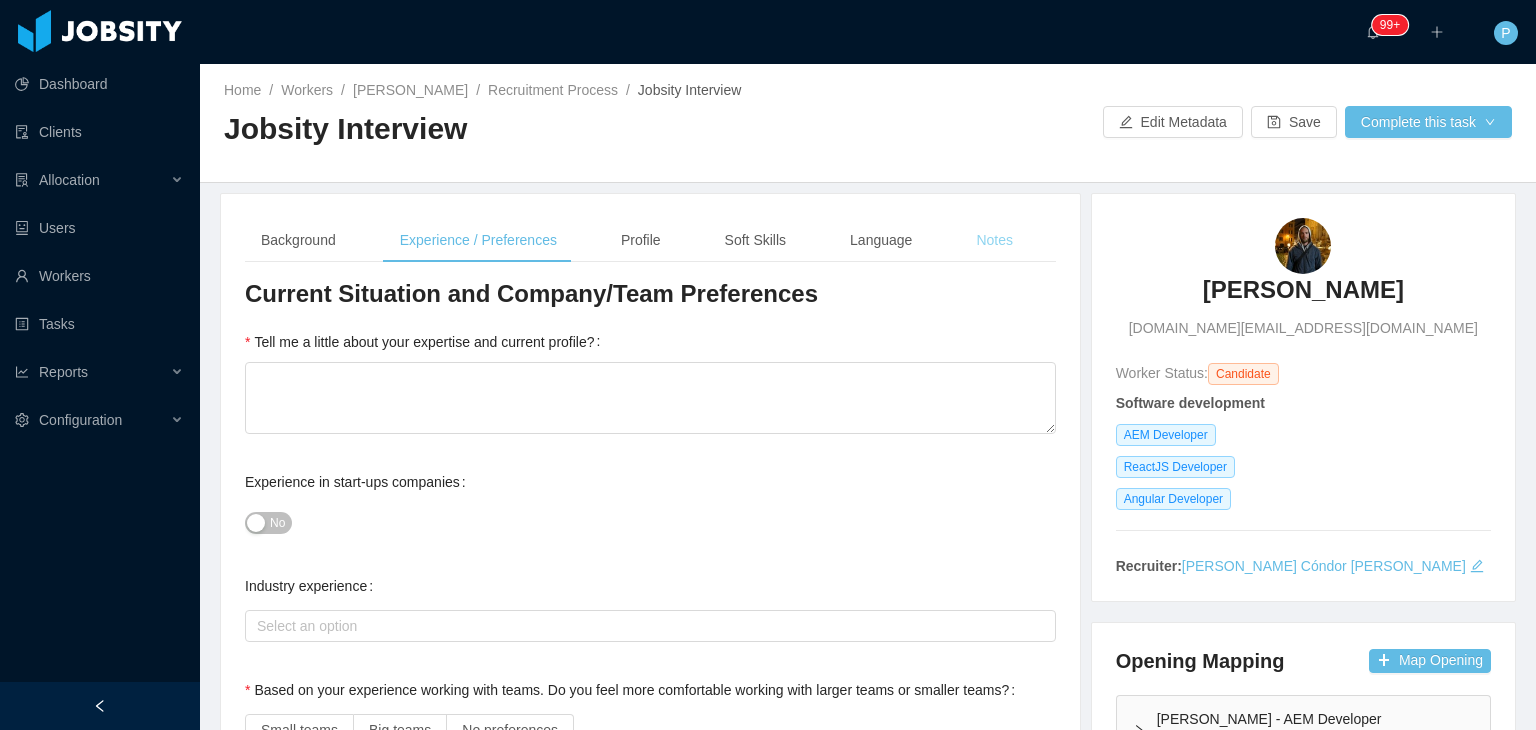click on "Notes" at bounding box center (994, 240) 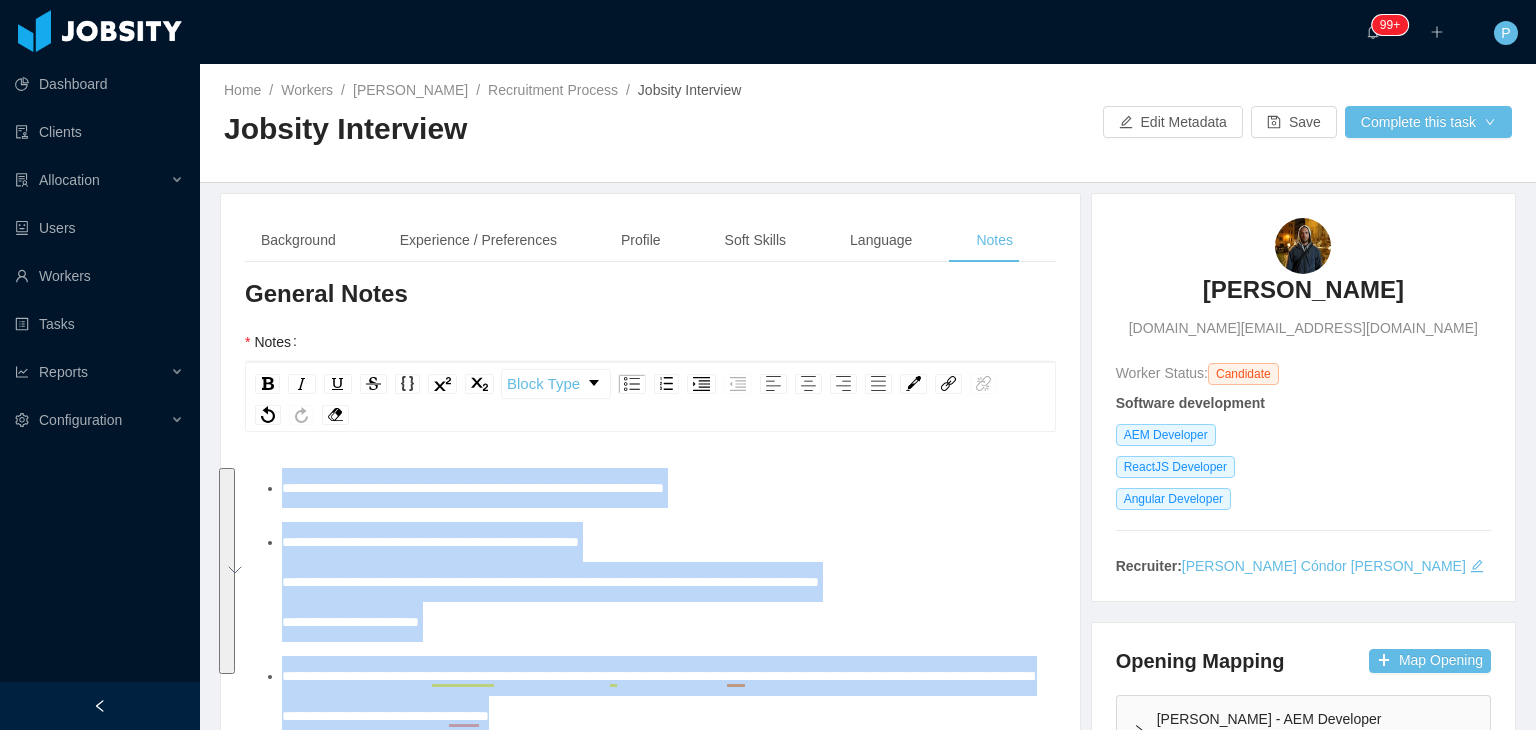 scroll, scrollTop: 56, scrollLeft: 0, axis: vertical 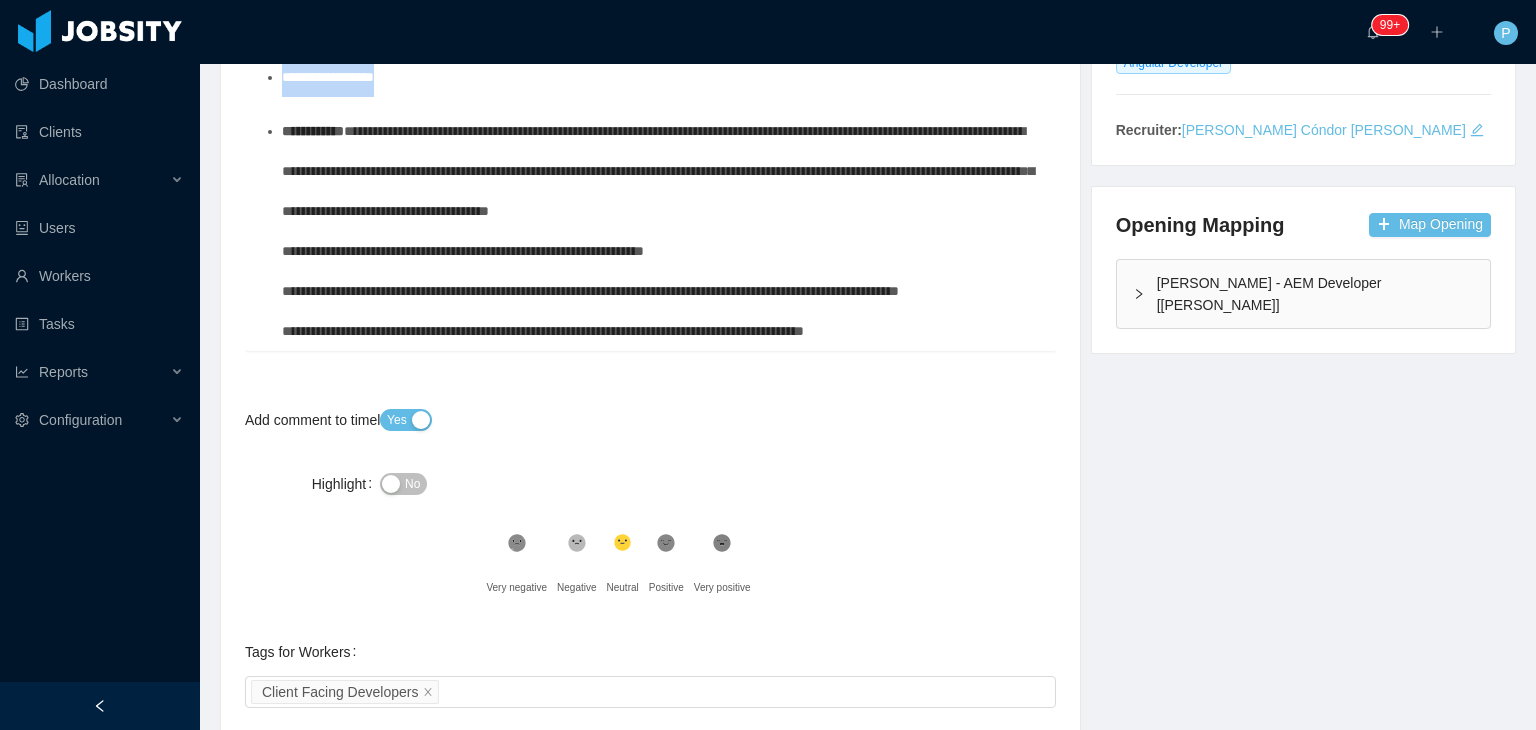 drag, startPoint x: 280, startPoint y: 486, endPoint x: 708, endPoint y: 116, distance: 565.75964 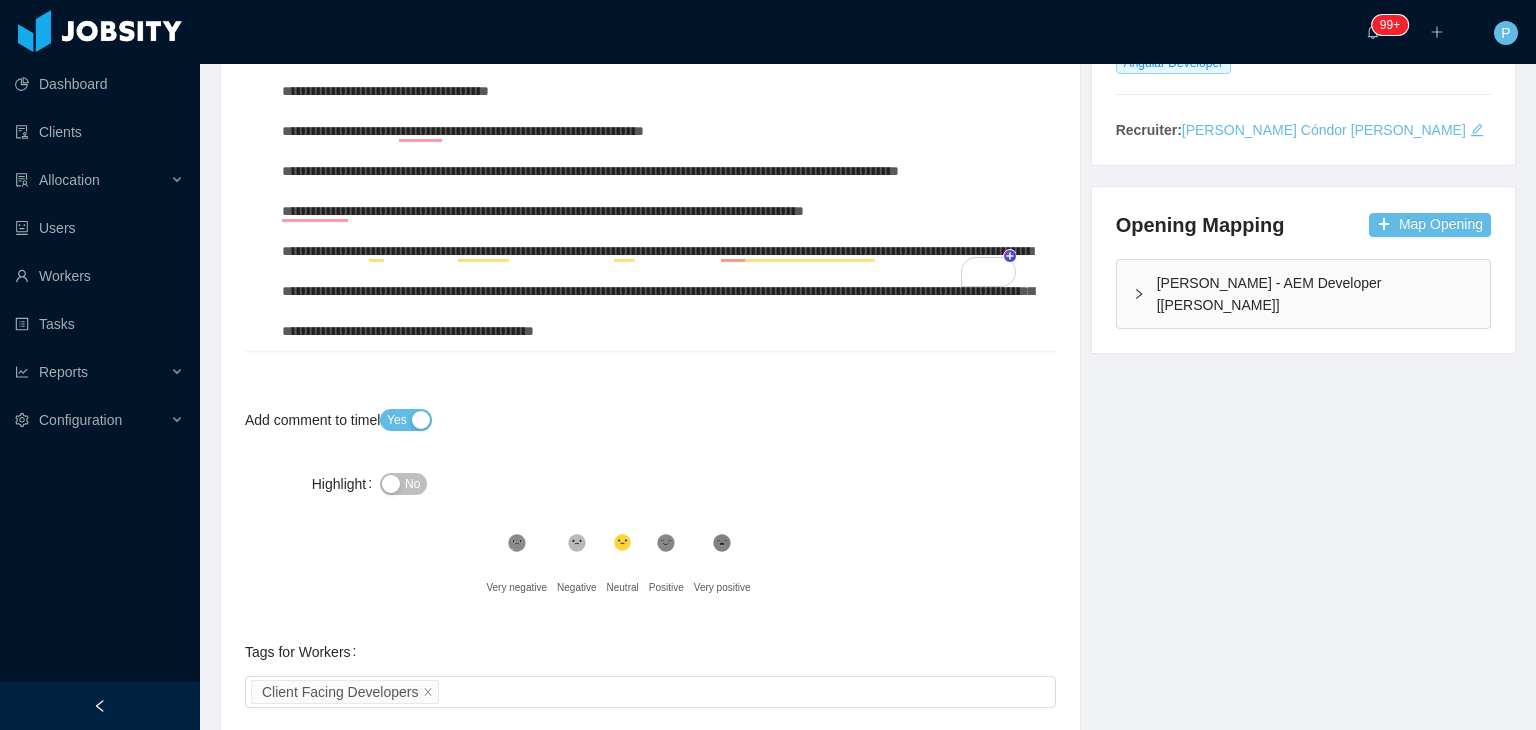 scroll, scrollTop: 174, scrollLeft: 0, axis: vertical 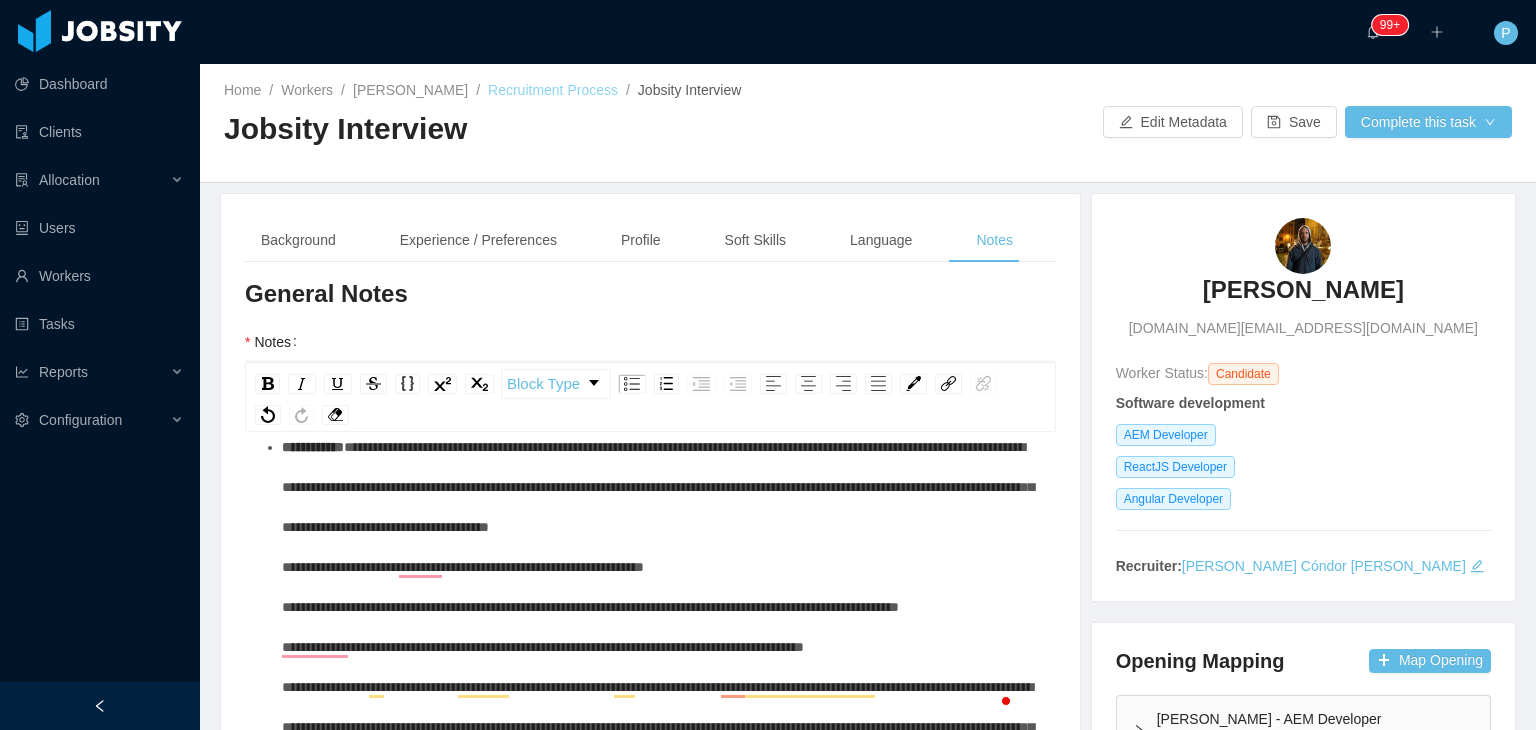 click on "Recruitment Process" at bounding box center [553, 90] 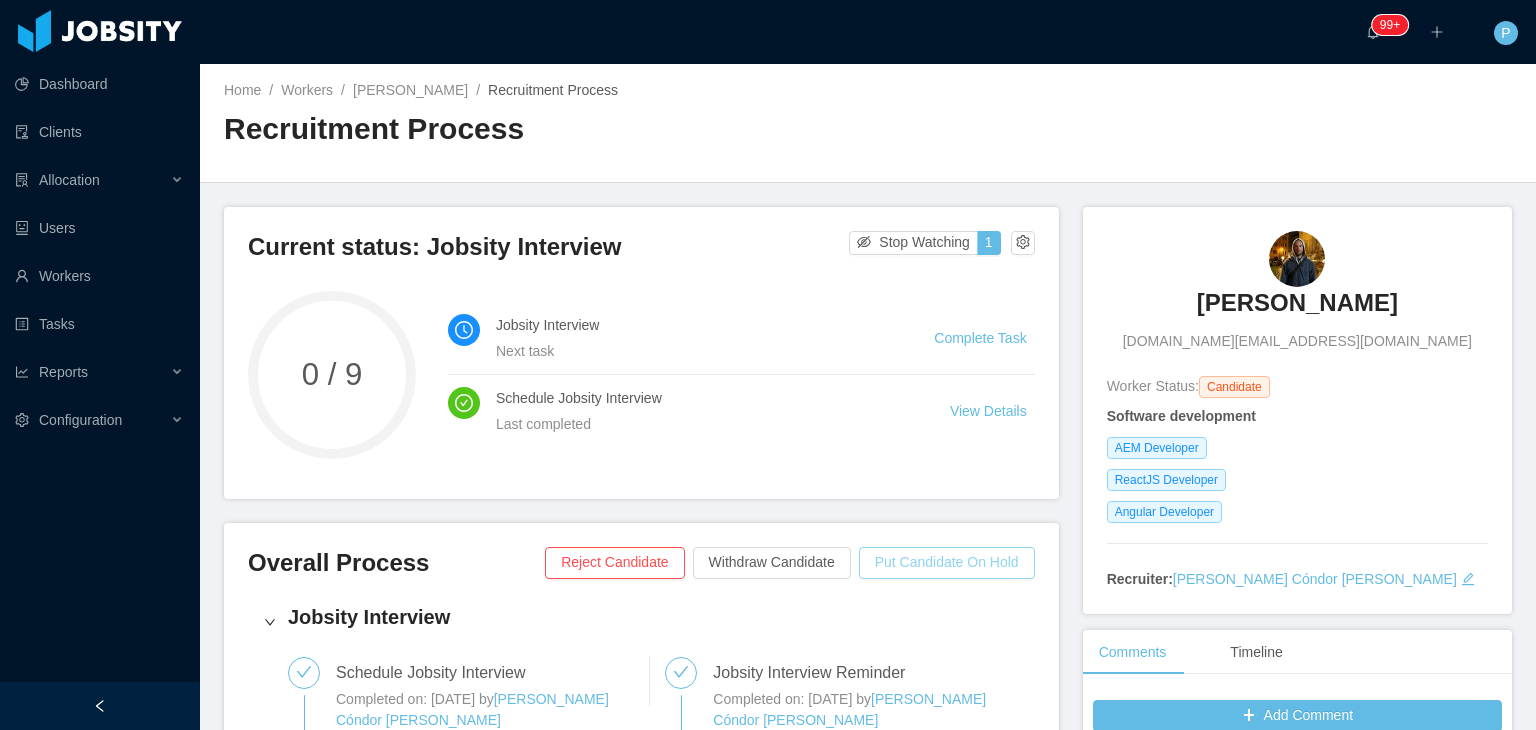 click on "Put Candidate On Hold" at bounding box center [947, 563] 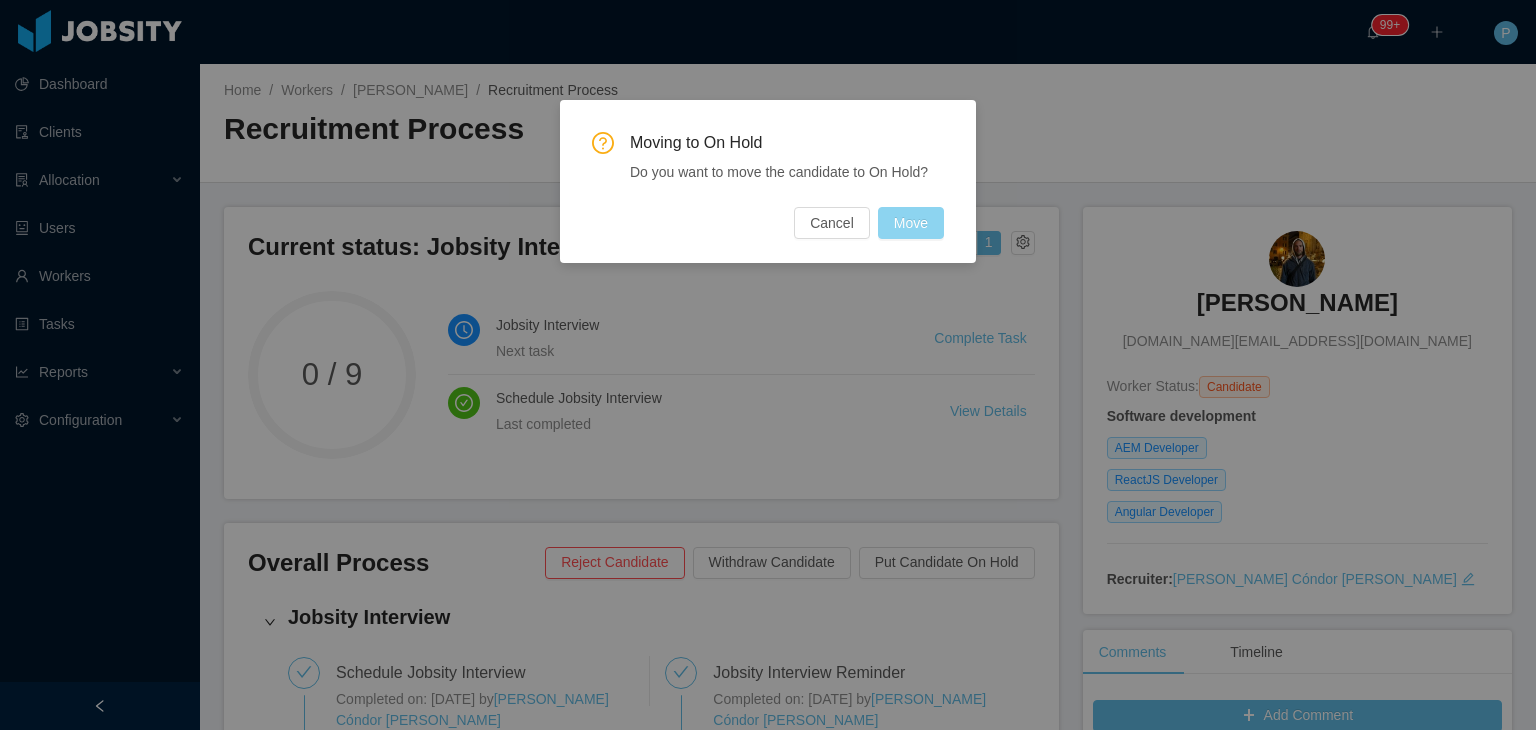 click on "Move" at bounding box center (911, 223) 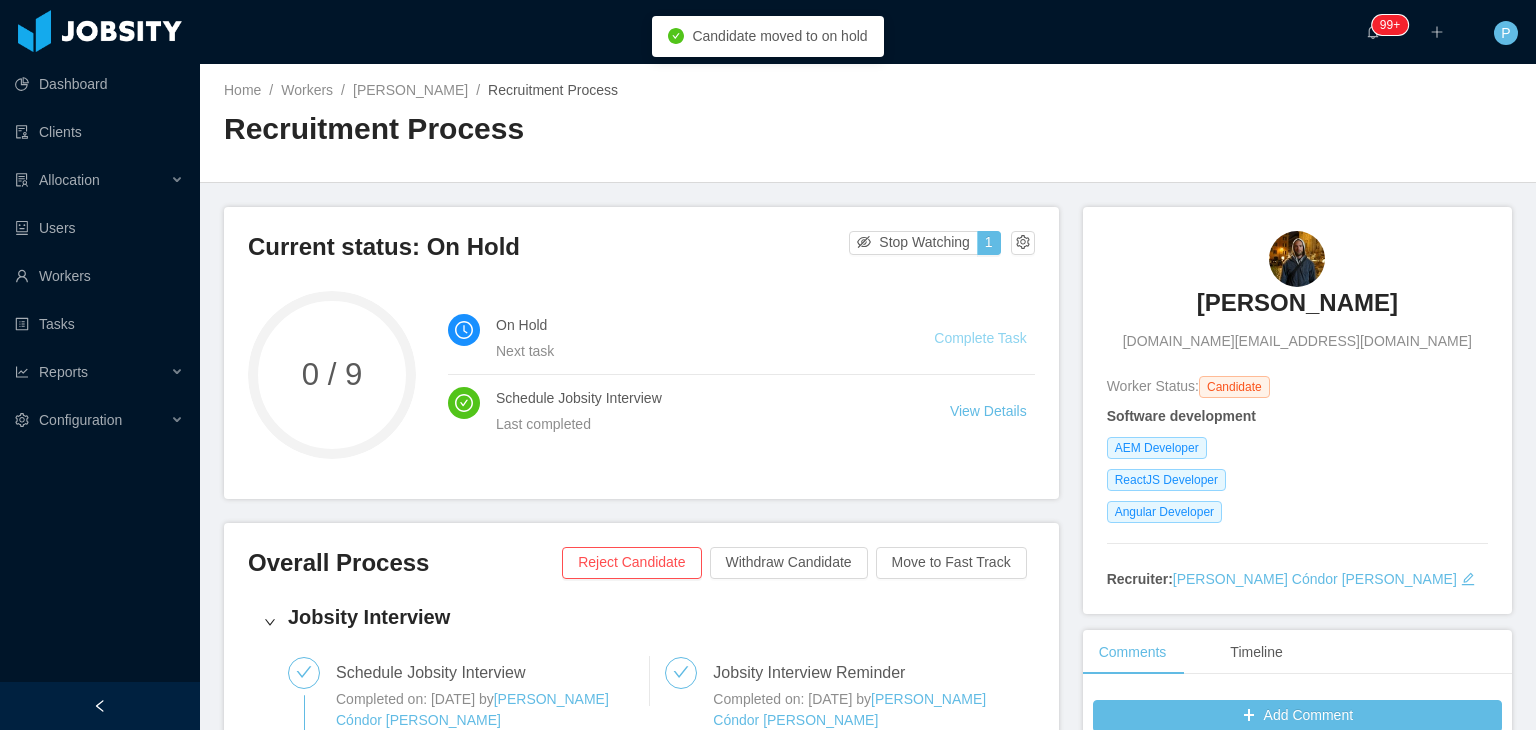 click on "Complete Task" at bounding box center [980, 338] 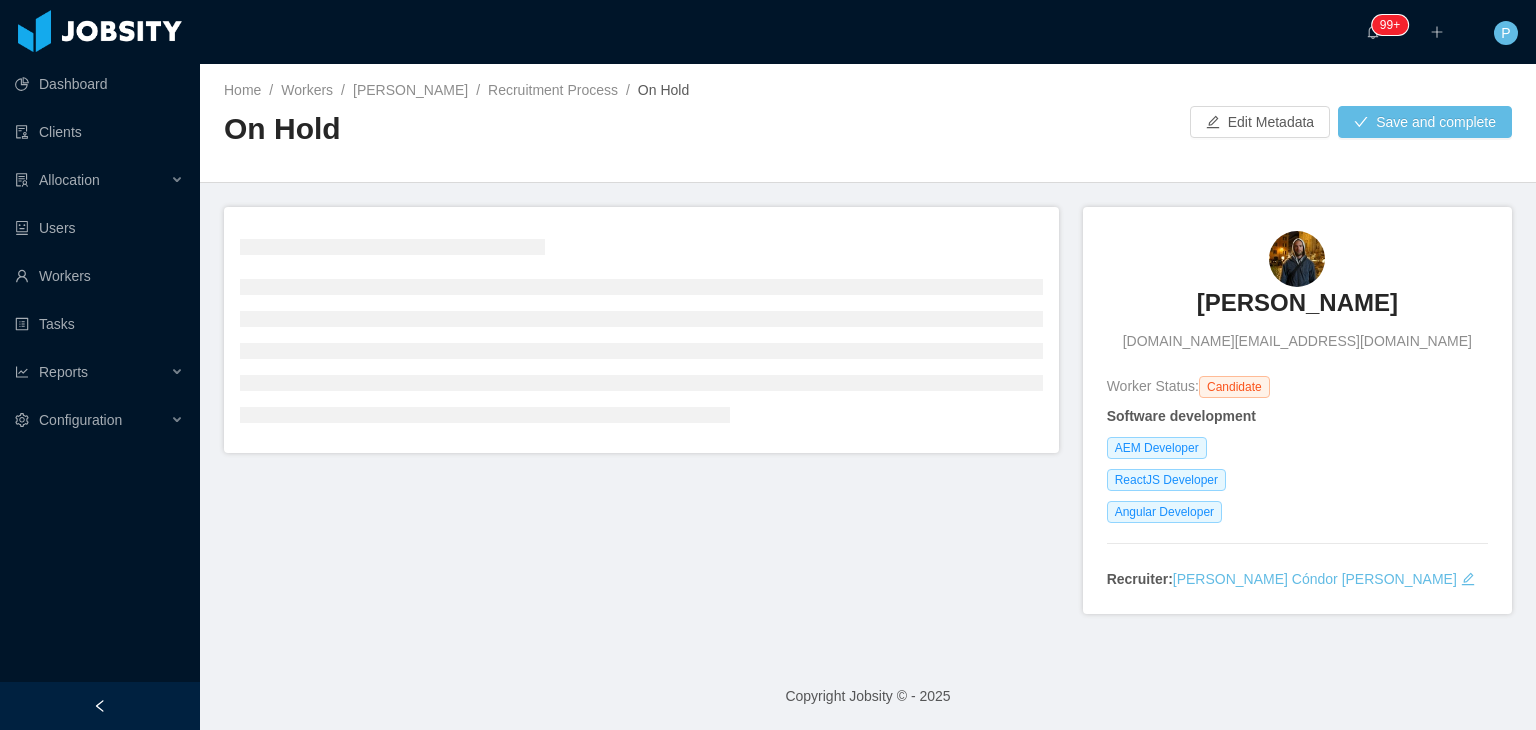 type 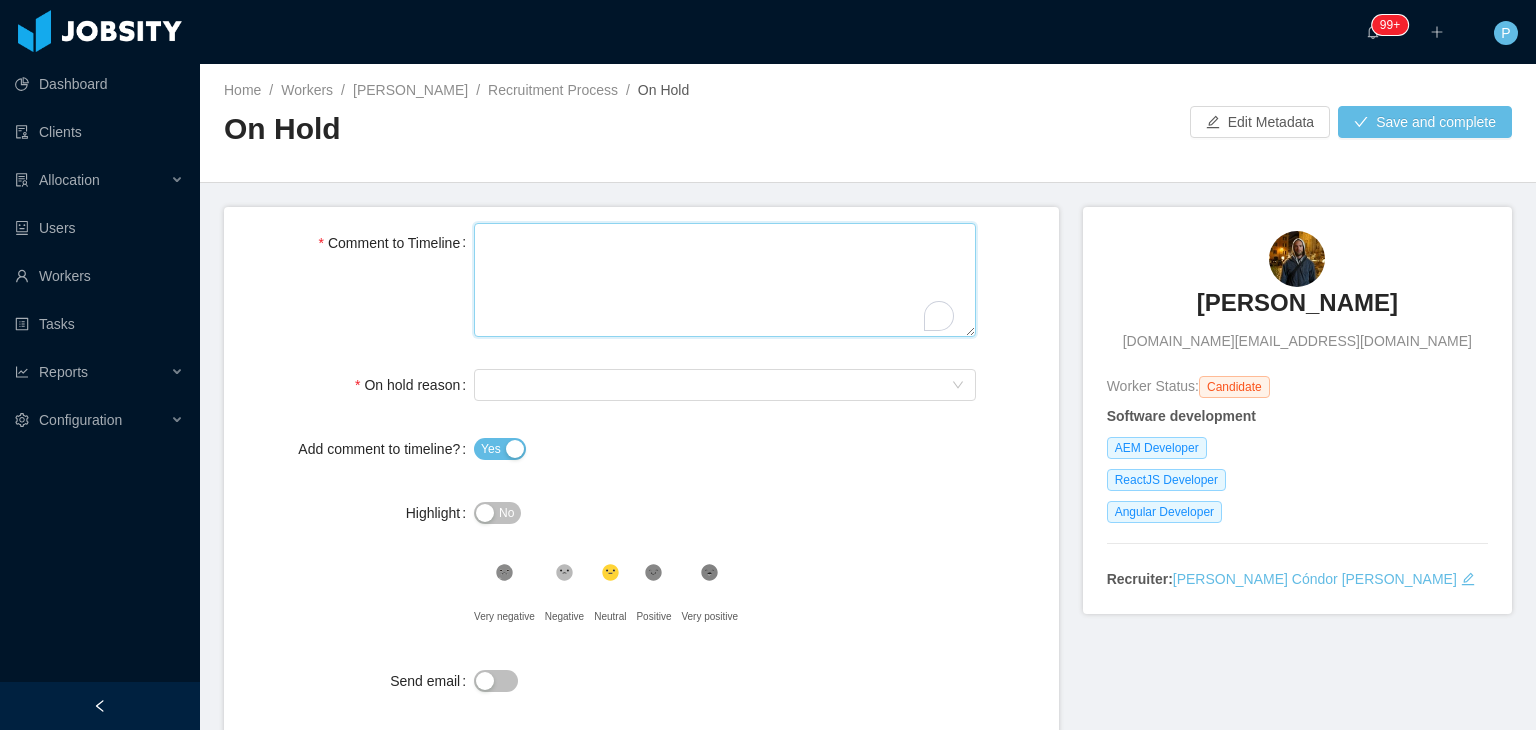 click on "Comment to Timeline" at bounding box center [725, 280] 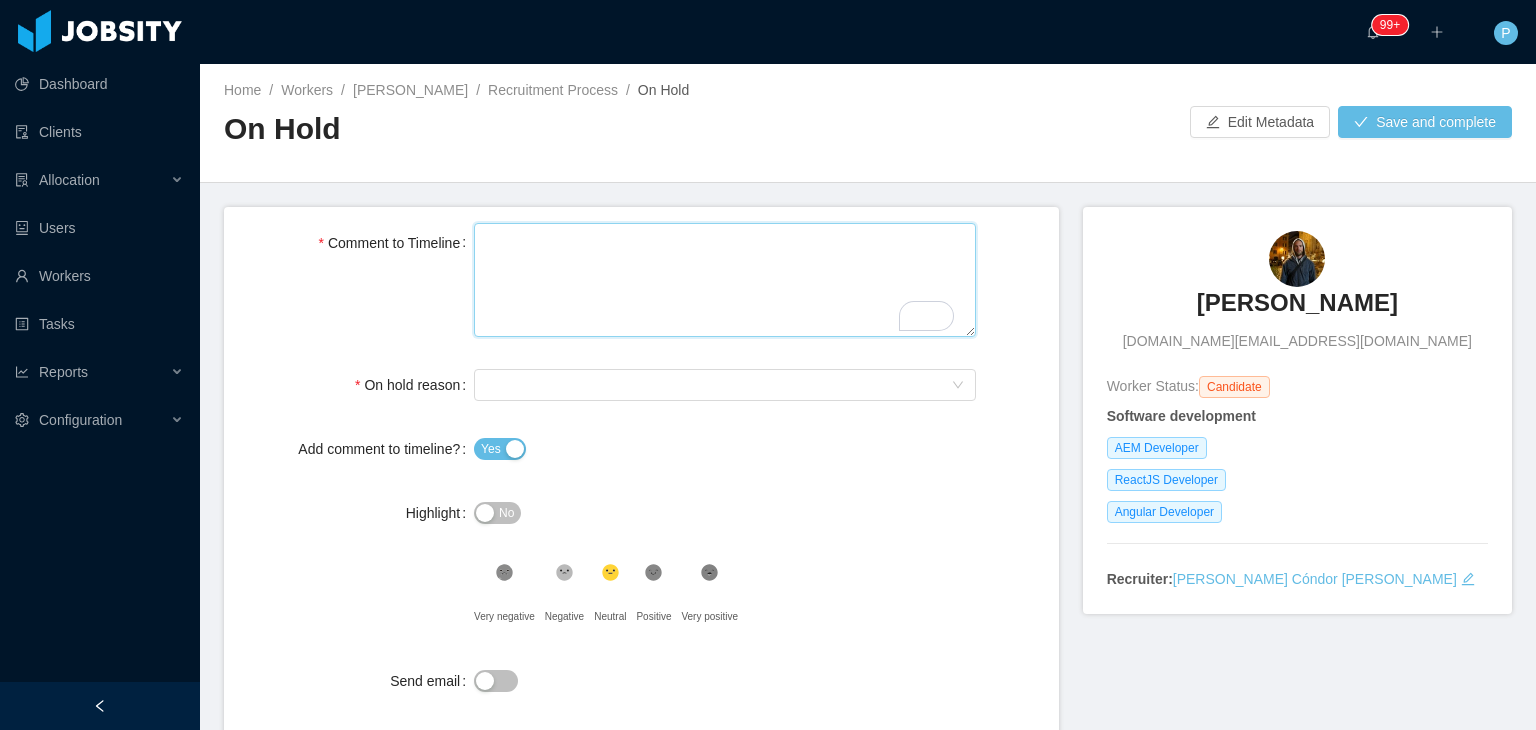 paste on "**********" 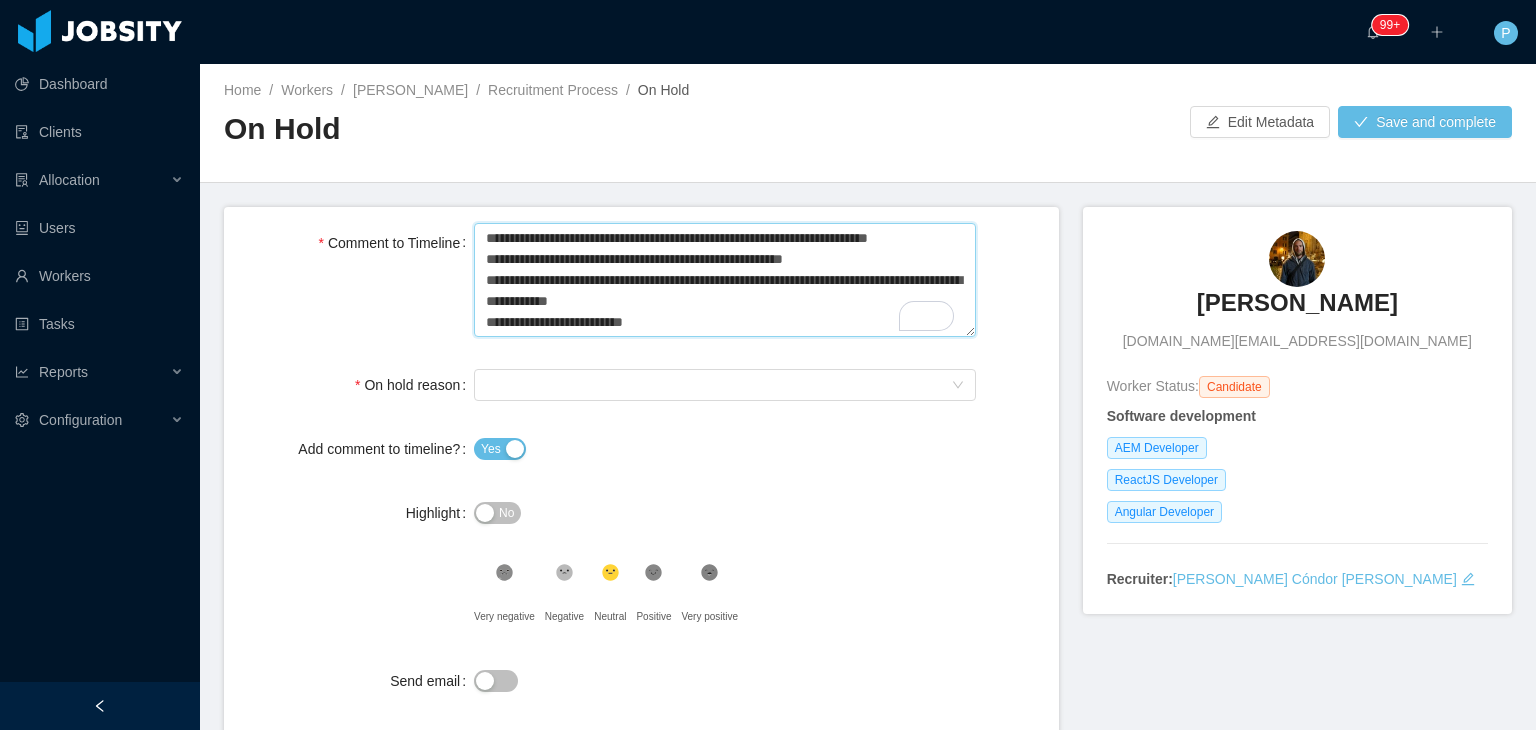 scroll, scrollTop: 120, scrollLeft: 0, axis: vertical 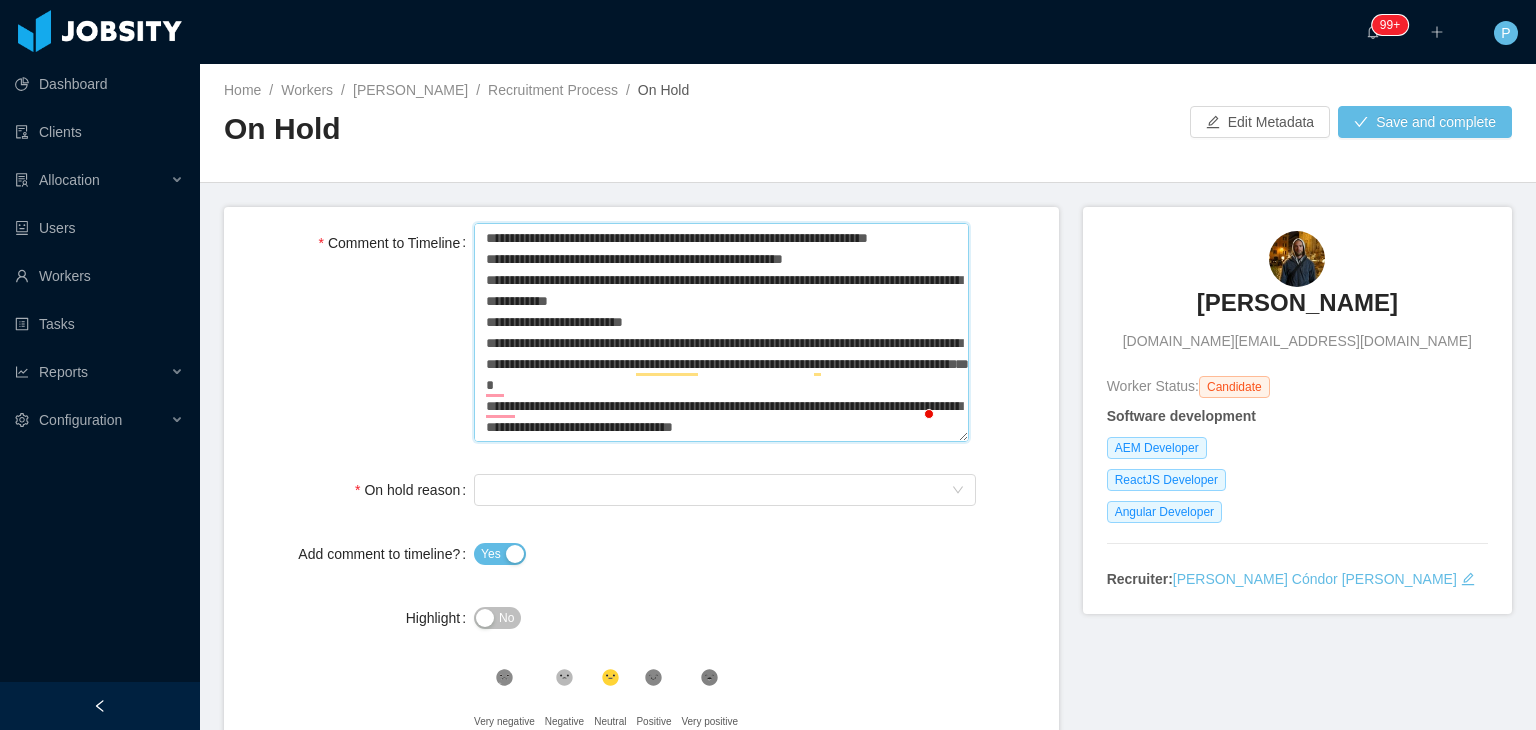 drag, startPoint x: 557, startPoint y: 237, endPoint x: 456, endPoint y: 235, distance: 101.0198 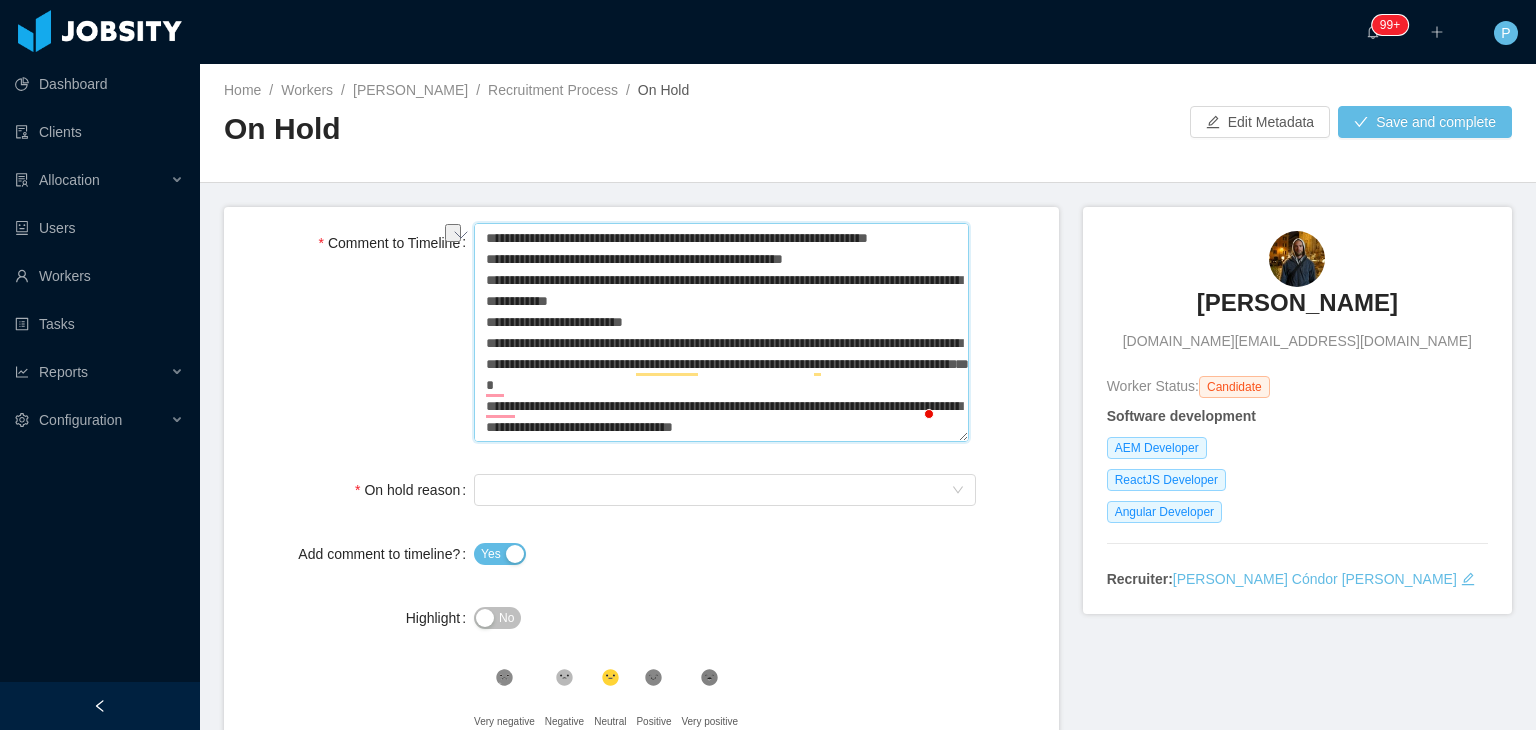 type 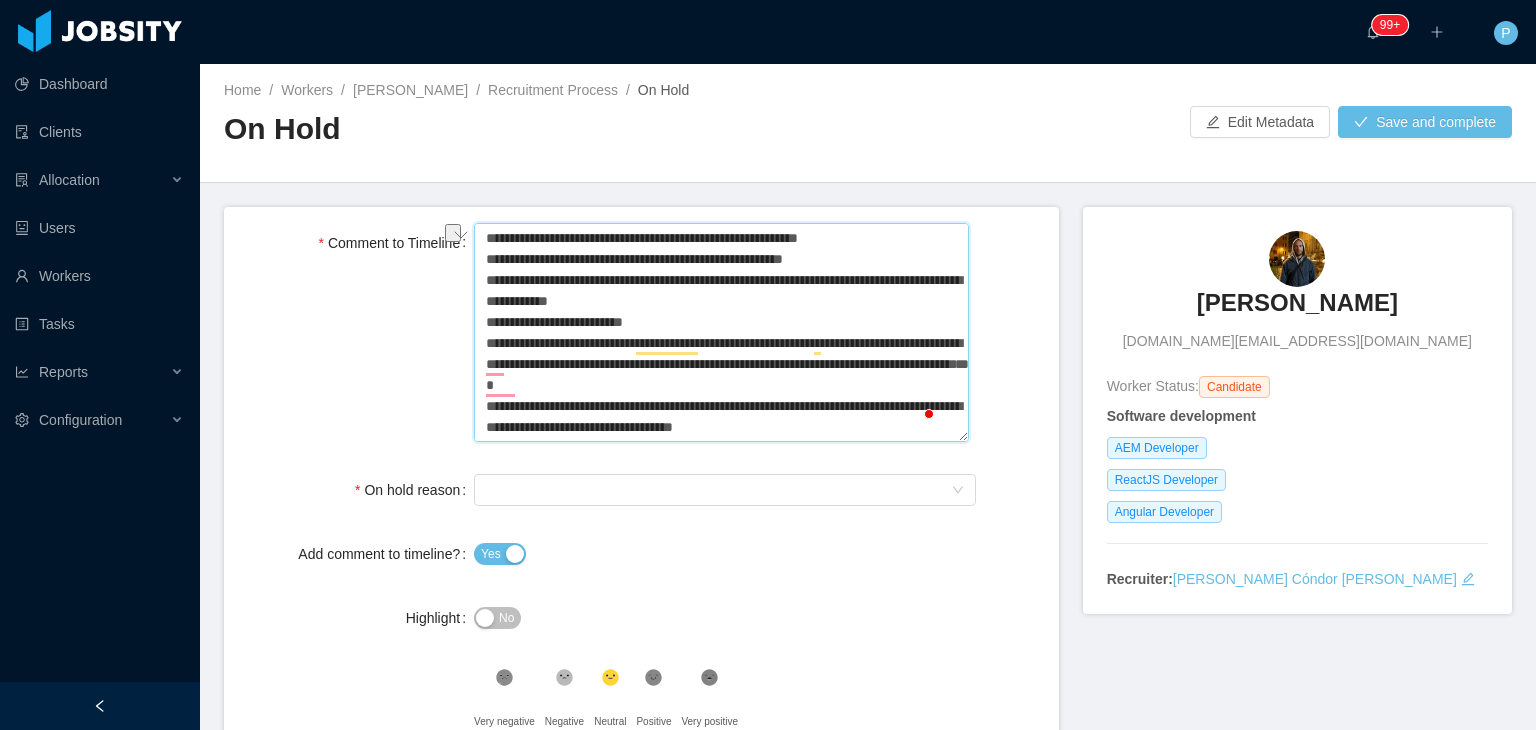 type 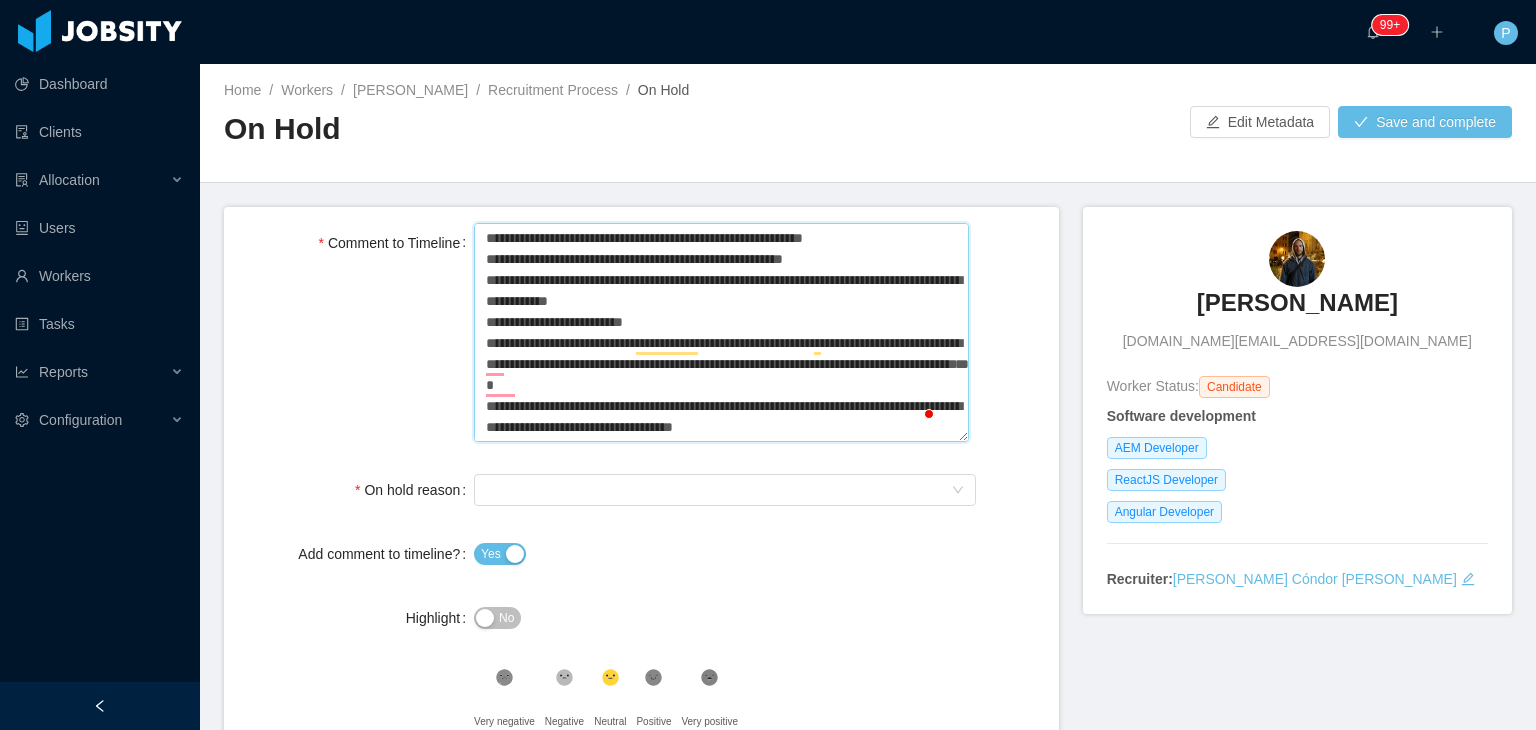 type 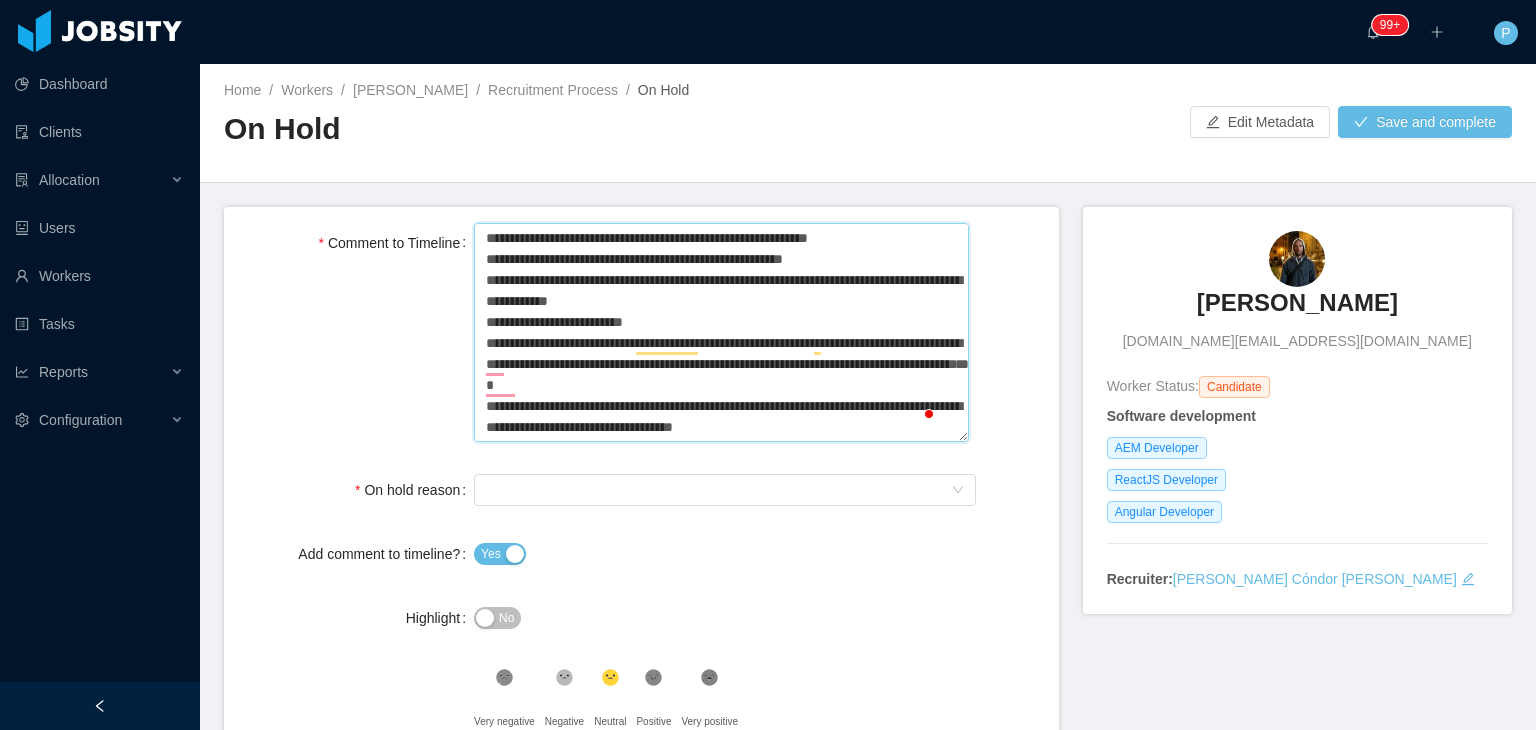 type 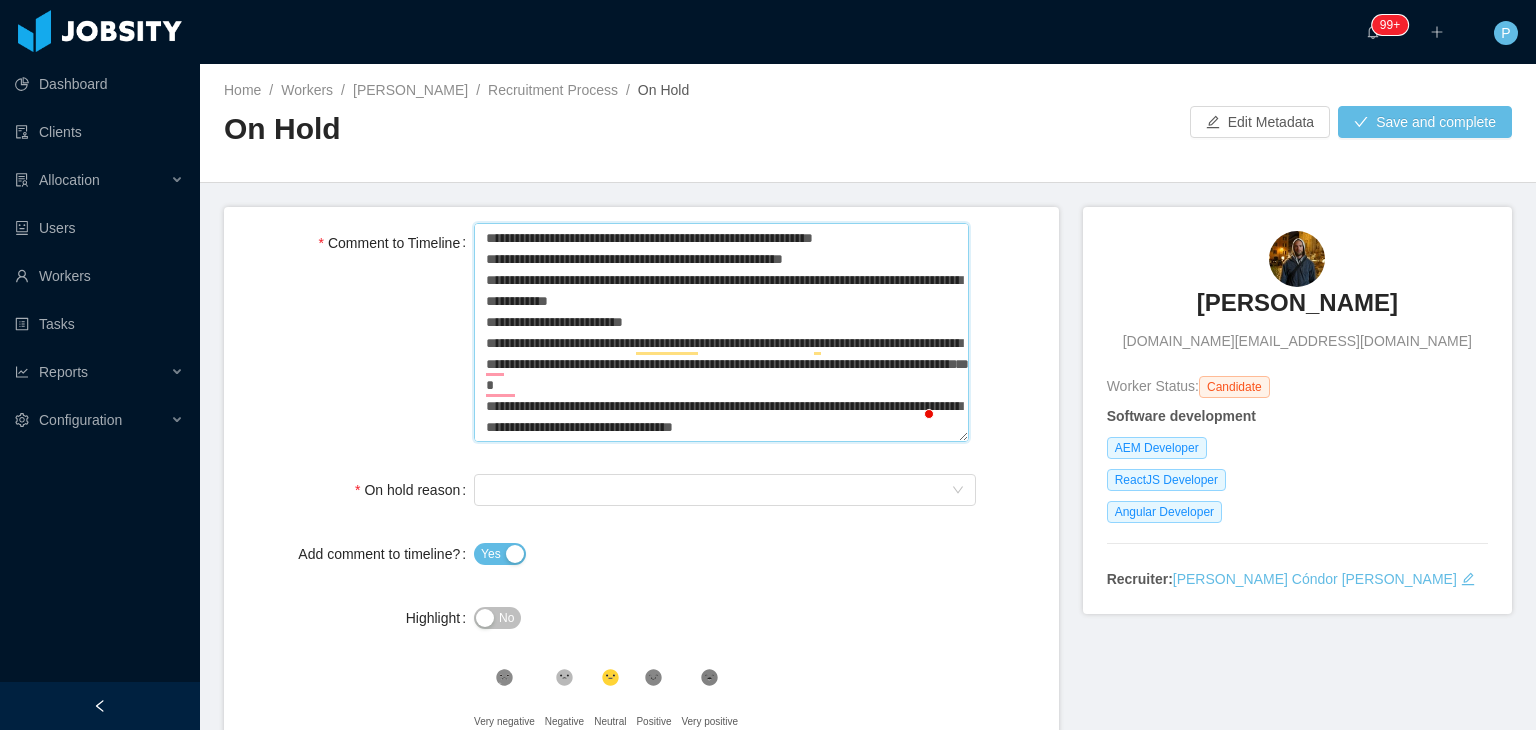 type 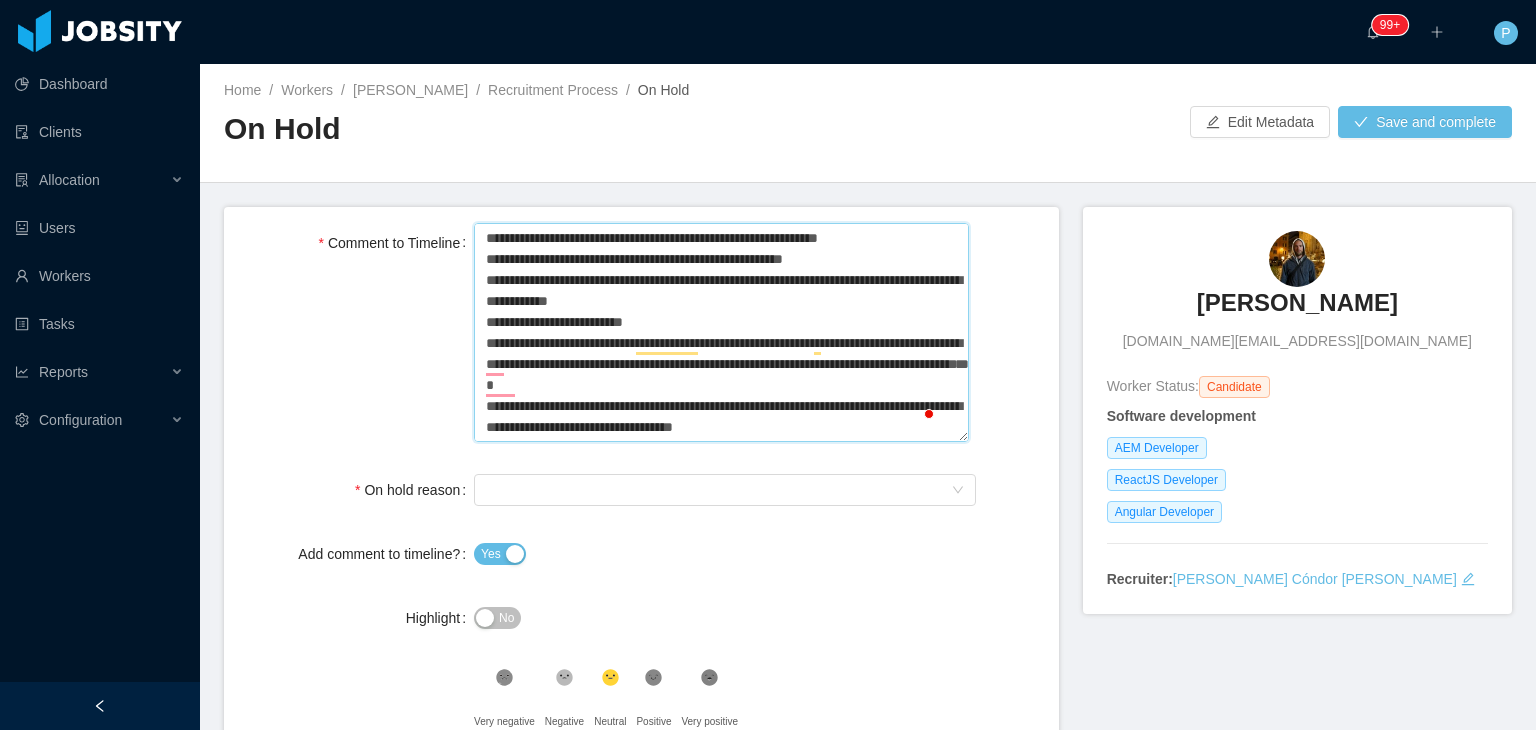 type 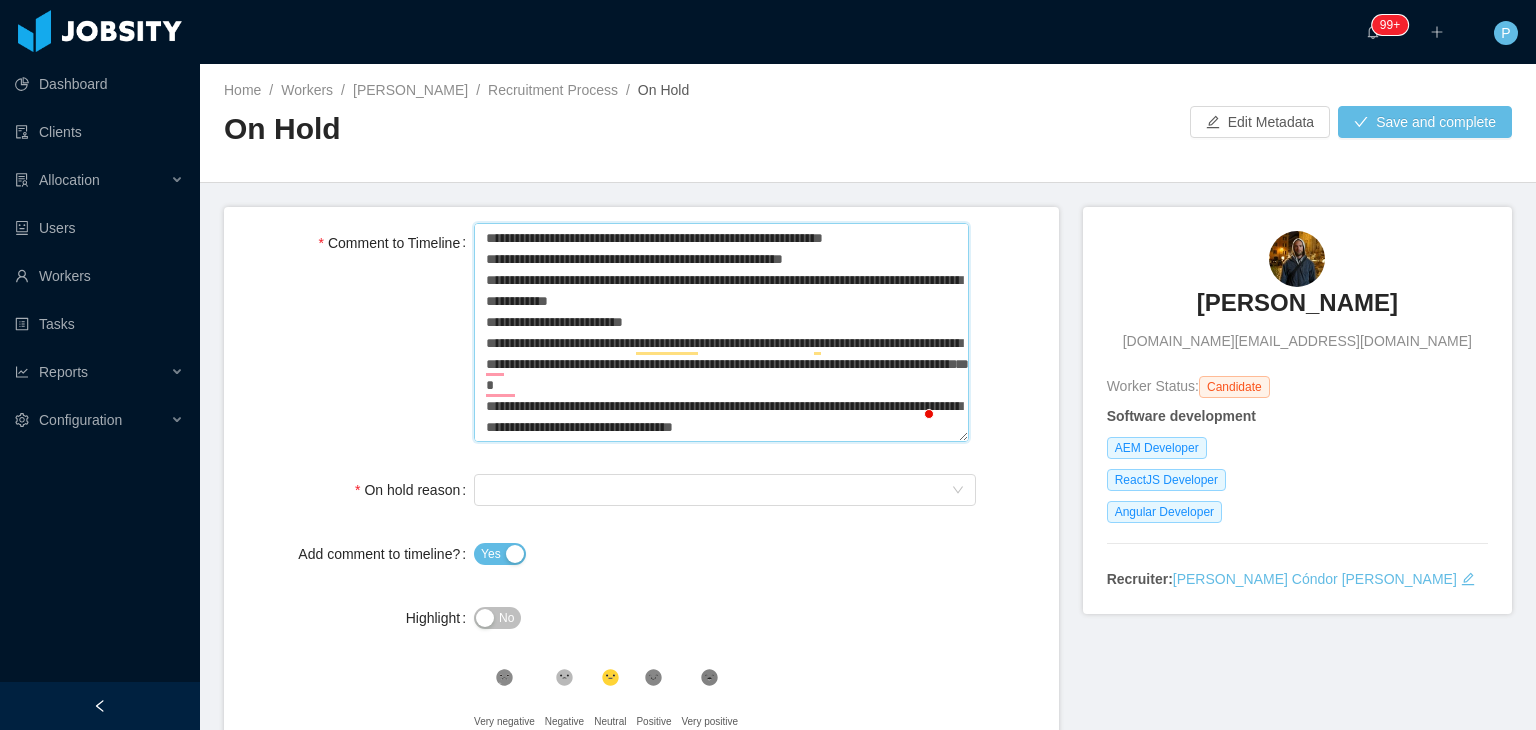 type 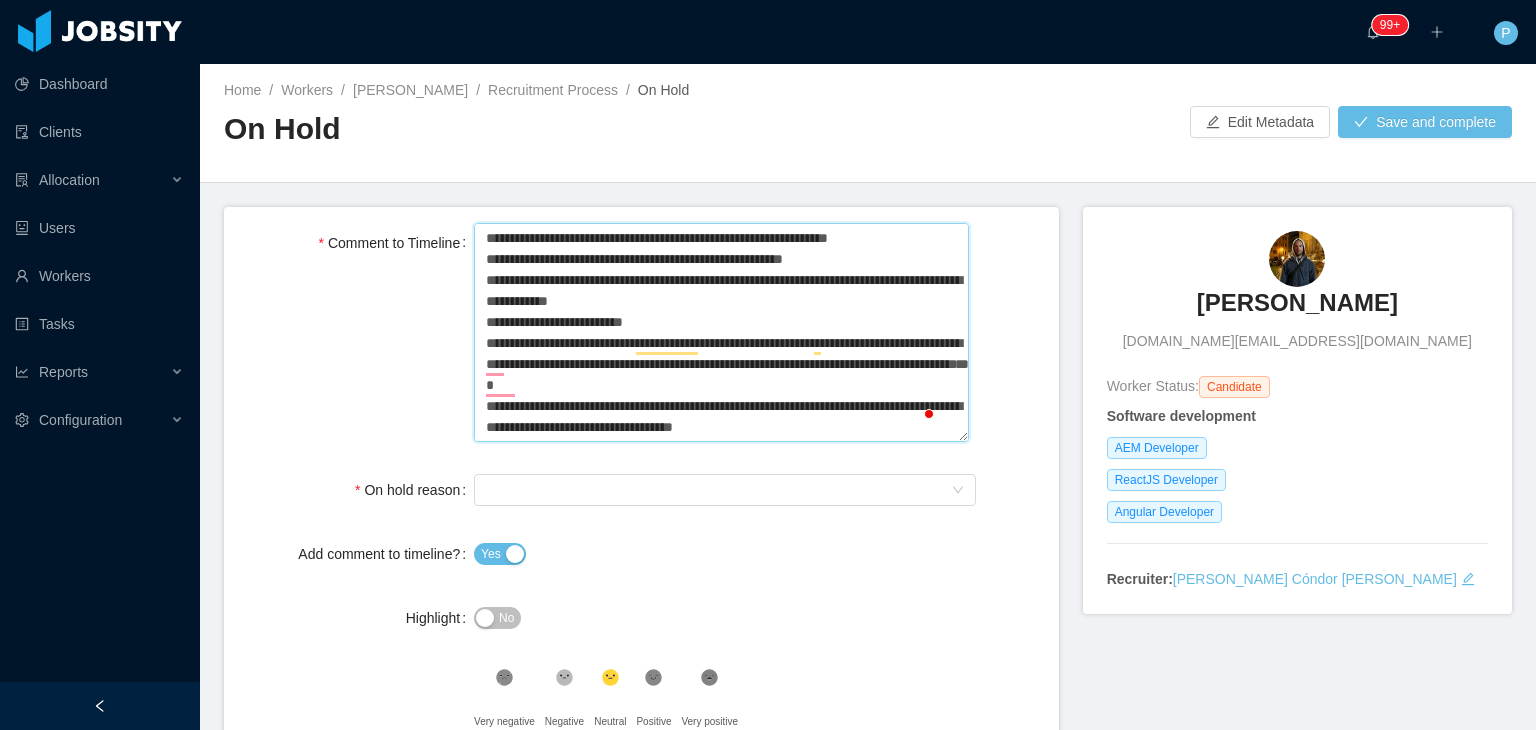 type 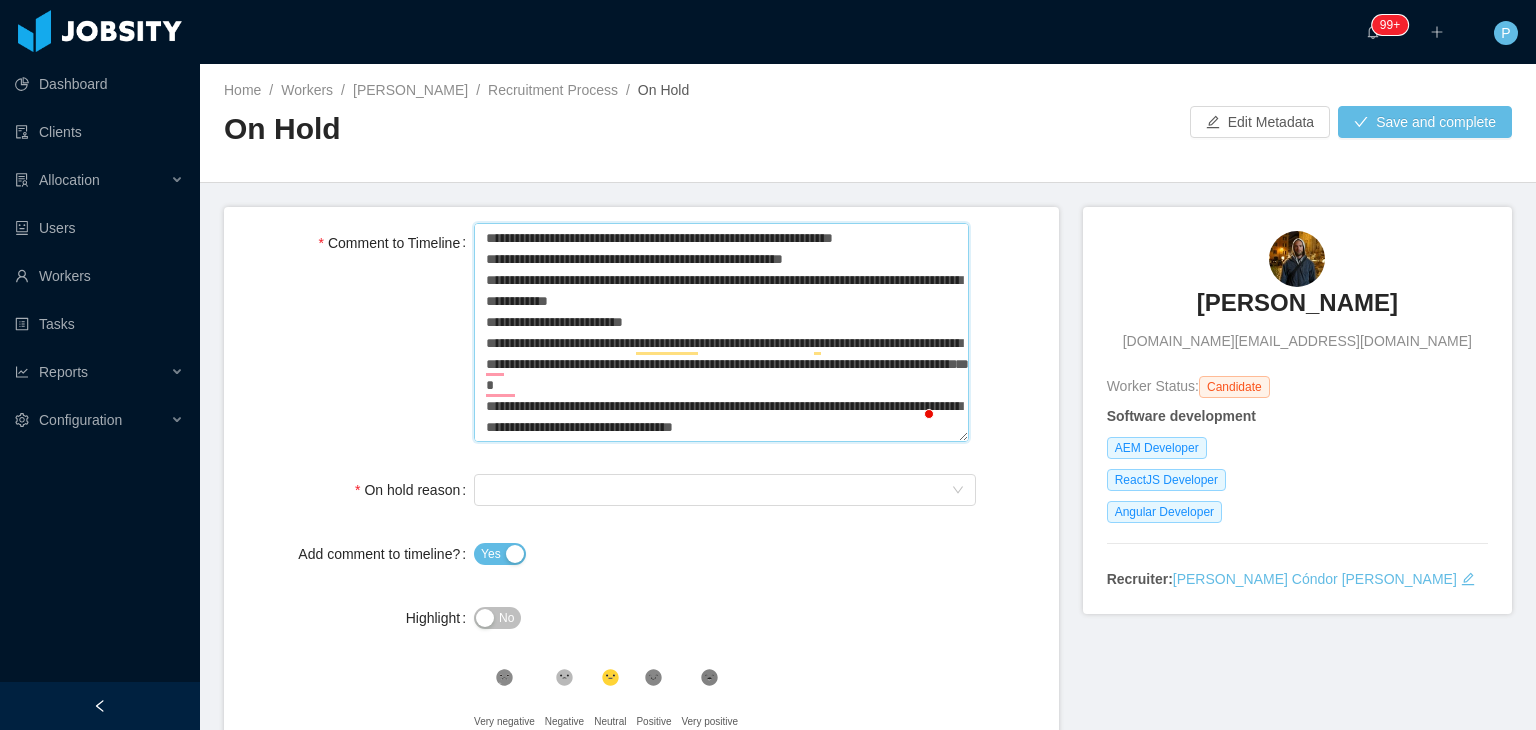 type 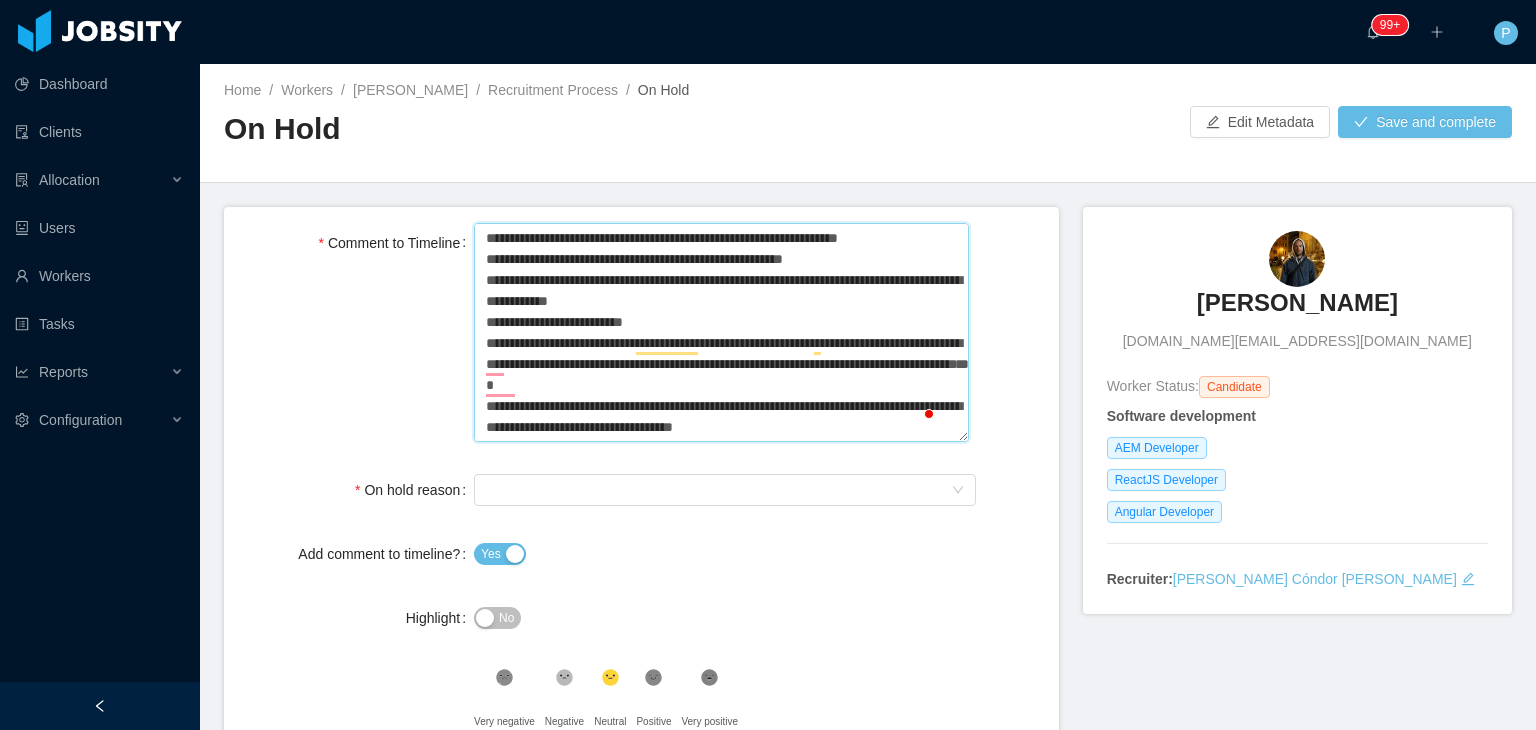 type 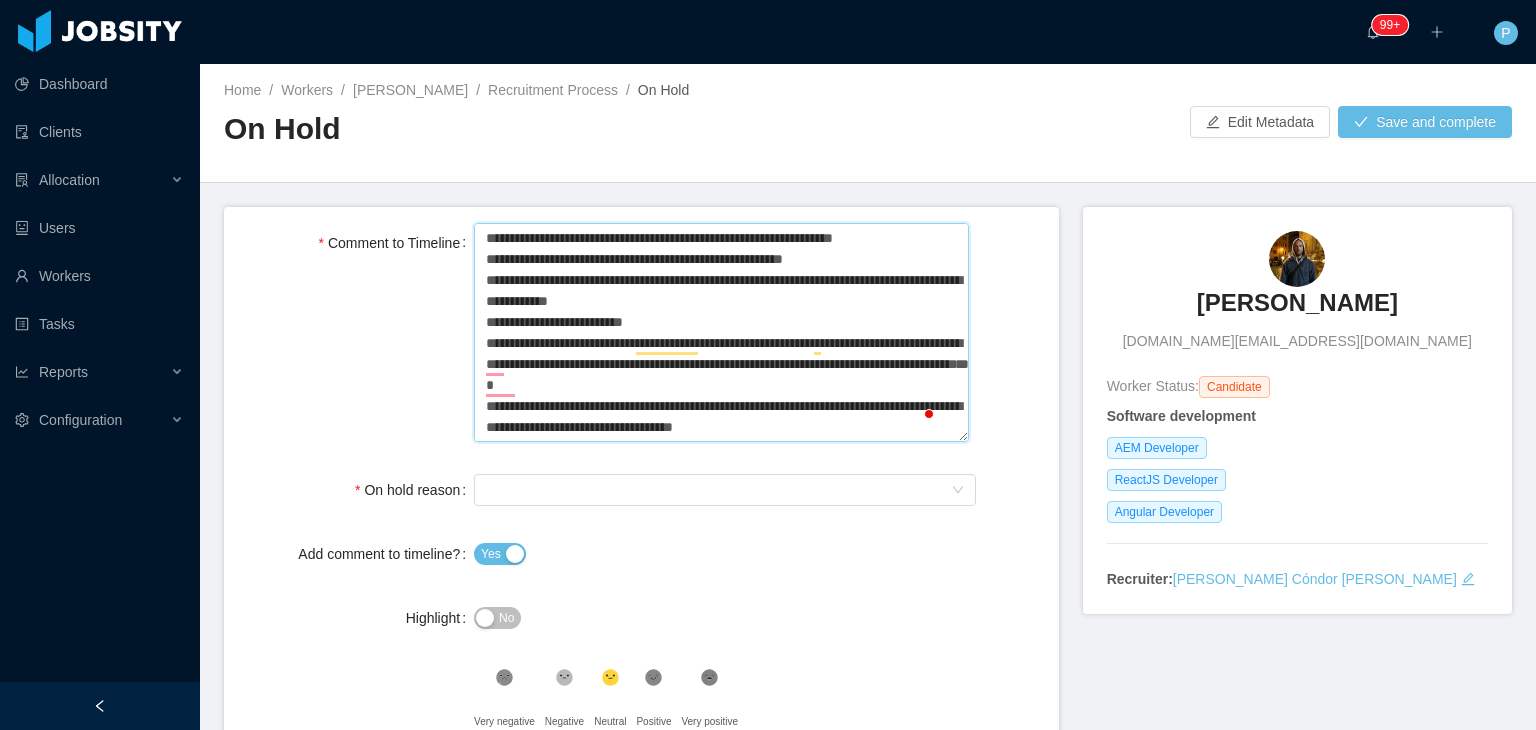 type 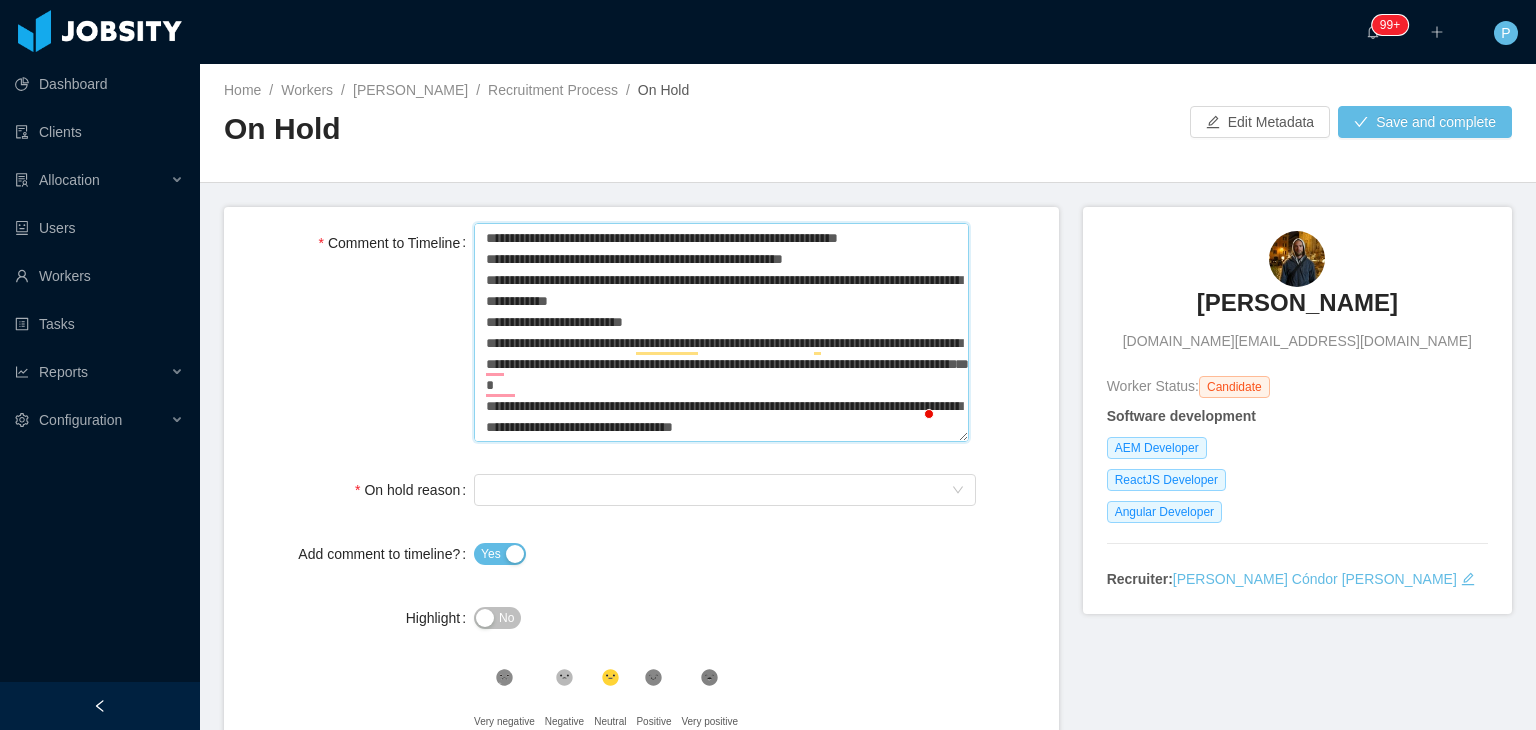 type 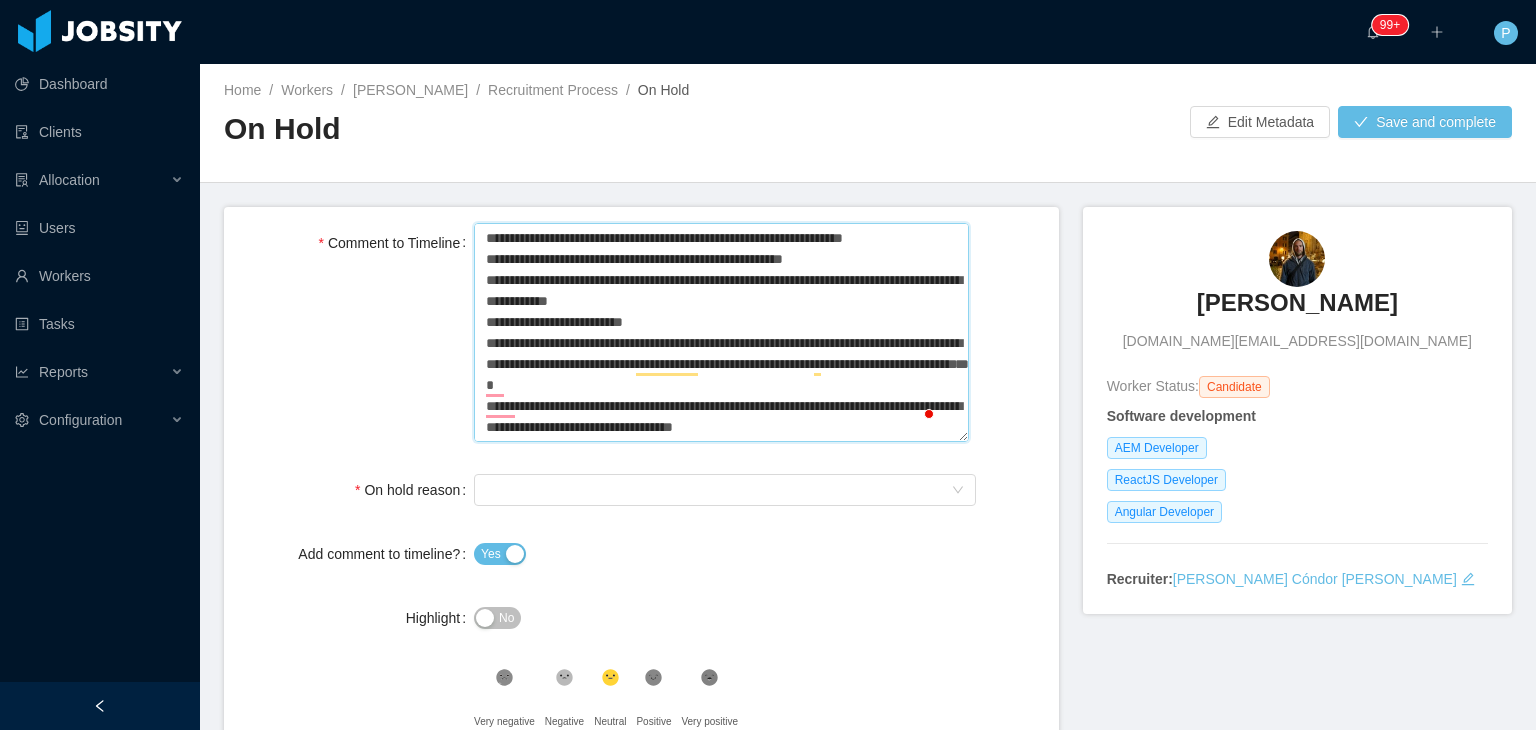type 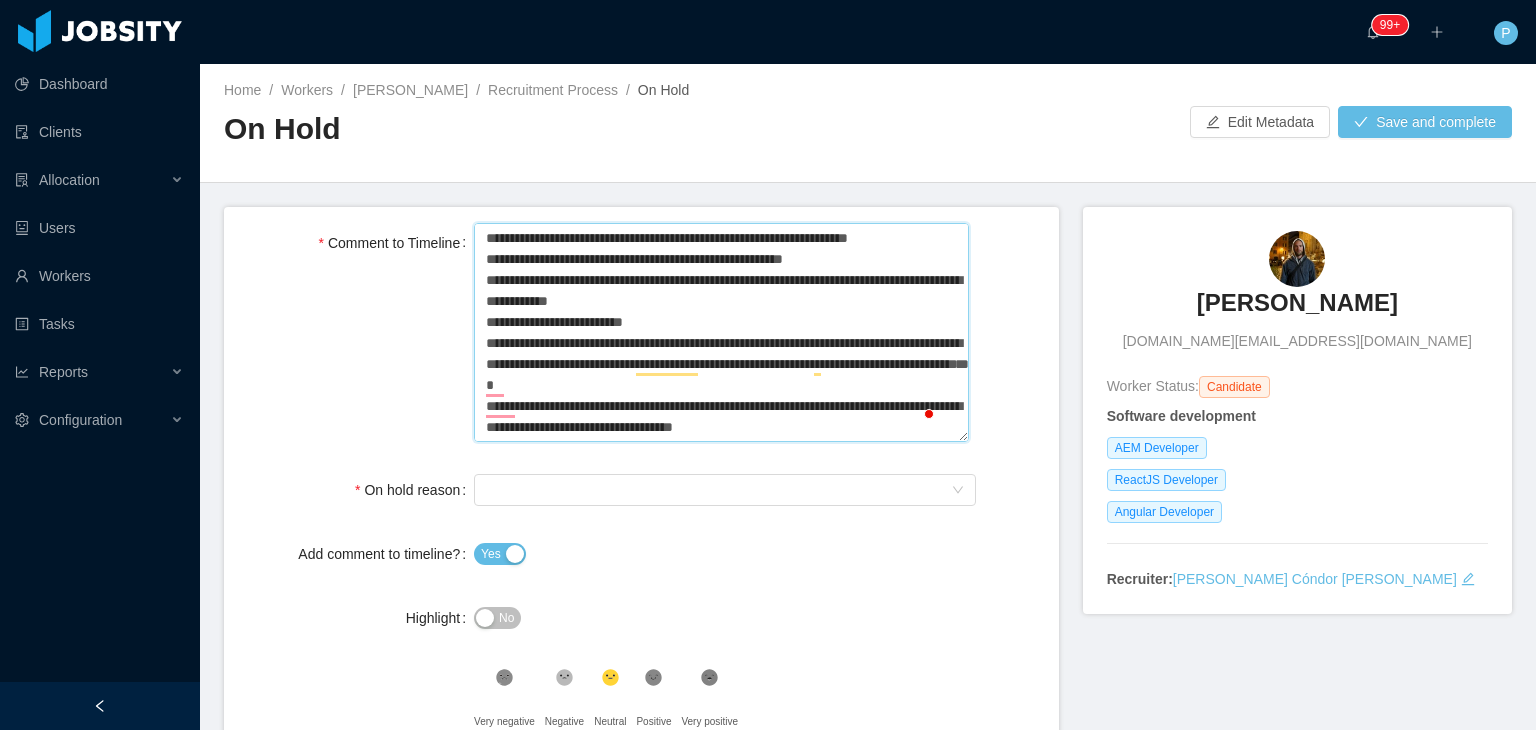 type on "**********" 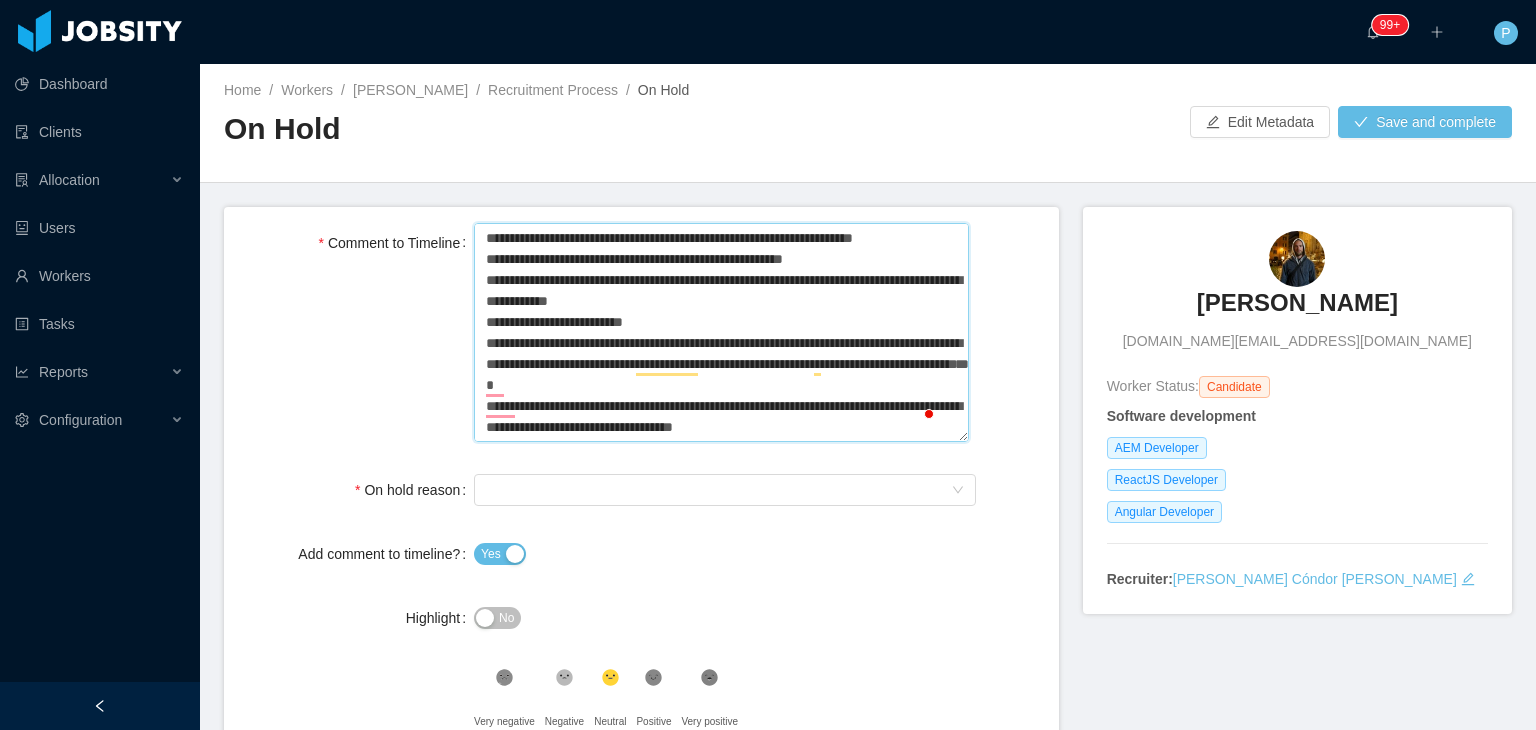 type 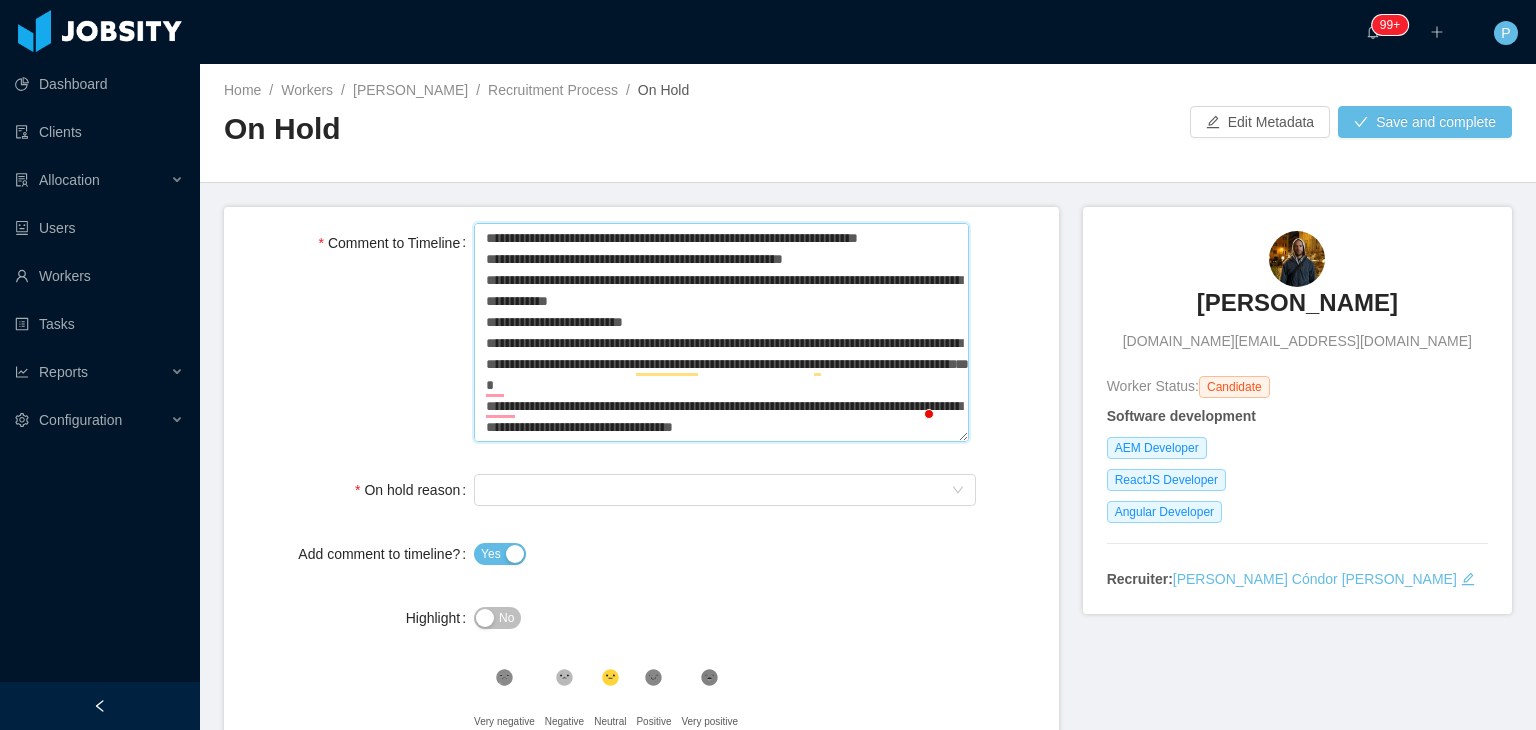 type 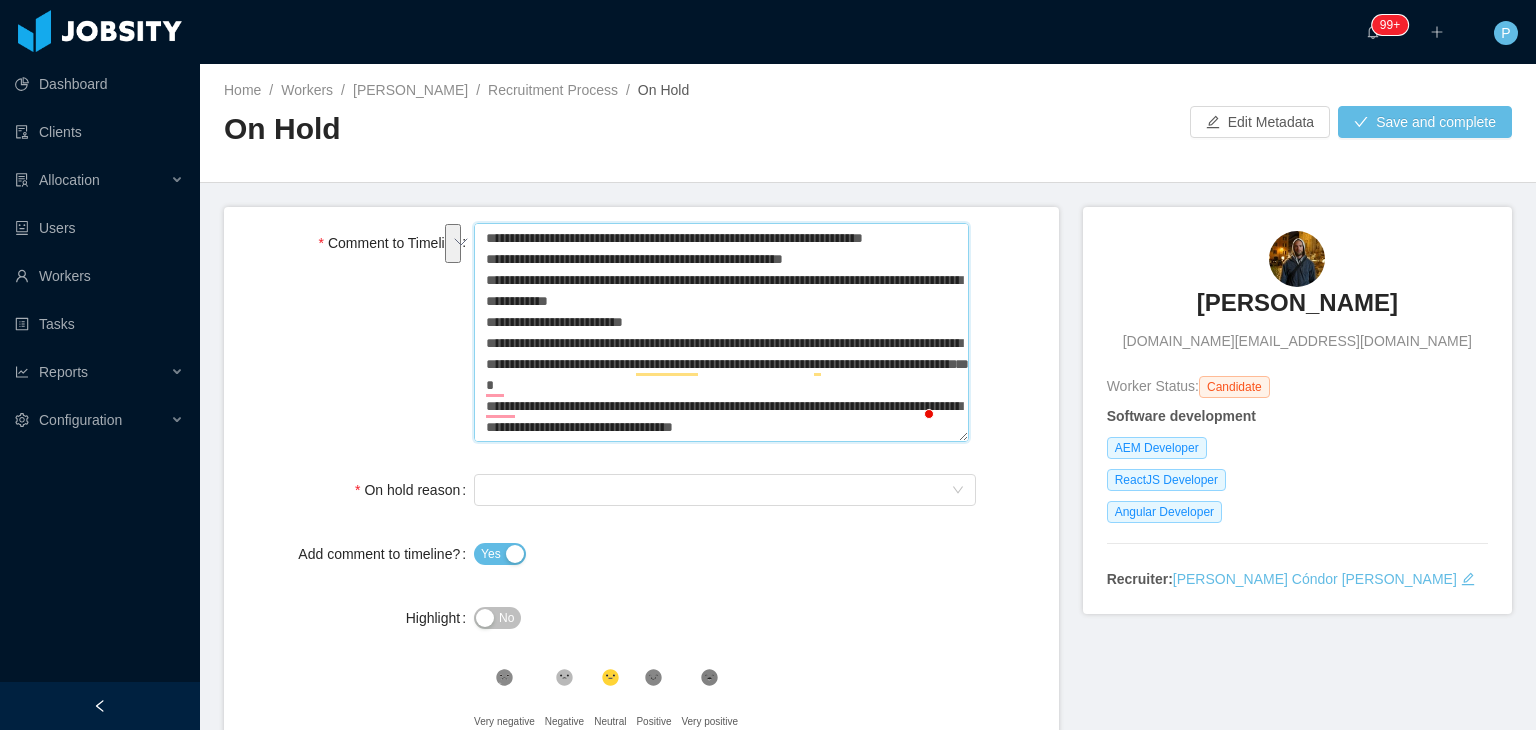 drag, startPoint x: 853, startPoint y: 241, endPoint x: 887, endPoint y: 253, distance: 36.05551 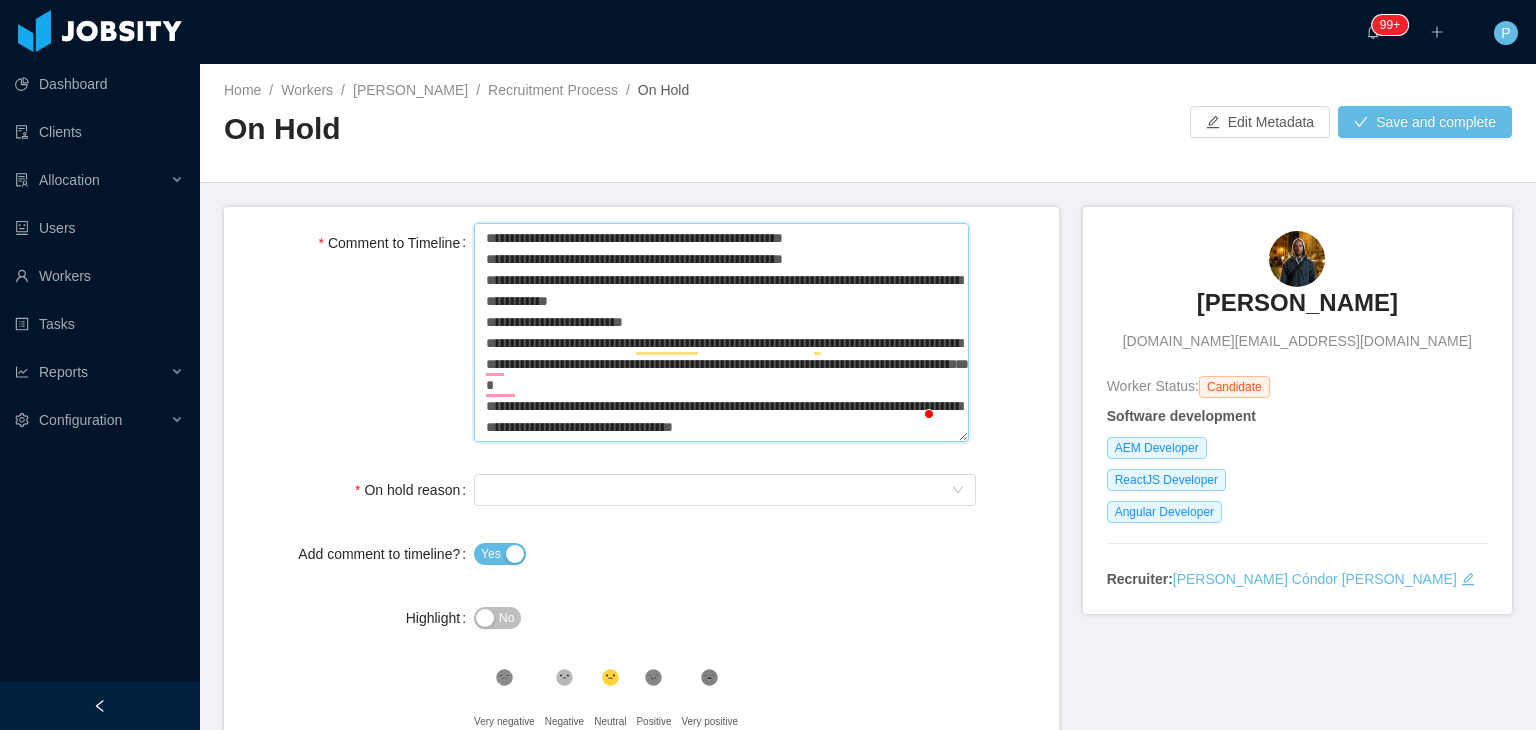 type 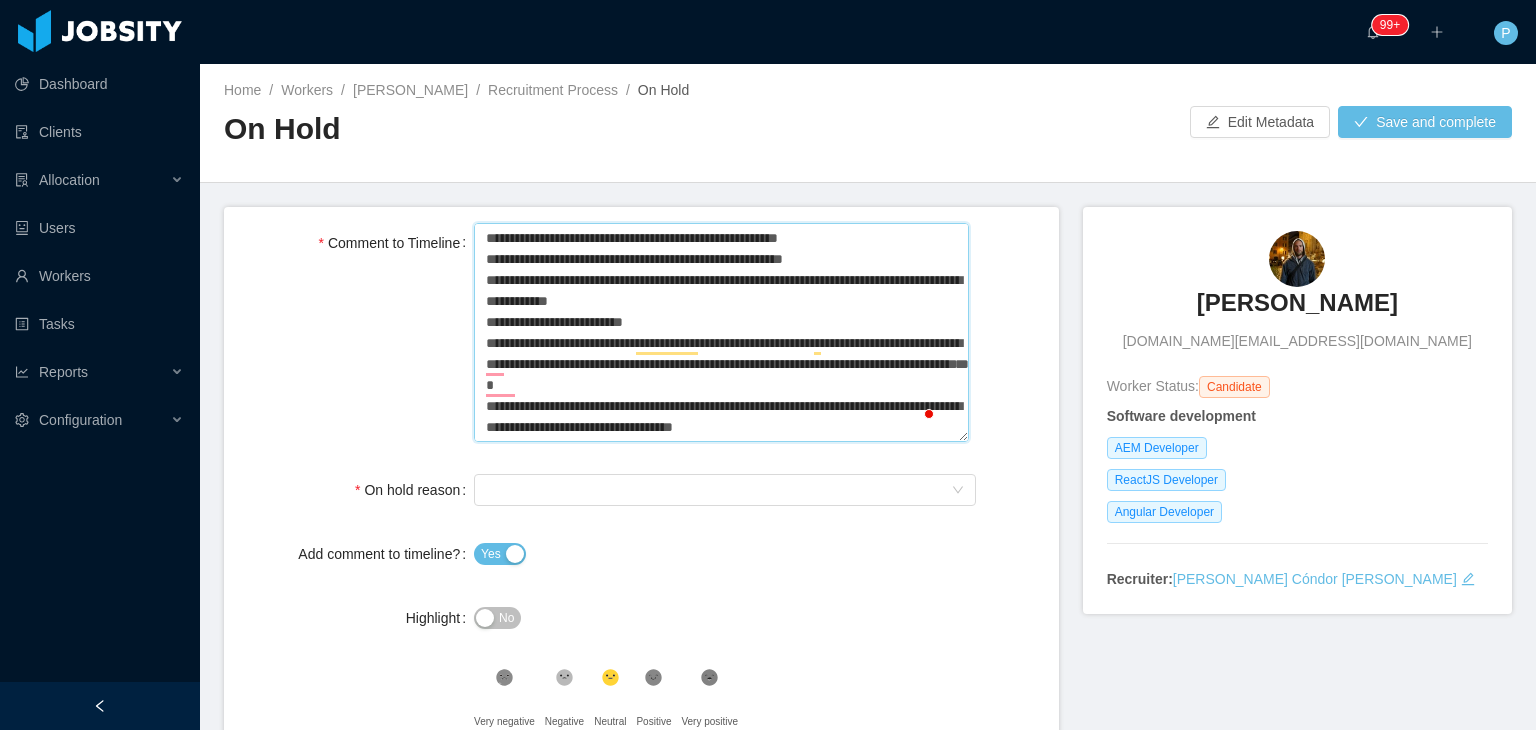 type 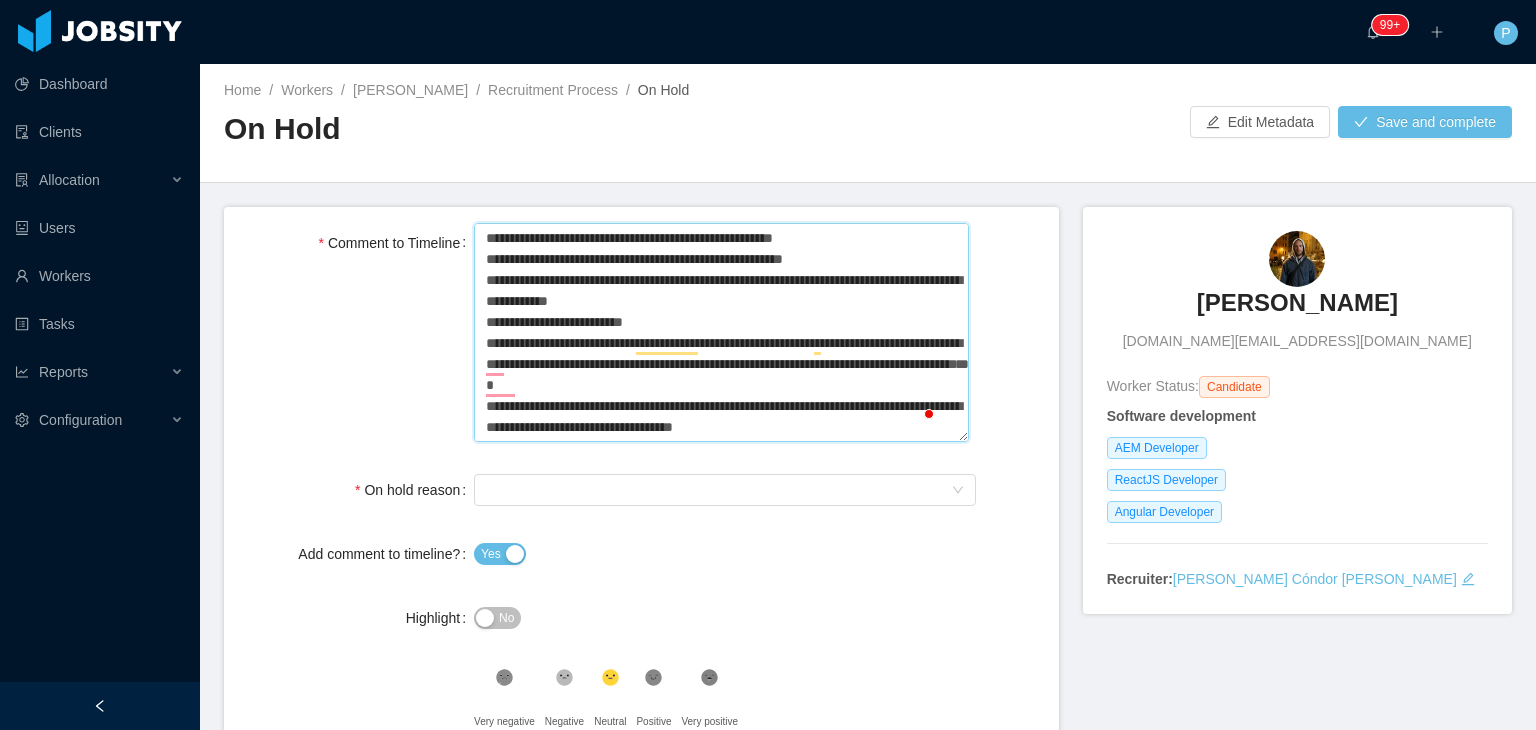 type 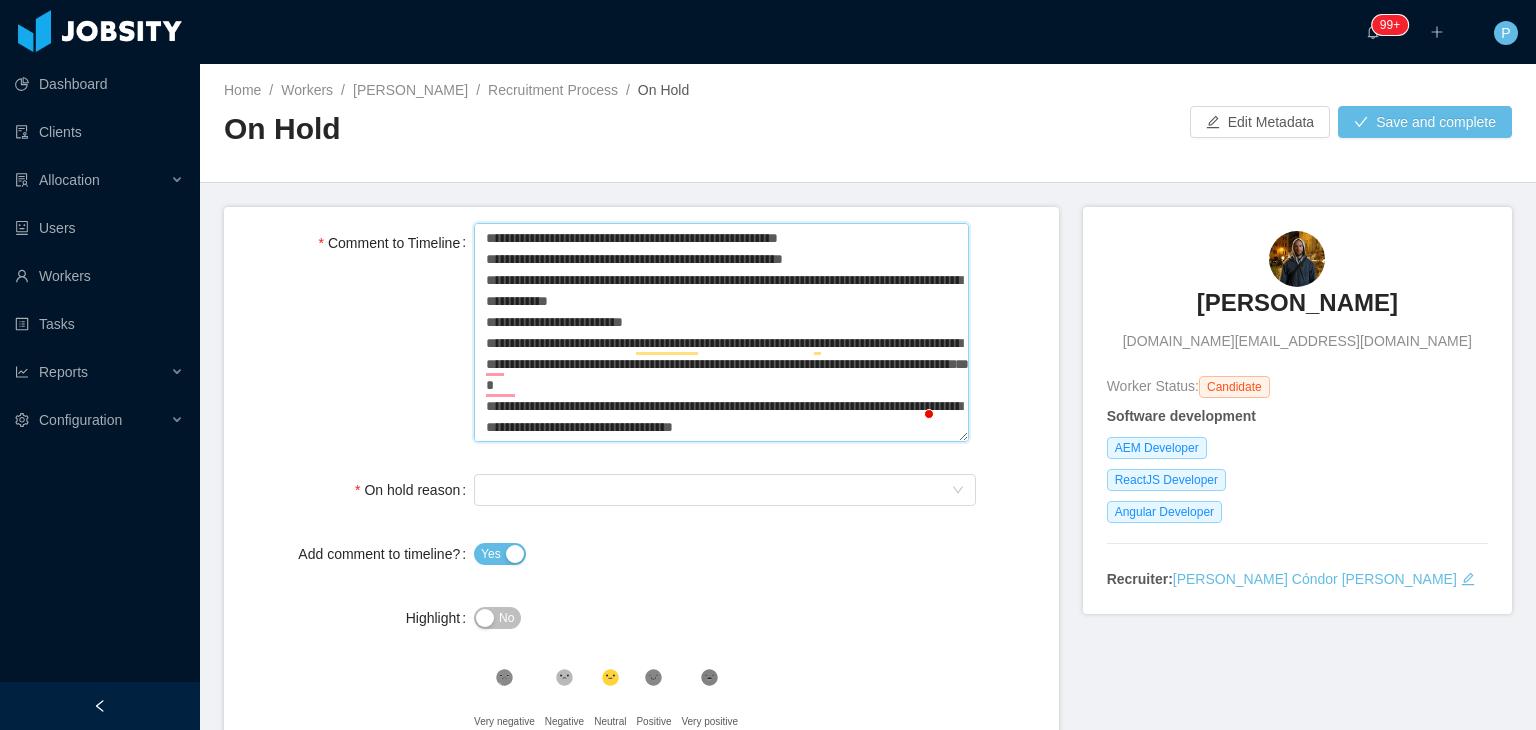 type 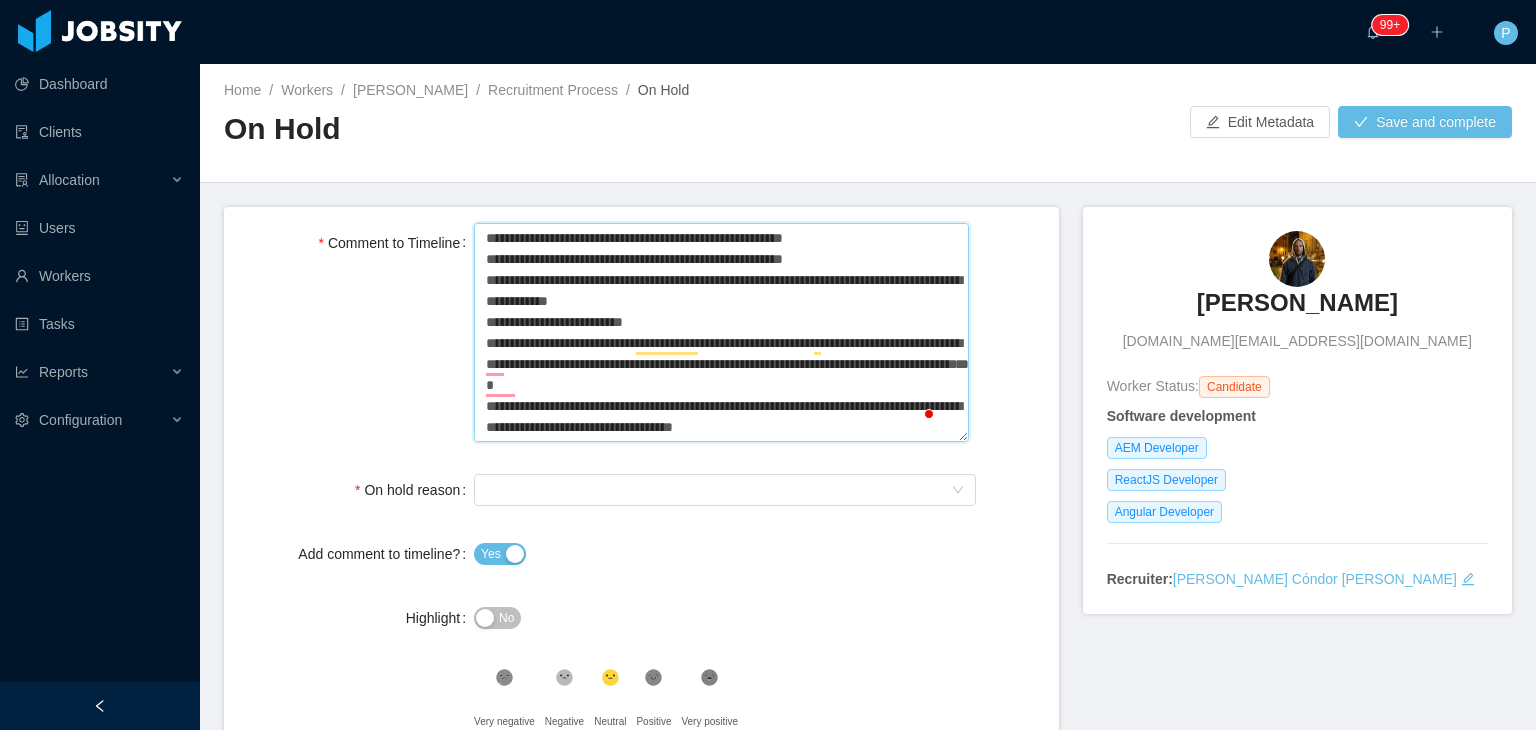 type 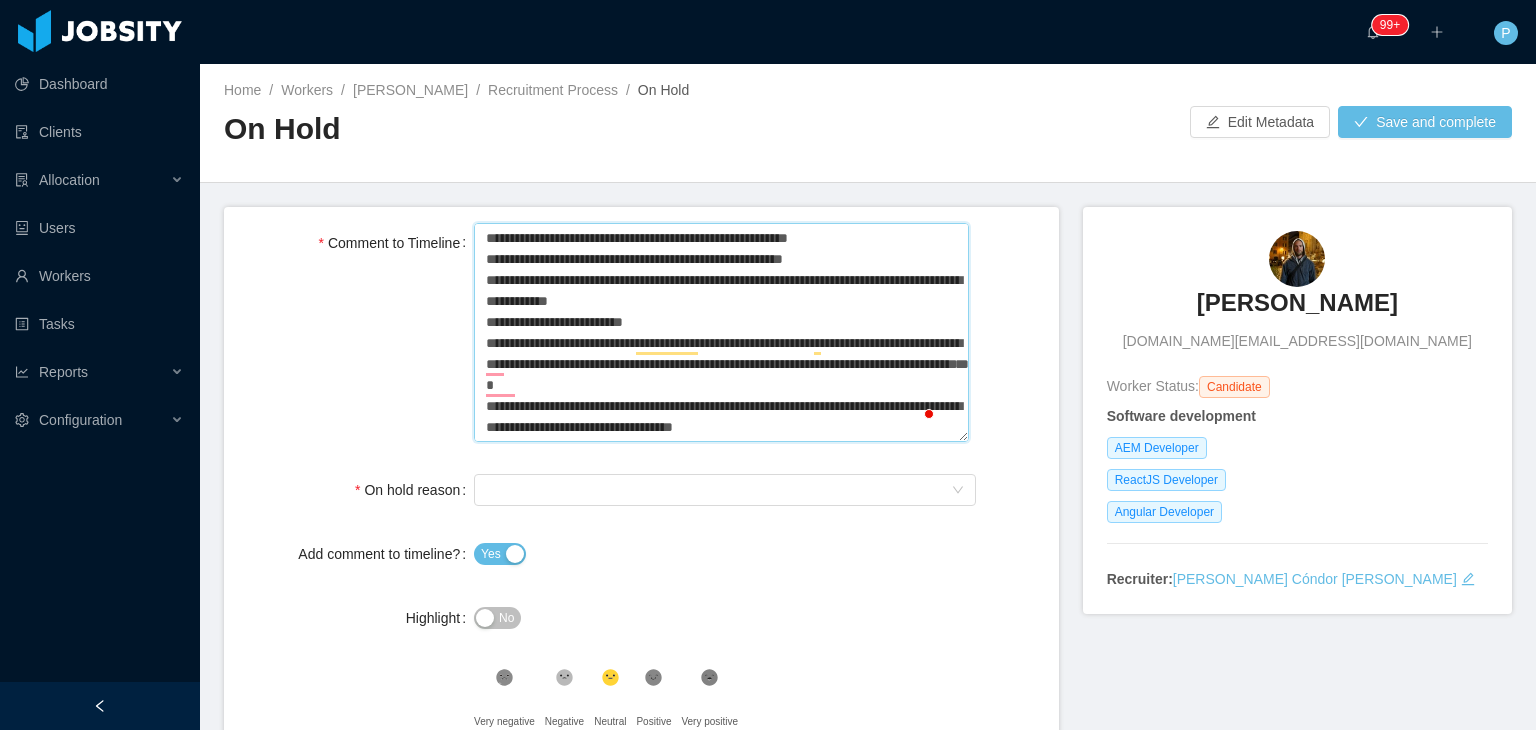 type 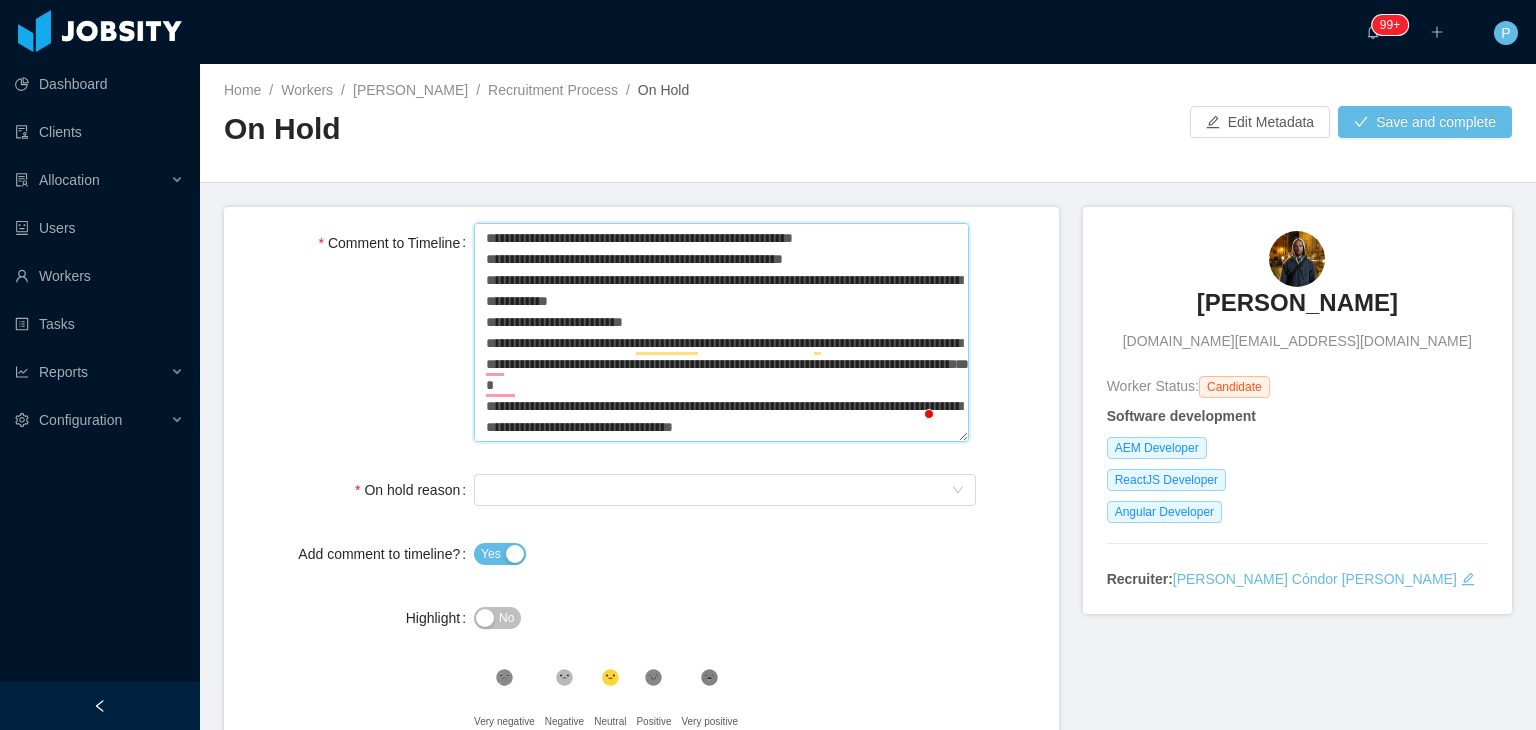 type 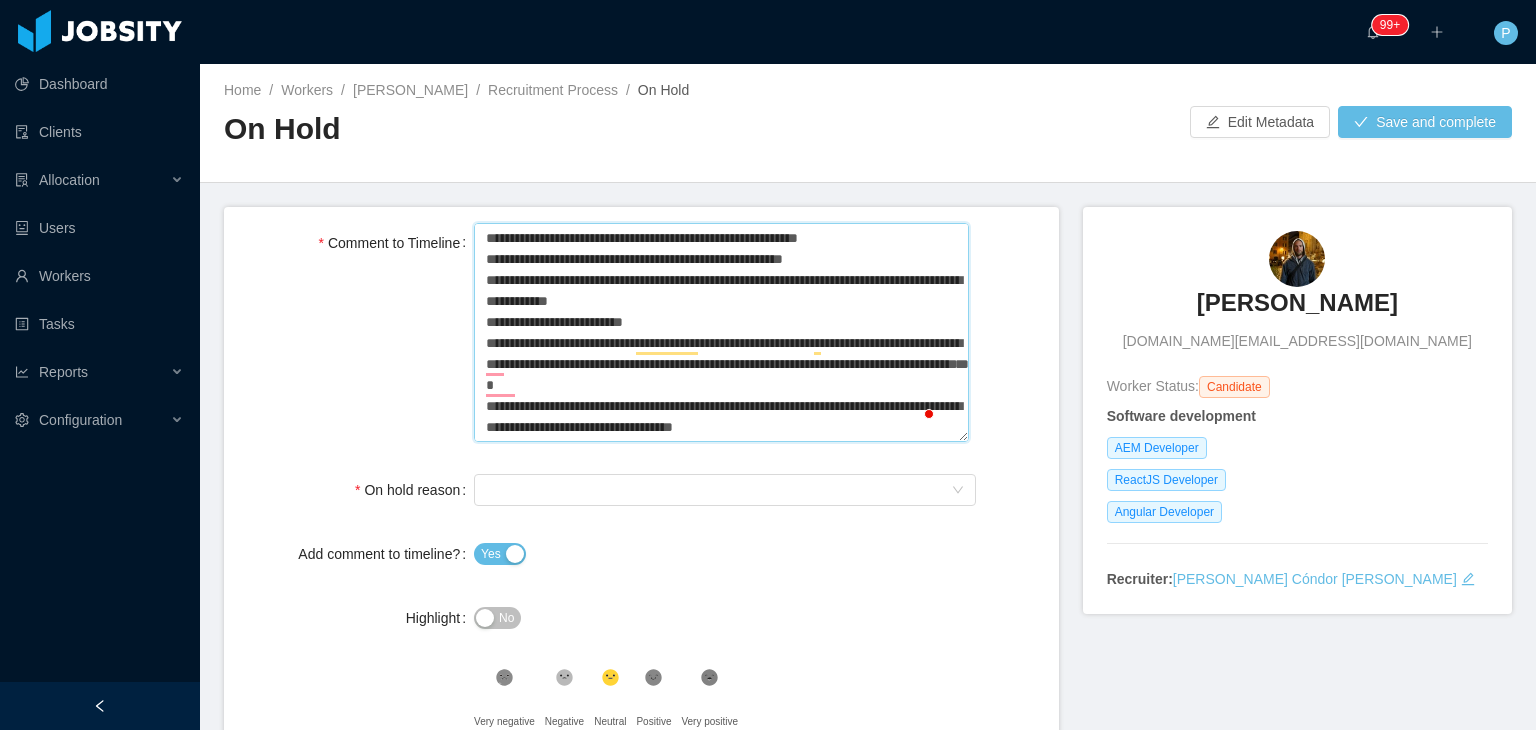 type 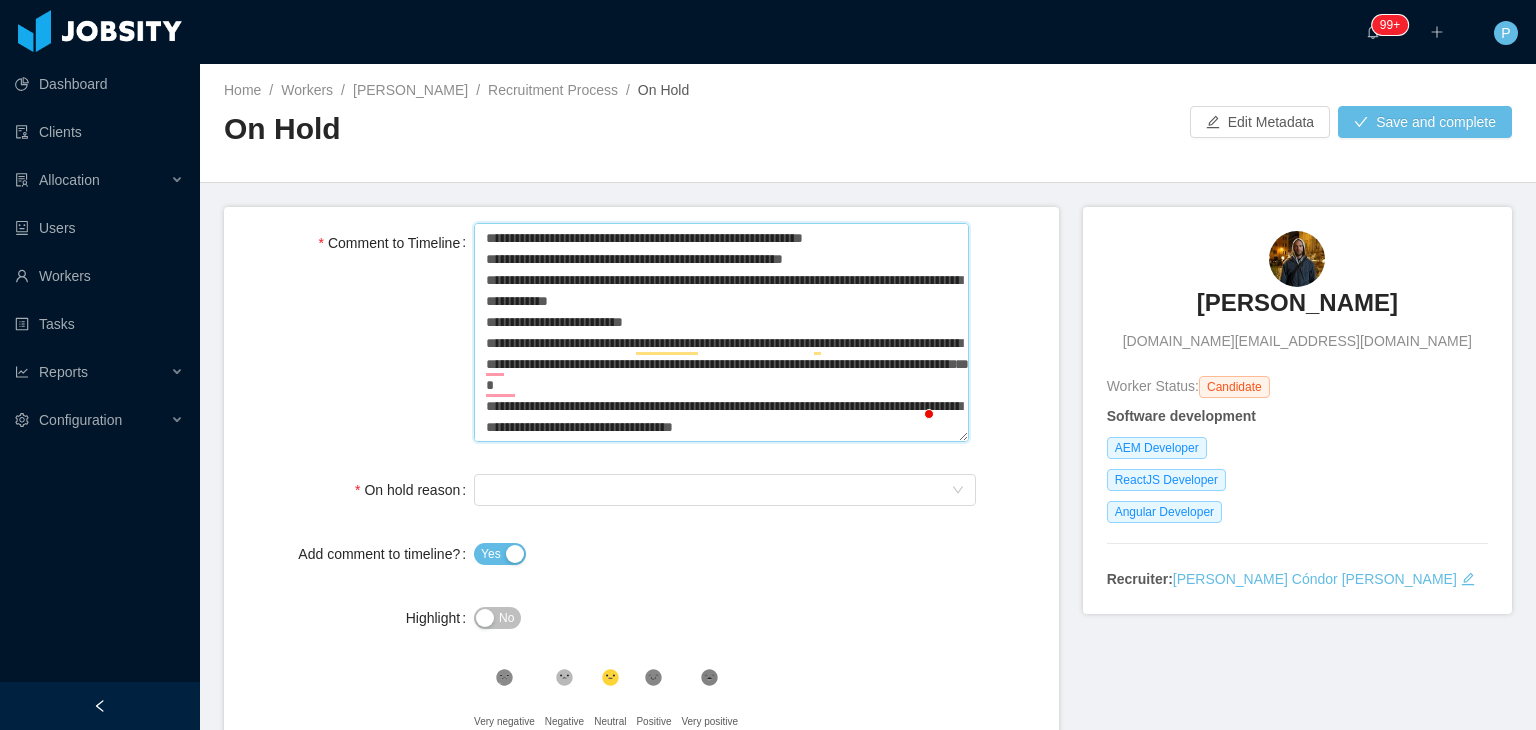 type 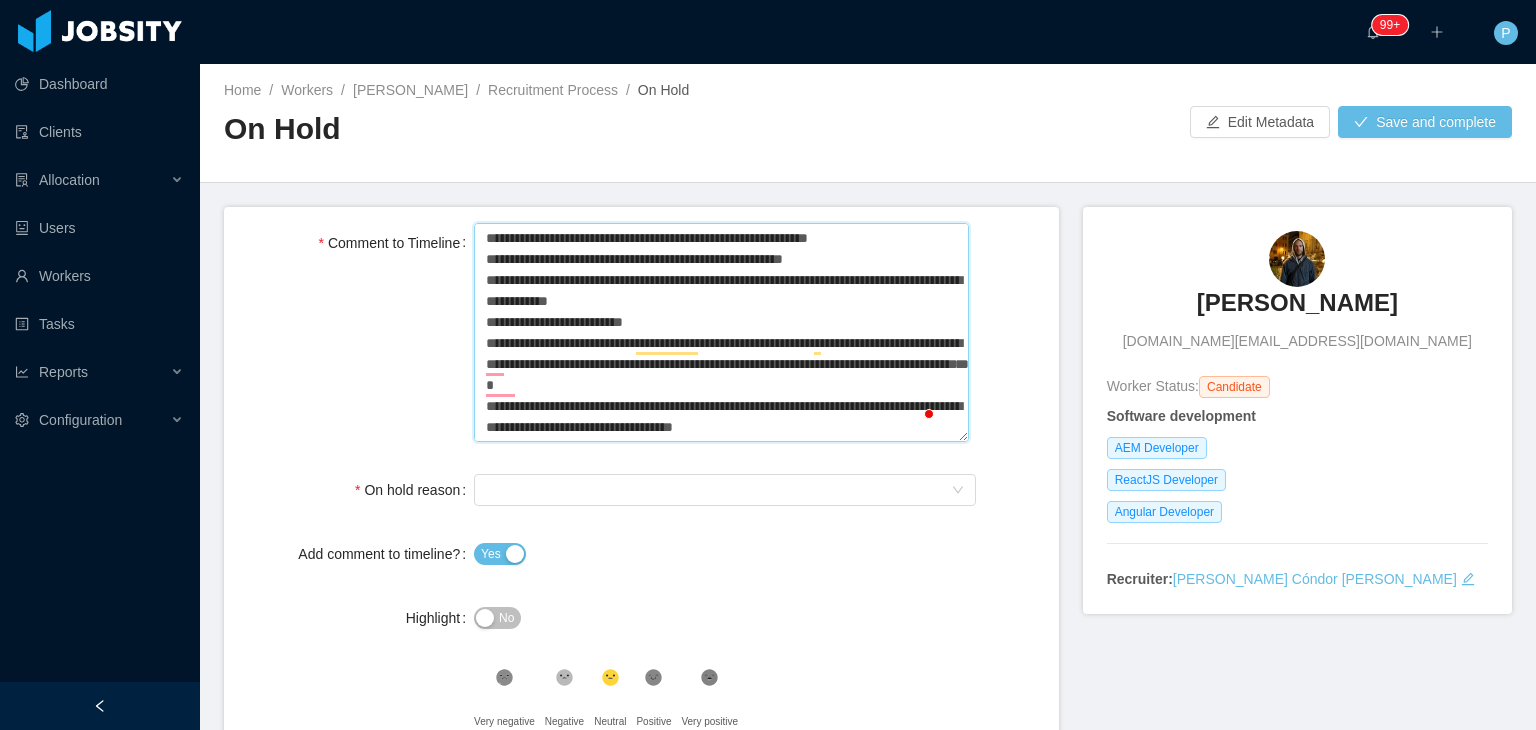 type 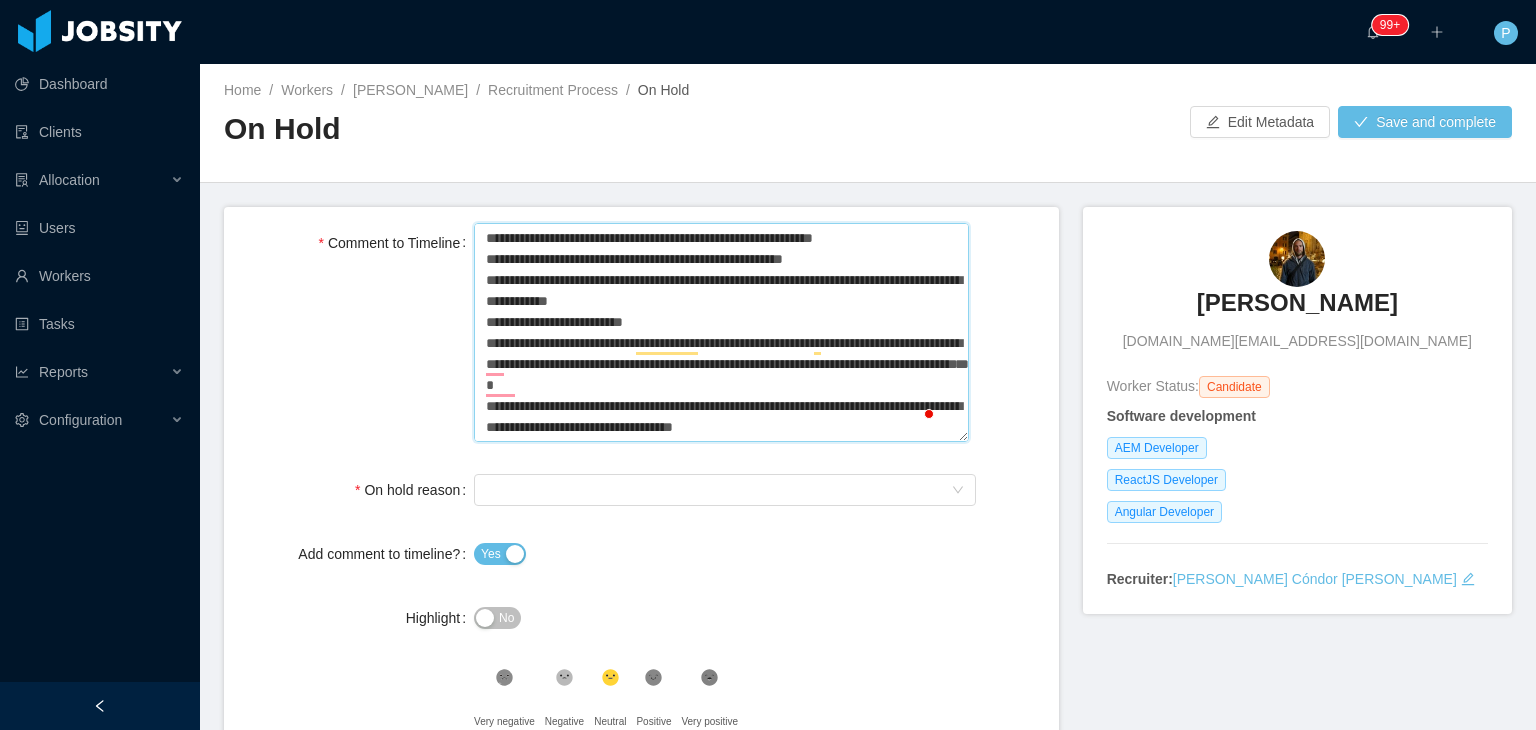 type 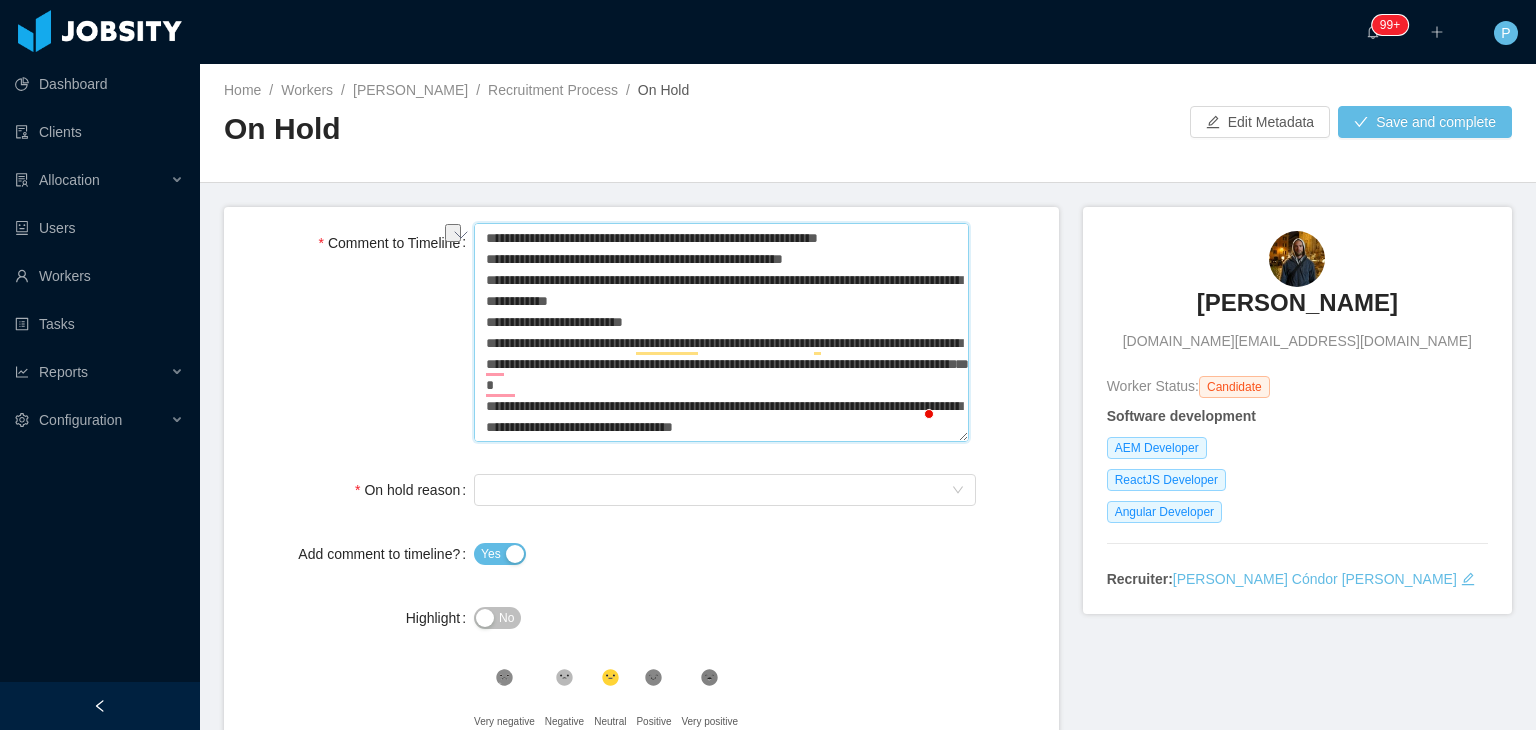 drag, startPoint x: 725, startPoint y: 261, endPoint x: 574, endPoint y: 264, distance: 151.0298 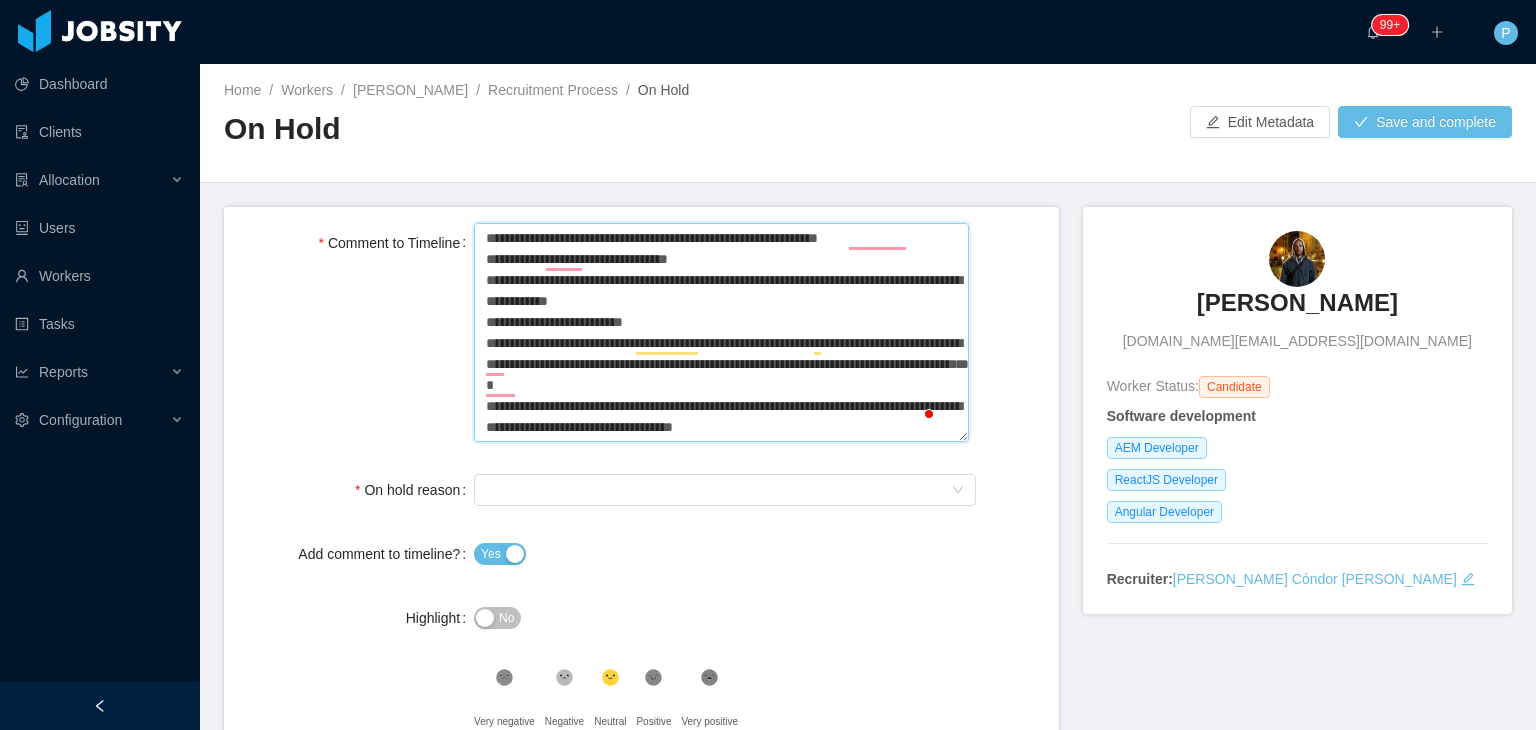 click on "**********" at bounding box center (721, 333) 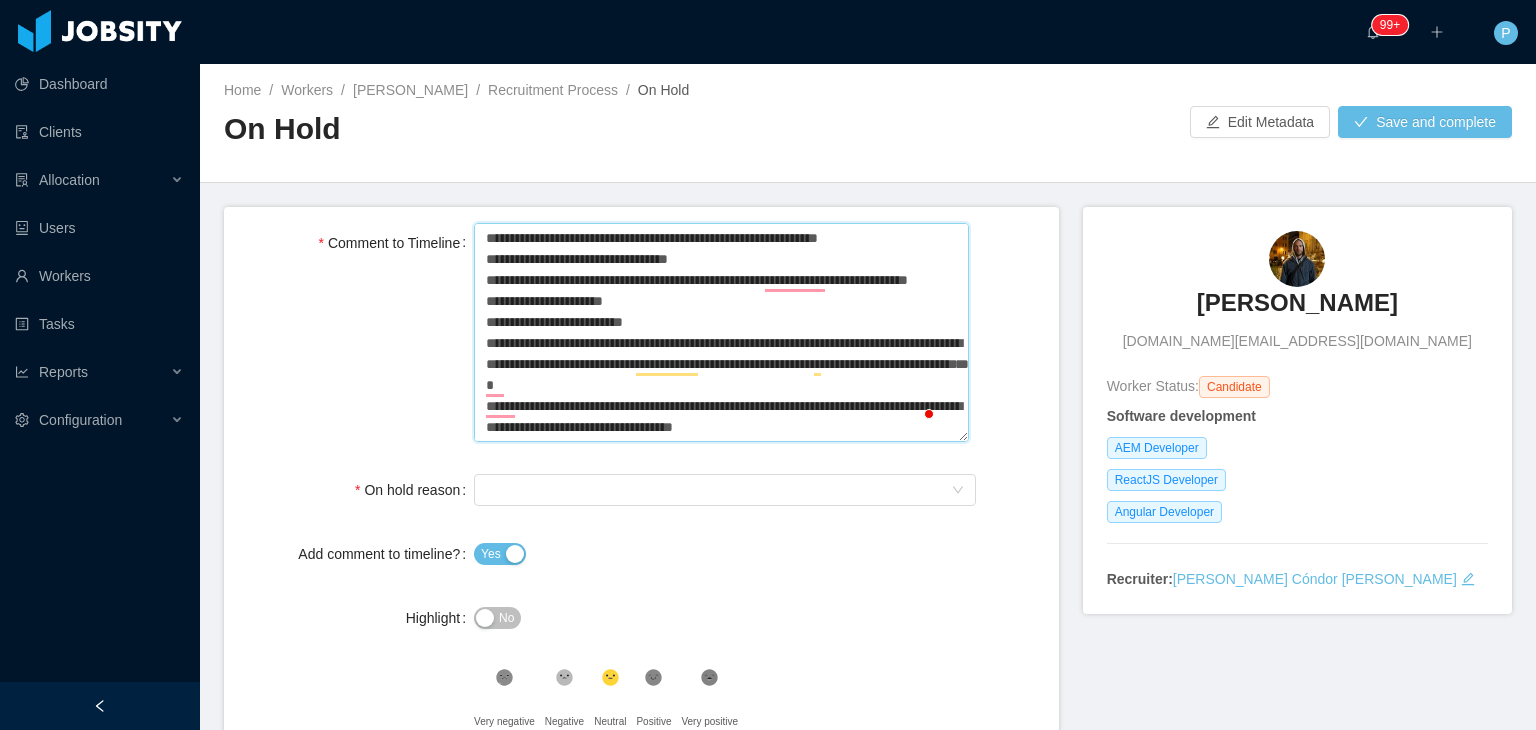type 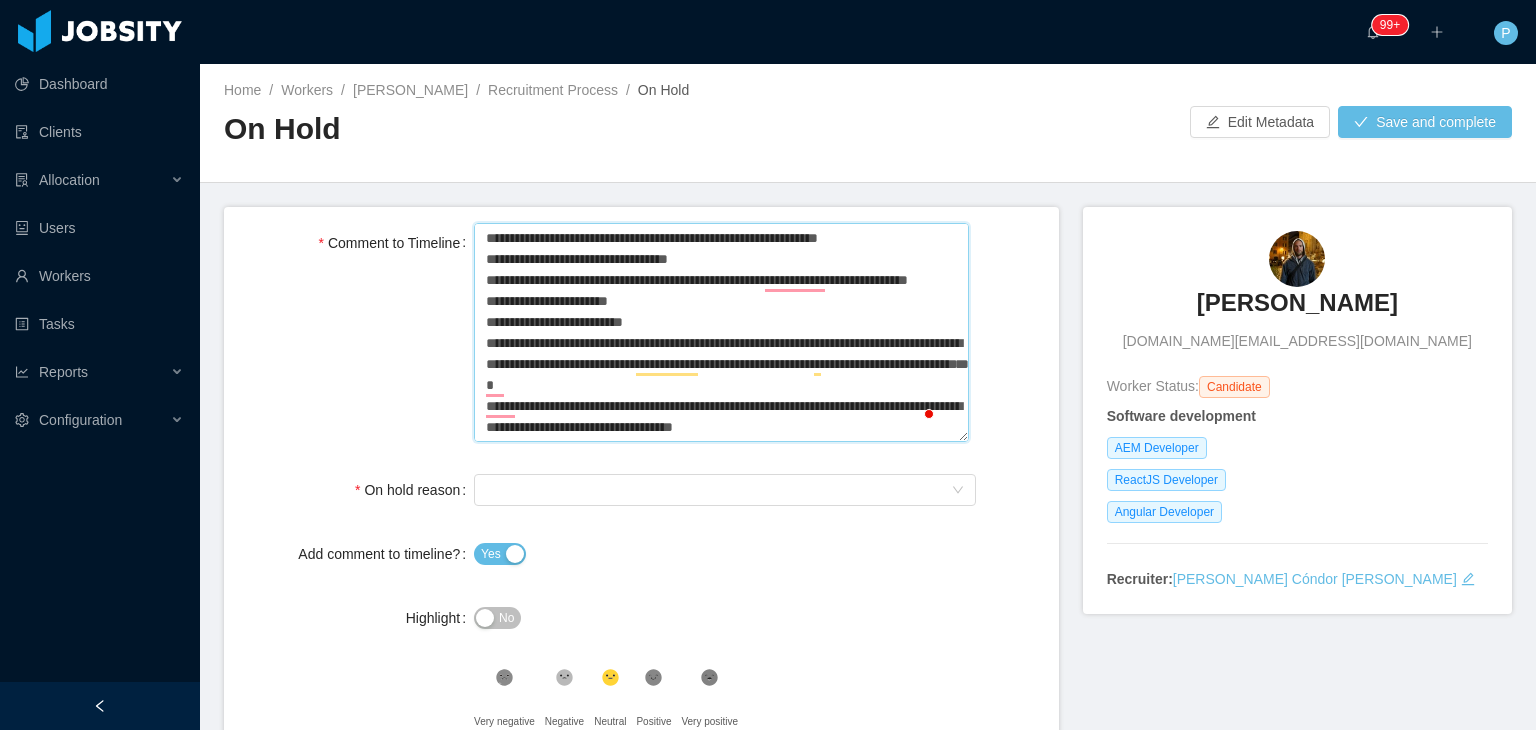 type 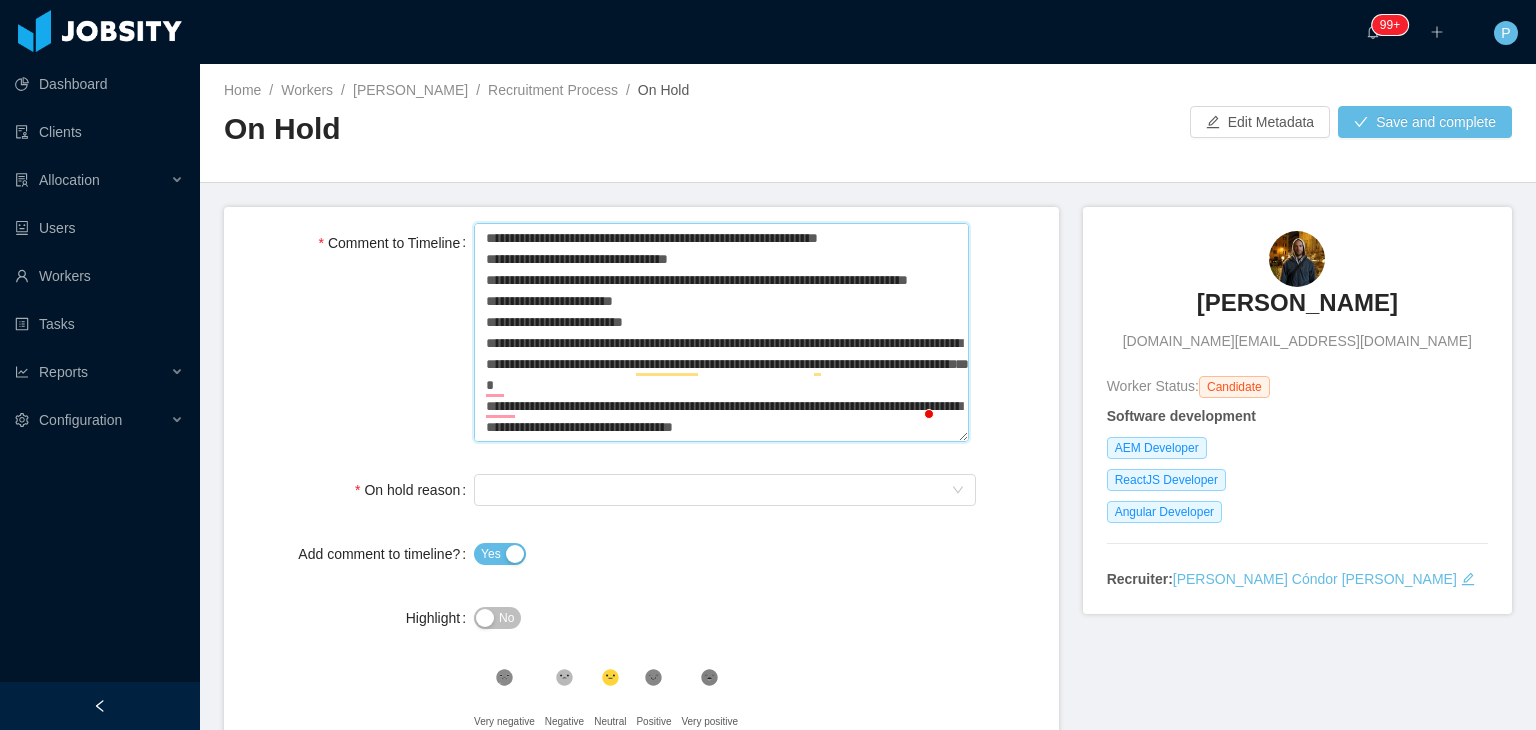 type 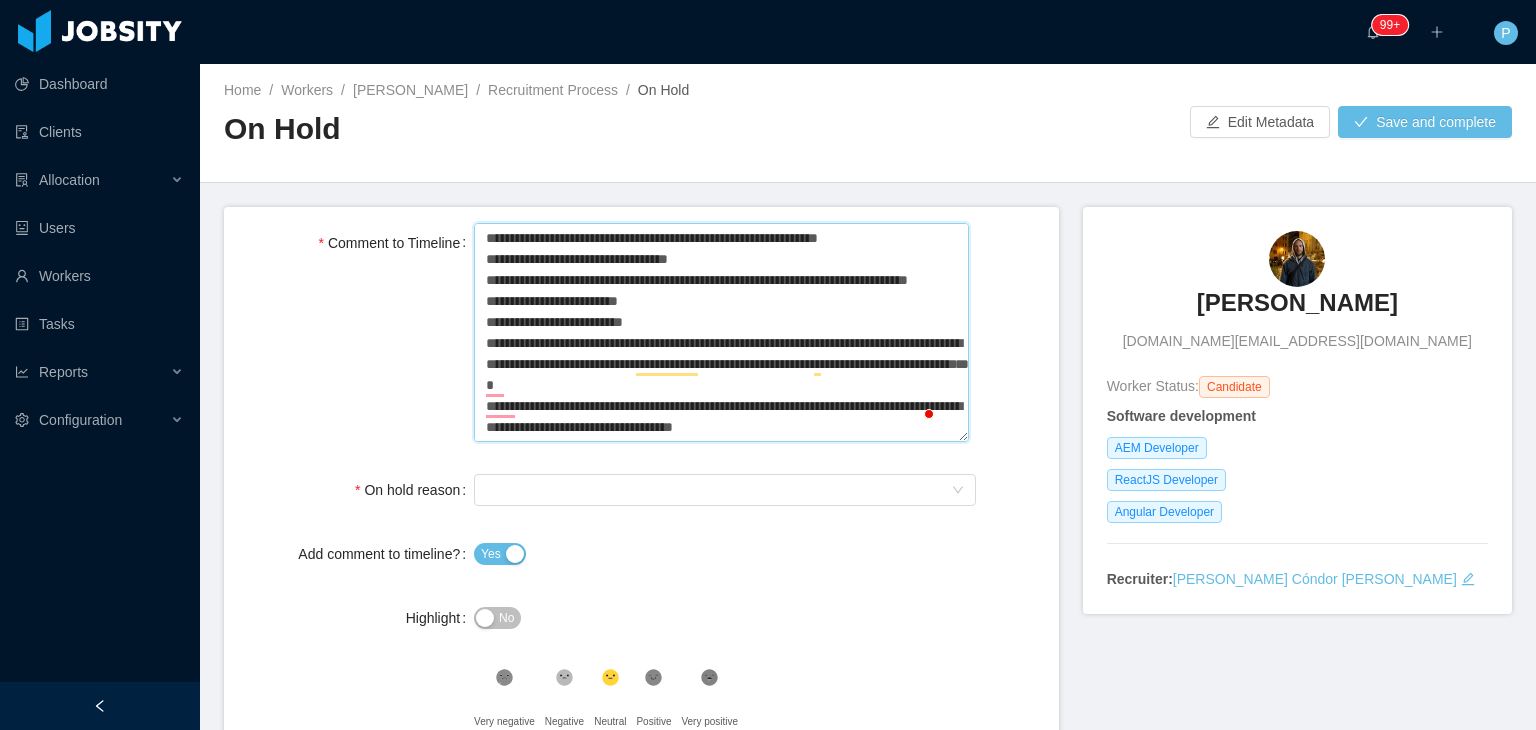 type 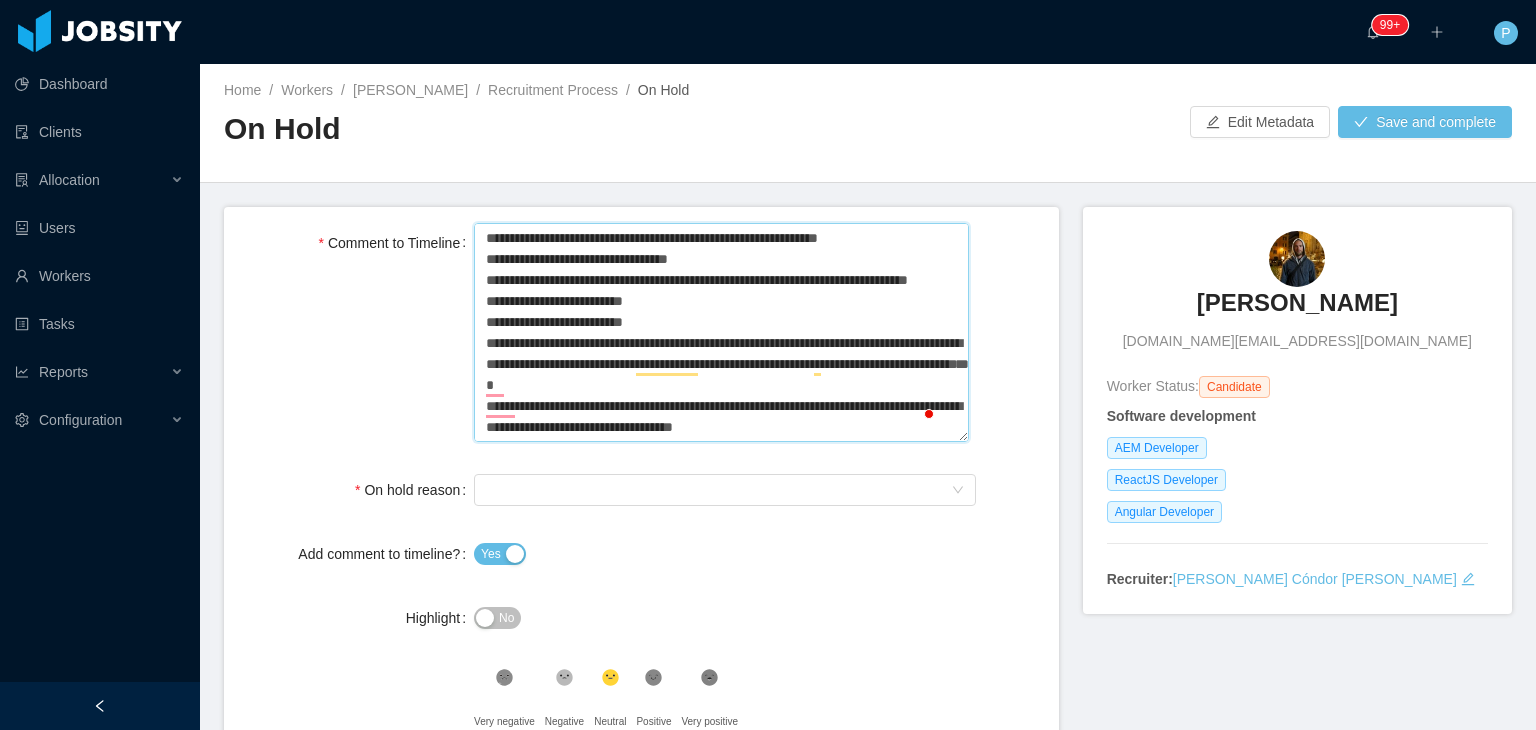 type 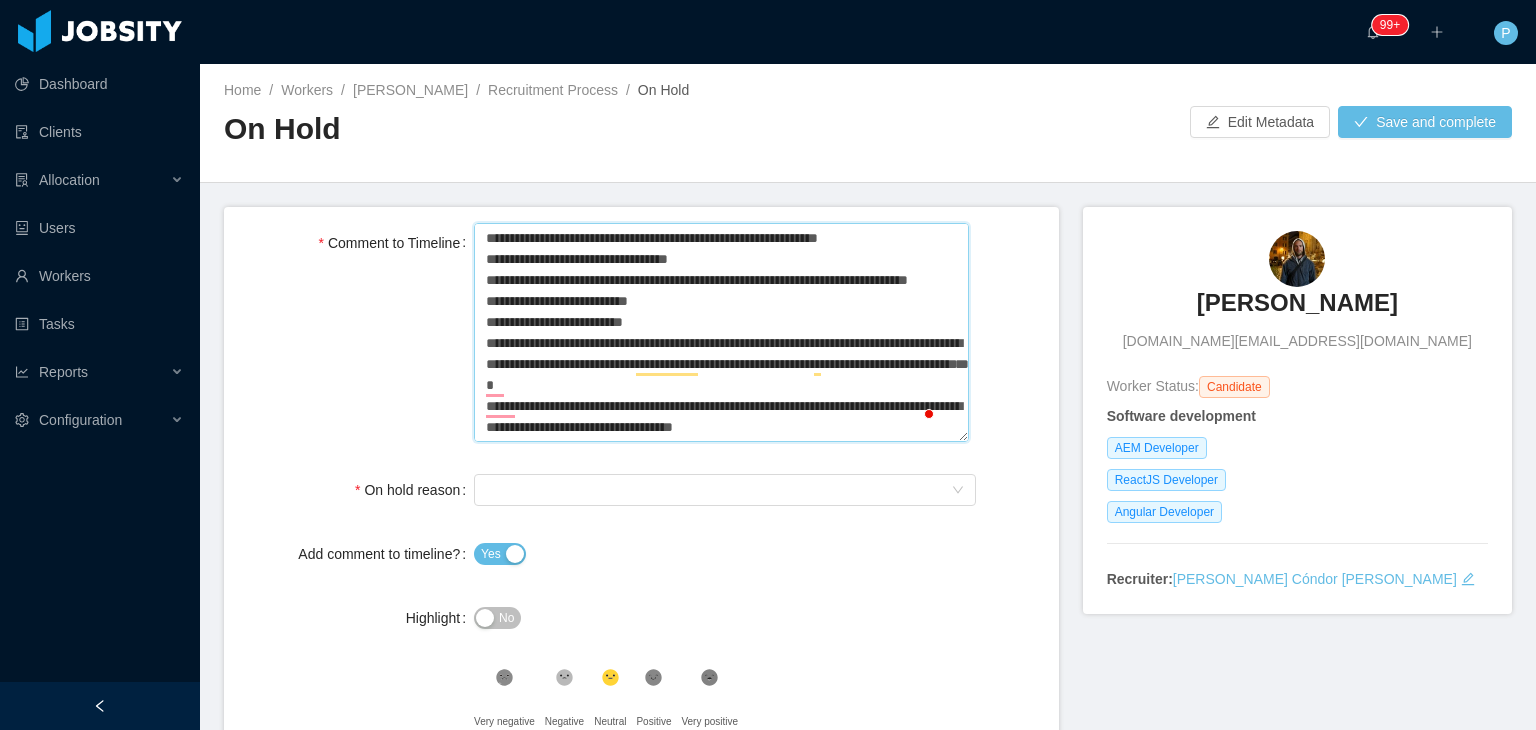type 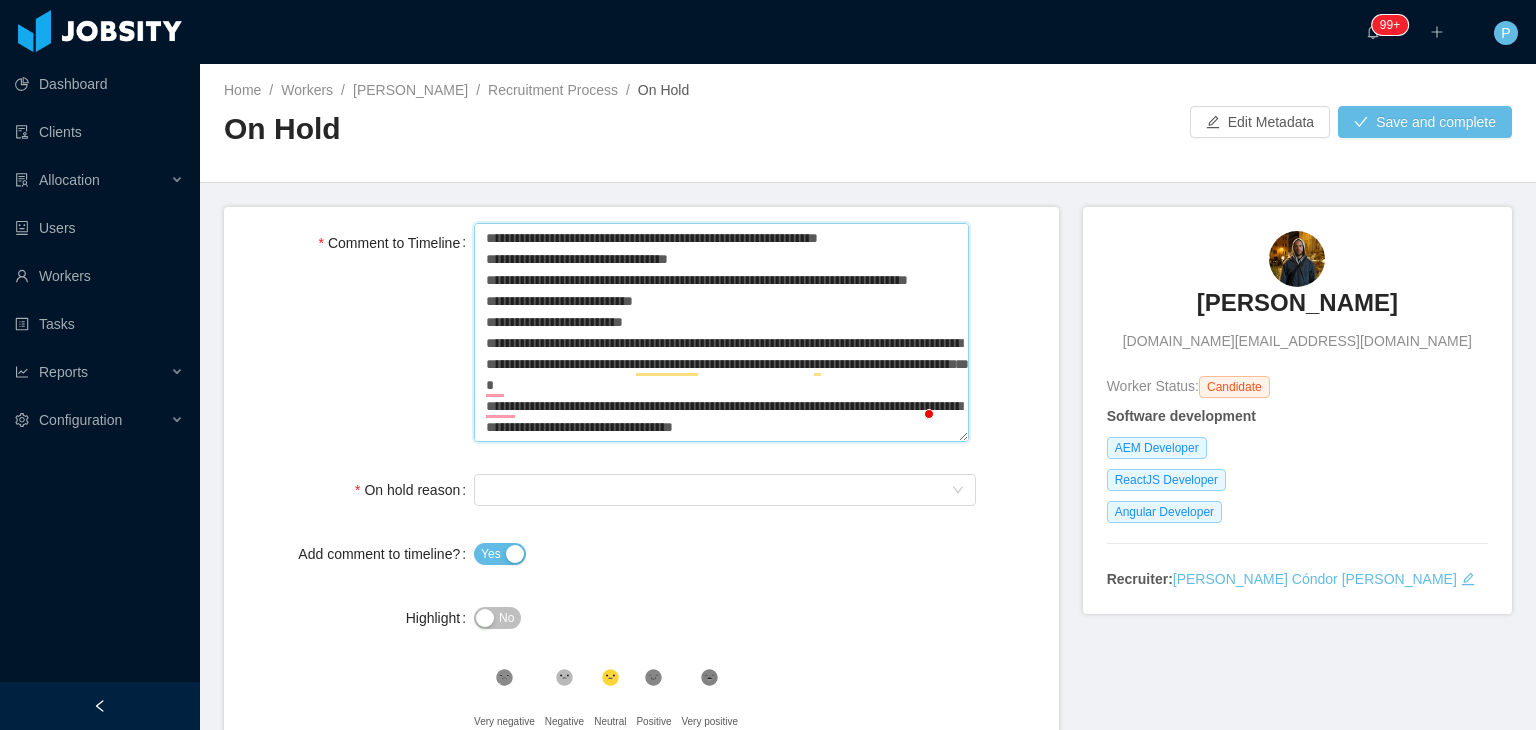 type 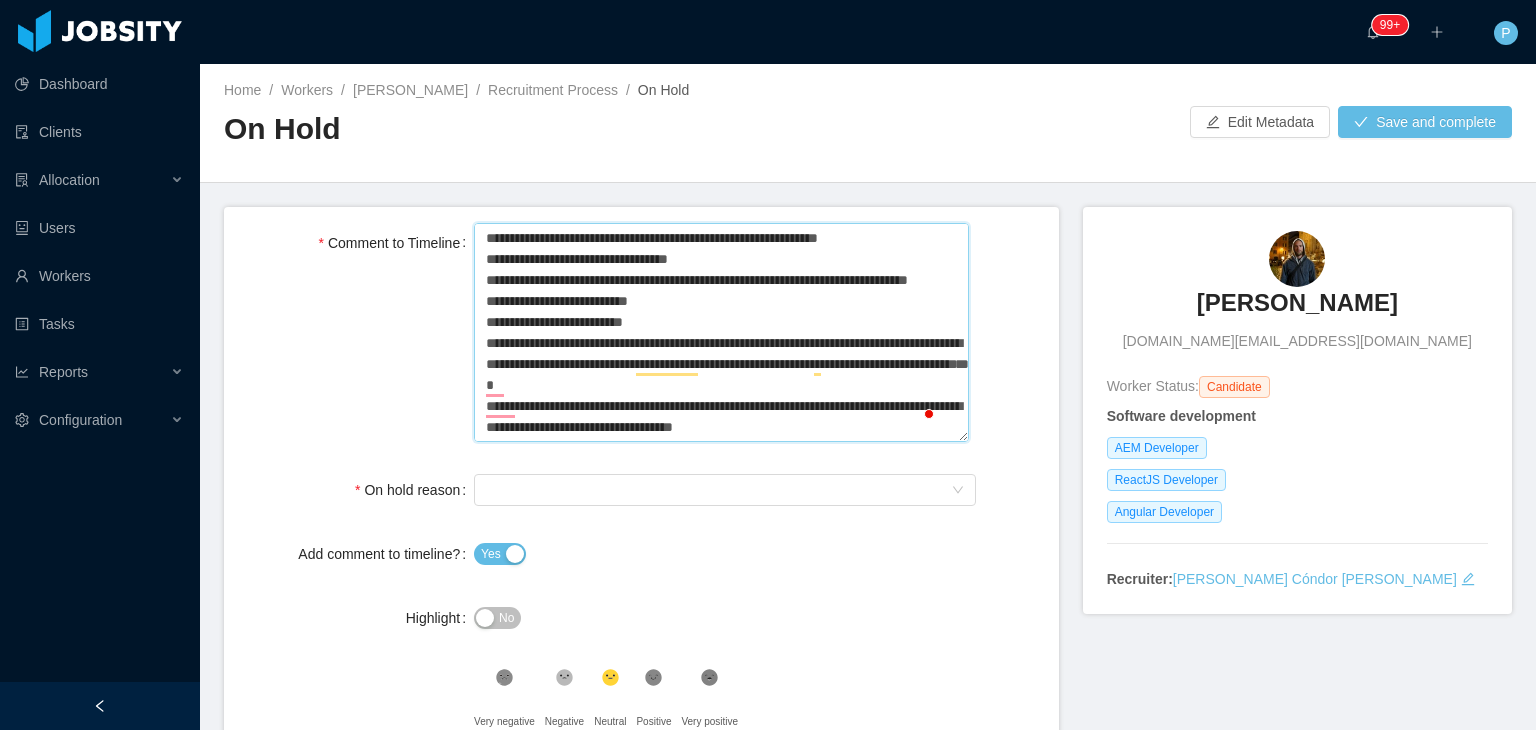 type 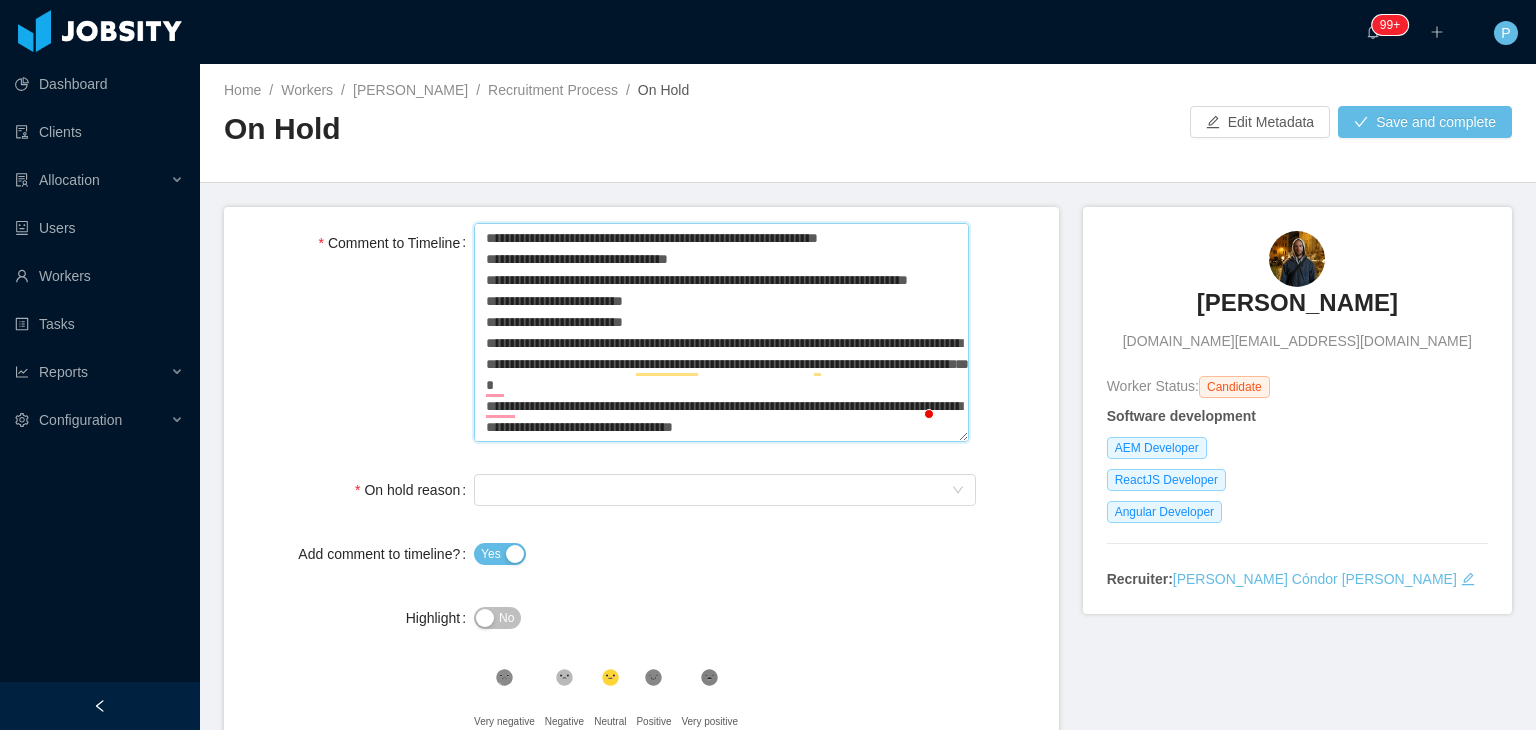 type 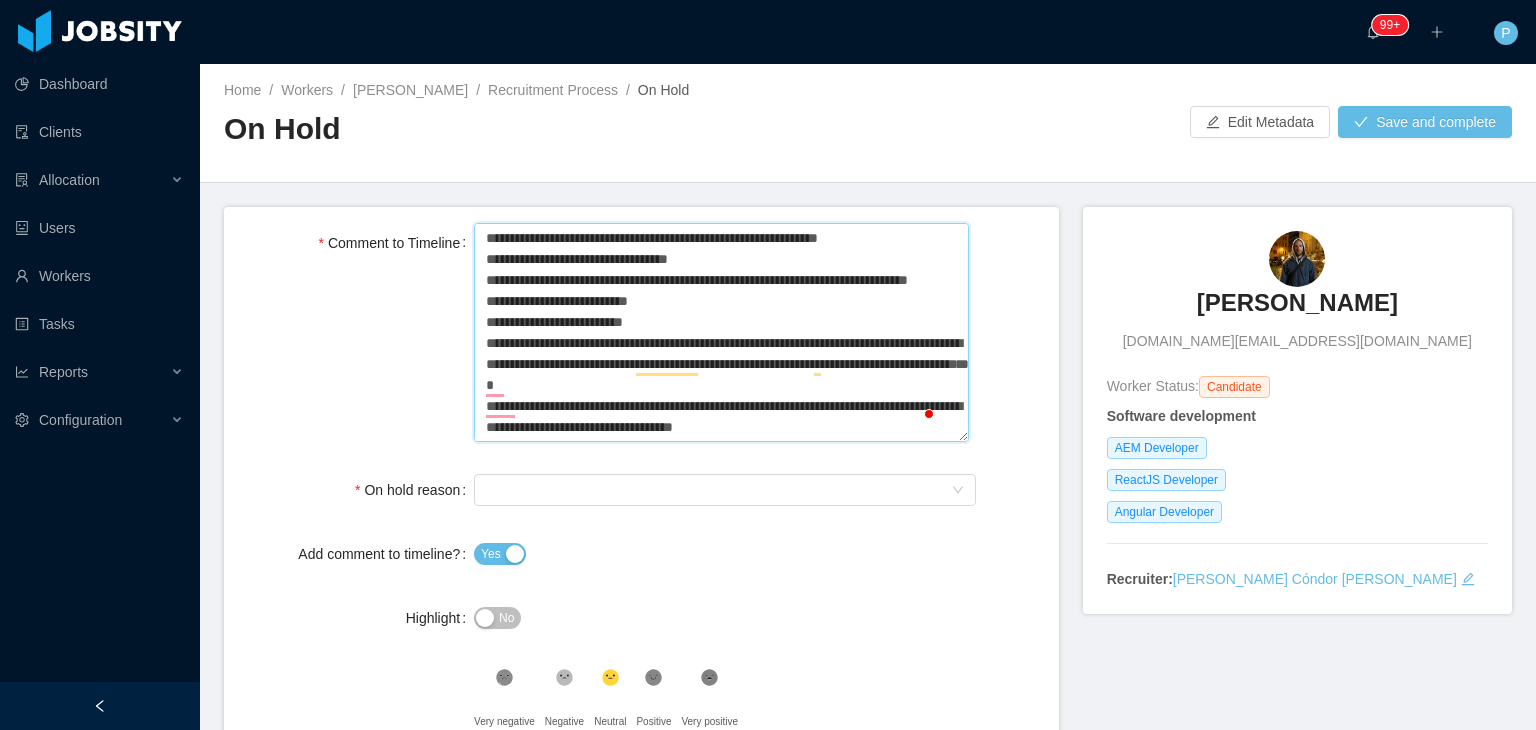 type 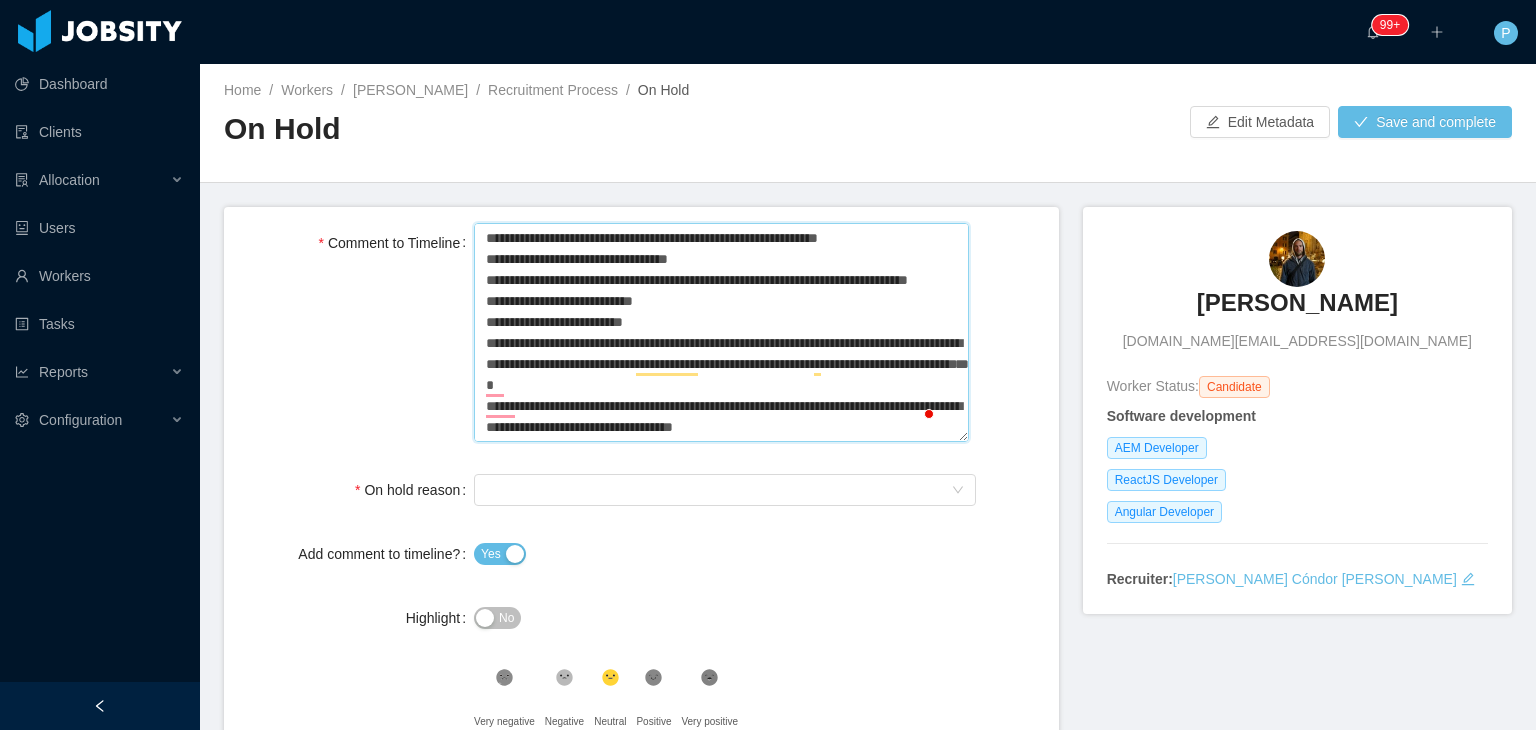 type 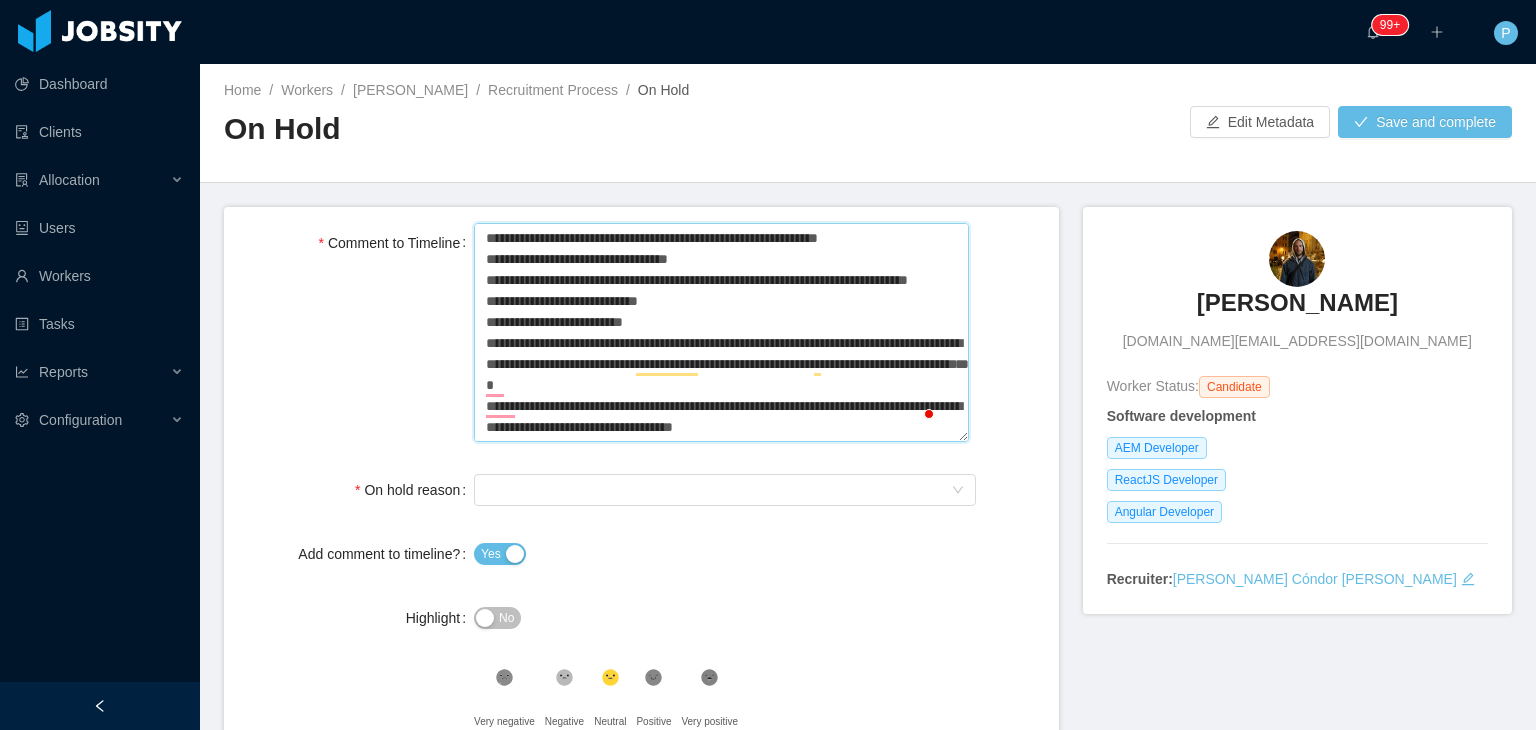type 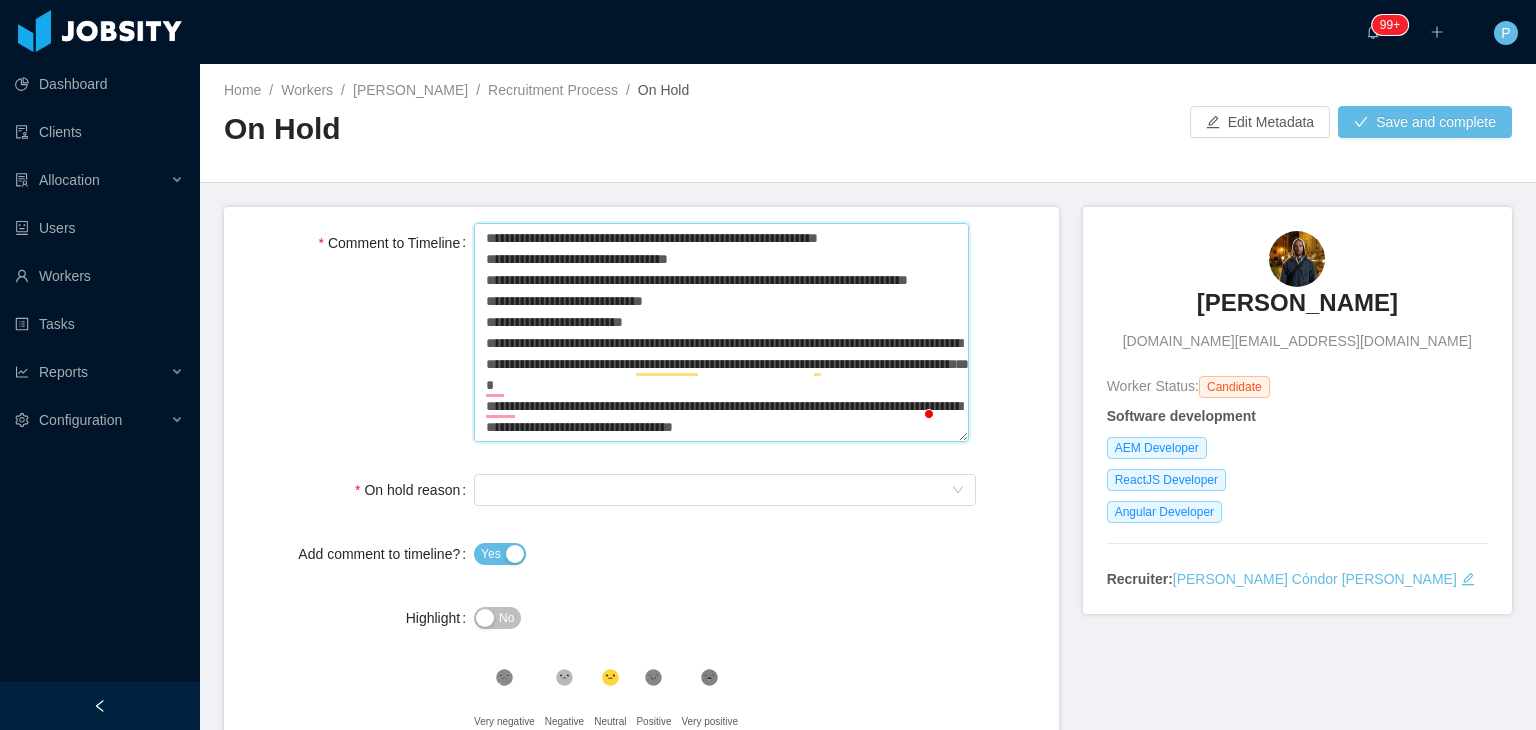 type 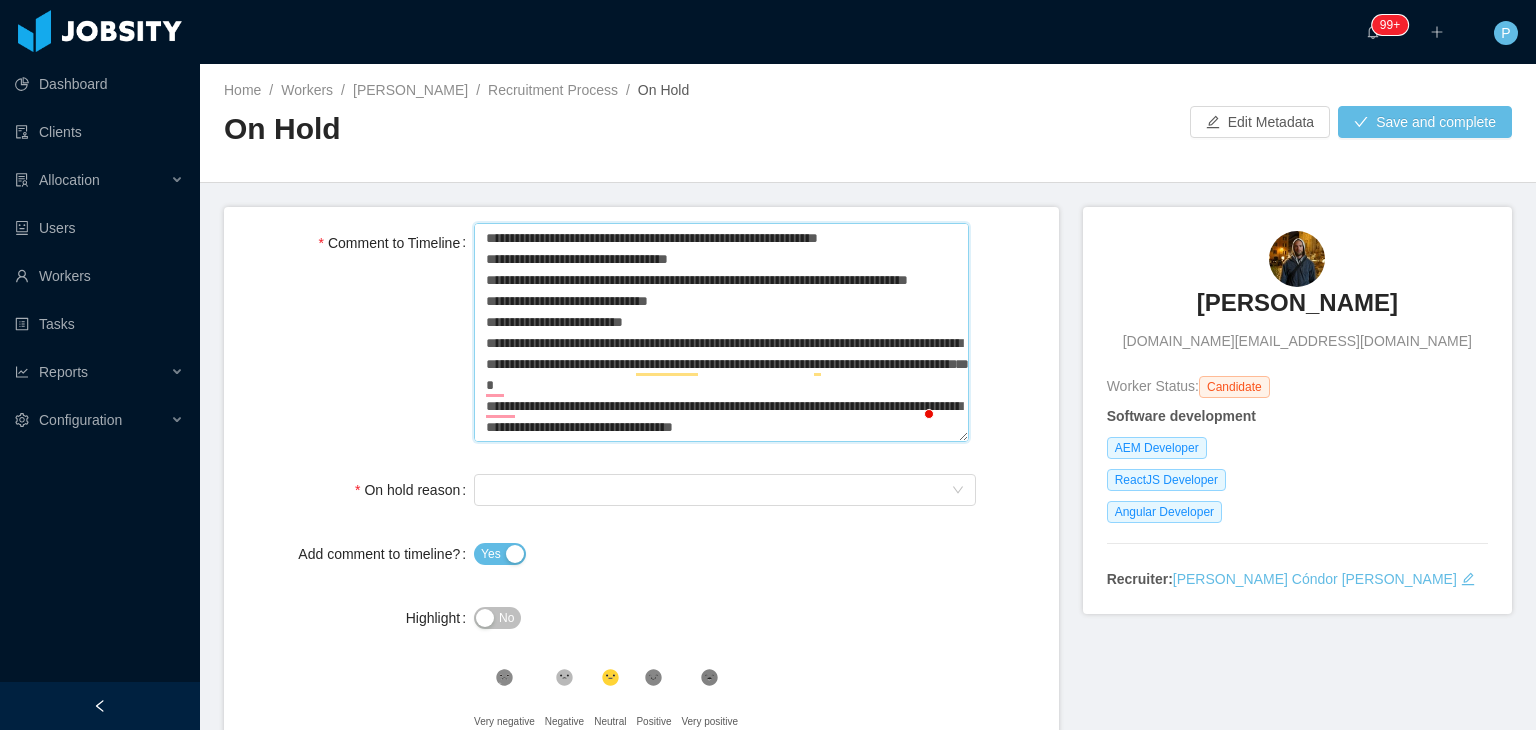 type 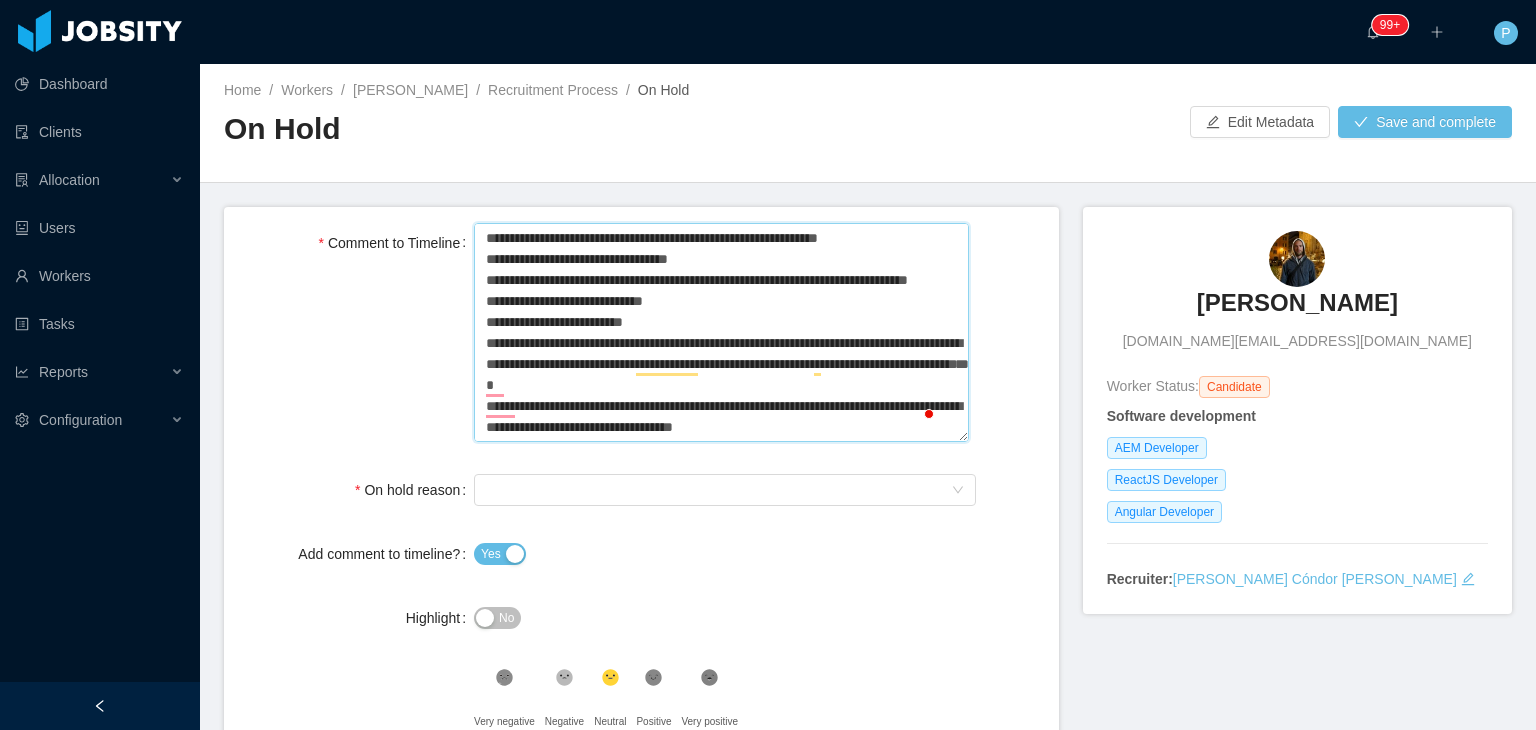 type 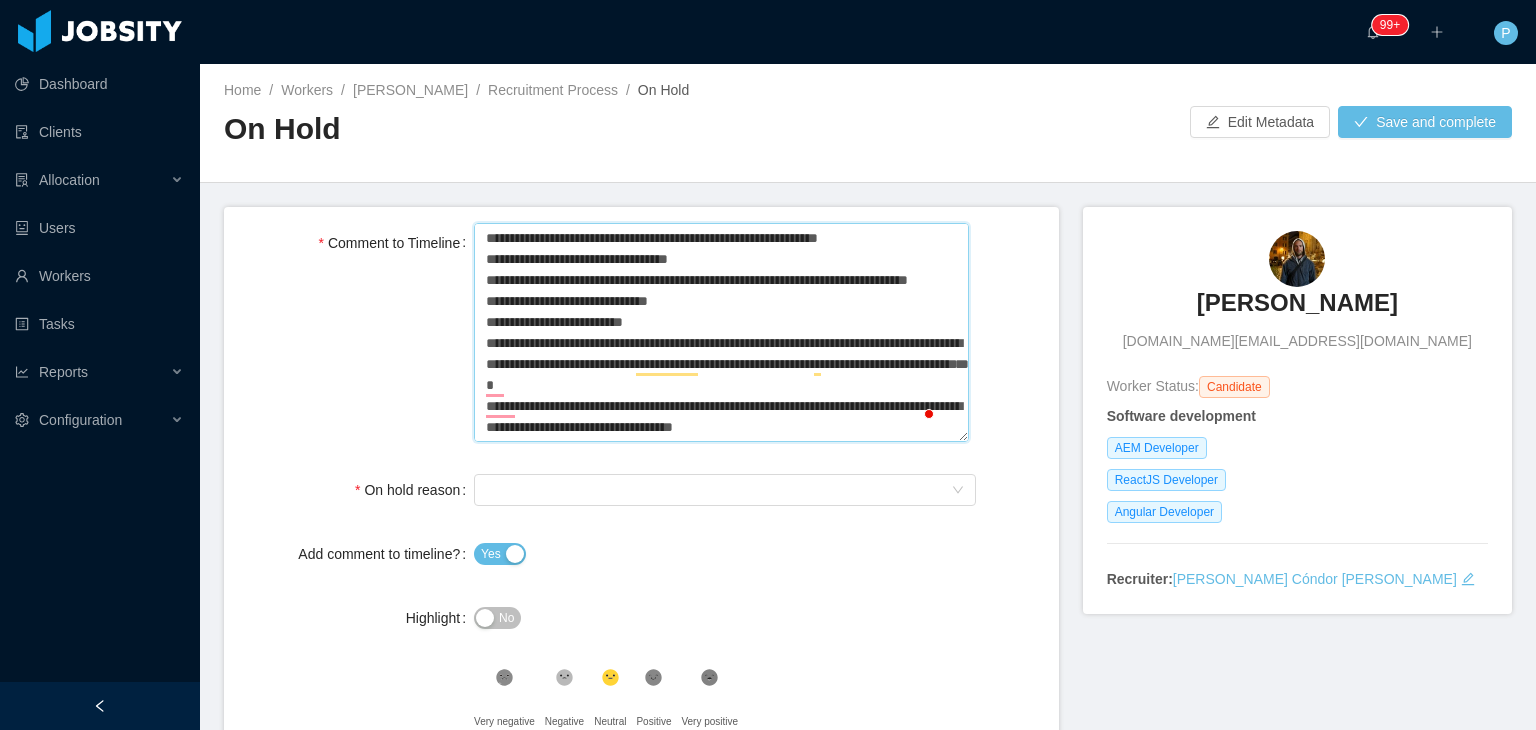 type 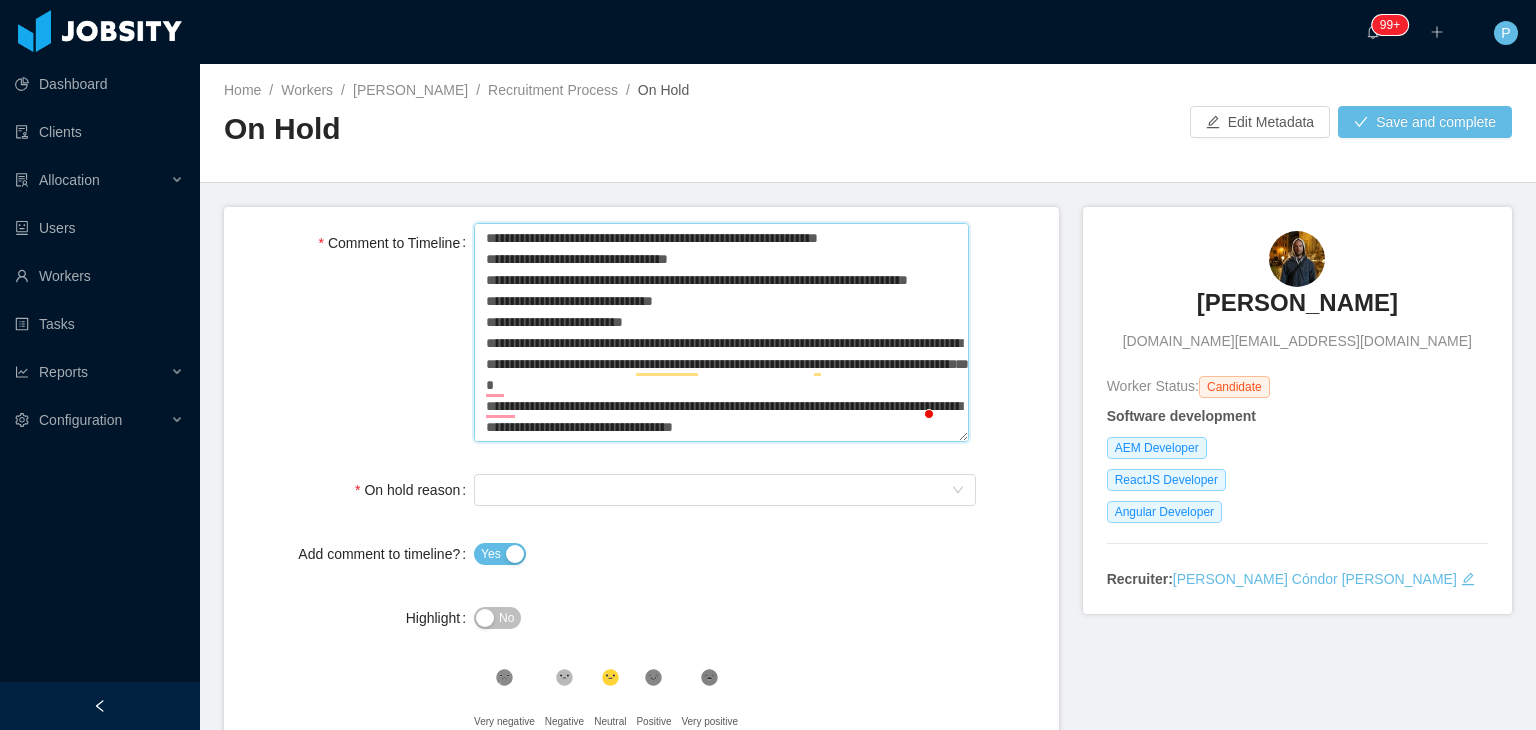 type 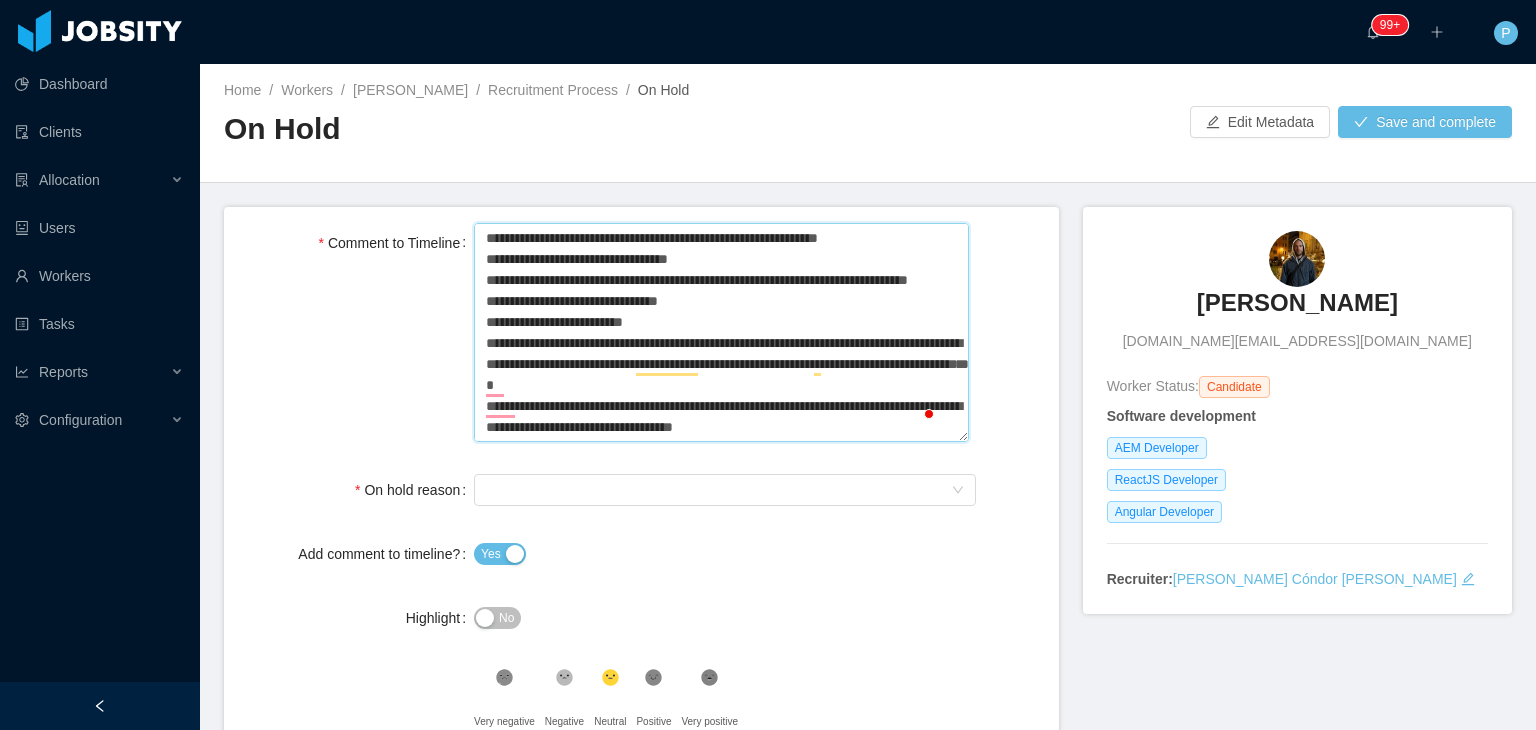 type 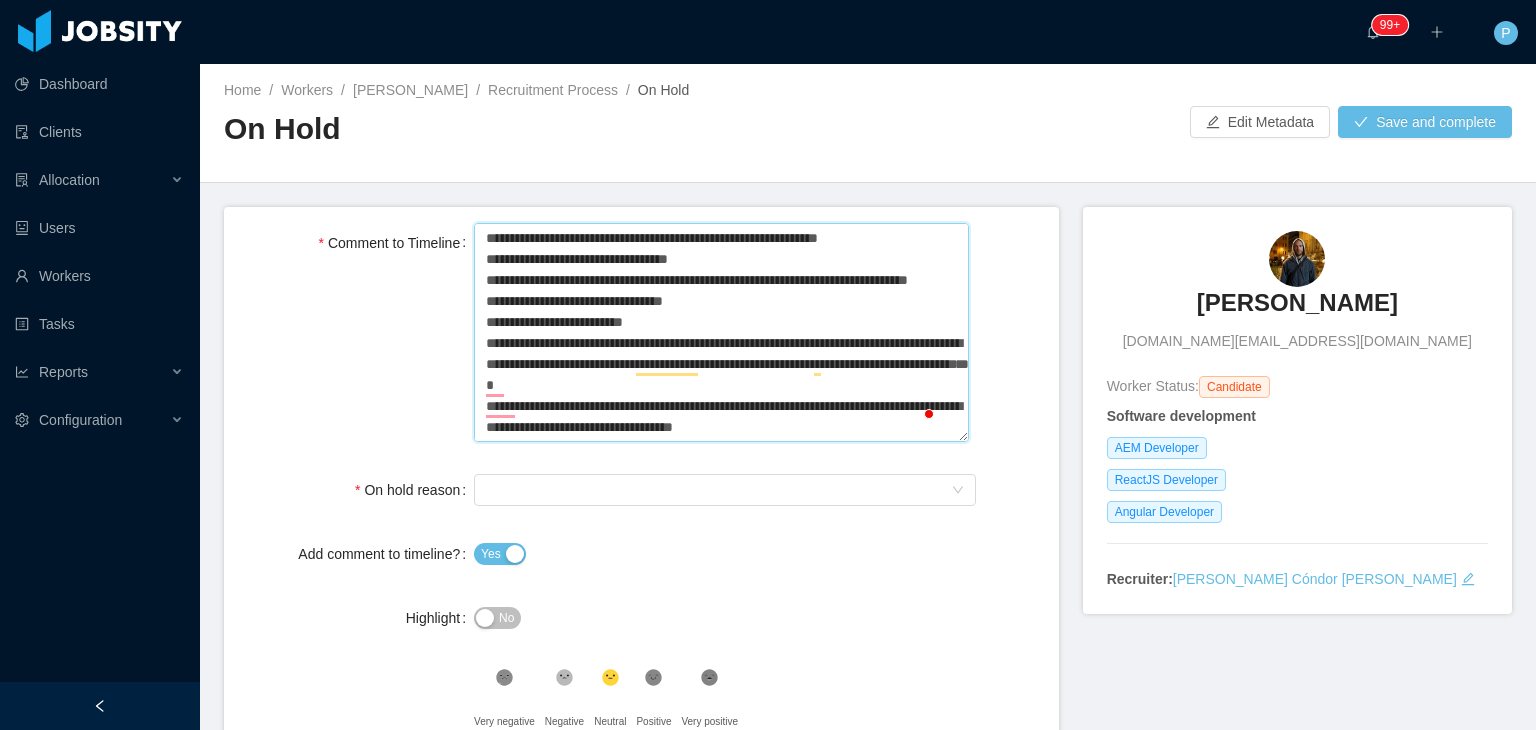 type 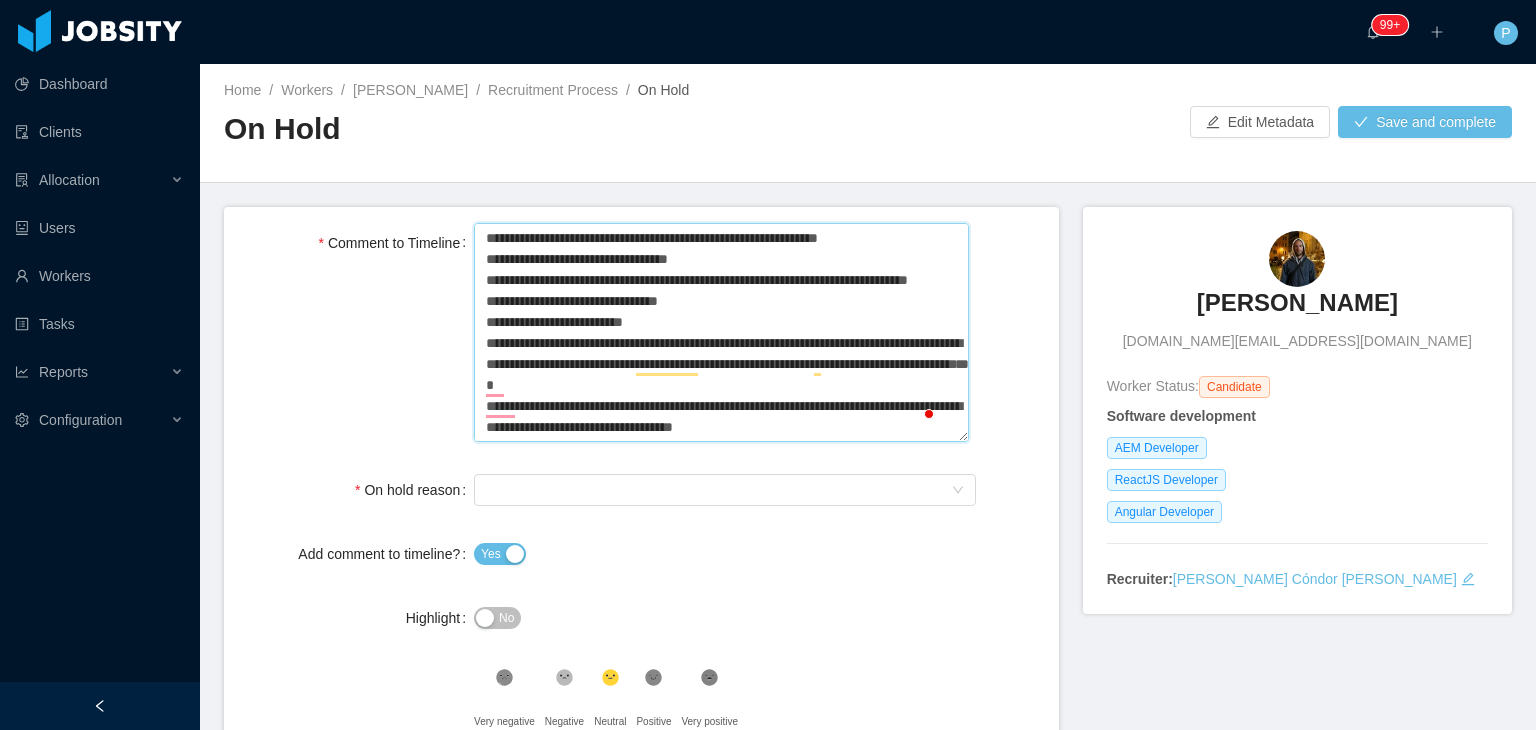 type 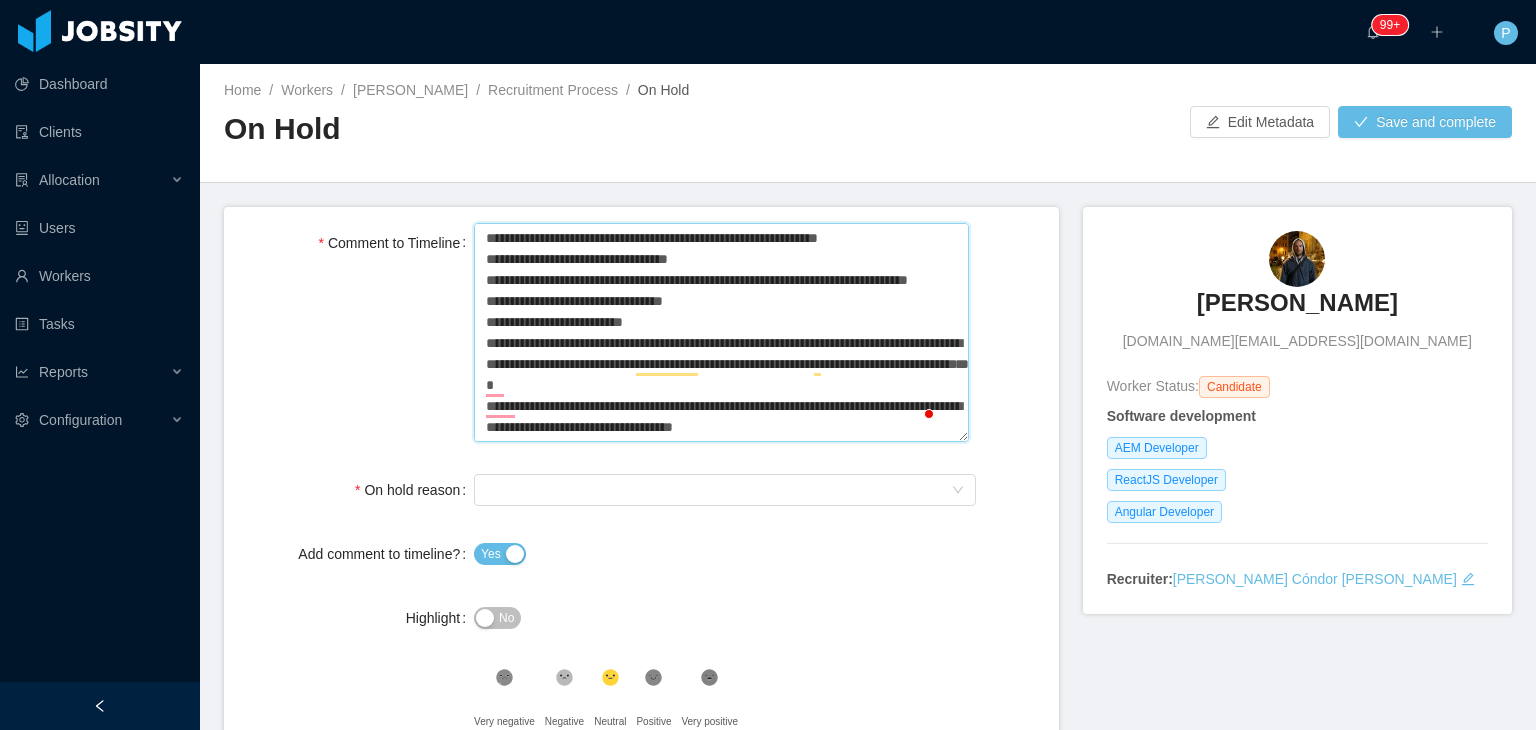 type 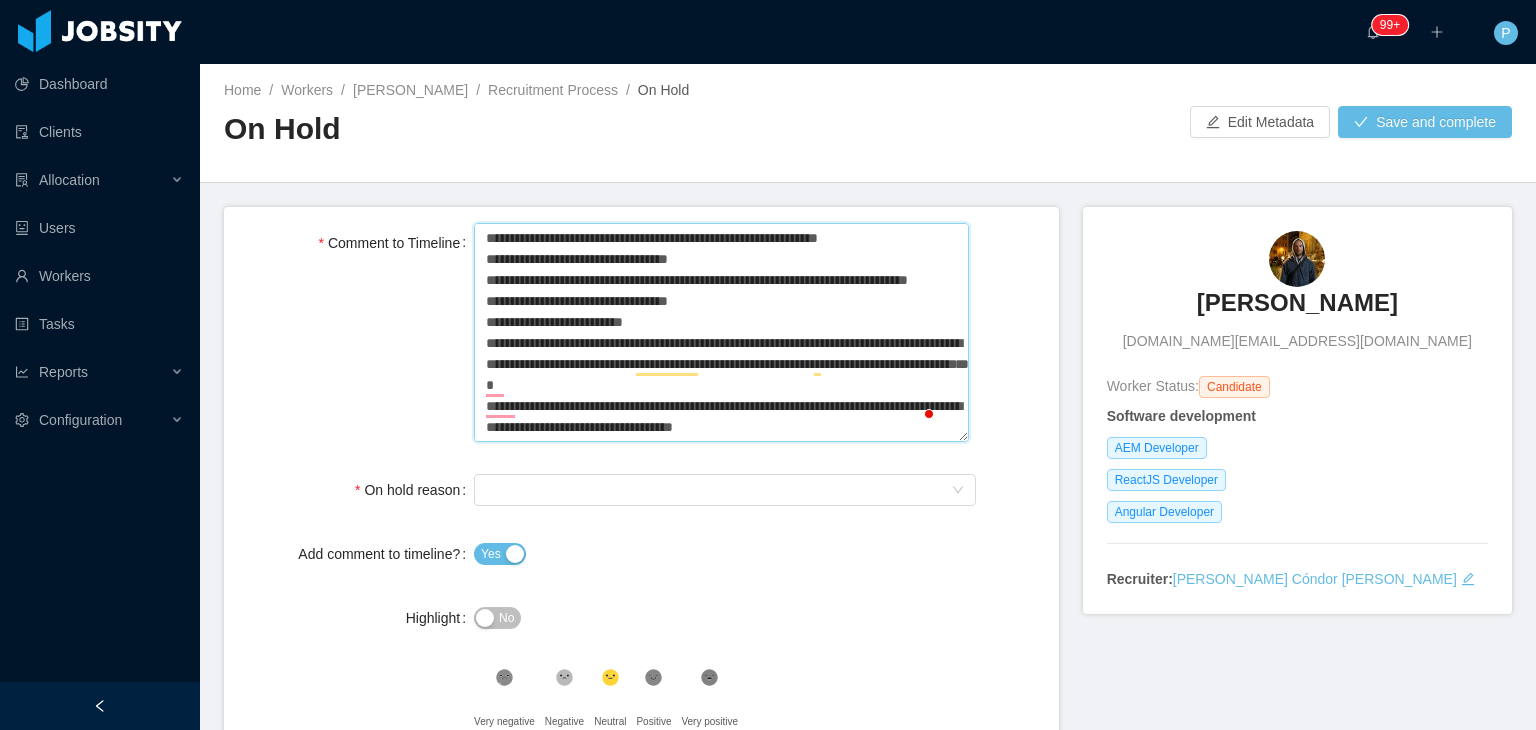 type 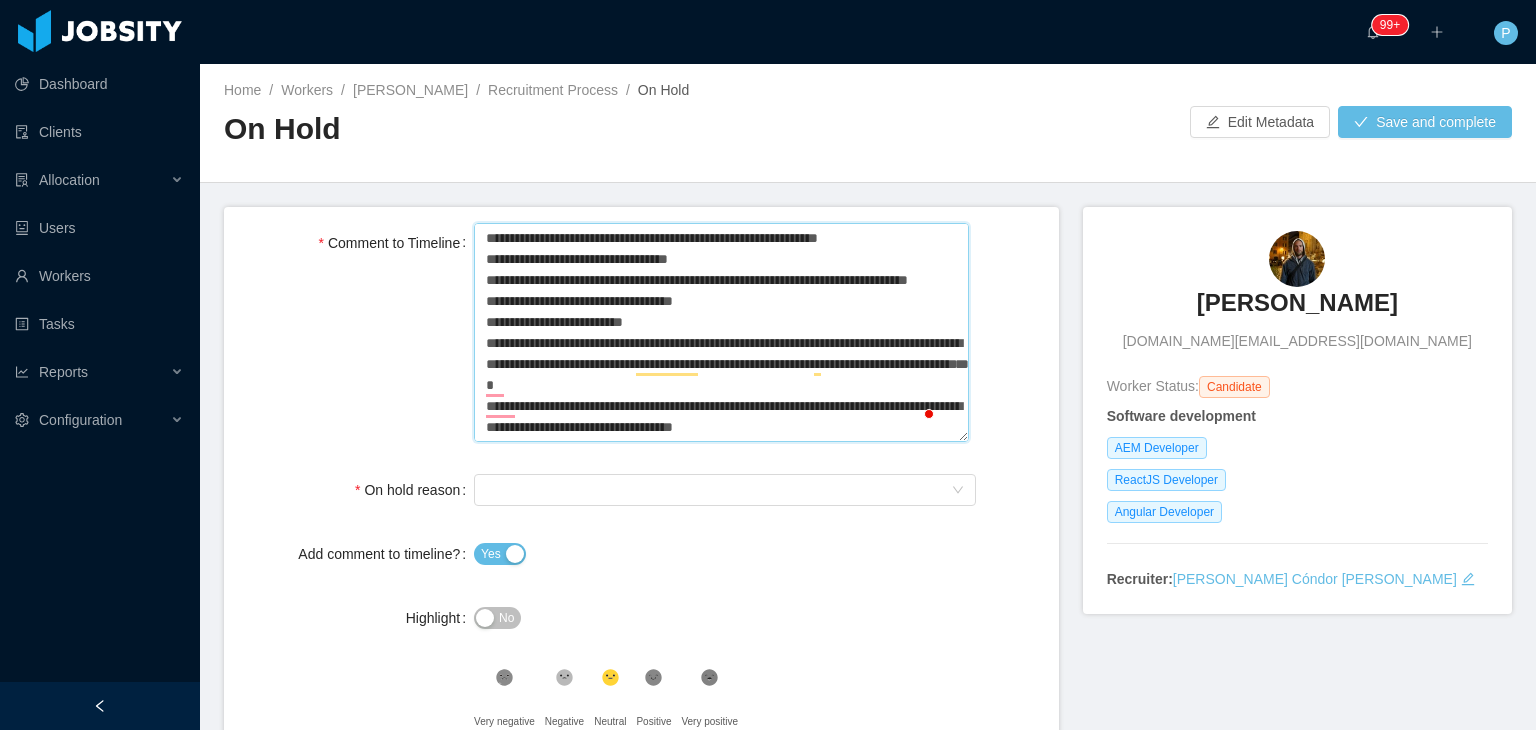 type 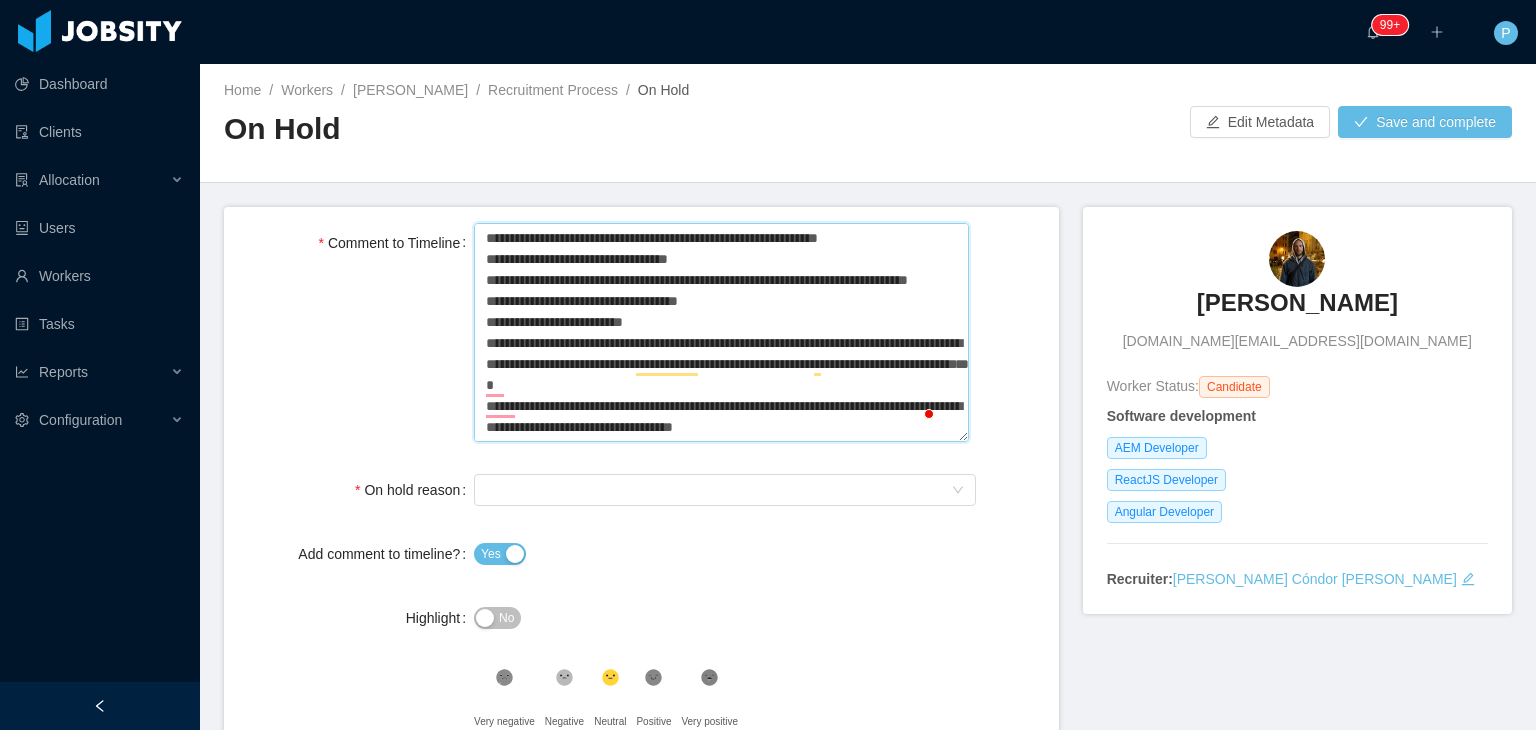 type 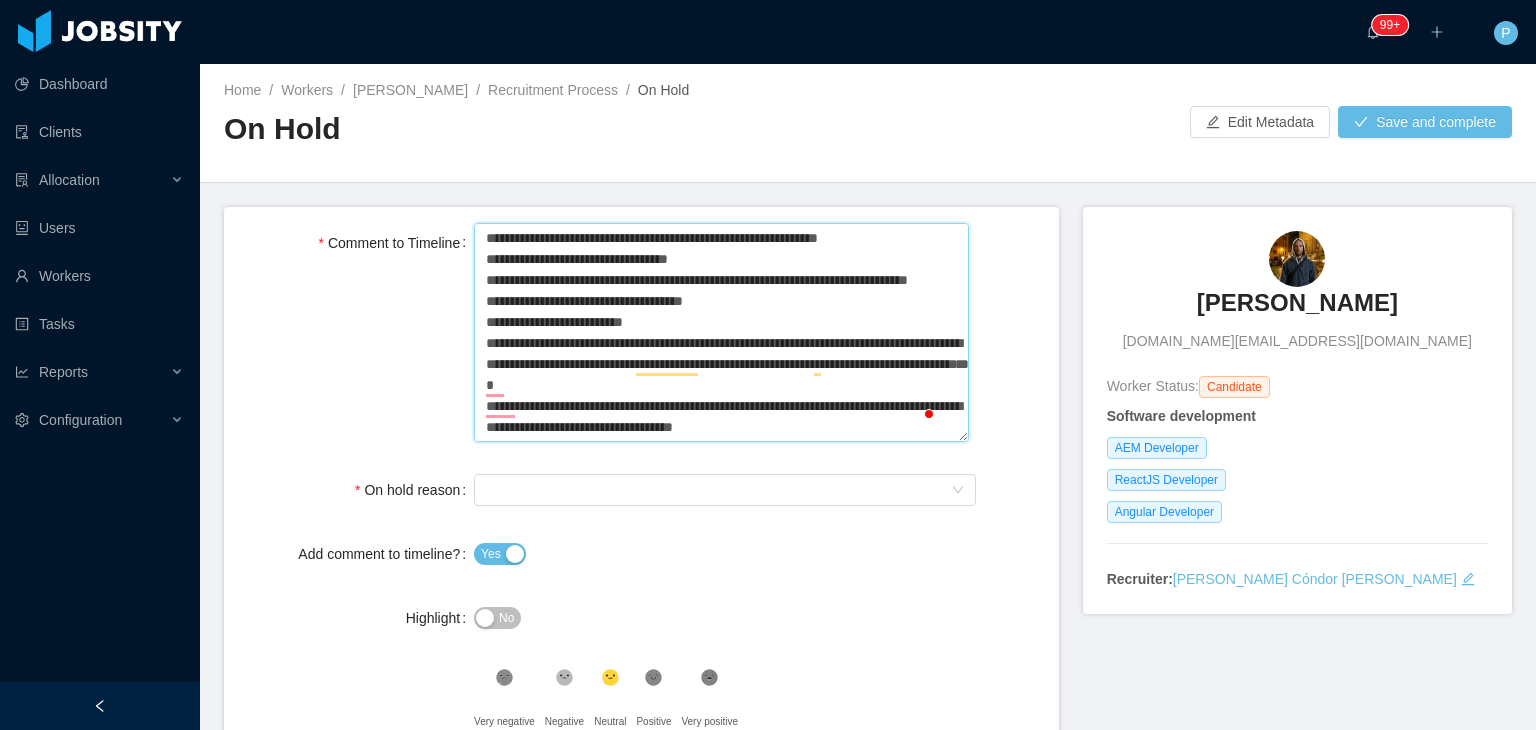 type 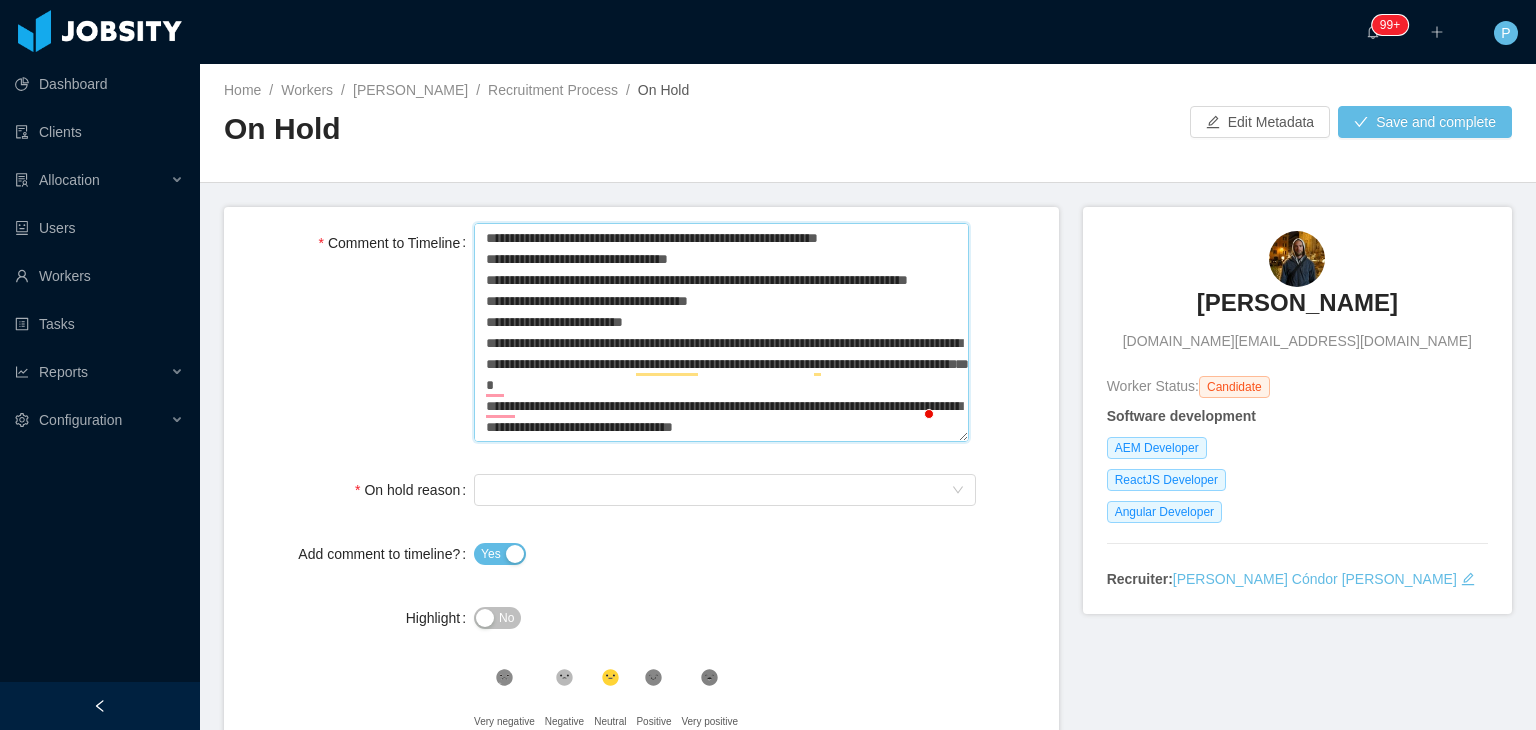 type 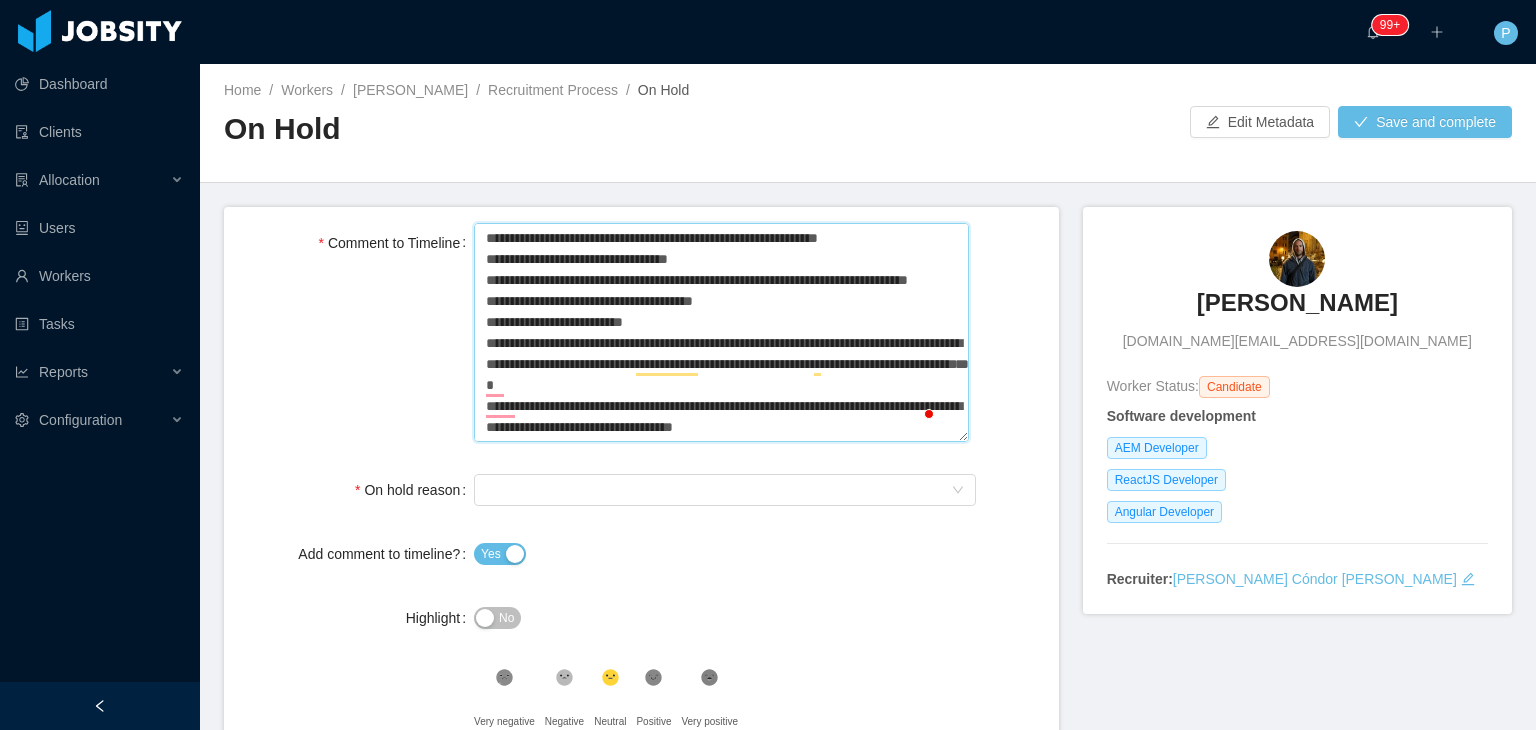 type 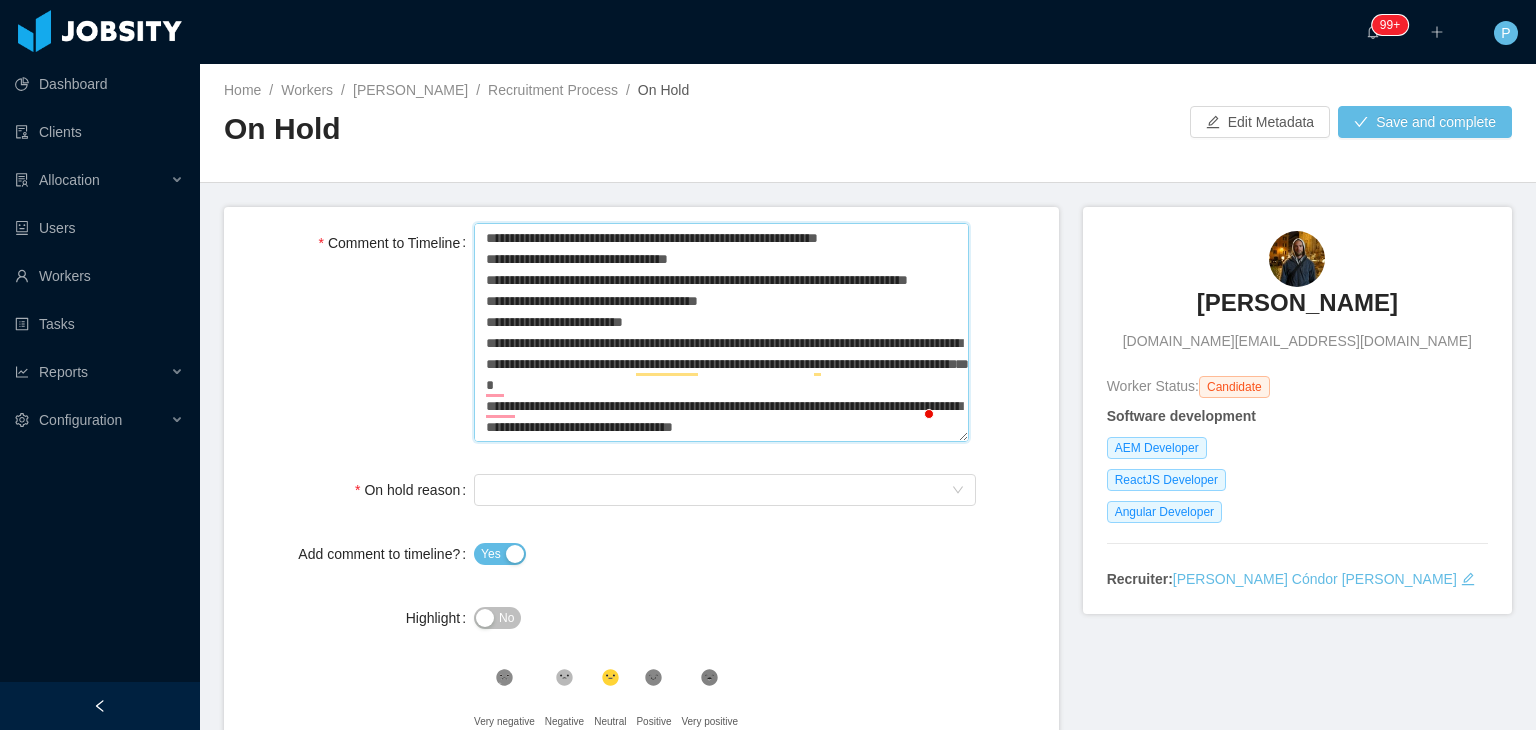 type 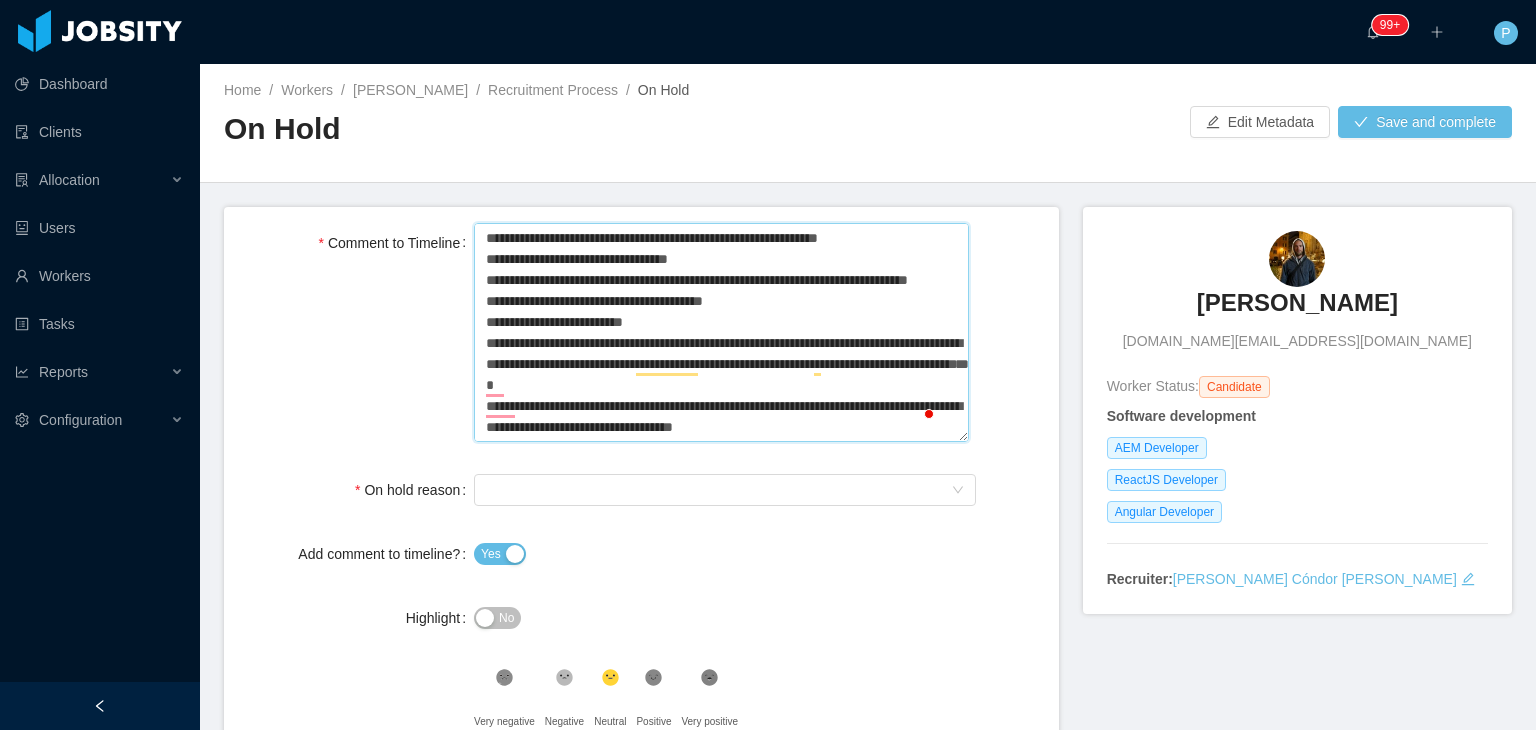 type 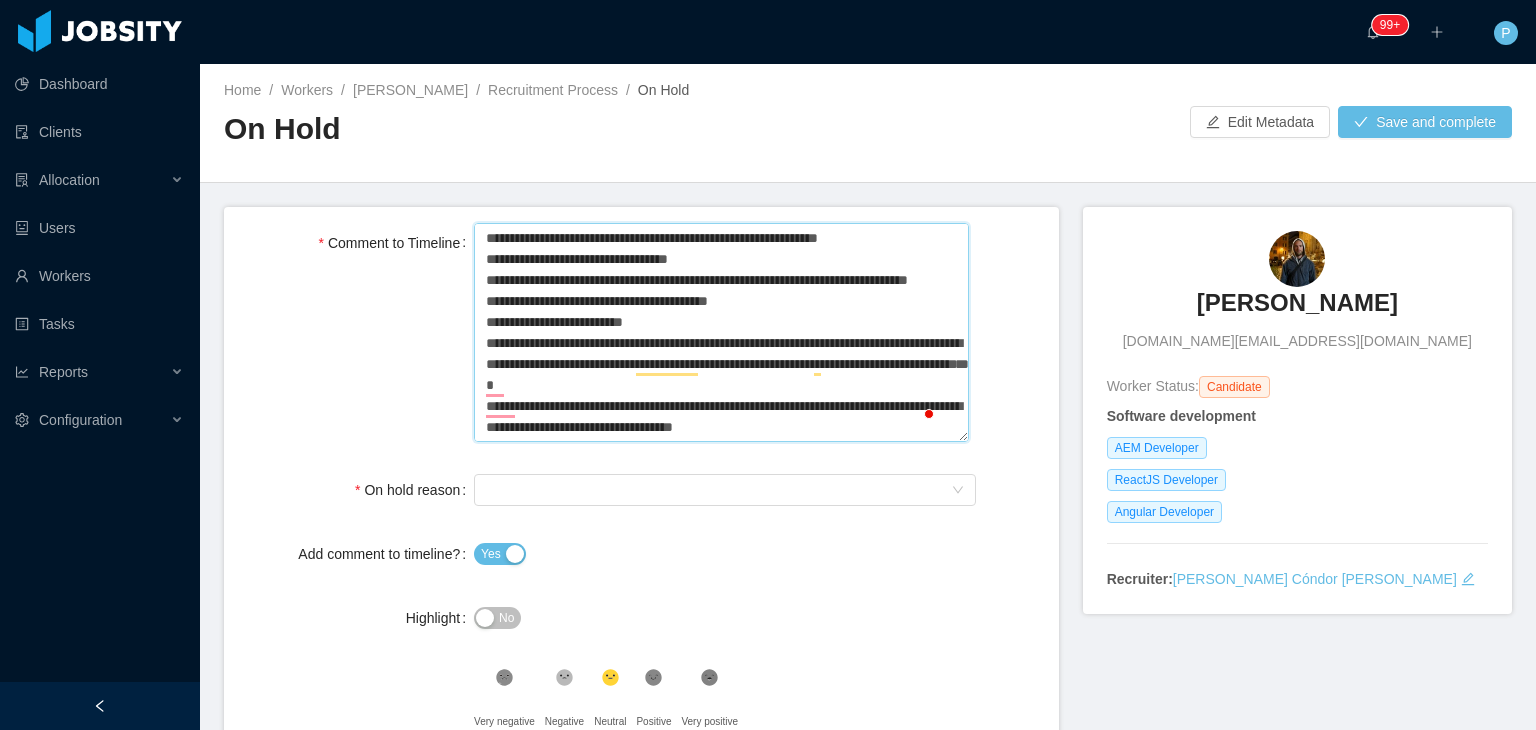 type 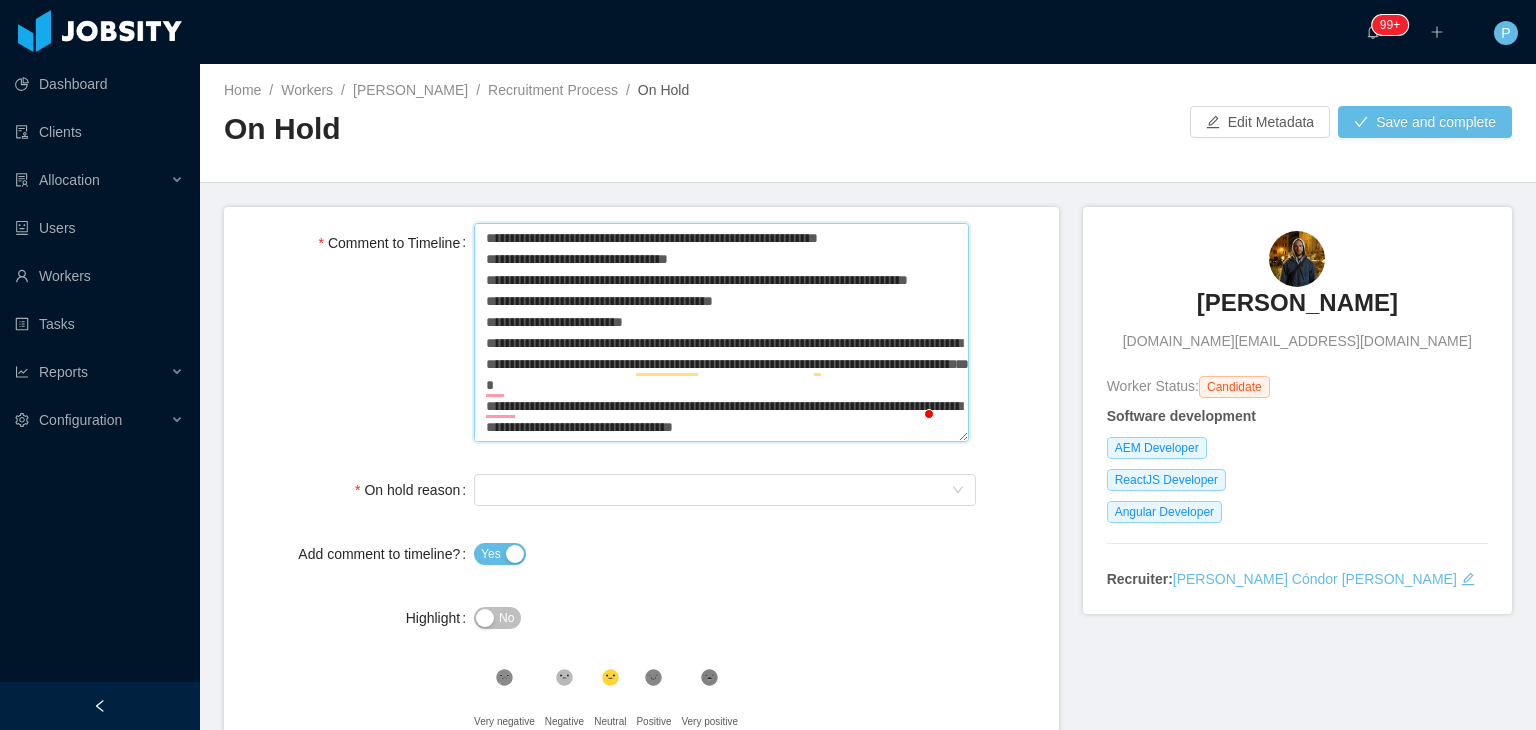 type 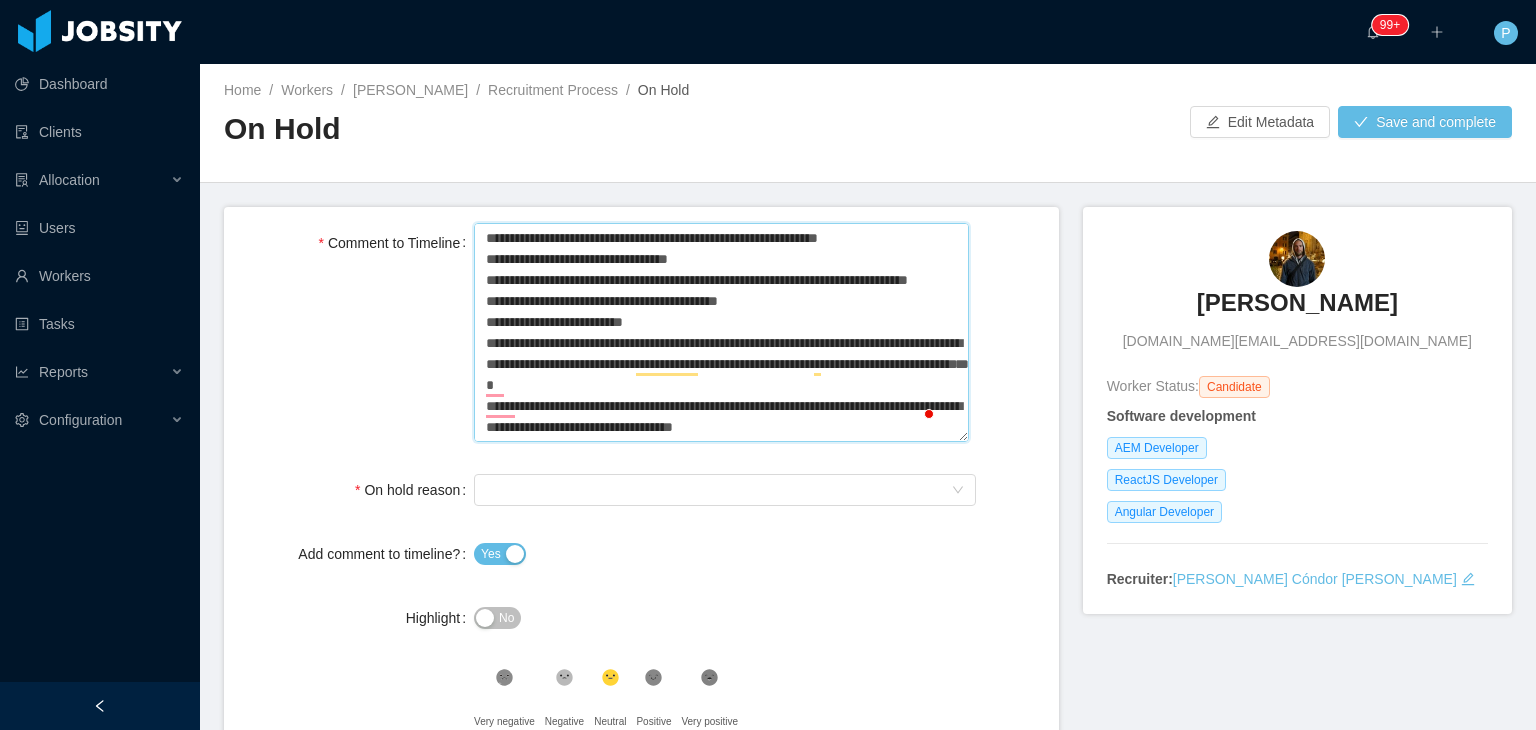 type 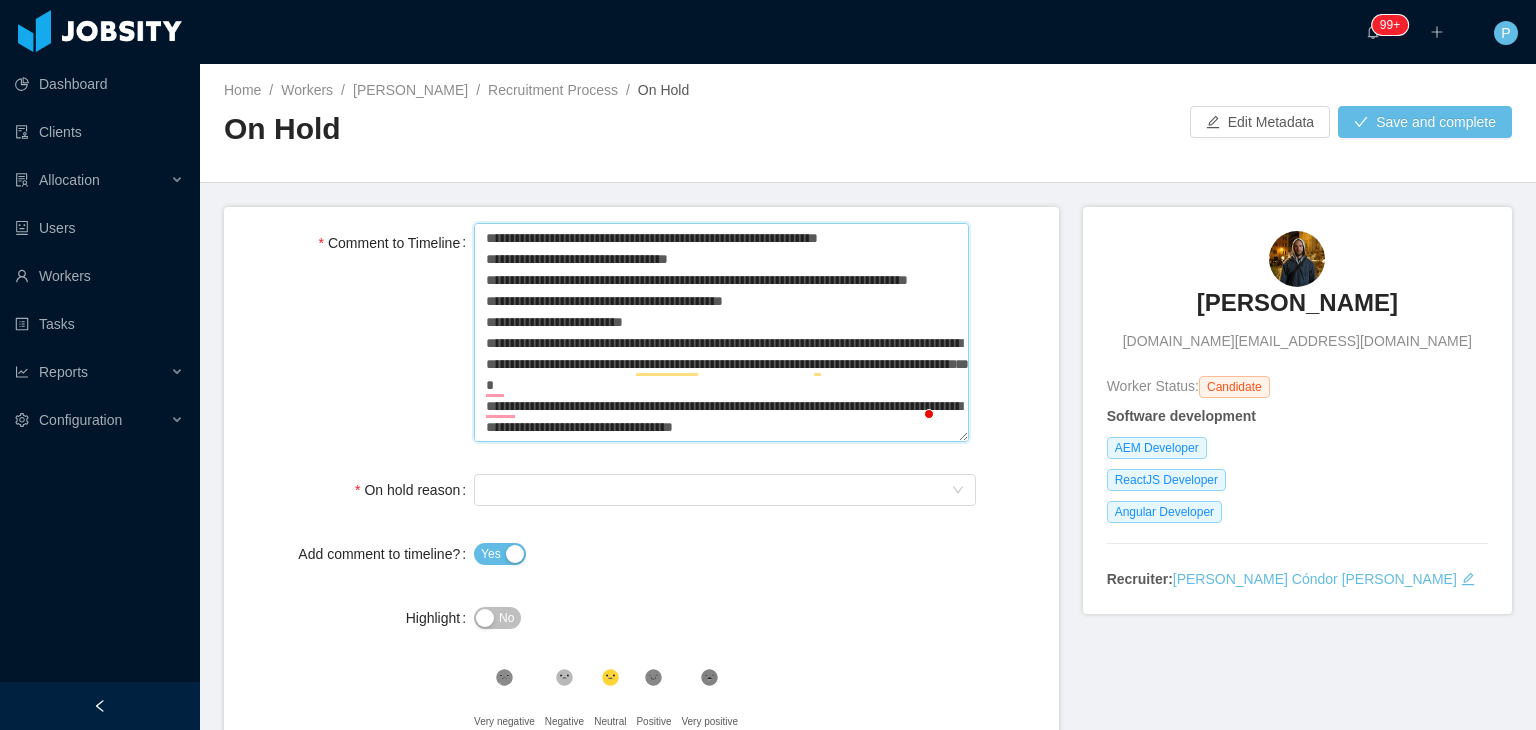 type 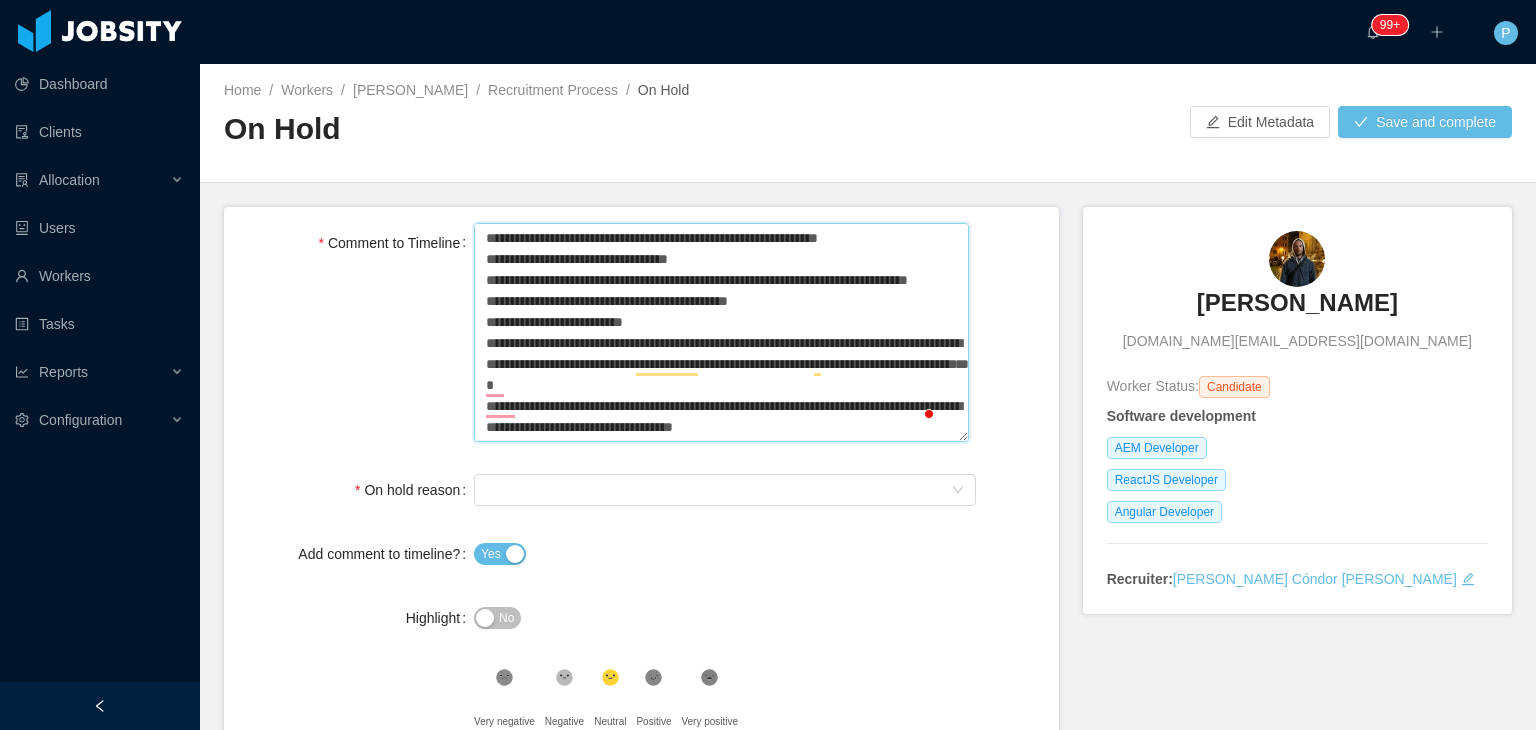 type 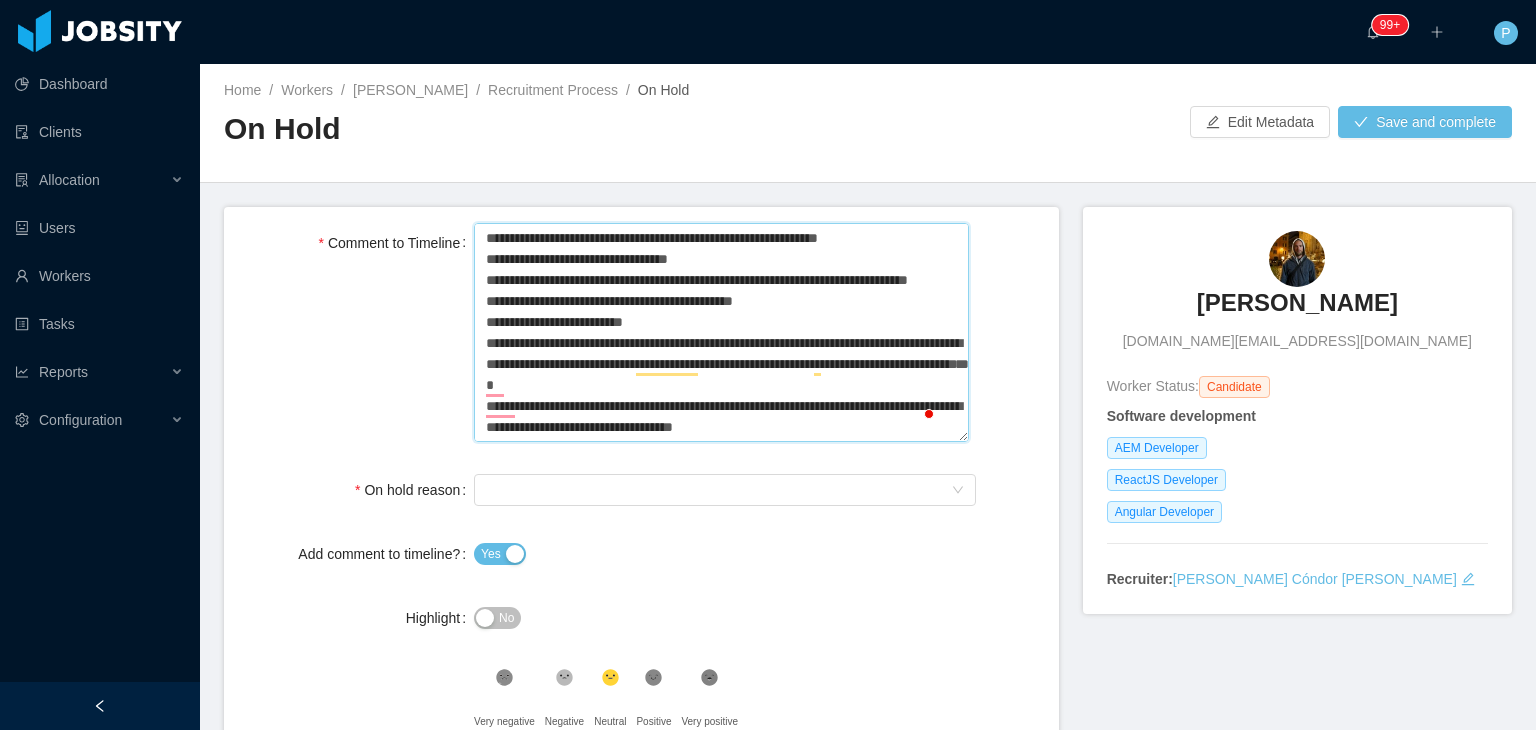 type 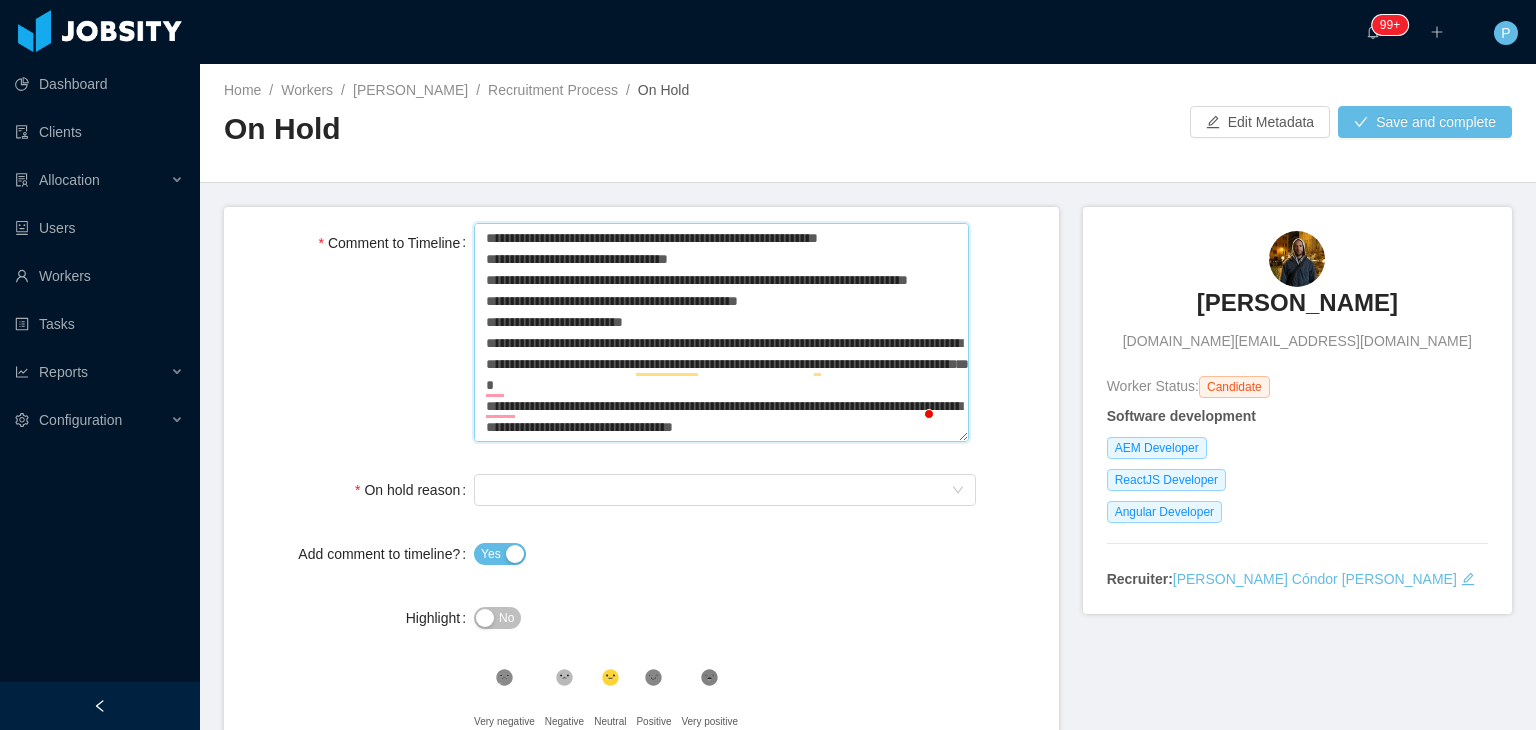 type 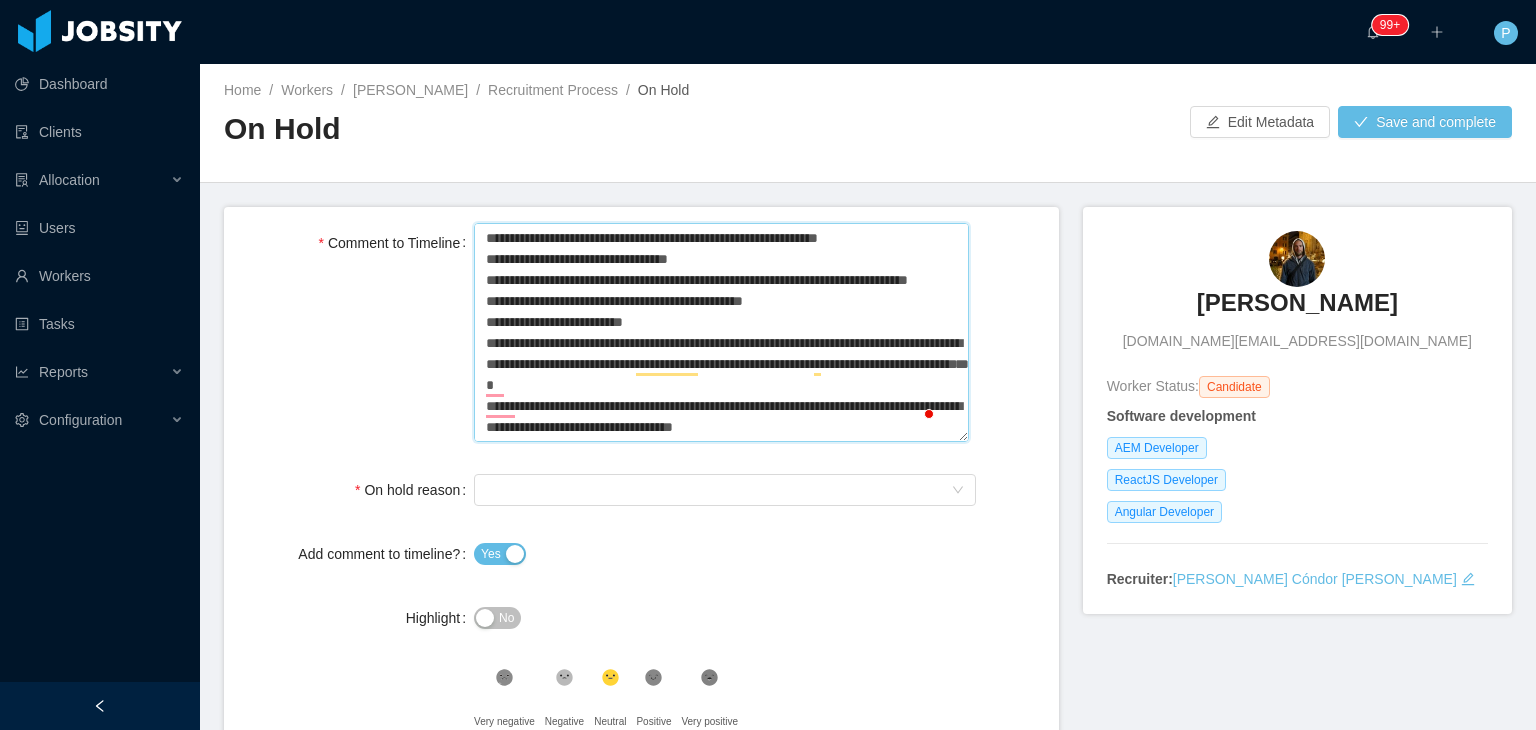 type 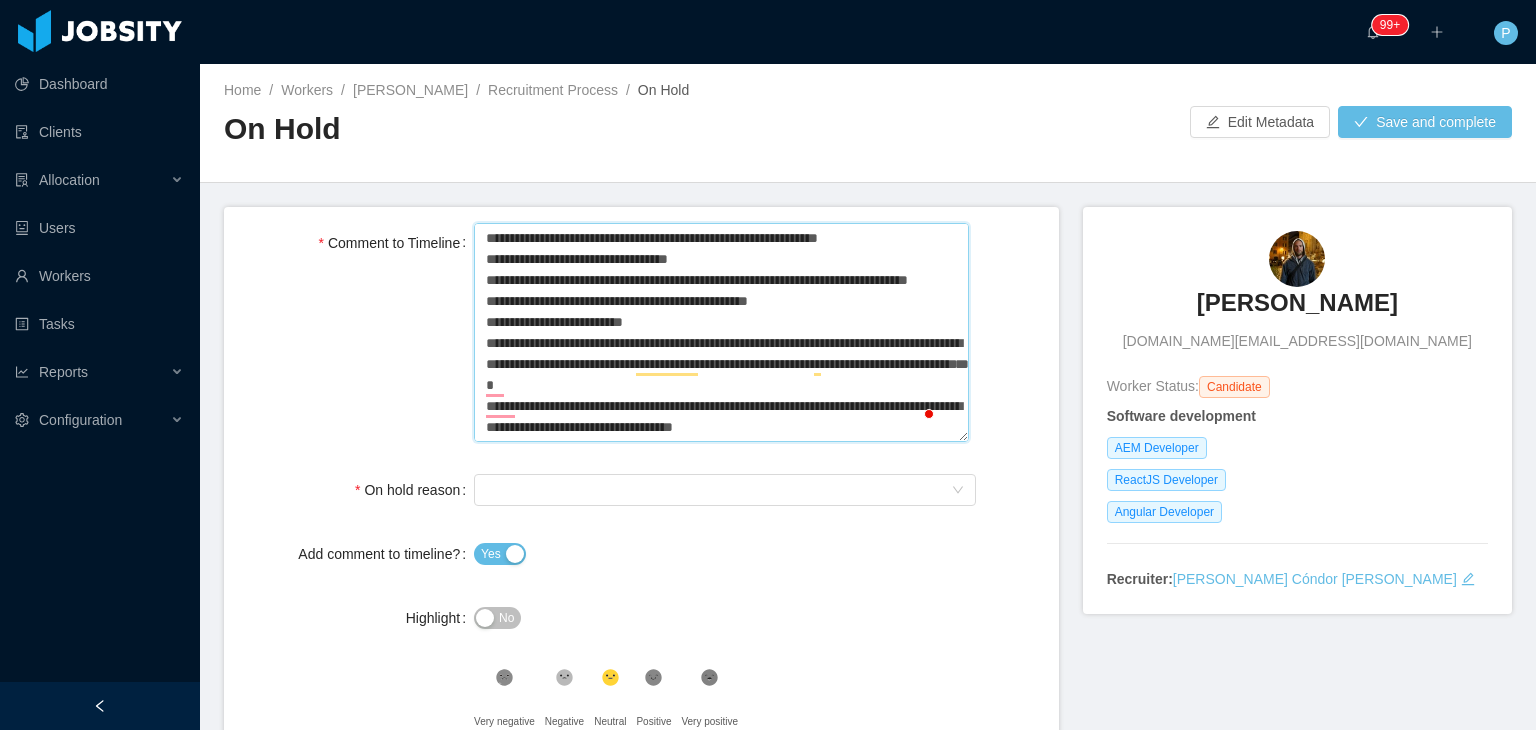 type 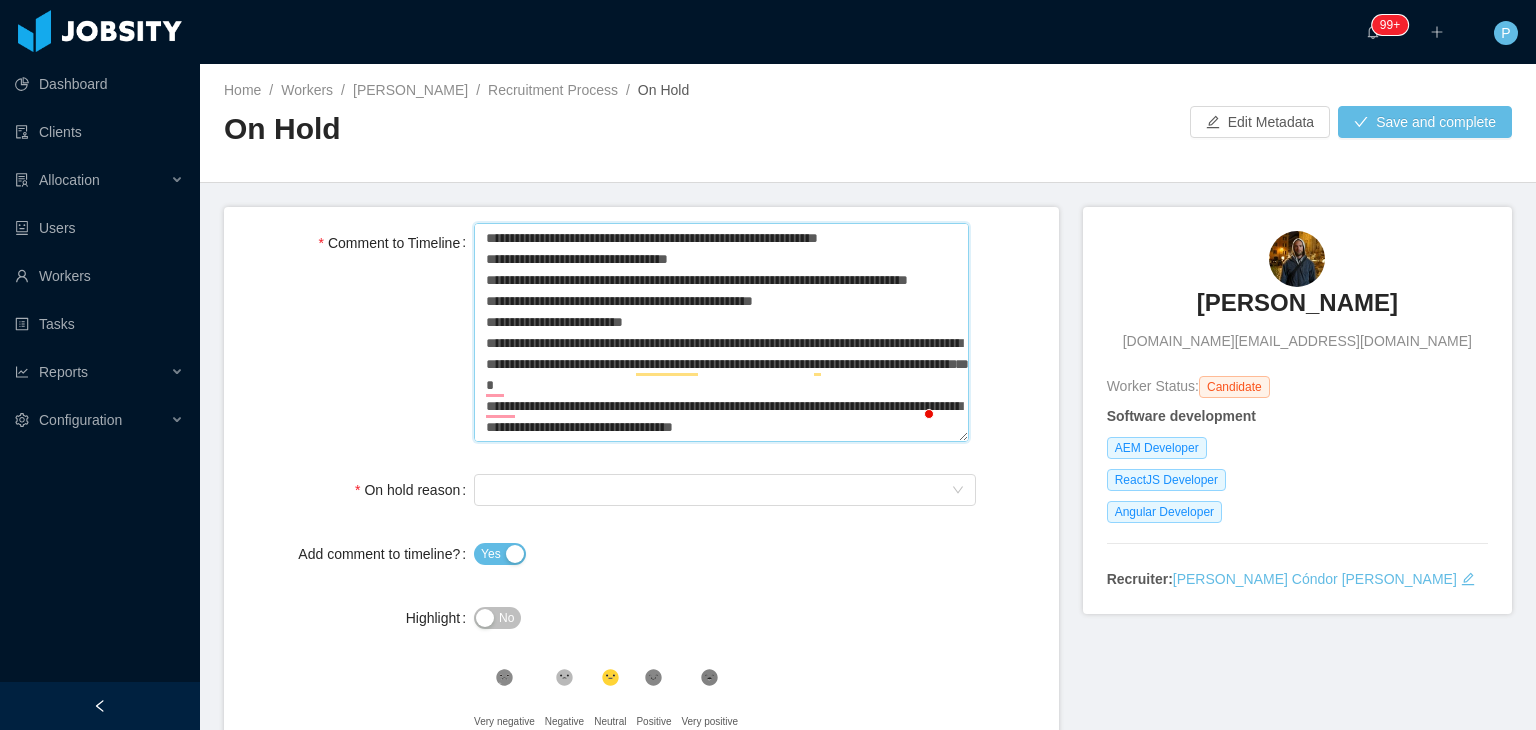 type 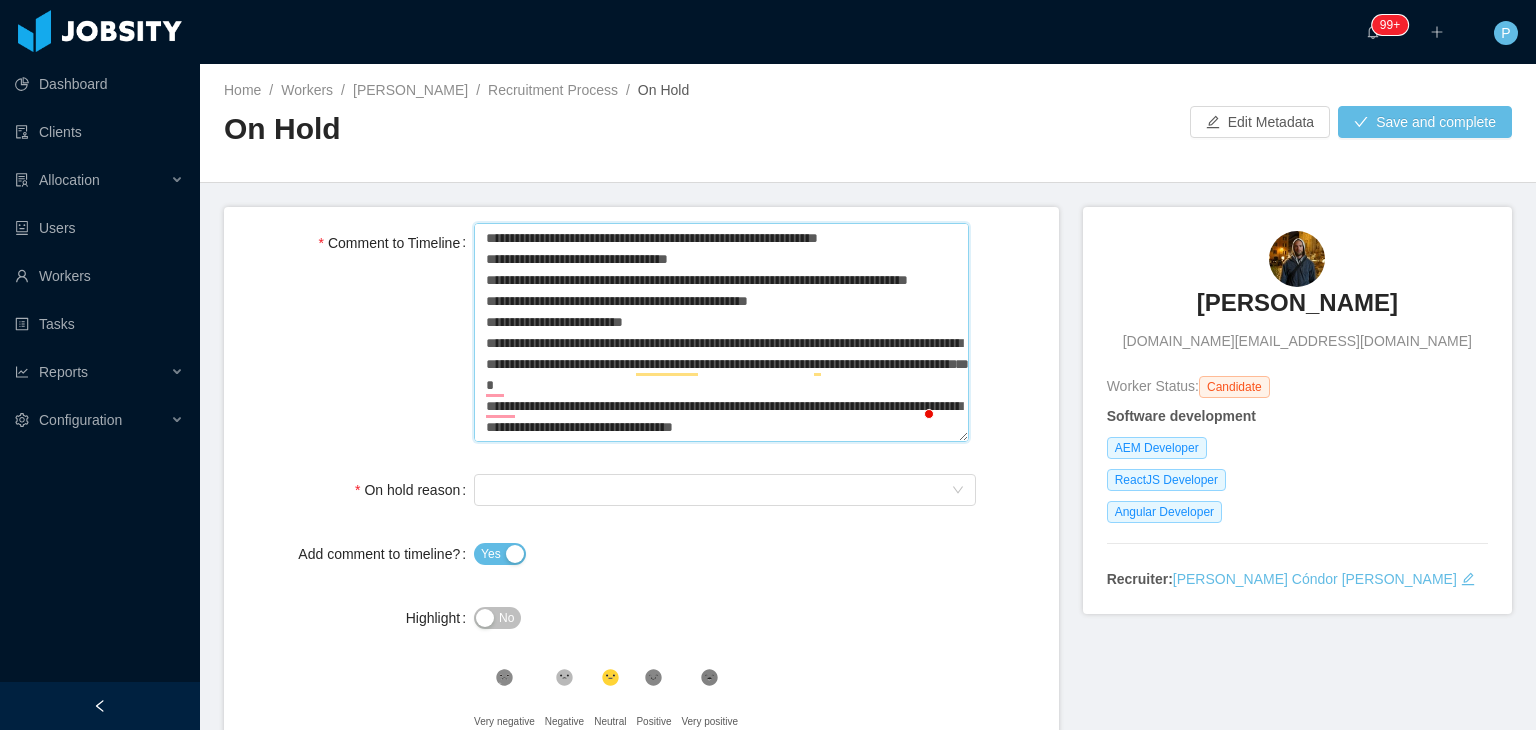 type 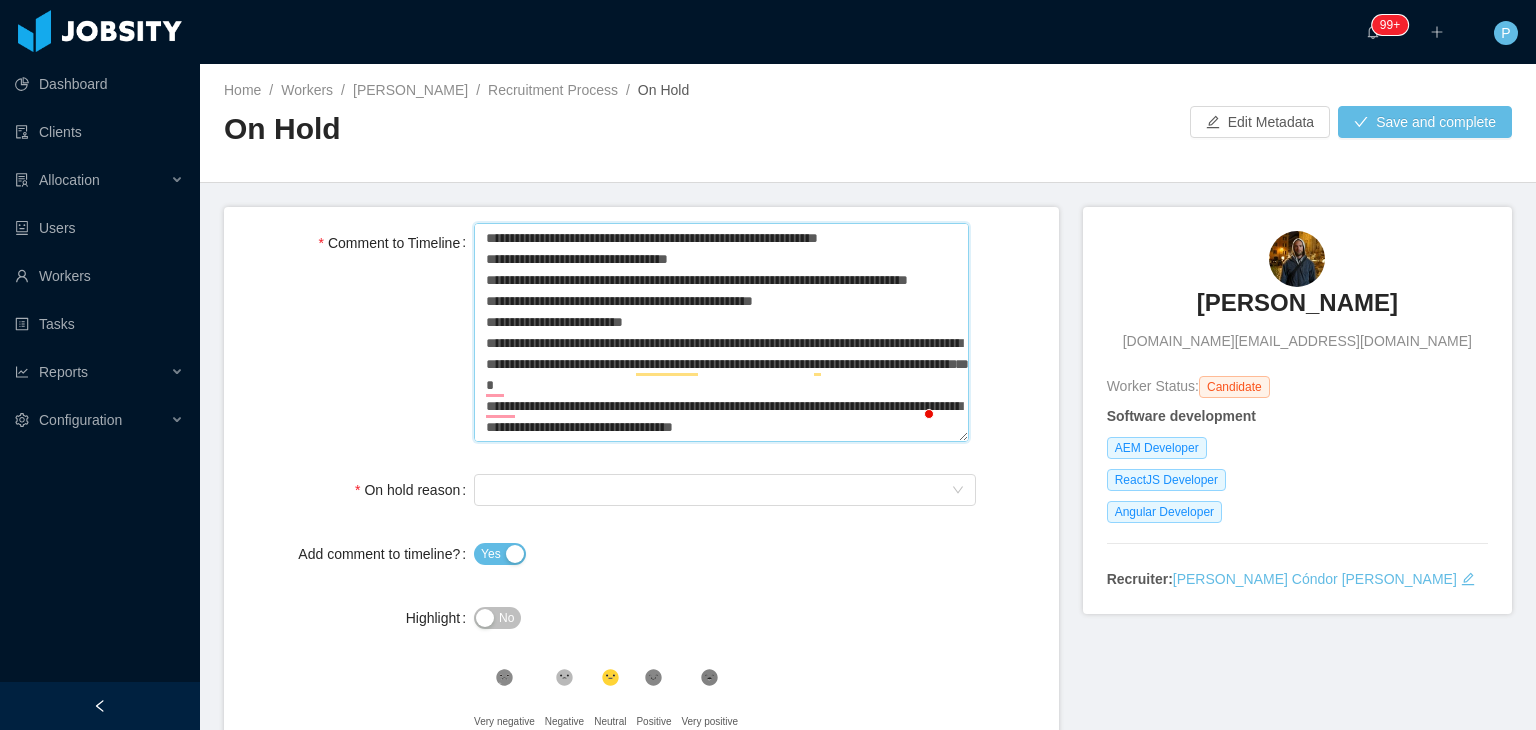 type 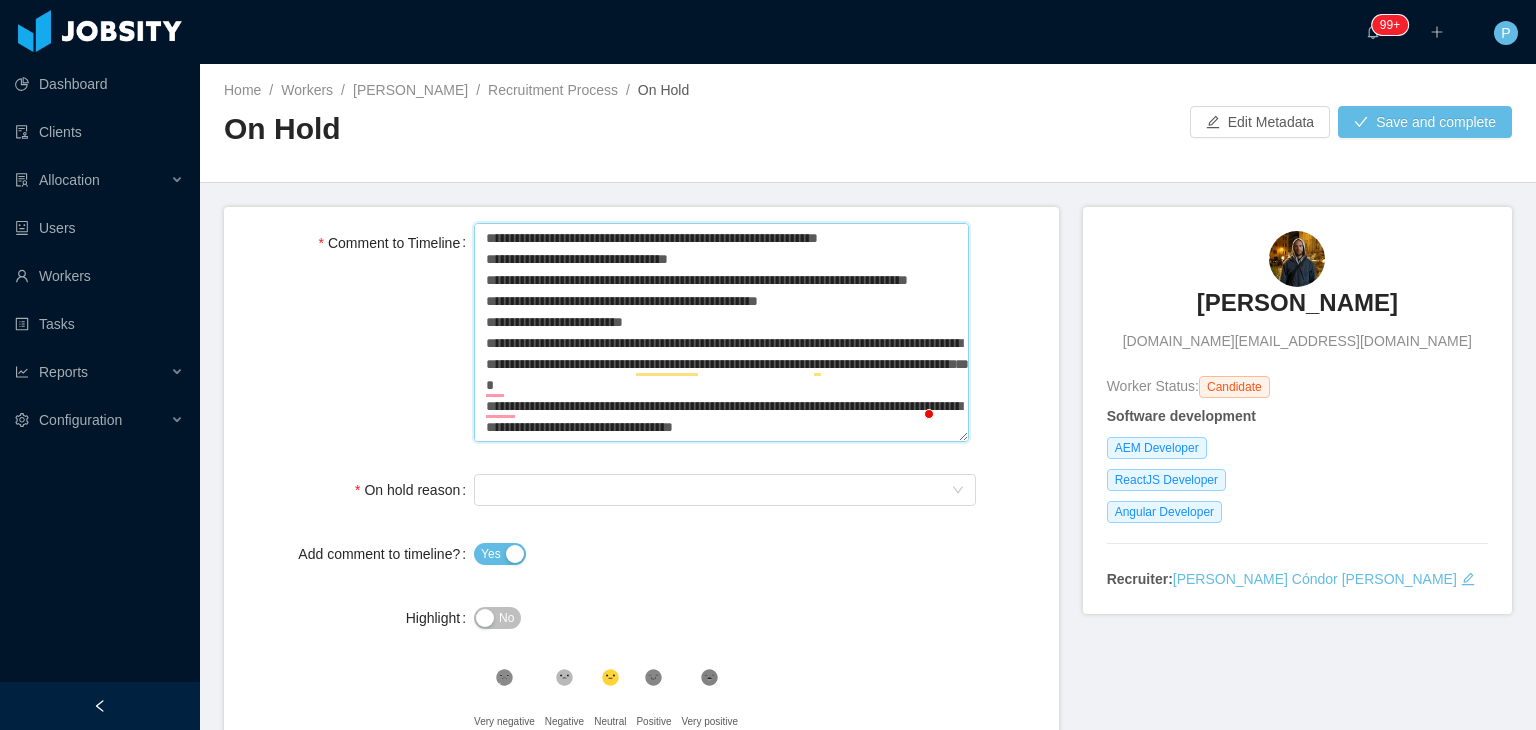 type 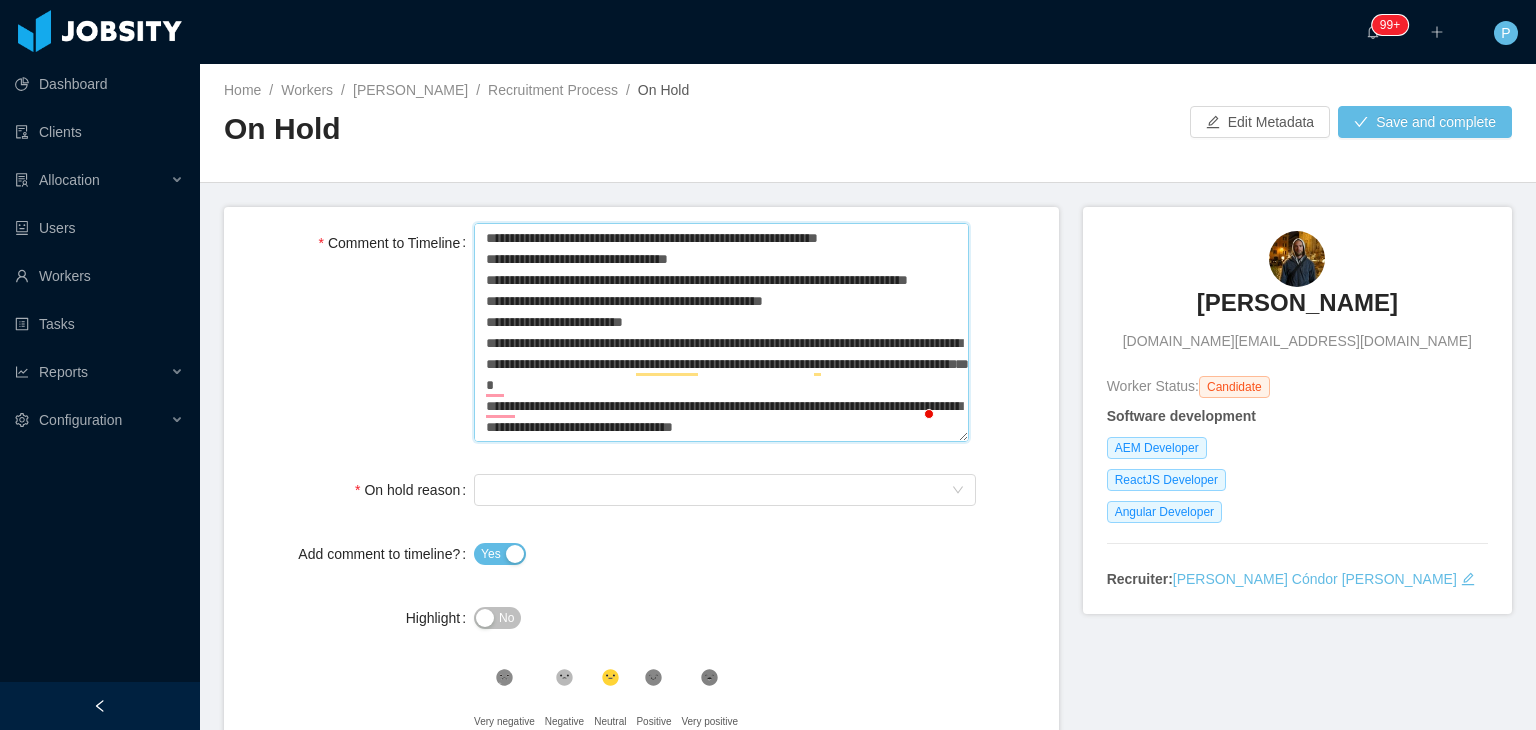 type 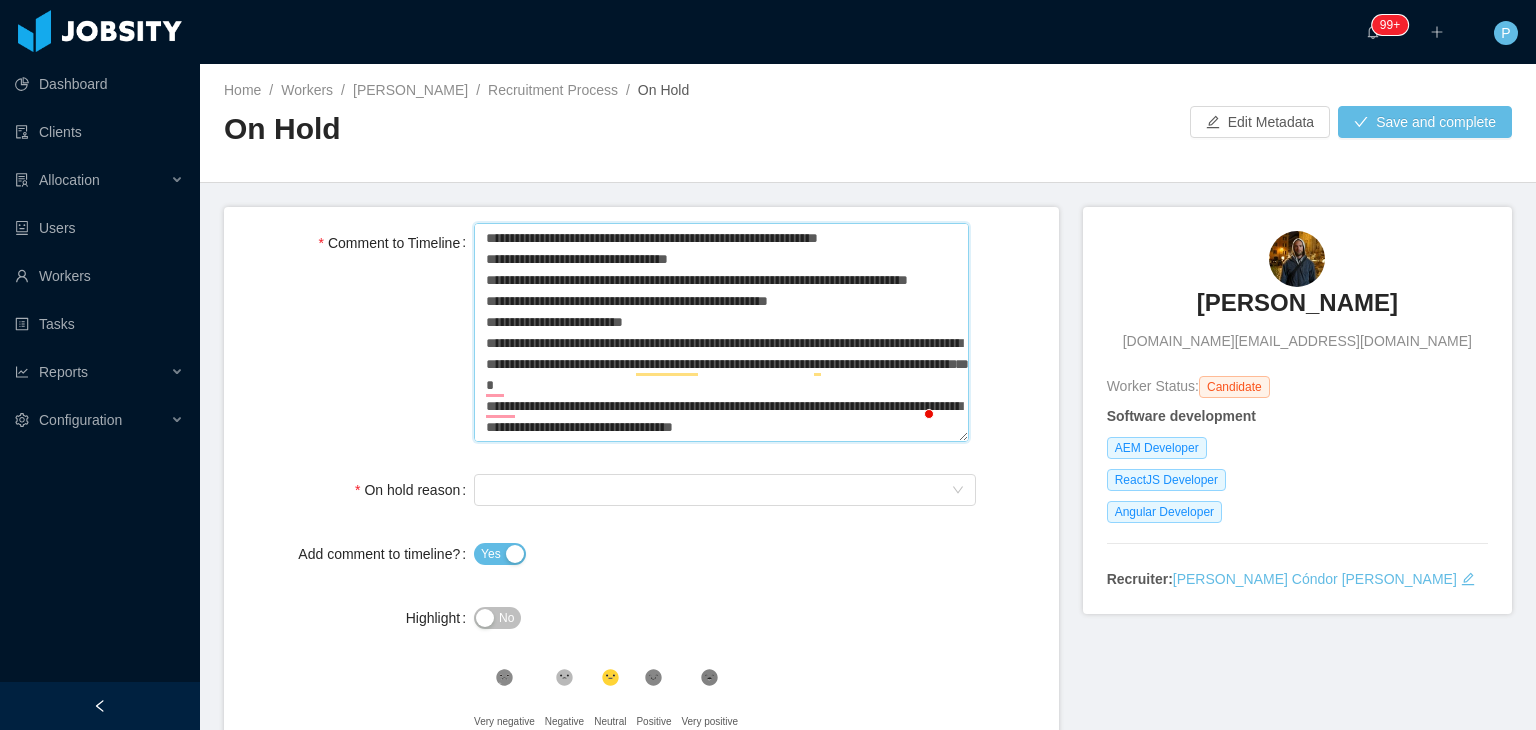 type 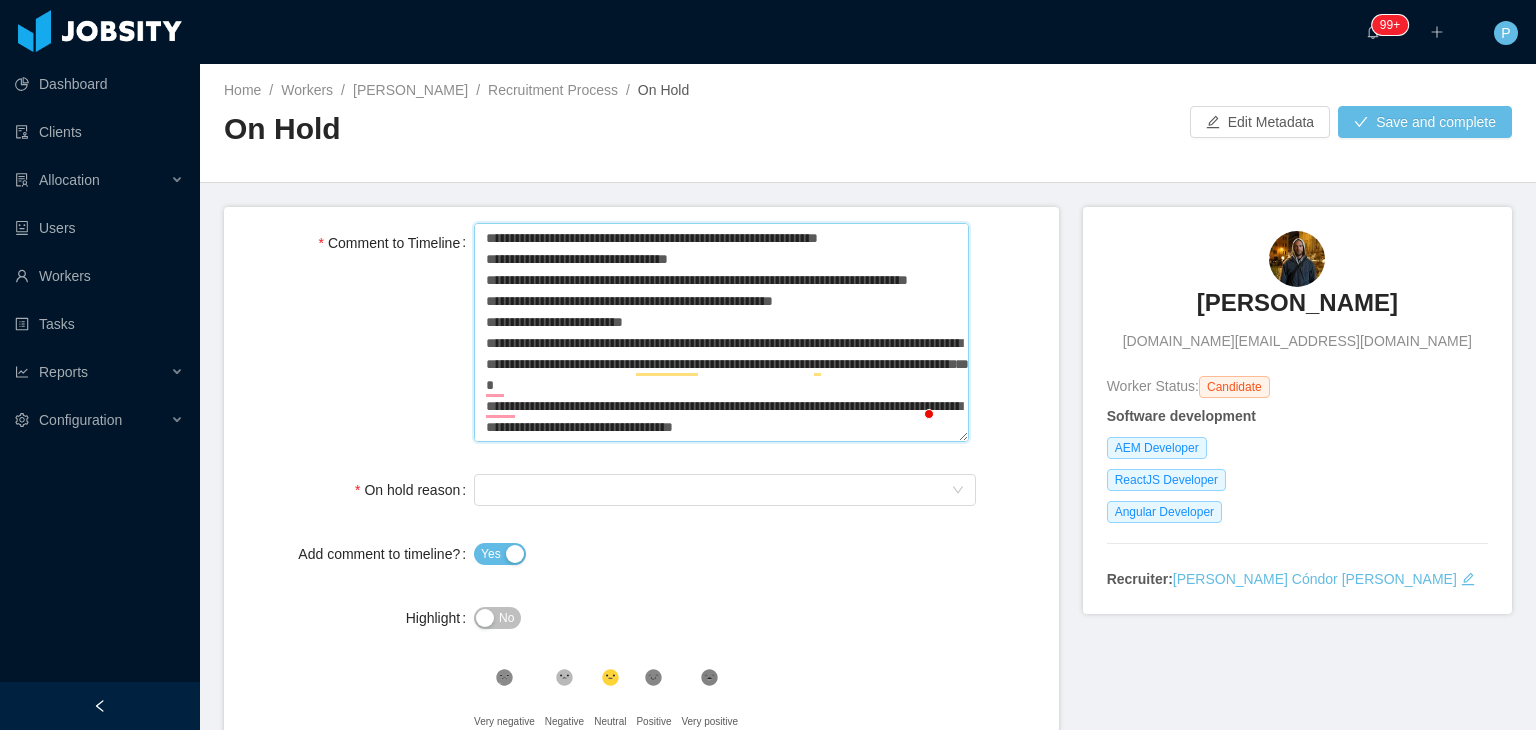 type 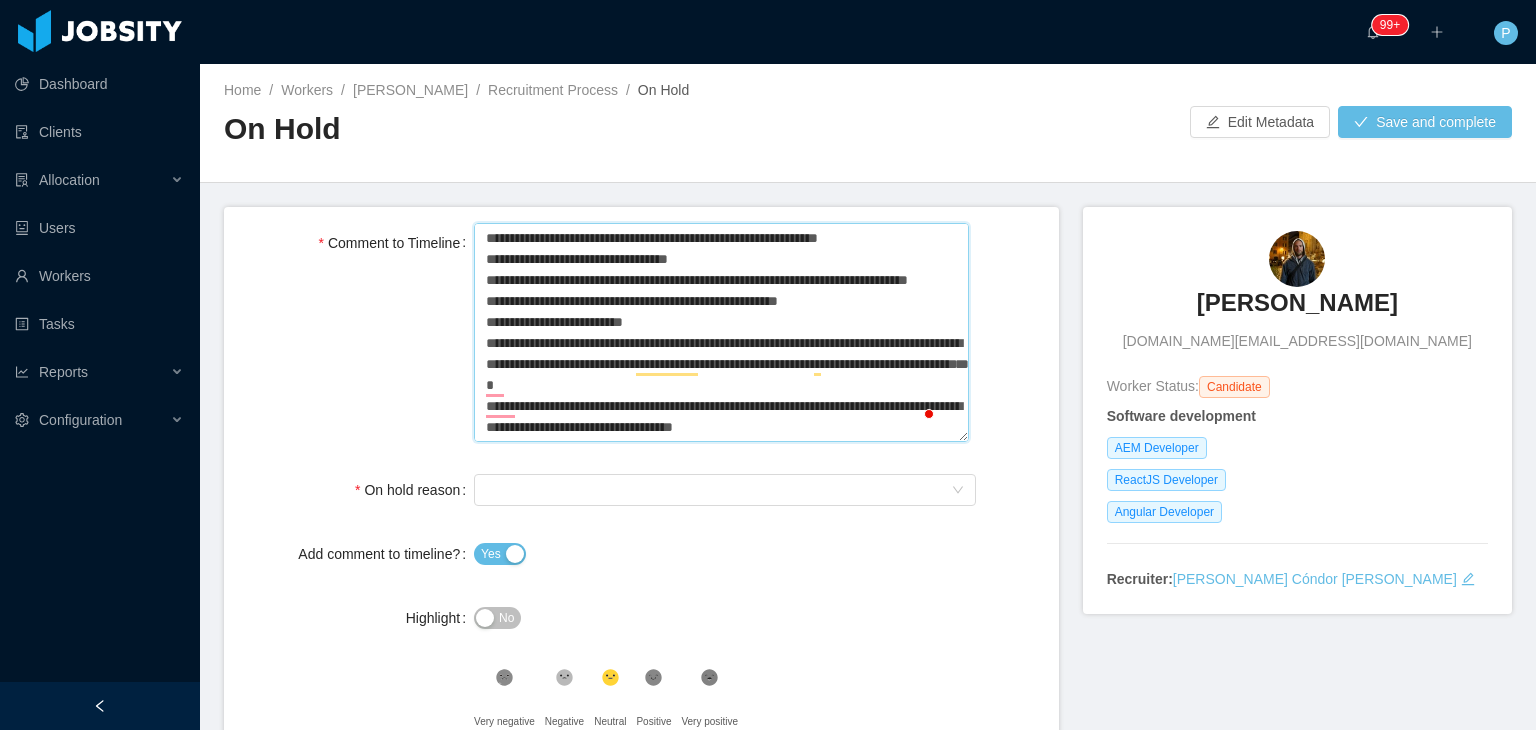 type on "**********" 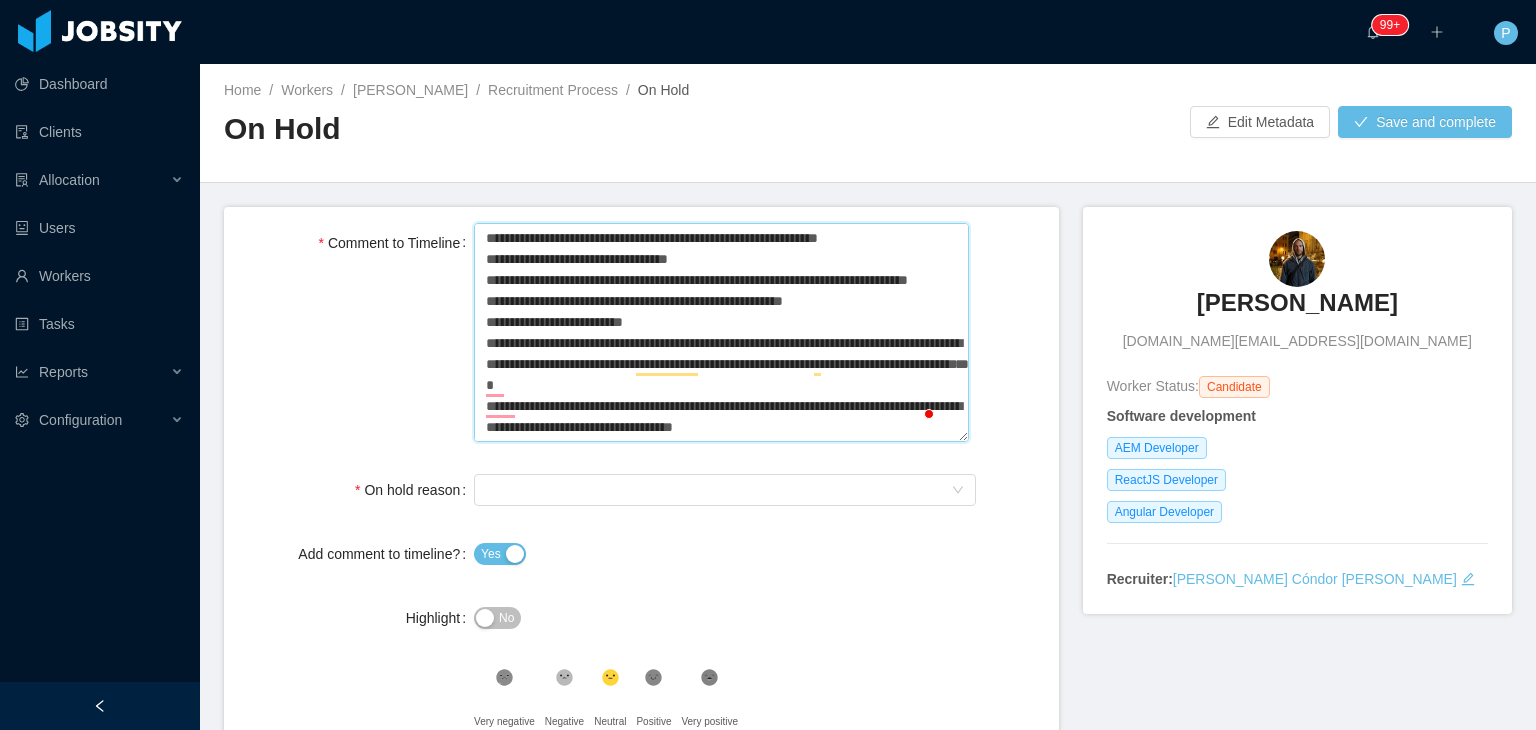 type 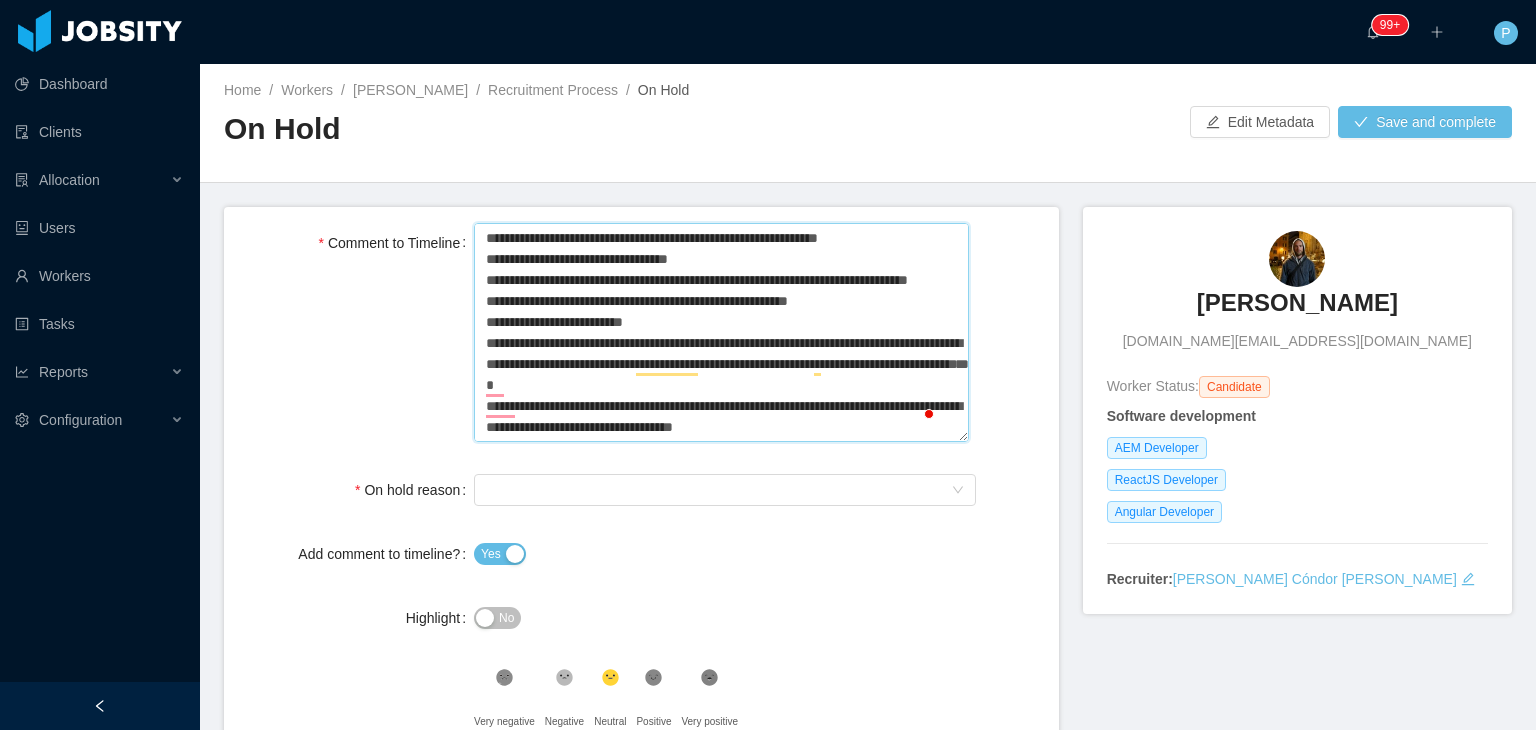type 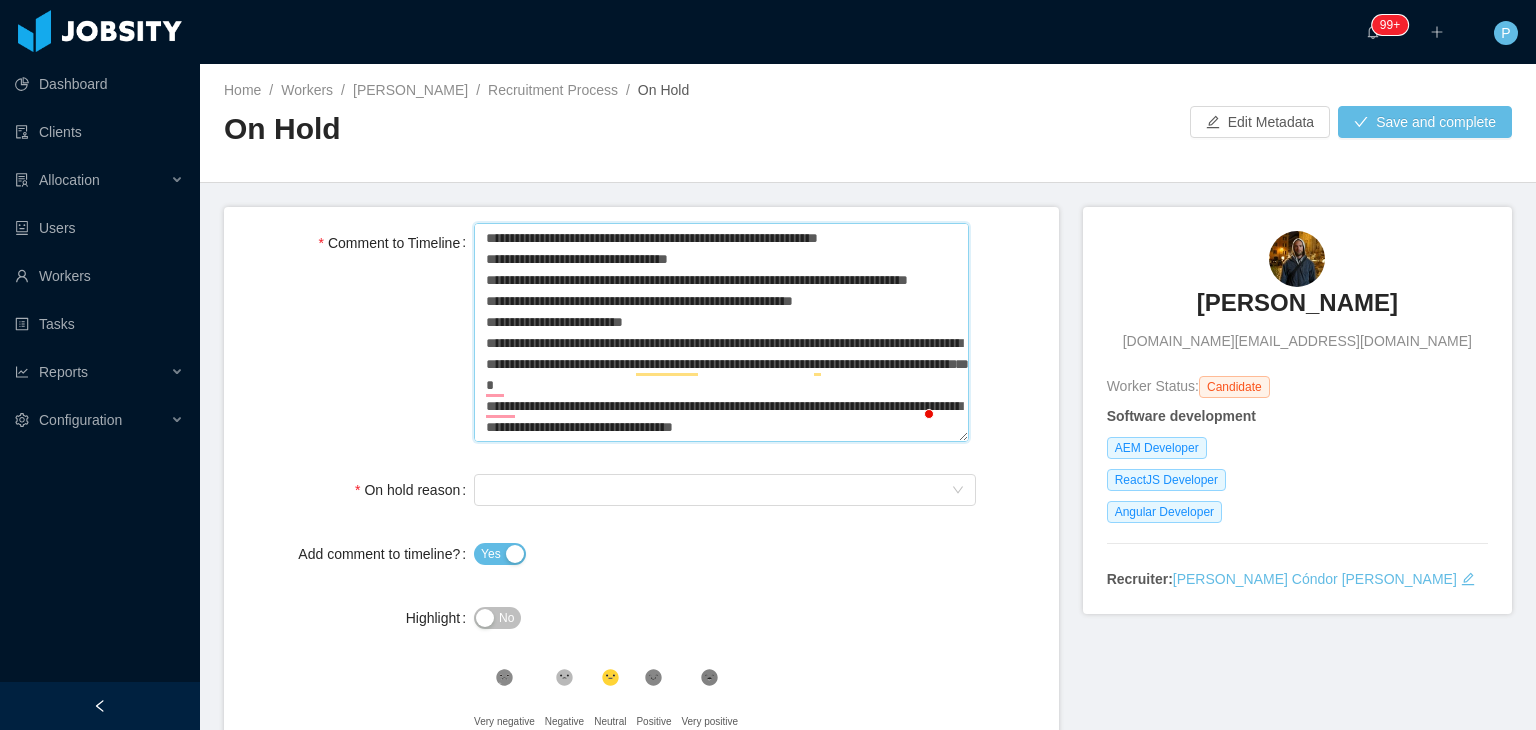 type 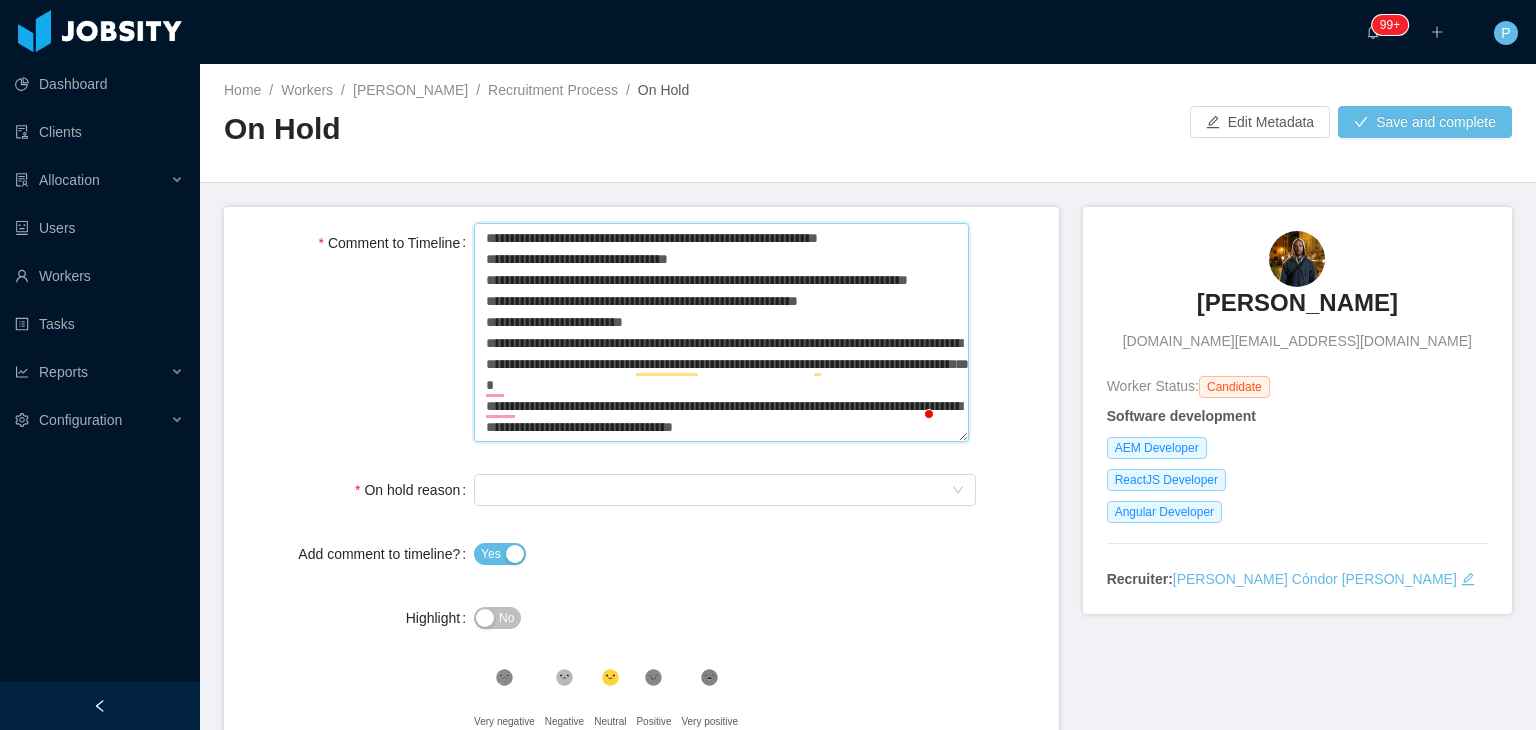 type 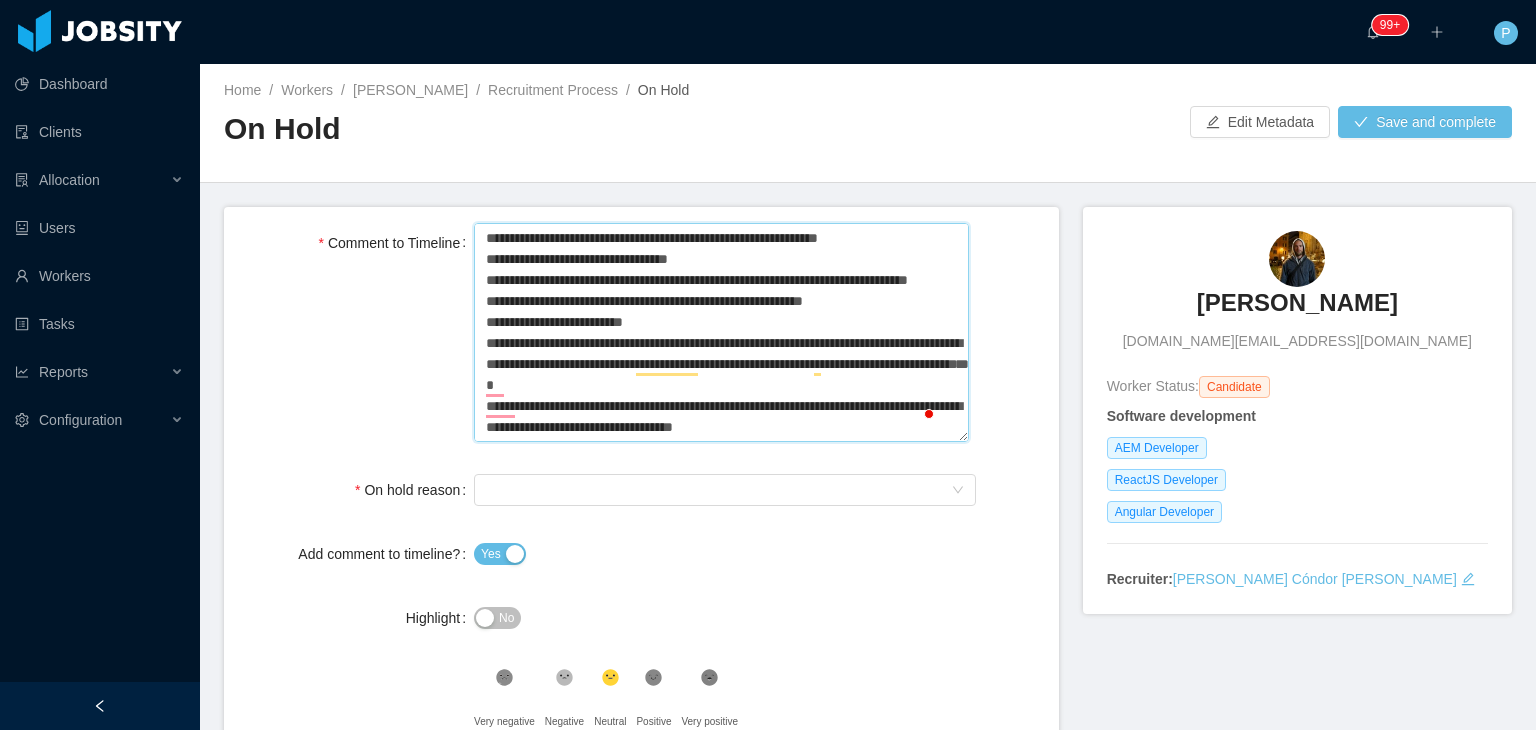 type 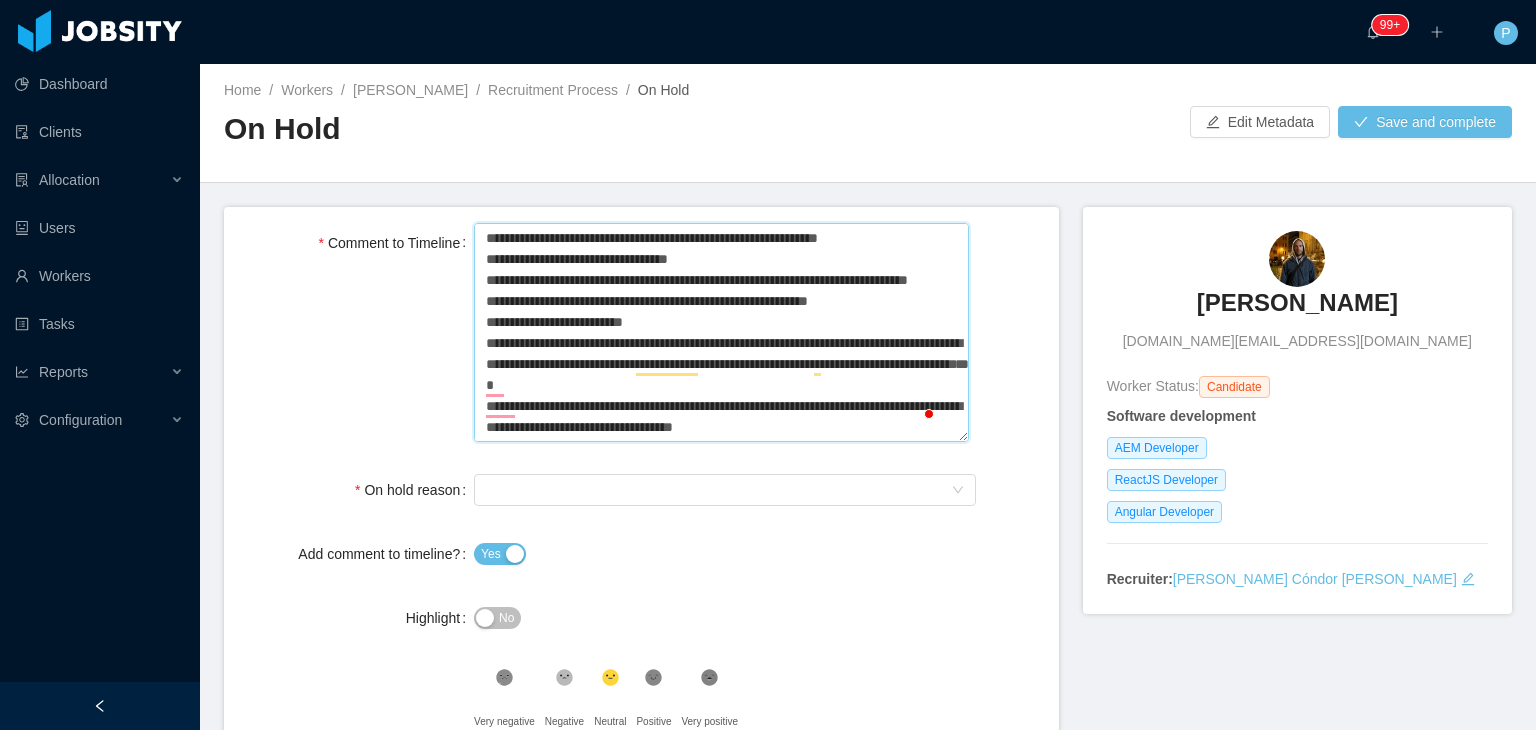 type 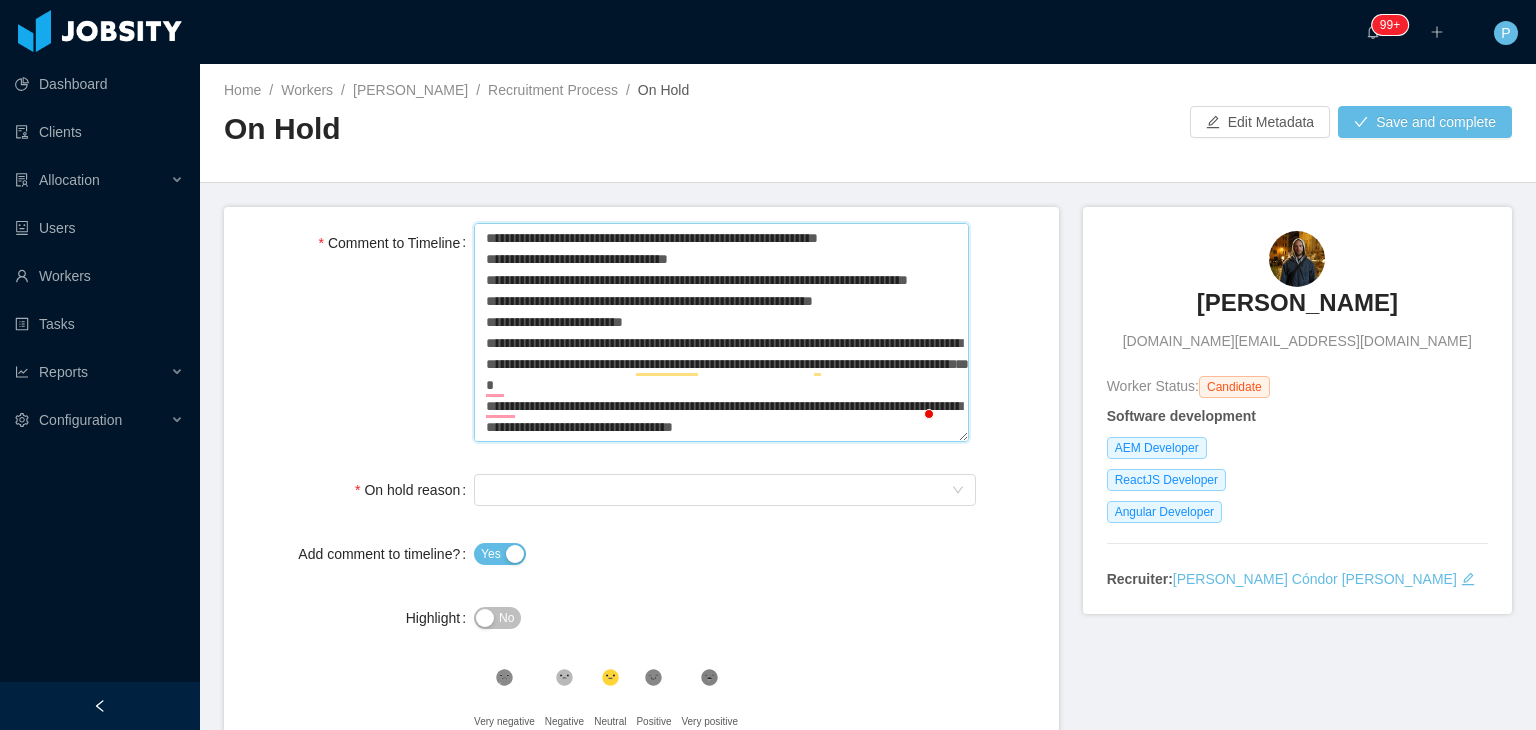 type 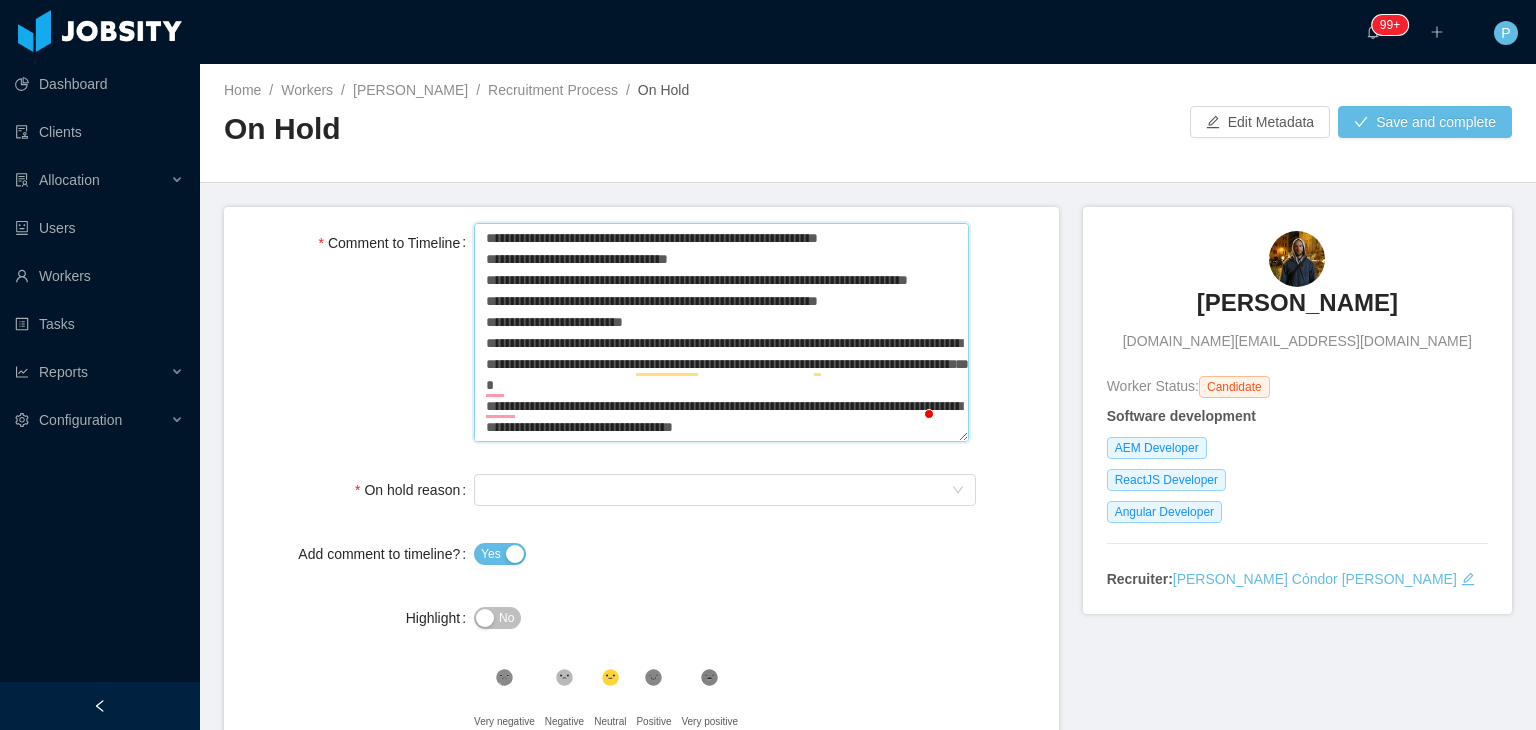 type 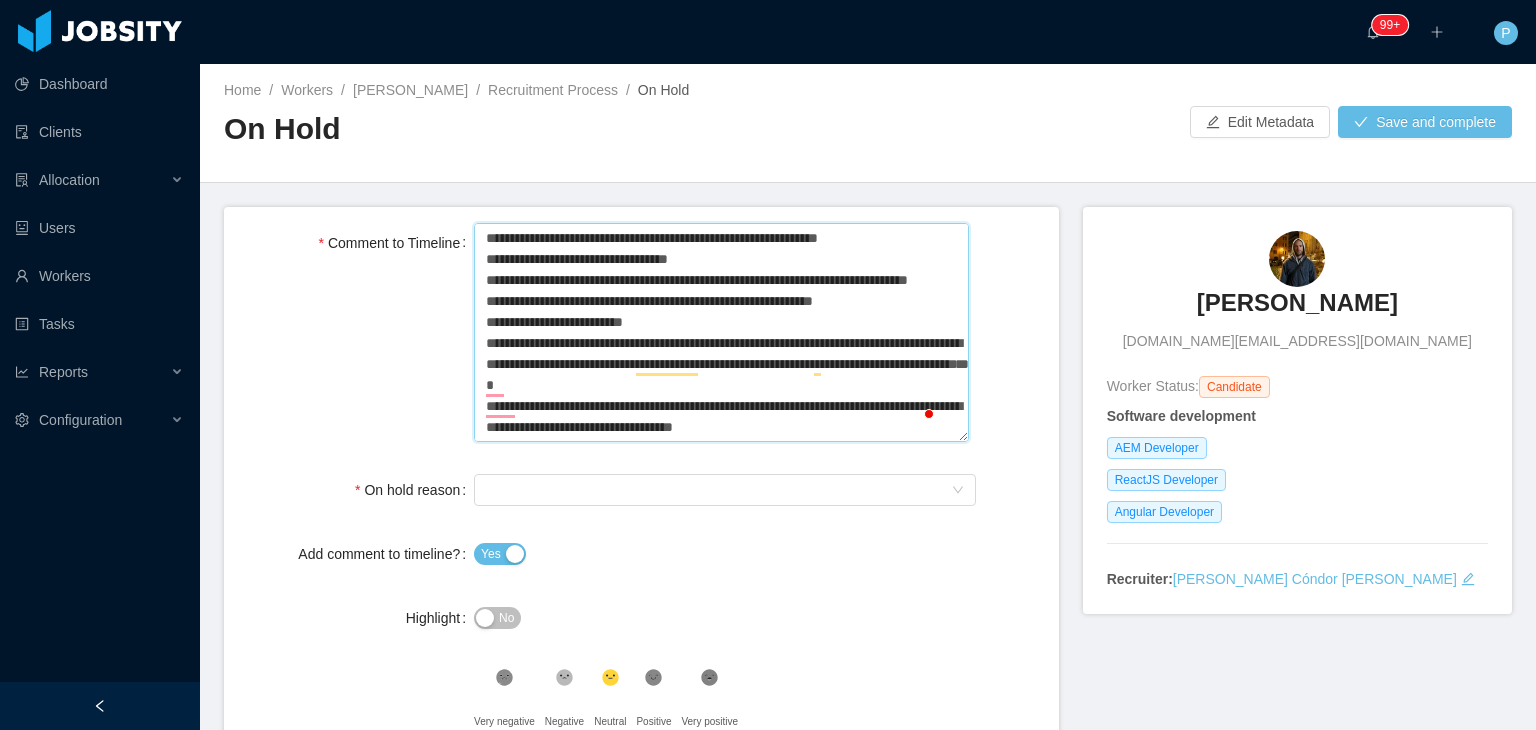 type 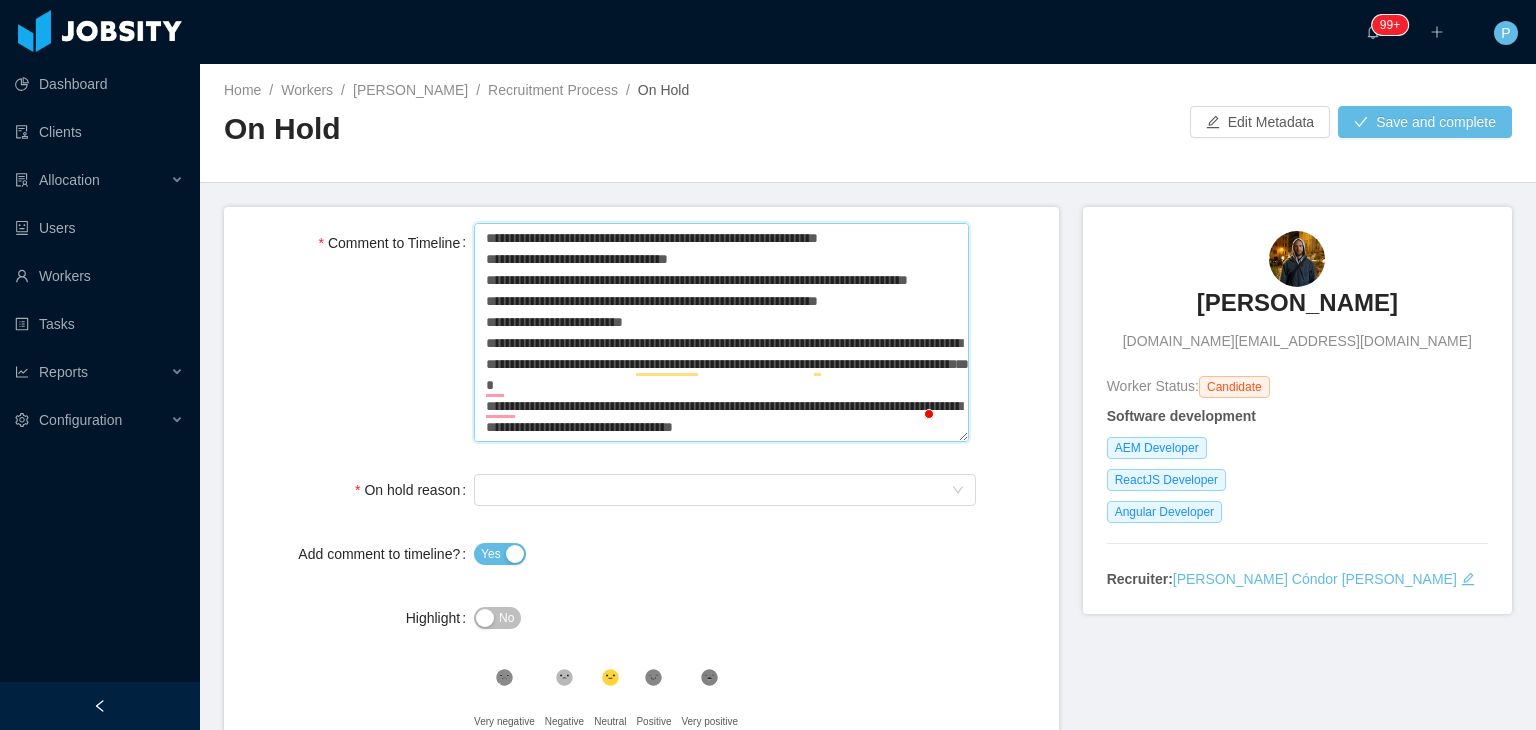 type on "**********" 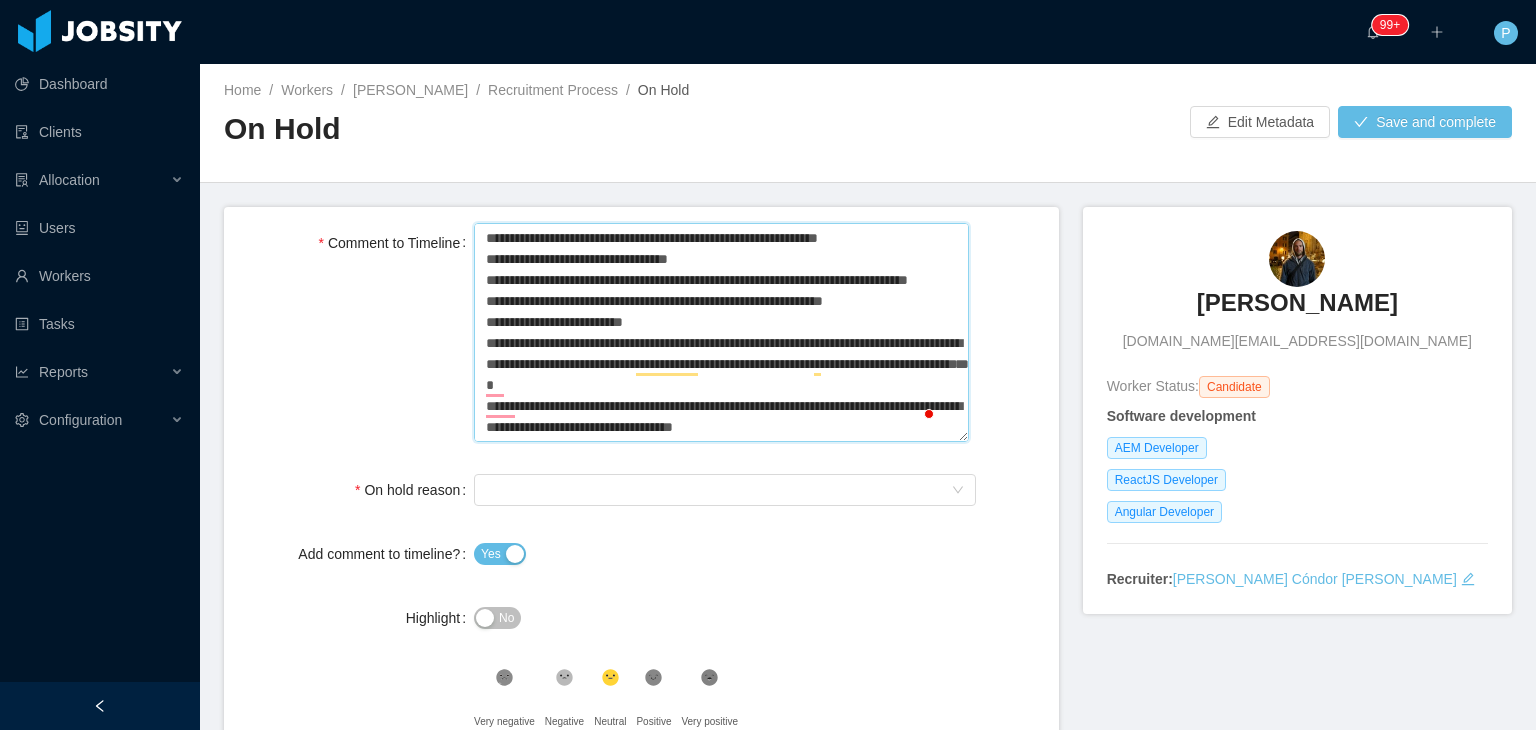 type 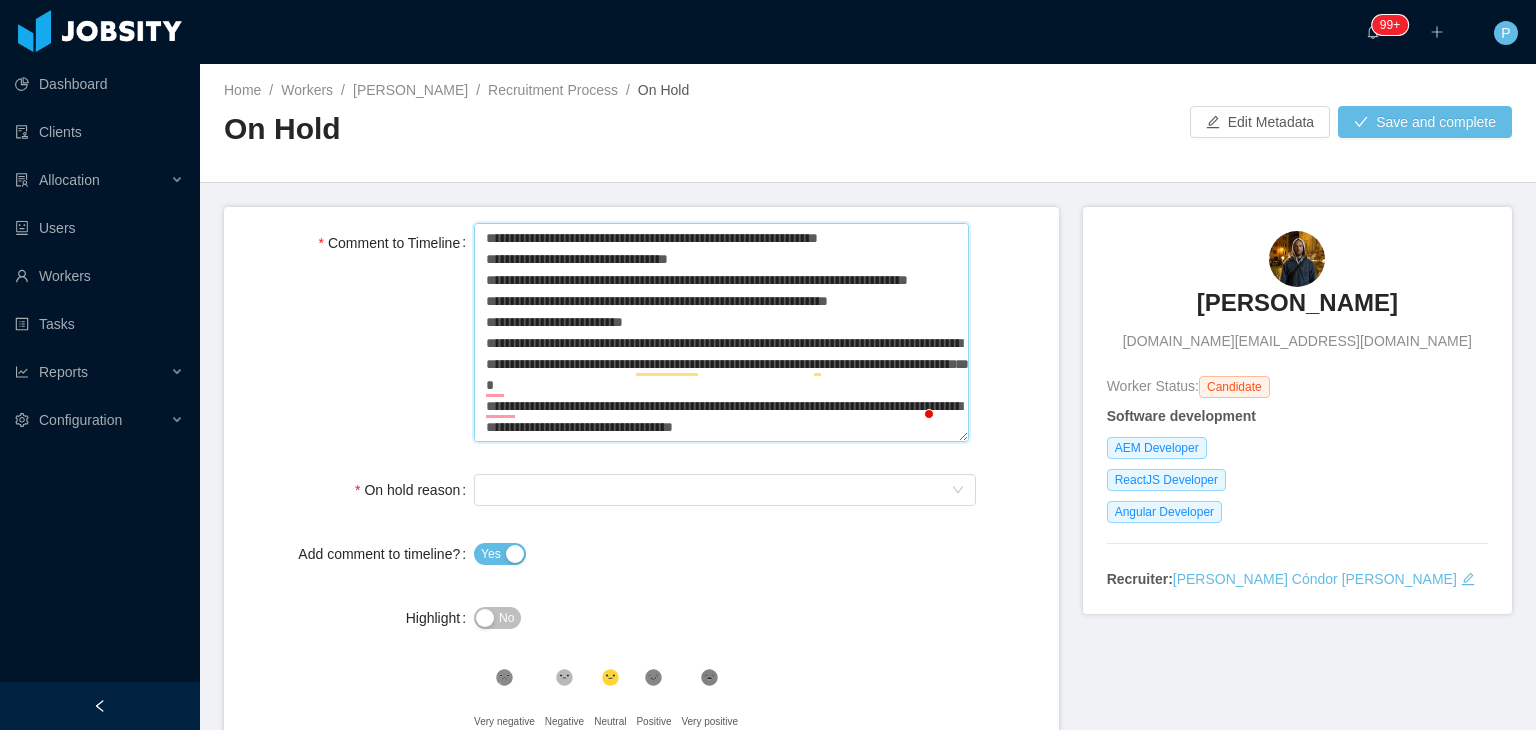 type 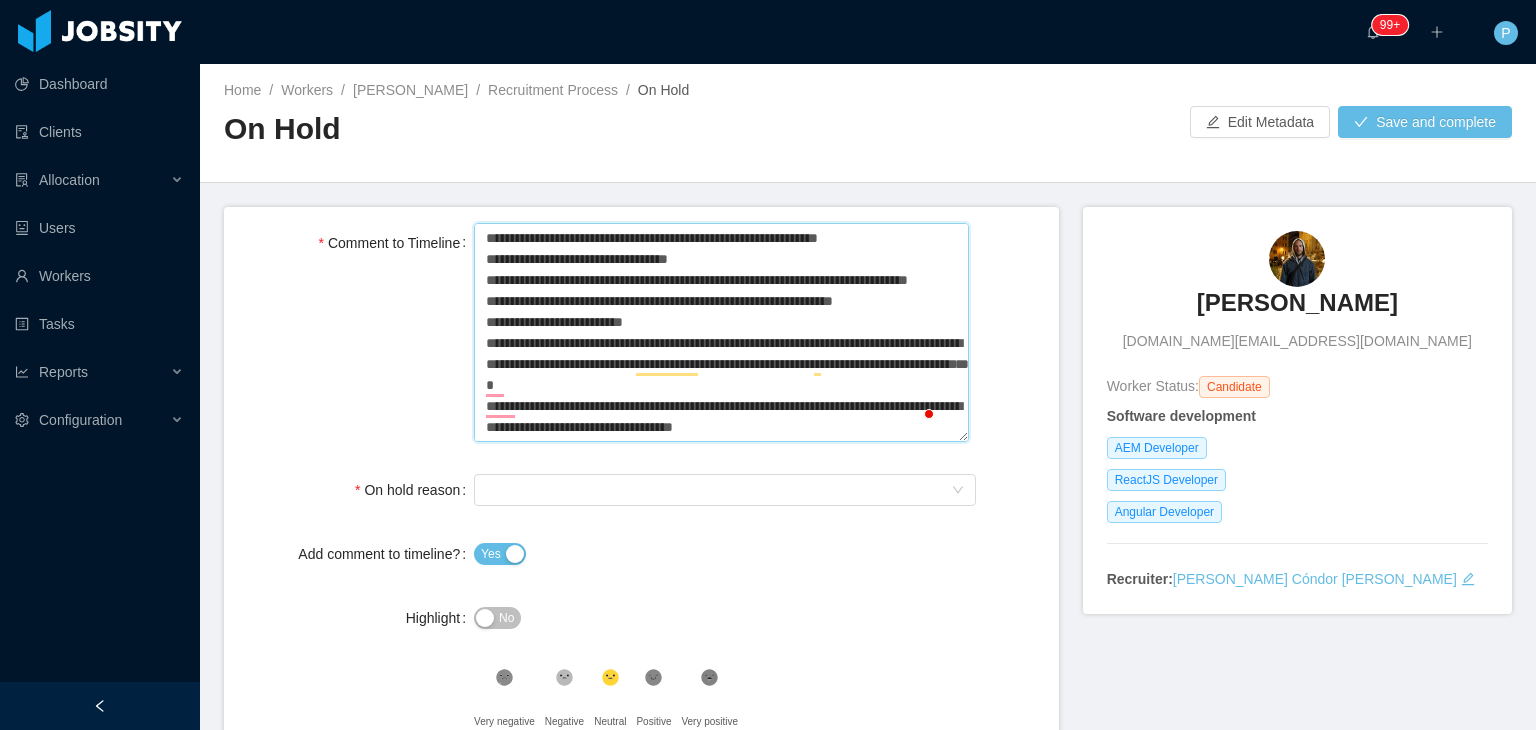 type 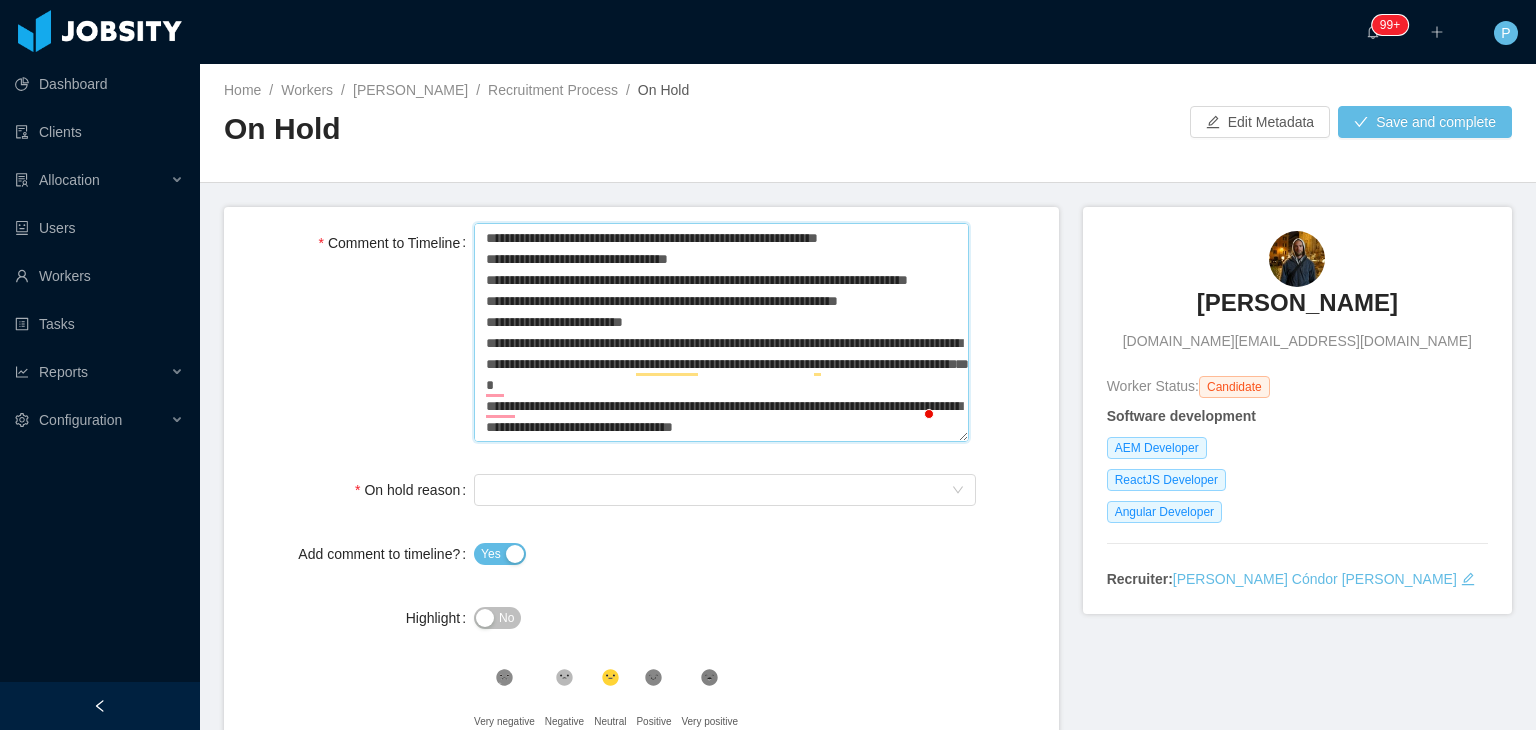type 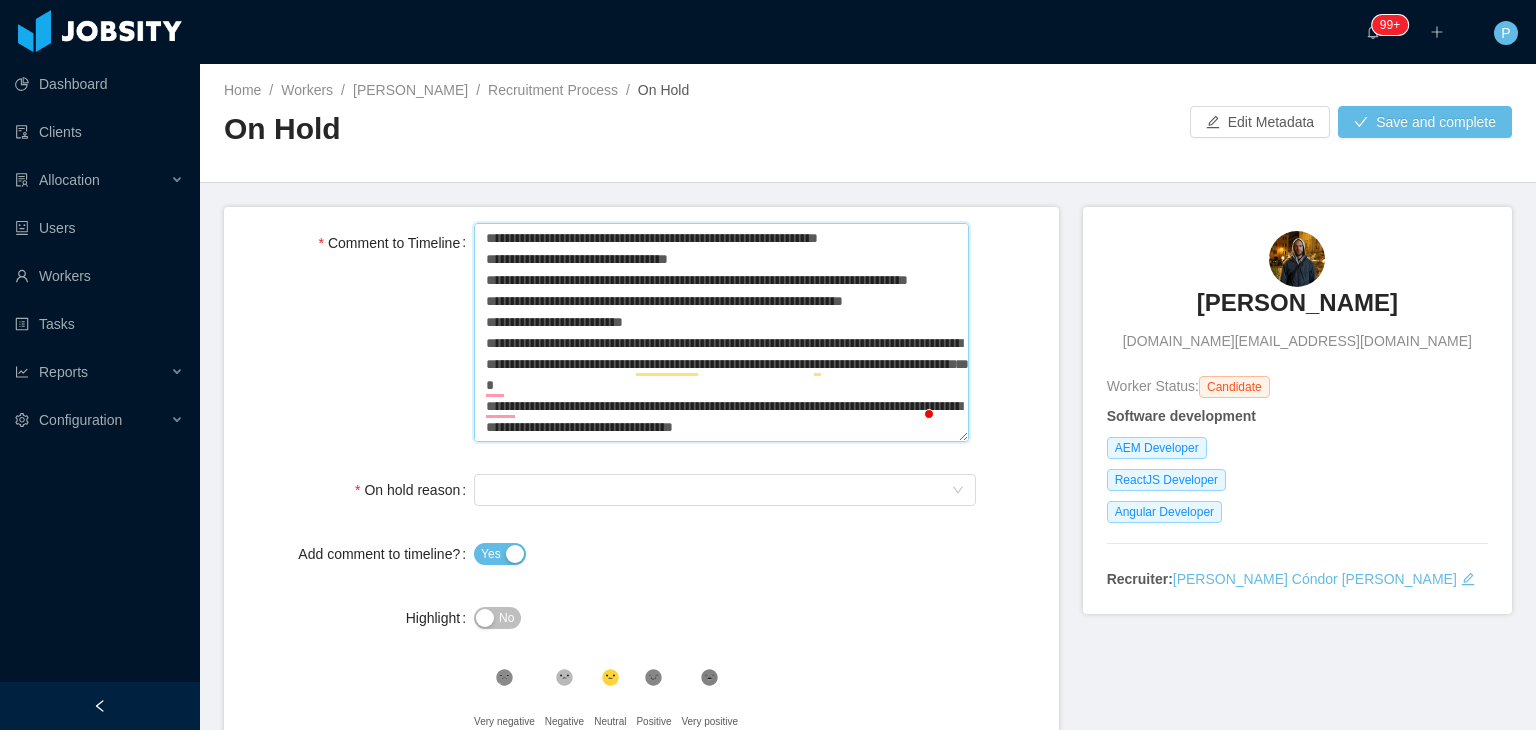 type 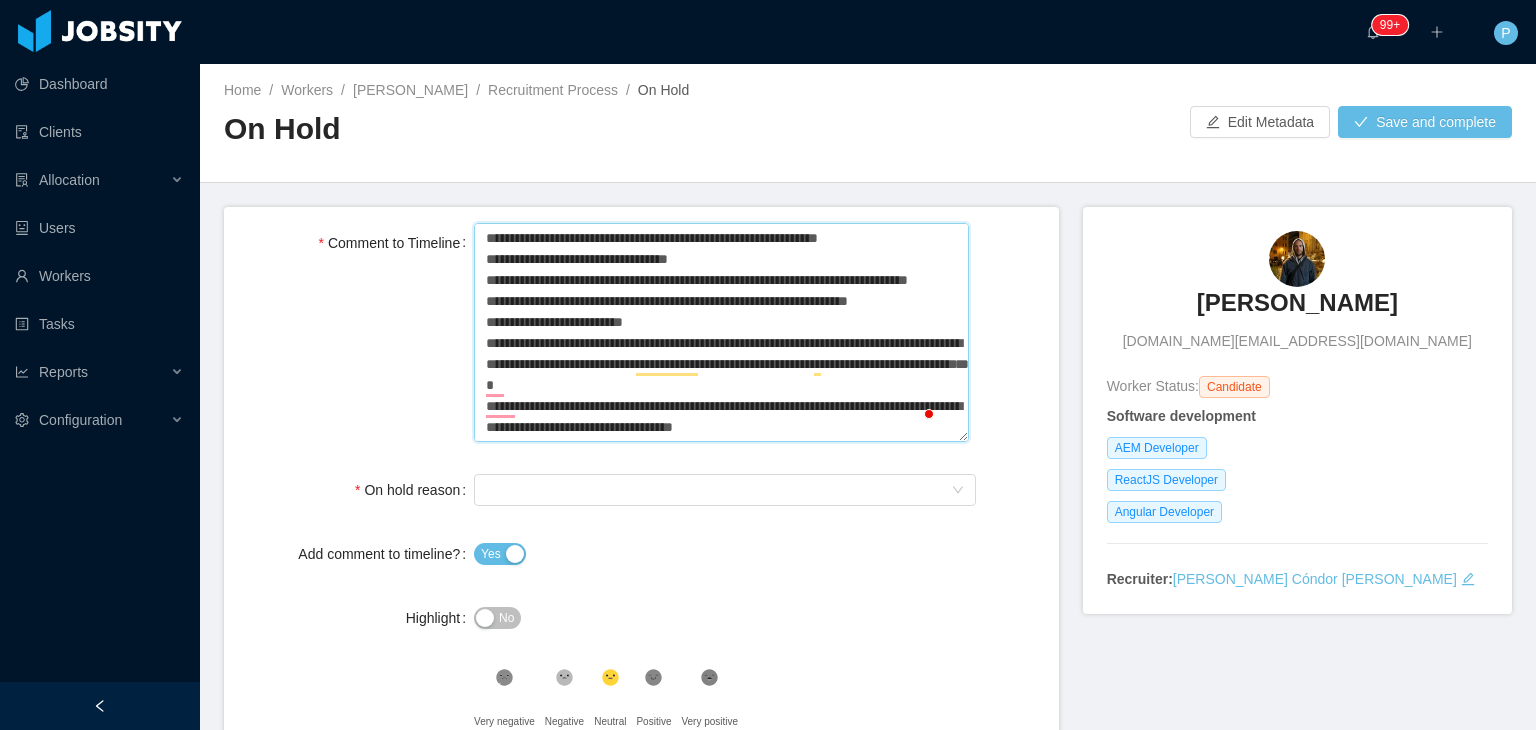 type 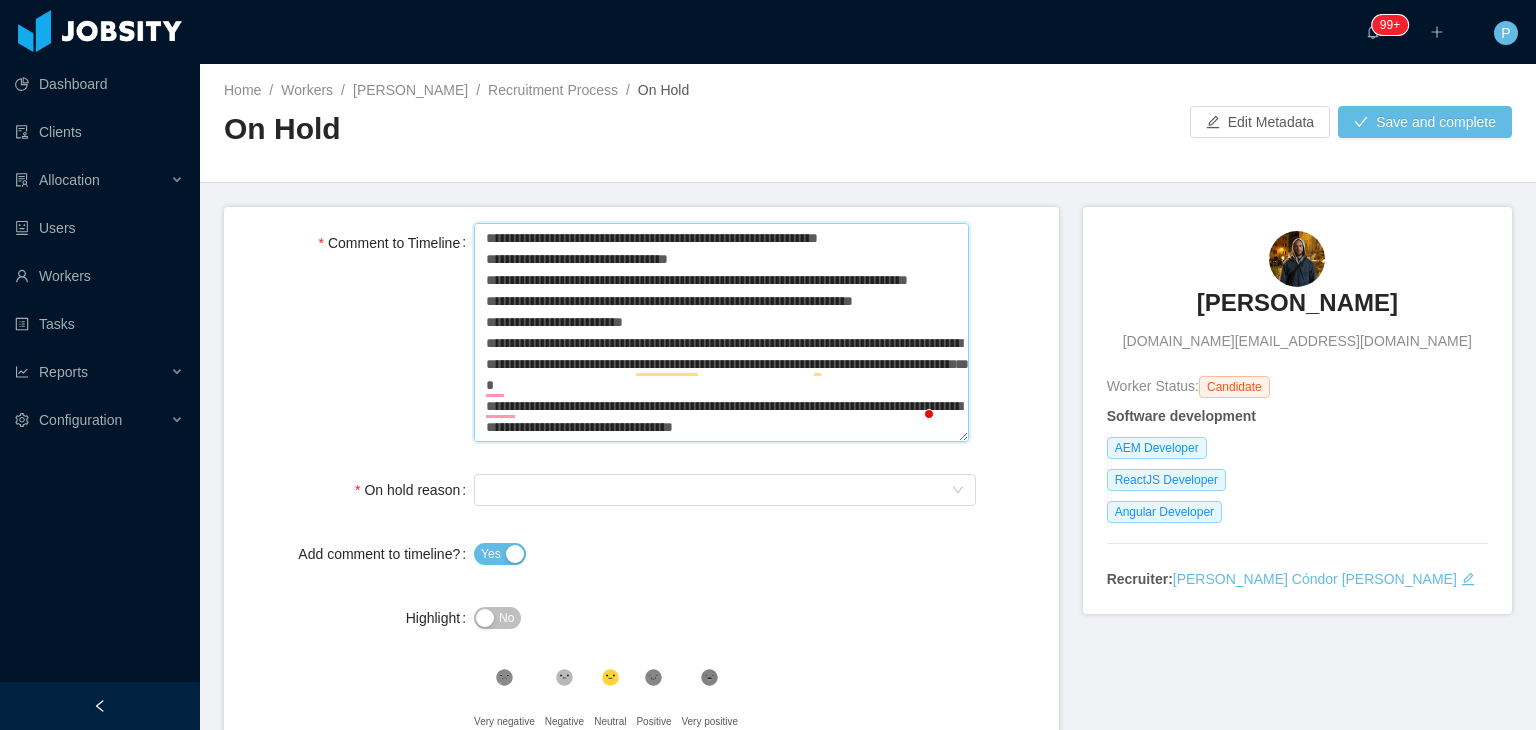 type 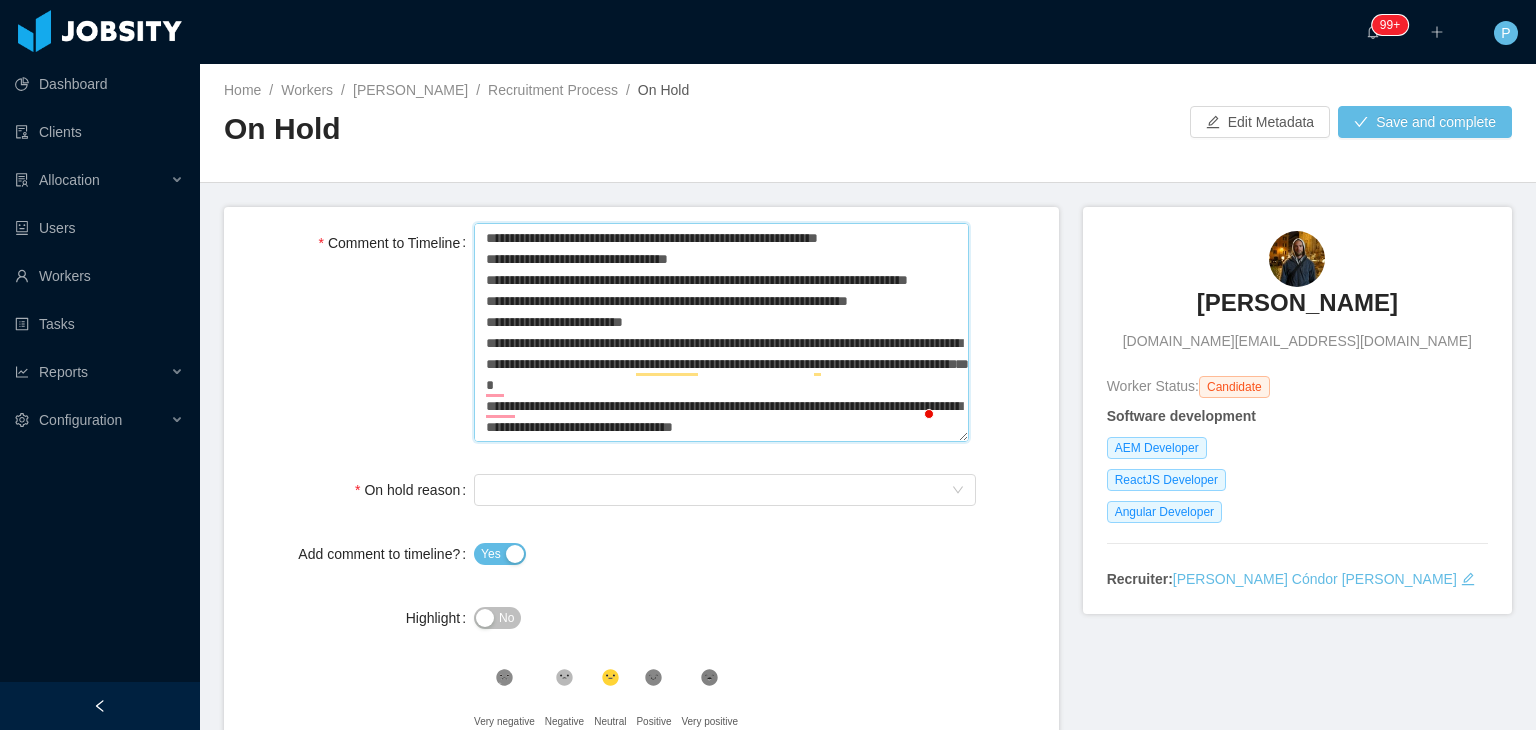 type 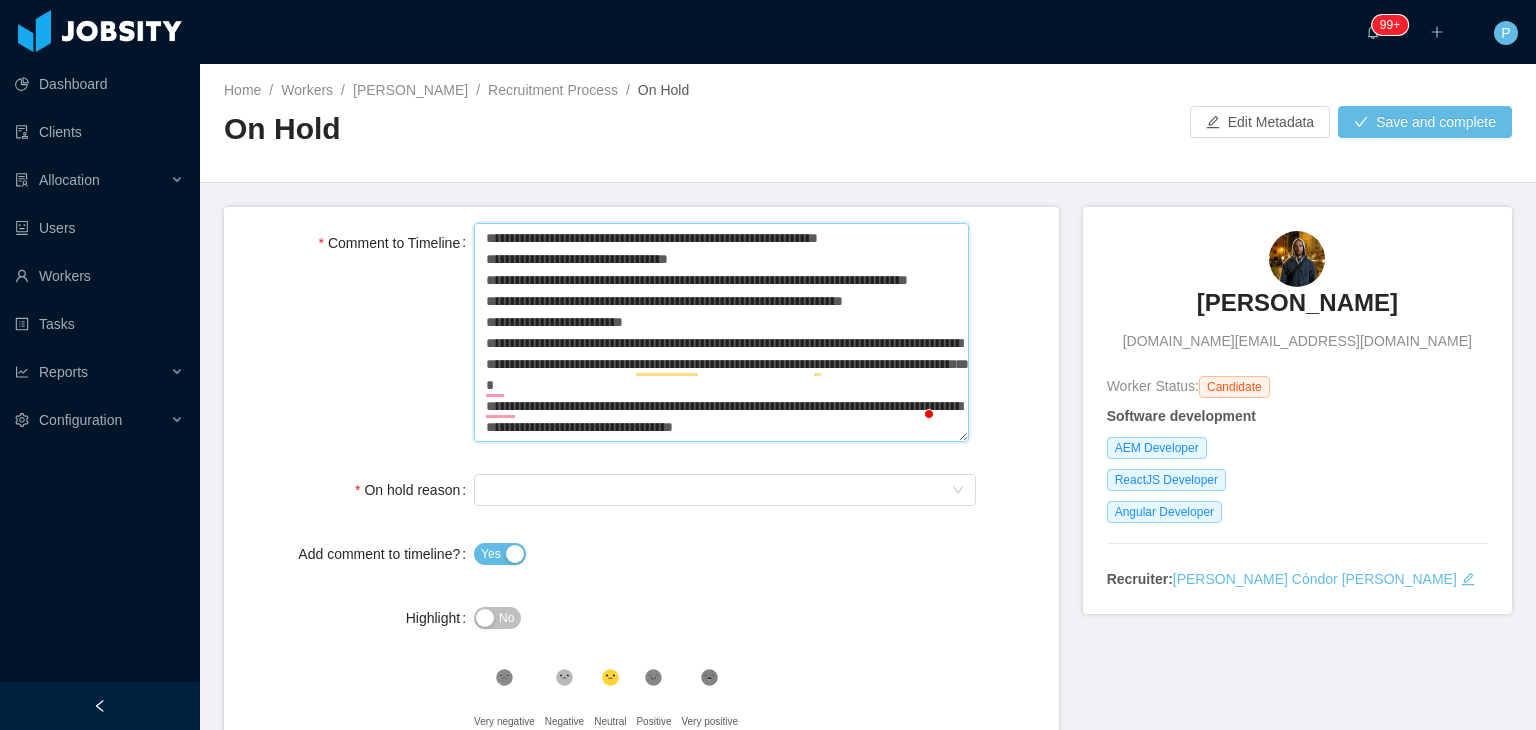 type 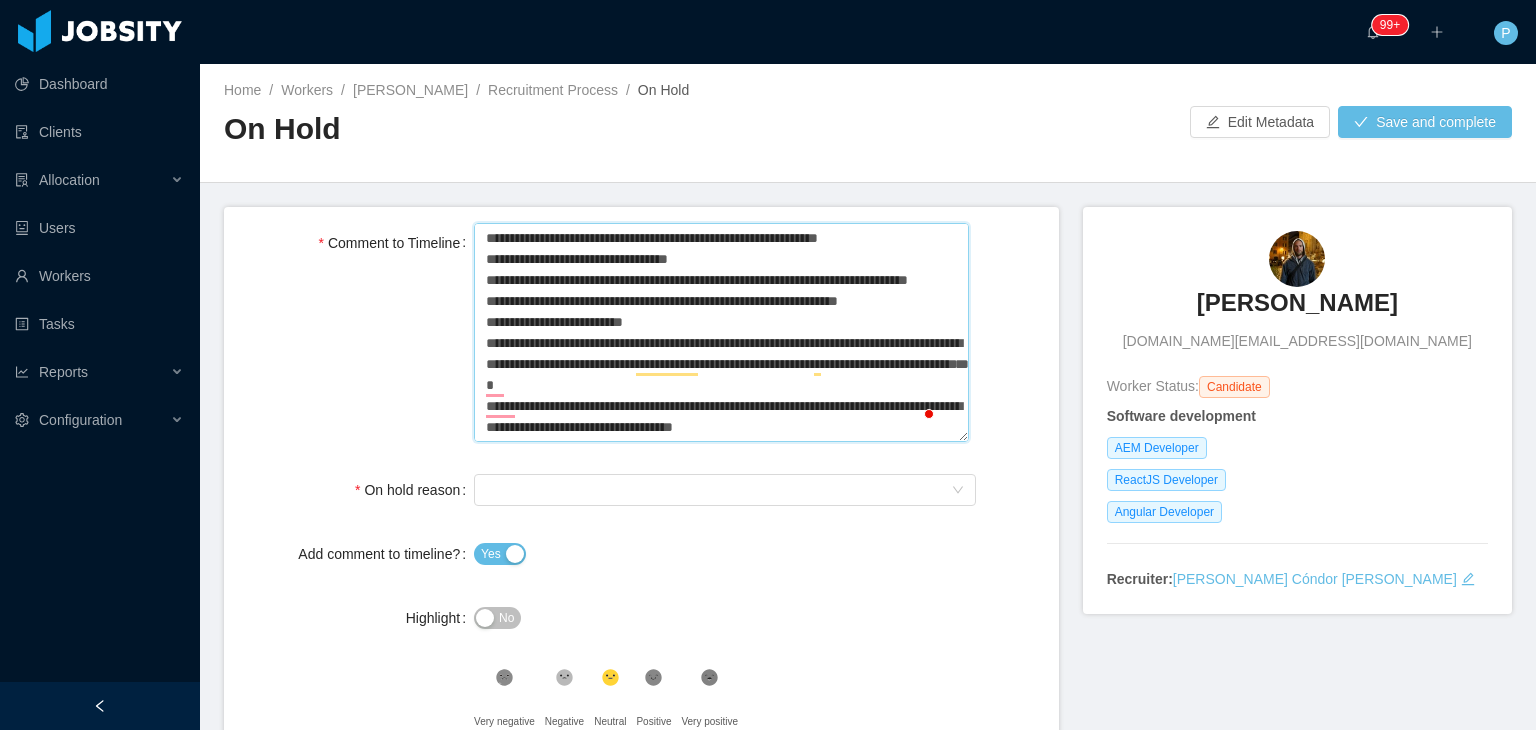 type 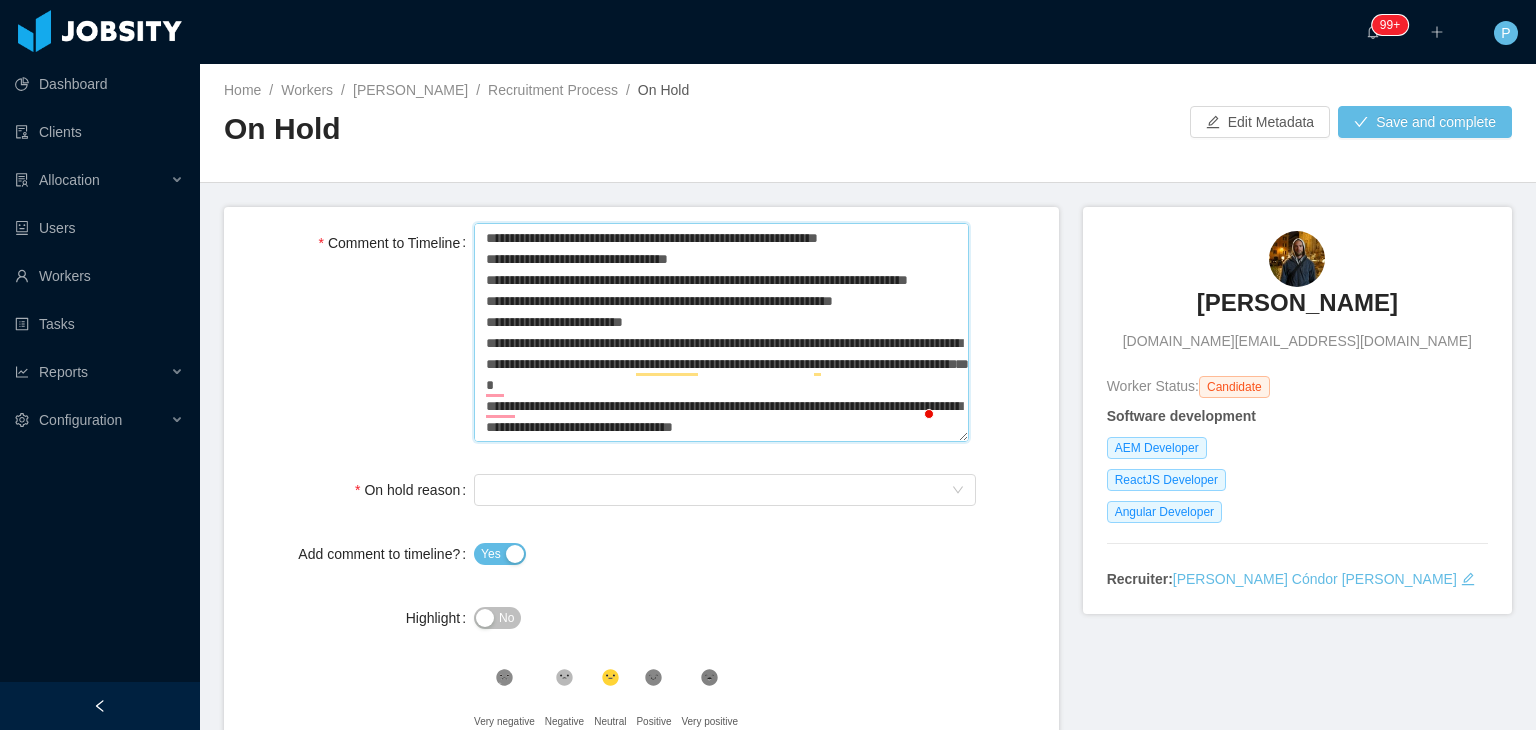 type 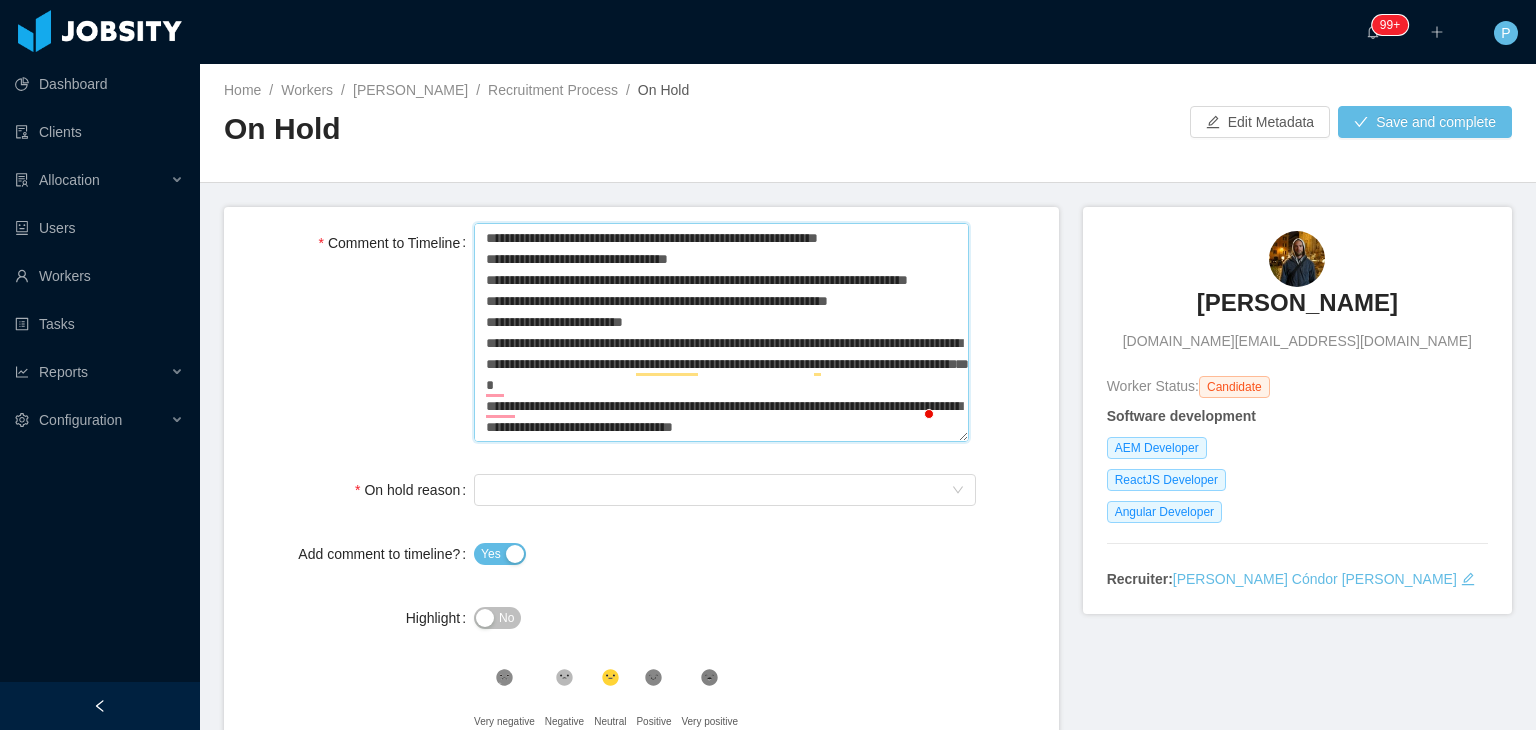 type 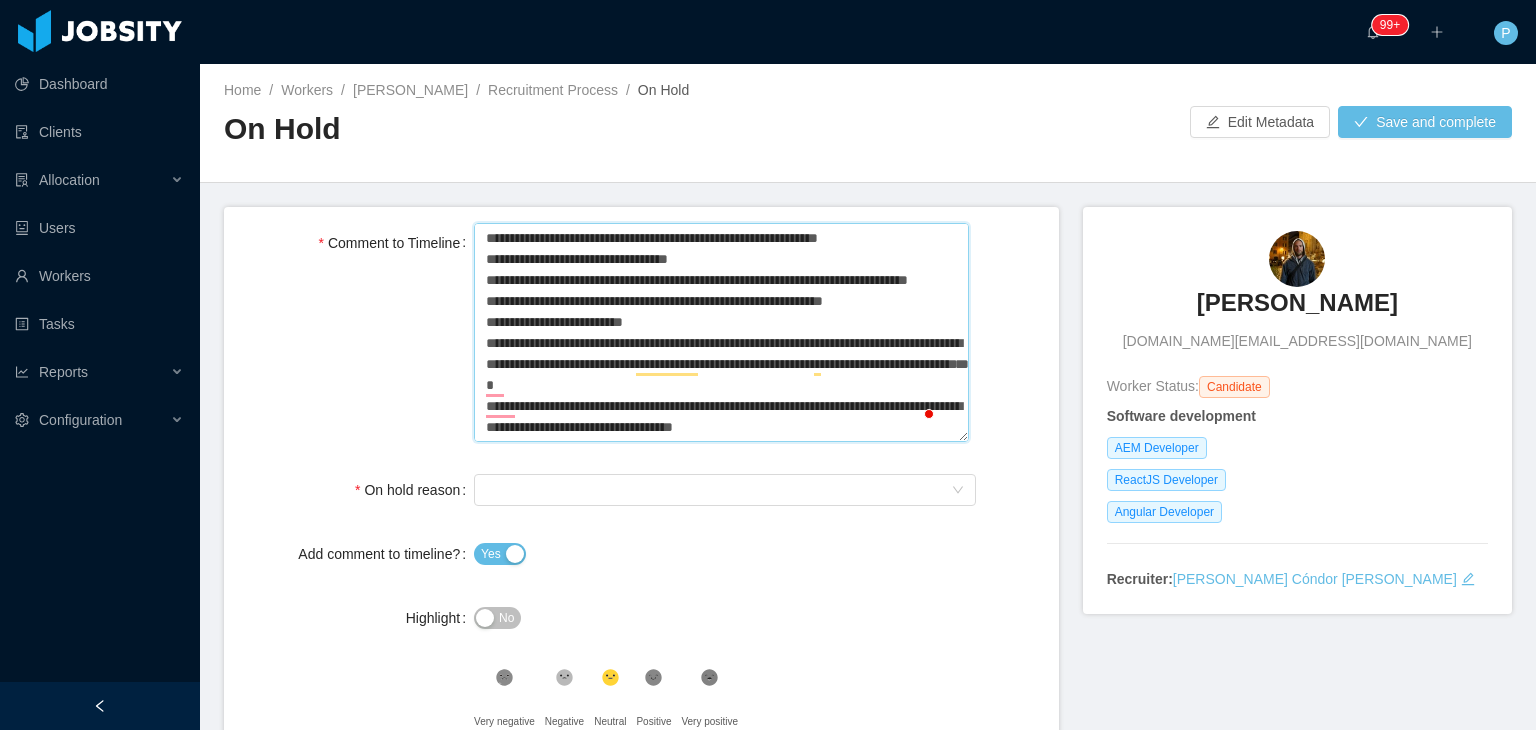 type 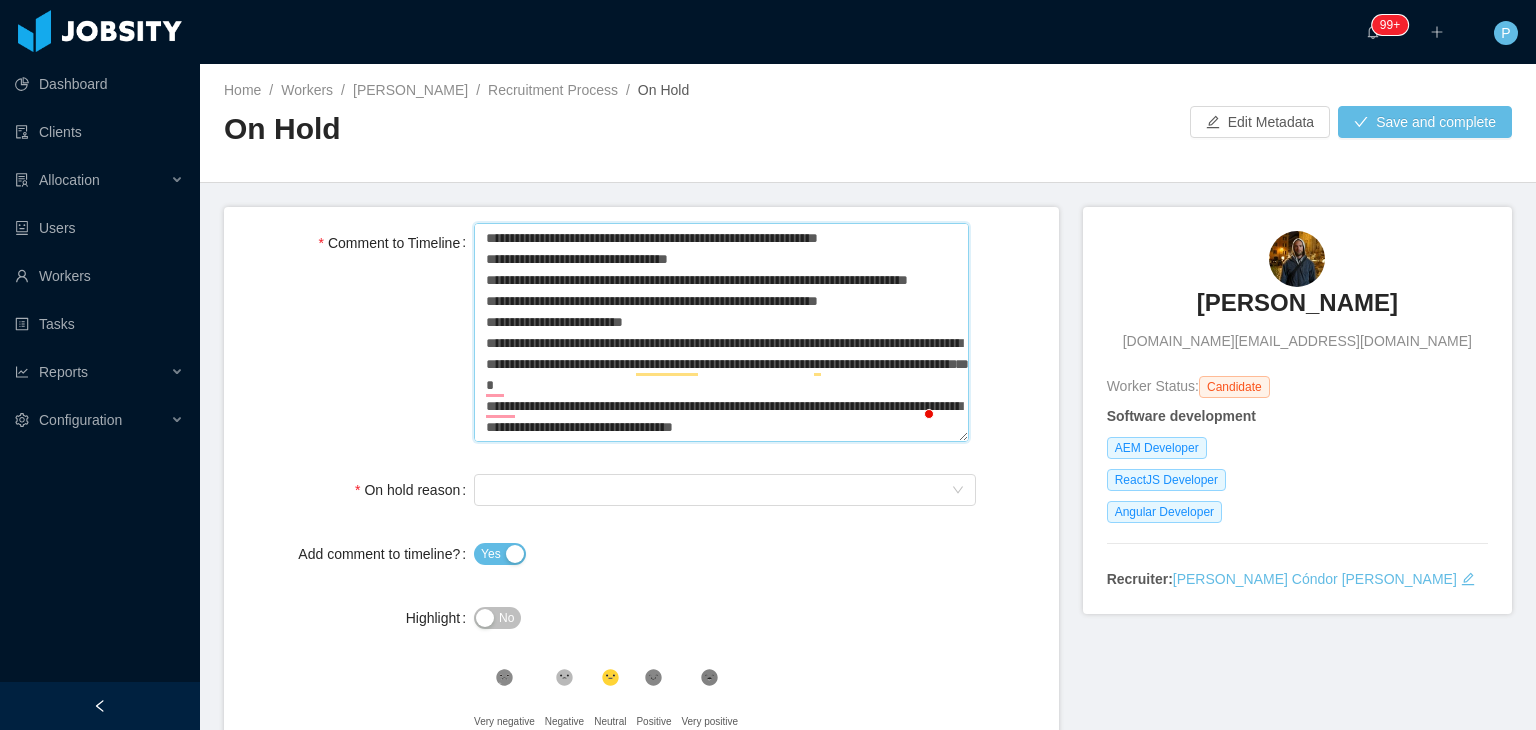 type 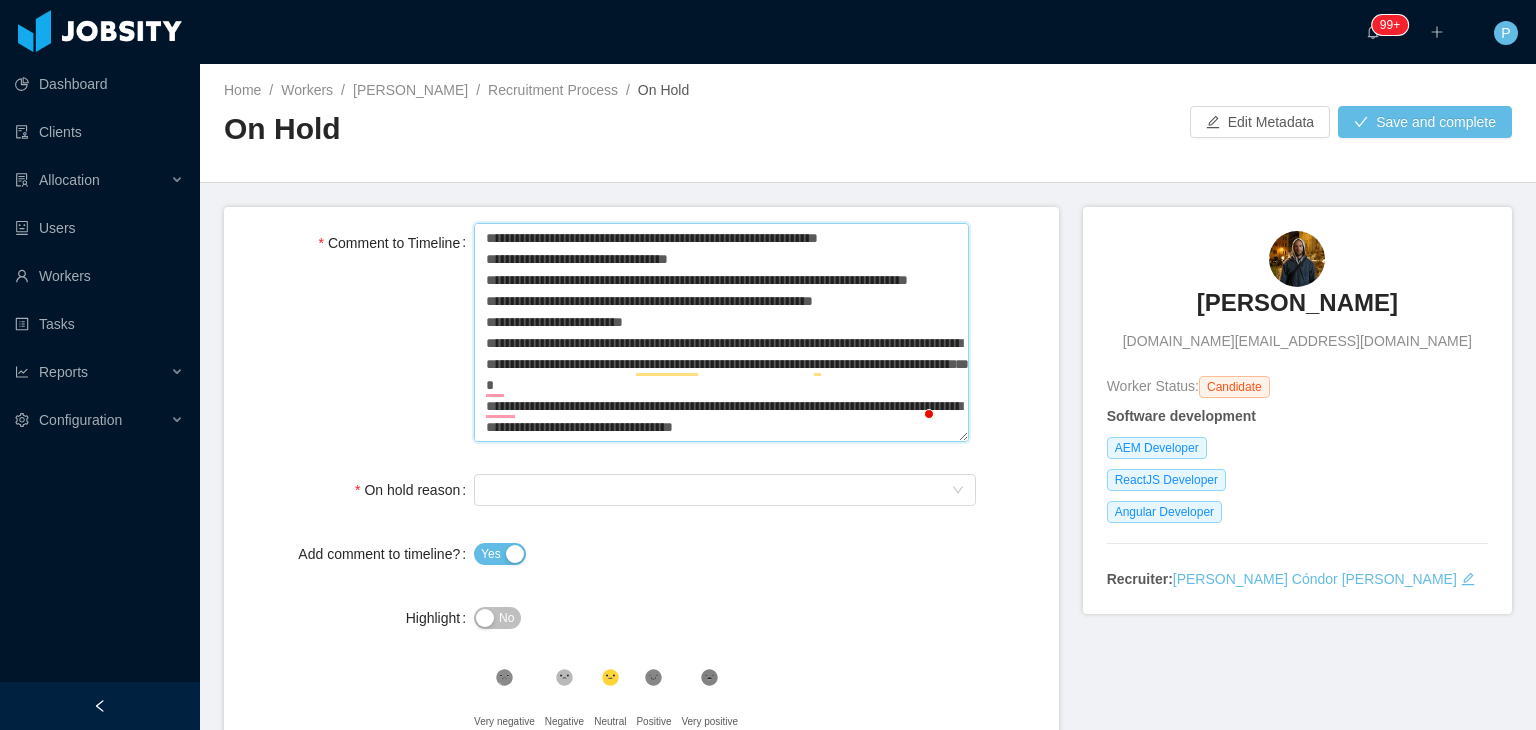 type 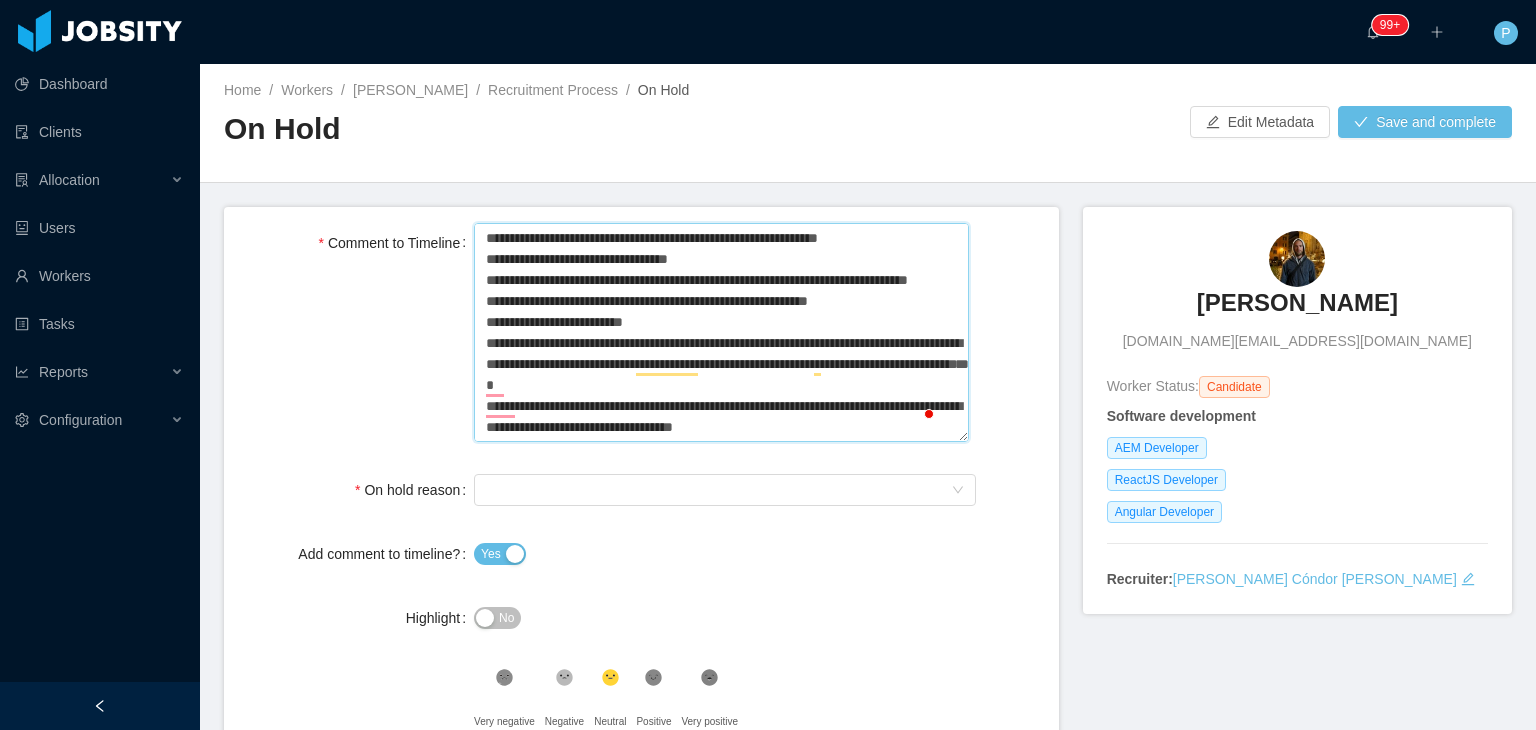 type 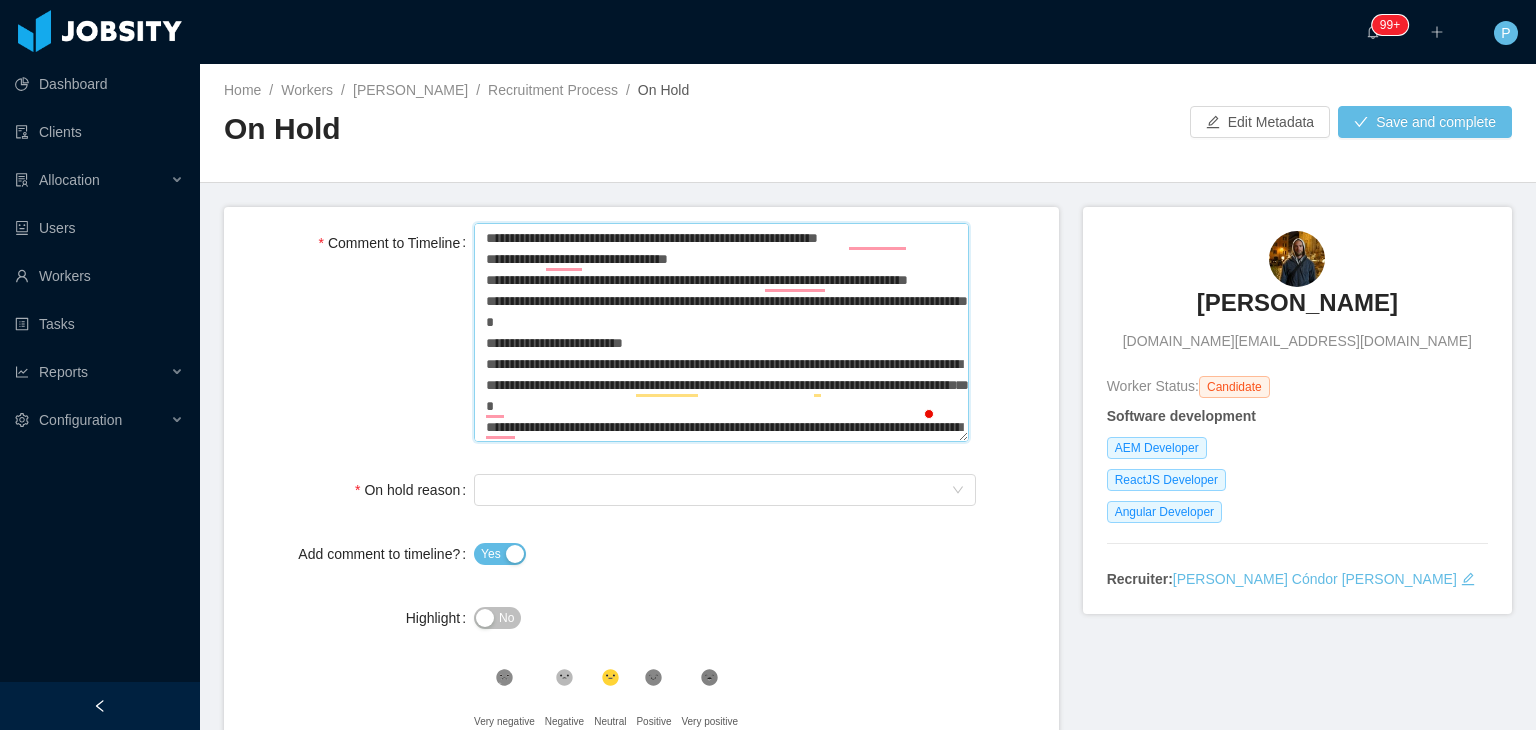click on "**********" at bounding box center [721, 333] 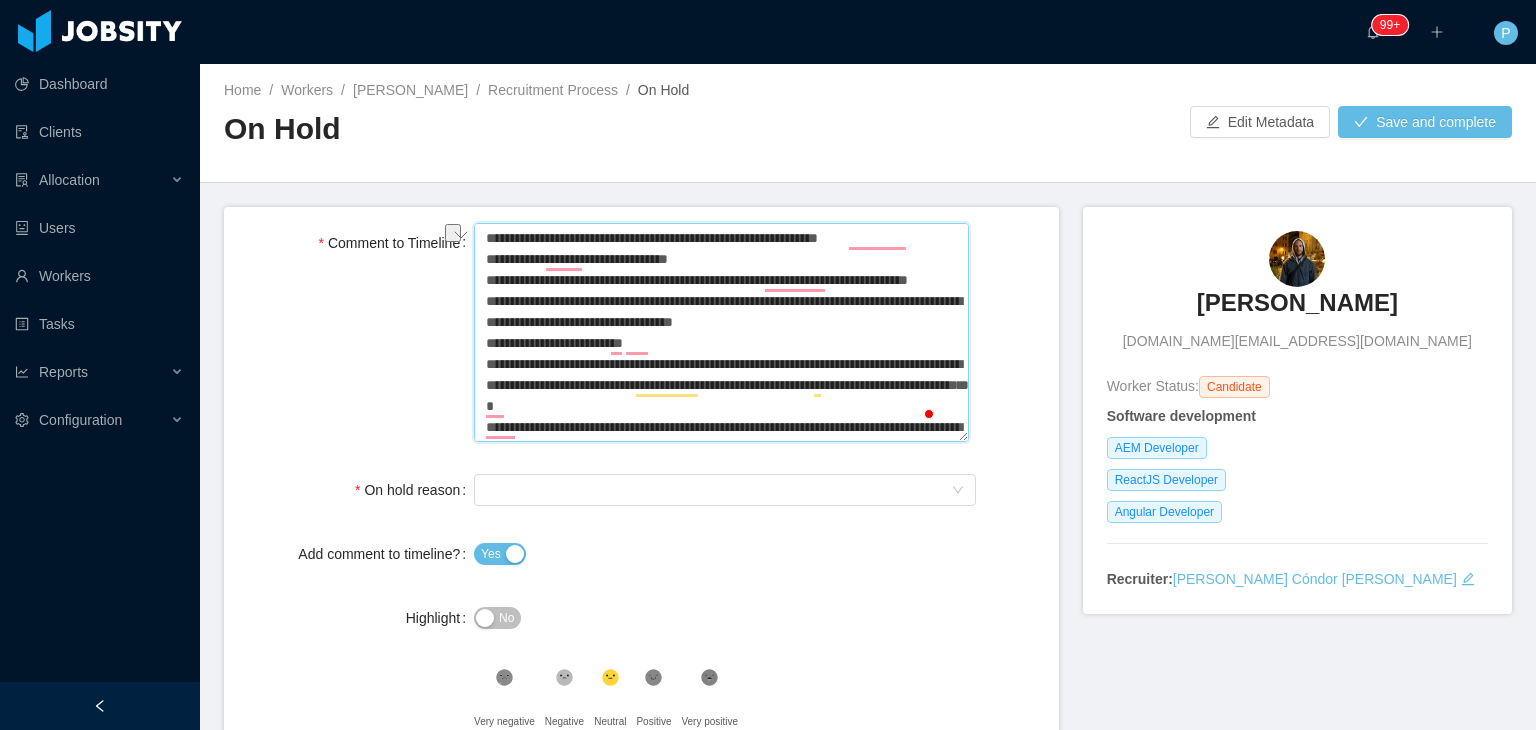 drag, startPoint x: 635, startPoint y: 366, endPoint x: 484, endPoint y: 368, distance: 151.01324 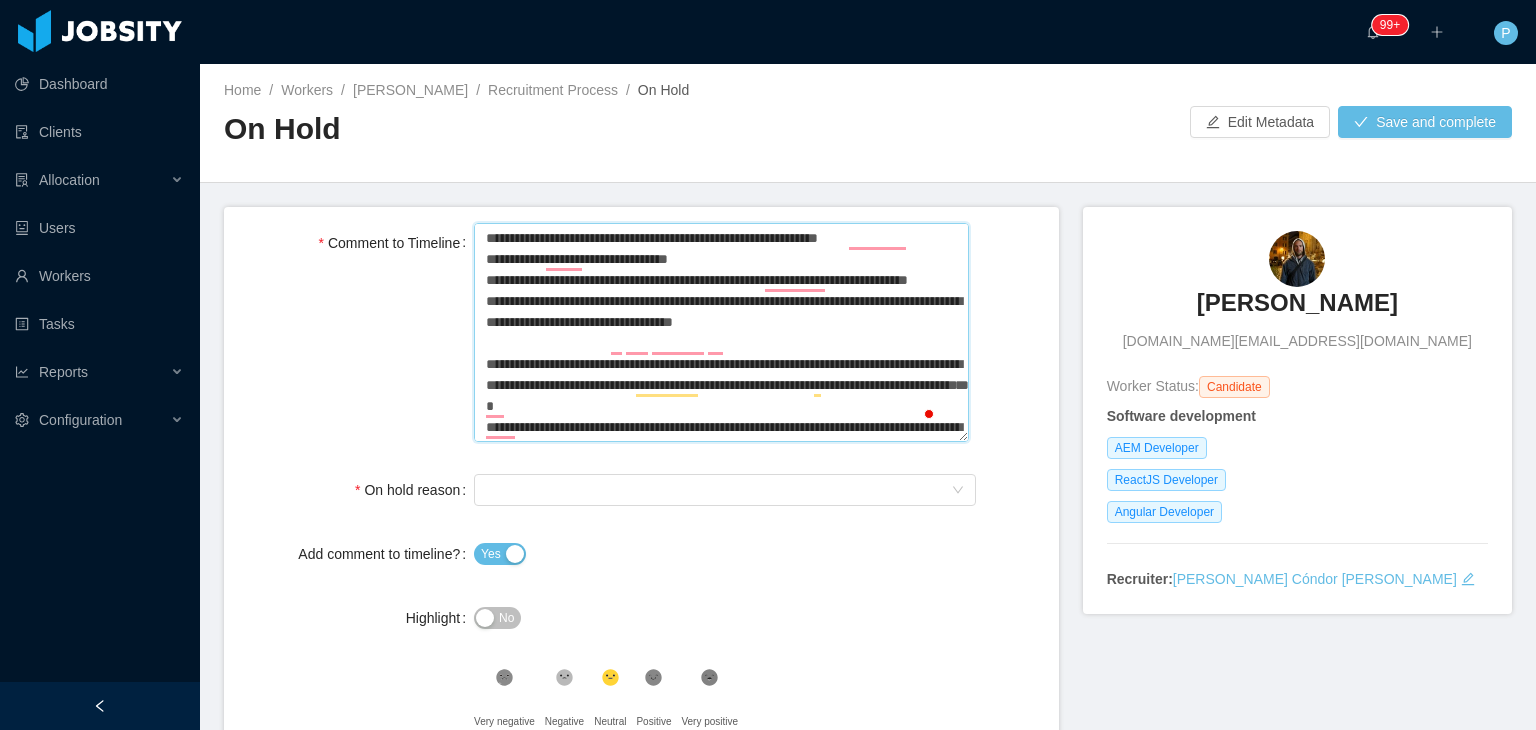 click on "**********" at bounding box center [721, 333] 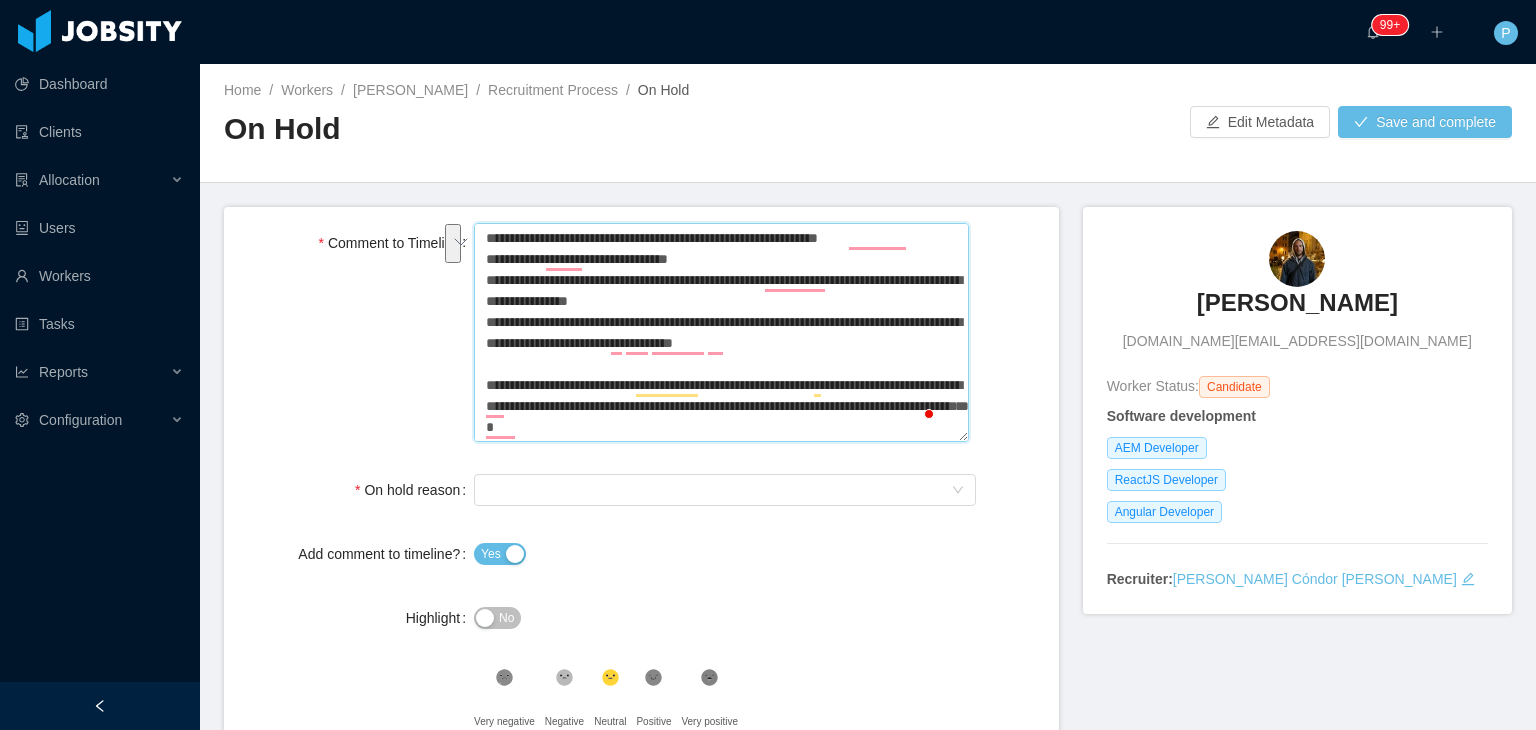 drag, startPoint x: 593, startPoint y: 407, endPoint x: 482, endPoint y: 377, distance: 114.982605 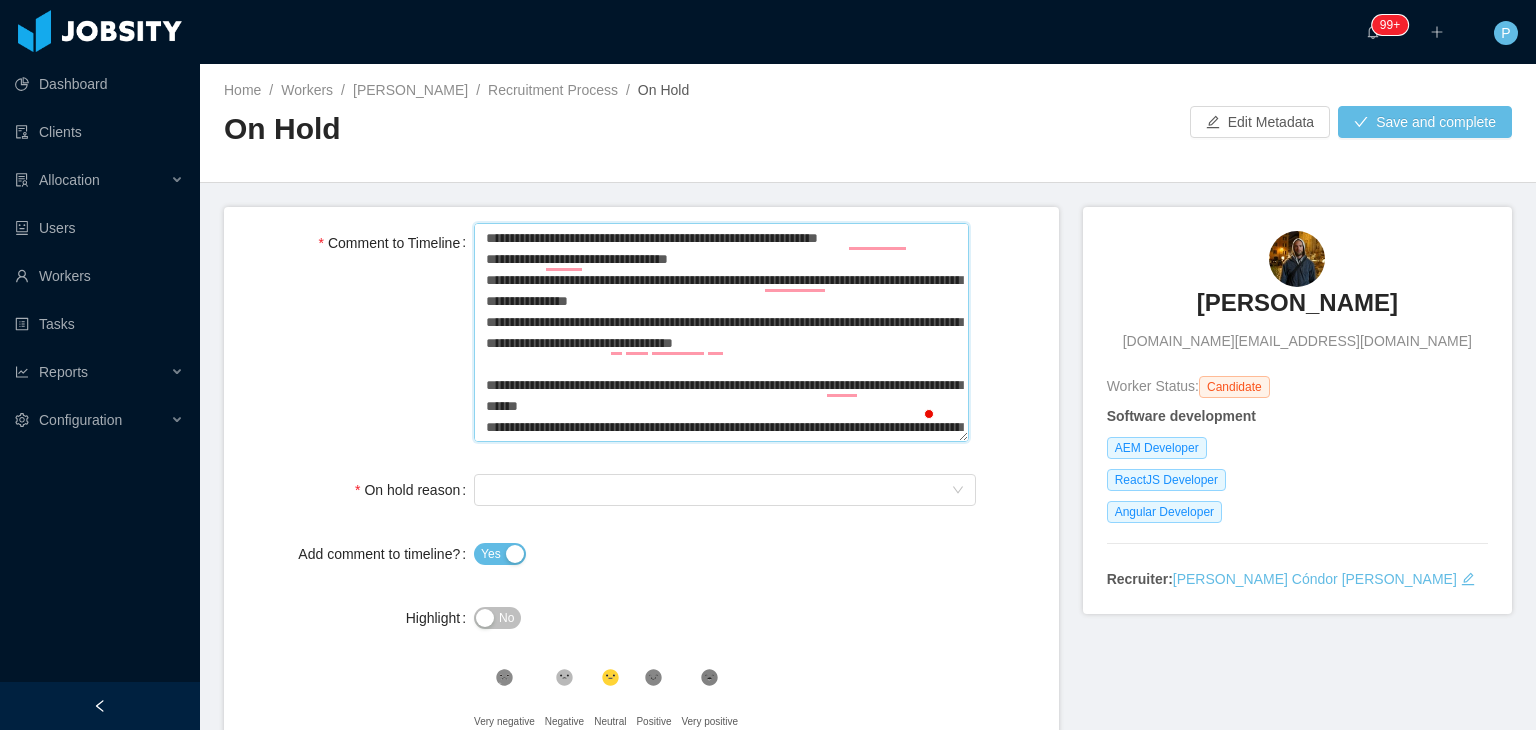 click on "**********" at bounding box center (721, 333) 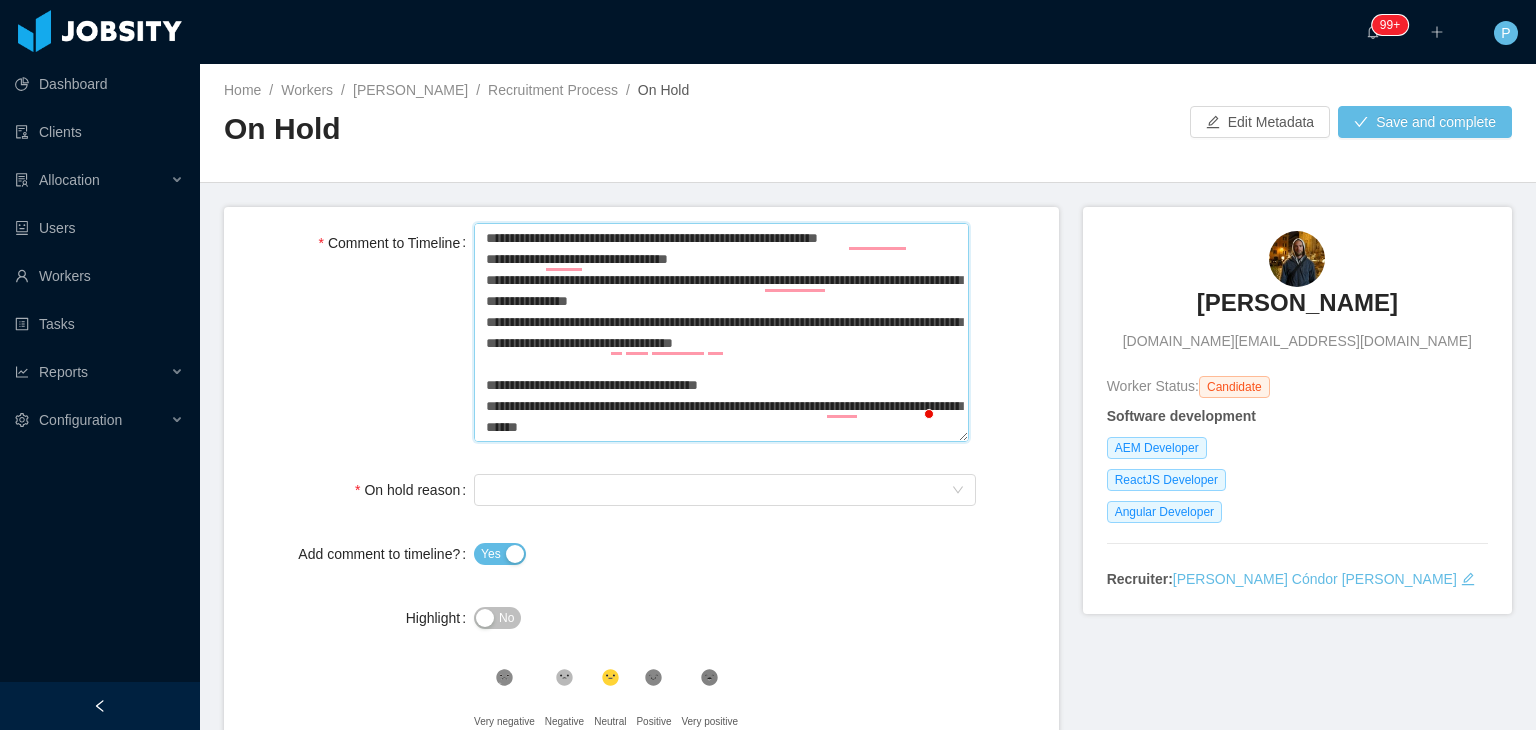 scroll, scrollTop: 16, scrollLeft: 0, axis: vertical 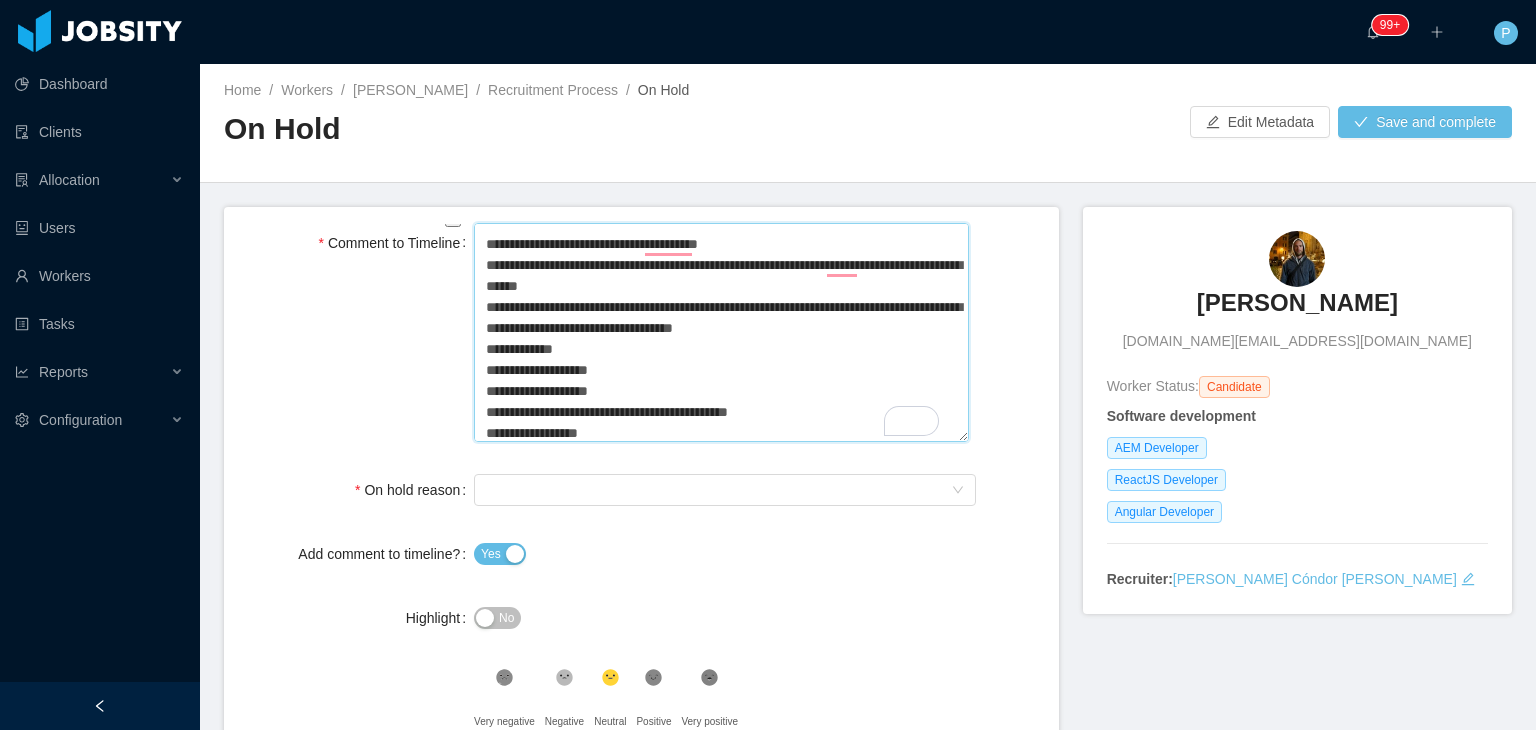 drag, startPoint x: 625, startPoint y: 430, endPoint x: 484, endPoint y: 309, distance: 185.80096 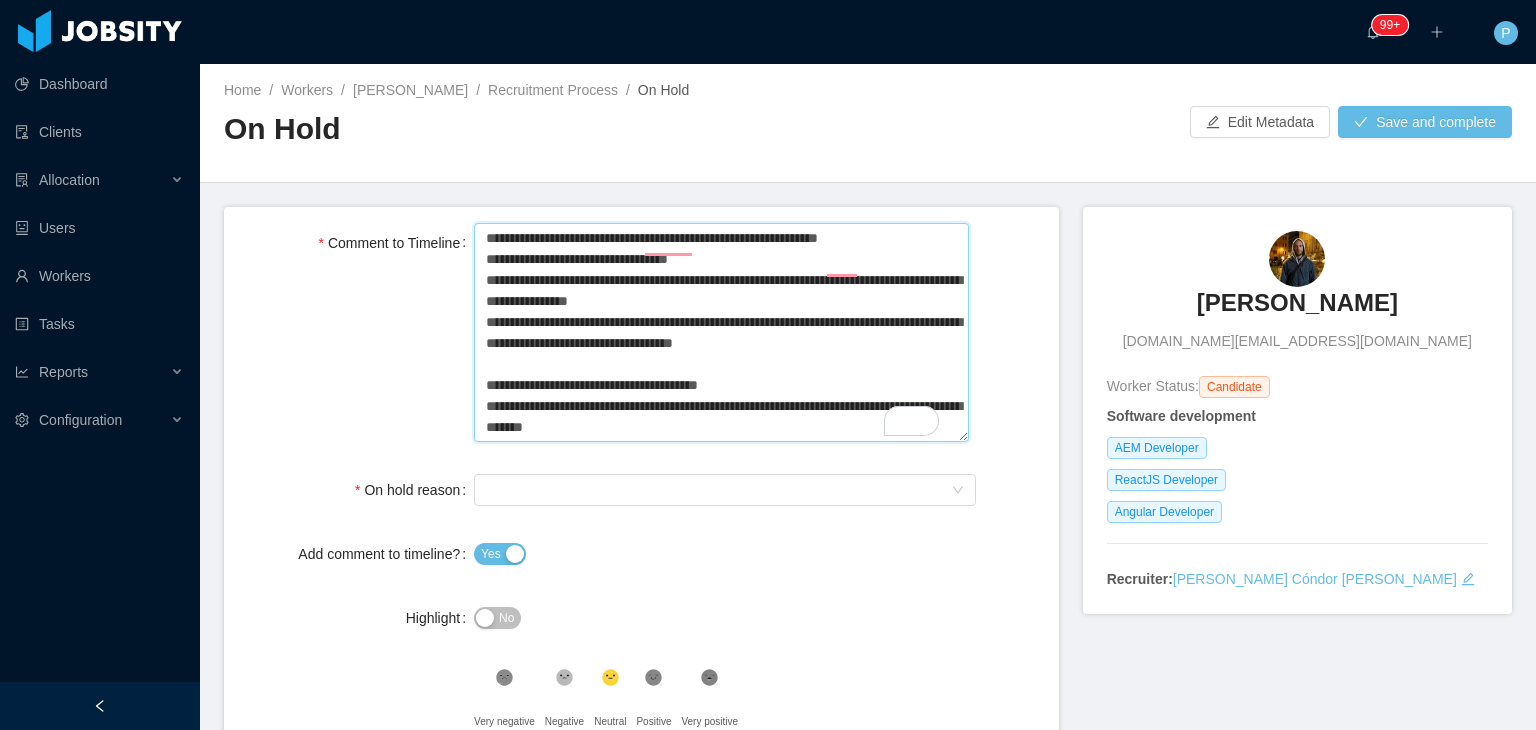 scroll, scrollTop: 16, scrollLeft: 0, axis: vertical 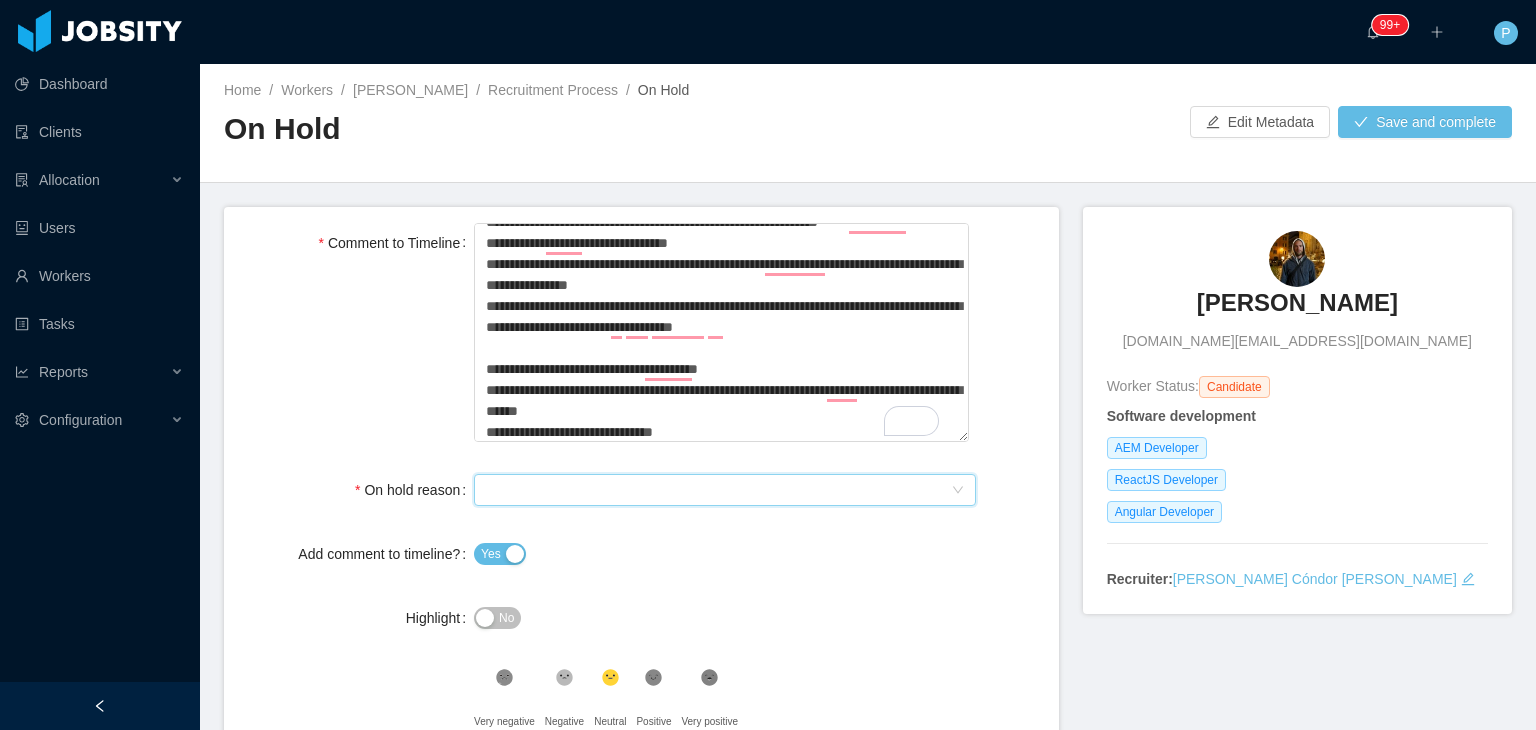 click on "Select On Hold reason" at bounding box center (718, 490) 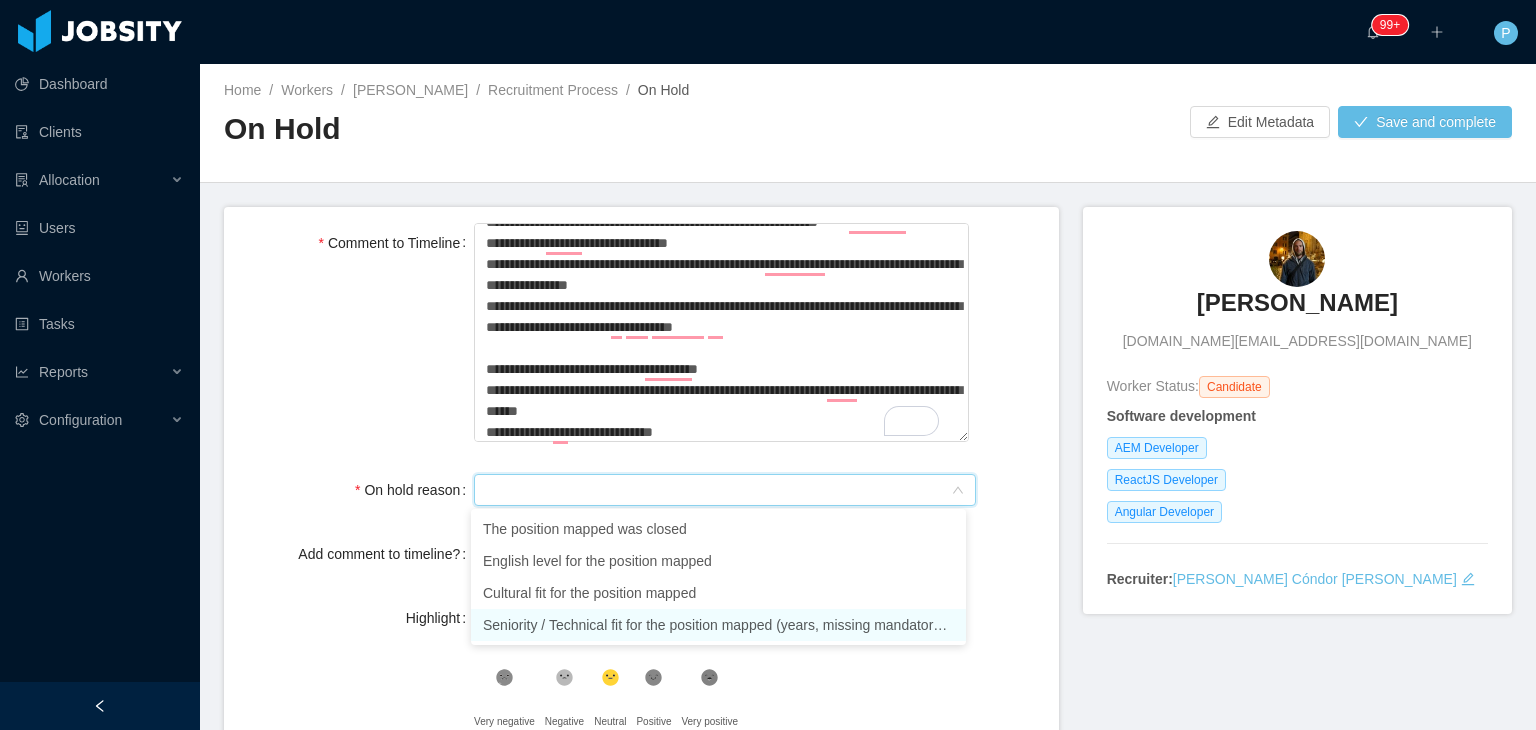click on "Seniority / Technical fit for the position mapped (years, missing mandatory skills)" at bounding box center (718, 625) 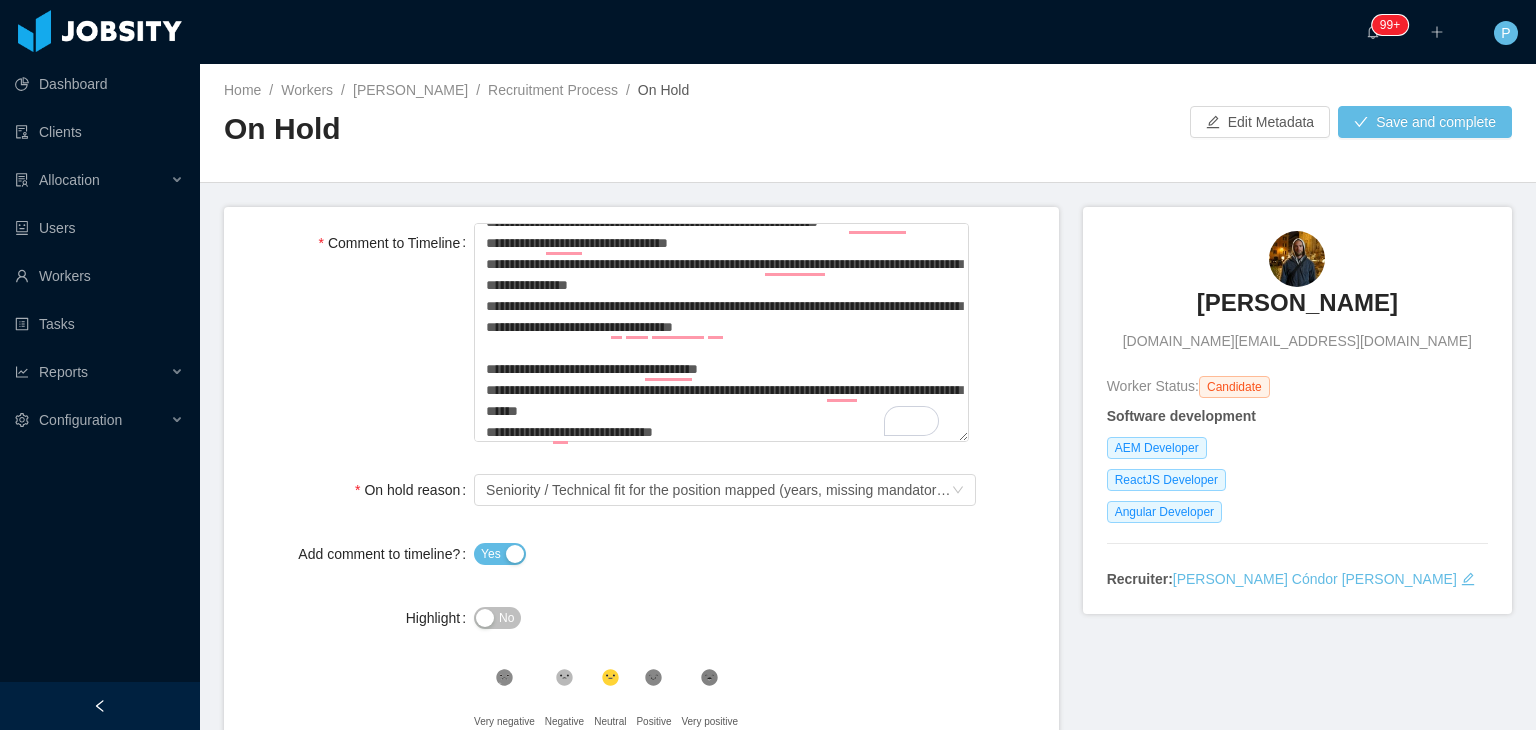 click on "No" at bounding box center [497, 618] 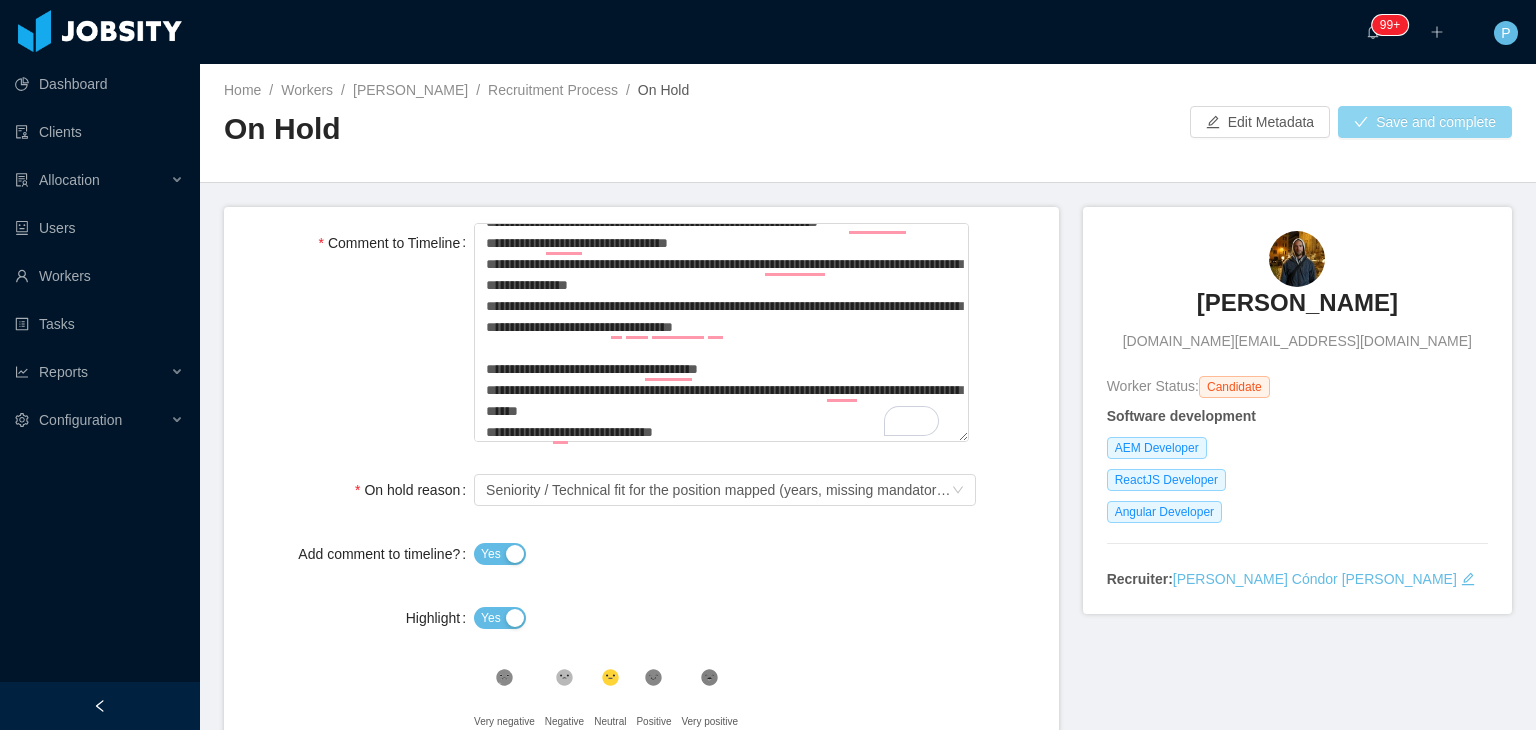 click on "Save and complete" at bounding box center [1425, 122] 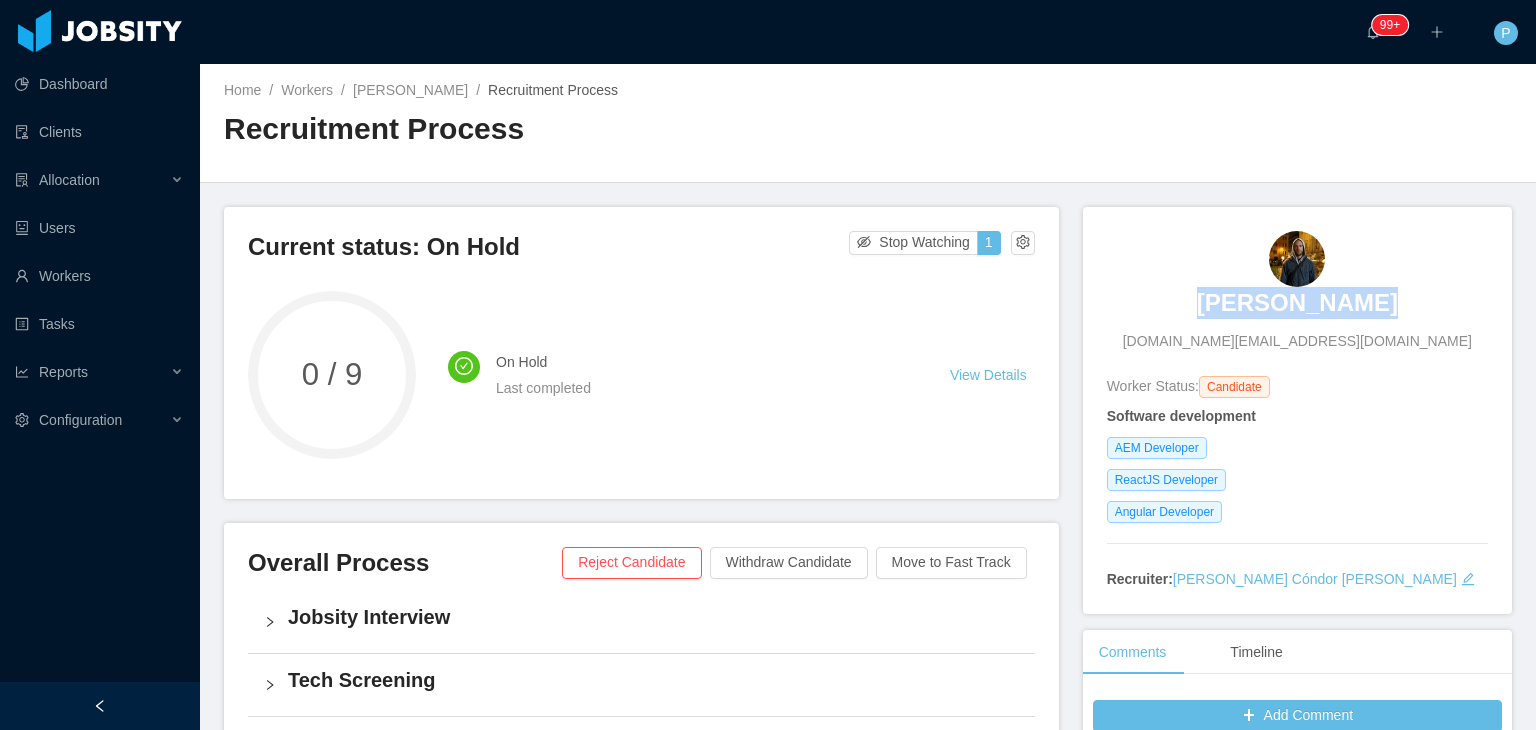 drag, startPoint x: 1371, startPoint y: 302, endPoint x: 1203, endPoint y: 302, distance: 168 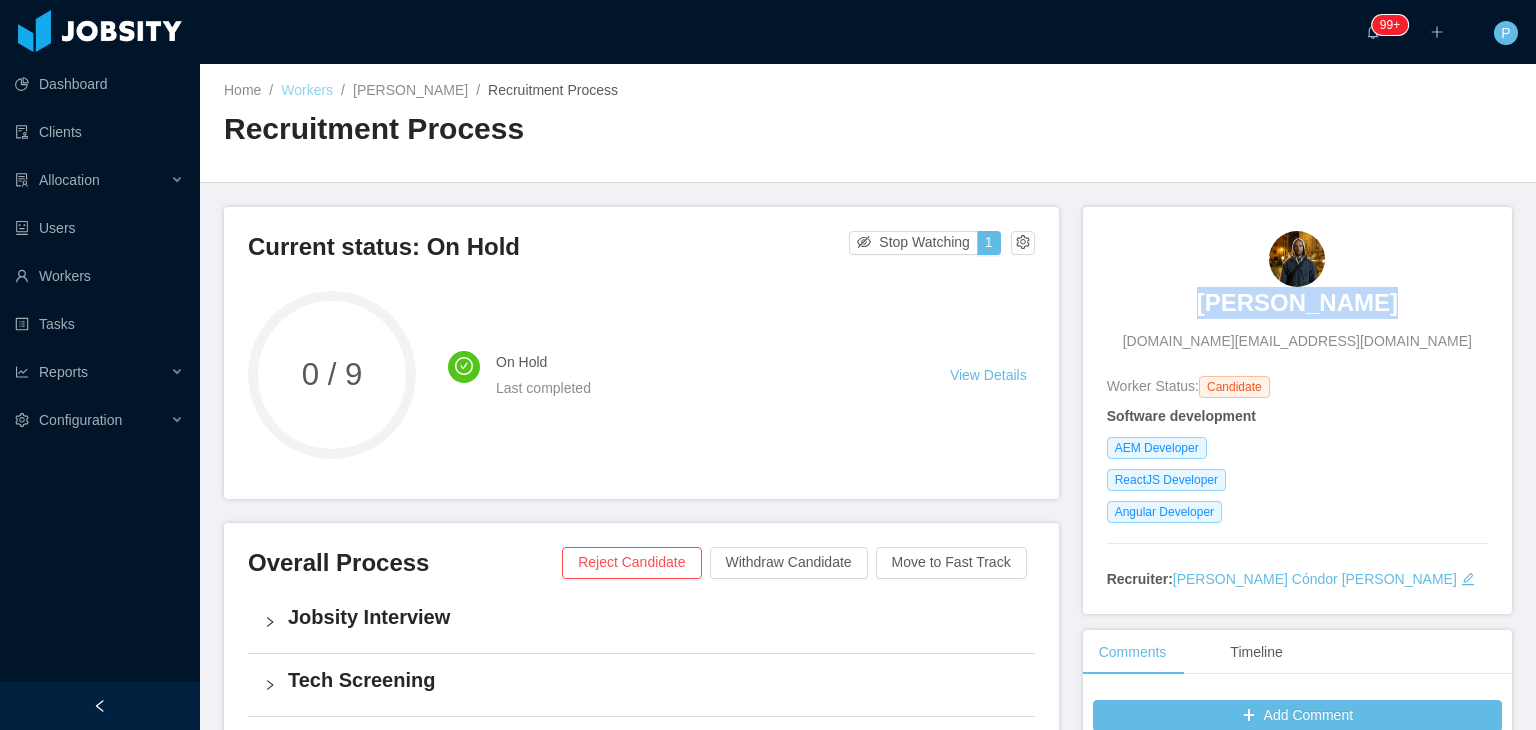 click on "Workers" at bounding box center (307, 90) 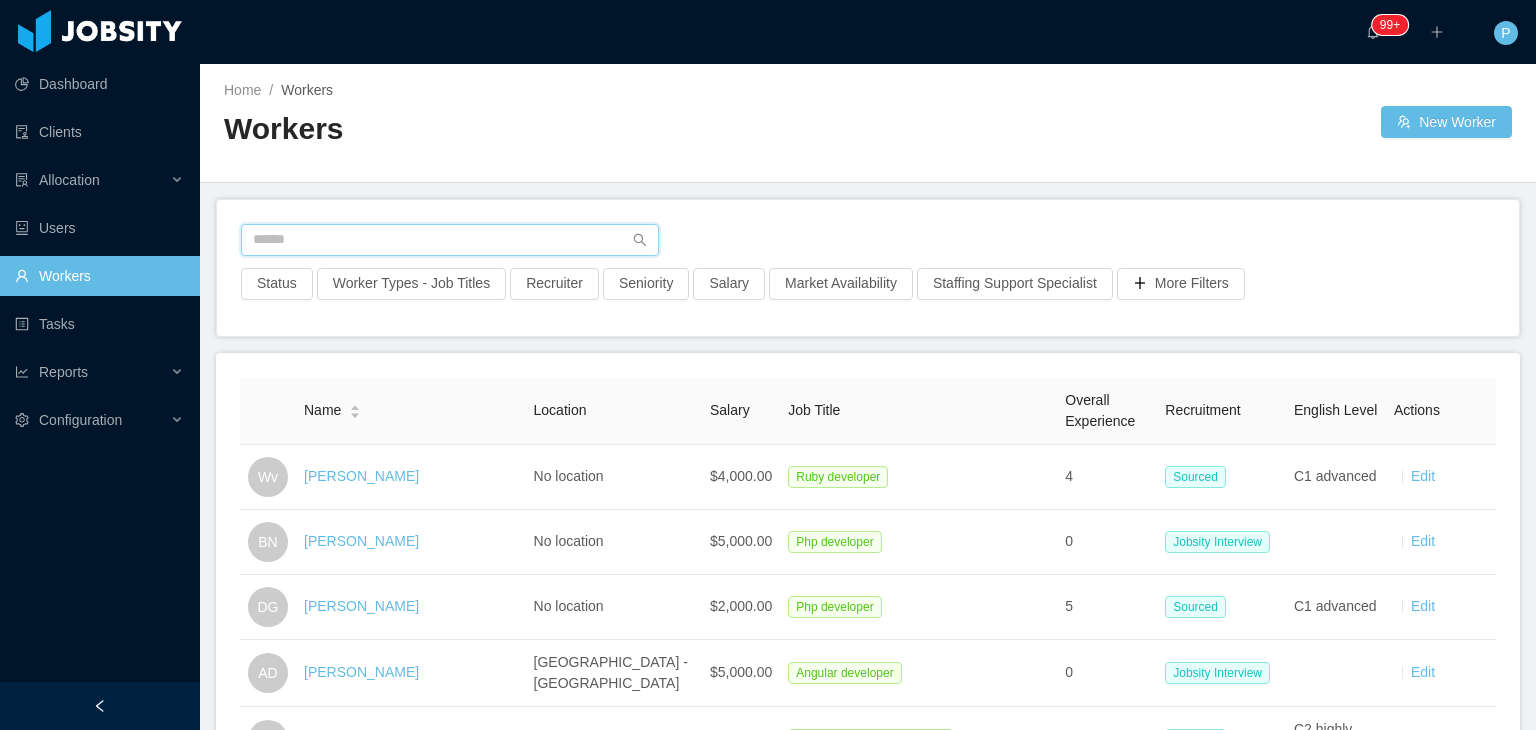 click at bounding box center (450, 240) 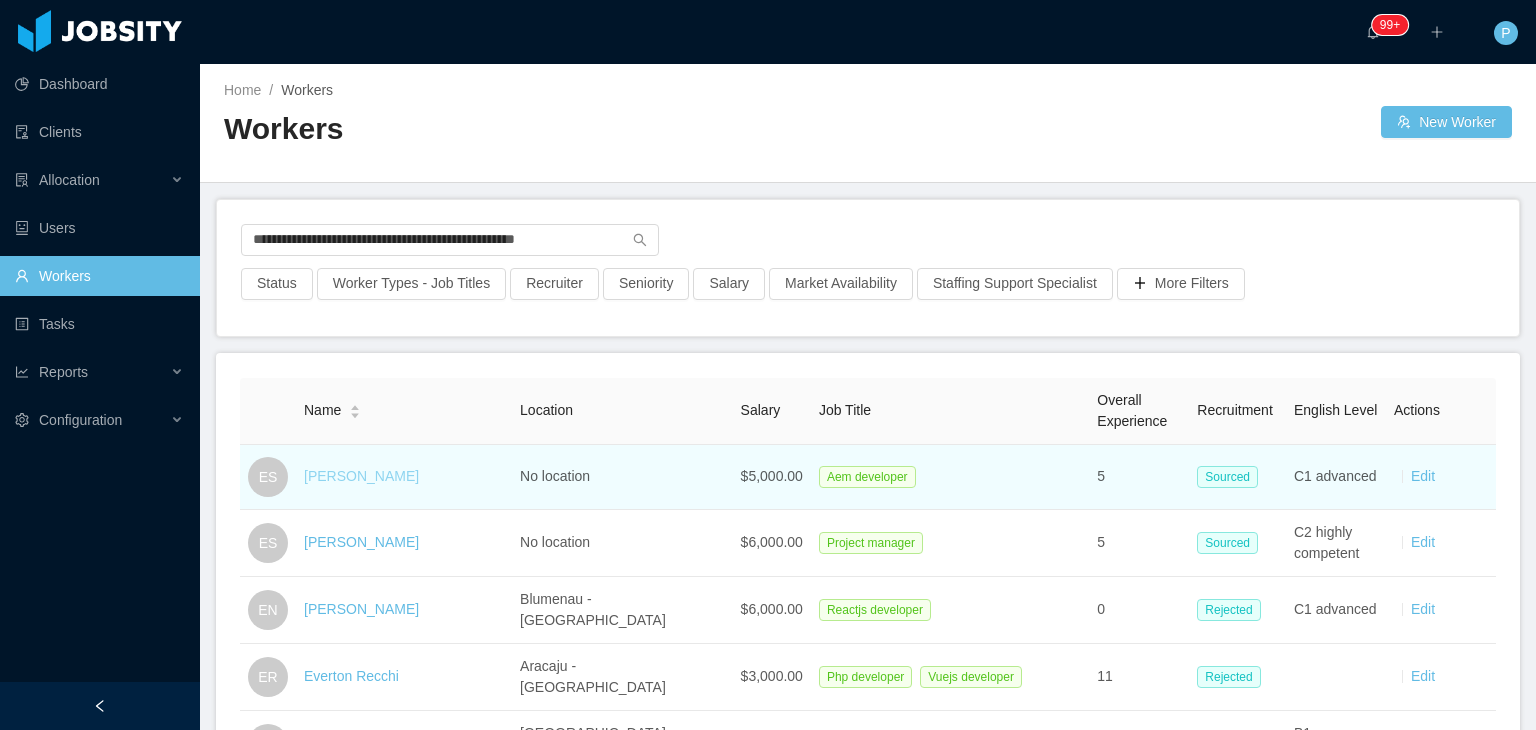 click on "Everton Silva" at bounding box center (361, 476) 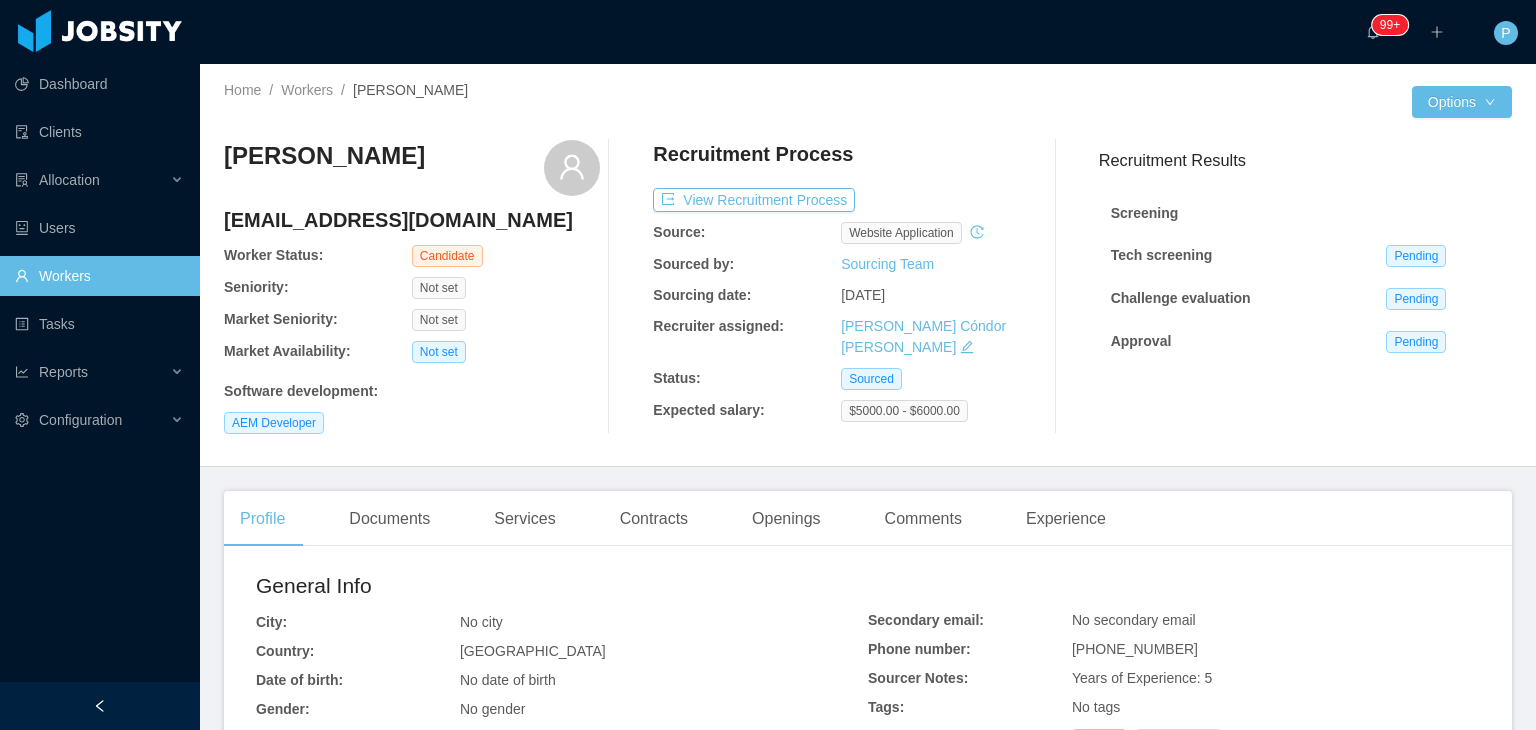 click on "Home / Workers / Everton Silva /   Options Everton Silva evertonsantosilva18@gmail.com Worker Status: Candidate Seniority:  Not set  Market Seniority:  Not set  Market Availability: Not set Software development : AEM Developer Recruitment Process View Recruitment Process  Source: website application Sourced by: Sourcing Team Sourcing date: Jun 20th, 2025 Recruiter assigned: Paola Cóndor Andrade   Status: Sourced Expected salary: $5000.00 - $6000.00 Recruitment Results Screening
Tech screening
Pending Challenge evaluation
Pending Approval
Pending" at bounding box center [868, 265] 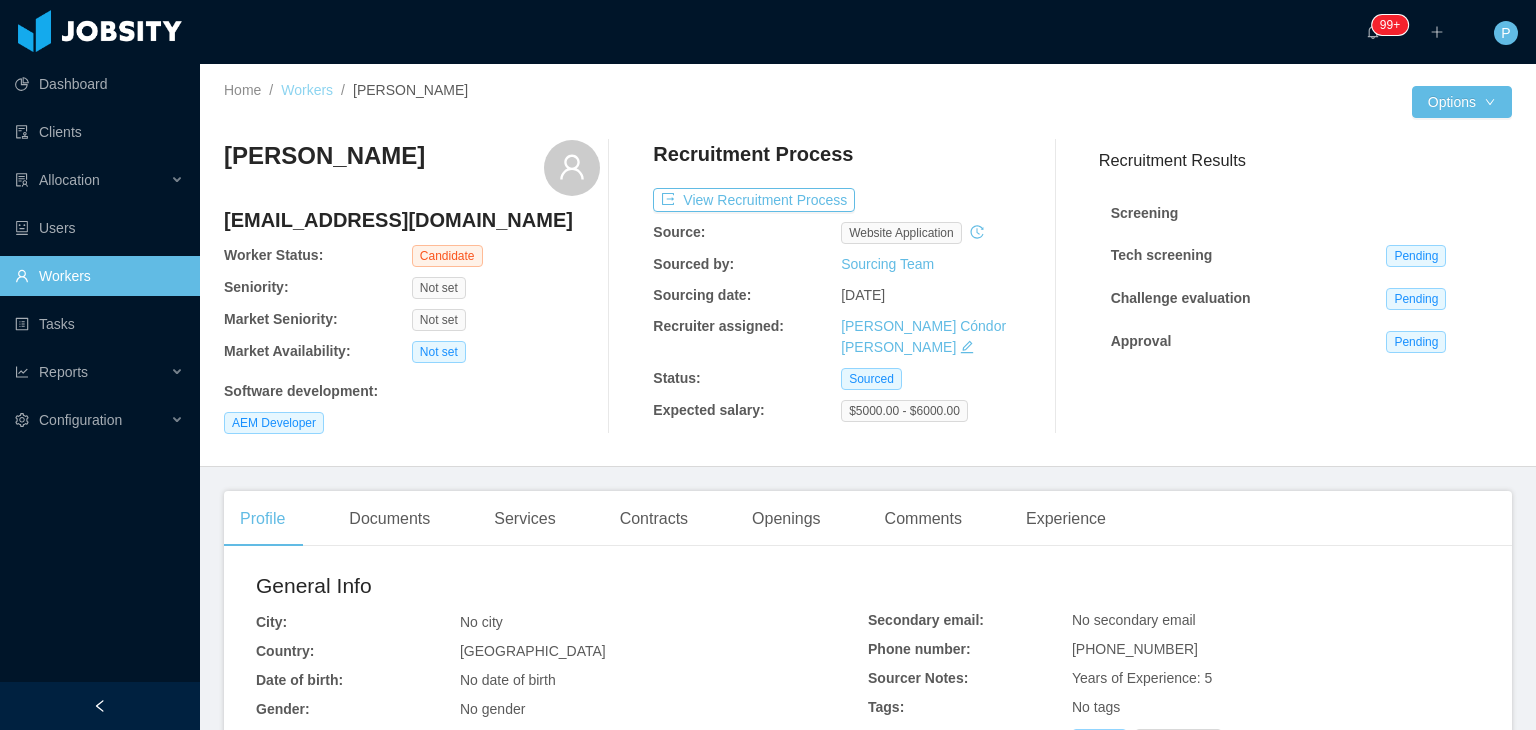 click on "Workers" at bounding box center [307, 90] 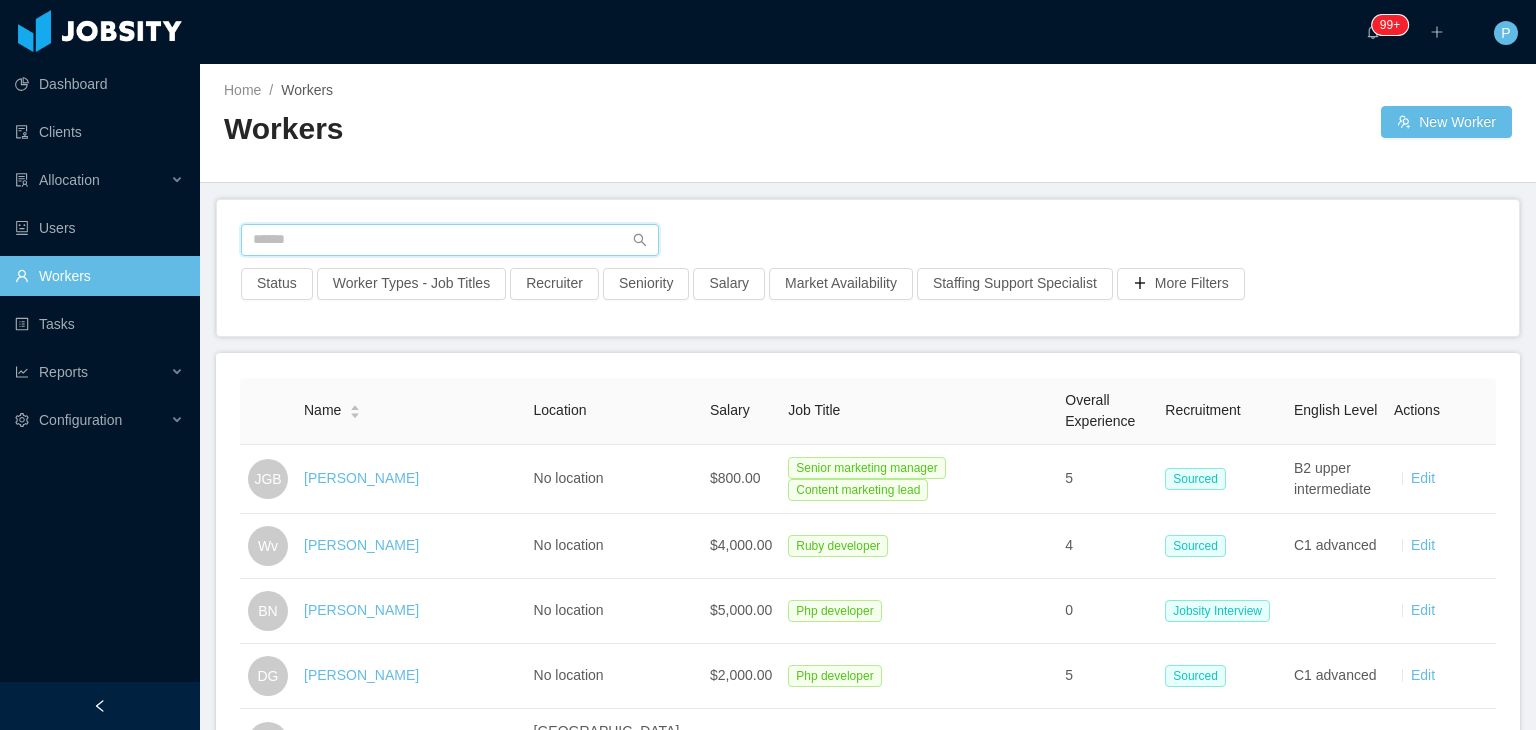click at bounding box center (450, 240) 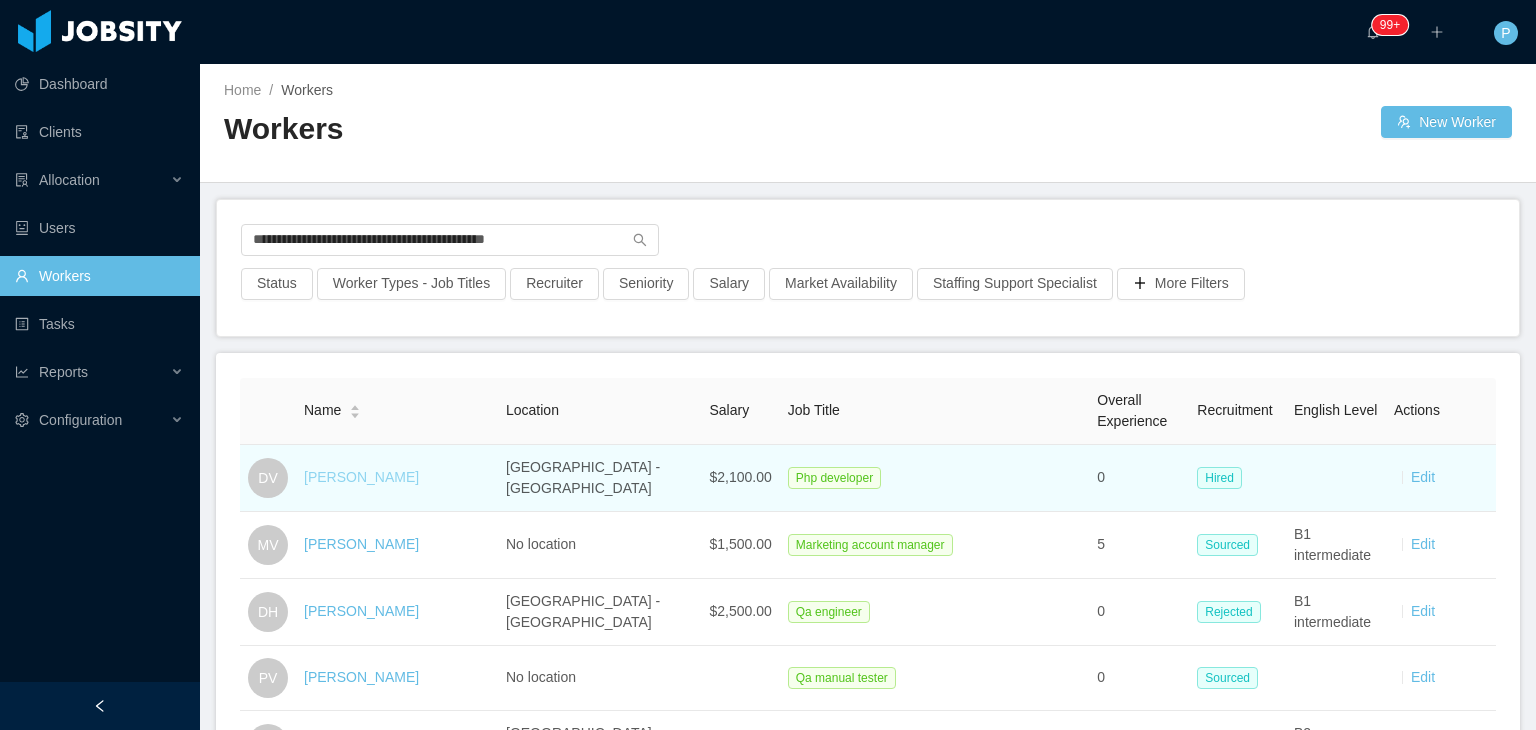 click on "David Villafuerte" at bounding box center (361, 477) 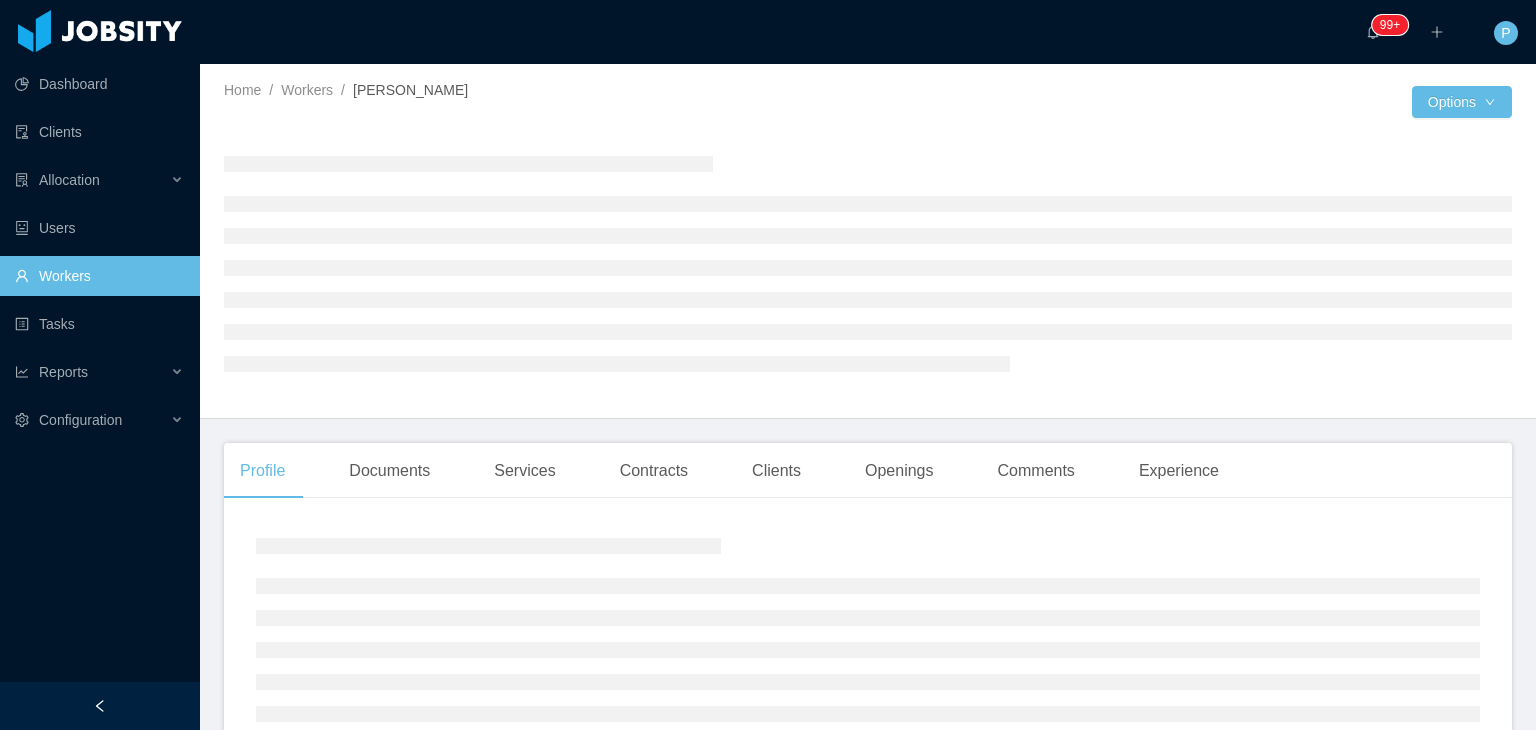 click at bounding box center [868, 263] 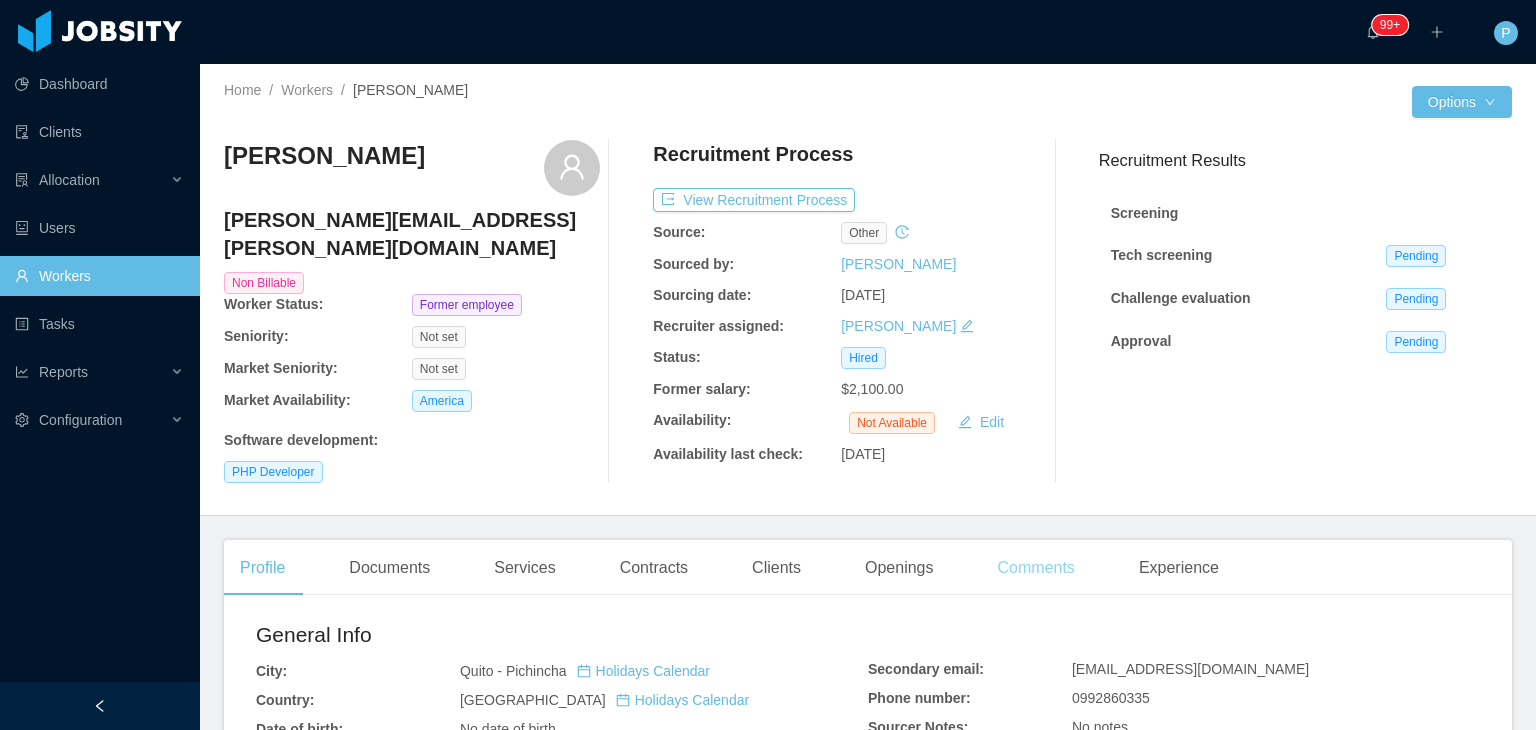 click on "Comments" at bounding box center [1036, 568] 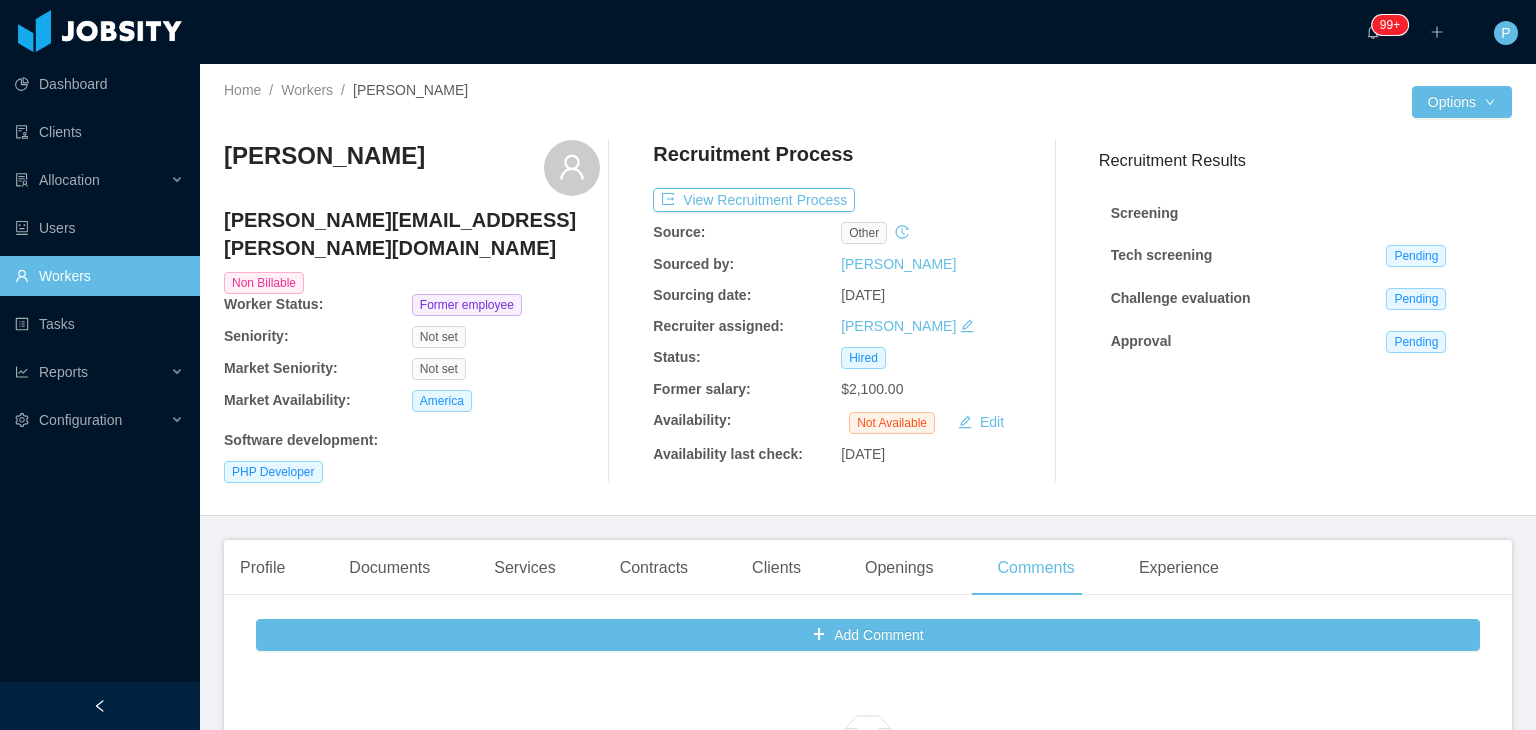 click on "Cristian Fierro" at bounding box center (935, 326) 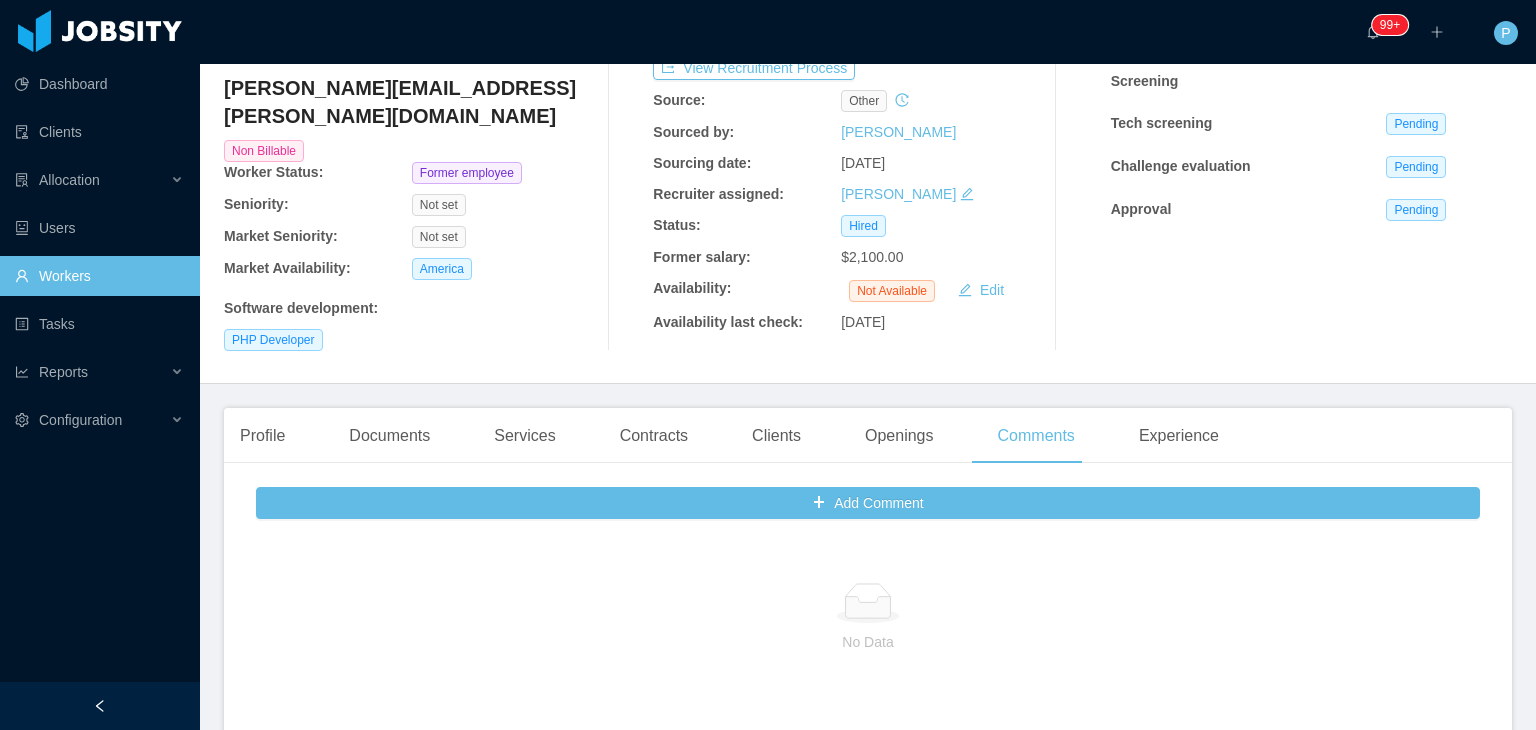 scroll, scrollTop: 0, scrollLeft: 0, axis: both 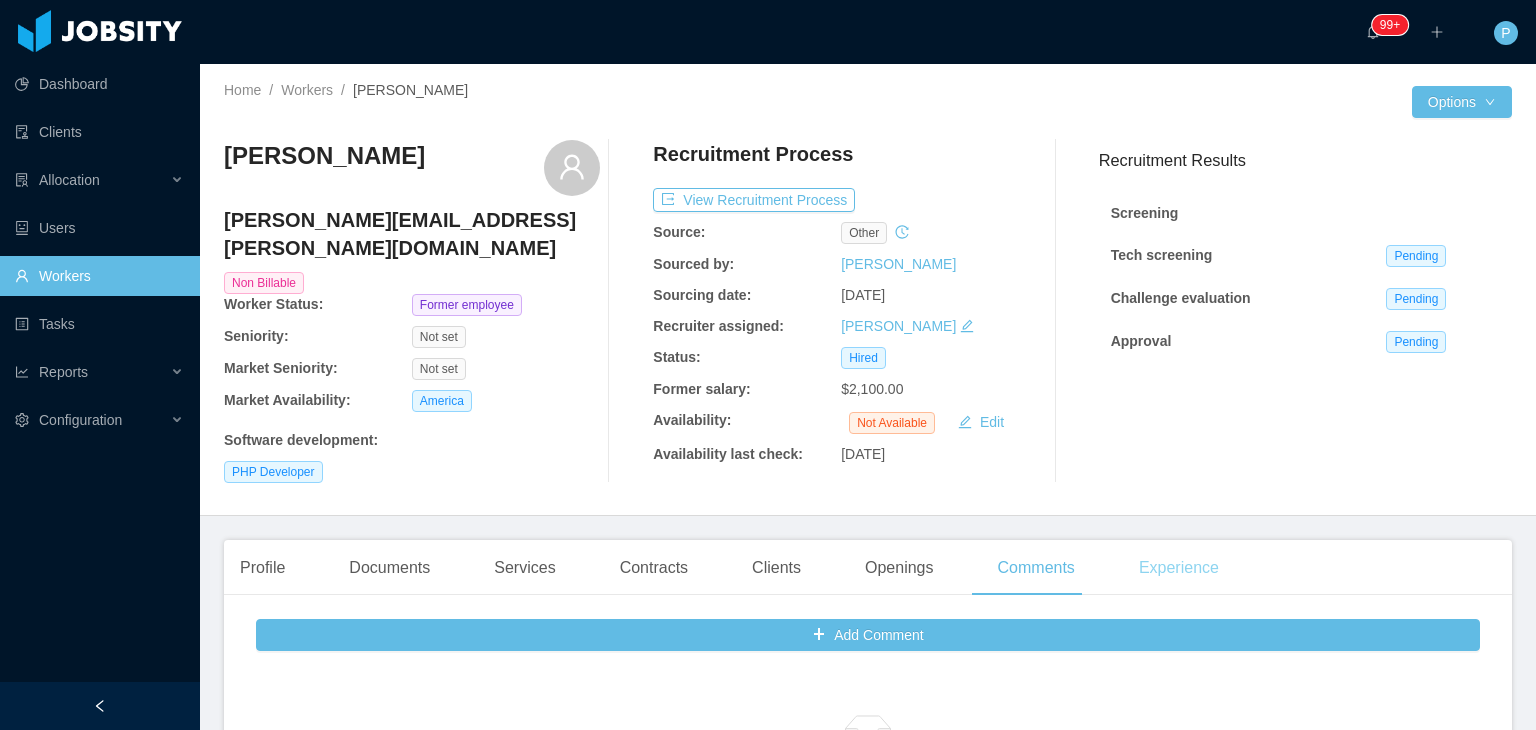 click on "Experience" at bounding box center [1179, 568] 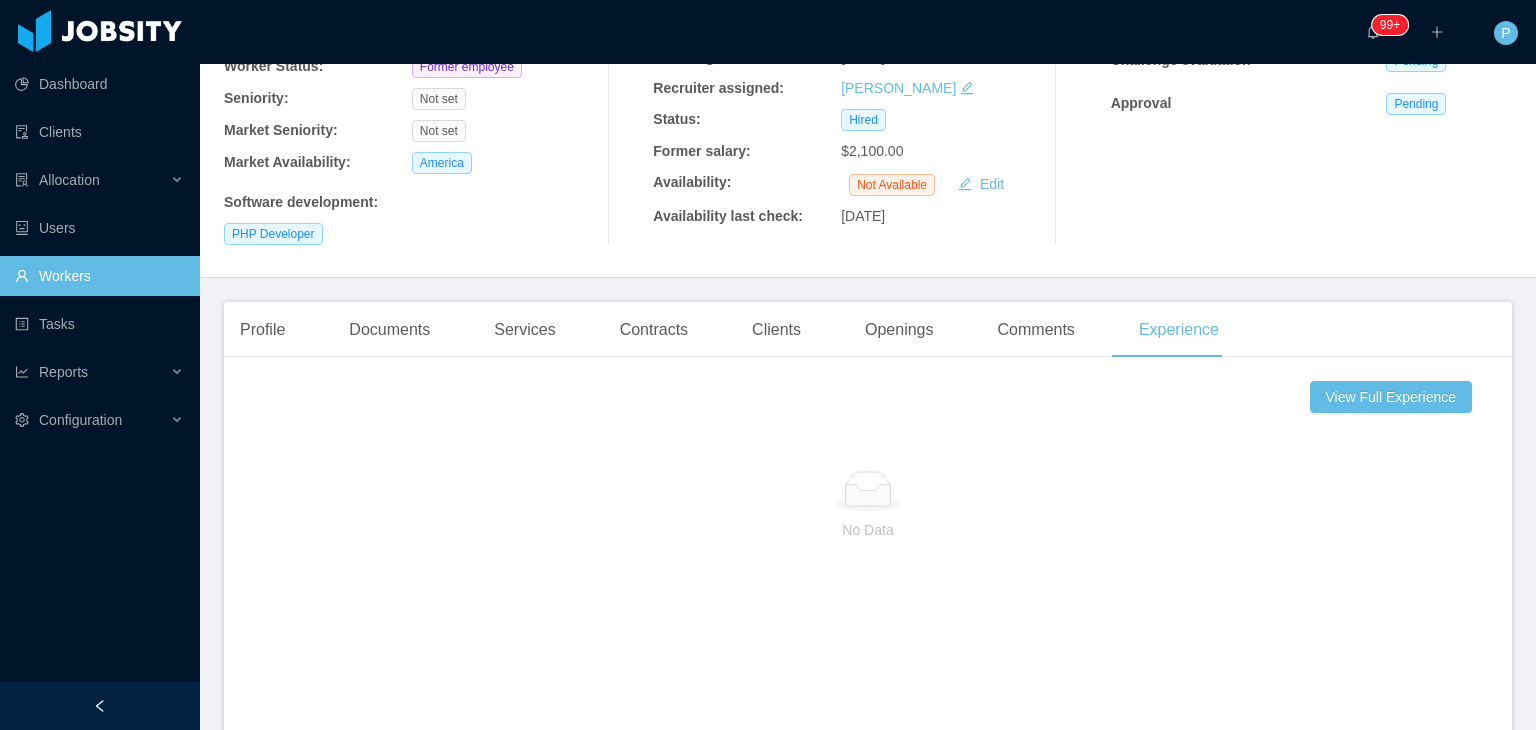 scroll, scrollTop: 241, scrollLeft: 0, axis: vertical 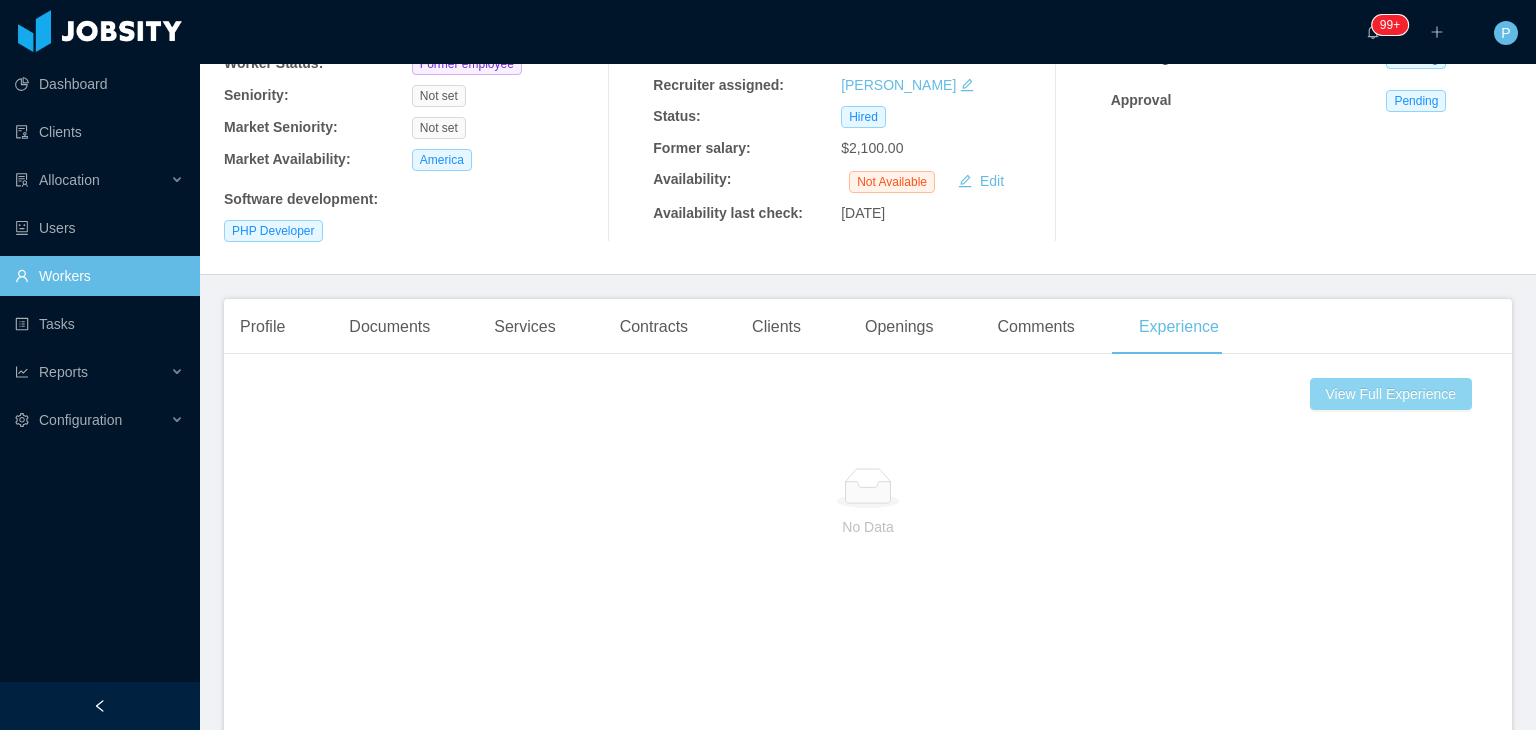 click on "View Full Experience" at bounding box center (1391, 394) 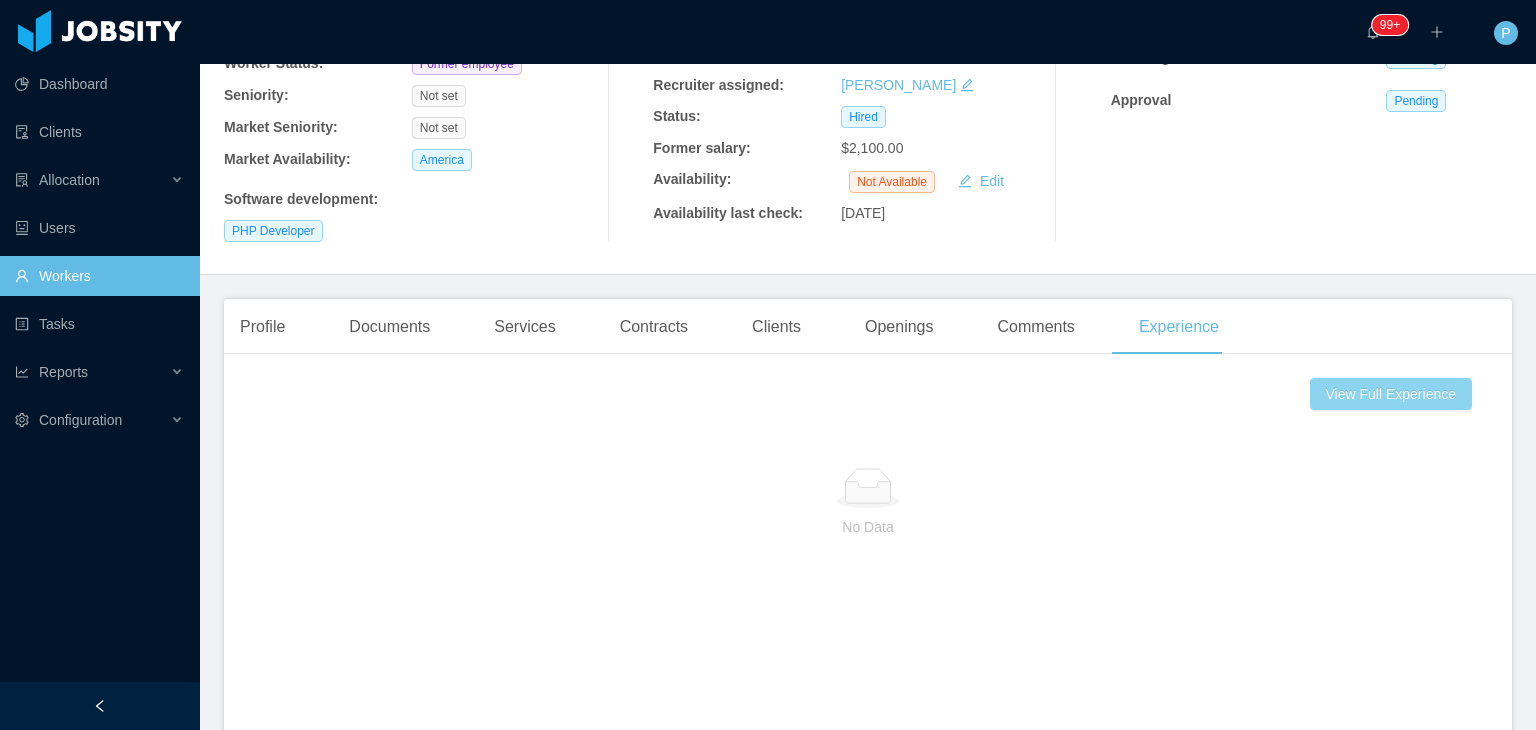 scroll, scrollTop: 0, scrollLeft: 0, axis: both 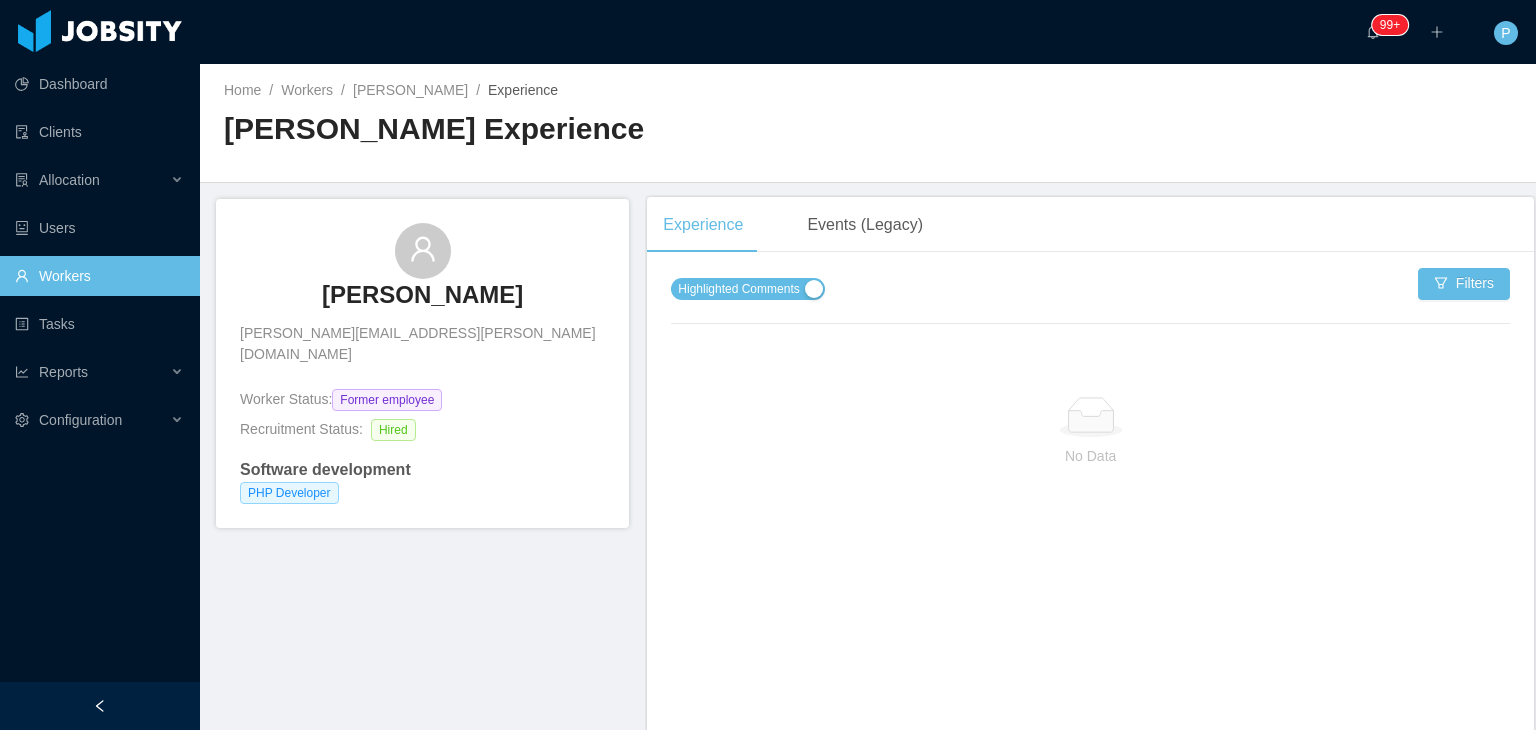click on "Highlighted Comments" at bounding box center [738, 289] 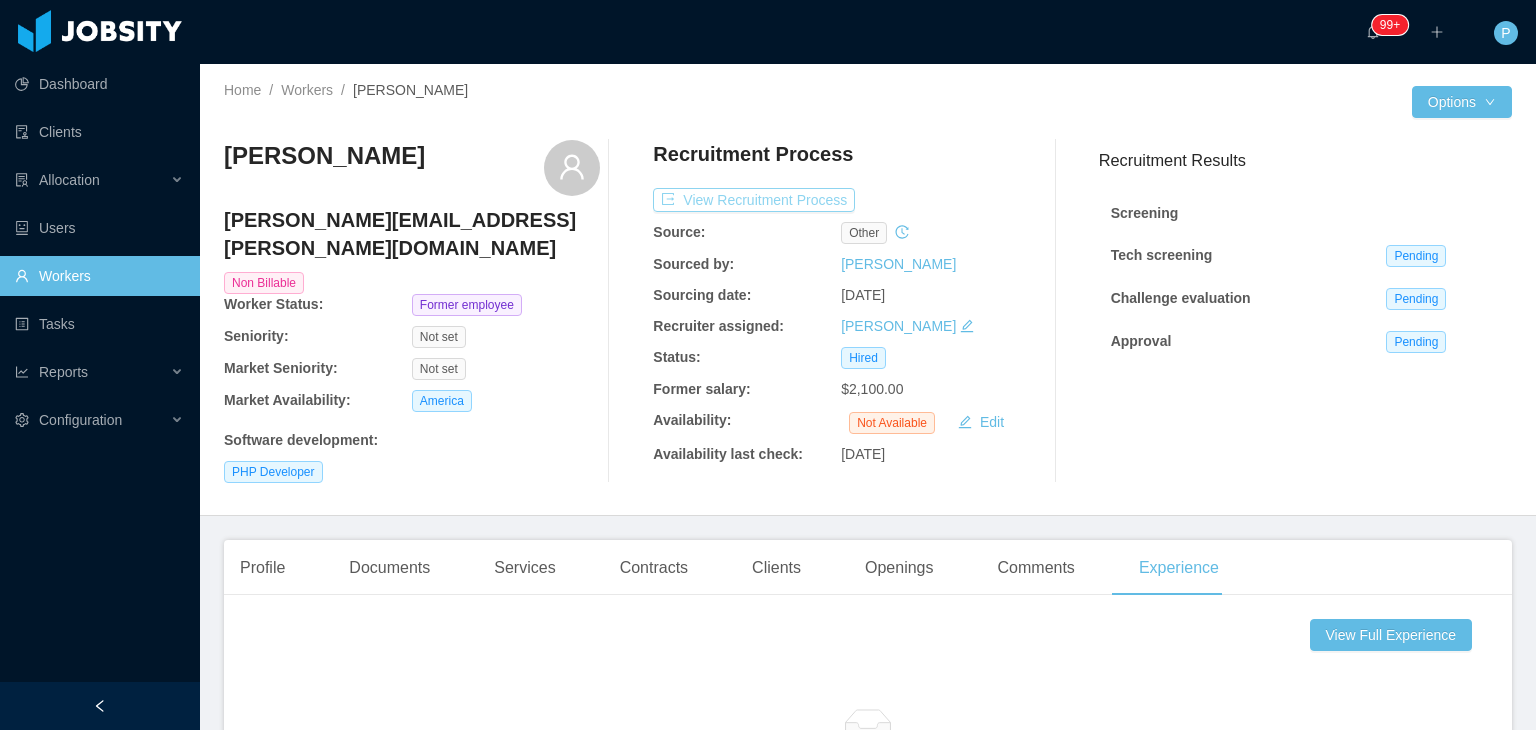 click on "View Recruitment Process" at bounding box center [754, 200] 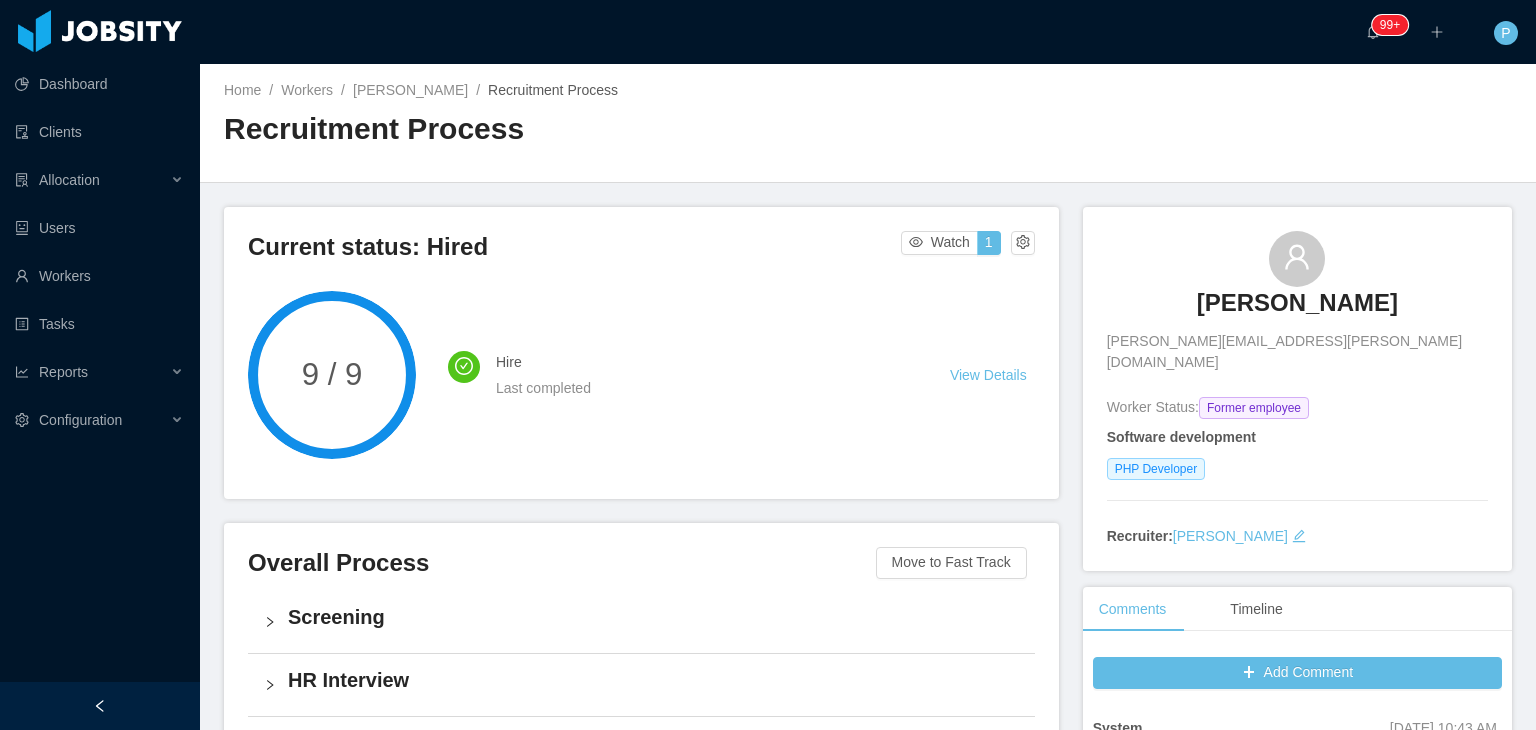 drag, startPoint x: 1380, startPoint y: 313, endPoint x: 1199, endPoint y: 317, distance: 181.04419 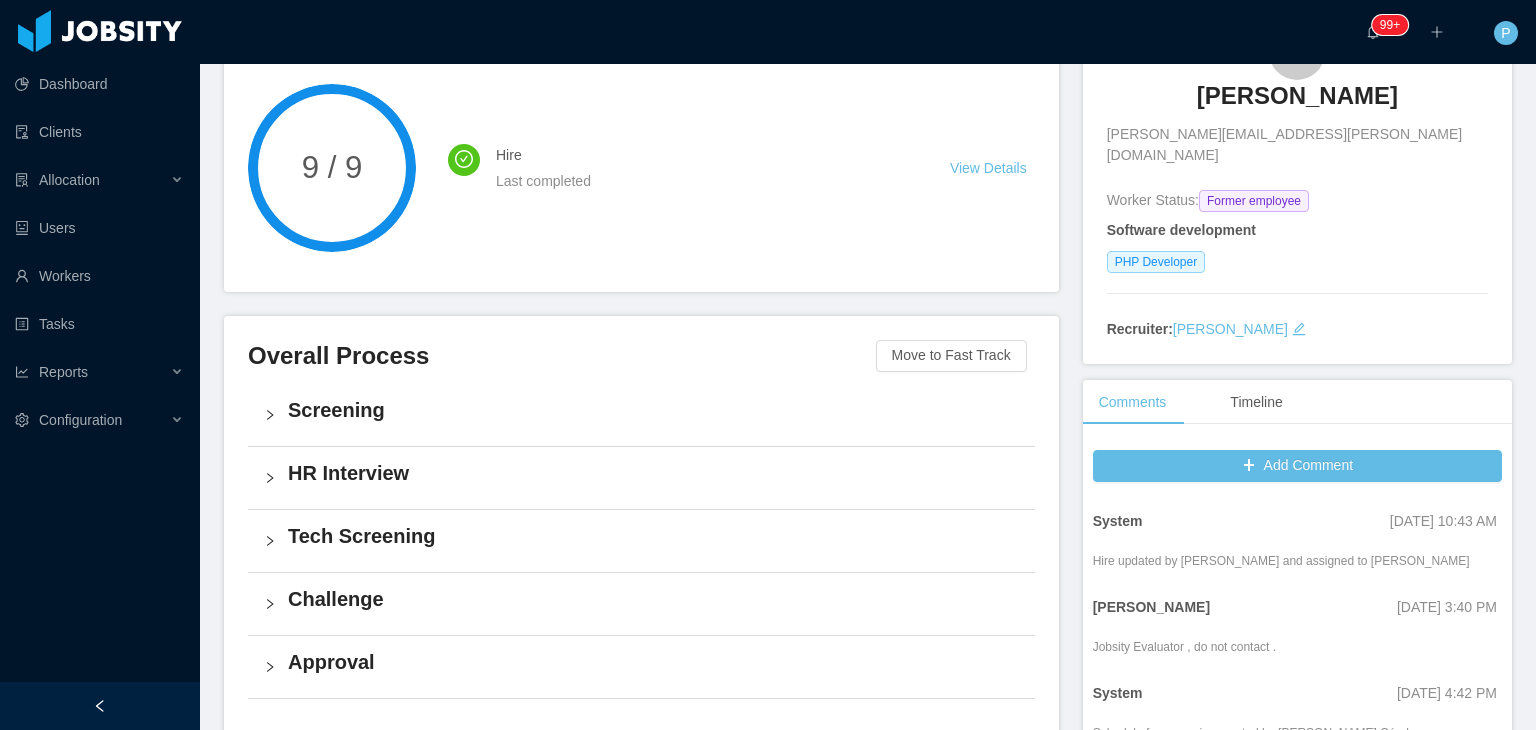 scroll, scrollTop: 248, scrollLeft: 0, axis: vertical 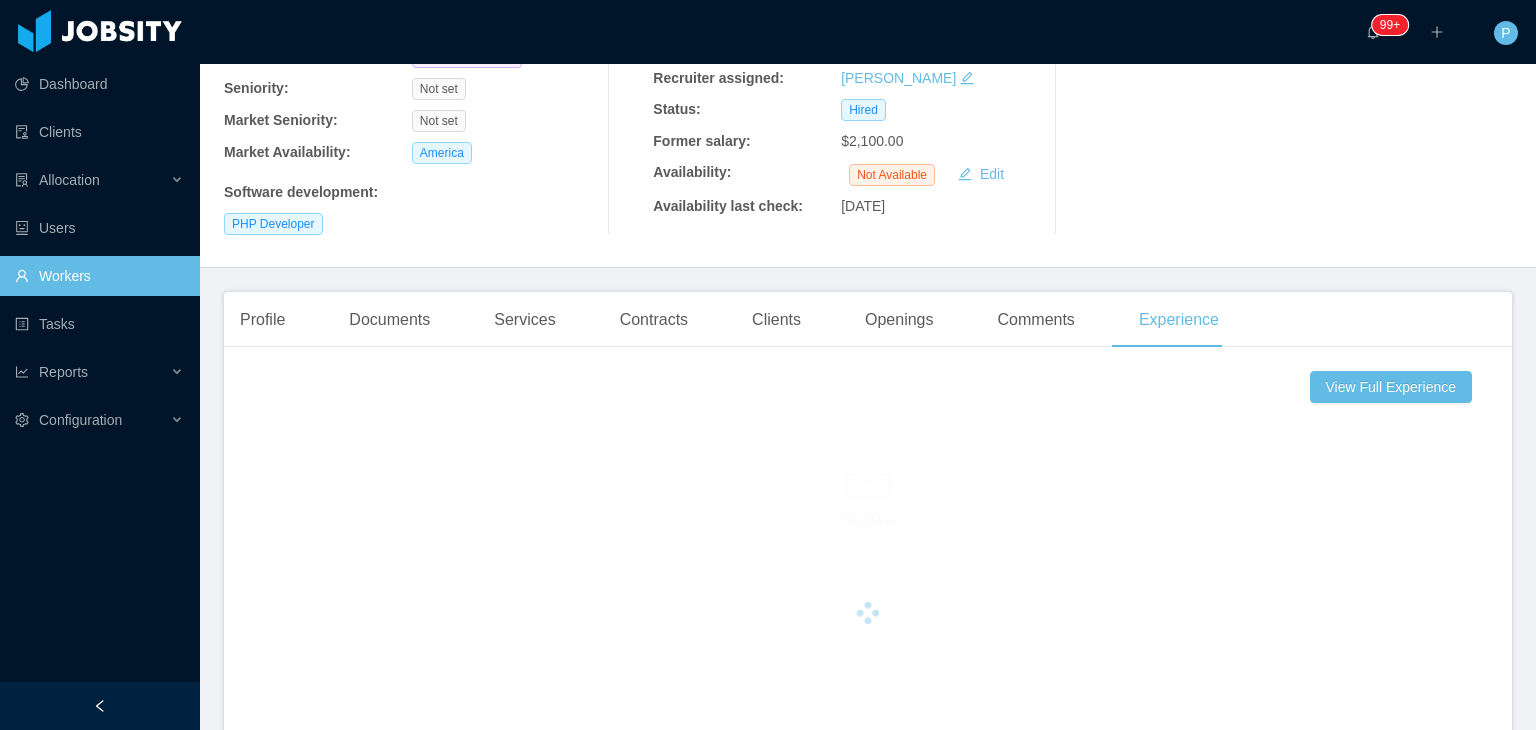 click on "David Villafuerte David.Villafuerte.v@gmail.com  Non Billable  Worker Status: Former employee Seniority:  Not set  Market Seniority:  Not set  Market Availability: America Software development : PHP Developer Recruitment Process View Recruitment Process  Source: other Sourced by: Mauricio Lopez Sourcing date: Sep 23rd, 2021 Recruiter assigned: Cristian Fierro   Status: Hired Former salary: $2,100.00 Availability: Not Available Edit Availability last check: Jul 11th, 2025 Recruitment Results" at bounding box center (868, 63) 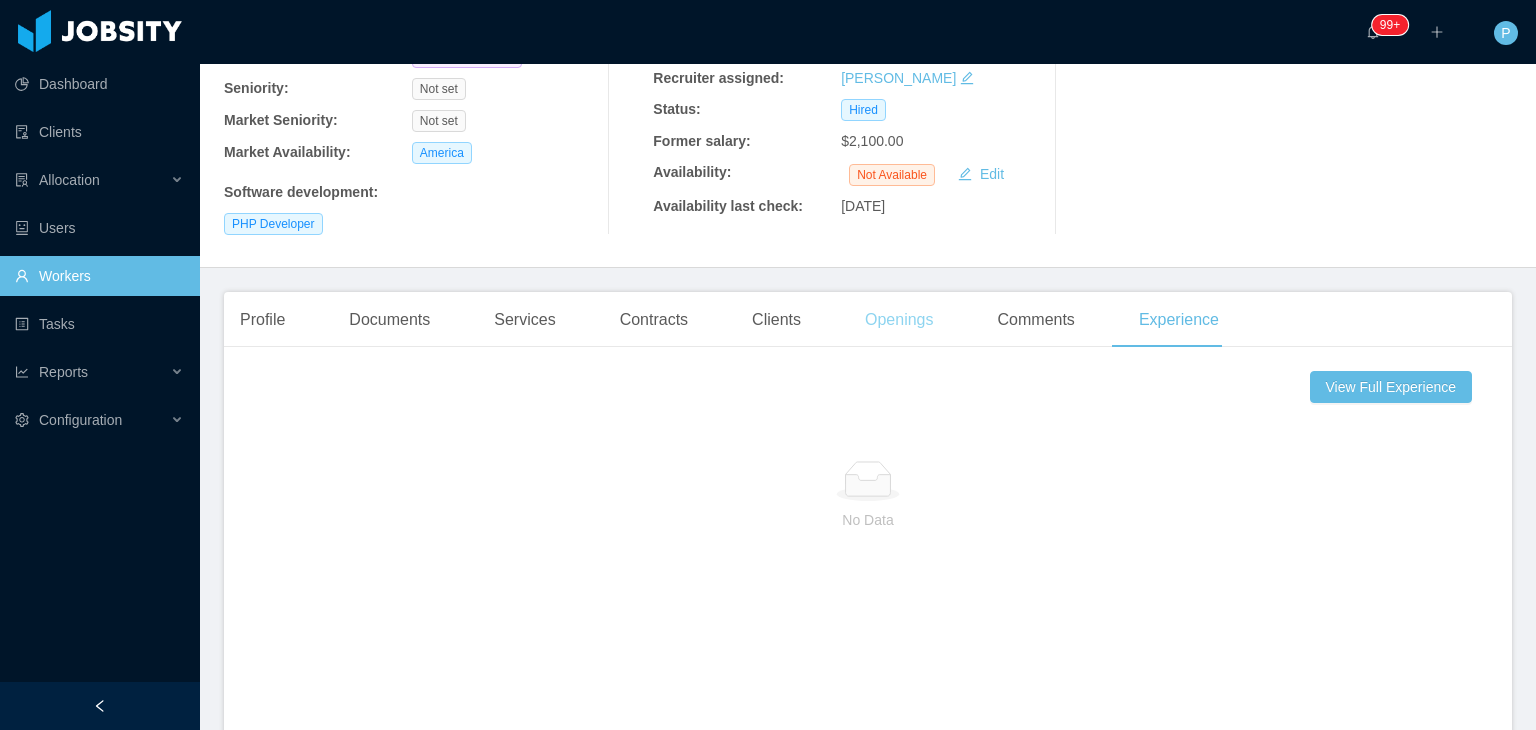 click on "Openings" at bounding box center (899, 320) 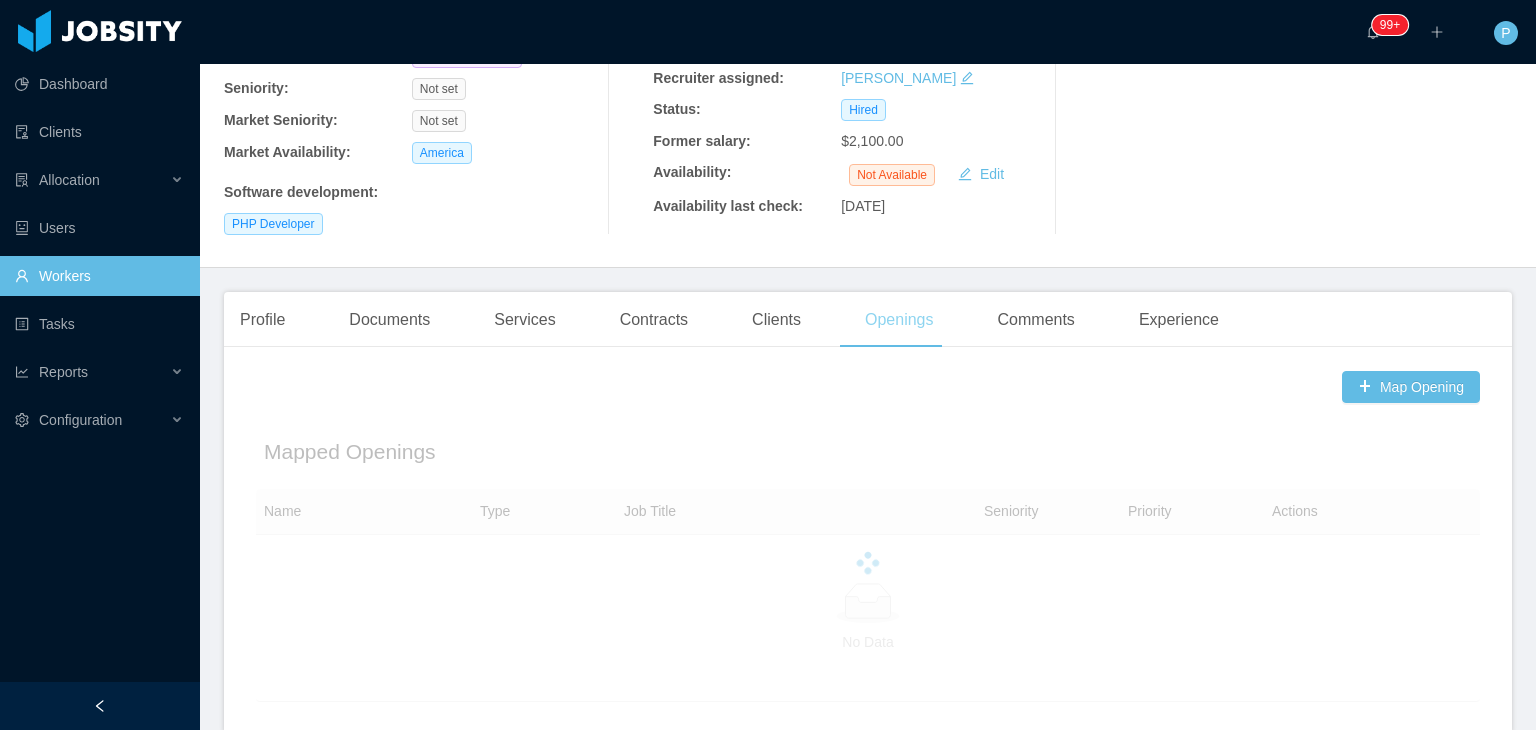 scroll, scrollTop: 0, scrollLeft: 0, axis: both 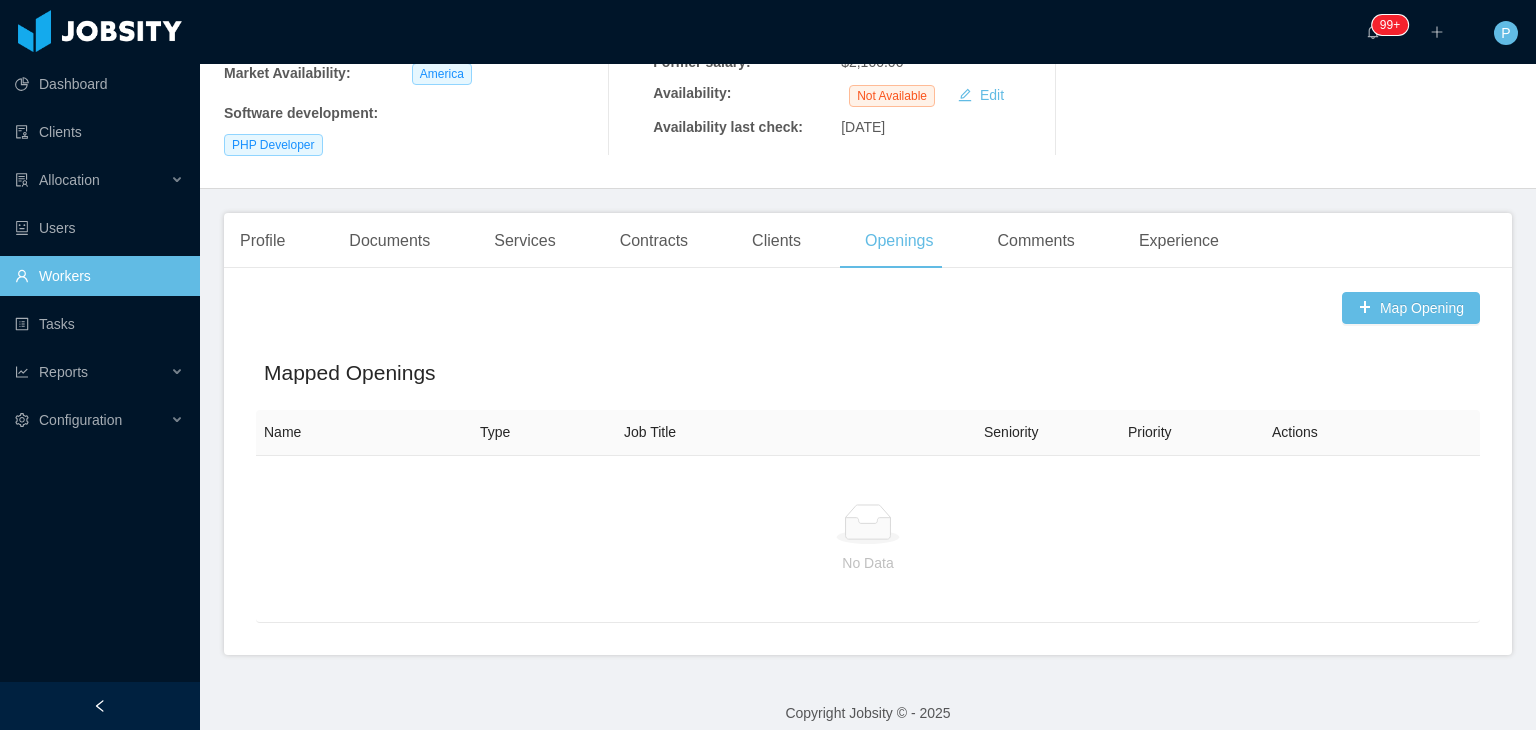 click on "Recruitment Results Screening
Tech screening
Pending Challenge evaluation
Pending Approval
Pending" at bounding box center [1297, -16] 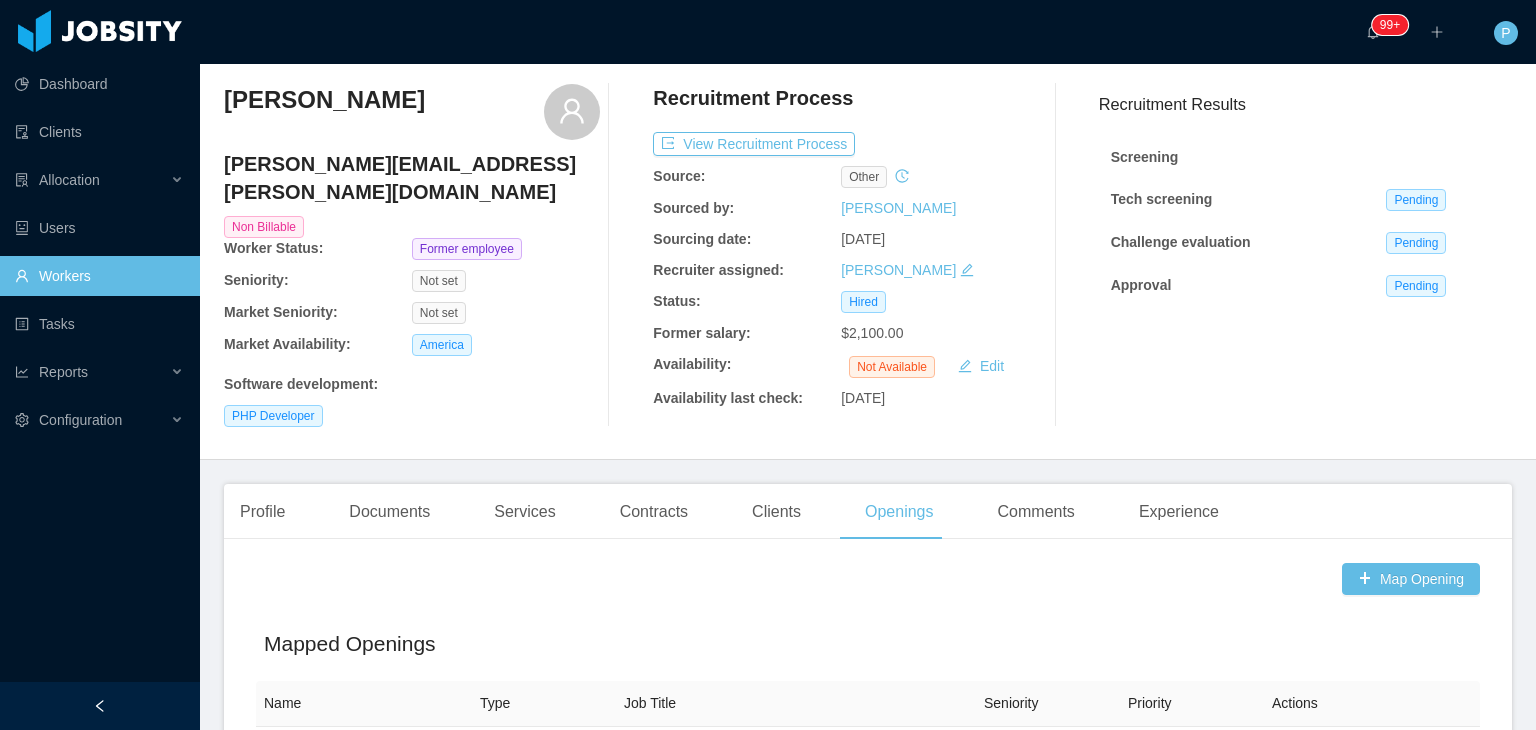 scroll, scrollTop: 0, scrollLeft: 0, axis: both 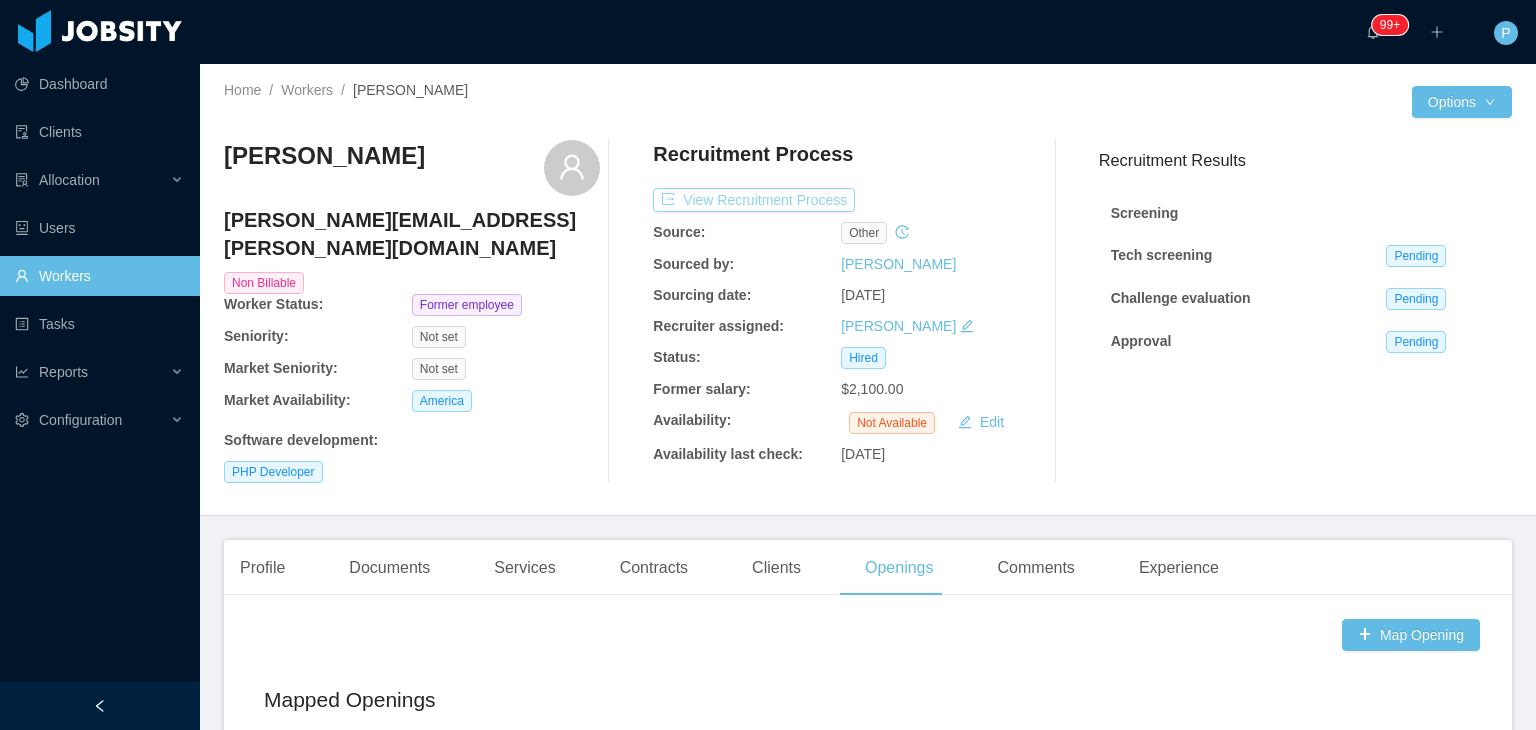 click on "View Recruitment Process" at bounding box center [754, 200] 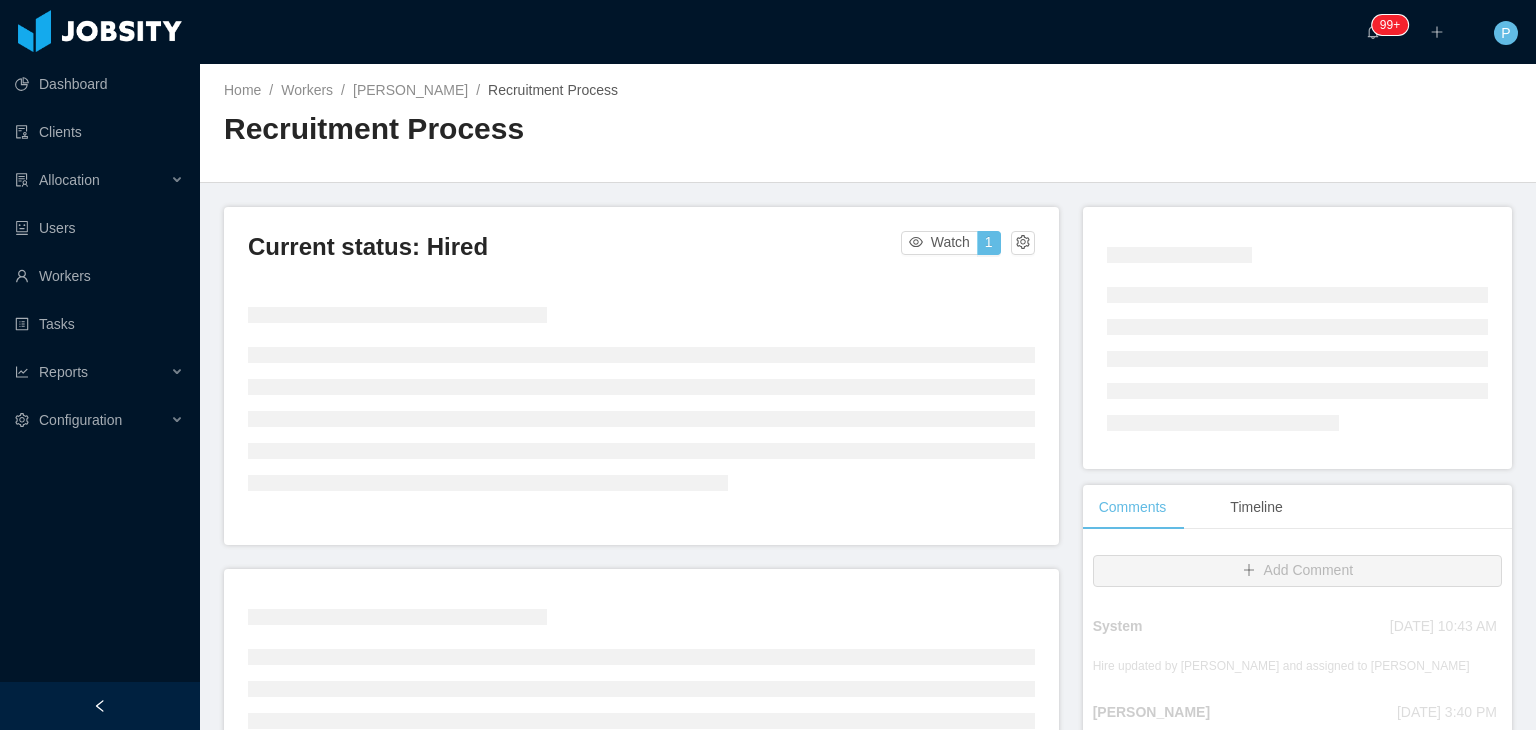 scroll, scrollTop: 184, scrollLeft: 0, axis: vertical 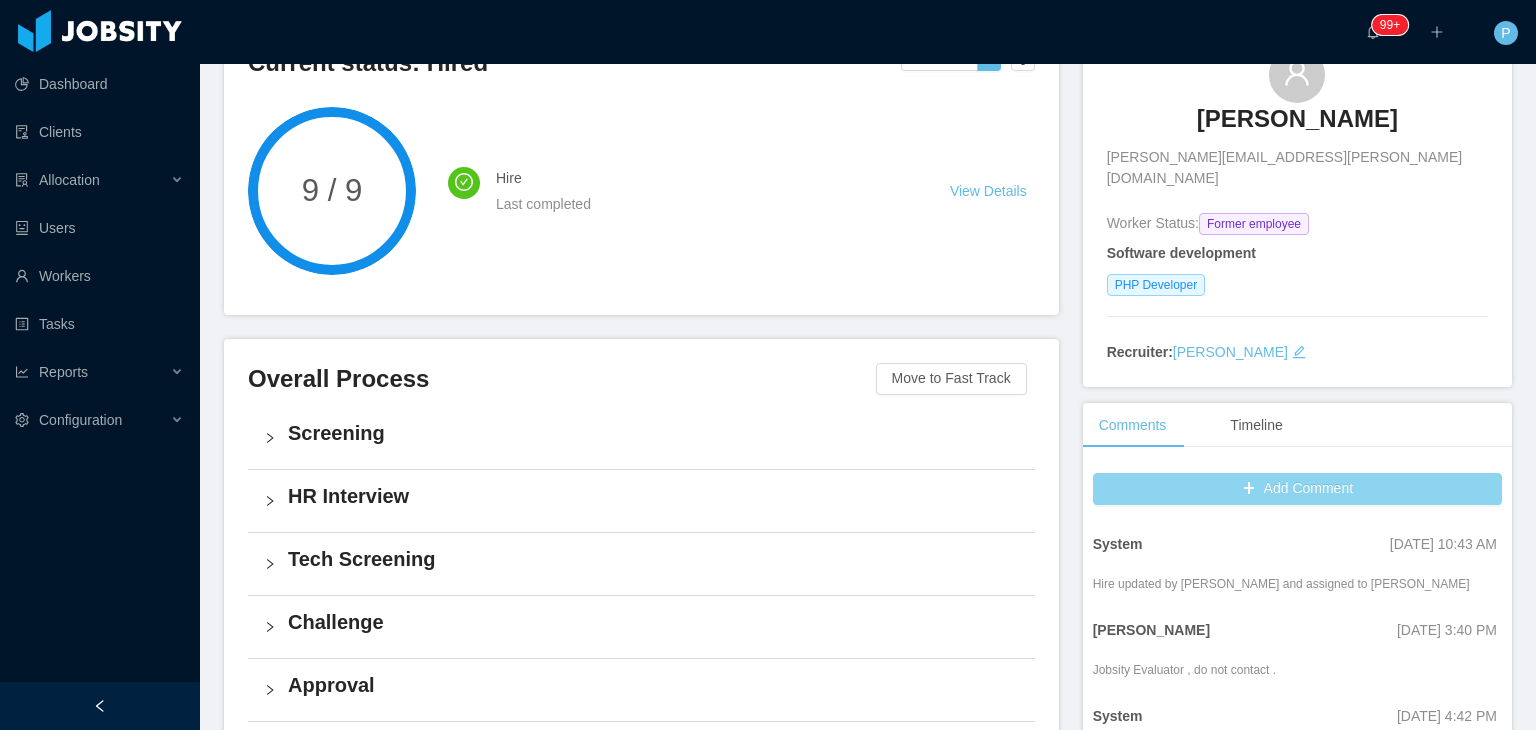 click on "Add Comment" at bounding box center [1297, 489] 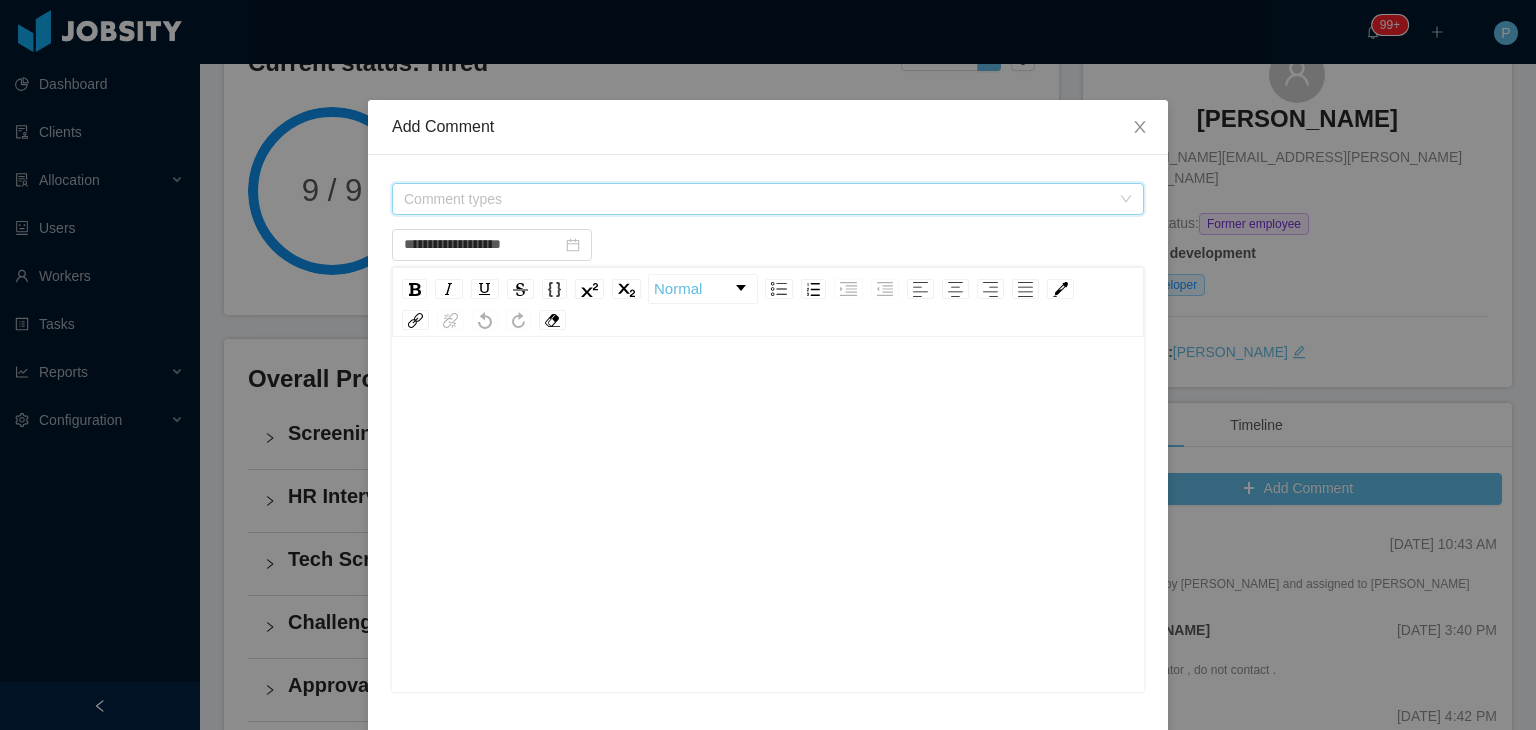 click on "Comment types" at bounding box center (757, 199) 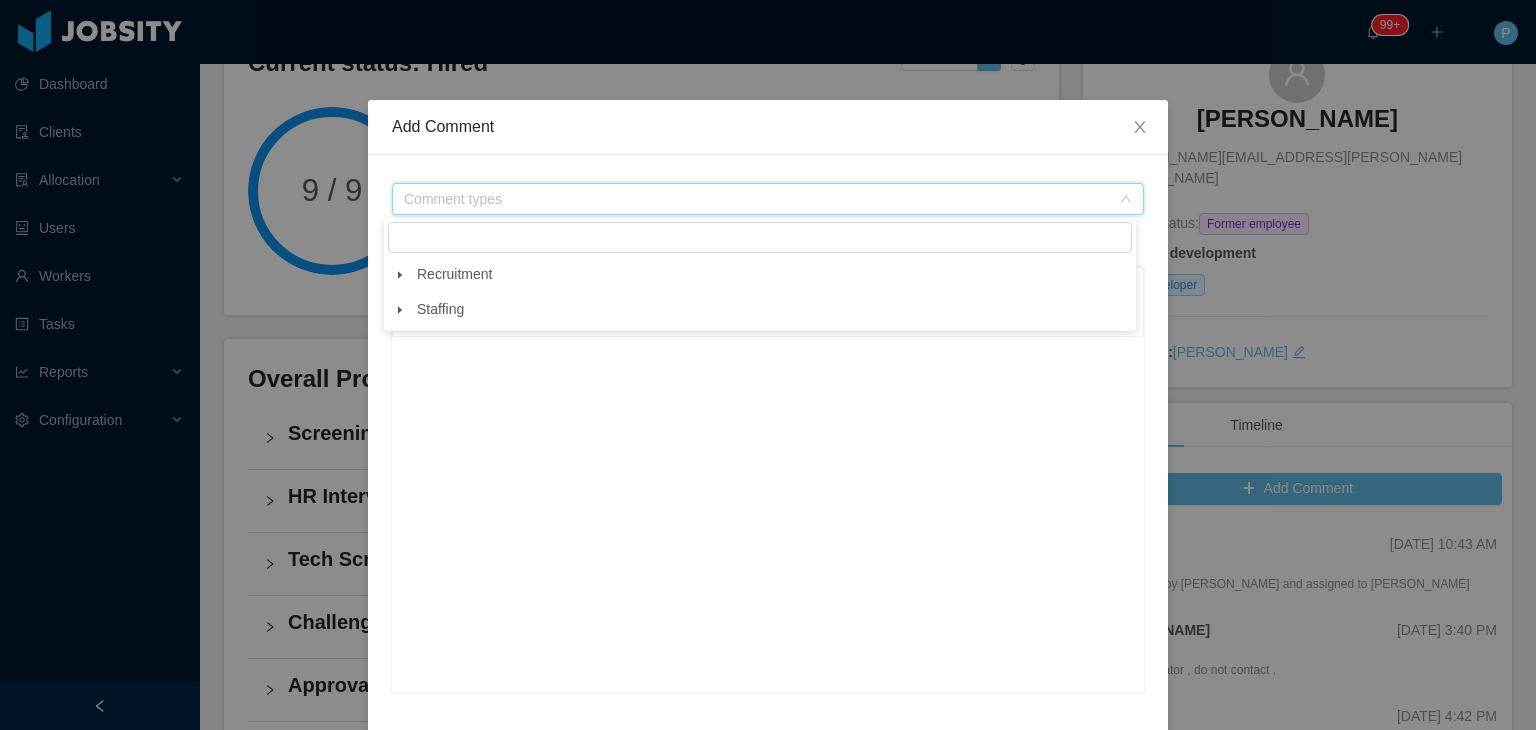 click at bounding box center [400, 275] 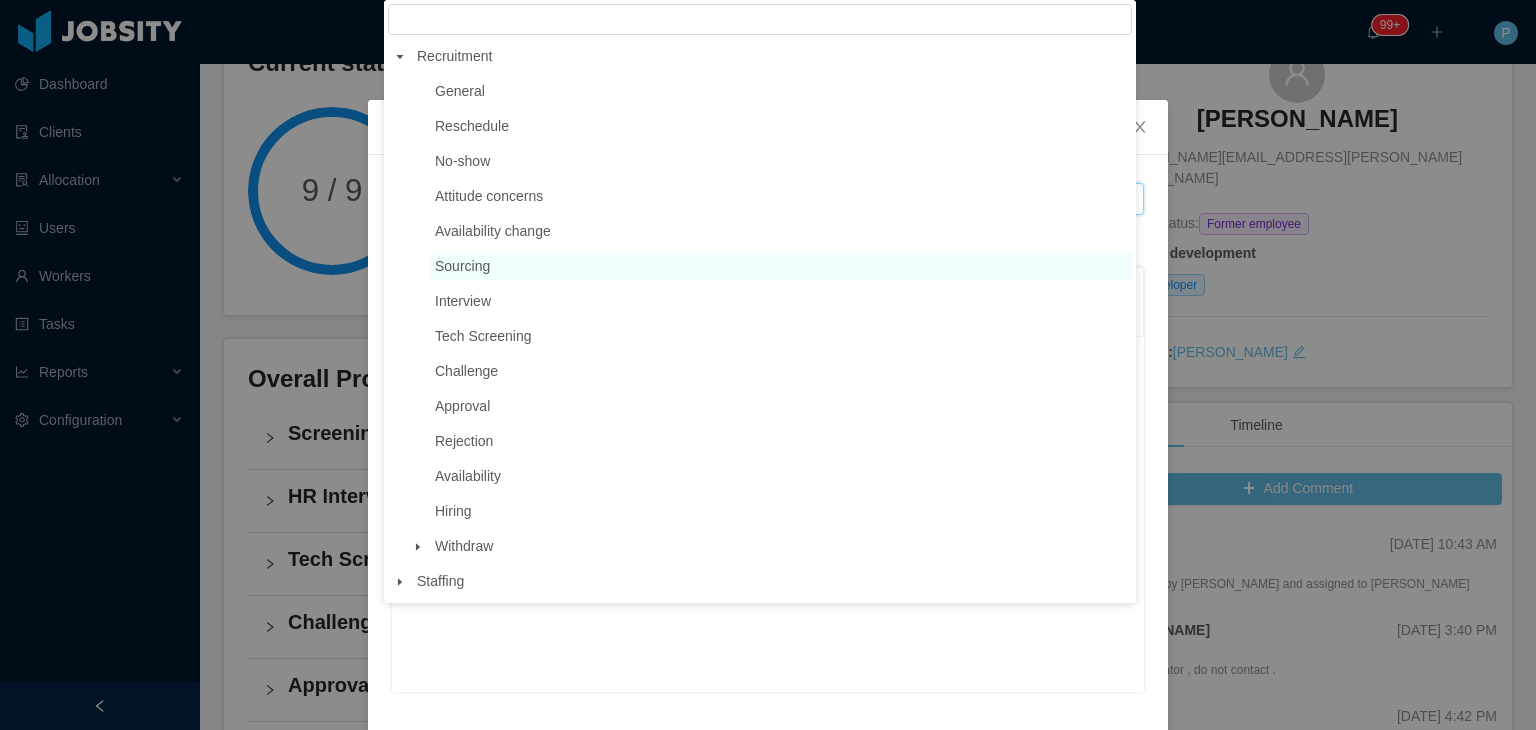 click on "Sourcing" at bounding box center (462, 266) 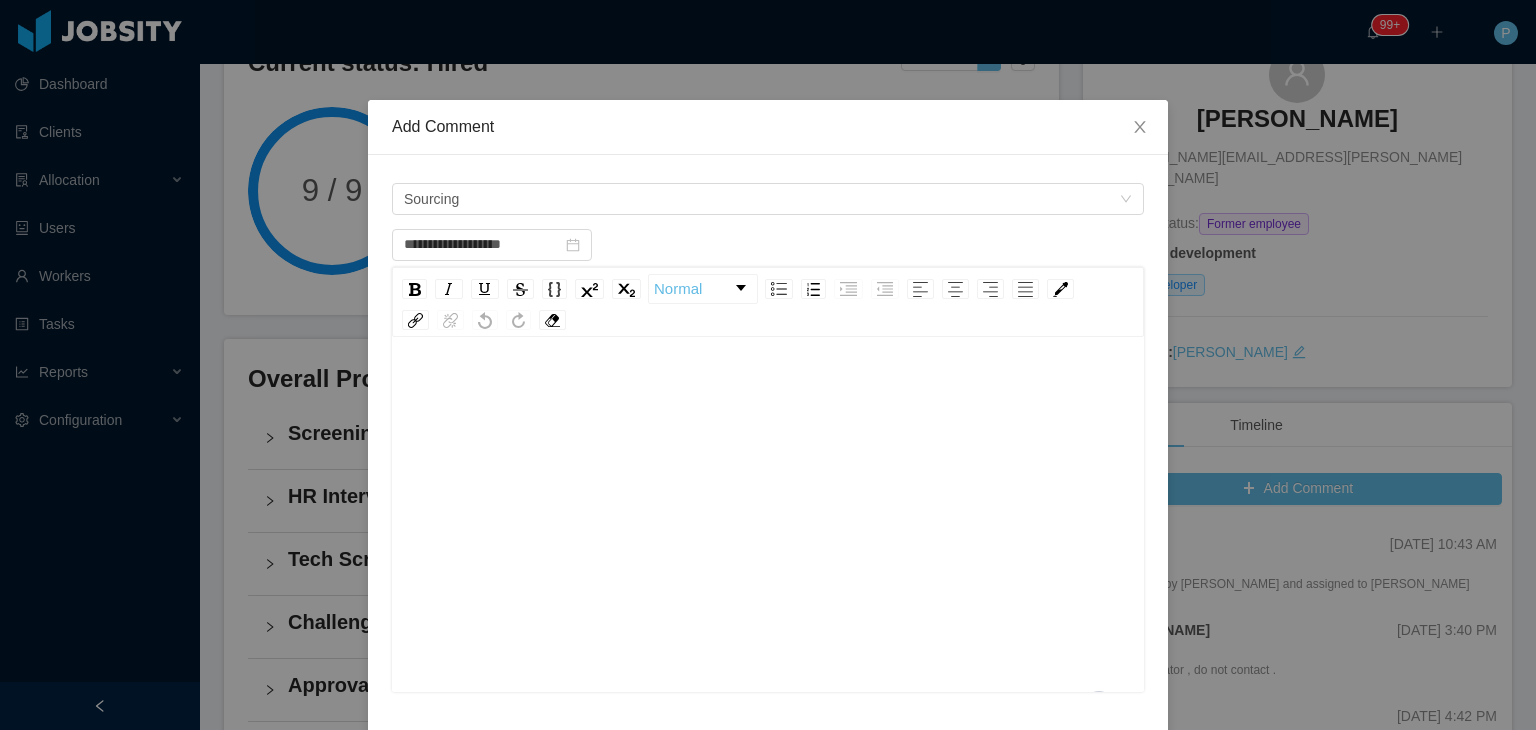 click at bounding box center (768, 546) 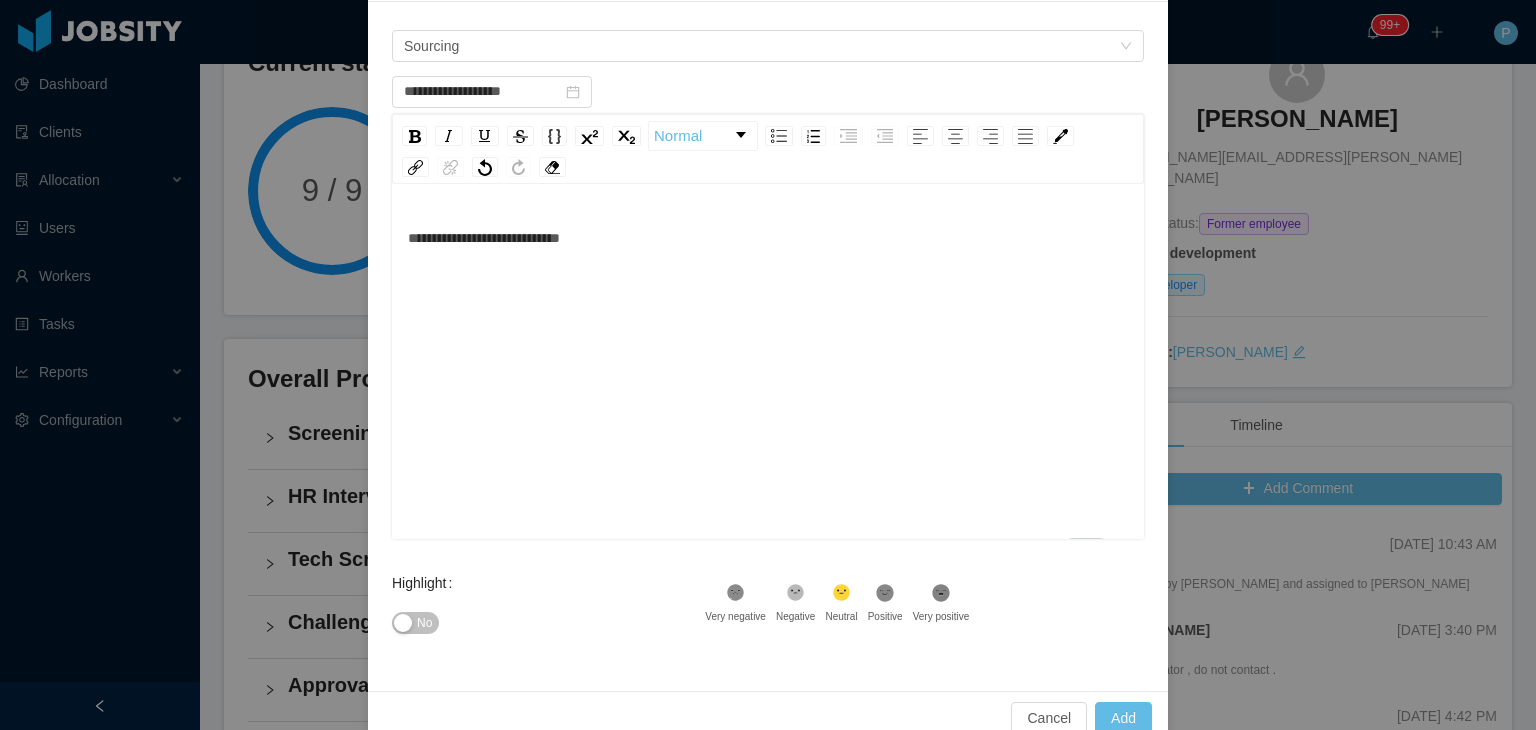 scroll, scrollTop: 190, scrollLeft: 0, axis: vertical 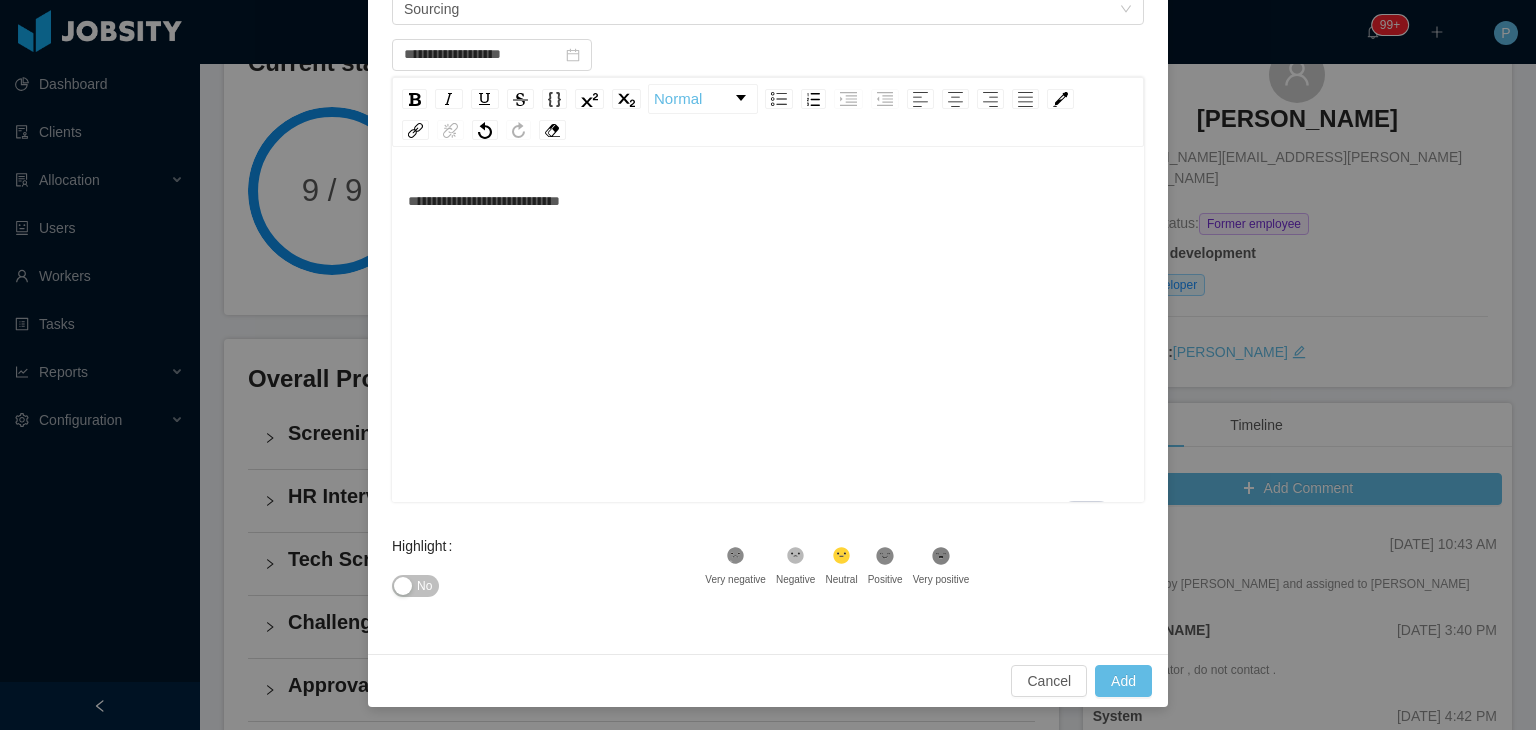 click on "No" at bounding box center [424, 586] 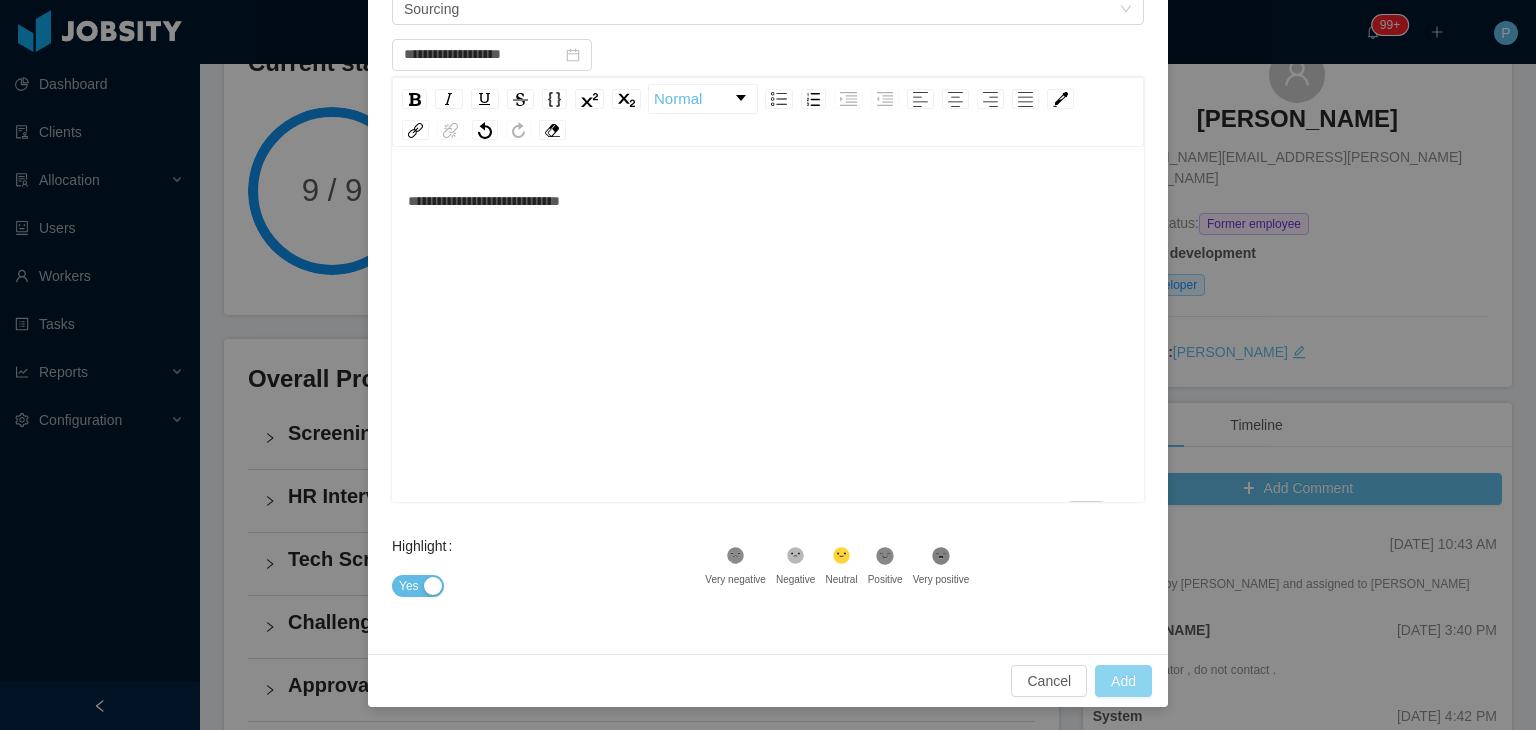 click on "Add" at bounding box center [1123, 681] 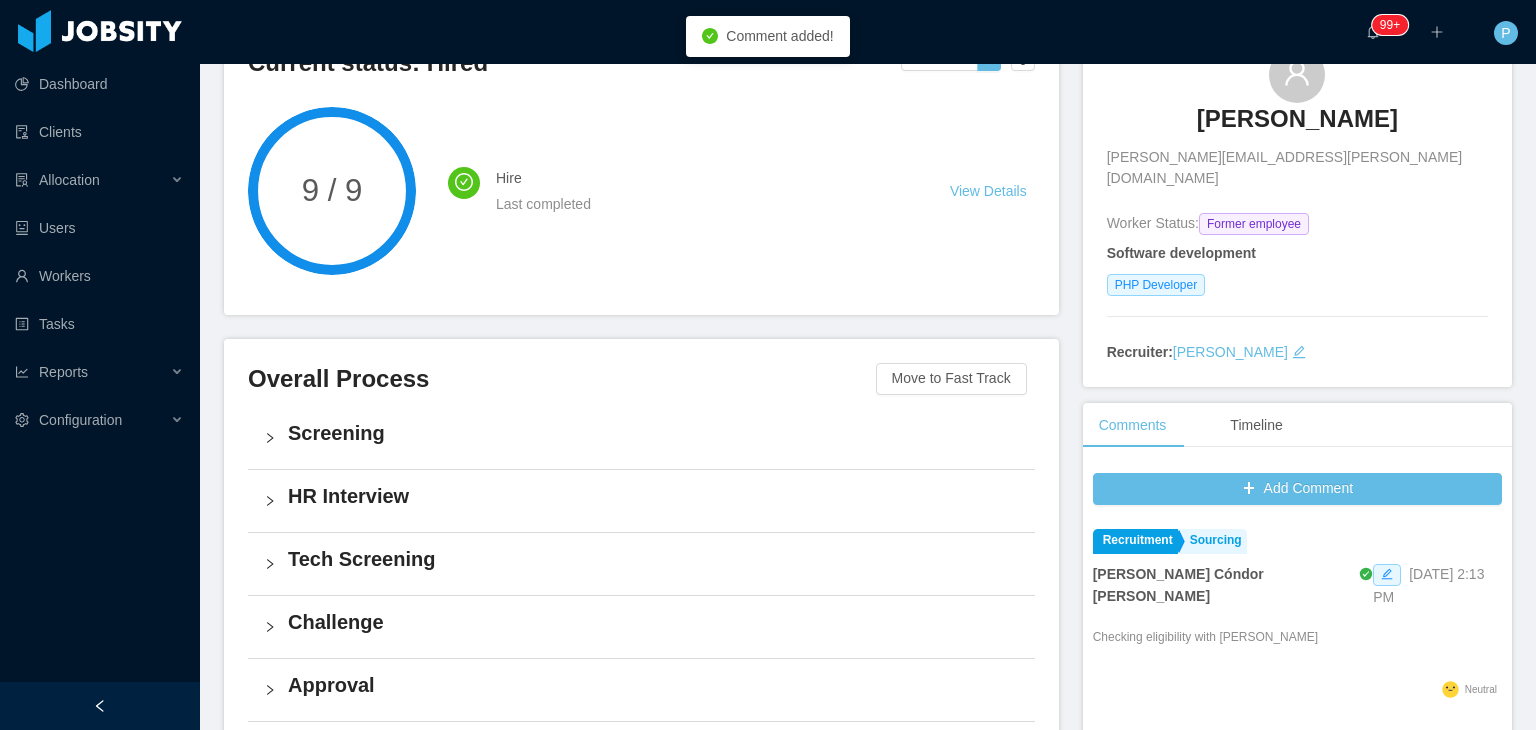 scroll, scrollTop: 0, scrollLeft: 0, axis: both 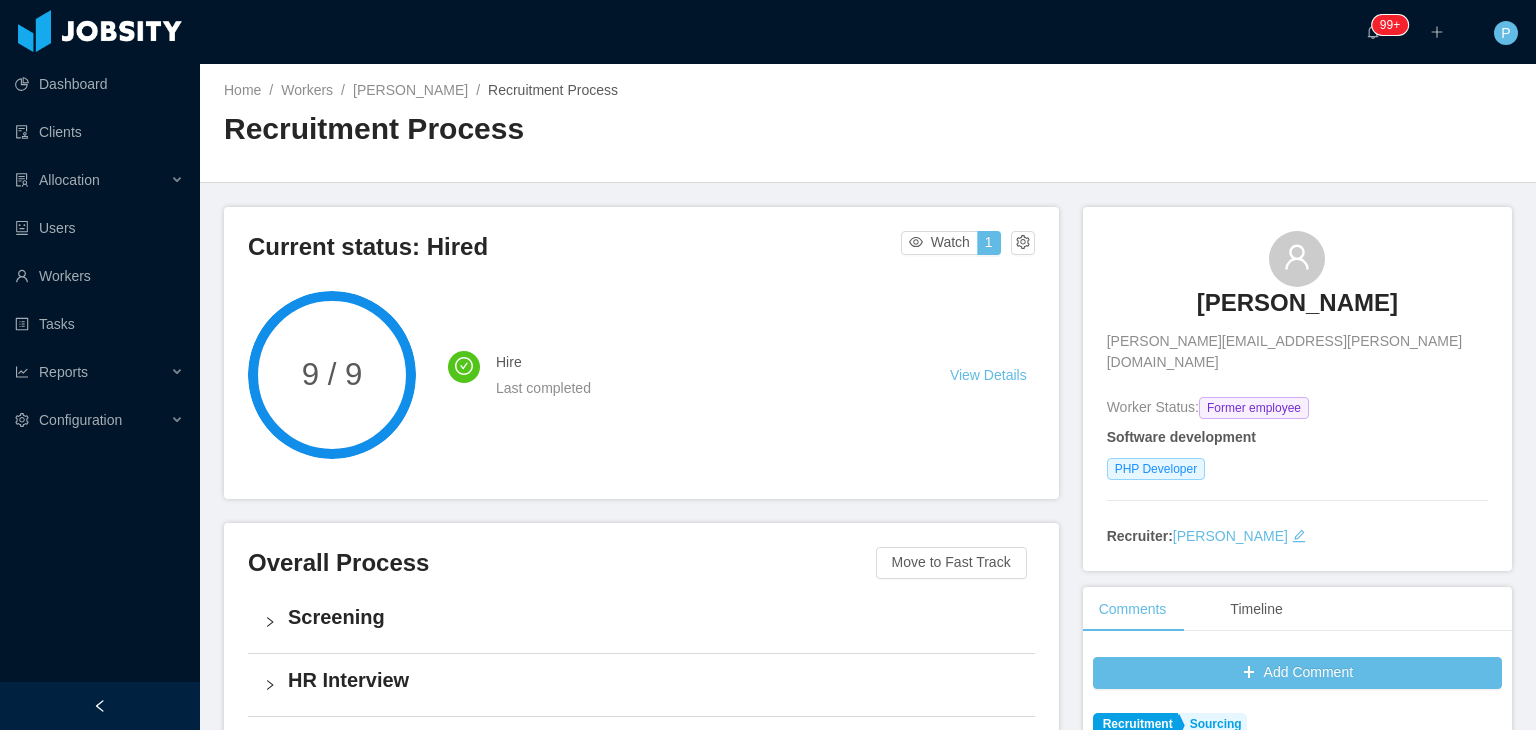 click on "Home / Workers / David Villafuerte / Recruitment Process / Recruitment Process" at bounding box center (546, 122) 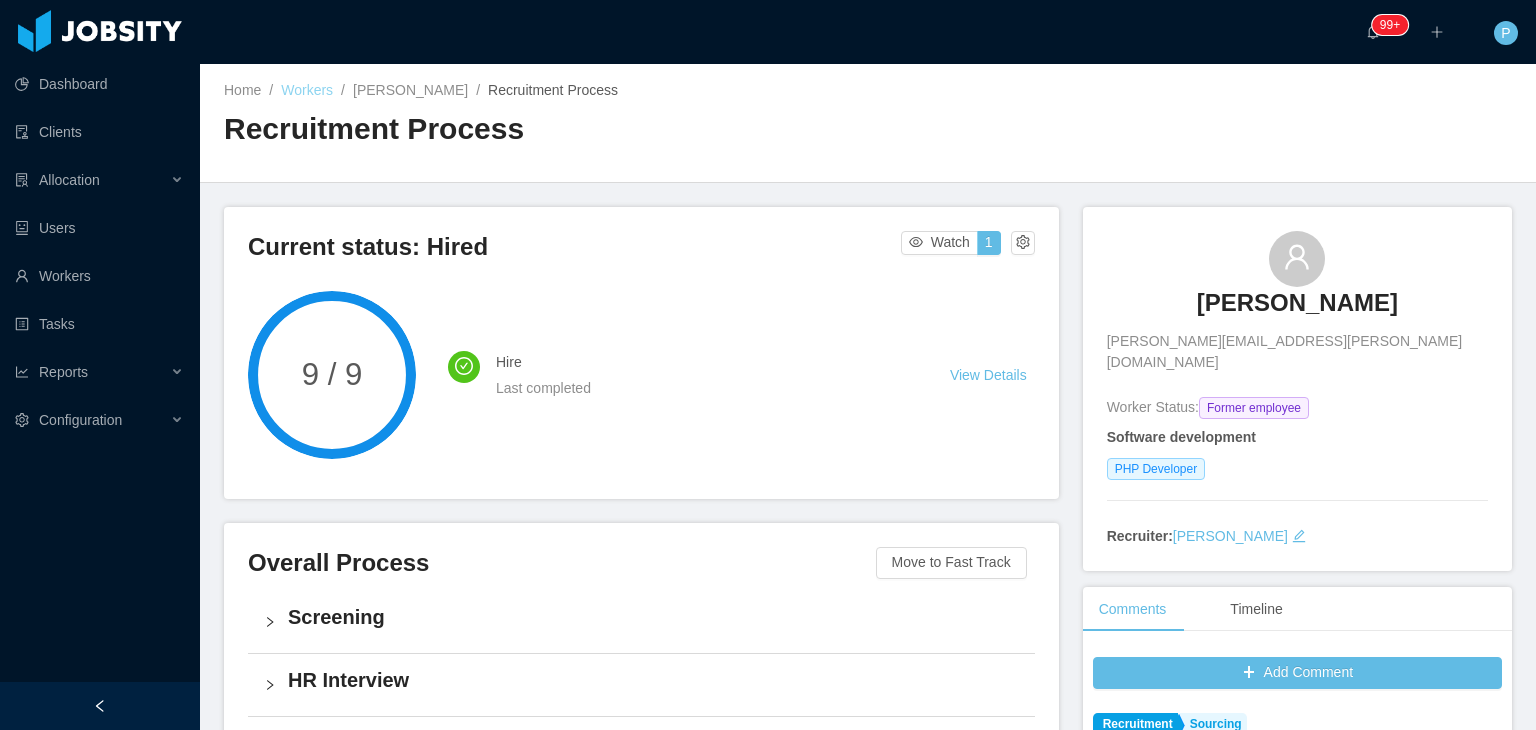 click on "Workers" at bounding box center [307, 90] 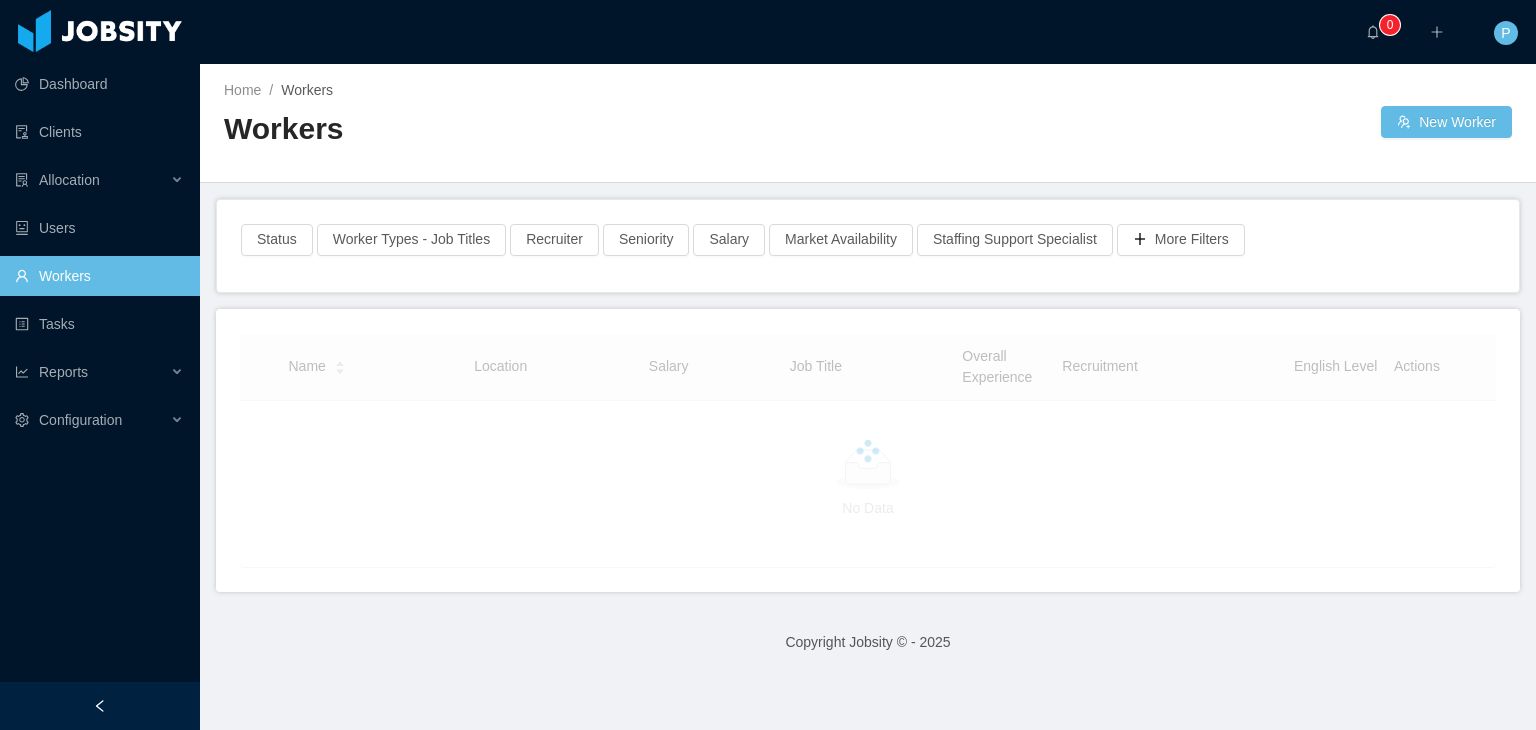 scroll, scrollTop: 0, scrollLeft: 0, axis: both 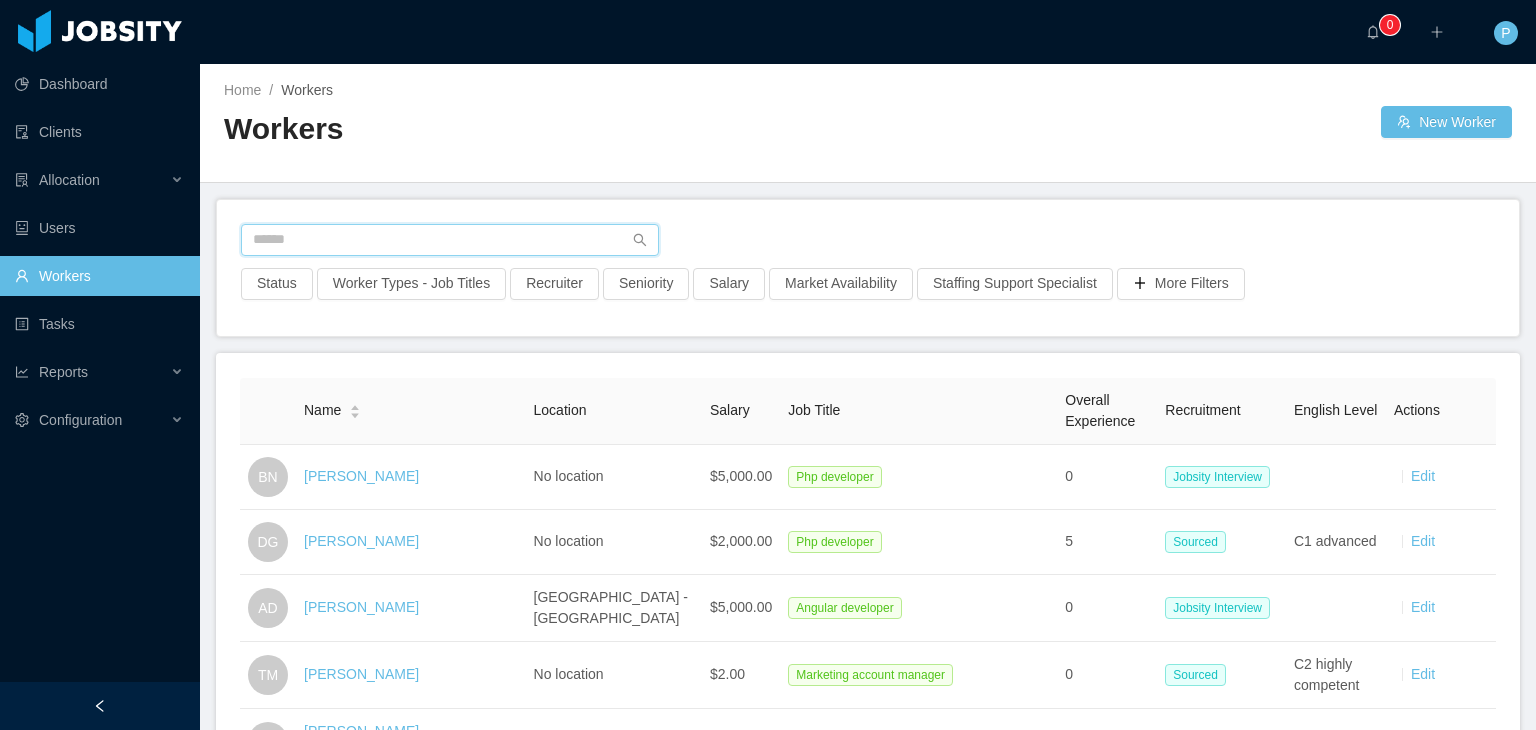 click at bounding box center (450, 240) 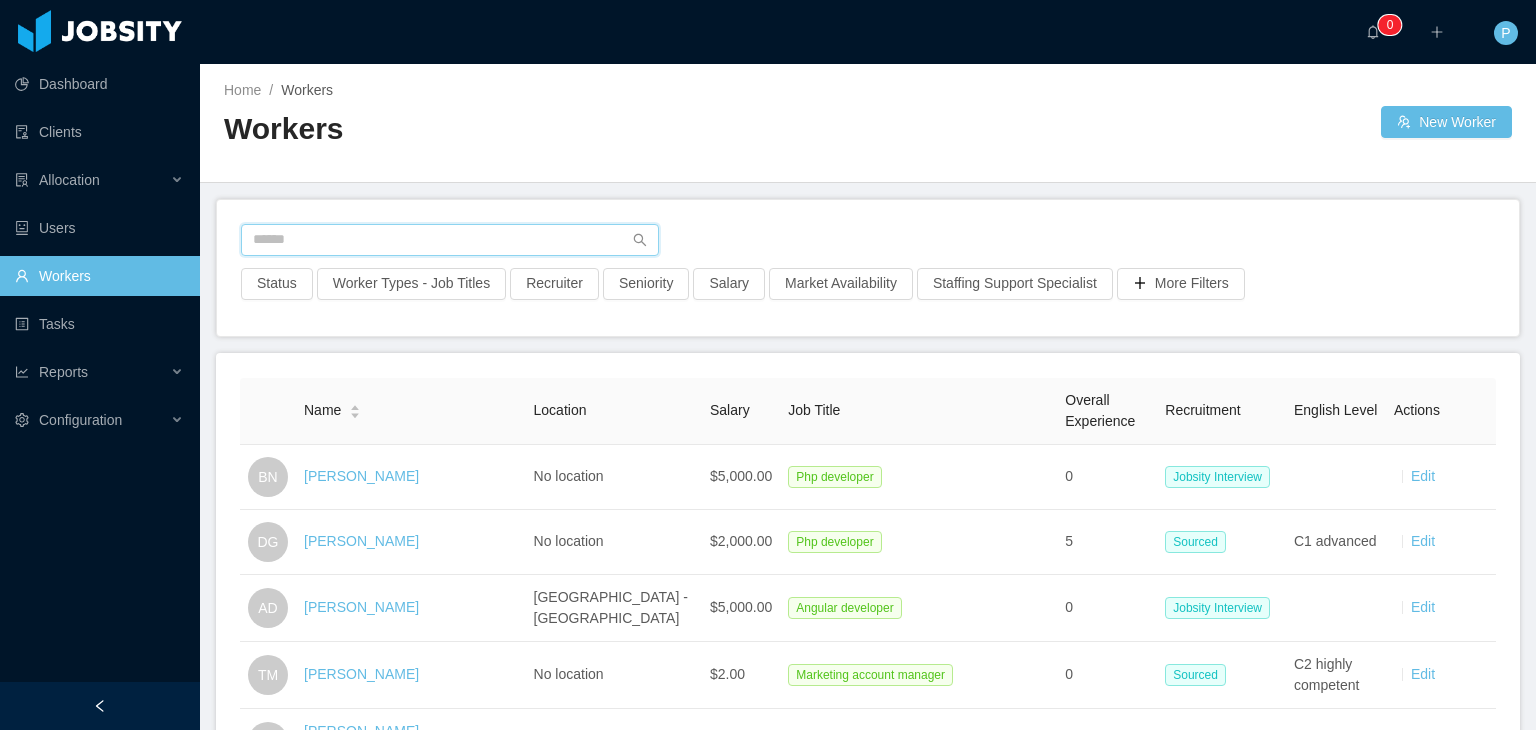 paste on "**********" 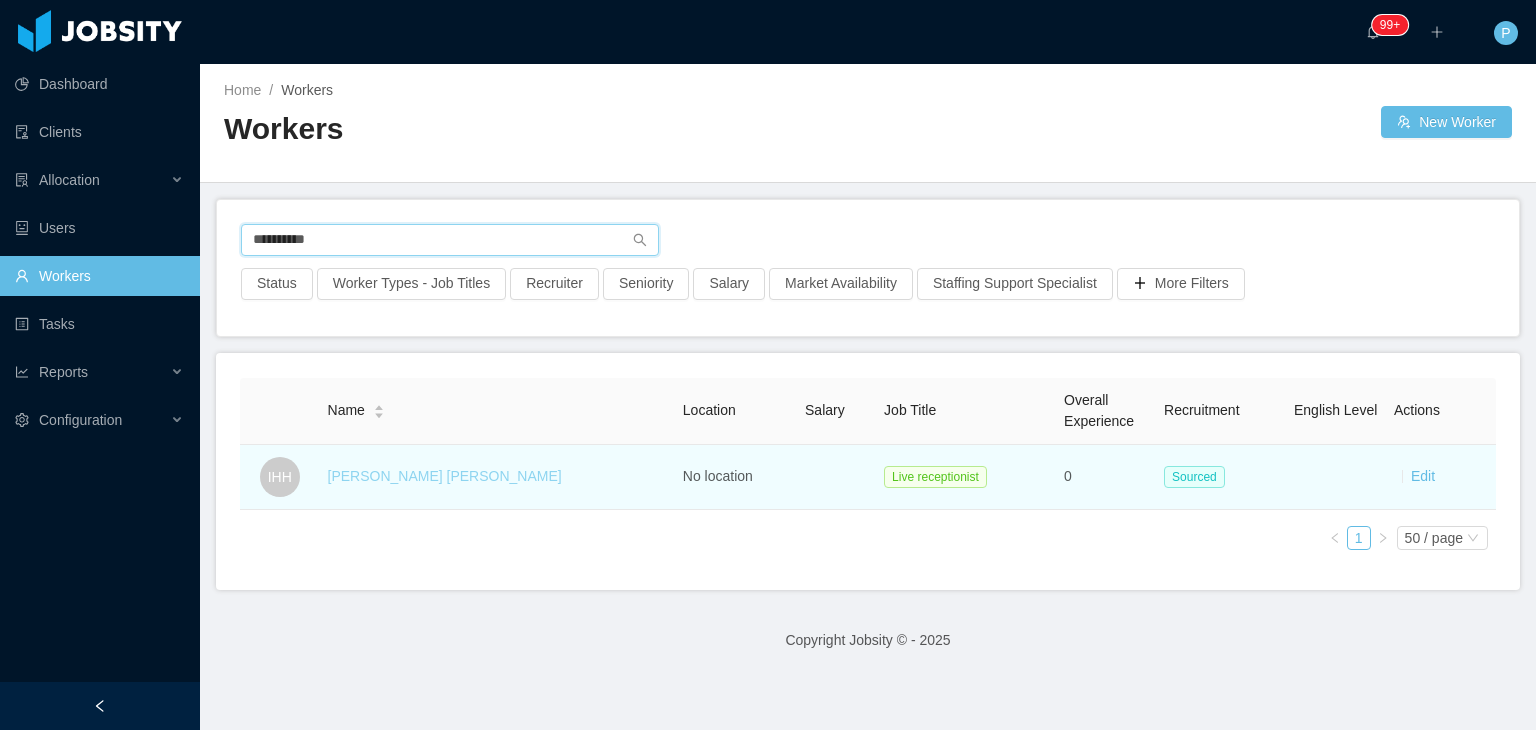 type on "**********" 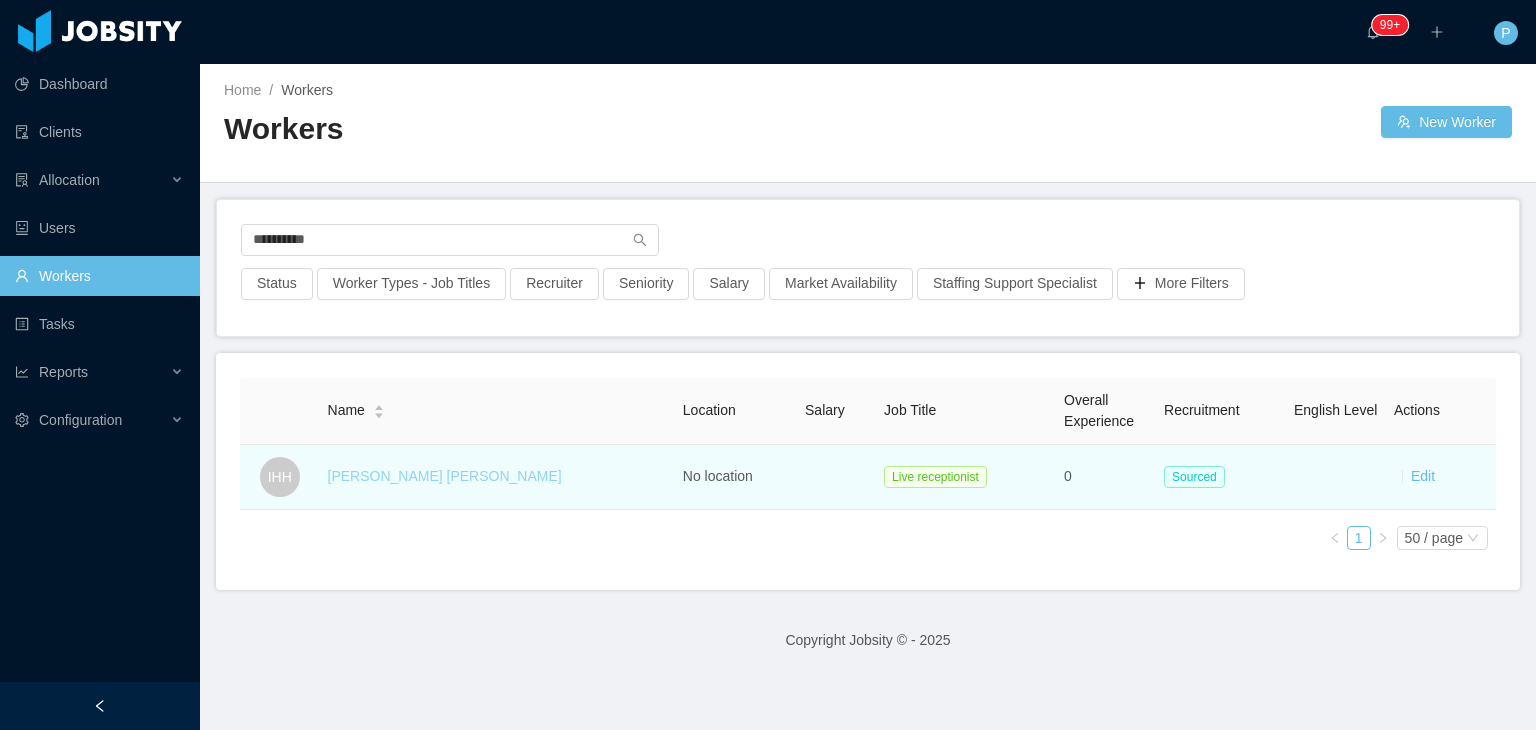 click on "Ian Hakeem Hamad" at bounding box center [445, 476] 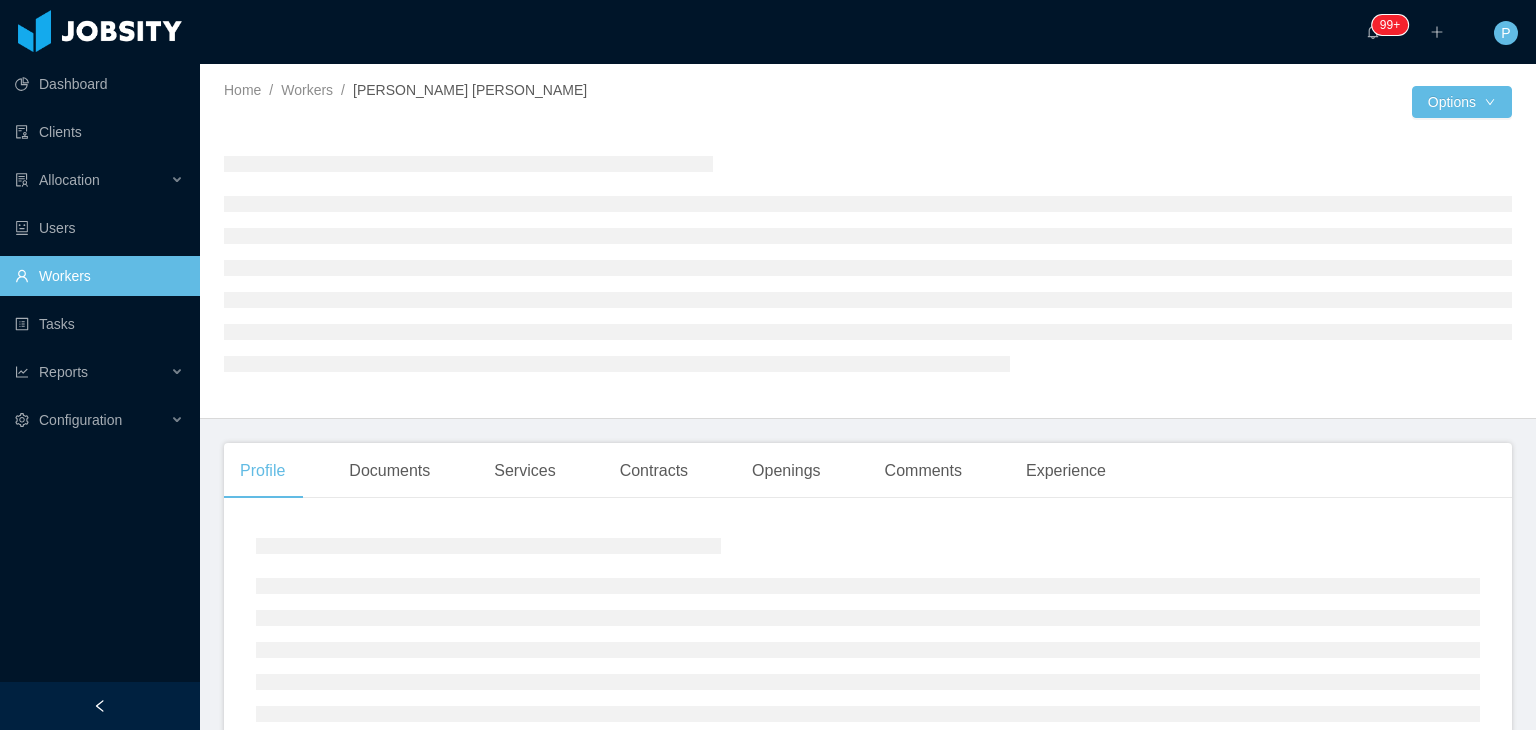 click at bounding box center (868, 263) 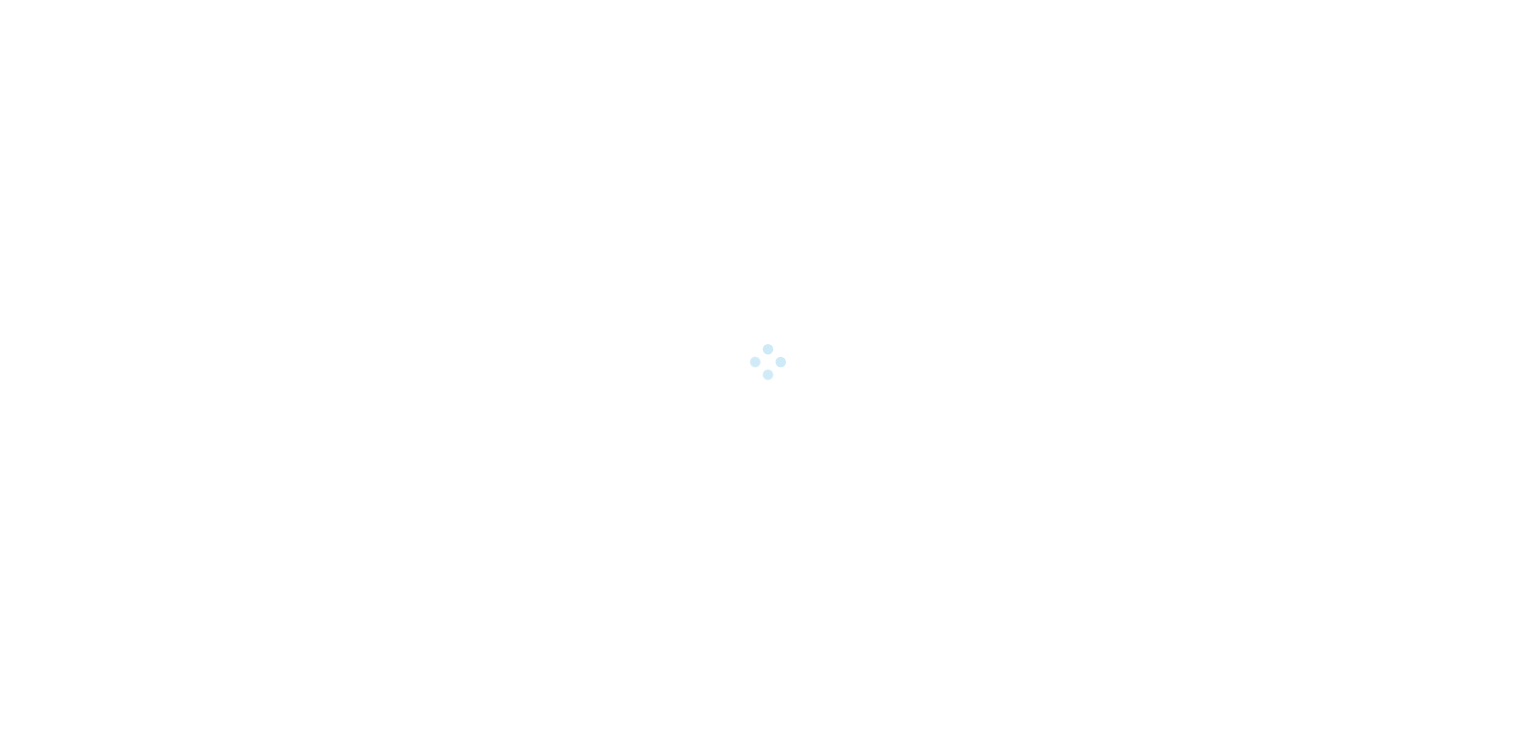 scroll, scrollTop: 0, scrollLeft: 0, axis: both 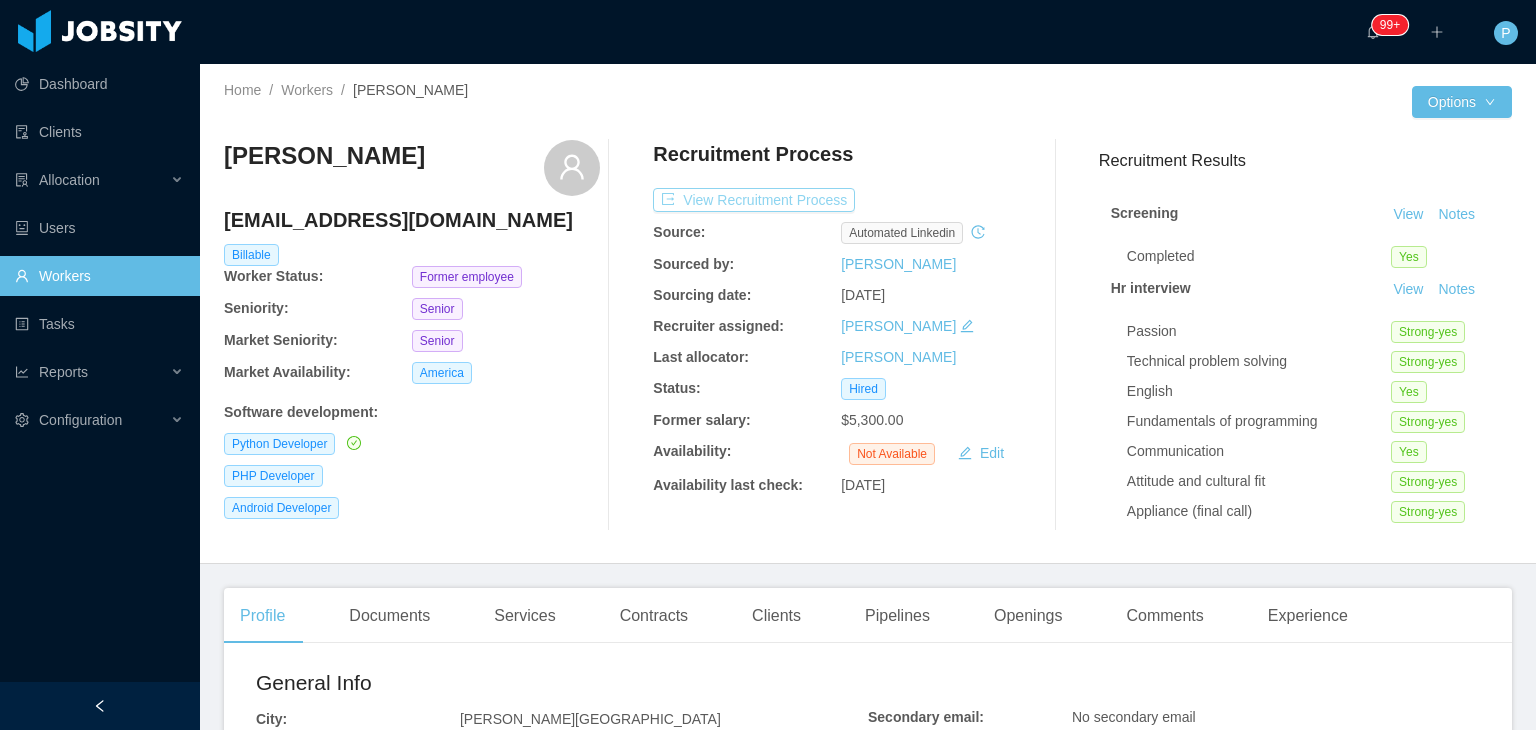 click on "View Recruitment Process" at bounding box center (754, 200) 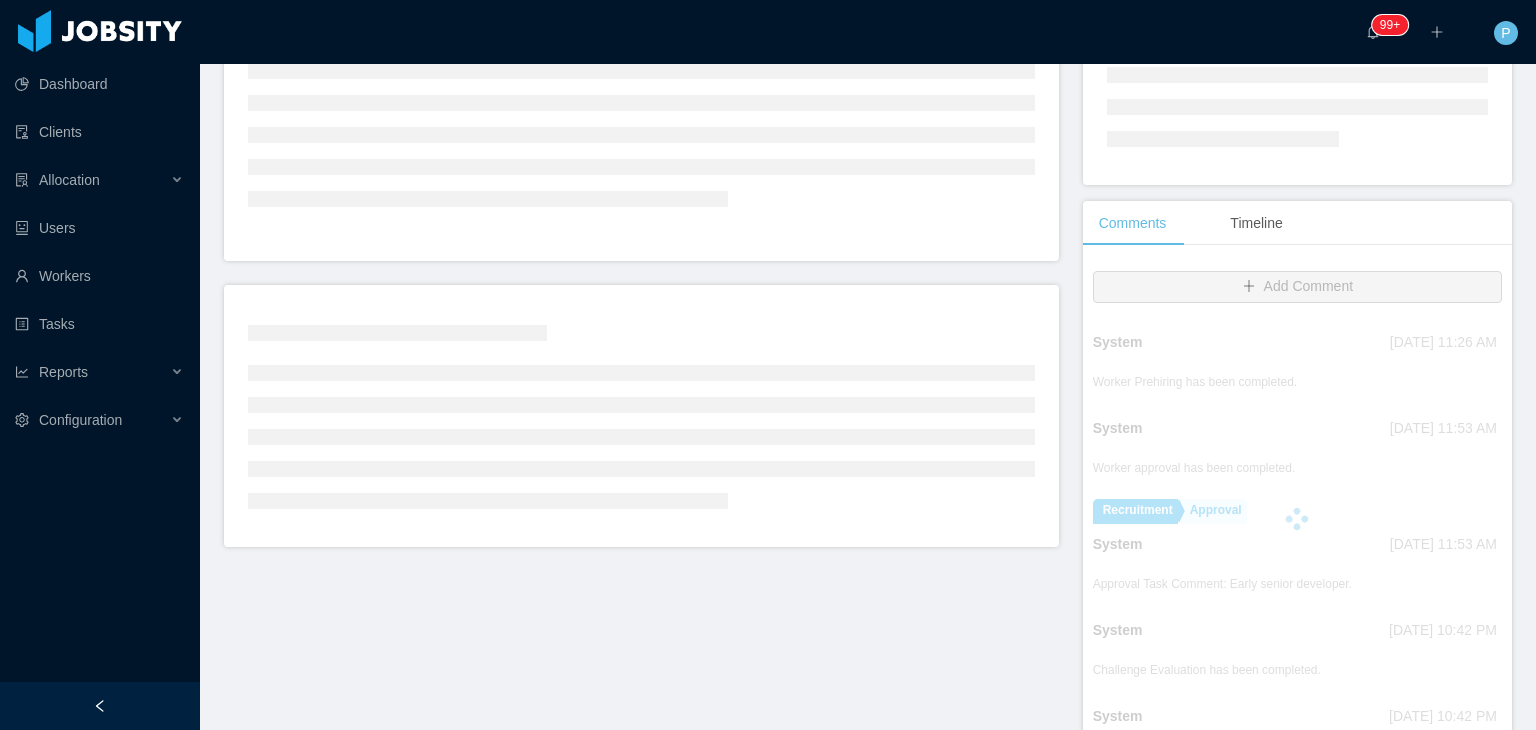 scroll, scrollTop: 302, scrollLeft: 0, axis: vertical 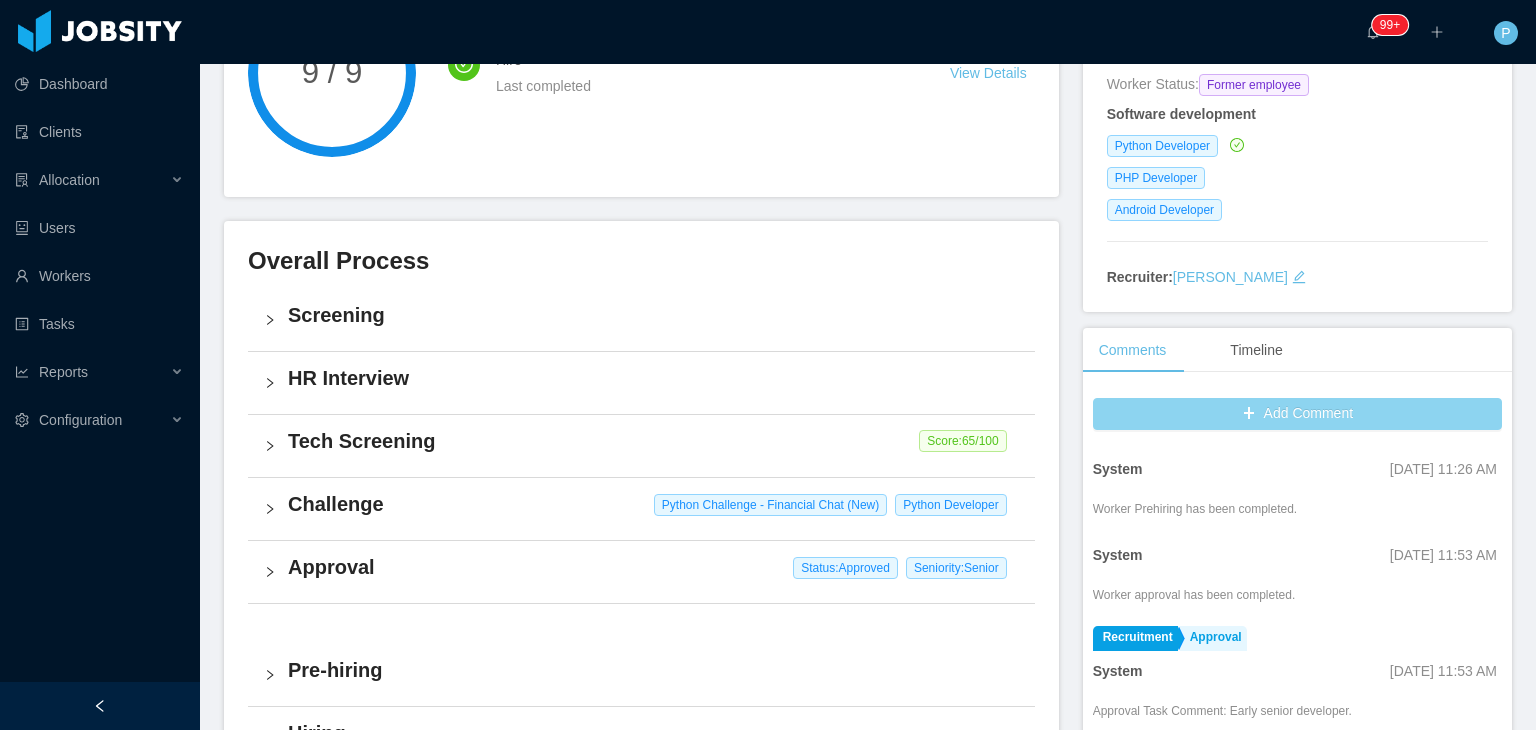 click on "Add Comment" at bounding box center (1297, 414) 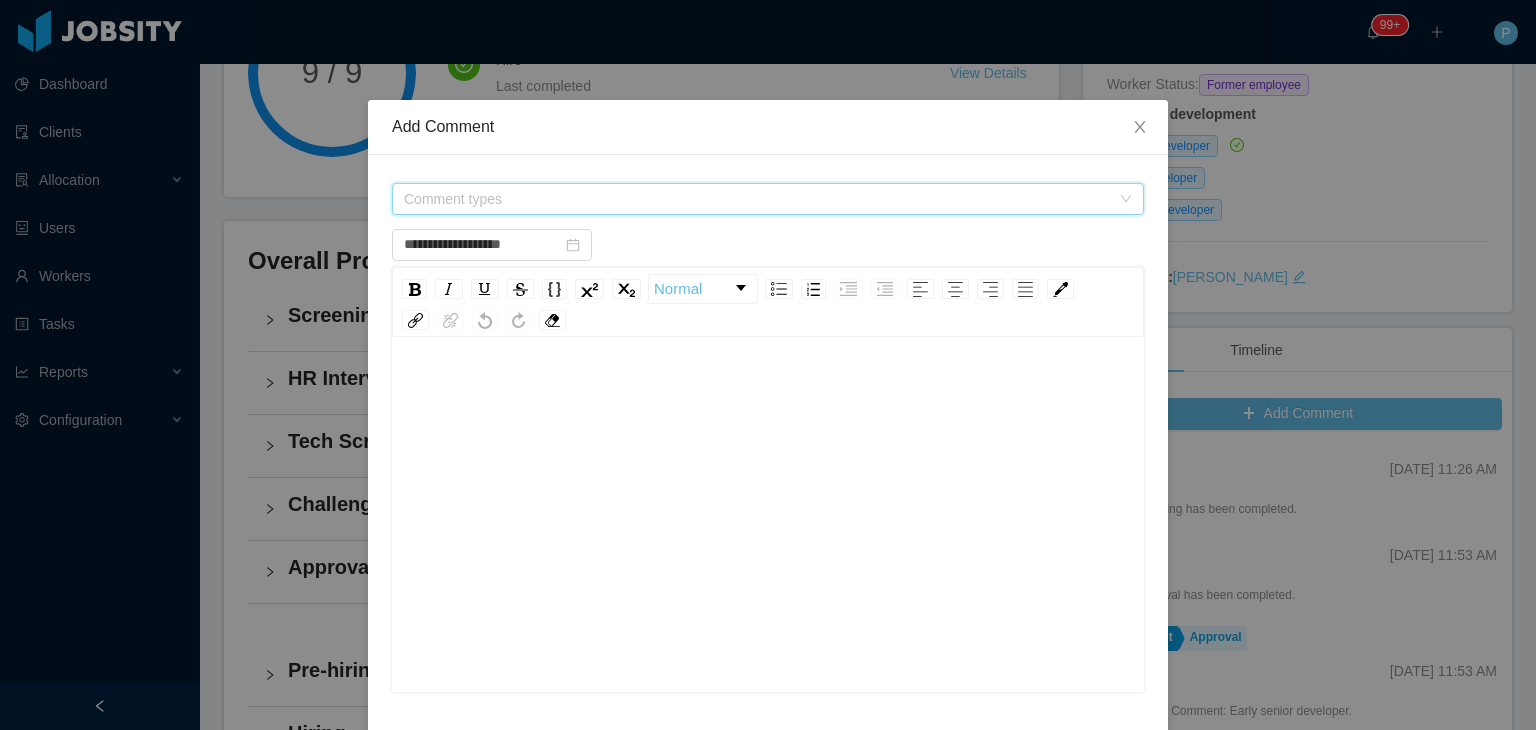 click on "Comment types" at bounding box center (761, 199) 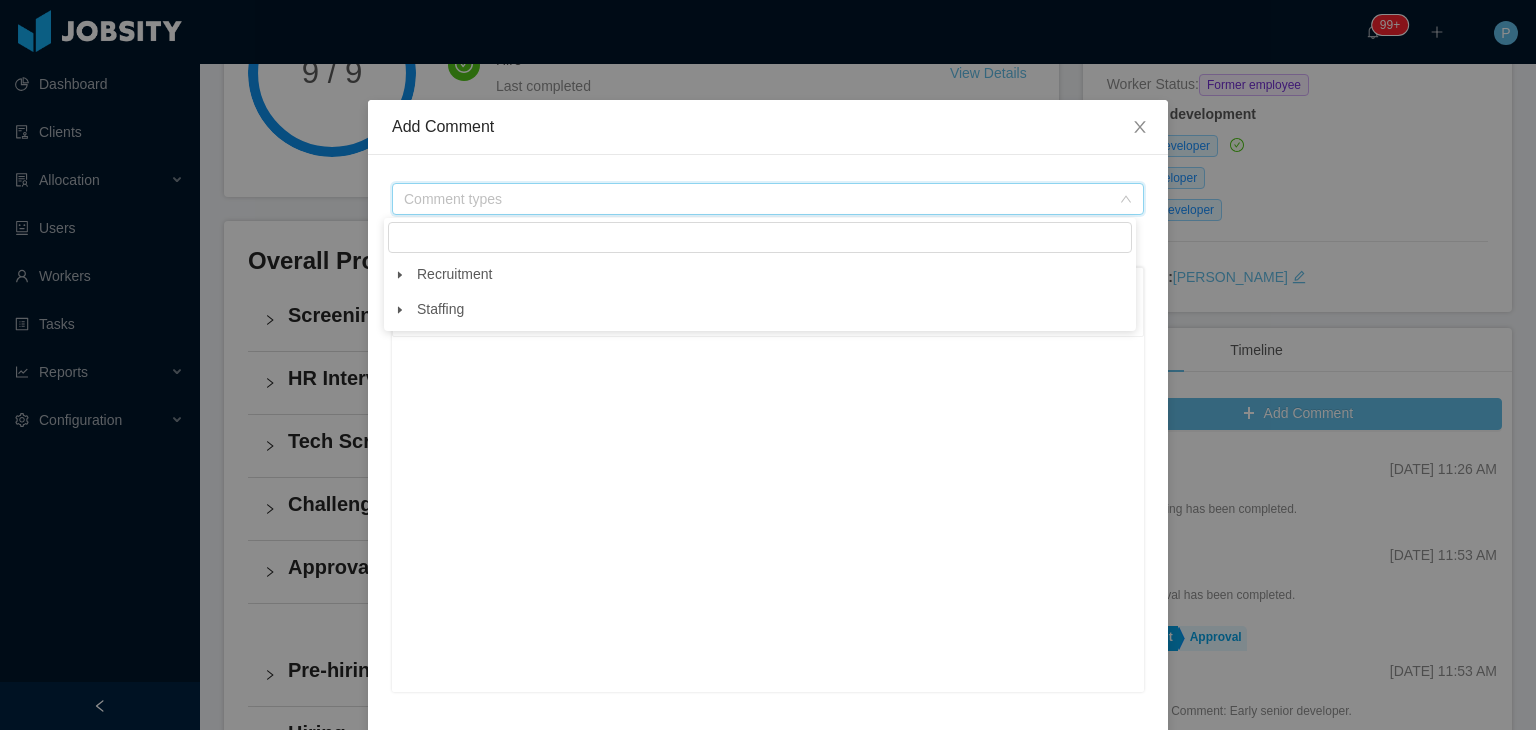 click at bounding box center (400, 275) 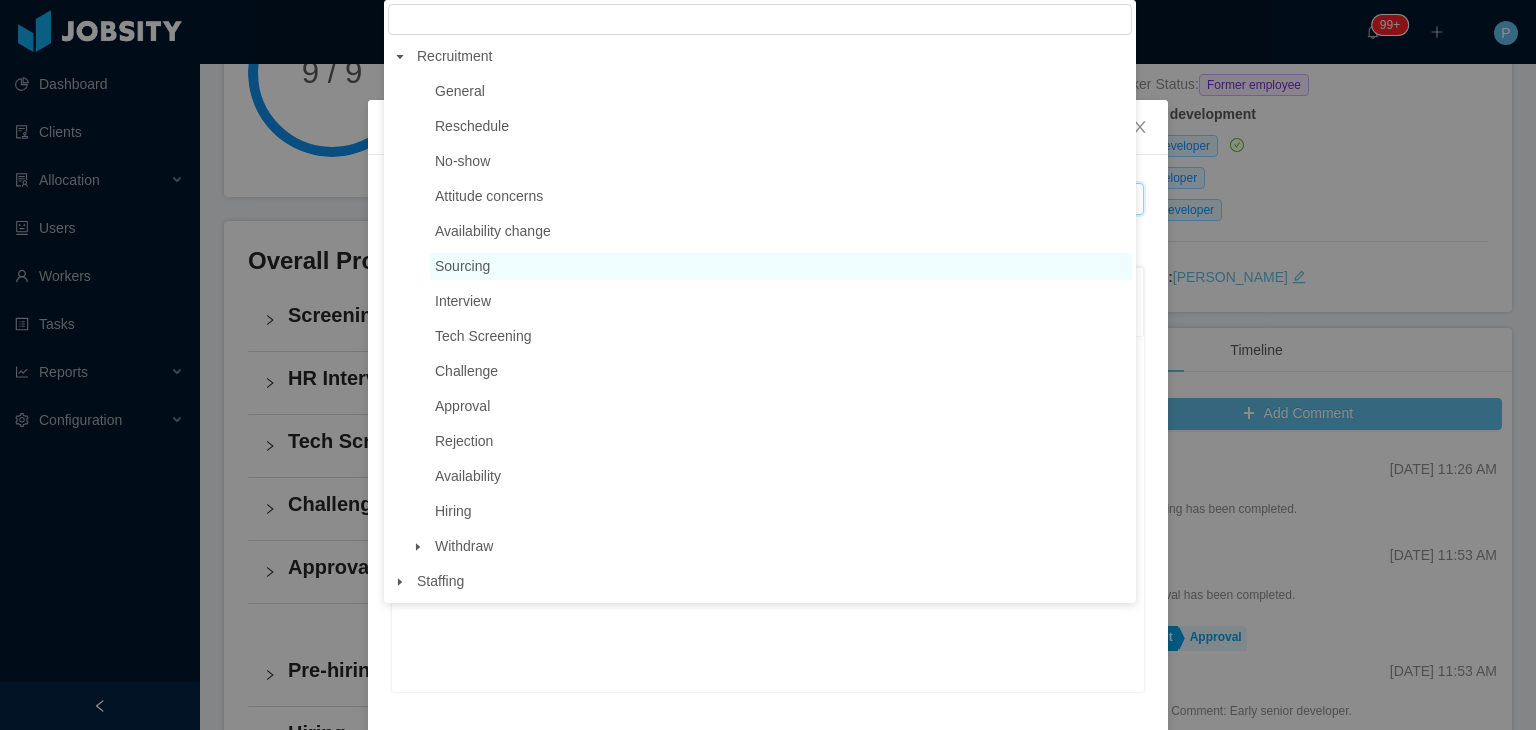 click on "Sourcing" at bounding box center (462, 266) 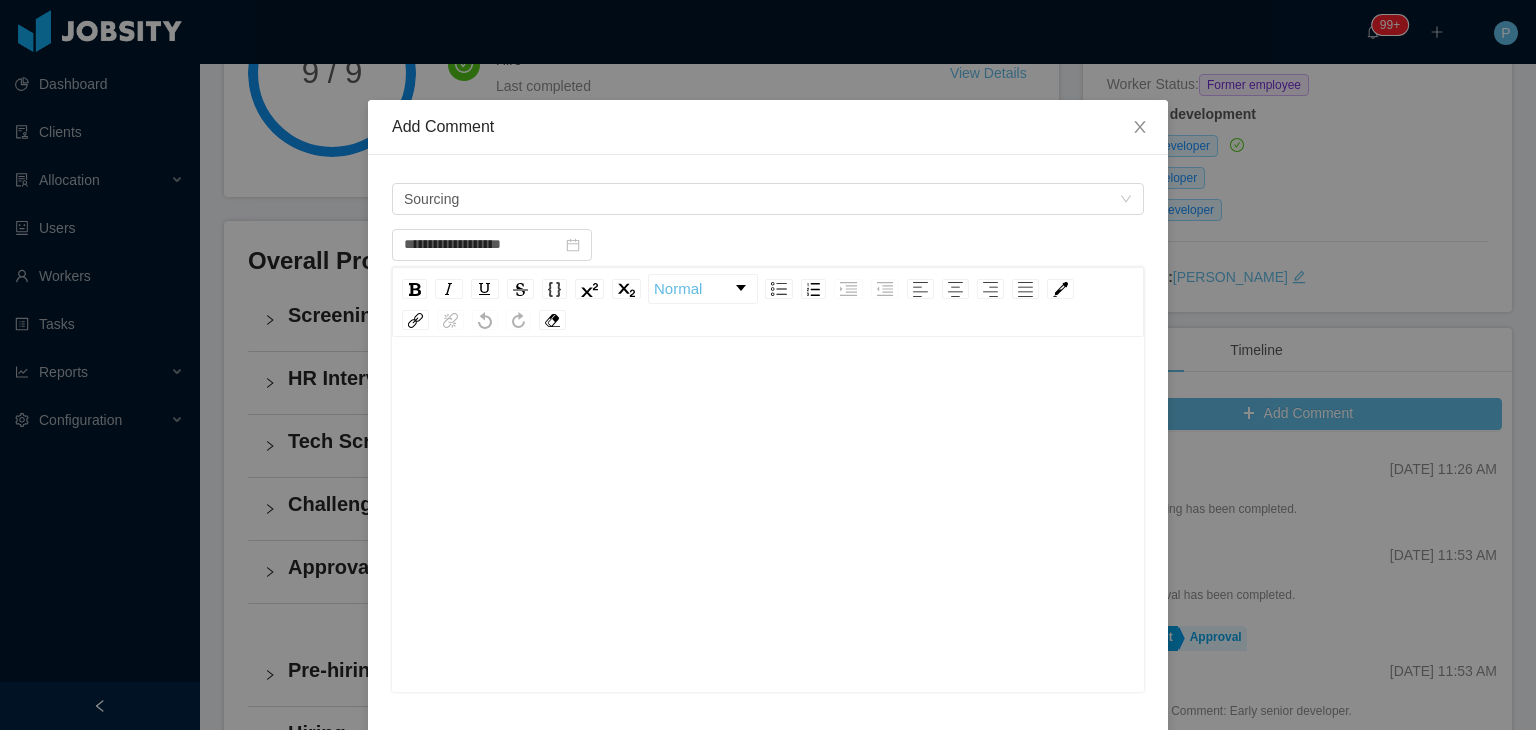 click at bounding box center (768, 546) 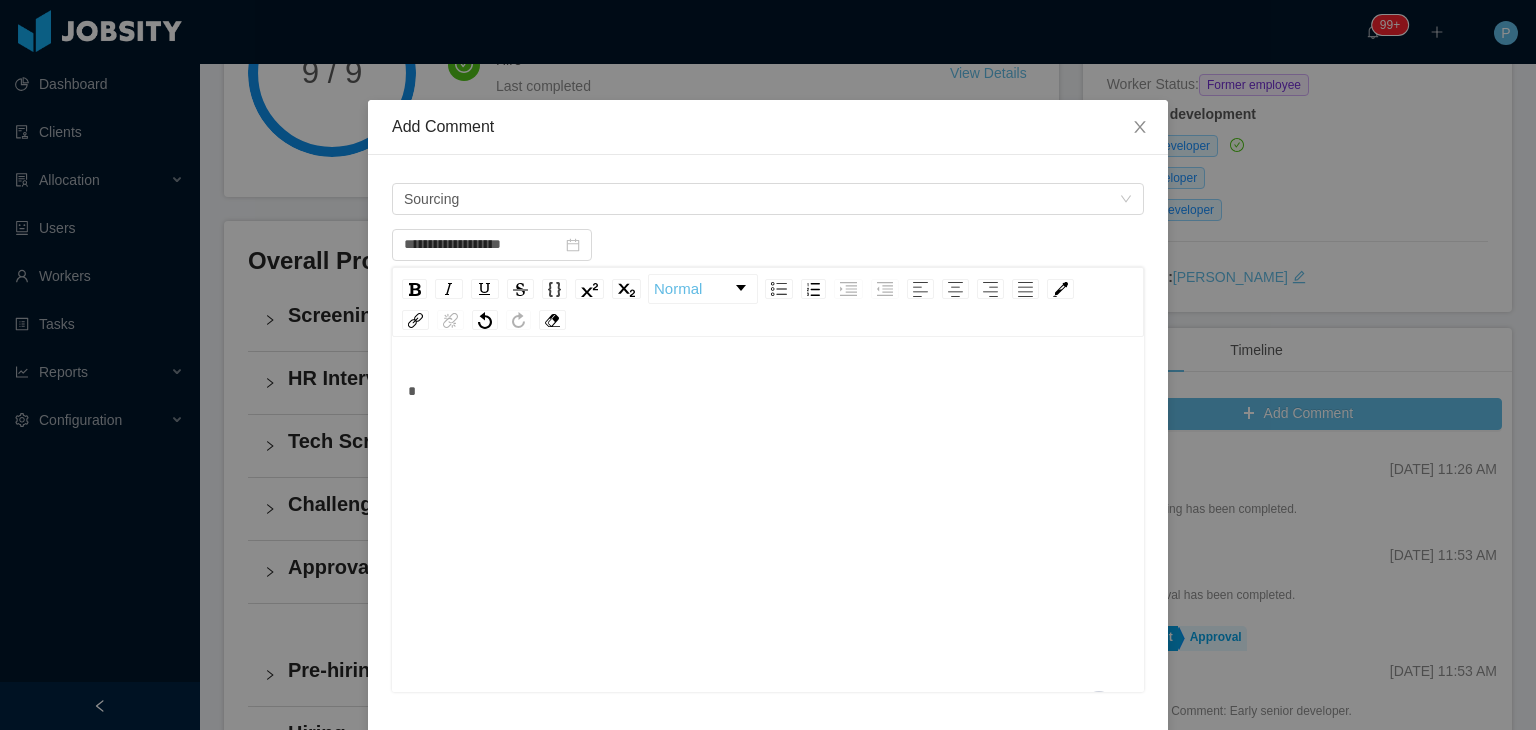type 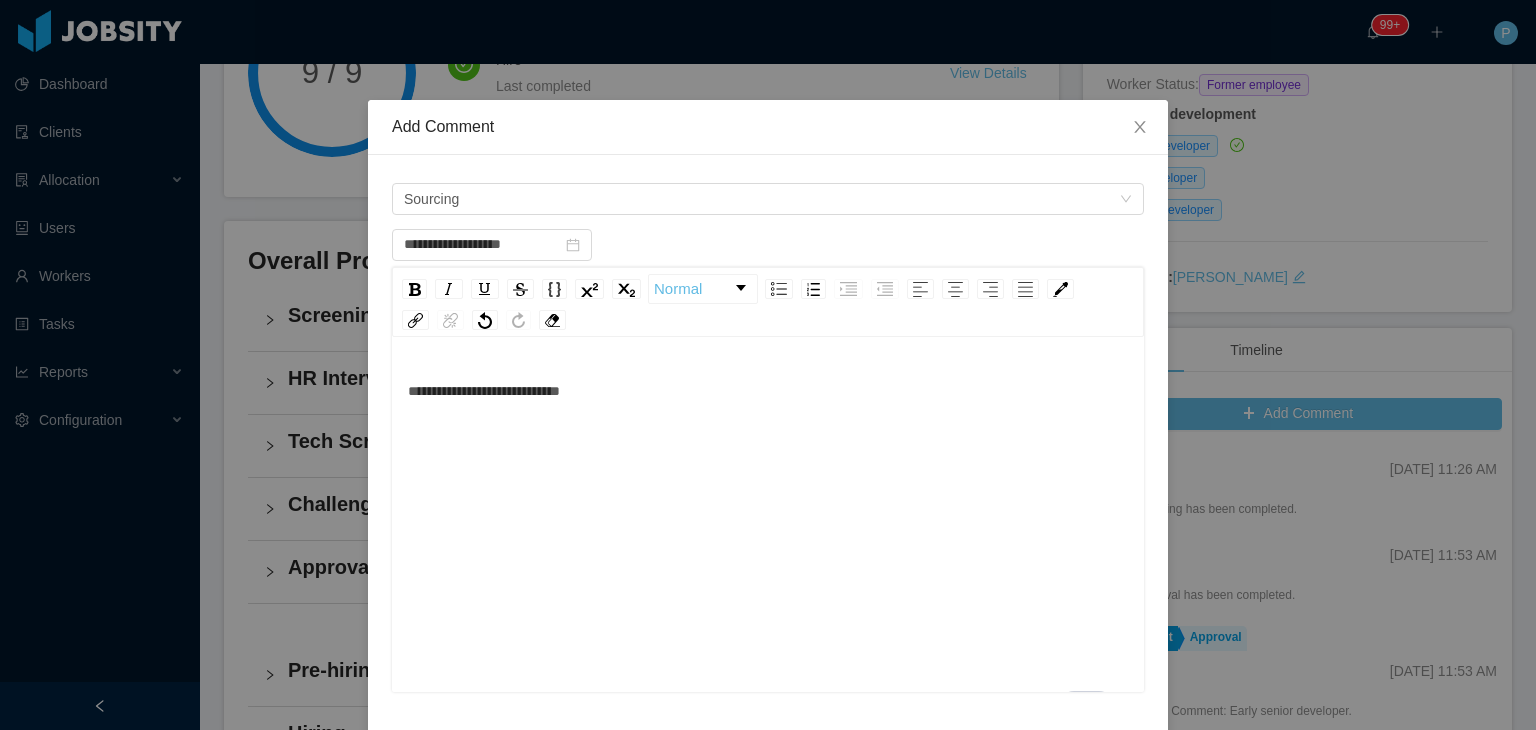scroll, scrollTop: 190, scrollLeft: 0, axis: vertical 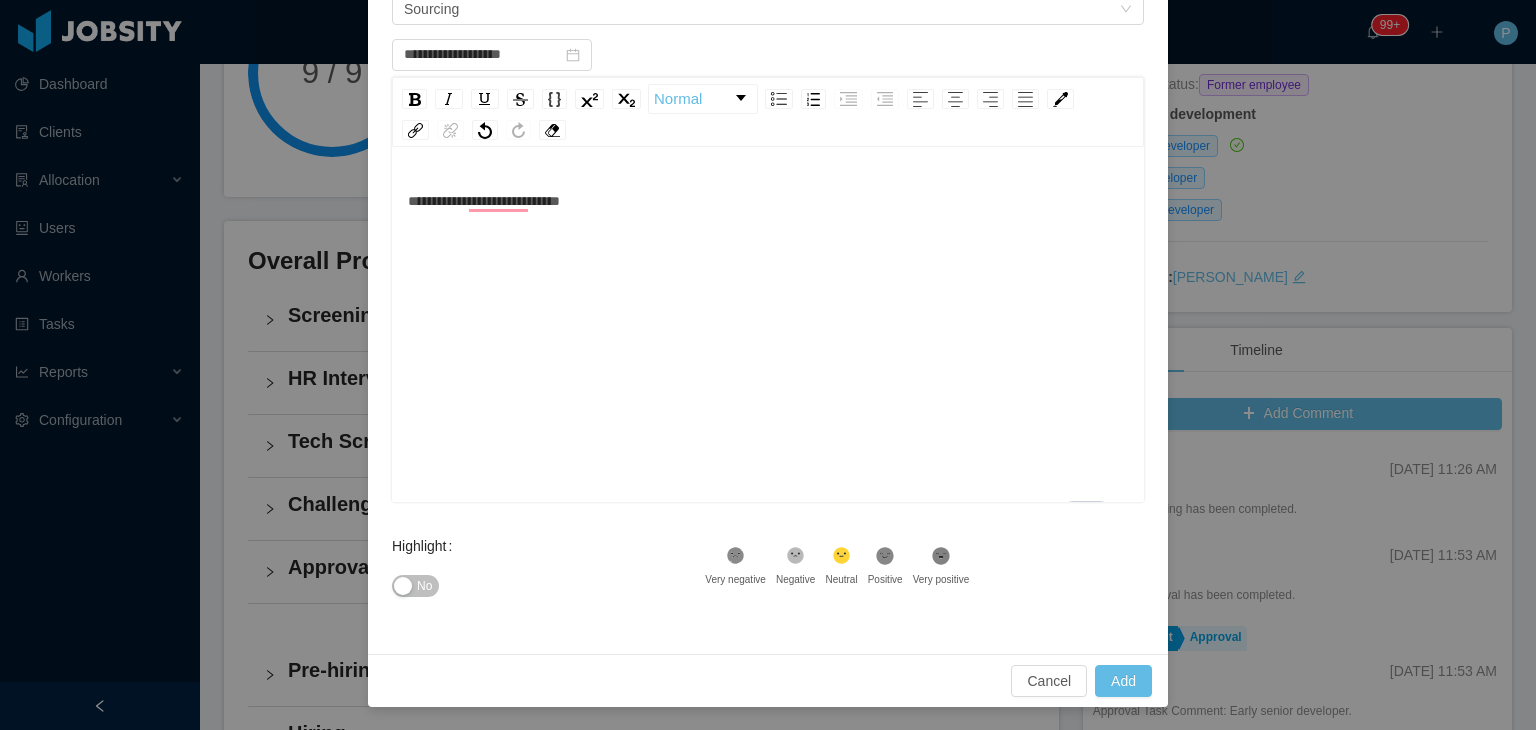 click on "No" at bounding box center (415, 586) 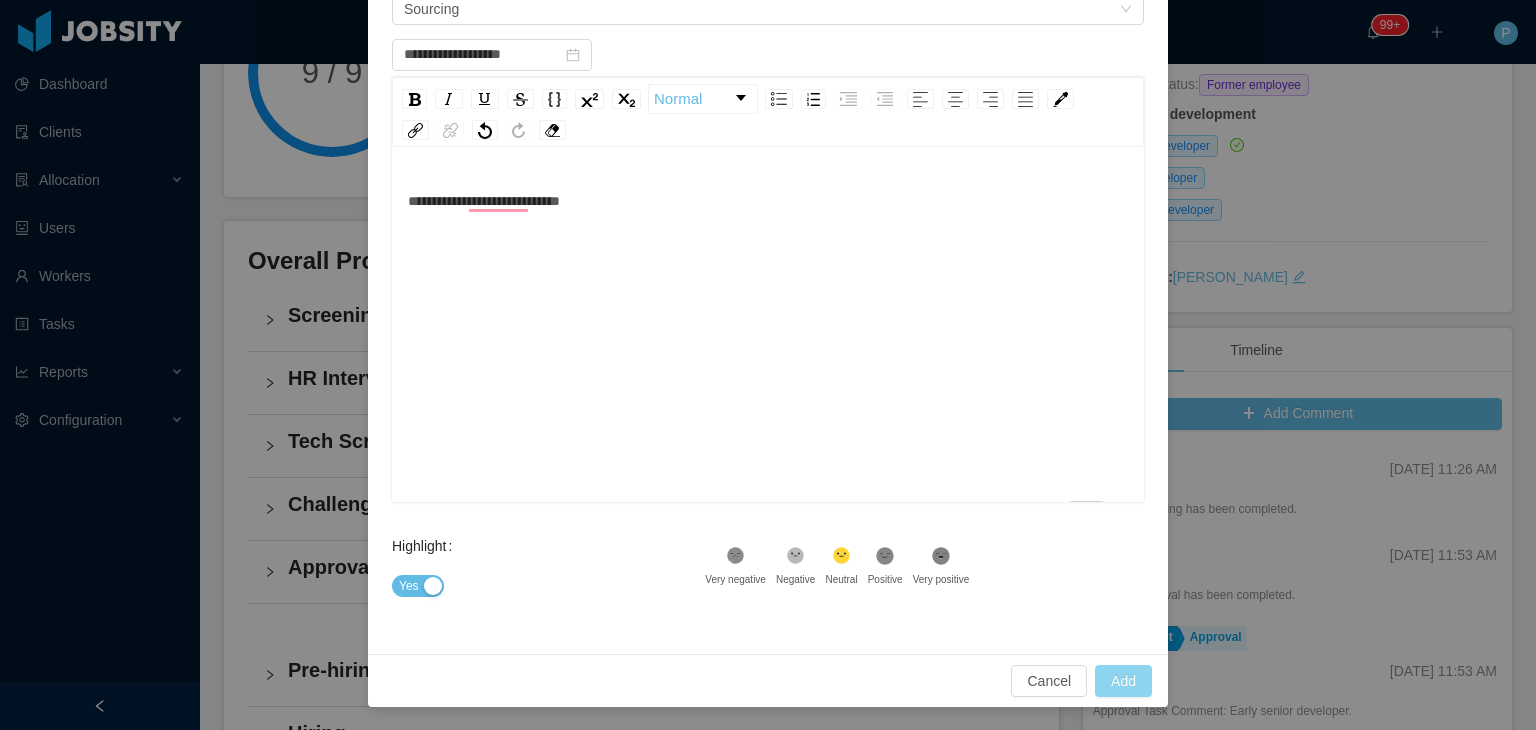 click on "Add" at bounding box center [1123, 681] 